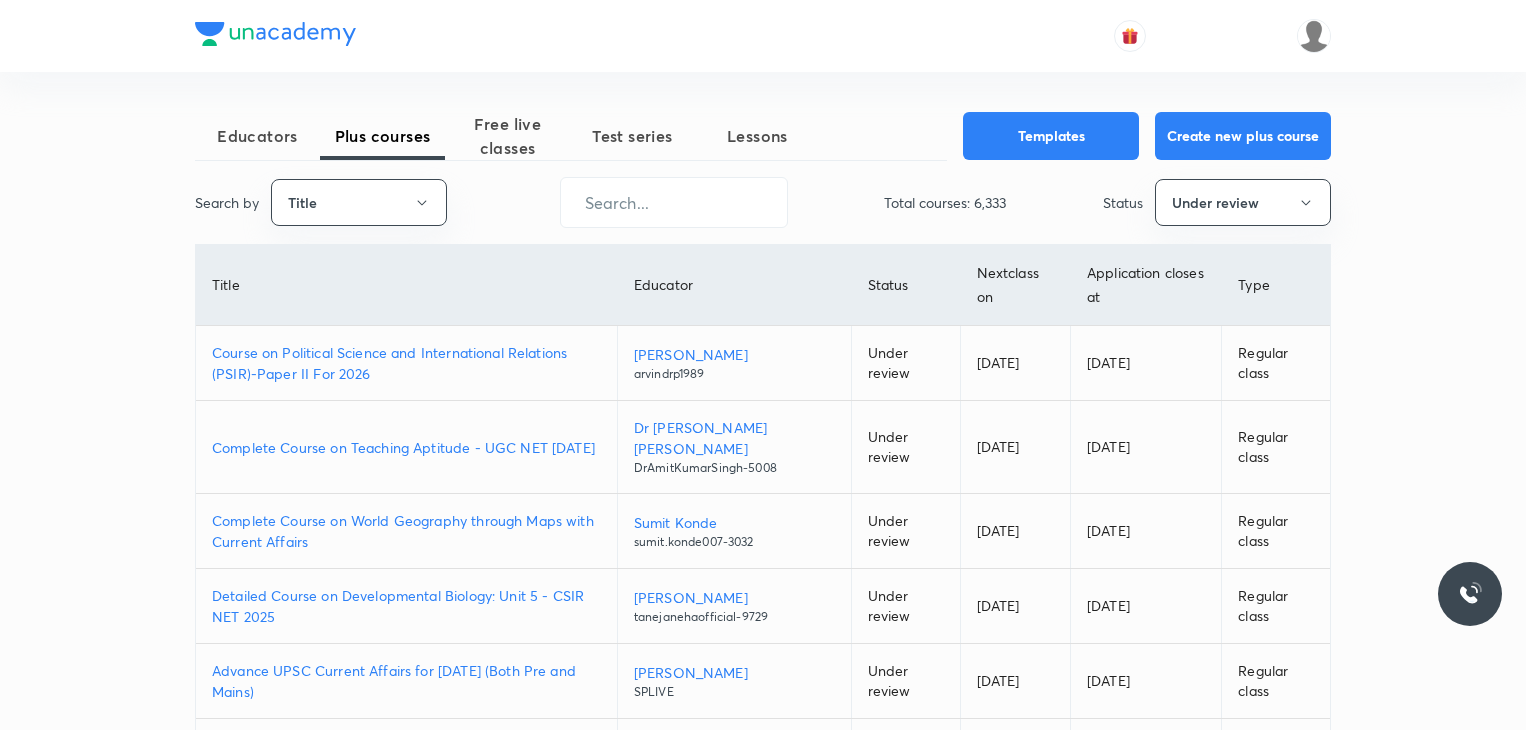 scroll, scrollTop: 0, scrollLeft: 0, axis: both 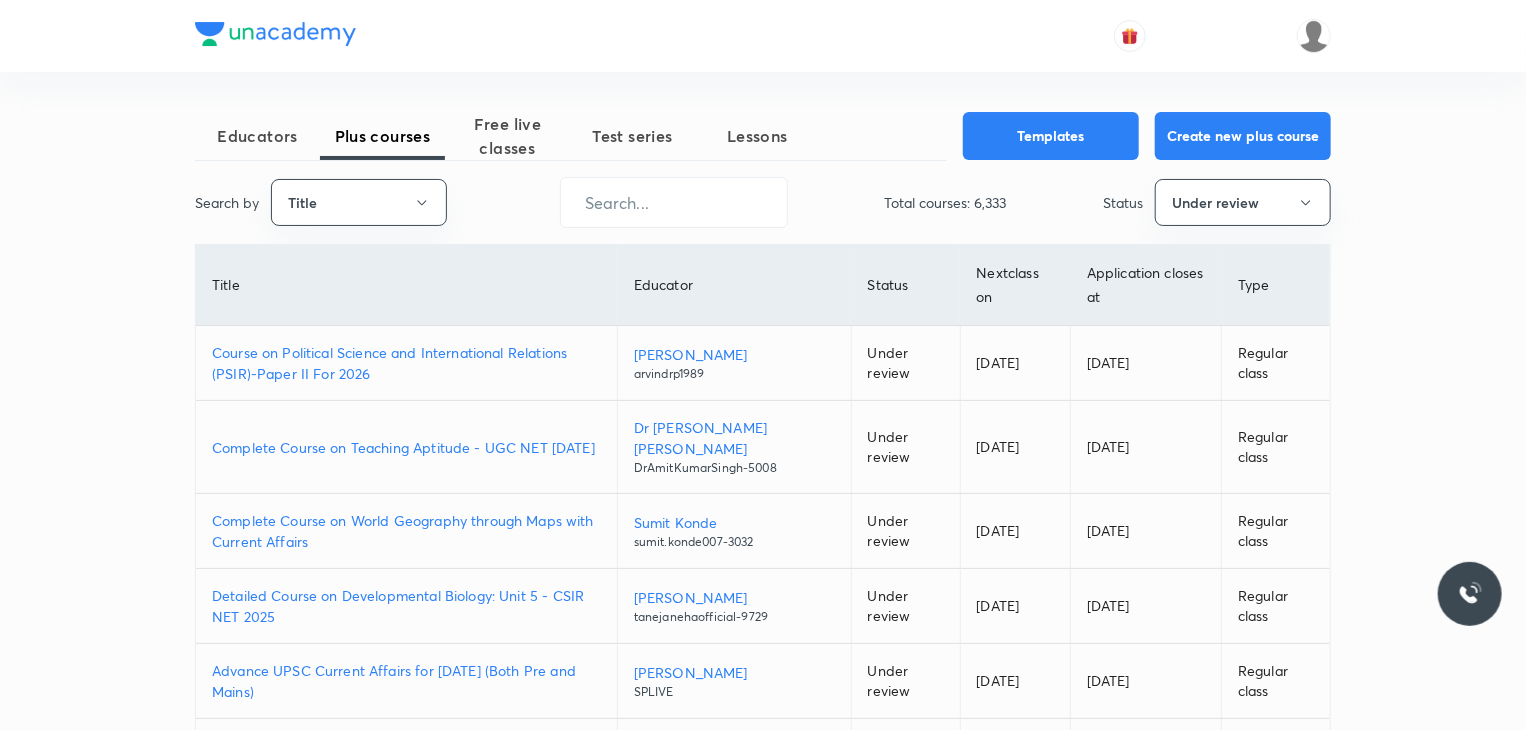 click at bounding box center (763, 36) 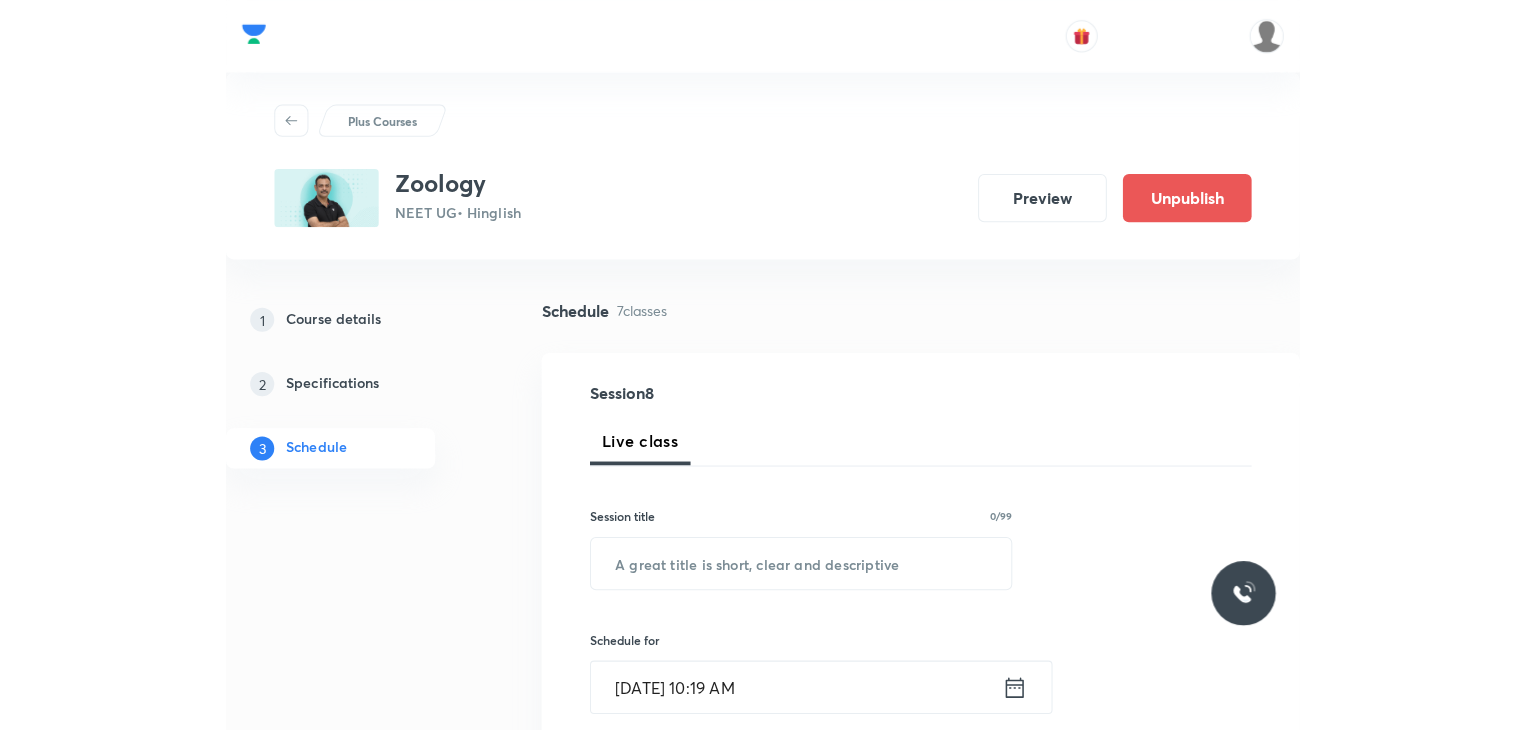 scroll, scrollTop: 1000, scrollLeft: 0, axis: vertical 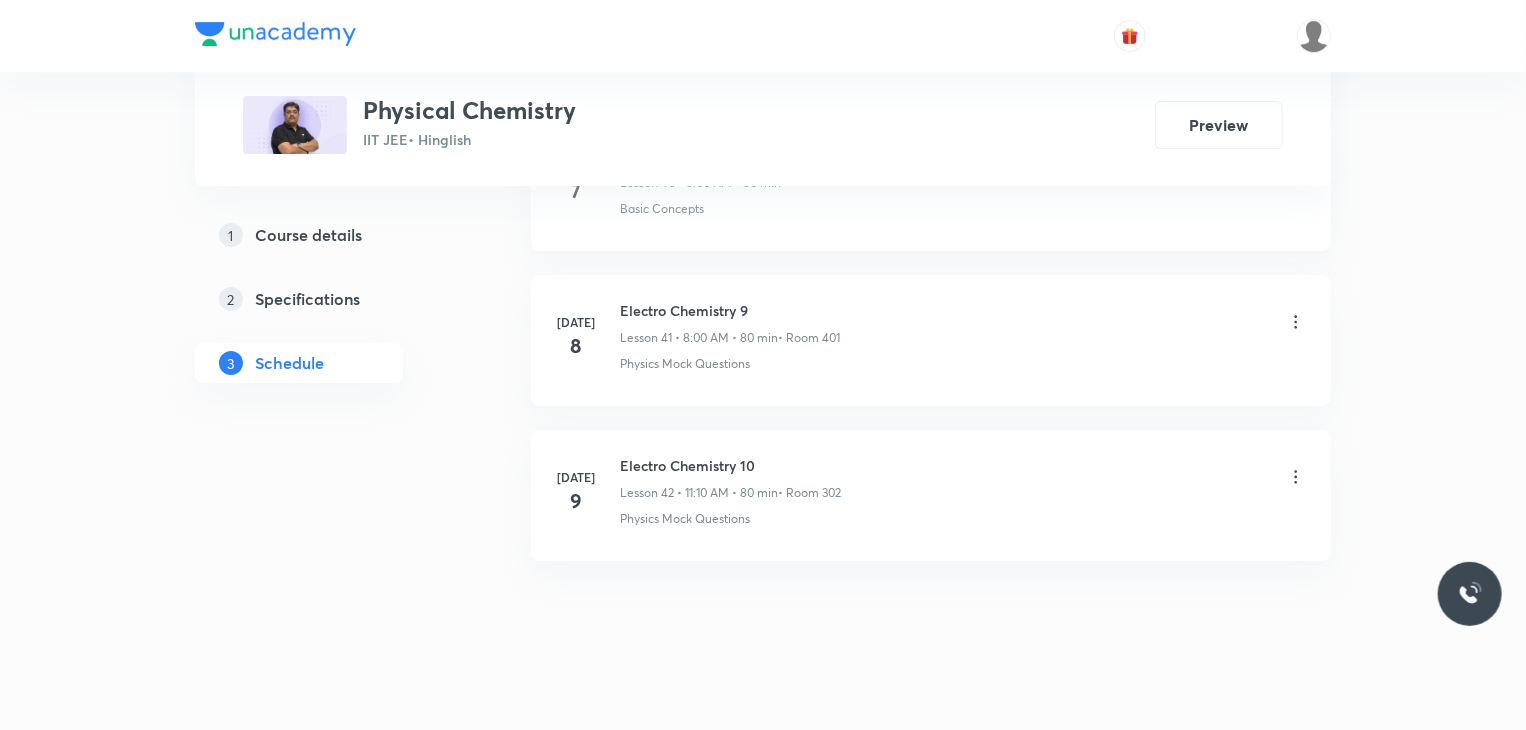 click on "Electro Chemistry 10" at bounding box center [730, 465] 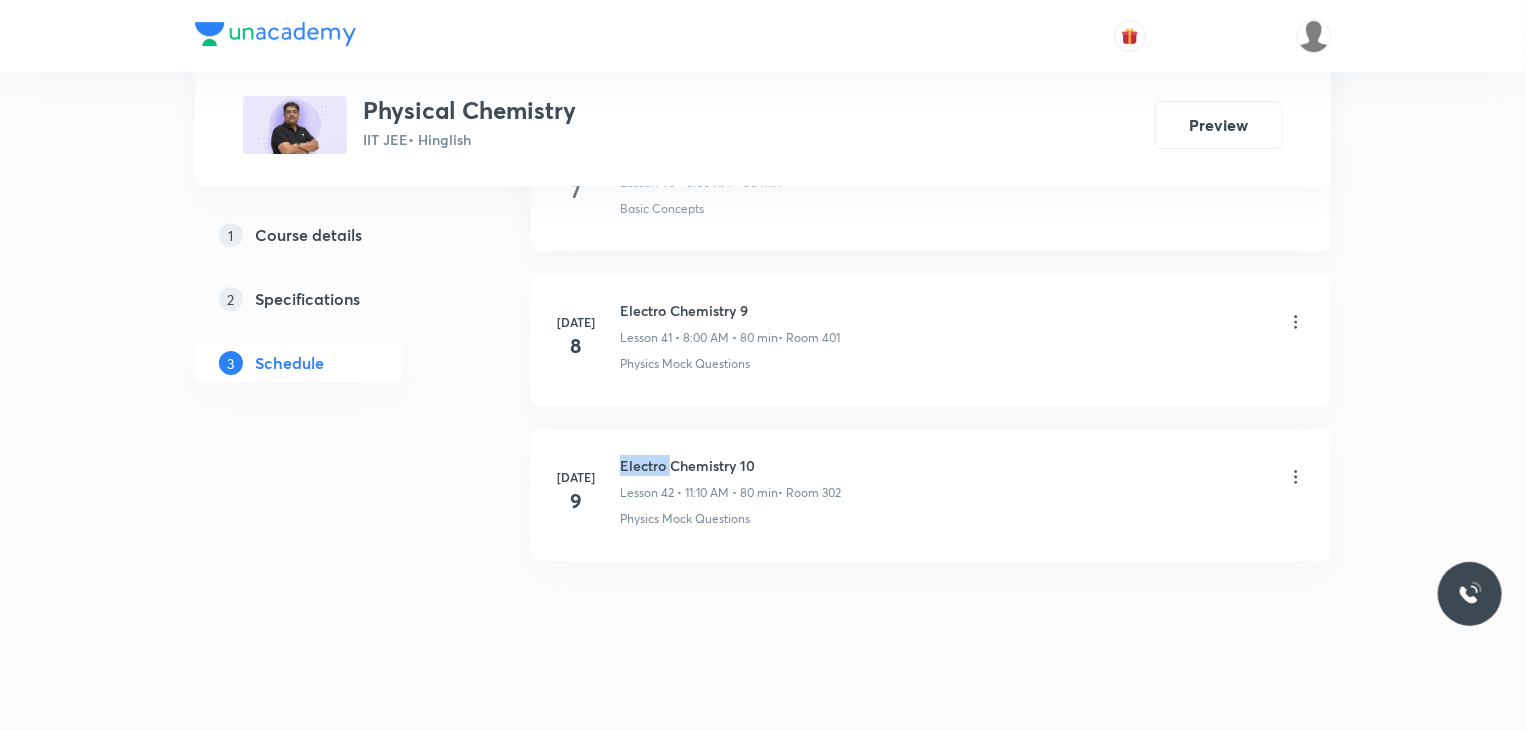 click on "Electro Chemistry 10" at bounding box center (730, 465) 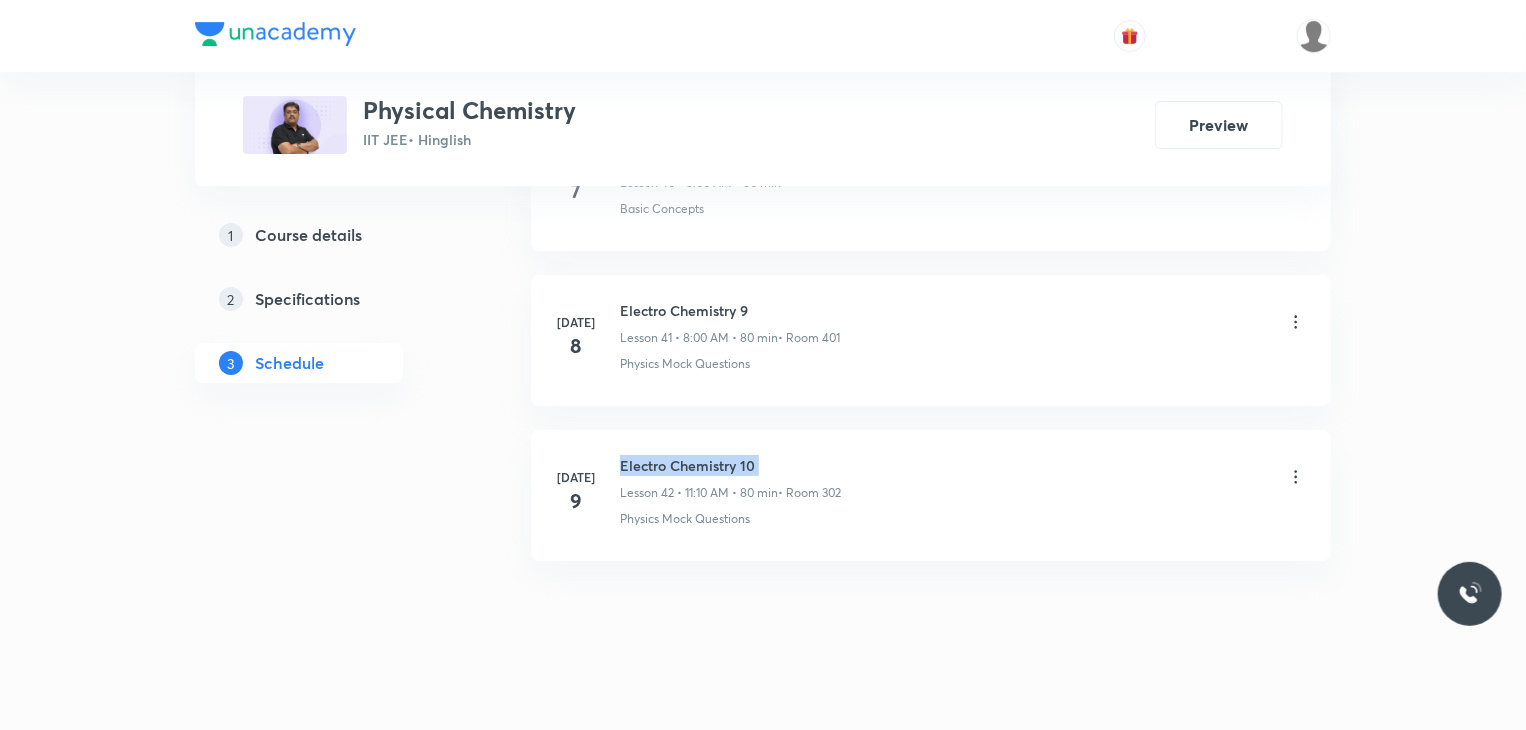 click on "Electro Chemistry 10" at bounding box center (730, 465) 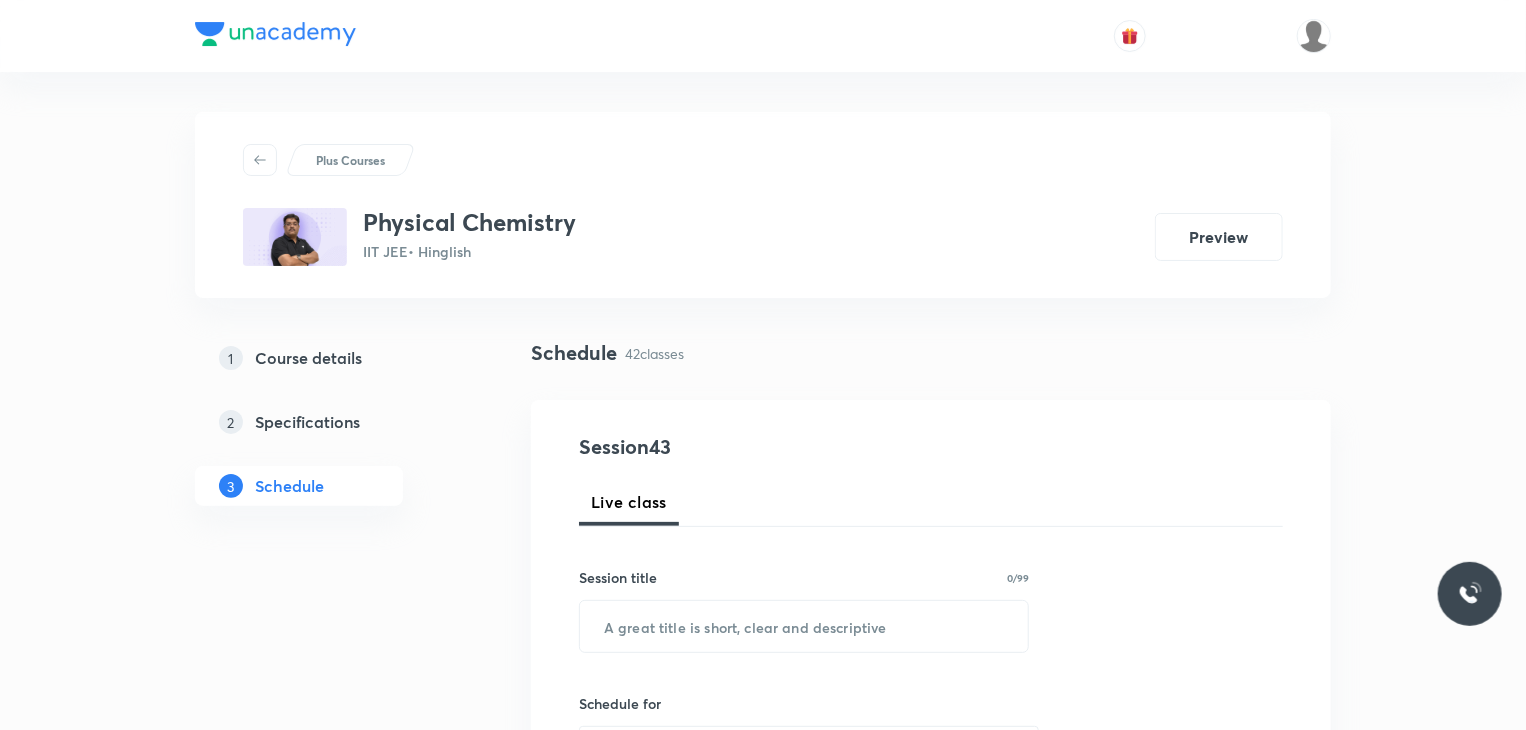scroll, scrollTop: 100, scrollLeft: 0, axis: vertical 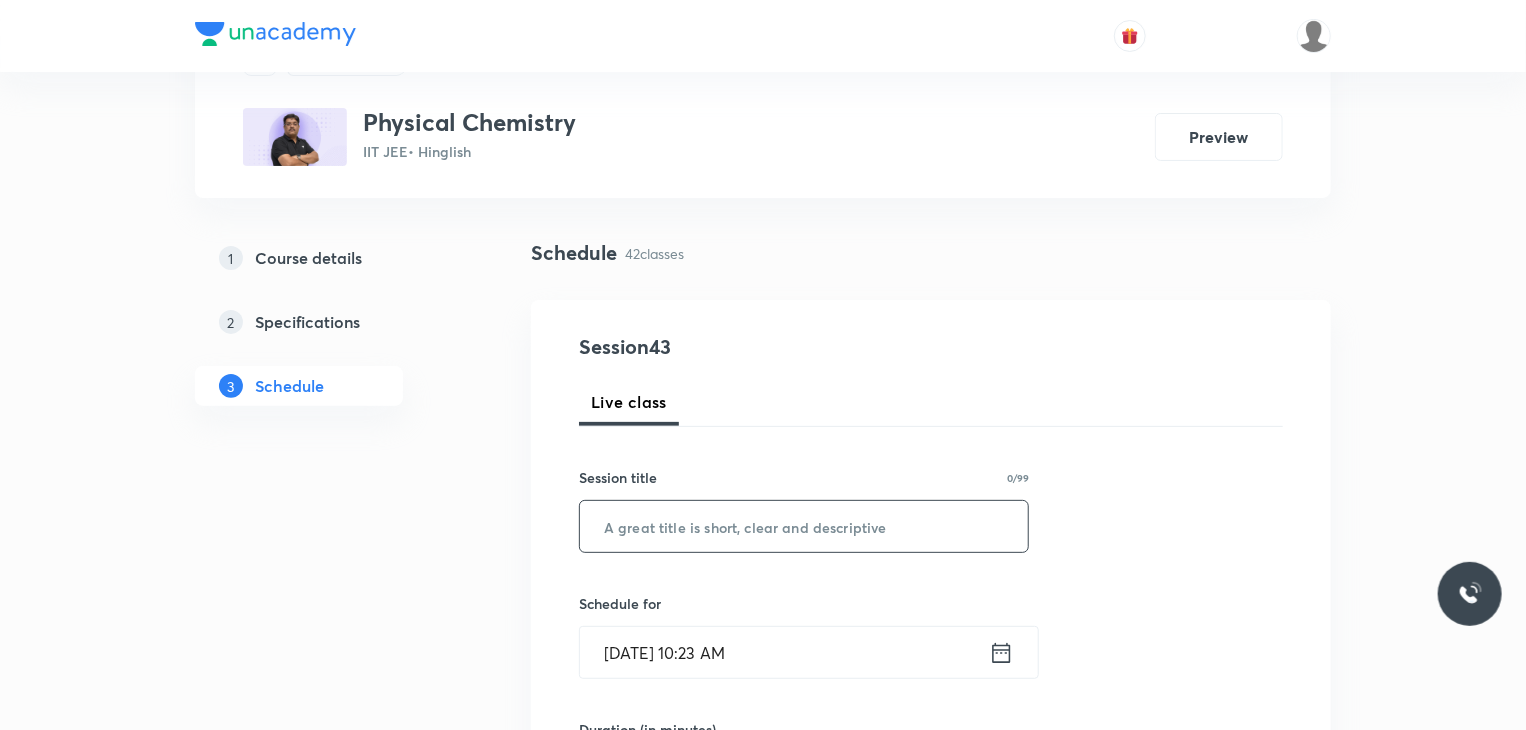 click at bounding box center (804, 526) 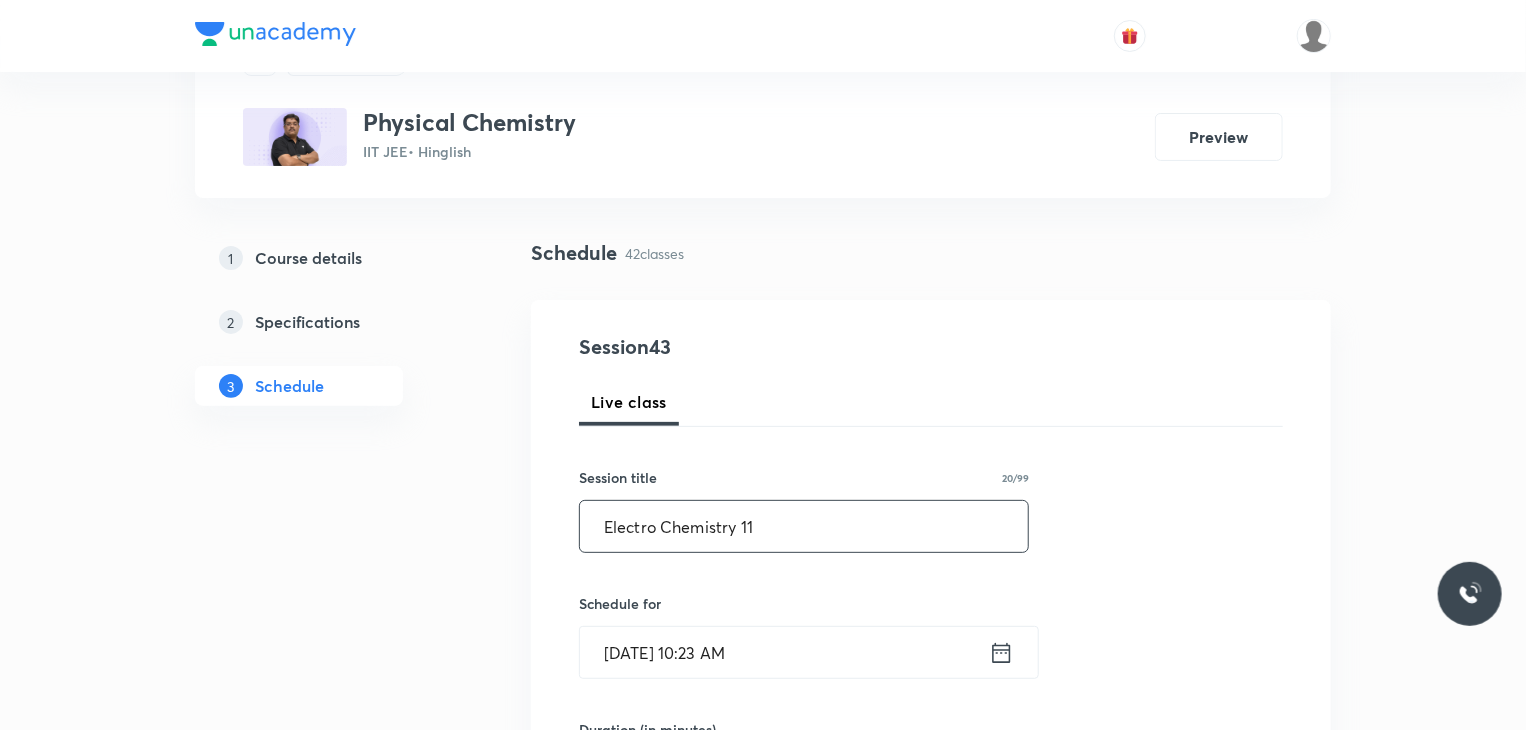 type on "Electro Chemistry 11" 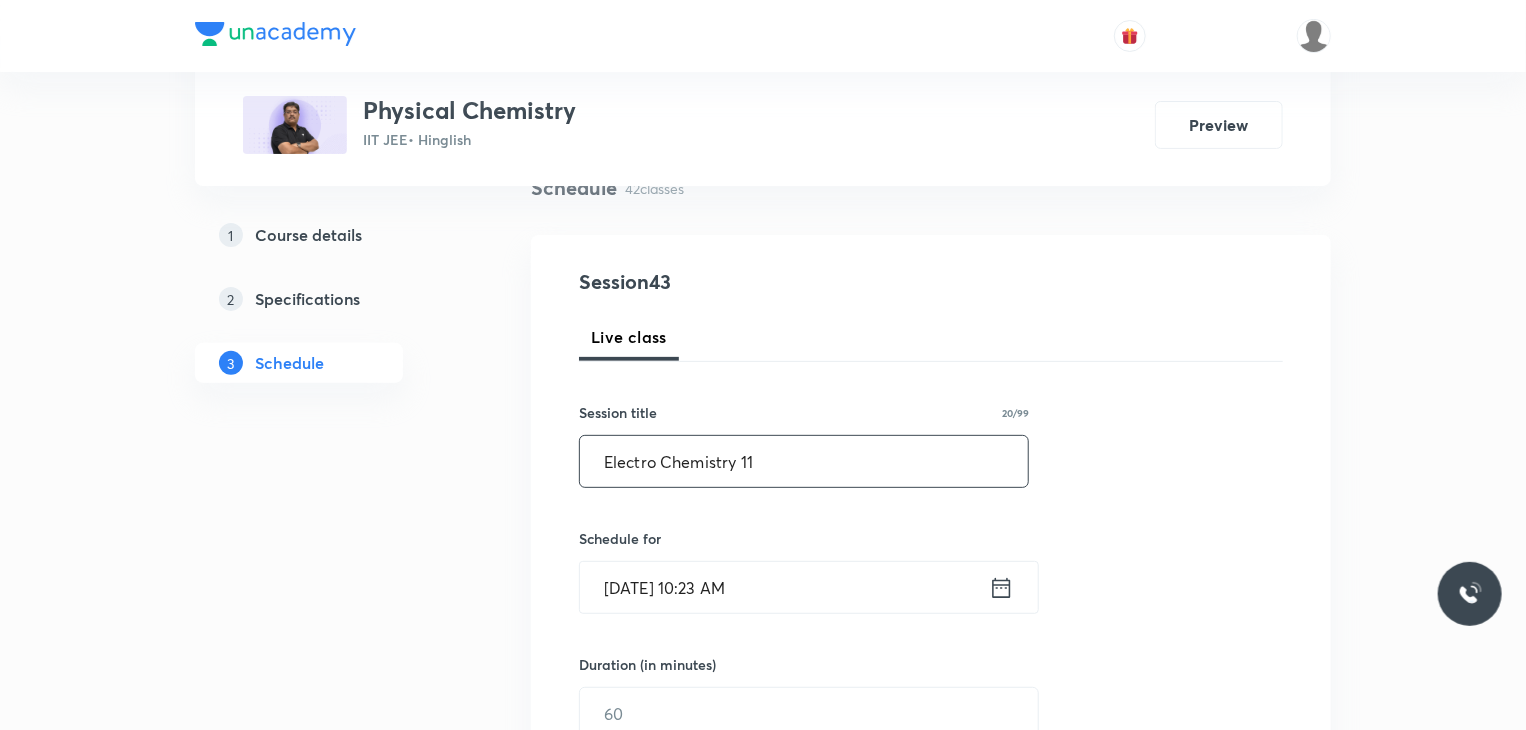 scroll, scrollTop: 200, scrollLeft: 0, axis: vertical 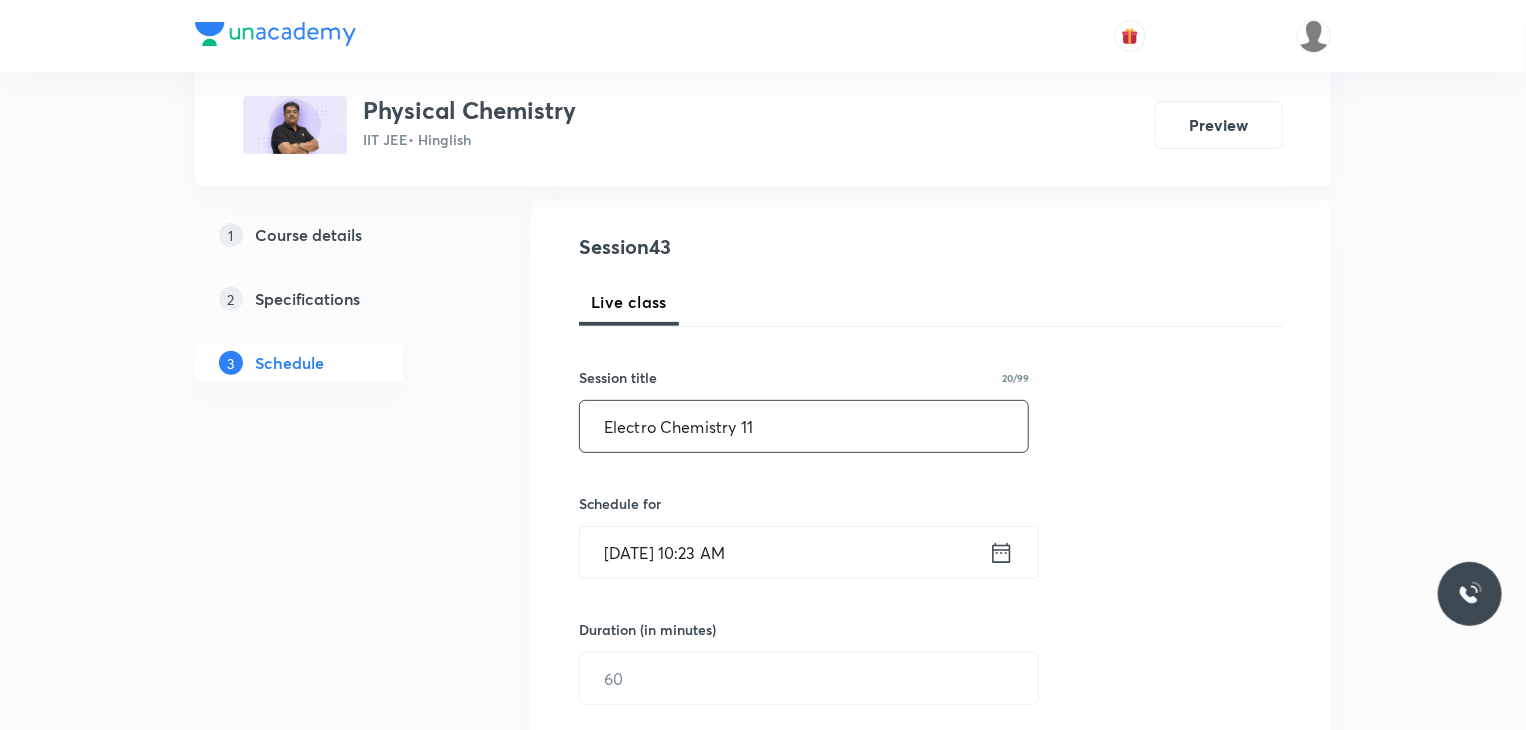click on "Jul 11, 2025, 10:23 AM" at bounding box center (784, 552) 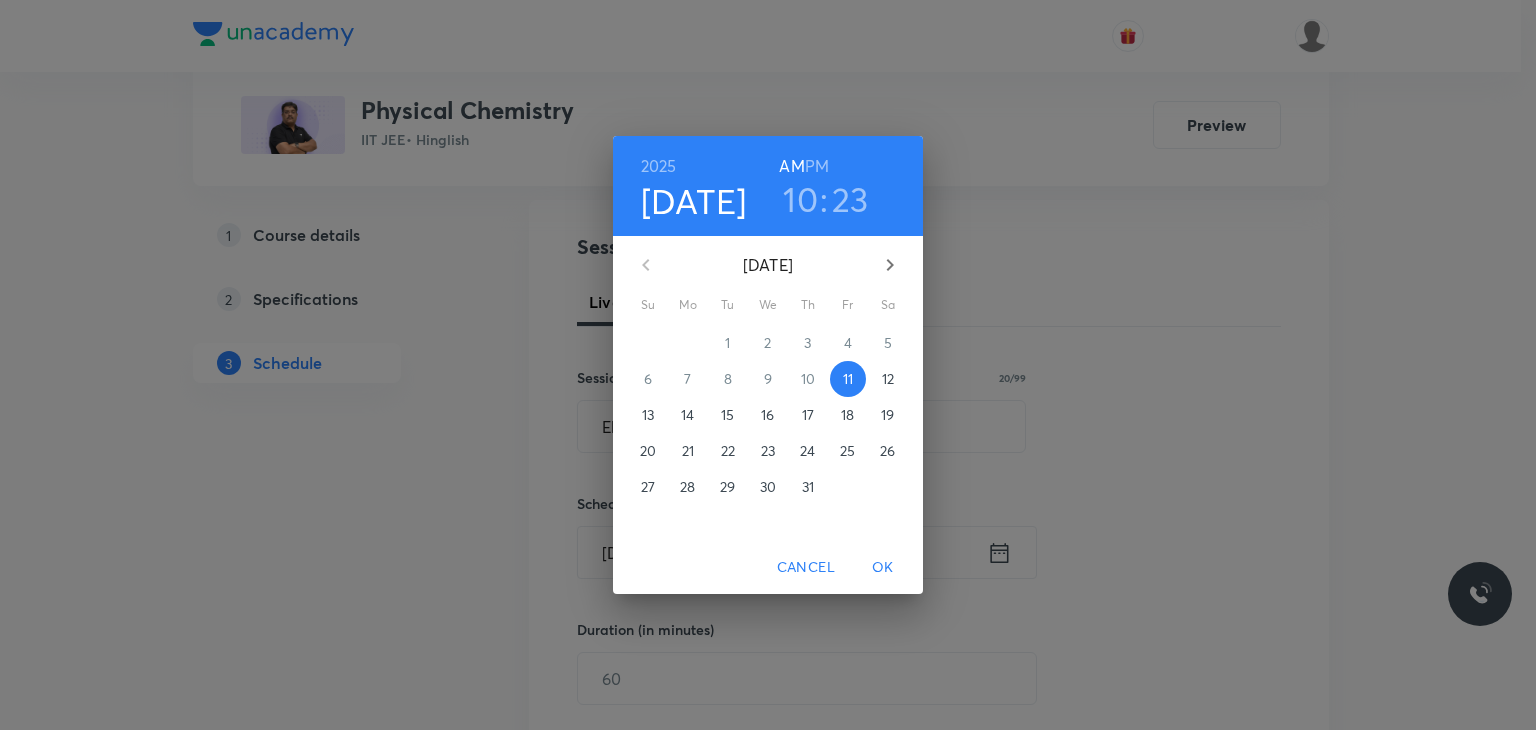 click on "10" at bounding box center [800, 199] 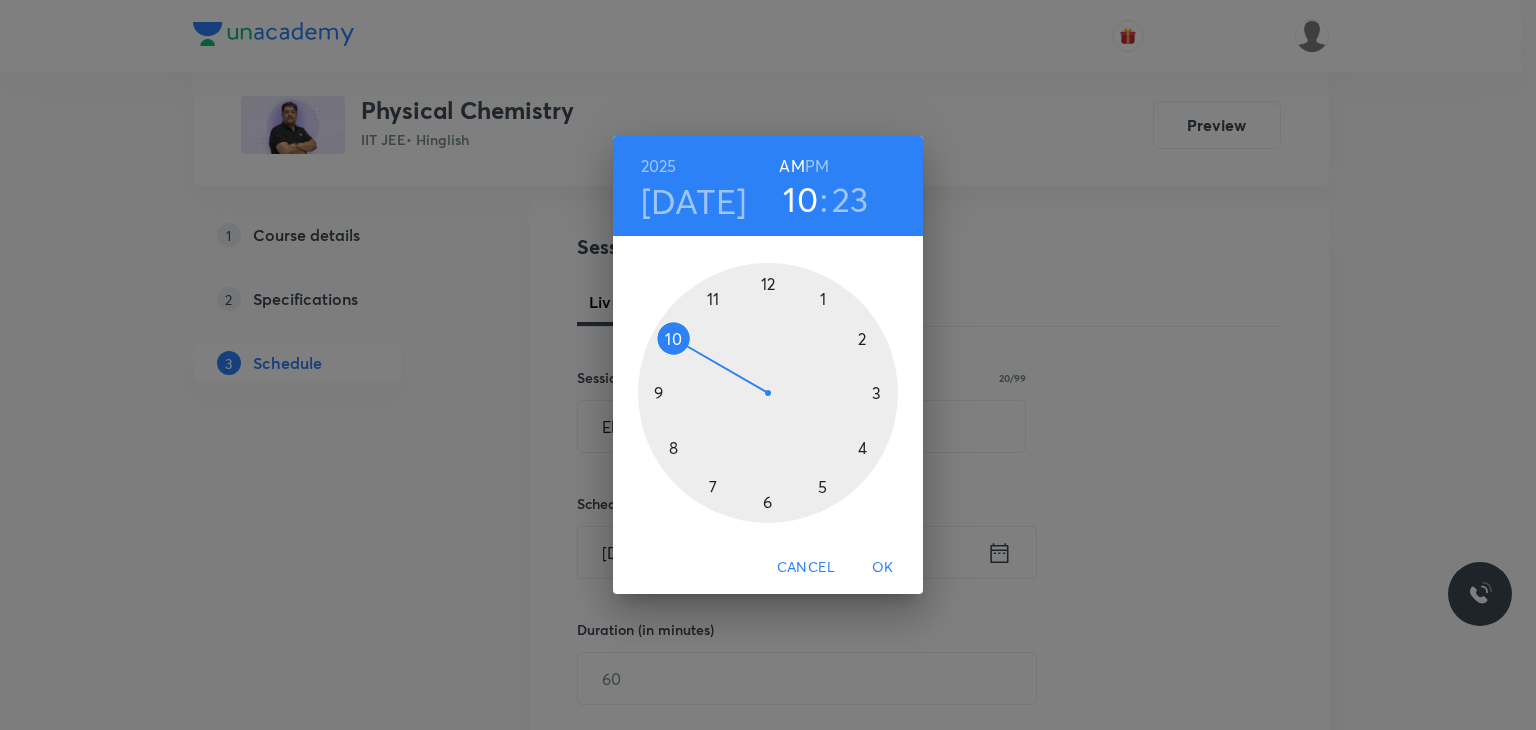 click at bounding box center [768, 393] 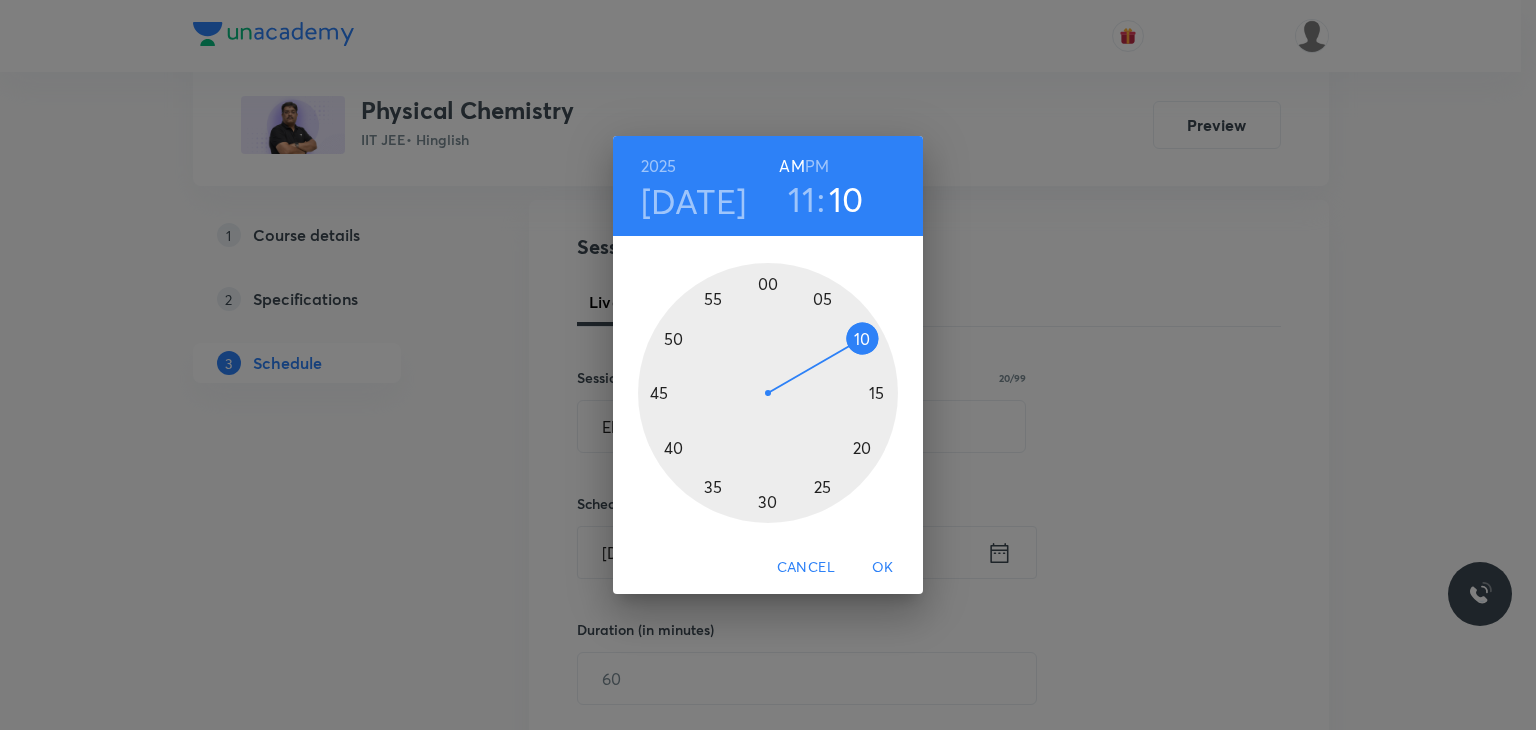 click at bounding box center (768, 393) 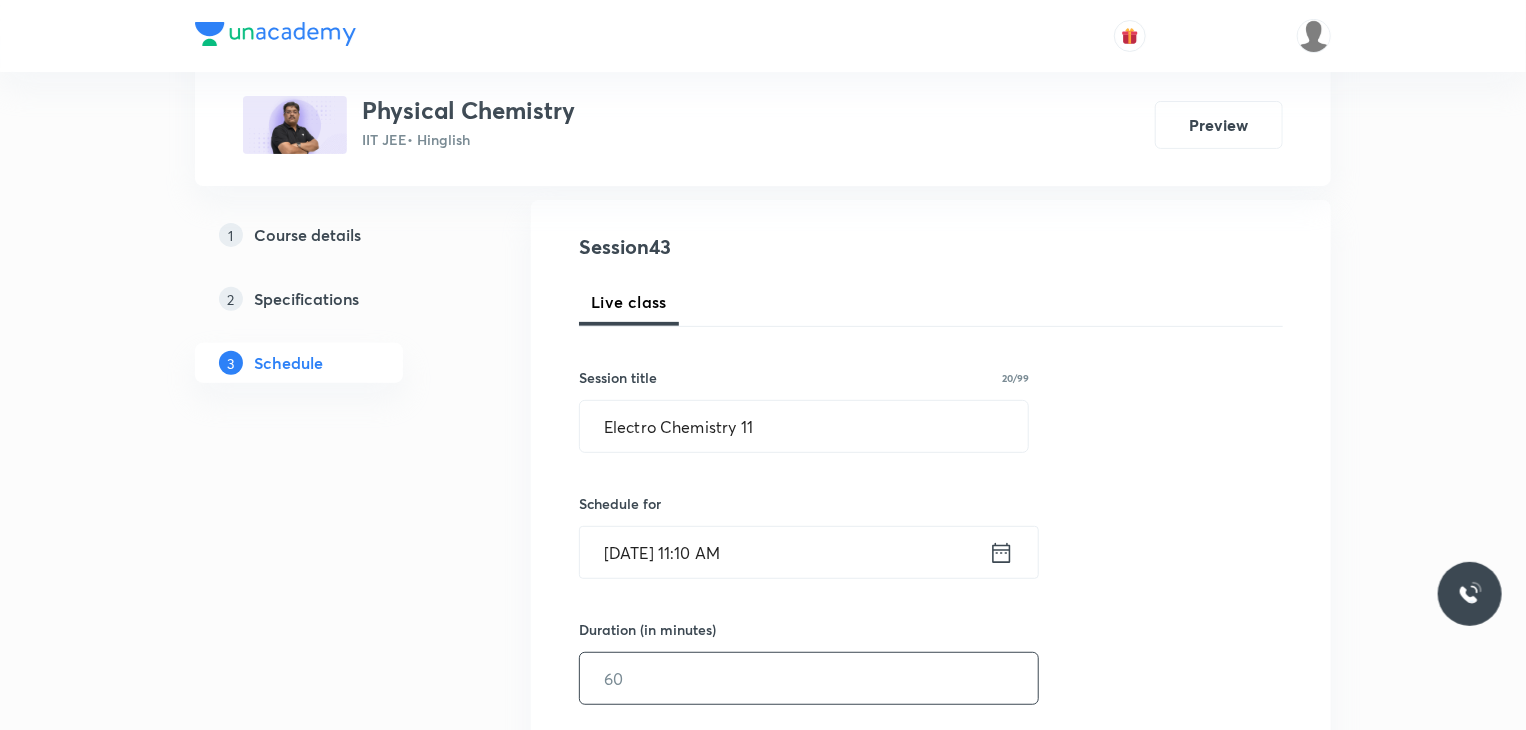 click at bounding box center (809, 678) 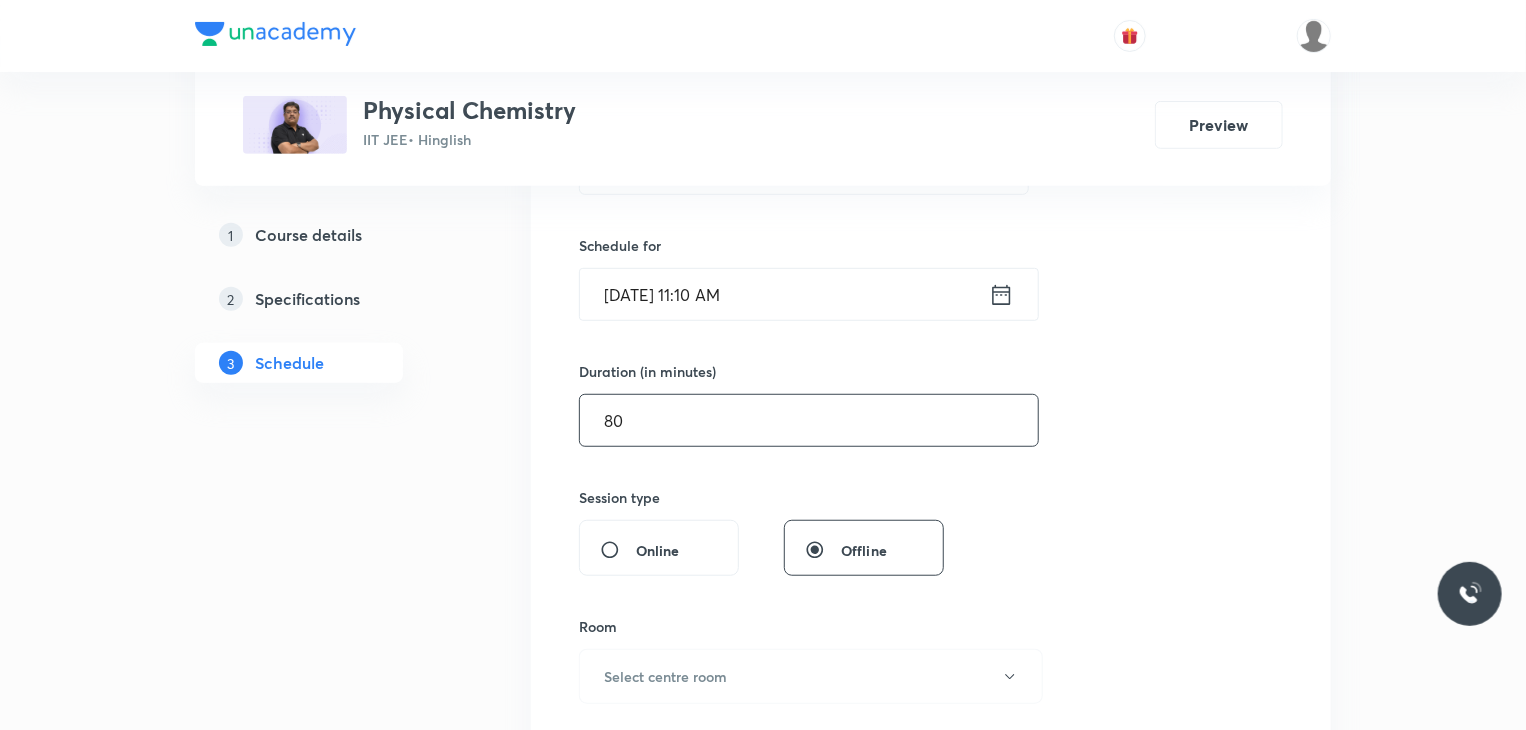 scroll, scrollTop: 900, scrollLeft: 0, axis: vertical 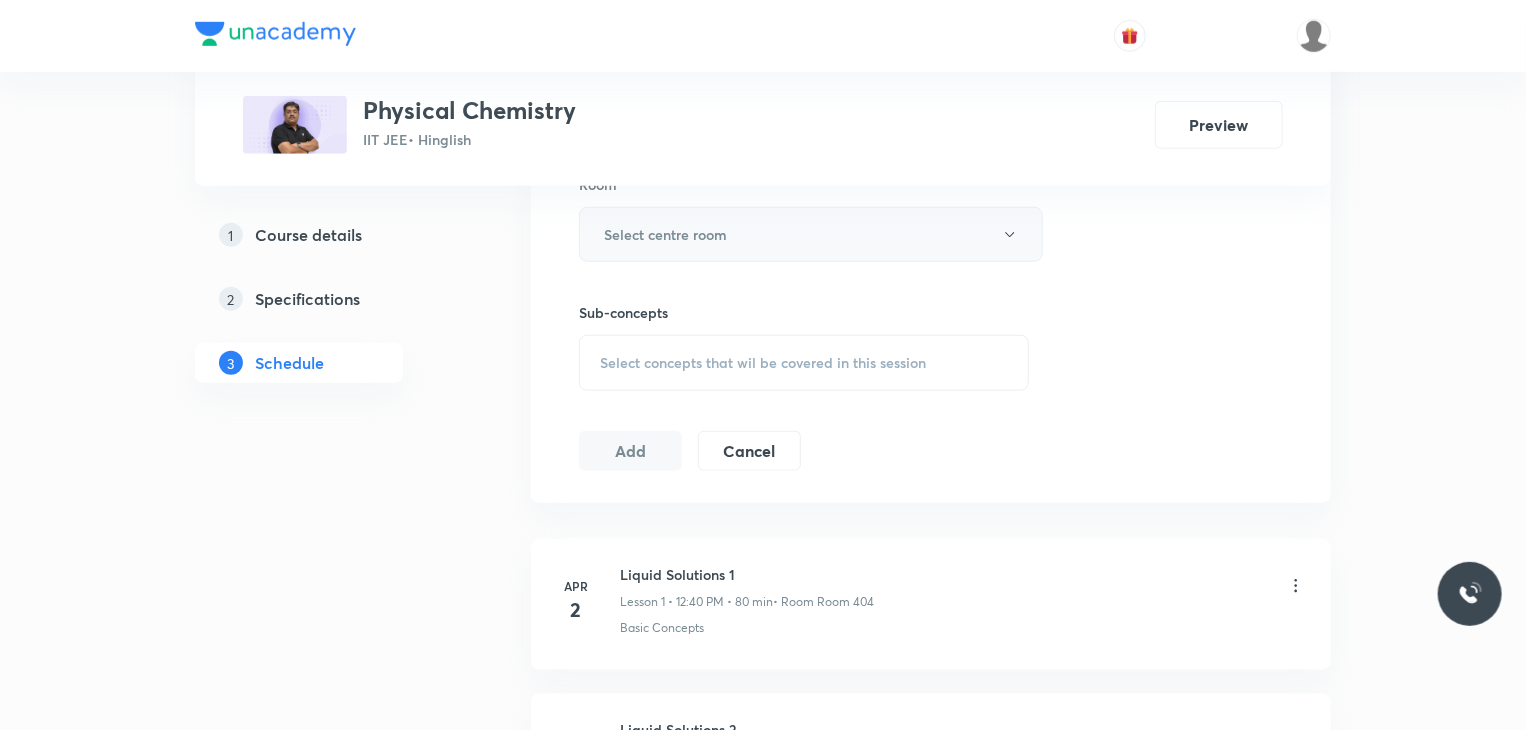 type on "80" 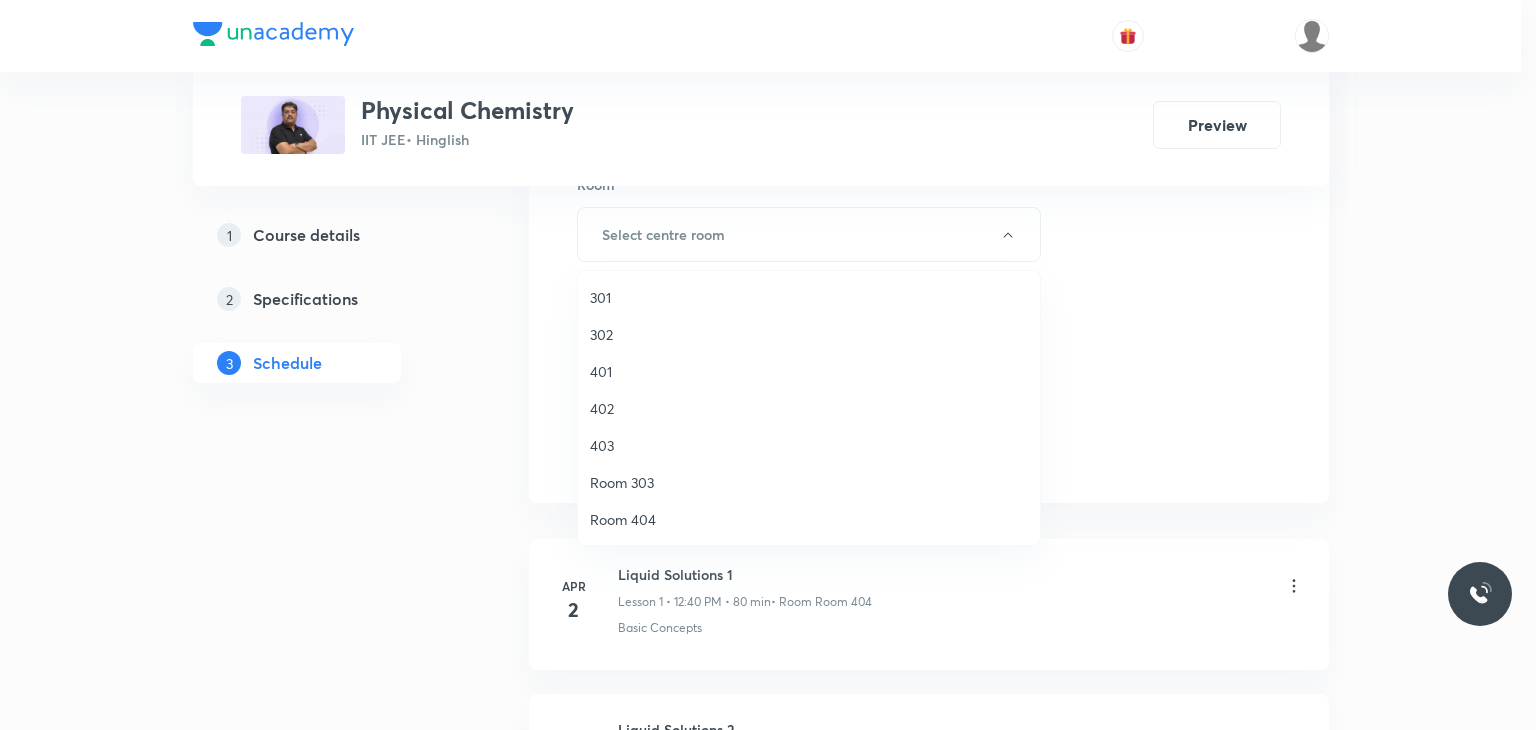 click on "401" at bounding box center [809, 371] 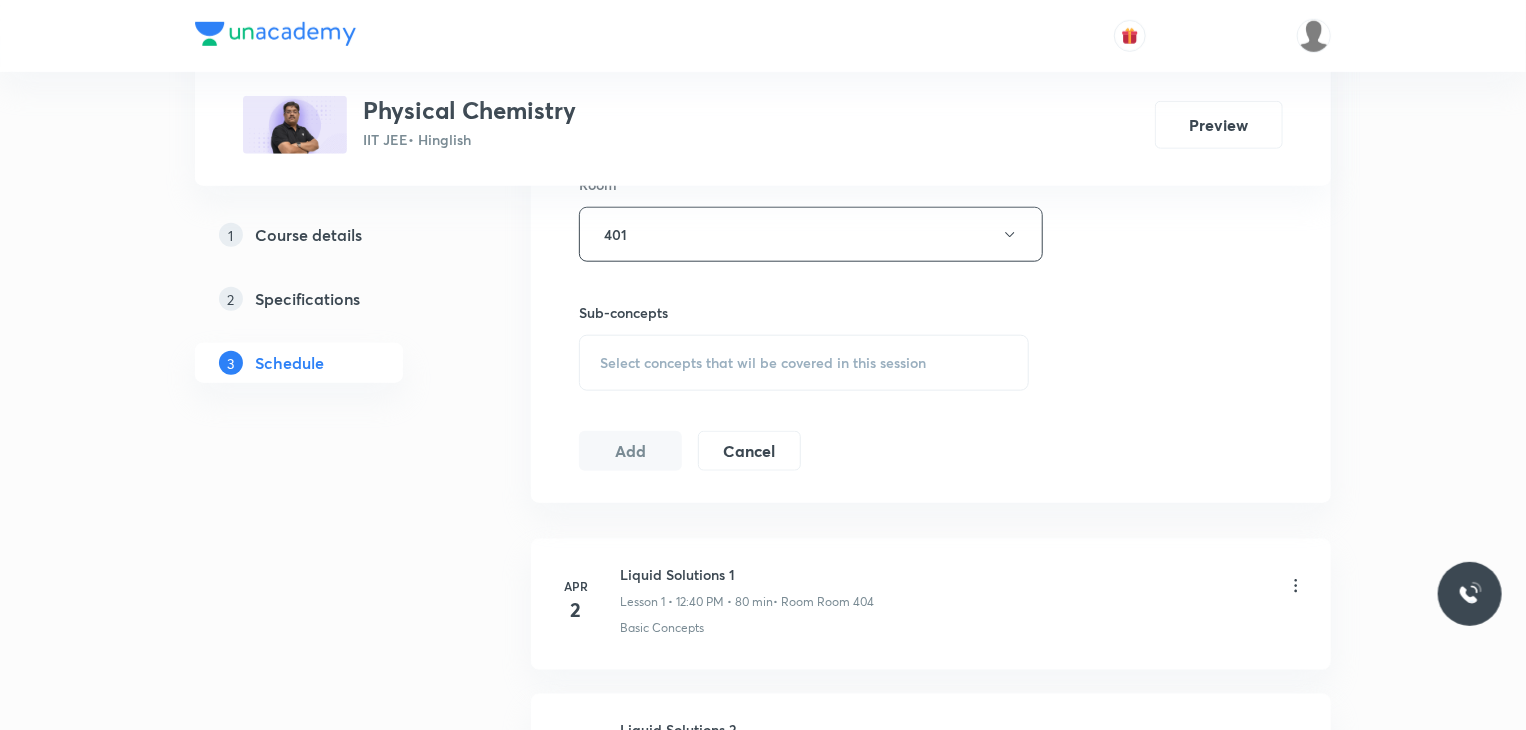 click on "Select concepts that wil be covered in this session" at bounding box center (804, 363) 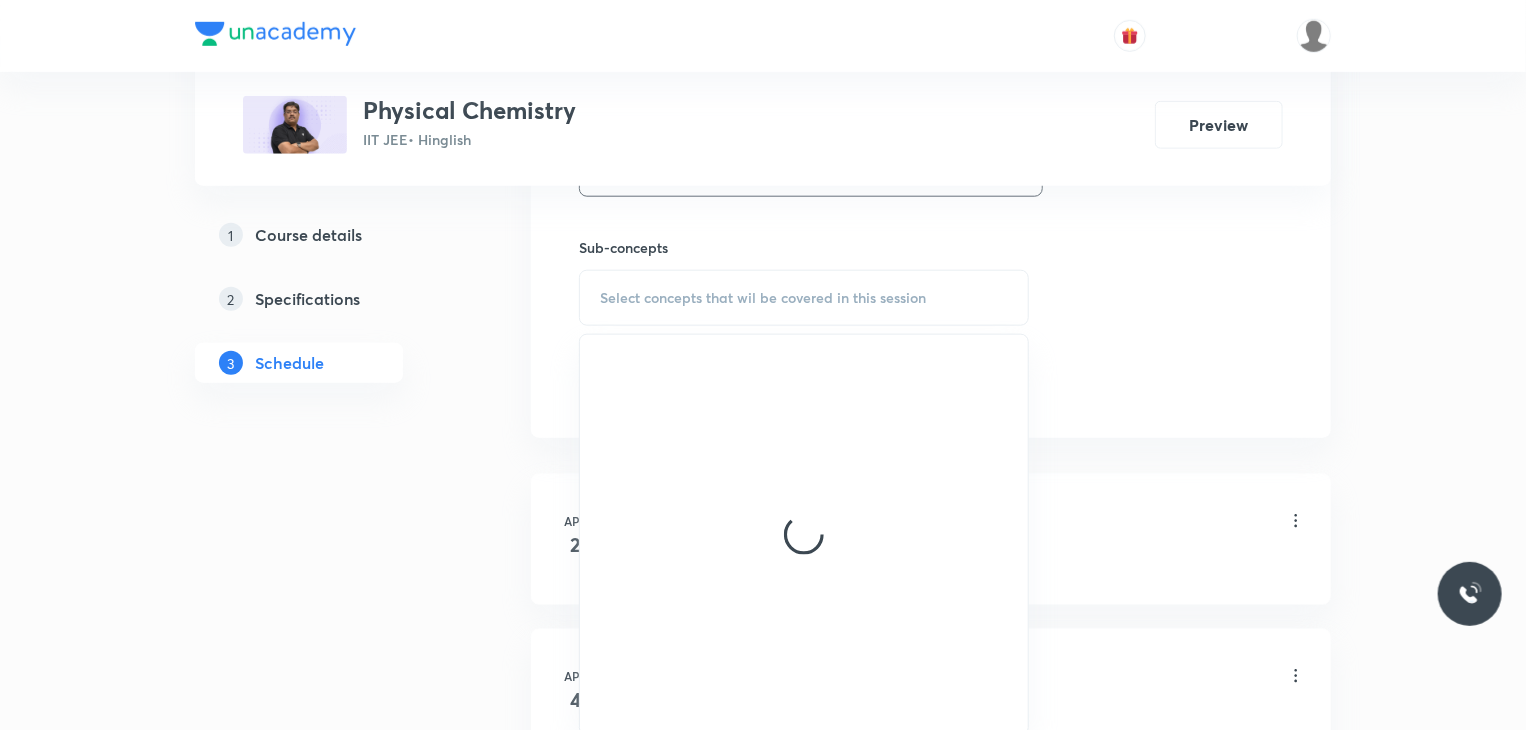 scroll, scrollTop: 1000, scrollLeft: 0, axis: vertical 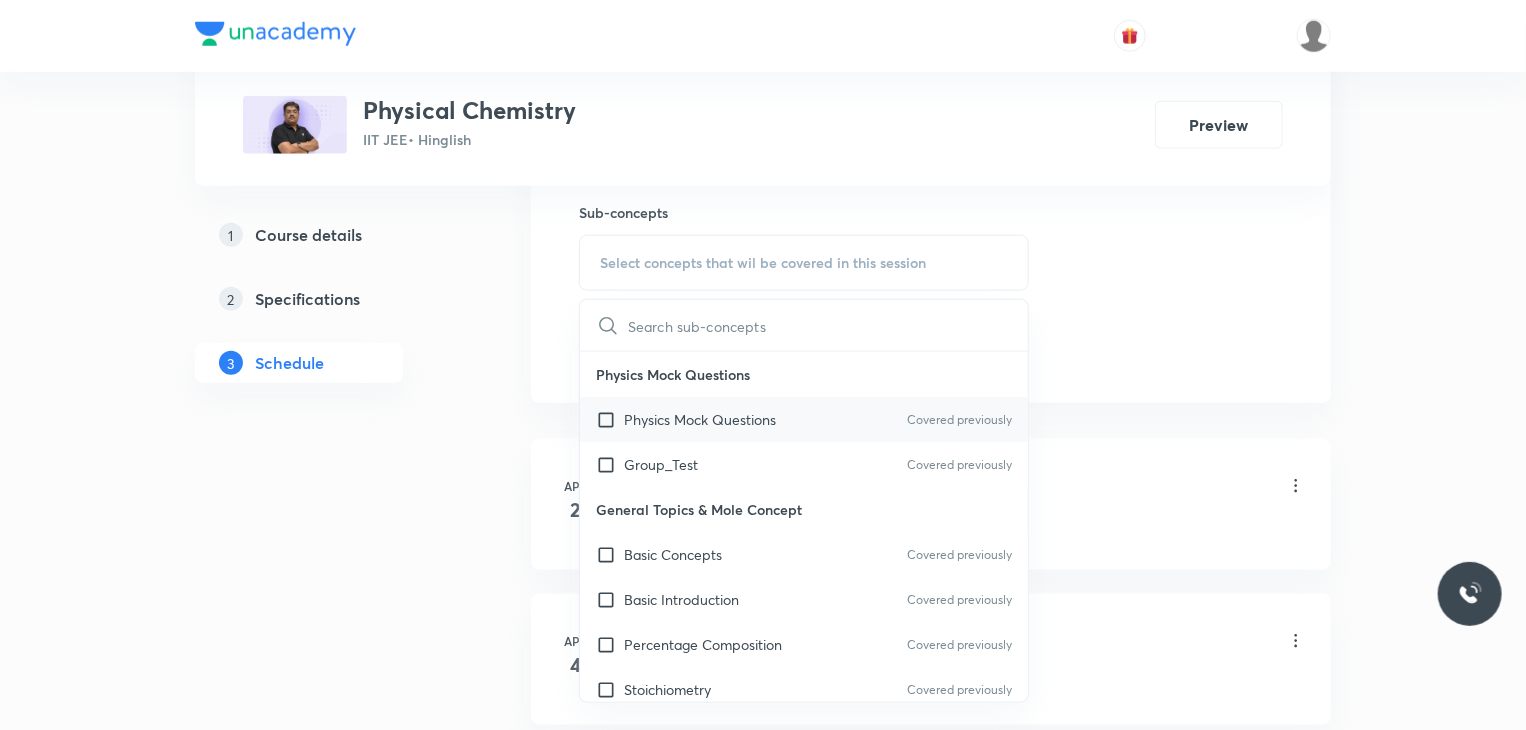 click on "Physics Mock Questions" at bounding box center (700, 419) 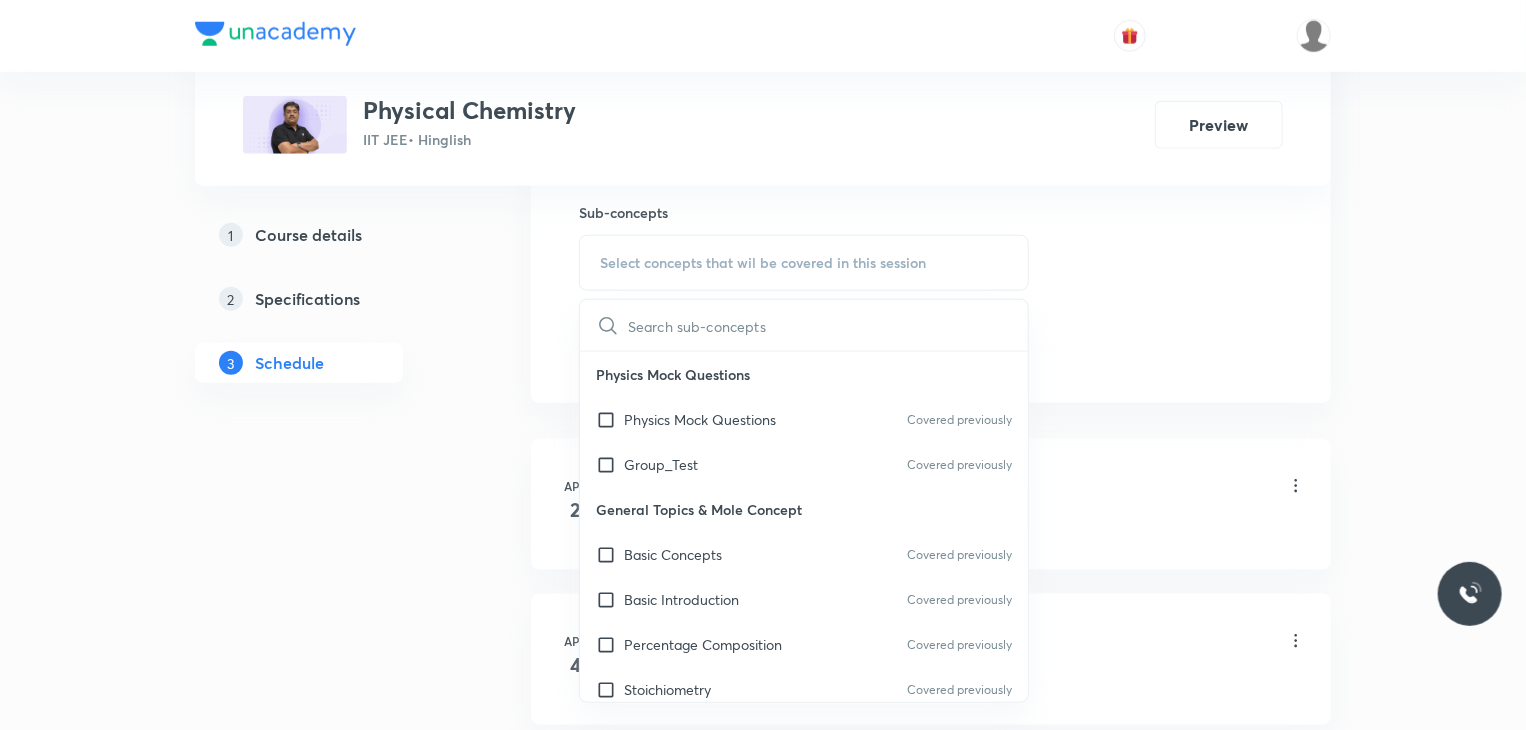 checkbox on "true" 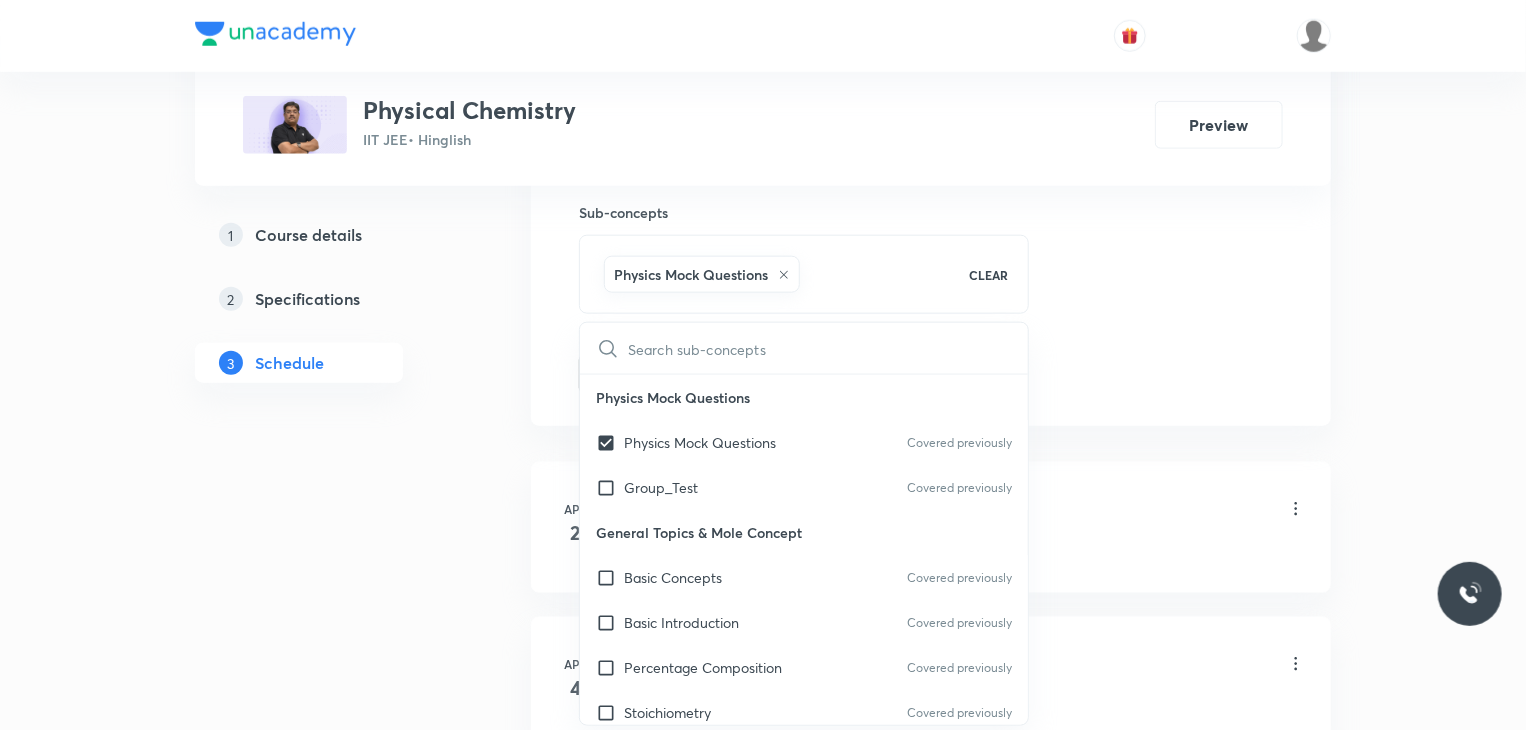 click on "Session  43 Live class Session title 20/99 Electro Chemistry 11 ​ Schedule for Jul 11, 2025, 11:10 AM ​ Duration (in minutes) 80 ​   Session type Online Offline Room 401 Sub-concepts Physics Mock Questions CLEAR ​ Physics Mock Questions Physics Mock Questions Covered previously Group_Test Covered previously General Topics & Mole Concept Basic Concepts Covered previously Basic Introduction Covered previously Percentage Composition Covered previously Stoichiometry Covered previously Principle of Atom Conservation (POAC) Relation between Stoichiometric Quantities Application of Mole Concept: Gravimetric Analysis Different Laws Formula and Composition Concentration Terms Some basic concepts of Chemistry Atomic Structure Discovery Of Electron Some Prerequisites of Physics Discovery Of Protons And Neutrons Atomic Models and Theories  Representation Of Atom With Electrons And Neutrons Nature of Waves Nature Of Electromagnetic Radiation Planck’S Quantum Theory Spectra-Continuous and Discontinuous Spectrum" at bounding box center (931, -87) 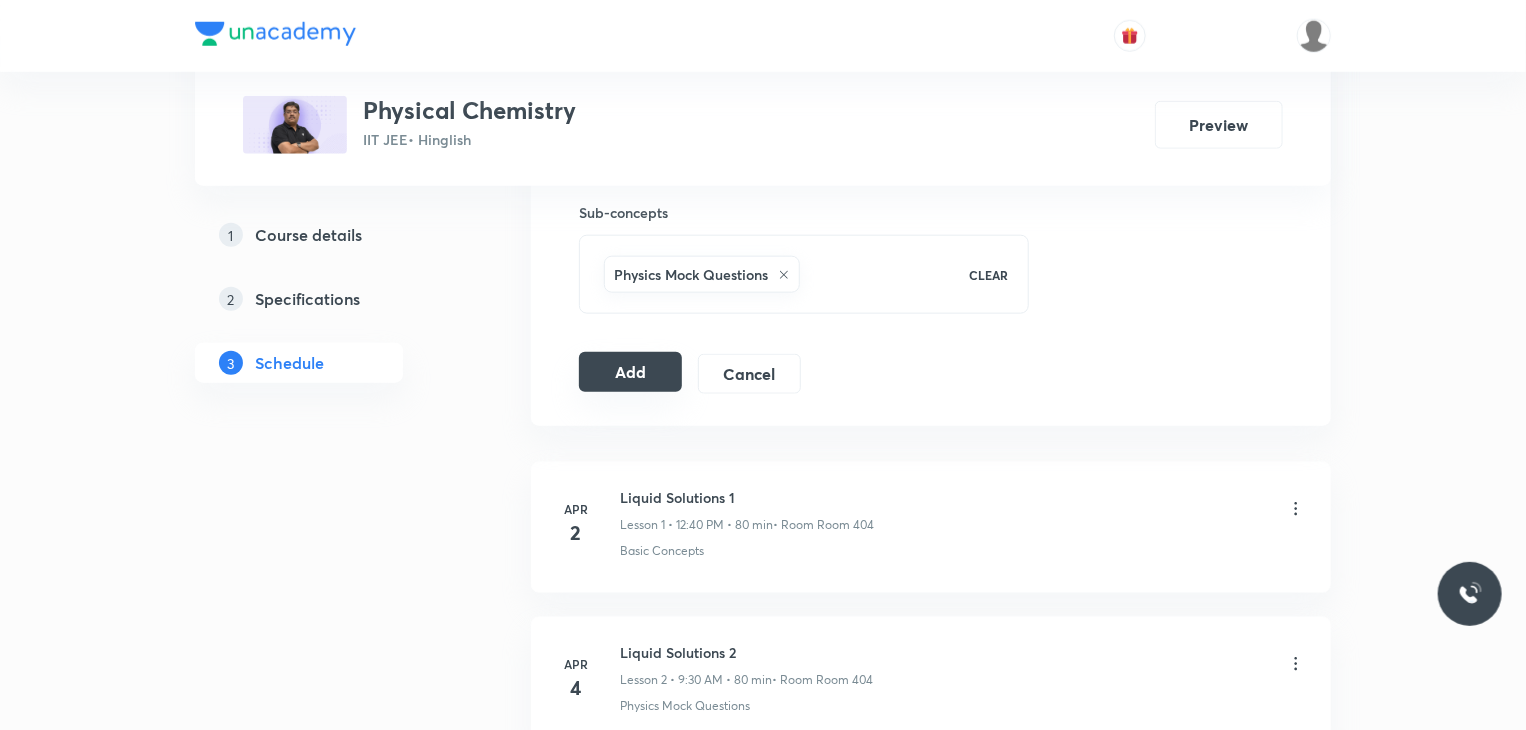 click on "Add" at bounding box center [630, 372] 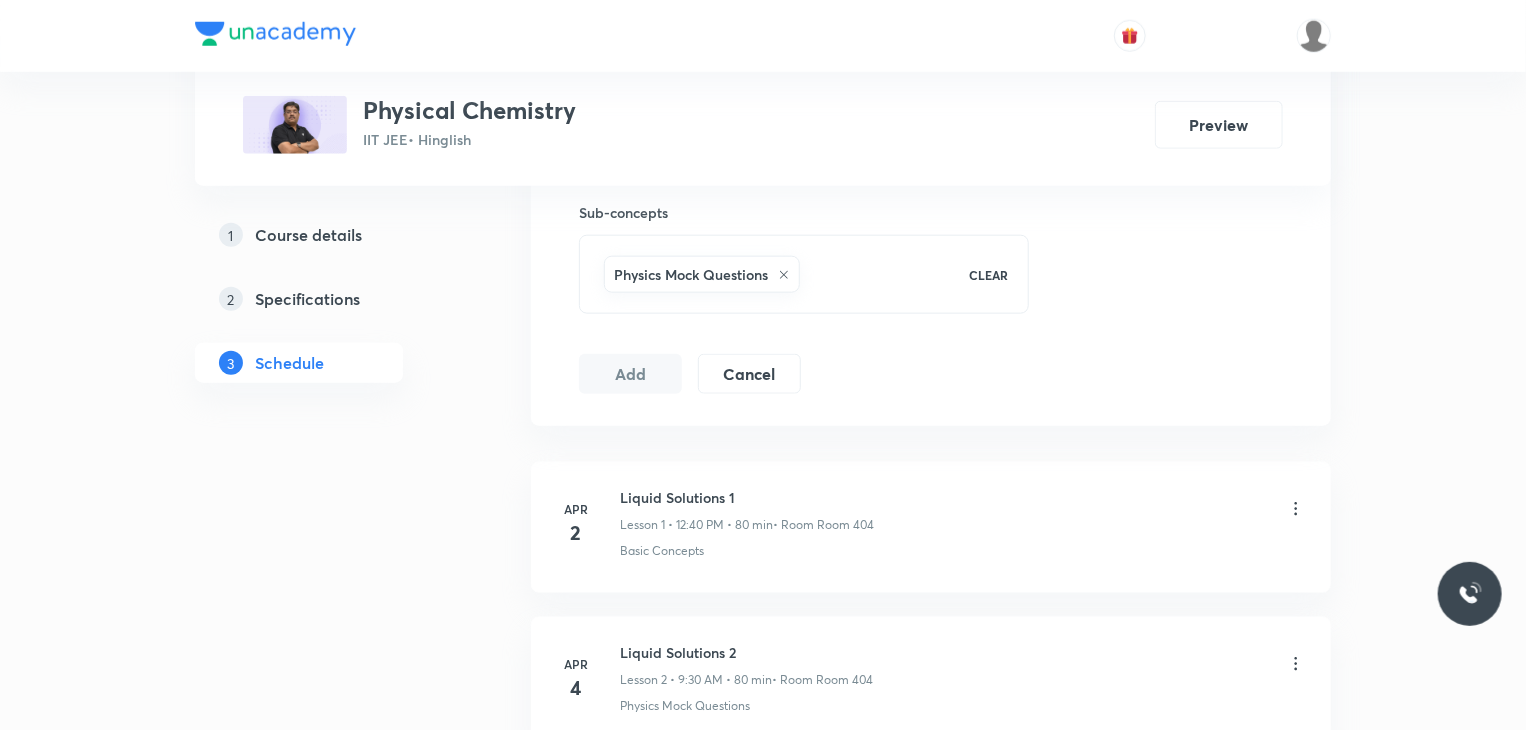 scroll, scrollTop: 7387, scrollLeft: 0, axis: vertical 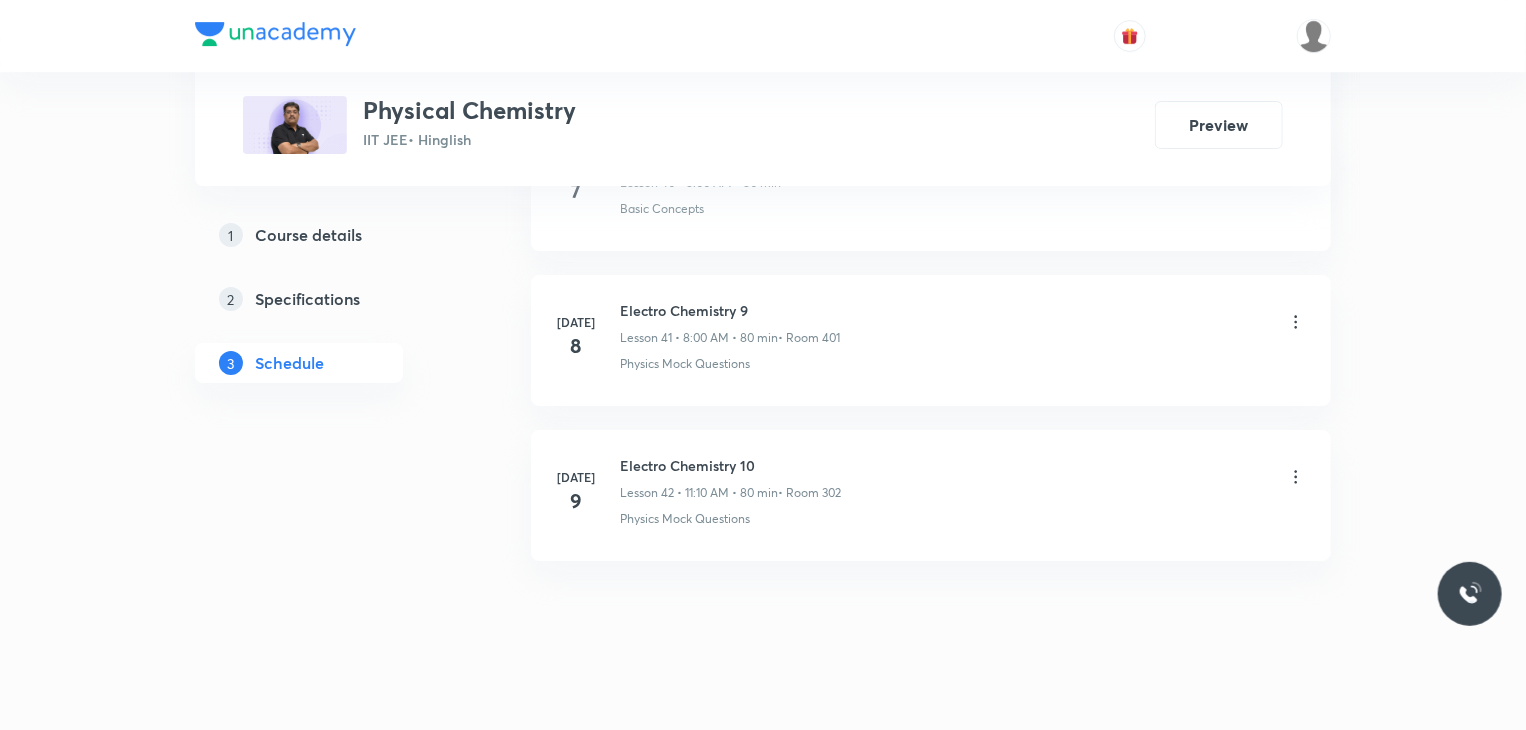 type 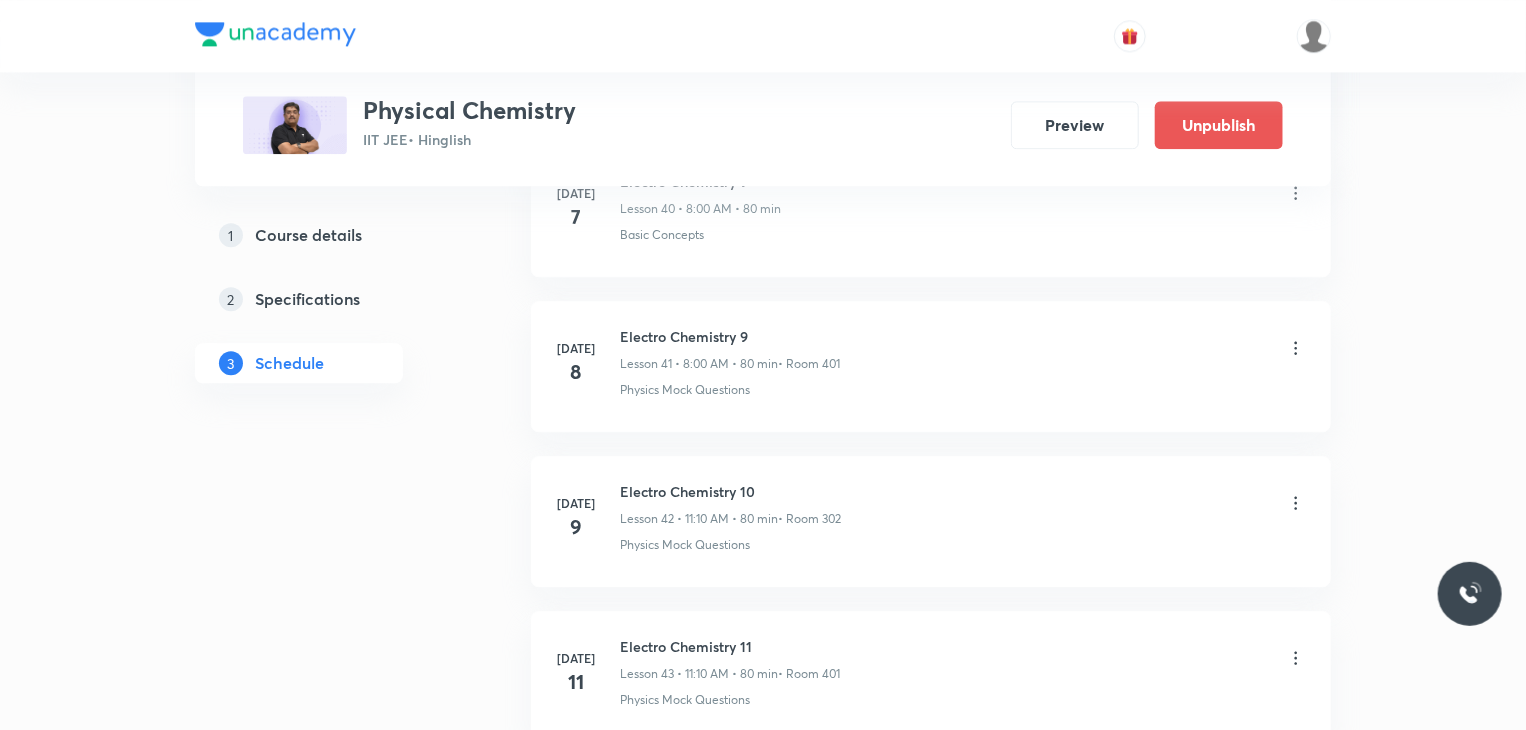 scroll, scrollTop: 6602, scrollLeft: 0, axis: vertical 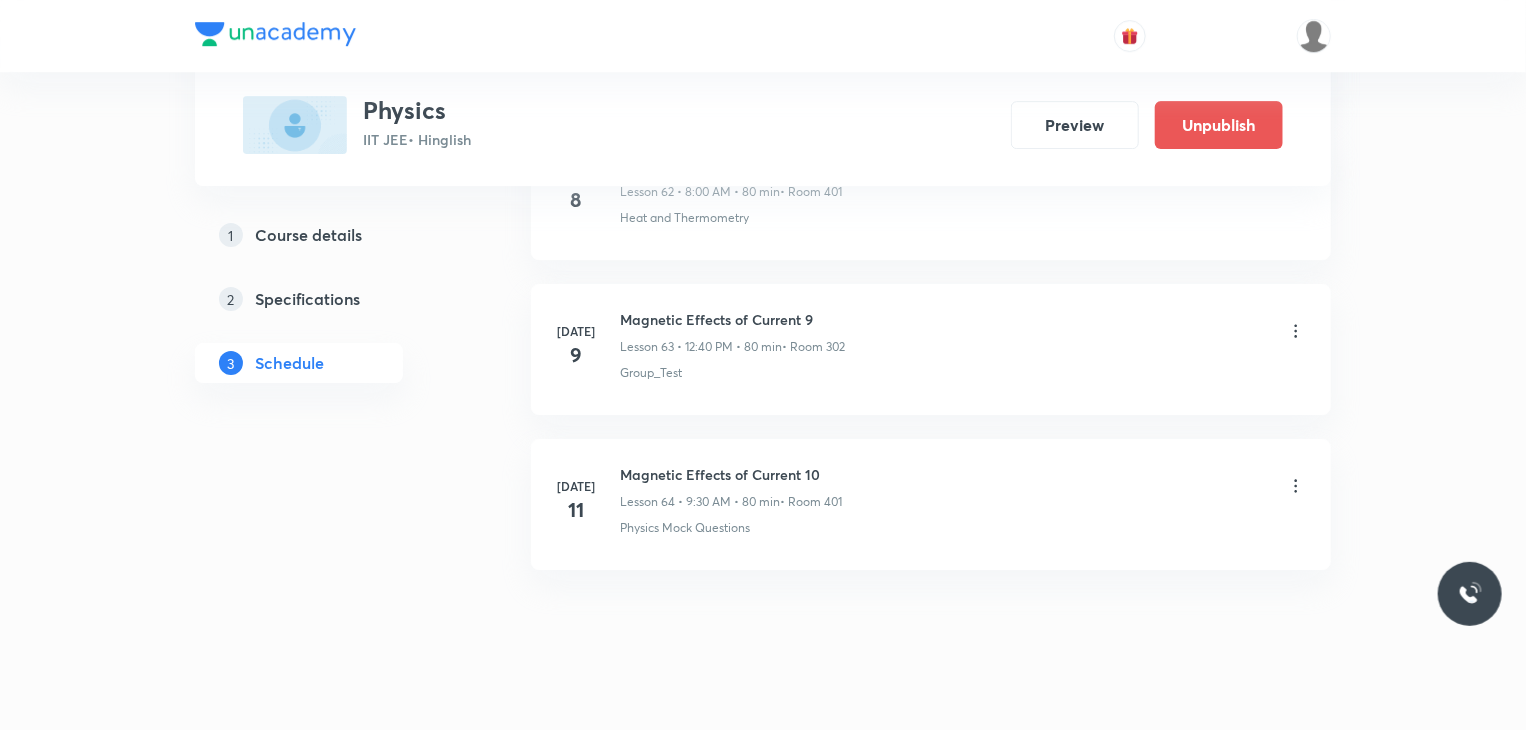 click on "Magnetic Effects of Current 10" at bounding box center [731, 474] 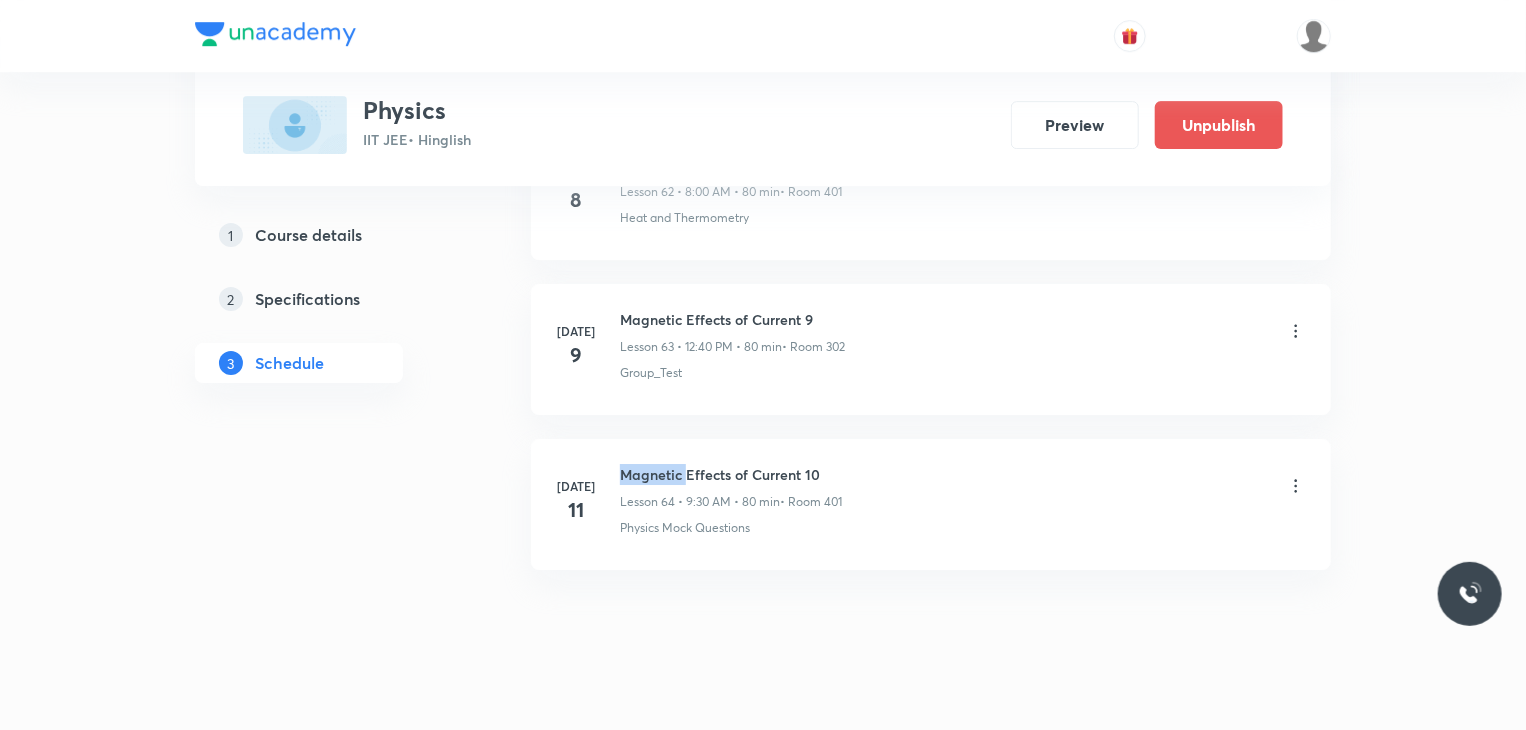 click on "Magnetic Effects of Current 10" at bounding box center [731, 474] 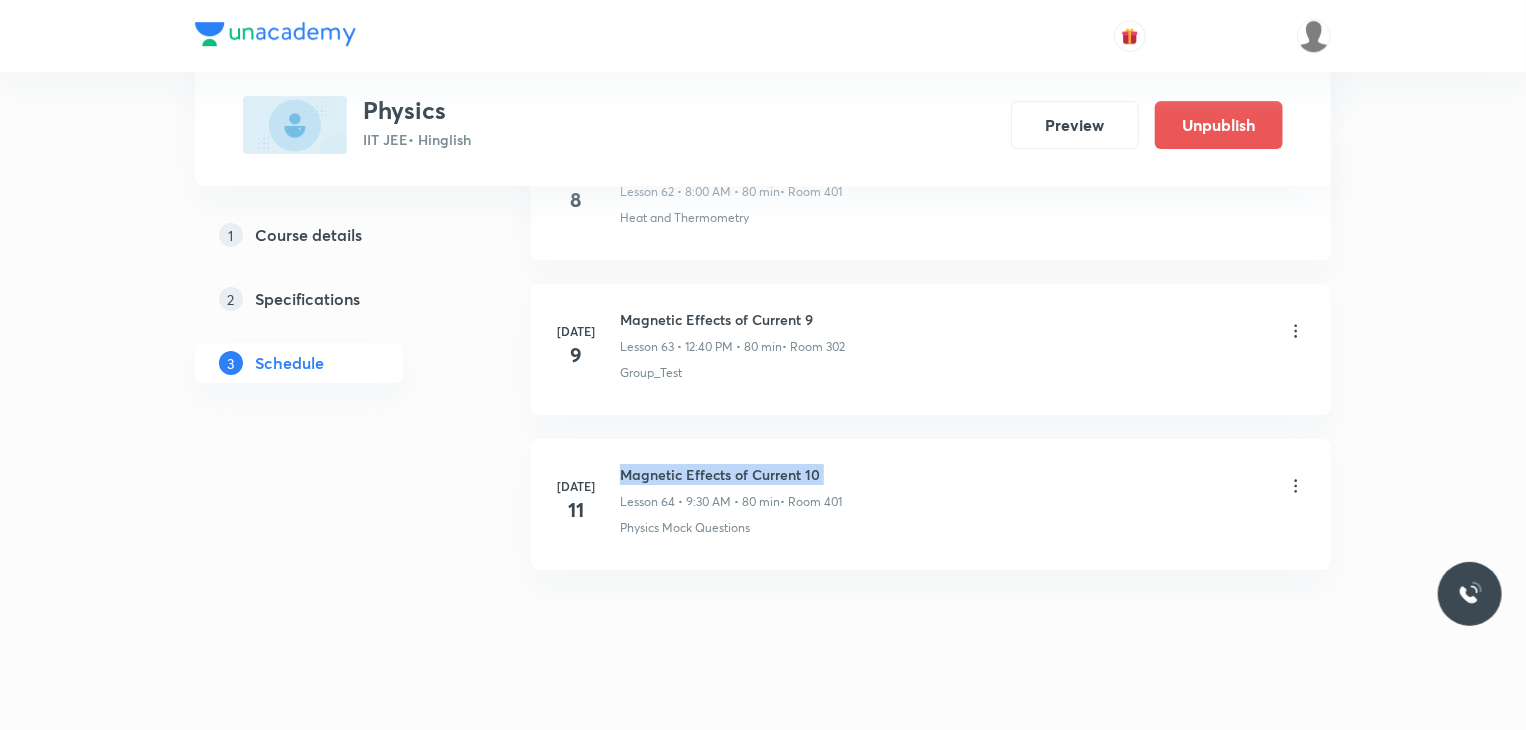 click on "Magnetic Effects of Current 10" at bounding box center [731, 474] 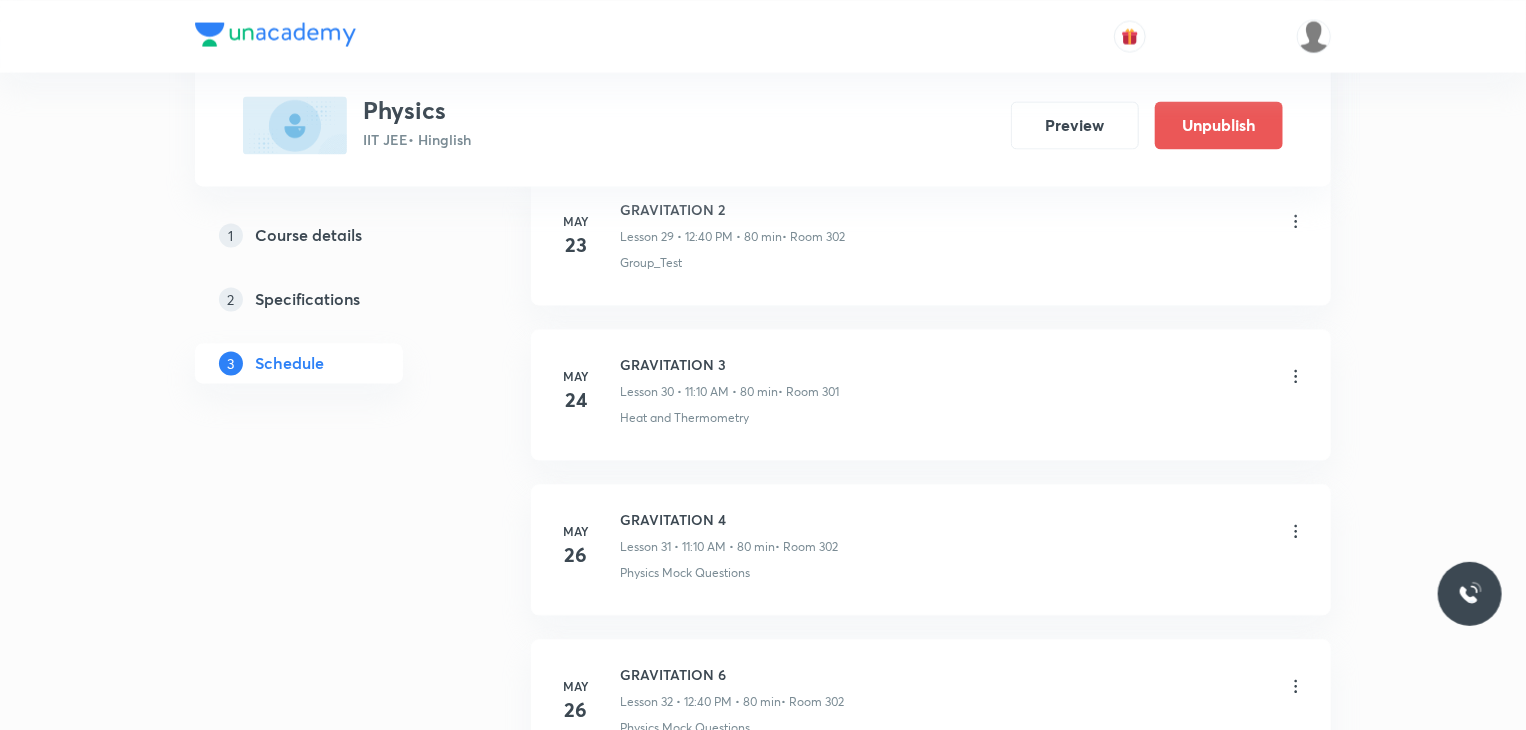 scroll, scrollTop: 0, scrollLeft: 0, axis: both 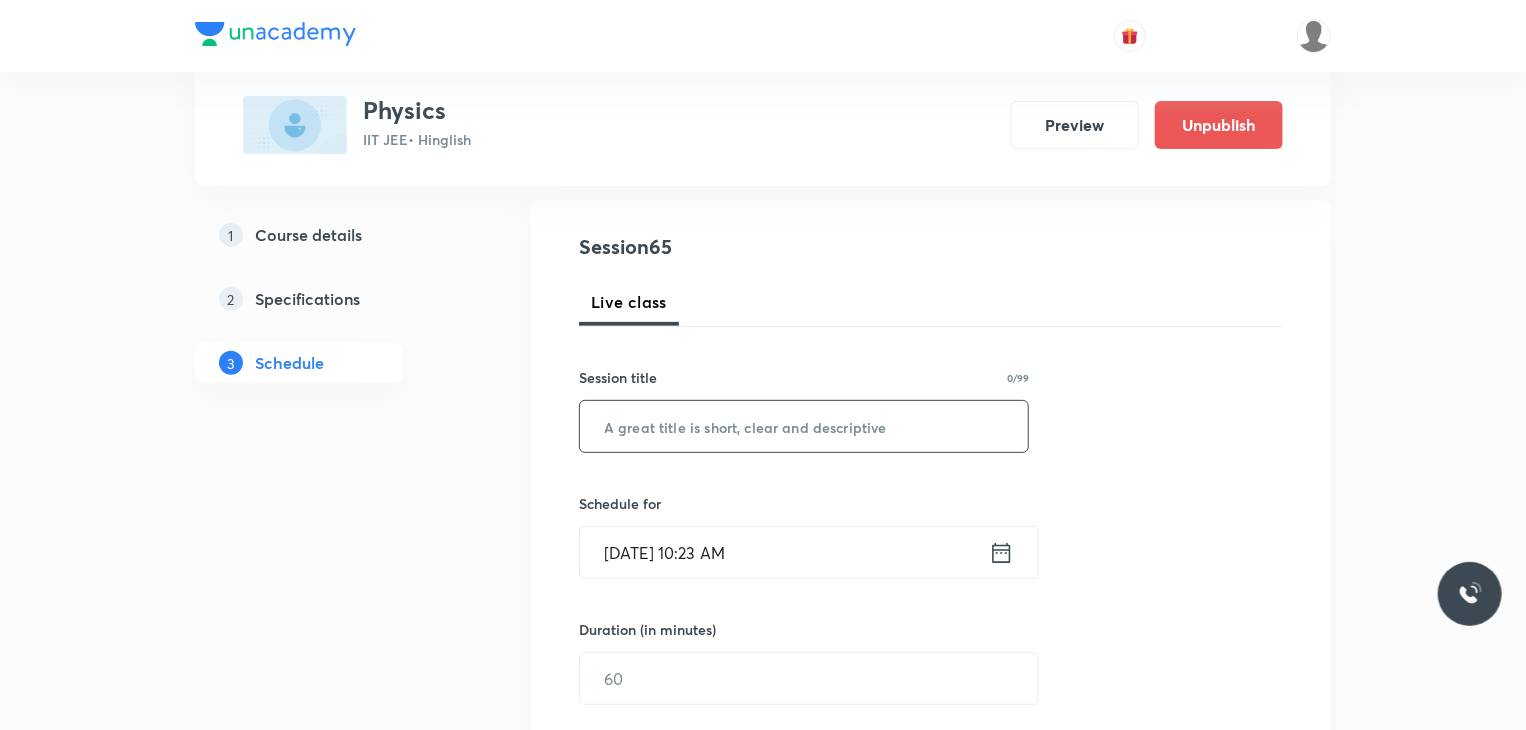 click at bounding box center [804, 426] 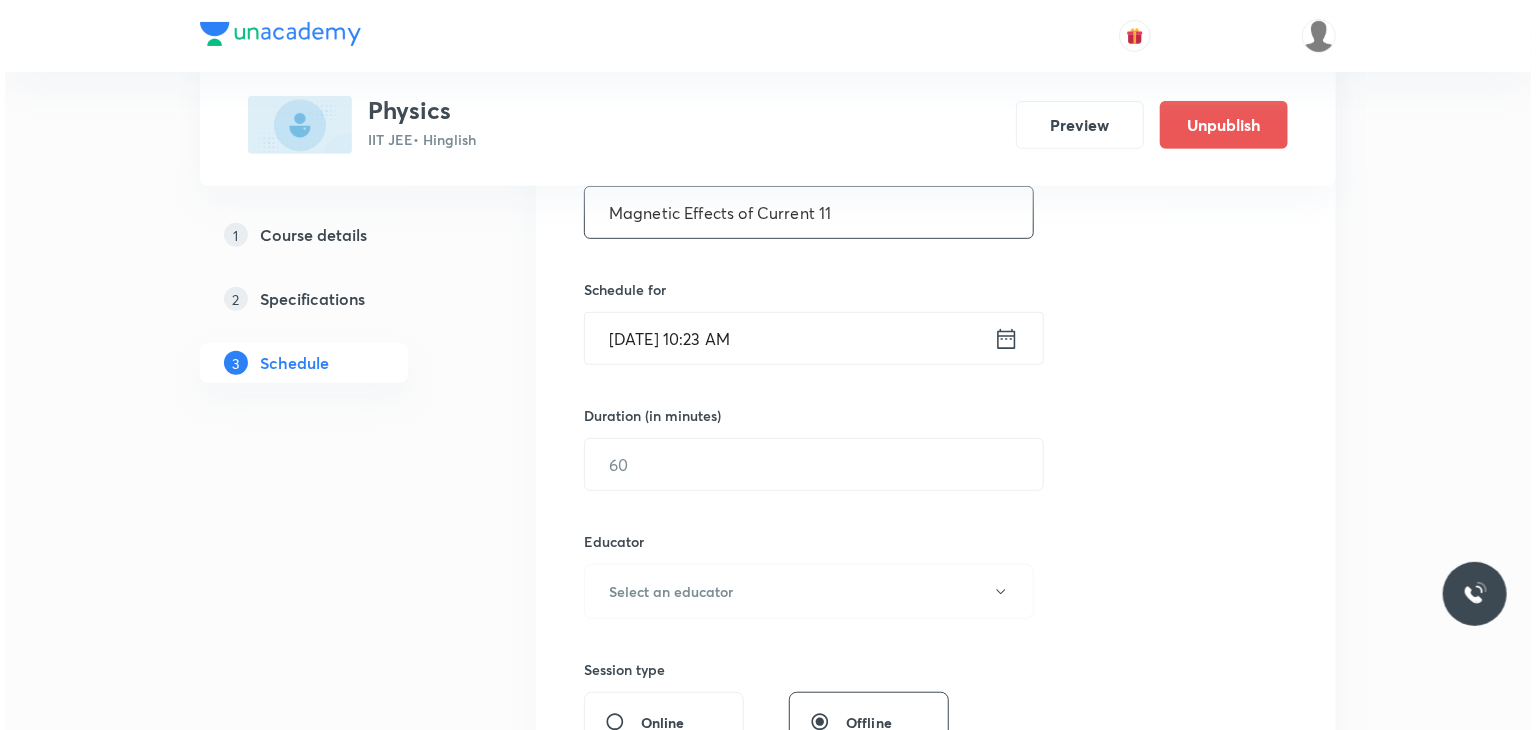 scroll, scrollTop: 300, scrollLeft: 0, axis: vertical 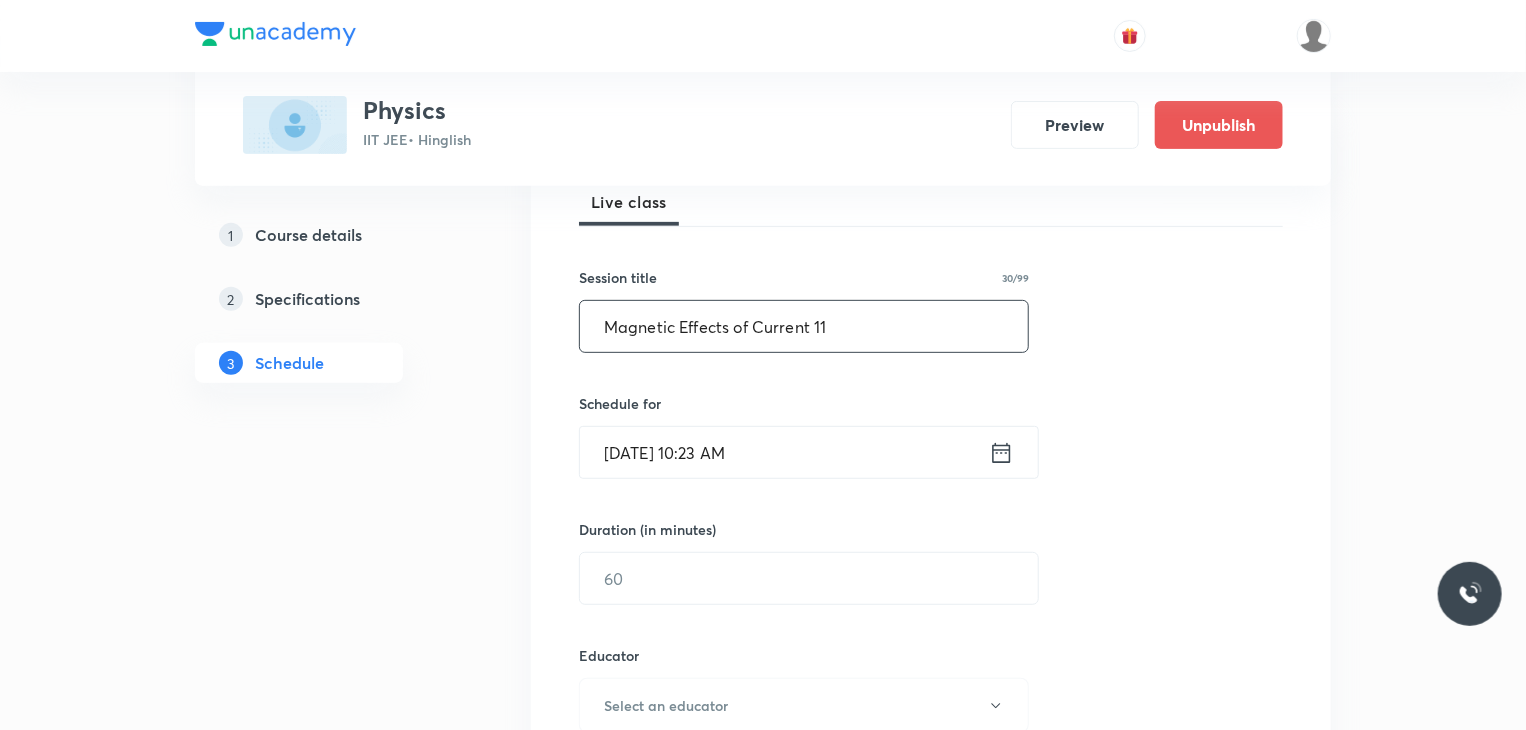 type on "Magnetic Effects of Current 11" 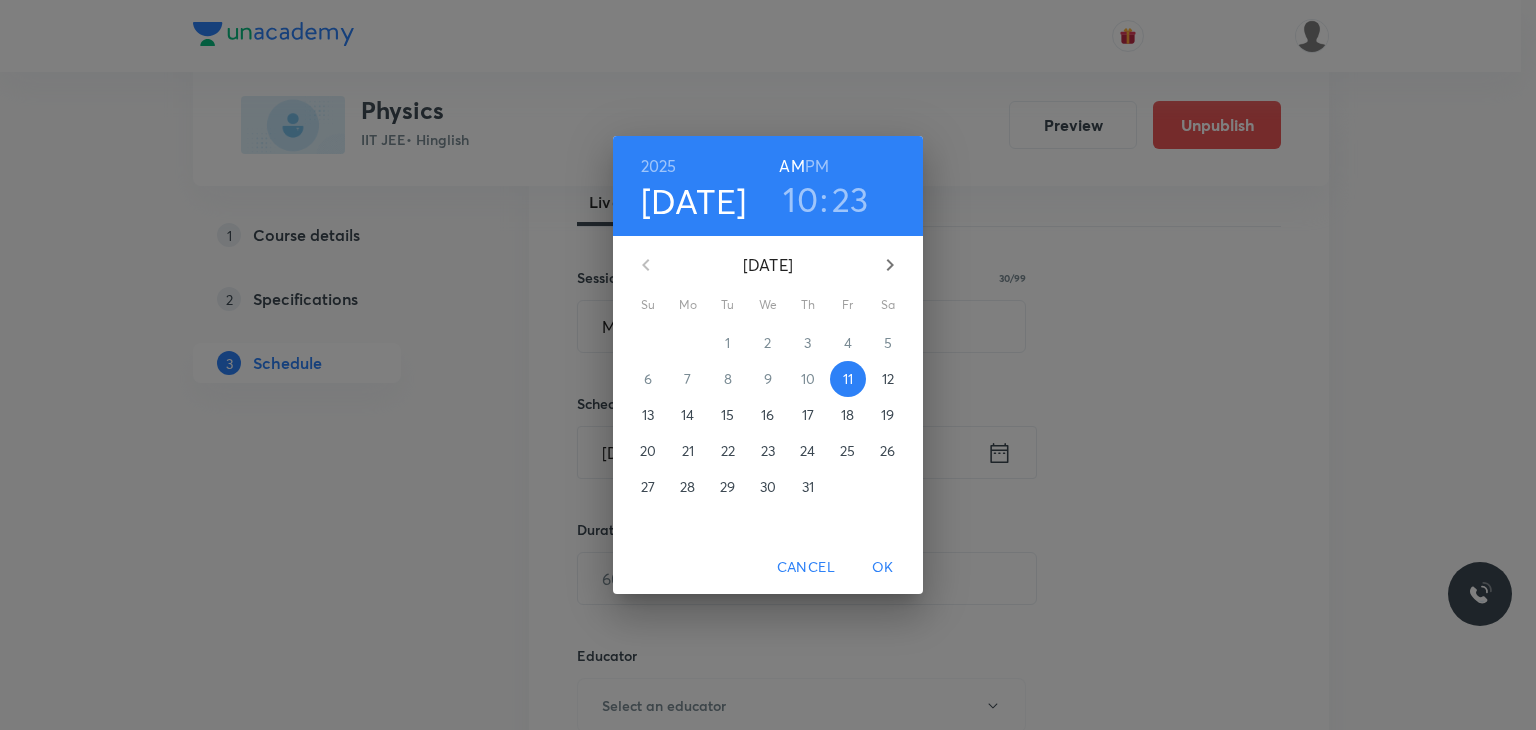 click on "23" at bounding box center (850, 199) 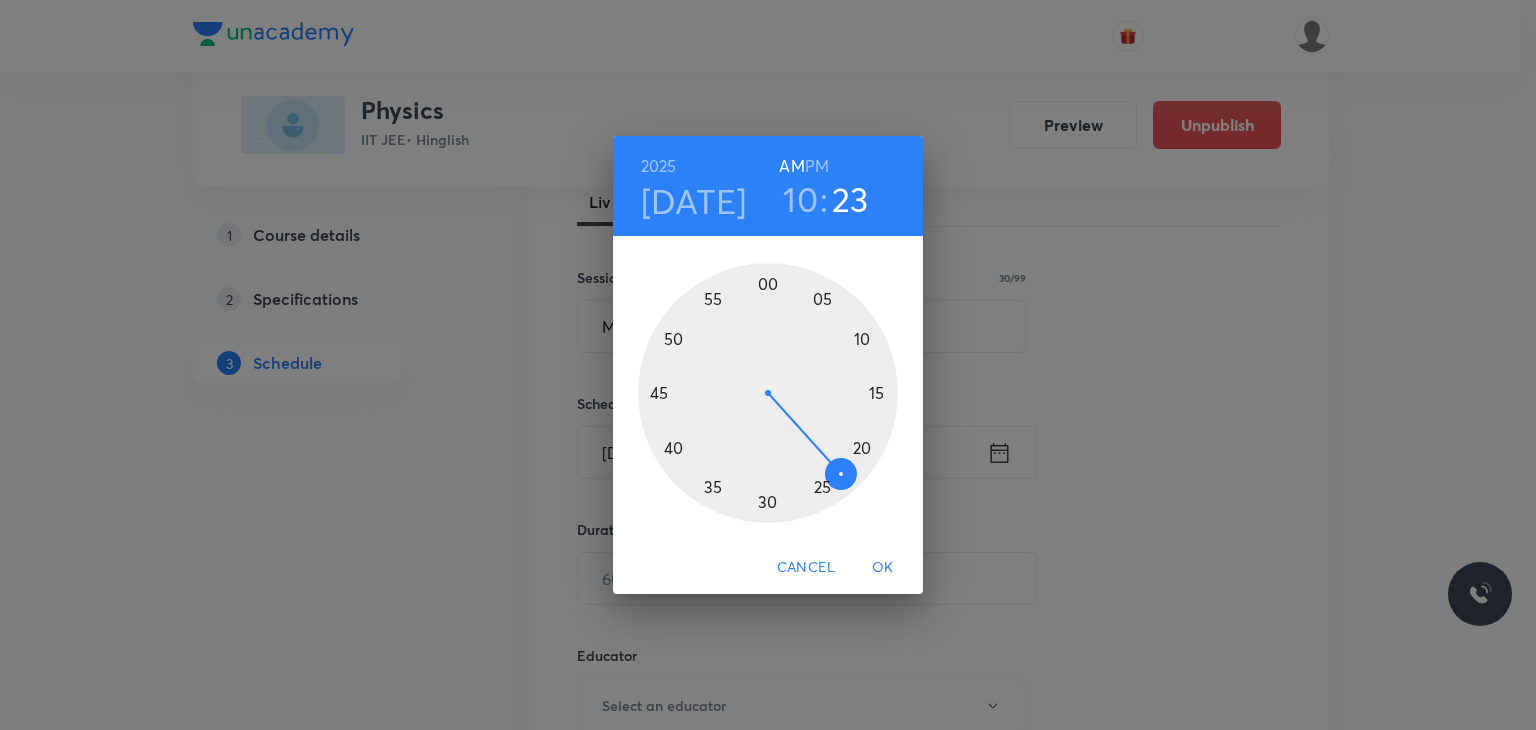 click on "10" at bounding box center [800, 199] 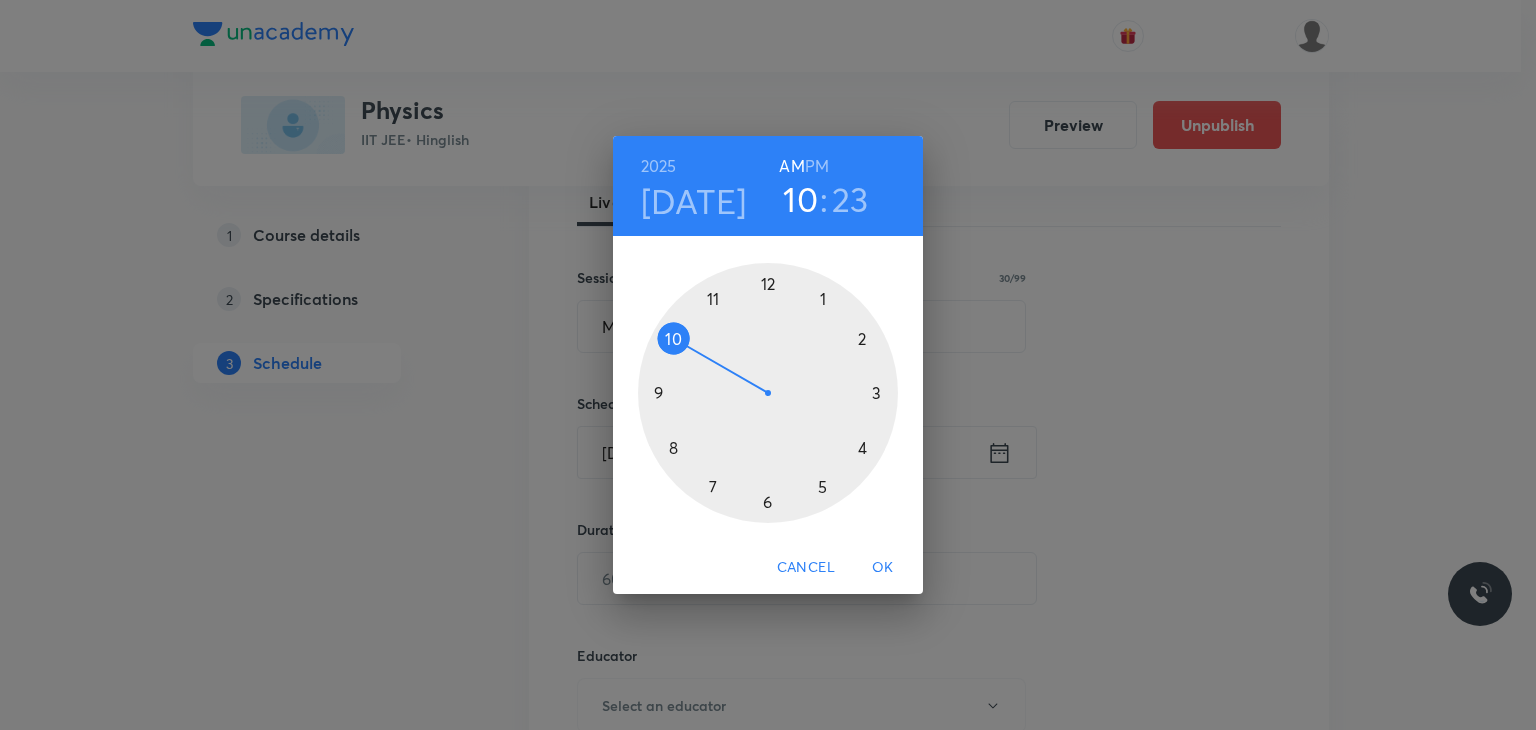 click at bounding box center (768, 393) 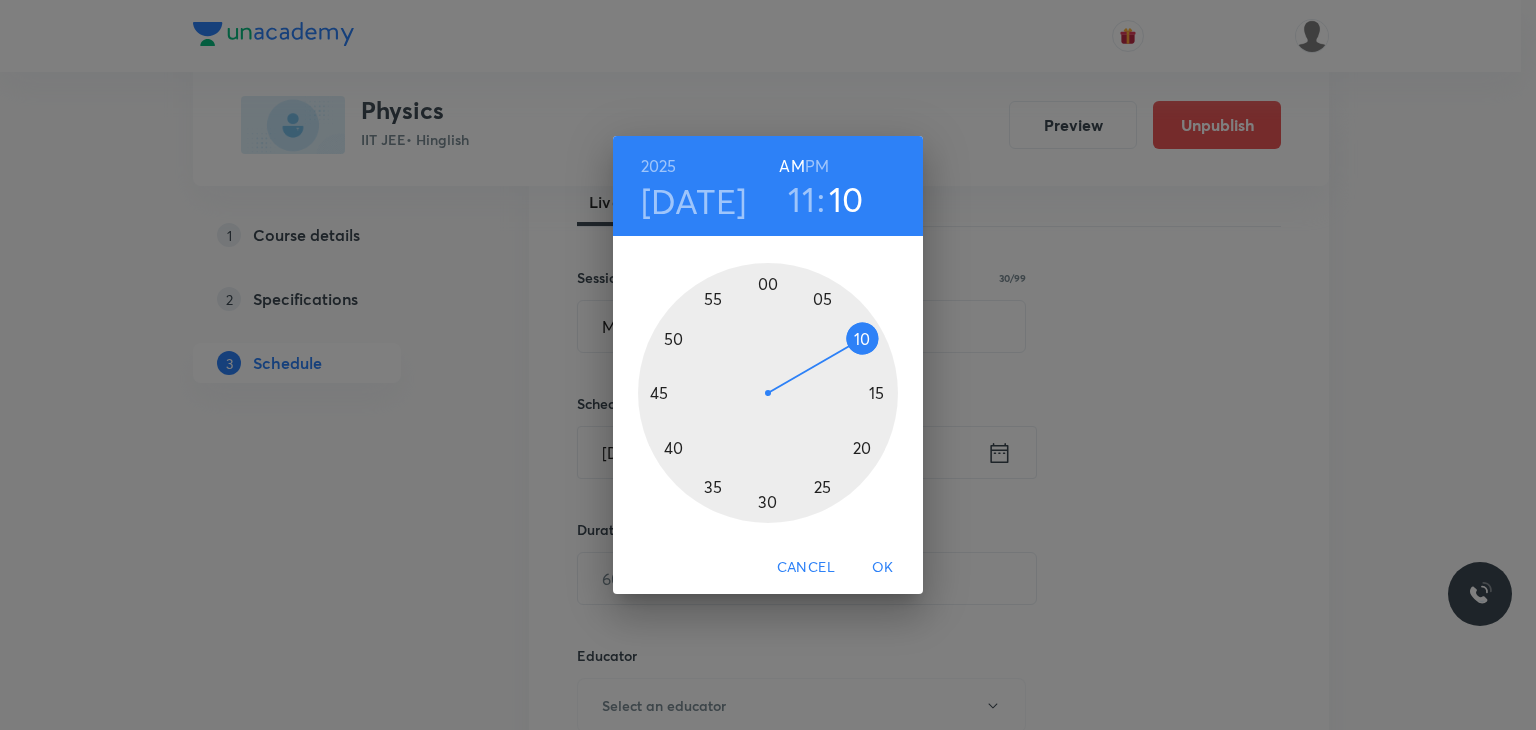 click at bounding box center (768, 393) 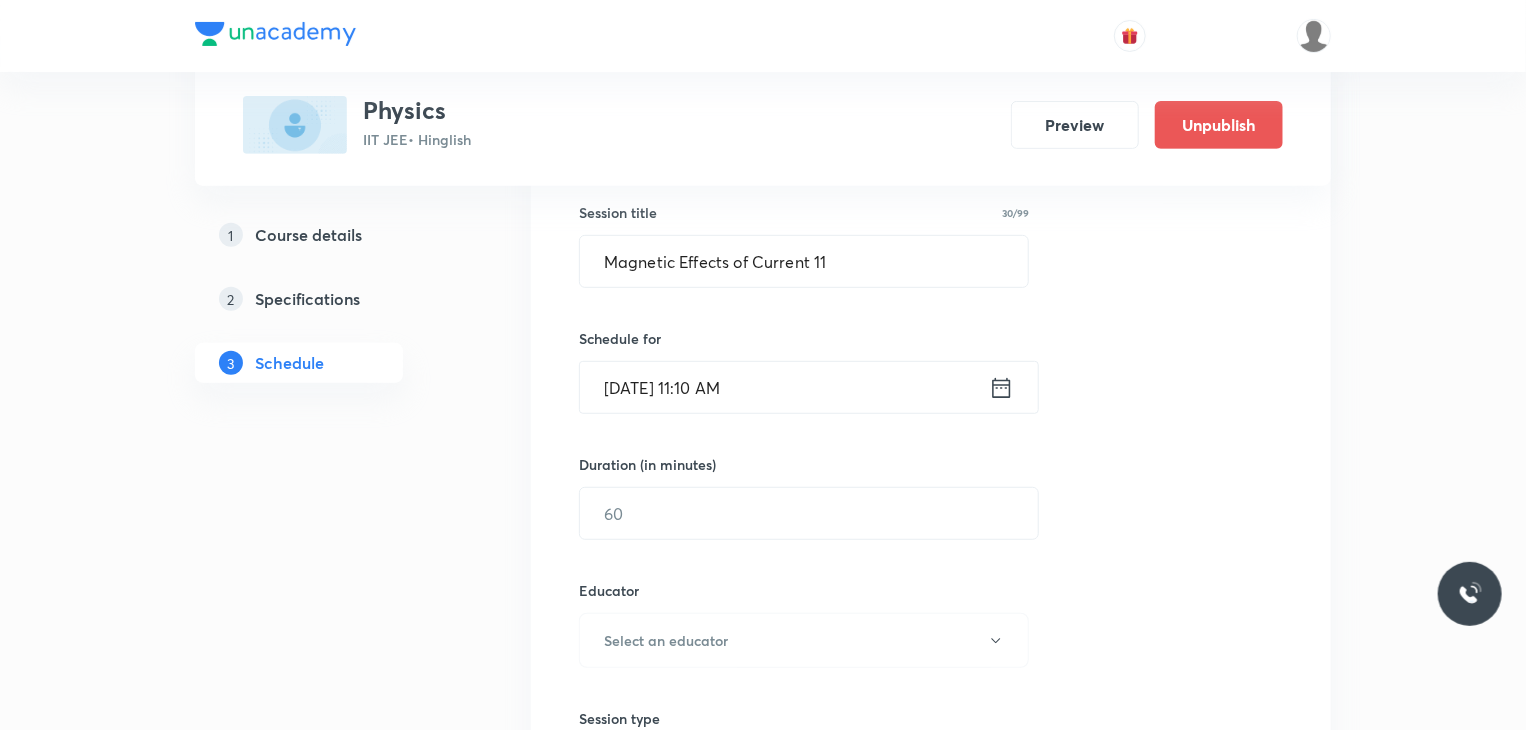 scroll, scrollTop: 400, scrollLeft: 0, axis: vertical 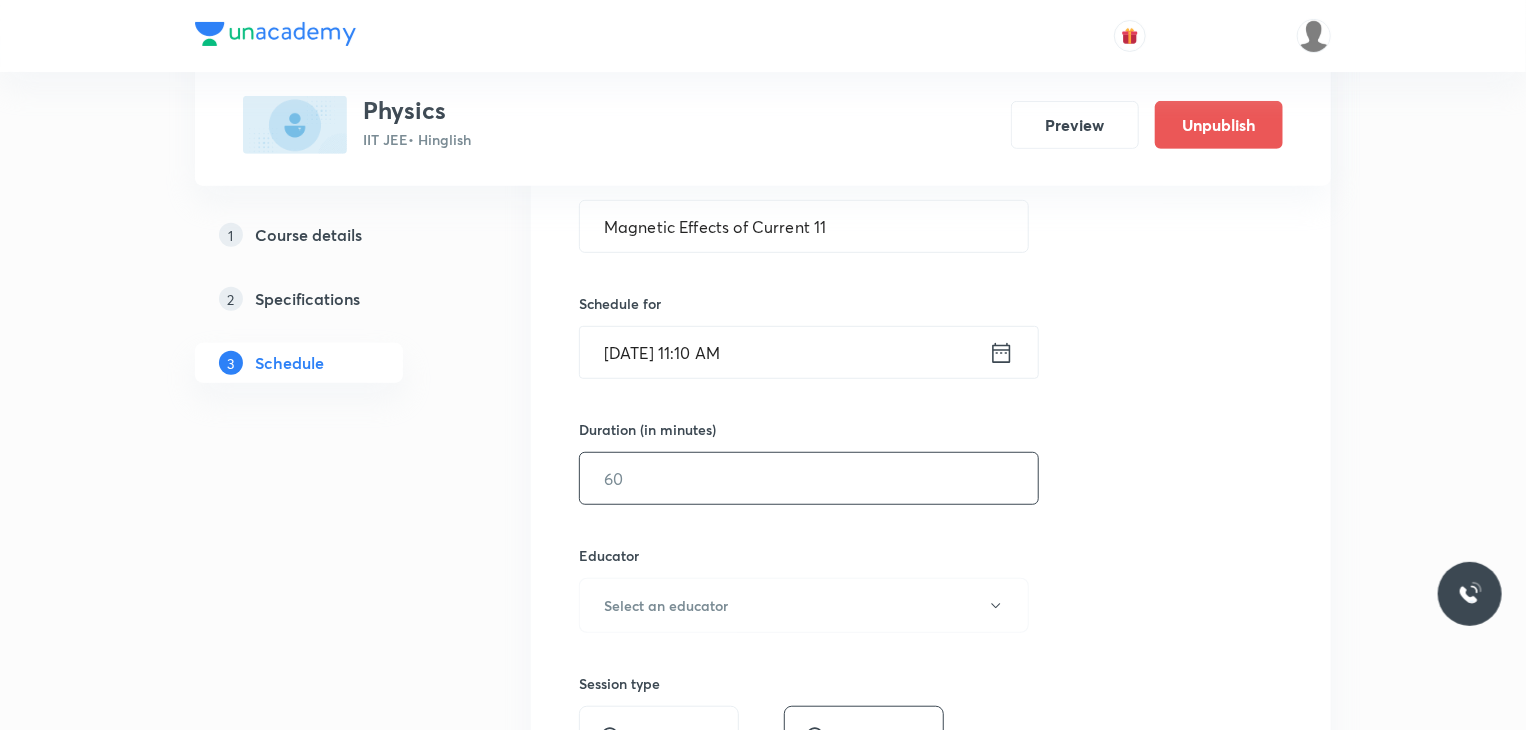 click at bounding box center [809, 478] 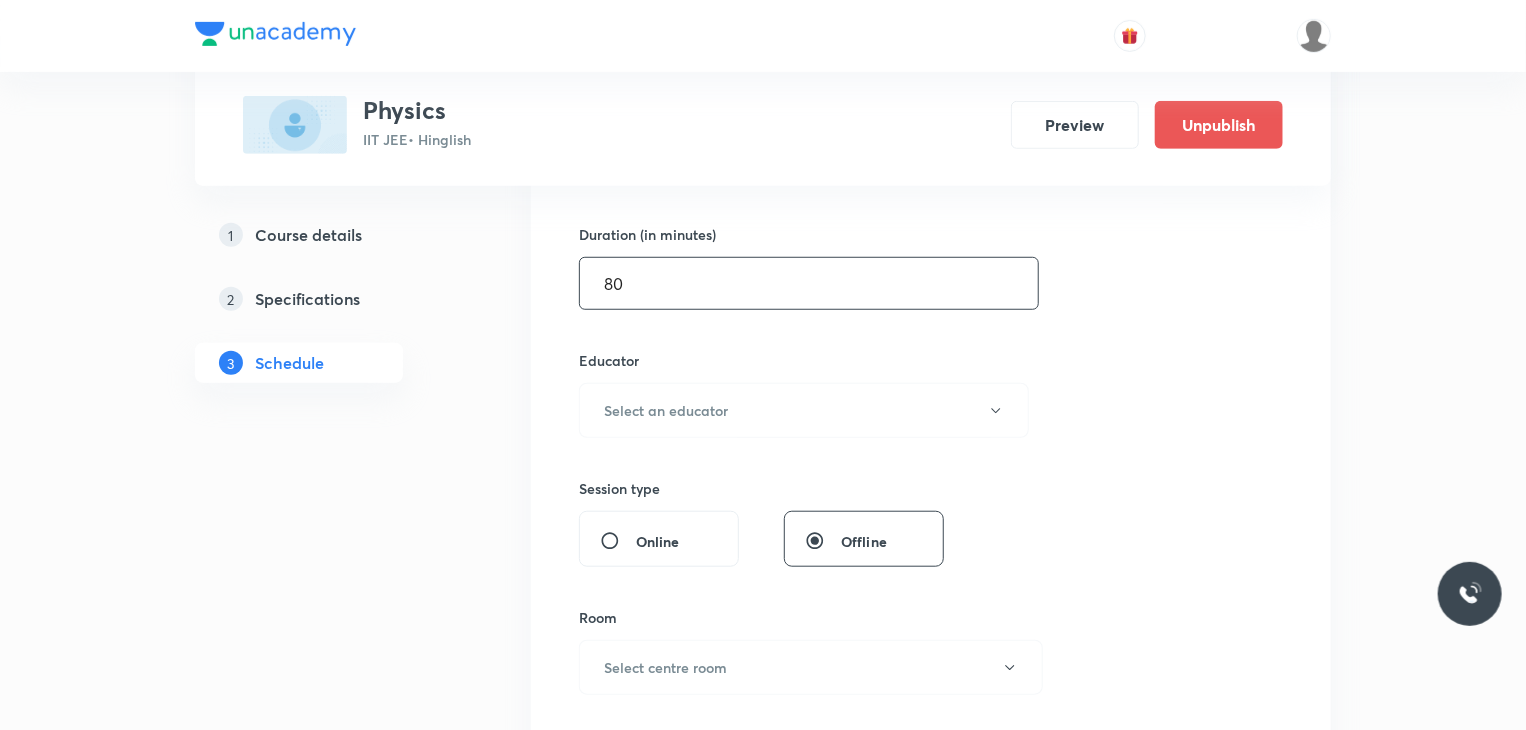 scroll, scrollTop: 600, scrollLeft: 0, axis: vertical 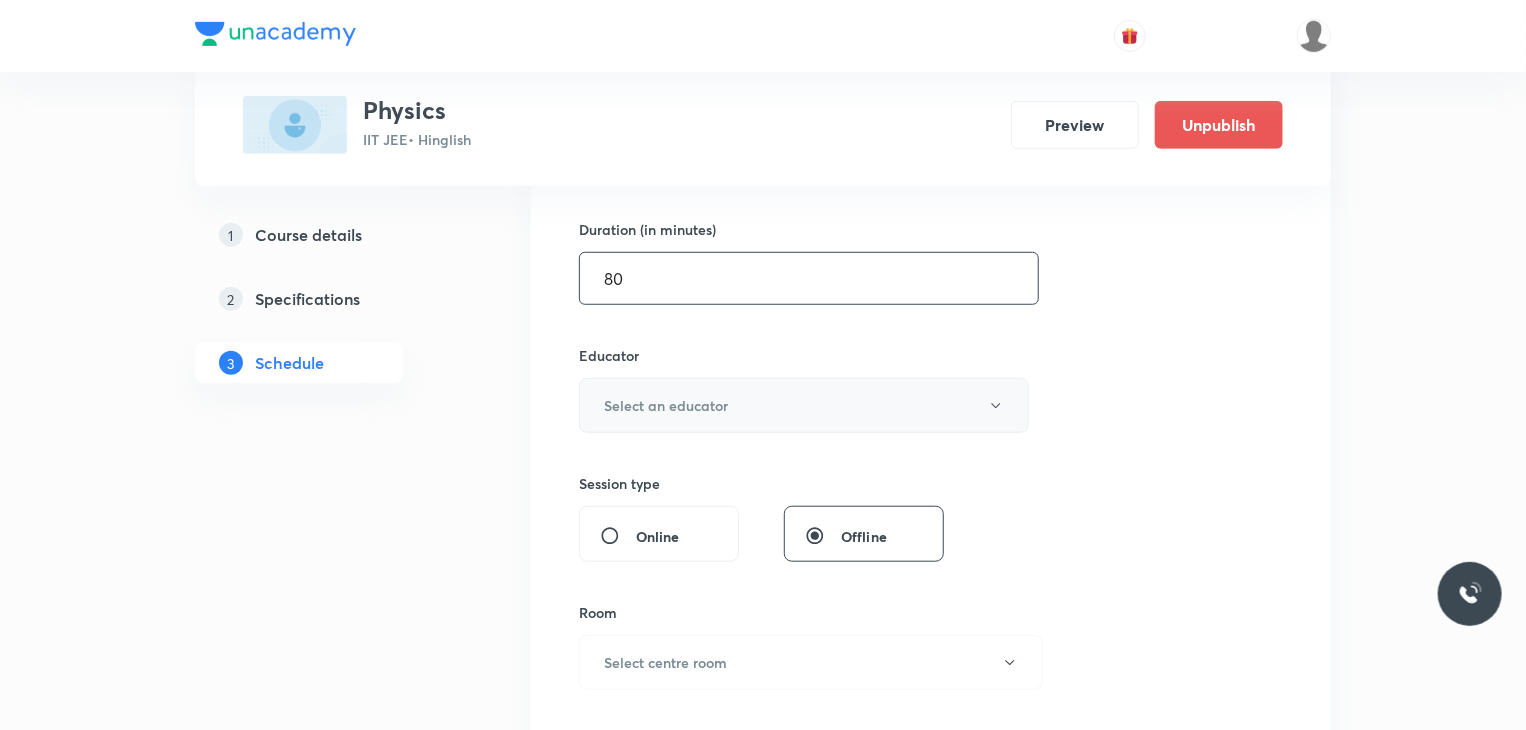type on "80" 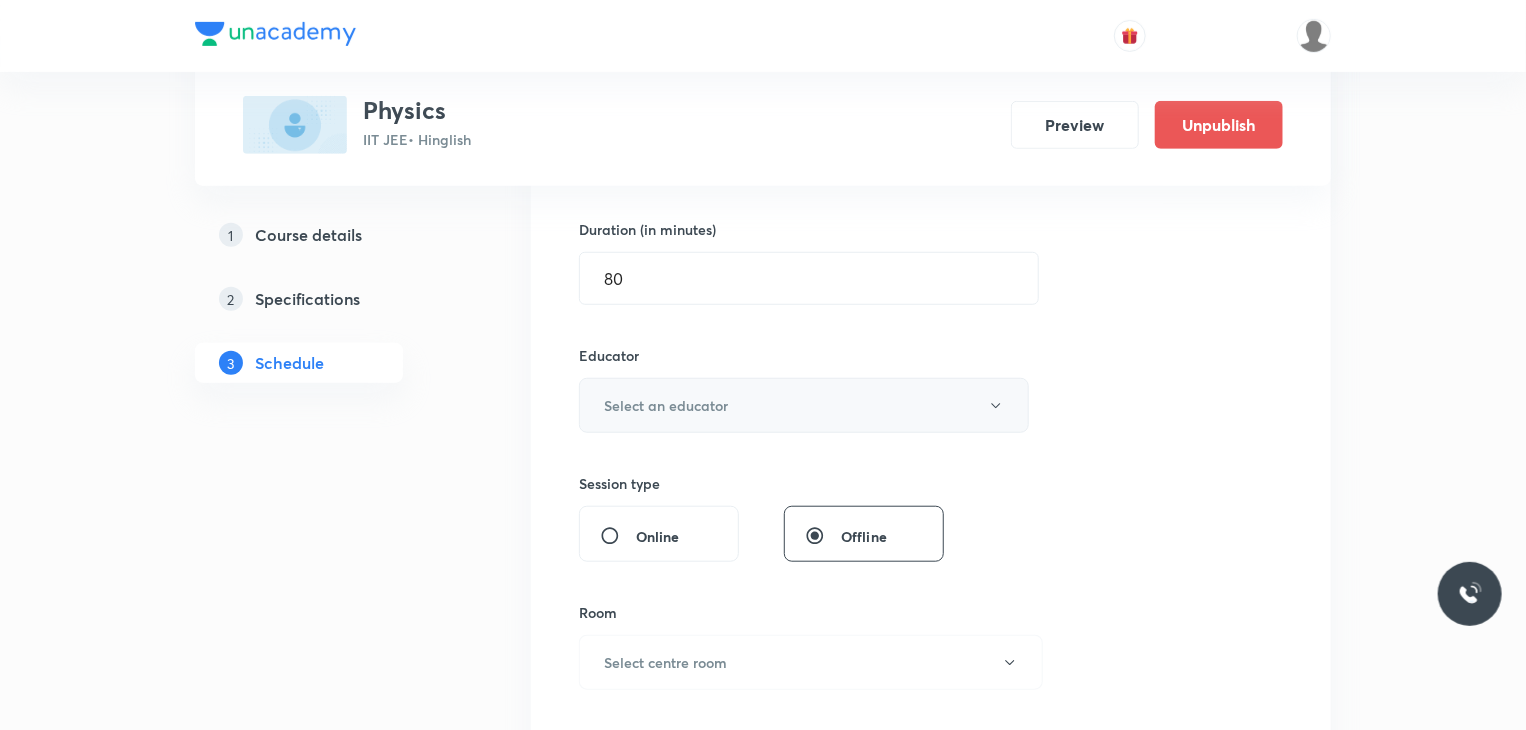 click on "Select an educator" at bounding box center [804, 405] 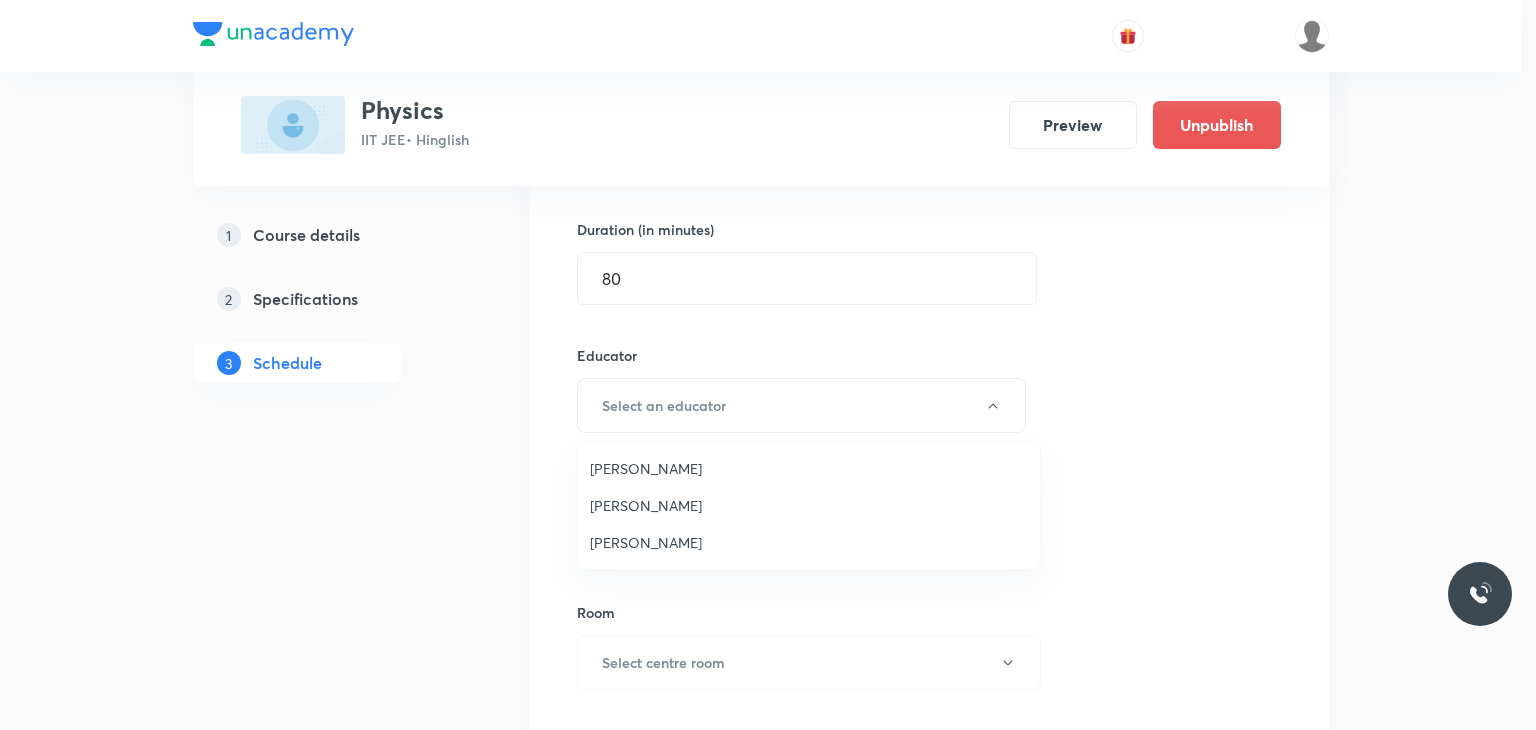 click on "Praveen Kumar Ghosh" at bounding box center [809, 542] 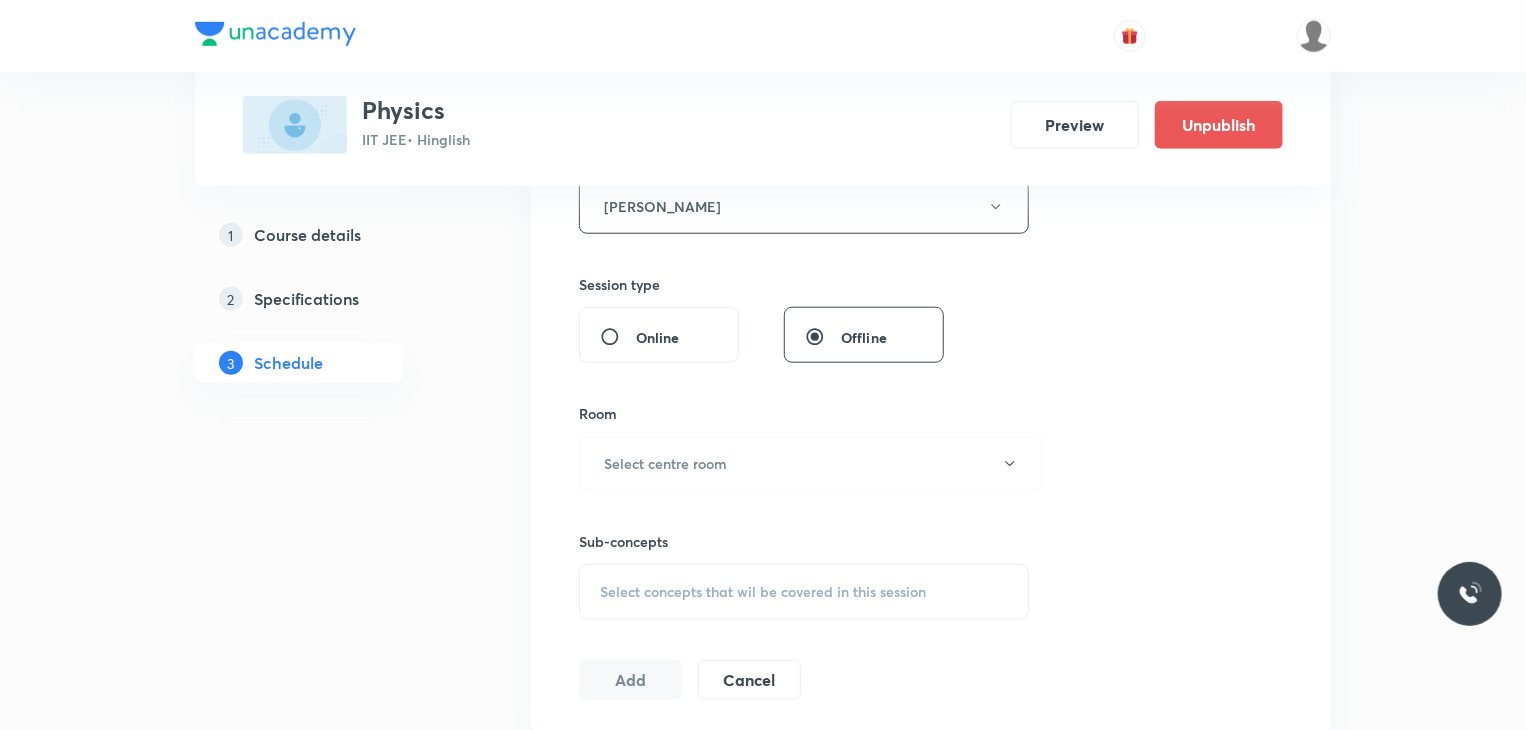 scroll, scrollTop: 800, scrollLeft: 0, axis: vertical 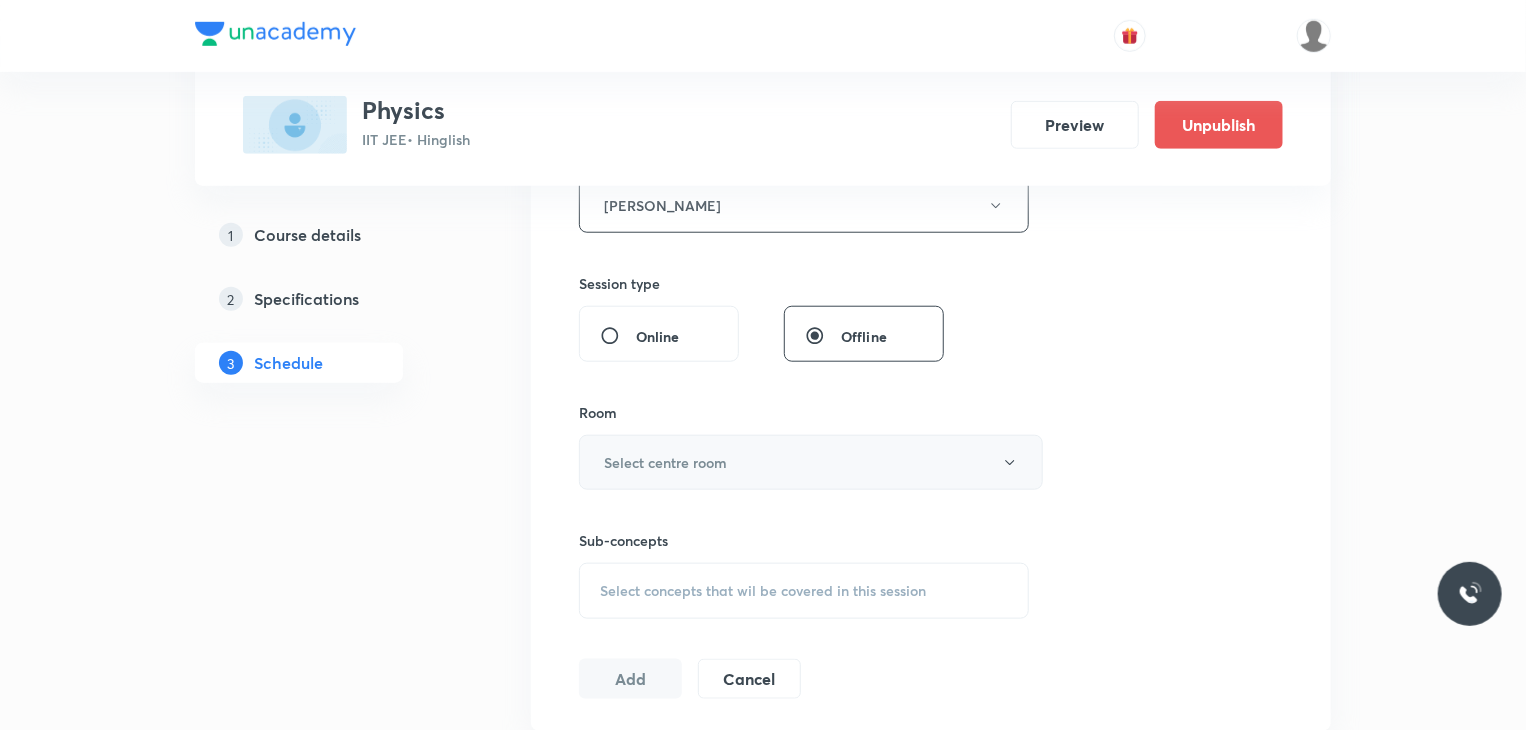 click on "Select centre room" at bounding box center (665, 462) 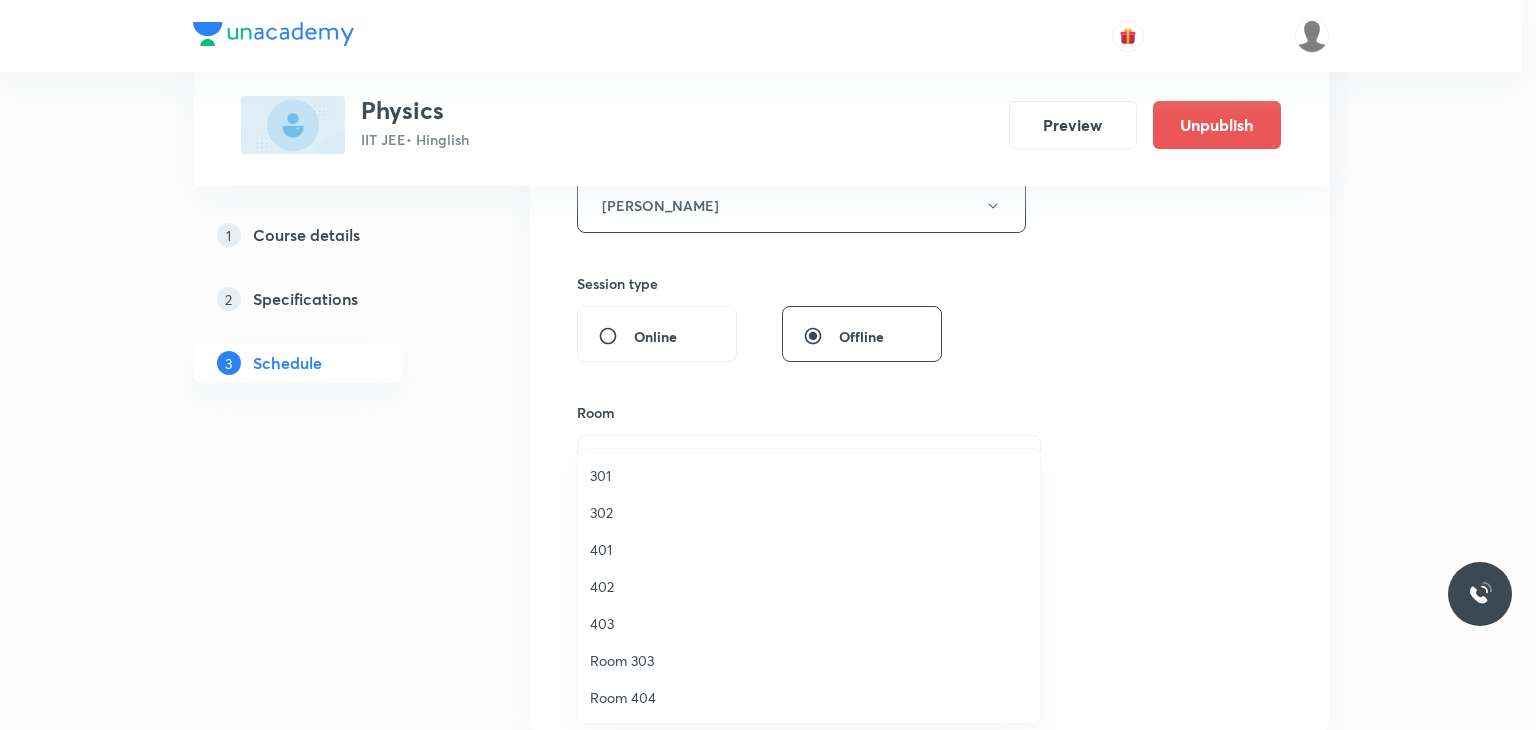 click on "302" at bounding box center [809, 512] 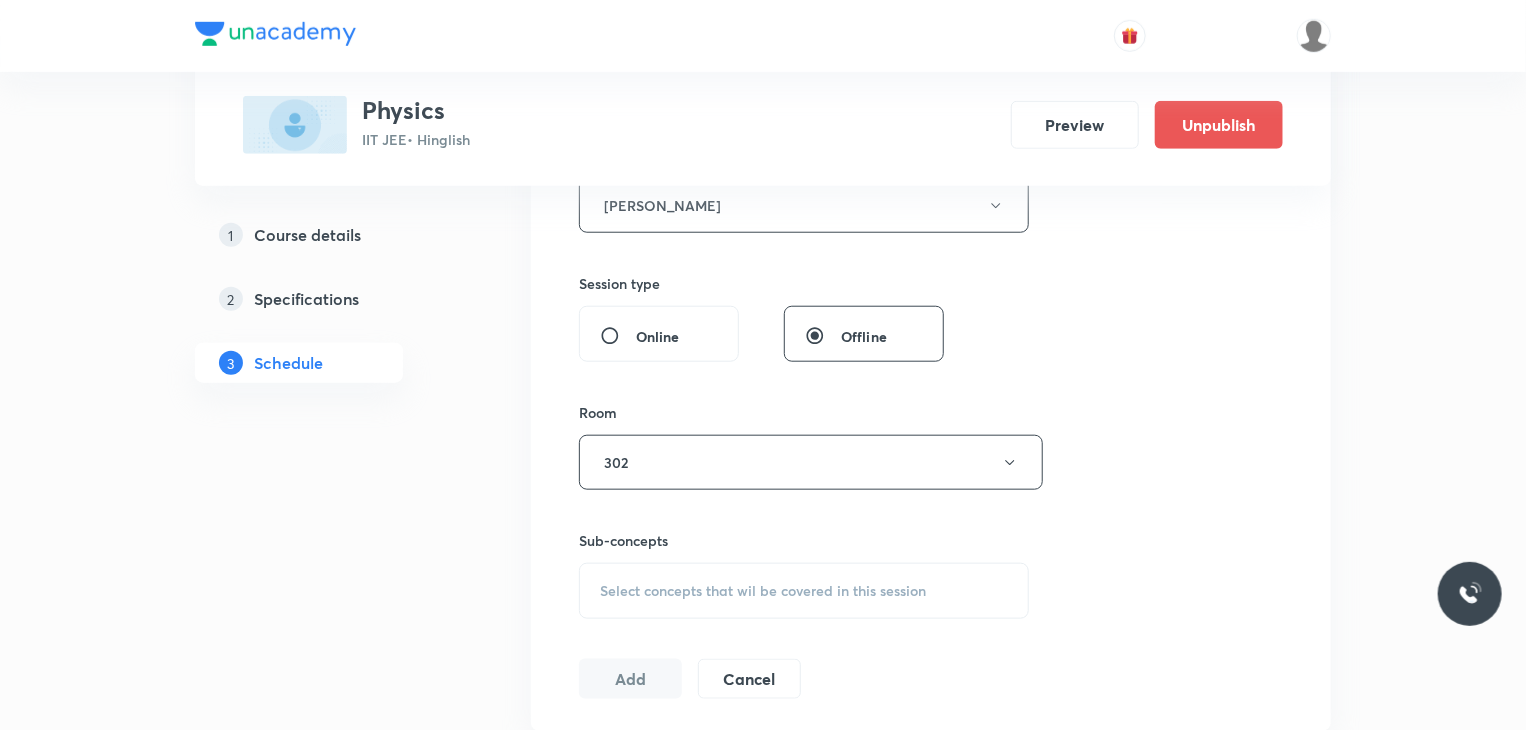 click on "Select concepts that wil be covered in this session" at bounding box center [804, 591] 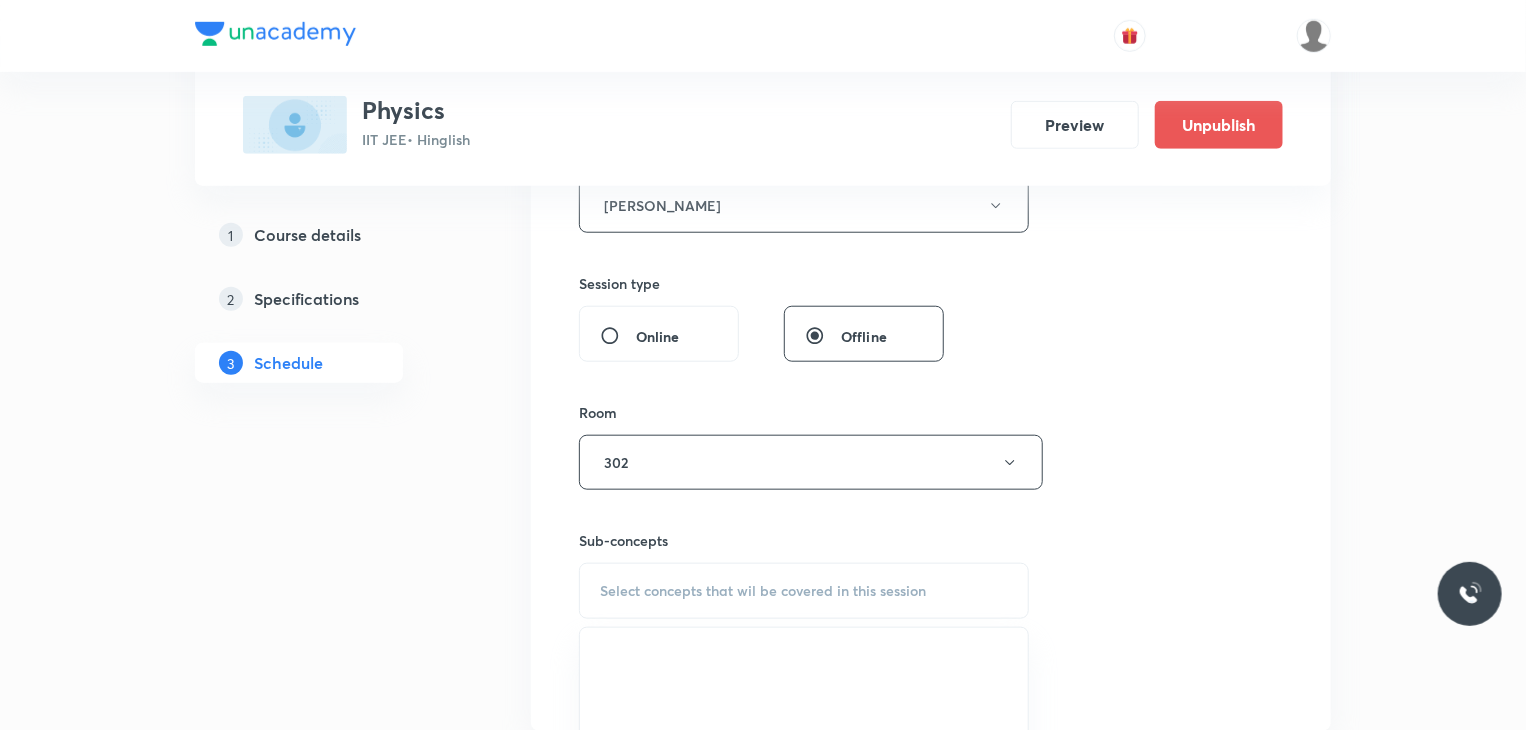 scroll, scrollTop: 1000, scrollLeft: 0, axis: vertical 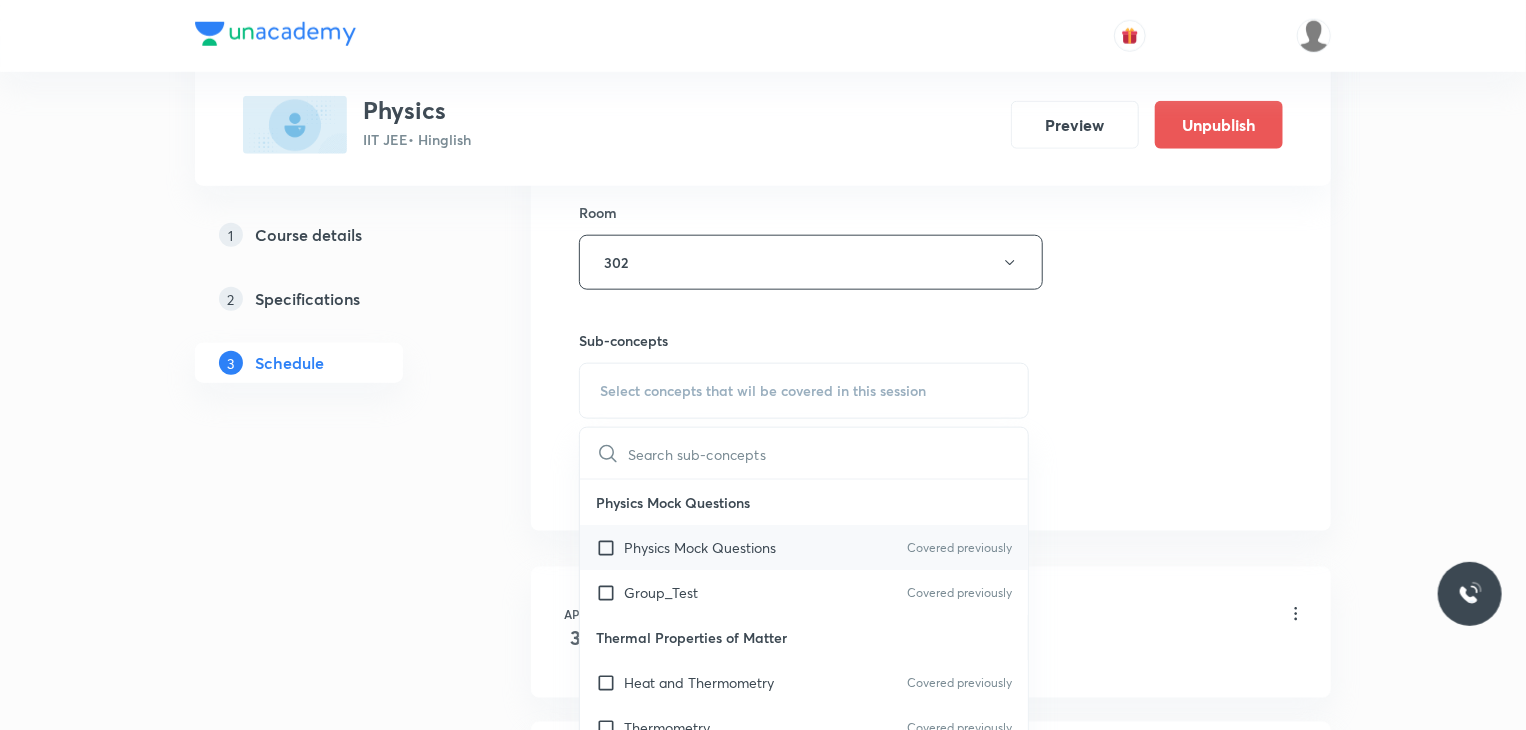 click on "Physics Mock Questions" at bounding box center [700, 547] 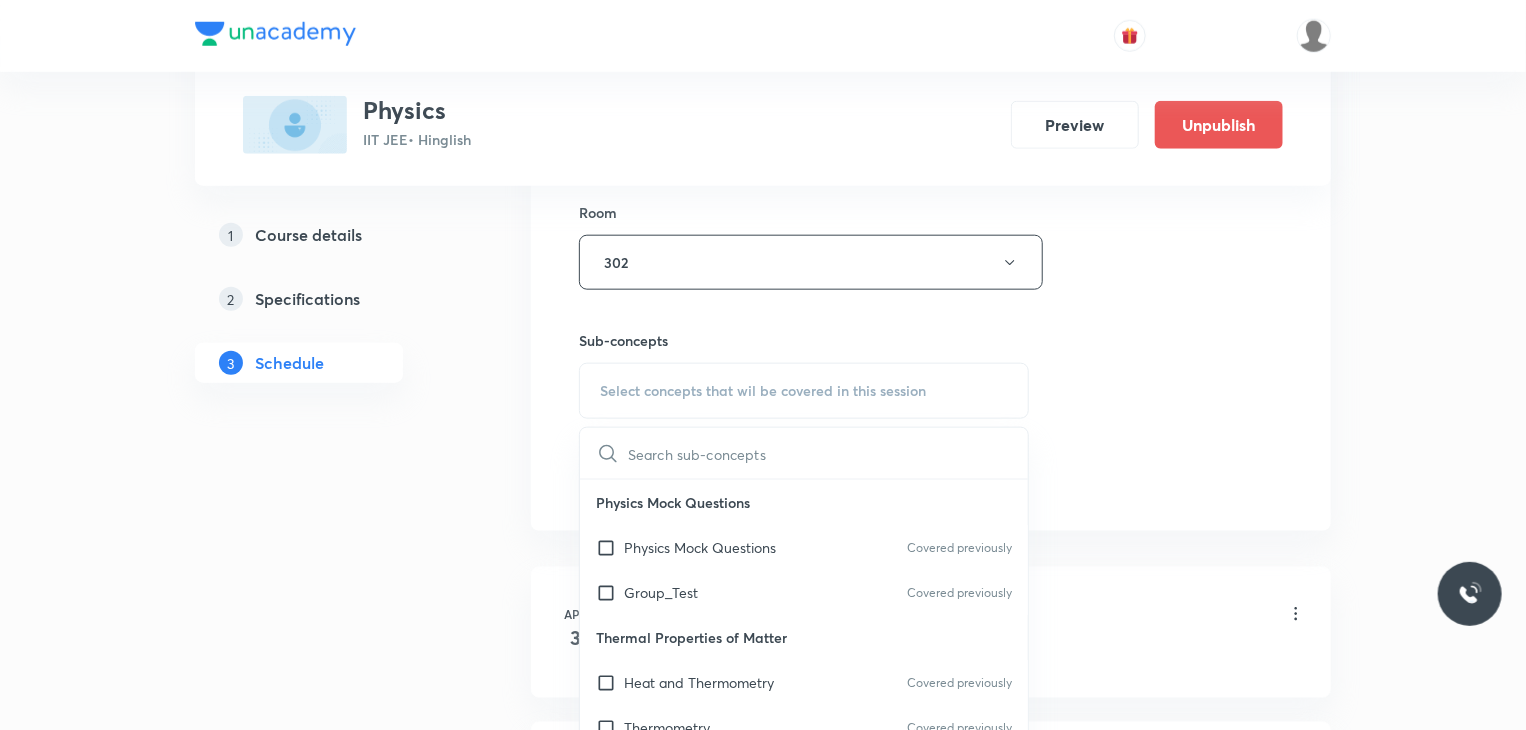 checkbox on "true" 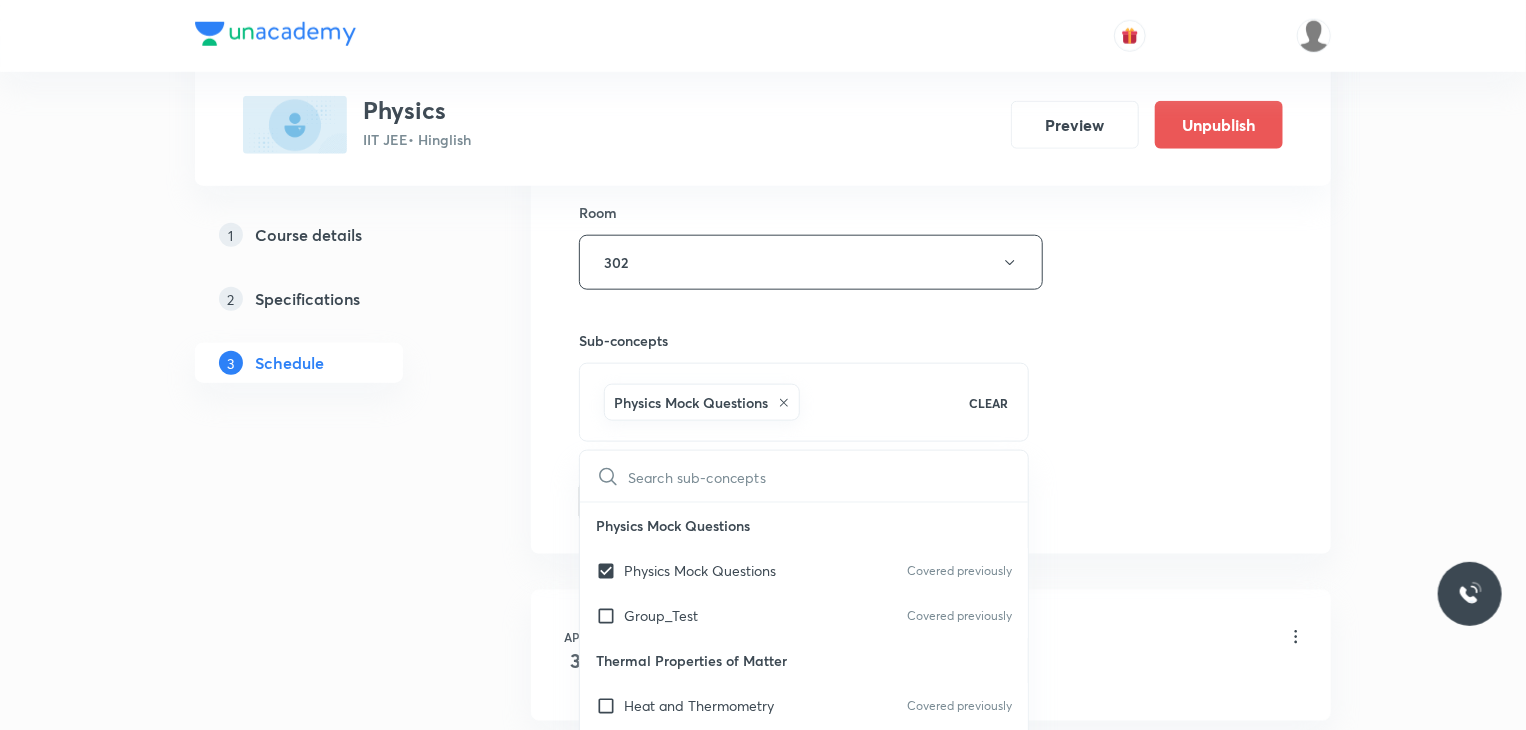 click on "Session  65 Live class Session title 30/99 Magnetic Effects of Current 11 ​ Schedule for Jul 11, 2025, 11:10 AM ​ Duration (in minutes) 80 ​ Educator Praveen Kumar Ghosh   Session type Online Offline Room 302 Sub-concepts Physics Mock Questions CLEAR ​ Physics Mock Questions Physics Mock Questions Covered previously Group_Test Covered previously Thermal Properties of Matter Heat and Thermometry Covered previously Thermometry Covered previously Thermal Expansion Calorimetry Conduction Radiation Conduction of Heat in Steady State Conduction Before Steady State (Qualitative Description) Convection of Heat (Qualitative Description) Kirchhoff's Law Newton's Law of Cooling Wien's Law of Blackbody Radiation & its Spectrum Radiation of Heat & Prevost Theory Stefan's-Boltzmann Law Emissivity, Absorptivity, Emissive Power Thermodynamics Thermodynamic System First Law of Thermodynamics Heat in Thermodynamics Gaseous Mixture Different Processes in First Law of Thermodynamics Reversible and irreversible Process" at bounding box center (931, -23) 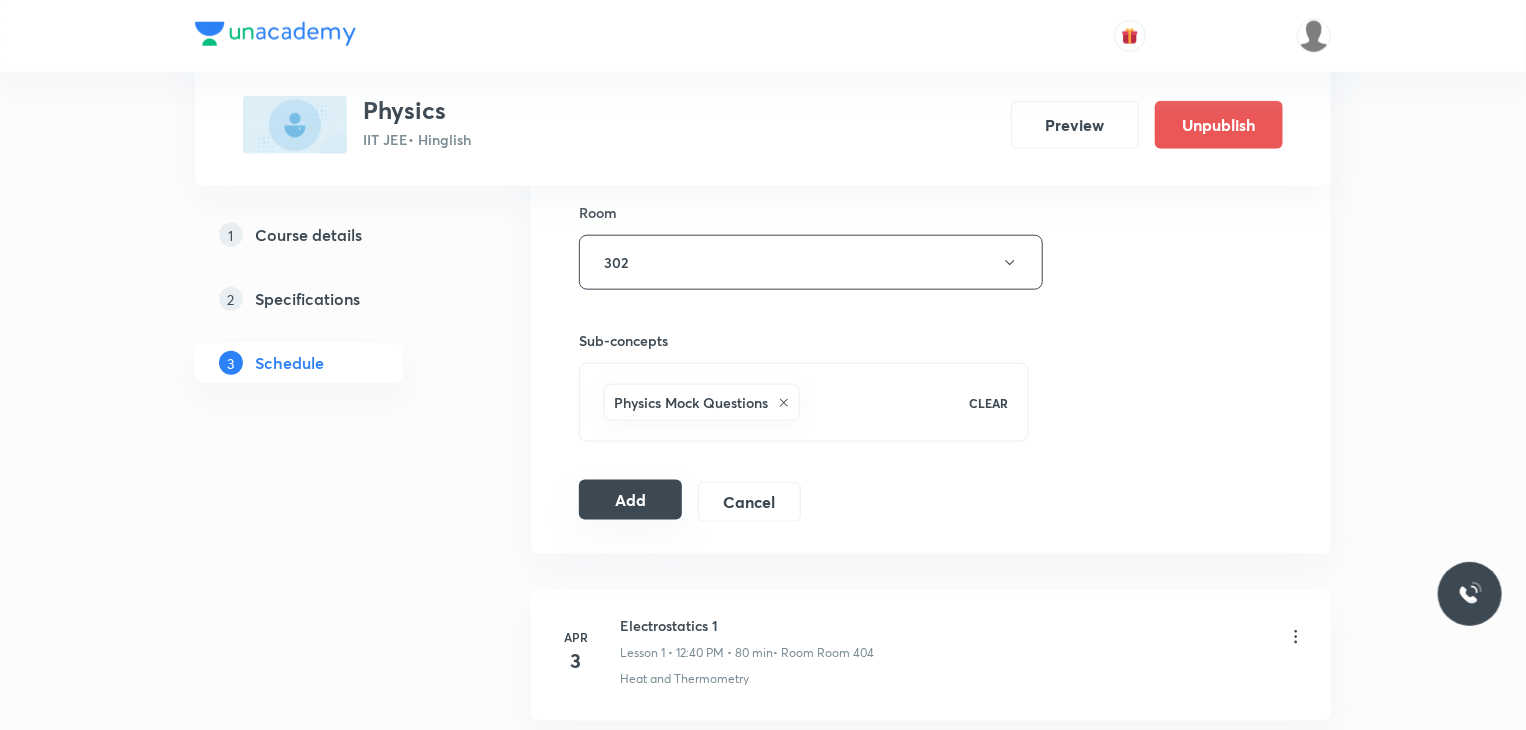 click on "Add" at bounding box center (630, 500) 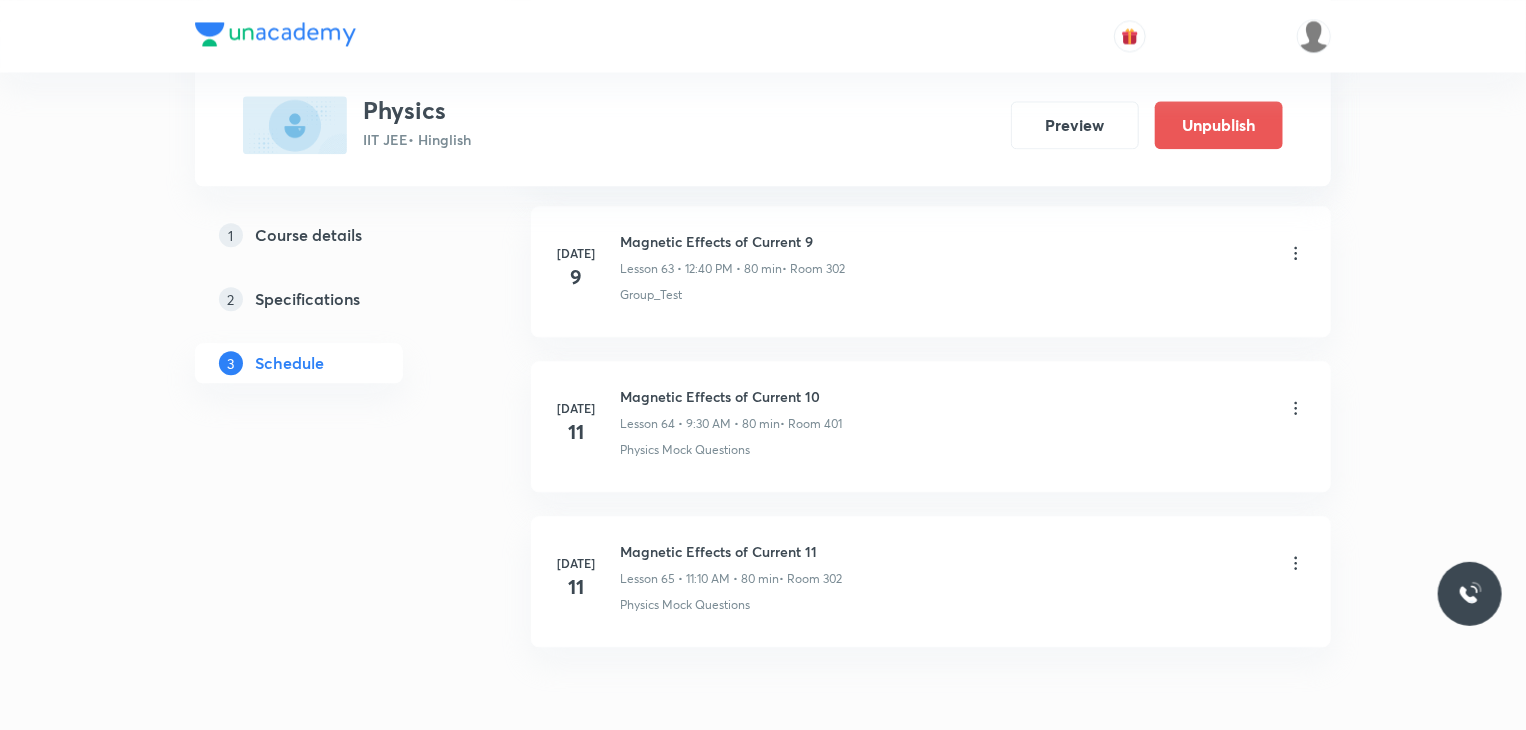 scroll, scrollTop: 10003, scrollLeft: 0, axis: vertical 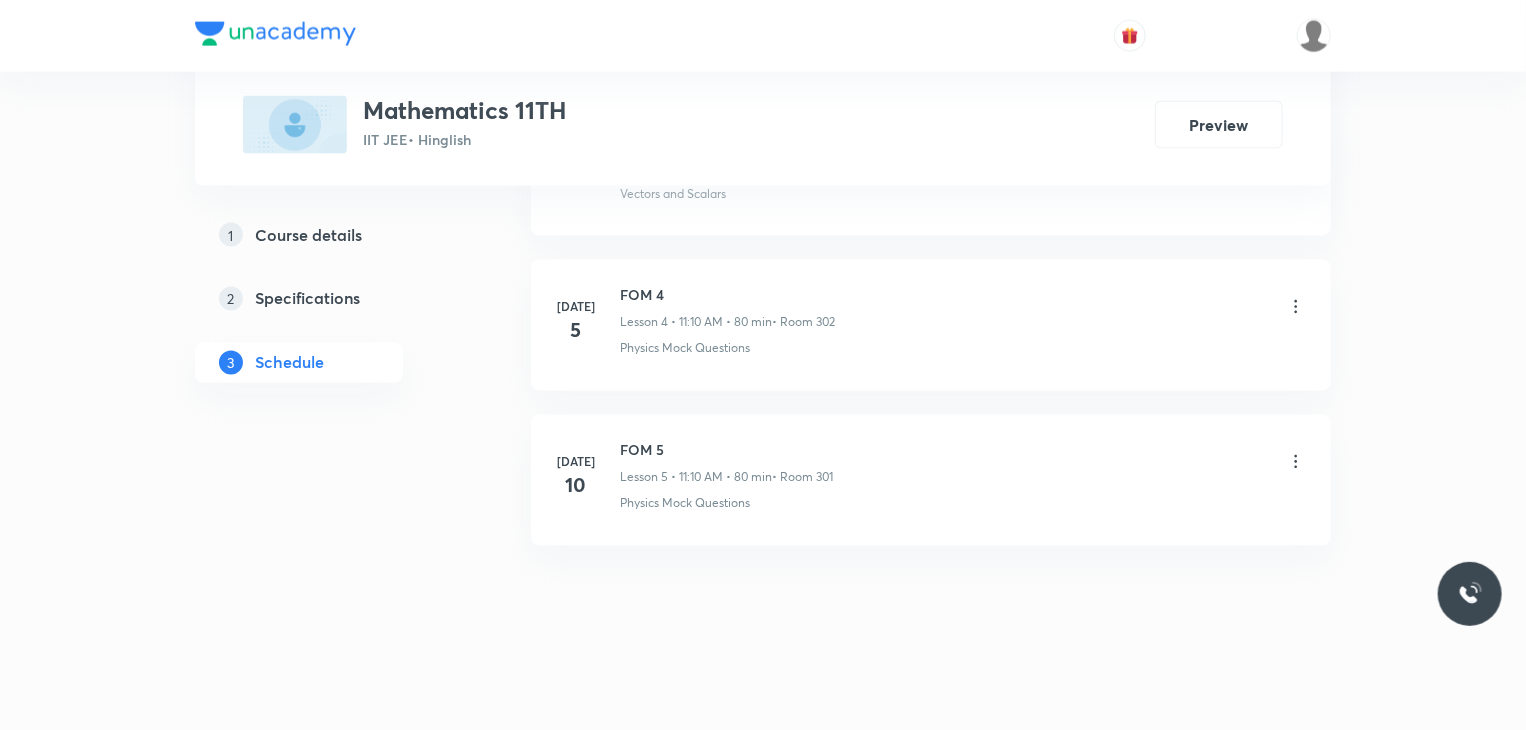 click on "Jul 10 FOM 5 Lesson 5 • 11:10 AM • 80 min  • Room 301 Physics Mock Questions" at bounding box center [931, 480] 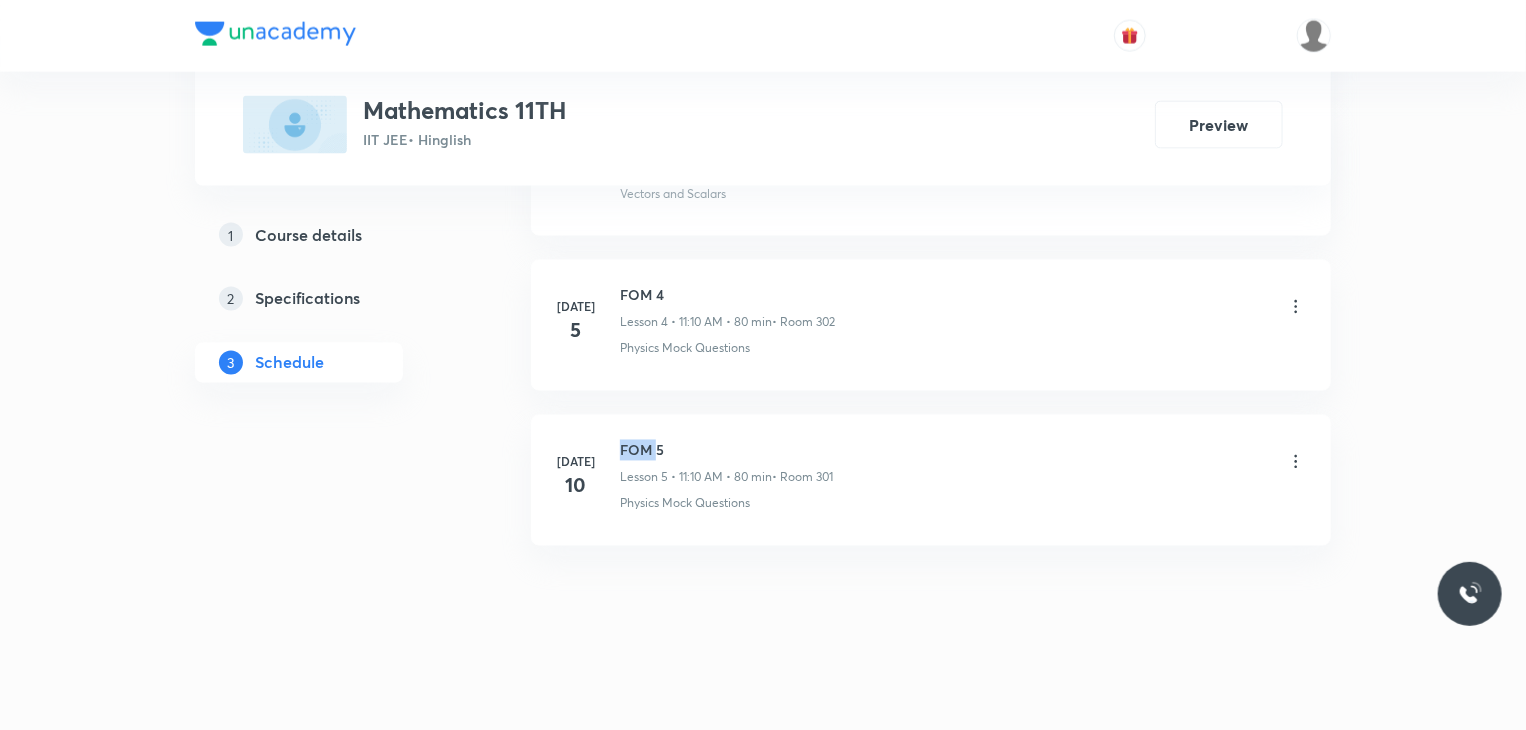 click on "Jul 10 FOM 5 Lesson 5 • 11:10 AM • 80 min  • Room 301 Physics Mock Questions" at bounding box center (931, 480) 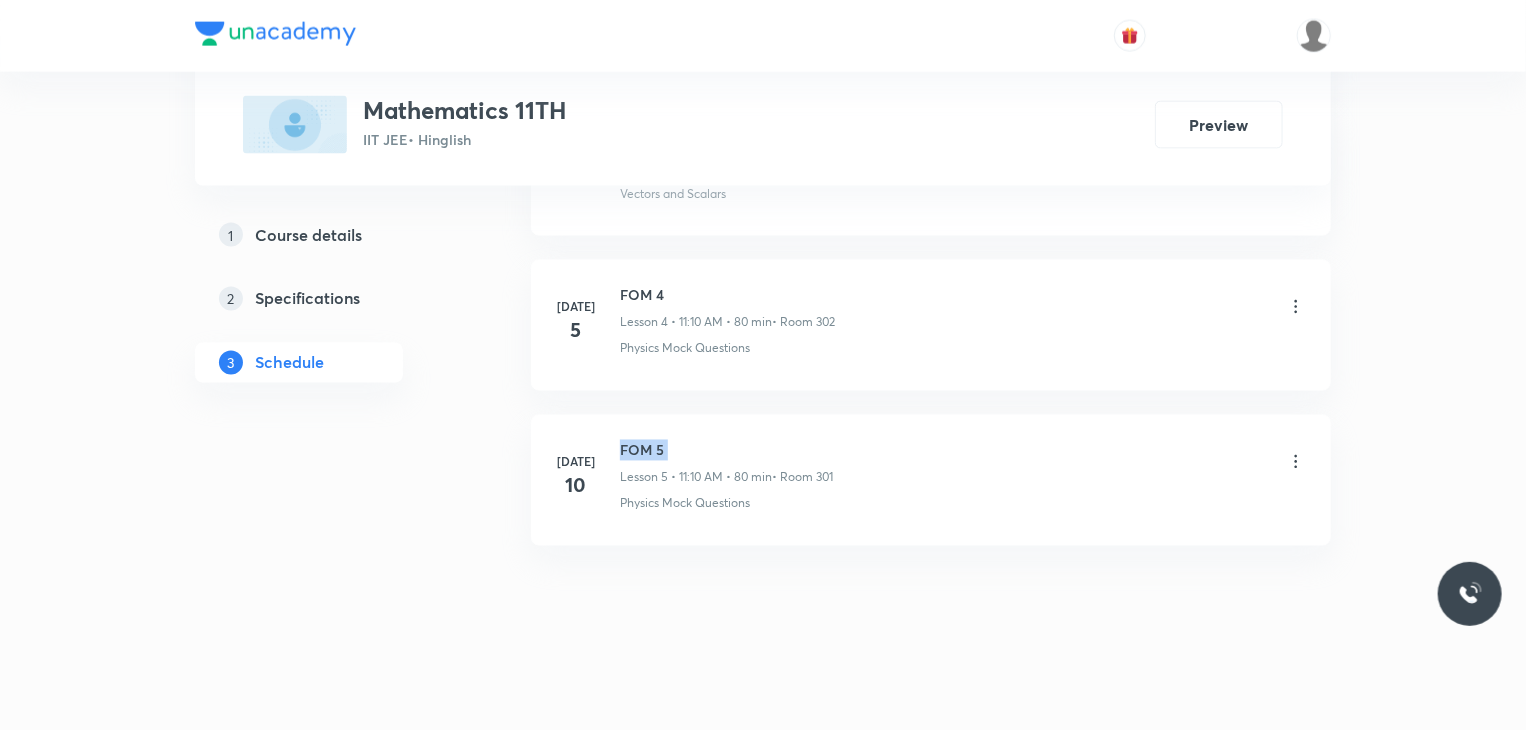 click on "Jul 10 FOM 5 Lesson 5 • 11:10 AM • 80 min  • Room 301 Physics Mock Questions" at bounding box center [931, 480] 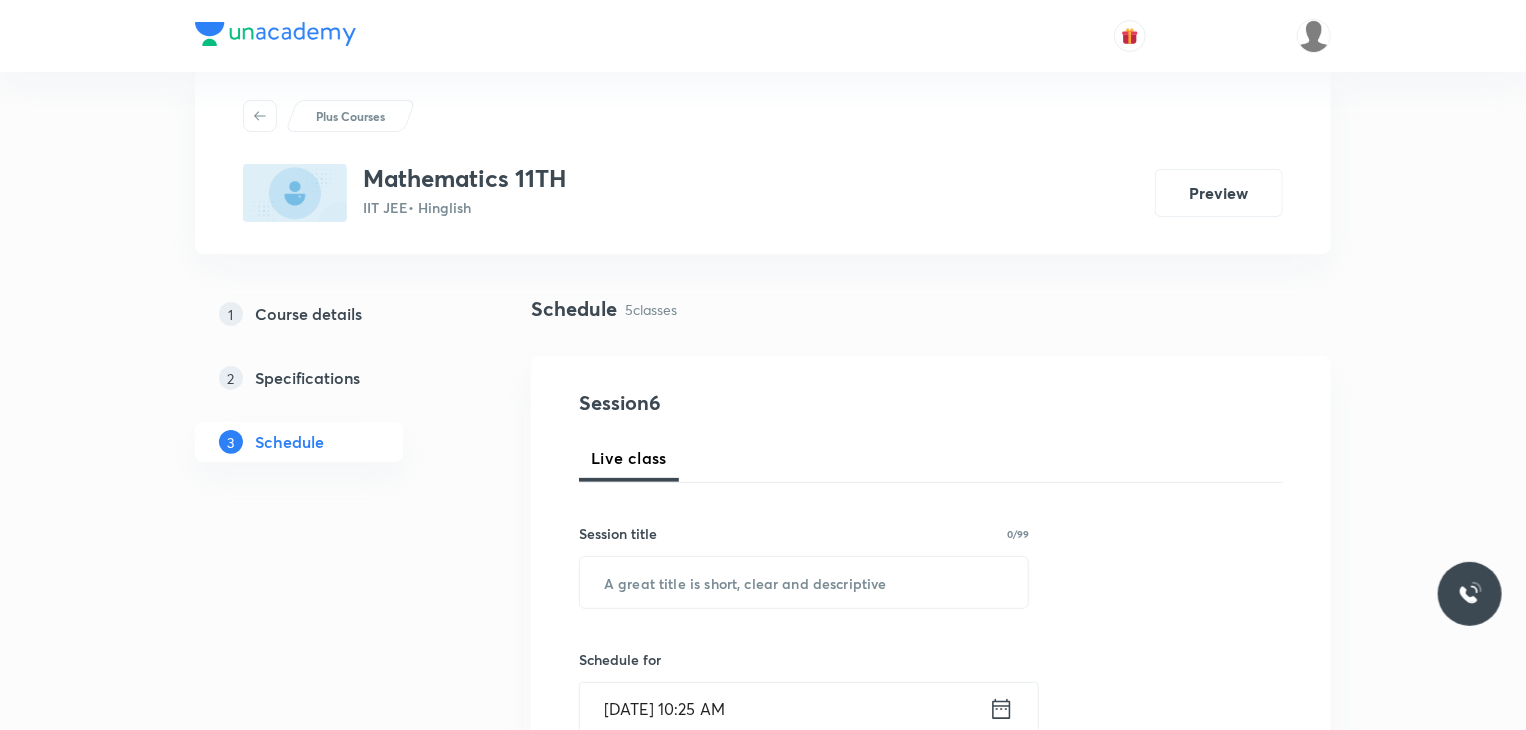 scroll, scrollTop: 244, scrollLeft: 0, axis: vertical 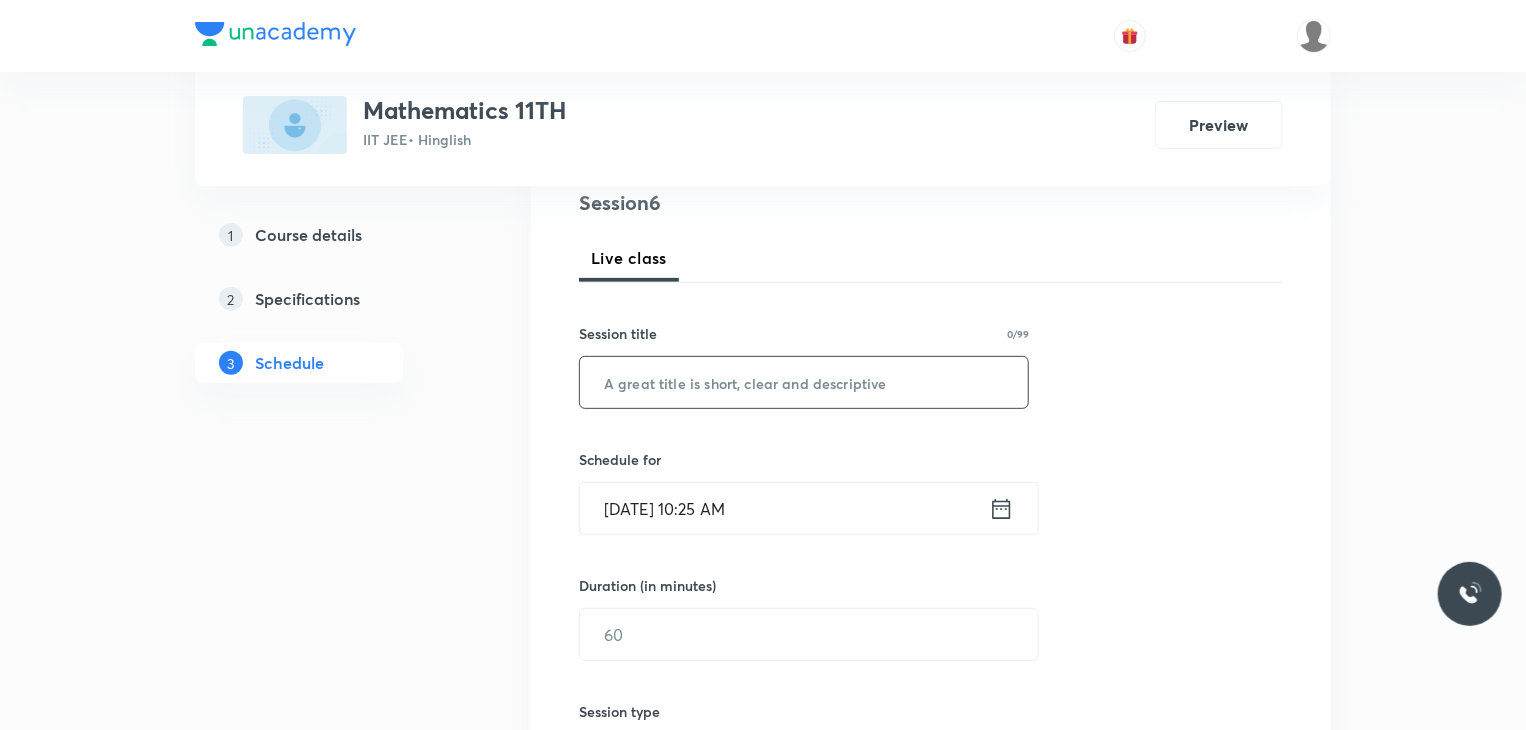 click at bounding box center [804, 382] 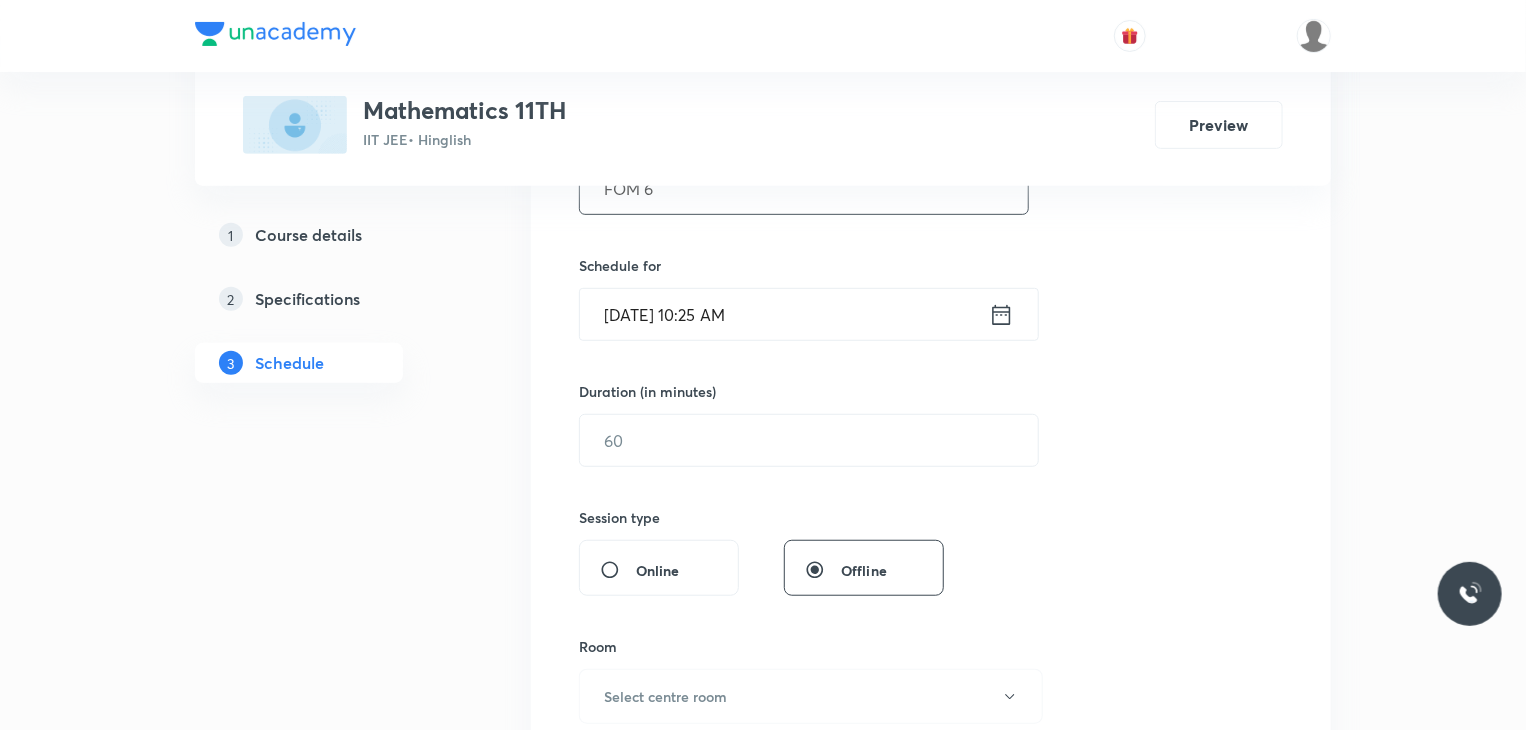 scroll, scrollTop: 444, scrollLeft: 0, axis: vertical 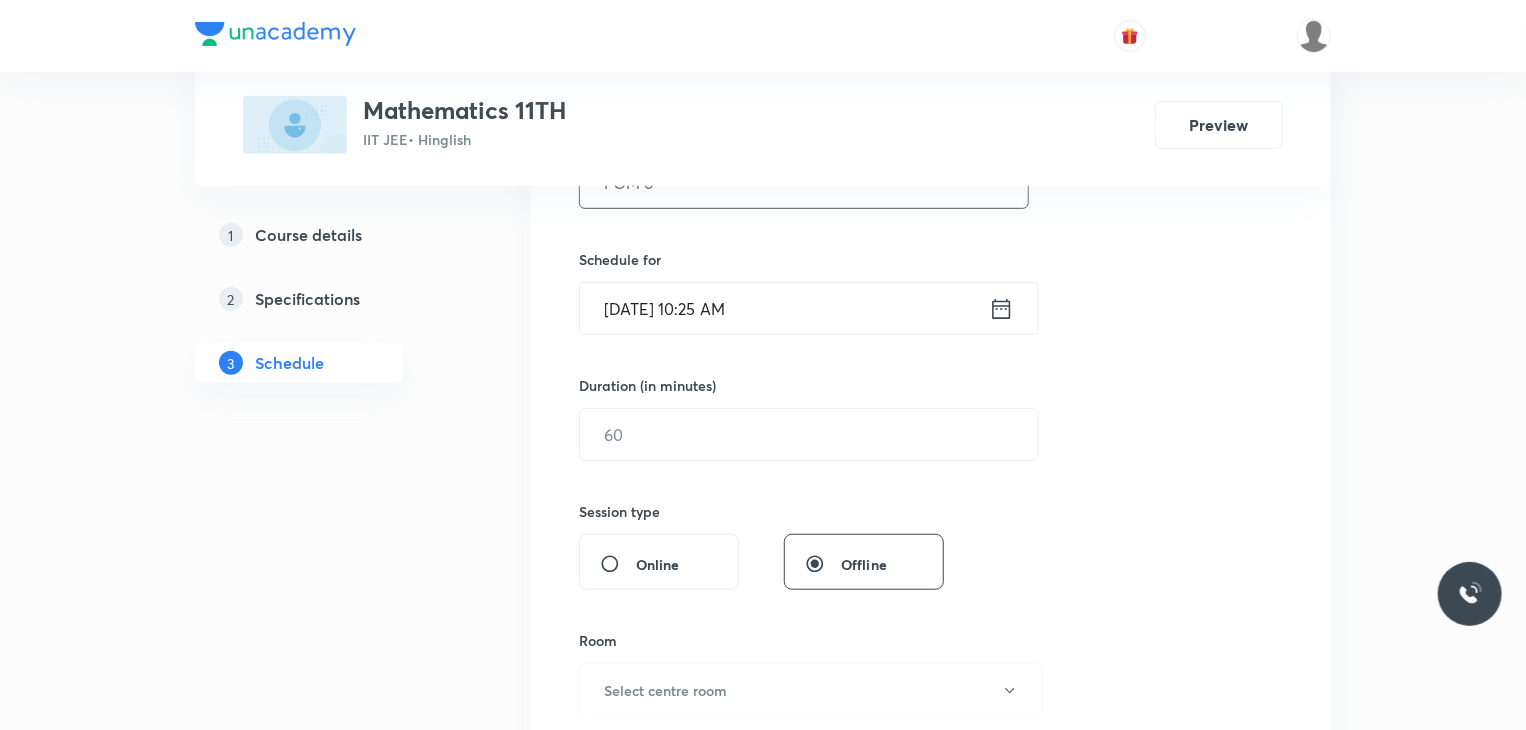 type on "FOM 6" 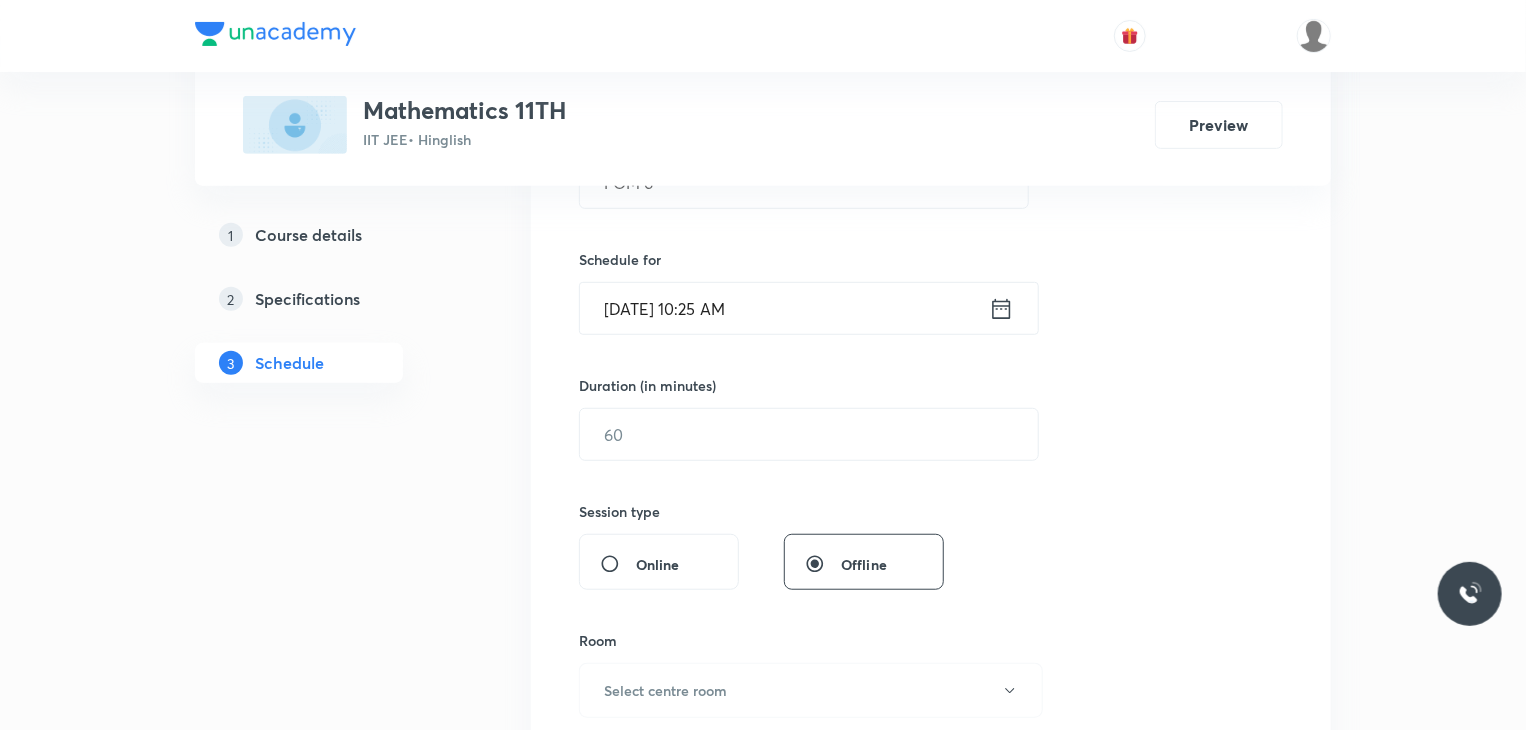 click on "[DATE] 10:25 AM" at bounding box center (784, 308) 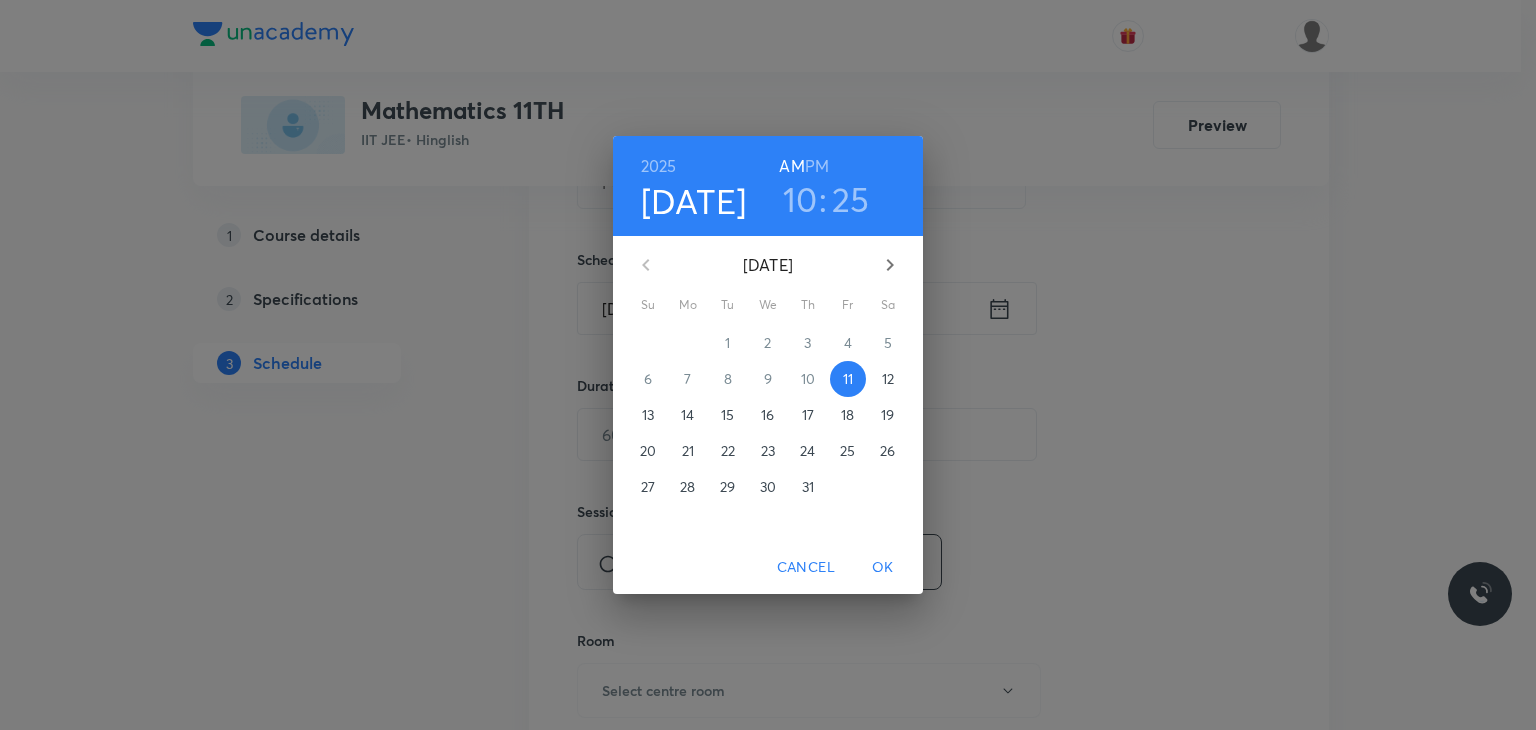 click on "10" at bounding box center [800, 199] 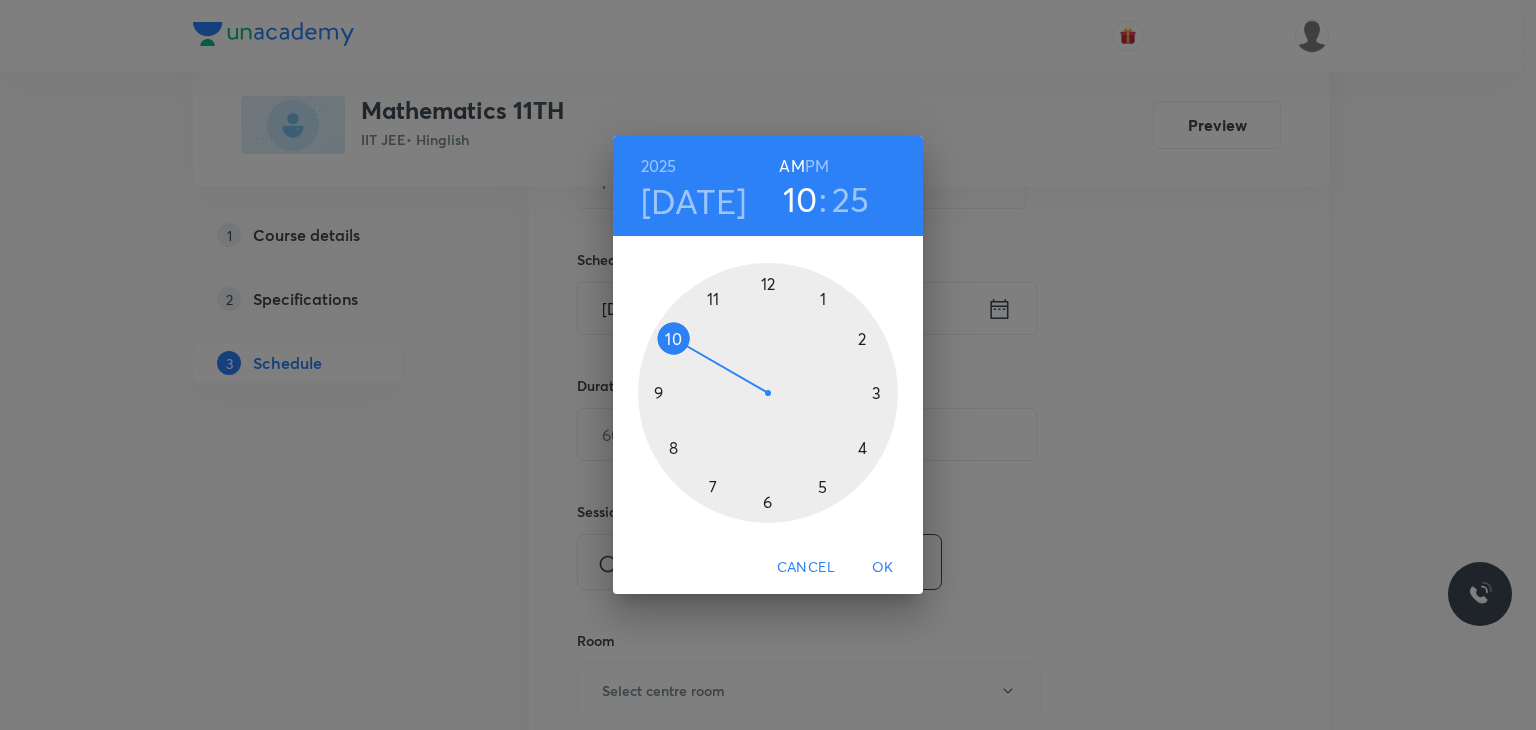 click at bounding box center [768, 393] 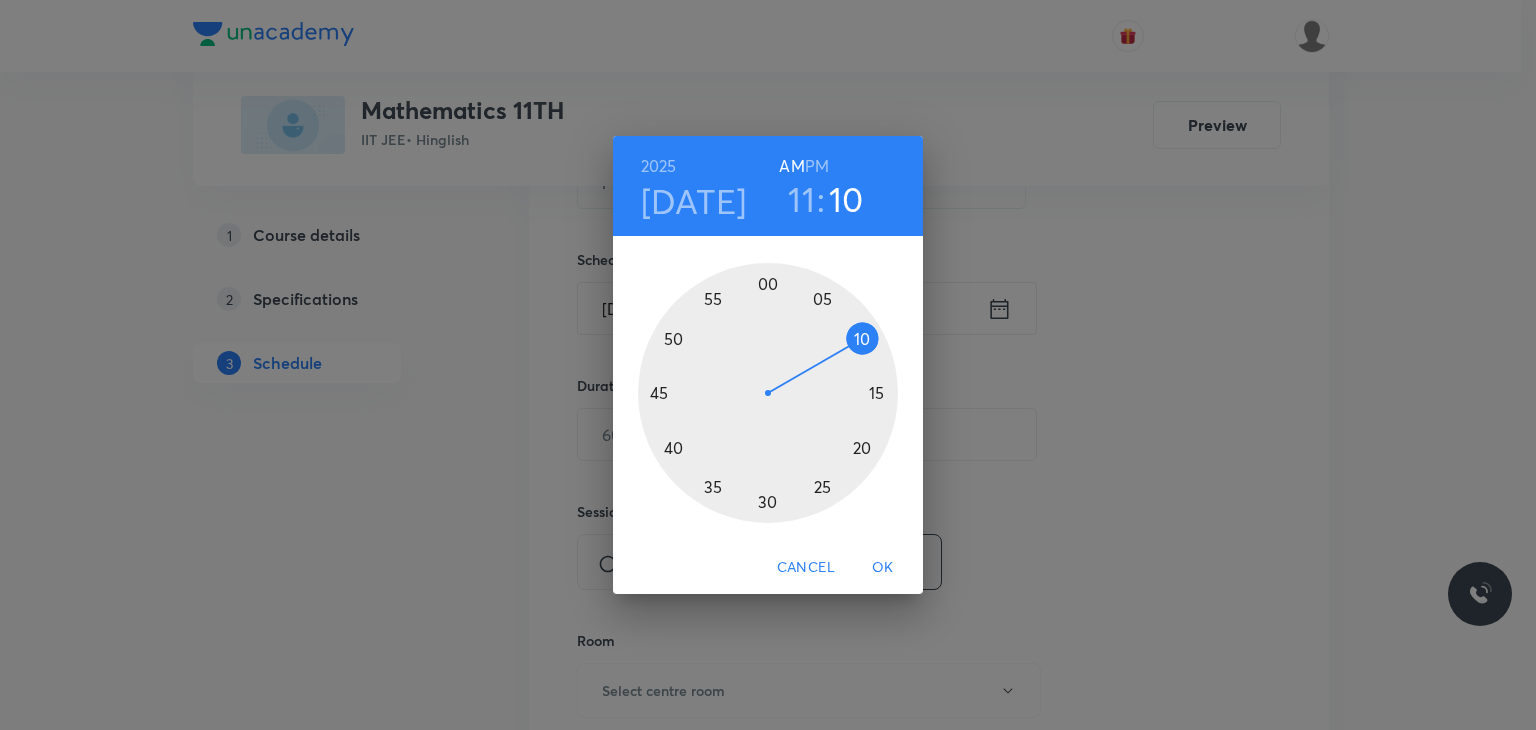 click at bounding box center (768, 393) 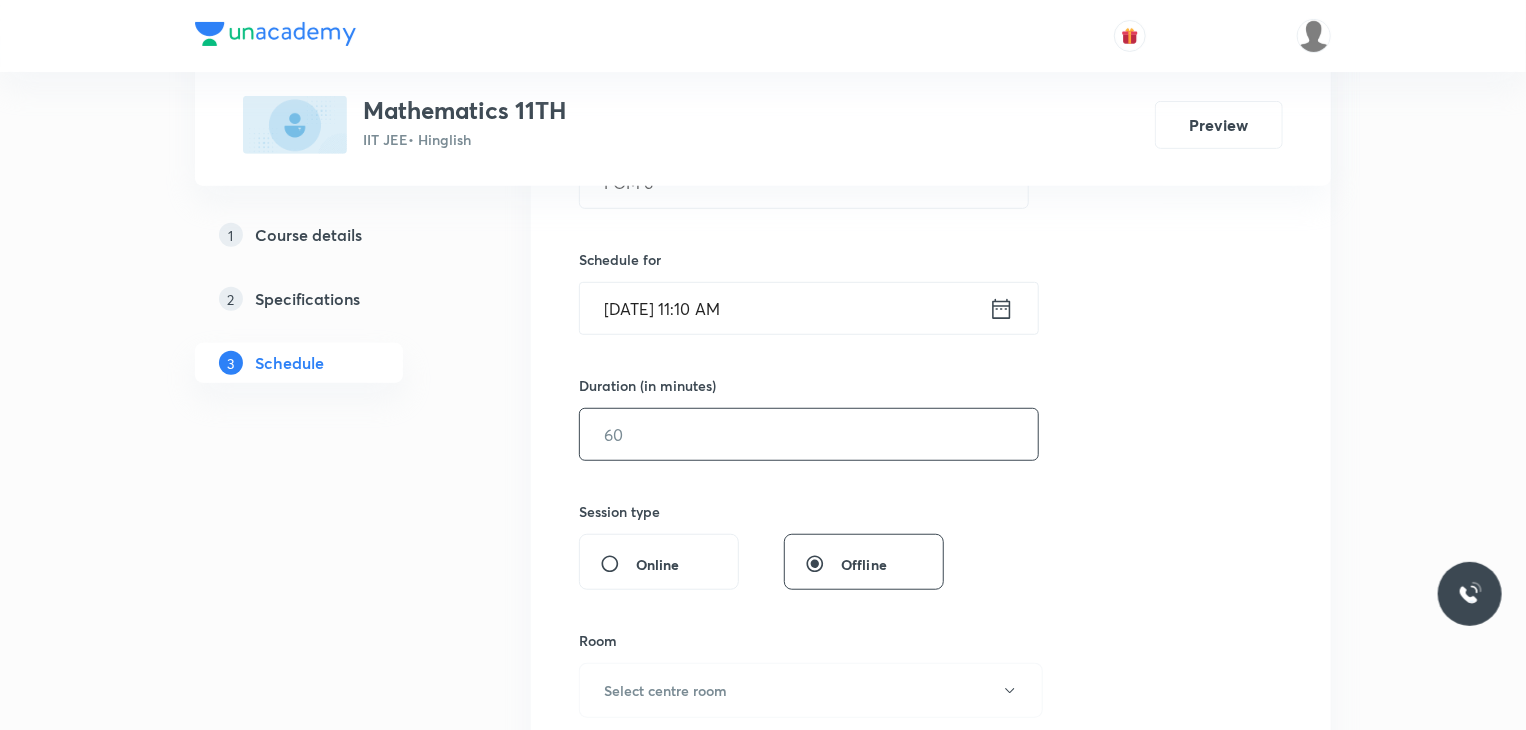 click at bounding box center (809, 434) 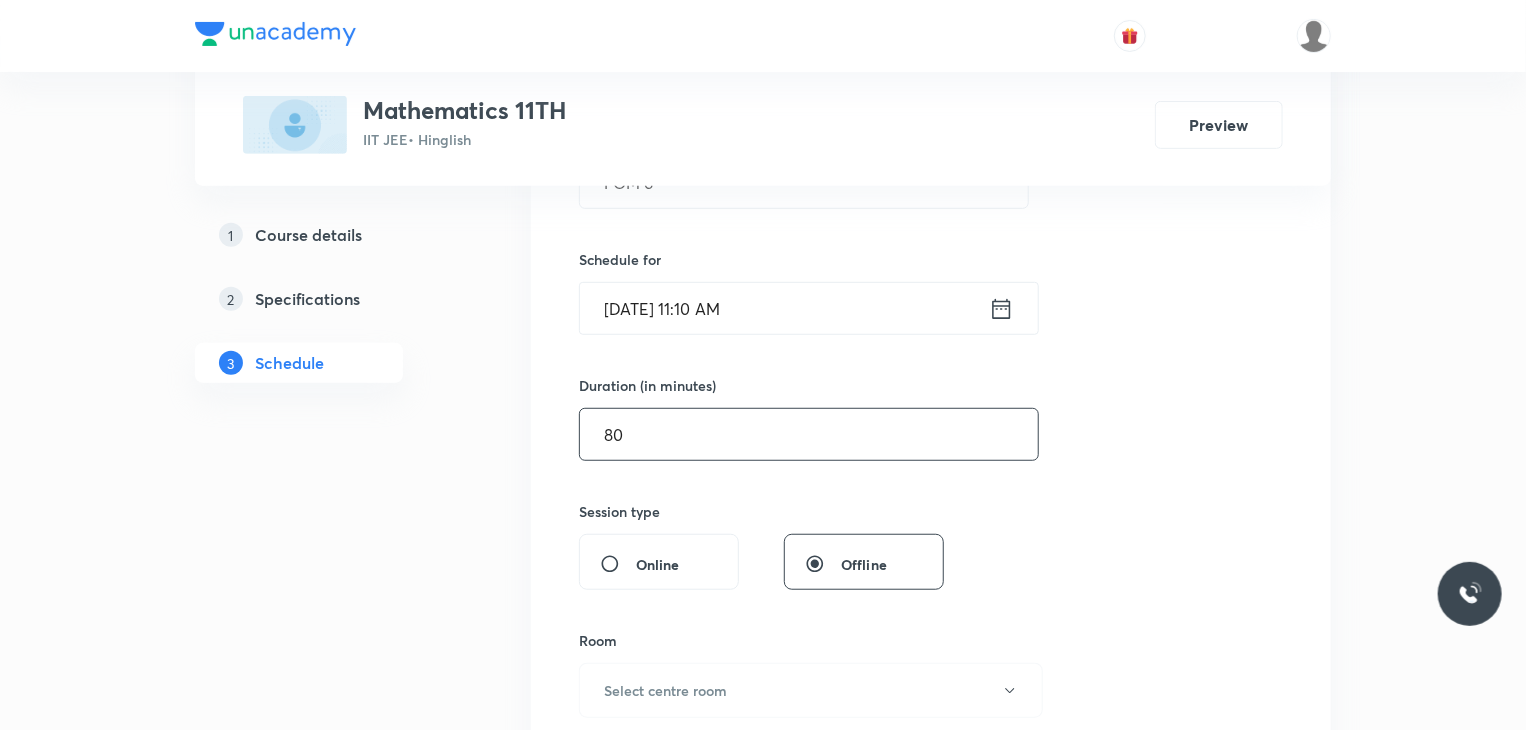 scroll, scrollTop: 744, scrollLeft: 0, axis: vertical 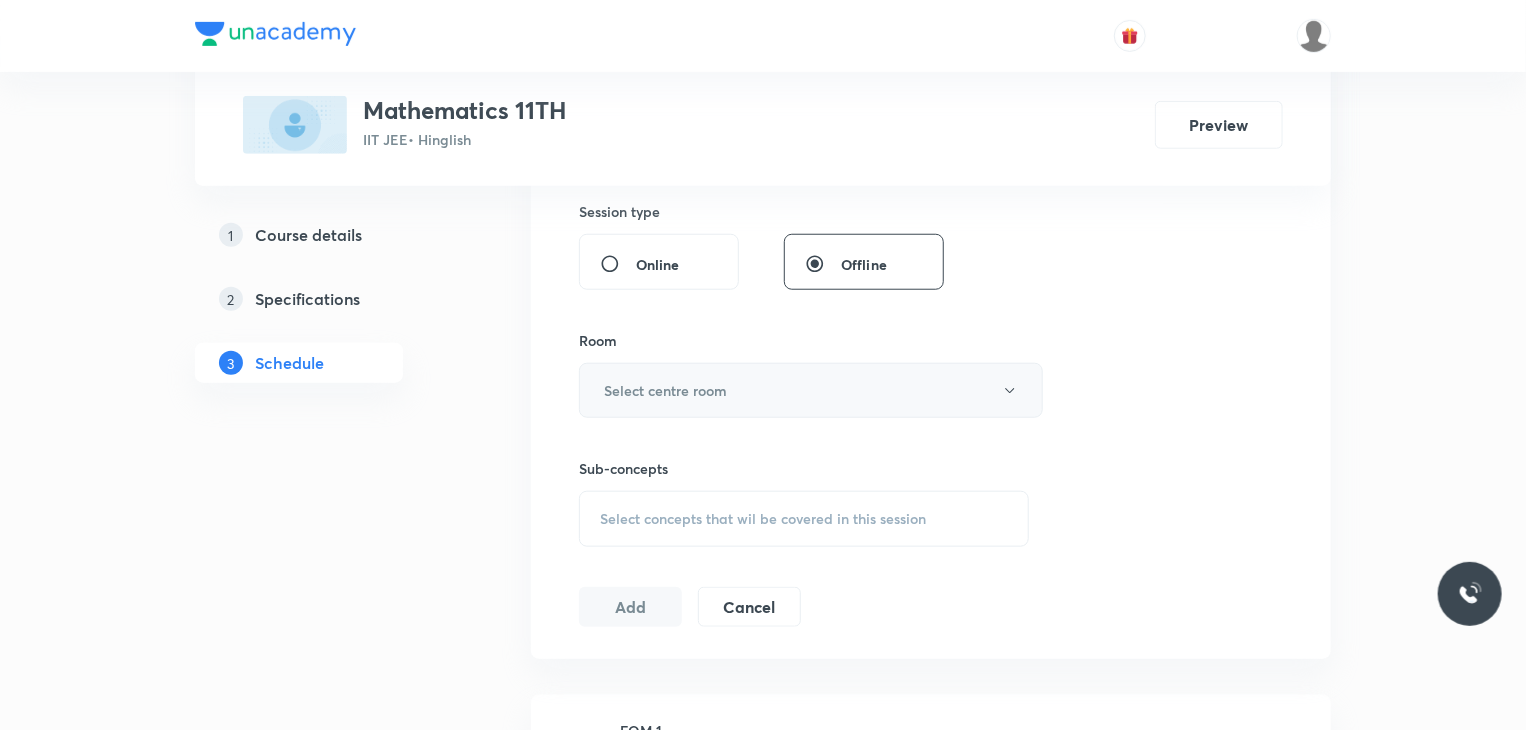 type on "80" 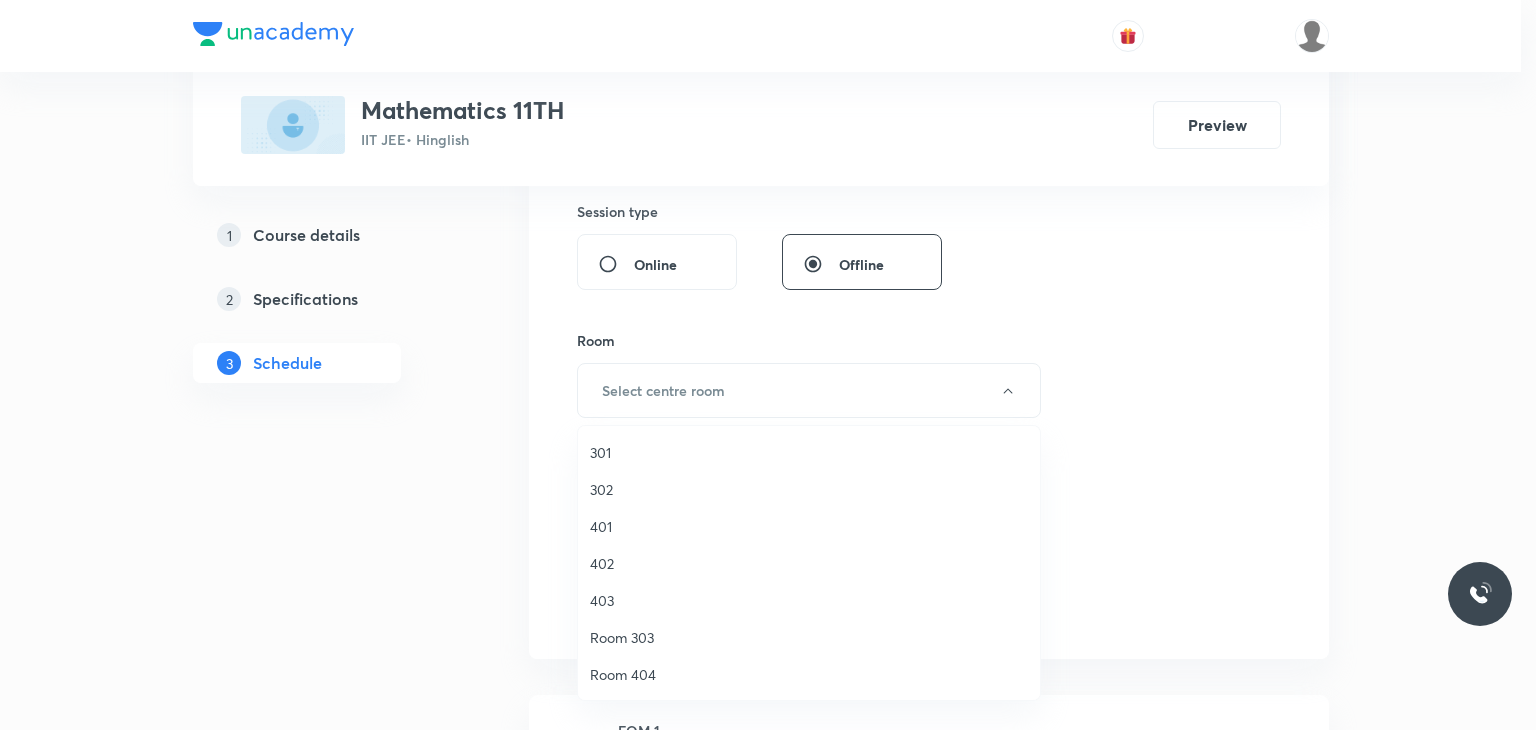 click on "302" at bounding box center [809, 489] 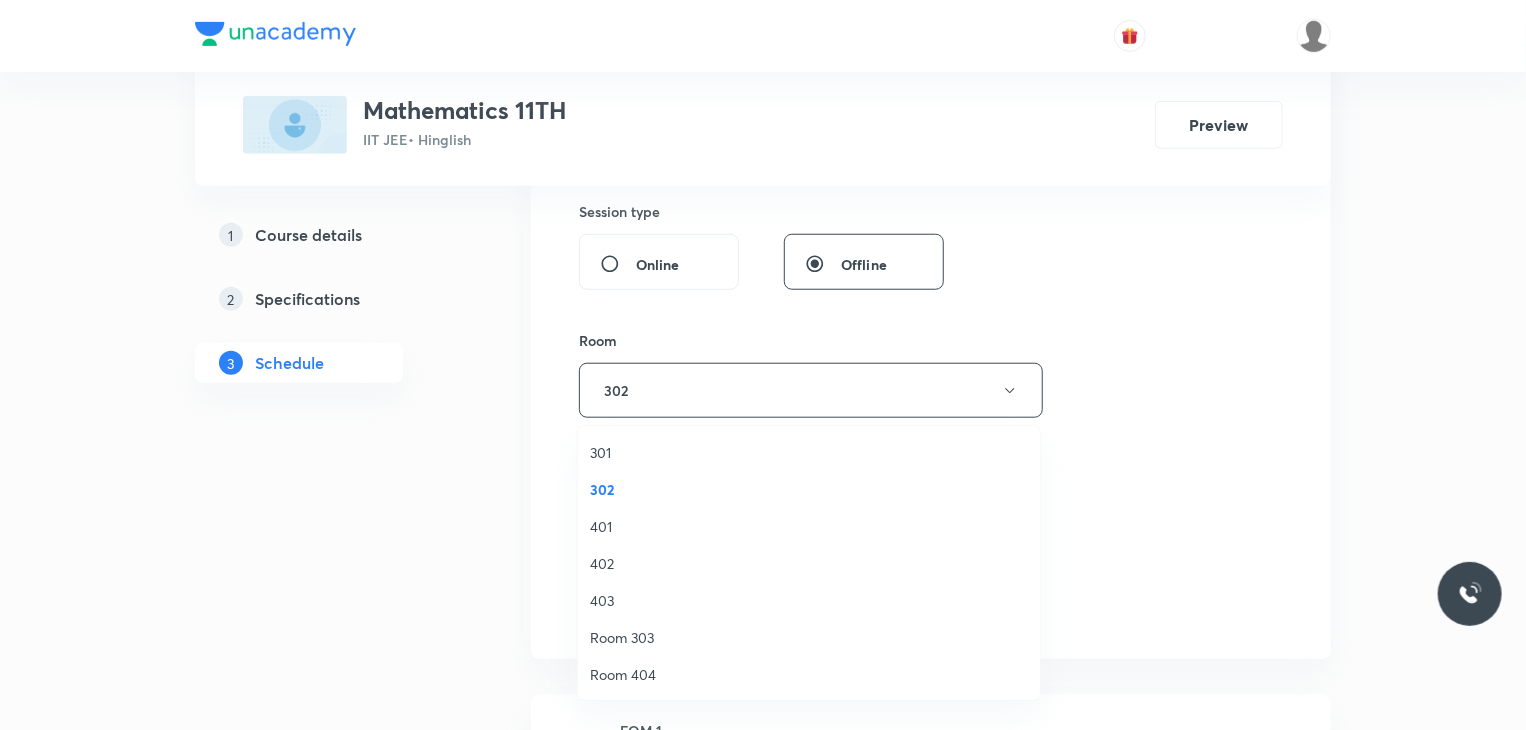click on "Select concepts that wil be covered in this session" at bounding box center (763, 519) 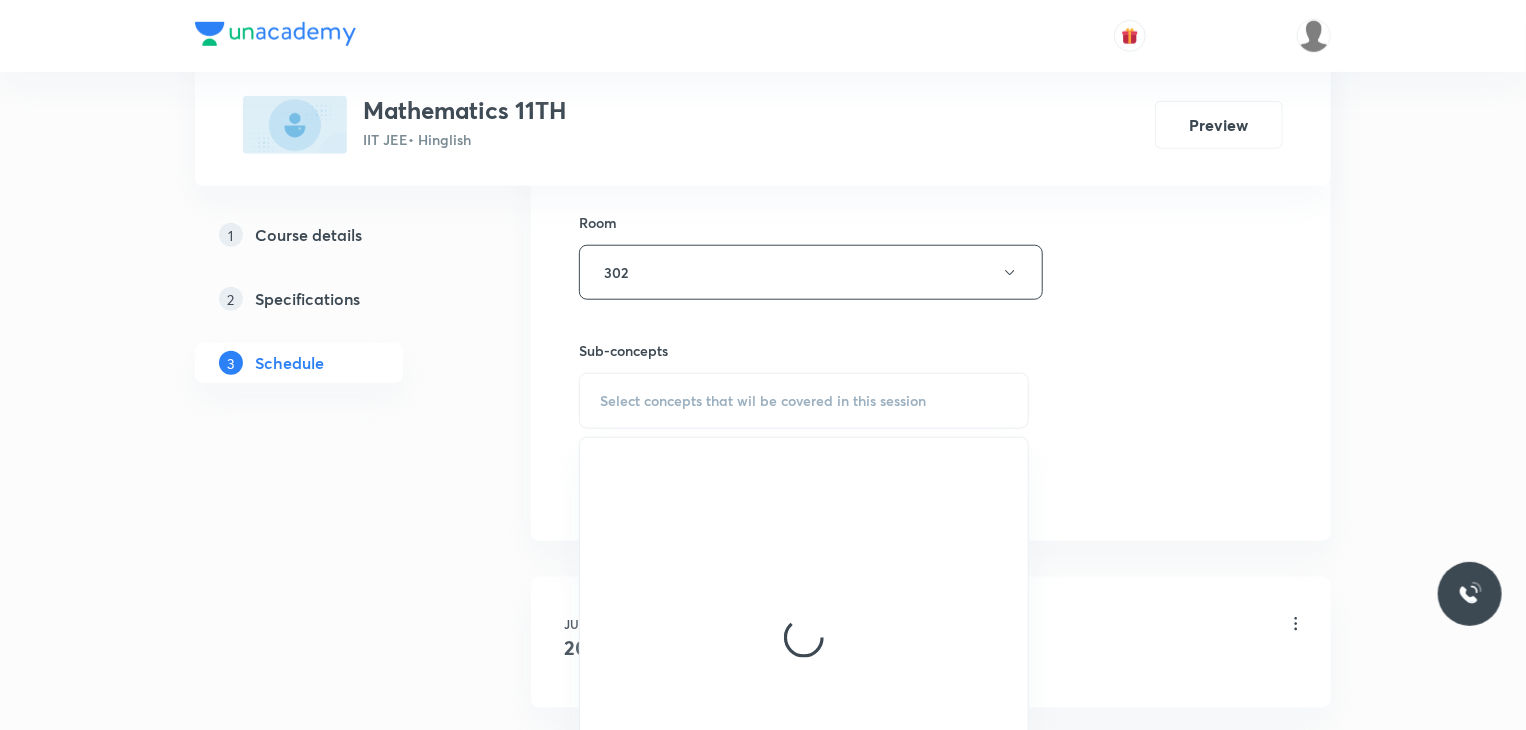 scroll, scrollTop: 1044, scrollLeft: 0, axis: vertical 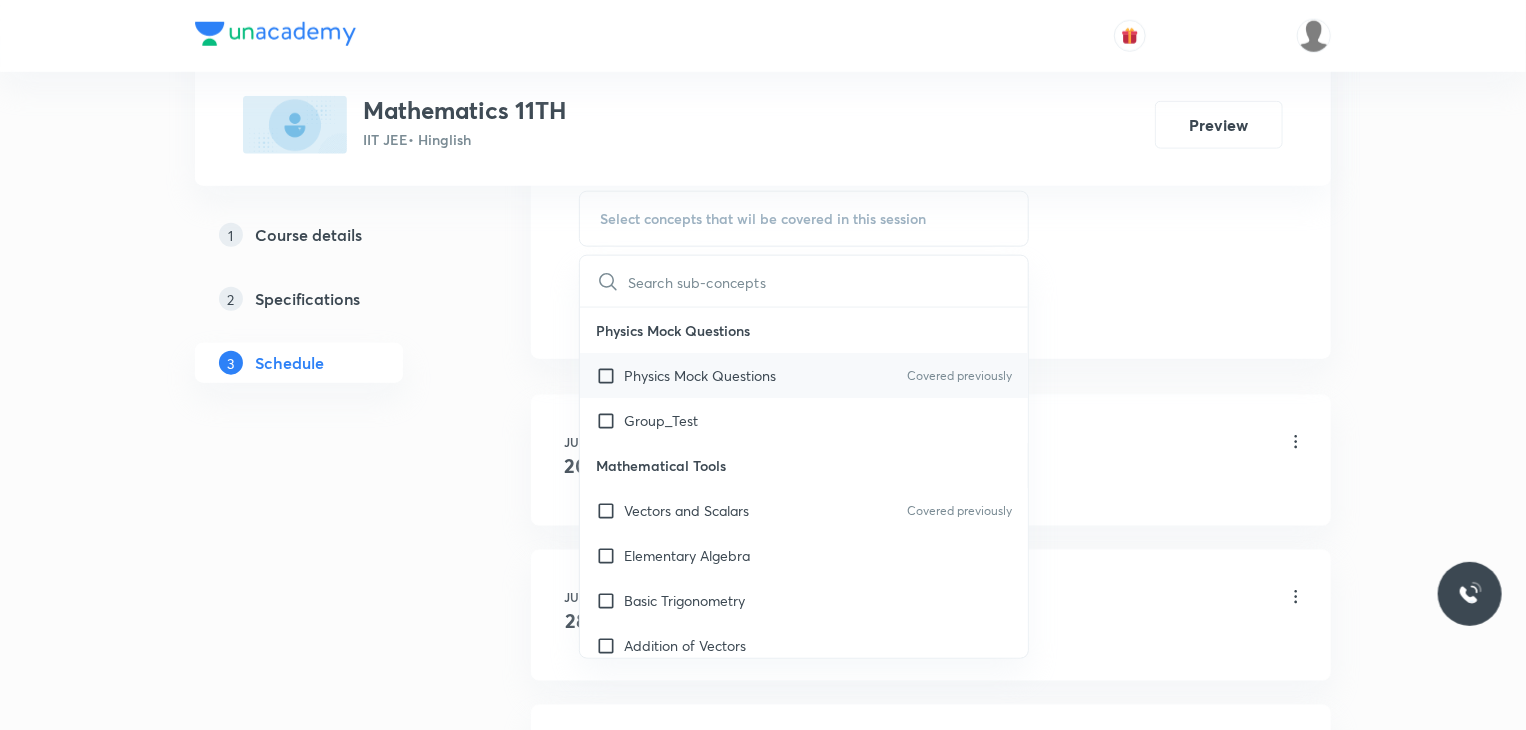 click on "Physics Mock Questions" at bounding box center [700, 375] 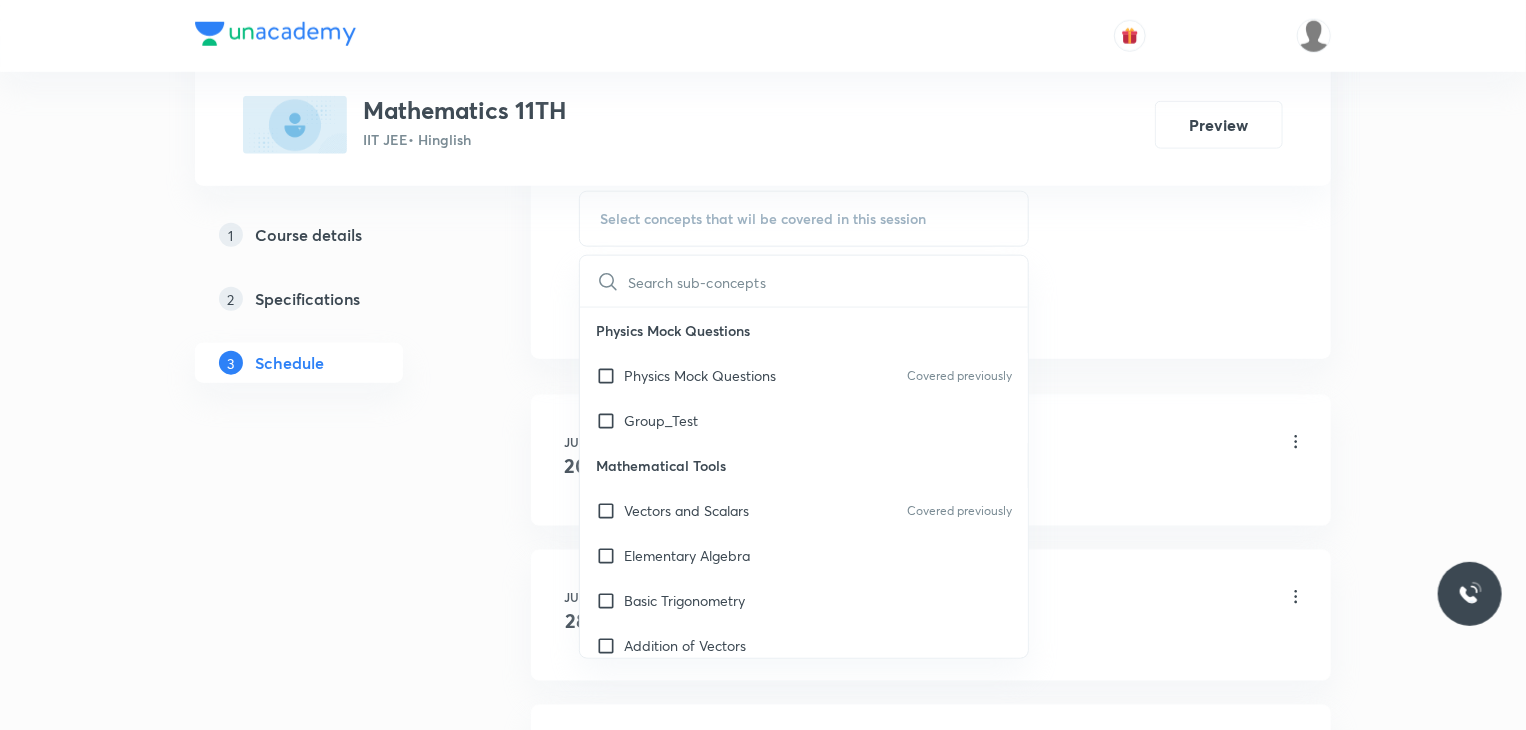 checkbox on "true" 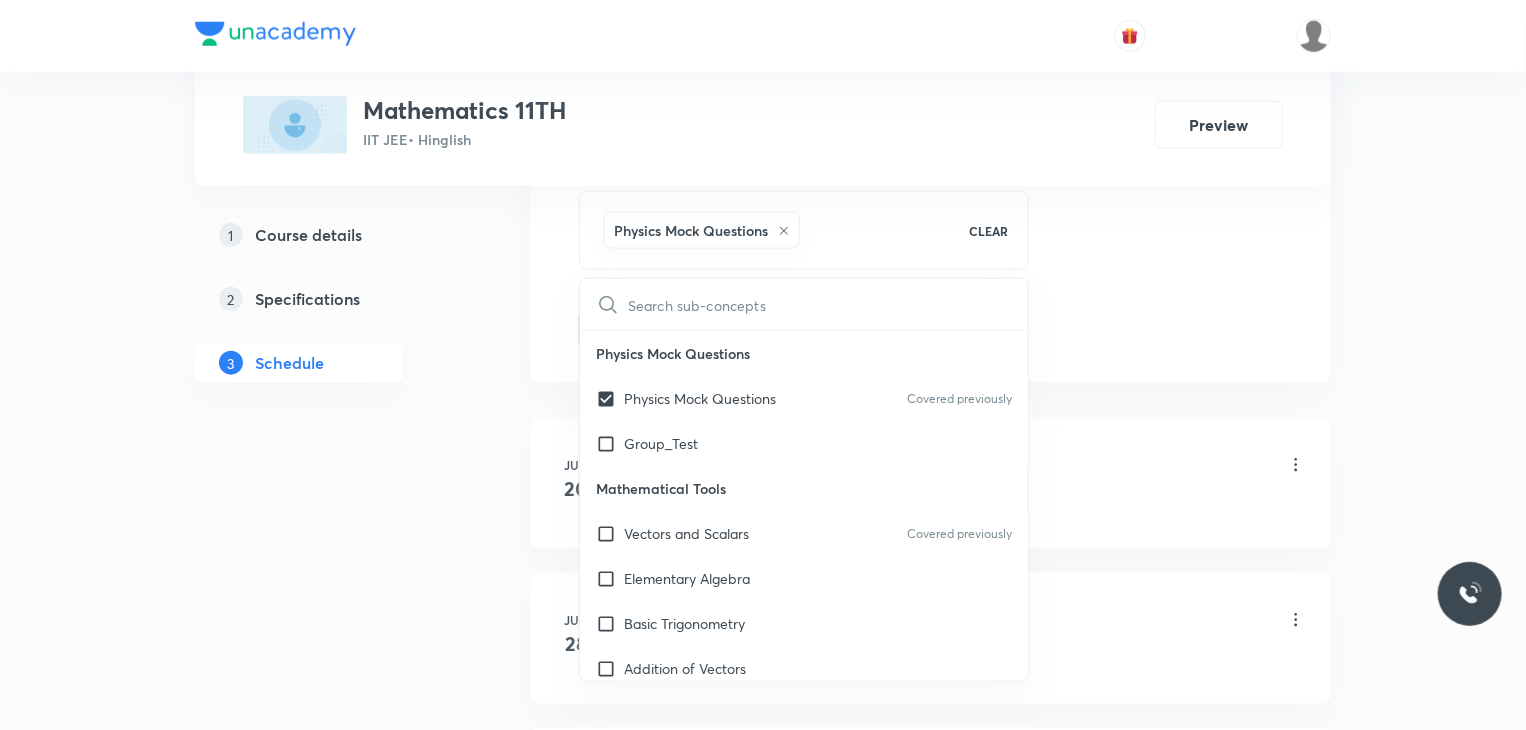 click on "Session  6 Live class Session title 5/99 FOM 6 ​ Schedule for Jul 11, 2025, 11:10 AM ​ Duration (in minutes) 80 ​   Session type Online Offline Room 302 Sub-concepts Physics Mock Questions CLEAR ​ Physics Mock Questions Physics Mock Questions Covered previously Group_Test Mathematical Tools Vectors and Scalars  Covered previously Elementary Algebra Basic Trigonometry Addition of Vectors 2D and 3D Geometry Representation of Vector  Components of a Vector Functions Unit Vectors Differentiation Integration Rectangular Components of a Vector in Three Dimensions Position Vector Use of Differentiation & Integration in One Dimensional Motion Displacement Vector Derivatives of Equations of Motion by Calculus Vectors Product of Two Vectors Differentiation: Basic Formula and Rule Definite Integration and Area Under The Curve Maxima and Minima Chain Rule Cross Product Dot-Product Resolution of Vectors Subtraction of Vectors Addition of More than Two Vectors Units & Dimensions Physical quantity Error Analysis Add" at bounding box center (931, -131) 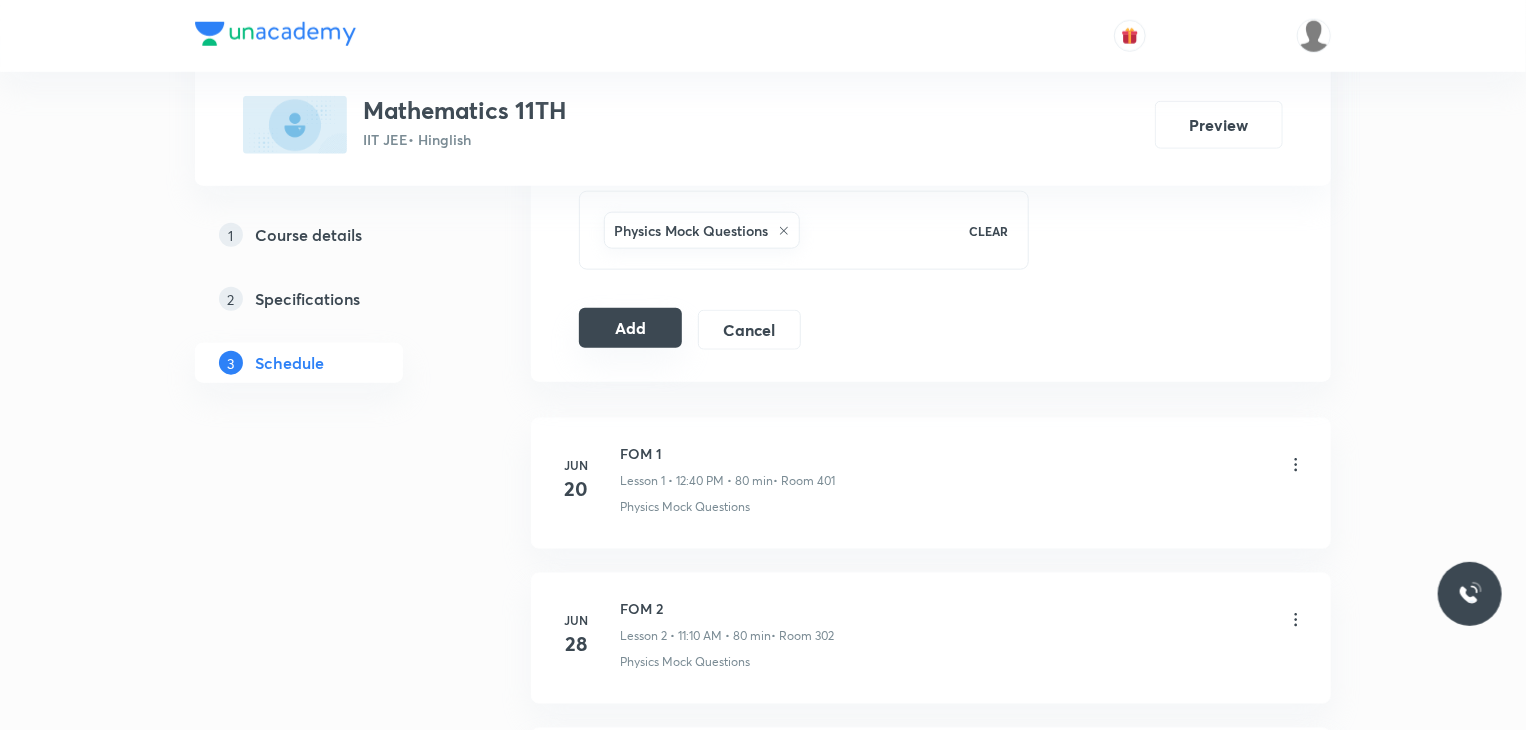 click on "Add" at bounding box center (630, 328) 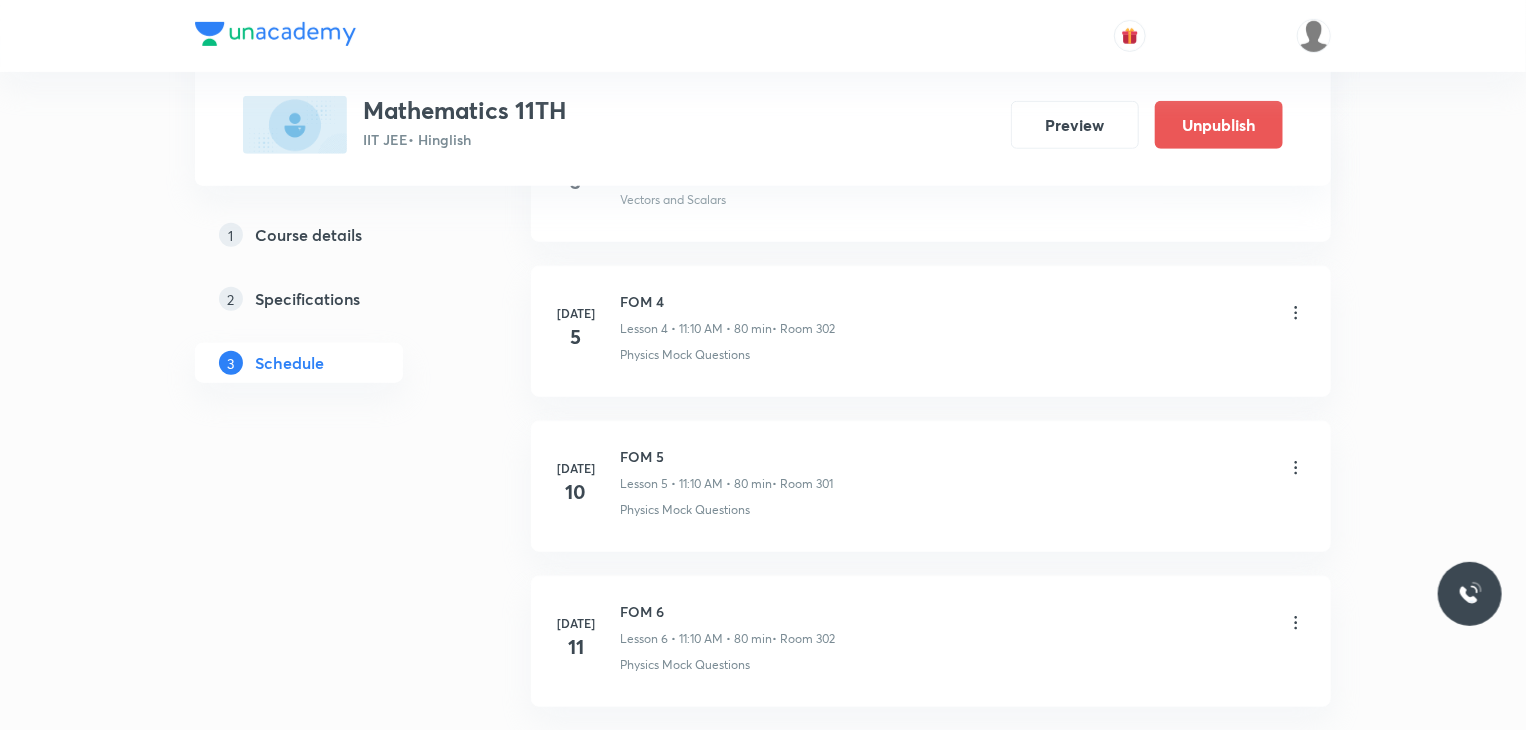 scroll, scrollTop: 882, scrollLeft: 0, axis: vertical 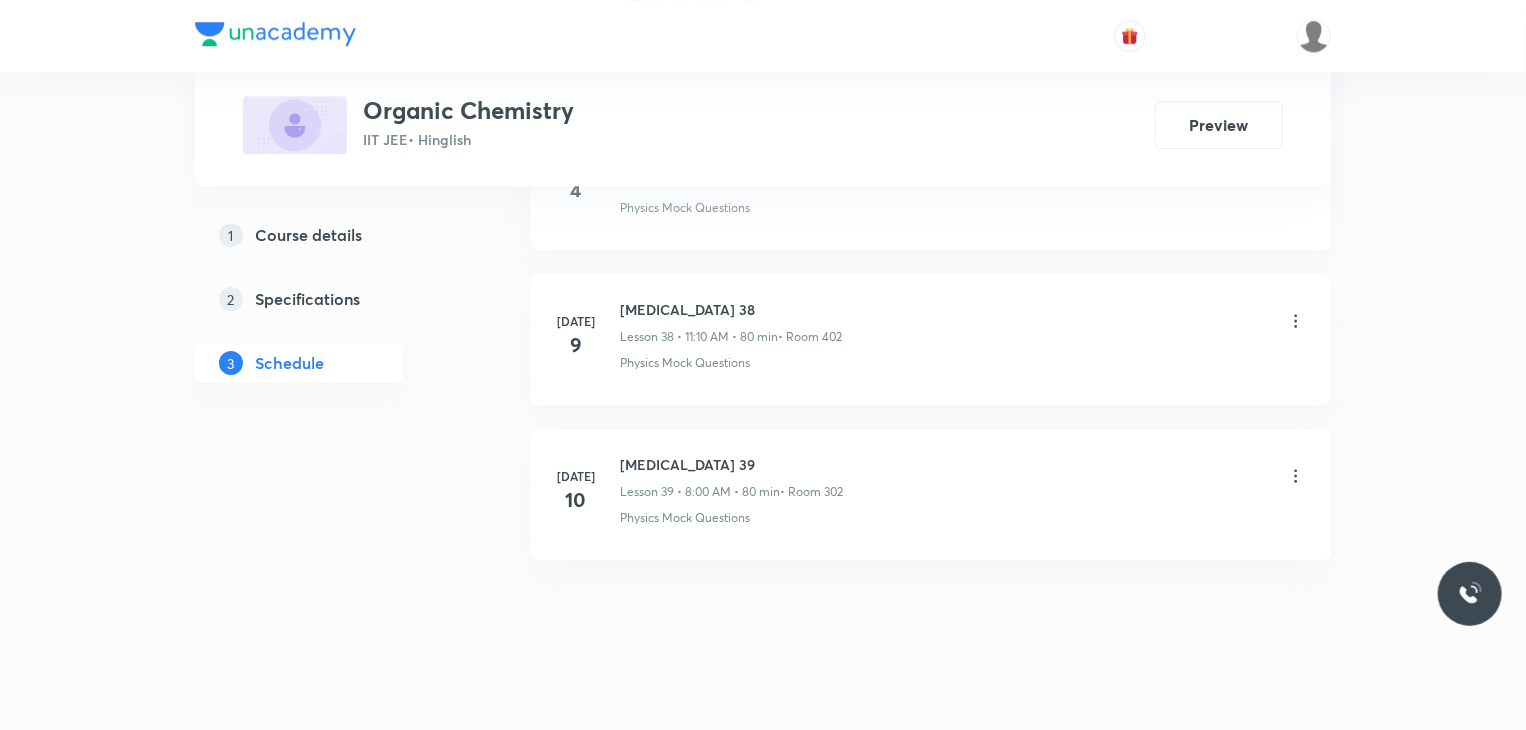 click on "[MEDICAL_DATA] 39" at bounding box center [731, 464] 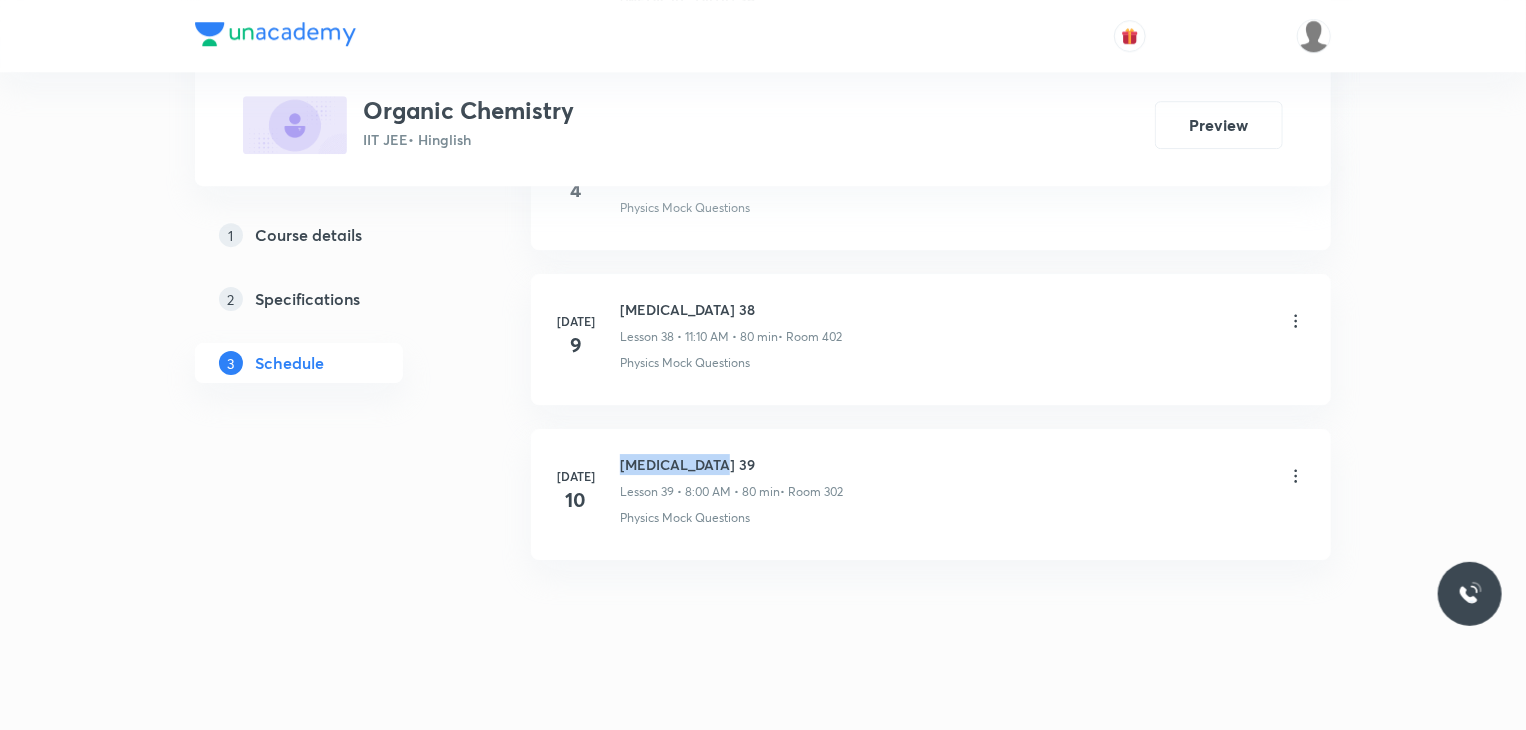 click on "[MEDICAL_DATA] 39" at bounding box center (731, 464) 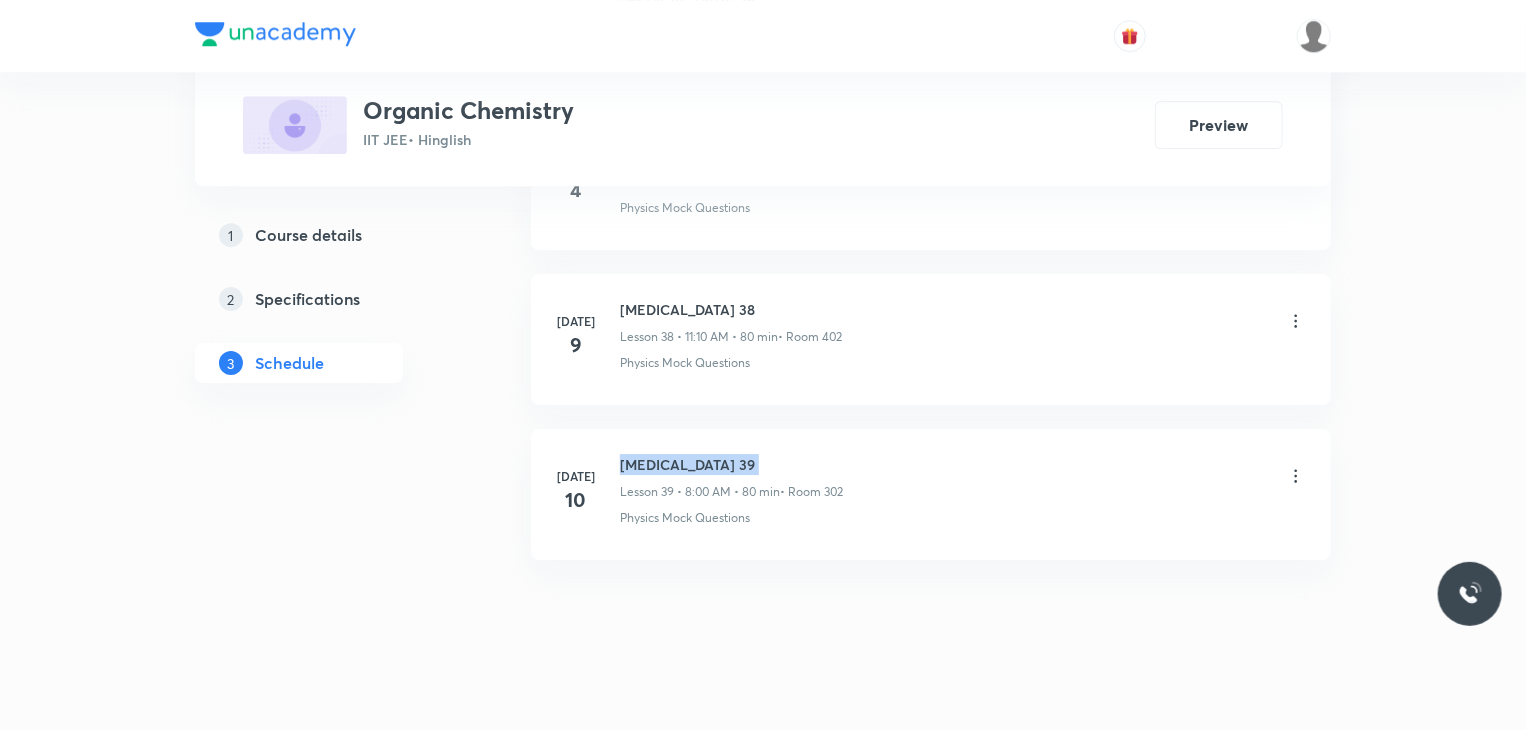 click on "[MEDICAL_DATA] 39" at bounding box center [731, 464] 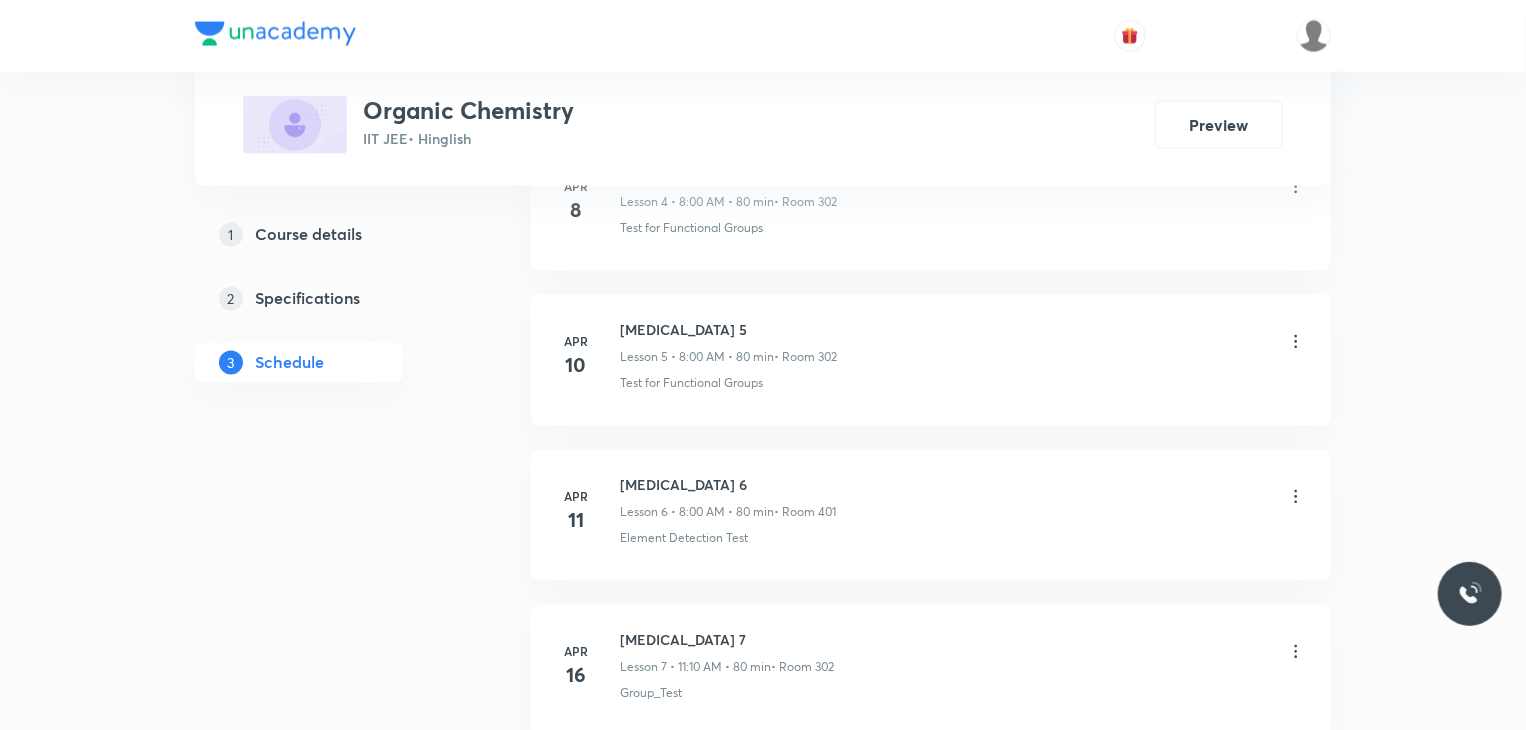 scroll, scrollTop: 0, scrollLeft: 0, axis: both 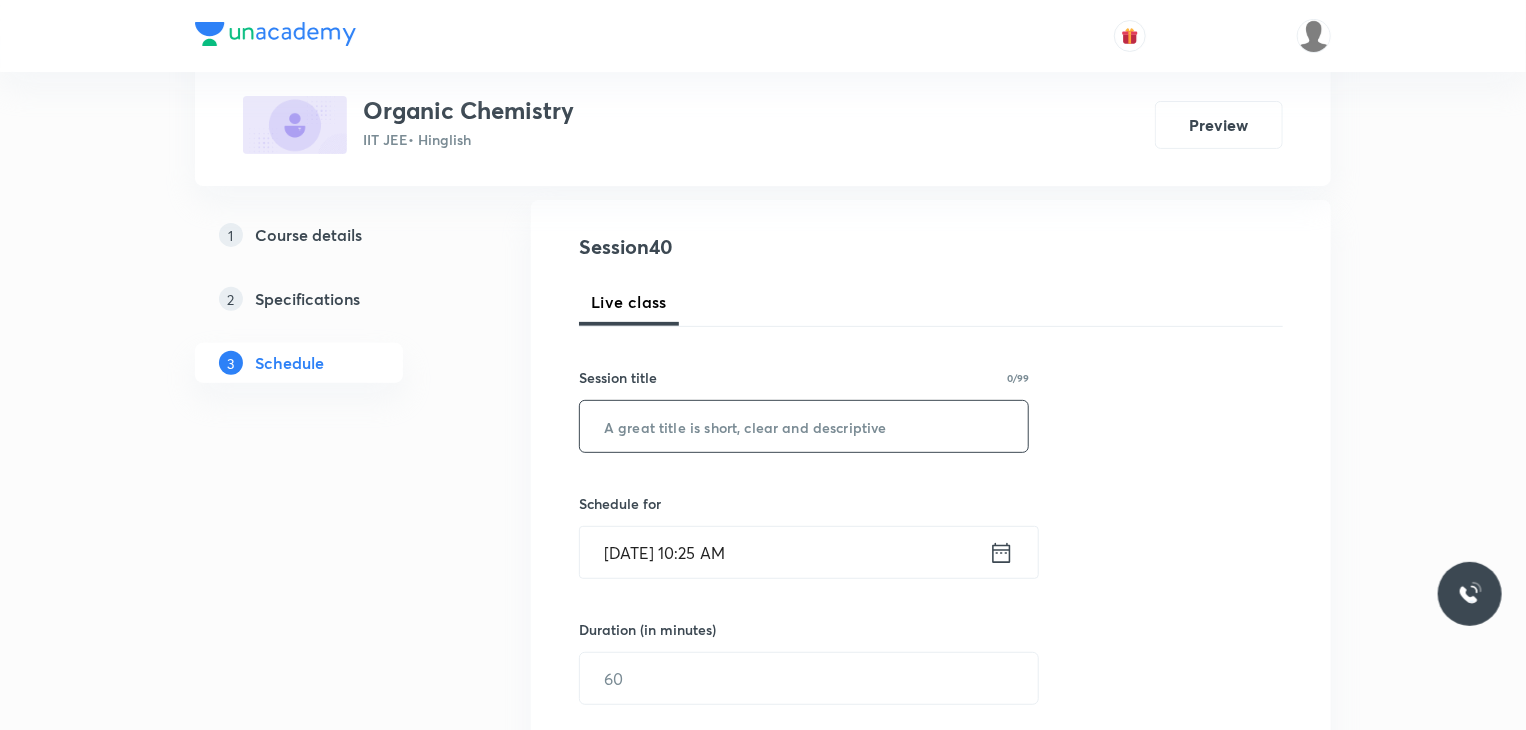 click at bounding box center (804, 426) 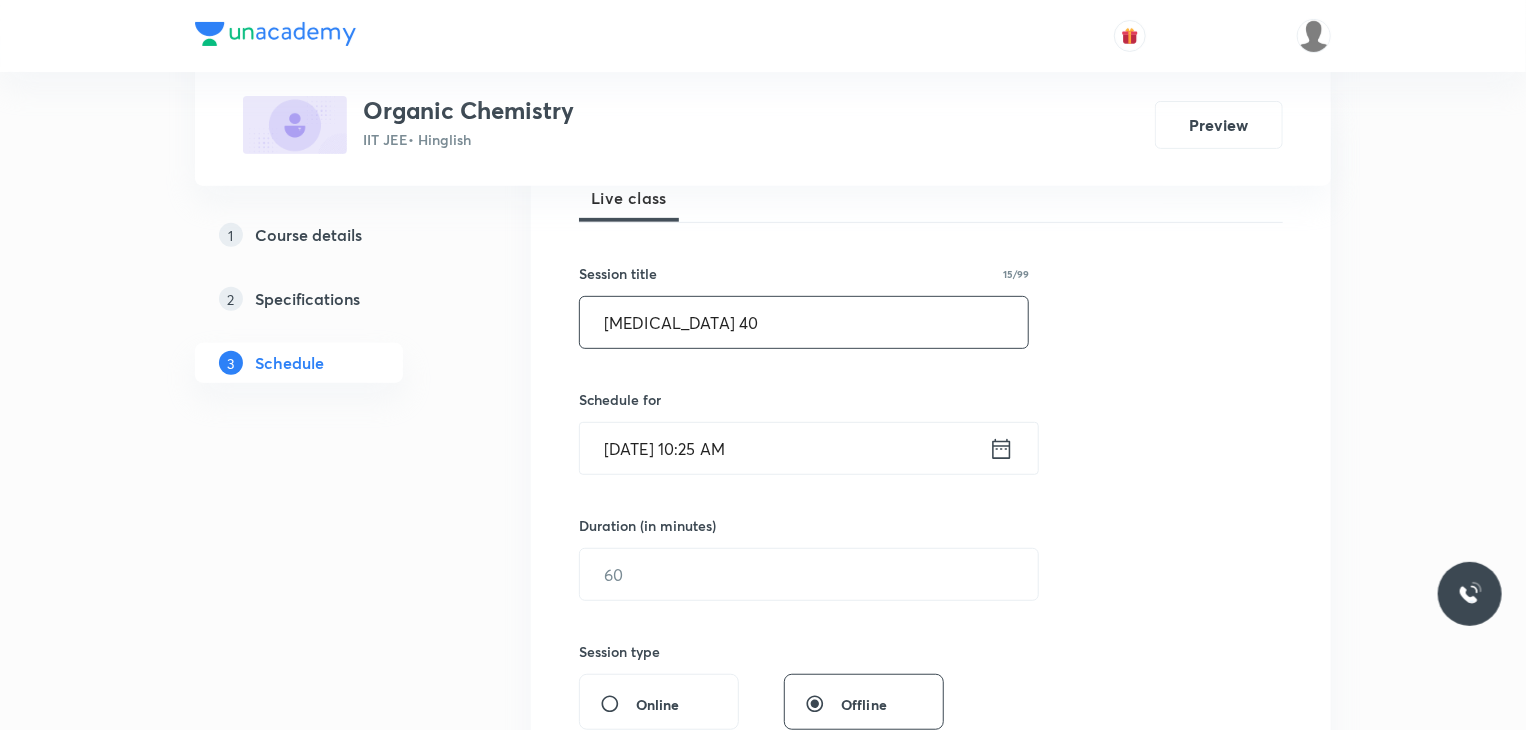 scroll, scrollTop: 400, scrollLeft: 0, axis: vertical 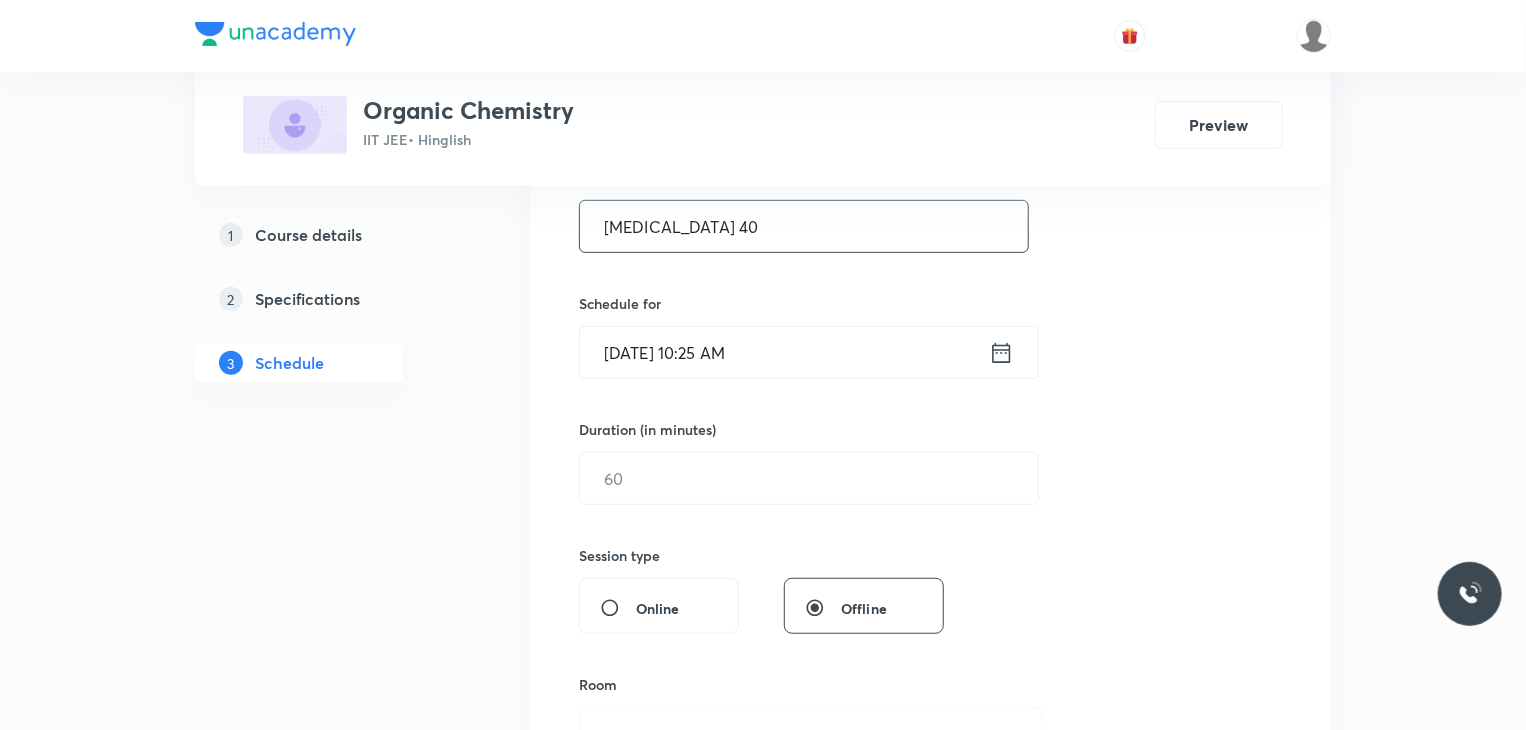 type on "[MEDICAL_DATA] 40" 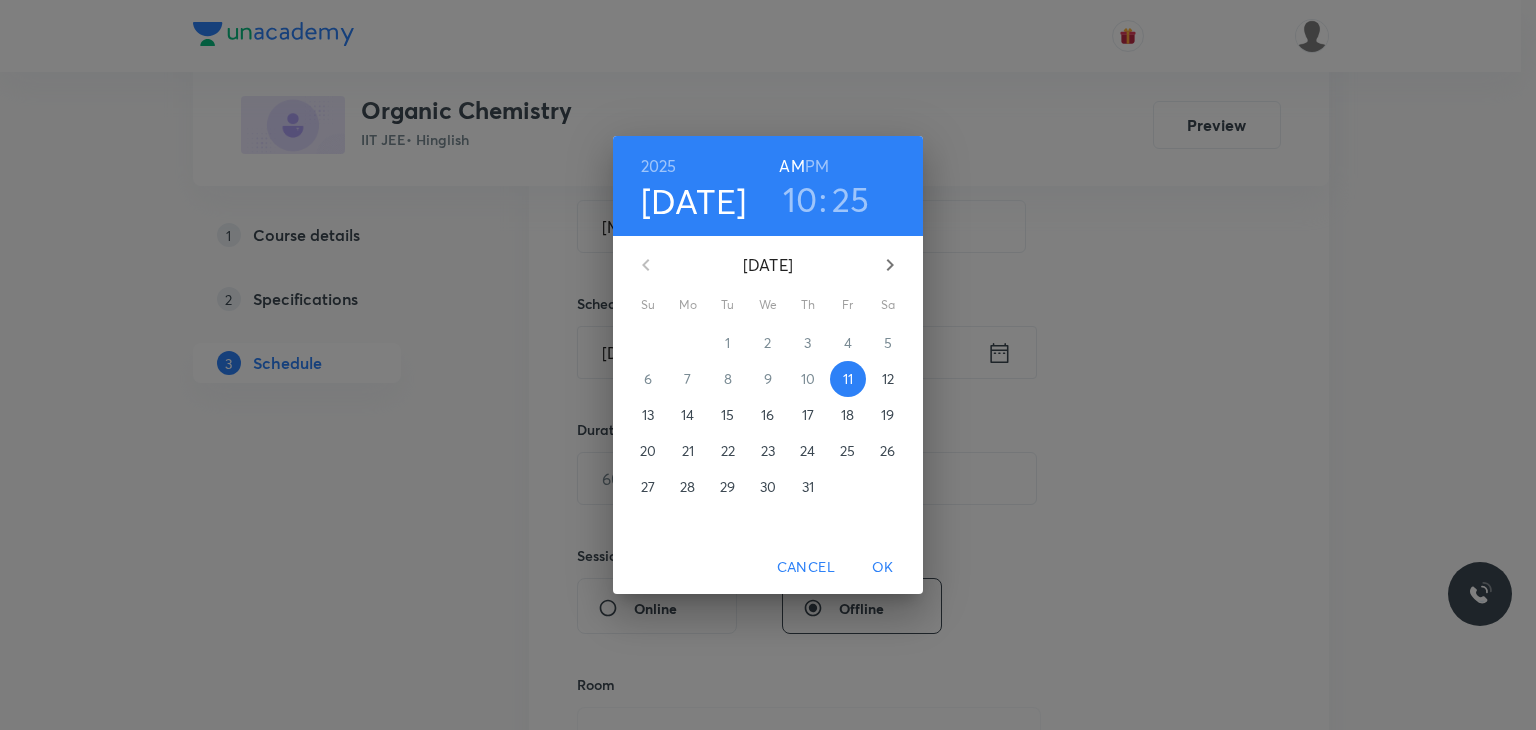 click on "10" at bounding box center [800, 199] 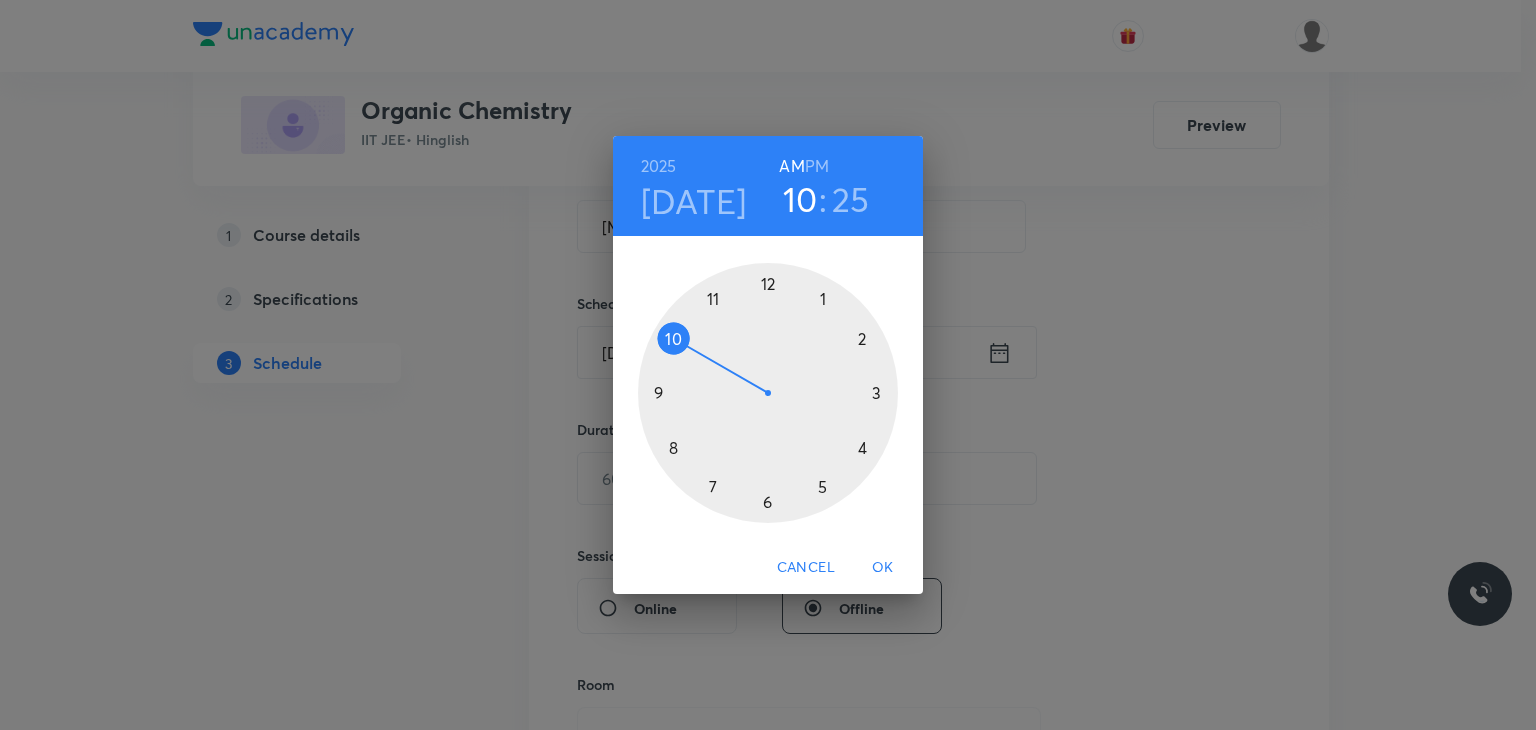 click at bounding box center (768, 393) 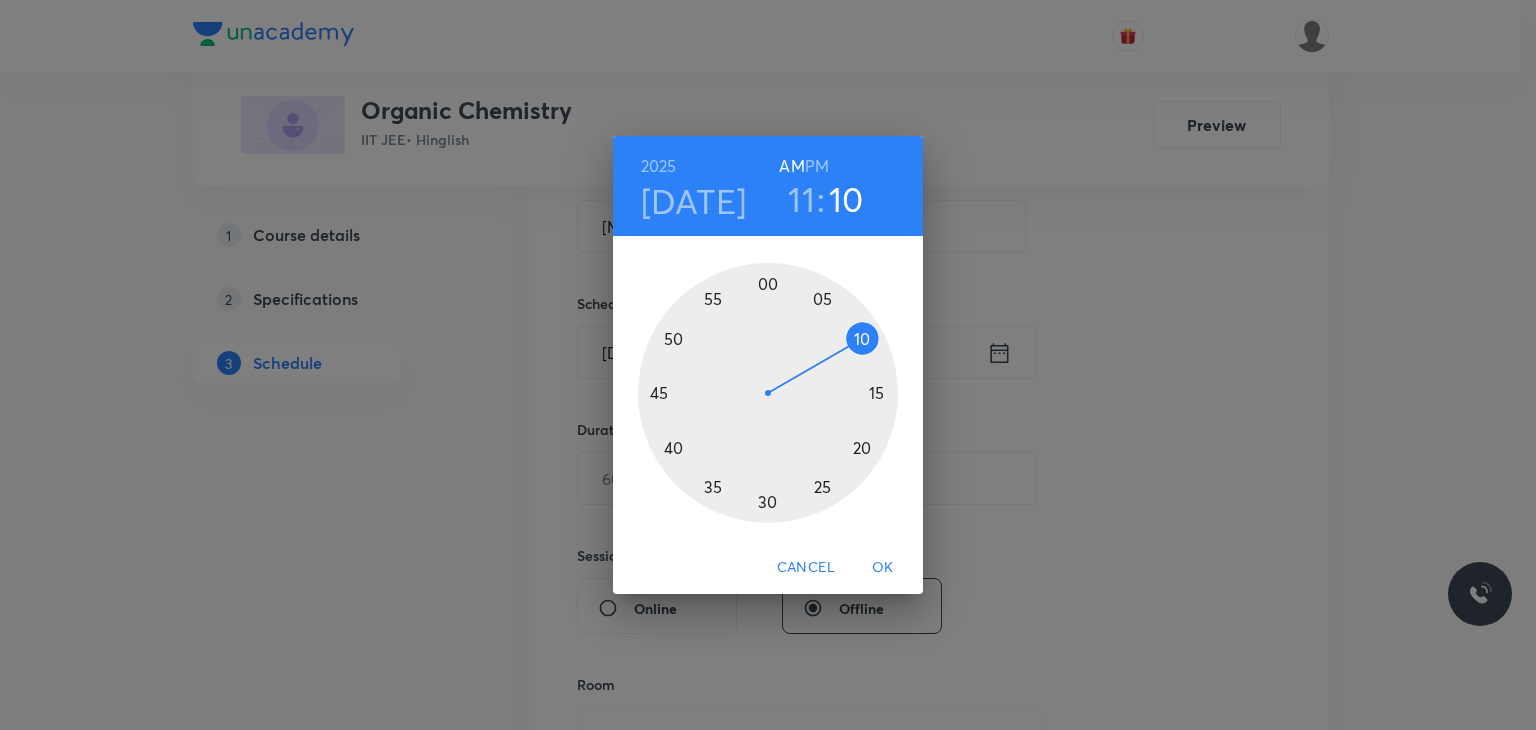 drag, startPoint x: 868, startPoint y: 317, endPoint x: 868, endPoint y: 334, distance: 17 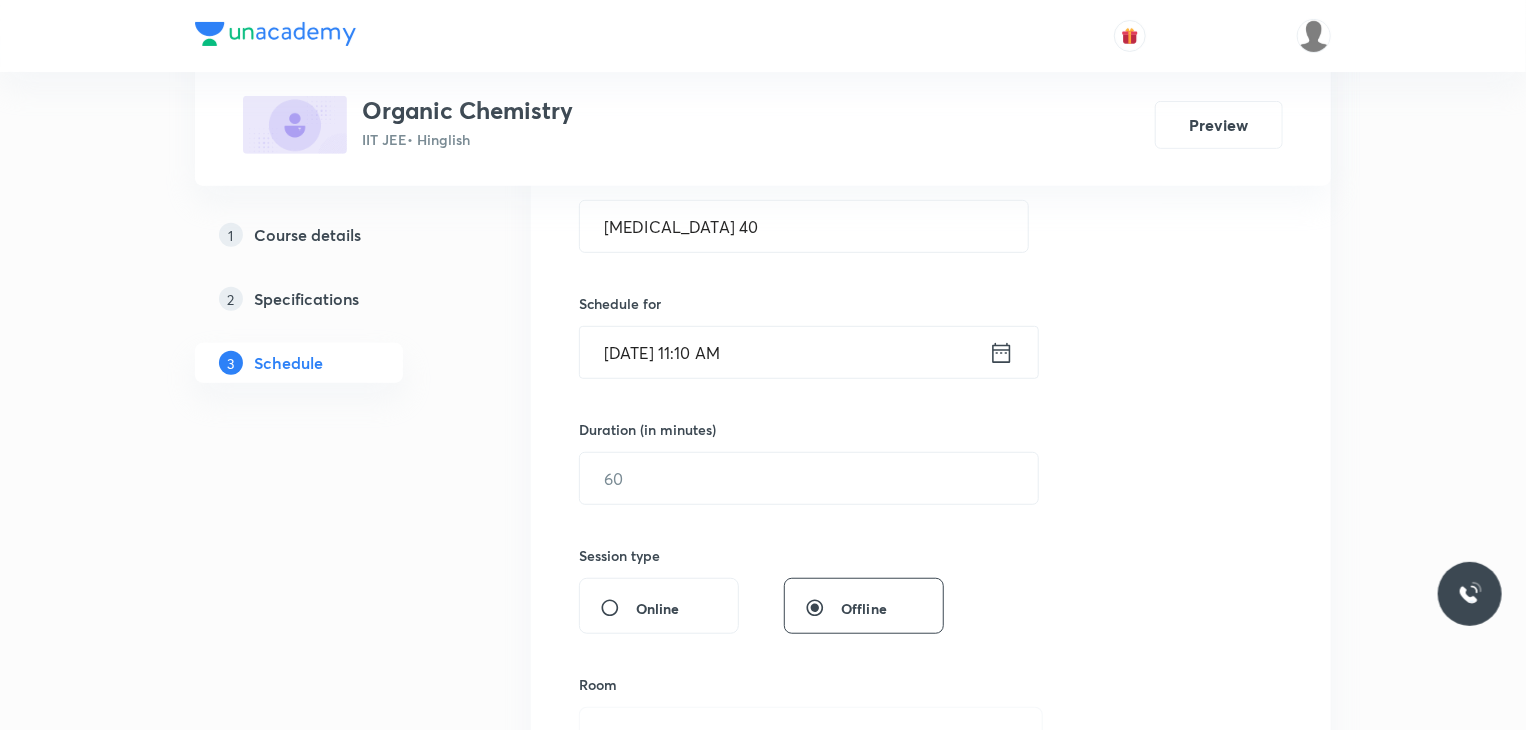 click on "Session  40 Live class Session title 15/99 [MEDICAL_DATA] 40 ​ Schedule for [DATE] 11:10 AM ​ Duration (in minutes) ​   Session type Online Offline Room Select centre room Sub-concepts Select concepts that wil be covered in this session Add Cancel" at bounding box center (931, 501) 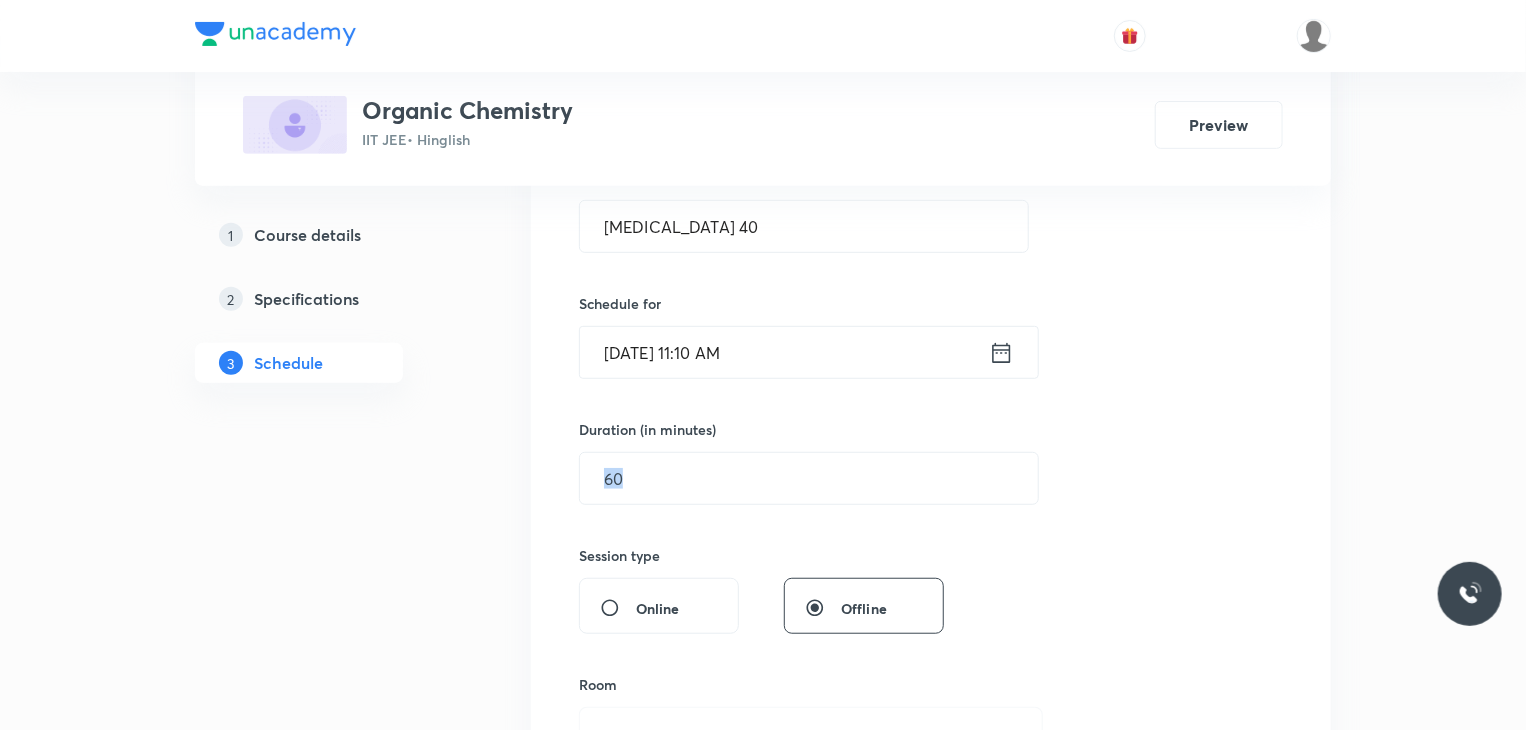 click on "Session  40 Live class Session title 15/99 [MEDICAL_DATA] 40 ​ Schedule for [DATE] 11:10 AM ​ Duration (in minutes) ​   Session type Online Offline Room Select centre room Sub-concepts Select concepts that wil be covered in this session Add Cancel" at bounding box center [931, 501] 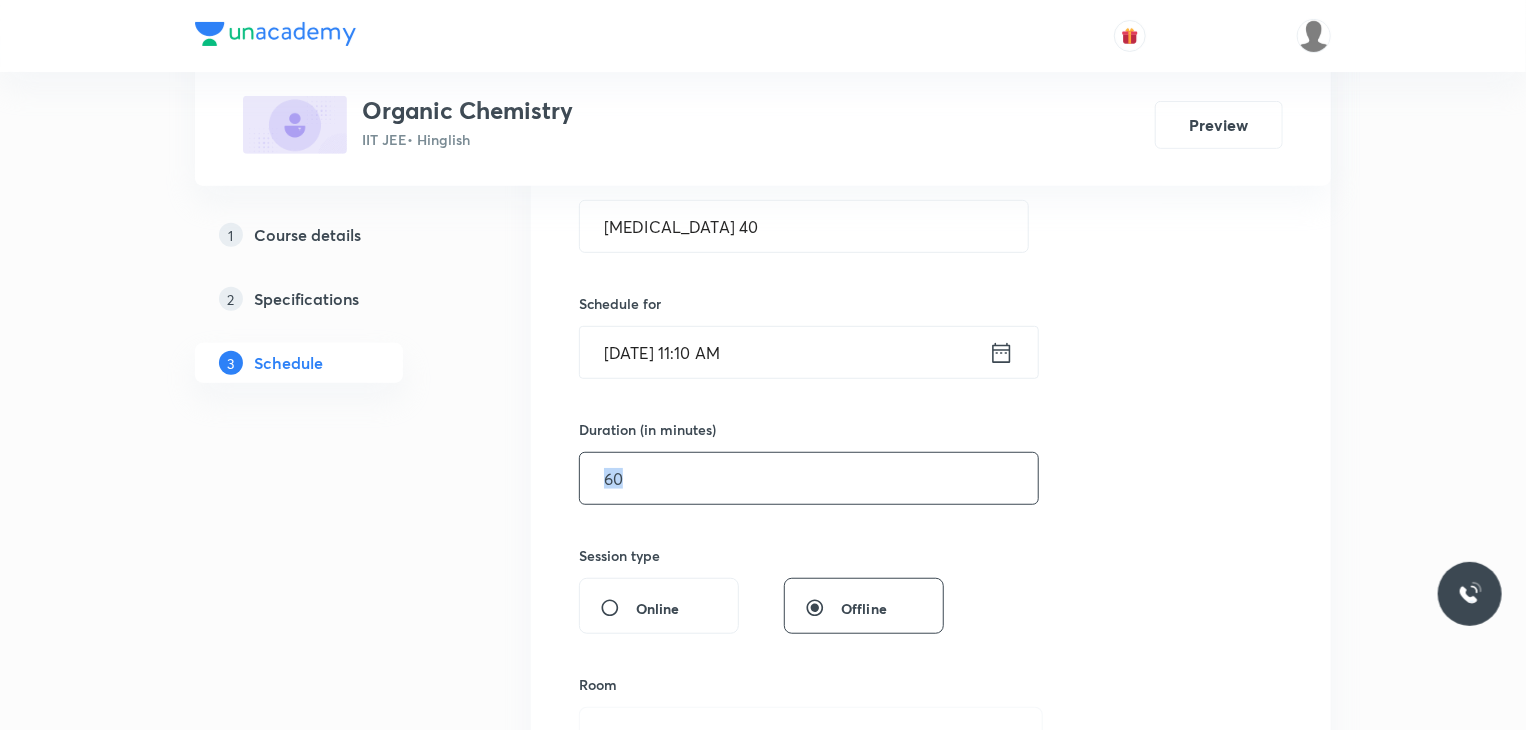click at bounding box center (809, 478) 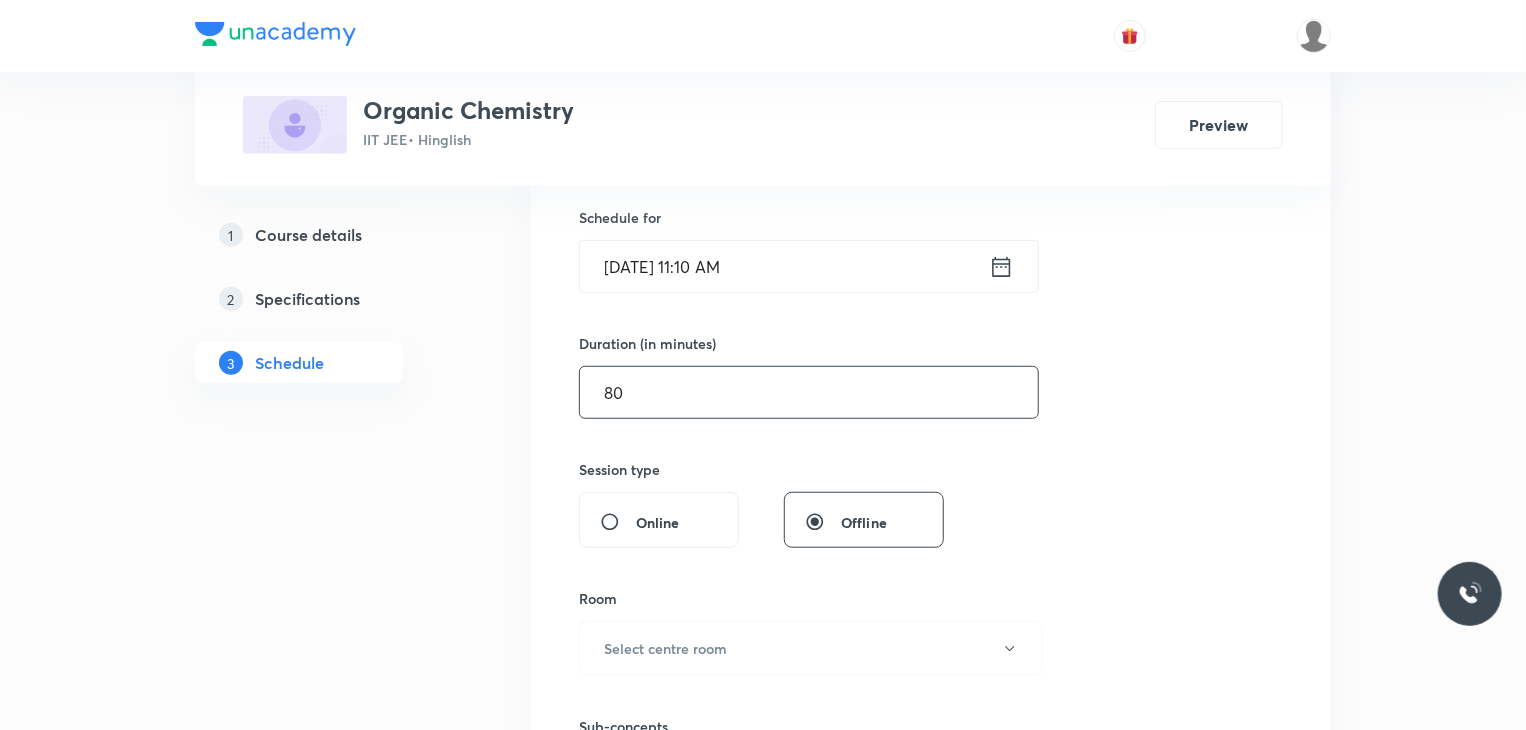 scroll, scrollTop: 700, scrollLeft: 0, axis: vertical 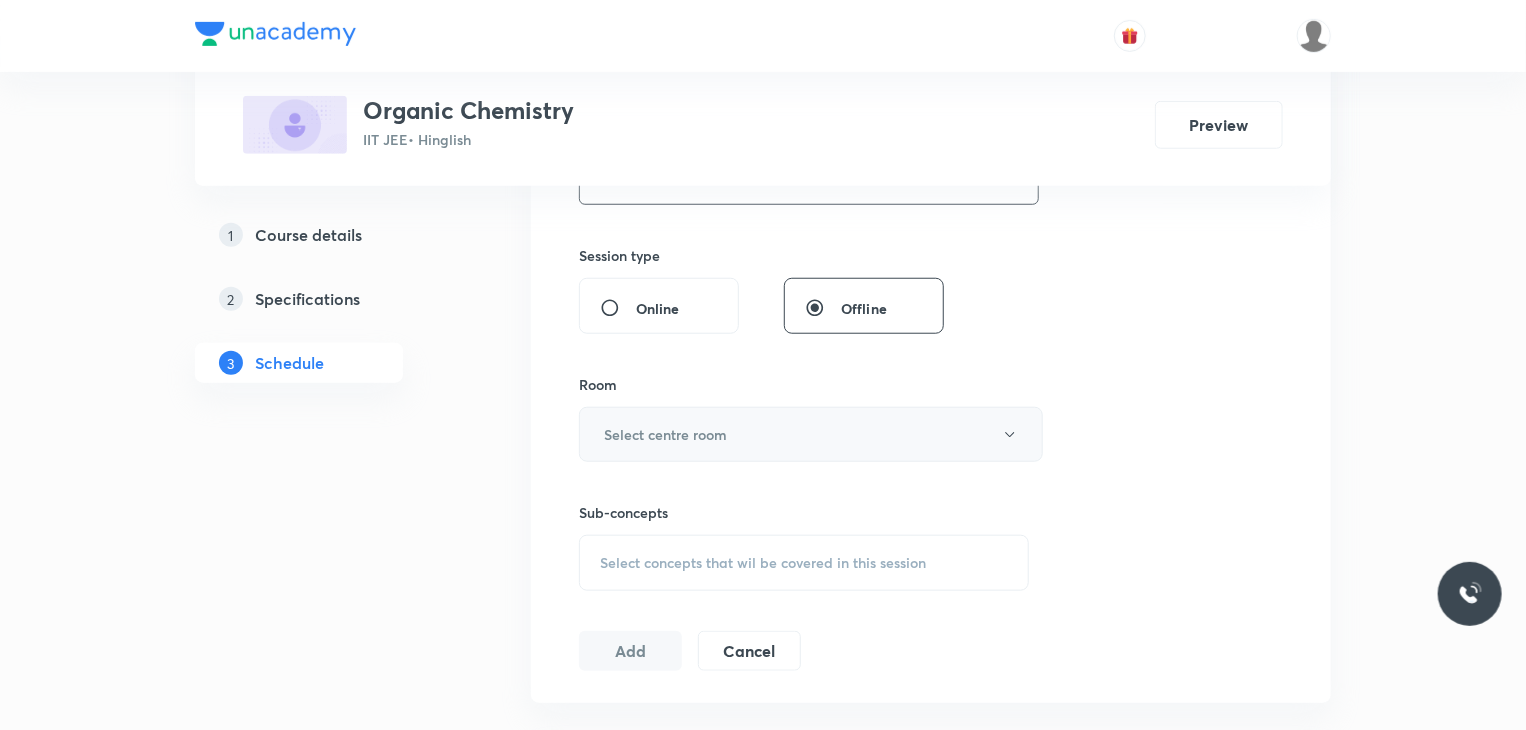 type on "80" 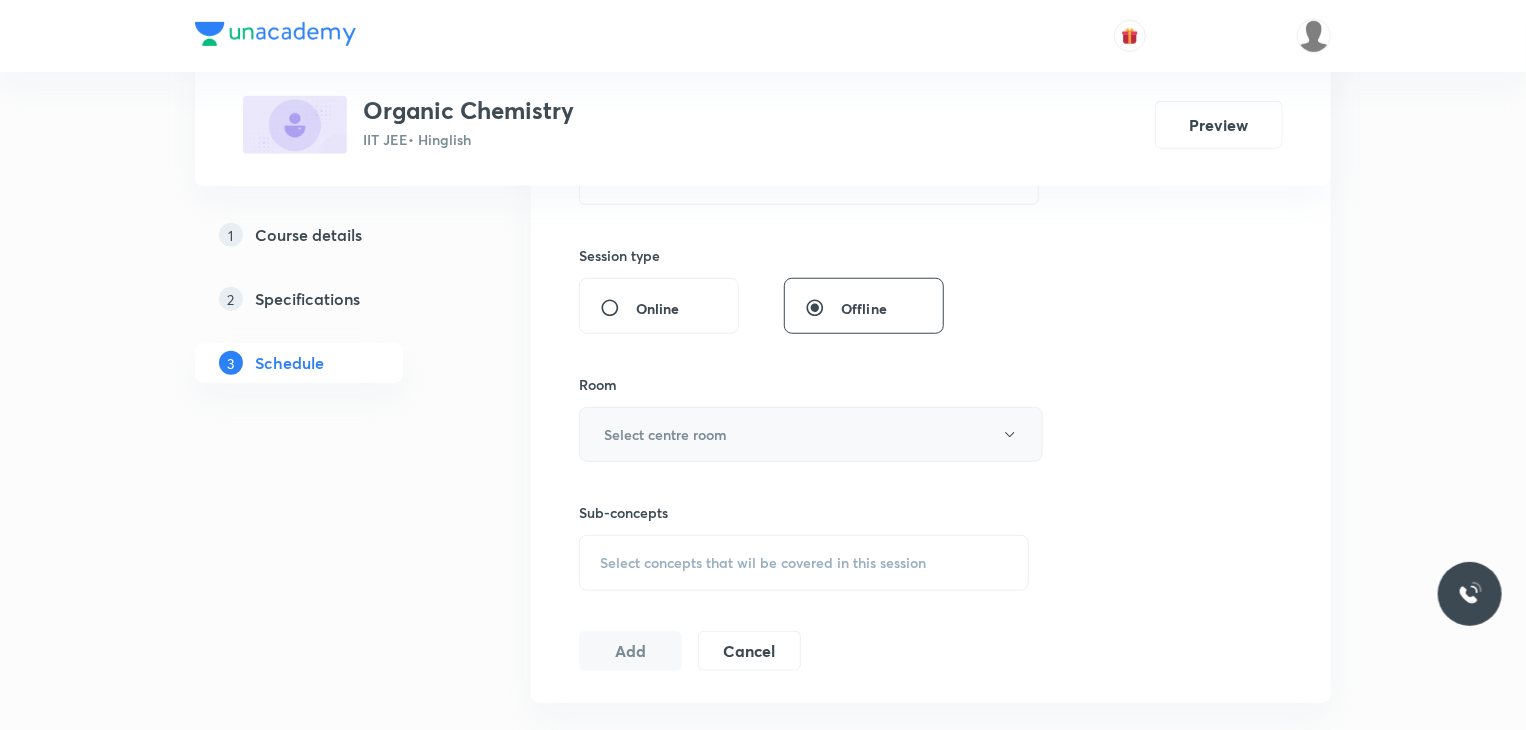 click on "Select centre room" at bounding box center (665, 434) 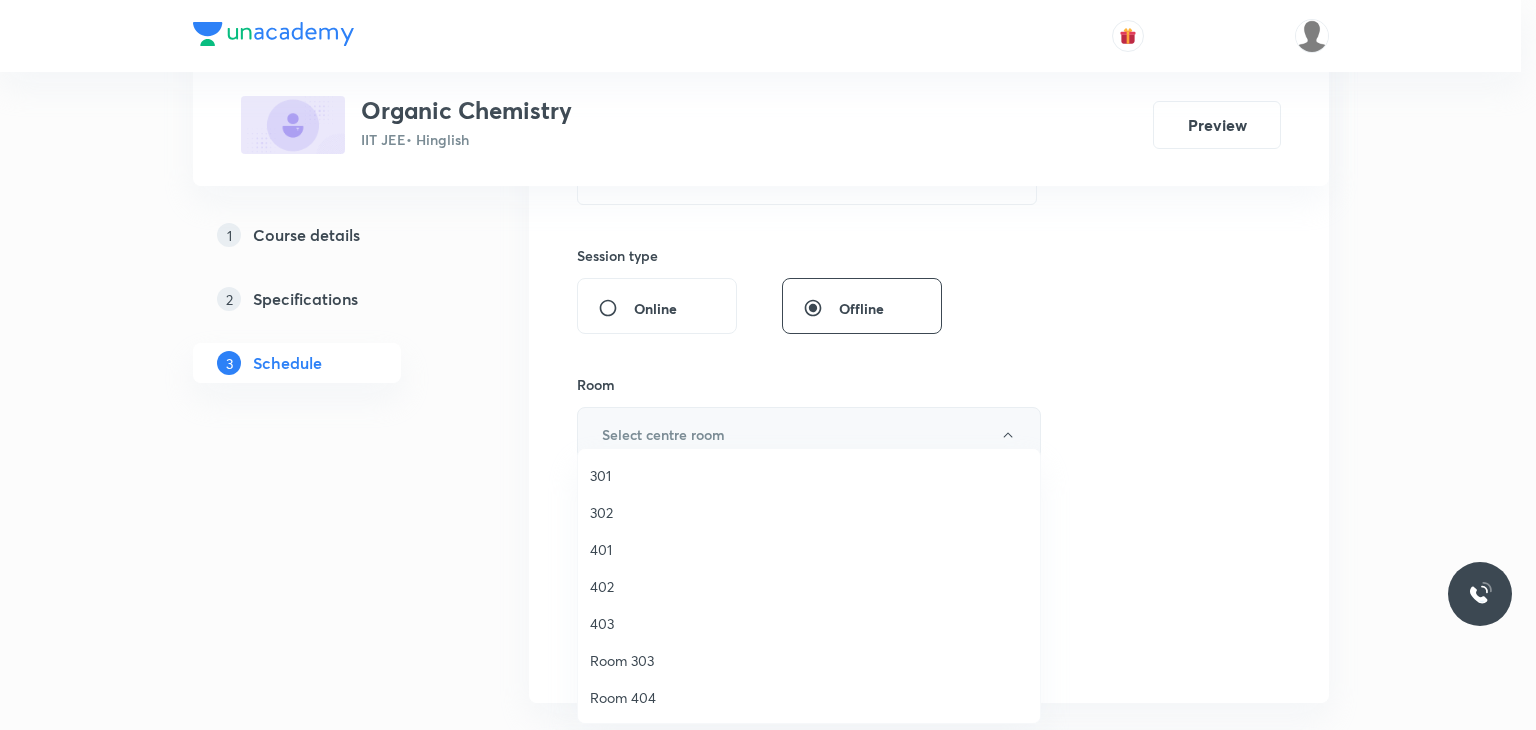 click on "301" at bounding box center (809, 475) 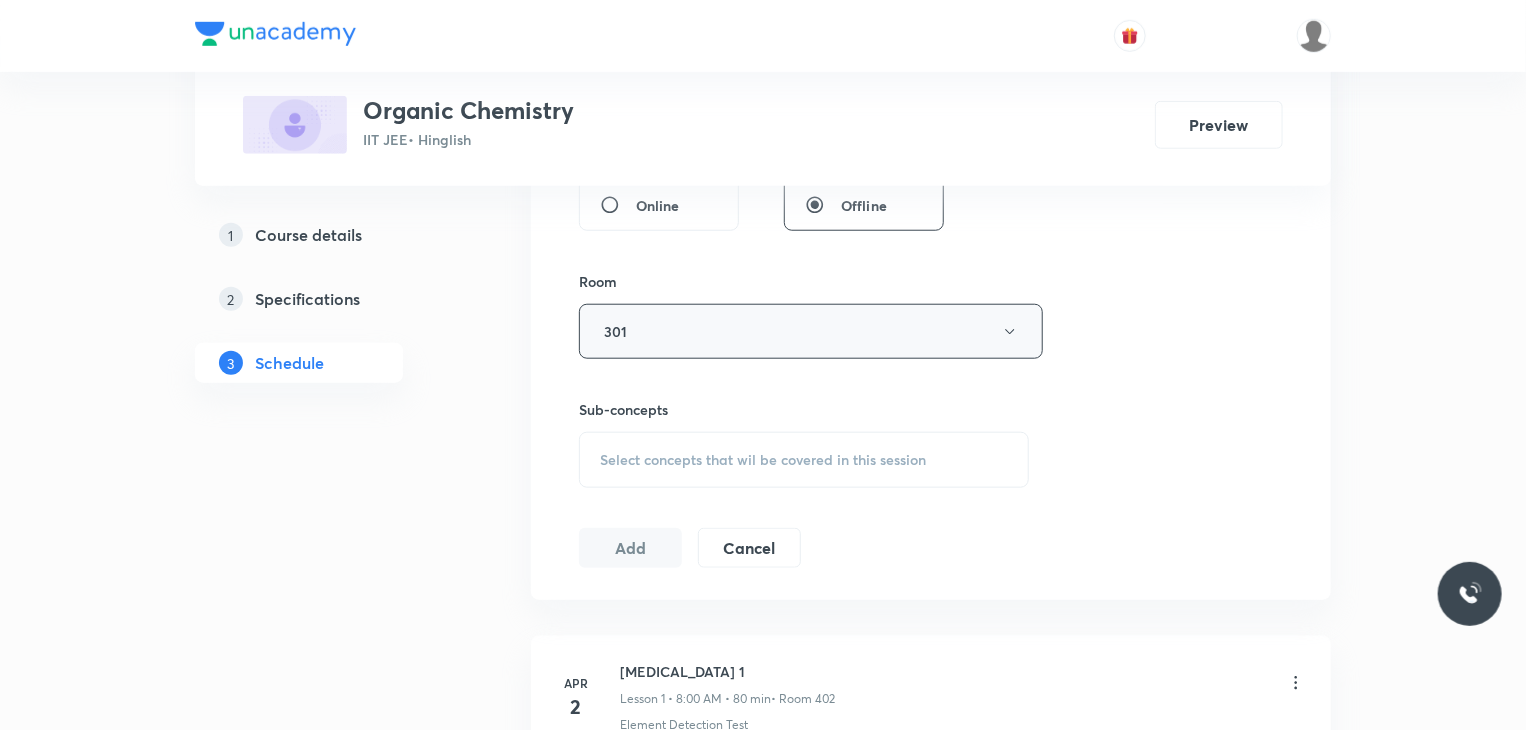 scroll, scrollTop: 1000, scrollLeft: 0, axis: vertical 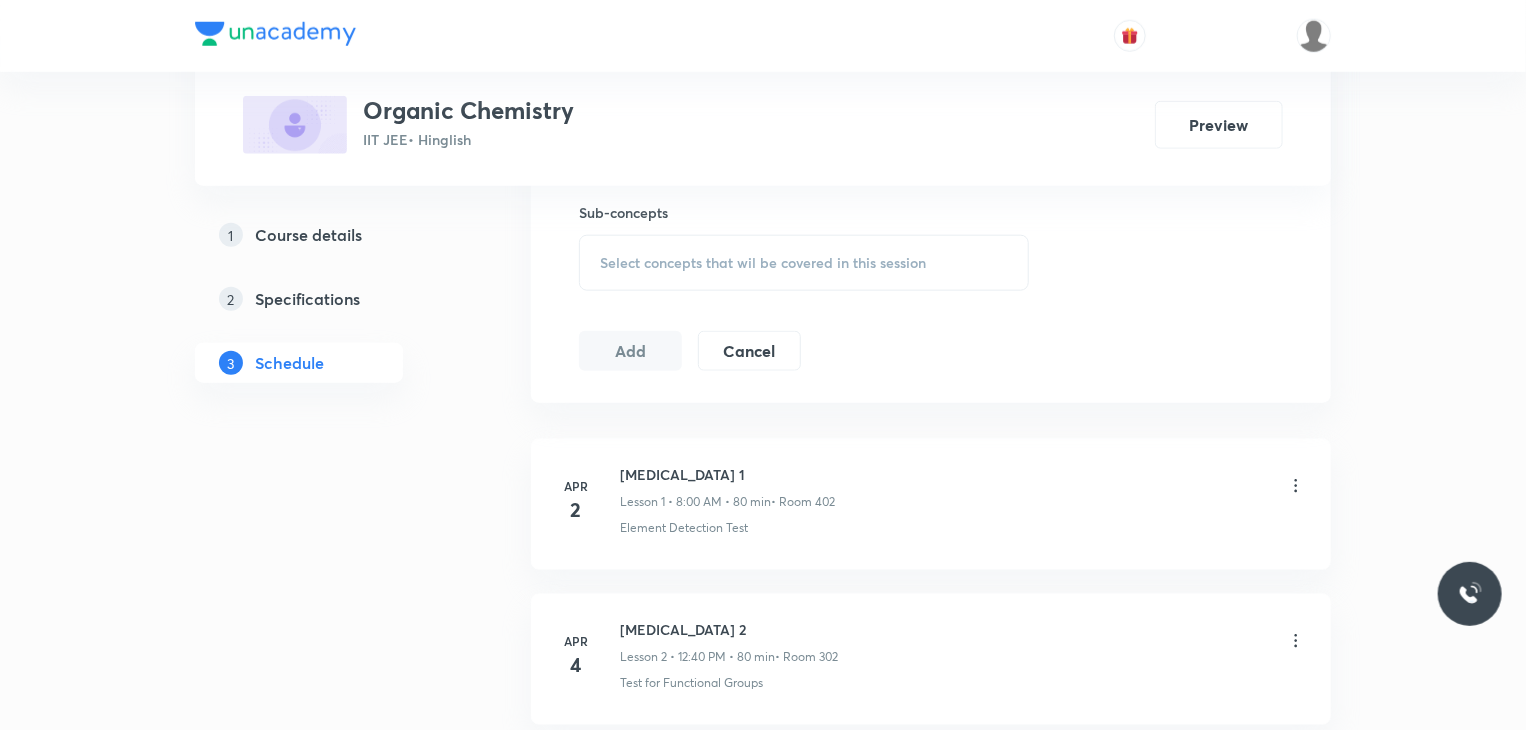 click on "Select concepts that wil be covered in this session" at bounding box center (763, 263) 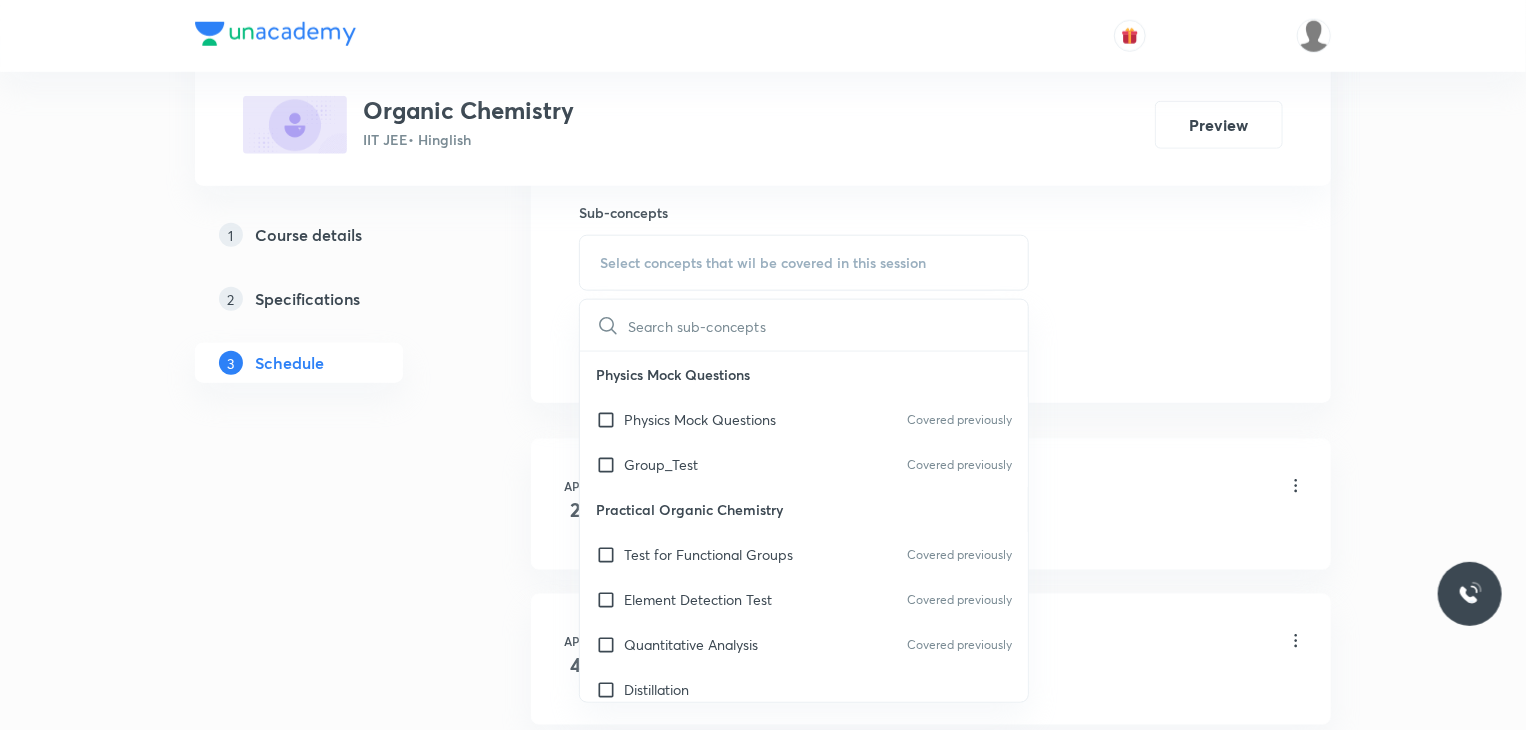 click on "Practical Organic Chemistry" at bounding box center (804, 509) 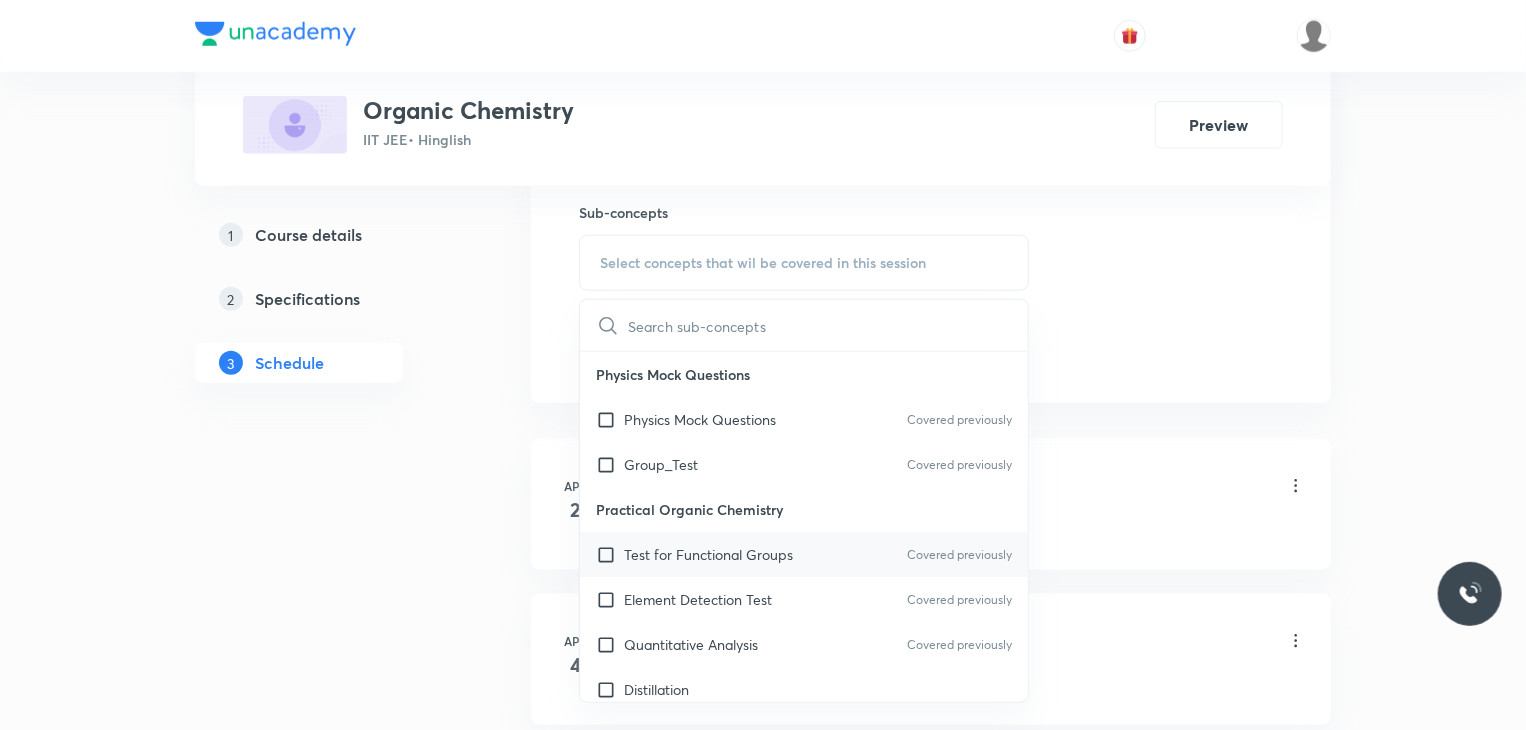 click on "Test for Functional Groups Covered previously" at bounding box center (804, 554) 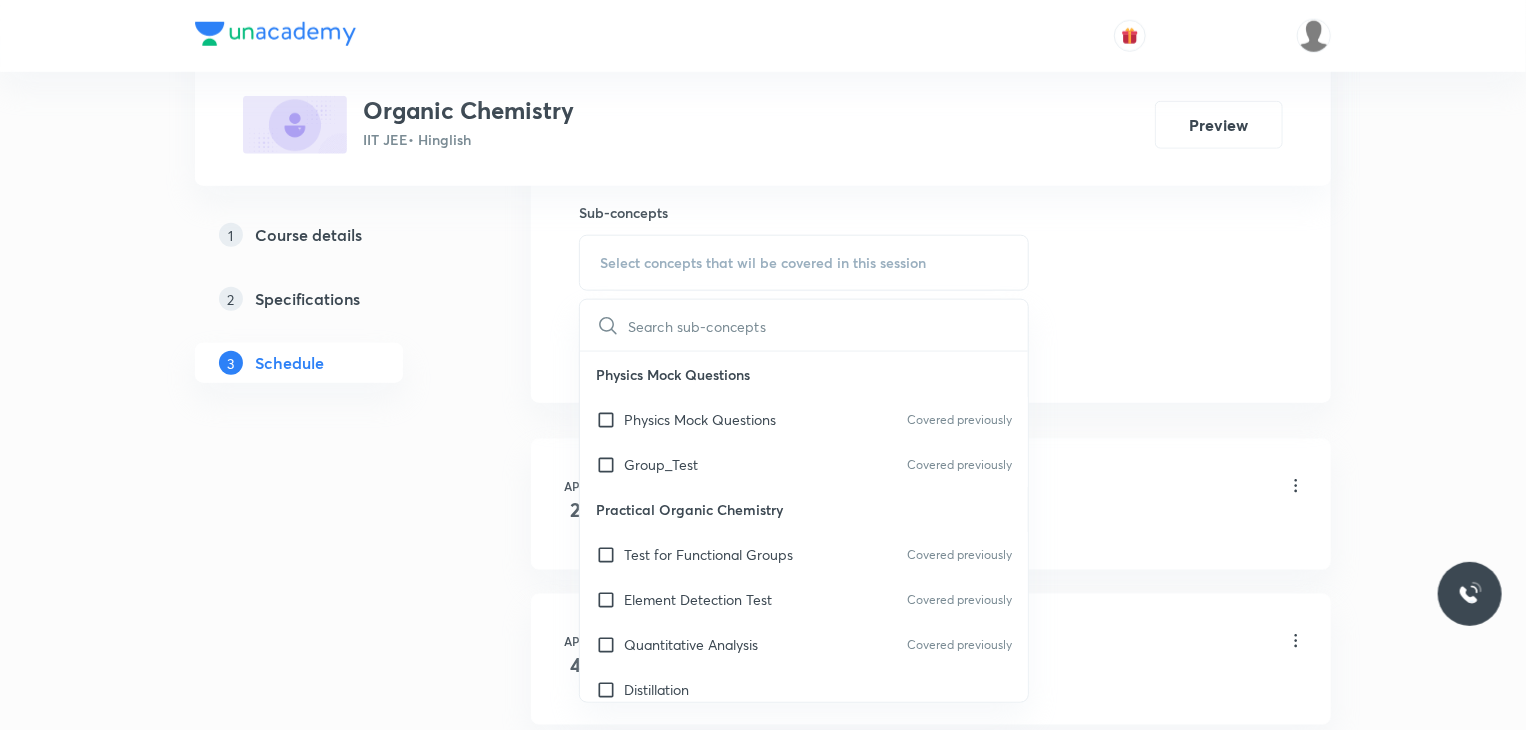checkbox on "true" 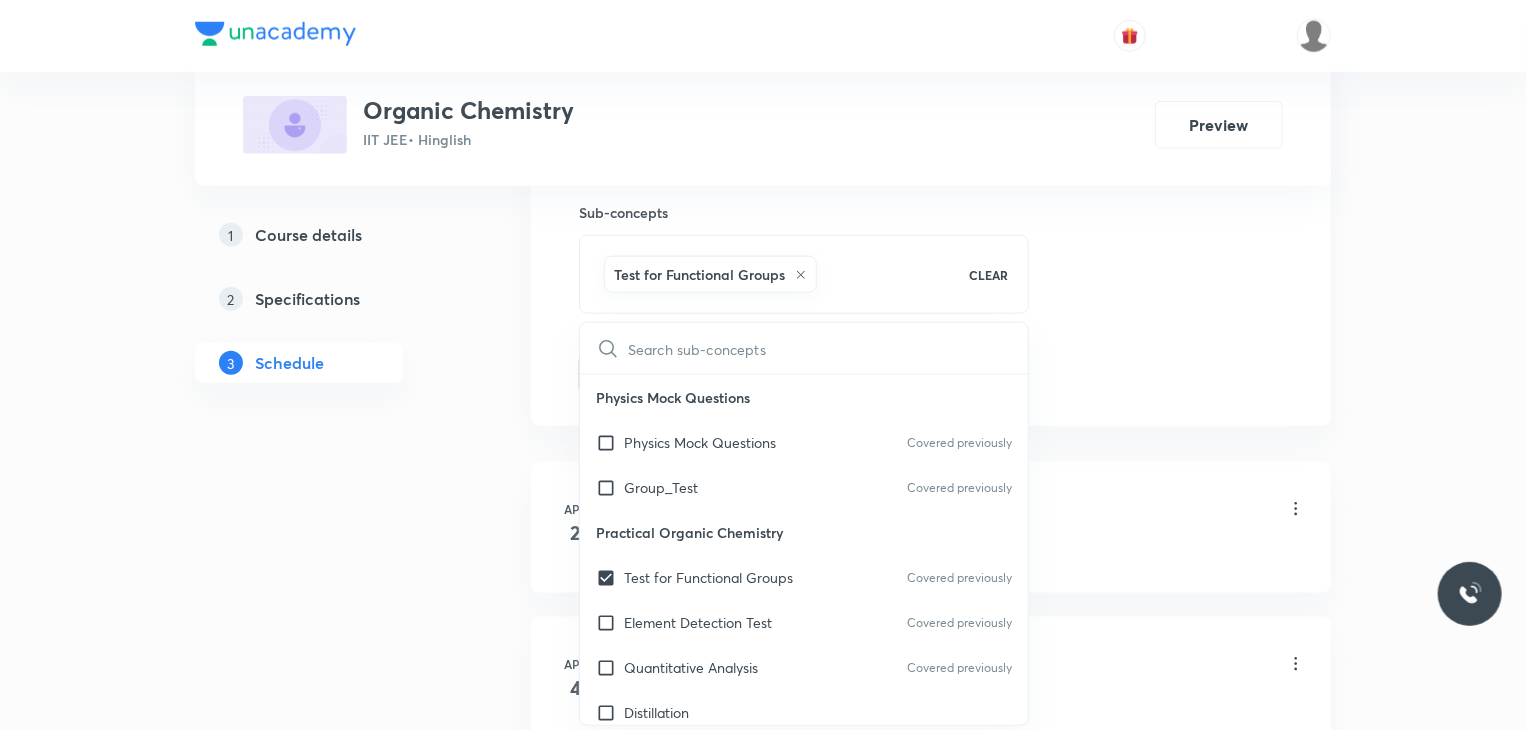 click on "Session  40 Live class Session title 15/99 [MEDICAL_DATA] 40 ​ Schedule for [DATE] 11:10 AM ​ Duration (in minutes) 80 ​   Session type Online Offline Room 301 Sub-concepts Test for Functional Groups CLEAR ​ Physics Mock Questions Physics Mock Questions Covered previously Group_Test Covered previously Practical Organic Chemistry Test for Functional Groups Covered previously Element Detection Test Covered previously Quantitative Analysis Covered previously Distillation IUPAC Naming of Organic Compounds Classification Of Organic Compounds Naming Of Saturated [MEDICAL_DATA] Naming Of Unsaturated [MEDICAL_DATA] Naming Of Cyclic [MEDICAL_DATA] Naming Of Compounds Containing Functional Groups Naming Of Aromatic Compounds Degree Of Unsaturation Structural Isomerism Basics of Molecule Presentation IUPAC Naming General Organic Chemistry  Existence Of Carbenes Introduction: How Radicals  Form And How They React Reactions And Their Mechanisms Development Of The Science Of  Organic Chemistry  Formation Of Carbenes" at bounding box center [931, -87] 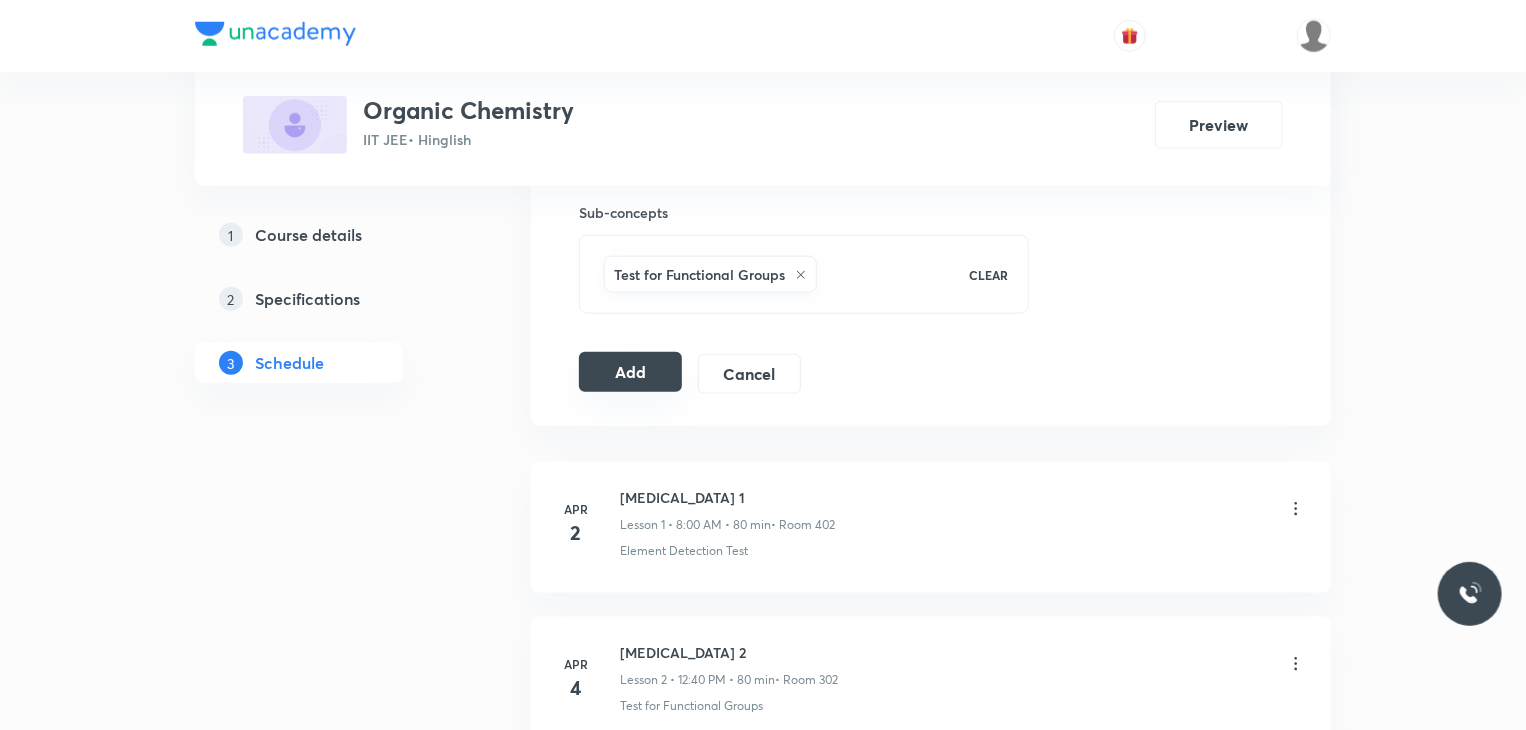click on "Add" at bounding box center (630, 372) 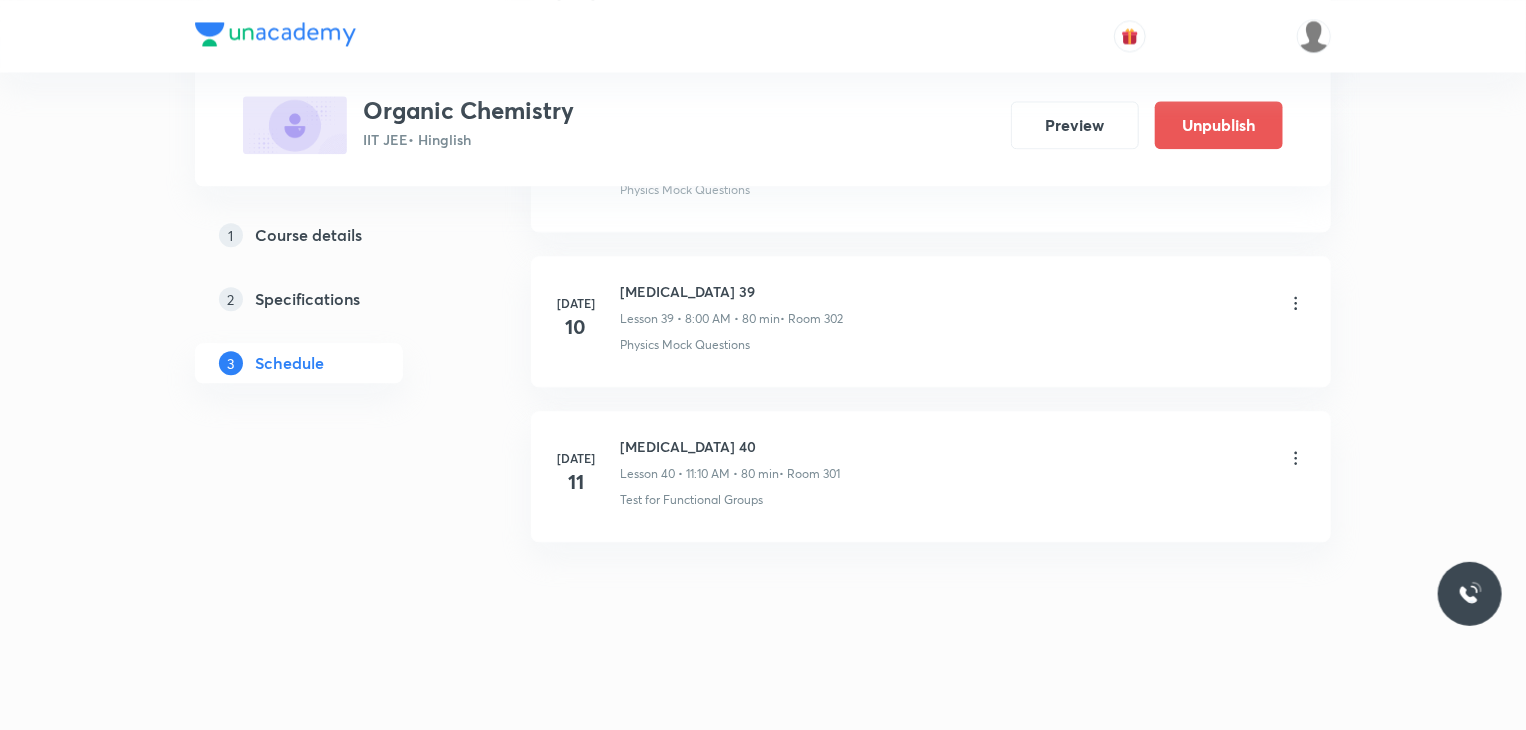 scroll, scrollTop: 5933, scrollLeft: 0, axis: vertical 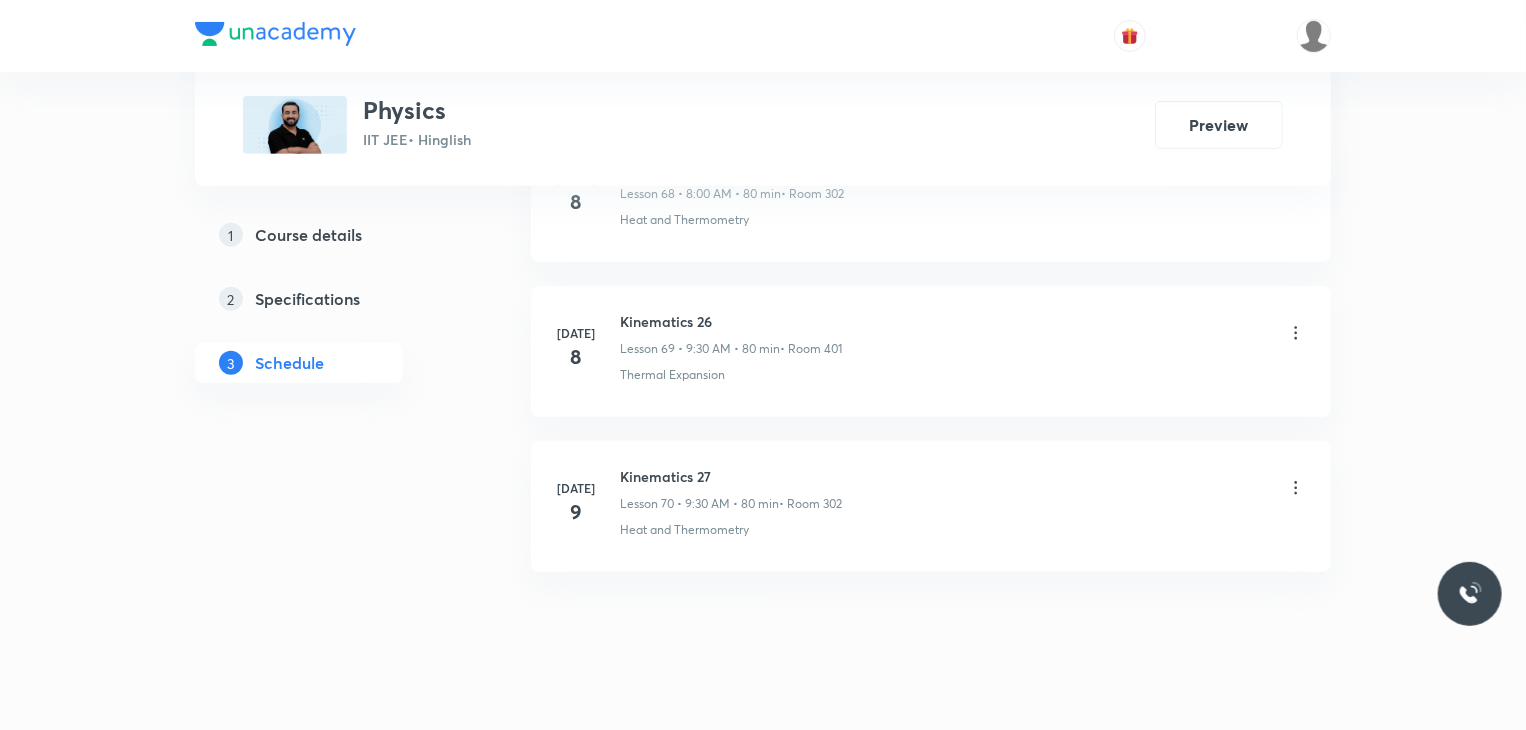 click on "Kinematics 27" at bounding box center (731, 476) 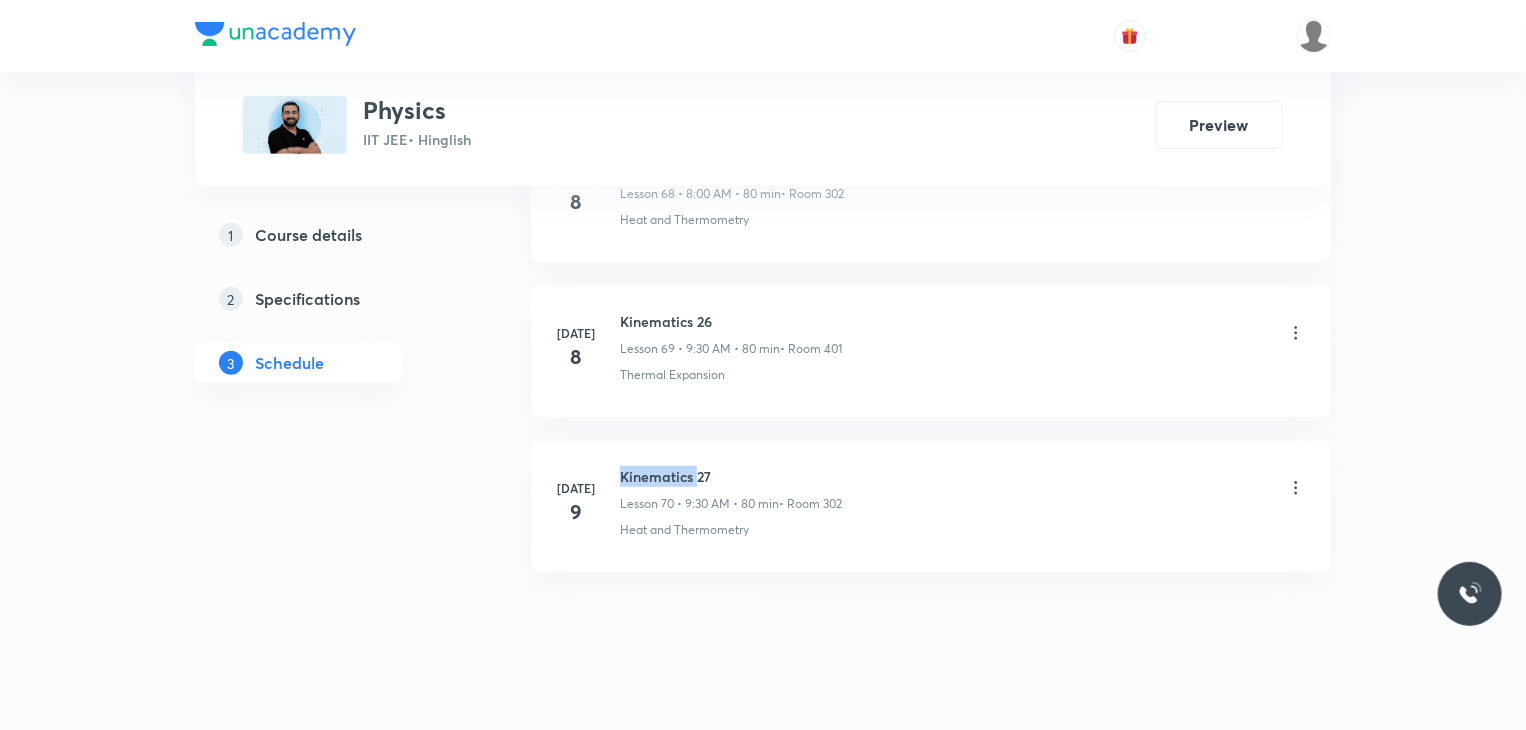 click on "Kinematics 27" at bounding box center (731, 476) 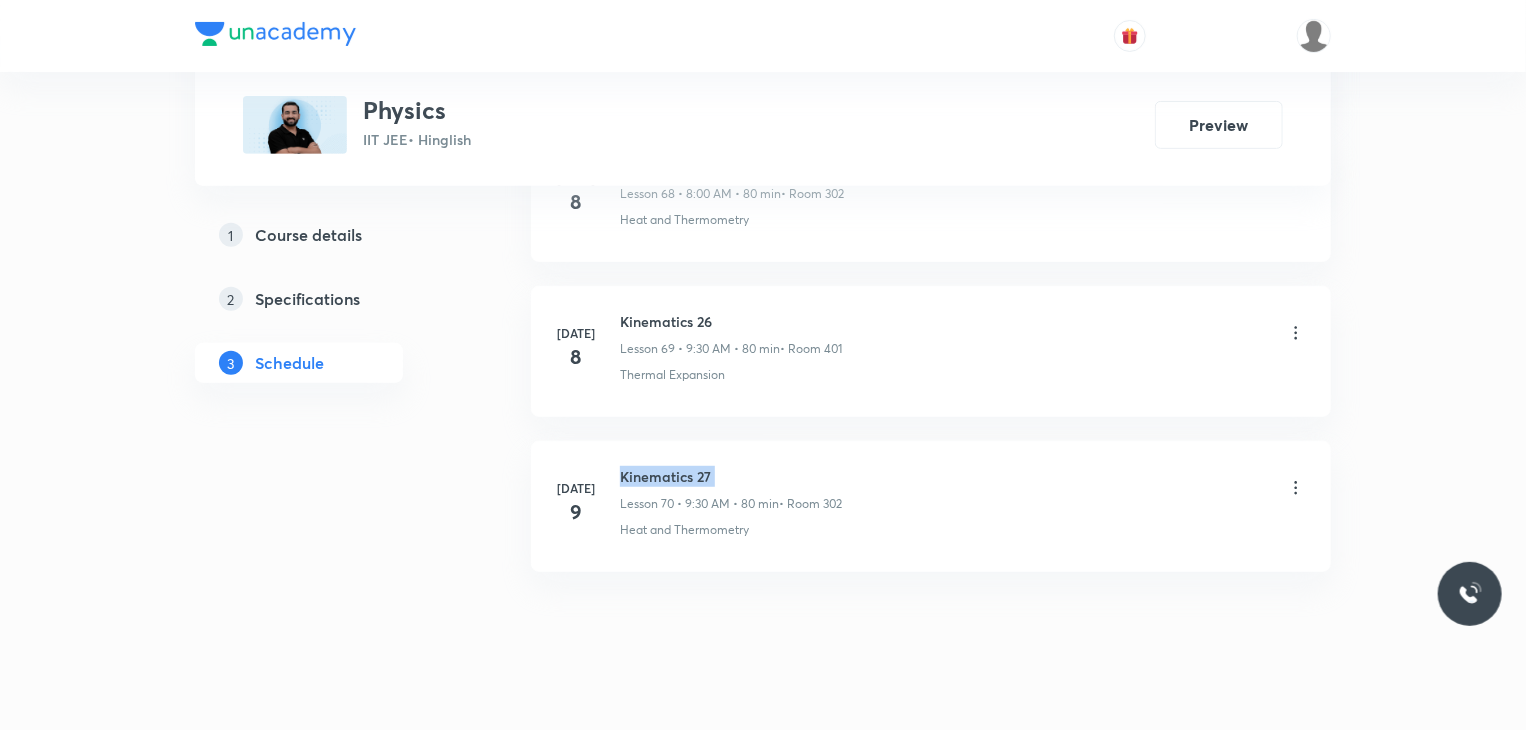click on "Kinematics 27" at bounding box center [731, 476] 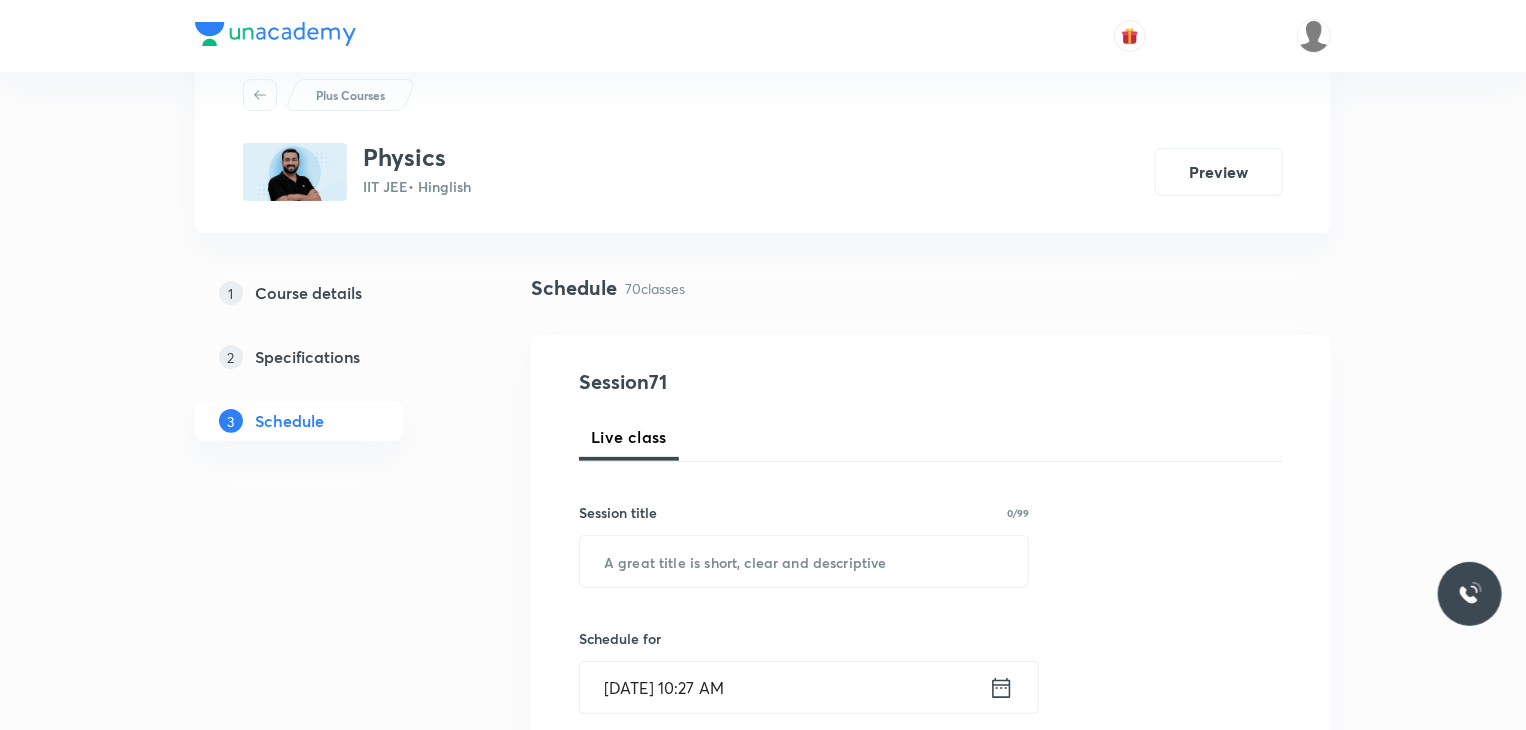 scroll, scrollTop: 100, scrollLeft: 0, axis: vertical 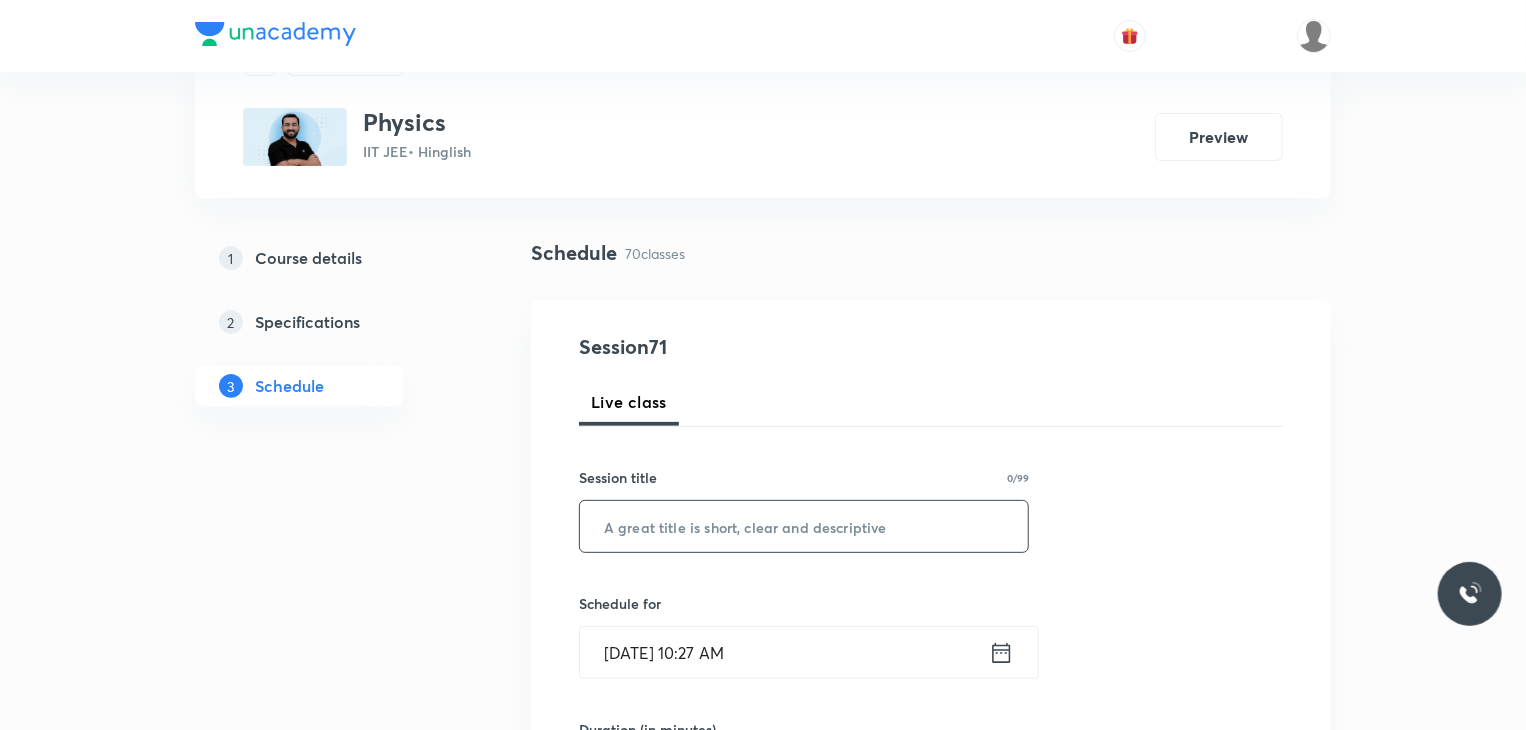 click at bounding box center (804, 526) 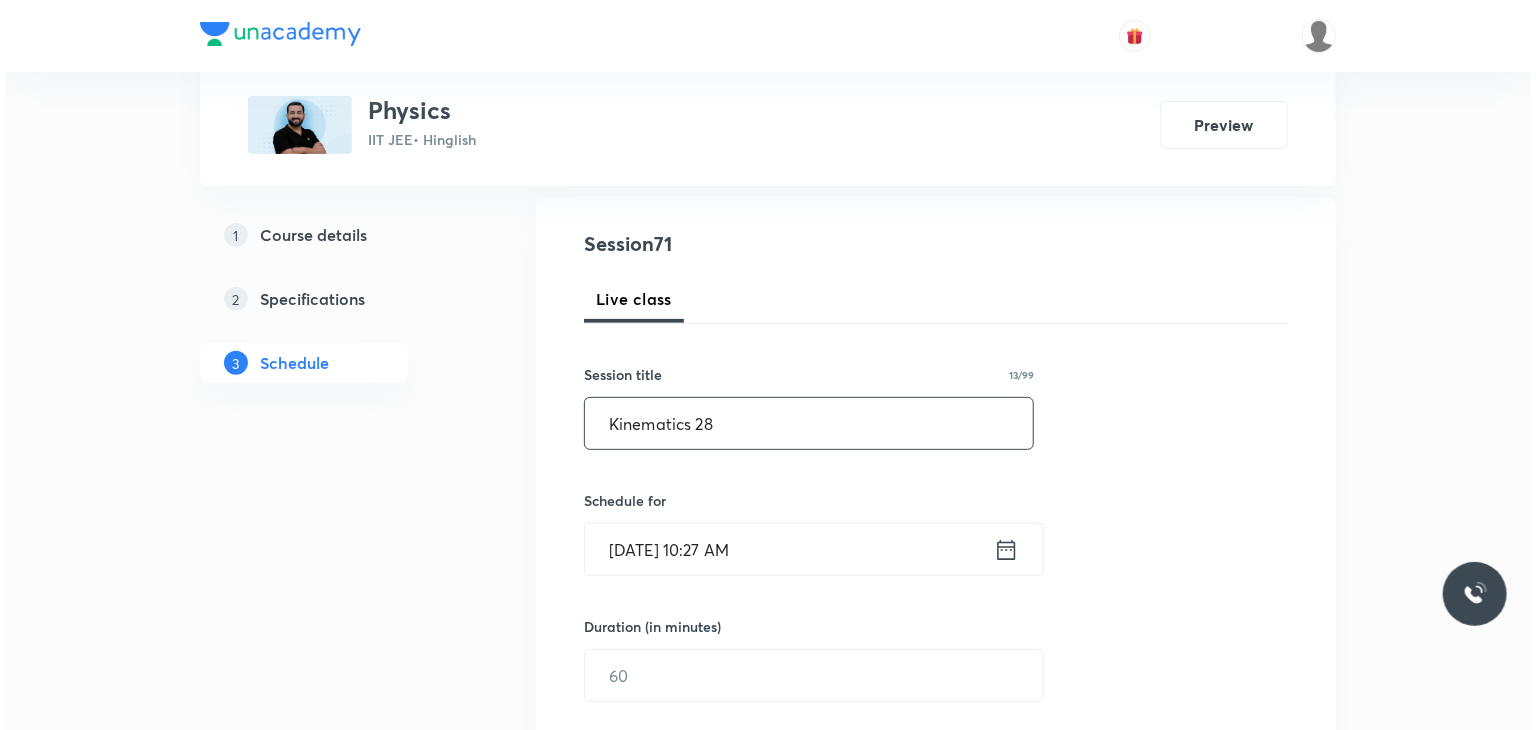 scroll, scrollTop: 300, scrollLeft: 0, axis: vertical 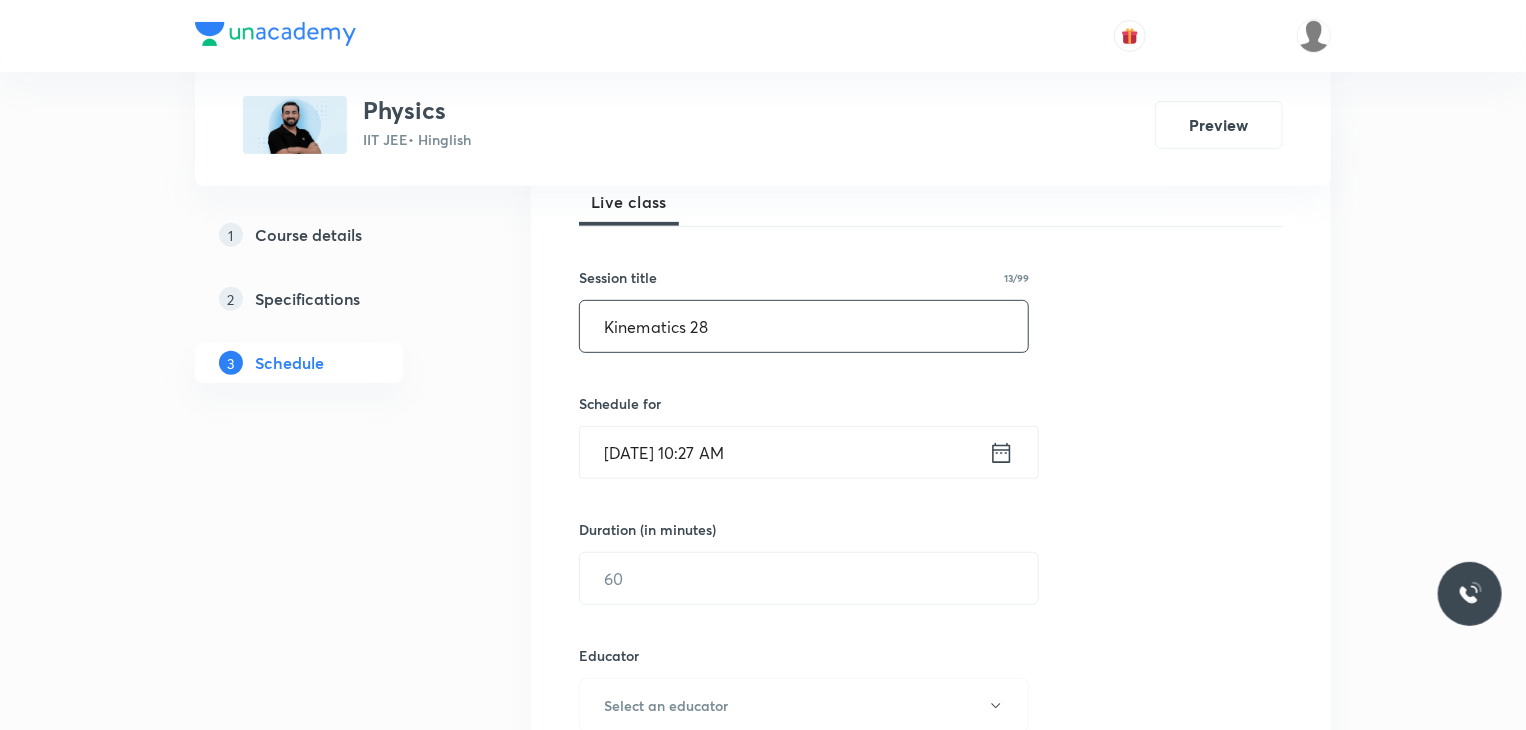 type on "Kinematics 28" 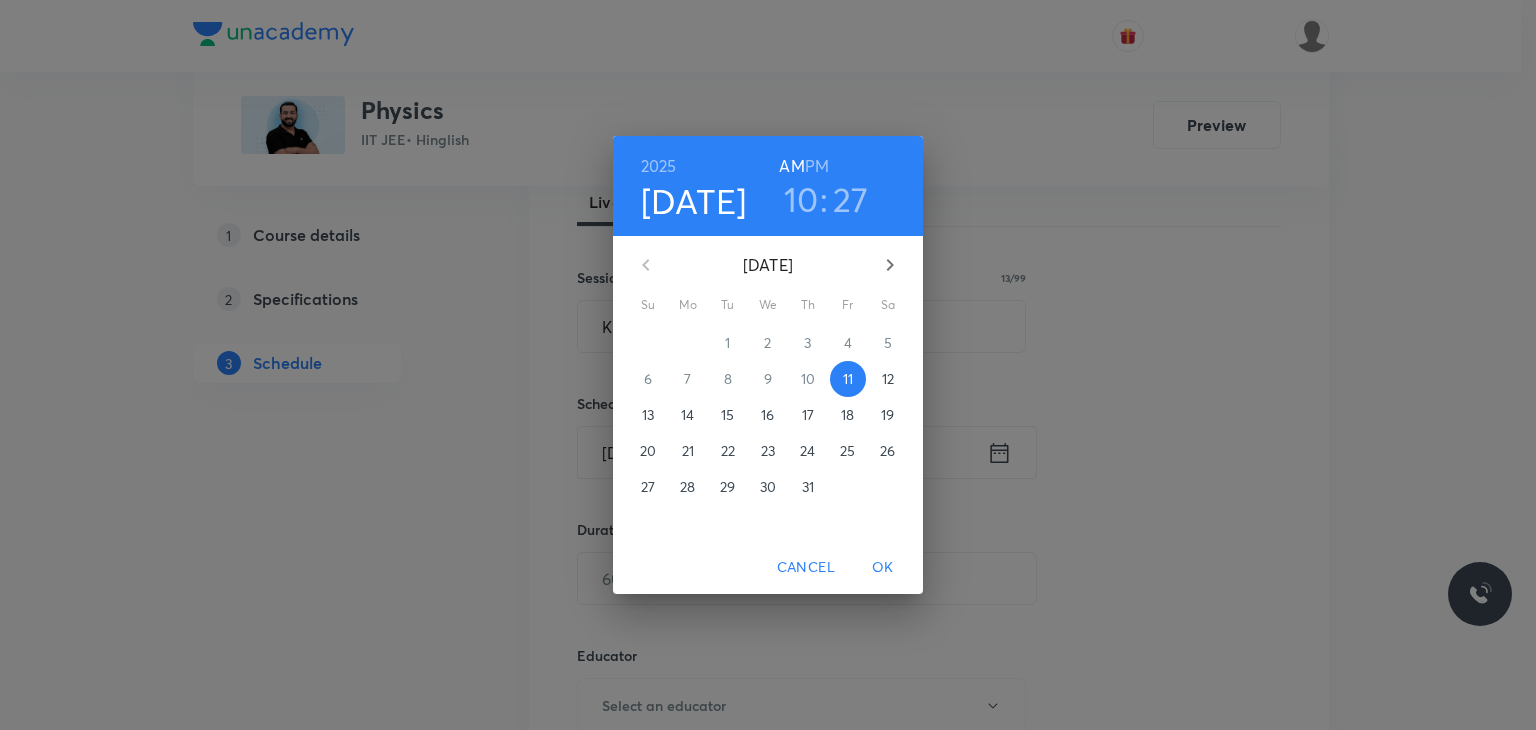 click on "10" at bounding box center [801, 199] 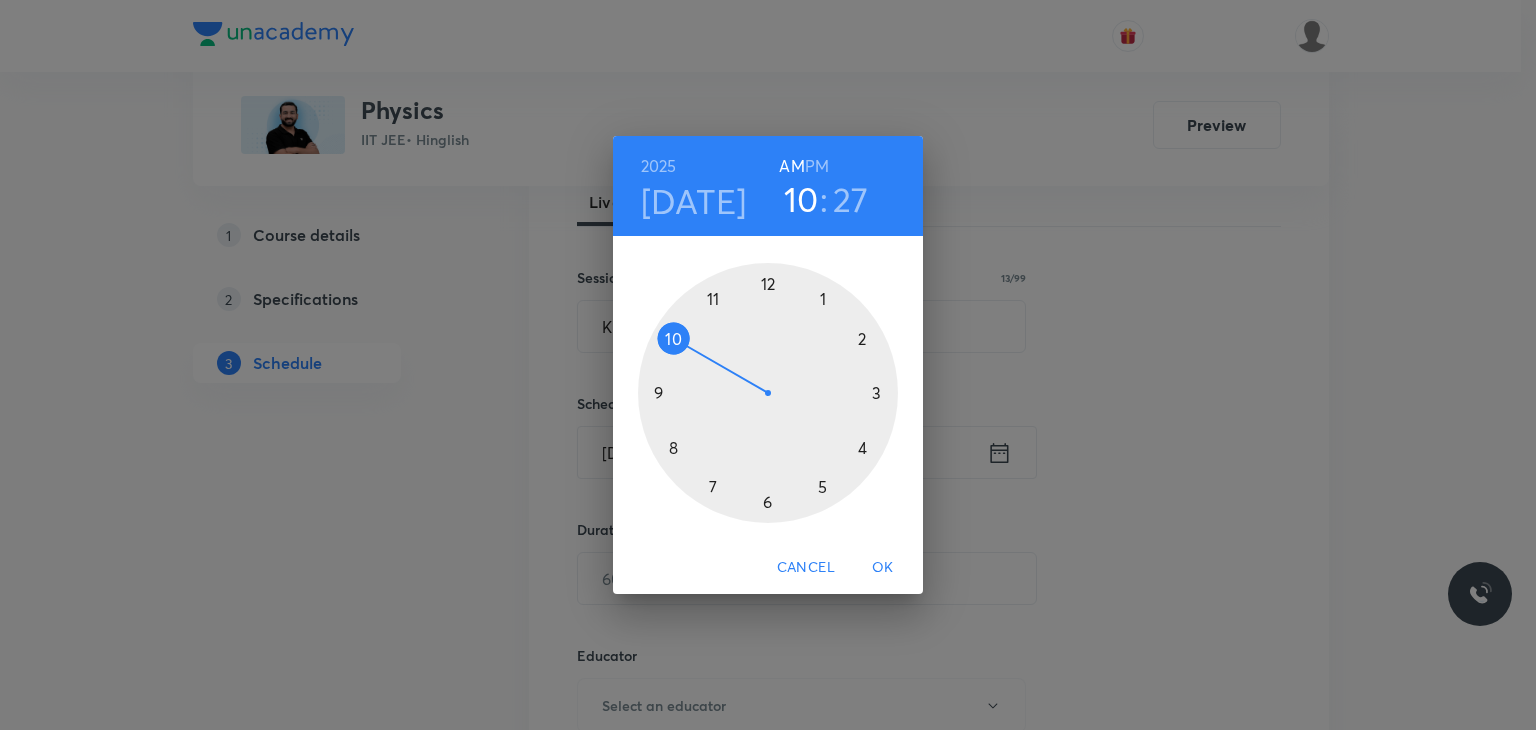 click at bounding box center [768, 393] 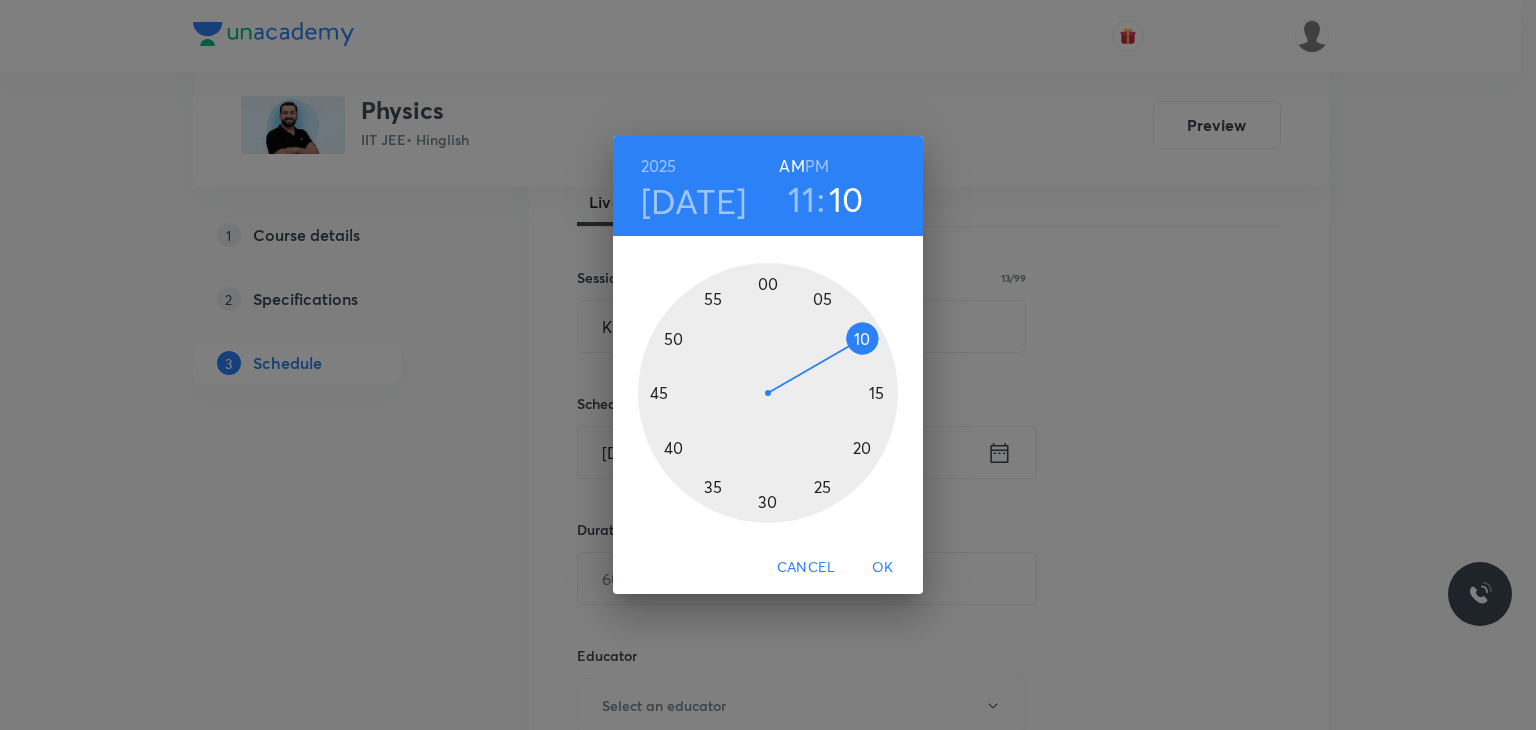 drag, startPoint x: 887, startPoint y: 336, endPoint x: 869, endPoint y: 333, distance: 18.248287 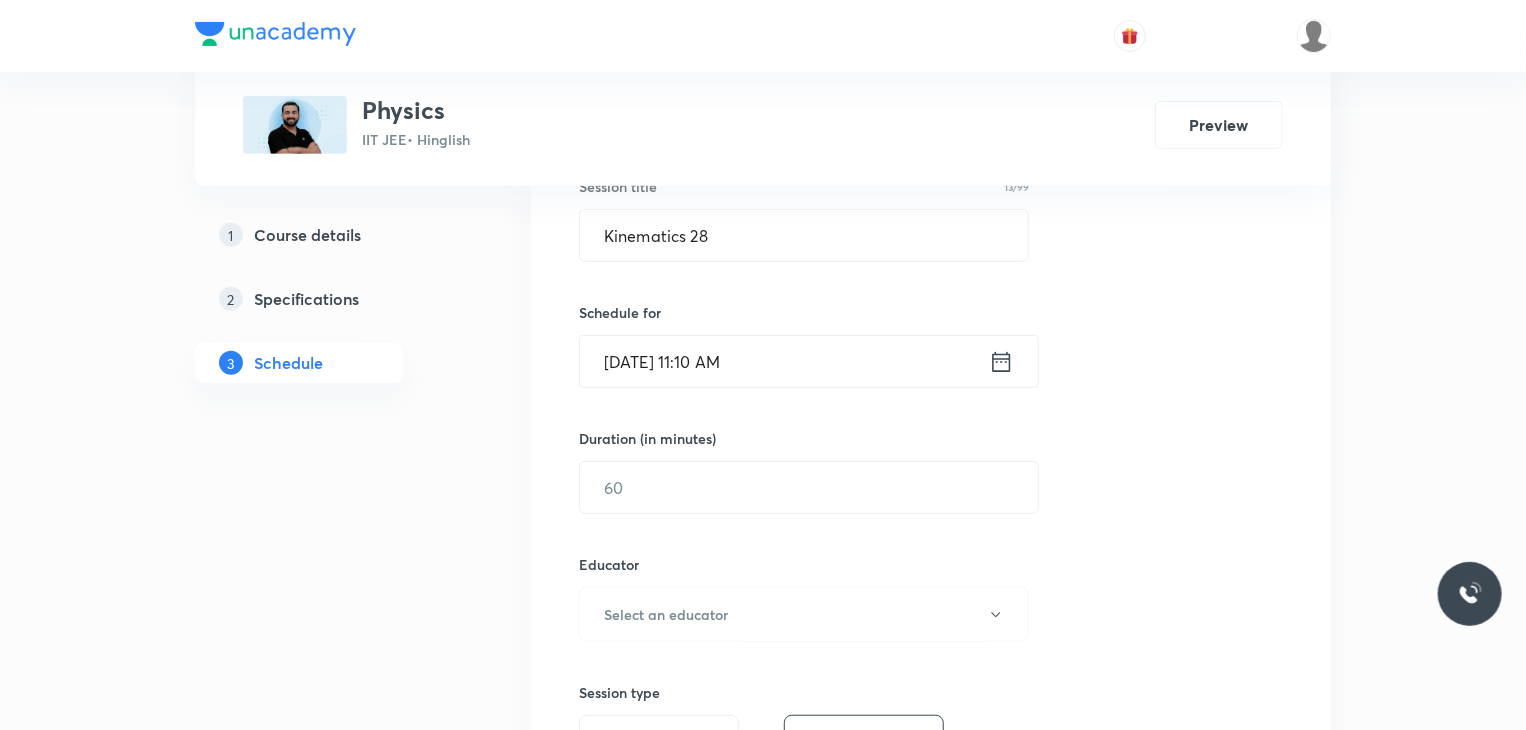 scroll, scrollTop: 500, scrollLeft: 0, axis: vertical 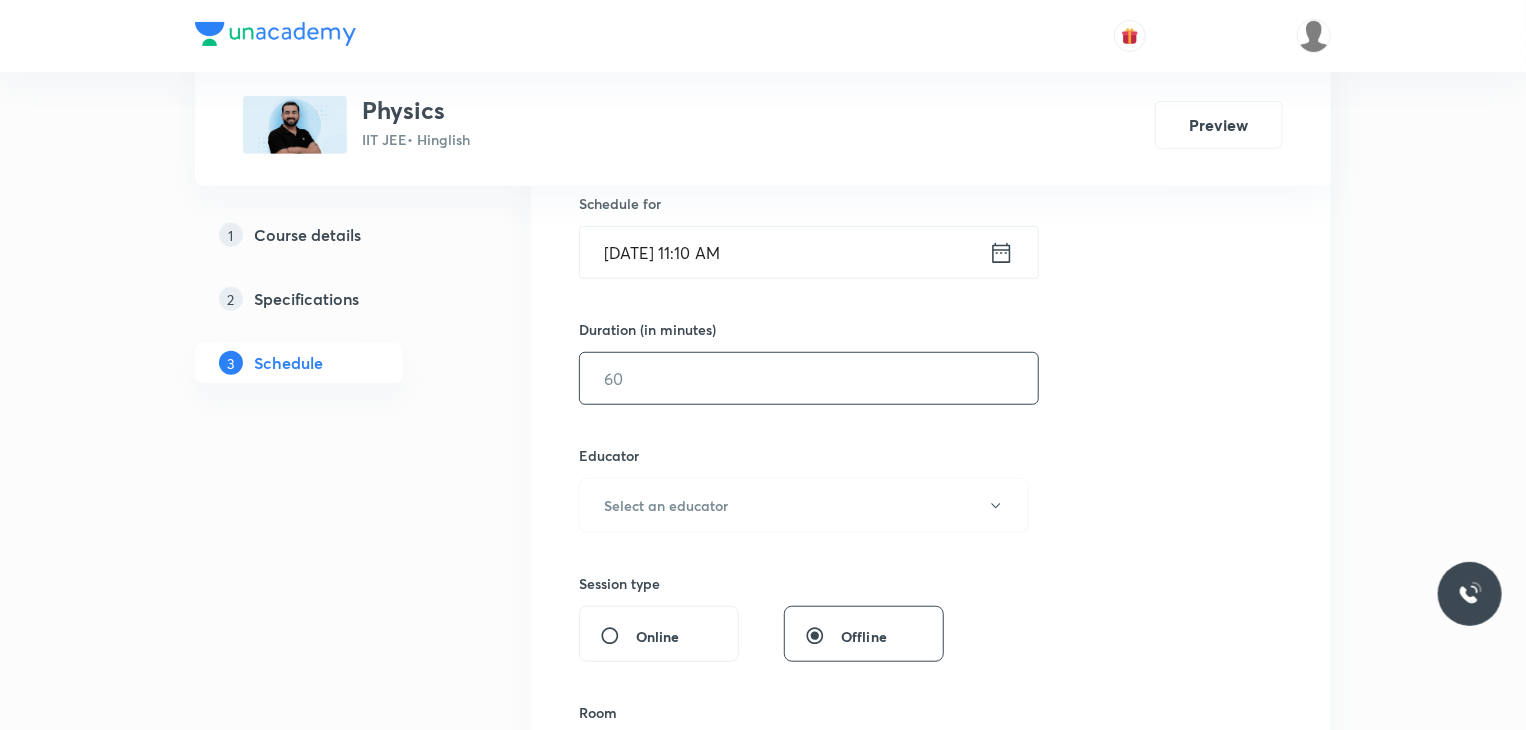 click at bounding box center (809, 378) 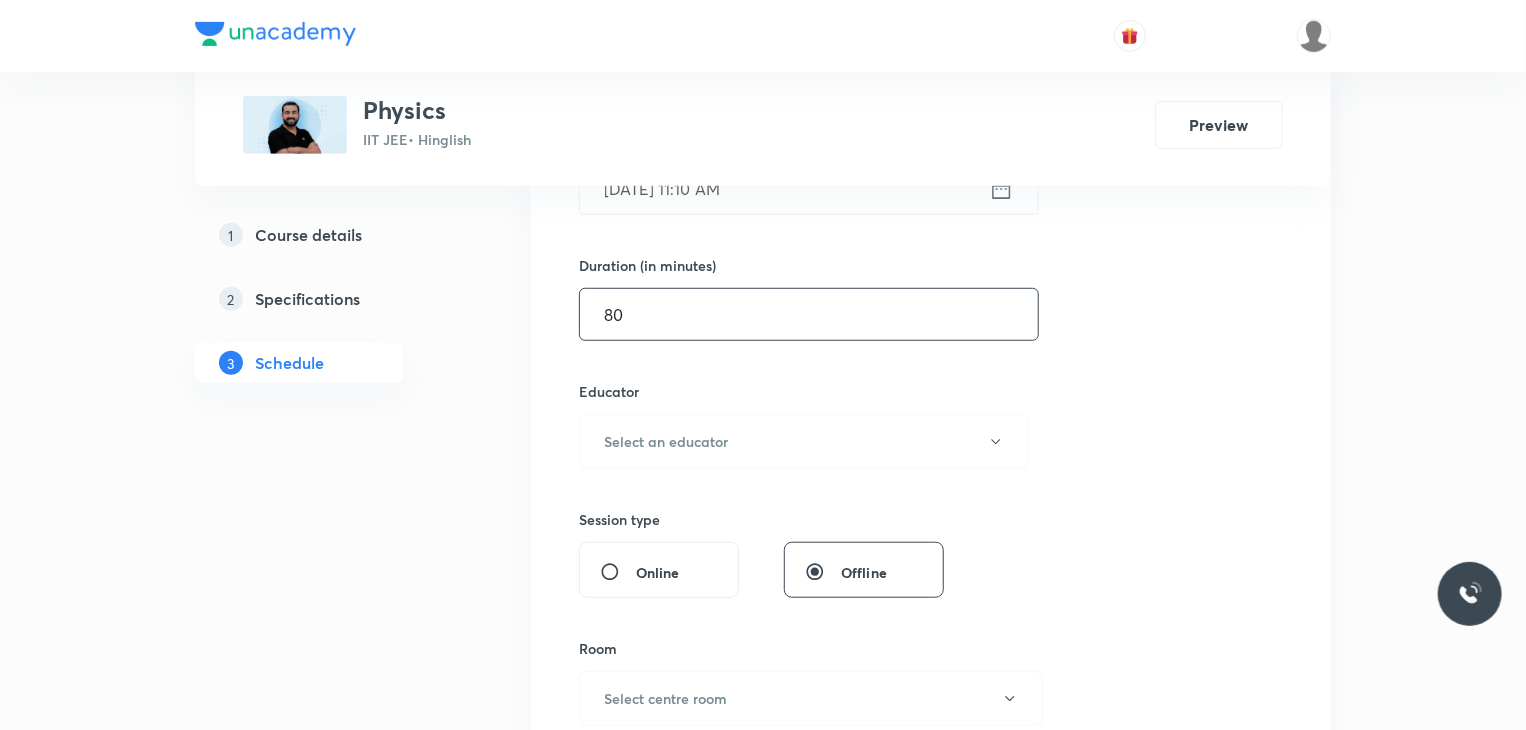 scroll, scrollTop: 600, scrollLeft: 0, axis: vertical 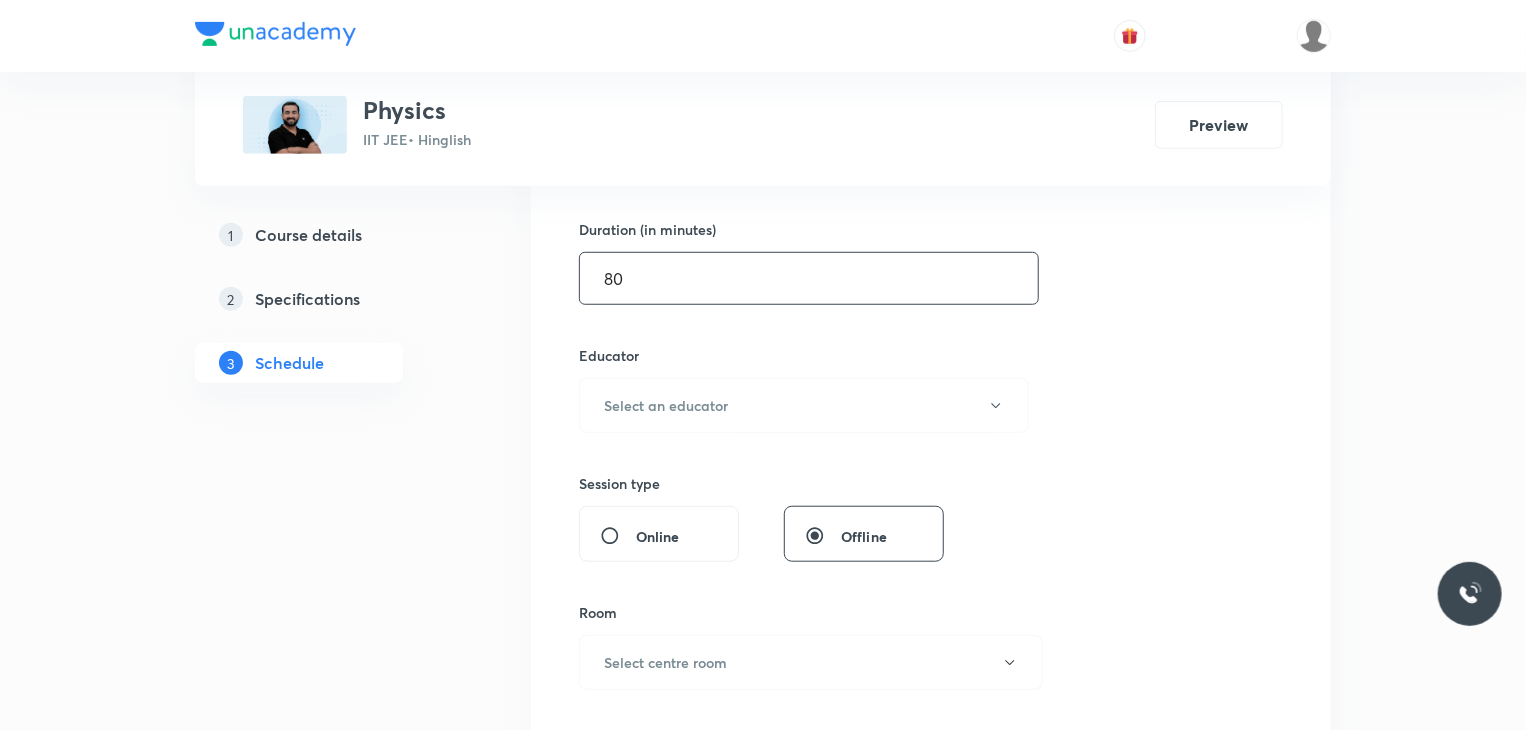 type on "80" 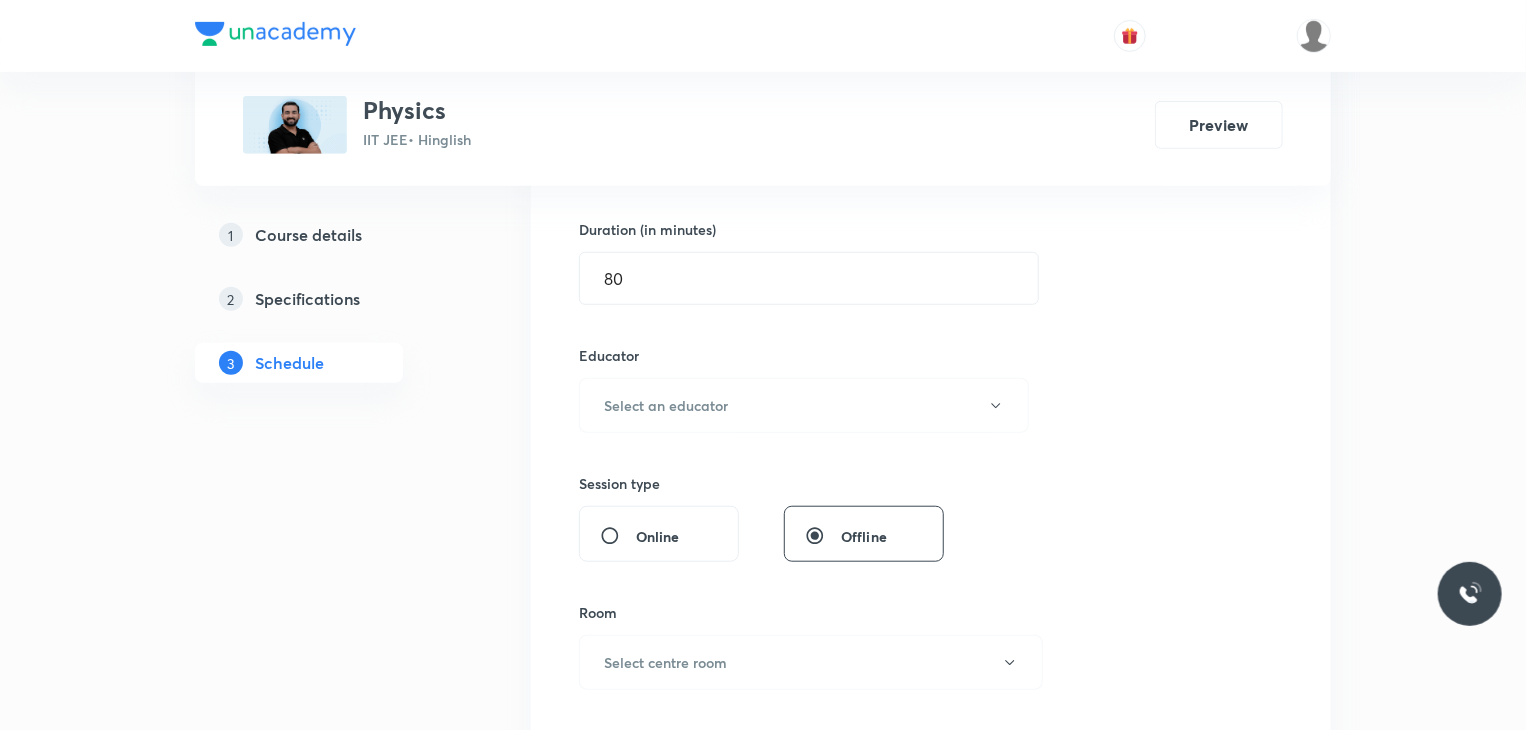 click on "Educator Select an educator" at bounding box center (804, 389) 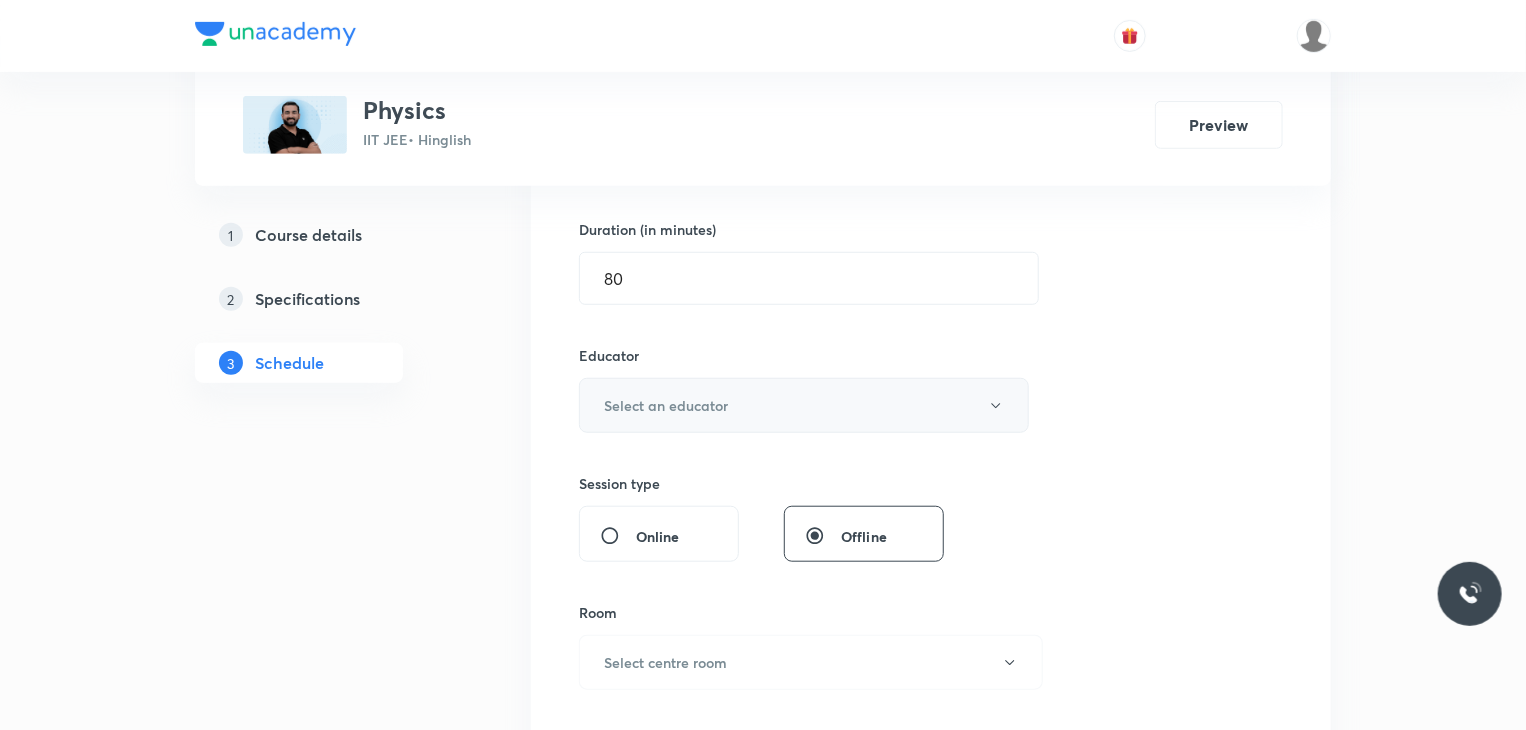 click on "Select an educator" at bounding box center [804, 405] 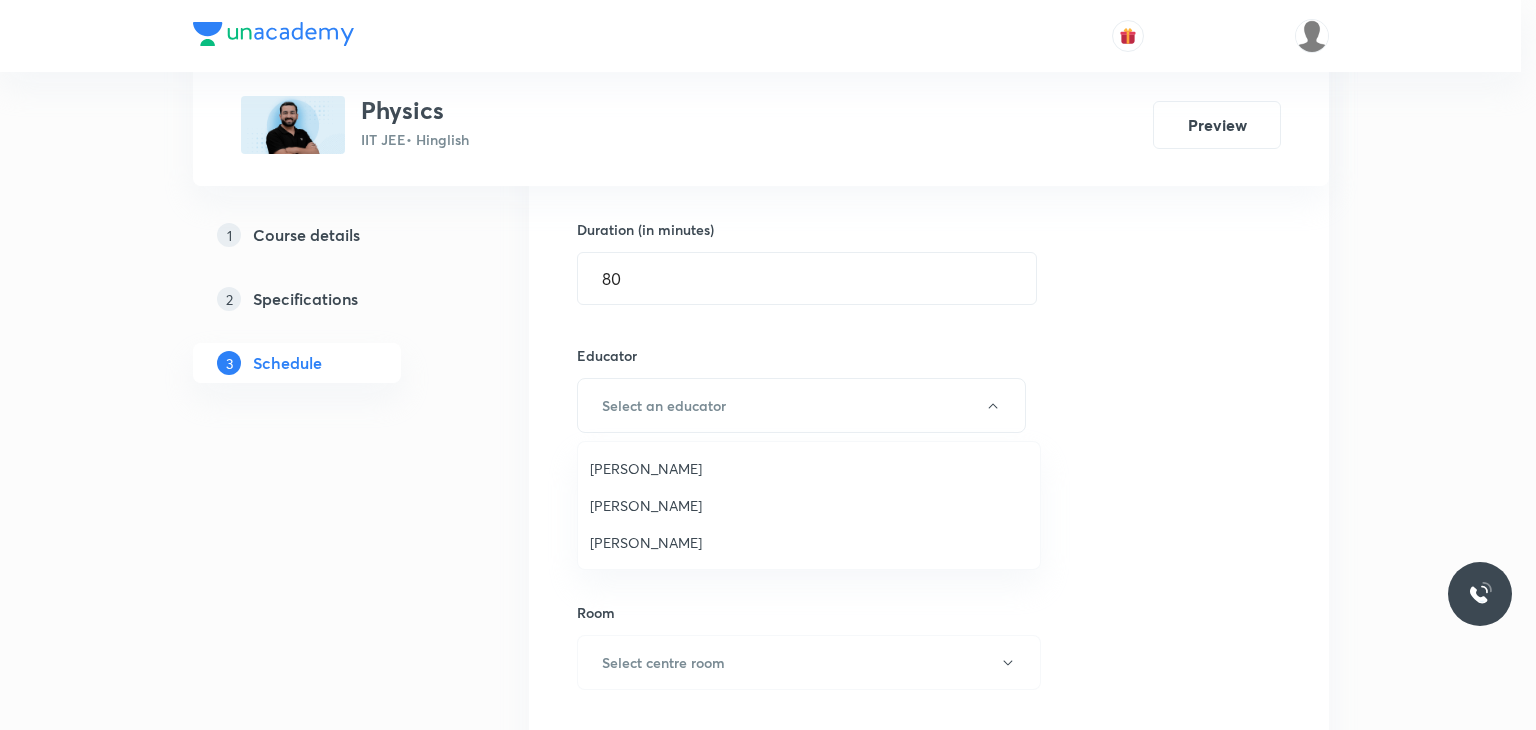 click on "Ajit Lulla" at bounding box center [809, 542] 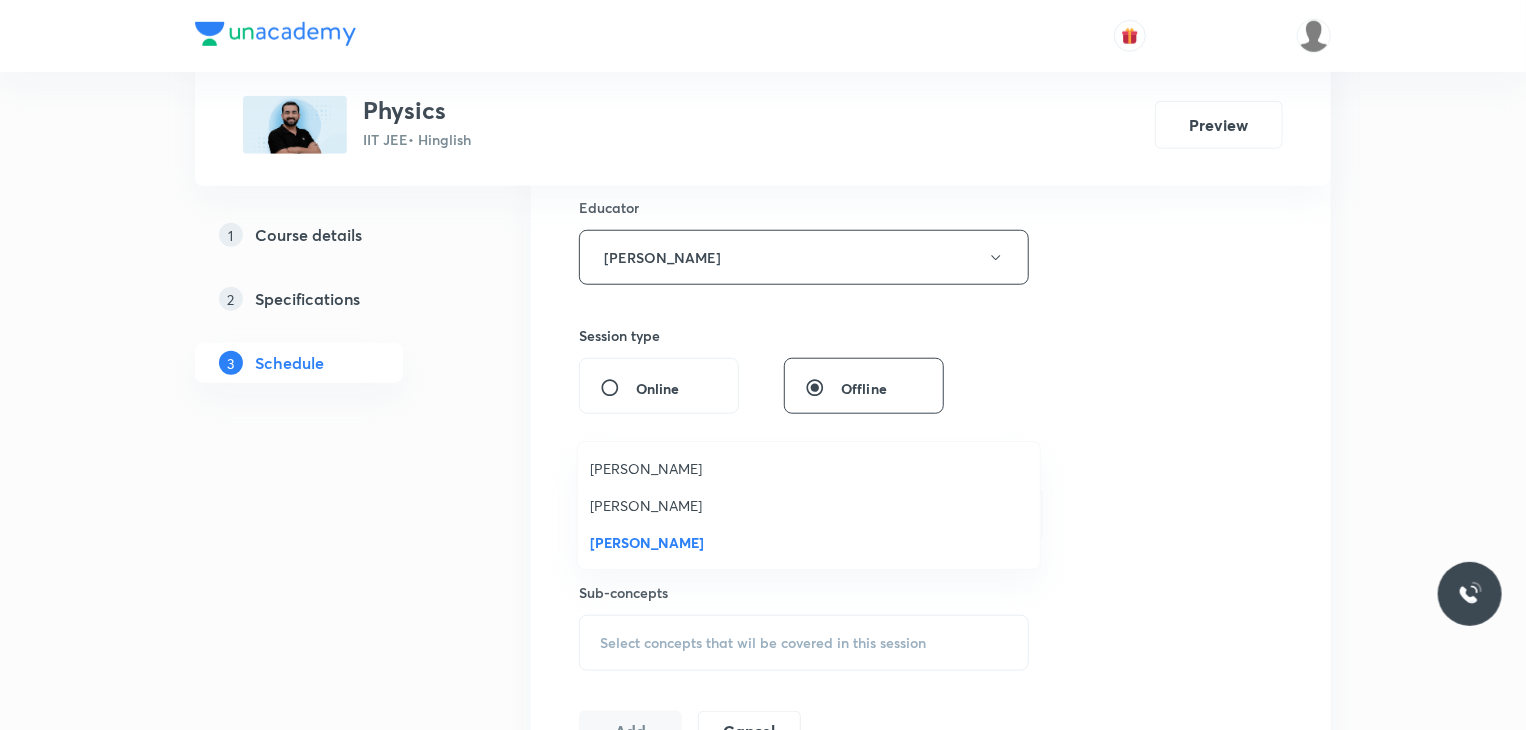 scroll, scrollTop: 1000, scrollLeft: 0, axis: vertical 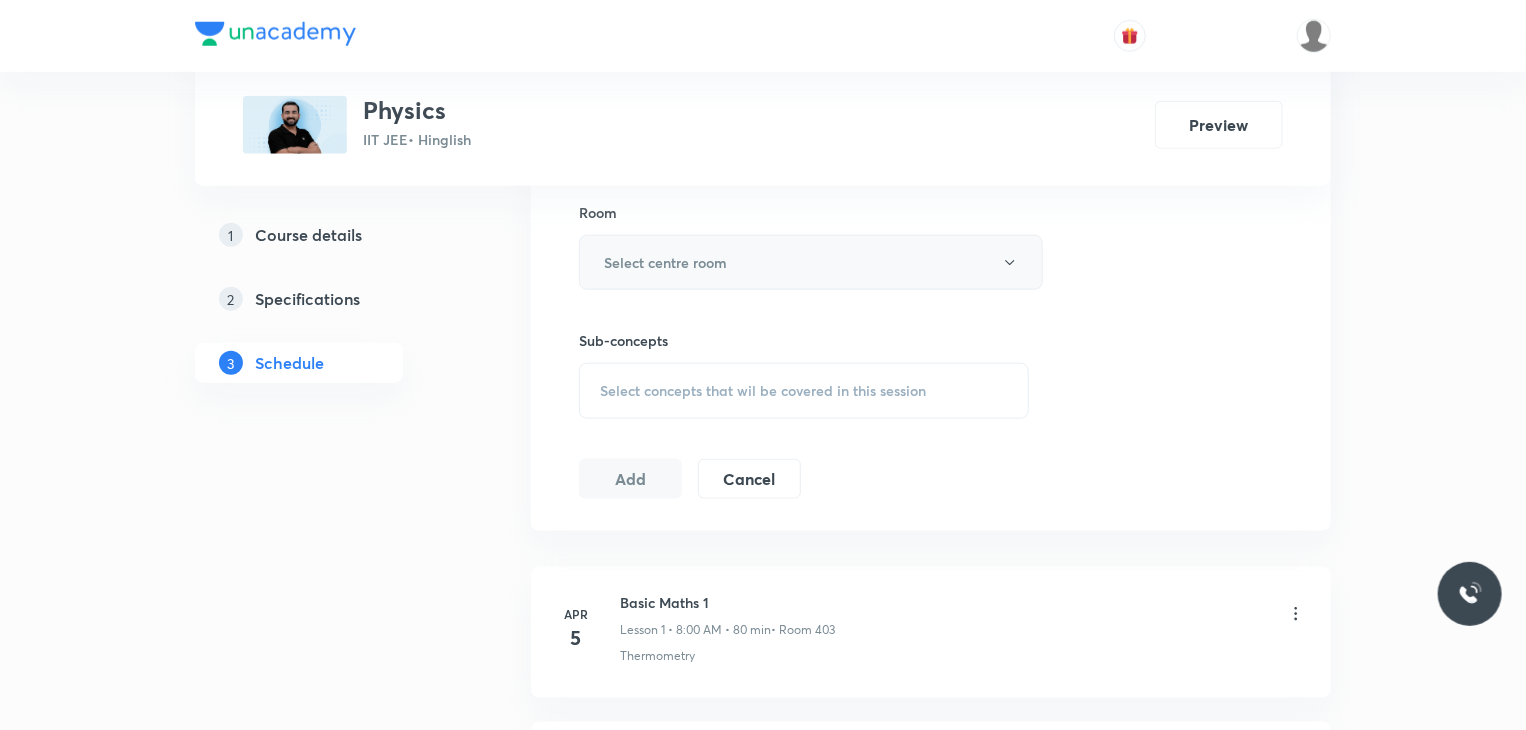 click on "Select centre room" at bounding box center [811, 262] 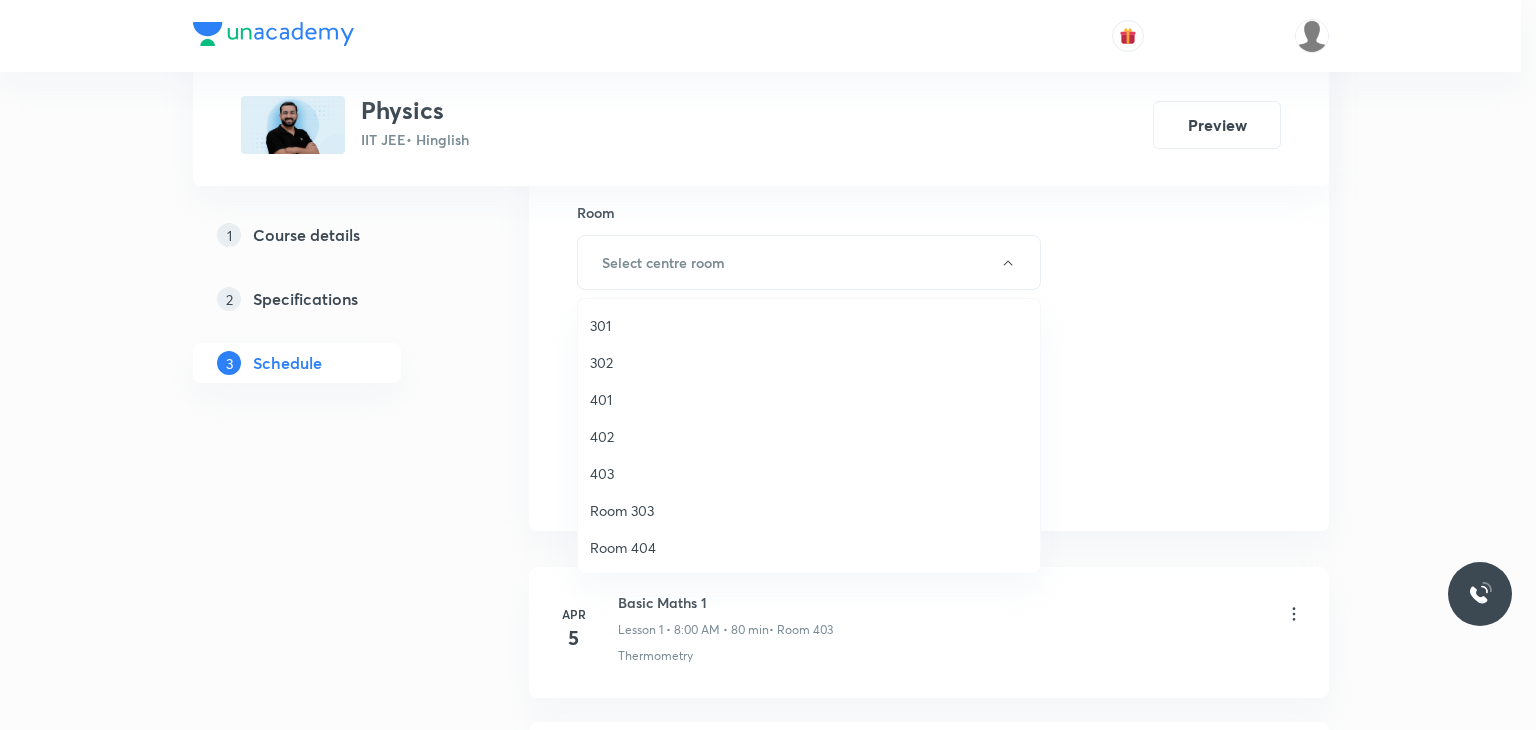 click on "302" at bounding box center [809, 362] 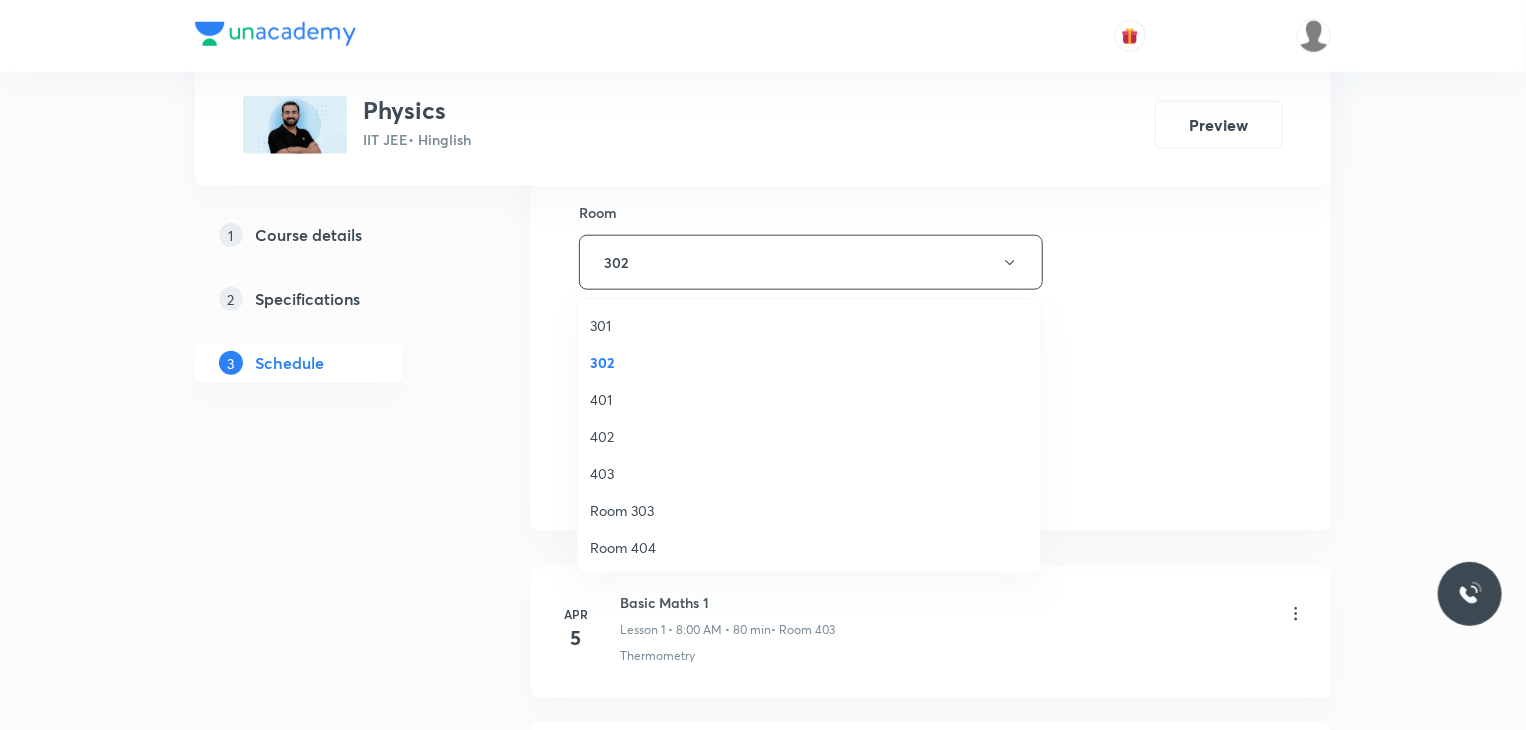 click on "Select concepts that wil be covered in this session" at bounding box center [804, 391] 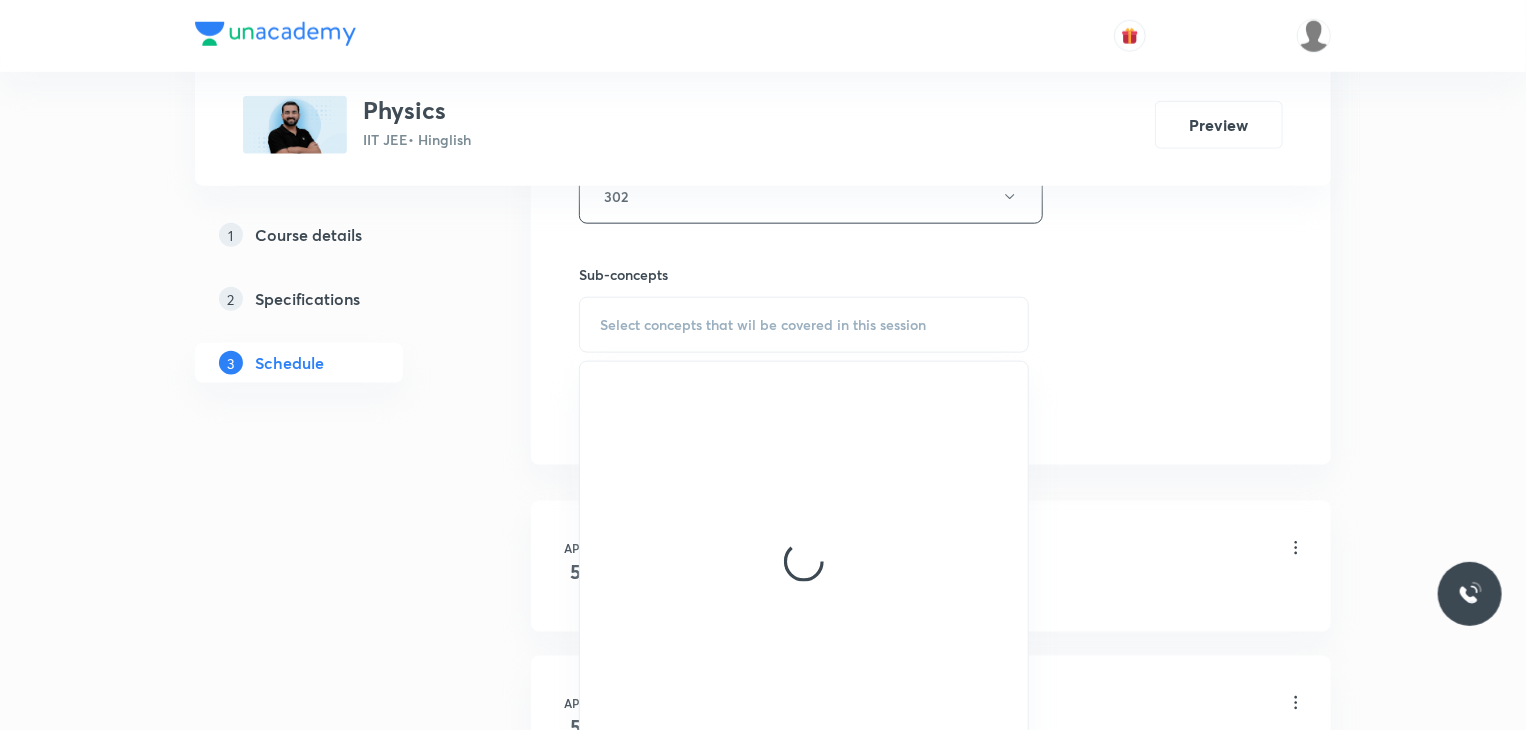 scroll, scrollTop: 1100, scrollLeft: 0, axis: vertical 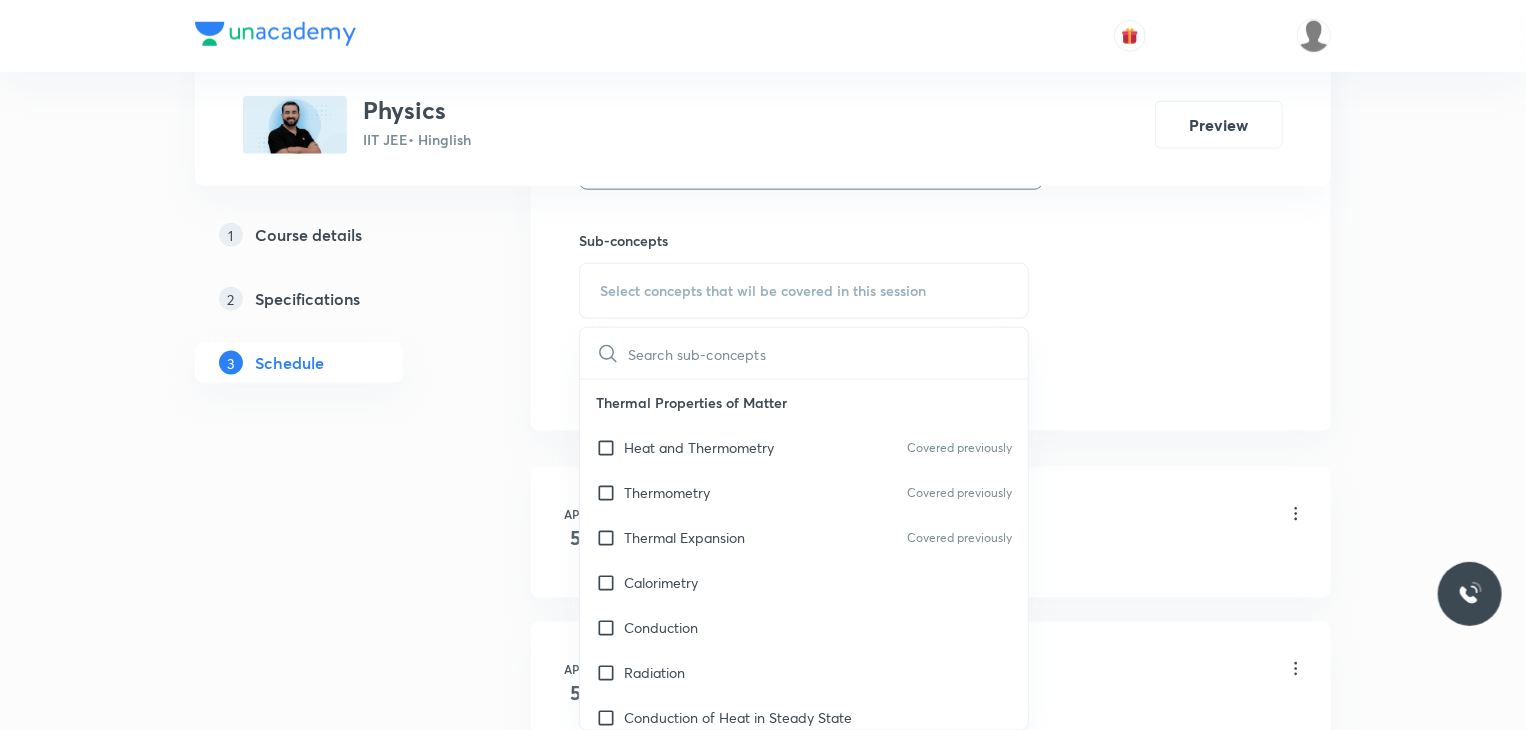 click on "Thermal Properties of Matter" at bounding box center (804, 402) 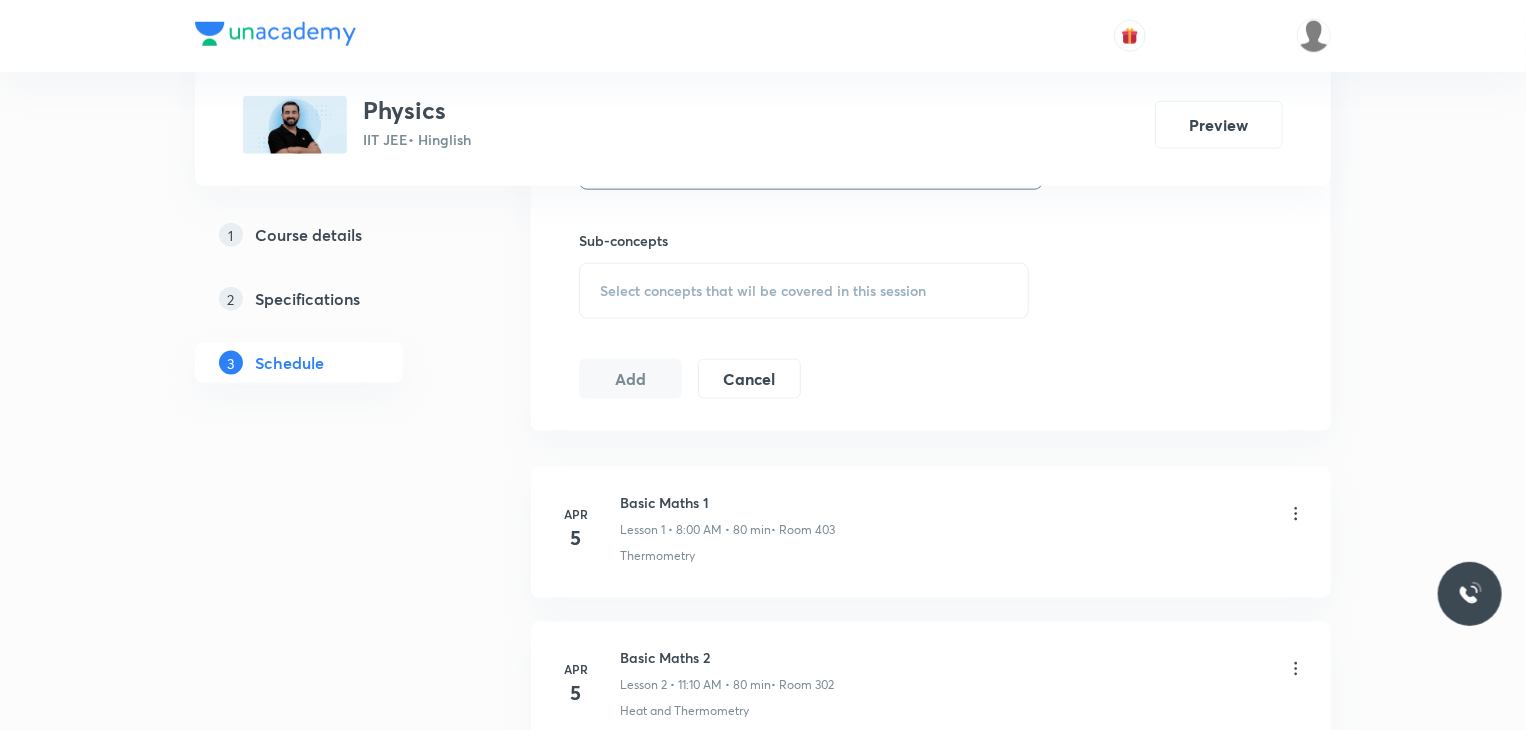 click on "Select concepts that wil be covered in this session" at bounding box center [804, 291] 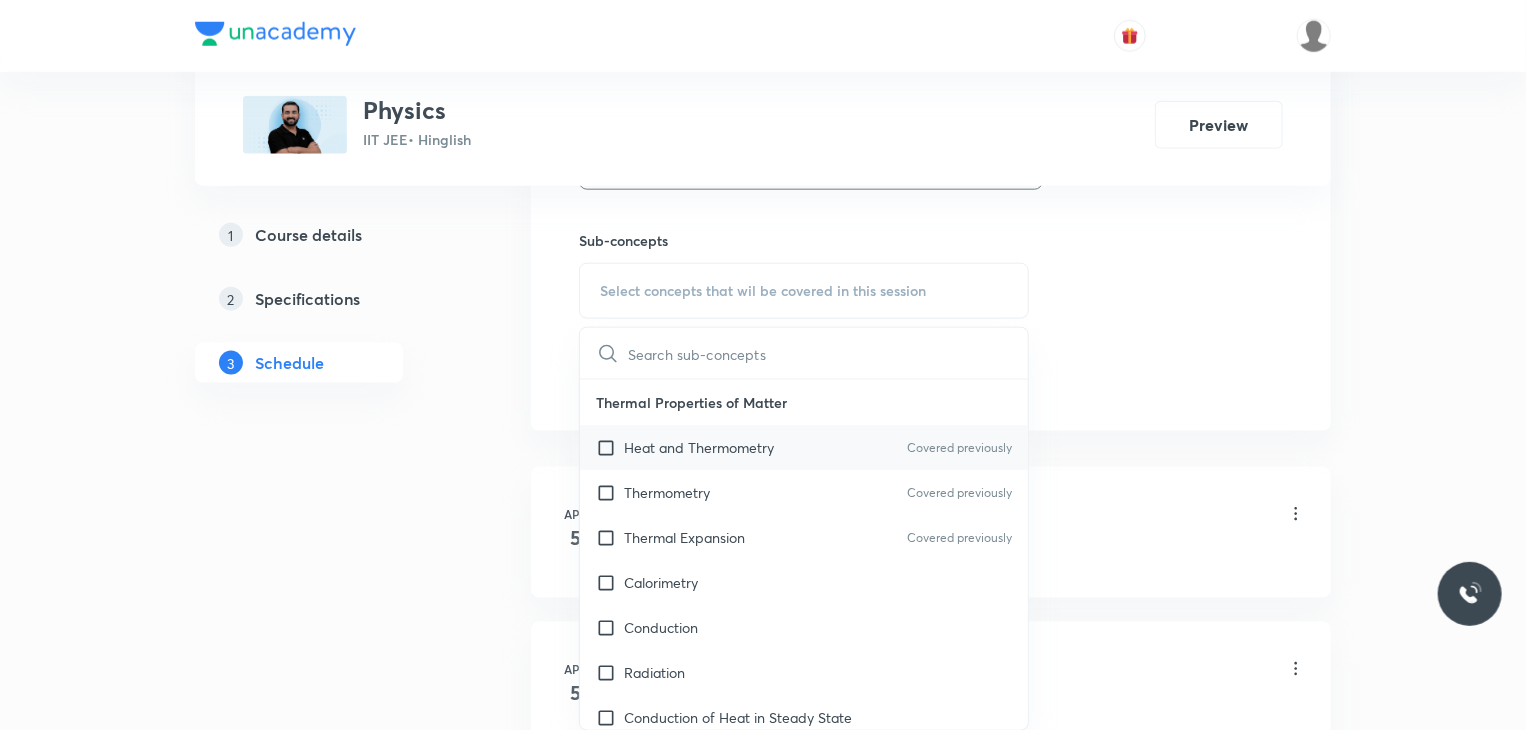 click on "Heat and Thermometry Covered previously" at bounding box center (804, 447) 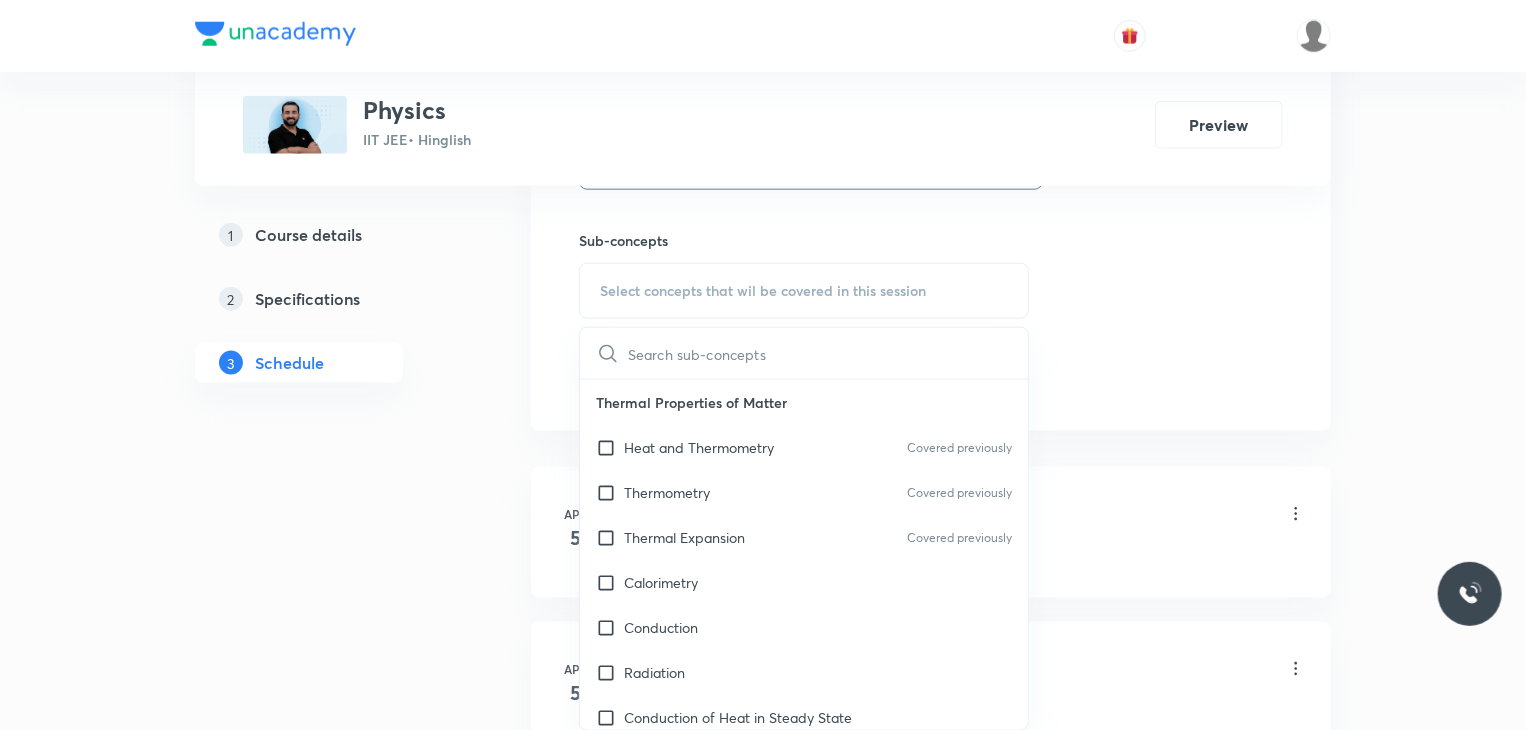 checkbox on "true" 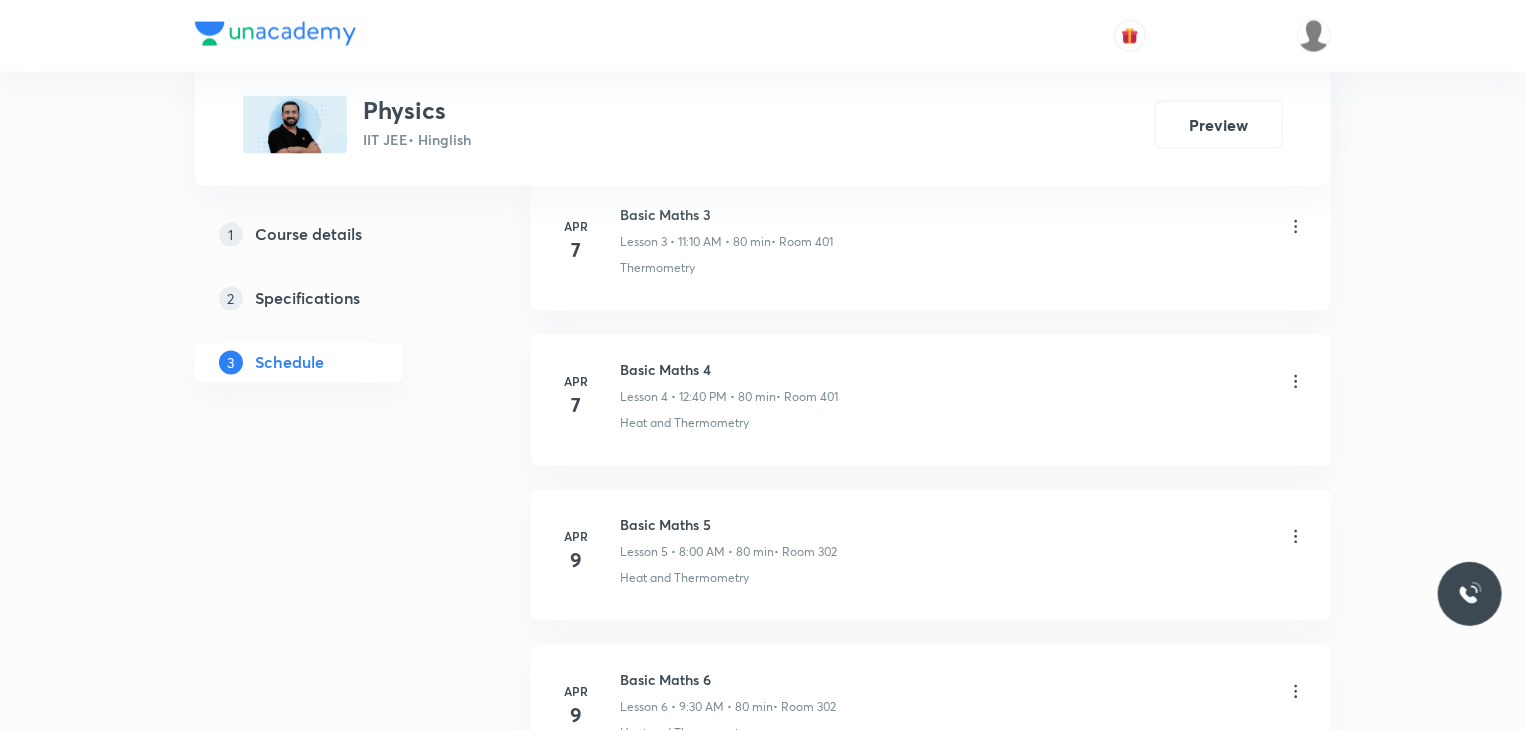 scroll, scrollTop: 1238, scrollLeft: 0, axis: vertical 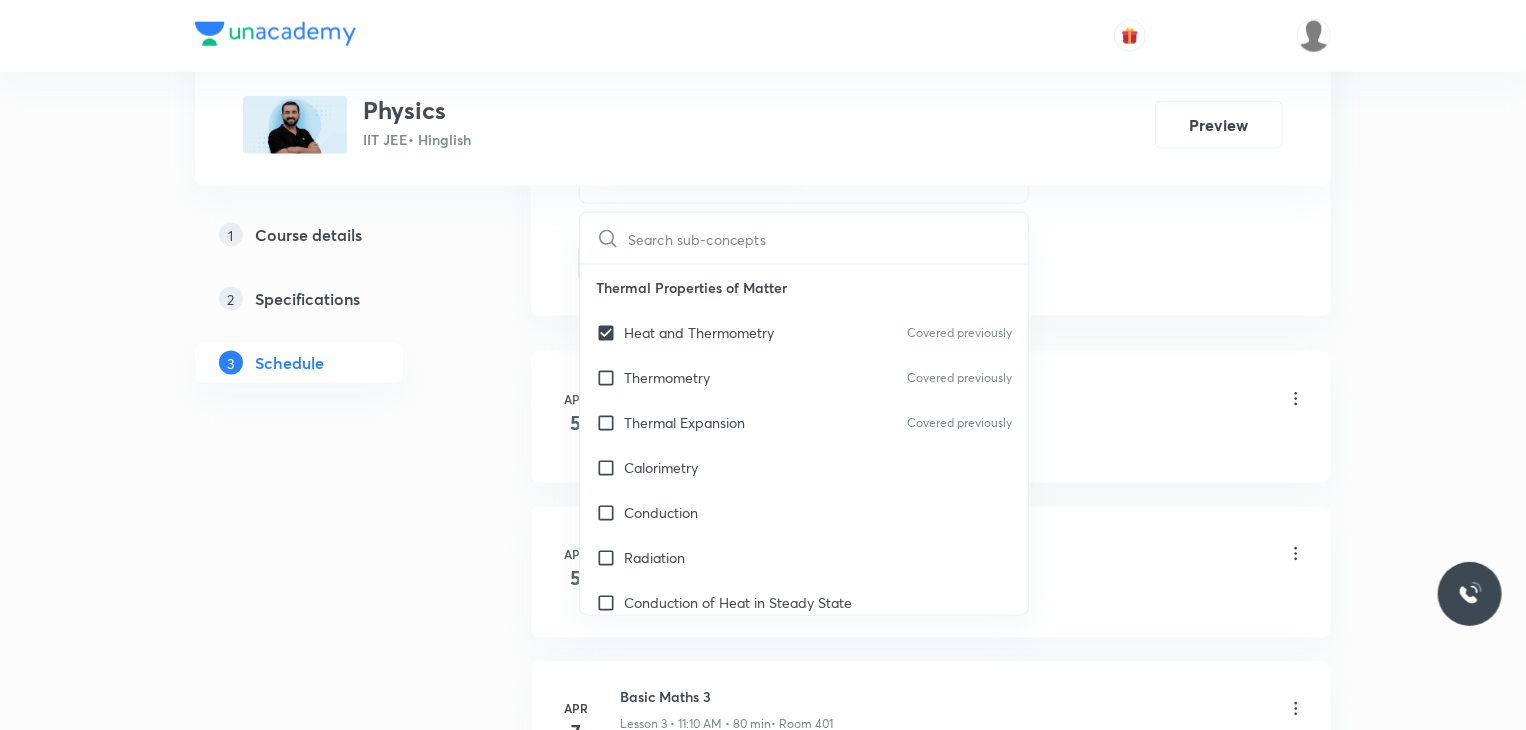 click on "Session  71 Live class Session title 13/99 Kinematics 28 ​ Schedule for Jul 11, 2025, 11:10 AM ​ Duration (in minutes) 80 ​ Educator Ajit Lulla   Session type Online Offline Room 302 Sub-concepts Heat and Thermometry CLEAR ​ Thermal Properties of Matter Heat and Thermometry Covered previously Thermometry Covered previously Thermal Expansion Covered previously Calorimetry Conduction Radiation Conduction of Heat in Steady State Conduction Before Steady State (Qualitative Description) Convection of Heat (Qualitative Description) Kirchhoff's Law Newton's Law of Cooling Wien's Law of Blackbody Radiation & its Spectrum Radiation of Heat & Prevost Theory Stefan's-Boltzmann Law Emissivity, Absorptivity, Emissive Power Thermodynamics Thermodynamic System First Law of Thermodynamics Heat in Thermodynamics Gaseous Mixture Different Processes in First Law of Thermodynamics Reversible and irreversible Process Heat Engine Second Law of Thermodynamics Refrigerator or Heat Pump Kinetic Theory of Gases Gas Laws Nuclei" at bounding box center (931, -261) 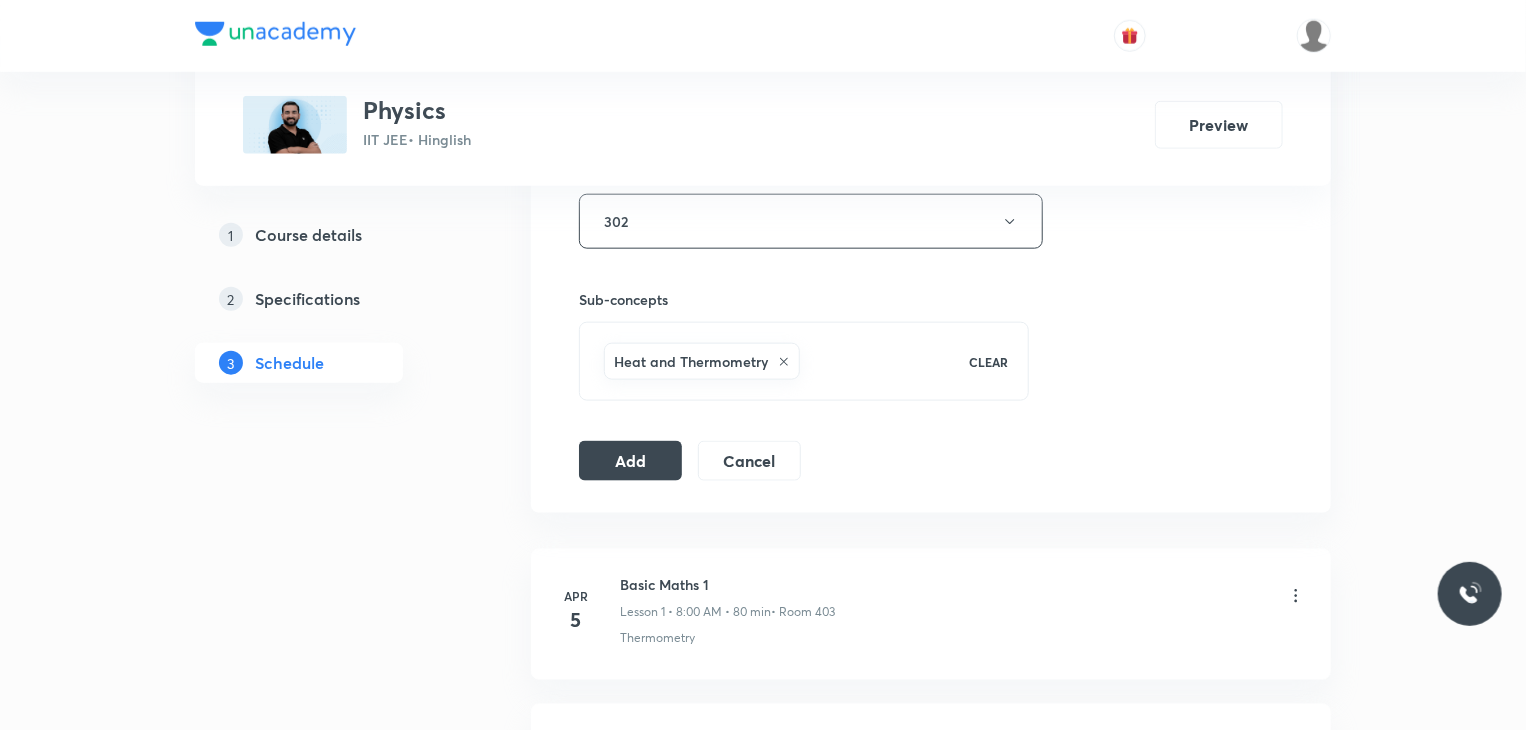 scroll, scrollTop: 1038, scrollLeft: 0, axis: vertical 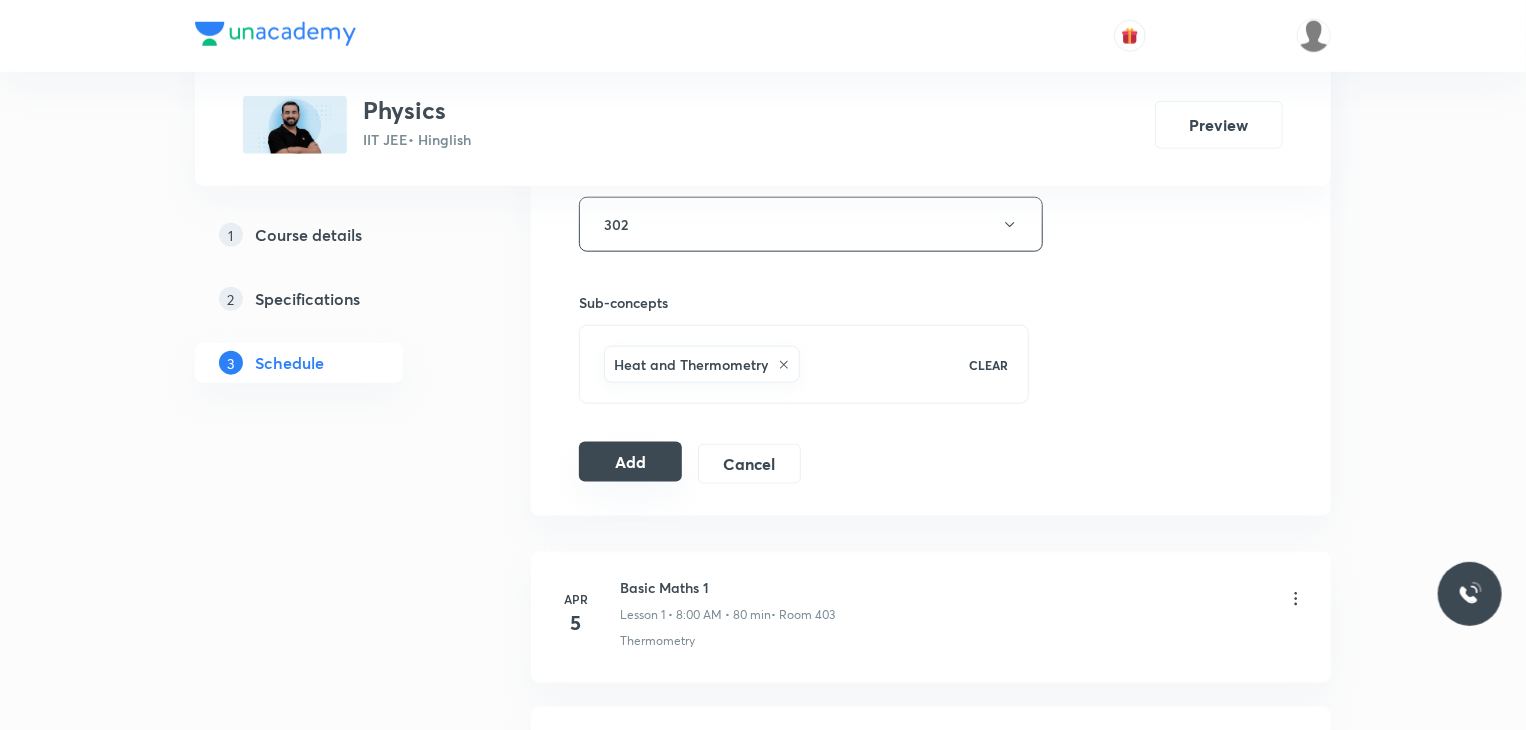 click on "Add" at bounding box center (630, 462) 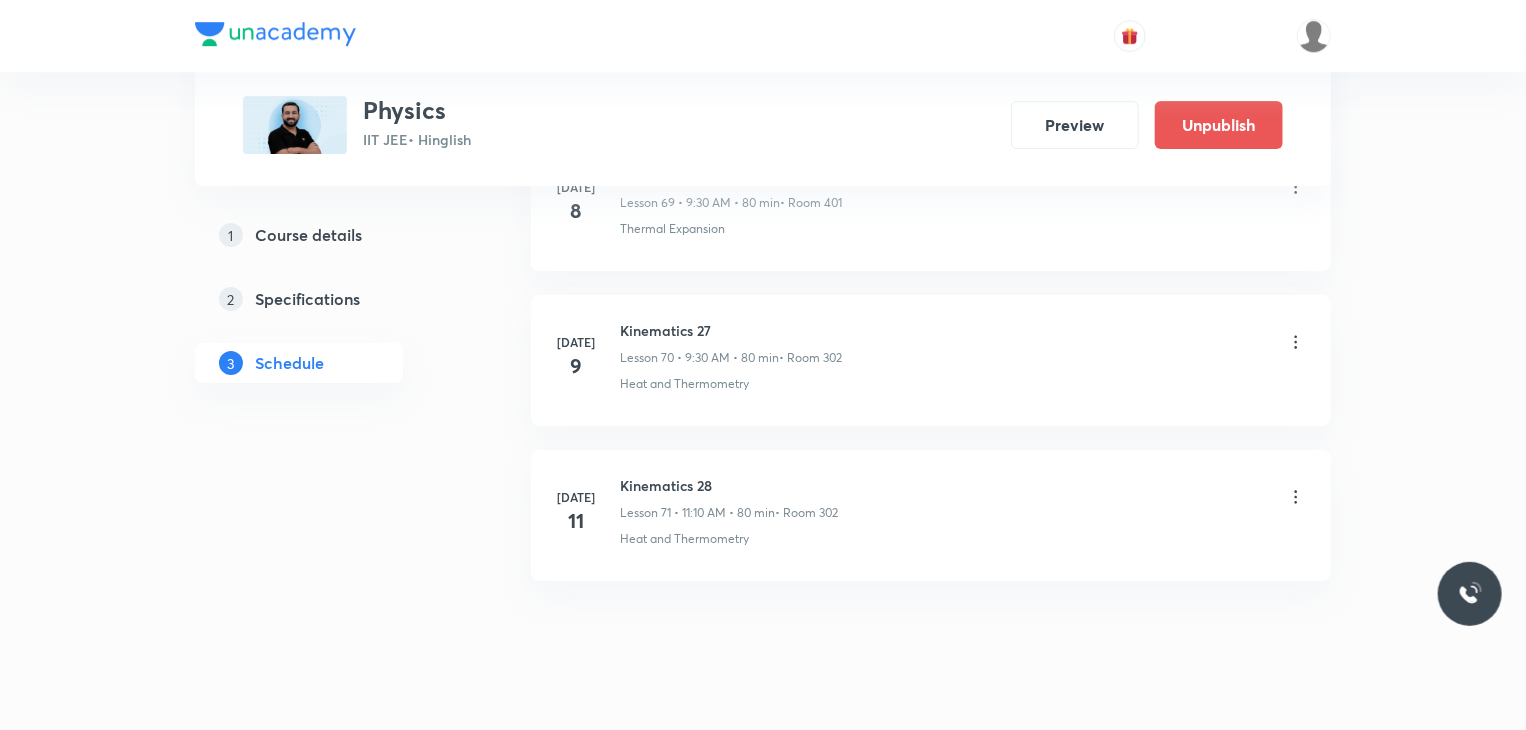 scroll, scrollTop: 10931, scrollLeft: 0, axis: vertical 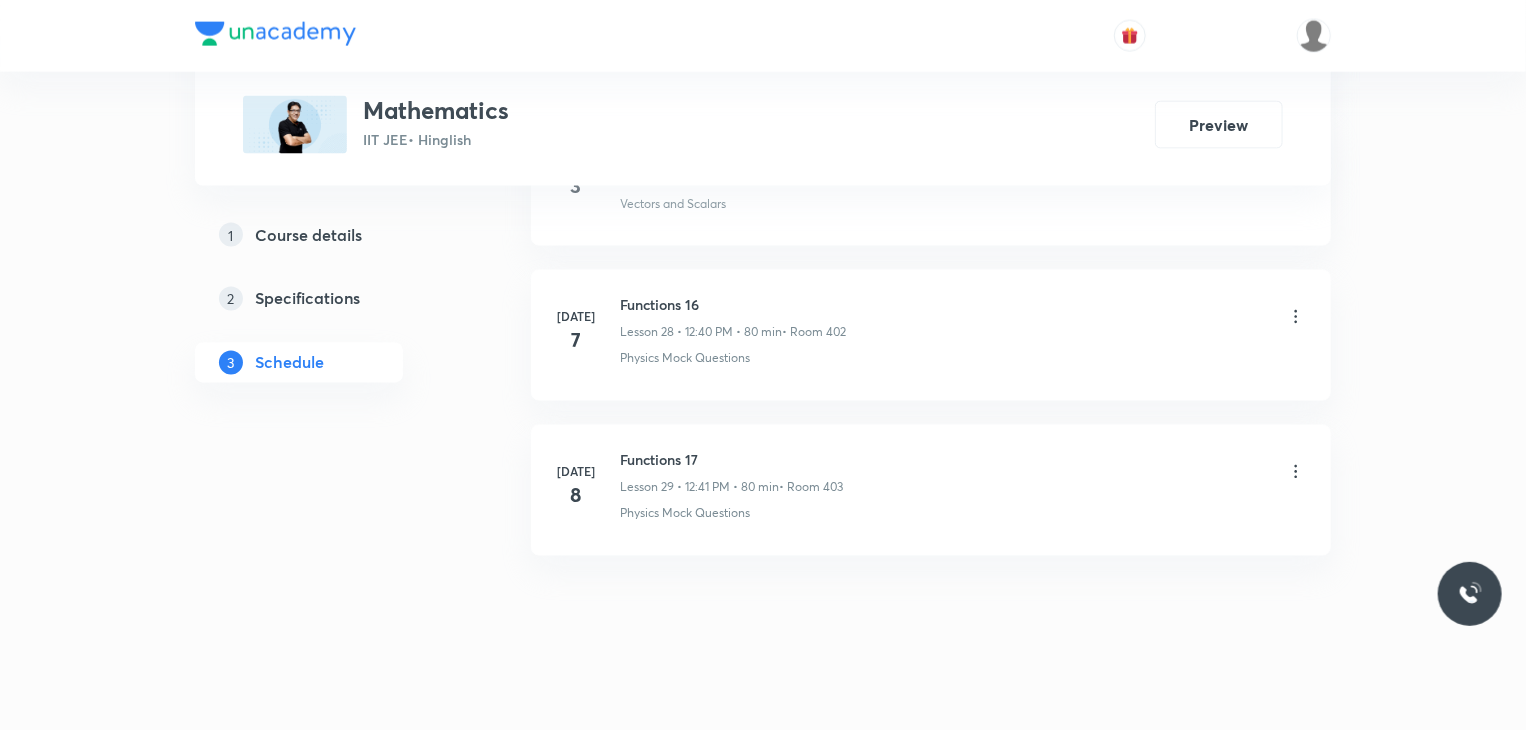 click on "Functions 17" at bounding box center [731, 460] 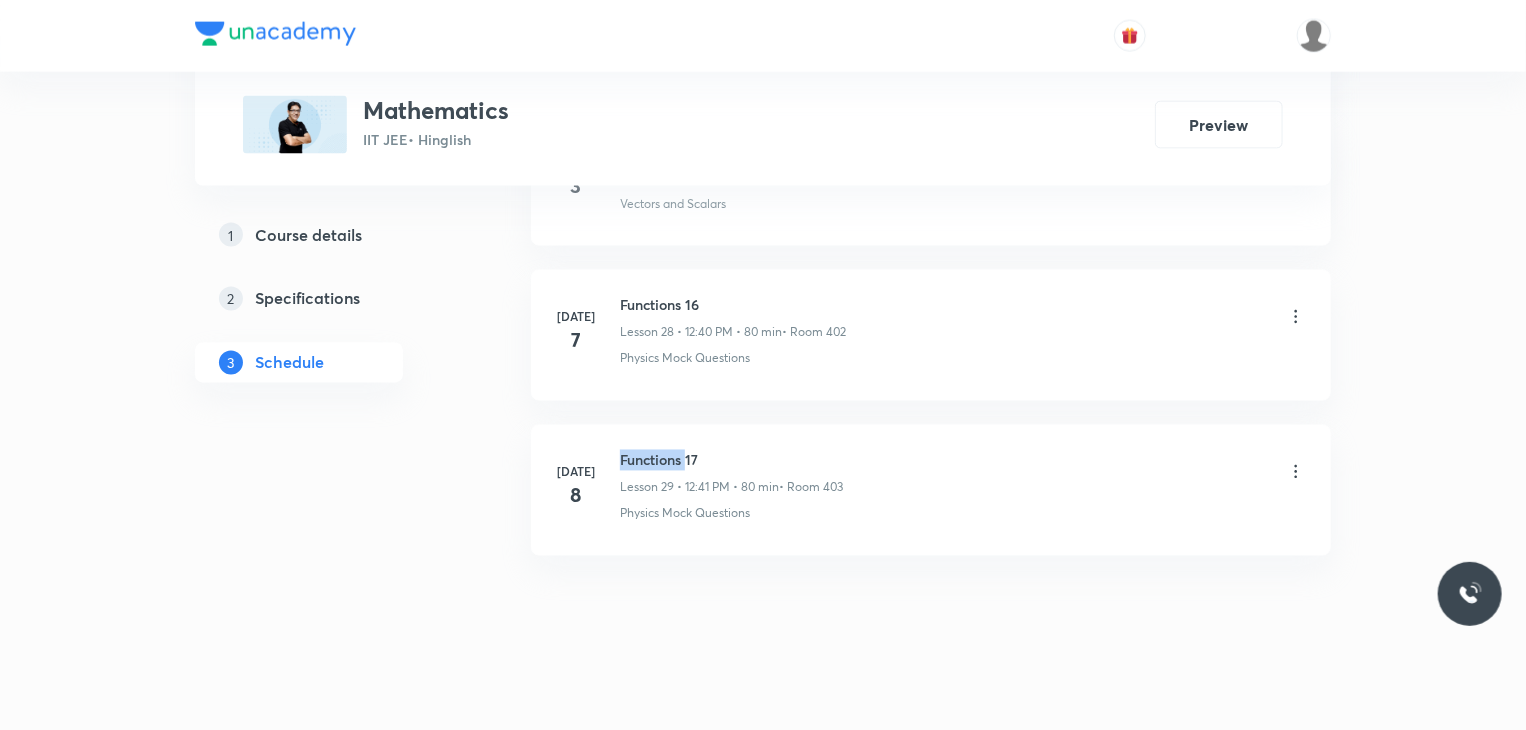 click on "Functions 17" at bounding box center (731, 460) 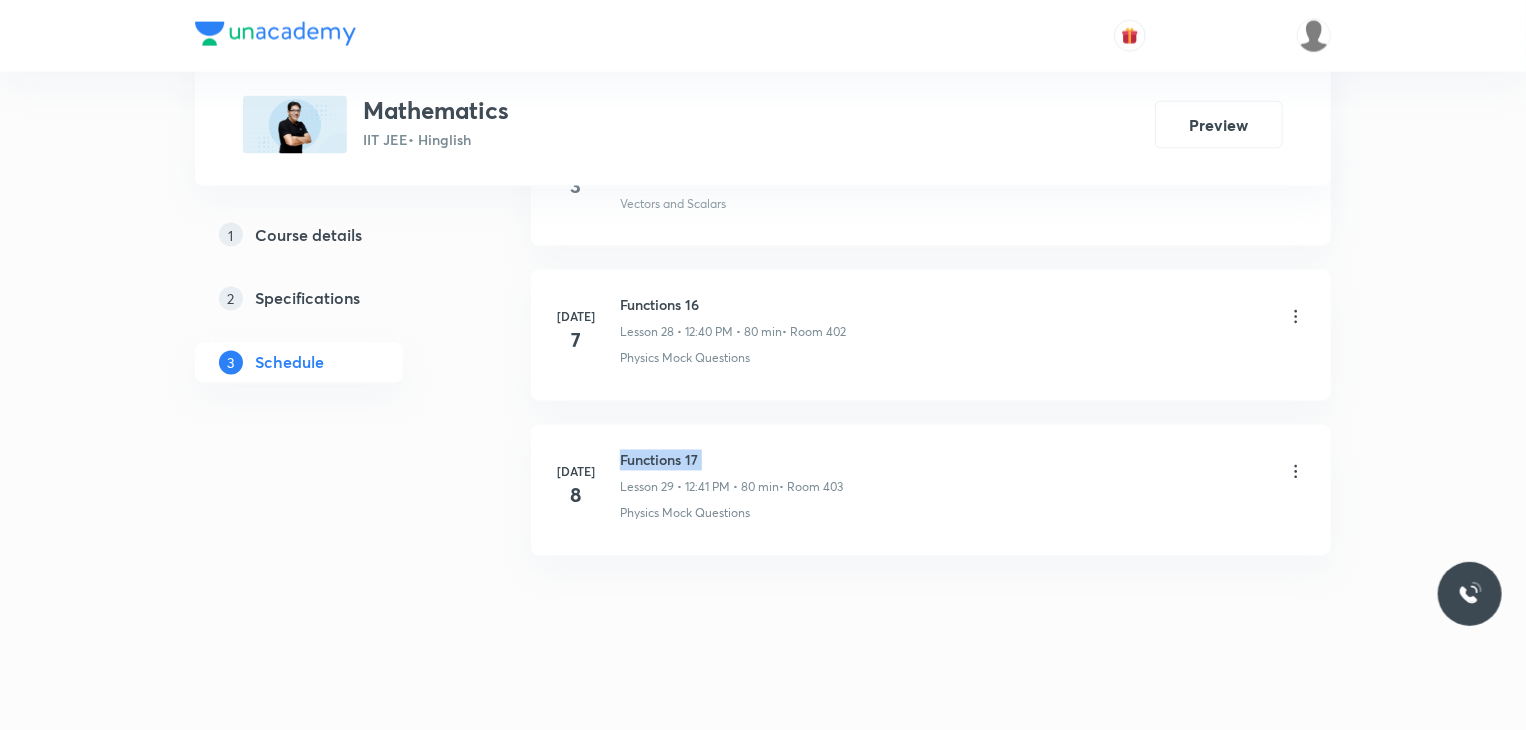 click on "Functions 17" at bounding box center [731, 460] 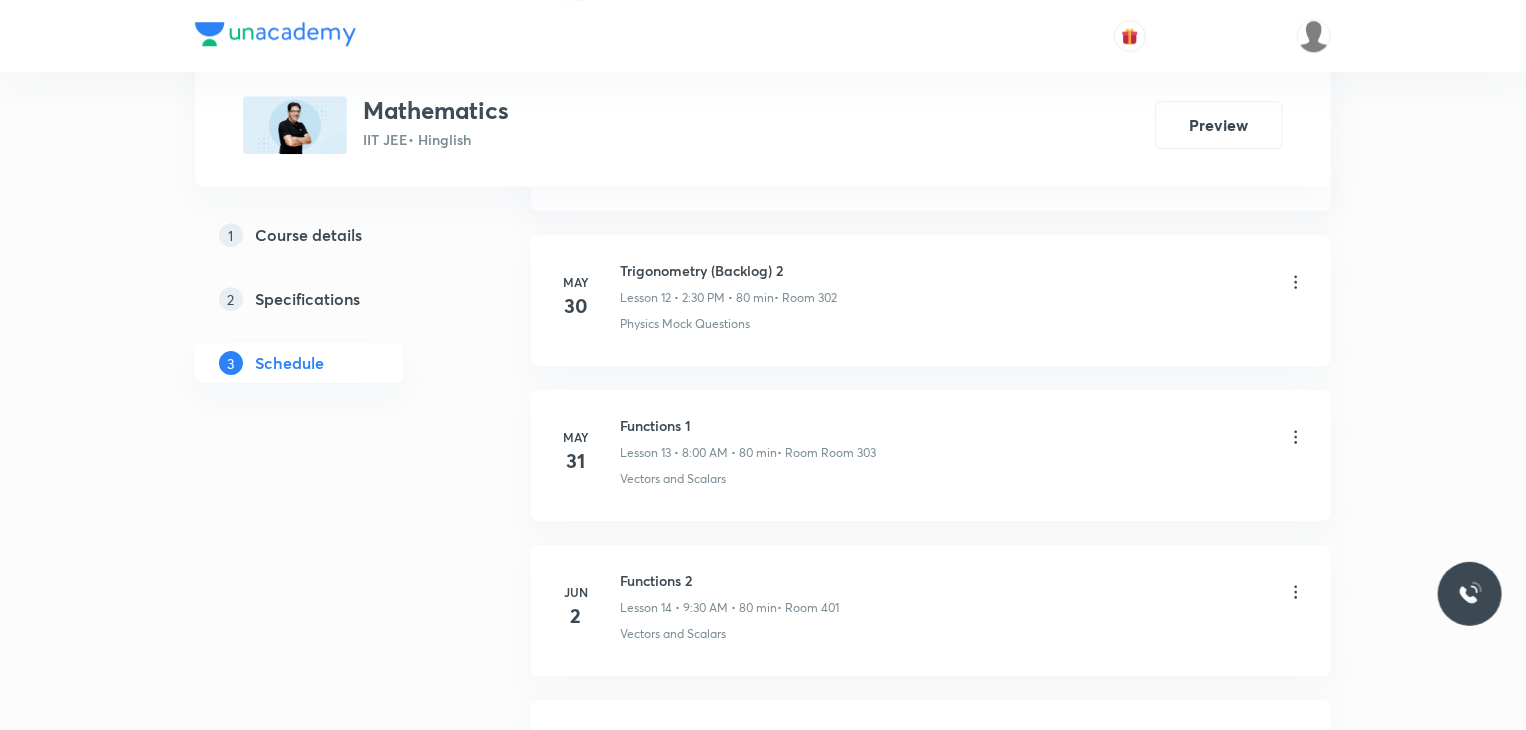 scroll, scrollTop: 0, scrollLeft: 0, axis: both 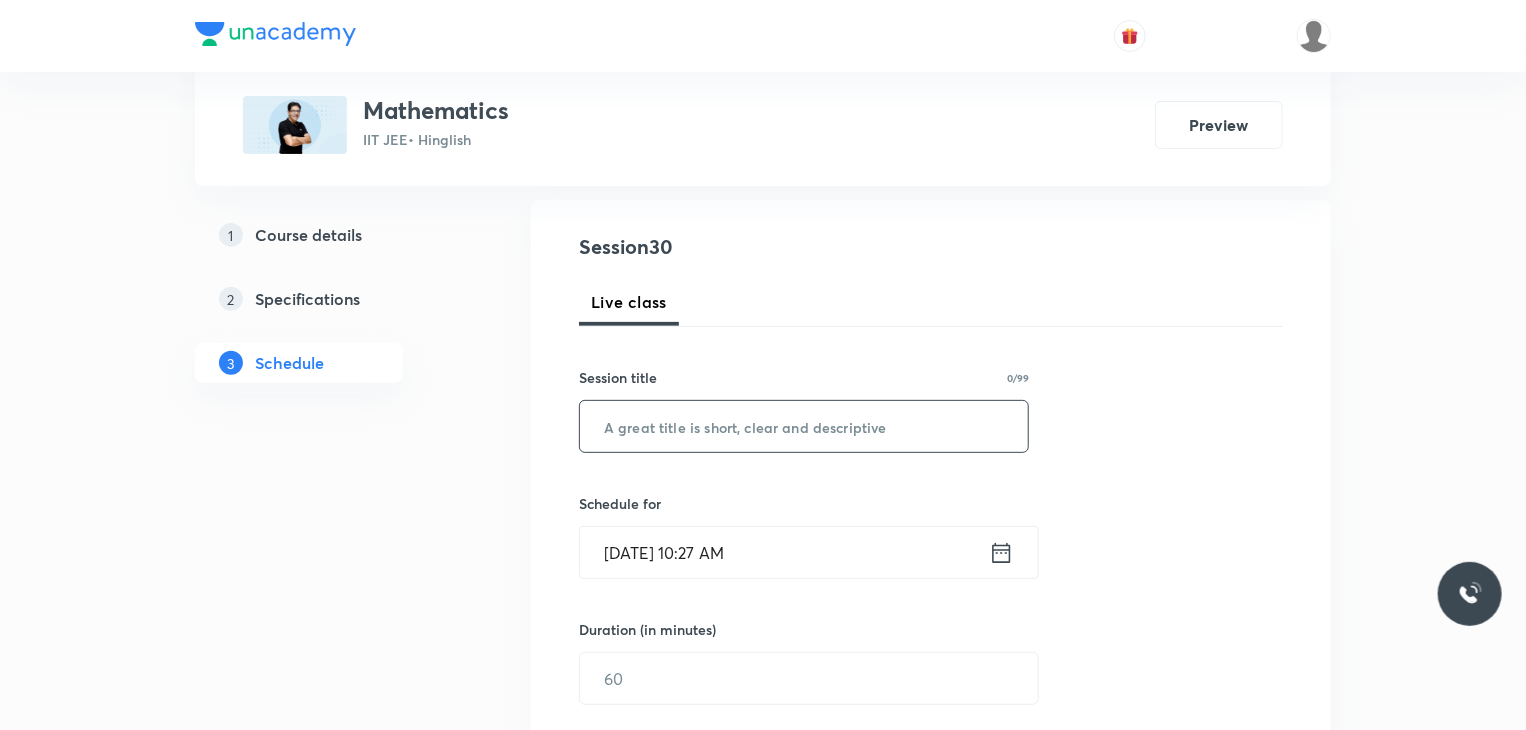 click at bounding box center [804, 426] 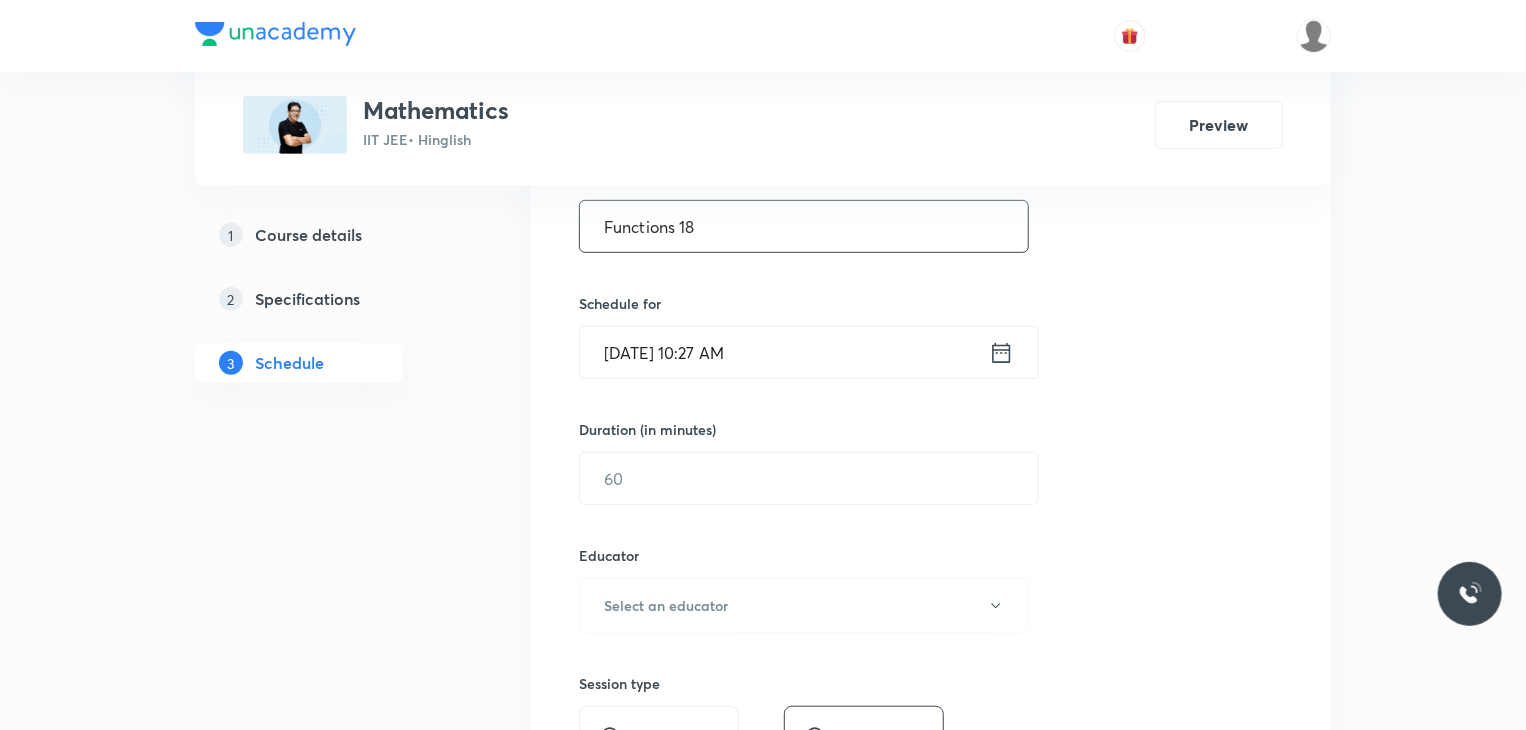 scroll, scrollTop: 500, scrollLeft: 0, axis: vertical 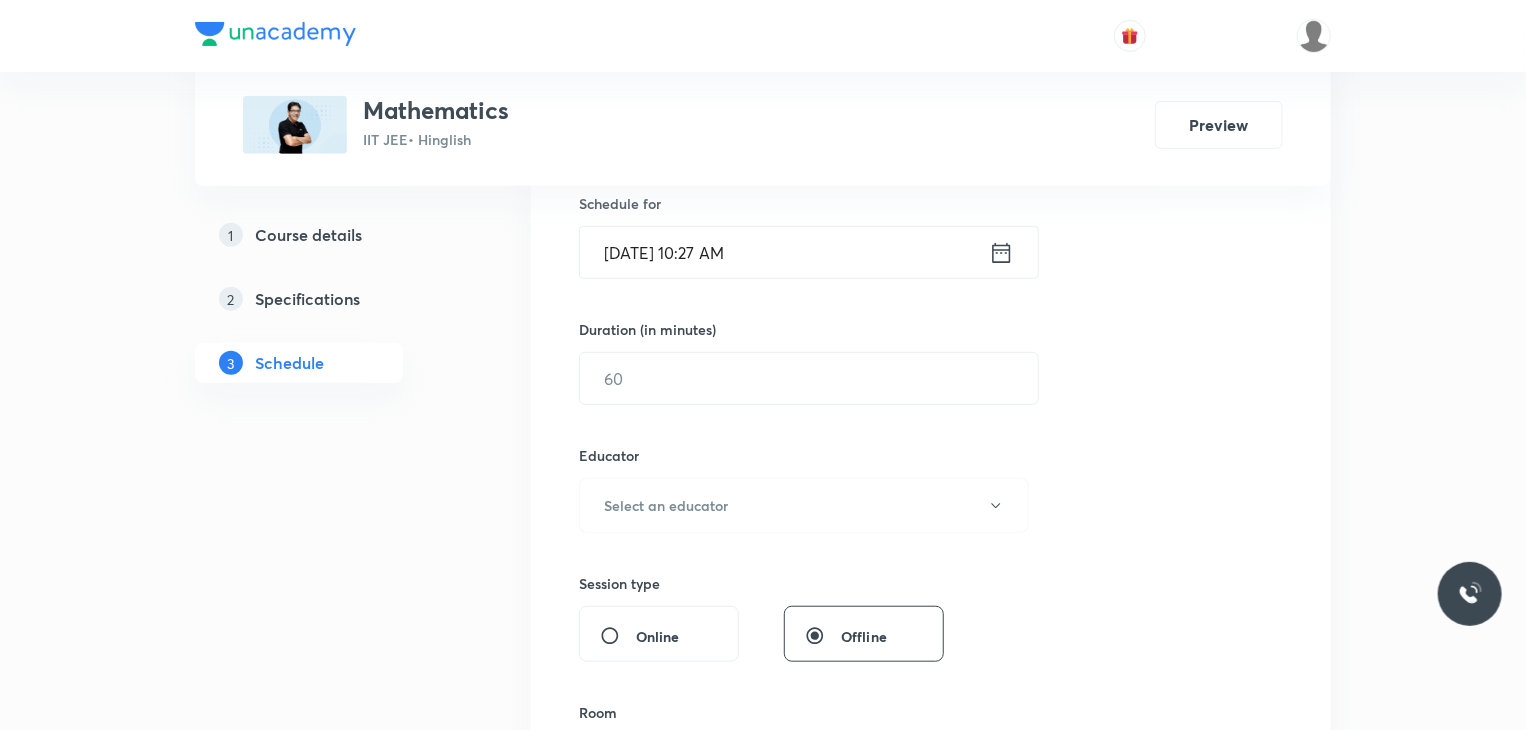 type on "Functions 18" 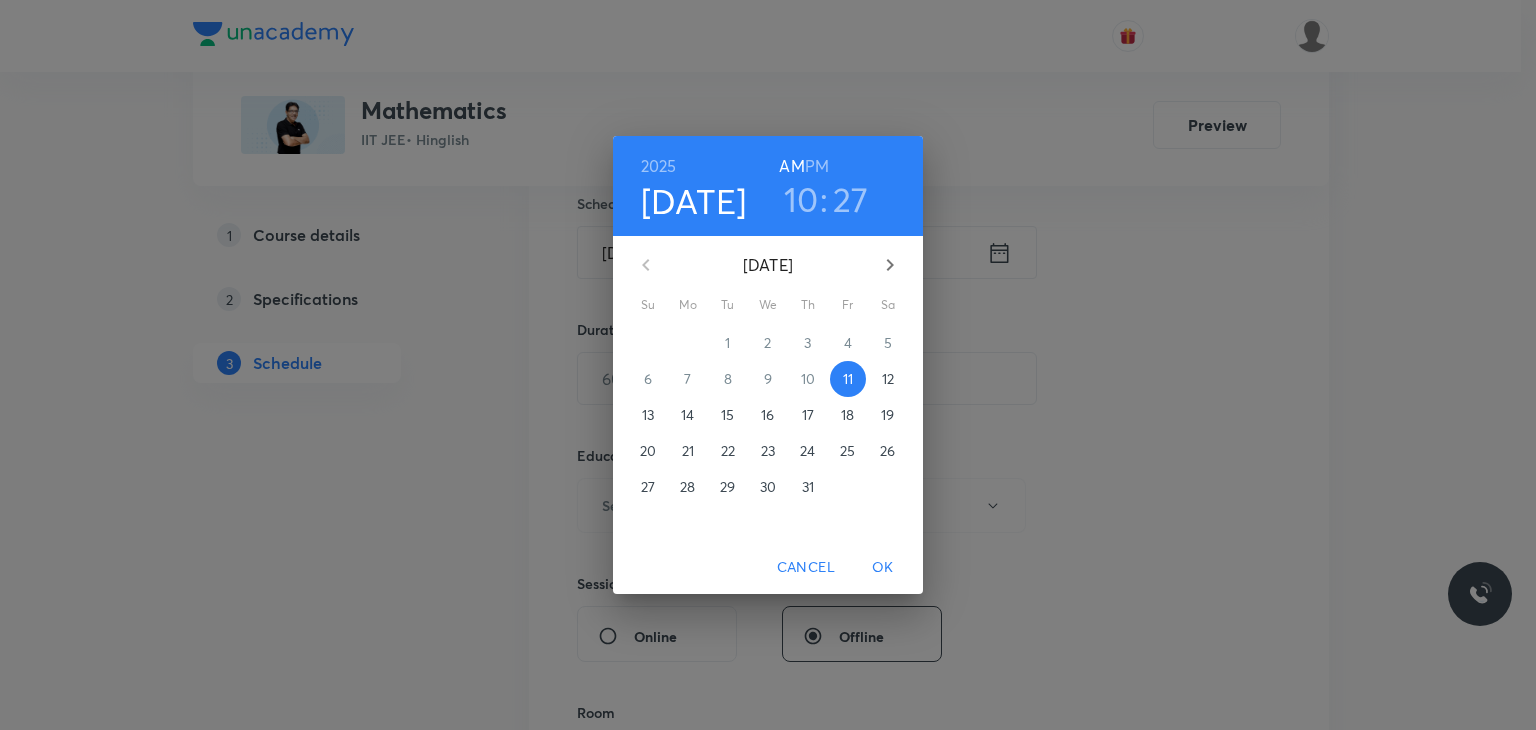 click on "10" at bounding box center (801, 199) 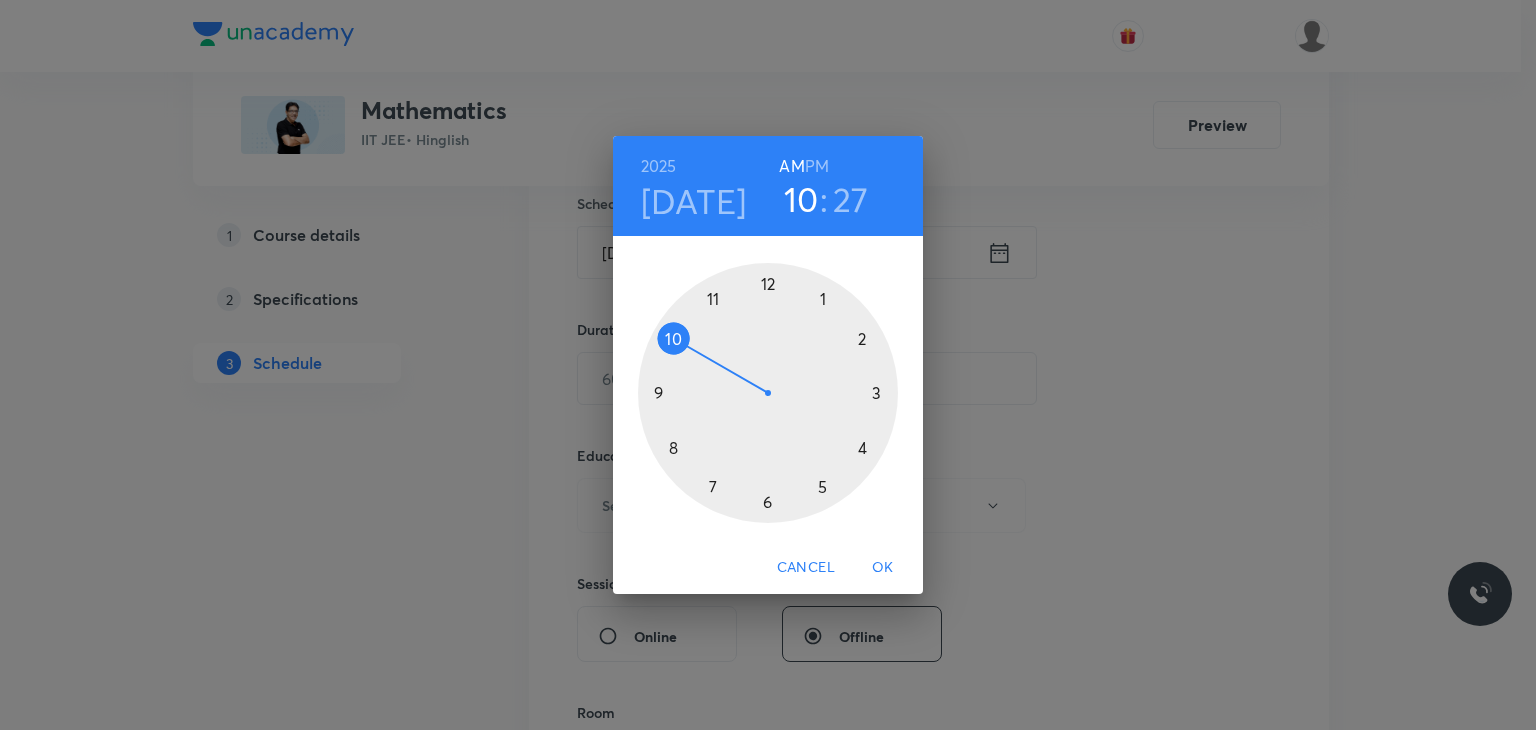 click at bounding box center (768, 393) 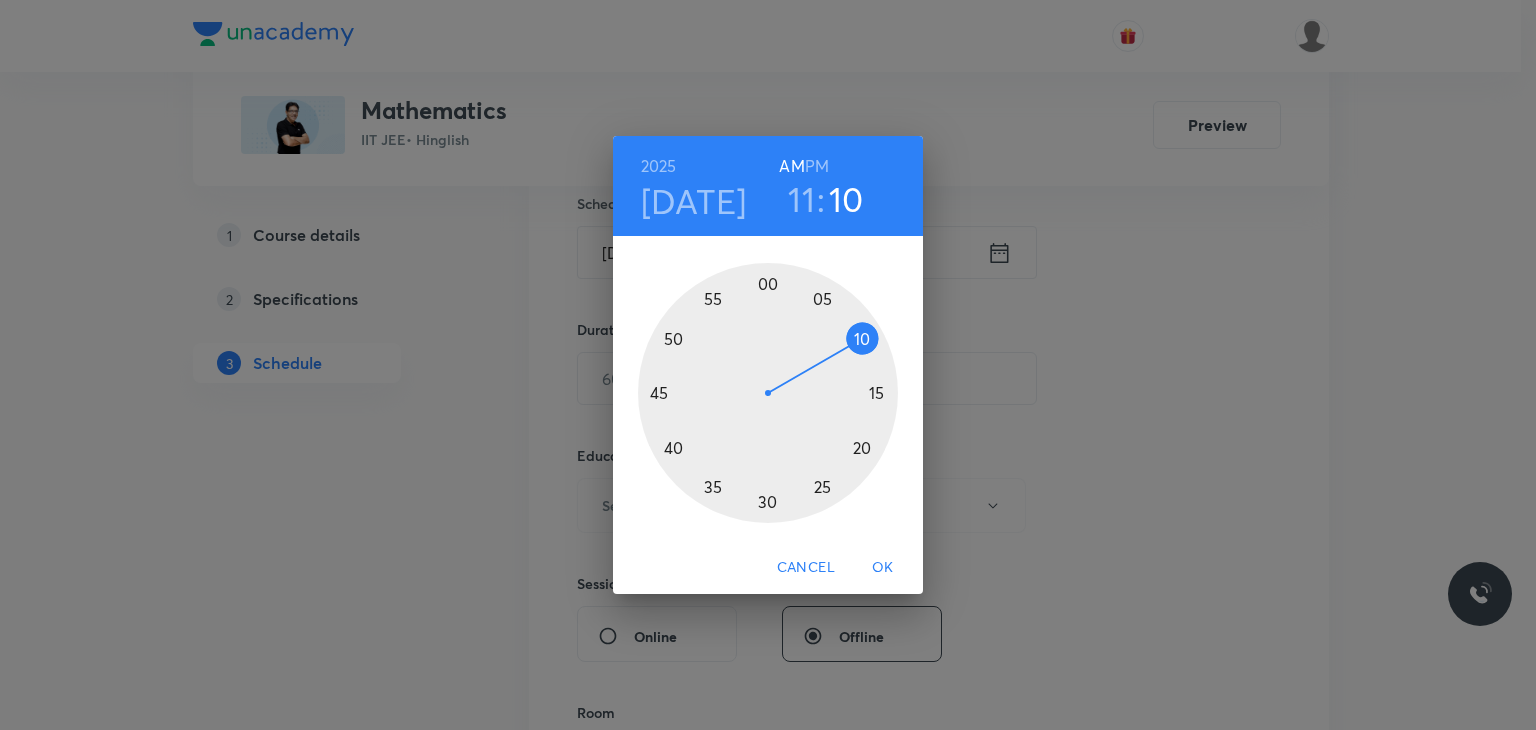 drag, startPoint x: 887, startPoint y: 333, endPoint x: 859, endPoint y: 340, distance: 28.86174 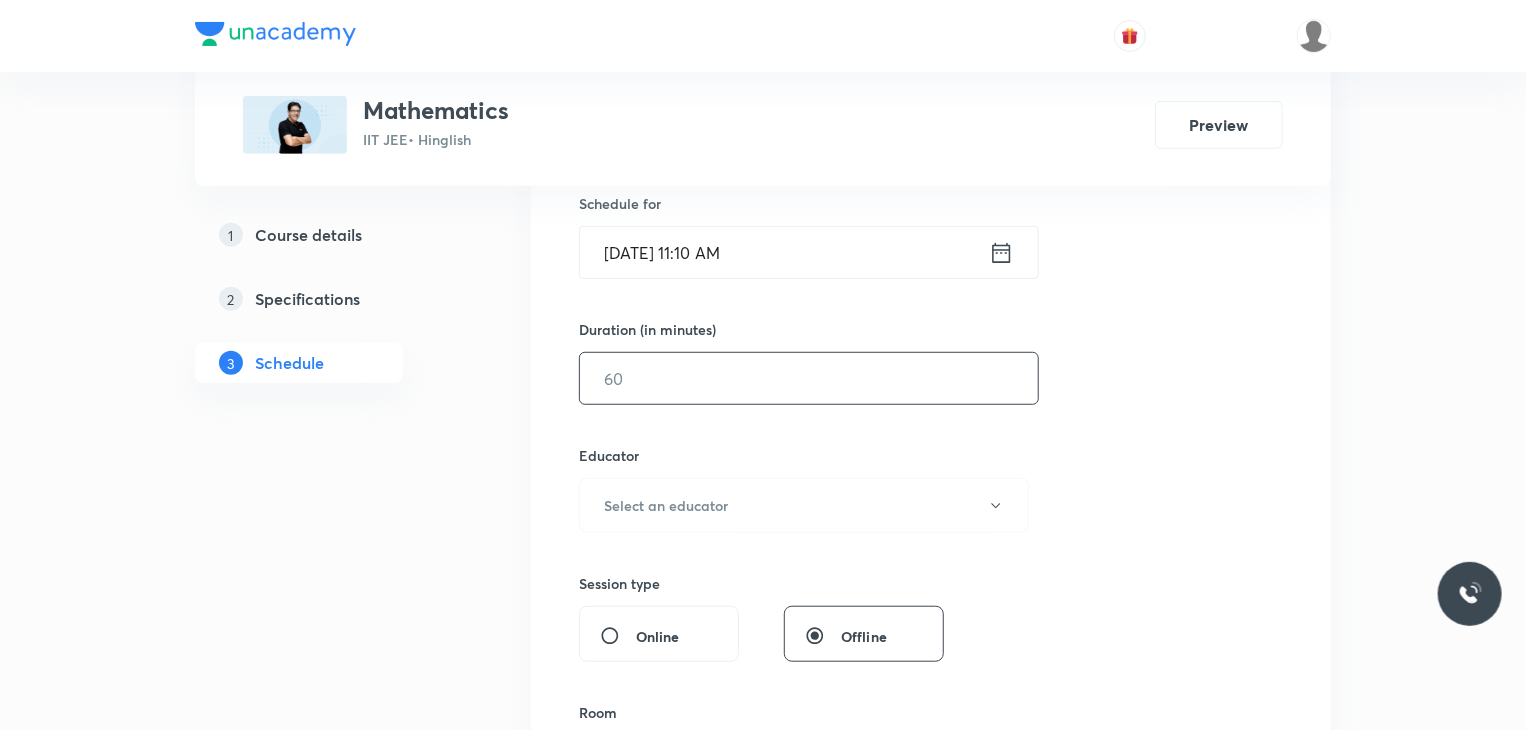click at bounding box center [809, 378] 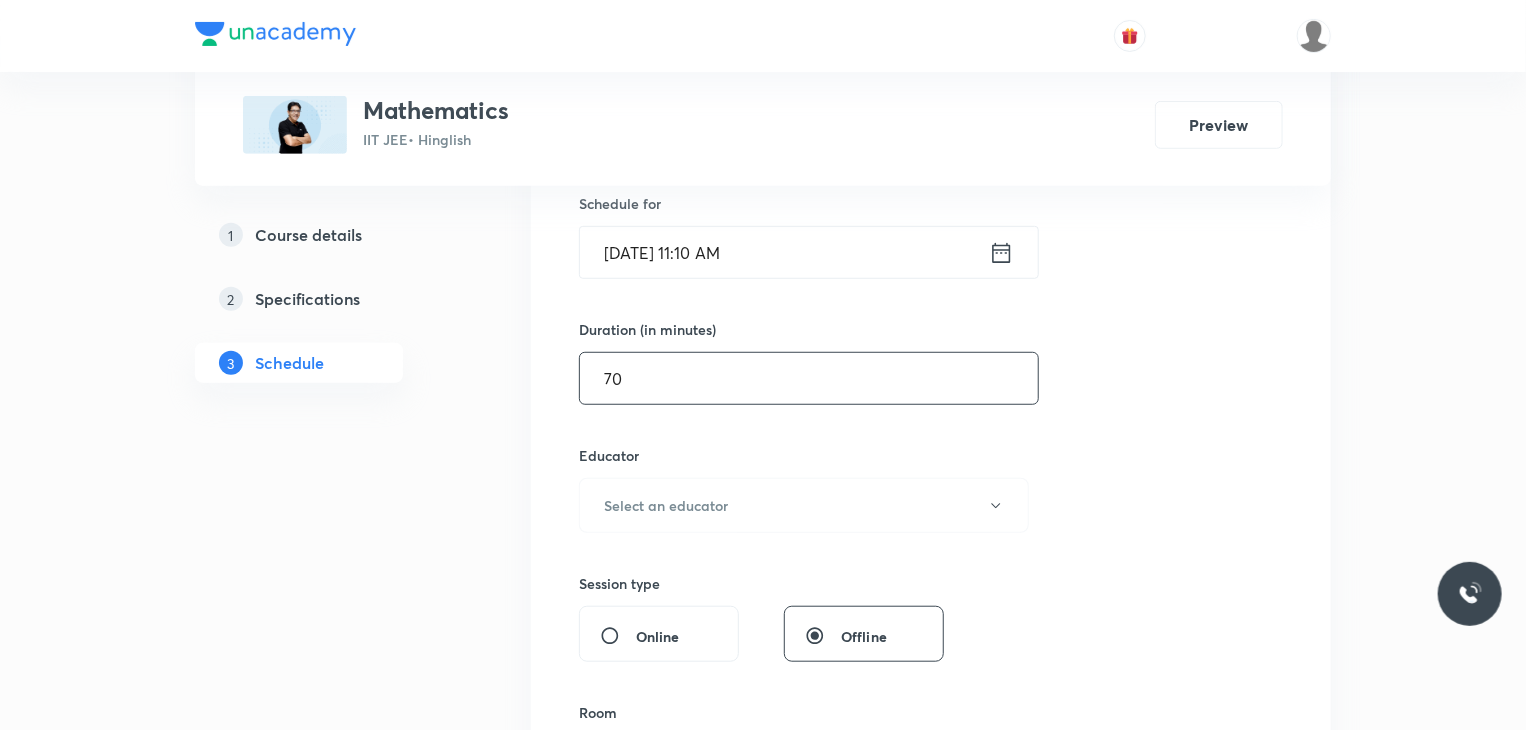 type on "7" 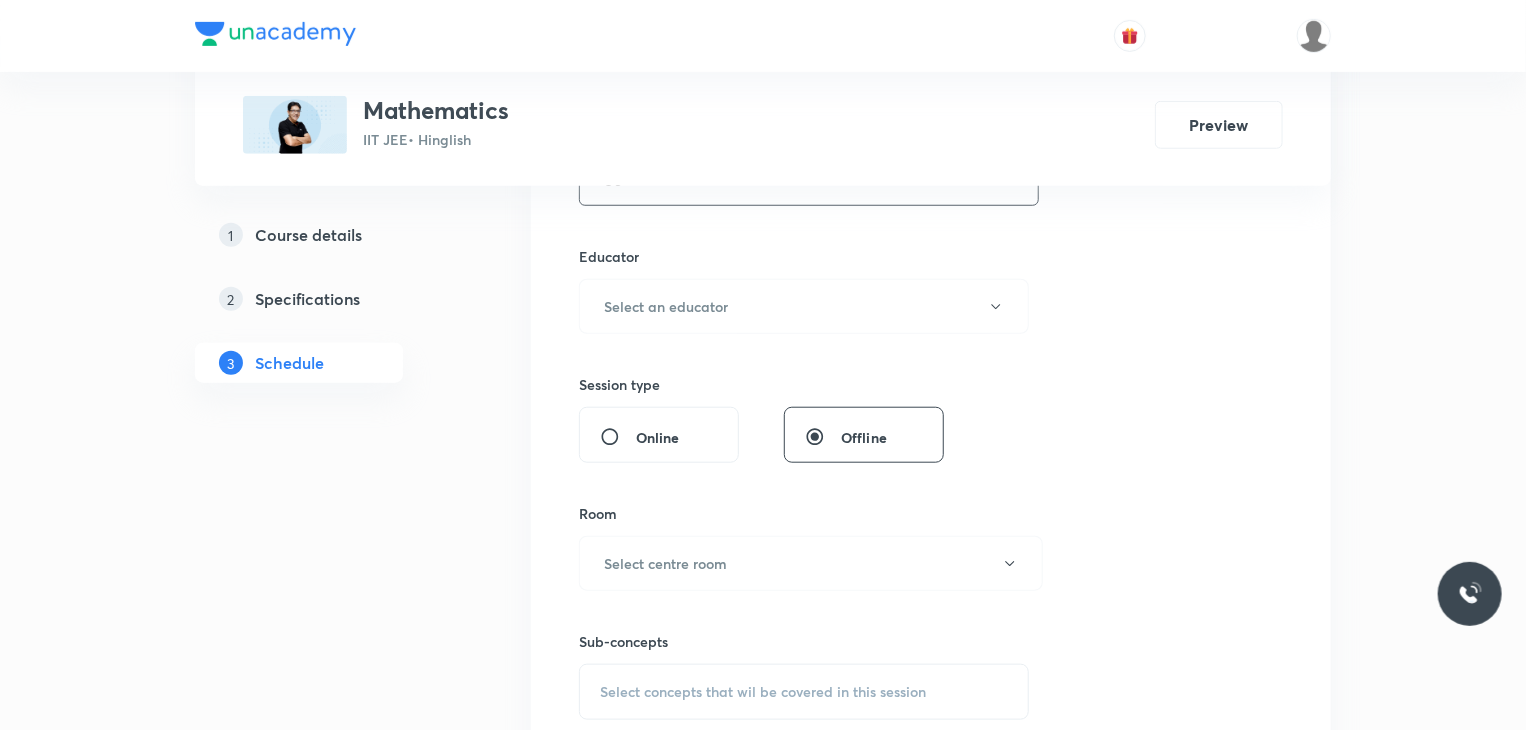 scroll, scrollTop: 700, scrollLeft: 0, axis: vertical 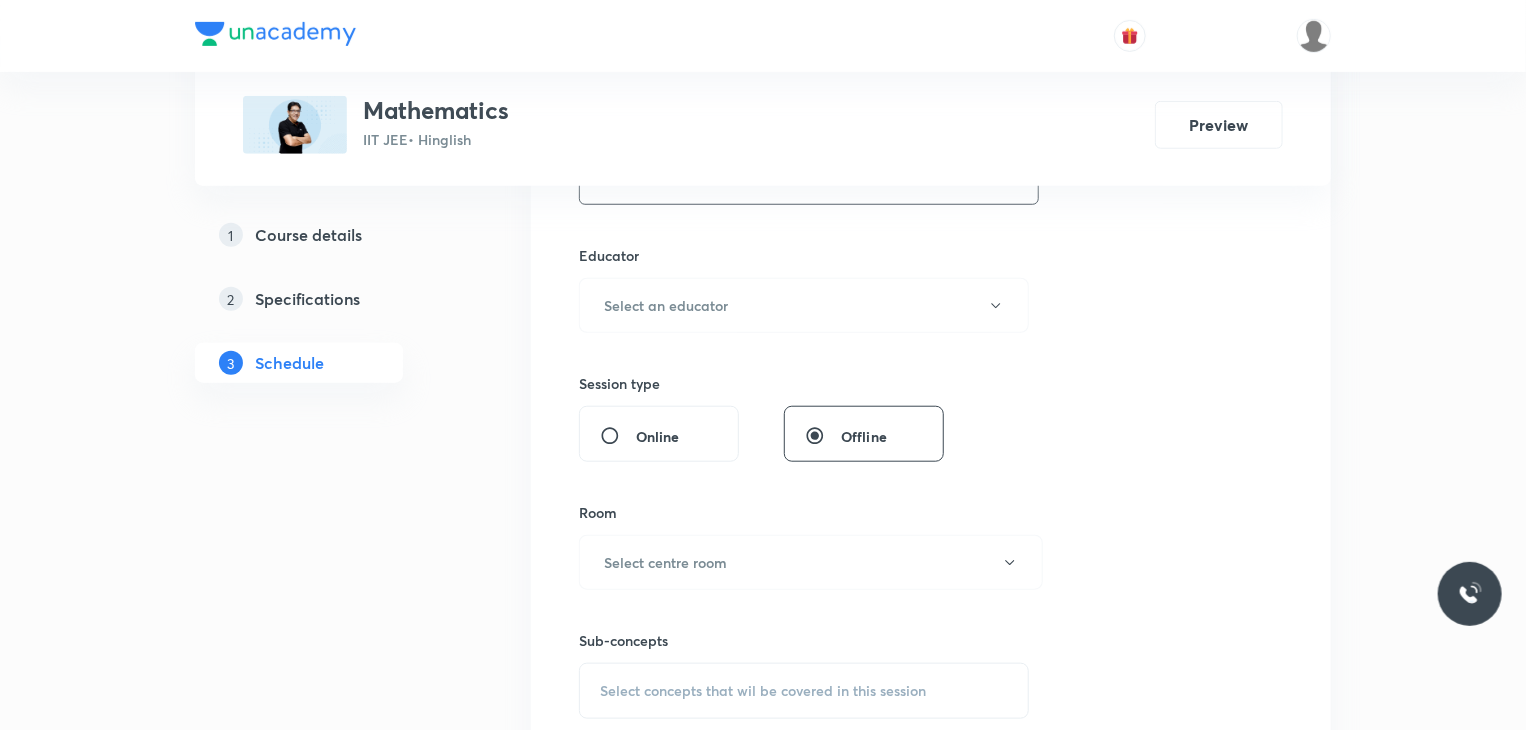 type on "80" 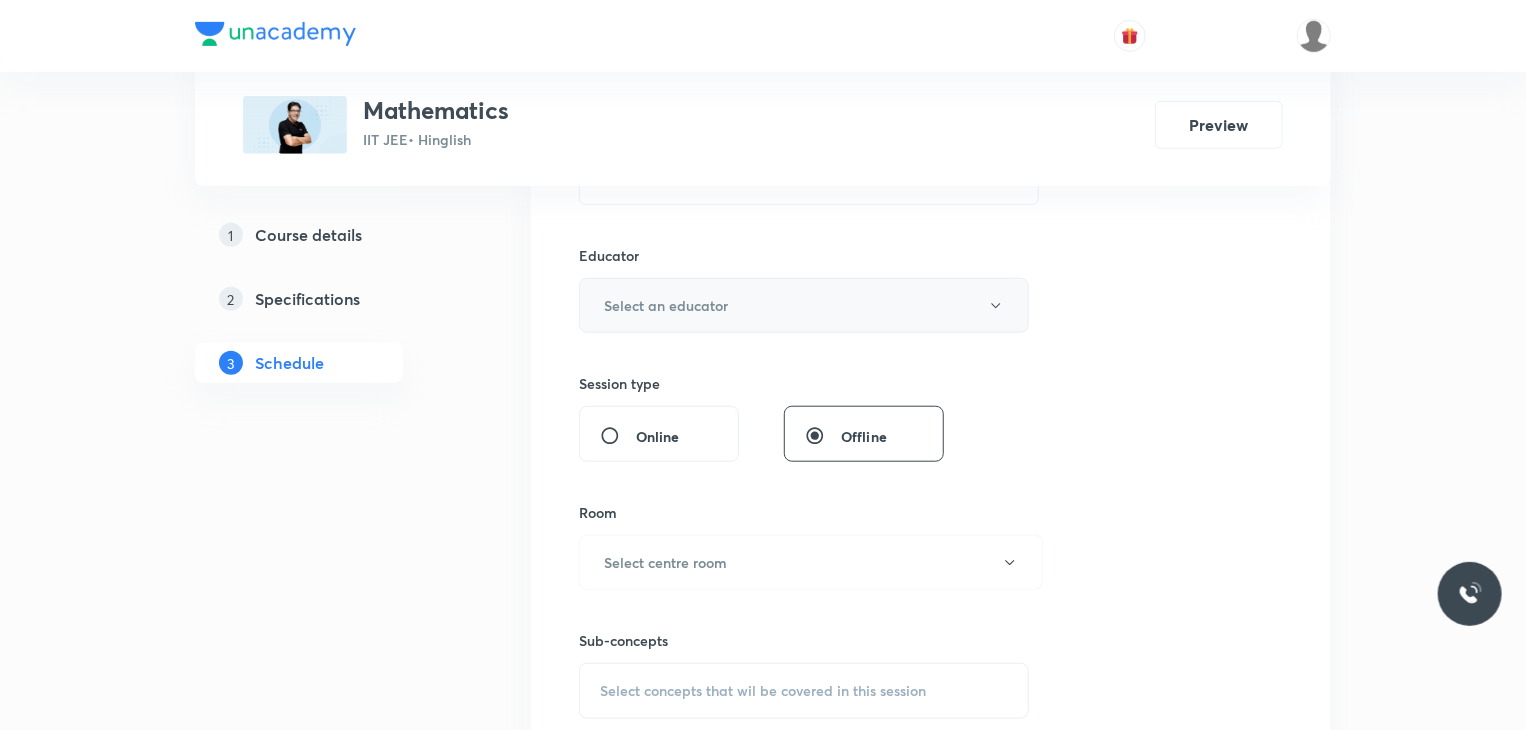 click on "Select an educator" at bounding box center [804, 305] 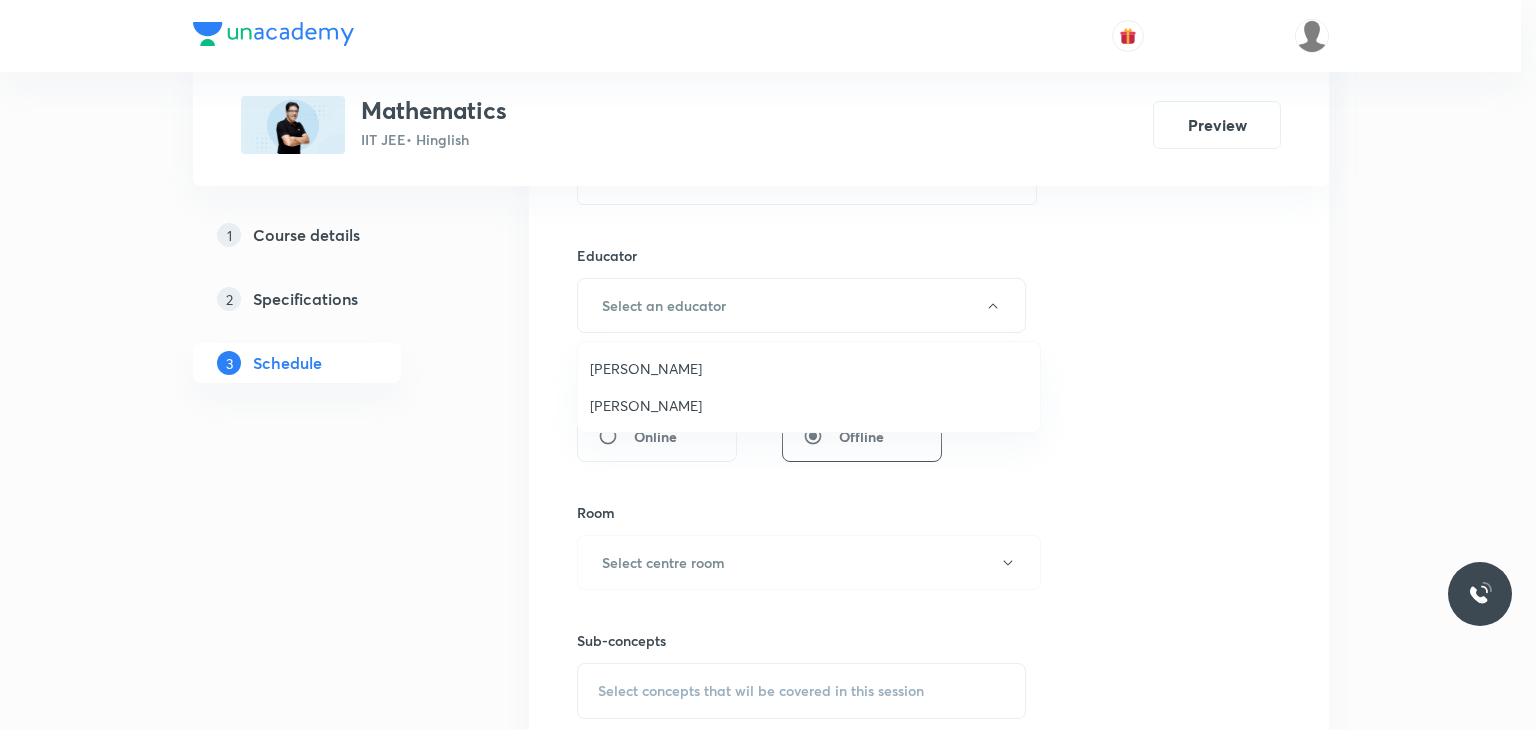 click on "Praveer Agrawal" at bounding box center [809, 405] 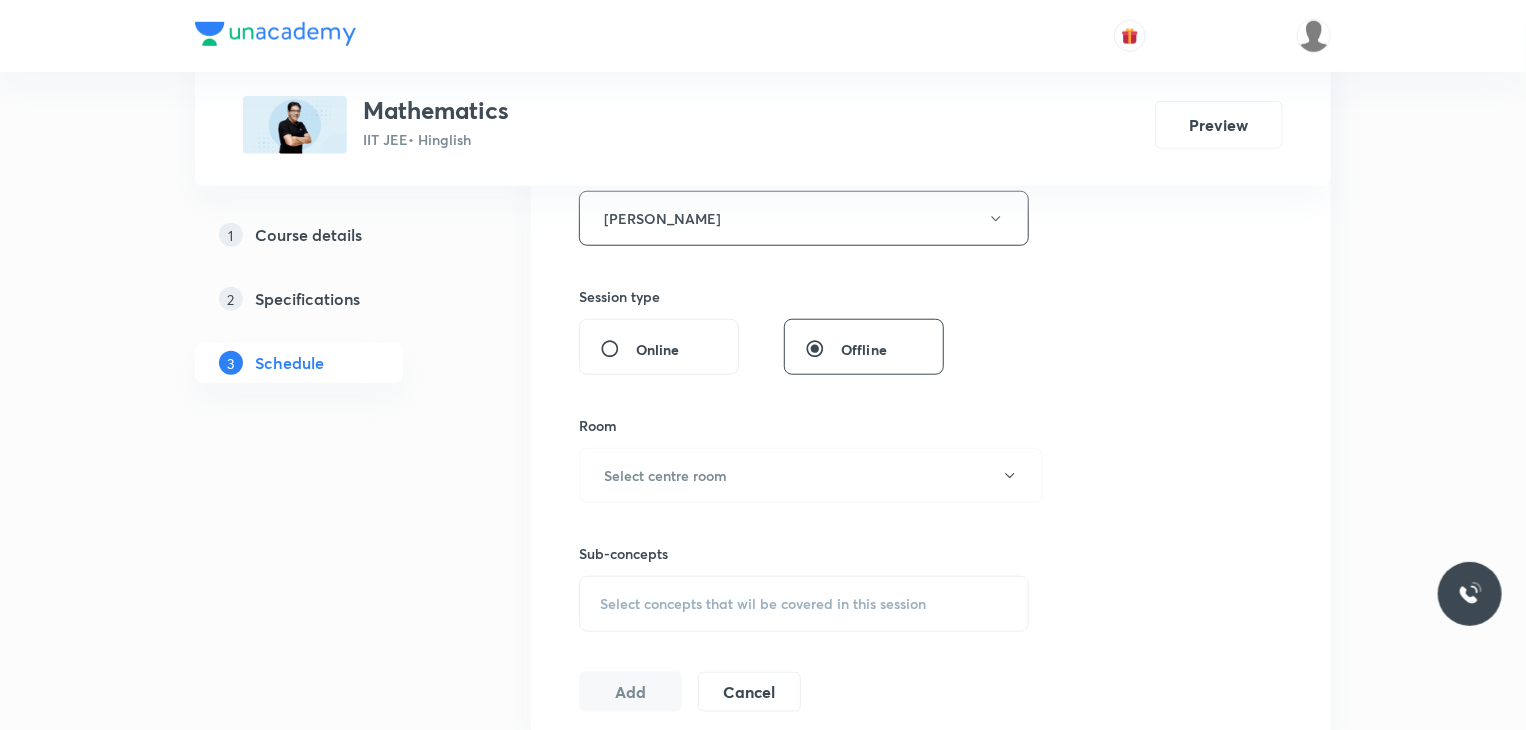scroll, scrollTop: 900, scrollLeft: 0, axis: vertical 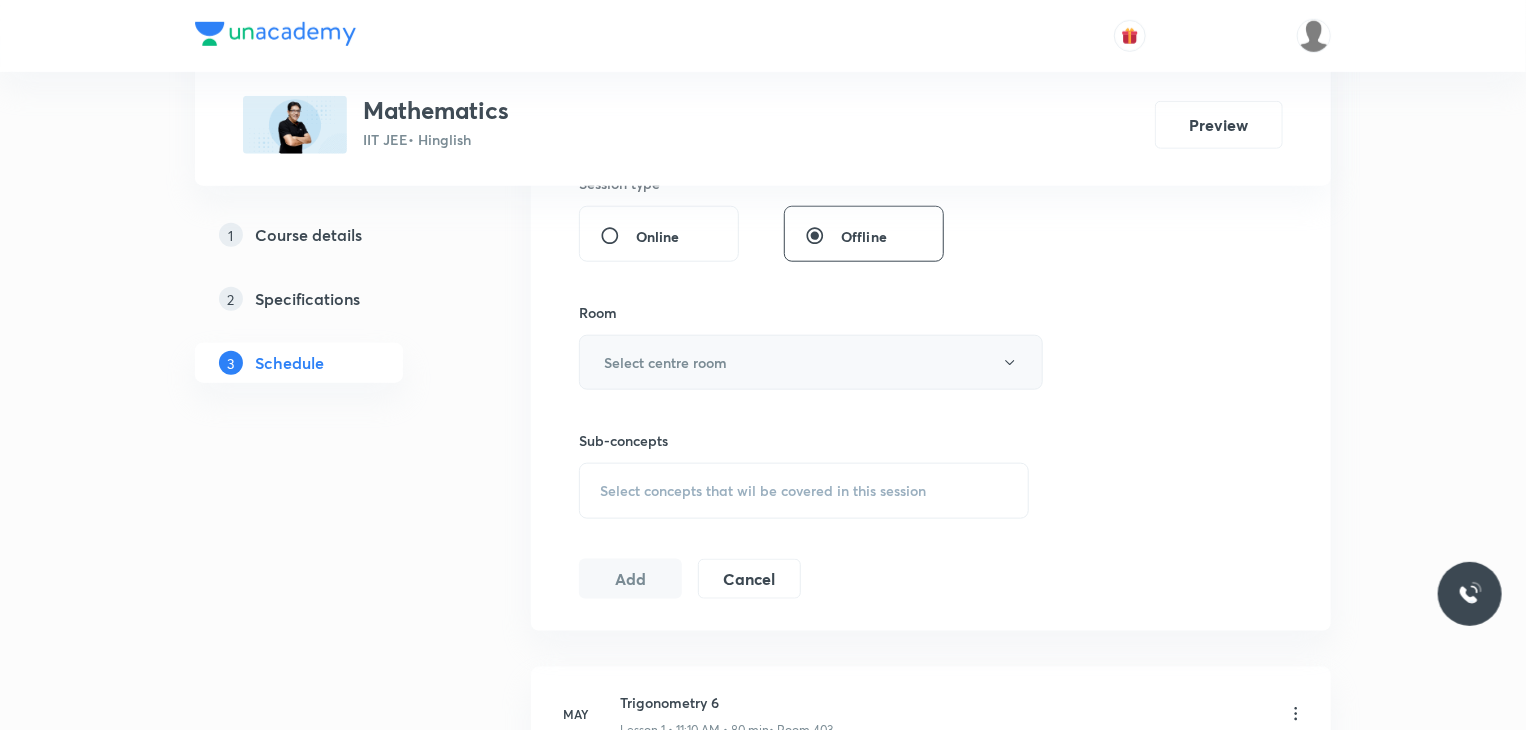 click on "Select centre room" at bounding box center (811, 362) 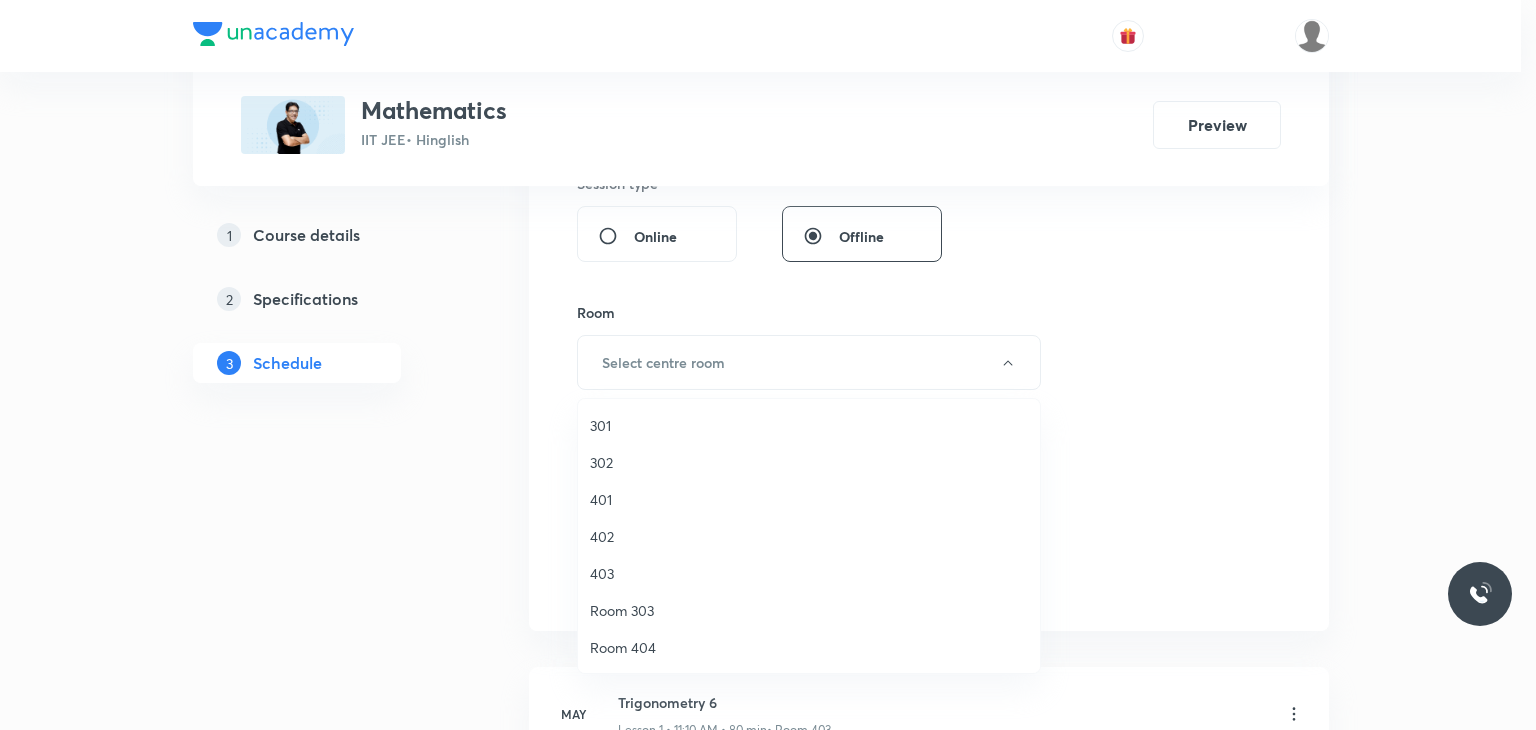 click on "302" at bounding box center [809, 462] 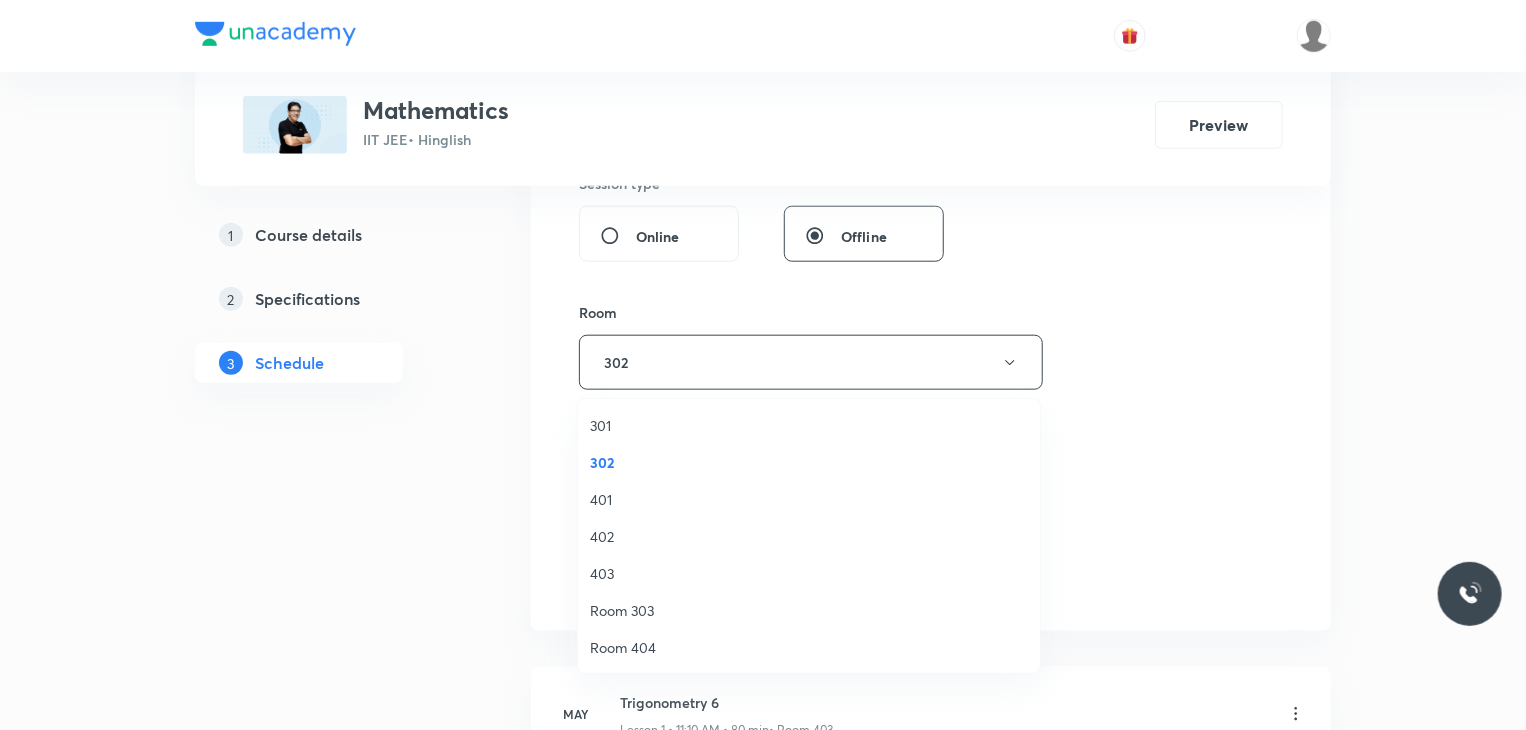 click on "Select concepts that wil be covered in this session" at bounding box center [763, 491] 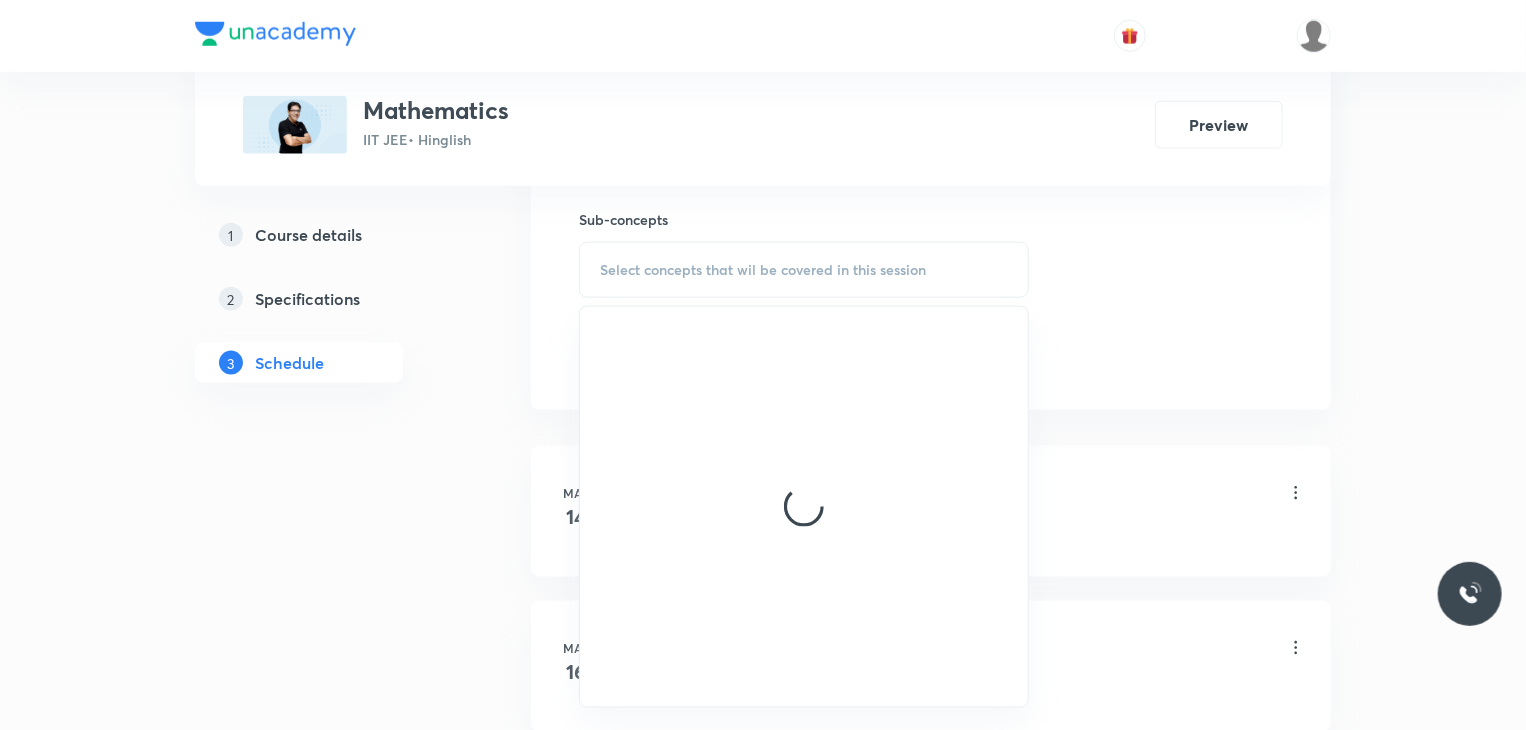 scroll, scrollTop: 1100, scrollLeft: 0, axis: vertical 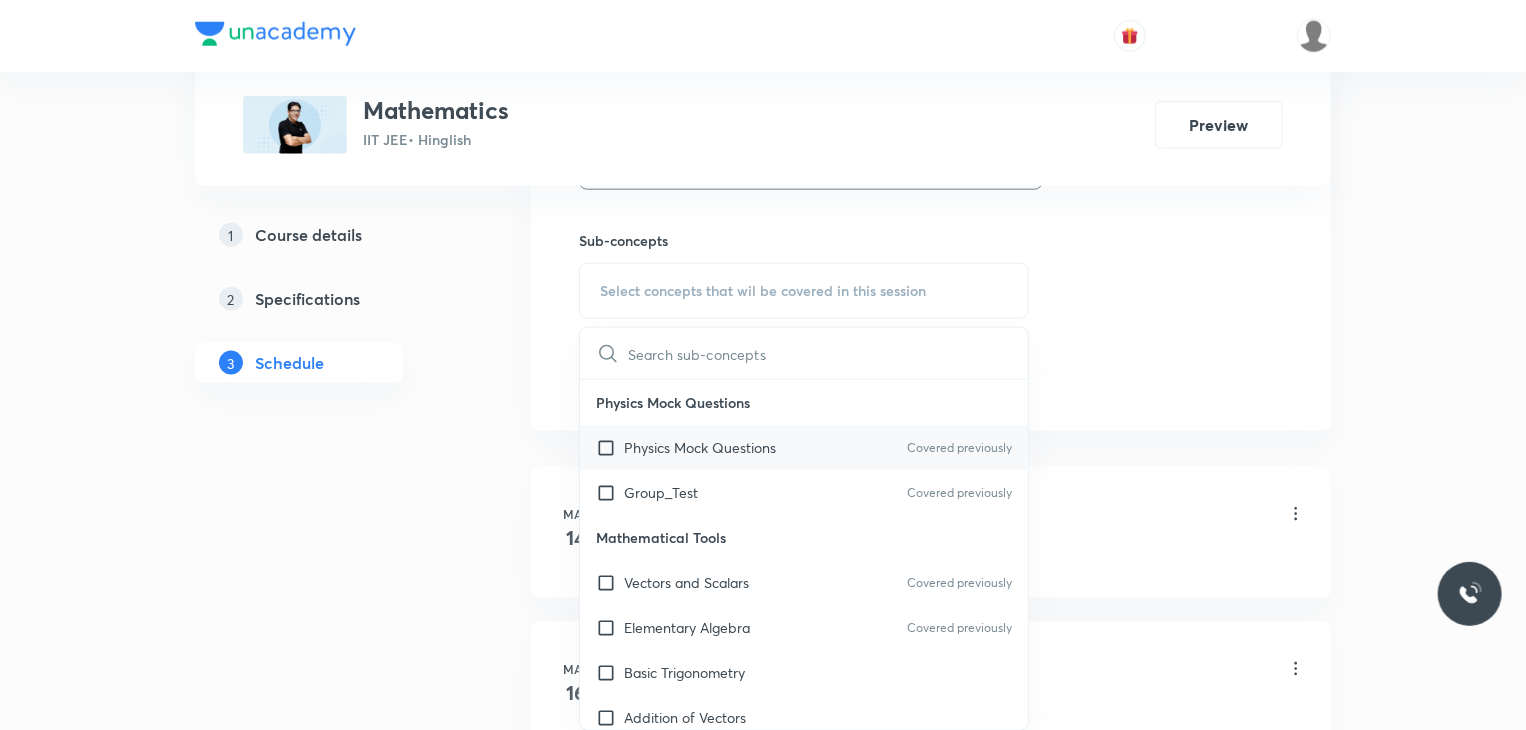 click on "Physics Mock Questions" at bounding box center [700, 447] 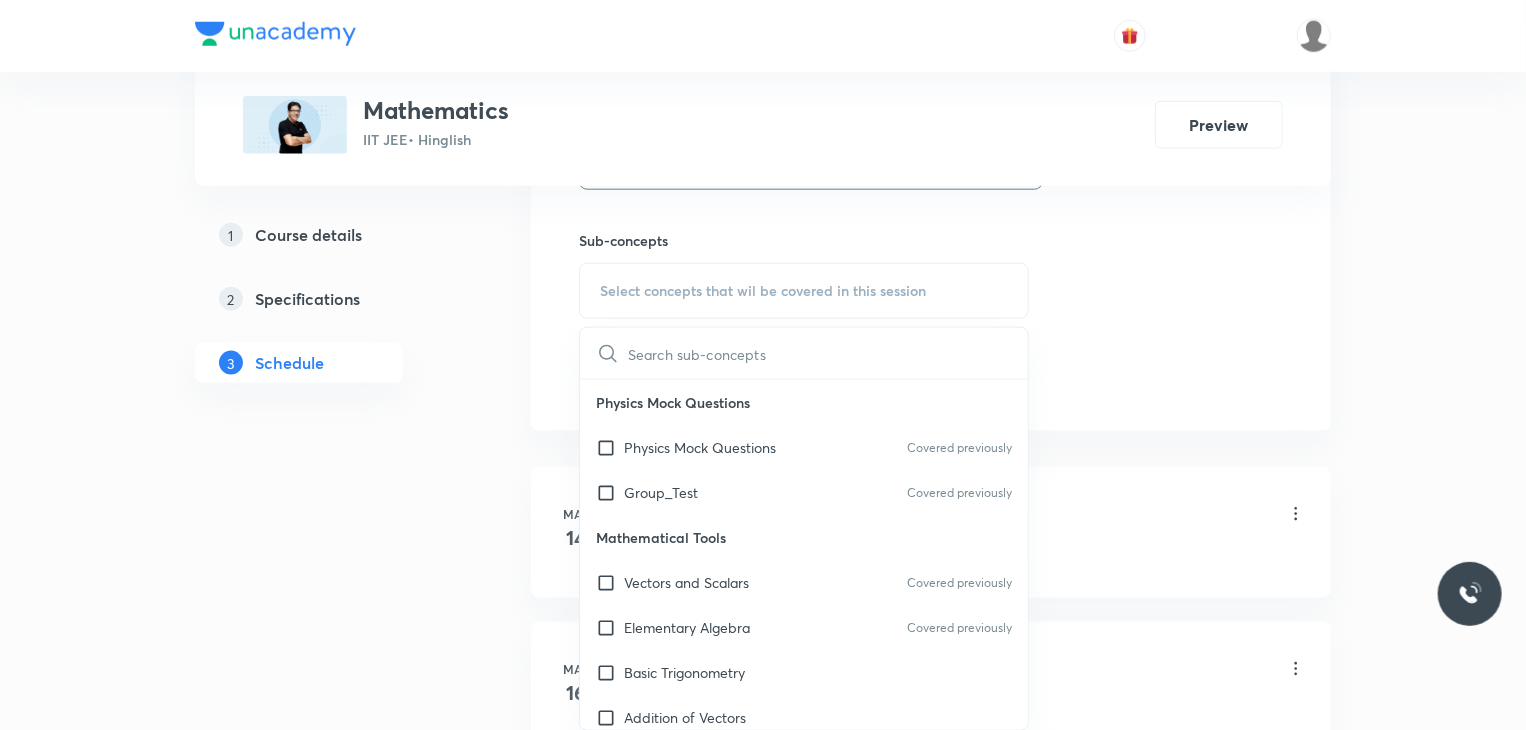 checkbox on "true" 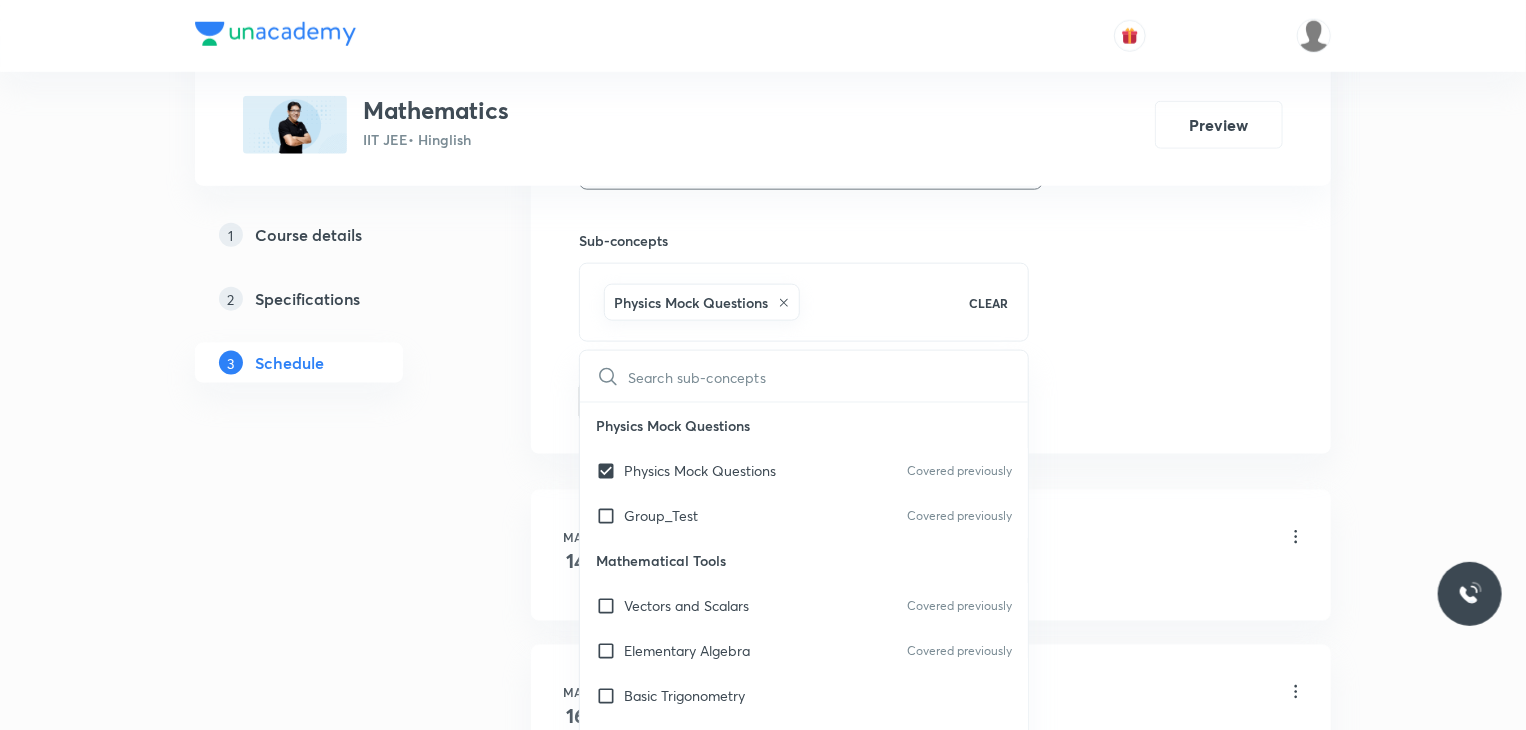 click on "Session  30 Live class Session title 12/99 Functions 18 ​ Schedule for Jul 11, 2025, 11:10 AM ​ Duration (in minutes) 80 ​ Educator Praveer Agrawal   Session type Online Offline Room 302 Sub-concepts Physics Mock Questions CLEAR ​ Physics Mock Questions Physics Mock Questions Covered previously Group_Test Covered previously Mathematical Tools Vectors and Scalars  Covered previously Elementary Algebra Covered previously Basic Trigonometry Addition of Vectors 2D and 3D Geometry Representation of Vector  Components of a Vector Functions Unit Vectors Differentiation Integration Rectangular Components of a Vector in Three Dimensions Position Vector Use of Differentiation & Integration in One Dimensional Motion Displacement Vector Derivatives of Equations of Motion by Calculus Vectors Product of Two Vectors Differentiation: Basic Formula and Rule Definite Integration and Area Under The Curve Maxima and Minima Chain Rule Cross Product Dot-Product Resolution of Vectors Subtraction of Vectors Physical quantity" at bounding box center [931, -123] 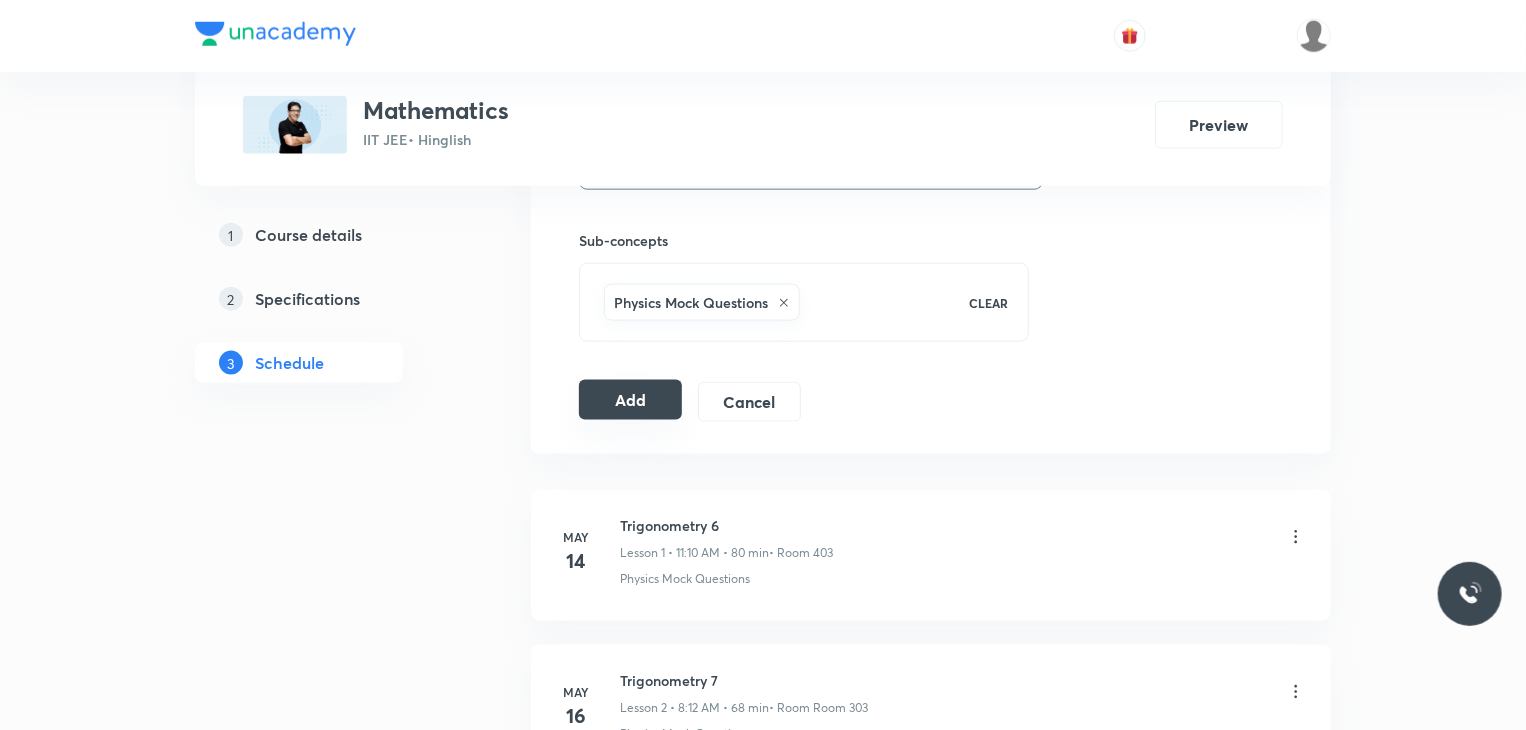 click on "Add" at bounding box center (630, 400) 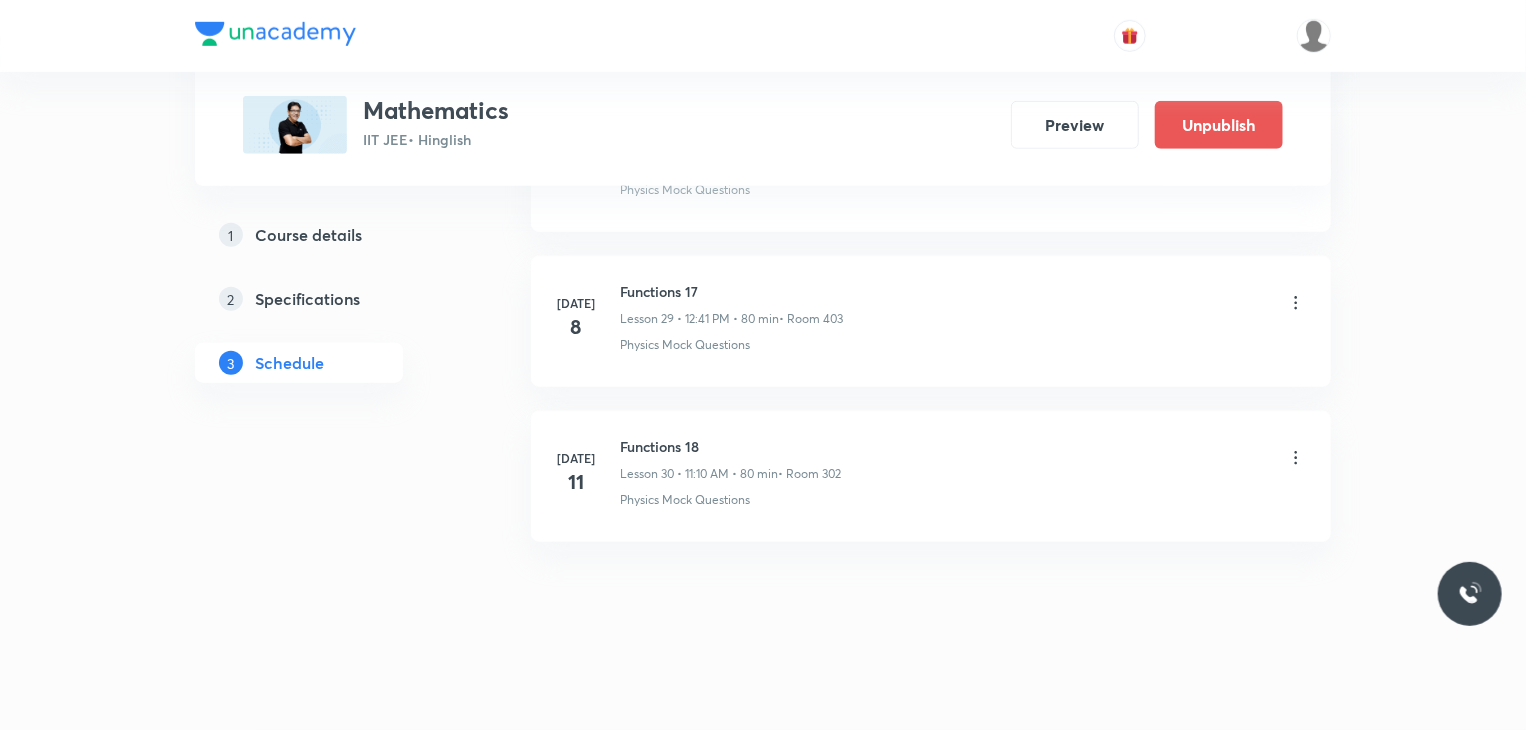 scroll, scrollTop: 4388, scrollLeft: 0, axis: vertical 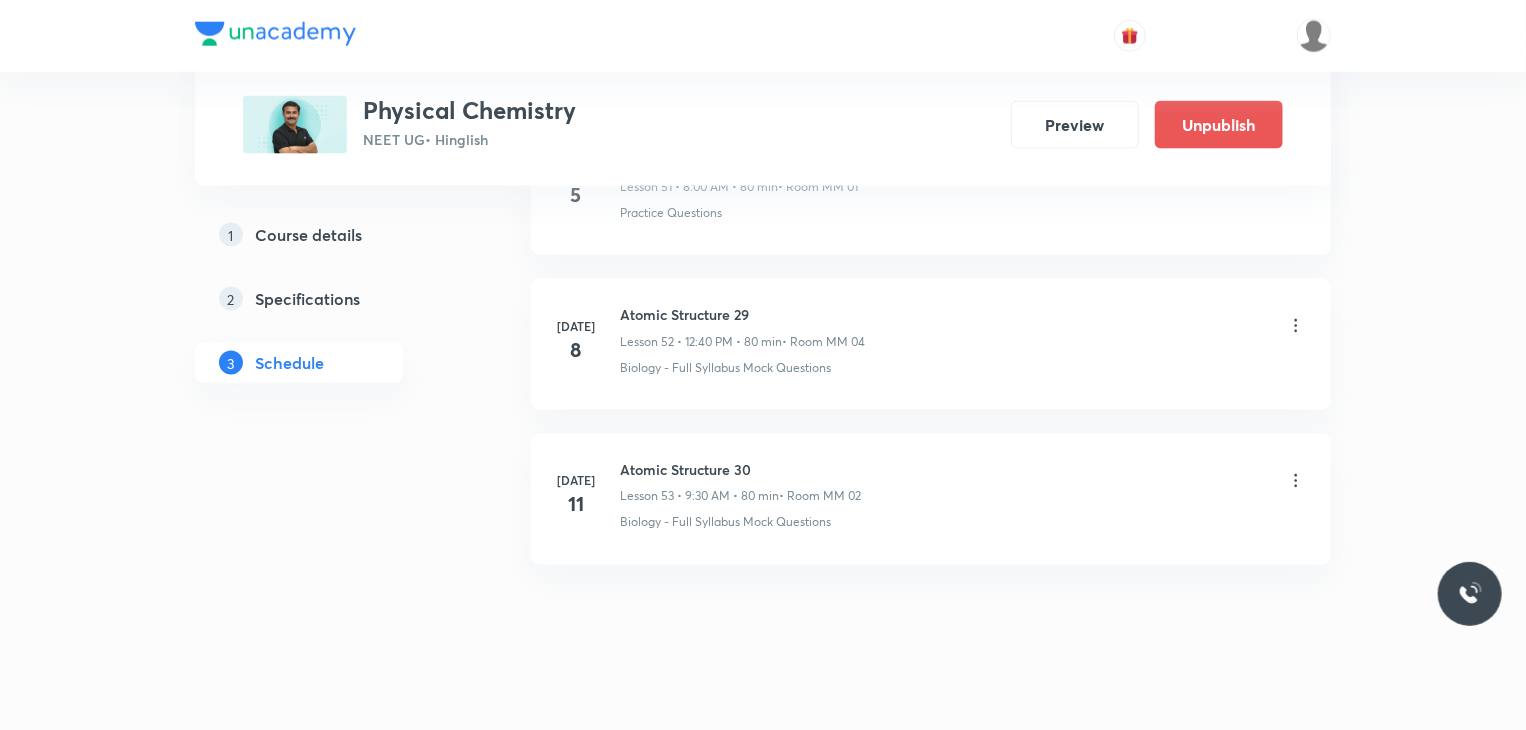 click on "[DATE] Atomic Structure 30 Lesson 53 • 9:30 AM • 80 min  • Room MM 02 Biology - Full Syllabus Mock Questions" at bounding box center (931, 499) 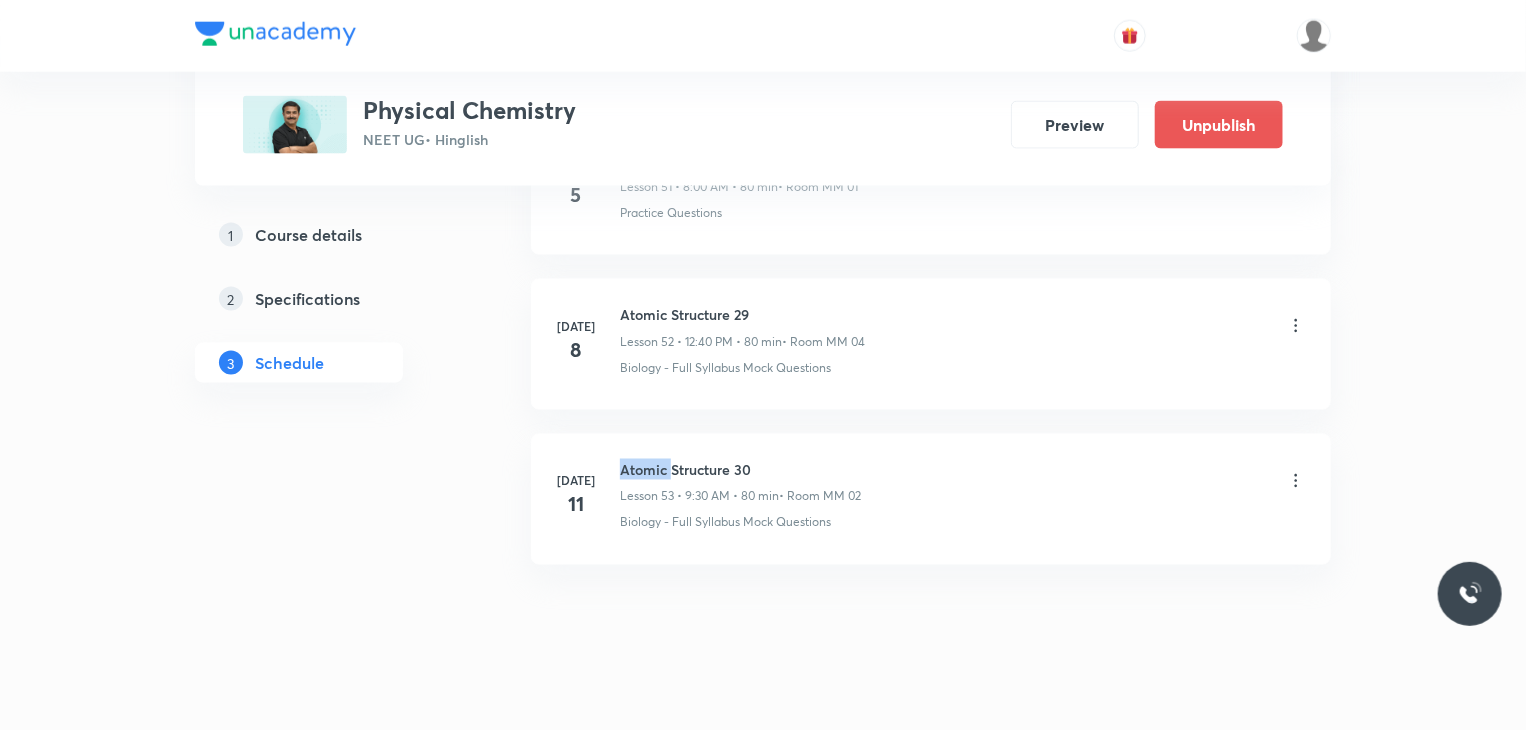 click on "[DATE] Atomic Structure 30 Lesson 53 • 9:30 AM • 80 min  • Room MM 02 Biology - Full Syllabus Mock Questions" at bounding box center [931, 499] 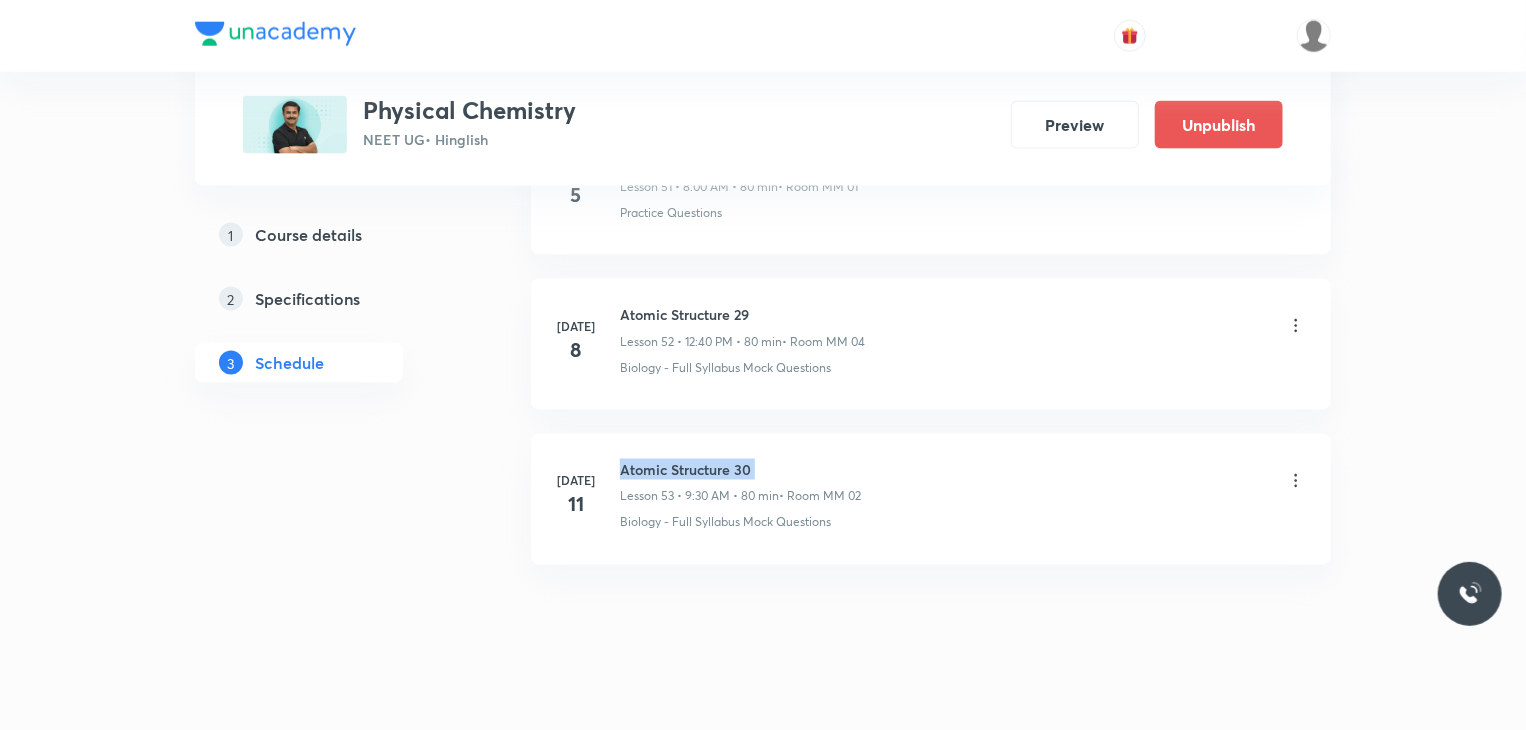 click on "[DATE] Atomic Structure 30 Lesson 53 • 9:30 AM • 80 min  • Room MM 02 Biology - Full Syllabus Mock Questions" at bounding box center (931, 499) 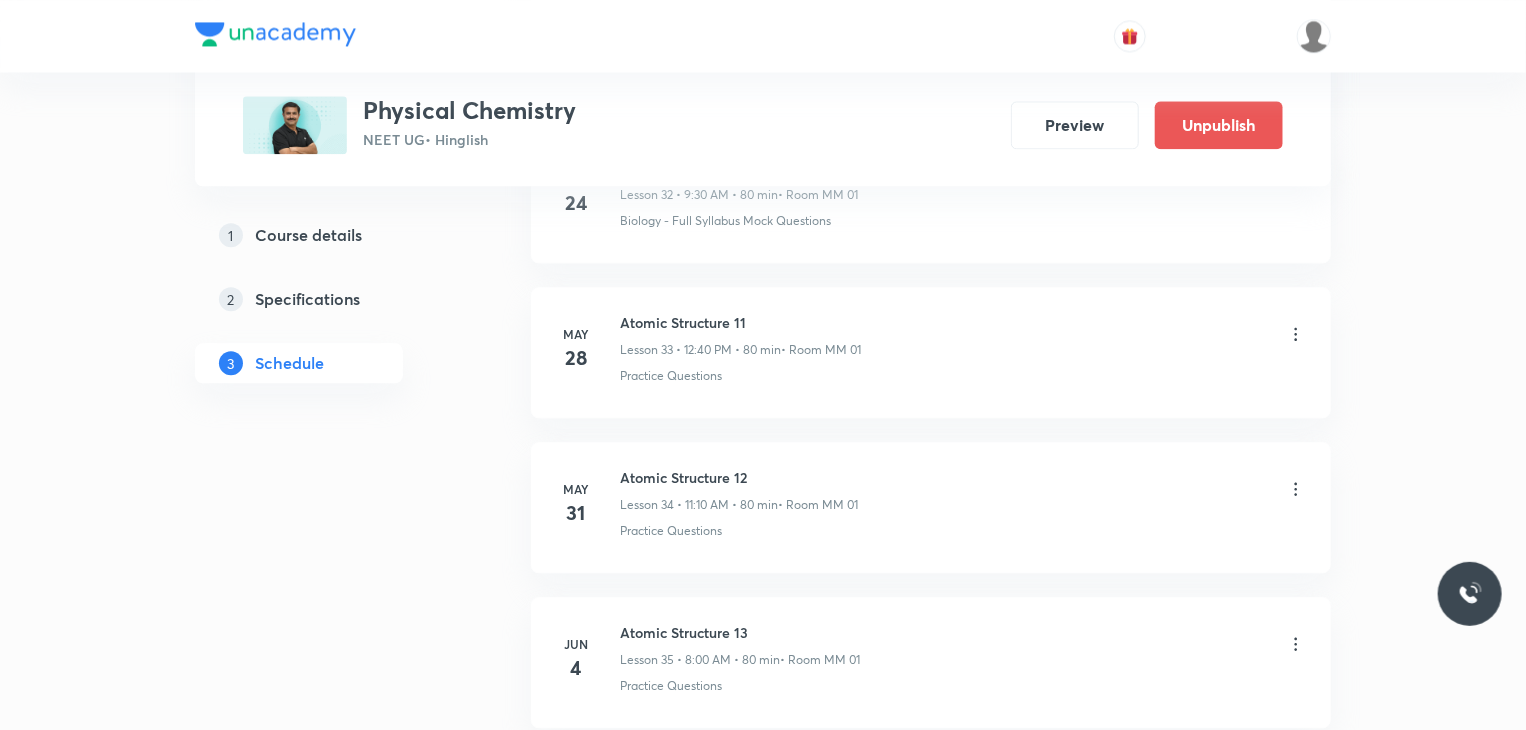 scroll, scrollTop: 0, scrollLeft: 0, axis: both 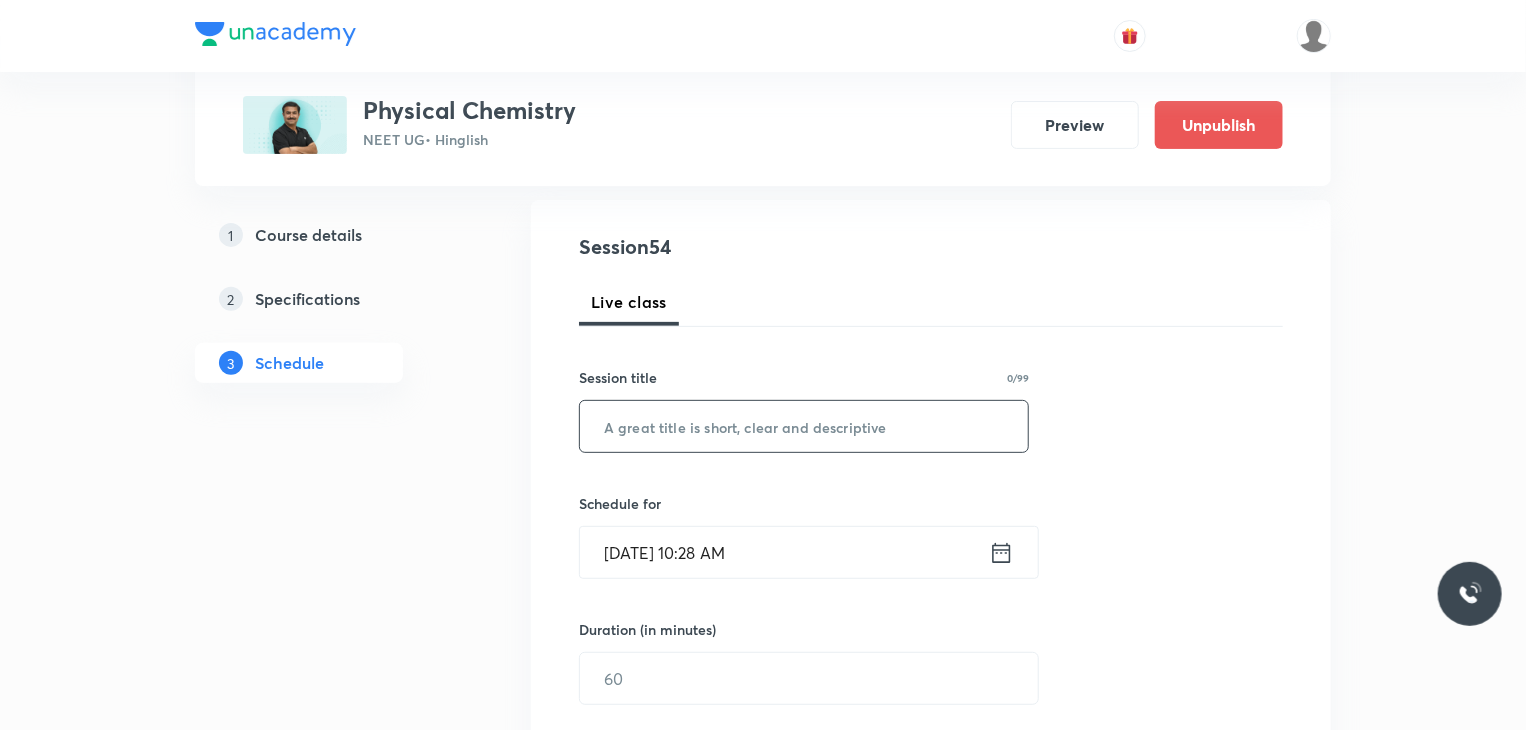 click at bounding box center [804, 426] 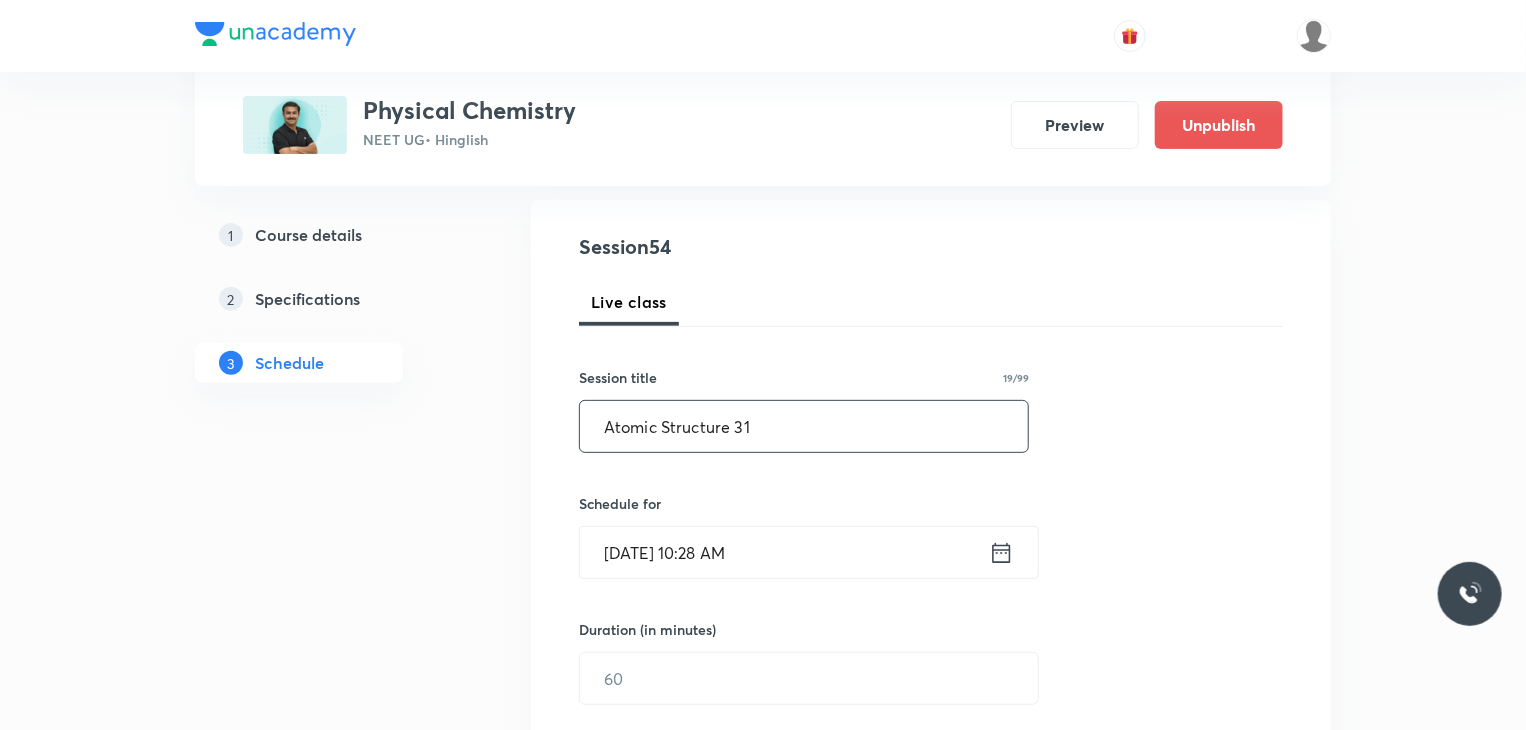 type on "Atomic Structure 31" 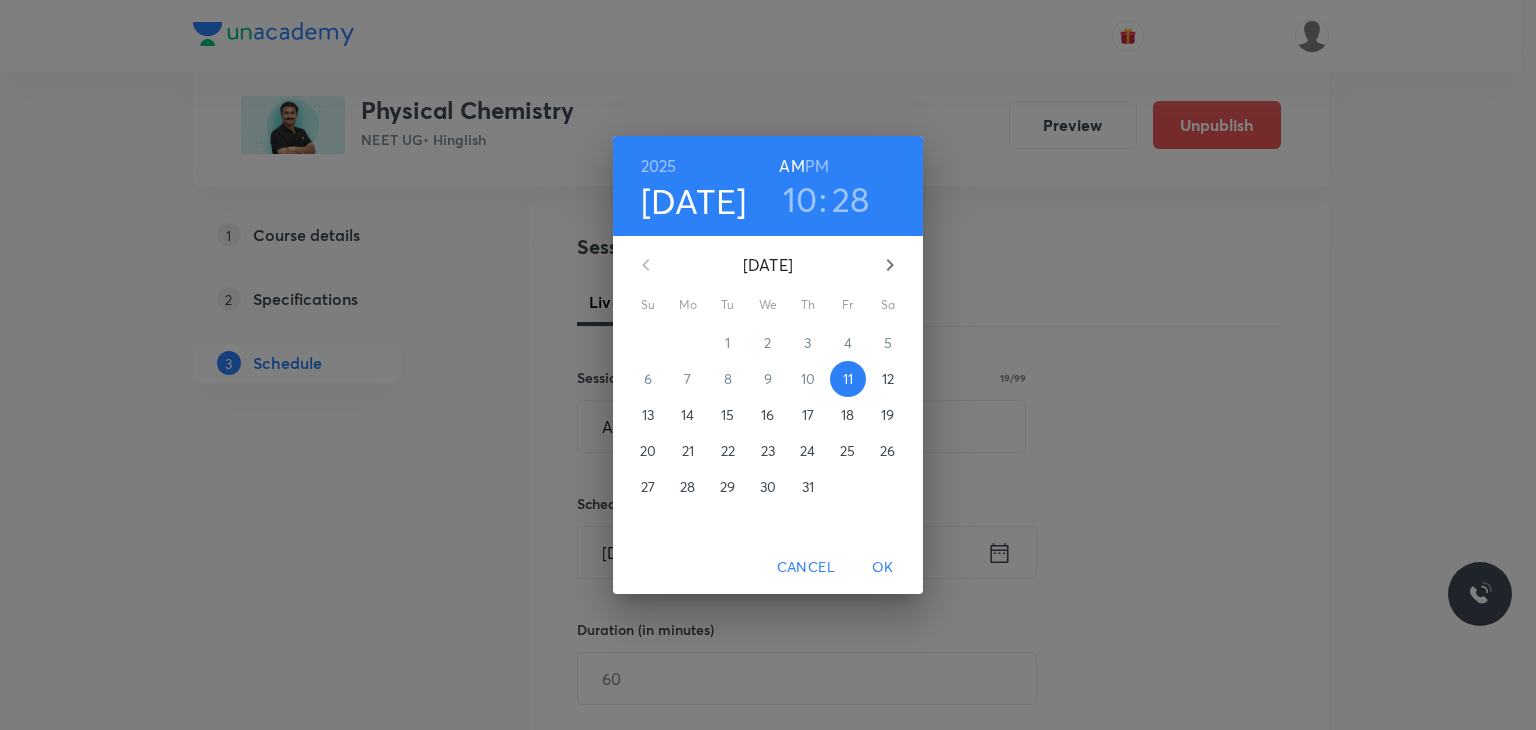 click on "10" at bounding box center [800, 199] 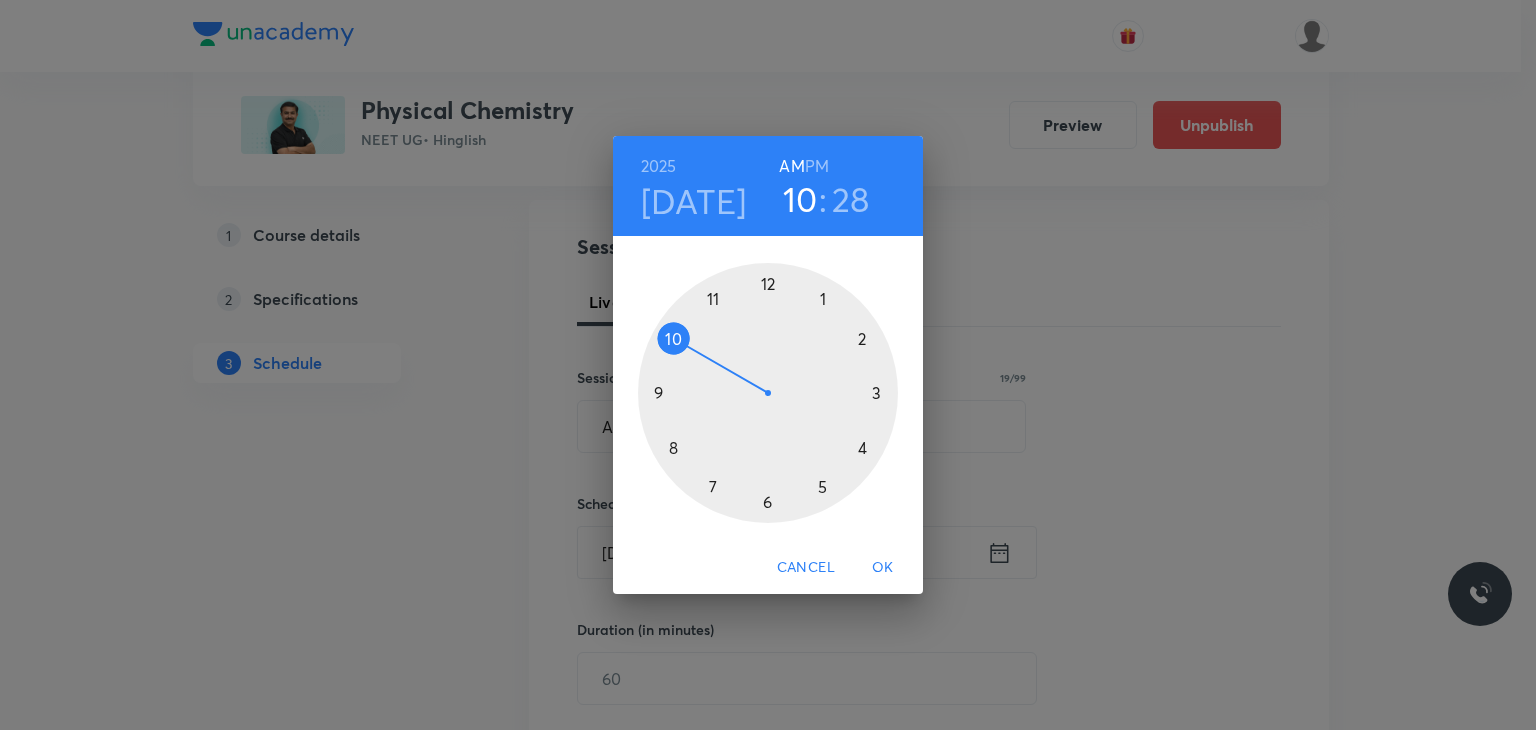 click at bounding box center [768, 393] 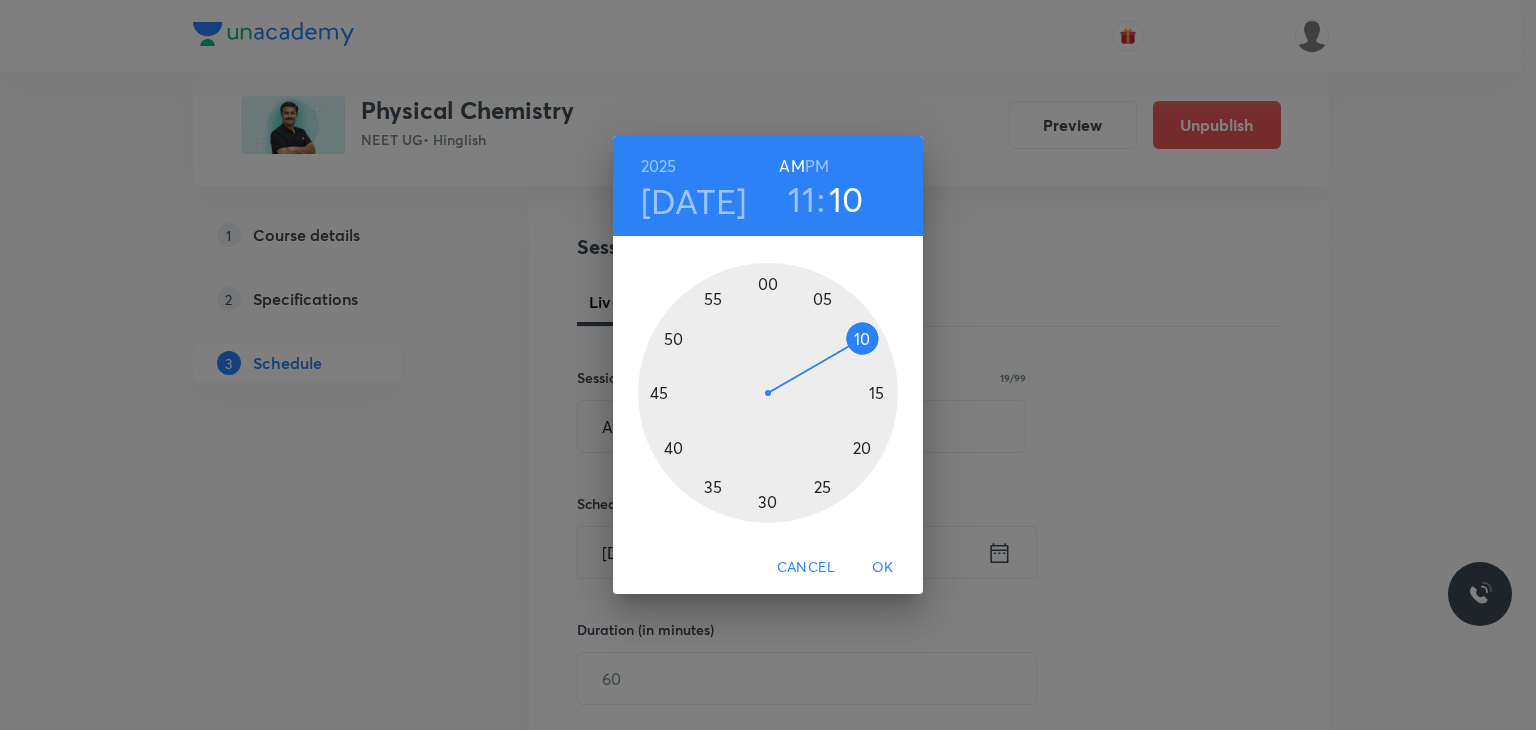 drag, startPoint x: 854, startPoint y: 331, endPoint x: 876, endPoint y: 329, distance: 22.090721 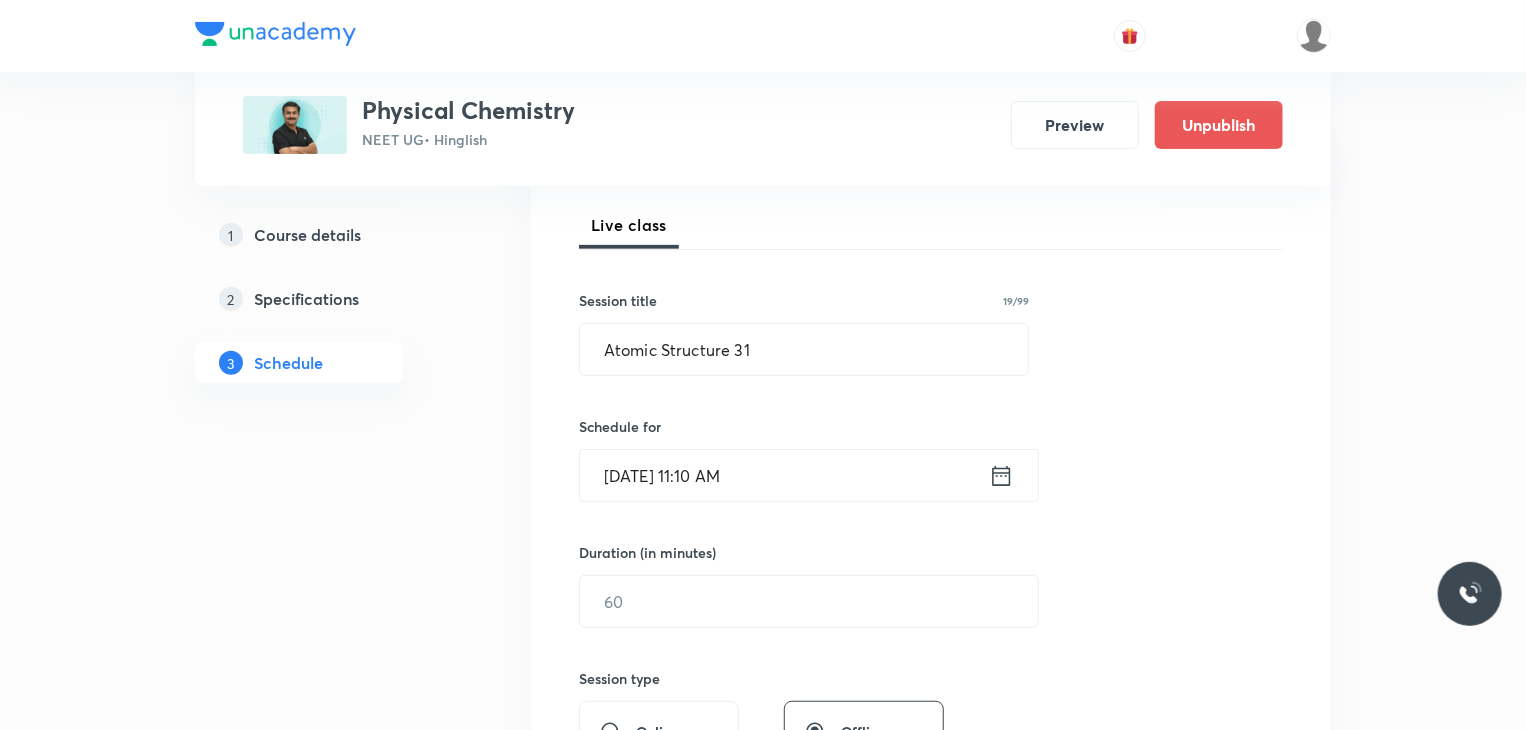 scroll, scrollTop: 400, scrollLeft: 0, axis: vertical 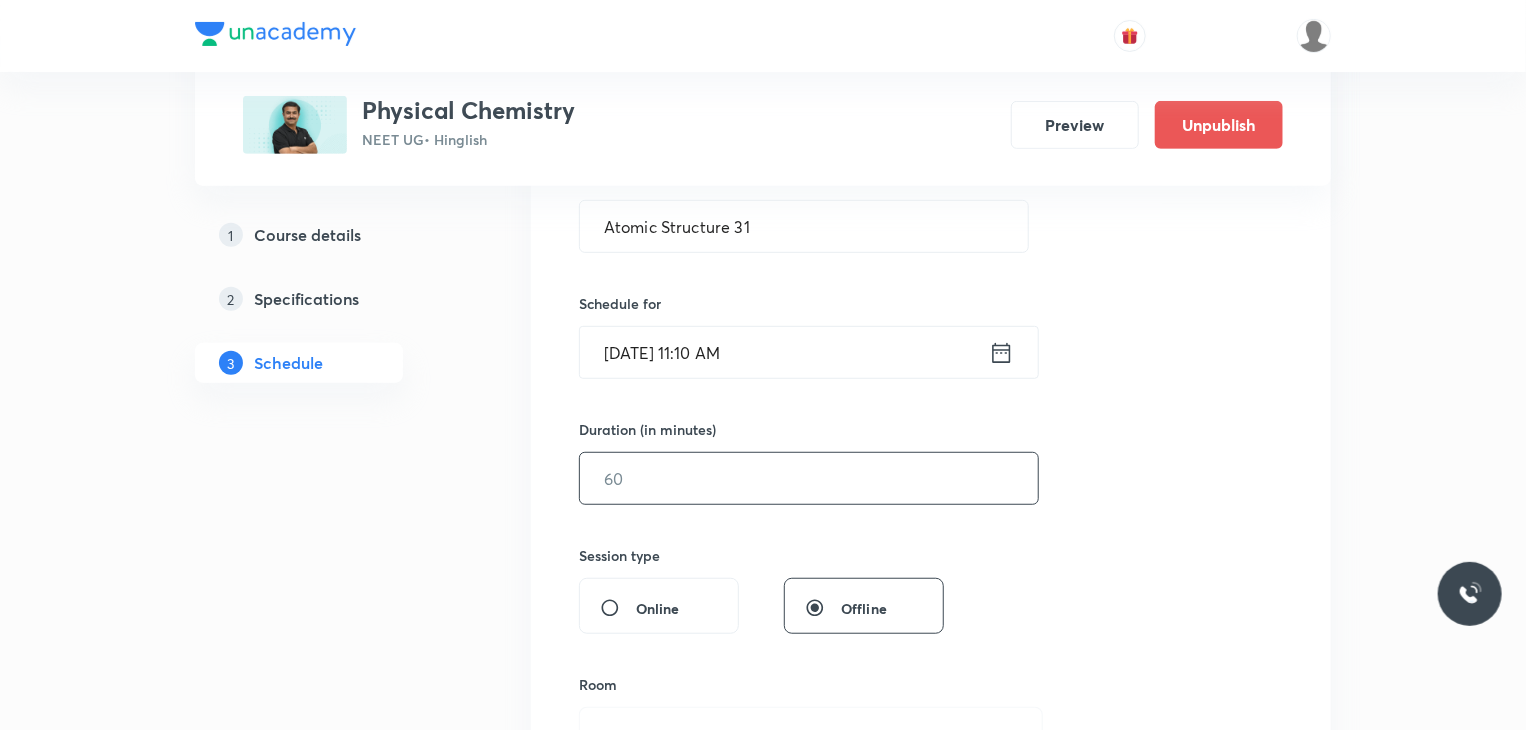 click at bounding box center [809, 478] 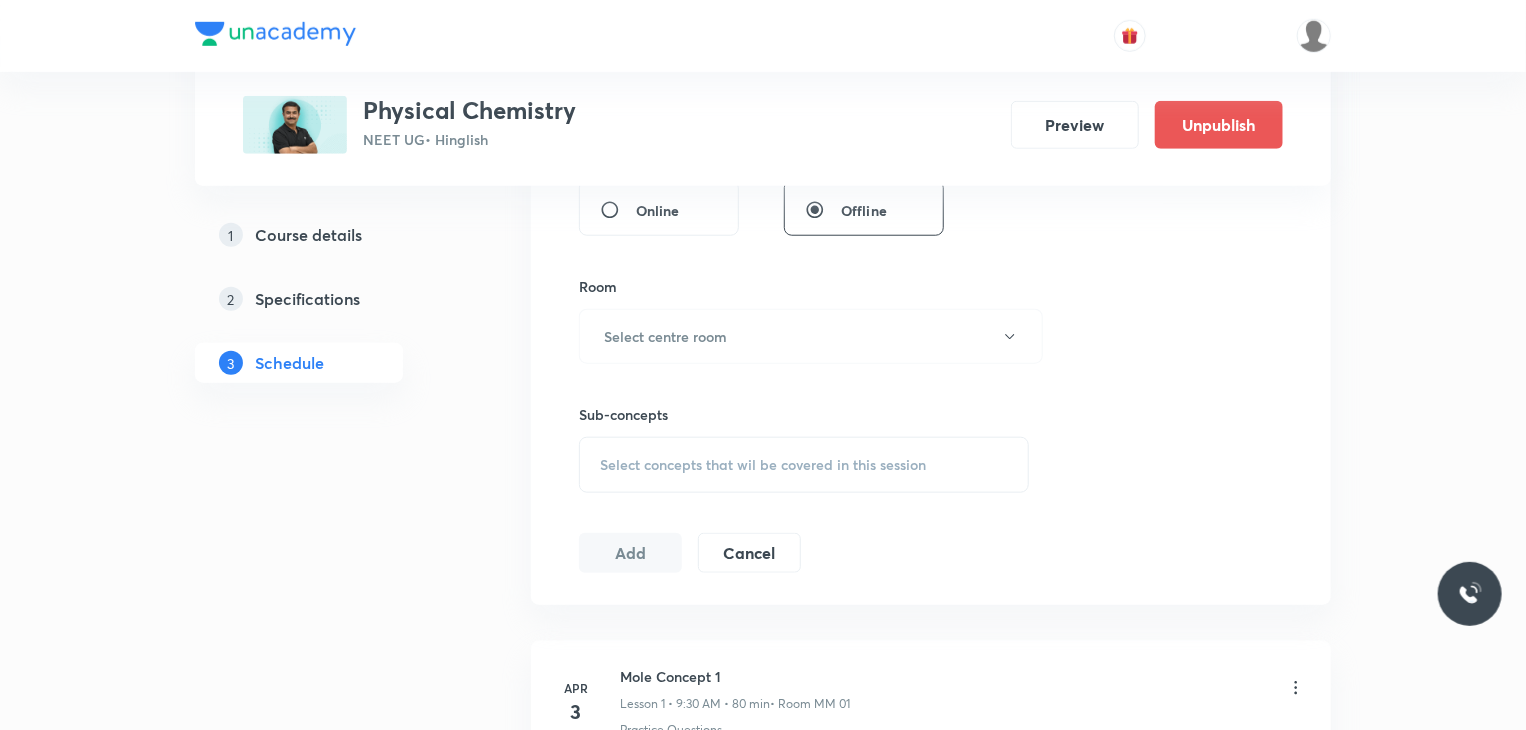 scroll, scrollTop: 800, scrollLeft: 0, axis: vertical 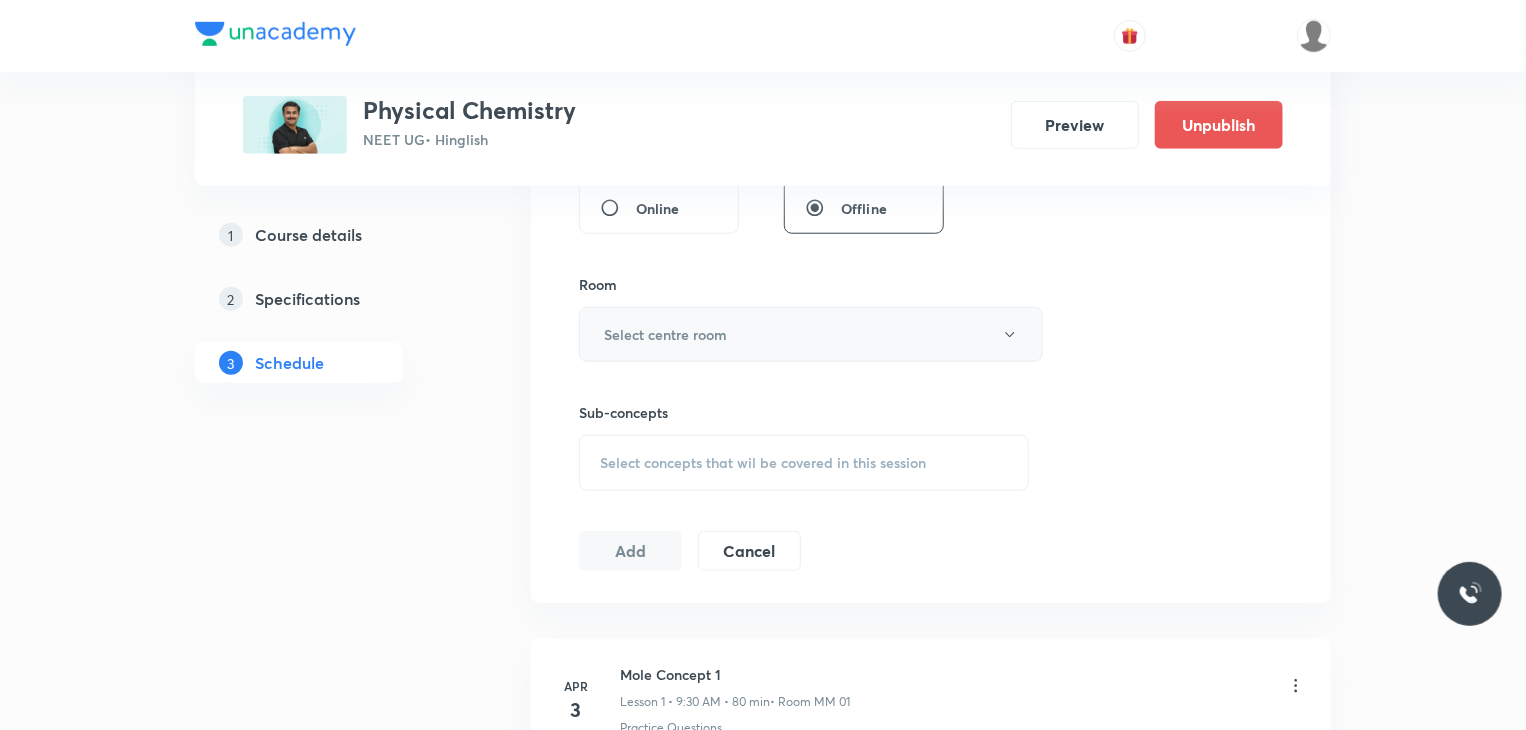 type on "80" 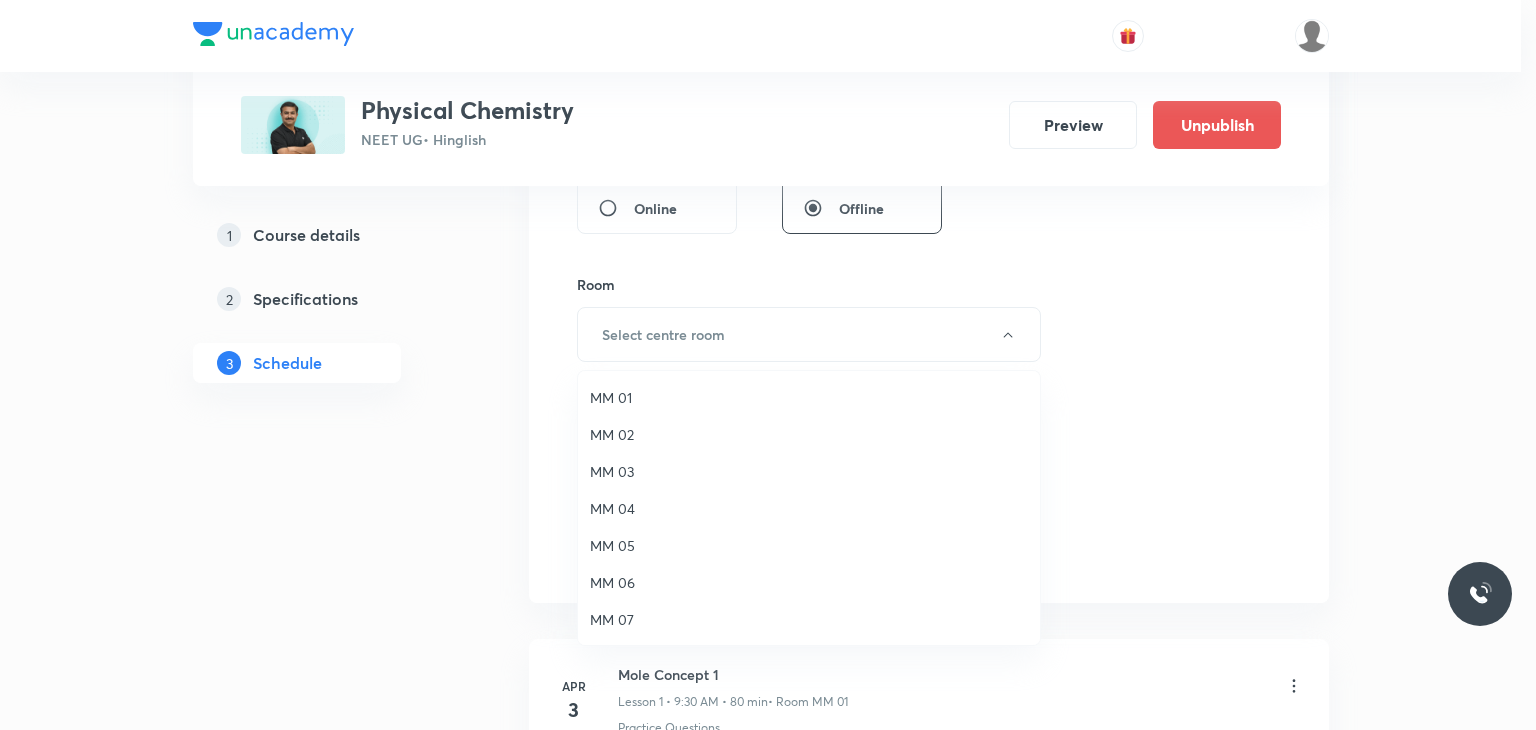 click on "MM 02" at bounding box center [809, 434] 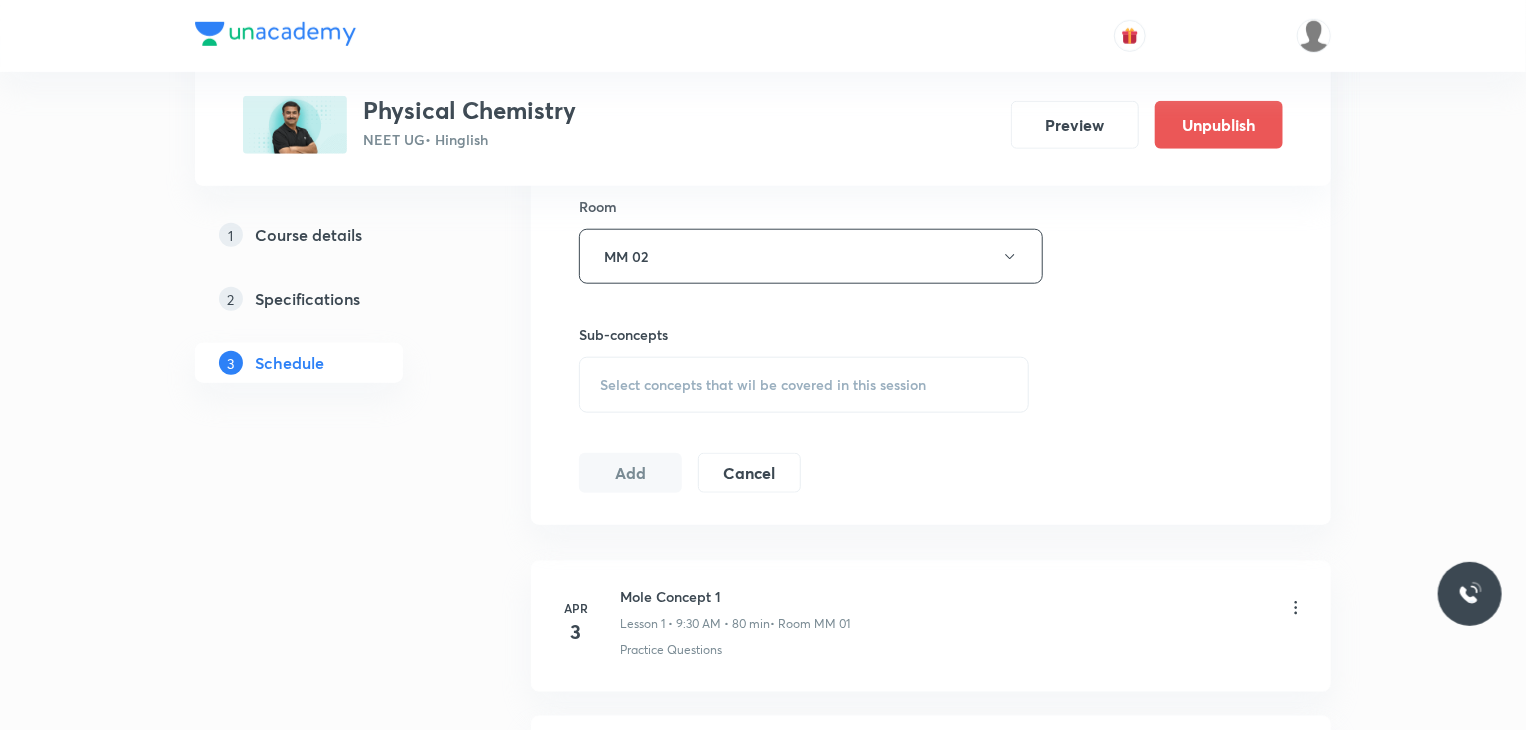 scroll, scrollTop: 1000, scrollLeft: 0, axis: vertical 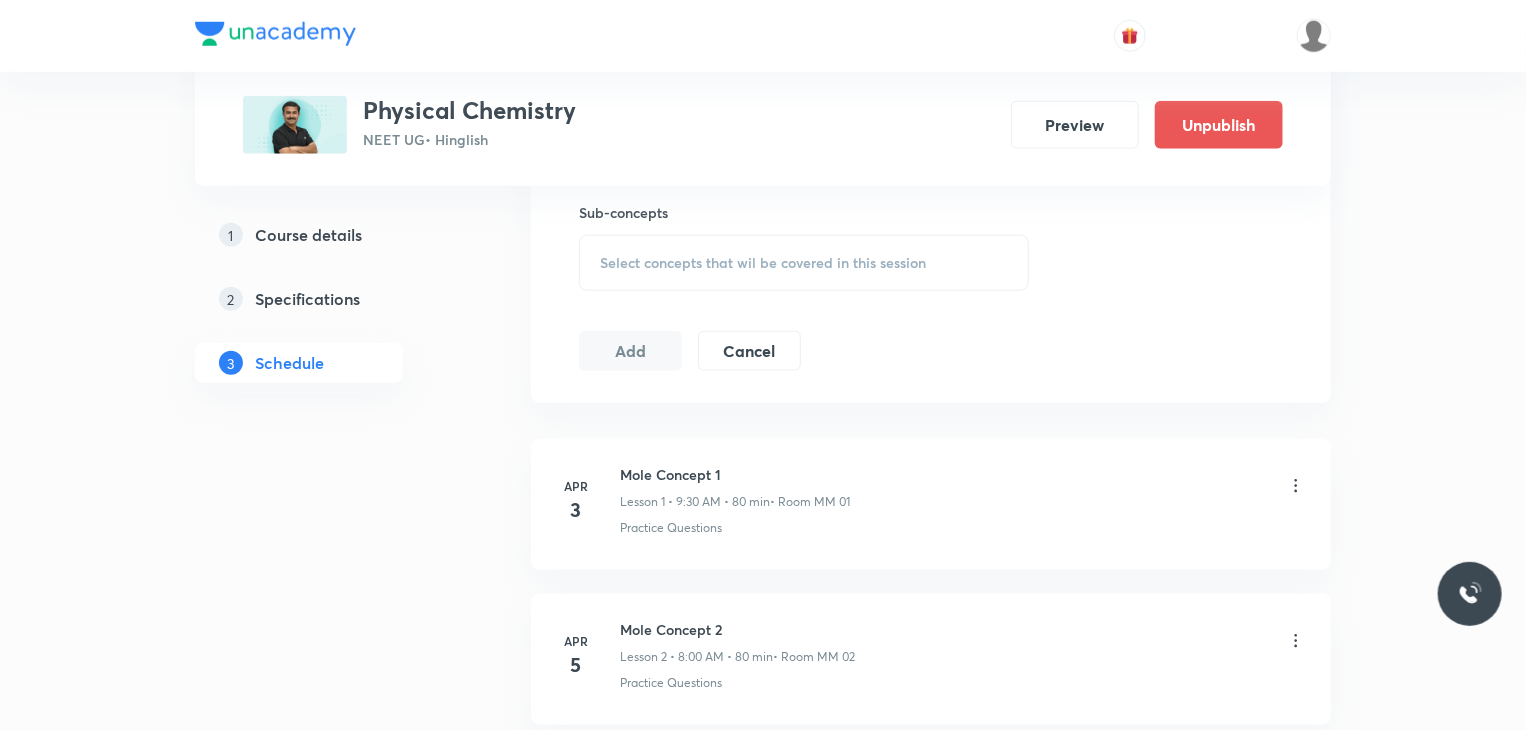 click on "Select concepts that wil be covered in this session" at bounding box center [804, 263] 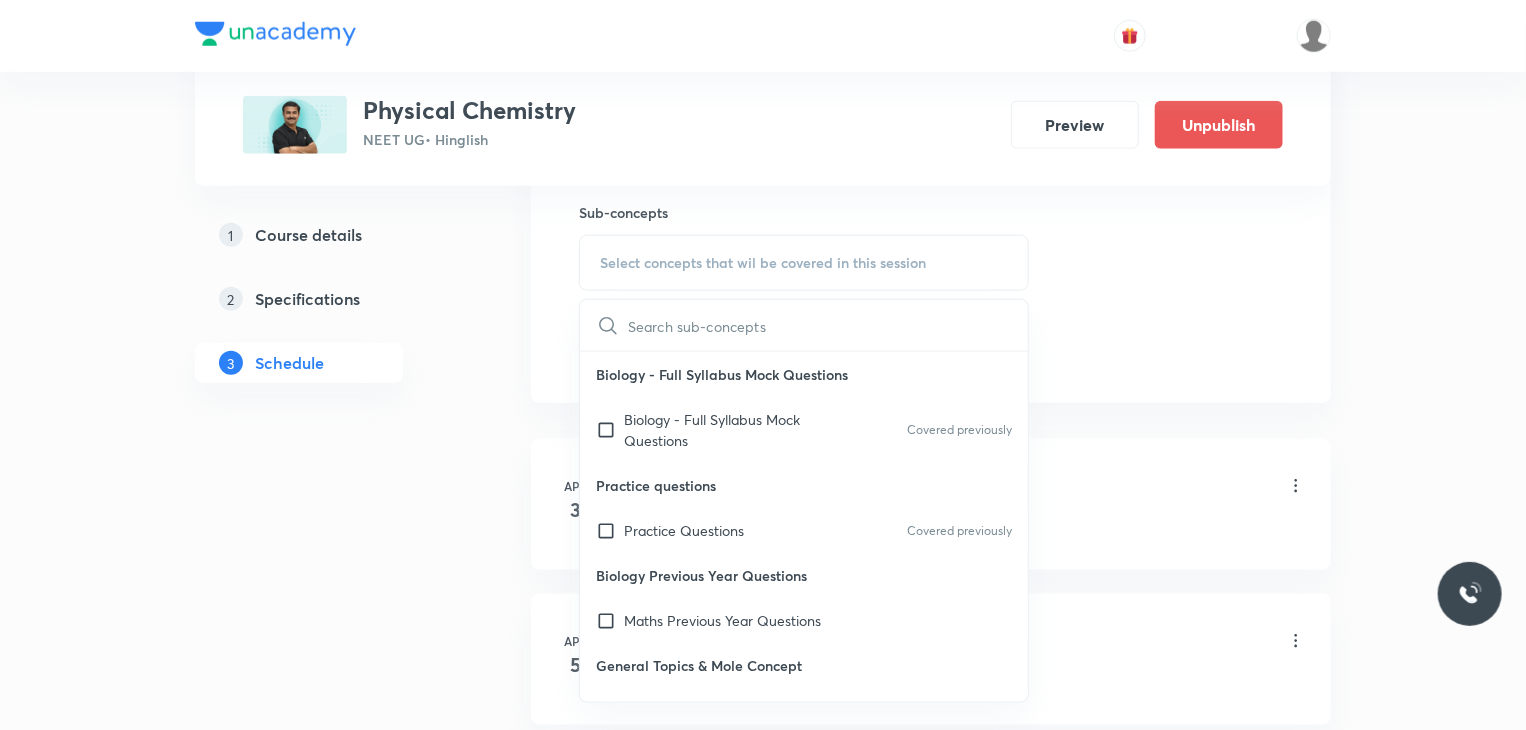 click on "Biology - Full Syllabus Mock Questions" at bounding box center (725, 430) 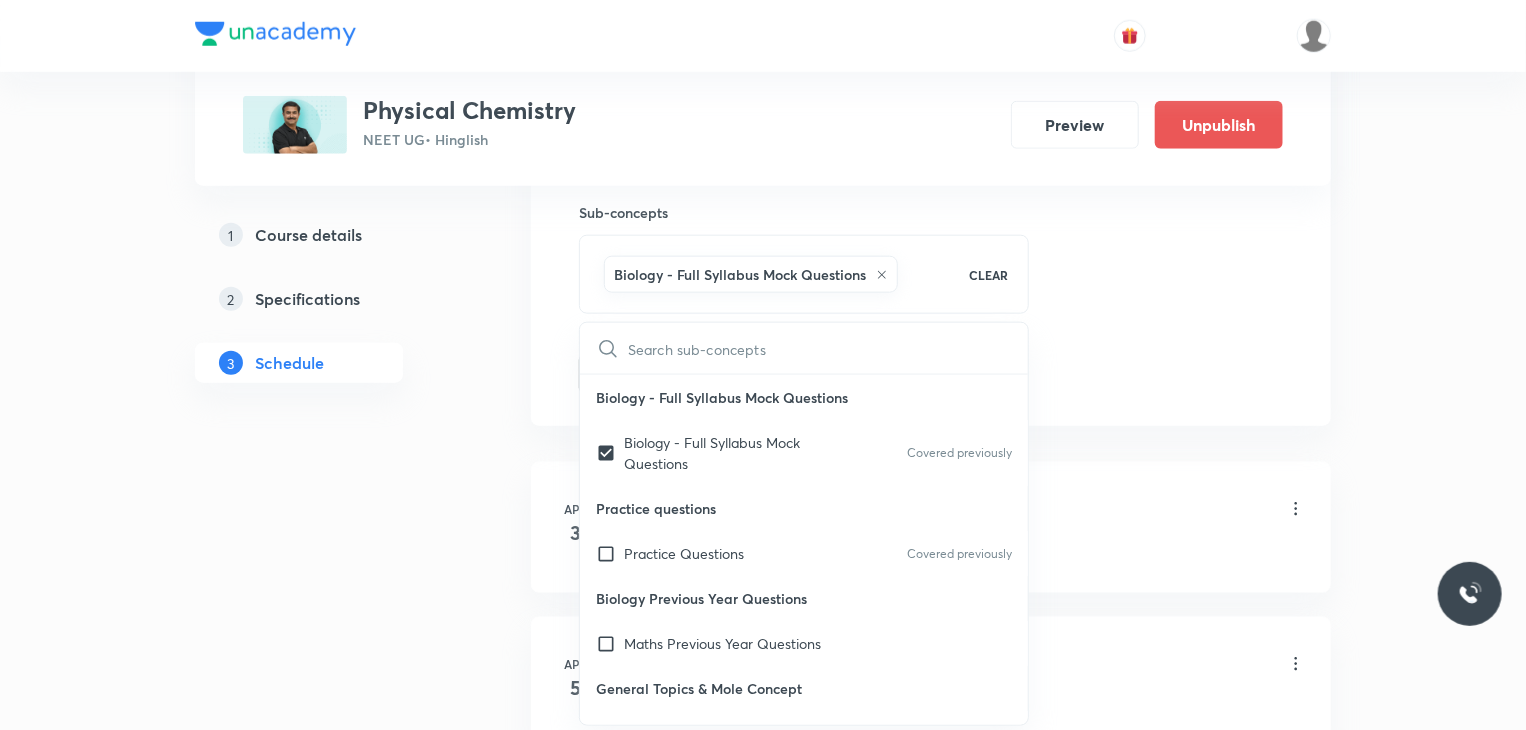 click on "Session  54 Live class Session title 19/99 Atomic Structure 31 ​ Schedule for Jul 11, 2025, 11:10 AM ​ Duration (in minutes) 80 ​   Session type Online Offline Room MM 02 Sub-concepts Biology - Full Syllabus Mock Questions CLEAR ​ Biology - Full Syllabus Mock Questions Biology - Full Syllabus Mock Questions Covered previously Practice questions Practice Questions Covered previously Biology Previous Year Questions Maths Previous Year Questions General Topics & Mole Concept Basic Concepts Mole – Basic Introduction Percentage Composition Stoichiometry Covered previously Principle of Atom Conservation (POAC) Relation between Stoichiometric Quantities Application of Mole Concept: Gravimetric Analysis Electronic Configuration Of Atoms (Hund's rule)  Quantum Numbers (Magnetic Quantum no.) Quantum Numbers(Pauli's Exclusion law) Mean Molar Mass or Molecular Mass Variation of Conductivity with Concentration Mechanism of Corrosion Atomic Structure Discovery Of Electron Some Prerequisites of Physics Spectrum pH" at bounding box center (931, -87) 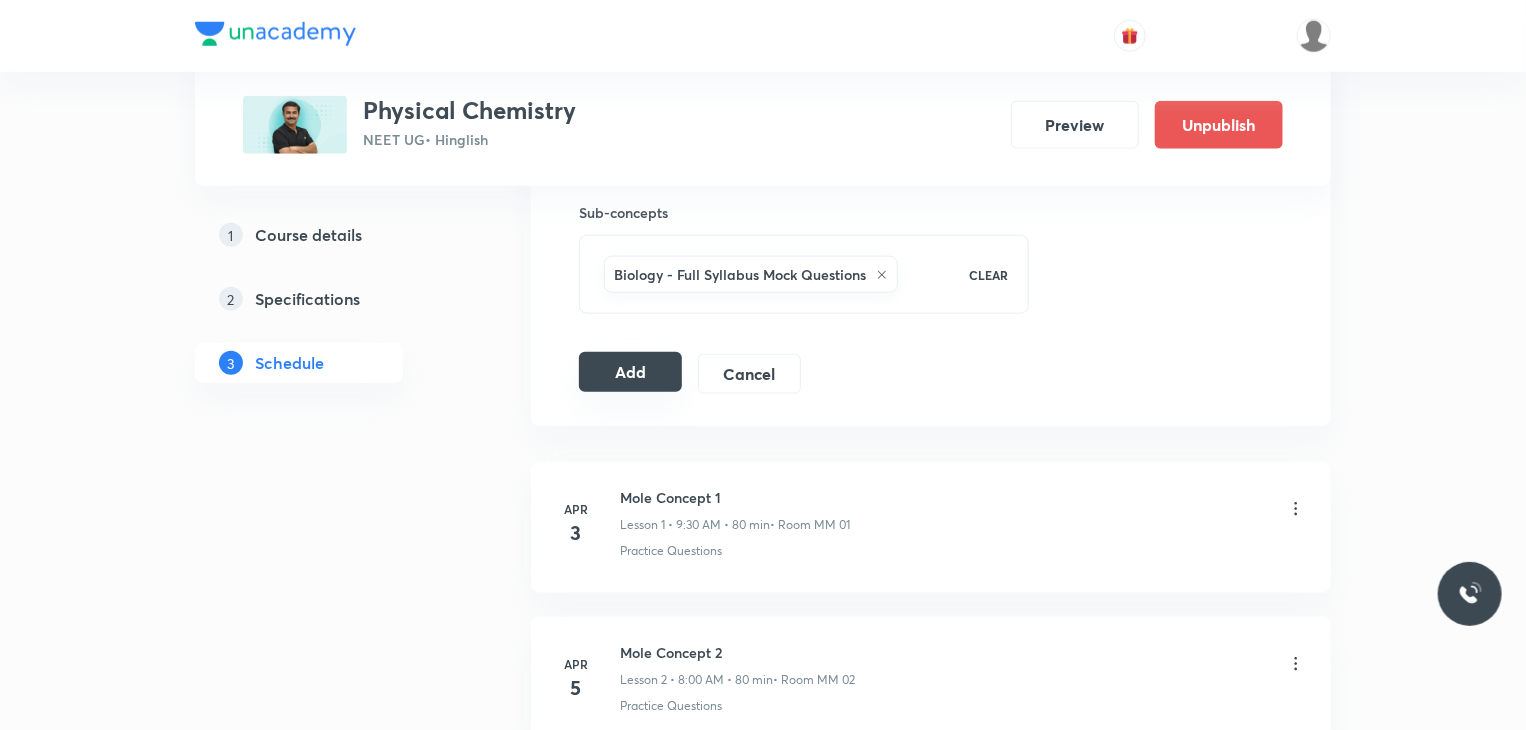 click on "Add" at bounding box center [630, 372] 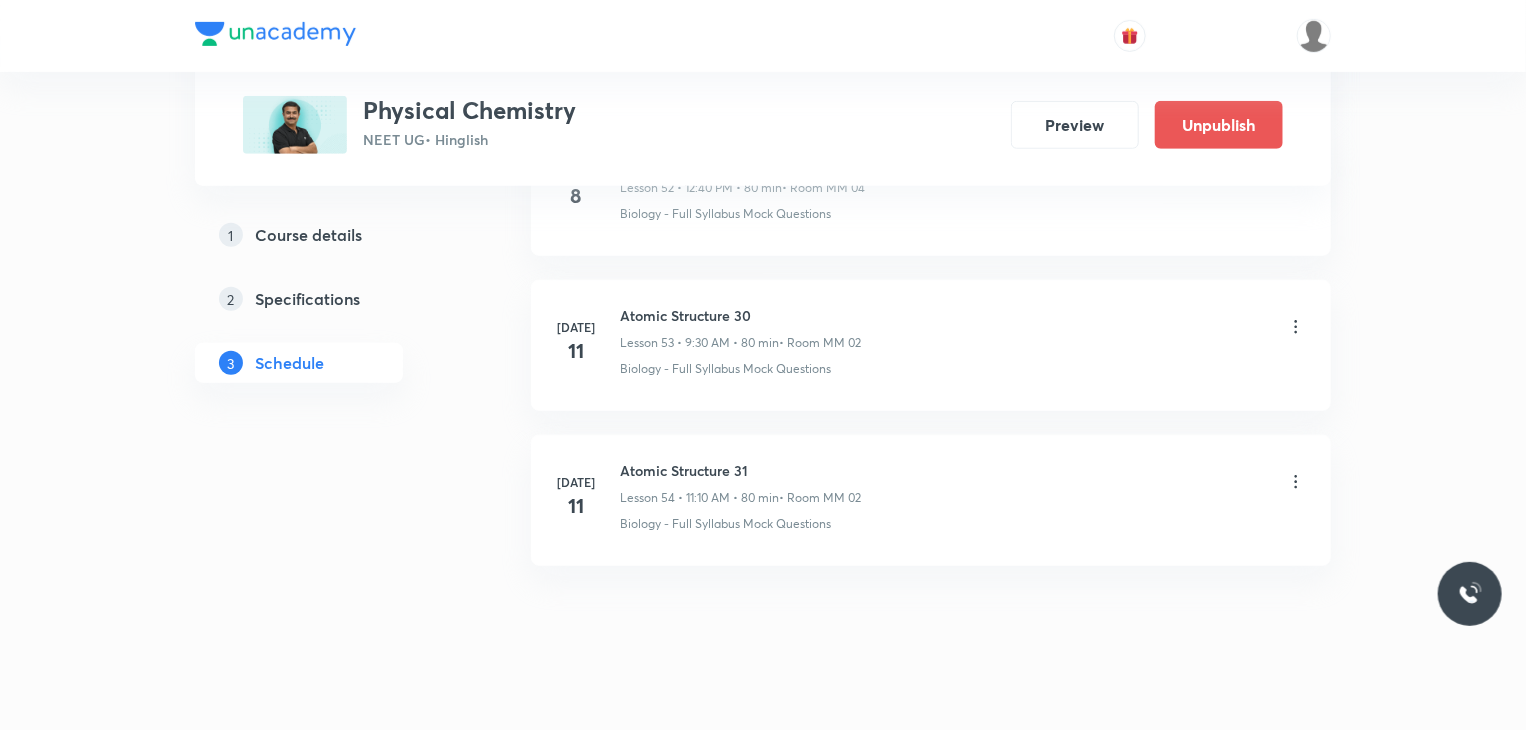 scroll, scrollTop: 8303, scrollLeft: 0, axis: vertical 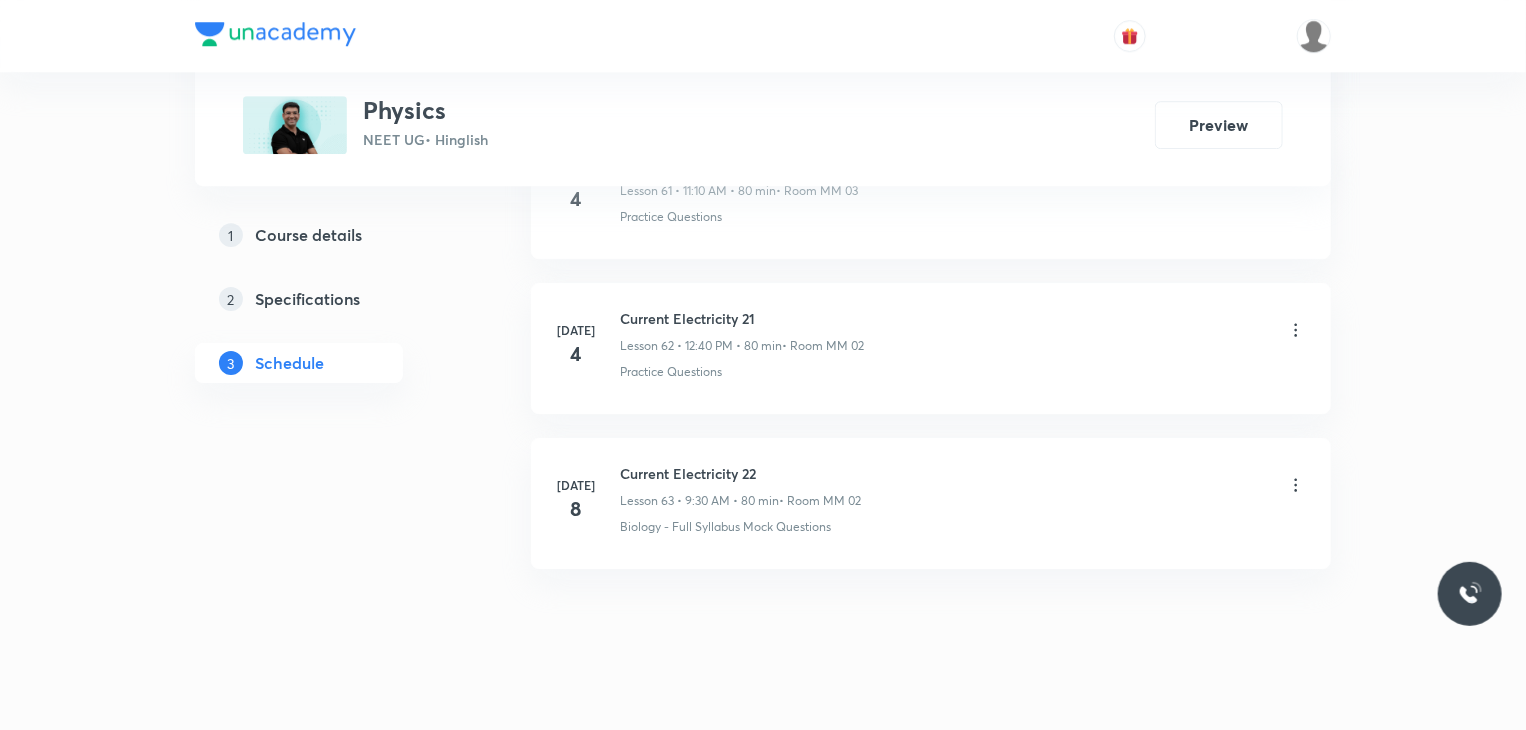click on "[DATE] Current Electricity 22 Lesson 63 • 9:30 AM • 80 min  • Room MM 02 Biology - Full Syllabus Mock Questions" at bounding box center (931, 503) 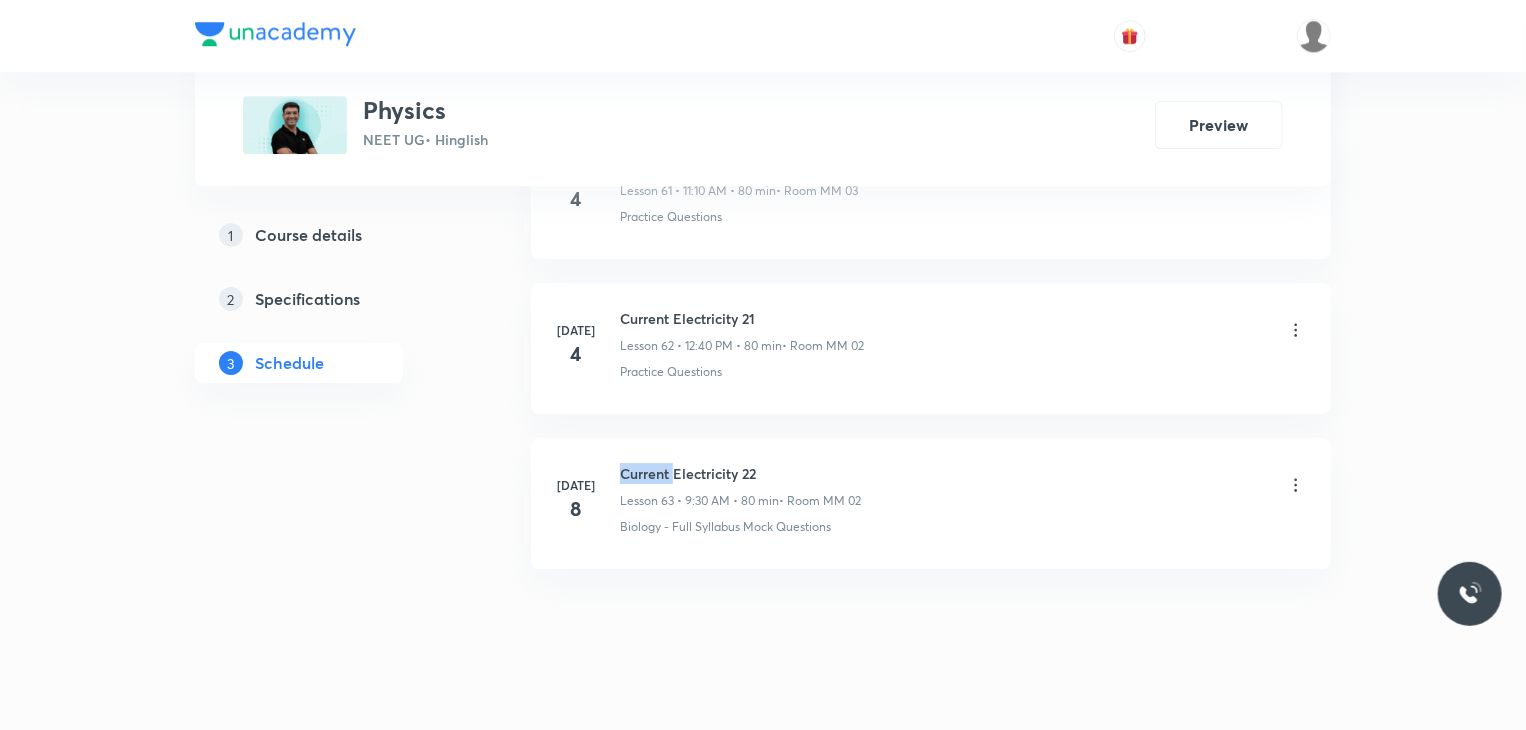 click on "[DATE] Current Electricity 22 Lesson 63 • 9:30 AM • 80 min  • Room MM 02 Biology - Full Syllabus Mock Questions" at bounding box center [931, 503] 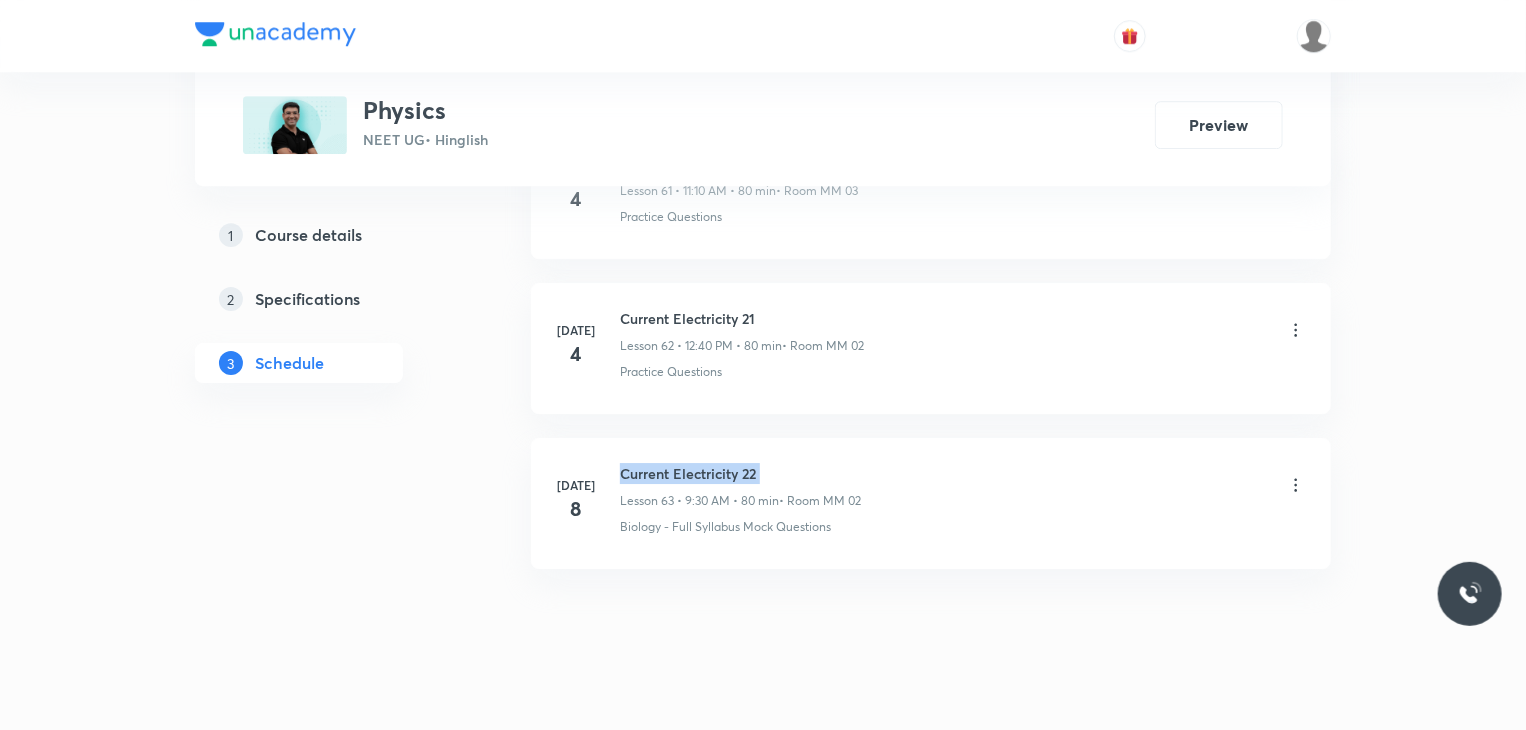 click on "[DATE] Current Electricity 22 Lesson 63 • 9:30 AM • 80 min  • Room MM 02 Biology - Full Syllabus Mock Questions" at bounding box center [931, 503] 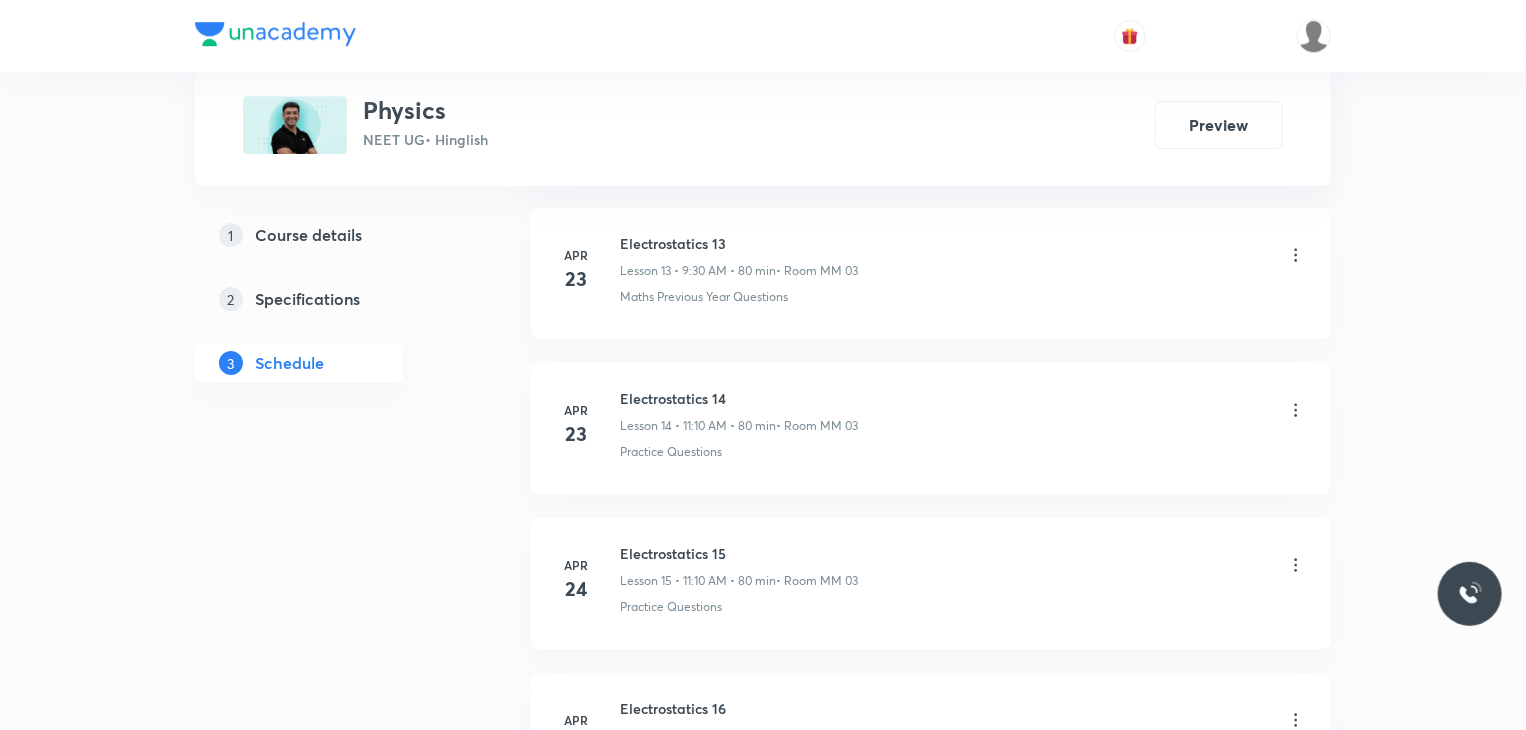 scroll, scrollTop: 0, scrollLeft: 0, axis: both 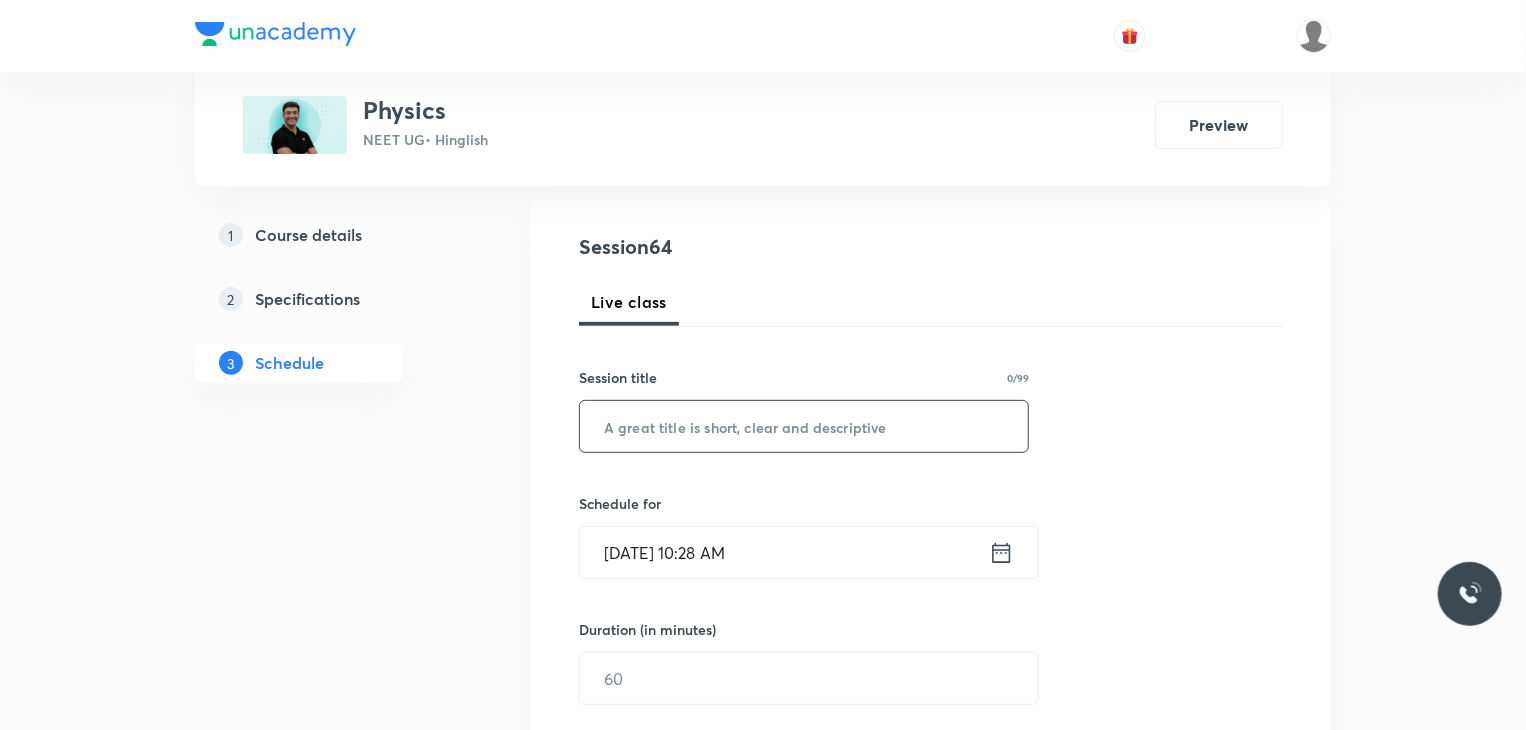 click at bounding box center (804, 426) 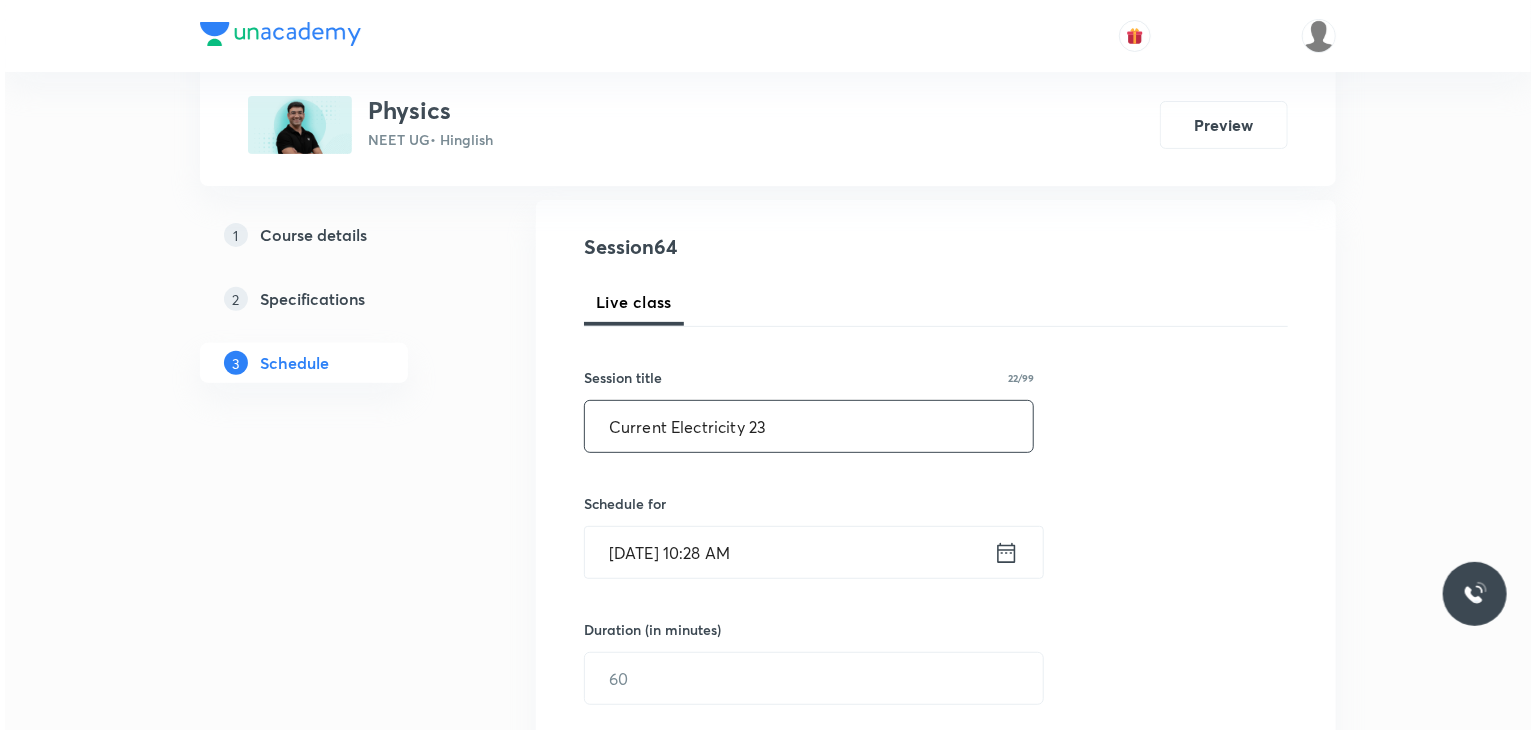 scroll, scrollTop: 300, scrollLeft: 0, axis: vertical 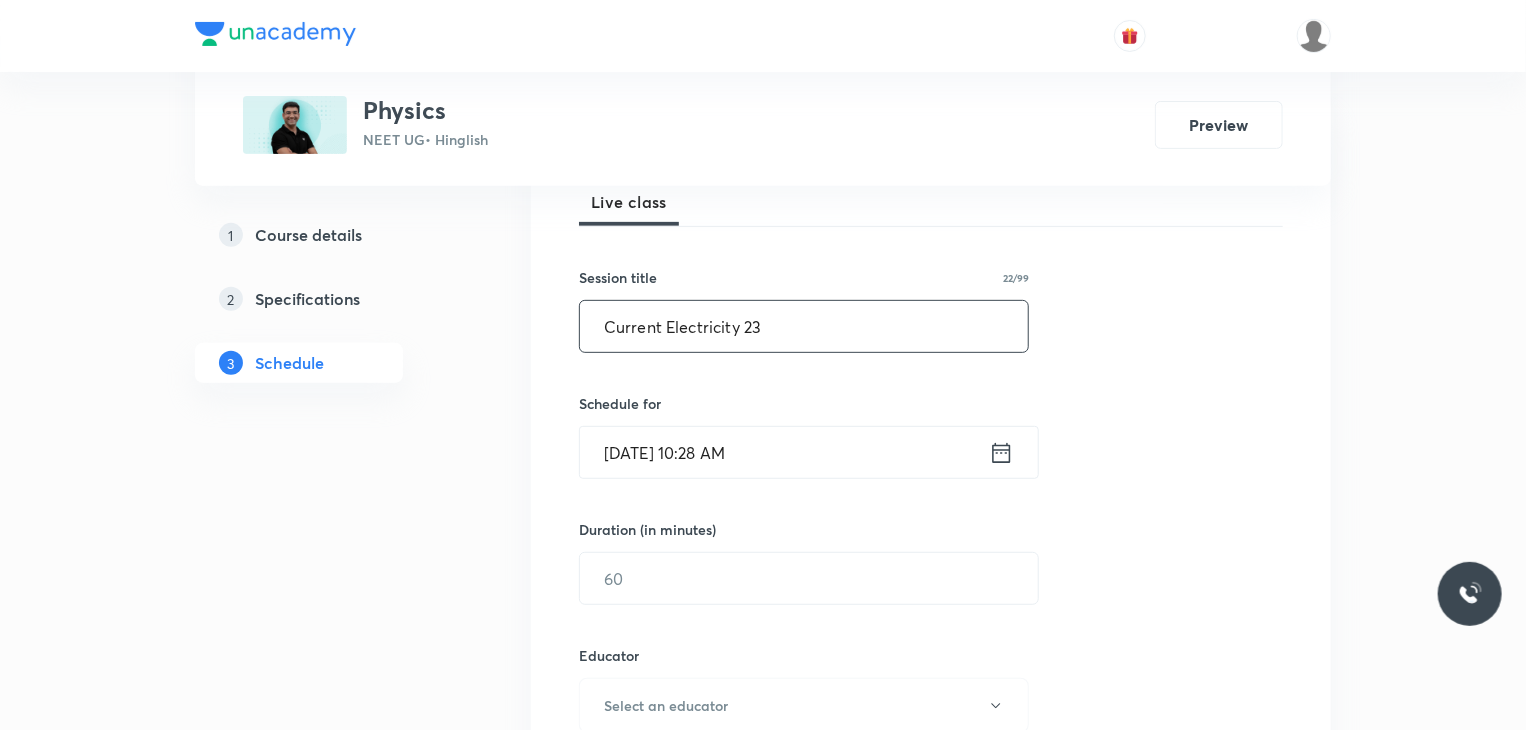 type on "Current Electricity 23" 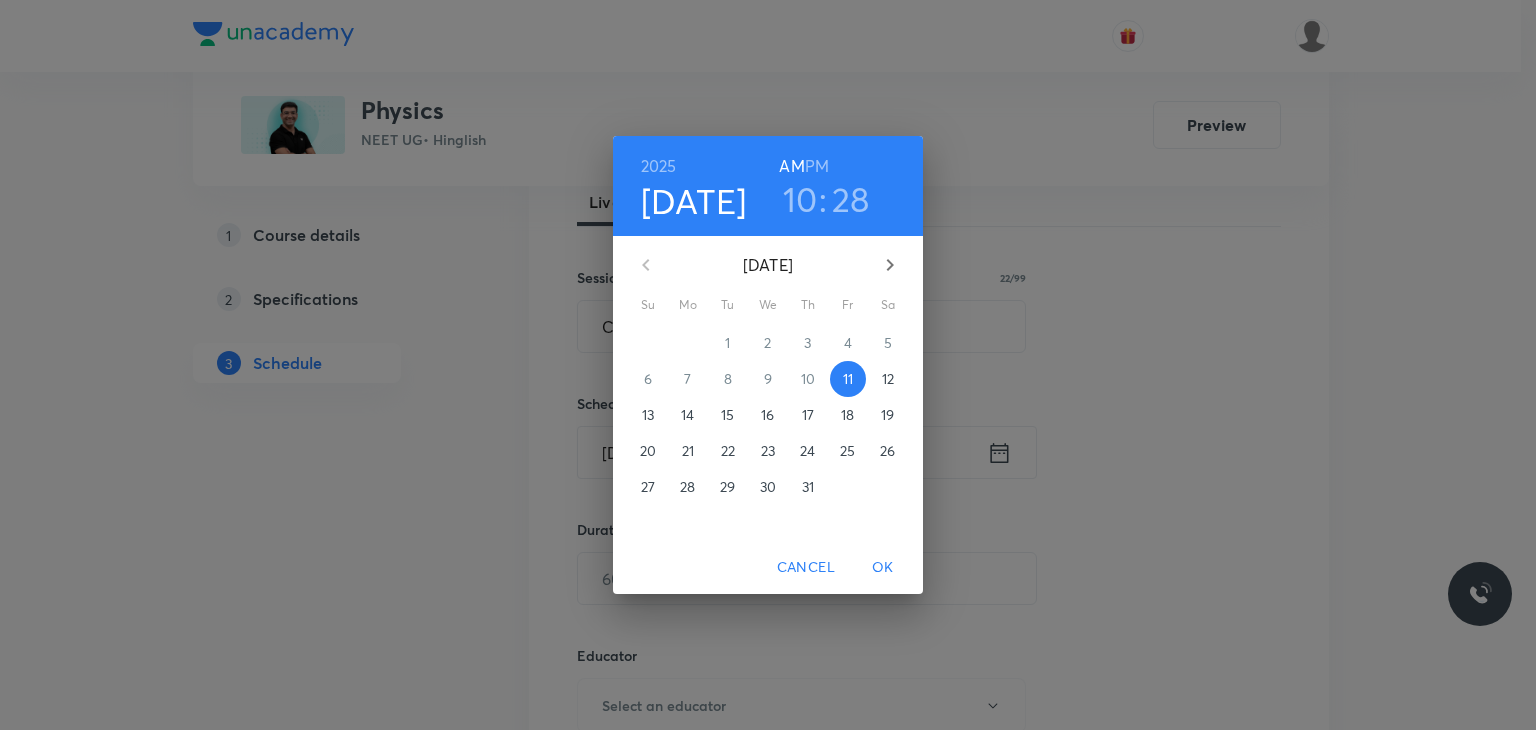 click on "10" at bounding box center (800, 199) 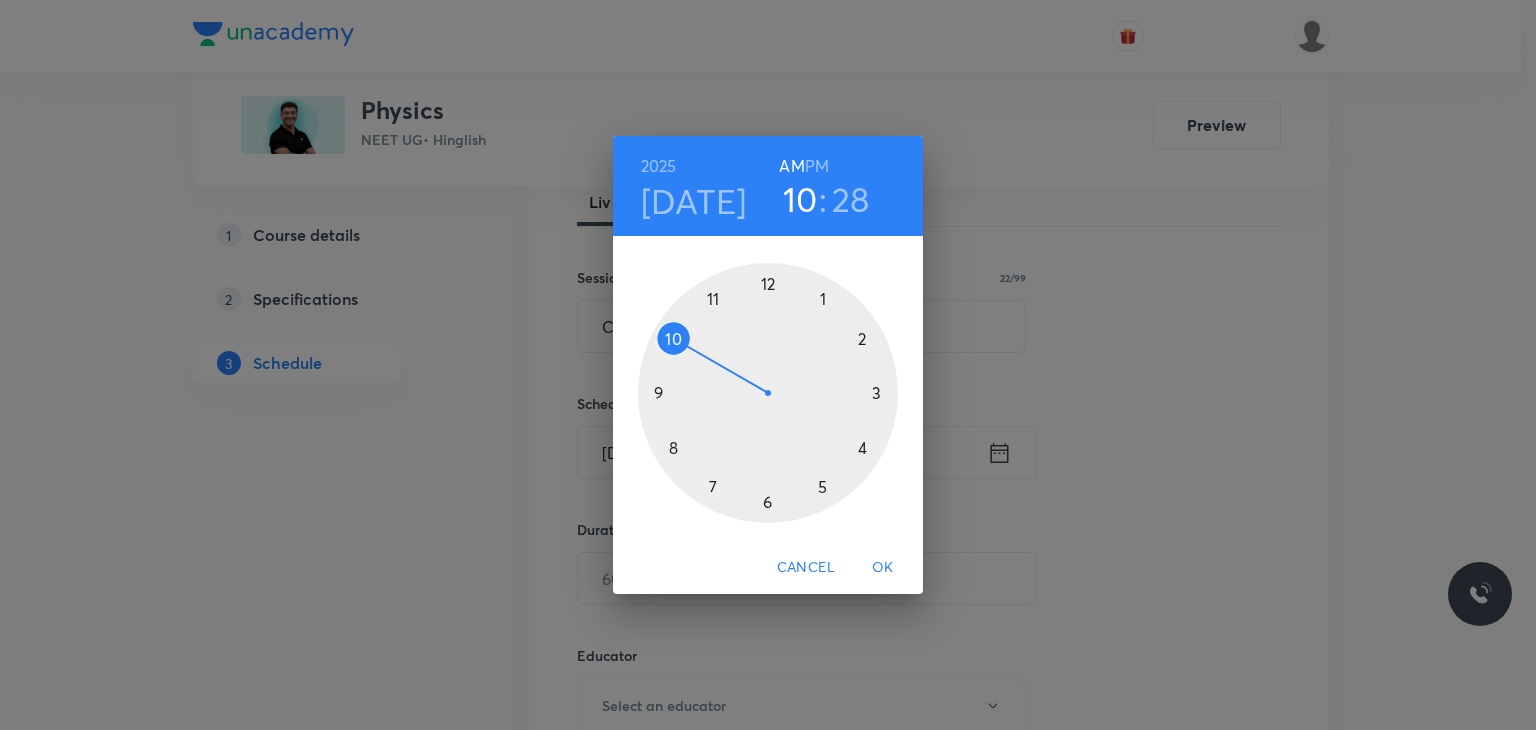 click at bounding box center (768, 393) 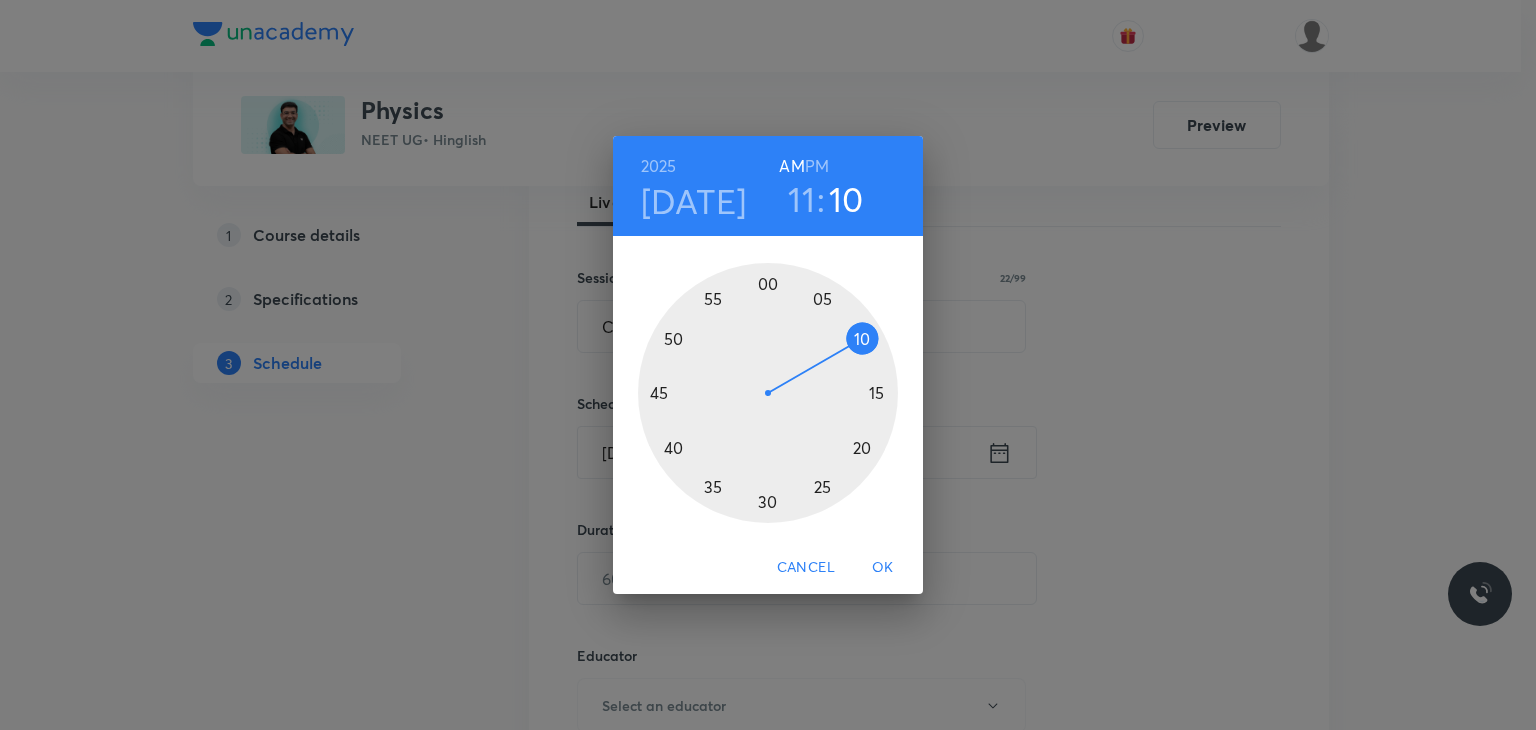 drag, startPoint x: 845, startPoint y: 330, endPoint x: 887, endPoint y: 328, distance: 42.047592 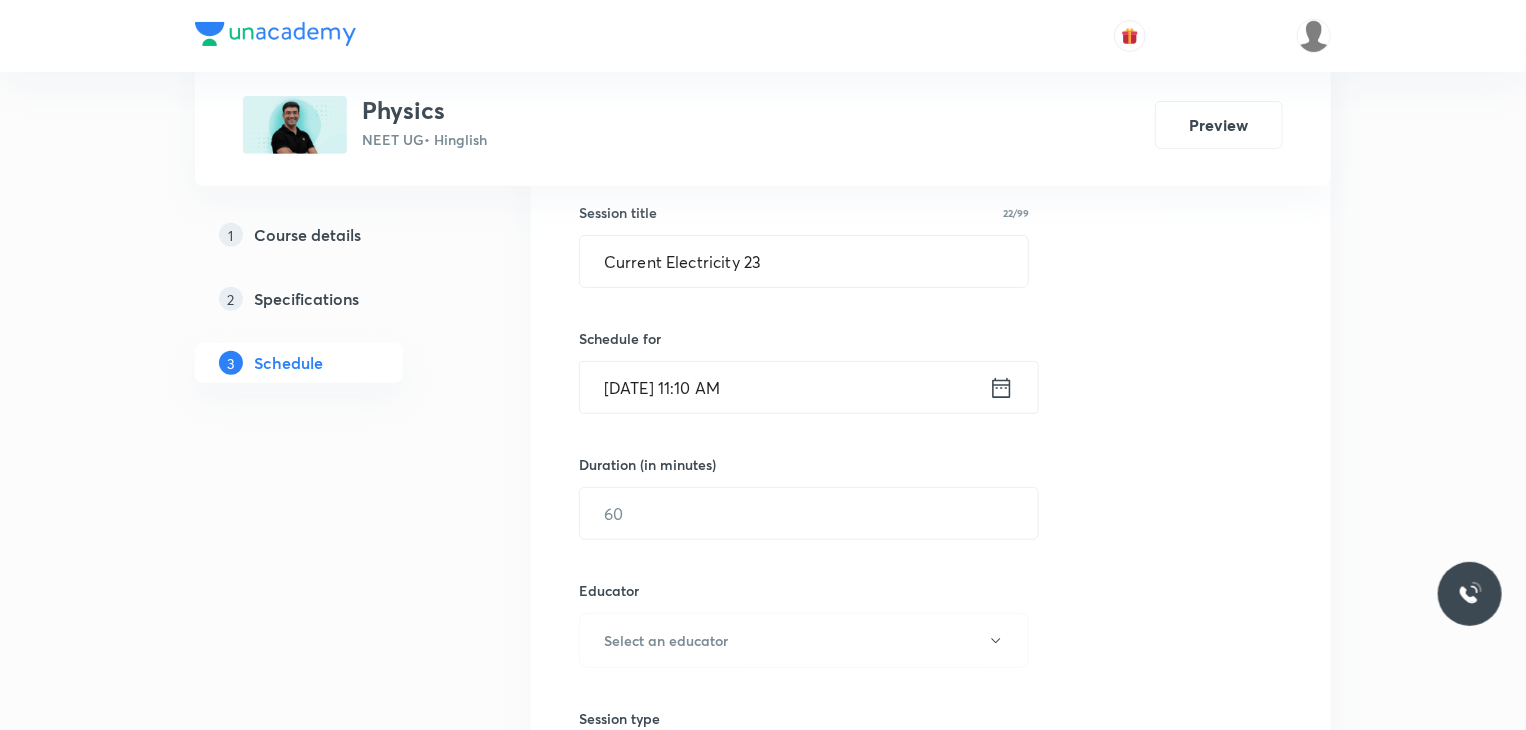 scroll, scrollTop: 400, scrollLeft: 0, axis: vertical 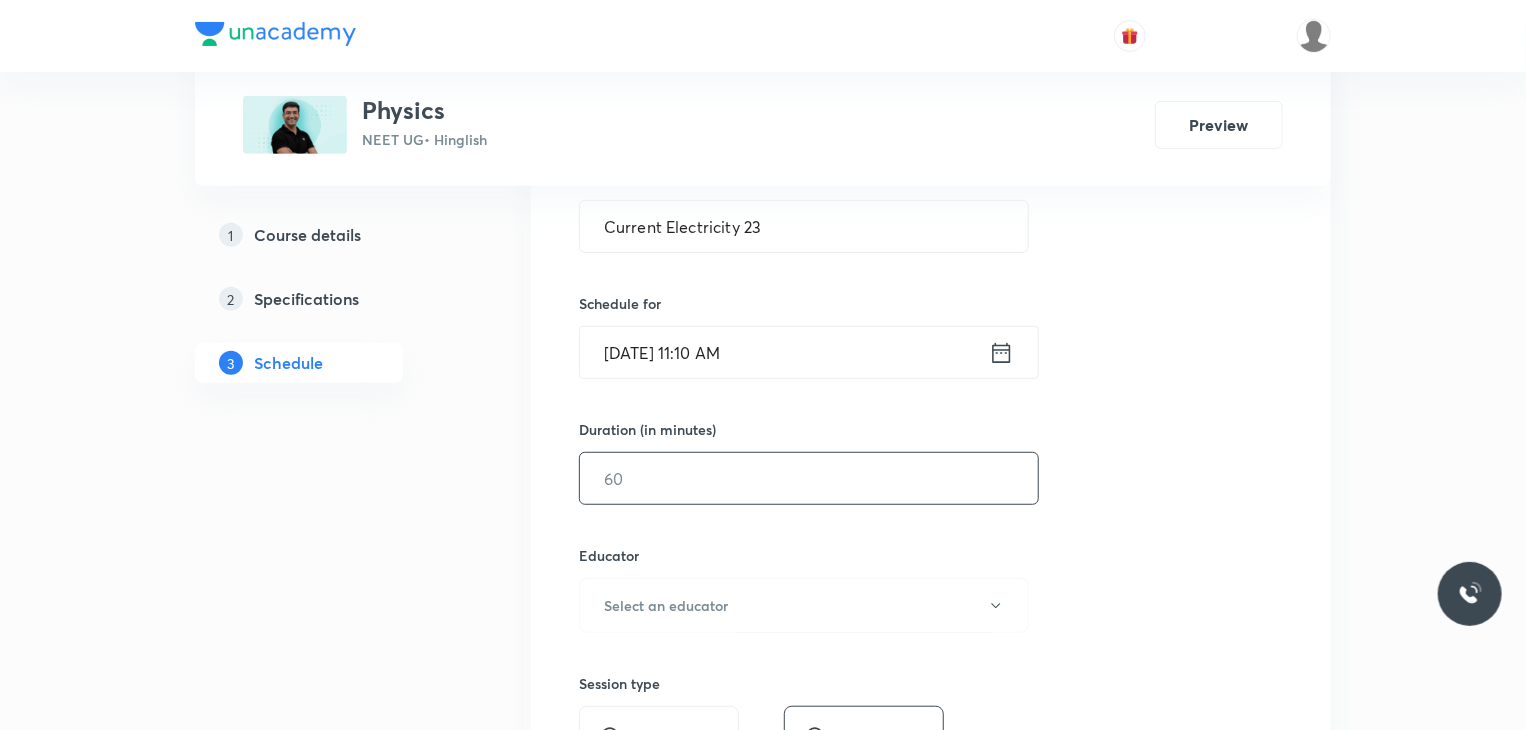 click at bounding box center [809, 478] 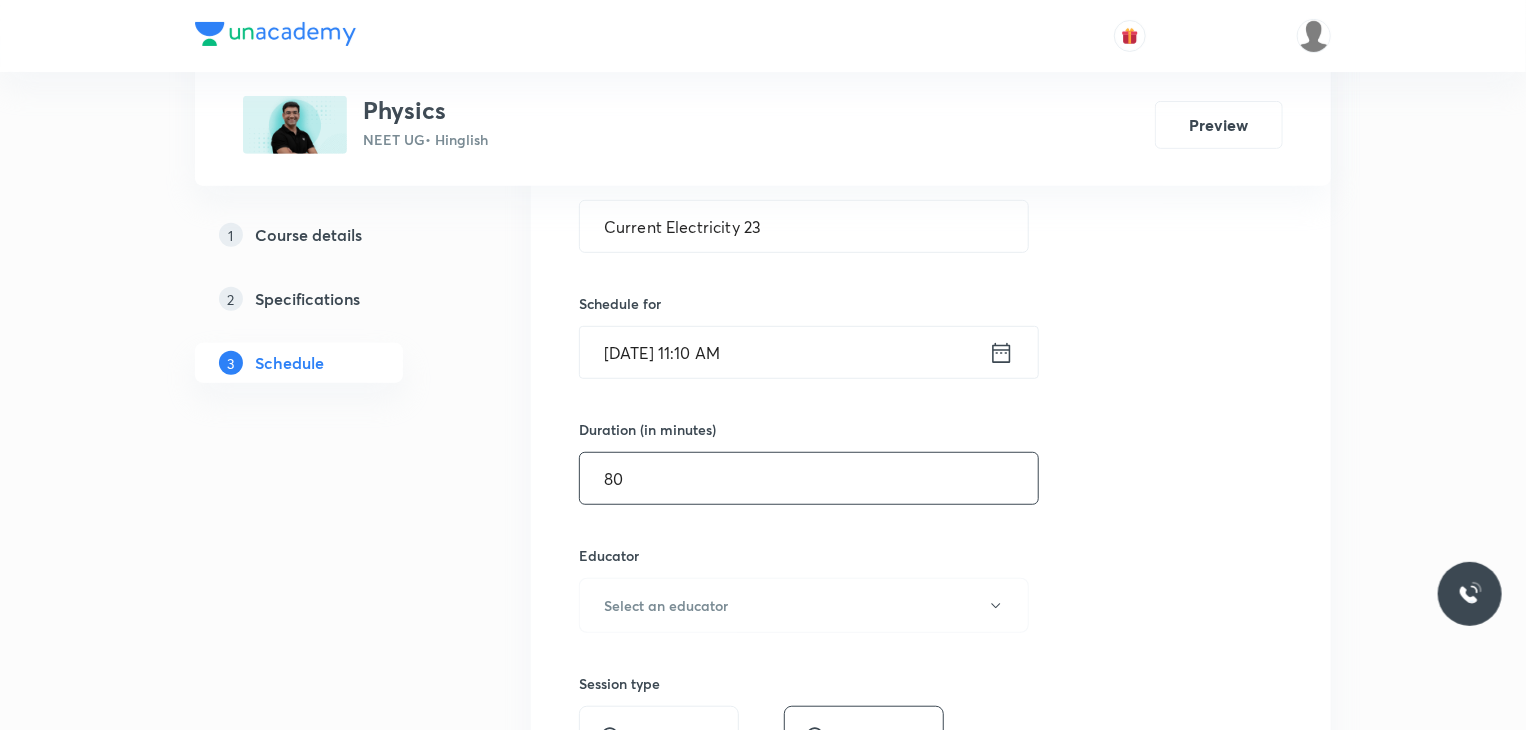 scroll, scrollTop: 500, scrollLeft: 0, axis: vertical 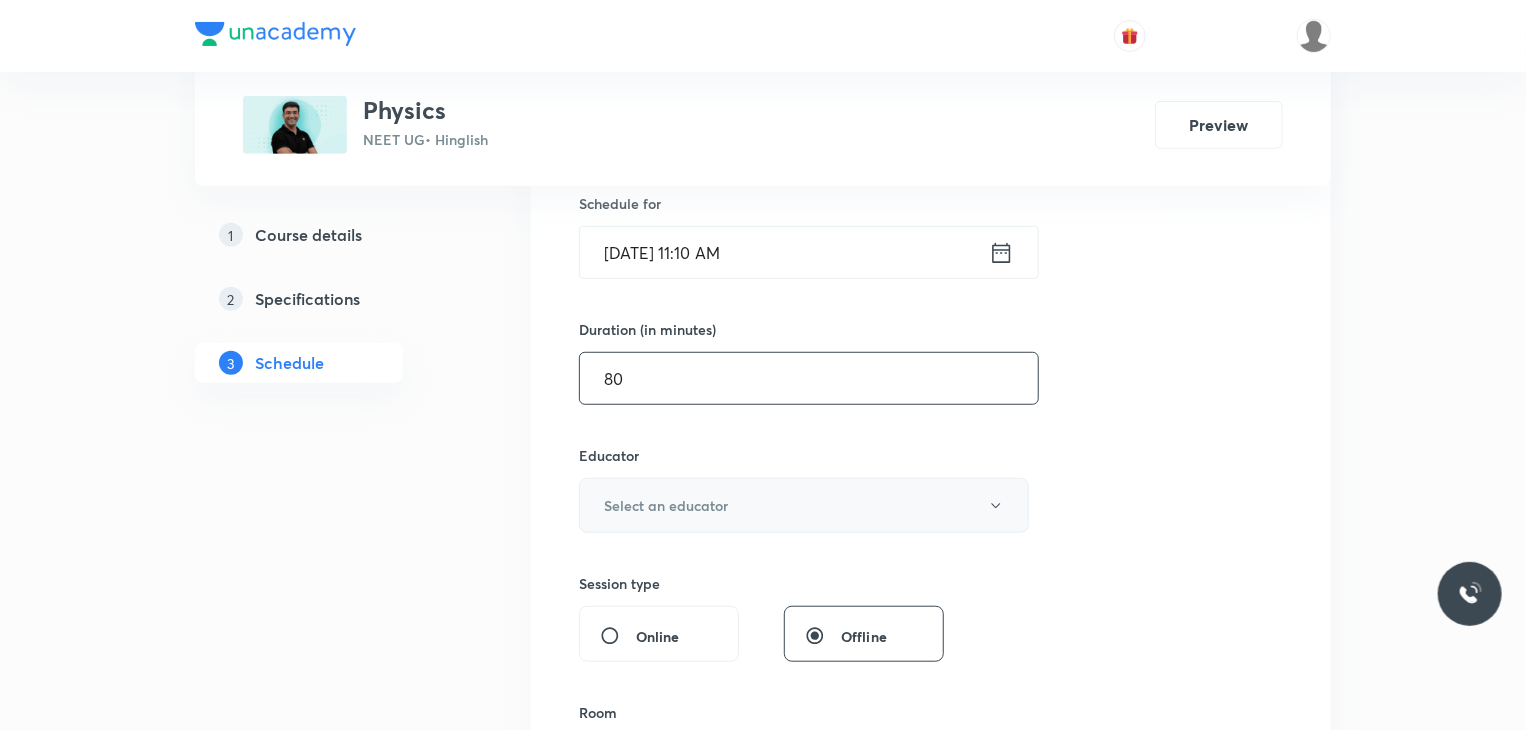 type on "80" 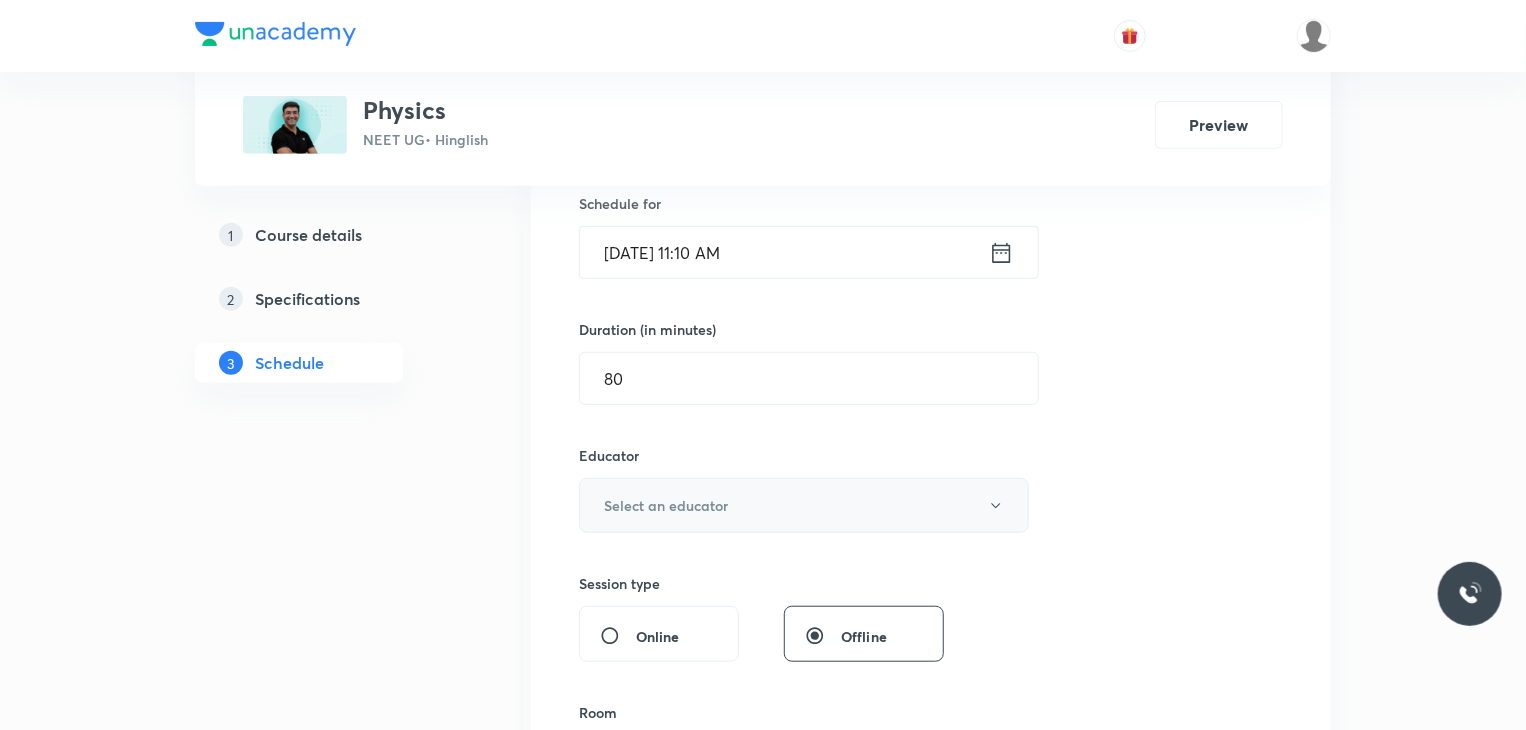 click on "Select an educator" at bounding box center [804, 505] 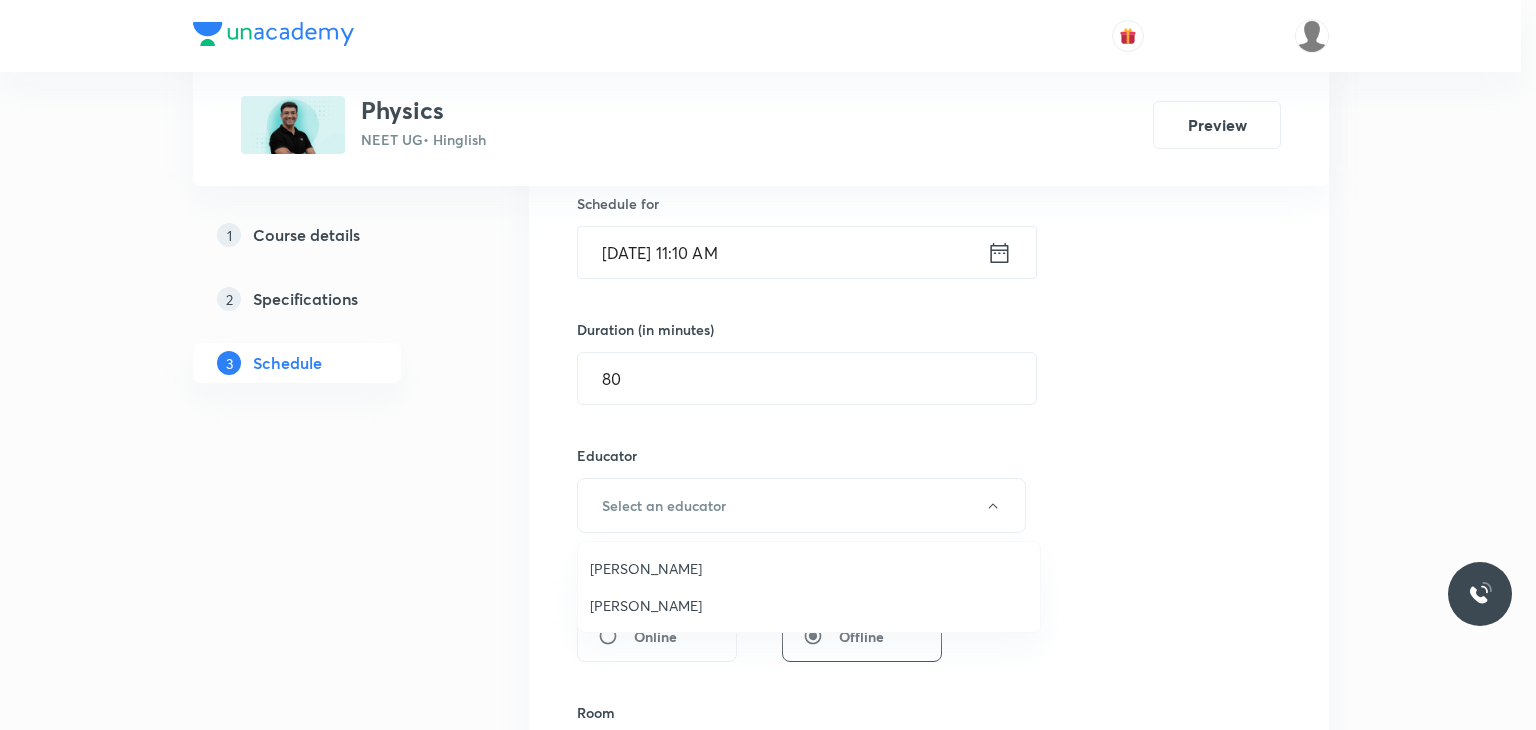 click on "Mahendra Singh" at bounding box center (809, 605) 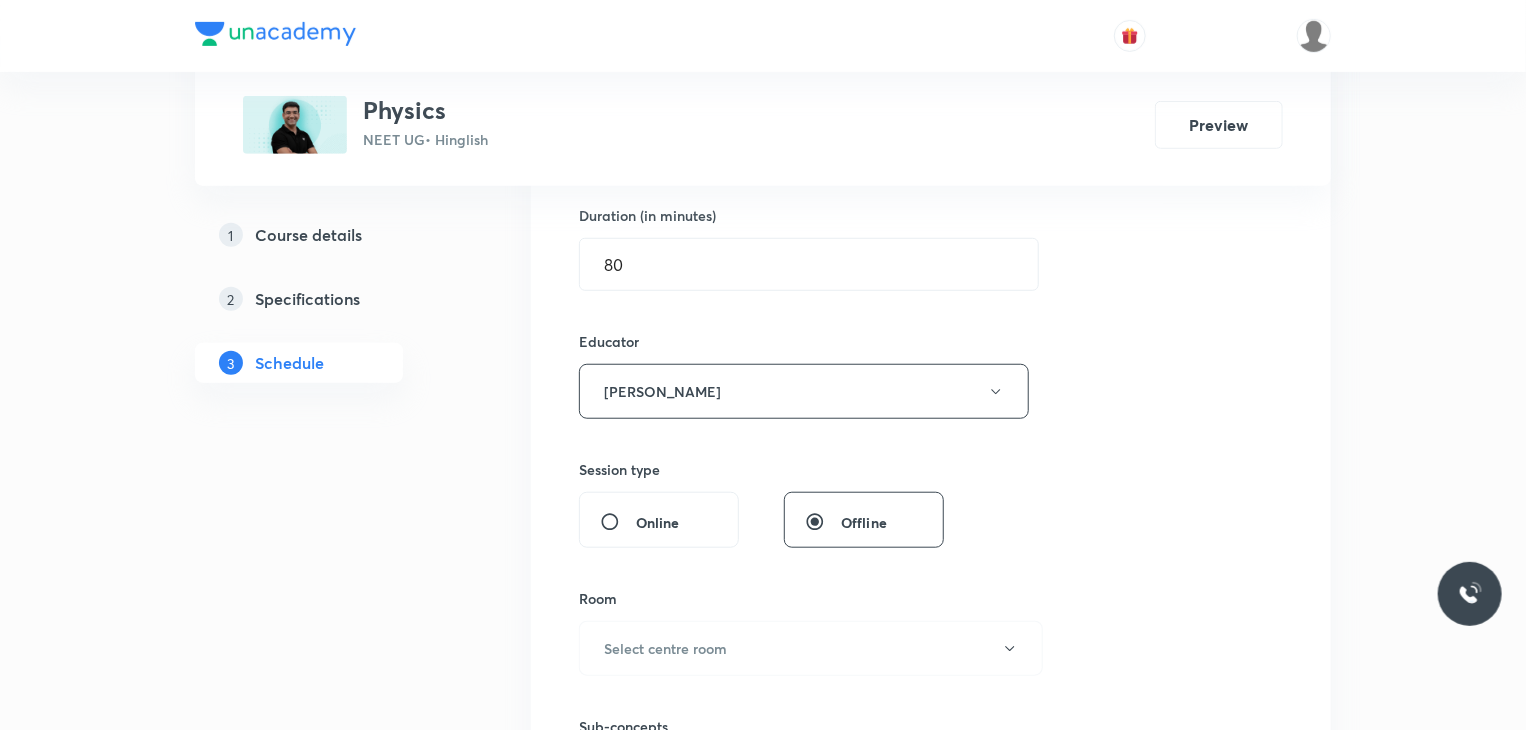 scroll, scrollTop: 700, scrollLeft: 0, axis: vertical 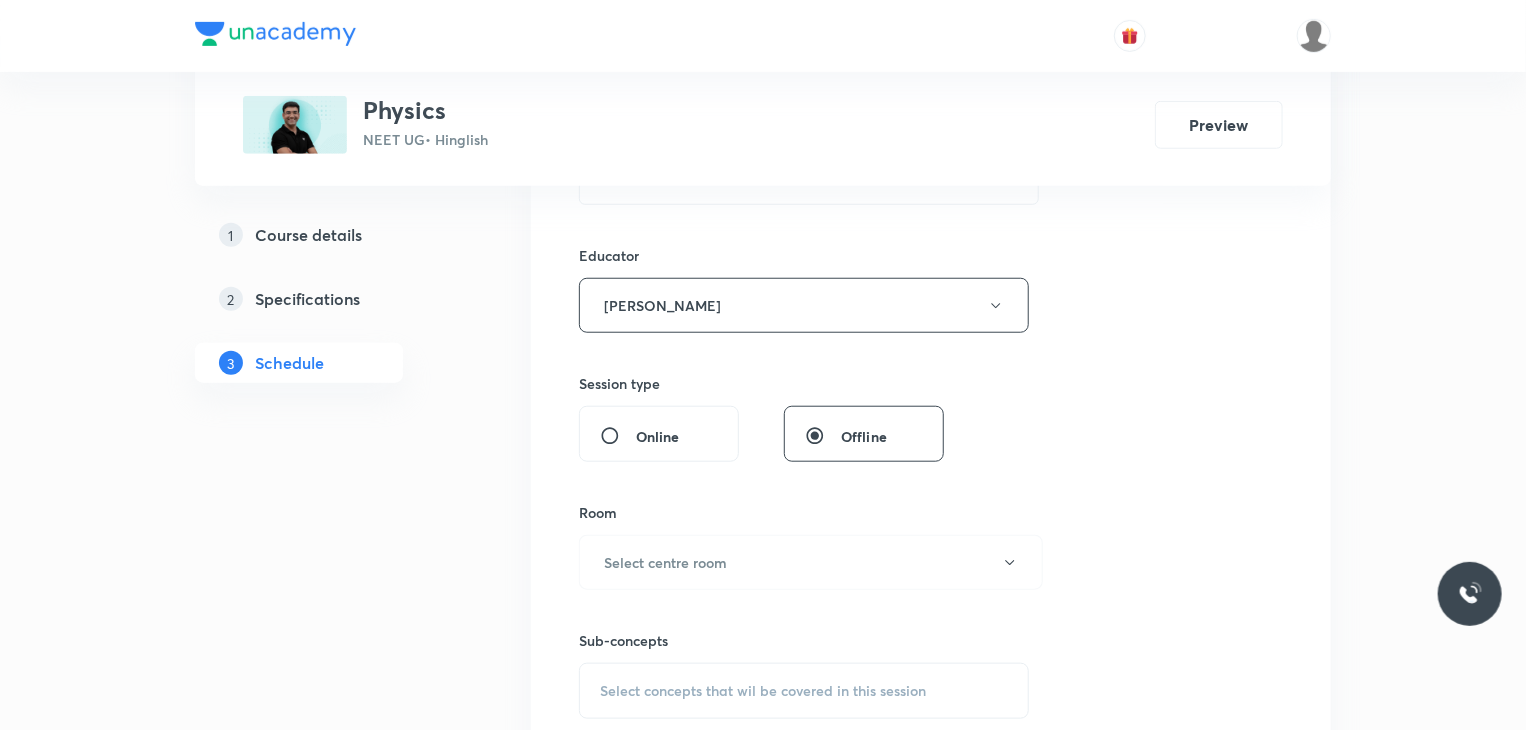 type 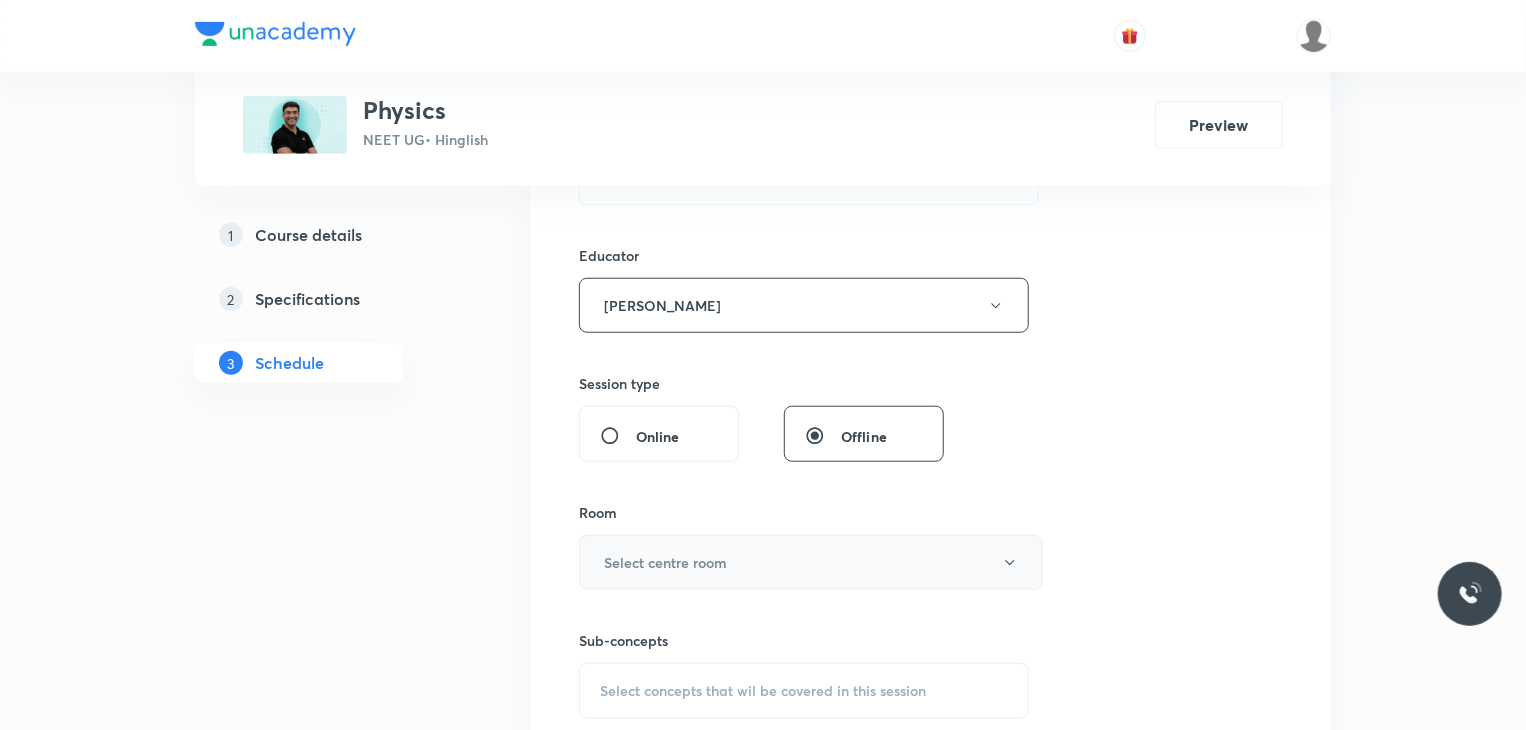 click on "Select centre room" at bounding box center [811, 562] 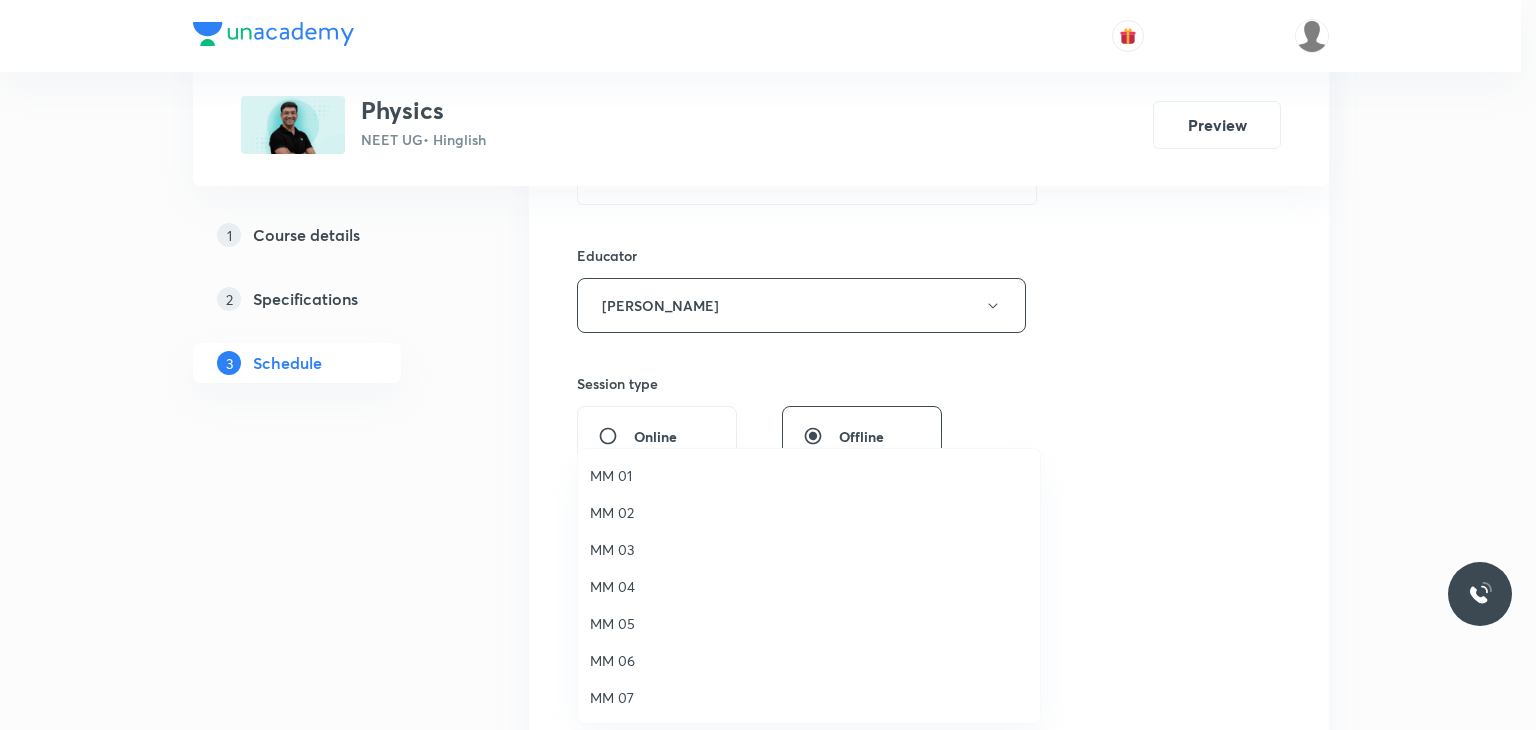 click on "MM 02" at bounding box center (809, 512) 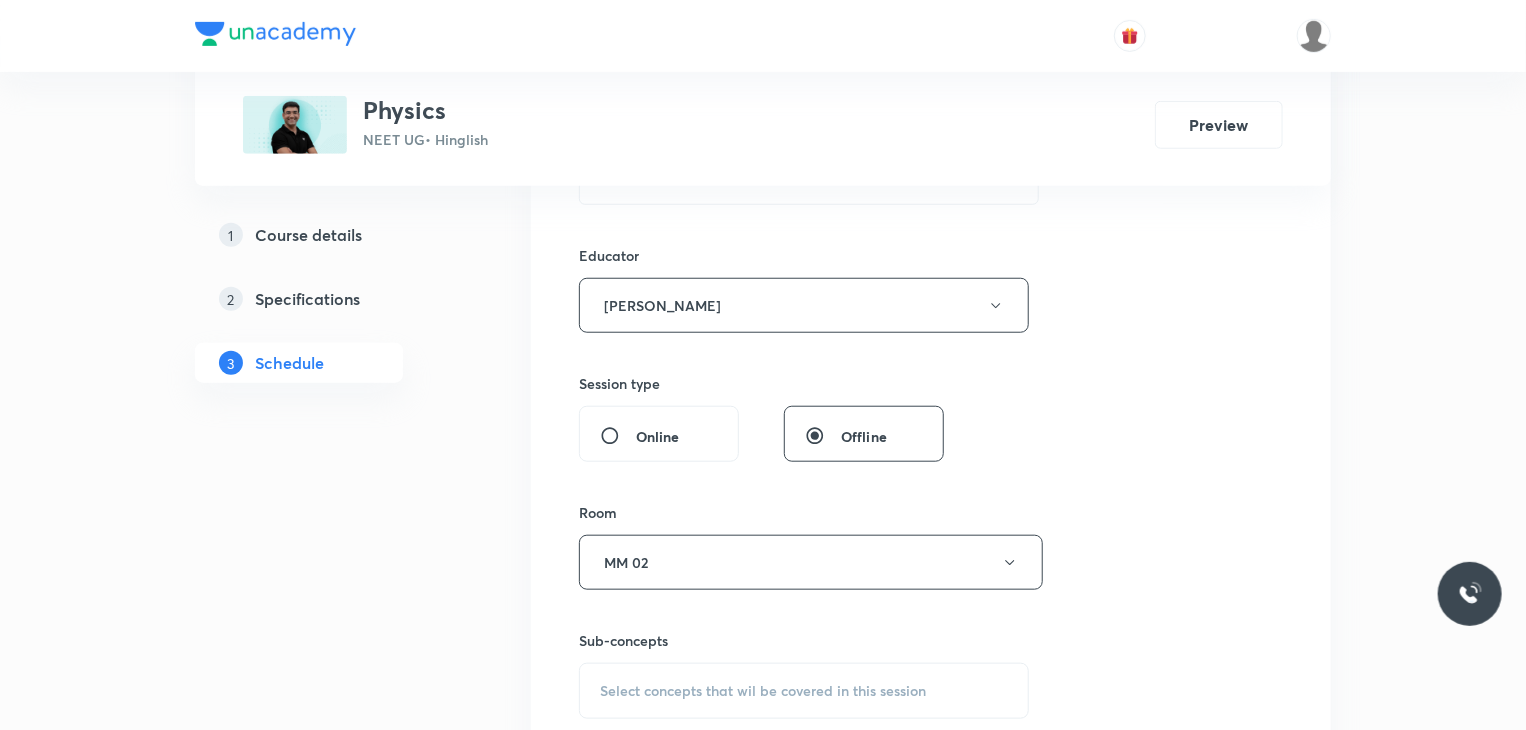 scroll, scrollTop: 800, scrollLeft: 0, axis: vertical 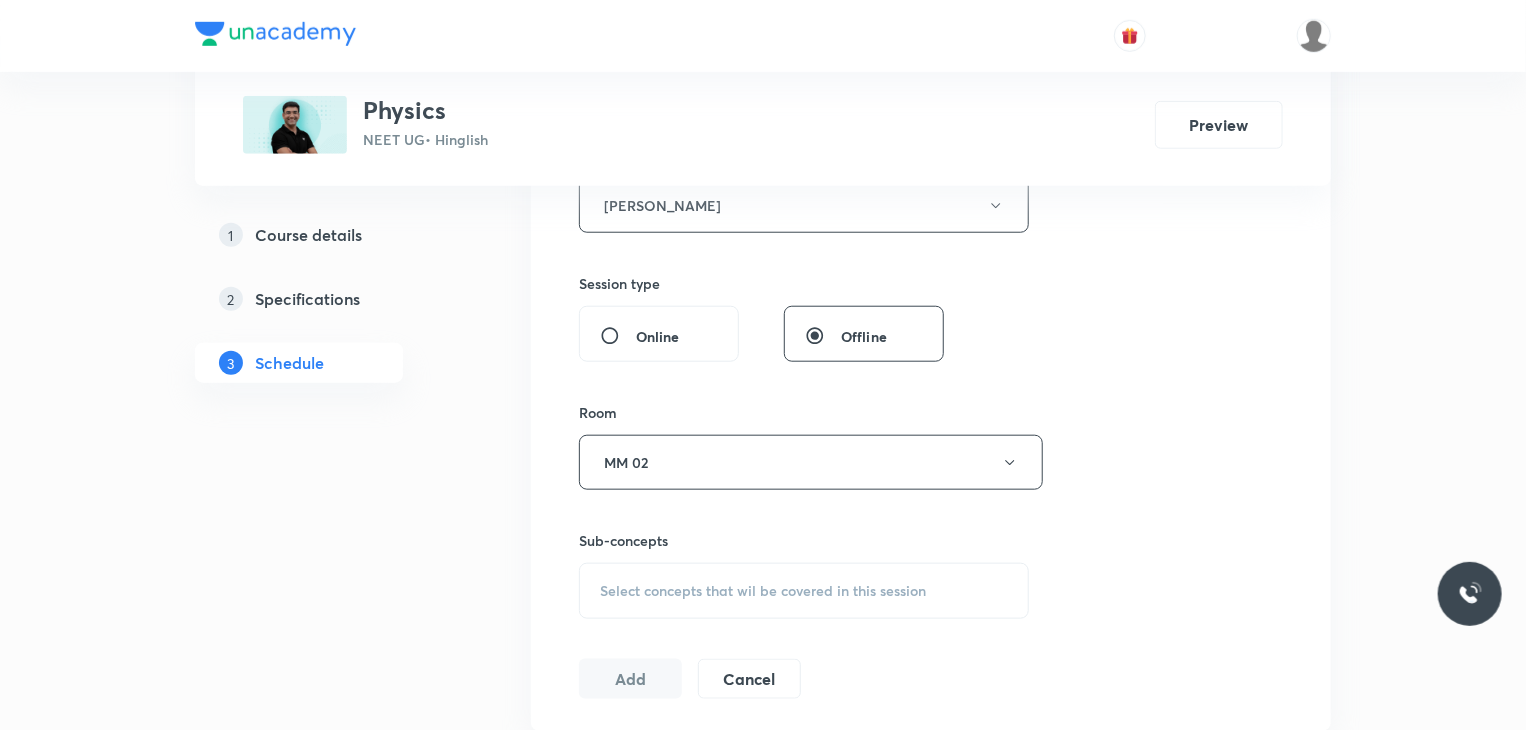 click on "Session  64 Live class Session title 22/99 Current Electricity 23 ​ Schedule for Jul 11, 2025, 11:10 AM ​ Duration (in minutes) 80 ​ Educator Mahendra Singh   Session type Online Offline Room MM 02 Sub-concepts Select concepts that wil be covered in this session Add Cancel" at bounding box center [931, 165] 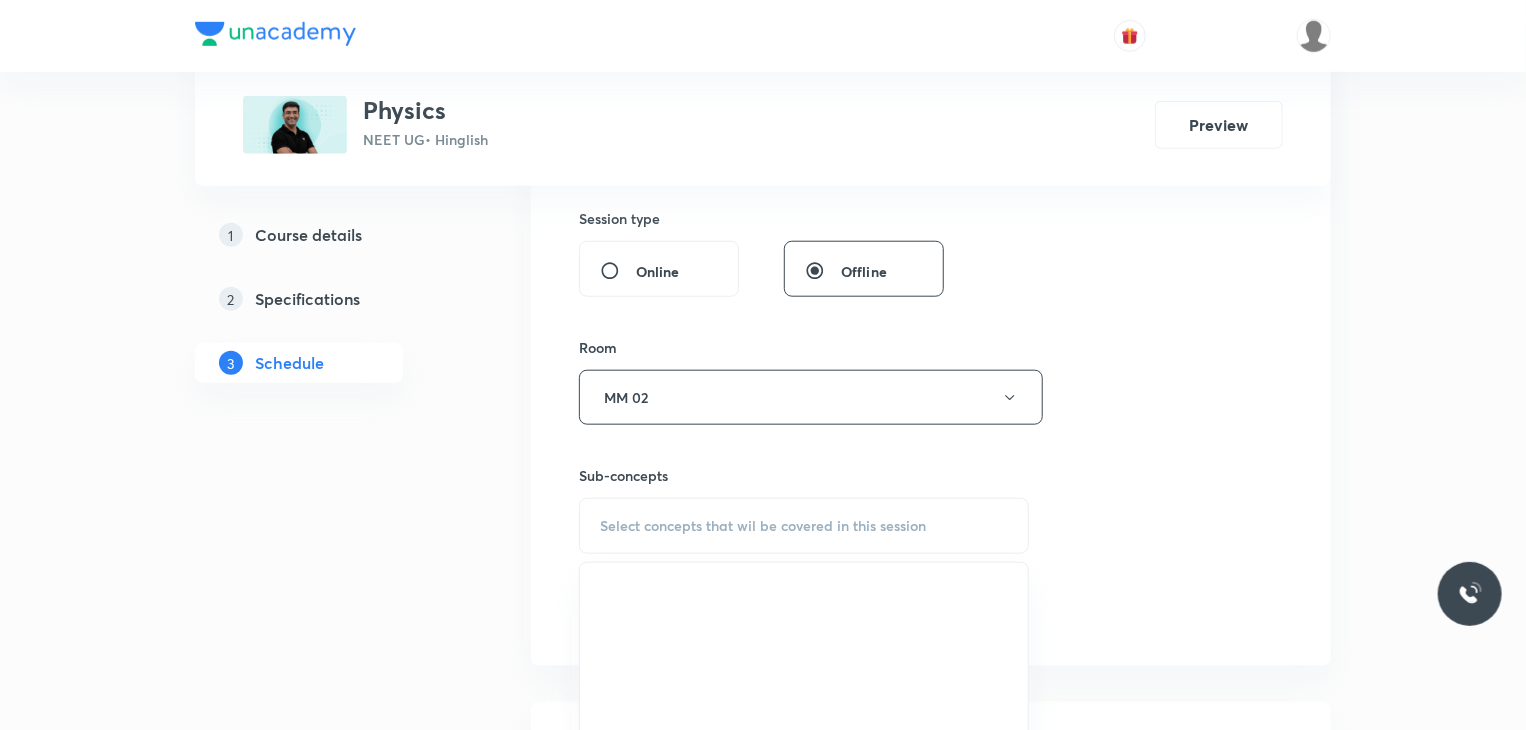 scroll, scrollTop: 900, scrollLeft: 0, axis: vertical 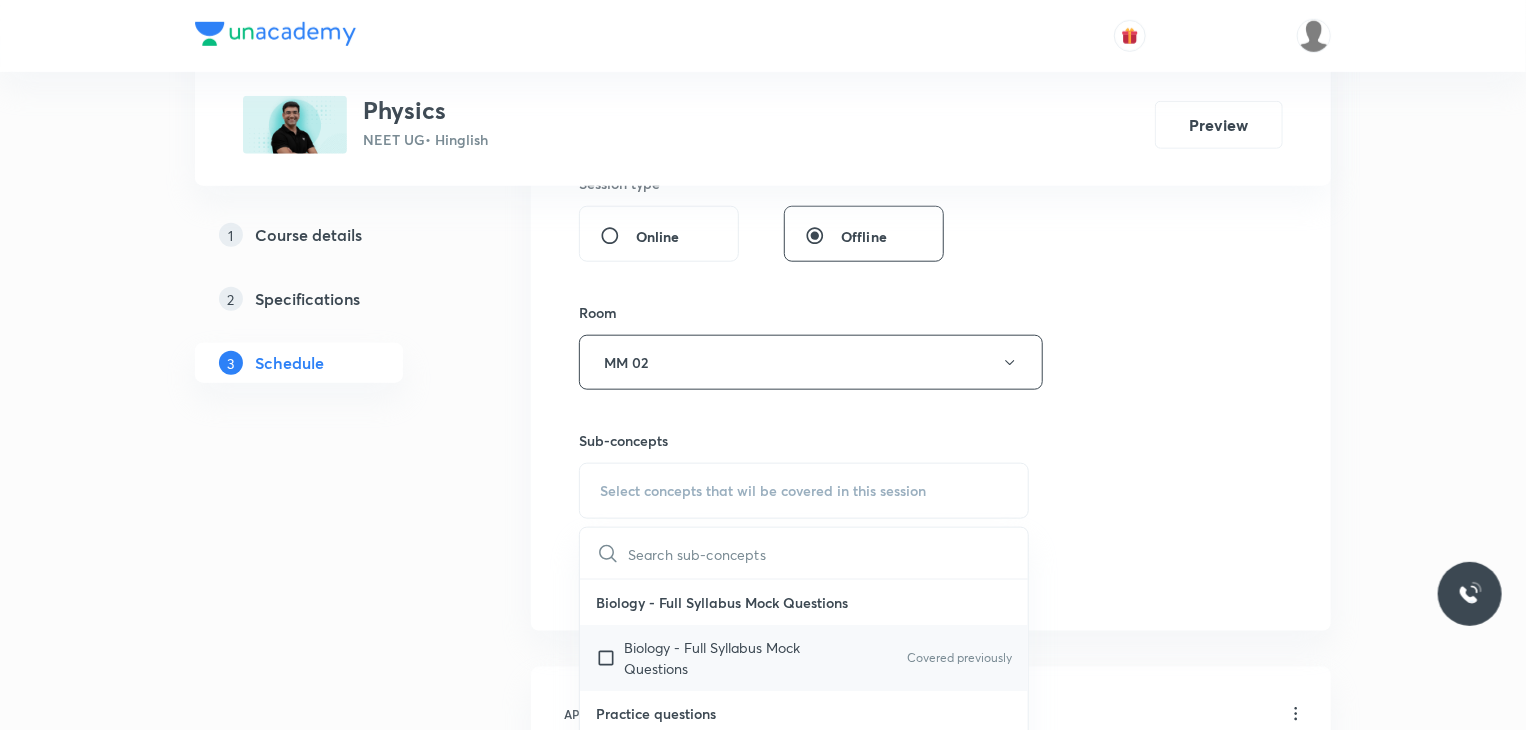 click on "Biology - Full Syllabus Mock Questions" at bounding box center (725, 658) 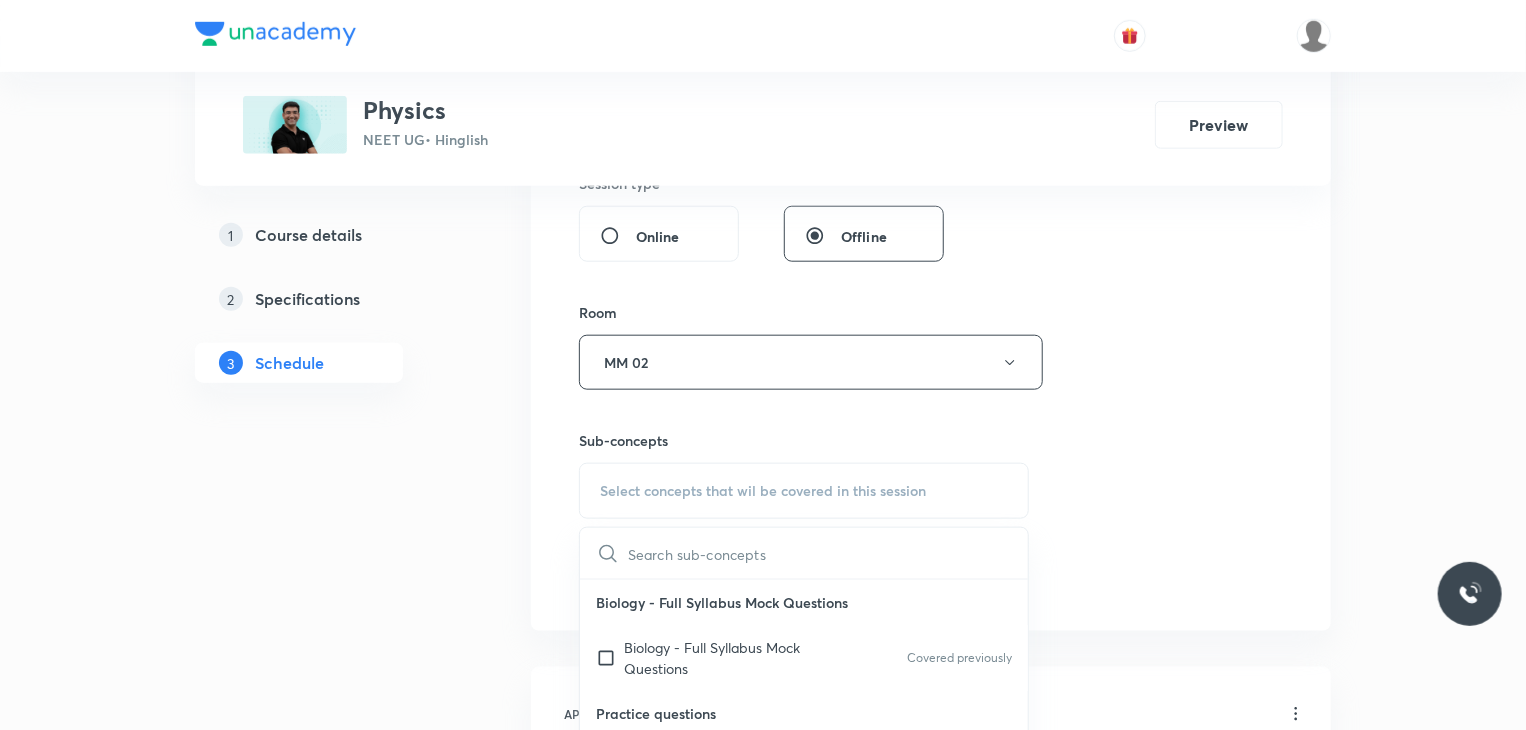 checkbox on "true" 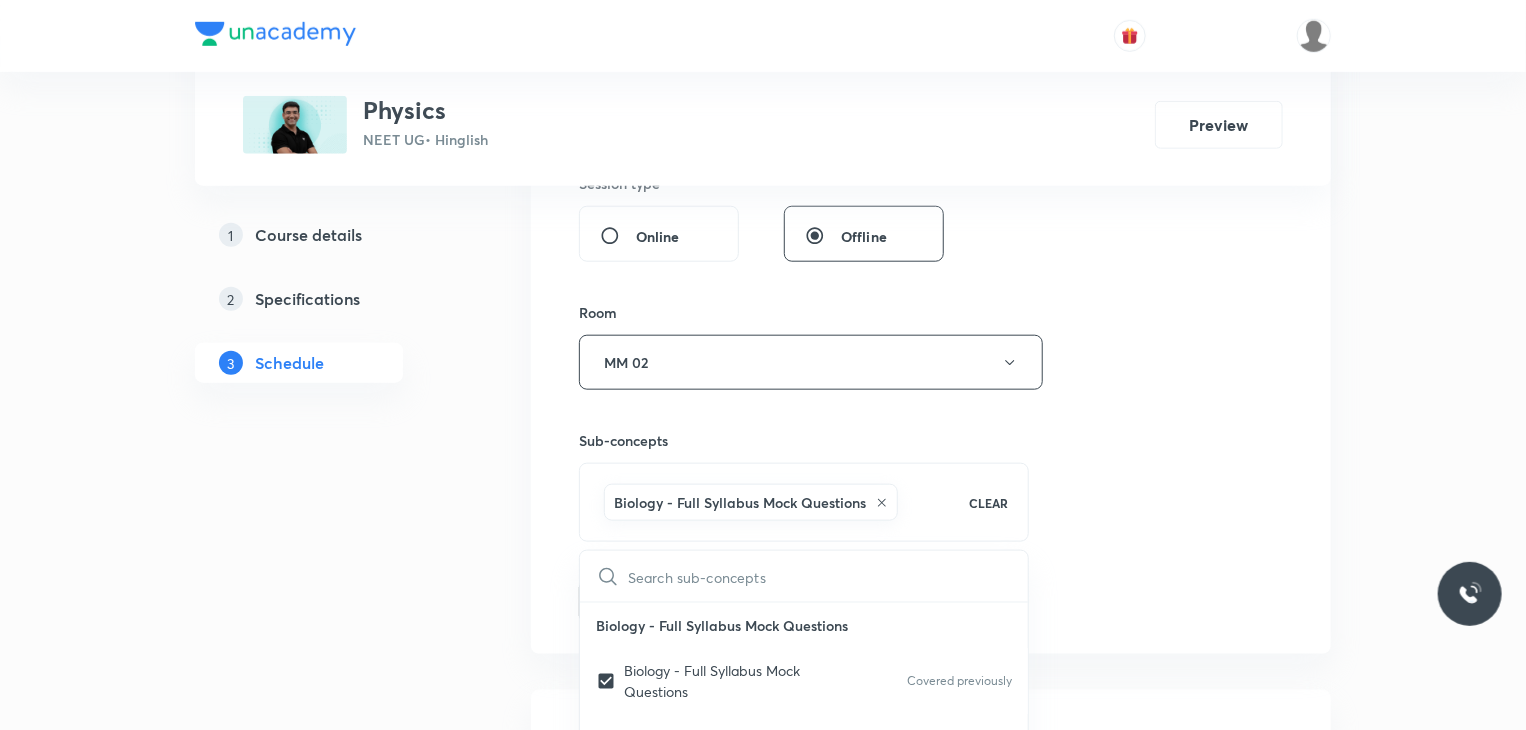 click on "Session  64 Live class Session title 22/99 Current Electricity 23 ​ Schedule for Jul 11, 2025, 11:10 AM ​ Duration (in minutes) 80 ​ Educator Mahendra Singh   Session type Online Offline Room MM 02 Sub-concepts Biology - Full Syllabus Mock Questions CLEAR ​ Biology - Full Syllabus Mock Questions Biology - Full Syllabus Mock Questions Covered previously Practice questions Practice Questions Covered previously Biology Previous Year Questions Maths Previous Year Questions Covered previously Coulomb's Law & Electric Field Electric Charge Conductors and Insulators Electroscope Charging of a Body Coulomb's Law Coulomb's Law in Vector Form Superposition Principle Electric Field  Electric Field Due to an Isolated Point Charge  Electric Field Due to Continuous Distribution of Charge Field of Ring Charge  Electric Field Due to an Infinite Line Charge Field of Uniformly Charged Disk Field of Two Oppositely Charged Sheets Lines of Force  Different Patterns of Electric Field Lines Electric Field  Electric Dipole" at bounding box center [931, 77] 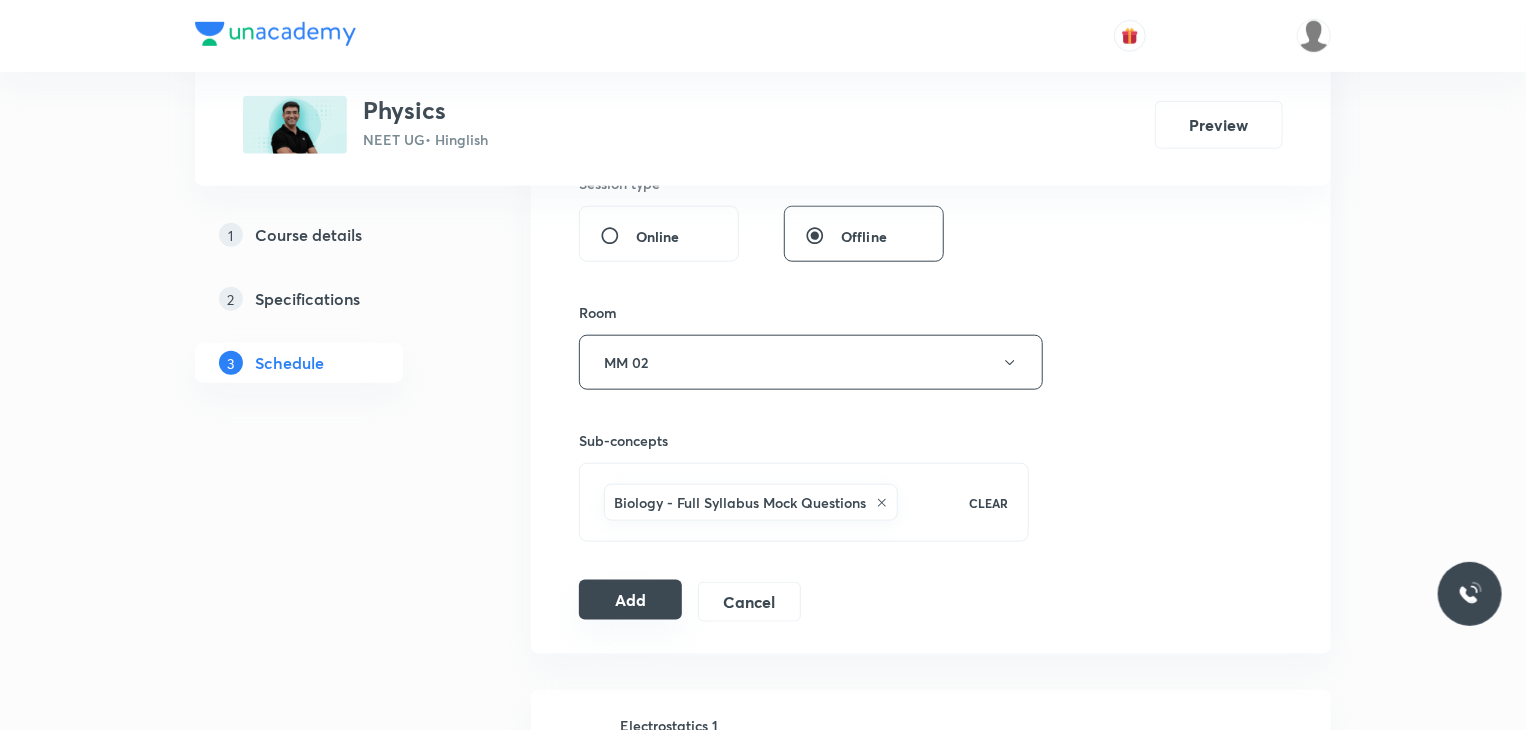 click on "Add" at bounding box center [630, 600] 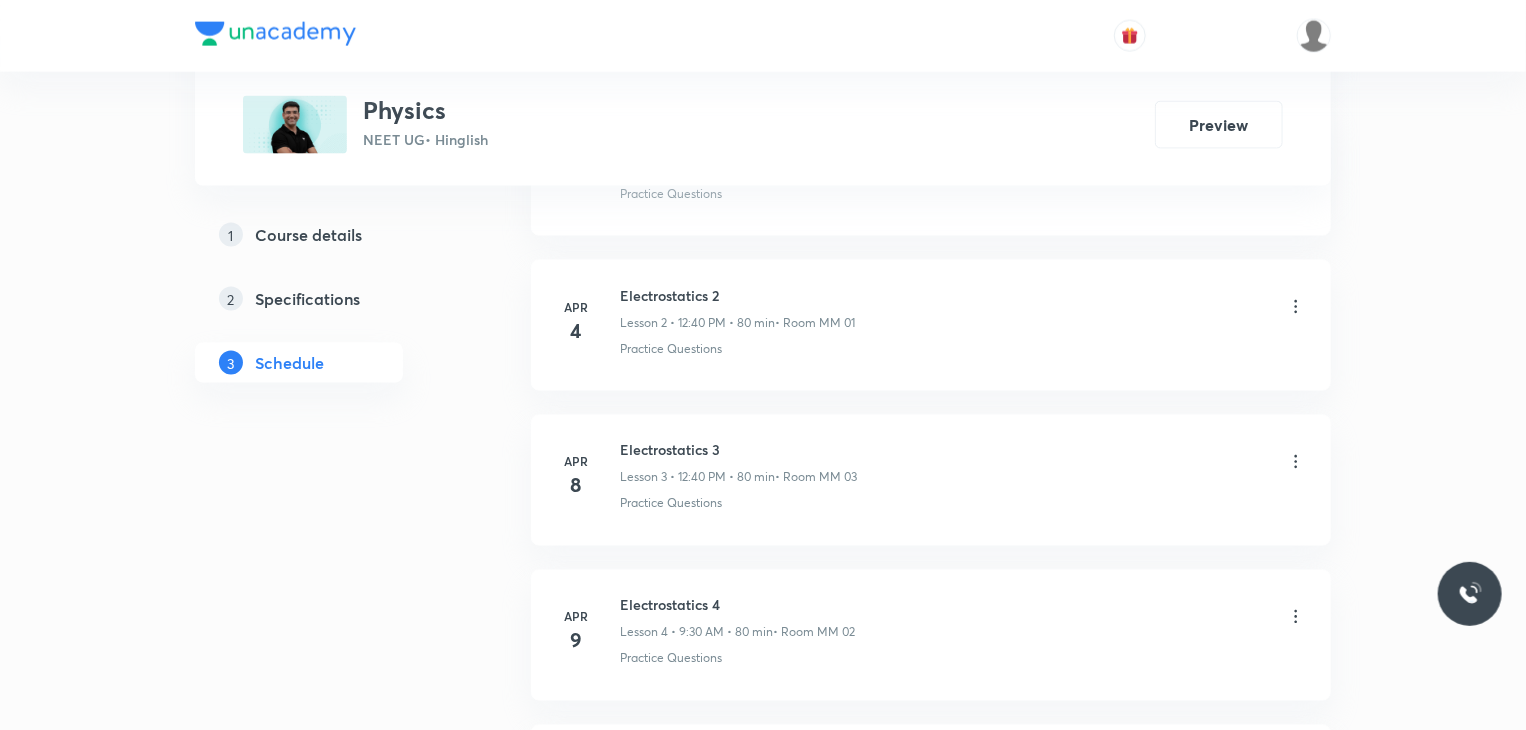 drag, startPoint x: 1525, startPoint y: 95, endPoint x: 1535, endPoint y: 776, distance: 681.0734 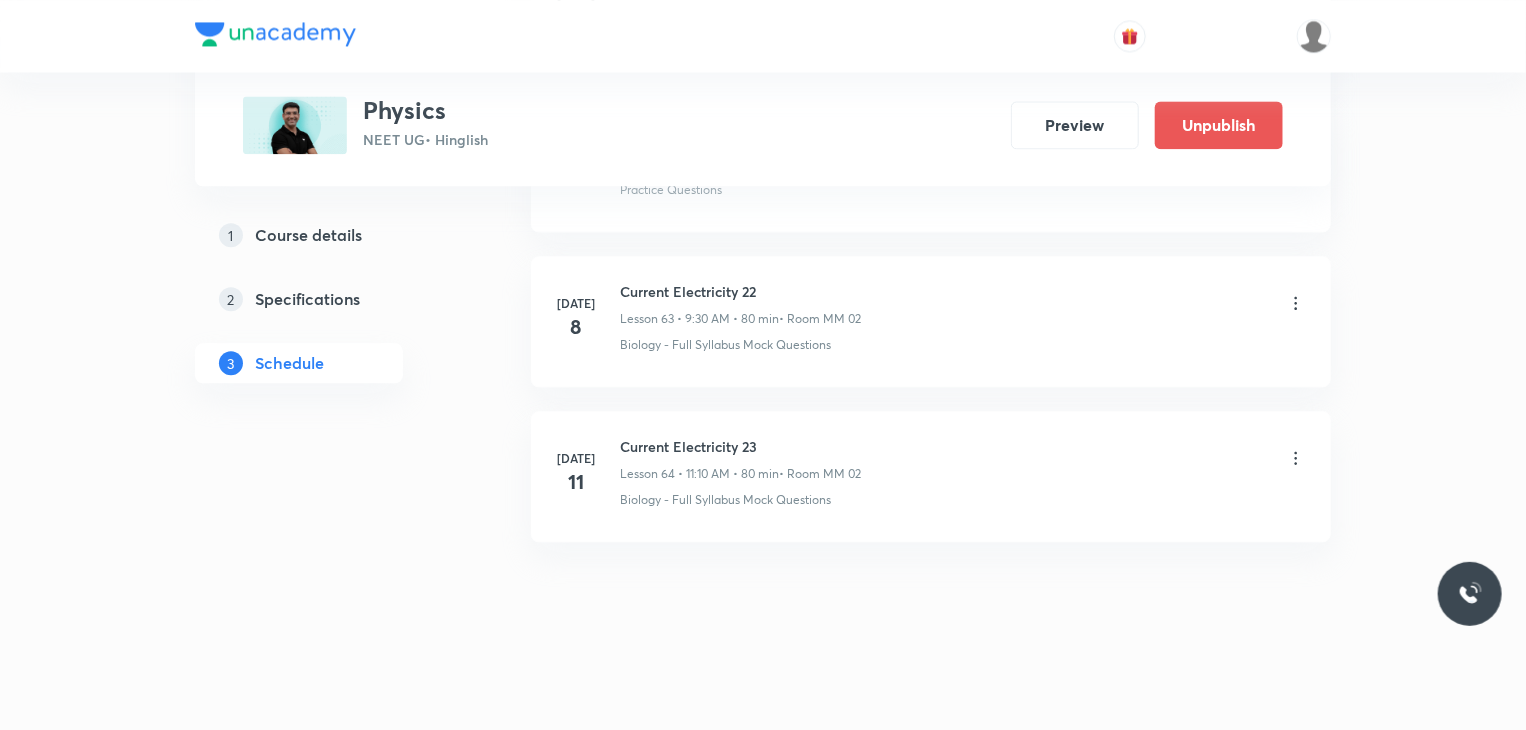 scroll, scrollTop: 9848, scrollLeft: 0, axis: vertical 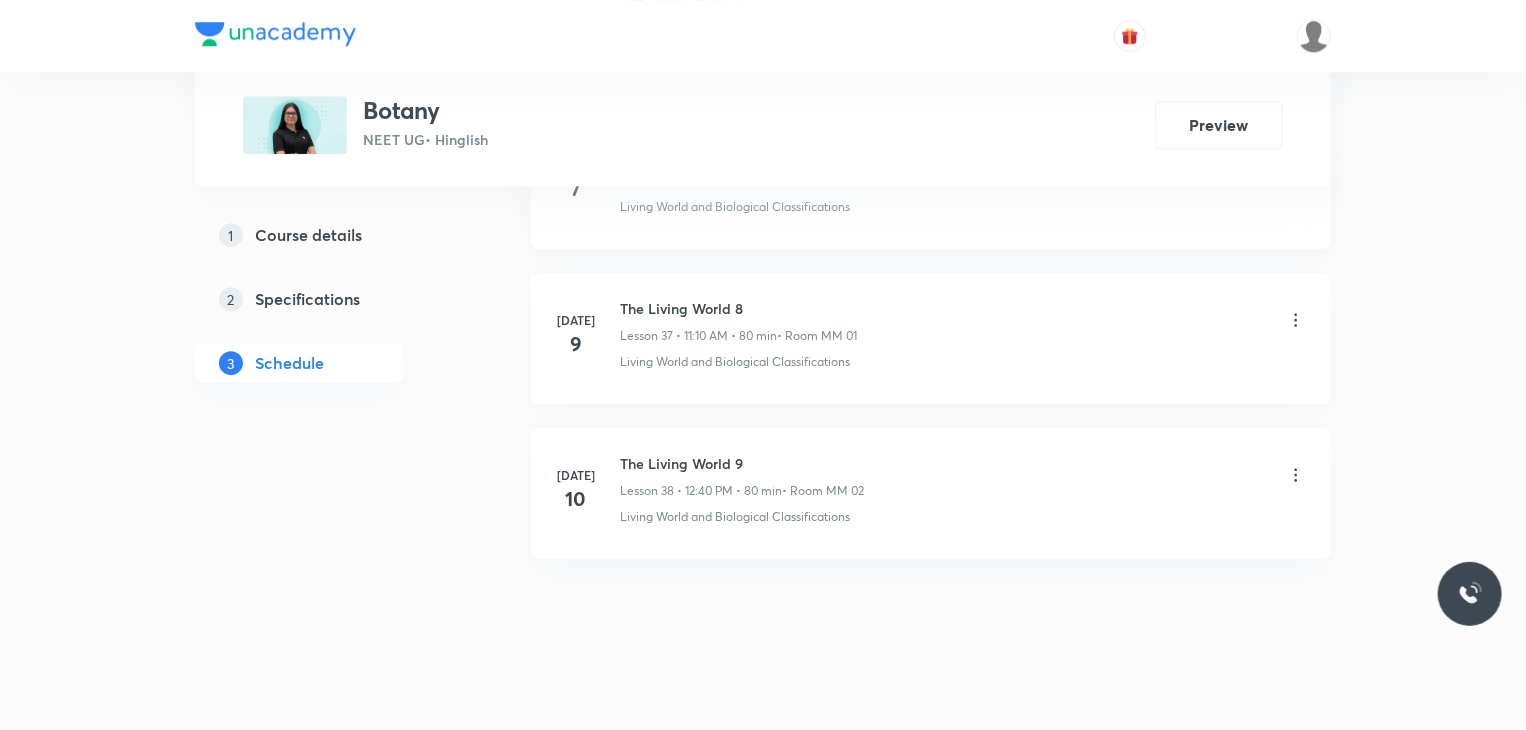 click on "The Living World 9" at bounding box center [742, 463] 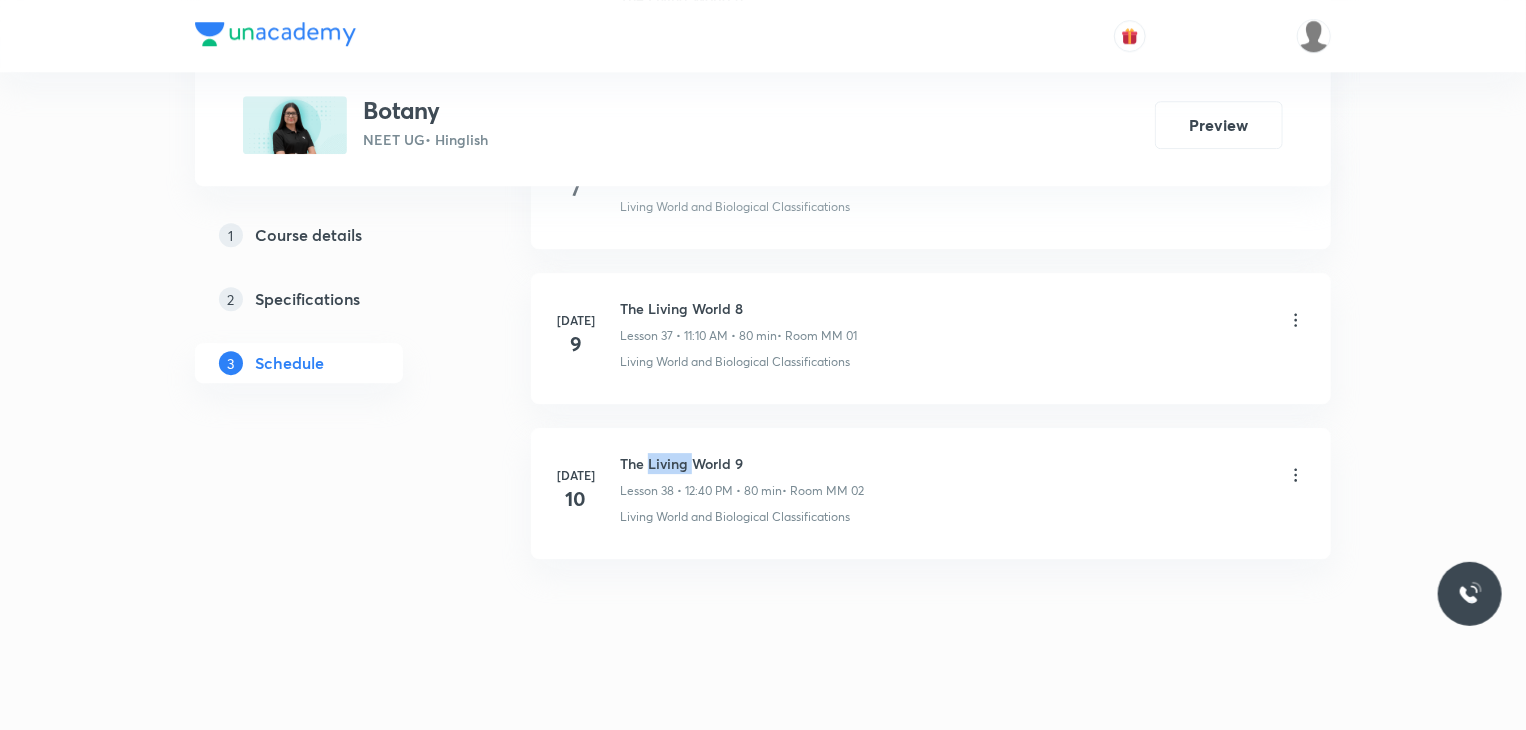 click on "The Living World 9" at bounding box center (742, 463) 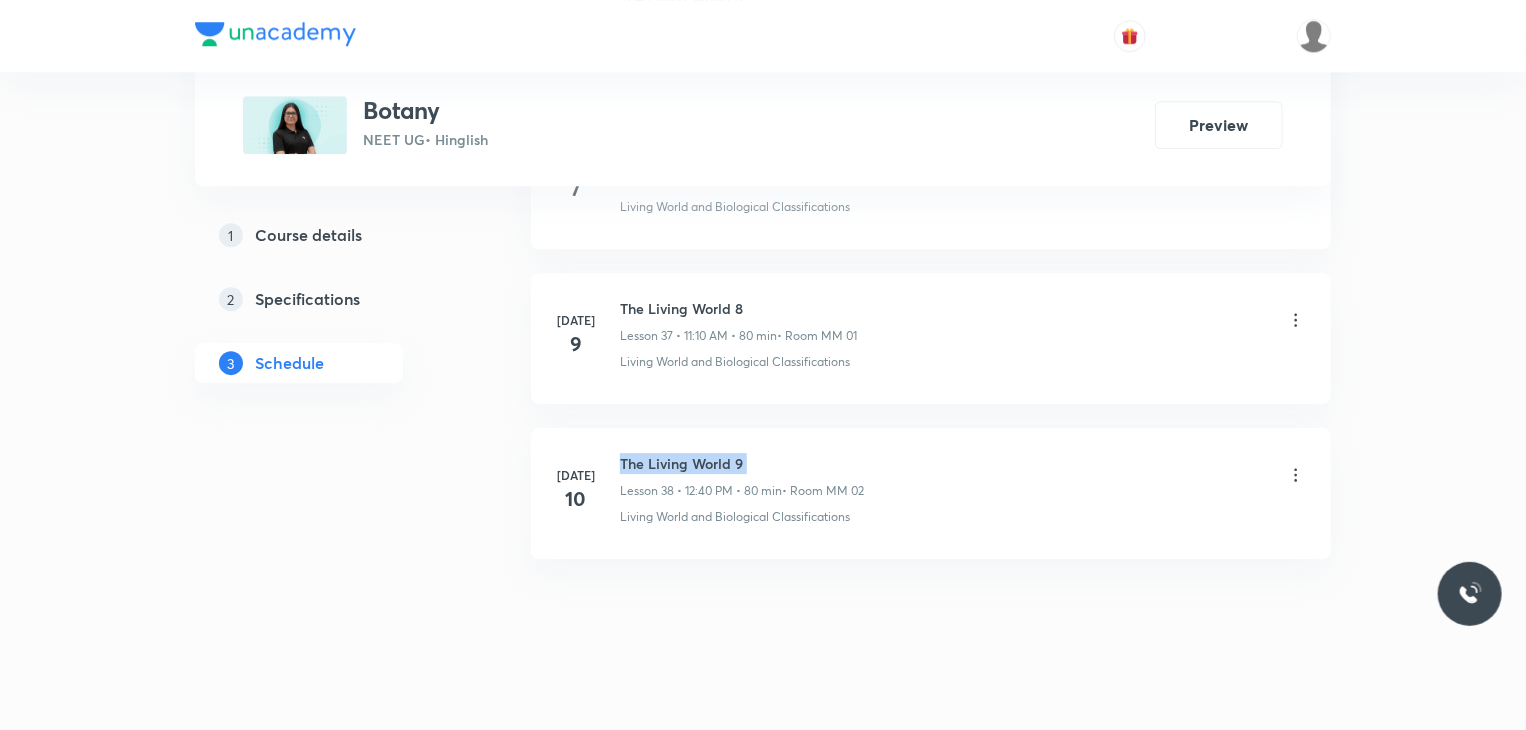 click on "The Living World 9" at bounding box center [742, 463] 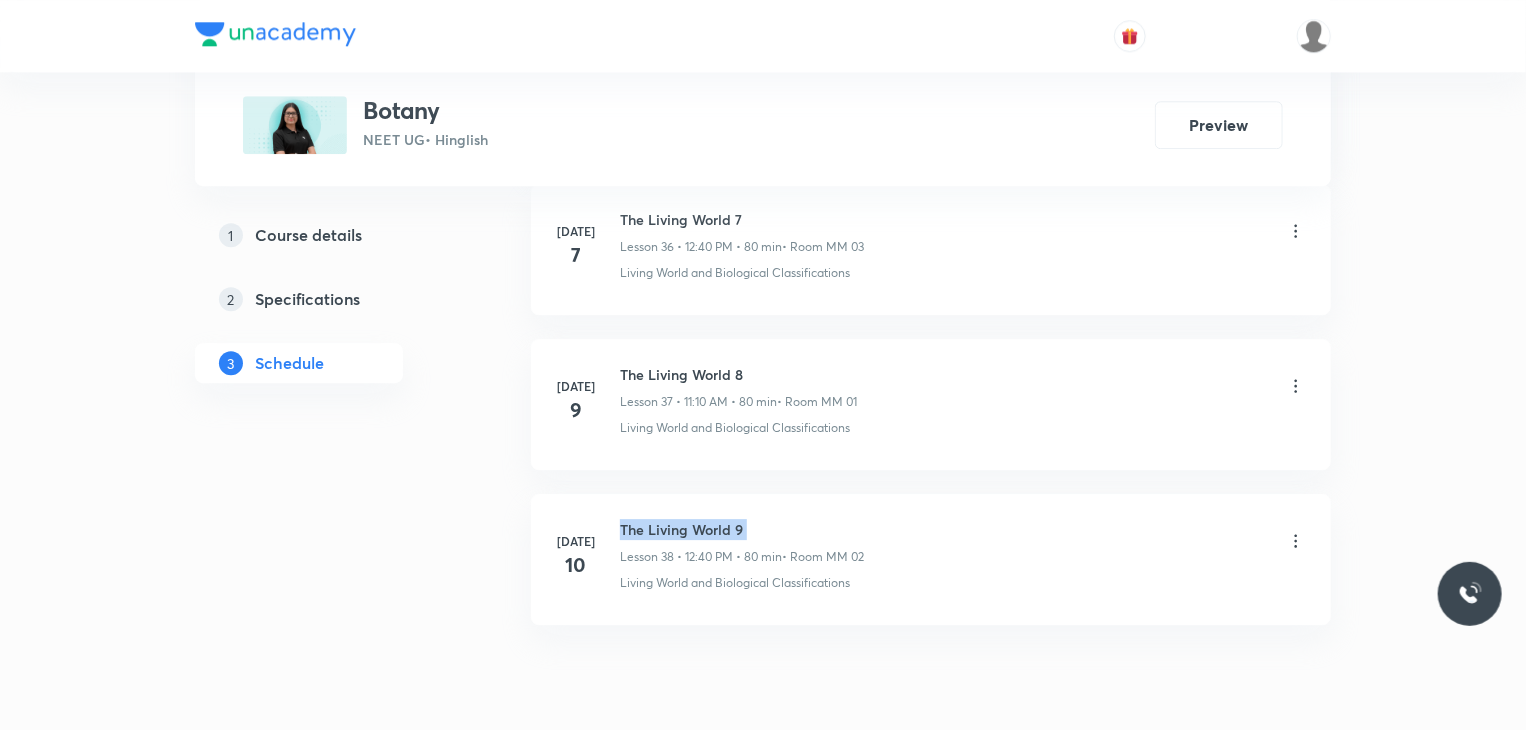 scroll, scrollTop: 6646, scrollLeft: 0, axis: vertical 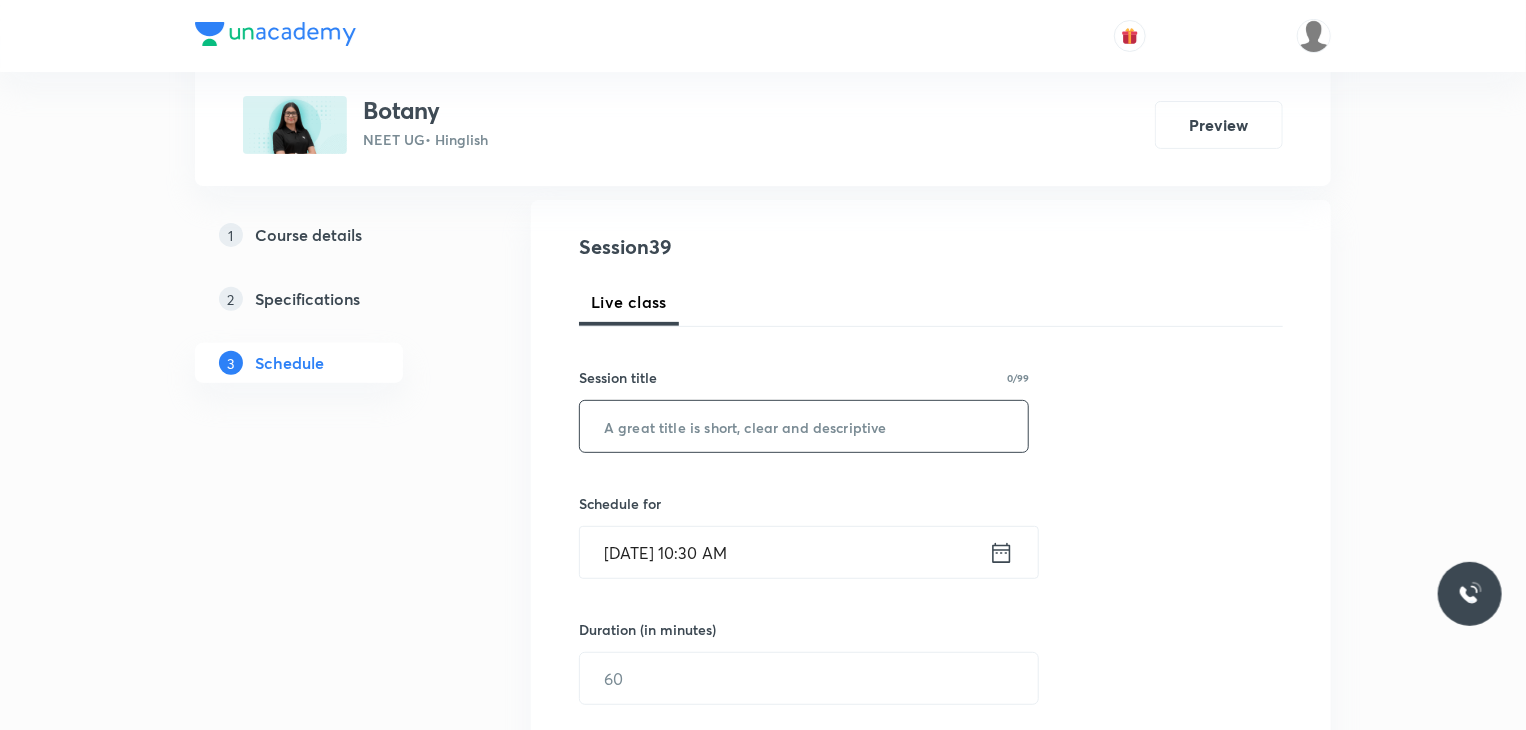 click at bounding box center [804, 426] 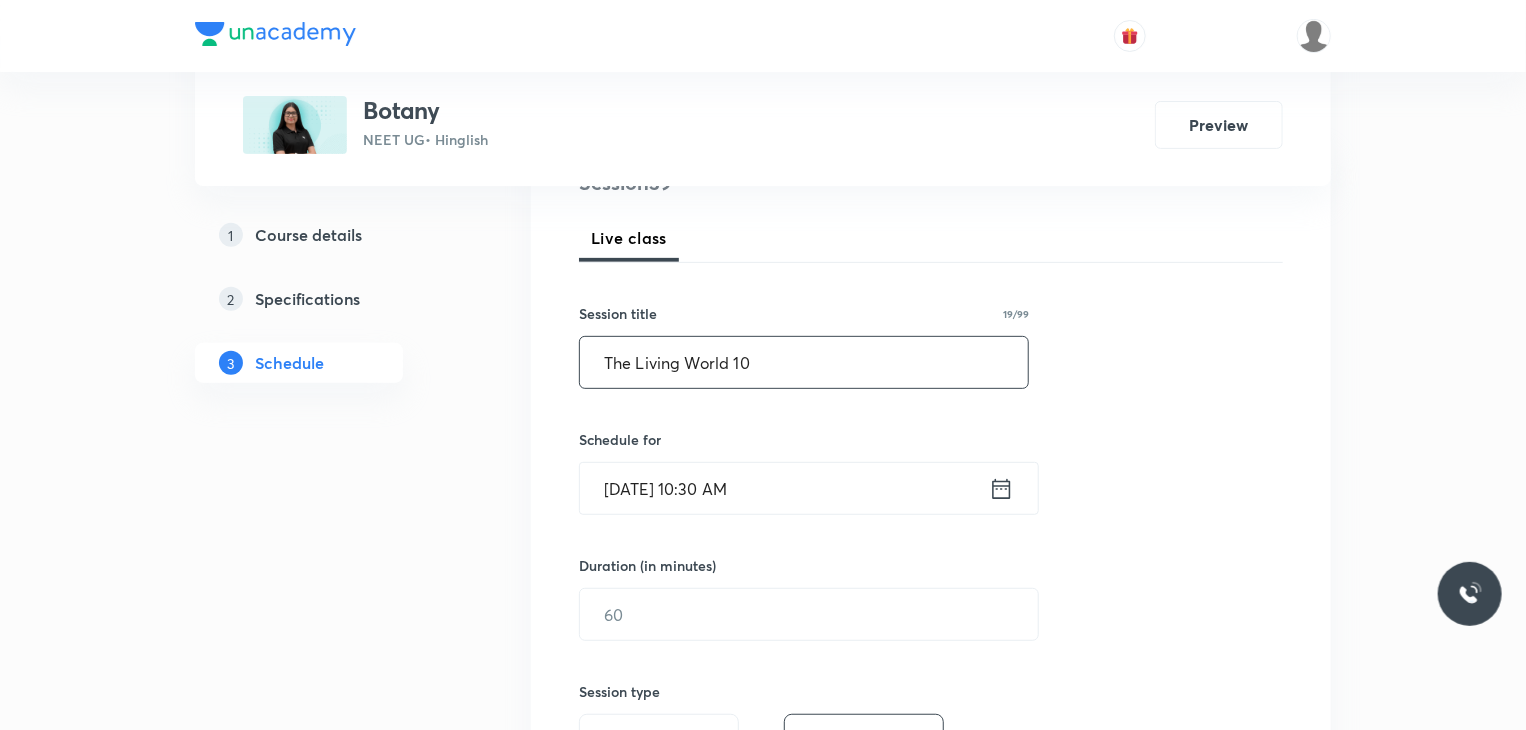 scroll, scrollTop: 300, scrollLeft: 0, axis: vertical 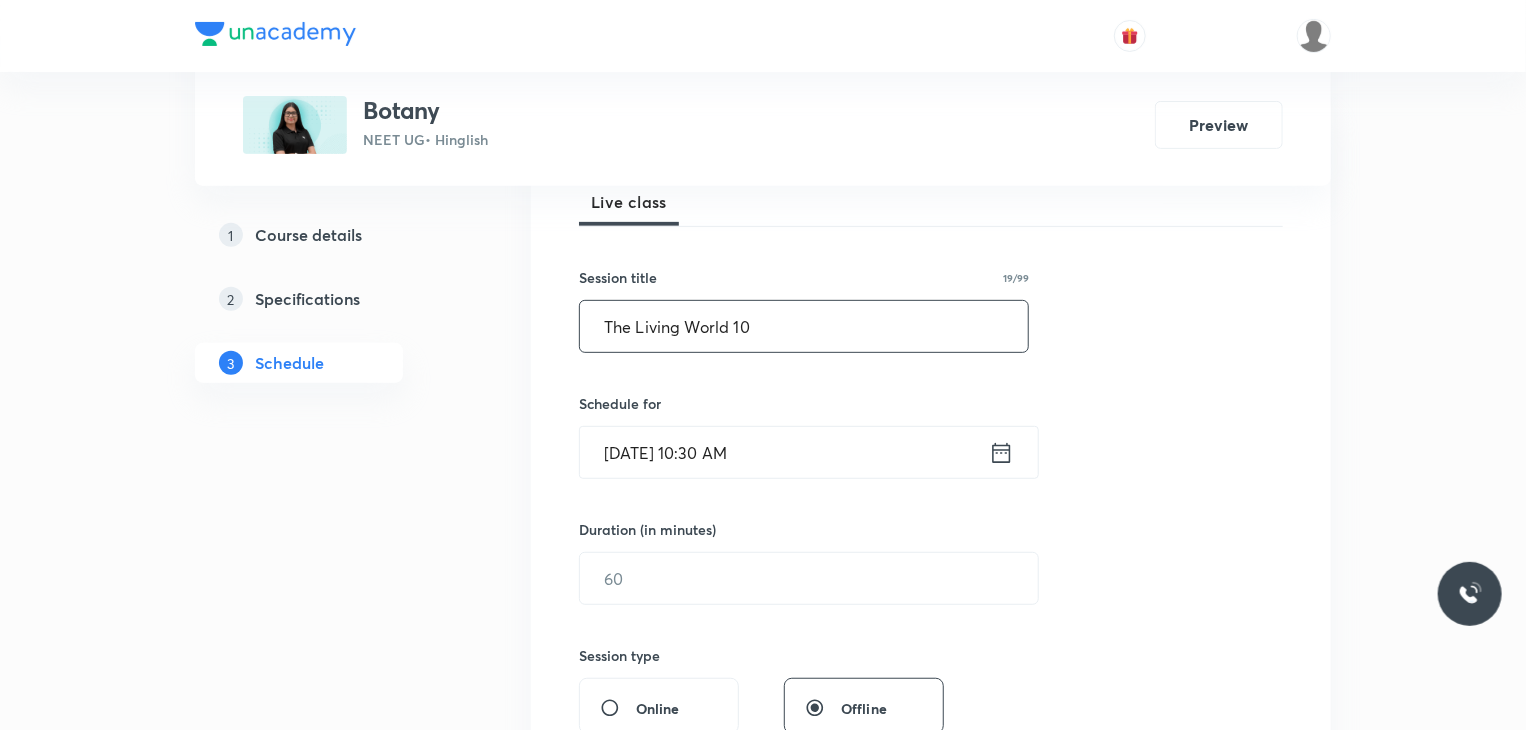 type on "The Living World 10" 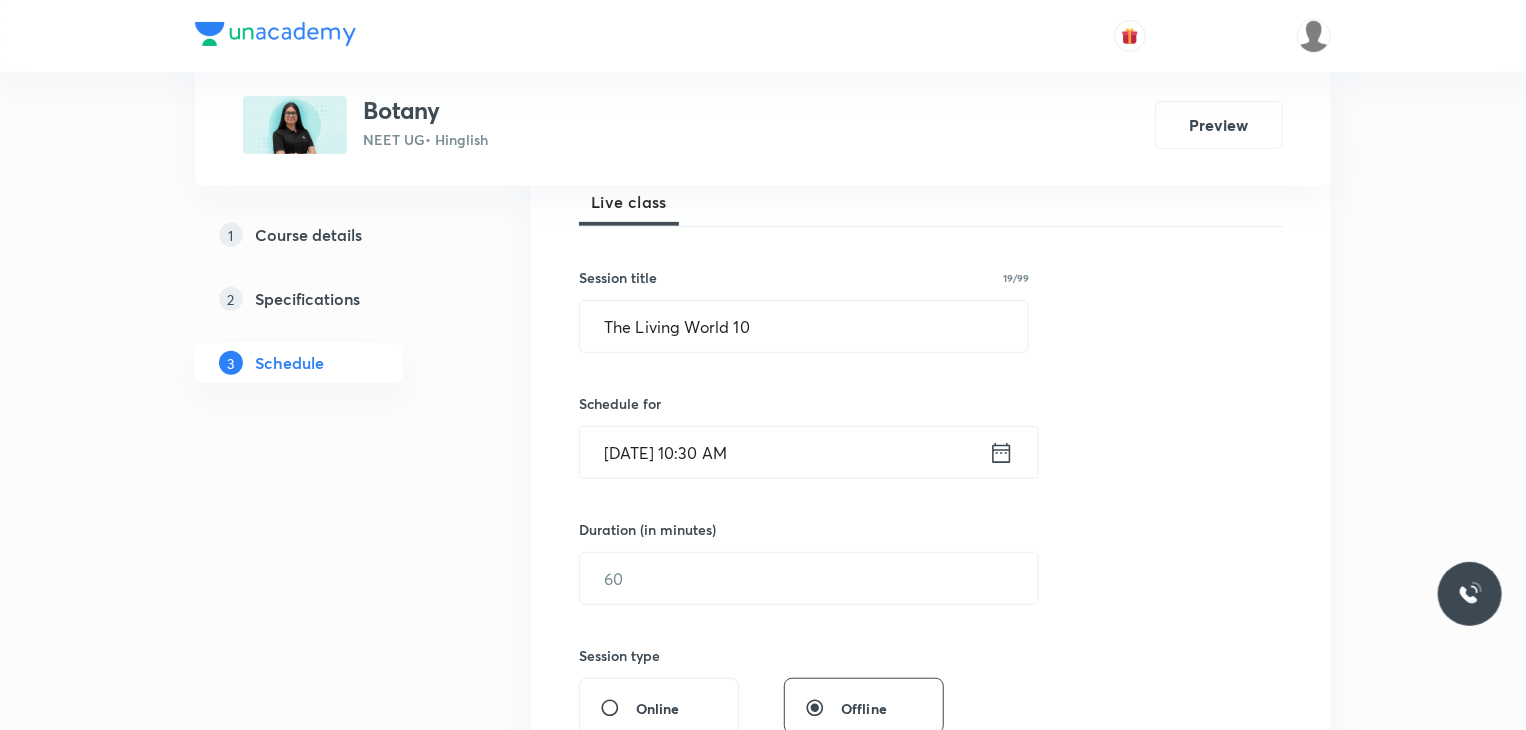 click on "Schedule for Jul 11, 2025, 10:30 AM ​" at bounding box center (804, 436) 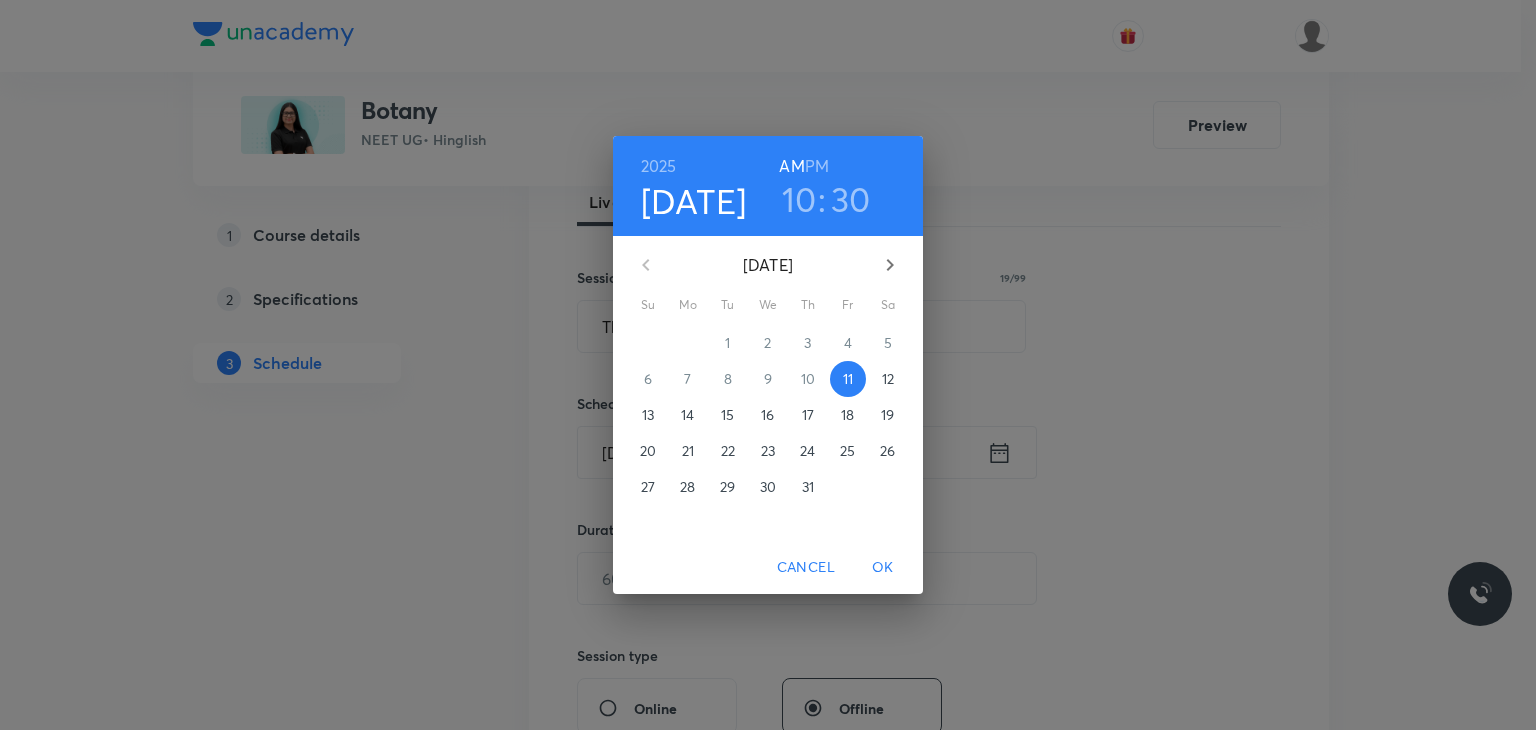 click on "10" at bounding box center [799, 199] 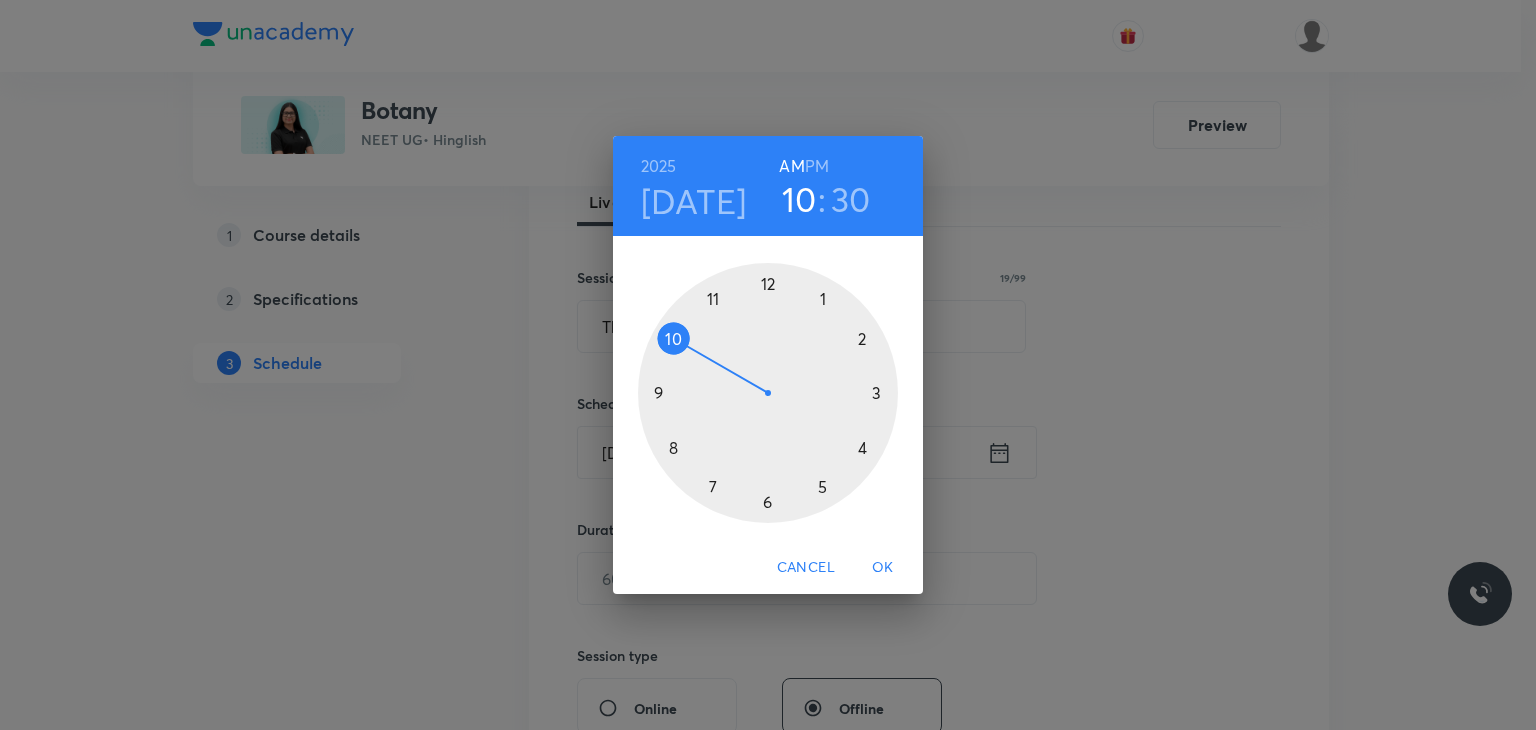click at bounding box center [768, 393] 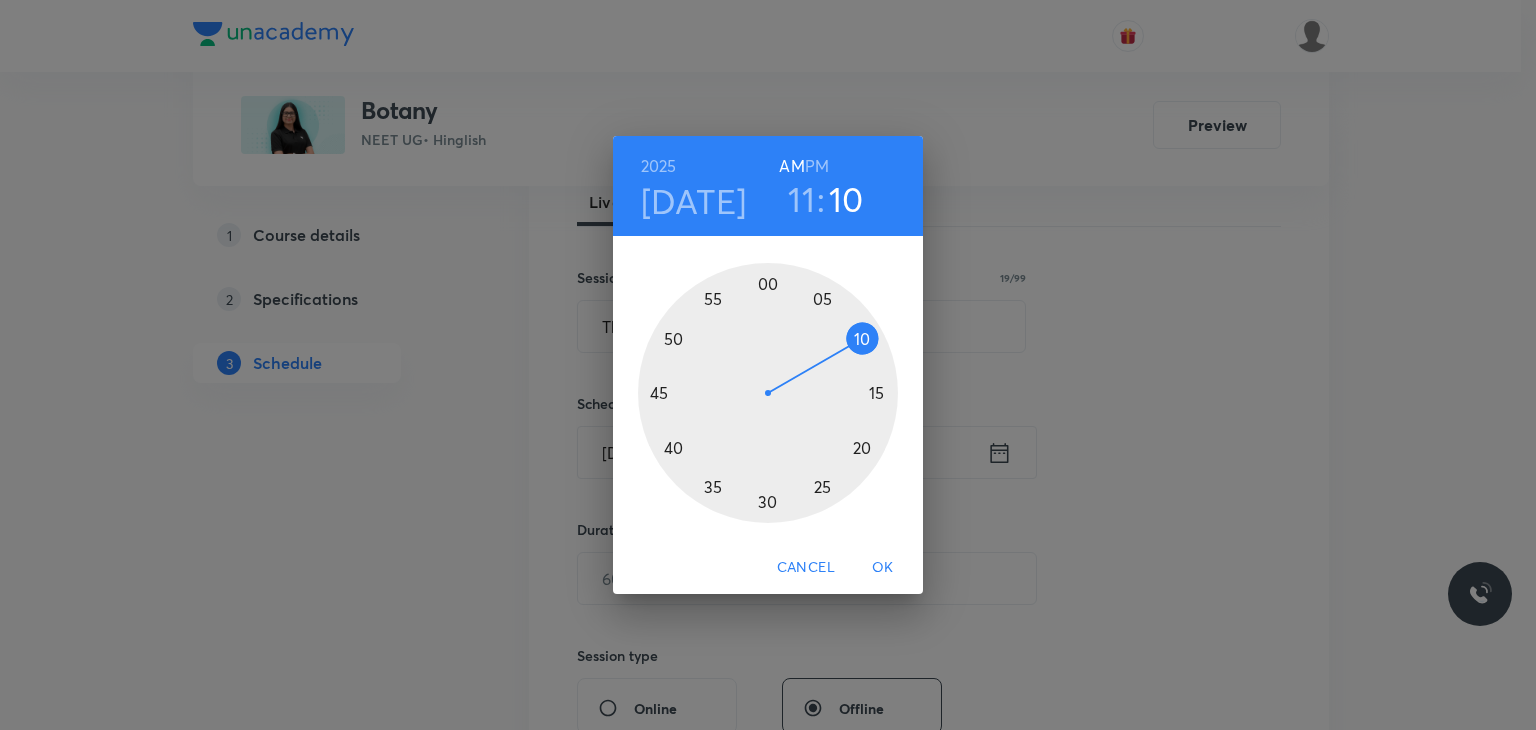 click at bounding box center (768, 393) 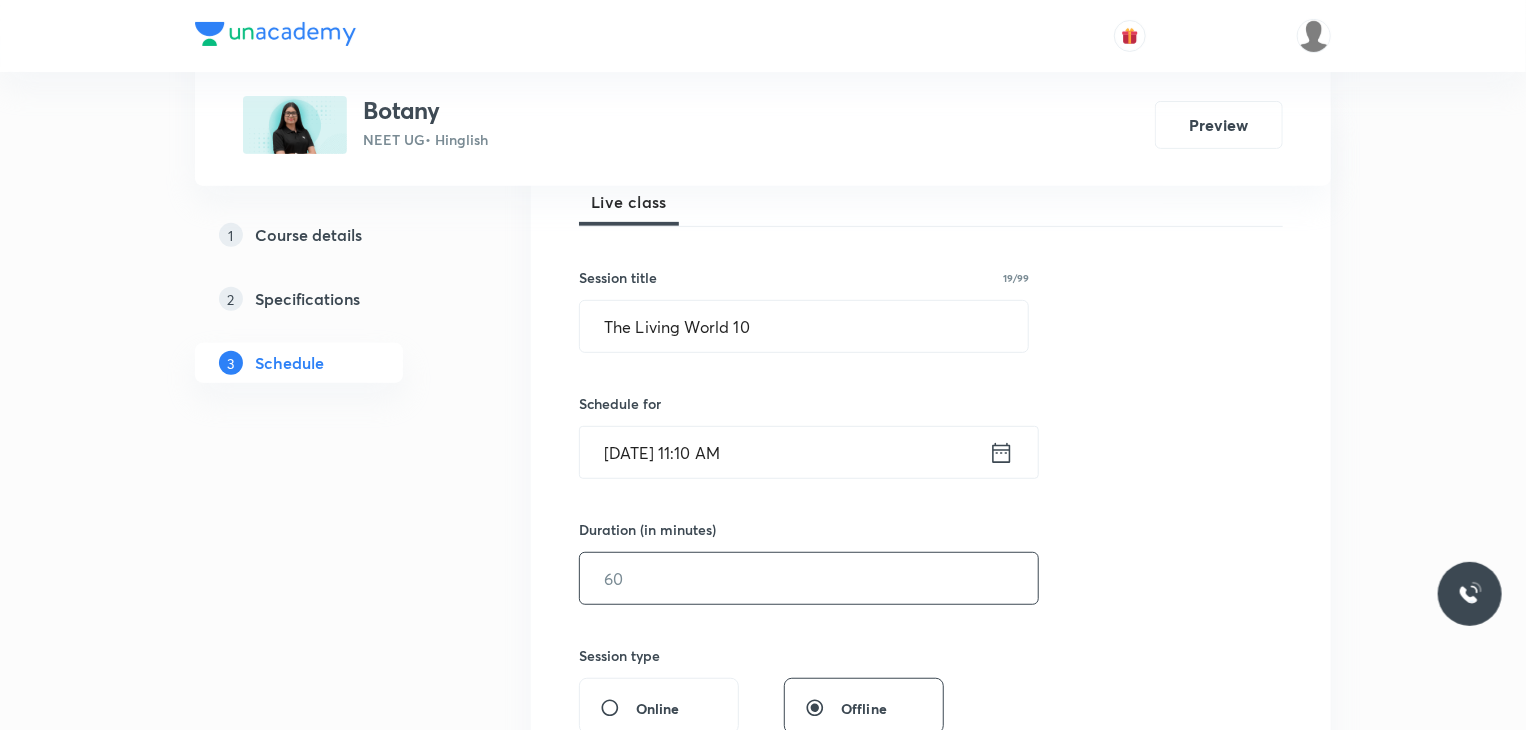 click at bounding box center [809, 578] 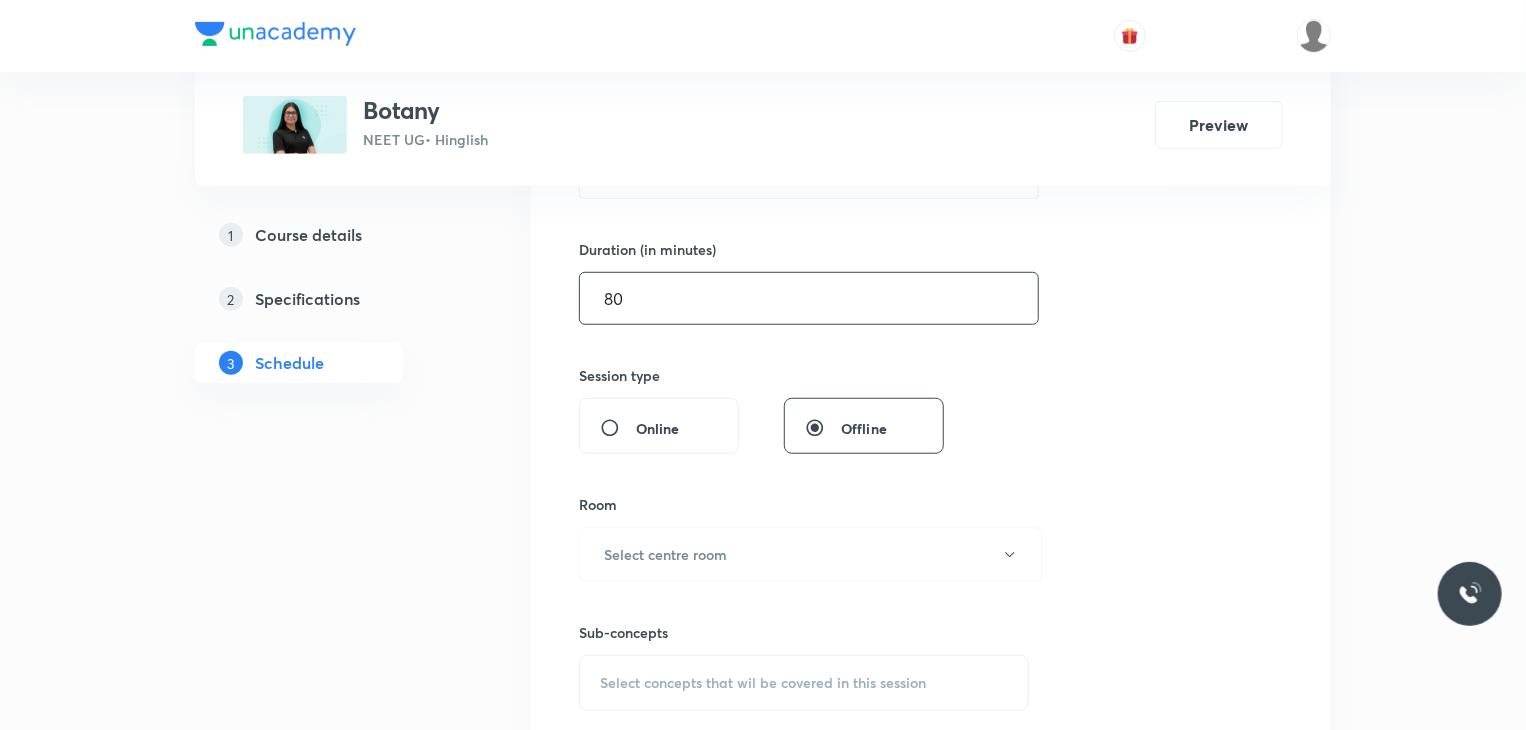 scroll, scrollTop: 600, scrollLeft: 0, axis: vertical 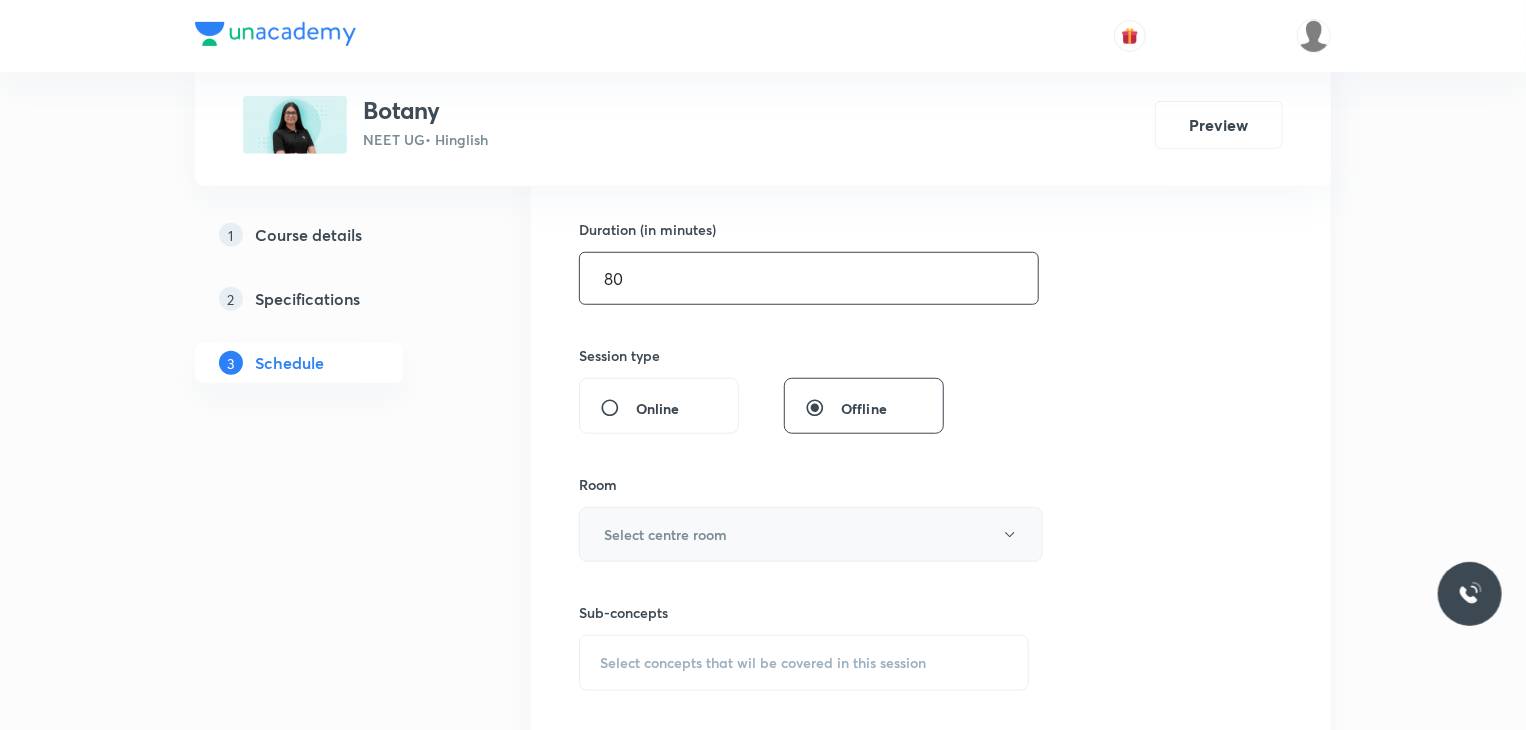 type on "80" 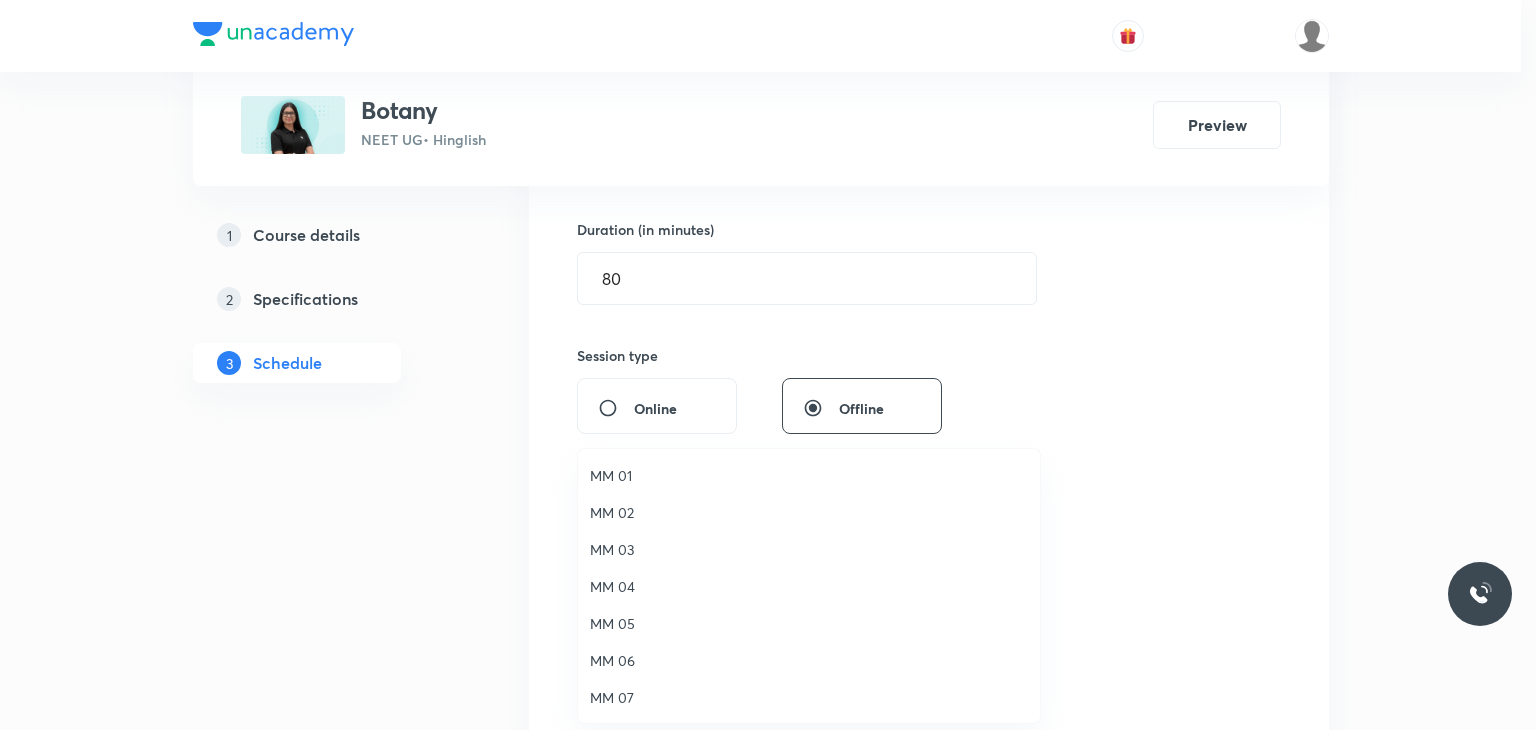 click on "MM 02" at bounding box center (809, 512) 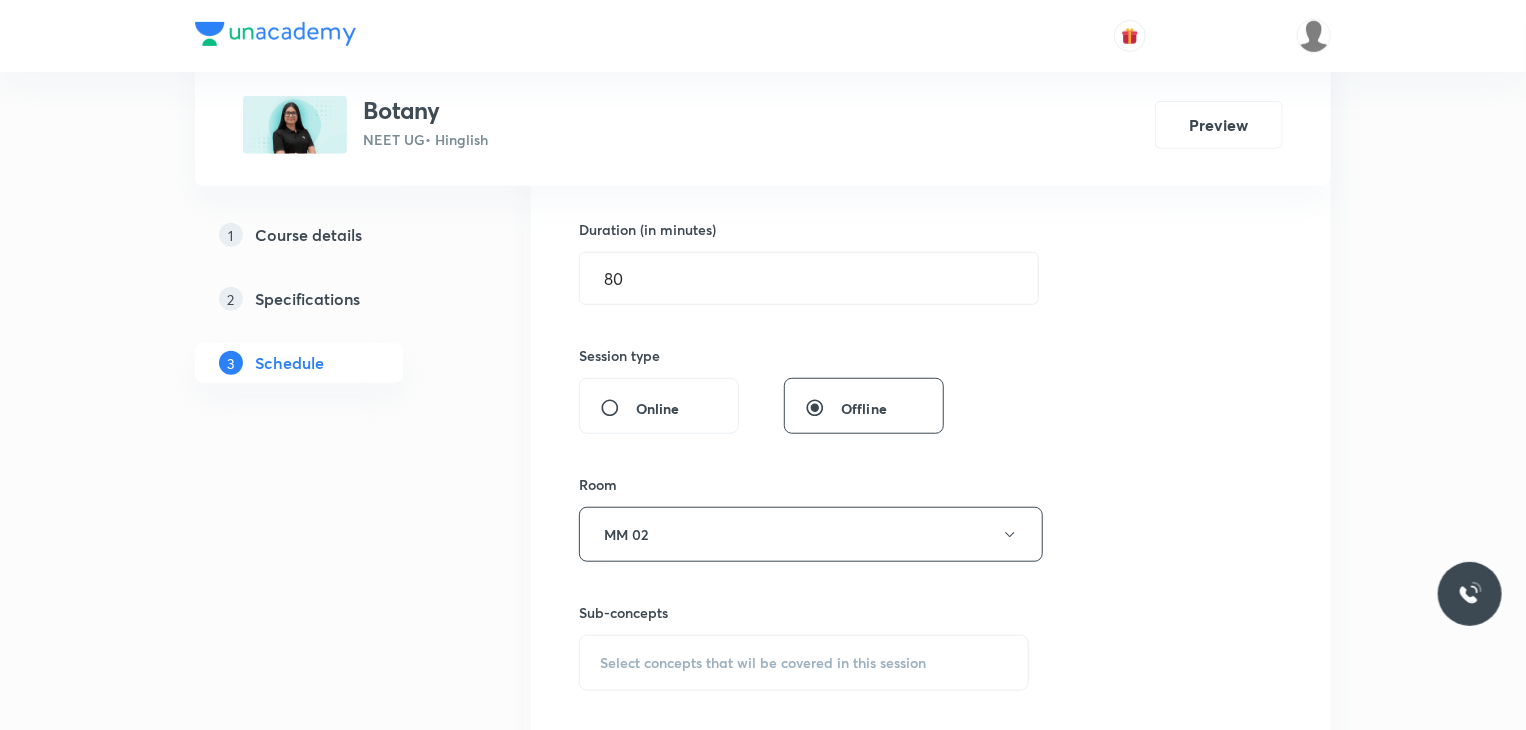 click on "Select concepts that wil be covered in this session" at bounding box center [763, 663] 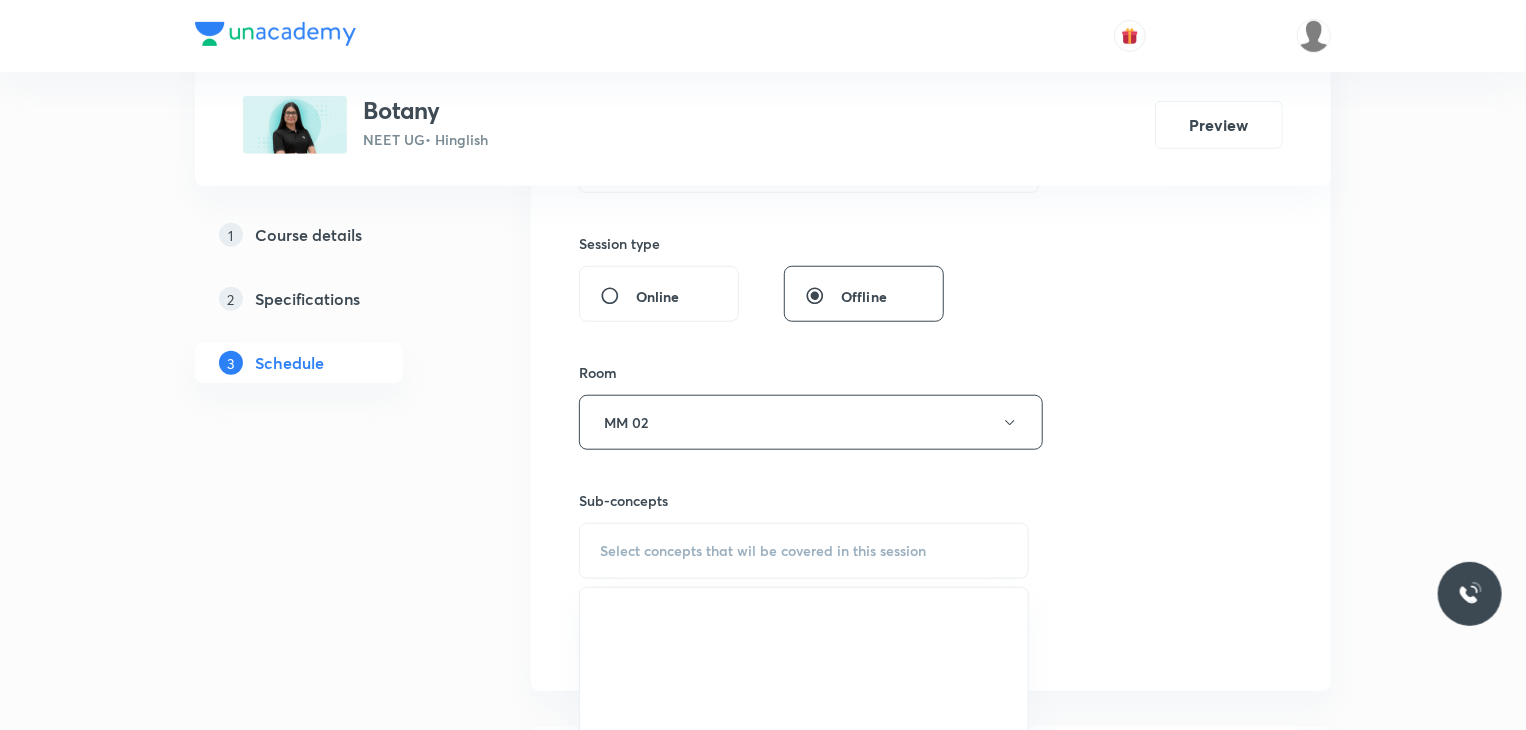 scroll, scrollTop: 900, scrollLeft: 0, axis: vertical 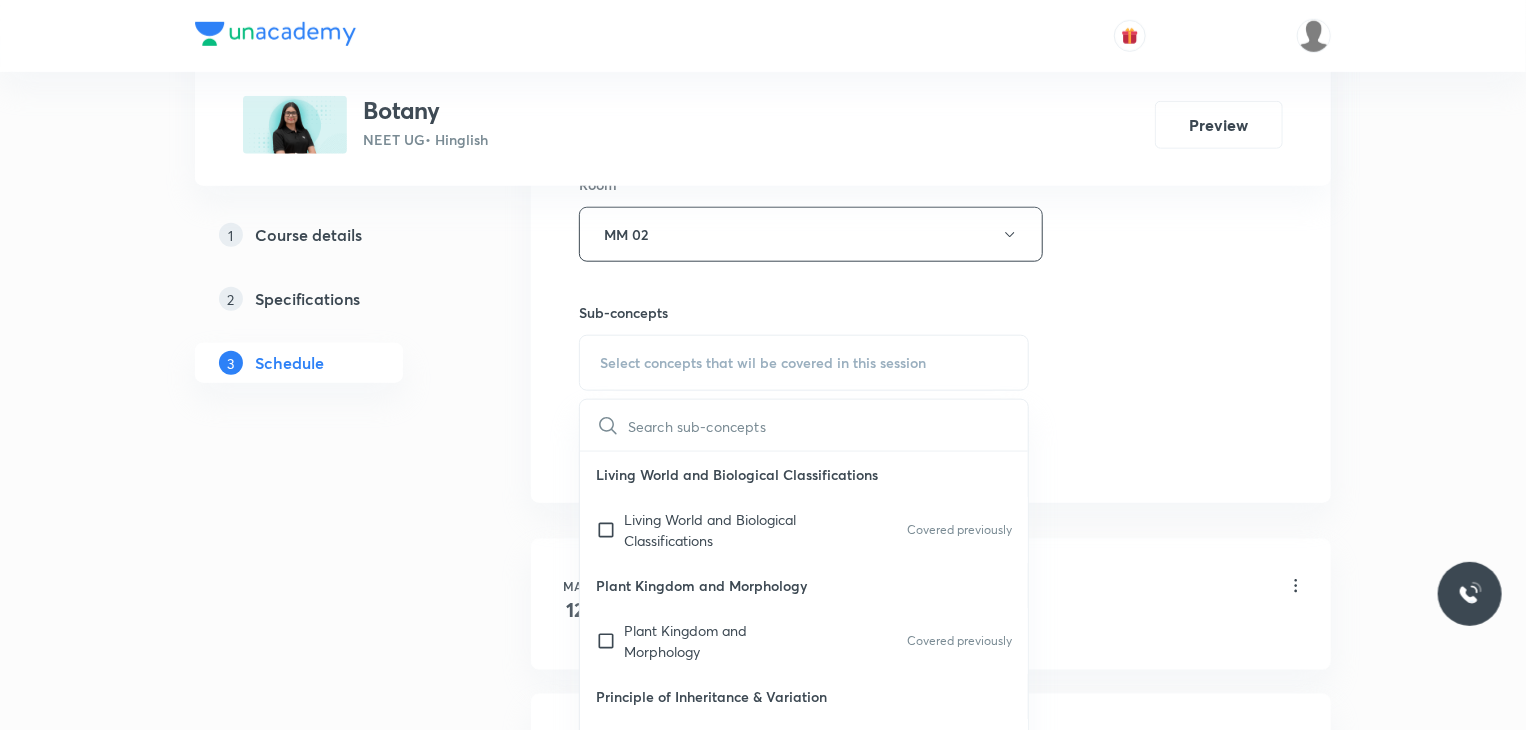 click on "Living World and Biological Classifications" at bounding box center [804, 474] 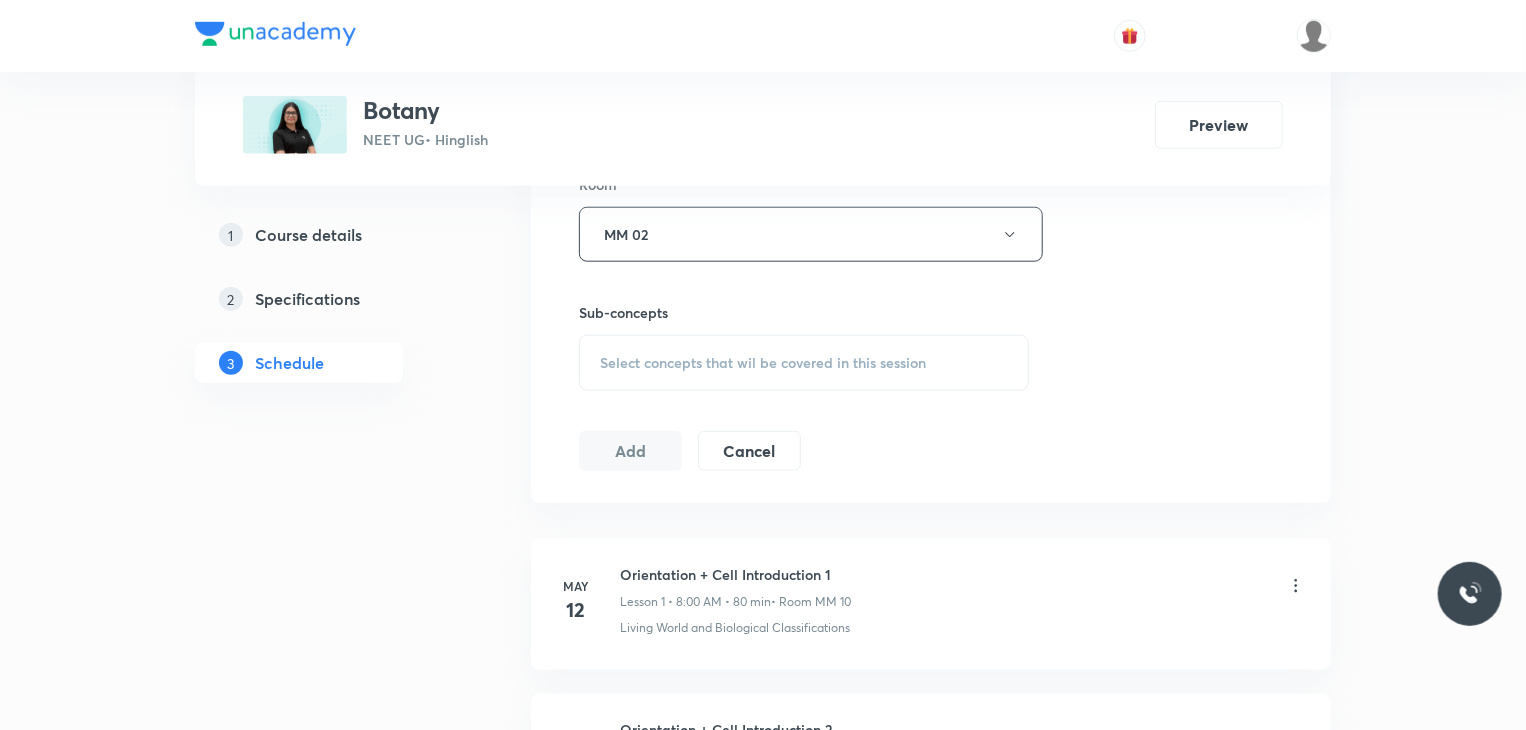 click on "Select concepts that wil be covered in this session" at bounding box center (763, 363) 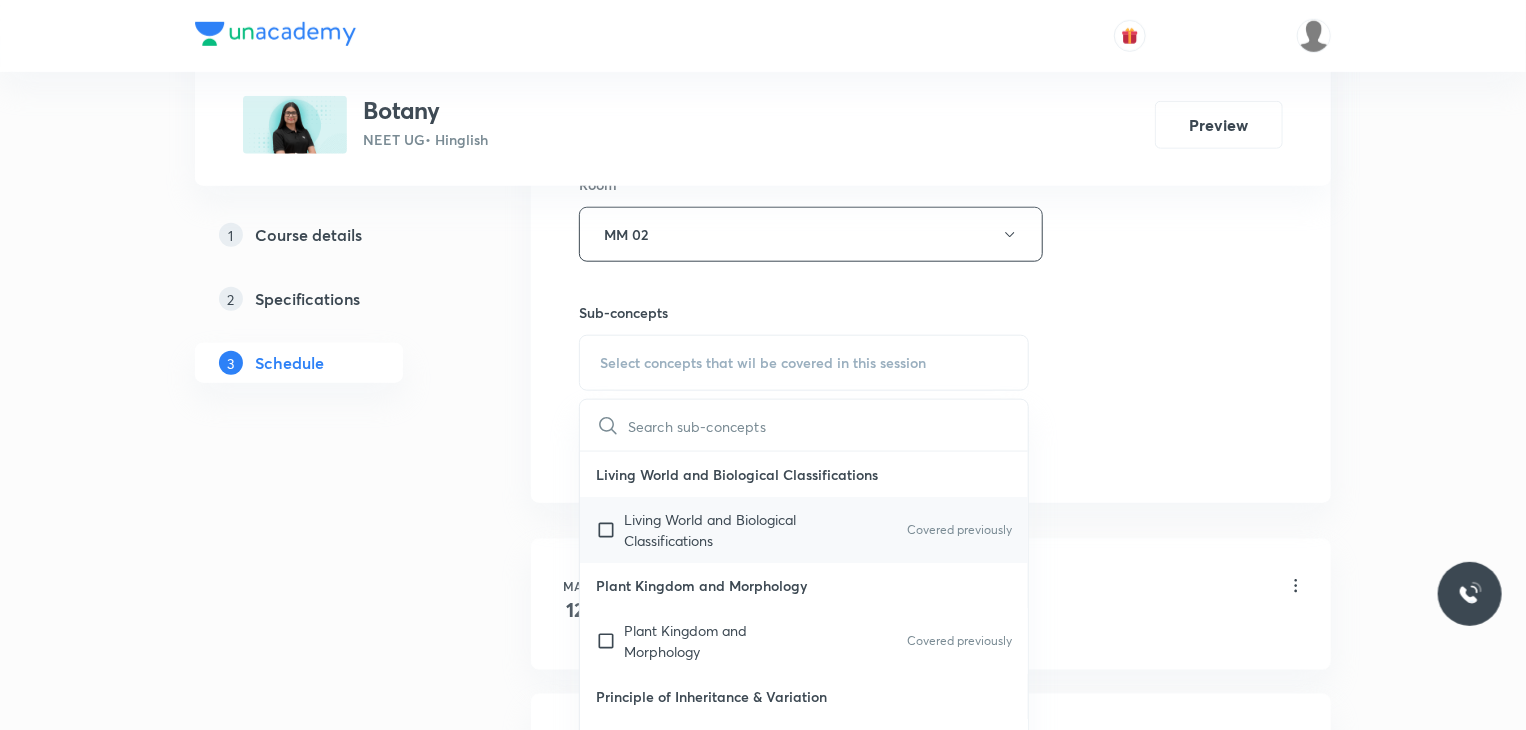 click on "Living World and Biological Classifications" at bounding box center [725, 530] 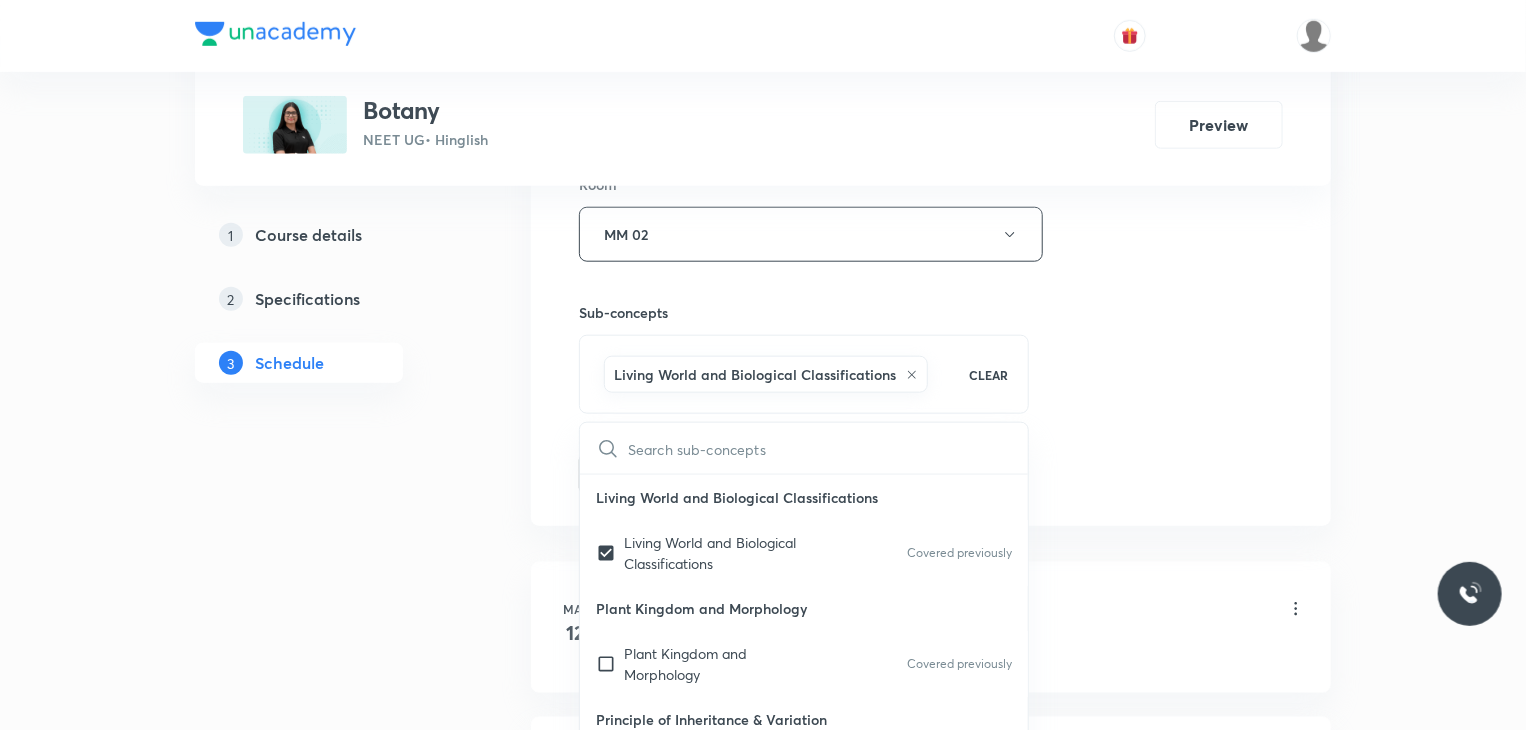 click on "Session  39 Live class Session title 19/99 The Living World 10 ​ Schedule for Jul 11, 2025, 11:10 AM ​ Duration (in minutes) 80 ​   Session type Online Offline Room MM 02 Sub-concepts Living World and Biological Classifications  CLEAR ​ Living World and Biological Classifications  Living World and Biological Classifications  Covered previously Plant Kingdom and  Morphology Plant Kingdom and  Morphology Covered previously Principle of Inheritance &  Variation Principle of Inheritance &  Variation Molecular Basis of Inheritance, Molecular Basis of Inheritance Anatomy of Flowering Plants, Photosynthesis, Anatomy of Flowering Plants, Photosynthesis, Respiration, Plant Growth & Development Respiration, Plant Growth & Development Biological Classification, Plant Kingdom, Morphology of Flowering Plants Biological Classification, Plant Kingdom, Morphology of Flowering Plants Organism & Populations,Ecosystem, Biodiversity & Conservation Organism & Populations, Ecosystem, Biodiversity & Conservation Add Cancel" at bounding box center [931, 13] 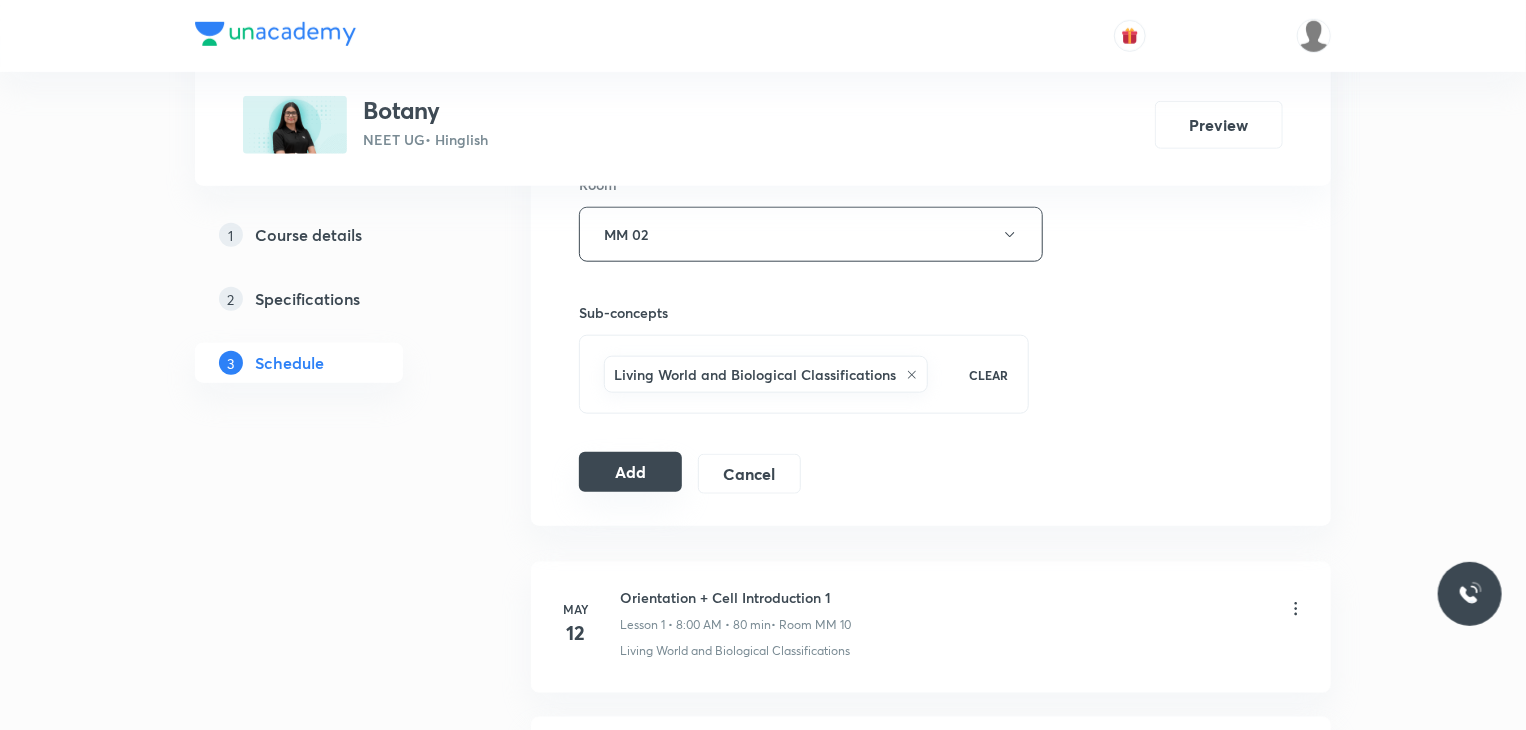 click on "Add" at bounding box center [630, 472] 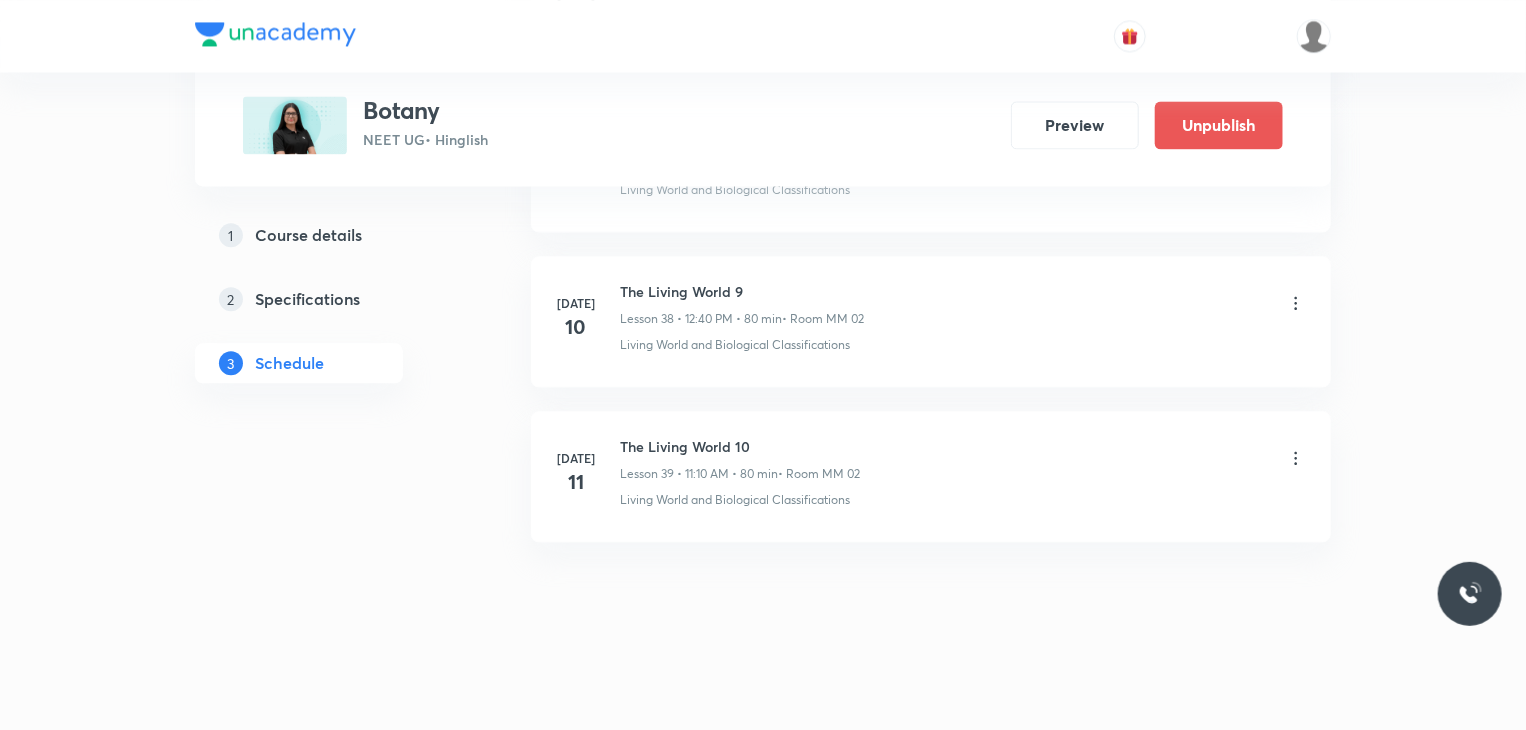 scroll, scrollTop: 5779, scrollLeft: 0, axis: vertical 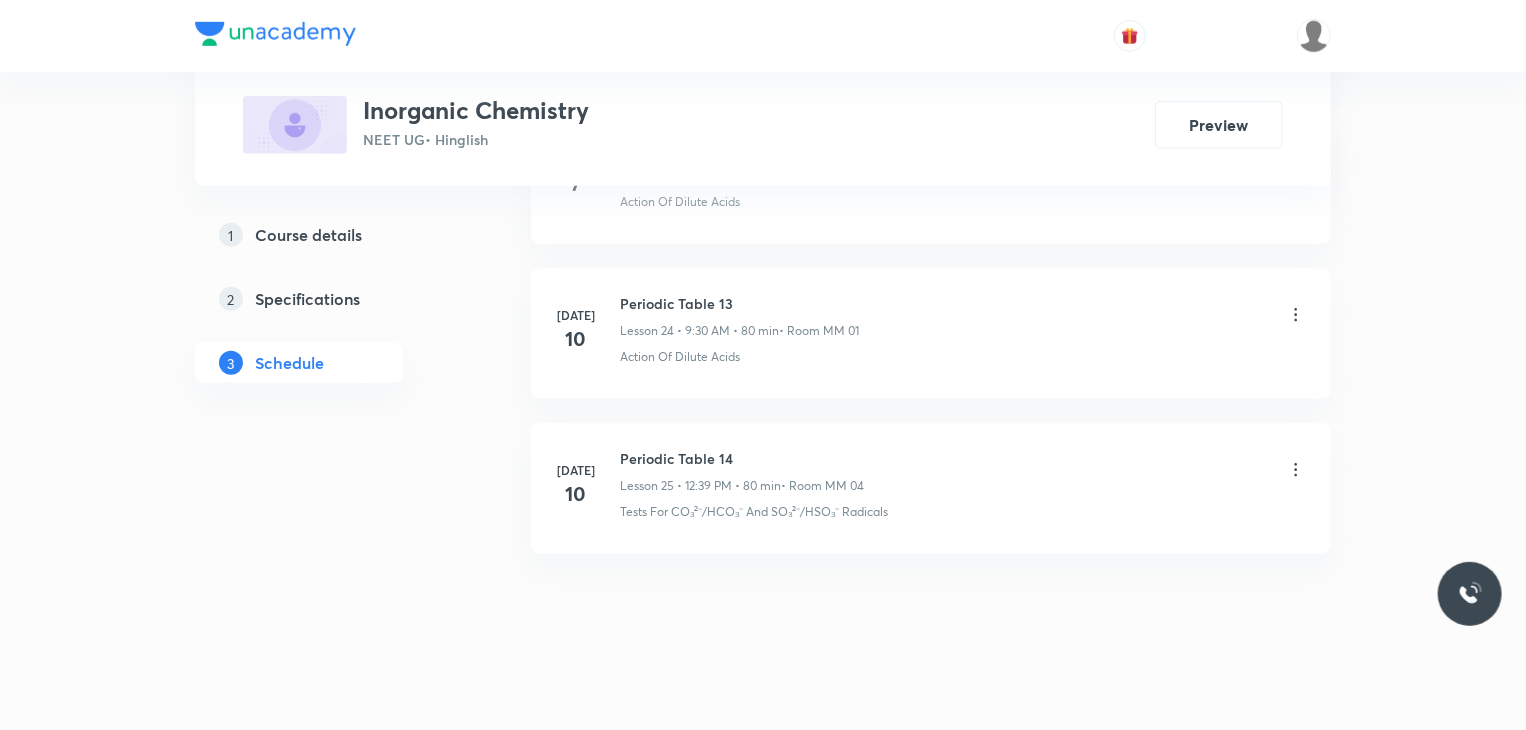 click on "[DATE] Periodic Table 14 Lesson 25 • 12:39 PM • 80 min  • Room MM 04 Tests For CO₃²⁻/HCO₃⁻ And SO₃²⁻/HSO₃⁻ Radicals" at bounding box center [931, 488] 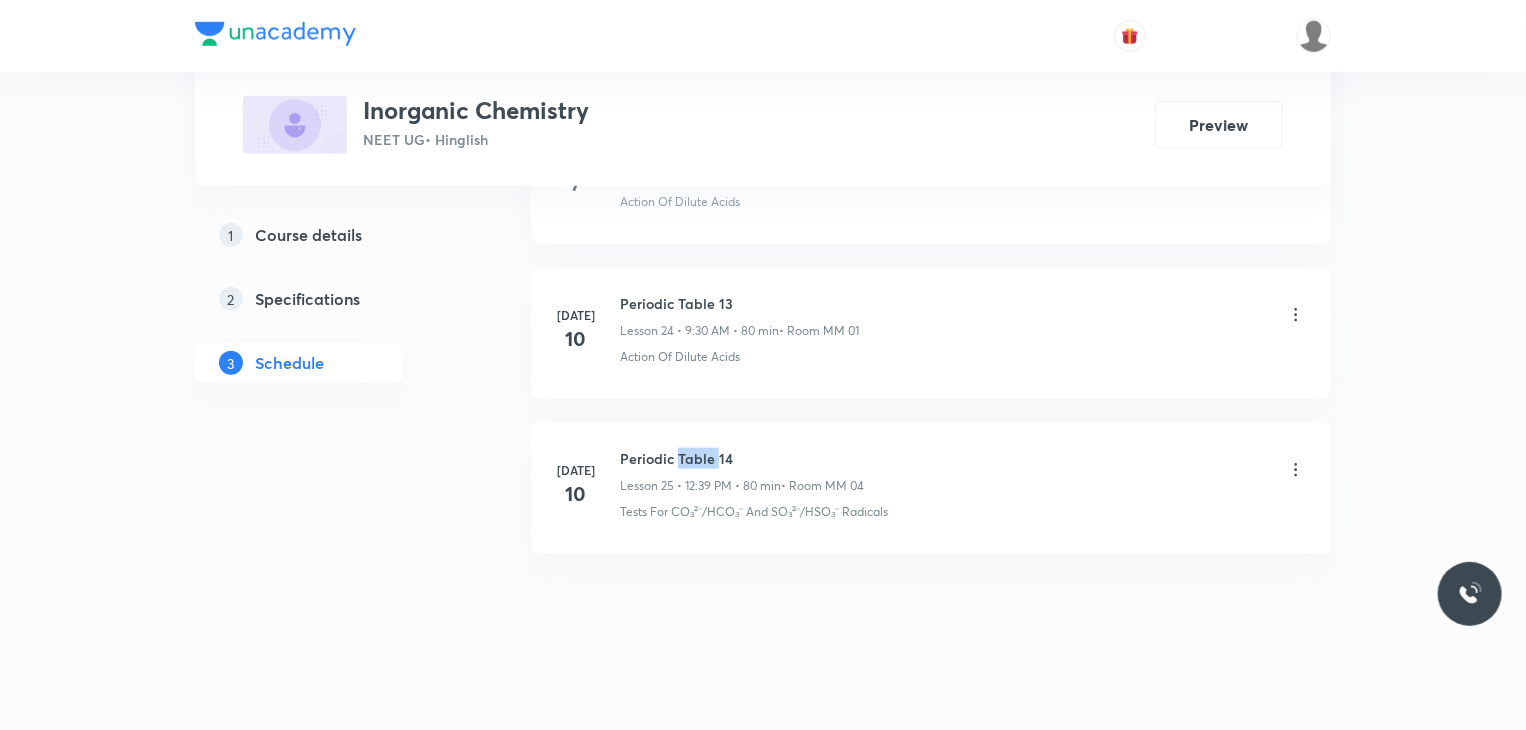 click on "[DATE] Periodic Table 14 Lesson 25 • 12:39 PM • 80 min  • Room MM 04 Tests For CO₃²⁻/HCO₃⁻ And SO₃²⁻/HSO₃⁻ Radicals" at bounding box center [931, 488] 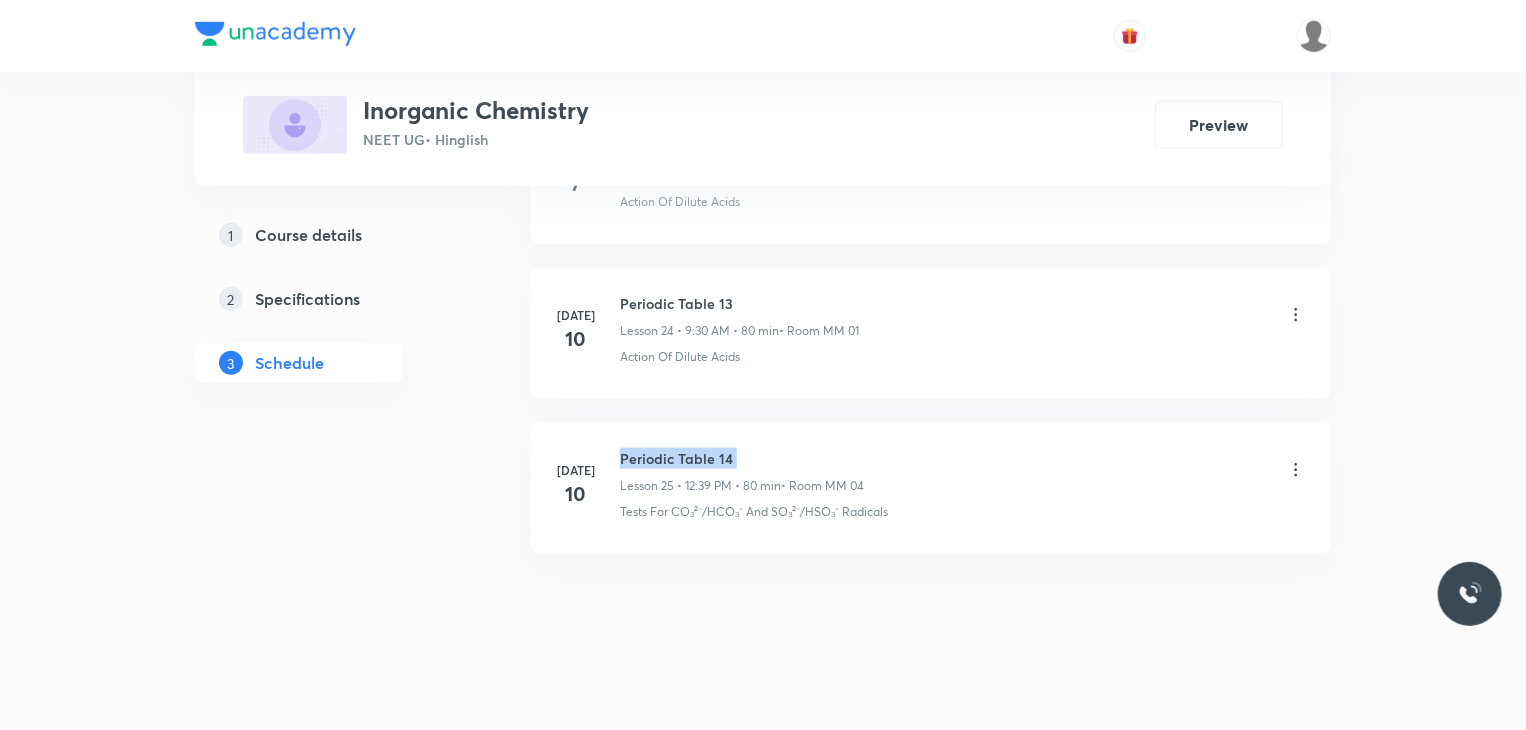 click on "[DATE] Periodic Table 14 Lesson 25 • 12:39 PM • 80 min  • Room MM 04 Tests For CO₃²⁻/HCO₃⁻ And SO₃²⁻/HSO₃⁻ Radicals" at bounding box center (931, 488) 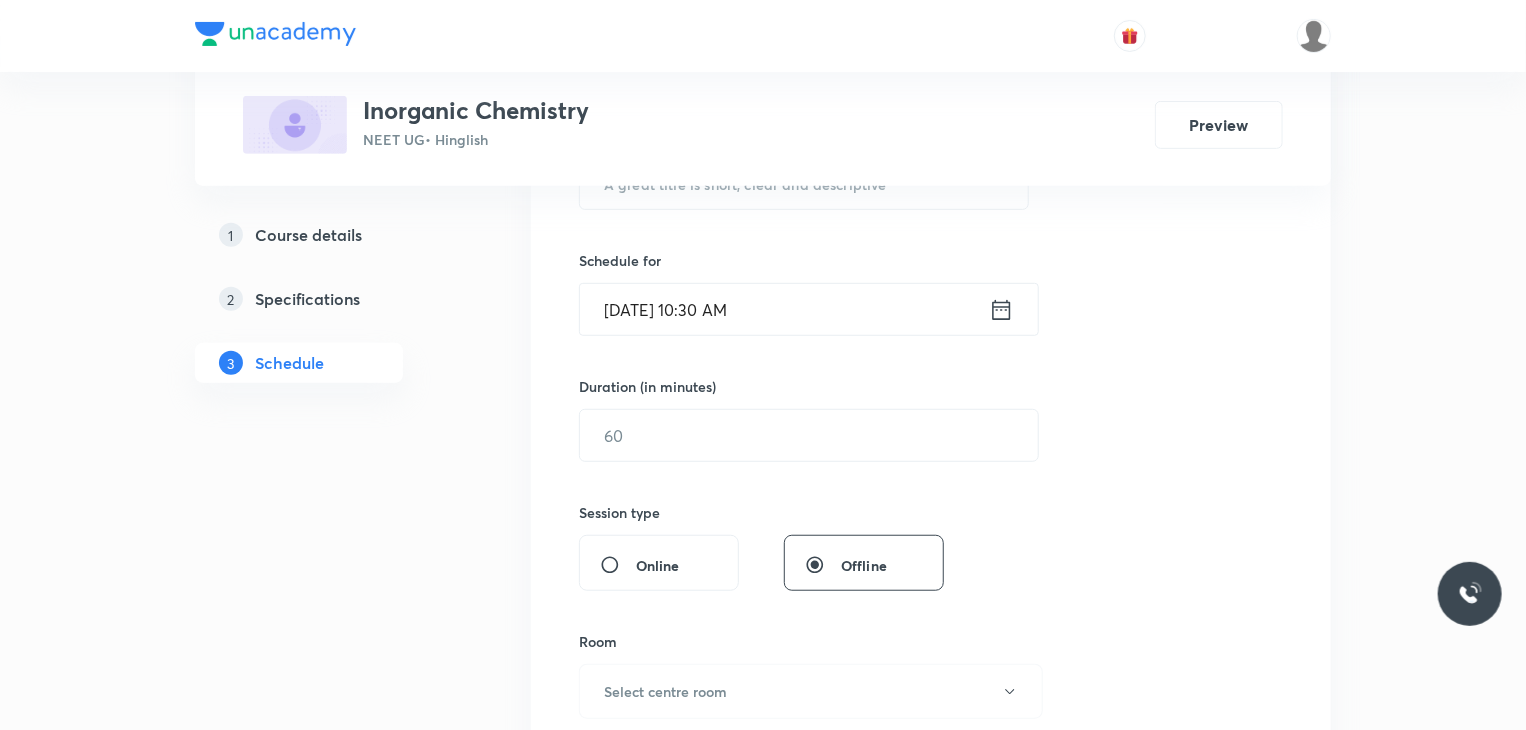 scroll, scrollTop: 0, scrollLeft: 0, axis: both 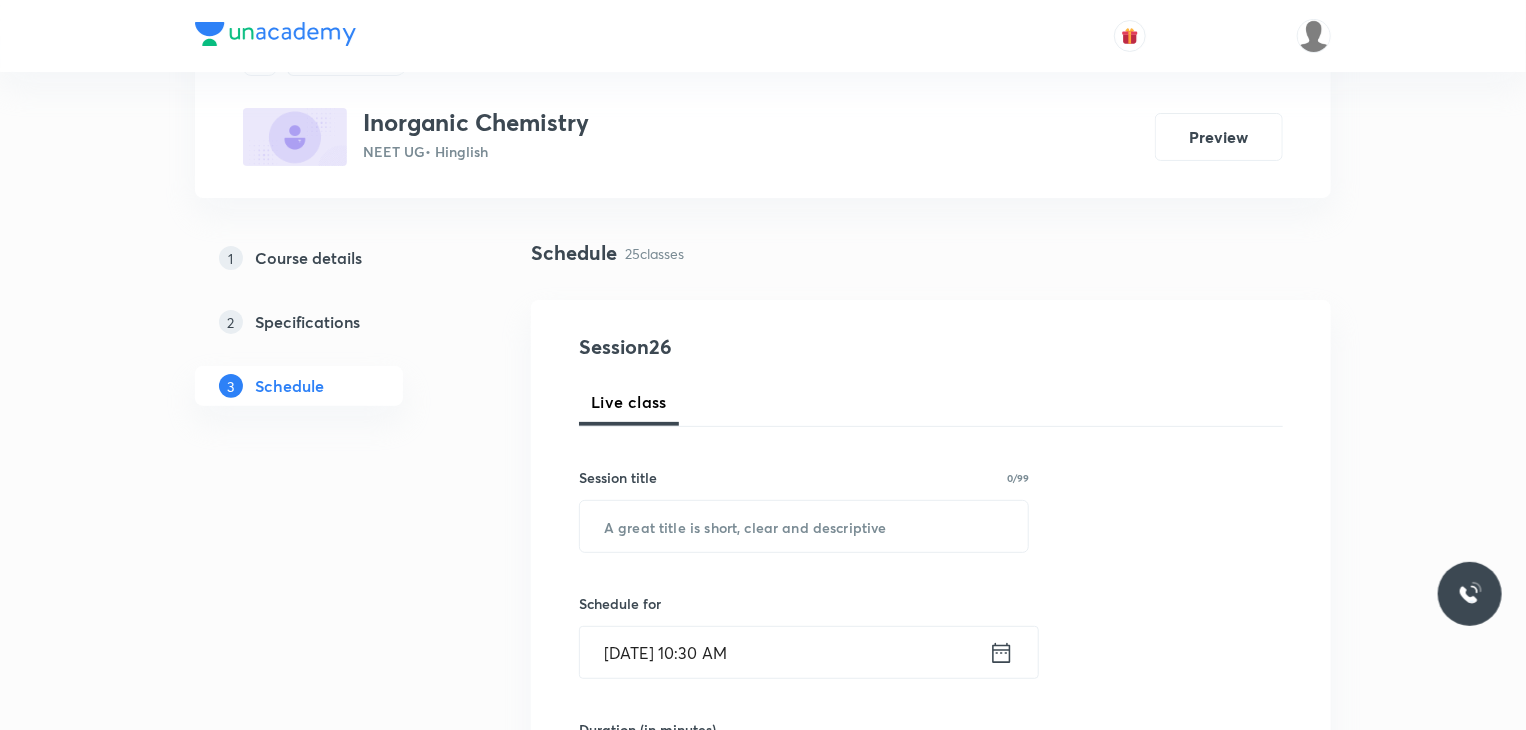click on "Session  26 Live class Session title 0/99 ​ Schedule for [DATE] 10:30 AM ​ Duration (in minutes) ​   Session type Online Offline Room Select centre room Sub-concepts Select concepts that wil be covered in this session Add Cancel" at bounding box center (931, 801) 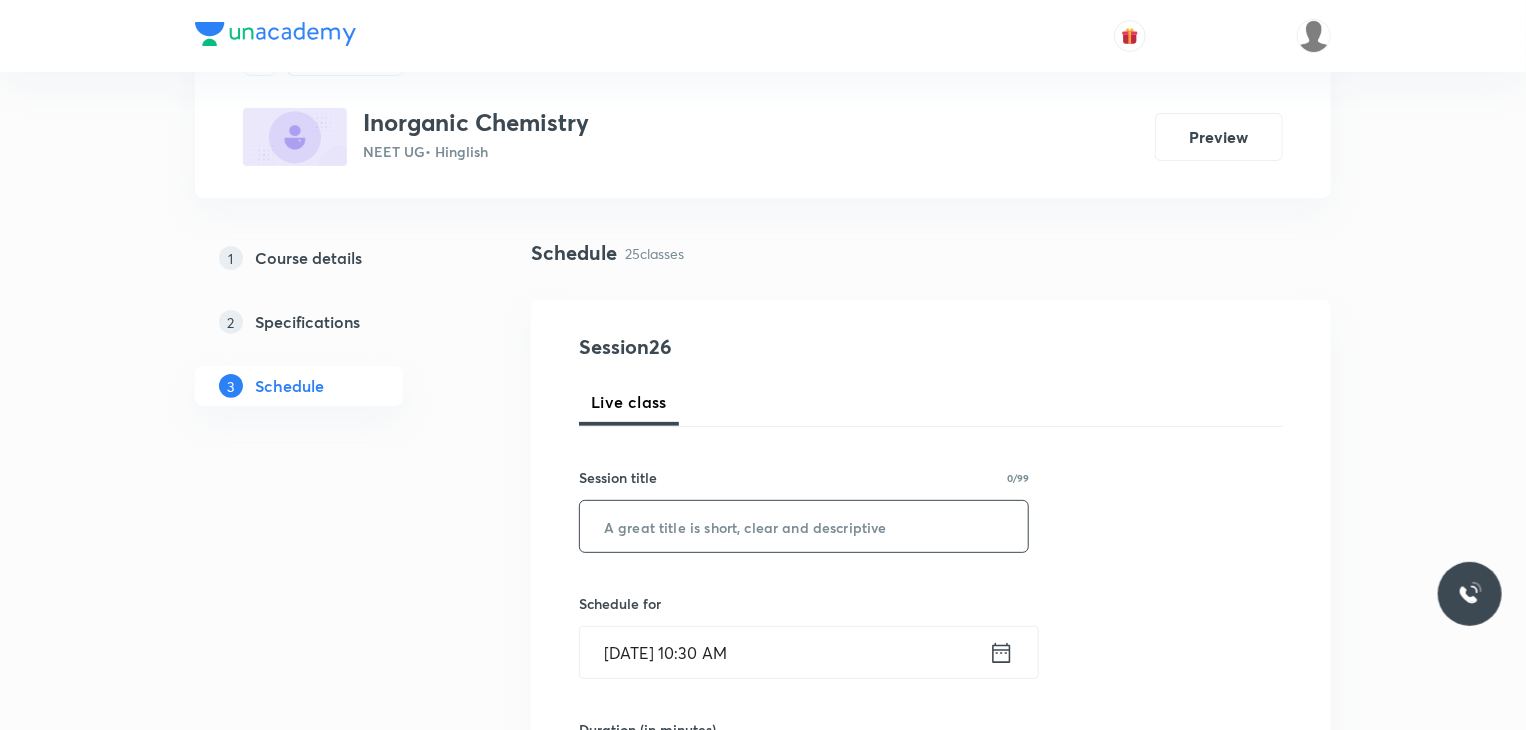 click at bounding box center [804, 526] 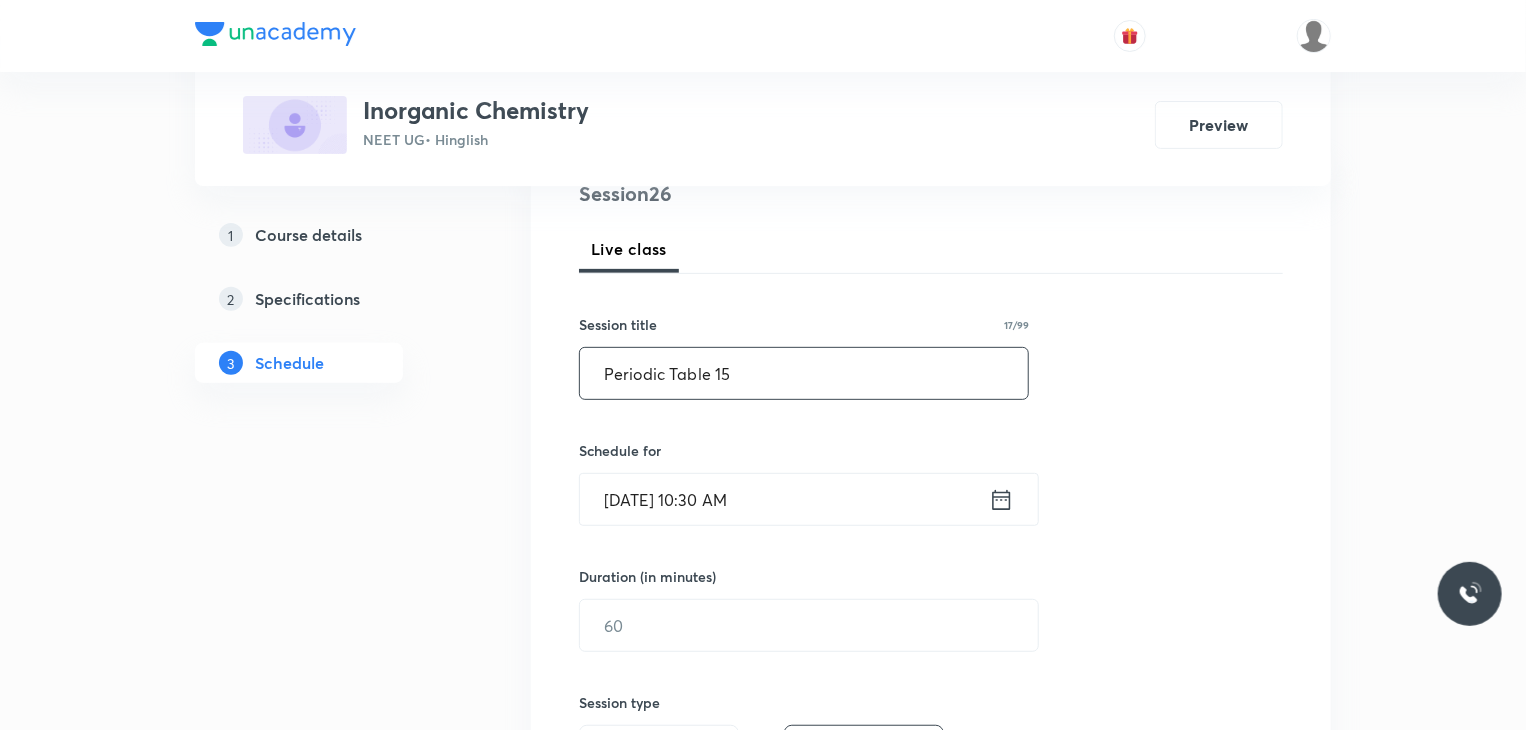 scroll, scrollTop: 500, scrollLeft: 0, axis: vertical 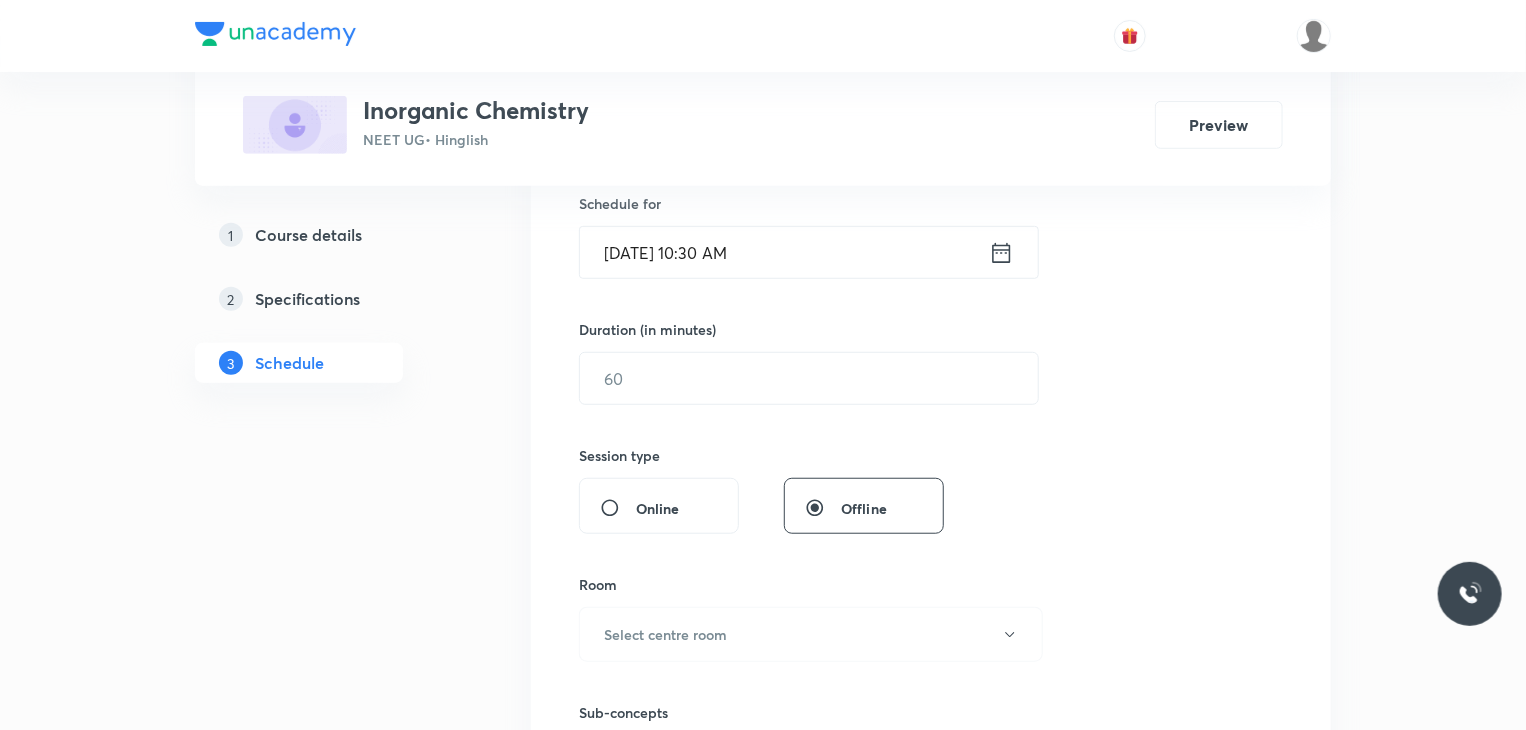 type on "Periodic Table 15" 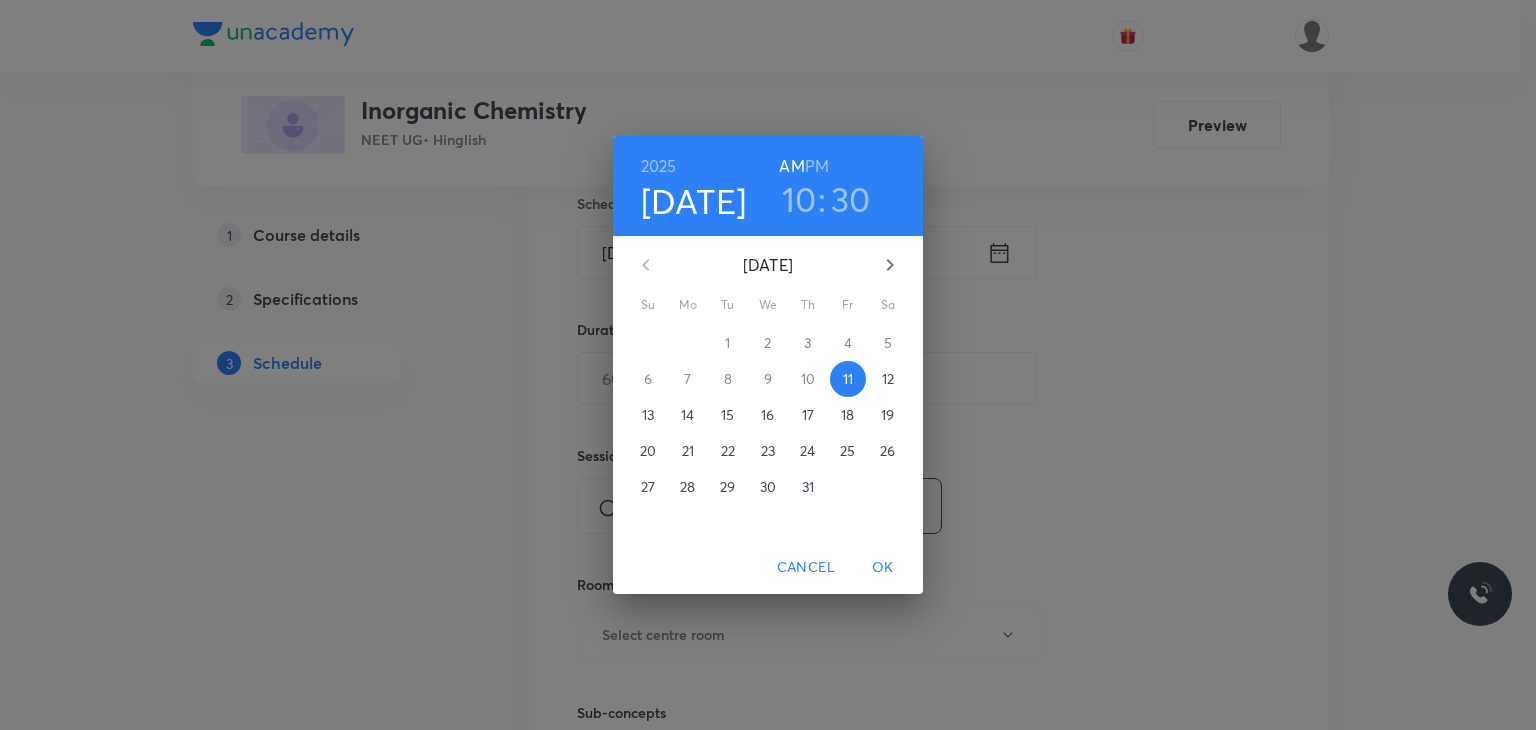click on "10" at bounding box center (799, 199) 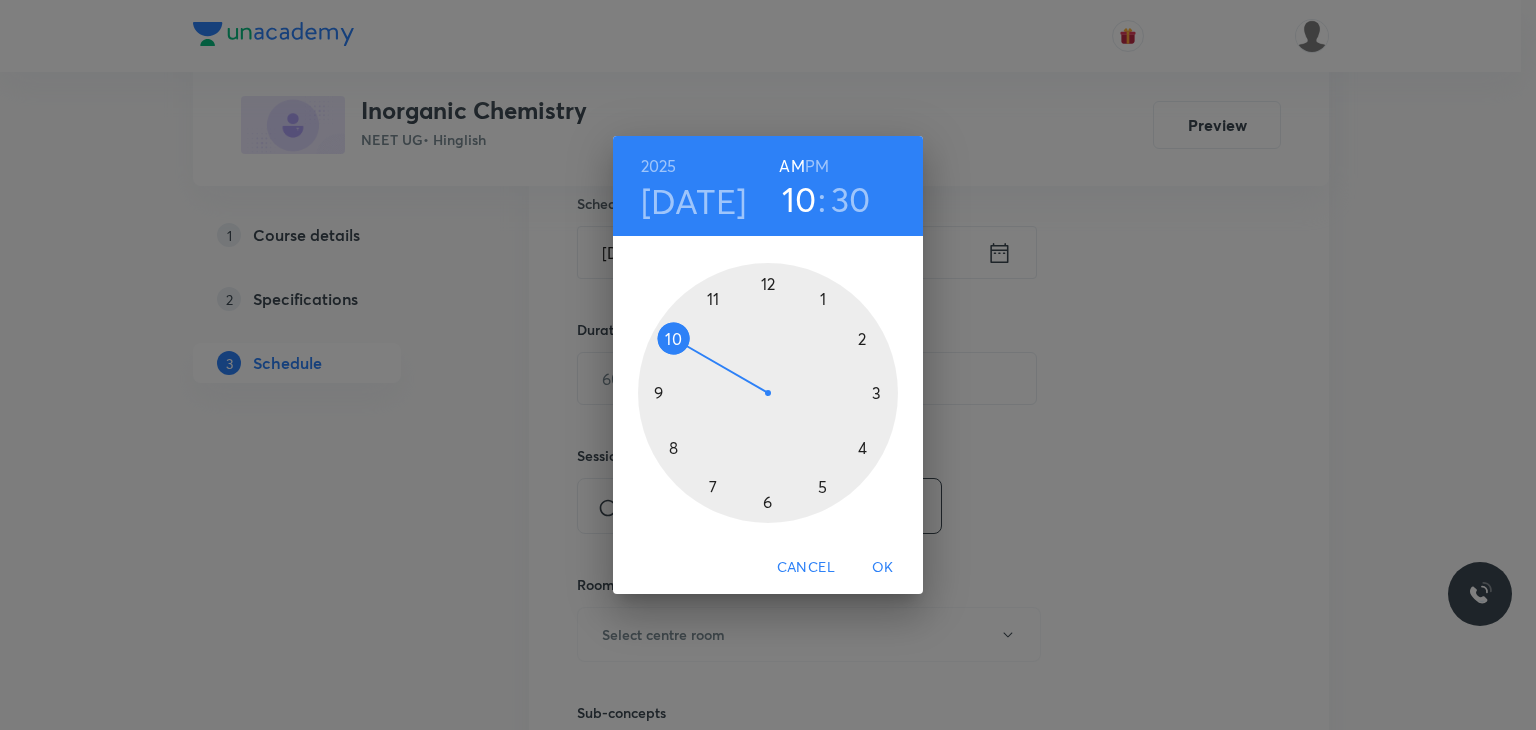 click at bounding box center (768, 393) 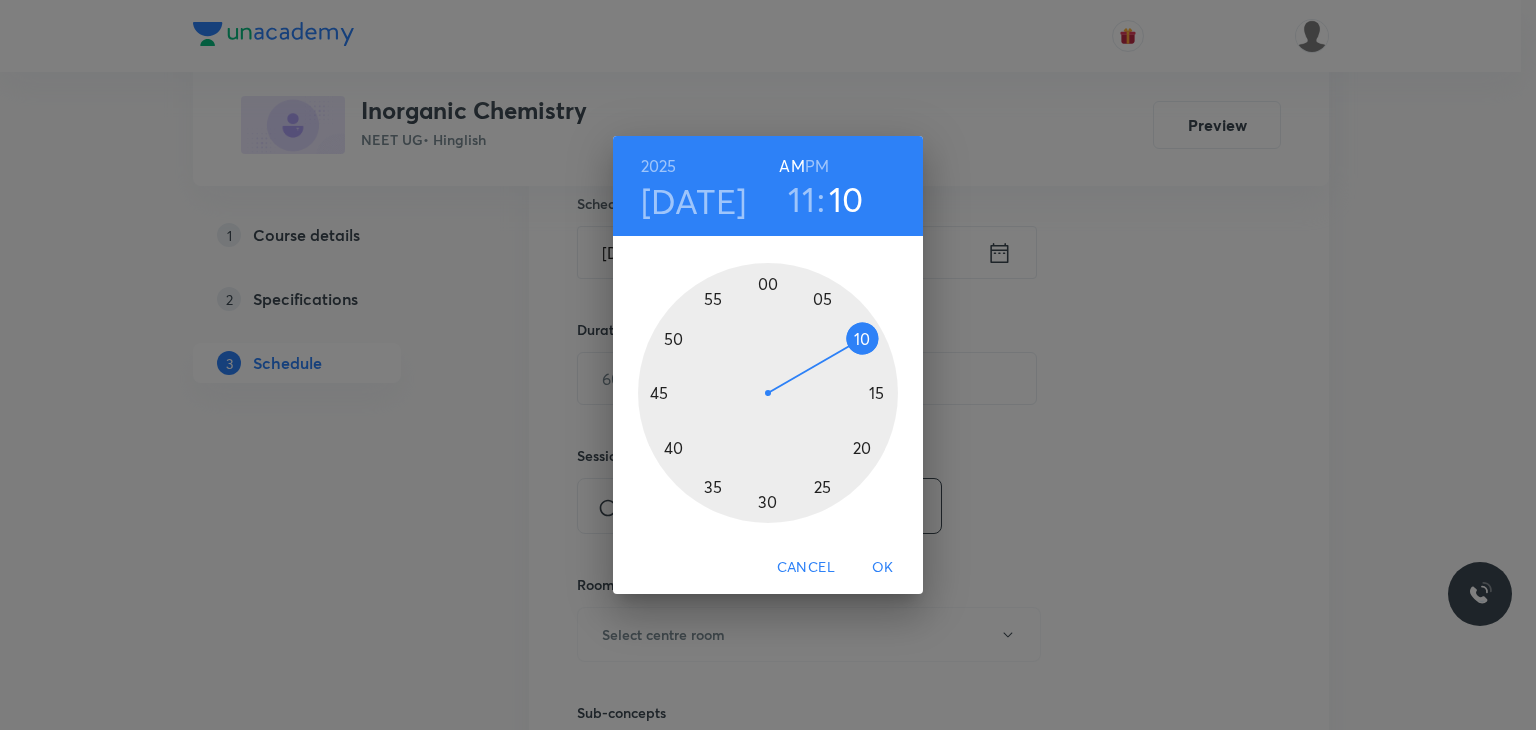 drag, startPoint x: 877, startPoint y: 345, endPoint x: 883, endPoint y: 333, distance: 13.416408 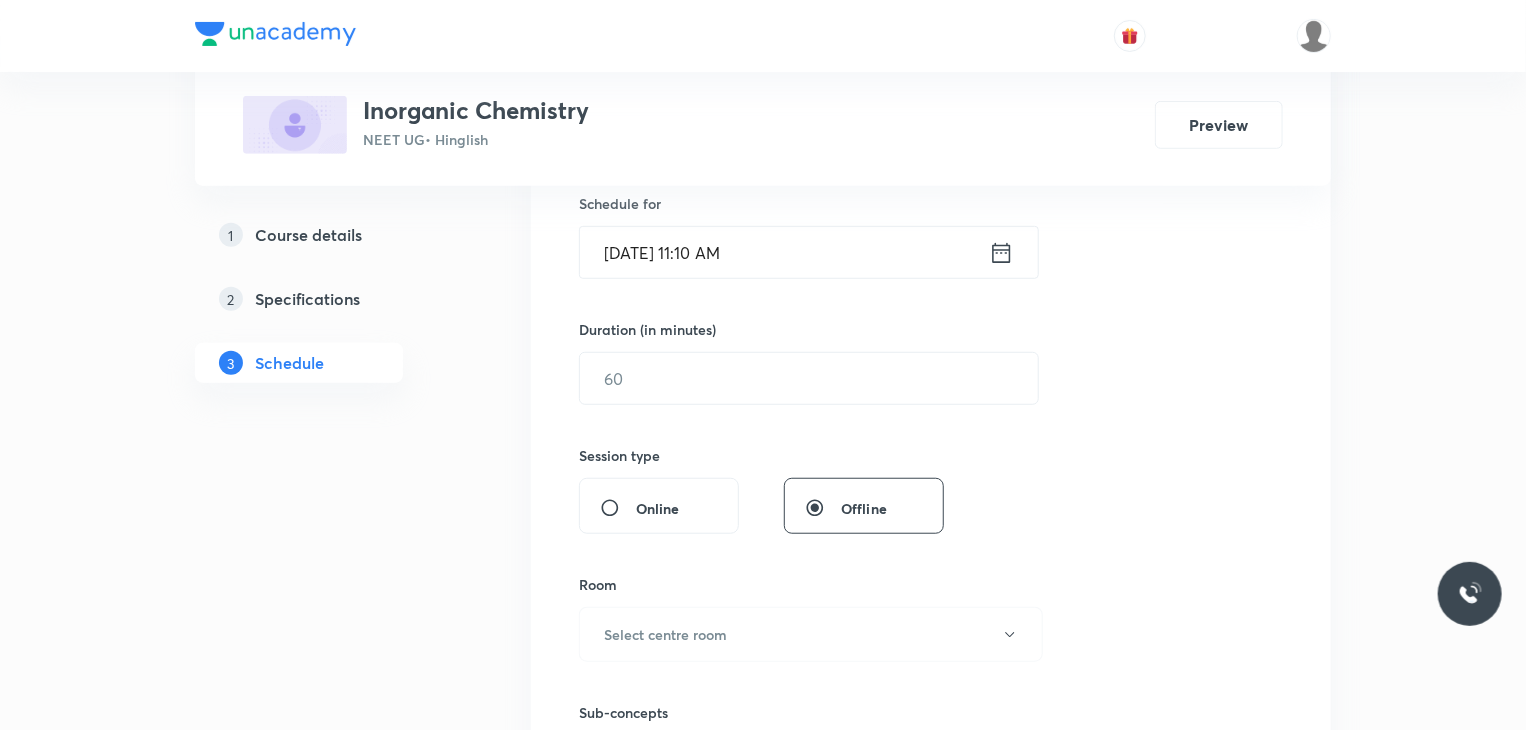click on "Duration (in minutes)" at bounding box center (761, 329) 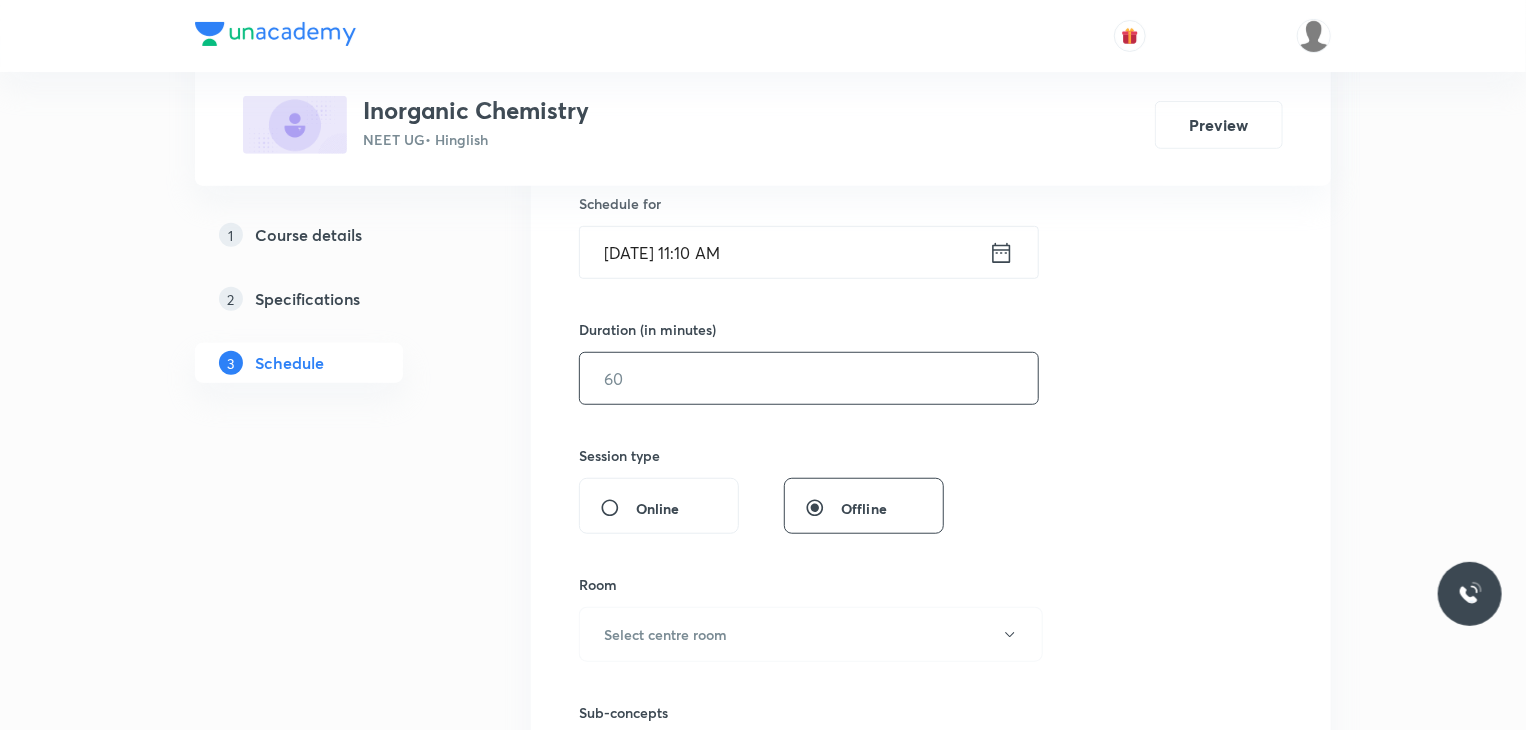 click at bounding box center [809, 378] 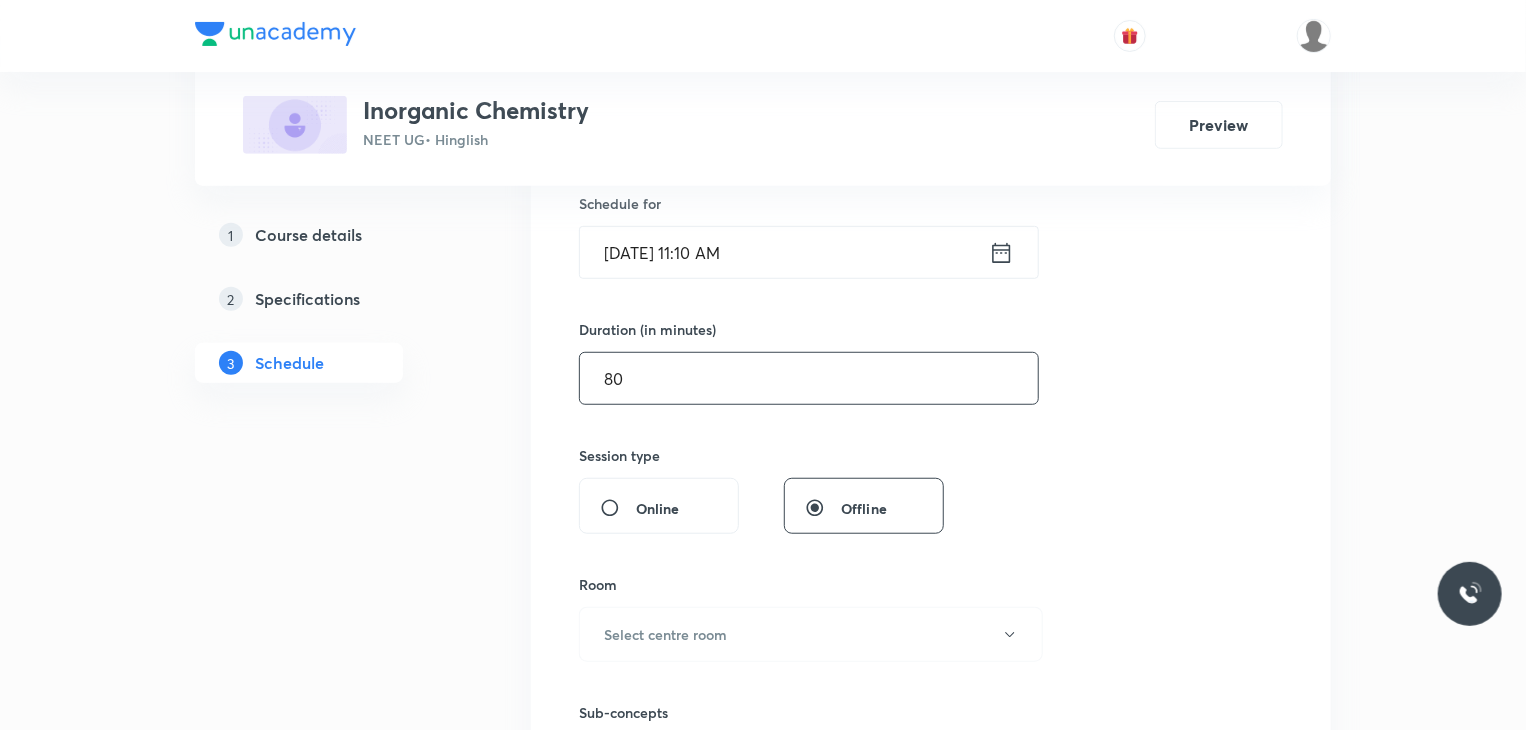 type on "80" 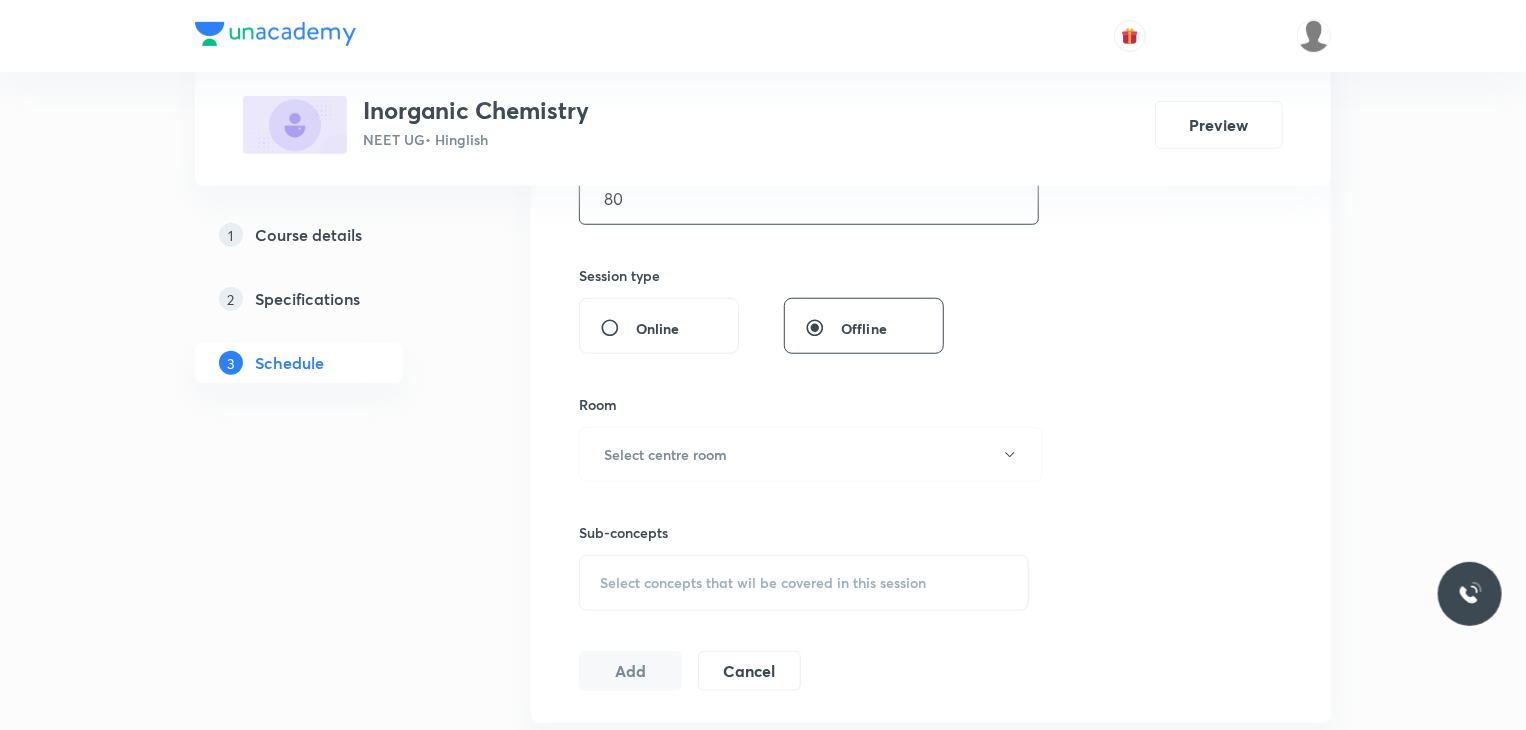 scroll, scrollTop: 684, scrollLeft: 0, axis: vertical 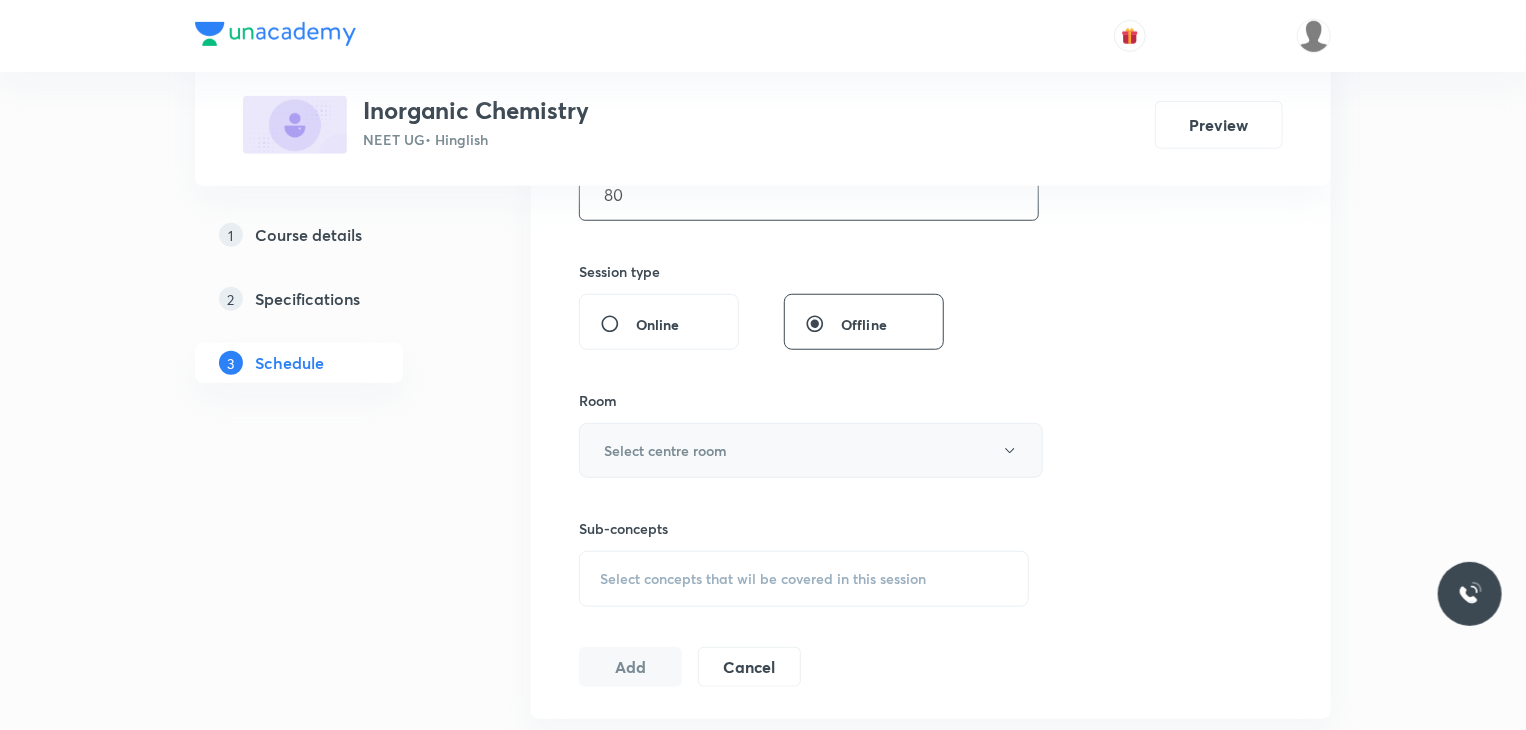 click on "Select centre room" at bounding box center (811, 450) 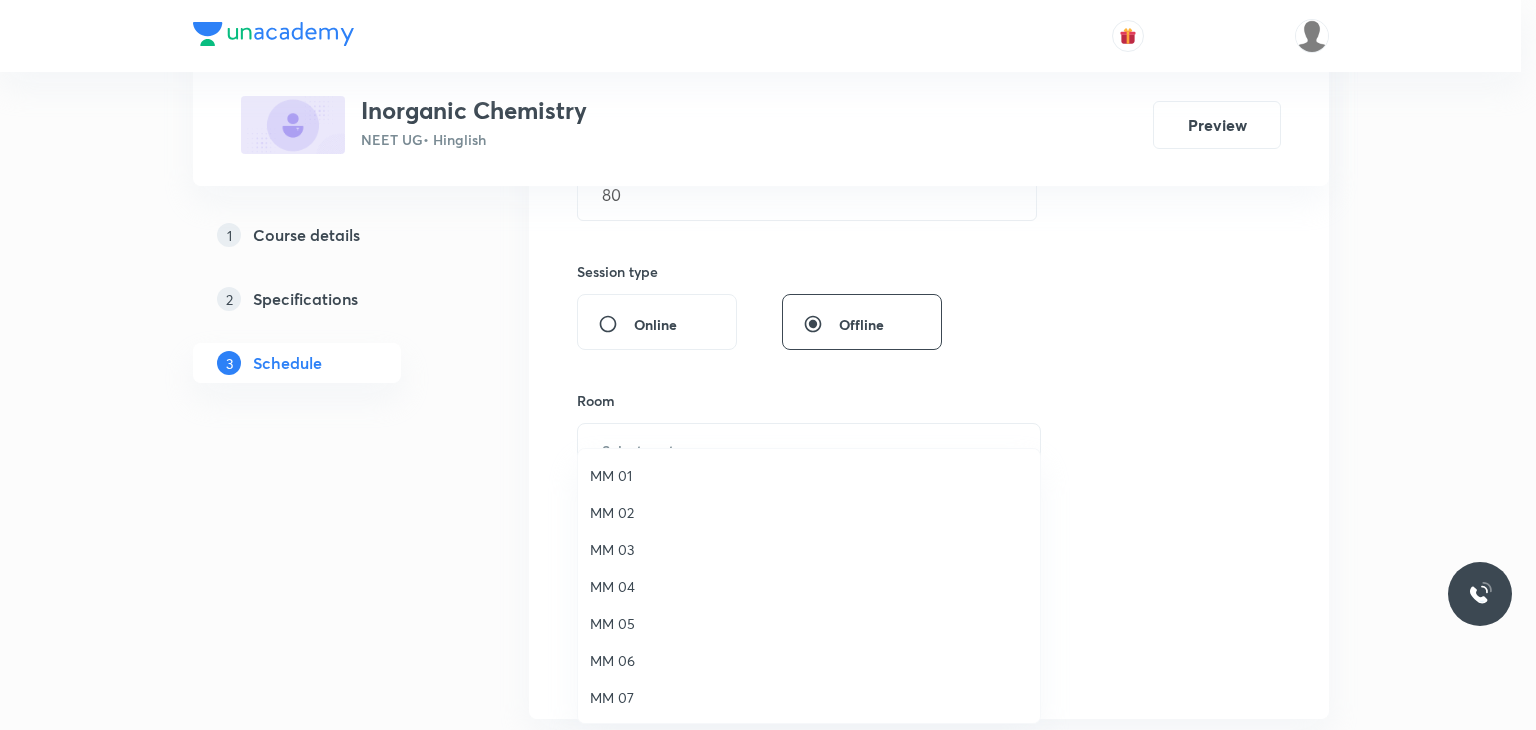 click at bounding box center (768, 365) 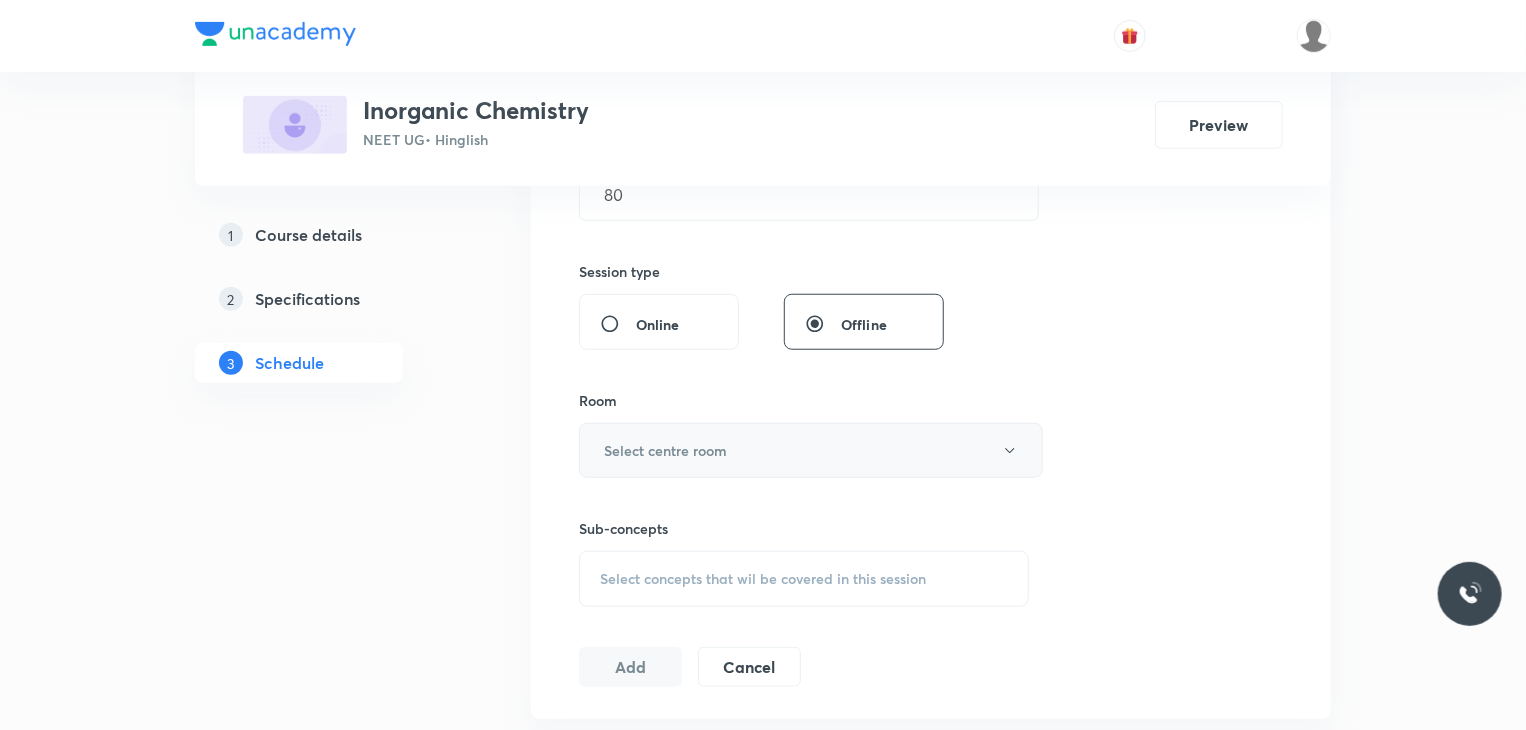 click on "Select centre room" at bounding box center [665, 450] 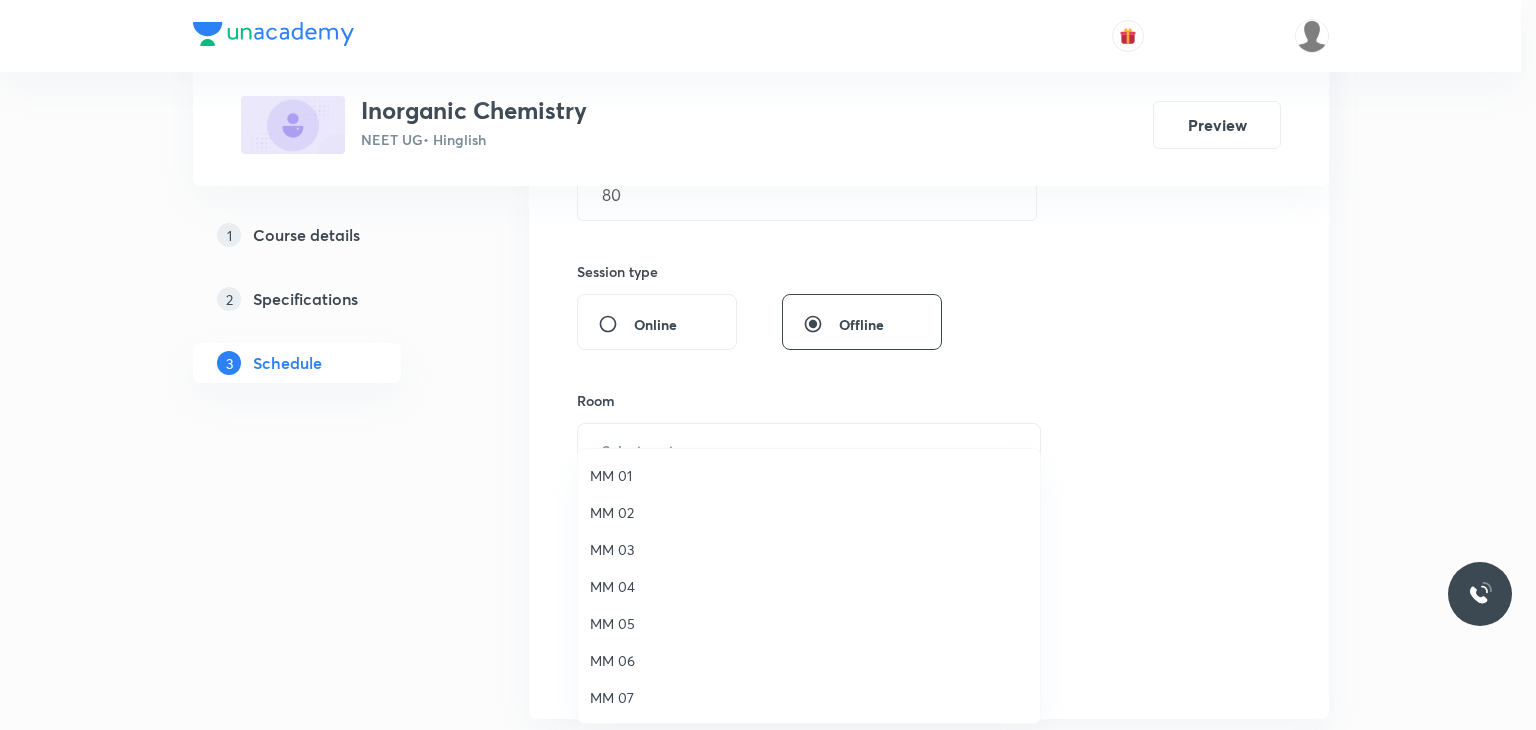 click on "MM 02" at bounding box center (809, 512) 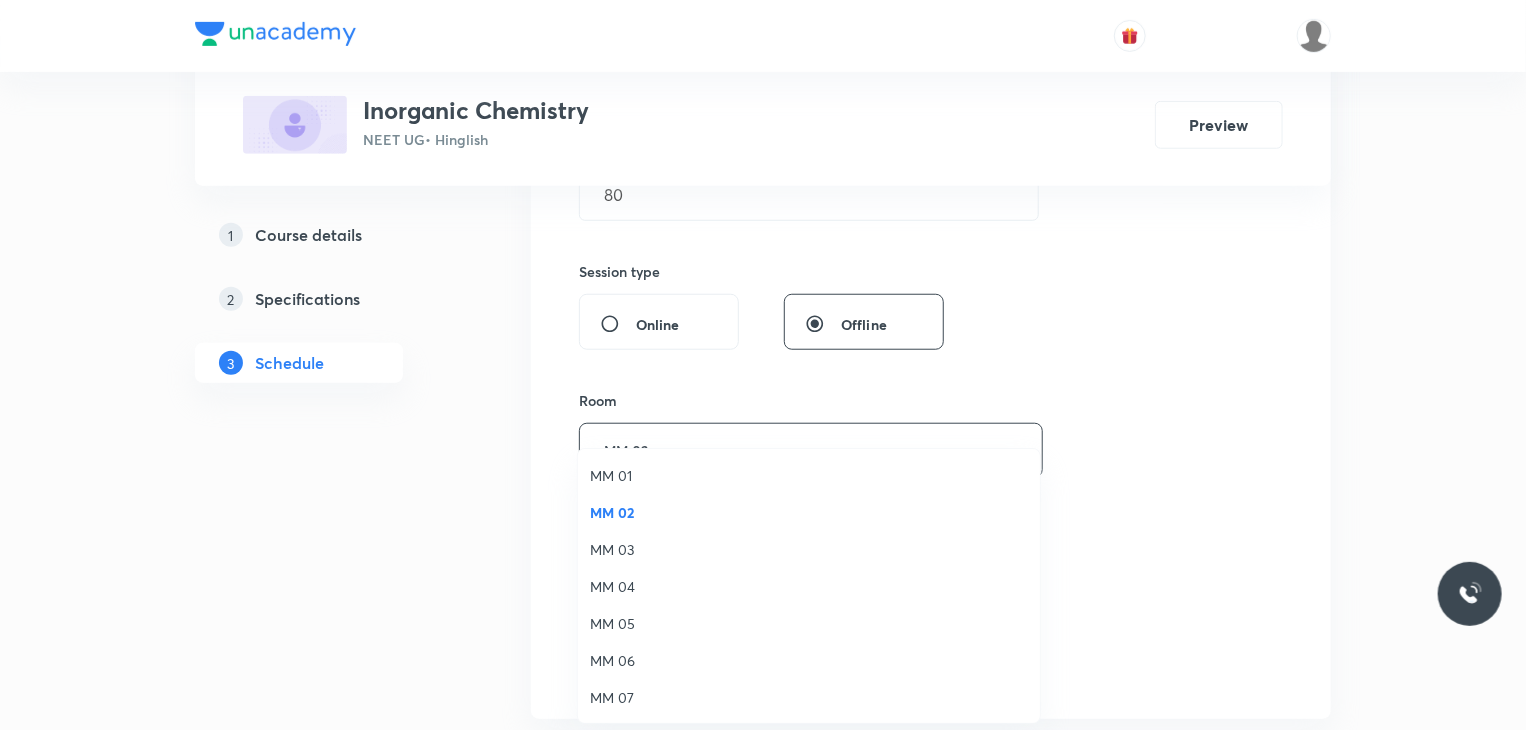 click on "Select concepts that wil be covered in this session" at bounding box center [763, 579] 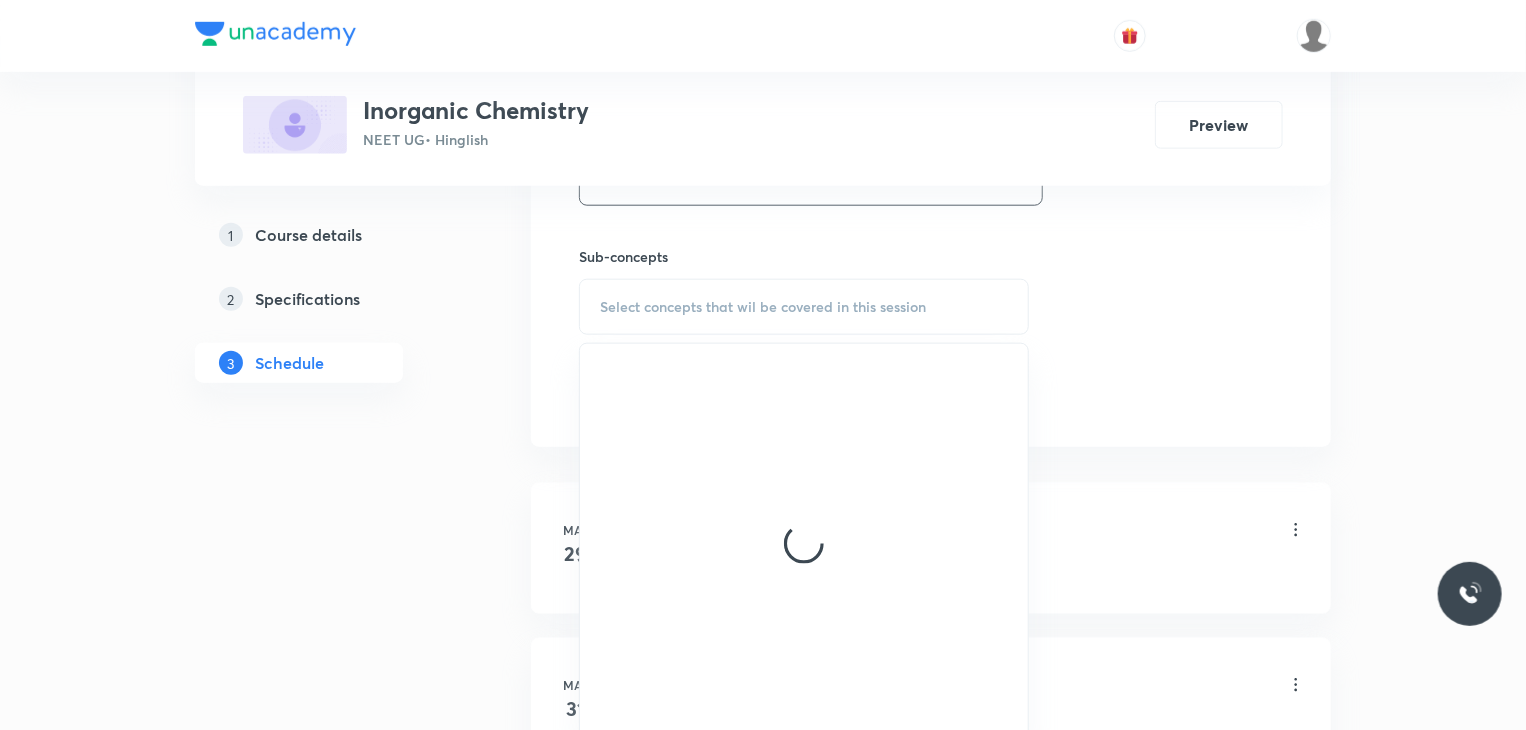 scroll, scrollTop: 964, scrollLeft: 0, axis: vertical 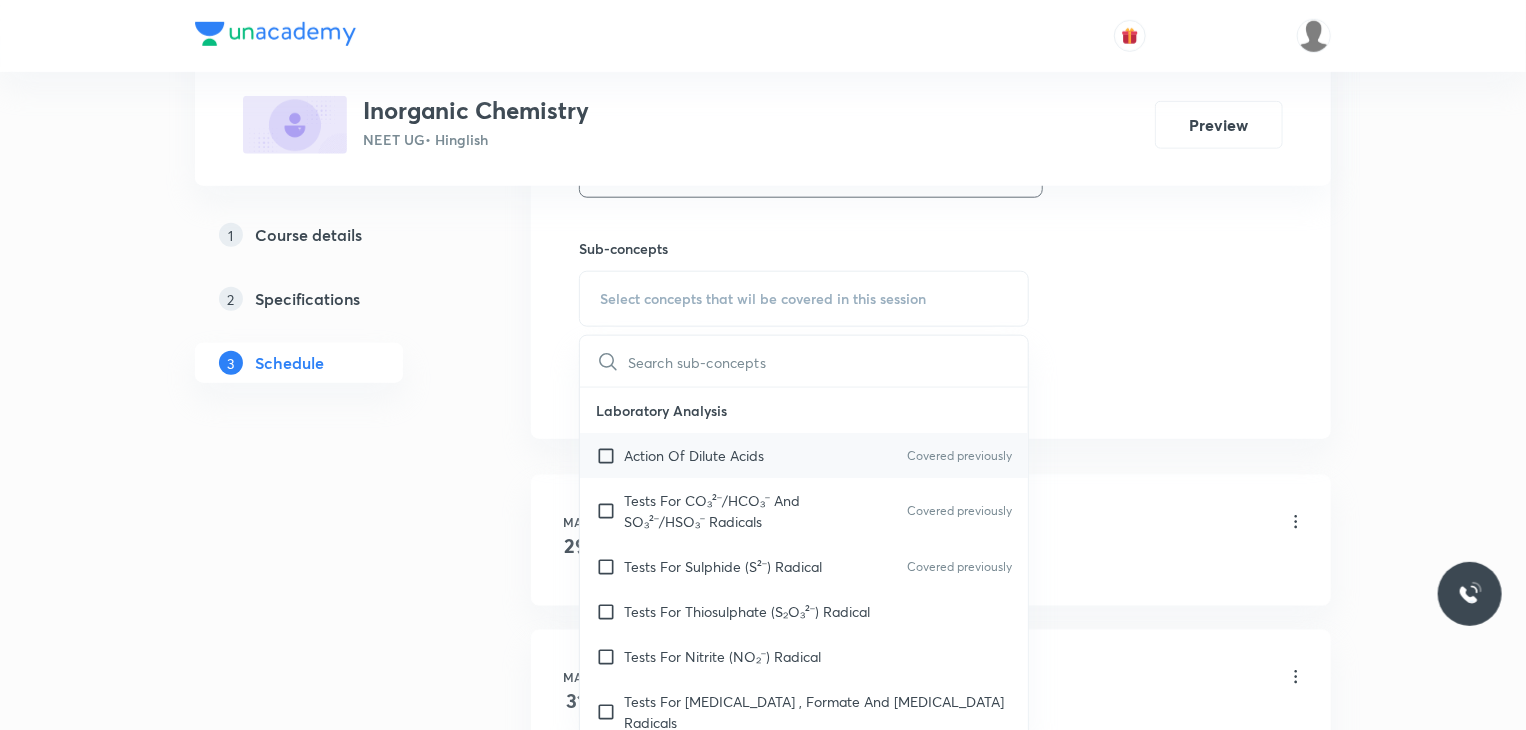 click on "Action Of Dilute Acids" at bounding box center [694, 455] 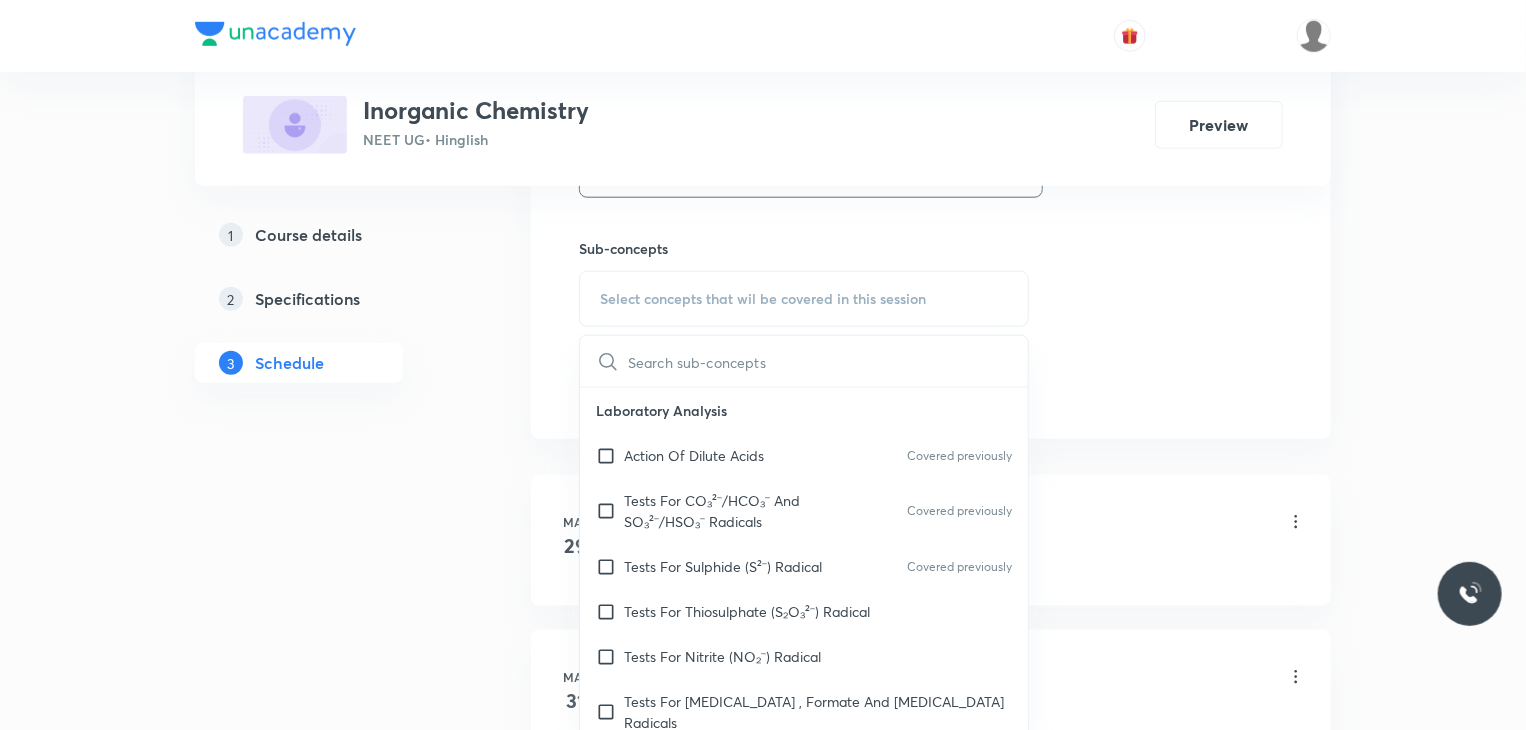 checkbox on "true" 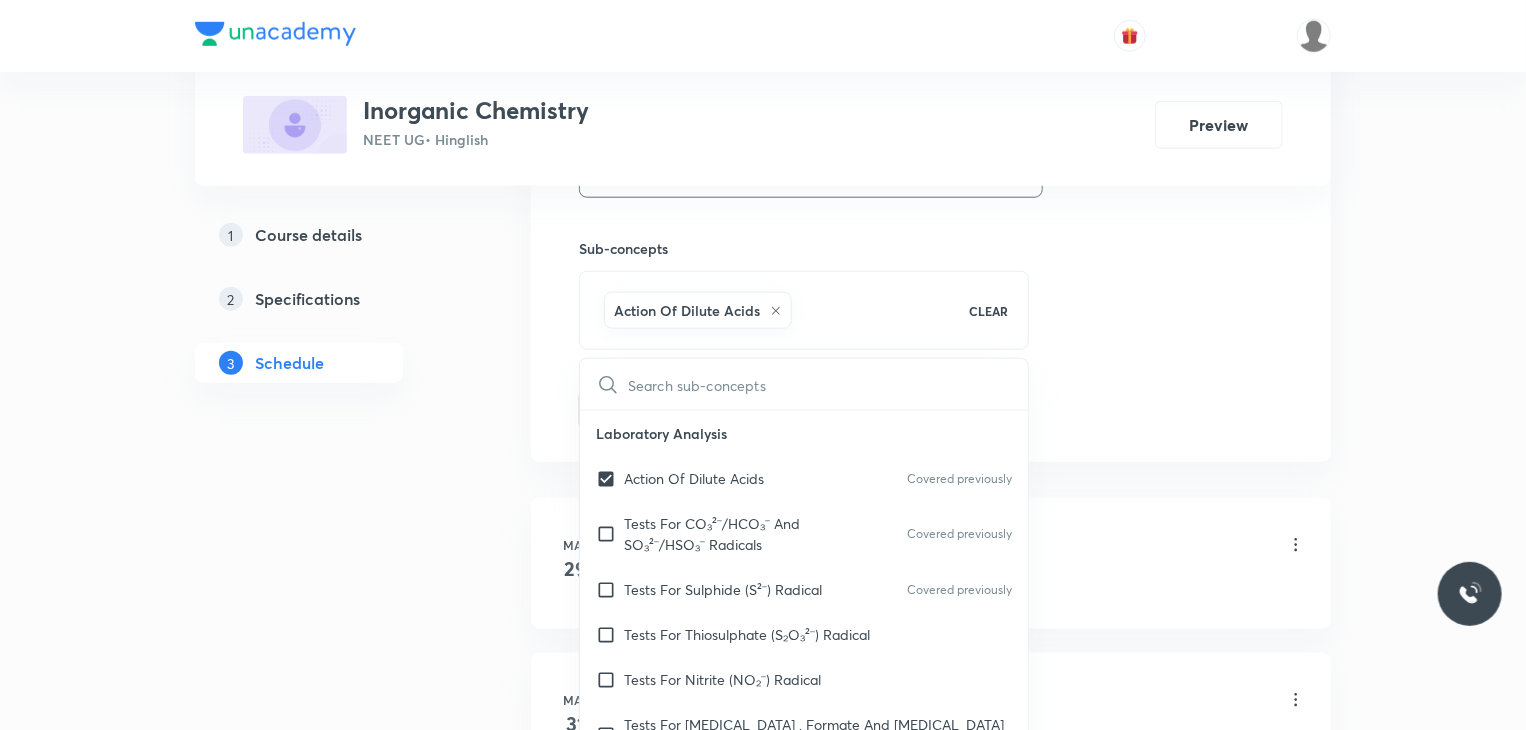 click on "Session  26 Live class Session title 17/99 Periodic Table 15 ​ Schedule for Jul 11, 2025, 11:10 AM ​ Duration (in minutes) 80 ​   Session type Online Offline Room MM 02 Sub-concepts Action Of Dilute Acids CLEAR ​ Laboratory Analysis Action Of Dilute Acids Covered previously Tests For CO₃²⁻/HCO₃⁻ And SO₃²⁻/HSO₃⁻ Radicals Covered previously Tests For Sulphide (S²⁻) Radical Covered previously Tests For Thiosulphate (S₂O₃²⁻) Radical Tests For Nitrite (NO₂⁻) Radical Tests For Acetate , Formate And Oxalate Radicals Tests For Halide(Cl⁻ , Br⁻ , I⁻) Radicals Test For Nitrate (NO₃⁻) Radical Test For Sulphate(SO₄²⁻) Radical Test For Borate(BO₃³⁻) Radical Test For Phosphate(PO₄³⁻) Radical Test For Chromate(CrO₄²⁻) And Dichromate(Cr₂O₇²⁻) Radicals Test For Permanganate (MnO₄⁻) And Manganate (MnO₄²⁻) Radicals Dry Tests For Basic Radicals Wet Tests For Basic Radicals General Tests For Cations Specific Tests For Some Cations Periodic Table" at bounding box center (931, -51) 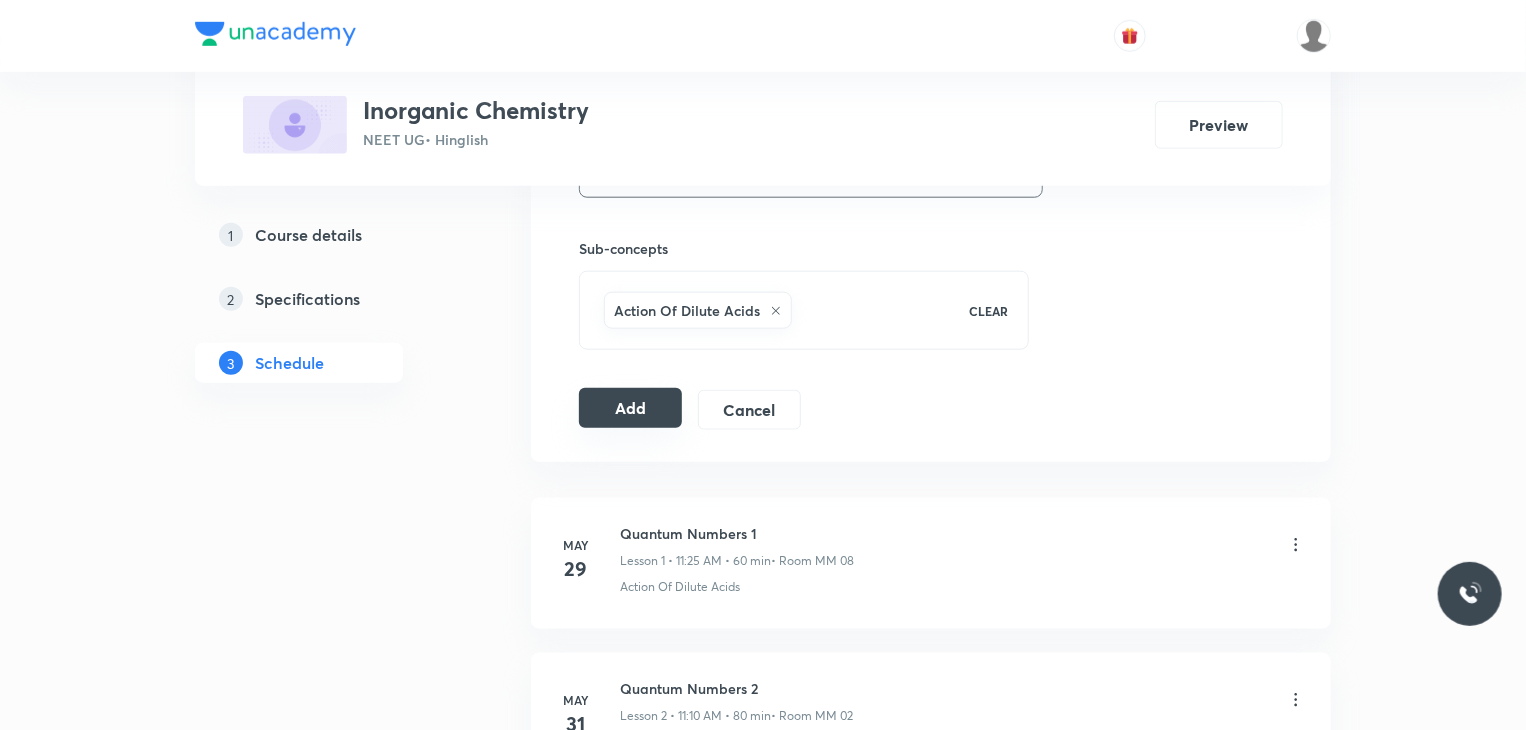 click on "Add" at bounding box center [630, 408] 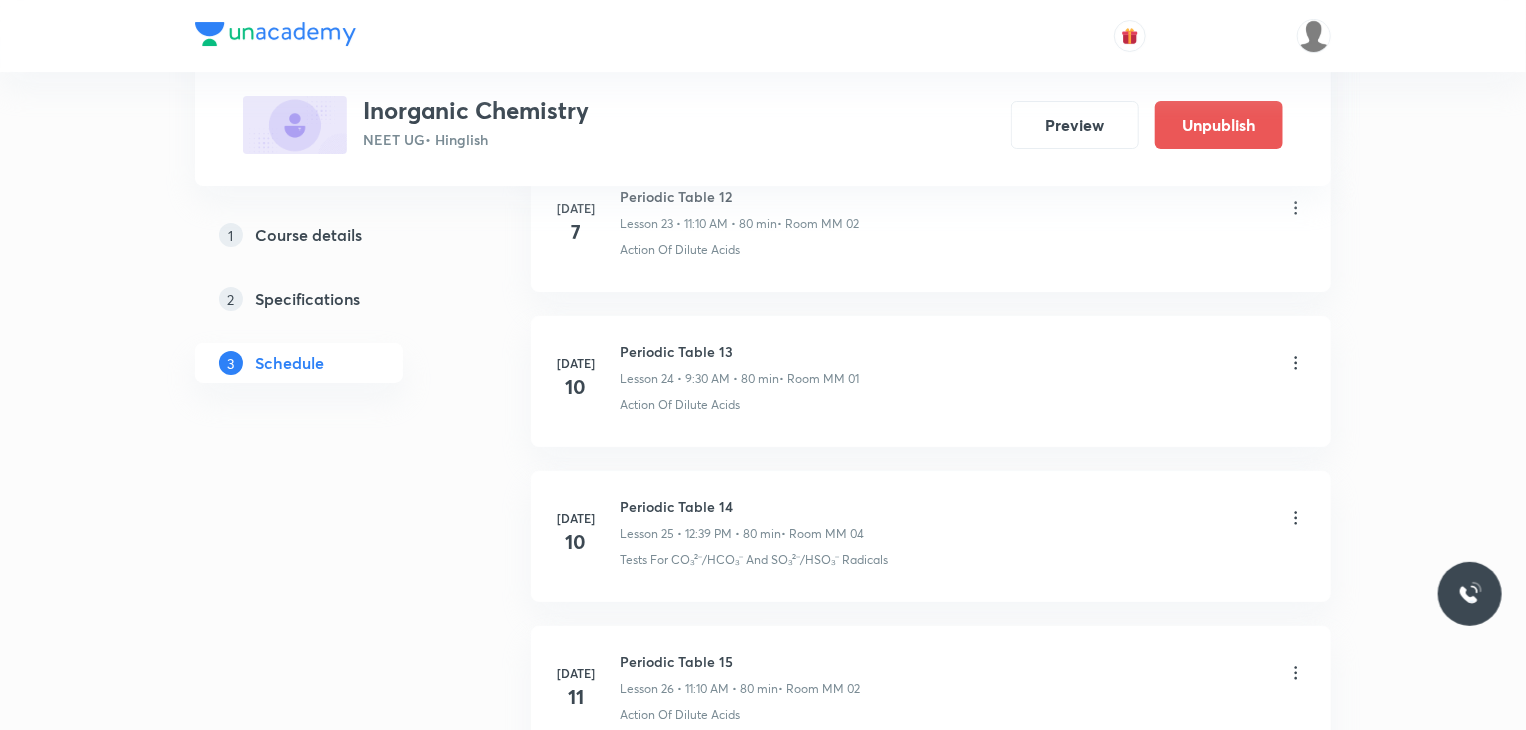 scroll, scrollTop: 3974, scrollLeft: 0, axis: vertical 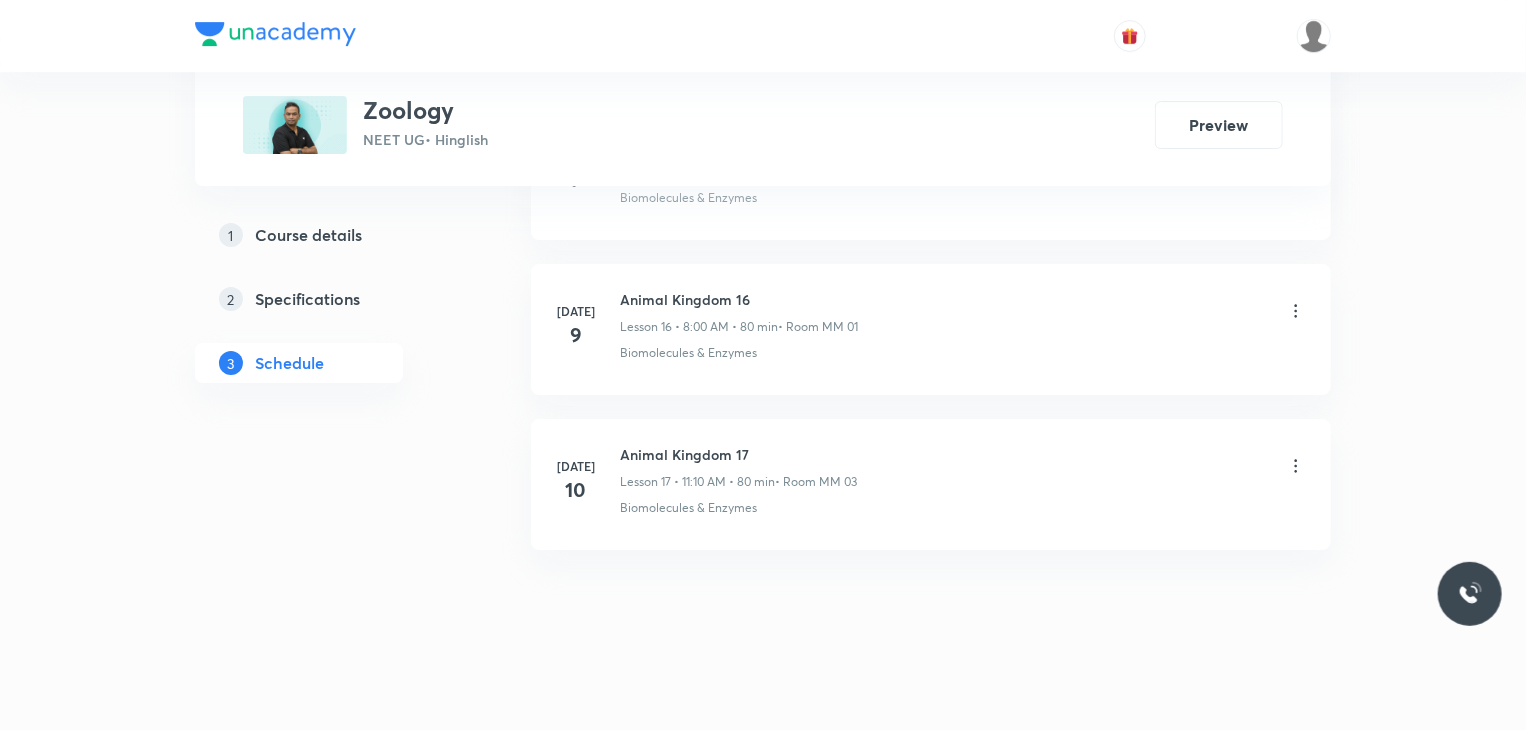 click on "Animal Kingdom 17" at bounding box center (738, 454) 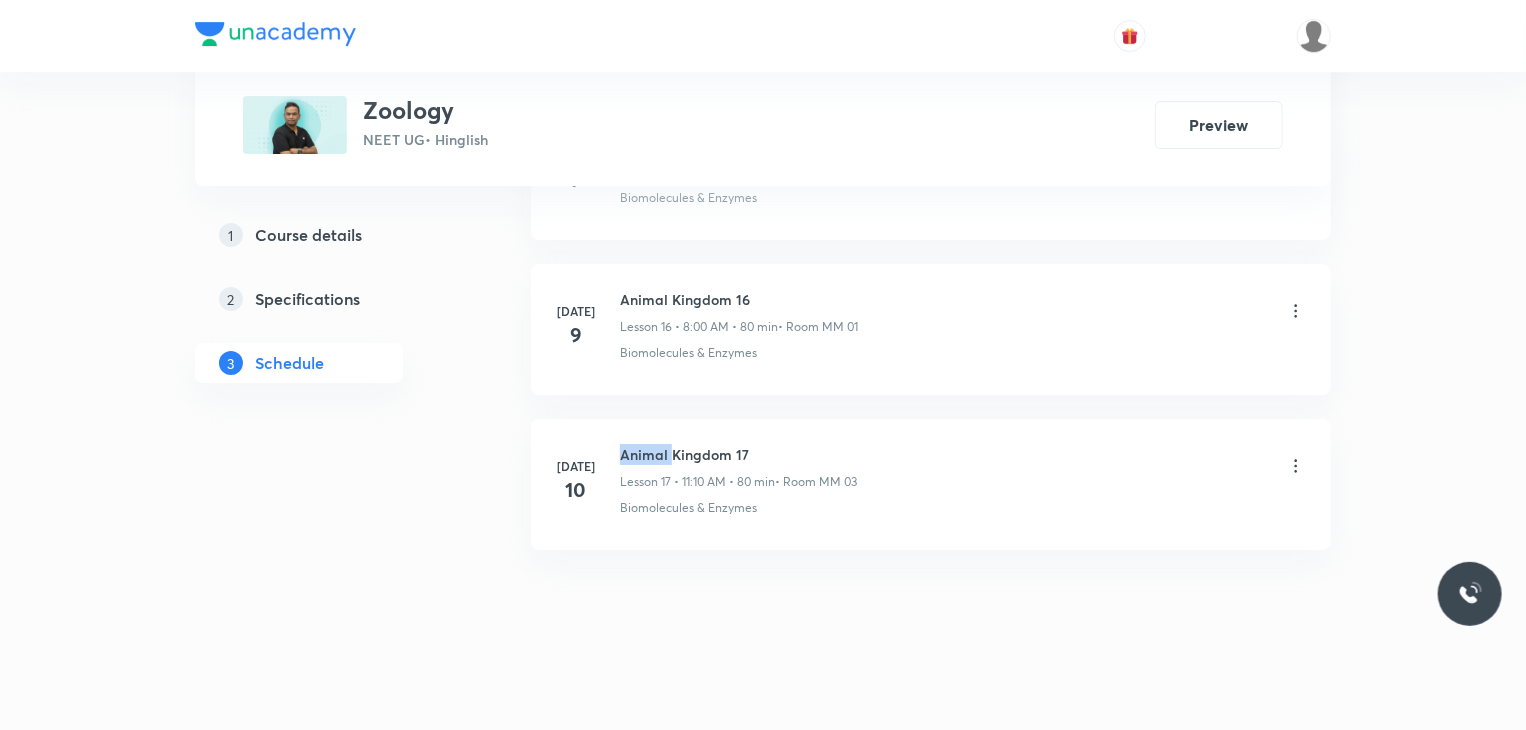click on "Animal Kingdom 17" at bounding box center (738, 454) 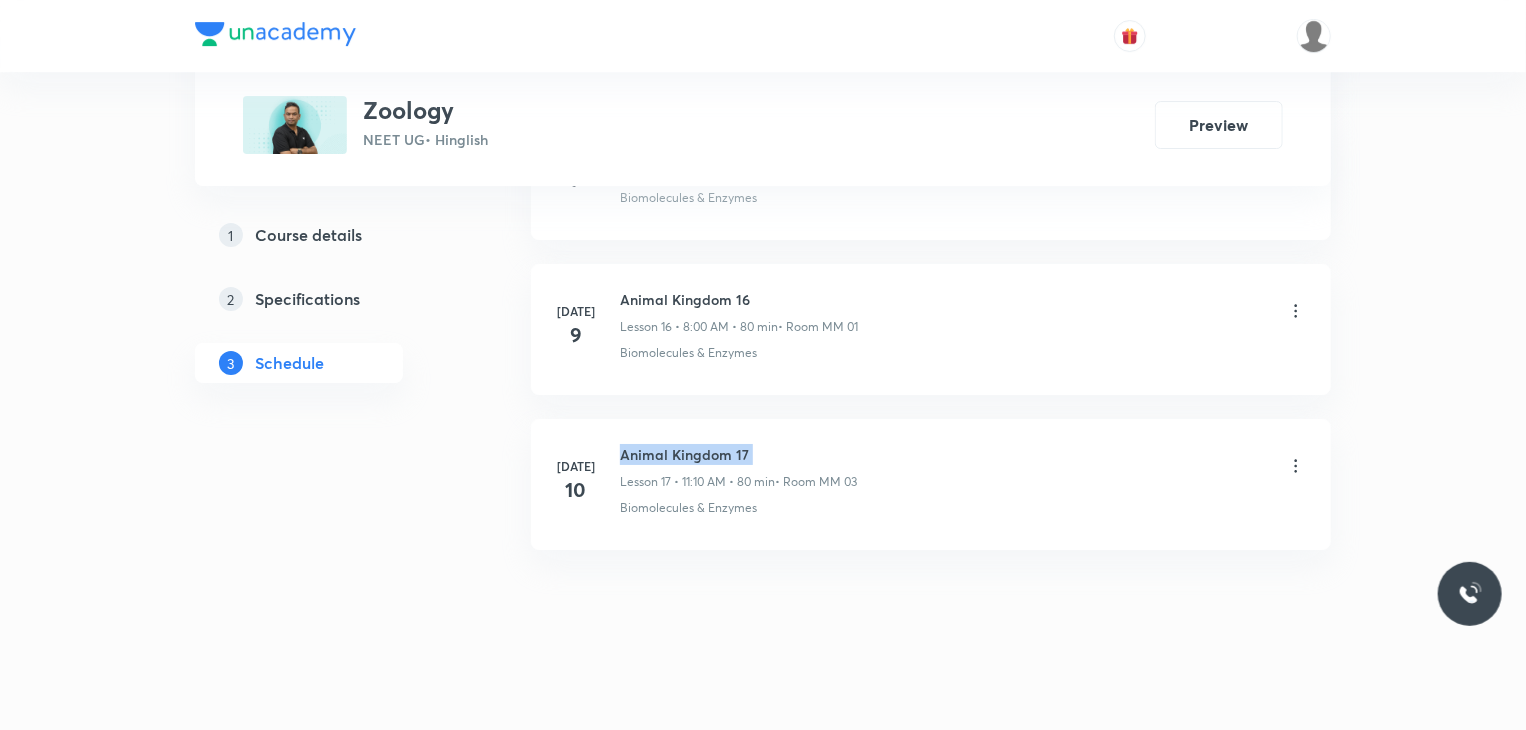 click on "Animal Kingdom 17" at bounding box center [738, 454] 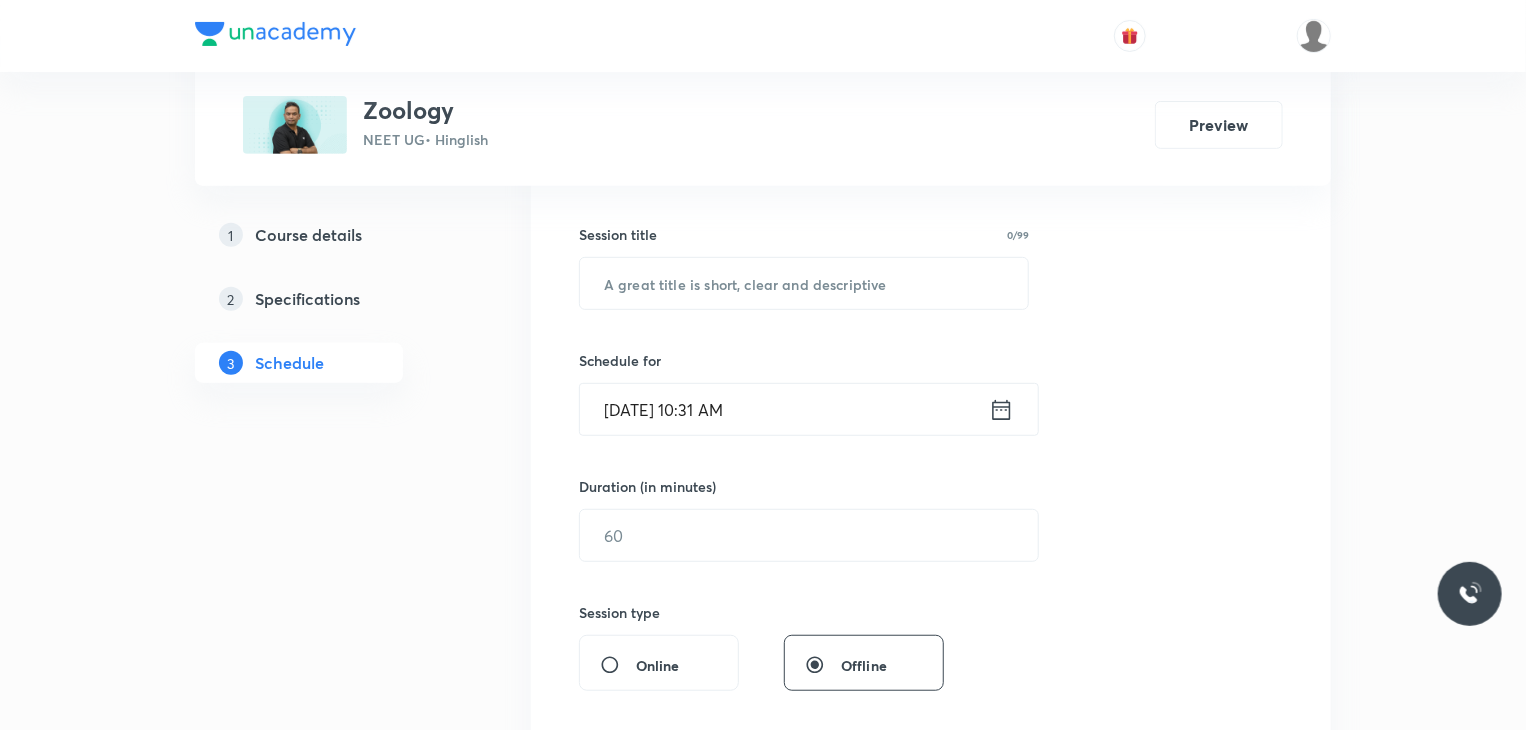 scroll, scrollTop: 208, scrollLeft: 0, axis: vertical 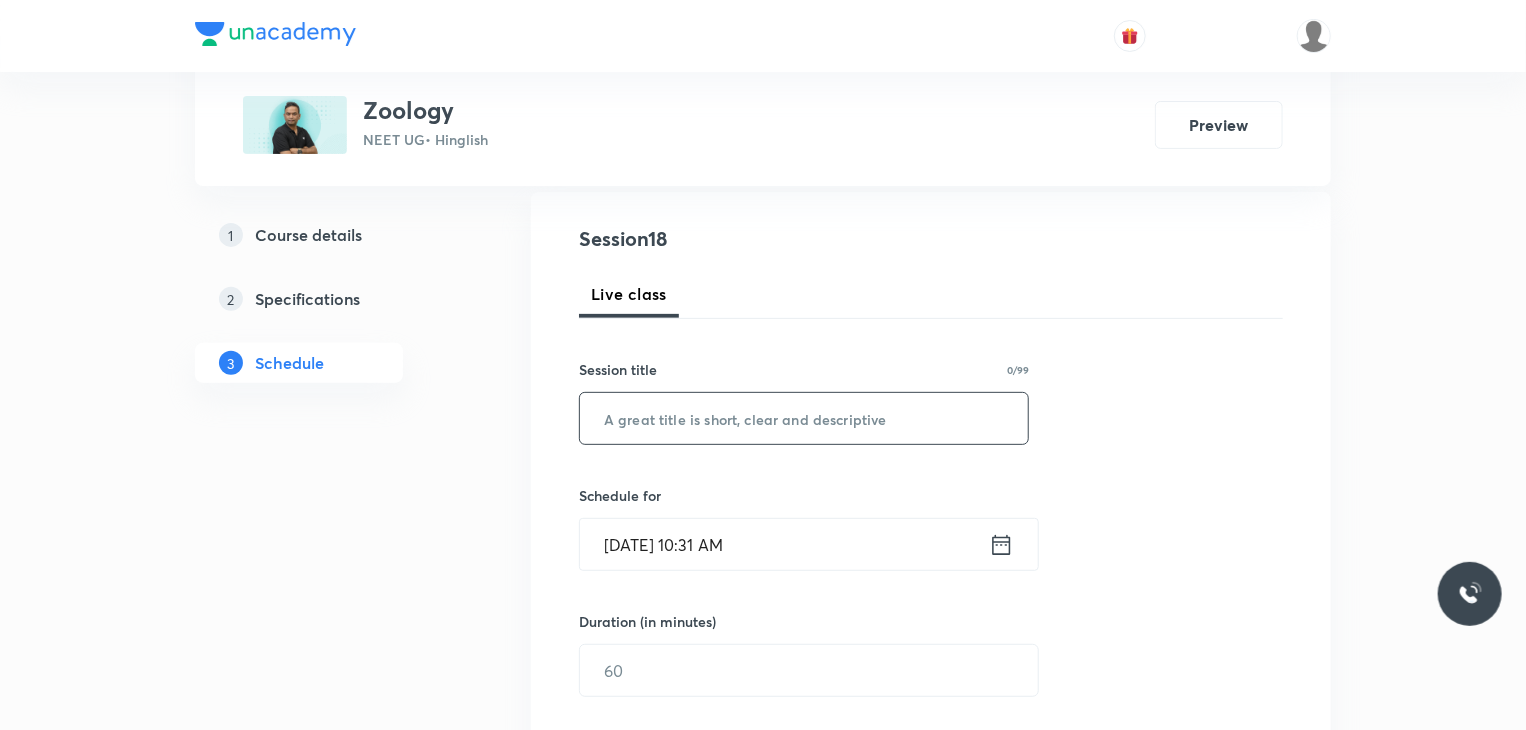 click at bounding box center [804, 418] 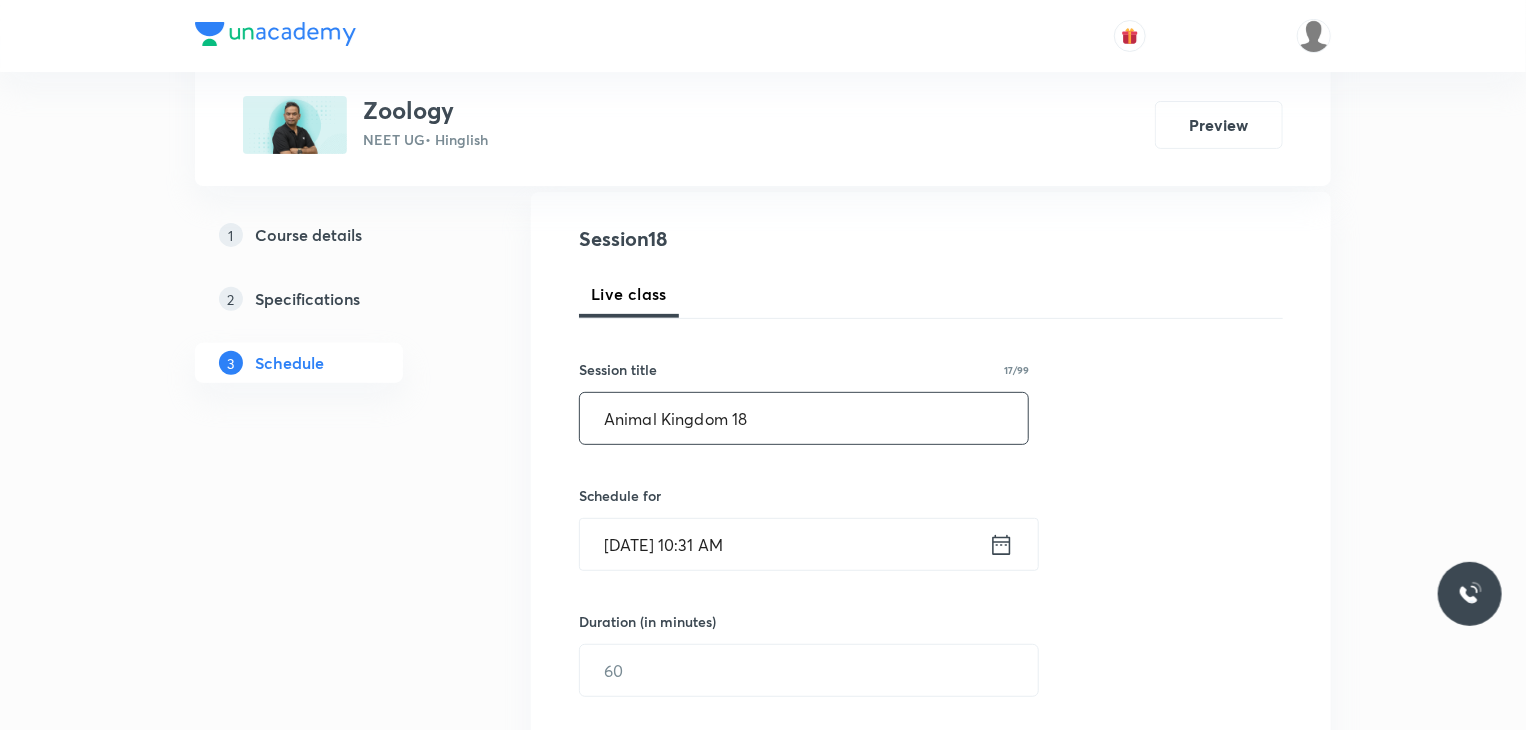 type on "Animal Kingdom 18" 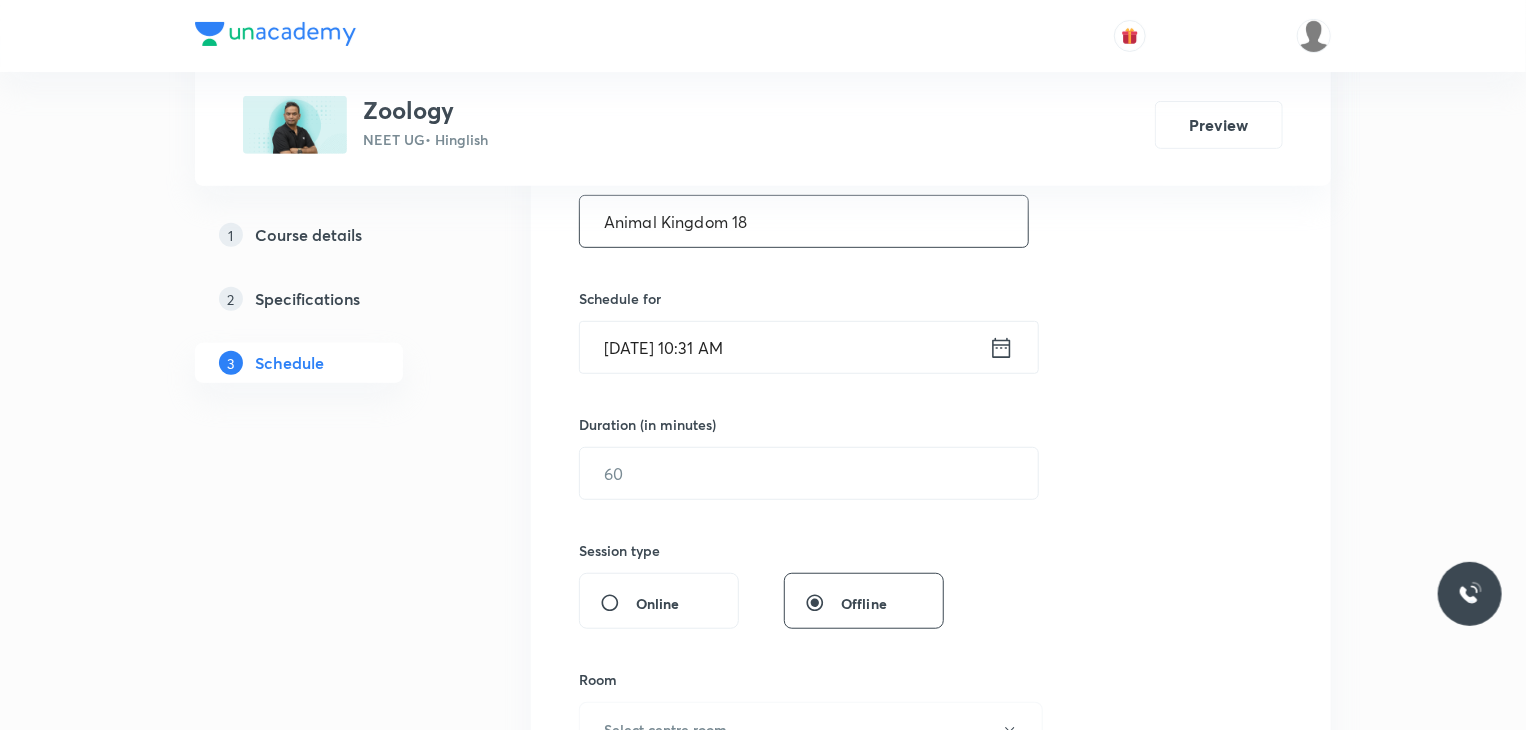 scroll, scrollTop: 408, scrollLeft: 0, axis: vertical 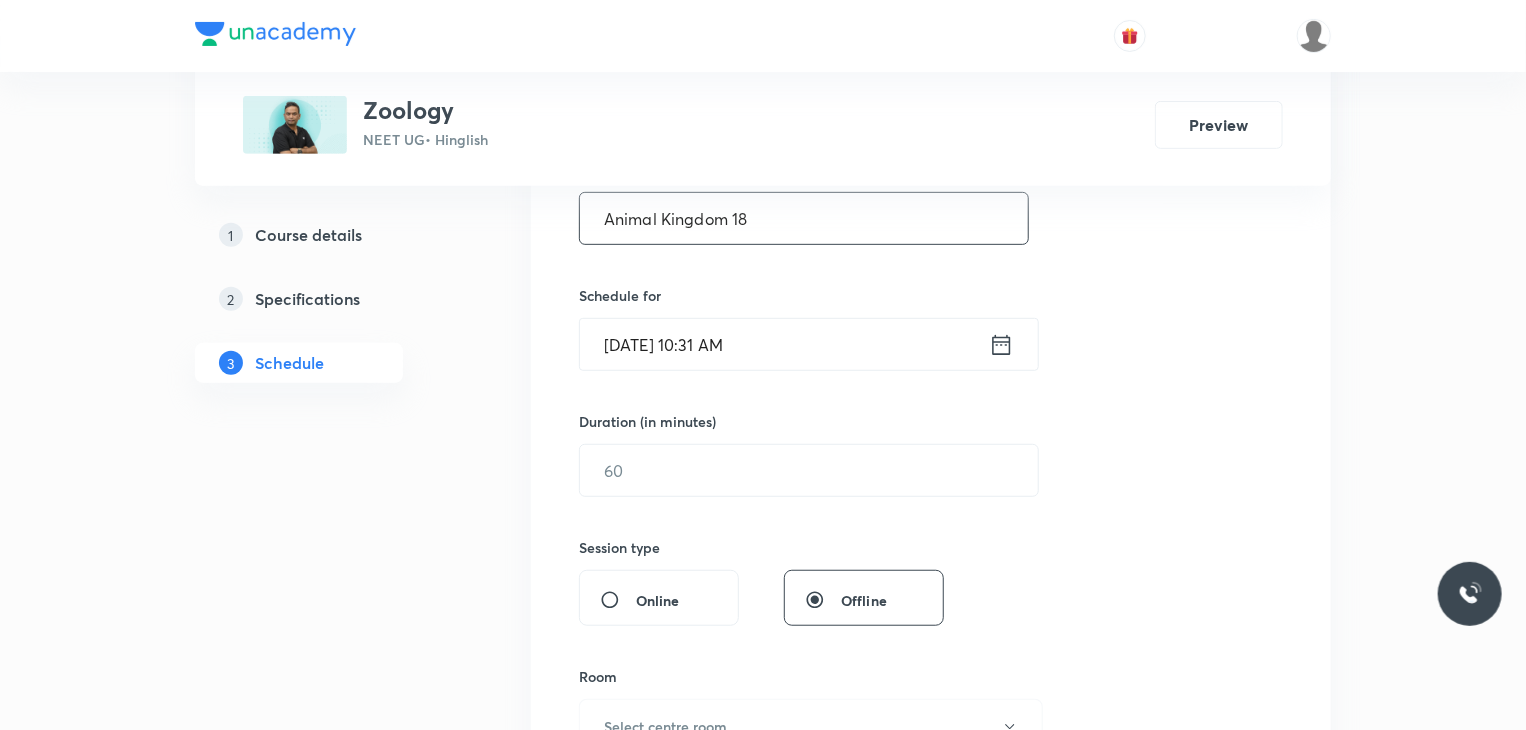 click on "Session  18 Live class Session title 17/99 Animal Kingdom 18 ​ Schedule for Jul 11, 2025, 10:31 AM ​ Duration (in minutes) ​   Session type Online Offline Room Select centre room Sub-concepts Select concepts that wil be covered in this session Add Cancel" at bounding box center [931, 493] 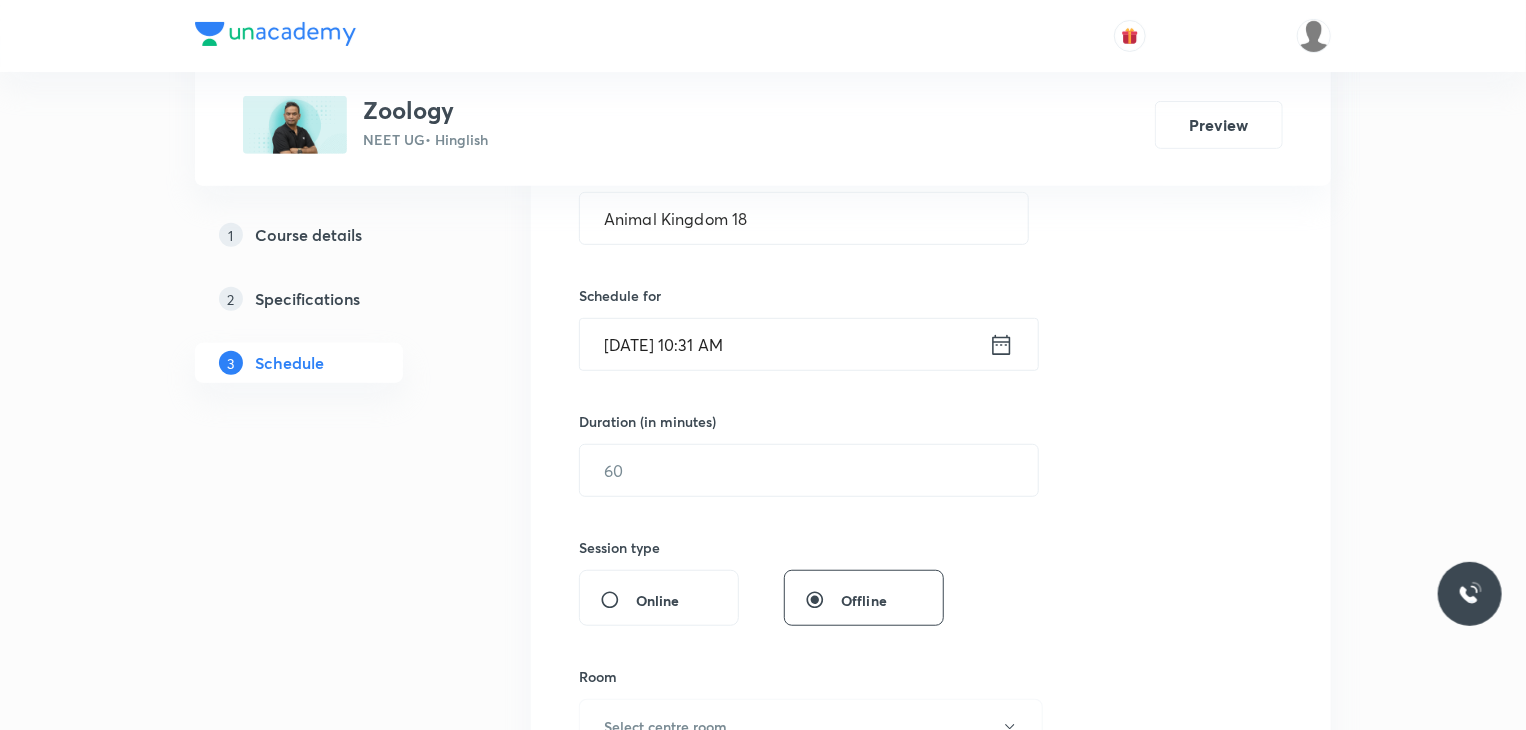 click on "Jul 11, 2025, 10:31 AM" at bounding box center (784, 344) 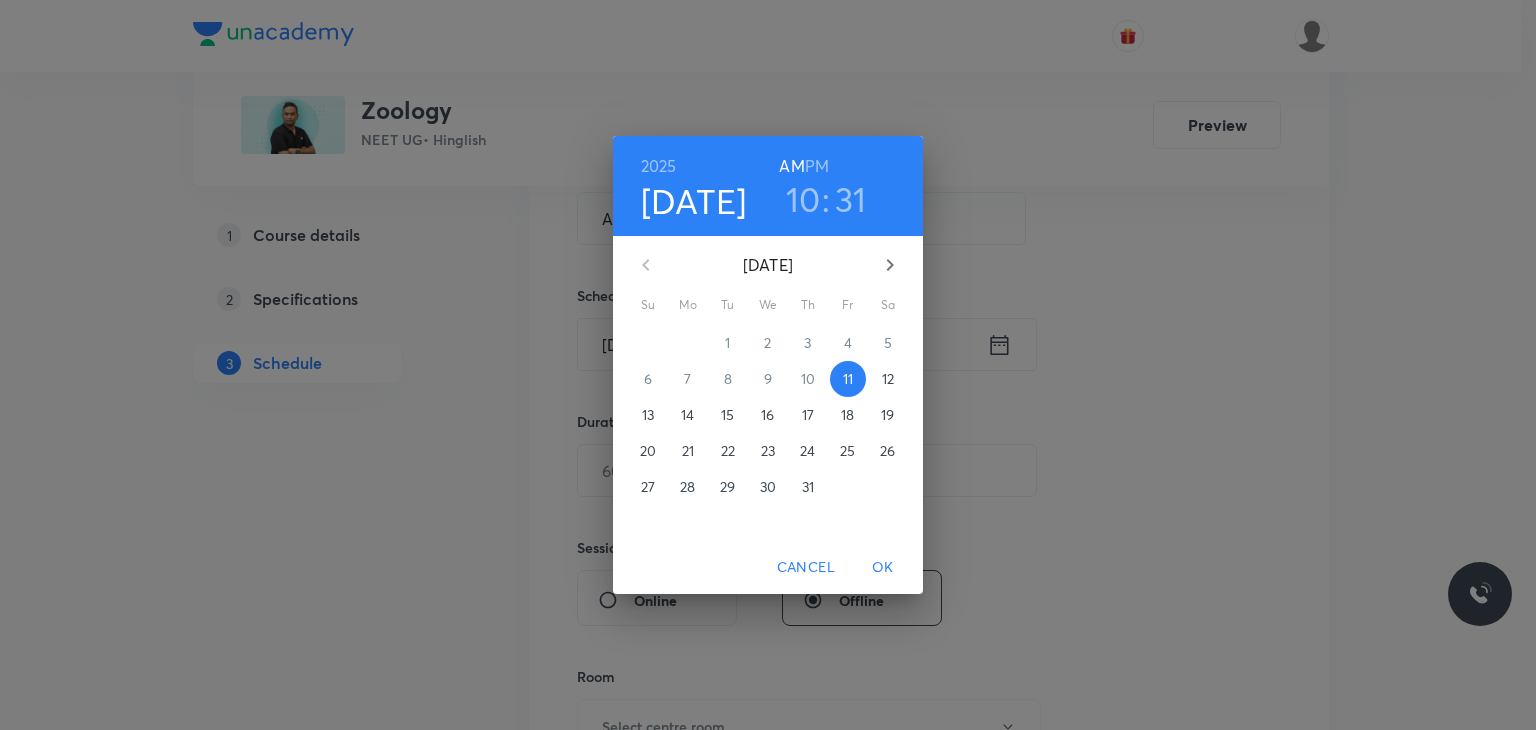 click on "10" at bounding box center [803, 199] 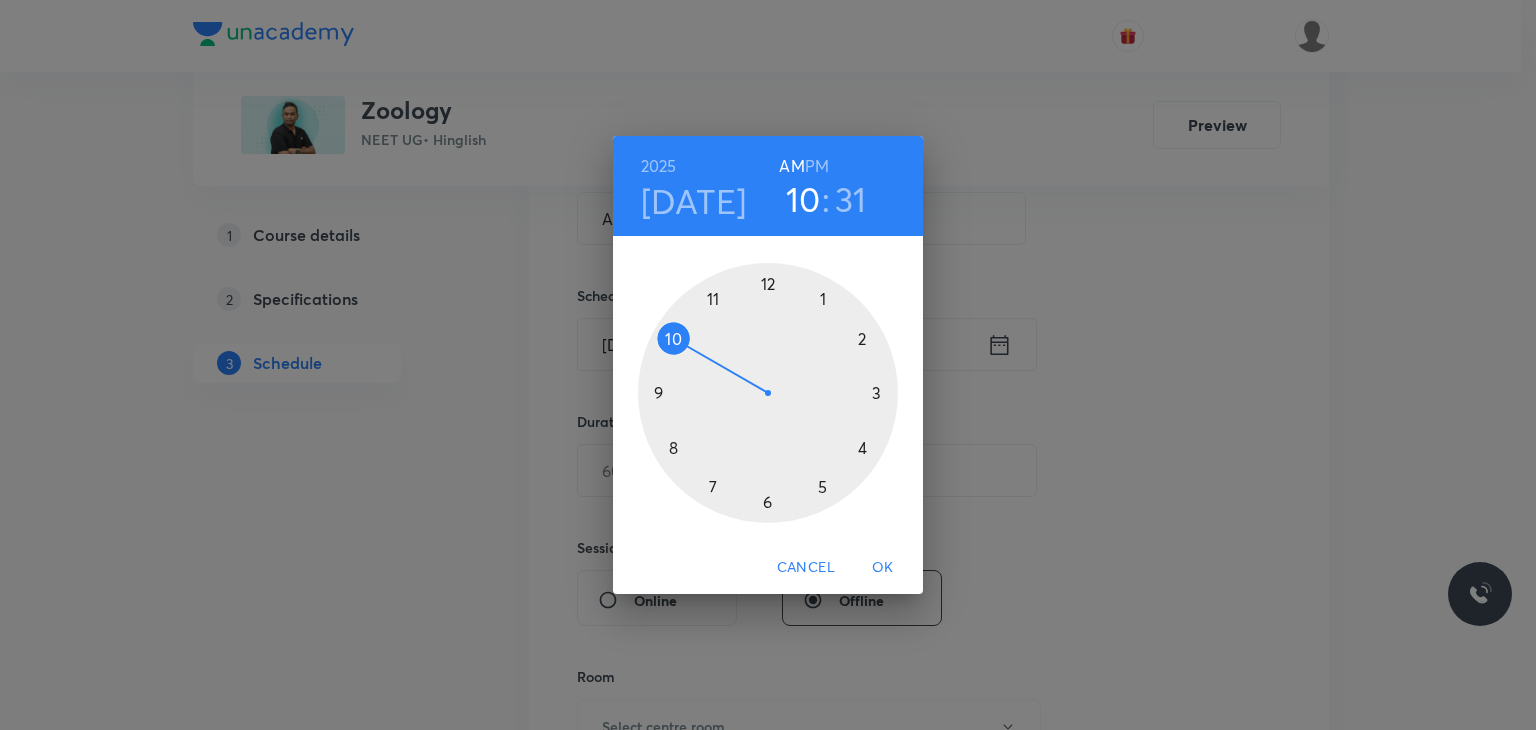 click at bounding box center (768, 393) 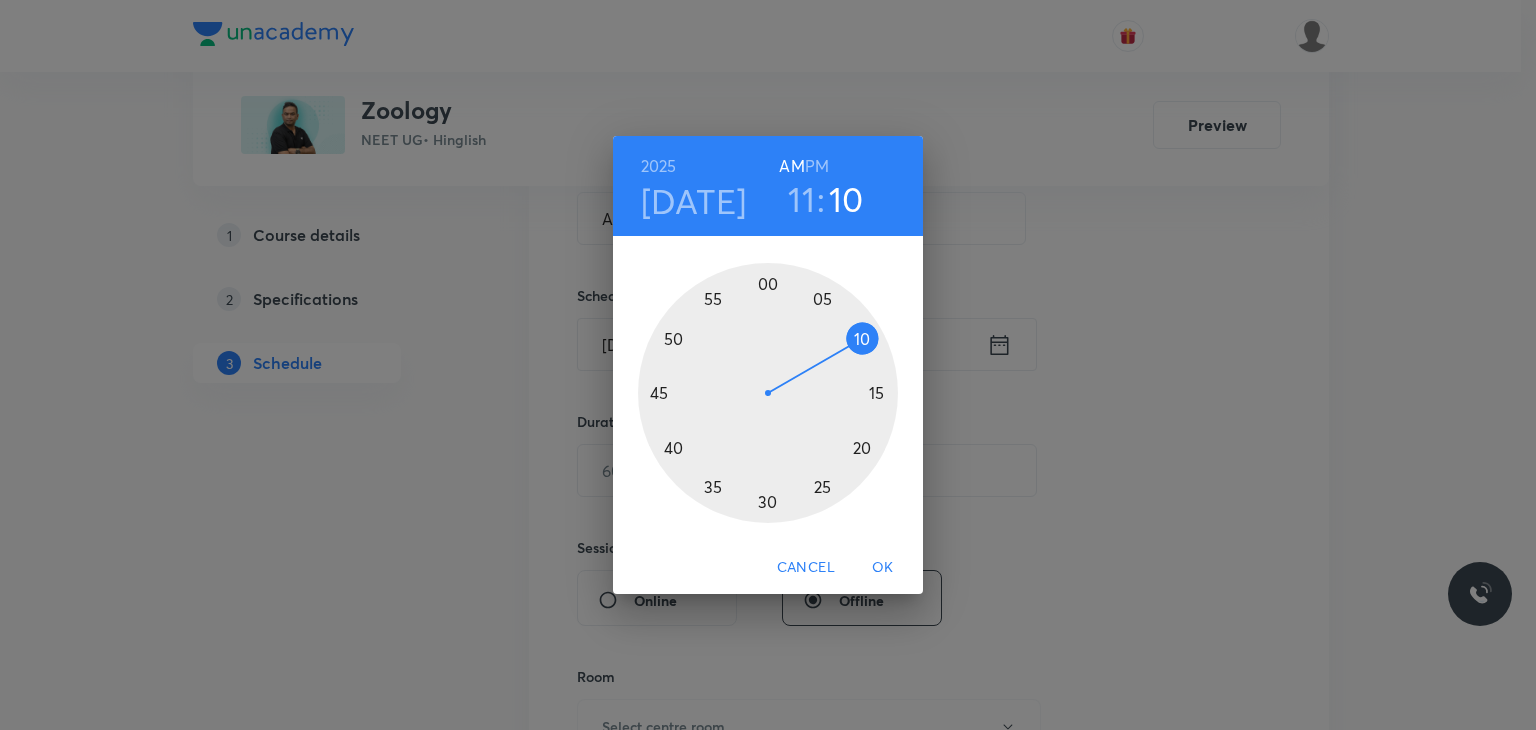 click at bounding box center (768, 393) 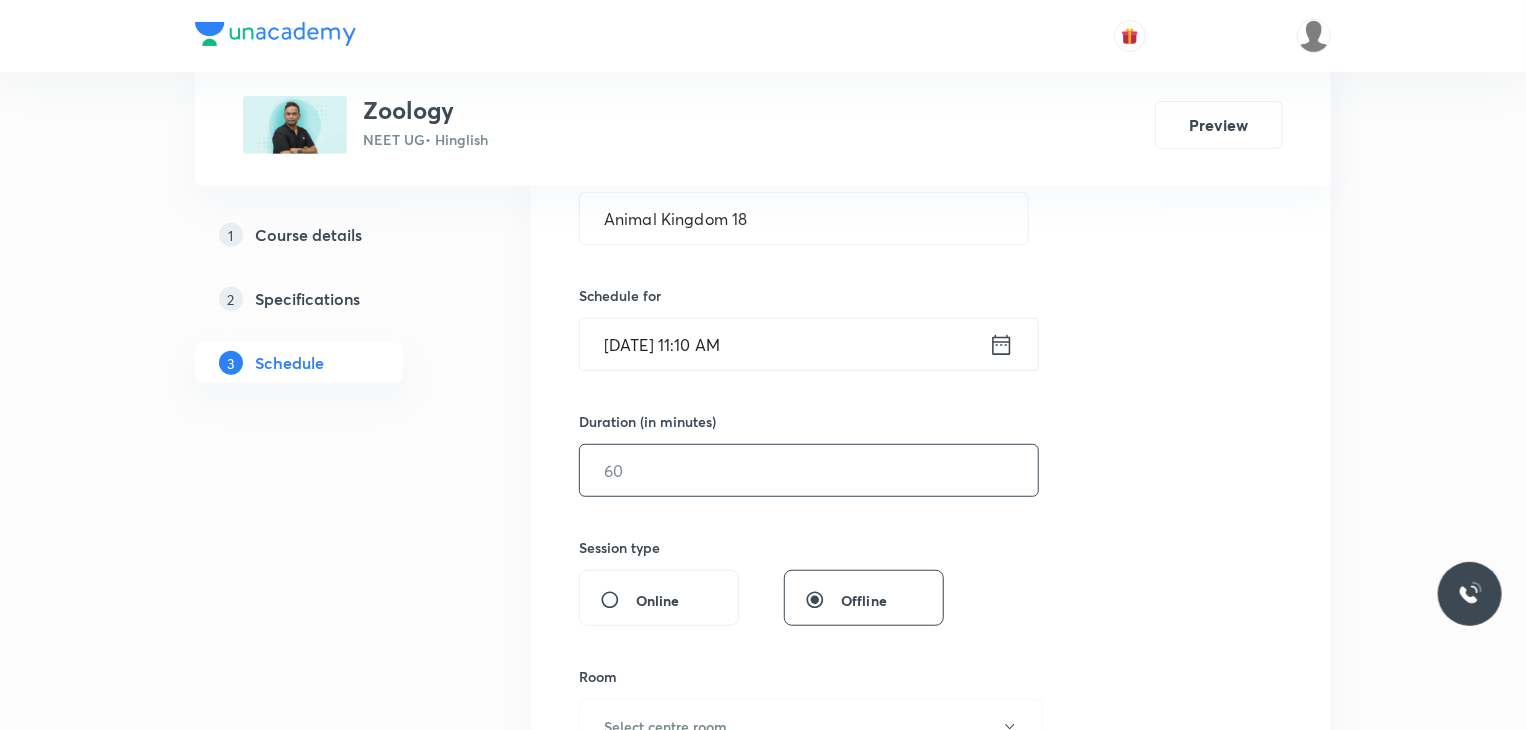 click at bounding box center [809, 470] 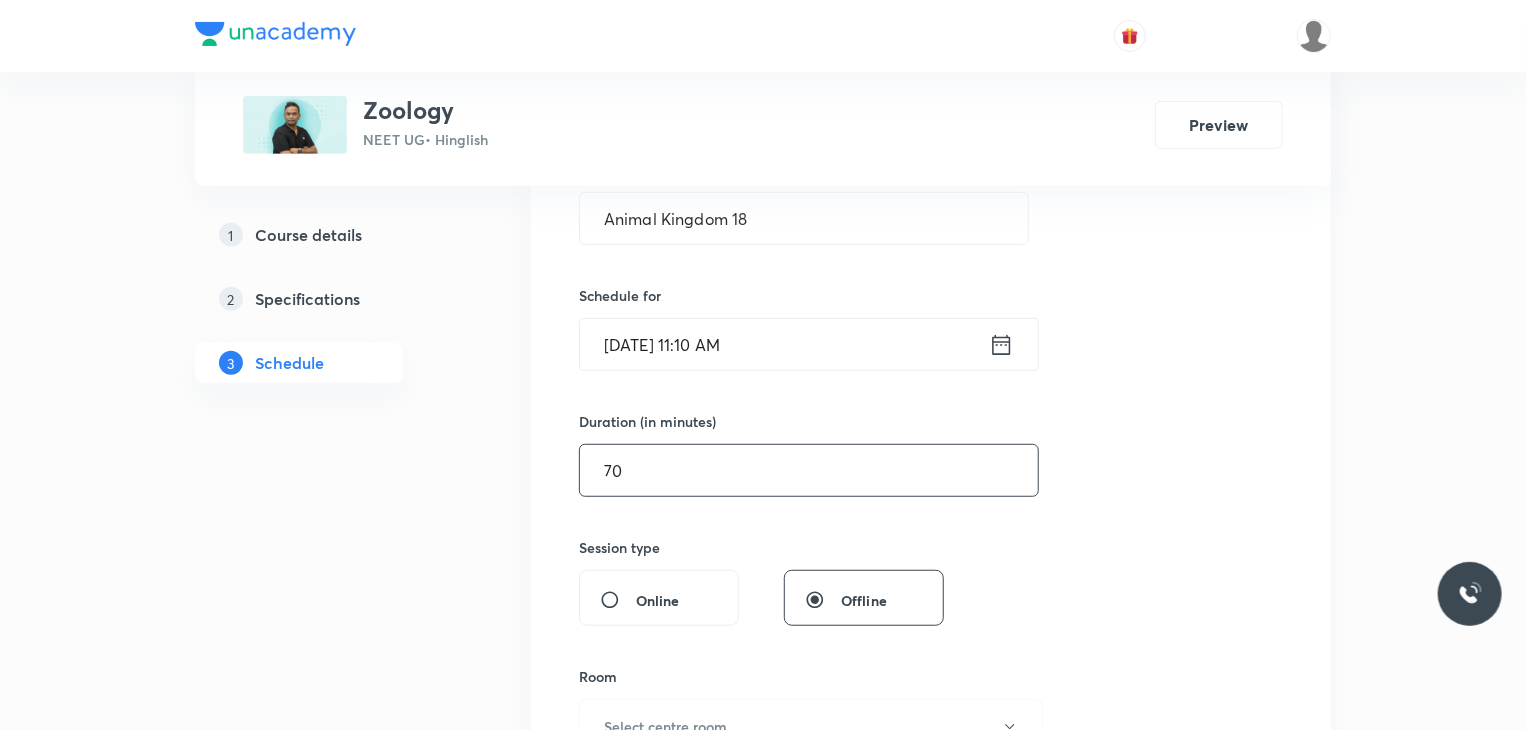 type on "7" 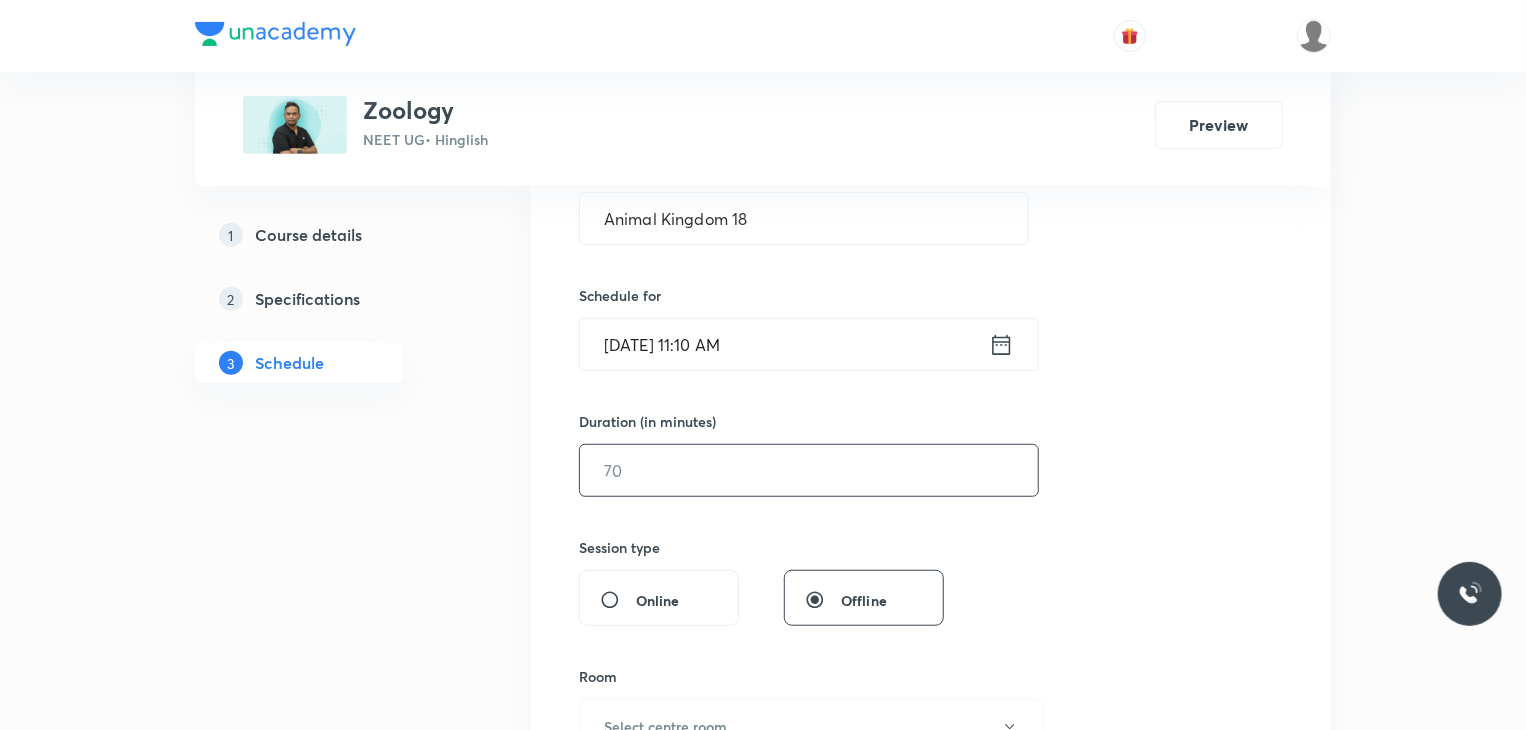 type on "0" 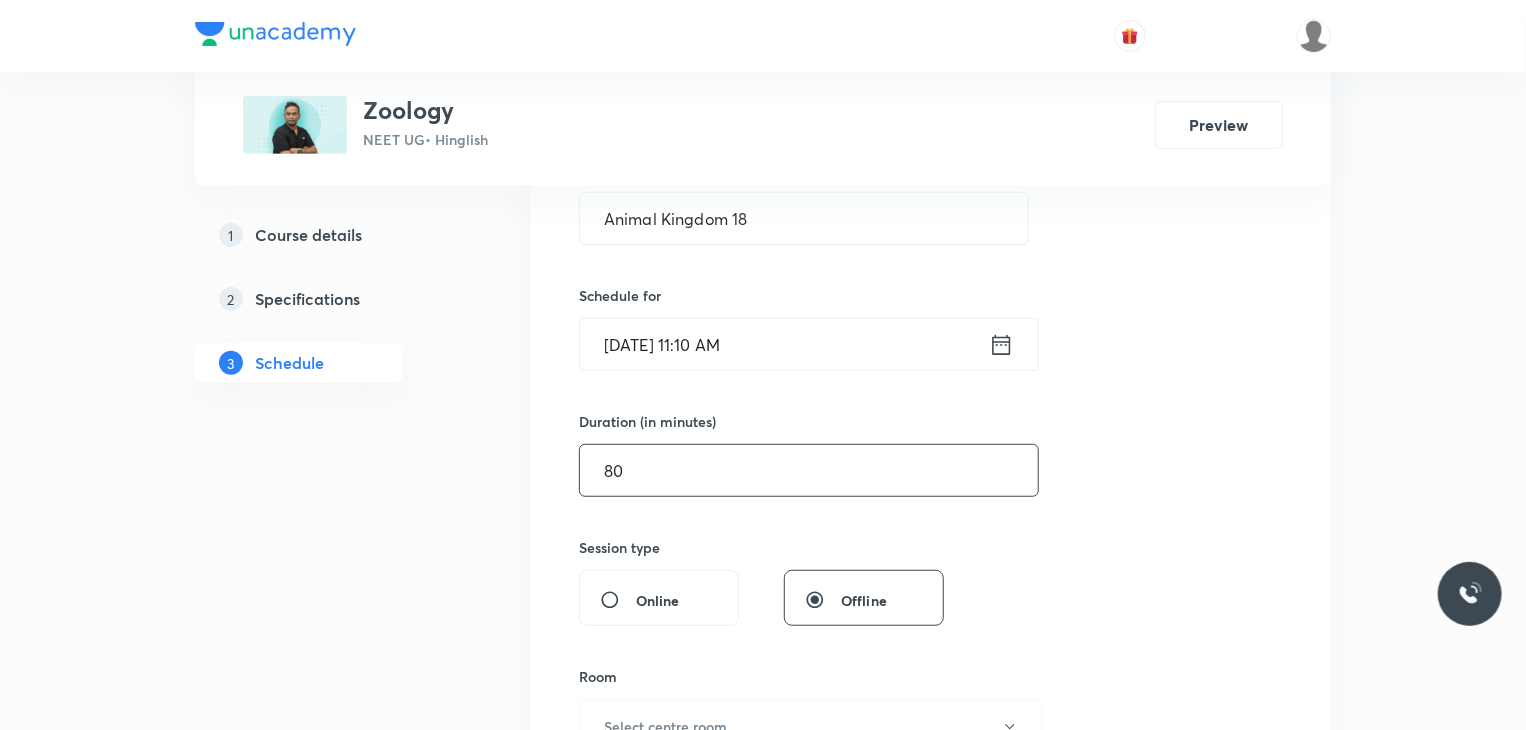 scroll, scrollTop: 608, scrollLeft: 0, axis: vertical 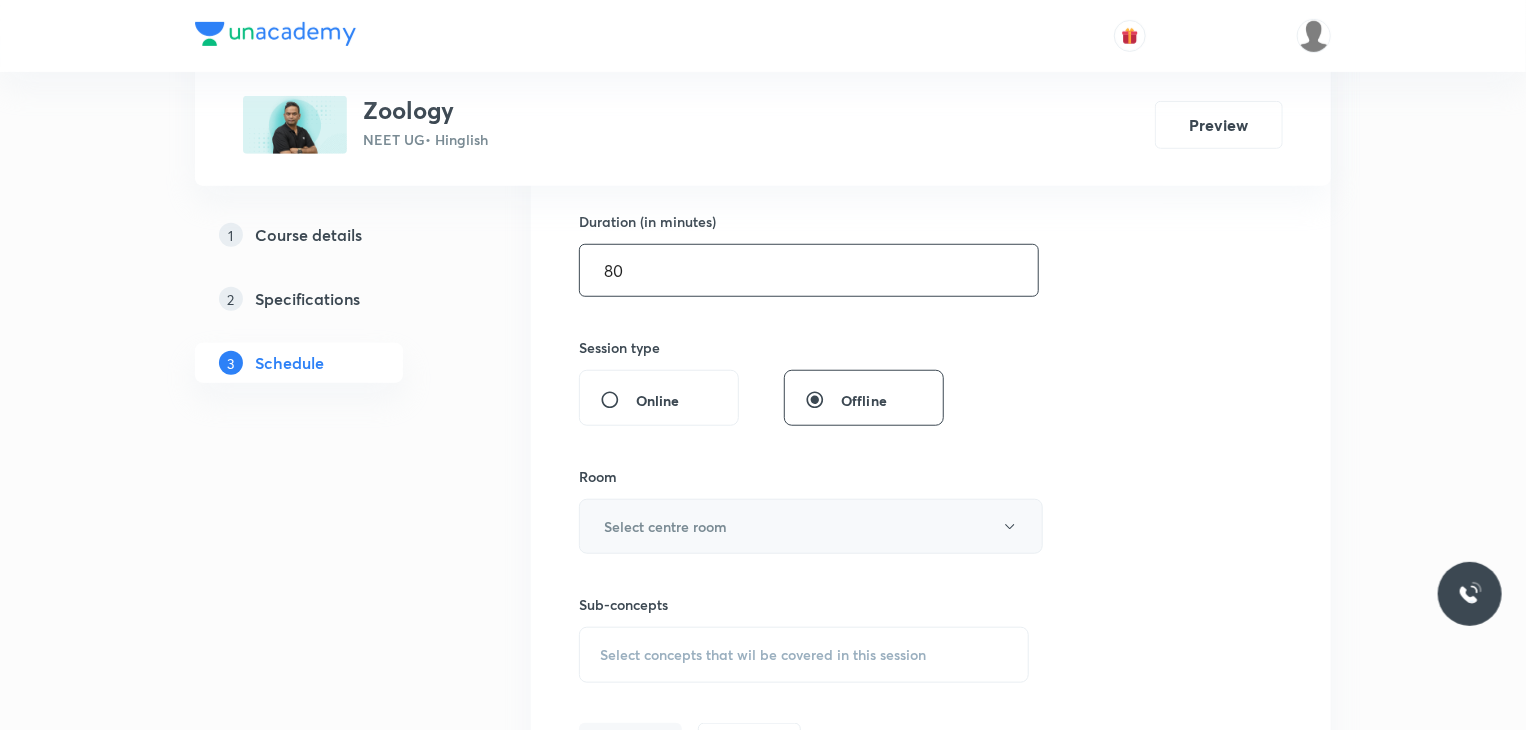 type on "80" 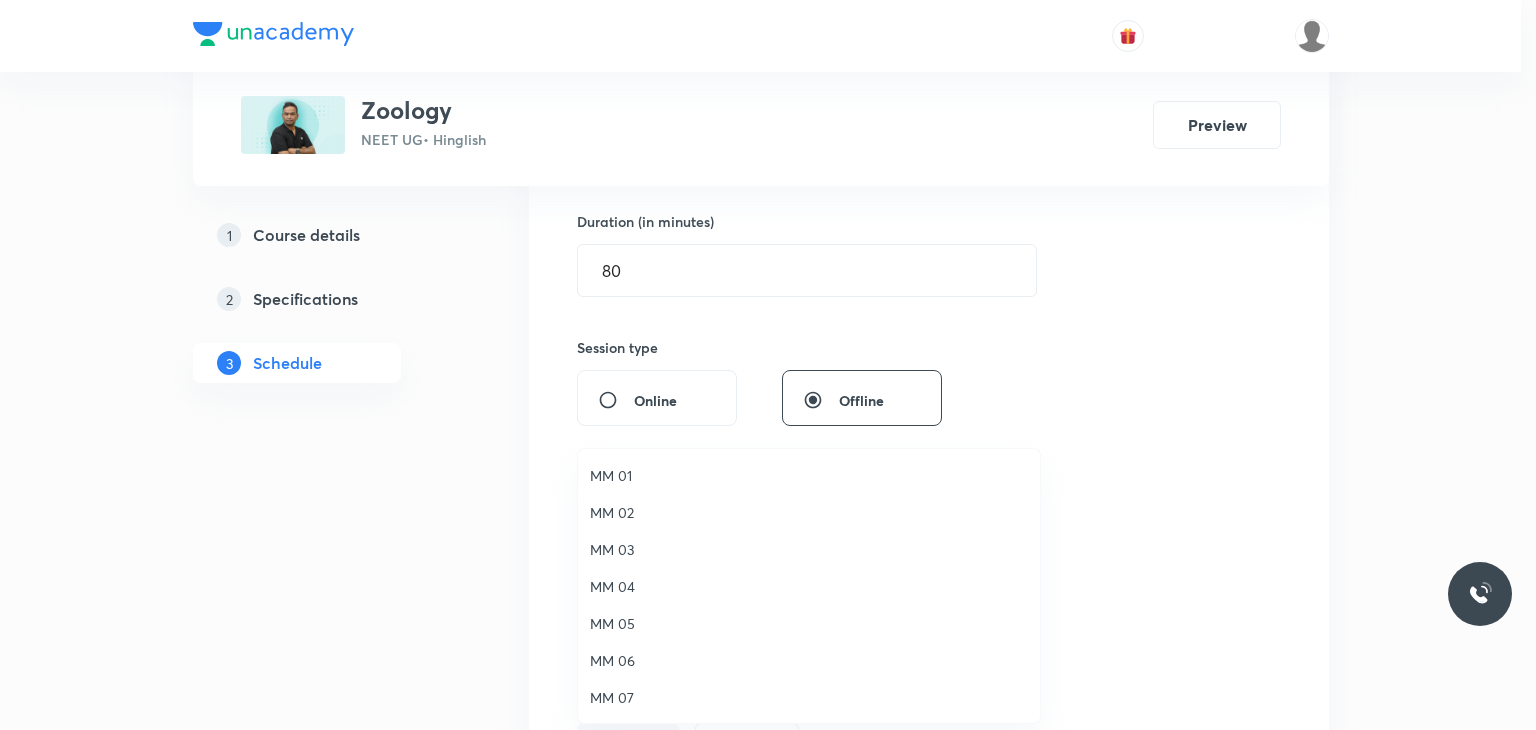 click on "MM 02" at bounding box center [809, 512] 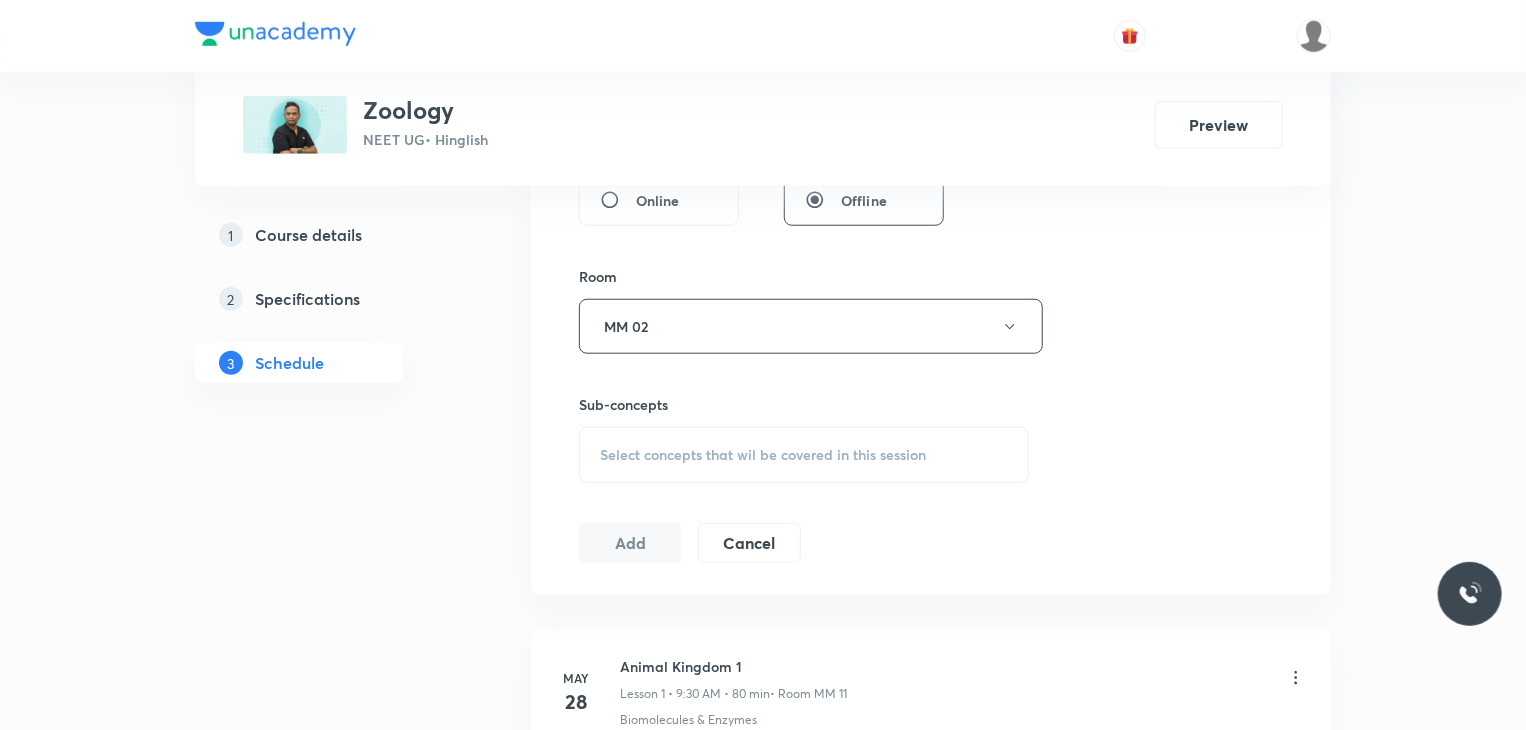 click on "Select concepts that wil be covered in this session" at bounding box center [804, 455] 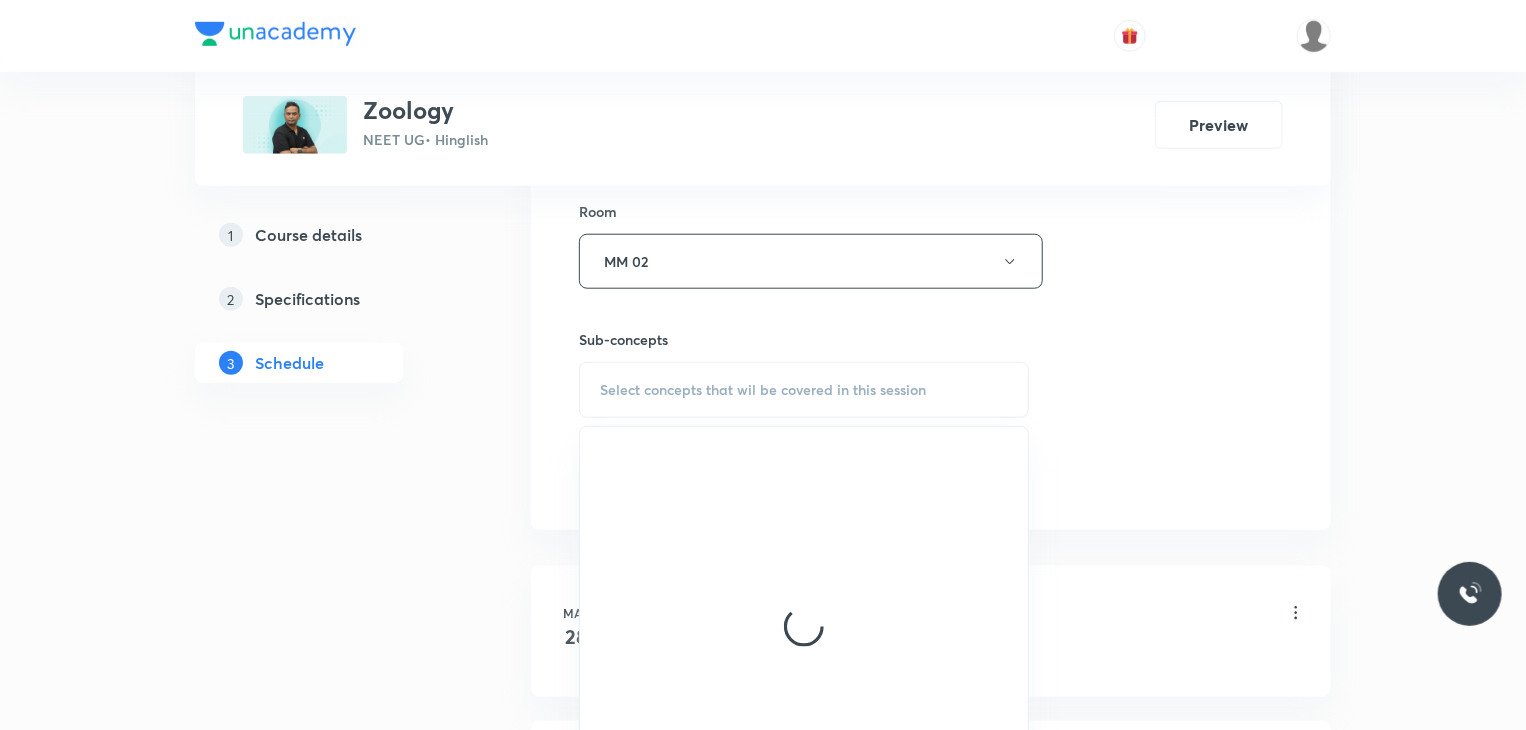 scroll, scrollTop: 908, scrollLeft: 0, axis: vertical 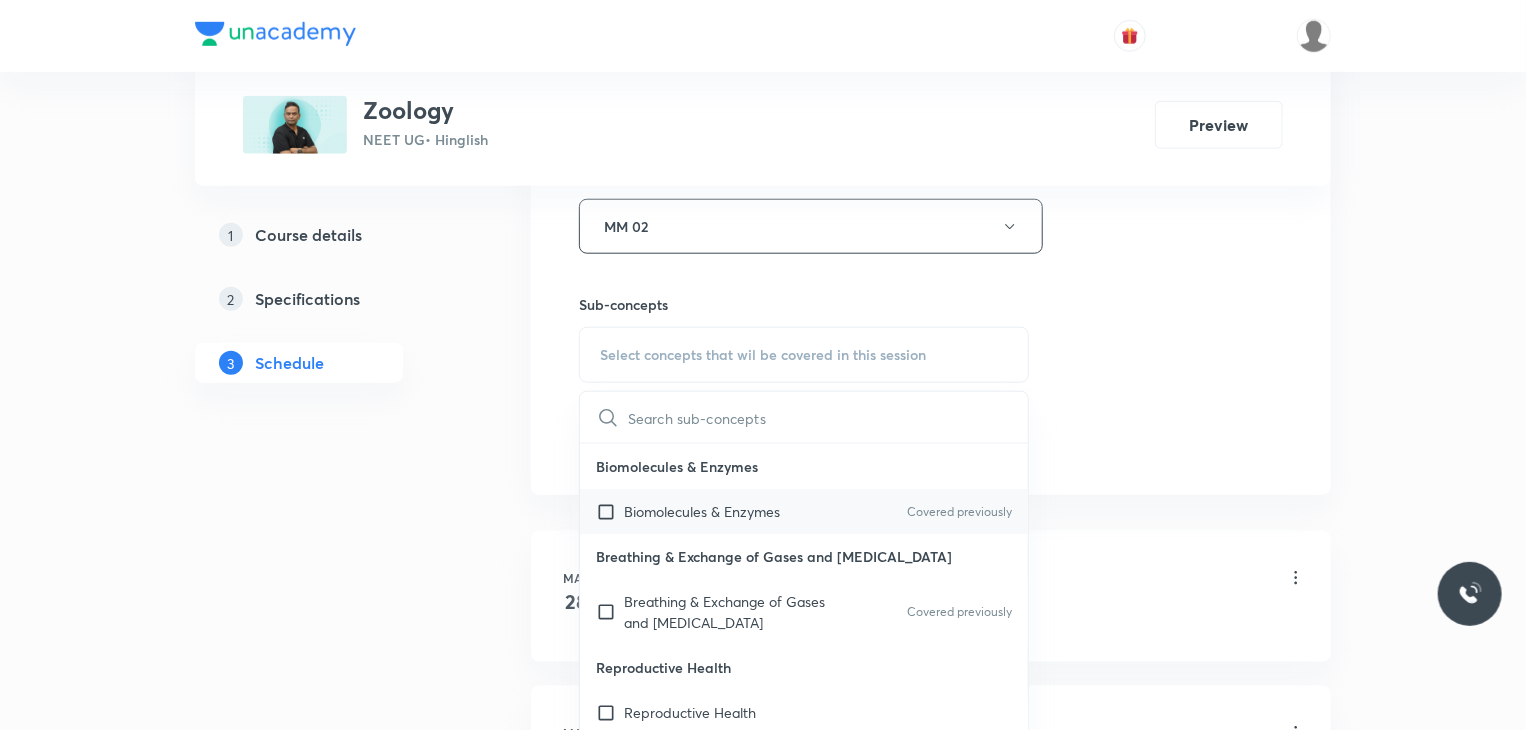 click on "Biomolecules & Enzymes Covered previously" at bounding box center (804, 511) 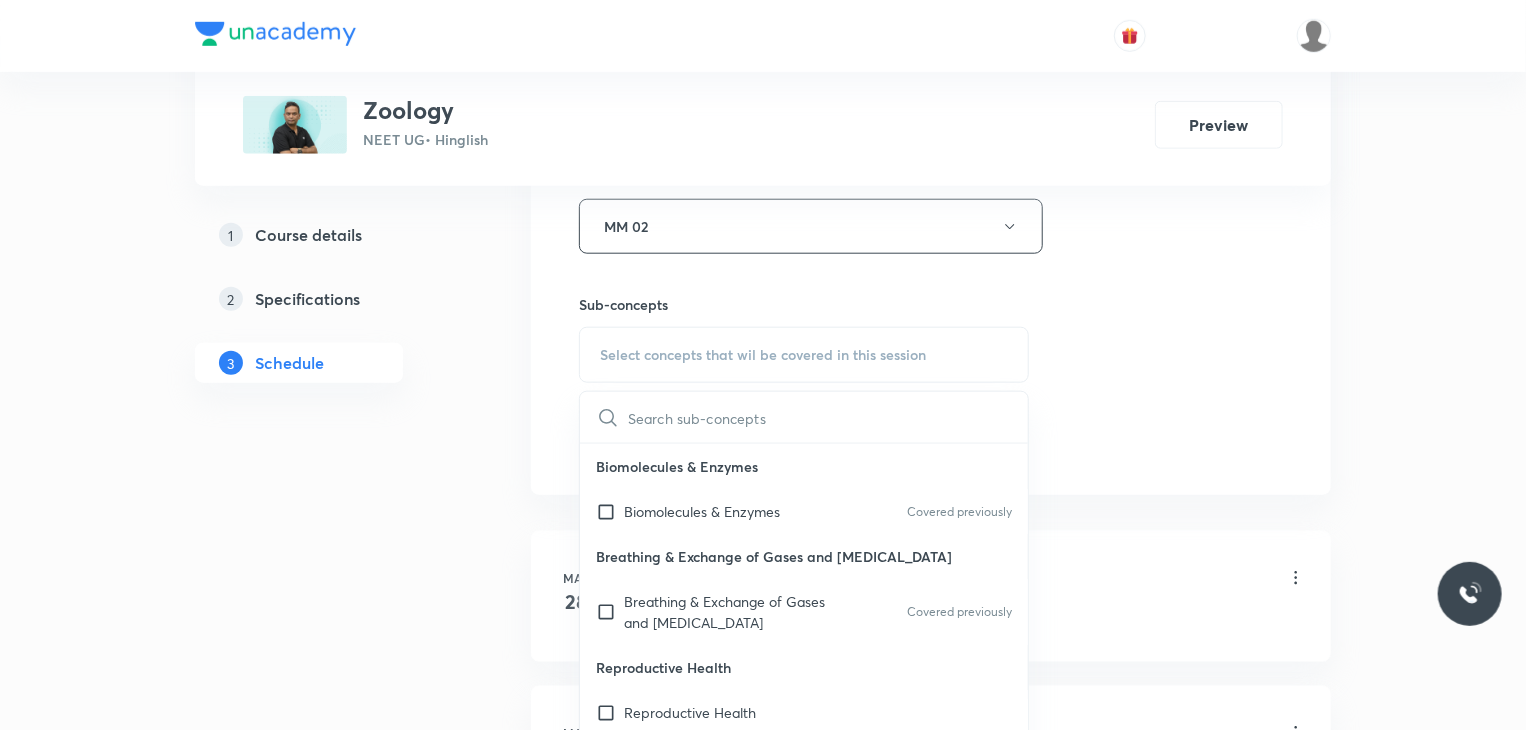 checkbox on "true" 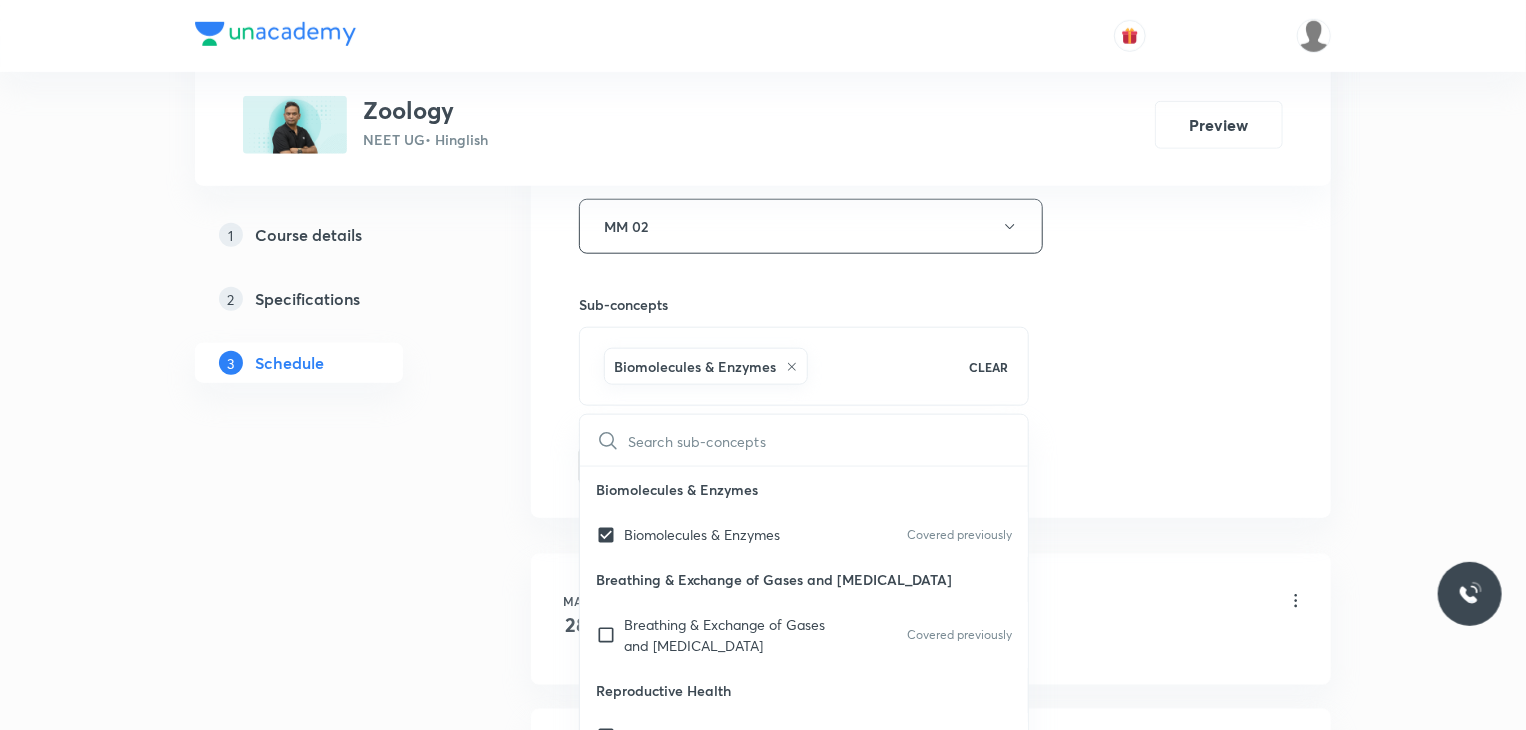 click on "Plus Courses Zoology NEET UG  • Hinglish Preview 1 Course details 2 Specifications 3 Schedule Schedule 17  classes Session  18 Live class Session title 17/99 Animal Kingdom 18 ​ Schedule for Jul 11, 2025, 11:10 AM ​ Duration (in minutes) 80 ​   Session type Online Offline Room MM 02 Sub-concepts Biomolecules & Enzymes CLEAR ​ Biomolecules & Enzymes Biomolecules & Enzymes Covered previously Breathing & Exchange of Gases and Body Fluids Breathing & Exchange of Gases and Body Fluids Covered previously Reproductive Health Reproductive Health Excretory product and their elimination, Locomotion Excretory product and their elimination, Locomotion Origin & Evolution Origin & Evolution Biomolecules & Enzymes, Body Fluids & Circulation and Breathing & Exchange of Gases Biomolecules & Enzymes, Body Fluids & Circulation and Breathing & Exchange of Gases Neural Control & Coordination, Chemical Control & Coordination Neural Control & Coordination, Chemical Control & Coordination Add Cancel May 28 Animal Kingdom 1" at bounding box center (763, 1222) 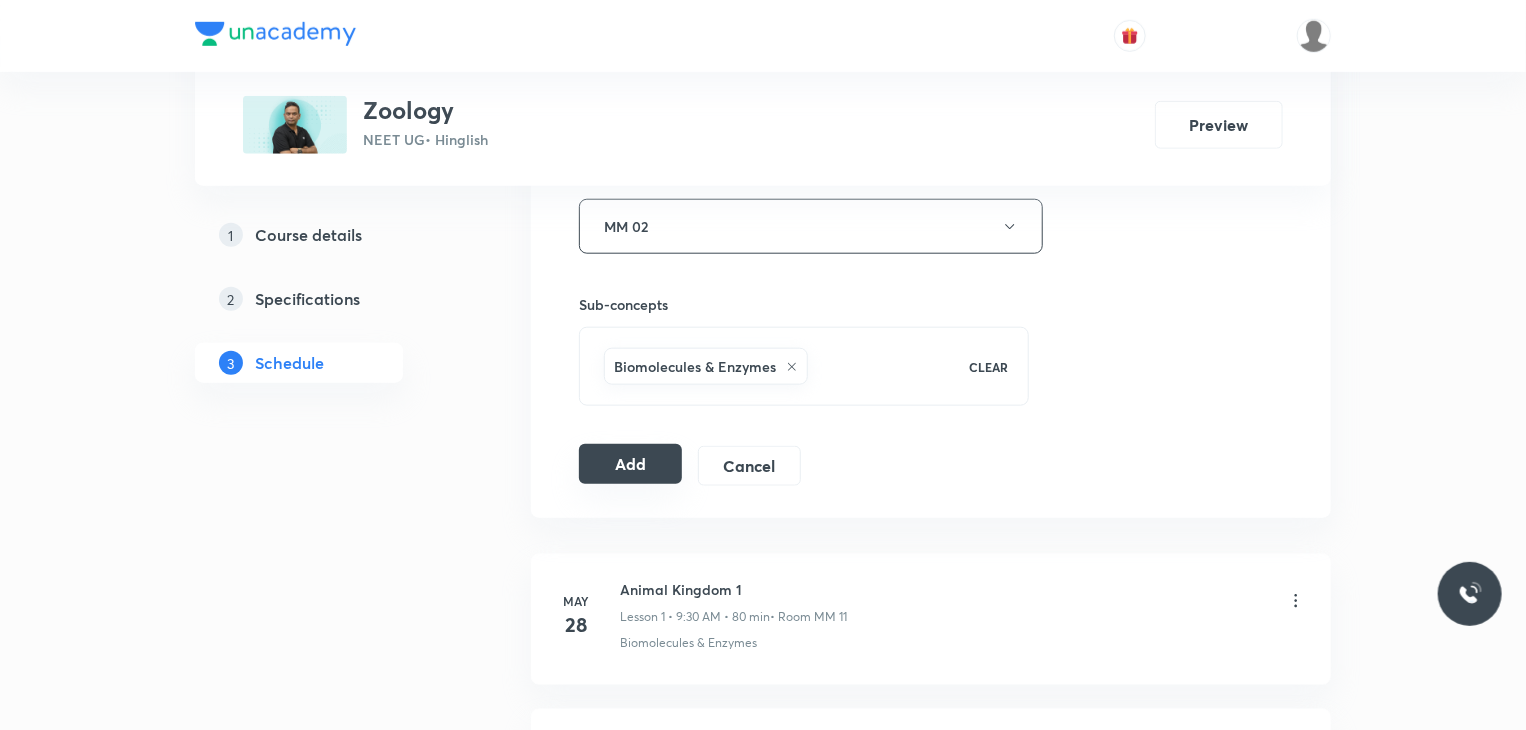 click on "Add" at bounding box center [630, 464] 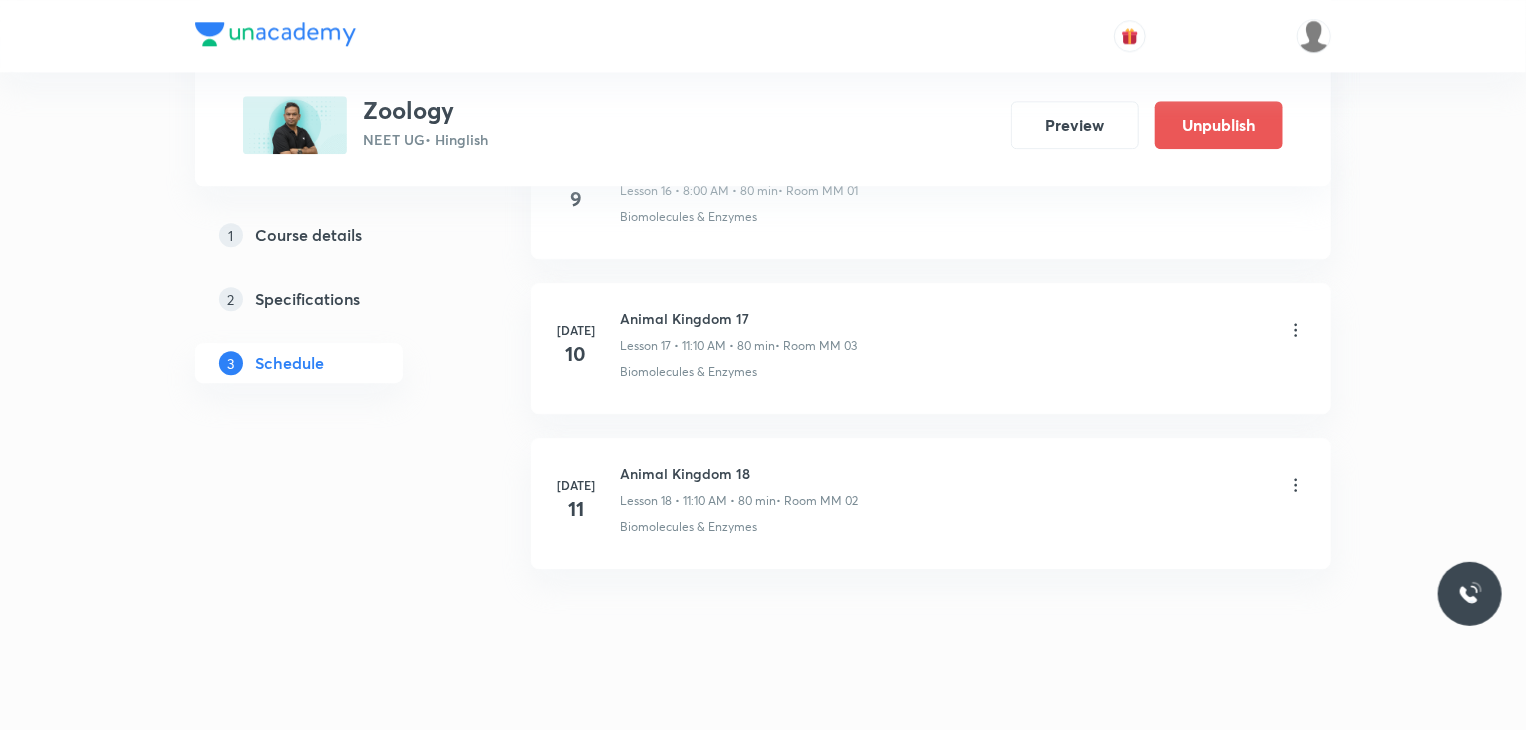 scroll, scrollTop: 2737, scrollLeft: 0, axis: vertical 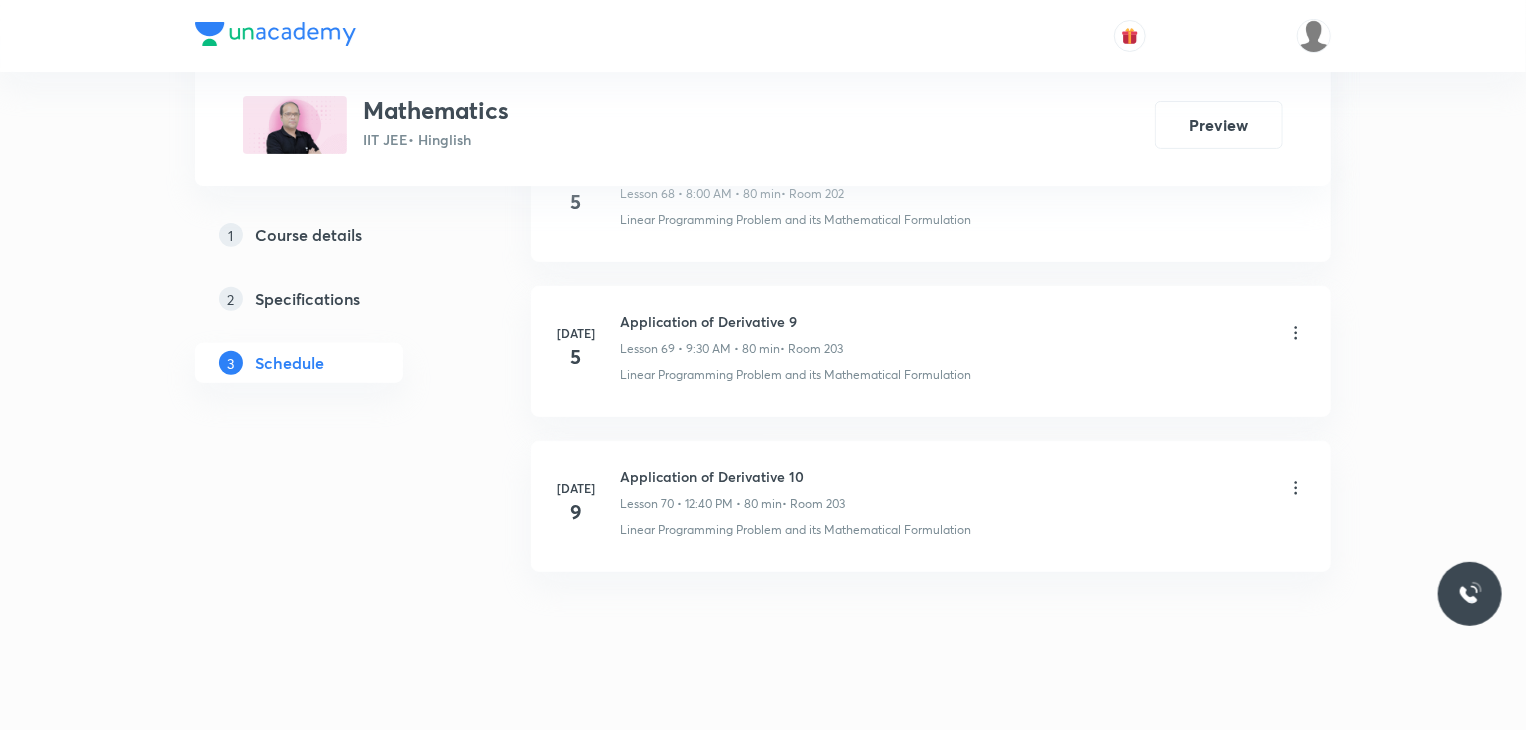 click on "[DATE] Application of Derivative 10 Lesson 70 • 12:40 PM • 80 min  • Room 203 Linear Programming Problem and its Mathematical Formulation" at bounding box center (931, 506) 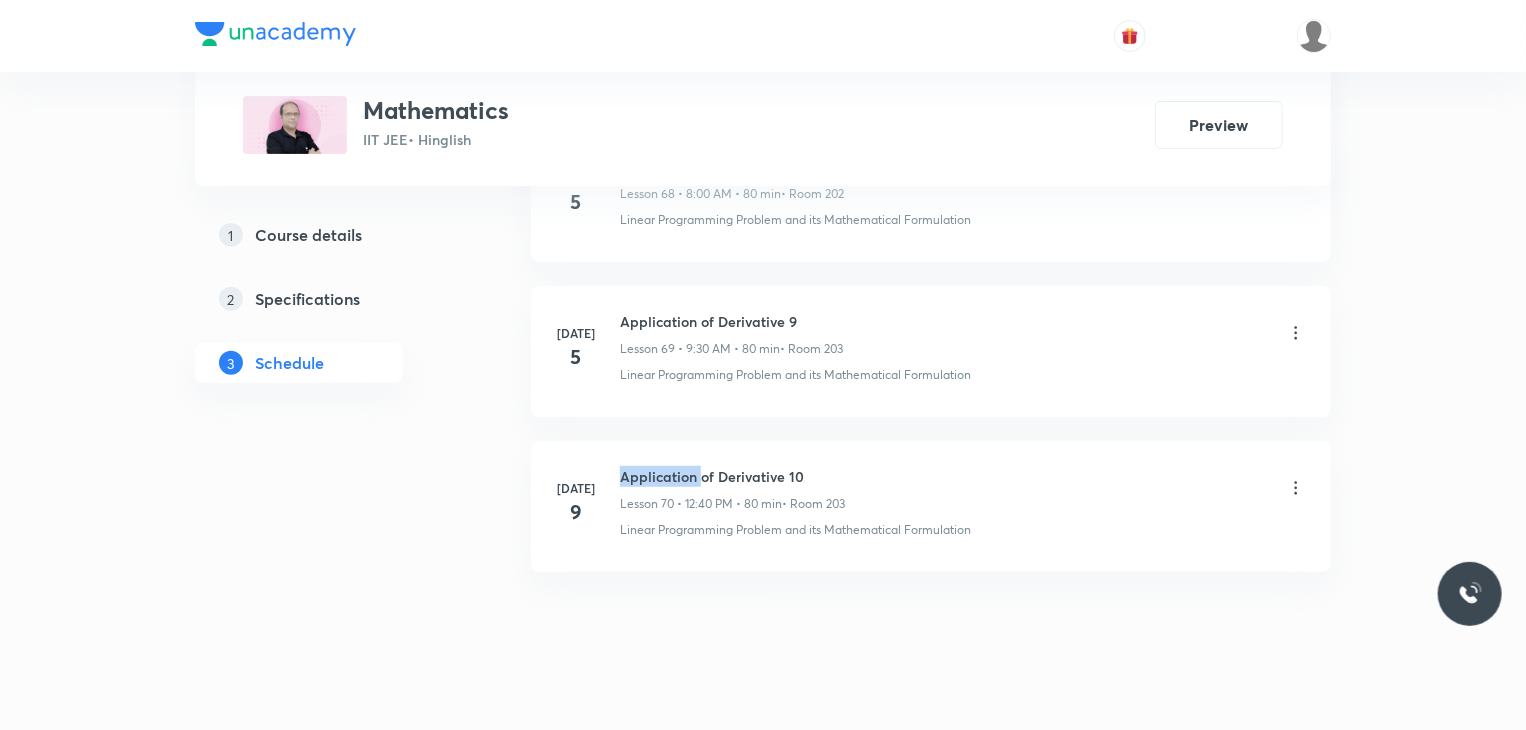 click on "[DATE] Application of Derivative 10 Lesson 70 • 12:40 PM • 80 min  • Room 203 Linear Programming Problem and its Mathematical Formulation" at bounding box center [931, 506] 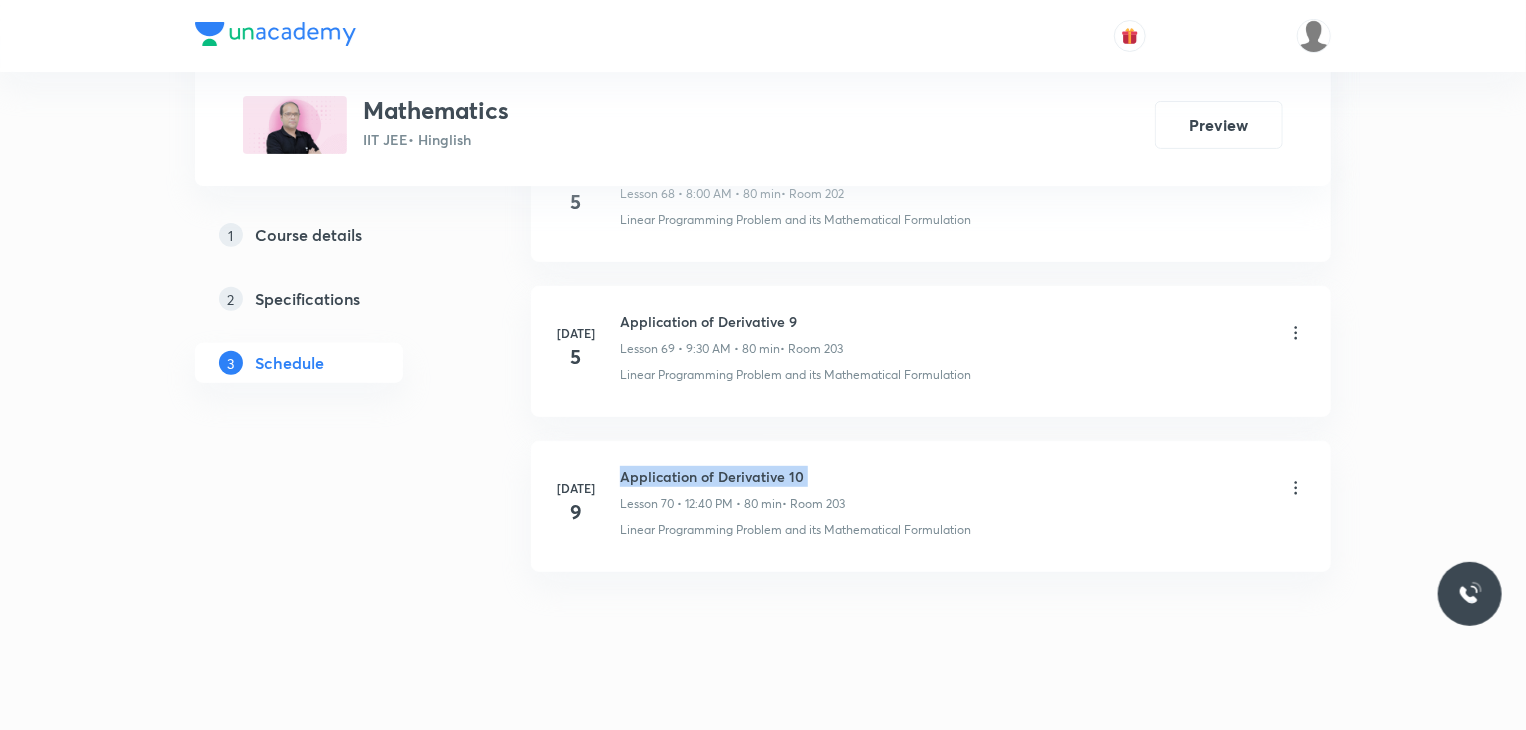 click on "[DATE] Application of Derivative 10 Lesson 70 • 12:40 PM • 80 min  • Room 203 Linear Programming Problem and its Mathematical Formulation" at bounding box center [931, 506] 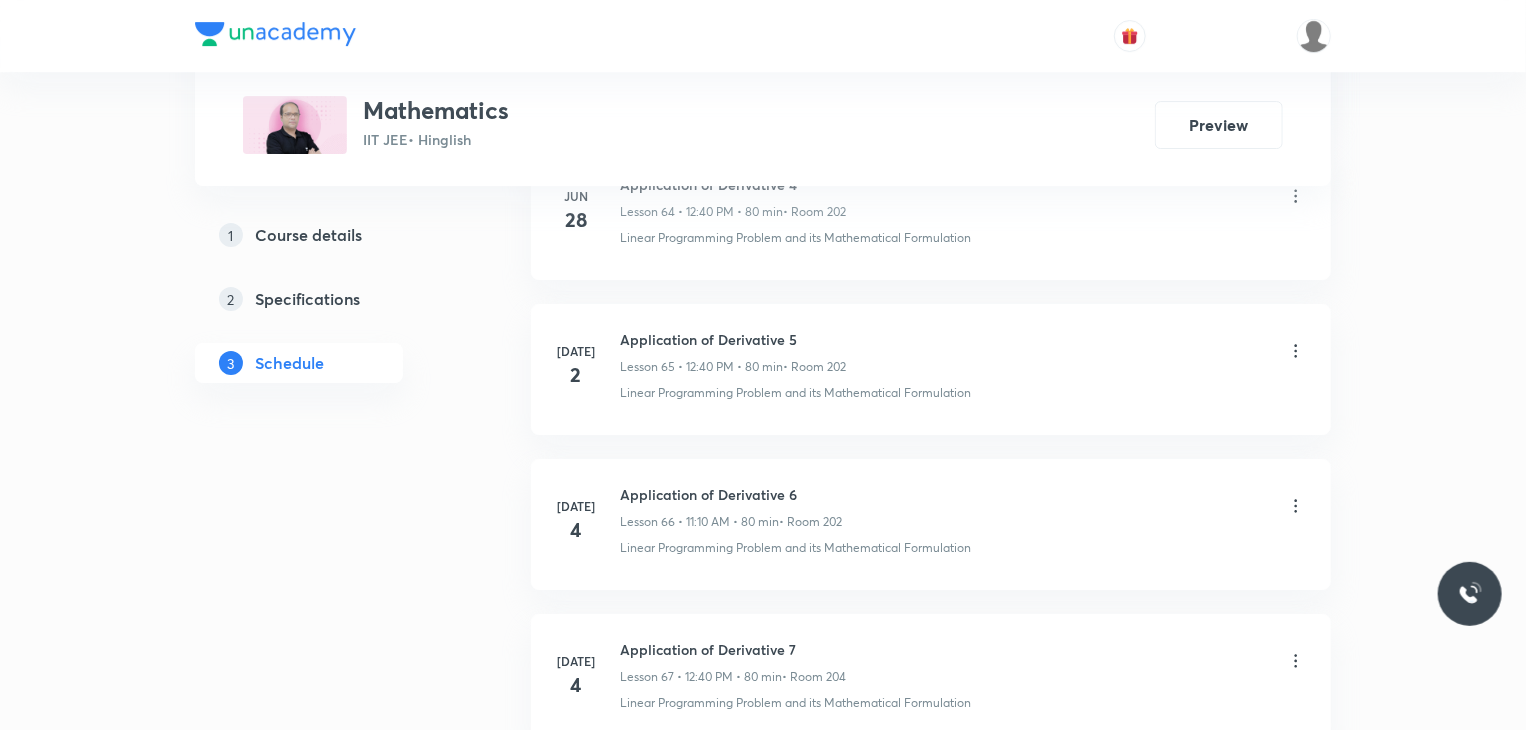 scroll, scrollTop: 10416, scrollLeft: 0, axis: vertical 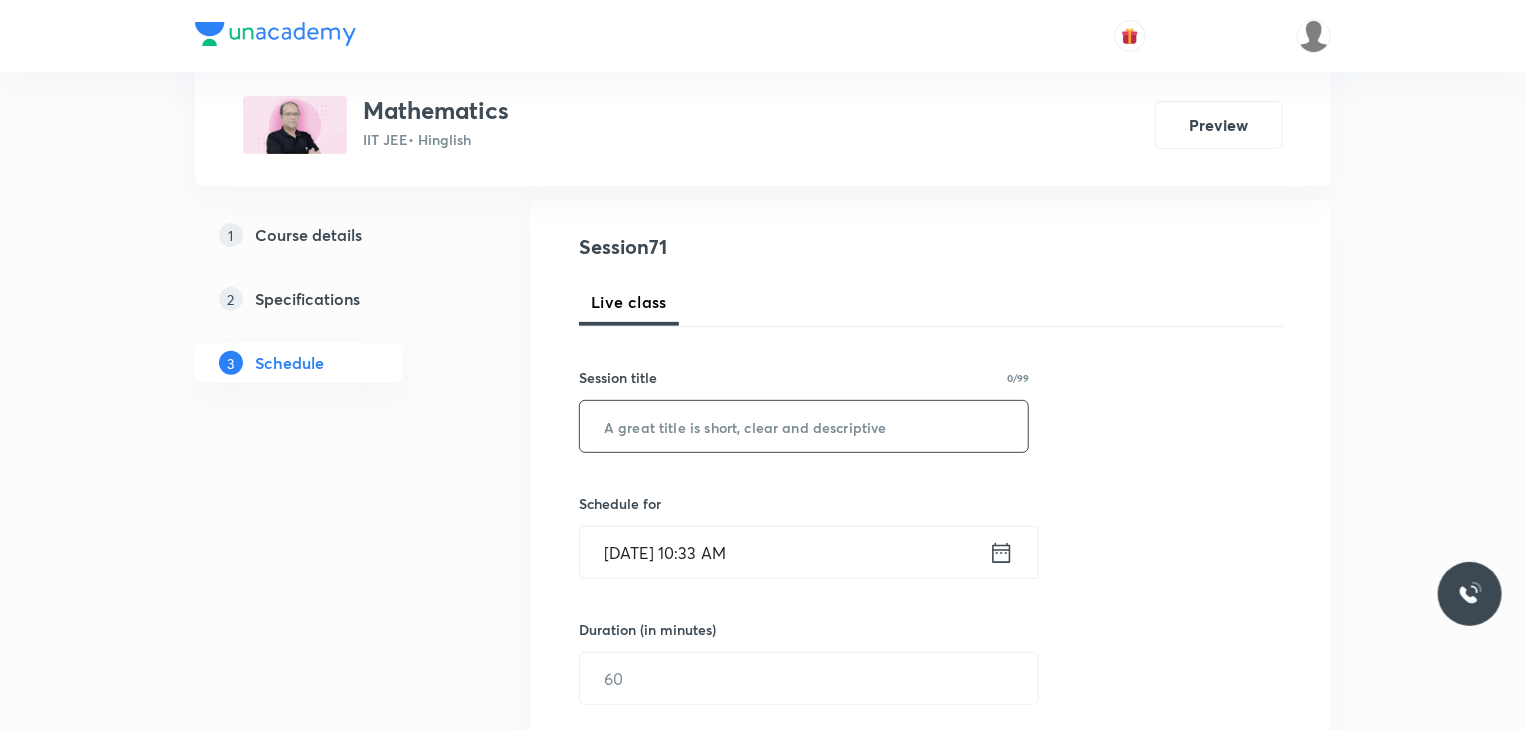 drag, startPoint x: 840, startPoint y: 393, endPoint x: 839, endPoint y: 417, distance: 24.020824 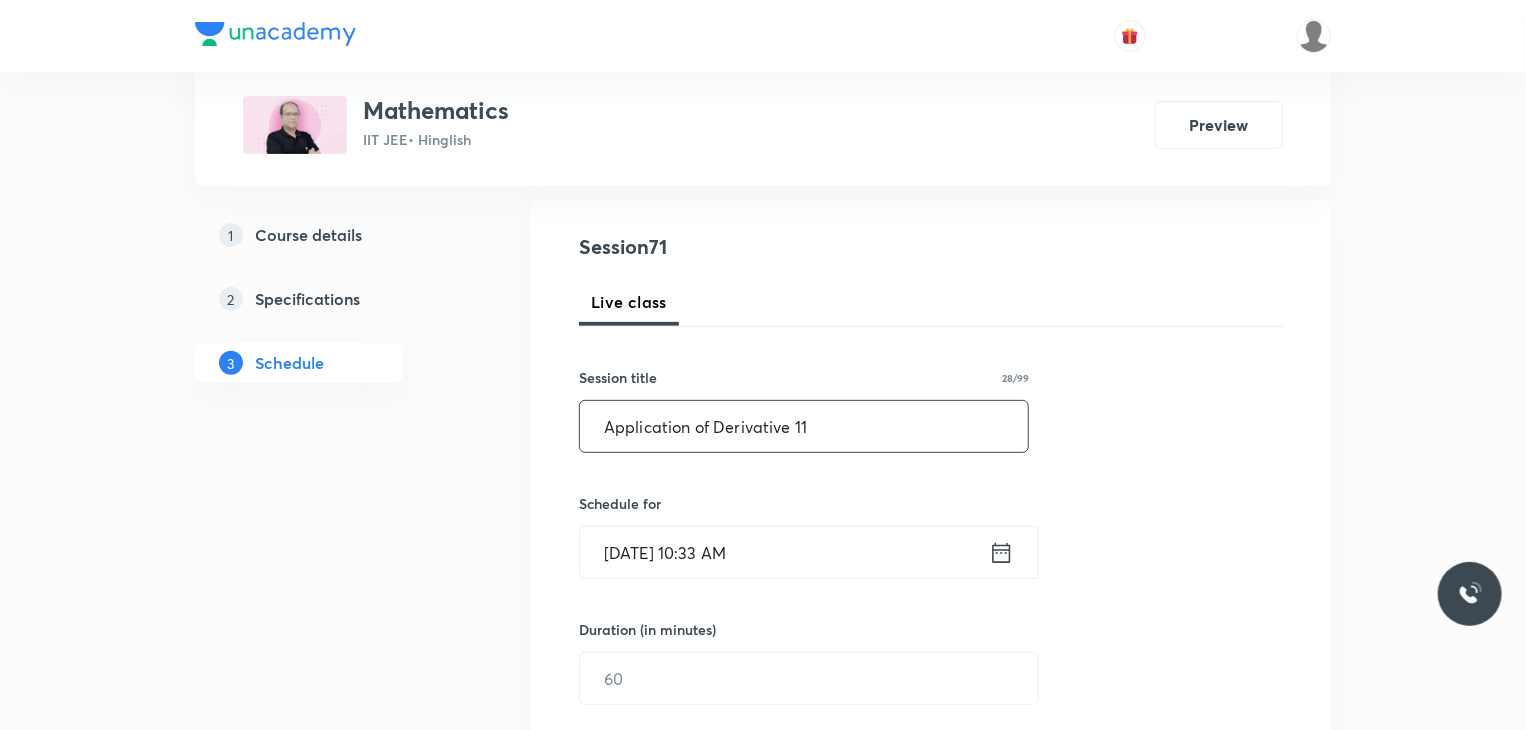 type on "Application of Derivative 11" 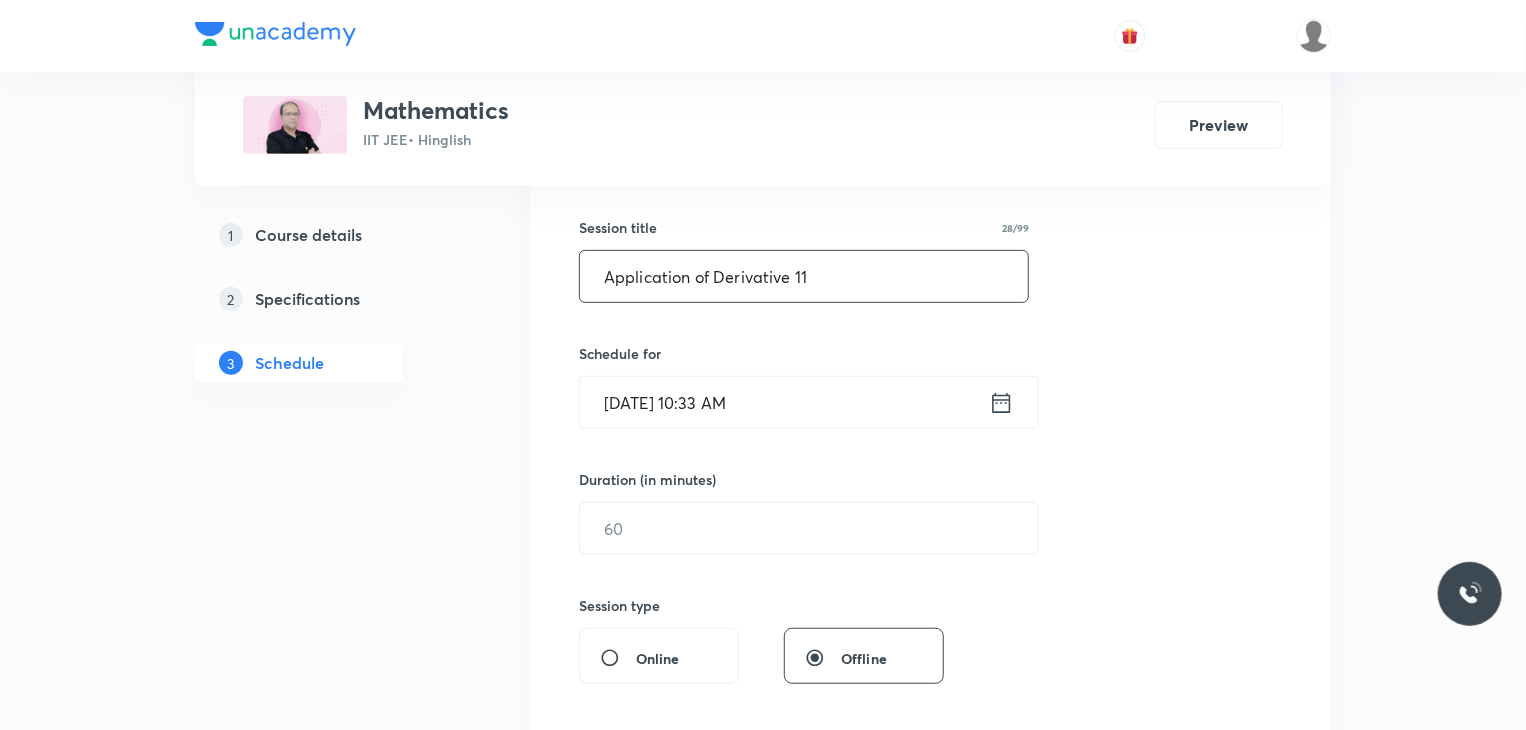 scroll, scrollTop: 368, scrollLeft: 0, axis: vertical 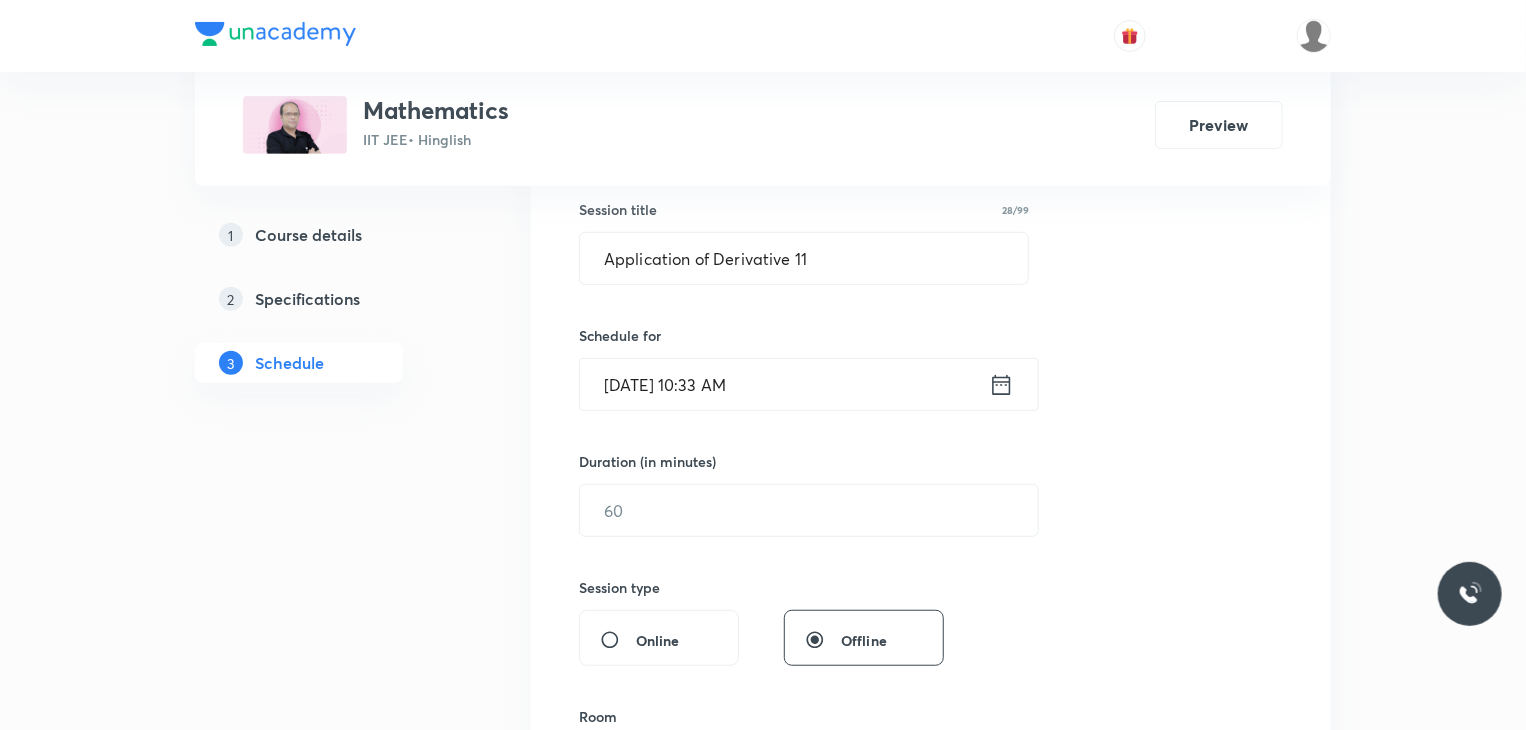 click on "Jul 11, 2025, 10:33 AM" at bounding box center [784, 384] 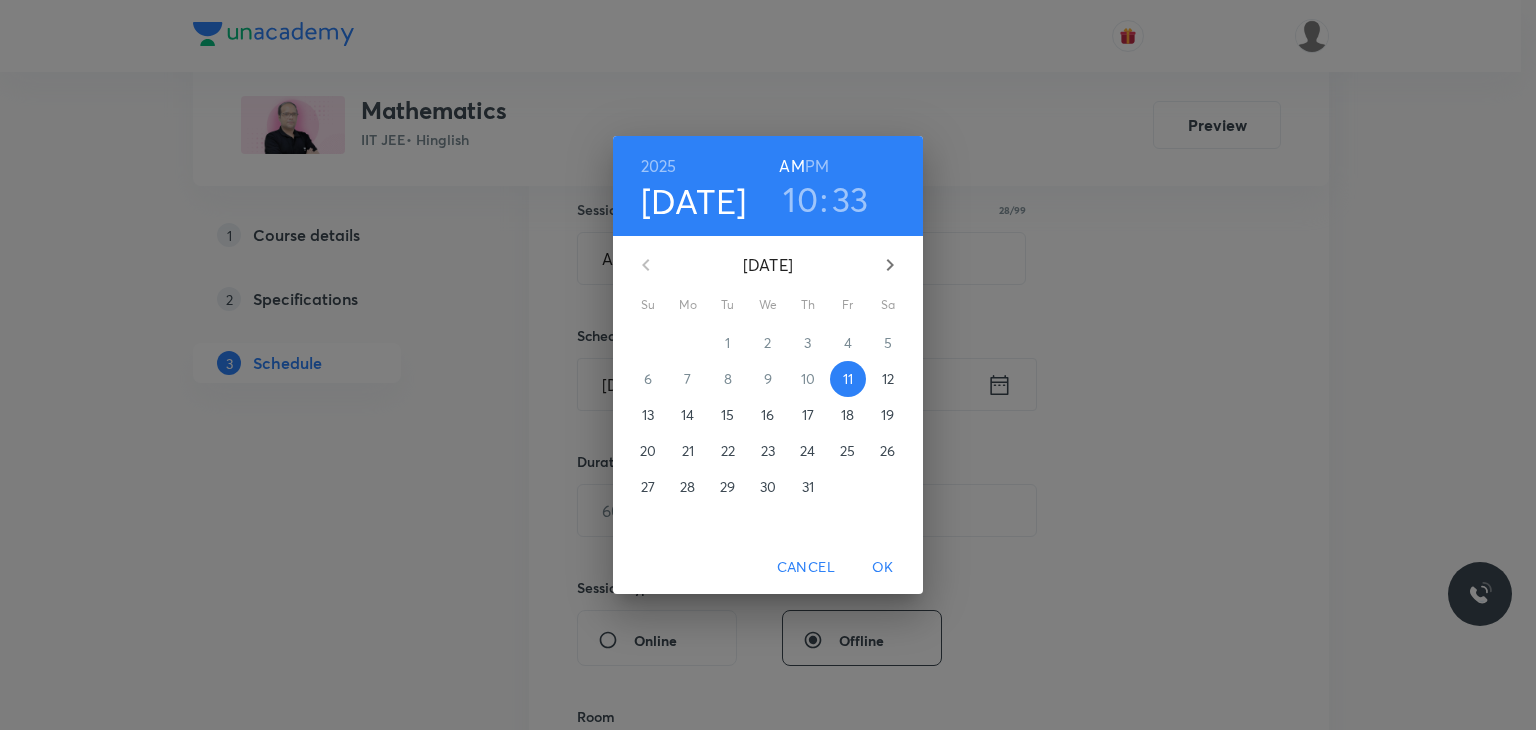 click on "10" at bounding box center (800, 199) 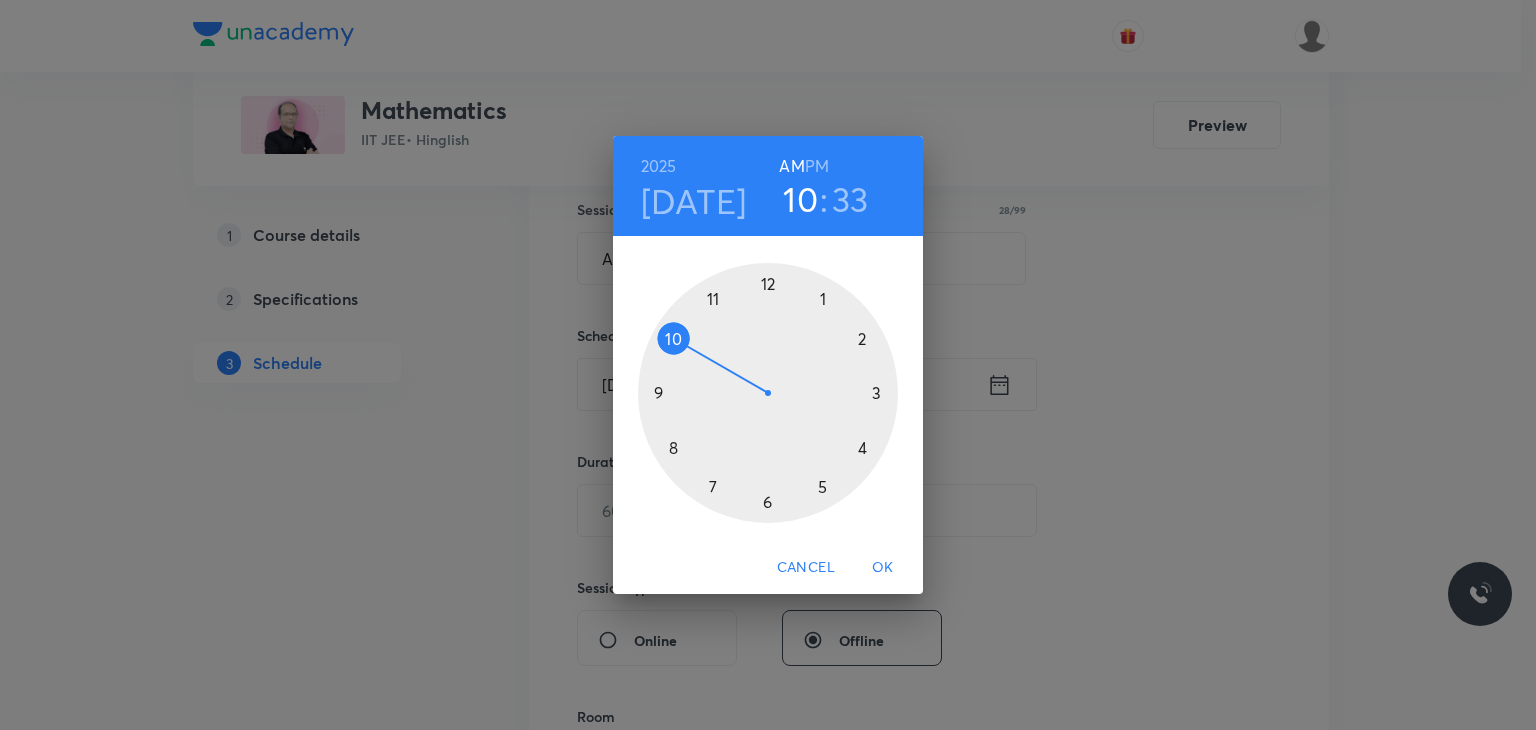 click at bounding box center [768, 393] 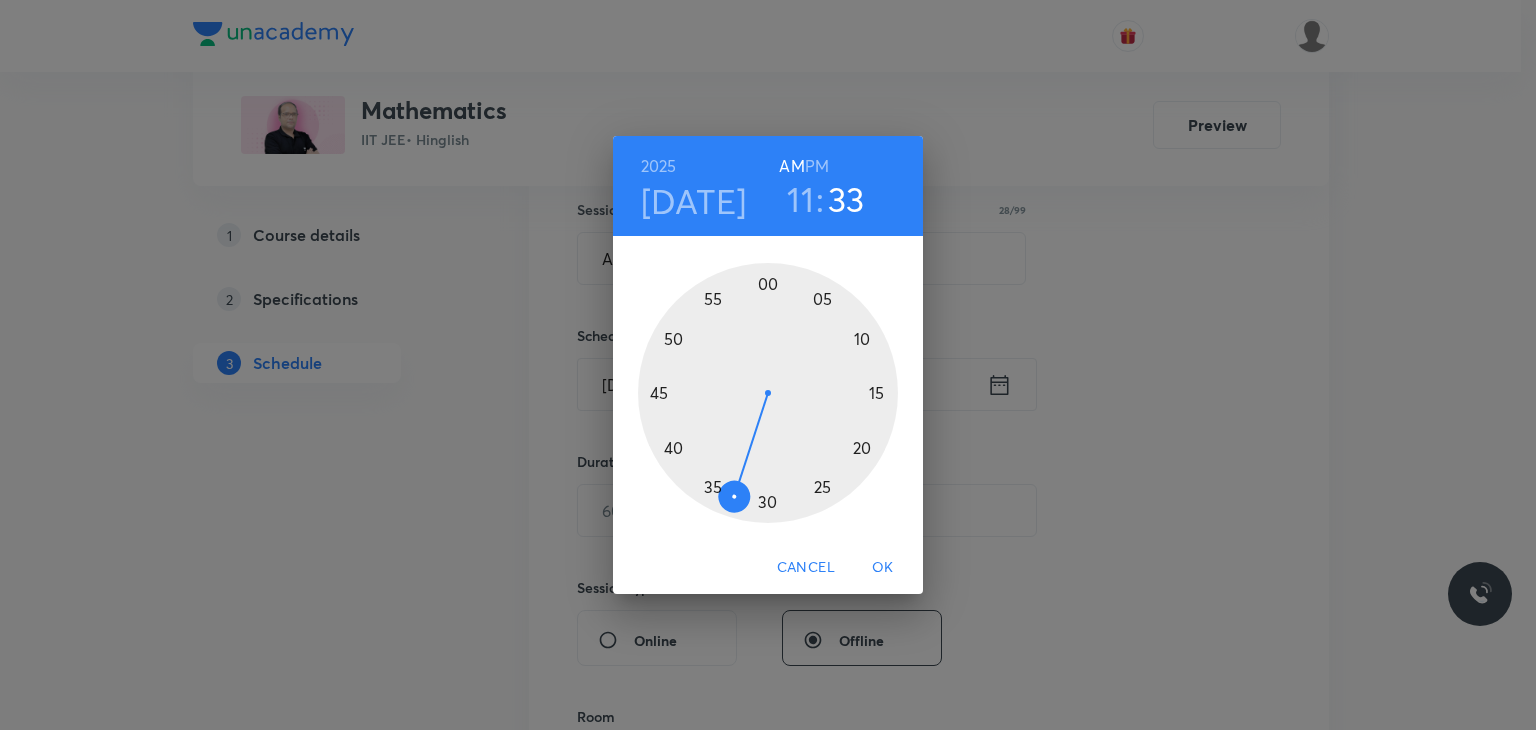 click at bounding box center [768, 393] 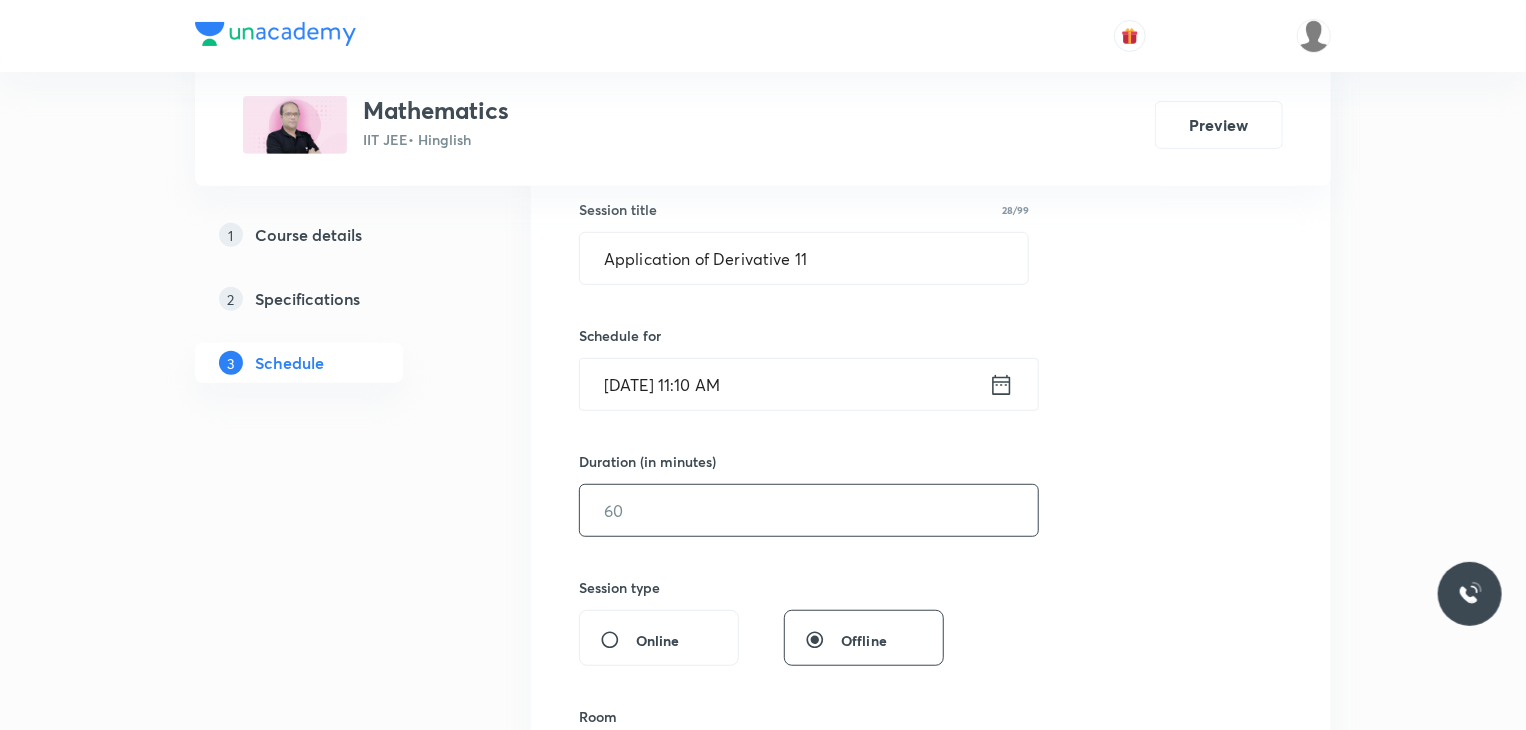 click at bounding box center [809, 510] 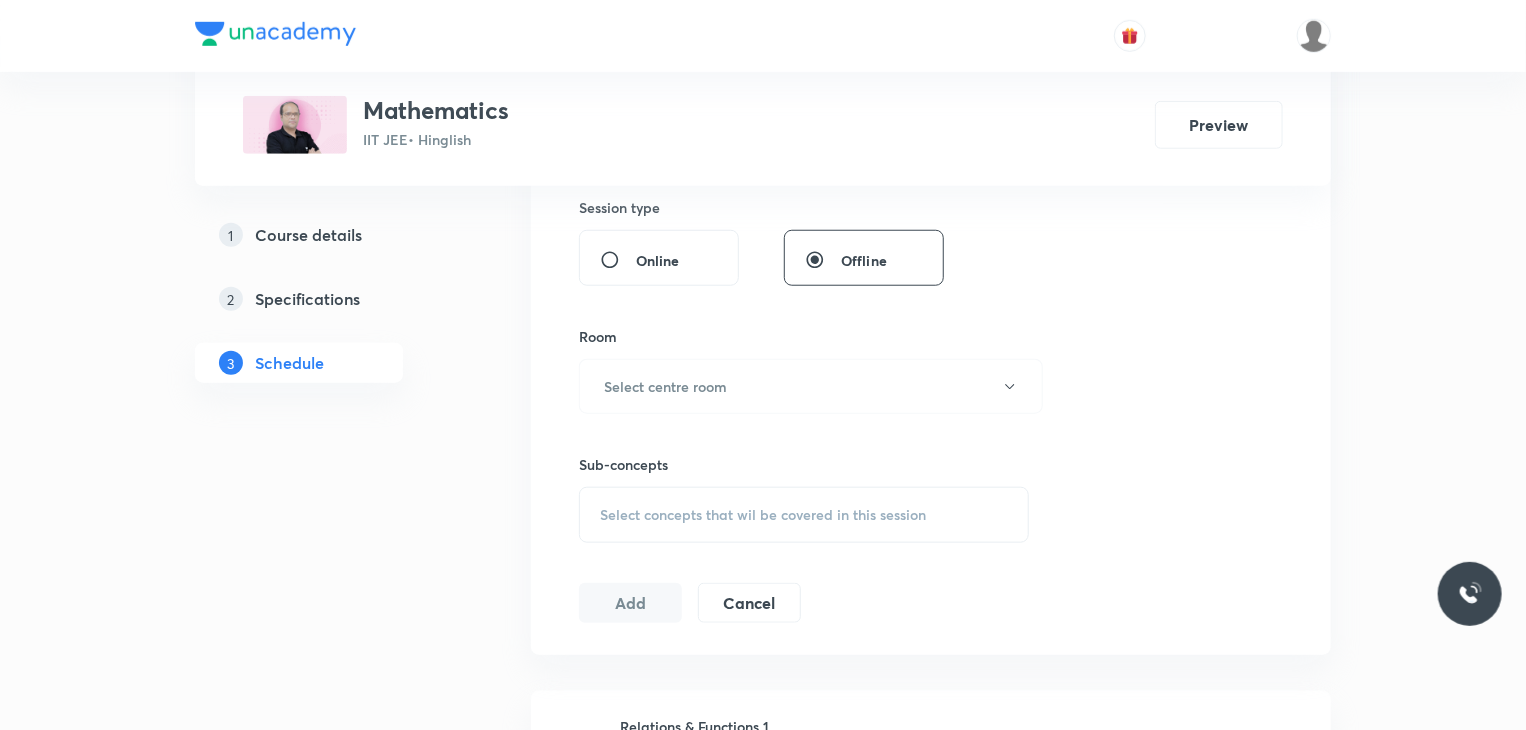 scroll, scrollTop: 768, scrollLeft: 0, axis: vertical 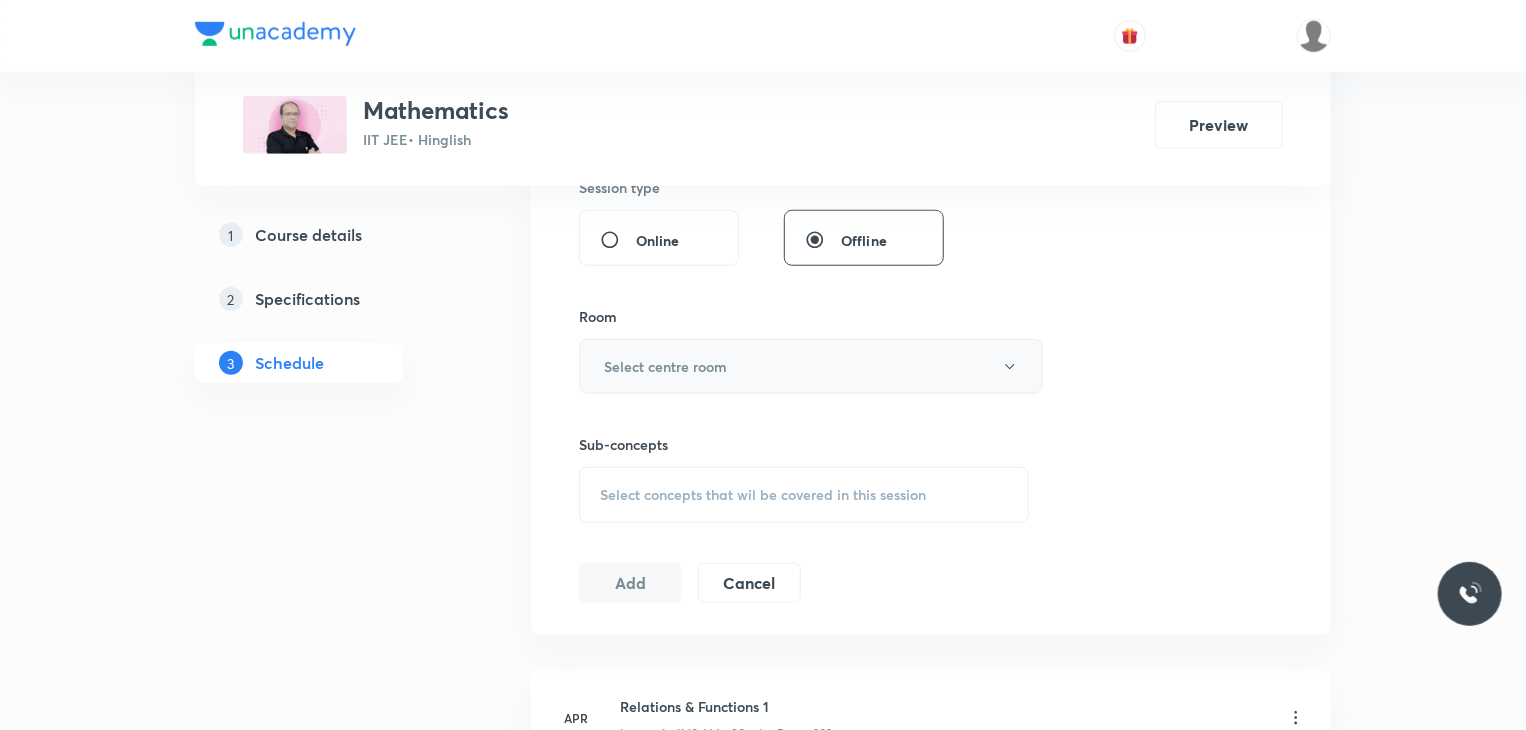 type on "80" 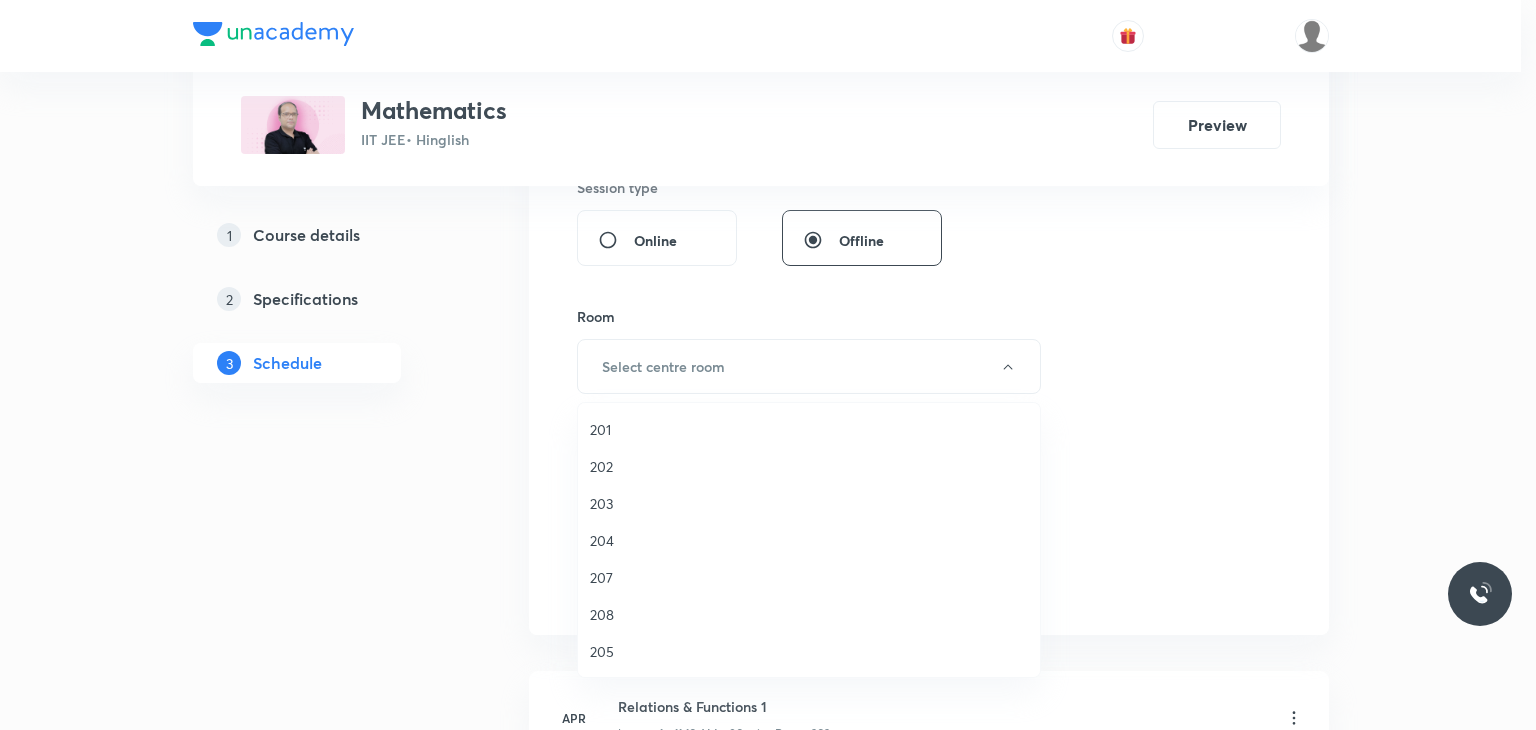 click on "201" at bounding box center [809, 429] 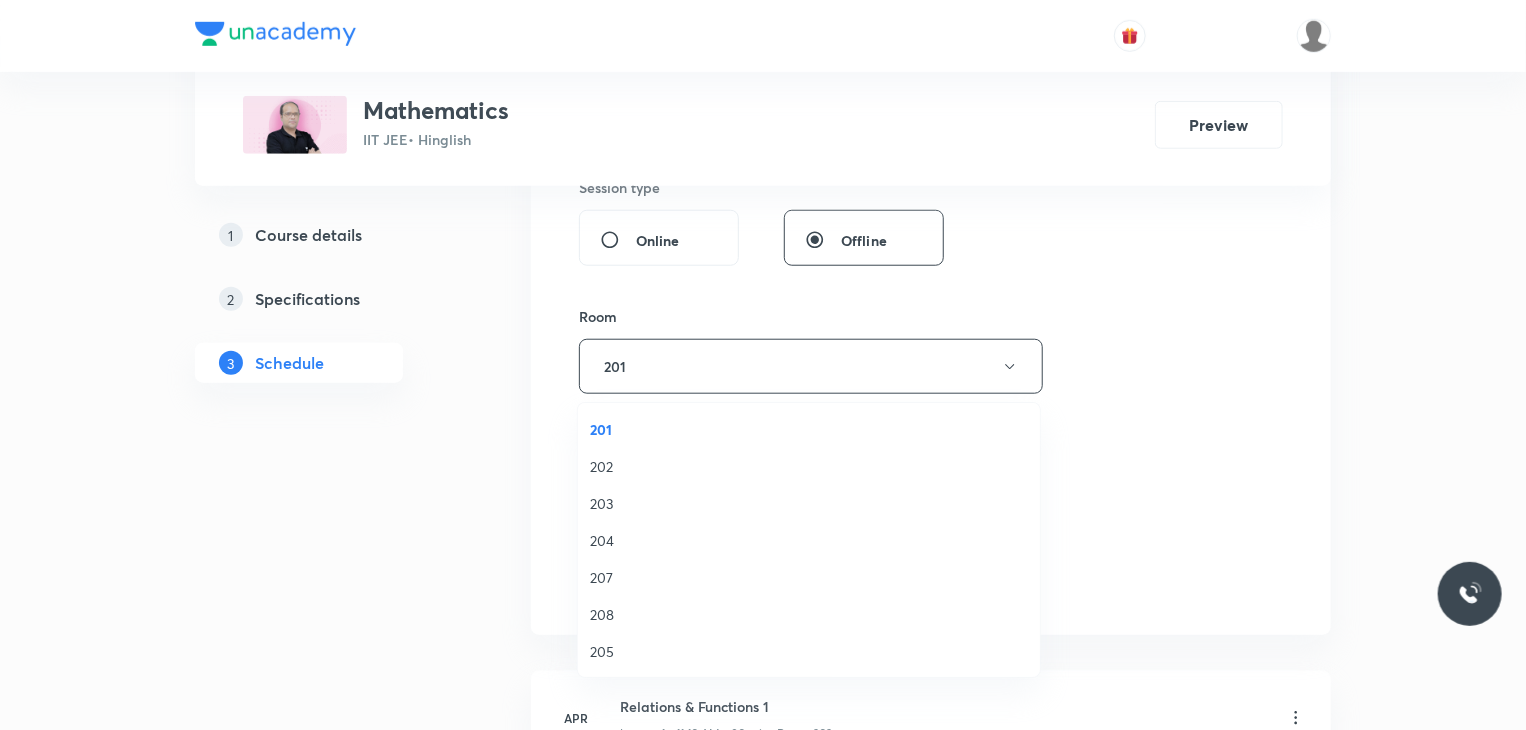 click on "Select concepts that wil be covered in this session" at bounding box center [804, 495] 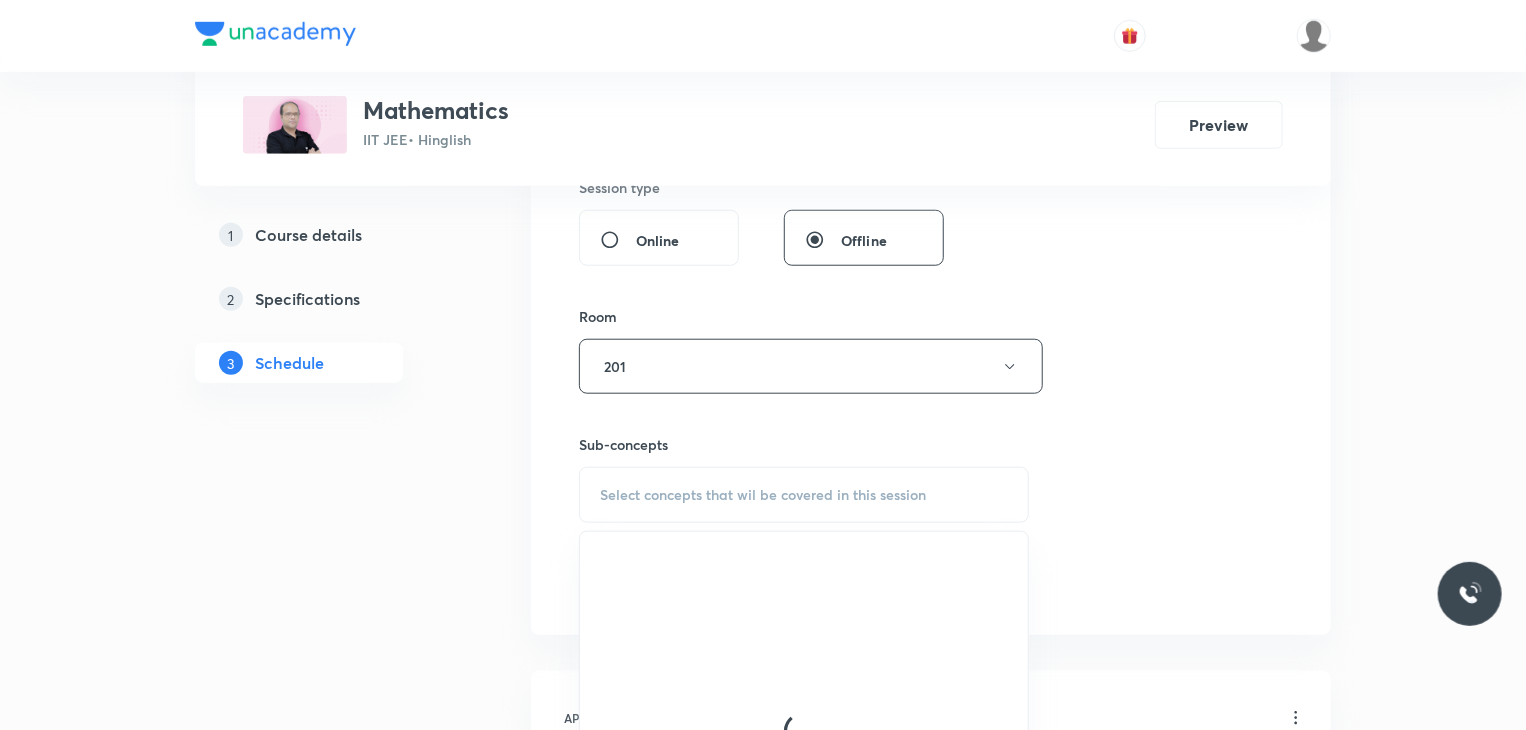scroll, scrollTop: 868, scrollLeft: 0, axis: vertical 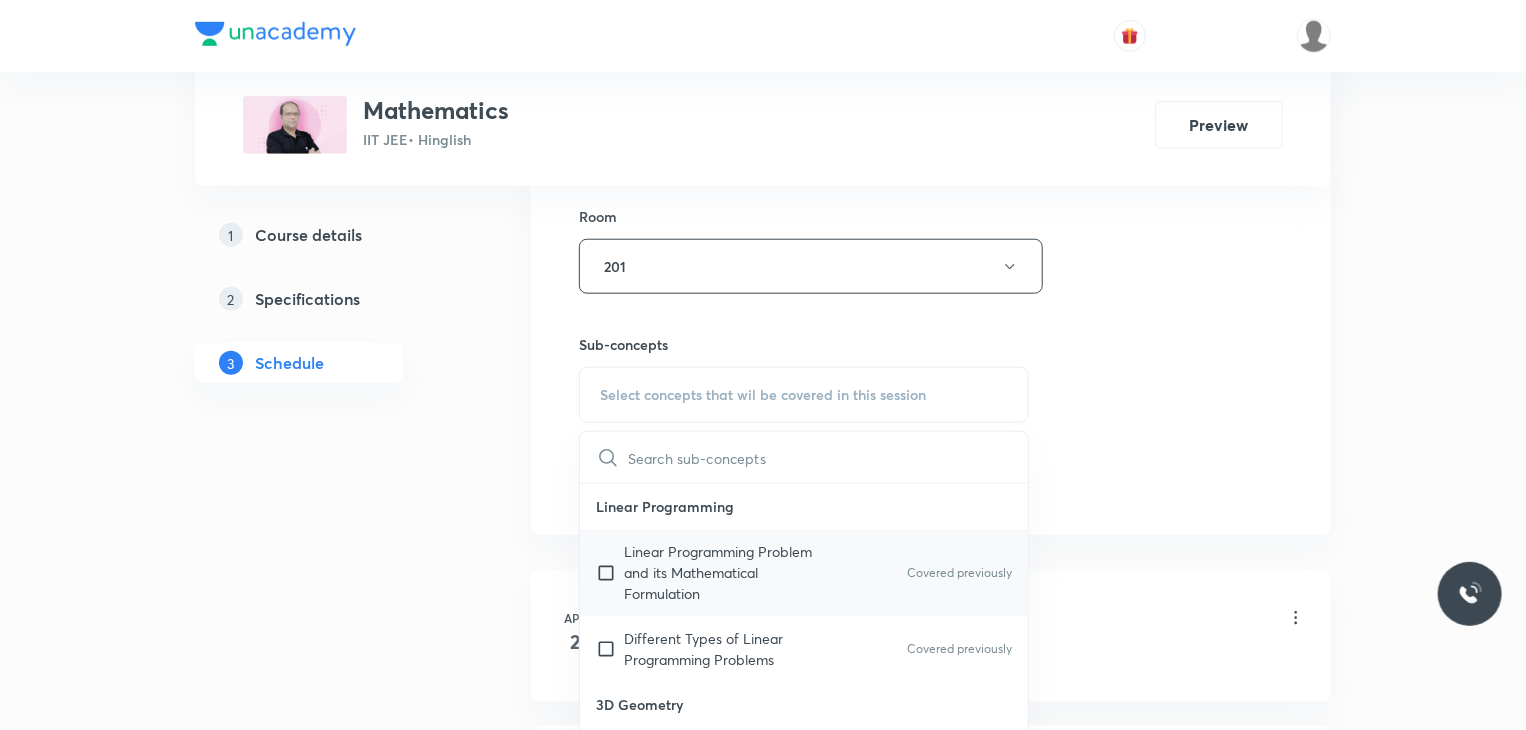 click on "Linear Programming Problem and its Mathematical Formulation Covered previously" at bounding box center [804, 572] 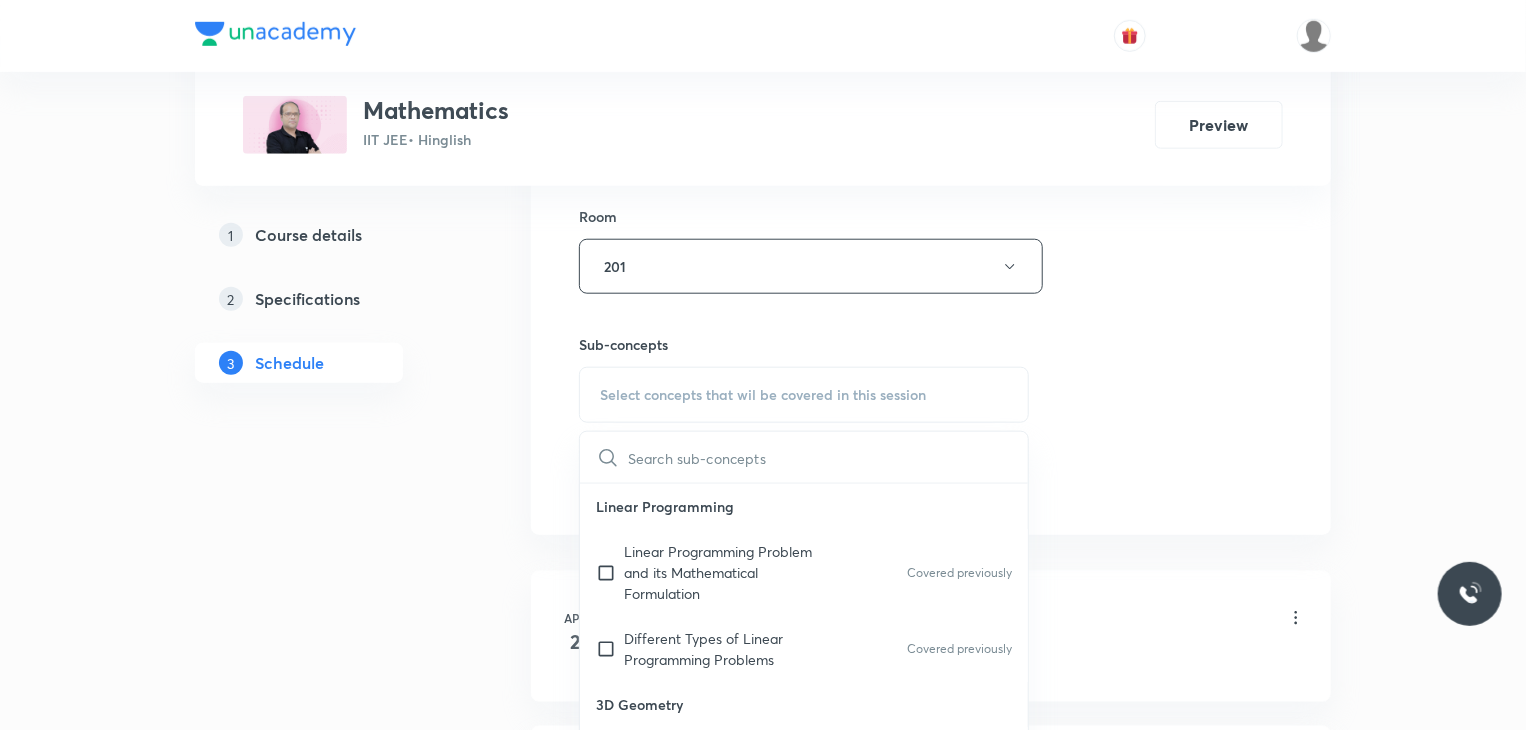 checkbox on "true" 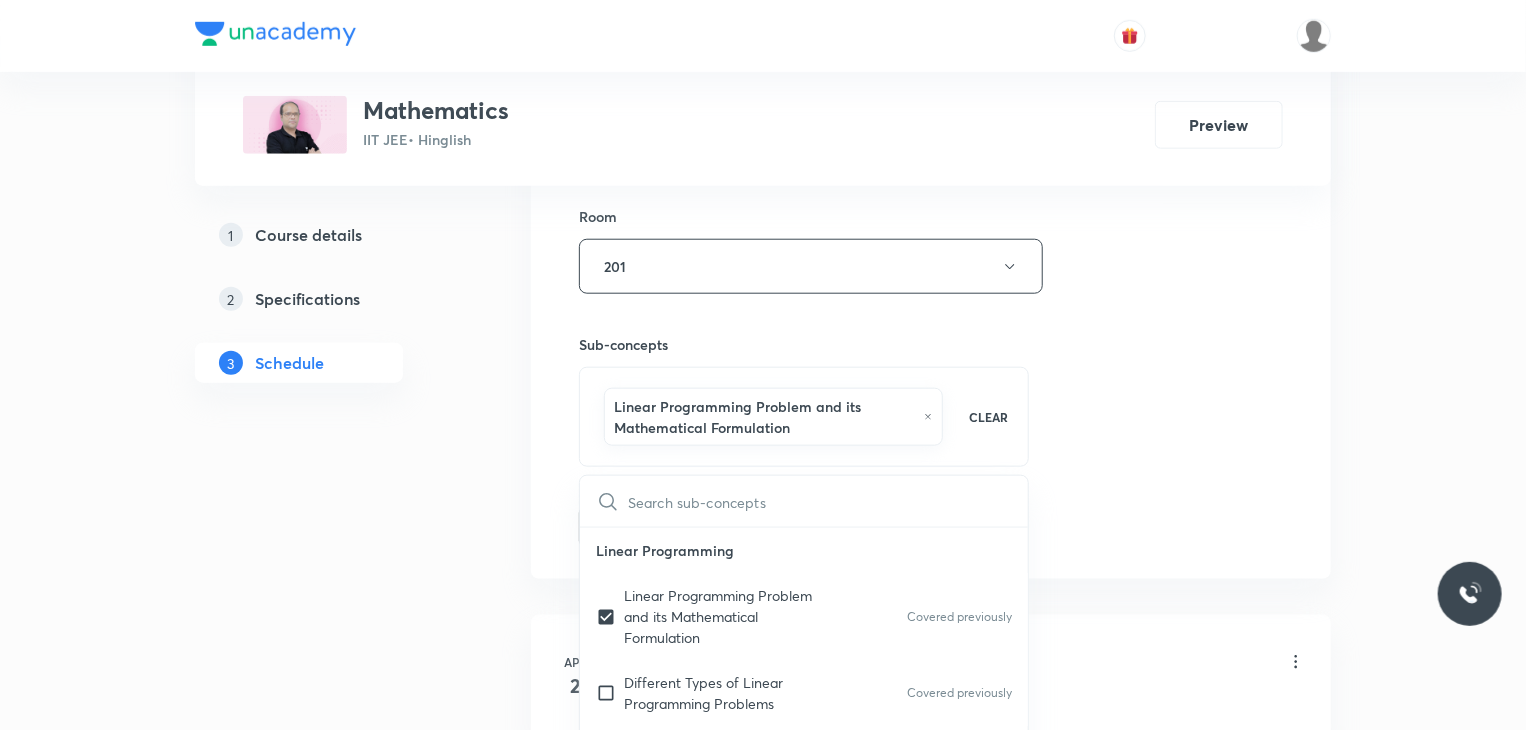 click at bounding box center [828, 501] 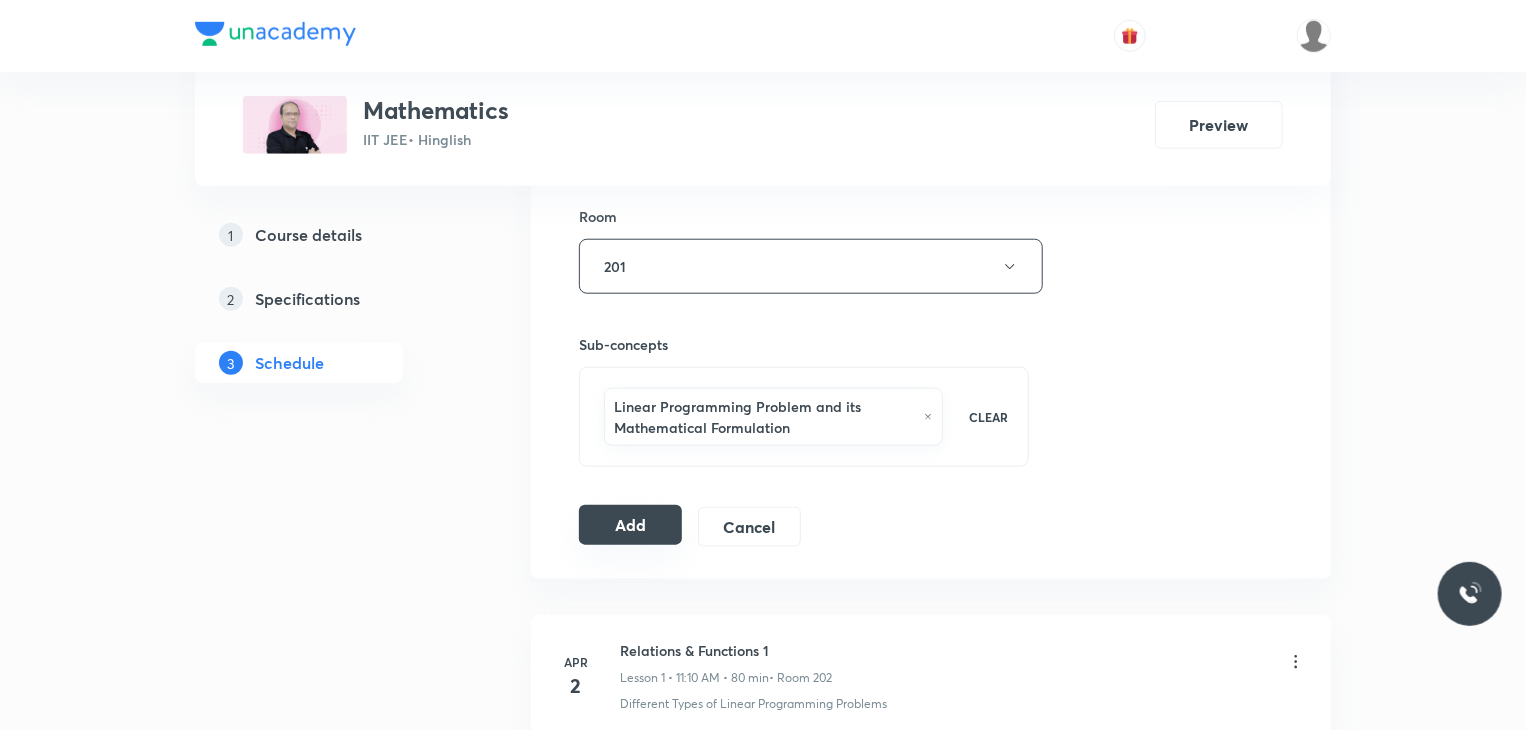 click on "Add" at bounding box center (630, 525) 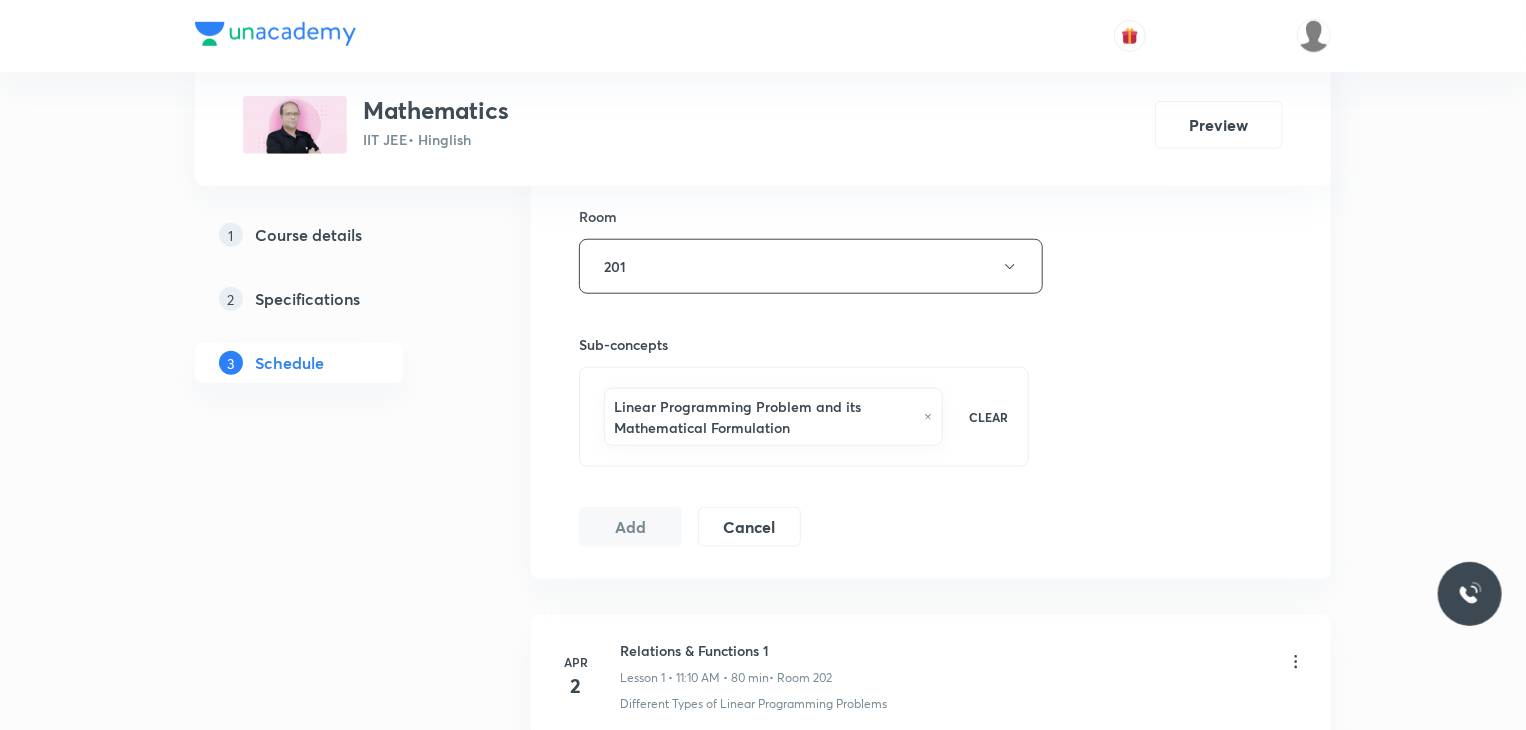 scroll, scrollTop: 11736, scrollLeft: 0, axis: vertical 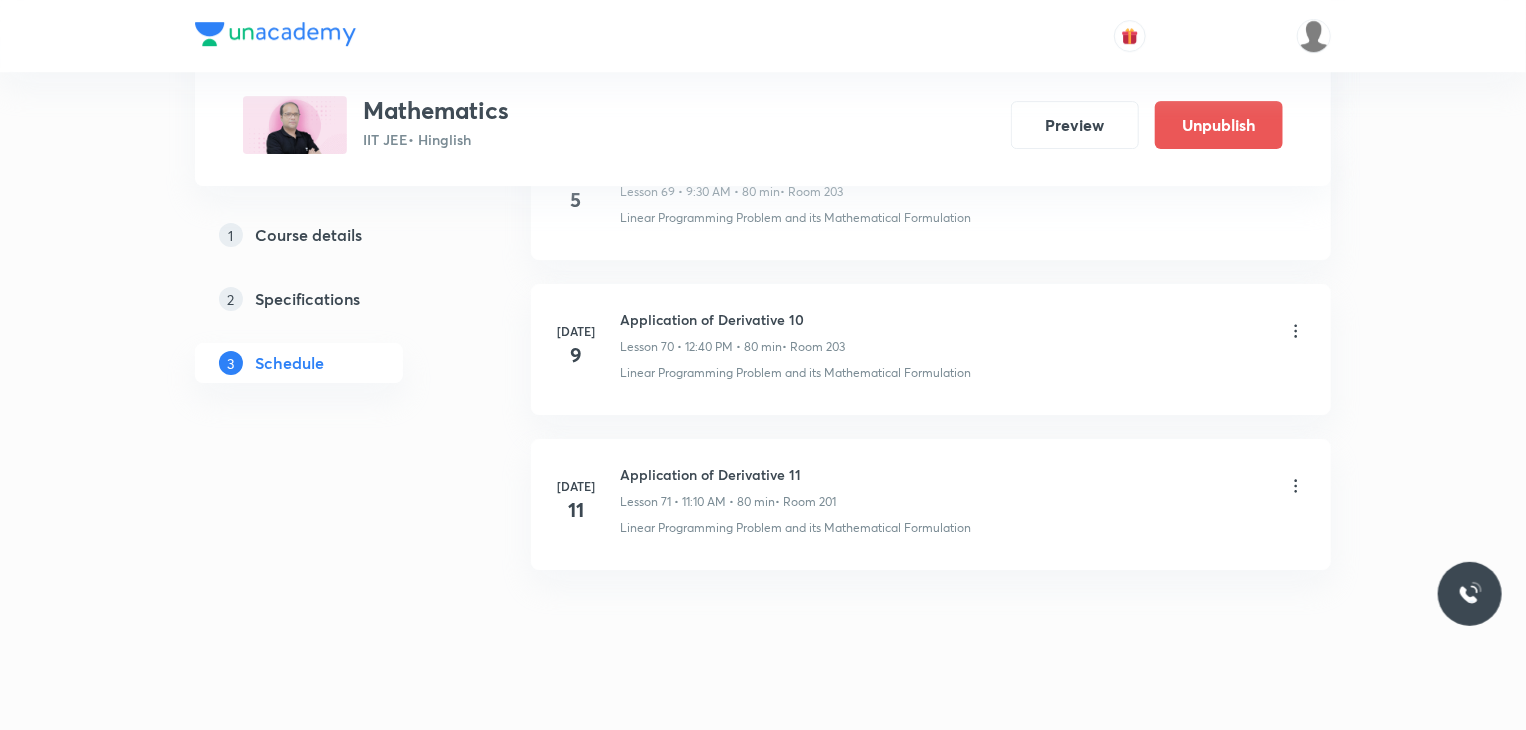 click on "Application of Derivative 11" at bounding box center (728, 474) 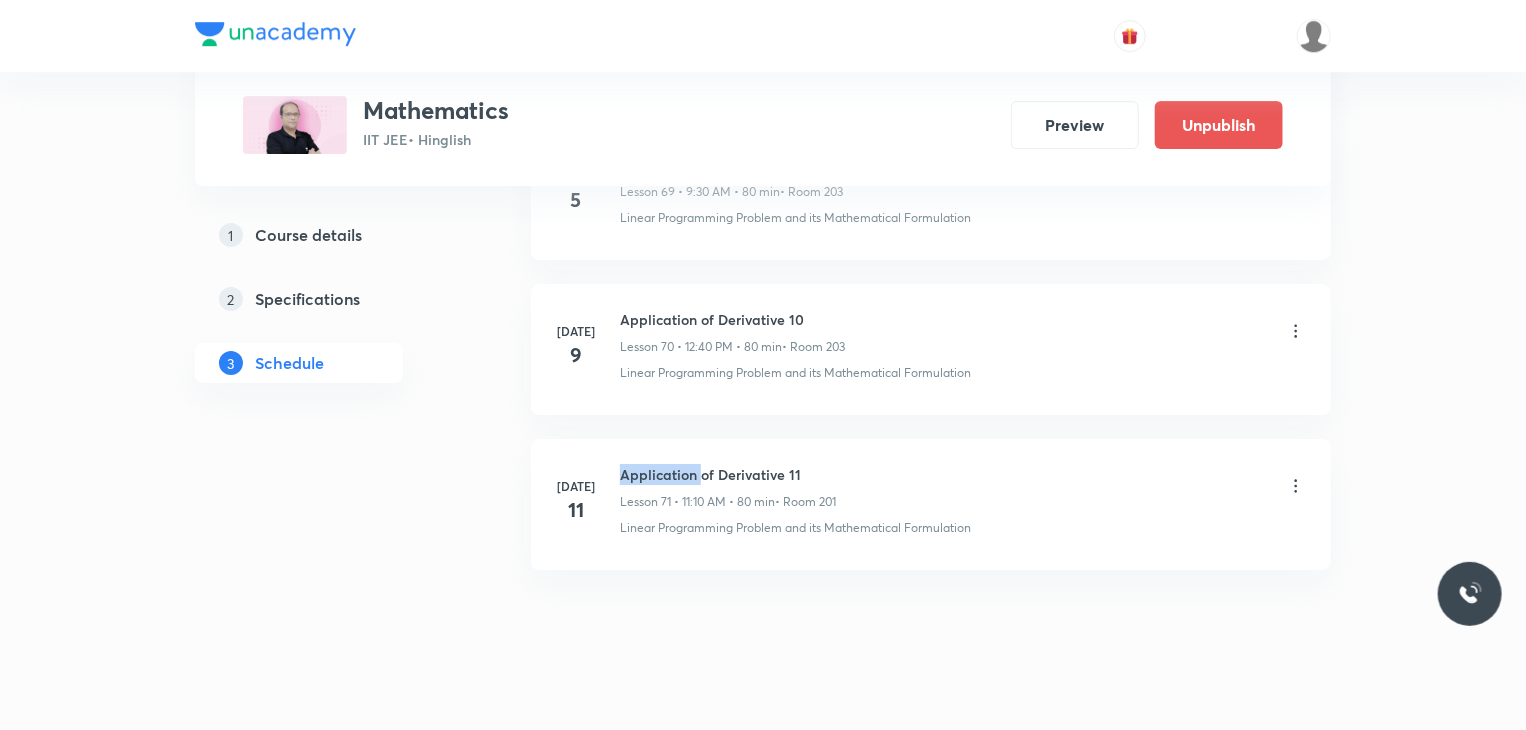 click on "Application of Derivative 11" at bounding box center (728, 474) 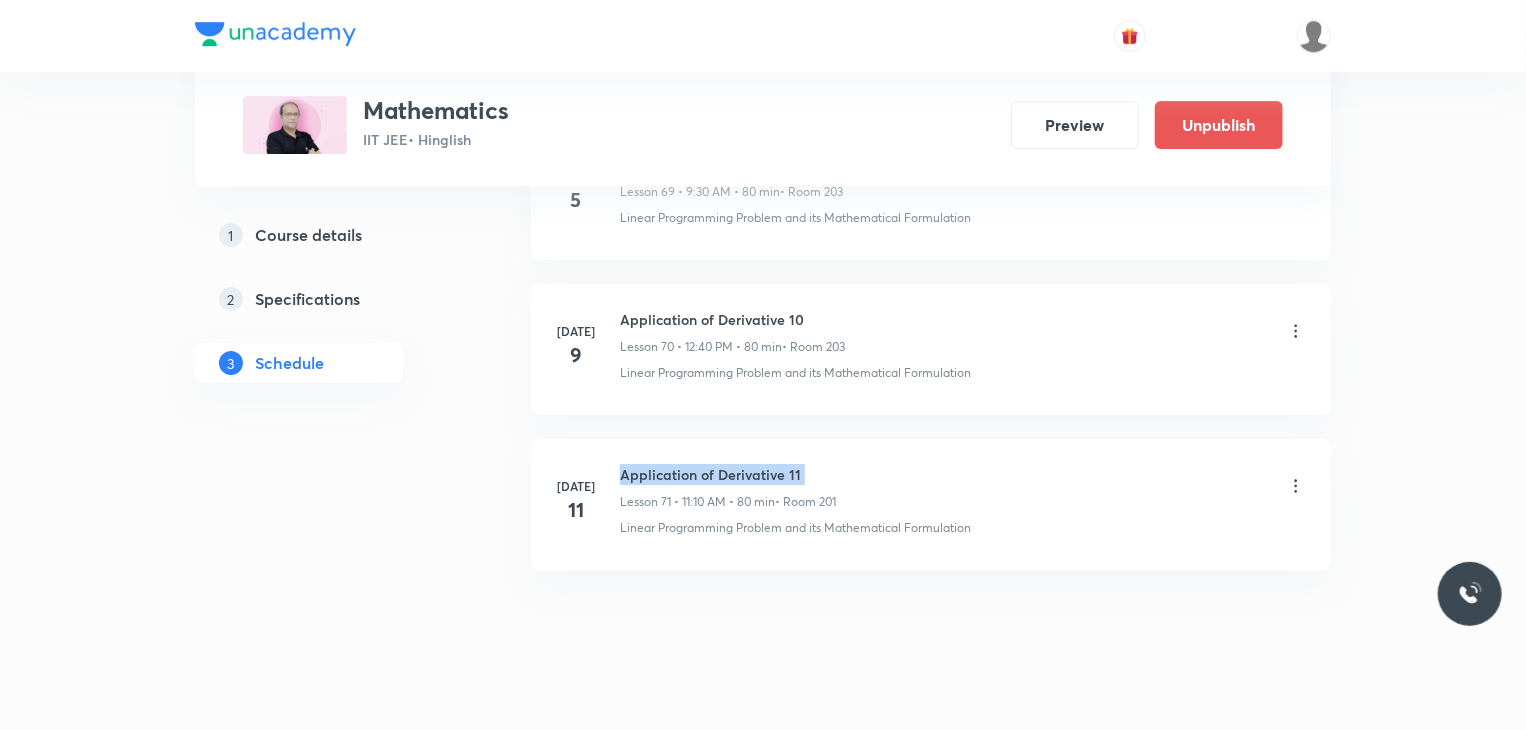click on "Application of Derivative 11" at bounding box center [728, 474] 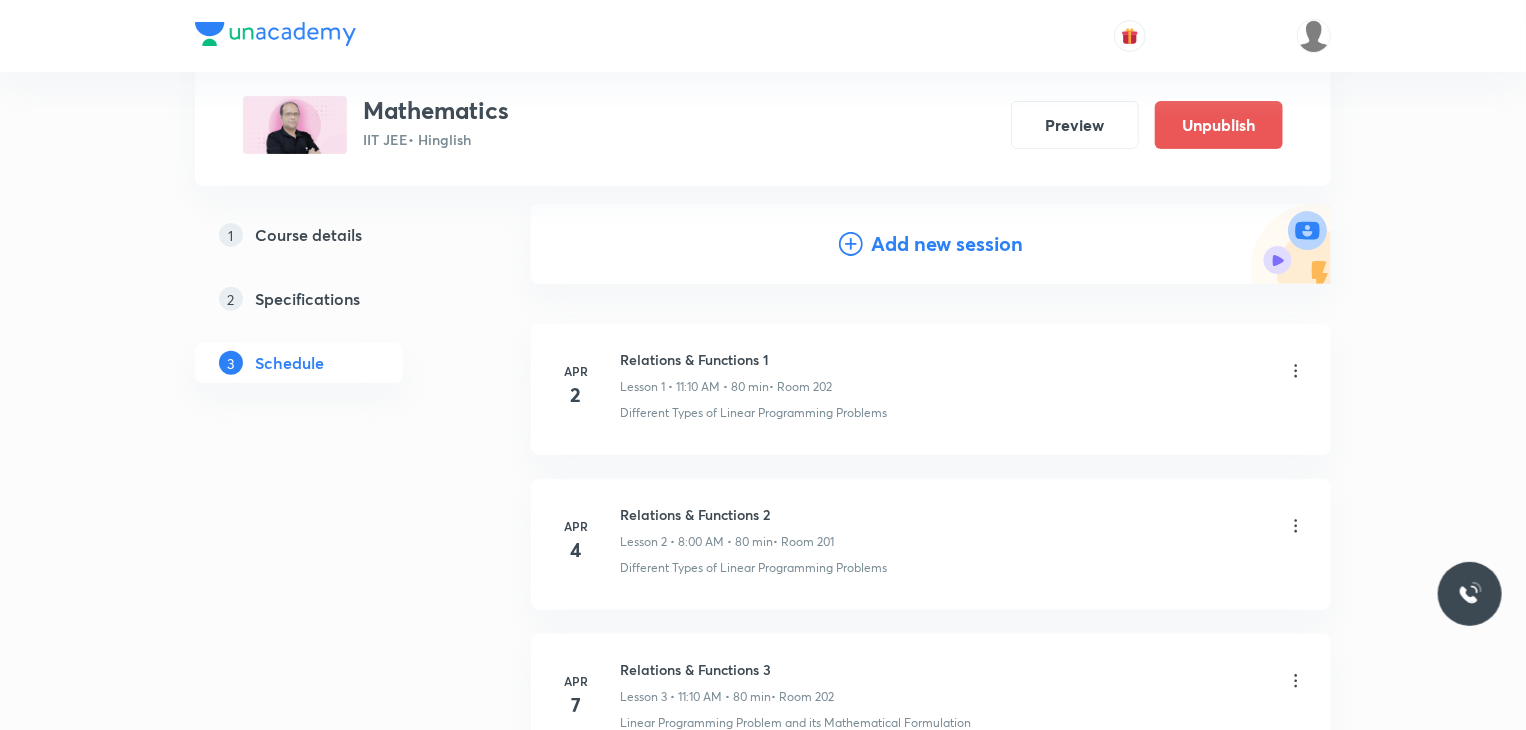scroll, scrollTop: 200, scrollLeft: 0, axis: vertical 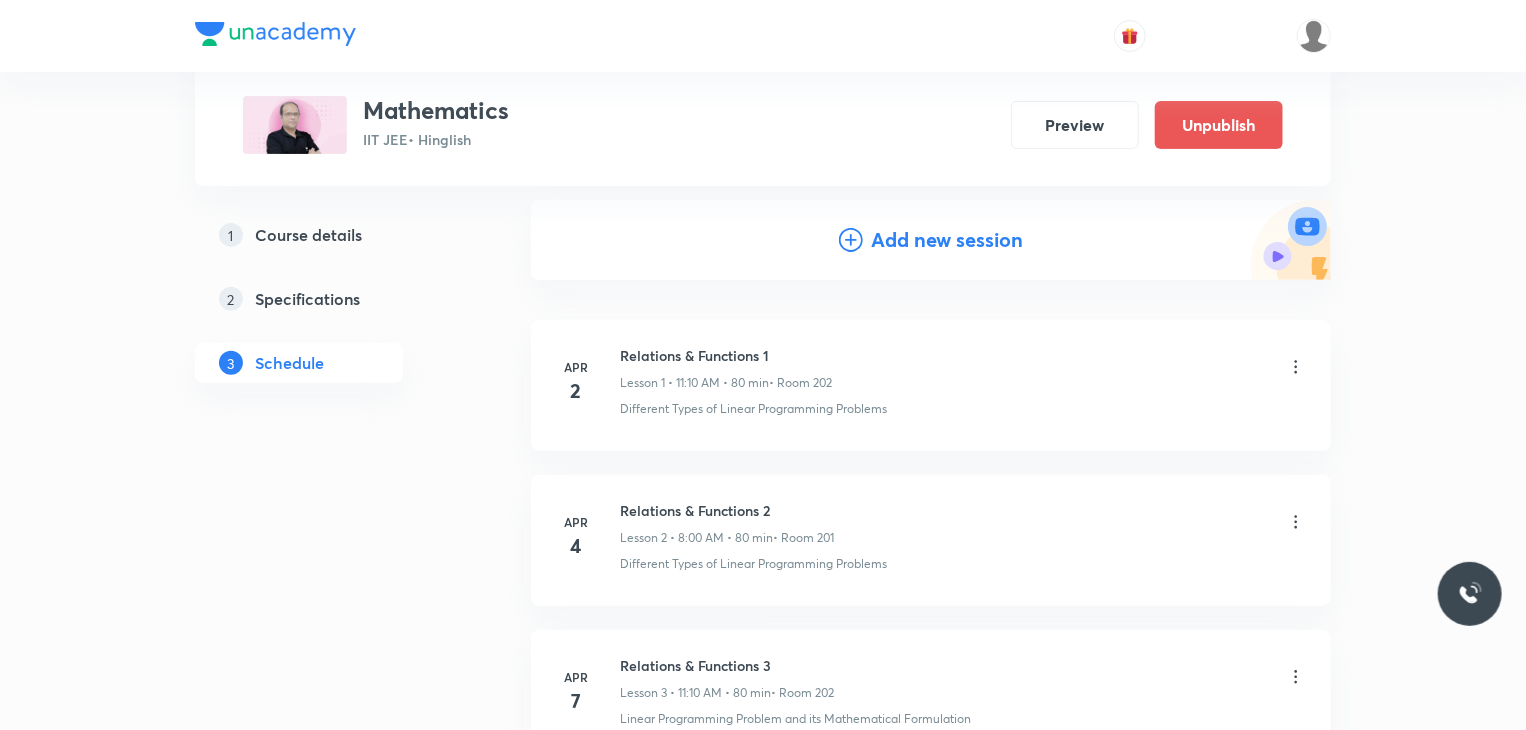 click on "Add new session" at bounding box center (947, 240) 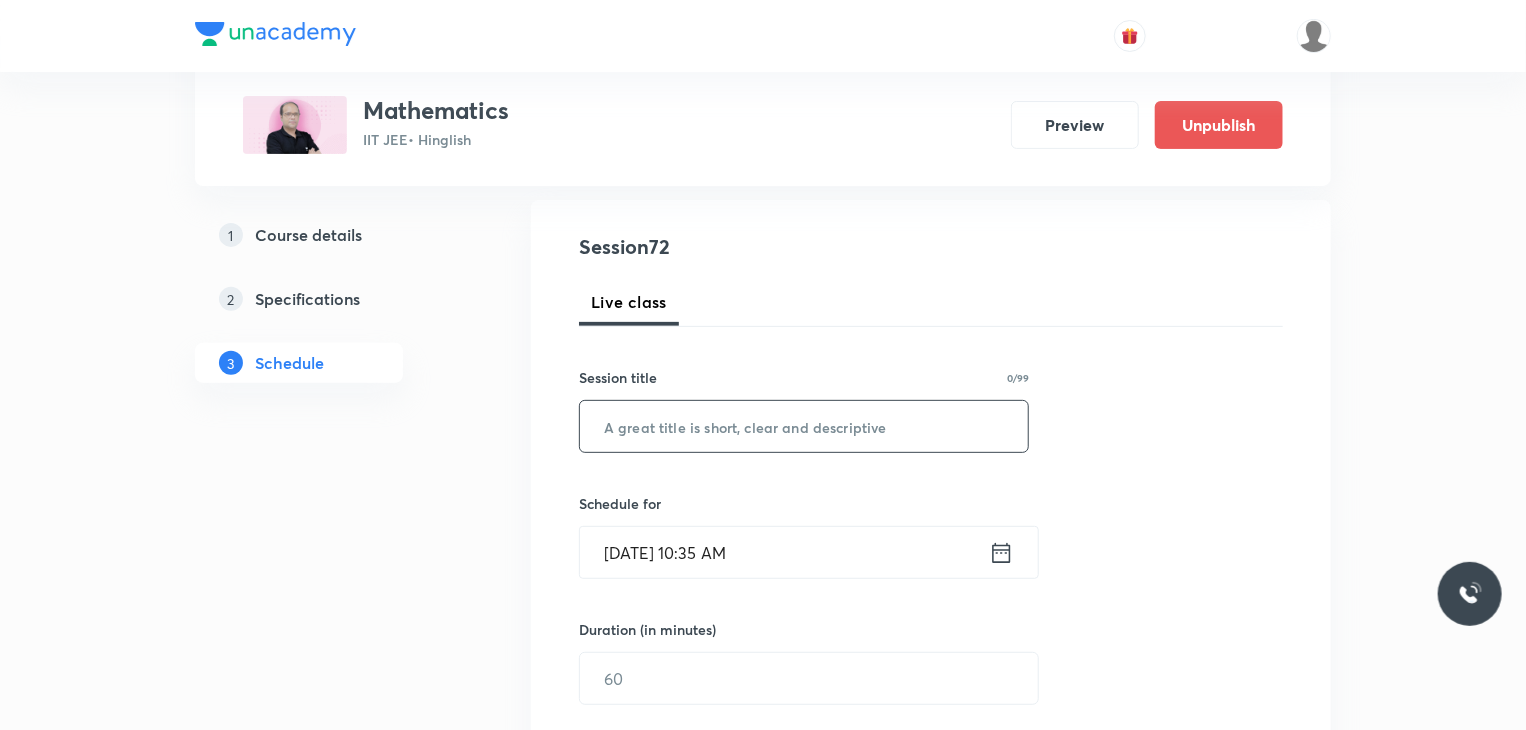 click at bounding box center (804, 426) 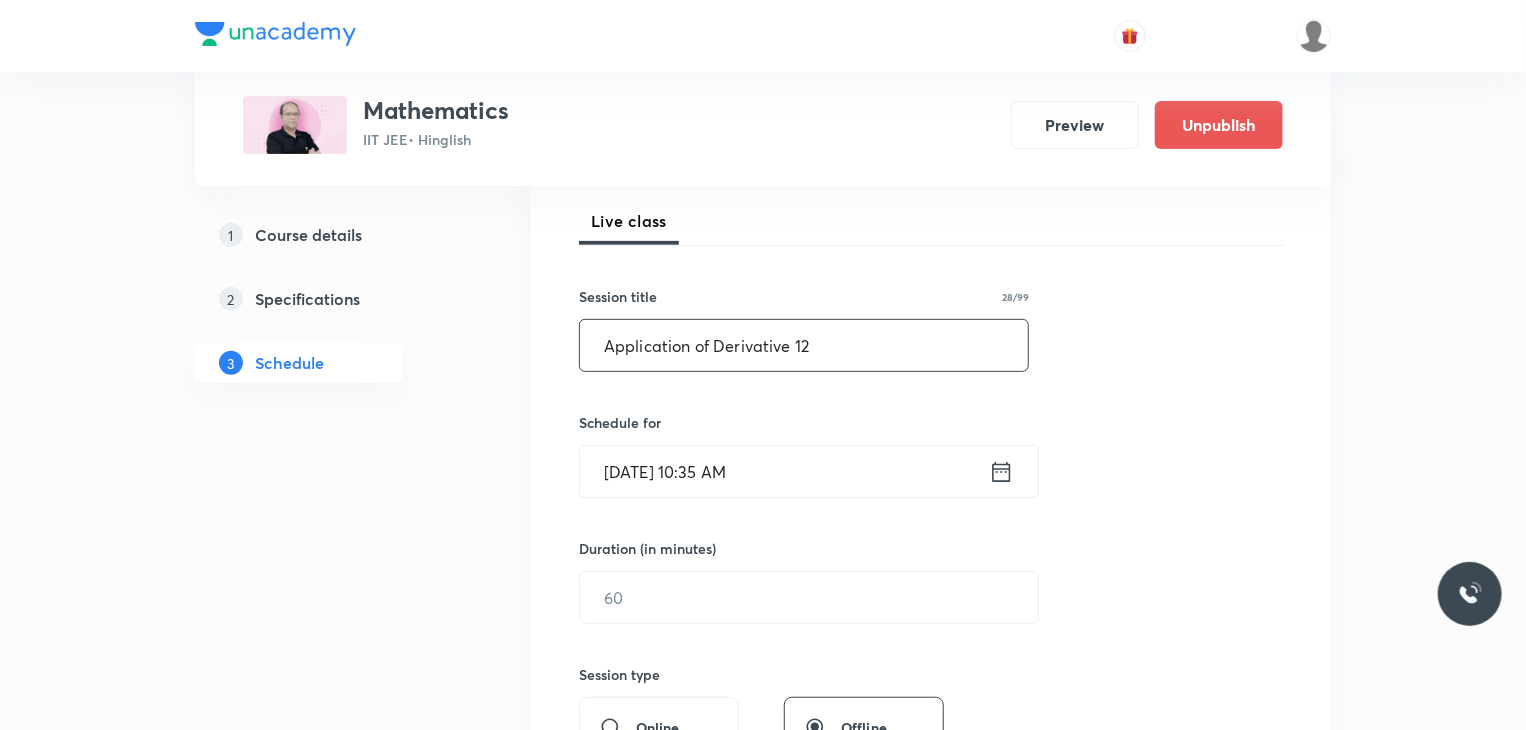 scroll, scrollTop: 400, scrollLeft: 0, axis: vertical 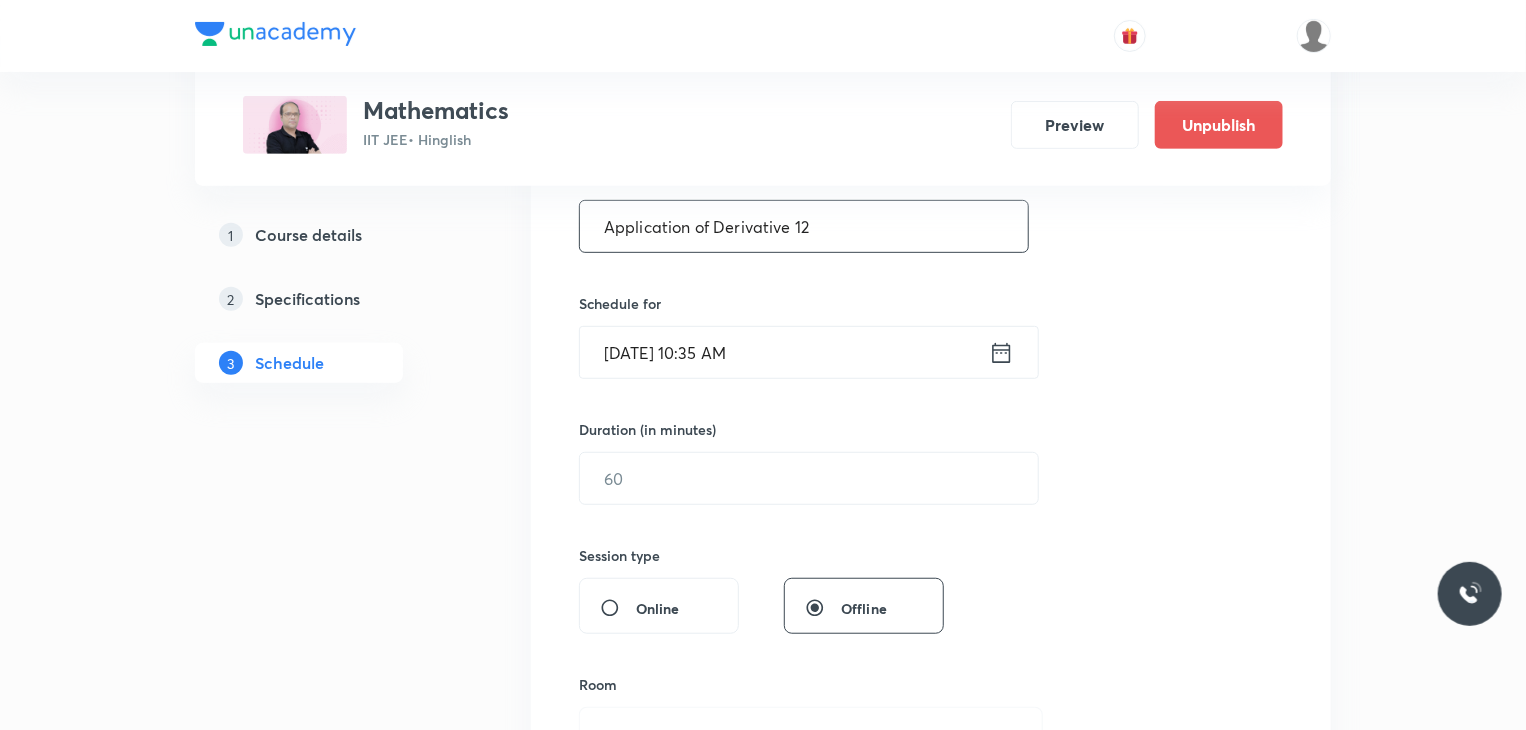 type on "Application of Derivative 12" 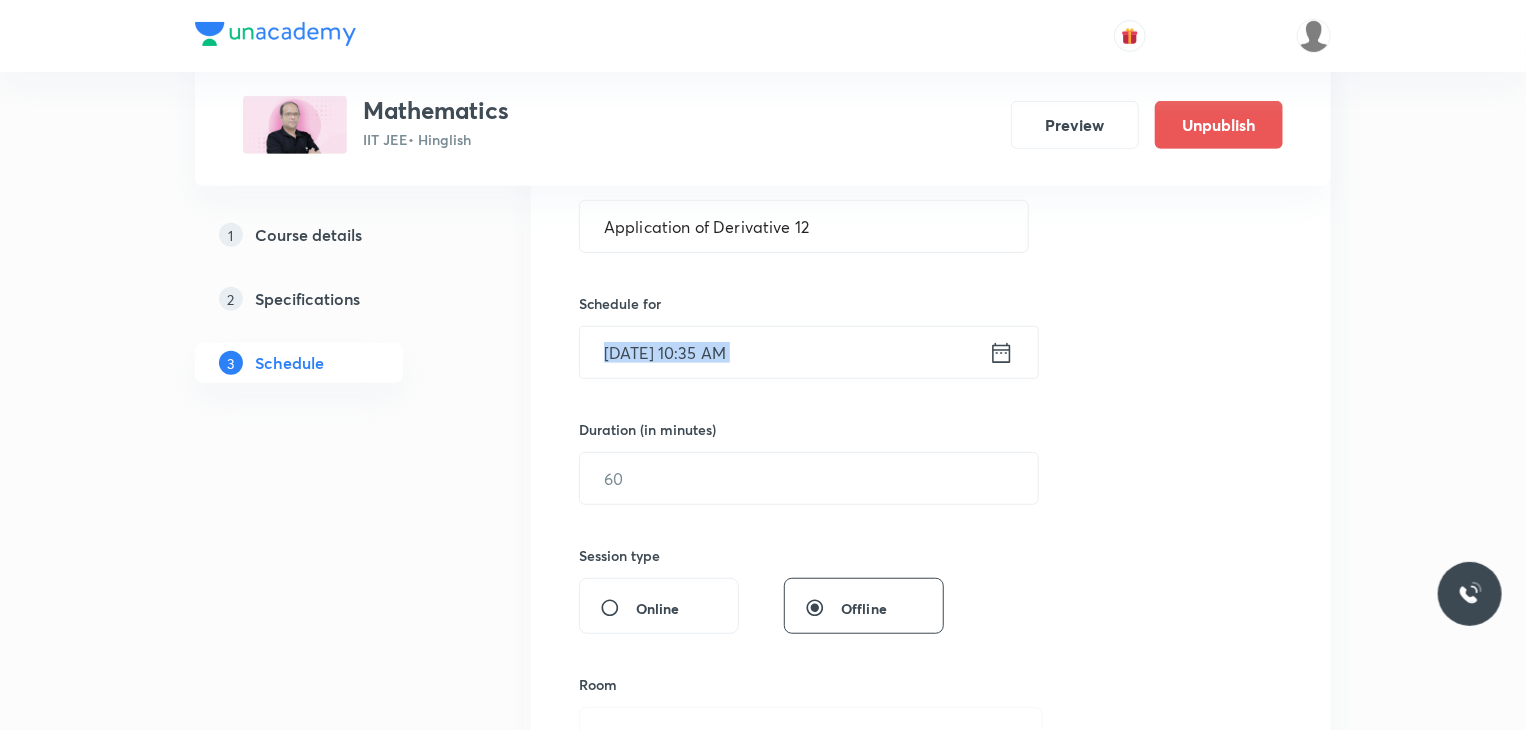drag, startPoint x: 792, startPoint y: 380, endPoint x: 800, endPoint y: 352, distance: 29.12044 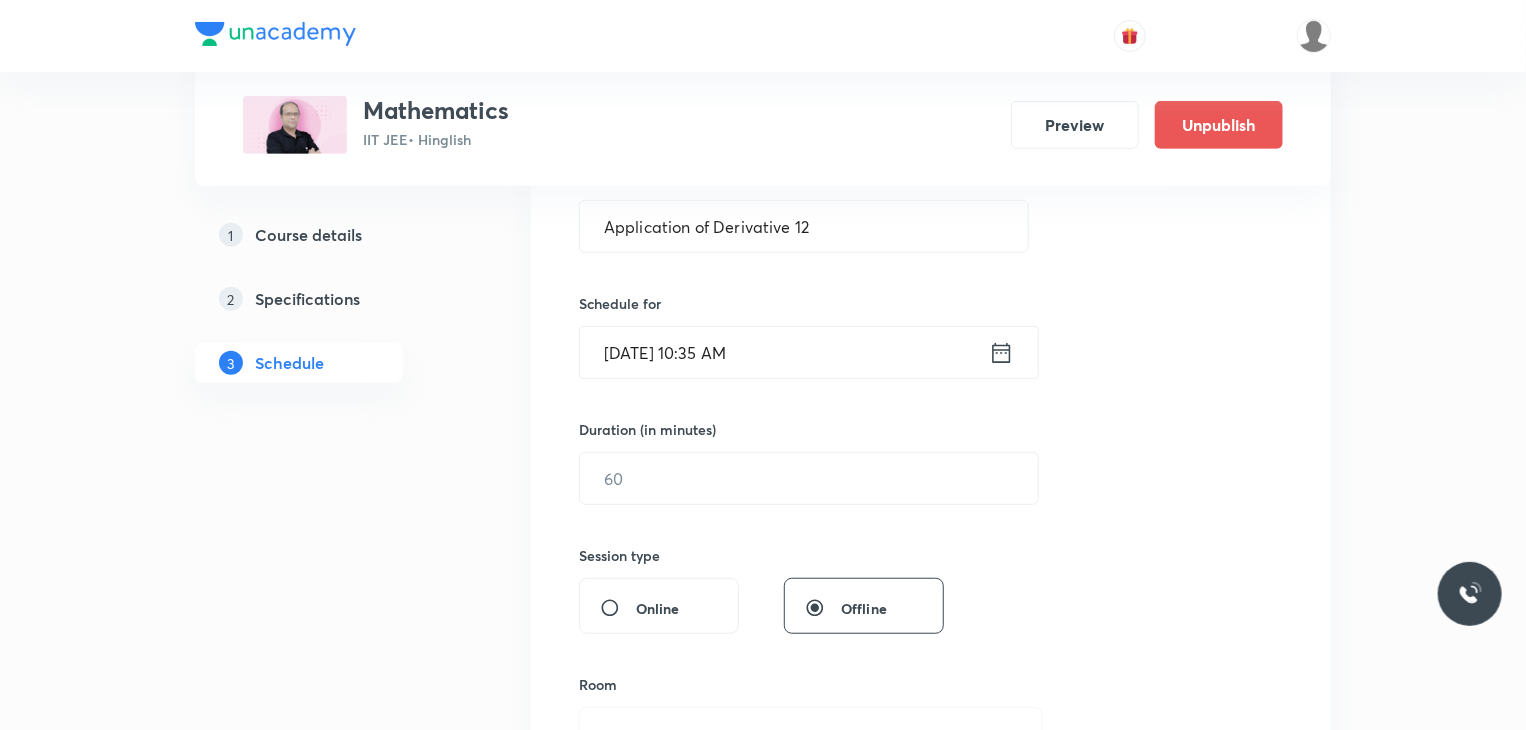 click on "Jul 11, 2025, 10:35 AM" at bounding box center [784, 352] 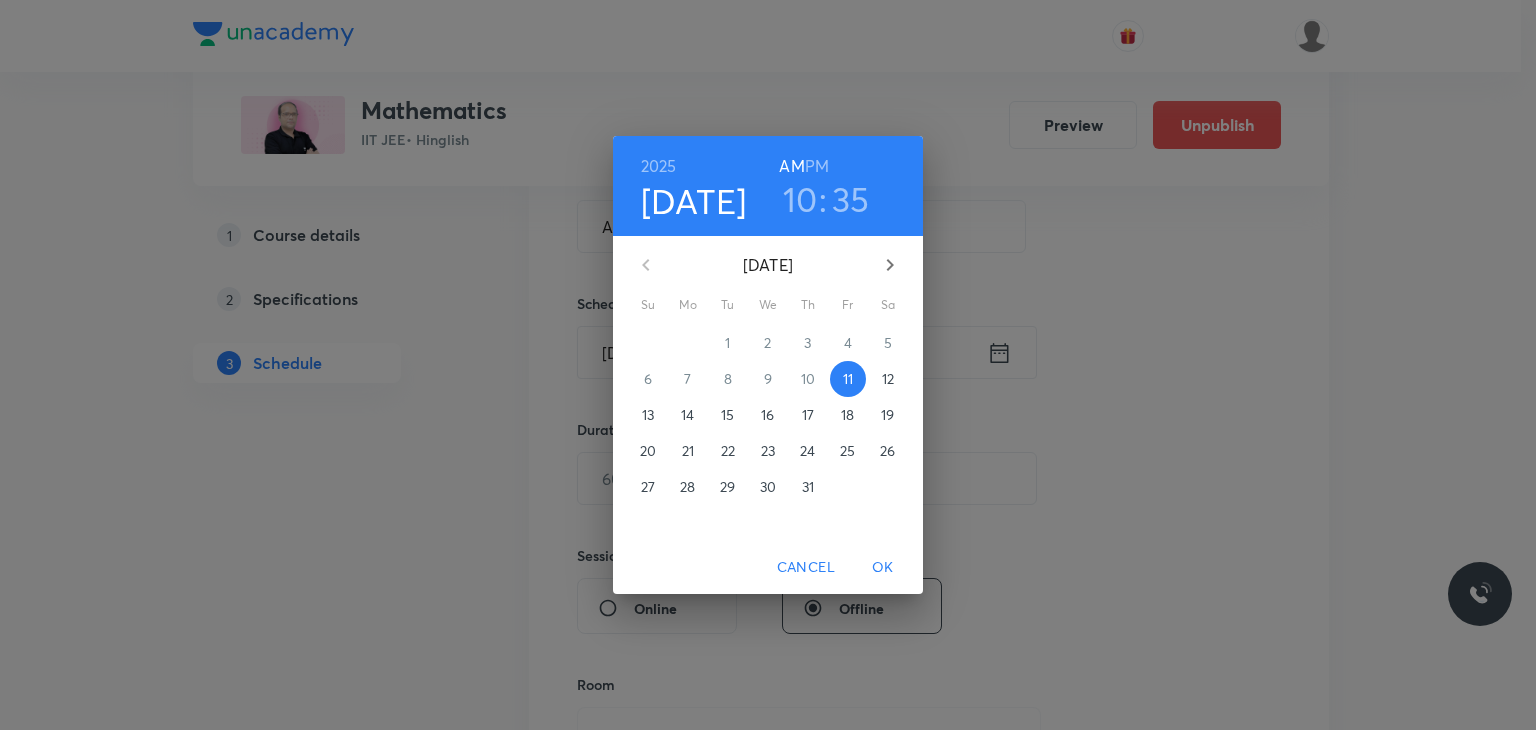 click on "10" at bounding box center (800, 199) 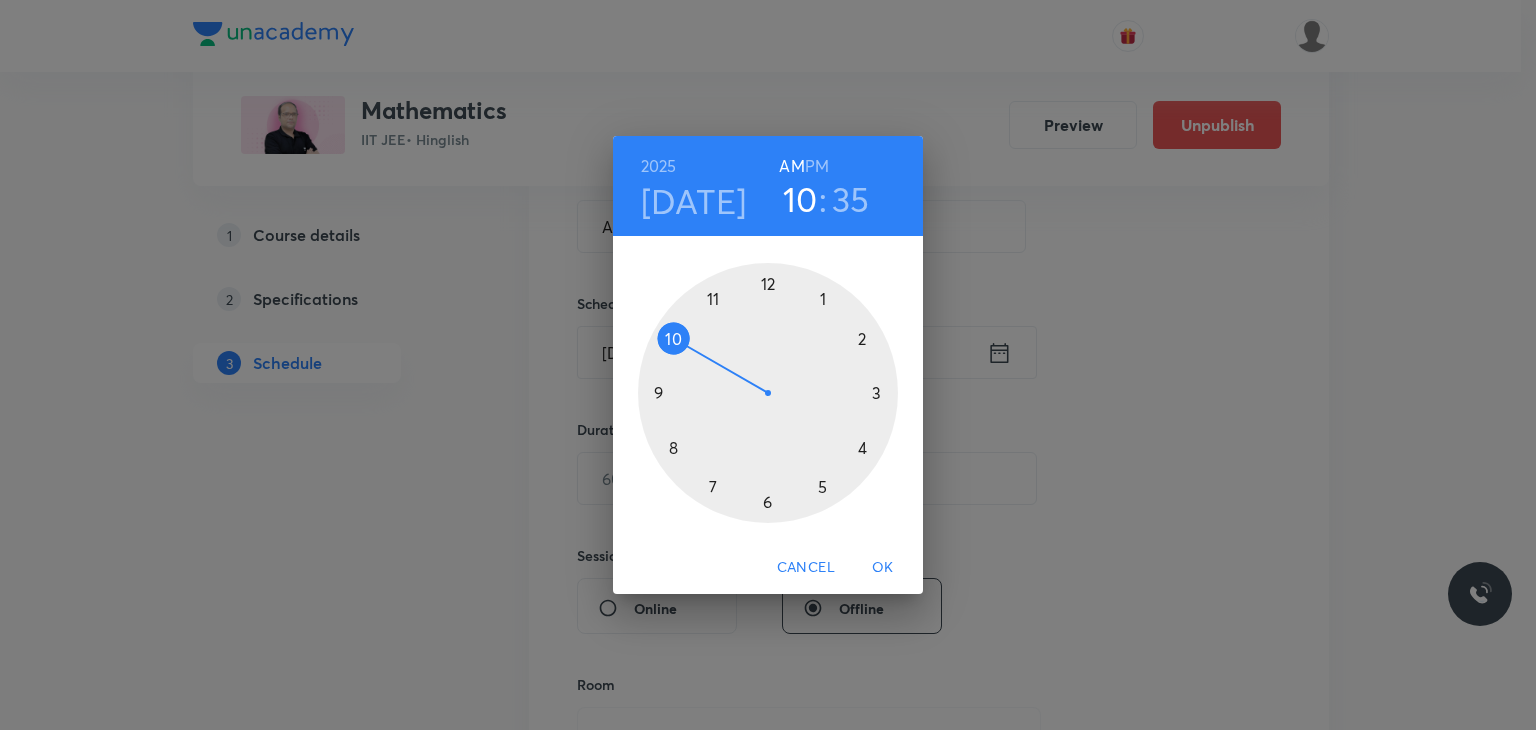 click on "2025 Jul 11 10 : 35 AM PM" at bounding box center (768, 186) 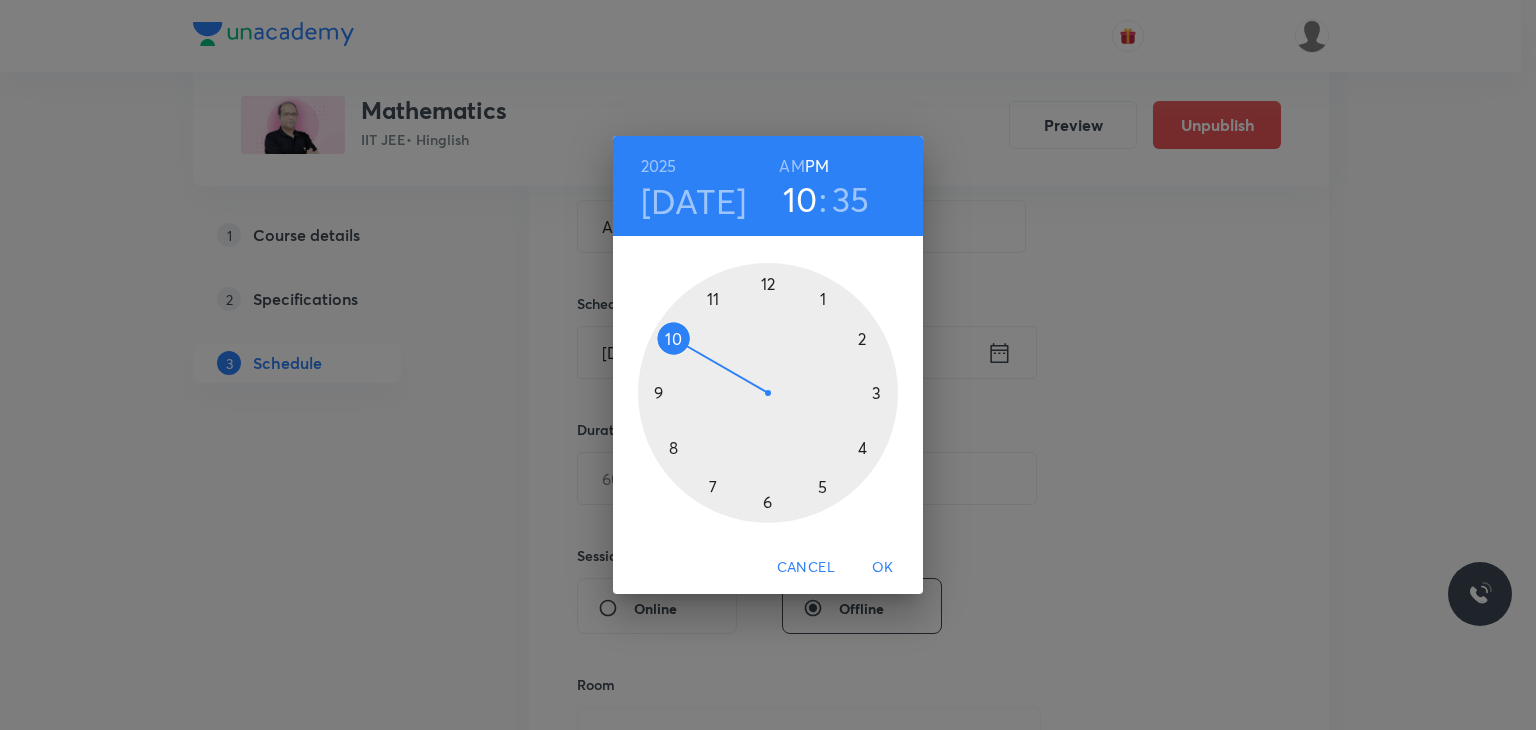 click on "PM" at bounding box center (817, 166) 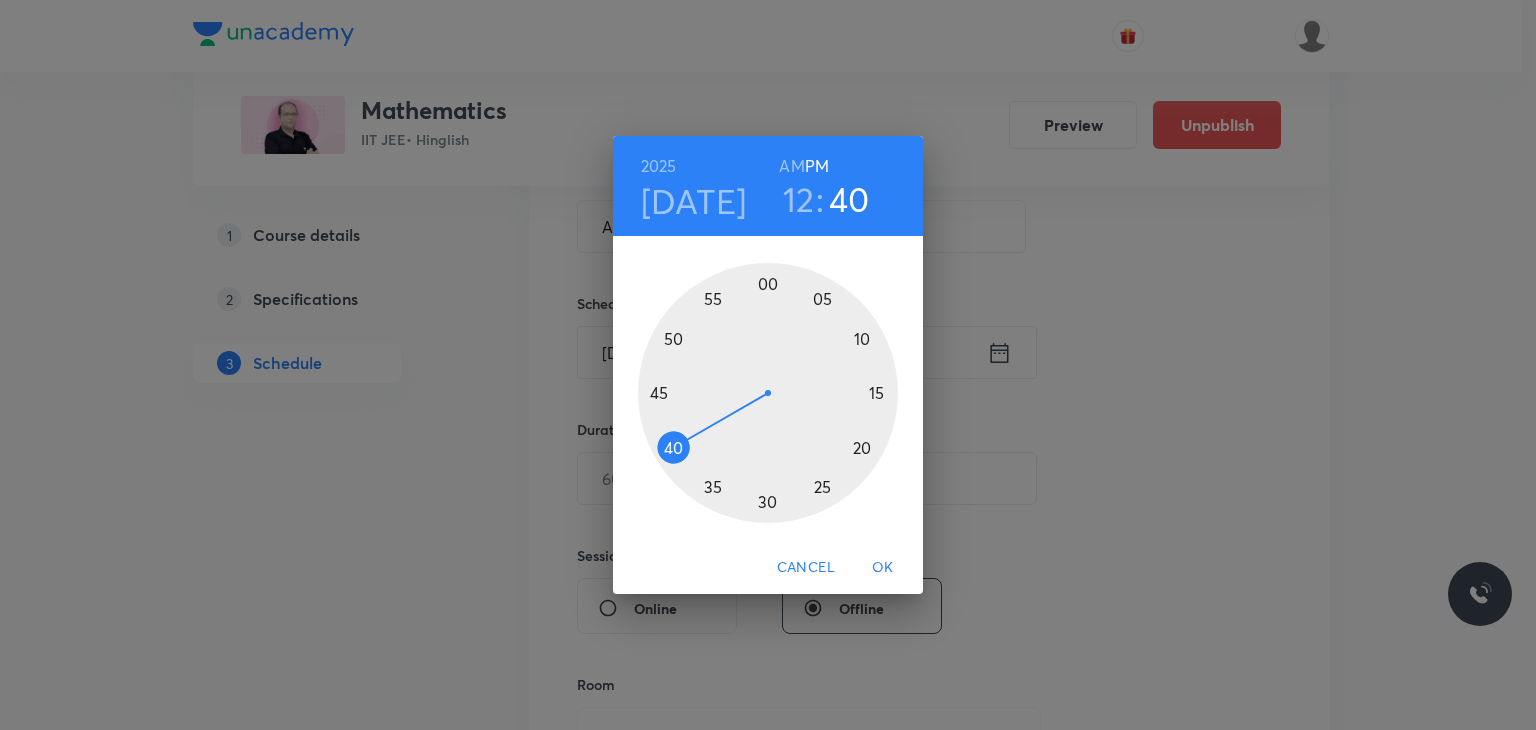 drag, startPoint x: 682, startPoint y: 453, endPoint x: 664, endPoint y: 457, distance: 18.439089 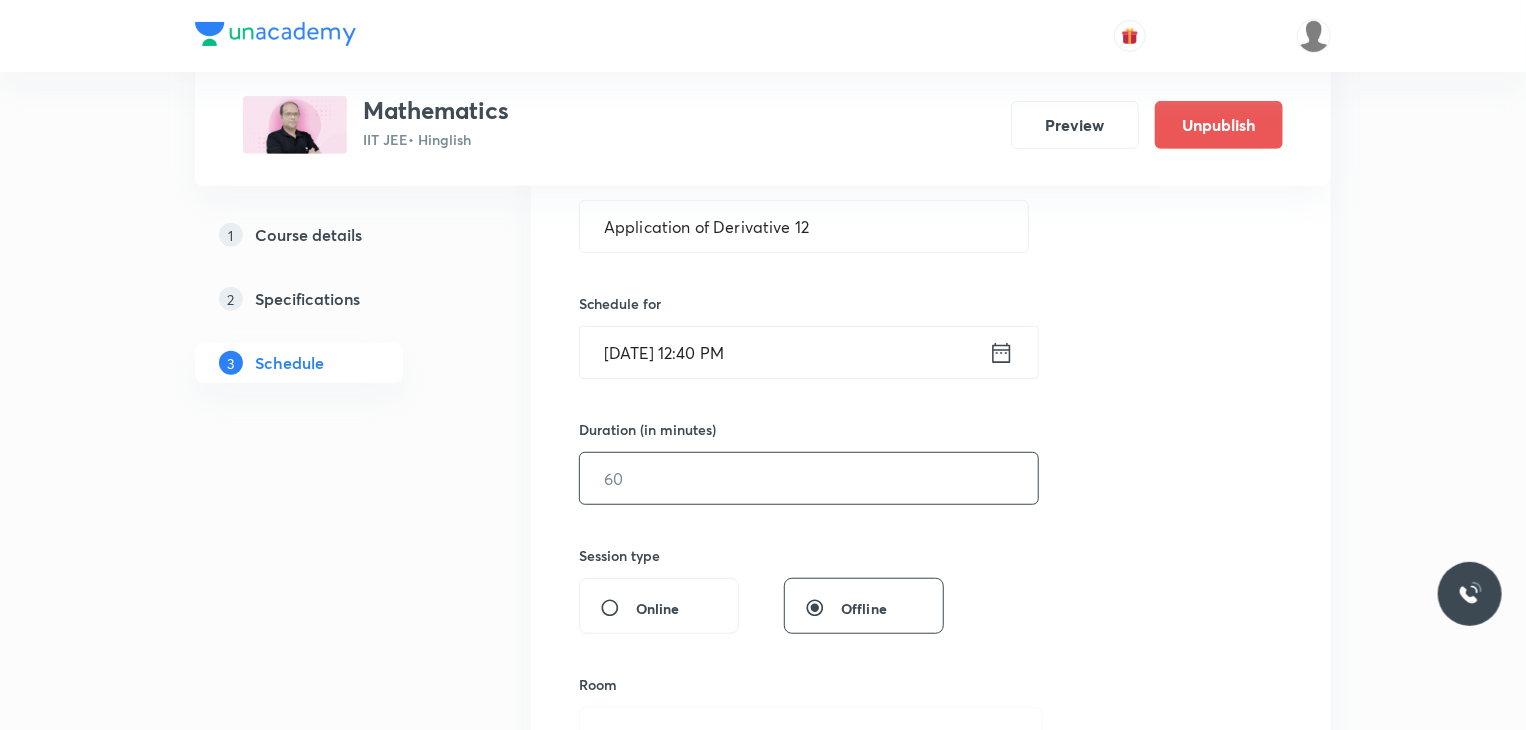 click at bounding box center [809, 478] 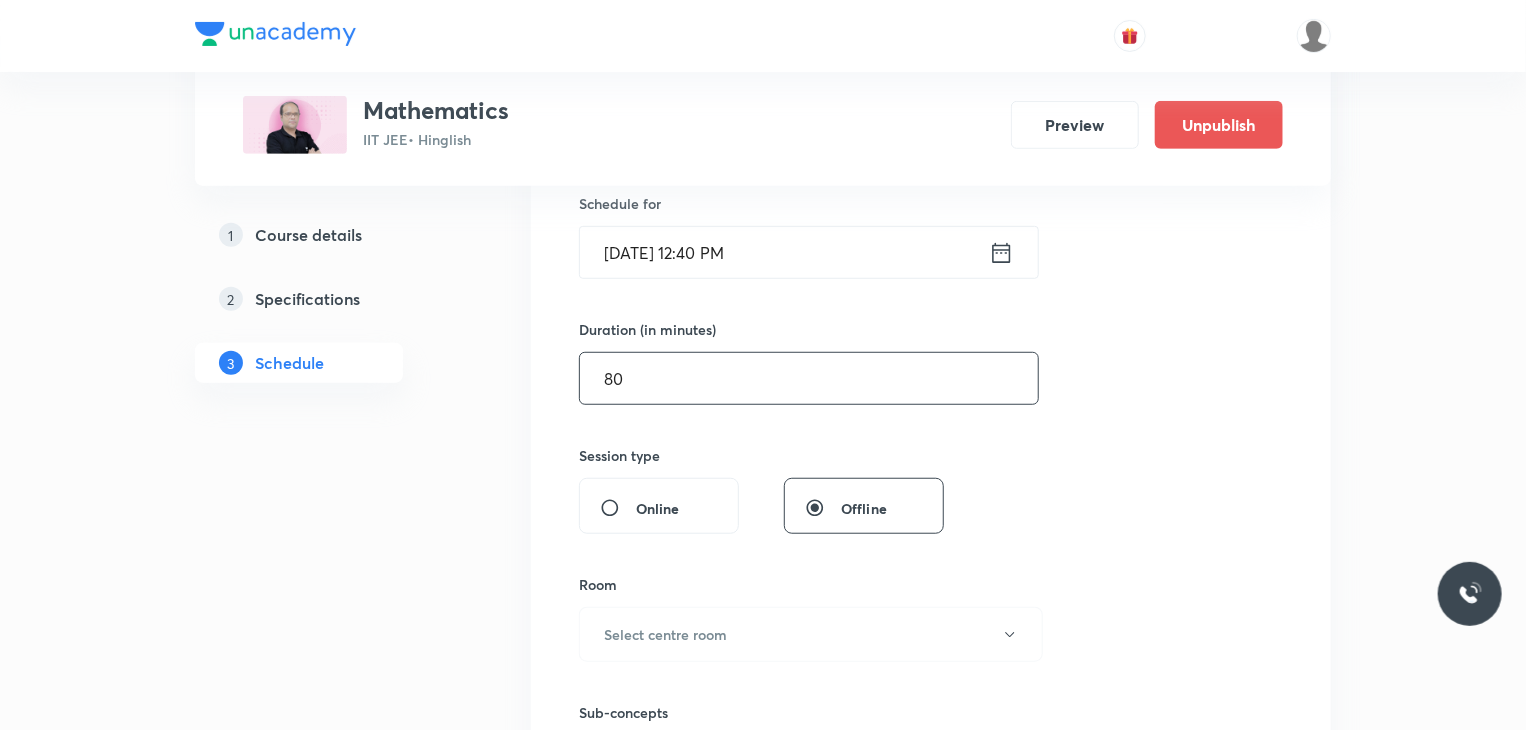 scroll, scrollTop: 600, scrollLeft: 0, axis: vertical 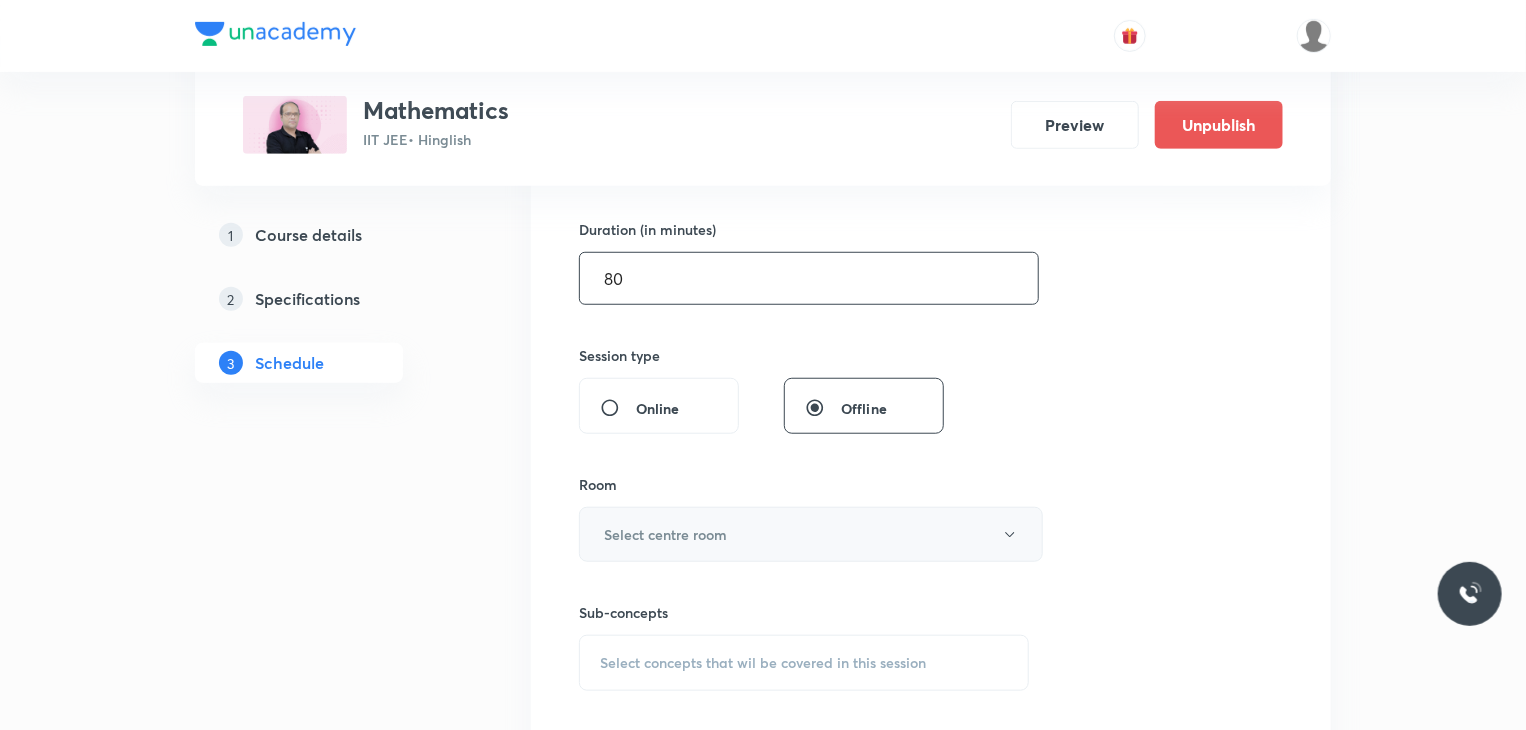 type on "80" 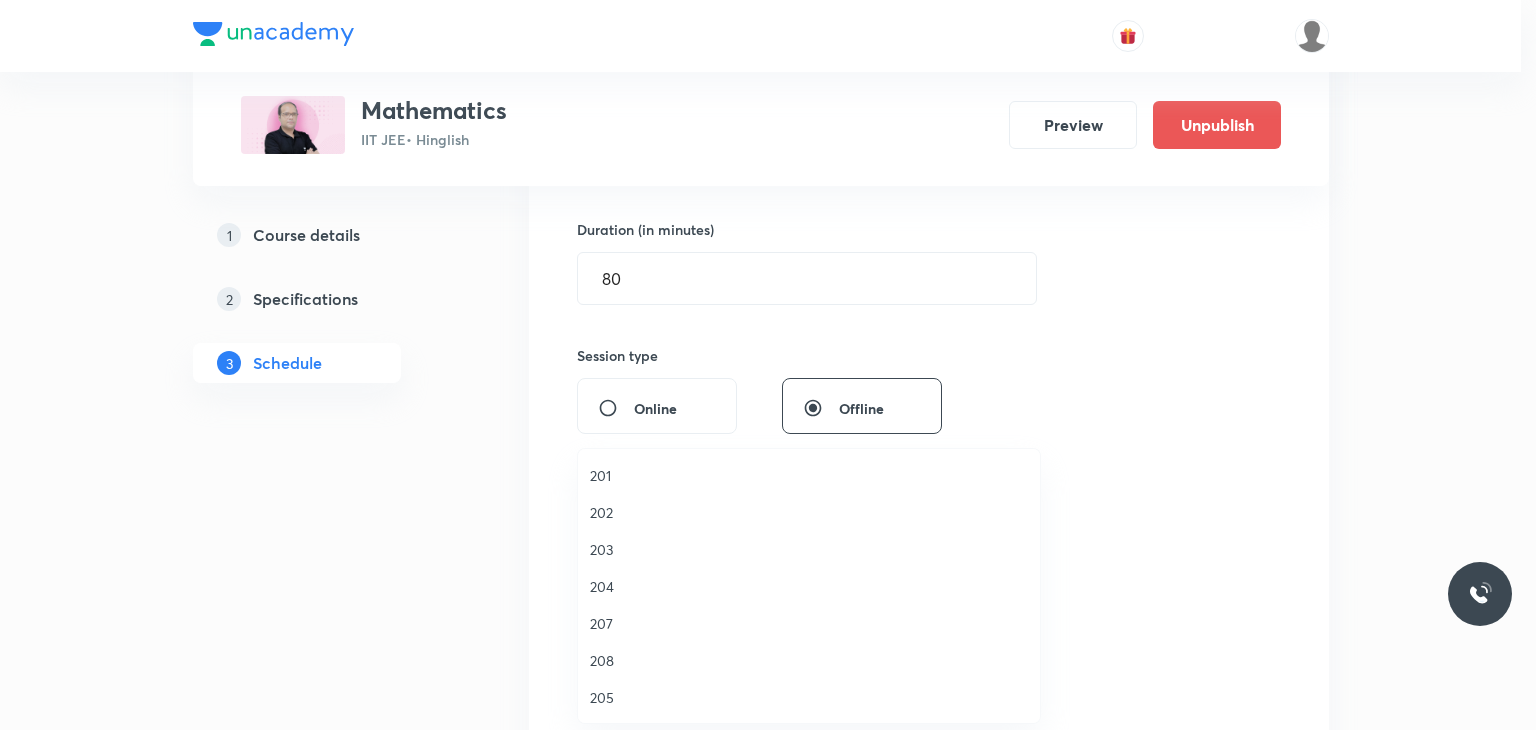 click at bounding box center (768, 365) 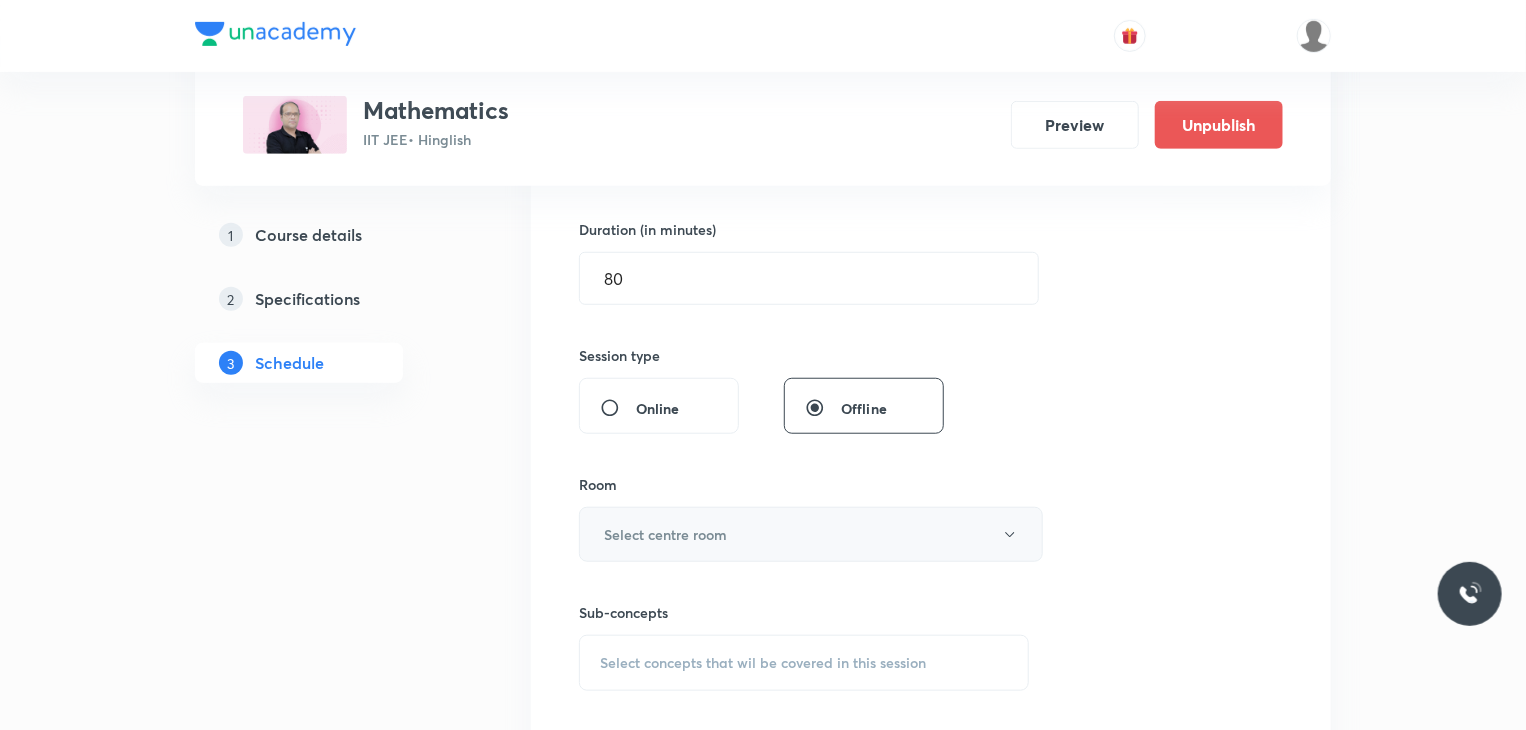 click on "Select centre room" at bounding box center [811, 534] 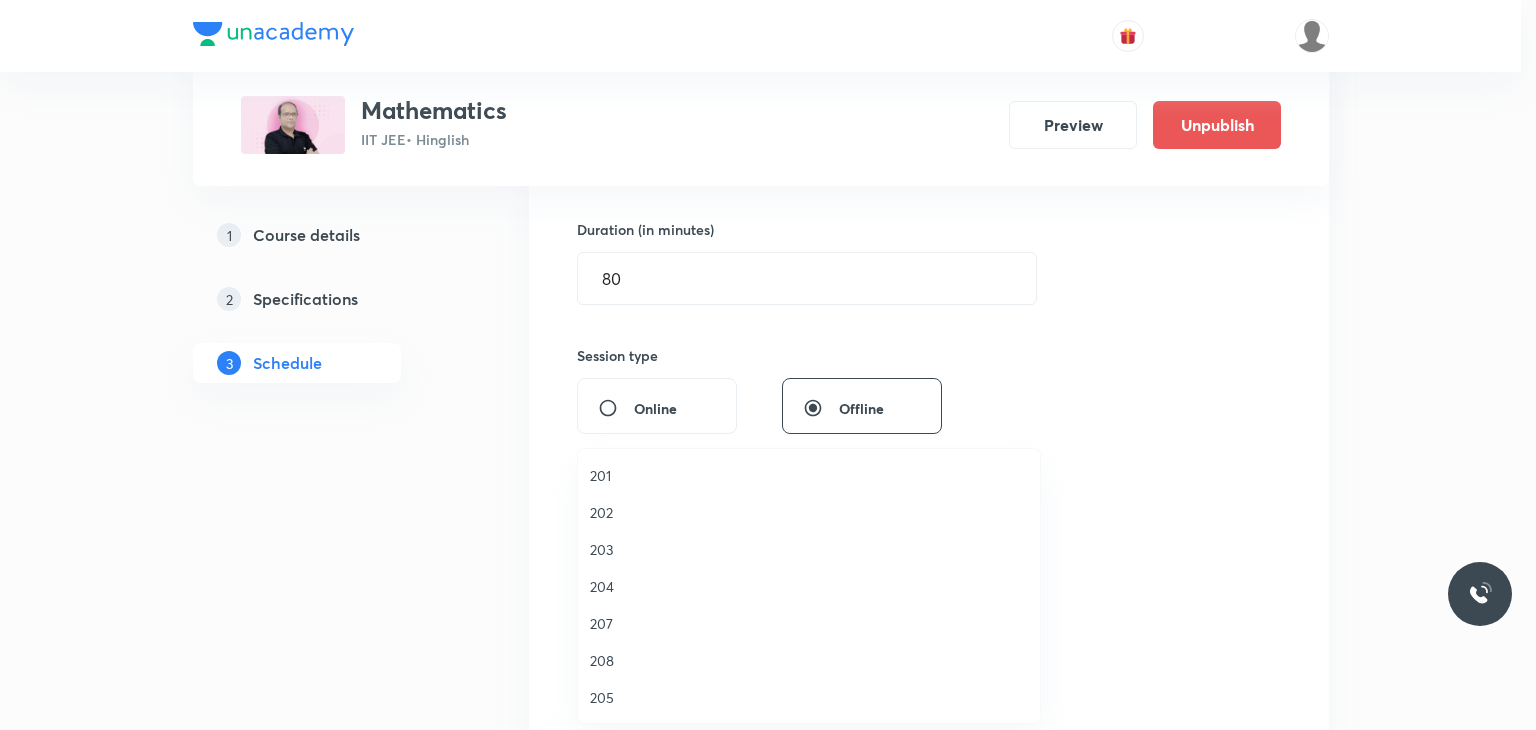 click at bounding box center (768, 365) 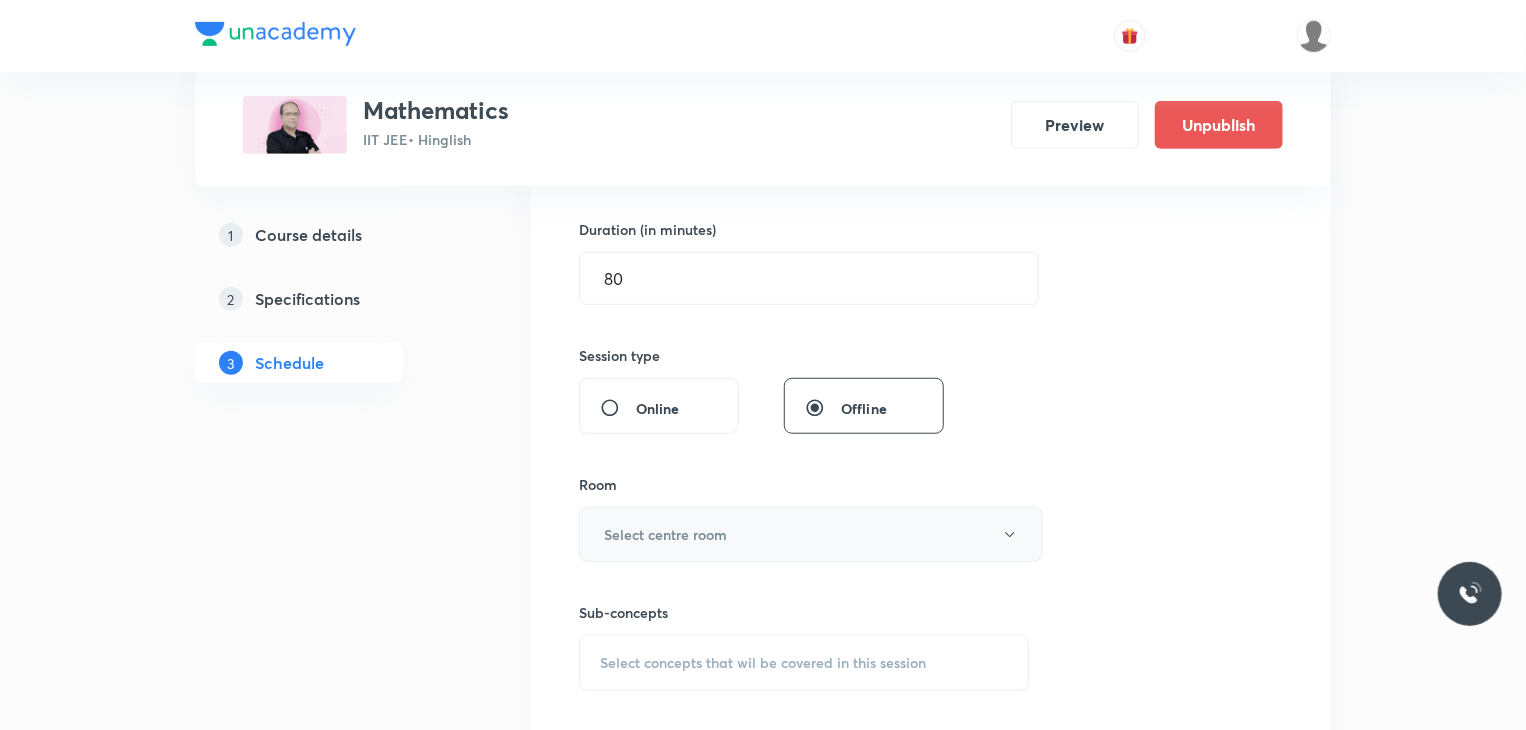 click on "Select centre room" at bounding box center (811, 534) 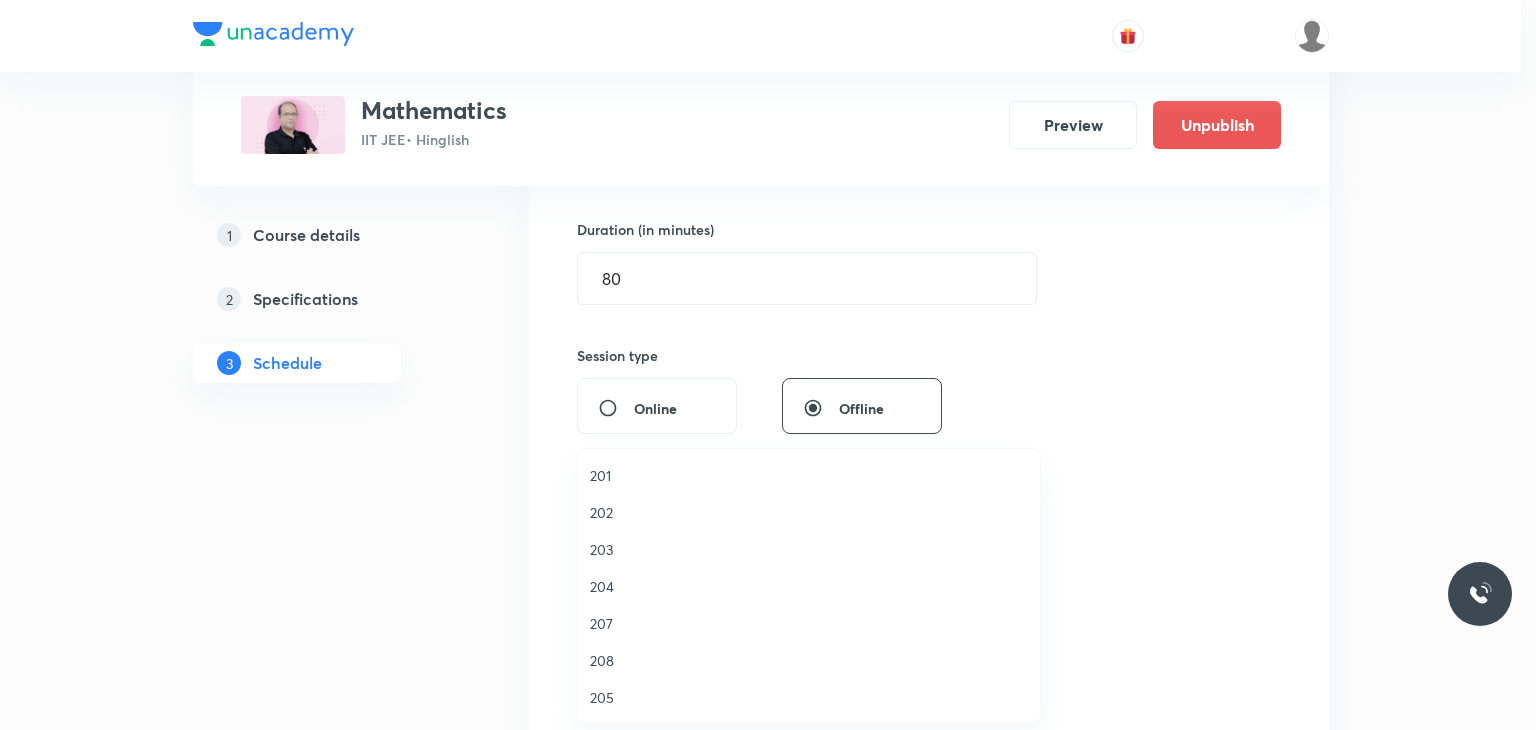 click on "201" at bounding box center (809, 475) 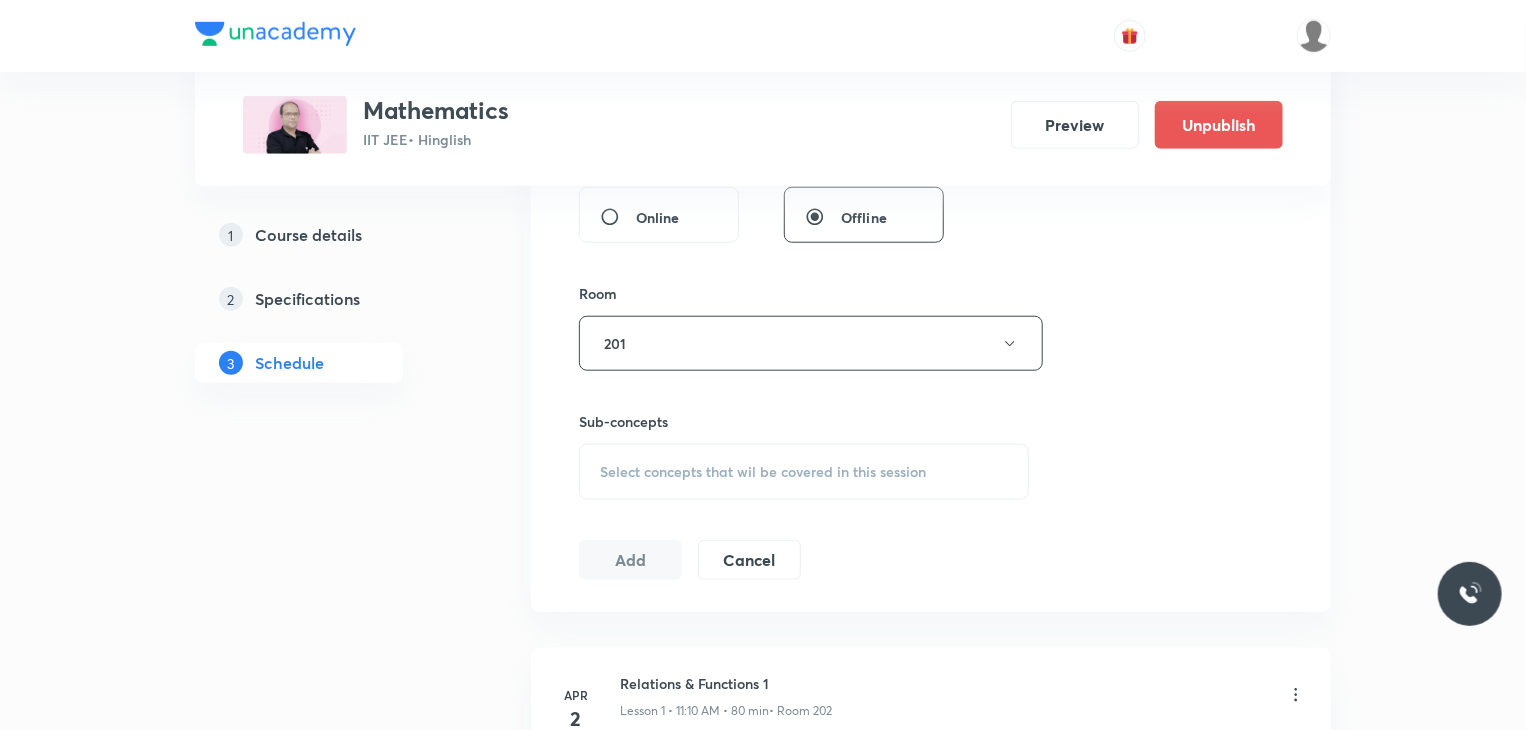 scroll, scrollTop: 800, scrollLeft: 0, axis: vertical 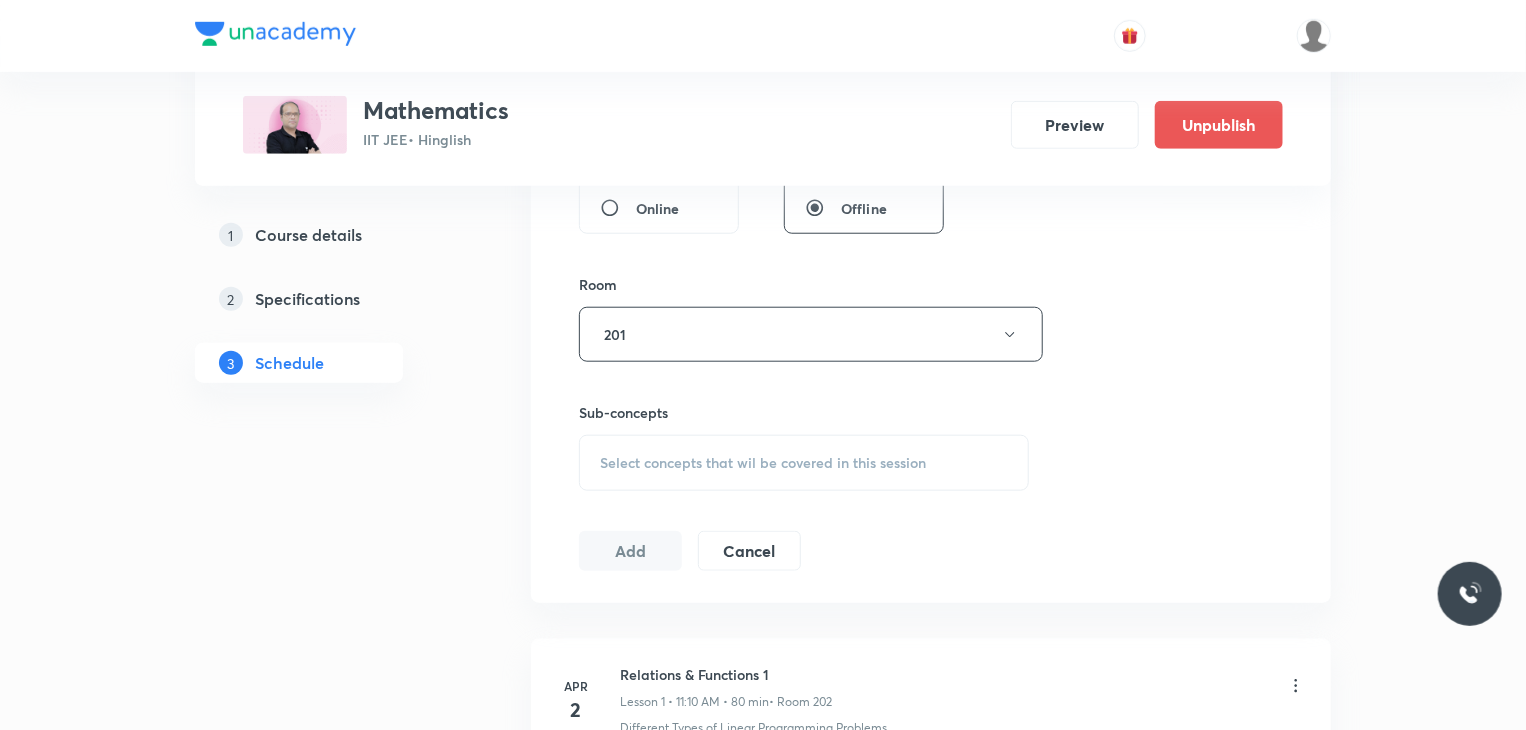 click on "Select concepts that wil be covered in this session" at bounding box center [763, 463] 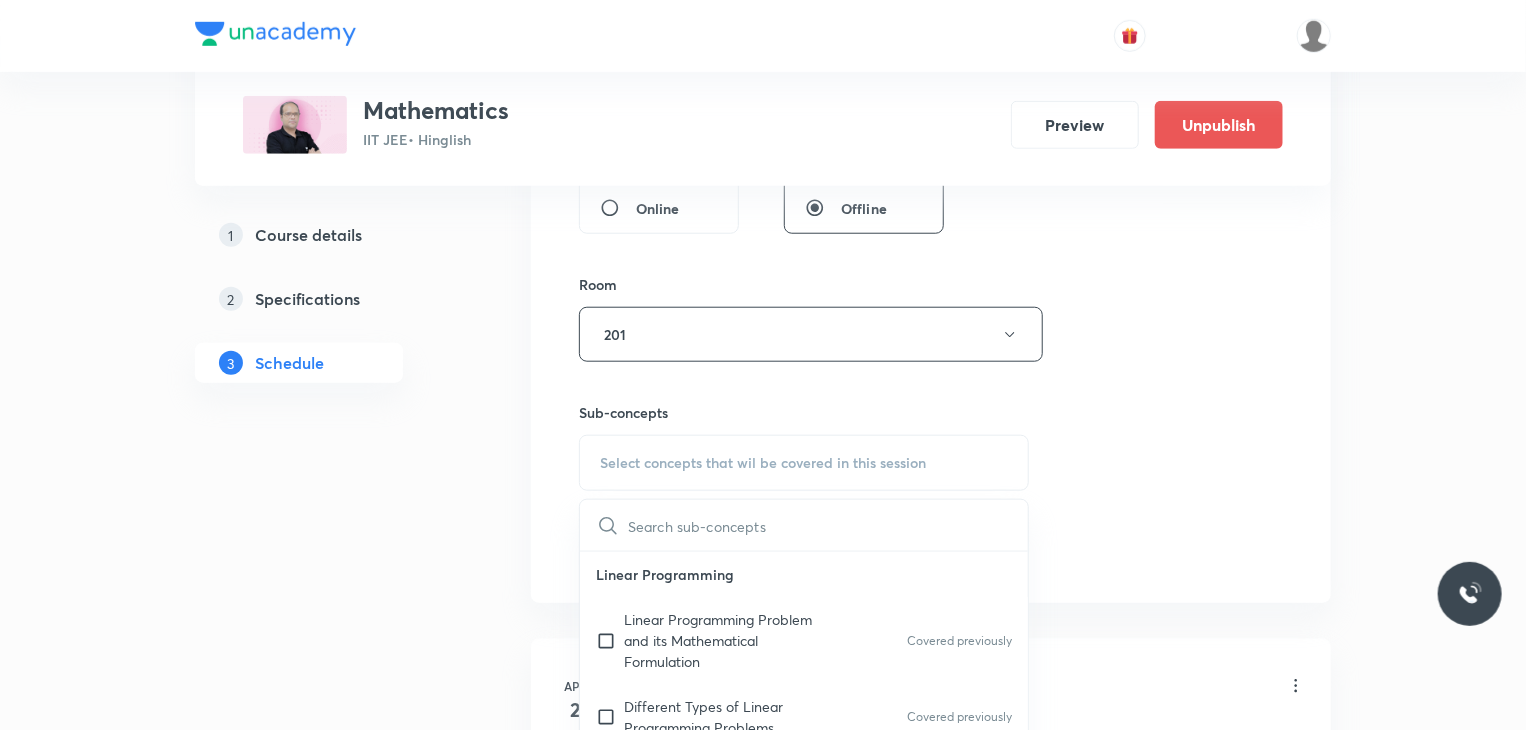 scroll, scrollTop: 1000, scrollLeft: 0, axis: vertical 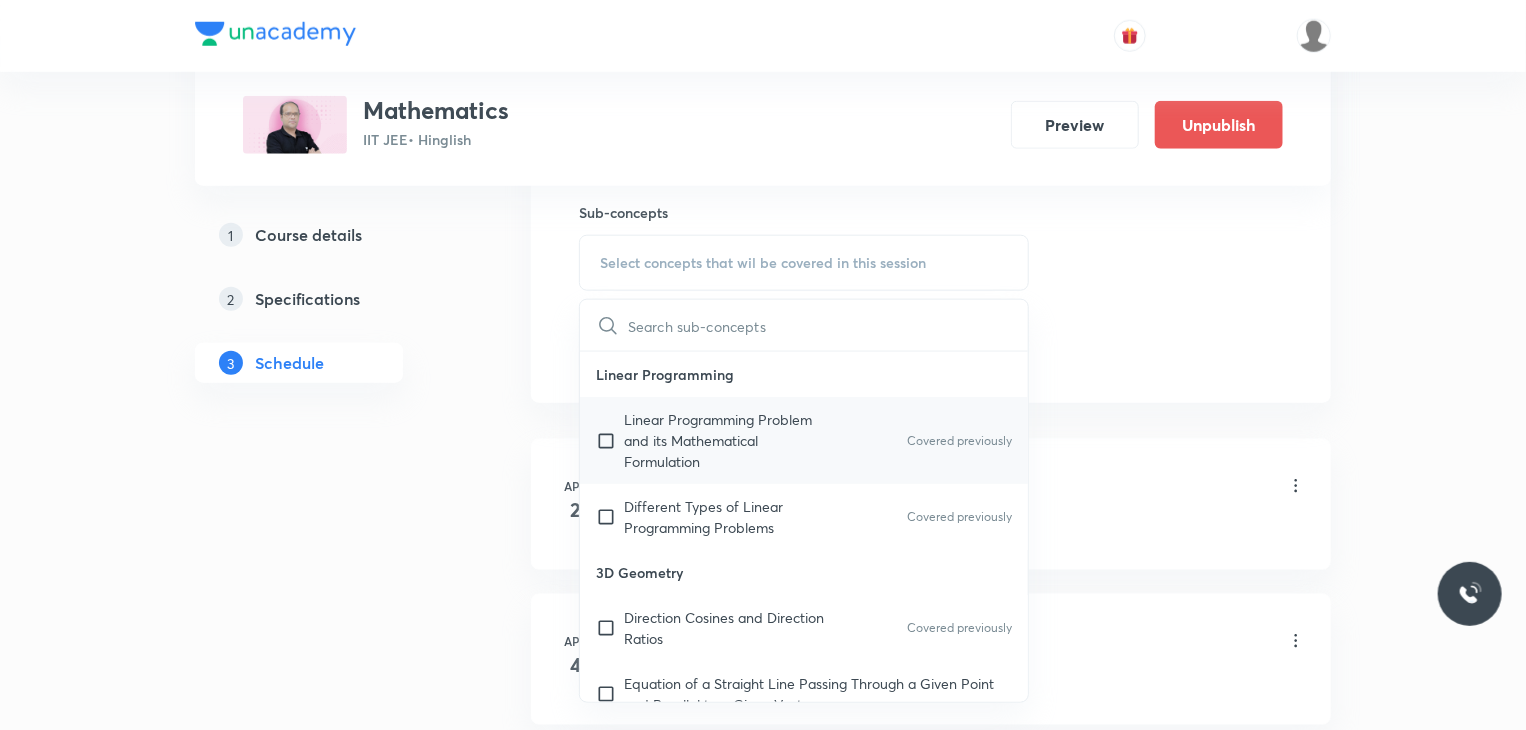 click on "Linear Programming Problem and its Mathematical Formulation" at bounding box center (725, 440) 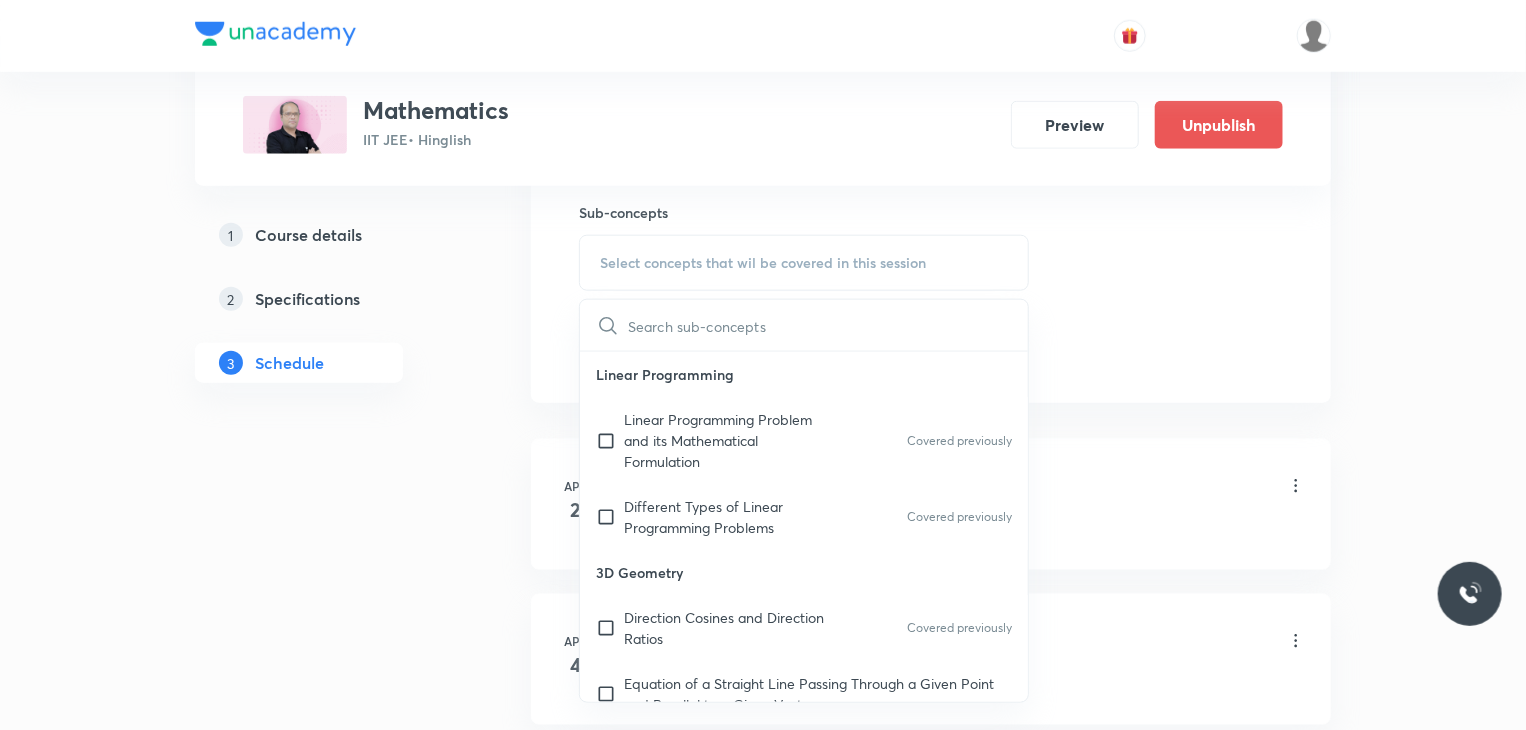 checkbox on "true" 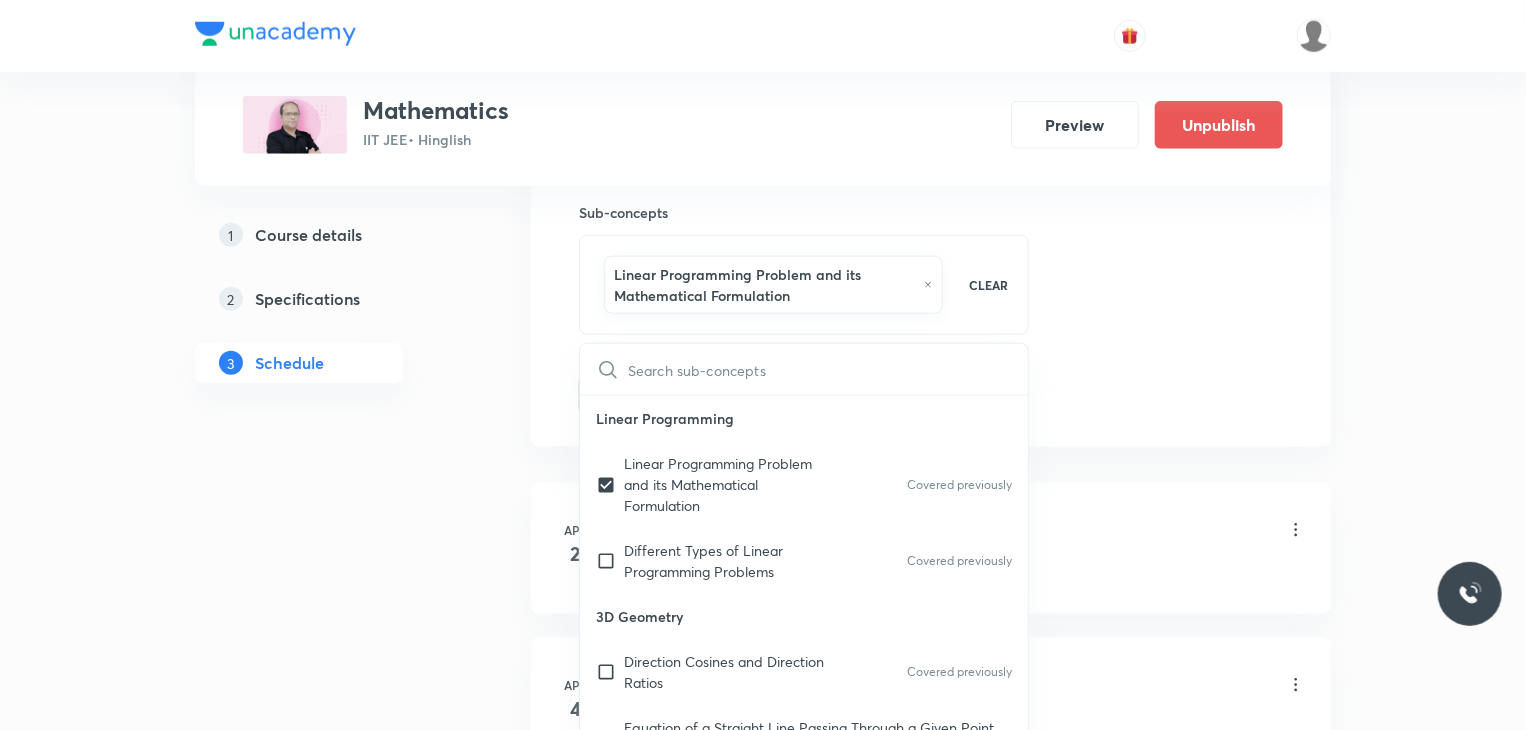 click on "Session  72 Live class Session title 28/99 Application of Derivative 12 ​ Schedule for Jul 11, 2025, 12:40 PM ​ Duration (in minutes) 80 ​   Session type Online Offline Room 201 Sub-concepts Linear Programming Problem and its Mathematical Formulation CLEAR ​ Linear Programming Linear Programming Problem and its Mathematical Formulation Covered previously Different Types of Linear Programming Problems Covered previously 3D Geometry Direction Cosines and Direction Ratios Covered previously Equation of a Straight Line Passing Through a Given Point and Parallel to a Given Vector Equation of Line Passing Through Two Given Points Angle between Two Lines Foot of Perpendicular and Image Shortest Distance between Two Lines Plane Angle Between Two Planes Line of intersection of Two Planes Angle Between a Line and a Plane Equation of a Plane Passing through the Line of Intersection of Two Planes Equation of a Plane Passing through the Line of Intersection of Two Planes Distance Between Parallel Planes Spheres" at bounding box center (931, -77) 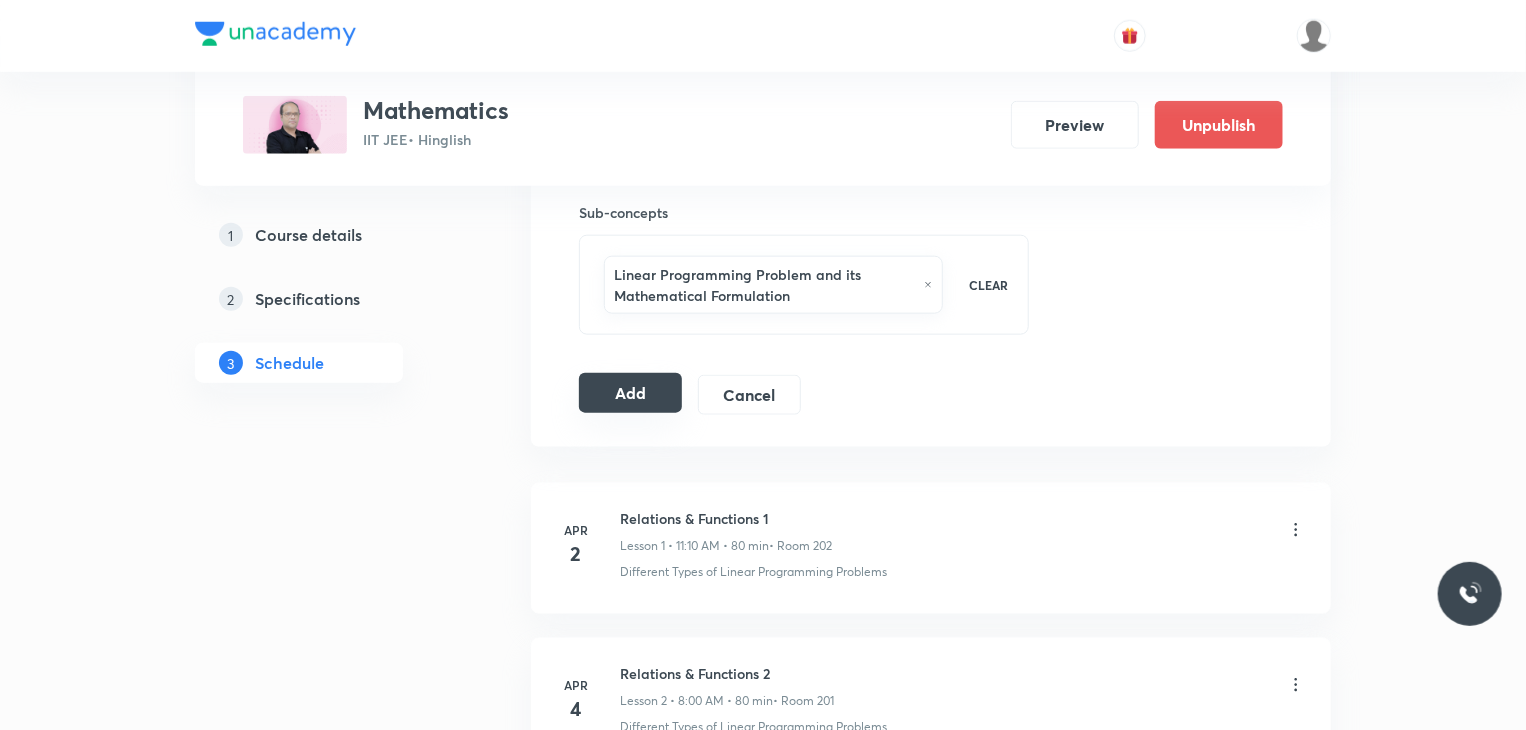 click on "Add" at bounding box center (630, 393) 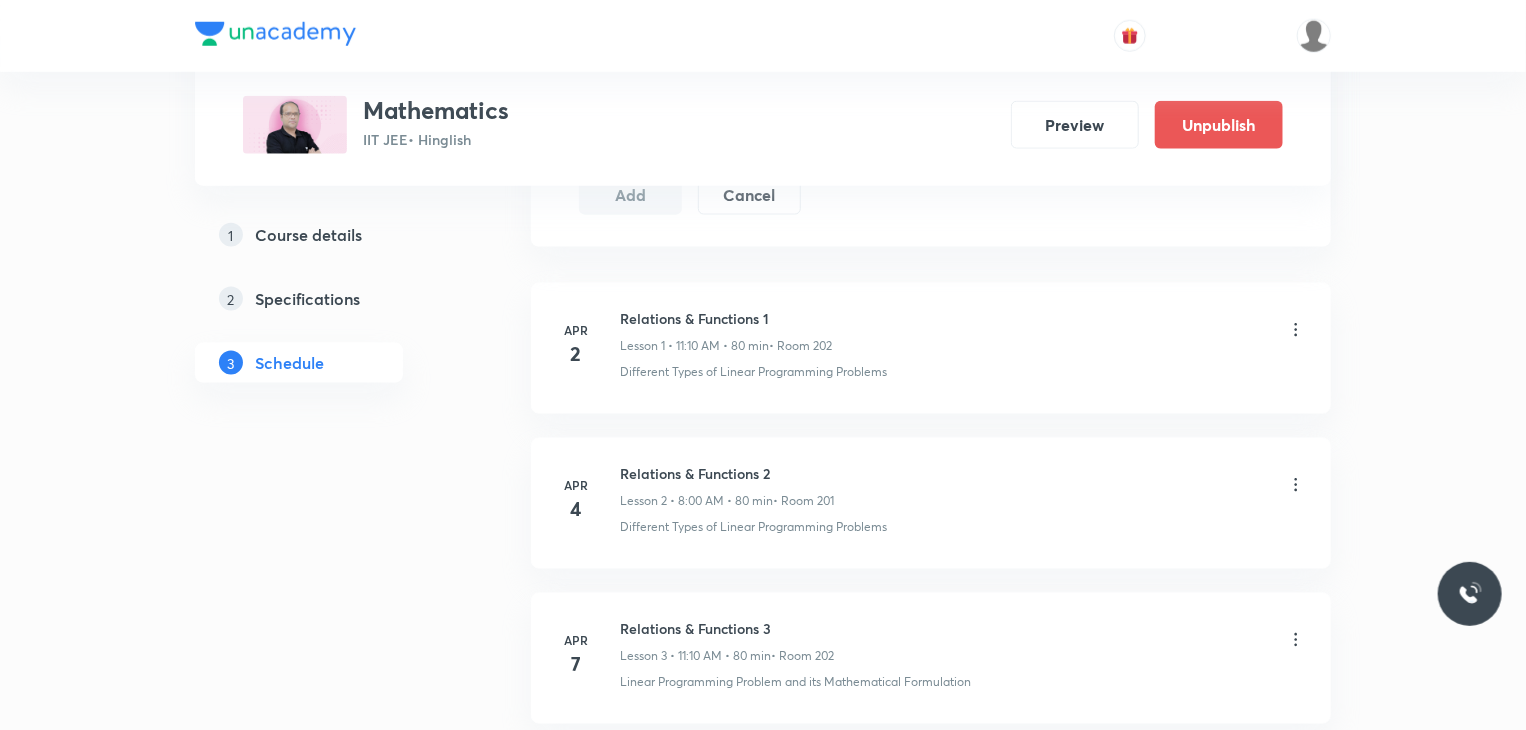 scroll, scrollTop: 11891, scrollLeft: 0, axis: vertical 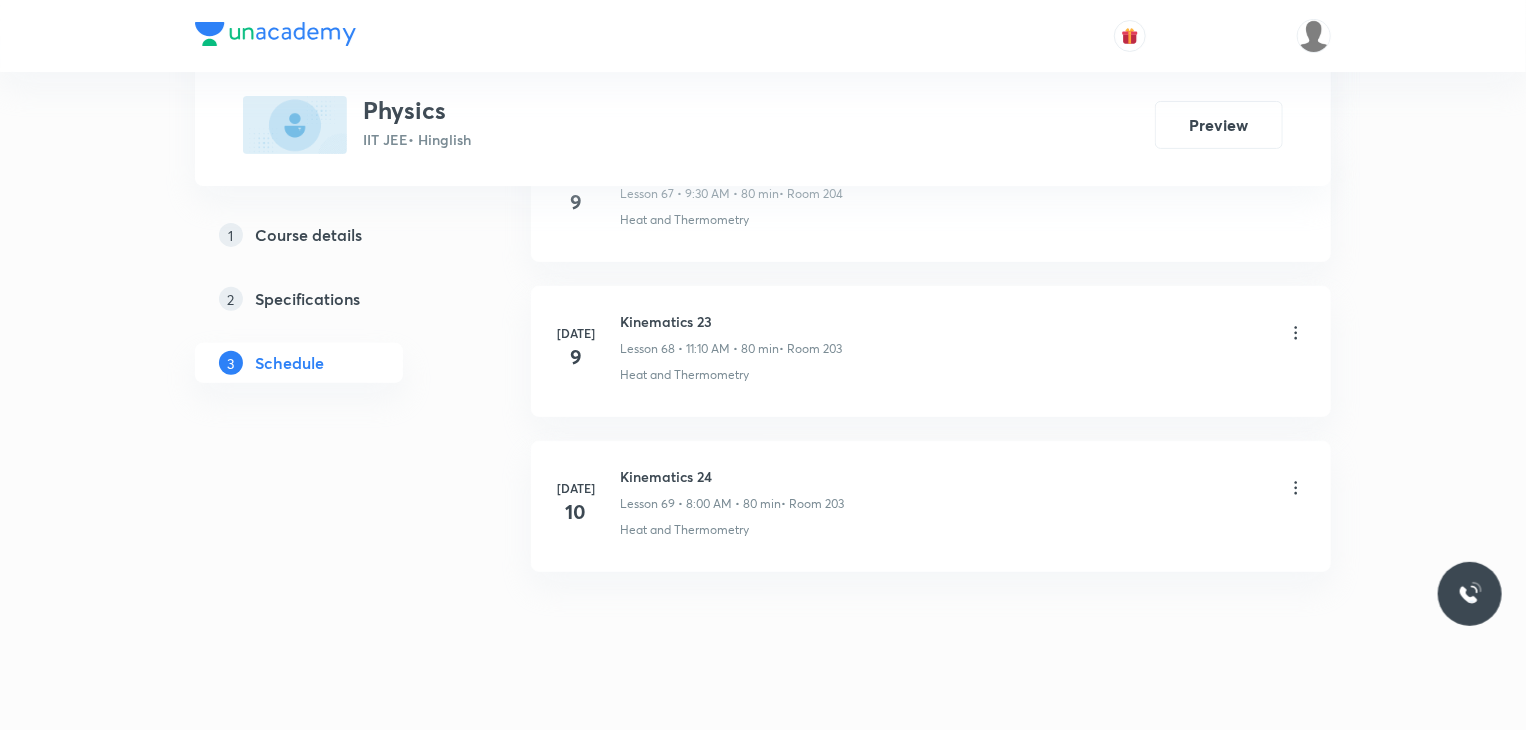 click on "Kinematics 24" at bounding box center [732, 476] 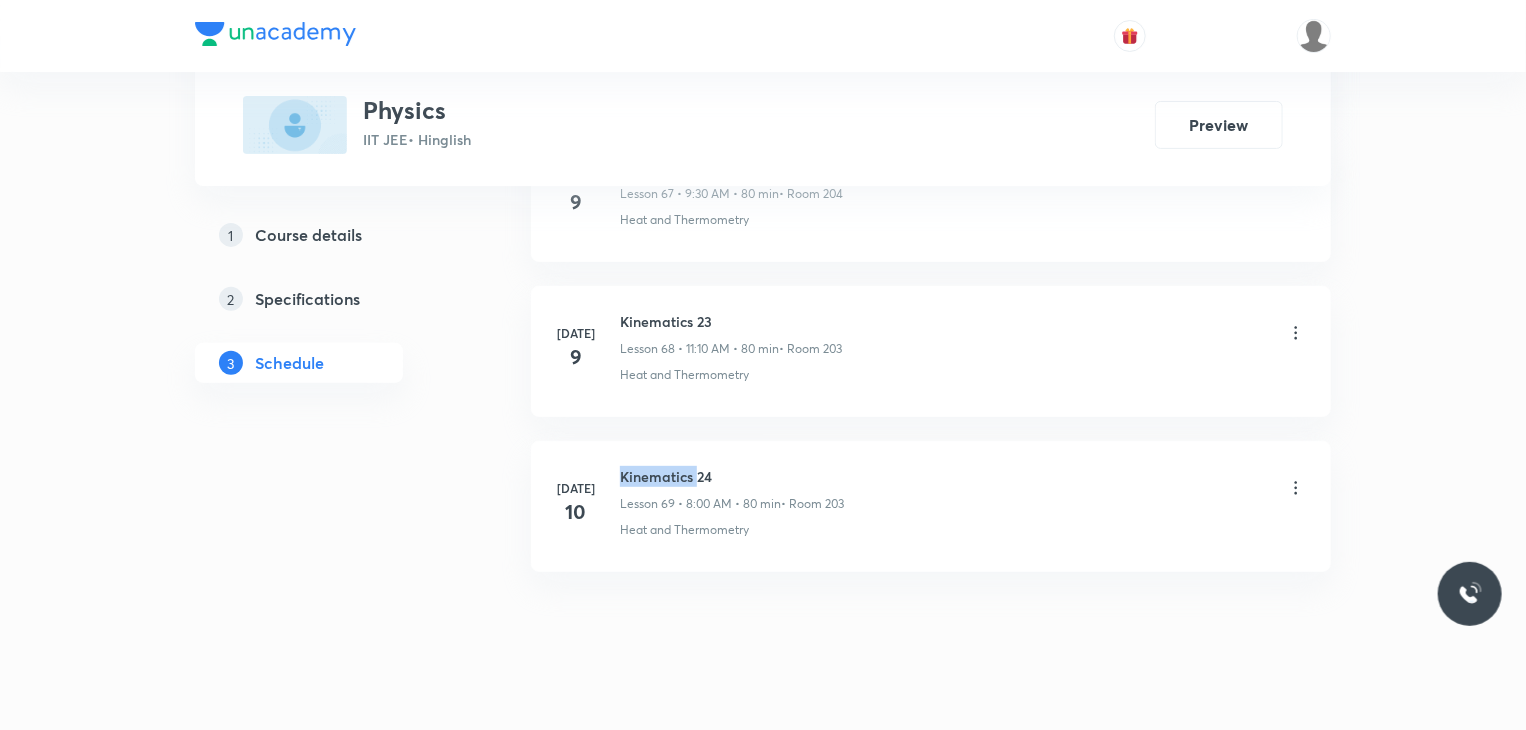 click on "Kinematics 24" at bounding box center [732, 476] 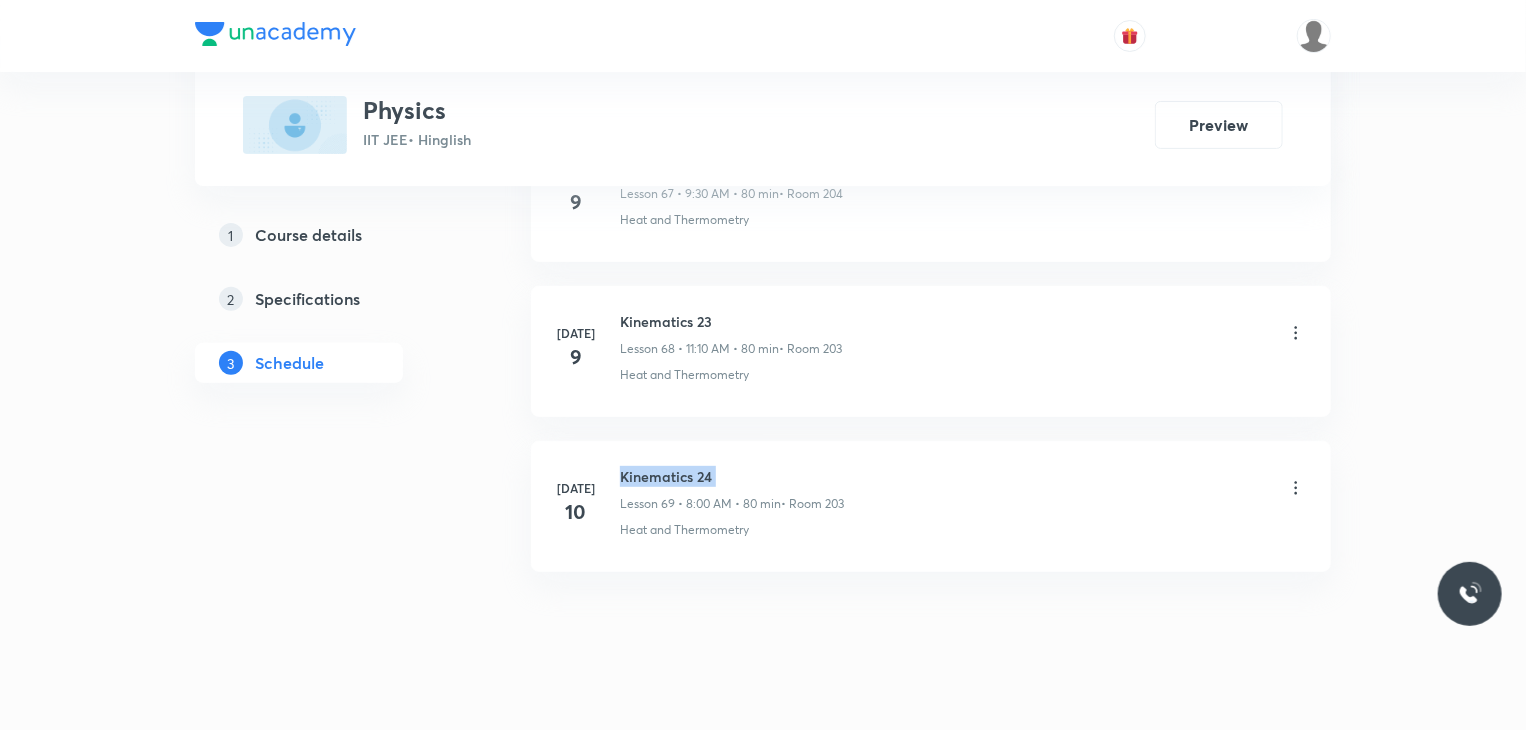 click on "Kinematics 24" at bounding box center [732, 476] 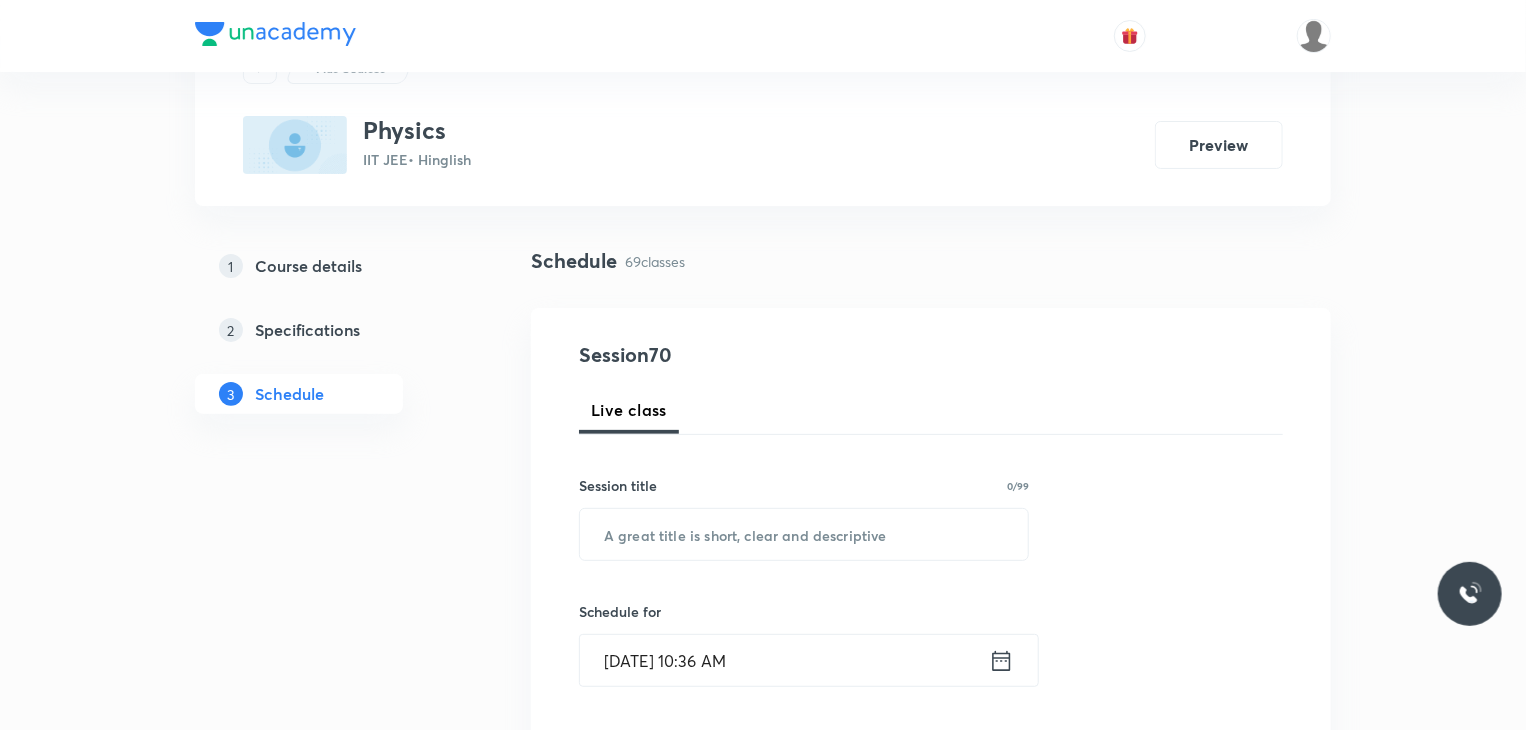 scroll, scrollTop: 200, scrollLeft: 0, axis: vertical 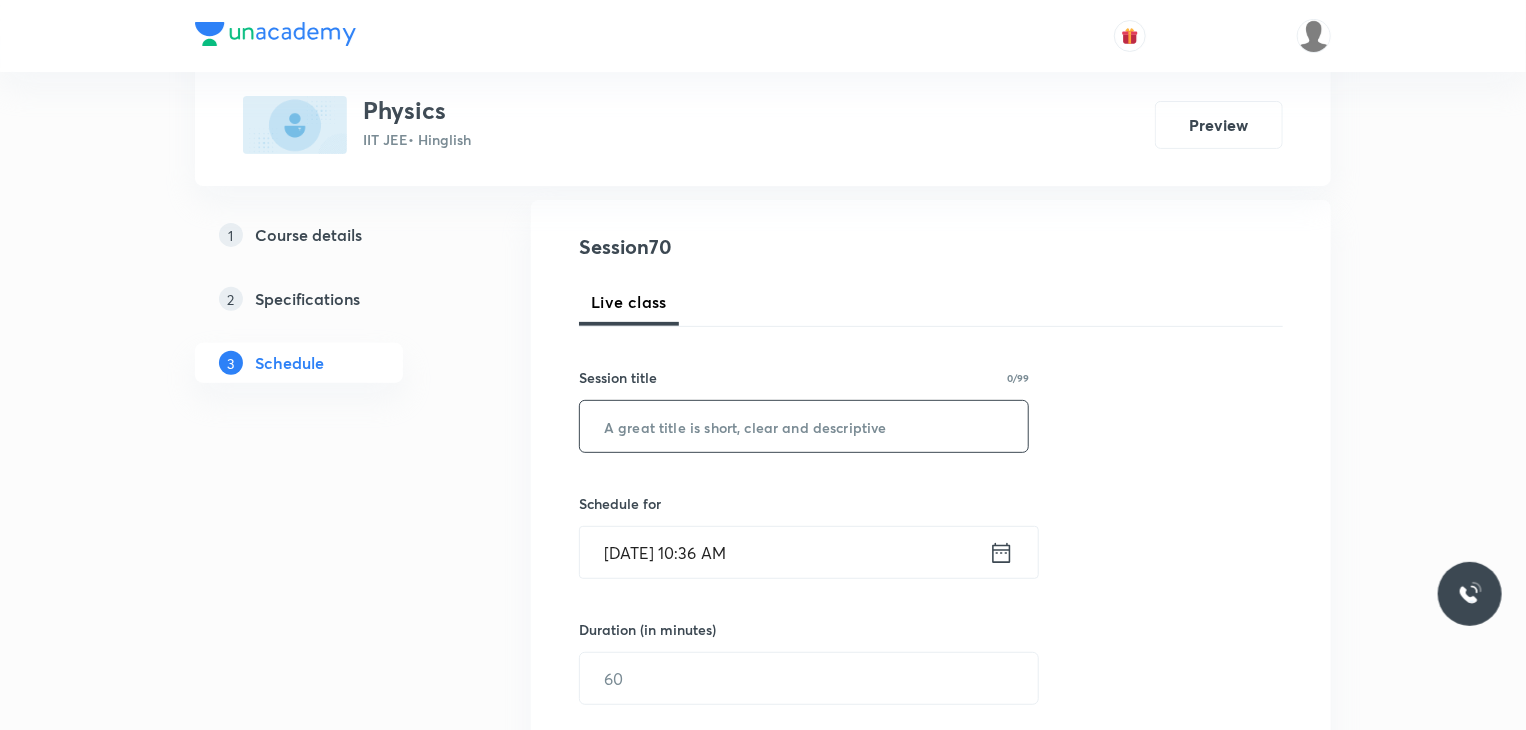 click at bounding box center (804, 426) 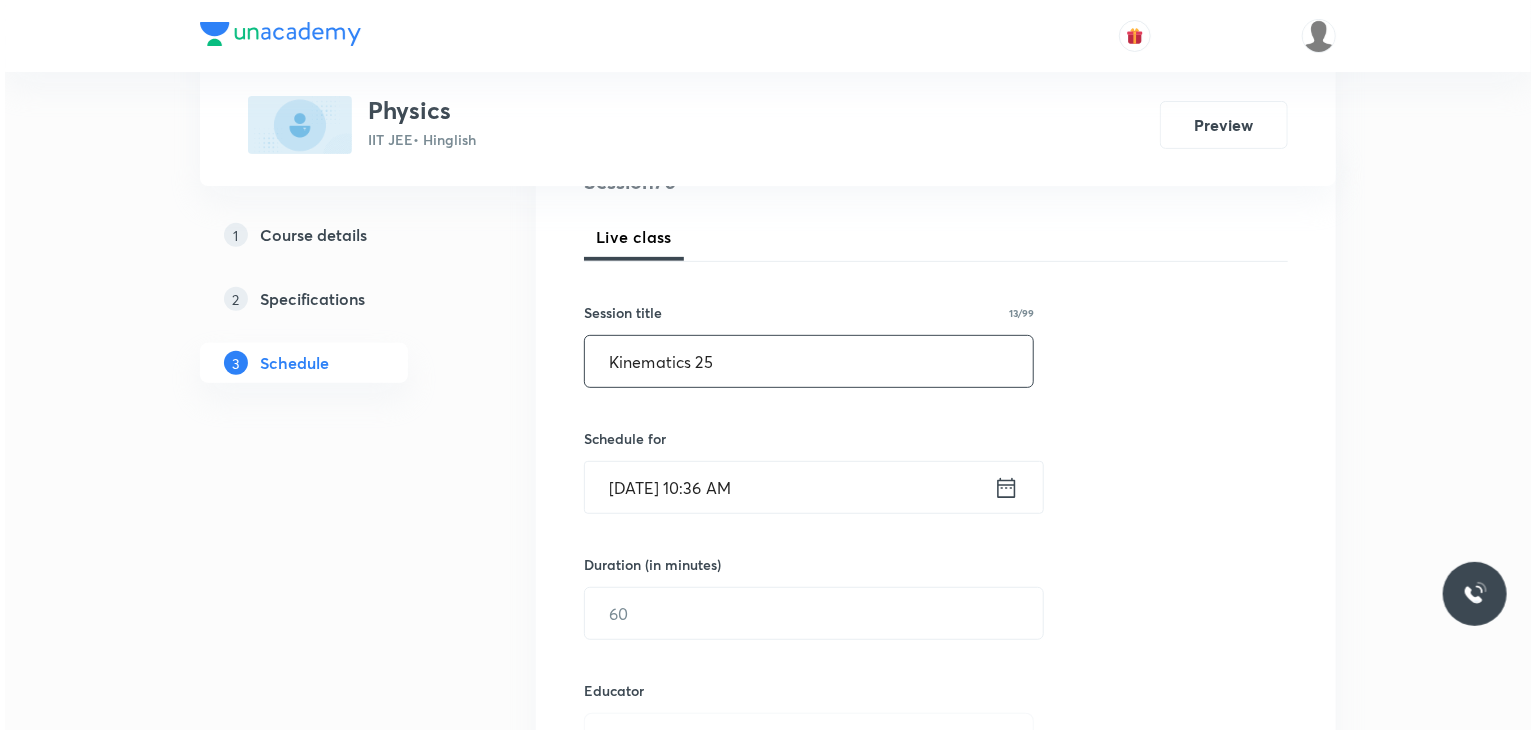 scroll, scrollTop: 300, scrollLeft: 0, axis: vertical 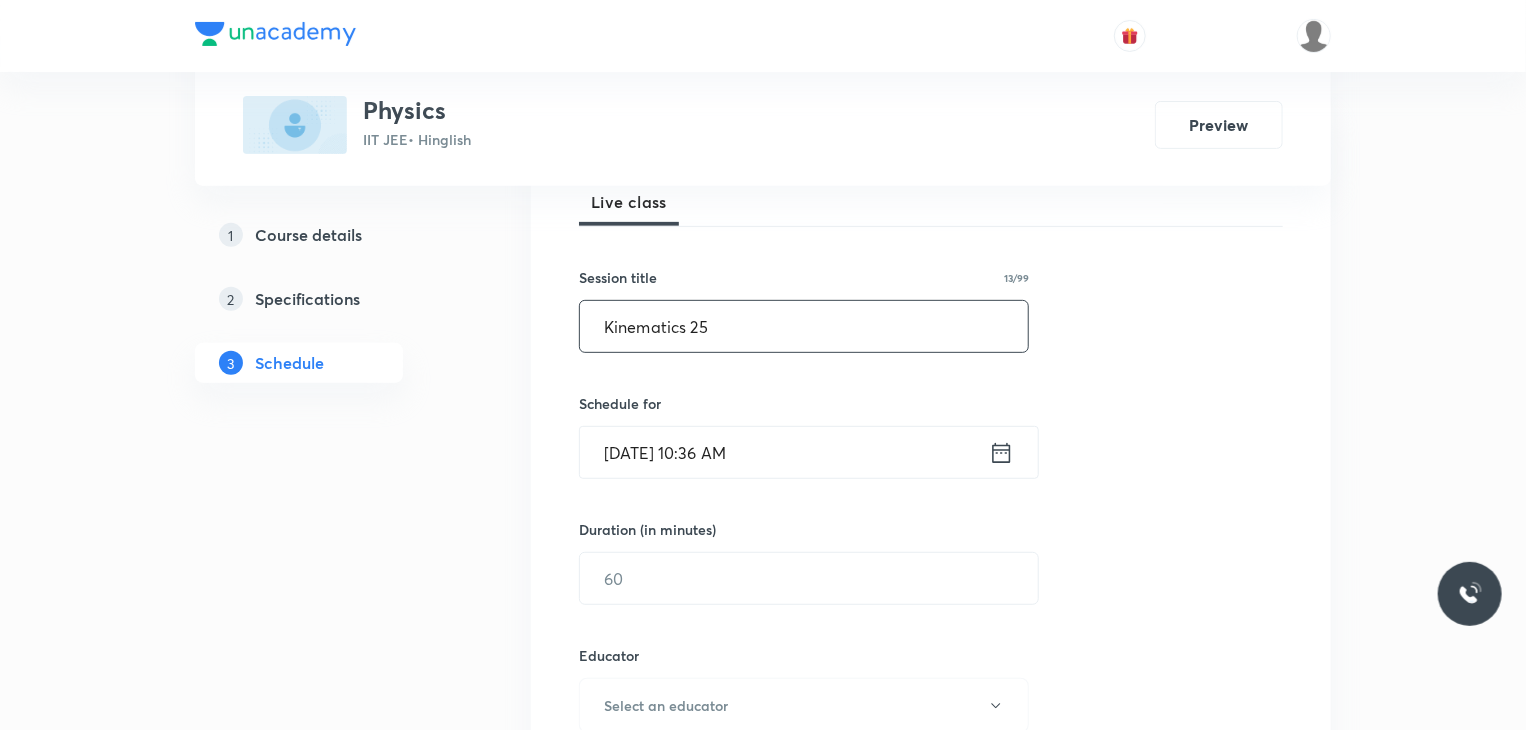 type on "Kinematics 25" 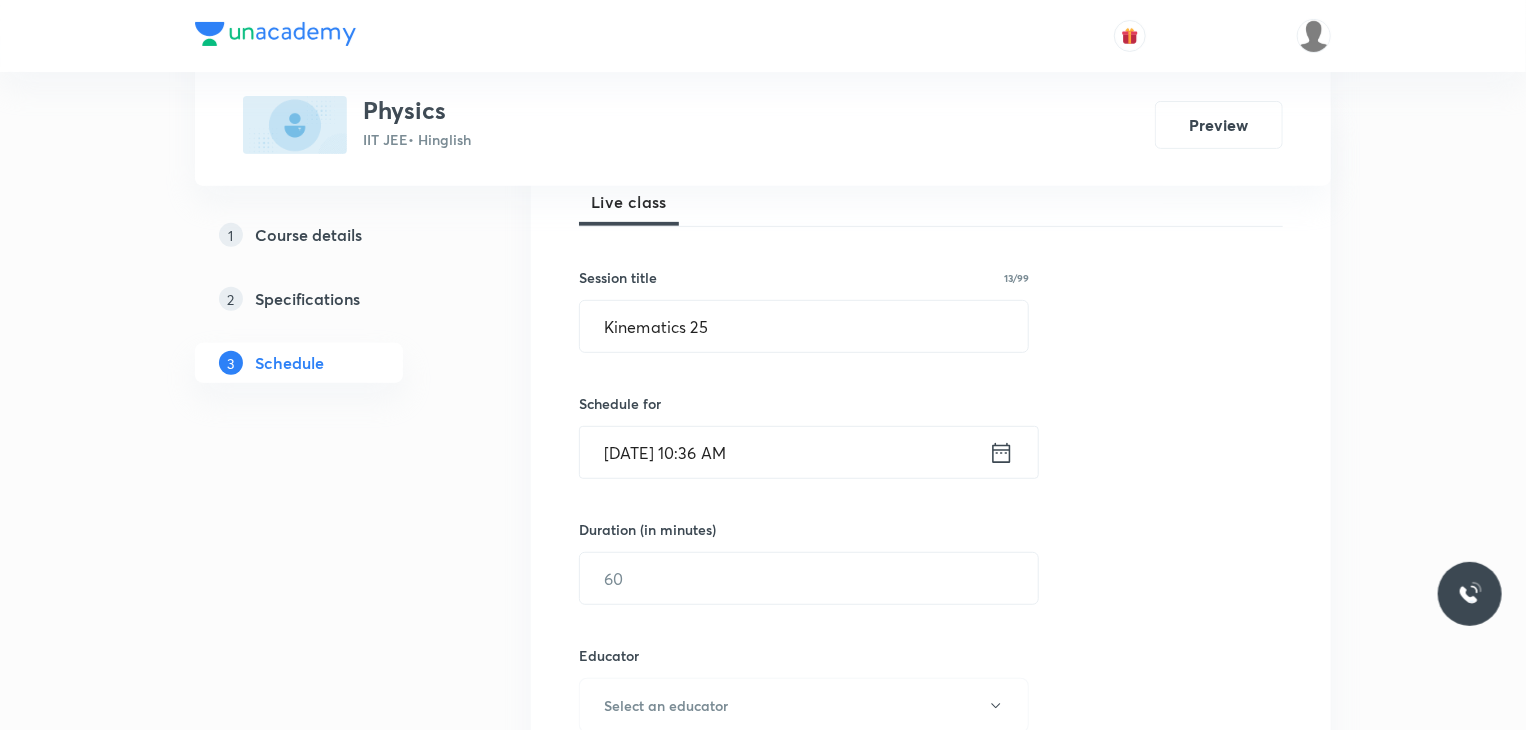 click on "Jul 11, 2025, 10:36 AM" at bounding box center [784, 452] 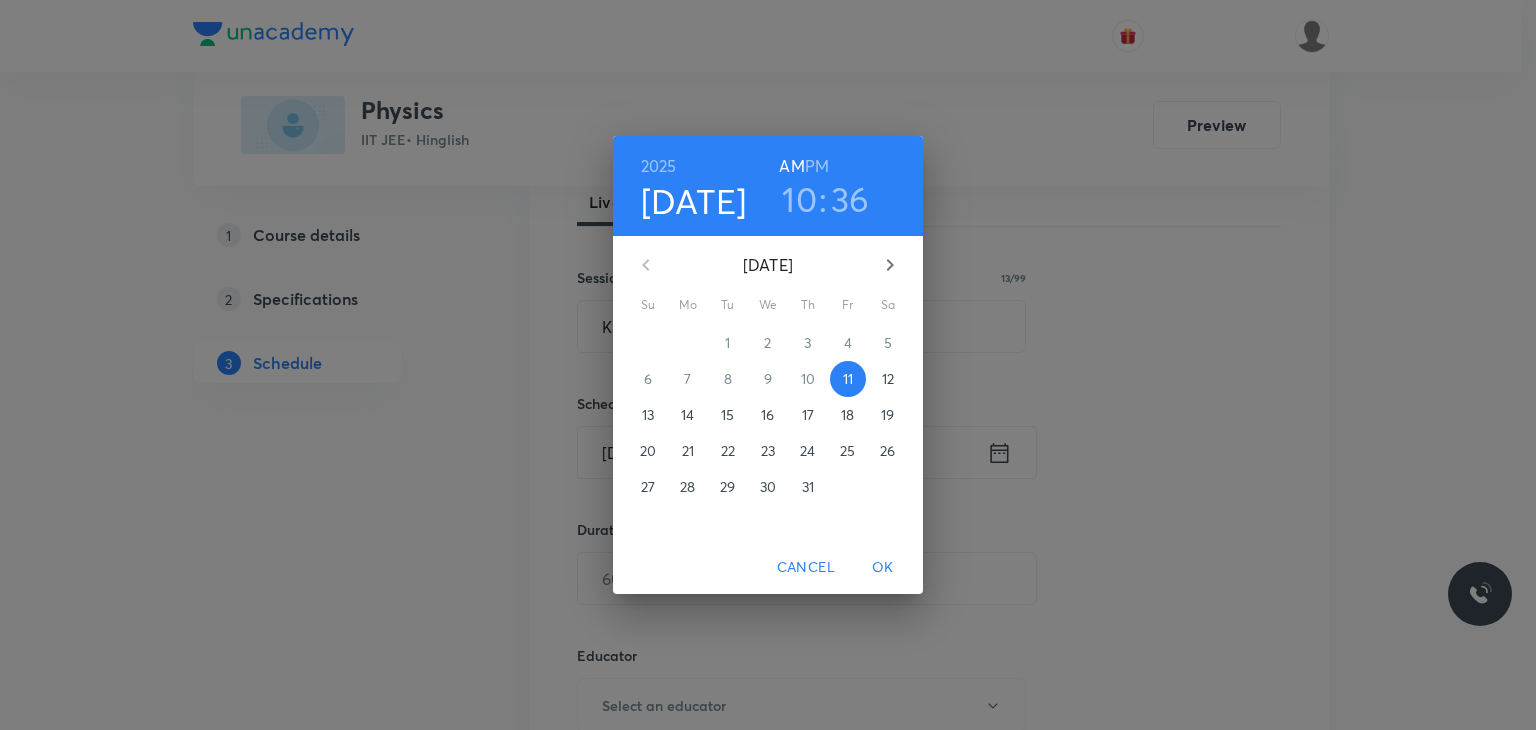 click on "10" at bounding box center (799, 199) 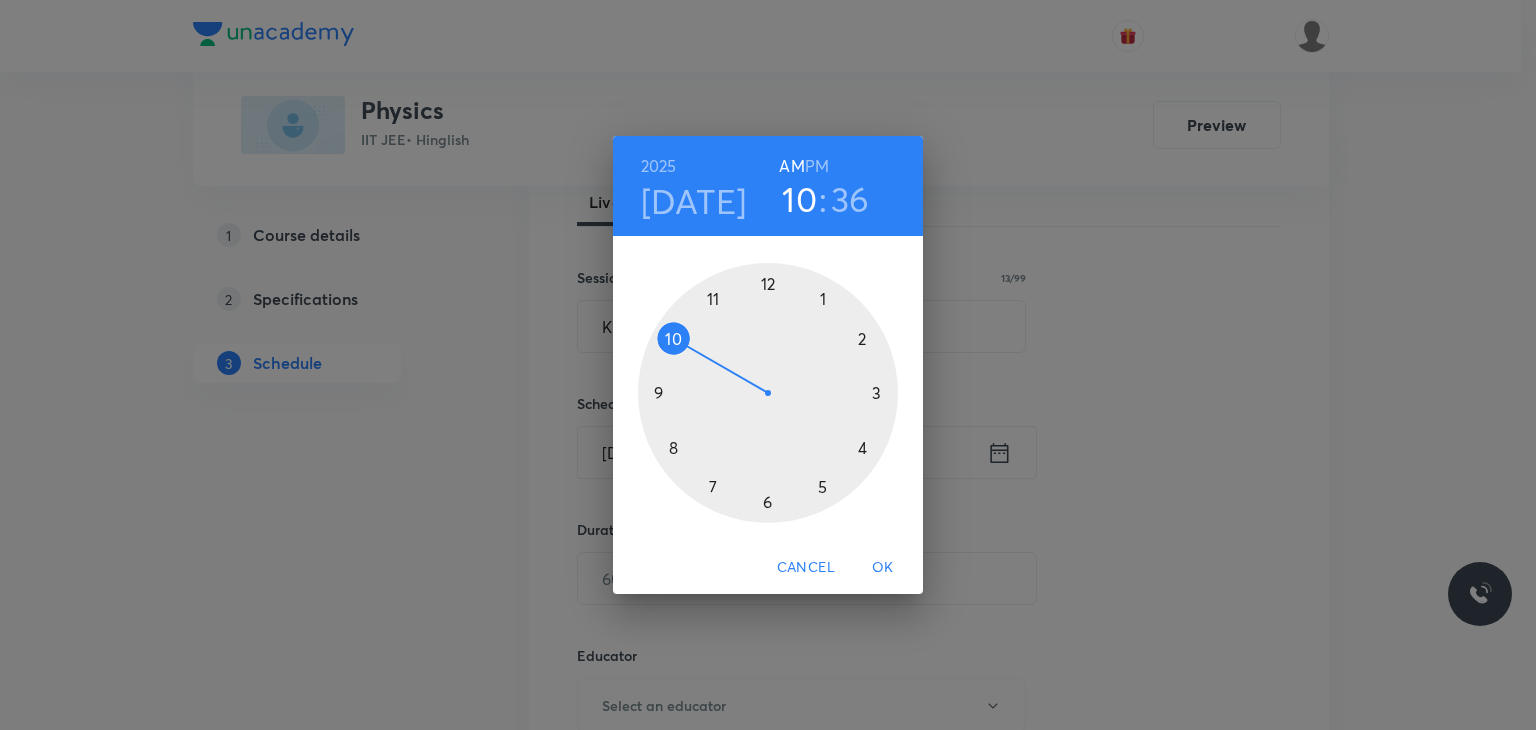 drag, startPoint x: 725, startPoint y: 270, endPoint x: 731, endPoint y: 311, distance: 41.4367 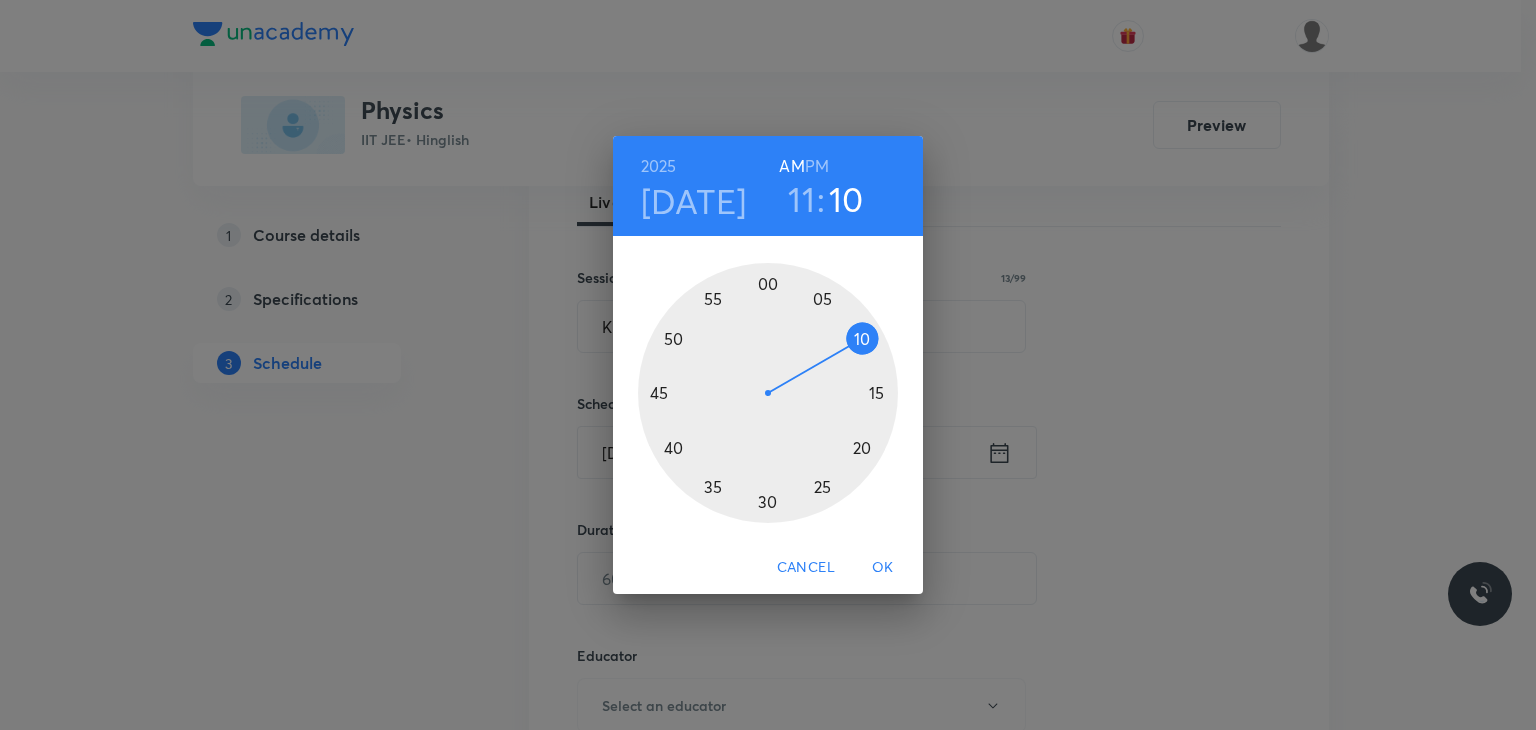 click at bounding box center (768, 393) 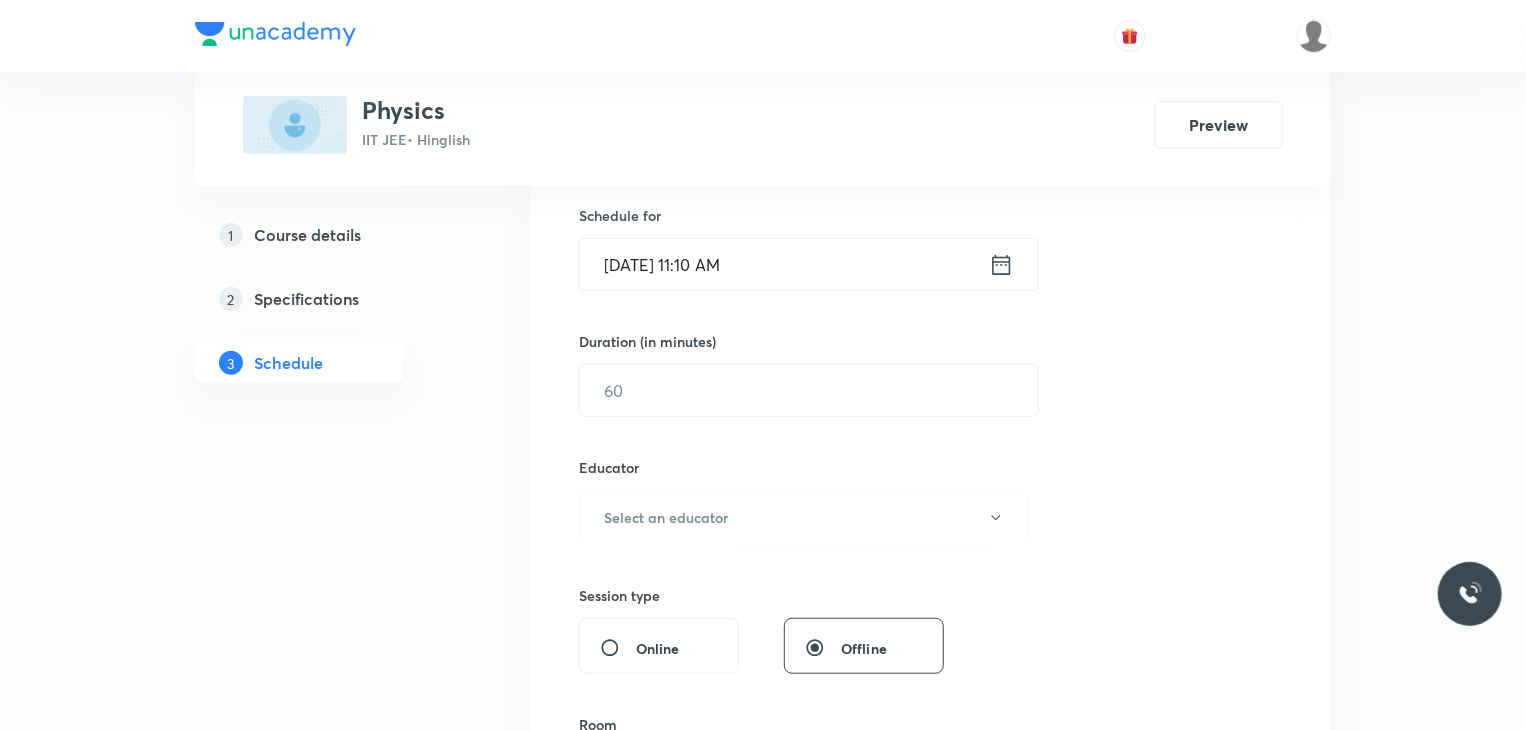 scroll, scrollTop: 500, scrollLeft: 0, axis: vertical 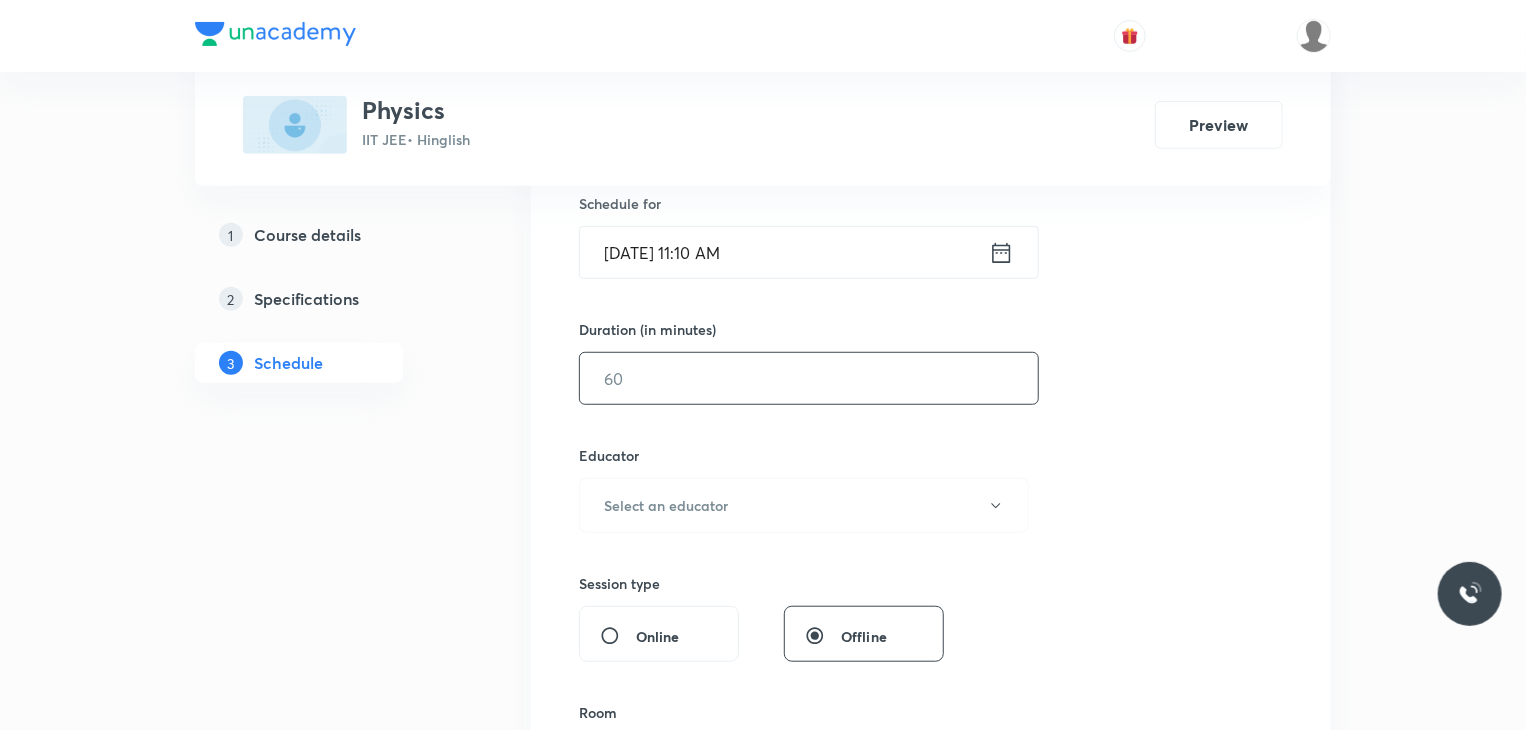 click at bounding box center (809, 378) 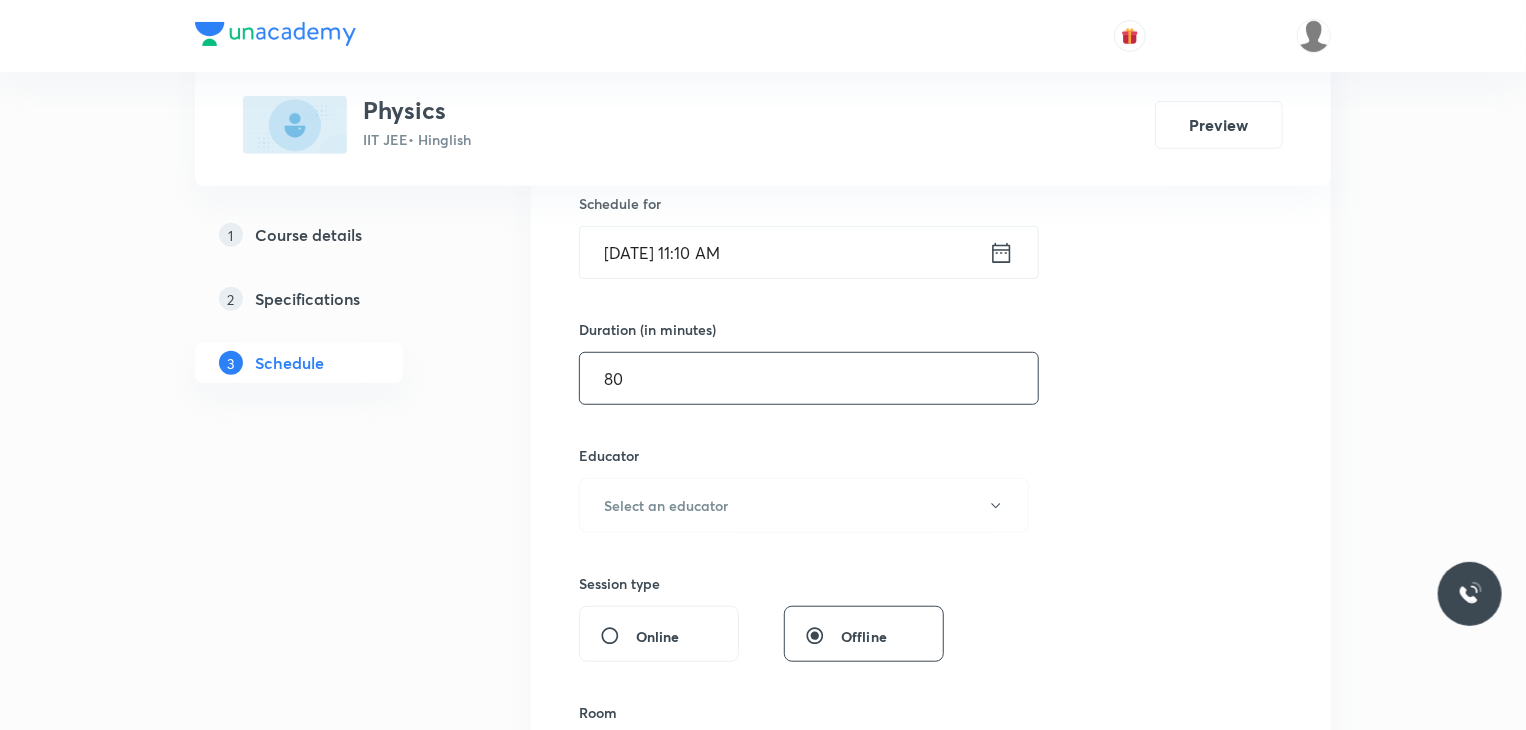 scroll, scrollTop: 700, scrollLeft: 0, axis: vertical 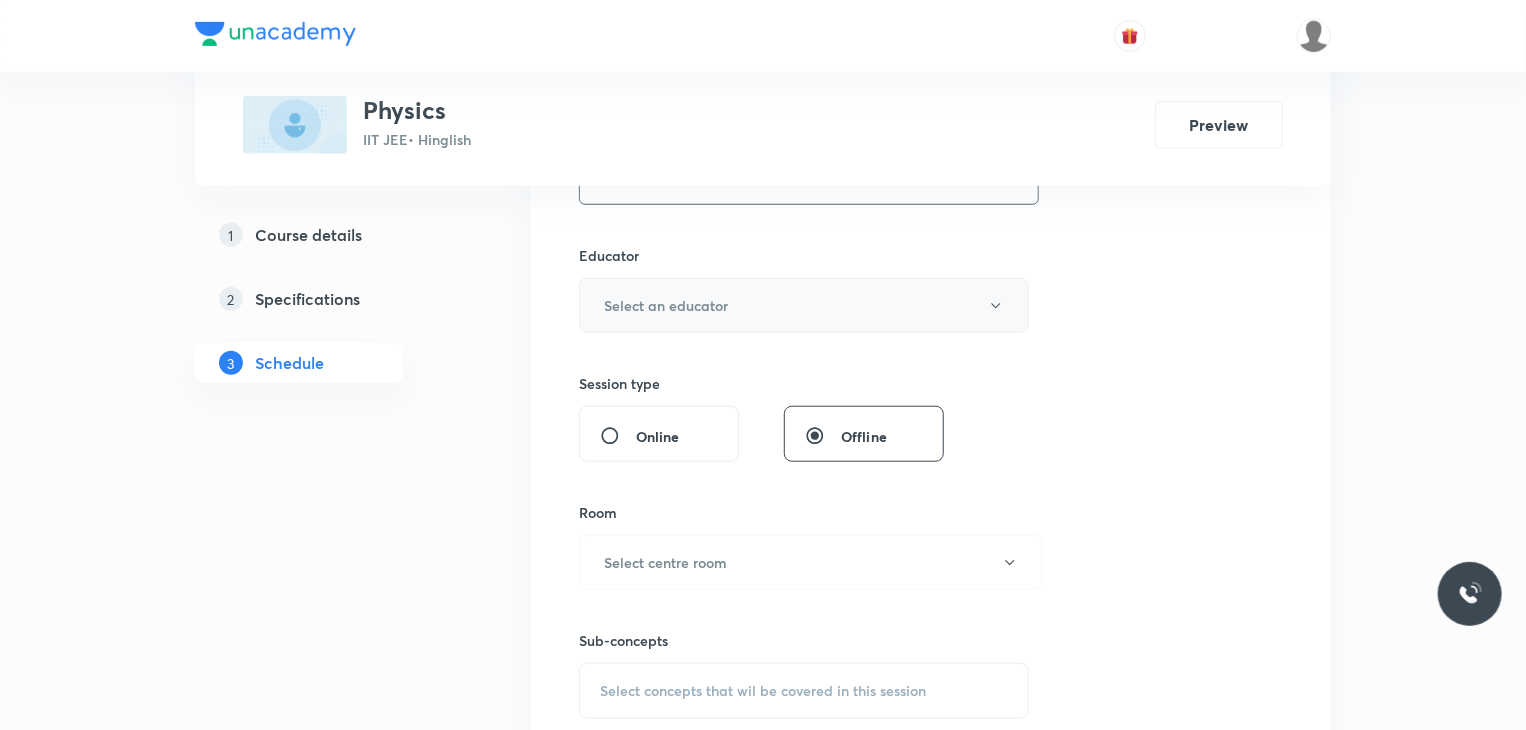 type on "80" 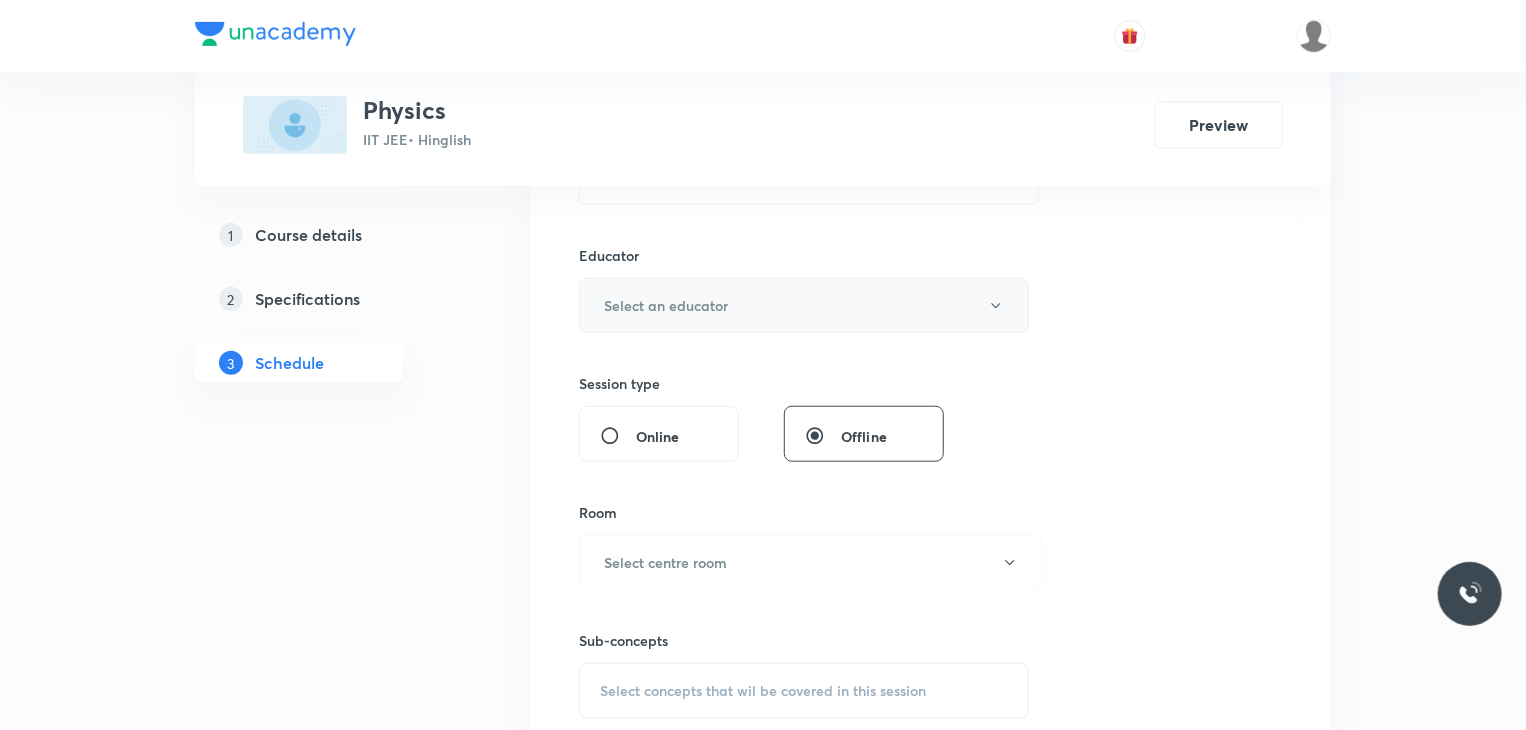 click on "Select an educator" at bounding box center (666, 305) 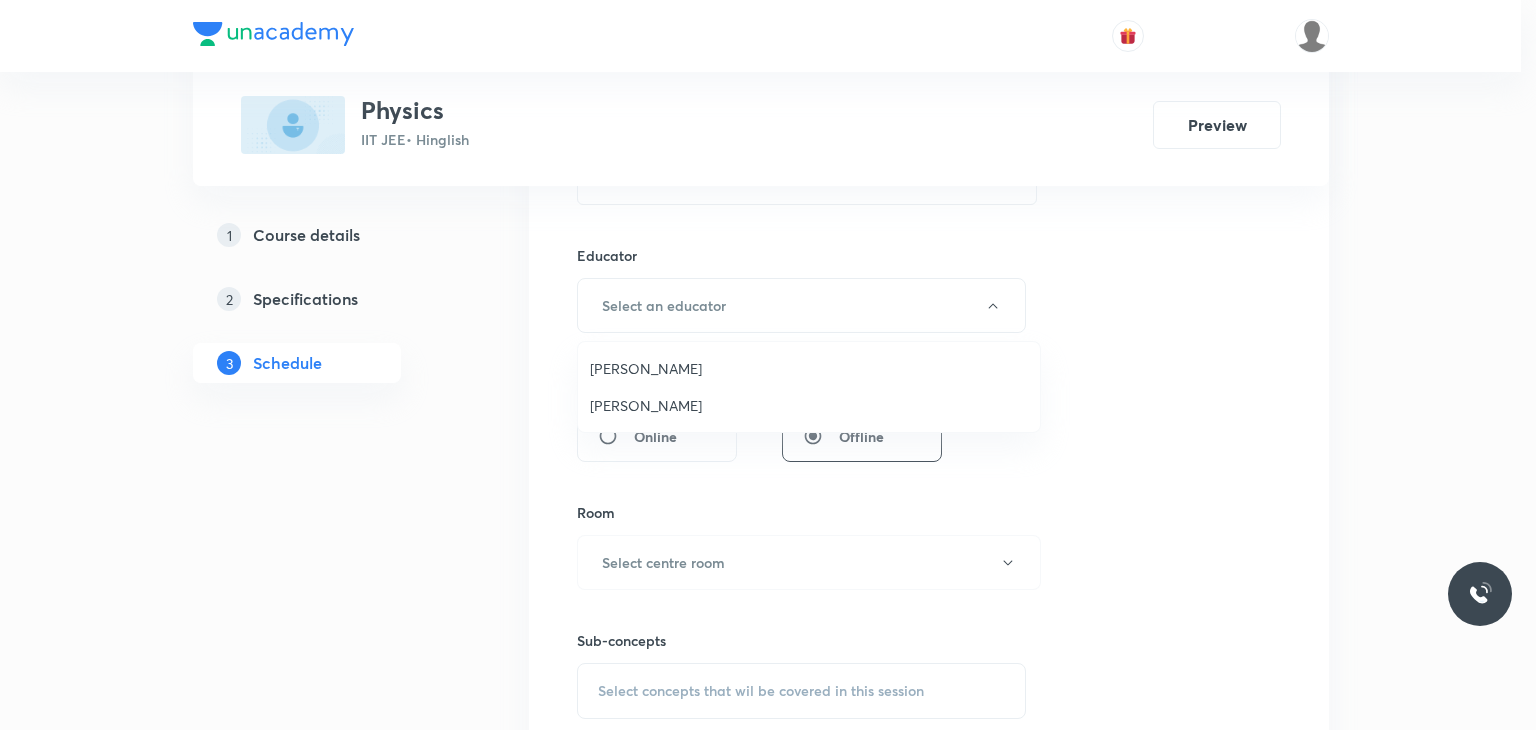 click on "Shubham Pandey" at bounding box center [809, 405] 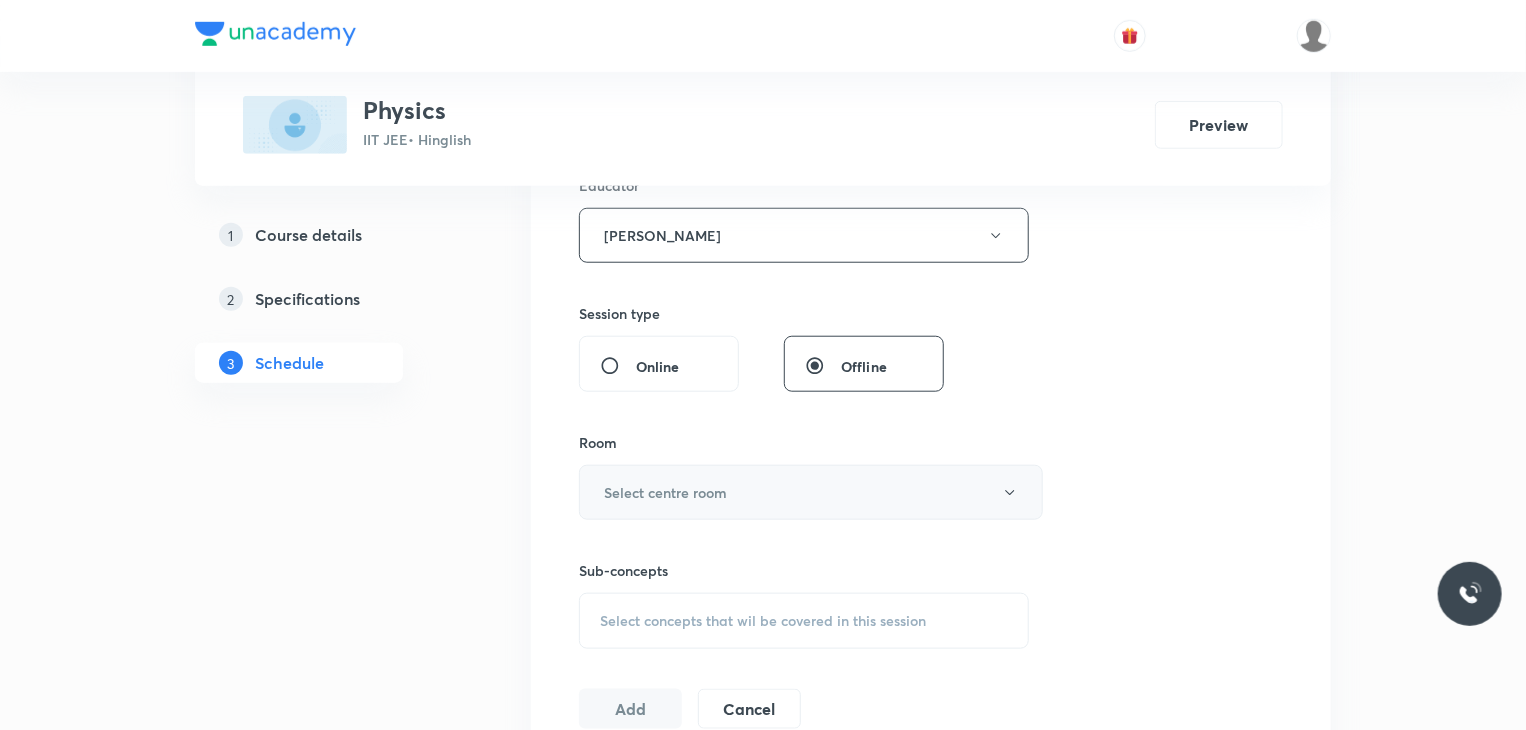scroll, scrollTop: 900, scrollLeft: 0, axis: vertical 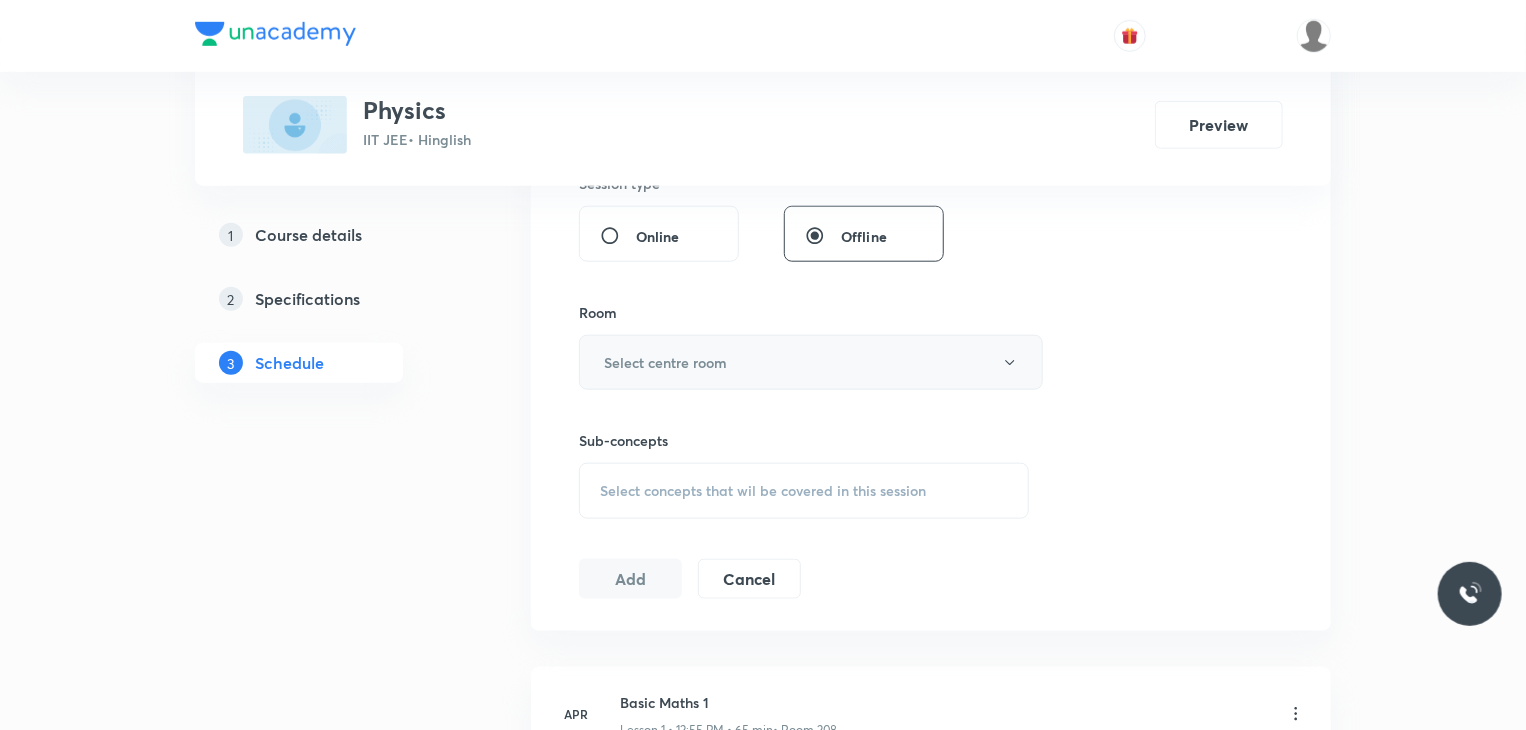 type 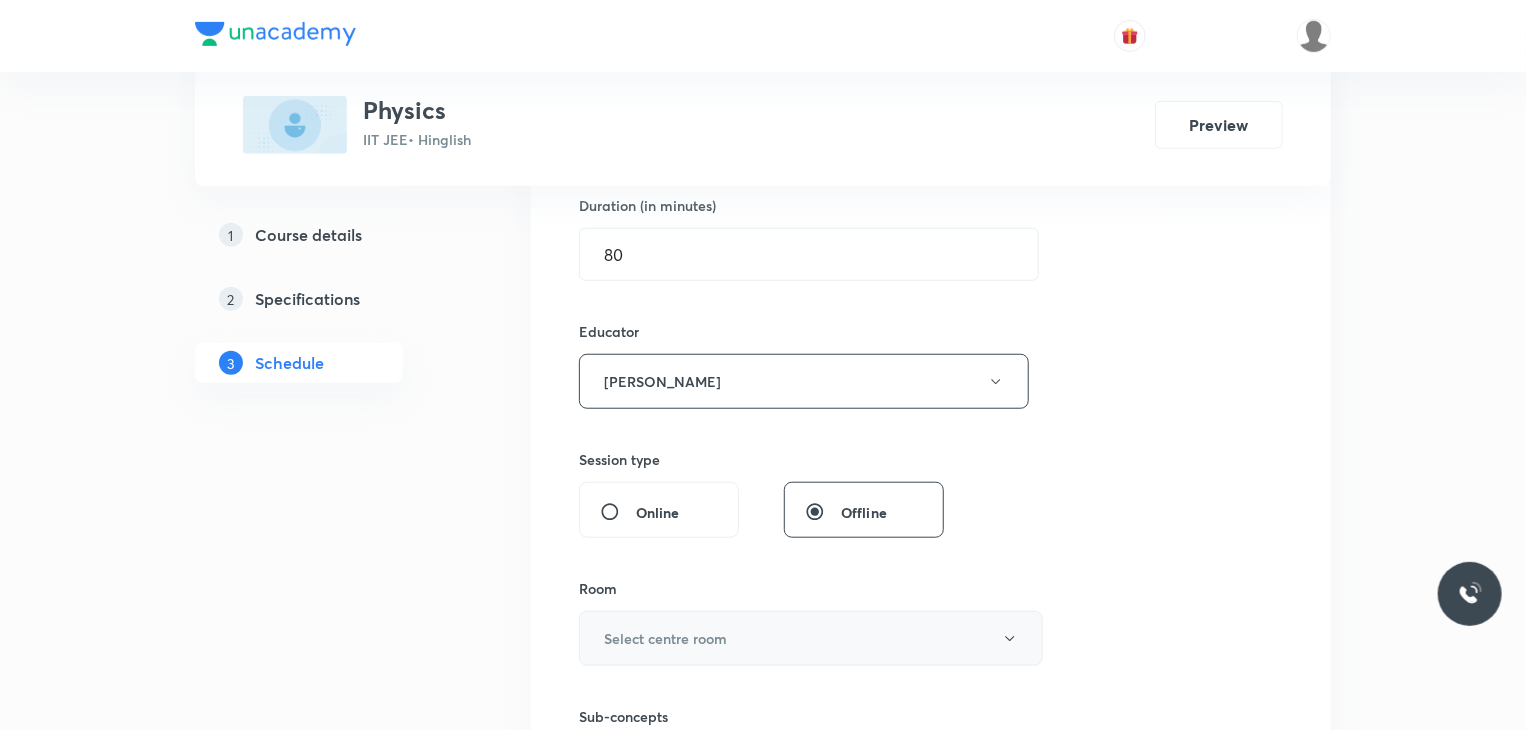 scroll, scrollTop: 611, scrollLeft: 0, axis: vertical 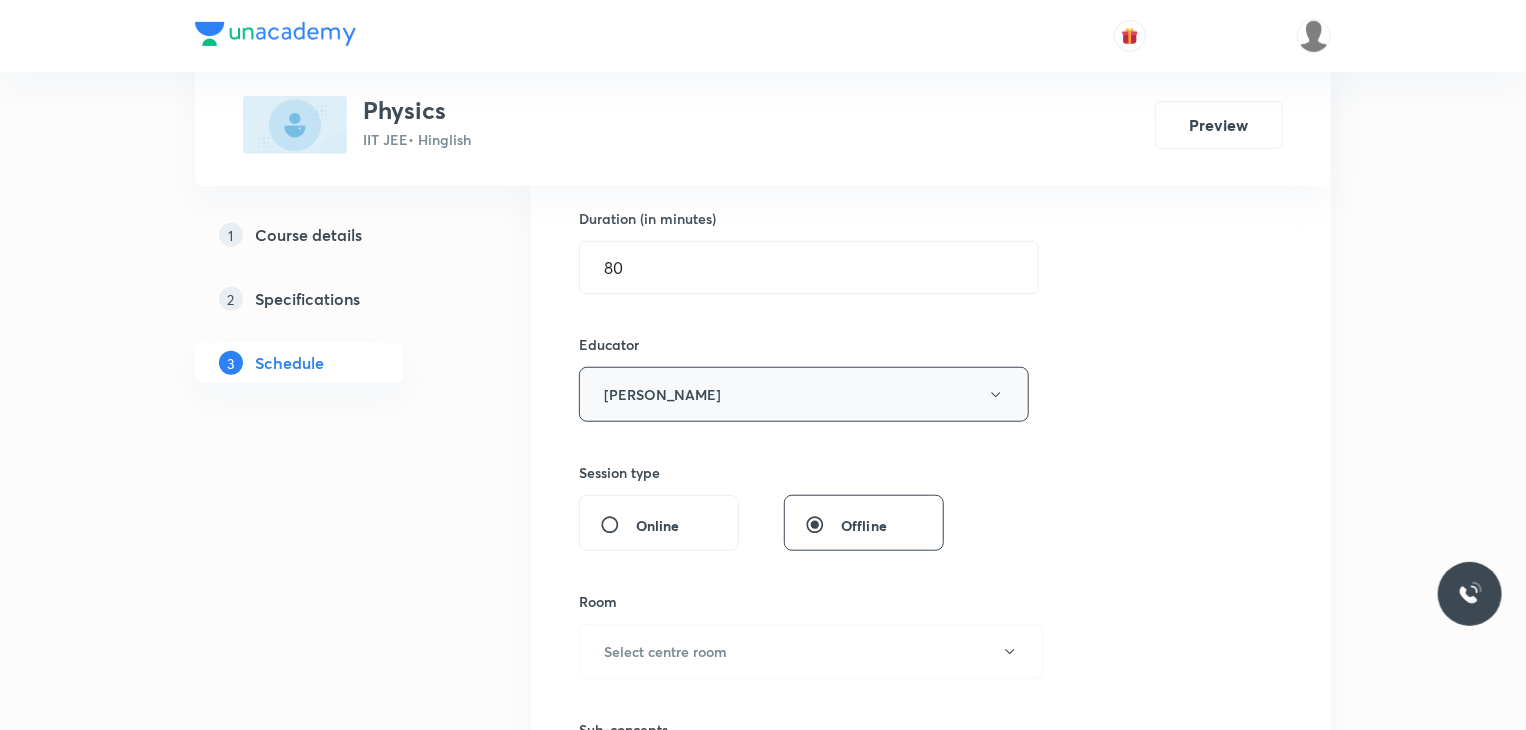 click on "Shubham Pandey" at bounding box center (804, 394) 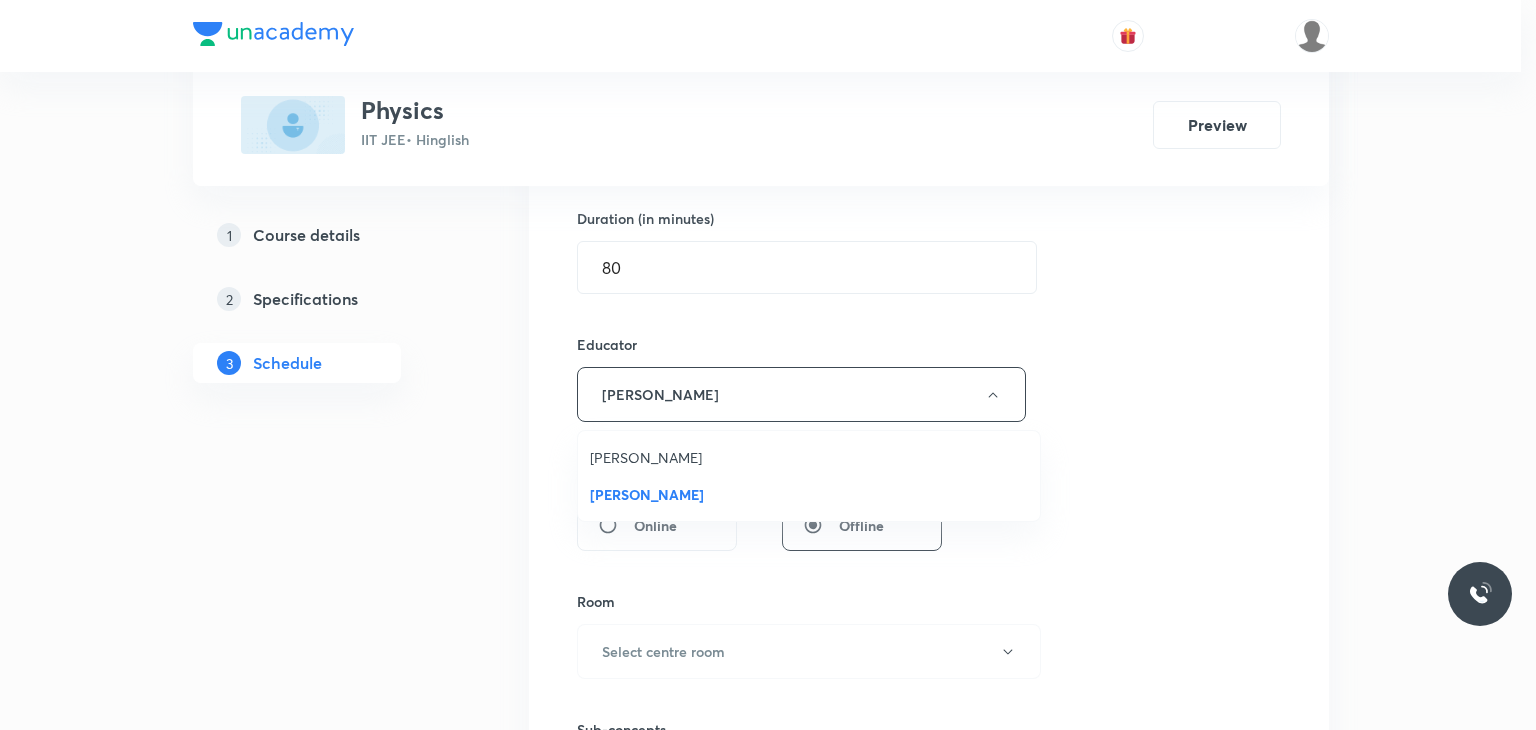 click on "Rajat Kumar Gupta" at bounding box center [809, 457] 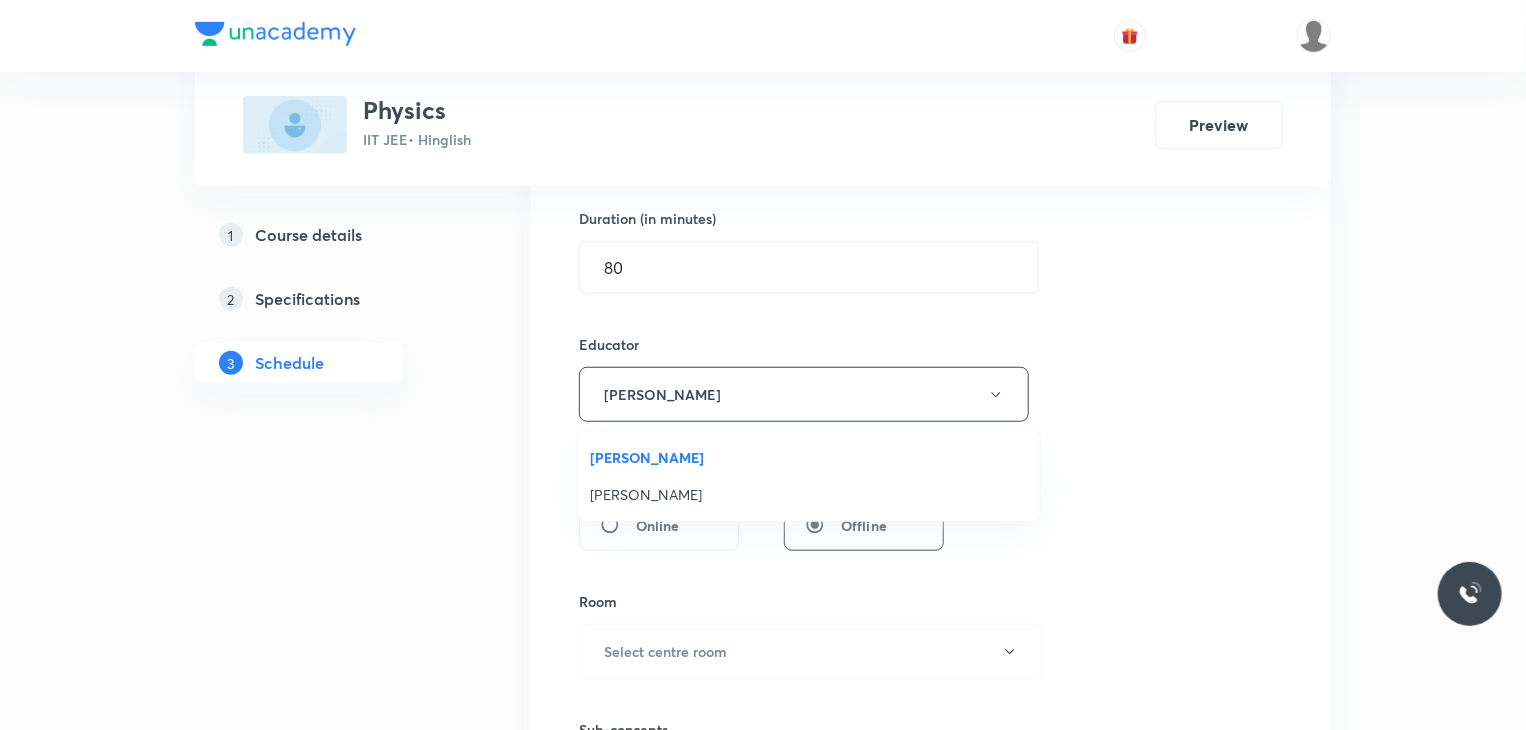 click on "Rajat Kumar Gupta" at bounding box center (809, 457) 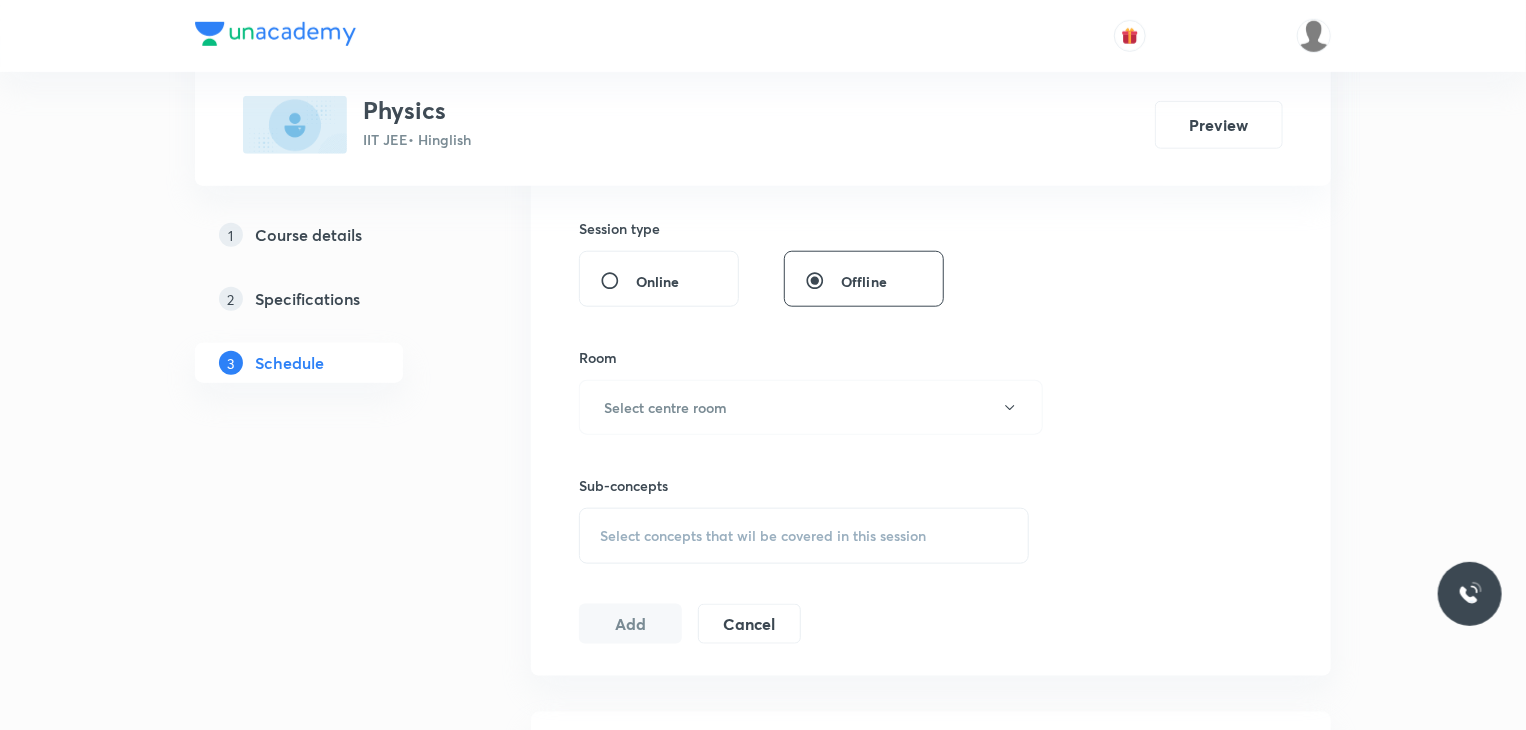 scroll, scrollTop: 858, scrollLeft: 0, axis: vertical 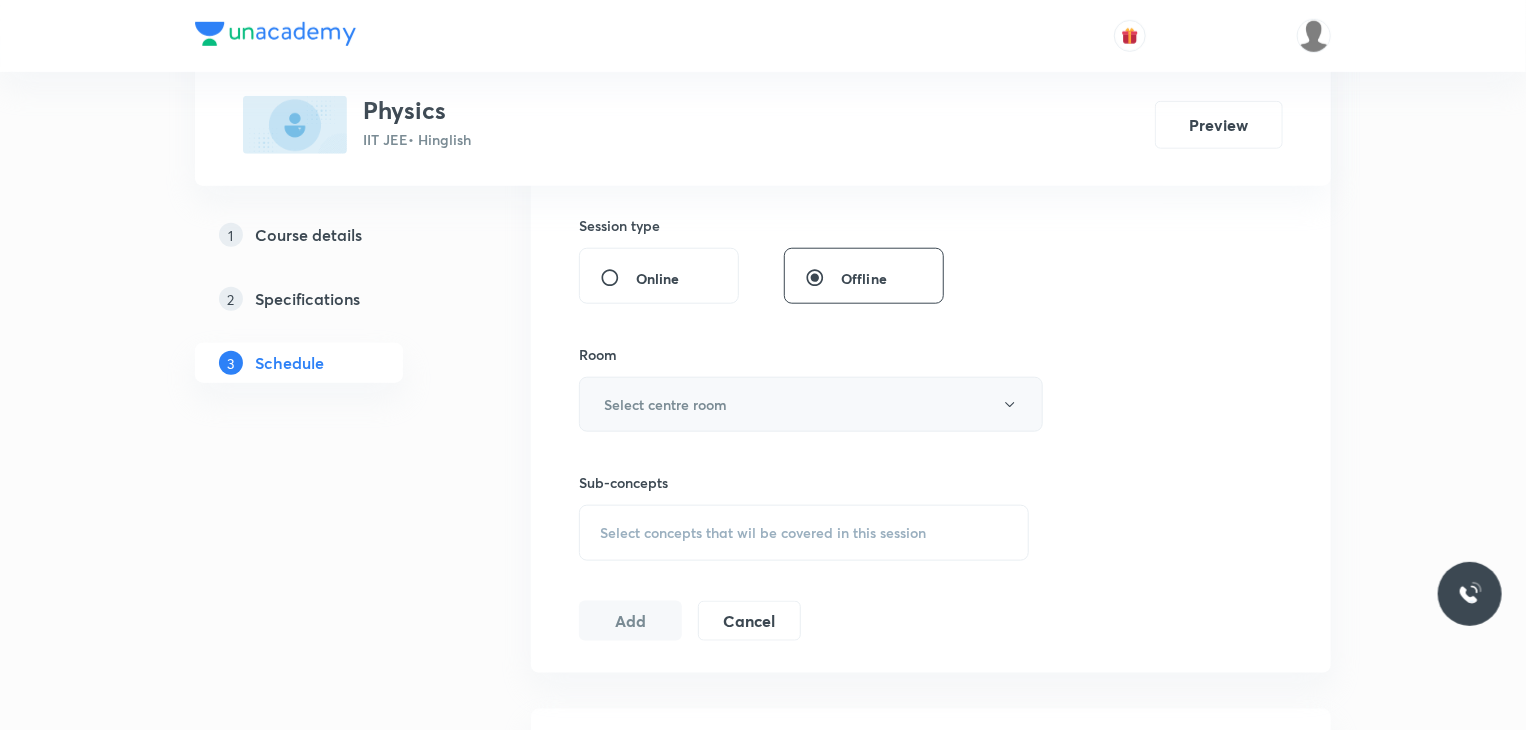 click on "Select centre room" at bounding box center (665, 404) 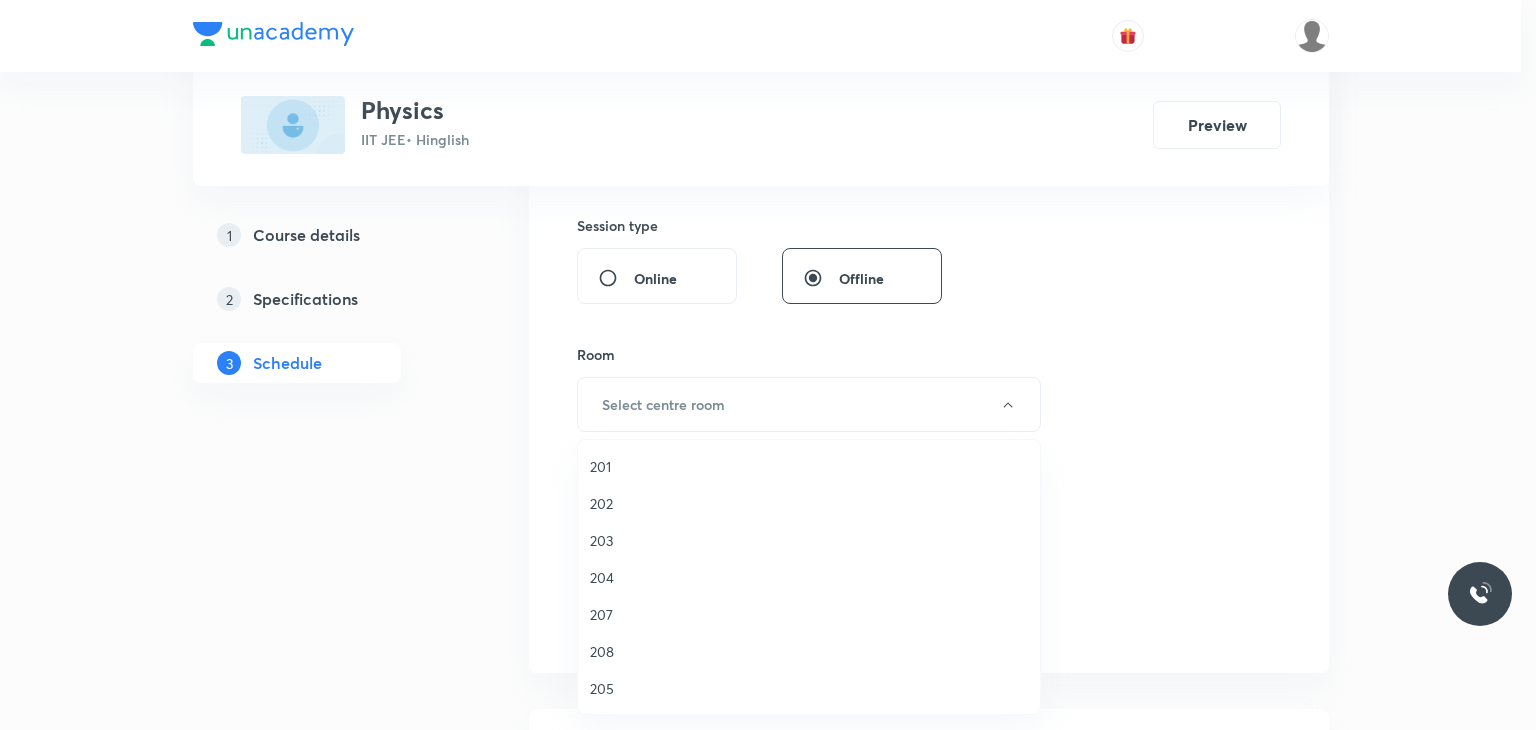 click on "202" at bounding box center (809, 503) 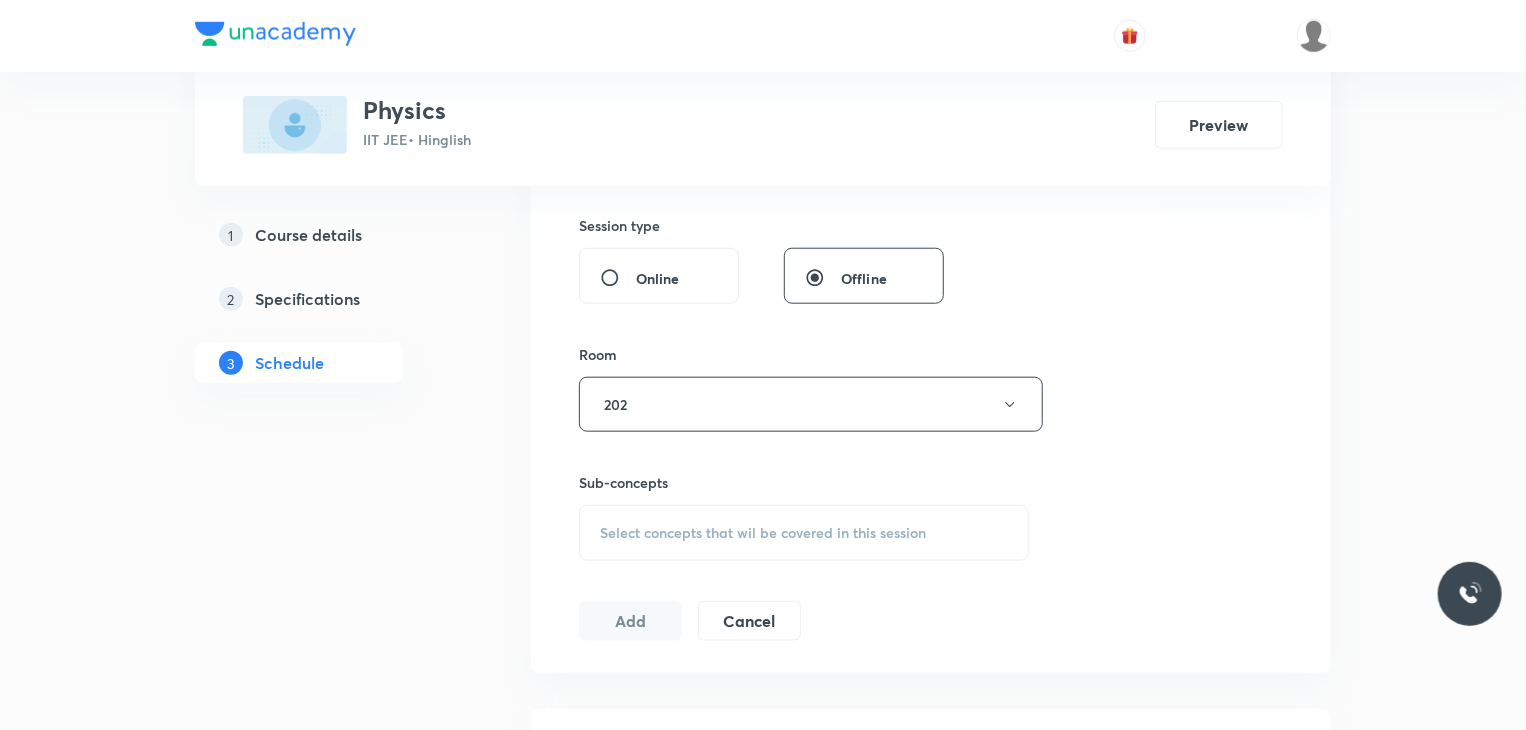click on "Select concepts that wil be covered in this session" at bounding box center (763, 533) 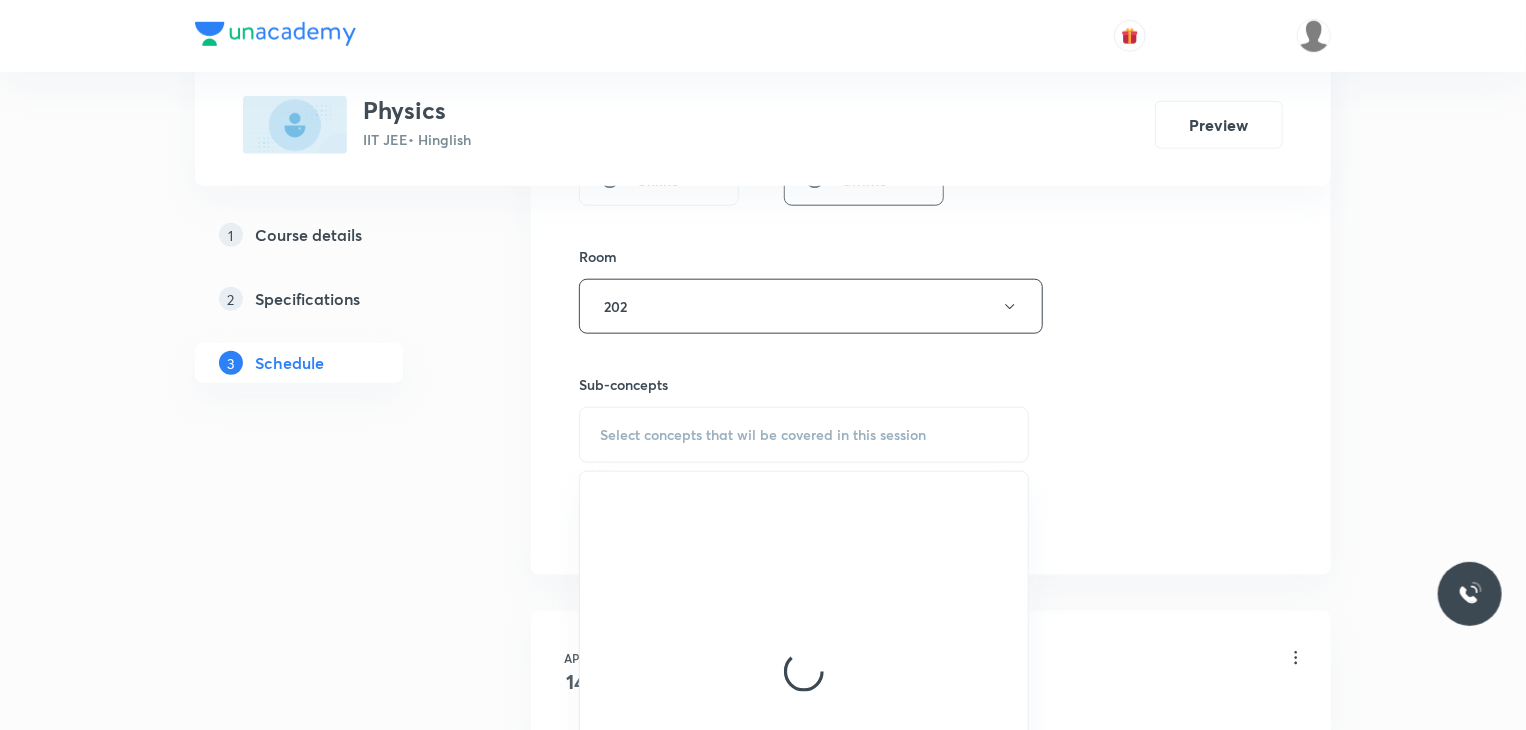 scroll, scrollTop: 1015, scrollLeft: 0, axis: vertical 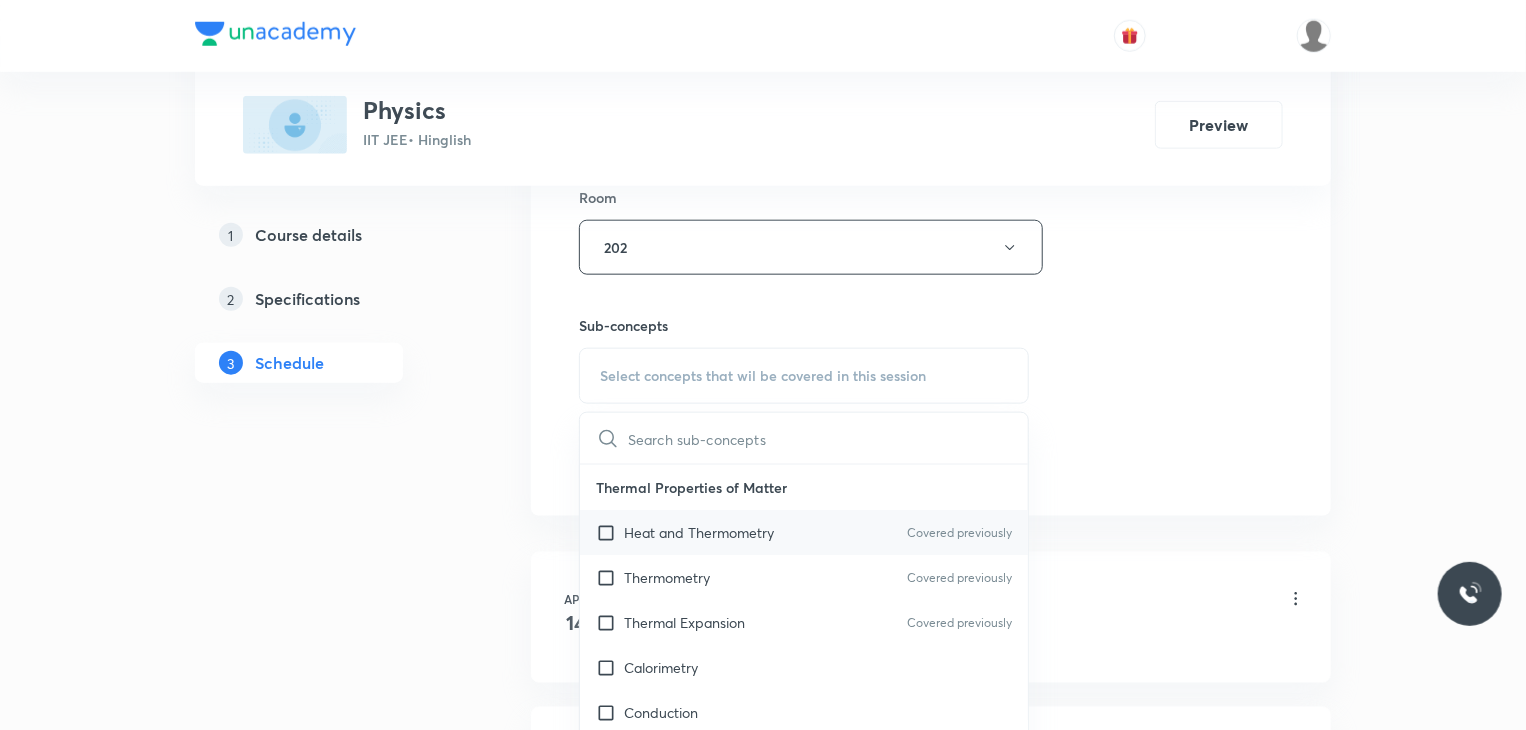 click on "Heat and Thermometry Covered previously" at bounding box center (804, 532) 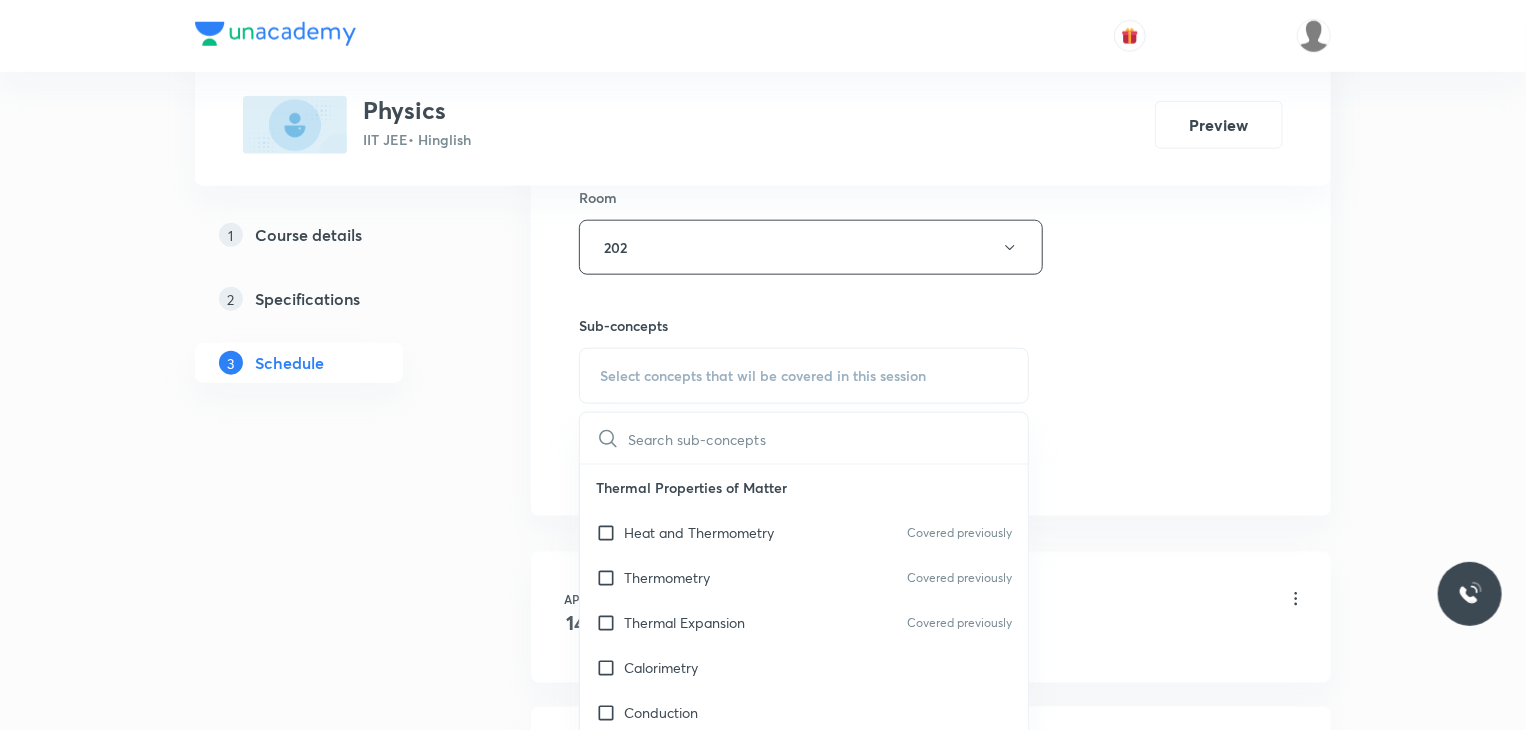 checkbox on "true" 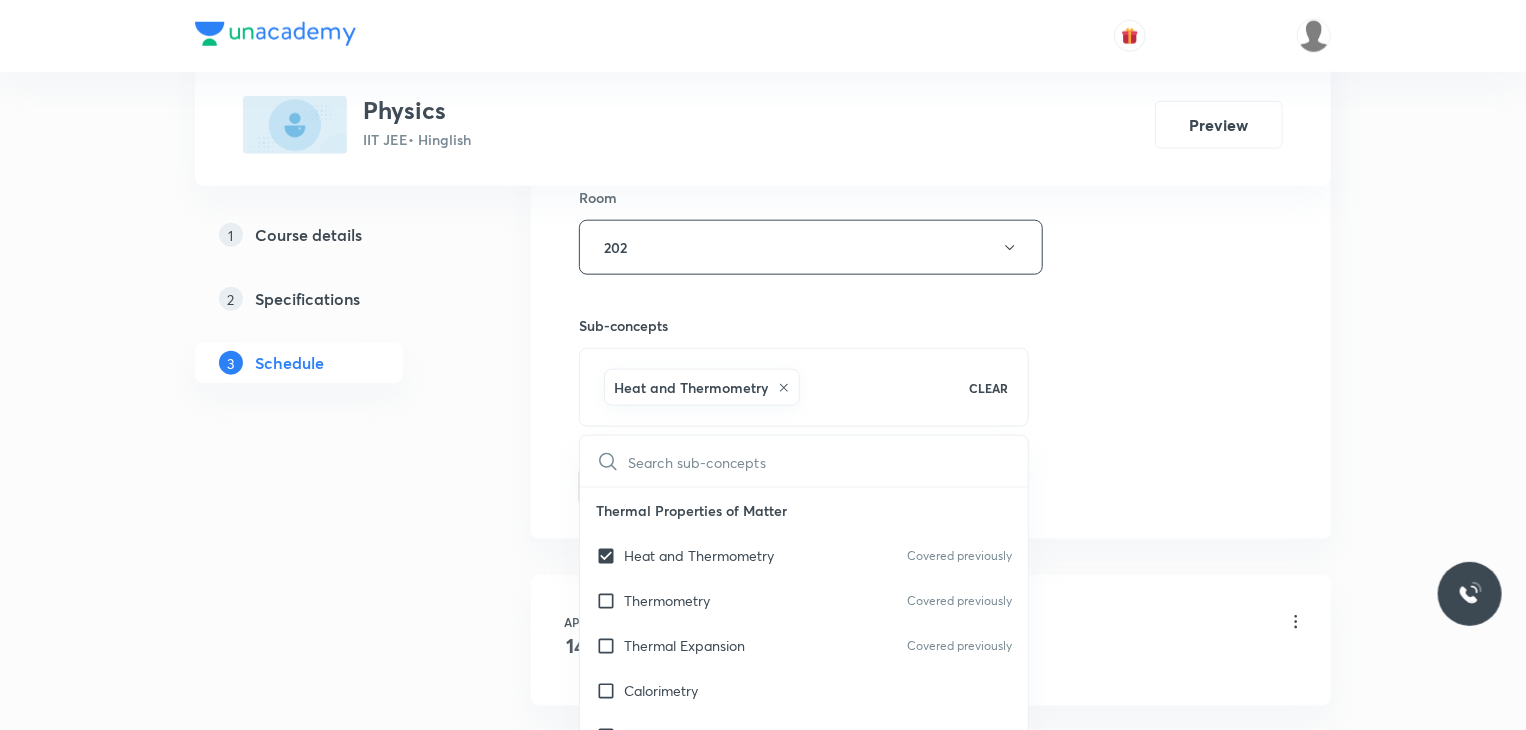 click on "Session  70 Live class Session title 13/99 Kinematics 25 ​ Schedule for Jul 11, 2025, 11:10 AM ​ Duration (in minutes) 80 ​ Educator Rajat Kumar Gupta   Session type Online Offline Room 202 Sub-concepts Heat and Thermometry CLEAR ​ Thermal Properties of Matter Heat and Thermometry Covered previously Thermometry Covered previously Thermal Expansion Covered previously Calorimetry Conduction Radiation Conduction of Heat in Steady State Conduction Before Steady State (Qualitative Description) Convection of Heat (Qualitative Description) Kirchhoff's Law Newton's Law of Cooling Wien's Law of Blackbody Radiation & its Spectrum Radiation of Heat & Prevost Theory Stefan's-Boltzmann Law Emissivity, Absorptivity, Emissive Power Thermodynamics Thermodynamic System First Law of Thermodynamics Heat in Thermodynamics Gaseous Mixture Different Processes in First Law of Thermodynamics Reversible and irreversible Process Heat Engine Second Law of Thermodynamics Refrigerator or Heat Pump Kinetic Theory of Gases Gas Laws" at bounding box center (931, -38) 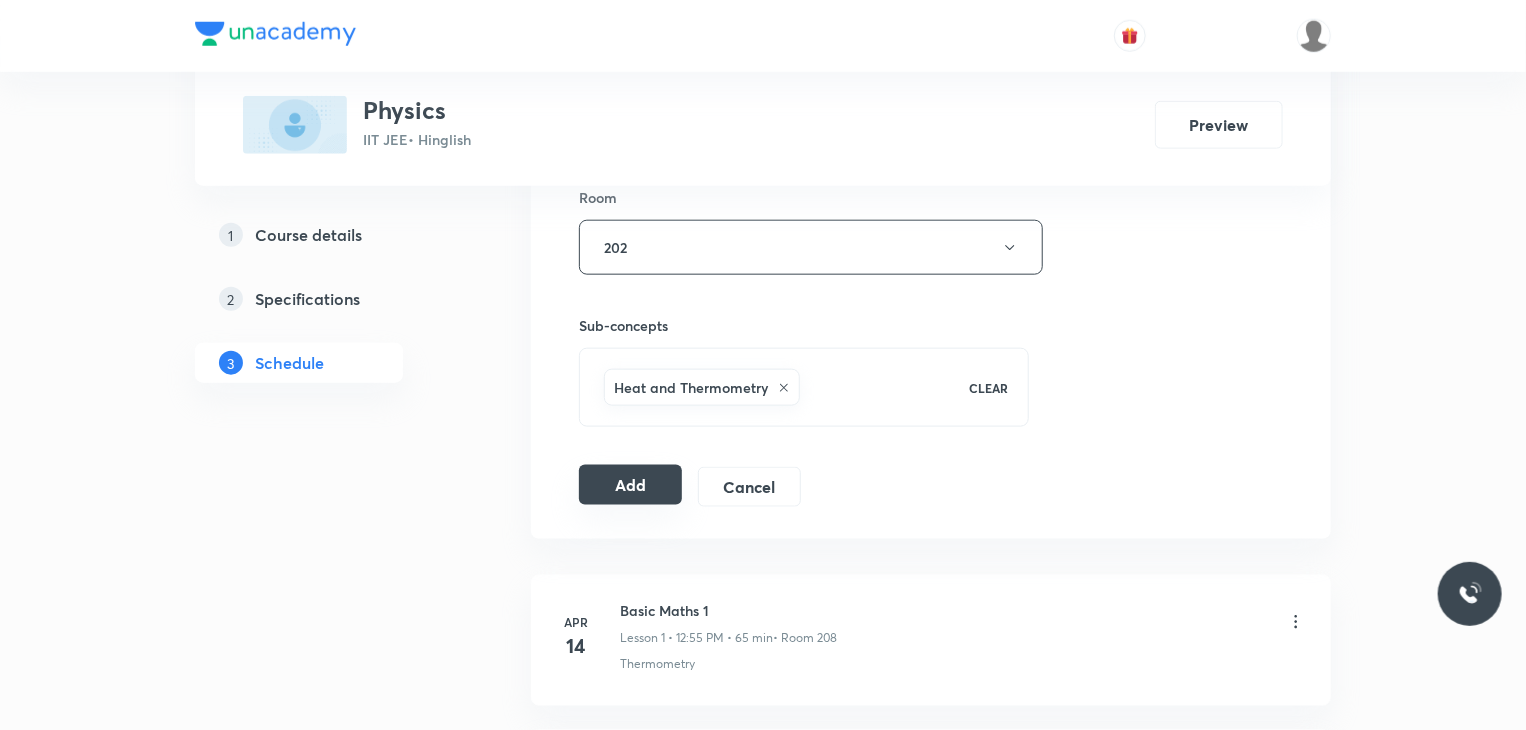 click on "Add" at bounding box center (630, 485) 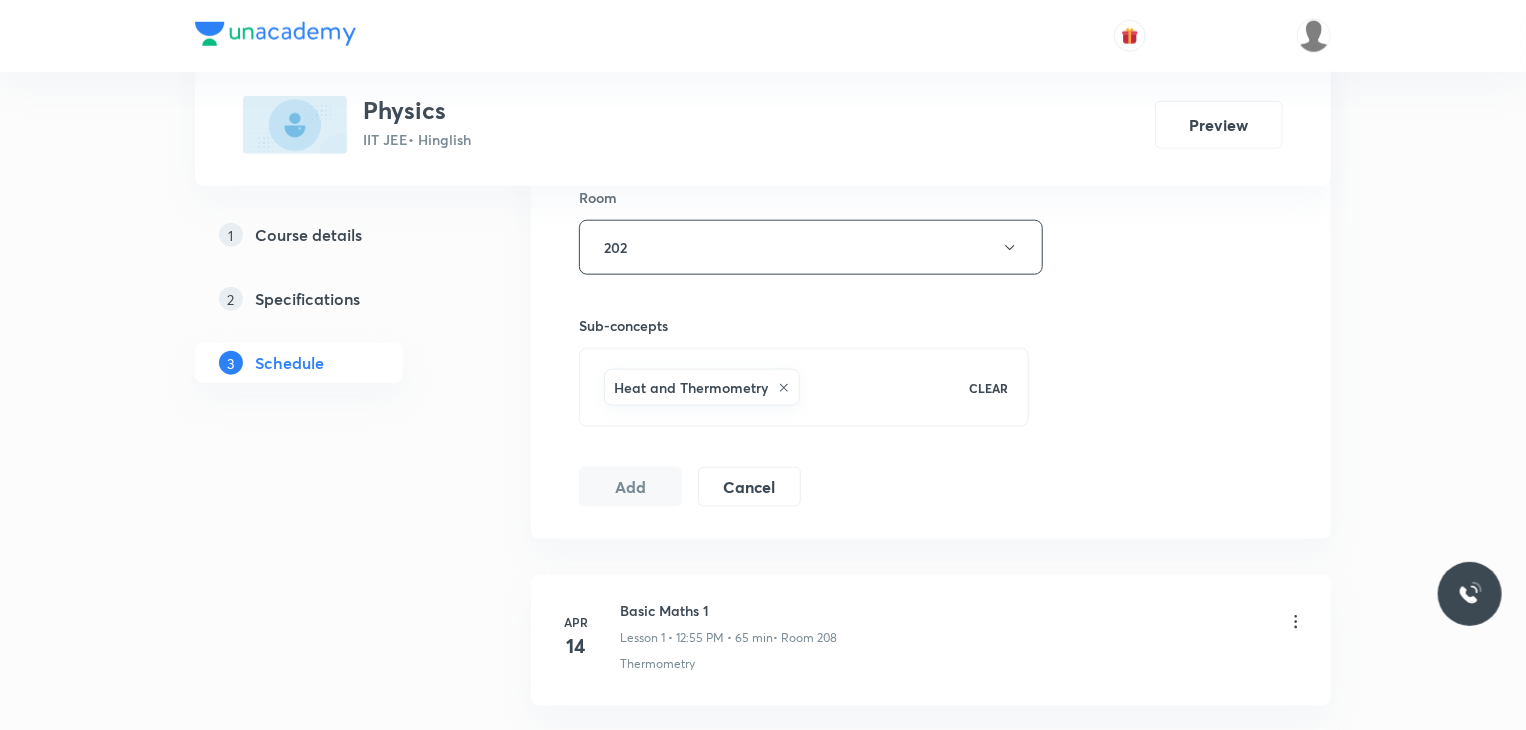 scroll, scrollTop: 11688, scrollLeft: 0, axis: vertical 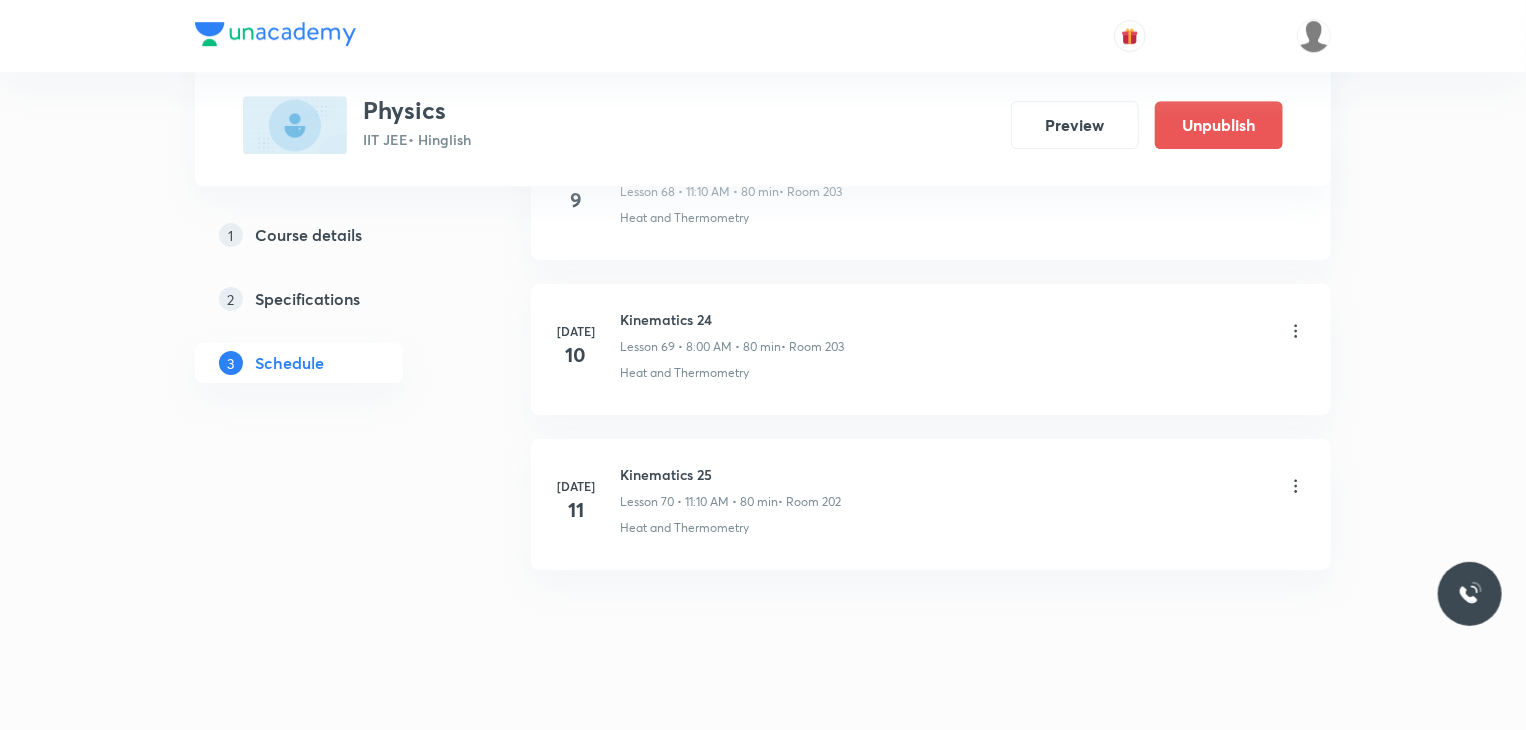 click on "Kinematics 25" at bounding box center [730, 474] 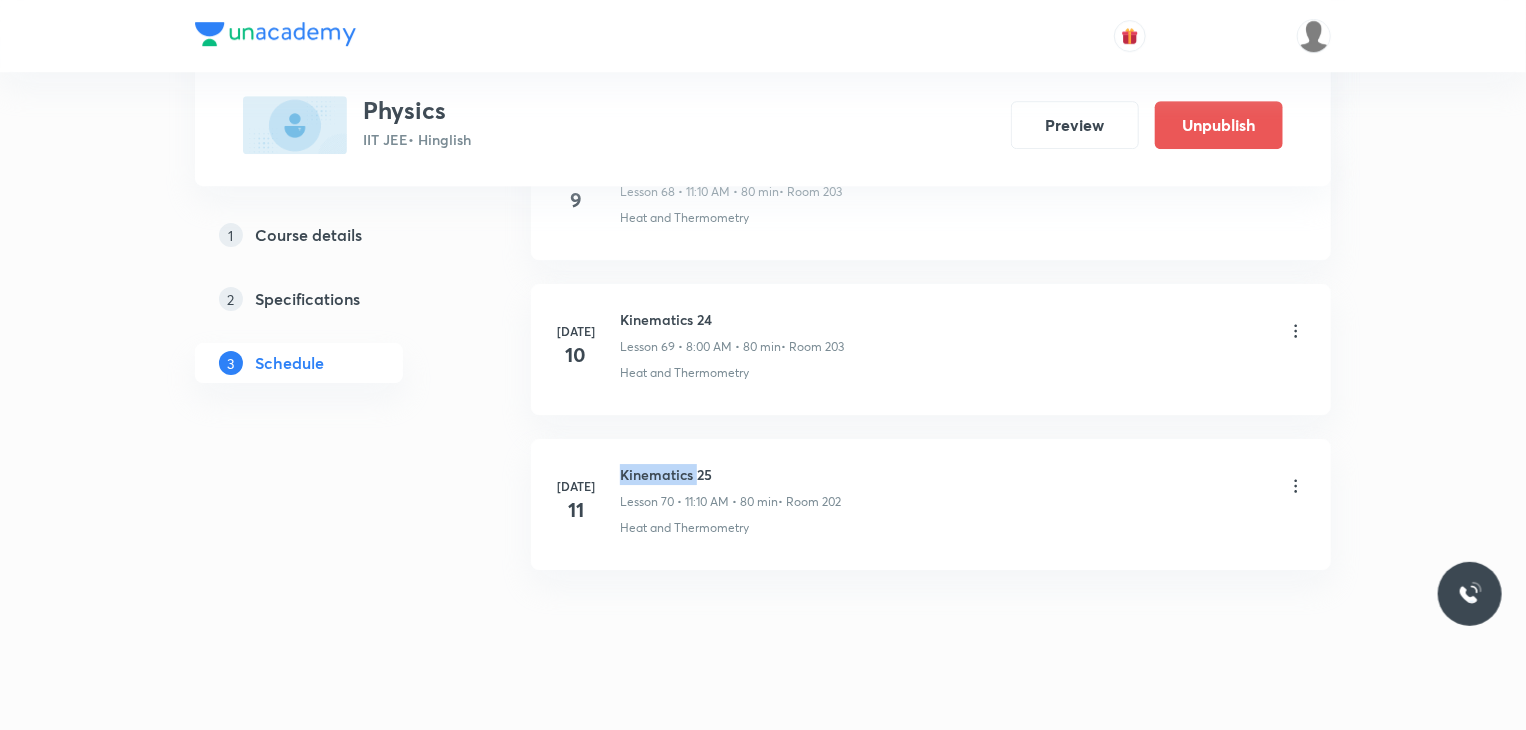 click on "Kinematics 25" at bounding box center [730, 474] 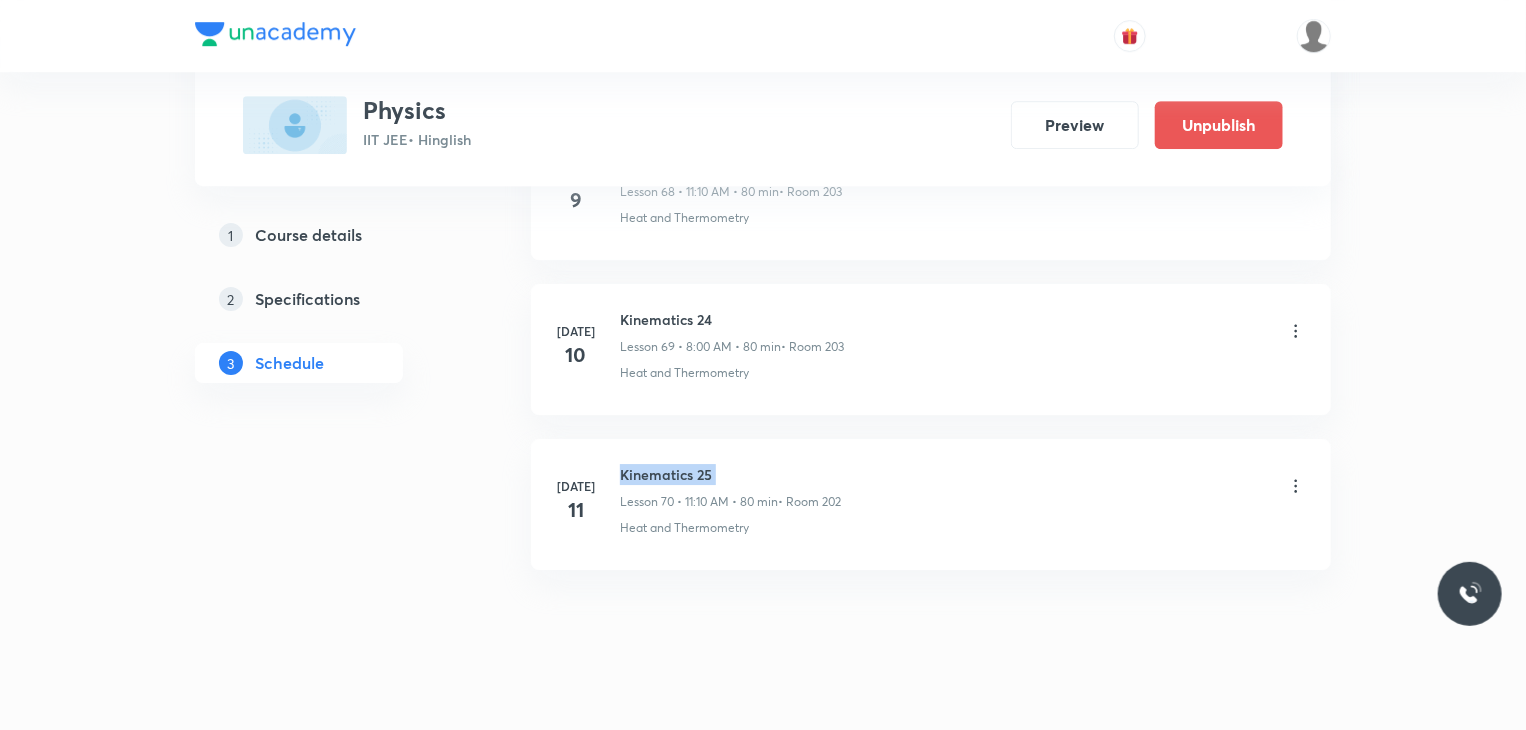 click on "Kinematics 25" at bounding box center (730, 474) 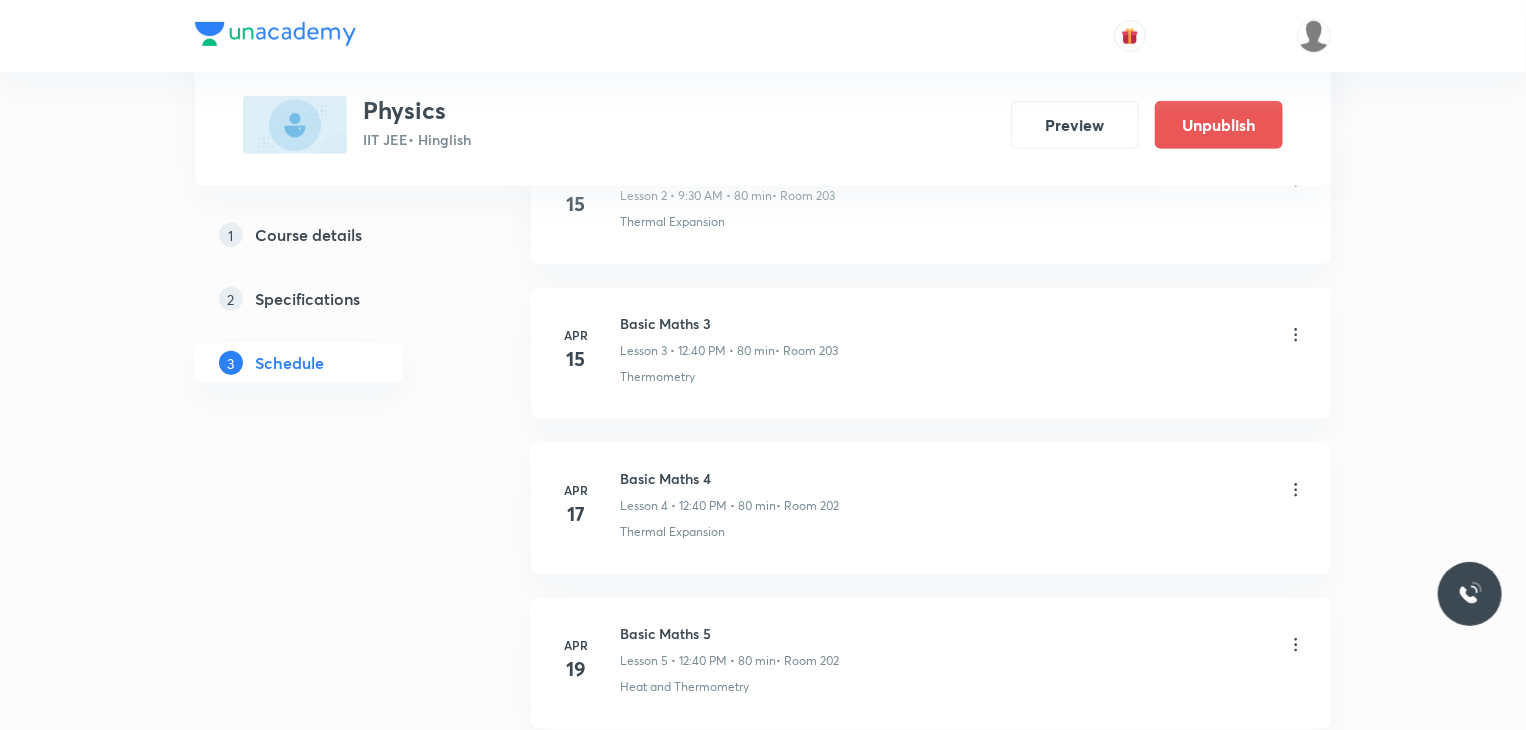 scroll, scrollTop: 0, scrollLeft: 0, axis: both 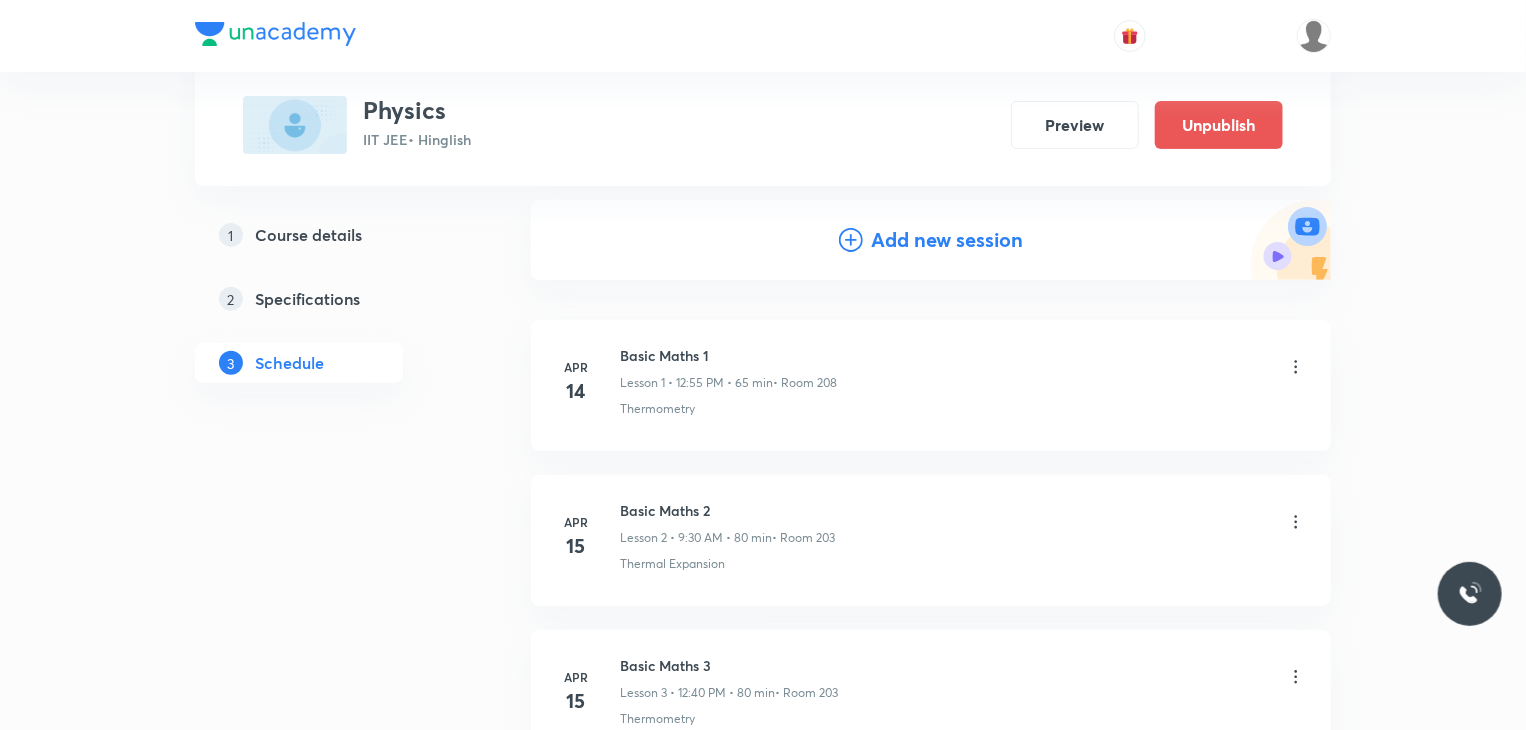 click on "Add new session" at bounding box center (947, 240) 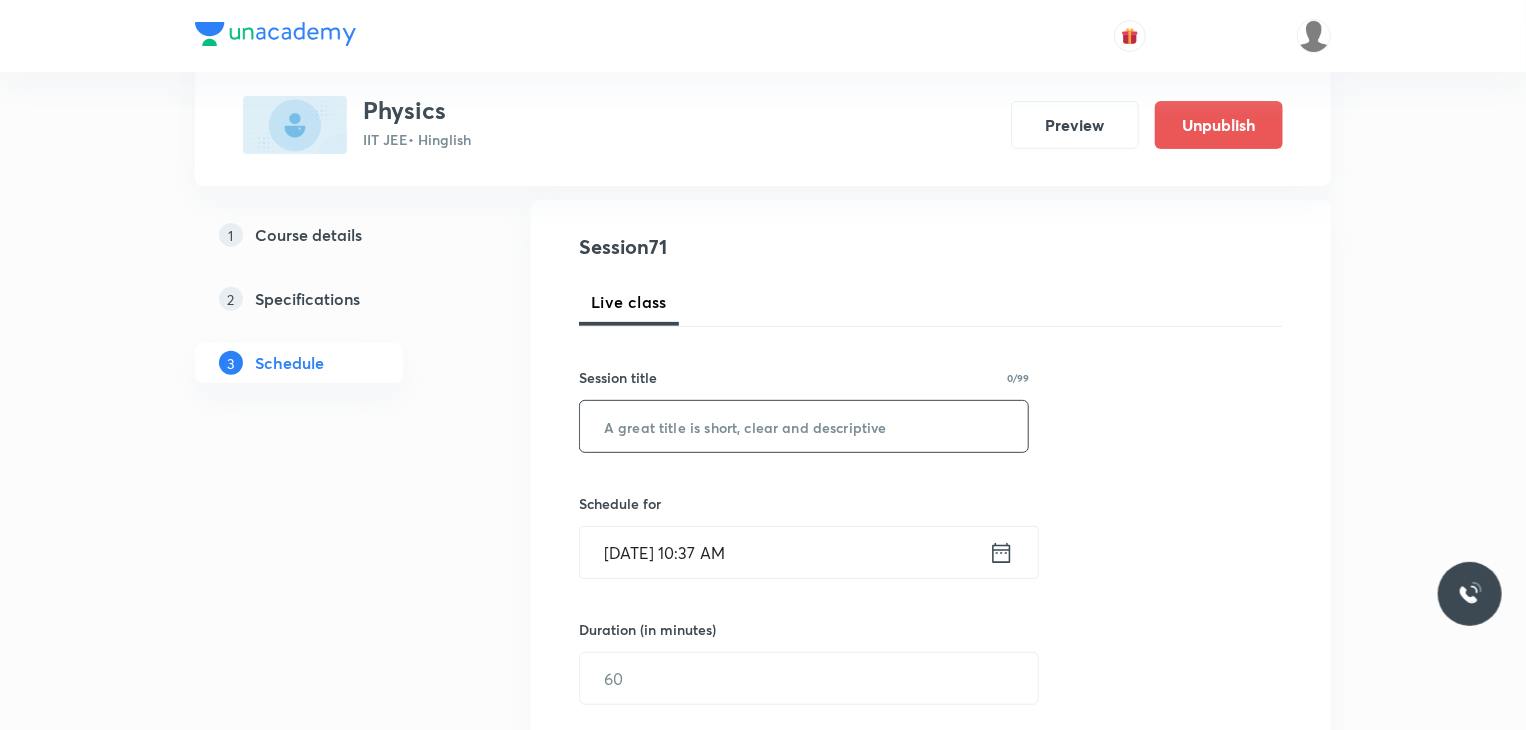 click at bounding box center [804, 426] 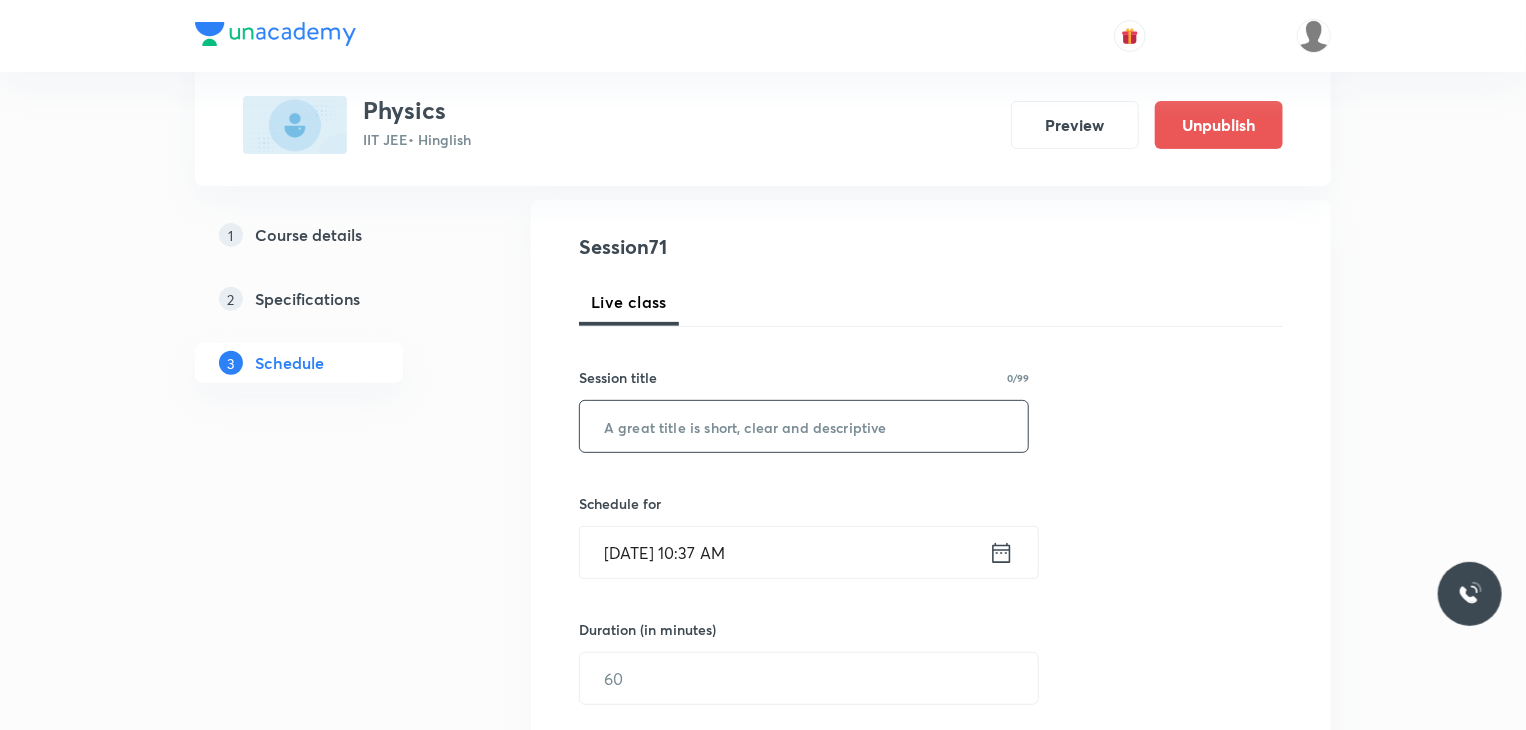 paste on "Kinematics 25" 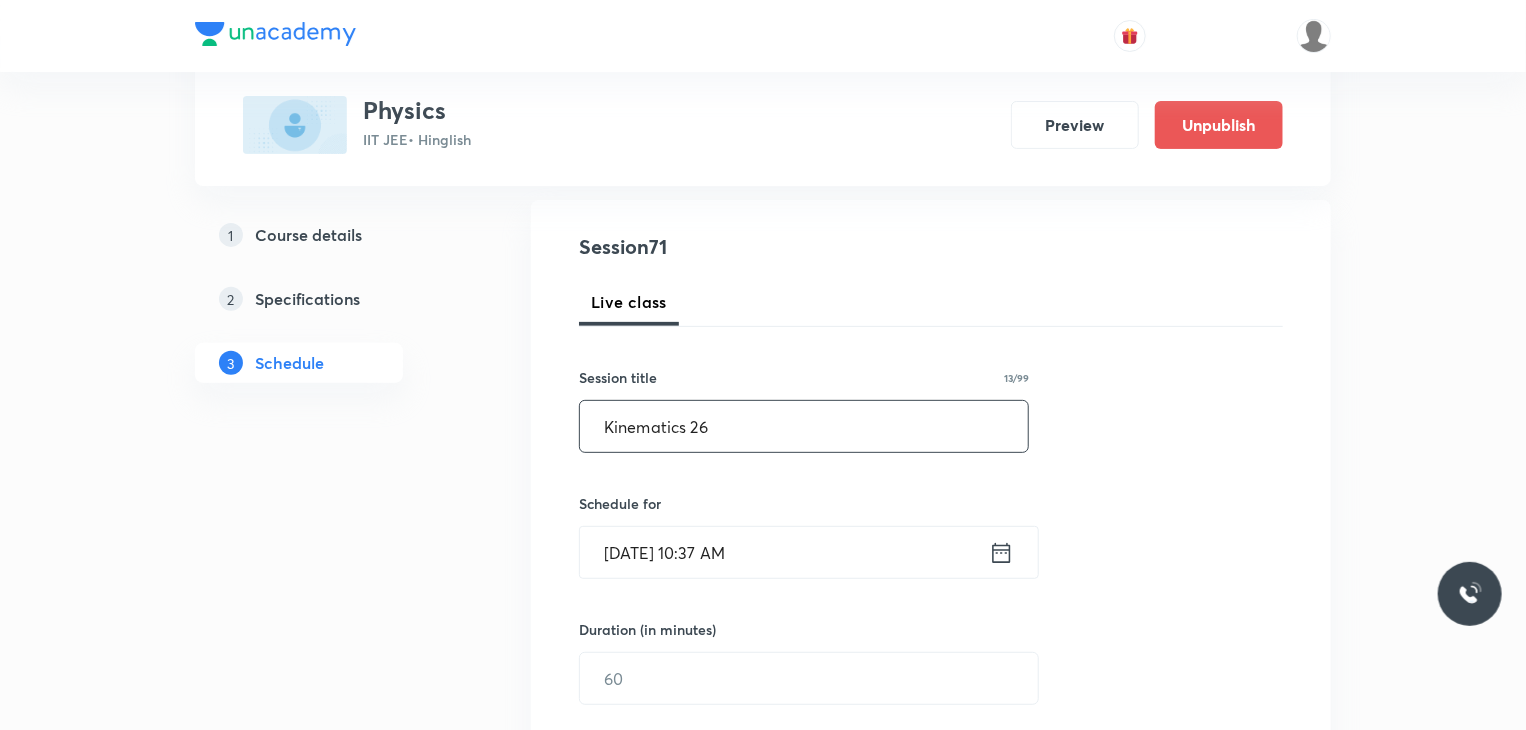 type on "Kinematics 26" 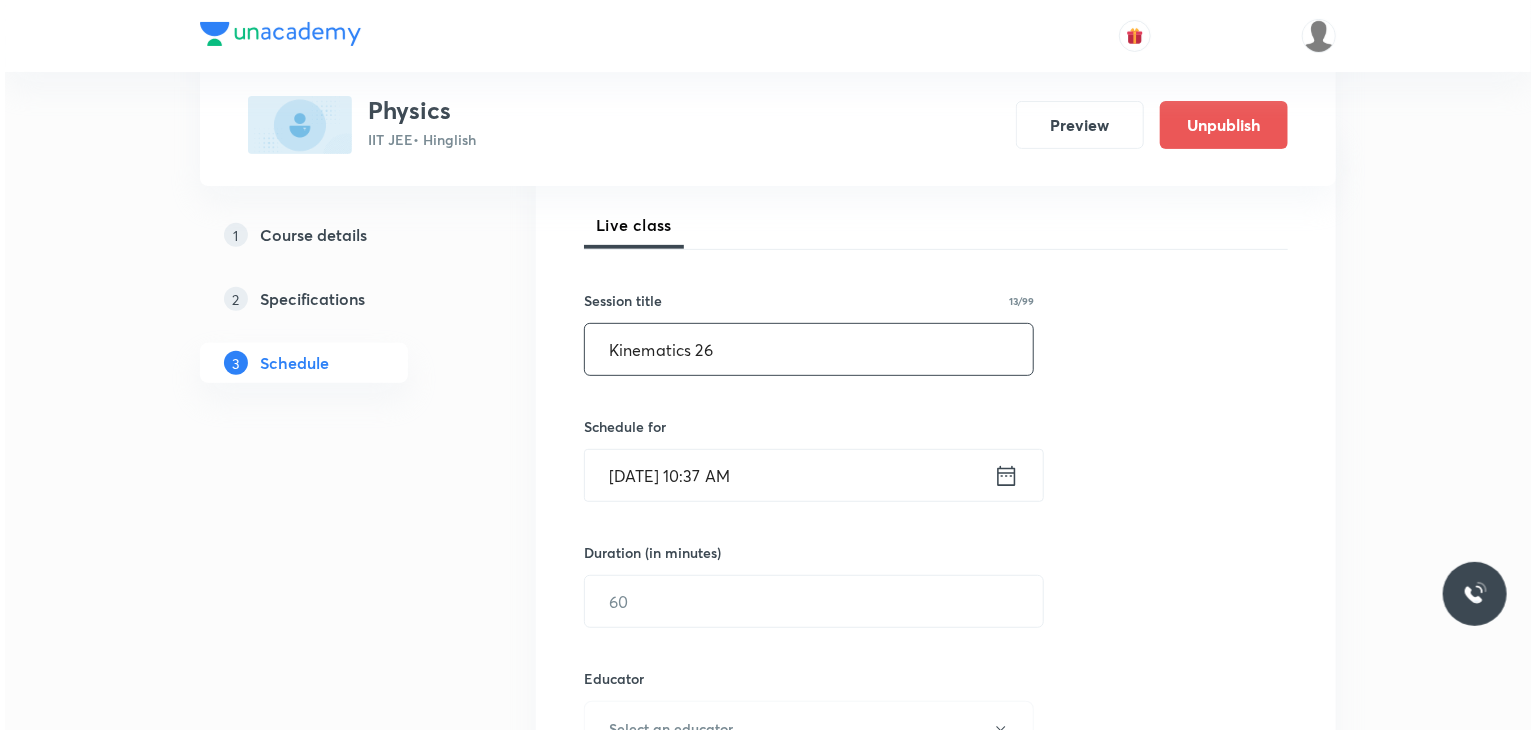 scroll, scrollTop: 300, scrollLeft: 0, axis: vertical 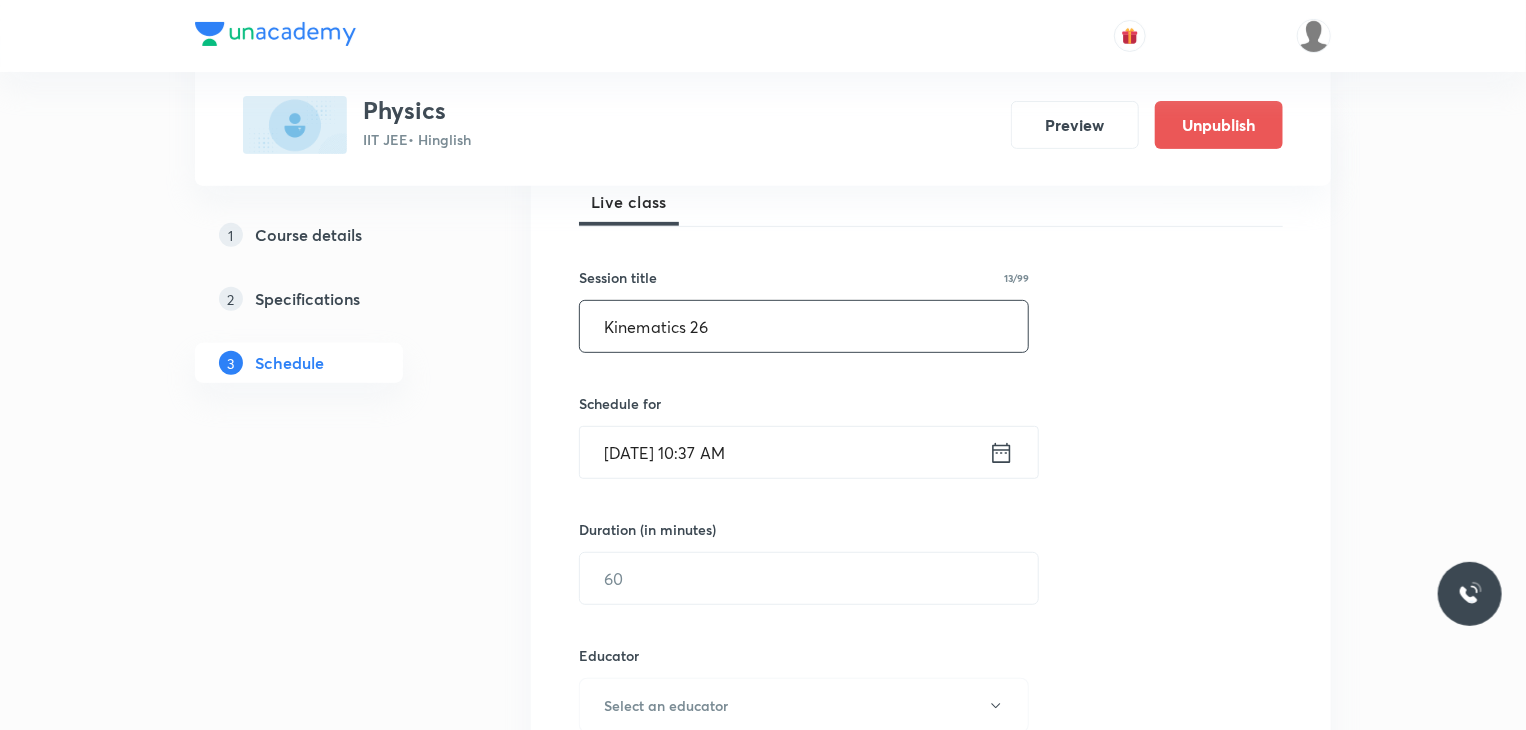 click on "Jul 11, 2025, 10:37 AM" at bounding box center [784, 452] 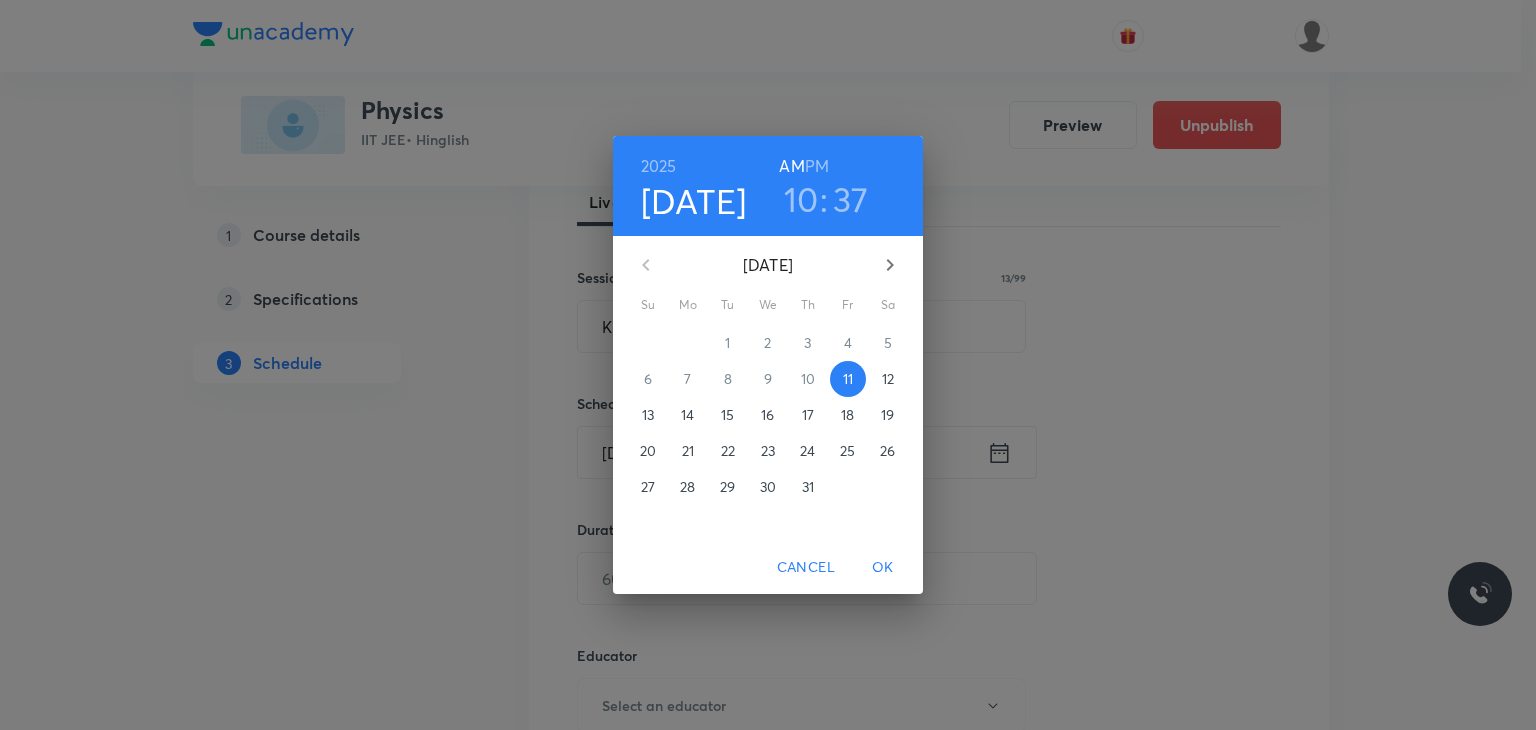 click on "10" at bounding box center (801, 199) 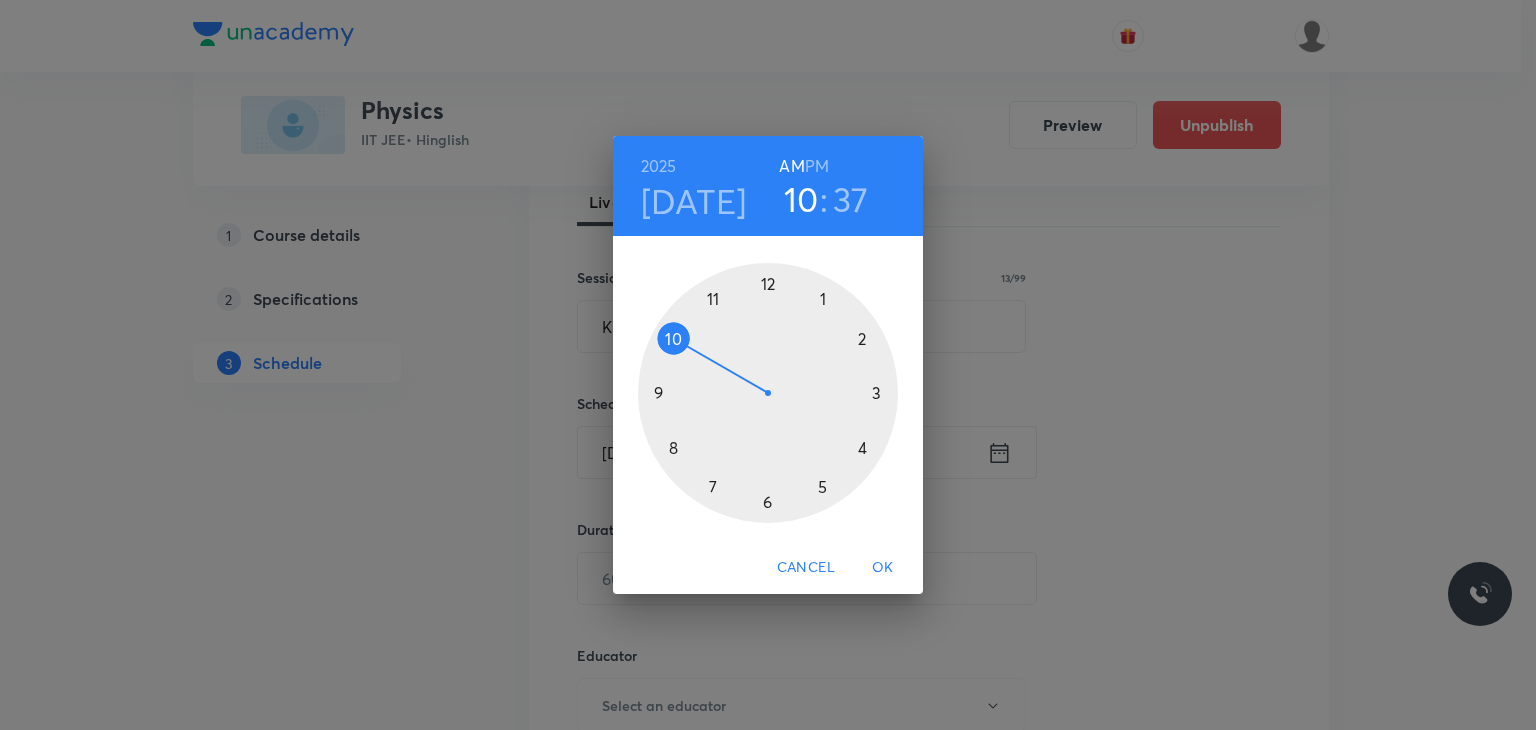 click on "PM" at bounding box center [817, 166] 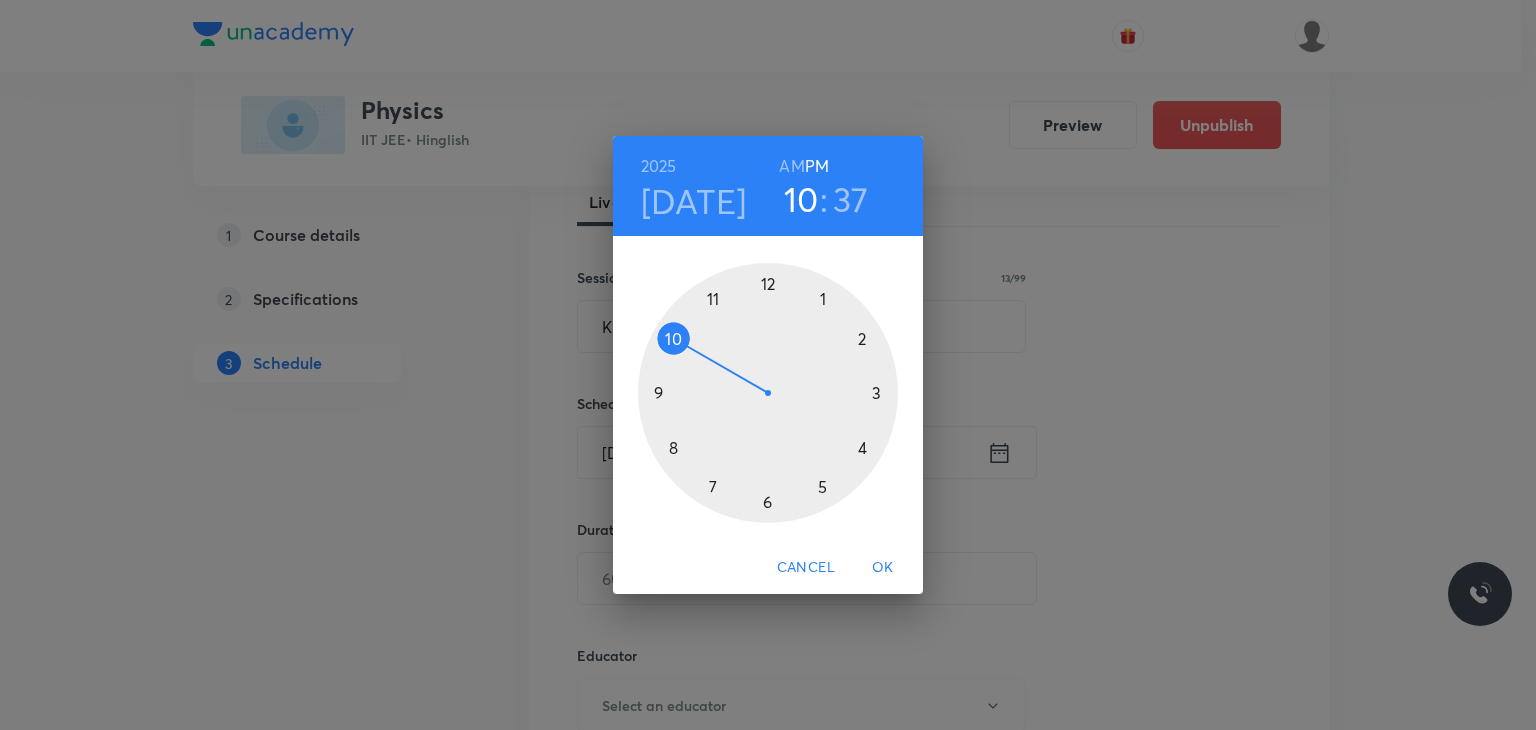click on "1 2 3 4 5 6 7 8 9 10 11 12" at bounding box center [768, 388] 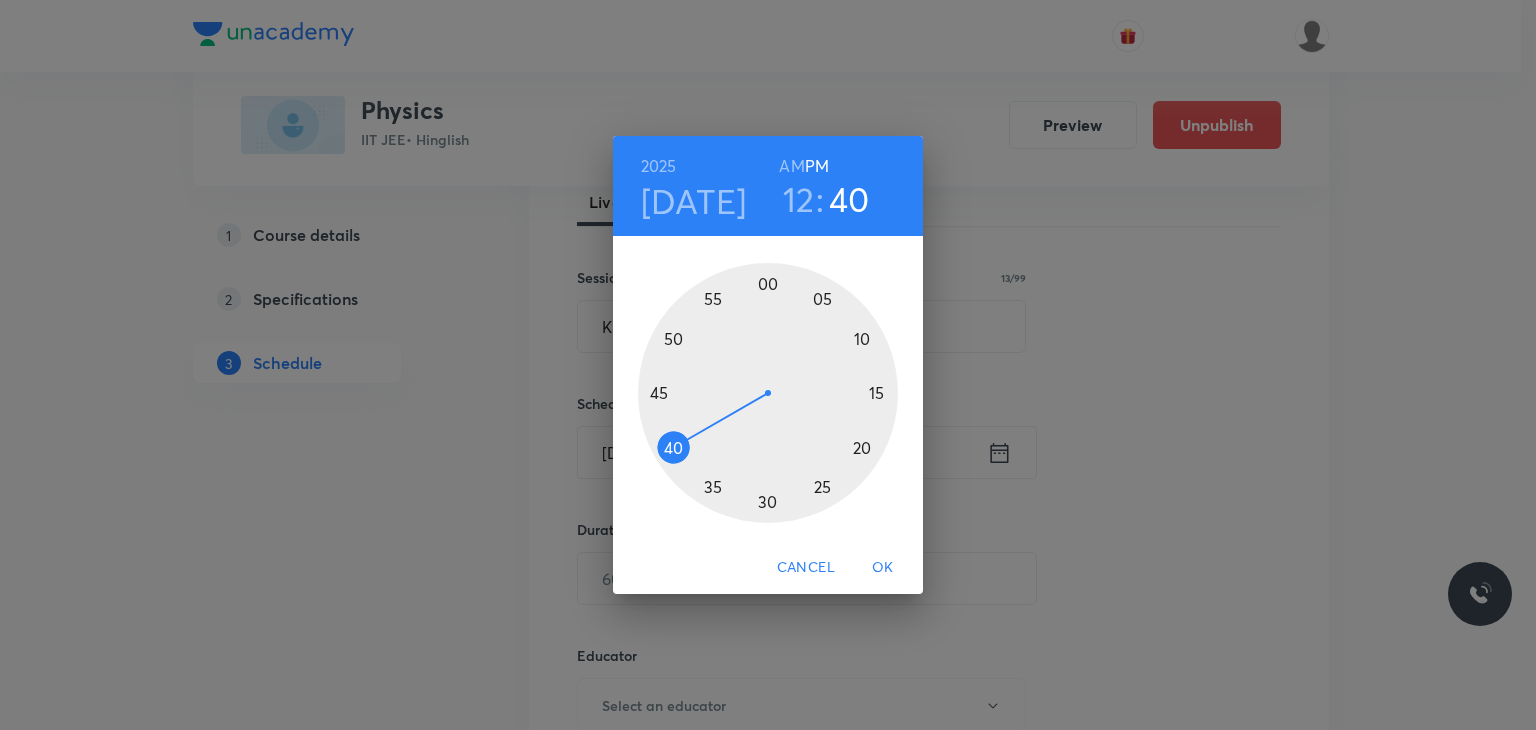 drag, startPoint x: 689, startPoint y: 437, endPoint x: 679, endPoint y: 449, distance: 15.6205 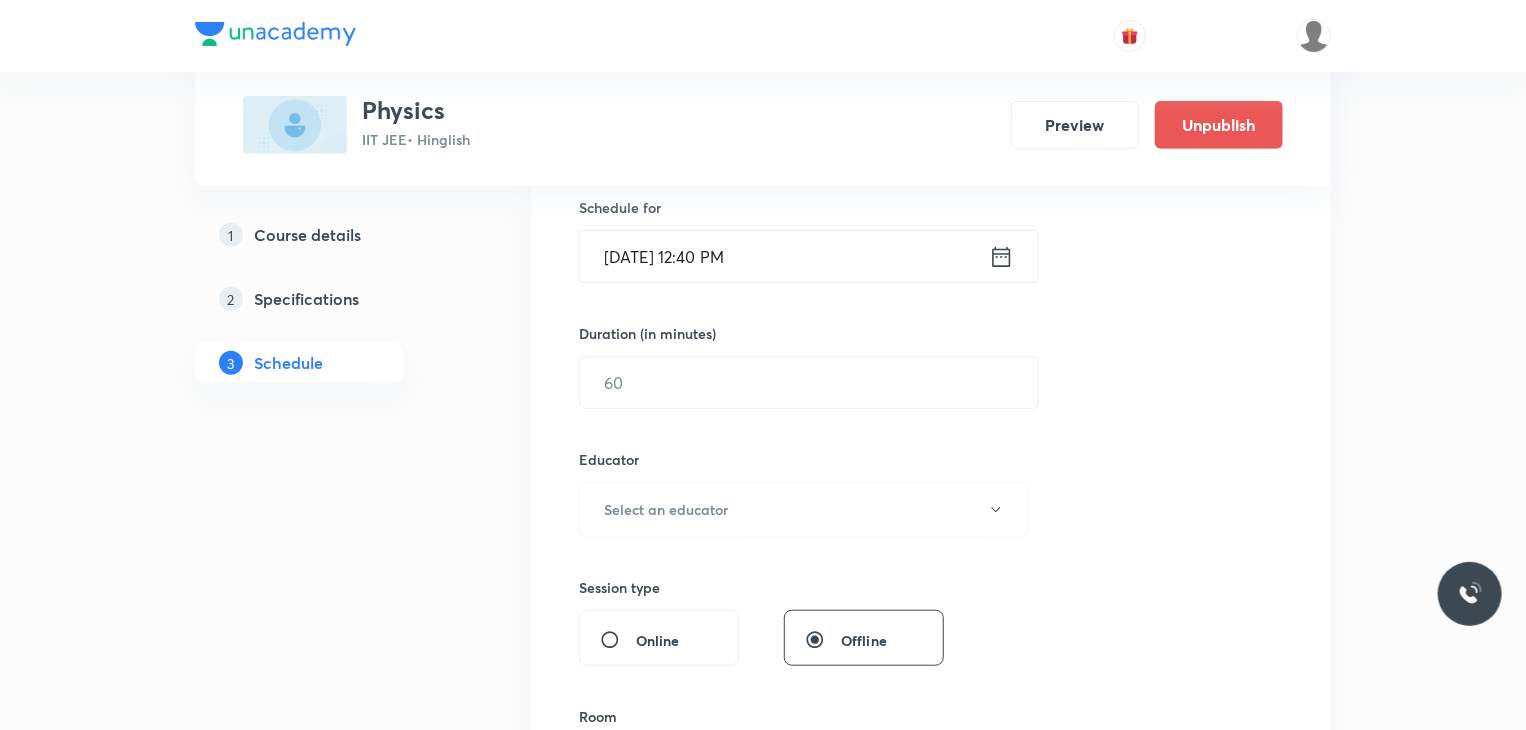 scroll, scrollTop: 500, scrollLeft: 0, axis: vertical 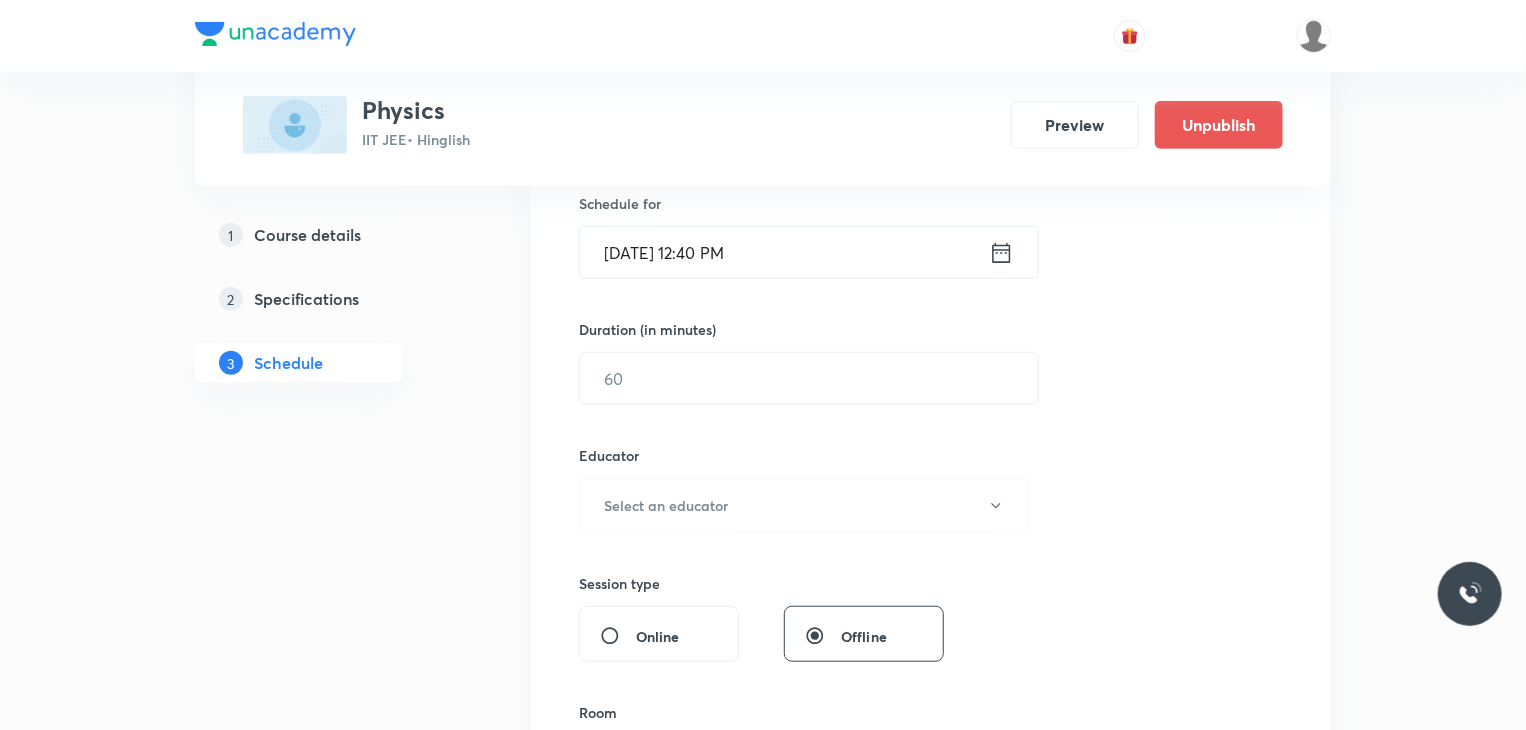 click on "Session  71 Live class Session title 13/99 Kinematics 26 ​ Schedule for Jul 11, 2025, 12:40 PM ​ Duration (in minutes) ​ Educator Select an educator   Session type Online Offline Room Select centre room Sub-concepts Select concepts that wil be covered in this session Add Cancel" at bounding box center (931, 465) 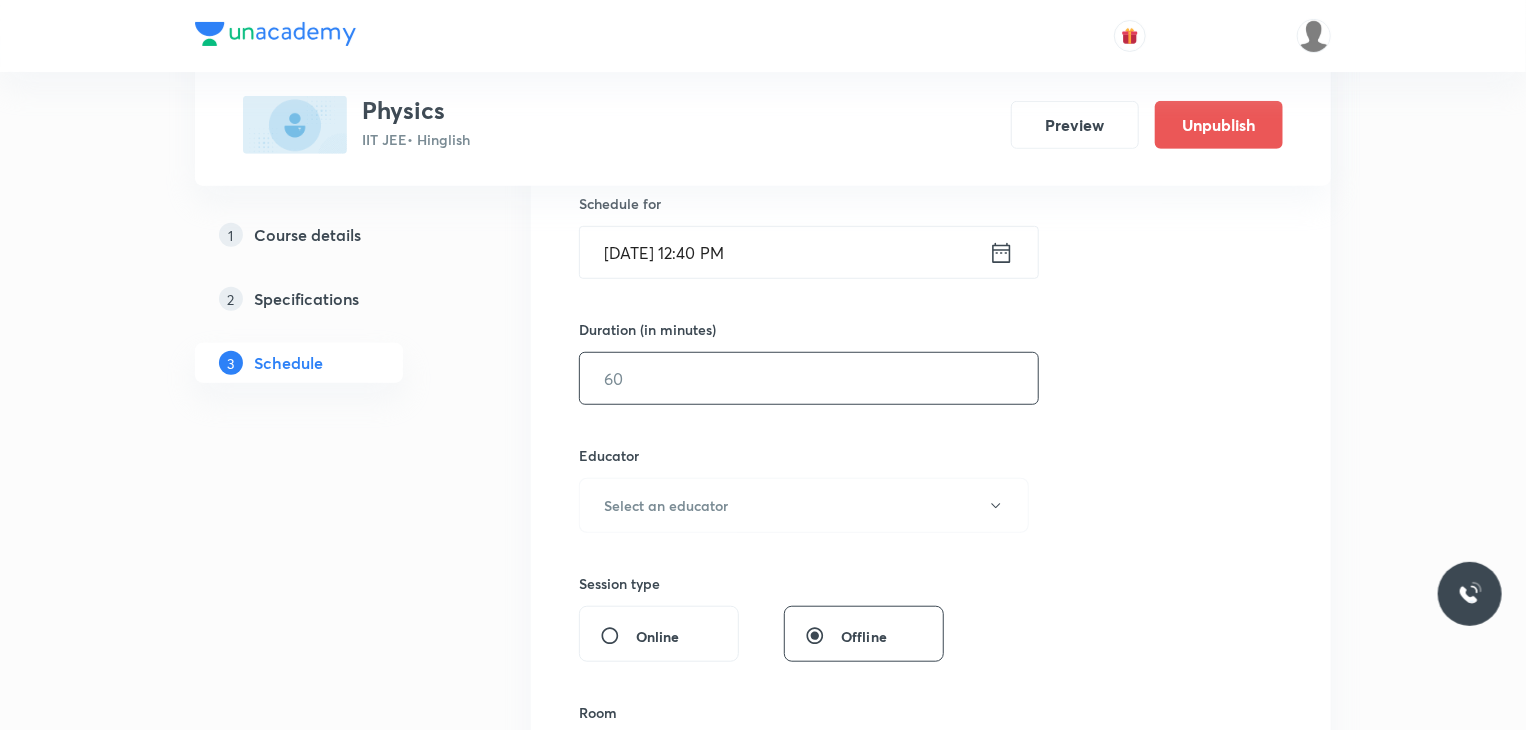 click at bounding box center (809, 378) 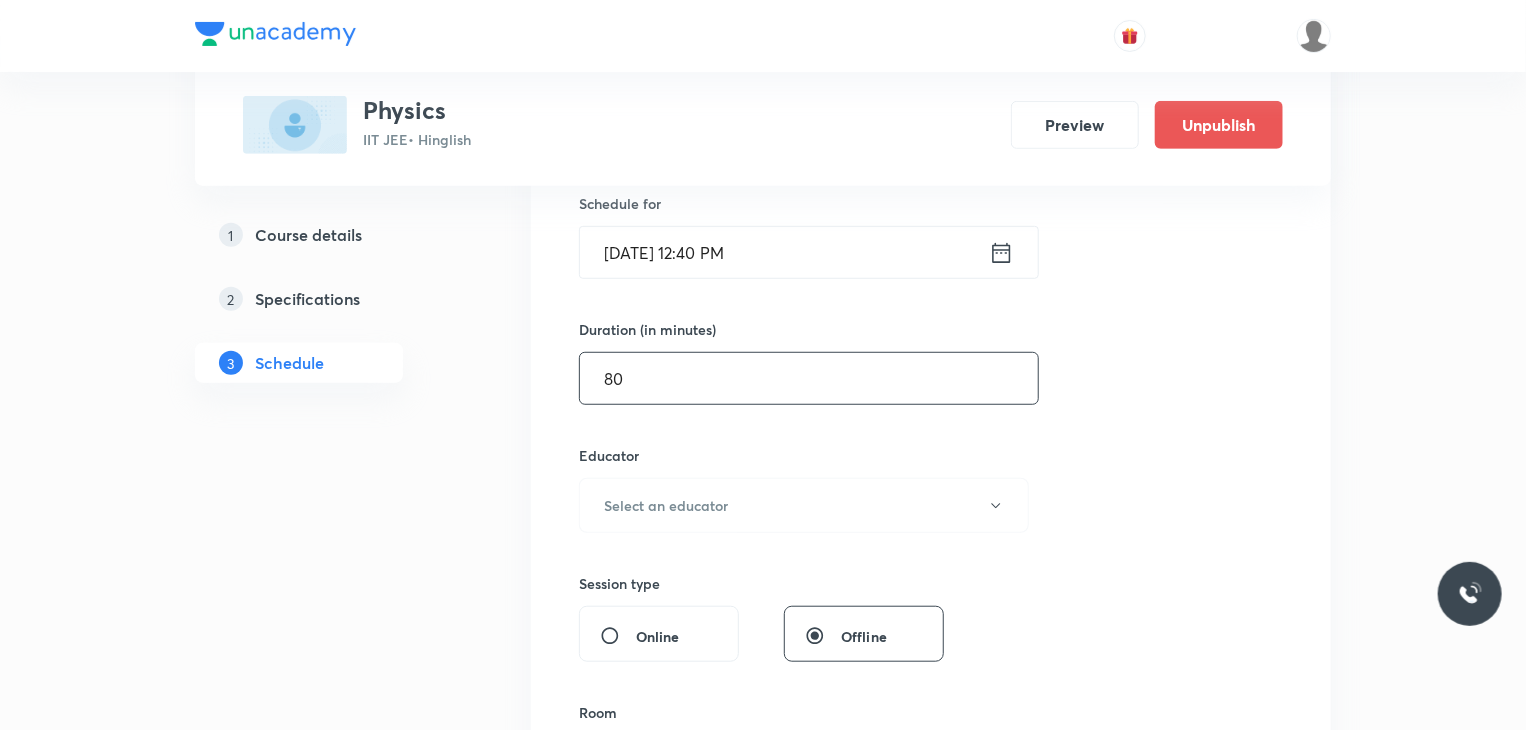 scroll, scrollTop: 600, scrollLeft: 0, axis: vertical 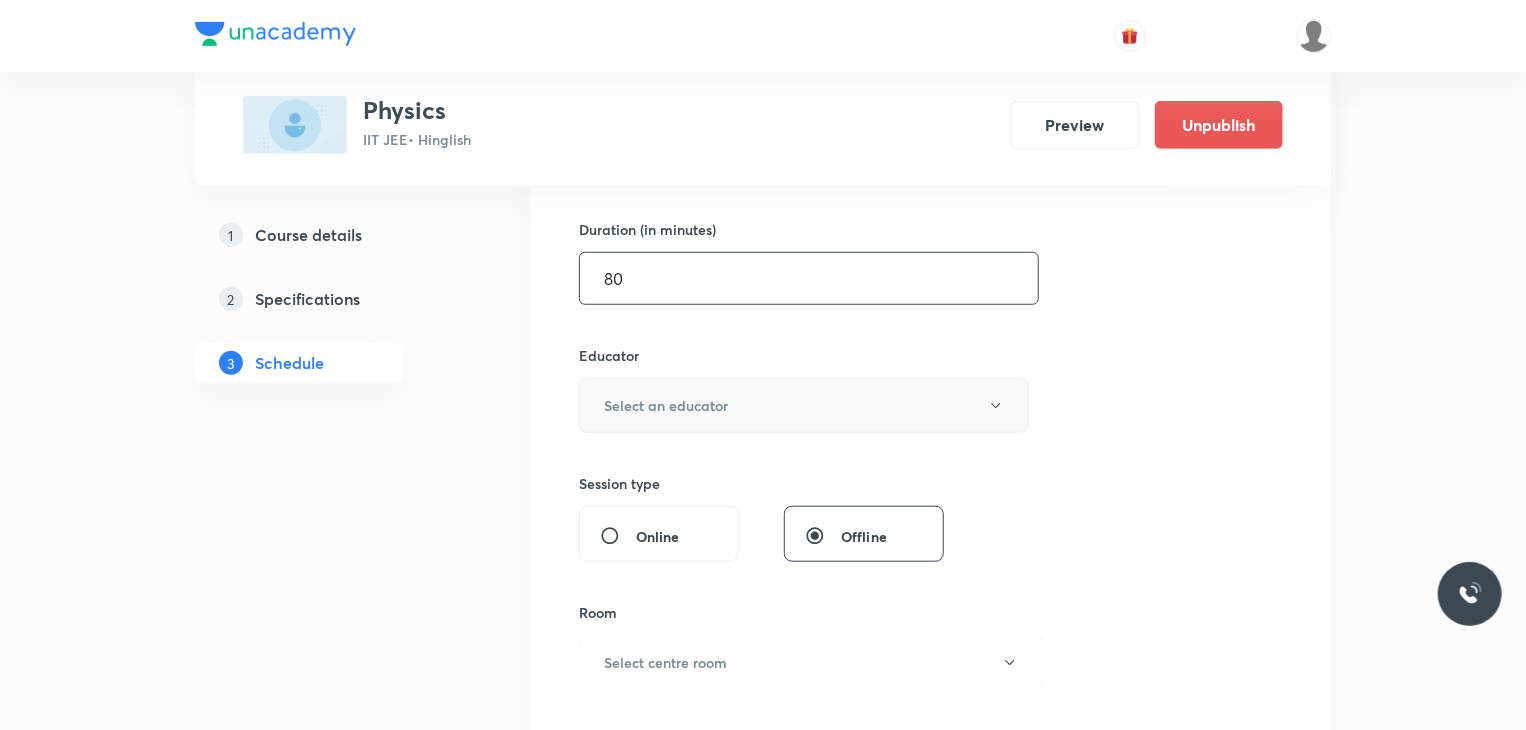 type on "80" 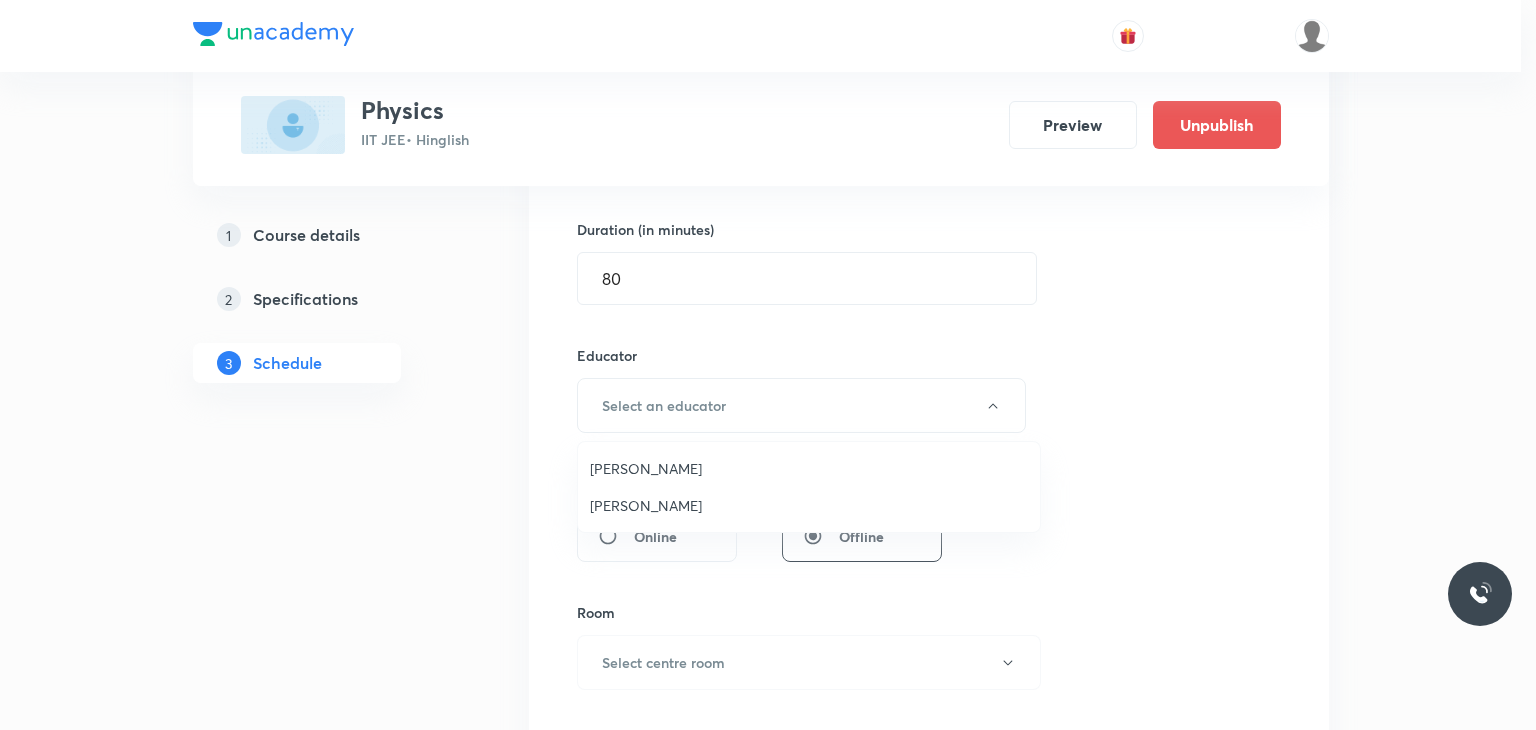 click on "Rajat Kumar Gupta" at bounding box center (809, 468) 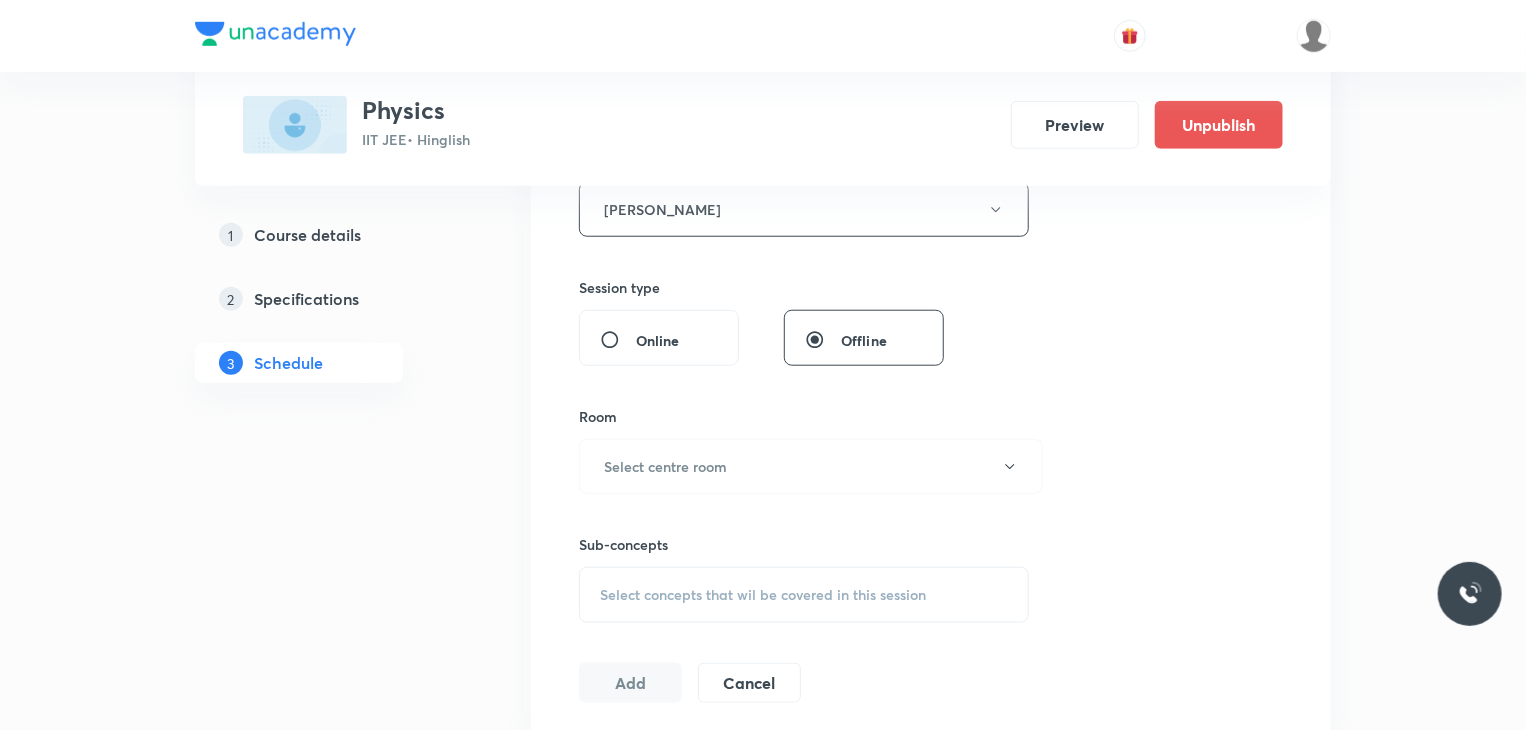 scroll, scrollTop: 800, scrollLeft: 0, axis: vertical 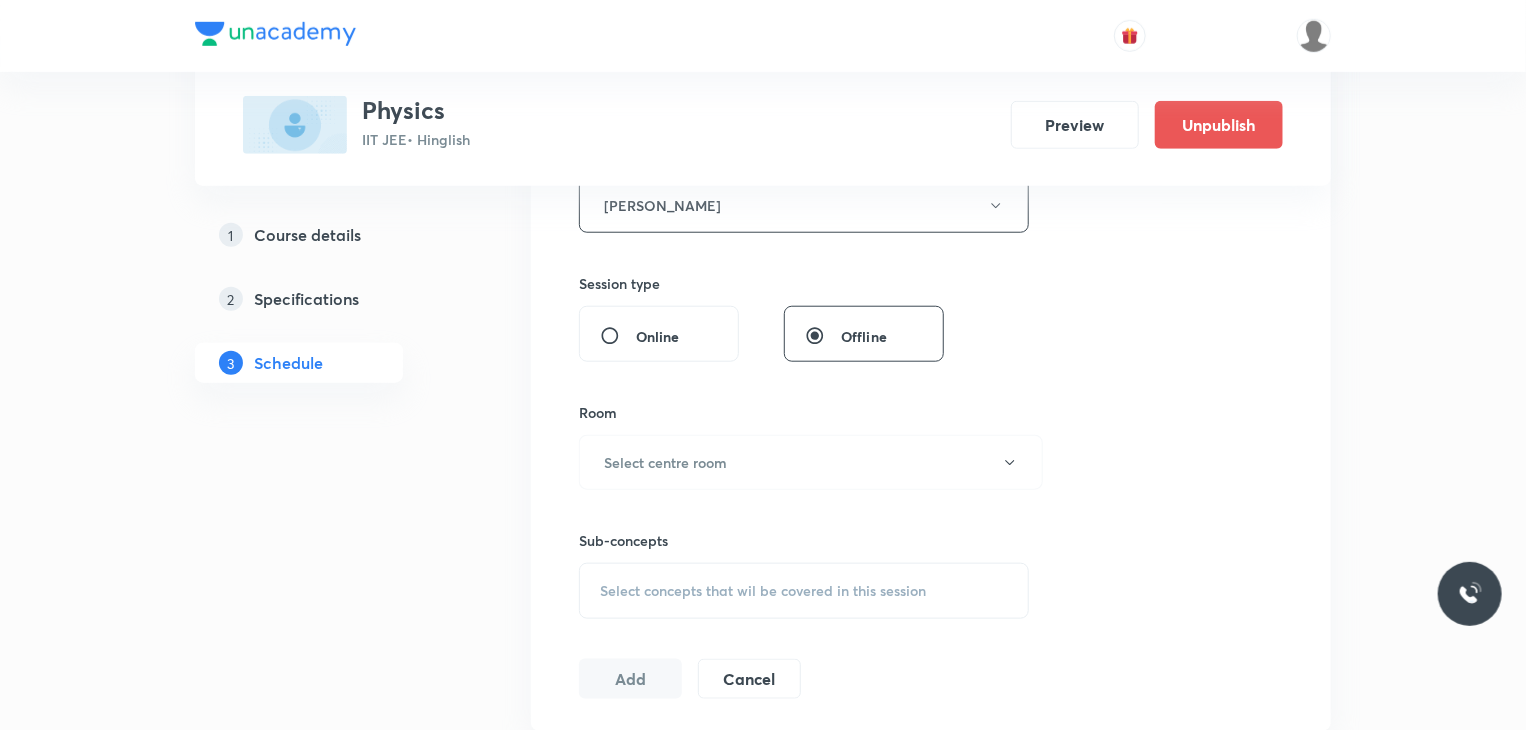 click on "Room Select centre room" at bounding box center (804, 446) 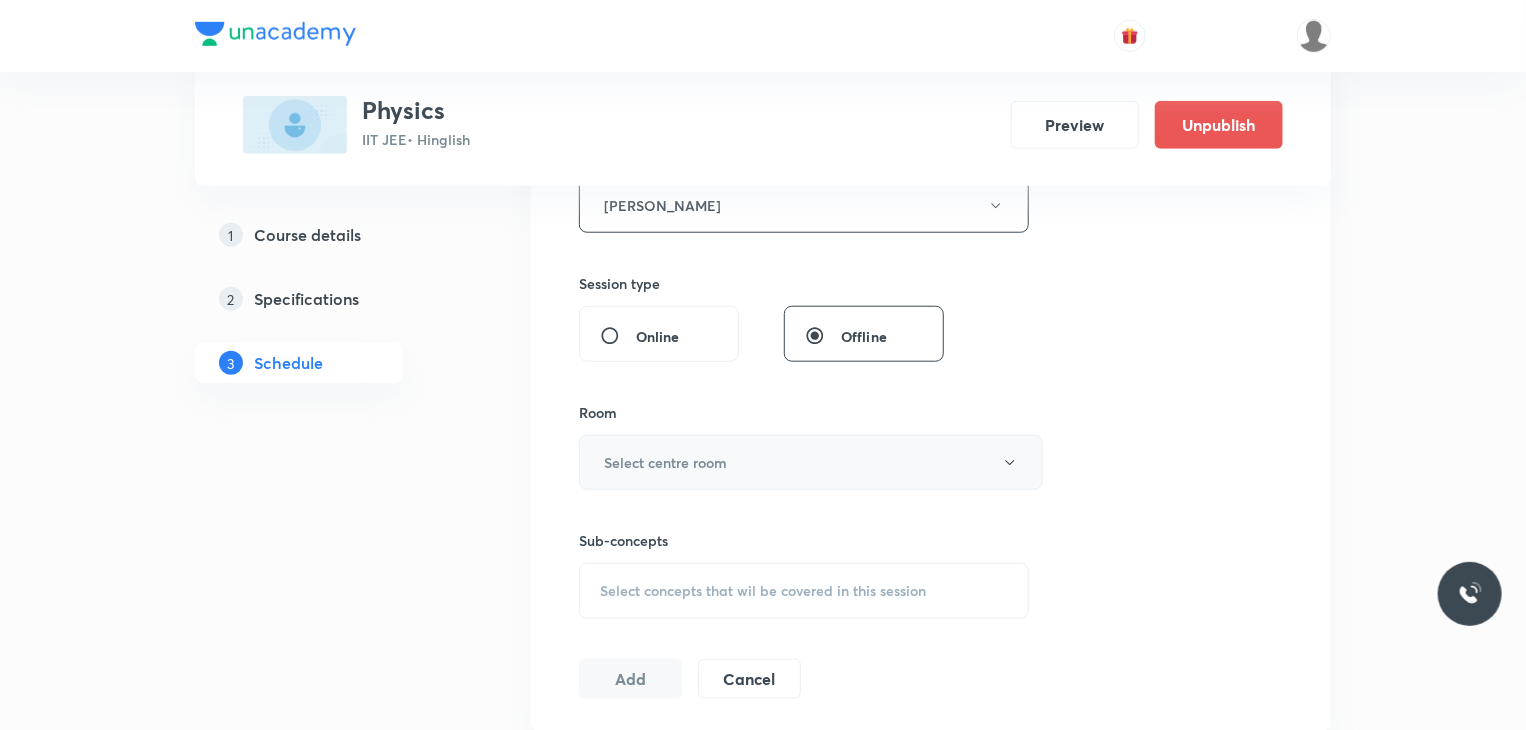 click on "Select centre room" at bounding box center (665, 462) 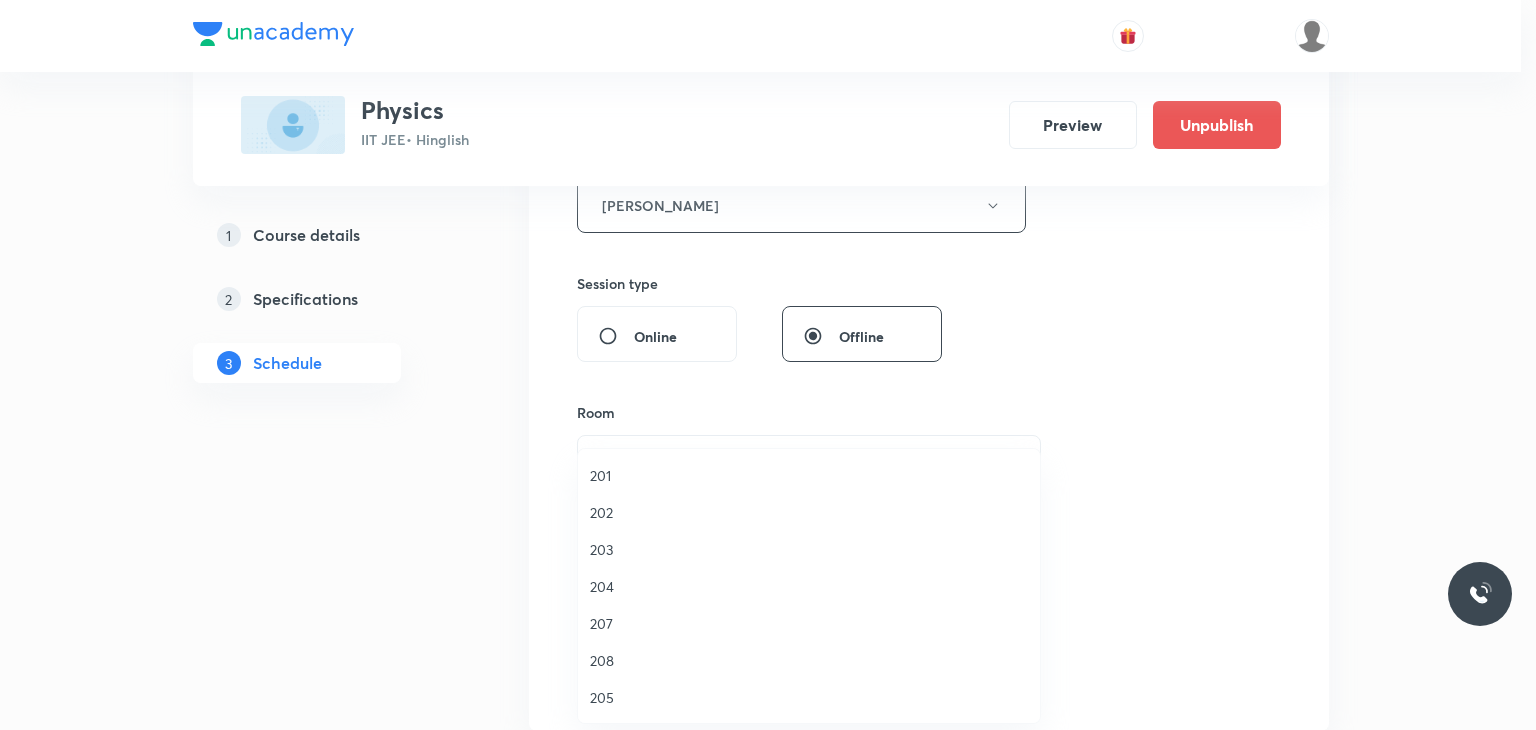 click on "203" at bounding box center [809, 549] 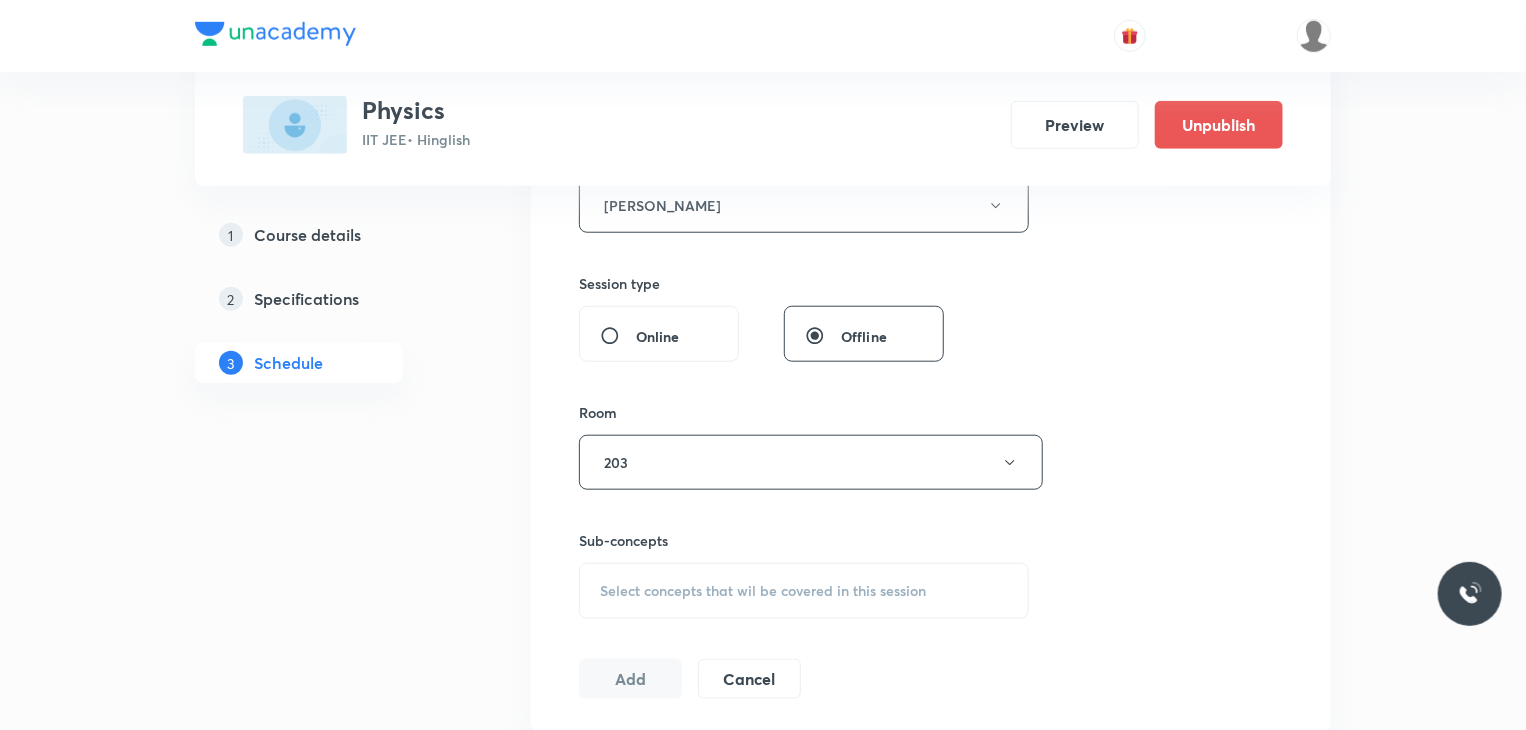 click on "Select concepts that wil be covered in this session" at bounding box center (804, 591) 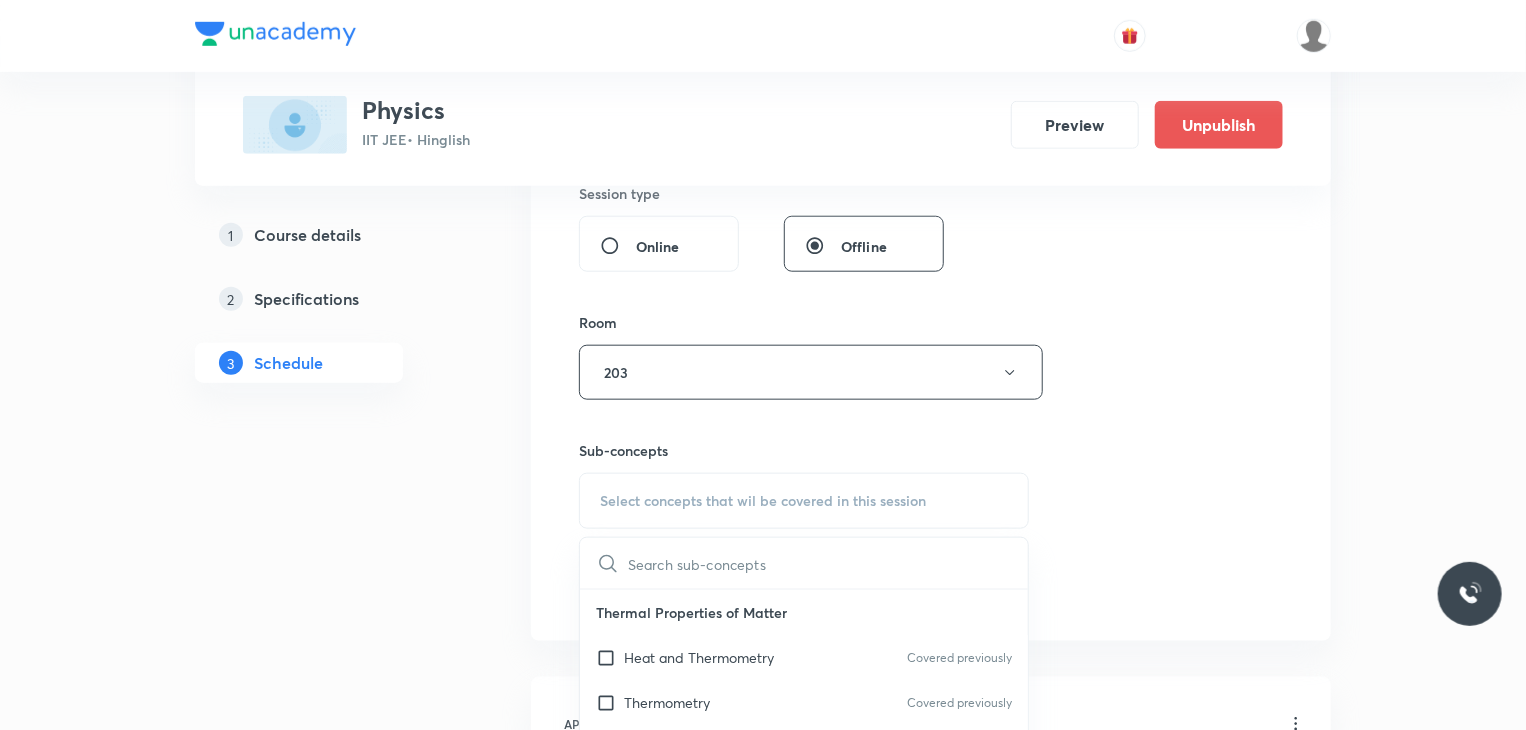 scroll, scrollTop: 1000, scrollLeft: 0, axis: vertical 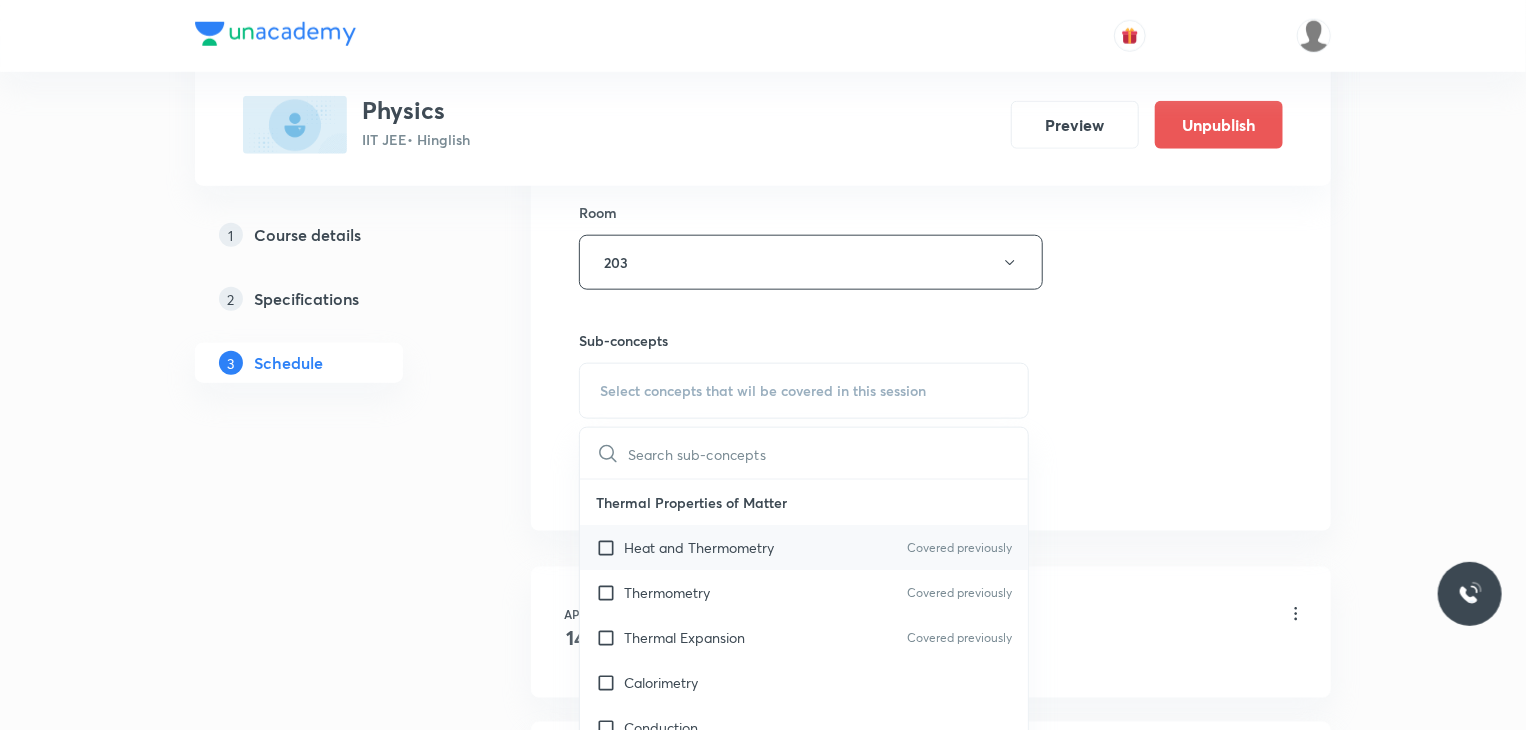 click on "Heat and Thermometry" at bounding box center (699, 547) 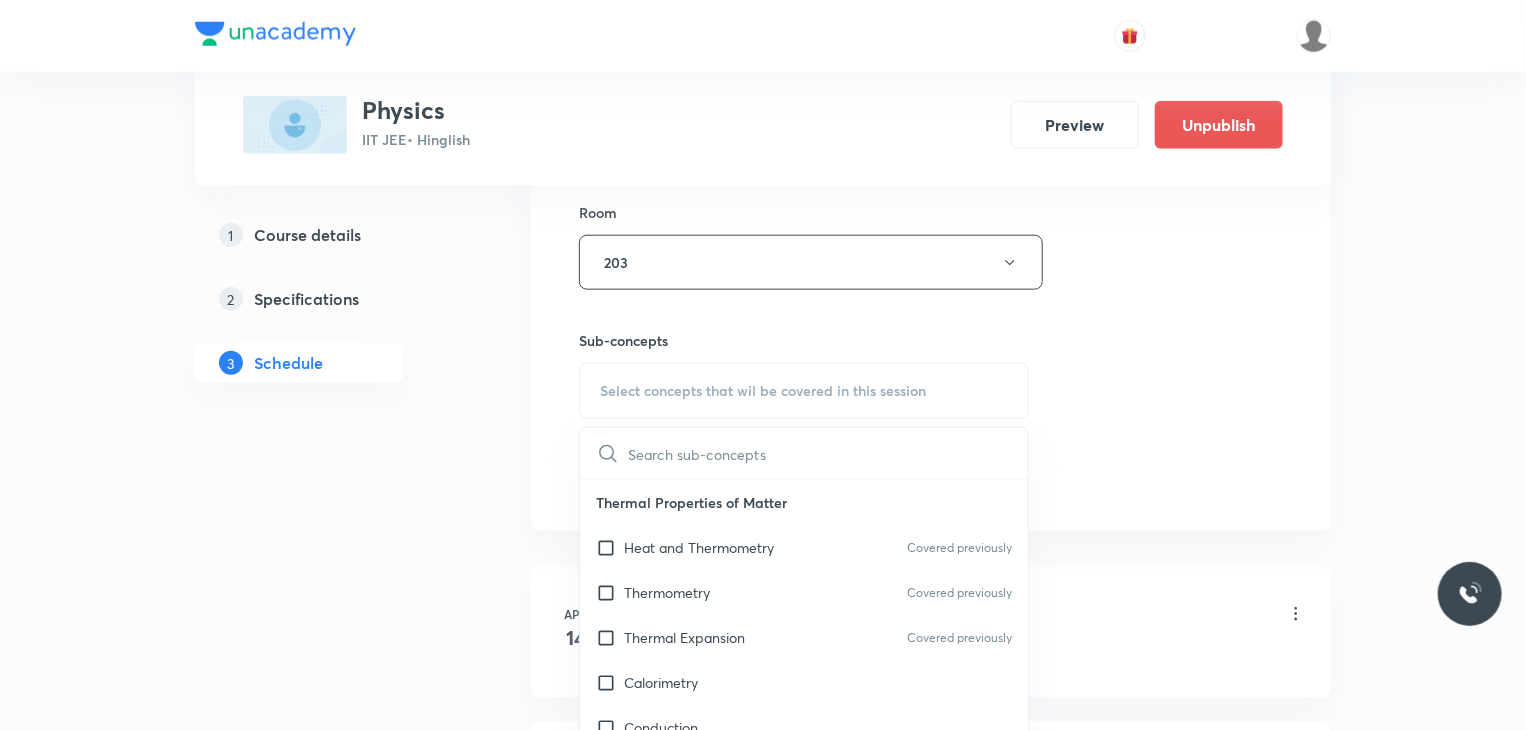 checkbox on "true" 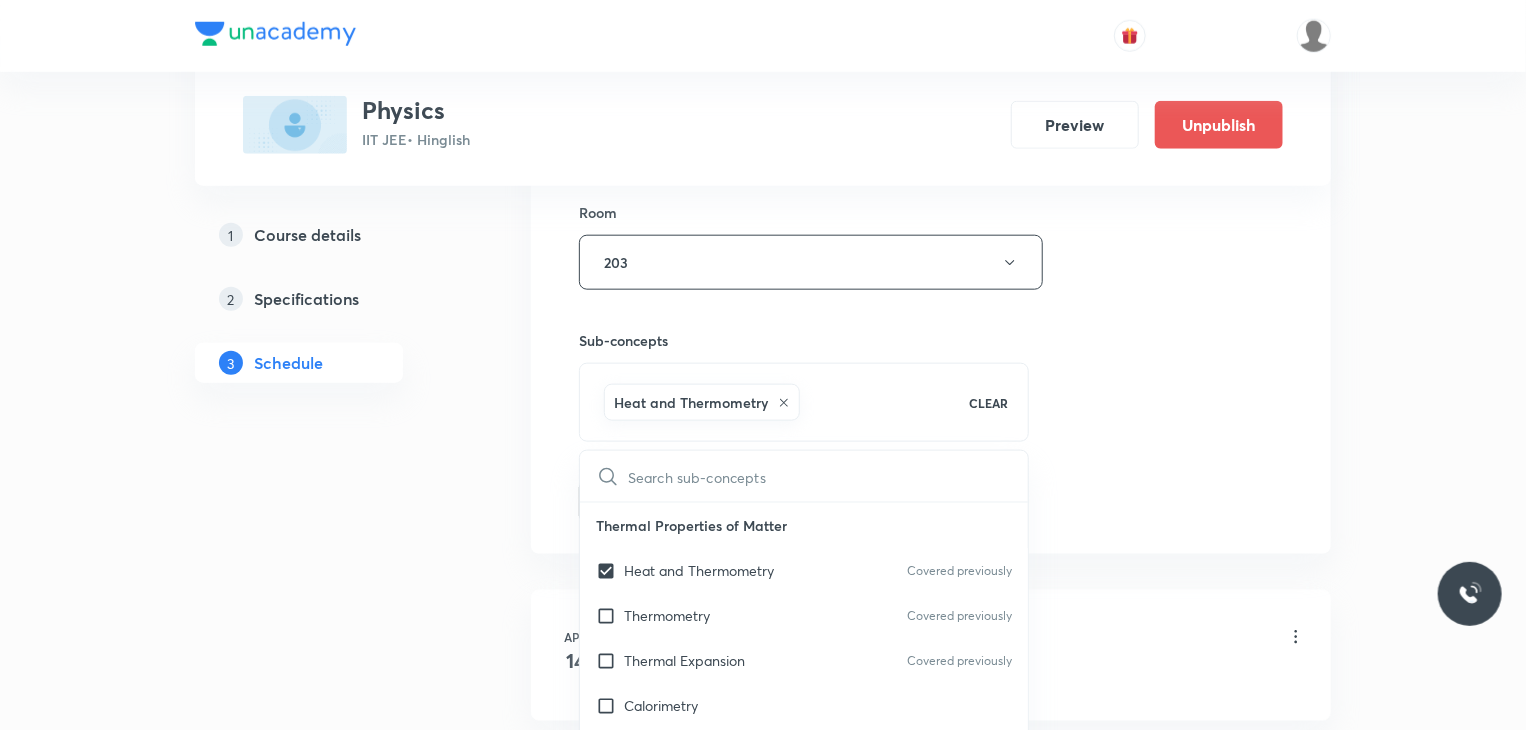 click at bounding box center (828, 476) 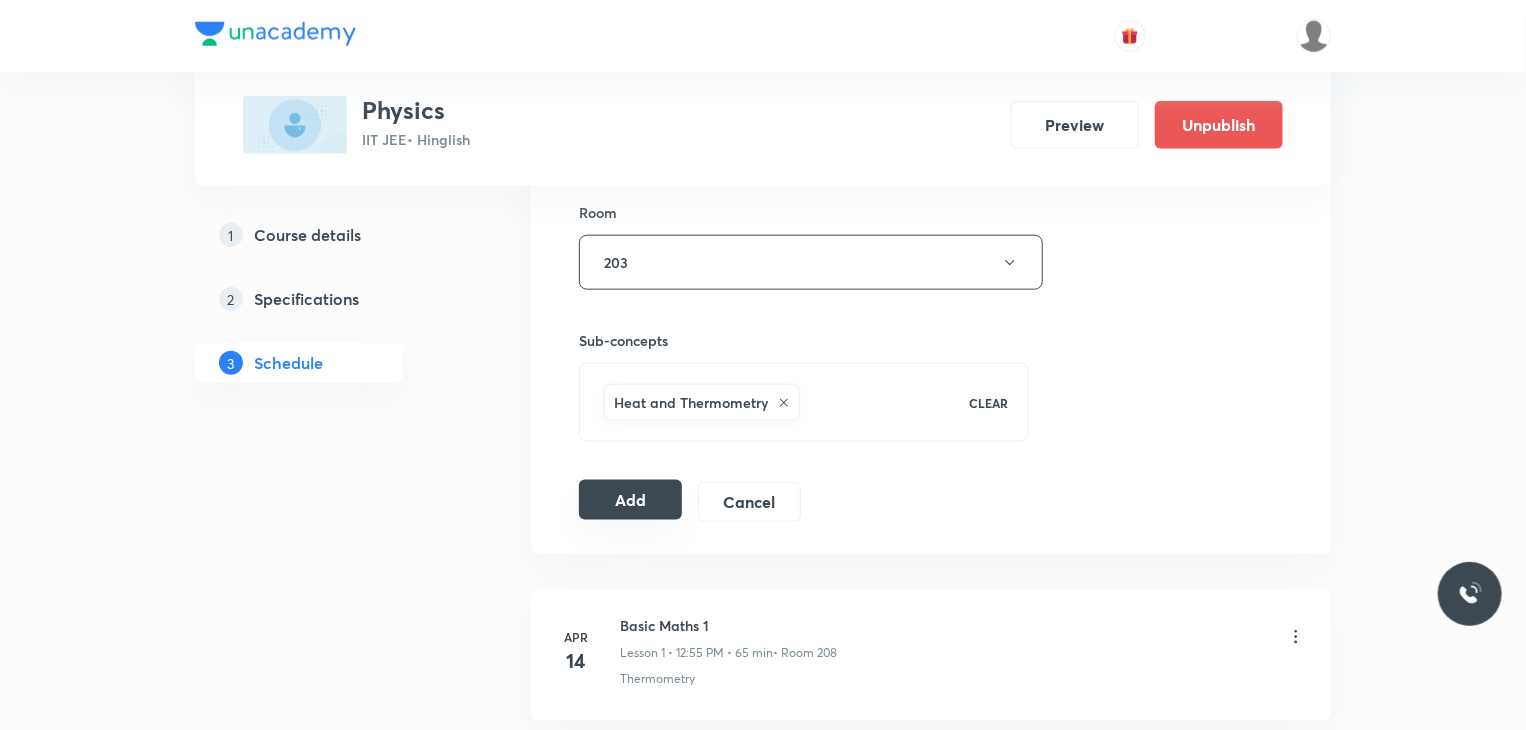 click on "Add" at bounding box center [630, 500] 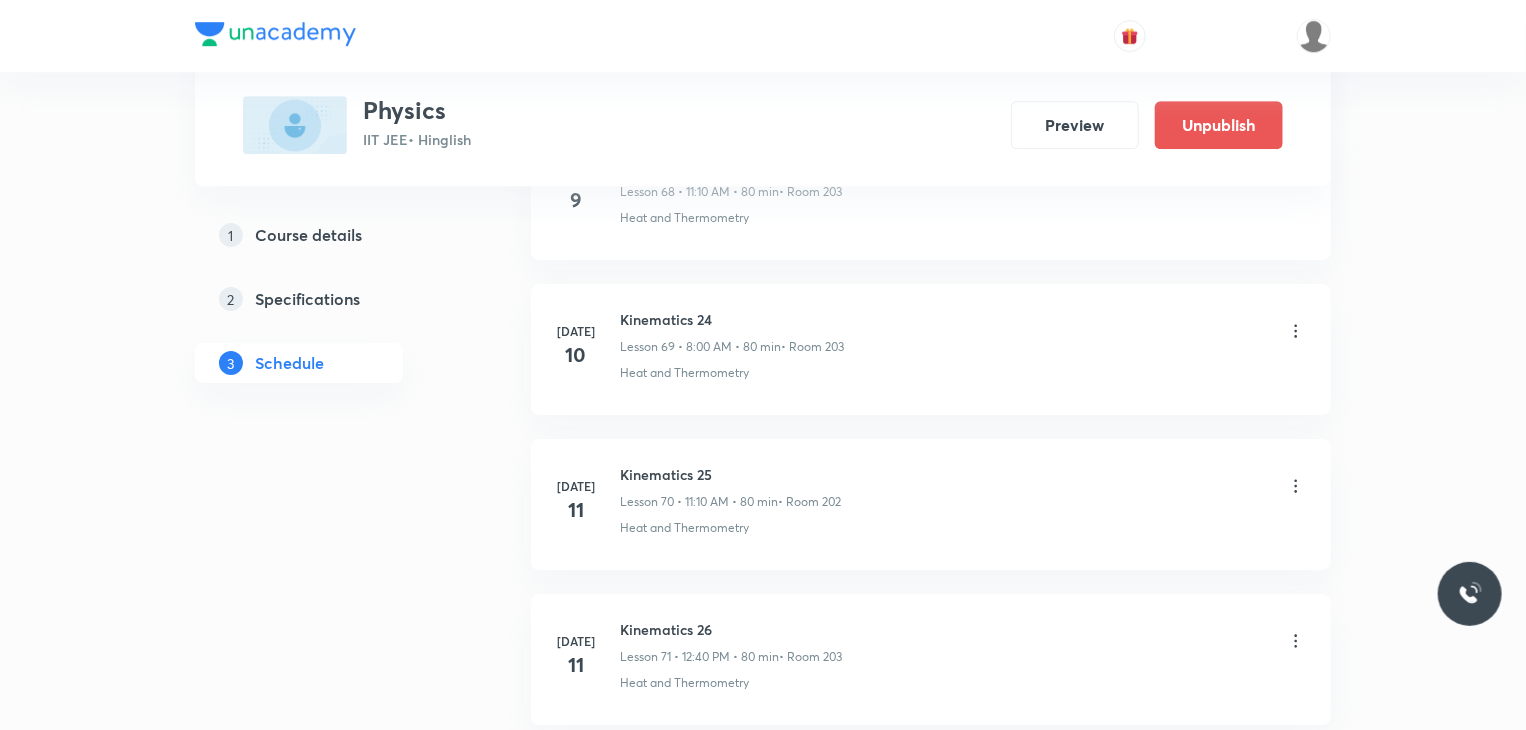 scroll, scrollTop: 10931, scrollLeft: 0, axis: vertical 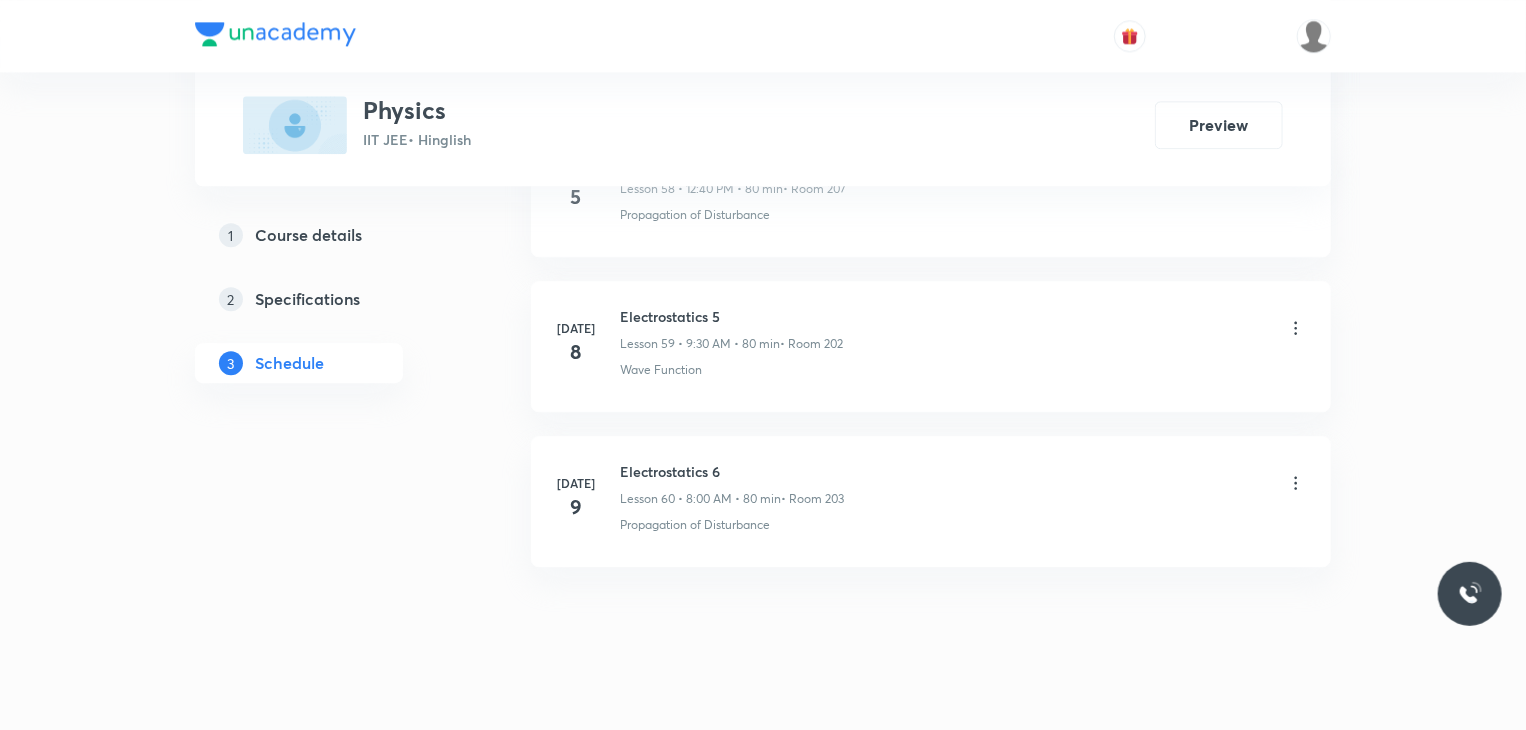 click on "Electrostatics 6" at bounding box center (732, 471) 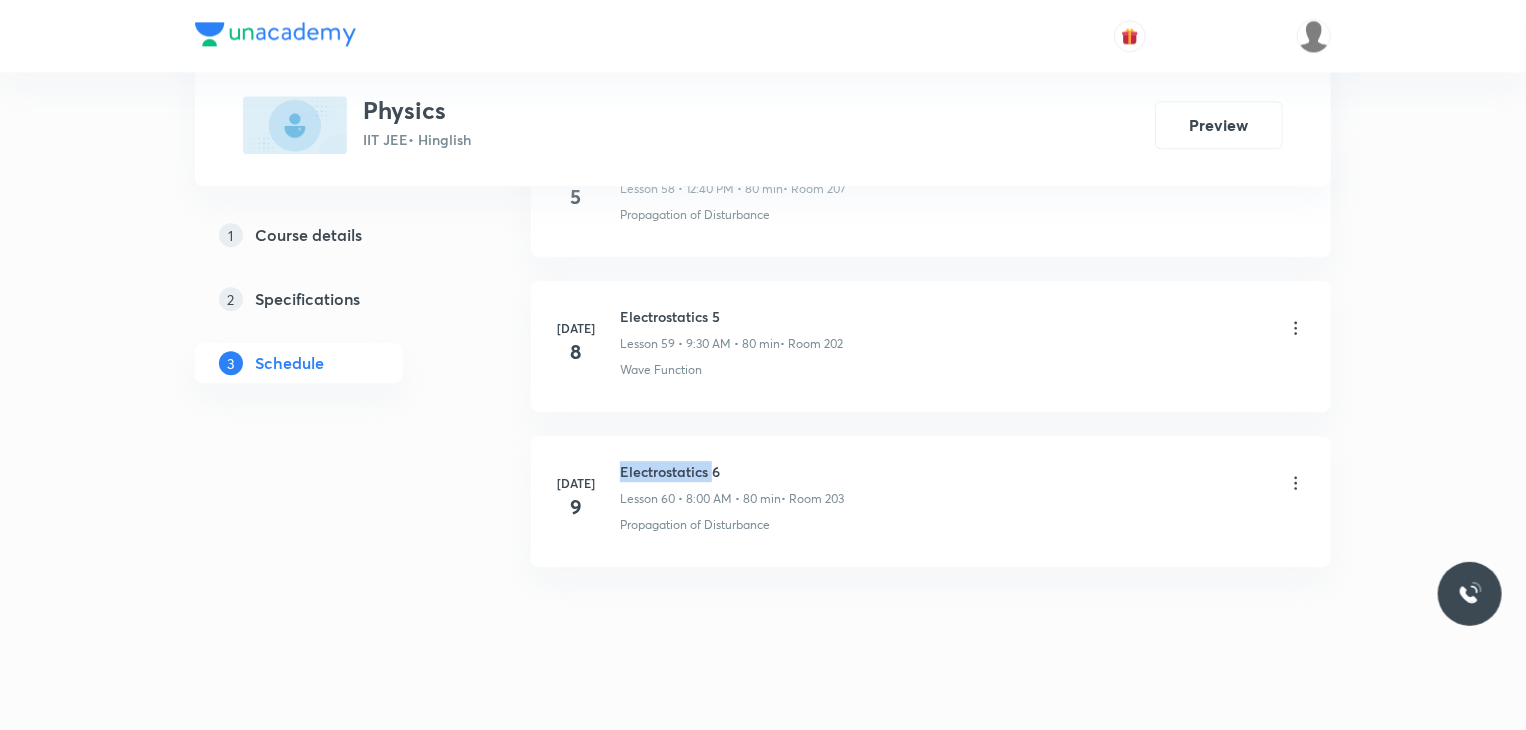 click on "Electrostatics 6" at bounding box center [732, 471] 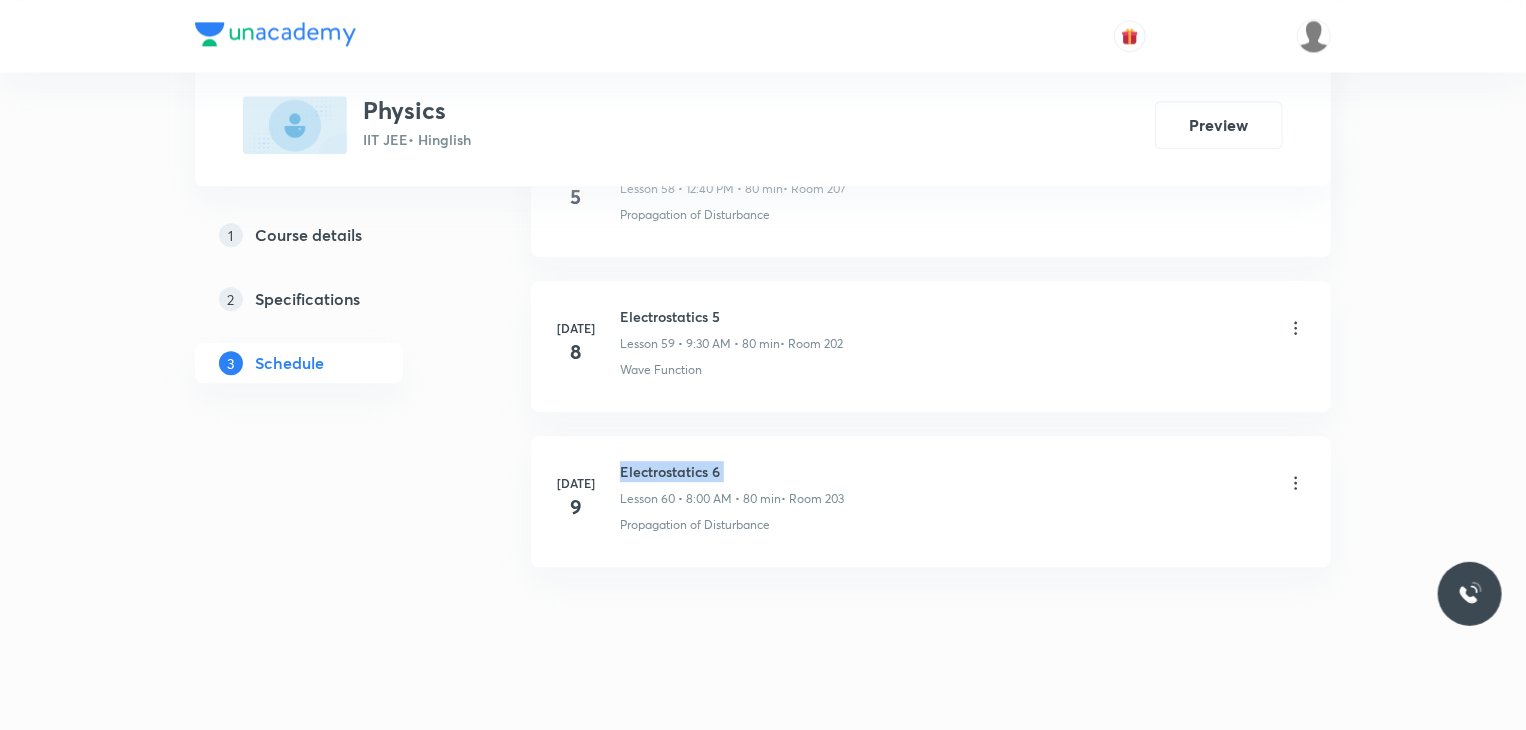 click on "Electrostatics 6" at bounding box center (732, 471) 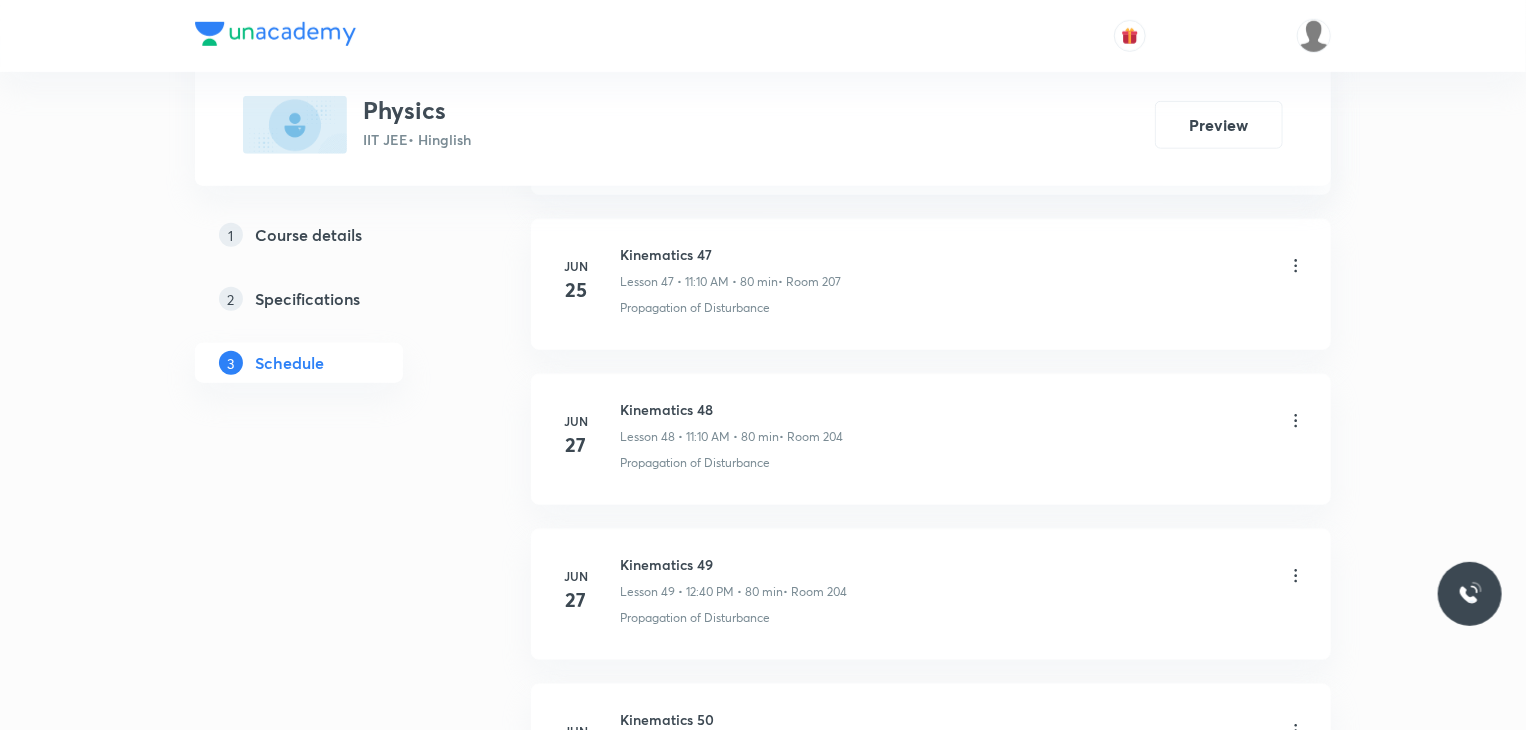 scroll, scrollTop: 0, scrollLeft: 0, axis: both 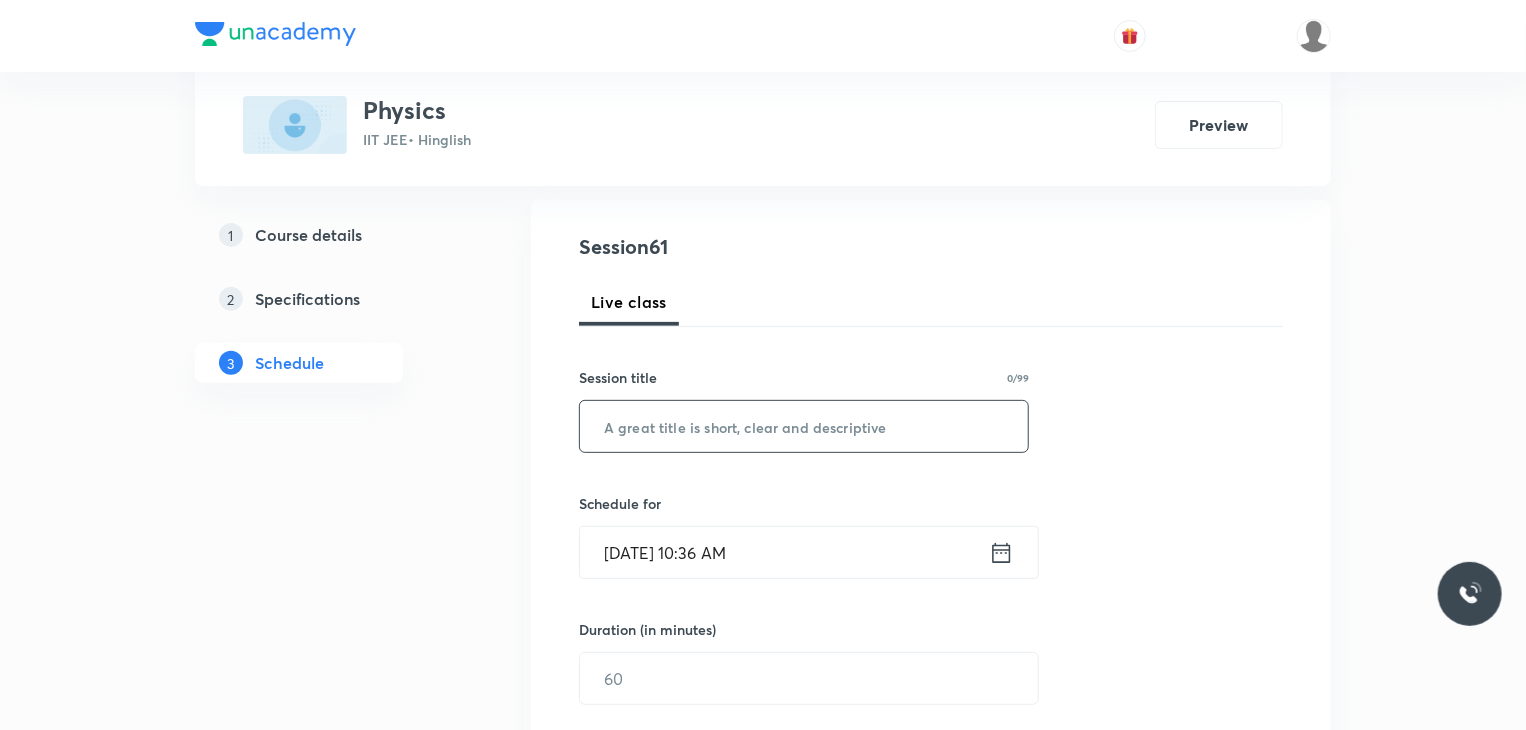 click at bounding box center [804, 426] 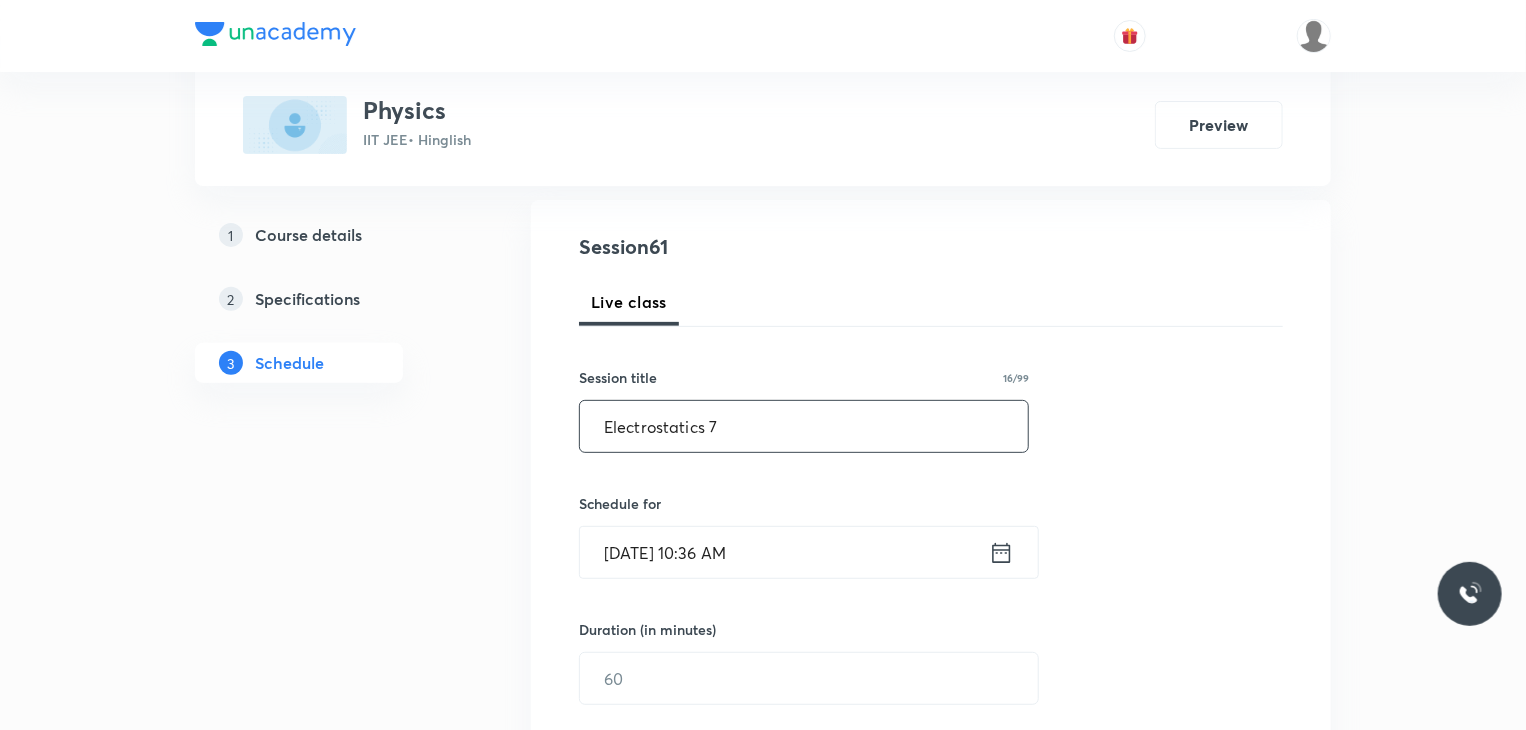 type on "Electrostatics 7" 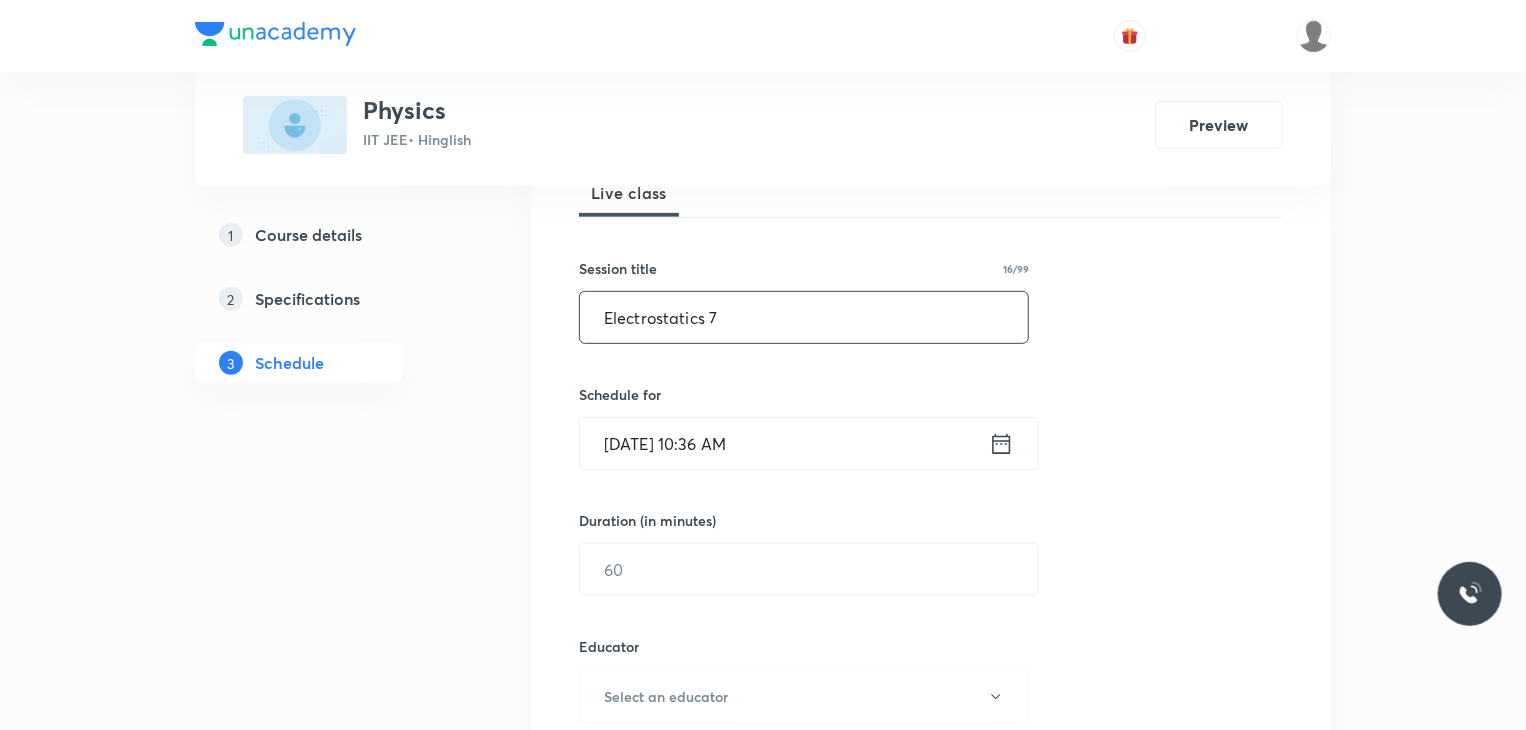 scroll, scrollTop: 400, scrollLeft: 0, axis: vertical 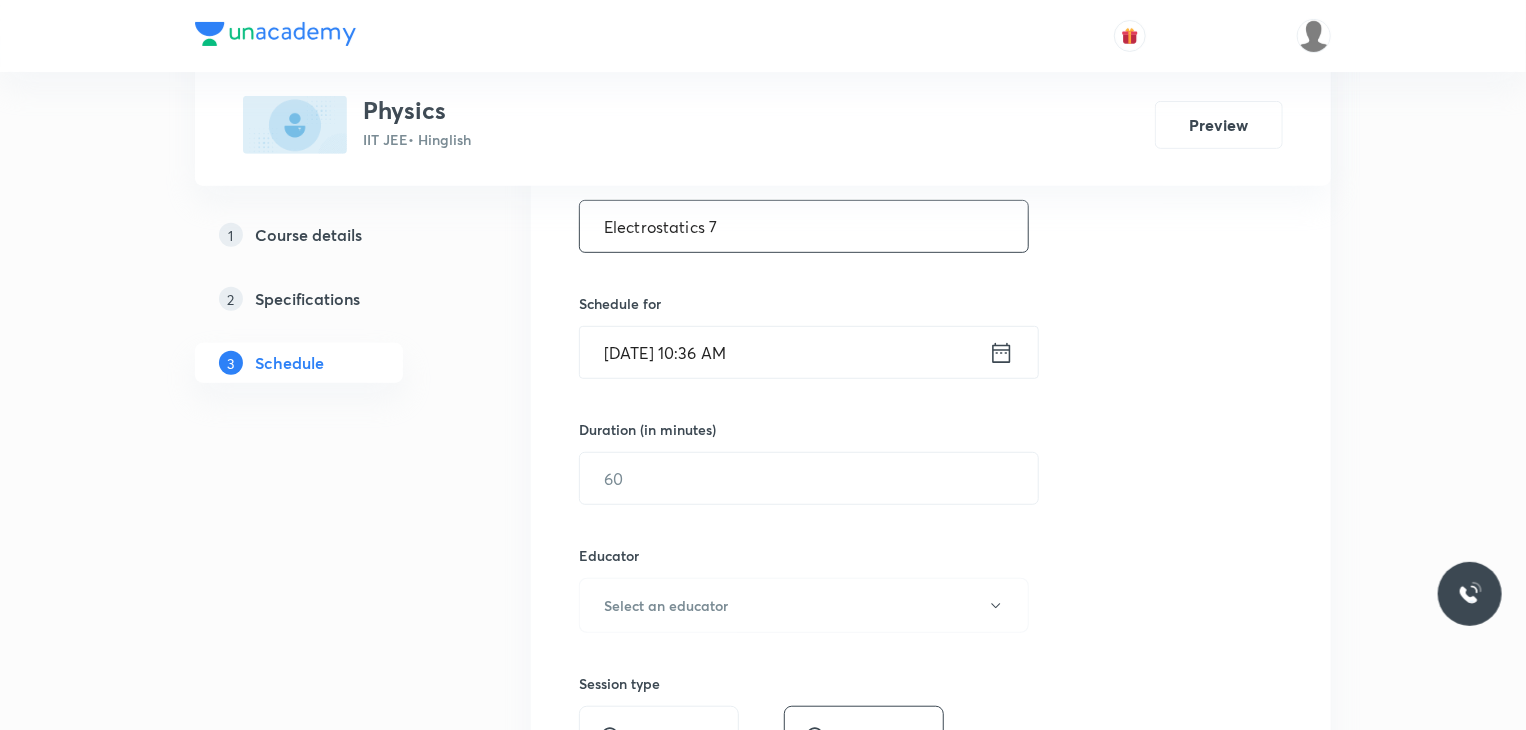 click on "Jul 11, 2025, 10:36 AM" at bounding box center [784, 352] 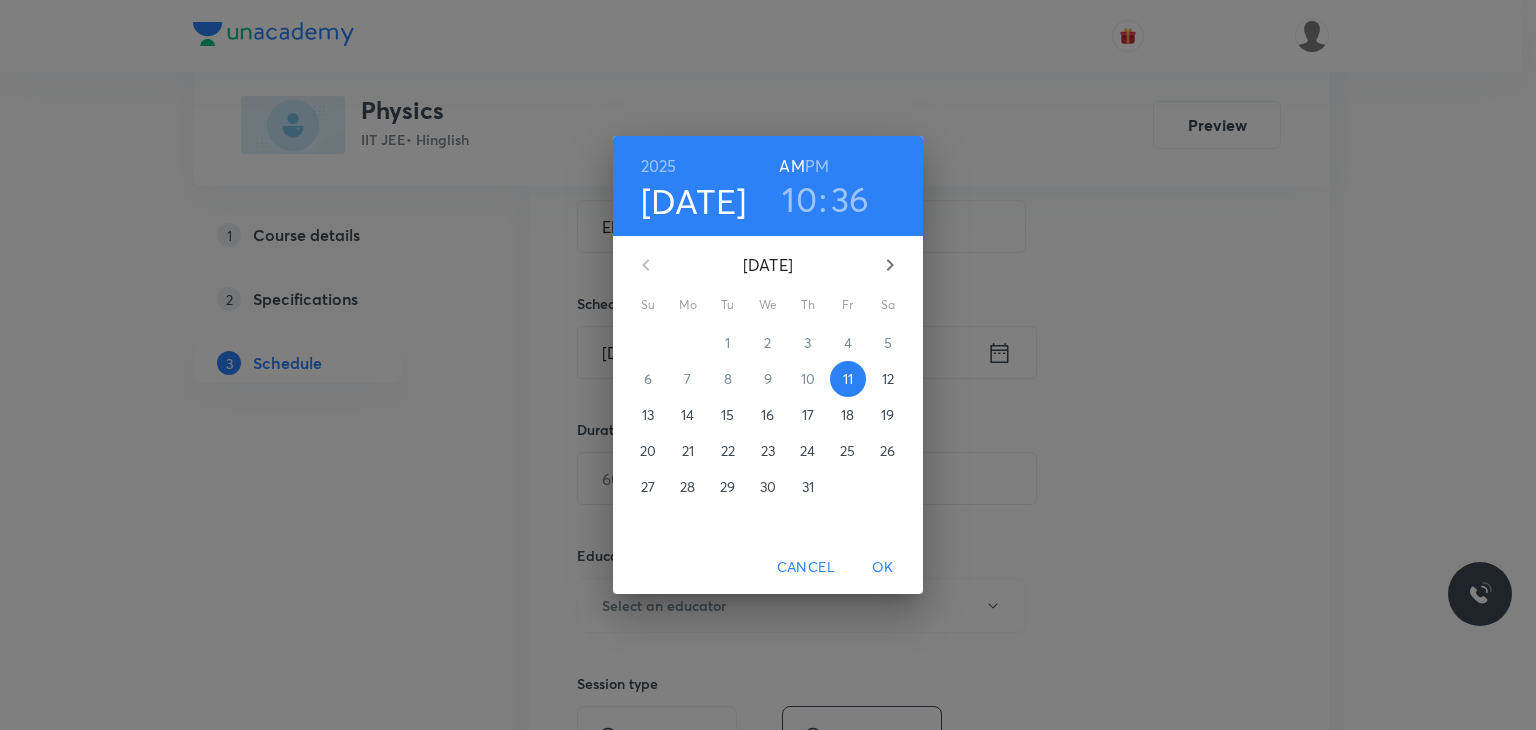 click on "10" at bounding box center (799, 199) 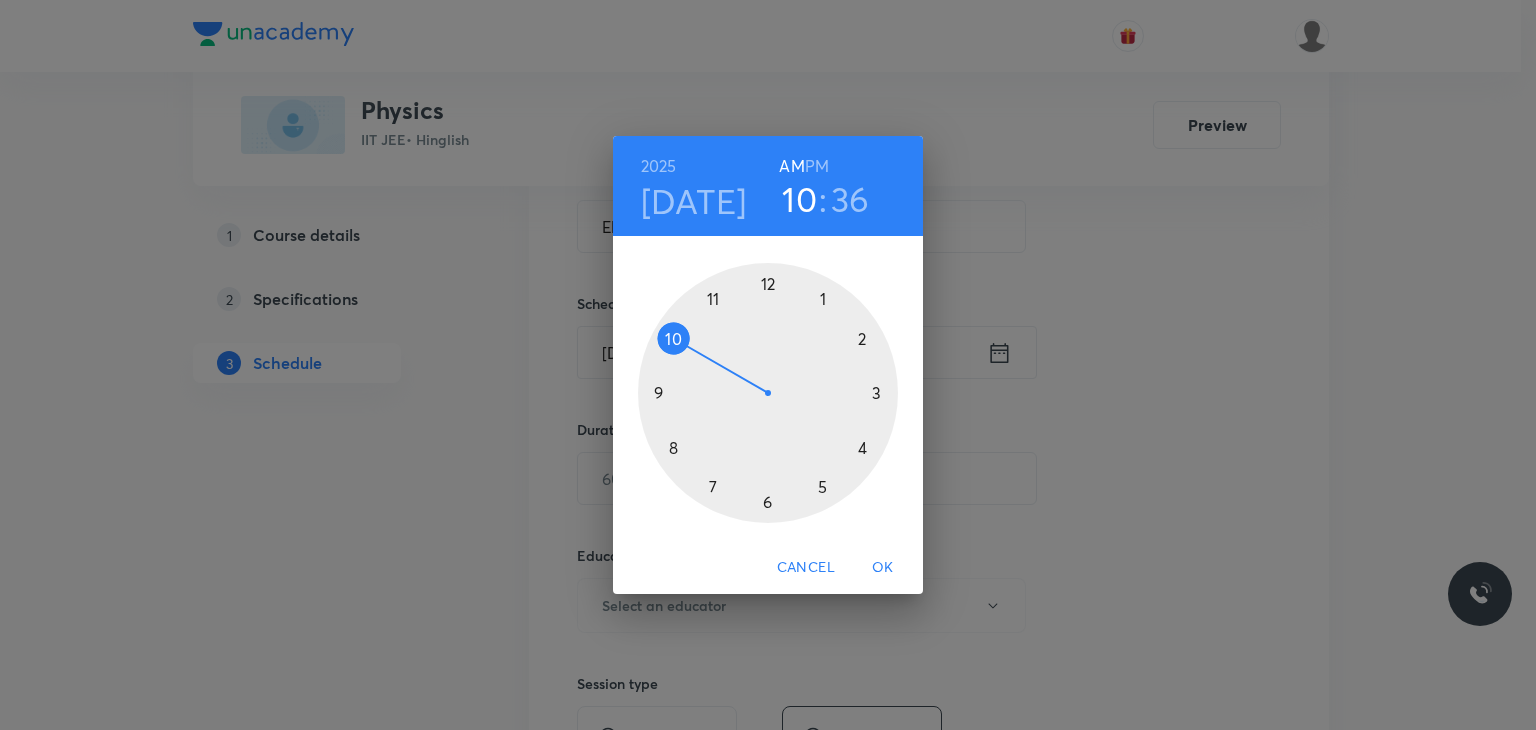 click at bounding box center (768, 393) 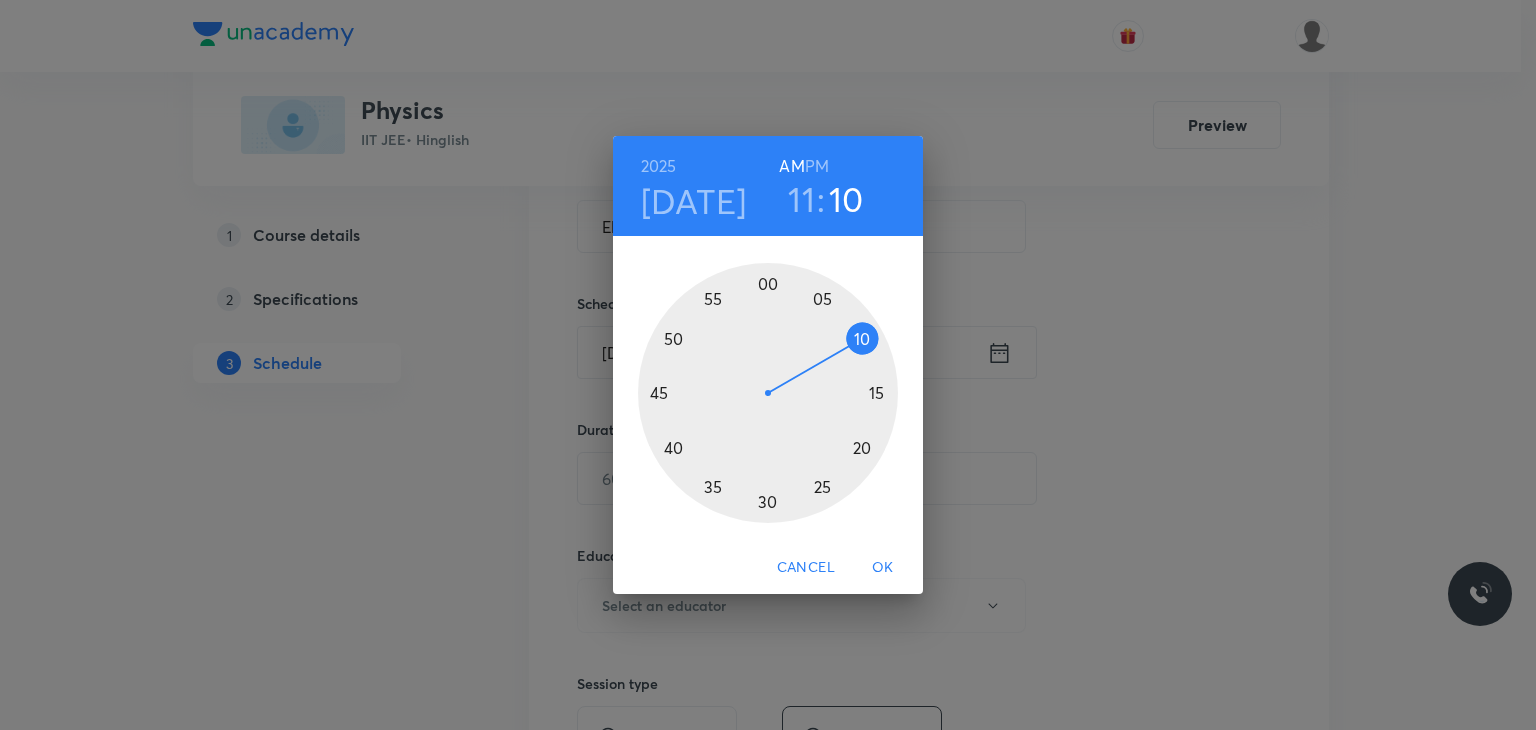 drag, startPoint x: 822, startPoint y: 322, endPoint x: 884, endPoint y: 333, distance: 62.968246 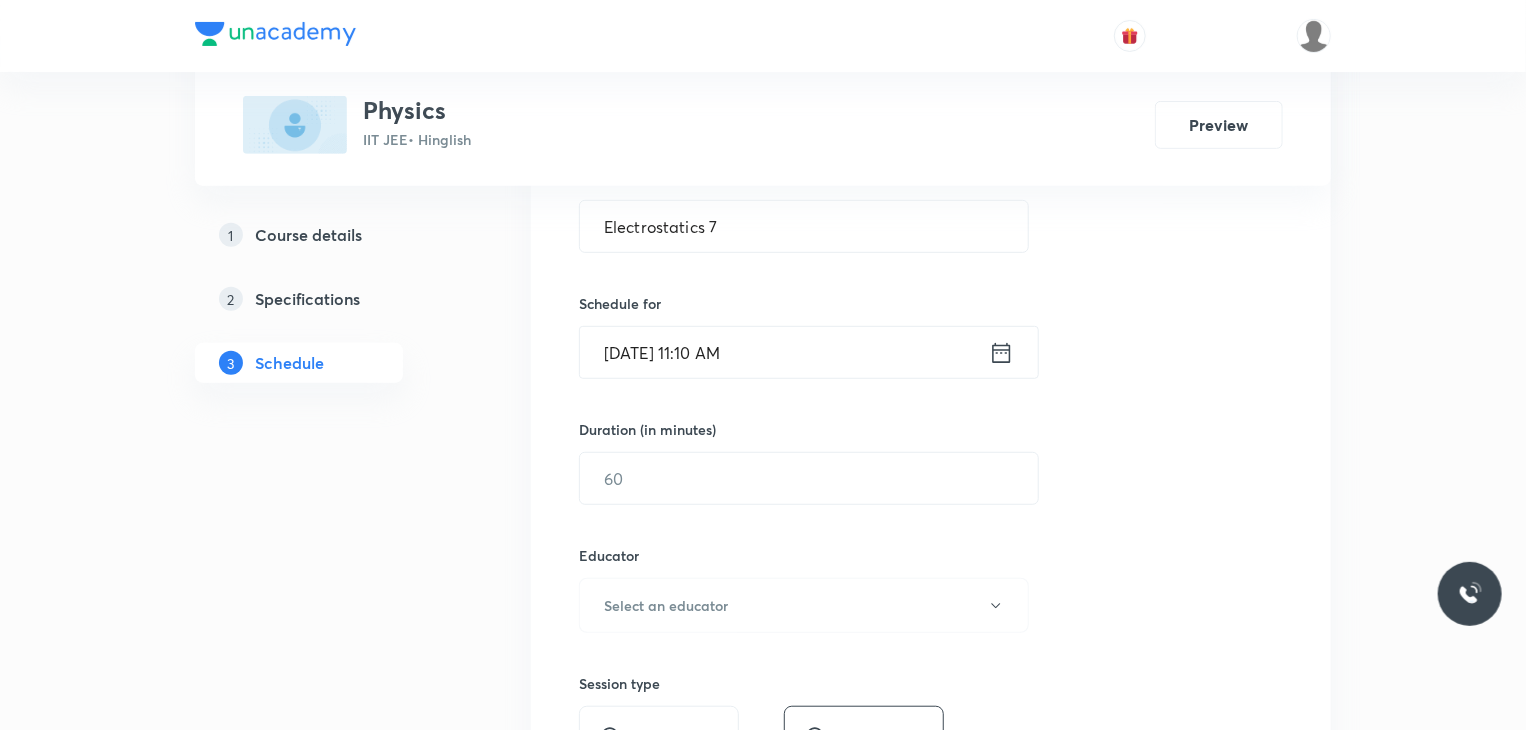 click on "Session  61 Live class Session title 16/99 Electrostatics 7 ​ Schedule for Jul 11, 2025, 11:10 AM ​ Duration (in minutes) ​ Educator Select an educator   Session type Online Offline Room Select centre room Sub-concepts Select concepts that wil be covered in this session Add Cancel" at bounding box center (931, 565) 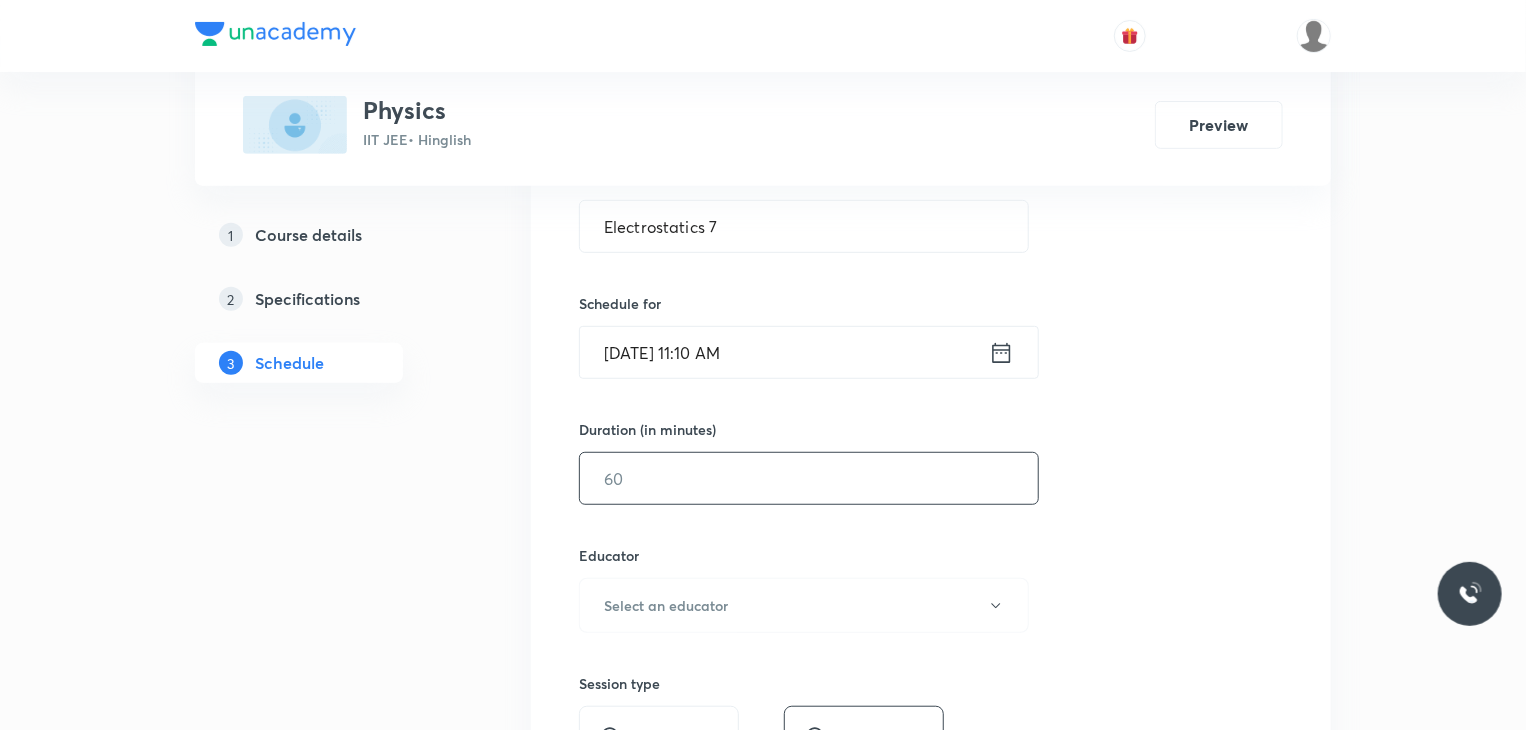 click at bounding box center (809, 478) 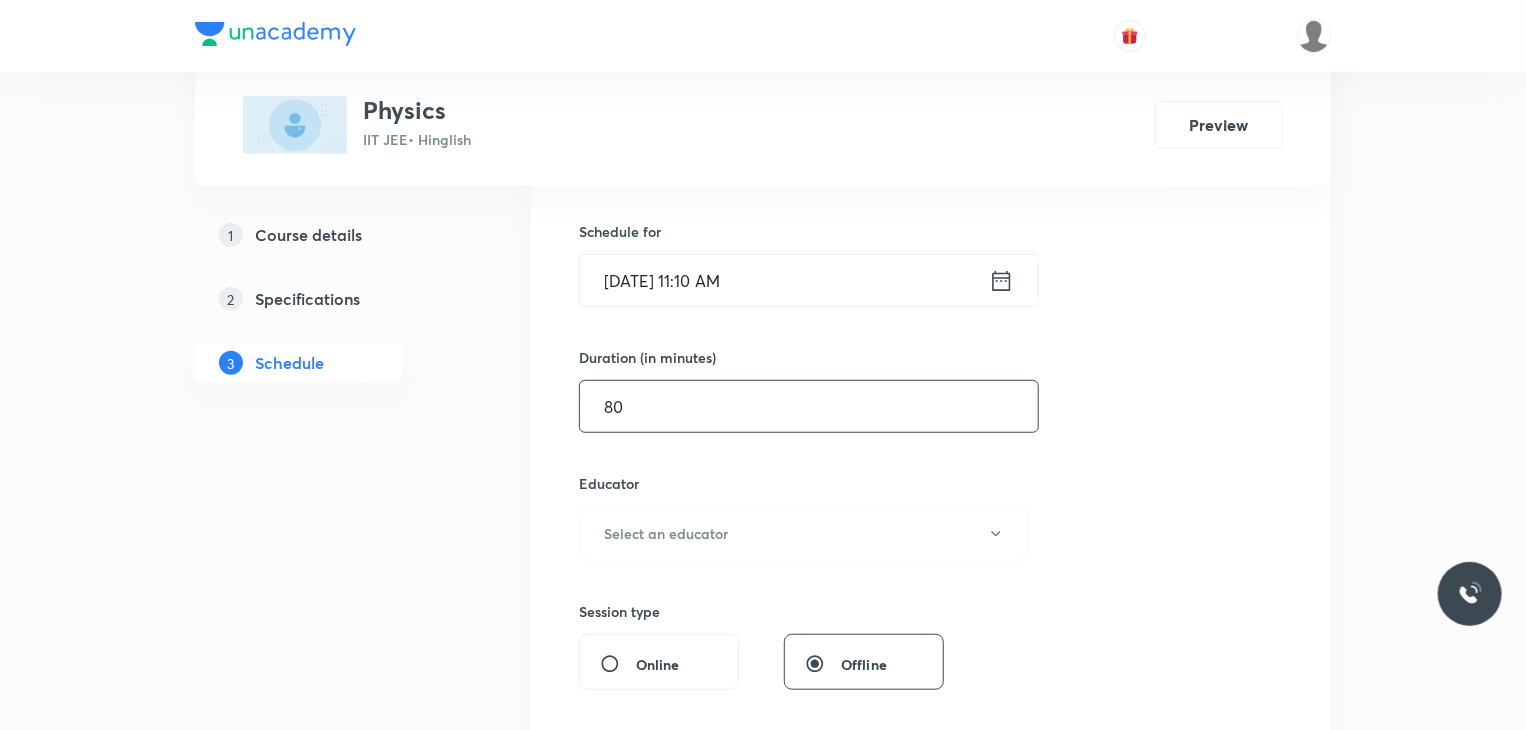 scroll, scrollTop: 700, scrollLeft: 0, axis: vertical 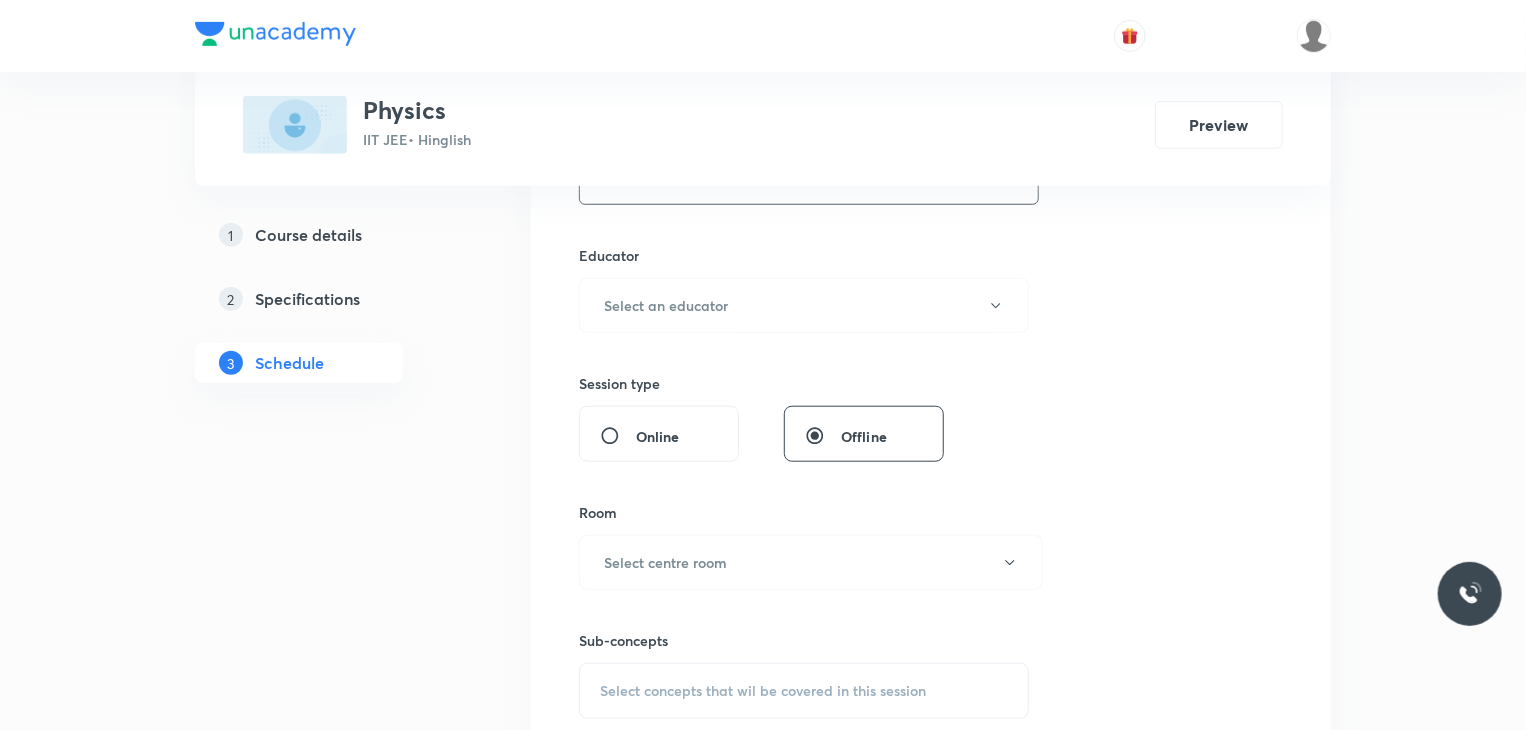 type on "80" 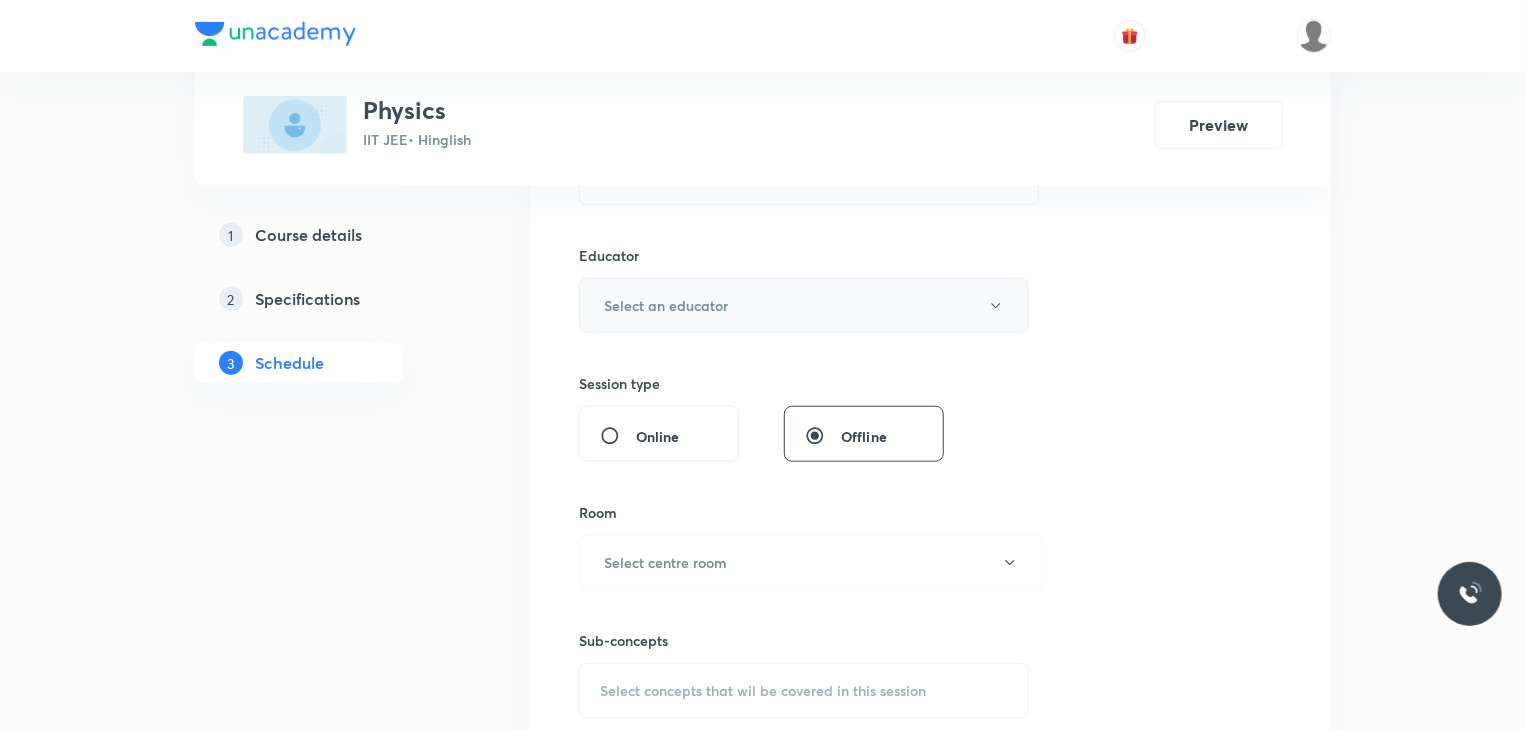 drag, startPoint x: 665, startPoint y: 337, endPoint x: 666, endPoint y: 304, distance: 33.01515 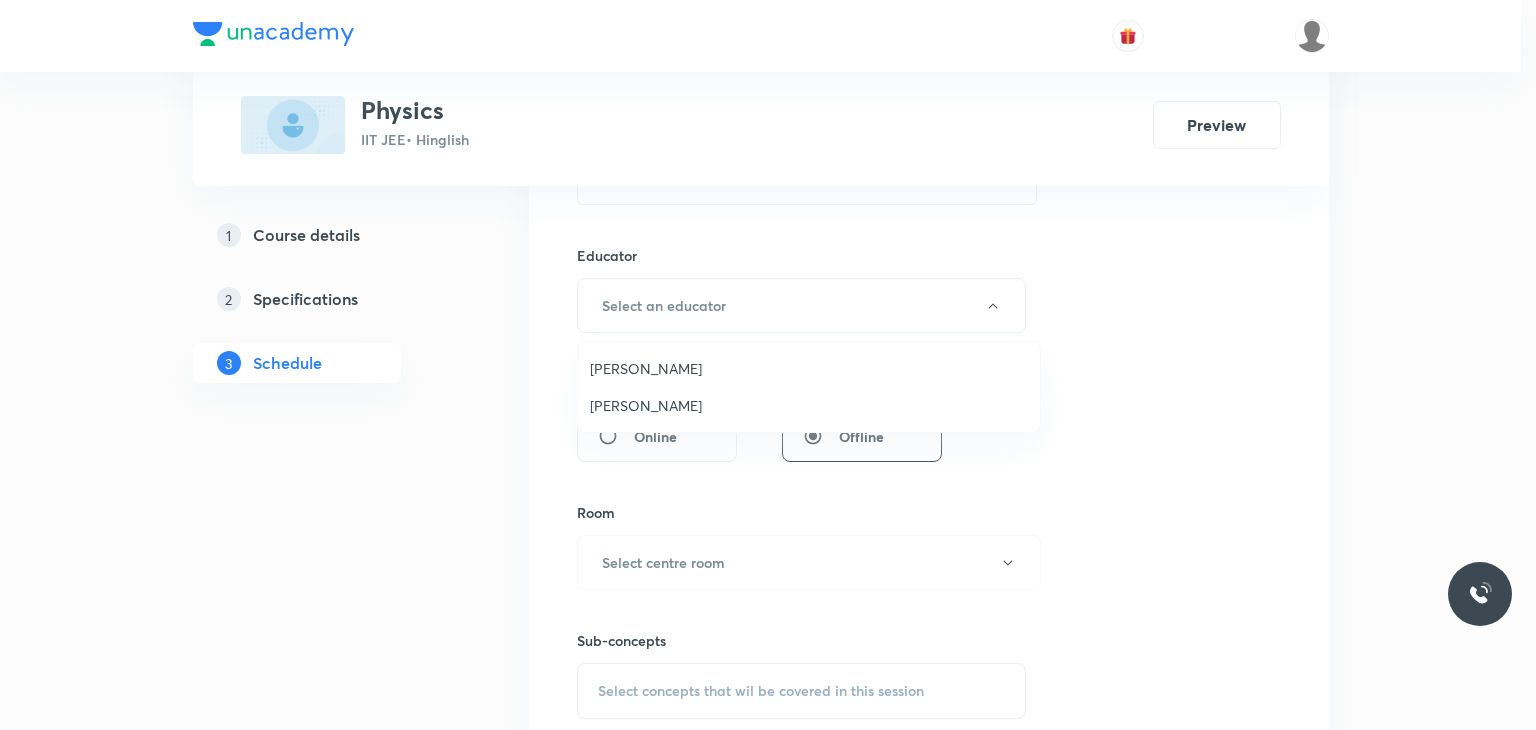 click on "Nitin Rathore" at bounding box center [809, 405] 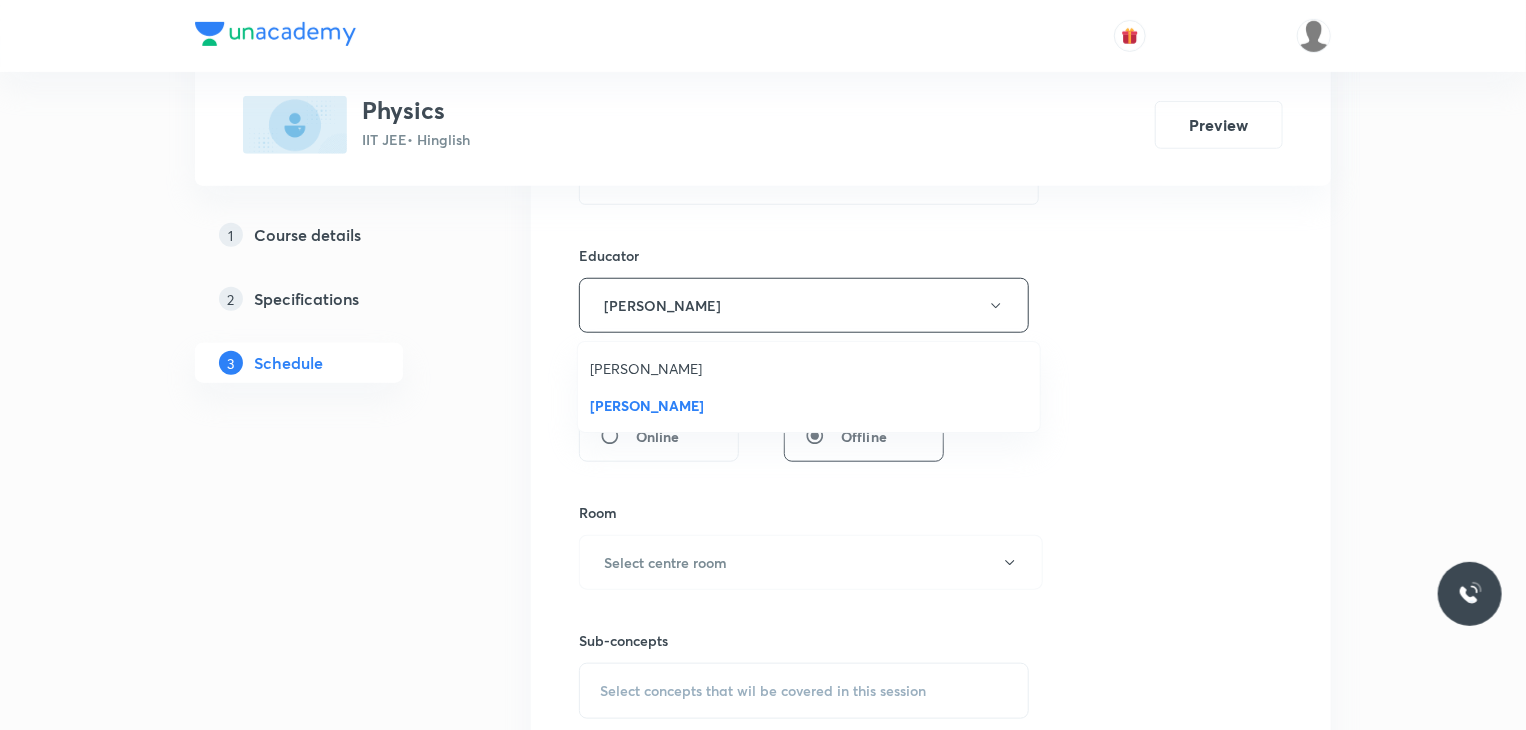 scroll, scrollTop: 900, scrollLeft: 0, axis: vertical 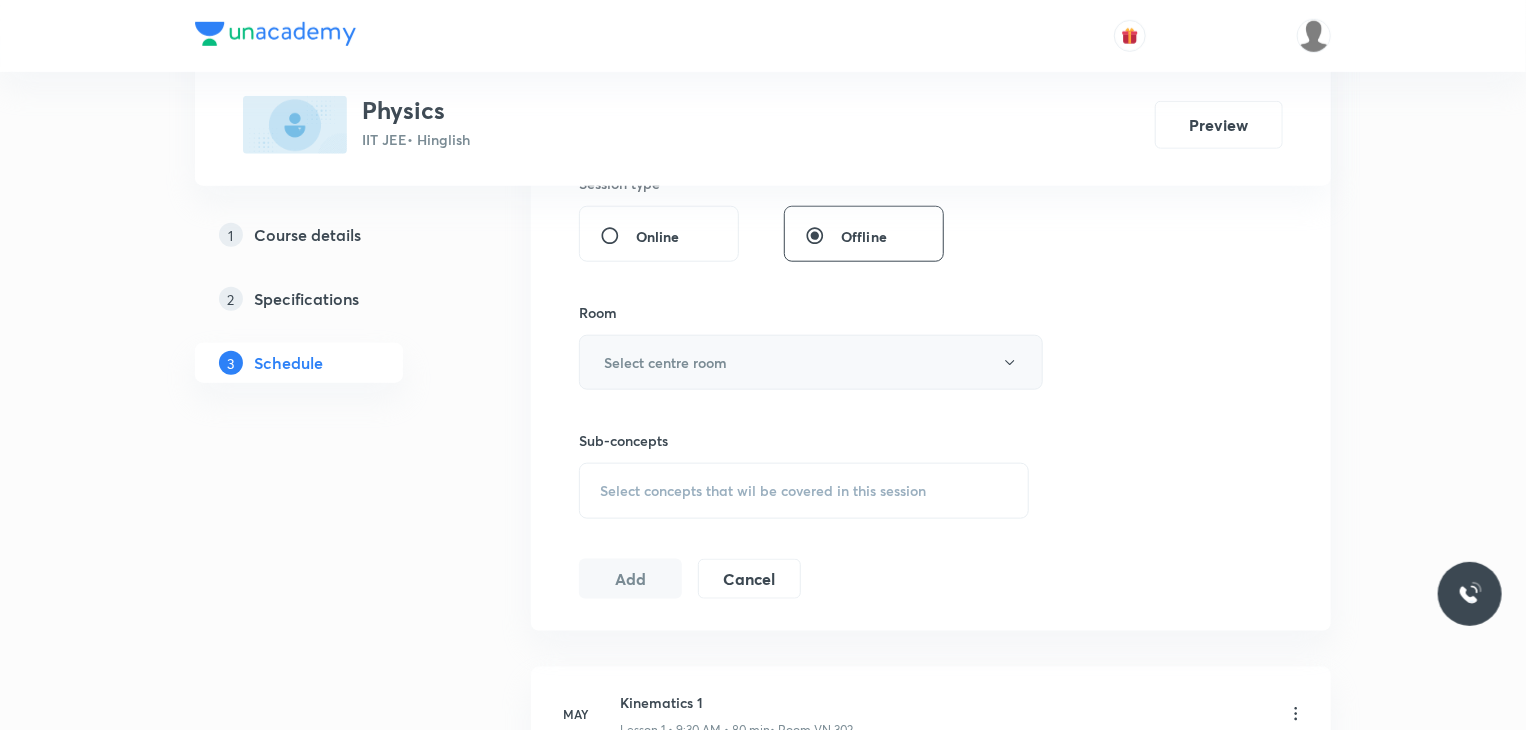 click on "Select centre room" at bounding box center [665, 362] 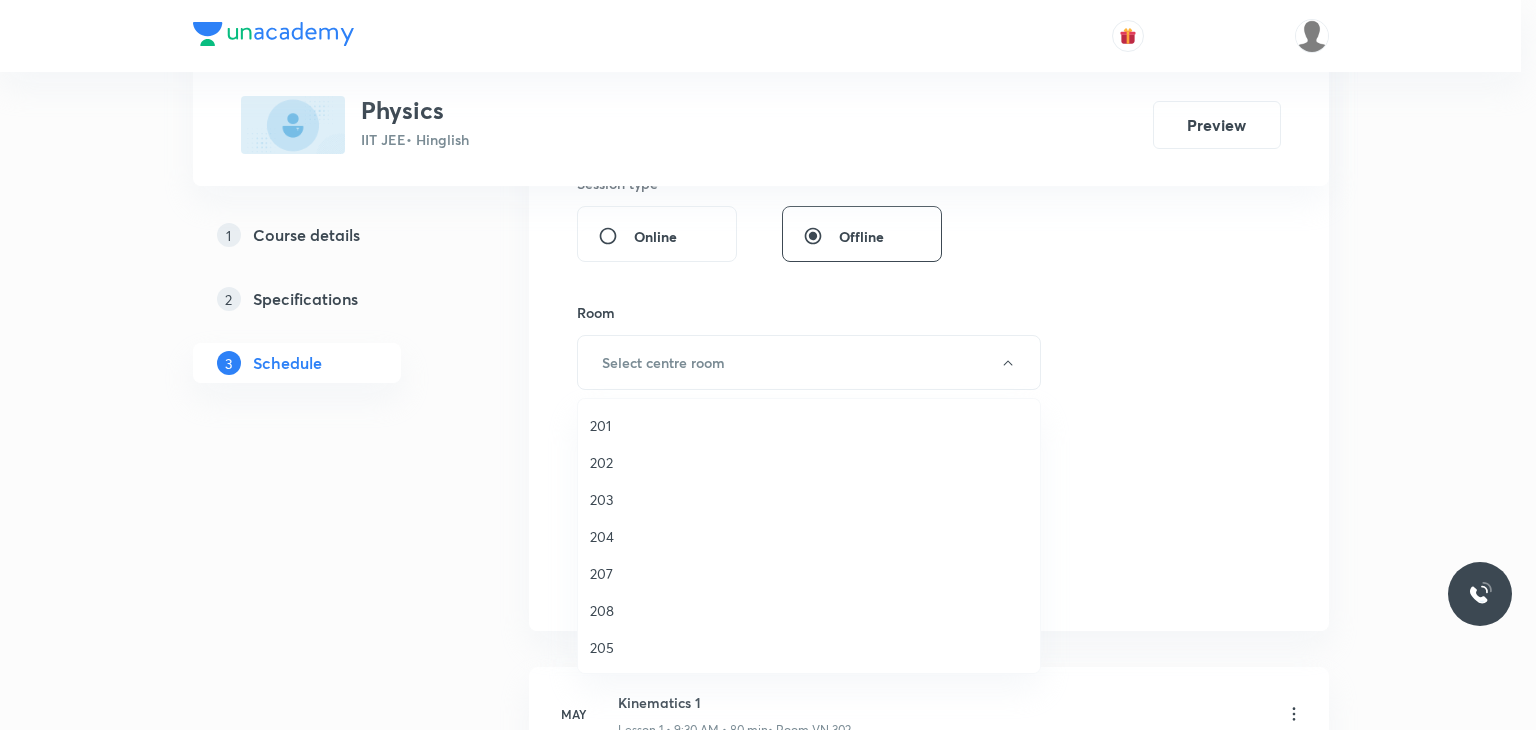 click on "202" at bounding box center (809, 462) 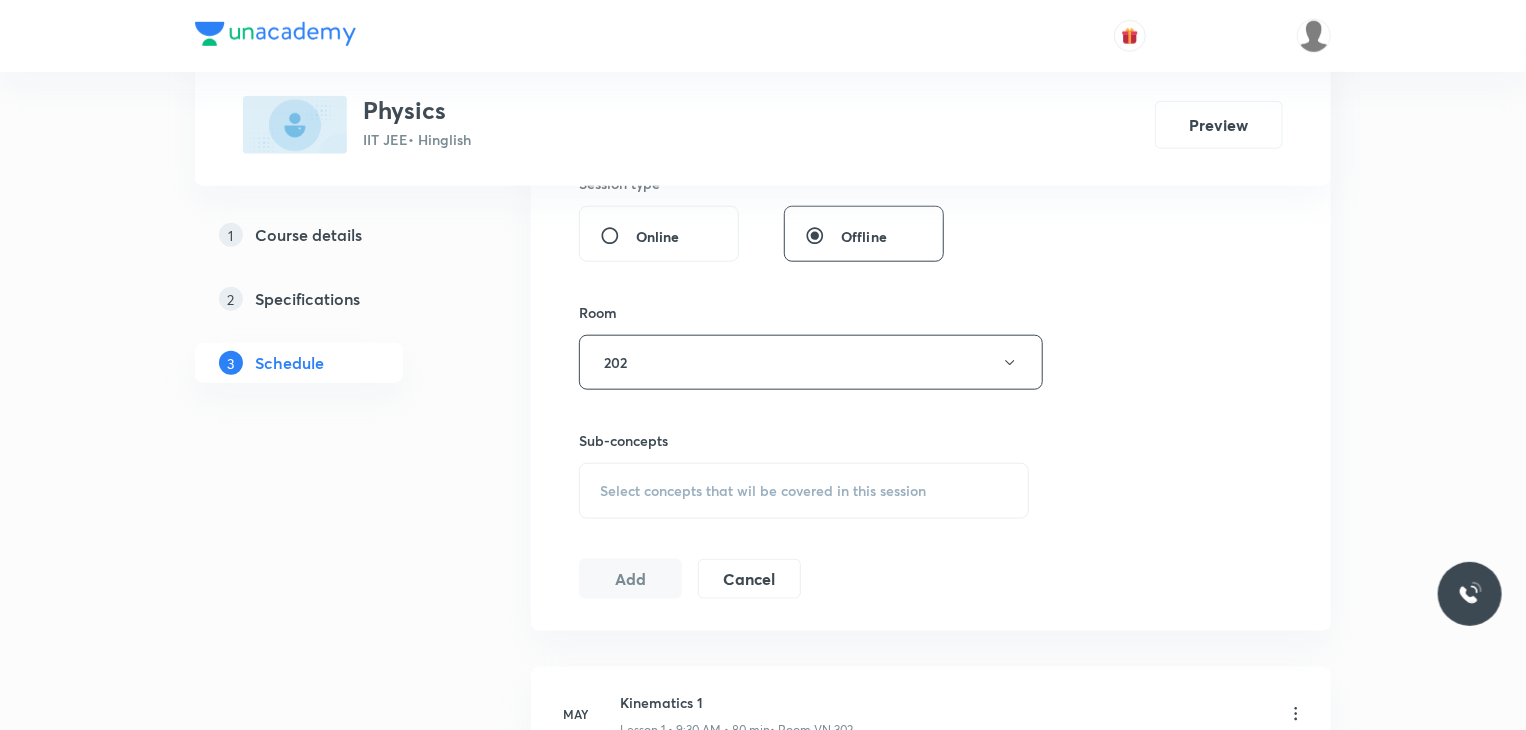 click on "Select concepts that wil be covered in this session" at bounding box center (763, 491) 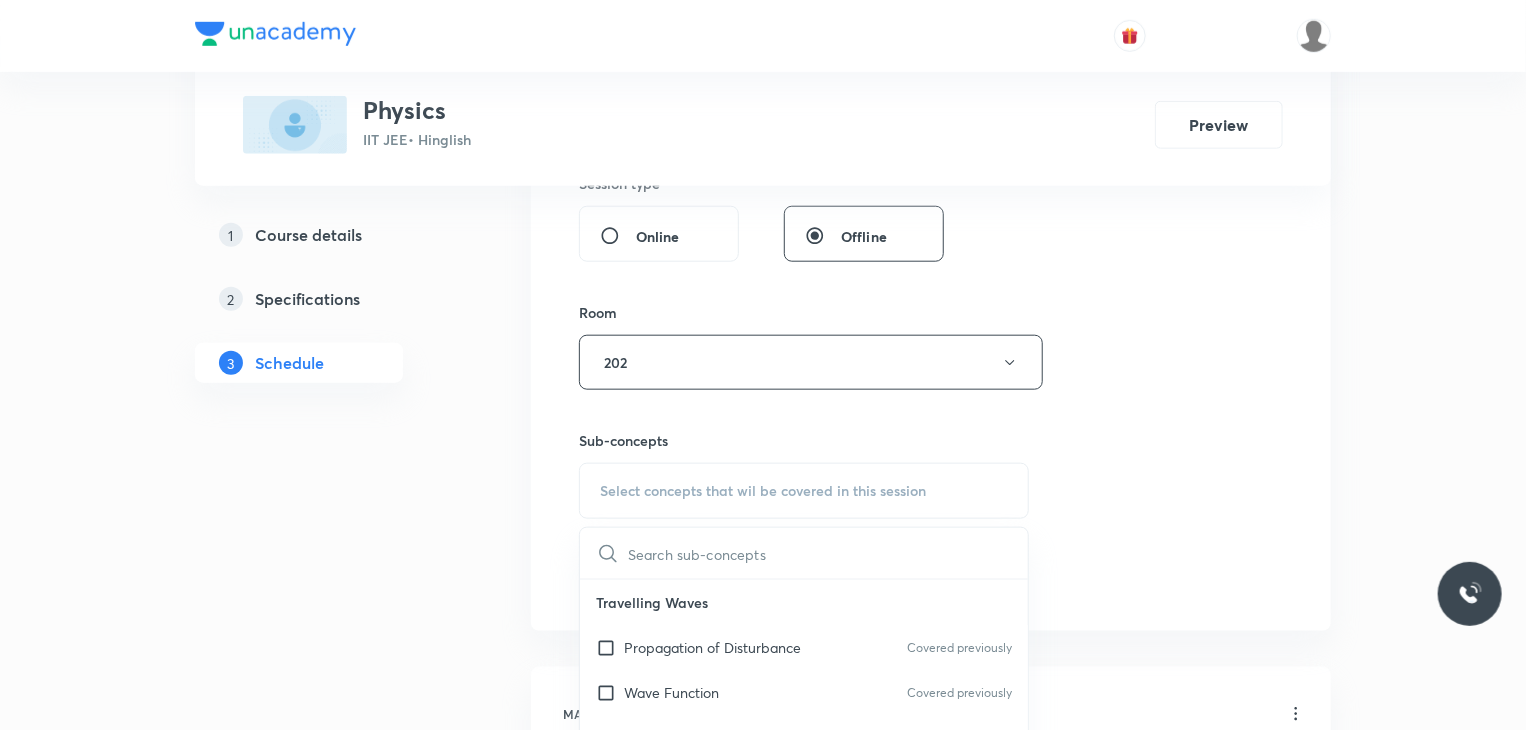 drag, startPoint x: 741, startPoint y: 644, endPoint x: 1249, endPoint y: 432, distance: 550.4616 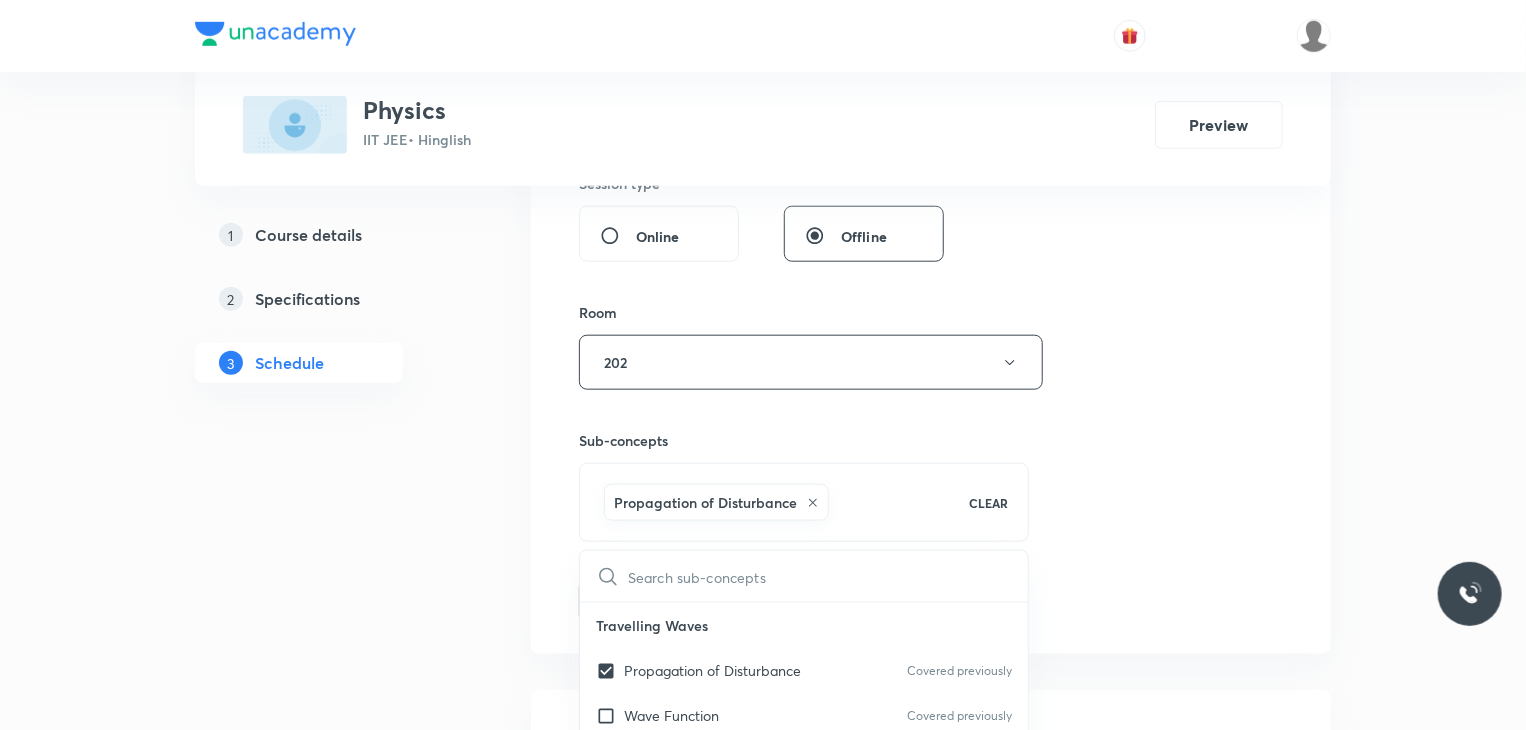 click on "Session  61 Live class Session title 16/99 Electrostatics 7 ​ Schedule for Jul 11, 2025, 11:10 AM ​ Duration (in minutes) 80 ​ Educator Nitin Rathore   Session type Online Offline Room 202 Sub-concepts Propagation of Disturbance CLEAR ​ Travelling Waves Propagation of Disturbance Covered previously Wave Function  Covered previously Equation of a Plane Progressive Wave (Travelling Wave) Covered previously Travelling Wave Model Sinusoidal Waves on strings  Speed of Waves on String  Rate of Energy Transfer by sinusoidal waves on String Interpretation of dy/dx in Longitudinal Waves and transverse wave  Superposition & Reflection Sound Waves Superposition of Sinusoidal Waves Propagation of Sound Waves Interference of the Waves Speed of Sound Waves Quinck's Tube Speed of Sound:Newton's Formula Reflection of Waves at Fixed End and Free End Laplace's Correction  Reflection and Refraction of Wave Factors Affecting Speed of Sound in Gas  Waves on Strings Pressure Waves Characteristics of Stationary Waves Lenses" at bounding box center [931, 77] 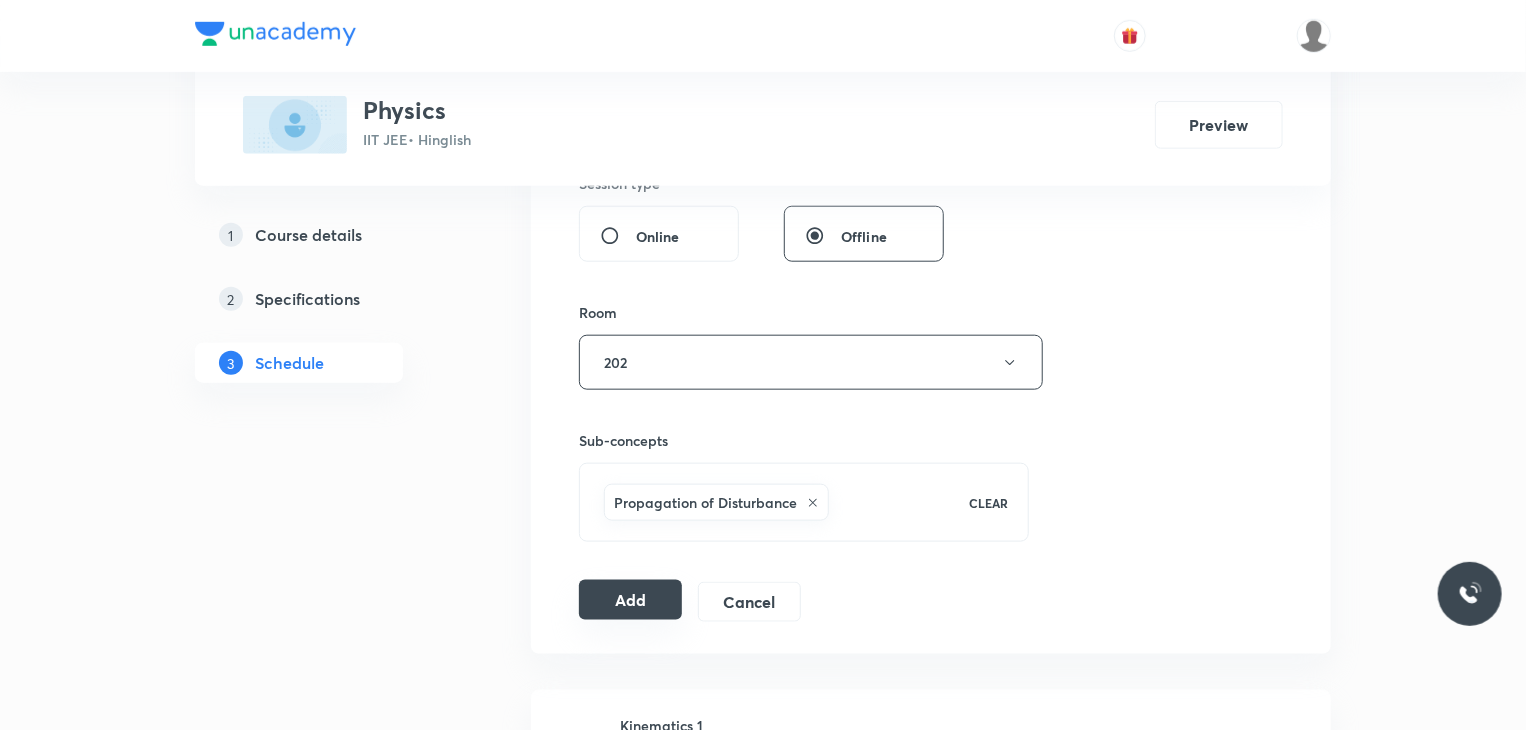 click on "Add" at bounding box center (630, 600) 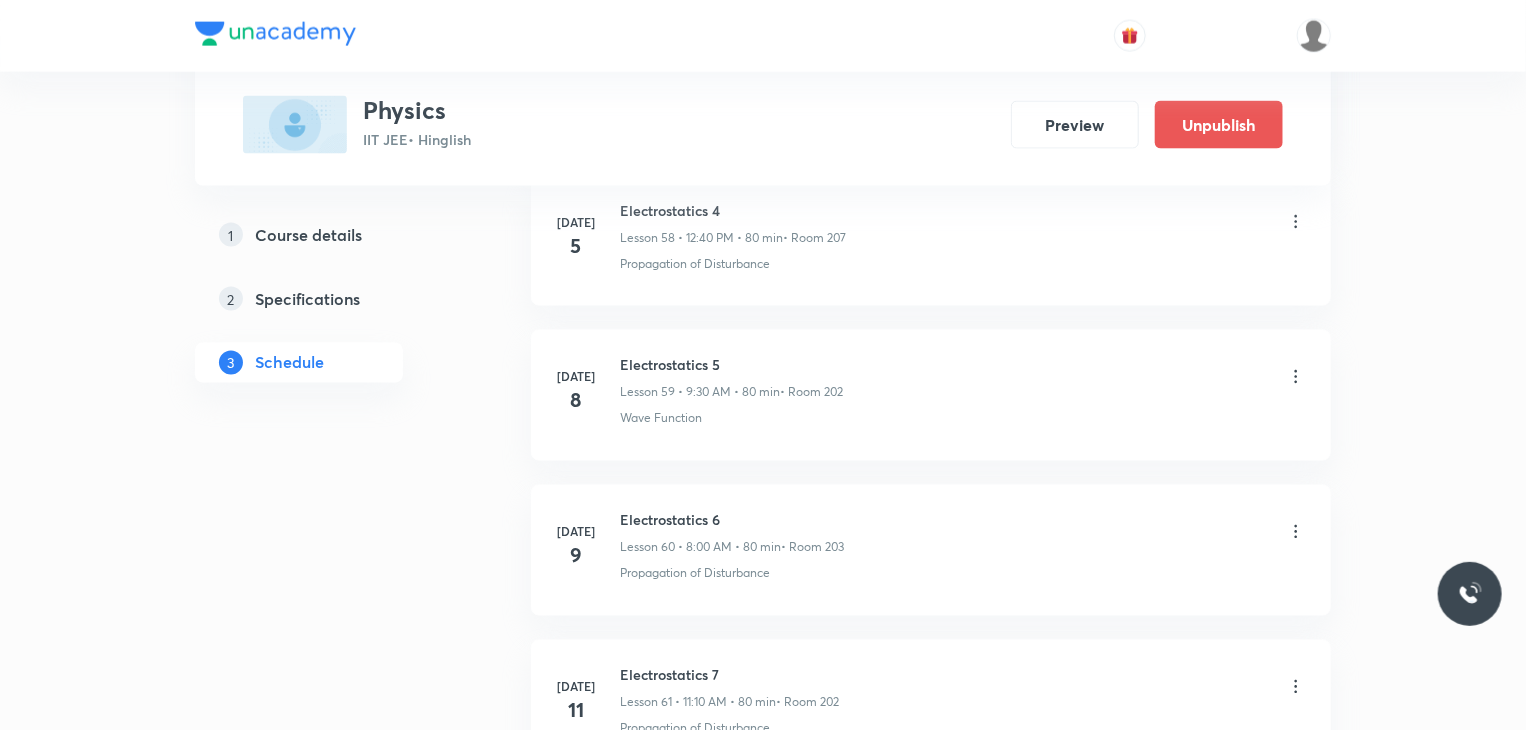 scroll, scrollTop: 9385, scrollLeft: 0, axis: vertical 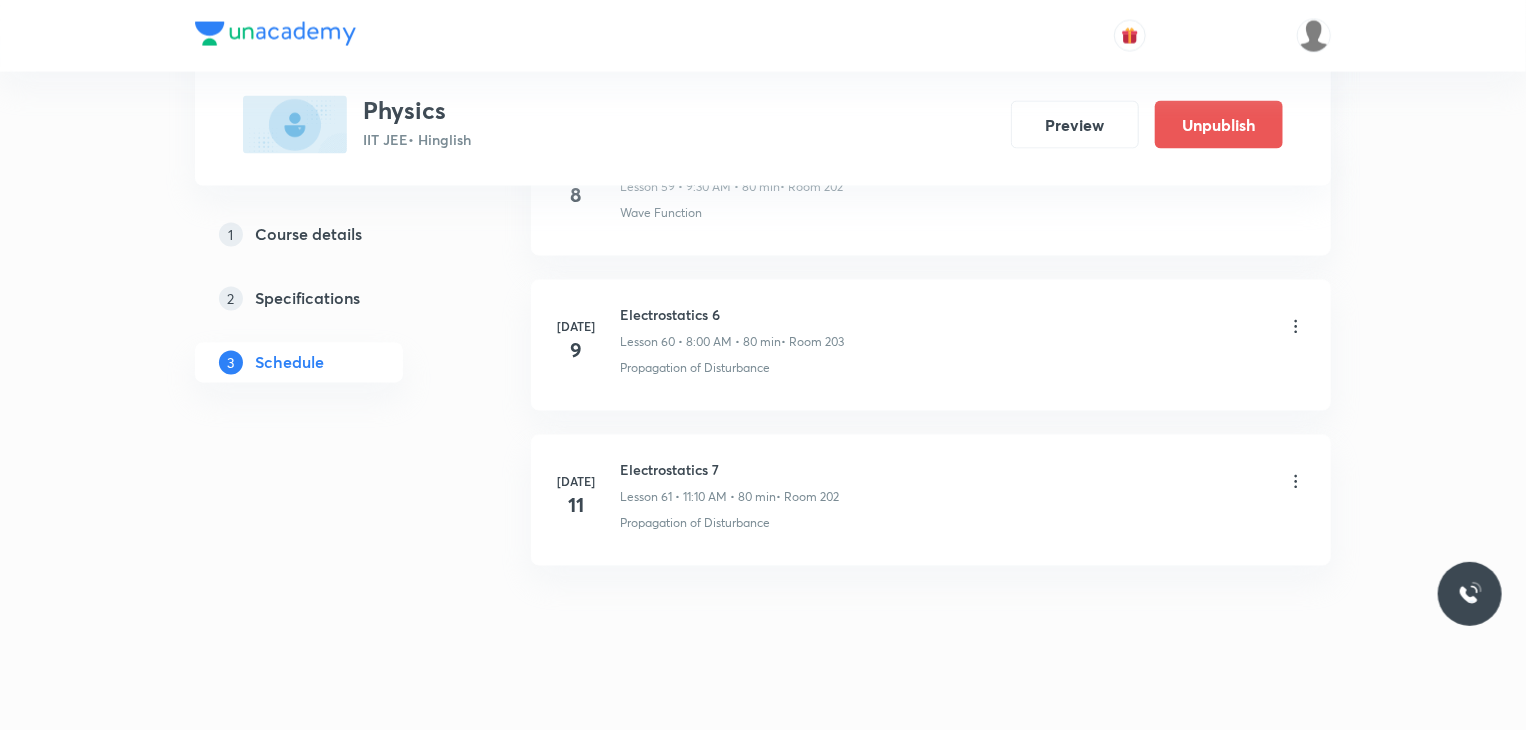 click on "Jul 11 Electrostatics 7 Lesson 61 • 11:10 AM • 80 min  • Room 202 Propagation of Disturbance" at bounding box center (931, 500) 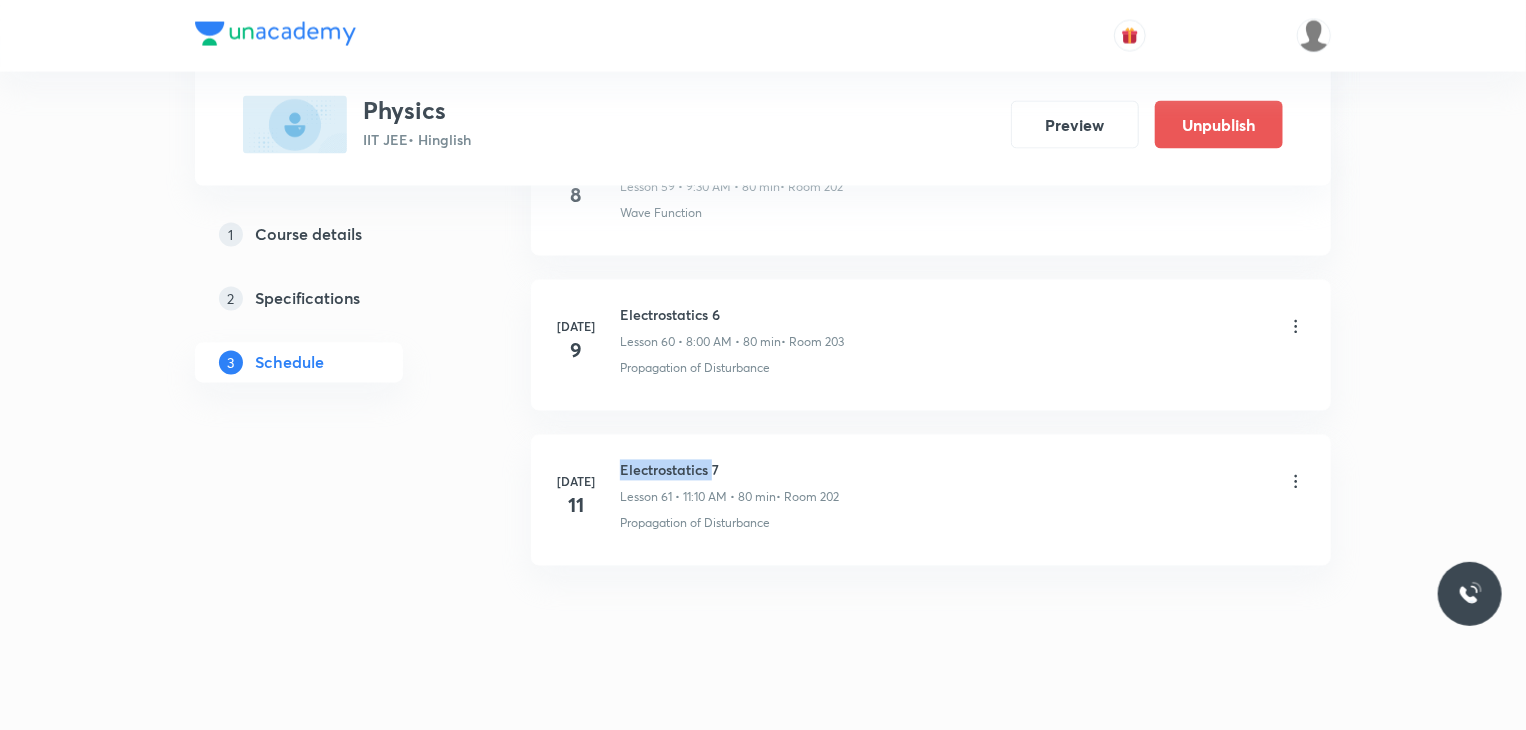 click on "Jul 11 Electrostatics 7 Lesson 61 • 11:10 AM • 80 min  • Room 202 Propagation of Disturbance" at bounding box center [931, 500] 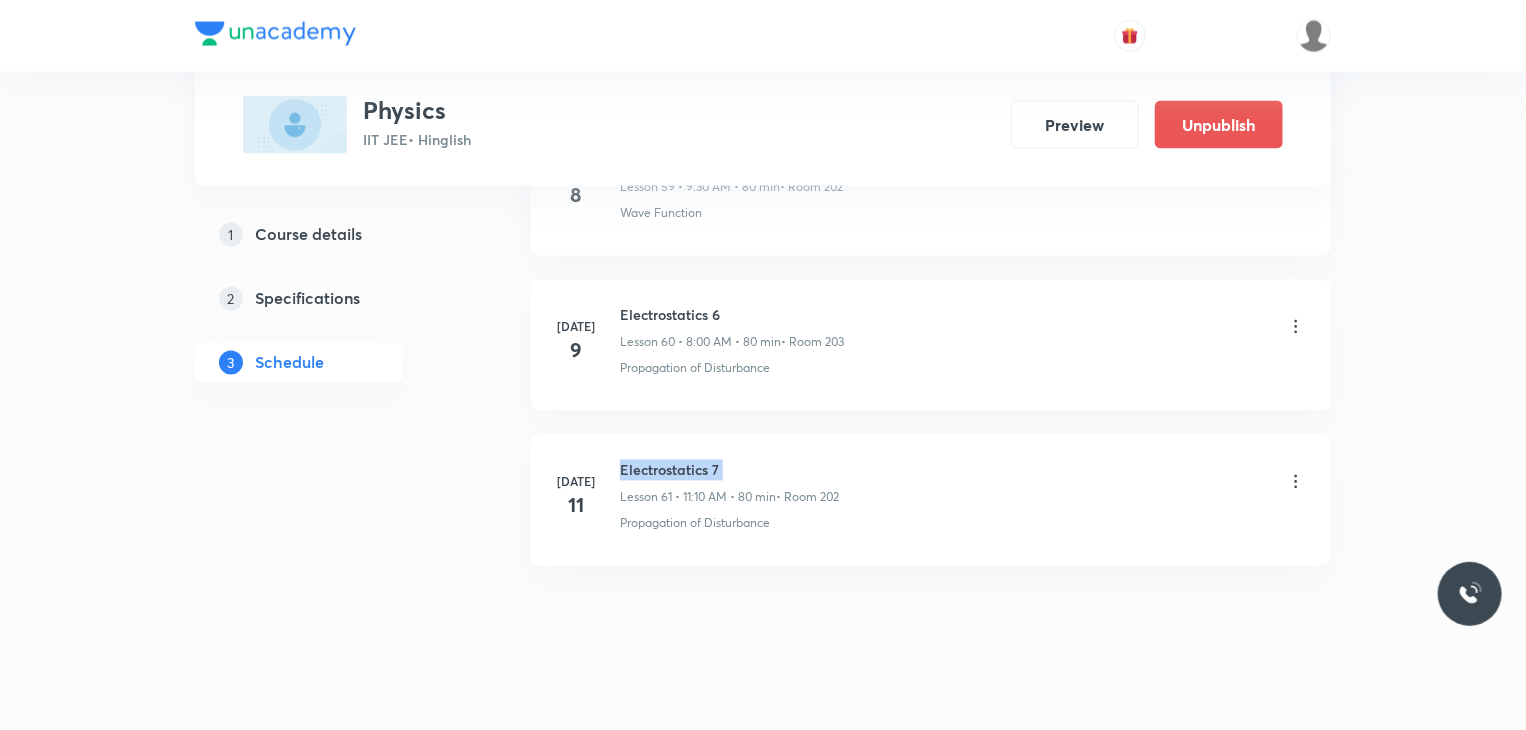click on "Jul 11 Electrostatics 7 Lesson 61 • 11:10 AM • 80 min  • Room 202 Propagation of Disturbance" at bounding box center (931, 500) 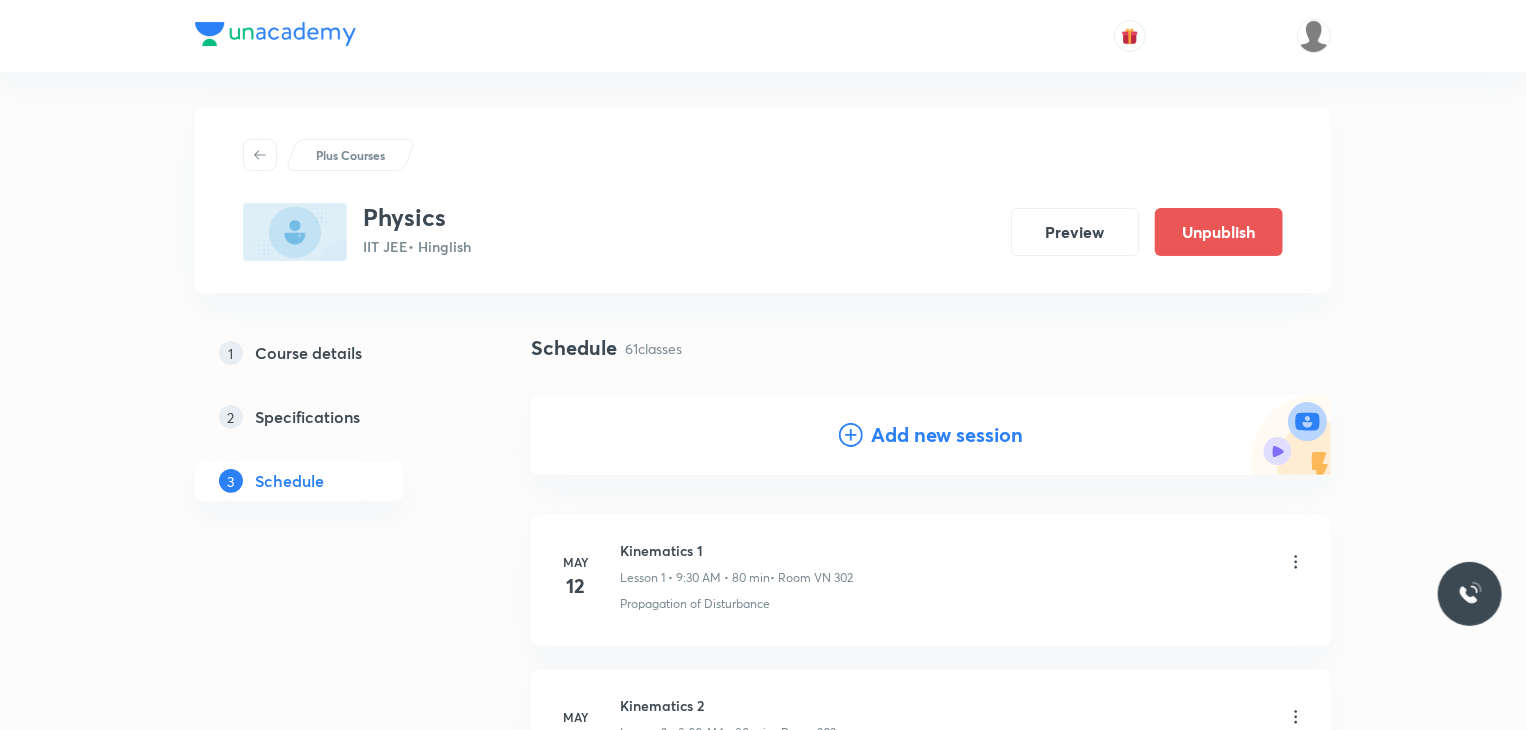scroll, scrollTop: 100, scrollLeft: 0, axis: vertical 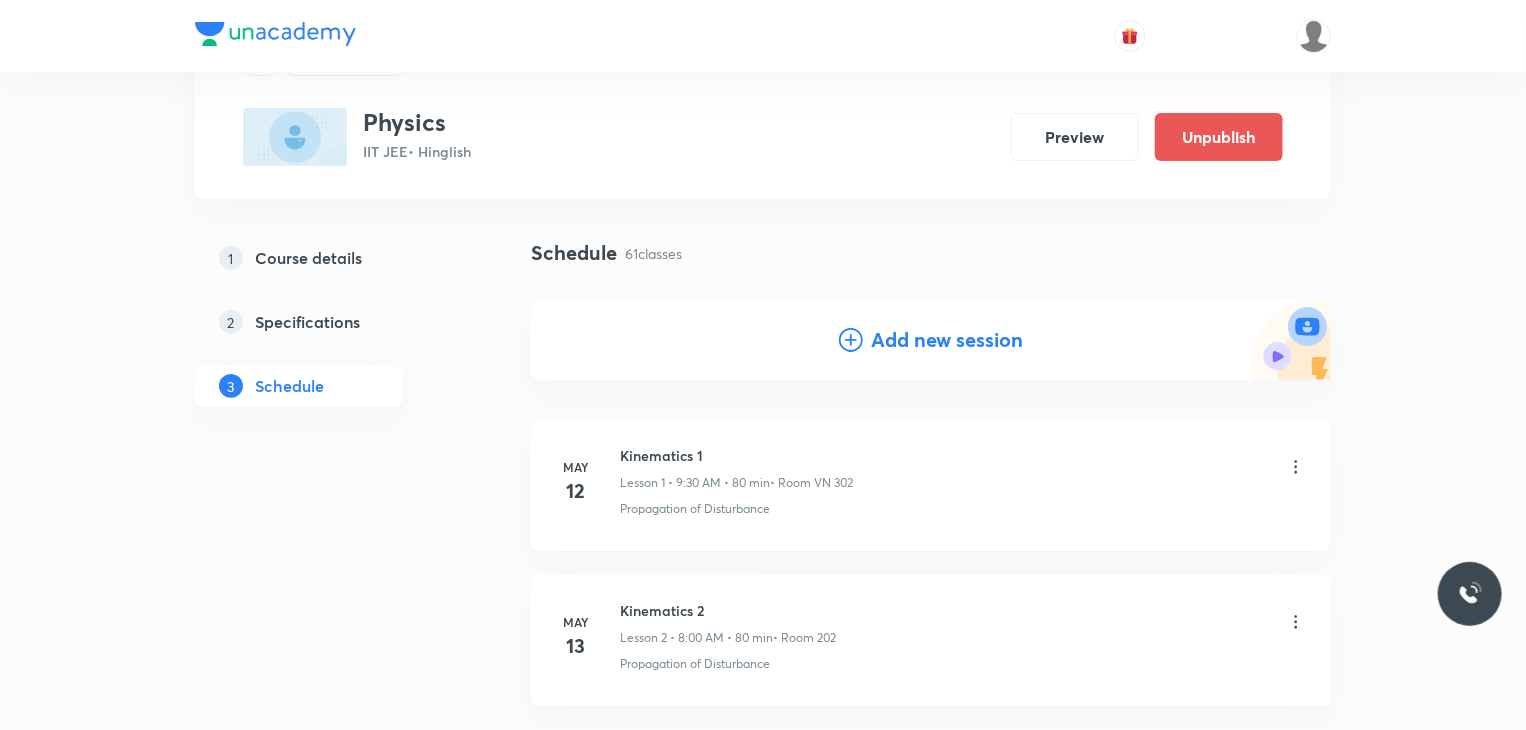 click on "Add new session" at bounding box center [947, 340] 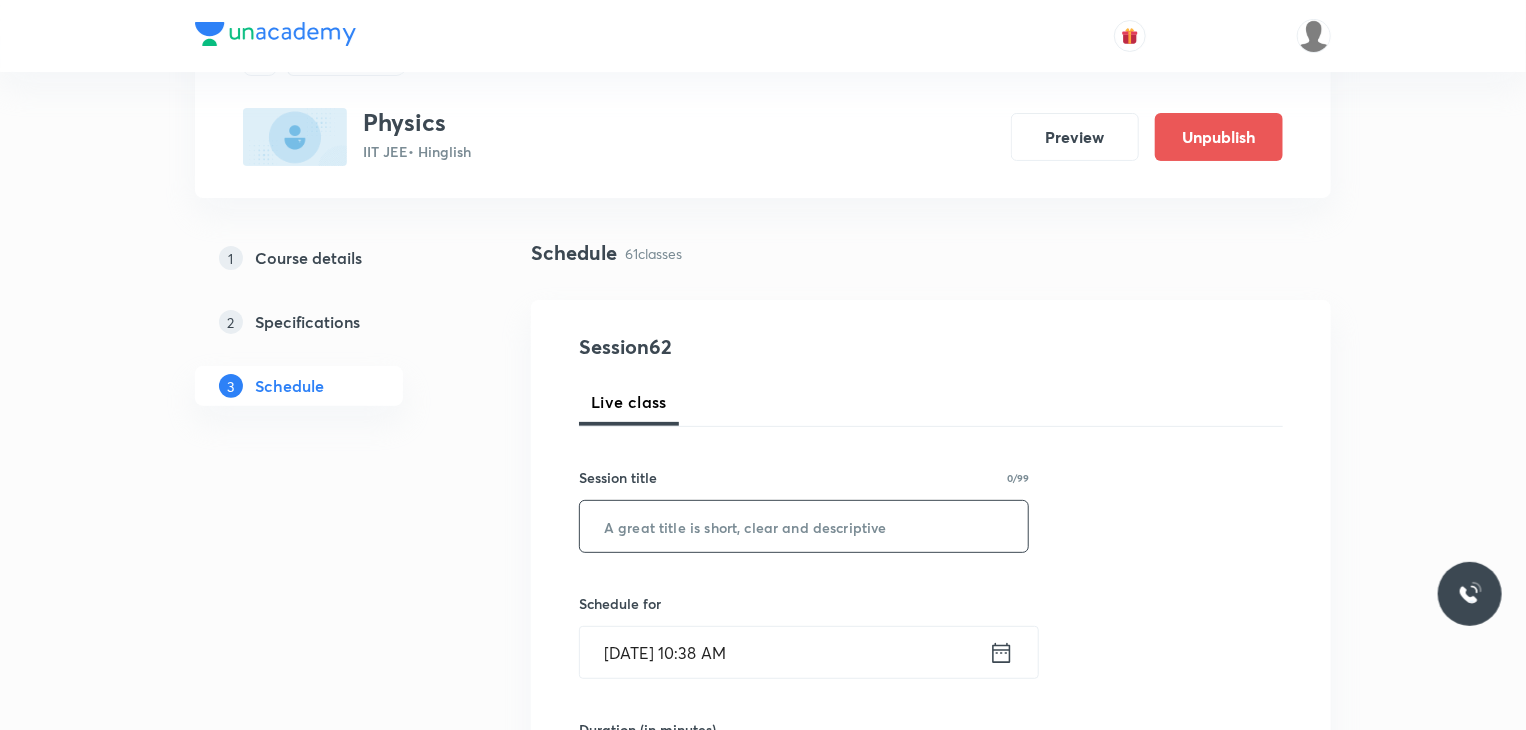 drag, startPoint x: 856, startPoint y: 502, endPoint x: 853, endPoint y: 516, distance: 14.3178215 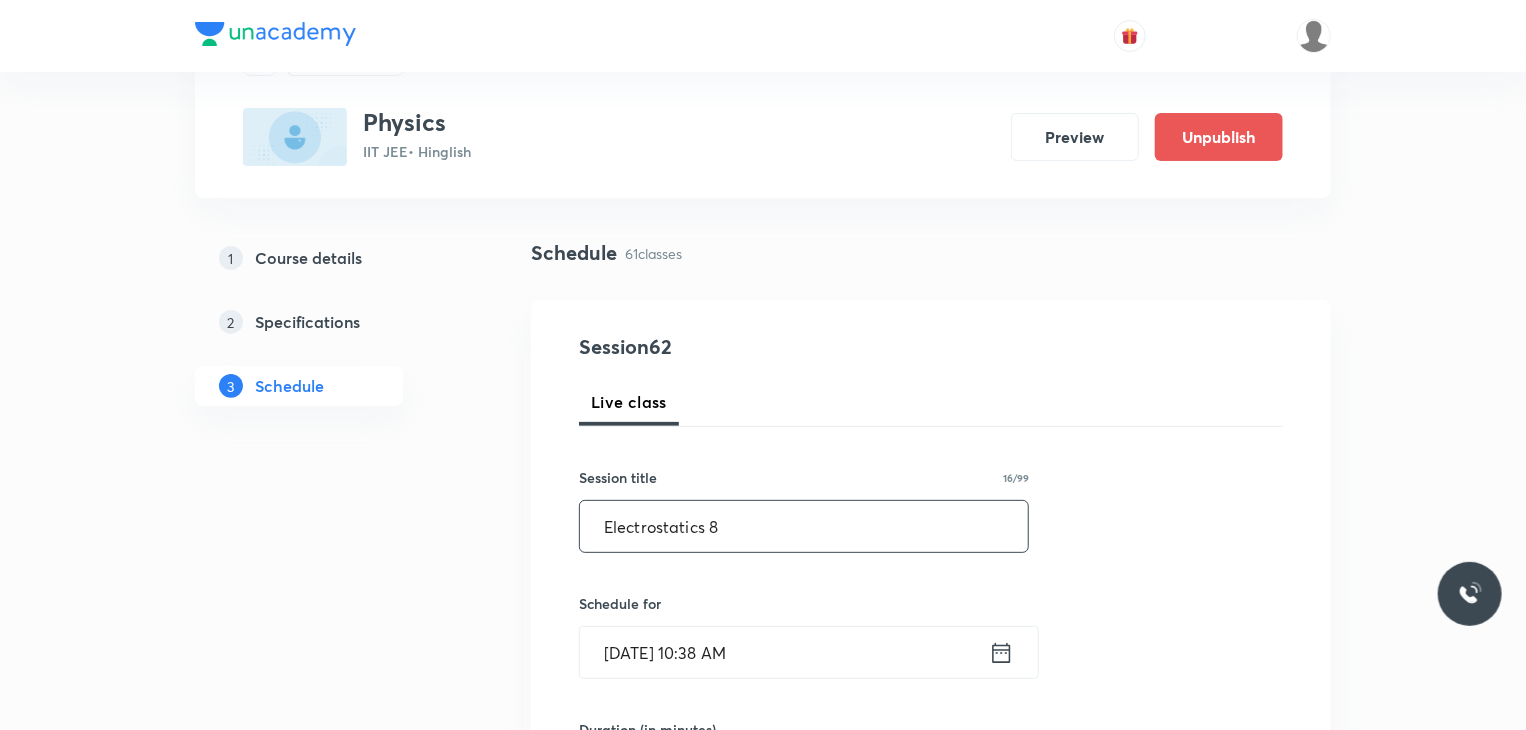type on "Electrostatics 8" 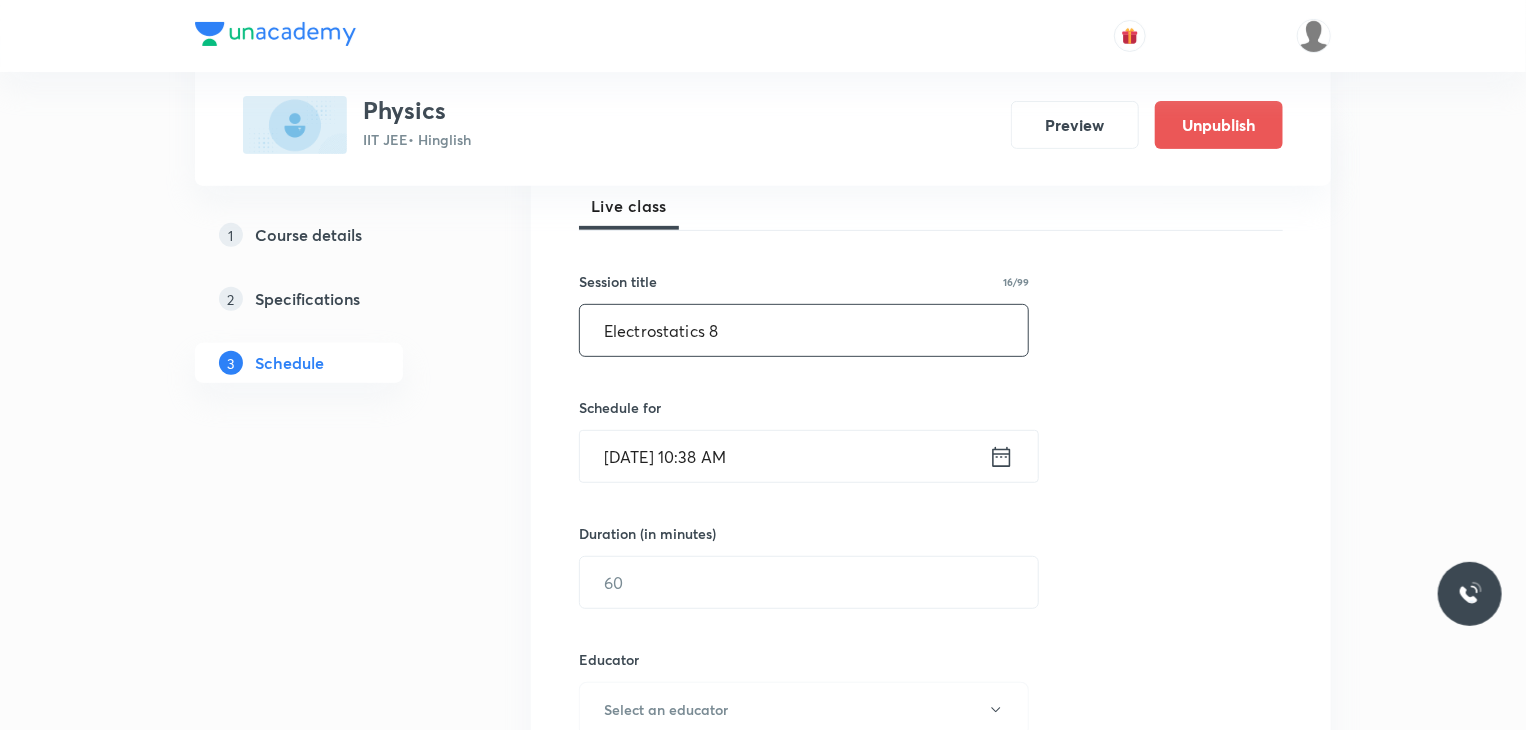 scroll, scrollTop: 300, scrollLeft: 0, axis: vertical 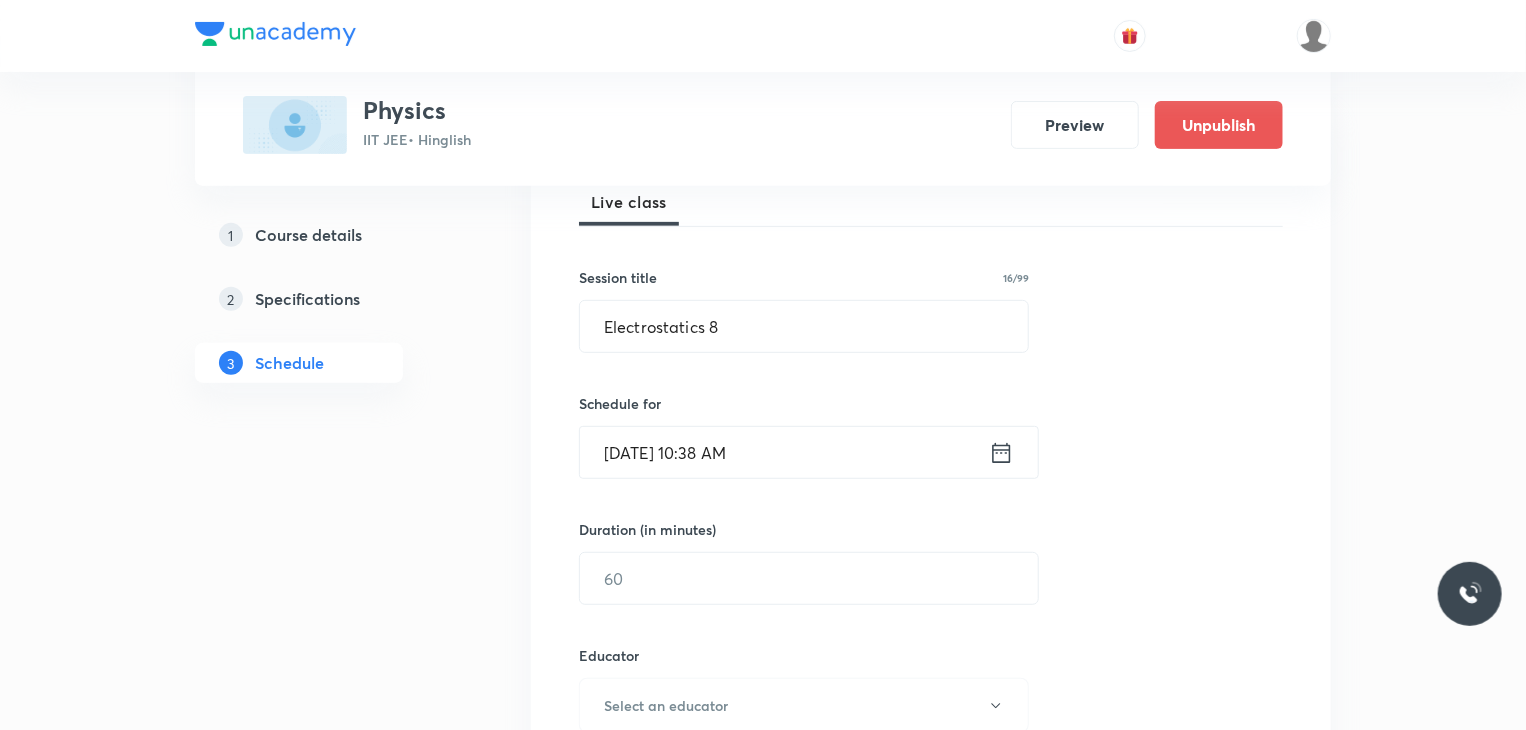click on "Jul 11, 2025, 10:38 AM" at bounding box center [784, 452] 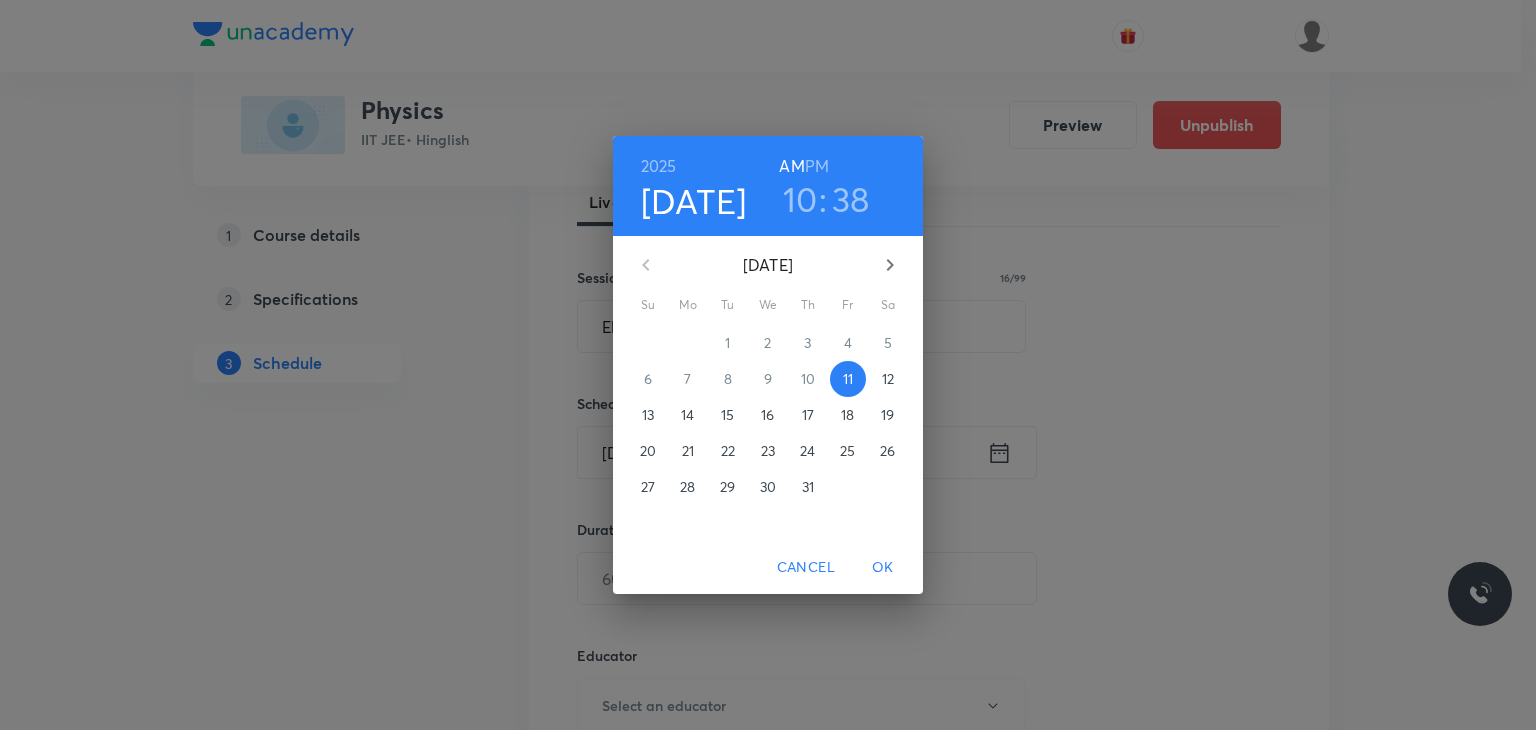 click on "10" at bounding box center [800, 199] 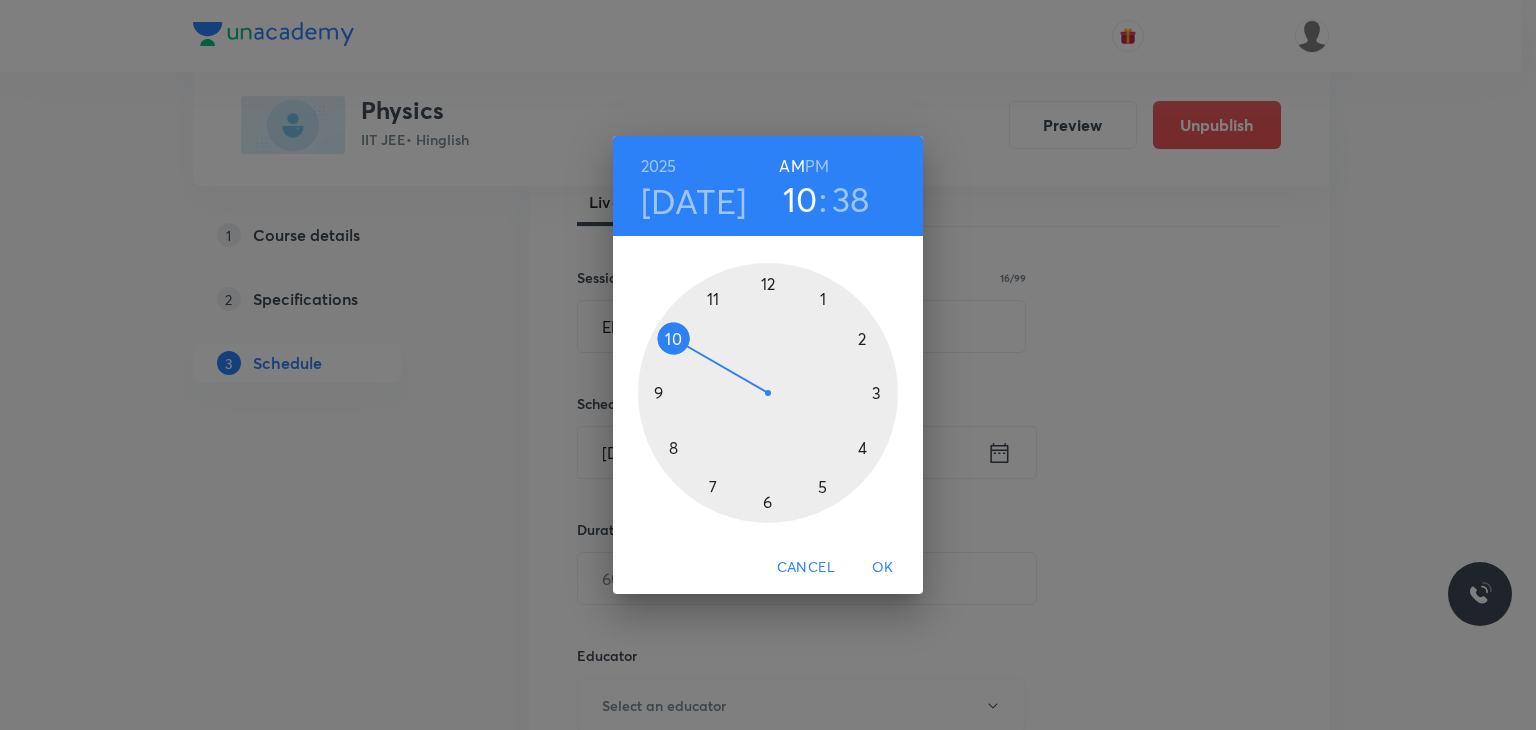 click at bounding box center (768, 393) 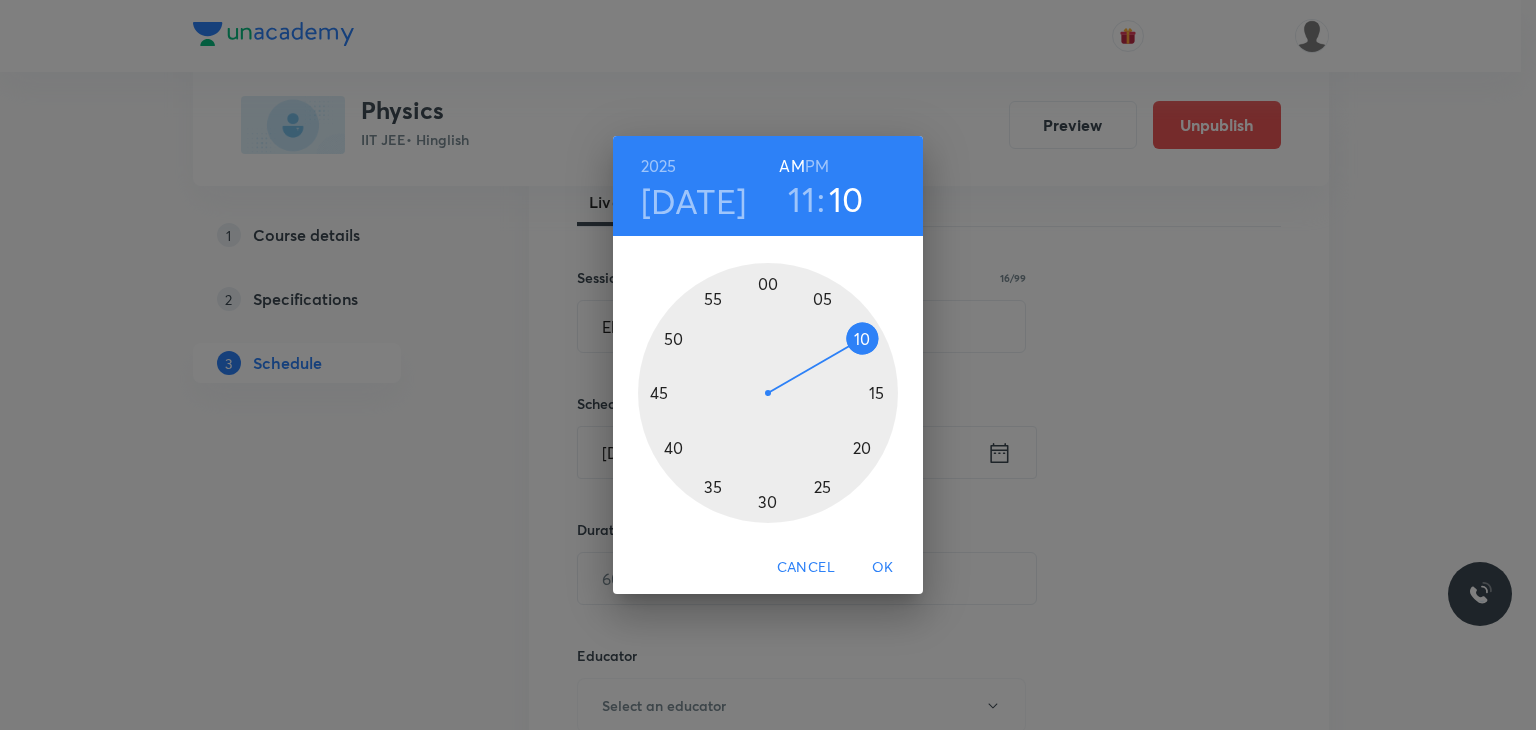 drag, startPoint x: 843, startPoint y: 333, endPoint x: 864, endPoint y: 341, distance: 22.472204 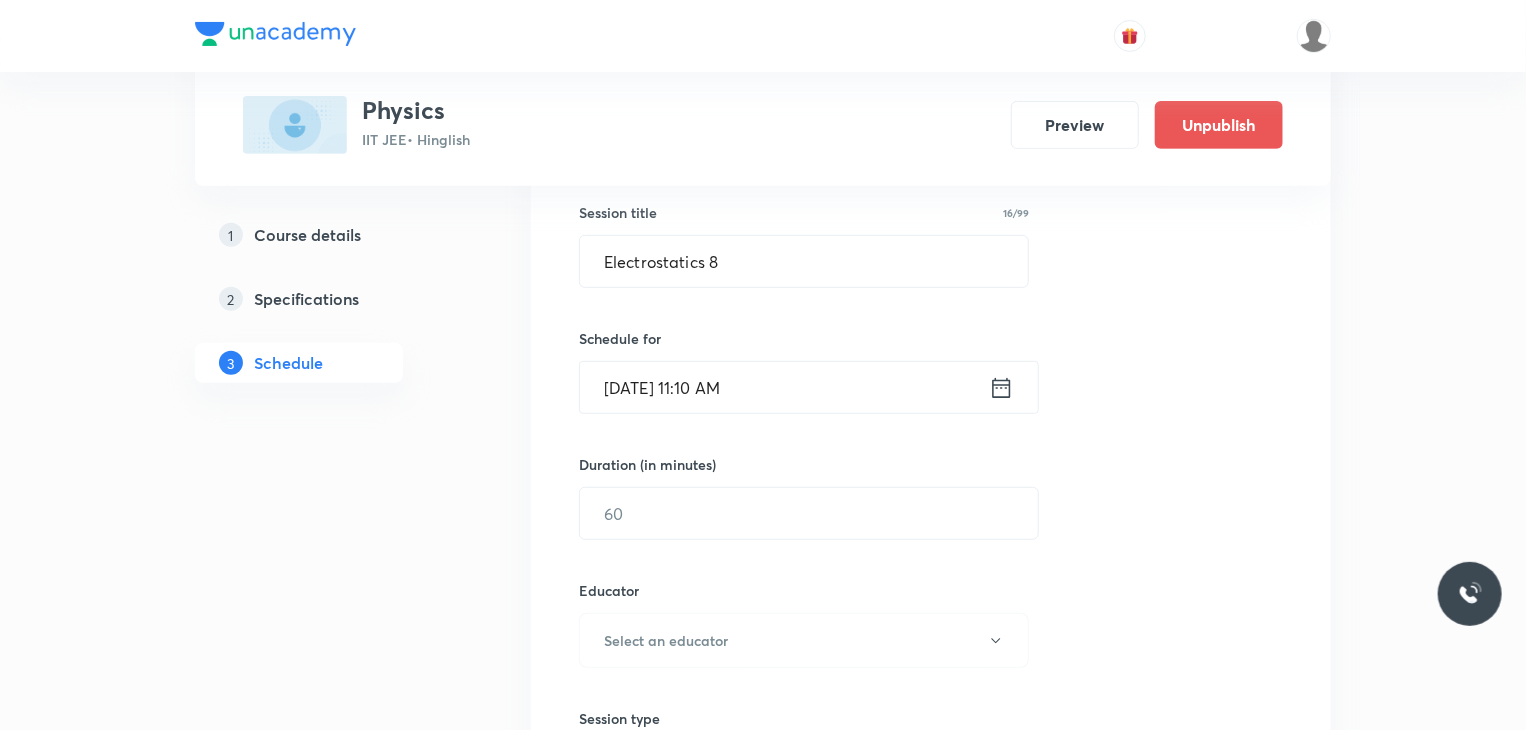scroll, scrollTop: 400, scrollLeft: 0, axis: vertical 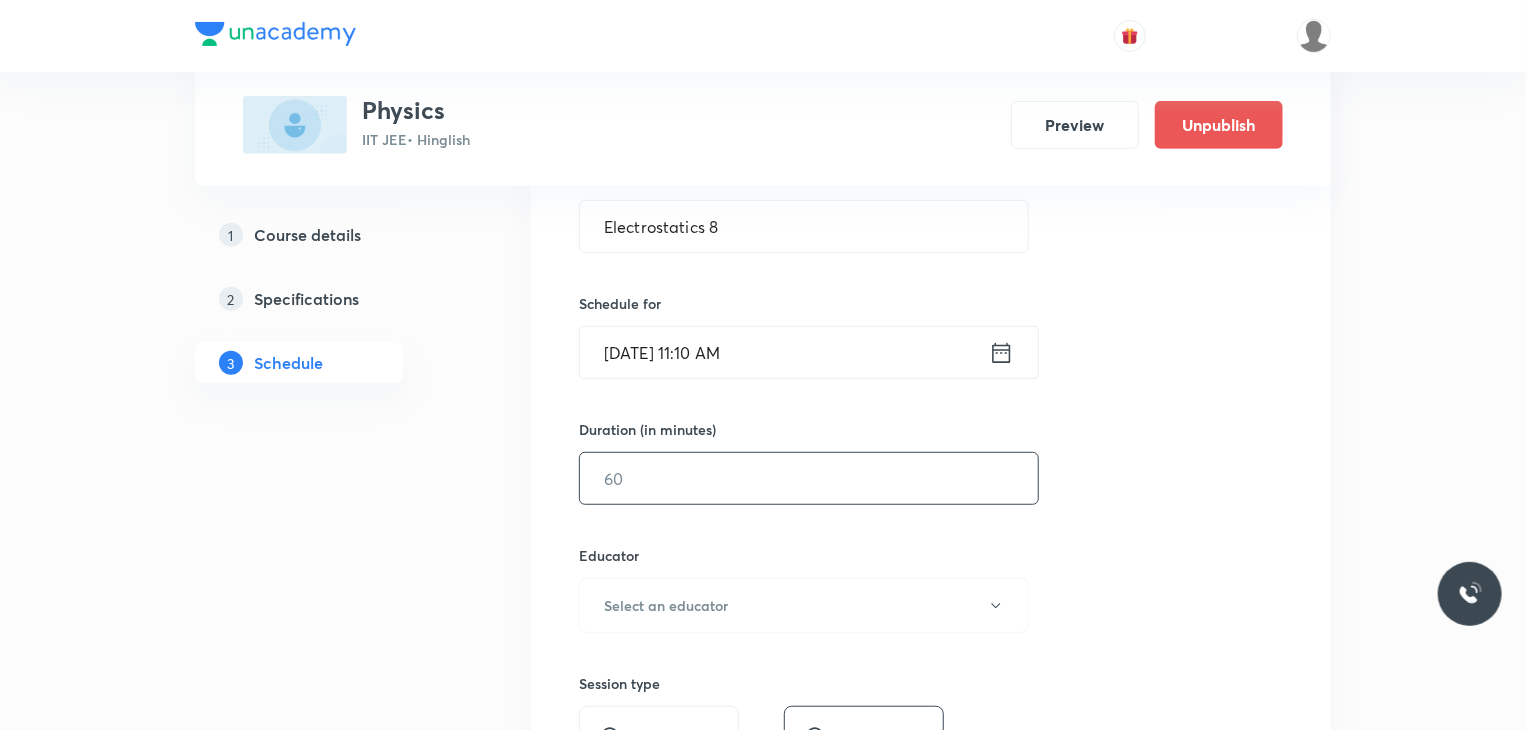 click at bounding box center [809, 478] 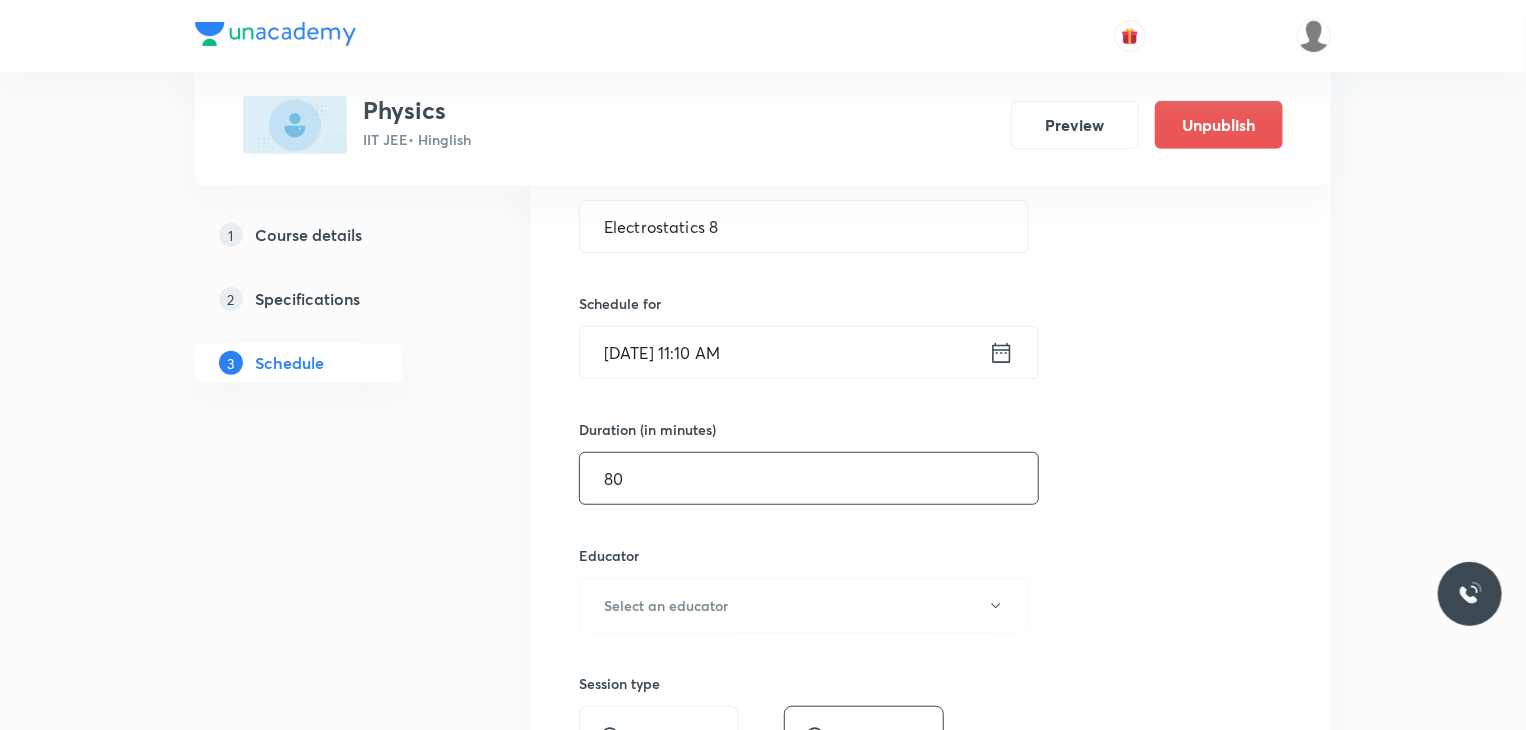 type on "80" 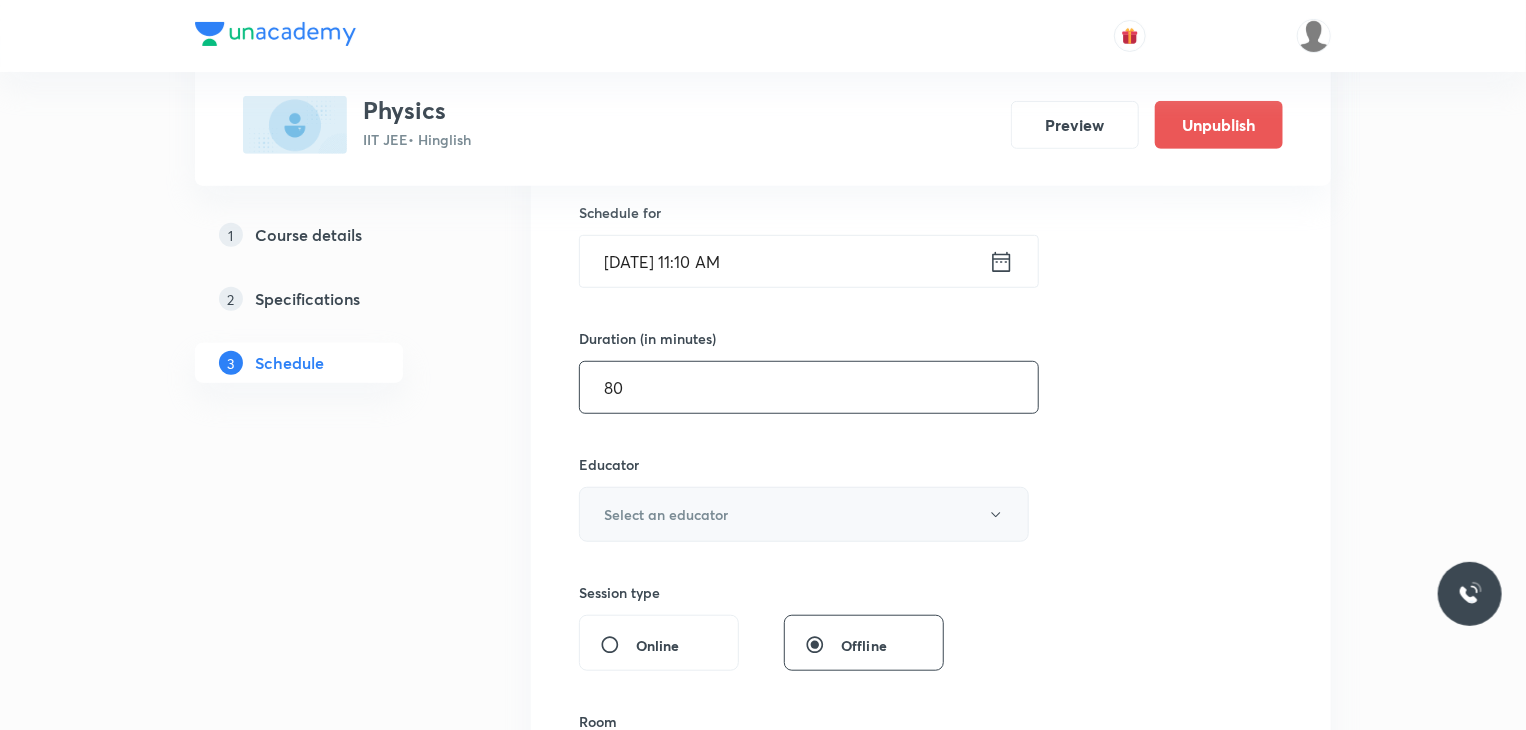 scroll, scrollTop: 600, scrollLeft: 0, axis: vertical 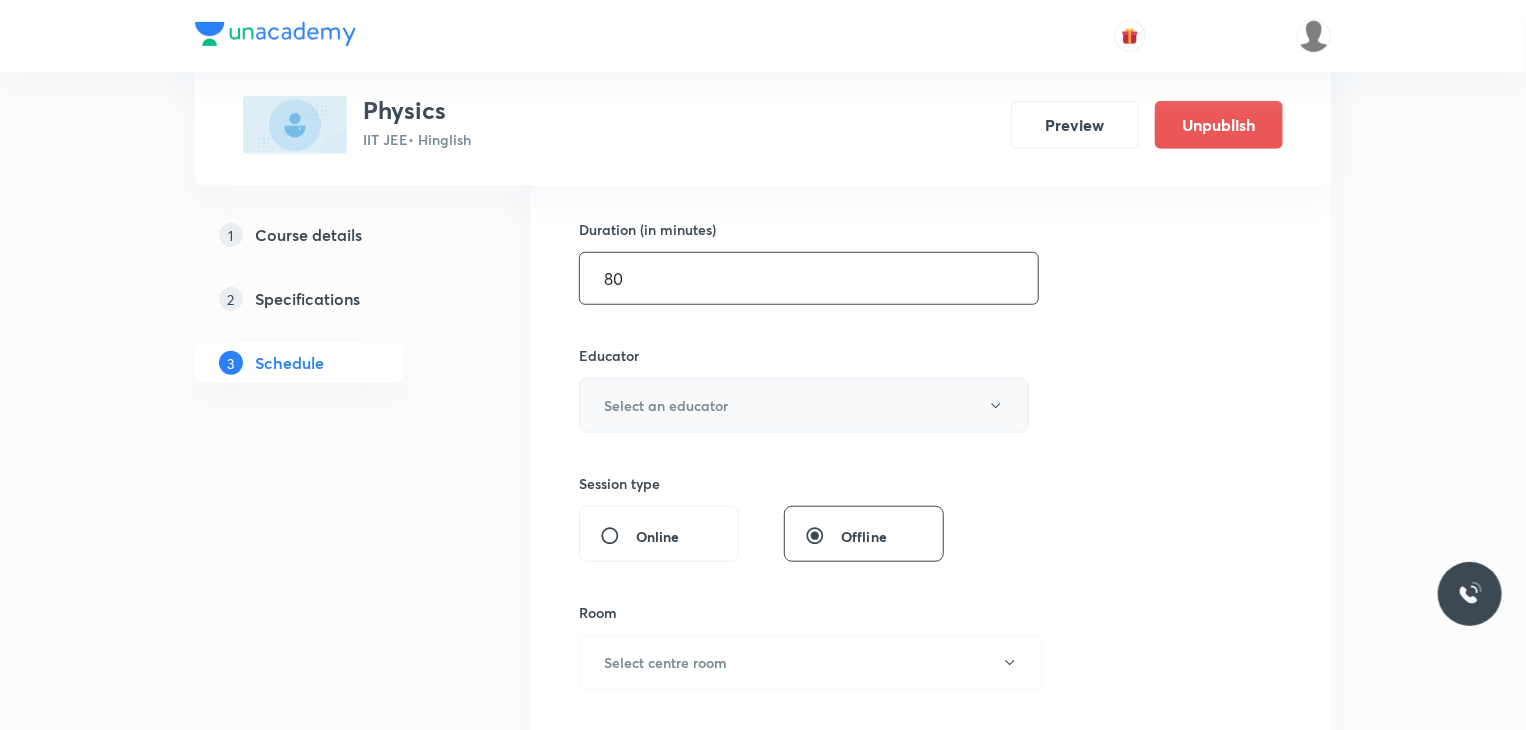 click on "Select an educator" at bounding box center [666, 405] 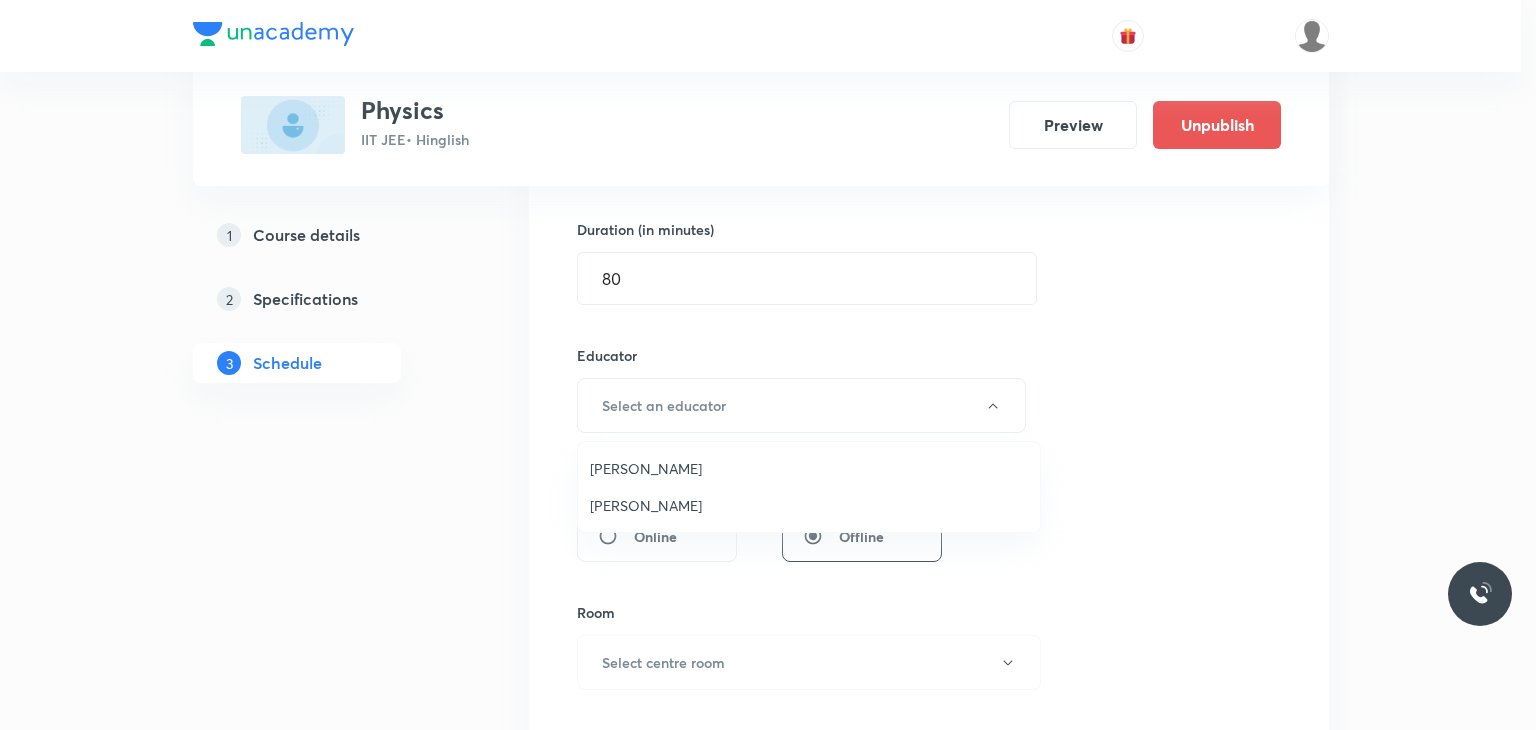 click on "Nitin Rathore" at bounding box center [809, 505] 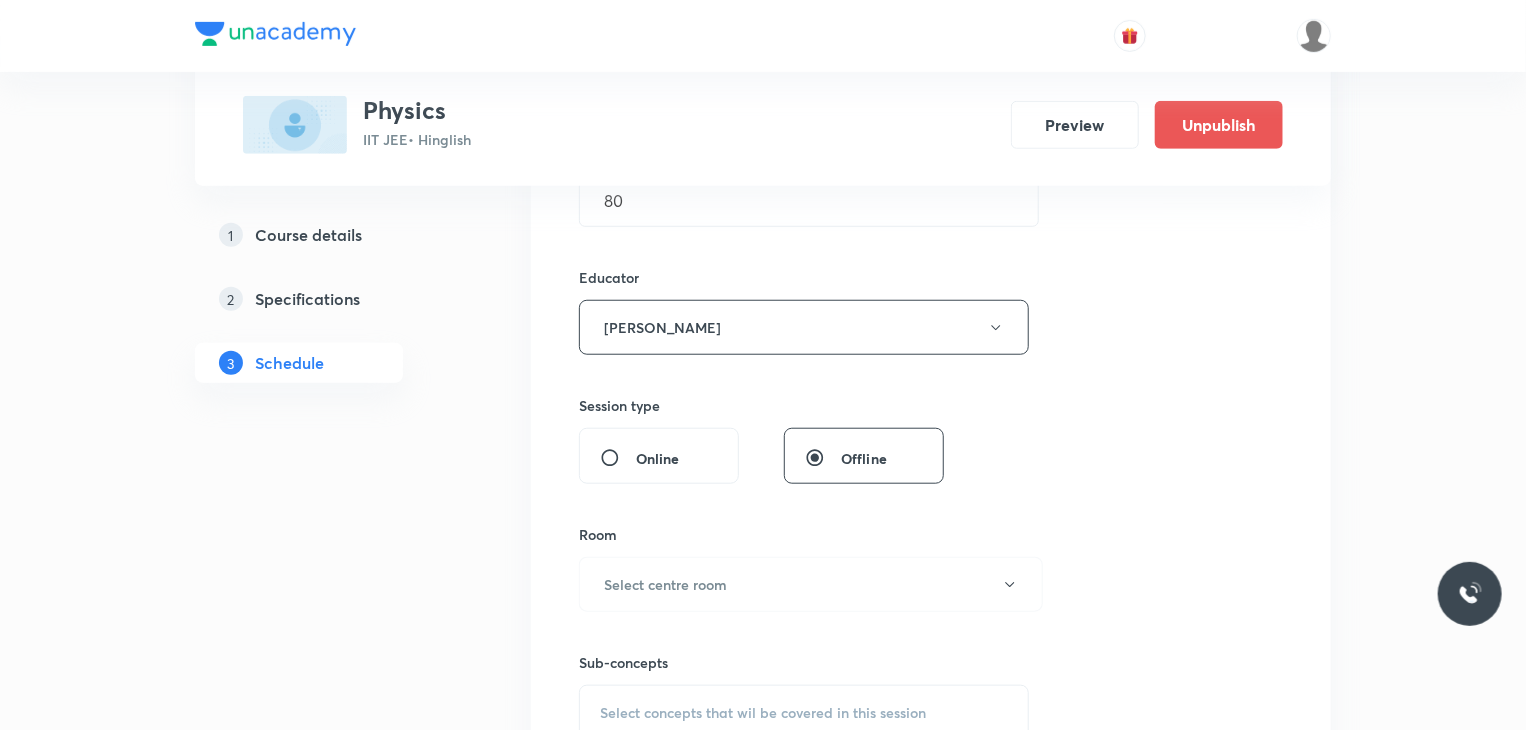 scroll, scrollTop: 700, scrollLeft: 0, axis: vertical 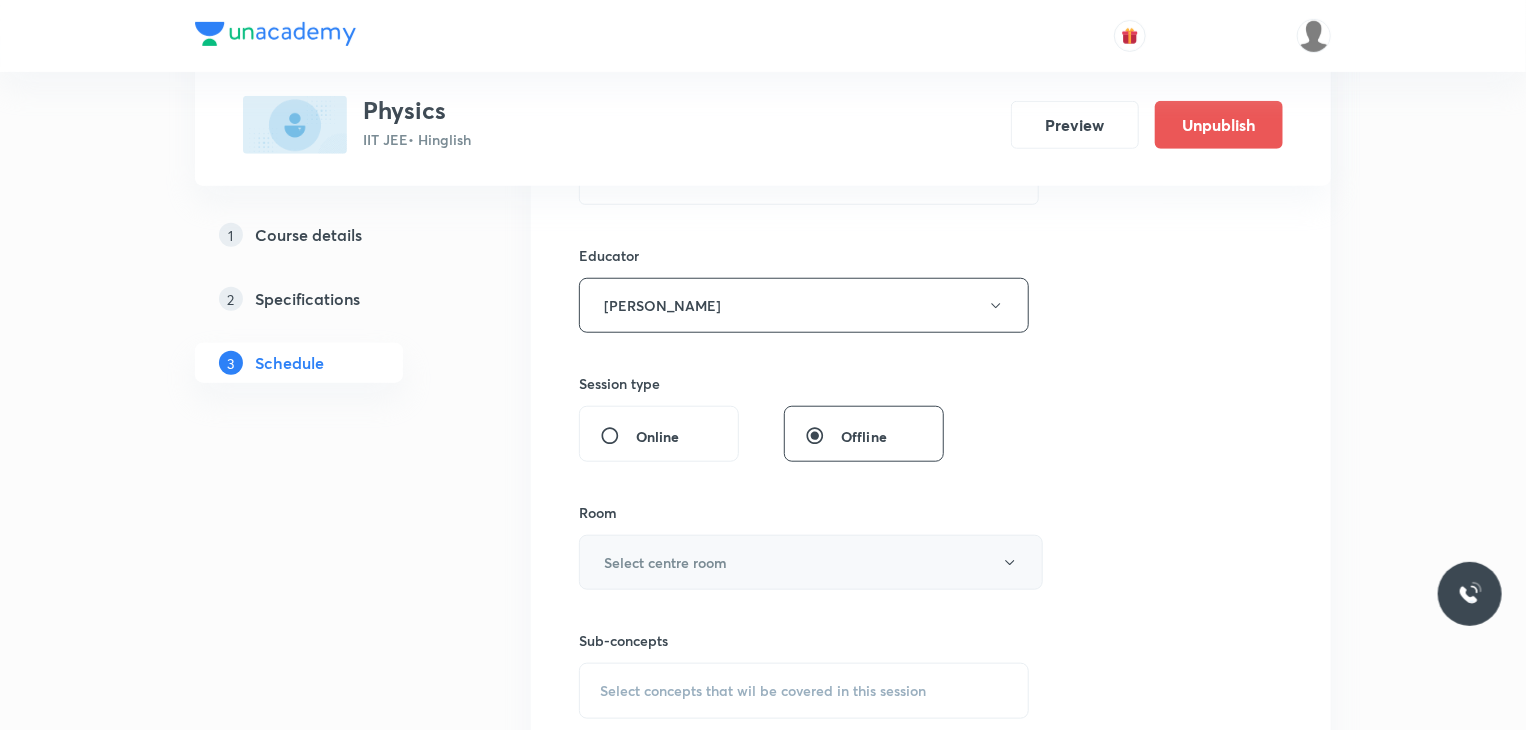 click on "Select centre room" at bounding box center [811, 562] 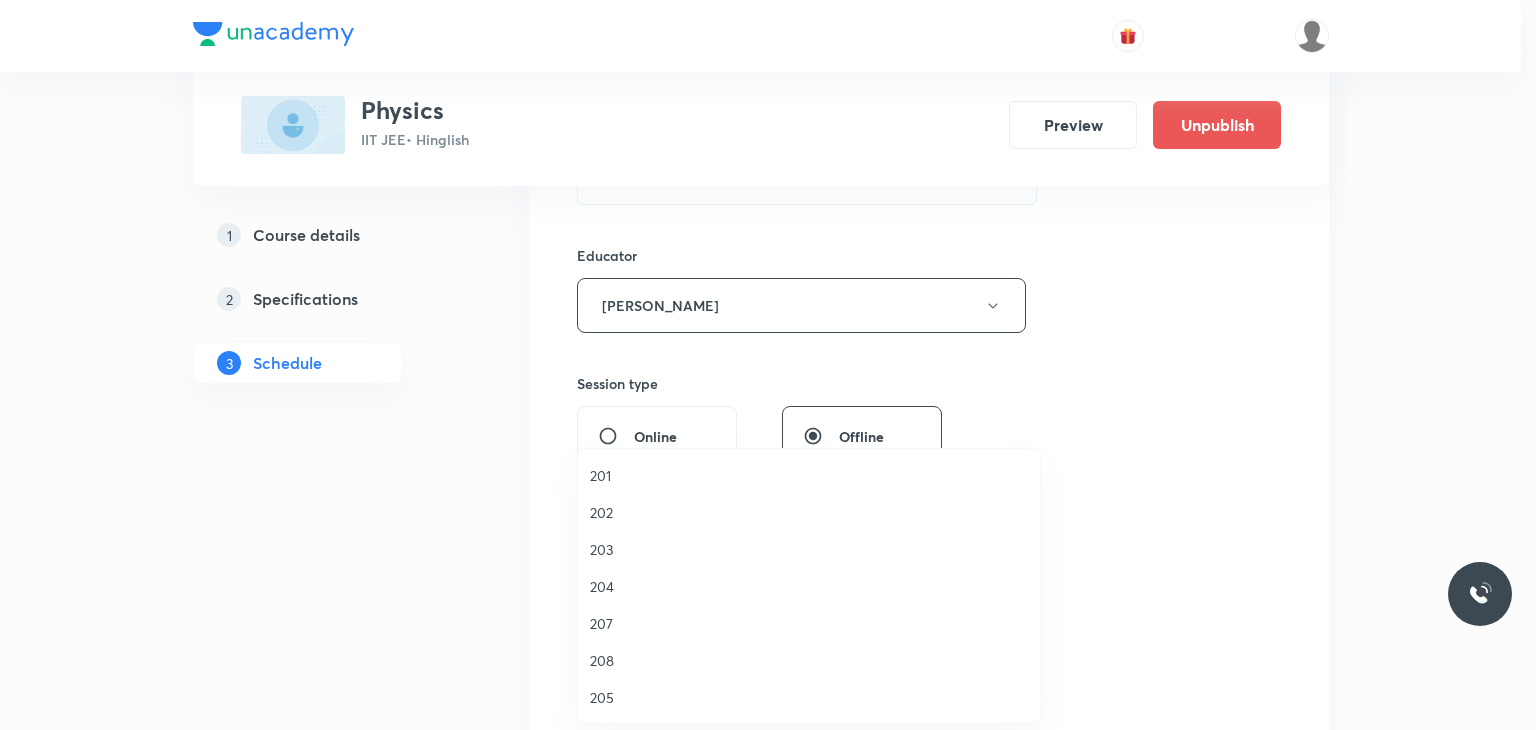 click on "201" at bounding box center (809, 475) 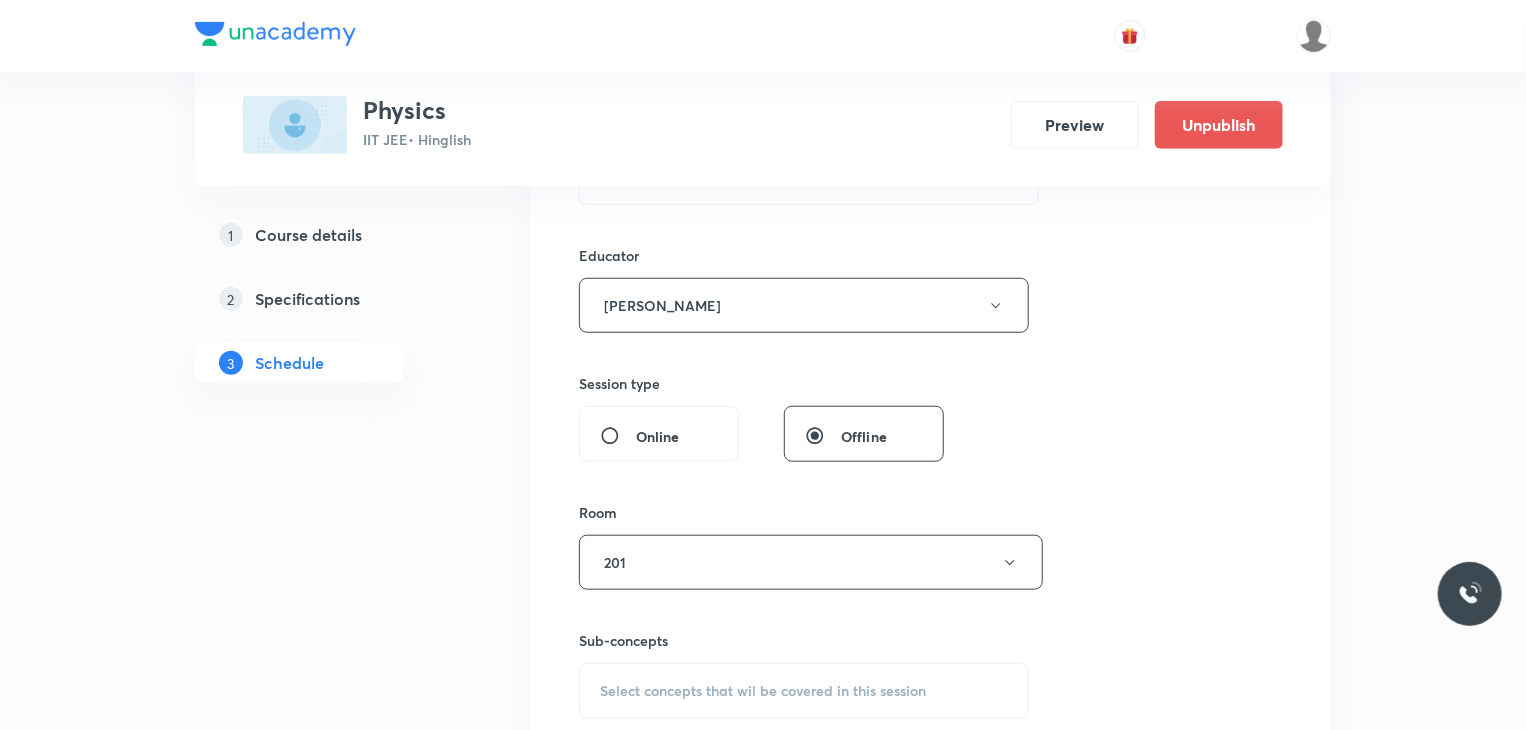 click on "Select concepts that wil be covered in this session" at bounding box center [763, 691] 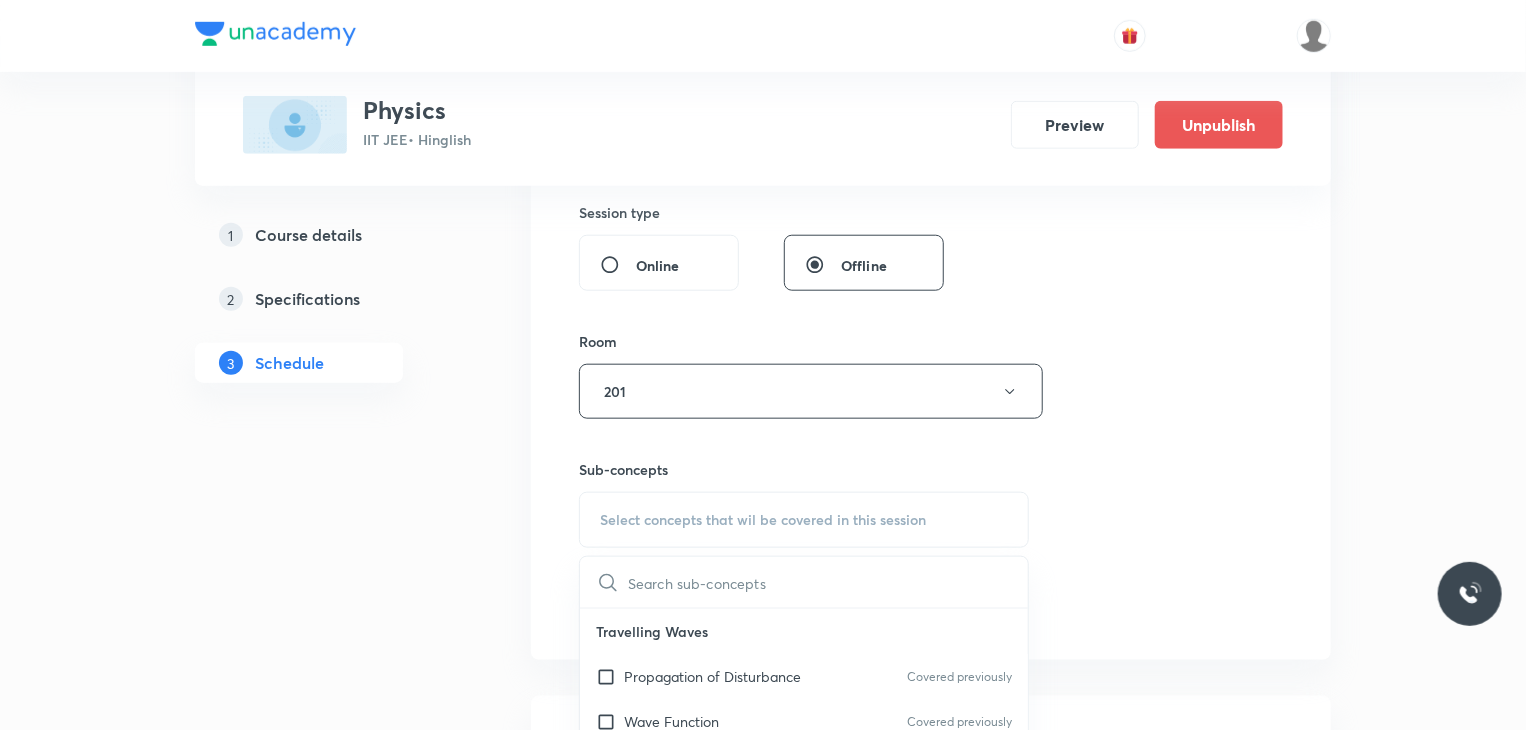 scroll, scrollTop: 947, scrollLeft: 0, axis: vertical 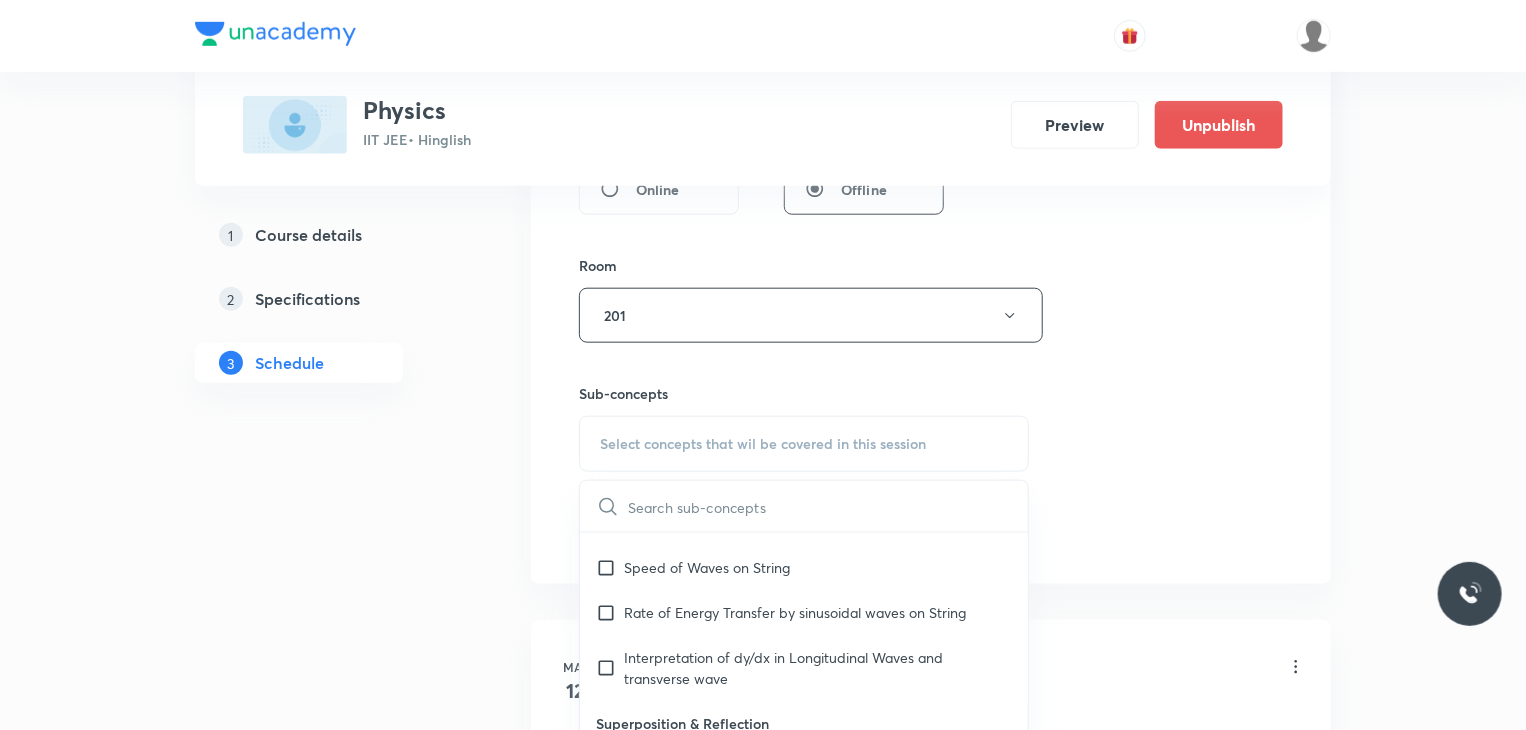 click on "Rate of Energy Transfer by sinusoidal waves on String" at bounding box center [795, 612] 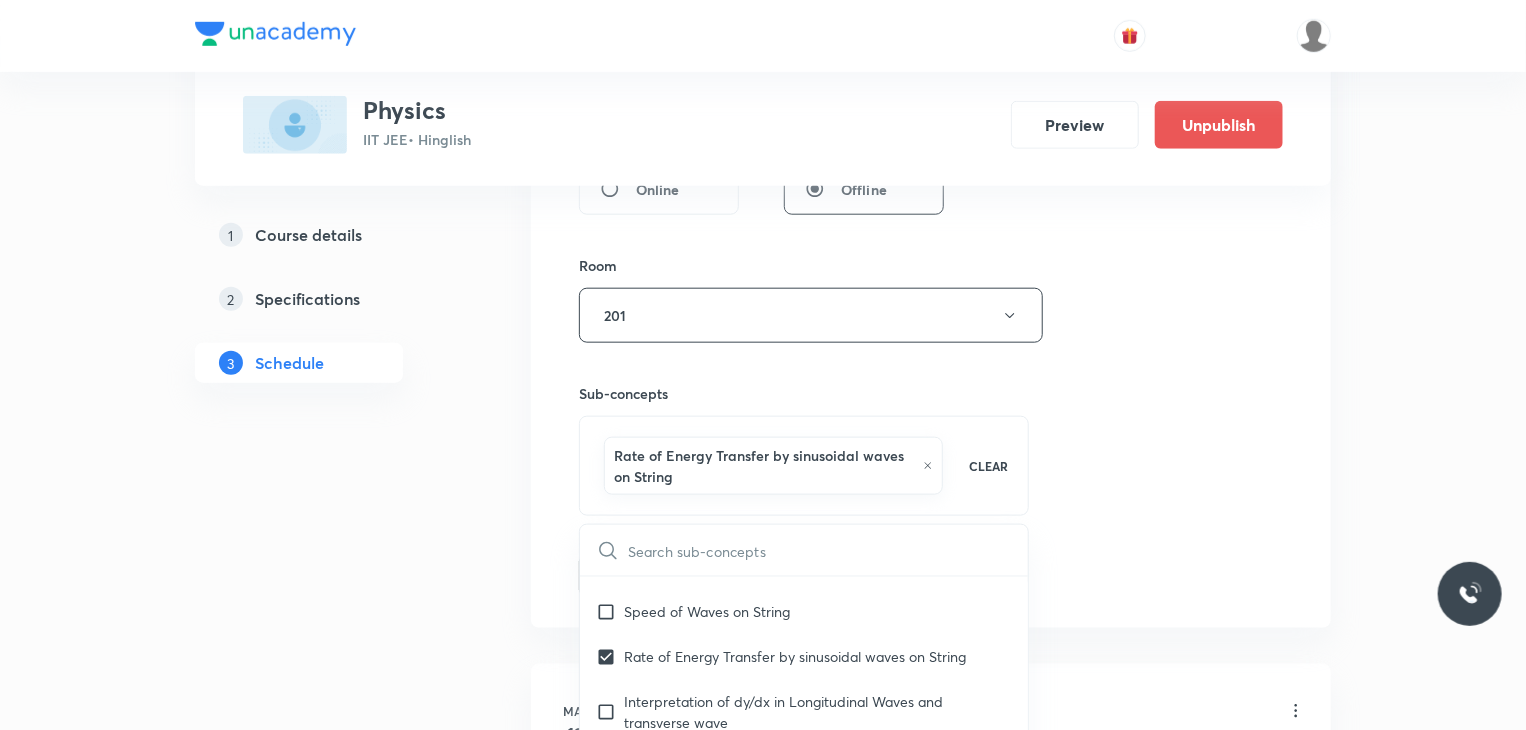click on "Session  62 Live class Session title 16/99 Electrostatics 8 ​ Schedule for Jul 11, 2025, 11:10 AM ​ Duration (in minutes) 80 ​ Educator Nitin Rathore   Session type Online Offline Room 201 Sub-concepts Rate of Energy Transfer by sinusoidal waves on String CLEAR ​ Travelling Waves Propagation of Disturbance Covered previously Wave Function  Covered previously Equation of a Plane Progressive Wave (Travelling Wave) Covered previously Travelling Wave Model Sinusoidal Waves on strings  Speed of Waves on String  Rate of Energy Transfer by sinusoidal waves on String Interpretation of dy/dx in Longitudinal Waves and transverse wave  Superposition & Reflection Sound Waves Superposition of Sinusoidal Waves Propagation of Sound Waves Interference of the Waves Speed of Sound Waves Quinck's Tube Speed of Sound:Newton's Formula Reflection of Waves at Fixed End and Free End Laplace's Correction  Reflection and Refraction of Wave Factors Affecting Speed of Sound in Gas  Waves on Strings Pressure Waves Standing Waves" at bounding box center (931, 40) 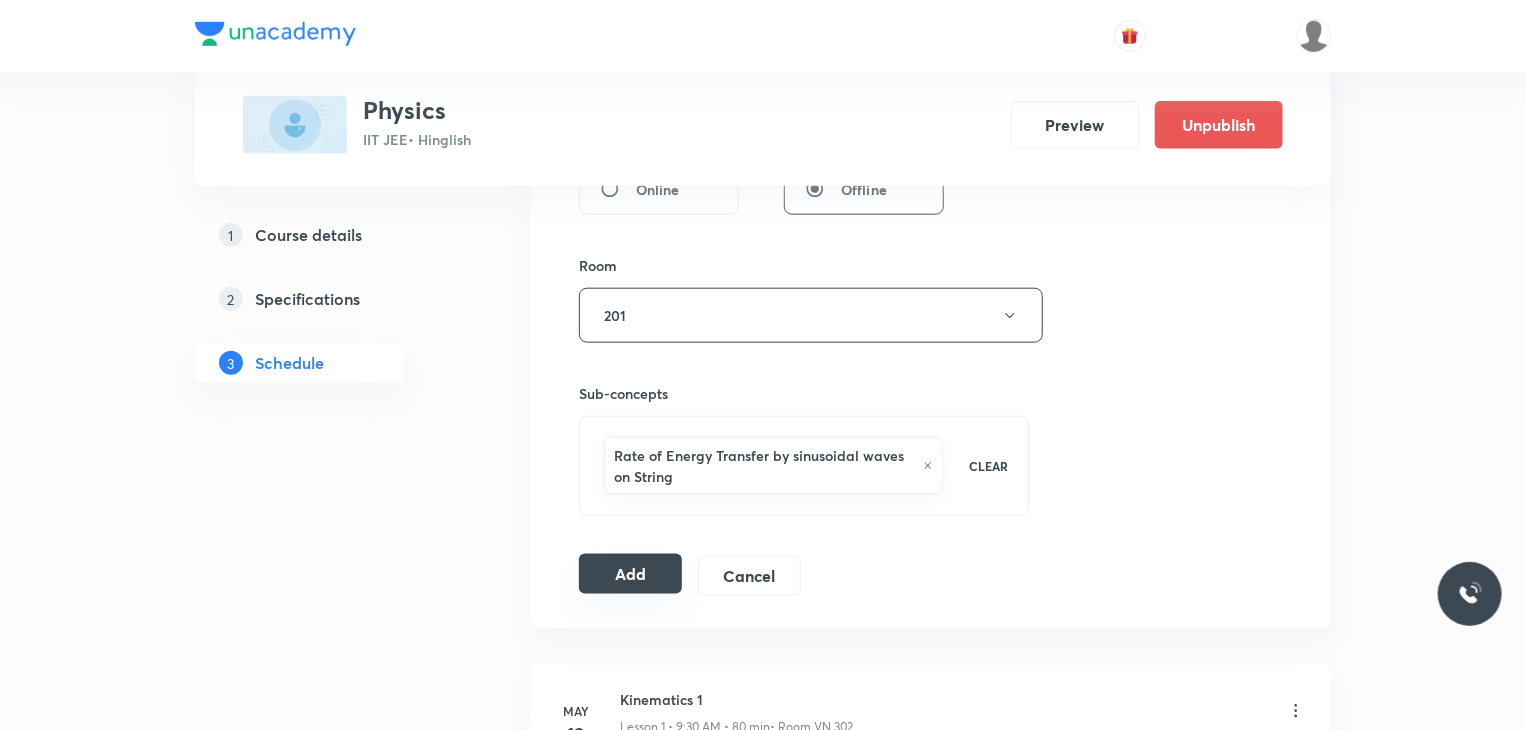 click on "Add" at bounding box center (630, 574) 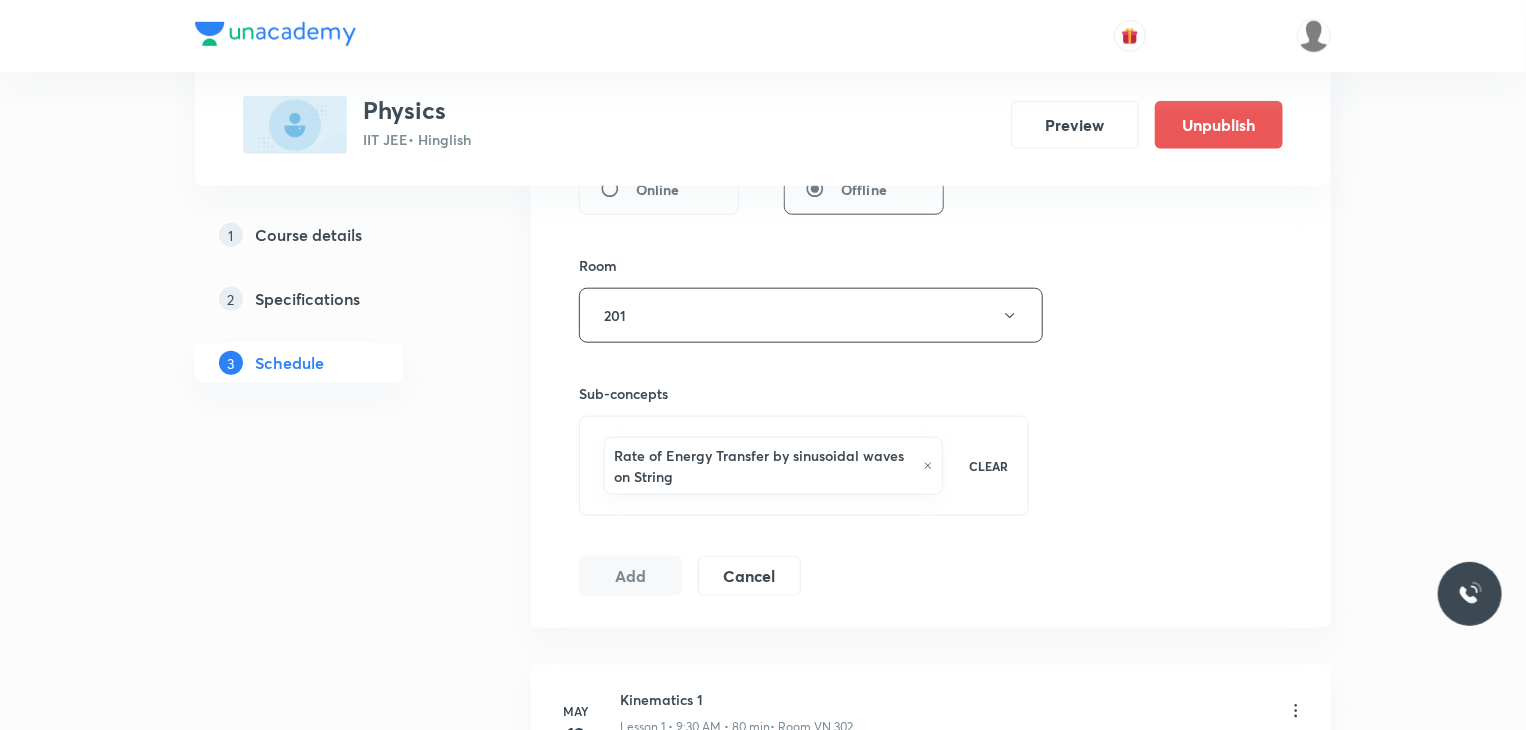 scroll, scrollTop: 10473, scrollLeft: 0, axis: vertical 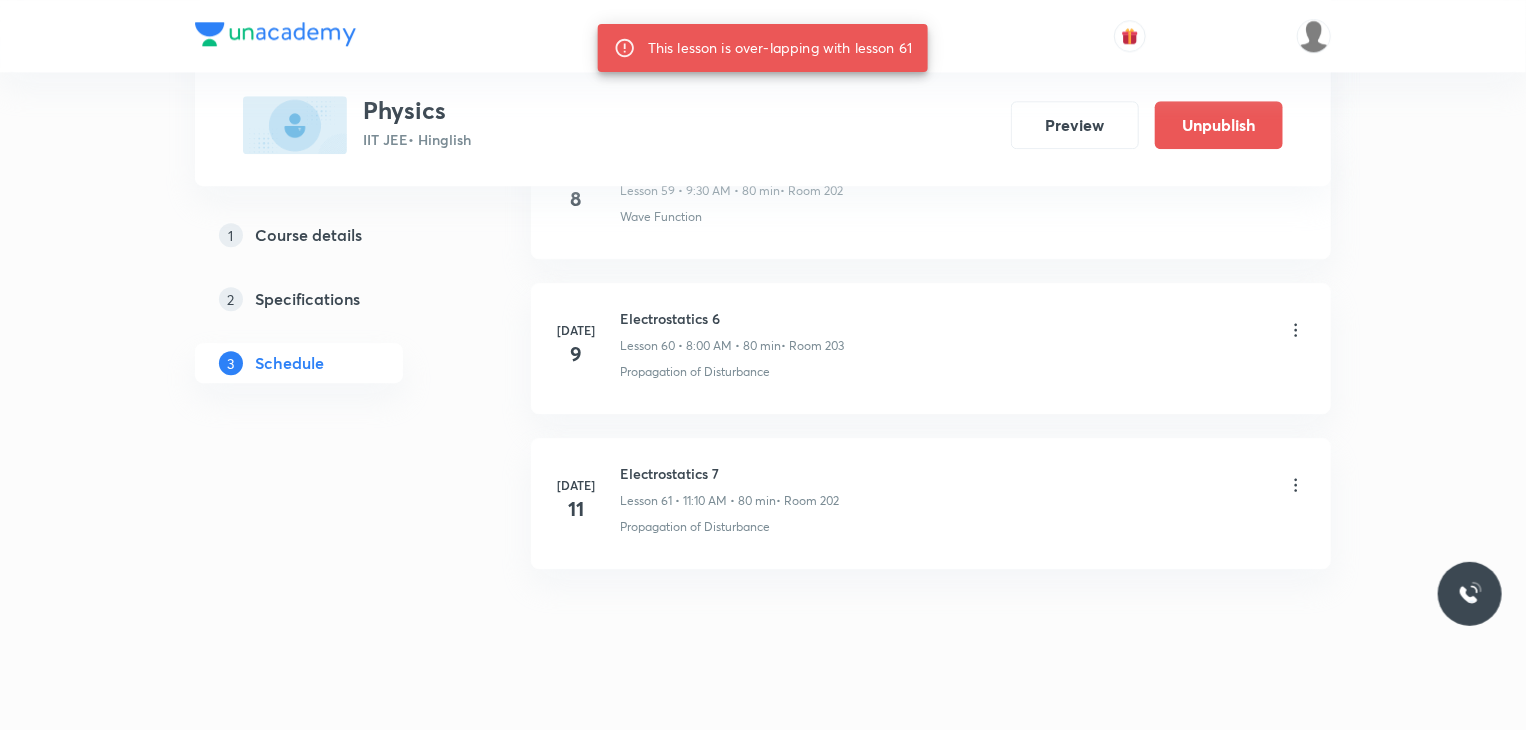 drag, startPoint x: 1396, startPoint y: 594, endPoint x: 1418, endPoint y: 606, distance: 25.059929 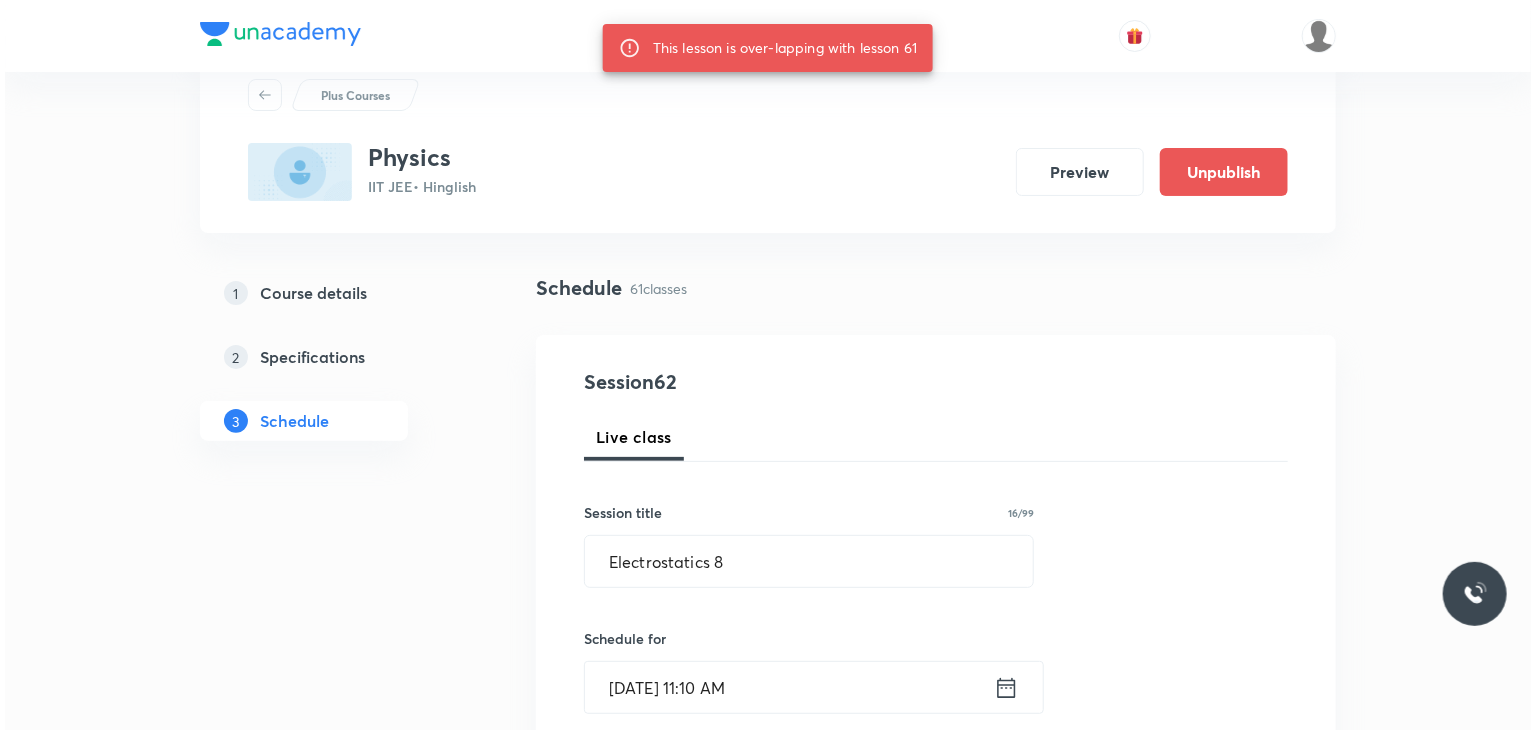 scroll, scrollTop: 100, scrollLeft: 0, axis: vertical 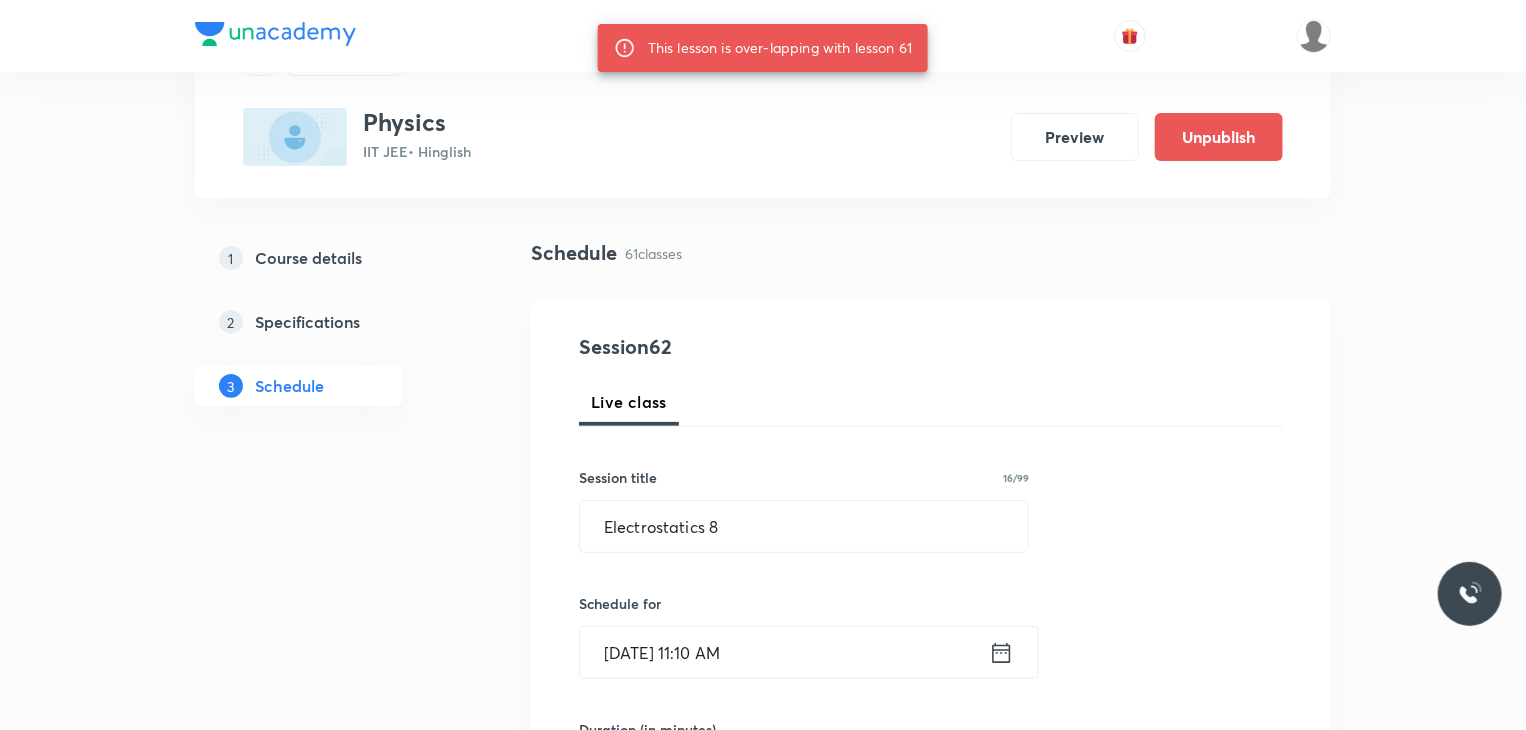 click on "[DATE] 11:10 AM" at bounding box center (784, 652) 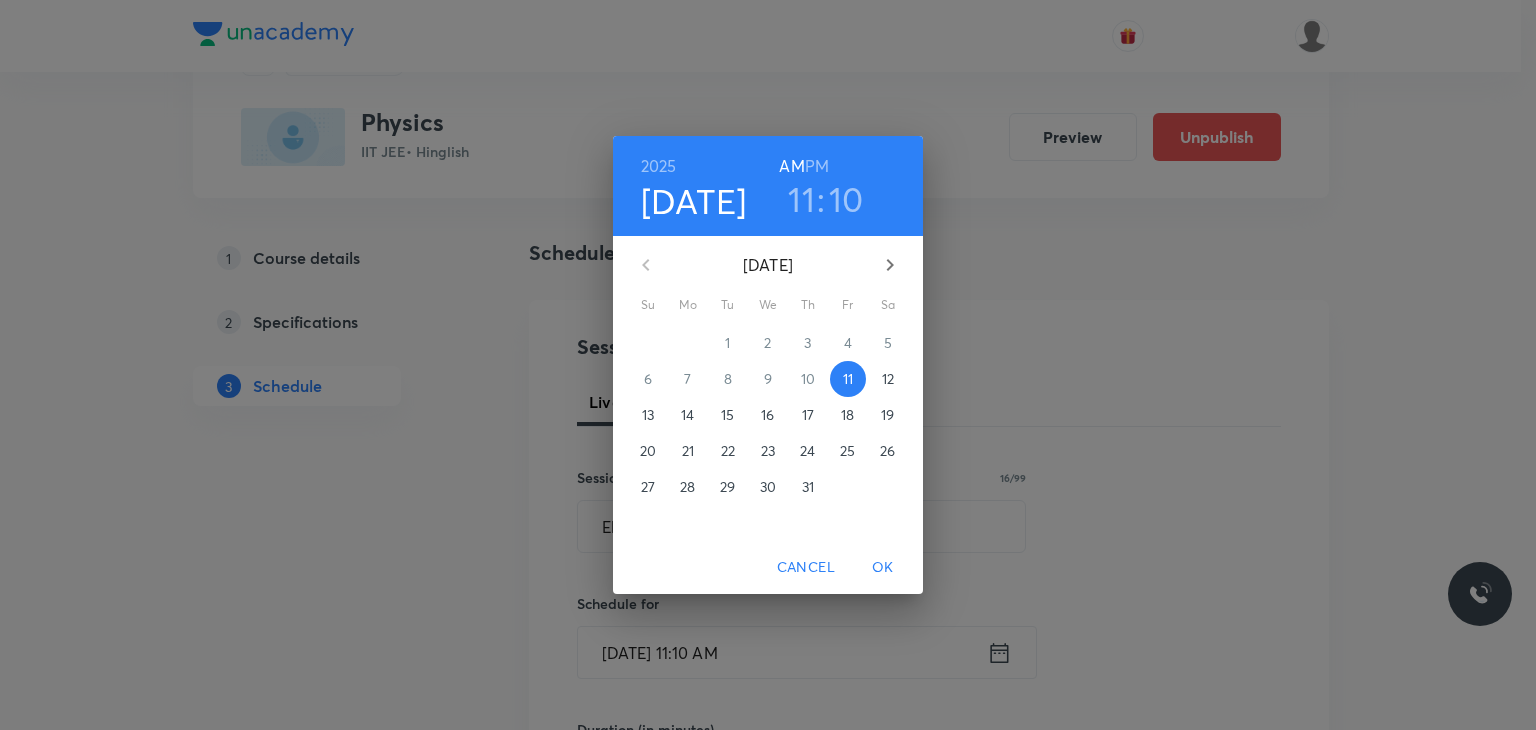 click on "PM" at bounding box center [817, 166] 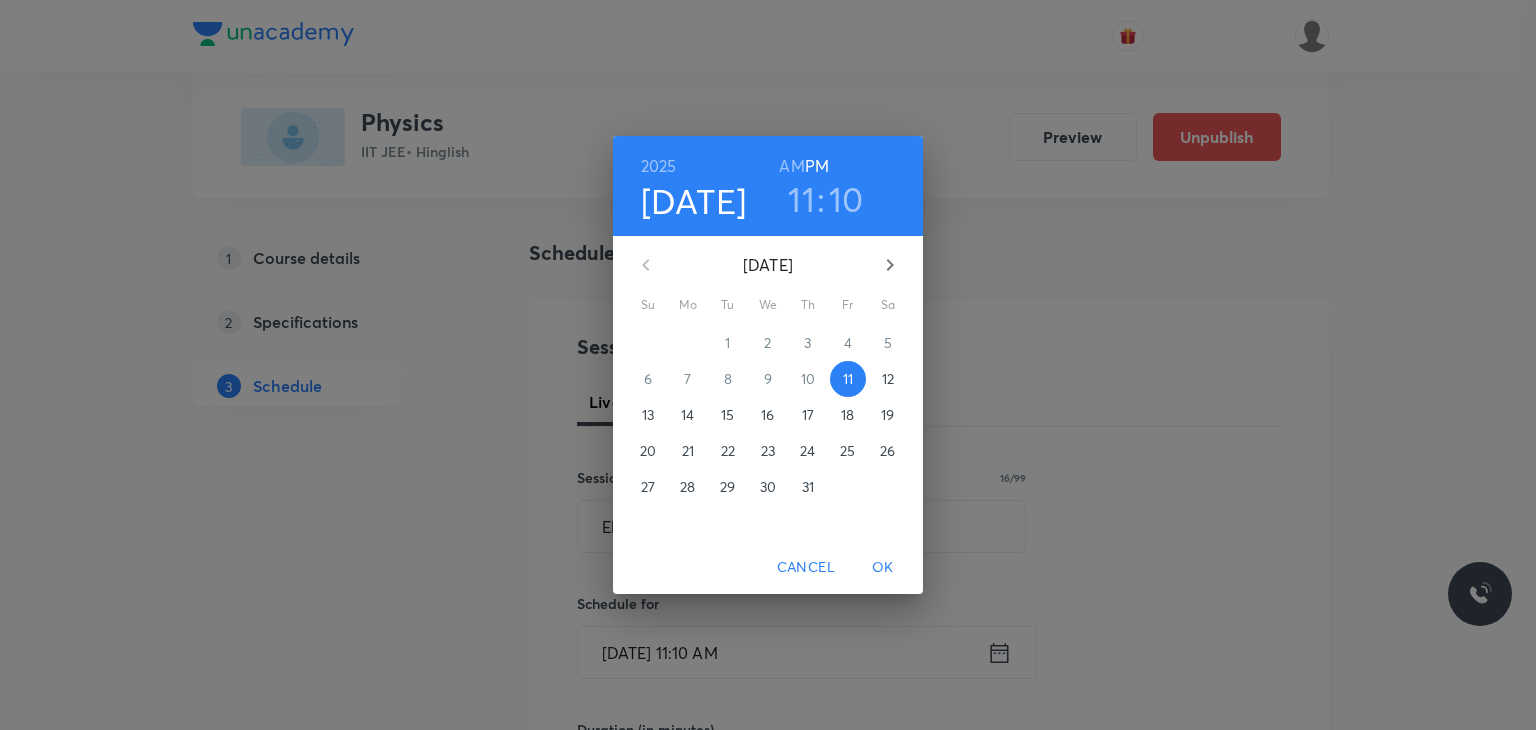 click on "11" at bounding box center [801, 199] 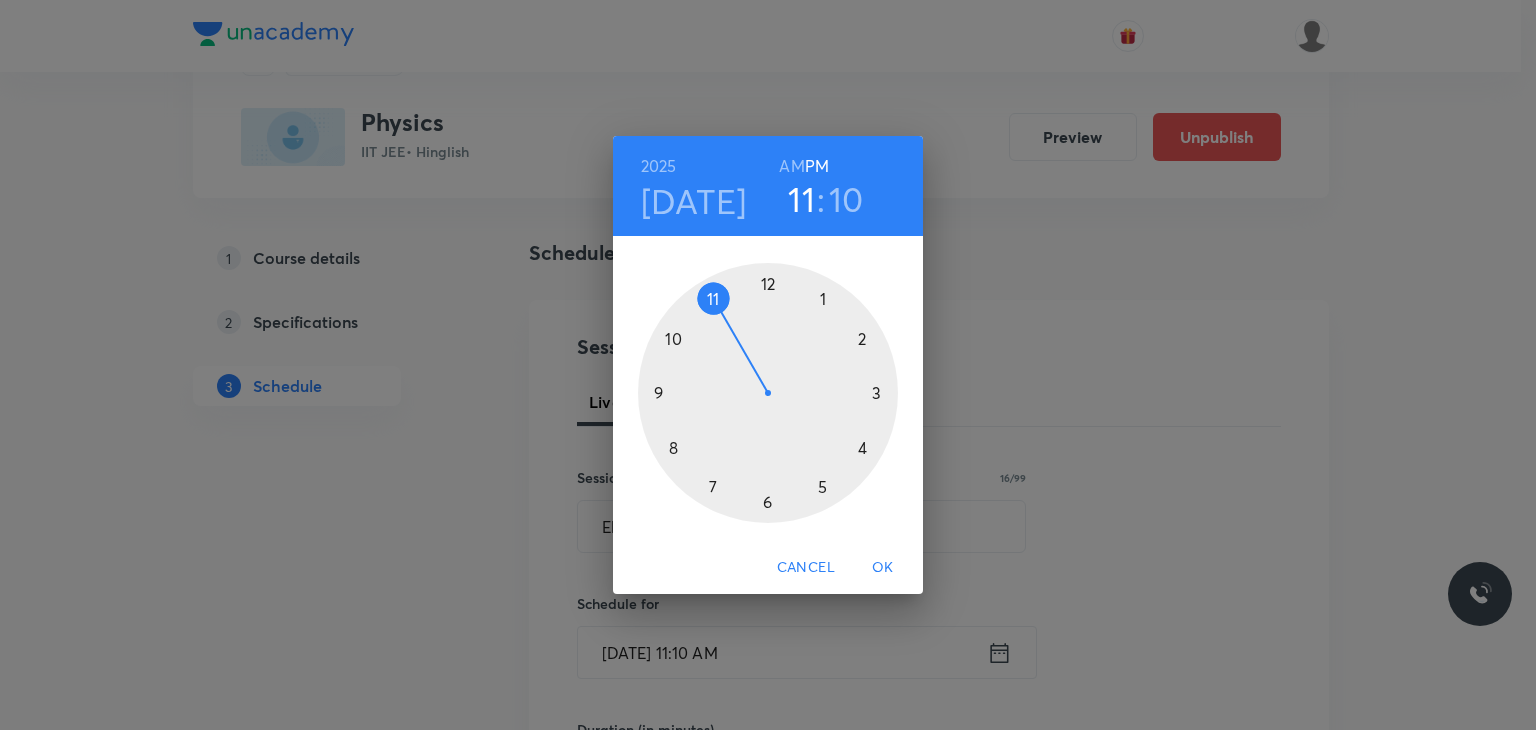 click at bounding box center [768, 393] 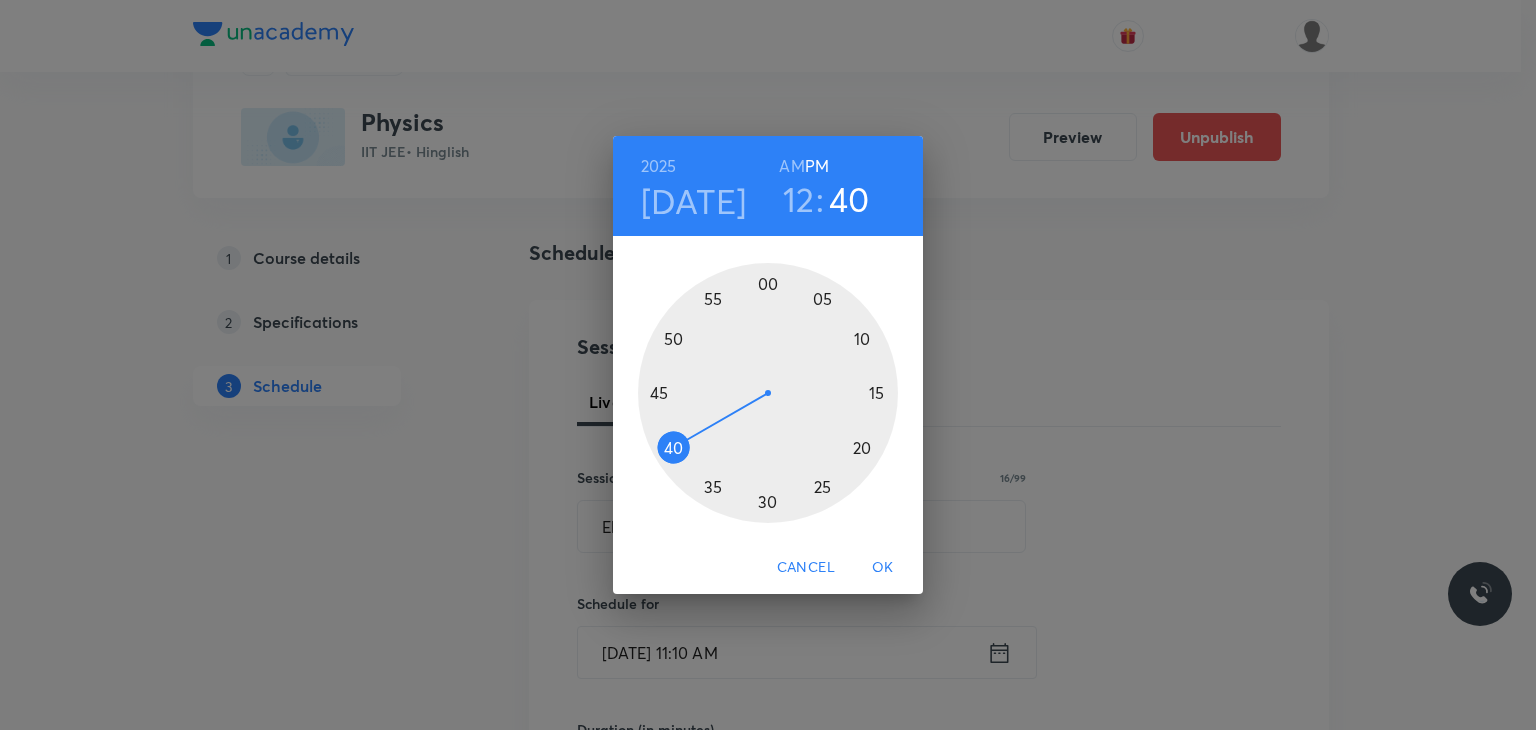 drag, startPoint x: 698, startPoint y: 408, endPoint x: 675, endPoint y: 446, distance: 44.418465 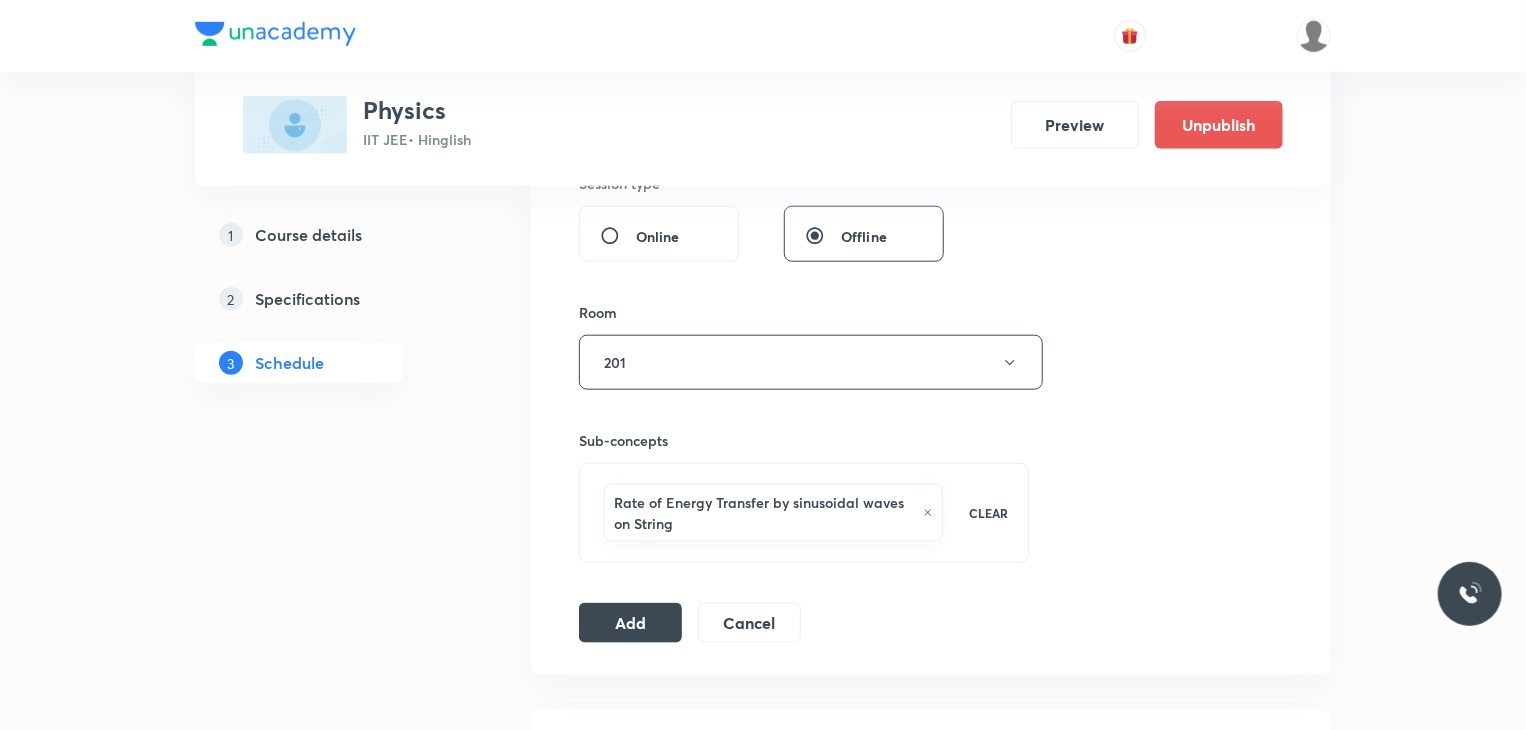 scroll, scrollTop: 1100, scrollLeft: 0, axis: vertical 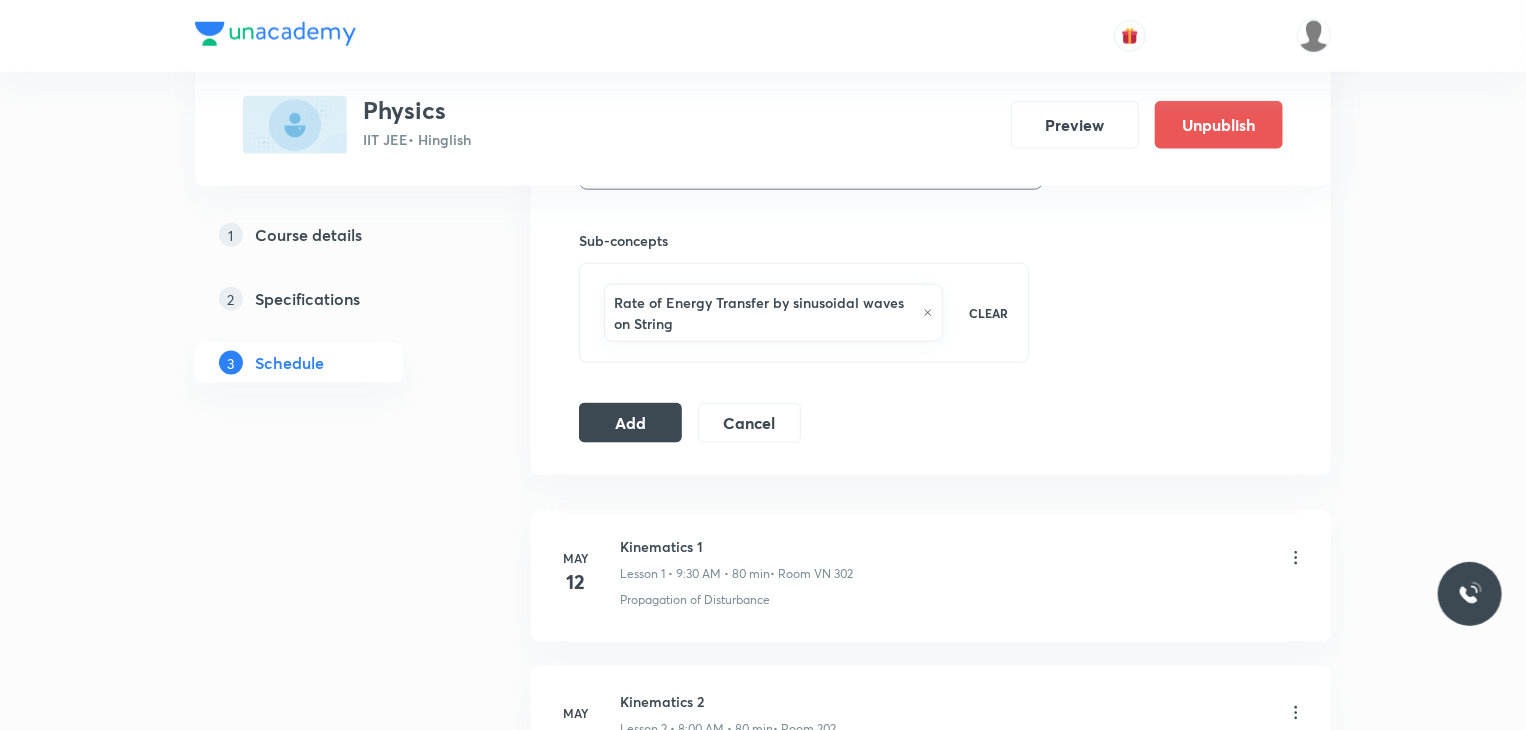 click on "Session  62 Live class Session title 16/99 Electrostatics 8 ​ Schedule for Jul 11, 2025, 12:40 PM ​ Duration (in minutes) 80 ​ Educator Nitin Rathore   Session type Online Offline Room 201 Sub-concepts Rate of Energy Transfer by sinusoidal waves on String CLEAR Add Cancel" at bounding box center [931, -113] 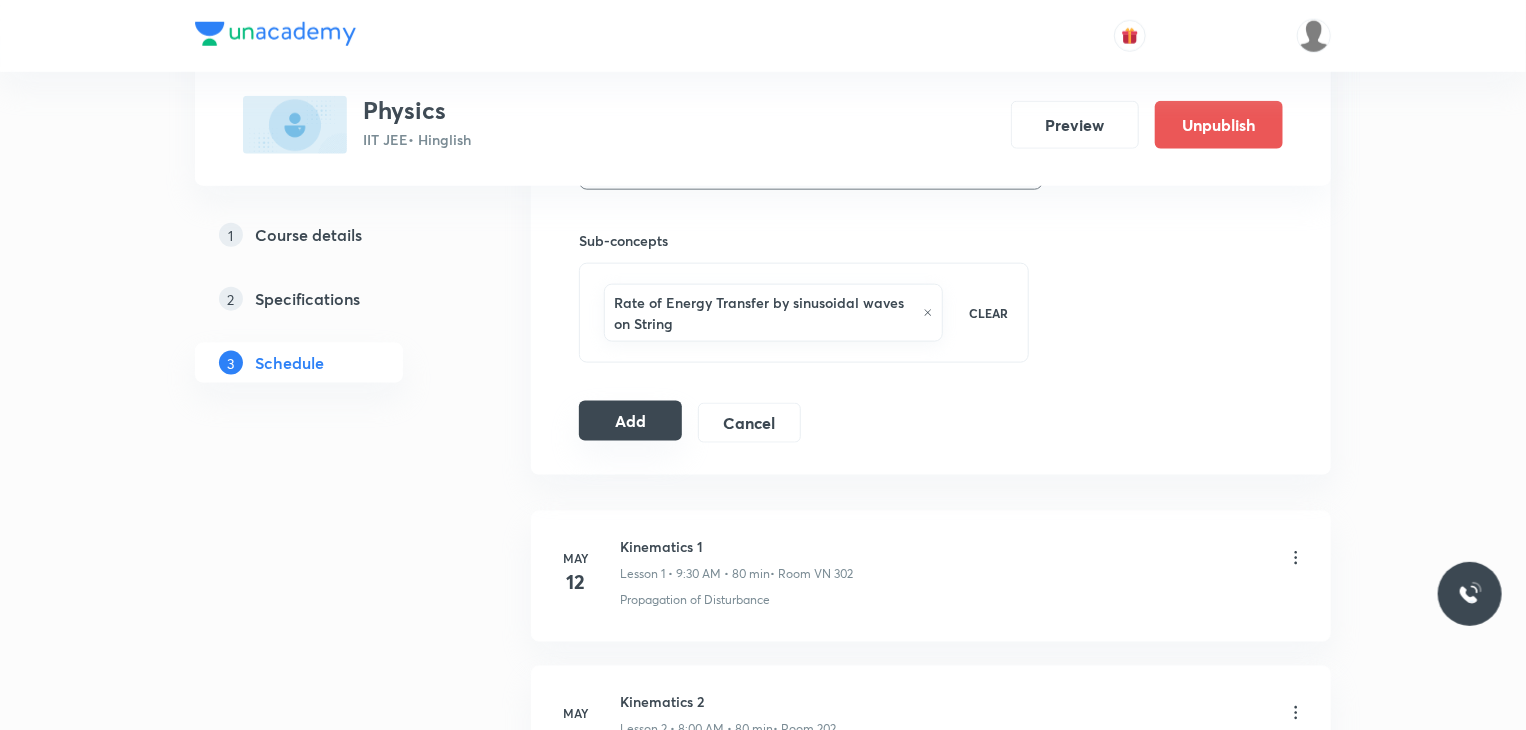 click on "Add" at bounding box center (630, 421) 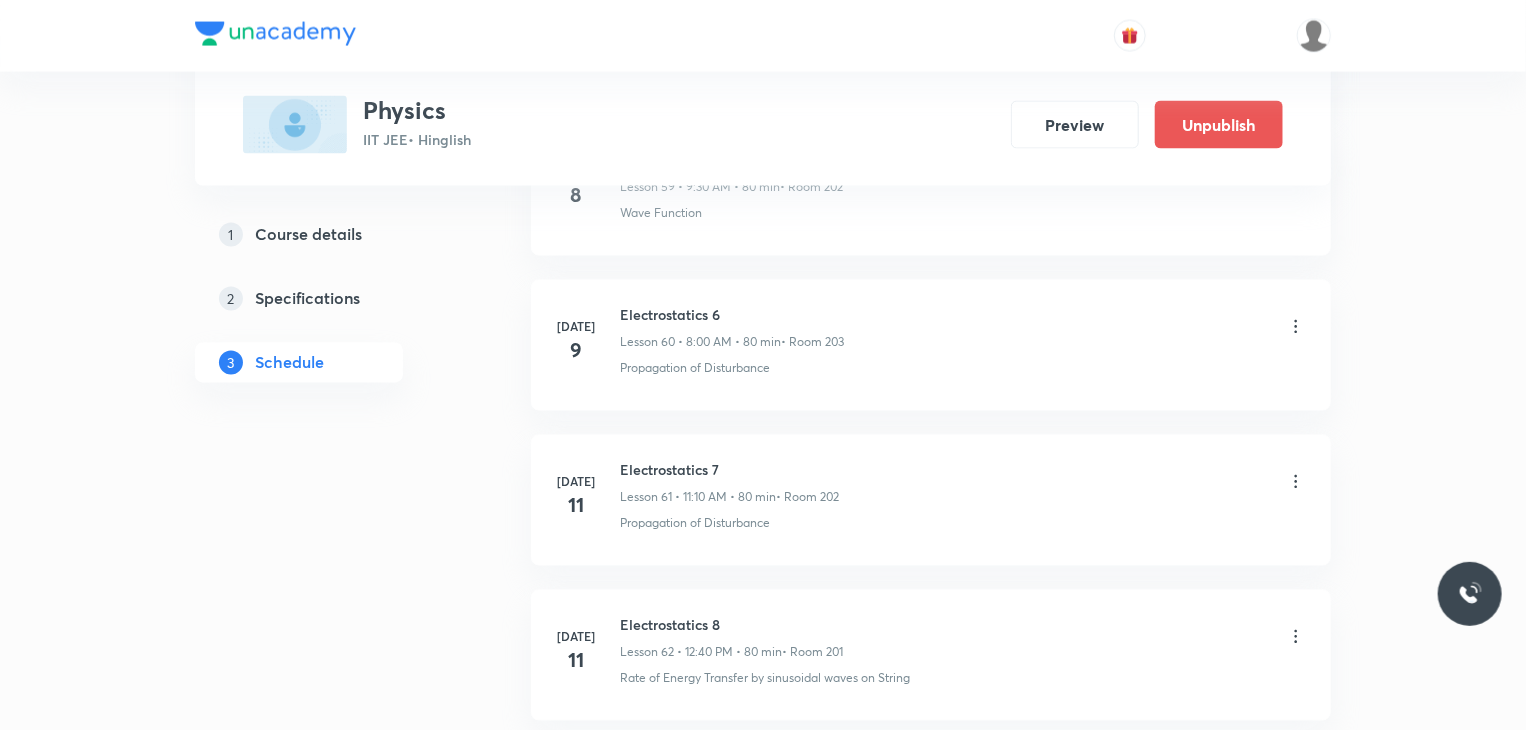 scroll, scrollTop: 9540, scrollLeft: 0, axis: vertical 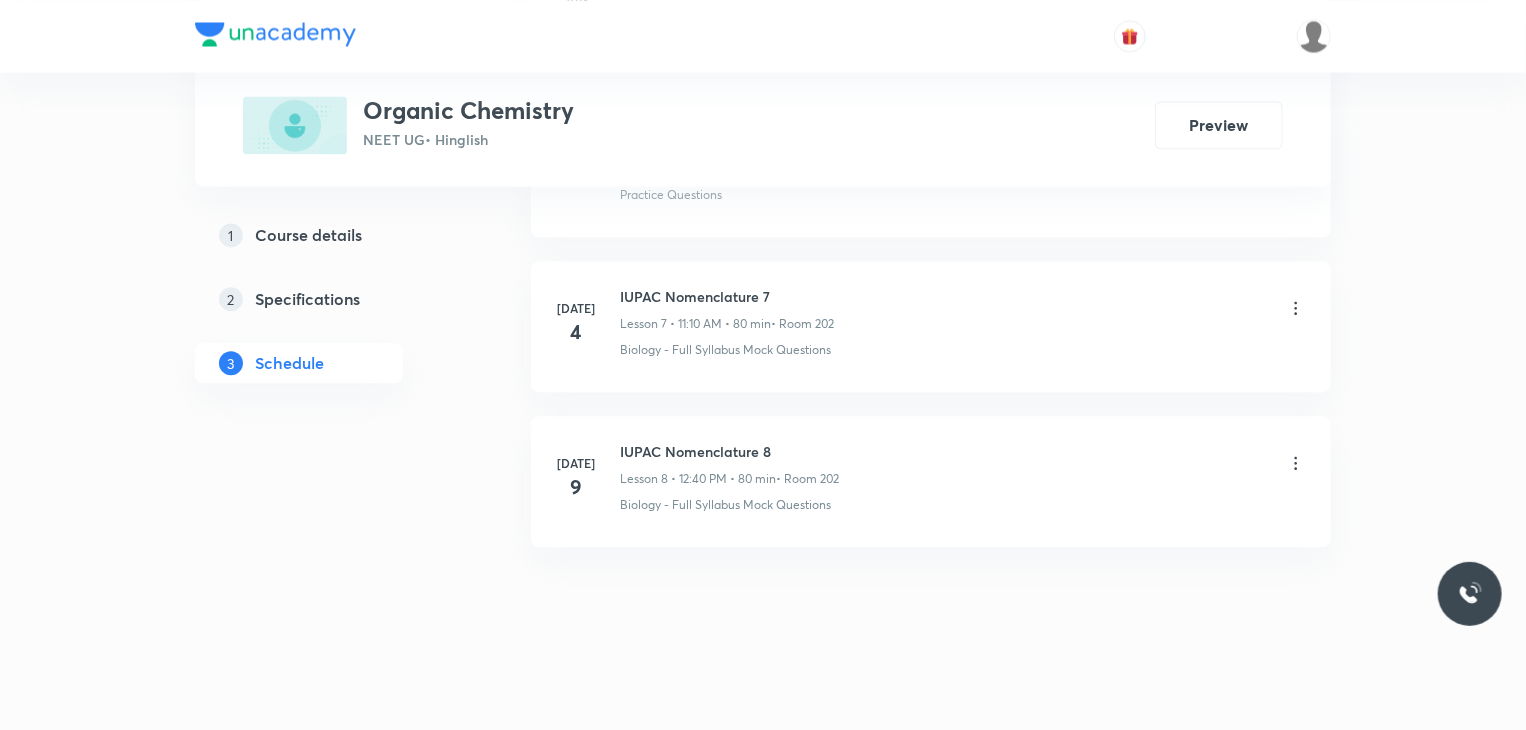 click on "IUPAC Nomenclature 8" at bounding box center (729, 451) 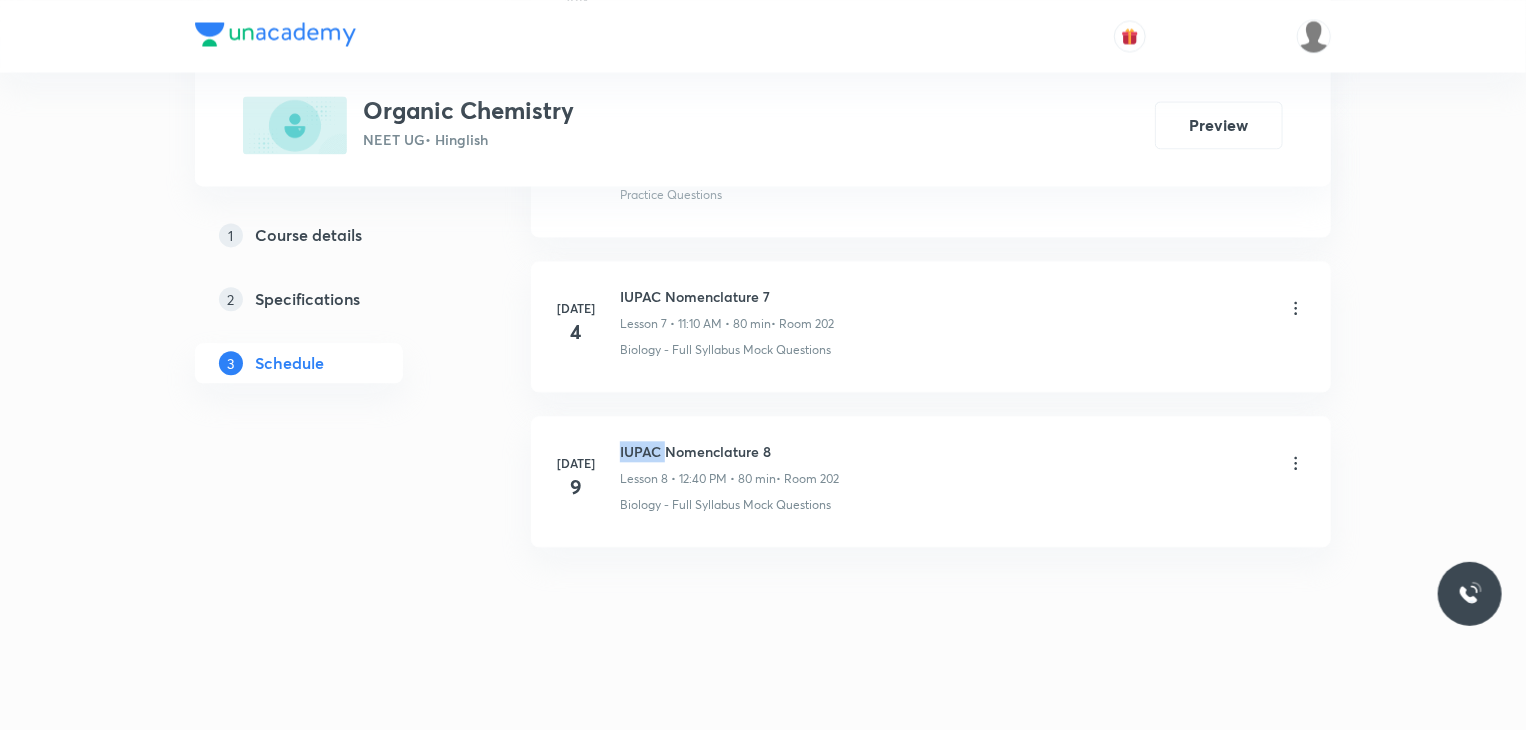 click on "IUPAC Nomenclature 8" at bounding box center [729, 451] 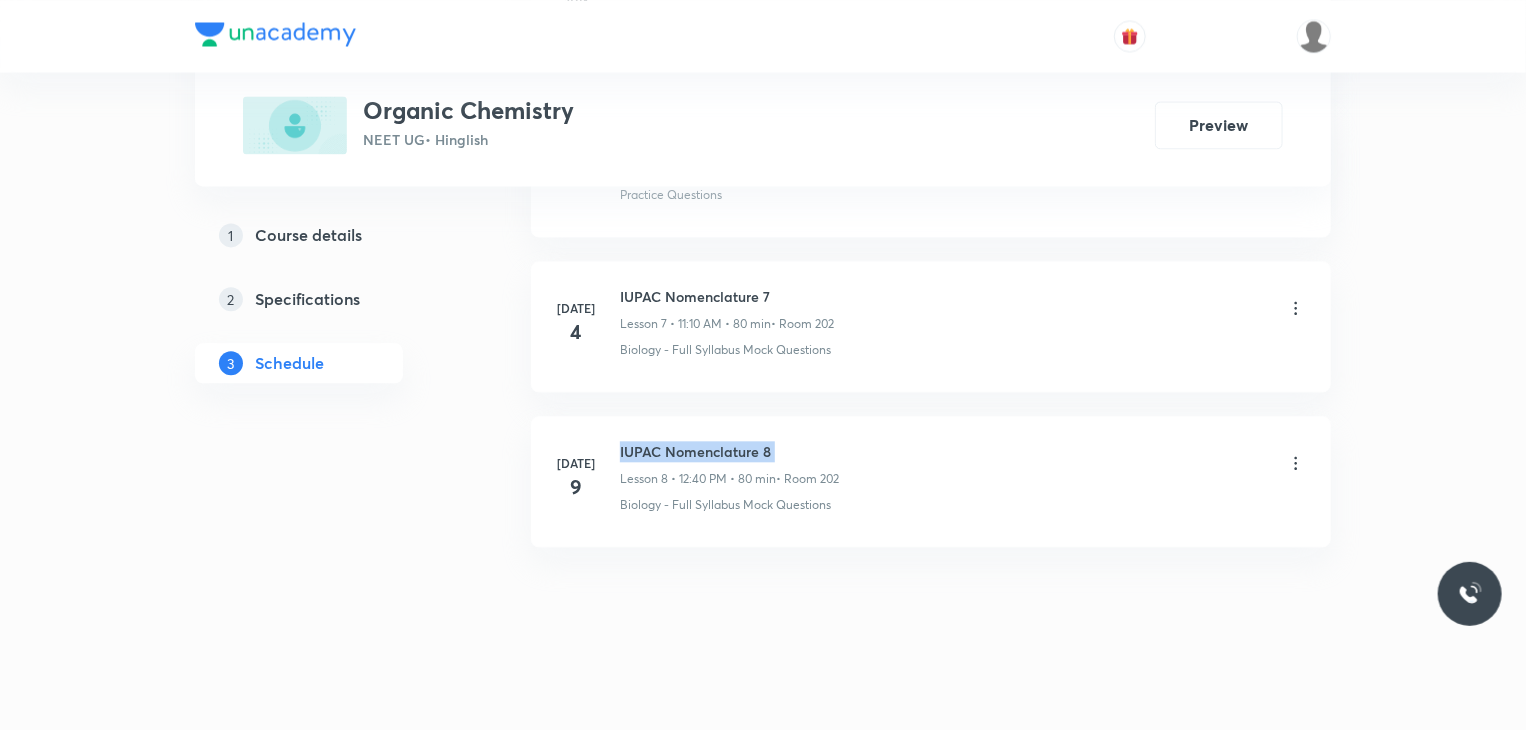 click on "IUPAC Nomenclature 8" at bounding box center (729, 451) 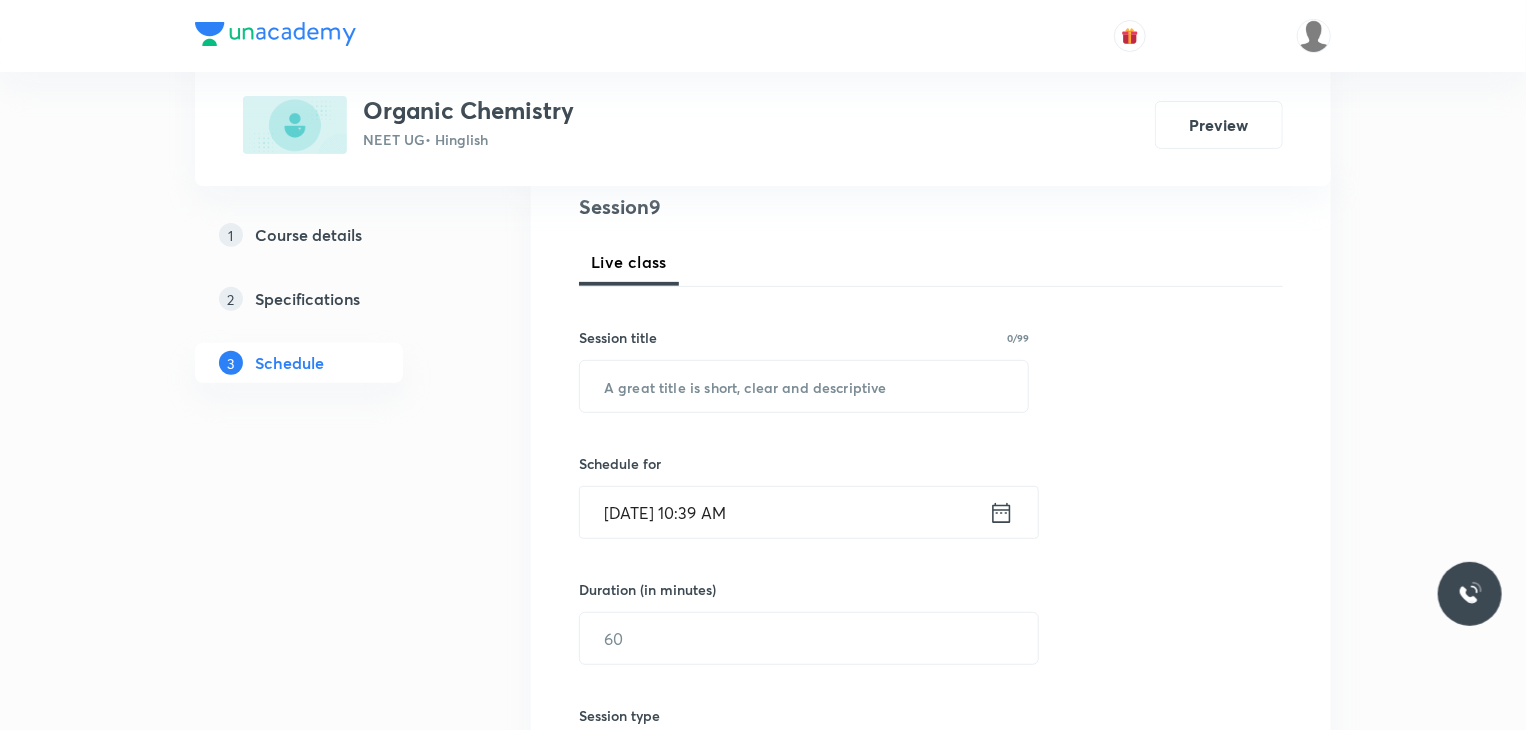 scroll, scrollTop: 239, scrollLeft: 0, axis: vertical 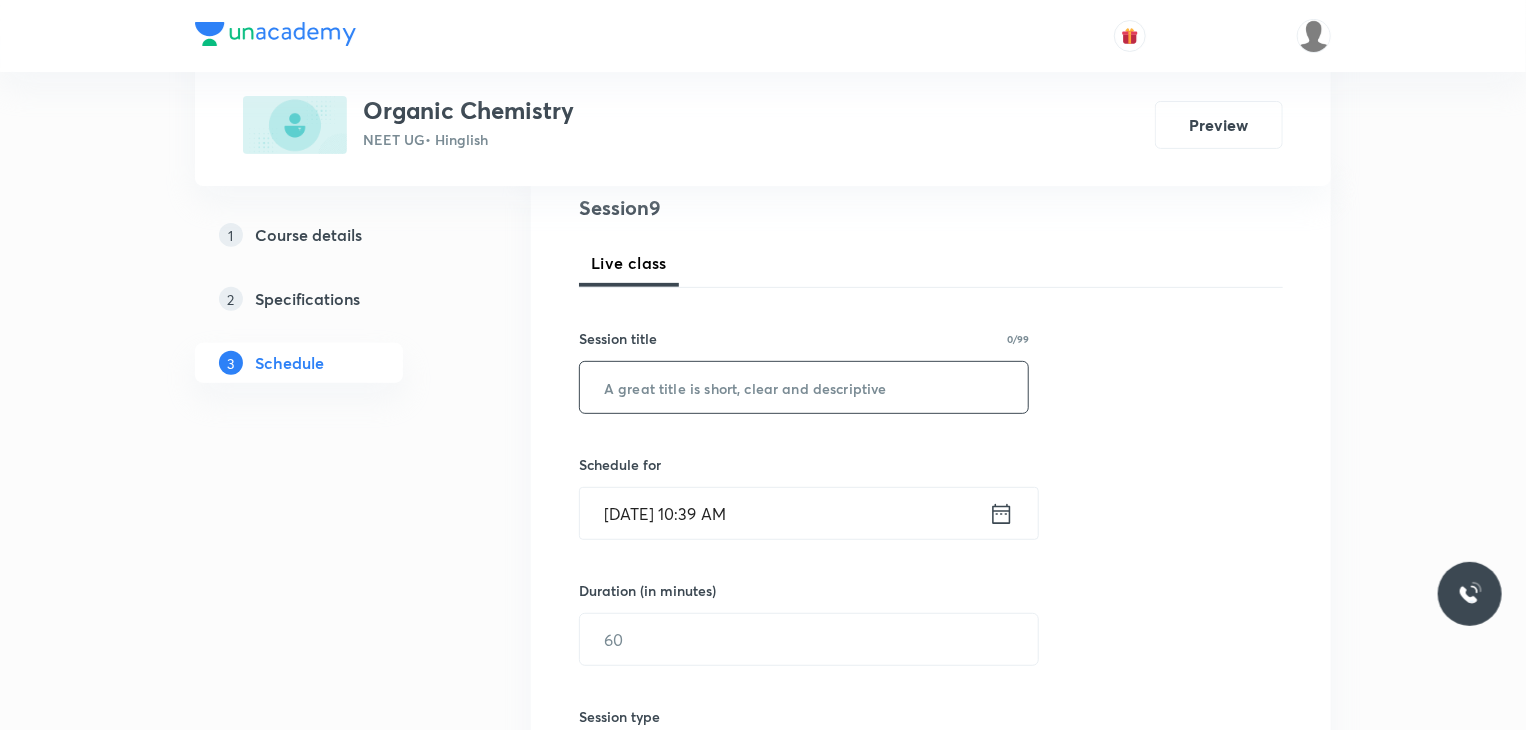 click at bounding box center [804, 387] 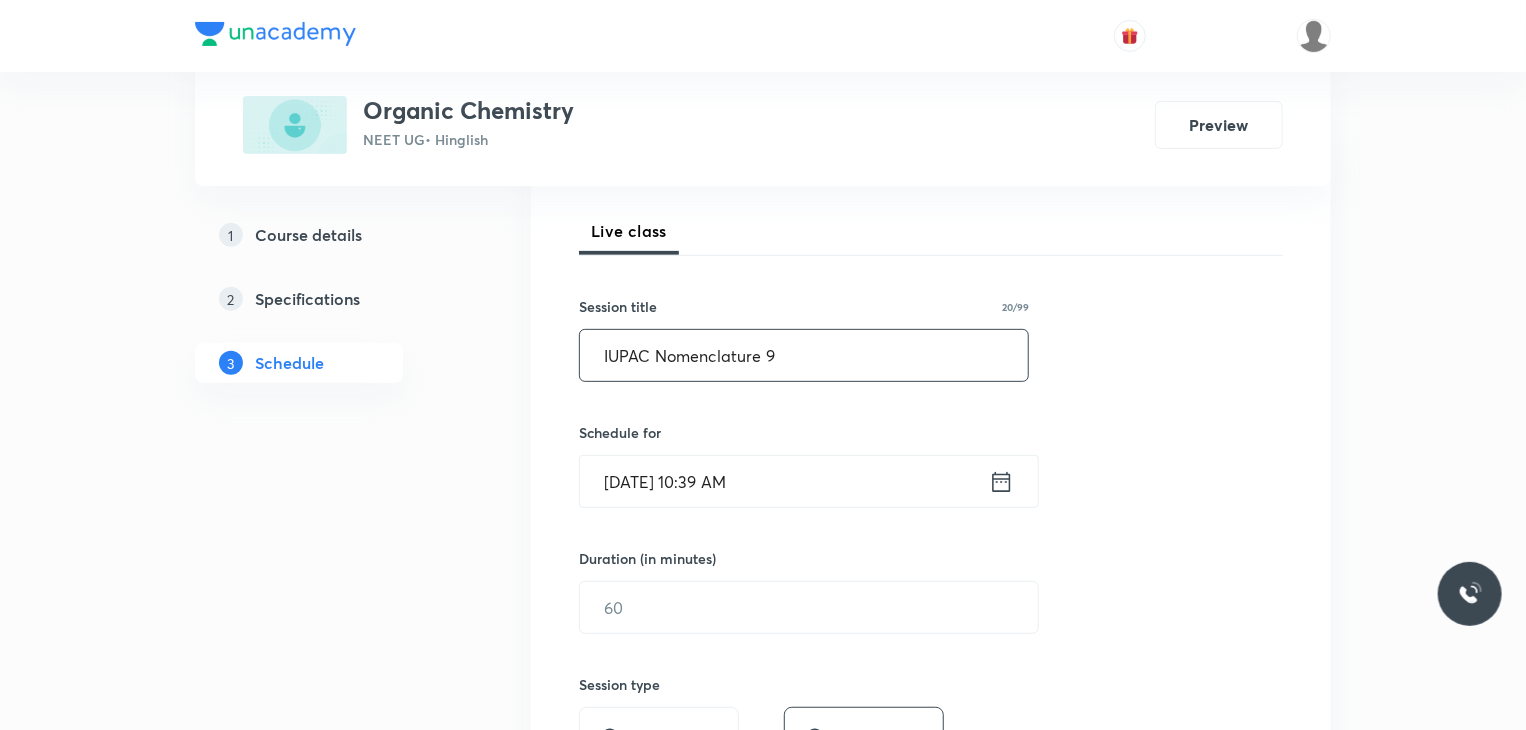 scroll, scrollTop: 275, scrollLeft: 0, axis: vertical 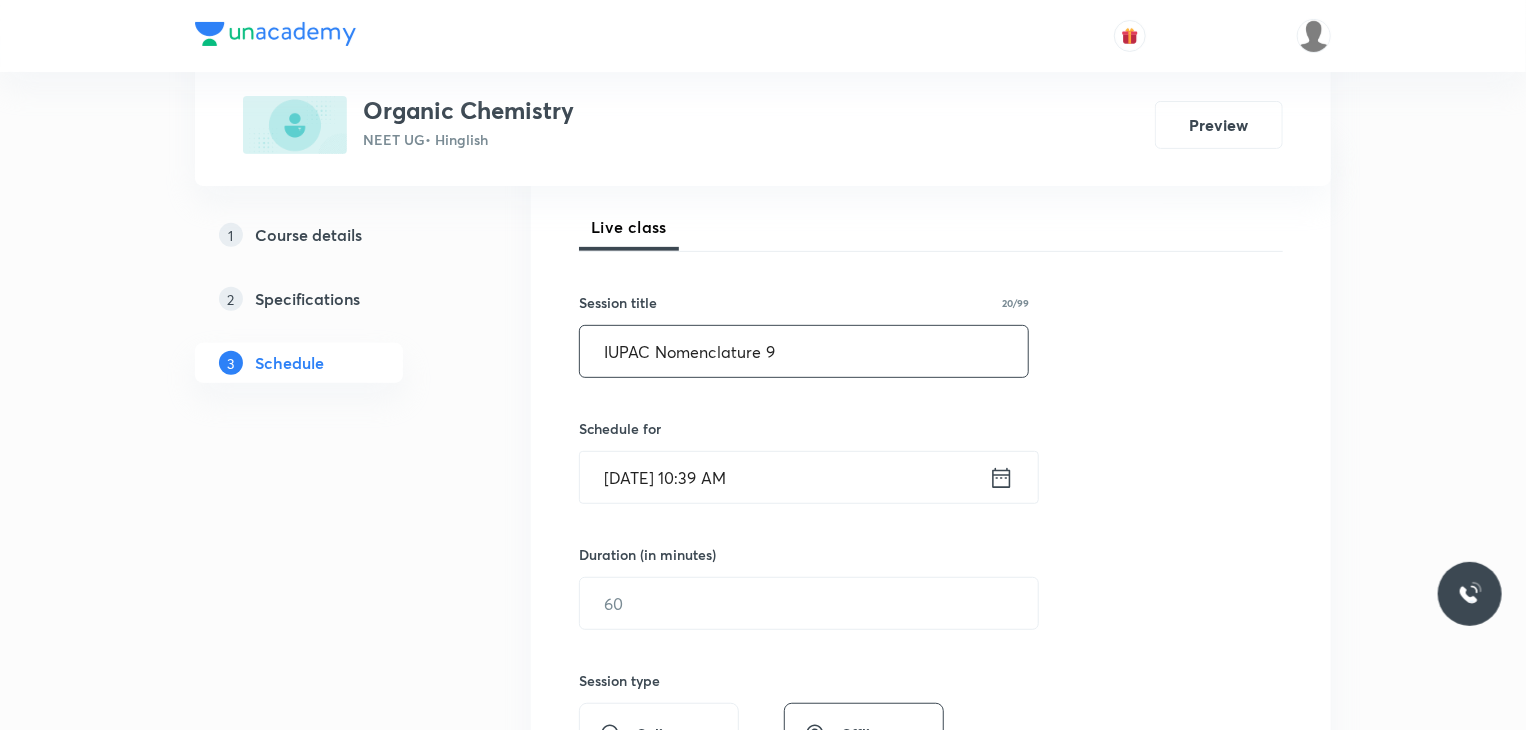type on "IUPAC Nomenclature 9" 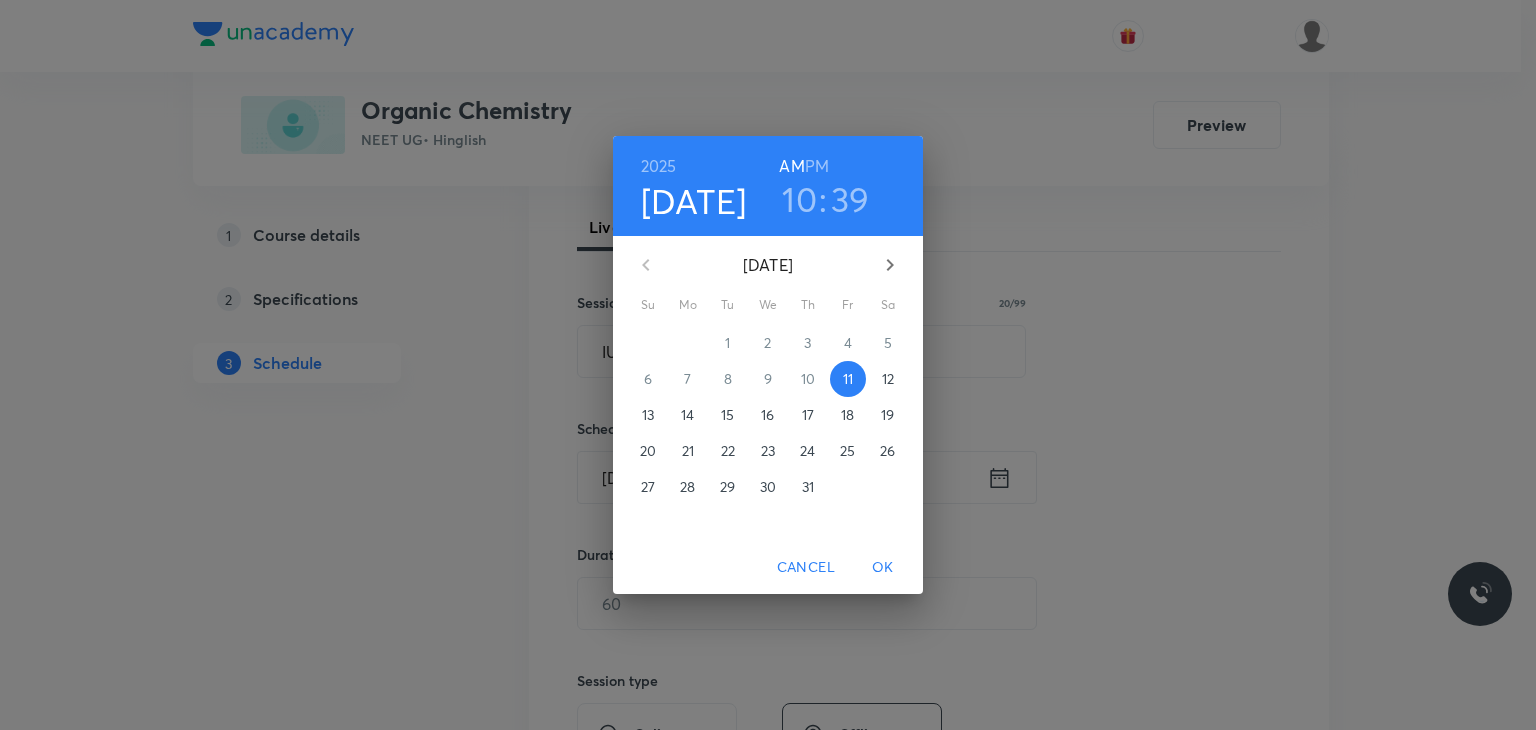 click on "10" at bounding box center [799, 199] 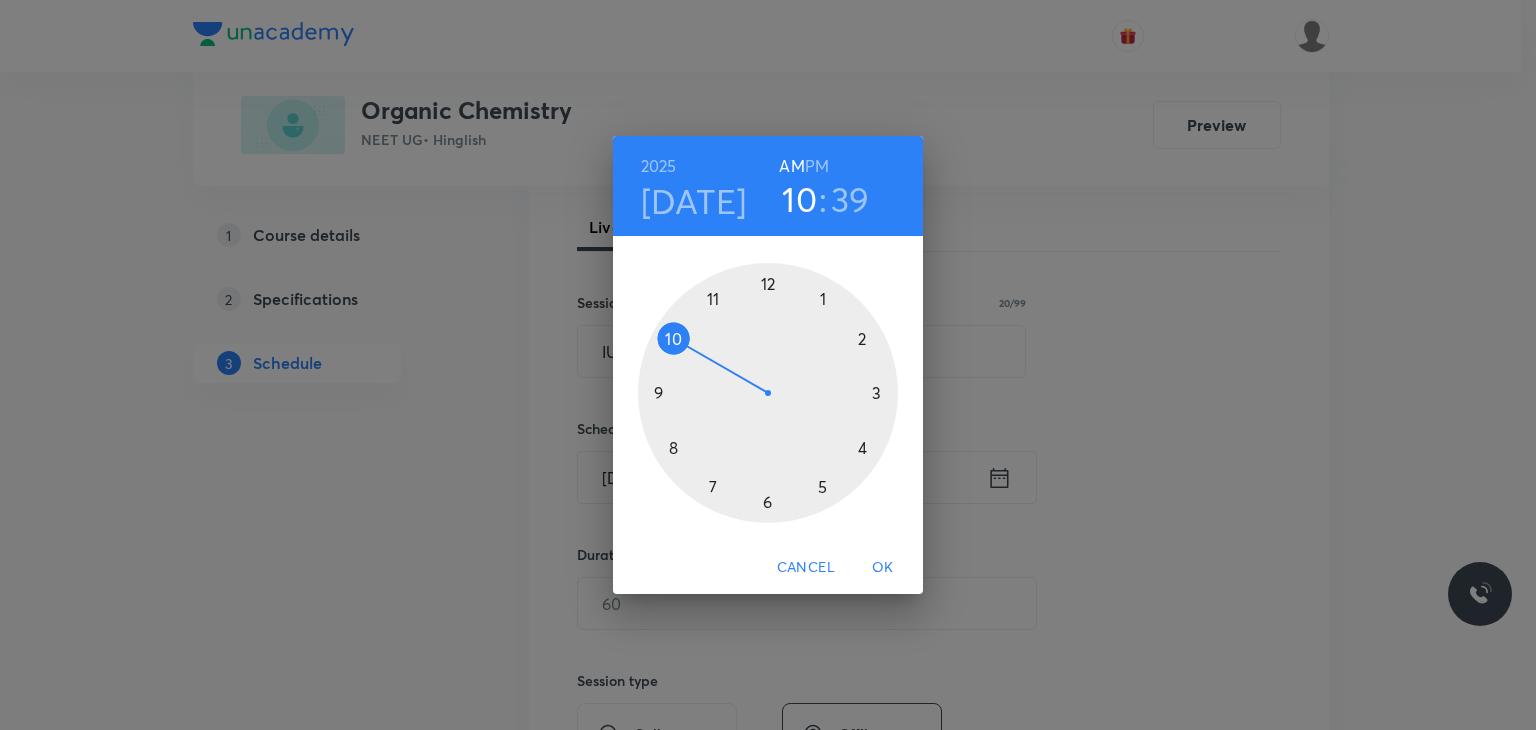 click at bounding box center (768, 393) 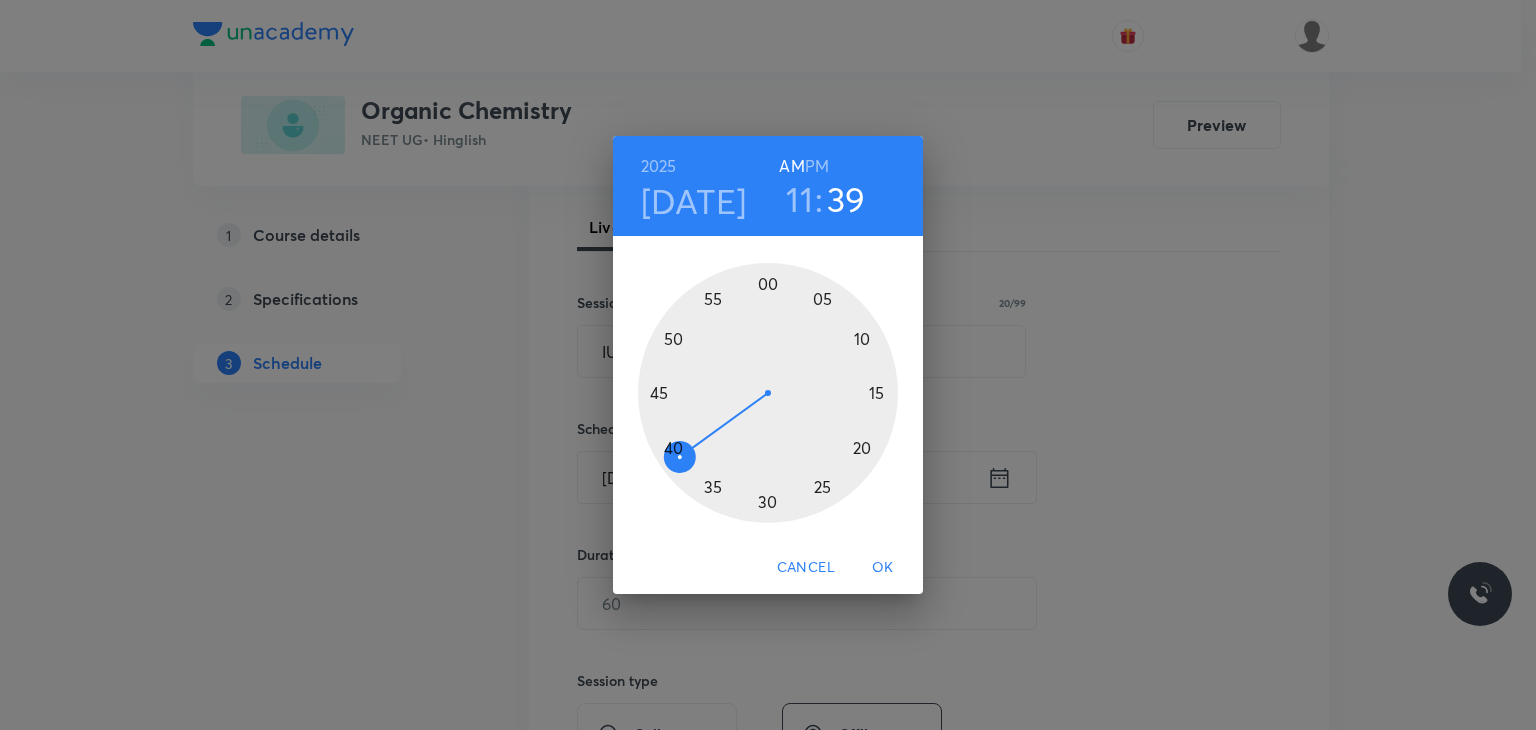 click at bounding box center (768, 393) 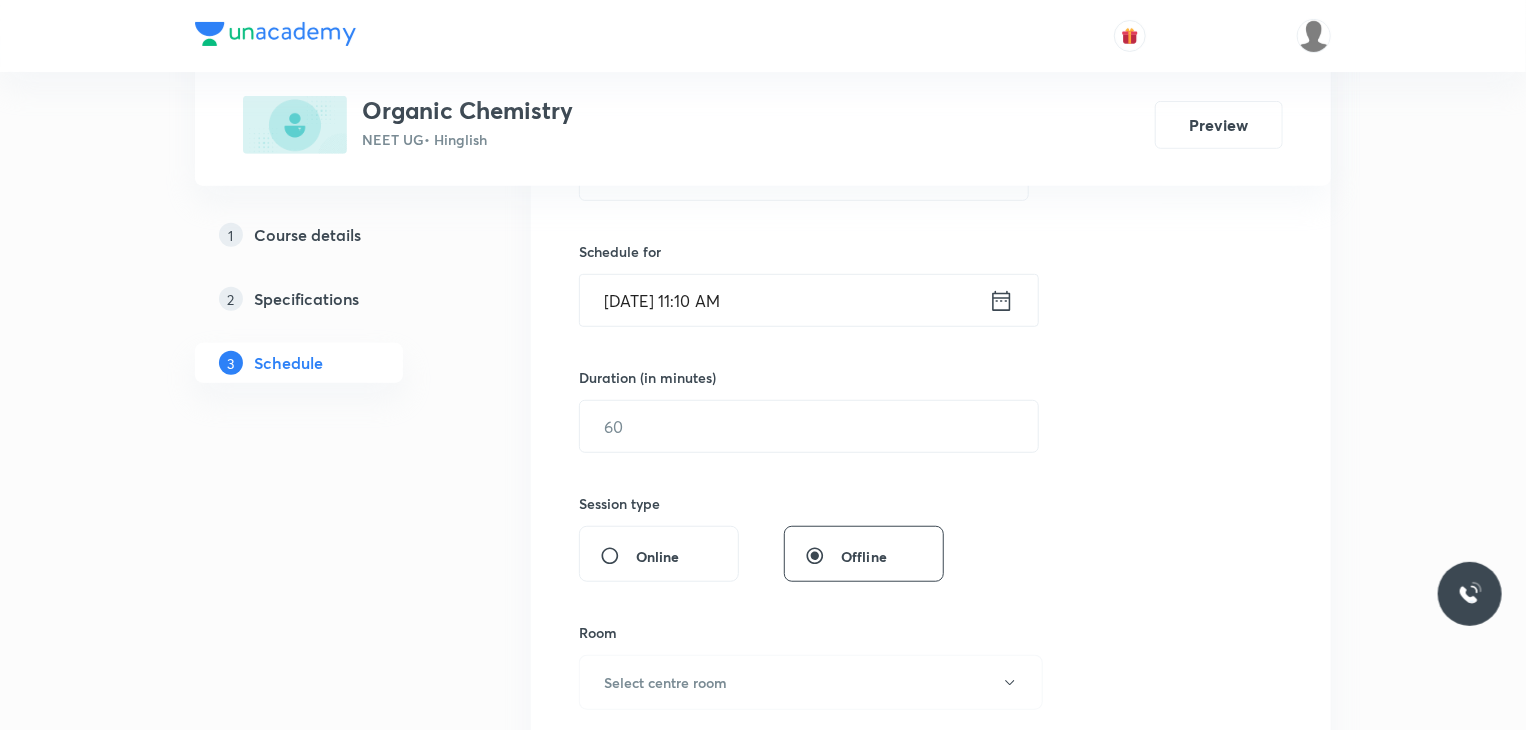 scroll, scrollTop: 511, scrollLeft: 0, axis: vertical 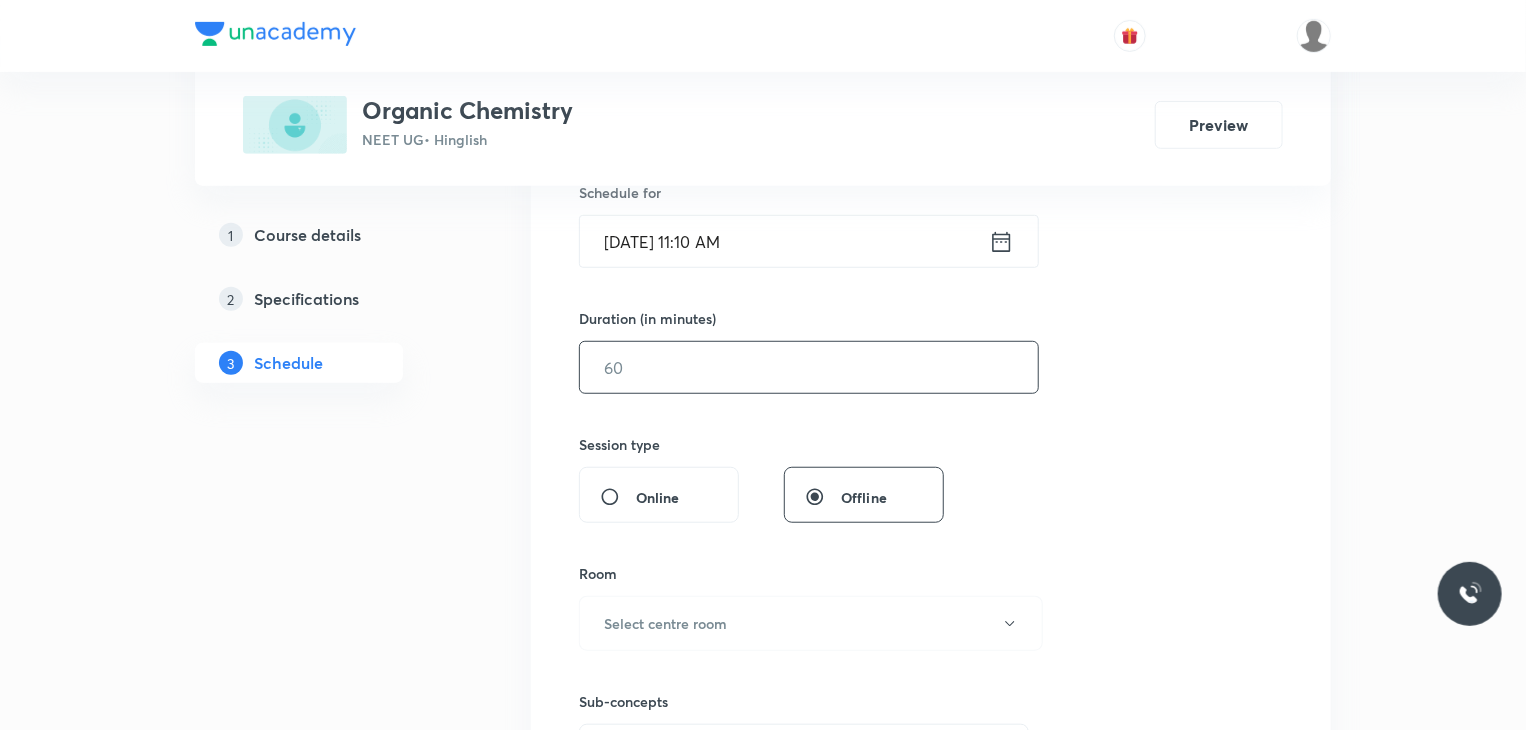 click at bounding box center (809, 367) 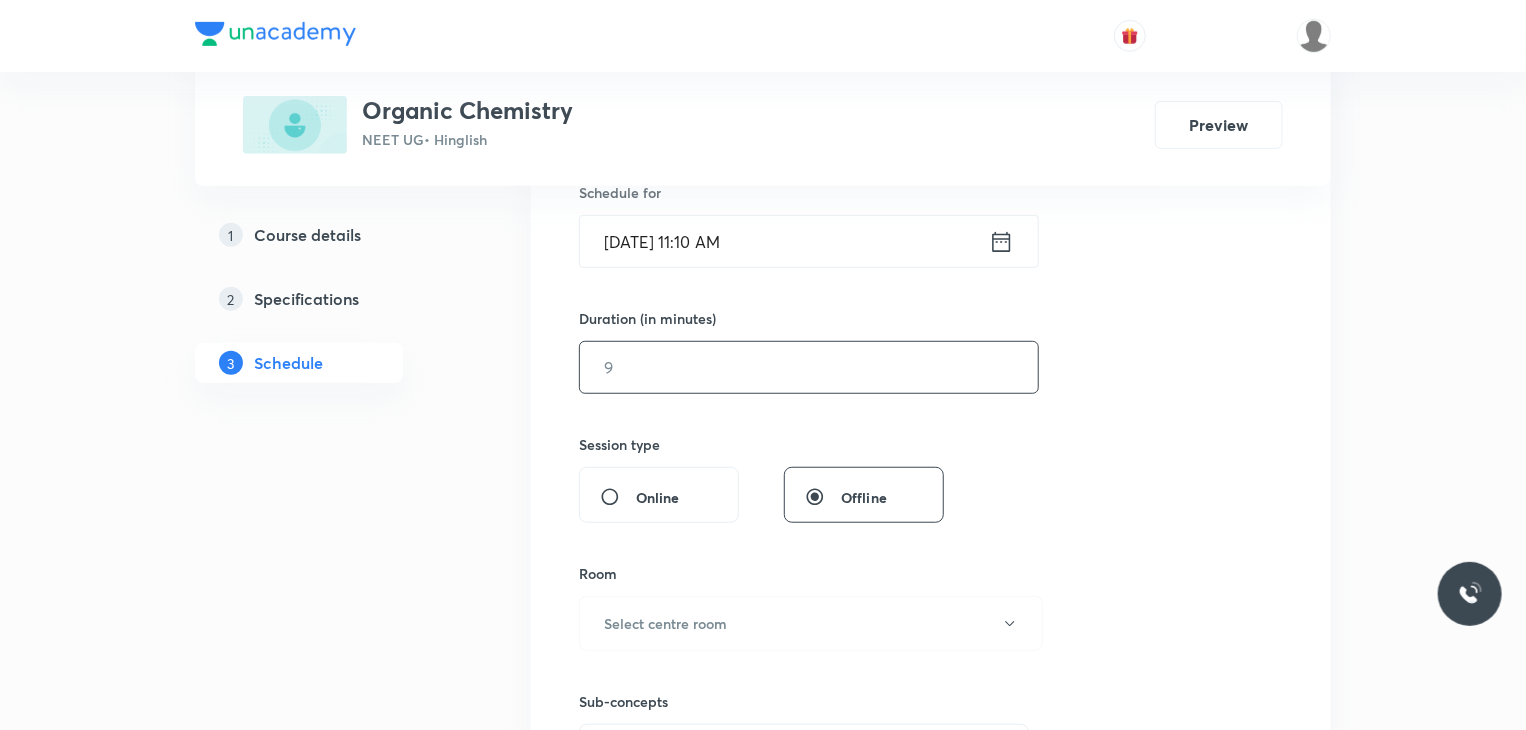 type on "0" 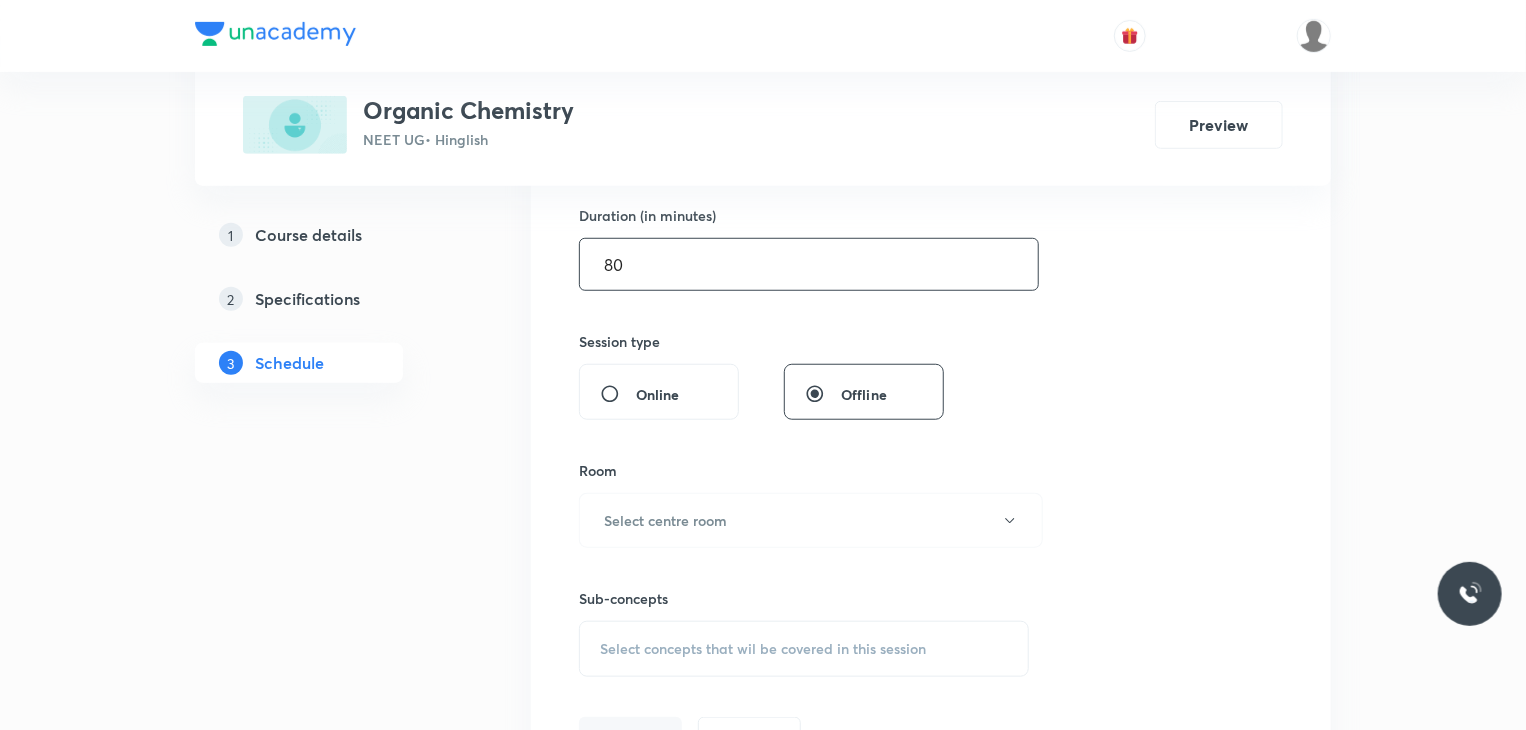 scroll, scrollTop: 612, scrollLeft: 0, axis: vertical 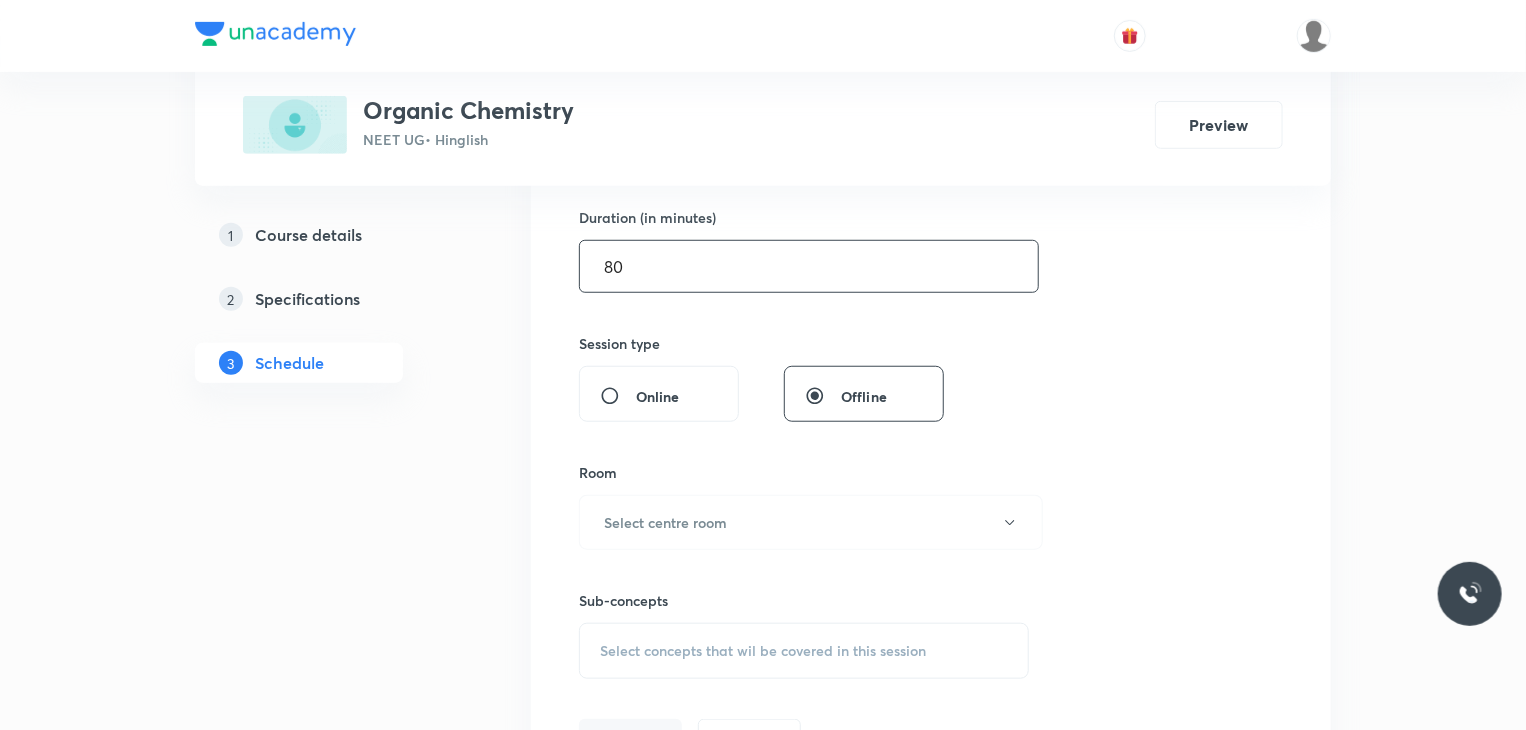 type on "80" 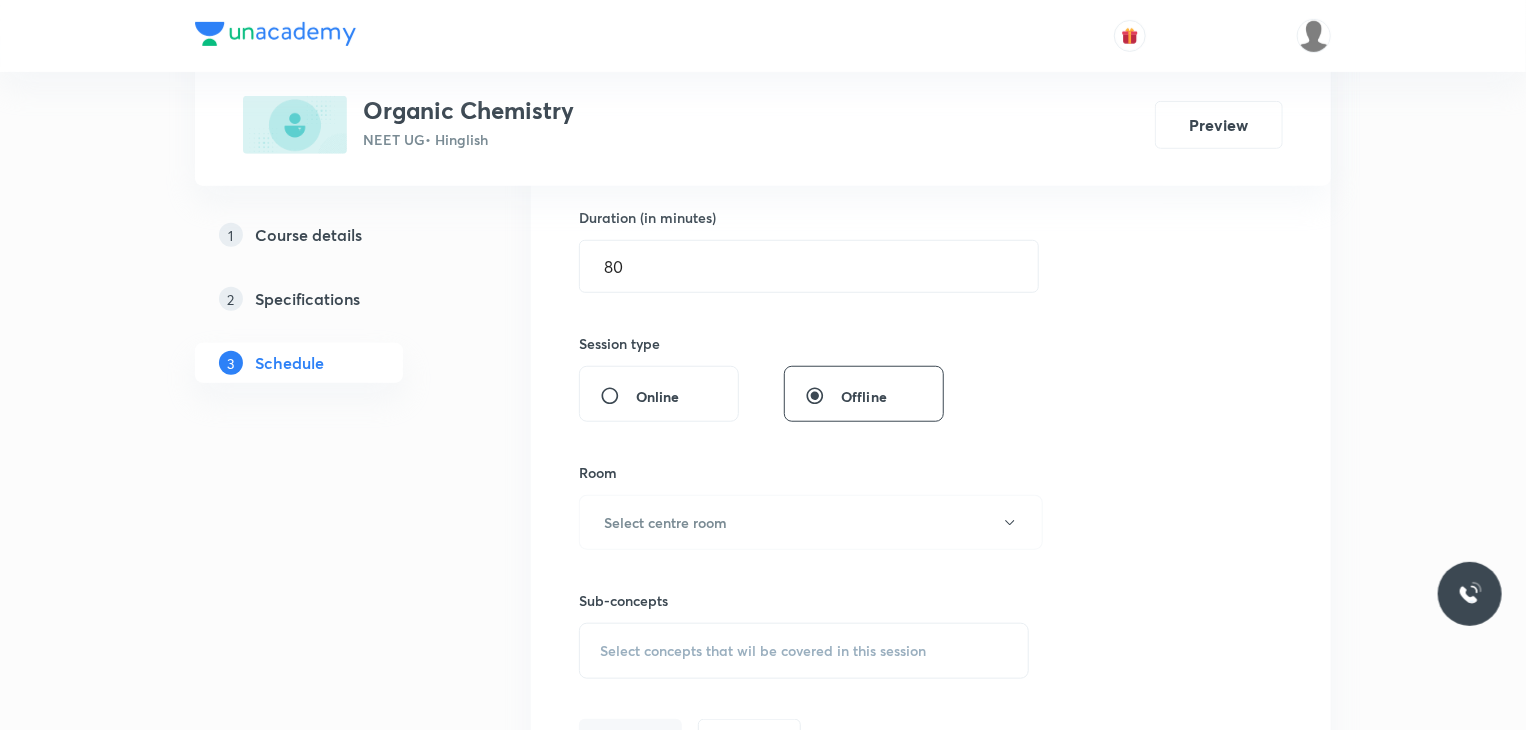 click on "Sub-concepts Select concepts that wil be covered in this session" at bounding box center [804, 614] 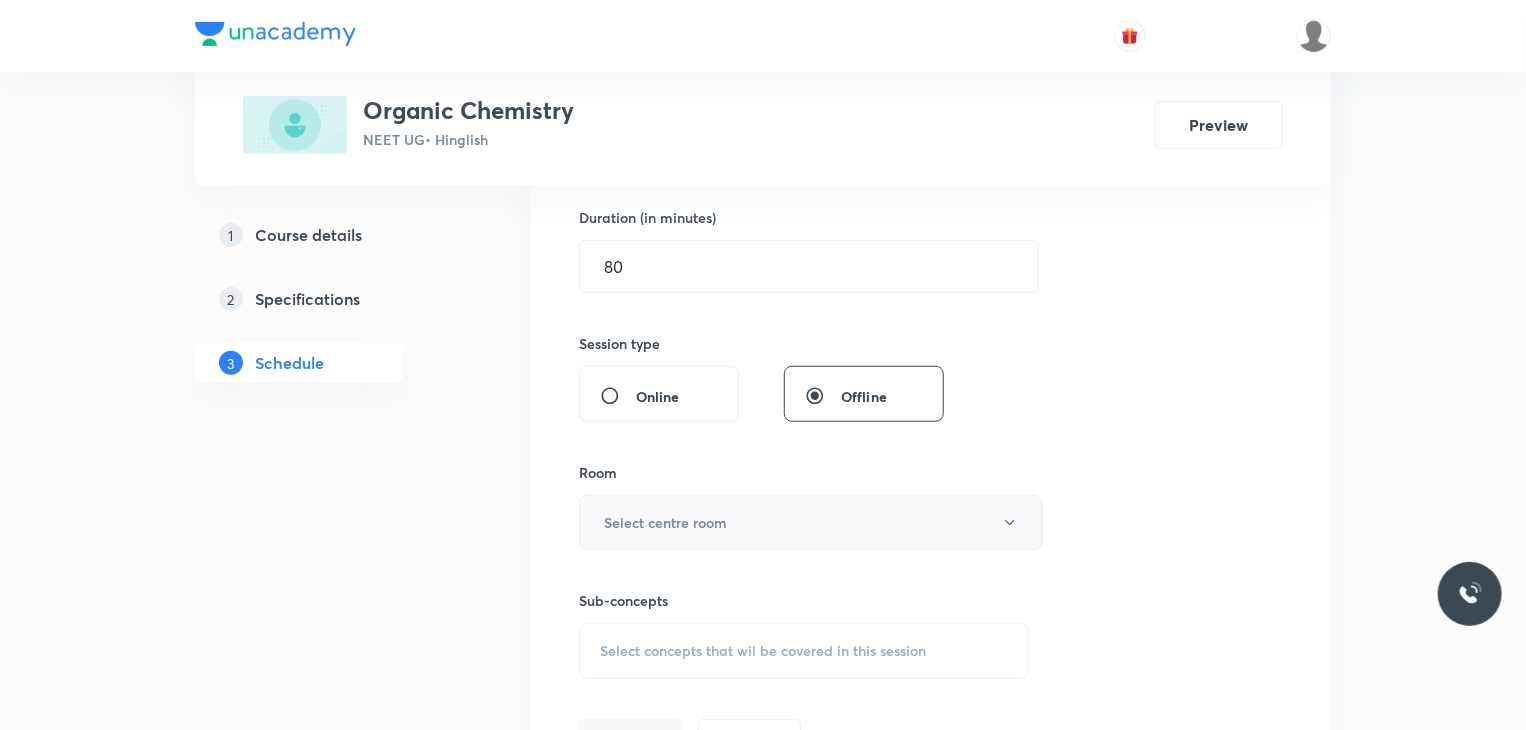 click on "Select centre room" at bounding box center [811, 522] 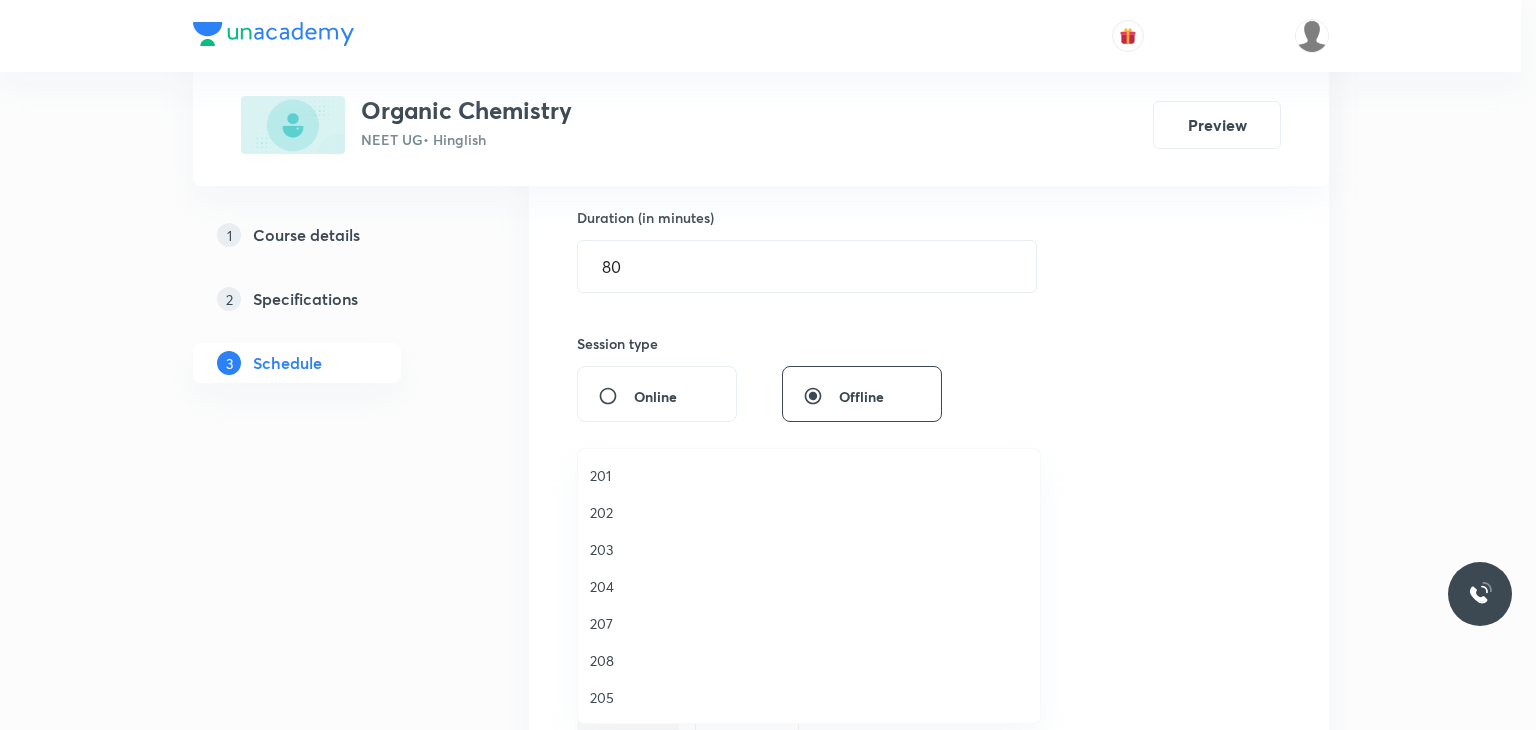 click on "202" at bounding box center (809, 512) 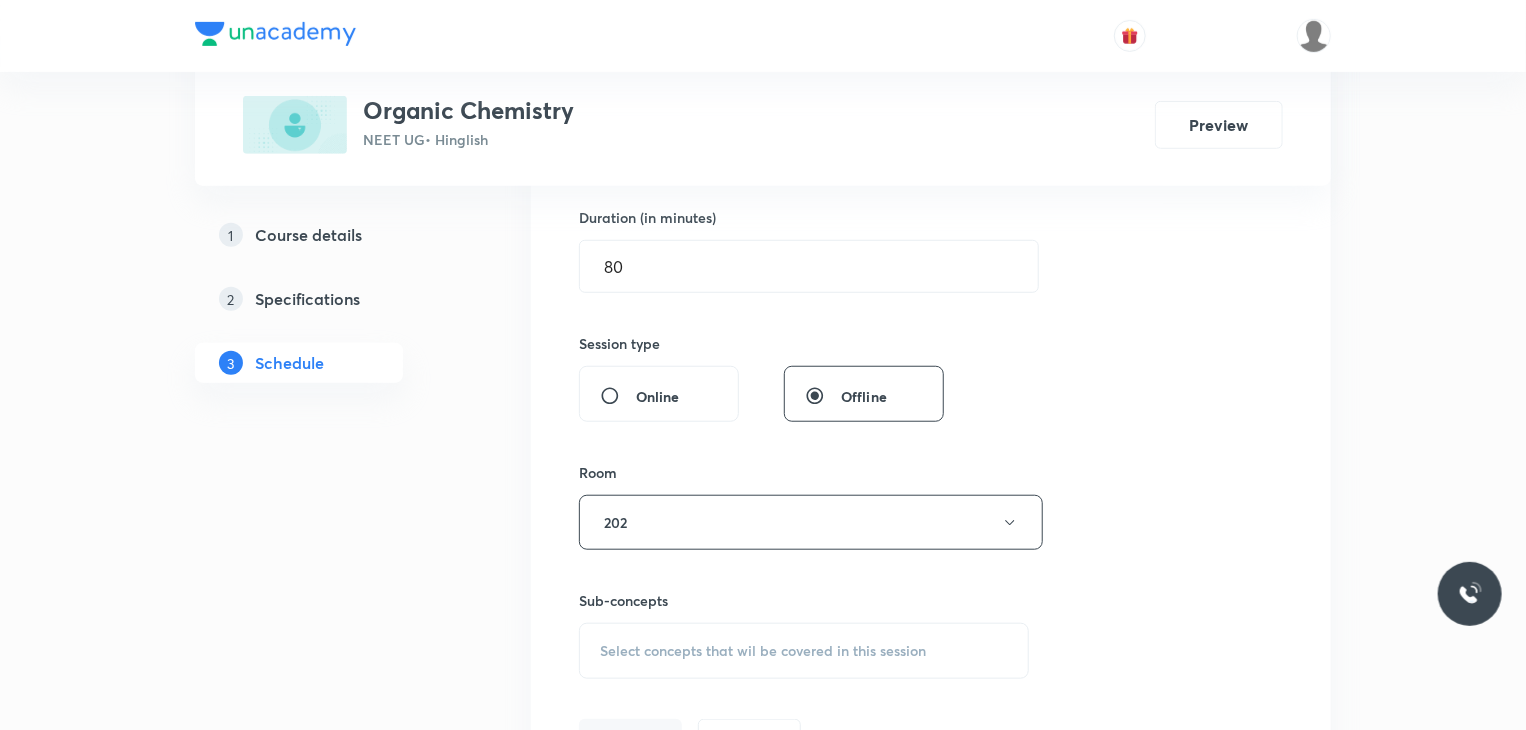 click on "Sub-concepts Select concepts that wil be covered in this session" at bounding box center (804, 634) 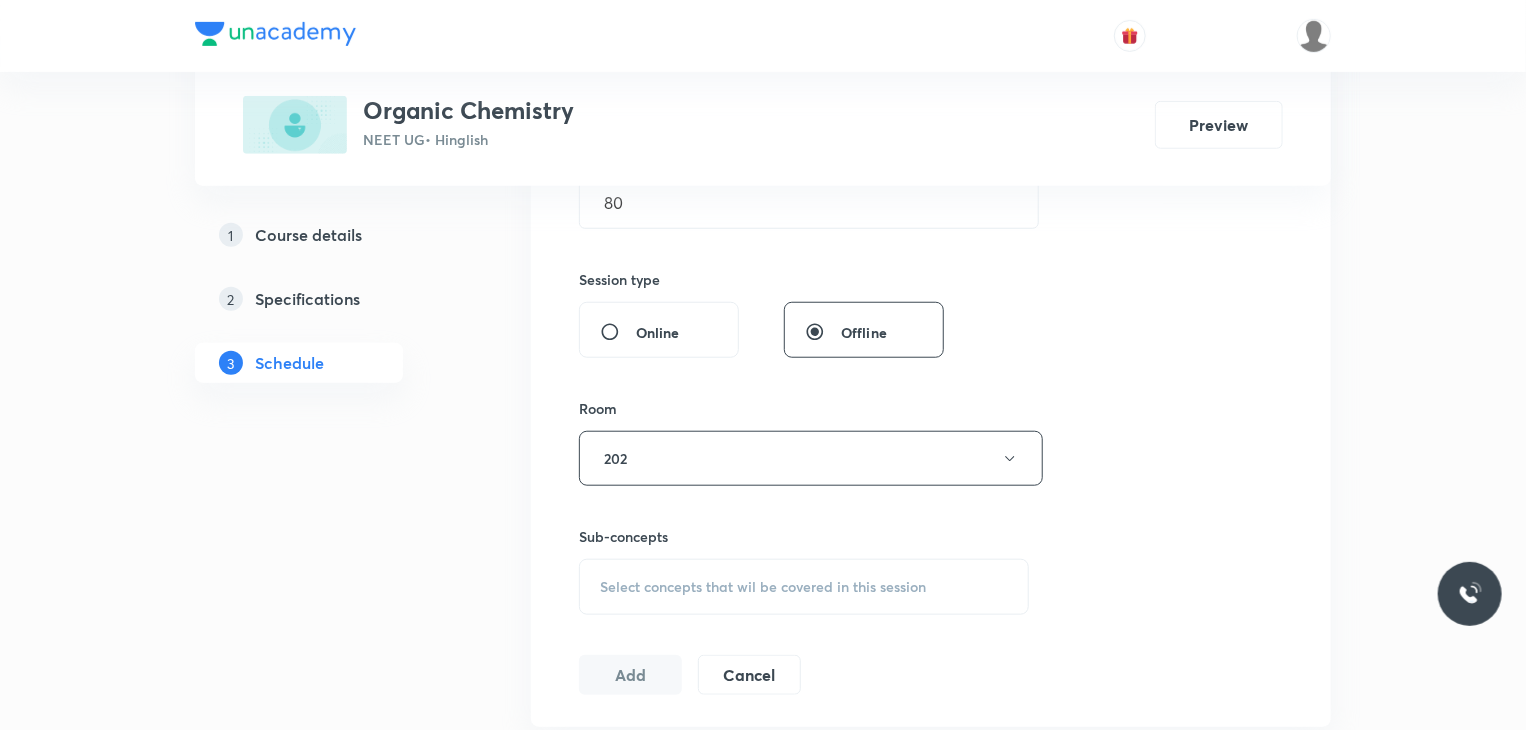 click on "Select concepts that wil be covered in this session" at bounding box center [763, 587] 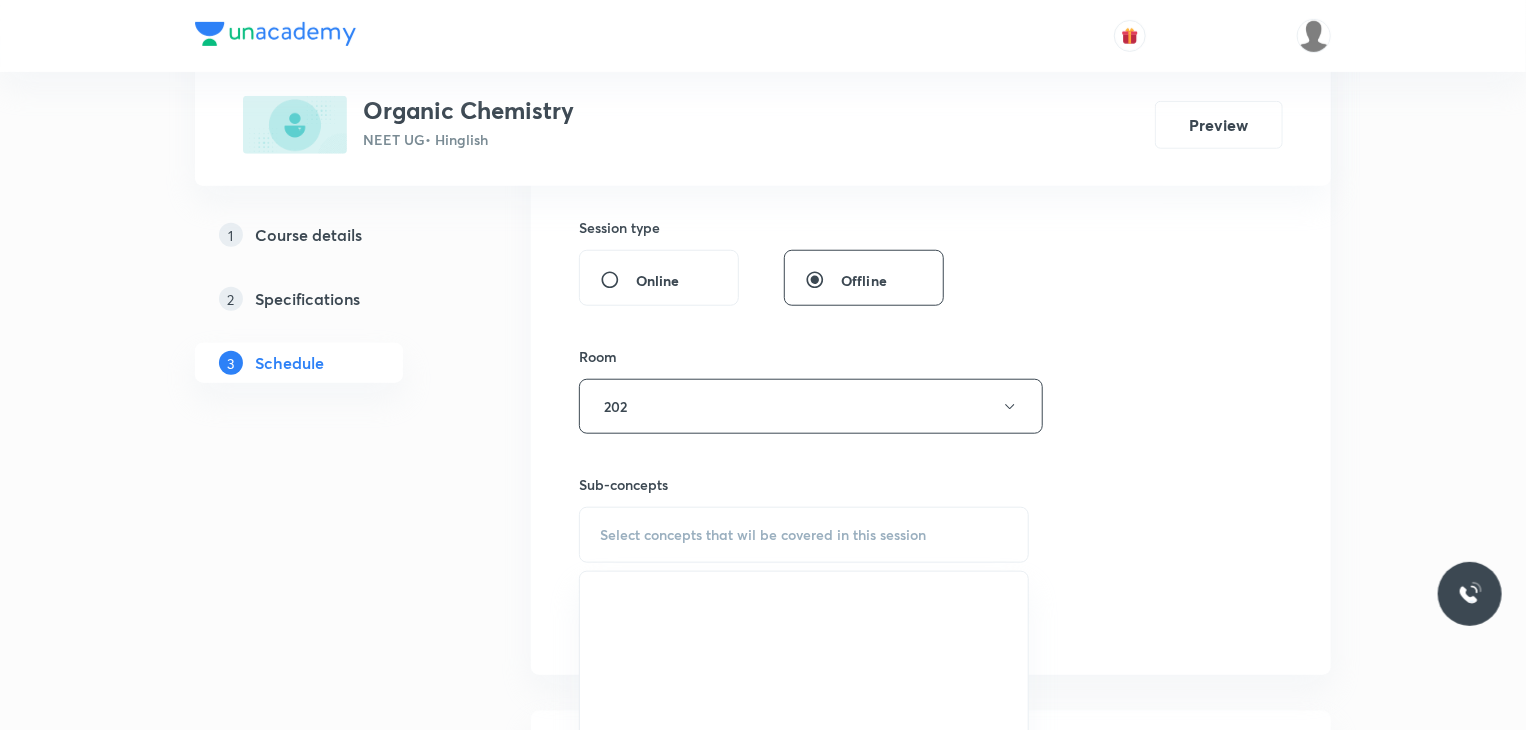 scroll, scrollTop: 812, scrollLeft: 0, axis: vertical 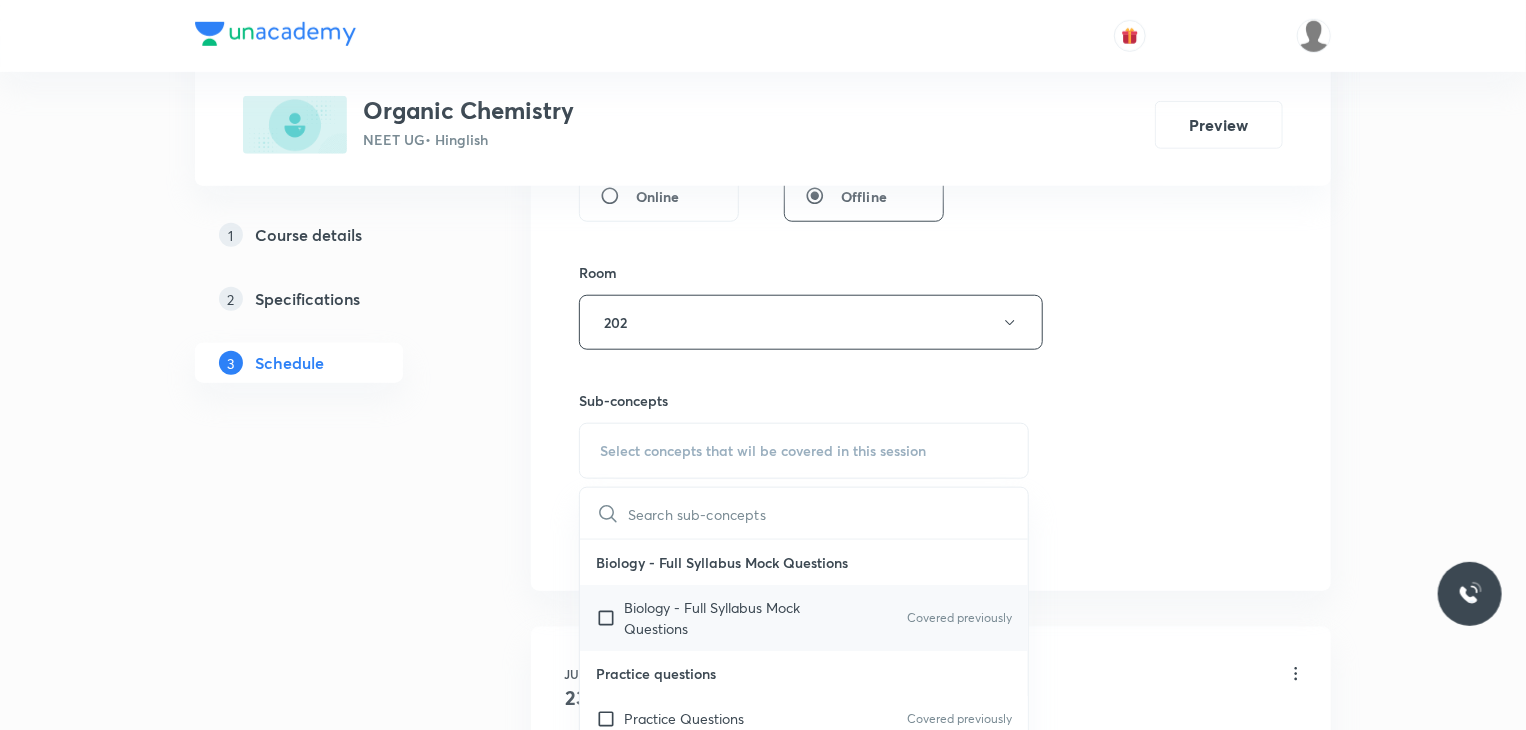 click on "Biology - Full Syllabus Mock Questions" at bounding box center [725, 618] 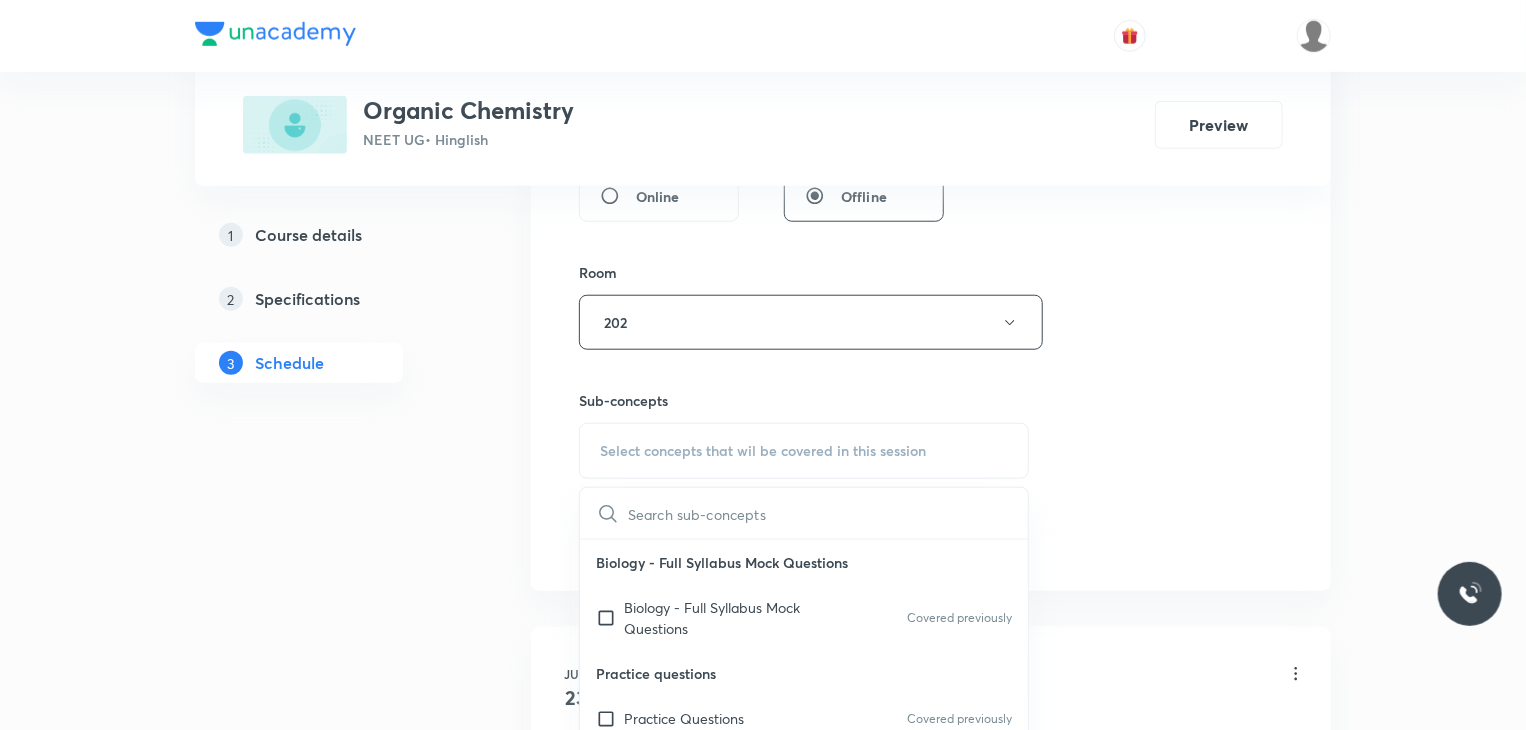 checkbox on "true" 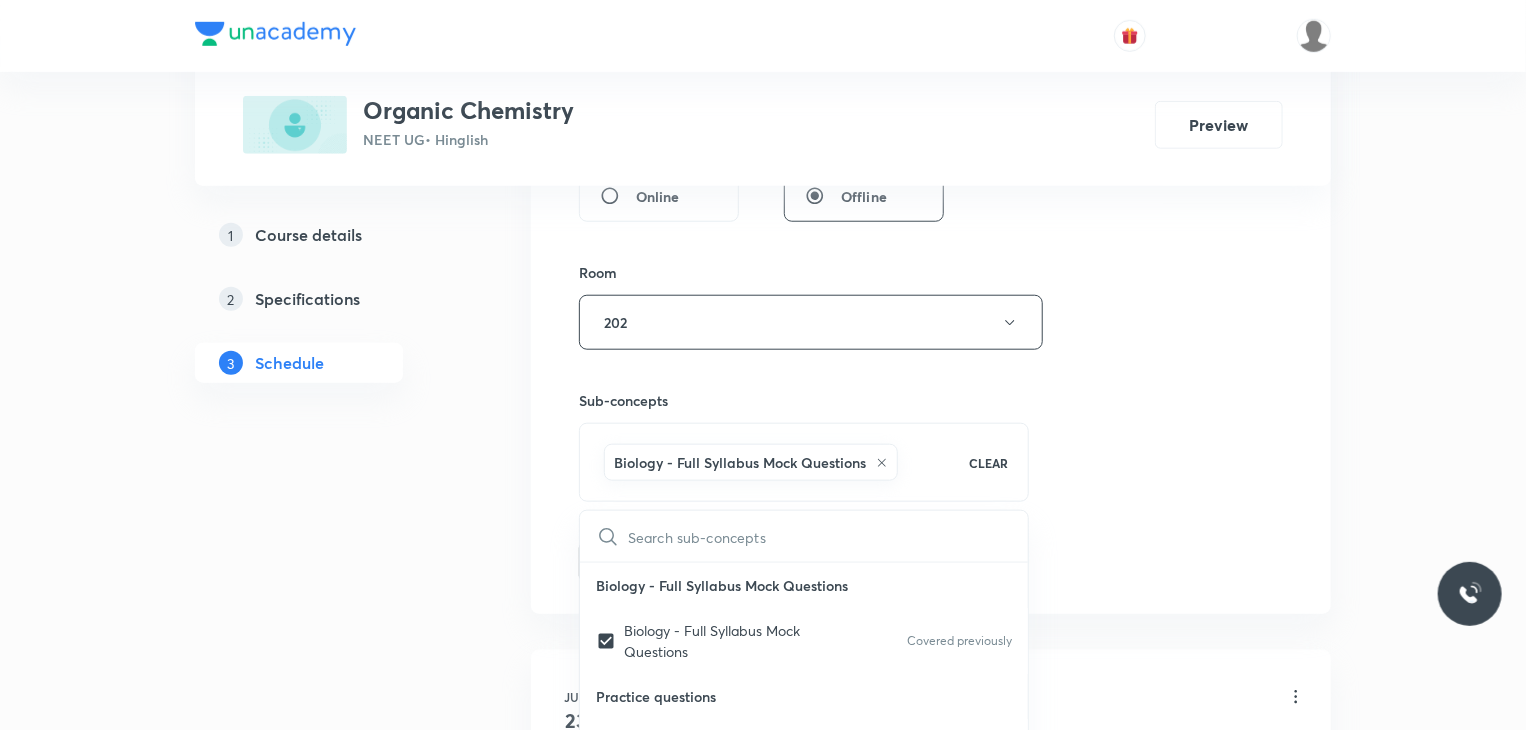 click on "Session  9 Live class Session title 20/99 IUPAC Nomenclature 9 ​ Schedule for [DATE] 11:10 AM ​ Duration (in minutes) 80 ​   Session type Online Offline Room 202 Sub-concepts Biology - Full Syllabus Mock Questions CLEAR ​ Biology - Full Syllabus Mock Questions Biology - Full Syllabus Mock Questions Covered previously Practice questions Practice Questions Covered previously Biology Previous Year Questions Maths Previous Year Questions Living World What Is Living? Diversity In The Living World Systematics Types Of Taxonomy Fundamental Components Of Taxonomy Taxonomic Categories Taxonomical Aids The Three Domains Of Life Biological Nomenclature  Biological Classification System Of Classification Kingdom Monera Kingdom [MEDICAL_DATA] Kingdom Fungi Kingdom Plantae Kingdom Animalia Linchens Mycorrhiza Virus [MEDICAL_DATA] Viroids Plant Kingdom Algae Bryophytes Pteridophytes Gymnosperms Angiosperms Animal Kingdom Basics Of Classification Classification Of Animals Animal Kingdom Animal Diversity Animal Diversity Add" at bounding box center (931, 101) 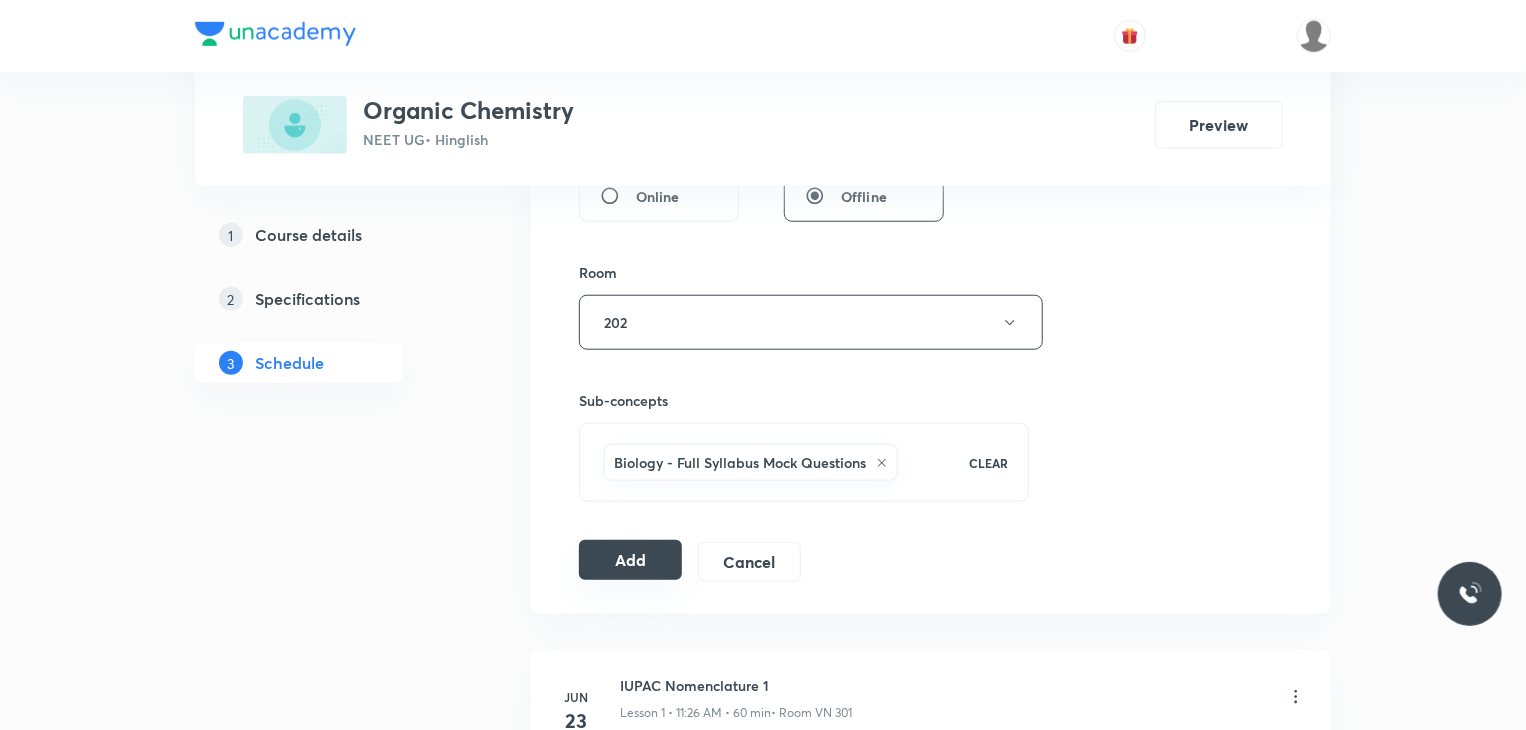 click on "Add" at bounding box center (630, 560) 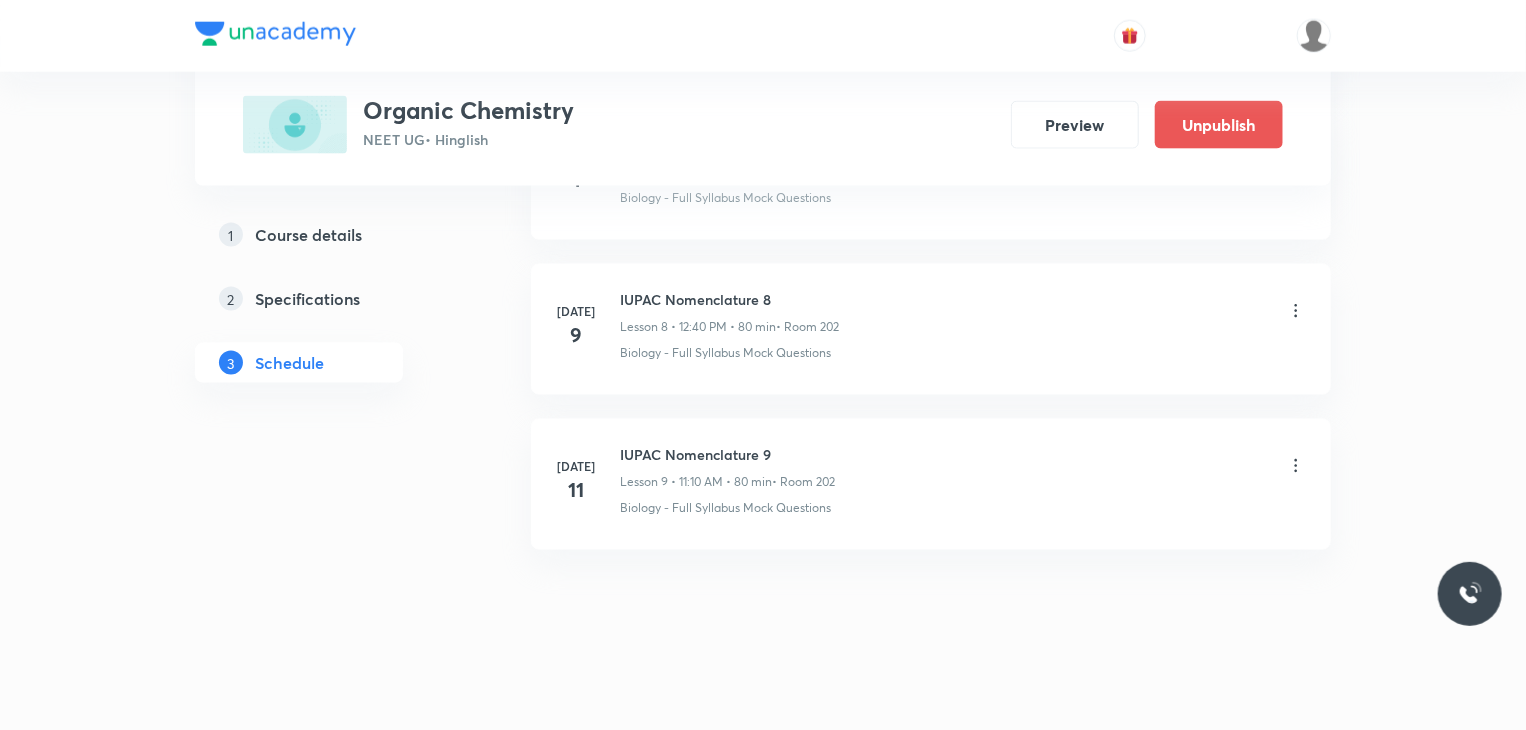 scroll, scrollTop: 1345, scrollLeft: 0, axis: vertical 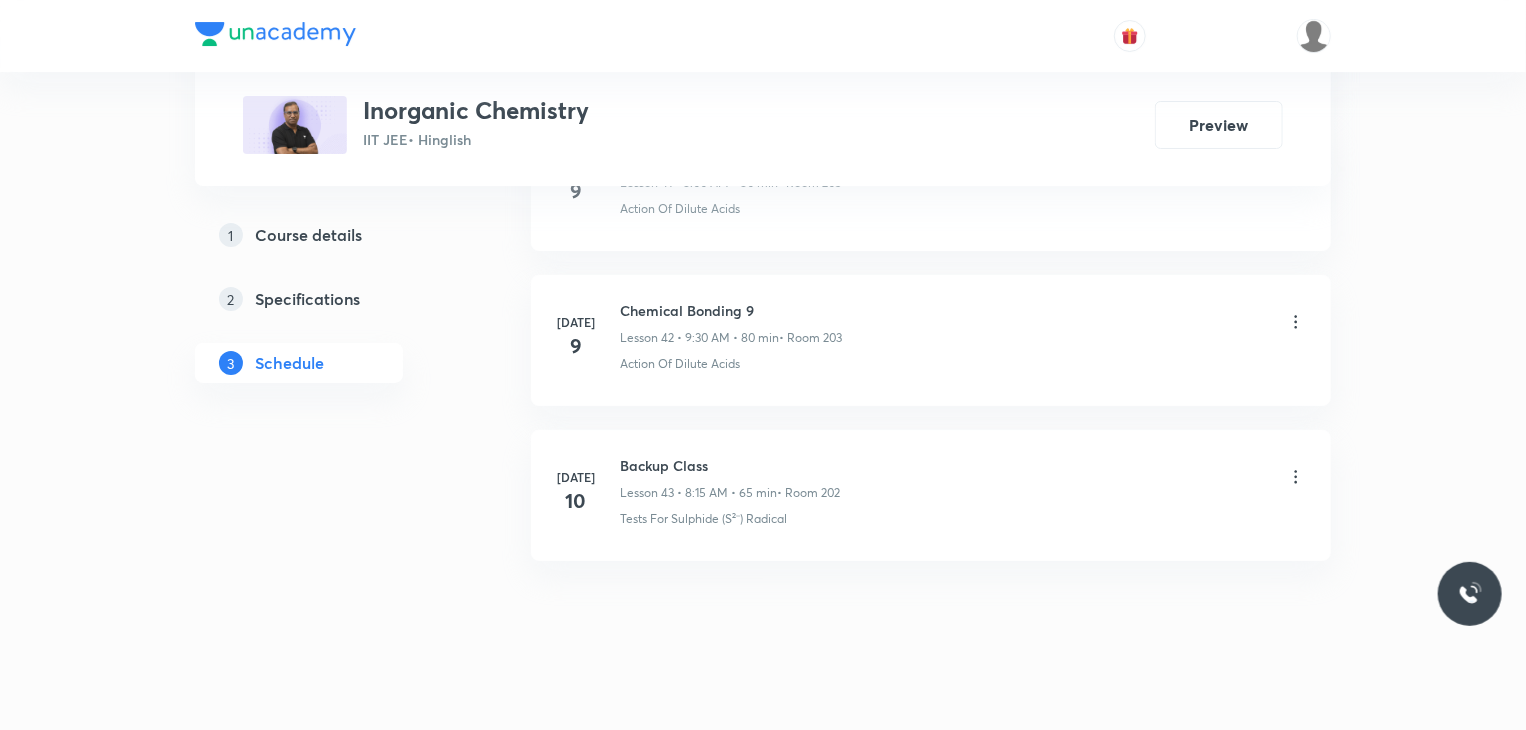 click on "Backup Class" at bounding box center [730, 465] 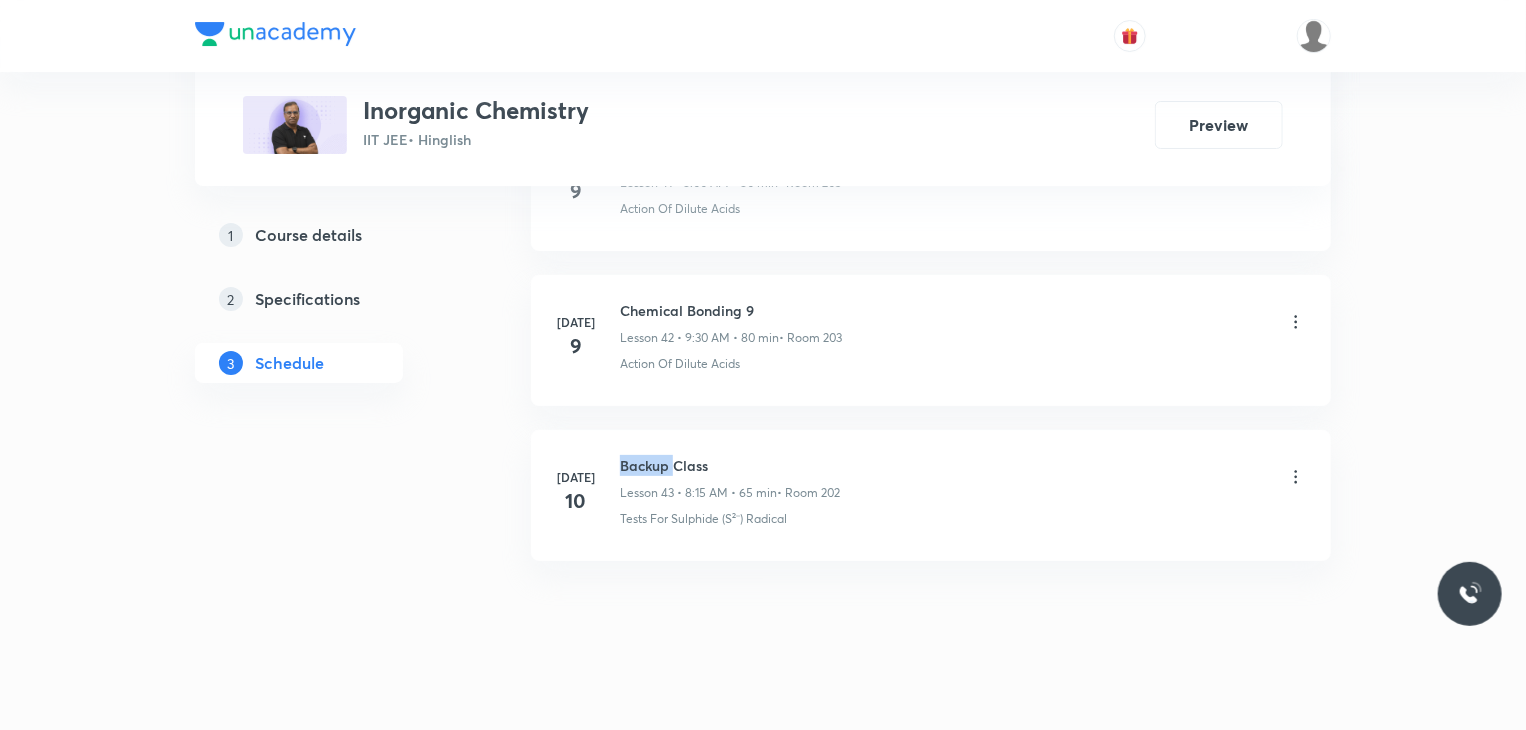 click on "Backup Class" at bounding box center (730, 465) 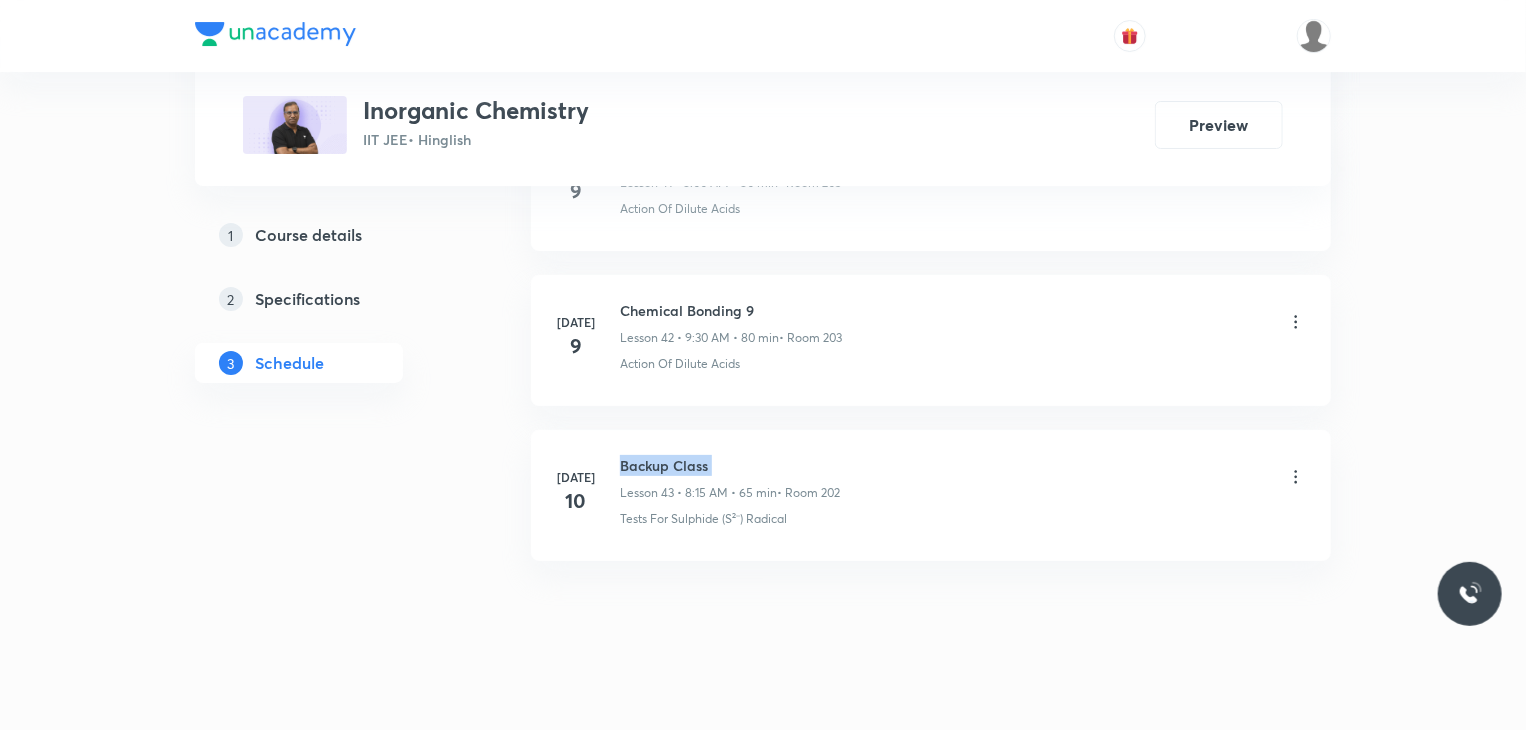 click on "Backup Class" at bounding box center [730, 465] 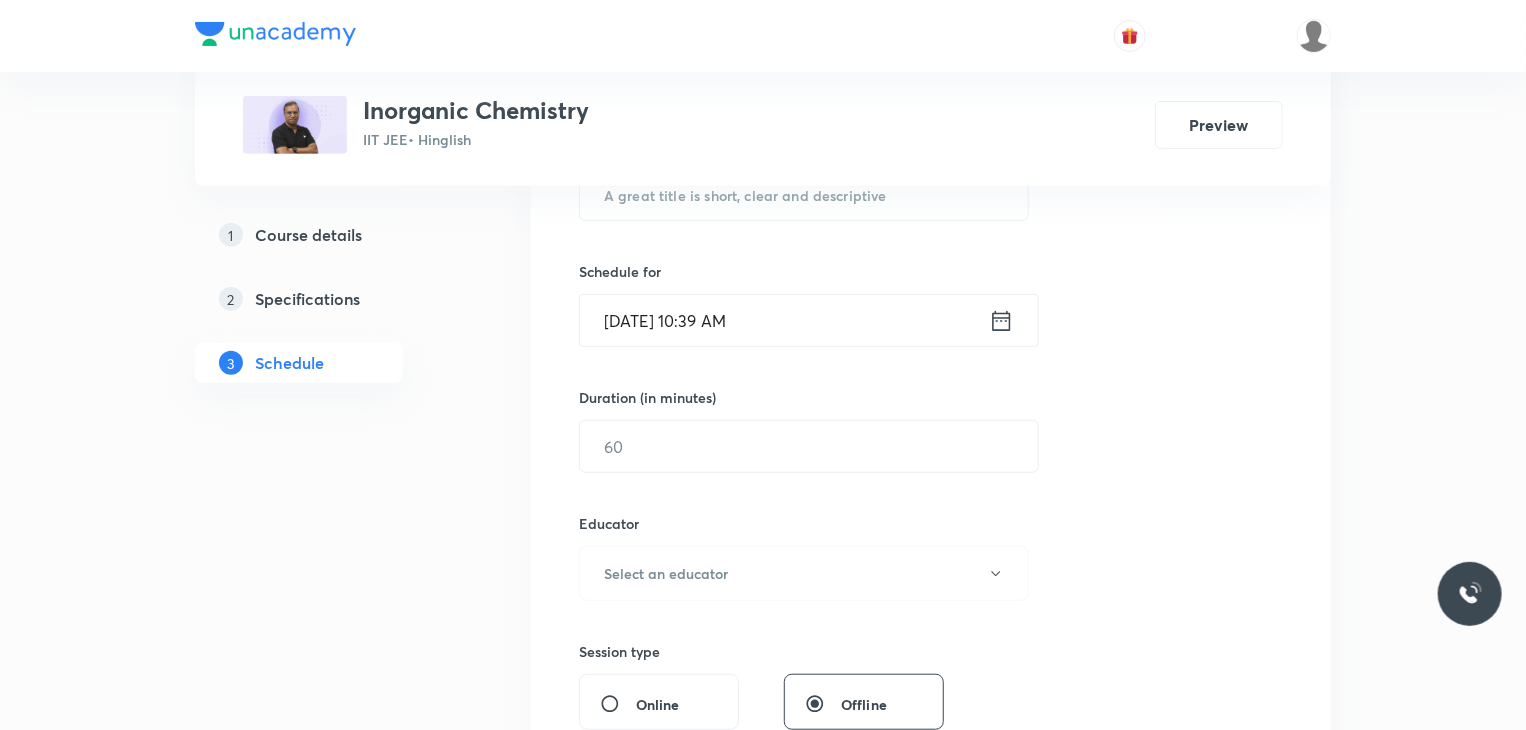 scroll, scrollTop: 344, scrollLeft: 0, axis: vertical 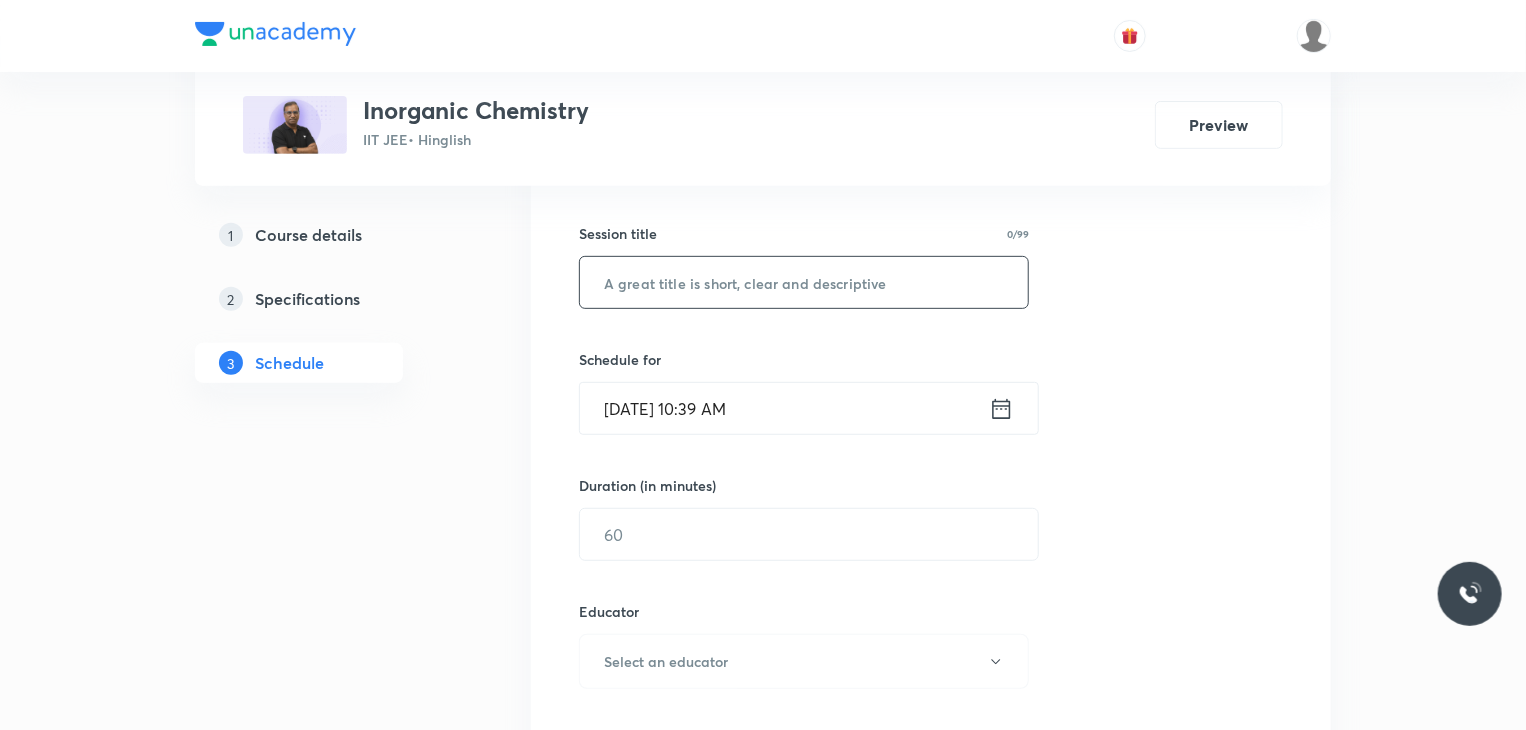 click at bounding box center (804, 282) 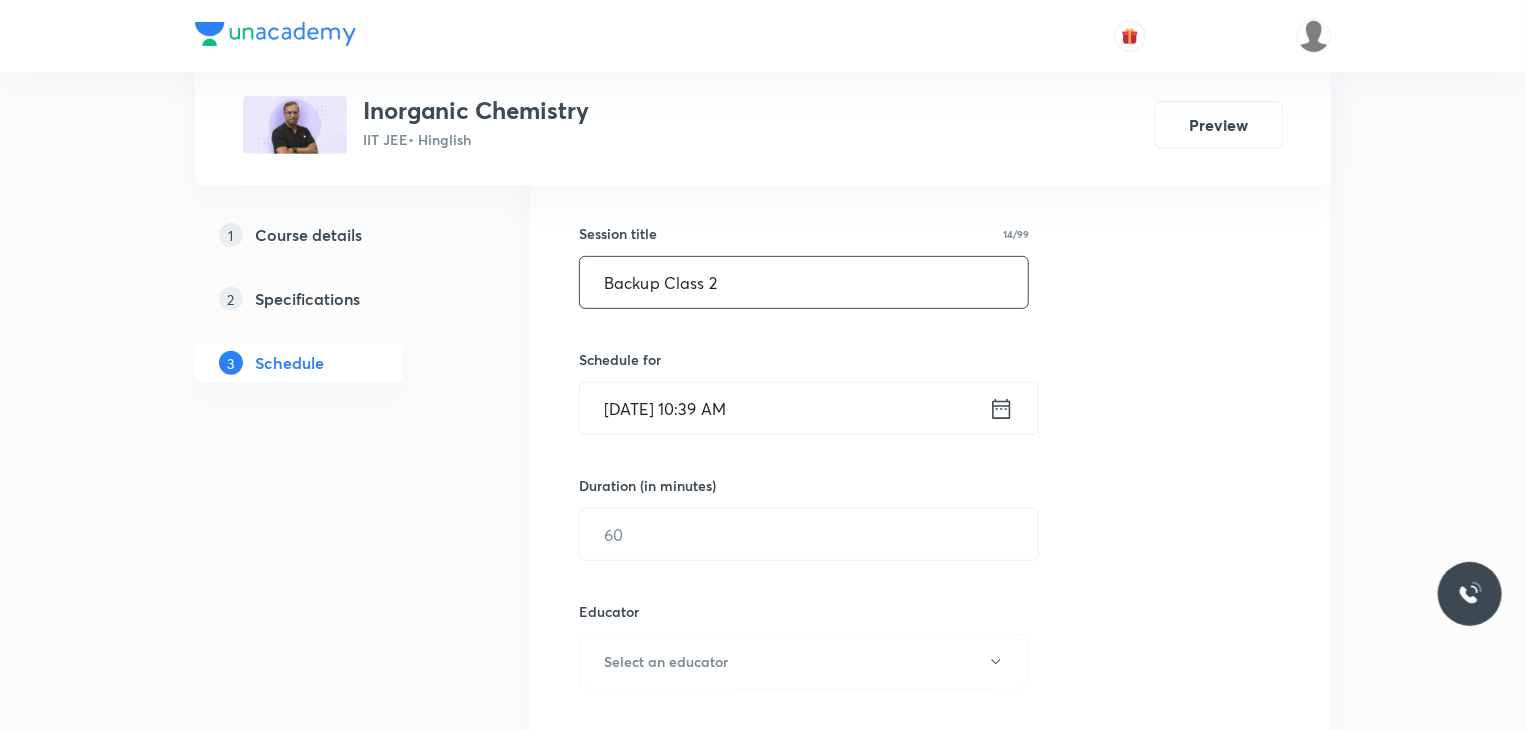 type on "Backup Class 2" 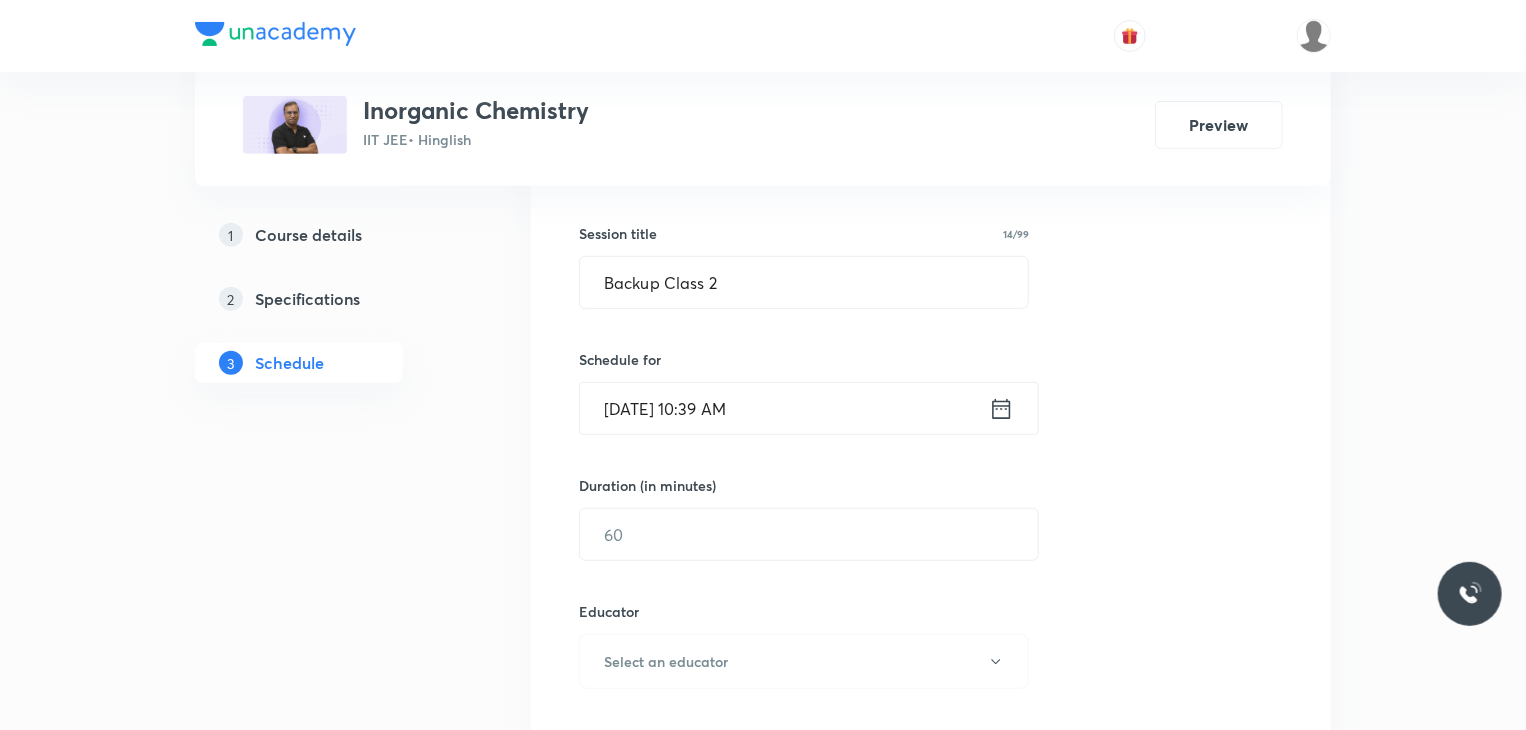 click on "Jul 11, 2025, 10:39 AM" at bounding box center (784, 408) 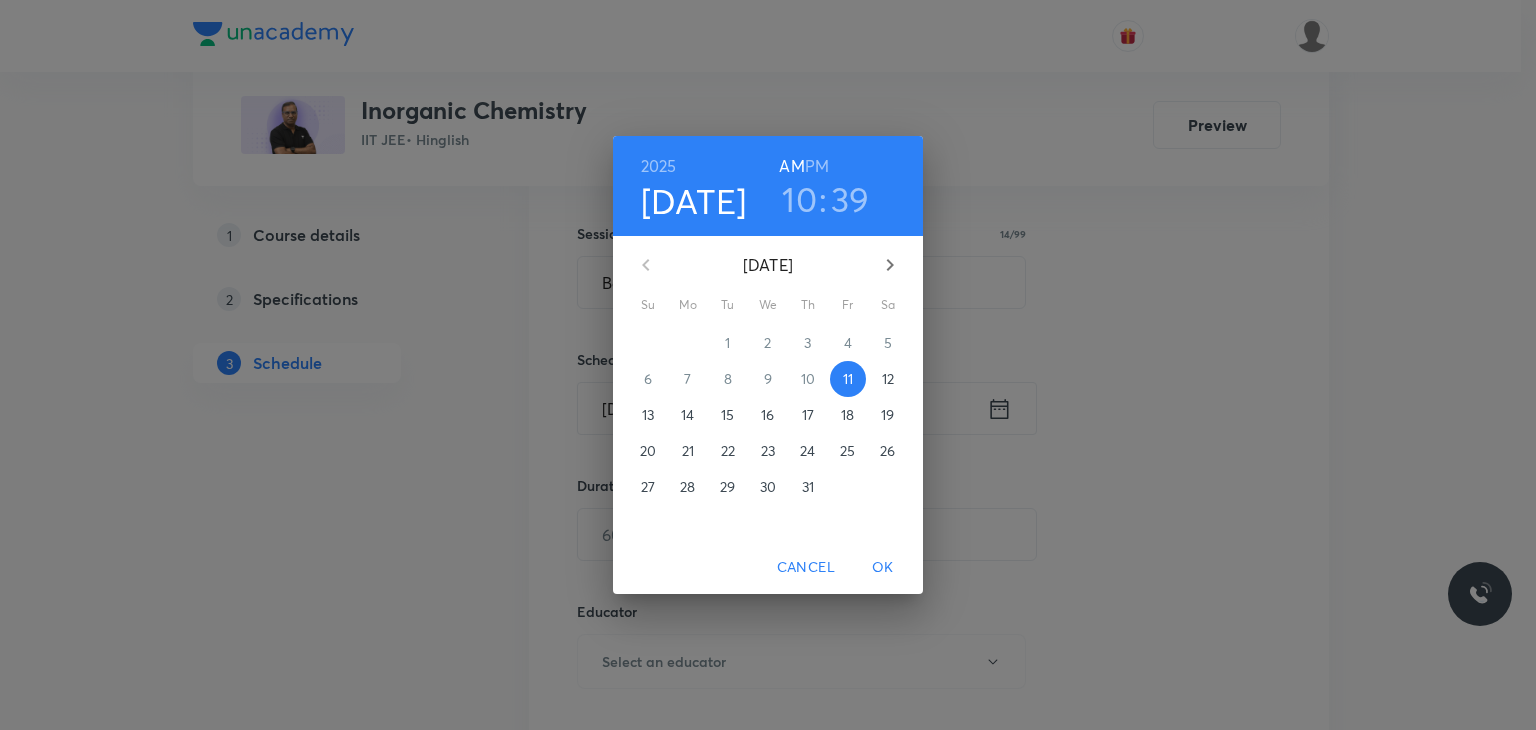 click on "10" at bounding box center [799, 199] 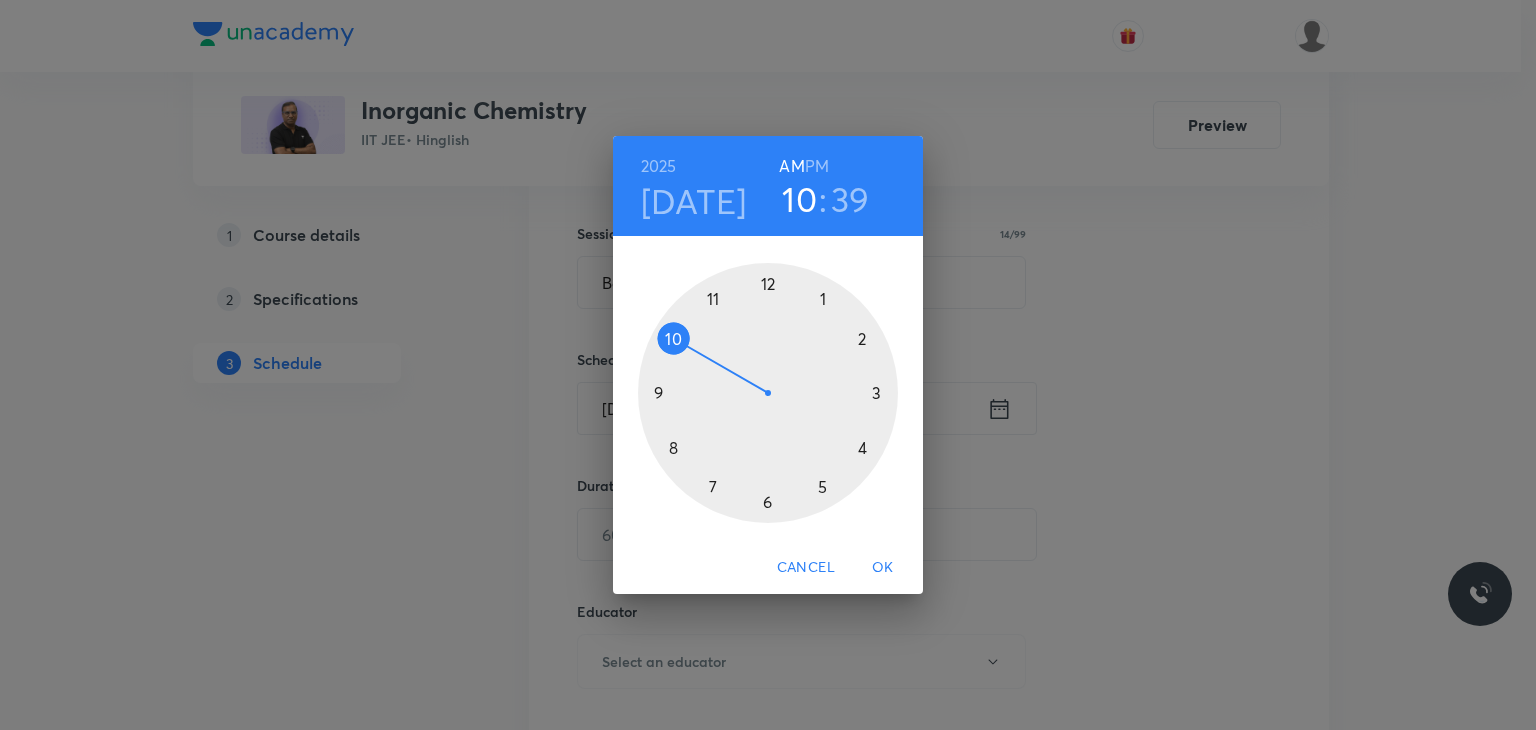 click at bounding box center (768, 393) 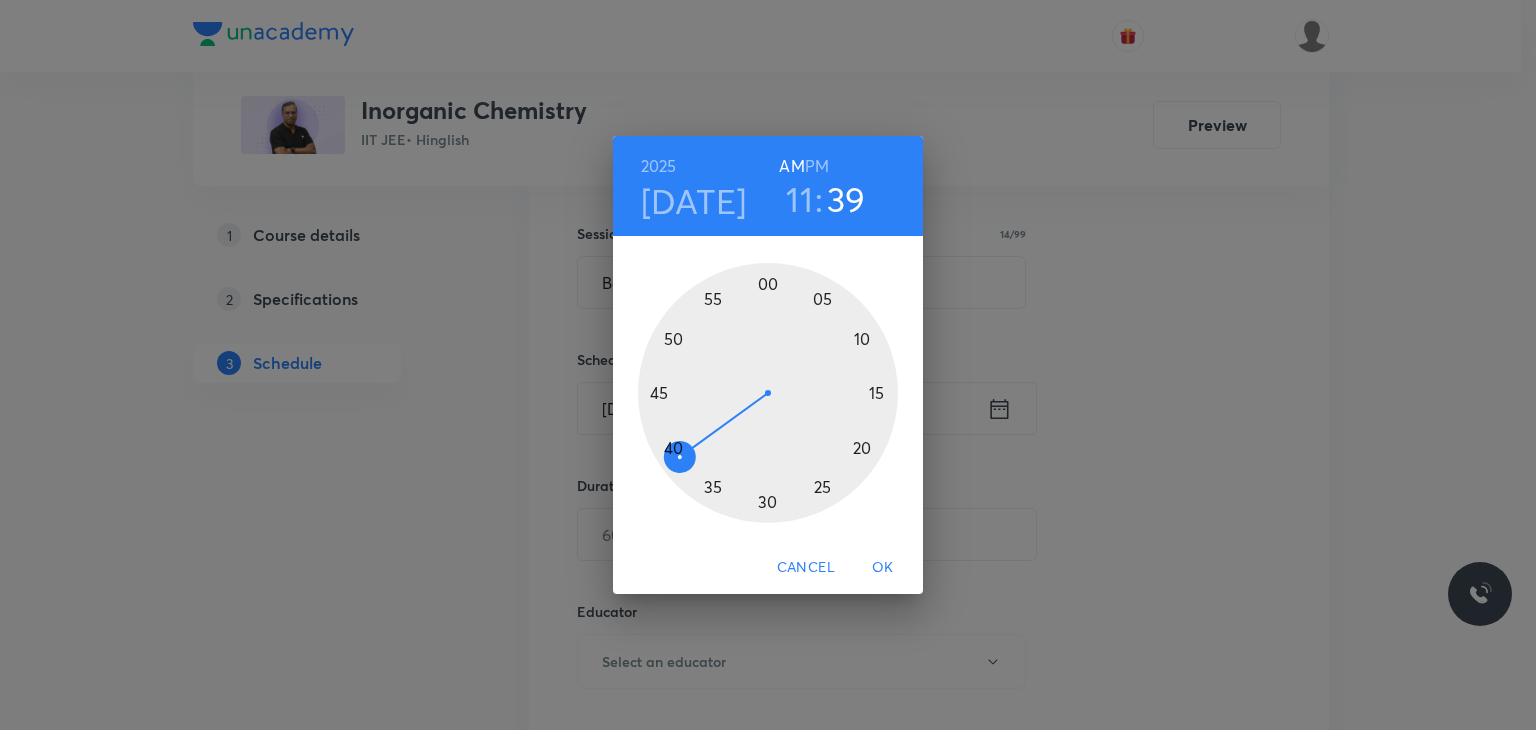 click at bounding box center [768, 393] 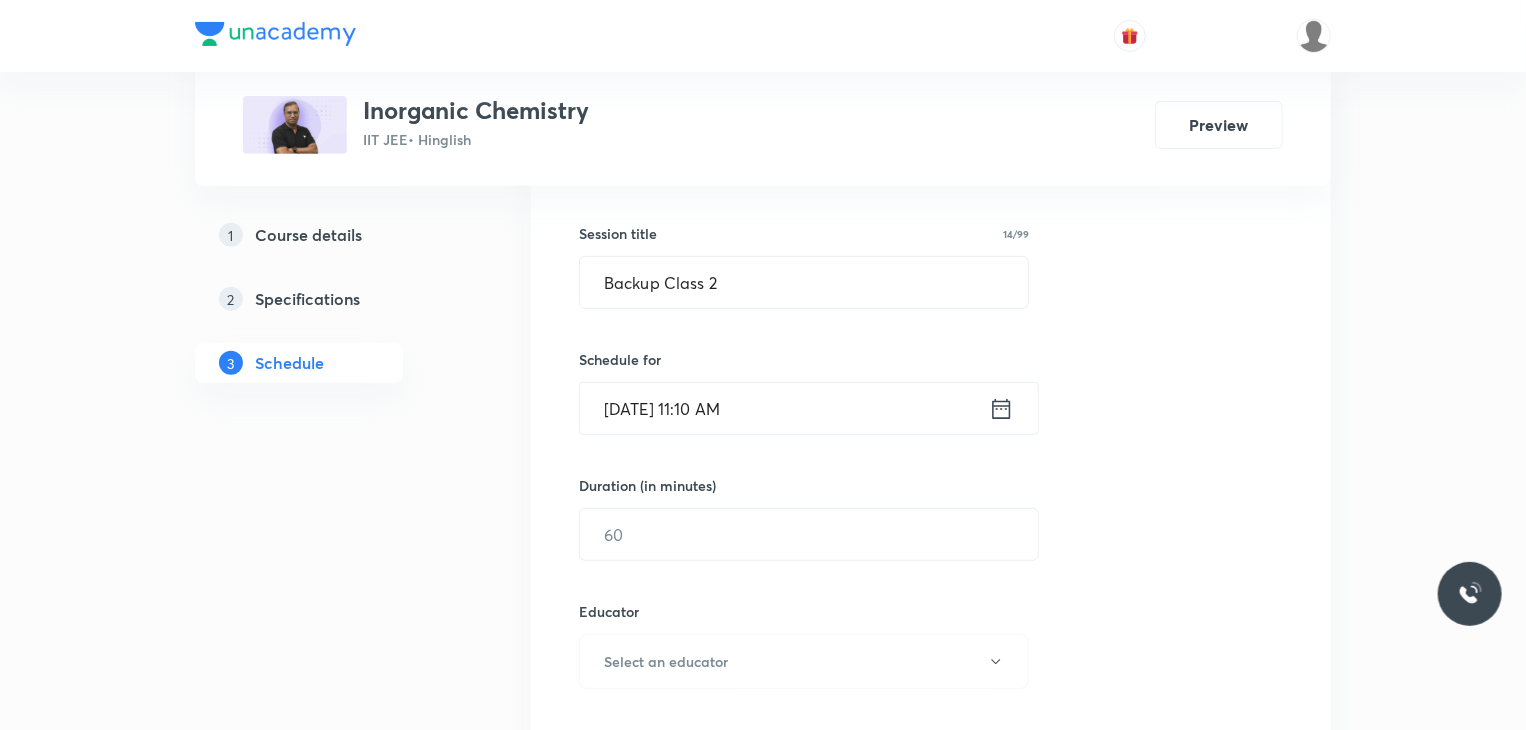 scroll, scrollTop: 396, scrollLeft: 0, axis: vertical 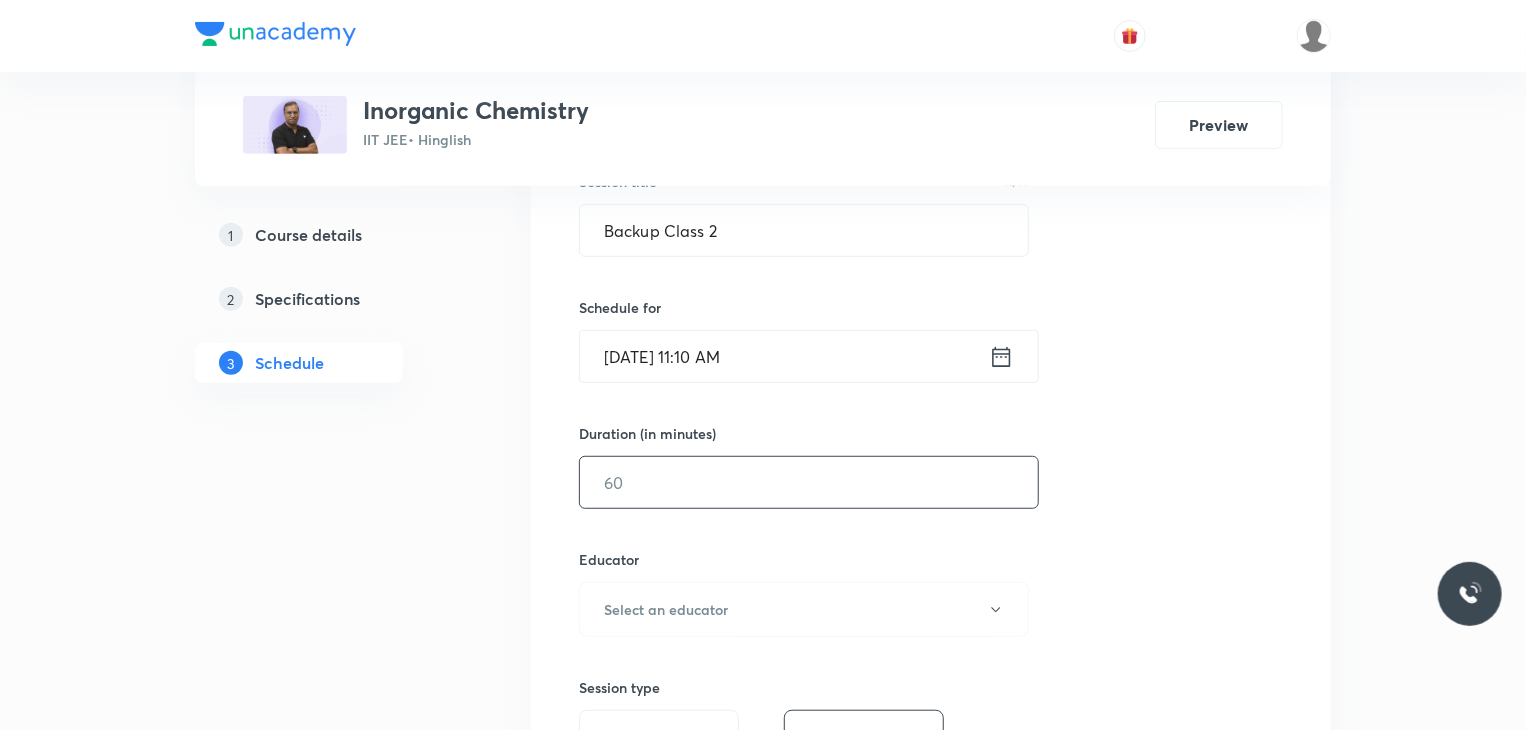 click at bounding box center (809, 482) 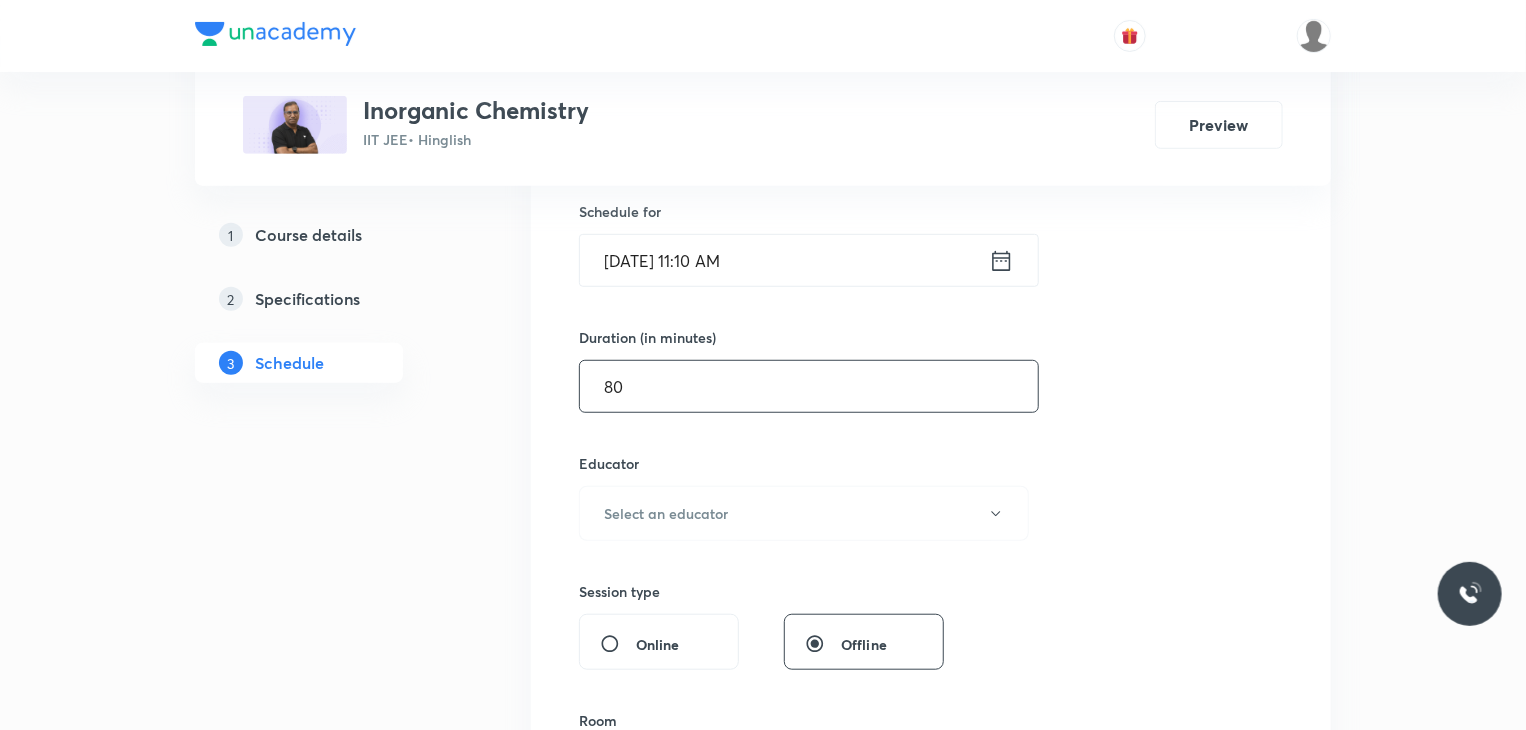 scroll, scrollTop: 492, scrollLeft: 0, axis: vertical 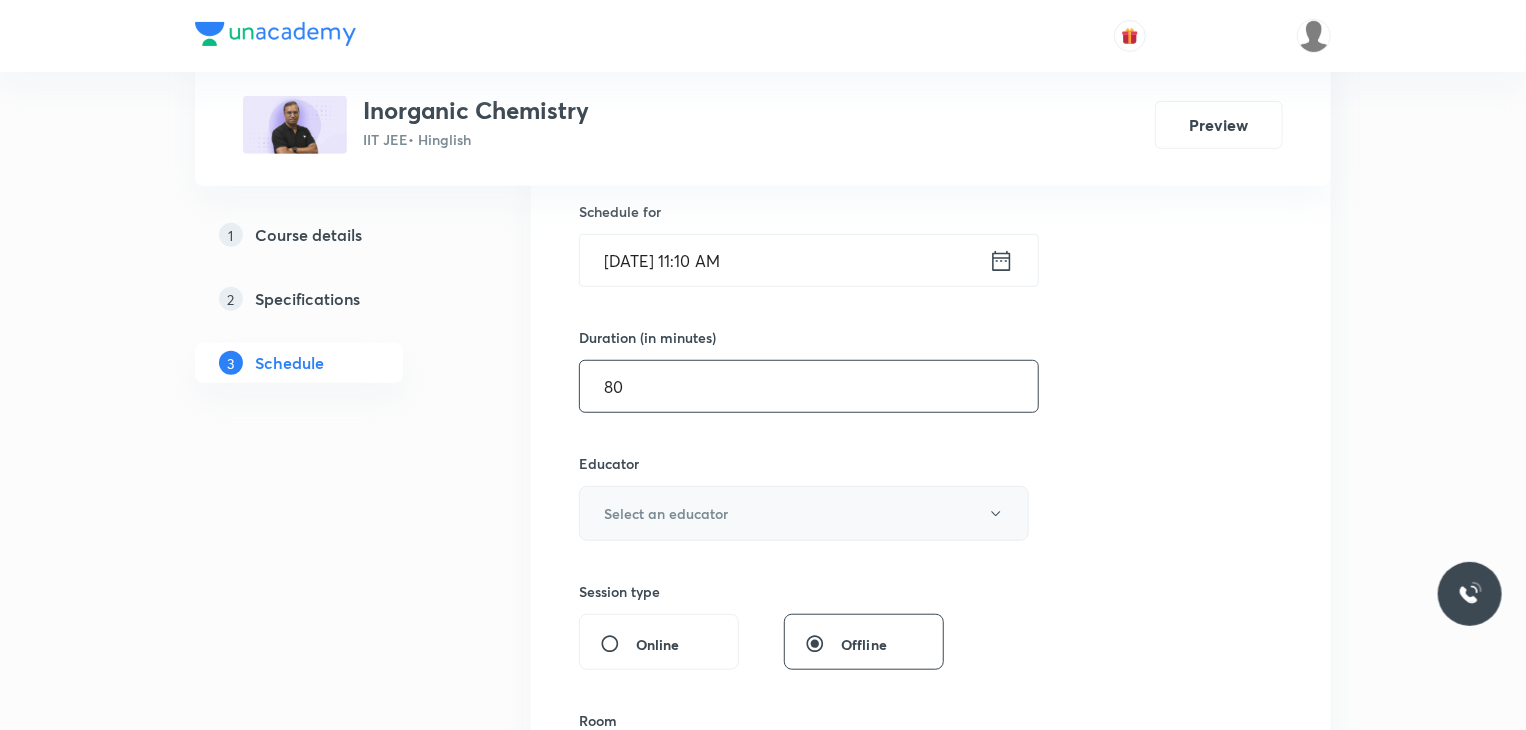type on "80" 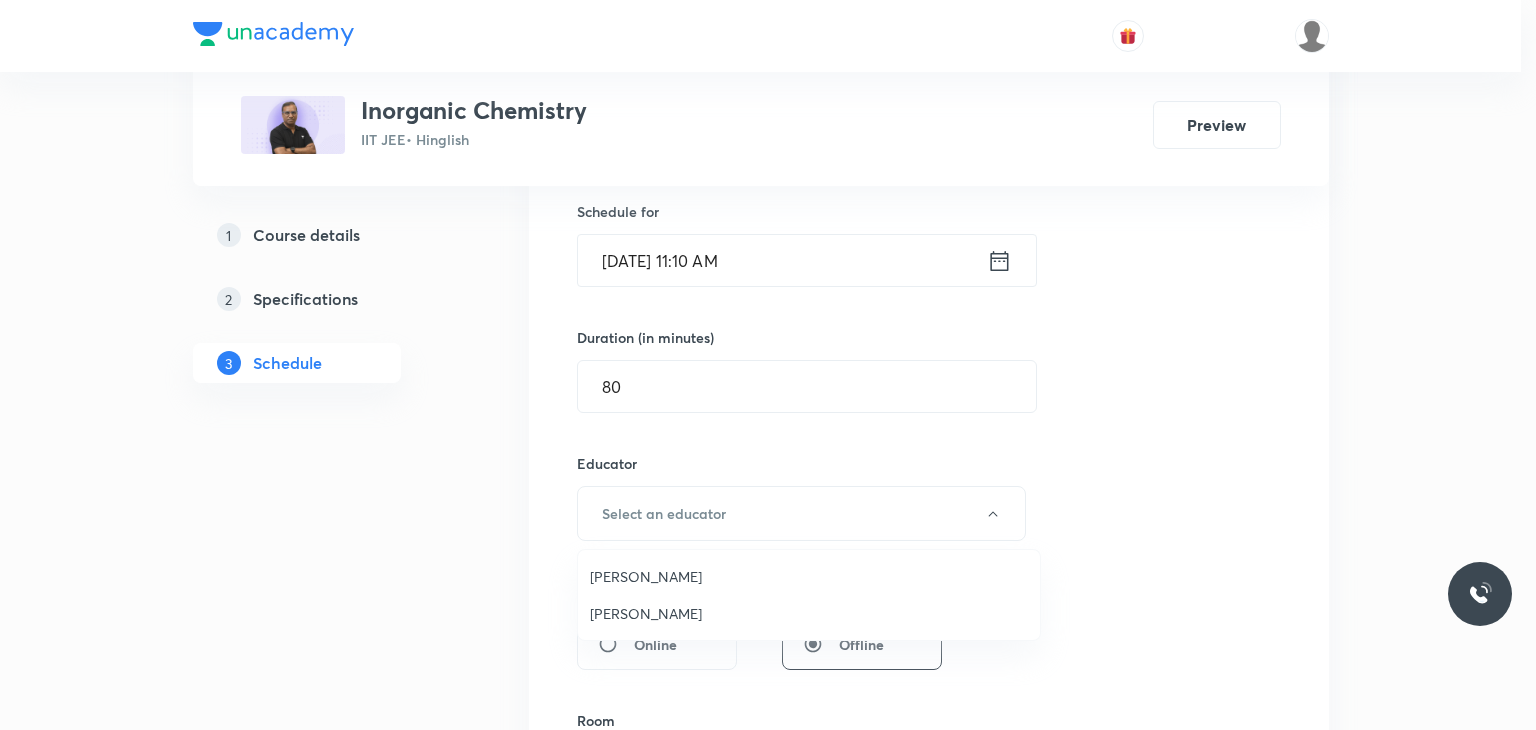 click on "Premlal Chouhan" at bounding box center (809, 613) 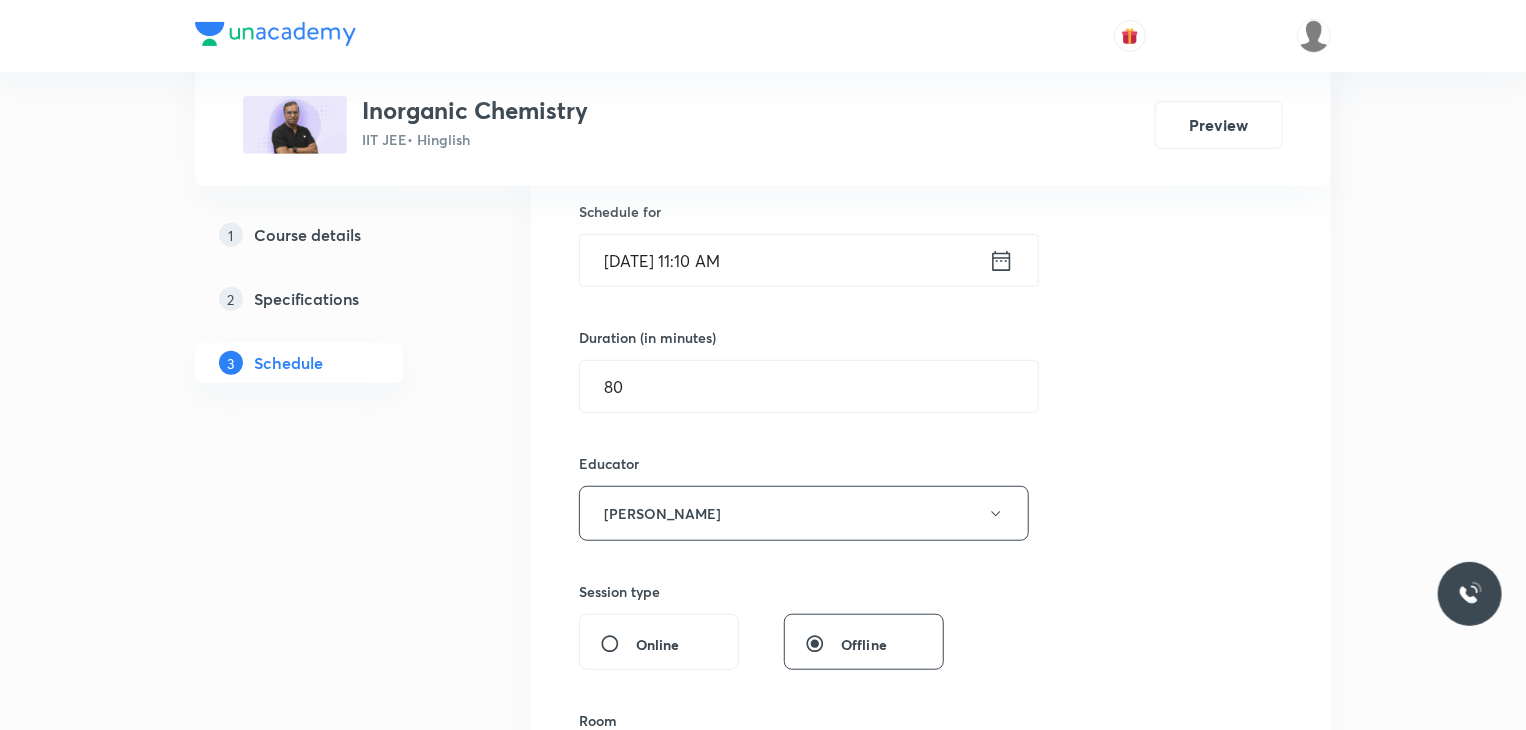 scroll, scrollTop: 536, scrollLeft: 0, axis: vertical 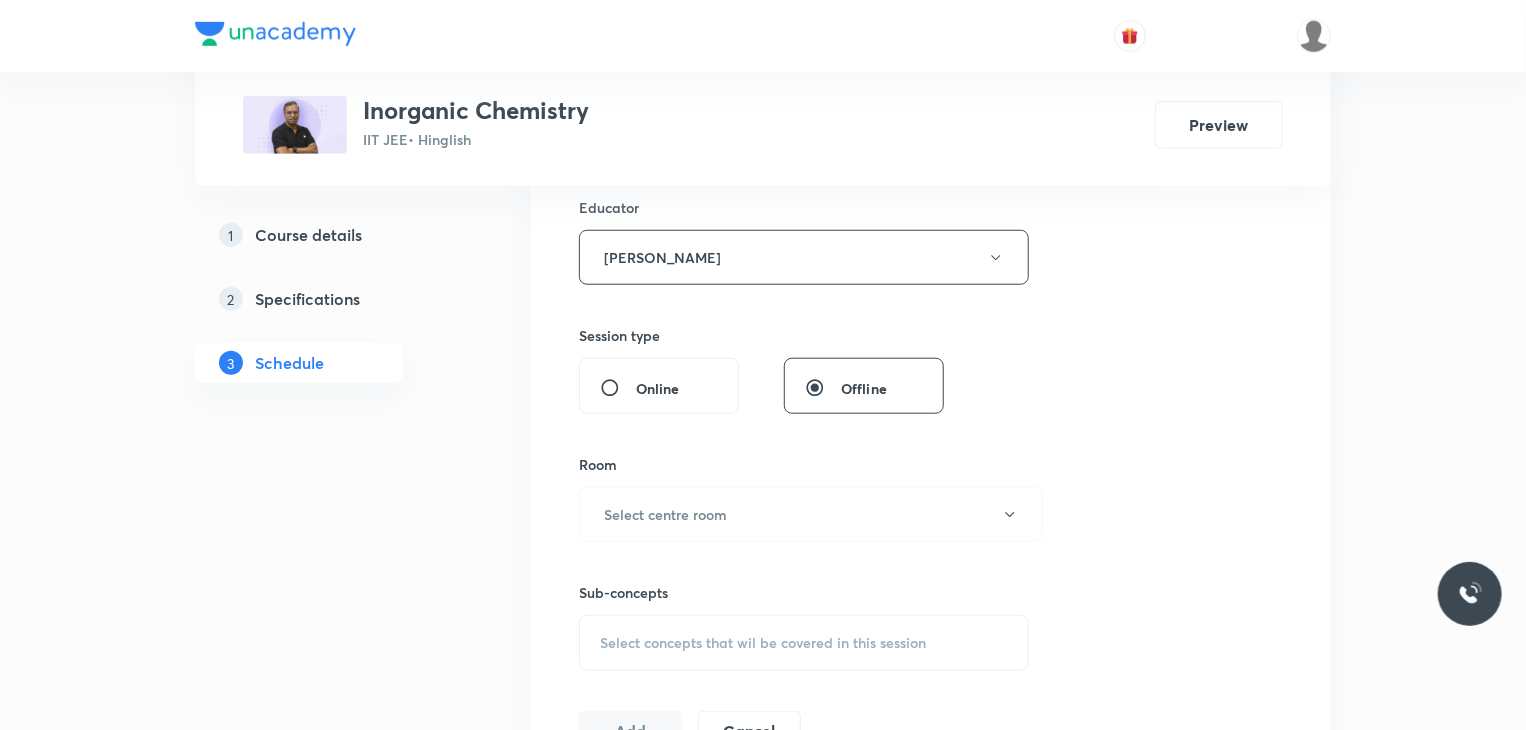 click on "Educator" at bounding box center (804, 207) 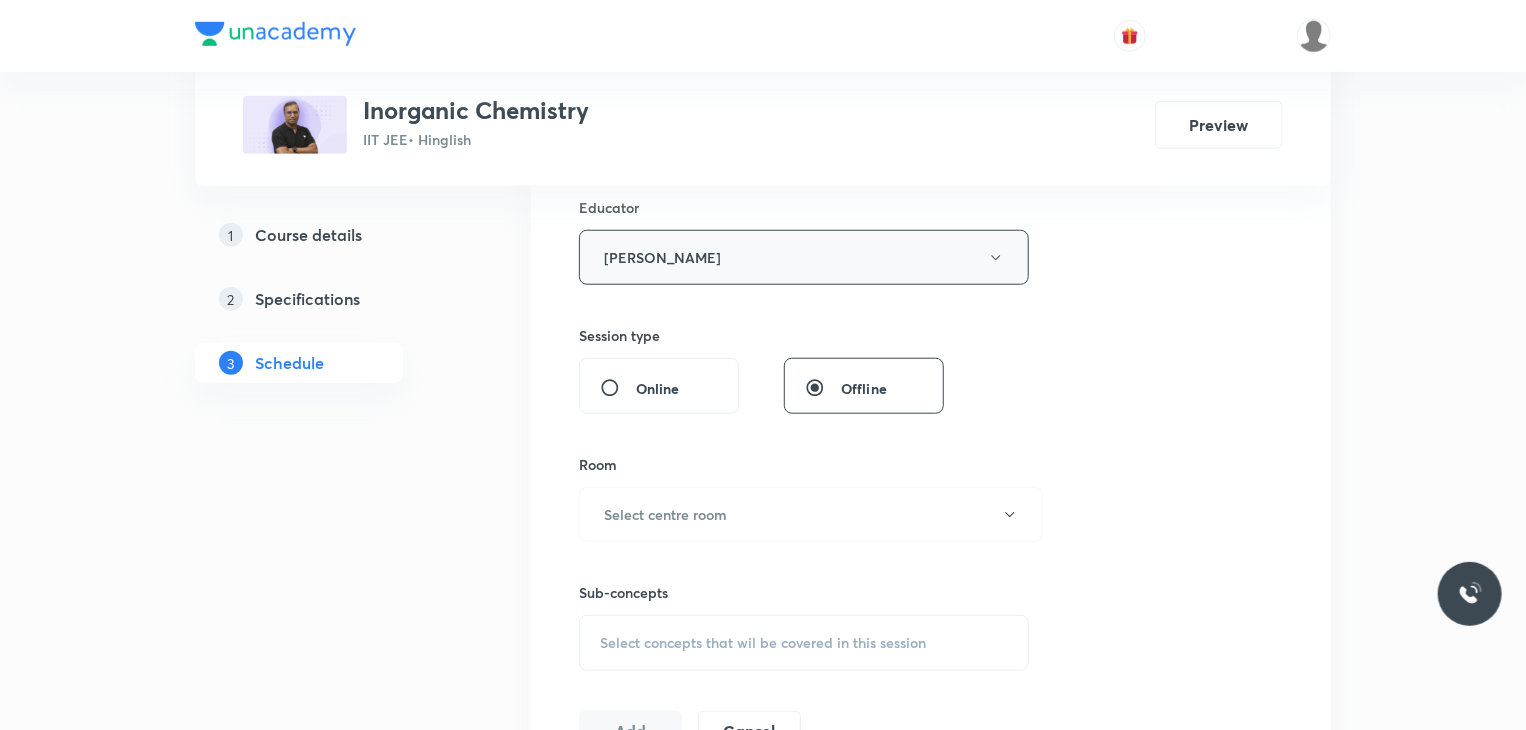 click on "Premlal Chouhan" at bounding box center [804, 257] 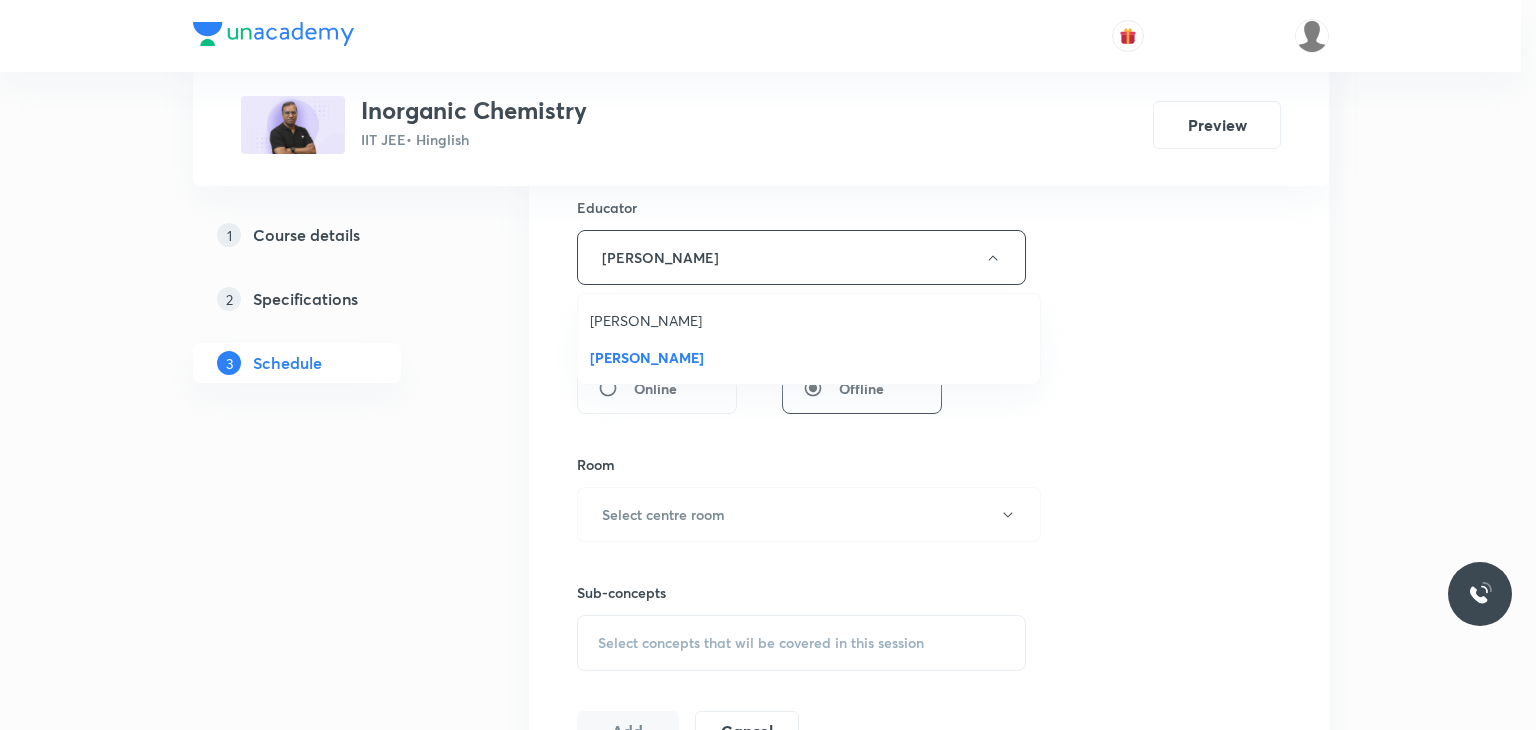 click on "Aayushi Jain" at bounding box center [809, 320] 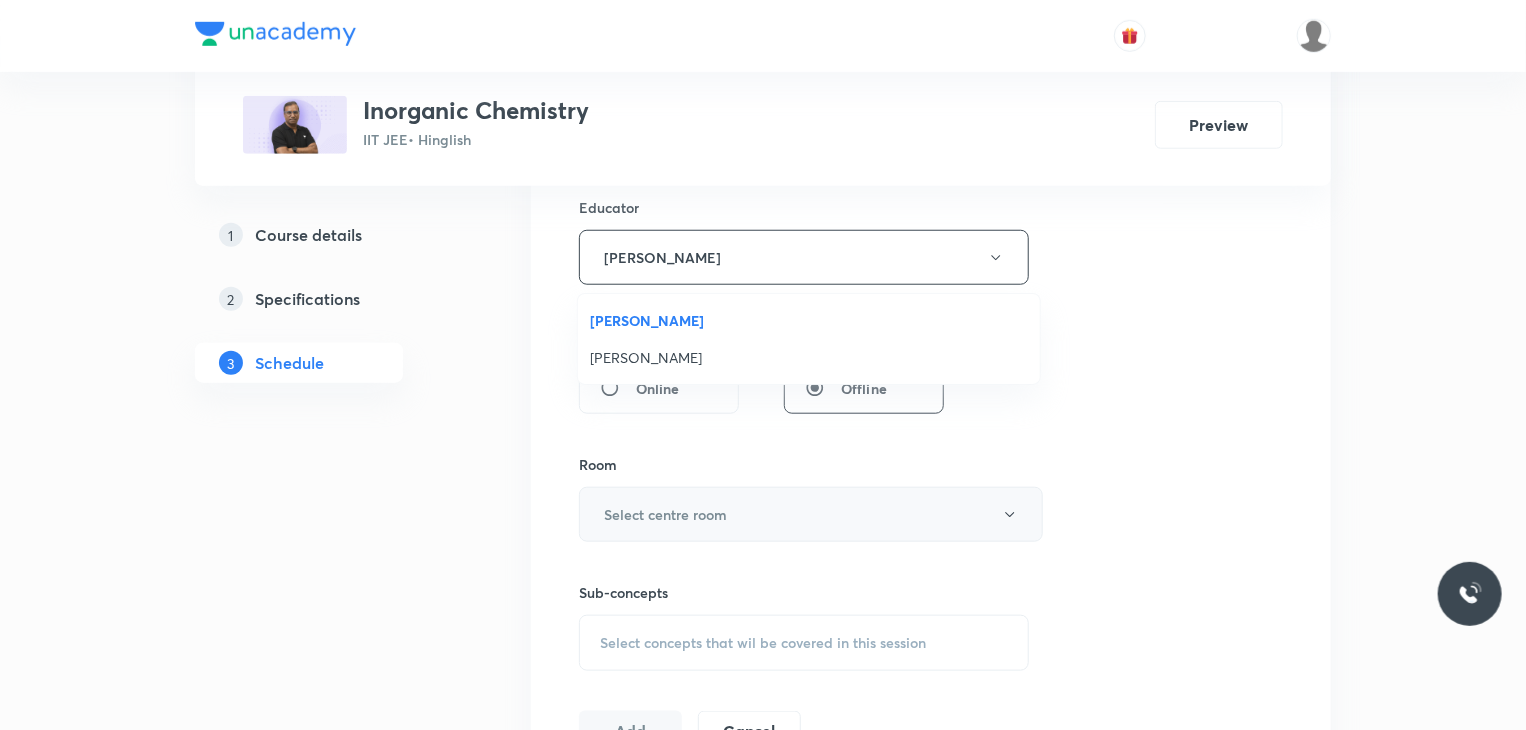 click on "Select centre room" at bounding box center (811, 514) 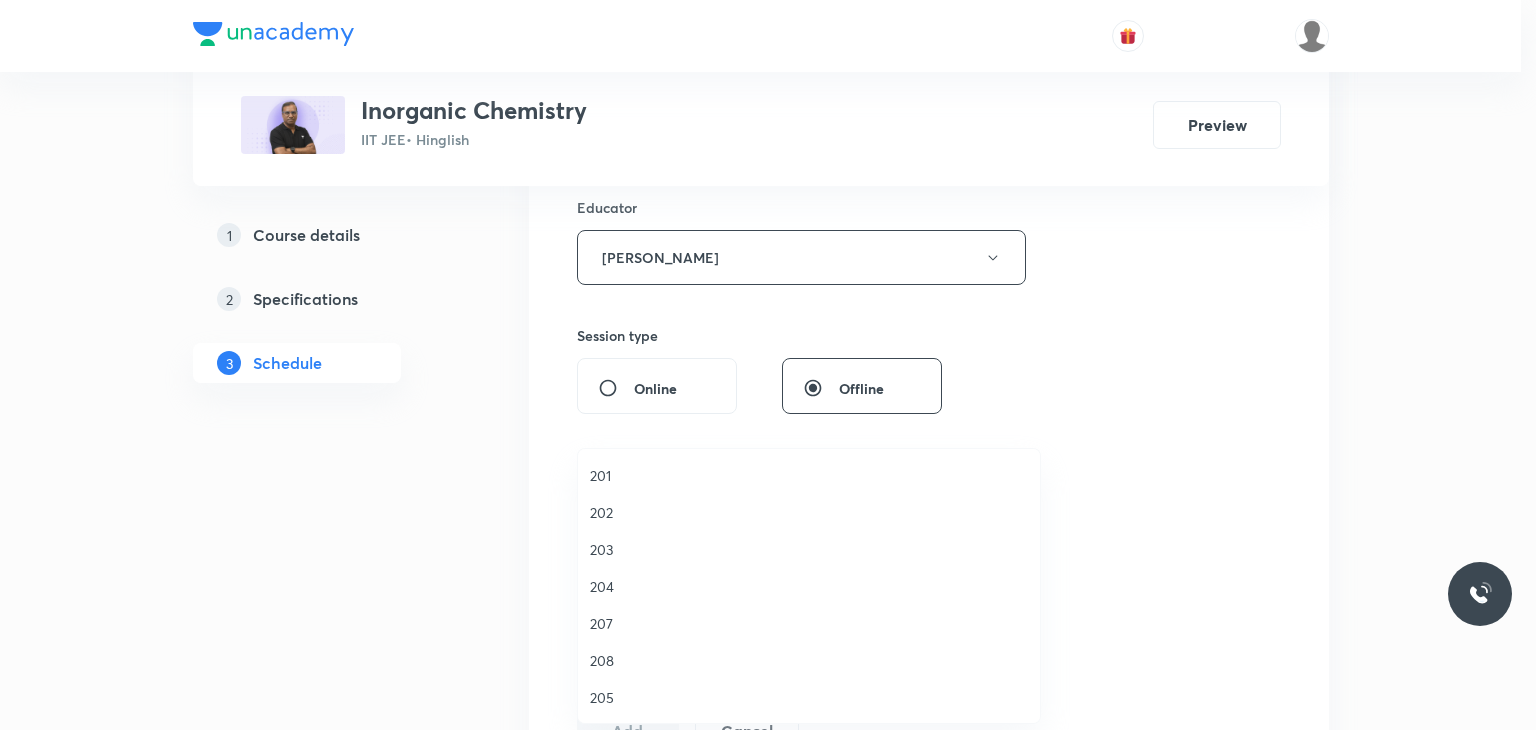click on "202" at bounding box center (809, 512) 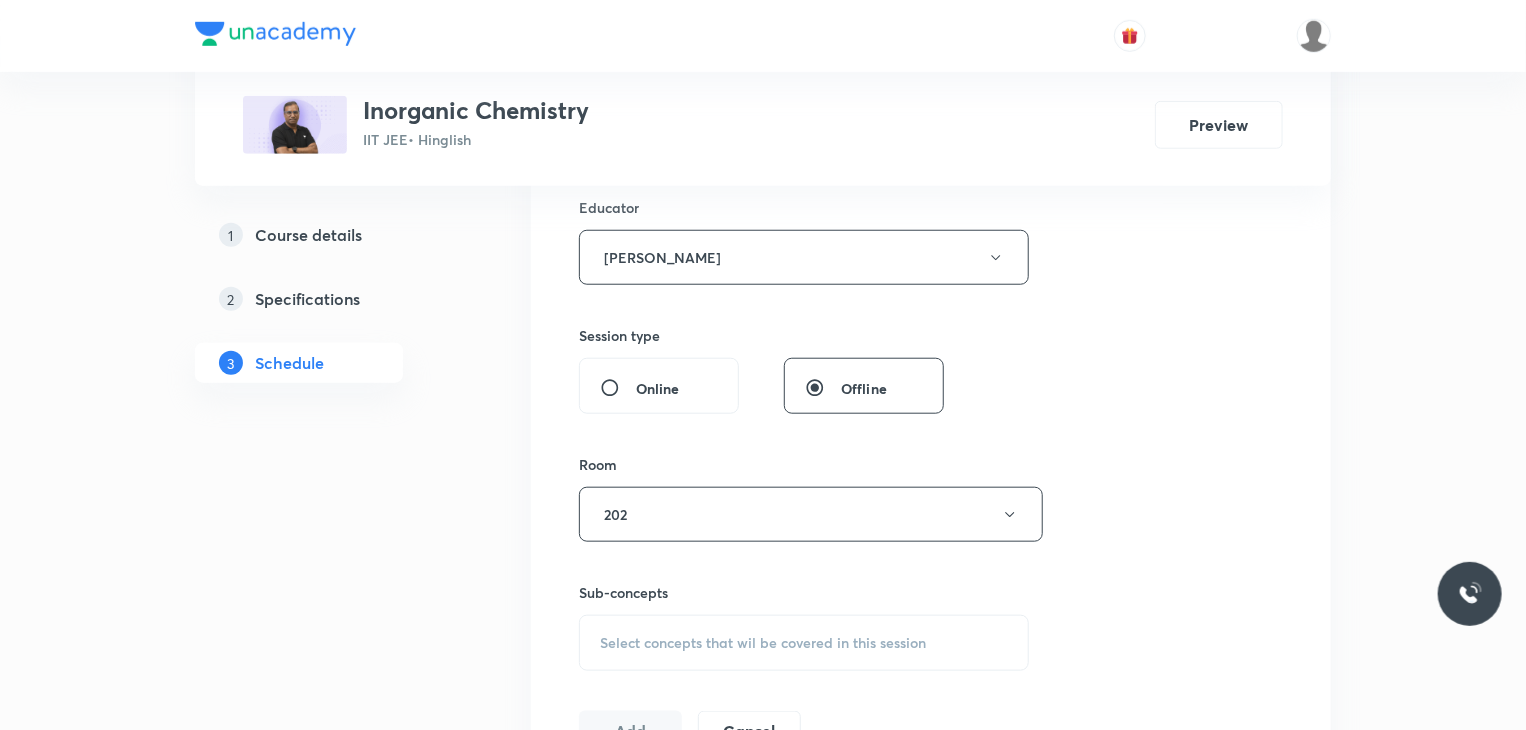 click on "Sub-concepts Select concepts that wil be covered in this session" at bounding box center (804, 606) 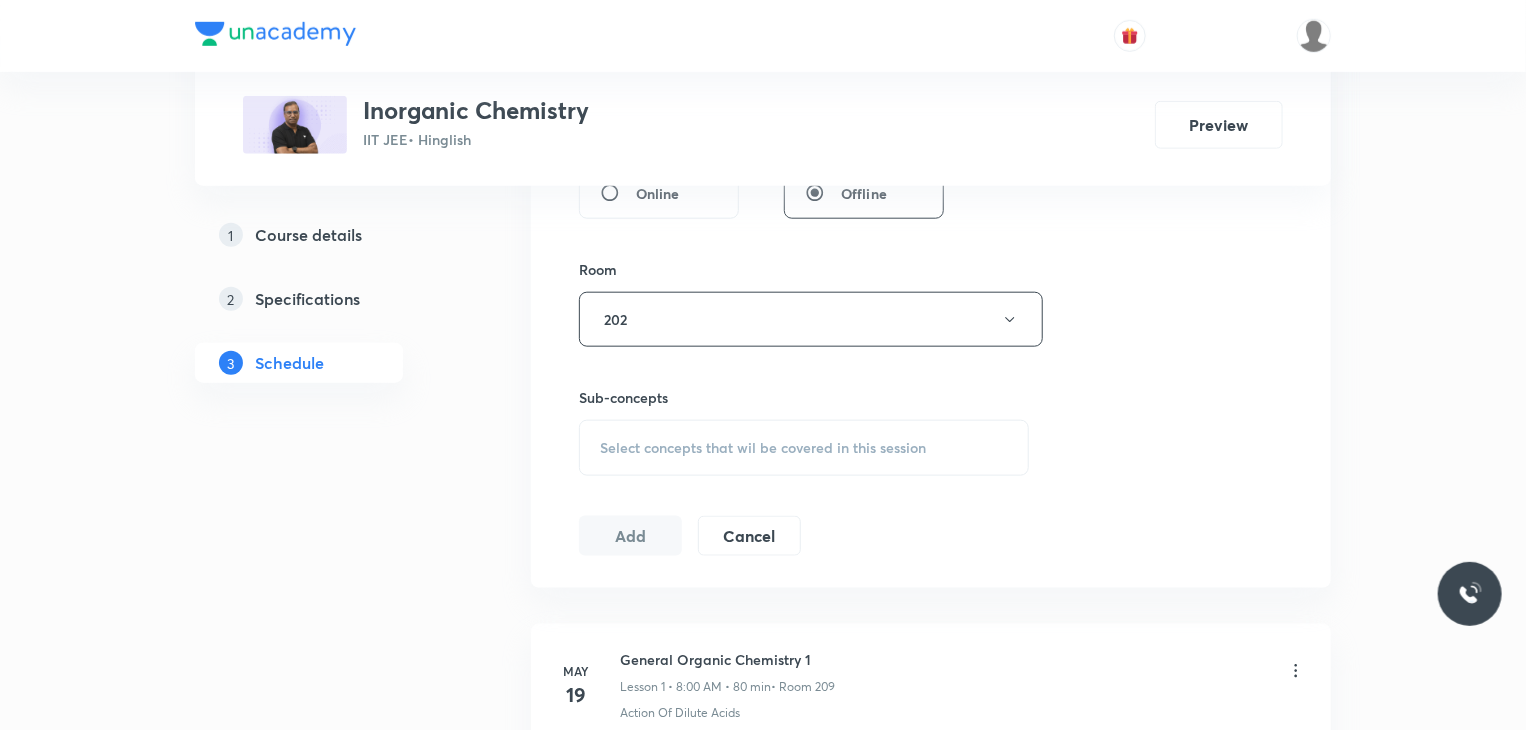 scroll, scrollTop: 944, scrollLeft: 0, axis: vertical 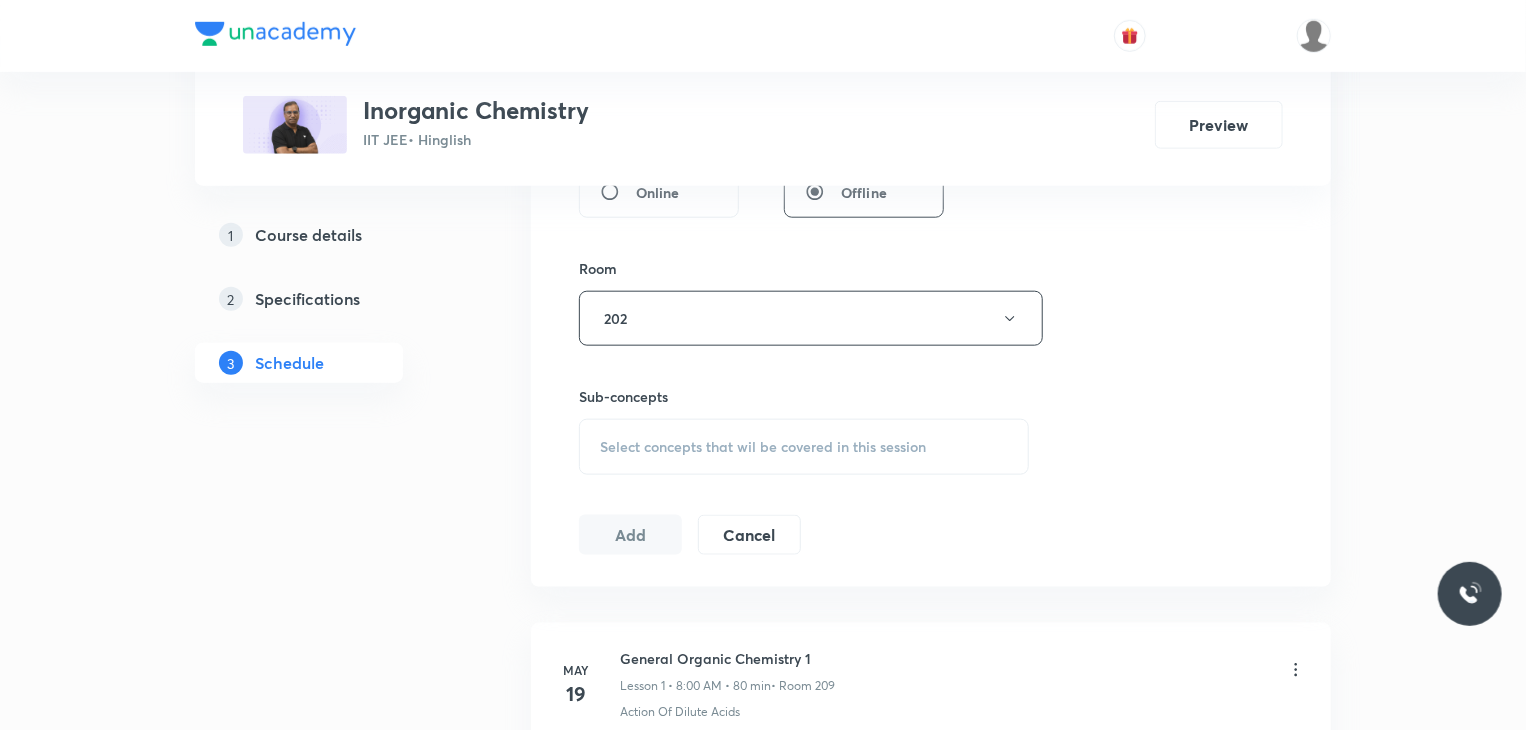 click on "Select concepts that wil be covered in this session" at bounding box center (804, 447) 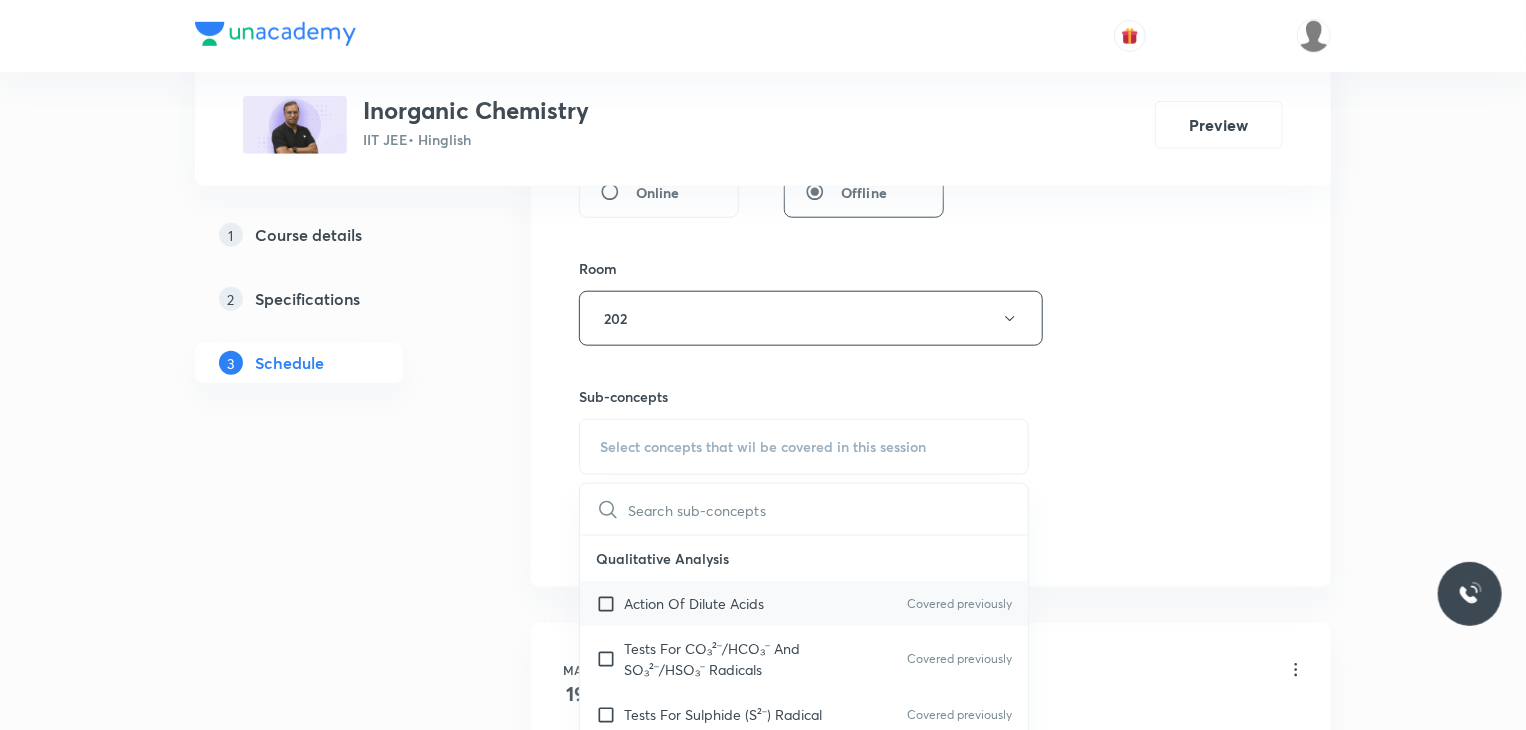 click on "Action Of Dilute Acids" at bounding box center [694, 603] 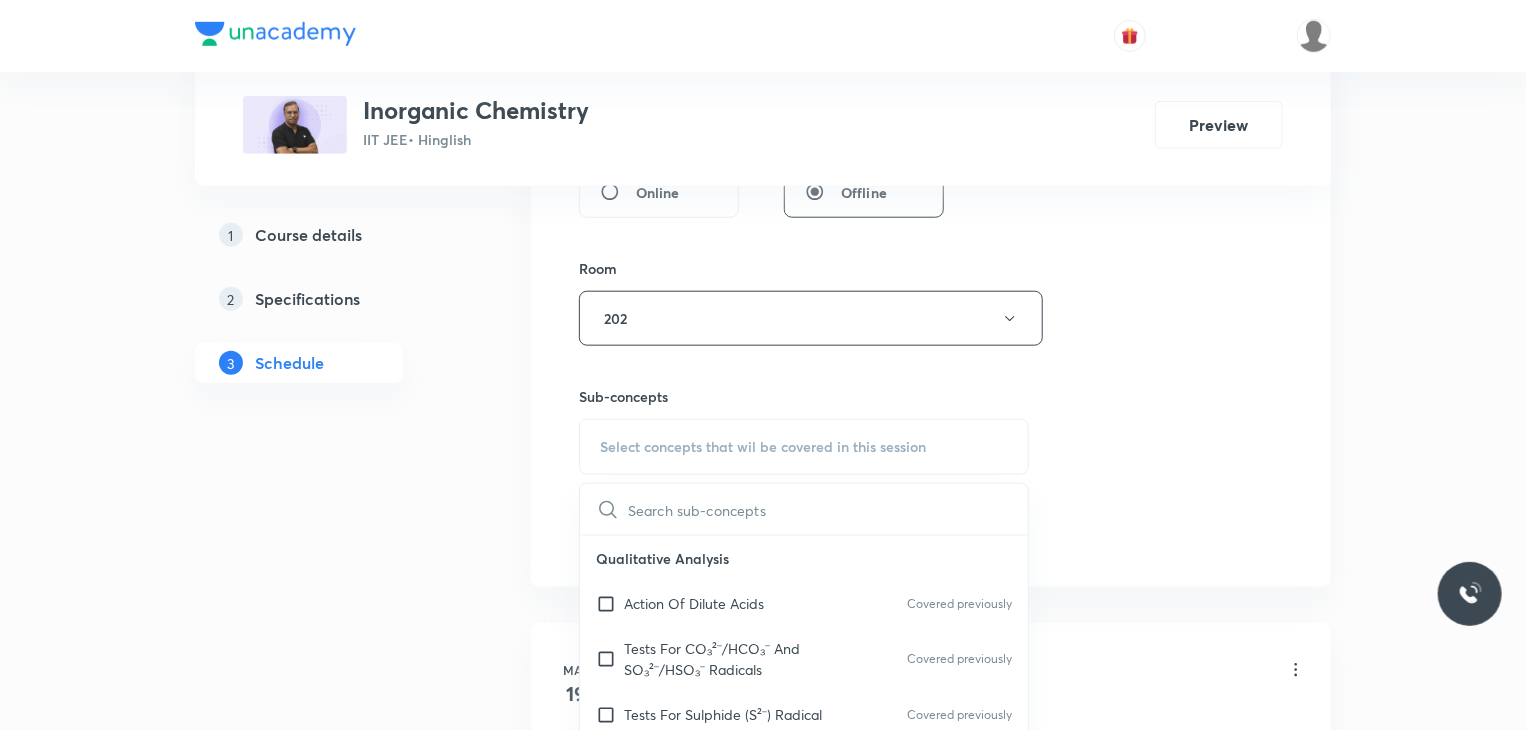 checkbox on "true" 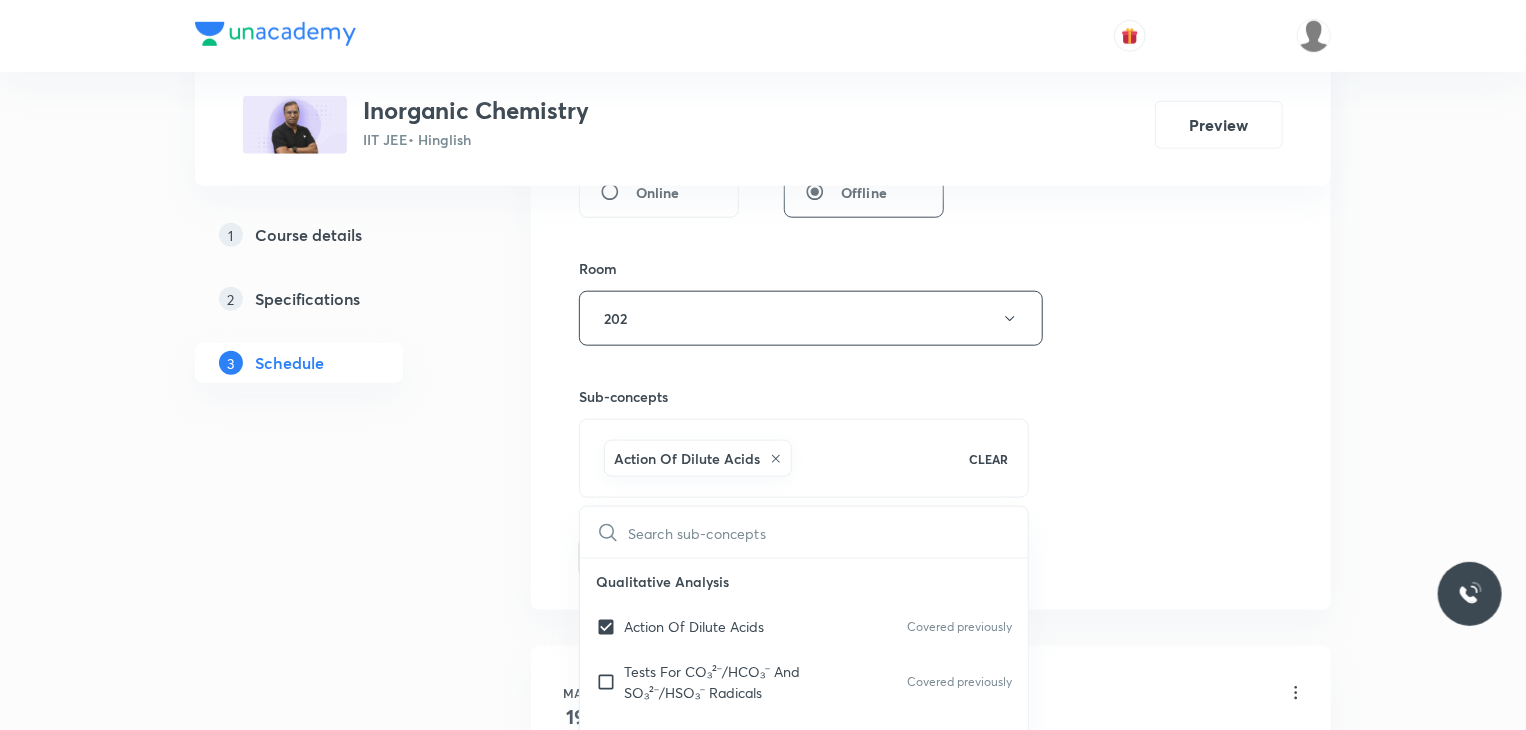 click on "Session  44 Live class Session title 14/99 Backup Class 2 ​ Schedule for Jul 11, 2025, 11:10 AM ​ Duration (in minutes) 80 ​ Educator Aayushi Jain   Session type Online Offline Room 202 Sub-concepts Action Of Dilute Acids CLEAR ​ Qualitative Analysis Action Of Dilute Acids Covered previously Tests For CO₃²⁻/HCO₃⁻ And SO₃²⁻/HSO₃⁻ Radicals Covered previously Tests For Sulphide (S²⁻) Radical Covered previously Tests For Thiosulphate (S₂O₃²⁻) Radical Tests For Nitrite (NO₂⁻) Radical Tests For Acetate , Formate And Oxalate Radicals Tests For Halide(Cl⁻ , Br⁻ , I⁻) Radicals Test For Nitrate (NO₃⁻) Radical Test For Sulphate(SO₄²⁻) Radical Test For Borate(BO₃³⁻) Radical Test For Phosphate(PO₄³⁻) Radical Test For Chromate(CrO₄²⁻) And Dichromate(Cr₂O₇²⁻) Radicals Test For Permanganate (MnO₄⁻) And Manganate (MnO₄²⁻) Radicals Dry Tests For Basic Radicals Wet Tests For Basic Radicals Some General Tests For Cations Periodic Table Hydrogen" at bounding box center [931, 33] 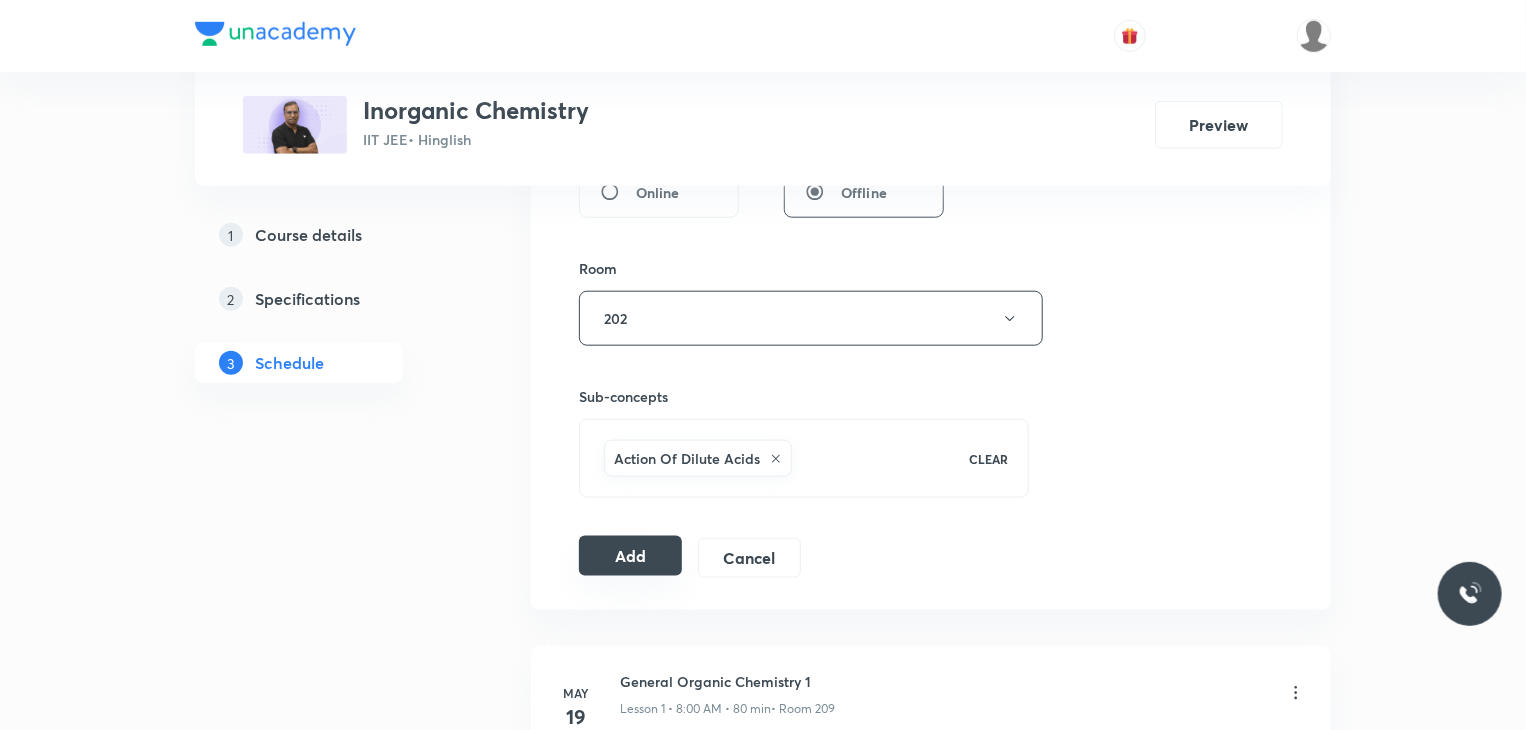 click on "Add" at bounding box center (630, 556) 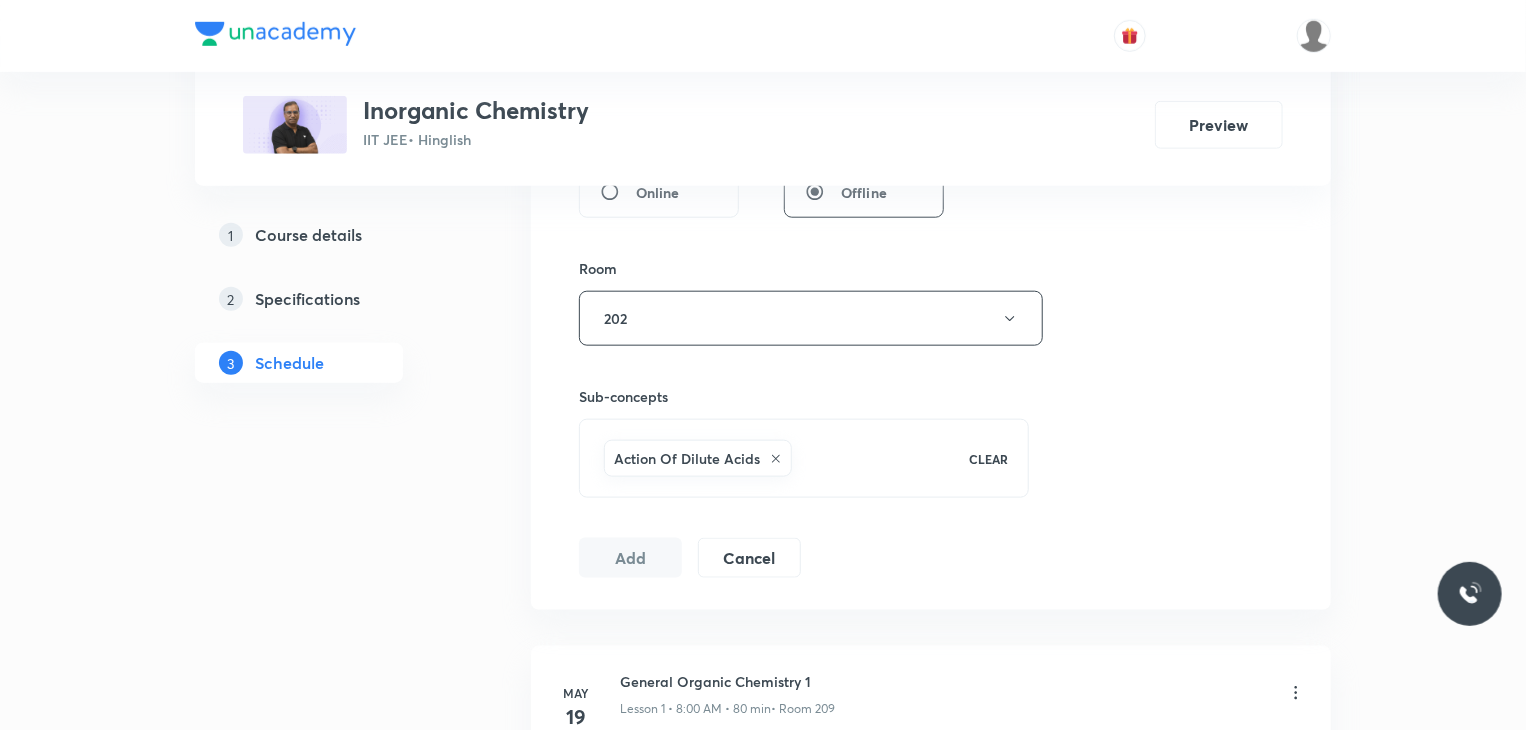 scroll, scrollTop: 7669, scrollLeft: 0, axis: vertical 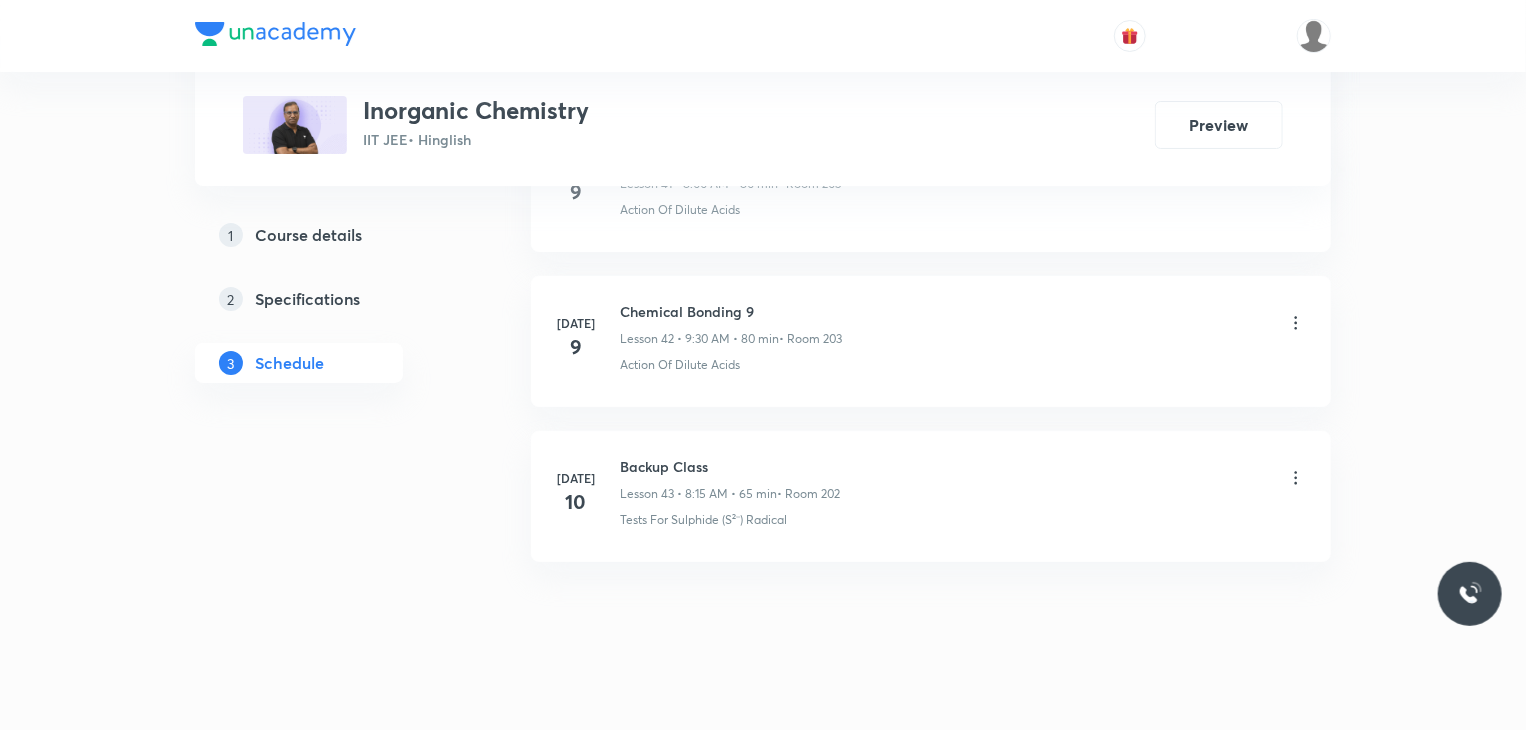 type 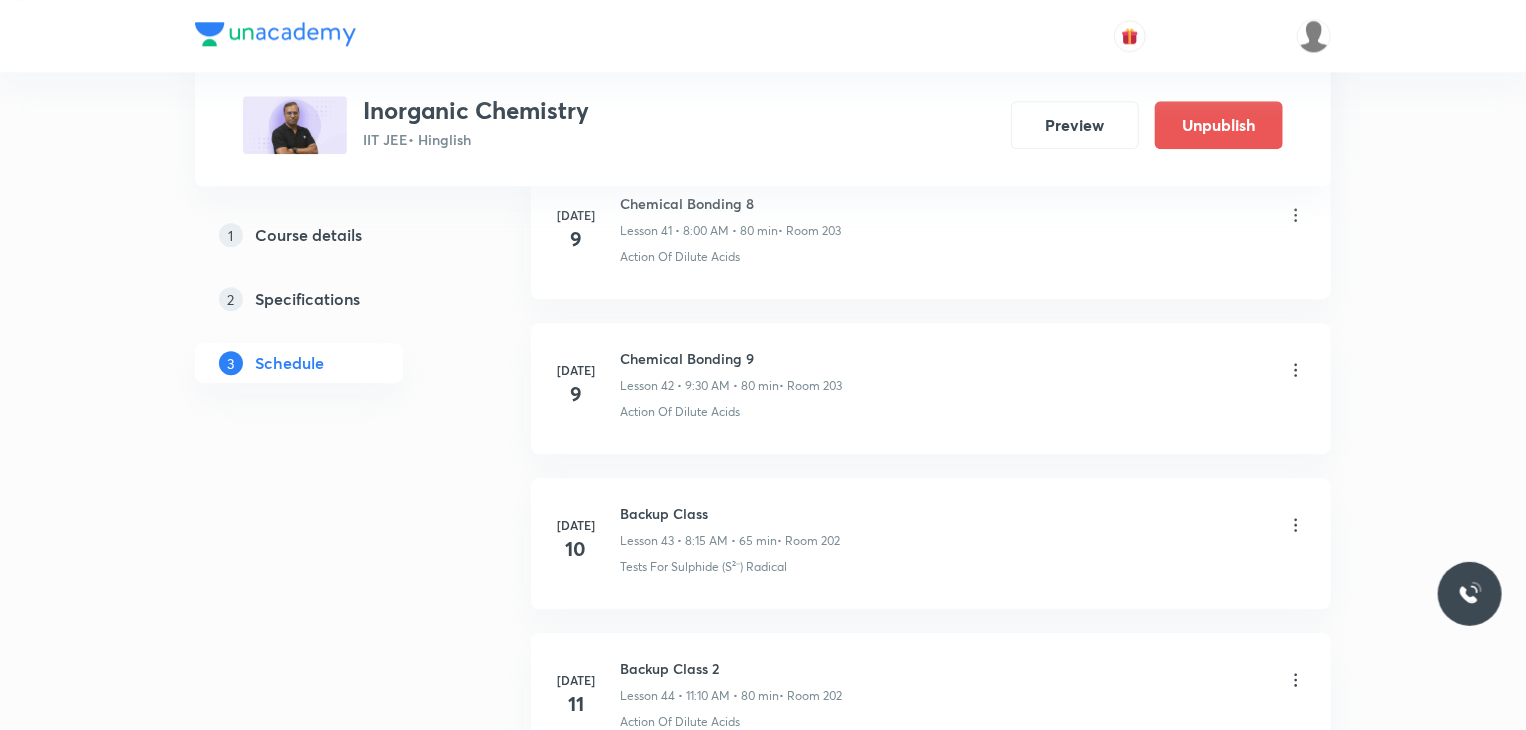 scroll, scrollTop: 6756, scrollLeft: 0, axis: vertical 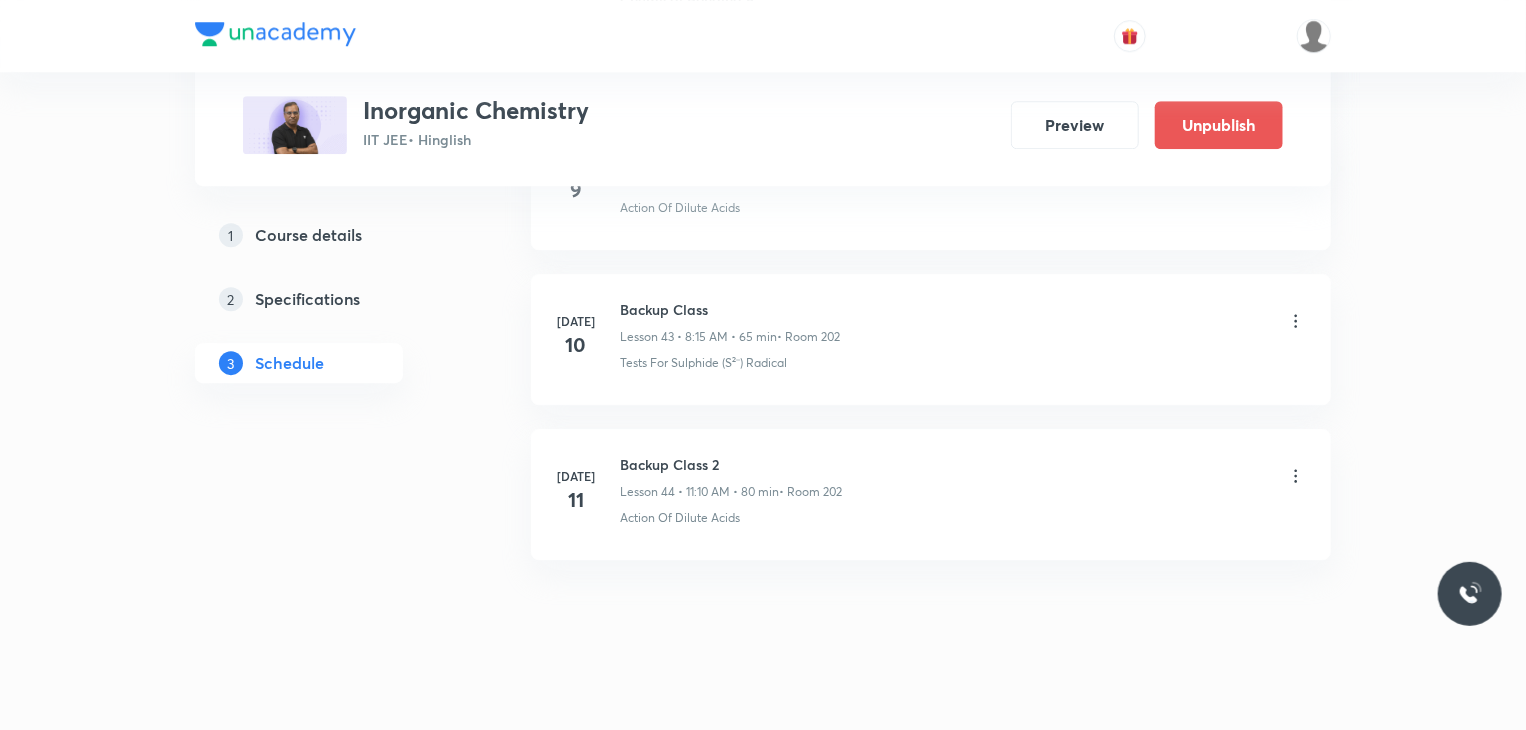click on "Backup Class 2" at bounding box center (731, 464) 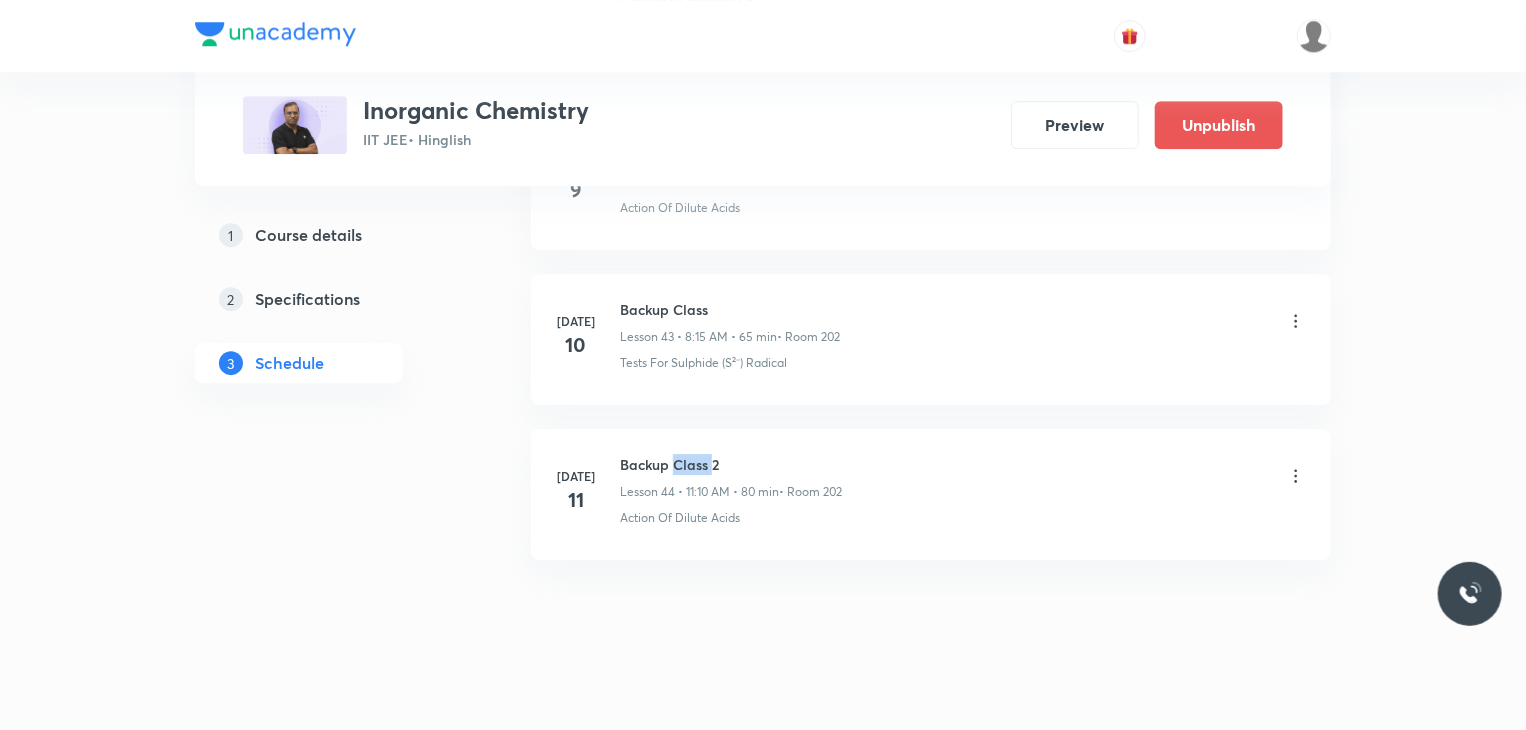 click on "Backup Class 2" at bounding box center [731, 464] 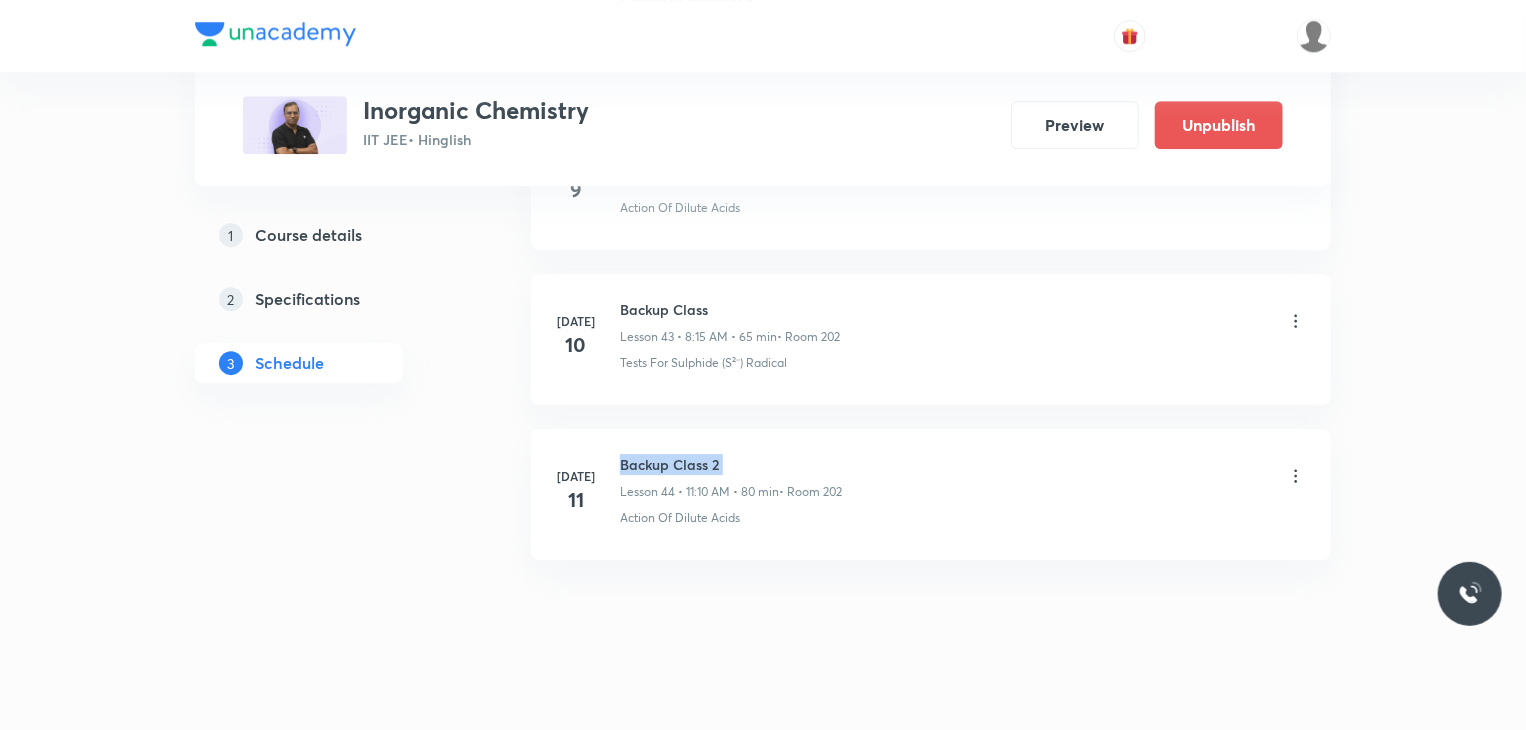 click on "Backup Class 2" at bounding box center [731, 464] 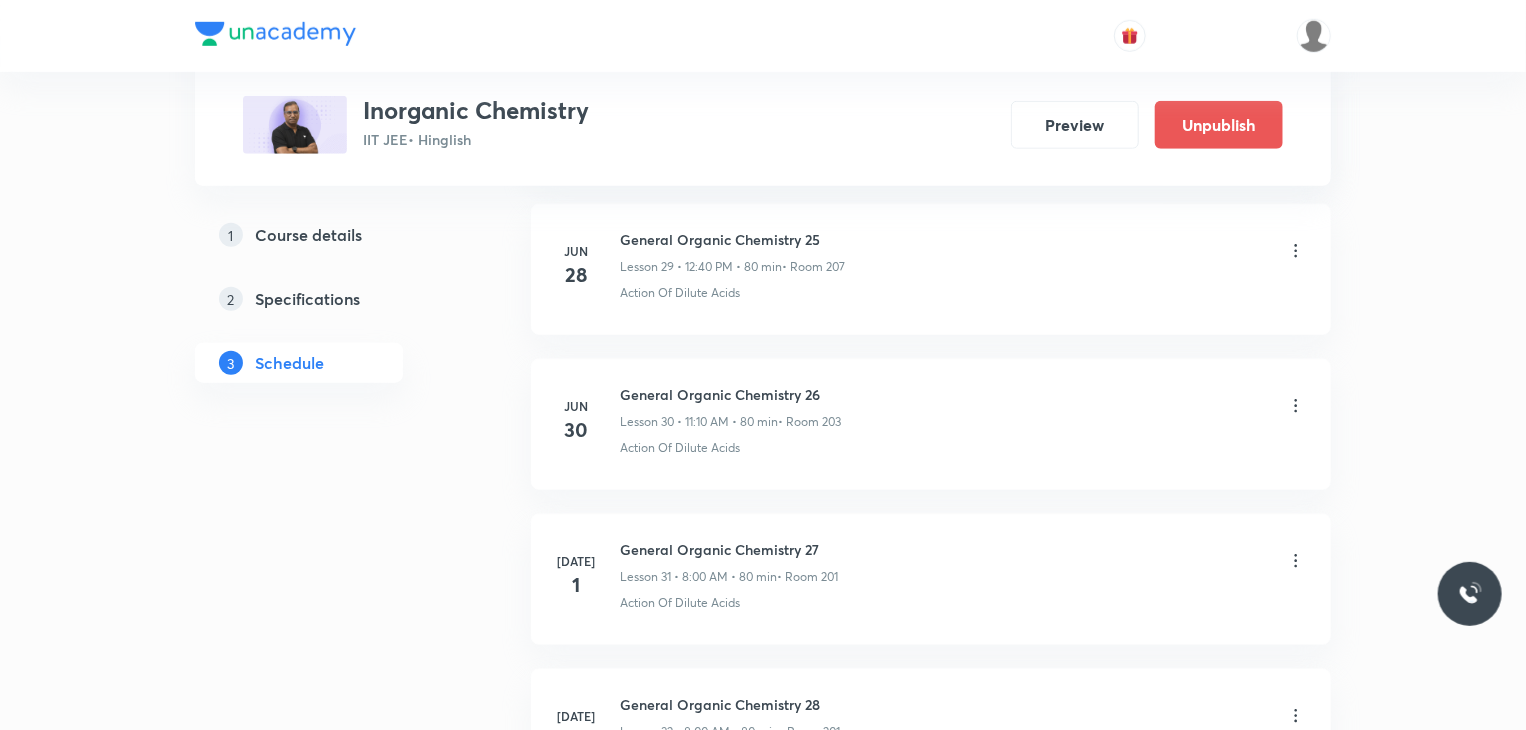 scroll, scrollTop: 4381, scrollLeft: 0, axis: vertical 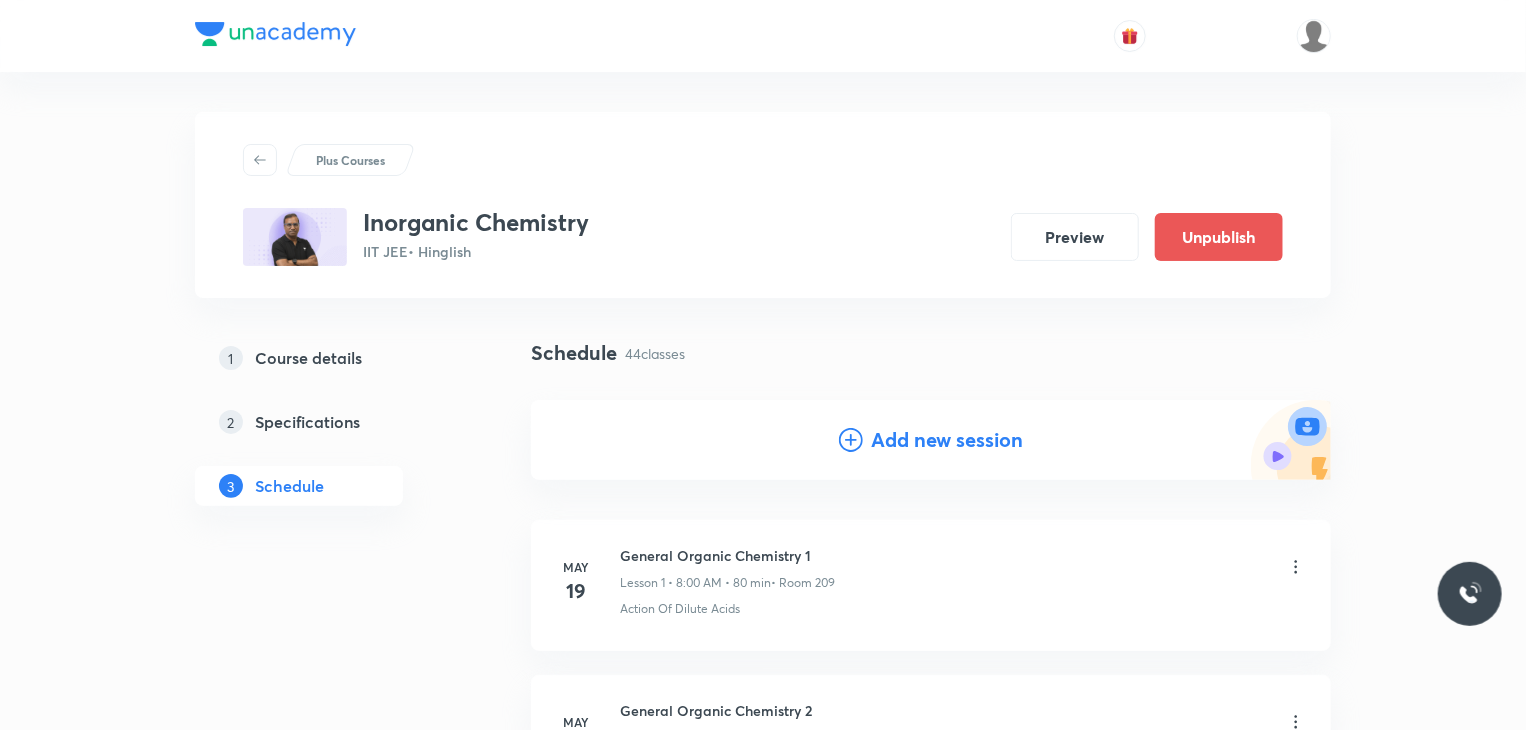 click on "Add new session" at bounding box center (947, 440) 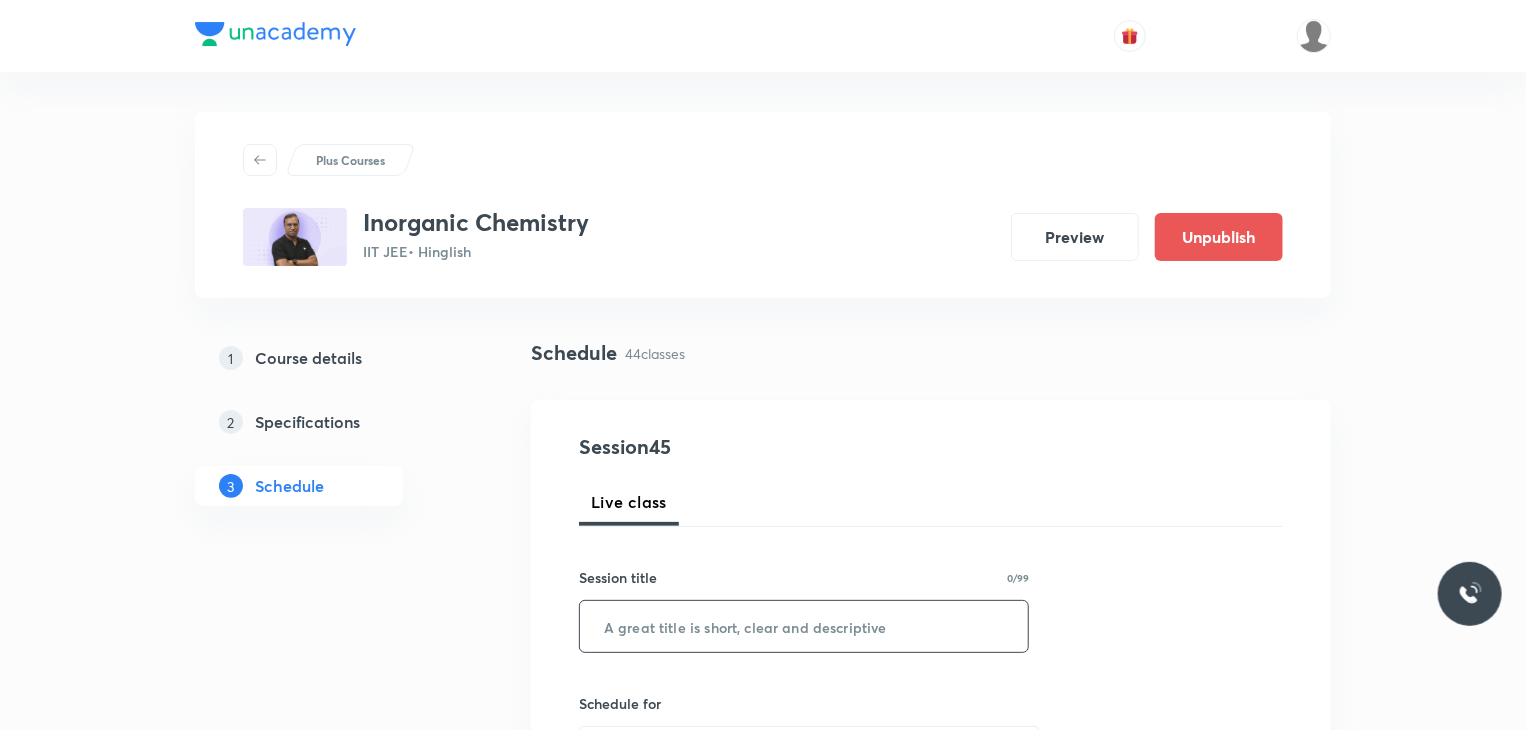 click at bounding box center (804, 626) 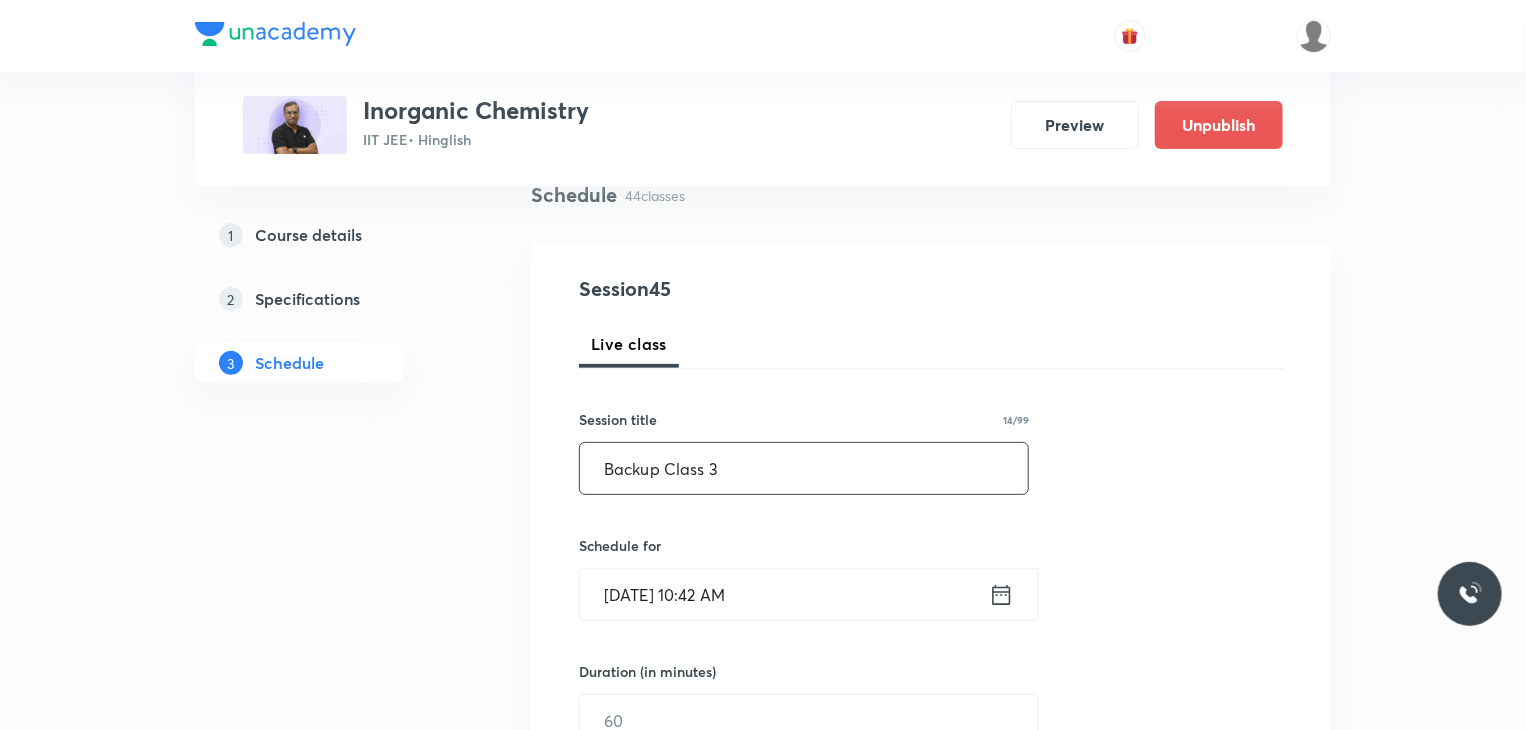 scroll, scrollTop: 172, scrollLeft: 0, axis: vertical 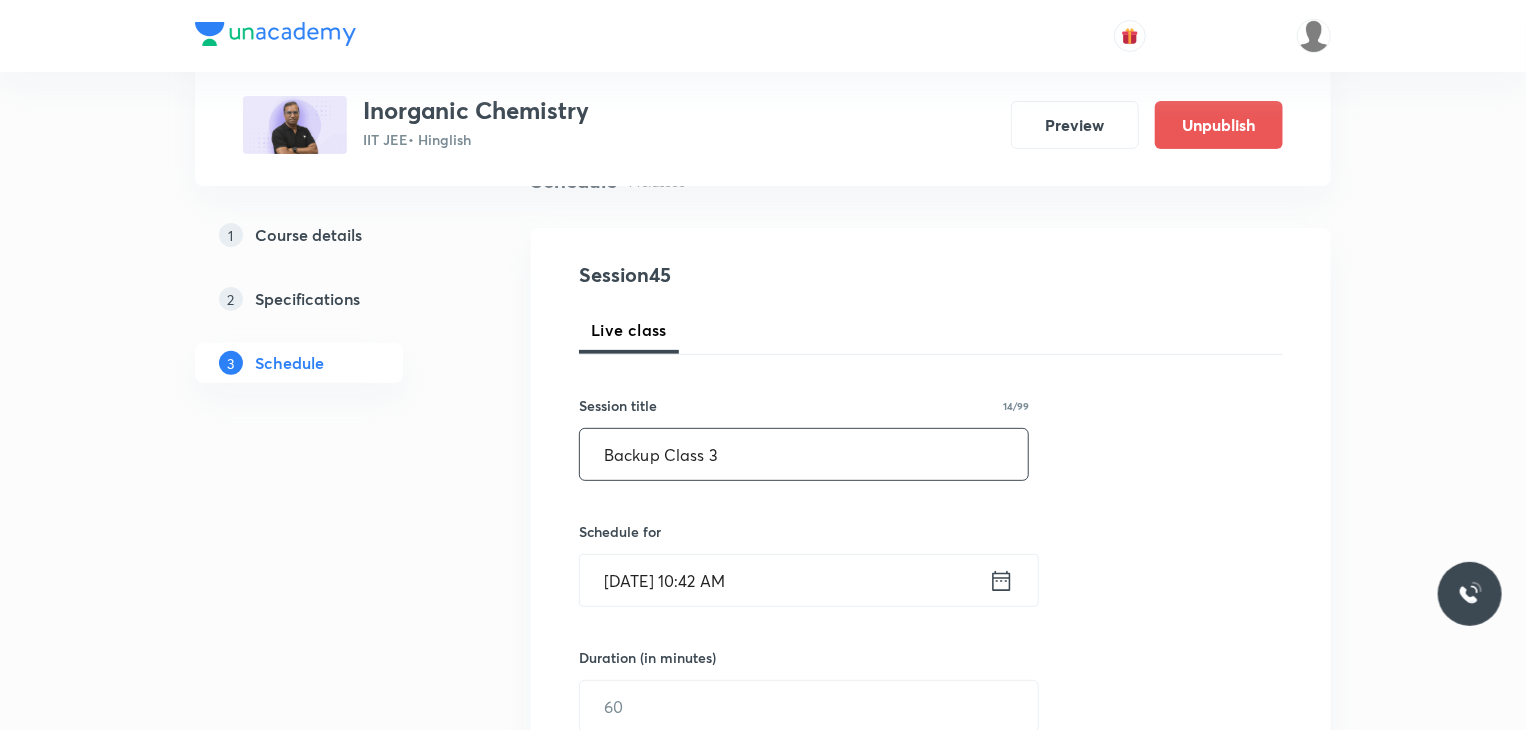 type on "Backup Class 3" 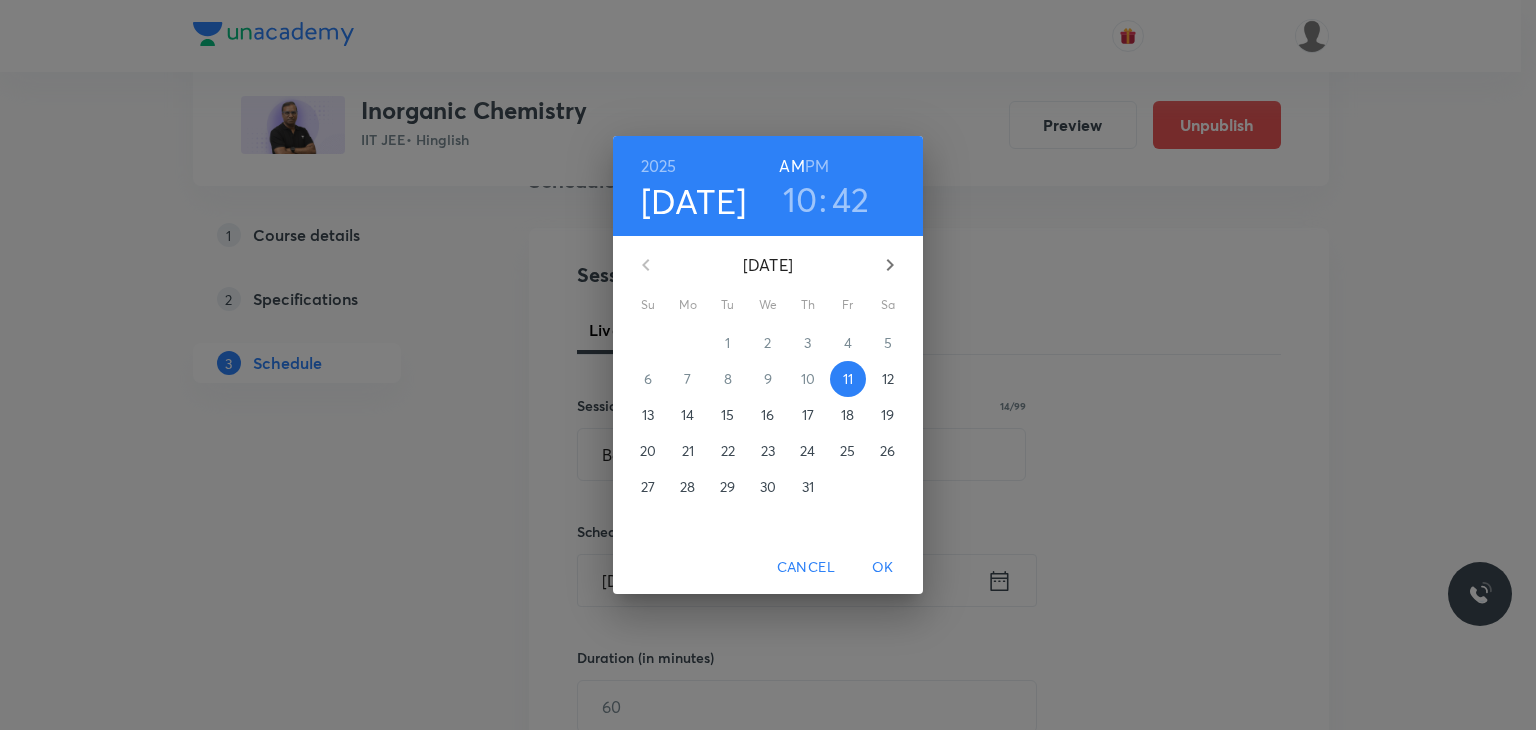 click on "PM" at bounding box center (817, 166) 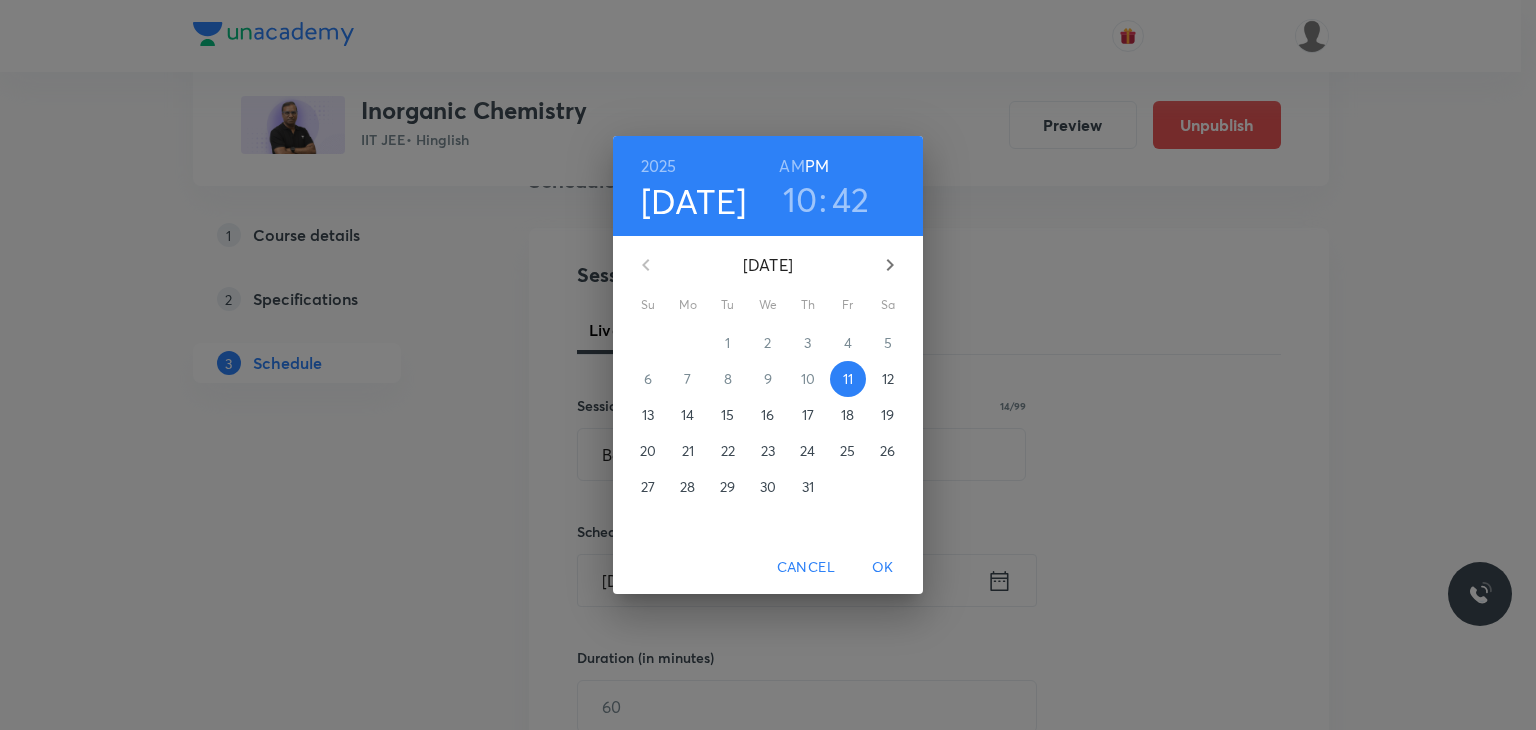 click on "10" at bounding box center [800, 199] 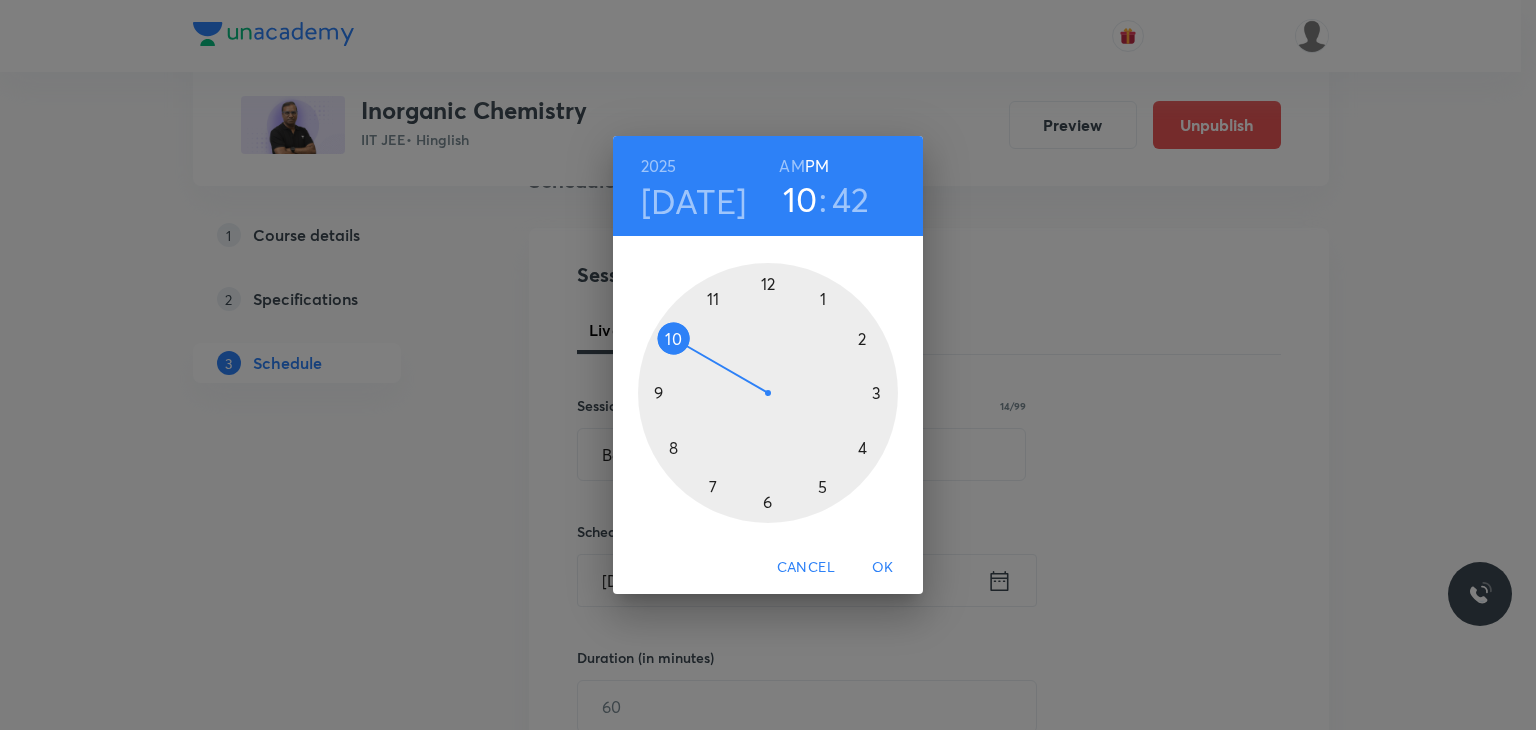 click at bounding box center [768, 393] 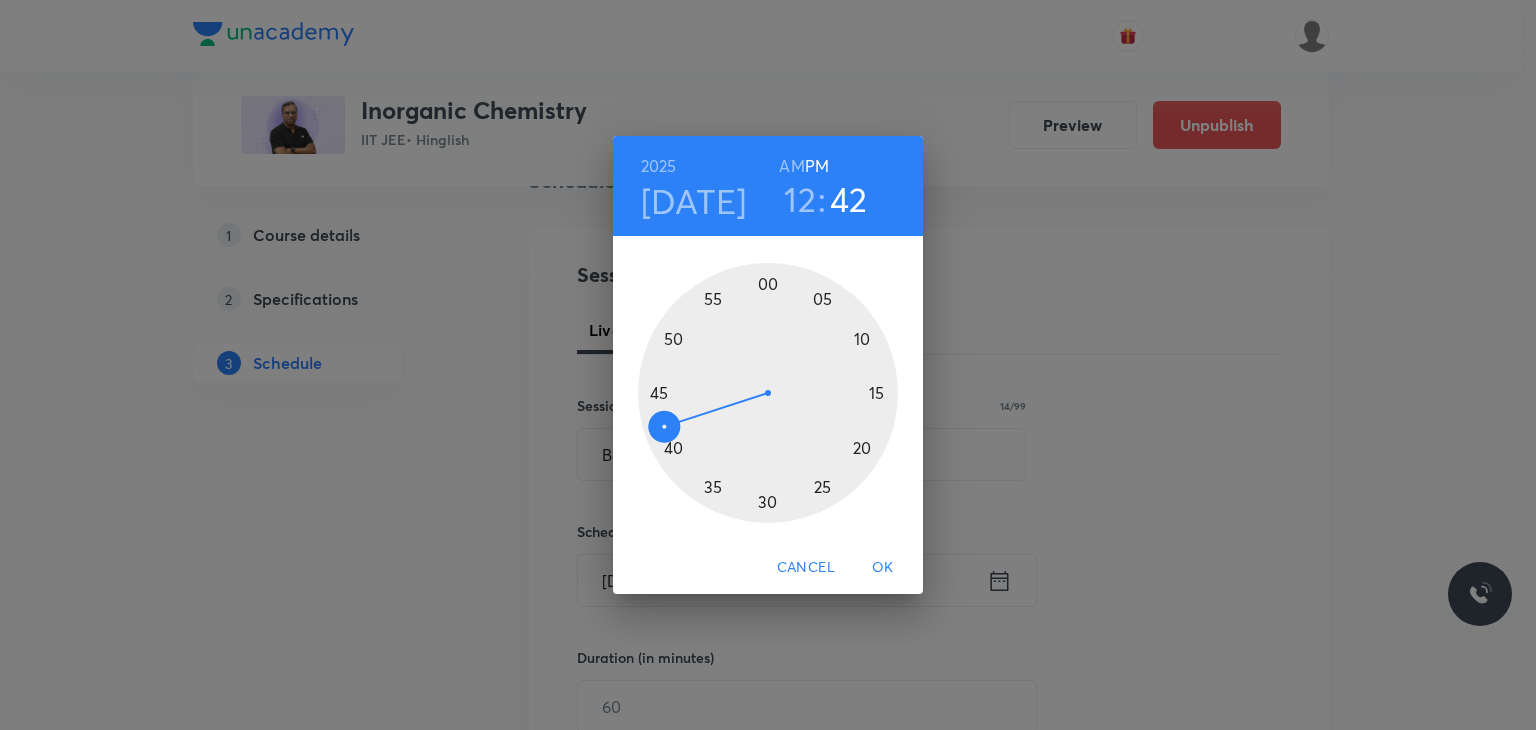 click at bounding box center [768, 393] 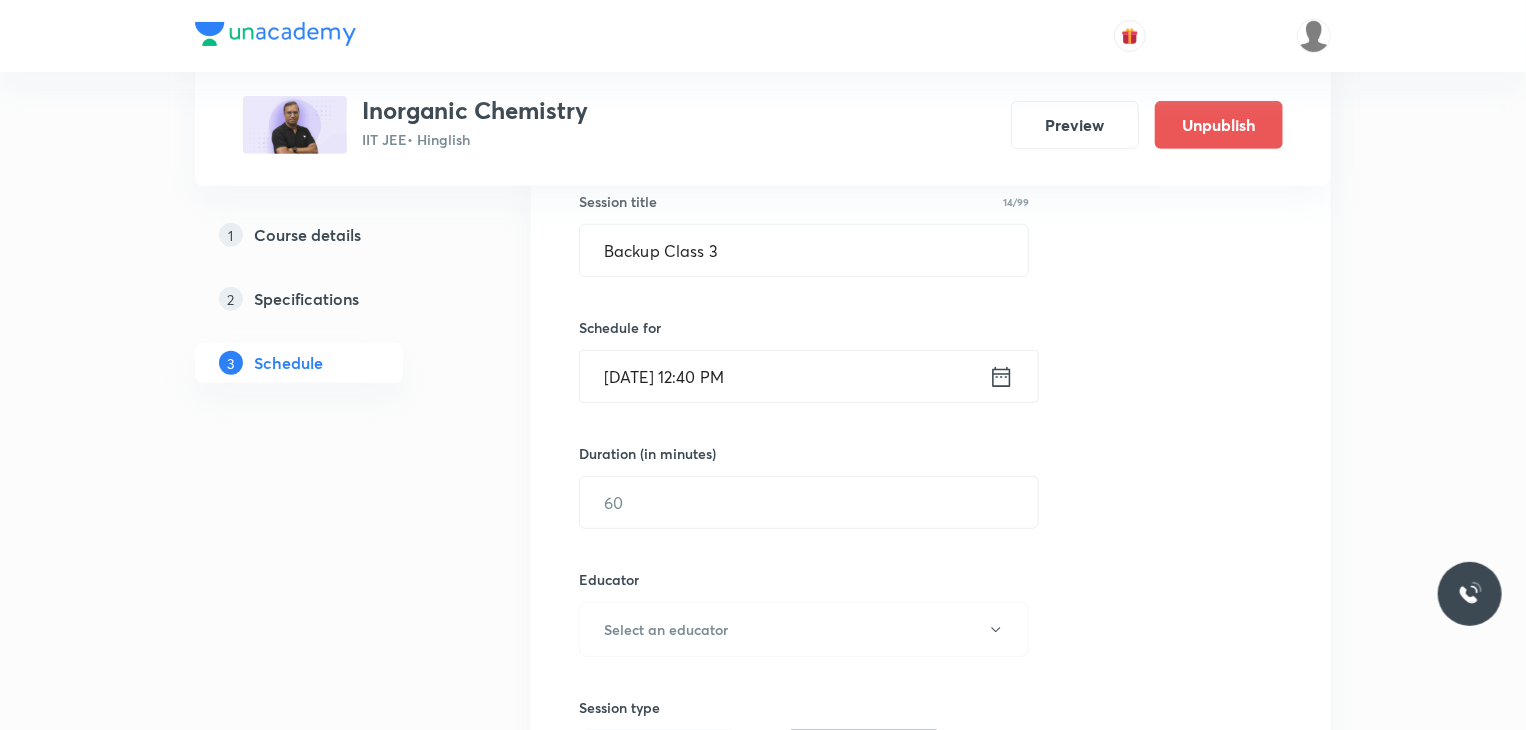 scroll, scrollTop: 379, scrollLeft: 0, axis: vertical 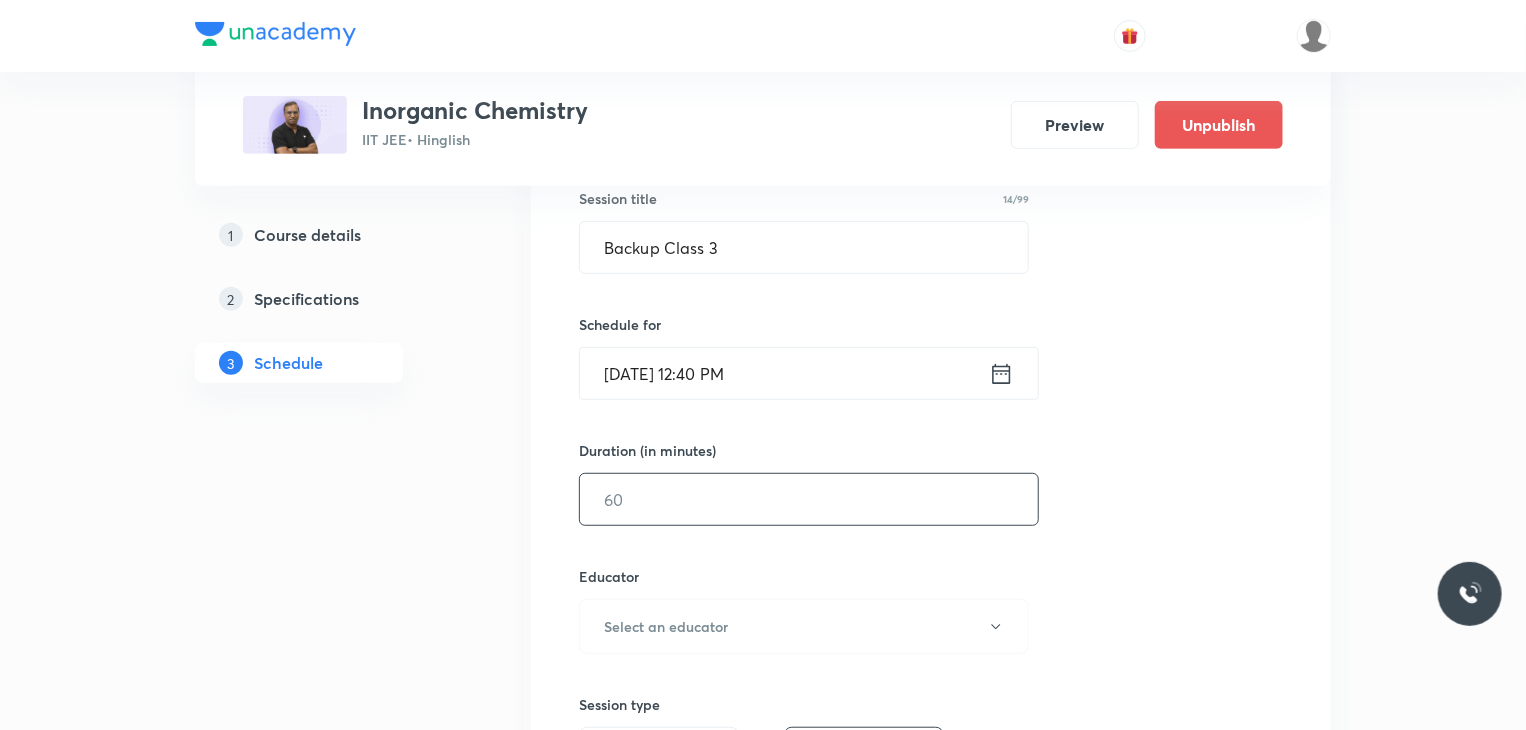 click at bounding box center (809, 499) 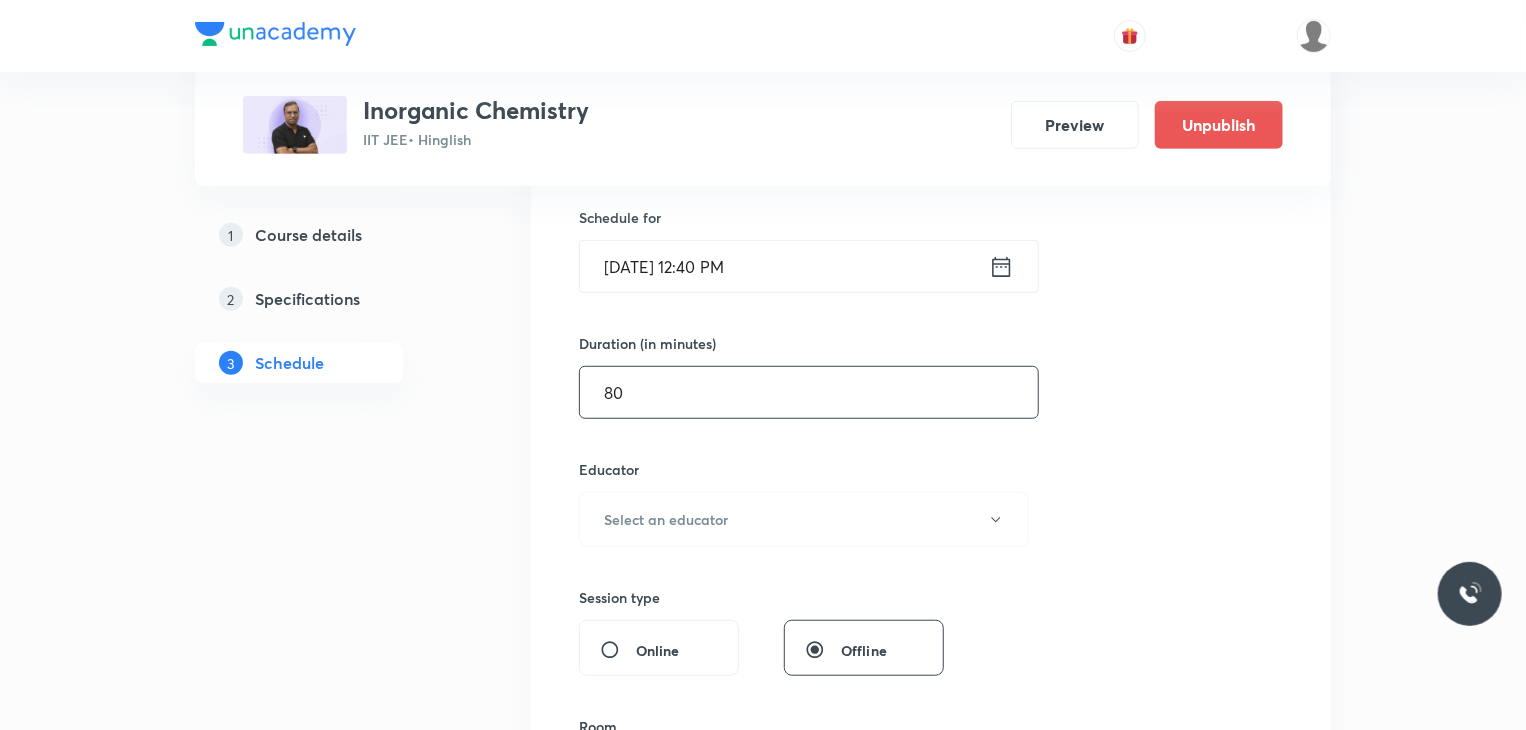 scroll, scrollTop: 487, scrollLeft: 0, axis: vertical 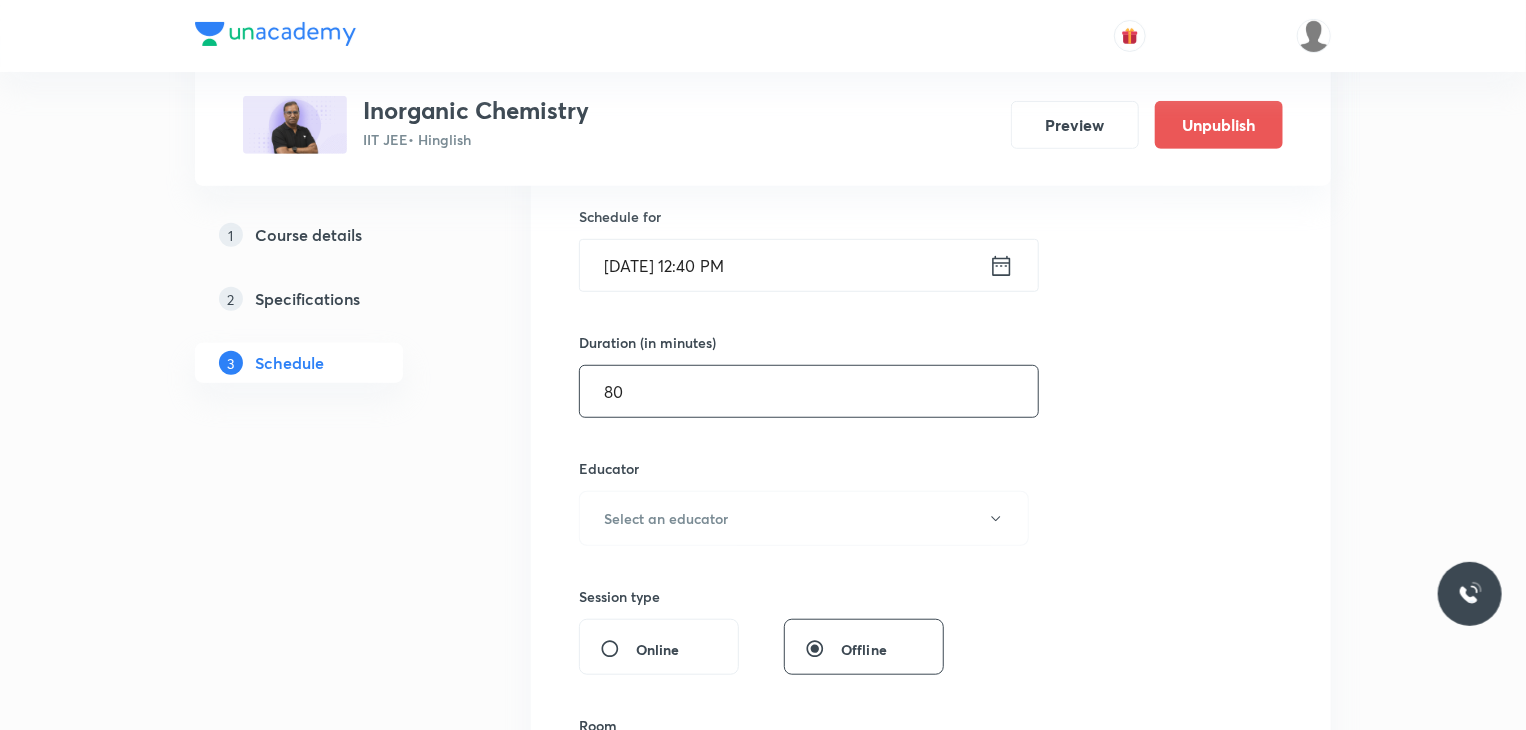 type on "80" 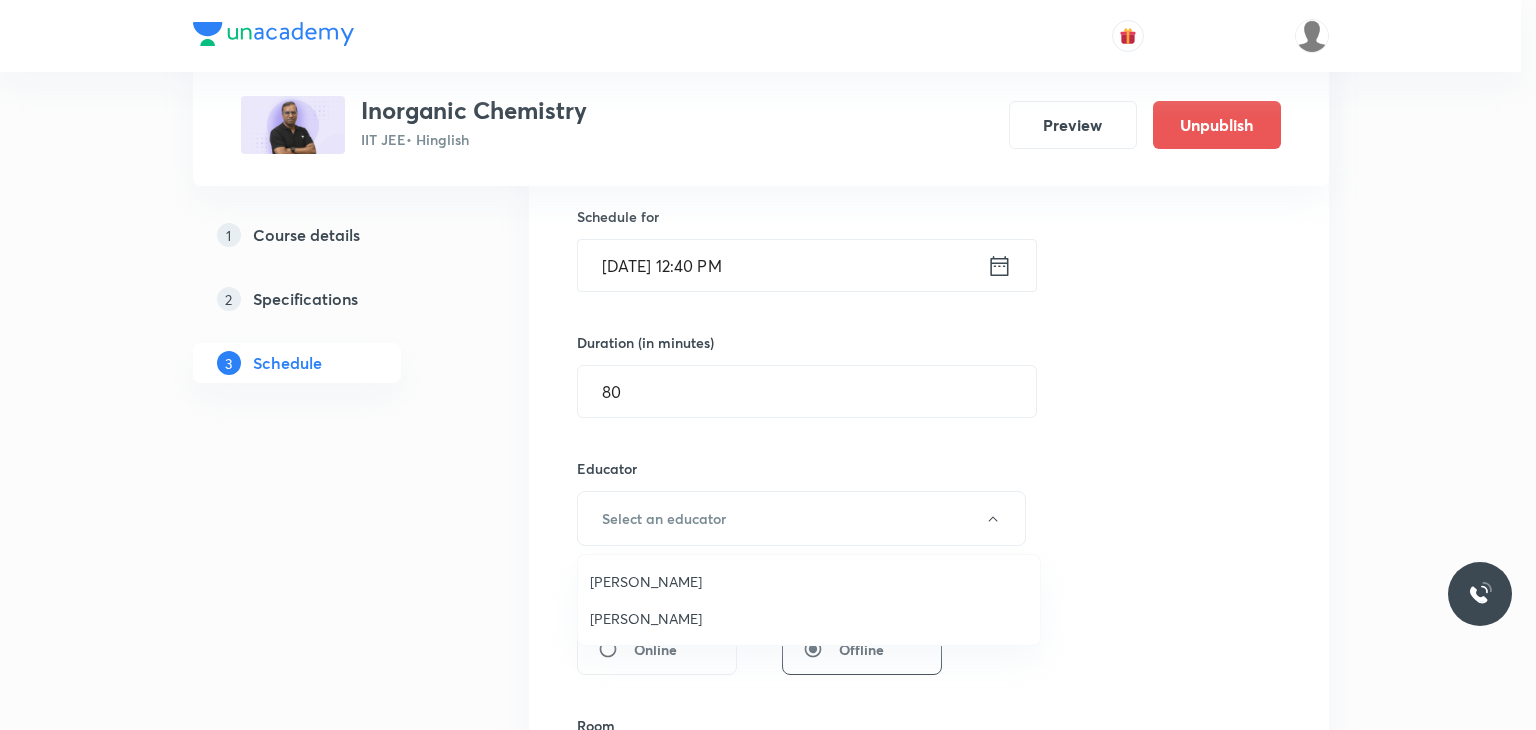 click on "Premlal Chouhan" at bounding box center [809, 618] 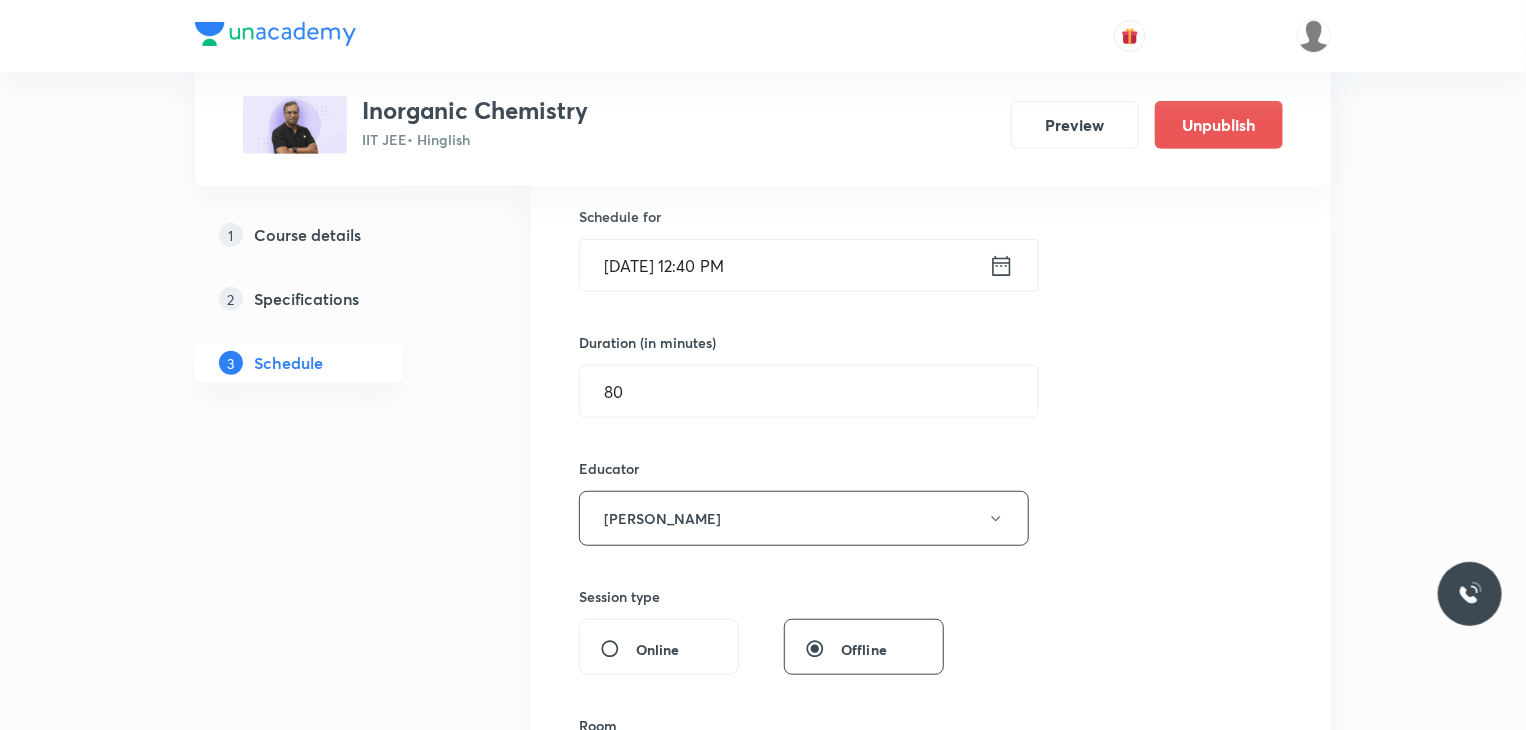 scroll, scrollTop: 750, scrollLeft: 0, axis: vertical 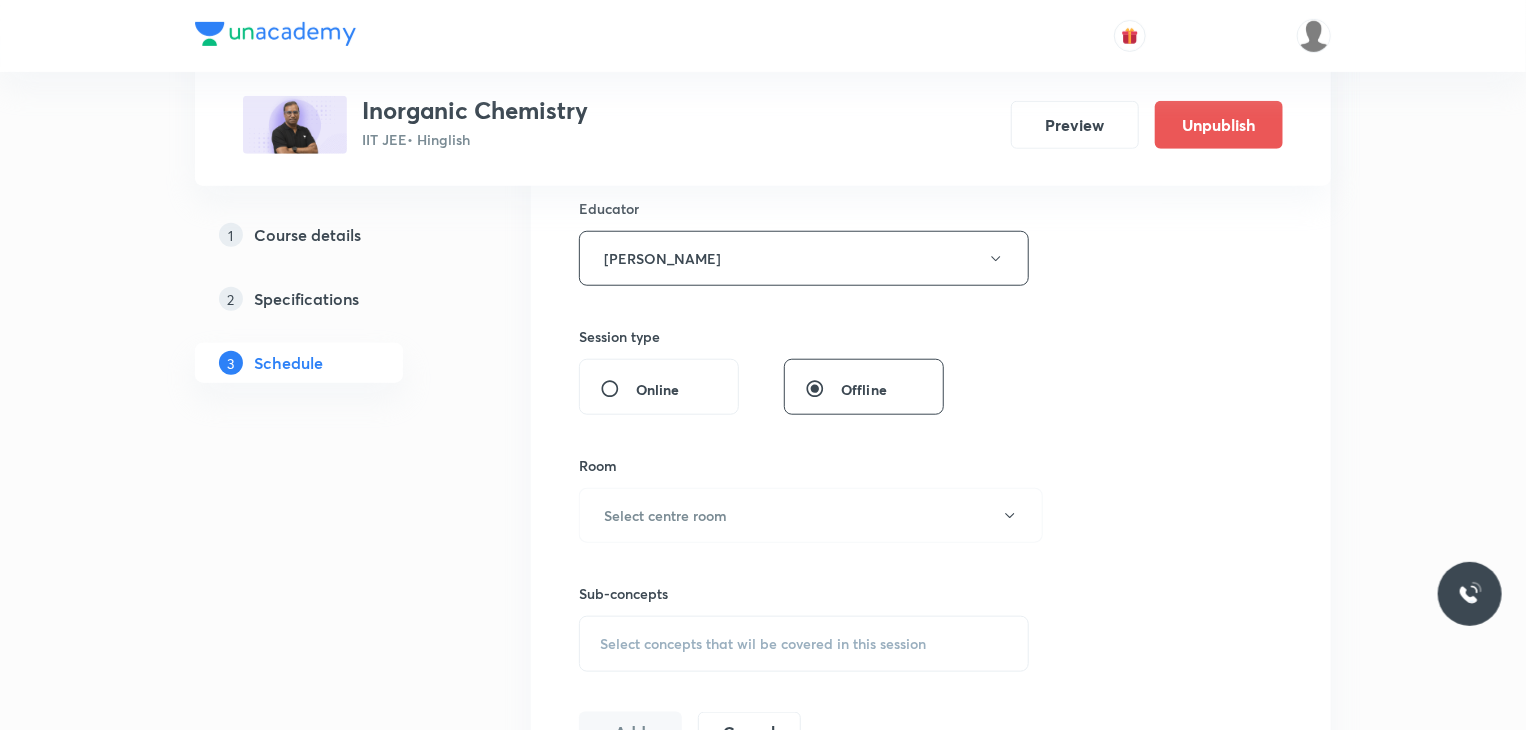 type 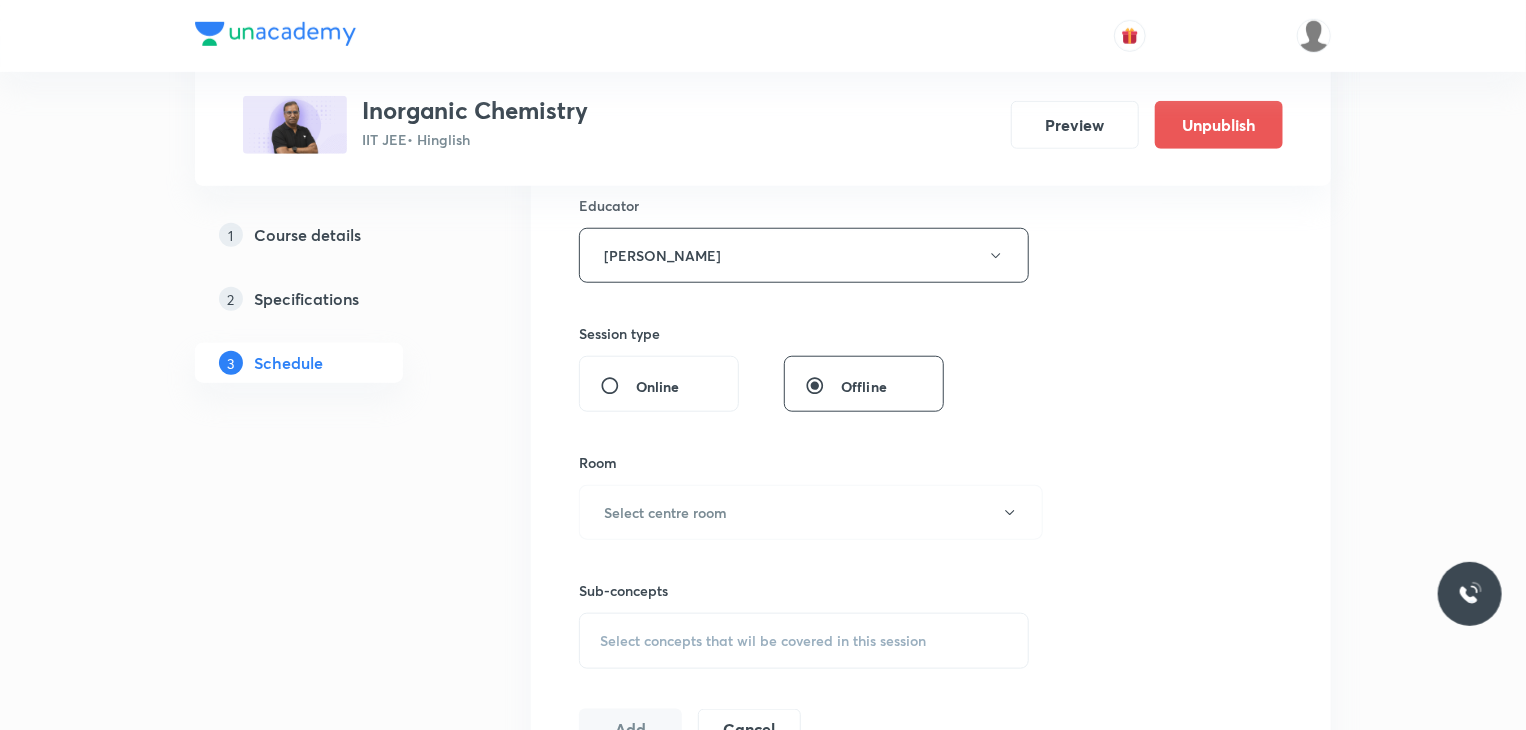 click on "Sub-concepts" at bounding box center [804, 590] 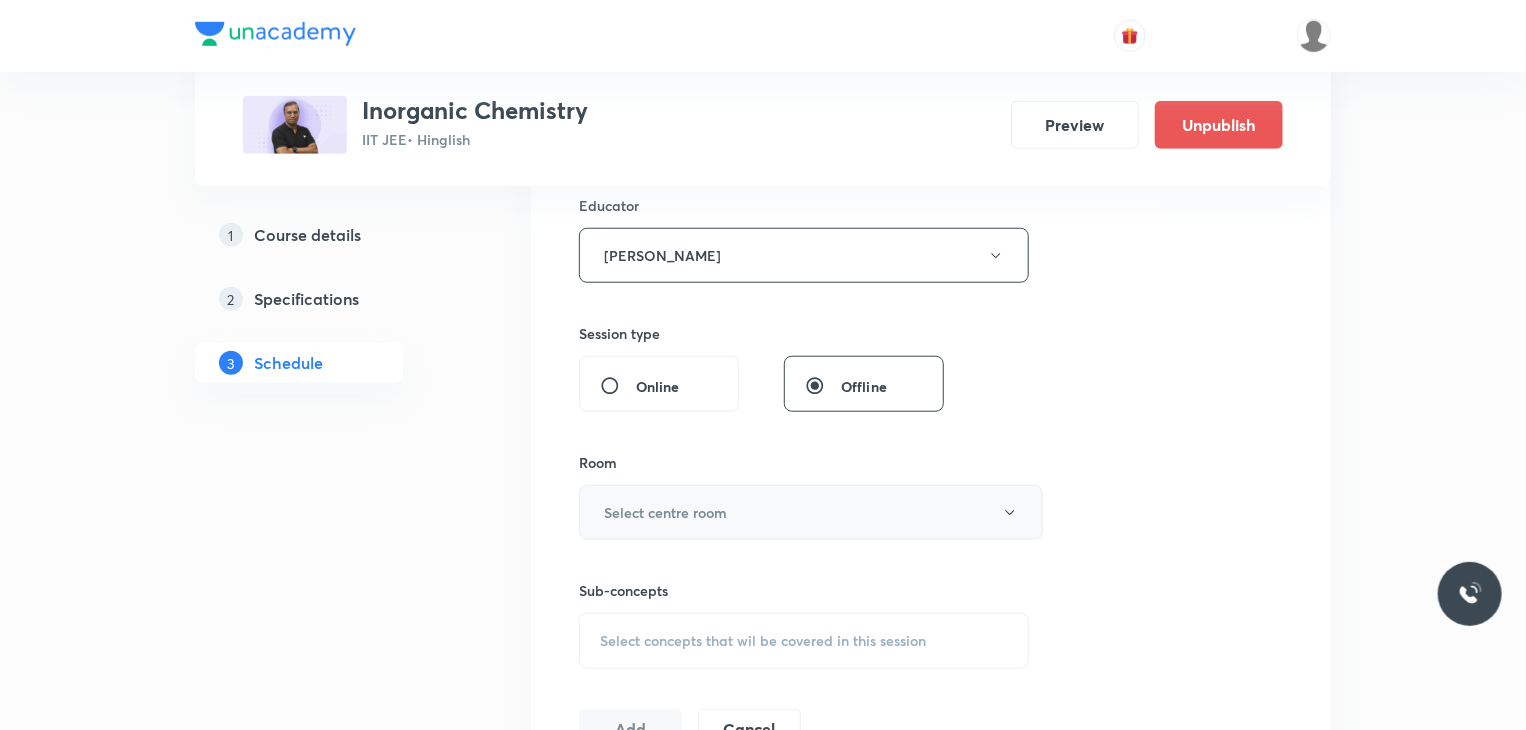 click on "Select centre room" at bounding box center (665, 512) 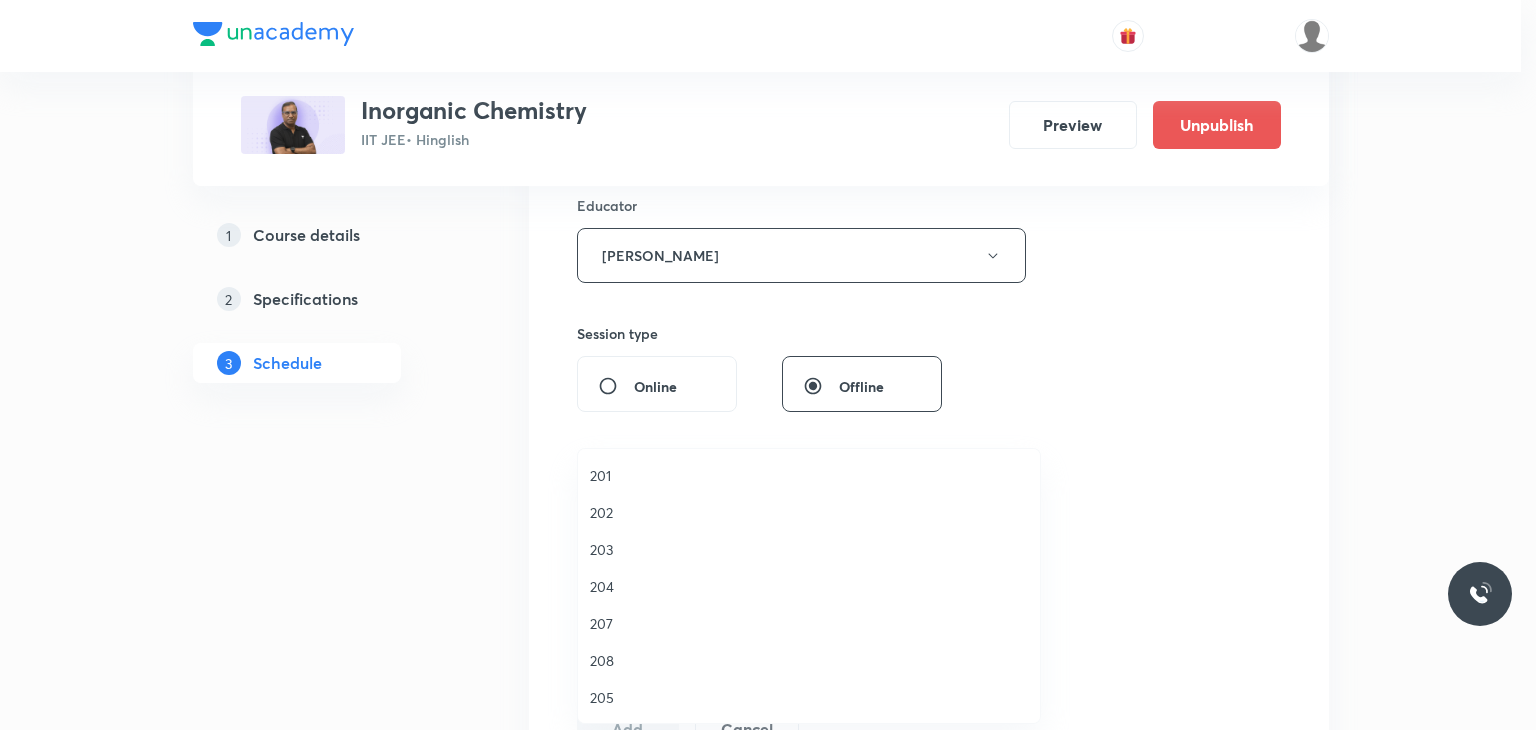 click on "204" at bounding box center (809, 586) 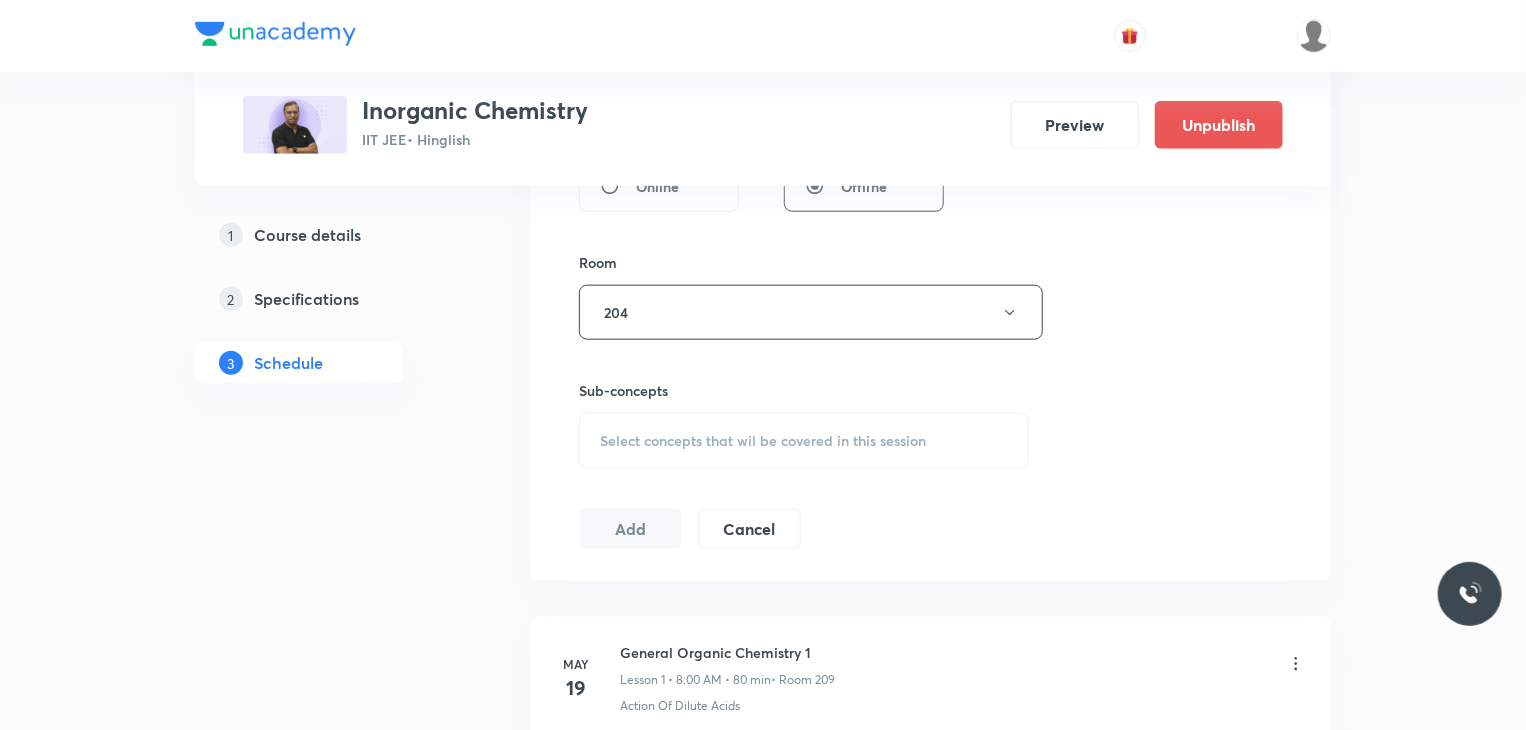 scroll, scrollTop: 958, scrollLeft: 0, axis: vertical 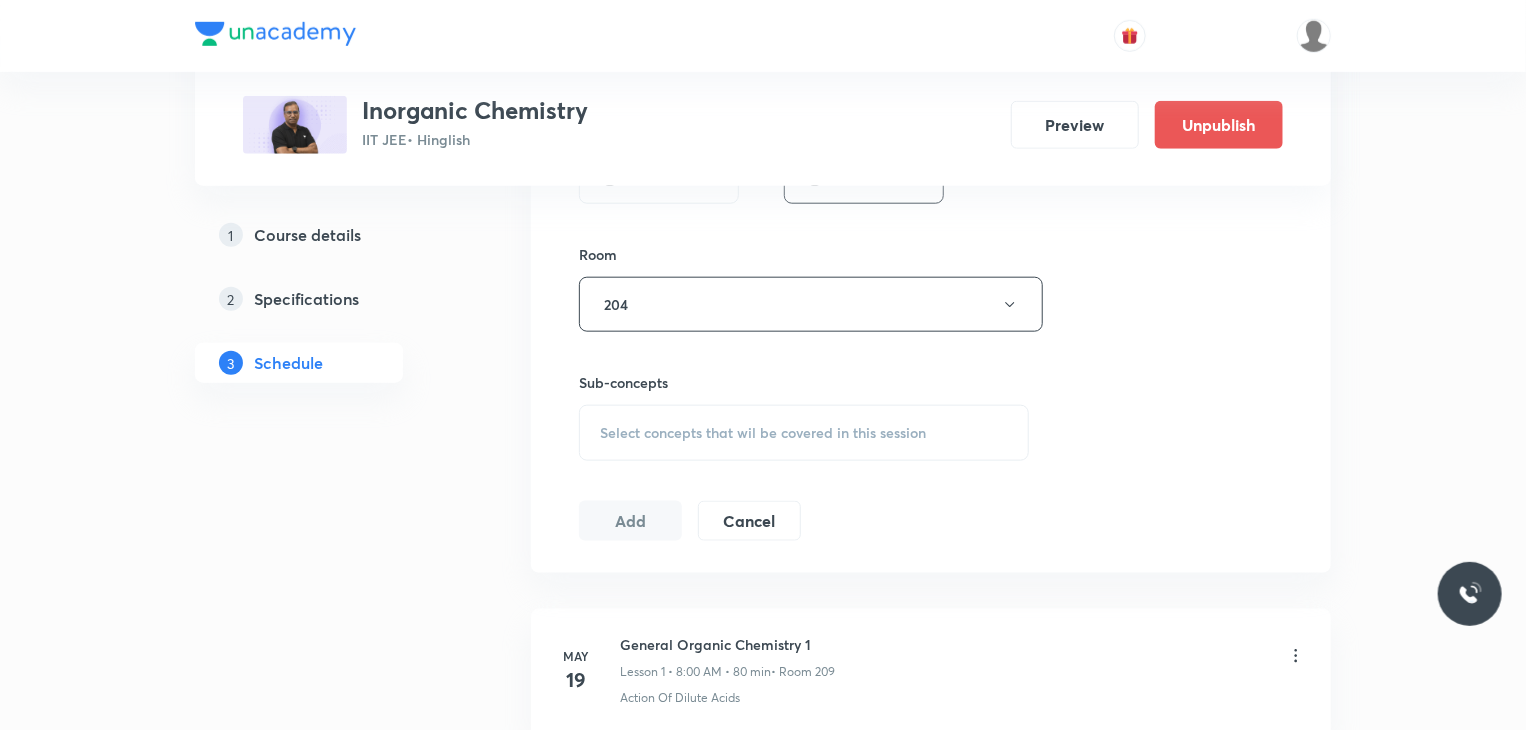 click on "Select concepts that wil be covered in this session" at bounding box center (804, 433) 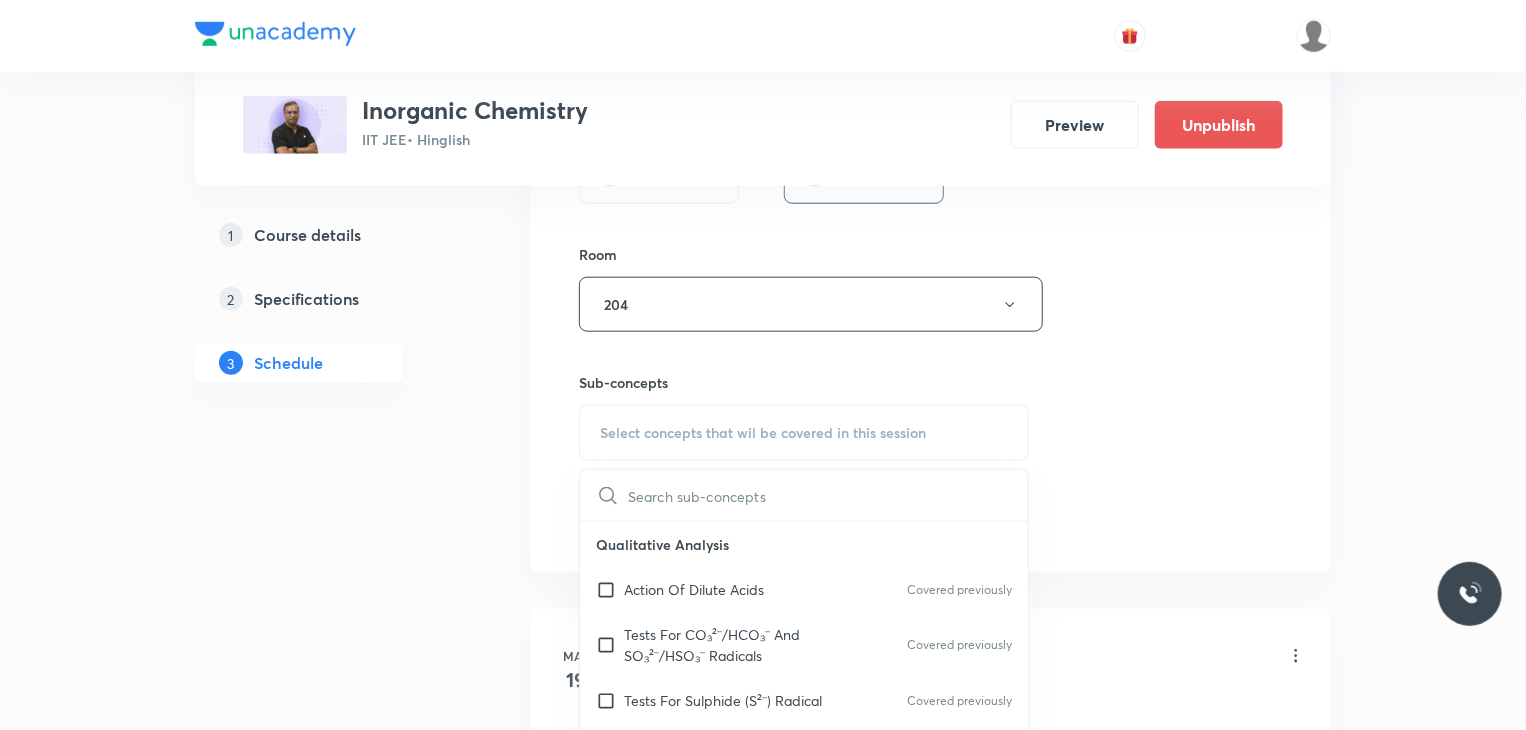click on "Qualitative Analysis" at bounding box center [804, 544] 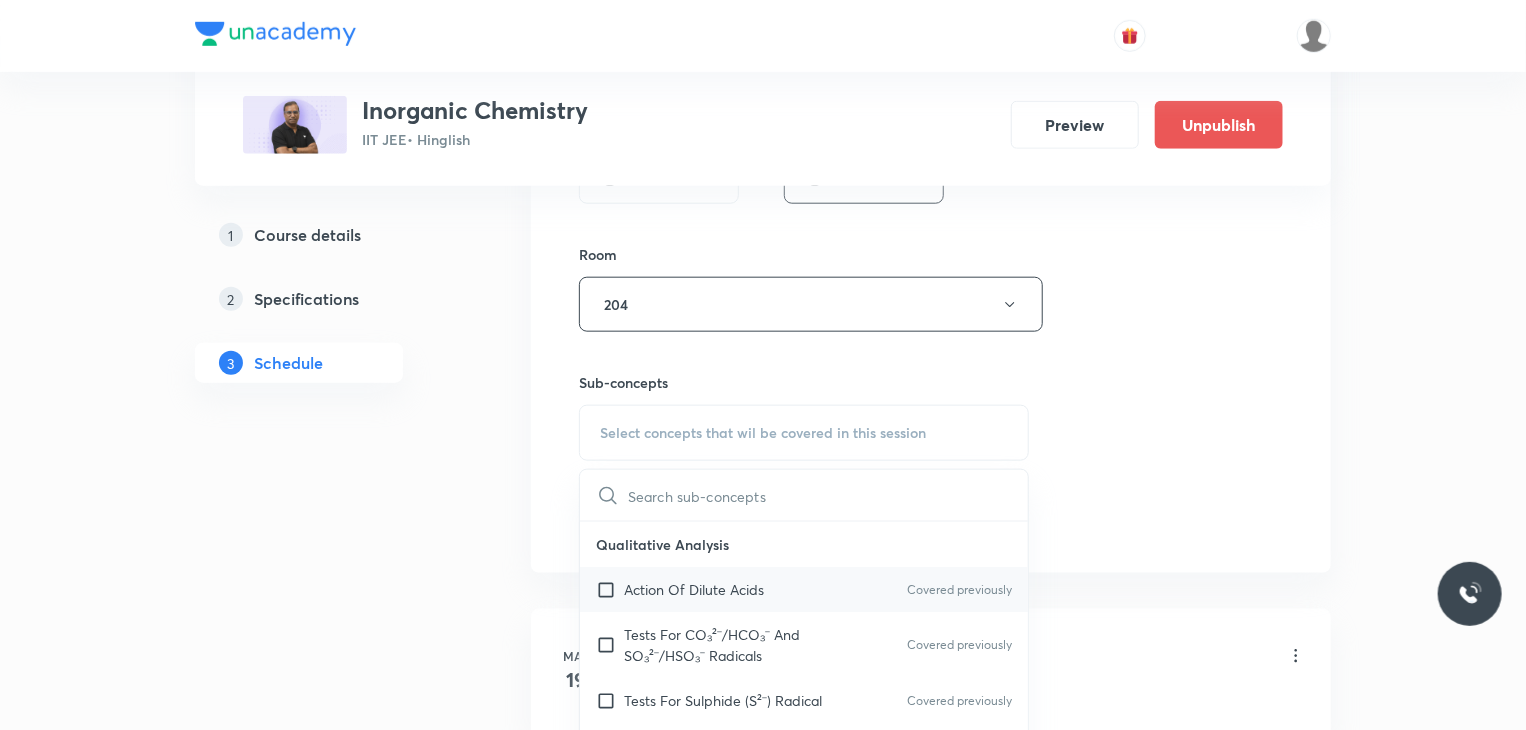 click on "Action Of Dilute Acids Covered previously" at bounding box center (804, 589) 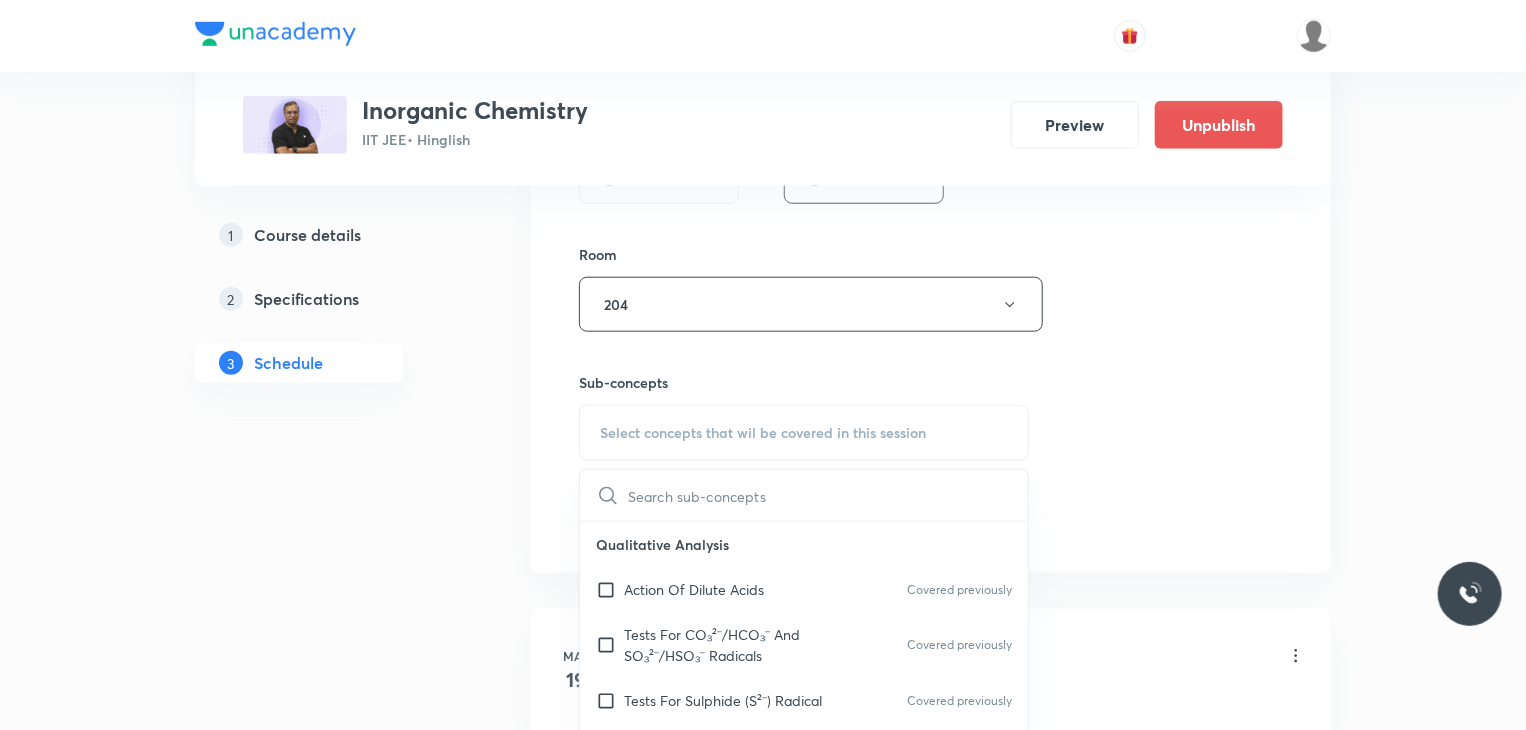 checkbox on "true" 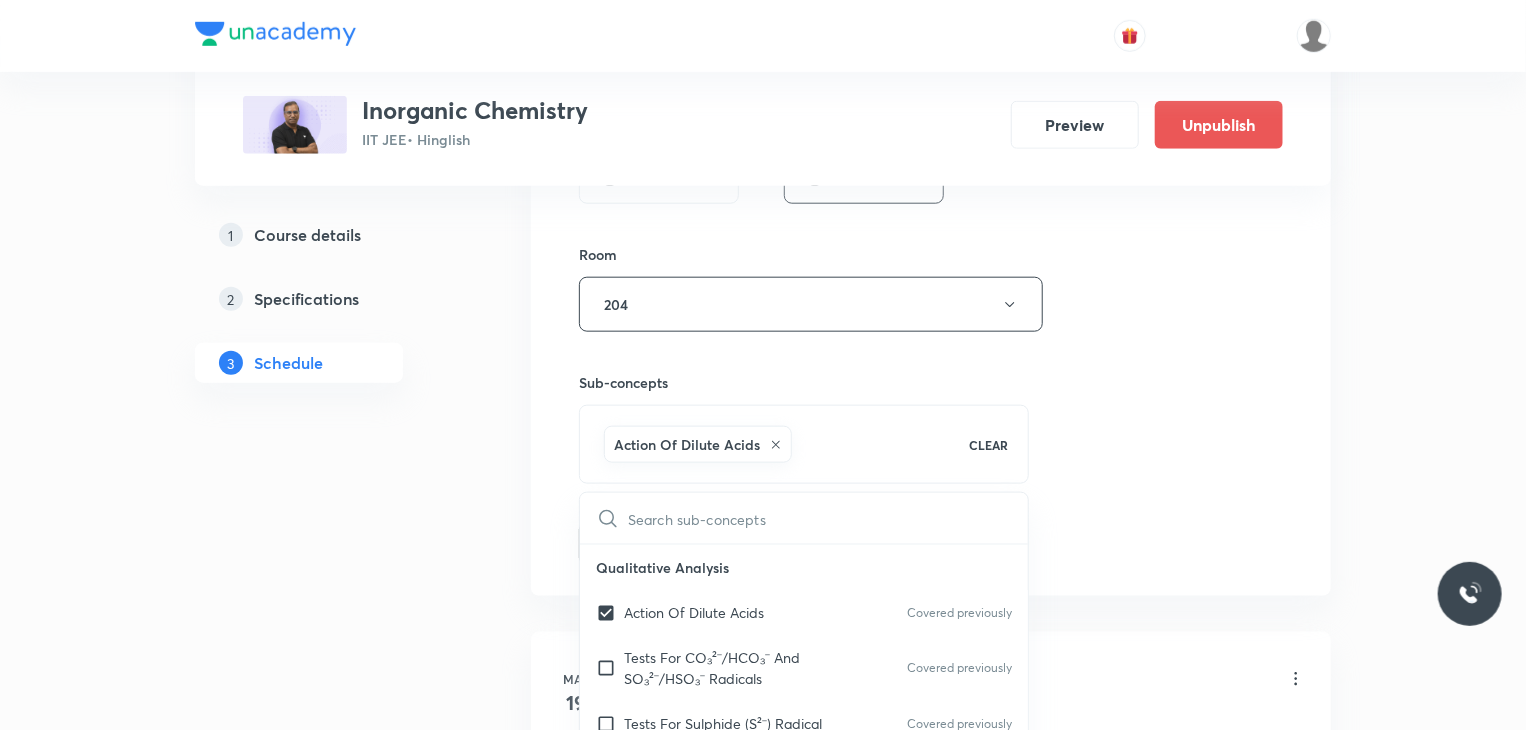 click on "Session  45 Live class Session title 14/99 Backup Class 3 ​ Schedule for Jul 11, 2025, 12:40 PM ​ Duration (in minutes) 80 ​ Educator Premlal Chouhan   Session type Online Offline Room 204 Sub-concepts Action Of Dilute Acids CLEAR ​ Qualitative Analysis Action Of Dilute Acids Covered previously Tests For CO₃²⁻/HCO₃⁻ And SO₃²⁻/HSO₃⁻ Radicals Covered previously Tests For Sulphide (S²⁻) Radical Covered previously Tests For Thiosulphate (S₂O₃²⁻) Radical Tests For Nitrite (NO₂⁻) Radical Tests For Acetate , Formate And Oxalate Radicals Tests For Halide(Cl⁻ , Br⁻ , I⁻) Radicals Test For Nitrate (NO₃⁻) Radical Test For Sulphate(SO₄²⁻) Radical Test For Borate(BO₃³⁻) Radical Test For Phosphate(PO₄³⁻) Radical Test For Chromate(CrO₄²⁻) And Dichromate(Cr₂O₇²⁻) Radicals Test For Permanganate (MnO₄⁻) And Manganate (MnO₄²⁻) Radicals Dry Tests For Basic Radicals Wet Tests For Basic Radicals Some General Tests For Cations Periodic Table Add" at bounding box center [931, 19] 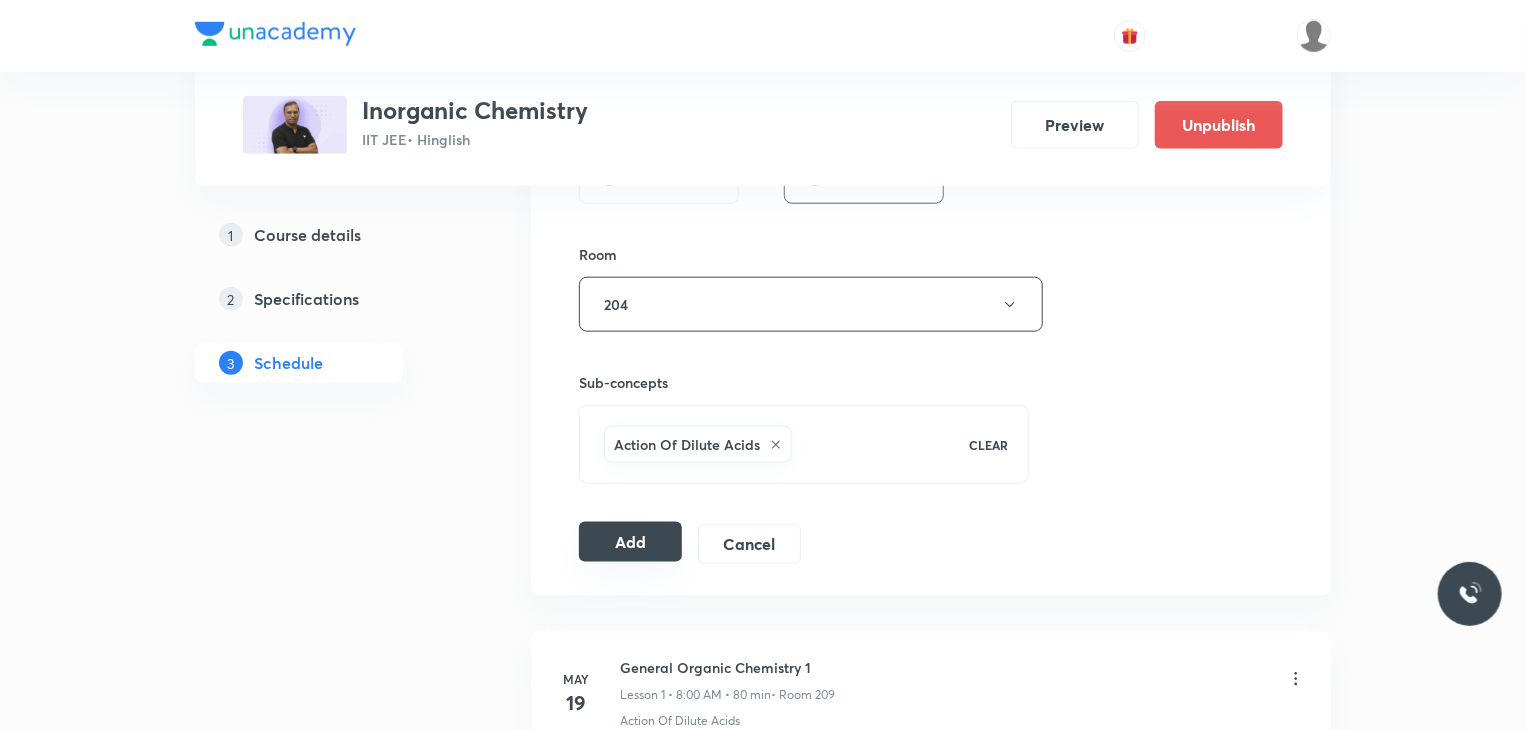 click on "Add" at bounding box center [630, 542] 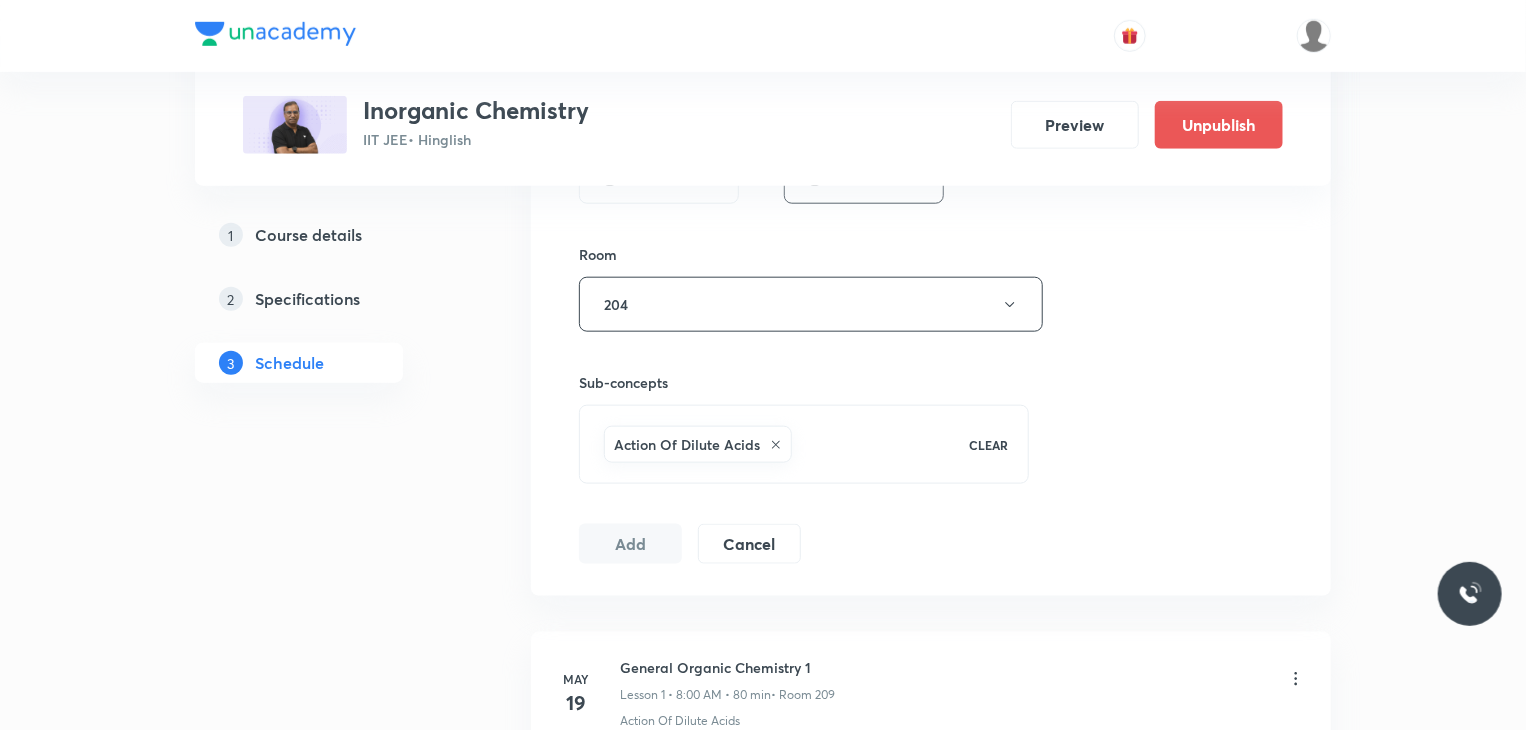 scroll, scrollTop: 7824, scrollLeft: 0, axis: vertical 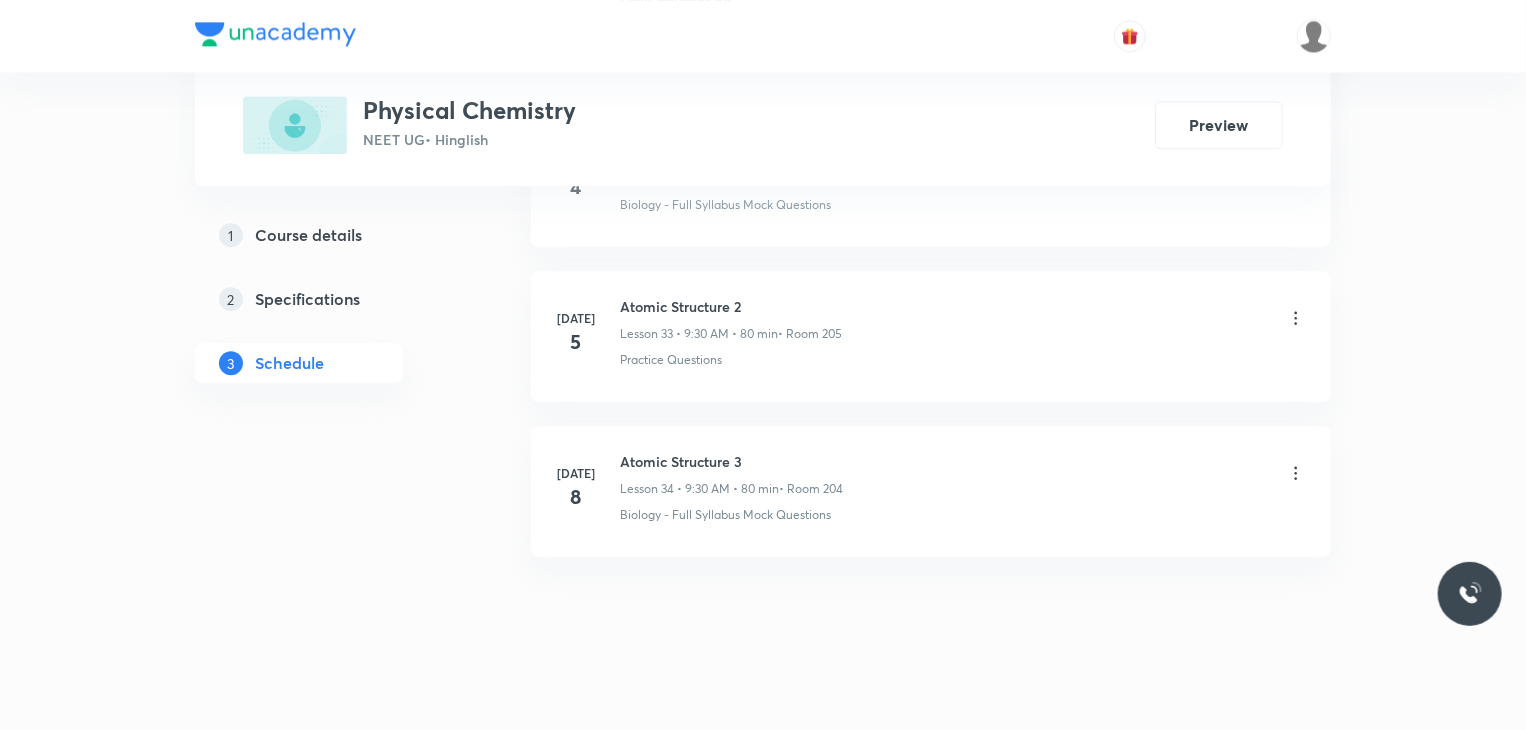 click on "Atomic Structure 3" at bounding box center [731, 461] 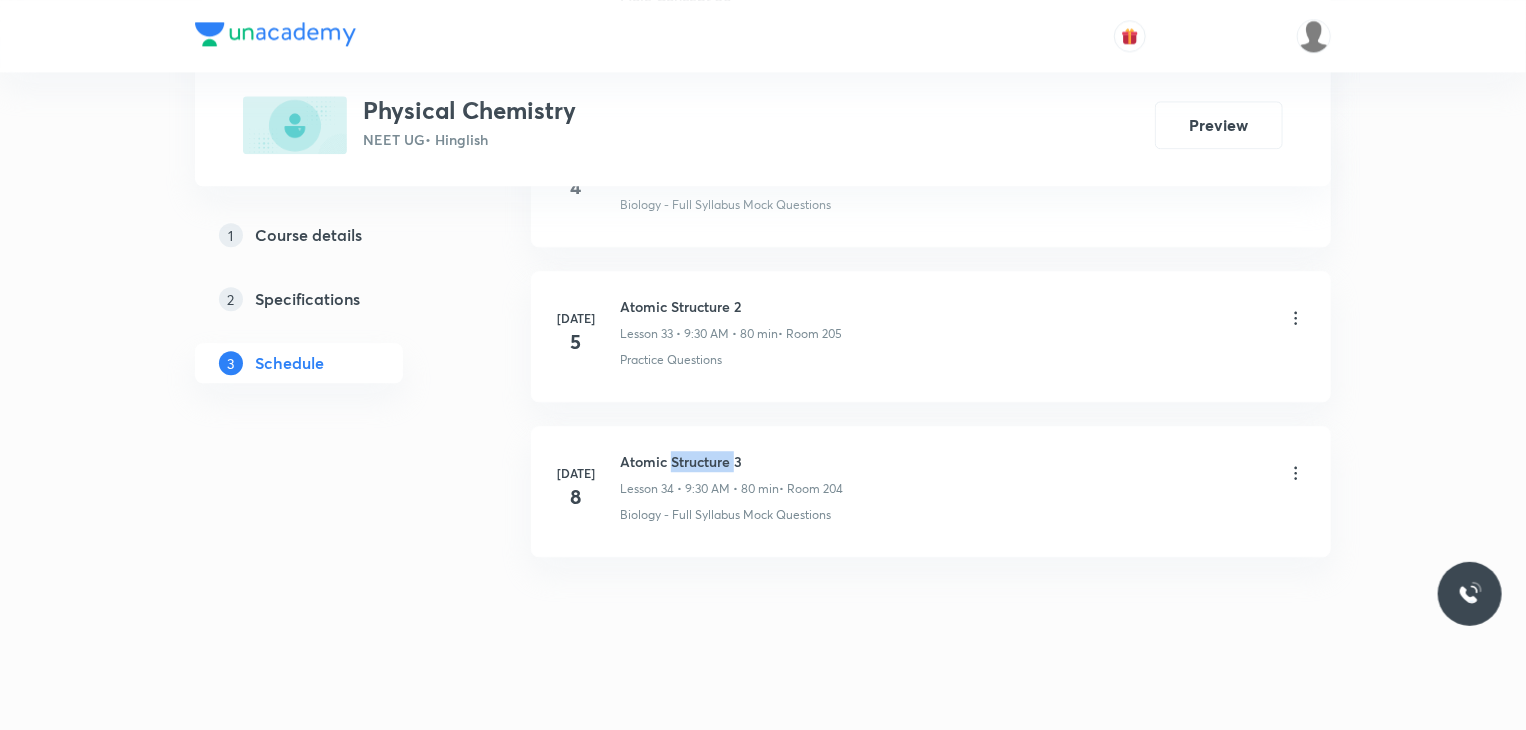 click on "Atomic Structure 3" at bounding box center (731, 461) 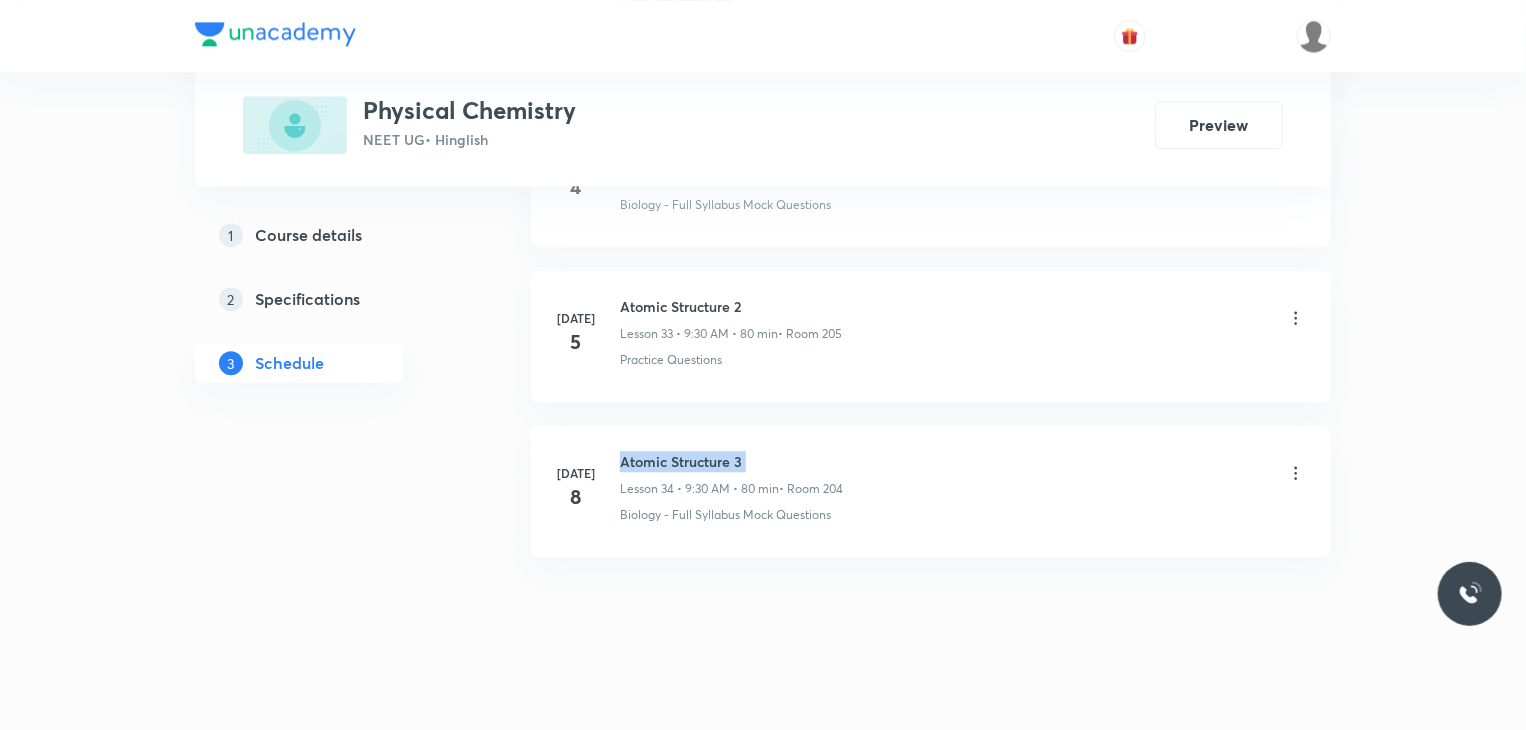 click on "Atomic Structure 3" at bounding box center [731, 461] 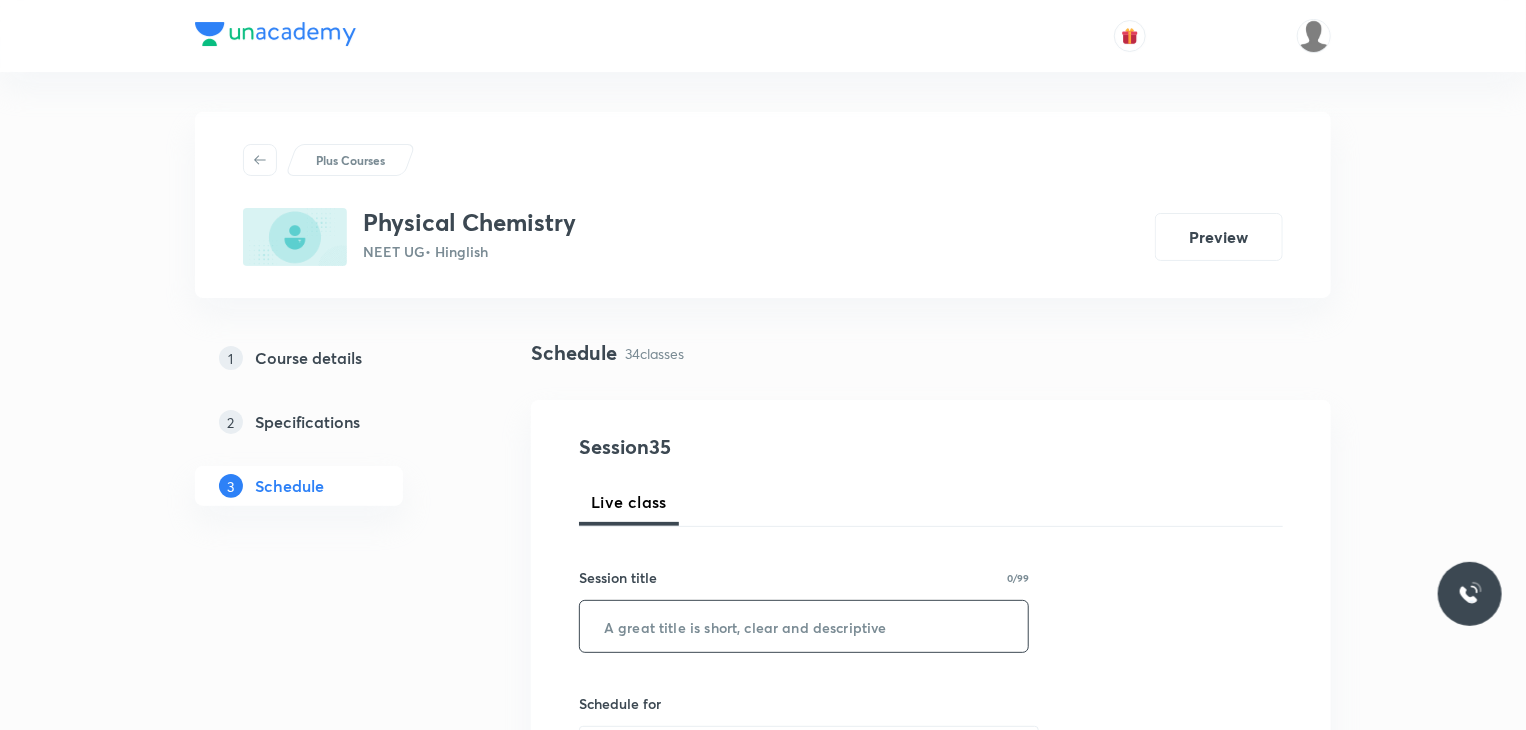click at bounding box center (804, 626) 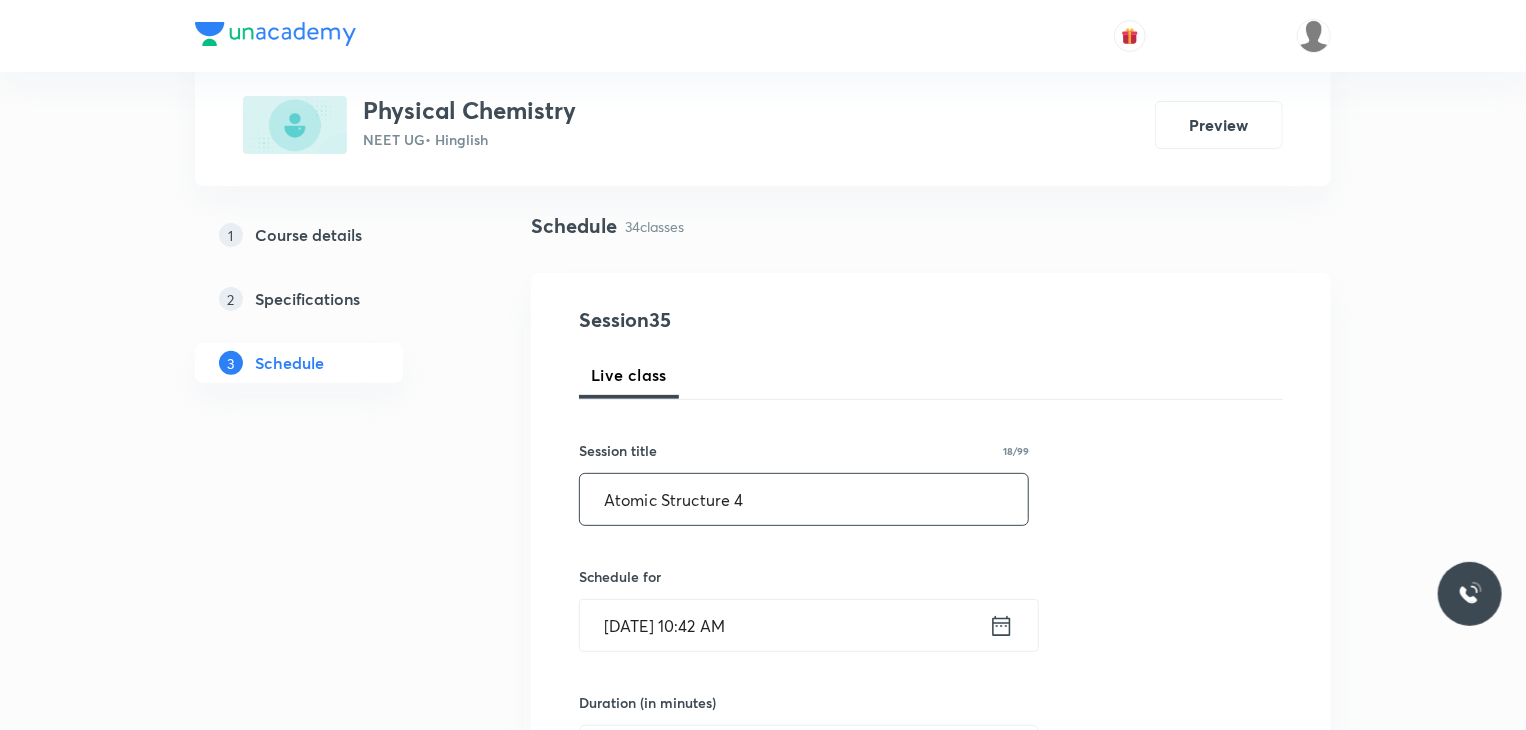 scroll, scrollTop: 244, scrollLeft: 0, axis: vertical 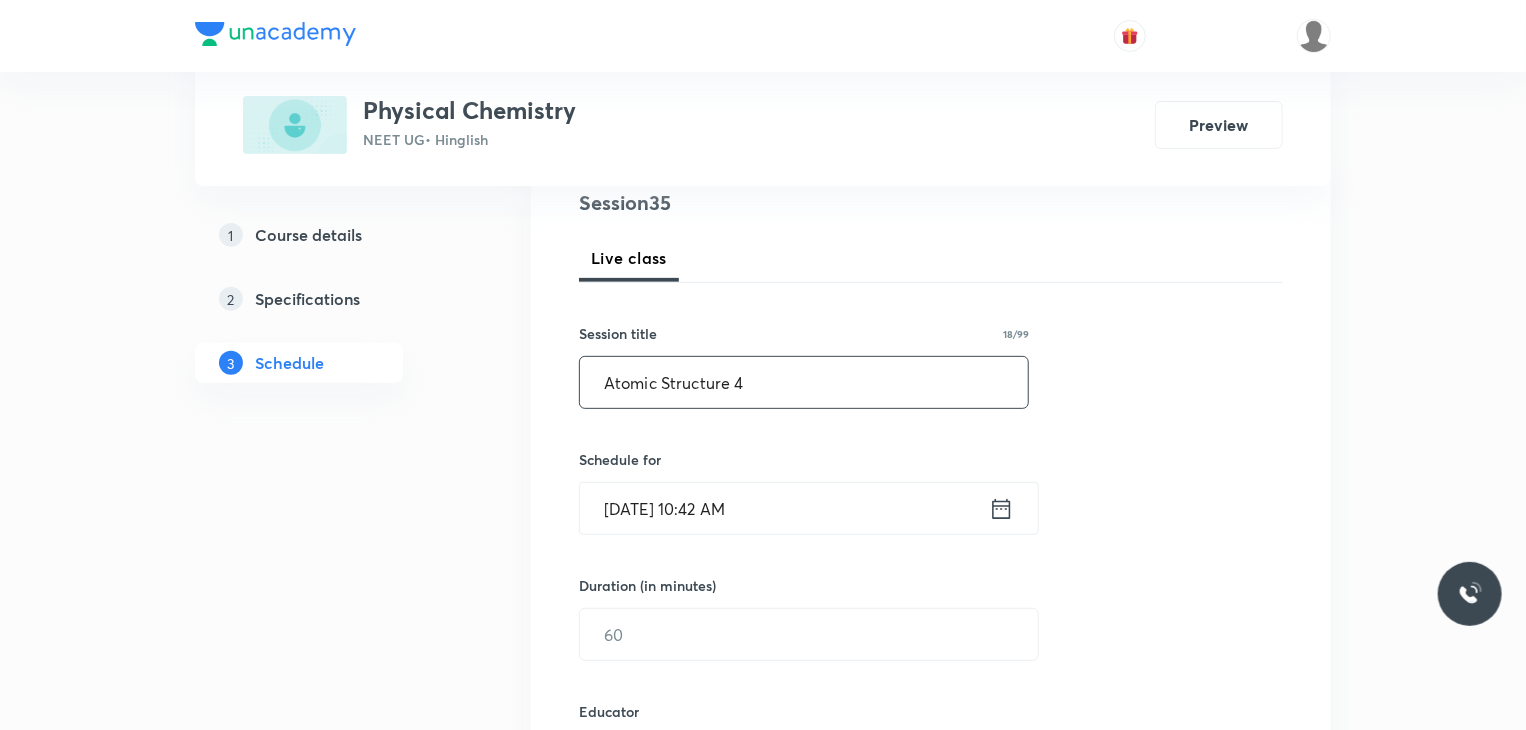 type on "Atomic Structure 4" 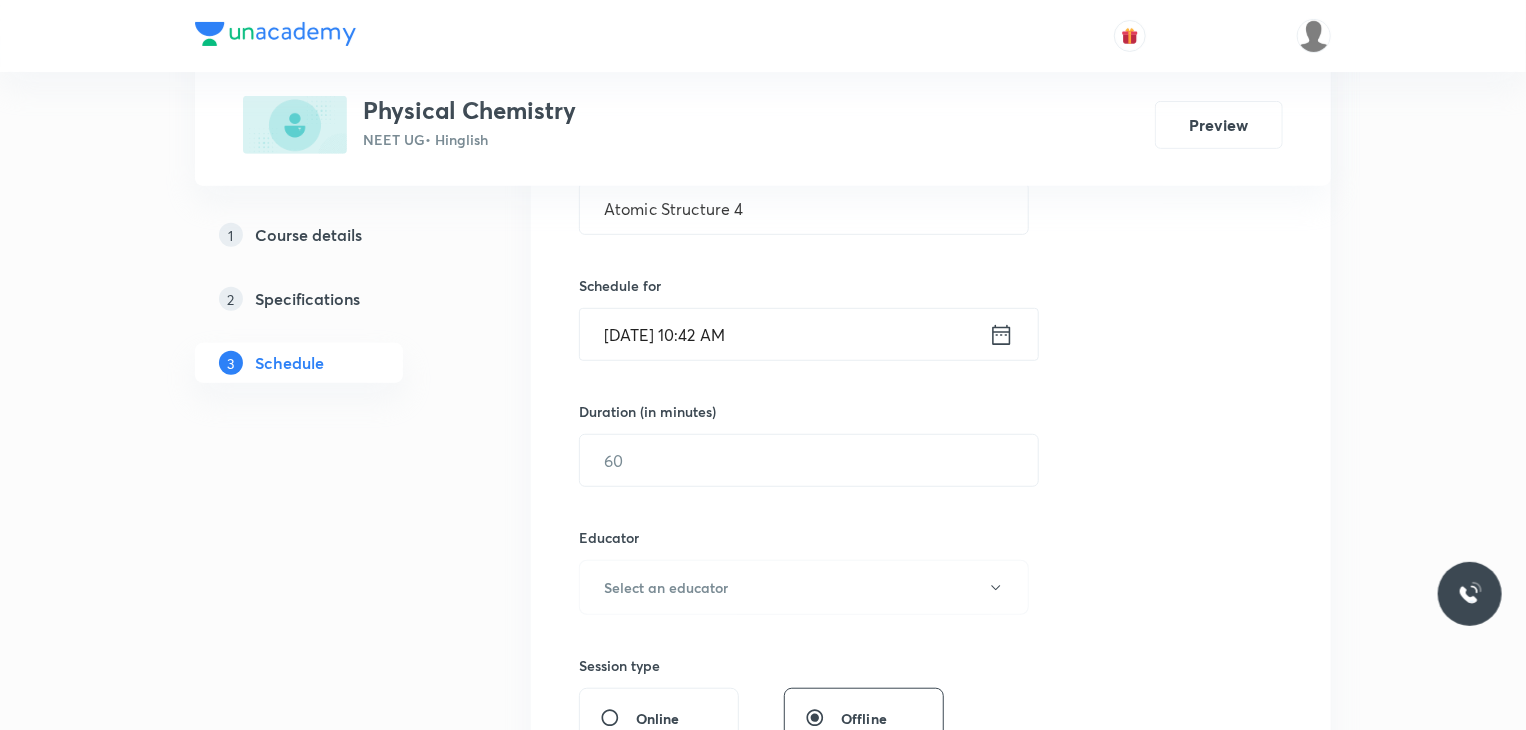 click on "Schedule for [DATE] 10:42 AM ​" at bounding box center (804, 318) 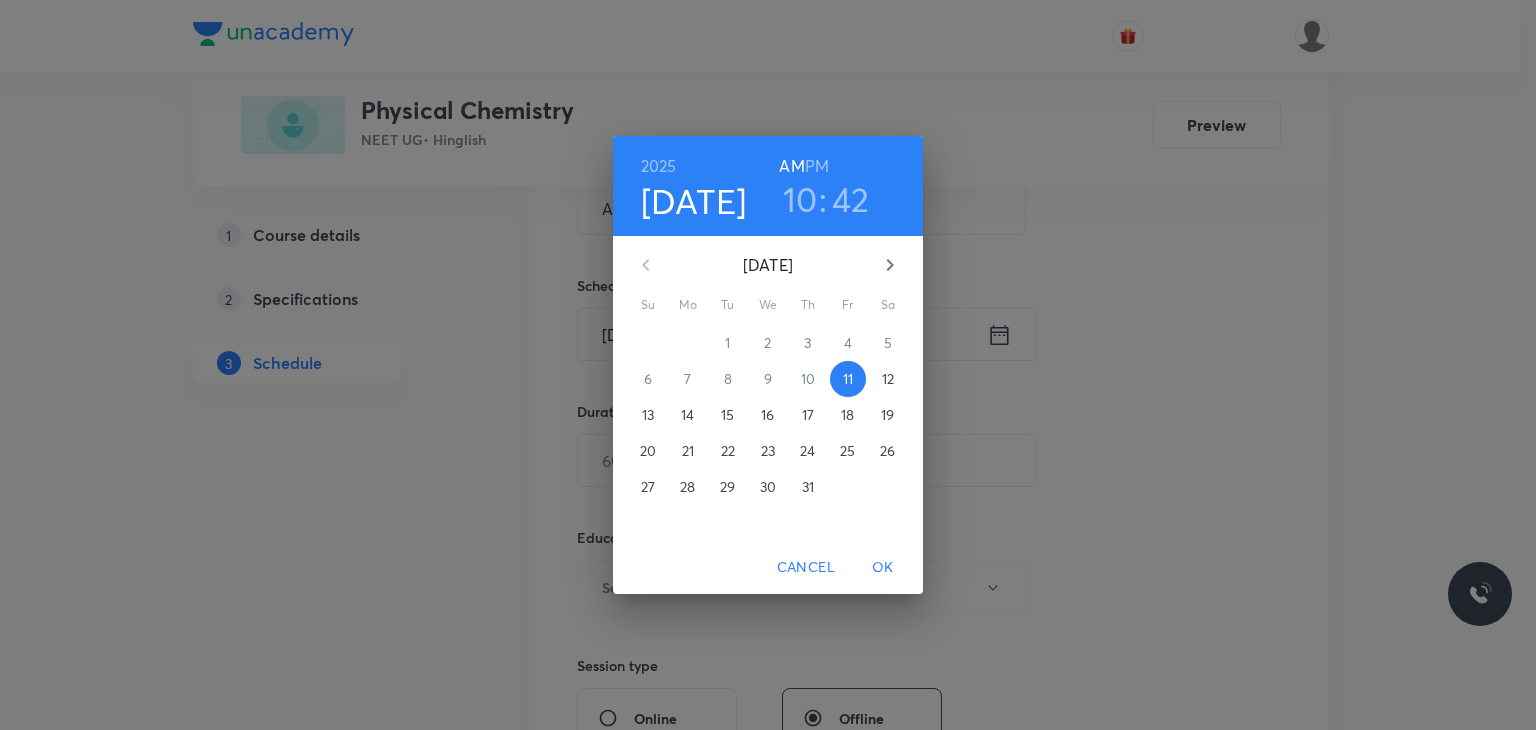 click on "10" at bounding box center [800, 199] 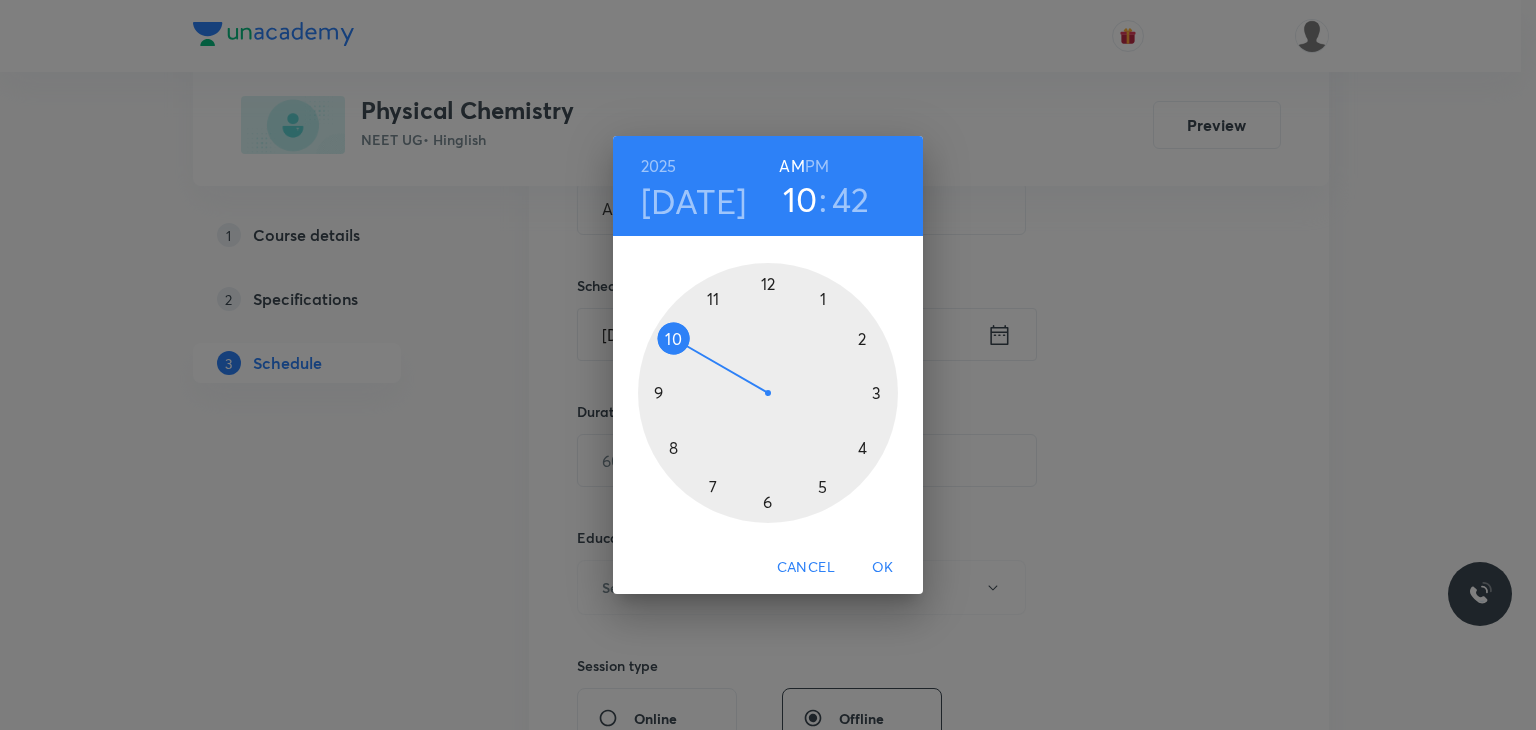 click at bounding box center [768, 393] 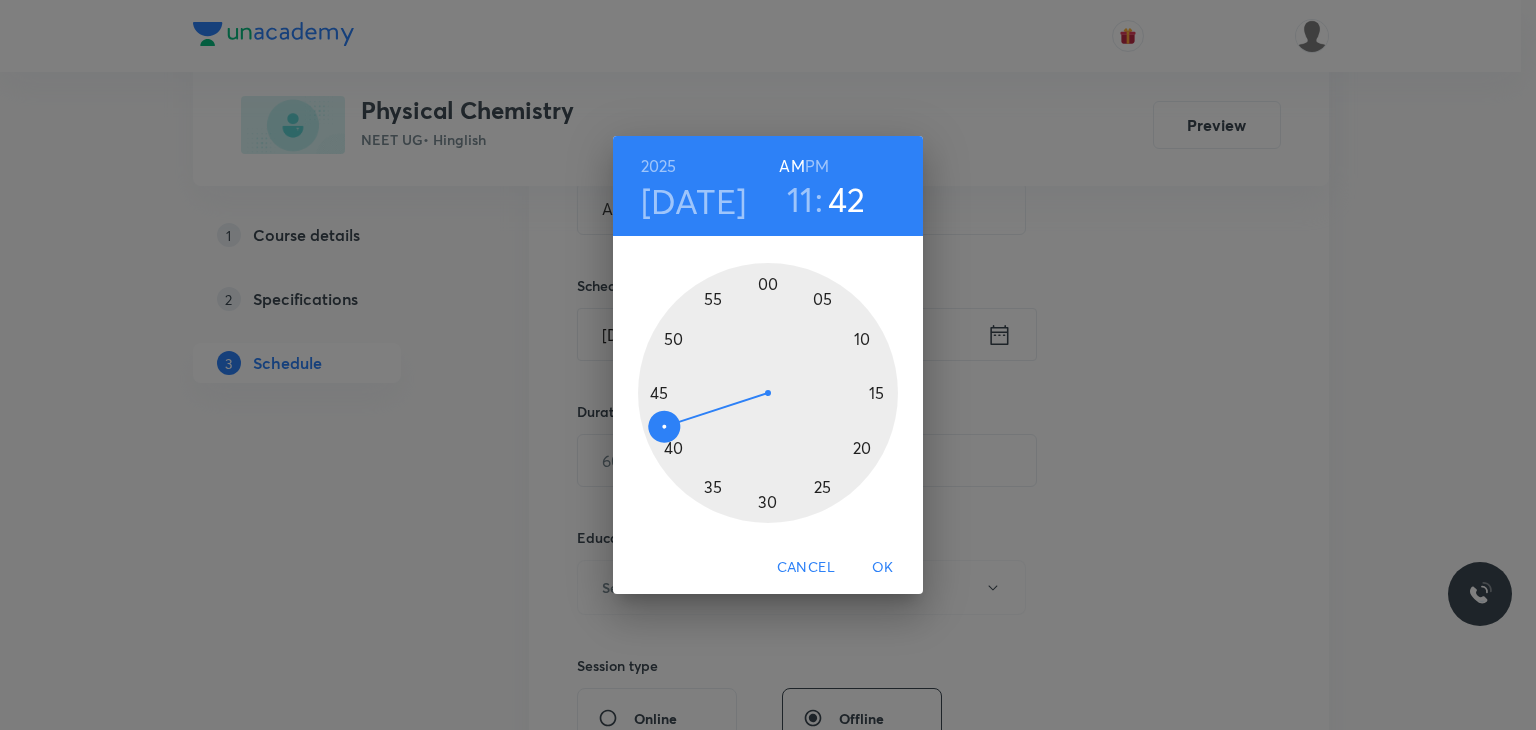 click at bounding box center [768, 393] 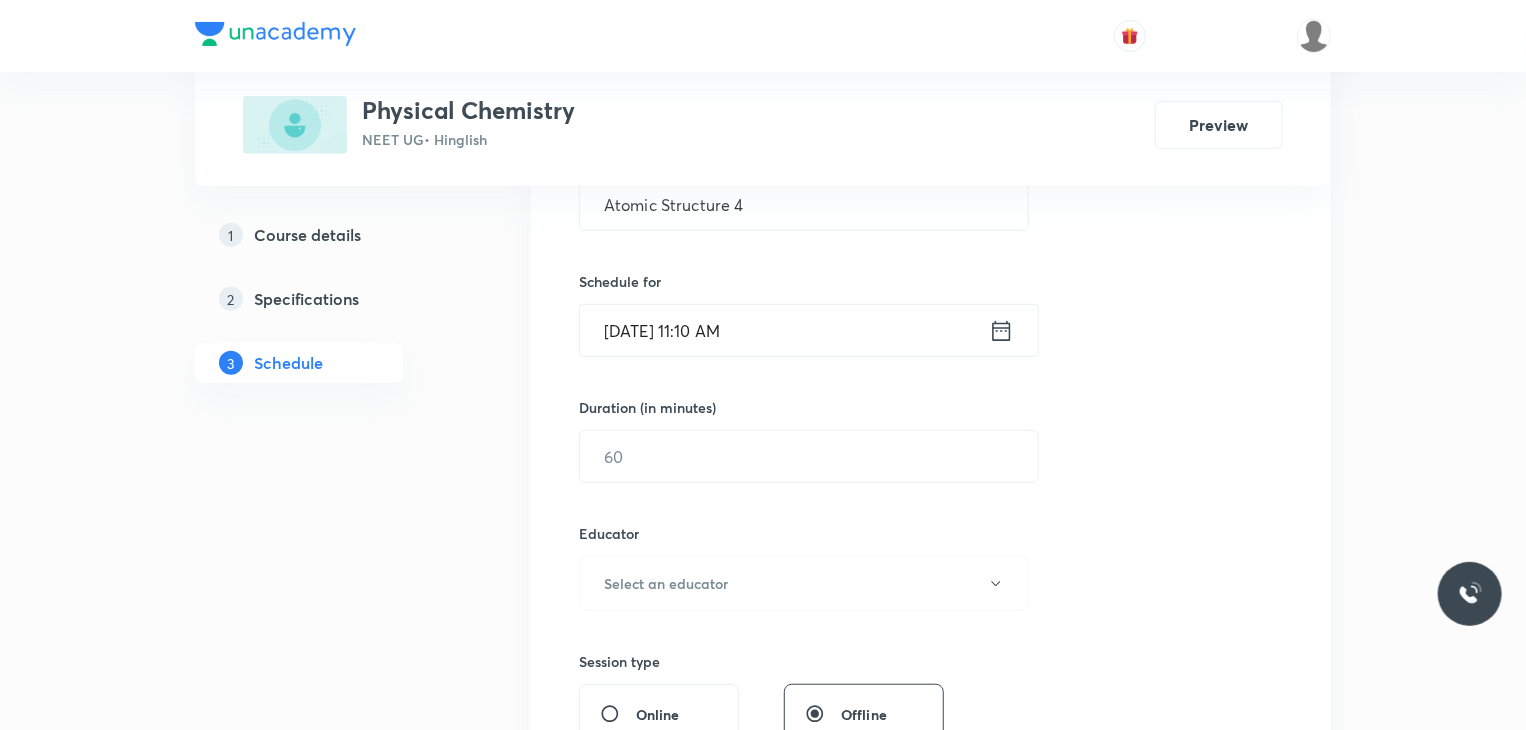 scroll, scrollTop: 431, scrollLeft: 0, axis: vertical 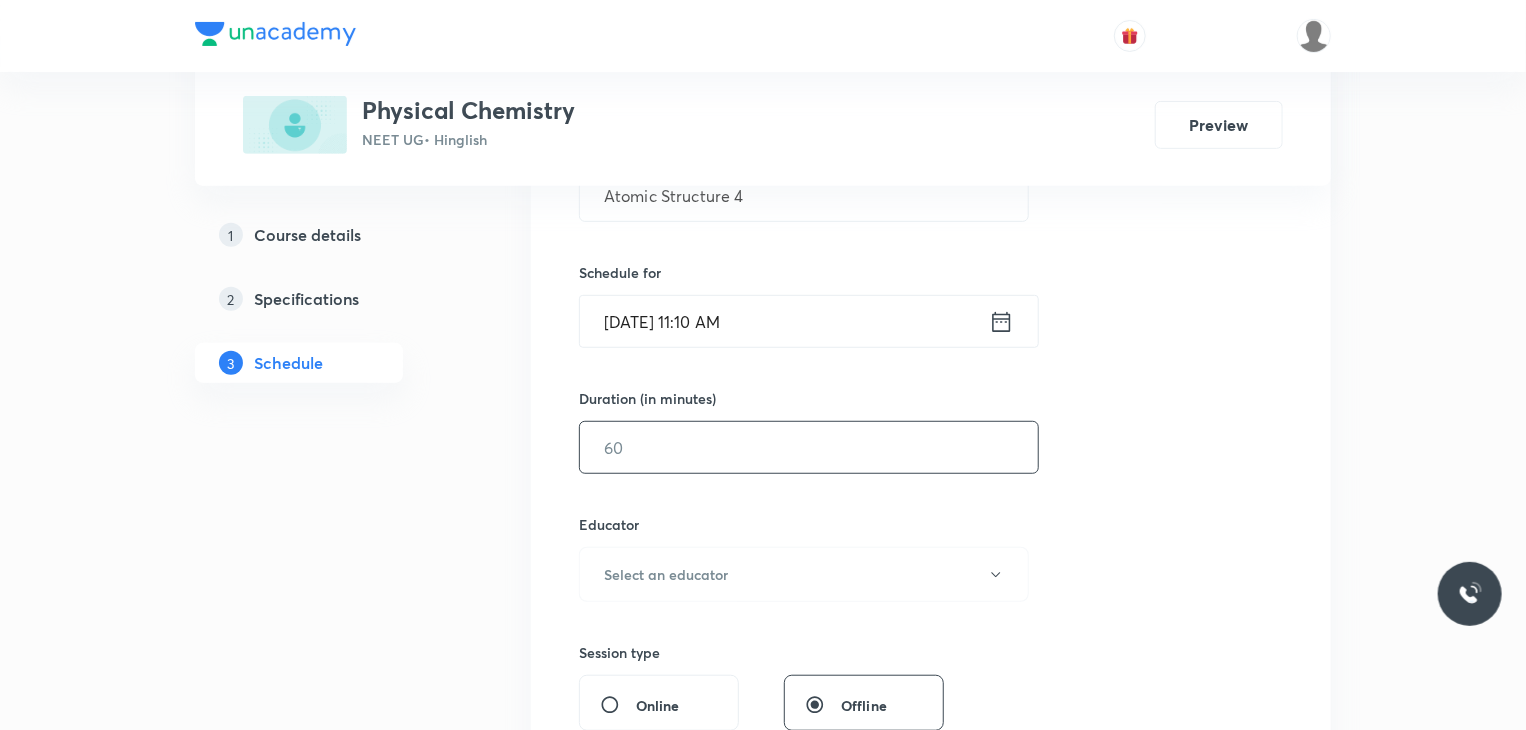 click at bounding box center [809, 447] 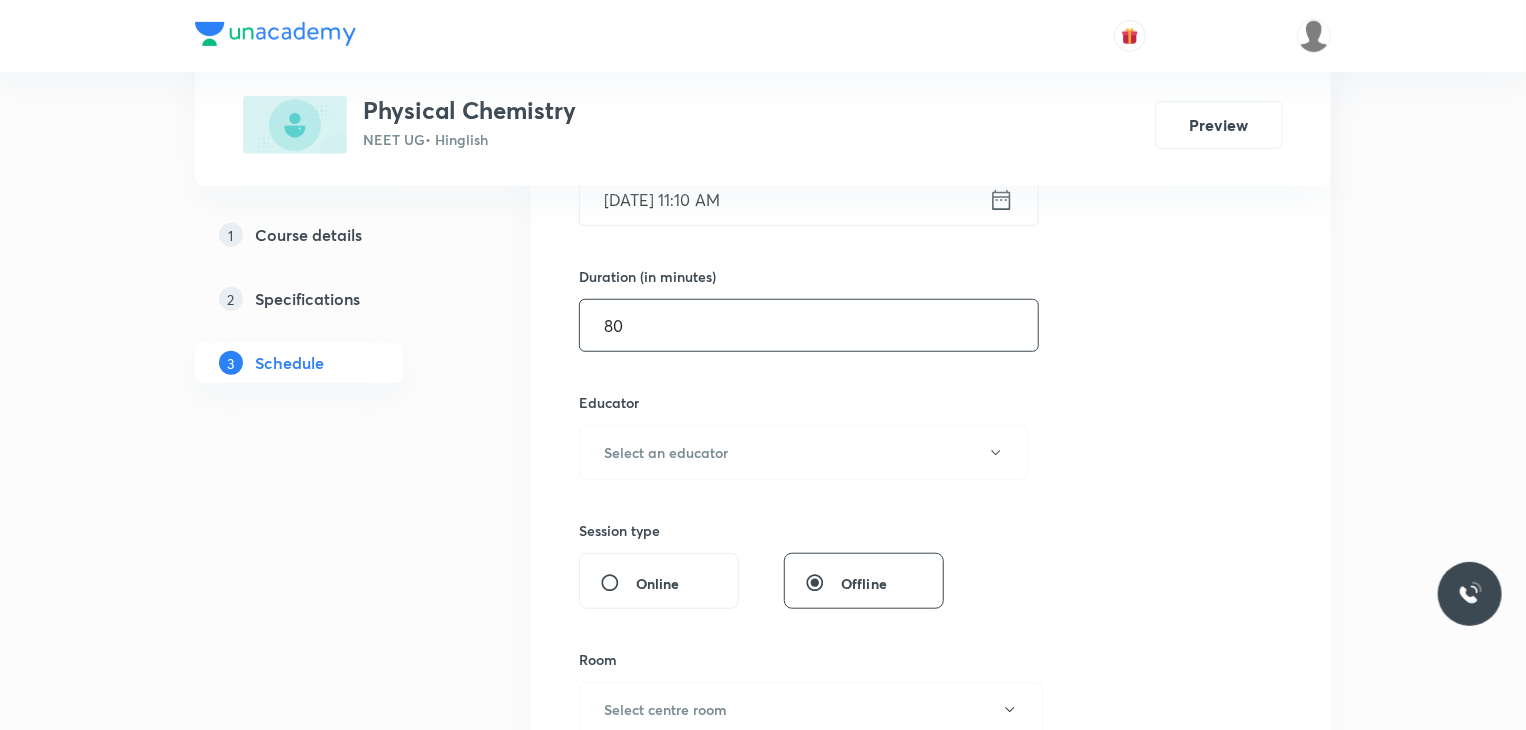 scroll, scrollTop: 554, scrollLeft: 0, axis: vertical 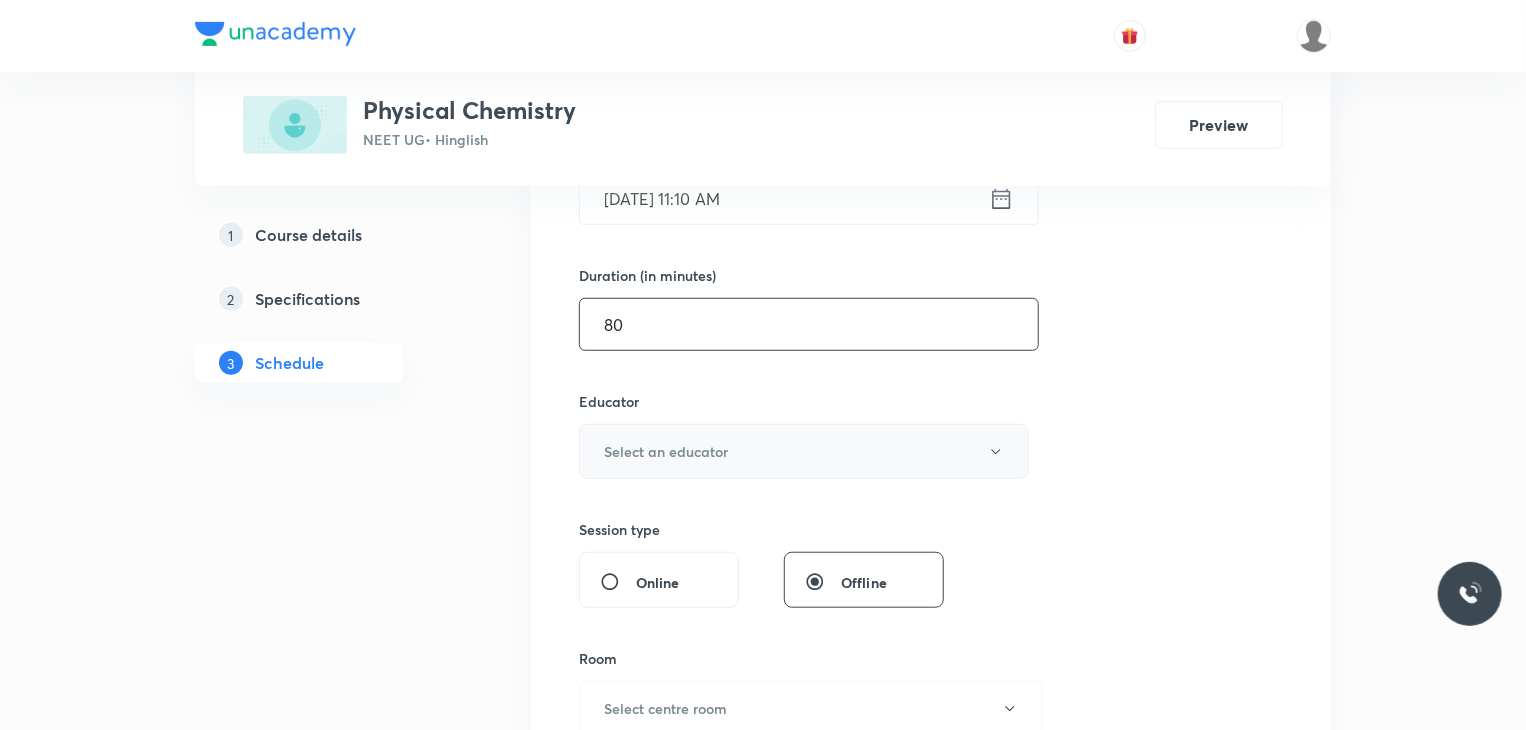 type on "80" 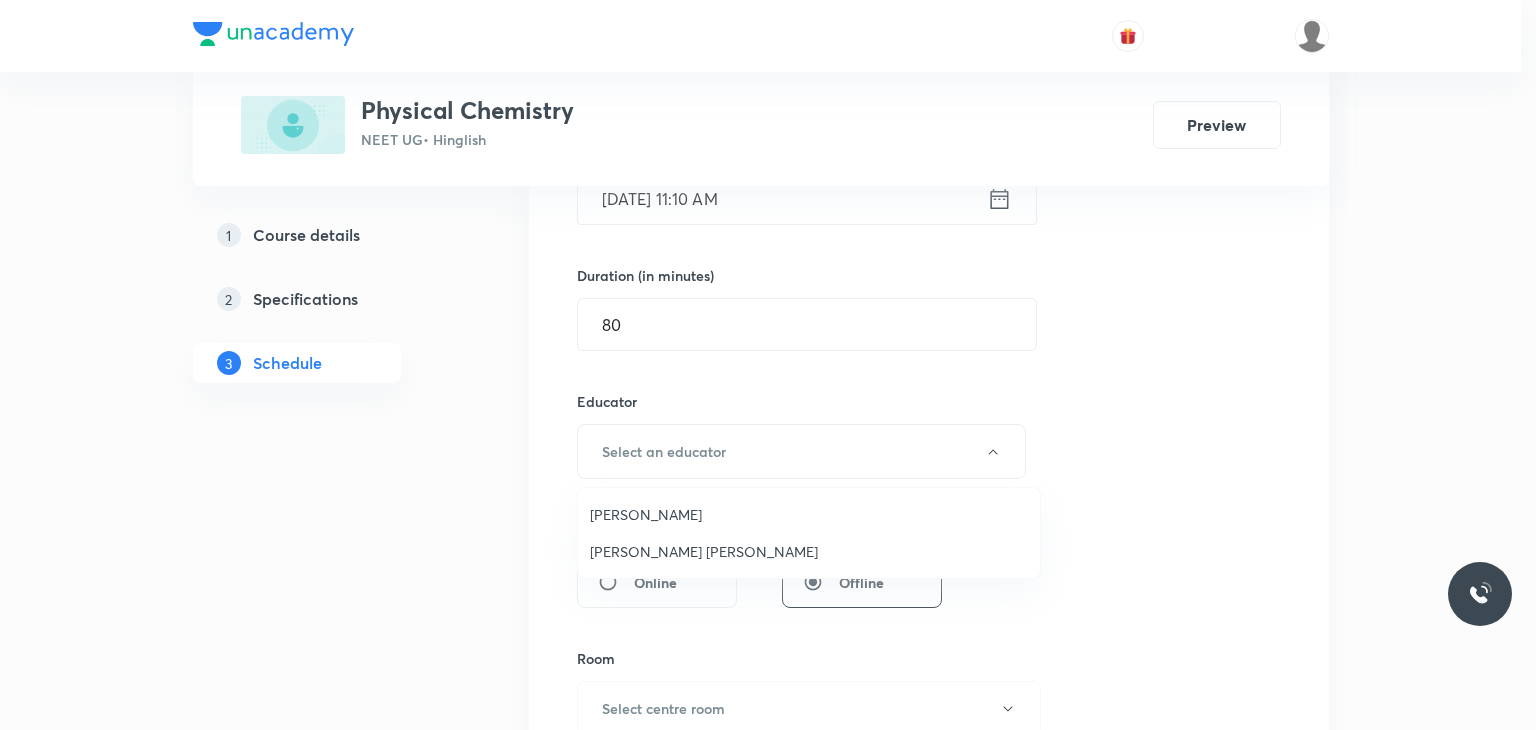 click on "[PERSON_NAME]" at bounding box center (809, 514) 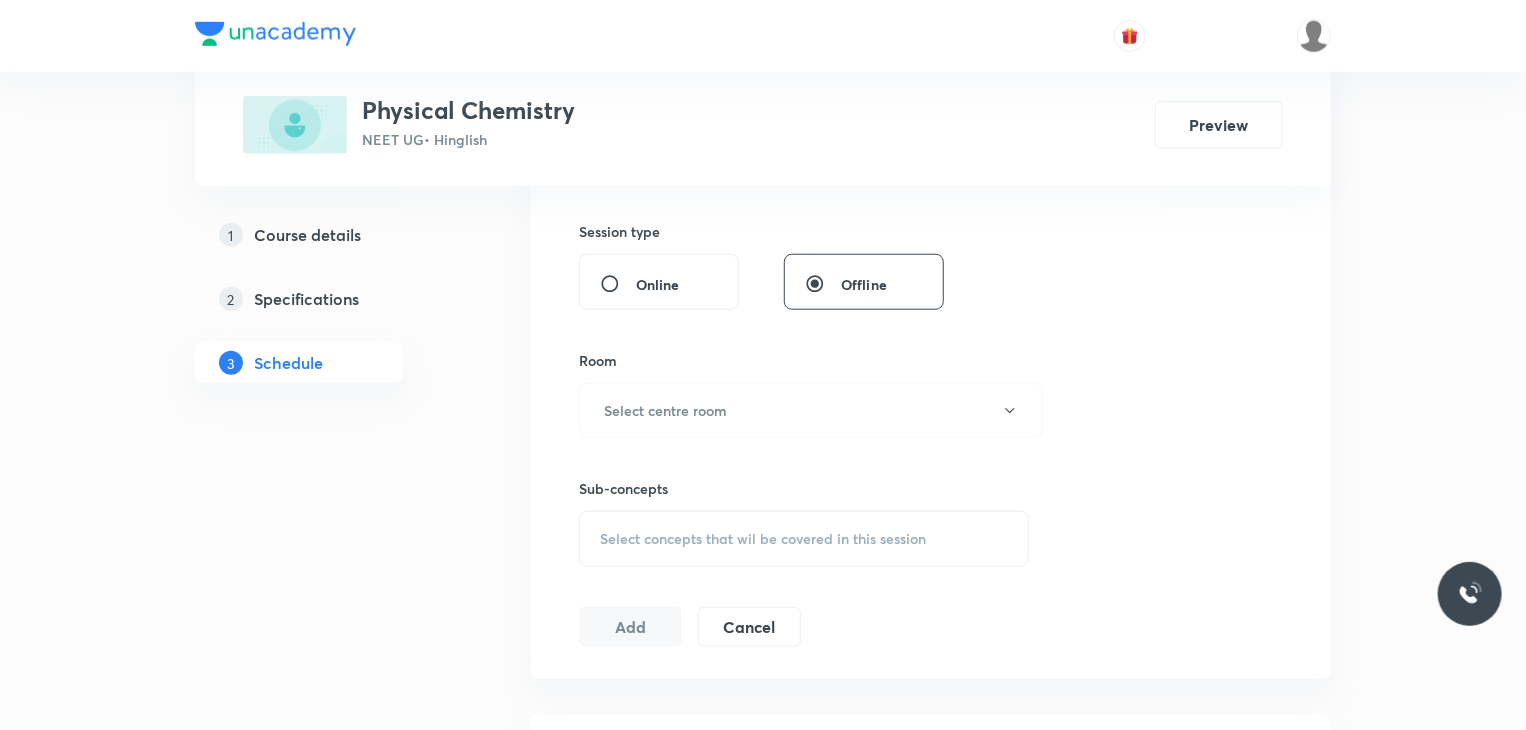 scroll, scrollTop: 854, scrollLeft: 0, axis: vertical 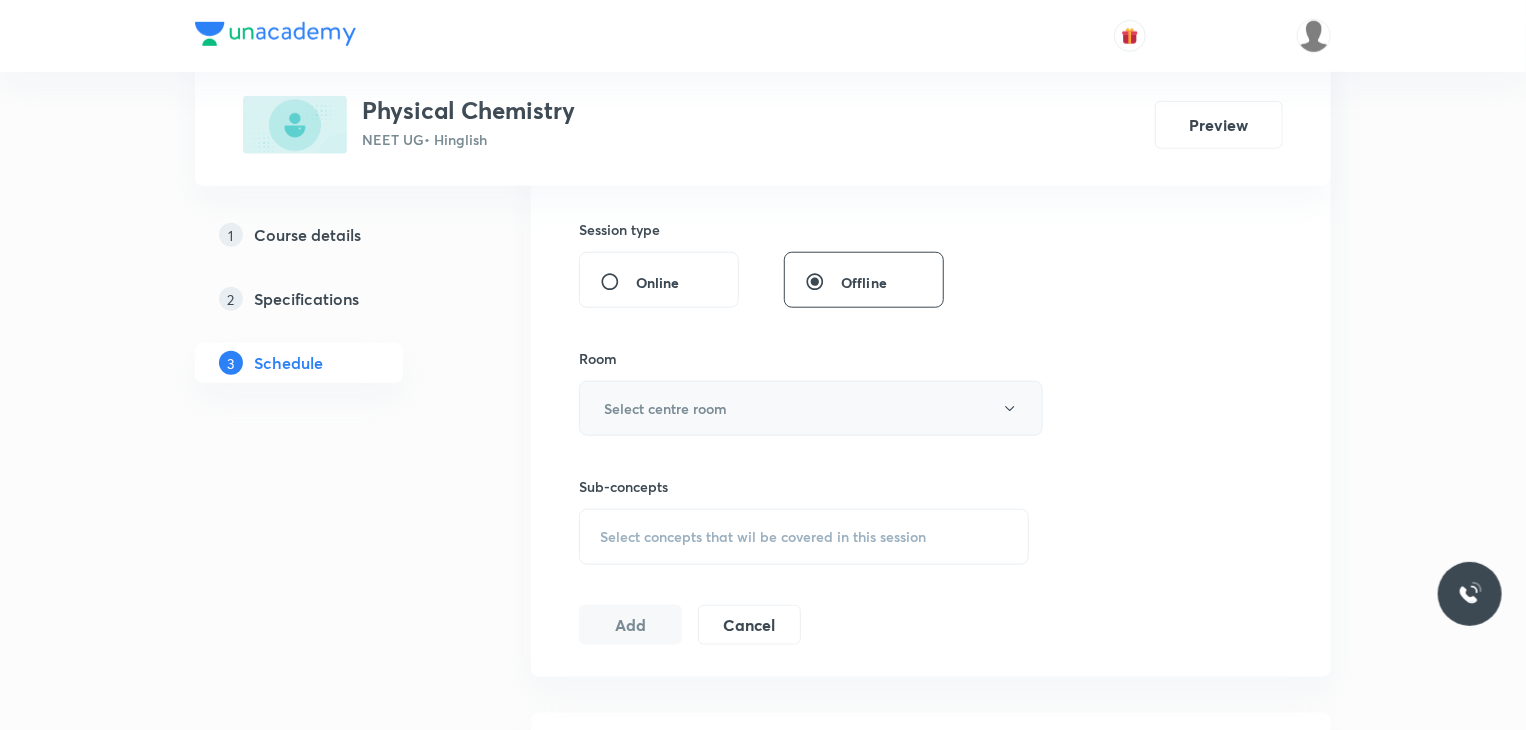 click on "Select centre room" at bounding box center (811, 408) 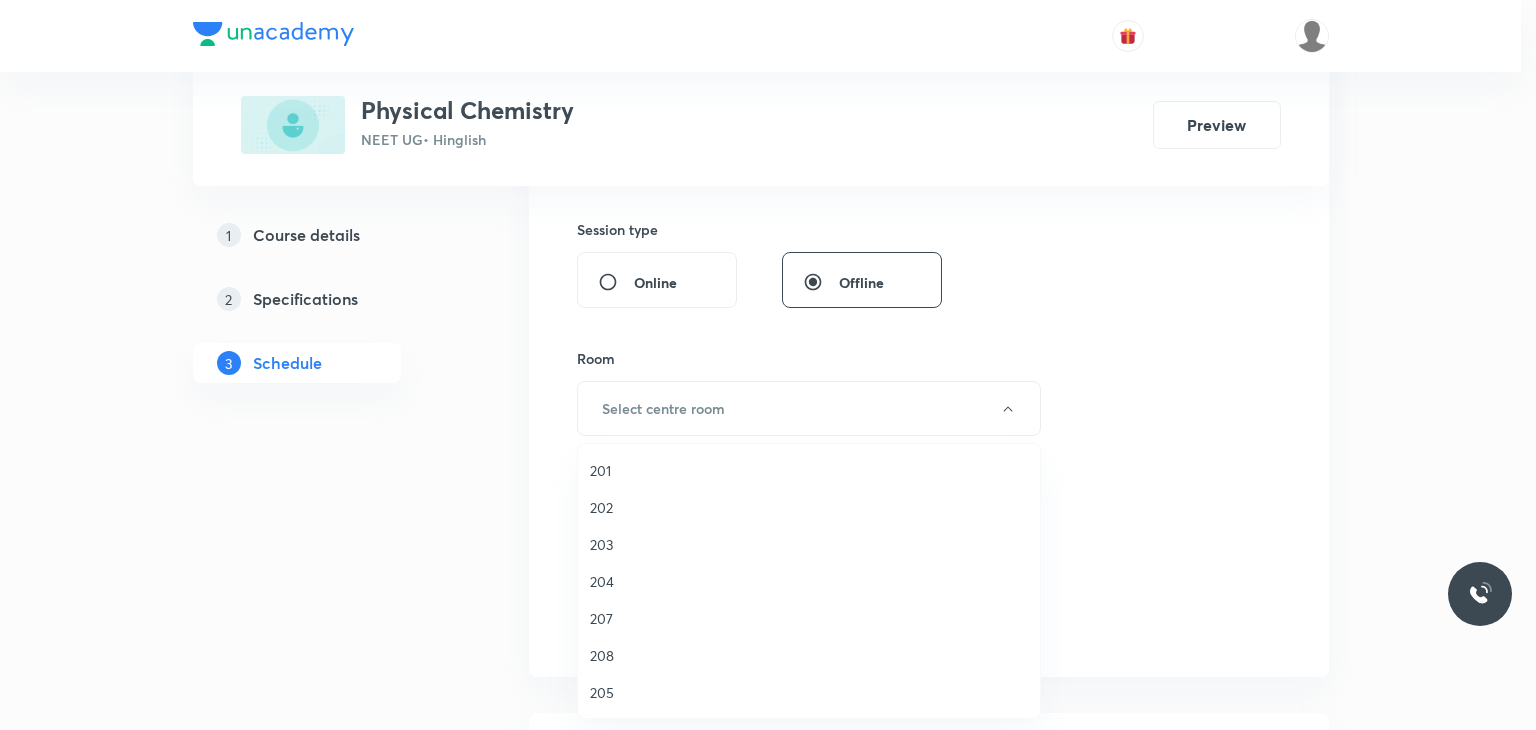 click on "202" at bounding box center [809, 507] 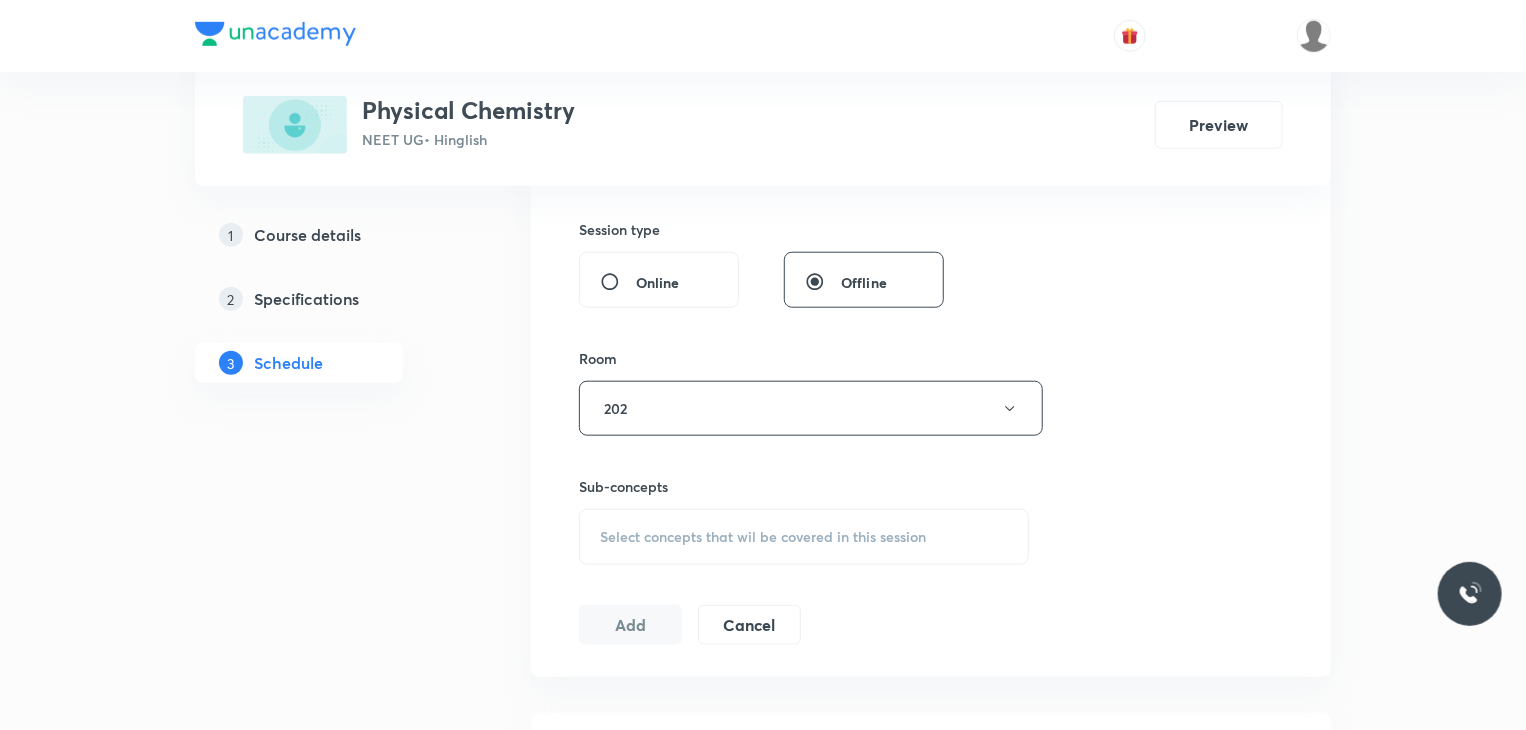 click on "Select concepts that wil be covered in this session" at bounding box center [804, 537] 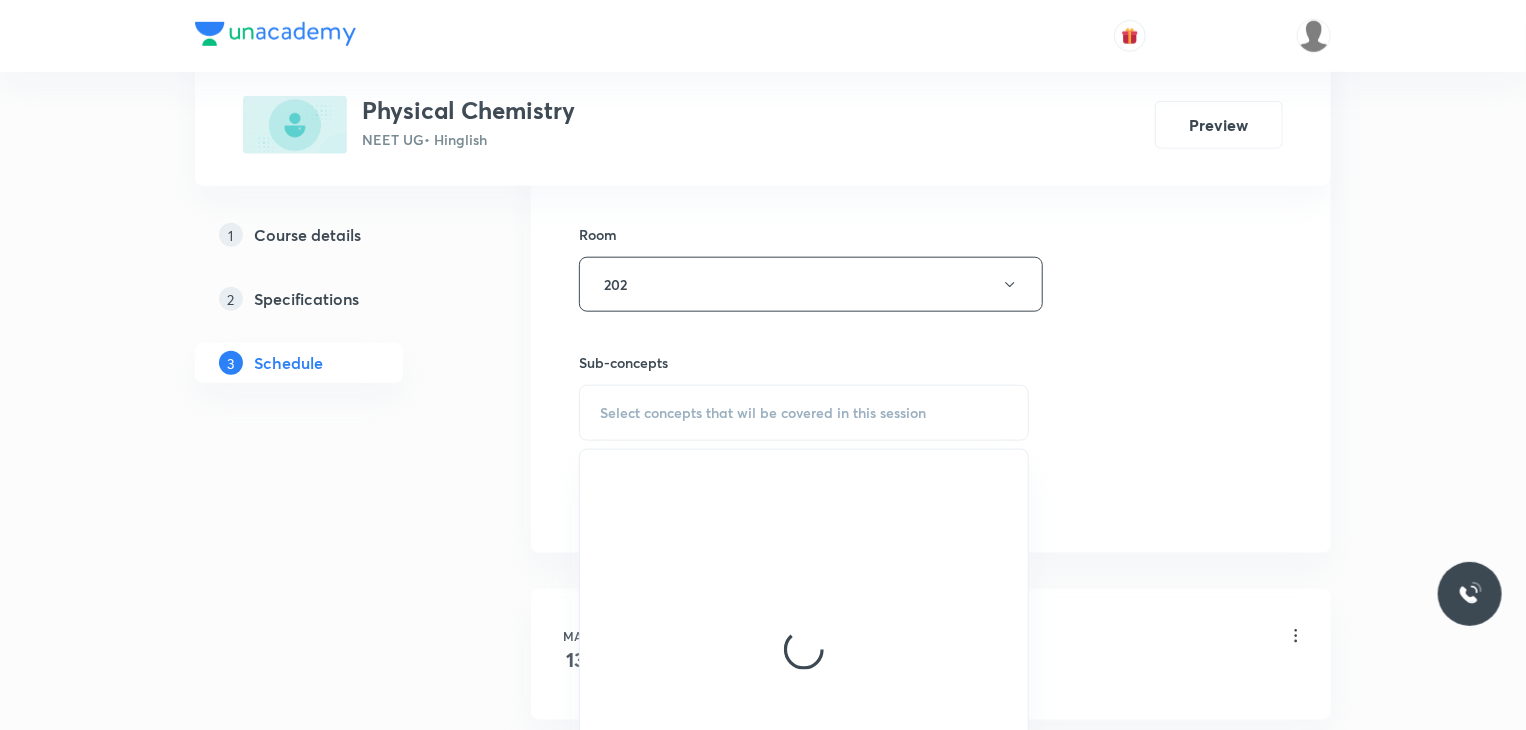 scroll, scrollTop: 979, scrollLeft: 0, axis: vertical 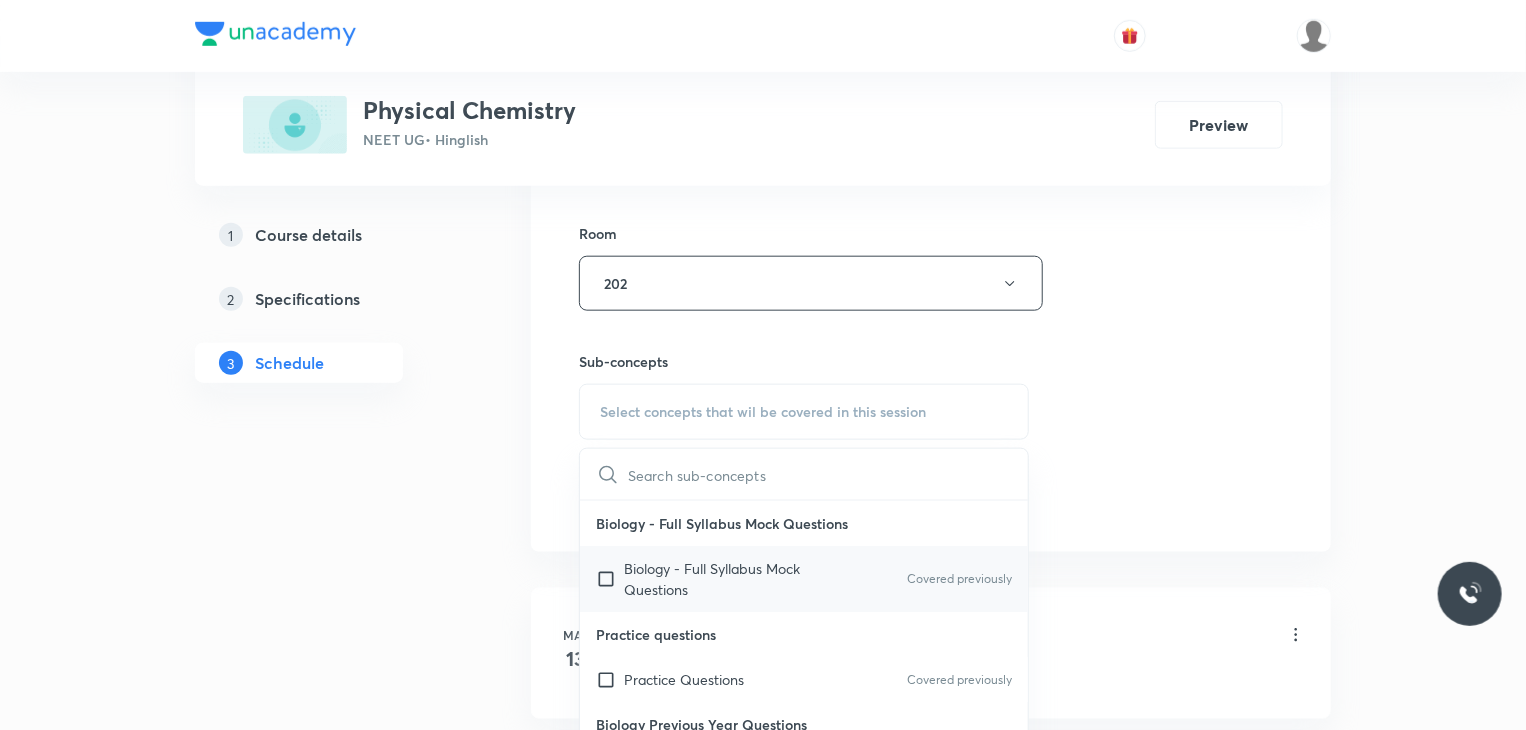 click on "Biology - Full Syllabus Mock Questions" at bounding box center (725, 579) 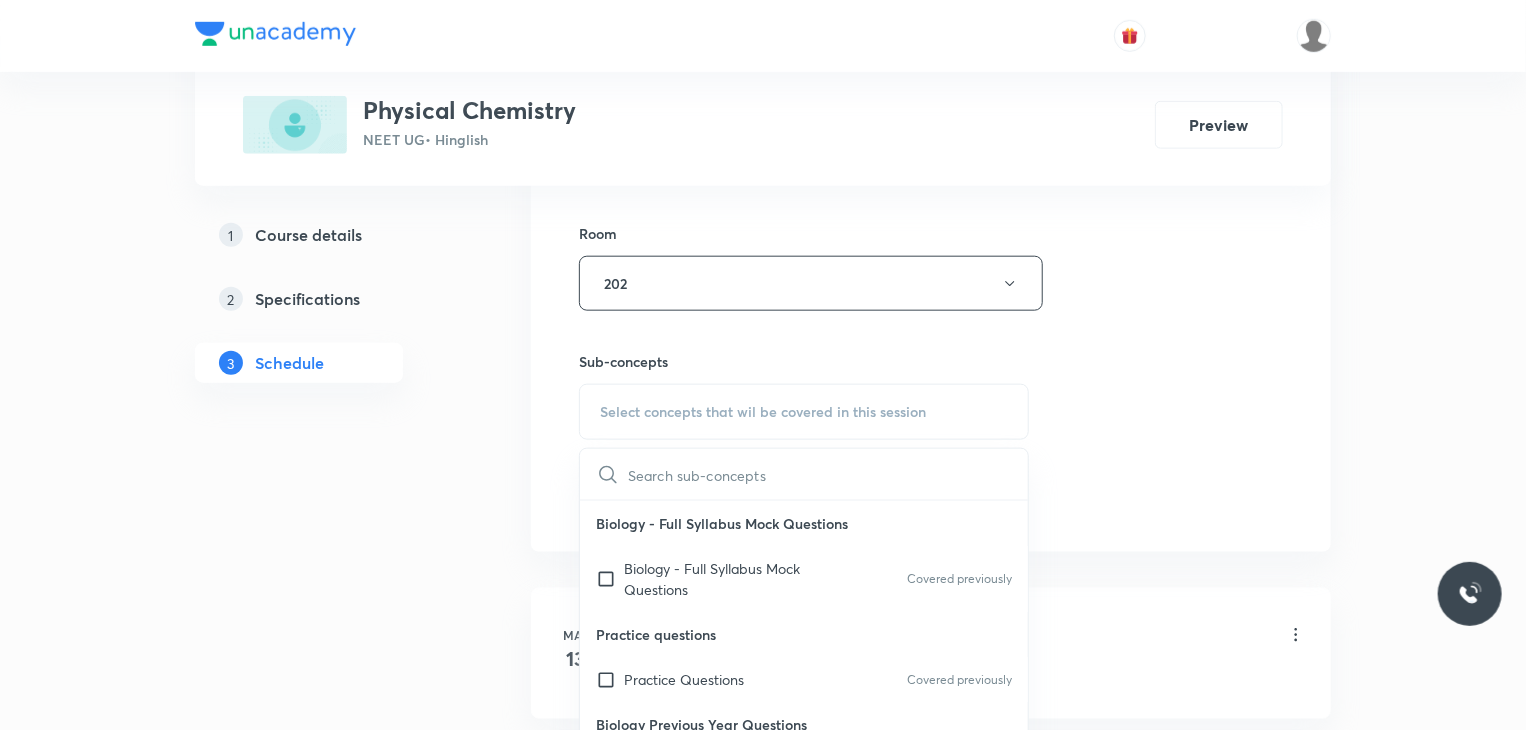 checkbox on "true" 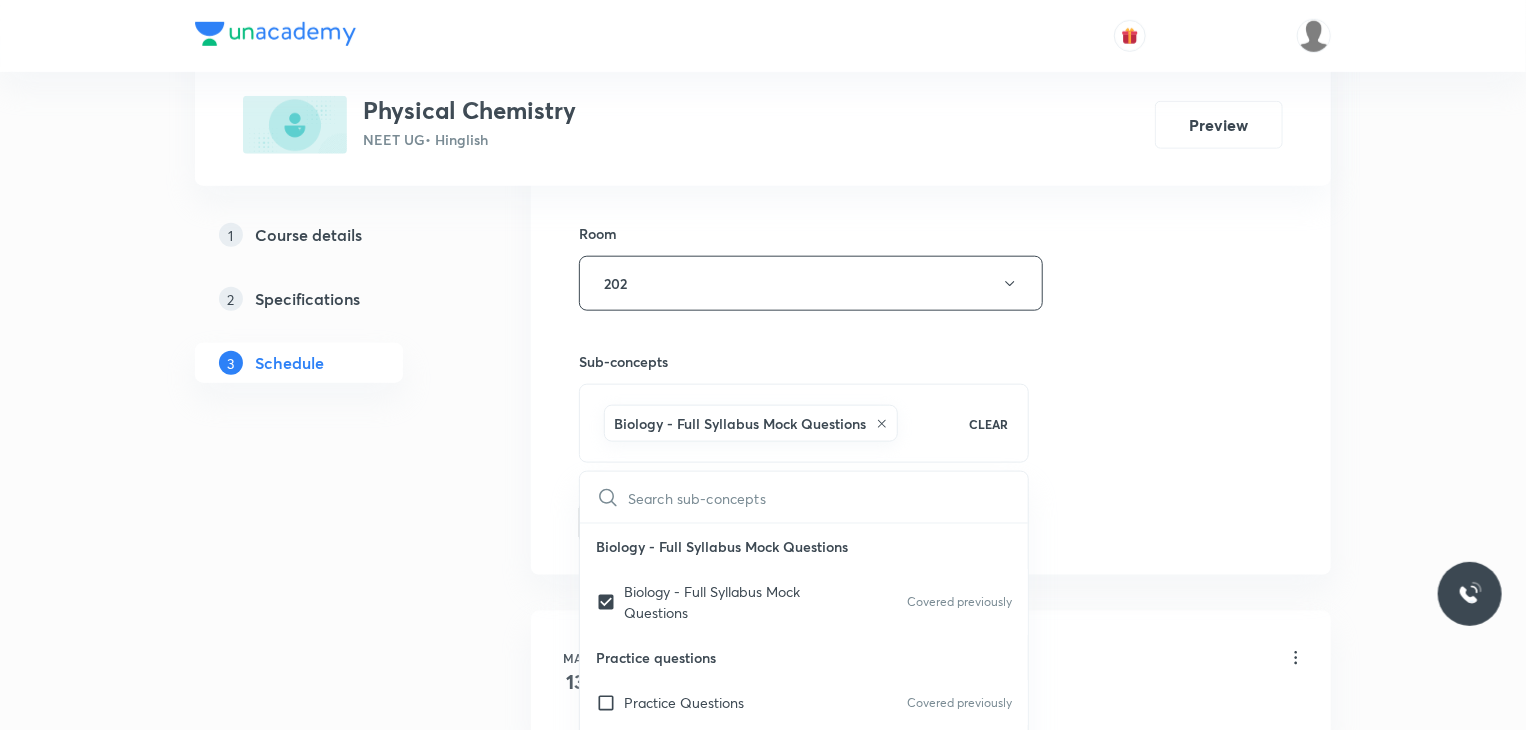 click on "Session  35 Live class Session title 18/99 Atomic Structure 4 ​ Schedule for [DATE] 11:10 AM ​ Duration (in minutes) 80 ​ Educator [PERSON_NAME]   Session type Online Offline Room 202 Sub-concepts Biology - Full Syllabus Mock Questions CLEAR ​ Biology - Full Syllabus Mock Questions Biology - Full Syllabus Mock Questions Covered previously Practice questions Practice Questions Covered previously Biology Previous Year Questions Maths Previous Year Questions Covered previously Living World What Is Living? Diversity In The Living World Systematics Types Of Taxonomy Fundamental Components Of Taxonomy Taxonomic Categories Taxonomical Aids The Three Domains Of Life Biological Nomenclature  Biological Classification System Of Classification Kingdom Monera Kingdom [MEDICAL_DATA] Kingdom Fungi Kingdom Plantae Kingdom Animalia Linchens Mycorrhiza Virus [MEDICAL_DATA] Viroids Plant Kingdom Algae Bryophytes Pteridophytes Gymnosperms Angiosperms Animal Kingdom Basics Of Classification Classification Of Animals Root Stem" at bounding box center [931, -2] 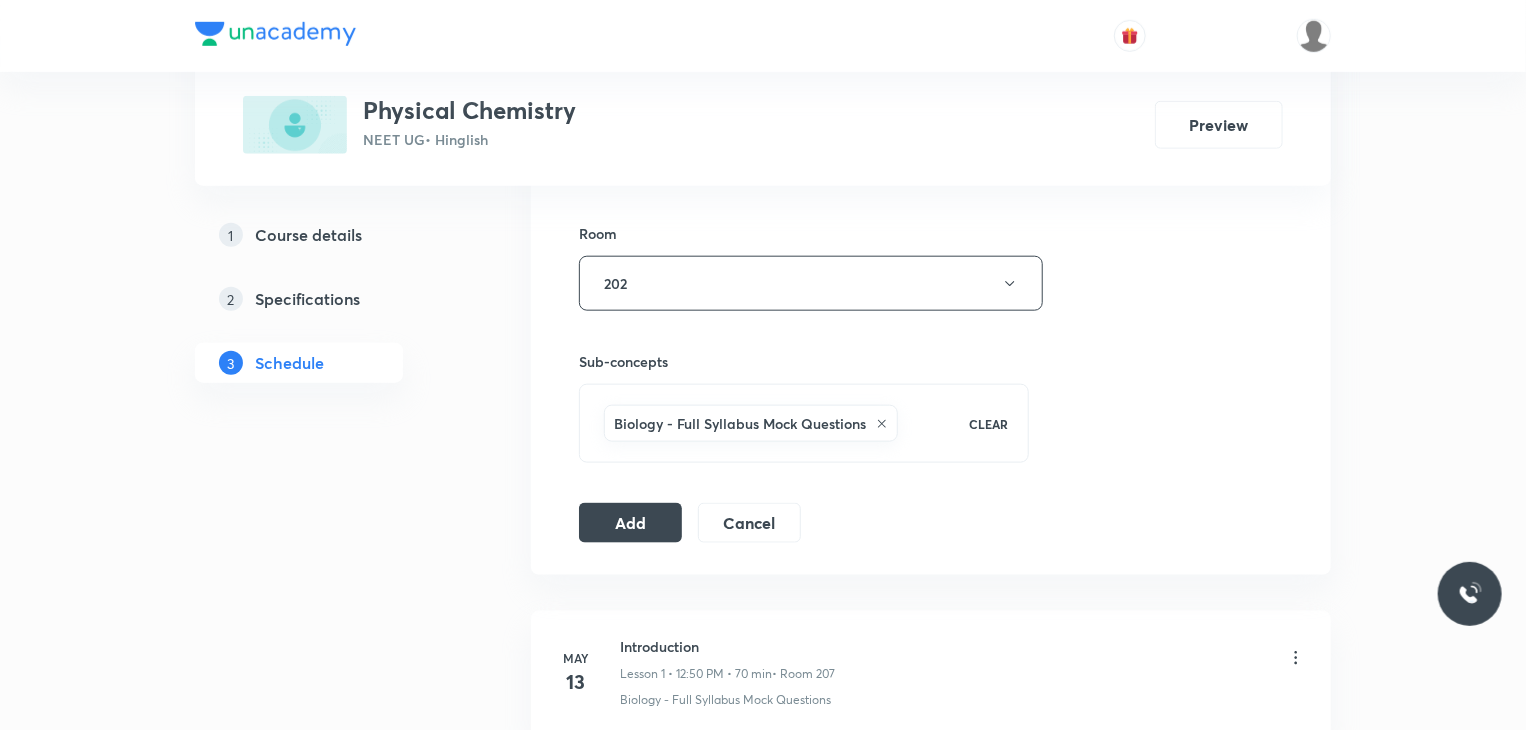 click on "Session  35 Live class Session title 18/99 Atomic Structure 4 ​ Schedule for [DATE] 11:10 AM ​ Duration (in minutes) 80 ​ Educator [PERSON_NAME]   Session type Online Offline Room 202 Sub-concepts Biology - Full Syllabus Mock Questions CLEAR Add Cancel" at bounding box center [931, -2] 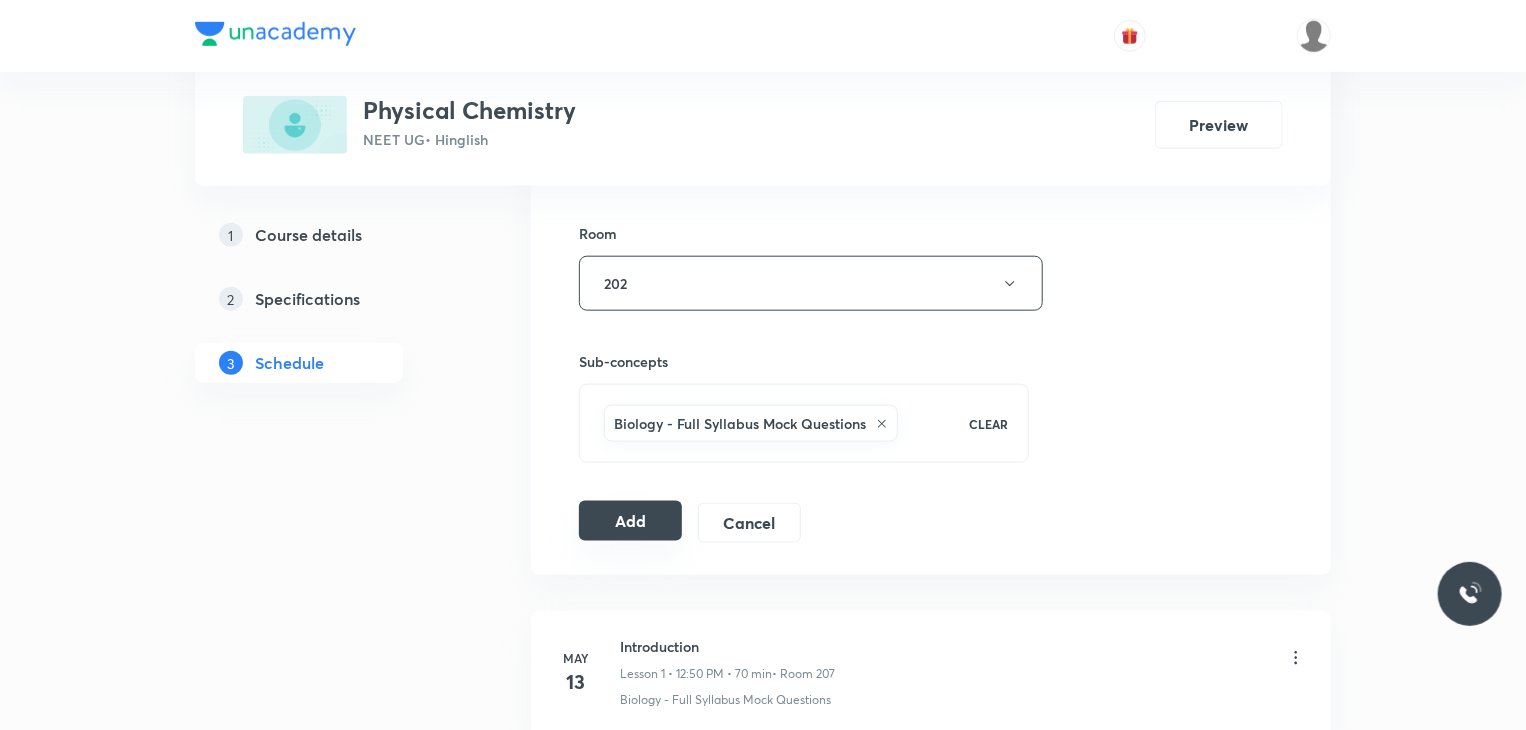 click on "Add" at bounding box center [630, 521] 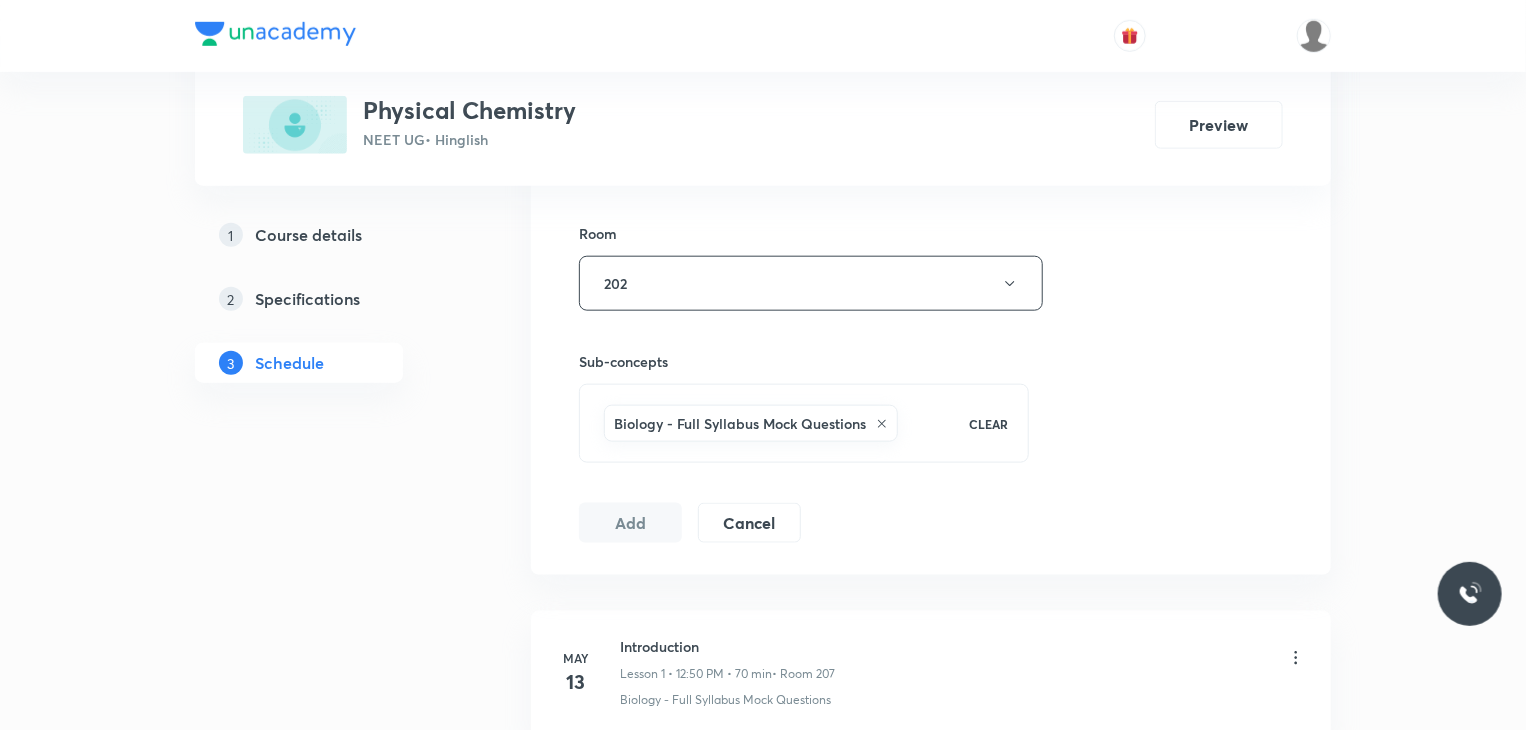 scroll, scrollTop: 6277, scrollLeft: 0, axis: vertical 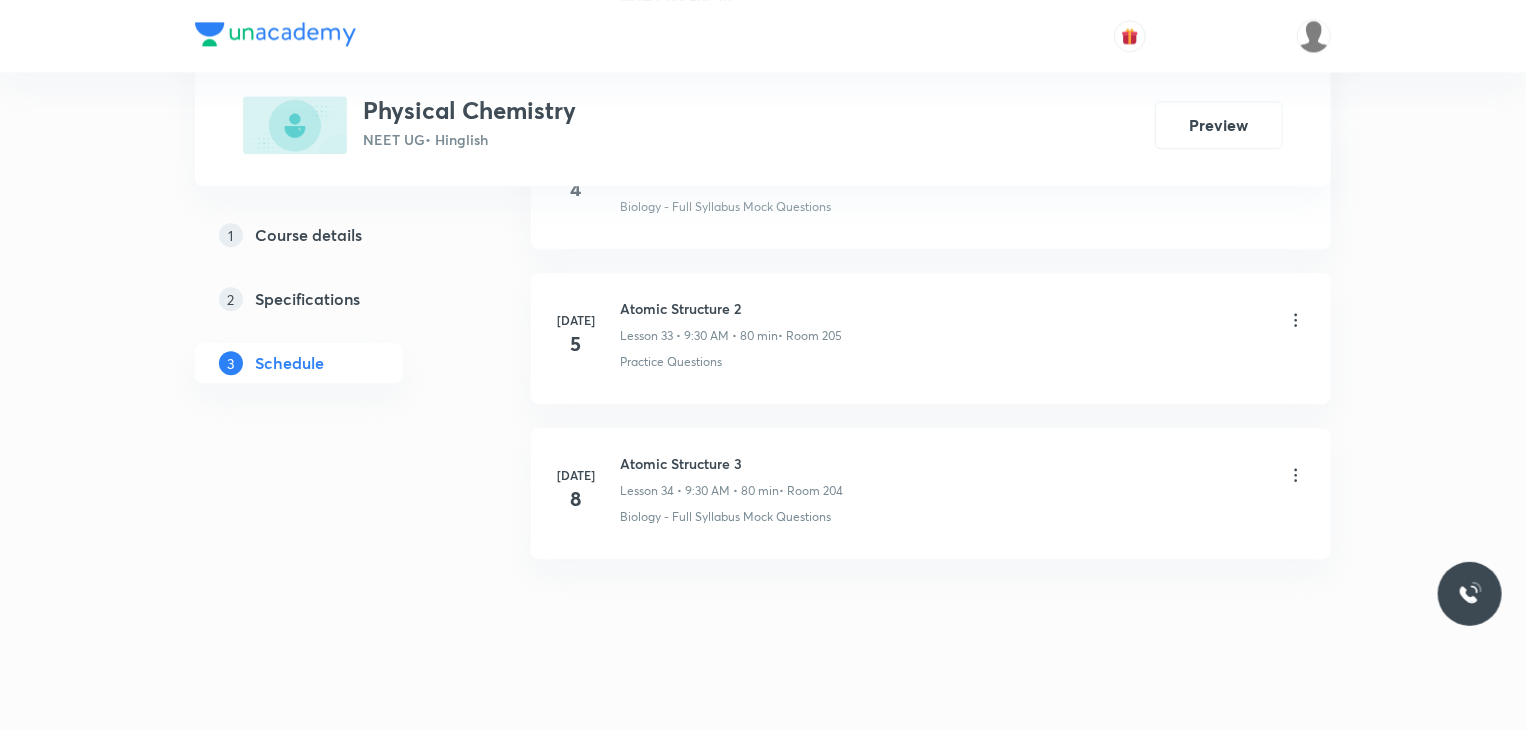 type 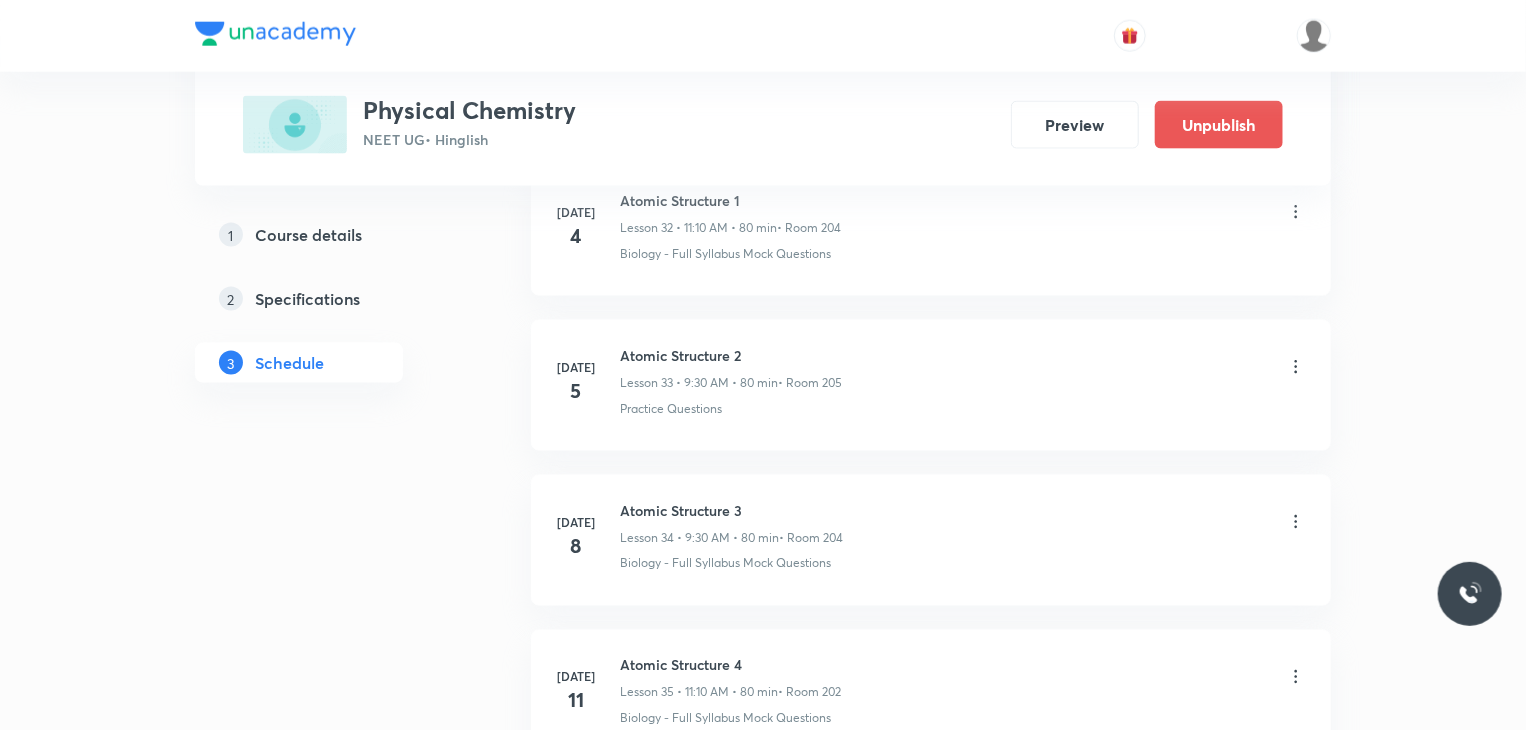 scroll, scrollTop: 5365, scrollLeft: 0, axis: vertical 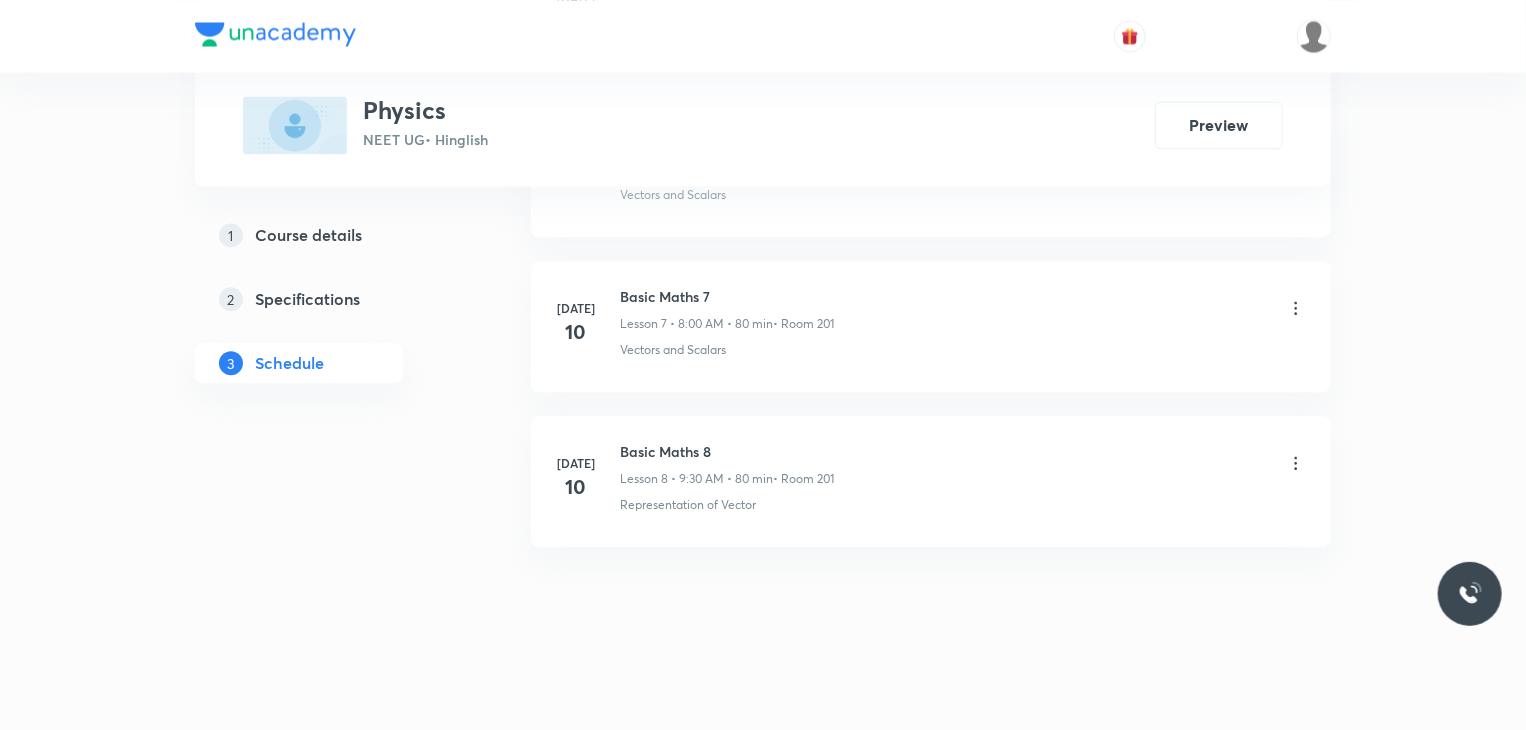 click on "[DATE] Basic Maths 8 Lesson 8 • 9:30 AM • 80 min  • Room 201 Representation of Vector" at bounding box center (931, 481) 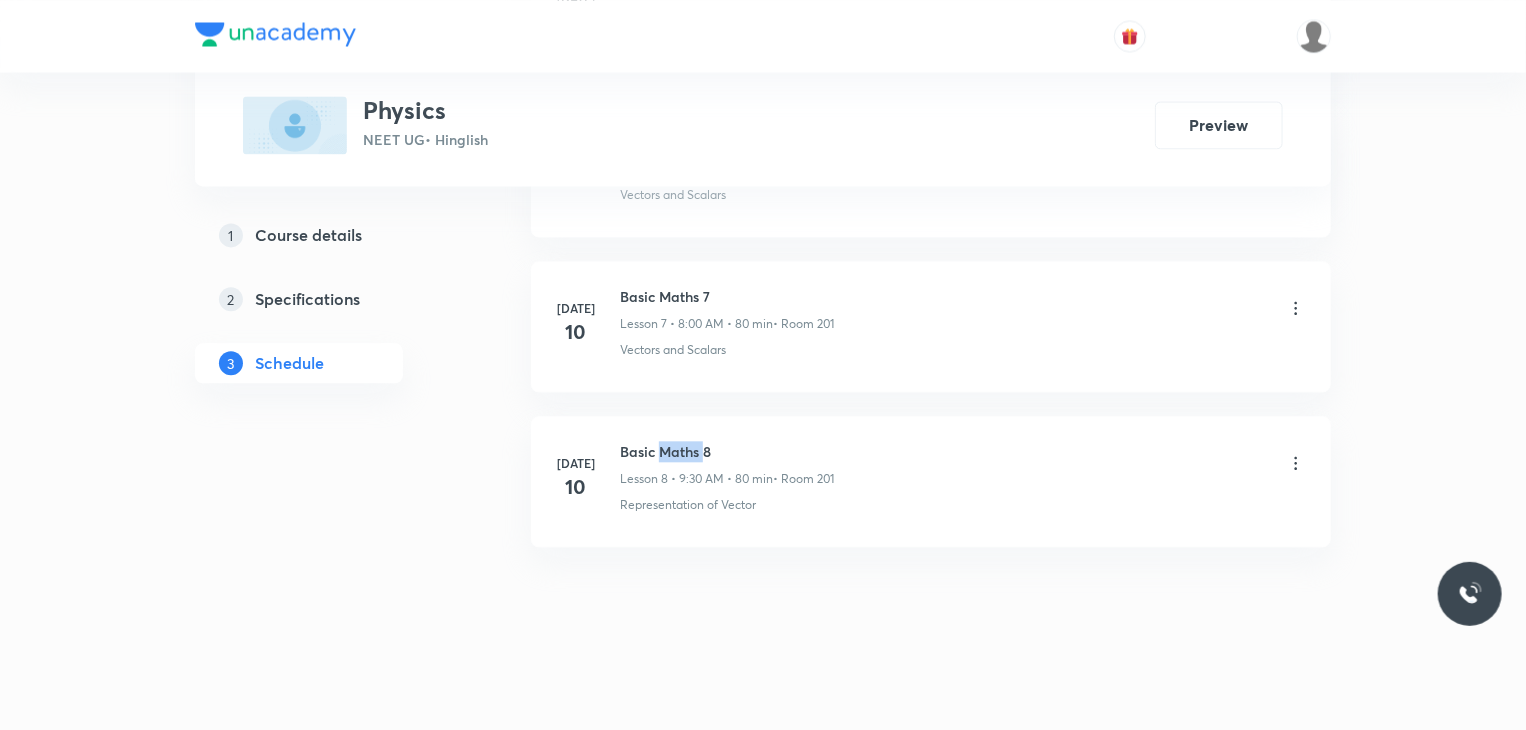 click on "[DATE] Basic Maths 8 Lesson 8 • 9:30 AM • 80 min  • Room 201 Representation of Vector" at bounding box center (931, 481) 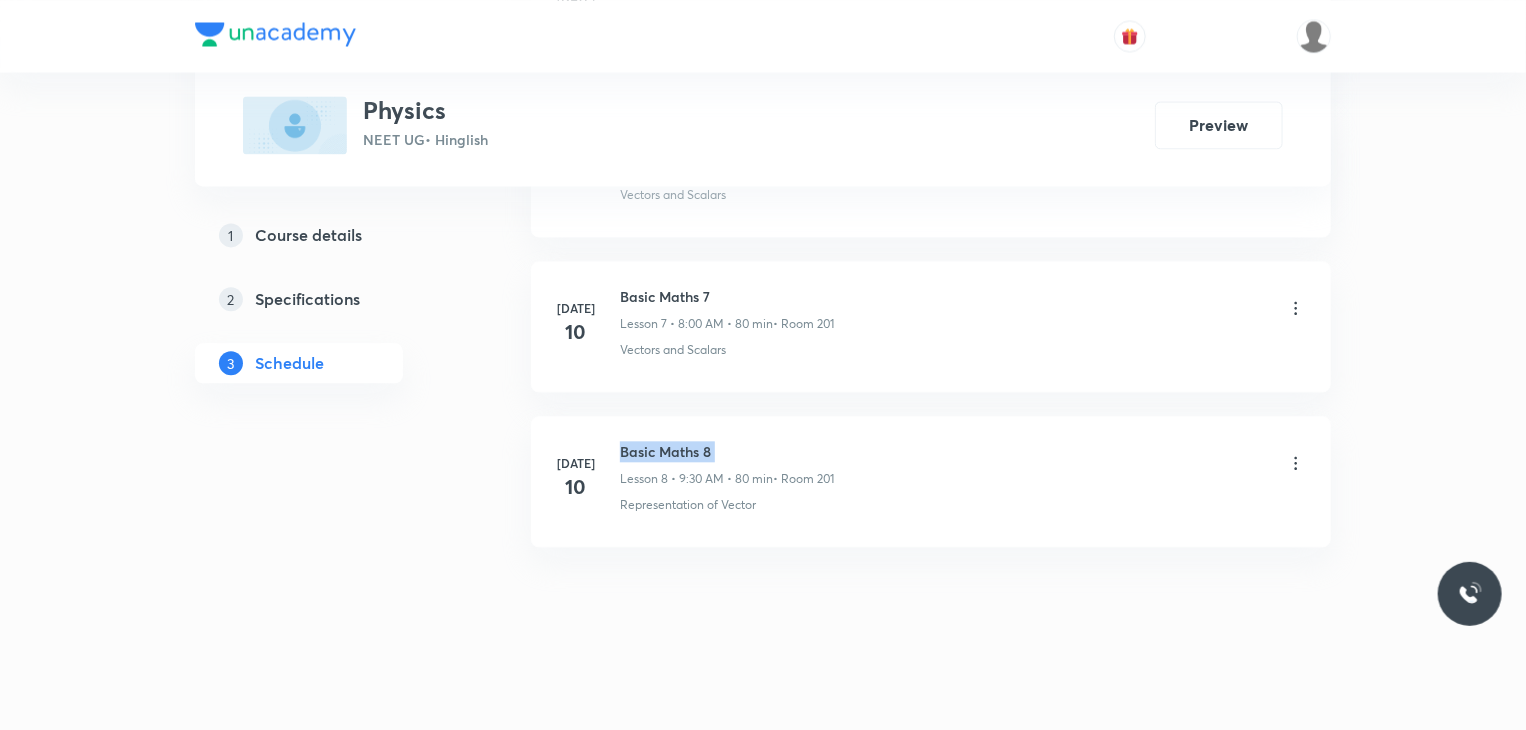 click on "[DATE] Basic Maths 8 Lesson 8 • 9:30 AM • 80 min  • Room 201 Representation of Vector" at bounding box center (931, 481) 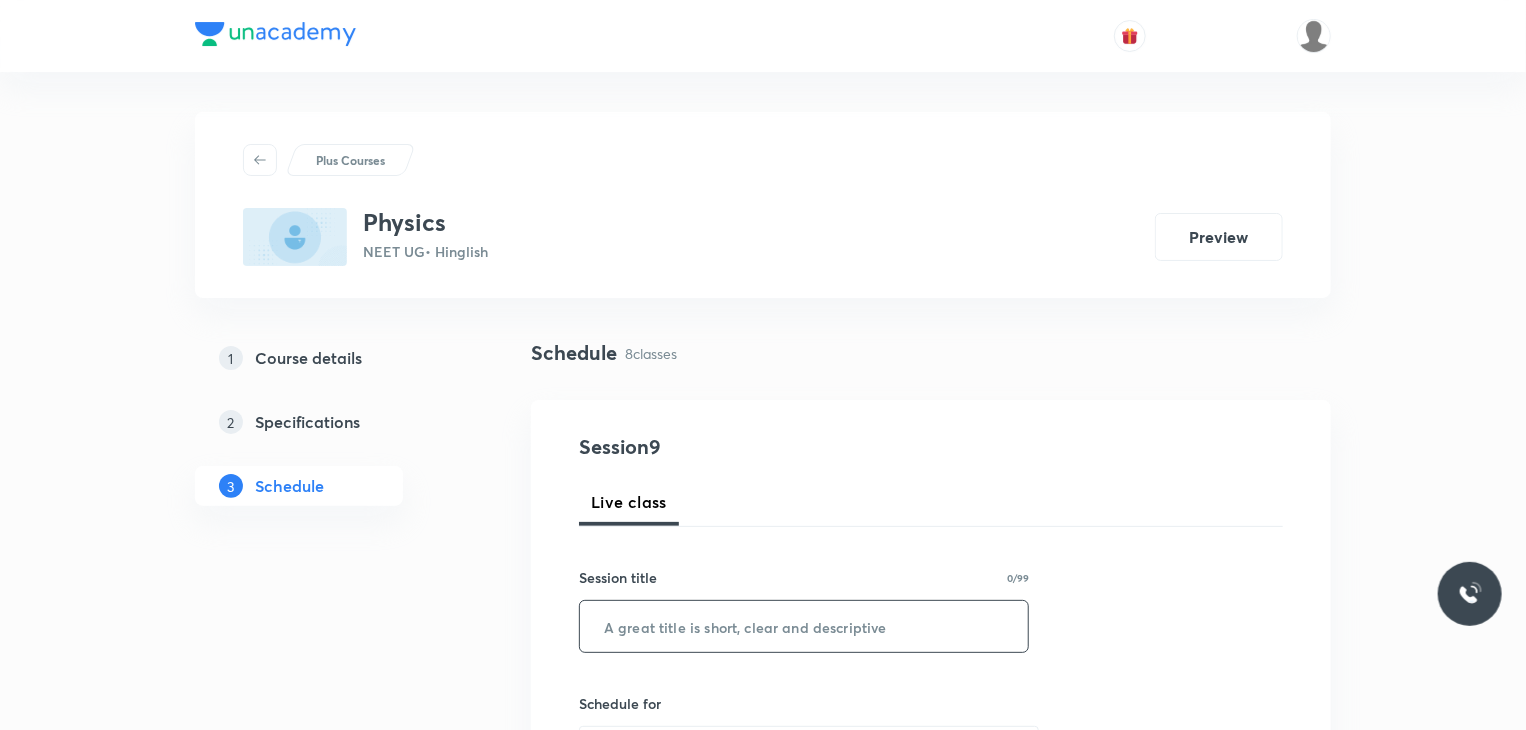 click at bounding box center [804, 626] 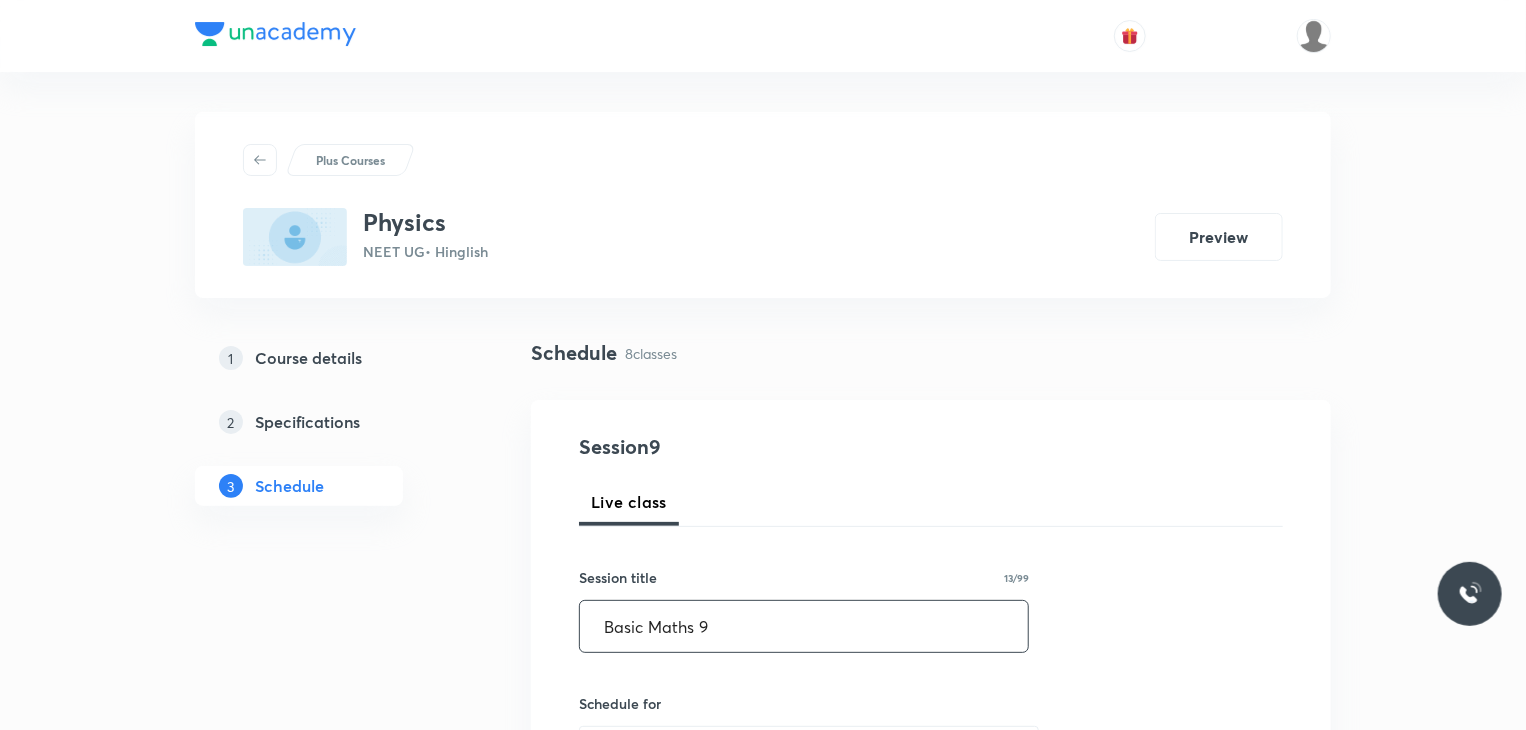 type on "Basic Maths 9" 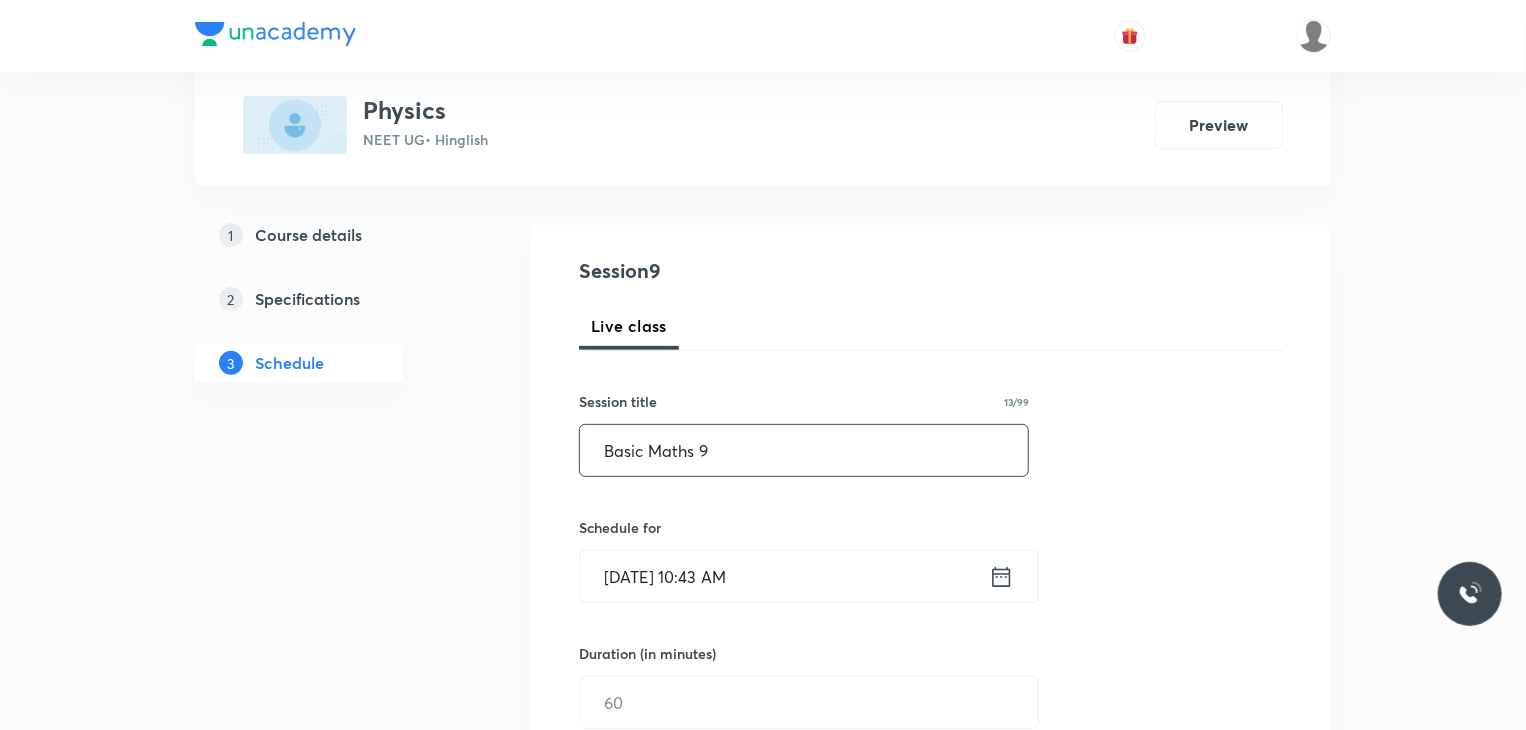 scroll, scrollTop: 180, scrollLeft: 0, axis: vertical 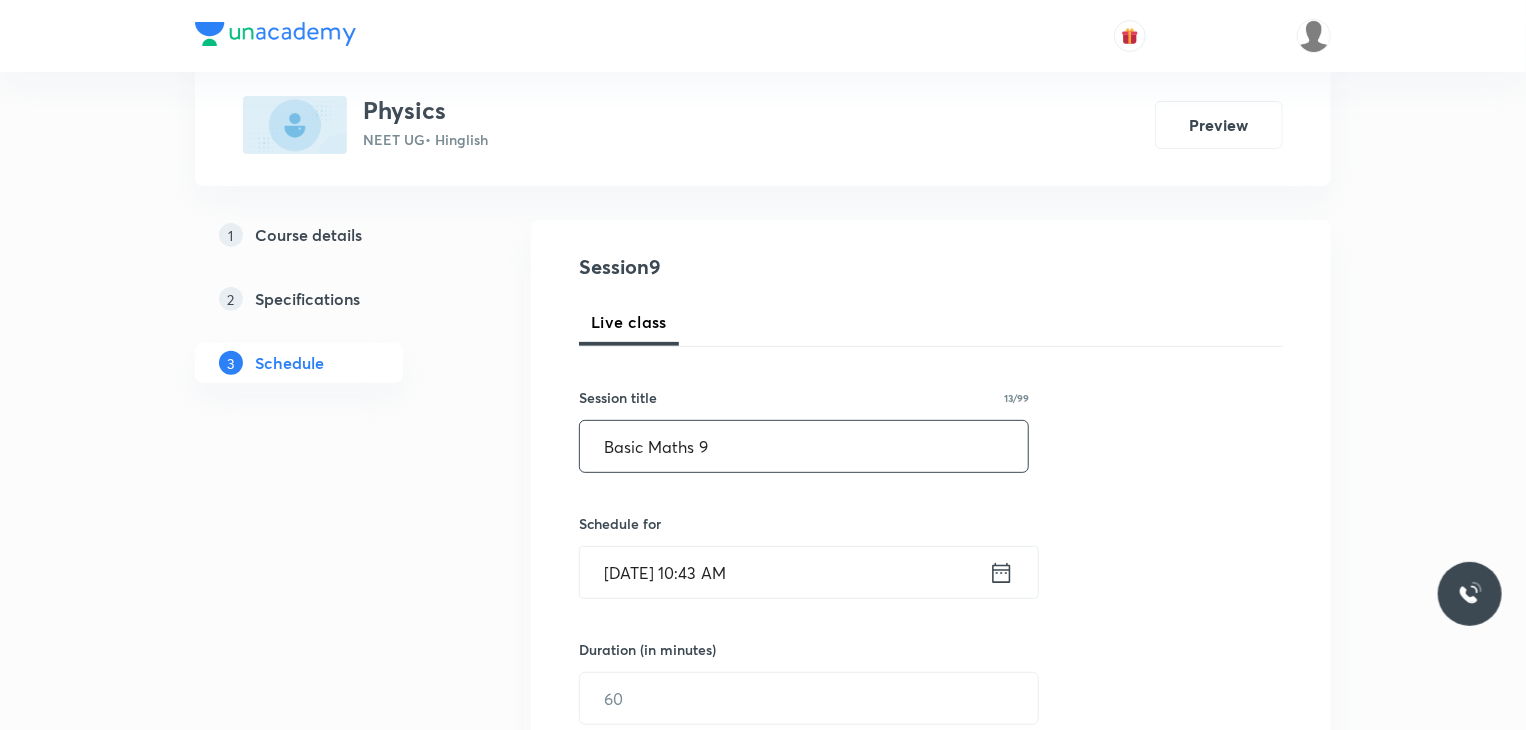 click on "[DATE] 10:43 AM" at bounding box center (784, 572) 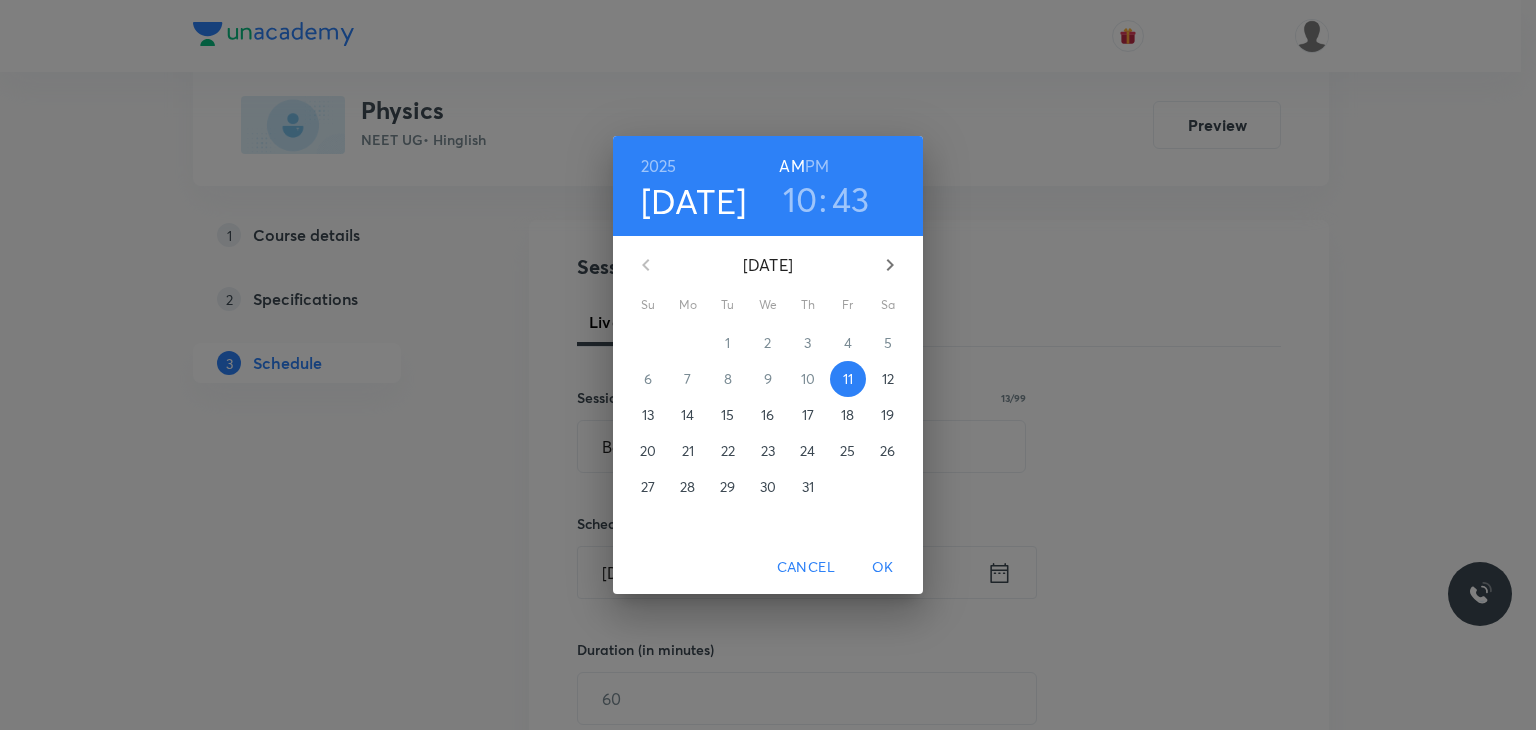 click on "10" at bounding box center (800, 199) 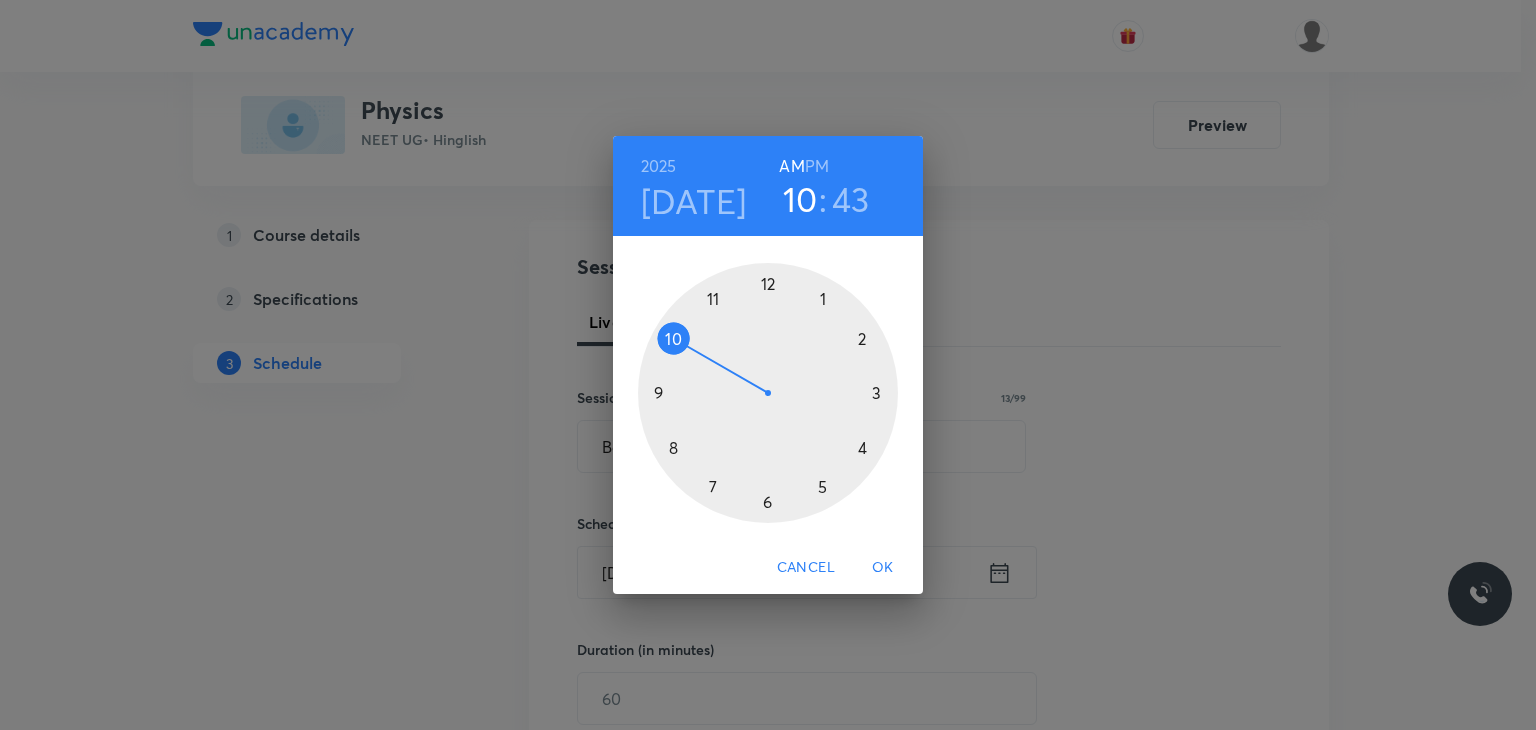 click at bounding box center [768, 393] 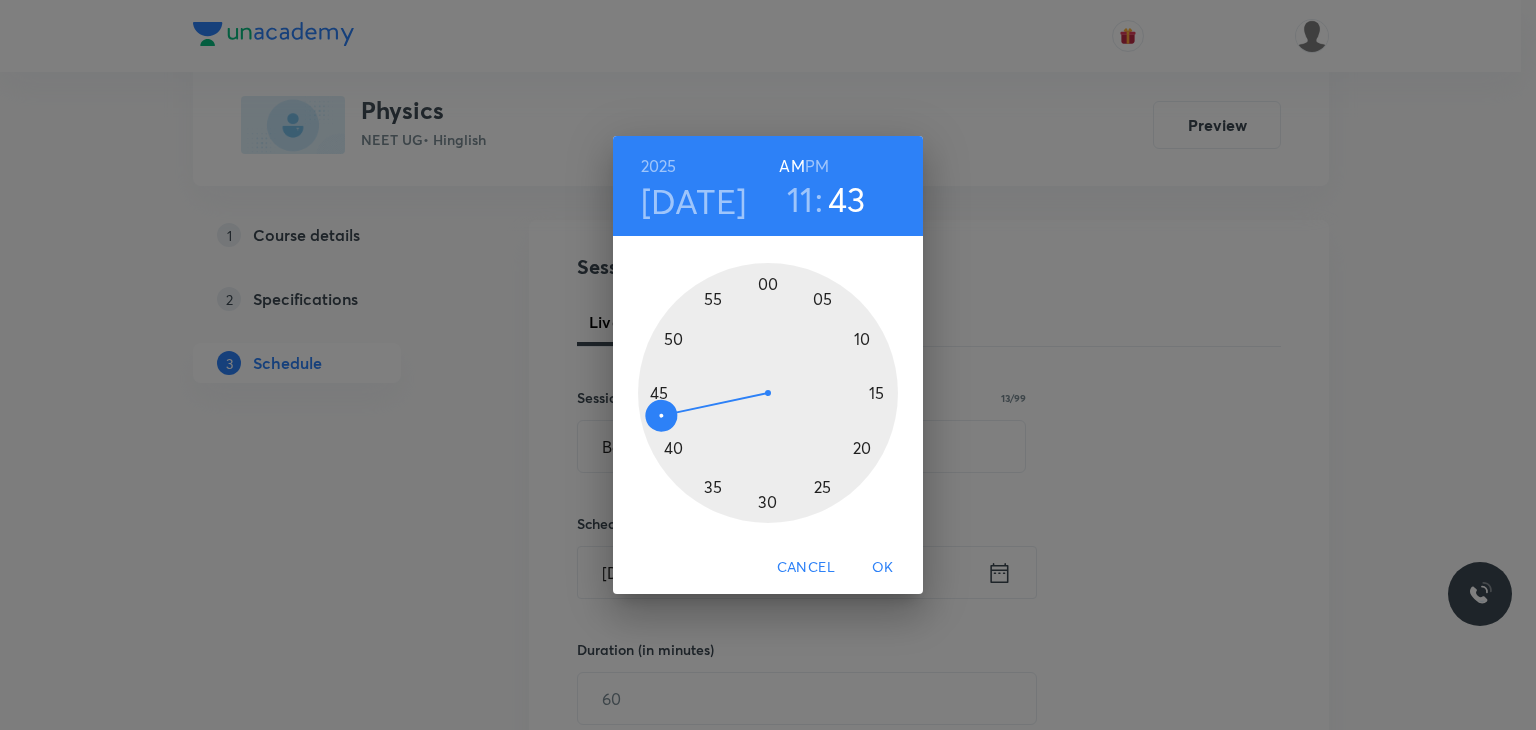 click at bounding box center [768, 393] 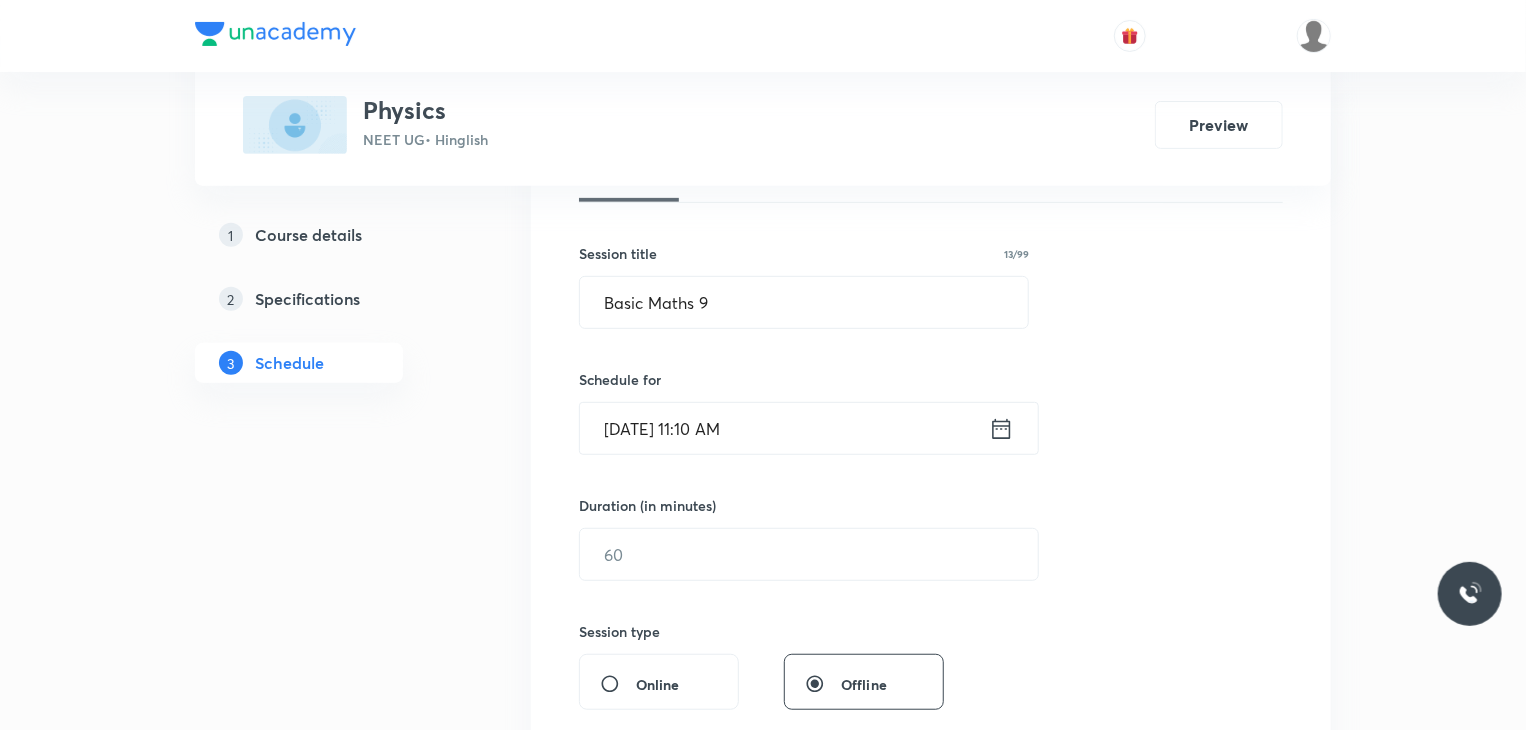 scroll, scrollTop: 328, scrollLeft: 0, axis: vertical 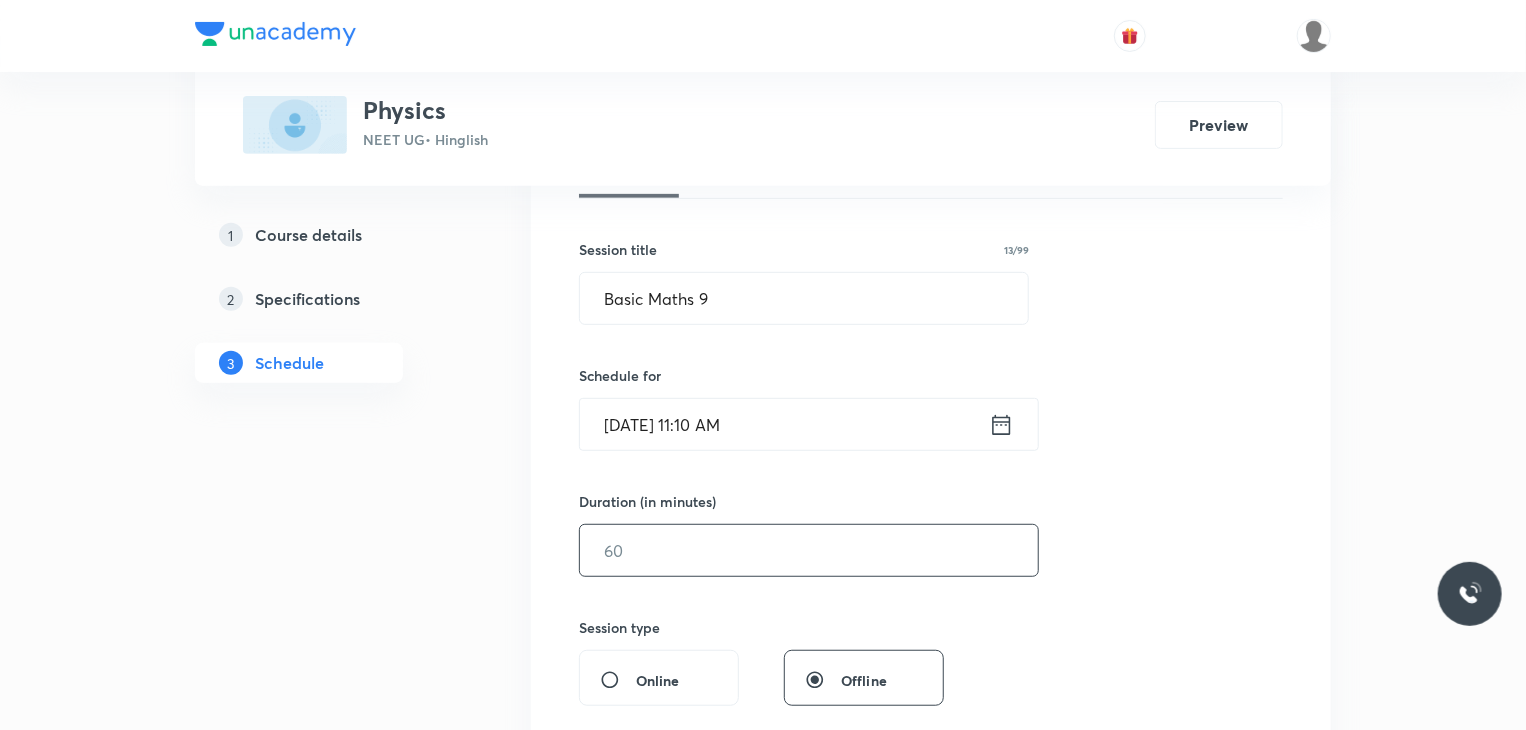 click at bounding box center (809, 550) 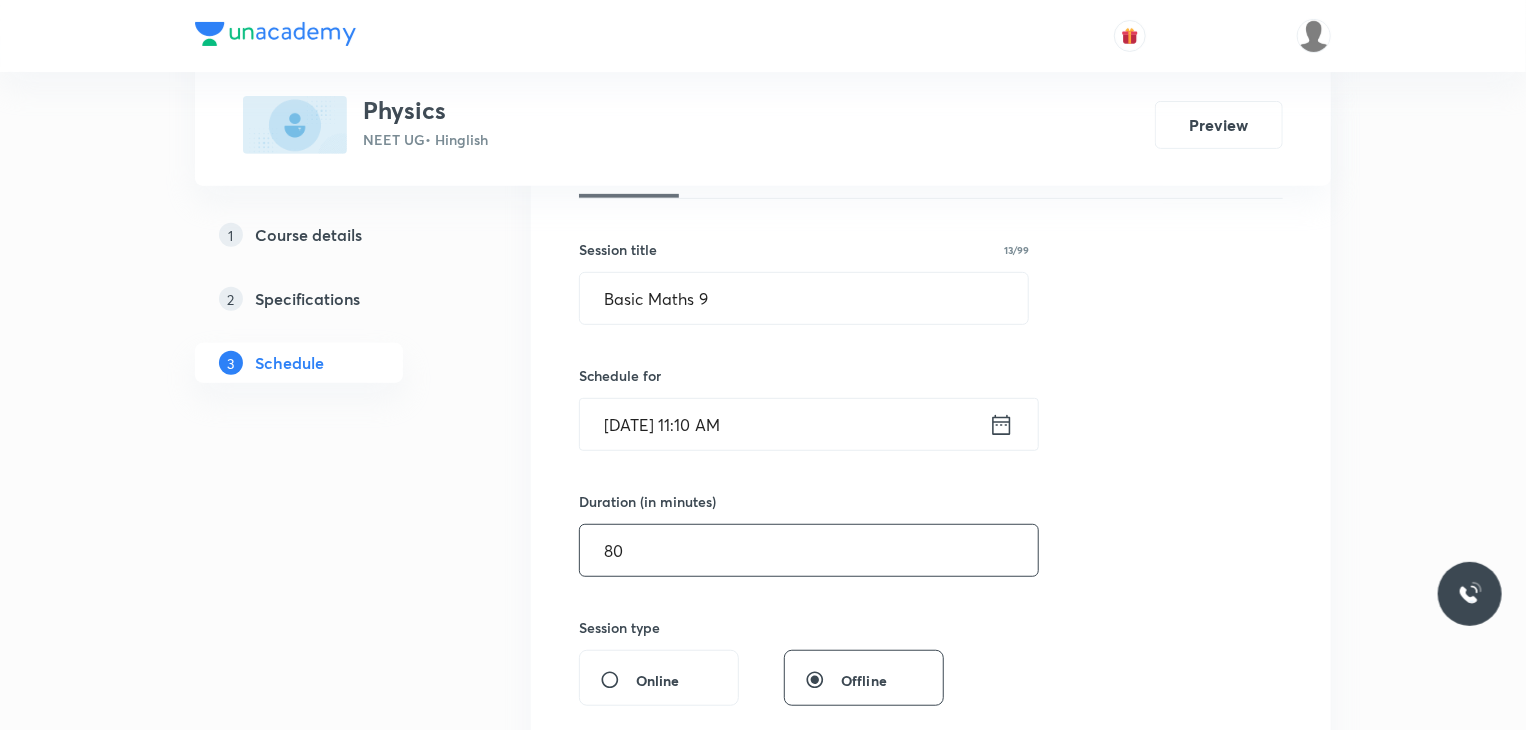 type on "80" 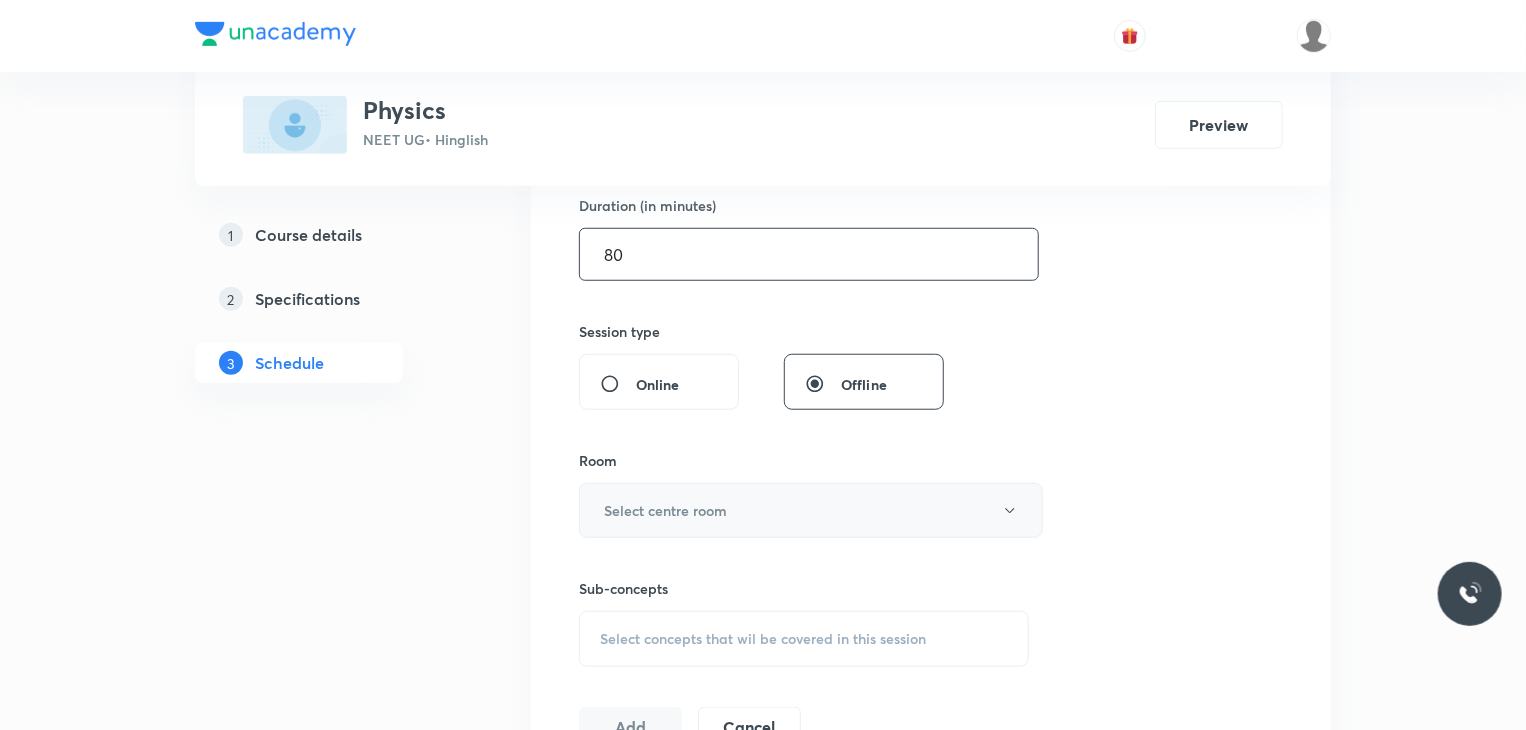 click on "Select centre room" at bounding box center [665, 510] 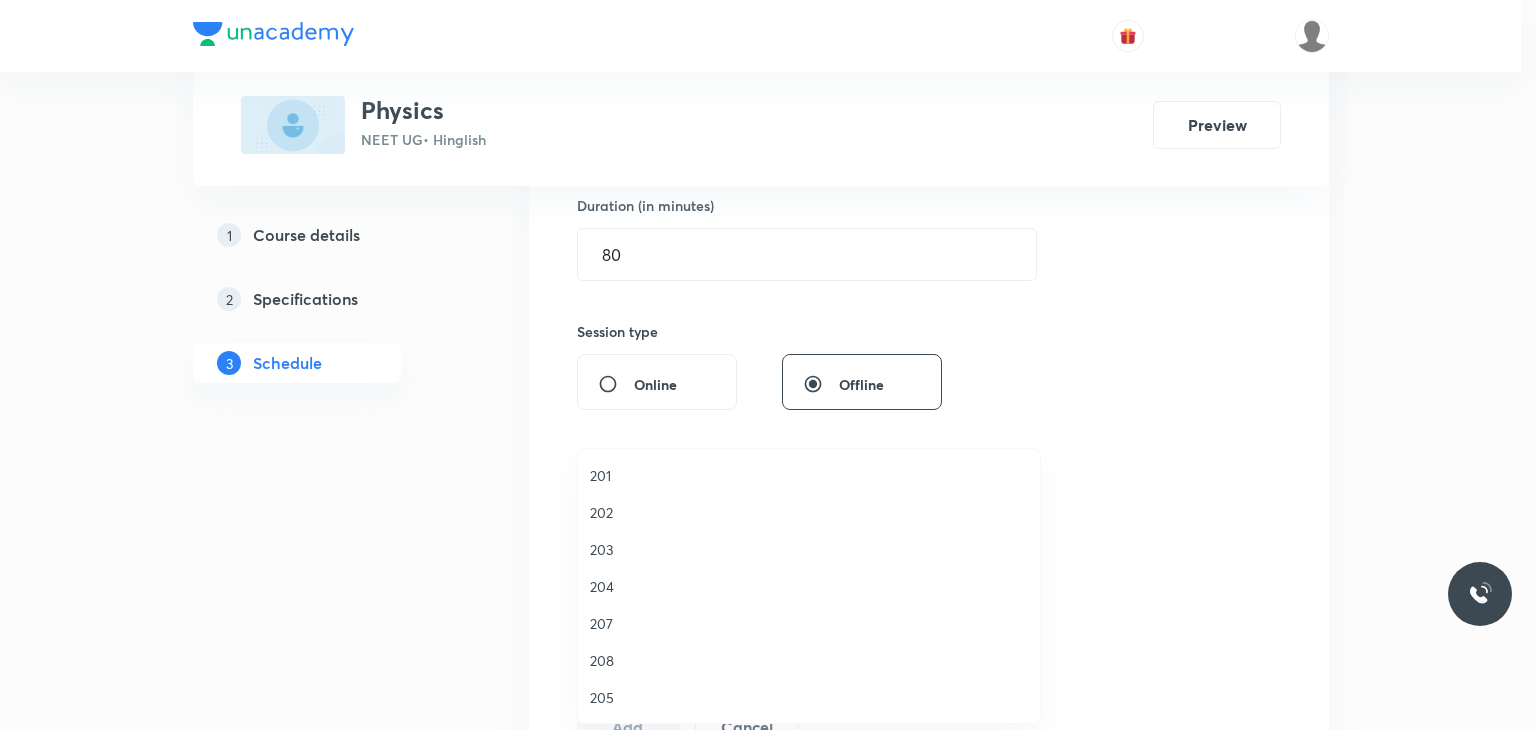 click on "202" at bounding box center [809, 512] 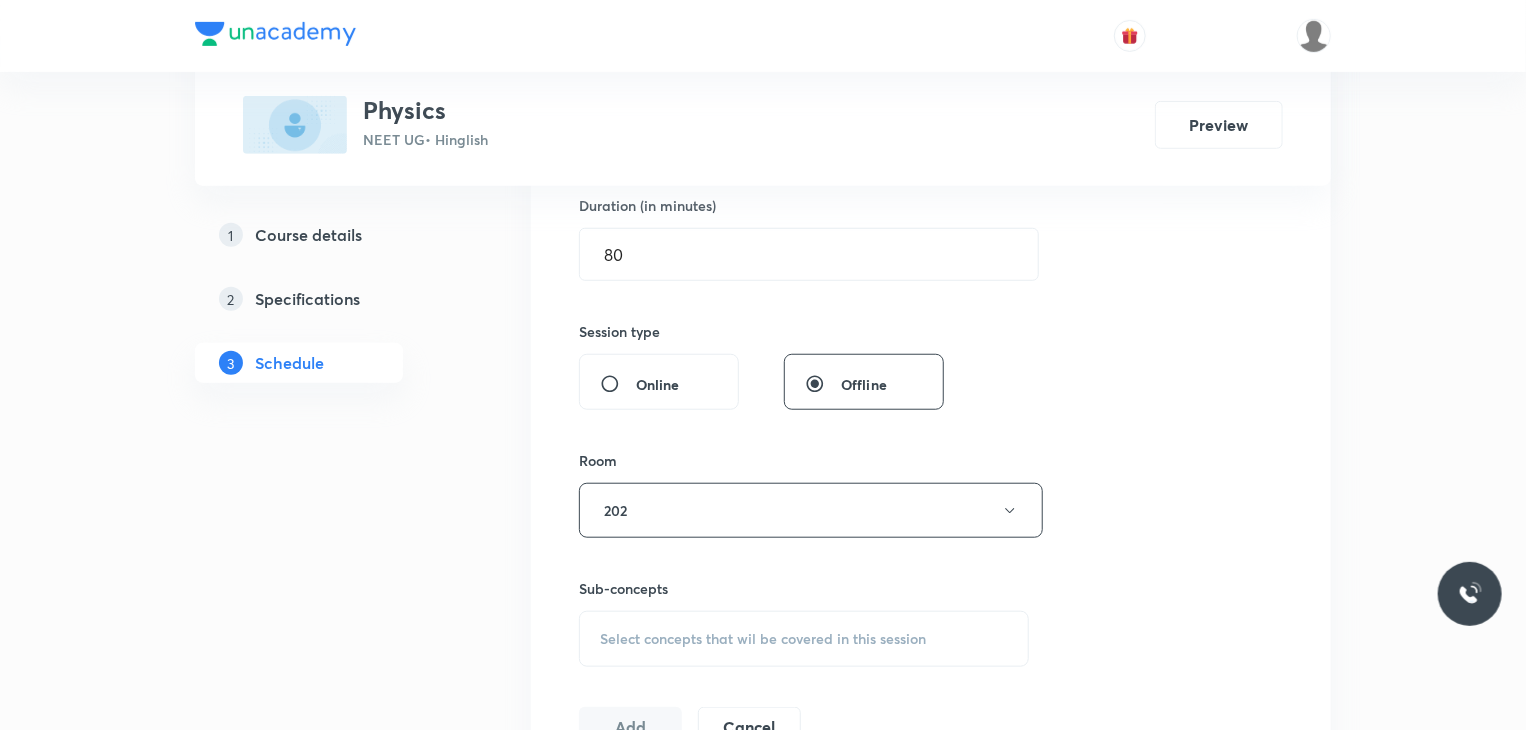 click on "Sub-concepts Select concepts that wil be covered in this session" at bounding box center (804, 622) 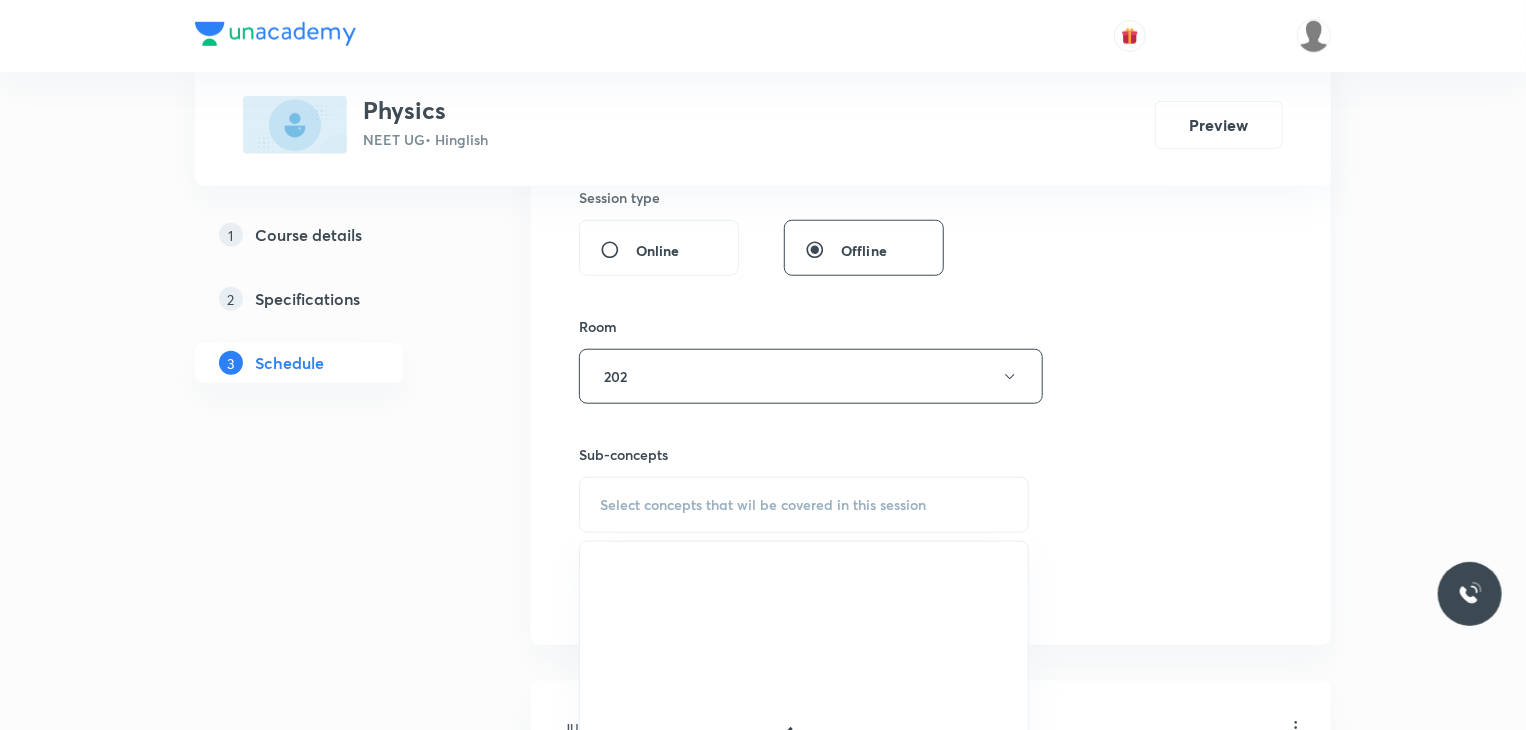scroll, scrollTop: 788, scrollLeft: 0, axis: vertical 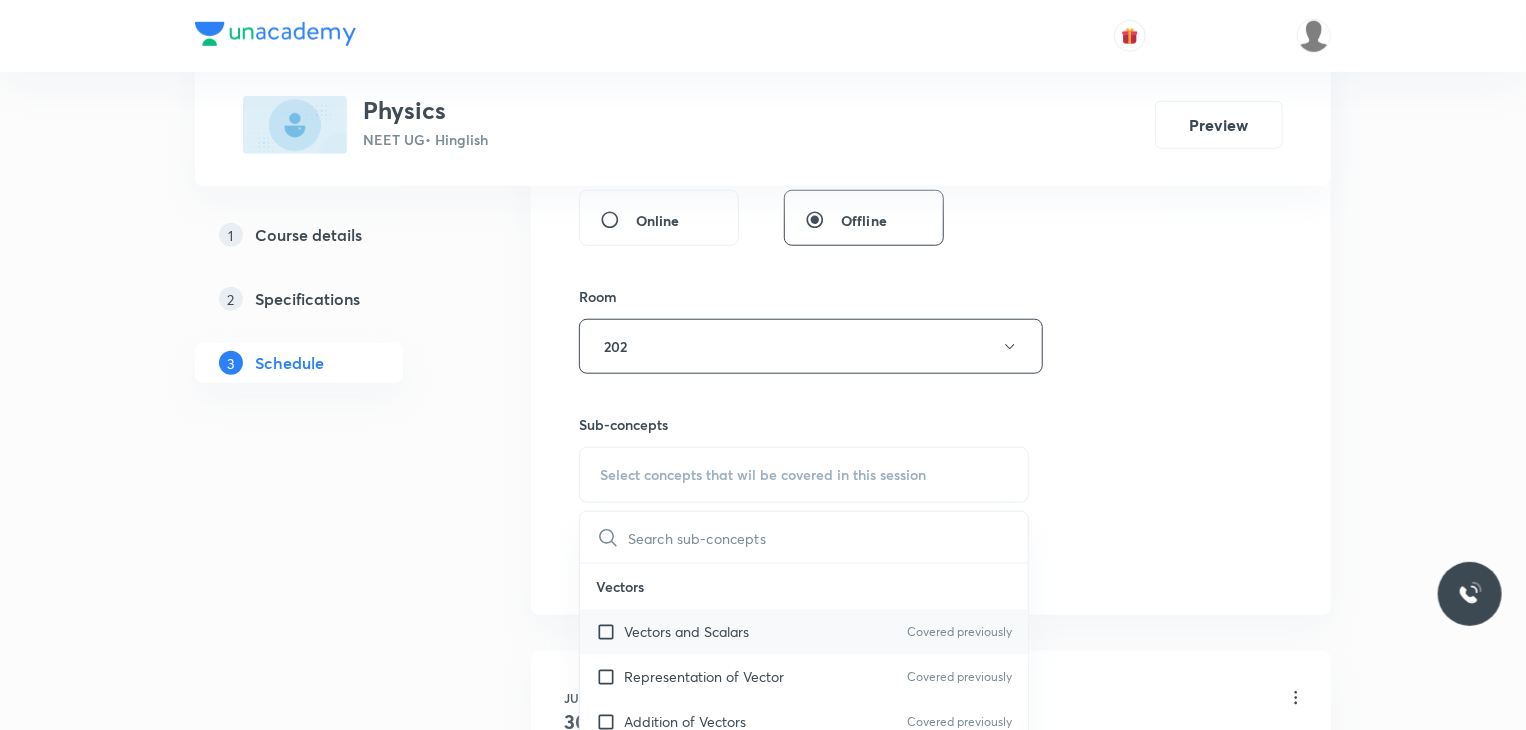 click on "Vectors and Scalars  Covered previously" at bounding box center (804, 631) 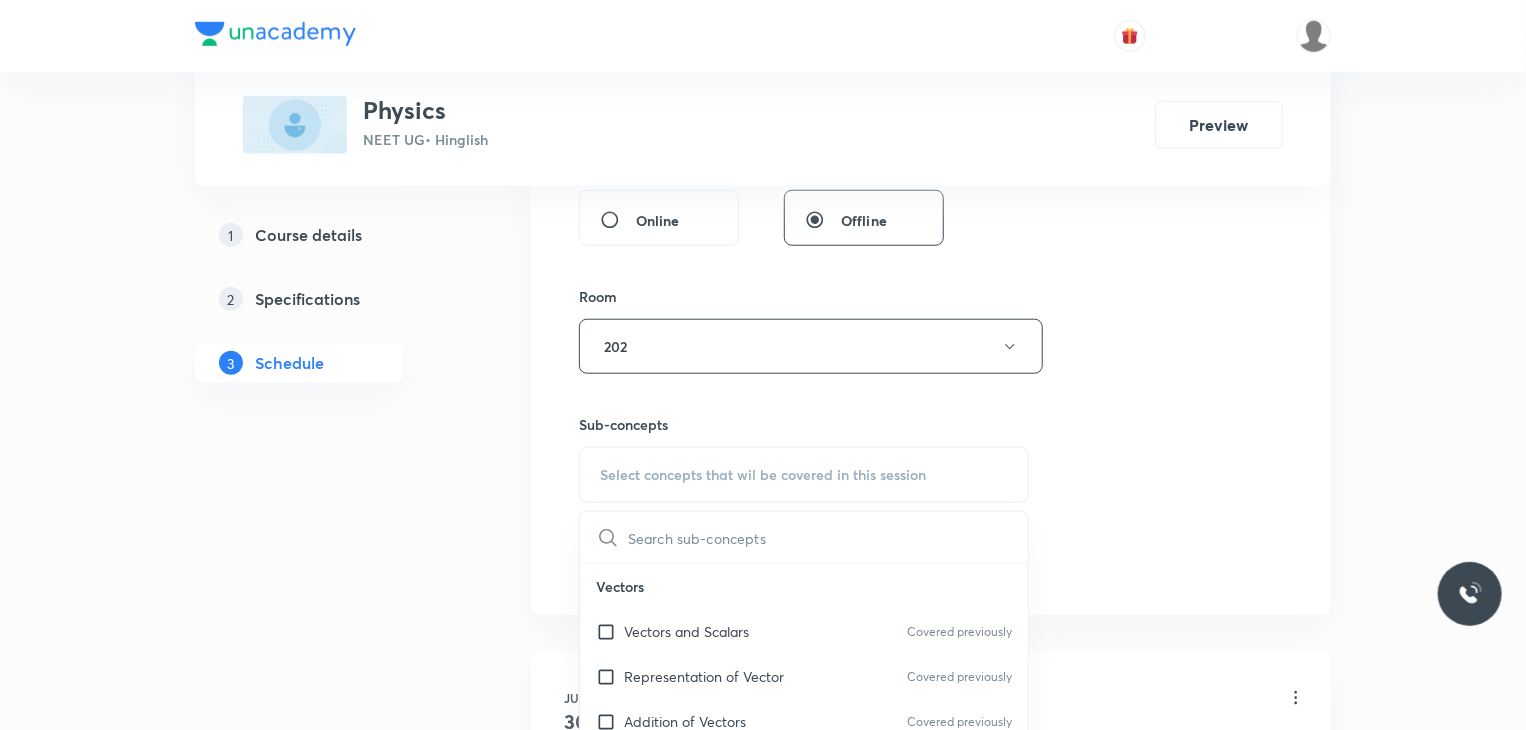 checkbox on "true" 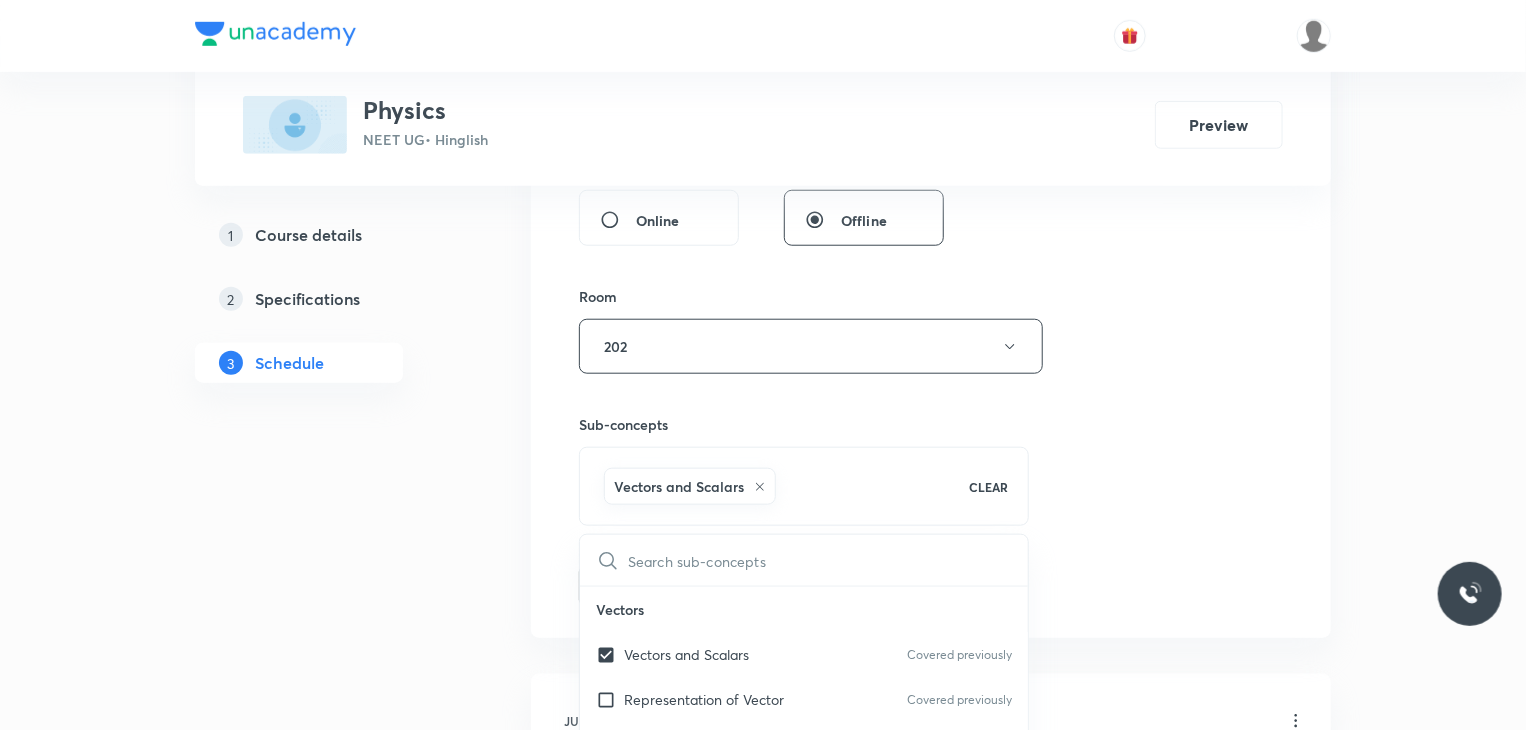click on "Session  9 Live class Session title 13/99 Basic Maths 9 ​ Schedule for [DATE] 11:10 AM ​ Duration (in minutes) 80 ​   Session type Online Offline Room 202 Sub-concepts Vectors and Scalars  CLEAR ​ Vectors Vectors and Scalars  Covered previously Representation of Vector  Covered previously Addition of Vectors Covered previously Components of a Vector Unit Vectors Rectangular Components of a Vector in Three Dimensions  Position Vector Displacement Vector Product of Two Vectors Change in Velocity Projectile Motion Minimum Velocity & Angle to Hit a Given Point Motion in a Straight Line Translatory Motion  Frame of Reference  Trajectory  Displacement and Distance  Velocity and Speed  Acceleration  Motion in a Straight Line  One- Dimensional Motion in a Vertical Line  Motion Upon an Inclined Plane  Relative Motion in One dimension Graphs in Motion in One Dimension Newtons Equation Of Motion Graphs In Motion In One-D One Dimensional Motion In Vertical Line Horizontal Range And Maximum Height Impulse" at bounding box center [931, 125] 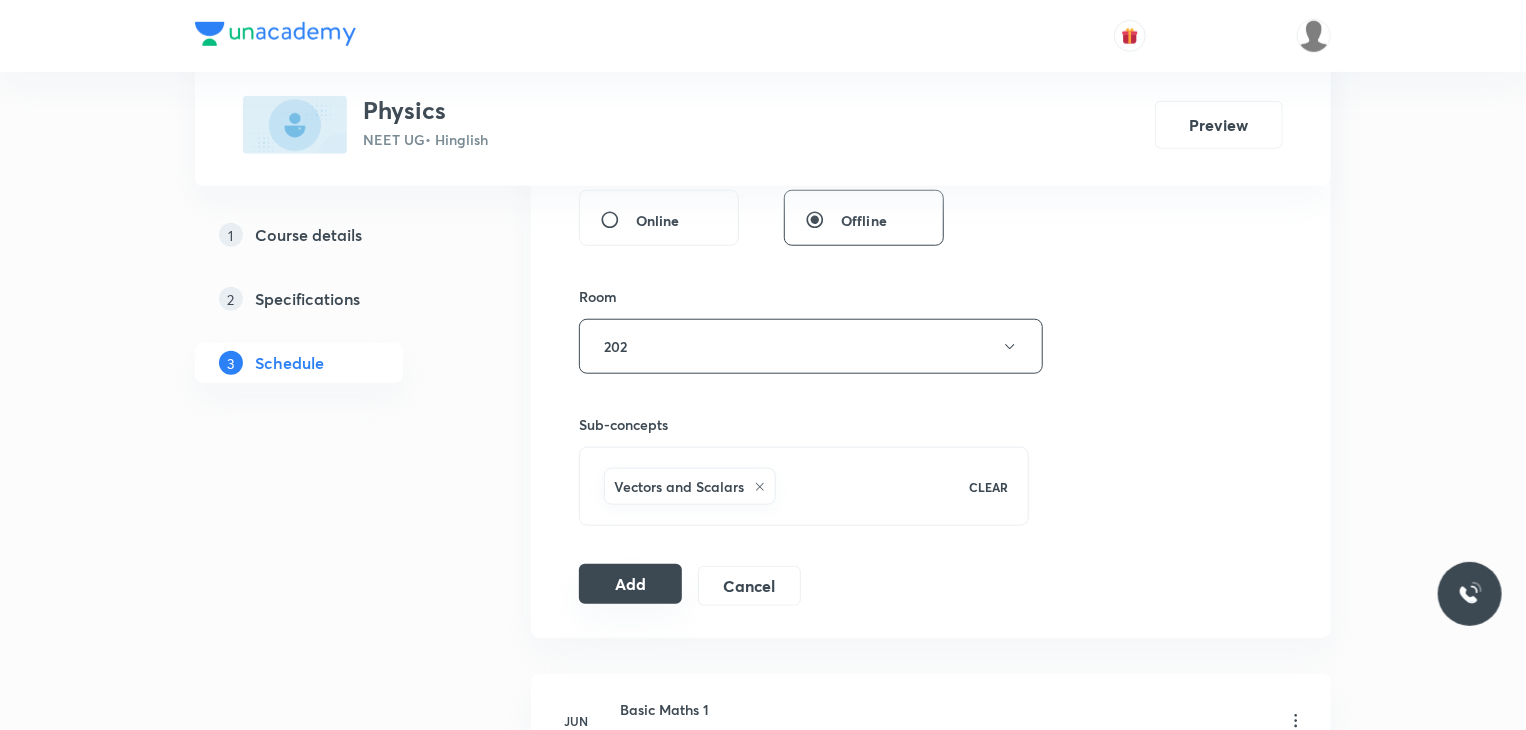 click on "Add" at bounding box center [630, 584] 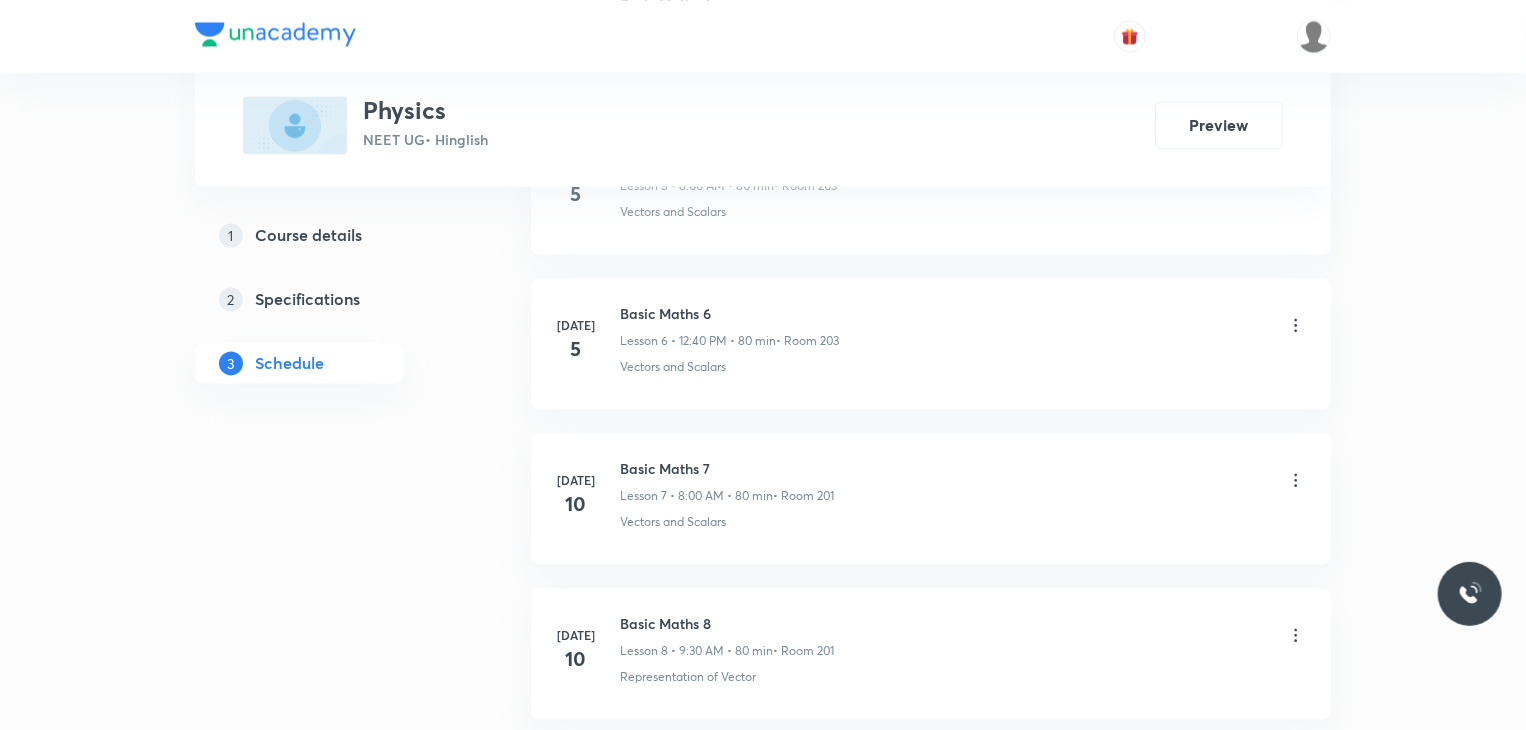 scroll, scrollTop: 2130, scrollLeft: 0, axis: vertical 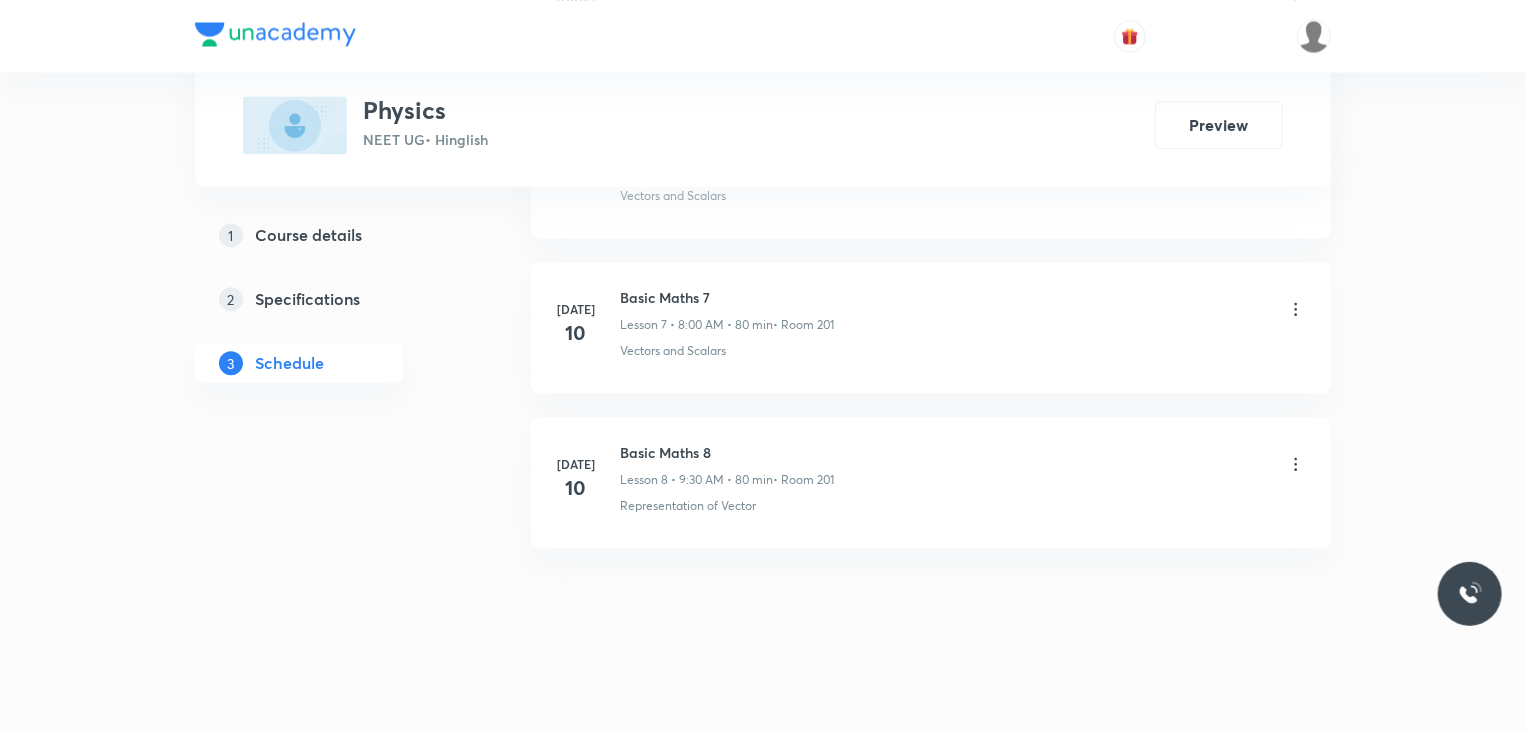 type 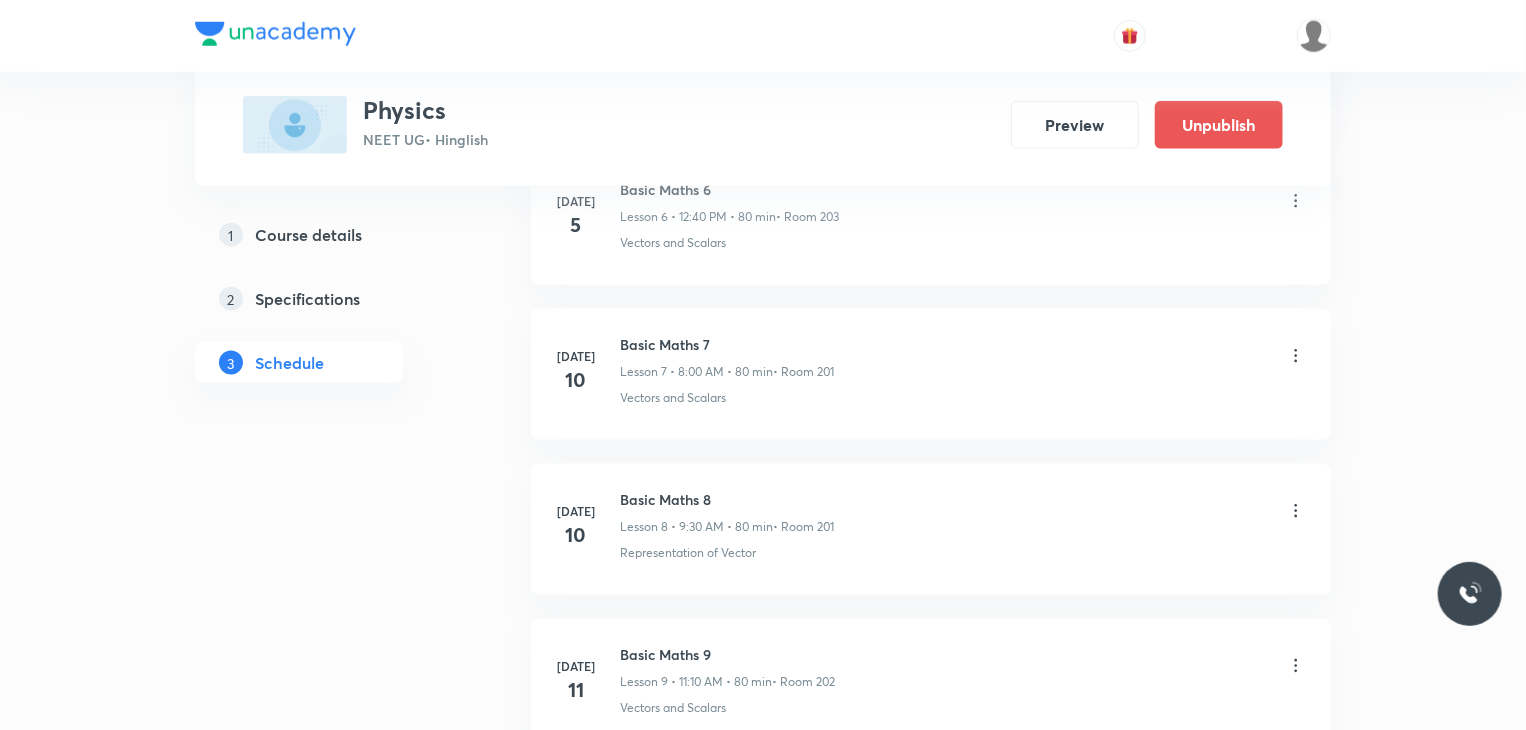 scroll, scrollTop: 1345, scrollLeft: 0, axis: vertical 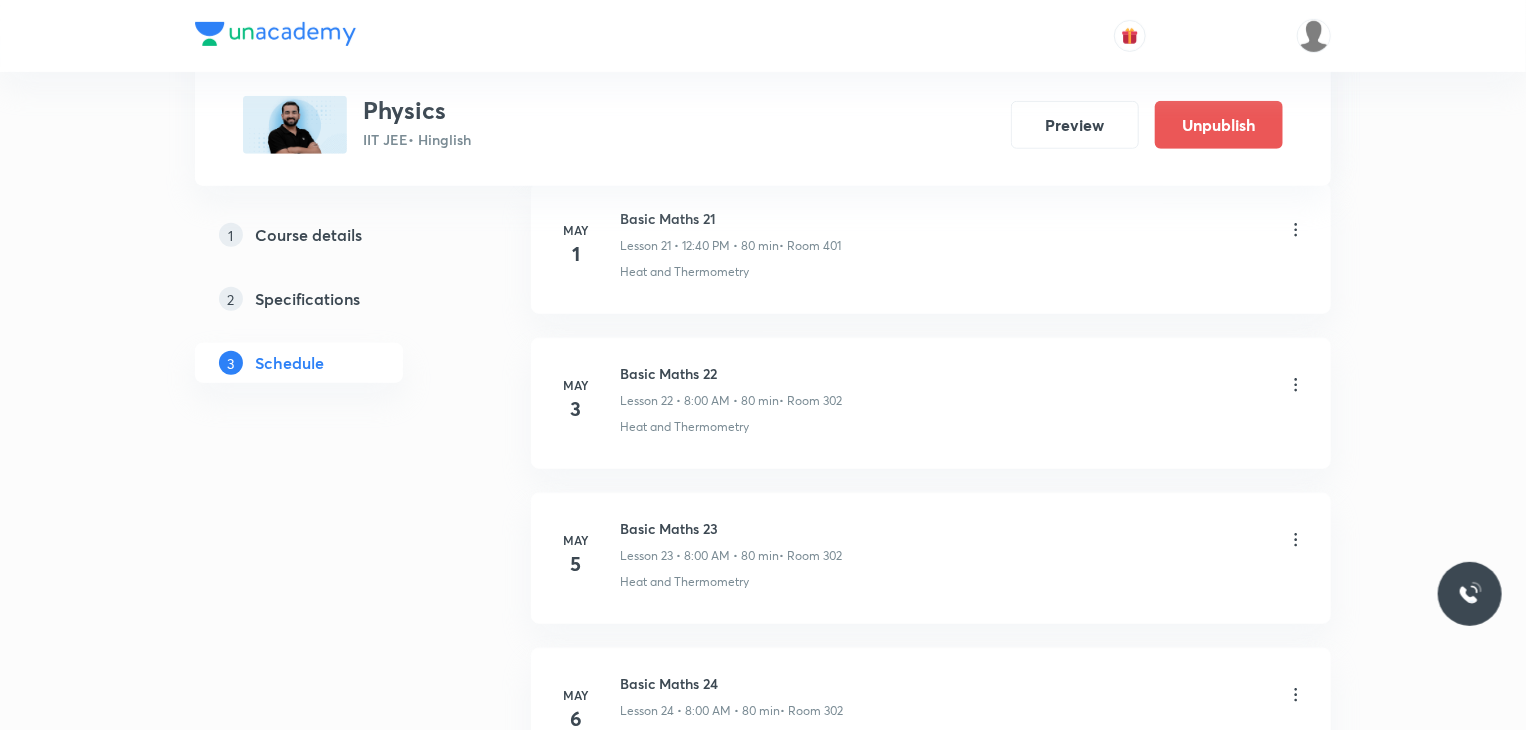 click on "1 Course details" at bounding box center (331, 235) 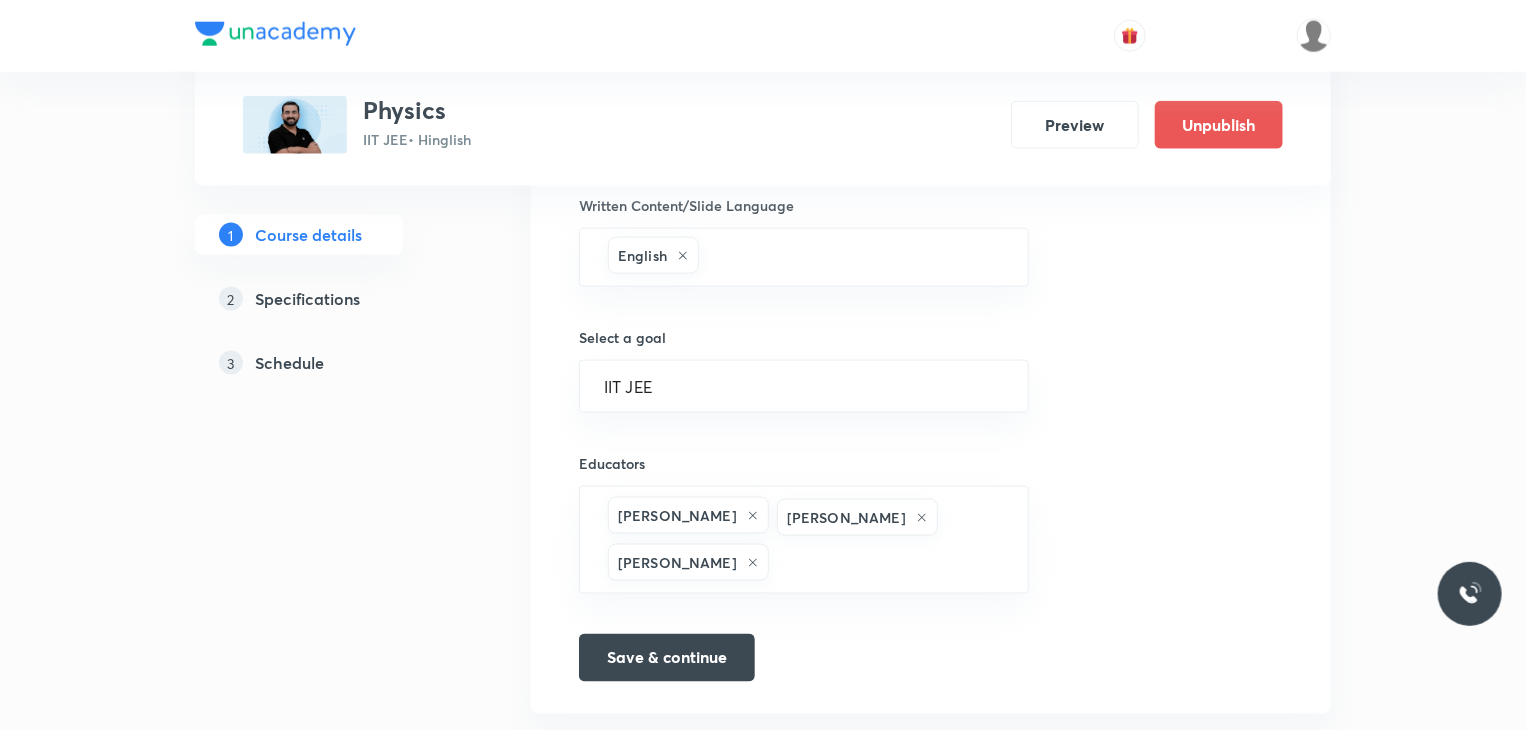 scroll, scrollTop: 1295, scrollLeft: 0, axis: vertical 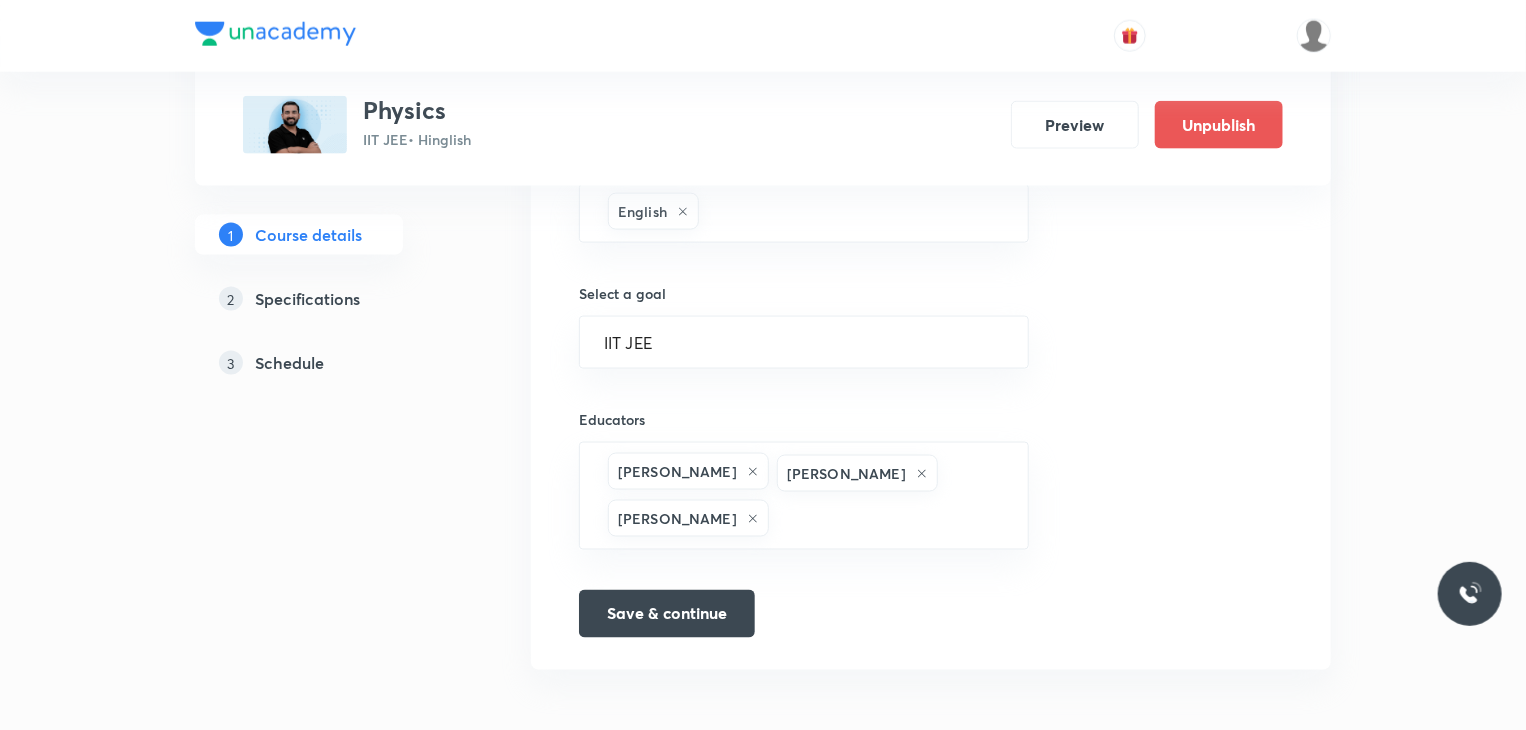 click on "Schedule" at bounding box center (289, 363) 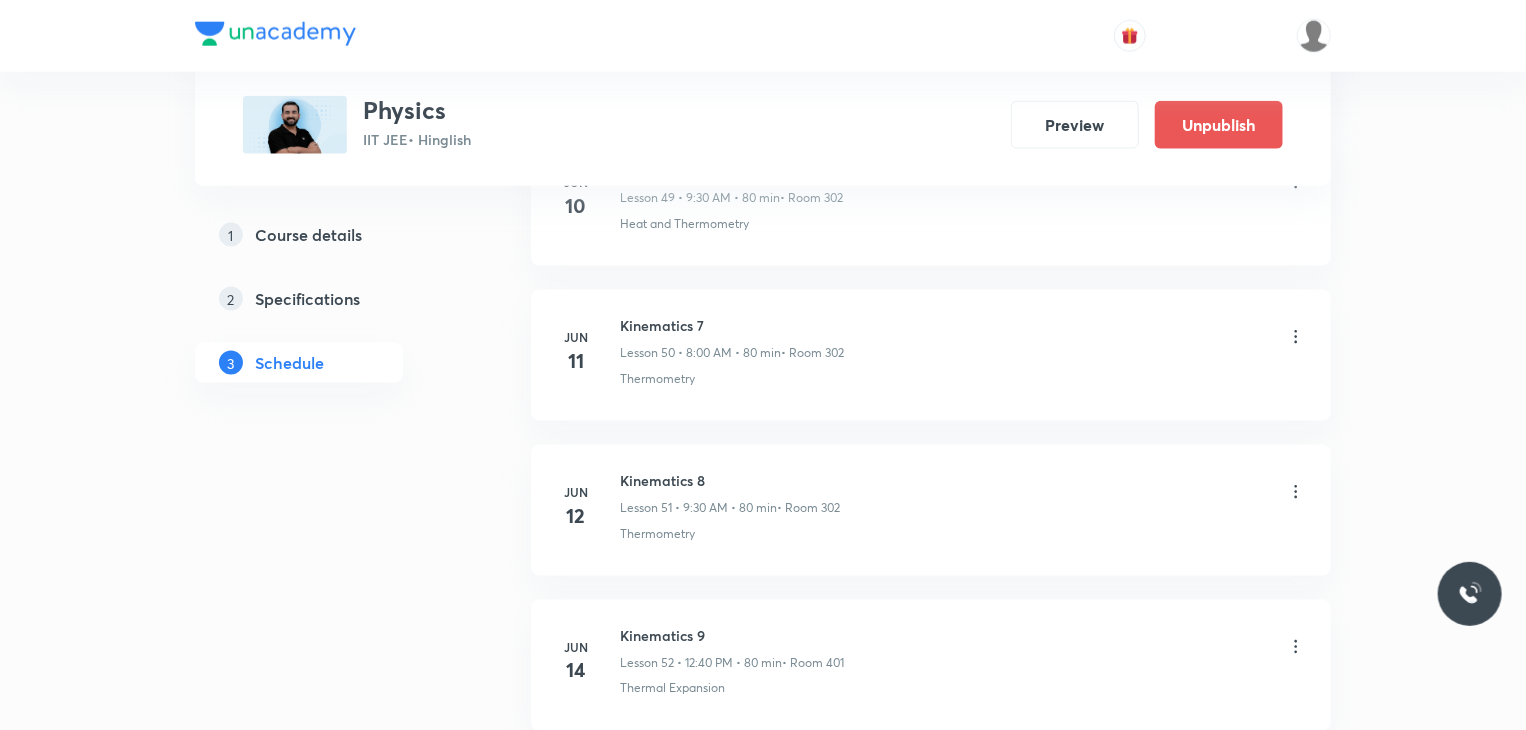 scroll, scrollTop: 8892, scrollLeft: 0, axis: vertical 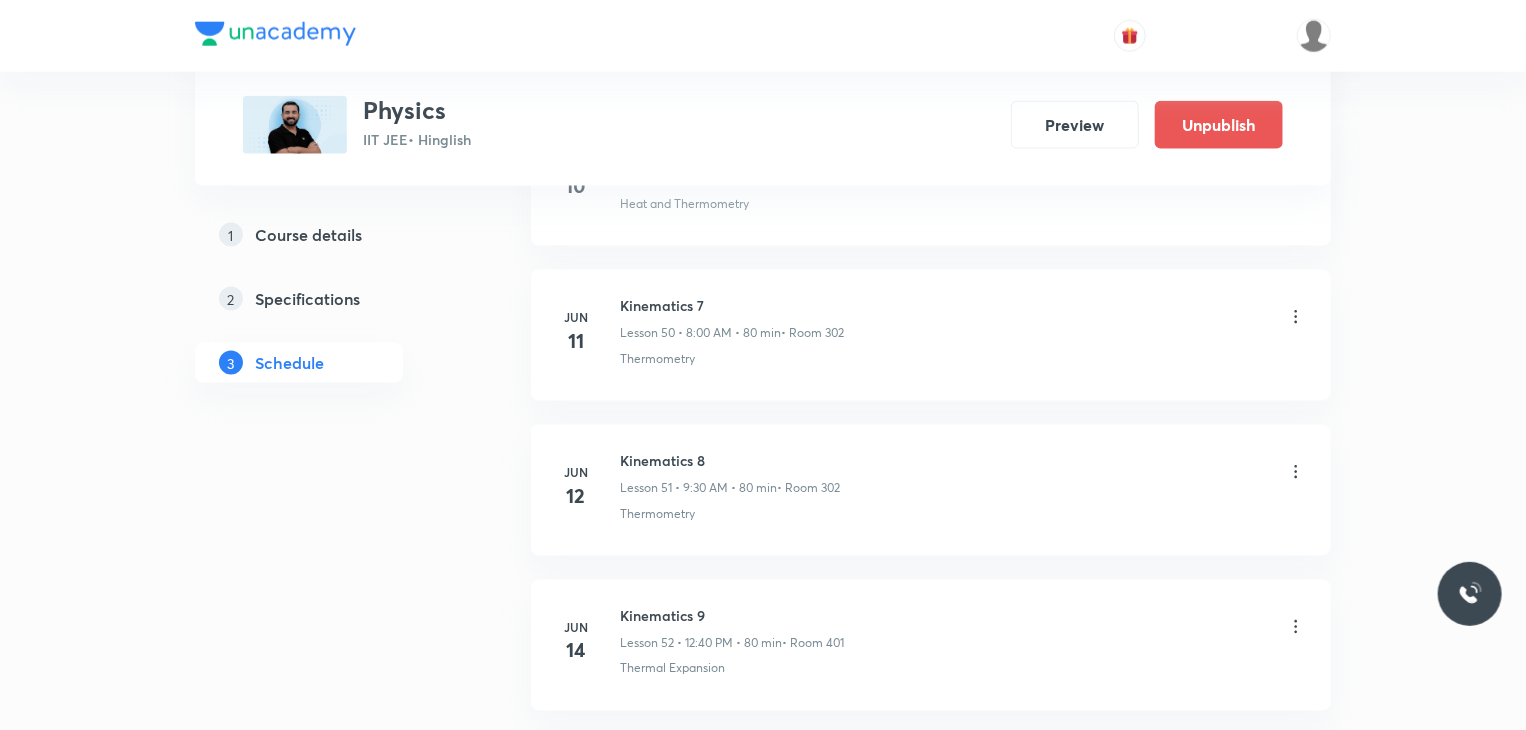 click on "1 Course details 2 Specifications 3 Schedule" at bounding box center (331, 311) 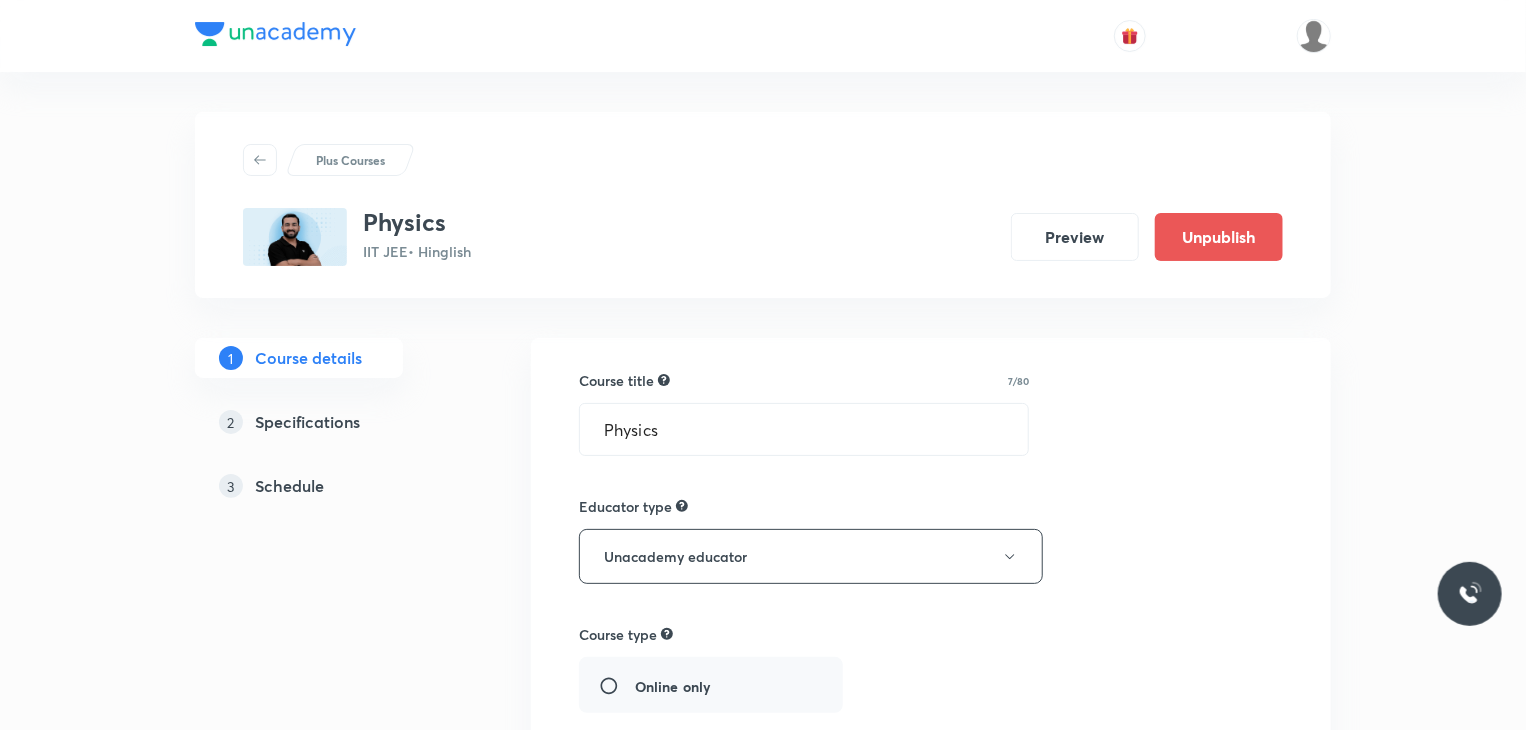 scroll, scrollTop: 1295, scrollLeft: 0, axis: vertical 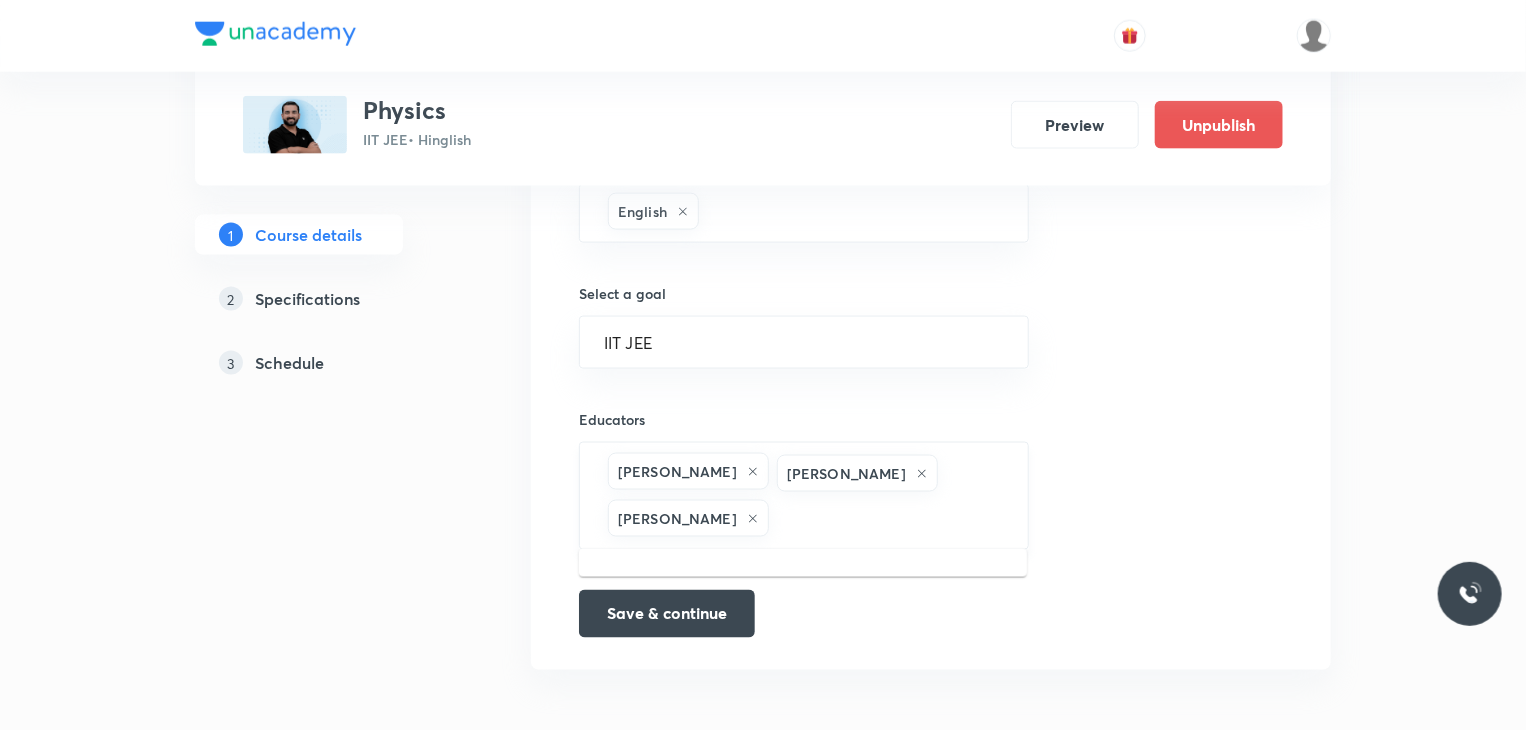 click at bounding box center (888, 518) 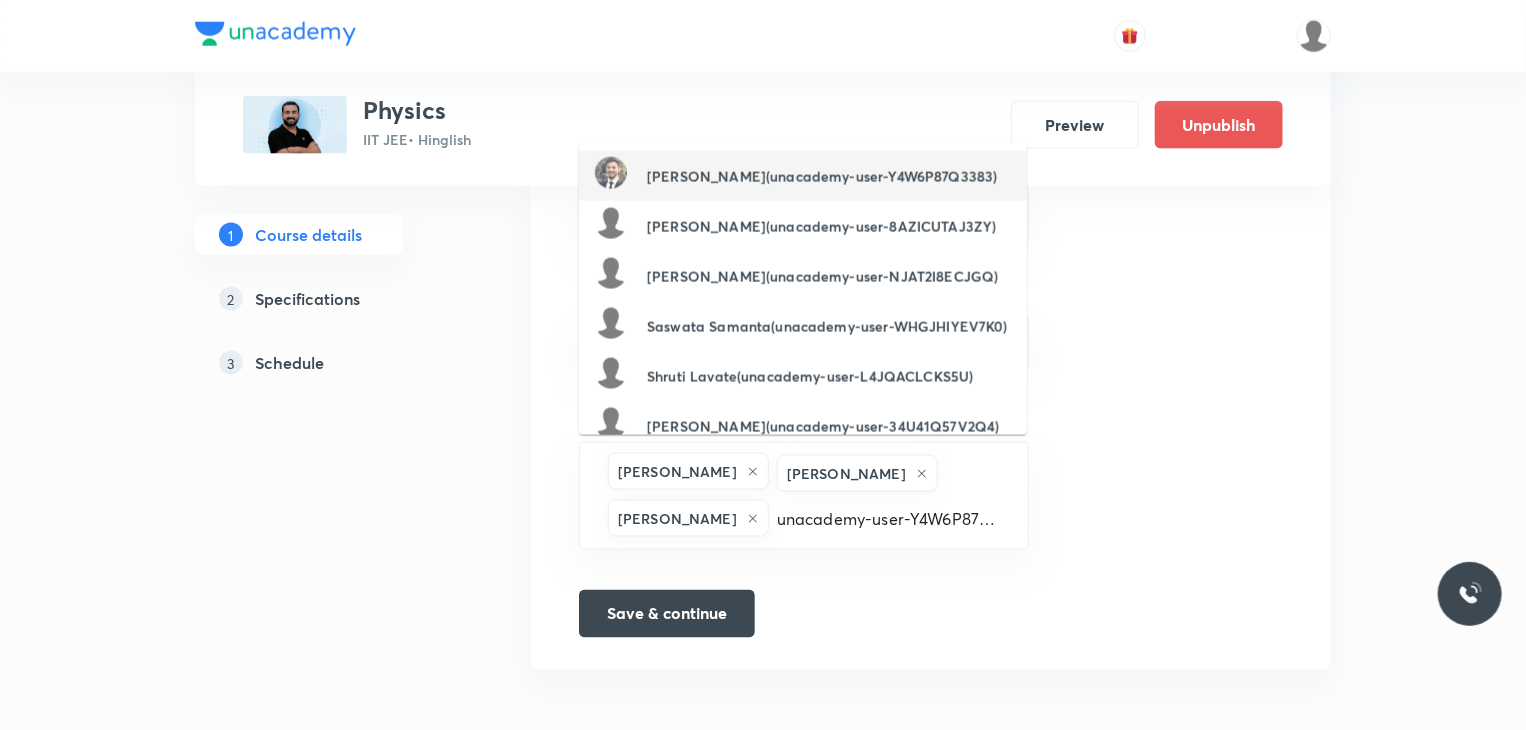 click on "Abhay Kumar(unacademy-user-Y4W6P87Q3383)" at bounding box center (796, 176) 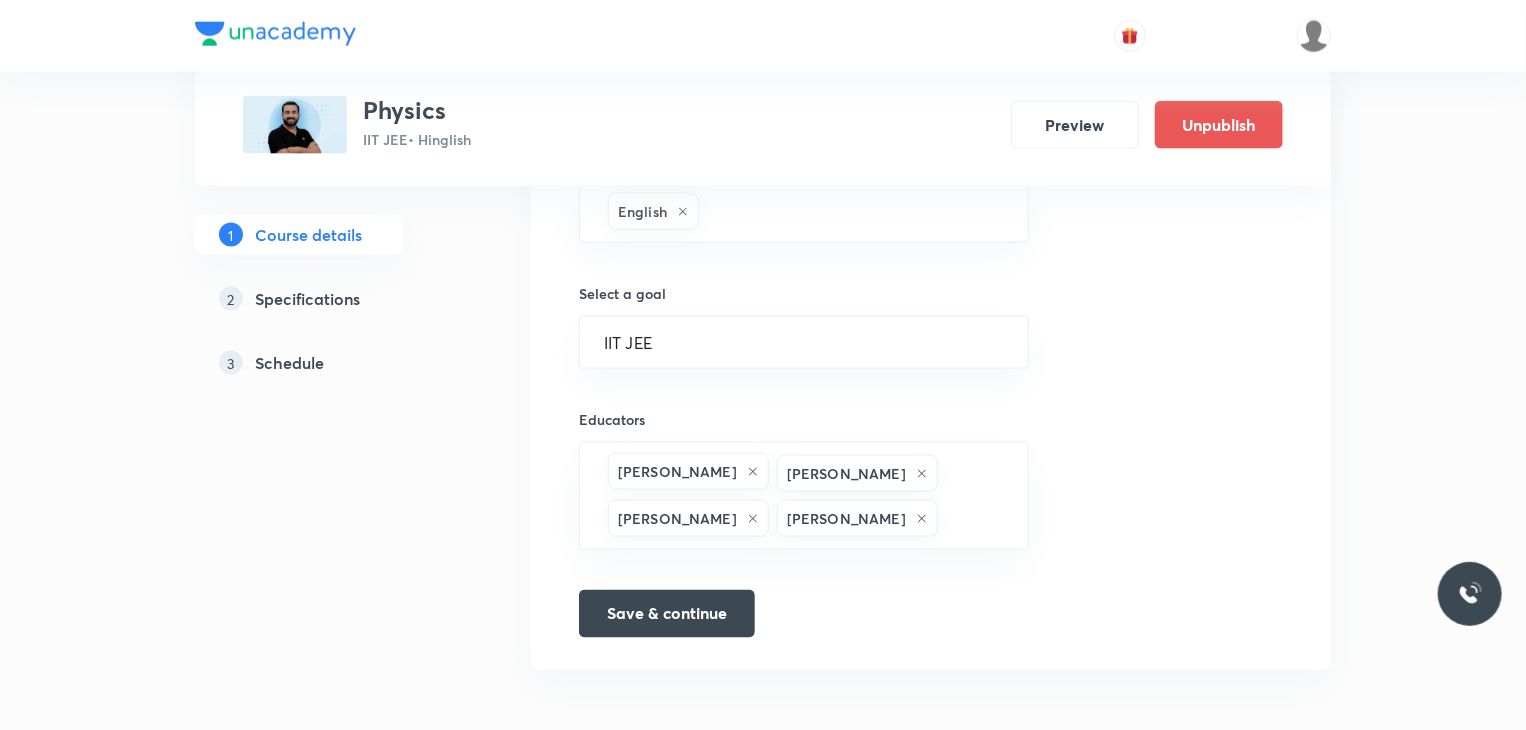 click on "Course title 7/80 Physics ​ Educator type Unacademy educator   Course type Online only Hybrid (Unacademy centre) Hybrid (non-offline) Only select if both recorded and live classes would be added to the course City Indore Center Indore RCM Icon This is a TA powered course Checking this flag will make this course available to online learners as well Course description 244/500 In this course, Ajit Lulla Sir will cover Physics. It will be helpful for students preparing for IIT-JEE Exams. The lecture will be of 80 mins duration each. The course will be covered in Hindi and English, and notes will be covered in English. ​ Spoken Language Hinglish Written Content/Slide Language English ​ Select a goal IIT JEE ​ Educators Rehan Khan Suresh Chand Meena Ajit Lulla Abhay Kumar ​ Save & continue" at bounding box center (931, -144) 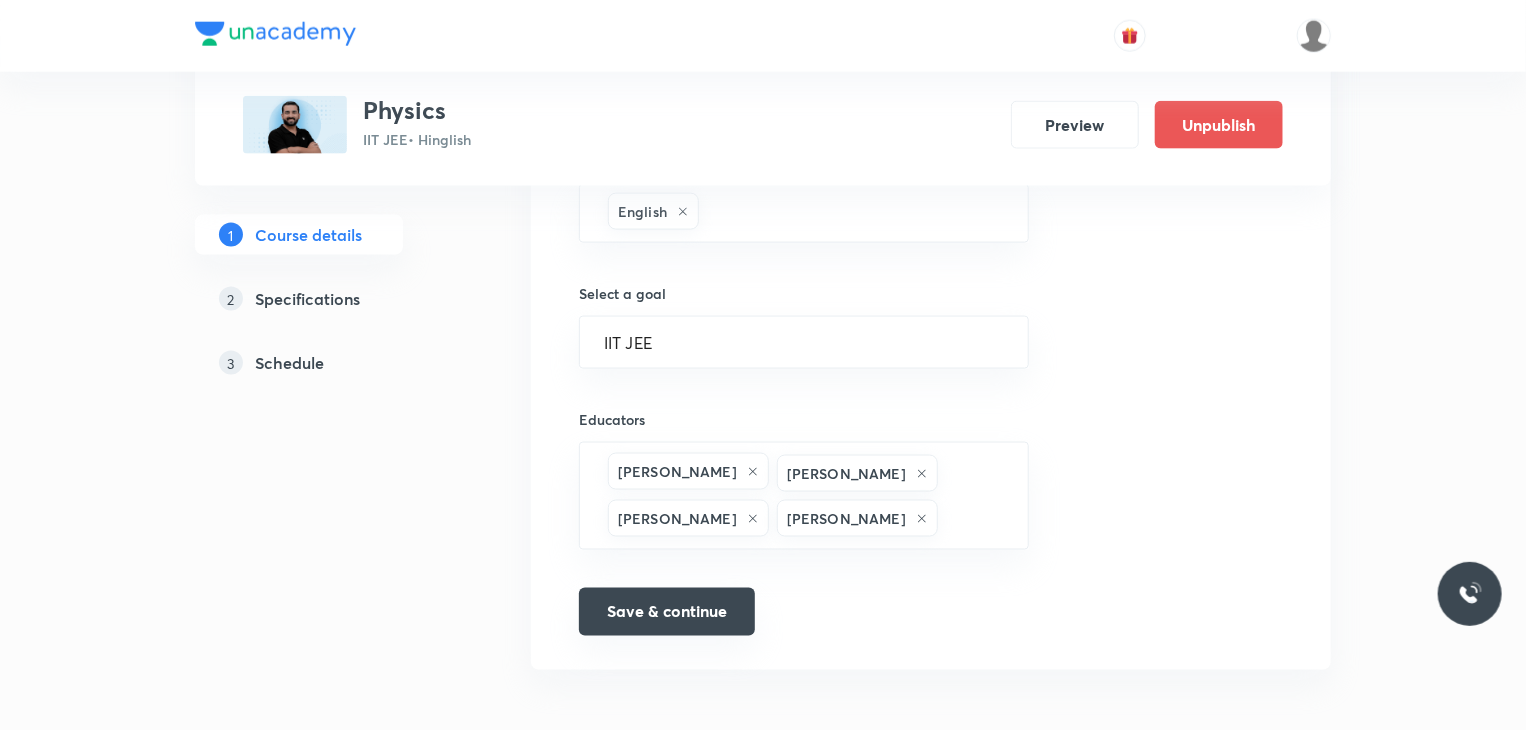 click on "Save & continue" at bounding box center (667, 612) 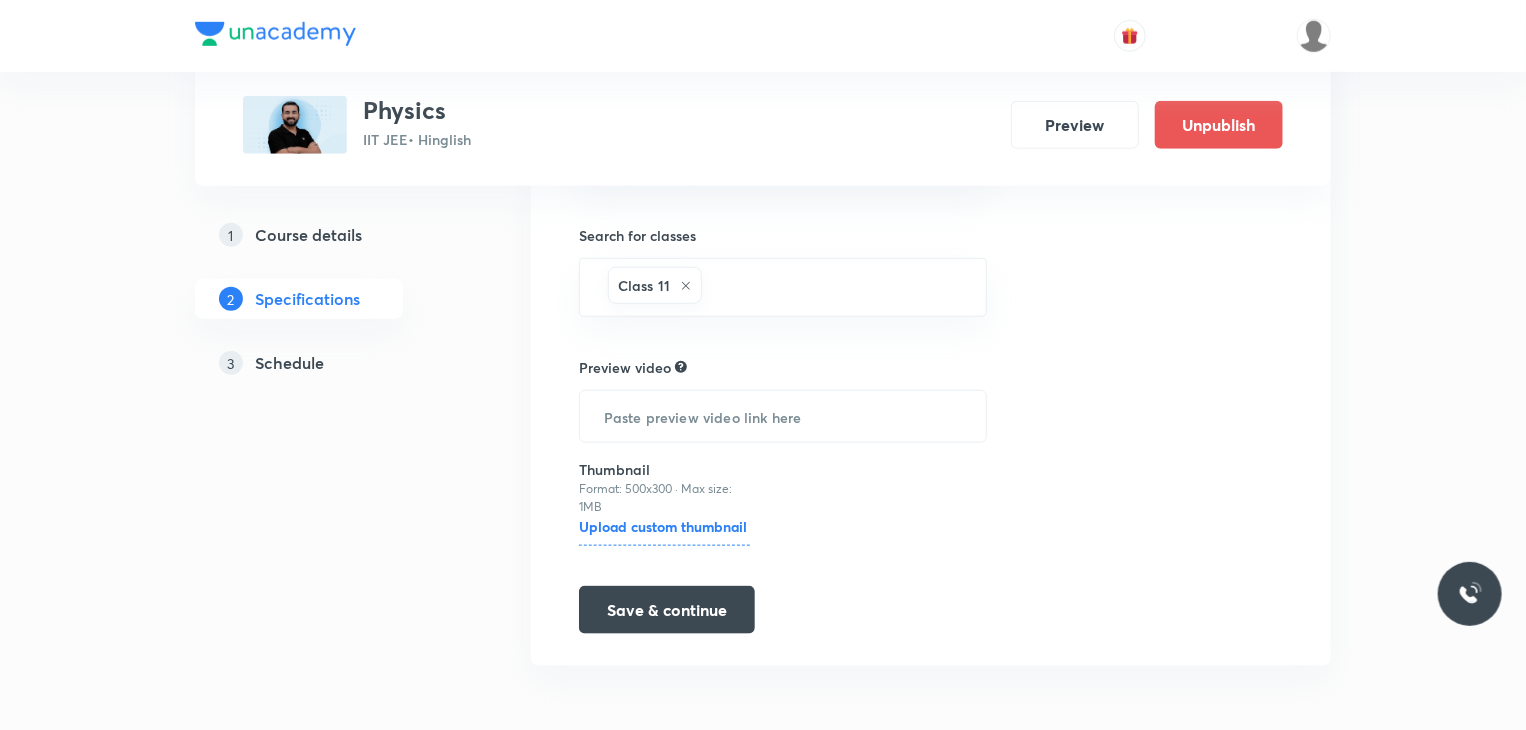 scroll, scrollTop: 0, scrollLeft: 0, axis: both 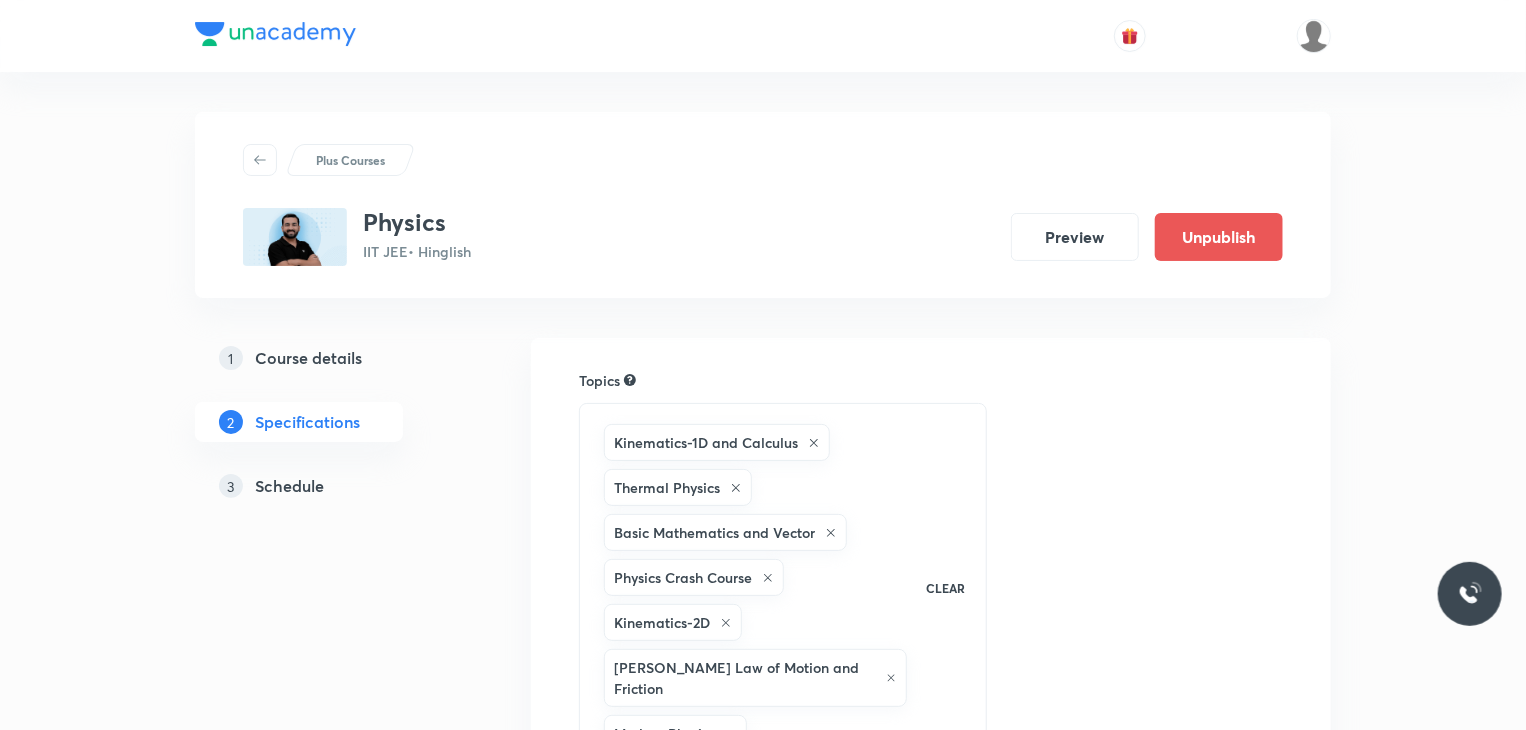 click on "3 Schedule" at bounding box center (335, 486) 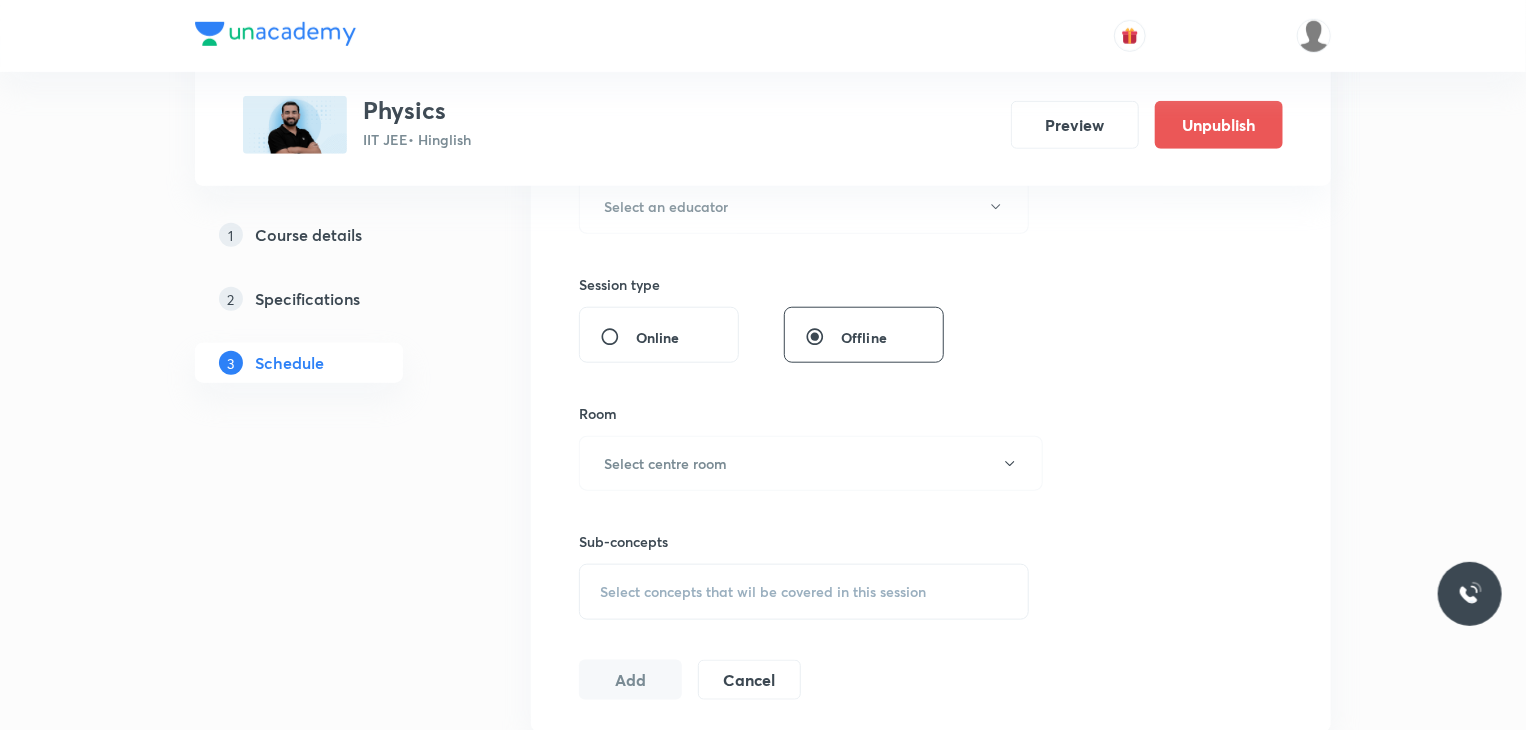 scroll, scrollTop: 1199, scrollLeft: 0, axis: vertical 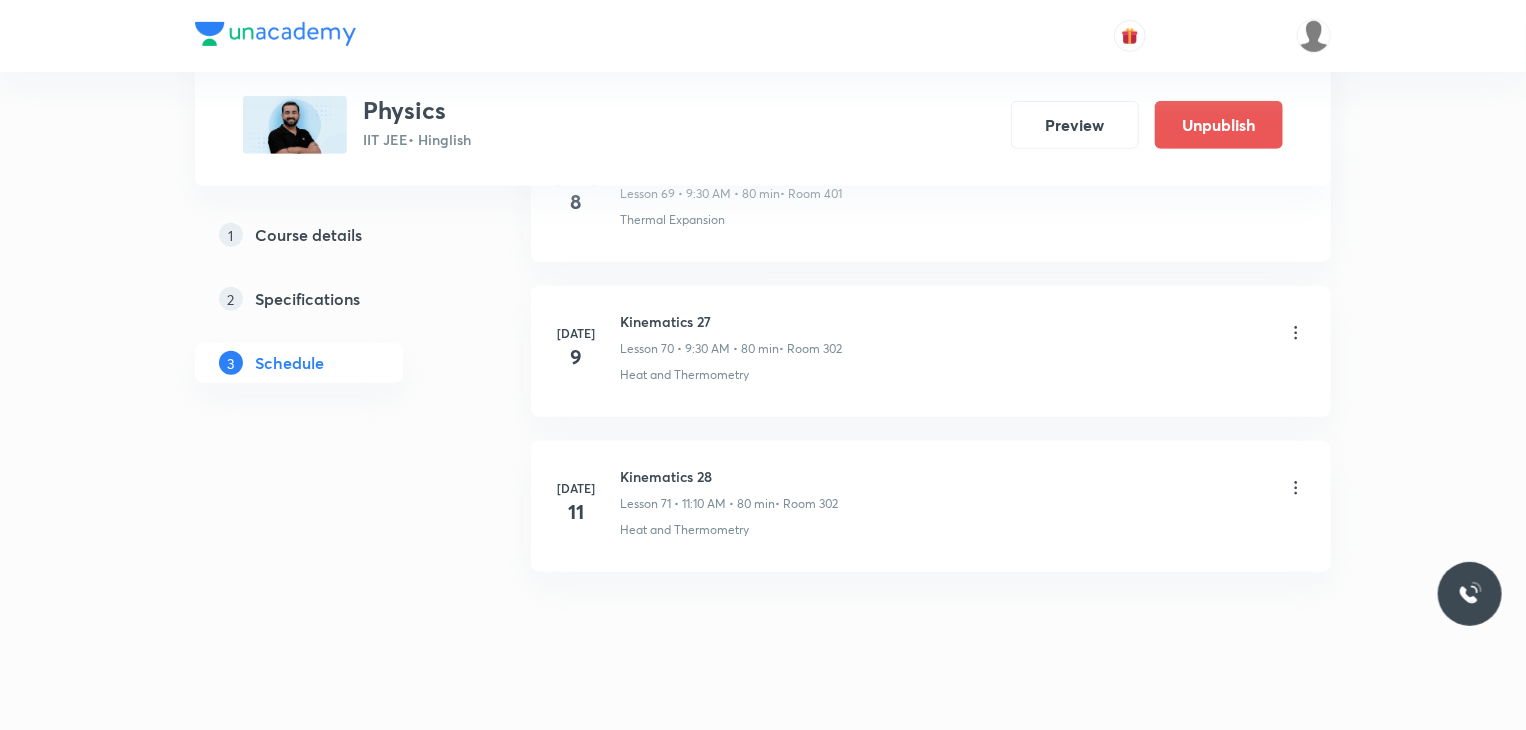 click 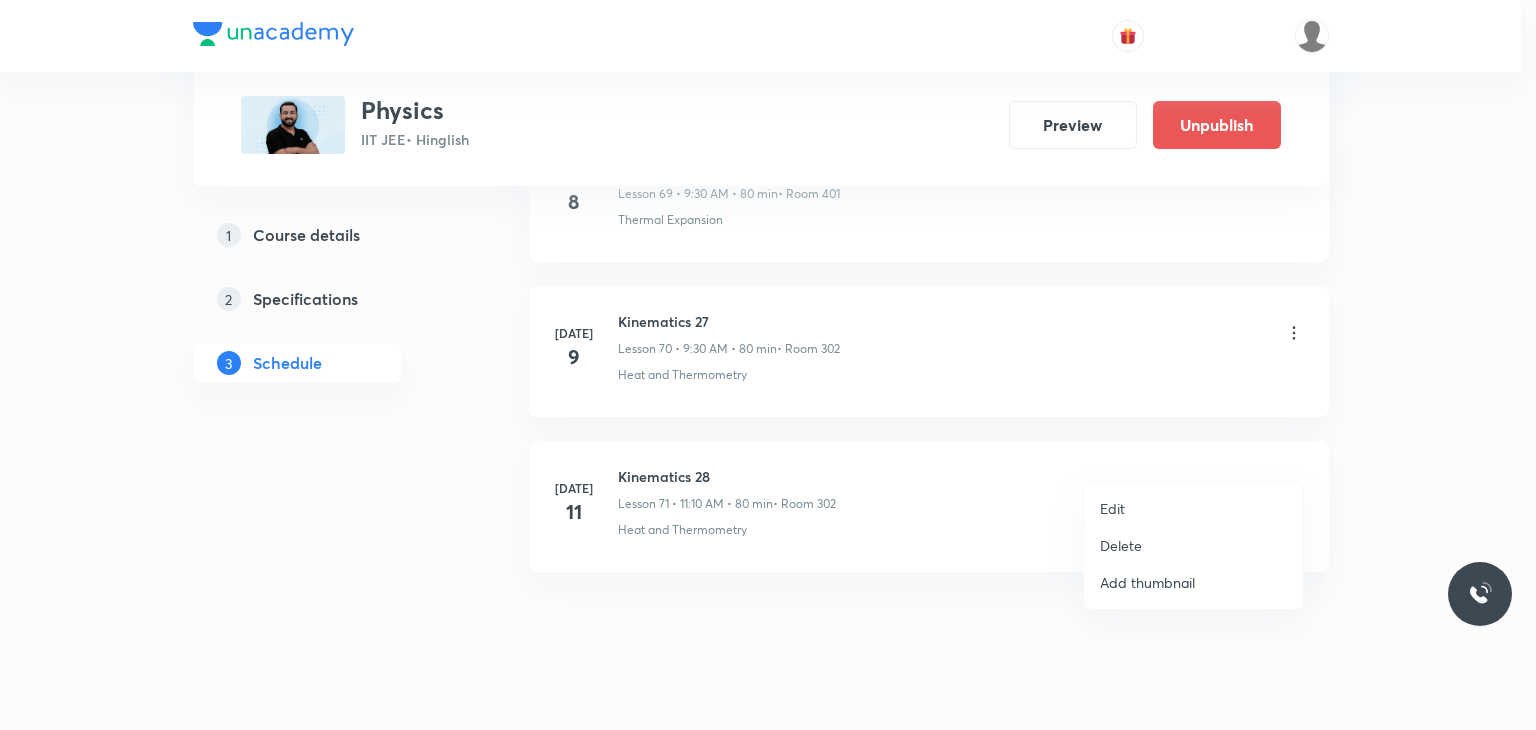 click on "Edit Delete Add thumbnail" at bounding box center (1193, 545) 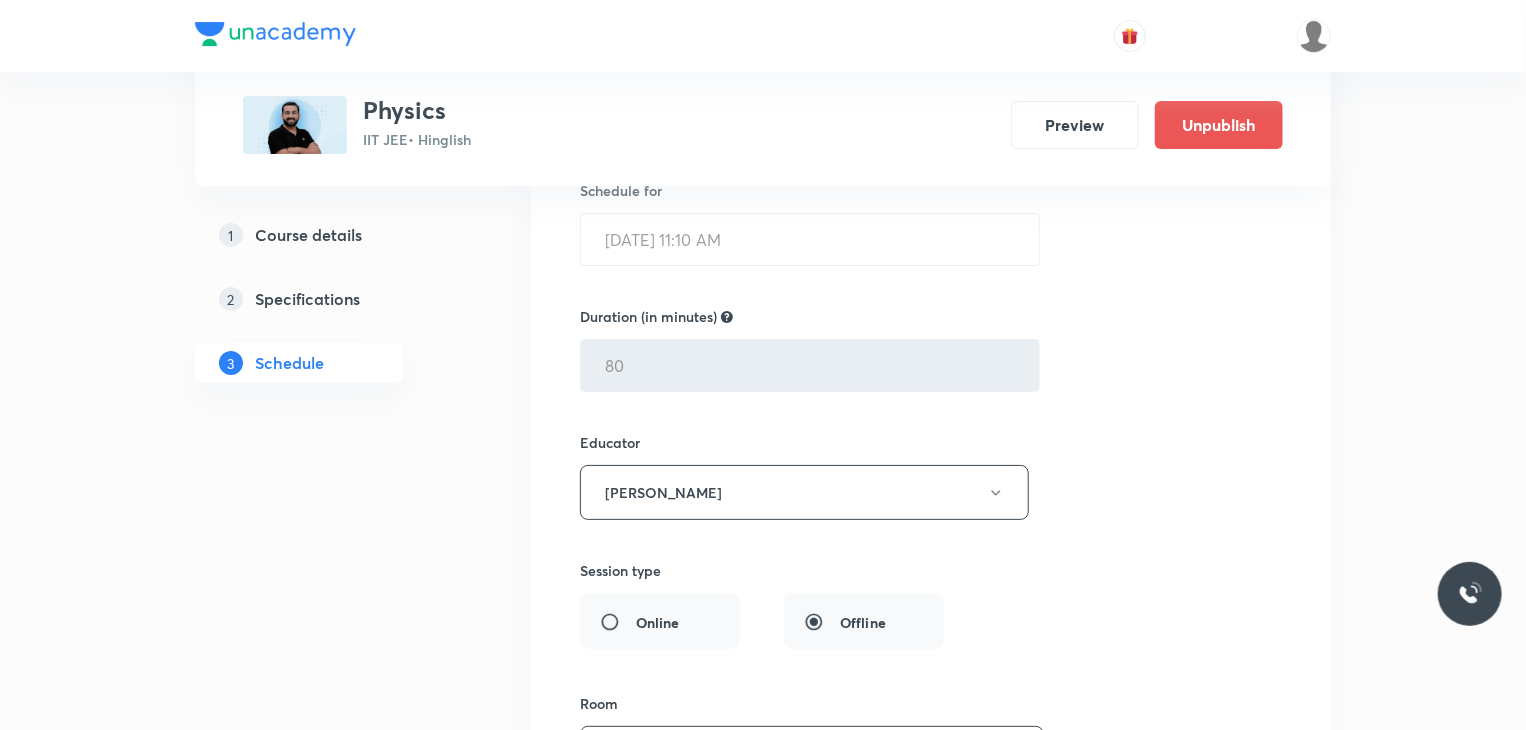 scroll, scrollTop: 11325, scrollLeft: 0, axis: vertical 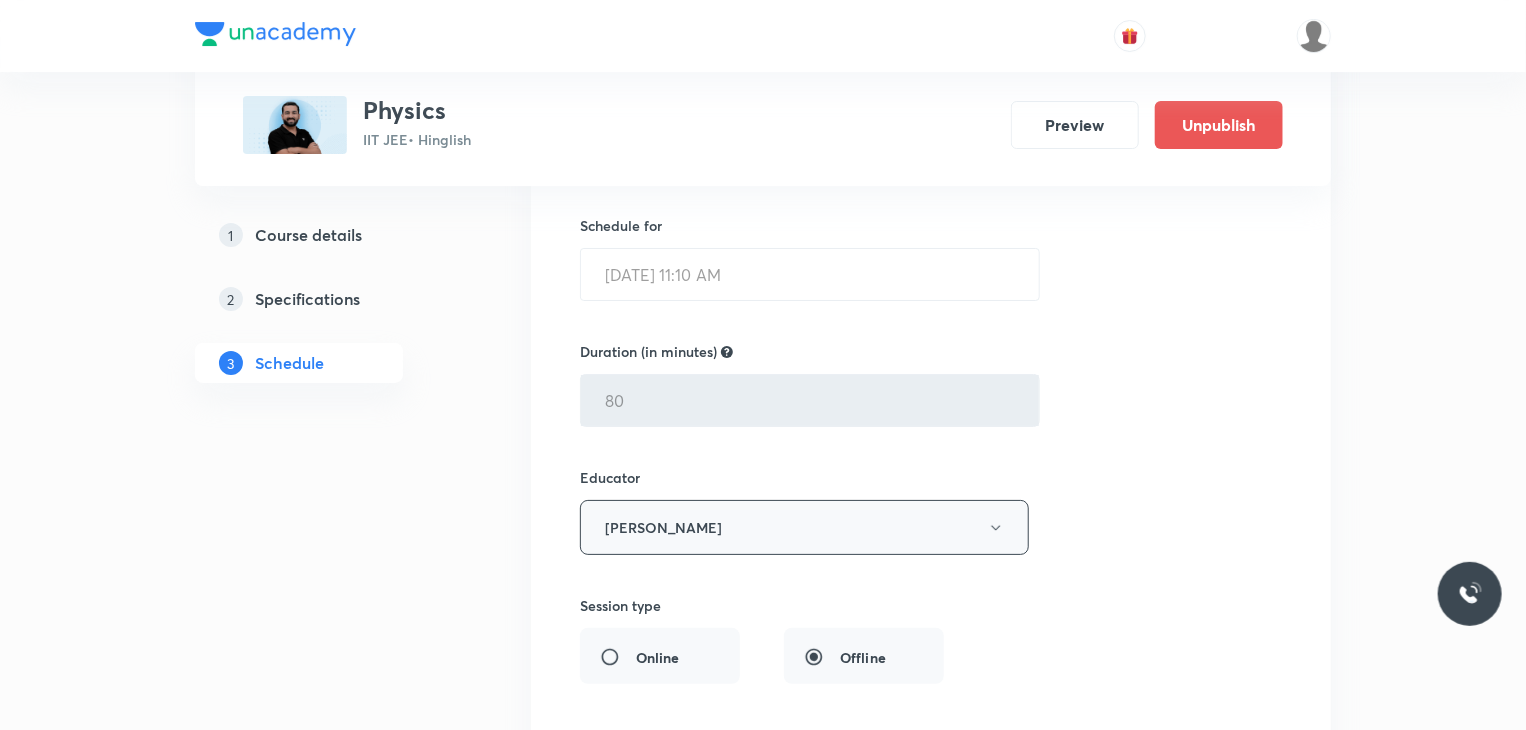 click on "Ajit Lulla" at bounding box center [804, 527] 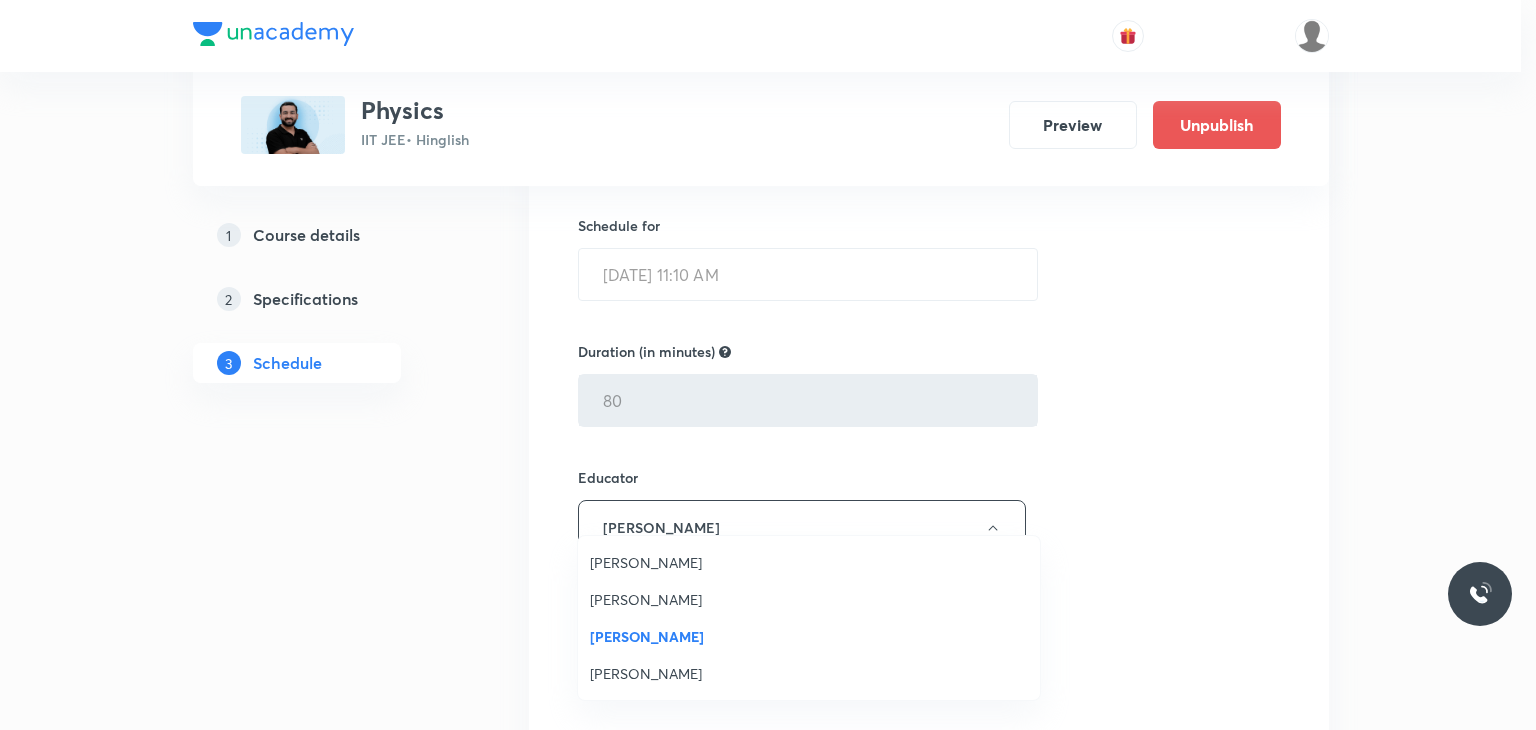 click on "Abhay Kumar" at bounding box center (809, 673) 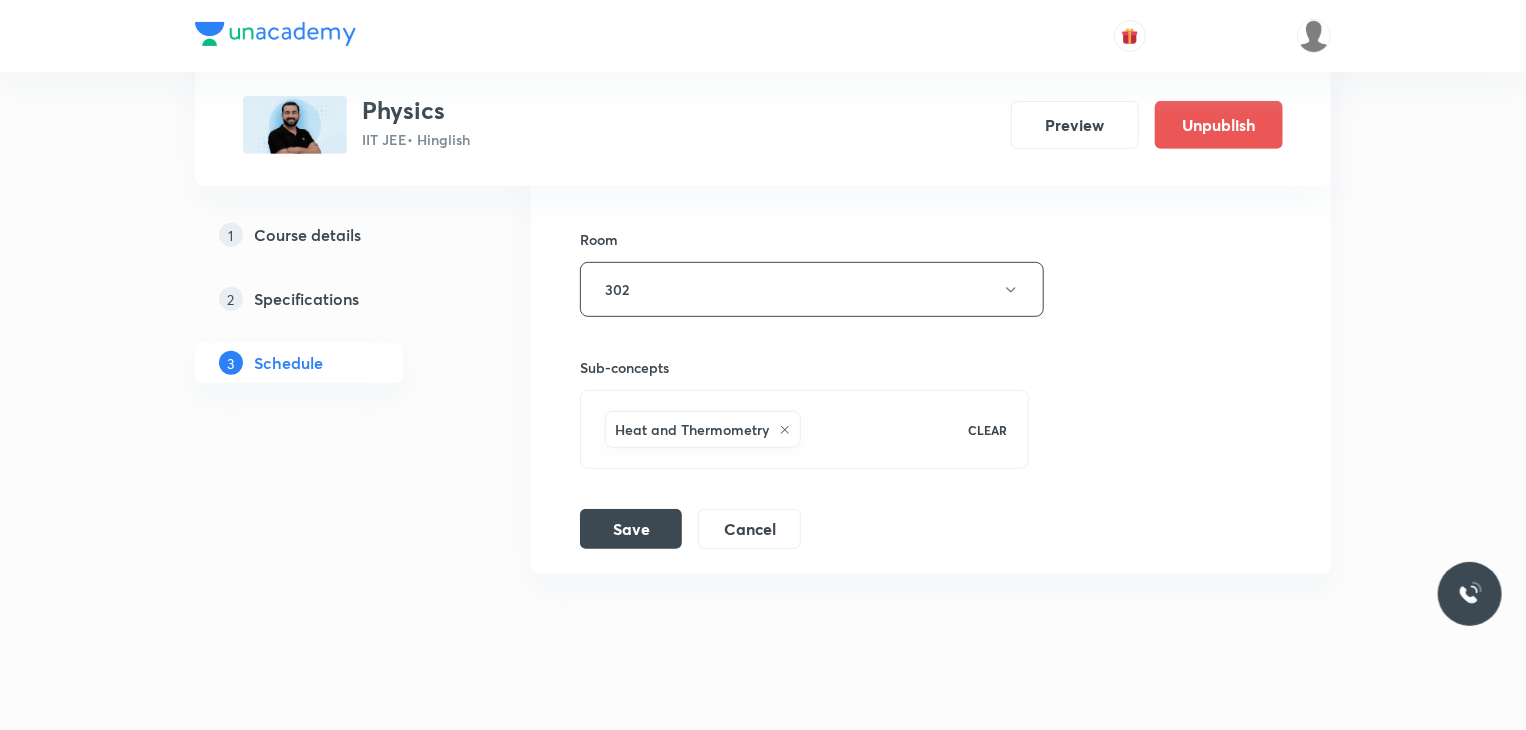 scroll, scrollTop: 11825, scrollLeft: 0, axis: vertical 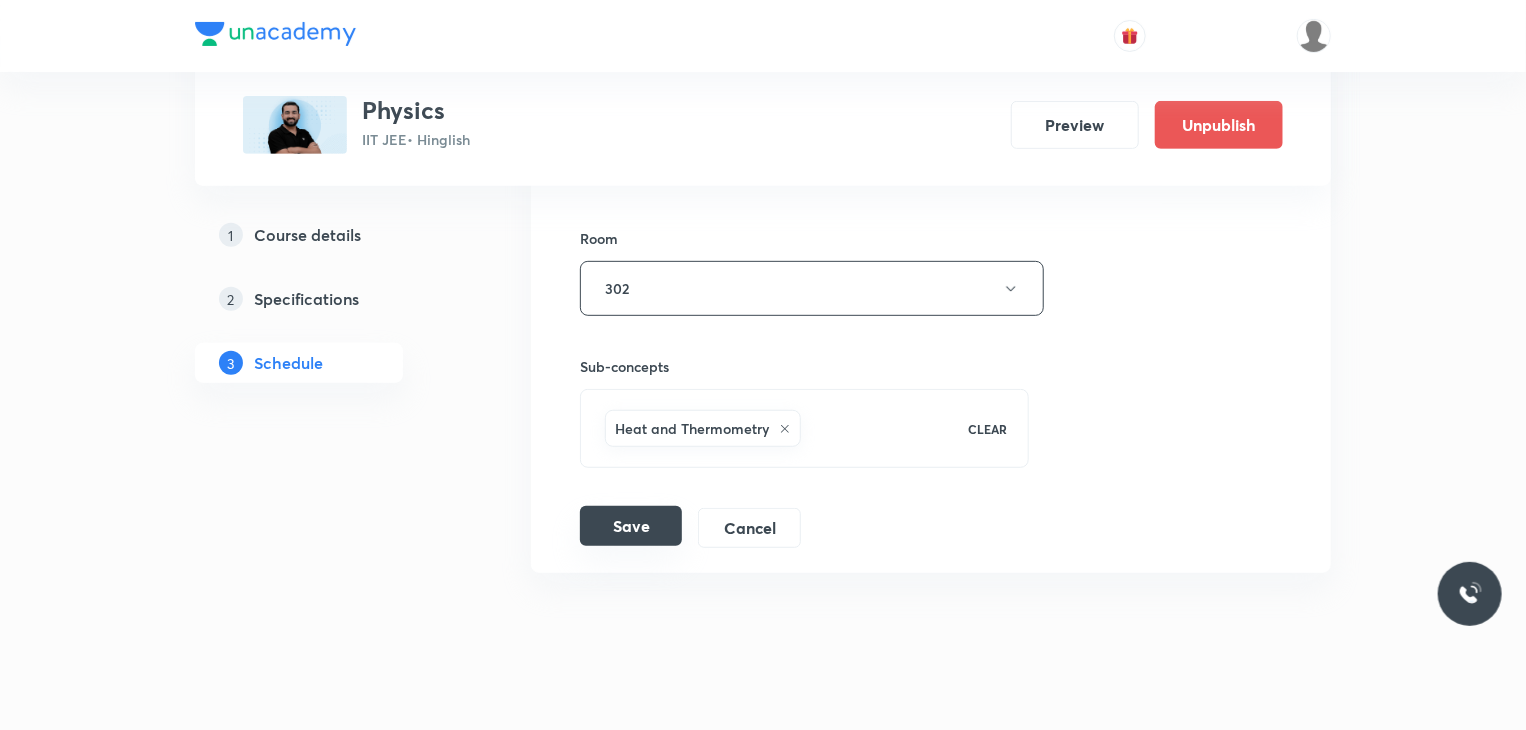click on "Save" at bounding box center [631, 526] 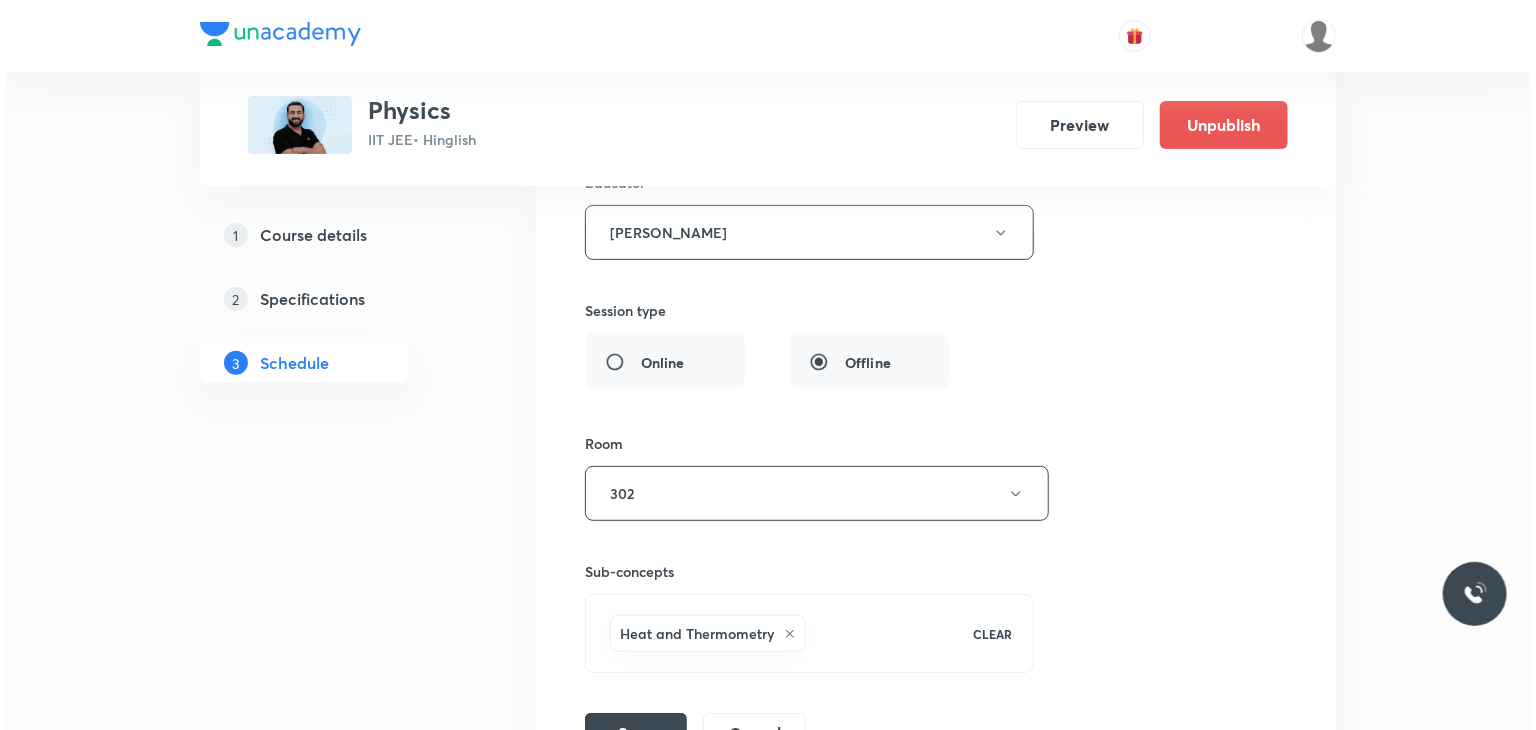scroll, scrollTop: 11659, scrollLeft: 0, axis: vertical 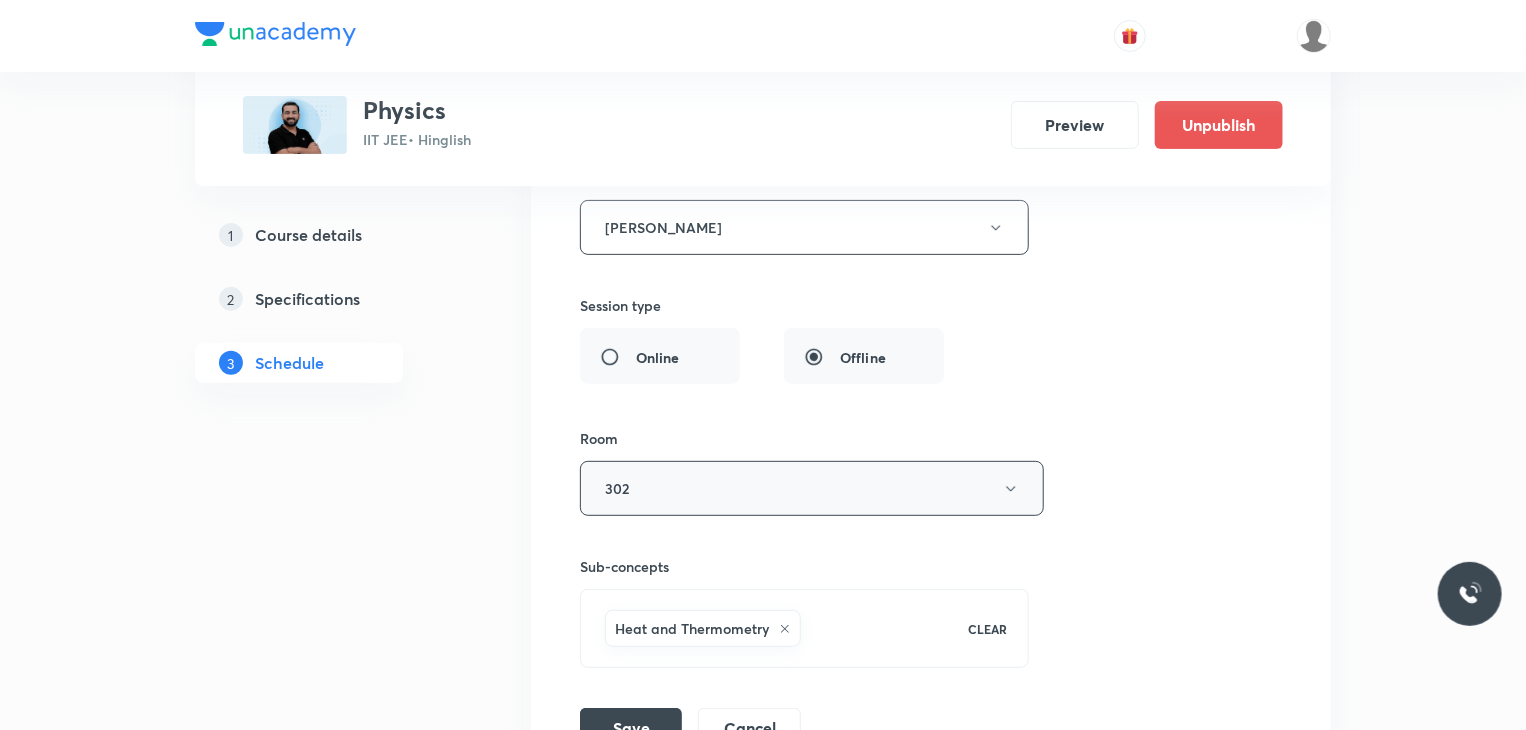 click on "302" at bounding box center [812, 488] 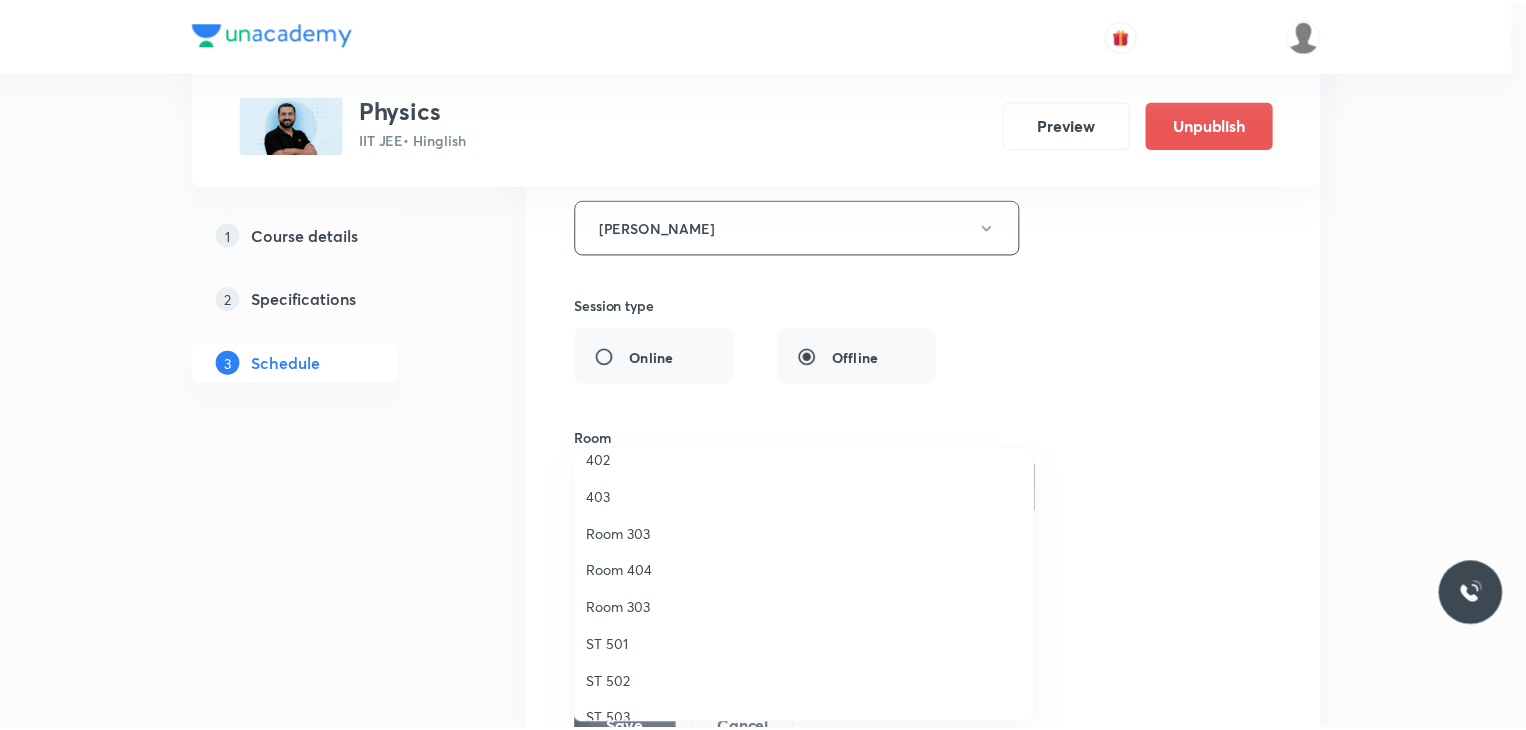 scroll, scrollTop: 222, scrollLeft: 0, axis: vertical 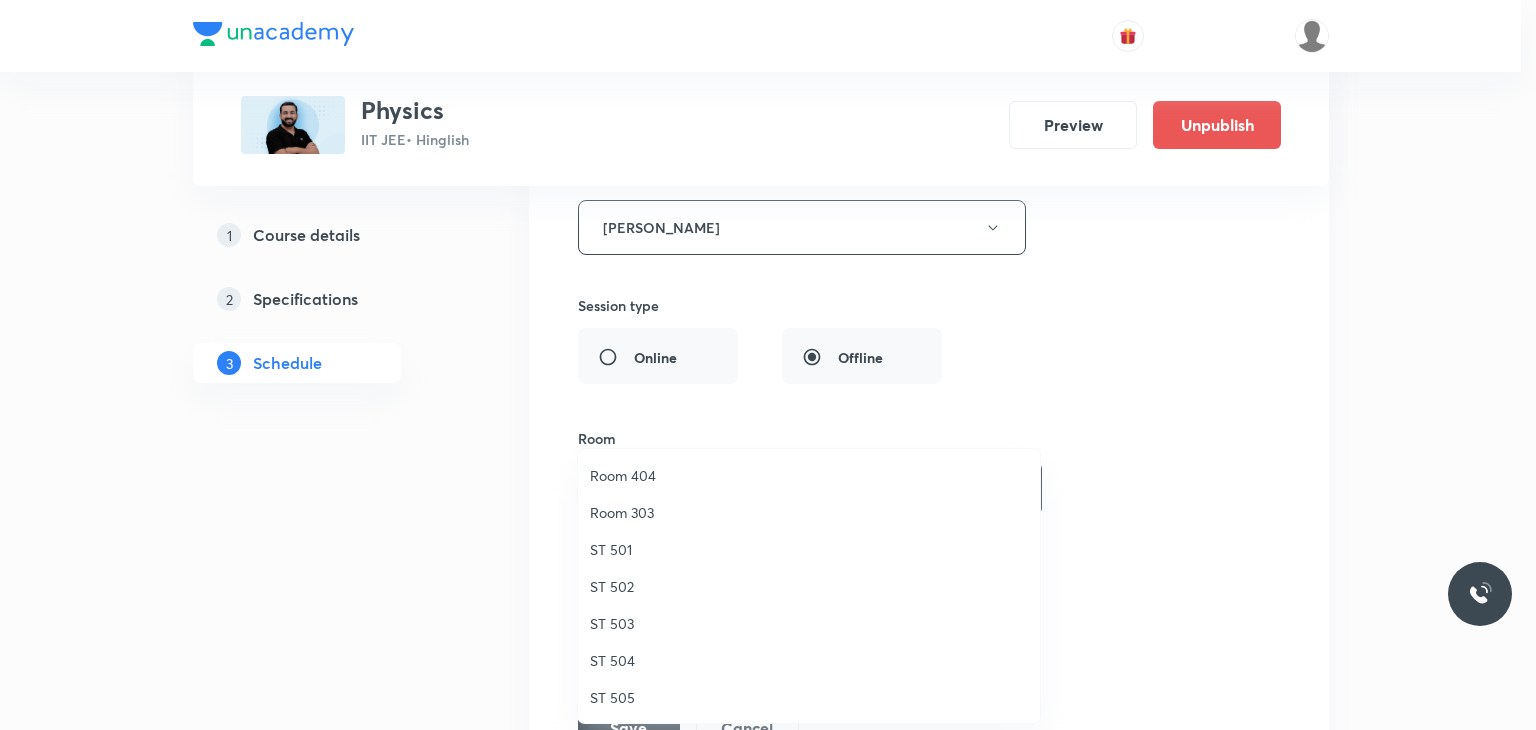 click on "Room 303" at bounding box center [809, 512] 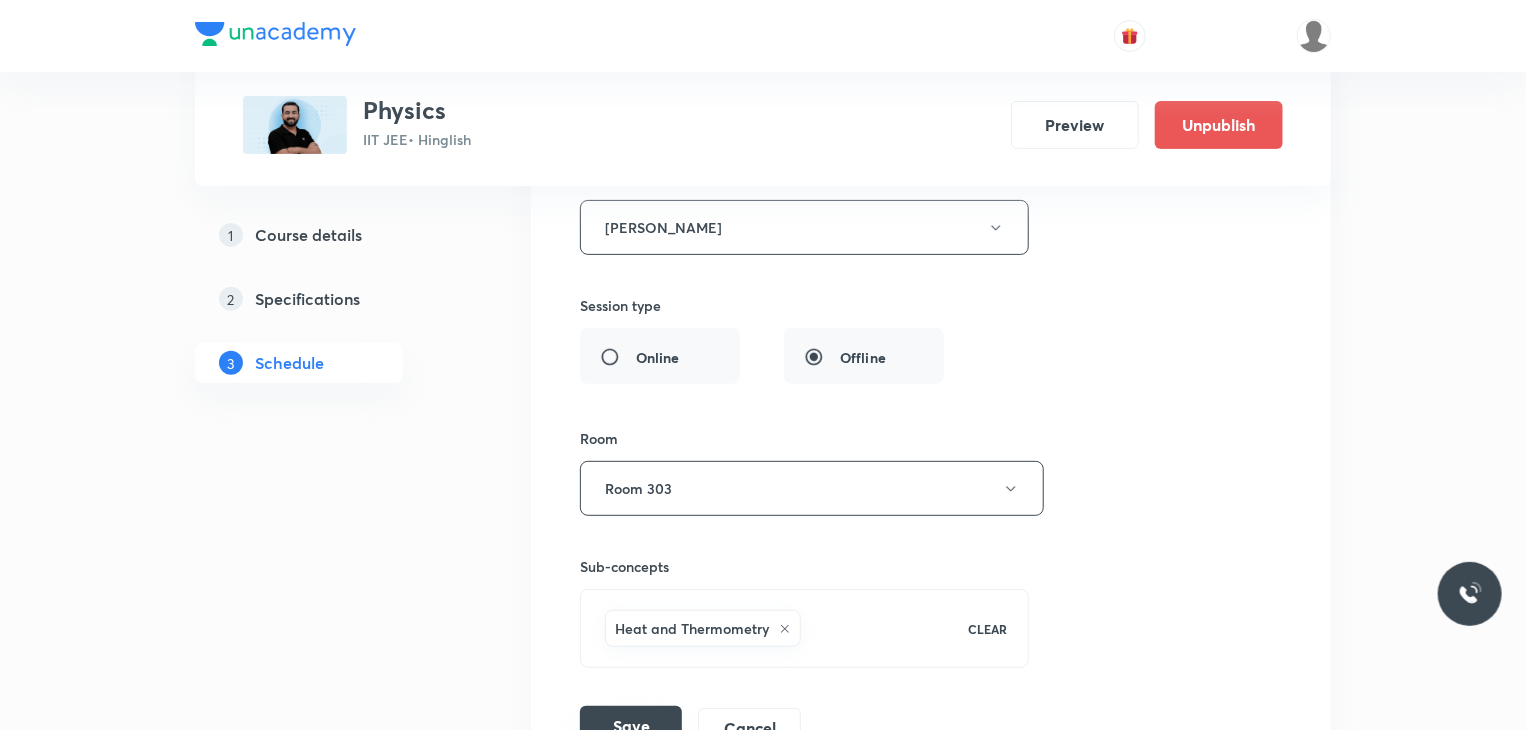 click on "Save" at bounding box center (631, 726) 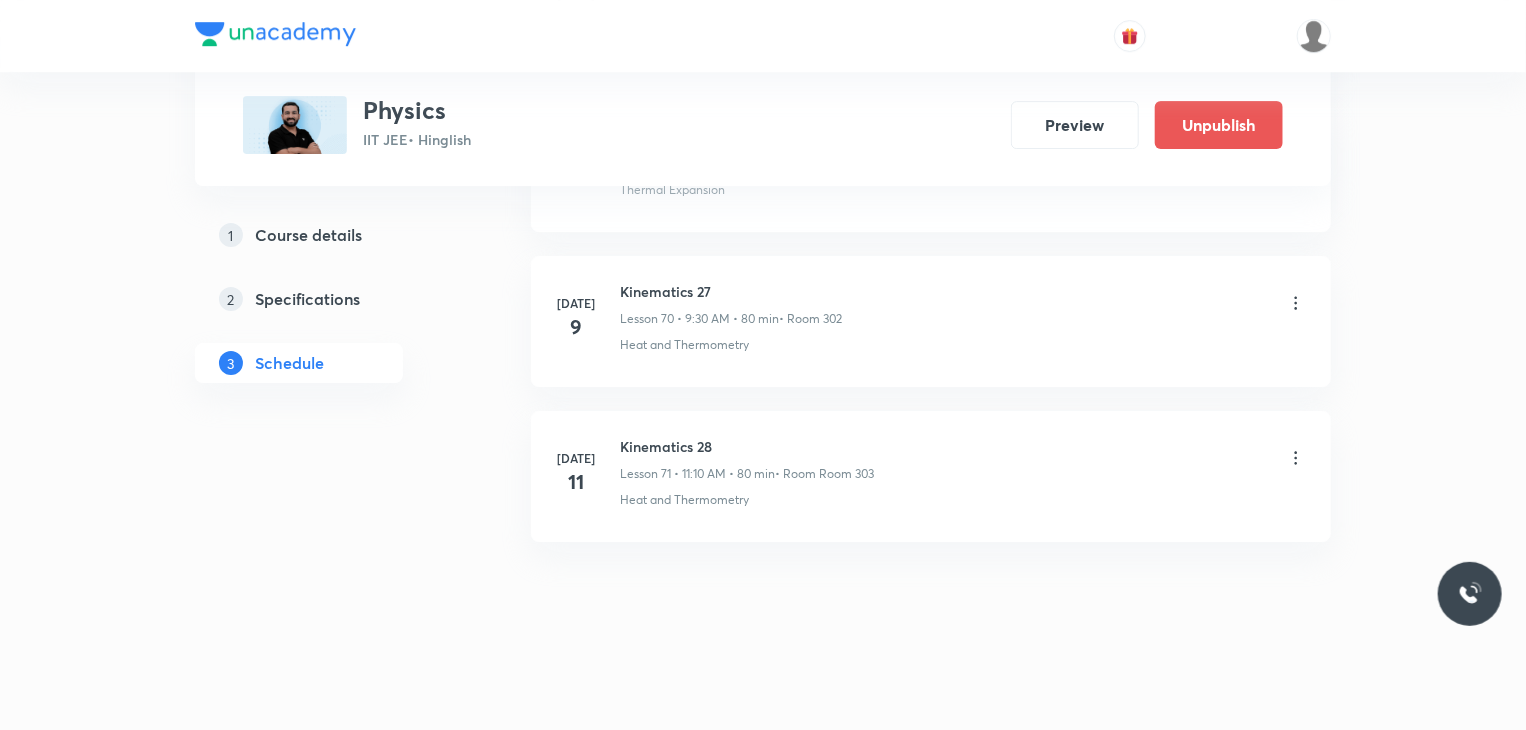 scroll, scrollTop: 10931, scrollLeft: 0, axis: vertical 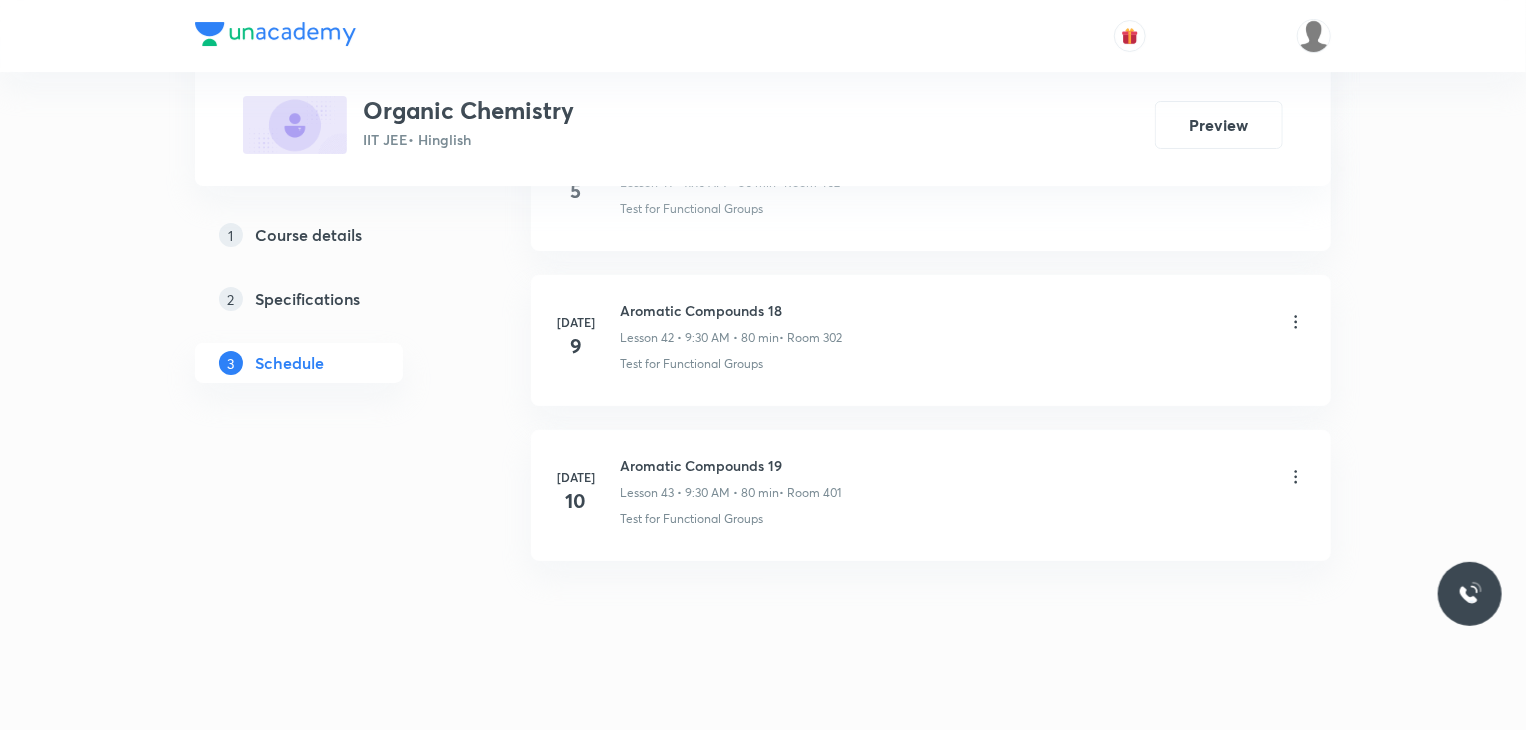 click on "Jul 10 Aromatic Compounds 19 Lesson 43 • 9:30 AM • 80 min  • Room 401 Test for Functional Groups" at bounding box center [931, 495] 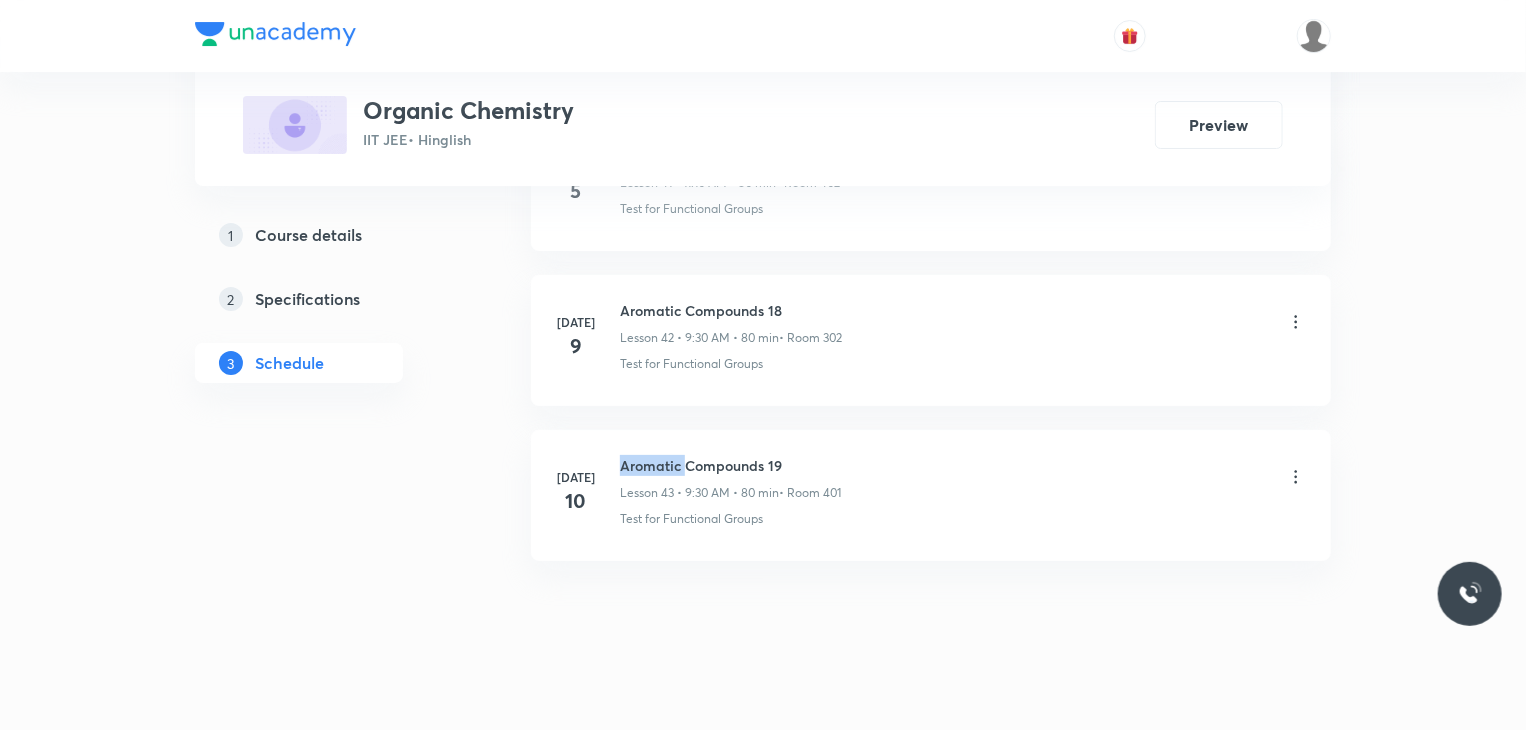 click on "Jul 10 Aromatic Compounds 19 Lesson 43 • 9:30 AM • 80 min  • Room 401 Test for Functional Groups" at bounding box center [931, 495] 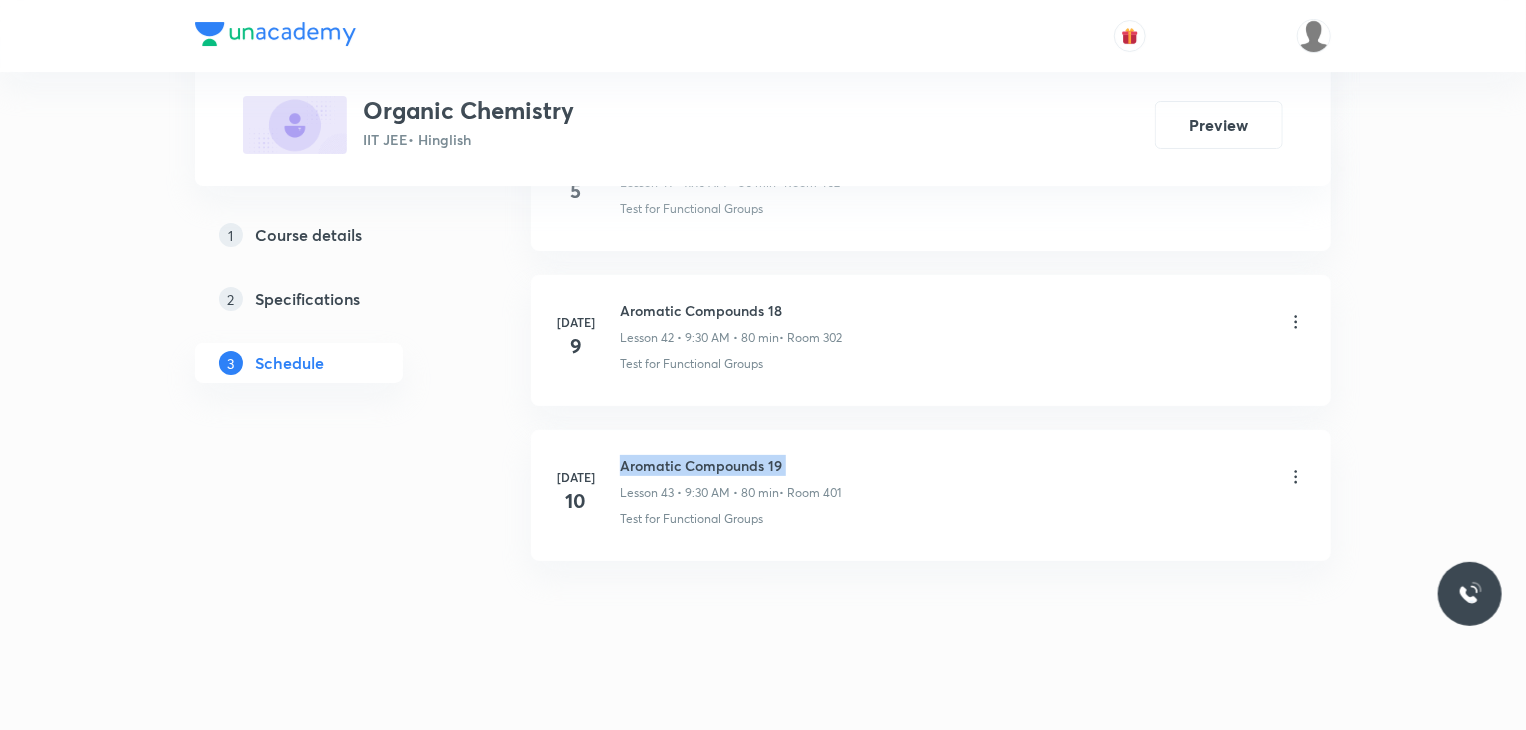 click on "Jul 10 Aromatic Compounds 19 Lesson 43 • 9:30 AM • 80 min  • Room 401 Test for Functional Groups" at bounding box center [931, 495] 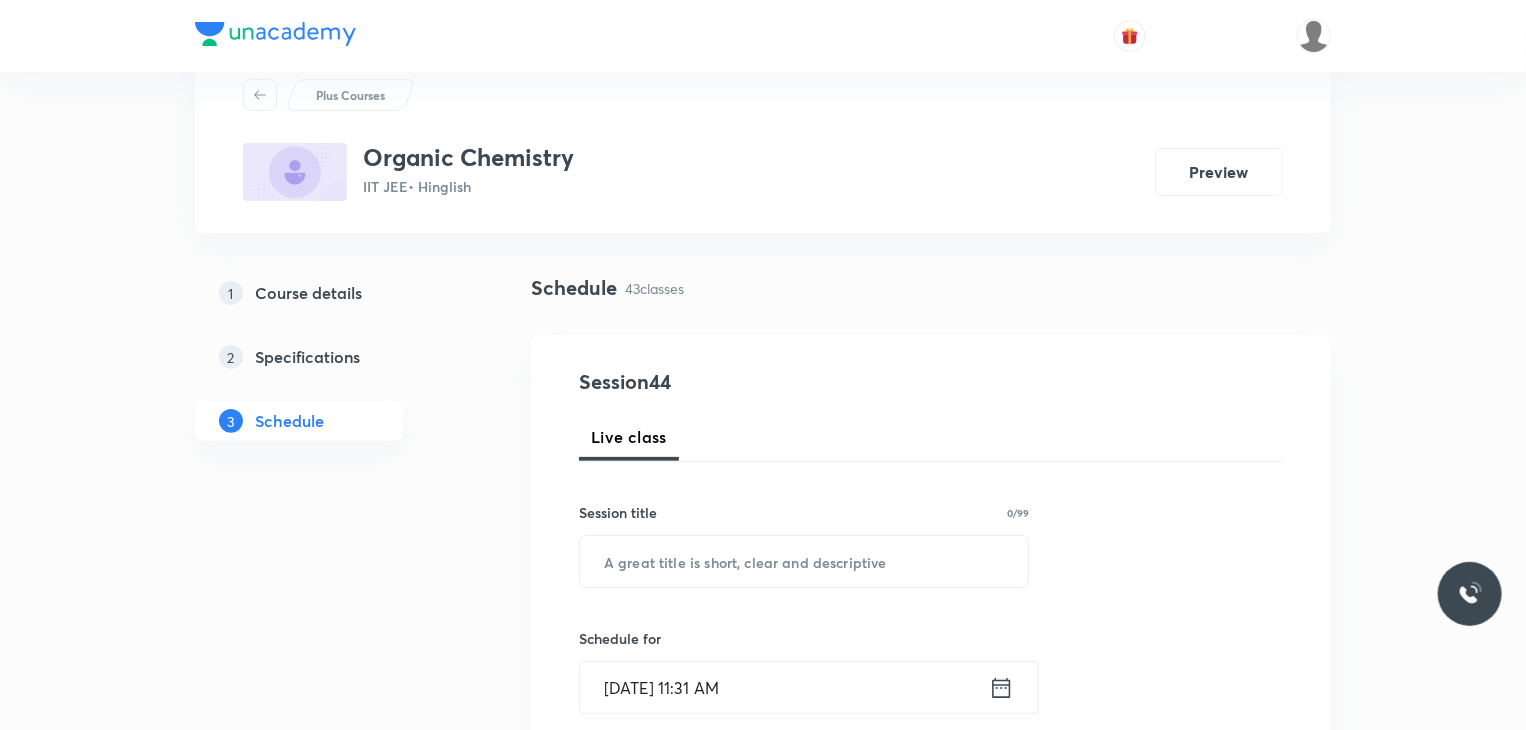 scroll, scrollTop: 100, scrollLeft: 0, axis: vertical 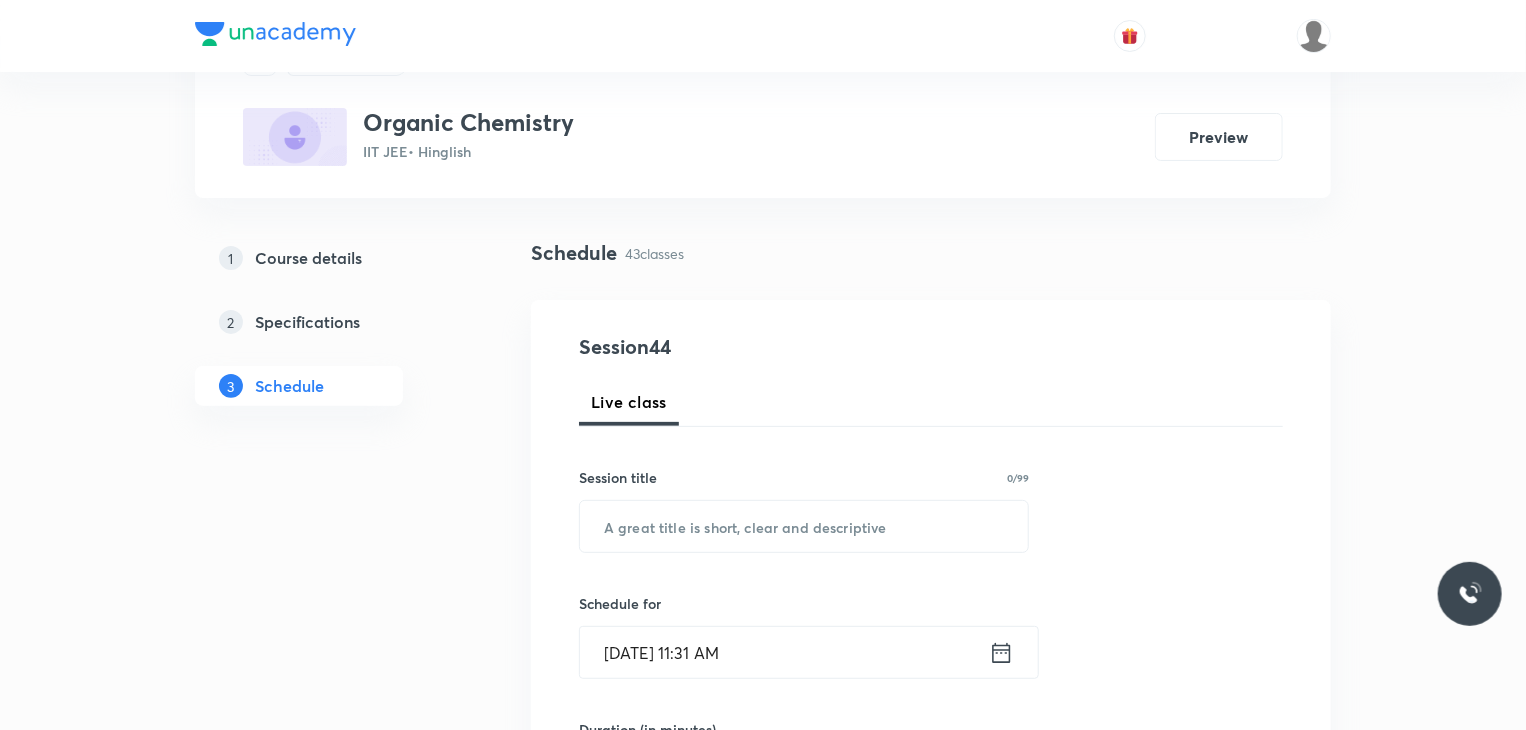 click on "Session  44 Live class Session title 0/99 ​ Schedule for Jul 11, 2025, 11:31 AM ​ Duration (in minutes) ​ Educator Select an educator   Session type Online Offline Room Select centre room Sub-concepts Select concepts that wil be covered in this session Add Cancel" at bounding box center [931, 865] 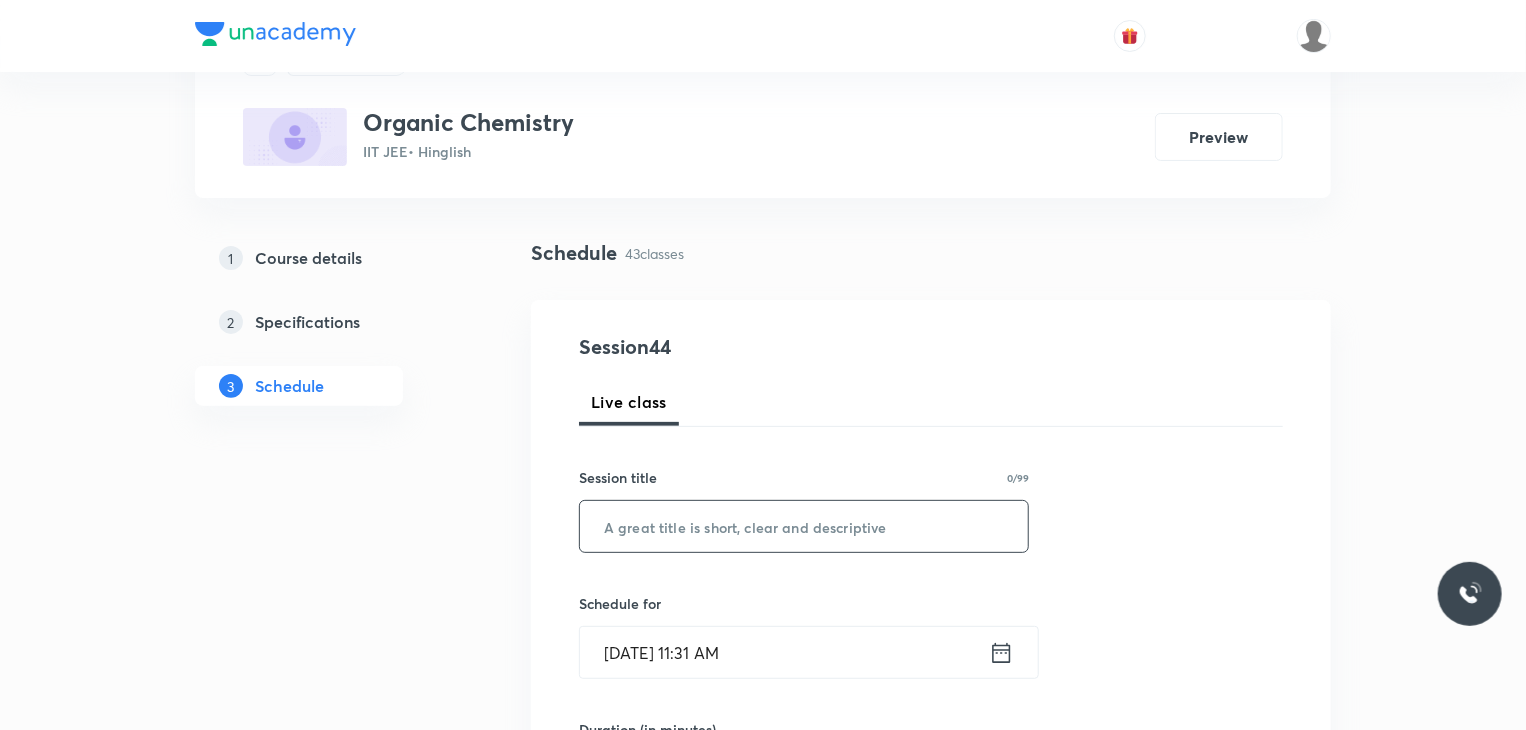 paste on "Aromatic Compounds 19" 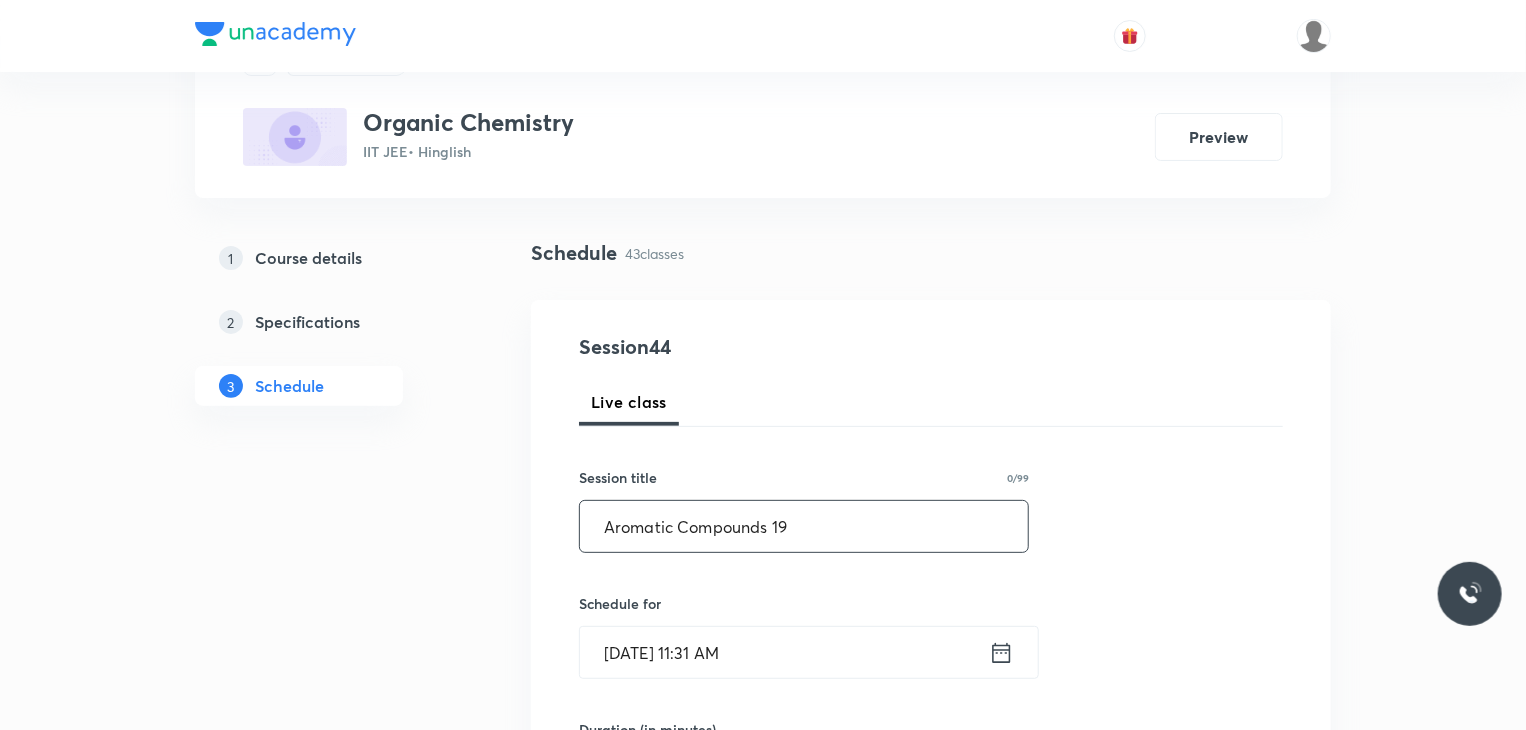 click on "Aromatic Compounds 19" at bounding box center (804, 526) 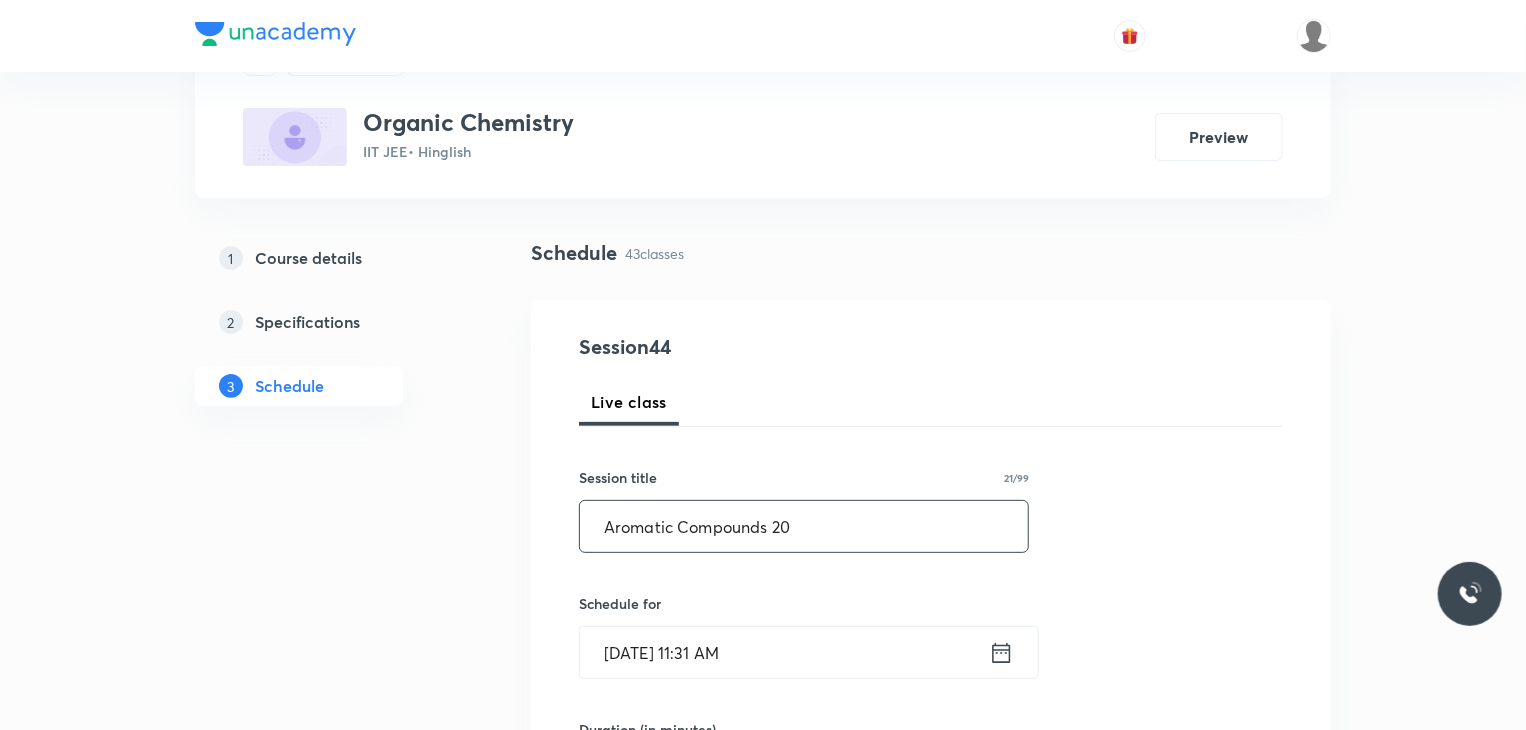 type on "Aromatic Compounds 20" 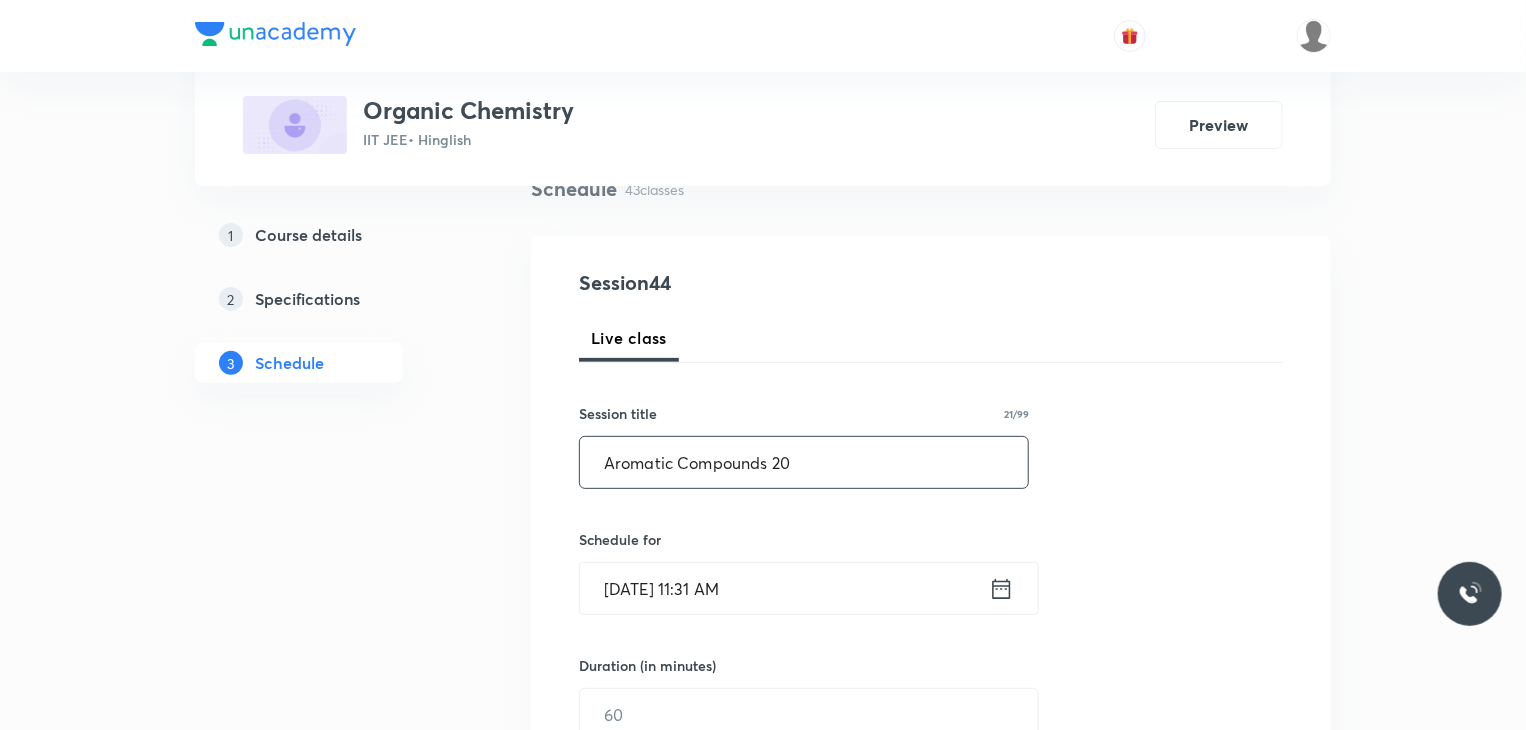scroll, scrollTop: 200, scrollLeft: 0, axis: vertical 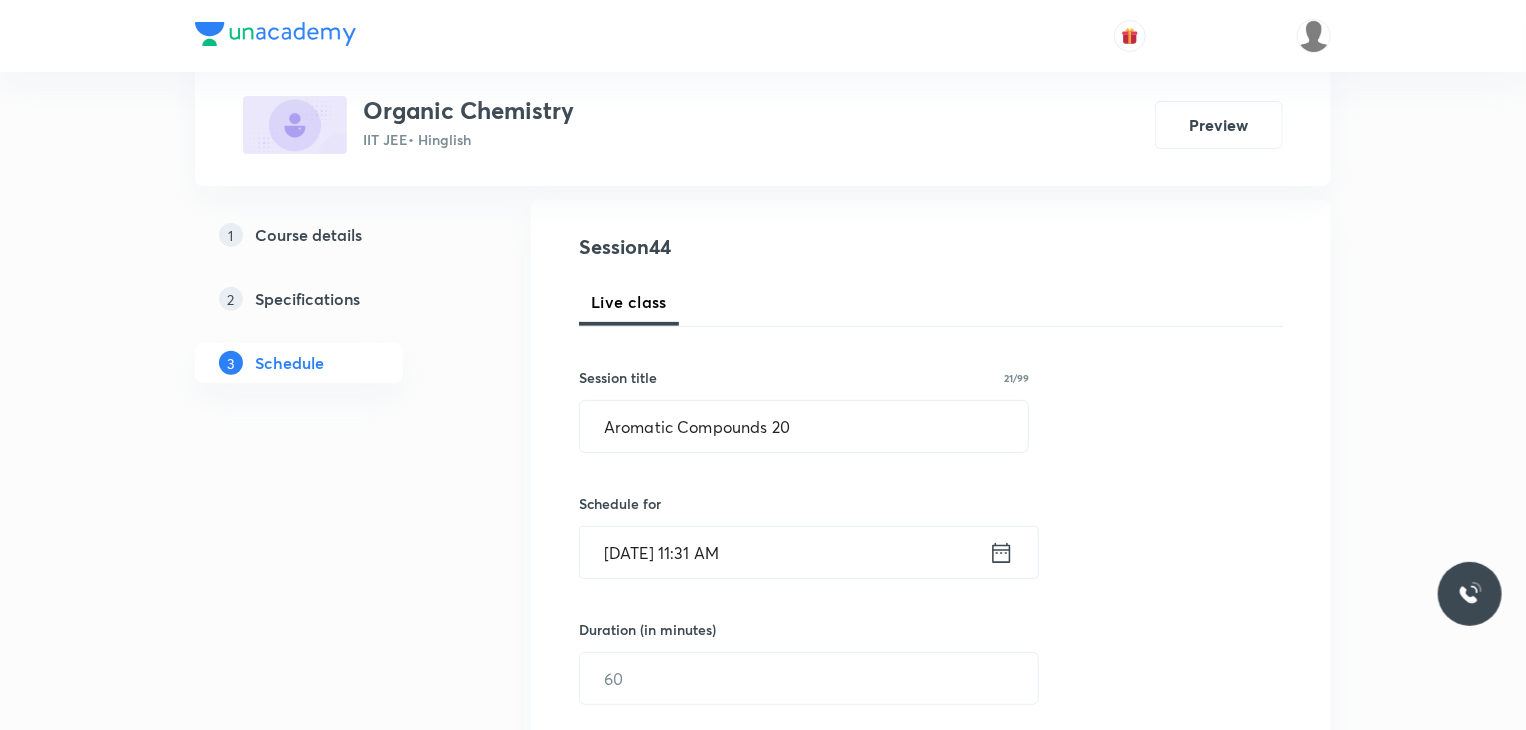 click on "[DATE] 11:31 AM" at bounding box center (784, 552) 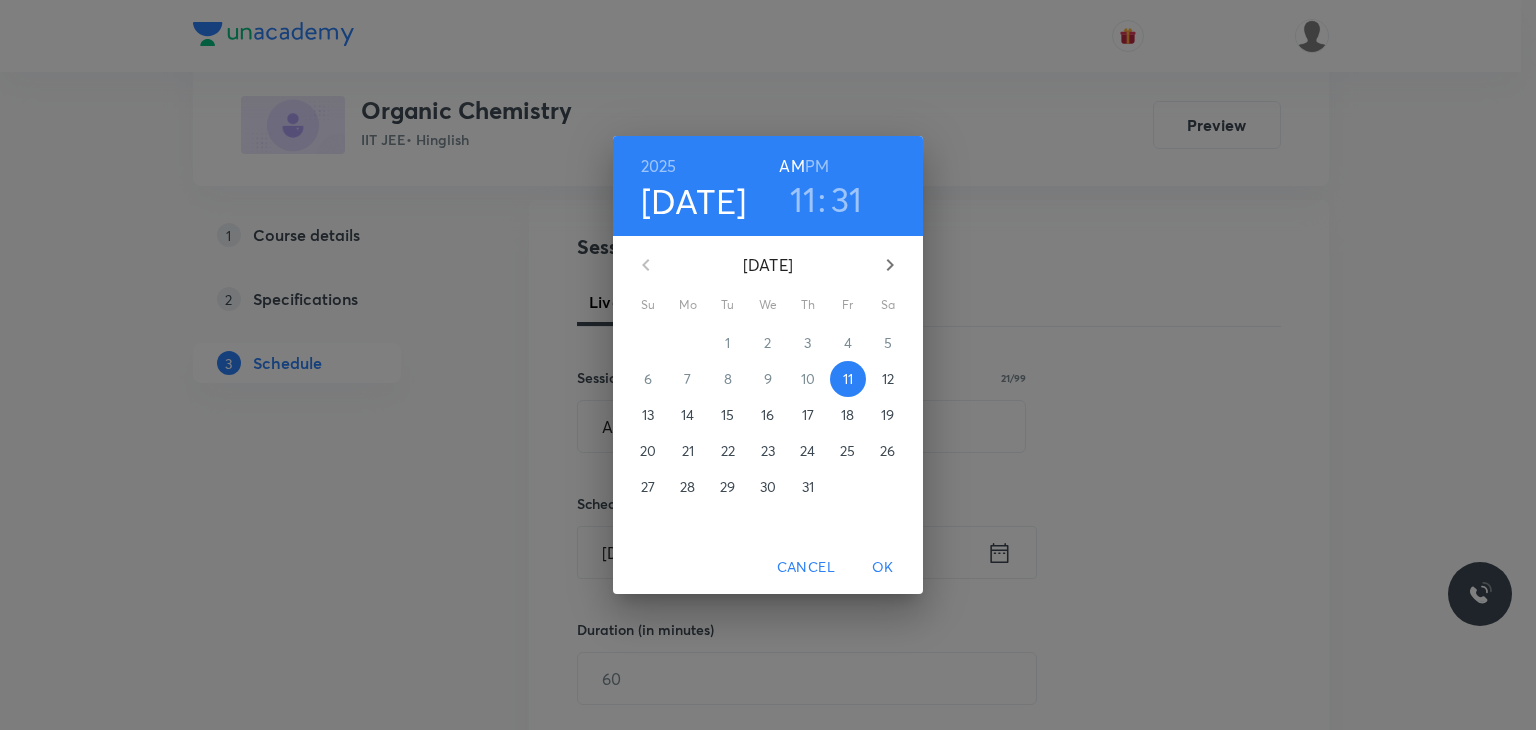 drag, startPoint x: 871, startPoint y: 381, endPoint x: 852, endPoint y: 254, distance: 128.41339 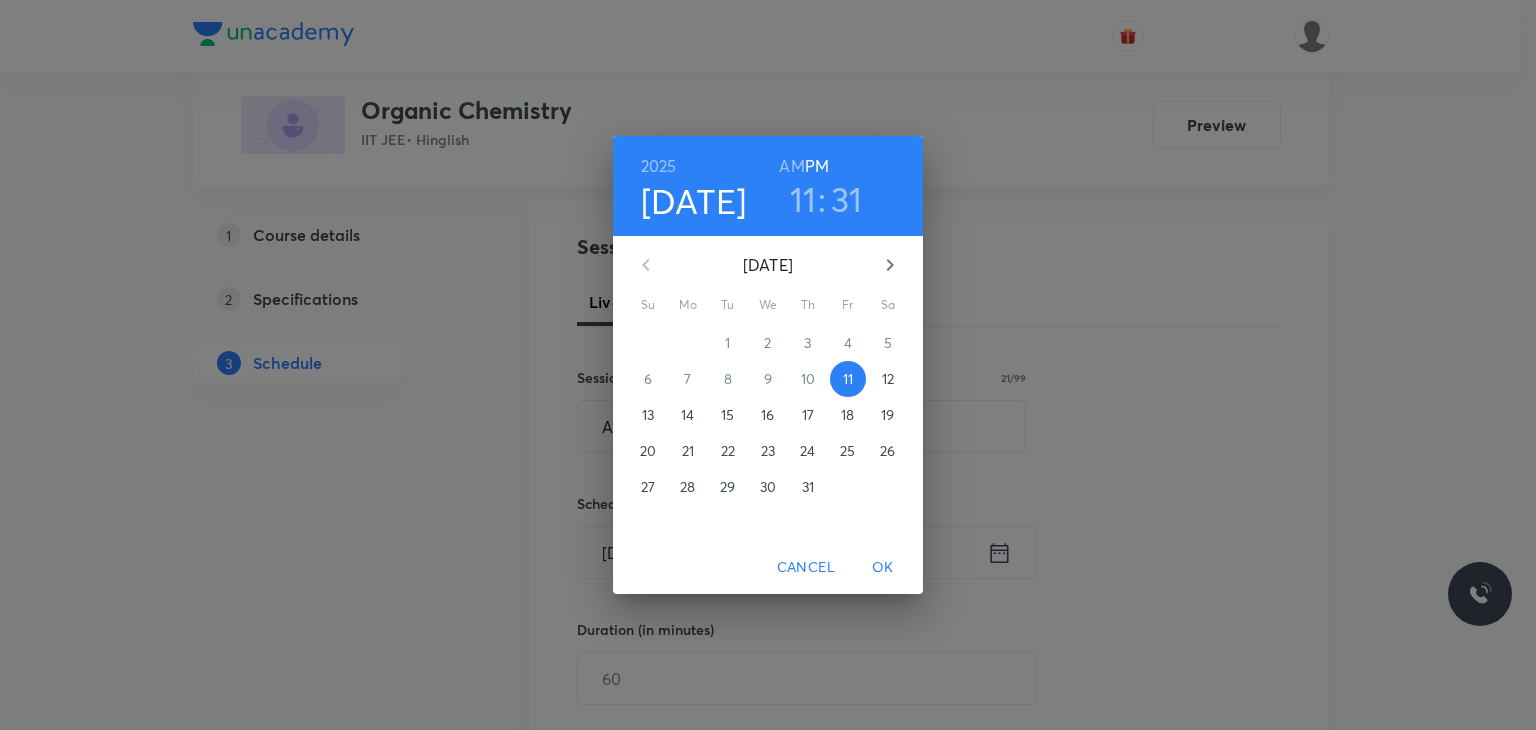 click on "11" at bounding box center (803, 199) 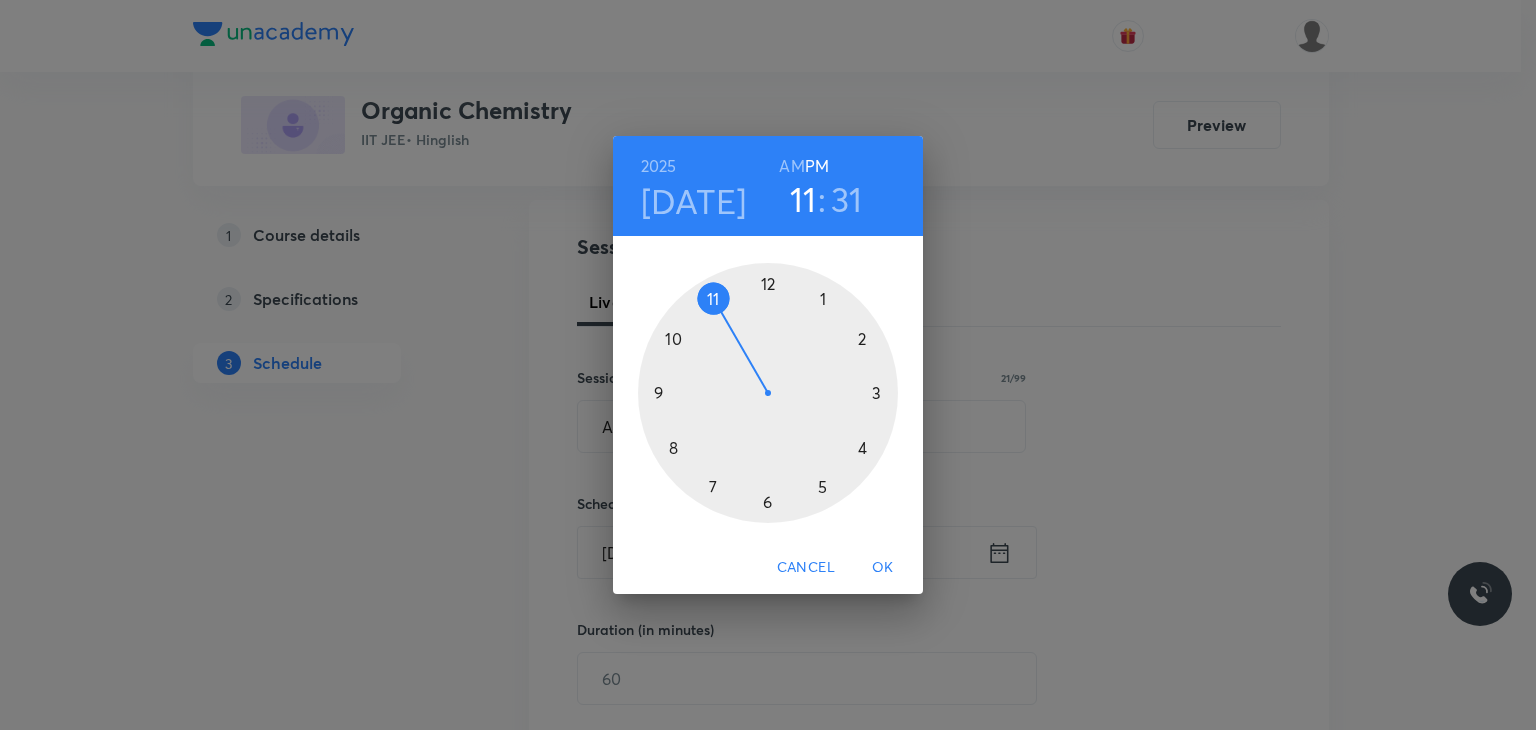 click at bounding box center (768, 393) 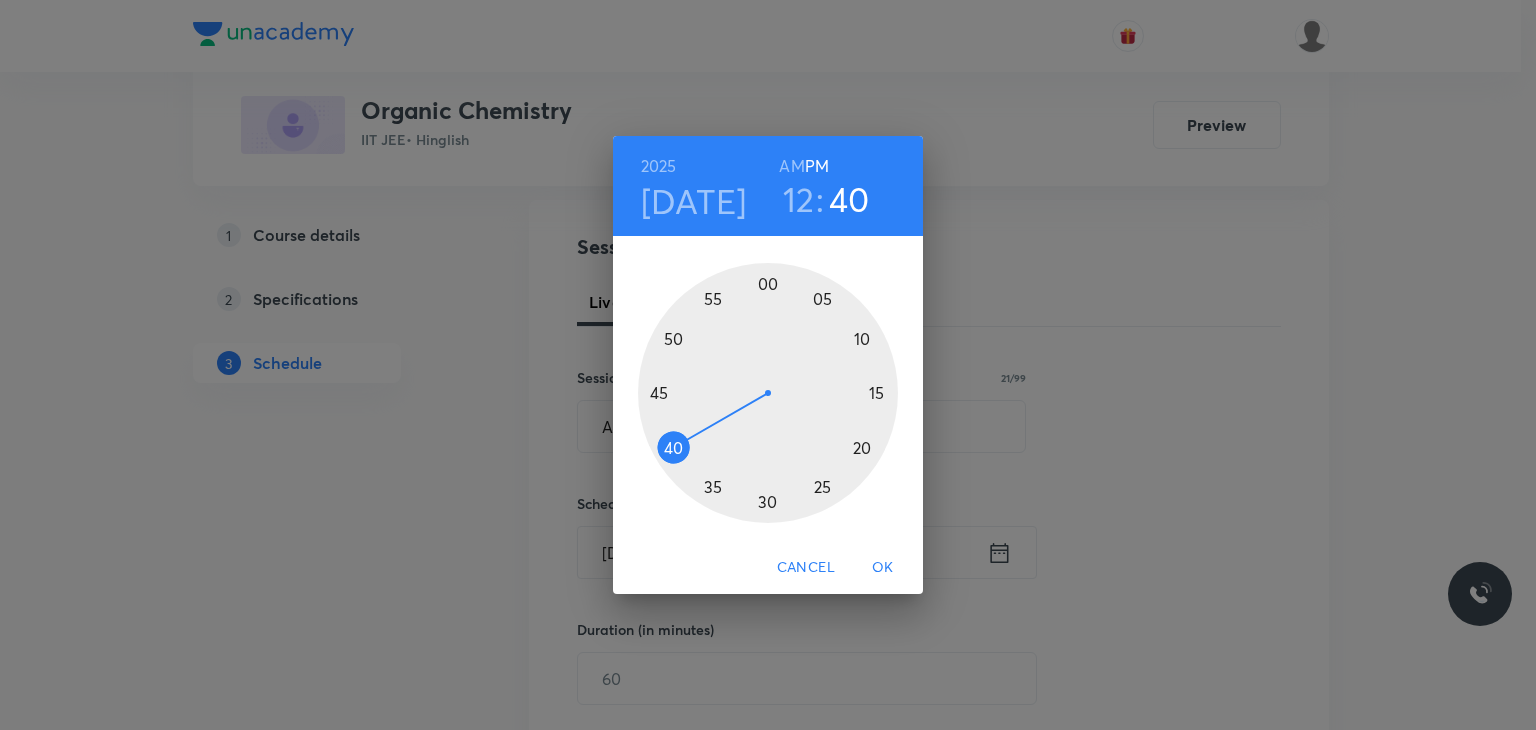 drag, startPoint x: 641, startPoint y: 466, endPoint x: 668, endPoint y: 449, distance: 31.906113 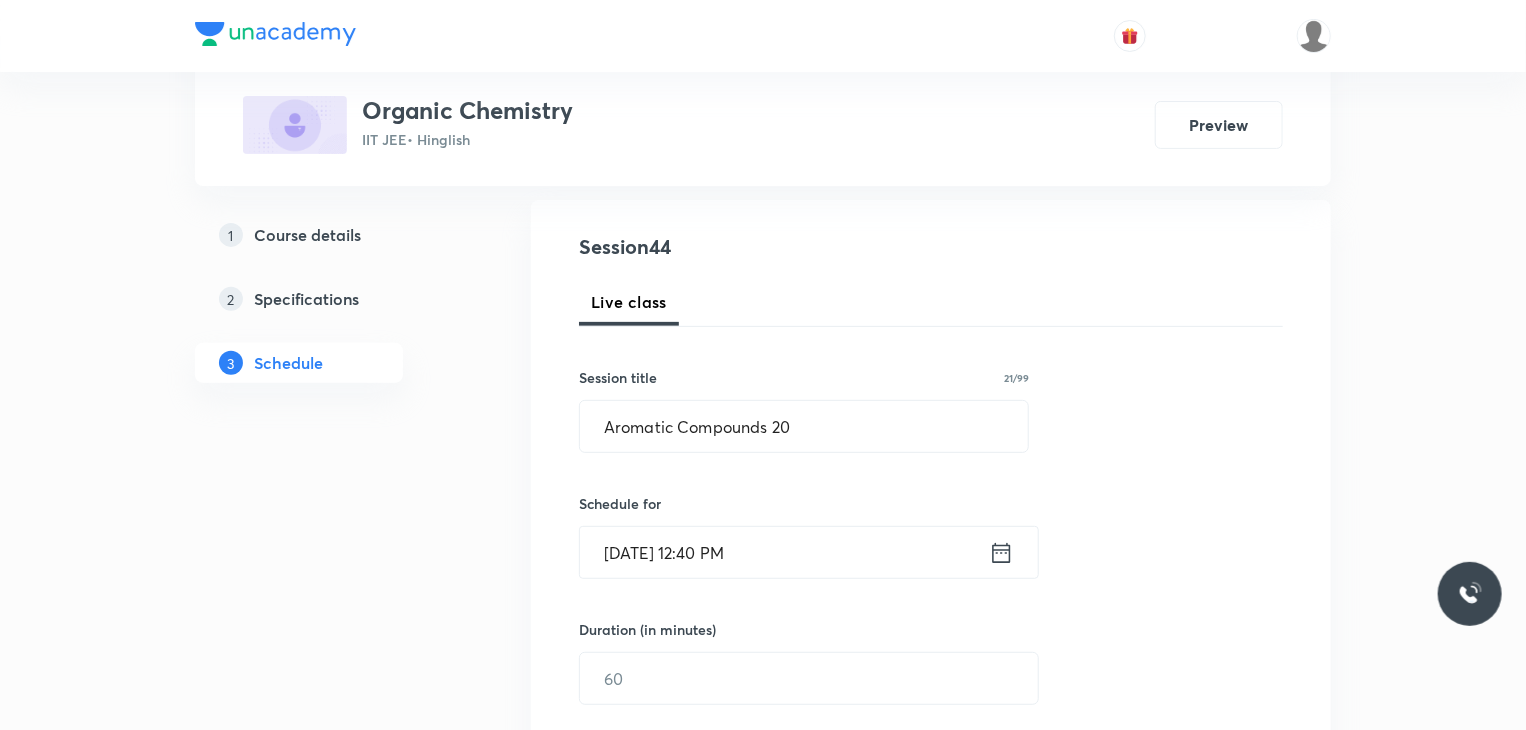 scroll, scrollTop: 300, scrollLeft: 0, axis: vertical 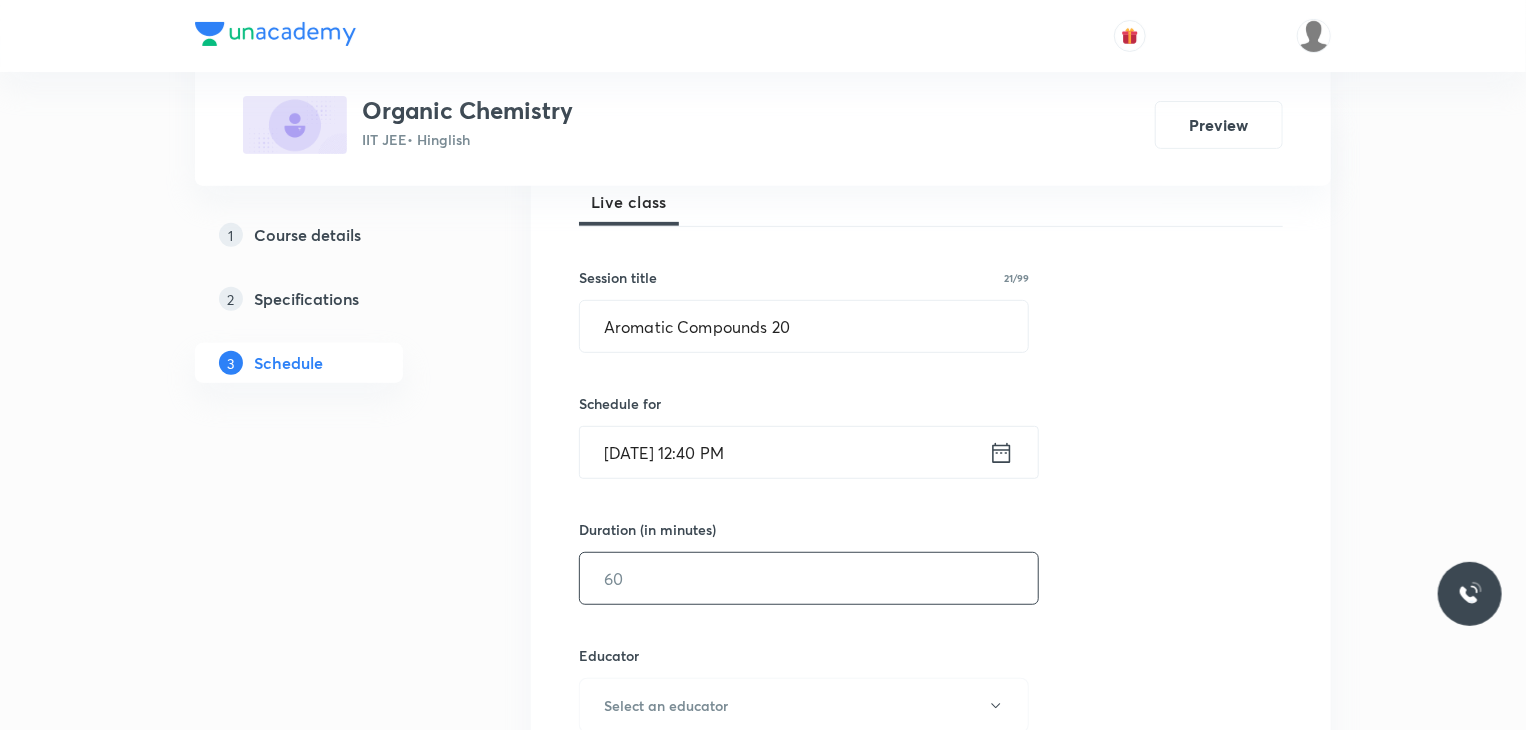 click at bounding box center [809, 578] 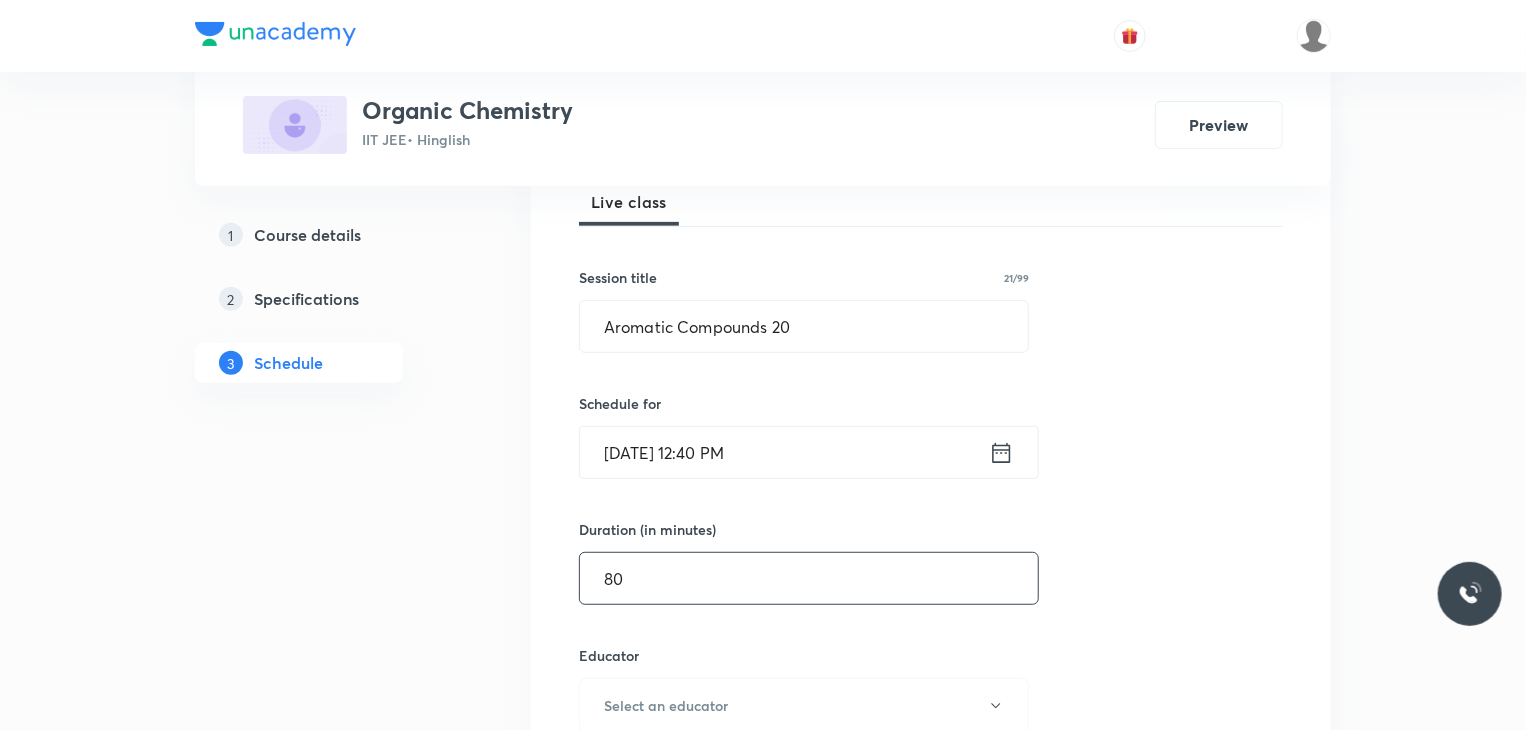 type on "80" 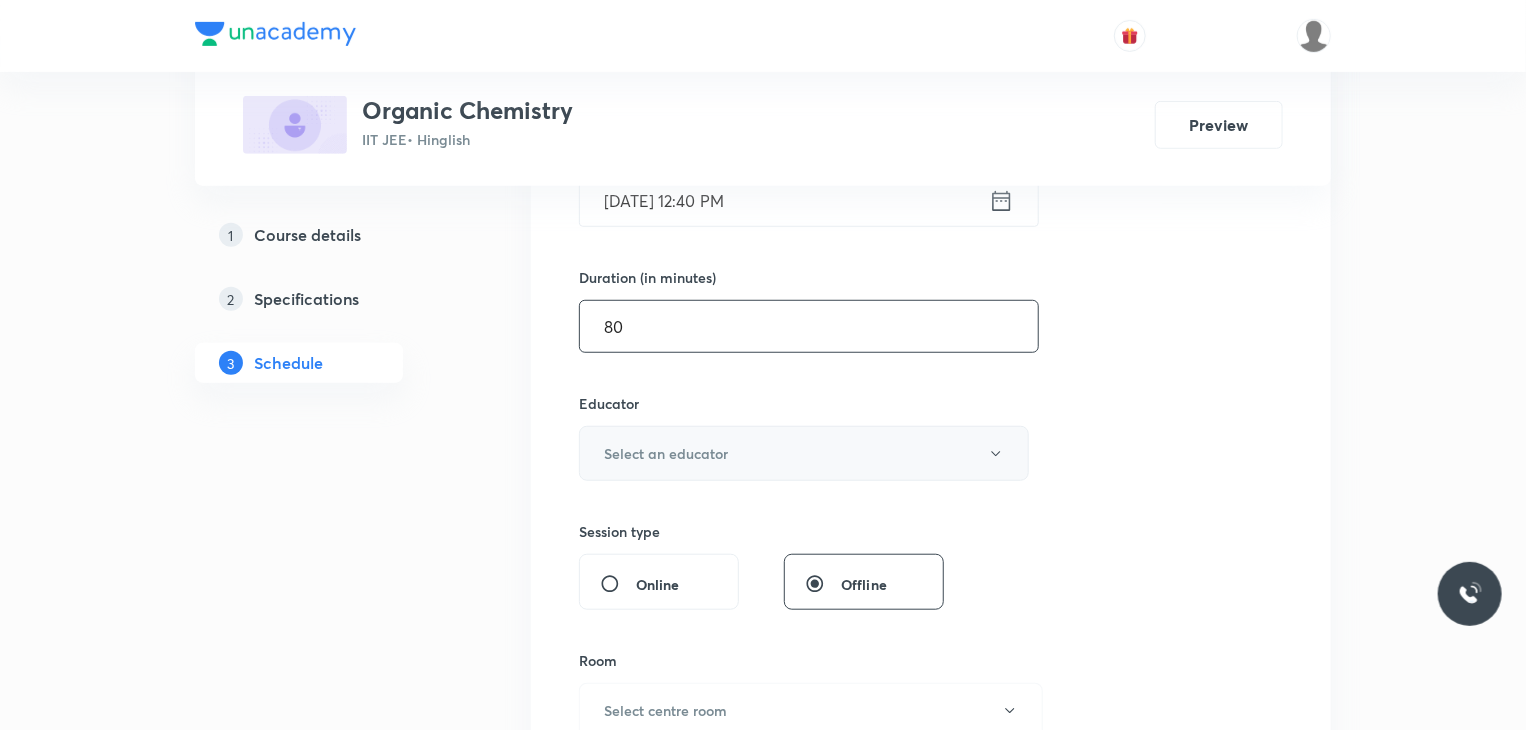 scroll, scrollTop: 600, scrollLeft: 0, axis: vertical 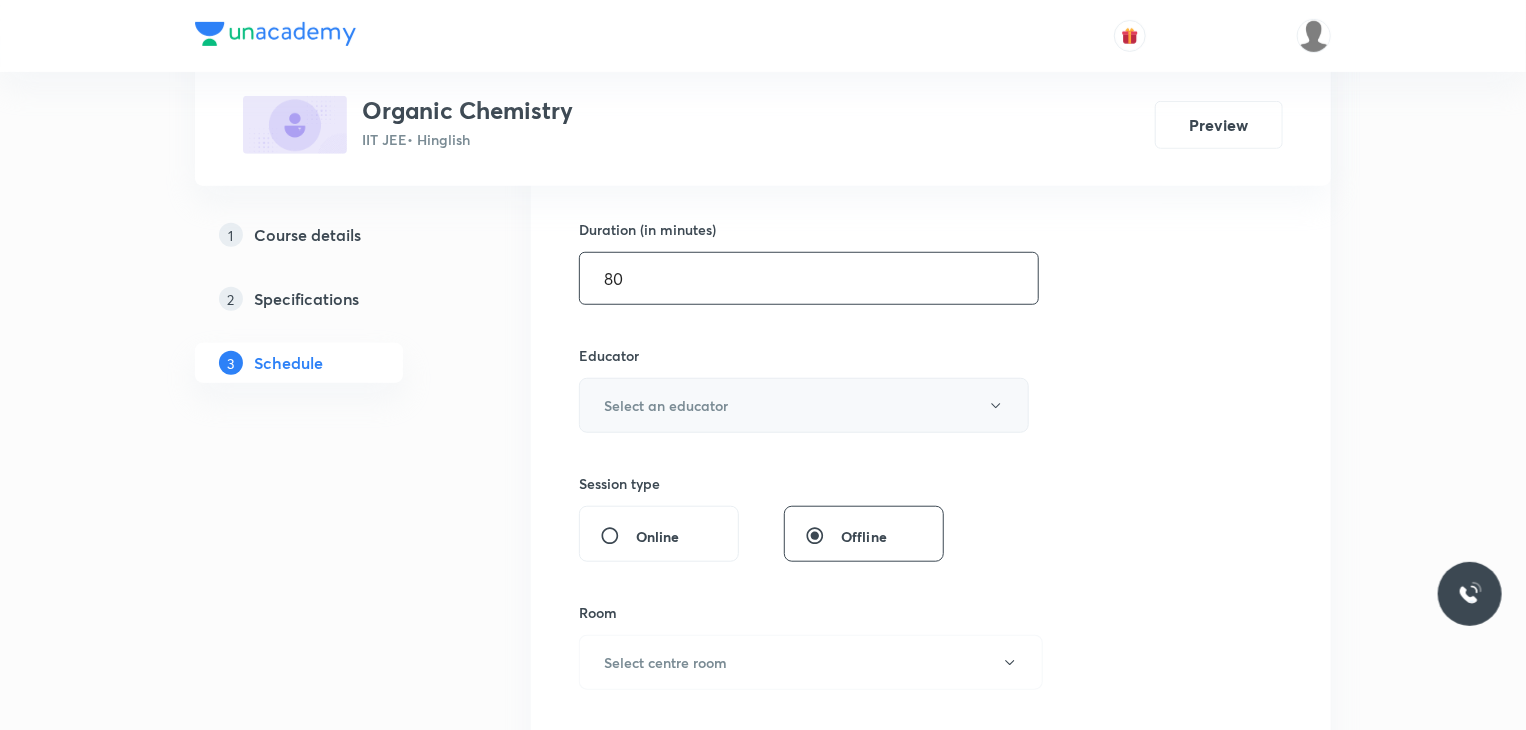 click on "Select an educator" at bounding box center (804, 405) 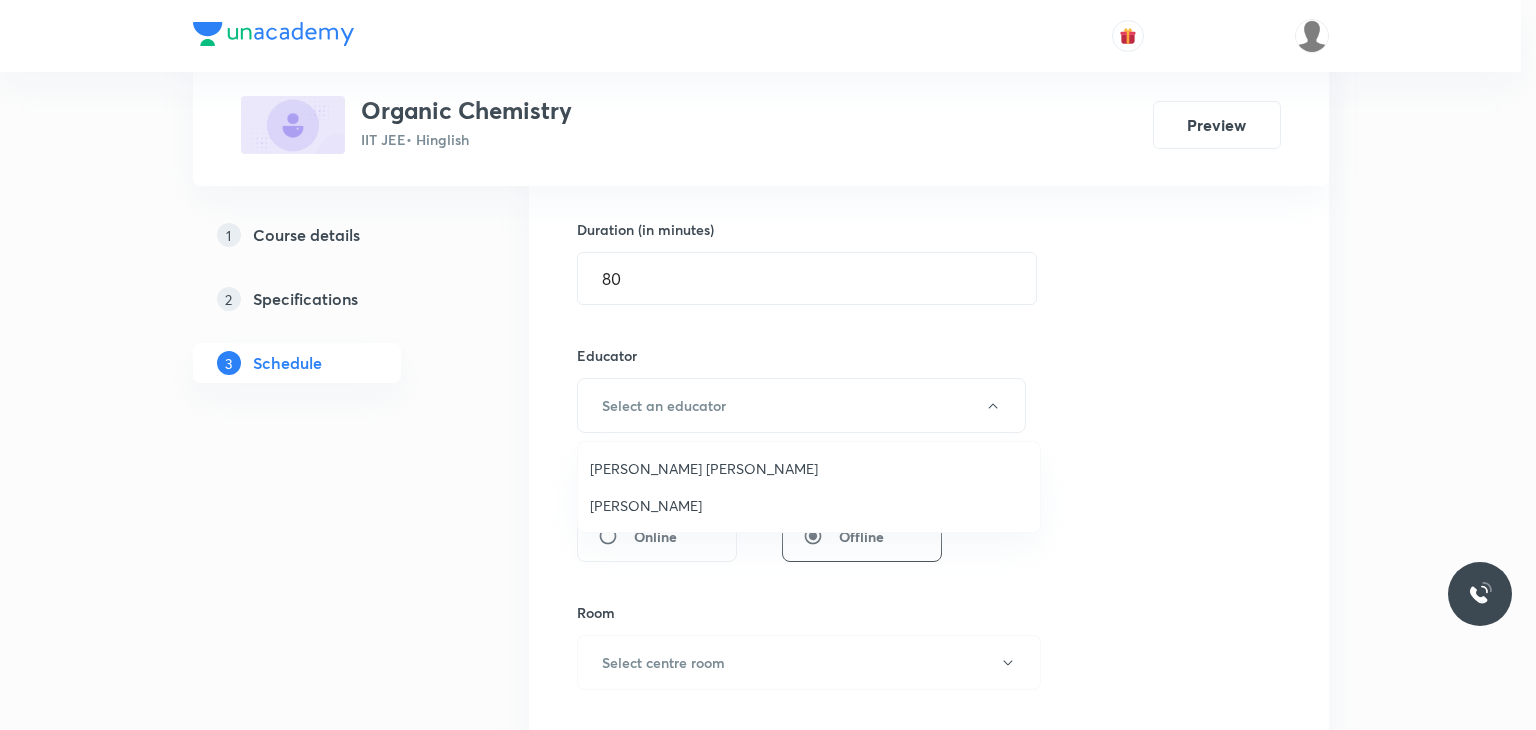 click on "Gaurav Gaurav" at bounding box center (809, 505) 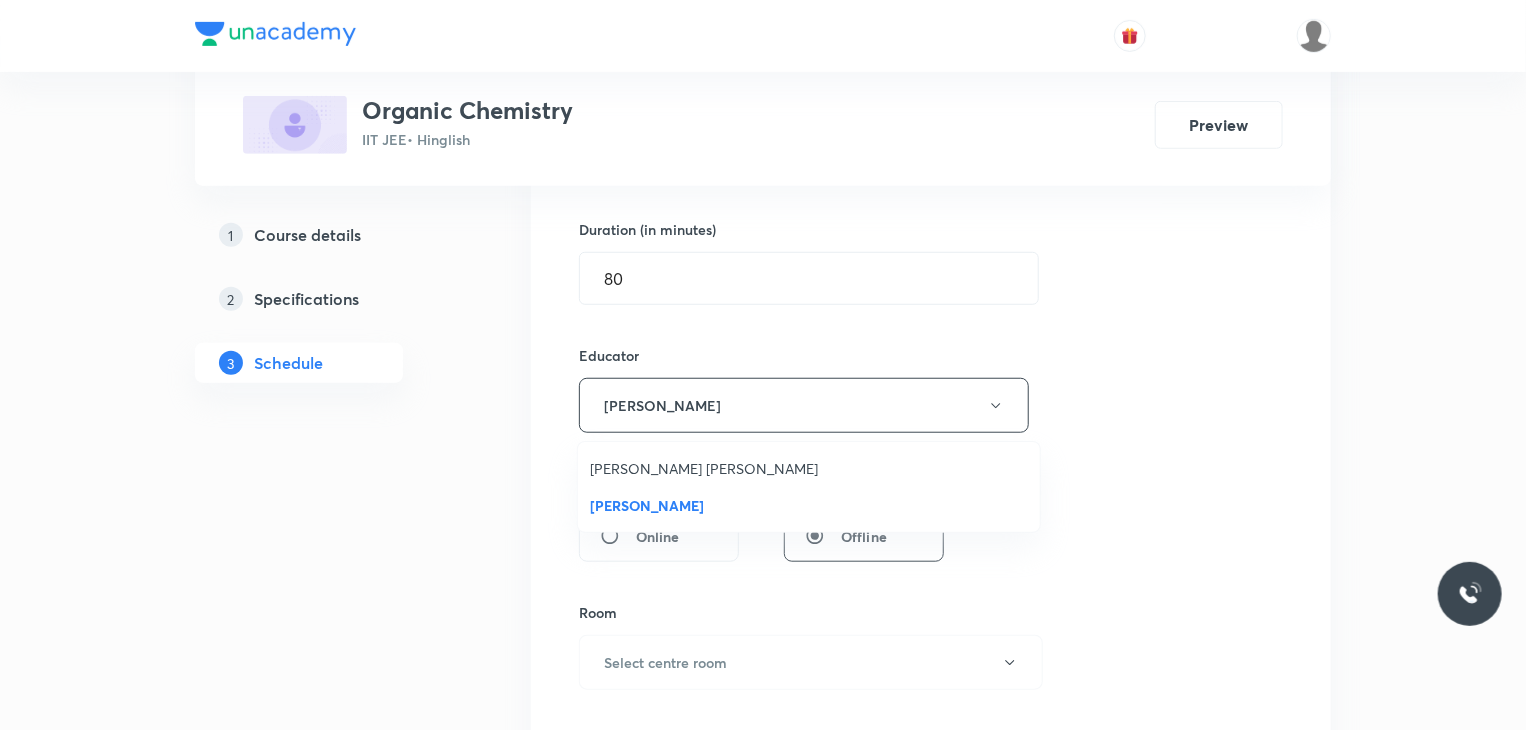type 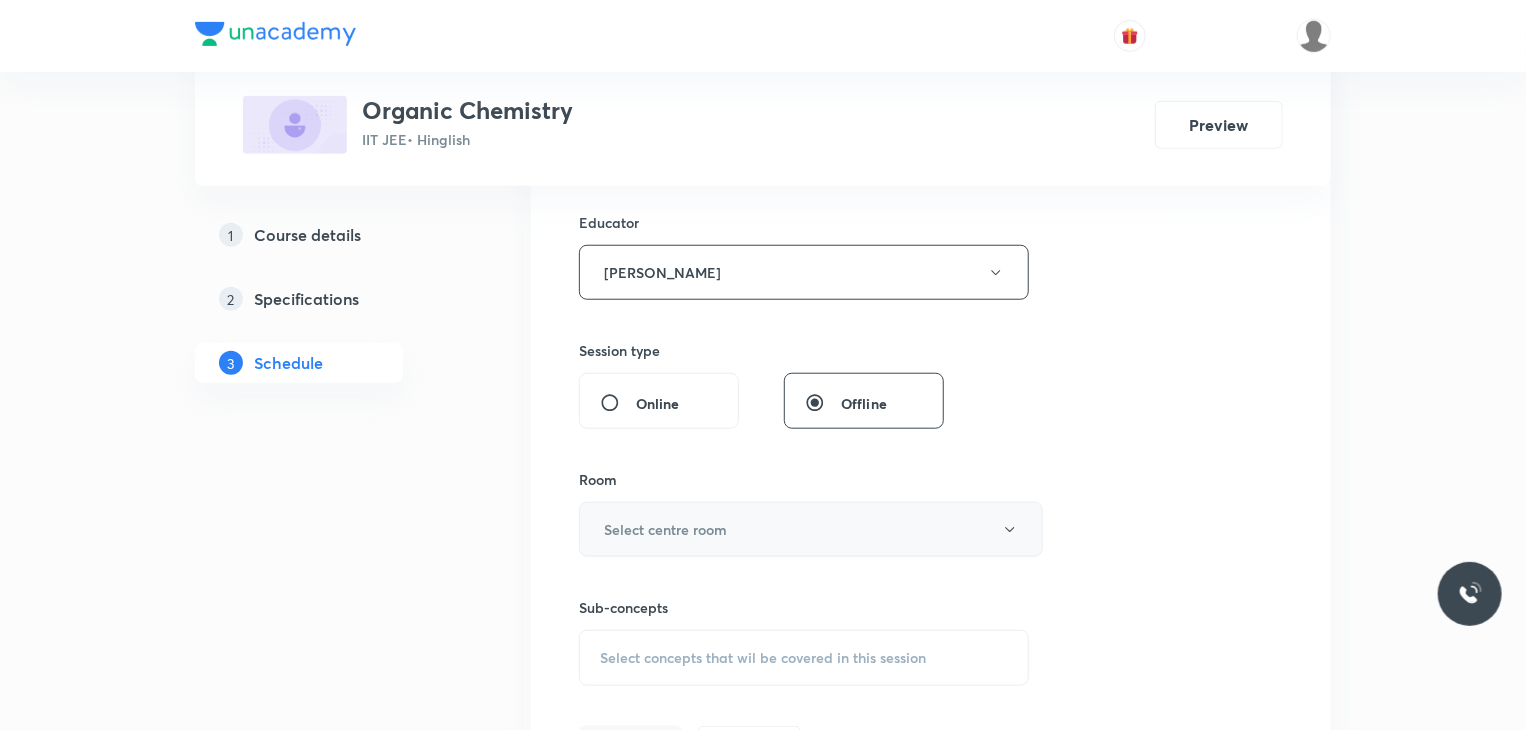 scroll, scrollTop: 800, scrollLeft: 0, axis: vertical 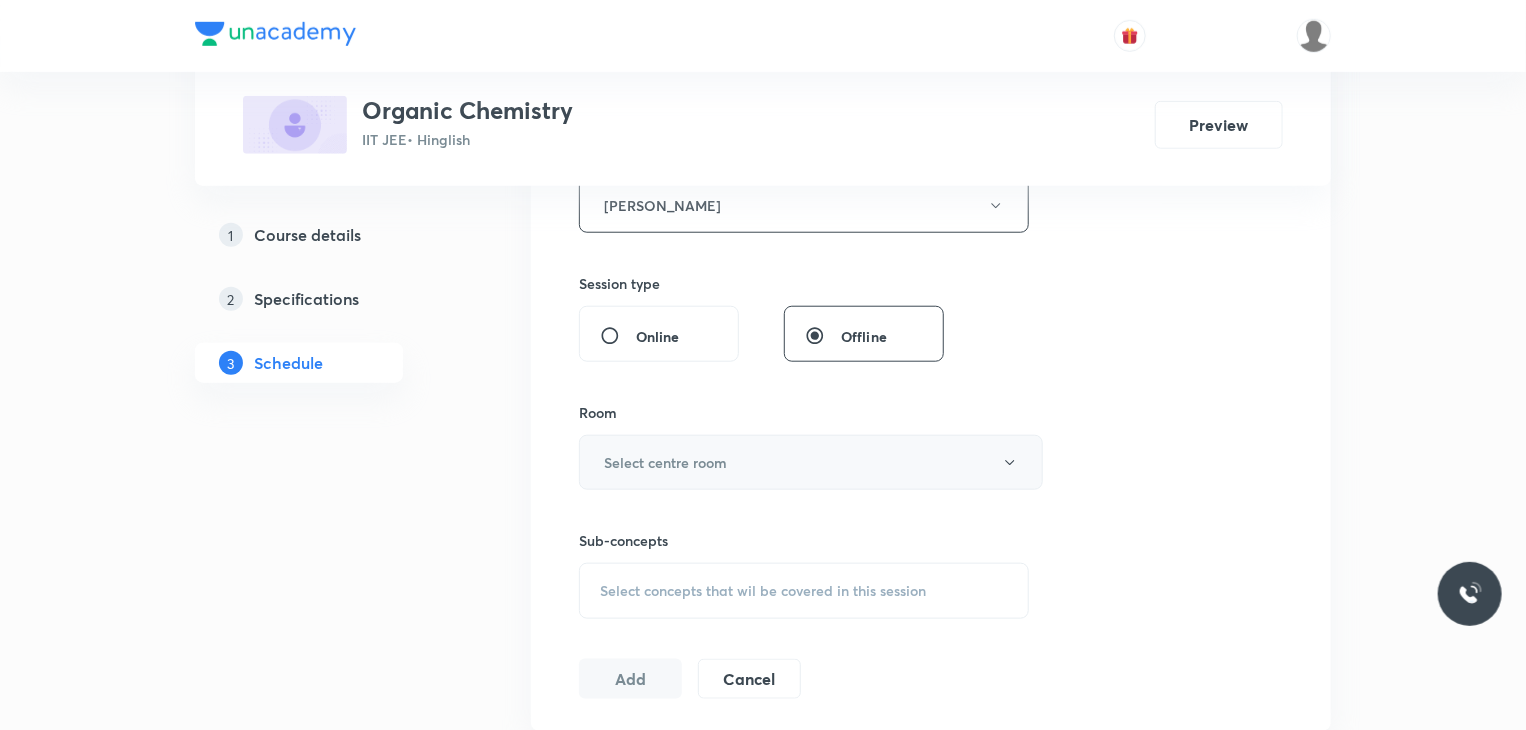 click on "Select centre room" at bounding box center (665, 462) 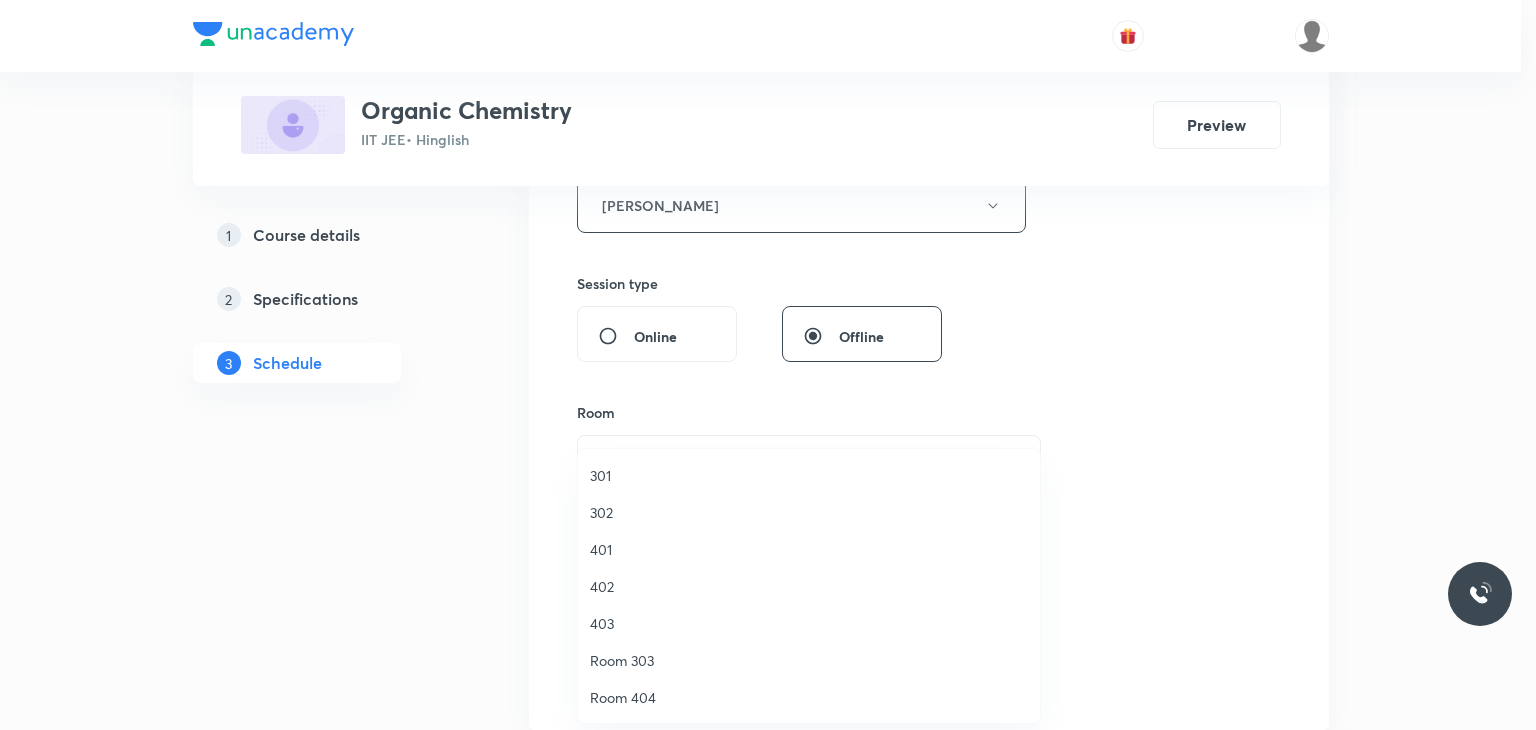 click on "401" at bounding box center [809, 549] 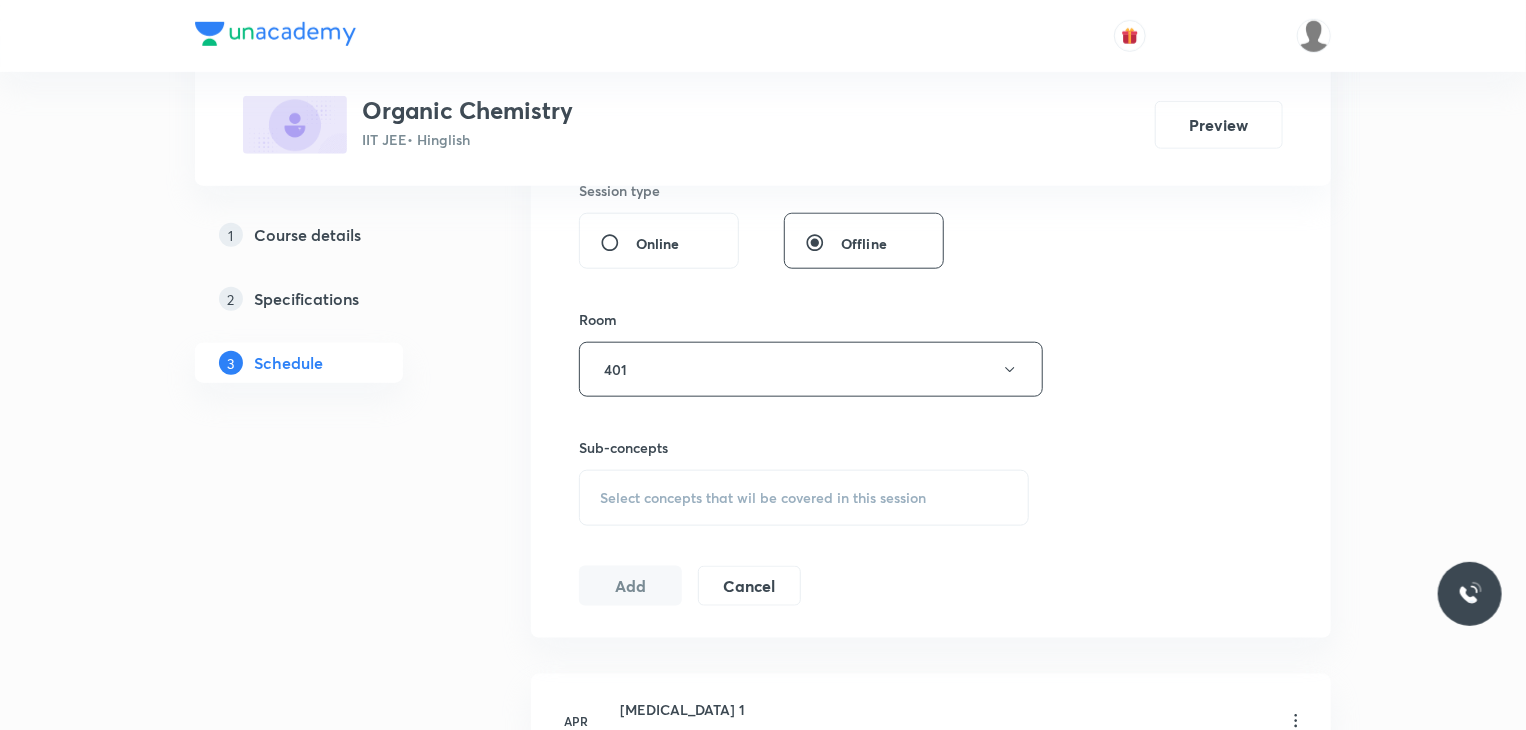 scroll, scrollTop: 1000, scrollLeft: 0, axis: vertical 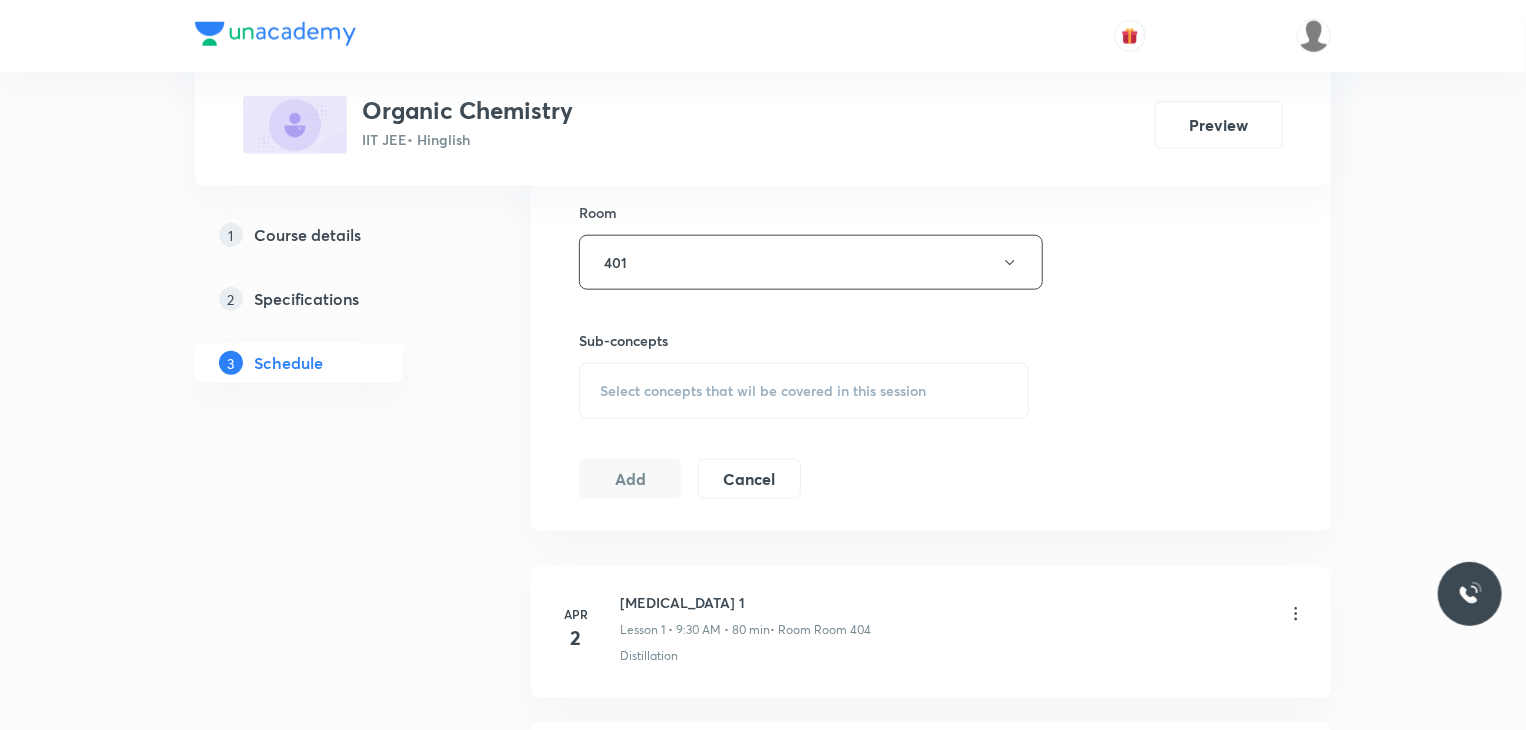 click on "Sub-concepts" at bounding box center (804, 340) 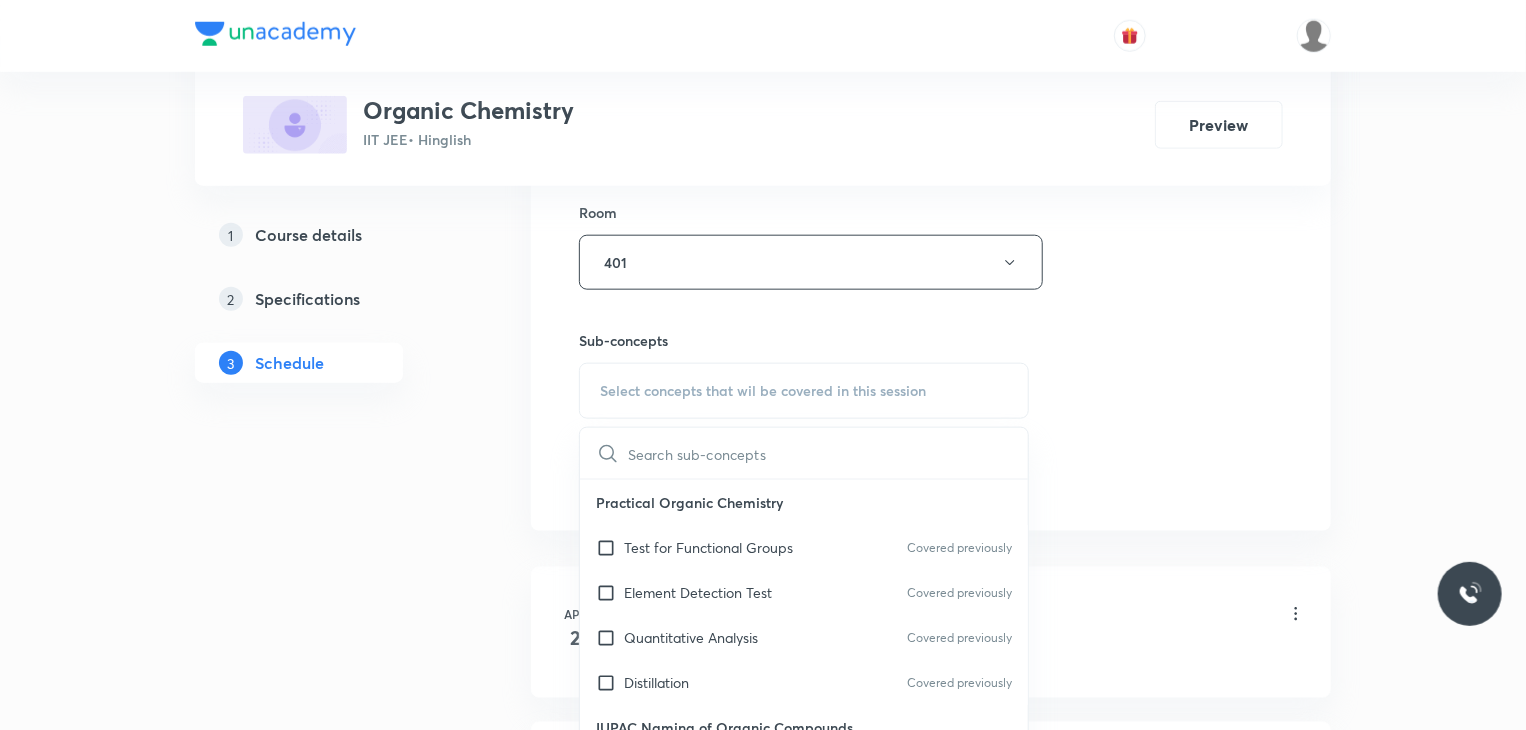 drag, startPoint x: 781, startPoint y: 553, endPoint x: 1264, endPoint y: 371, distance: 516.1521 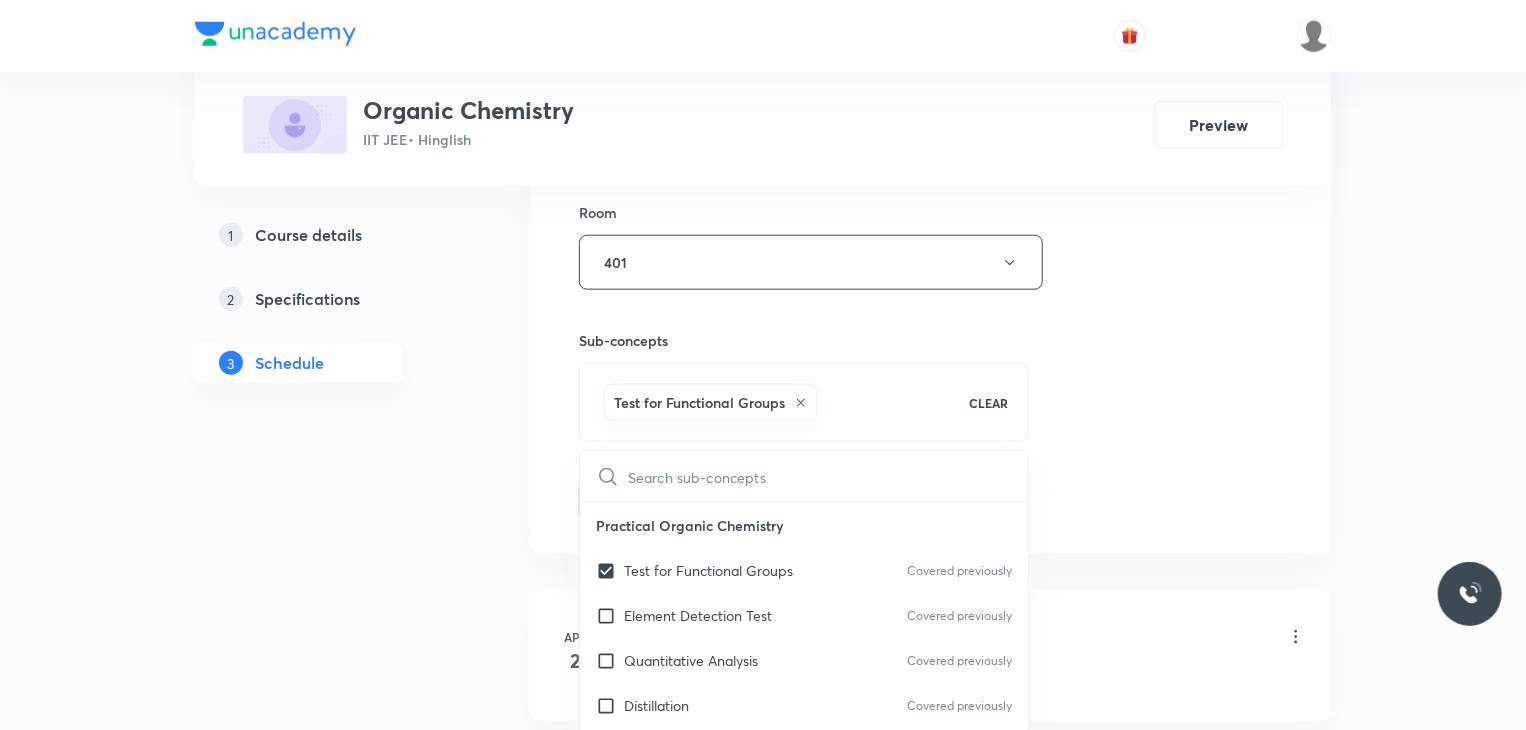 click on "Session  44 Live class Session title 21/99 Aromatic Compounds 20 ​ Schedule for Jul 11, 2025, 12:40 PM ​ Duration (in minutes) 80 ​ Educator Gaurav Gaurav   Session type Online Offline Room 401 Sub-concepts Test for Functional Groups CLEAR ​ Practical Organic Chemistry Test for Functional Groups Covered previously Element Detection Test Covered previously Quantitative Analysis Covered previously Distillation Covered previously IUPAC Naming of Organic Compounds Classification Of Organic Compounds Naming Of Saturated Hydrocarbons Naming Of Unsaturated Hydrocarbons Naming Of Cyclic Hydrocarbons Naming Of Compounds Containing Functional Groups Naming Of Aromatic Compounds Degree Of Unsaturation Structural Isomerism Basics of Molecule Presentation IUPAC Naming General Organic Chemistry  Existence Of Carbenes Introduction: How Radicals  Form And How They React Reactions And Their Mechanisms Development Of The Science Of  Organic Chemistry  Formation Of Carbenes Homolytic Bond Dissociation Energies (ΔH°)" at bounding box center [931, -23] 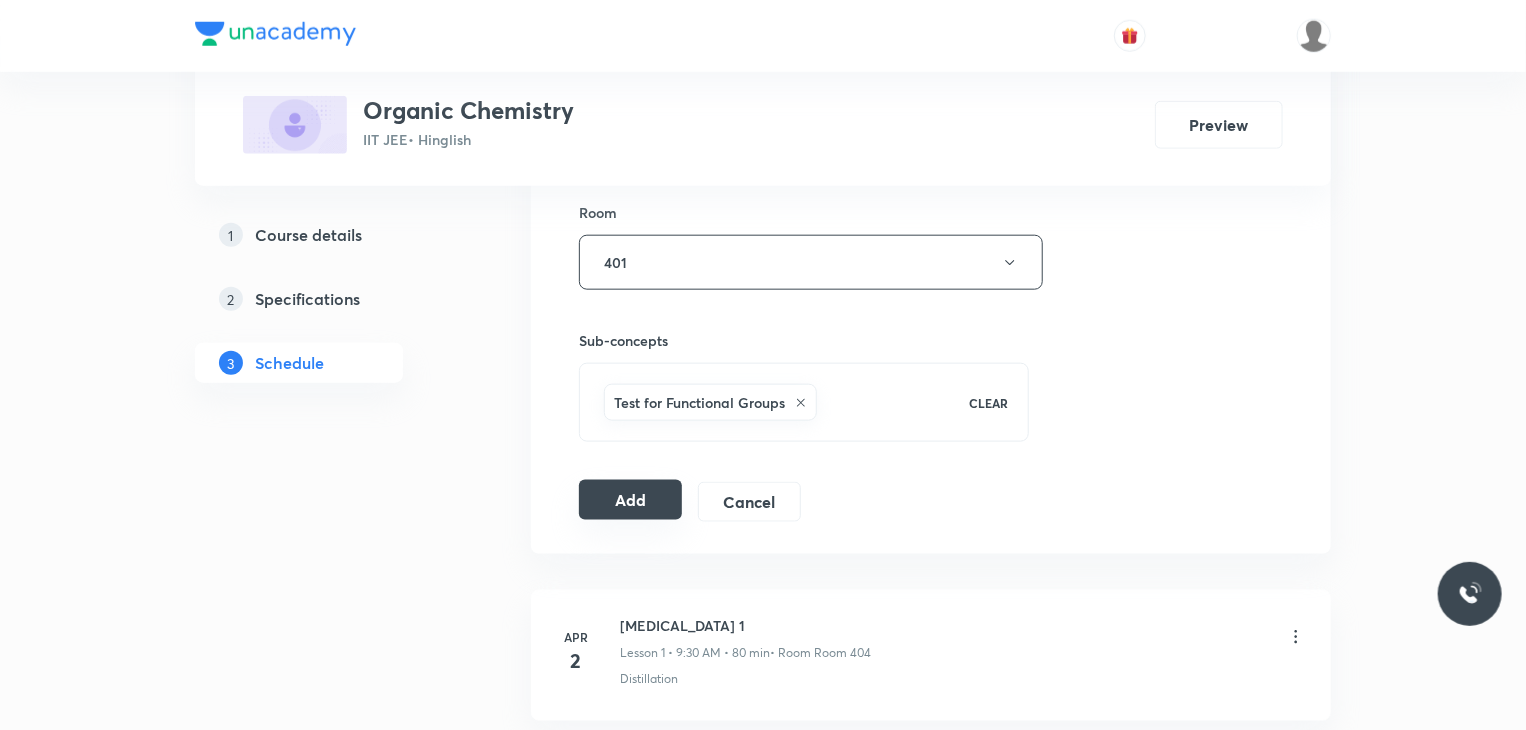 click on "Add" at bounding box center (630, 500) 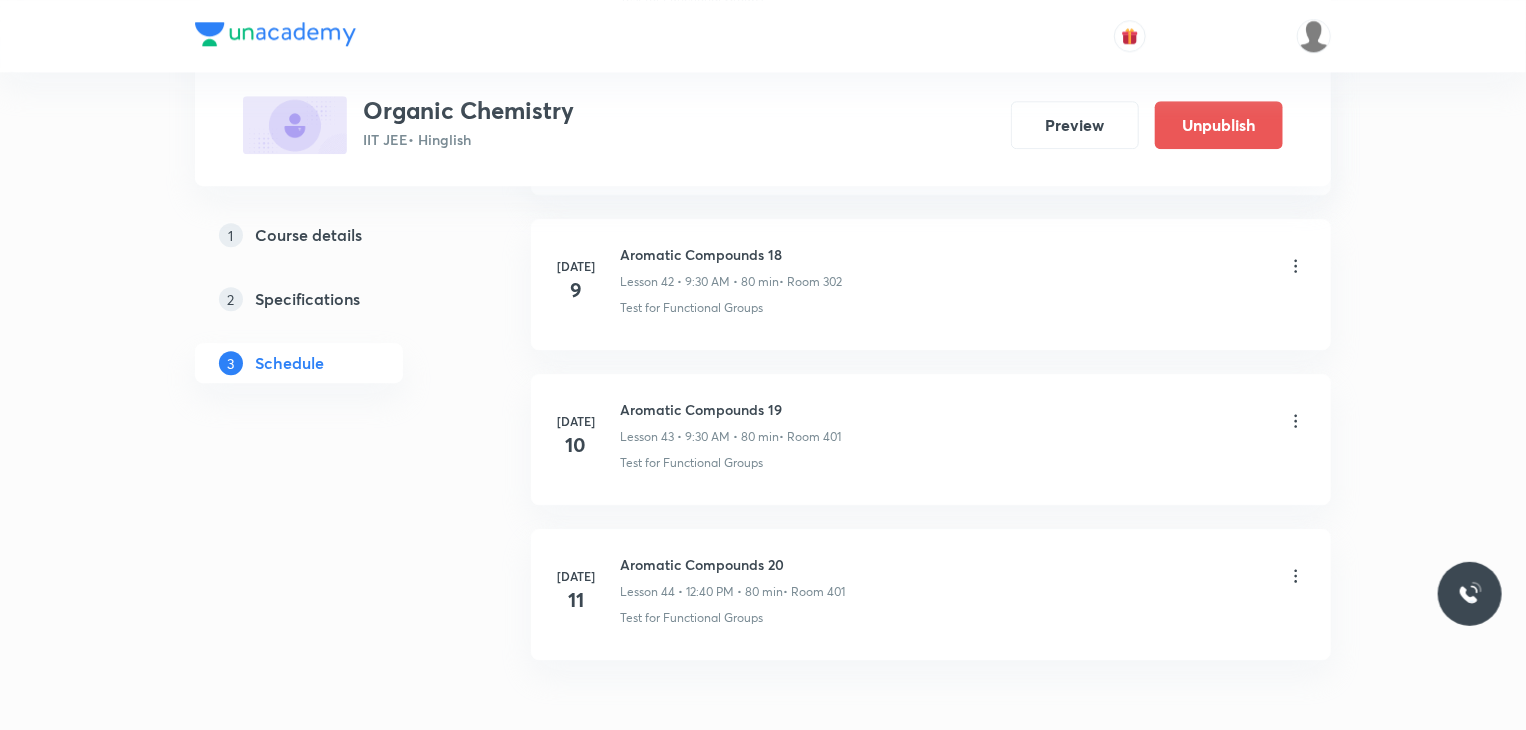 scroll, scrollTop: 6757, scrollLeft: 0, axis: vertical 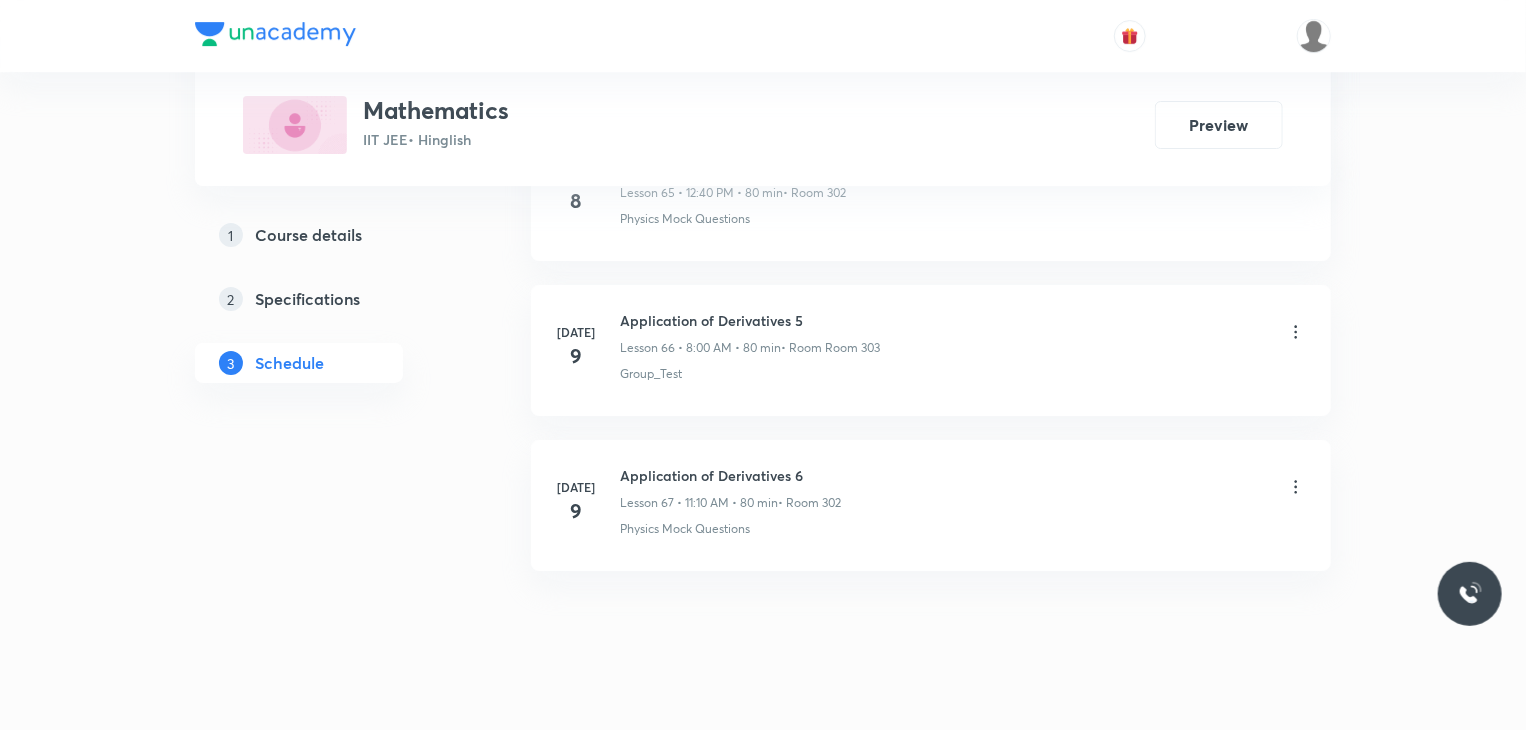 click on "Application of Derivatives 6" at bounding box center [730, 475] 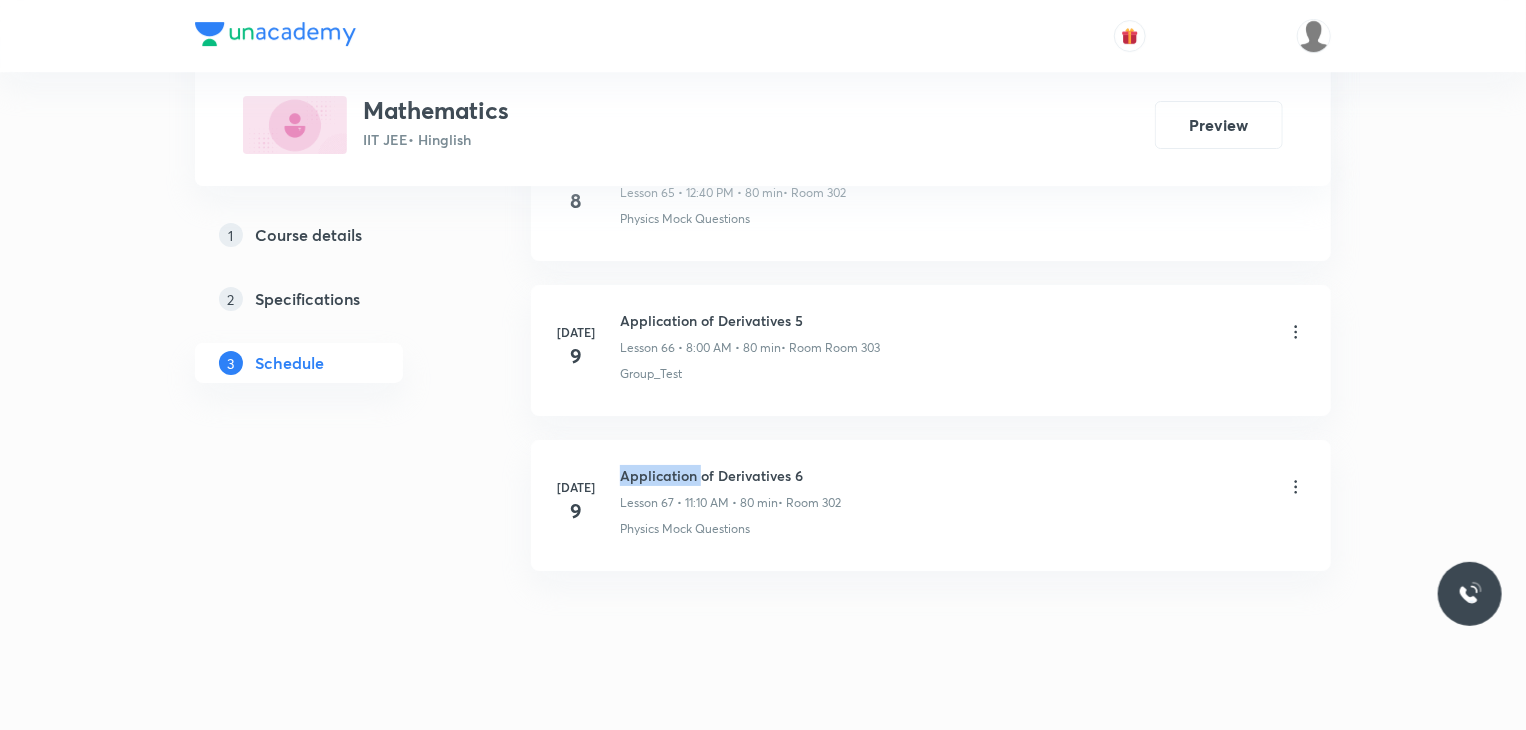 click on "Application of Derivatives 6" at bounding box center (730, 475) 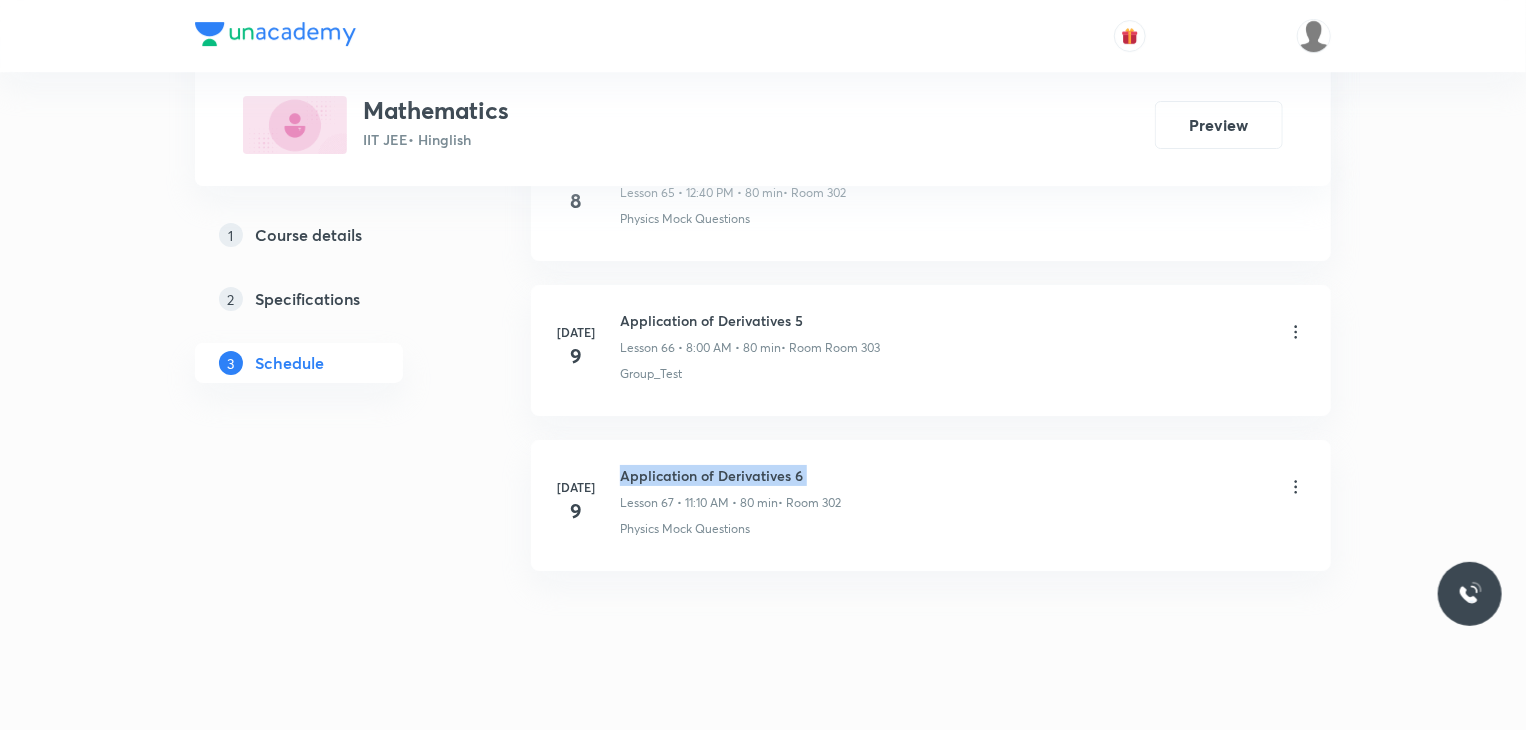 click on "Application of Derivatives 6" at bounding box center [730, 475] 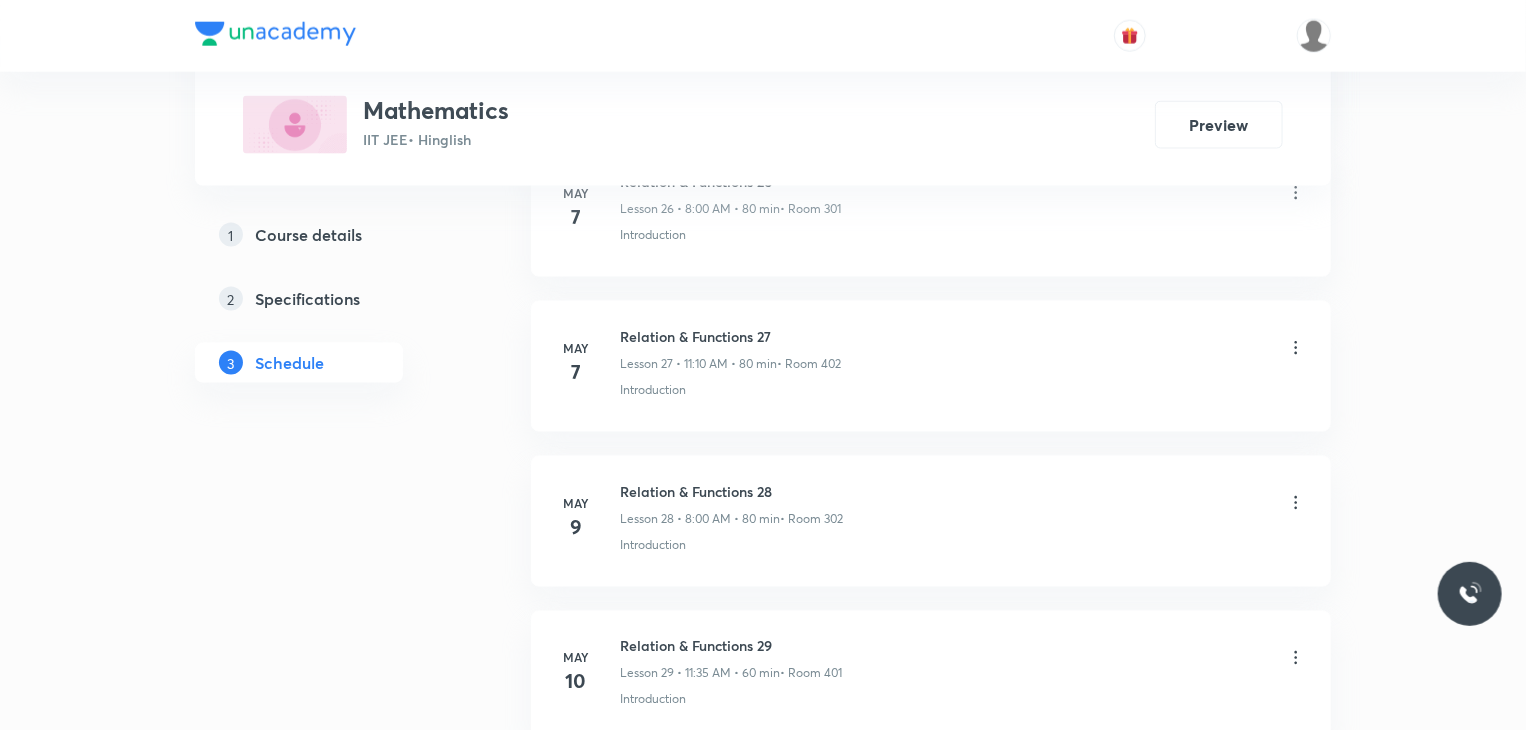 scroll, scrollTop: 0, scrollLeft: 0, axis: both 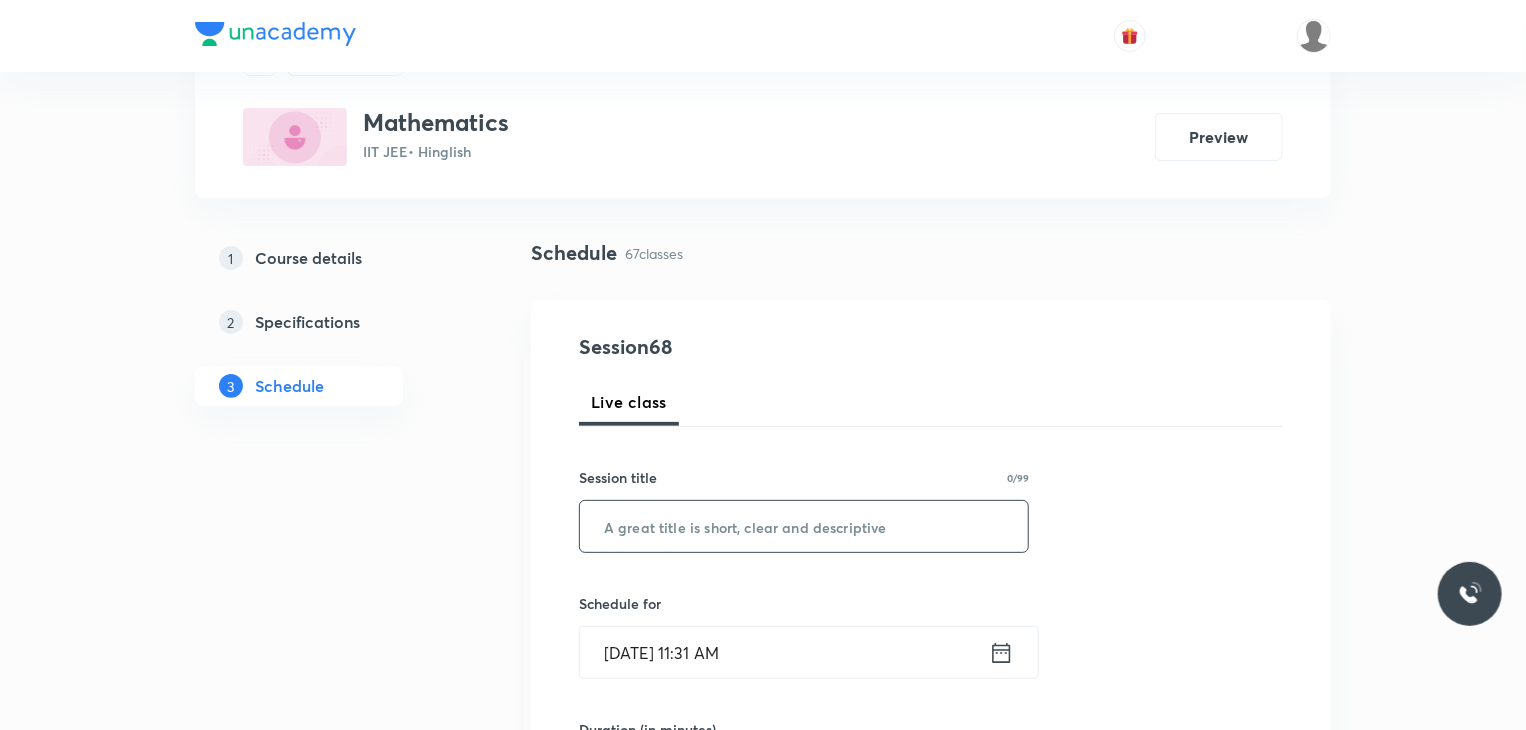 click at bounding box center [804, 526] 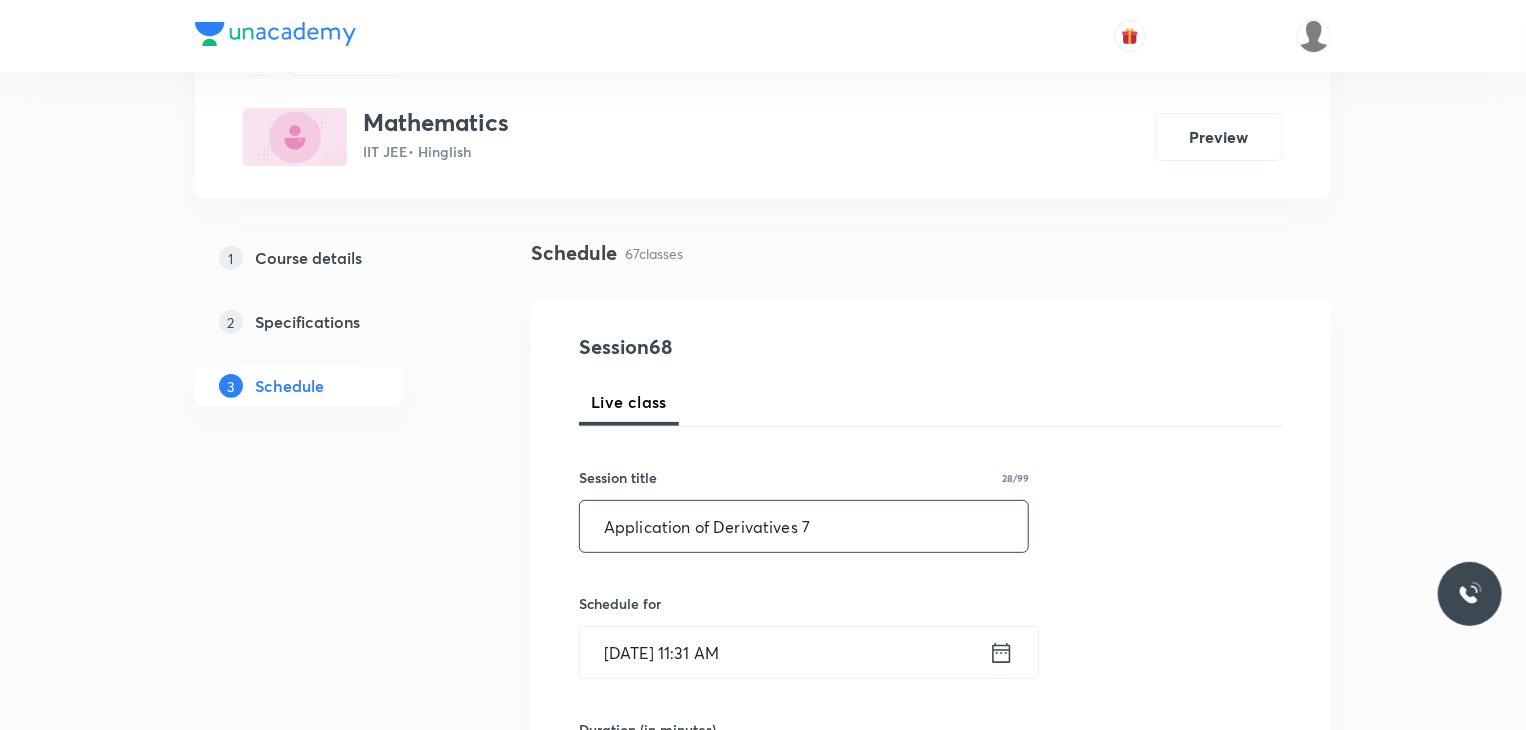 scroll, scrollTop: 400, scrollLeft: 0, axis: vertical 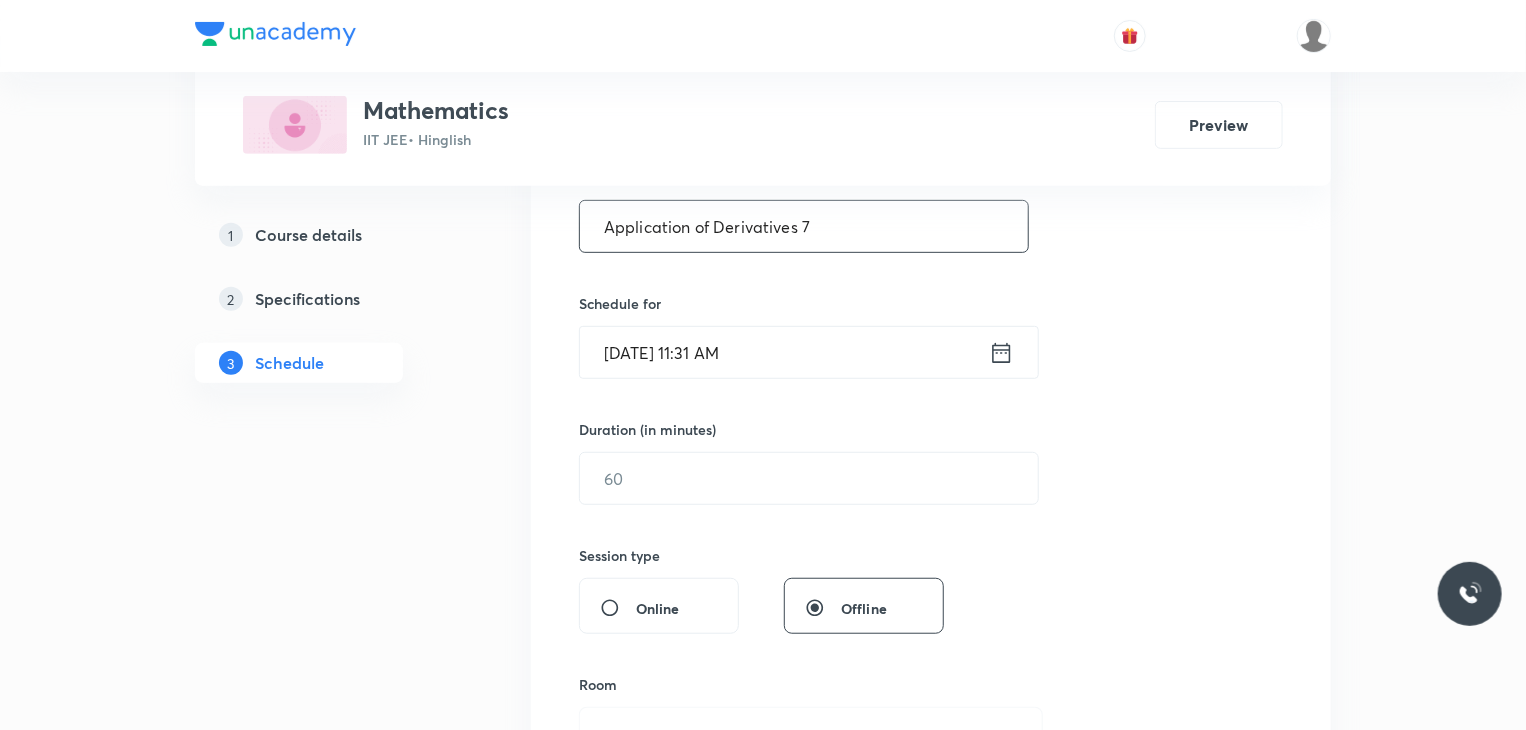 type on "Application of Derivatives 7" 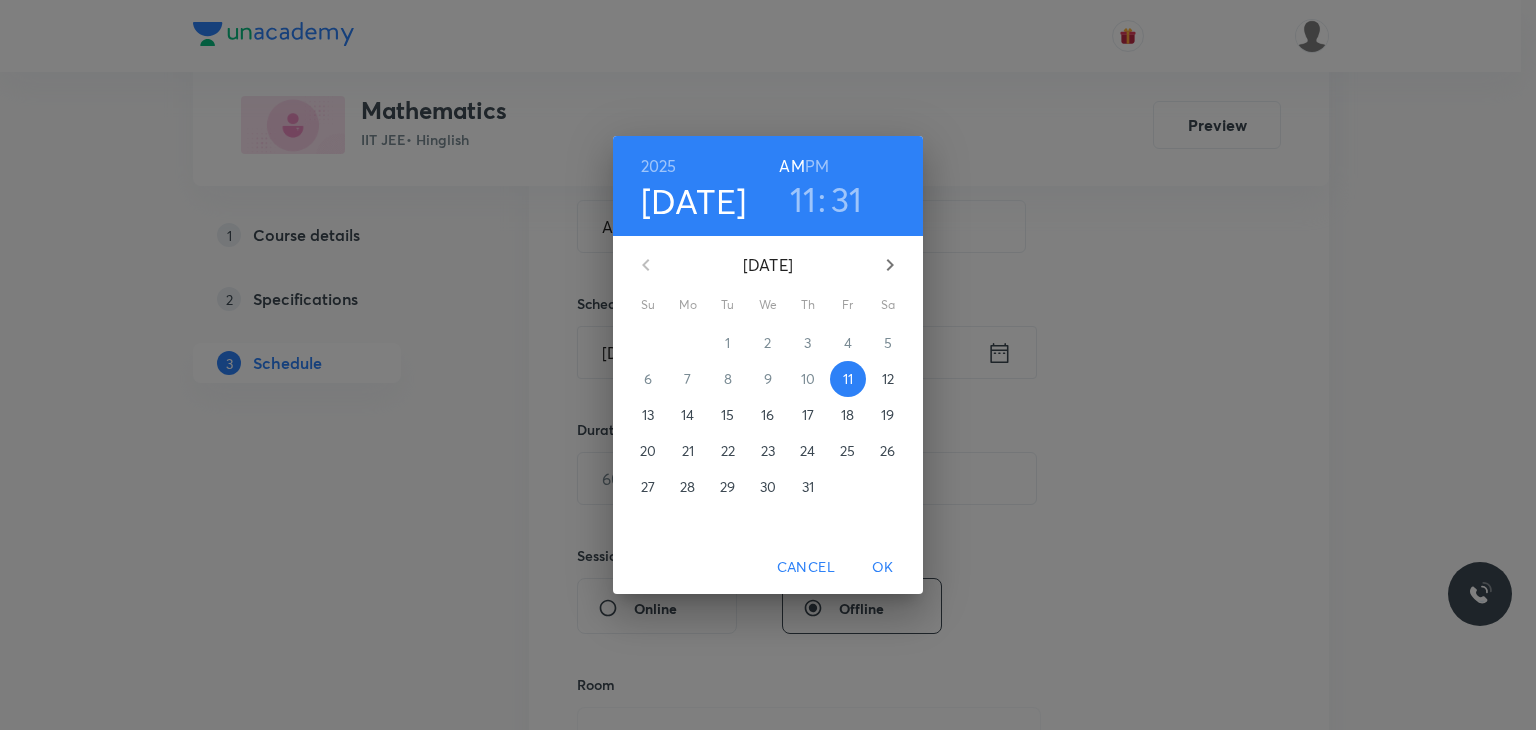click on "[DATE] 11 : 31 AM PM" at bounding box center [768, 186] 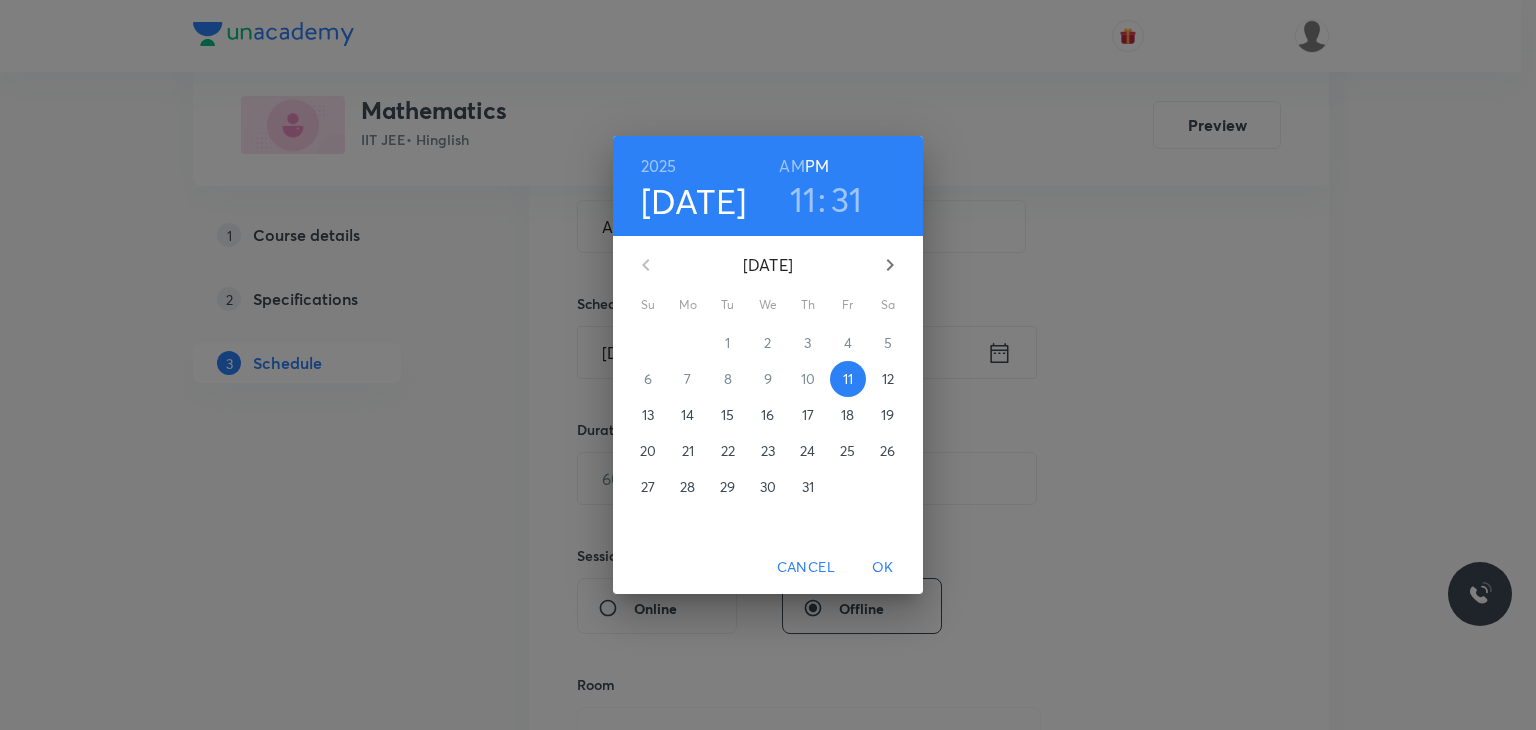 click on "11" at bounding box center (803, 199) 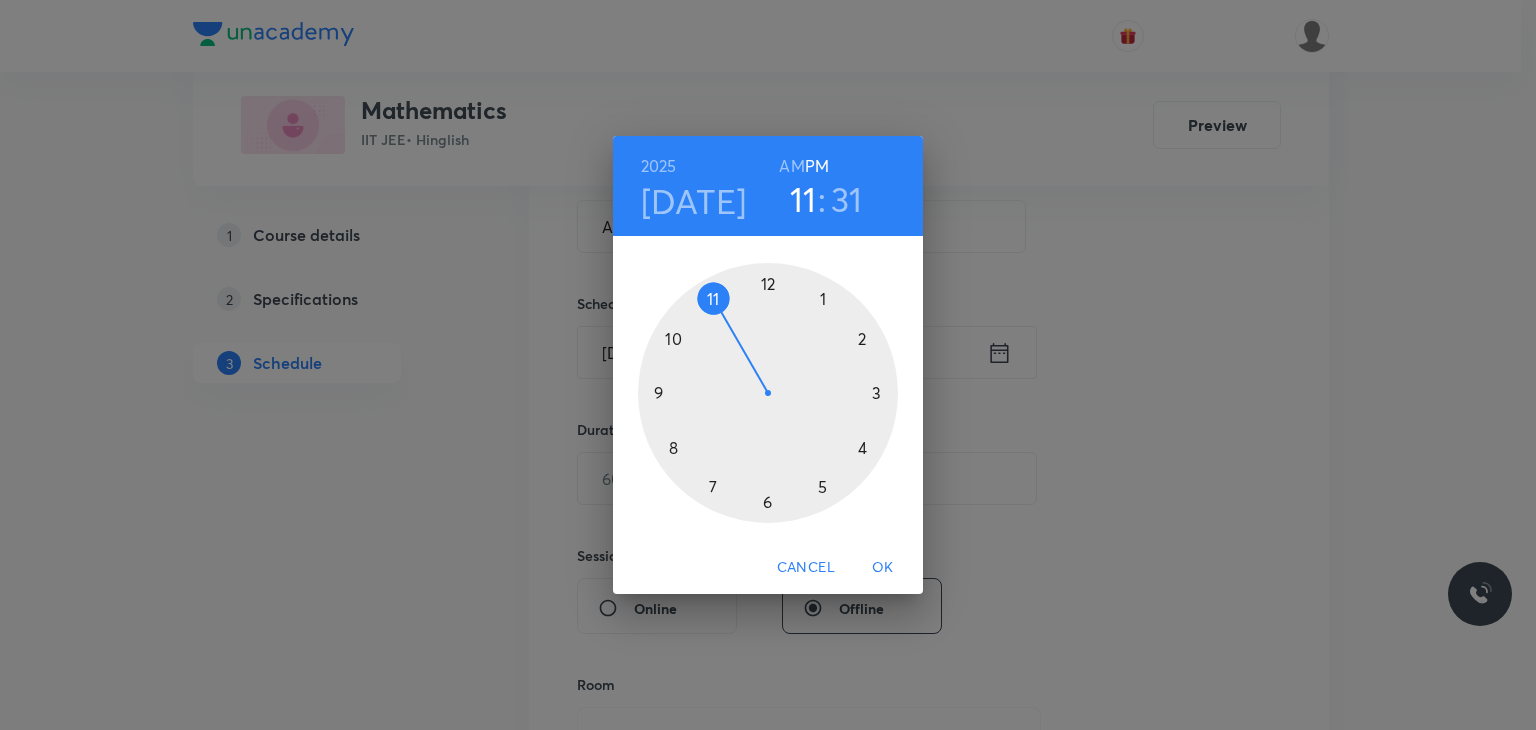 click on "1 2 3 4 5 6 7 8 9 10 11 12" at bounding box center [768, 388] 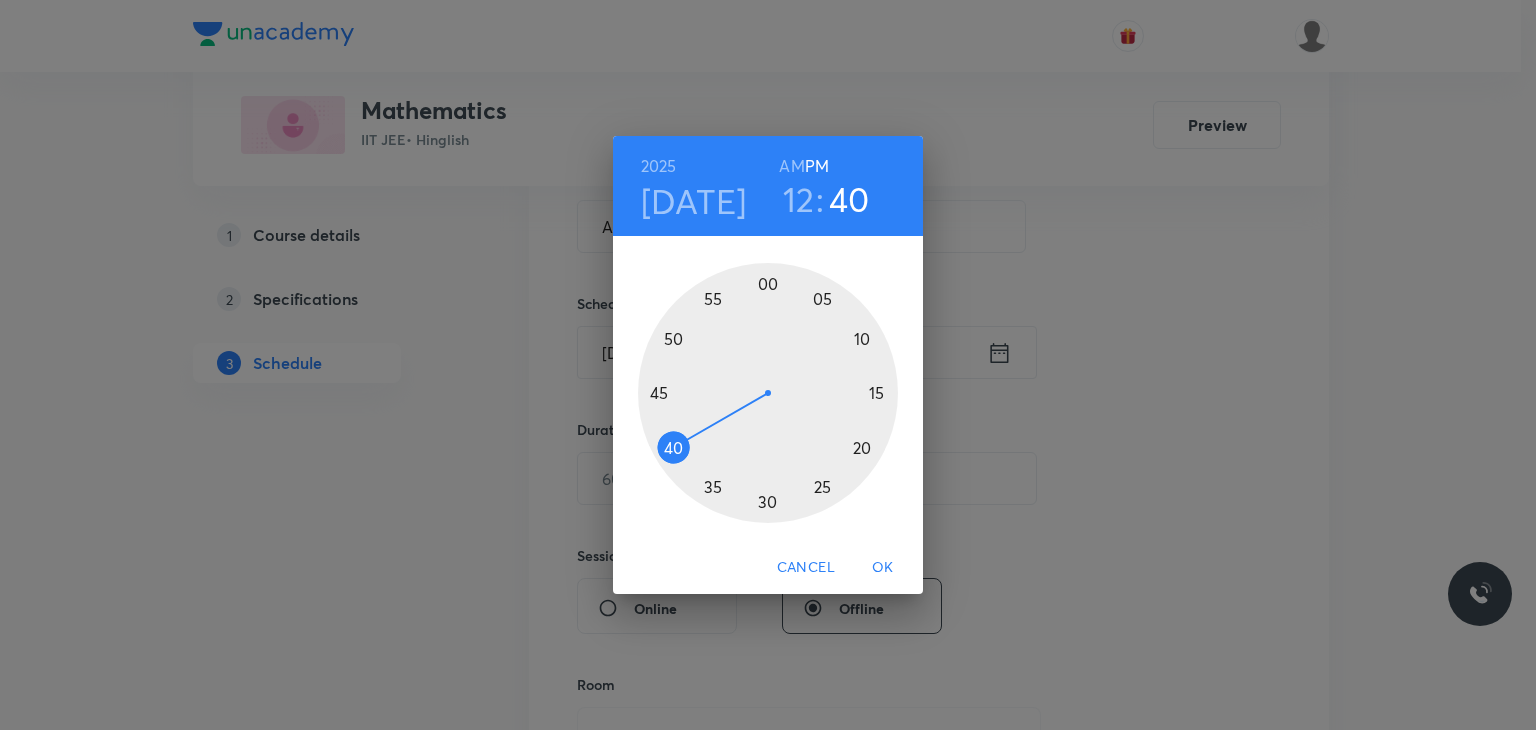 drag, startPoint x: 692, startPoint y: 425, endPoint x: 678, endPoint y: 445, distance: 24.41311 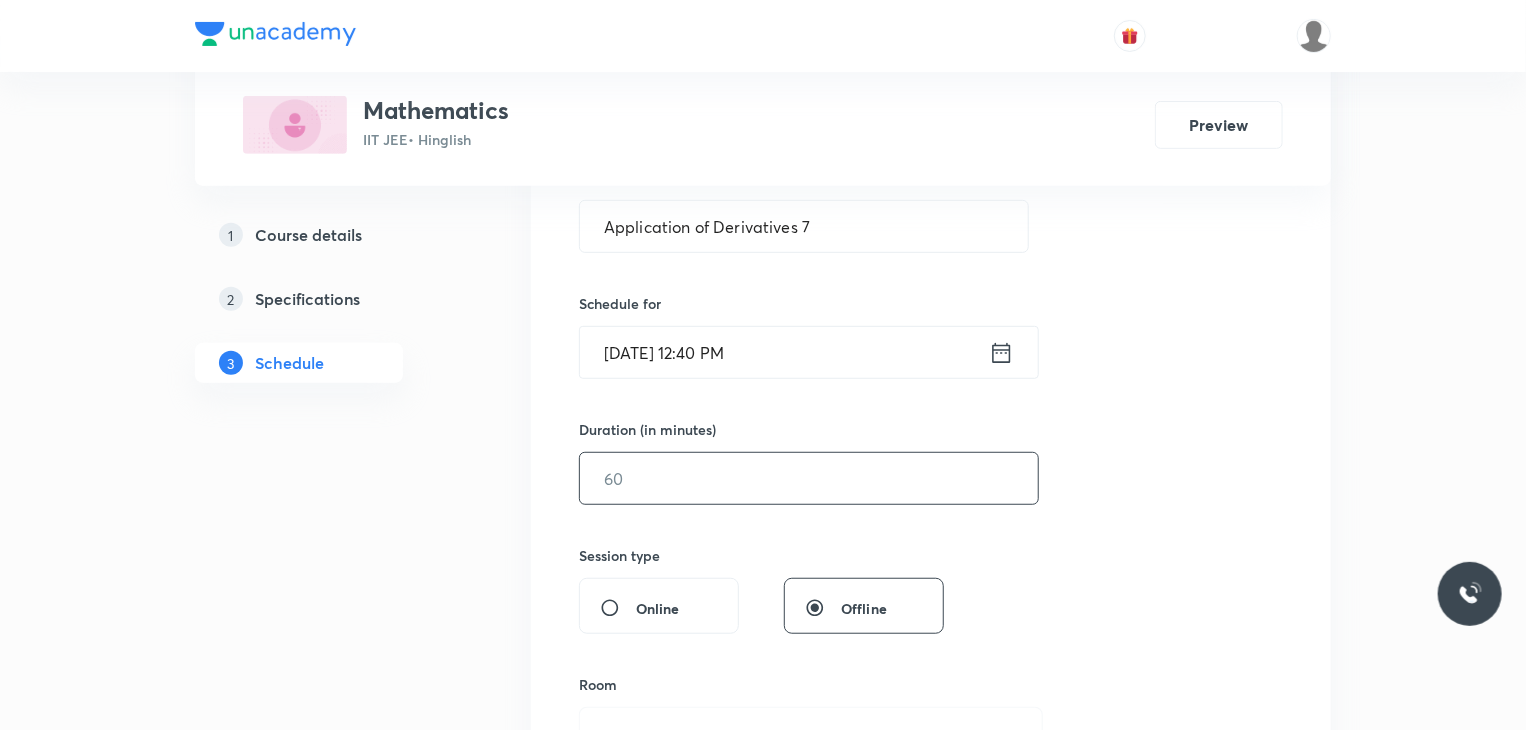 click at bounding box center (809, 478) 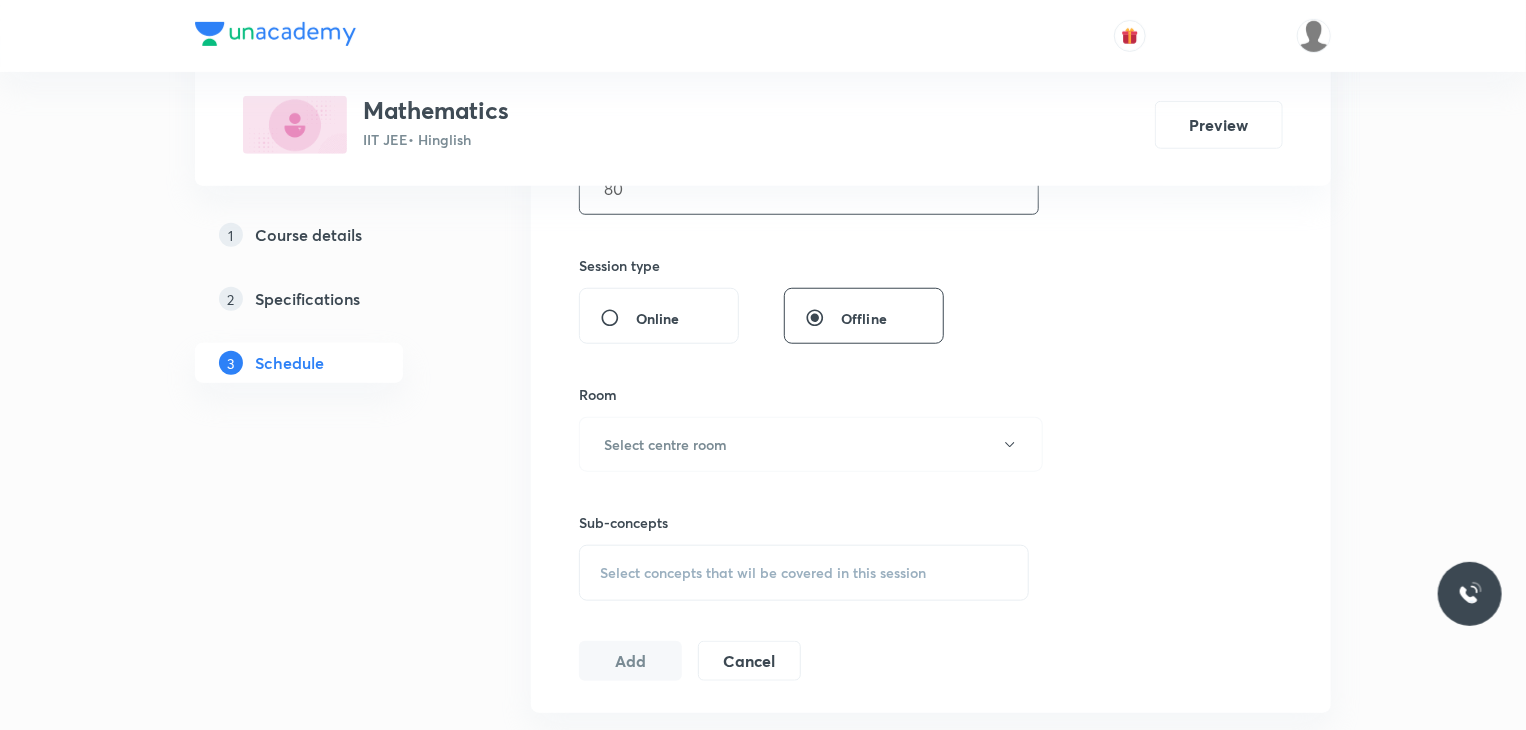 scroll, scrollTop: 700, scrollLeft: 0, axis: vertical 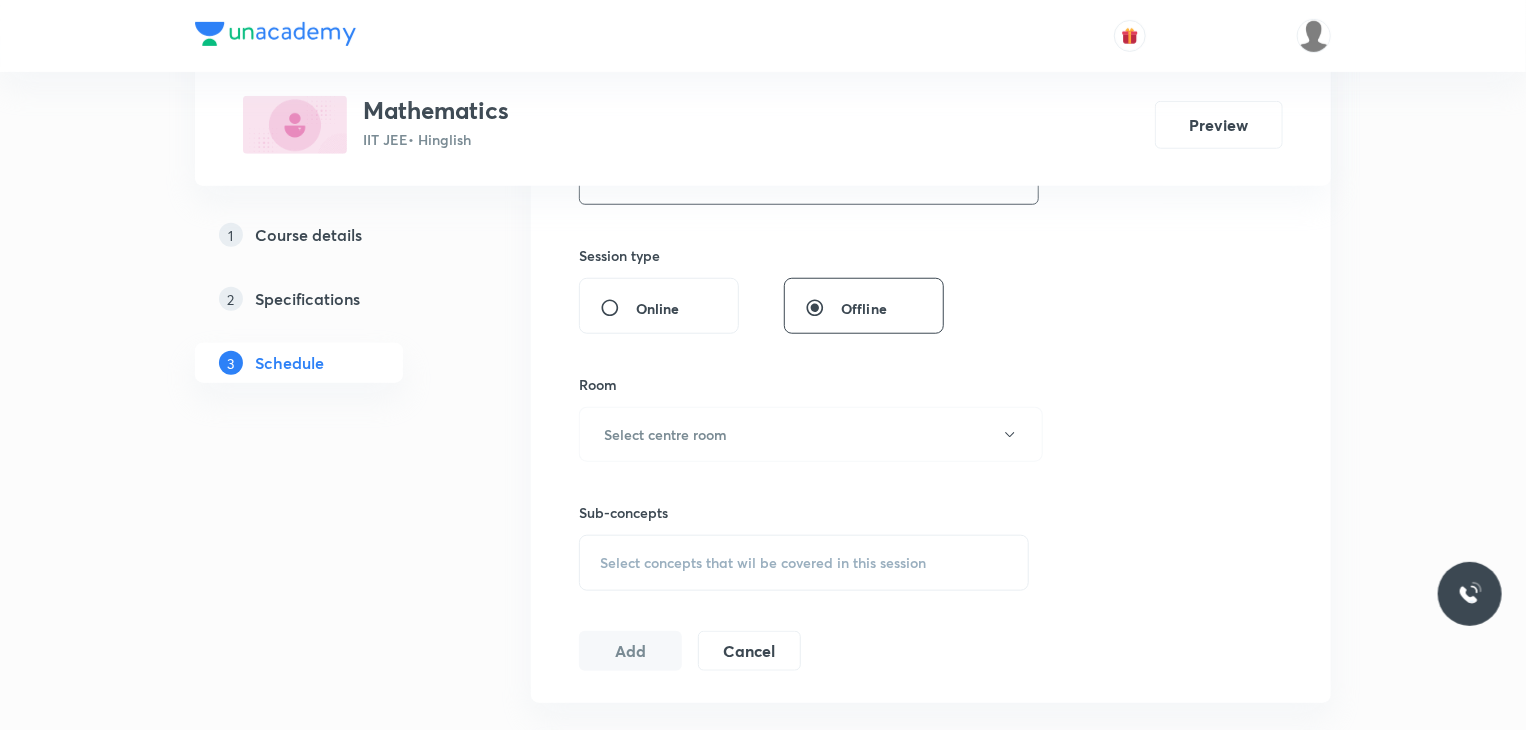 type on "80" 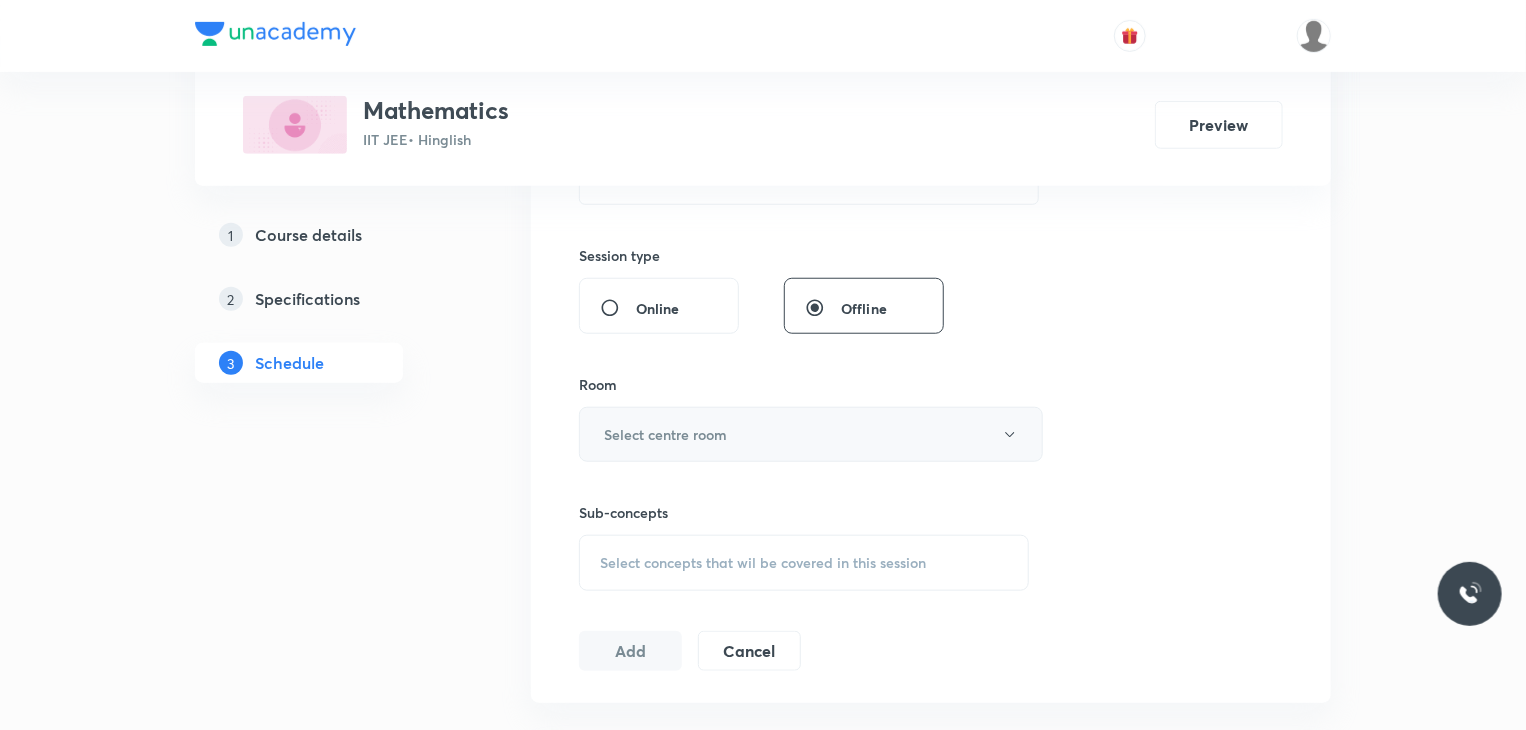 click on "Select centre room" at bounding box center [811, 434] 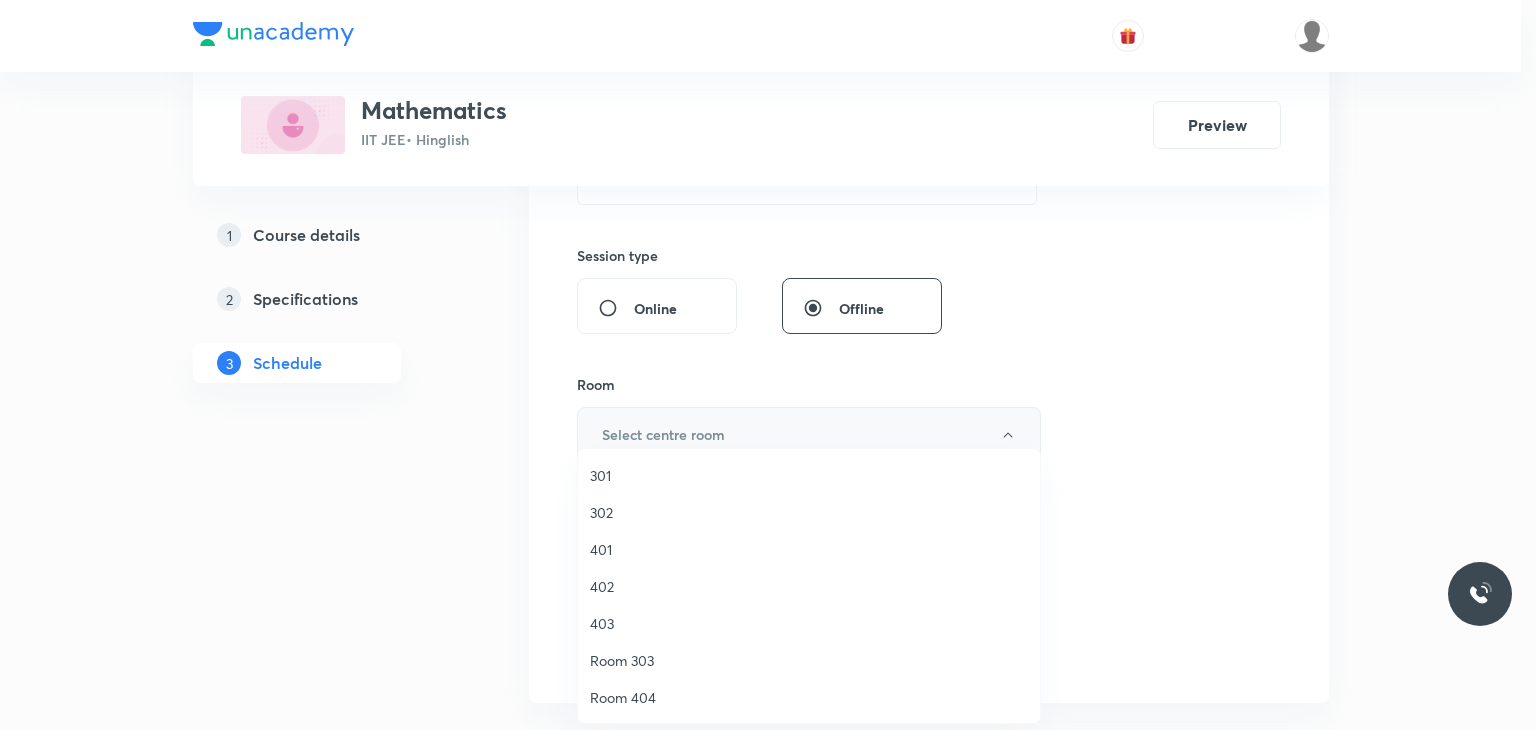 click on "302" at bounding box center (809, 512) 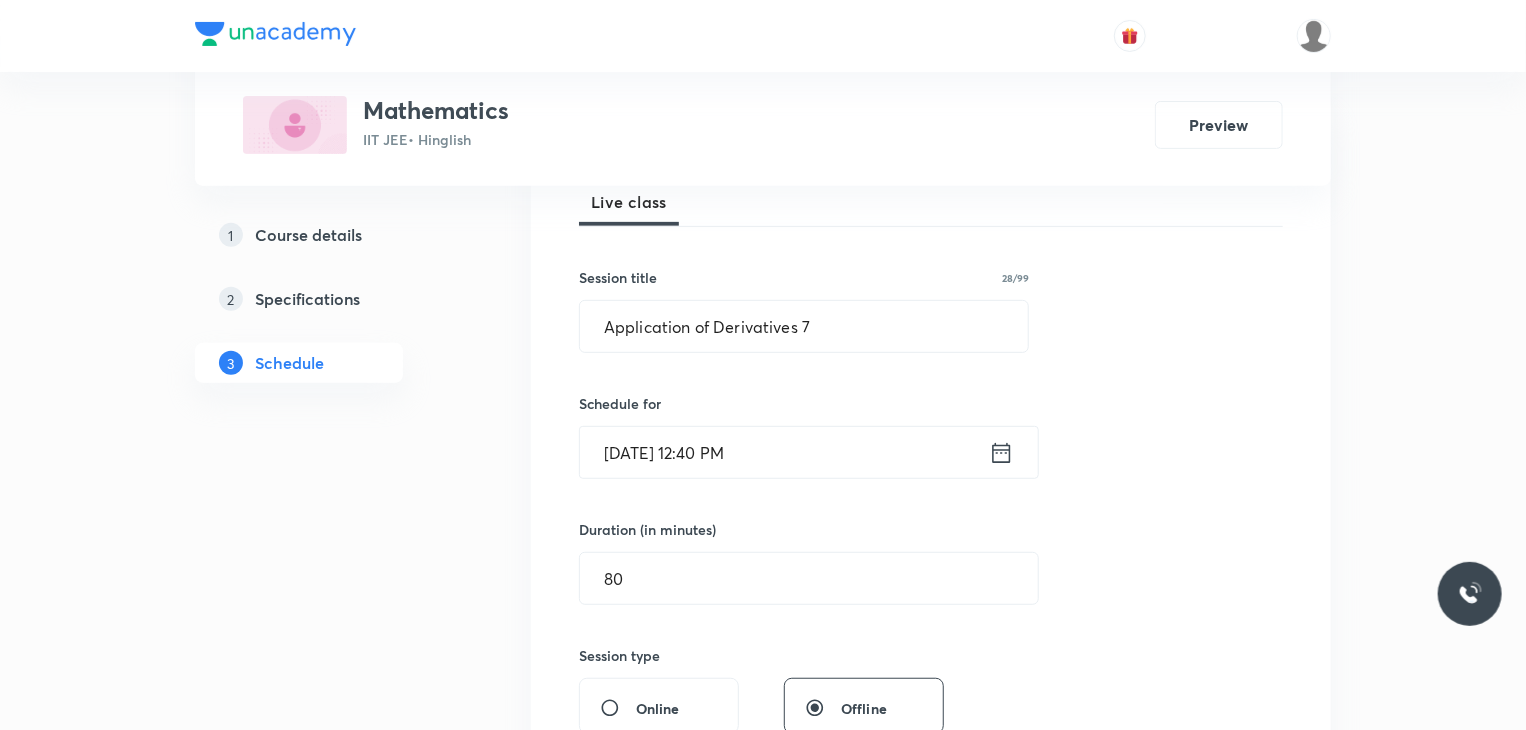 scroll, scrollTop: 900, scrollLeft: 0, axis: vertical 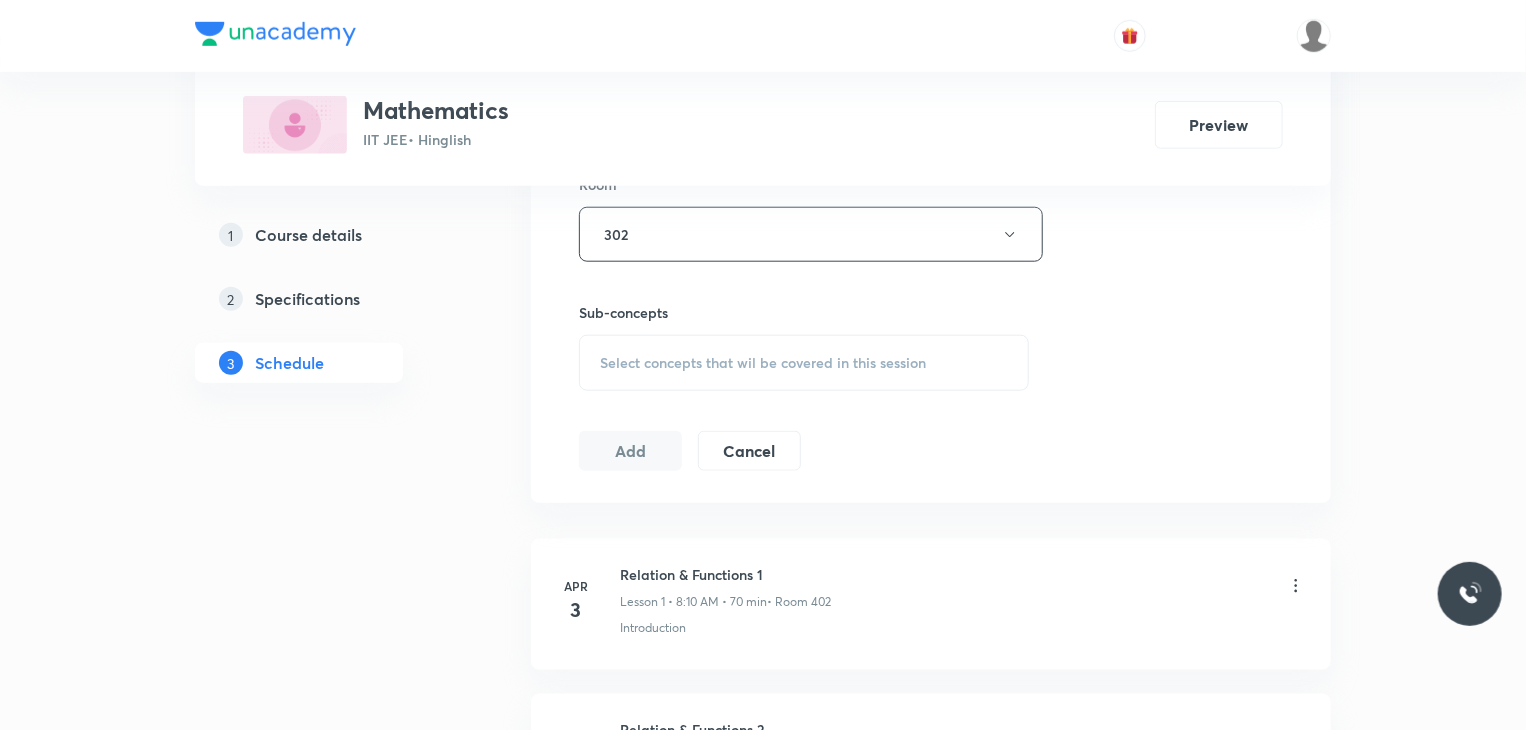 click on "Select concepts that wil be covered in this session" at bounding box center (804, 363) 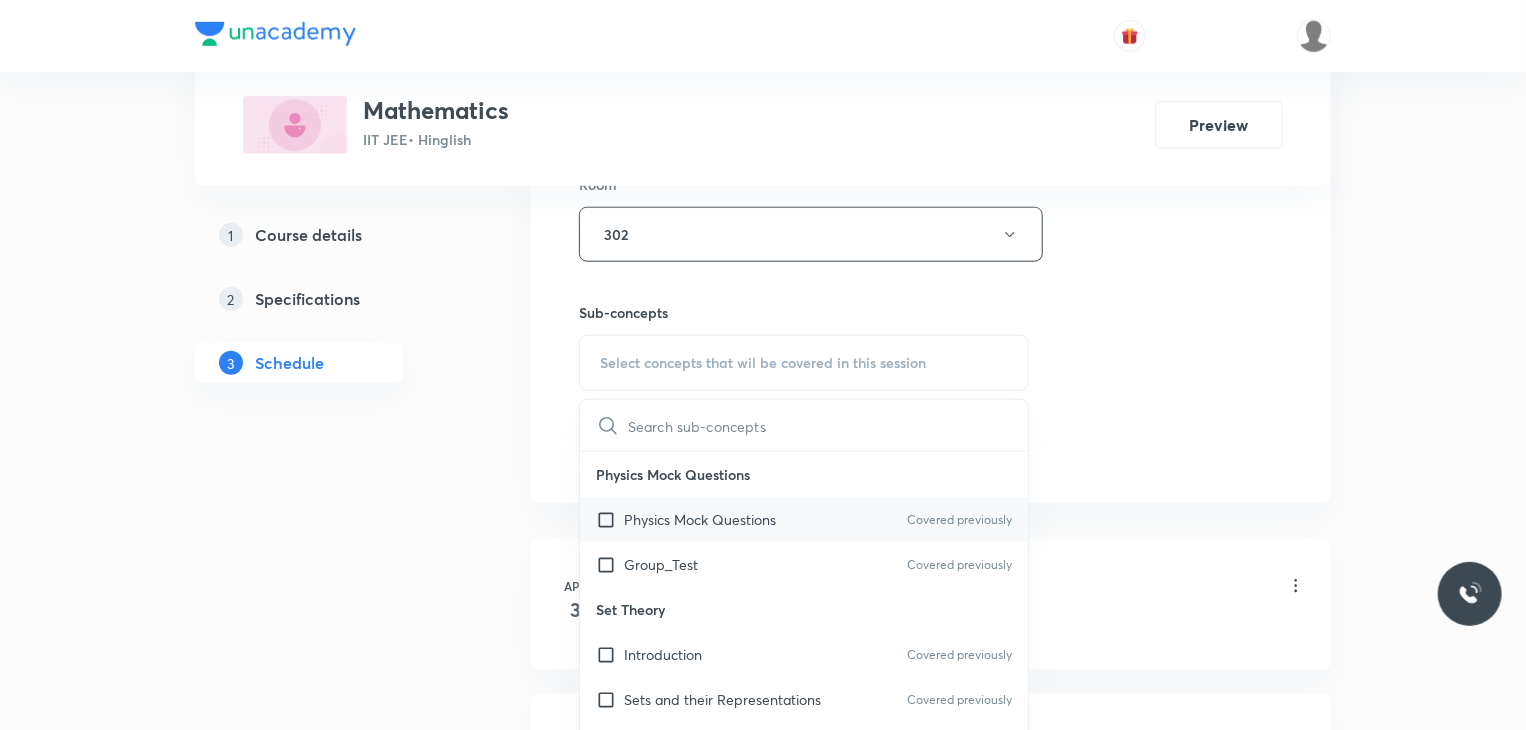 click on "Physics Mock Questions Covered previously" at bounding box center [804, 519] 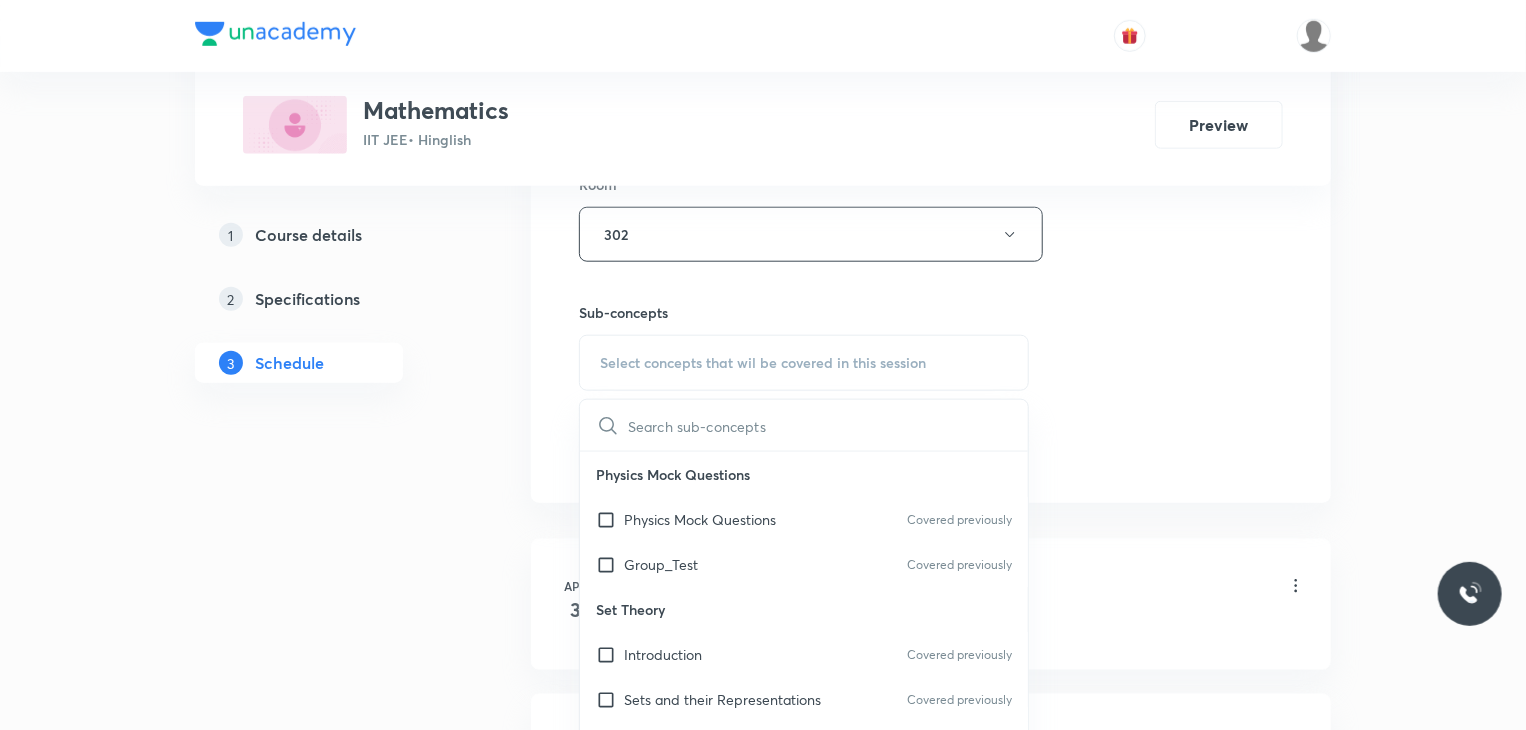 checkbox on "true" 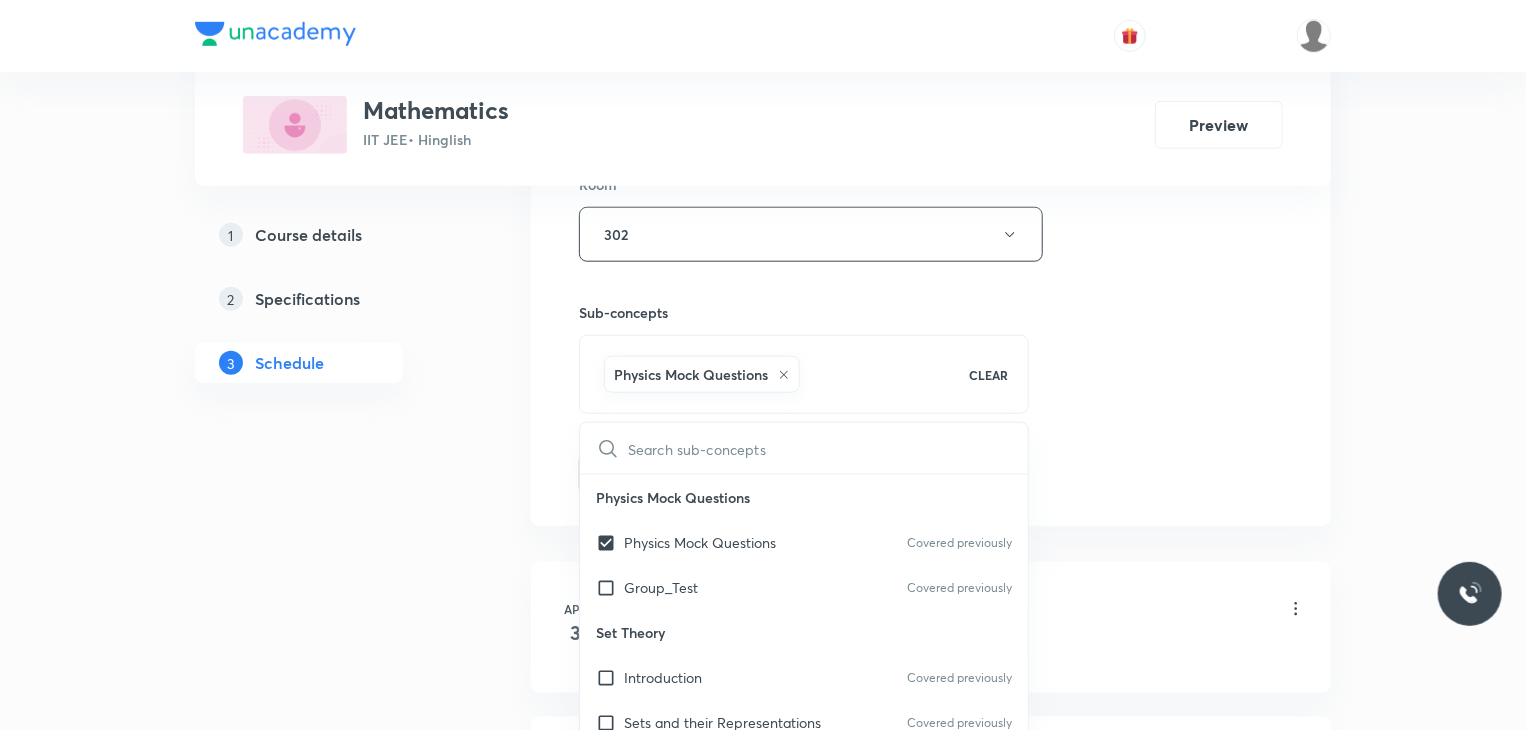click on "Session  68 Live class Session title 28/99 Application of Derivatives 7 ​ Schedule for Jul 11, 2025, 12:40 PM ​ Duration (in minutes) 80 ​   Session type Online Offline Room 302 Sub-concepts Physics Mock Questions CLEAR ​ Physics Mock Questions Physics Mock Questions Covered previously Group_Test Covered previously Set Theory Introduction Covered previously Sets and their Representations Covered previously Types of Sets Covered previously Finite and Infinite Sets Equal Sets Subsets Power Set Universal Set Venn Diagrams Operations on Sets Complement of a Set Practical  Problems on Union and Intersection of Two Sets Relation Types of relations Equivalence relations Inequalities and Modulus Function Constant and Variables Function Intervals Inequalities Generalized Method of Intervals for Solving Inequalities Modulus Function Fundamental of Mathematics Fundamentals of Mathematics Indices Indices Twin Prime Numbers Twin Prime Numbers Co-Prime Numbers/ Relatively Prime Numbers Composite Numbers Odd Numbers" at bounding box center [931, 13] 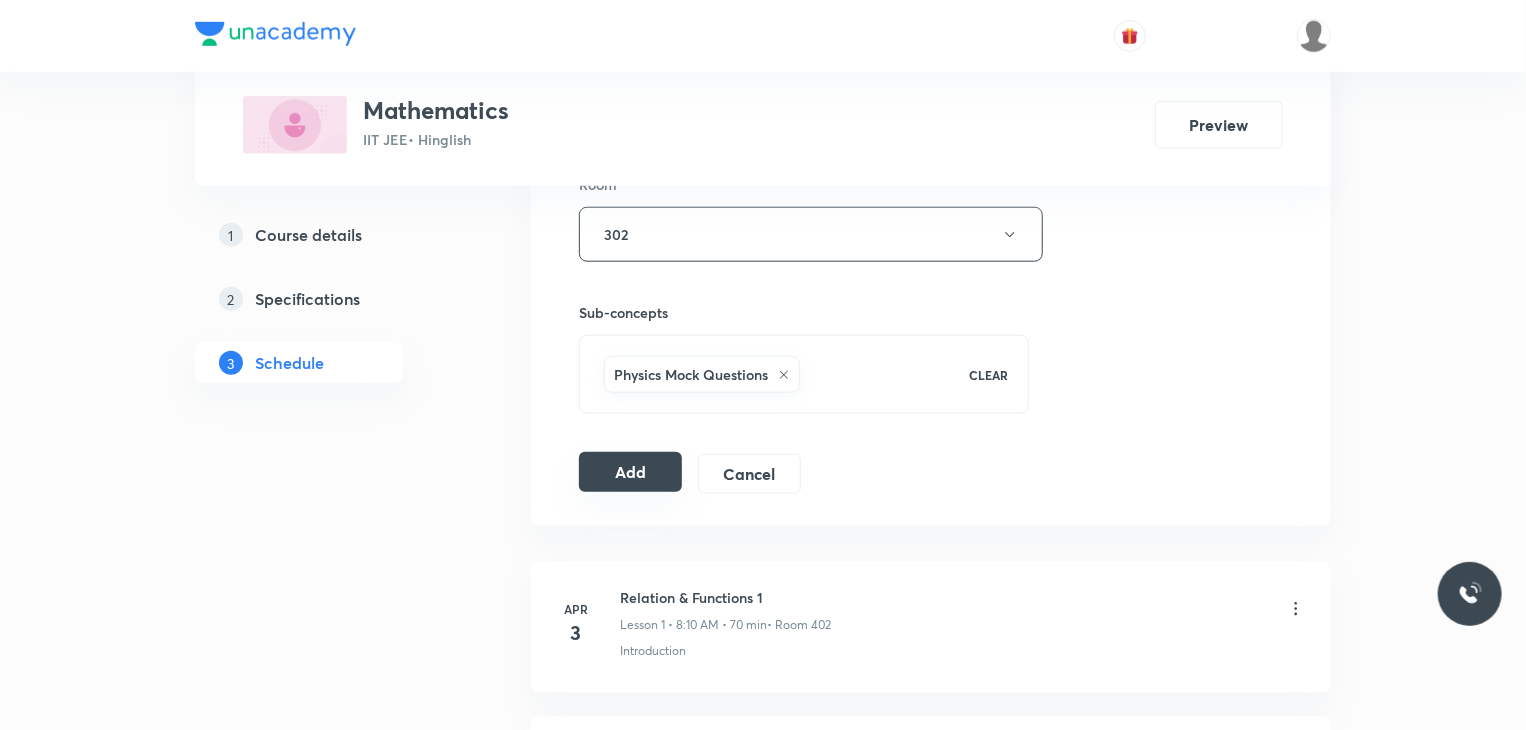 click on "Add" at bounding box center [630, 472] 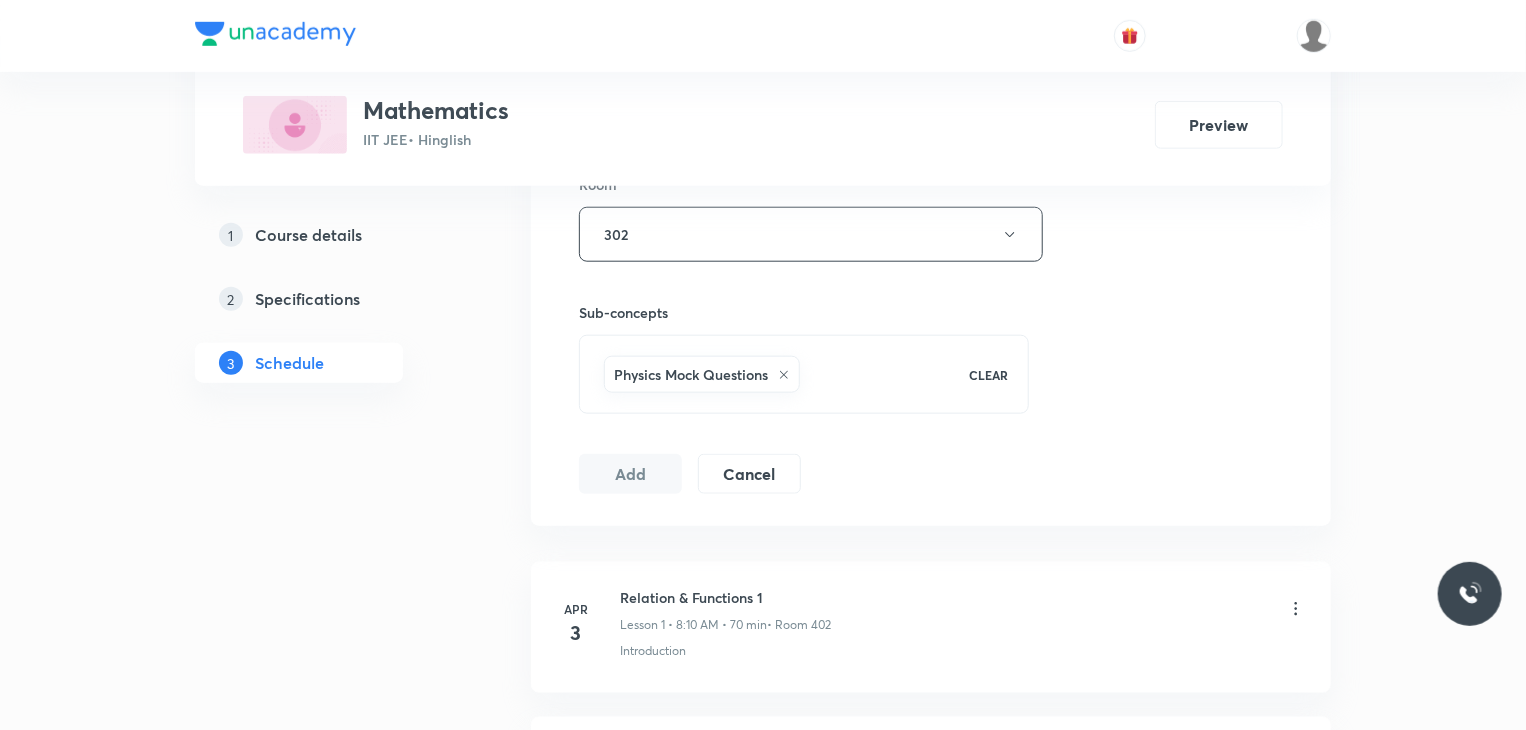 scroll, scrollTop: 11252, scrollLeft: 0, axis: vertical 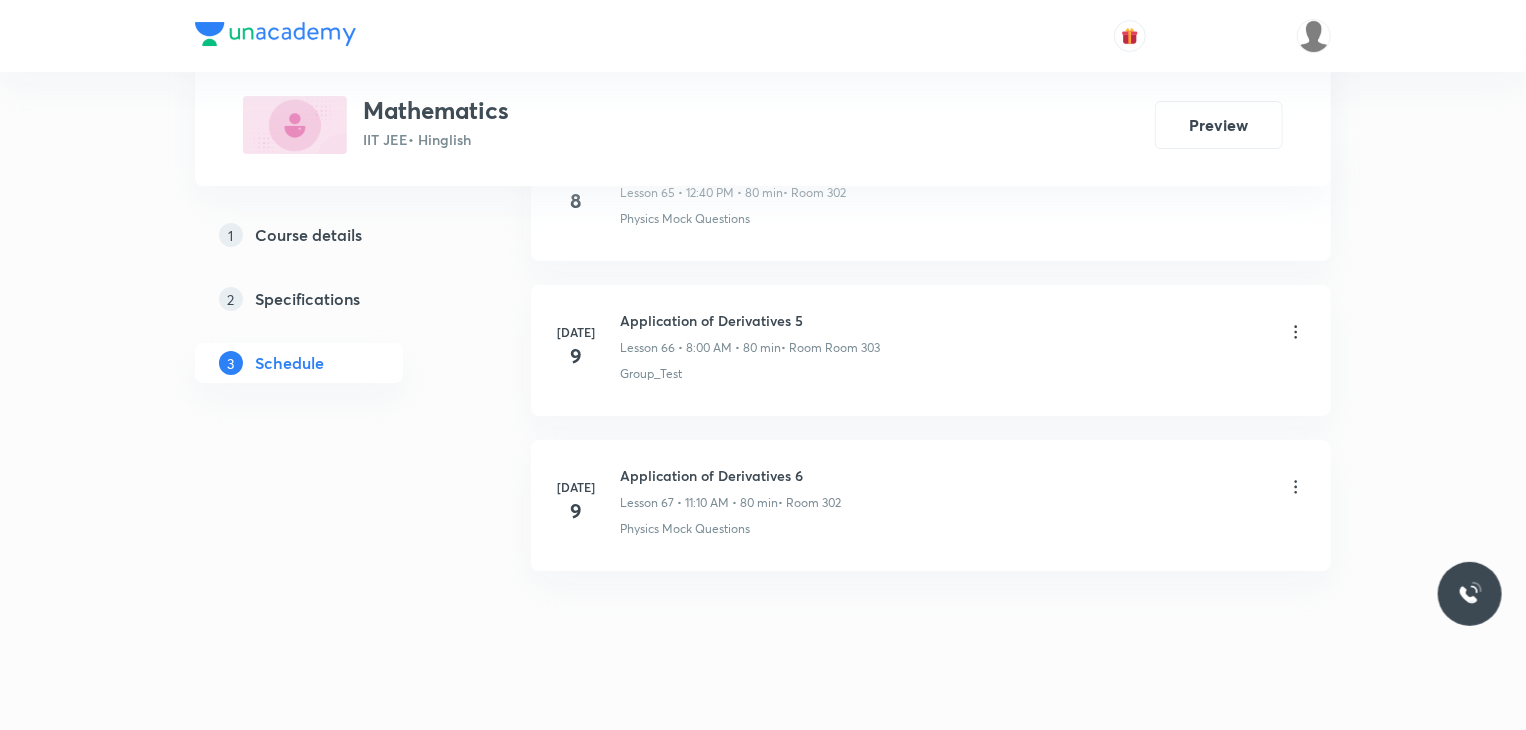 type 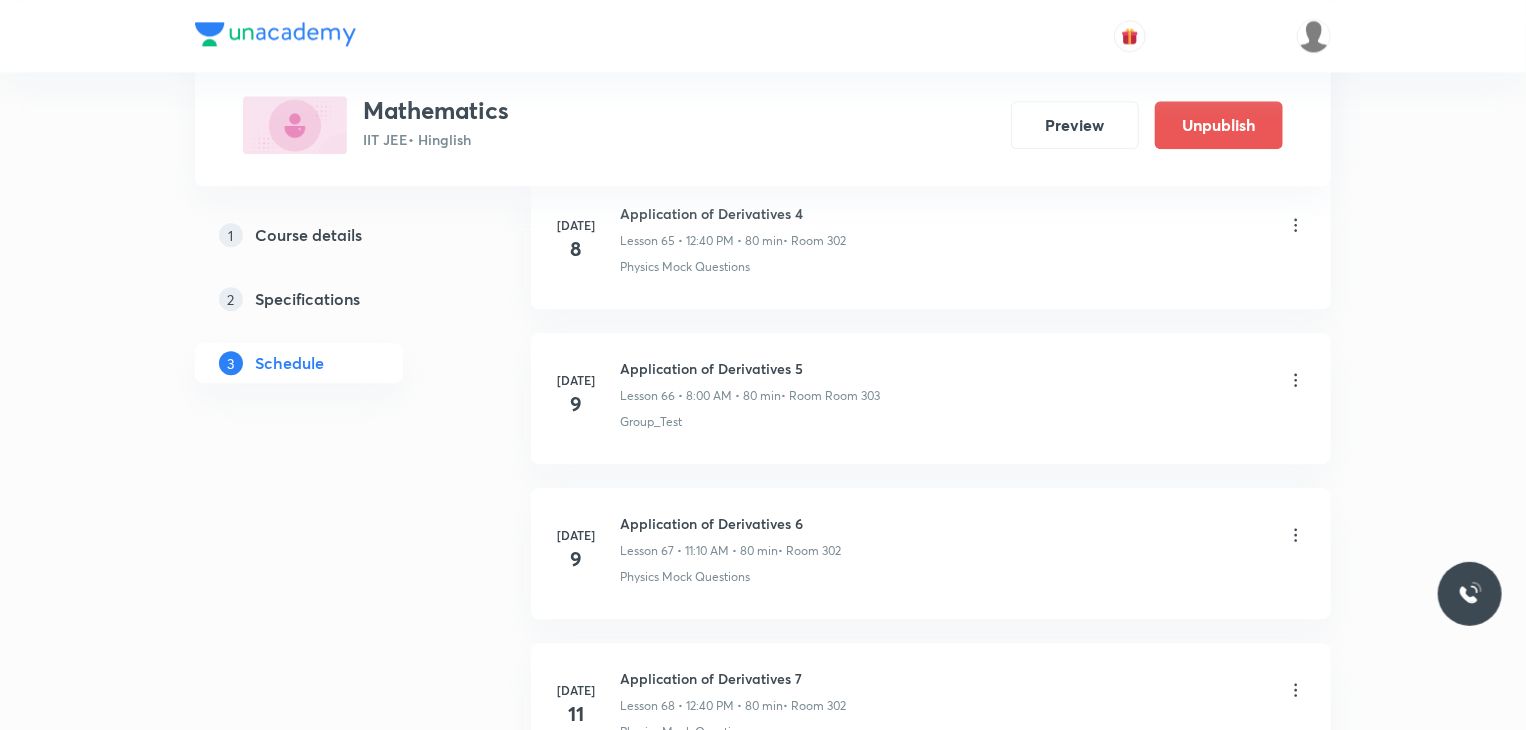 scroll, scrollTop: 10467, scrollLeft: 0, axis: vertical 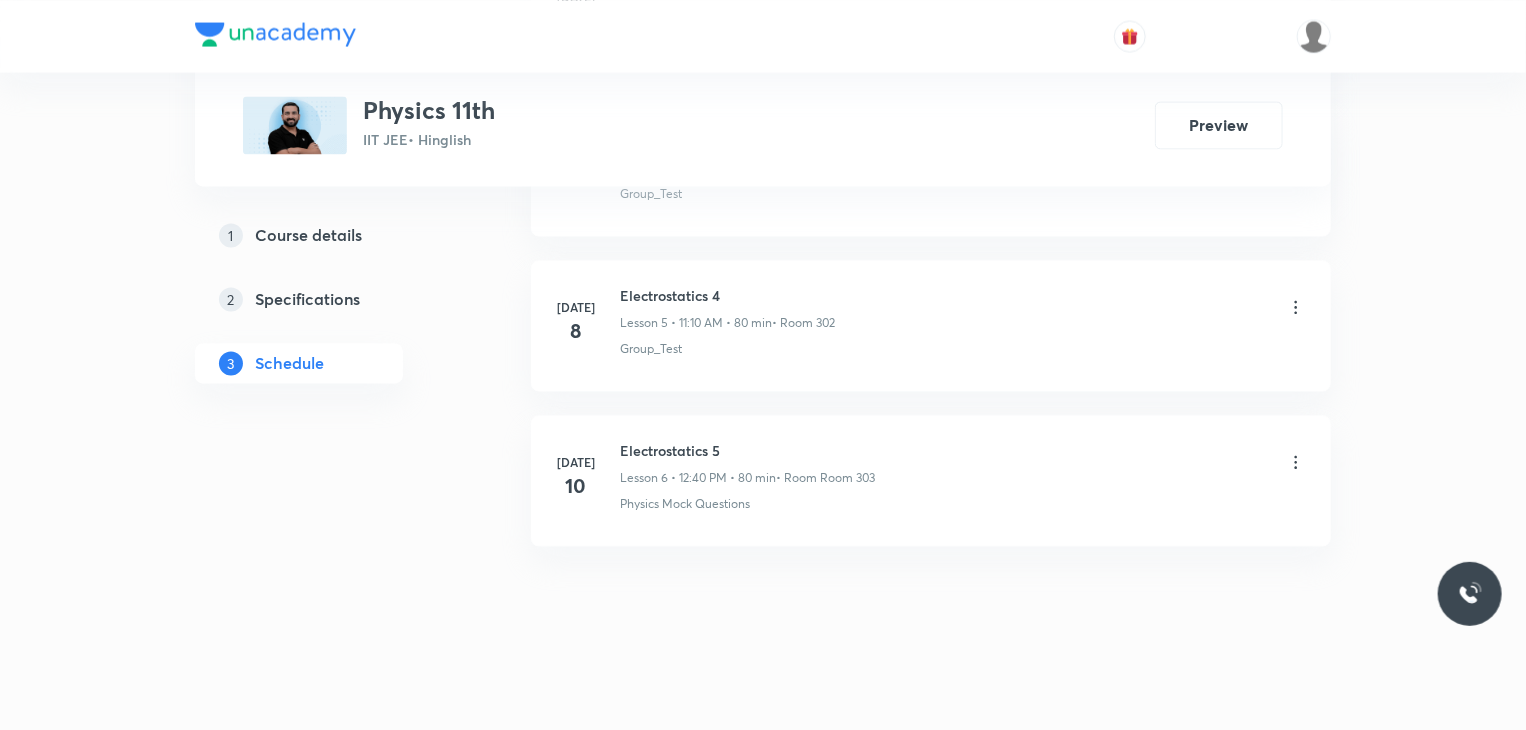 click on "[DATE] Electrostatics 5 Lesson 6 • 12:40 PM • 80 min  • Room Room 303 Physics Mock Questions" at bounding box center (931, 480) 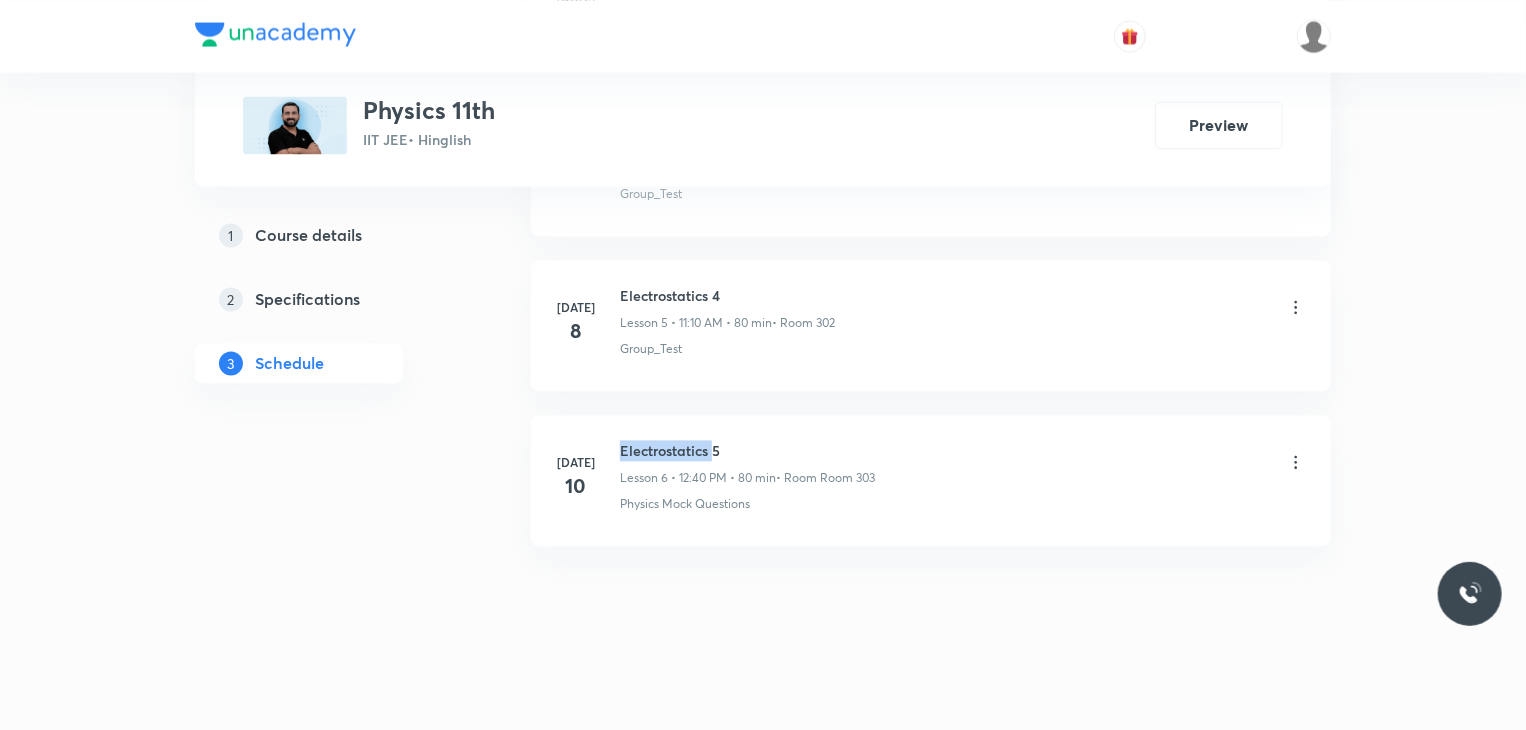 click on "[DATE] Electrostatics 5 Lesson 6 • 12:40 PM • 80 min  • Room Room 303 Physics Mock Questions" at bounding box center [931, 480] 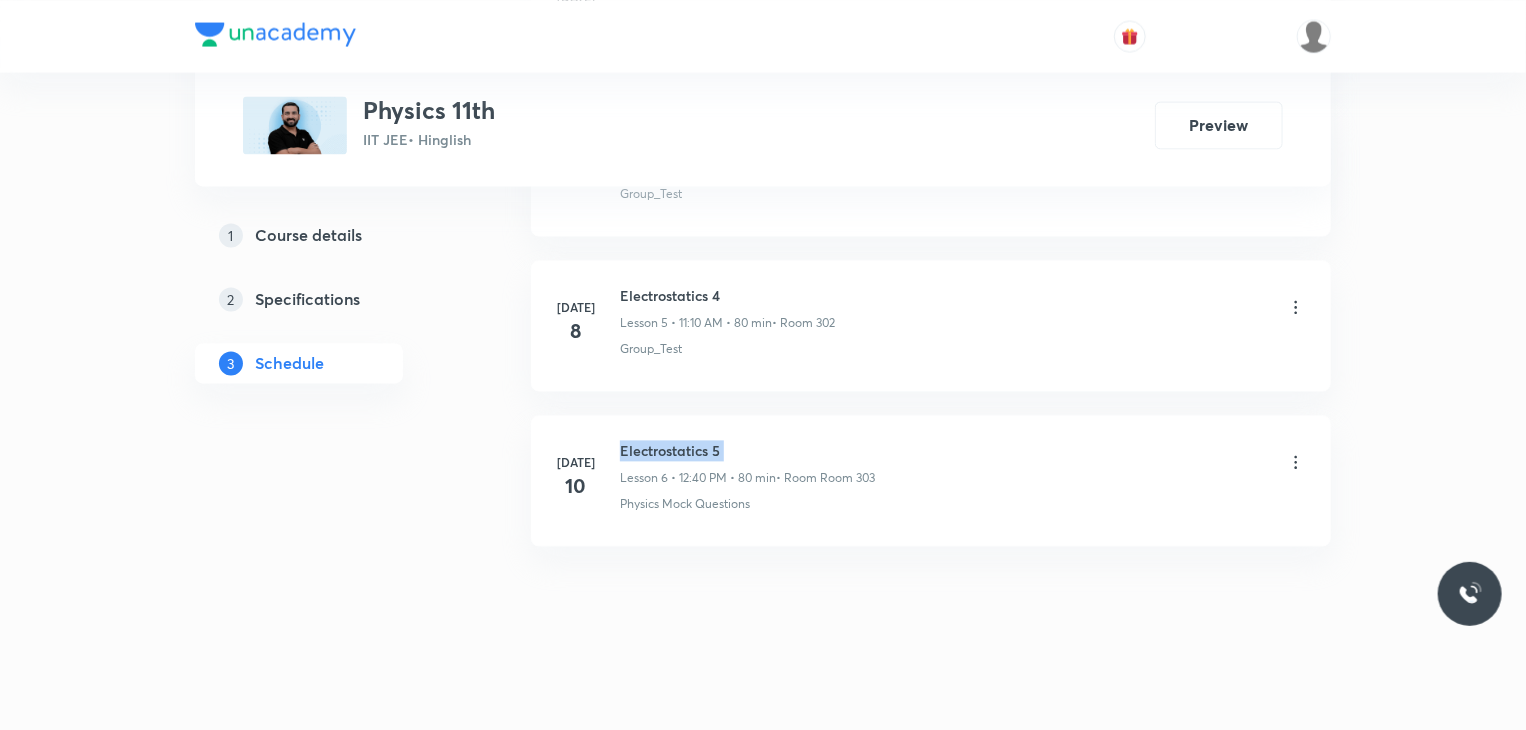 click on "[DATE] Electrostatics 5 Lesson 6 • 12:40 PM • 80 min  • Room Room 303 Physics Mock Questions" at bounding box center (931, 480) 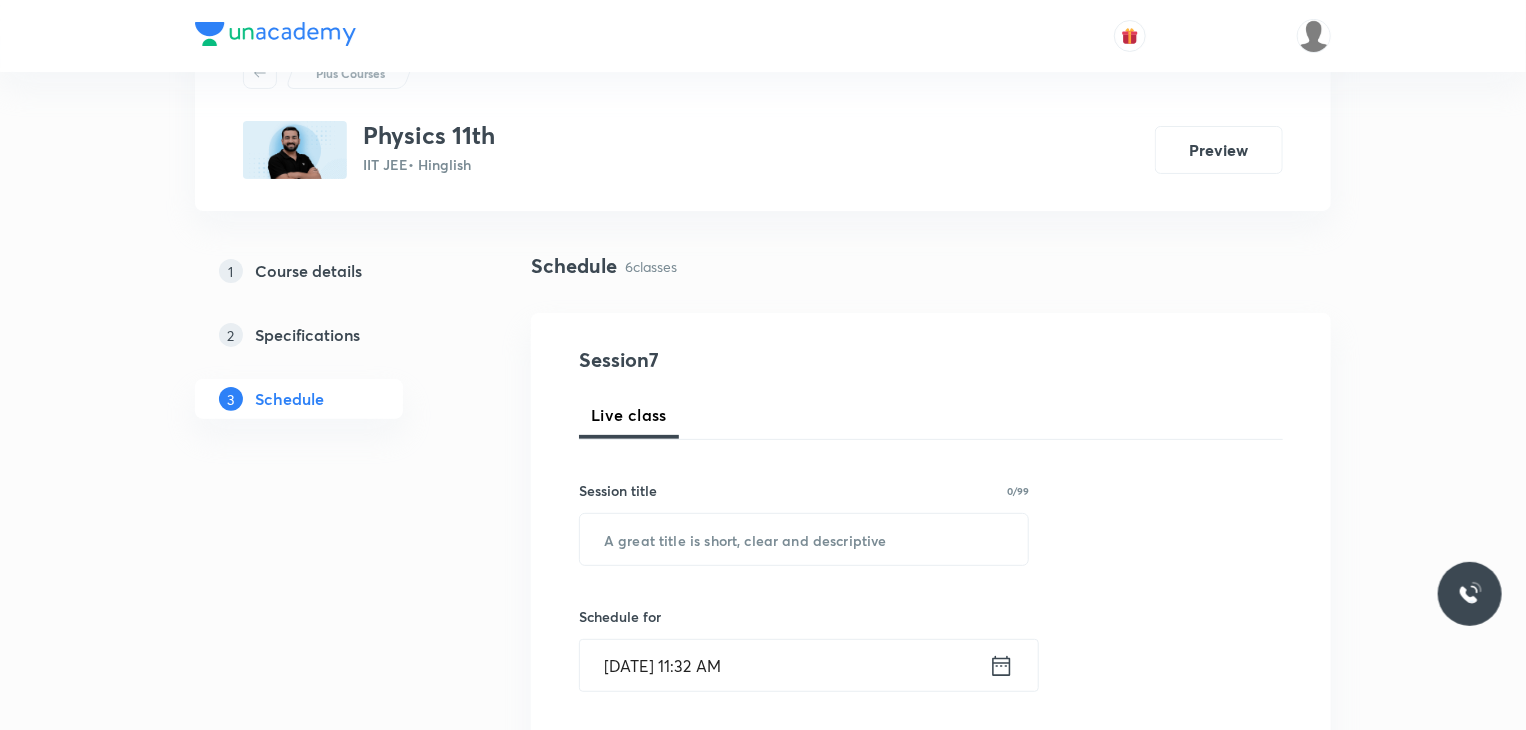 scroll, scrollTop: 0, scrollLeft: 0, axis: both 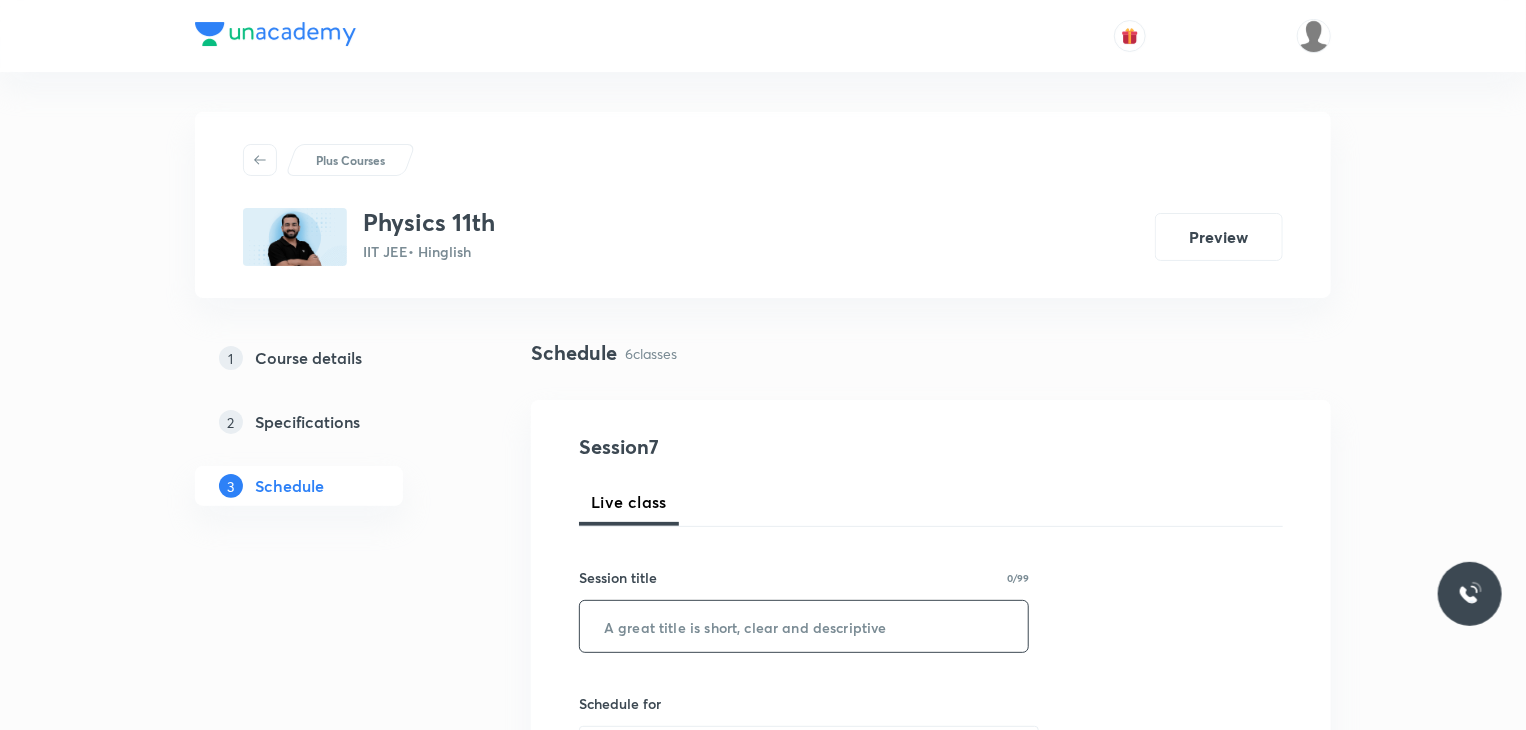 click at bounding box center [804, 626] 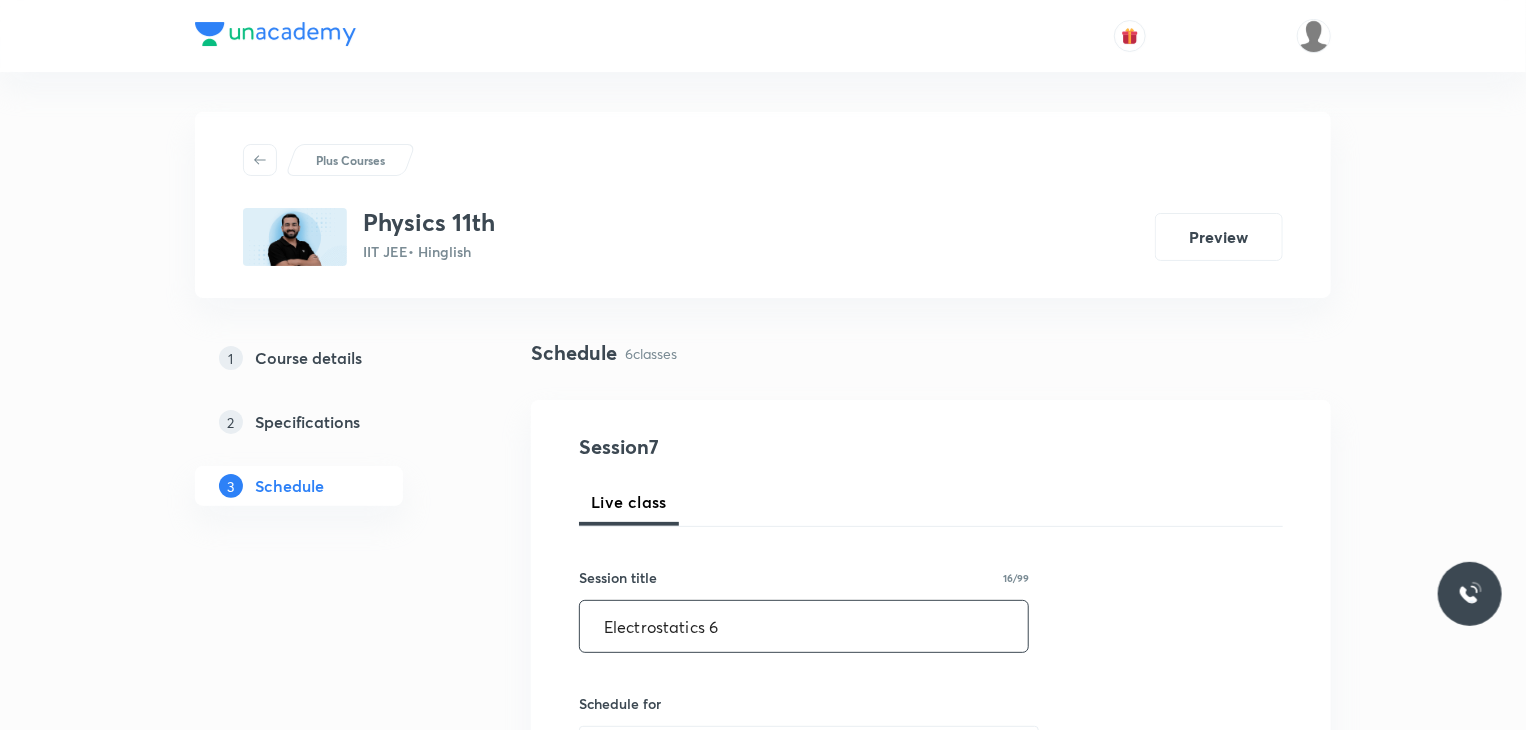 type on "Electrostatics 6" 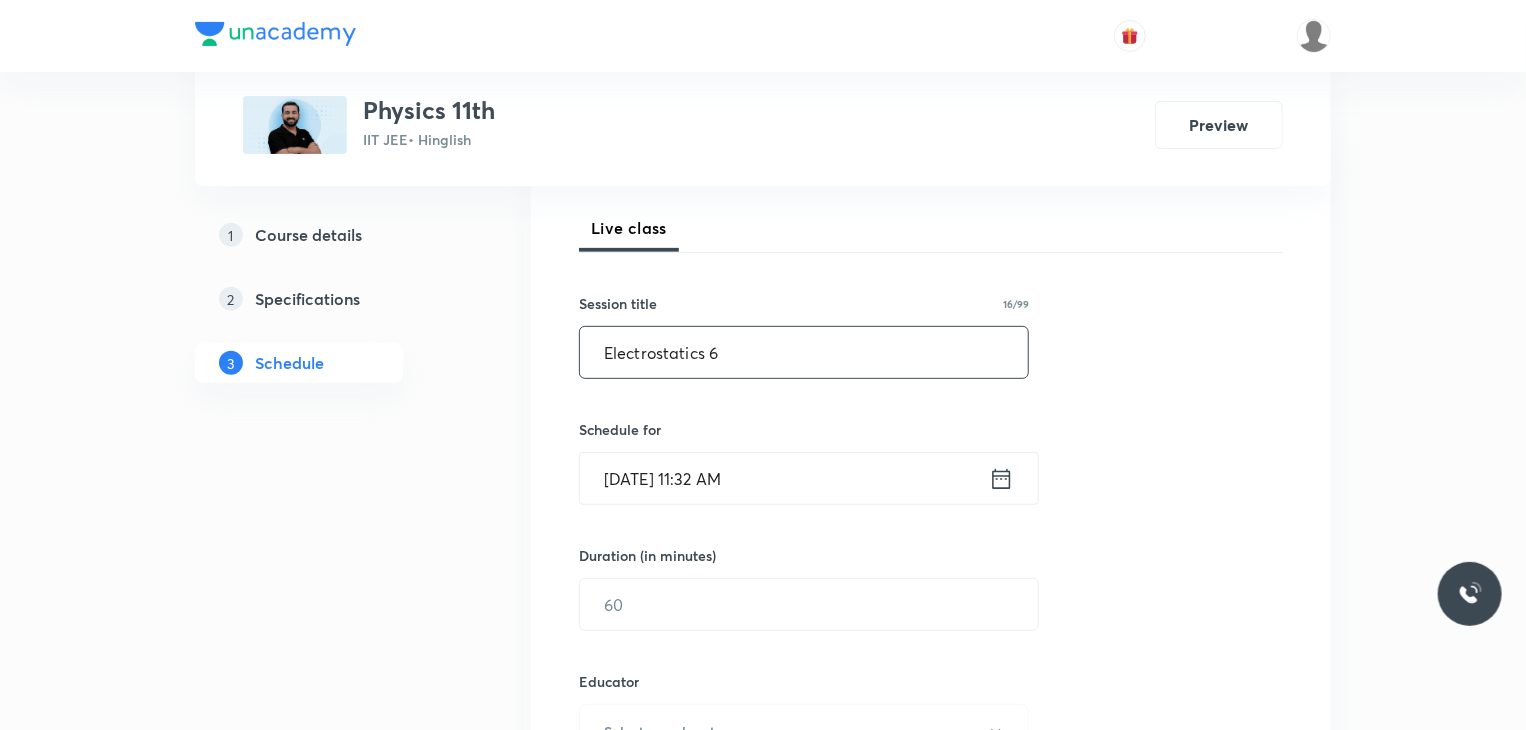 scroll, scrollTop: 276, scrollLeft: 0, axis: vertical 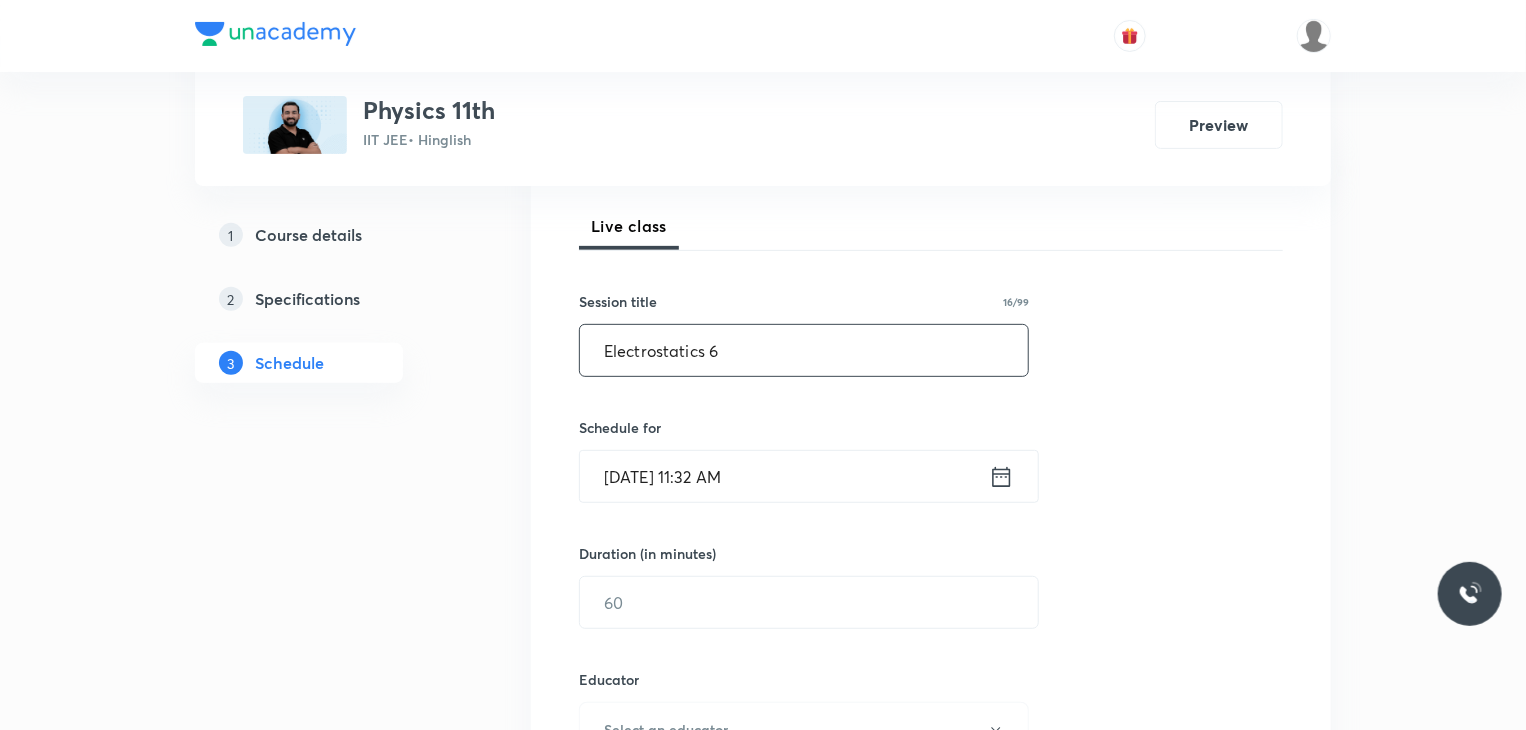 click on "Session  7 Live class Session title 16/99 Electrostatics 6 ​ Schedule for [DATE] 11:32 AM ​ Duration (in minutes) ​ Educator Select an educator   Session type Online Offline Room Select centre room Sub-concepts Select concepts that wil be covered in this session Add Cancel" at bounding box center [931, 689] 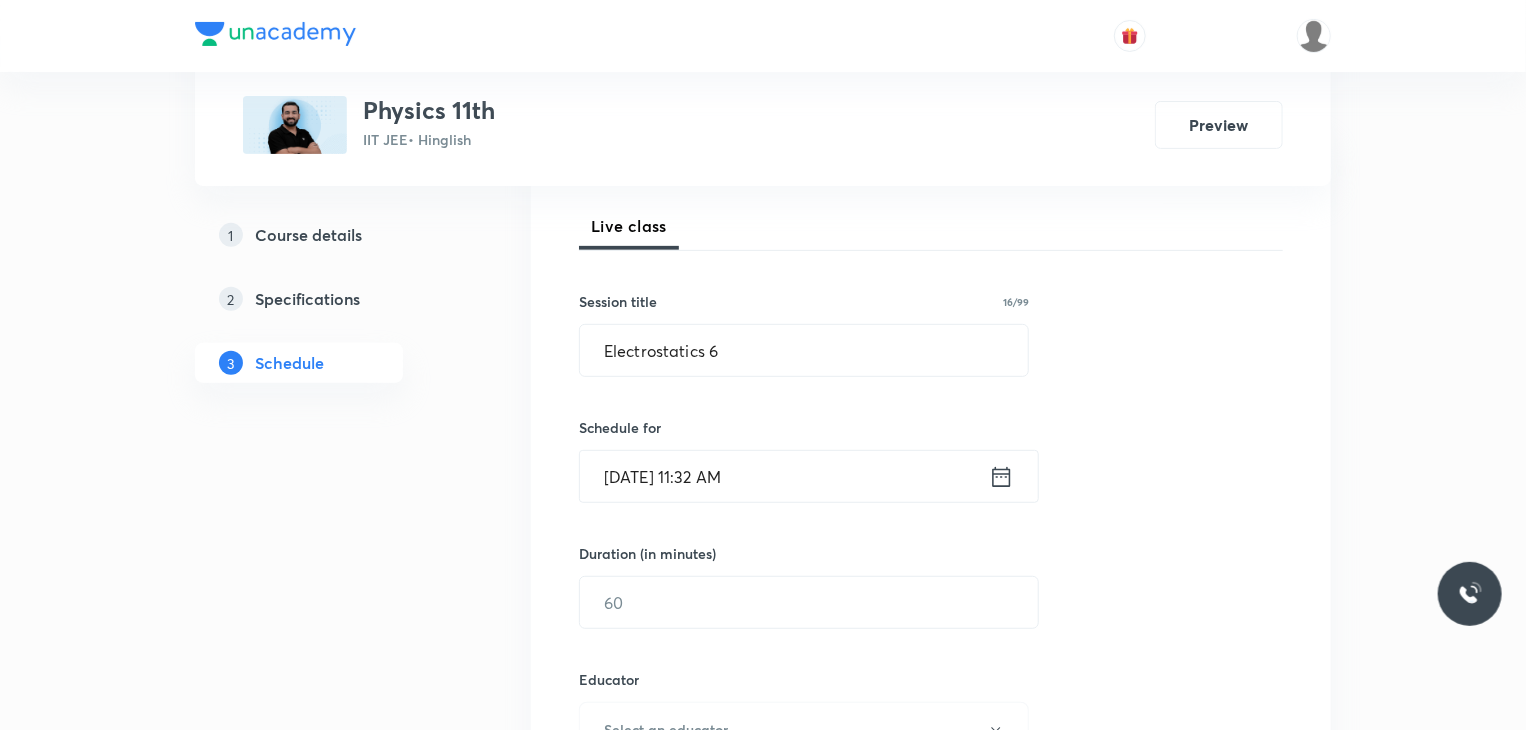 click on "[DATE] 11:32 AM" at bounding box center (784, 476) 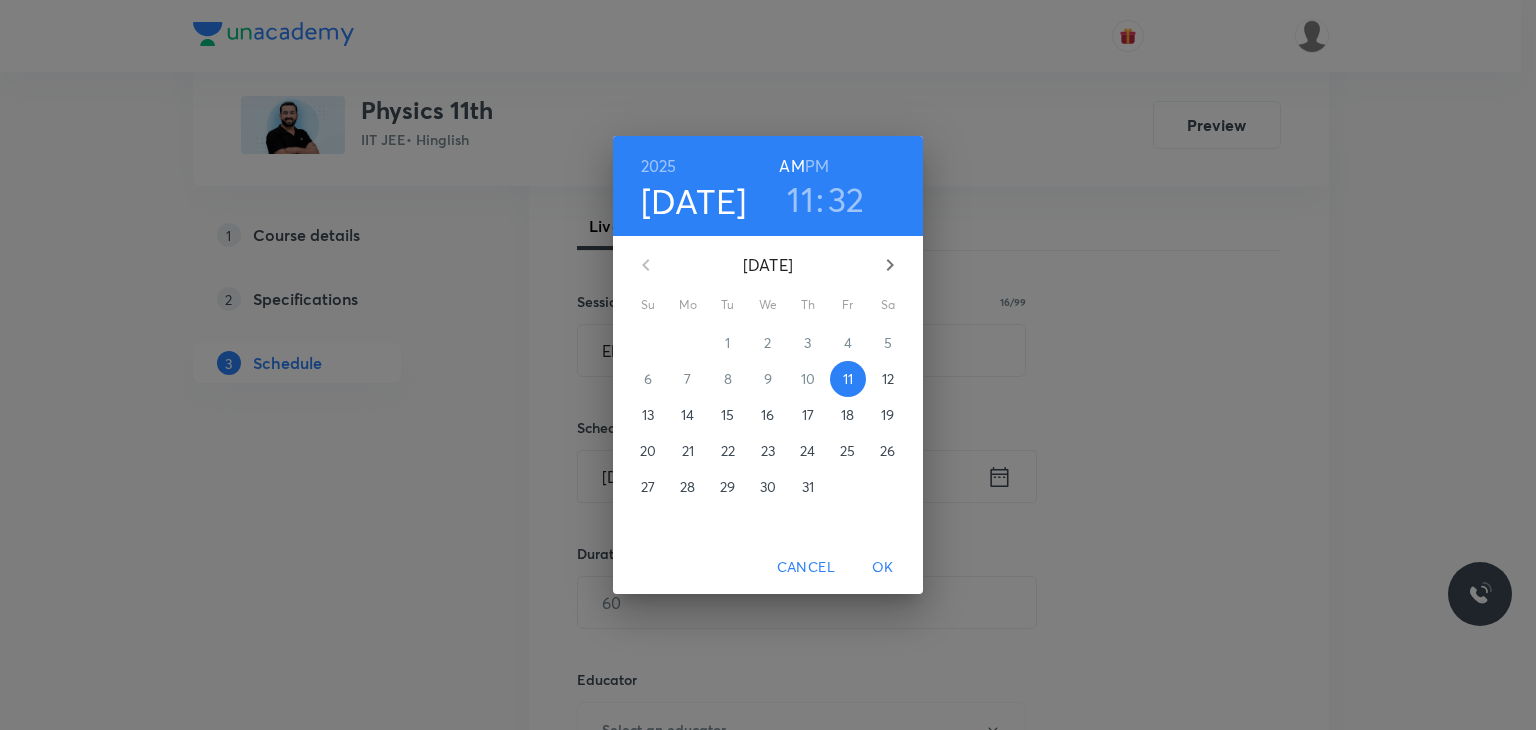 click on "12" at bounding box center [888, 379] 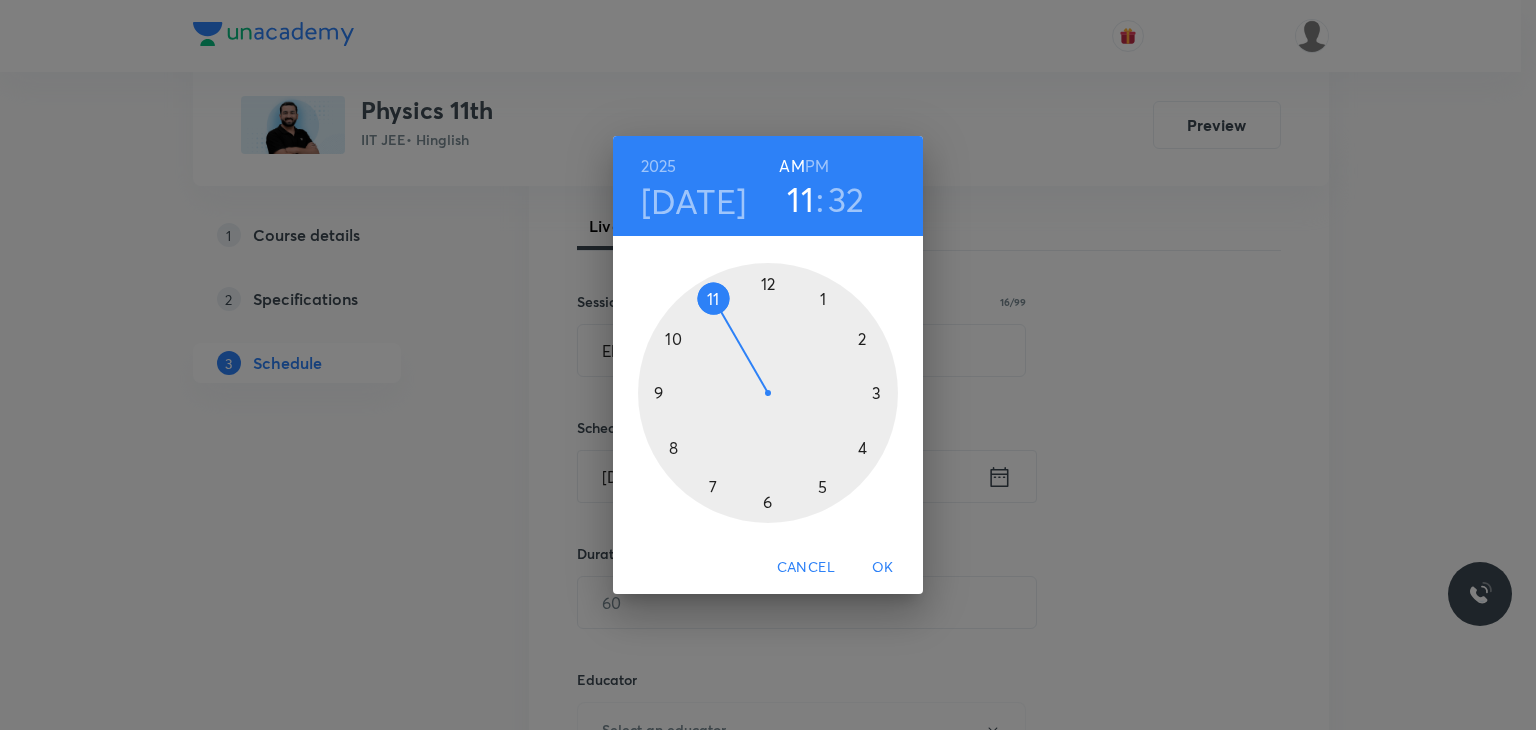 click on "1 2 3 4 5 6 7 8 9 10 11 12" at bounding box center [768, 388] 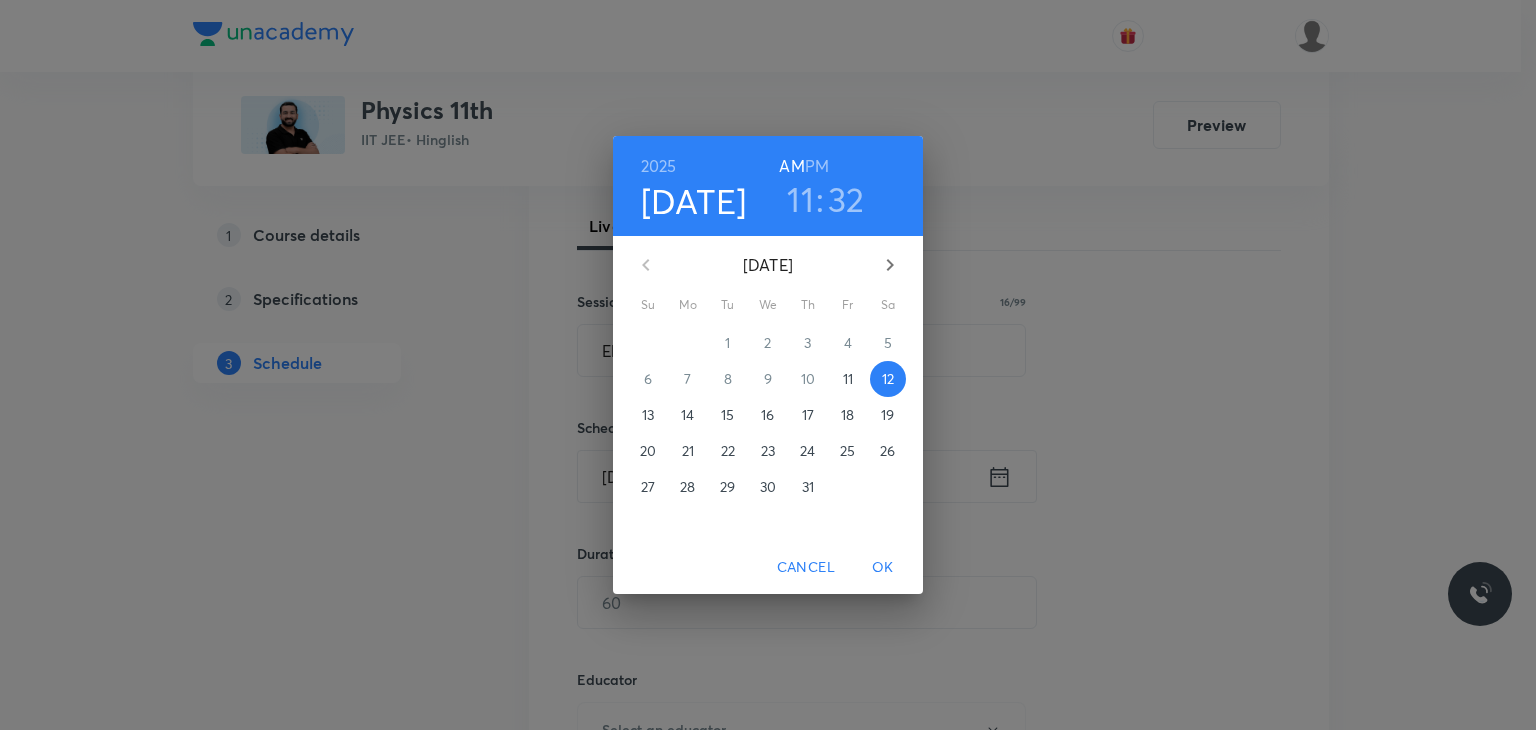 click on "11" at bounding box center (848, 379) 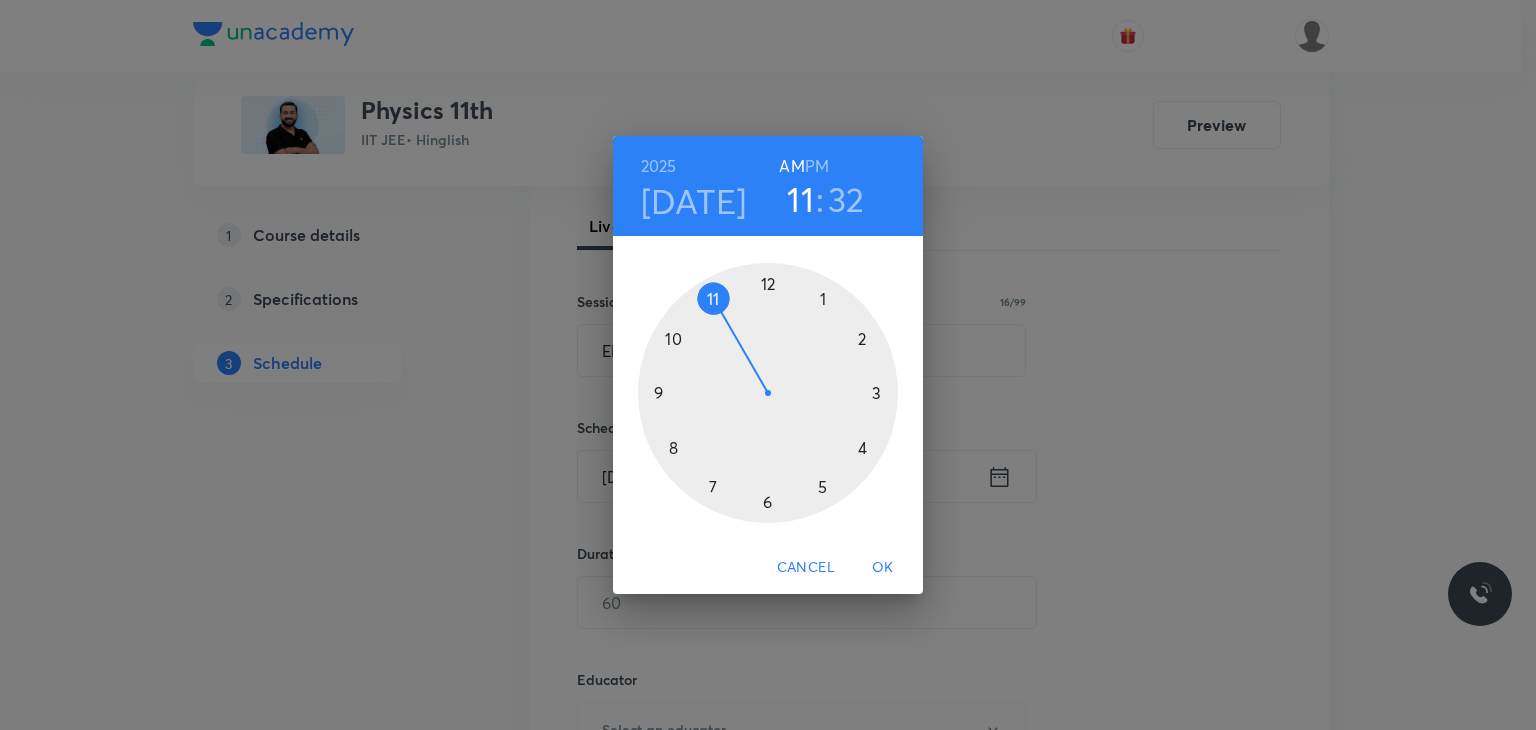 click on "PM" at bounding box center (817, 166) 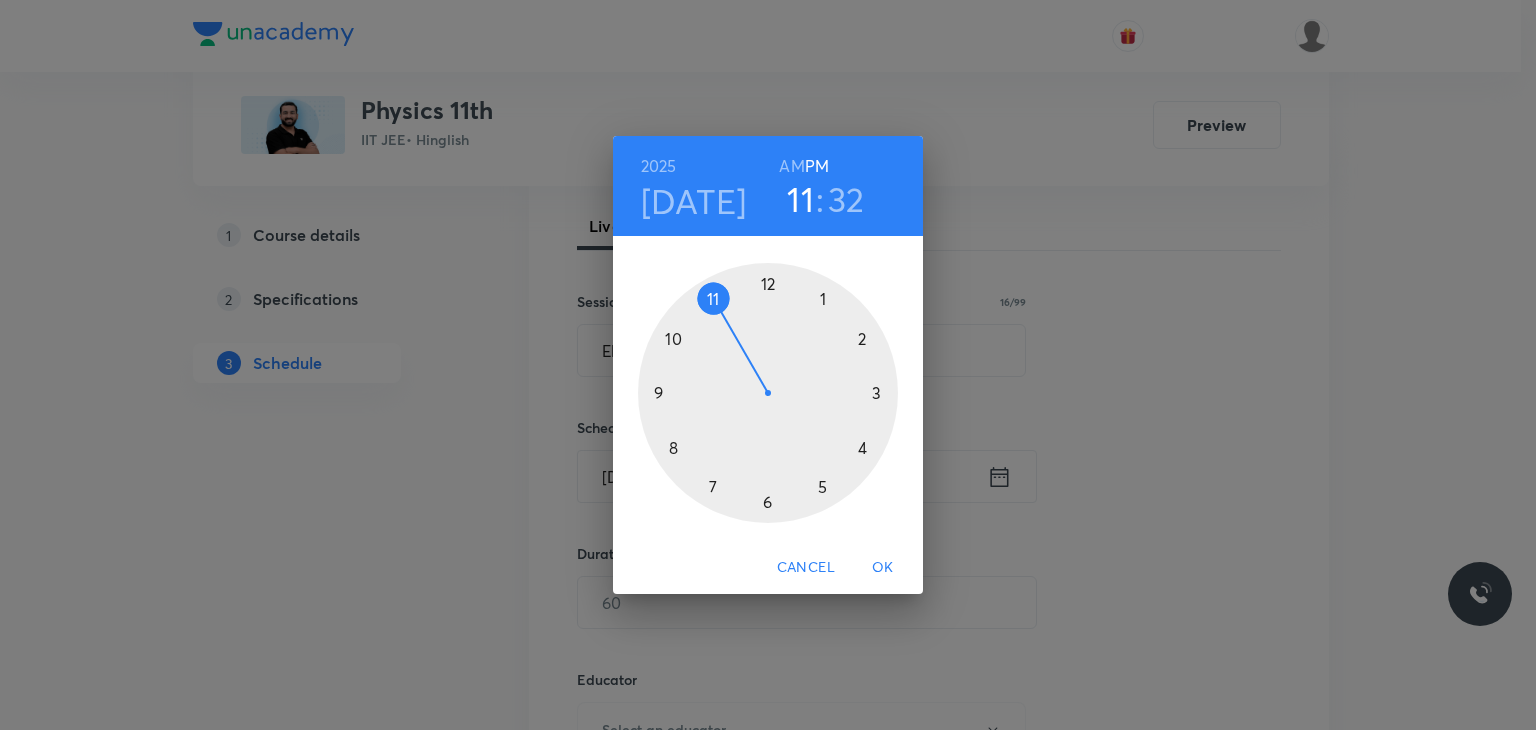 click at bounding box center [768, 393] 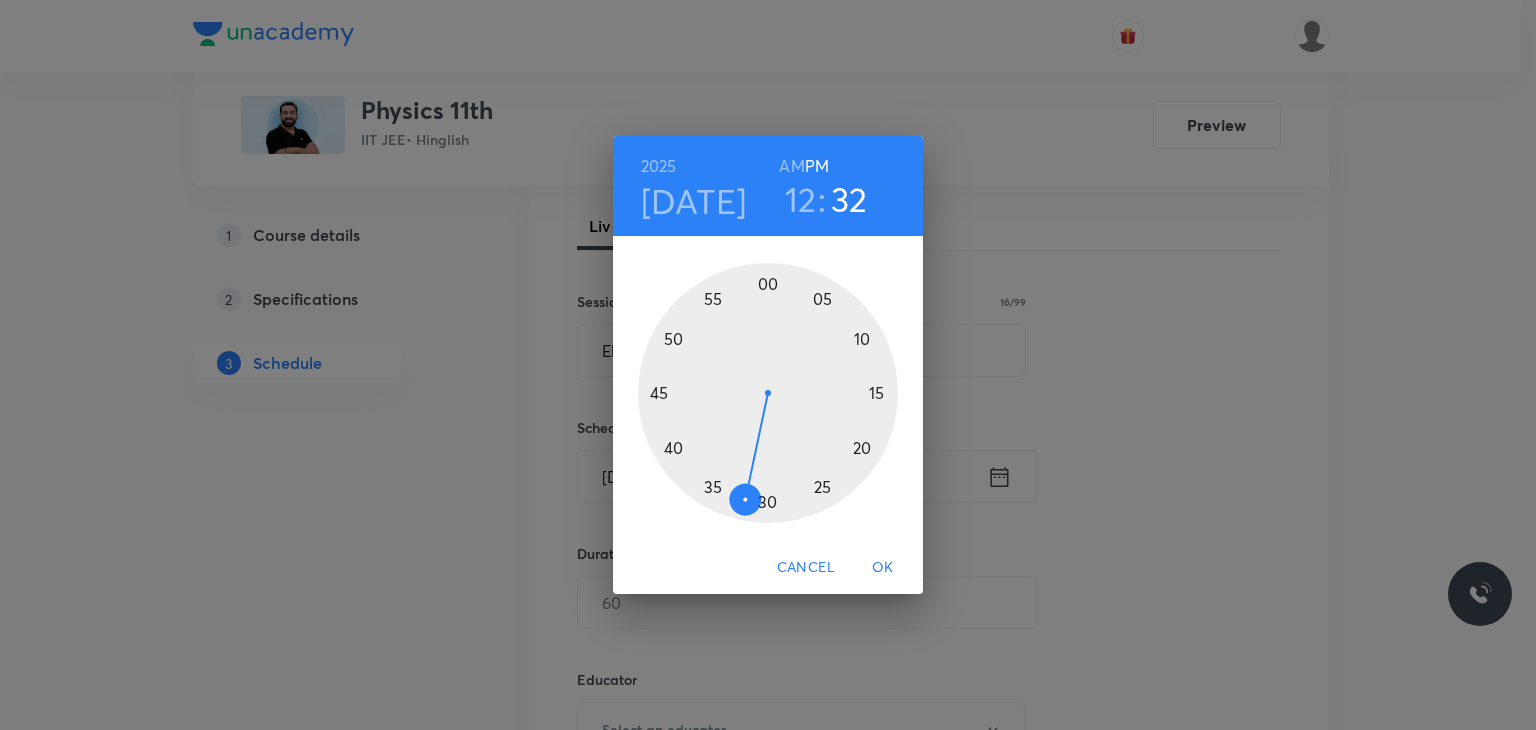 click at bounding box center [768, 393] 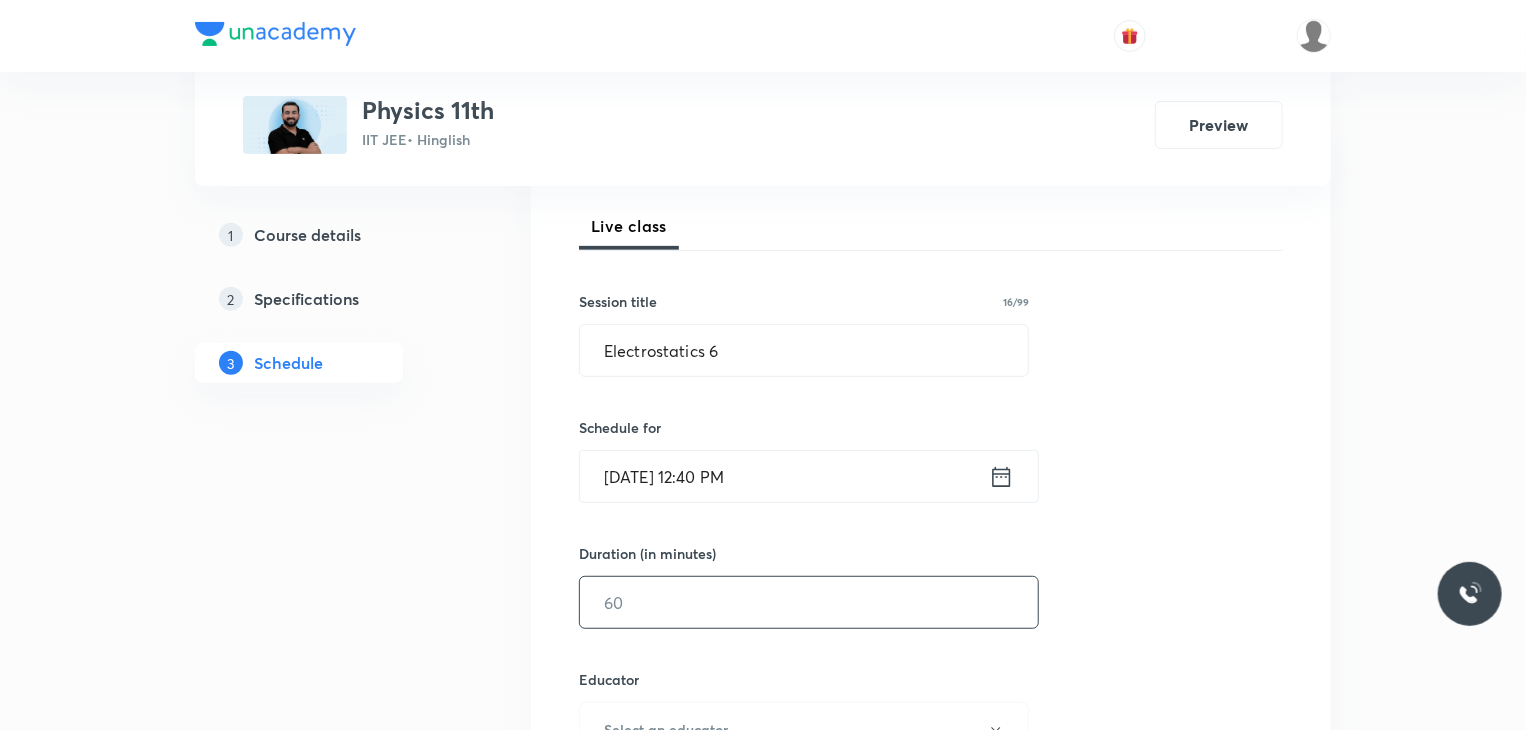click at bounding box center [809, 602] 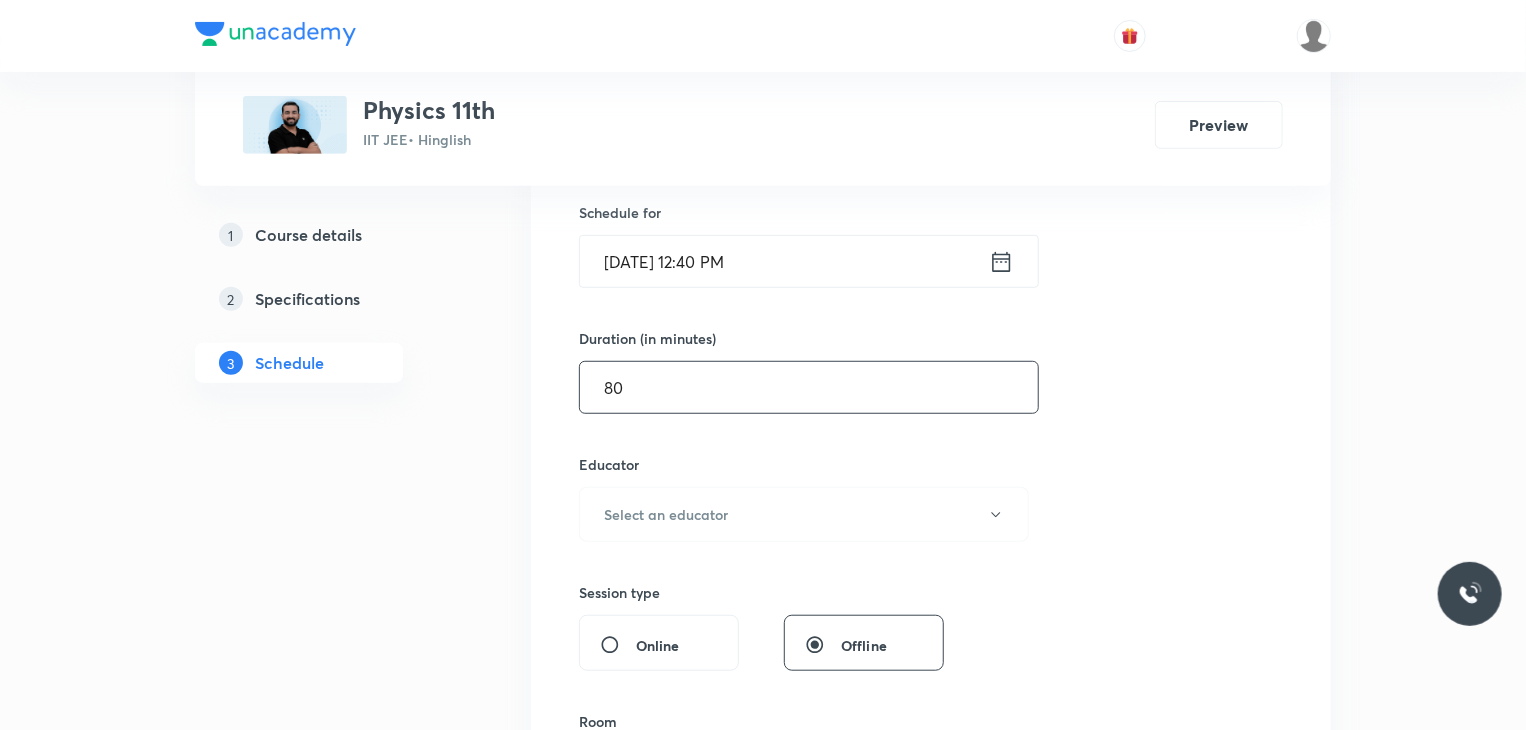 scroll, scrollTop: 492, scrollLeft: 0, axis: vertical 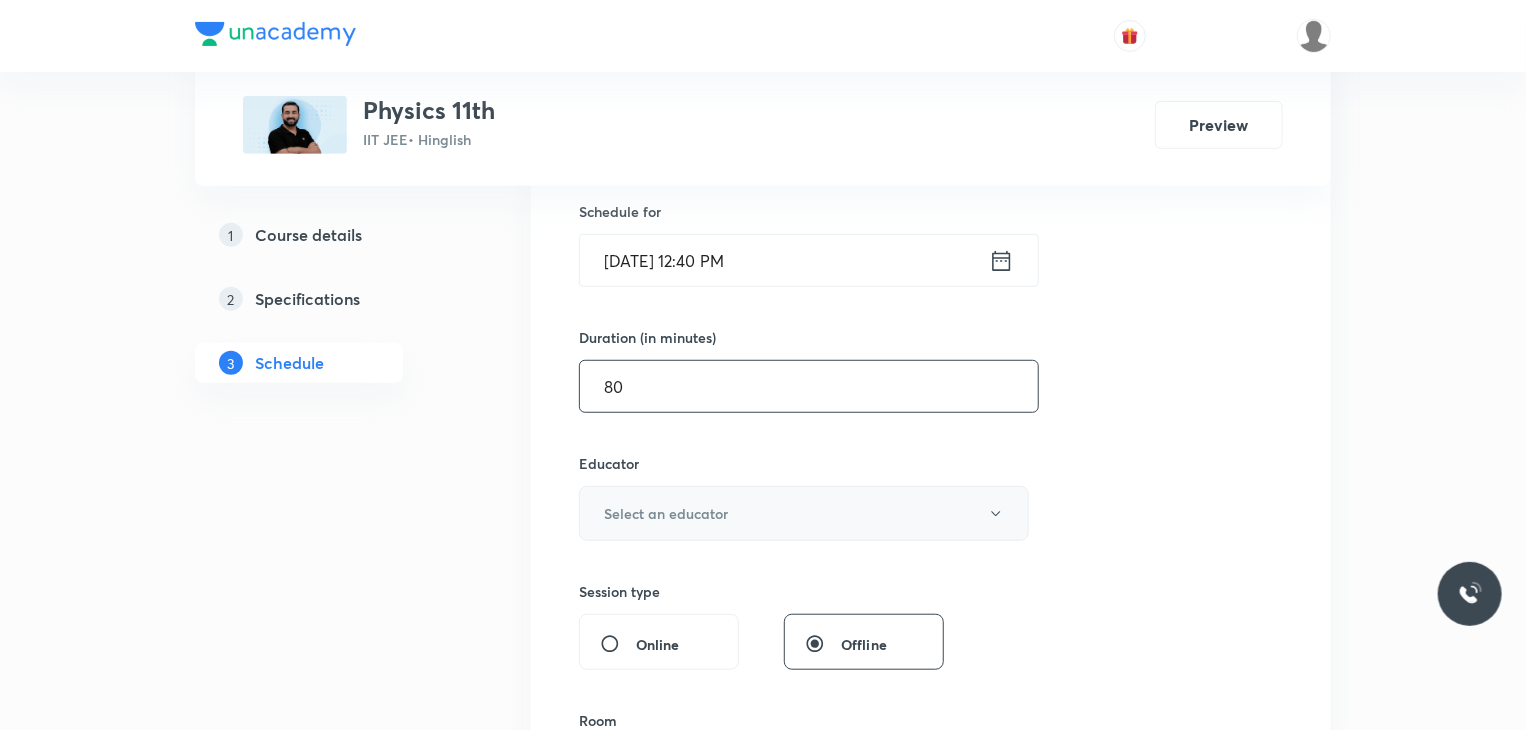 type on "80" 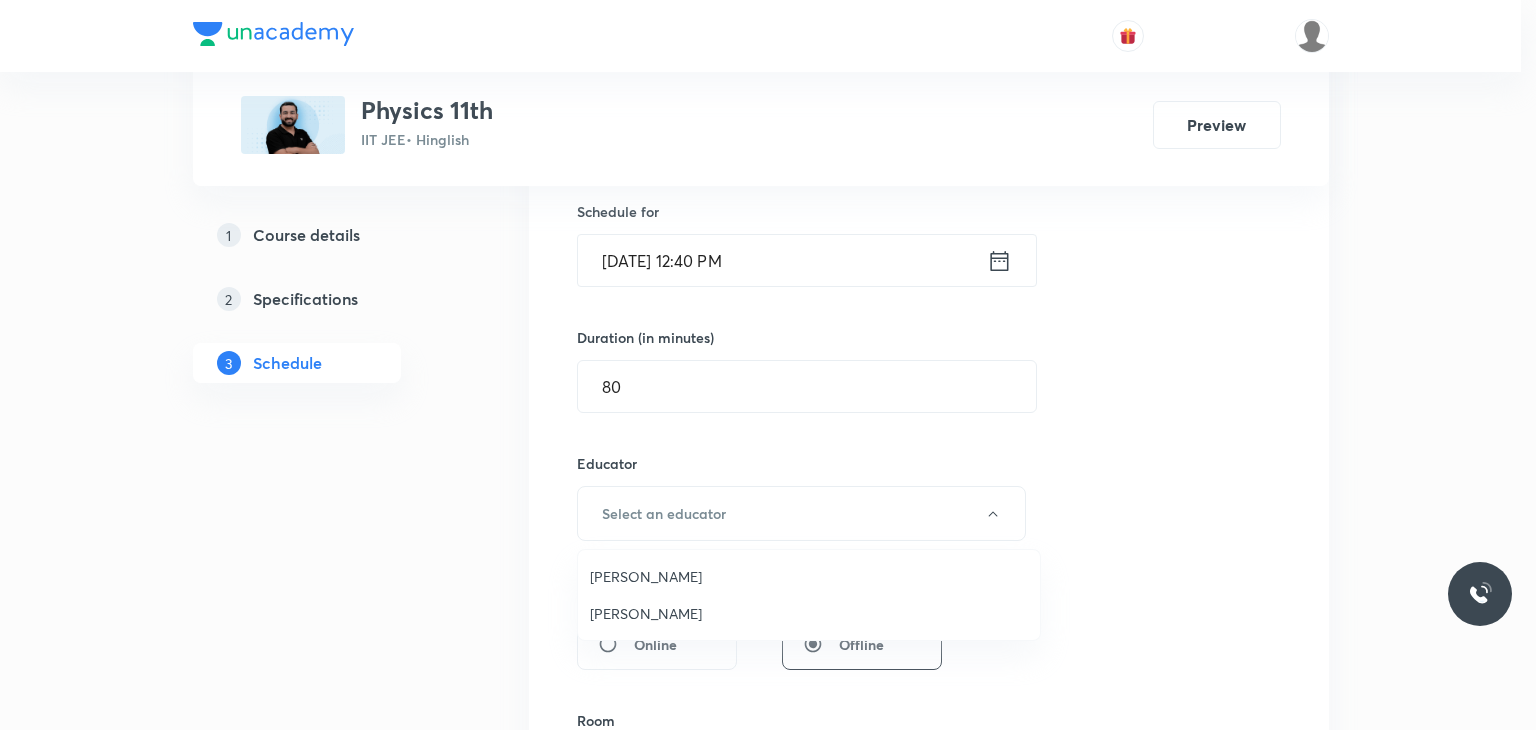 click on "Abhay Kumar" at bounding box center (809, 613) 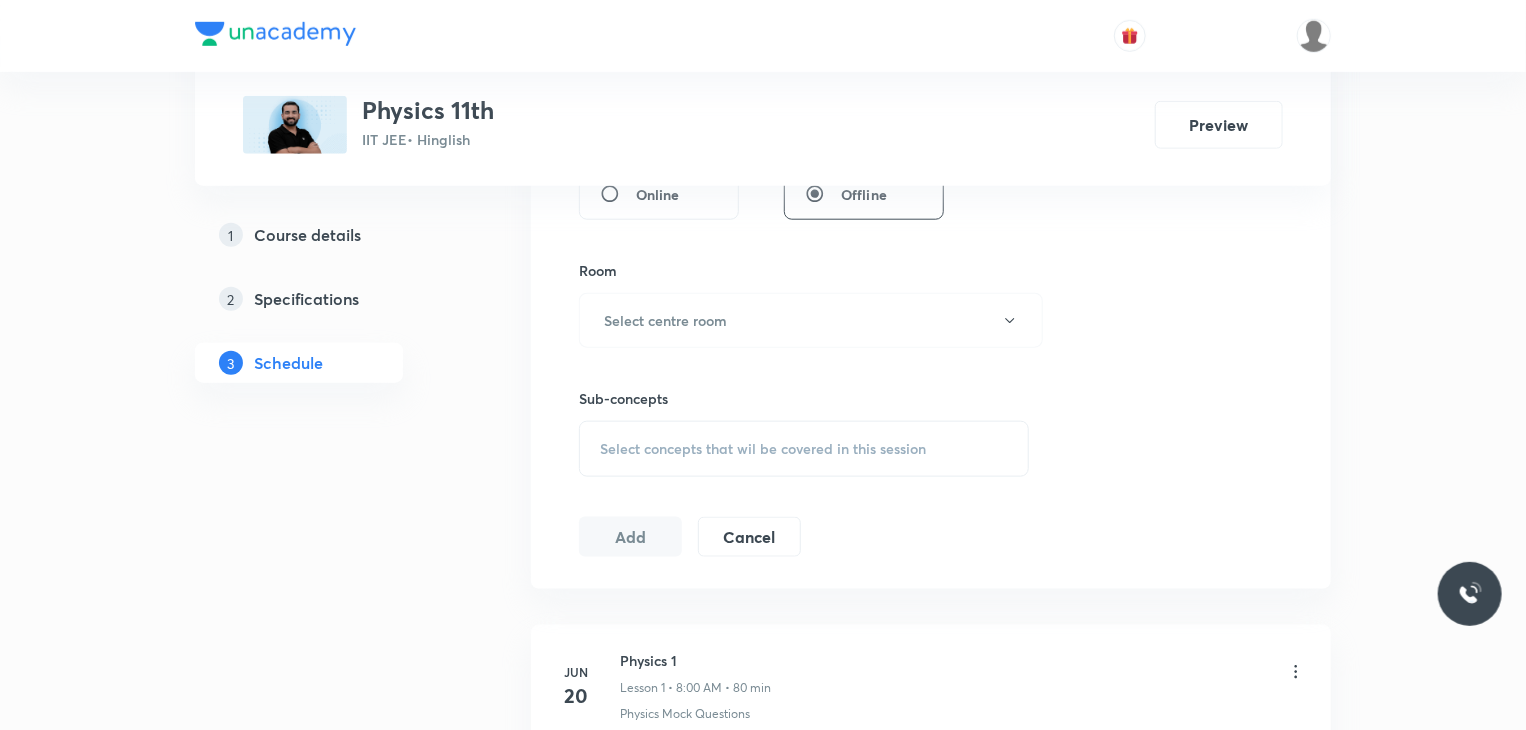 scroll, scrollTop: 970, scrollLeft: 0, axis: vertical 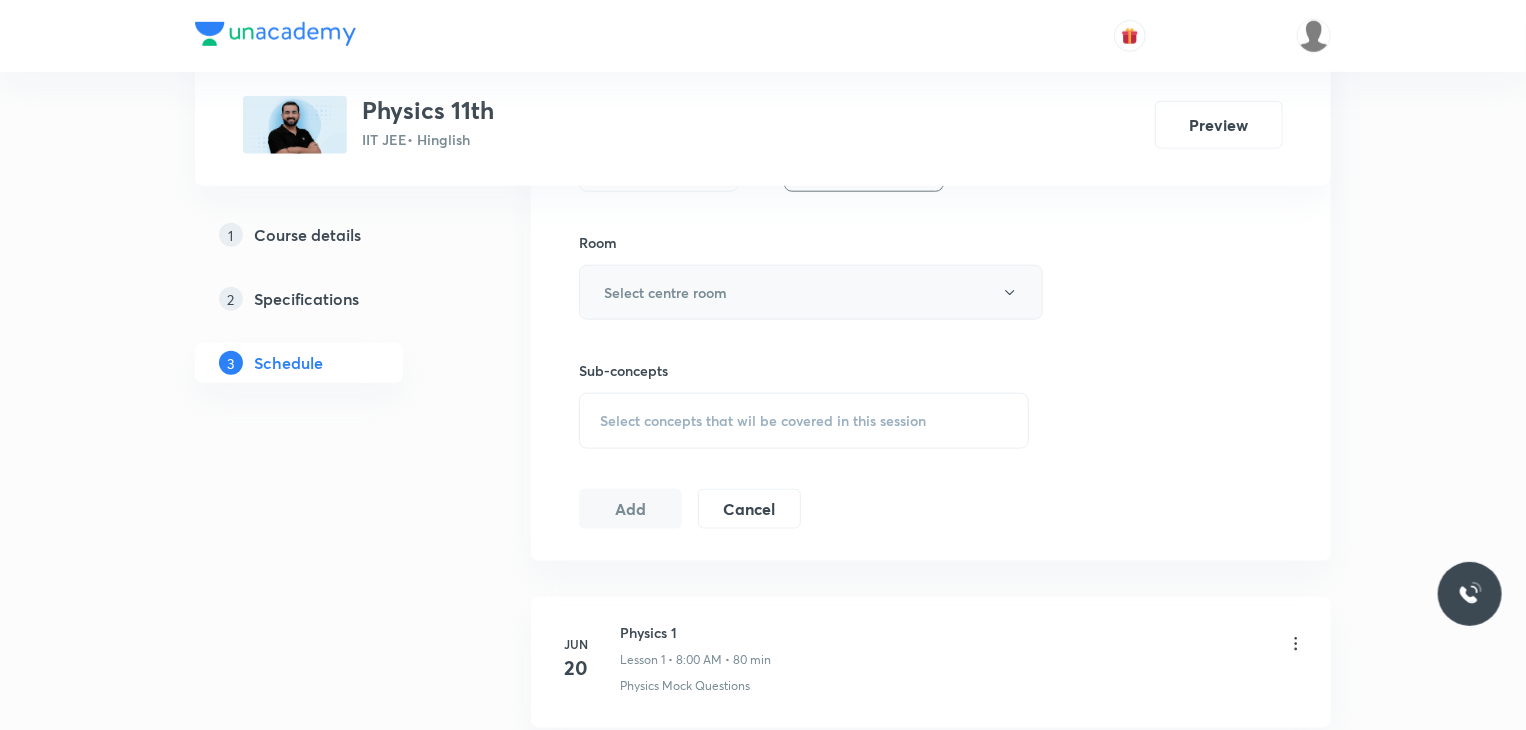 click on "Select centre room" at bounding box center [665, 292] 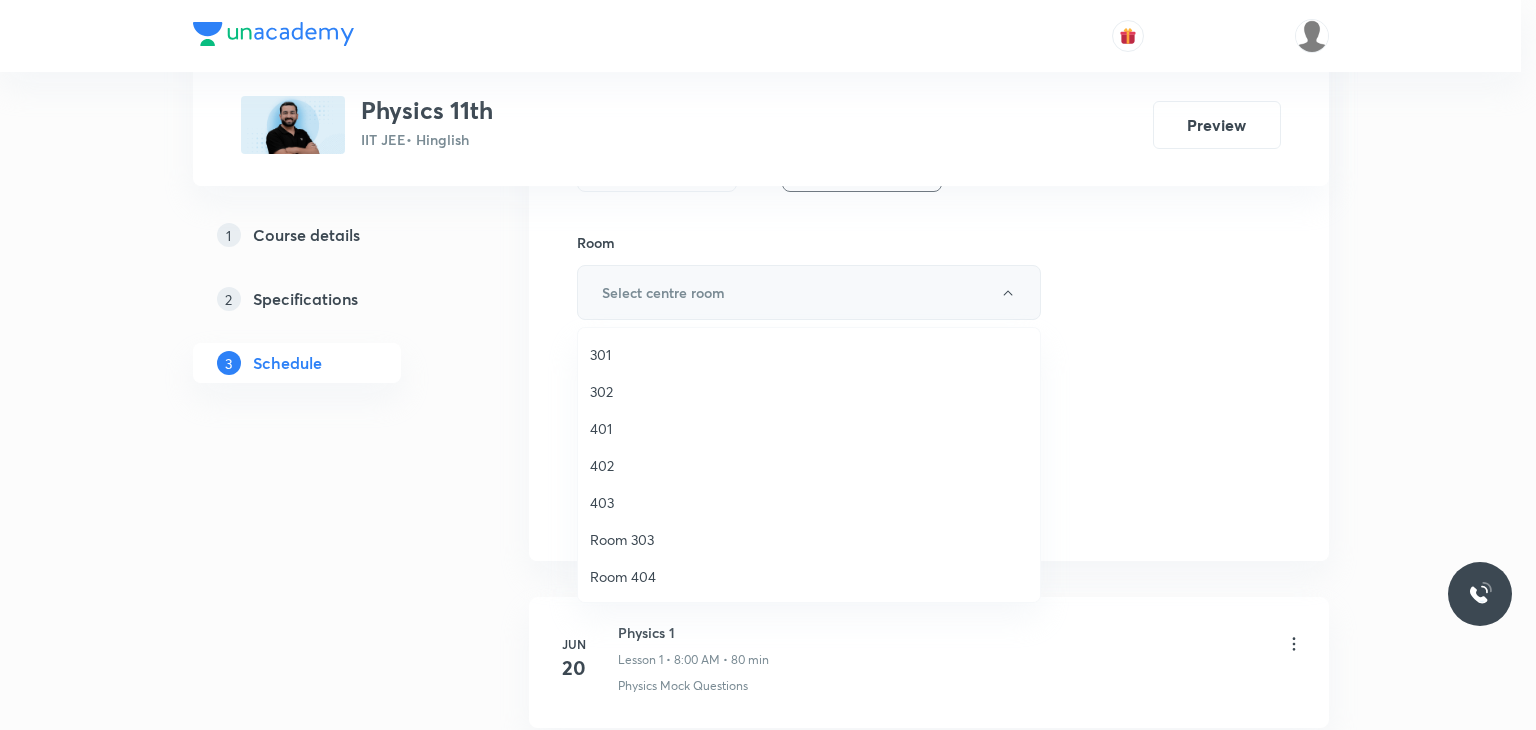 click on "402" at bounding box center [809, 465] 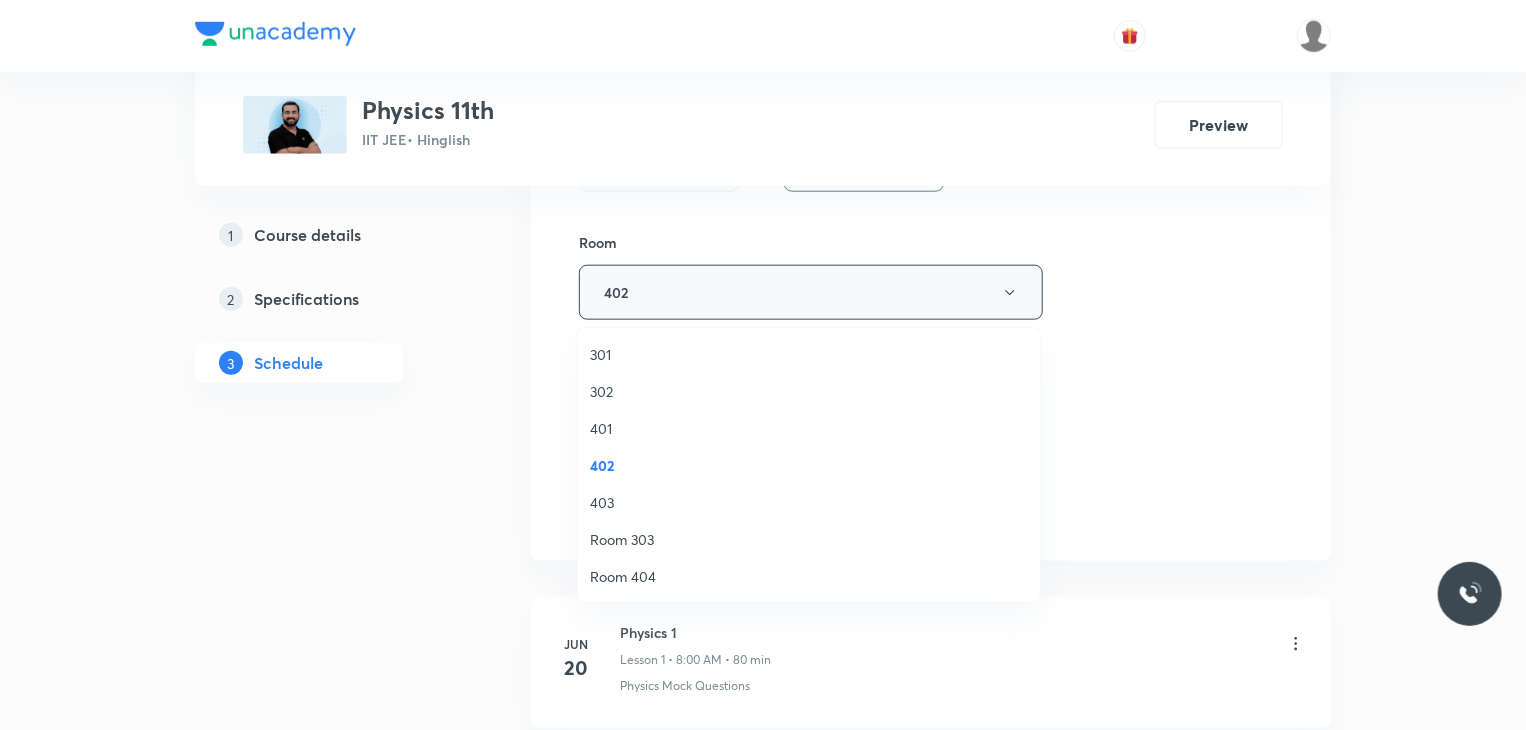 click on "Select concepts that wil be covered in this session" at bounding box center [804, 421] 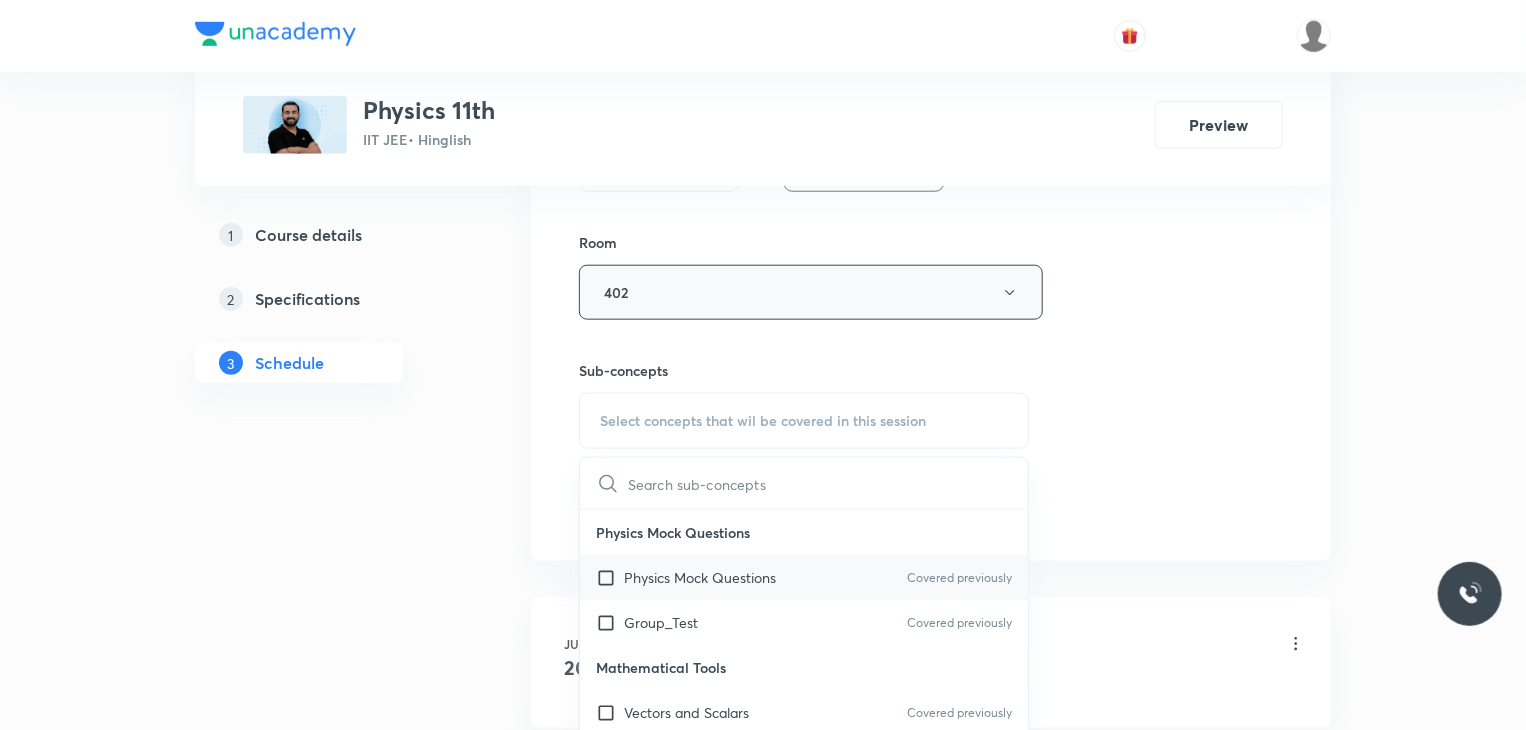 click on "Physics Mock Questions" at bounding box center (700, 577) 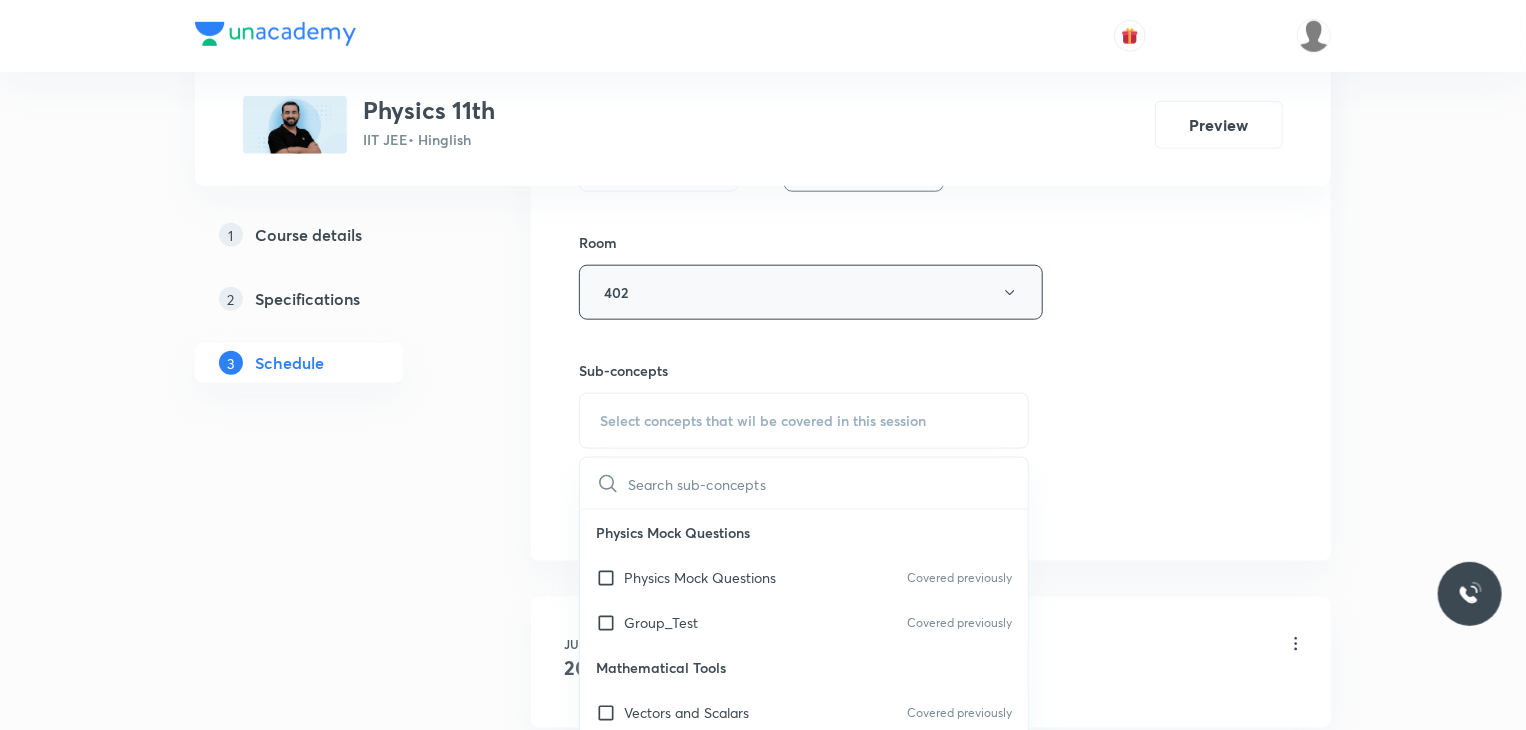 checkbox on "true" 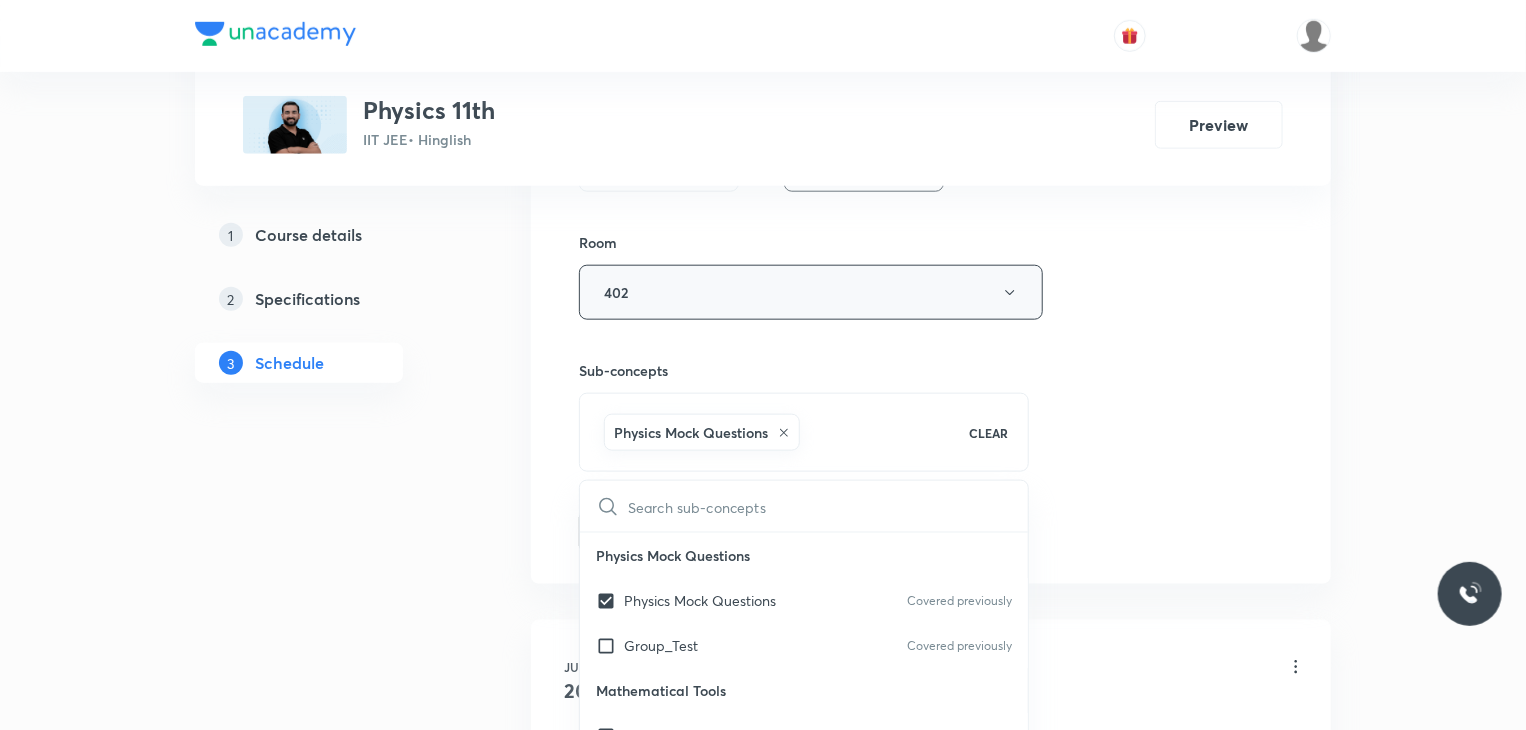 click on "Session  7 Live class Session title 16/99 Electrostatics 6 ​ Schedule for Jul 11, 2025, 12:40 PM ​ Duration (in minutes) 80 ​ Educator Abhay Kumar   Session type Online Offline Room 402 Sub-concepts Physics Mock Questions CLEAR ​ Physics Mock Questions Physics Mock Questions Covered previously Group_Test Covered previously Mathematical Tools Vectors and Scalars  Covered previously Elementary Algebra Basic Trigonometry Addition of Vectors 2D and 3D Geometry Representation of Vector  Components of a Vector Functions Unit Vectors Differentiation Integration Rectangular Components of a Vector in Three Dimensions Position Vector Use of Differentiation & Integration in One Dimensional Motion Displacement Vector Derivatives of Equations of Motion by Calculus Vectors Product of Two Vectors Differentiation: Basic Formula and Rule Definite Integration and Area Under The Curve Maxima and Minima Chain Rule Cross Product Dot-Product Resolution of Vectors Subtraction of Vectors Addition of More than Two Vectors Add" at bounding box center (931, 7) 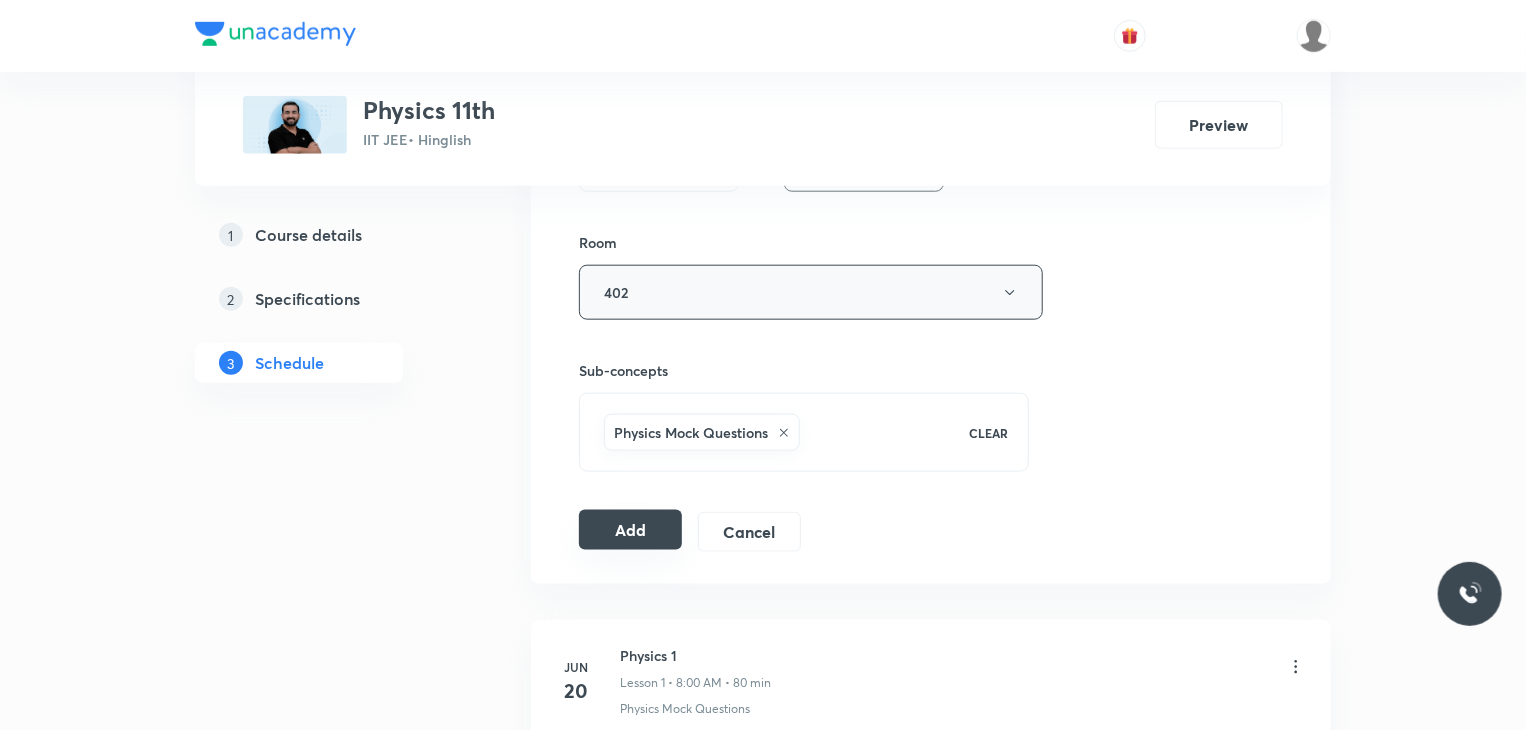 click on "Add" at bounding box center (630, 530) 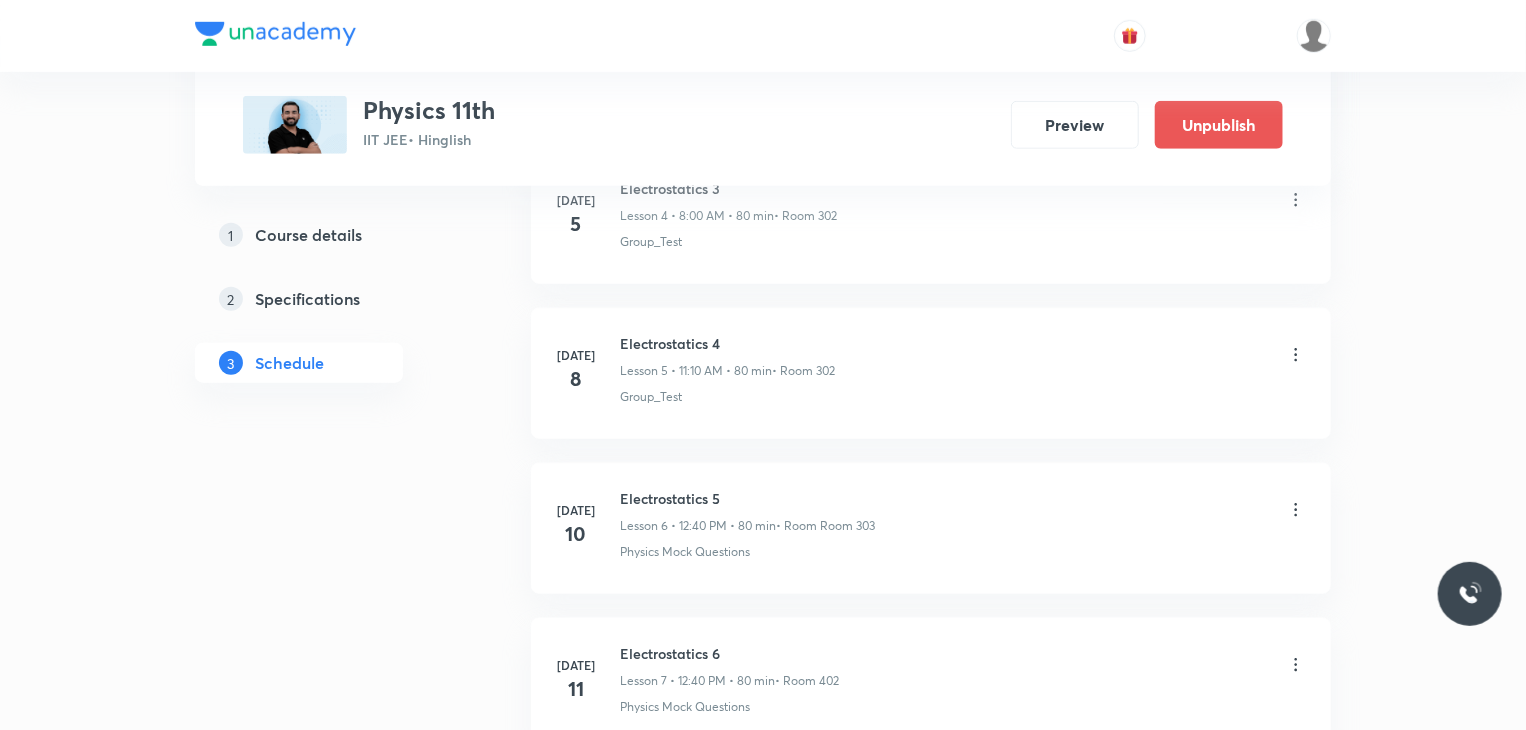 scroll, scrollTop: 1036, scrollLeft: 0, axis: vertical 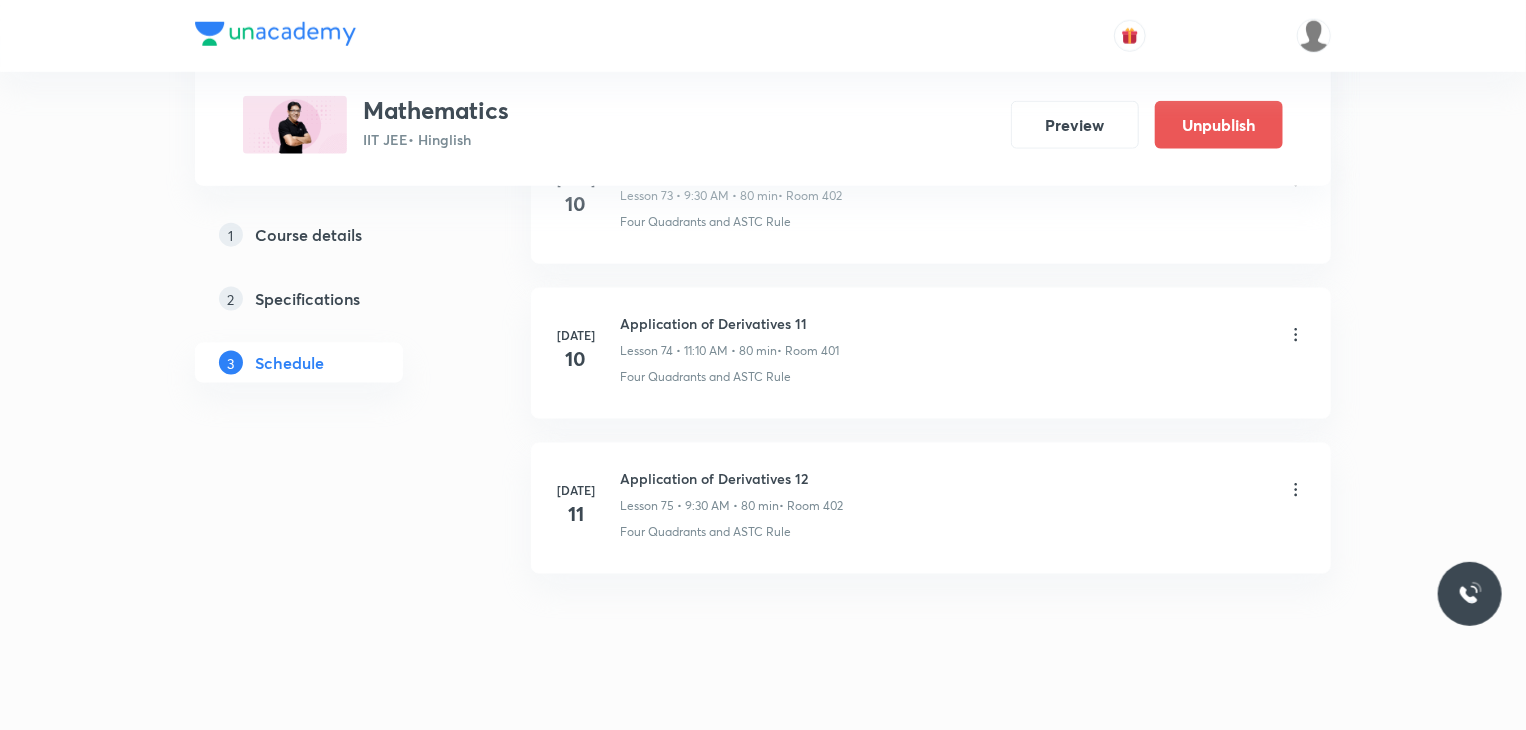 click on "[DATE] Application of Derivatives 12 Lesson 75 • 9:30 AM • 80 min  • Room 402 Four Quadrants and ASTC Rule" at bounding box center [931, 508] 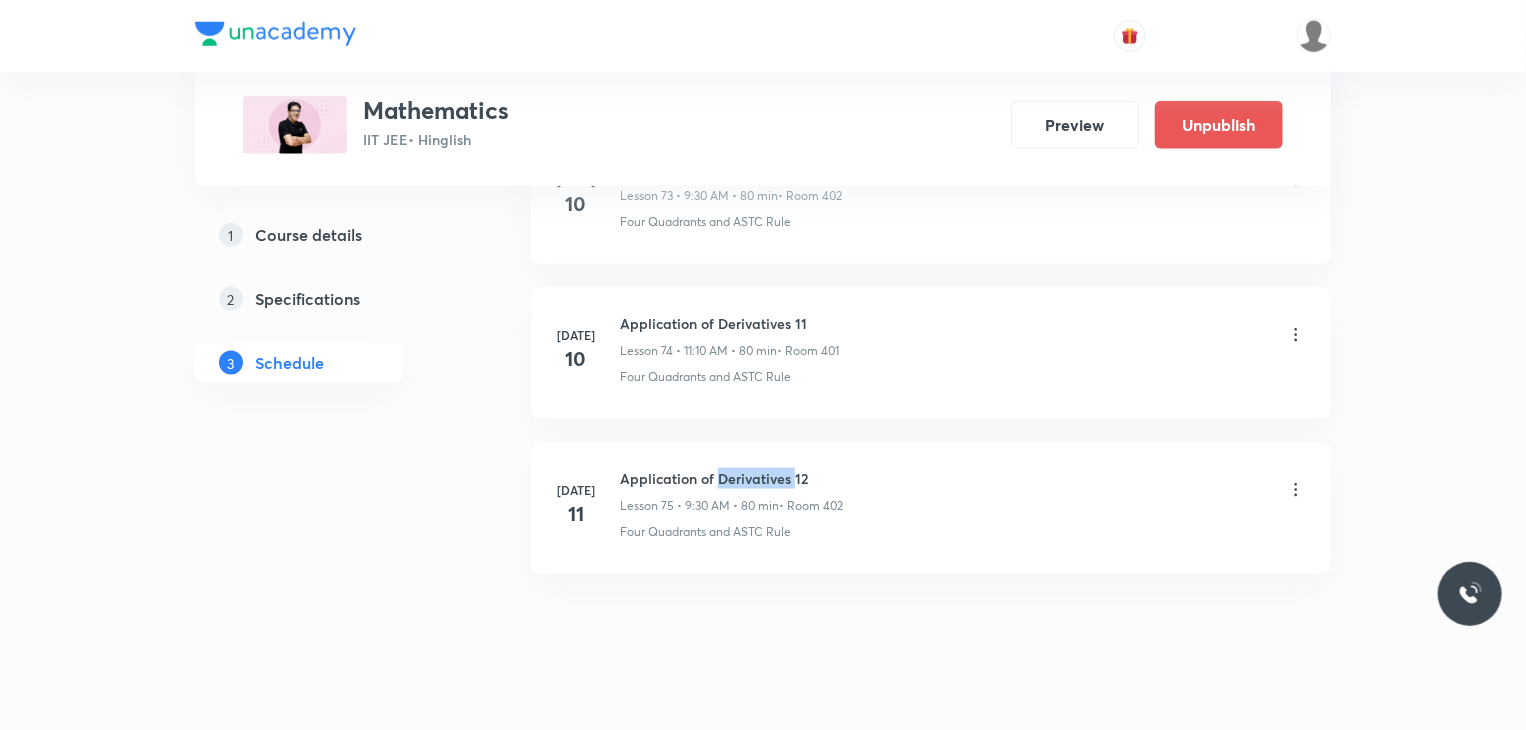 click on "[DATE] Application of Derivatives 12 Lesson 75 • 9:30 AM • 80 min  • Room 402 Four Quadrants and ASTC Rule" at bounding box center [931, 508] 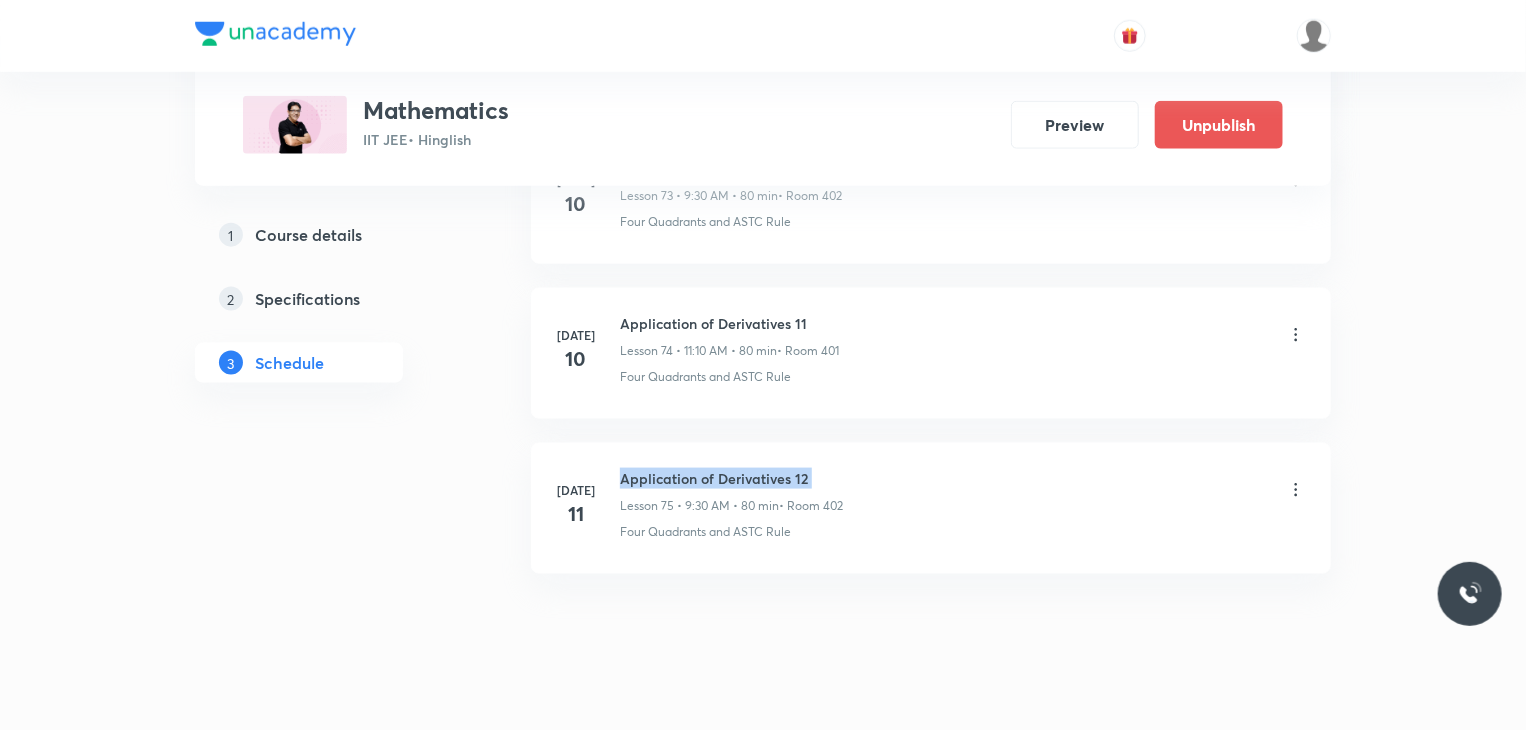 click on "Jul 11 Application of Derivatives 12 Lesson 75 • 9:30 AM • 80 min  • Room 402 Four Quadrants and ASTC Rule" at bounding box center [931, 508] 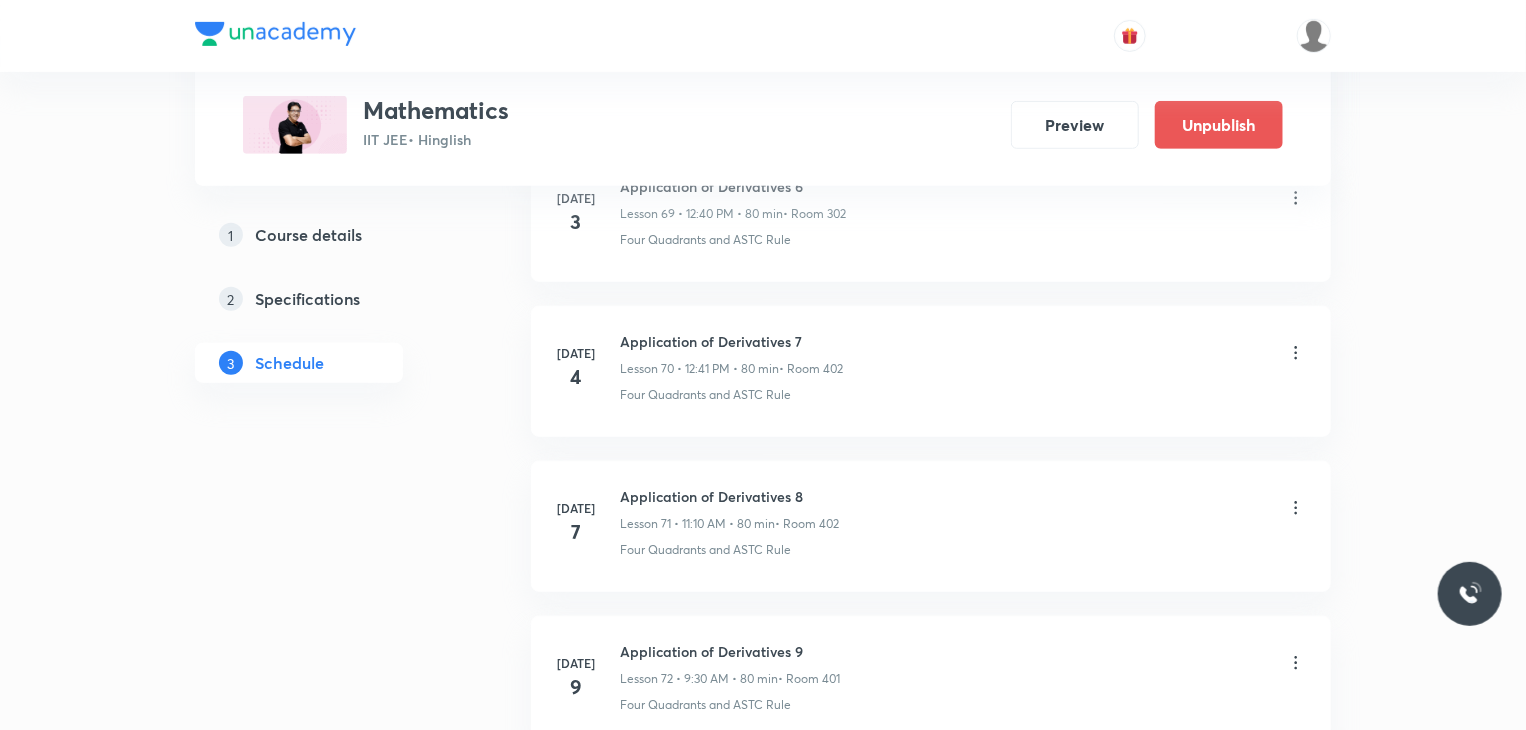 scroll, scrollTop: 0, scrollLeft: 0, axis: both 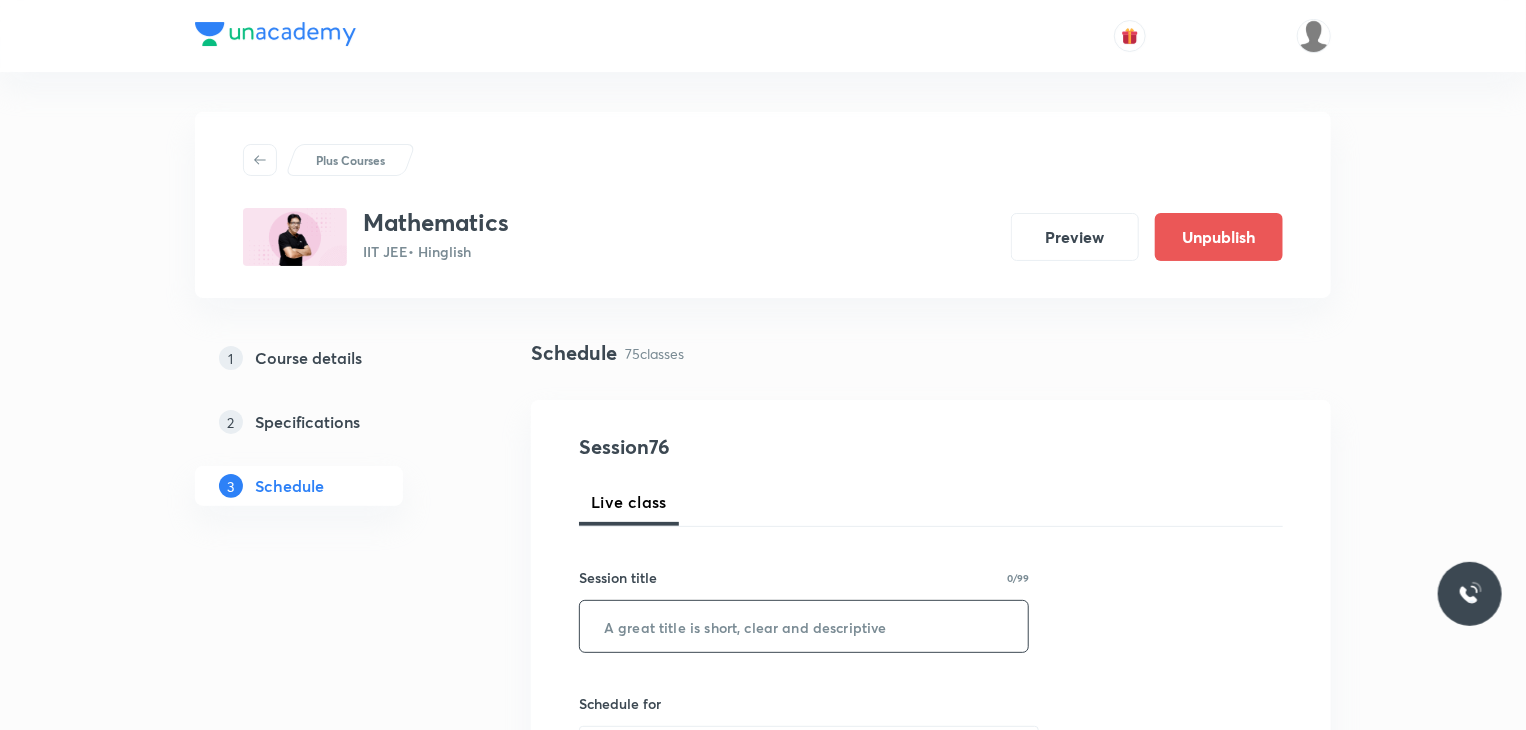 click at bounding box center (804, 626) 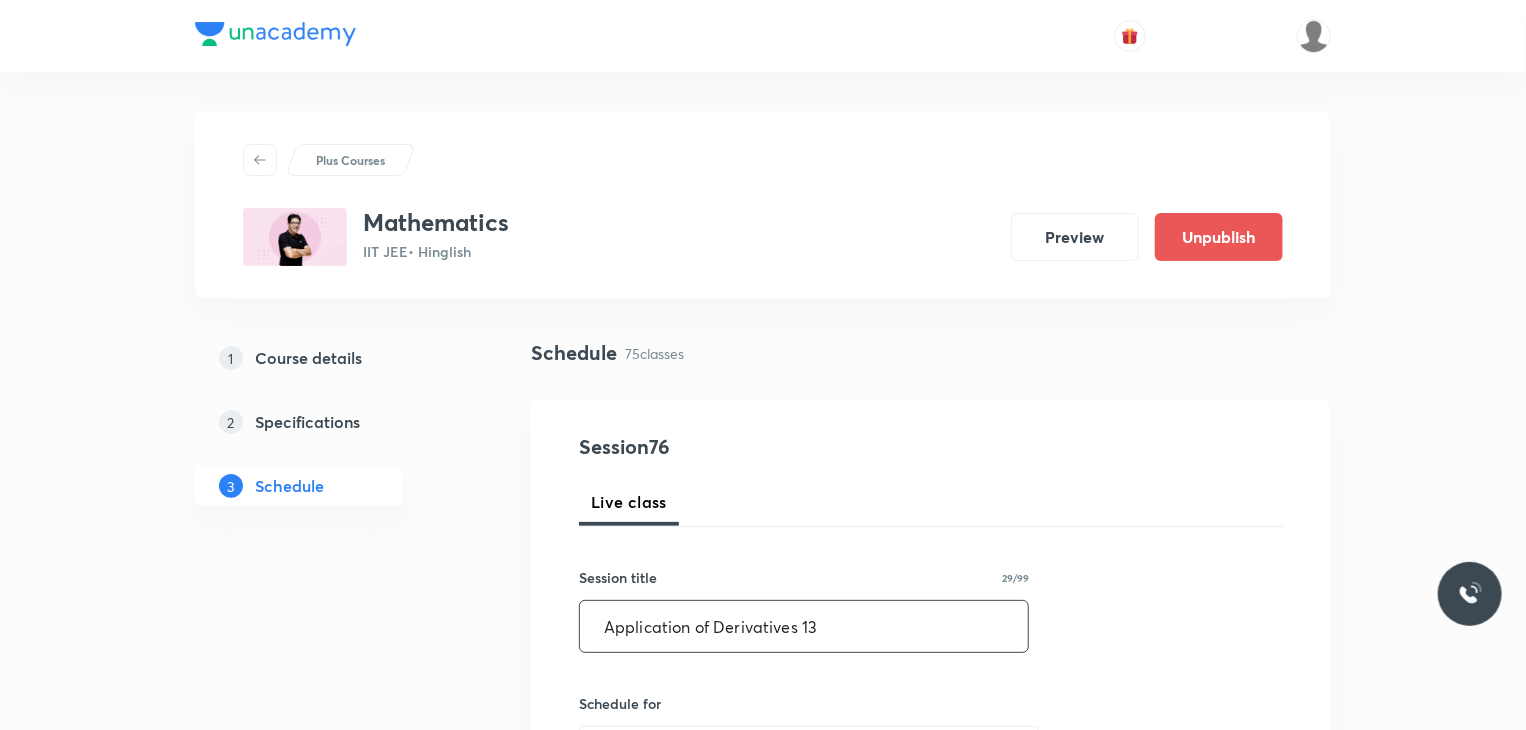 type on "Application of Derivatives 13" 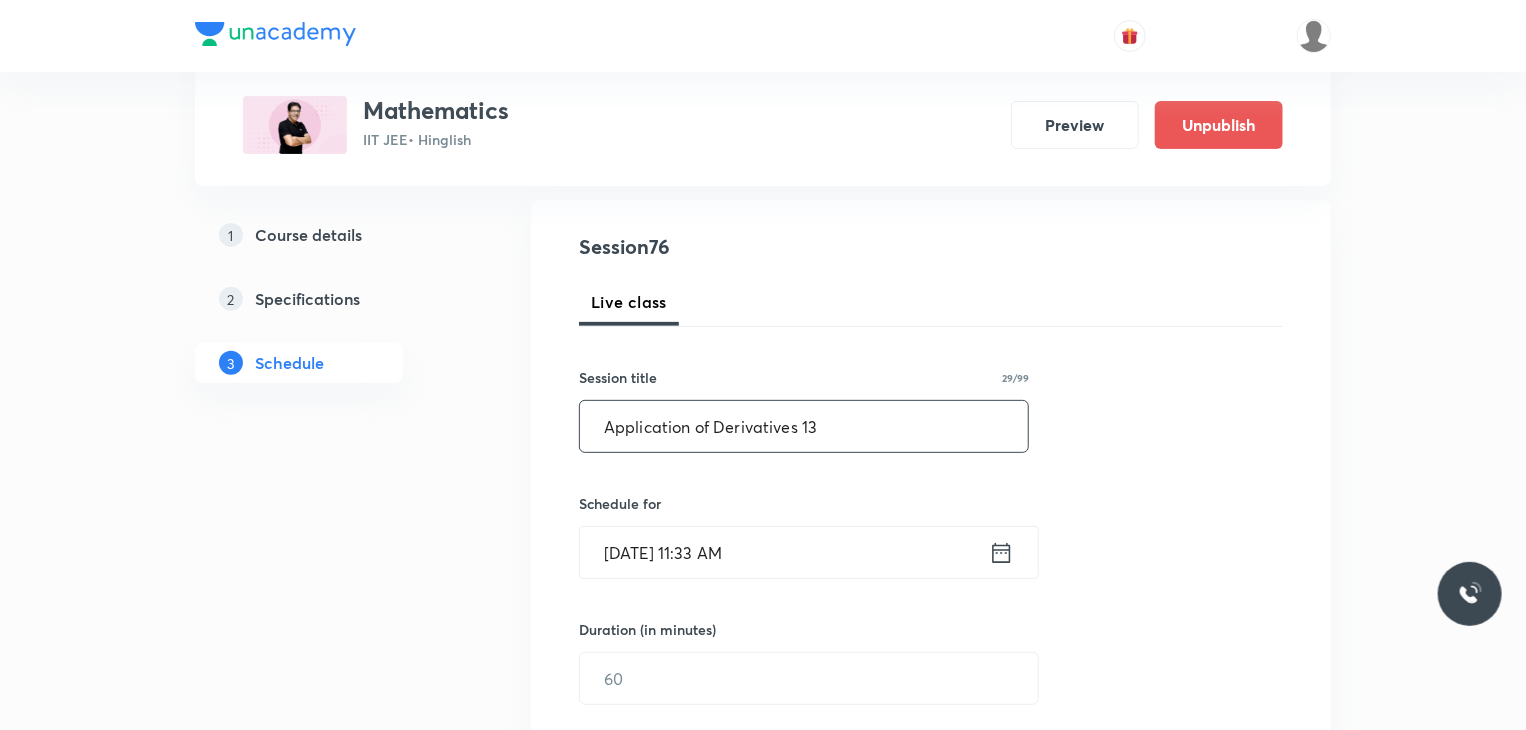 scroll, scrollTop: 205, scrollLeft: 0, axis: vertical 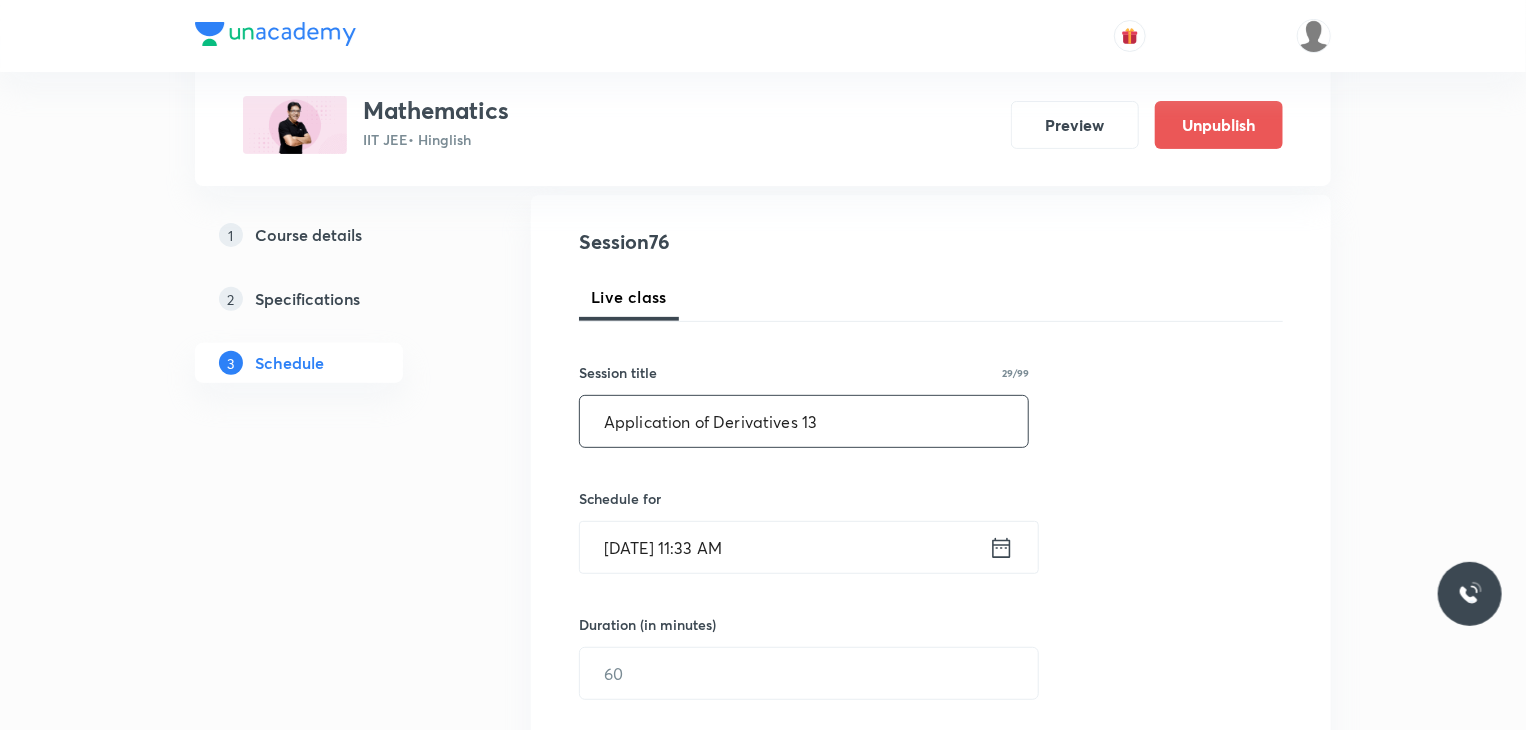 click on "Jul 11, 2025, 11:33 AM" at bounding box center [784, 547] 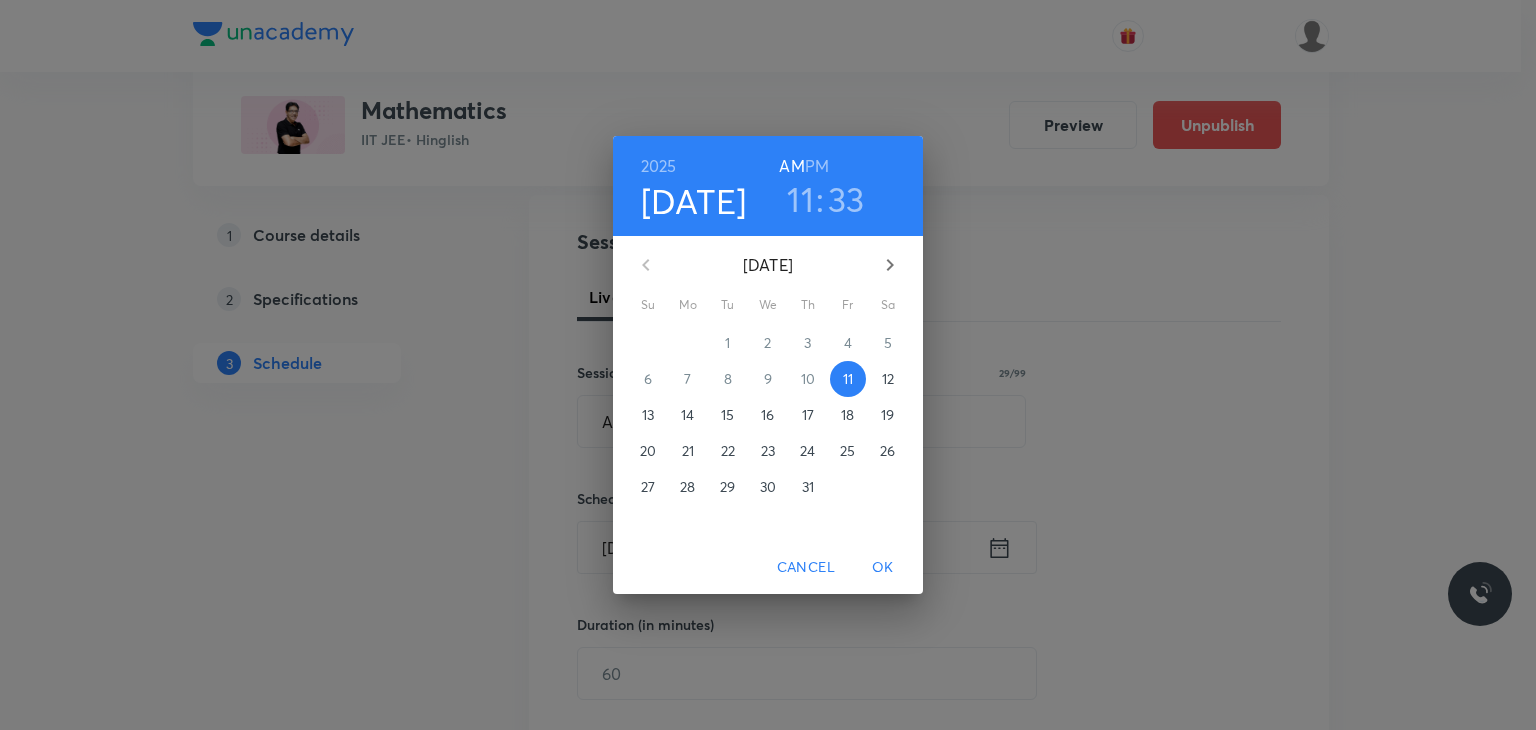 click on "12" at bounding box center [888, 379] 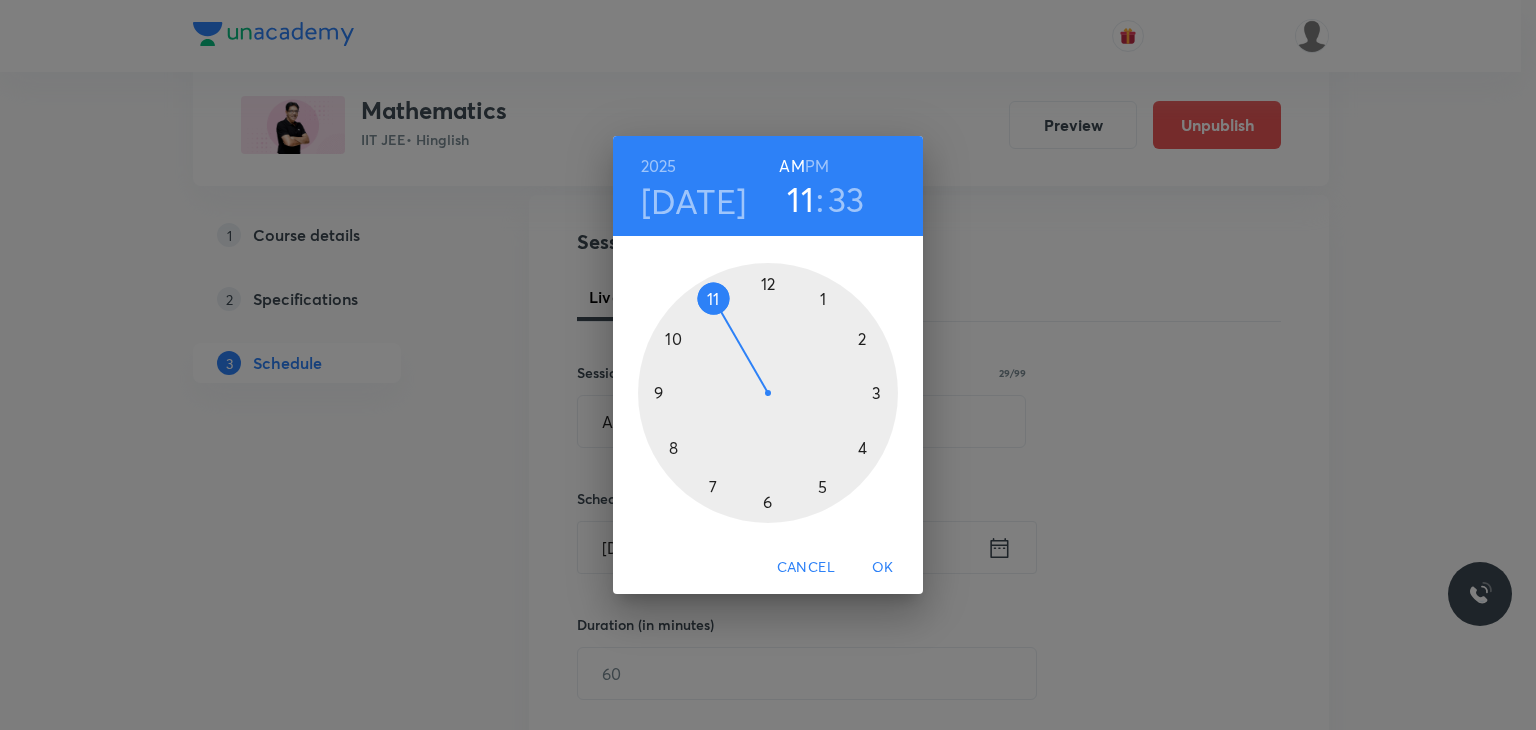 click on "PM" at bounding box center [817, 166] 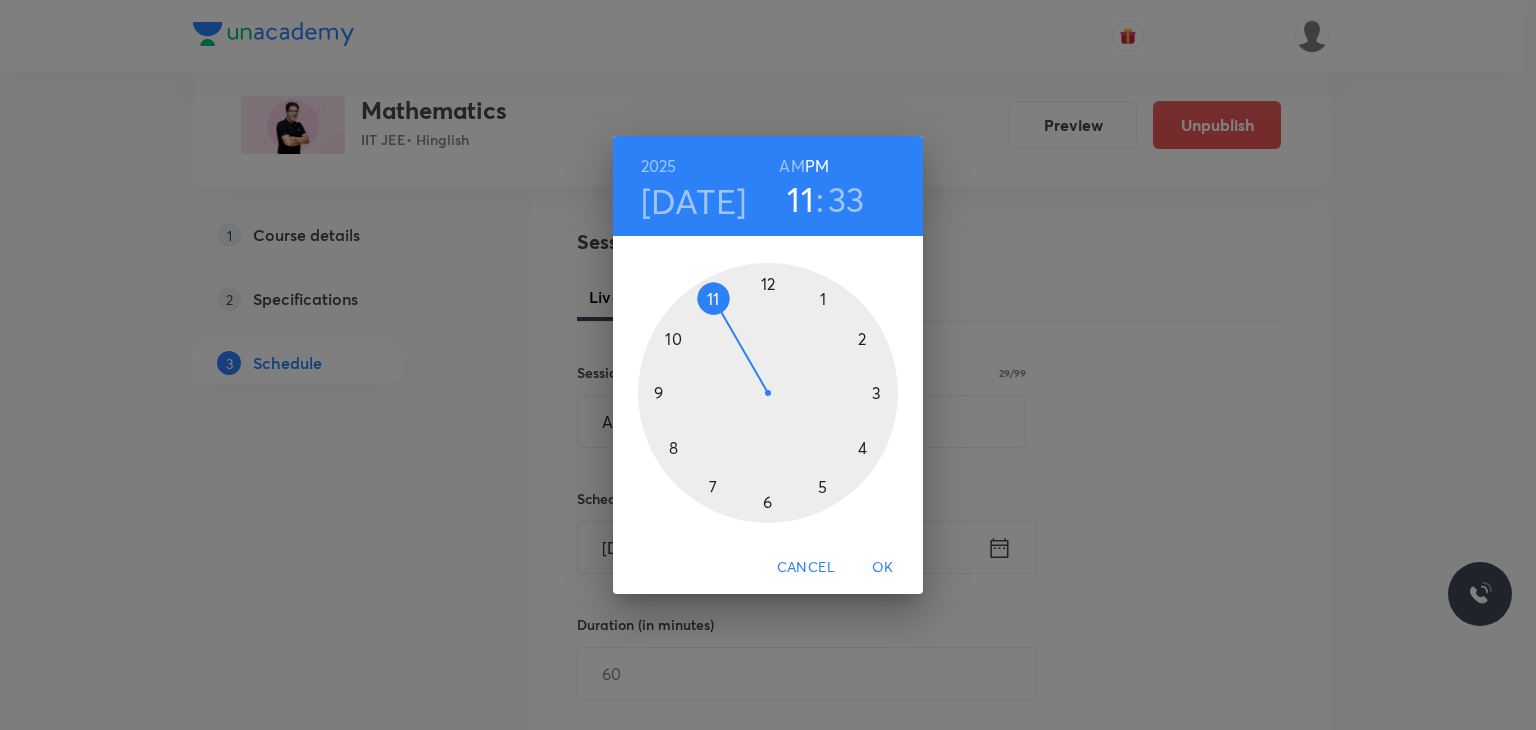 click at bounding box center (768, 393) 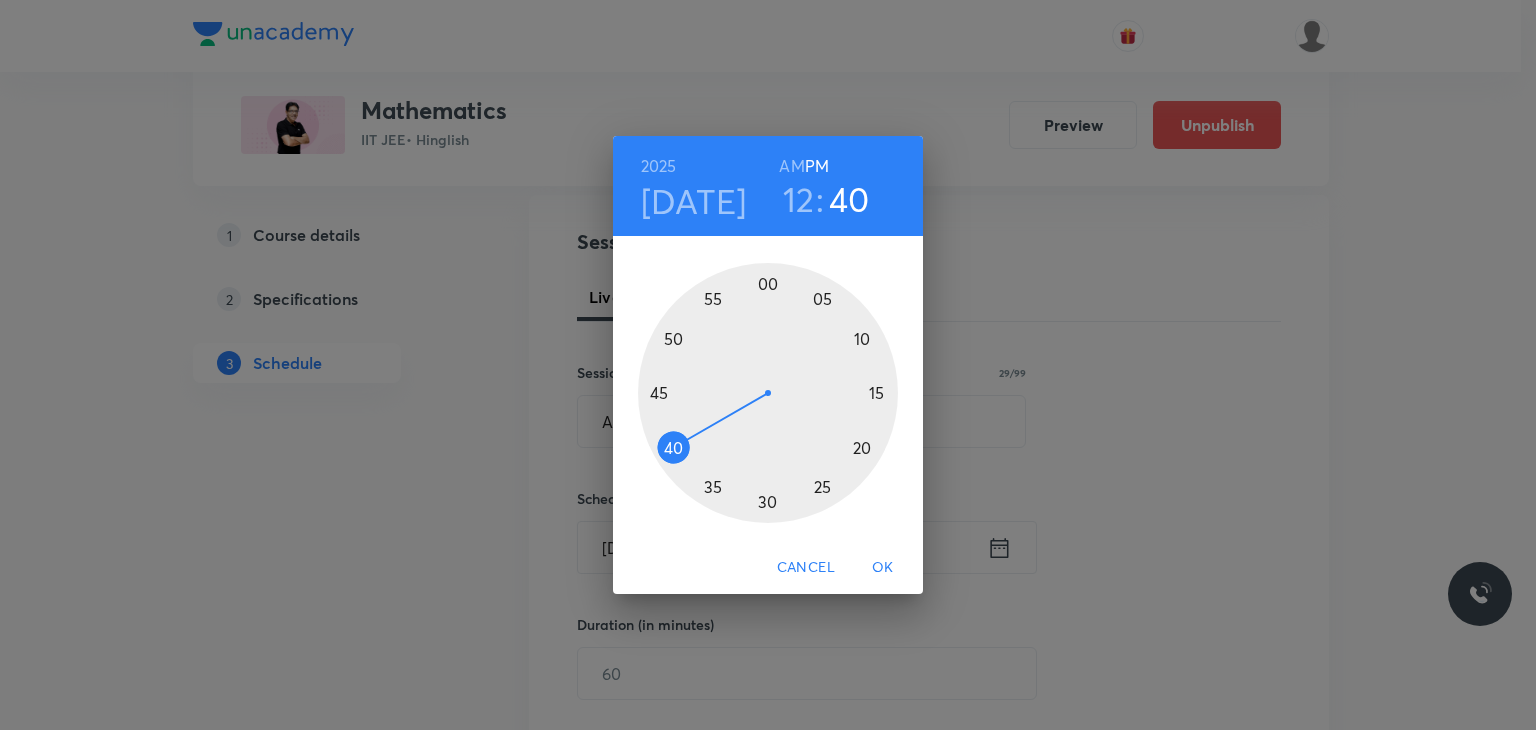 drag, startPoint x: 665, startPoint y: 456, endPoint x: 652, endPoint y: 461, distance: 13.928389 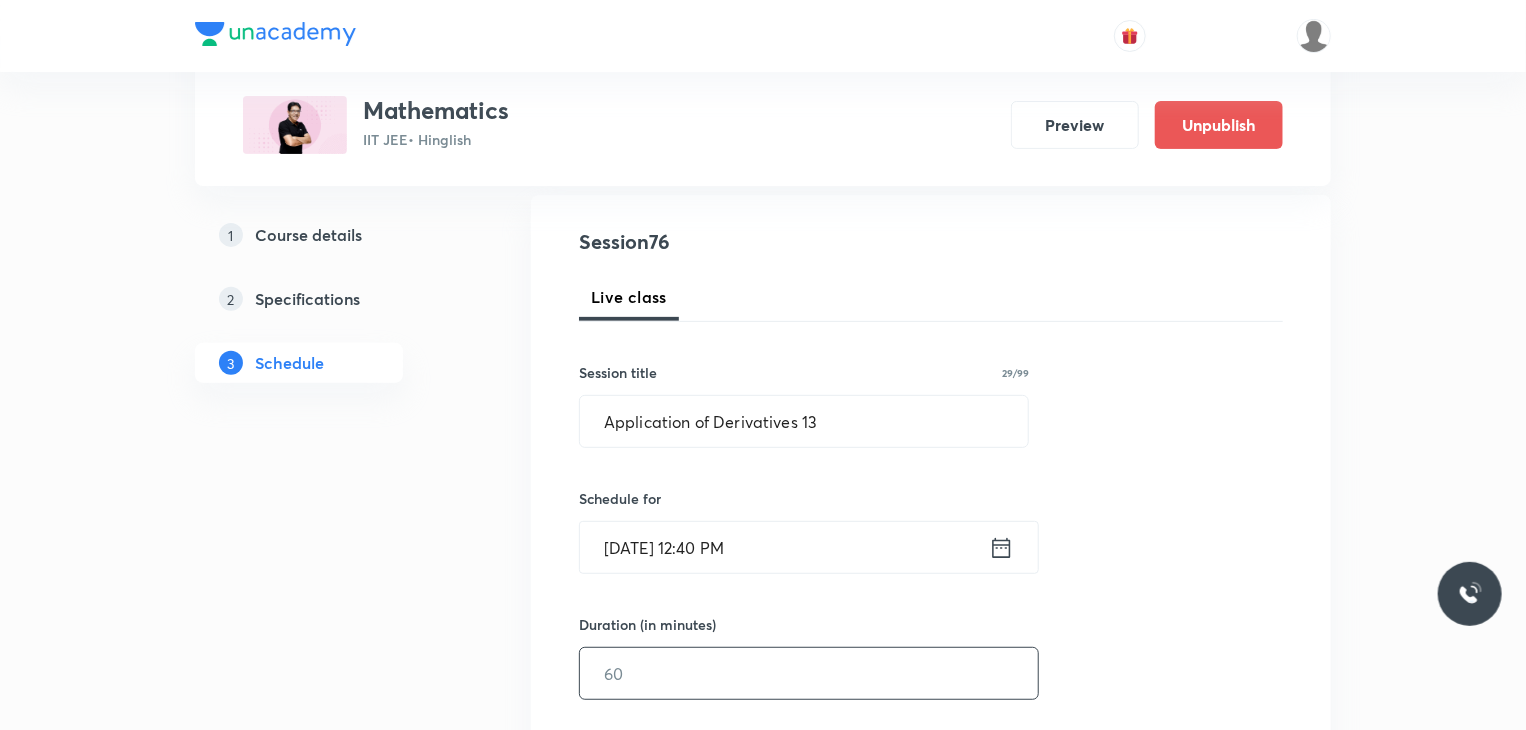 click at bounding box center (809, 673) 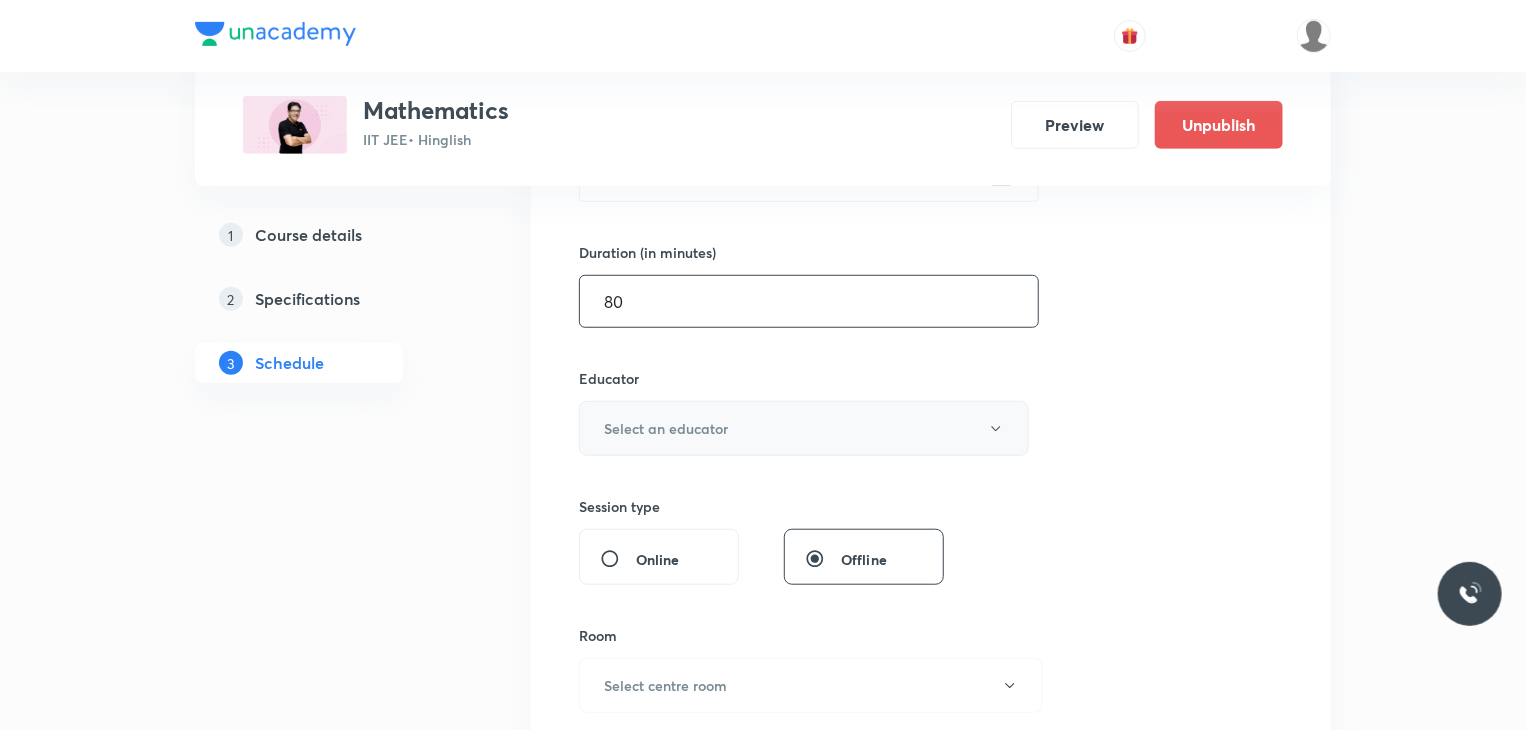 scroll, scrollTop: 580, scrollLeft: 0, axis: vertical 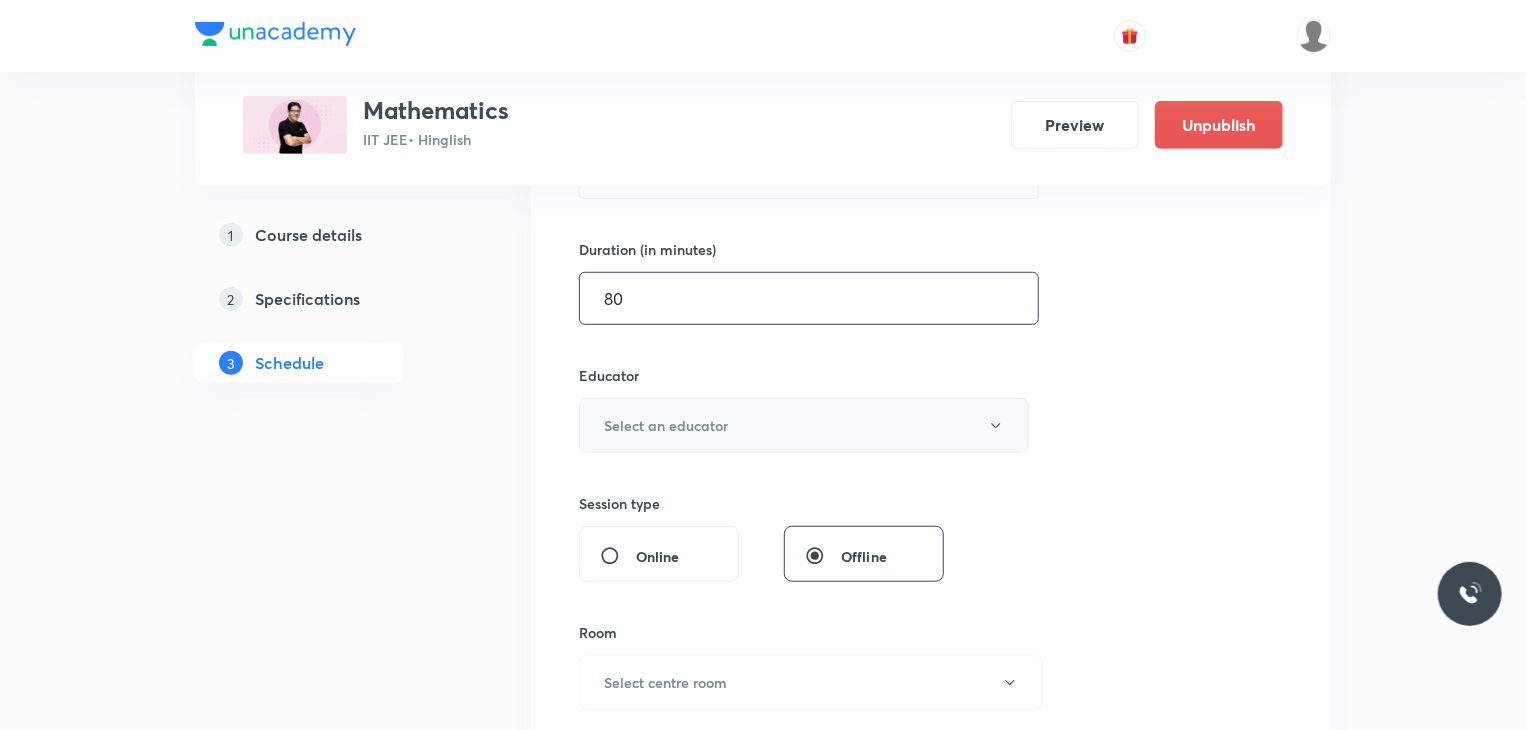 type on "80" 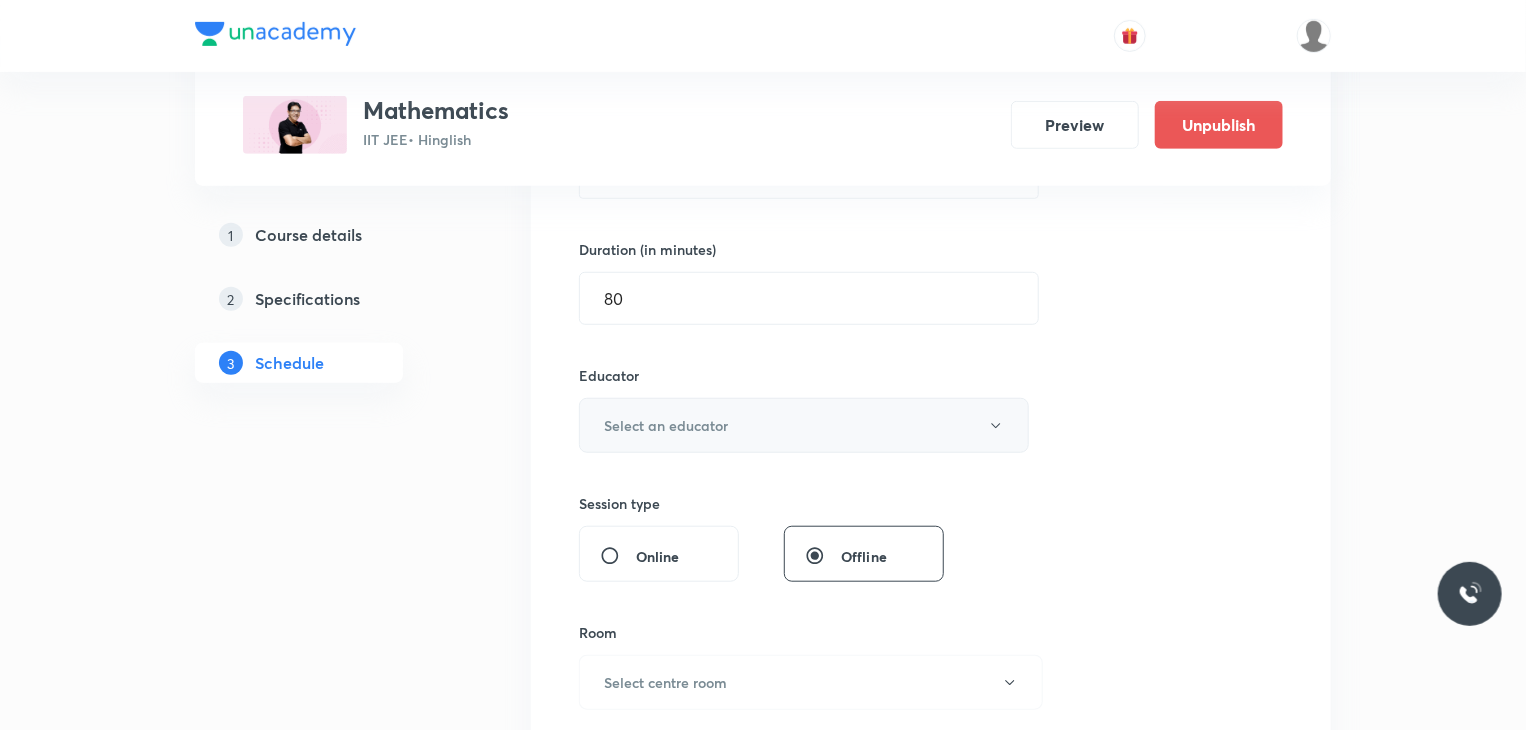 click on "Select an educator" at bounding box center [666, 425] 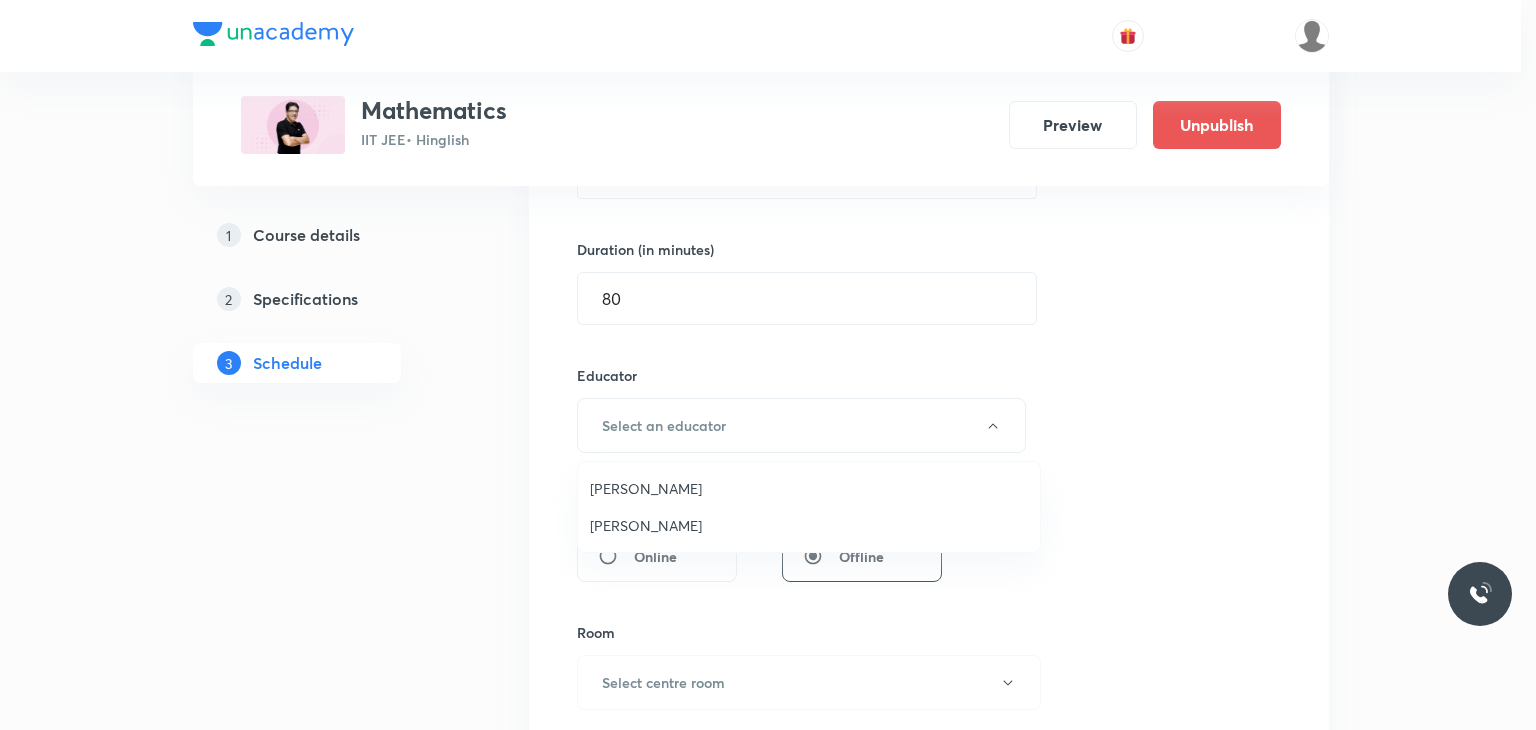 click on "Praveer Agrawal" at bounding box center (809, 525) 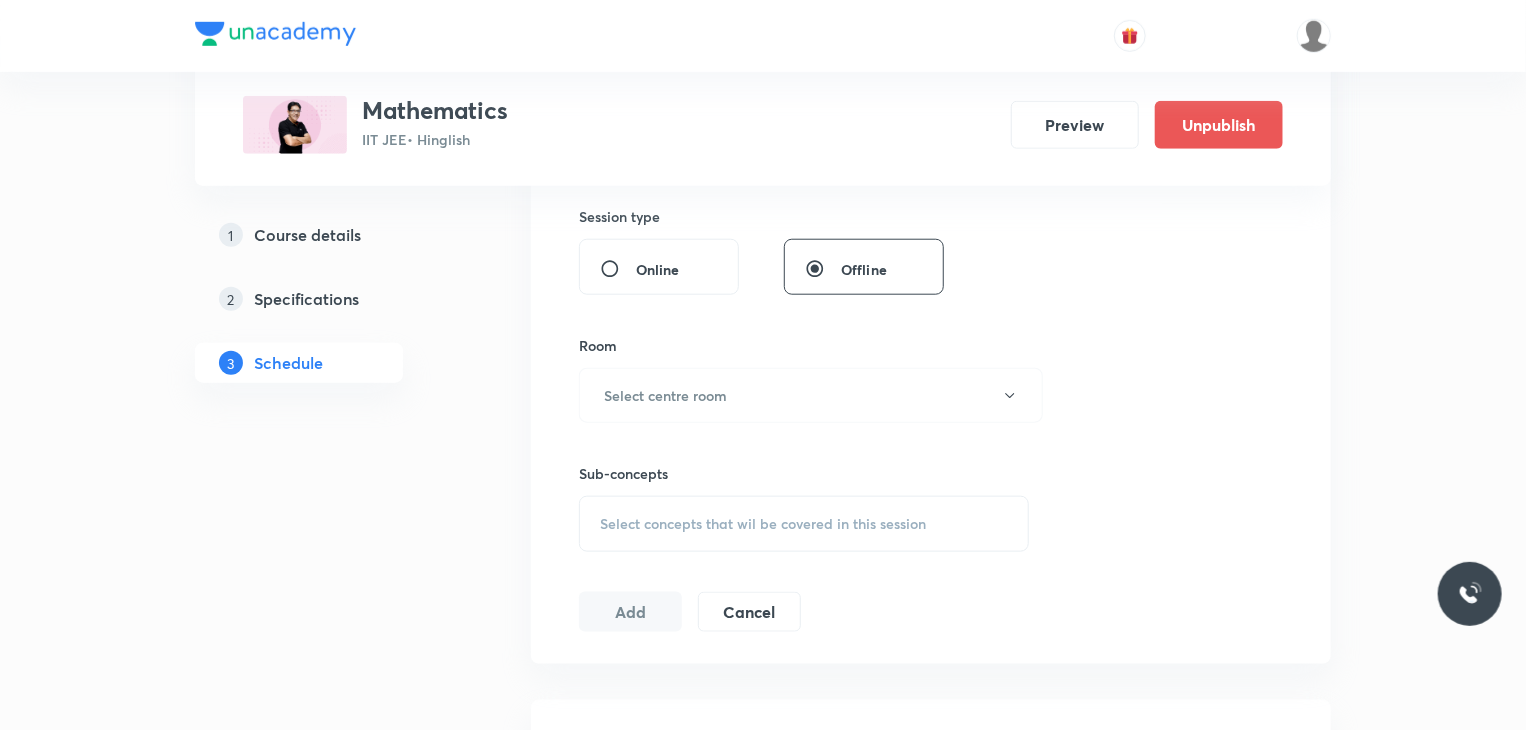 scroll, scrollTop: 872, scrollLeft: 0, axis: vertical 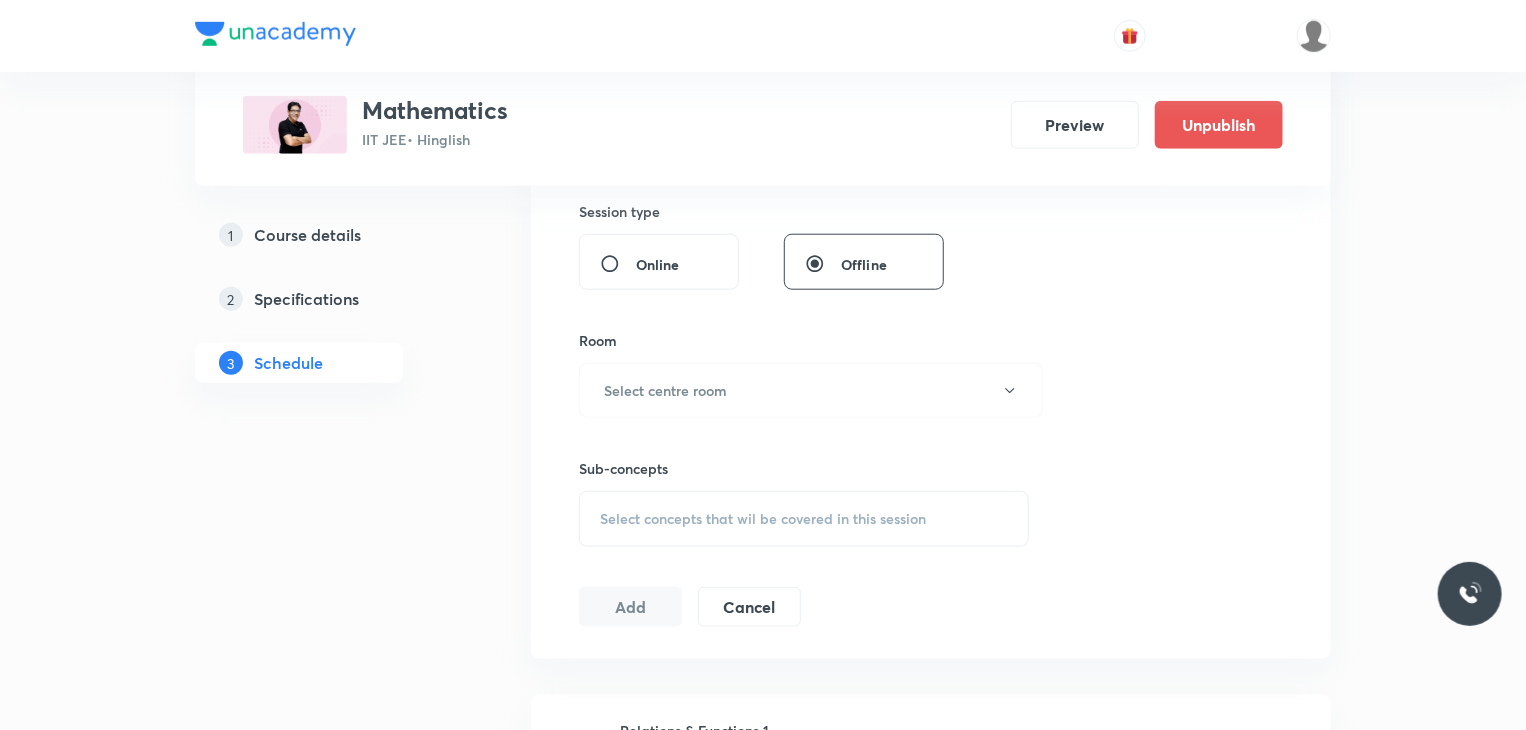 click on "Session  76 Live class Session title 29/99 Application of Derivatives 13 ​ Schedule for Jul 12, 2025, 12:40 PM ​ Duration (in minutes) 80 ​ Educator Praveer Agrawal   Session type Online Offline Room Select centre room Sub-concepts Select concepts that wil be covered in this session Add Cancel" at bounding box center [931, 93] 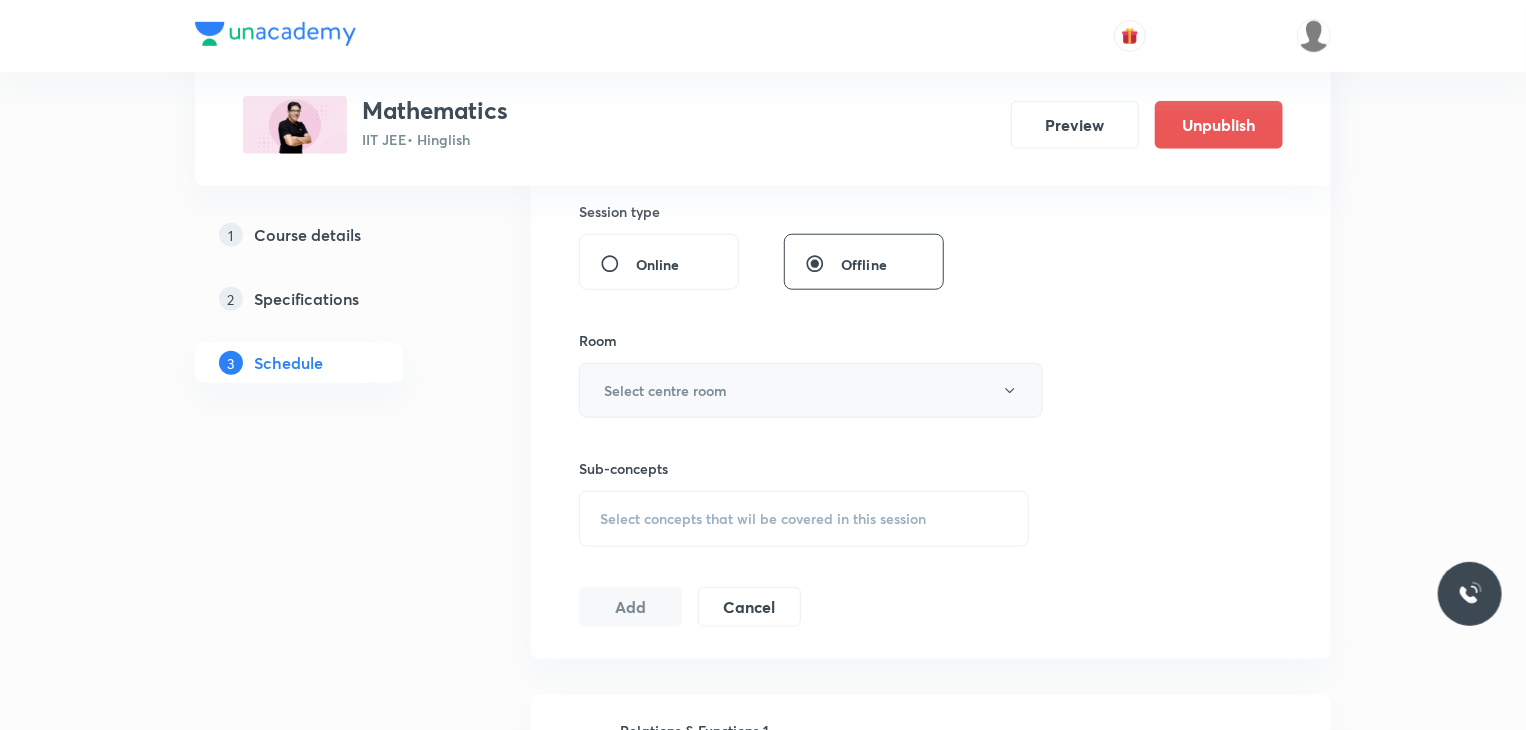 click on "Select centre room" at bounding box center [811, 390] 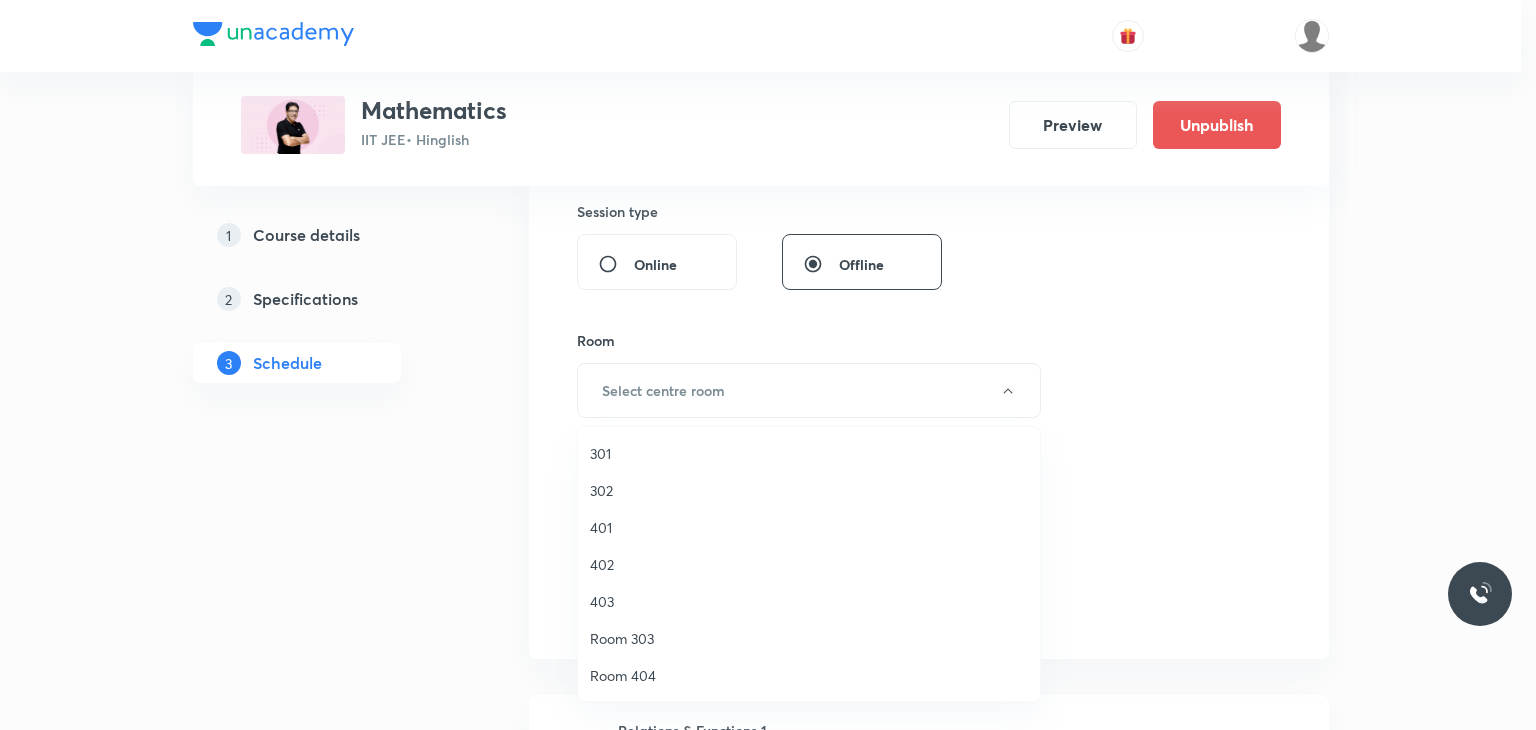 click on "302" at bounding box center [809, 490] 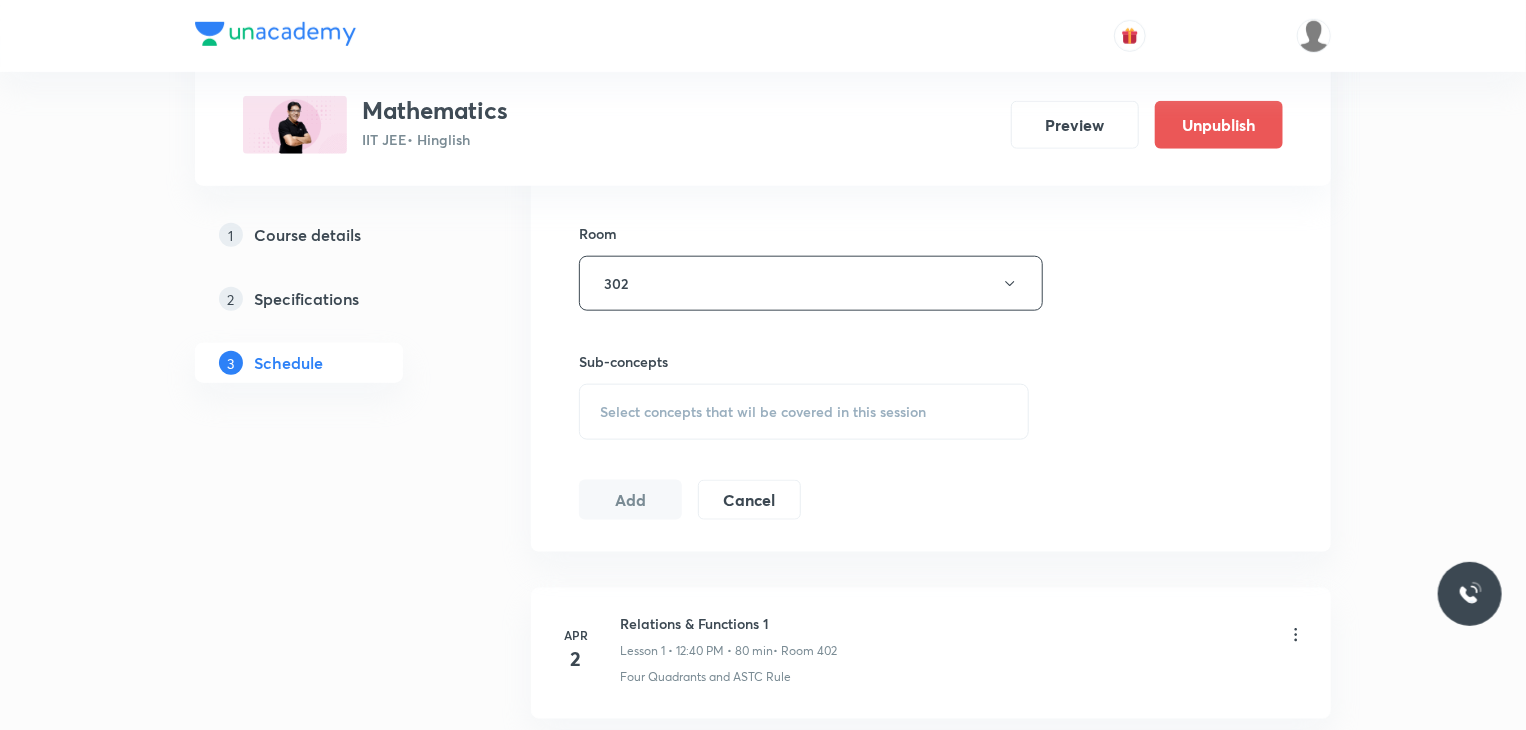scroll, scrollTop: 982, scrollLeft: 0, axis: vertical 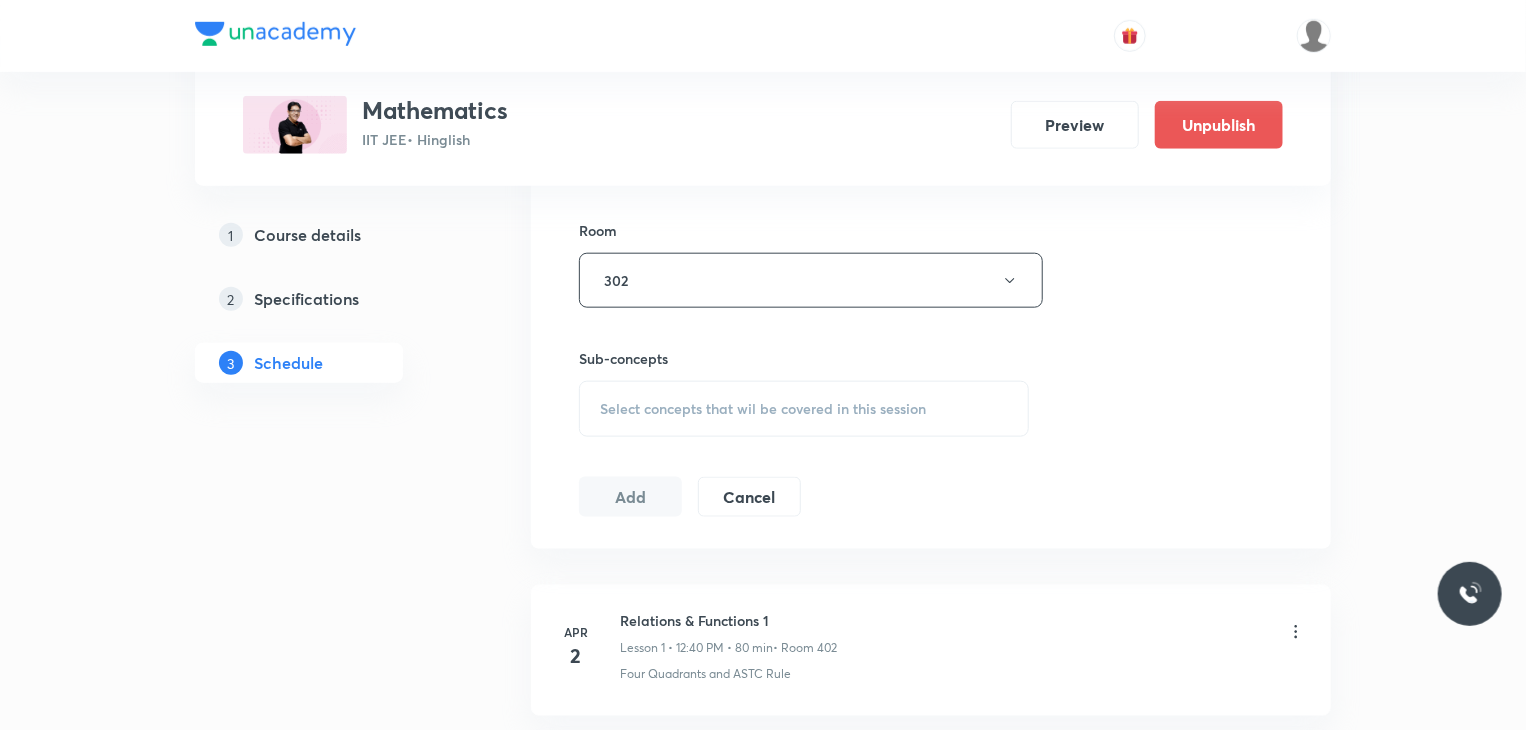 click on "Select concepts that wil be covered in this session" at bounding box center [763, 409] 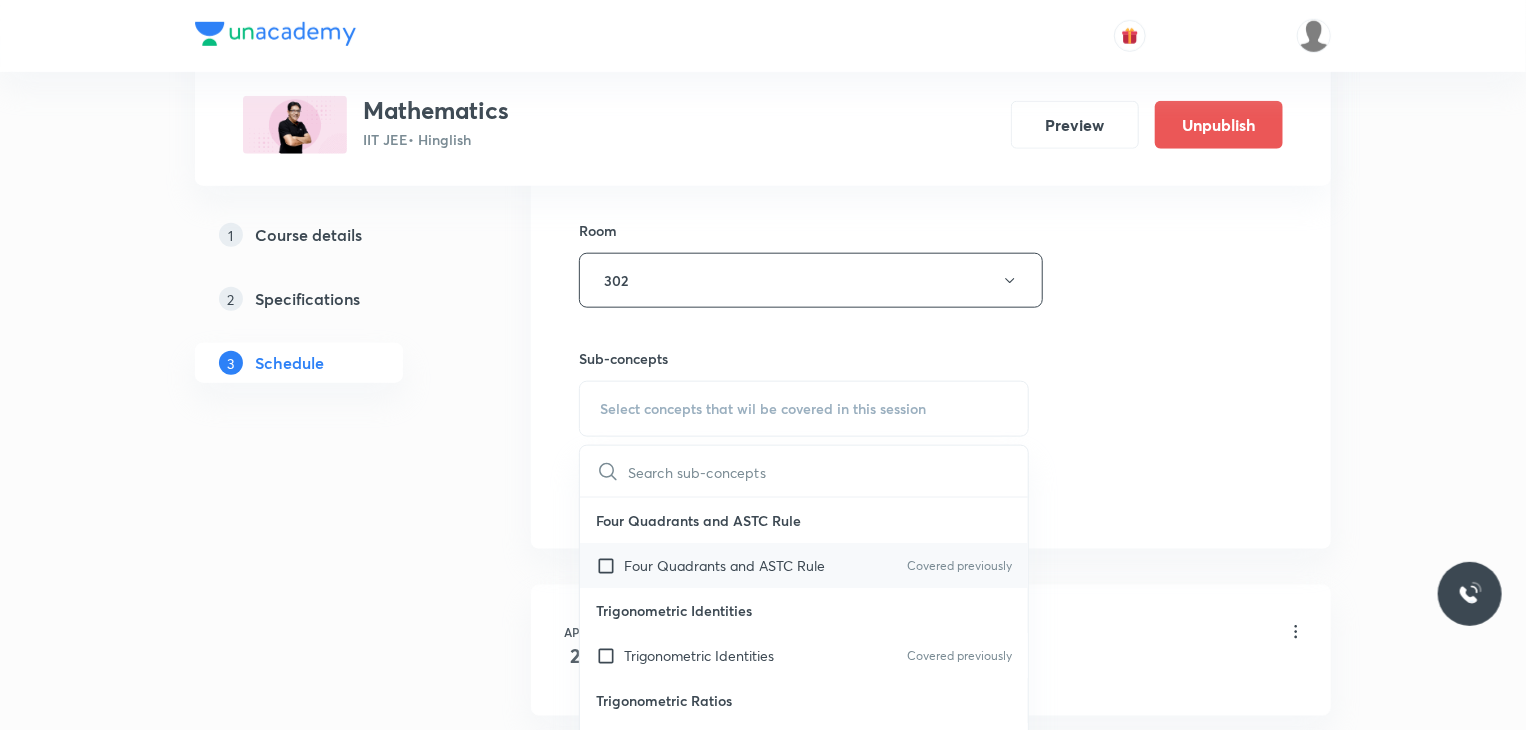 click on "Four Quadrants and ASTC Rule Covered previously" at bounding box center (804, 565) 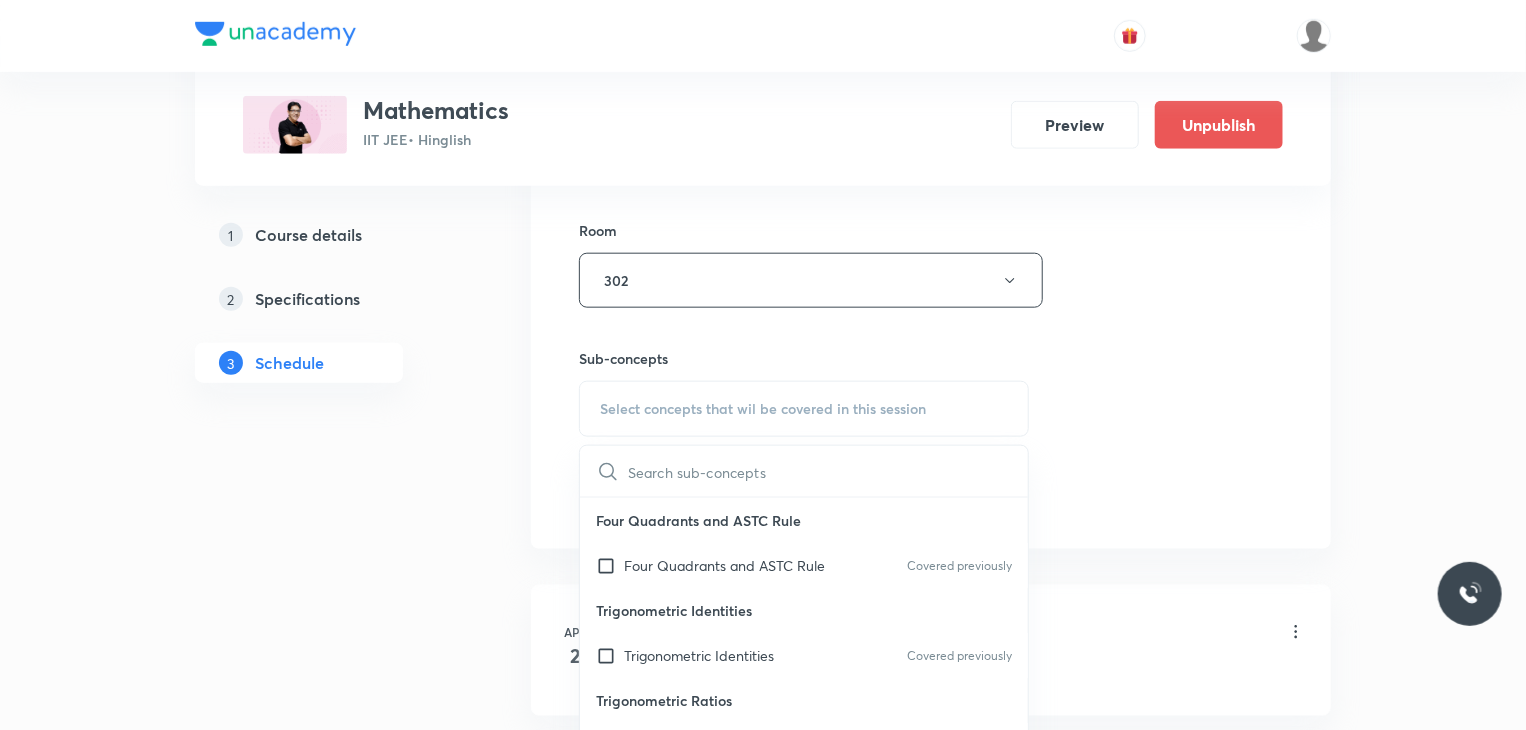 checkbox on "true" 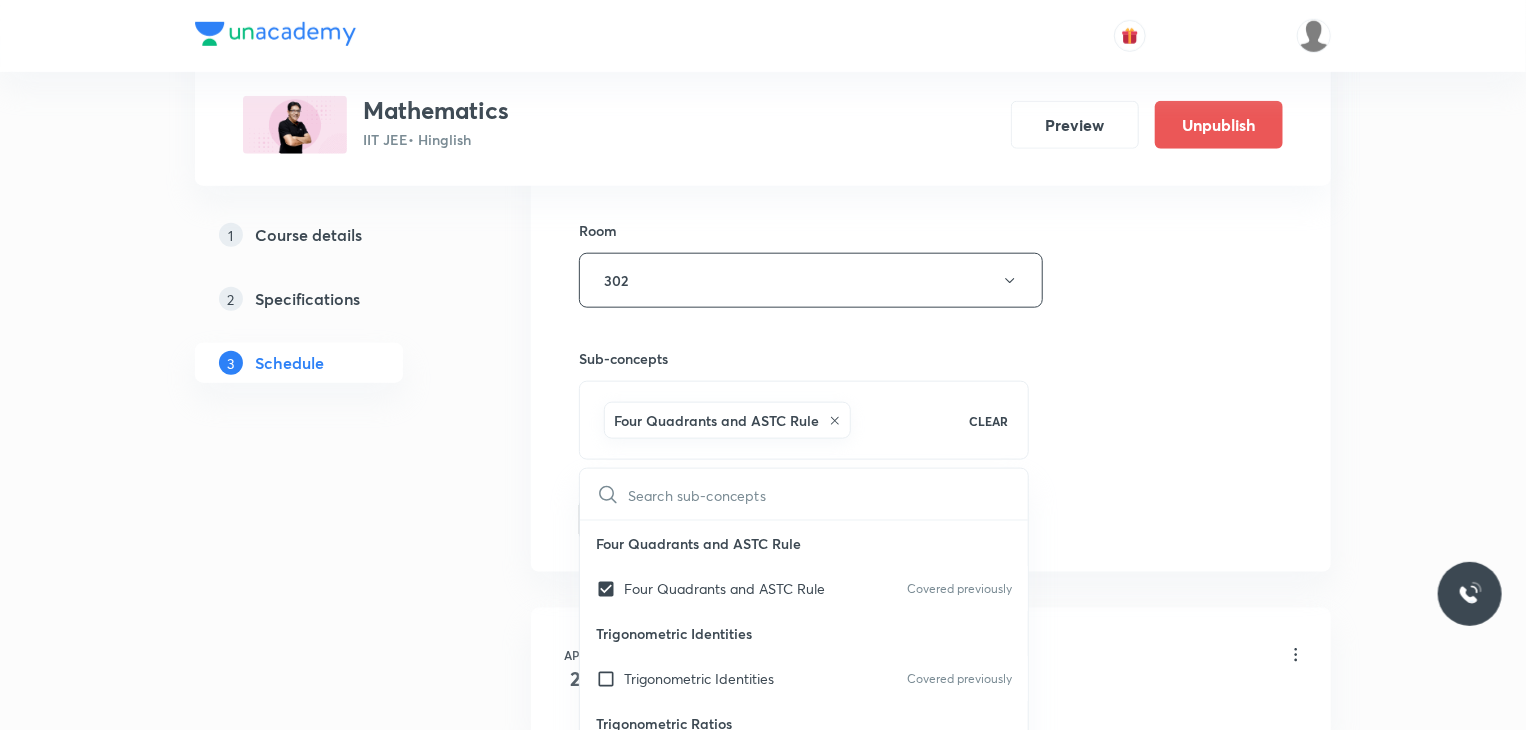click on "Session  76 Live class Session title 29/99 Application of Derivatives 13 ​ Schedule for Jul 12, 2025, 12:40 PM ​ Duration (in minutes) 80 ​ Educator Praveer Agrawal   Session type Online Offline Room 302 Sub-concepts Four Quadrants and ASTC Rule CLEAR ​ Four Quadrants and ASTC Rule Four Quadrants and ASTC Rule Covered previously Trigonometric Identities Trigonometric Identities Covered previously Trigonometric Ratios Trigonometric Identities System of Measurement of Angle System of Measurement of Angle Angle Angle Trigonometry Trigonometry Geometrical Expression Geometrical Expression Arithmetic Progression Arithmetic Progression Componendo and Dividendo Rule Componendo and Dividendo Rule Logarithm Logarithm Binomial Expression Binomial Expression Quadratic Equation Quadratic Equation Basic Maths used in Physics Basic Maths used in Physics Scalar or Dot Product of Two Vectors Scalar or Dot Product of Two Vectors Axis or axes Axis or axes Origin Origin Resolution of a Vector into Components Vector Sets" at bounding box center (931, -5) 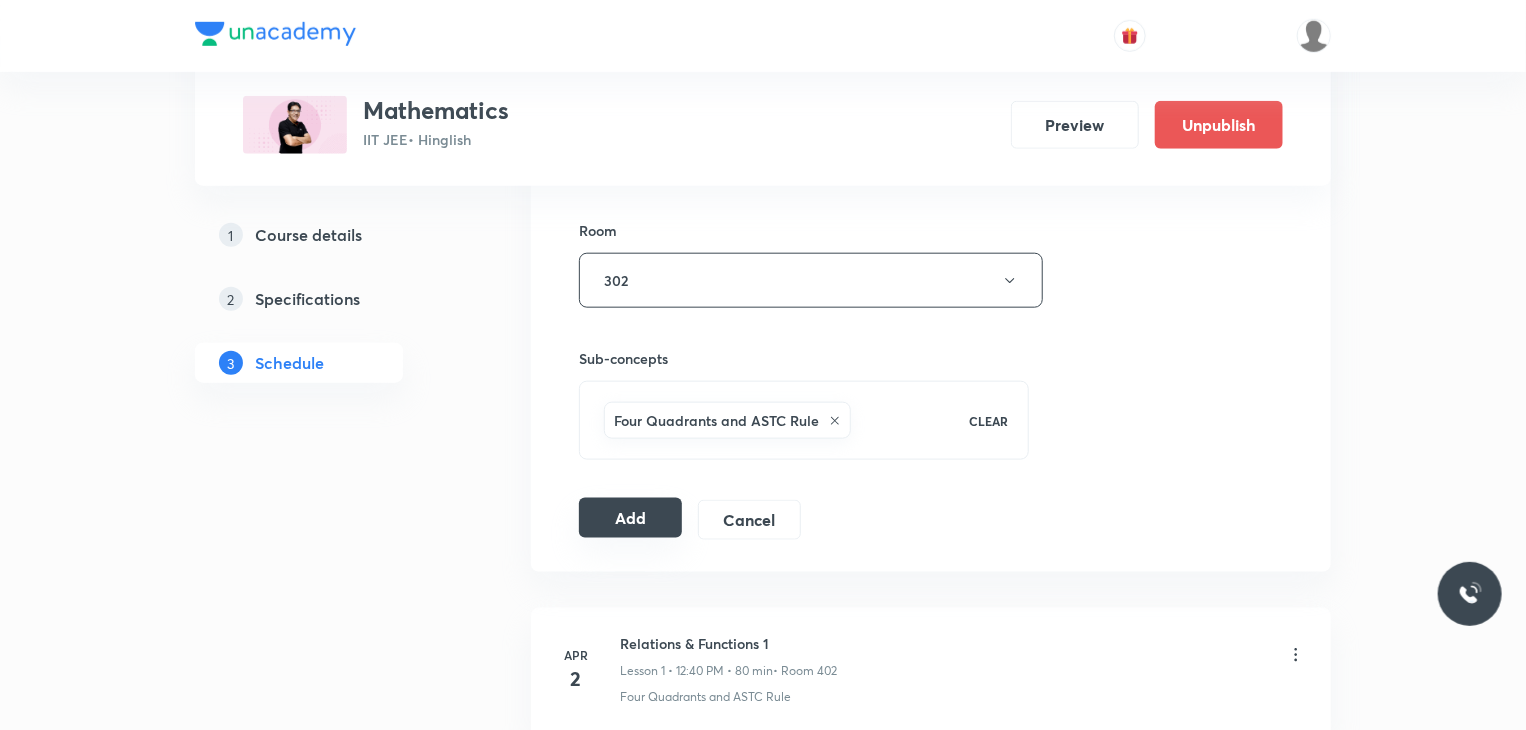 click on "Add" at bounding box center (630, 518) 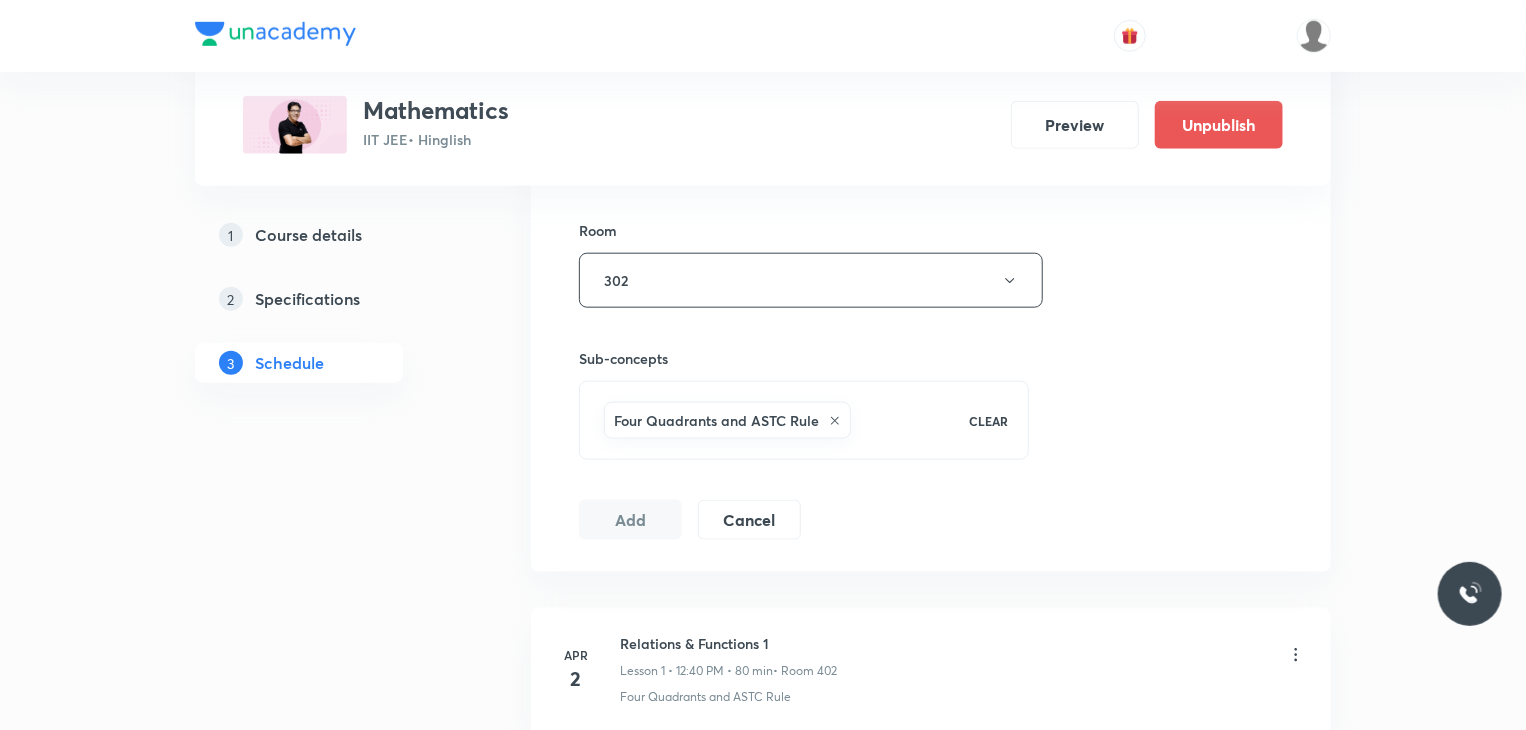 scroll, scrollTop: 12616, scrollLeft: 0, axis: vertical 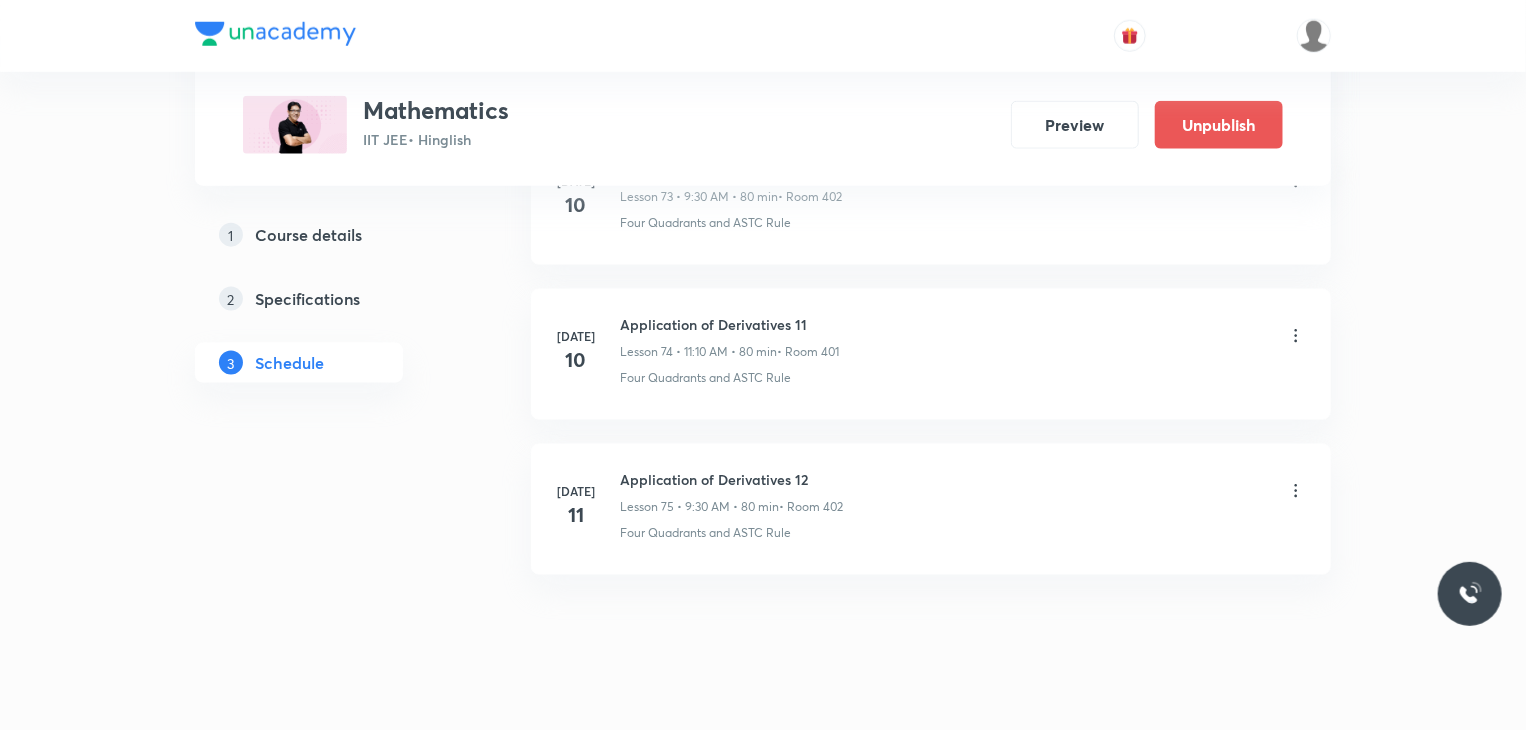 type 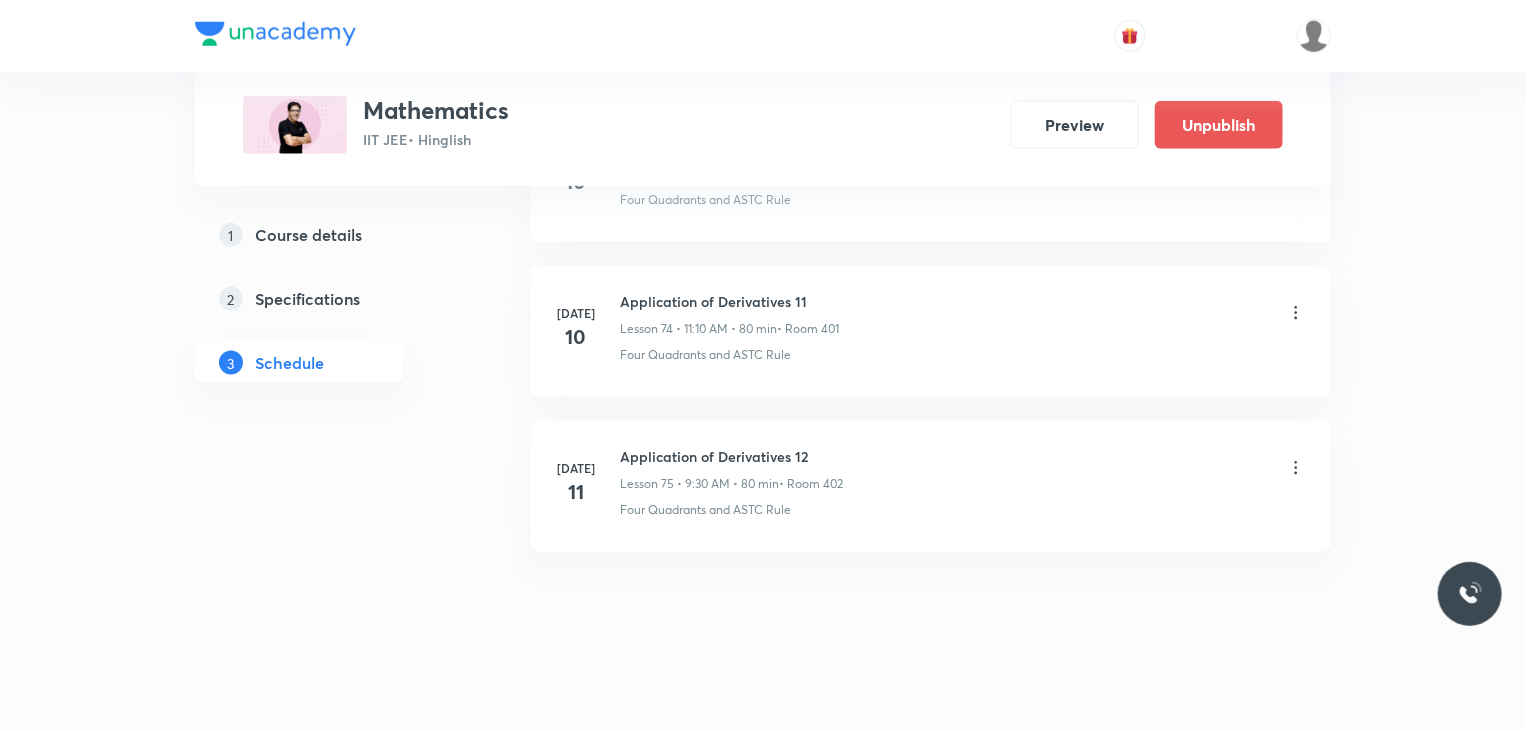 scroll, scrollTop: 11549, scrollLeft: 0, axis: vertical 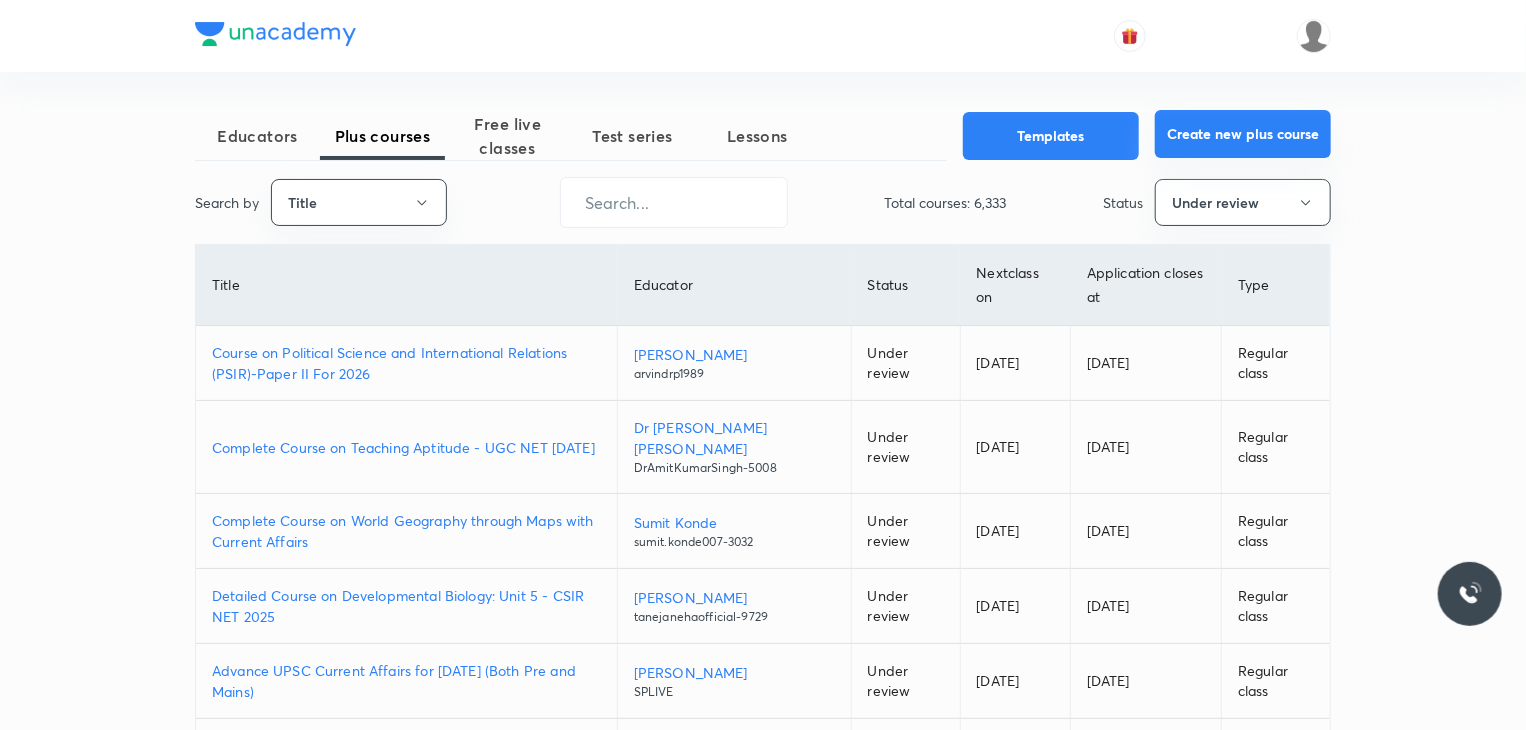 click on "Create new plus course" at bounding box center (1243, 134) 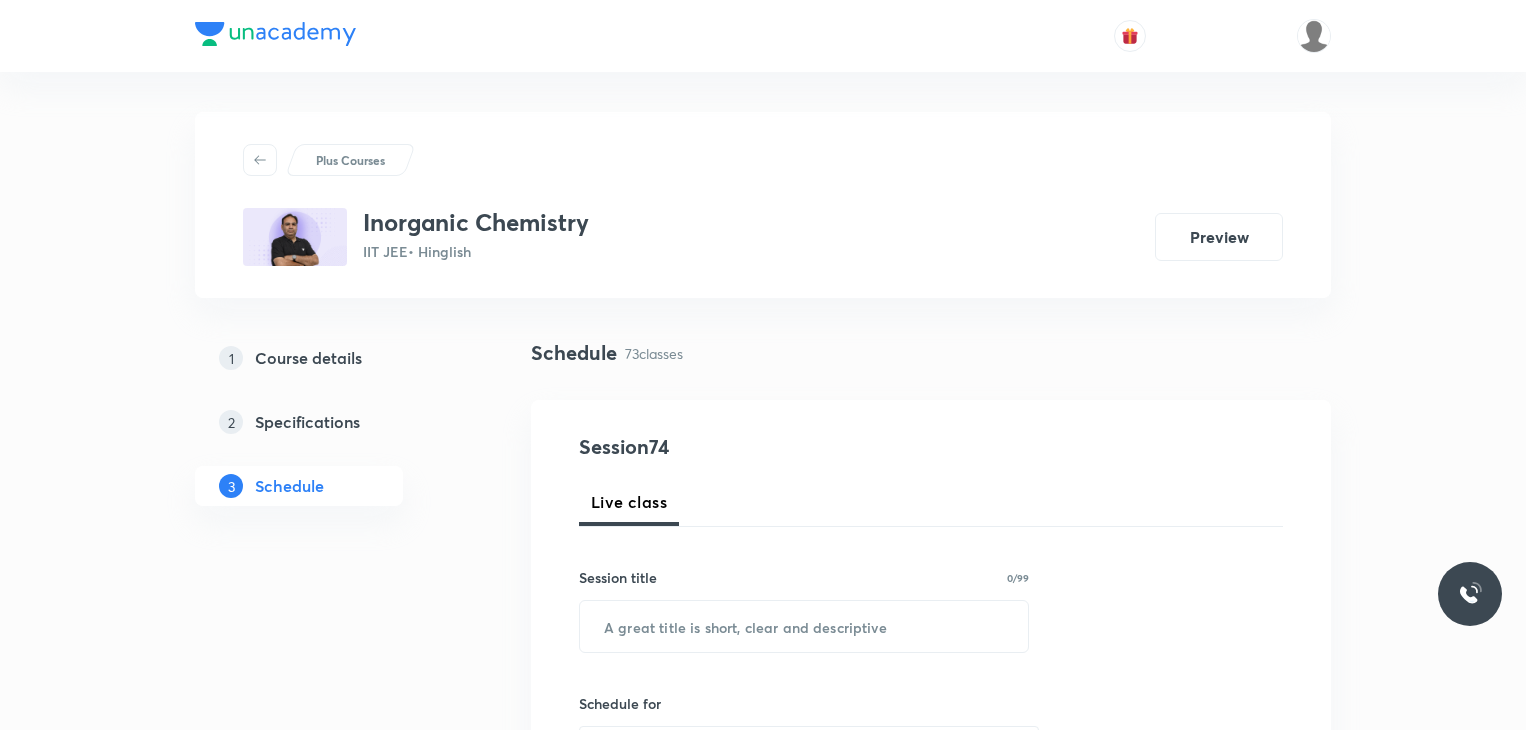 scroll, scrollTop: 904, scrollLeft: 0, axis: vertical 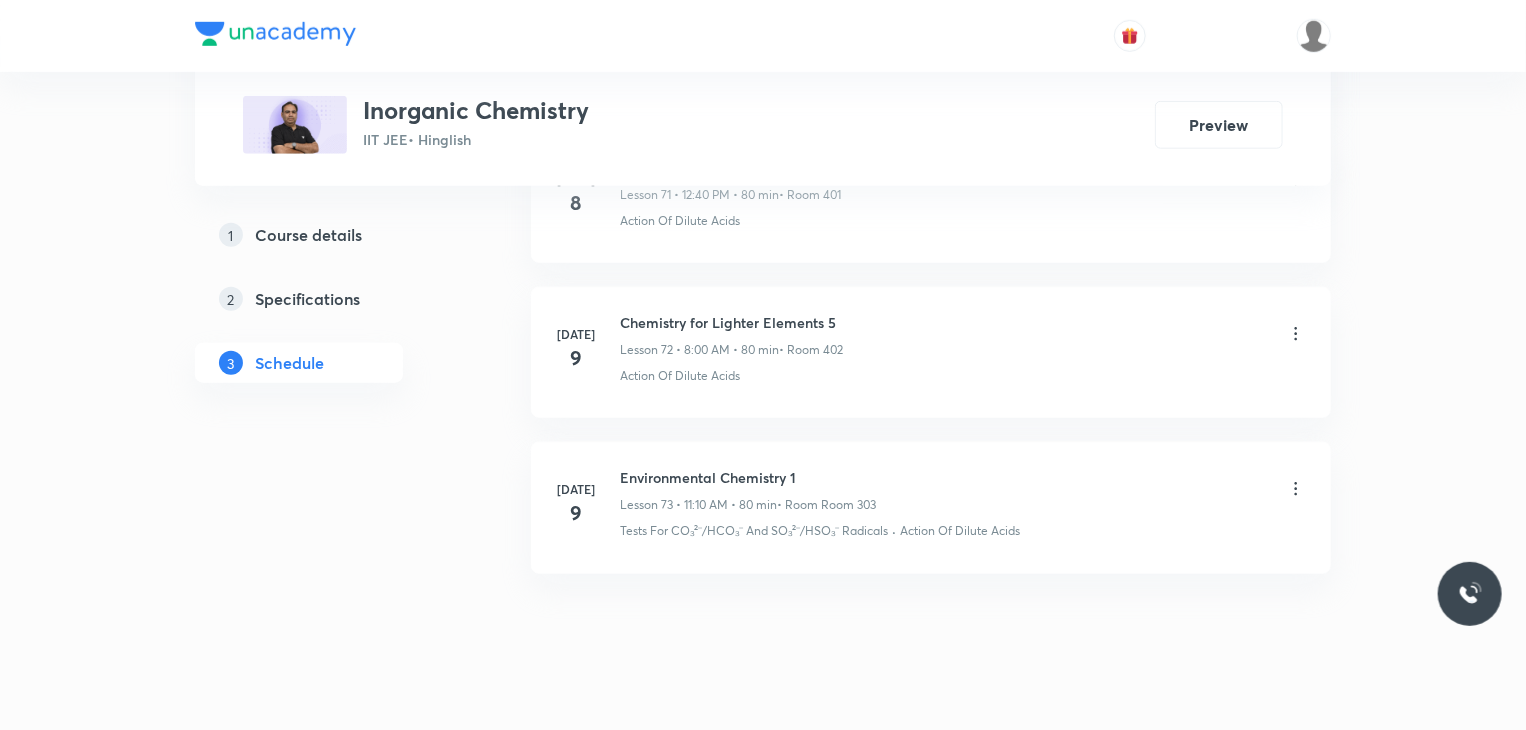click on "Environmental Chemistry 1" at bounding box center [748, 477] 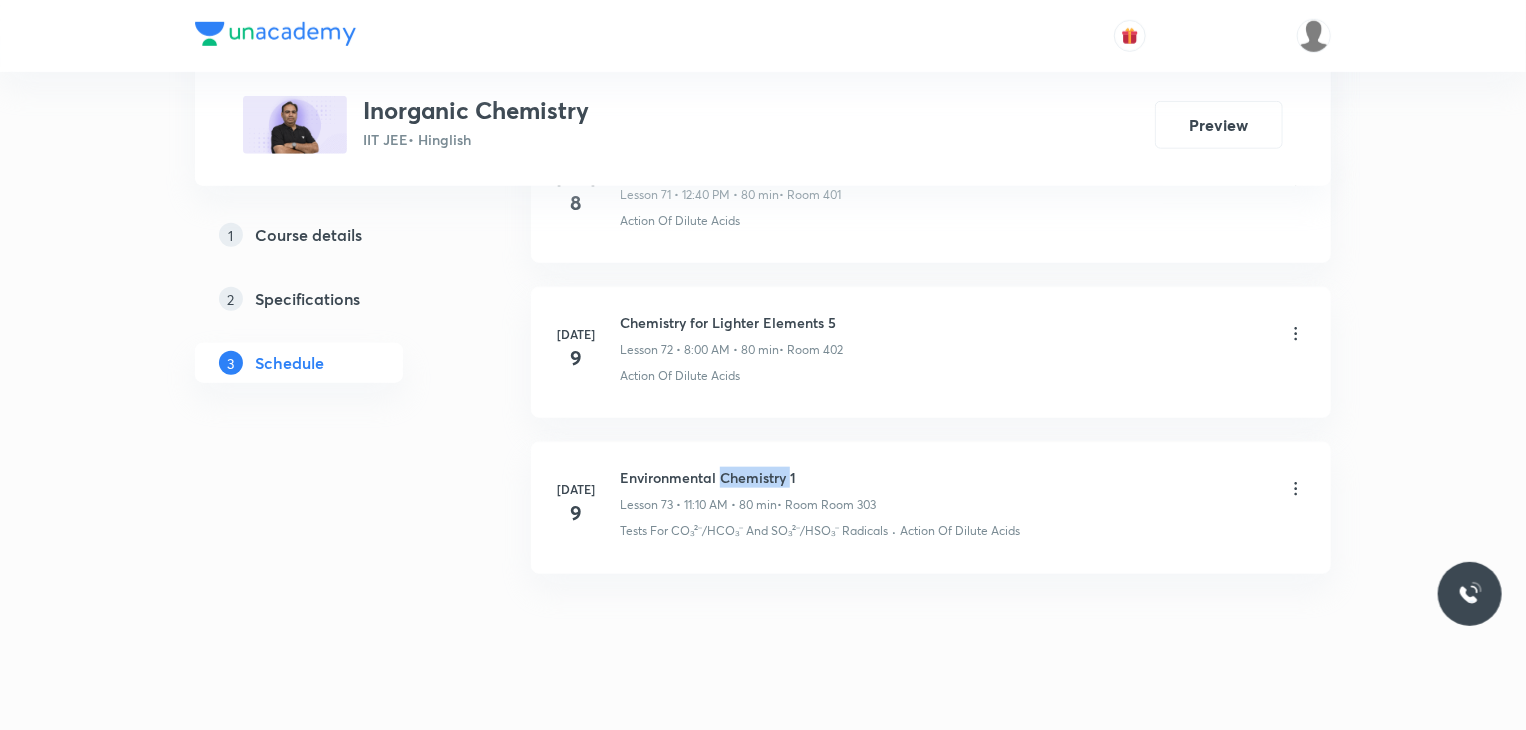 click on "Environmental Chemistry 1" at bounding box center [748, 477] 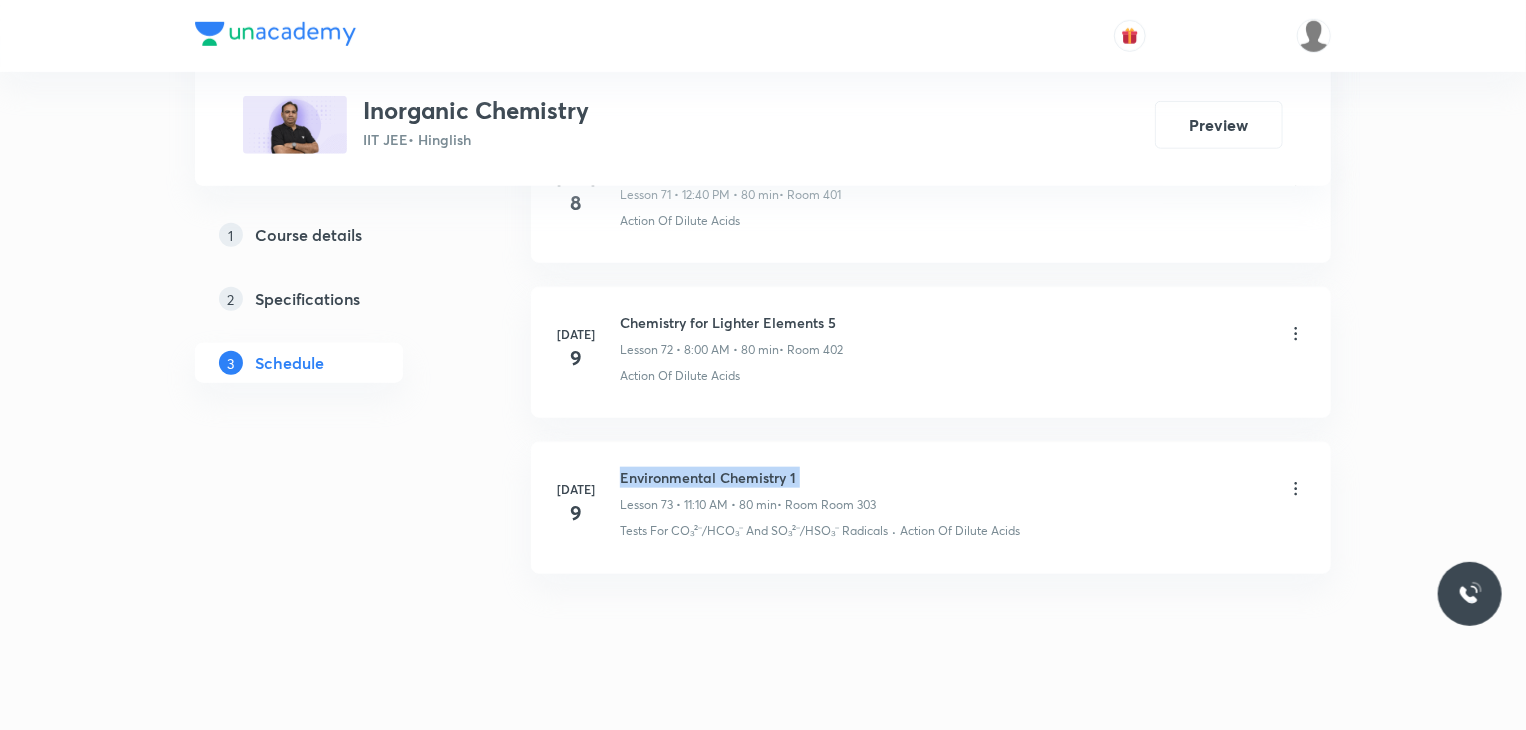 click on "Environmental Chemistry 1" at bounding box center [748, 477] 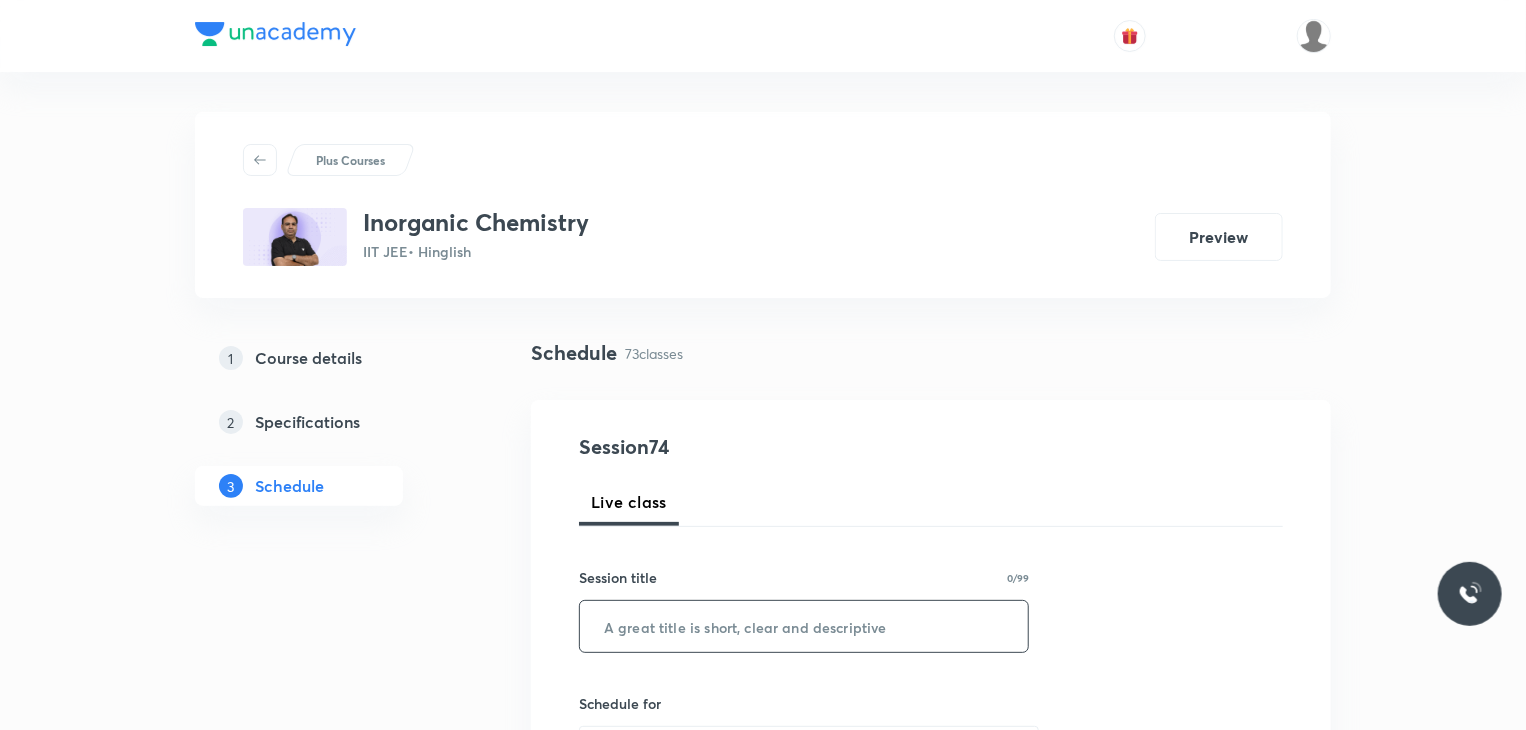 click at bounding box center (804, 626) 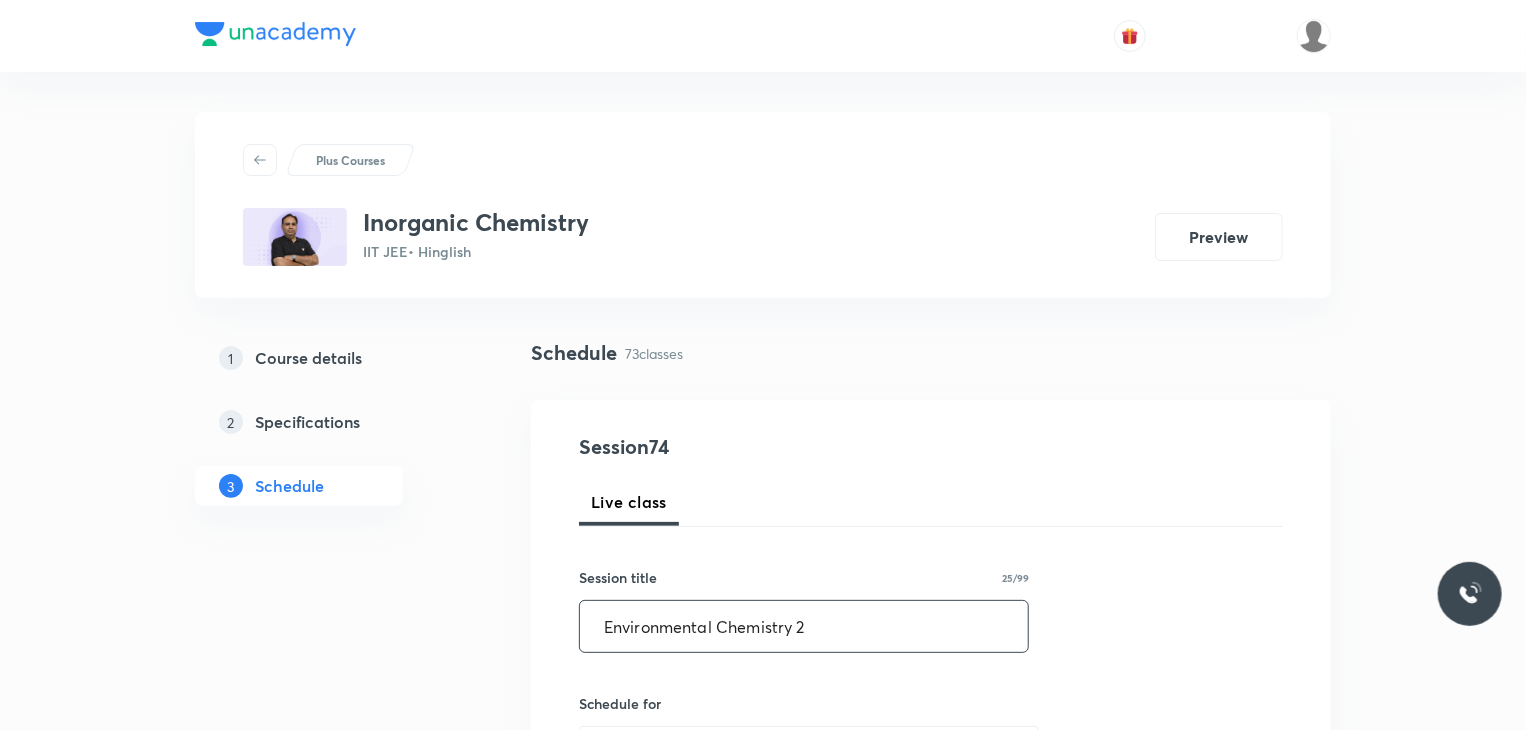 scroll, scrollTop: 168, scrollLeft: 0, axis: vertical 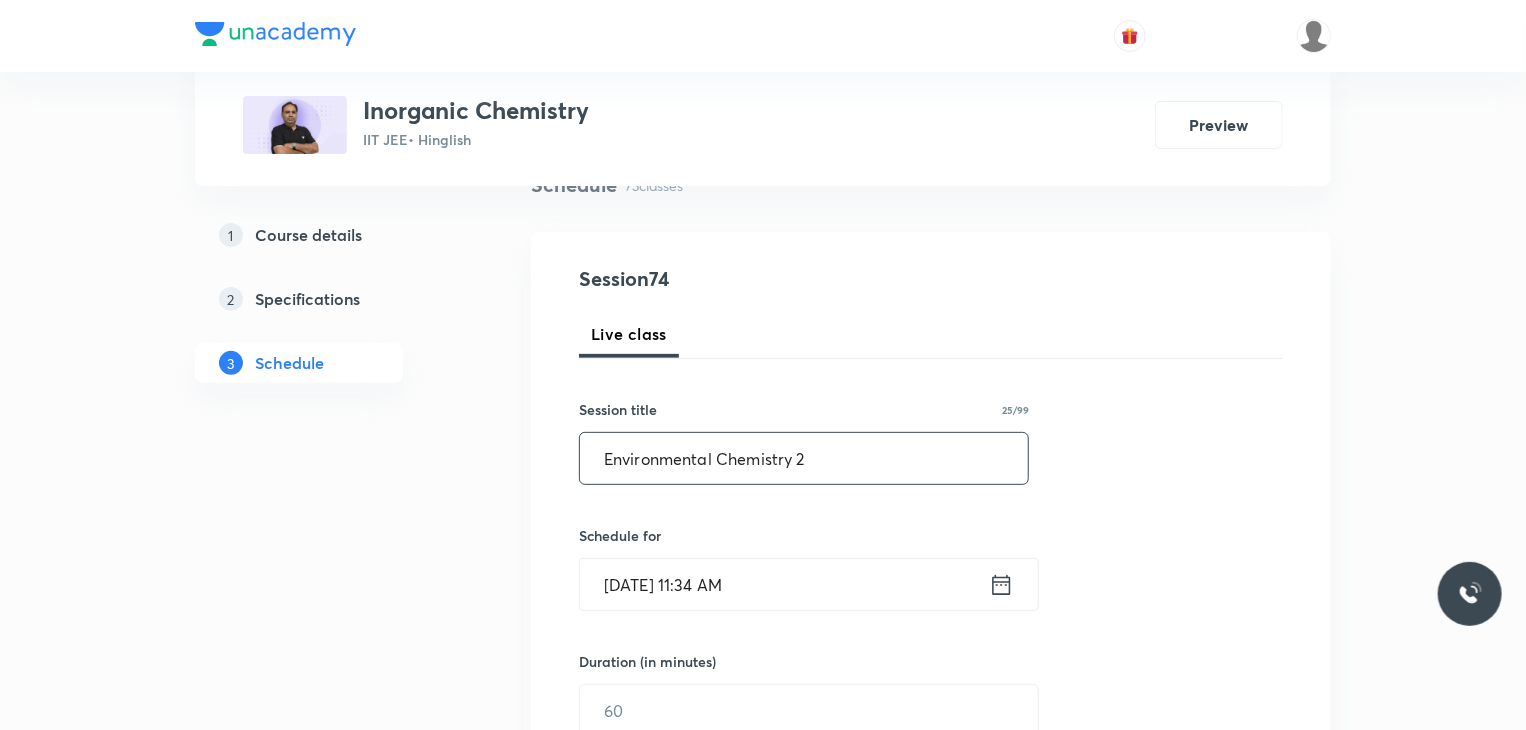 type on "Environmental Chemistry 2" 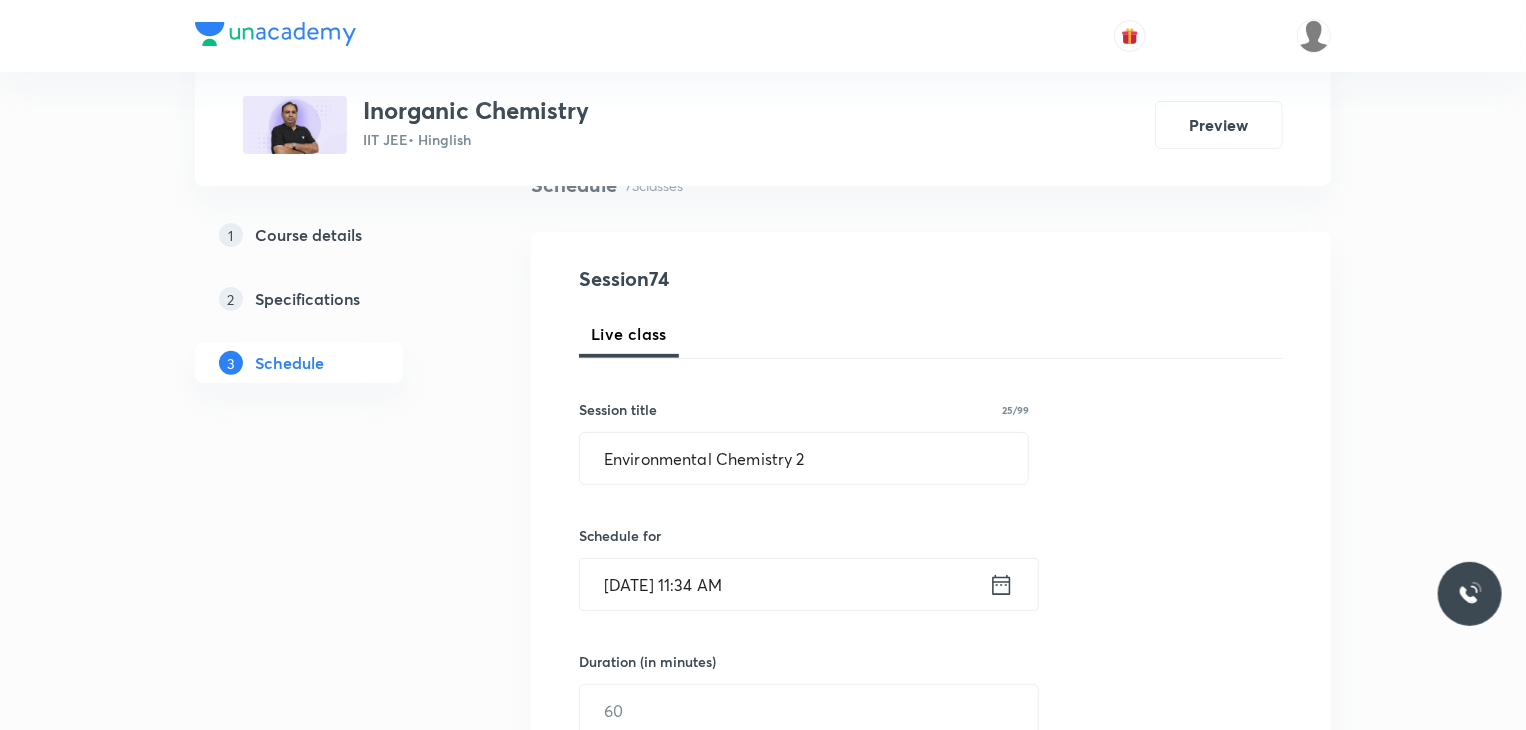 click on "Session  74 Live class Session title 25/99 Environmental Chemistry 2 ​ Schedule for Jul 11, 2025, 11:34 AM ​ Duration (in minutes) ​ Educator Select an educator   Session type Online Offline Room Select centre room Sub-concepts Select concepts that wil be covered in this session Add Cancel" at bounding box center (931, 797) 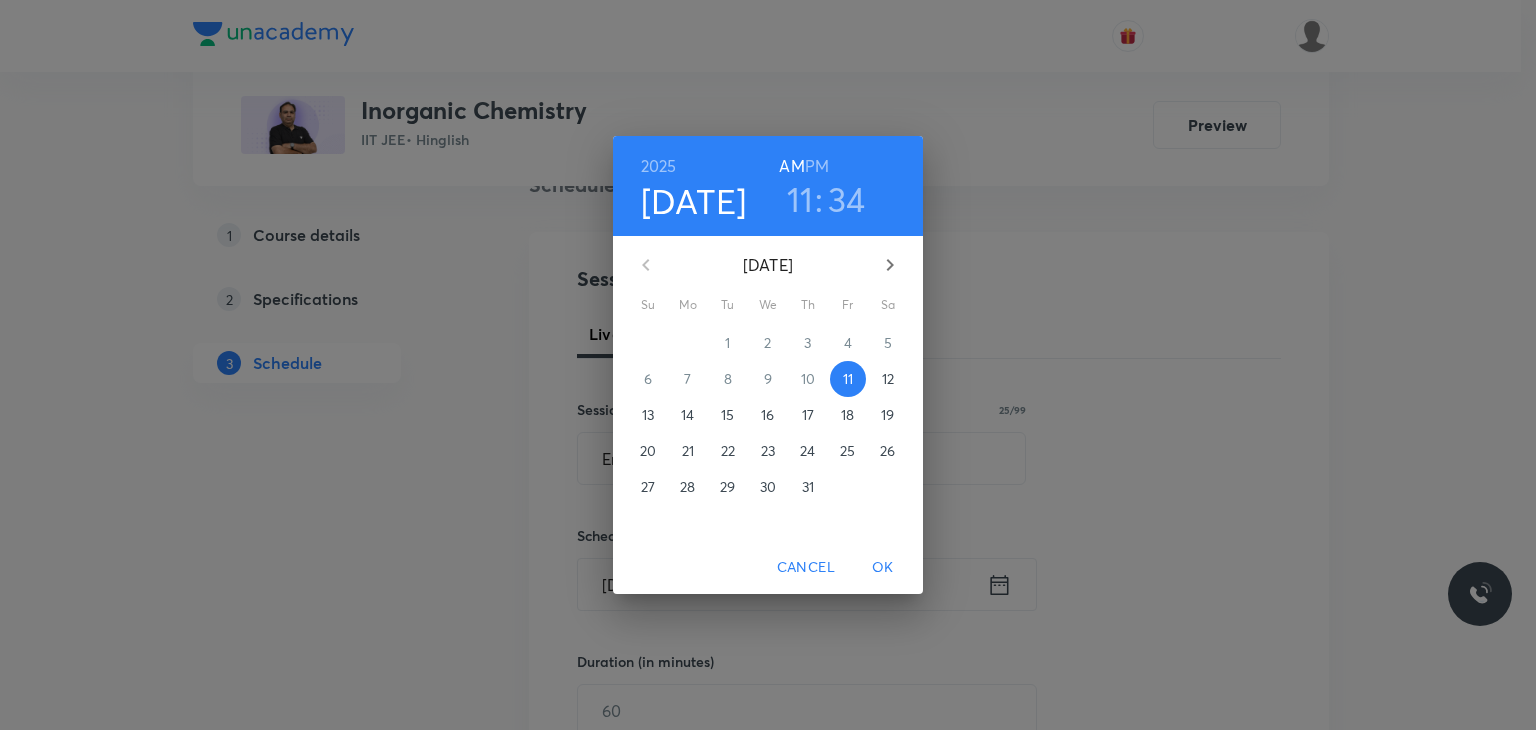 click on "PM" at bounding box center [817, 166] 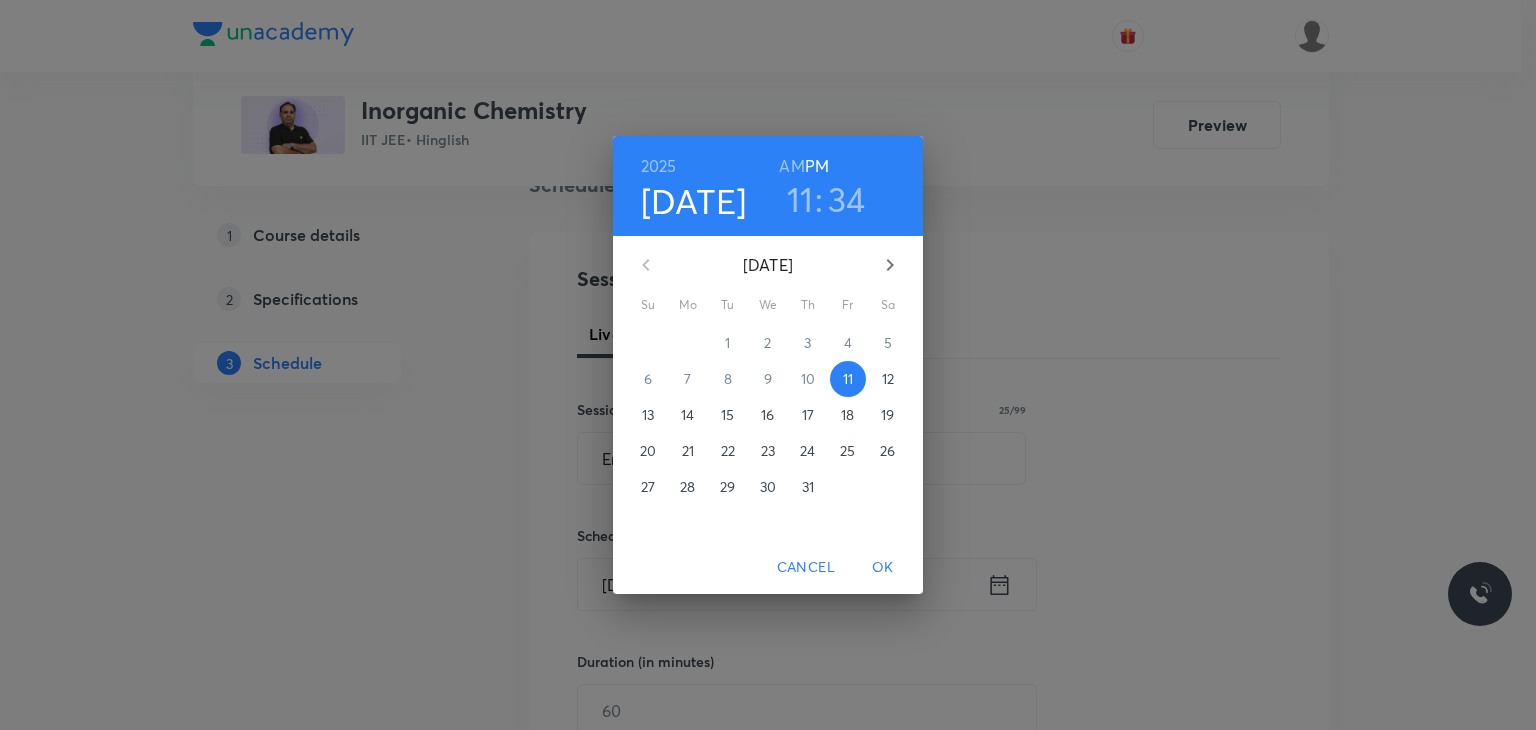 click on "11" at bounding box center [800, 199] 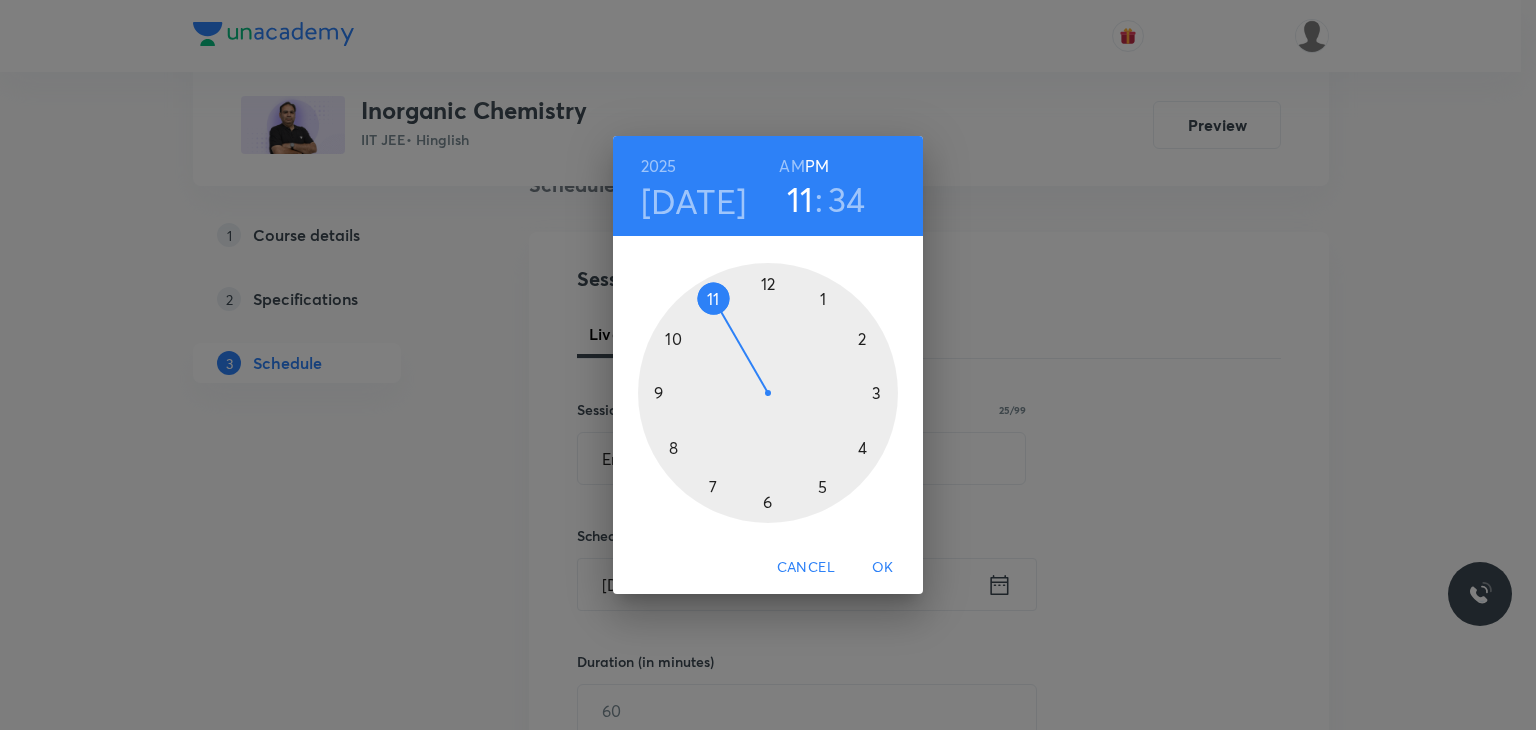 click at bounding box center (768, 393) 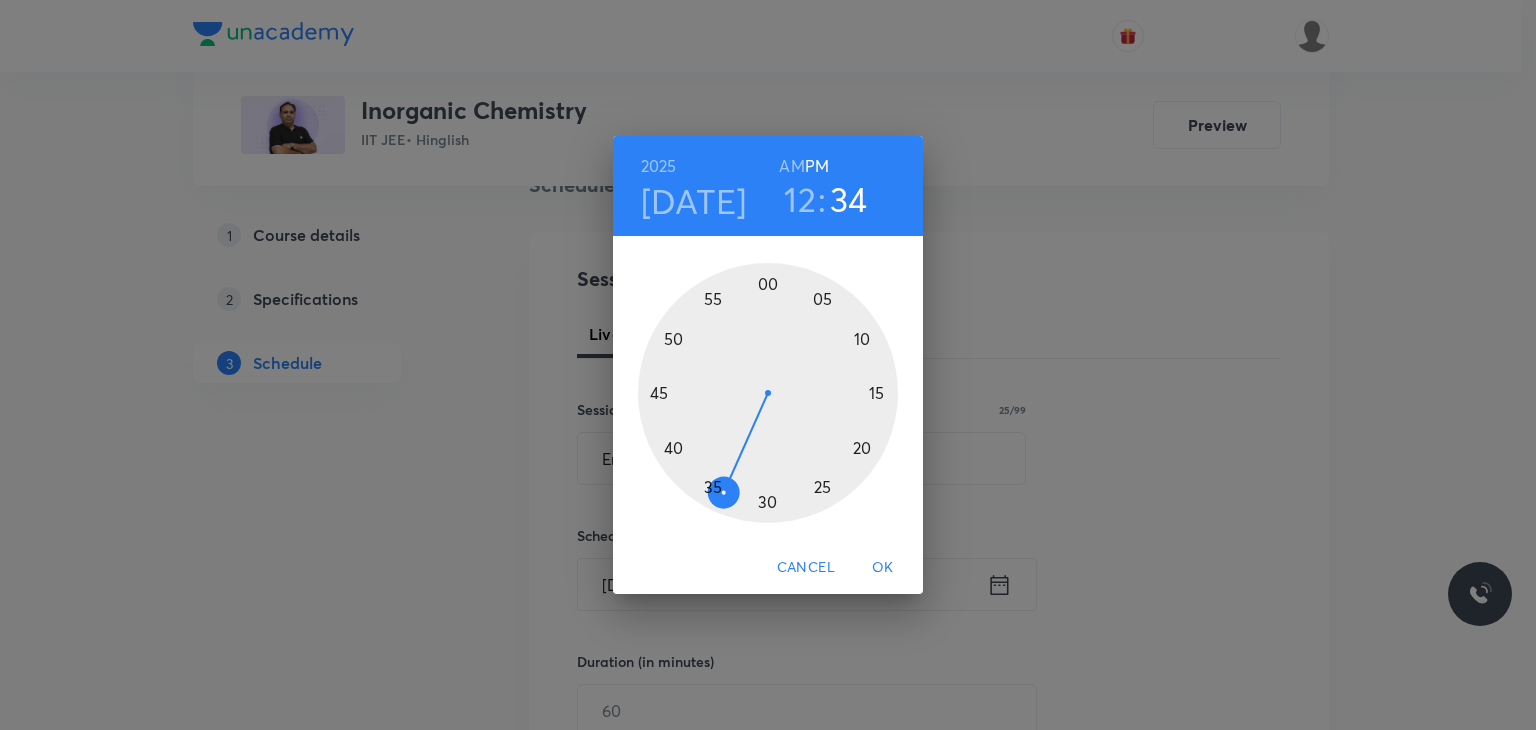 click at bounding box center [768, 393] 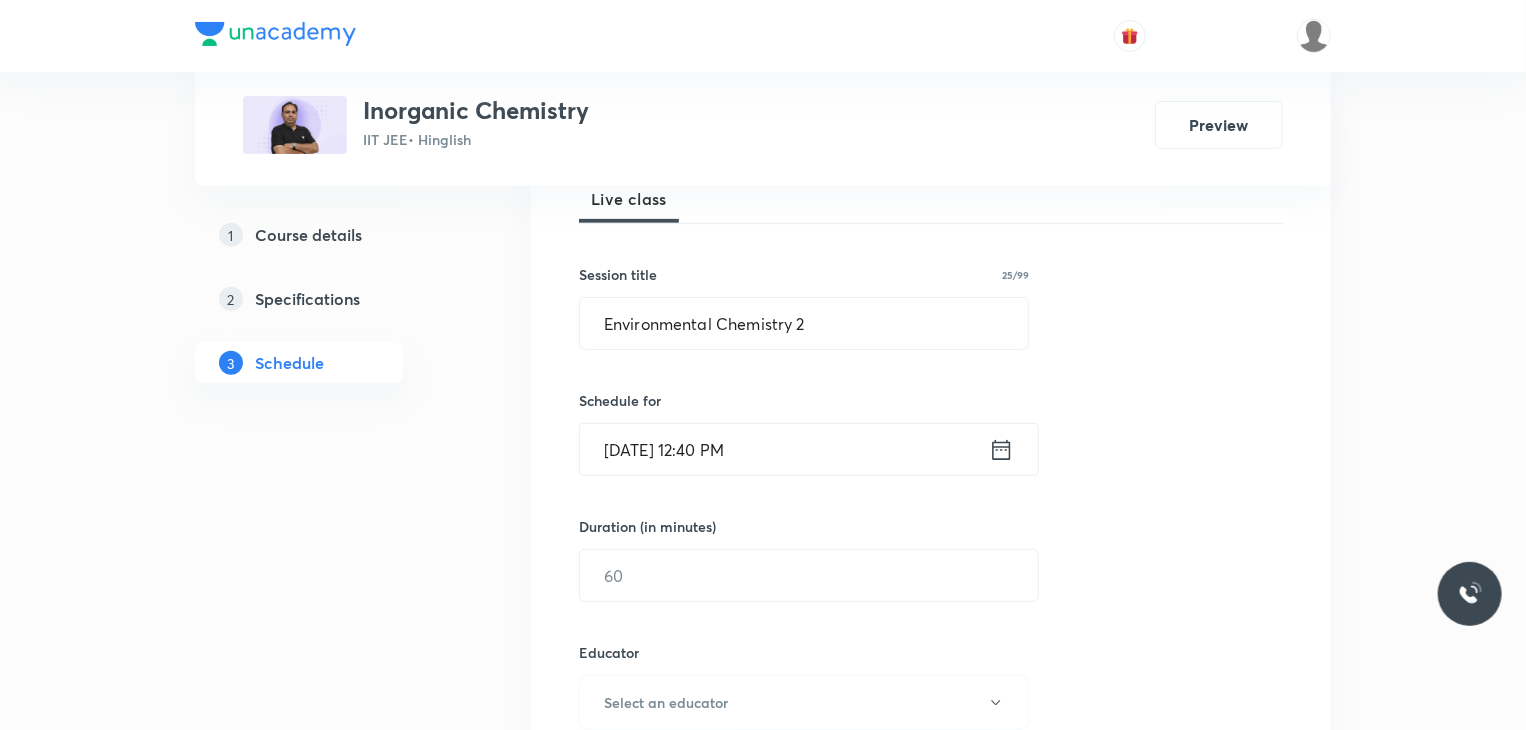 scroll, scrollTop: 304, scrollLeft: 0, axis: vertical 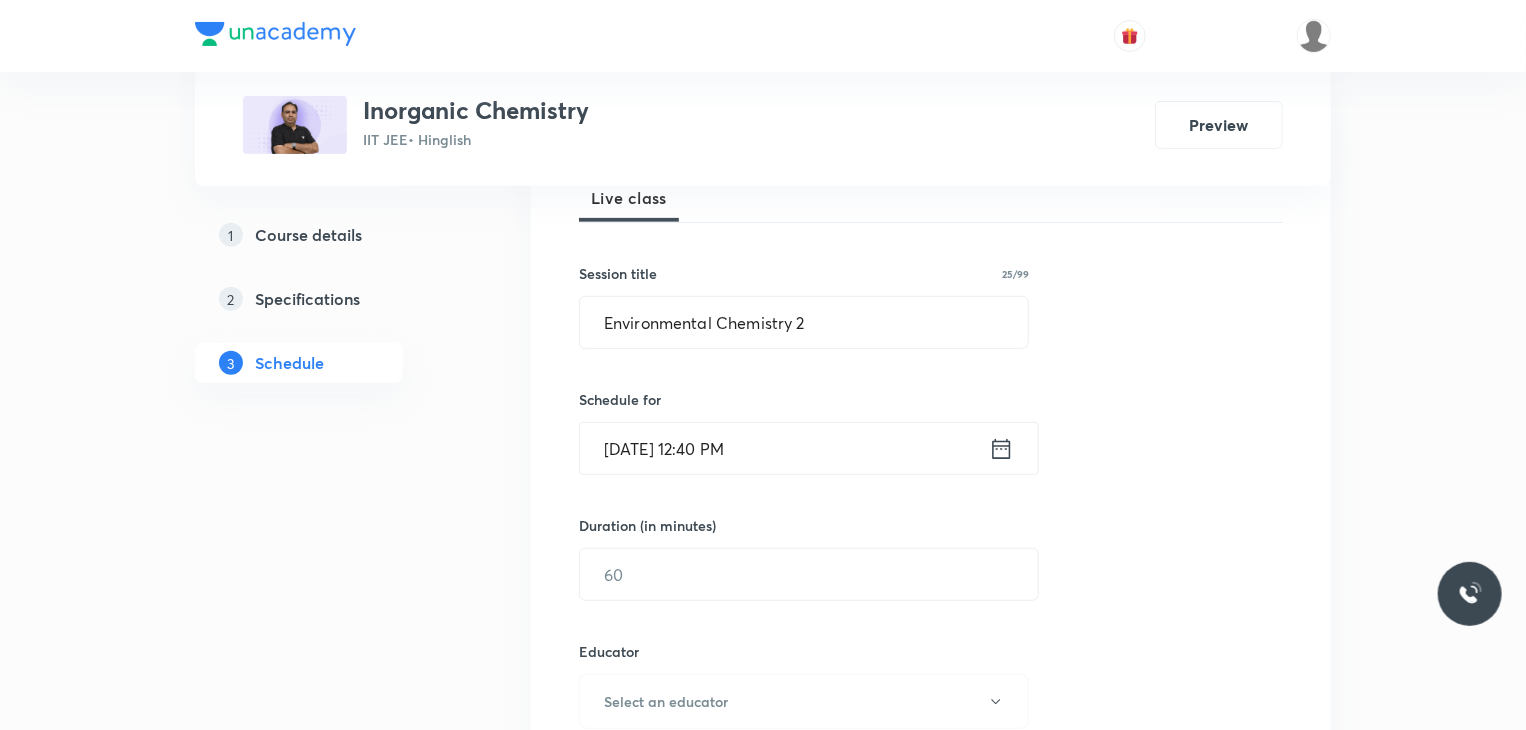 click on "Duration (in minutes) ​" at bounding box center (761, 558) 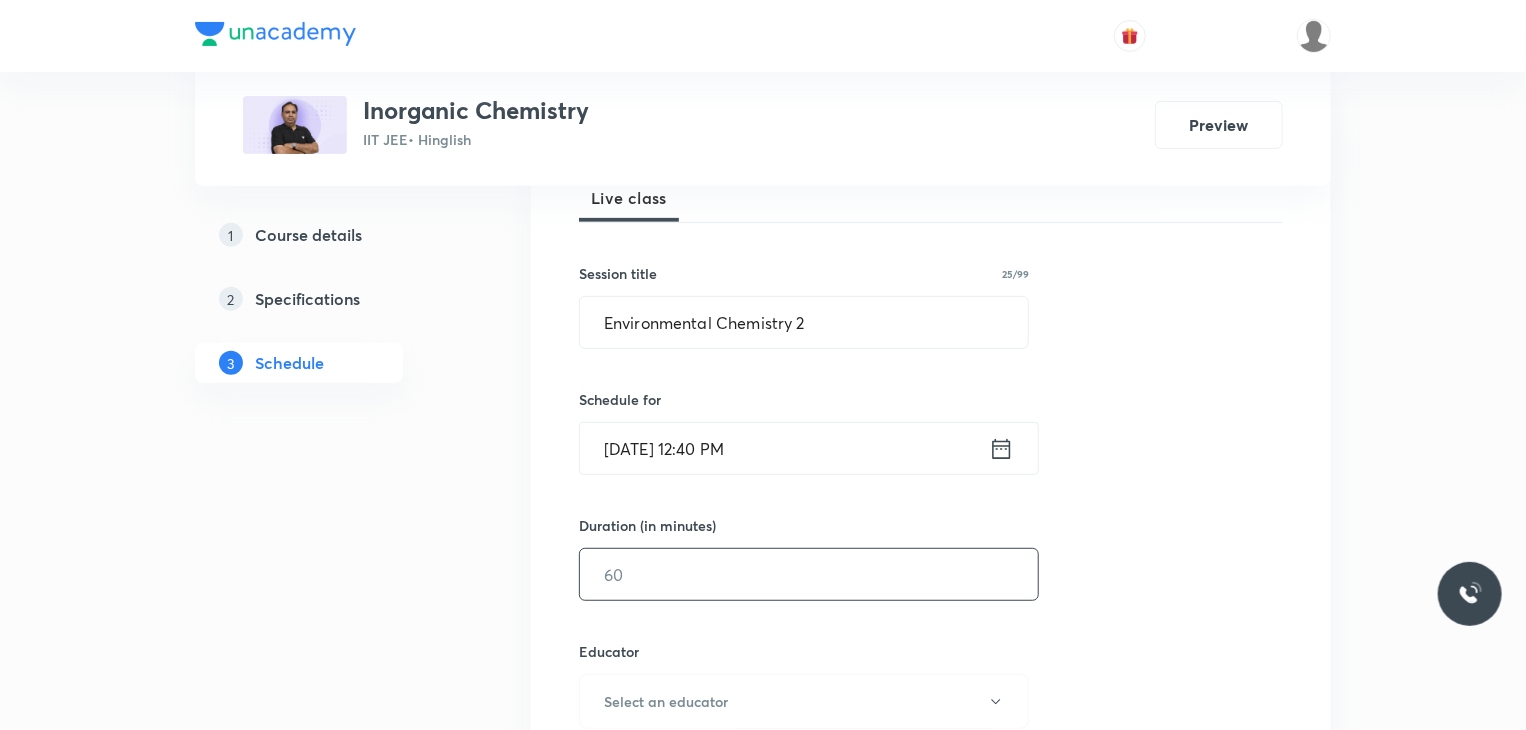 click at bounding box center (809, 574) 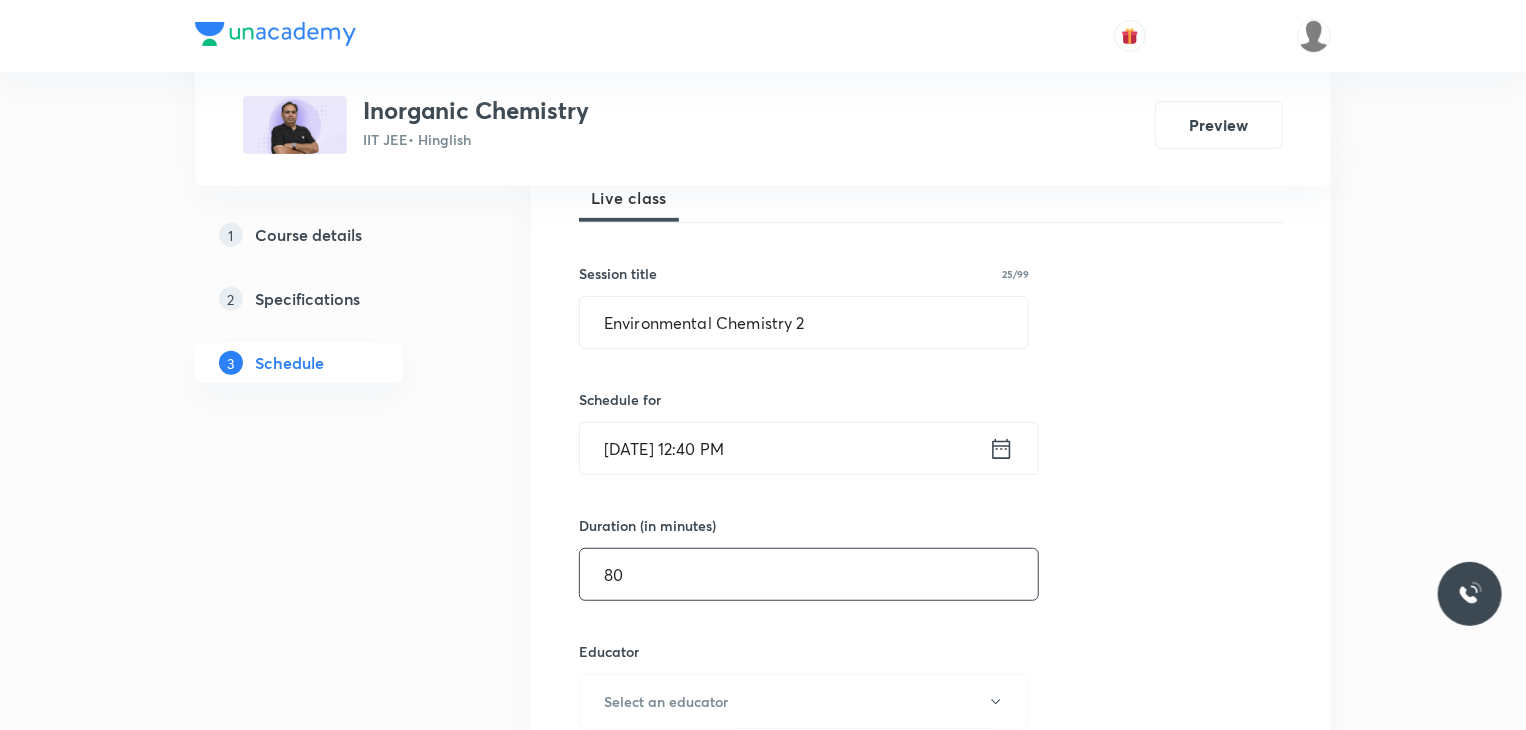 type on "80" 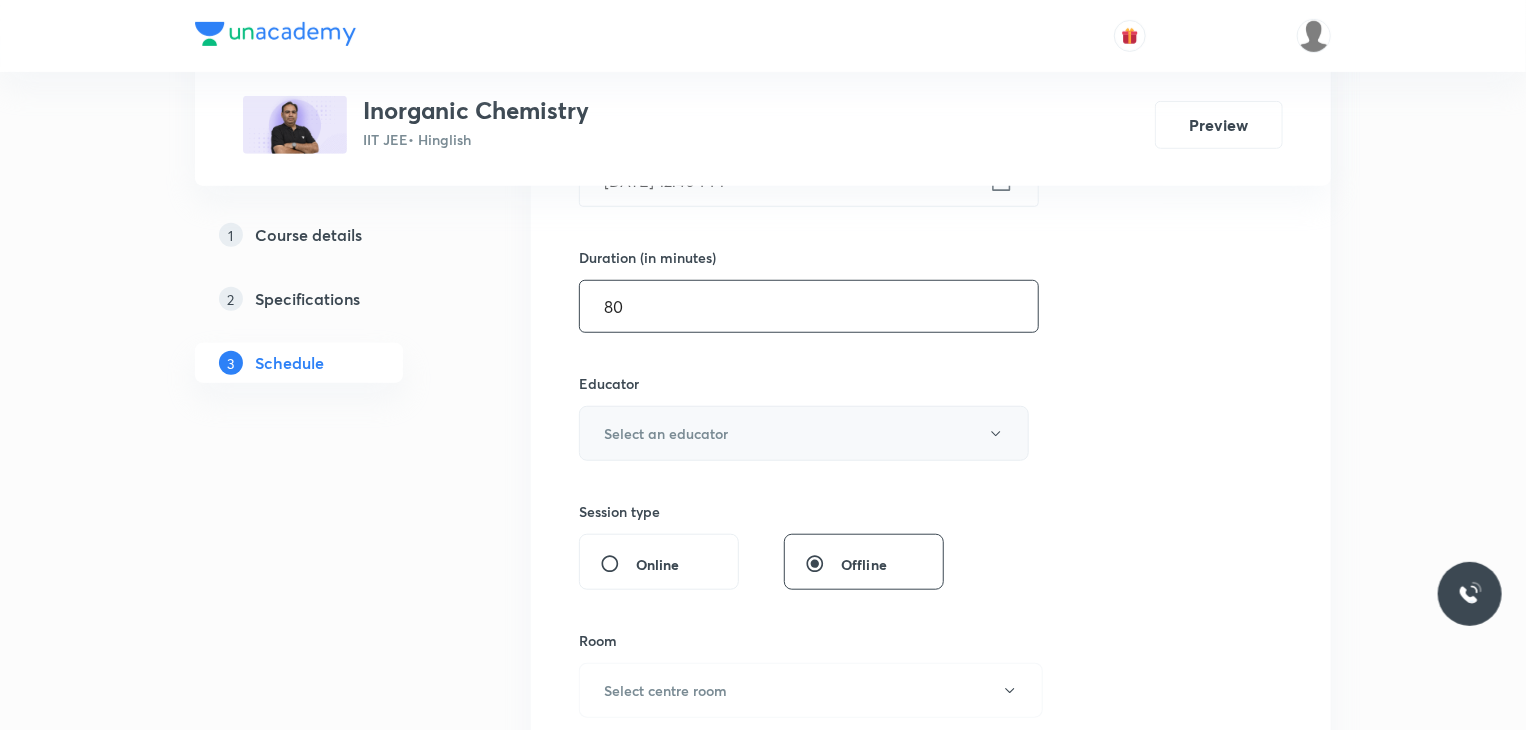 scroll, scrollTop: 575, scrollLeft: 0, axis: vertical 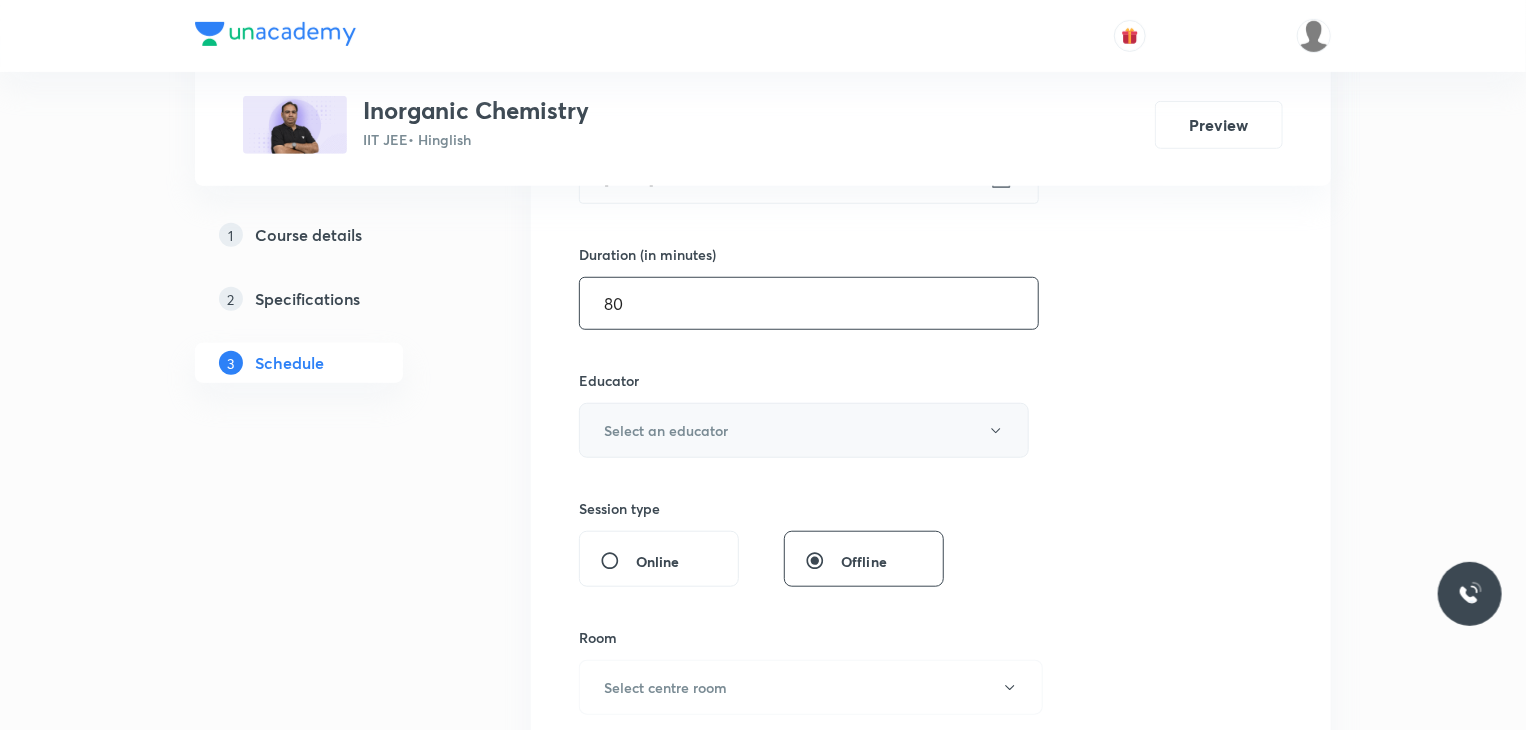 click on "Select an educator" at bounding box center [804, 430] 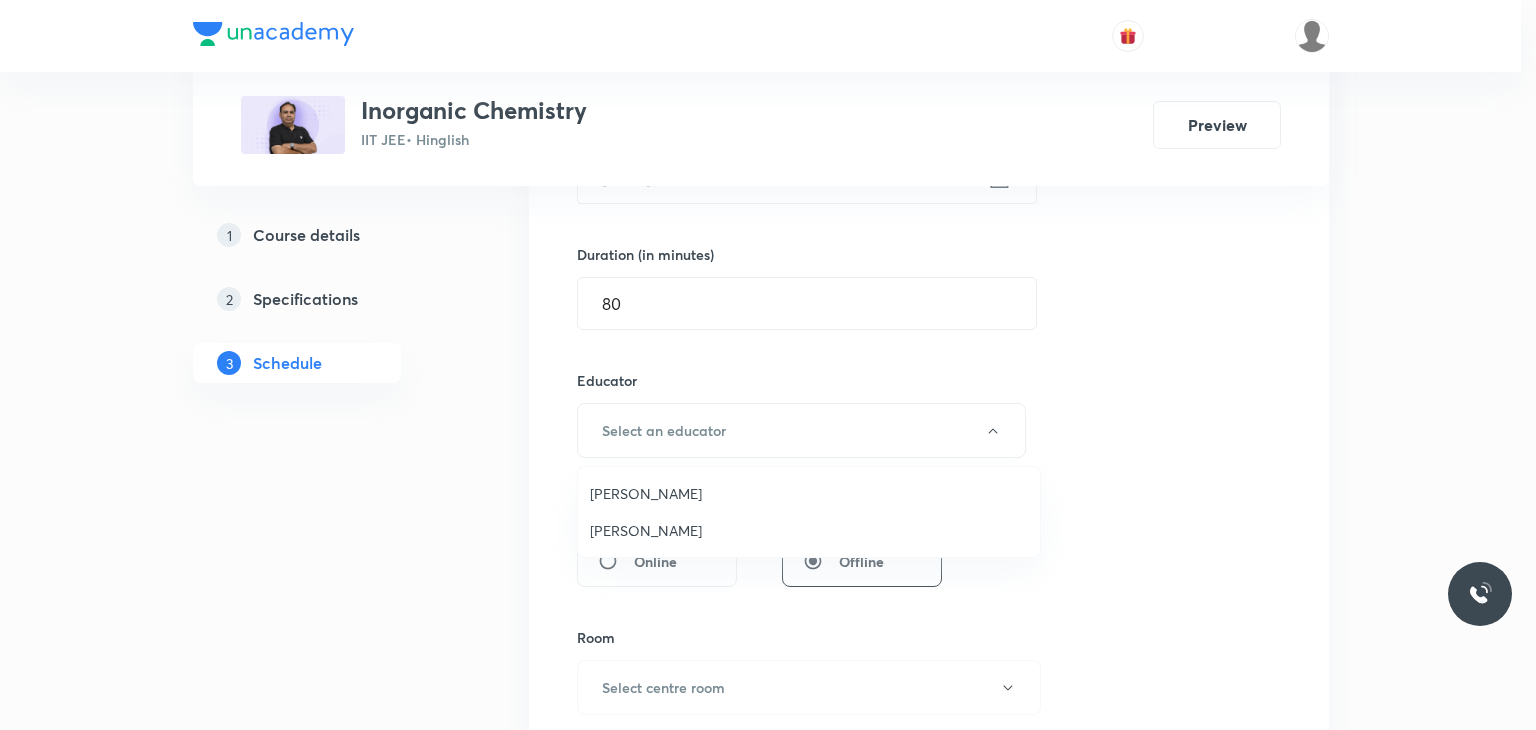 click on "Pankaj Bahrani" at bounding box center [809, 530] 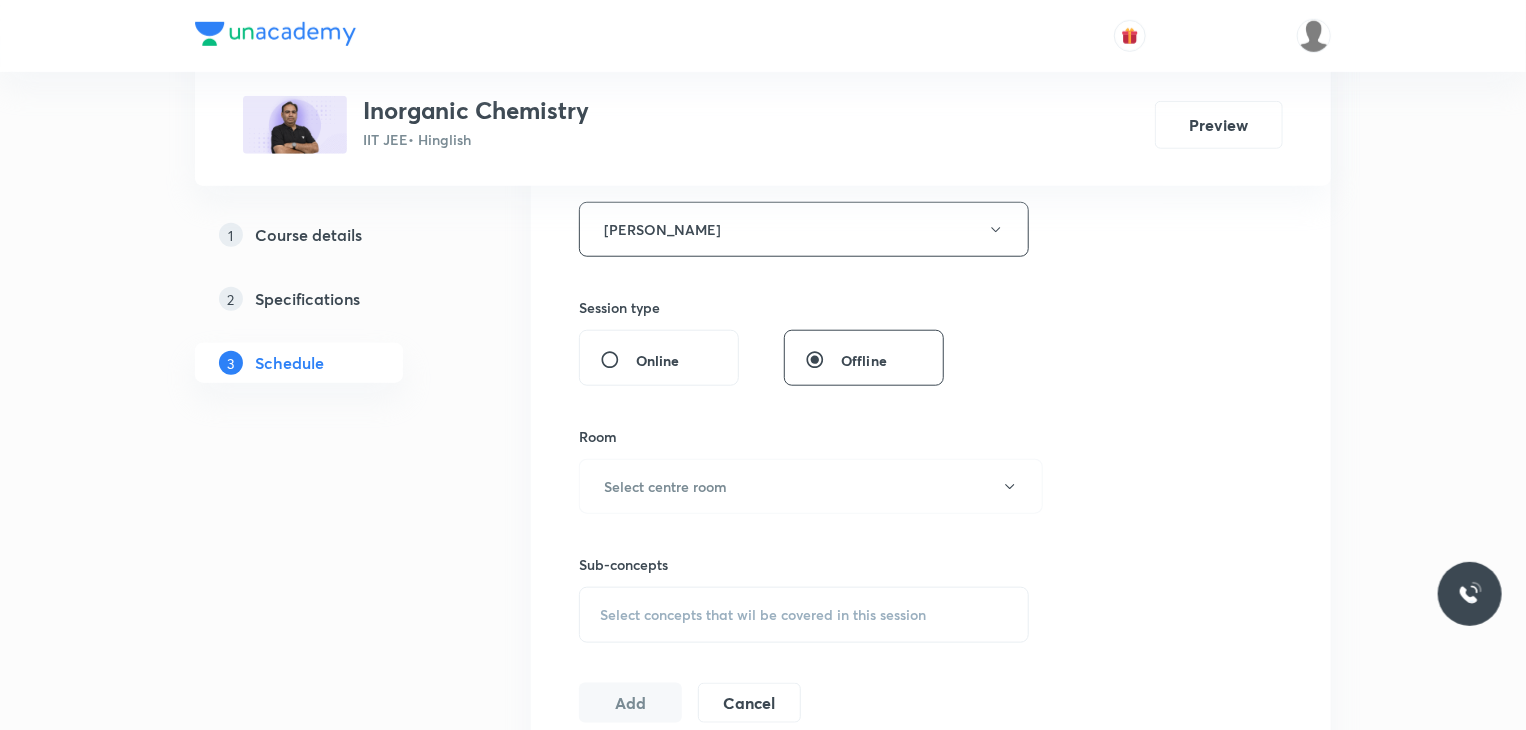 scroll, scrollTop: 778, scrollLeft: 0, axis: vertical 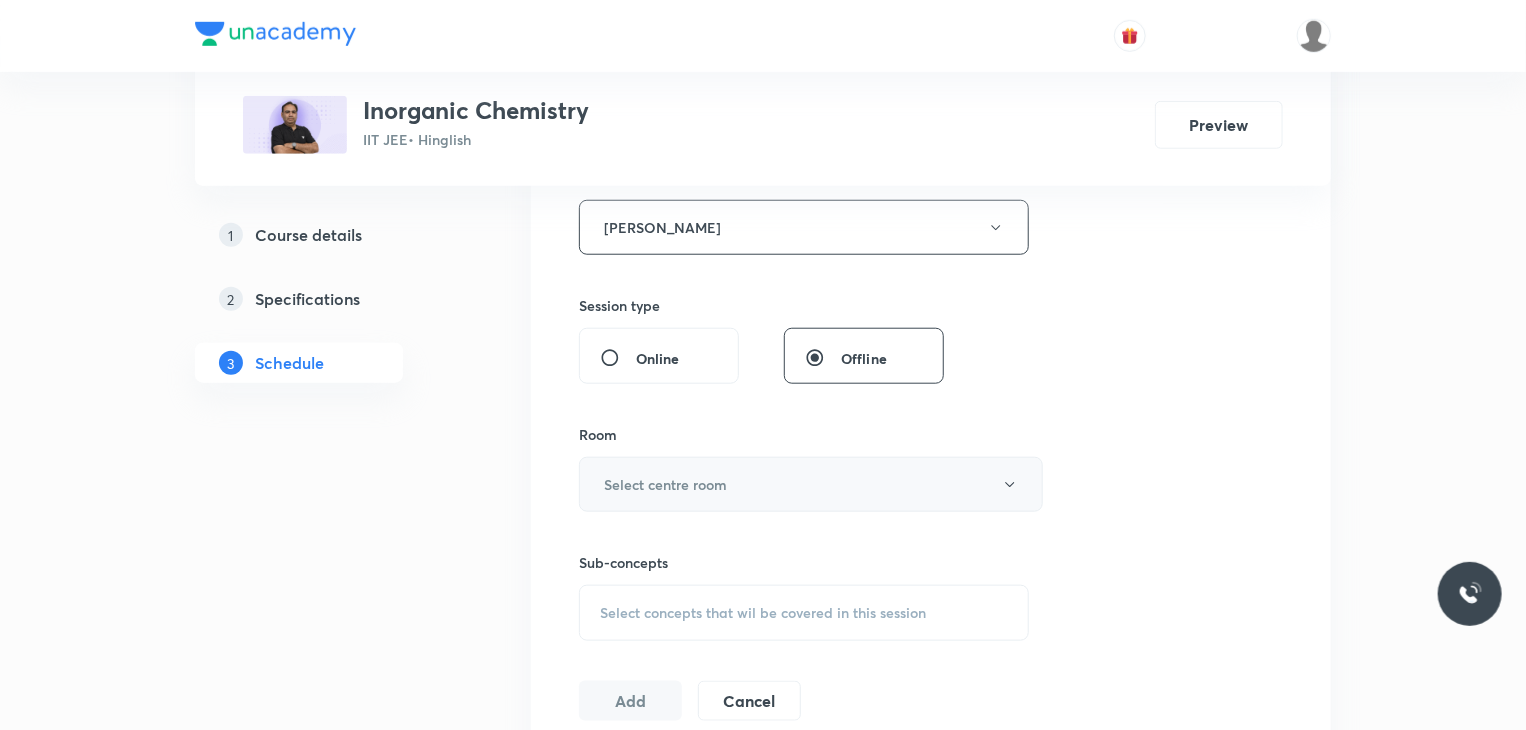 click on "Select centre room" at bounding box center (811, 484) 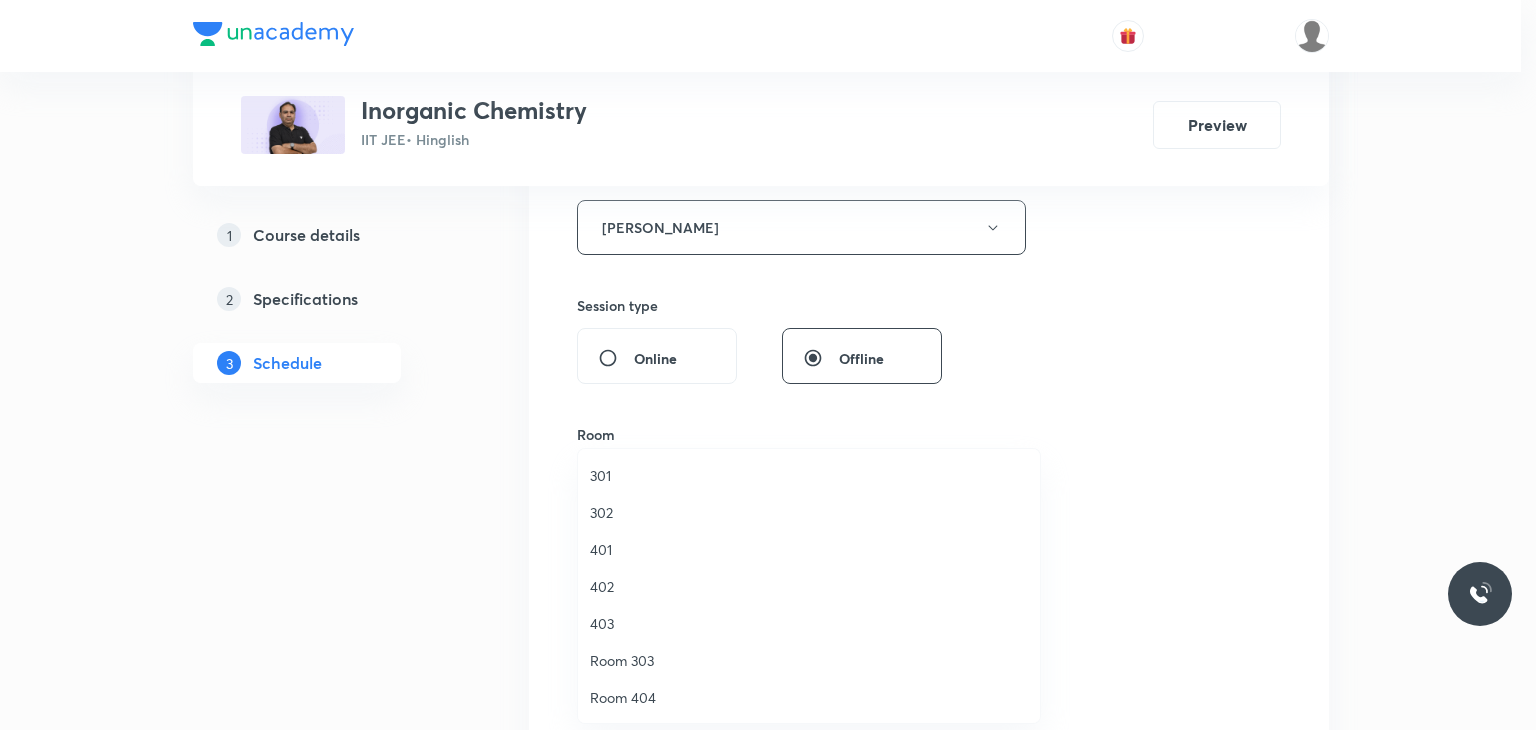 click on "402" at bounding box center (809, 586) 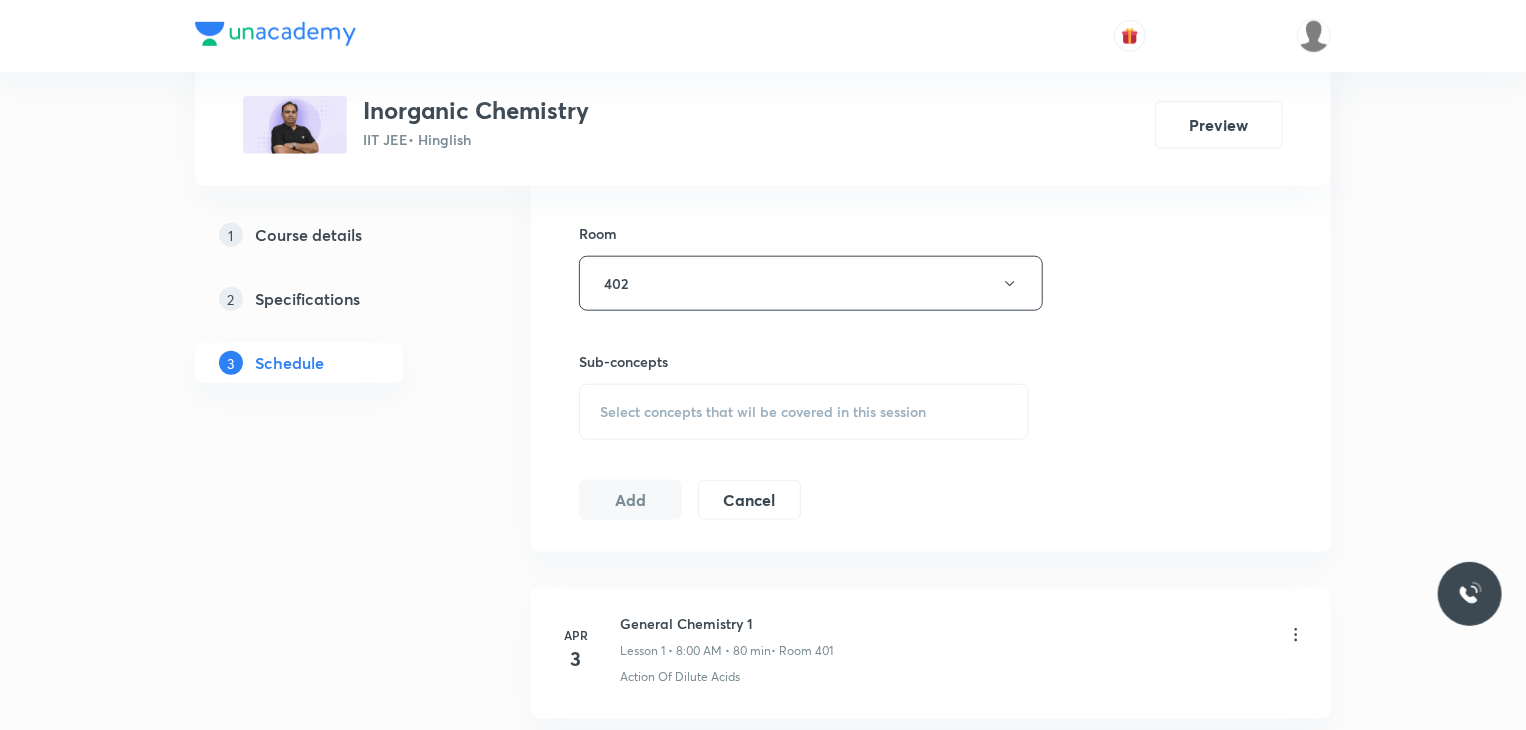 scroll, scrollTop: 980, scrollLeft: 0, axis: vertical 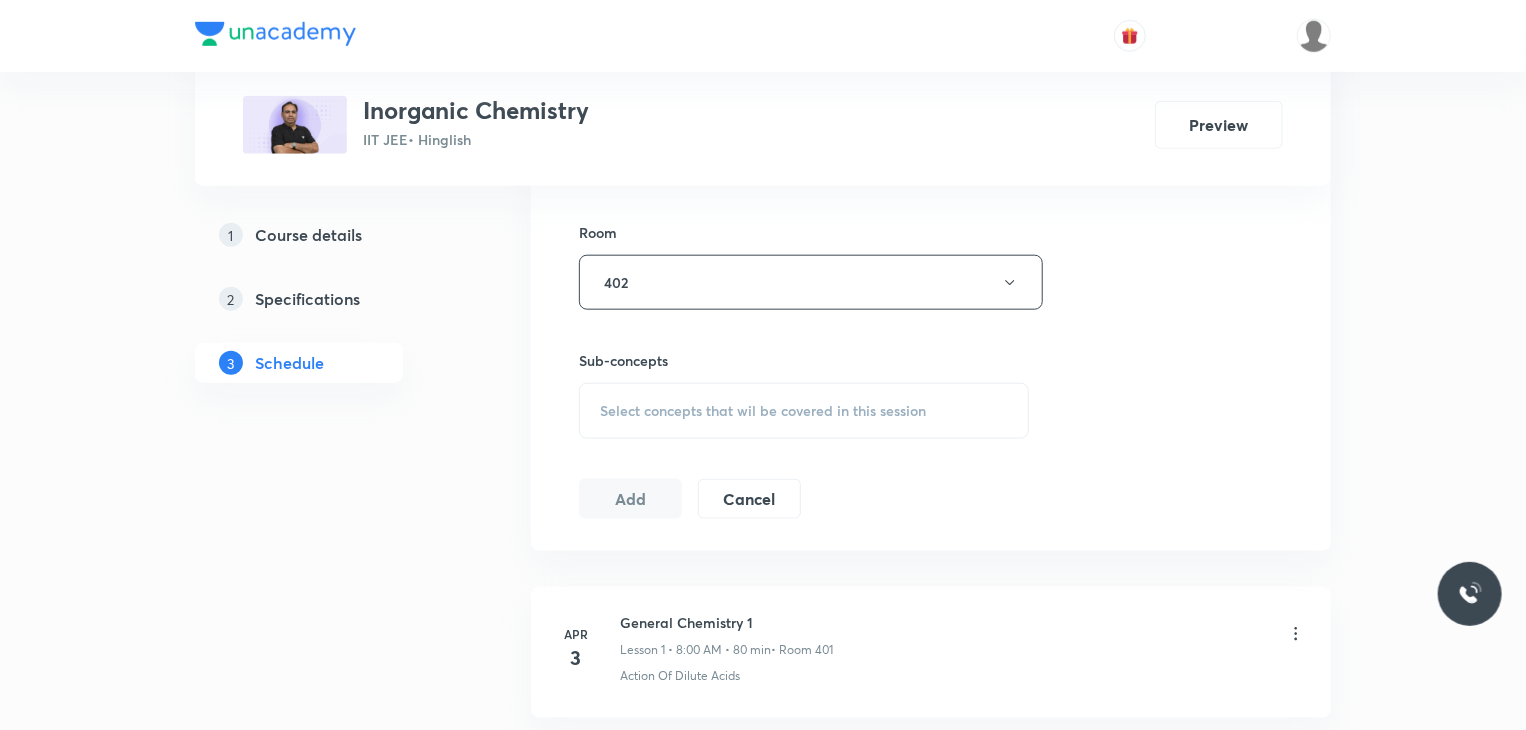 click on "Select concepts that wil be covered in this session" at bounding box center (763, 411) 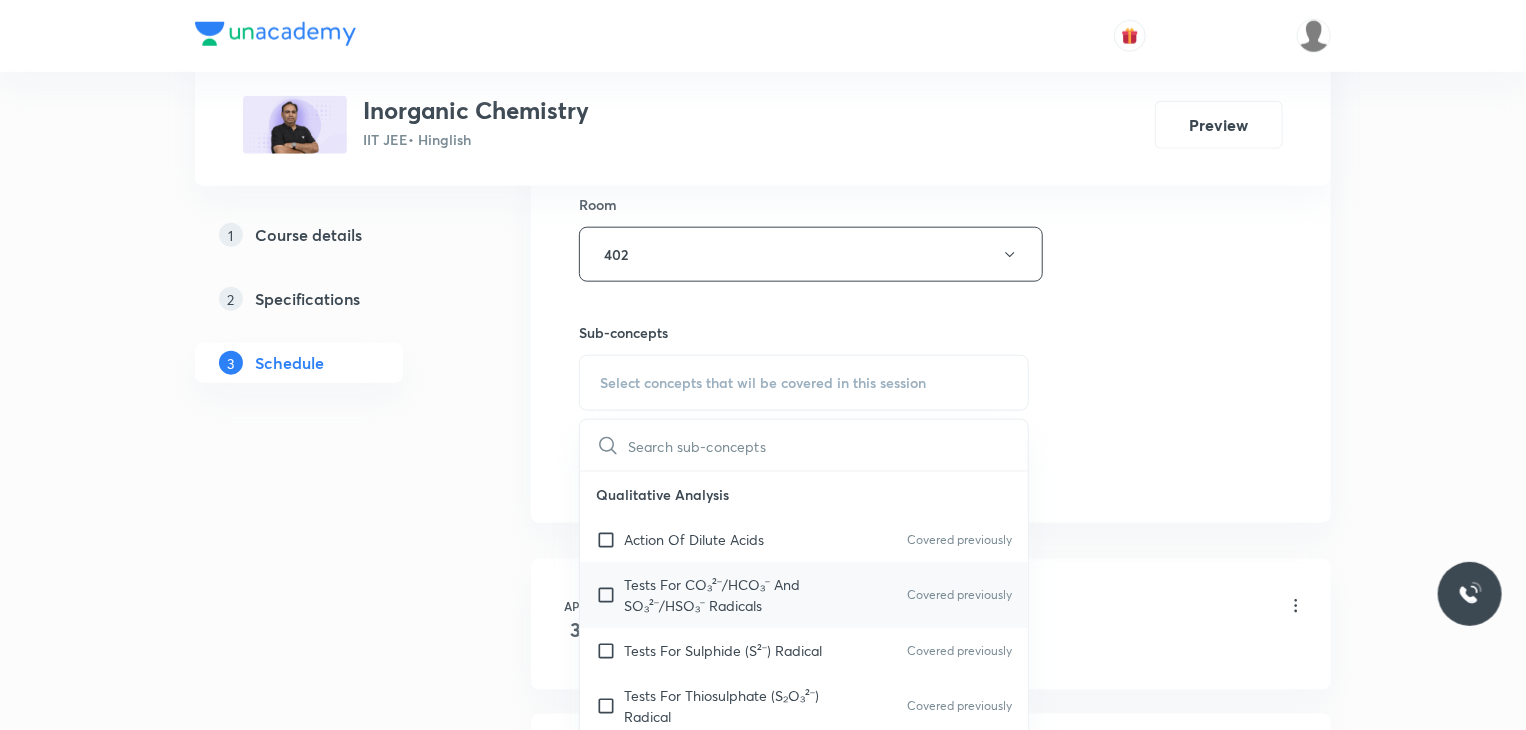 scroll, scrollTop: 1007, scrollLeft: 0, axis: vertical 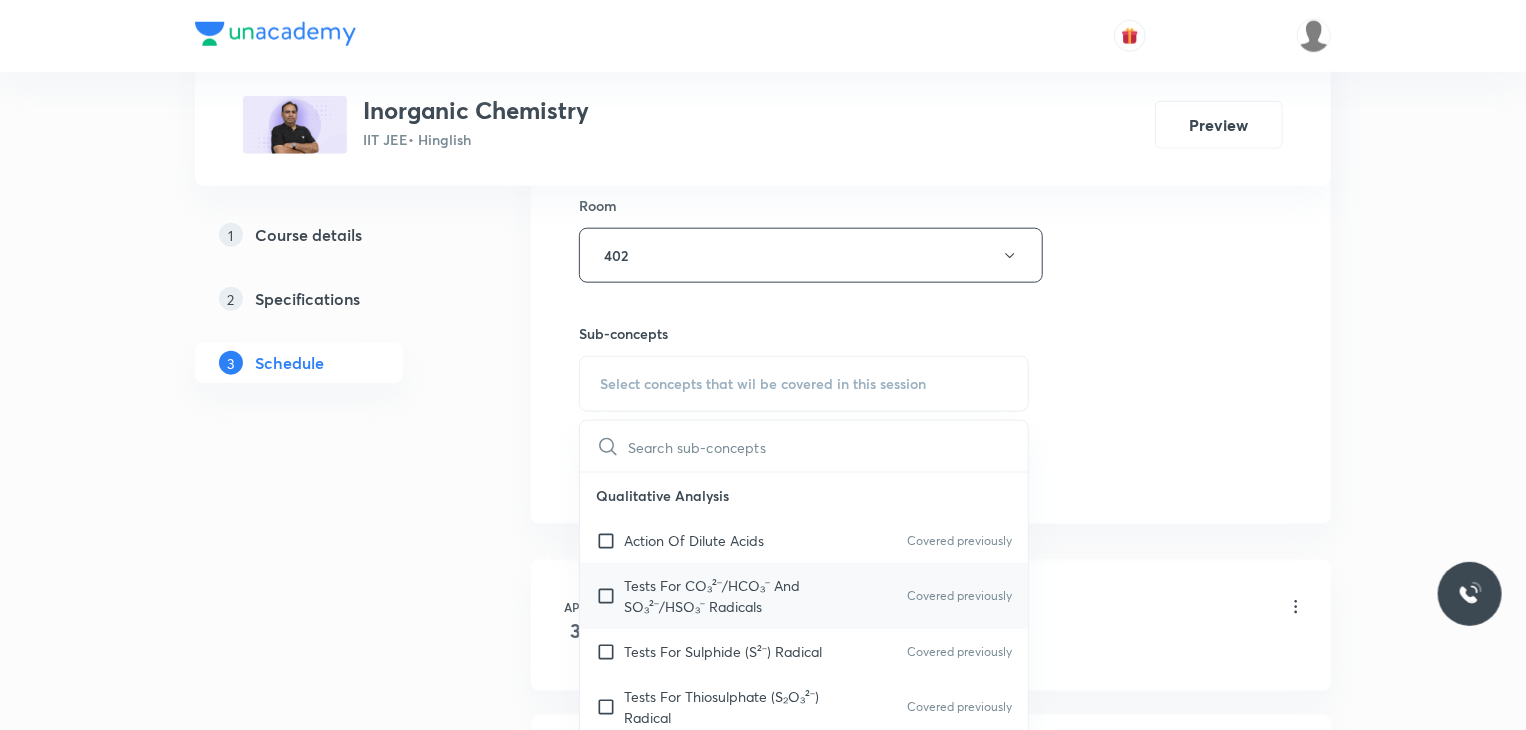 click on "Tests For CO₃²⁻/HCO₃⁻ And SO₃²⁻/HSO₃⁻ Radicals" at bounding box center [725, 596] 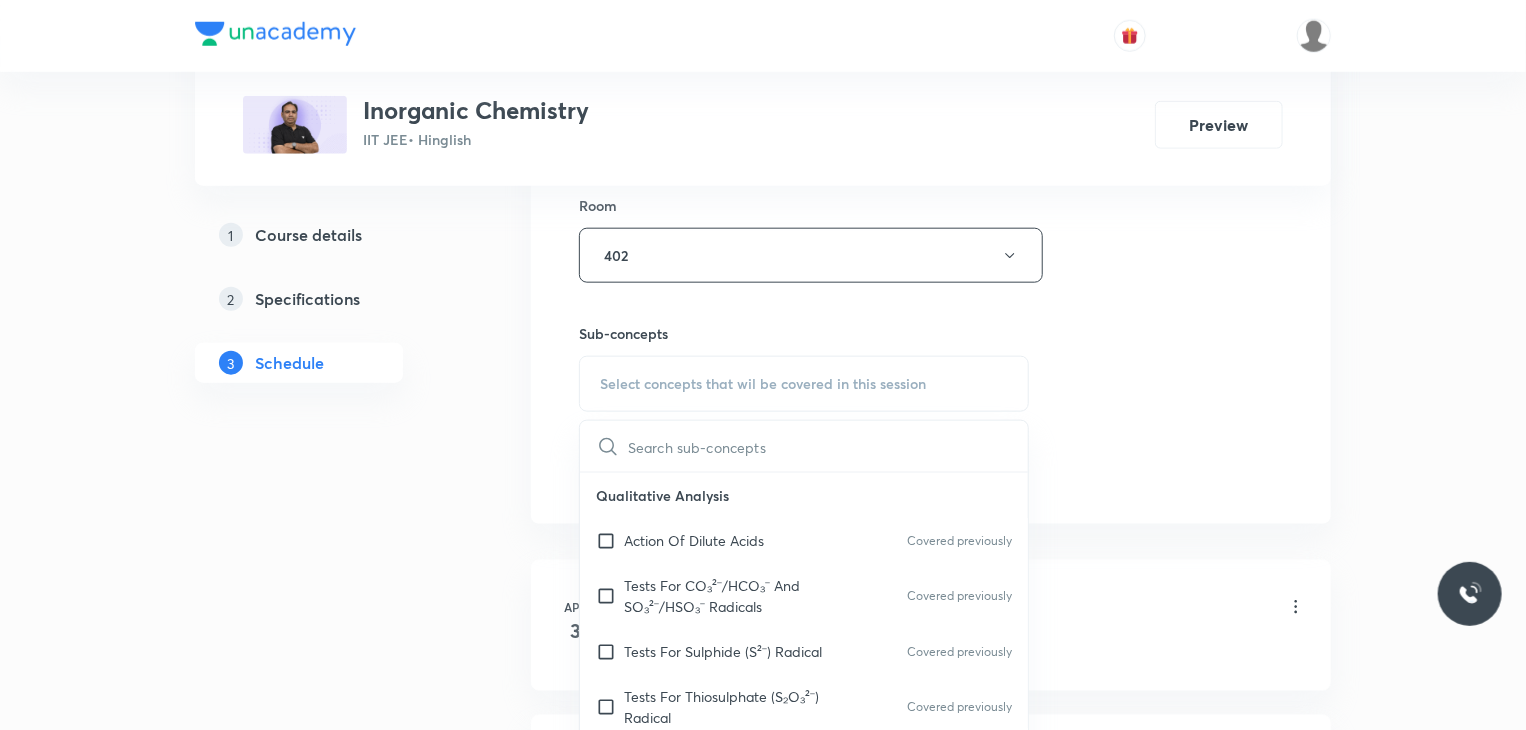 checkbox on "true" 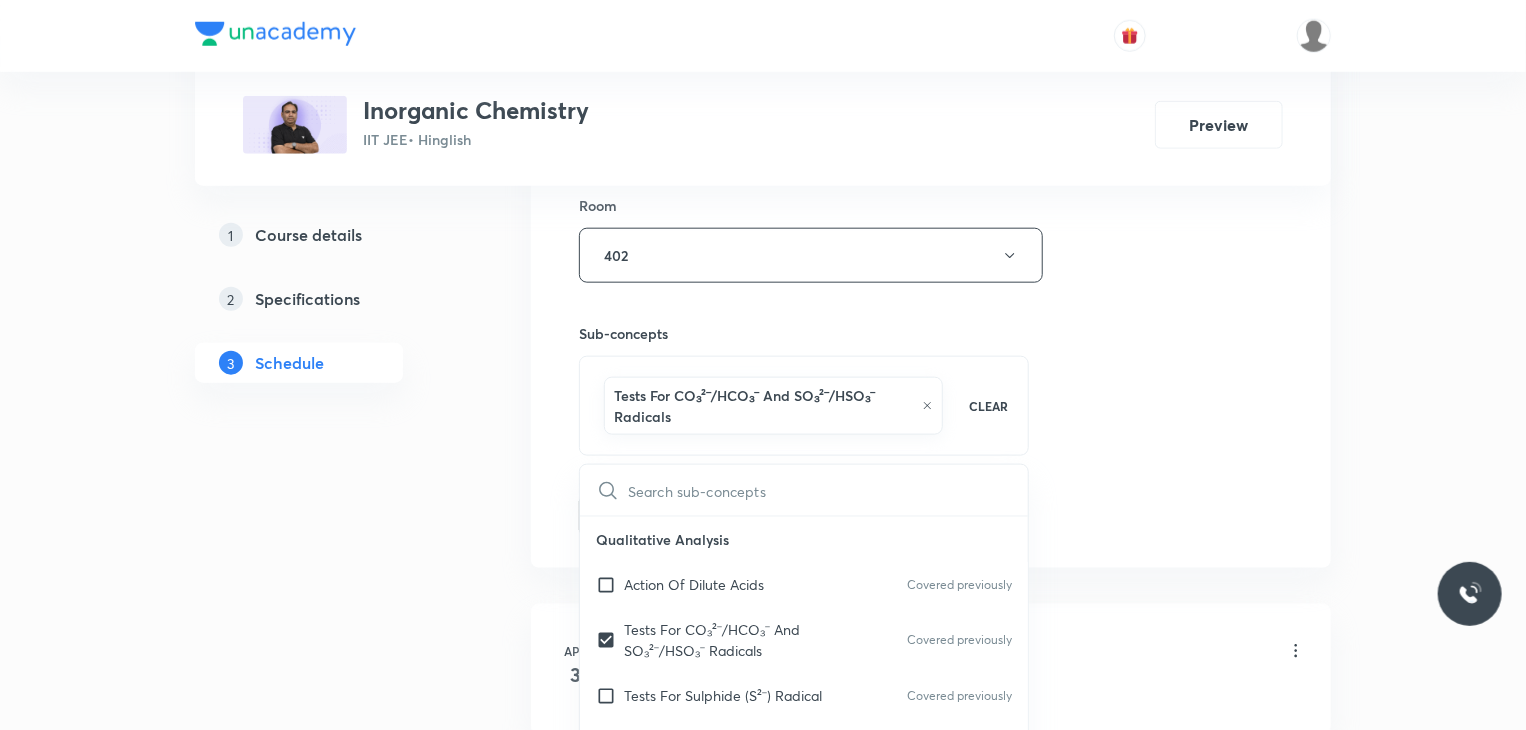 click on "Session  74 Live class Session title 25/99 Environmental Chemistry 2 ​ Schedule for Jul 11, 2025, 12:40 PM ​ Duration (in minutes) 80 ​ Educator Pankaj Bahrani   Session type Online Offline Room 402 Sub-concepts Tests For CO₃²⁻/HCO₃⁻ And SO₃²⁻/HSO₃⁻ Radicals CLEAR ​ Qualitative Analysis Action Of Dilute Acids Covered previously Tests For CO₃²⁻/HCO₃⁻ And SO₃²⁻/HSO₃⁻ Radicals Covered previously Tests For Sulphide (S²⁻) Radical Covered previously Tests For Thiosulphate (S₂O₃²⁻) Radical Covered previously Tests For Nitrite (NO₂⁻) Radical Tests For Acetate , Formate And Oxalate Radicals Tests For Halide(Cl⁻ , Br⁻ , I⁻) Radicals Test For Nitrate (NO₃⁻) Radical Test For Sulphate(SO₄²⁻) Radical Test For Borate(BO₃³⁻) Radical Test For Phosphate(PO₄³⁻) Radical Test For Chromate(CrO₄²⁻) And Dichromate(Cr₂O₇²⁻) Radicals Test For Permanganate (MnO₄⁻) And Manganate (MnO₄²⁻) Radicals Dry Tests For Basic Radicals Hydrogen" at bounding box center [931, -20] 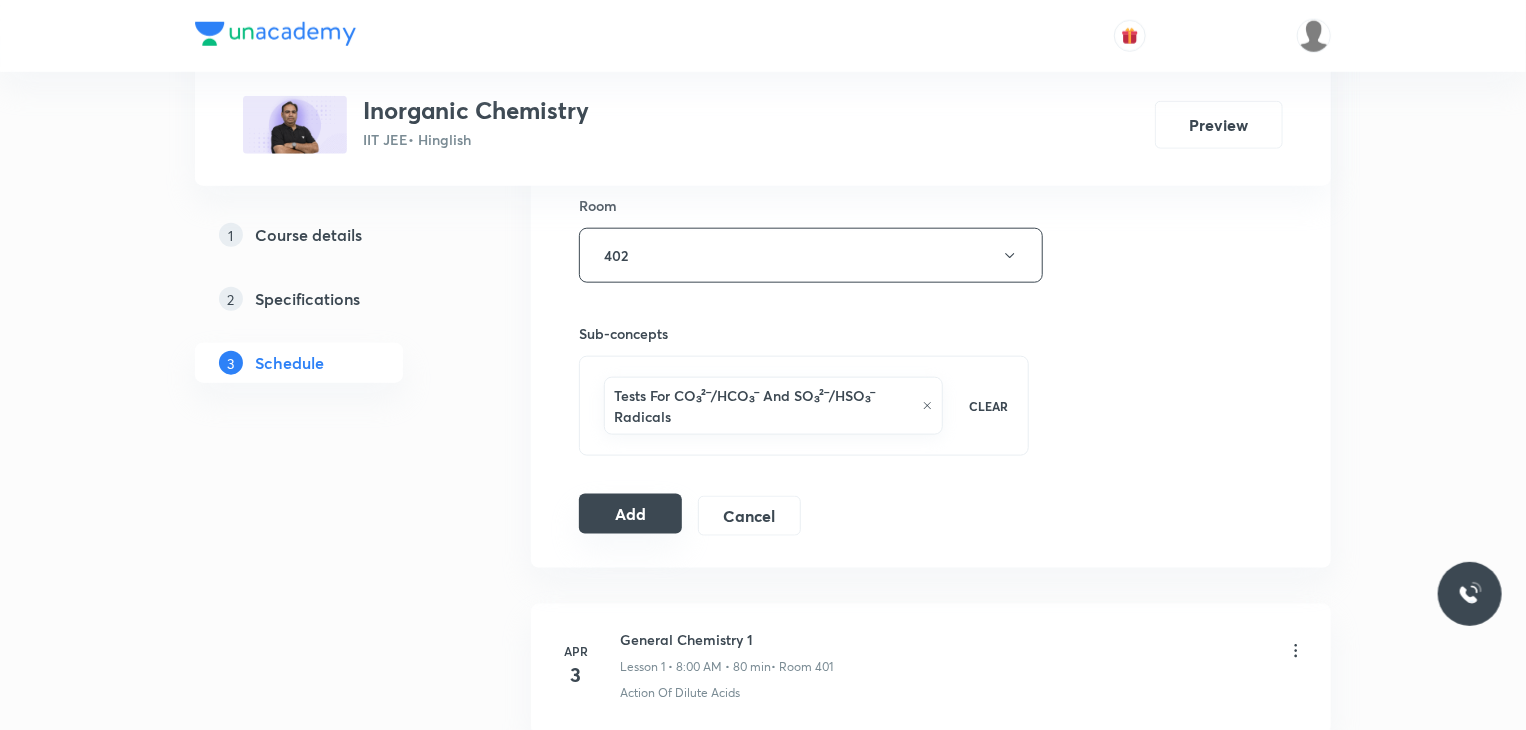 click on "Add" at bounding box center [630, 514] 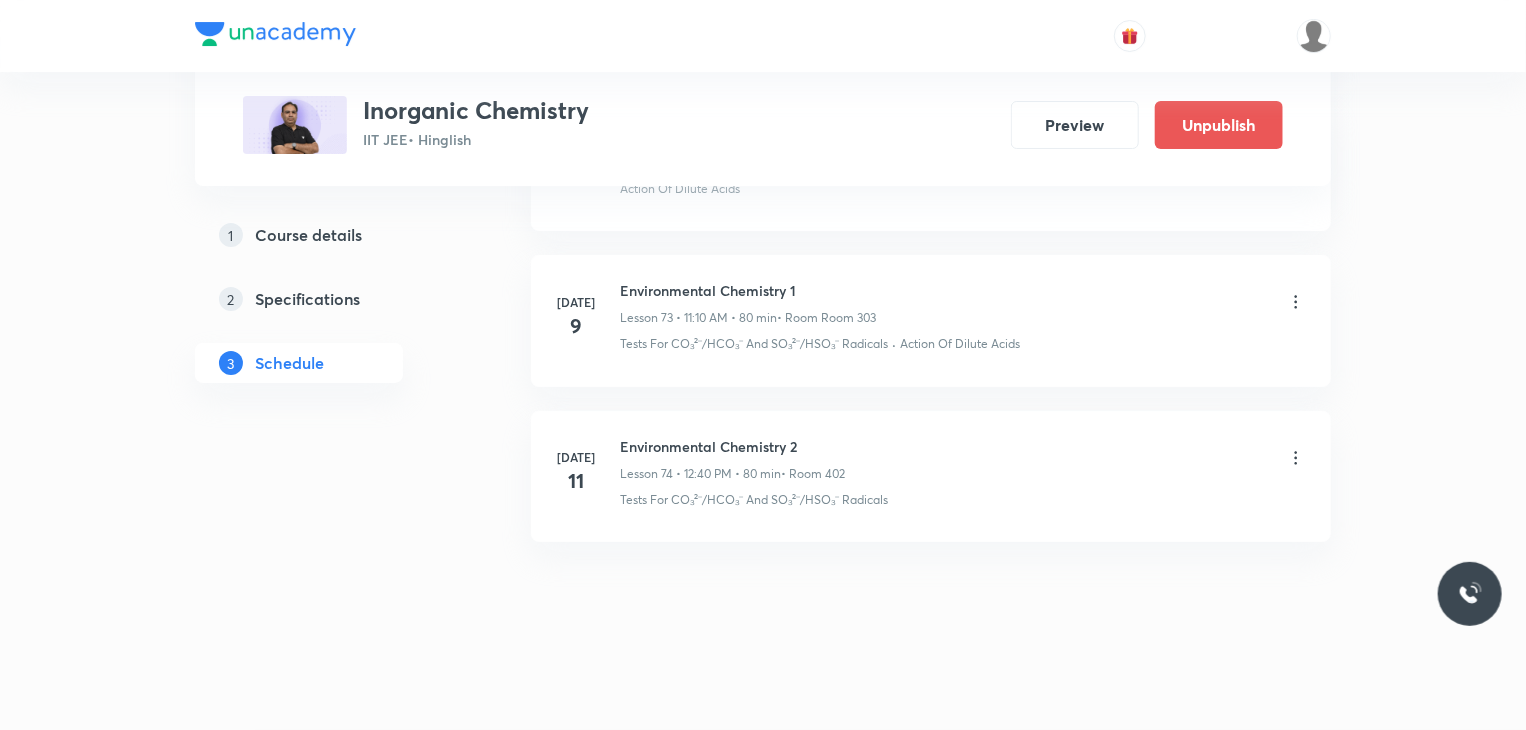 scroll, scrollTop: 11191, scrollLeft: 0, axis: vertical 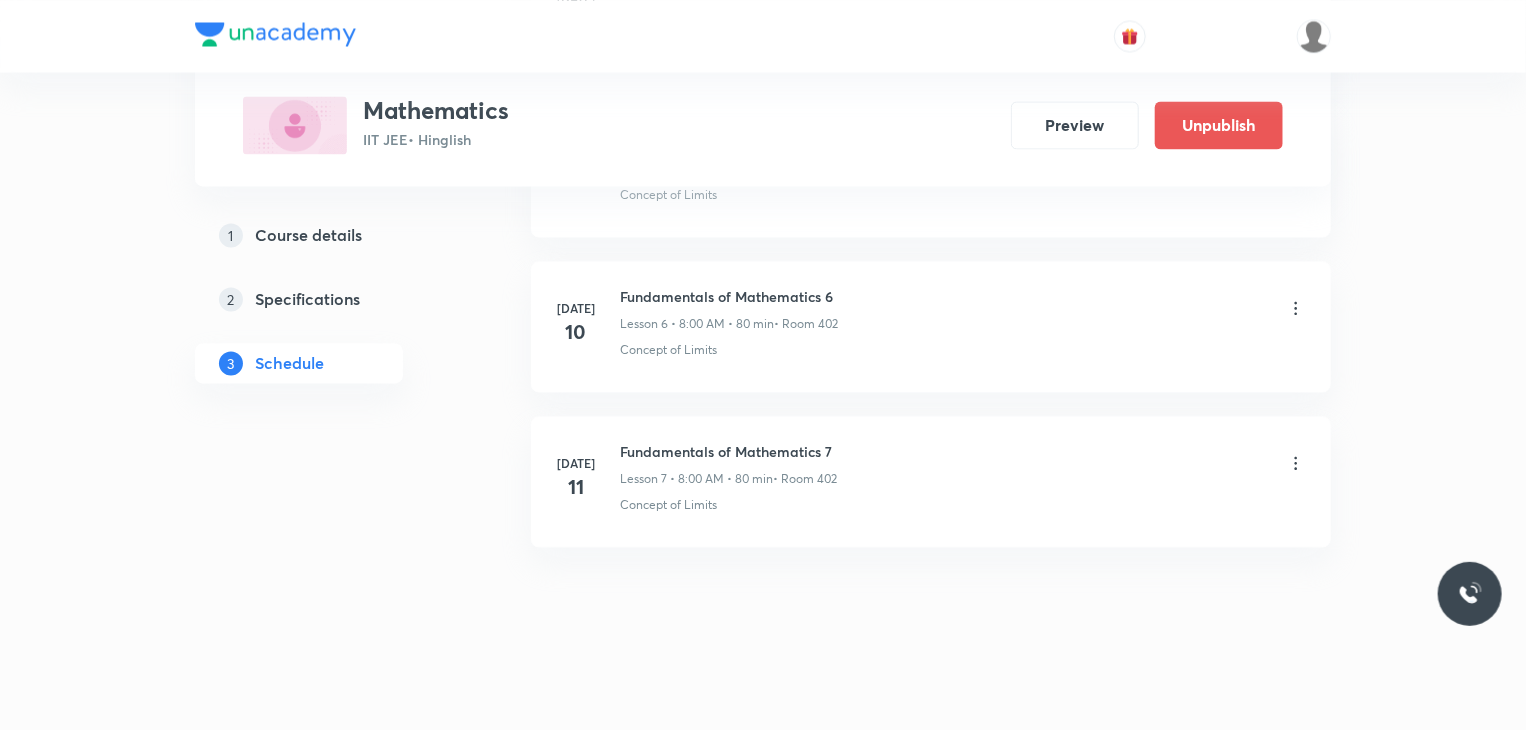 click on "Fundamentals of Mathematics 7" at bounding box center (728, 451) 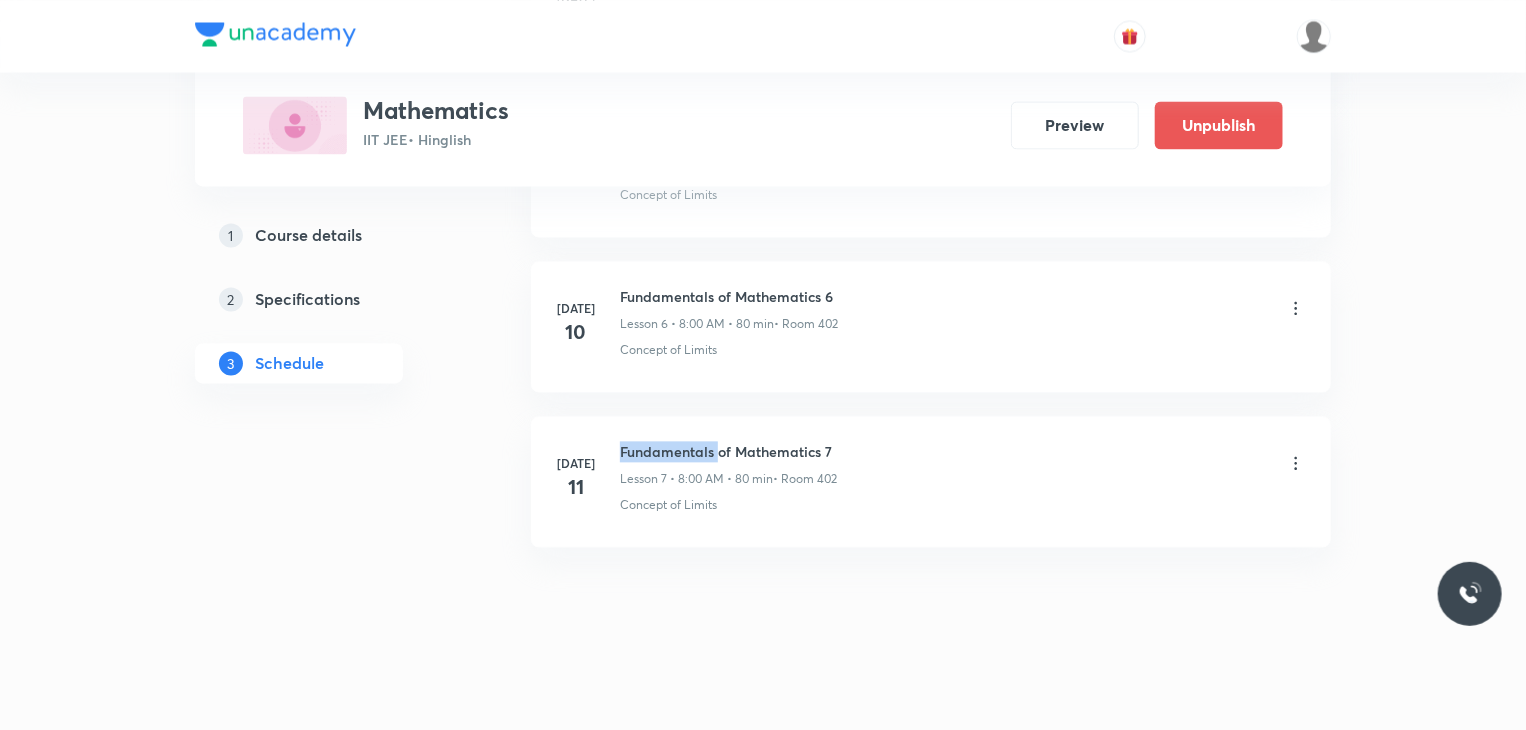 click on "Fundamentals of Mathematics 7" at bounding box center [728, 451] 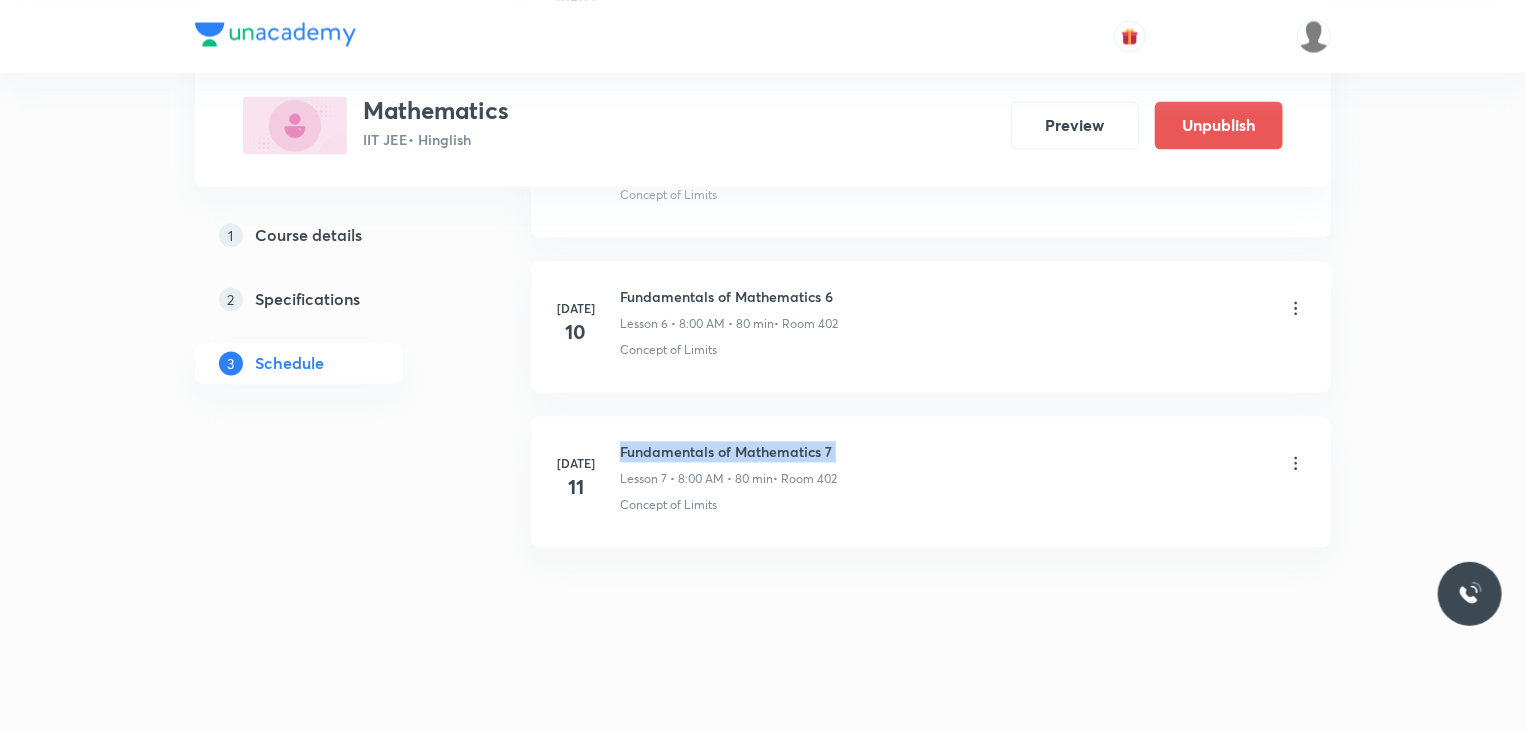 click on "Fundamentals of Mathematics 7" at bounding box center (728, 451) 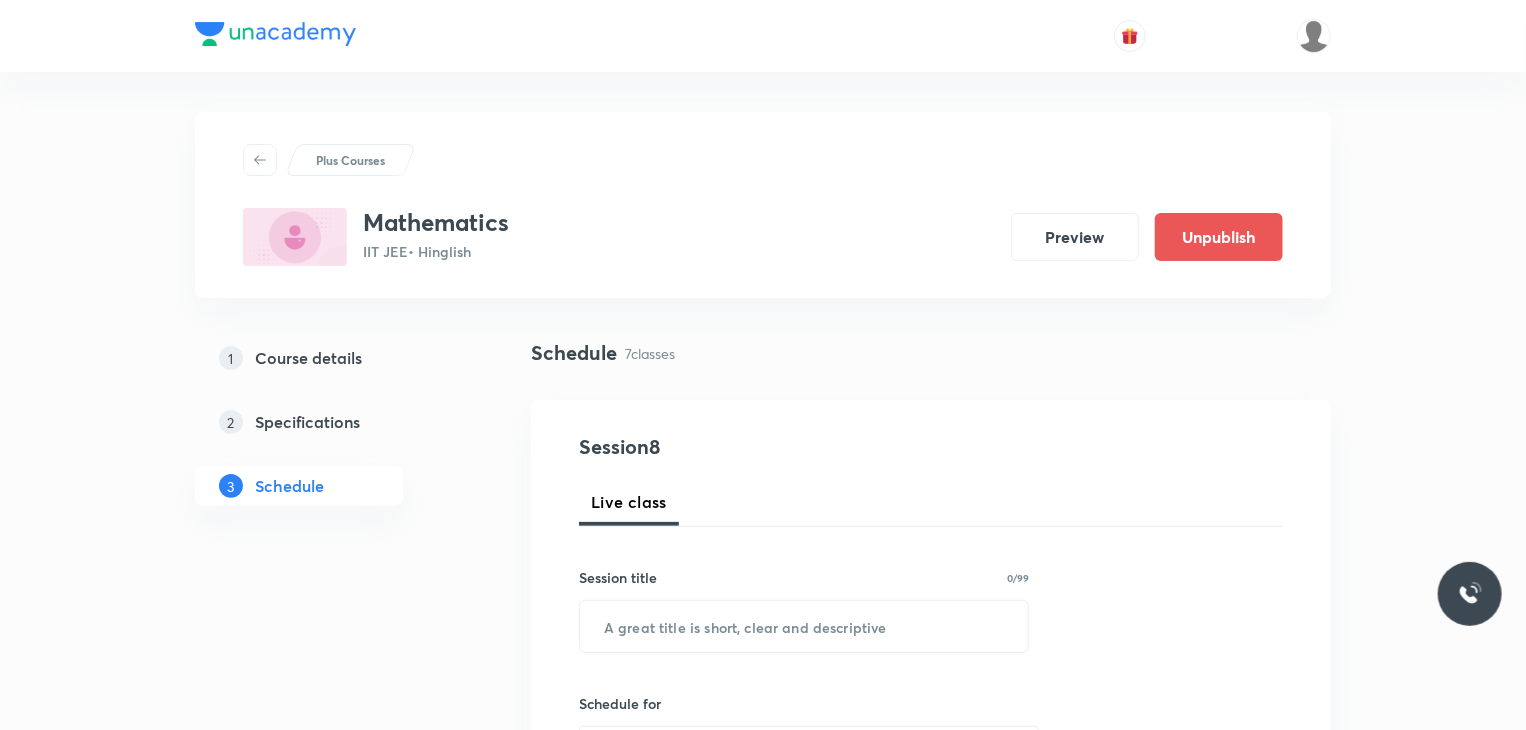 click on "Session  8 Live class Session title 0/99 ​ Schedule for [DATE] 11:34 AM ​ Duration (in minutes) ​   Session type Online Offline Room Select centre room Sub-concepts Select concepts that wil be covered in this session Add Cancel" at bounding box center (931, 901) 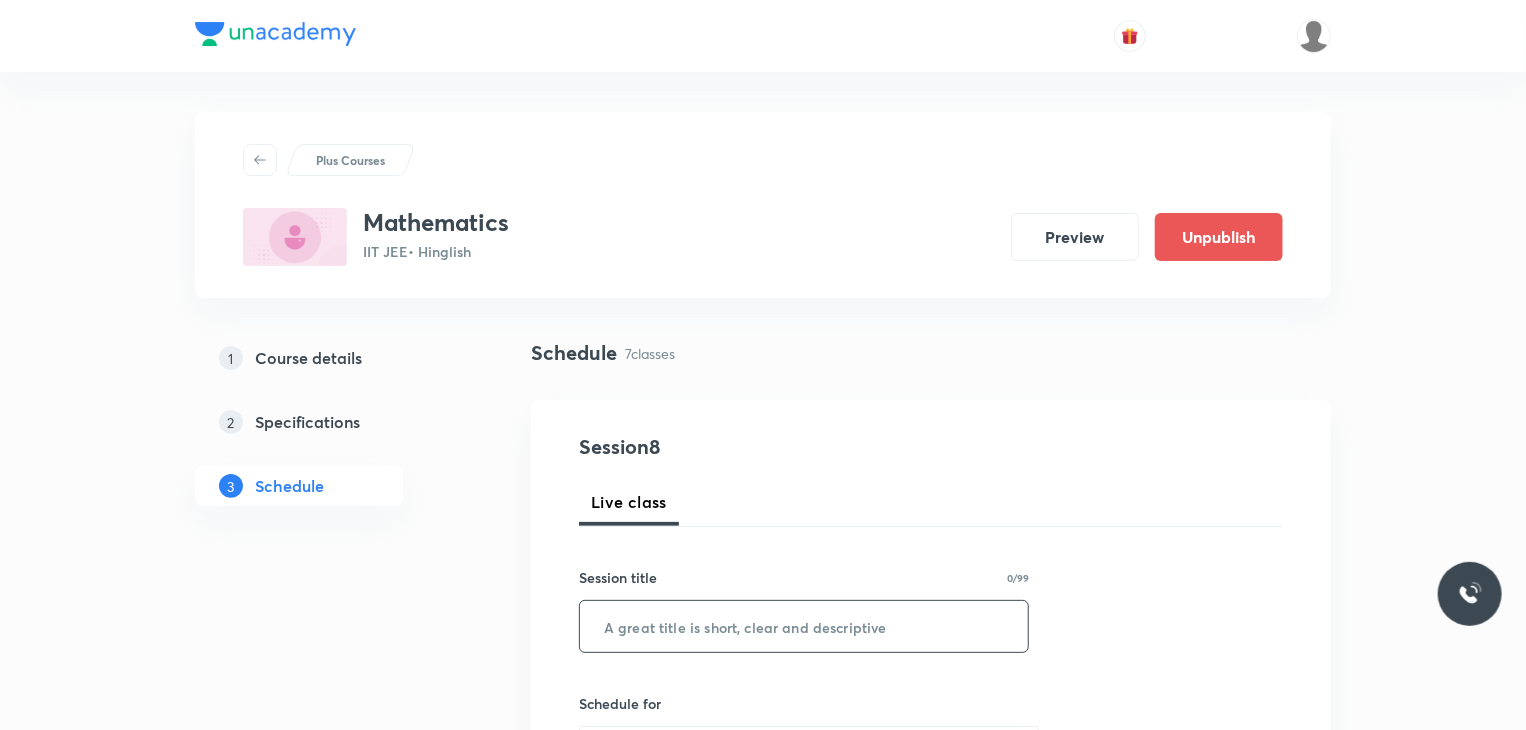 click at bounding box center [804, 626] 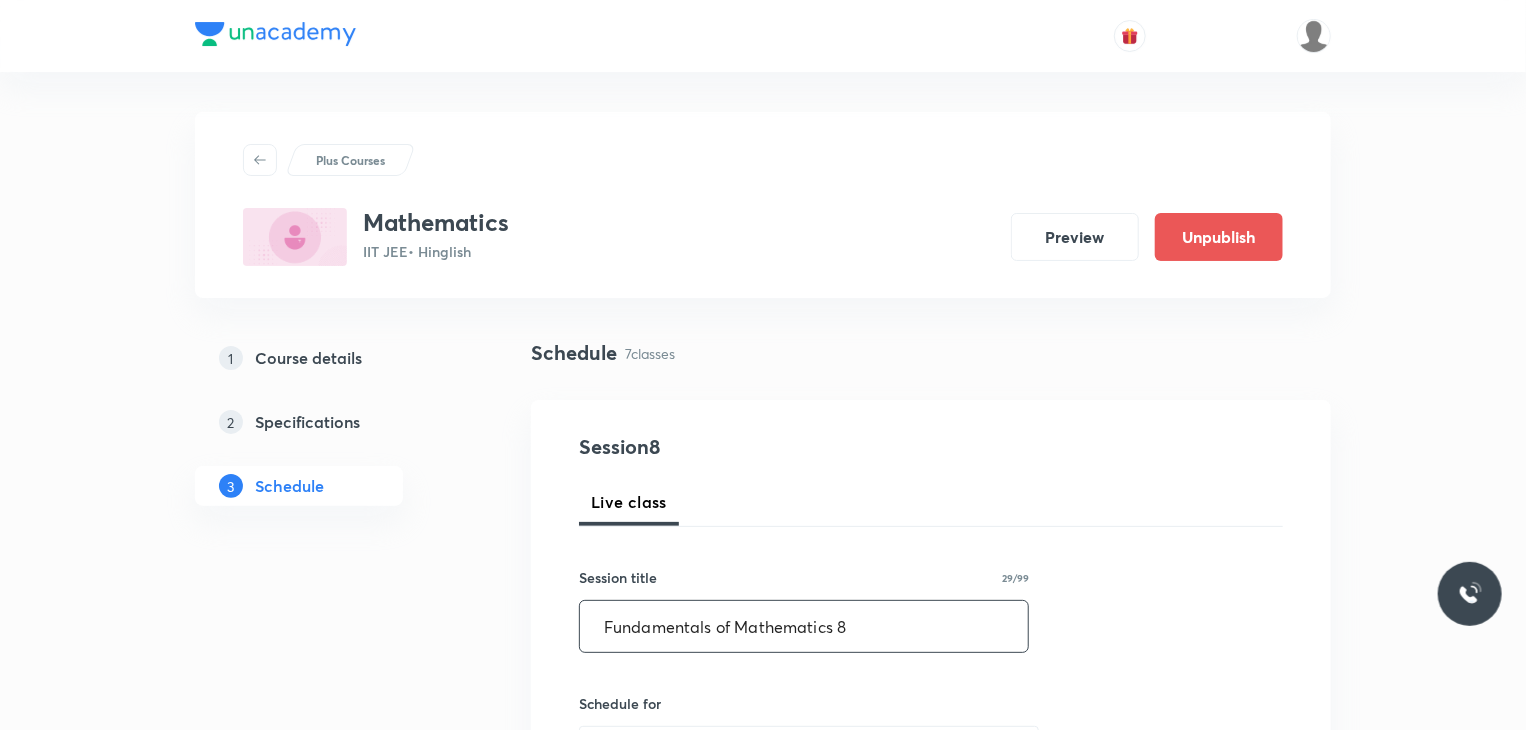 type on "Fundamentals of Mathematics 8" 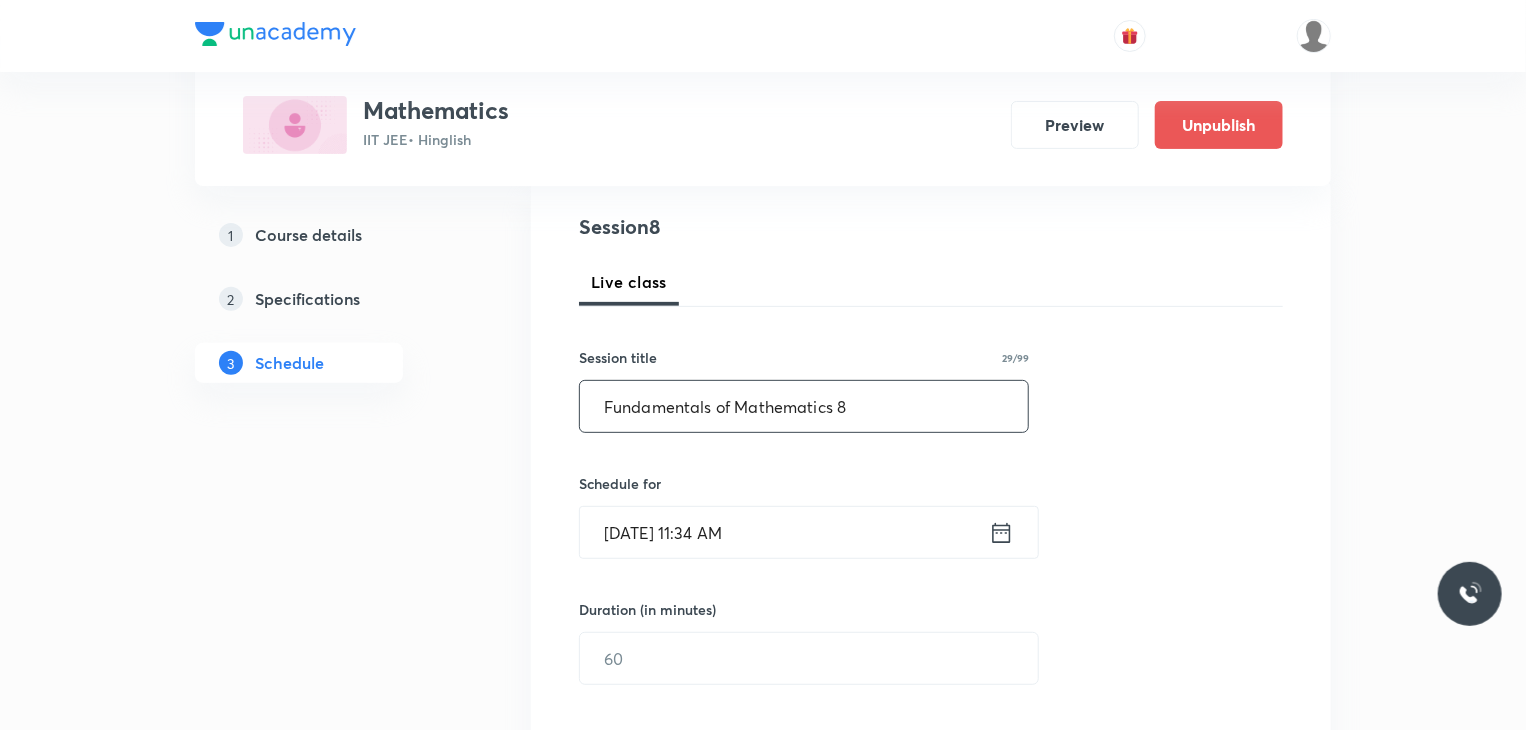 scroll, scrollTop: 223, scrollLeft: 0, axis: vertical 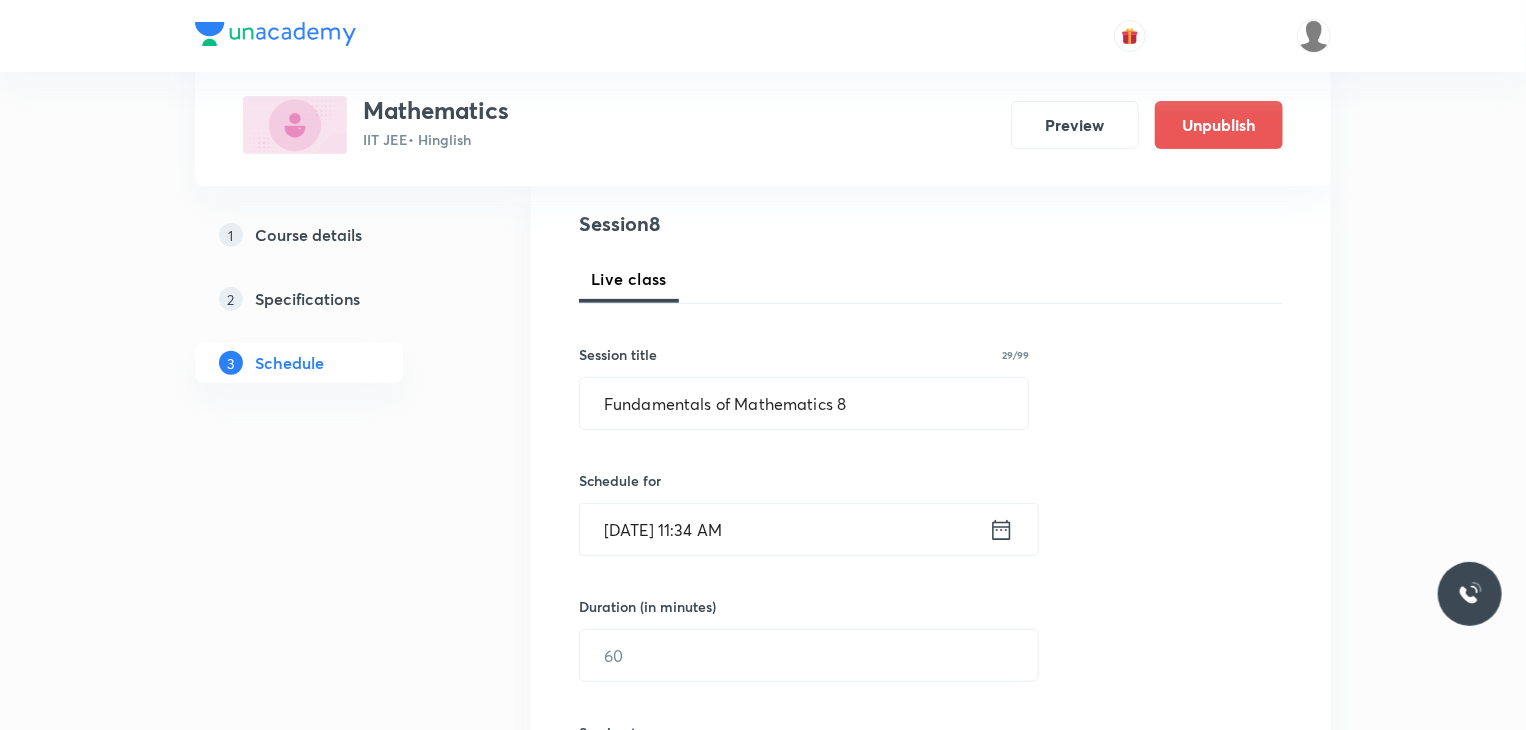 click on "[DATE] 11:34 AM" at bounding box center (784, 529) 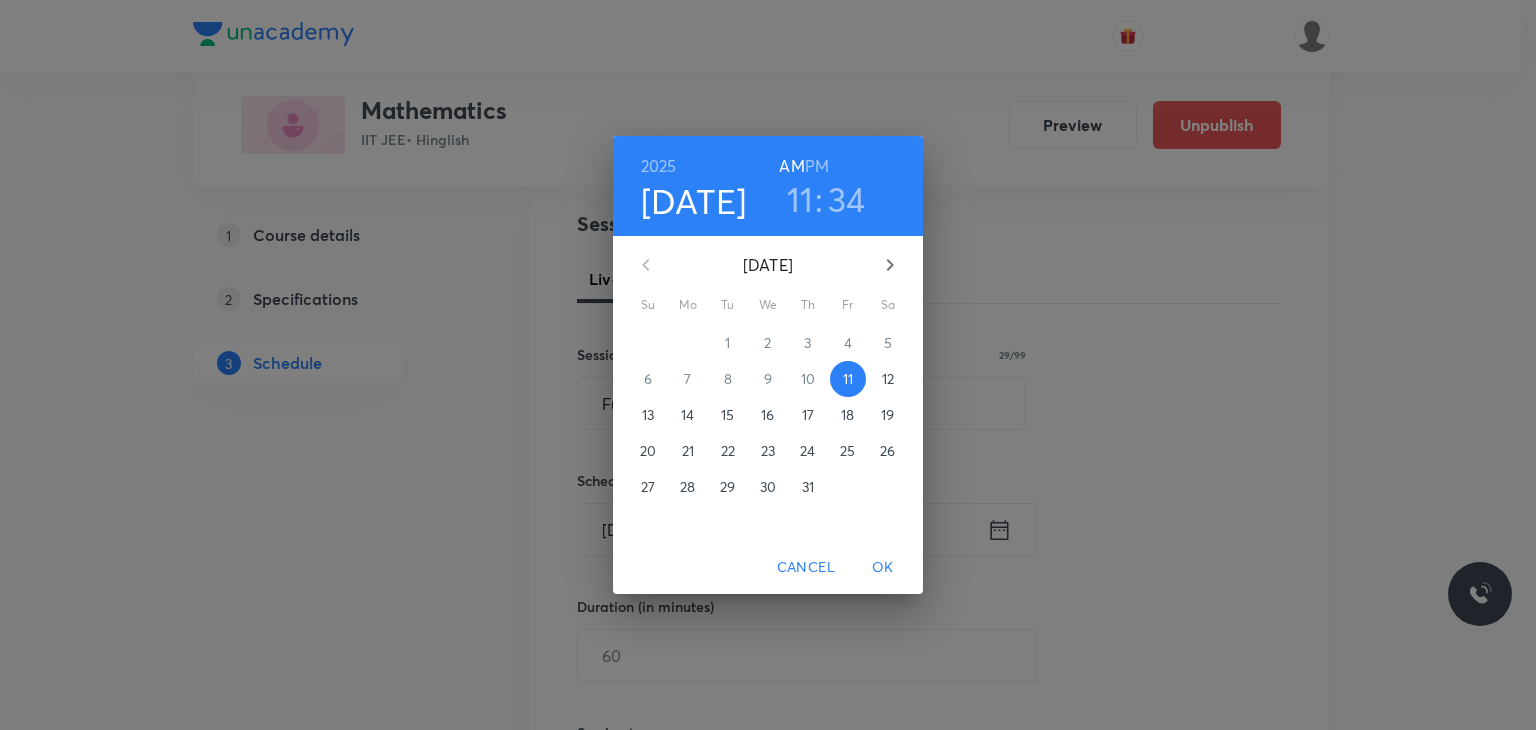 click on "12" at bounding box center [888, 379] 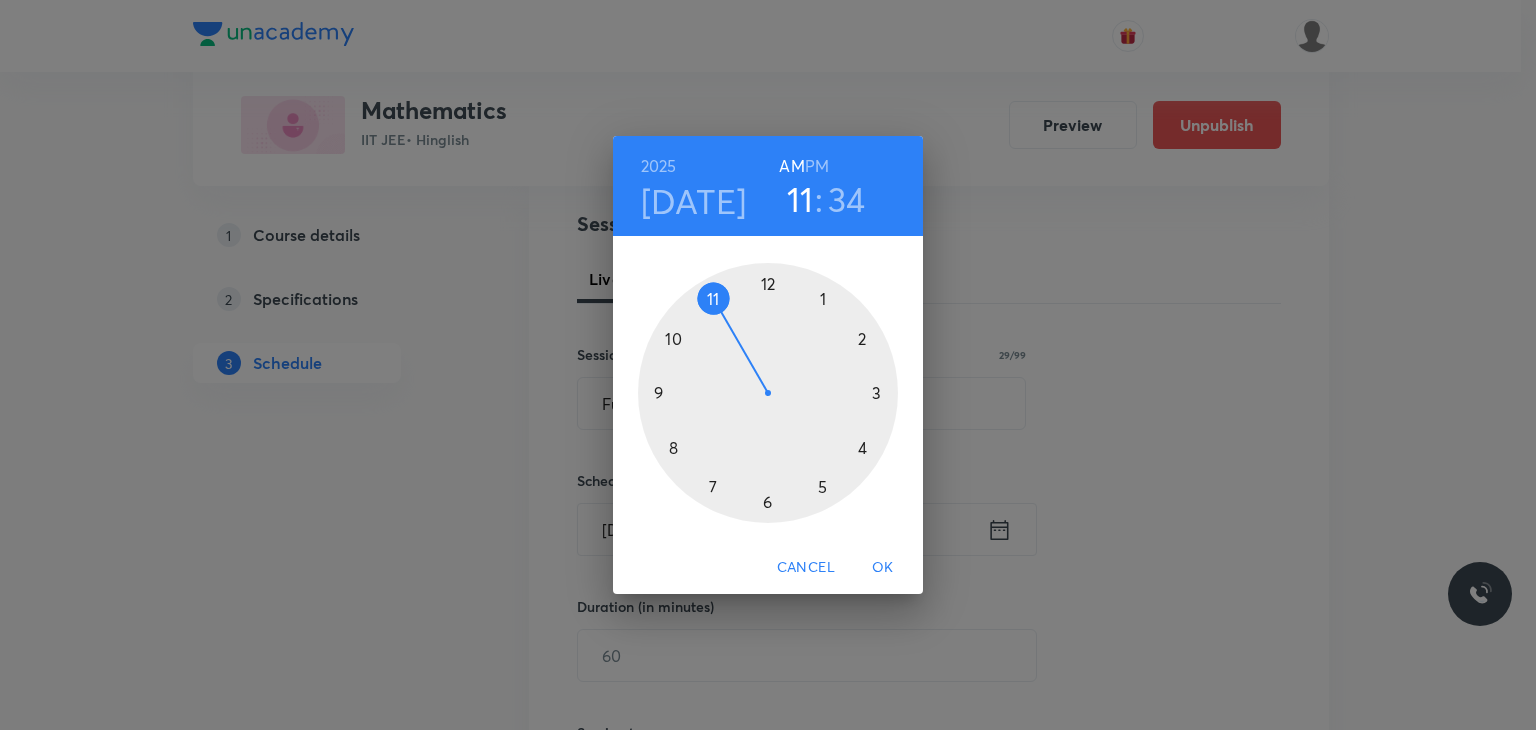 click on "PM" at bounding box center [817, 166] 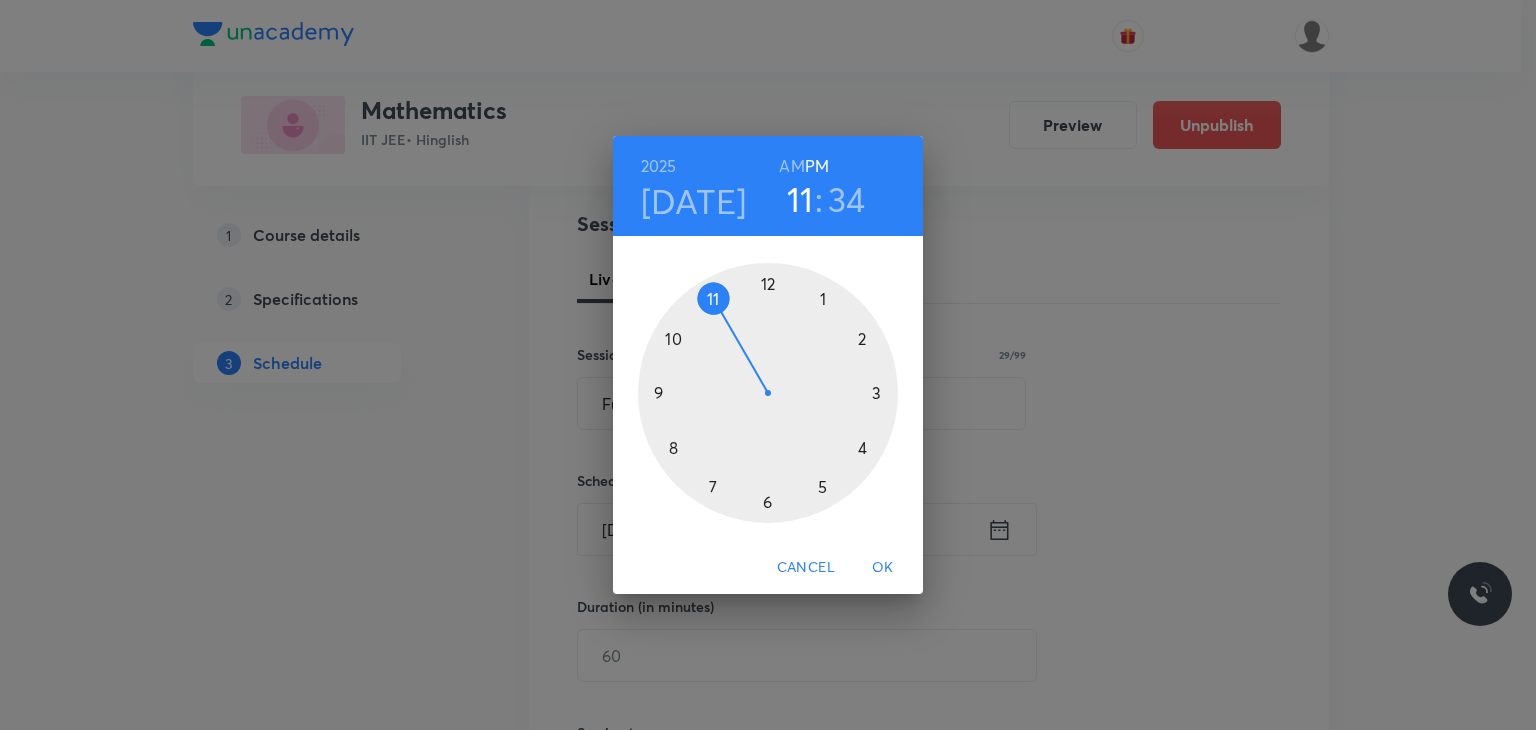 click on "Jul 12" at bounding box center (694, 201) 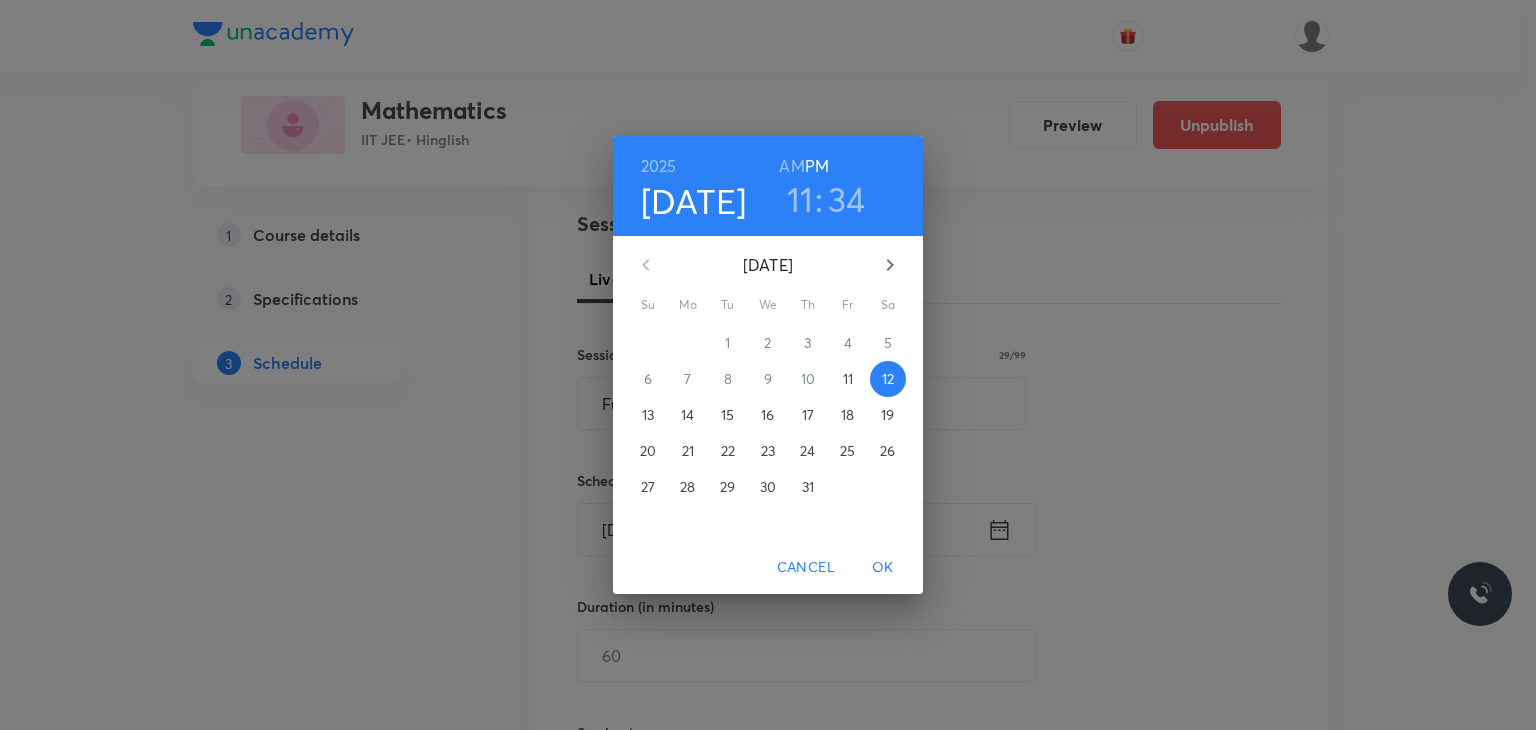 click on "11" at bounding box center (848, 379) 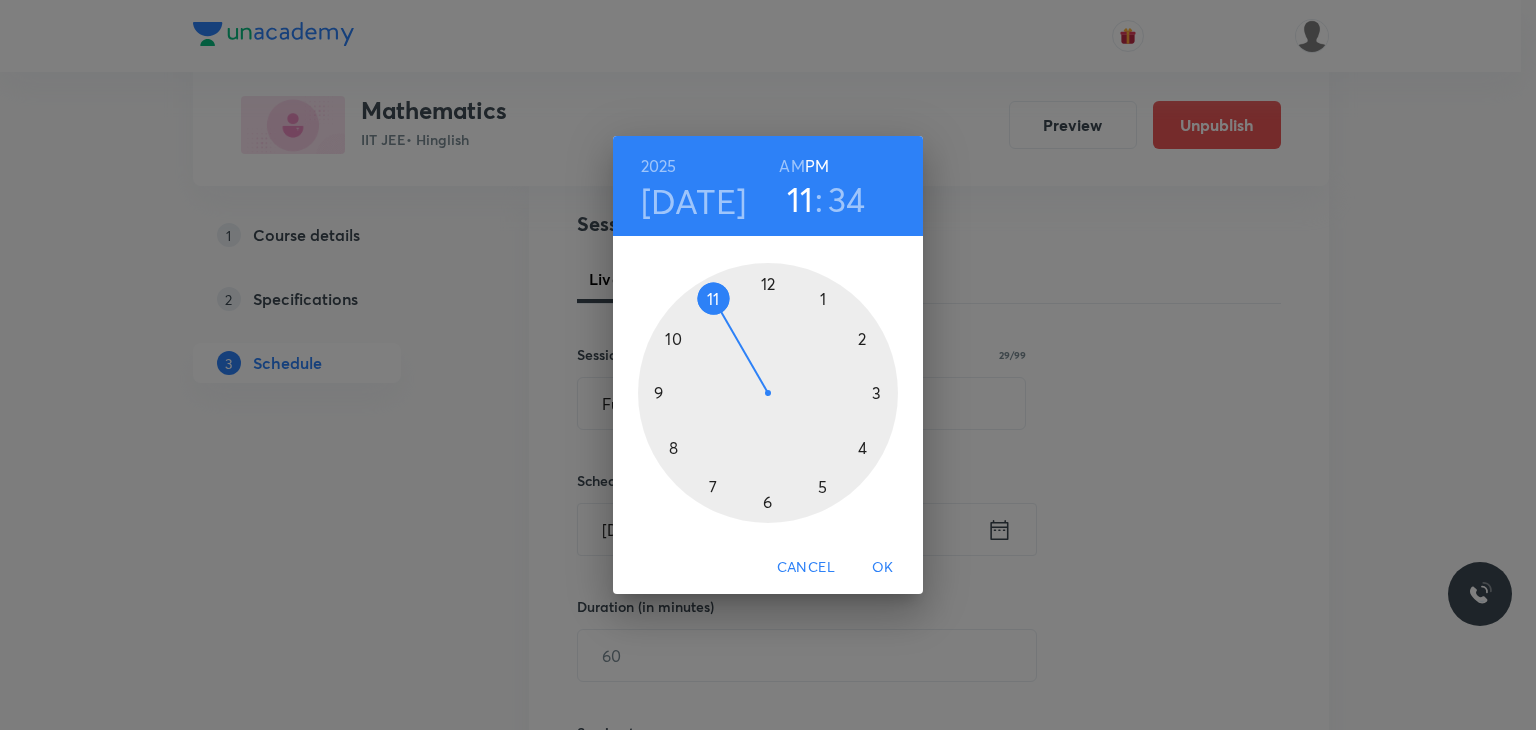 click at bounding box center (768, 393) 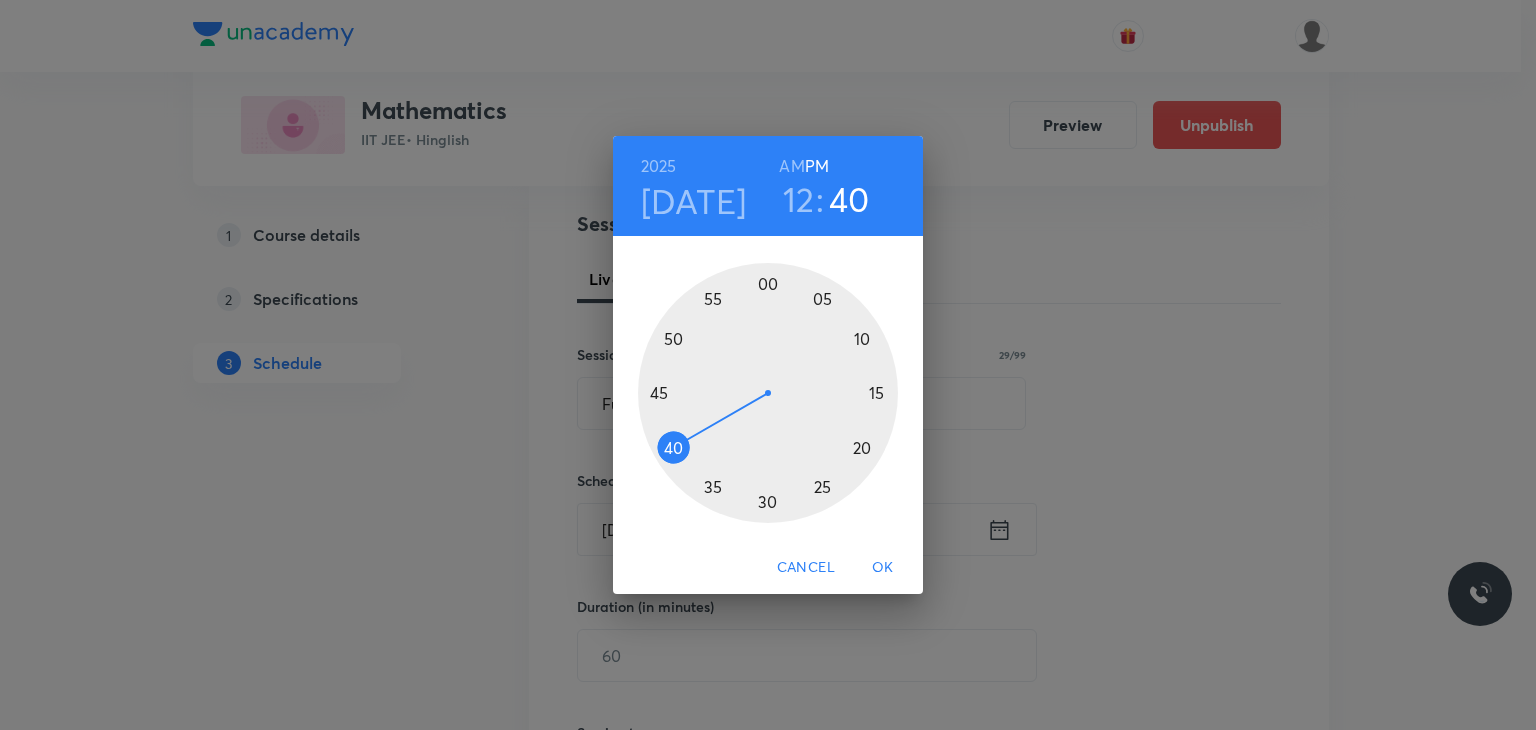 drag, startPoint x: 663, startPoint y: 465, endPoint x: 645, endPoint y: 466, distance: 18.027756 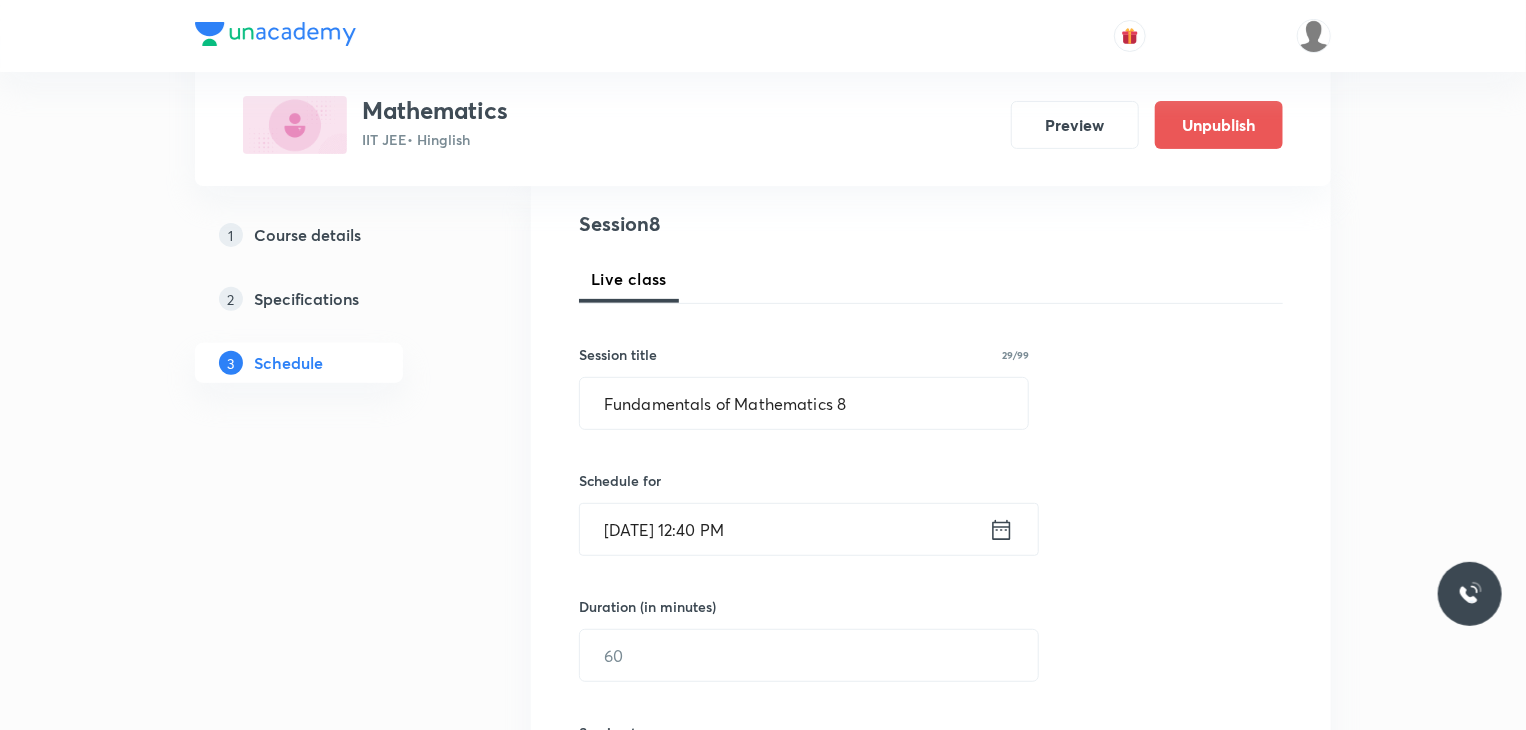 click on "Duration (in minutes) ​" at bounding box center (761, 639) 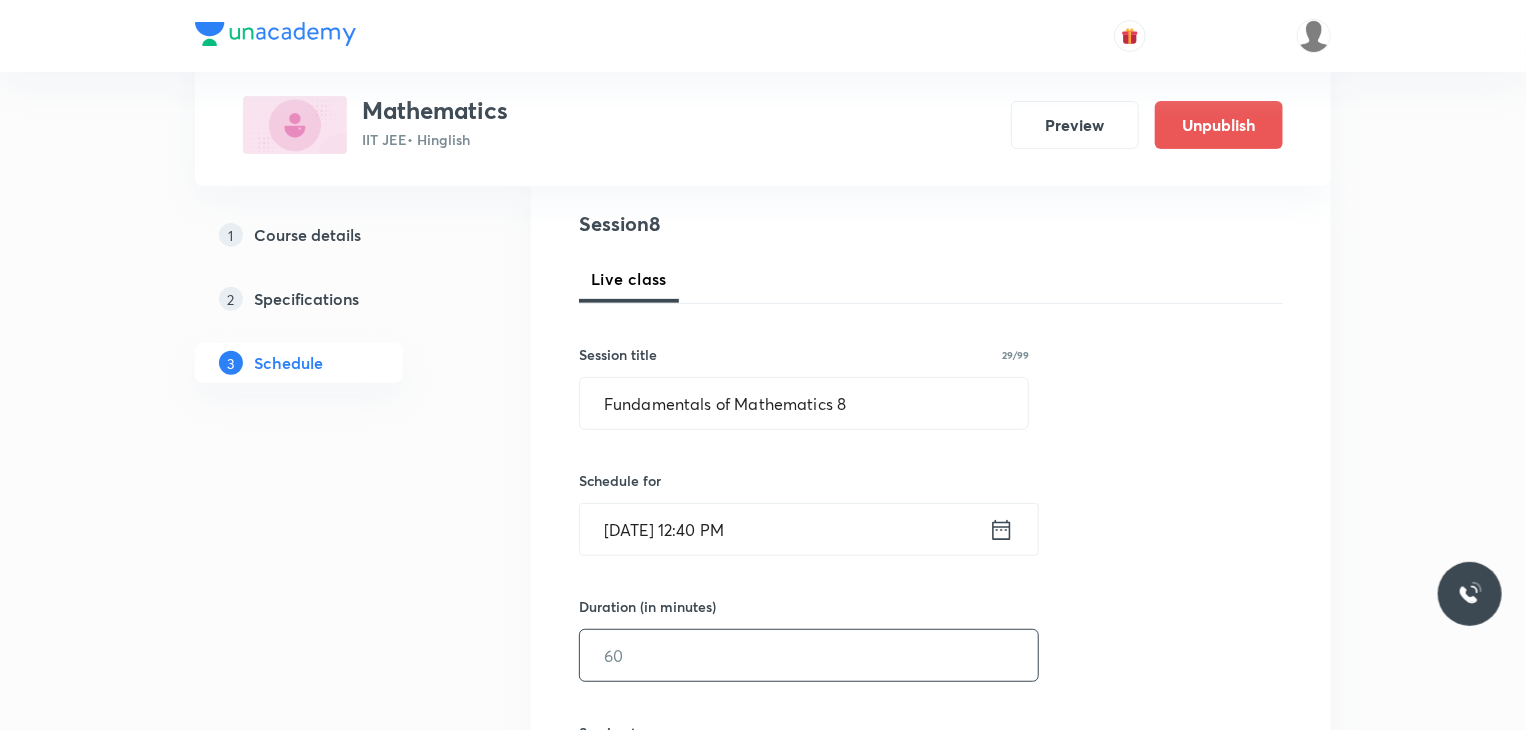 click at bounding box center [809, 655] 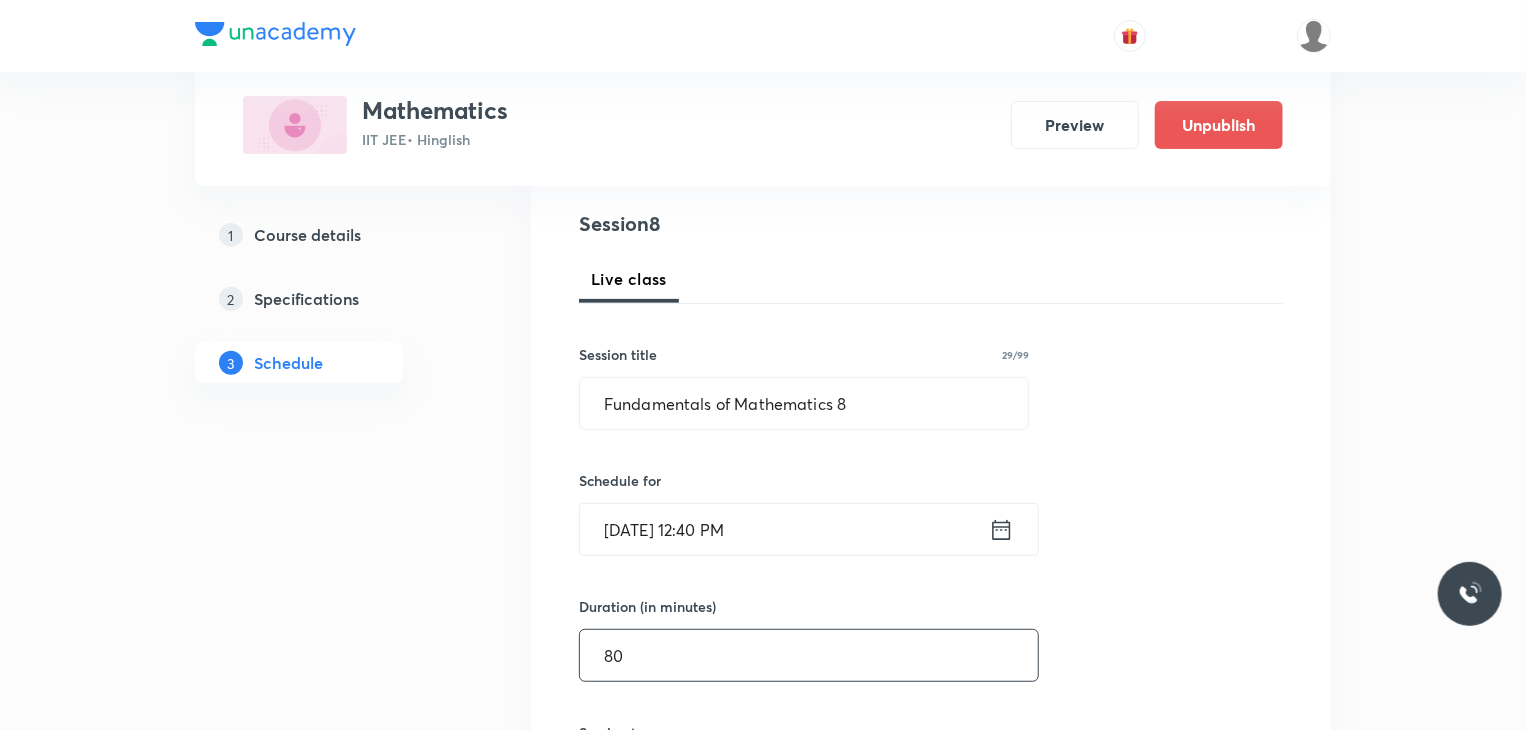 type on "80" 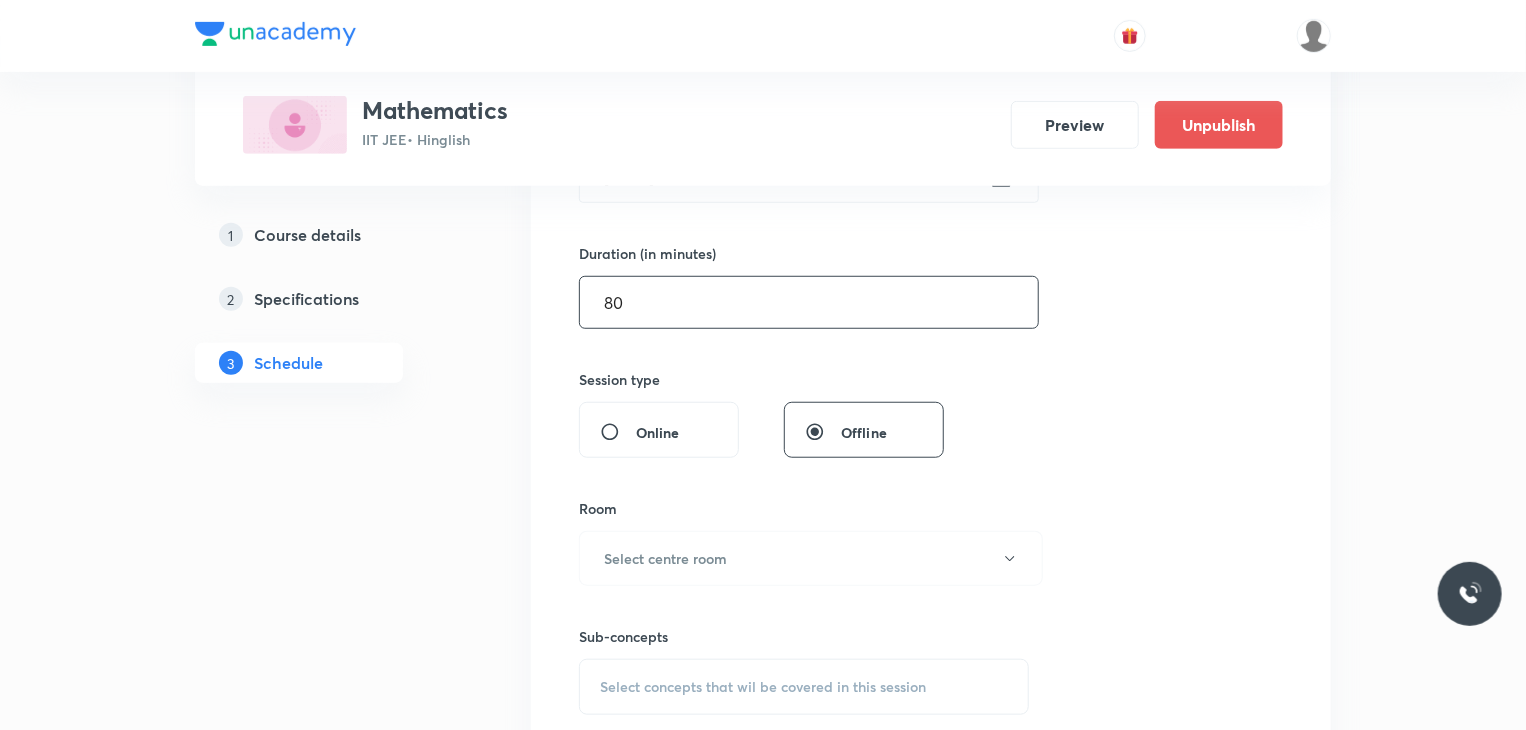 scroll, scrollTop: 756, scrollLeft: 0, axis: vertical 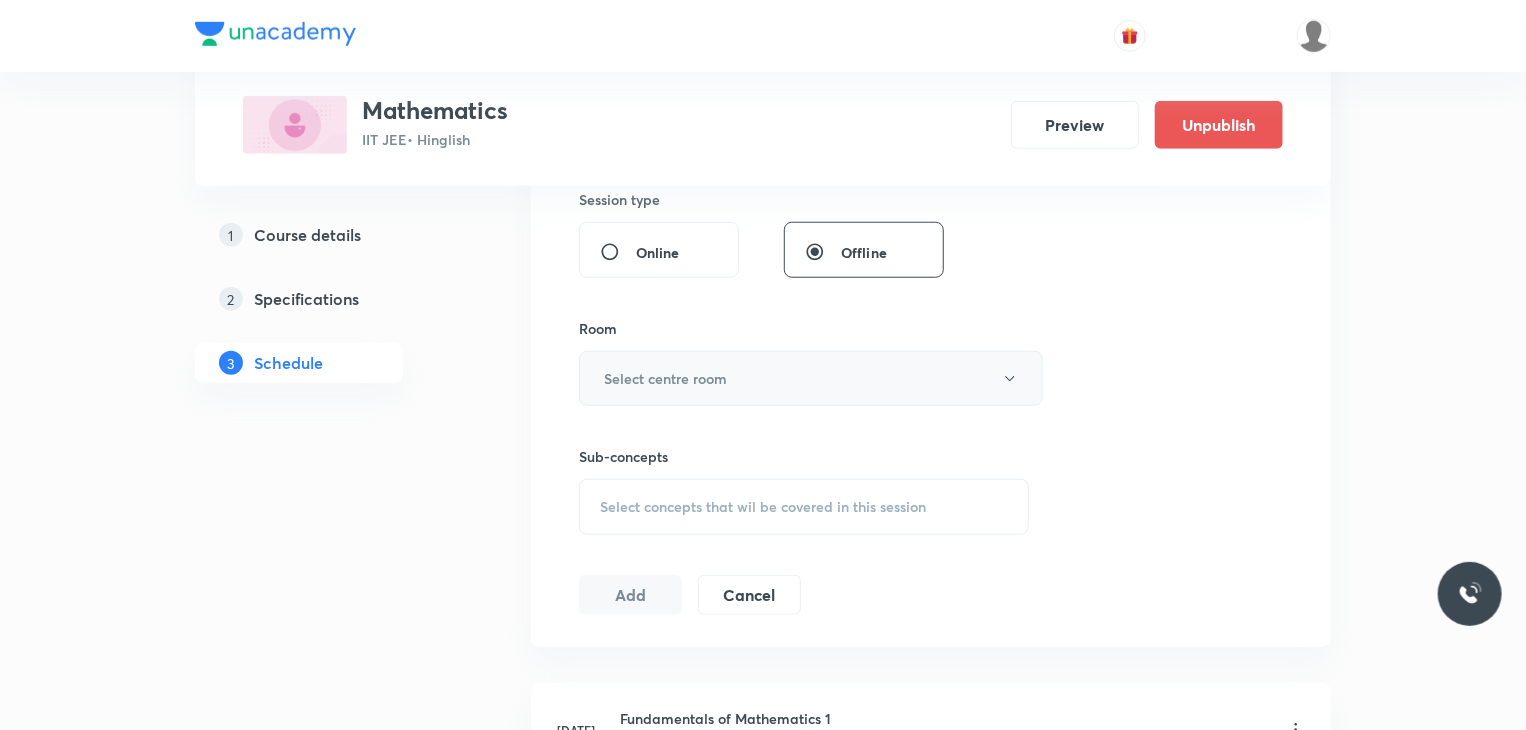 click on "Select centre room" at bounding box center (811, 378) 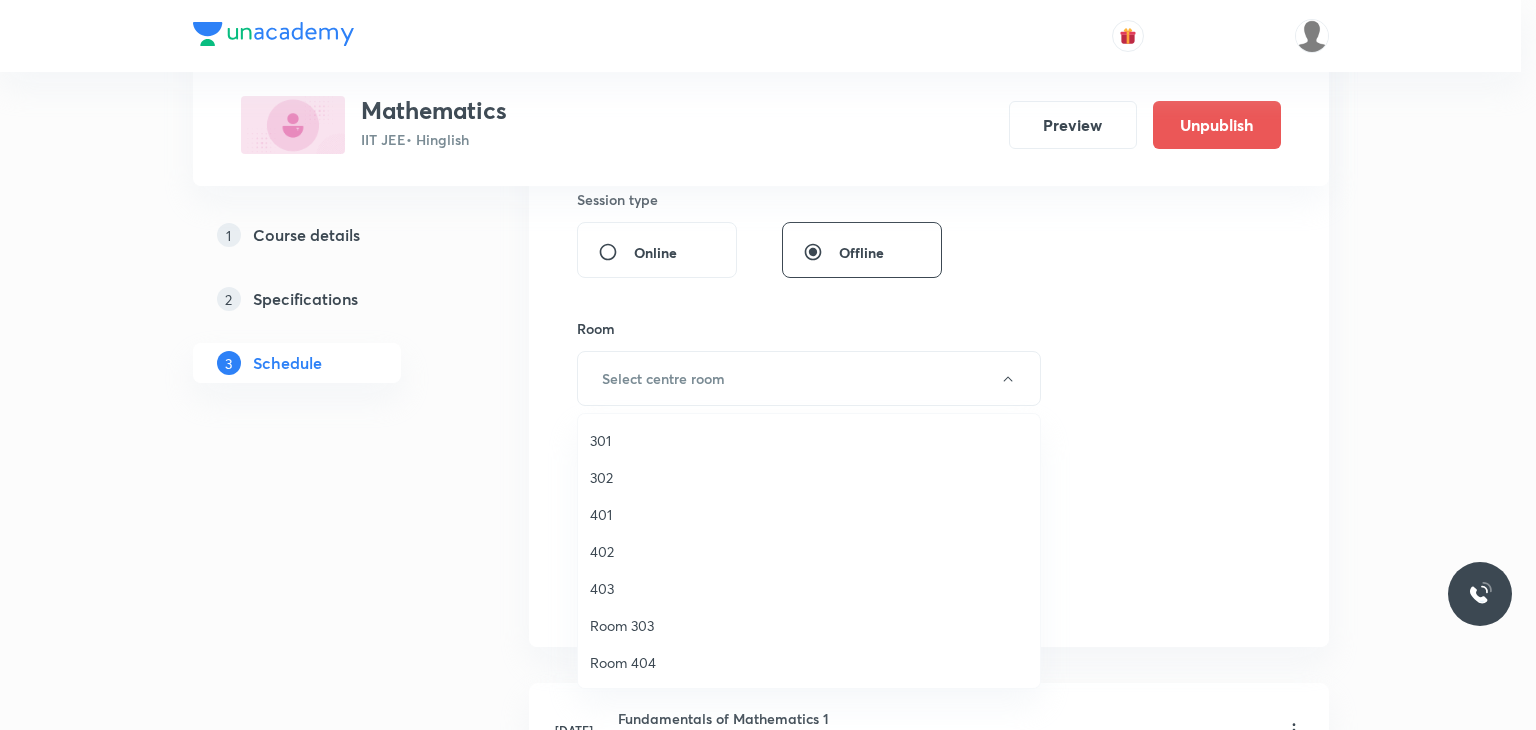 click on "302" at bounding box center [809, 477] 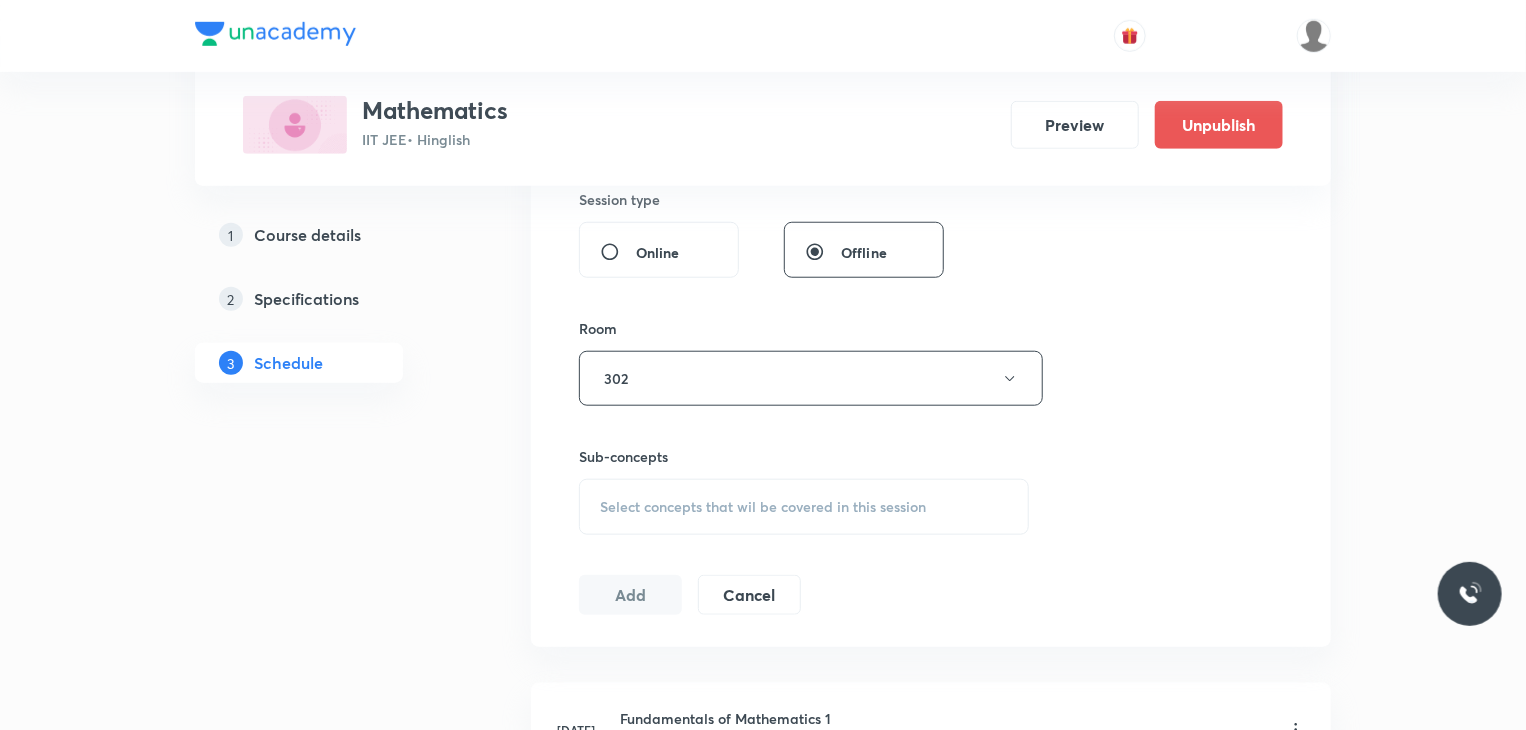 click on "Select concepts that wil be covered in this session" at bounding box center (804, 507) 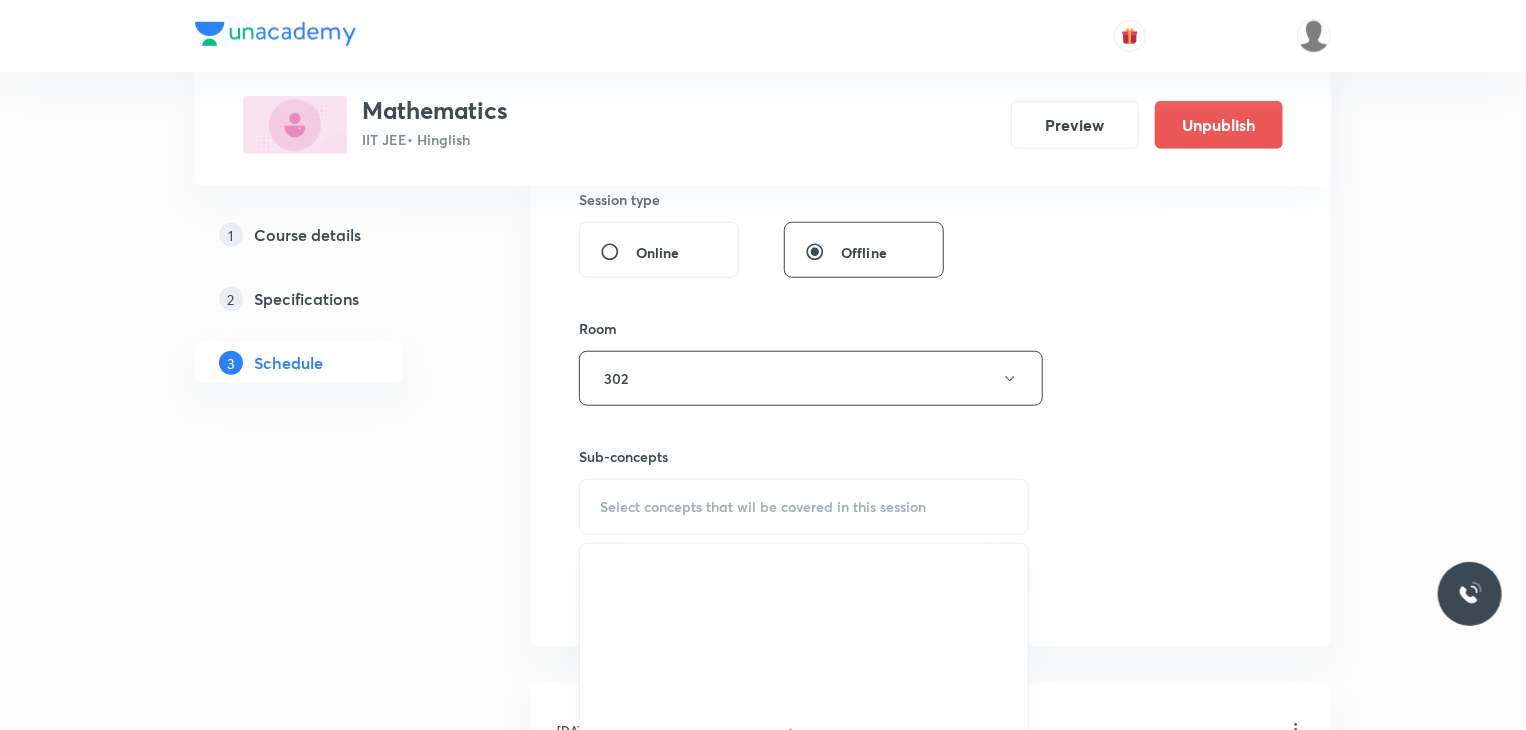 scroll, scrollTop: 911, scrollLeft: 0, axis: vertical 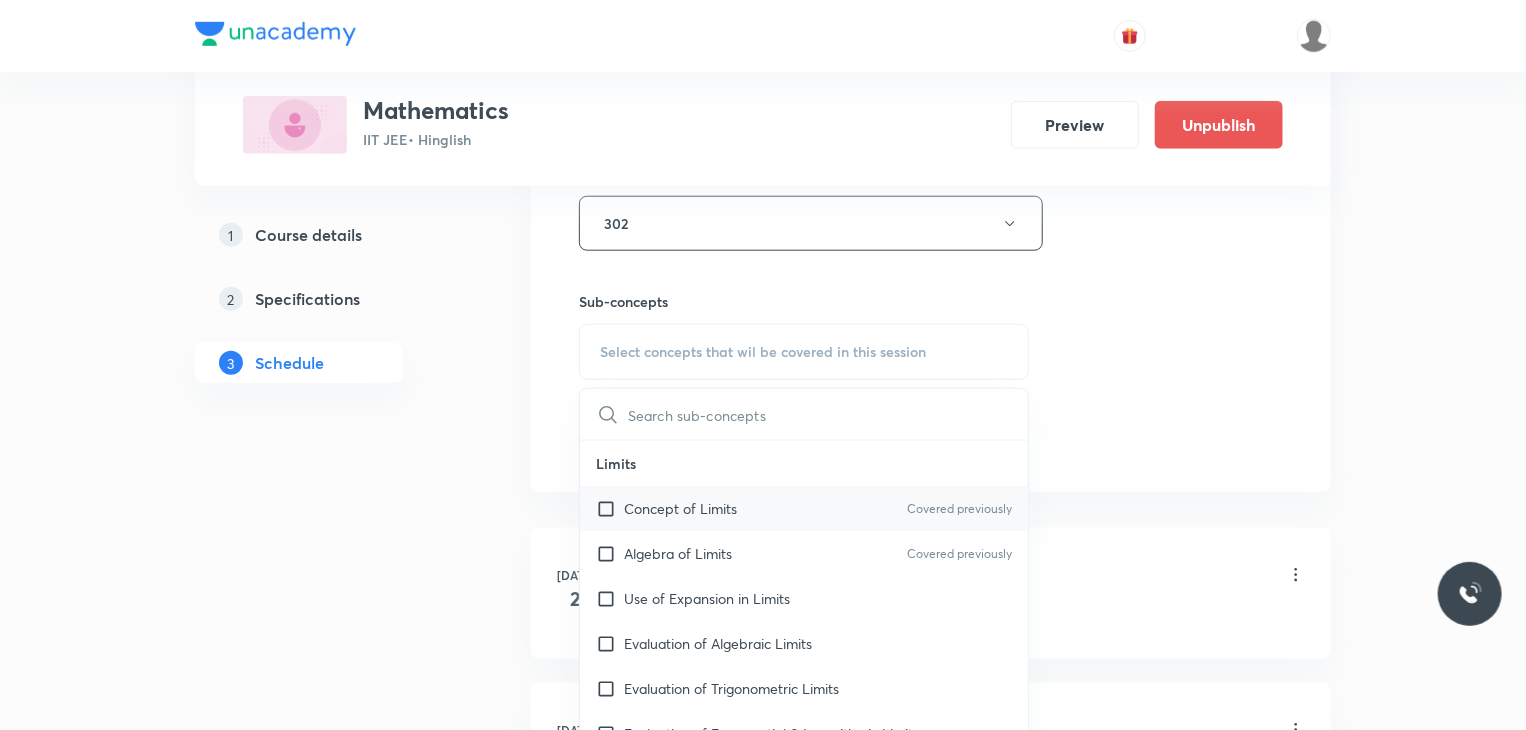click on "Concept of Limits Covered previously" at bounding box center [804, 508] 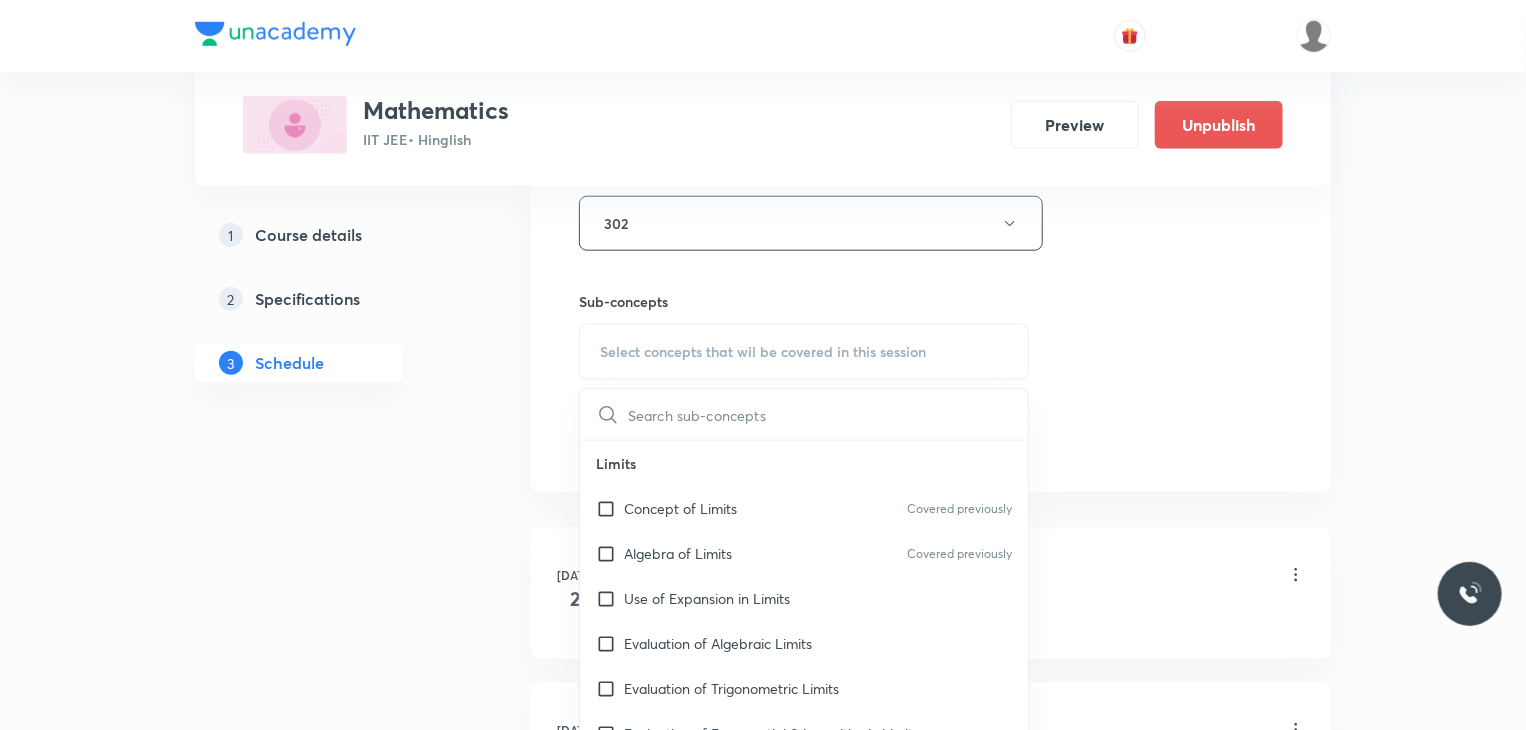 checkbox on "true" 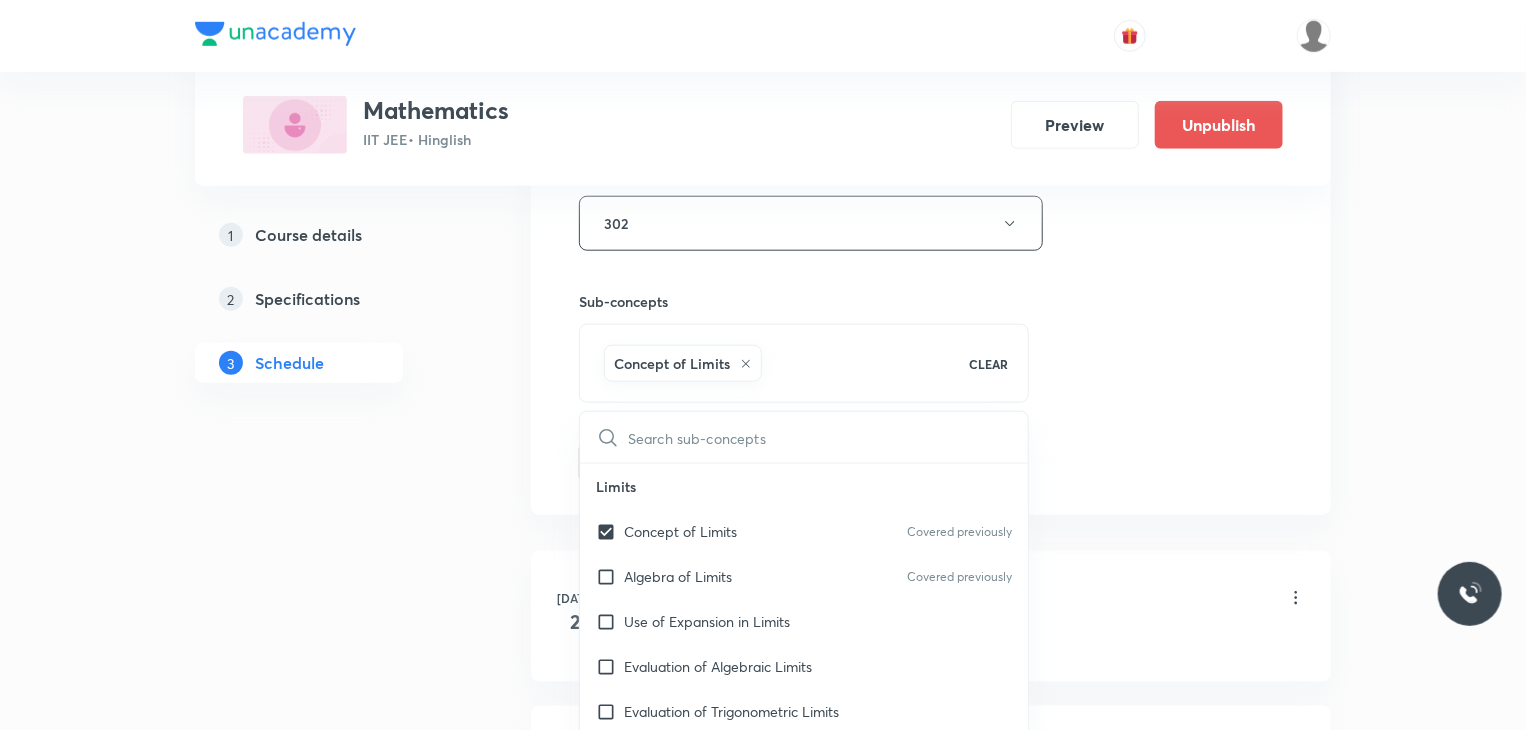 click on "Session  8 Live class Session title 29/99 Fundamentals of Mathematics 8 ​ Schedule for Jul 11, 2025, 12:40 PM ​ Duration (in minutes) 80 ​   Session type Online Offline Room 302 Sub-concepts Concept of Limits CLEAR ​ Limits  Concept of Limits Covered previously Algebra of Limits Covered previously Use of Expansion in Limits Evaluation of Algebraic Limits Evaluation of Trigonometric Limits Evaluation of Exponential & Logarithmic Limits Limits of the Form lim (f(x))ᵍ(ˣ) L'Hopital's Rule Finding Unknowns When Limit is Given Miscellaneous Sandwich Theorem Built in Limit Differentiations Methods of Differentiation Errors and Approximations Rate Measure Maxima - Minima Point of Inflection Definition of Maxima & Minima Tests for Local Maximum/Minimum Concept of Global Maximum/Minimum Nature of Roots of Cubic Polynomials Application of Maxima/Minima Solid Geometry Graph Plotting Cauchy's Mean Value Theorem Inequalities using LMVT LMVT: Lagrange's Mean Value Theorems Rolle's Theorems Second Derivative Test" at bounding box center (931, 2) 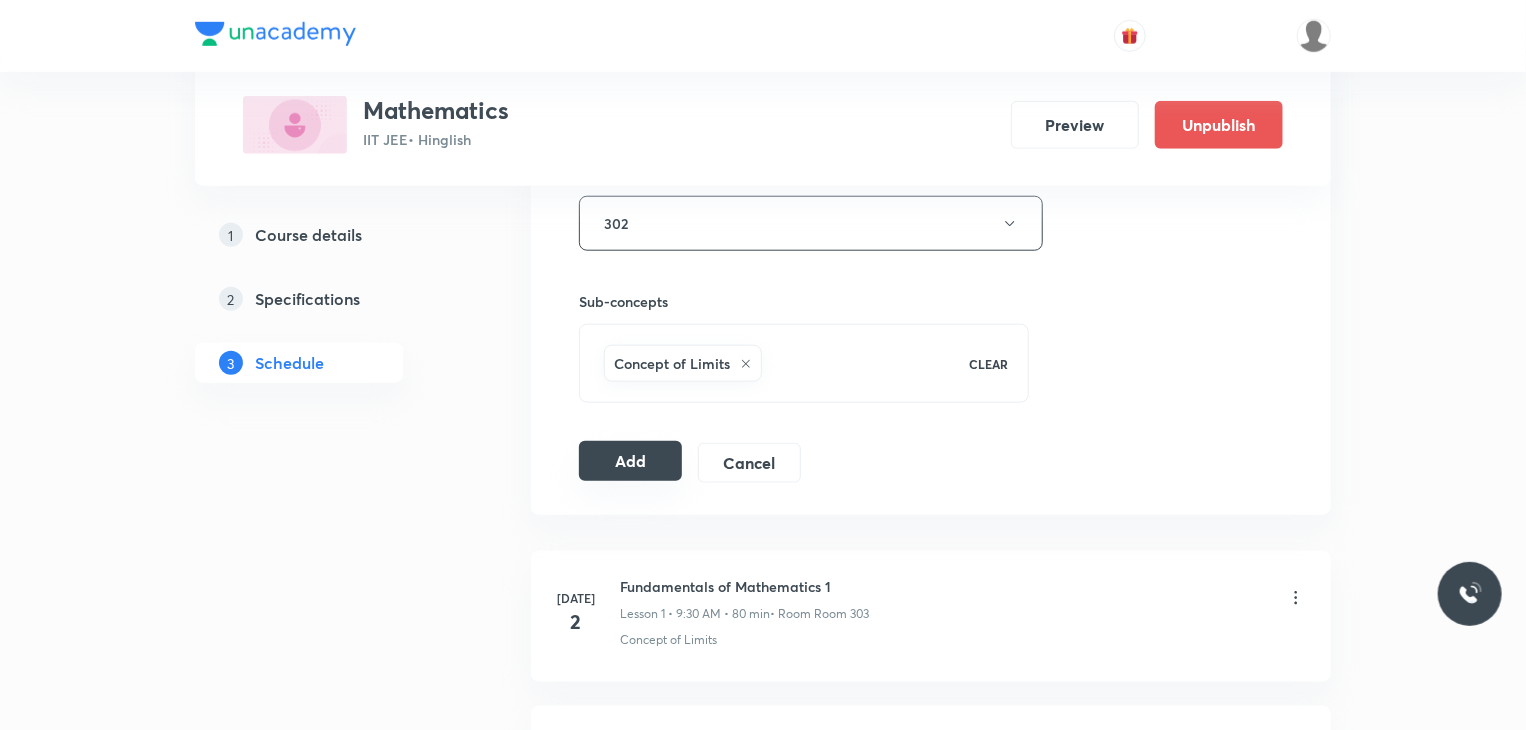 click on "Add" at bounding box center [630, 461] 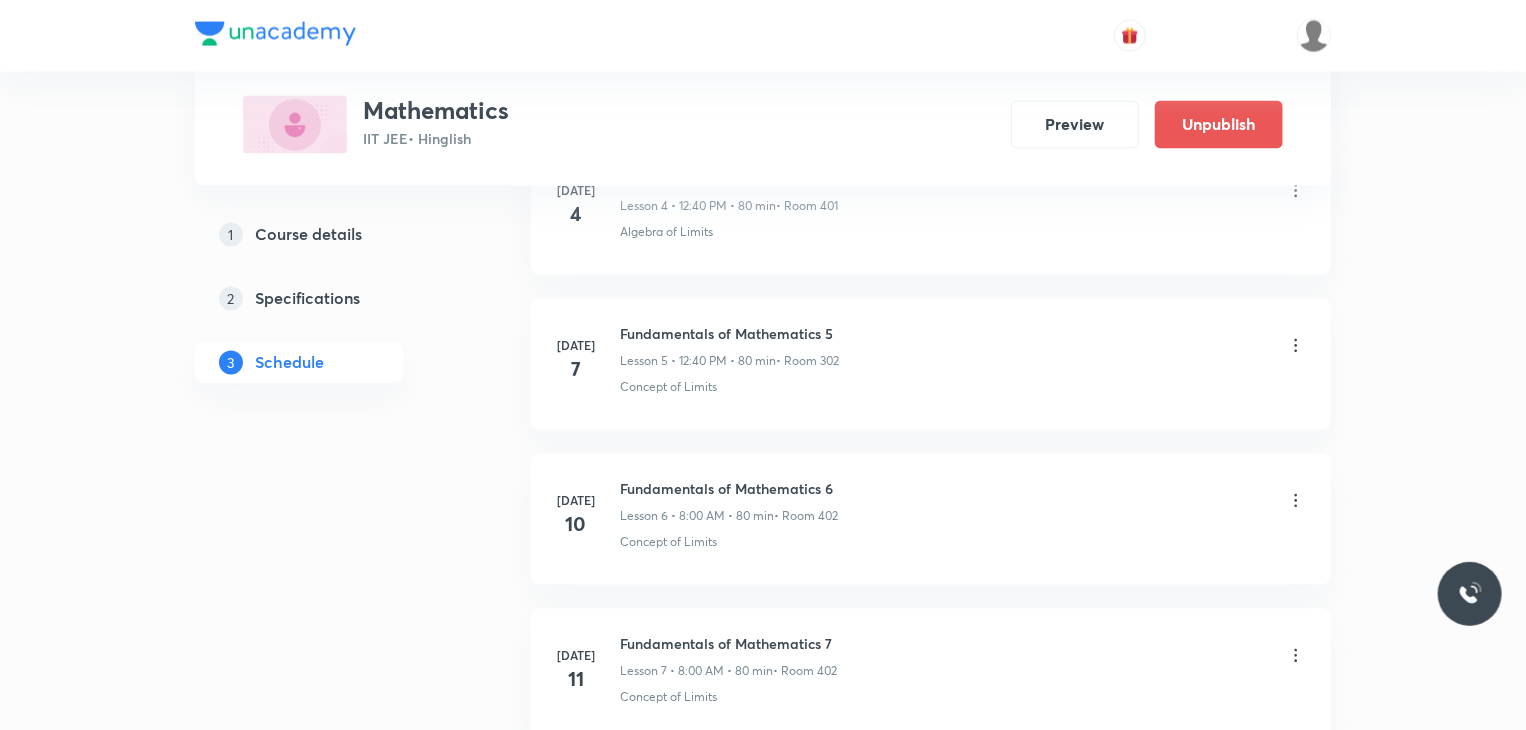 type 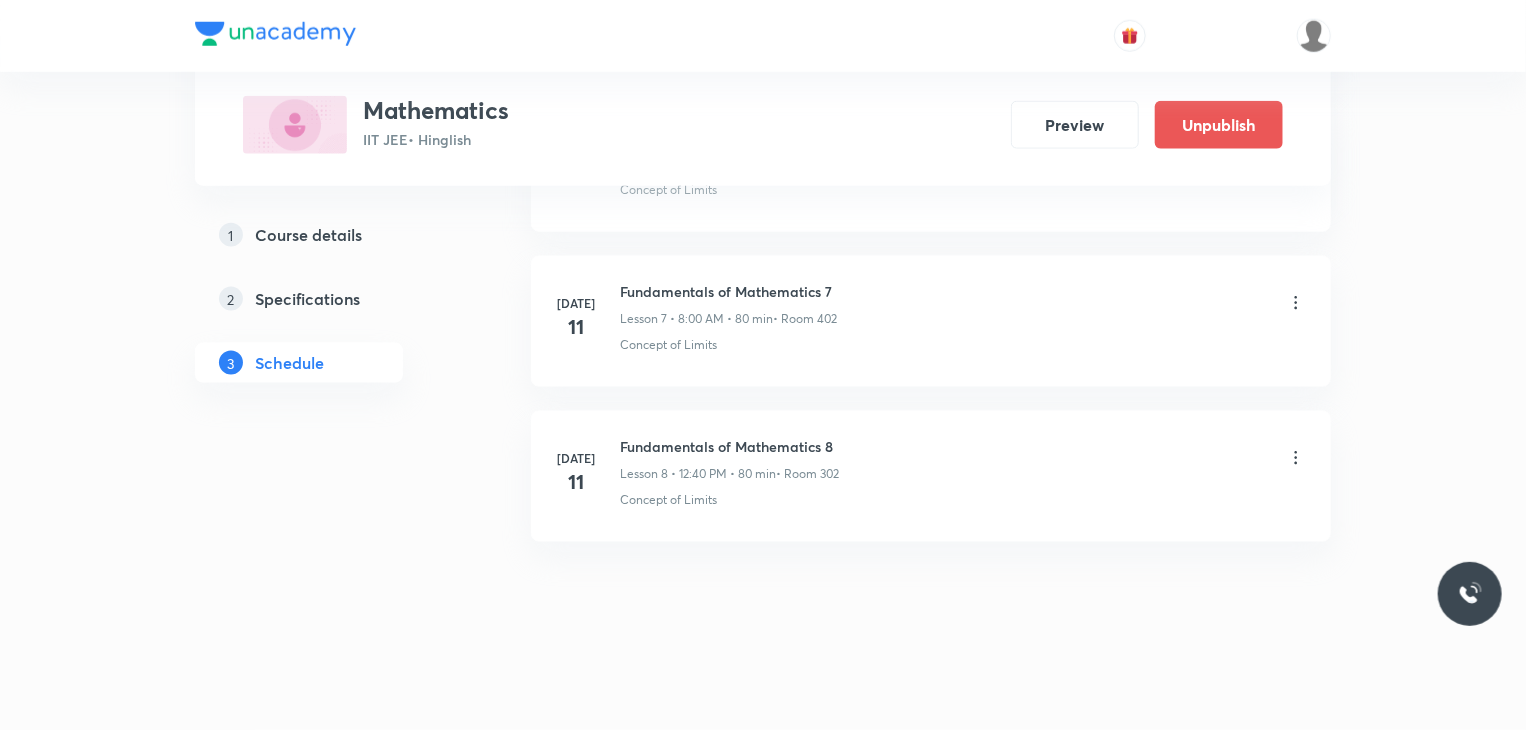 scroll, scrollTop: 986, scrollLeft: 0, axis: vertical 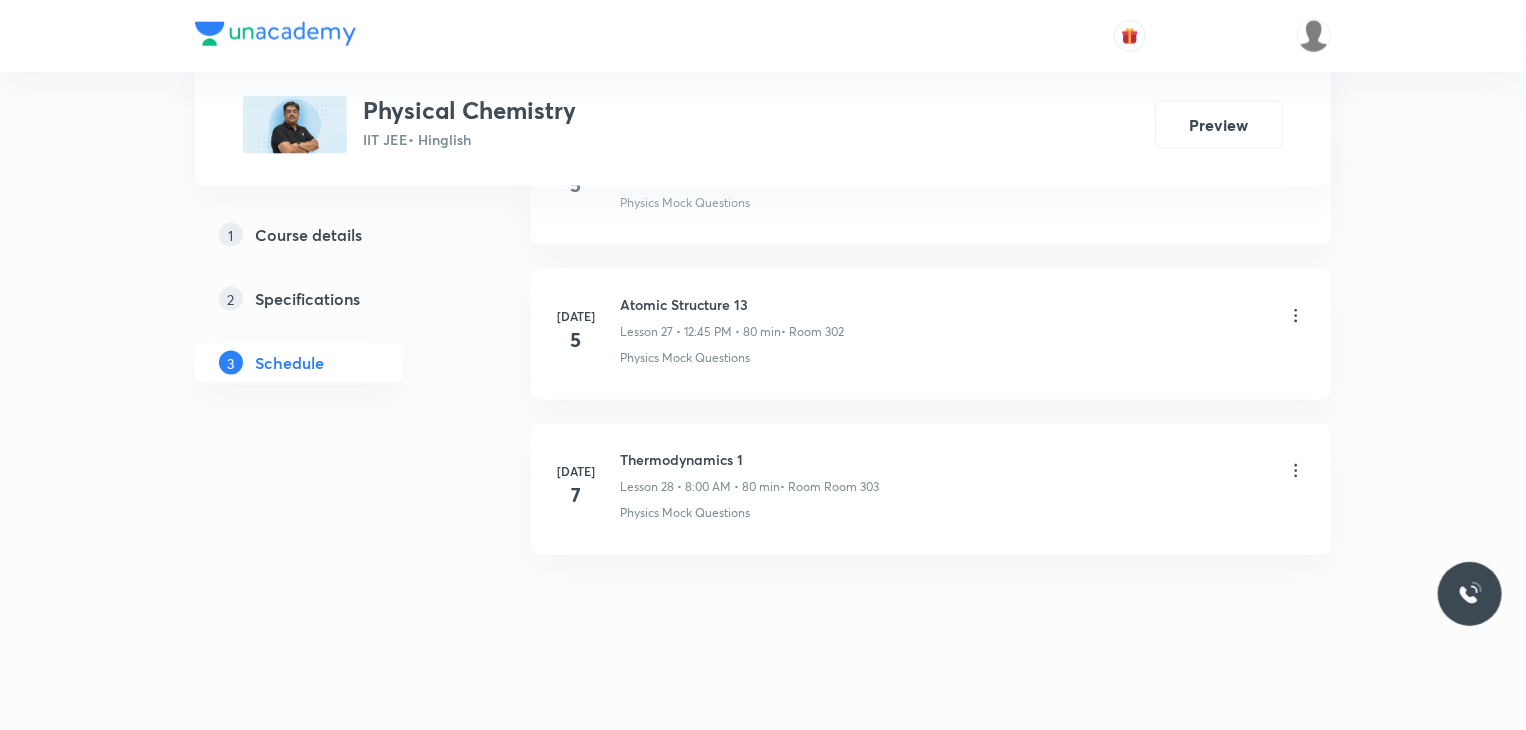 click on "[DATE] Thermodynamics 1 Lesson 28 • 8:00 AM • 80 min  • Room Room 303 Physics Mock Questions" at bounding box center [931, 489] 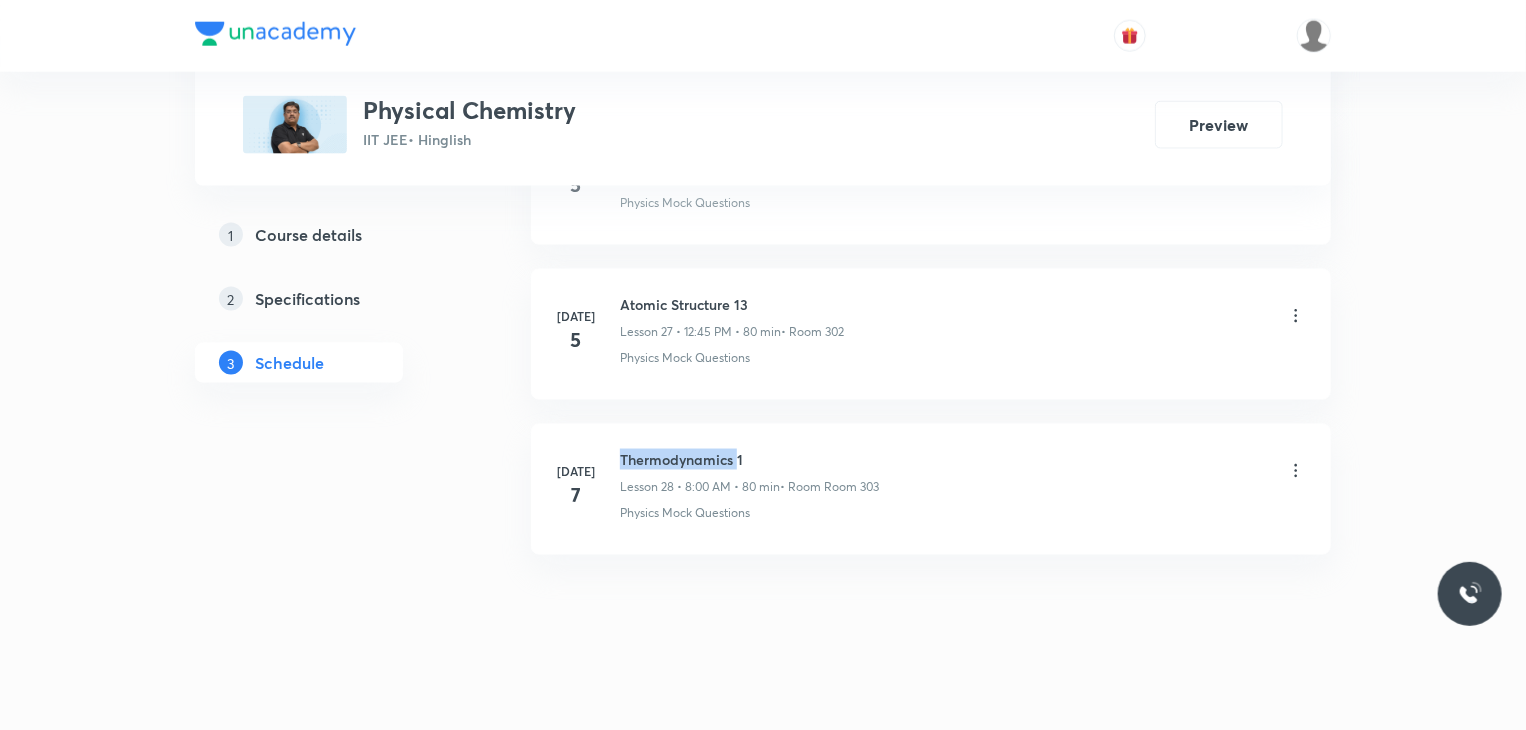 click on "[DATE] Thermodynamics 1 Lesson 28 • 8:00 AM • 80 min  • Room Room 303 Physics Mock Questions" at bounding box center (931, 489) 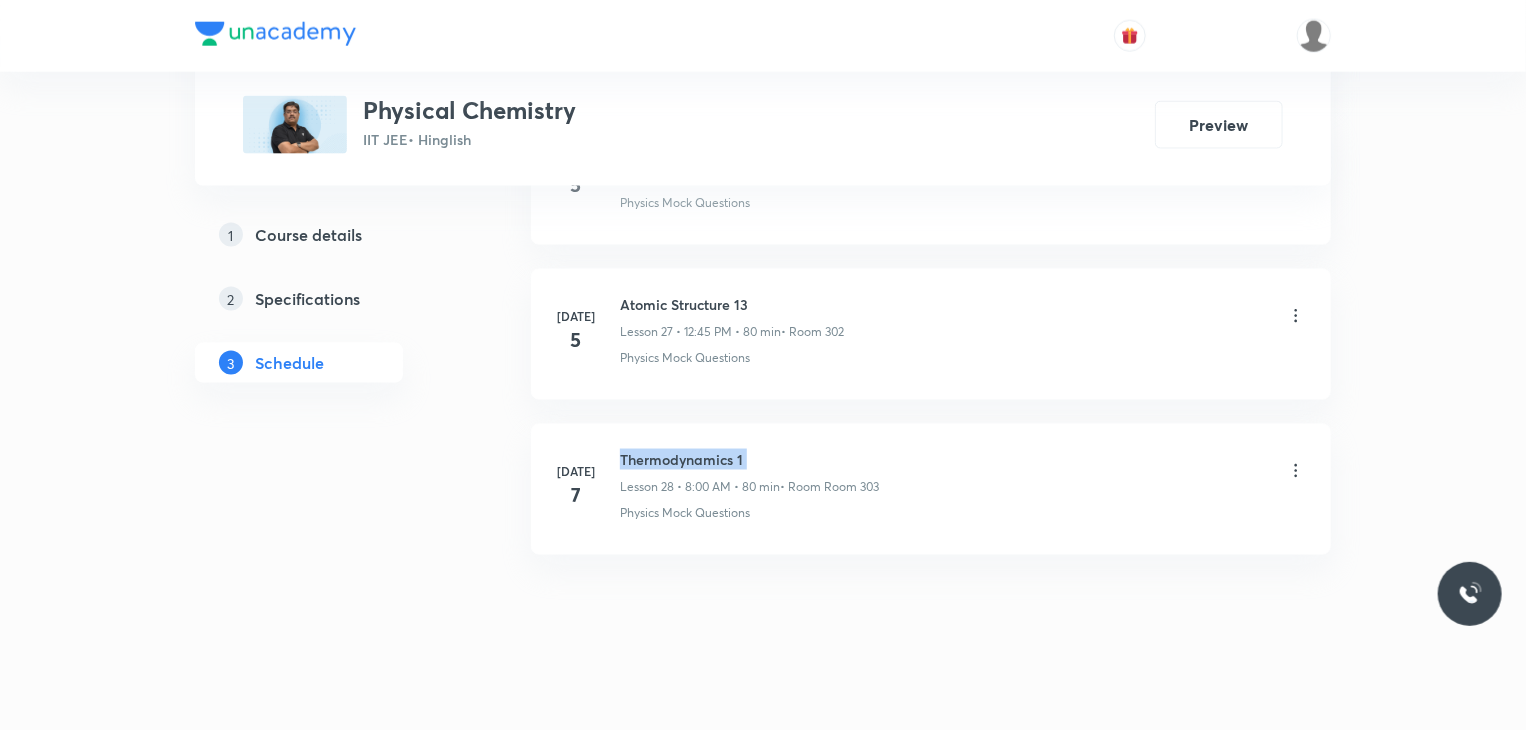 click on "[DATE] Thermodynamics 1 Lesson 28 • 8:00 AM • 80 min  • Room Room 303 Physics Mock Questions" at bounding box center [931, 489] 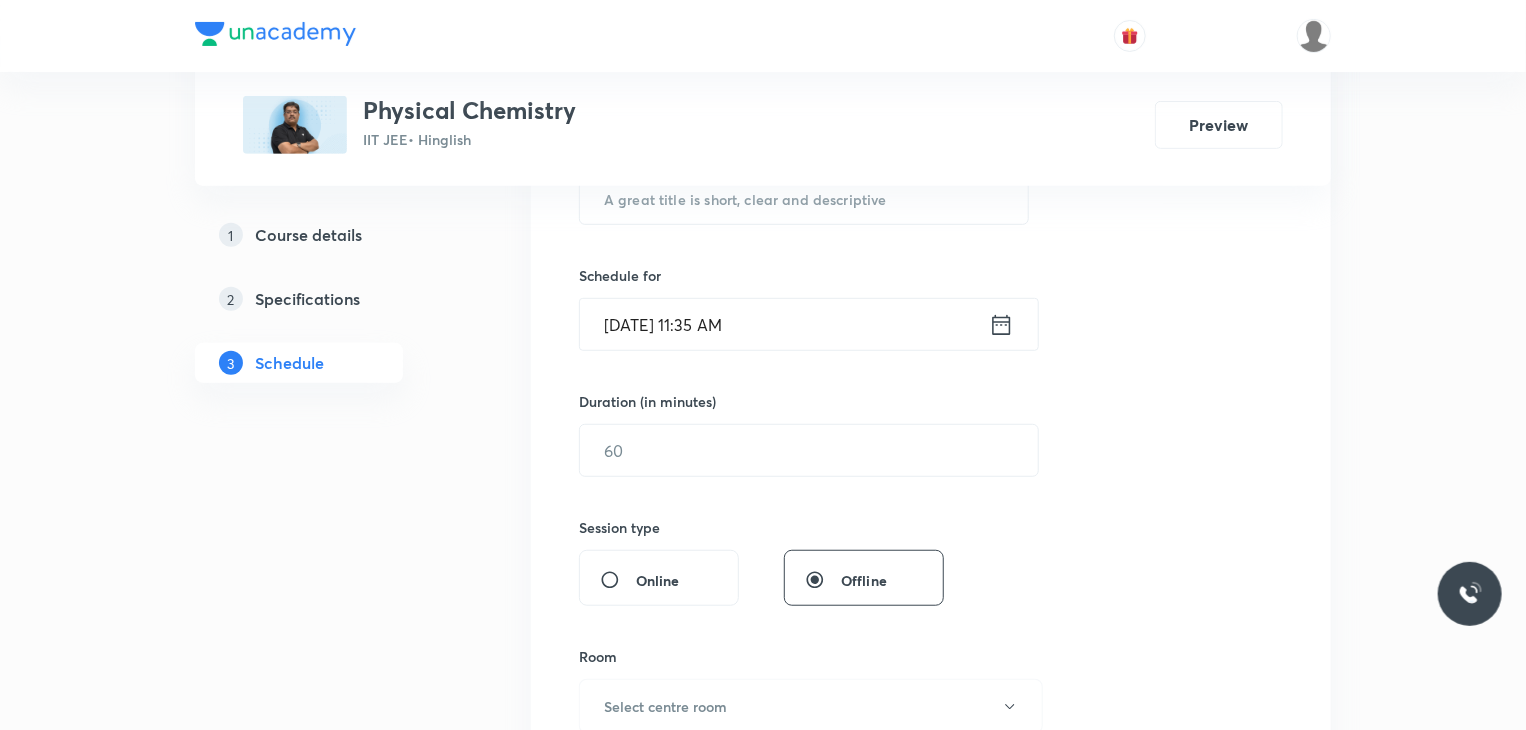 scroll, scrollTop: 0, scrollLeft: 0, axis: both 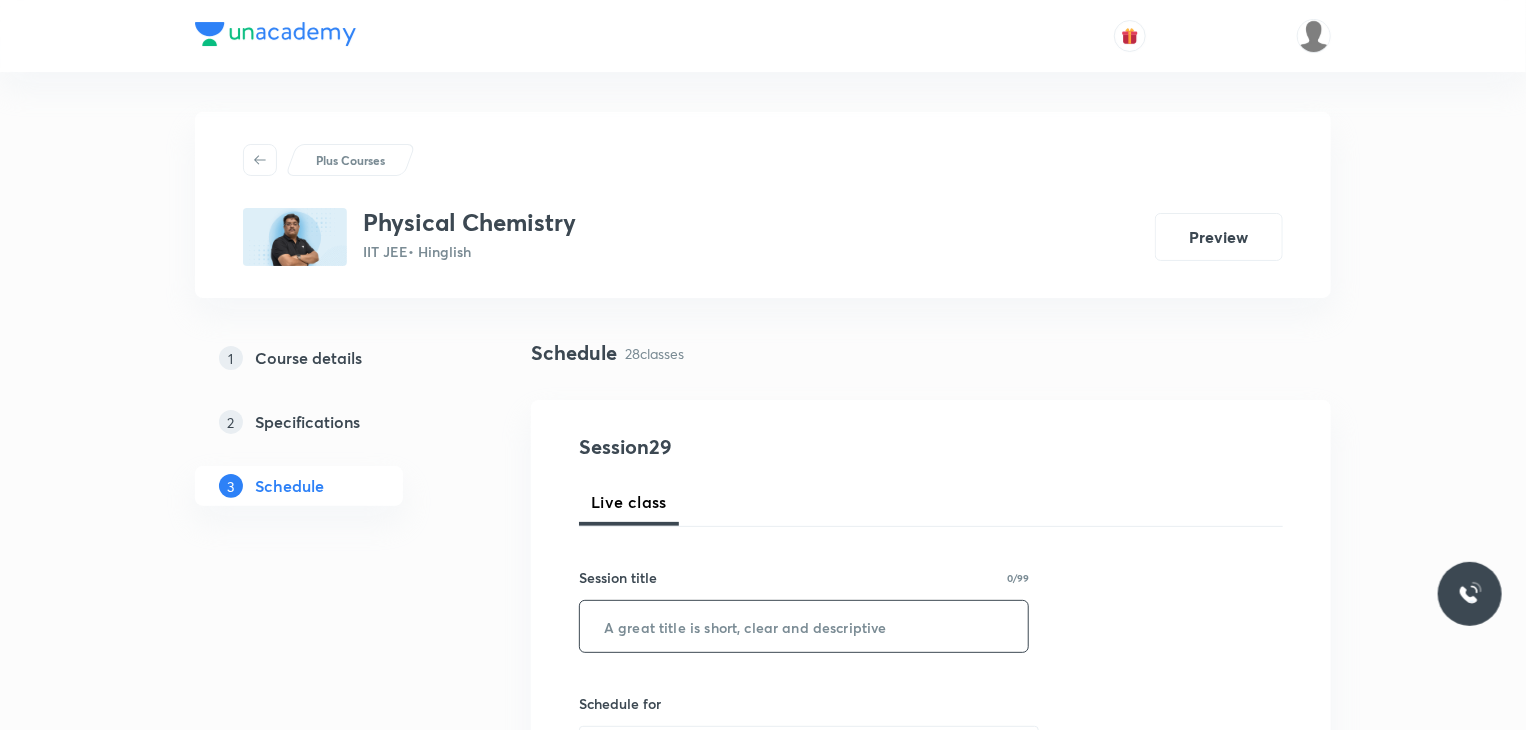 click at bounding box center [804, 626] 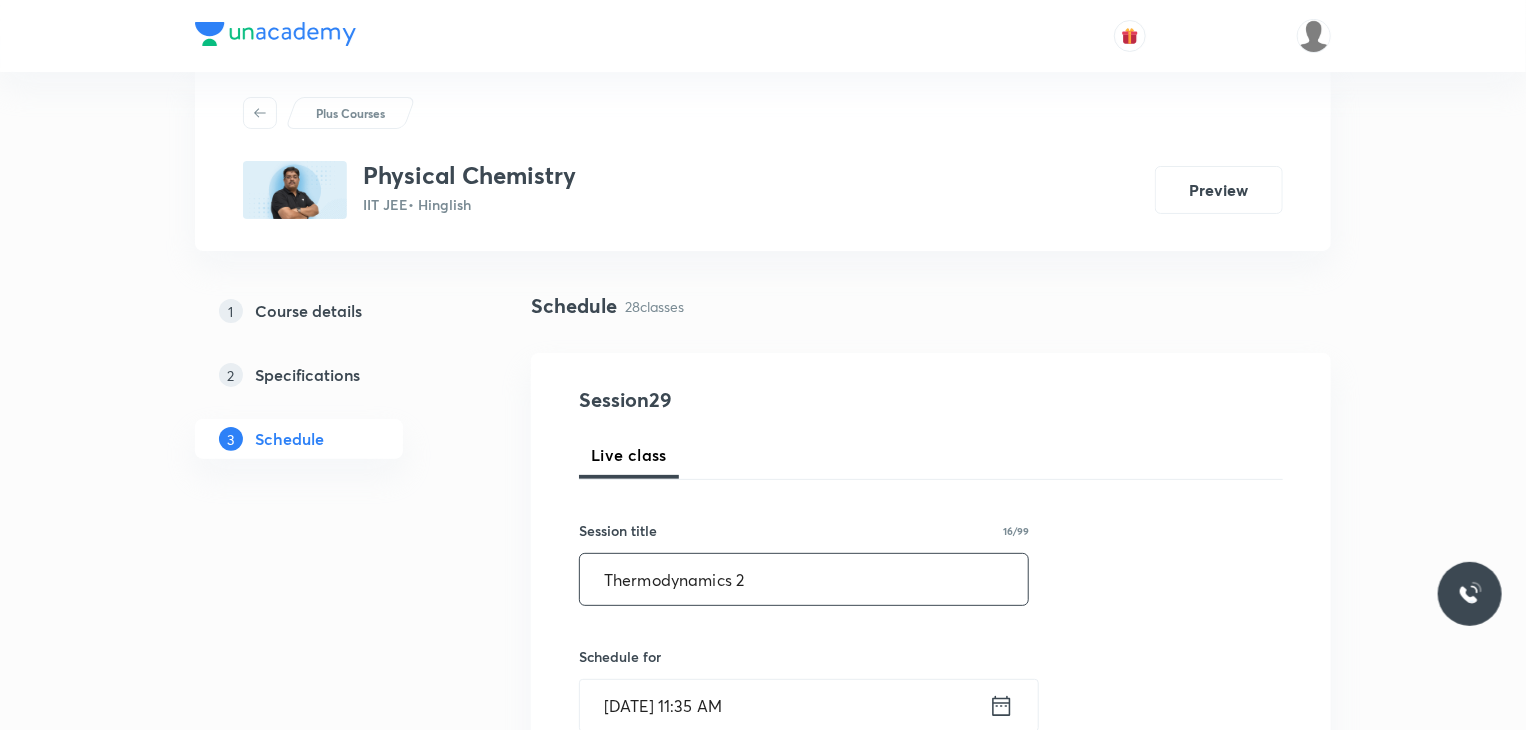 scroll, scrollTop: 156, scrollLeft: 0, axis: vertical 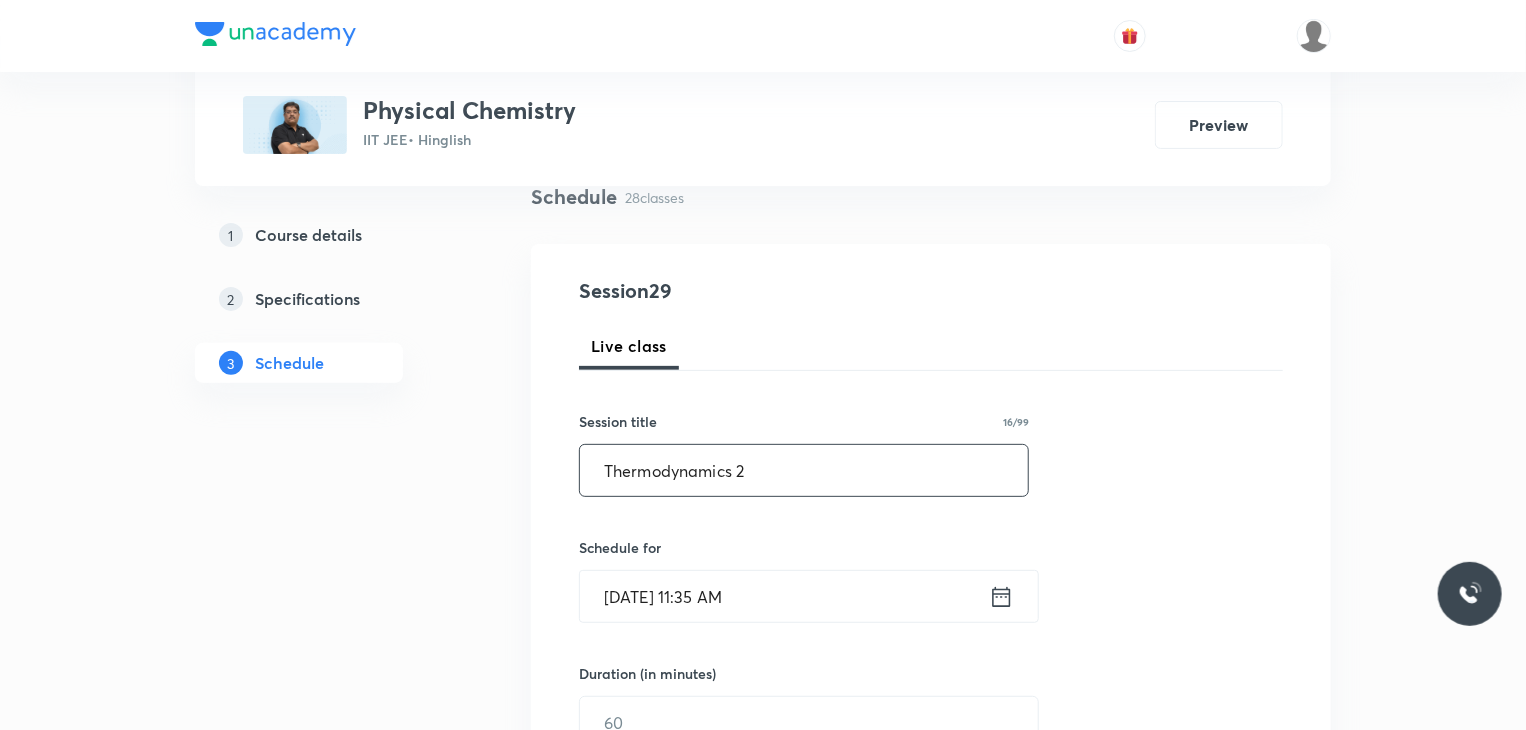 type on "Thermodynamics 2" 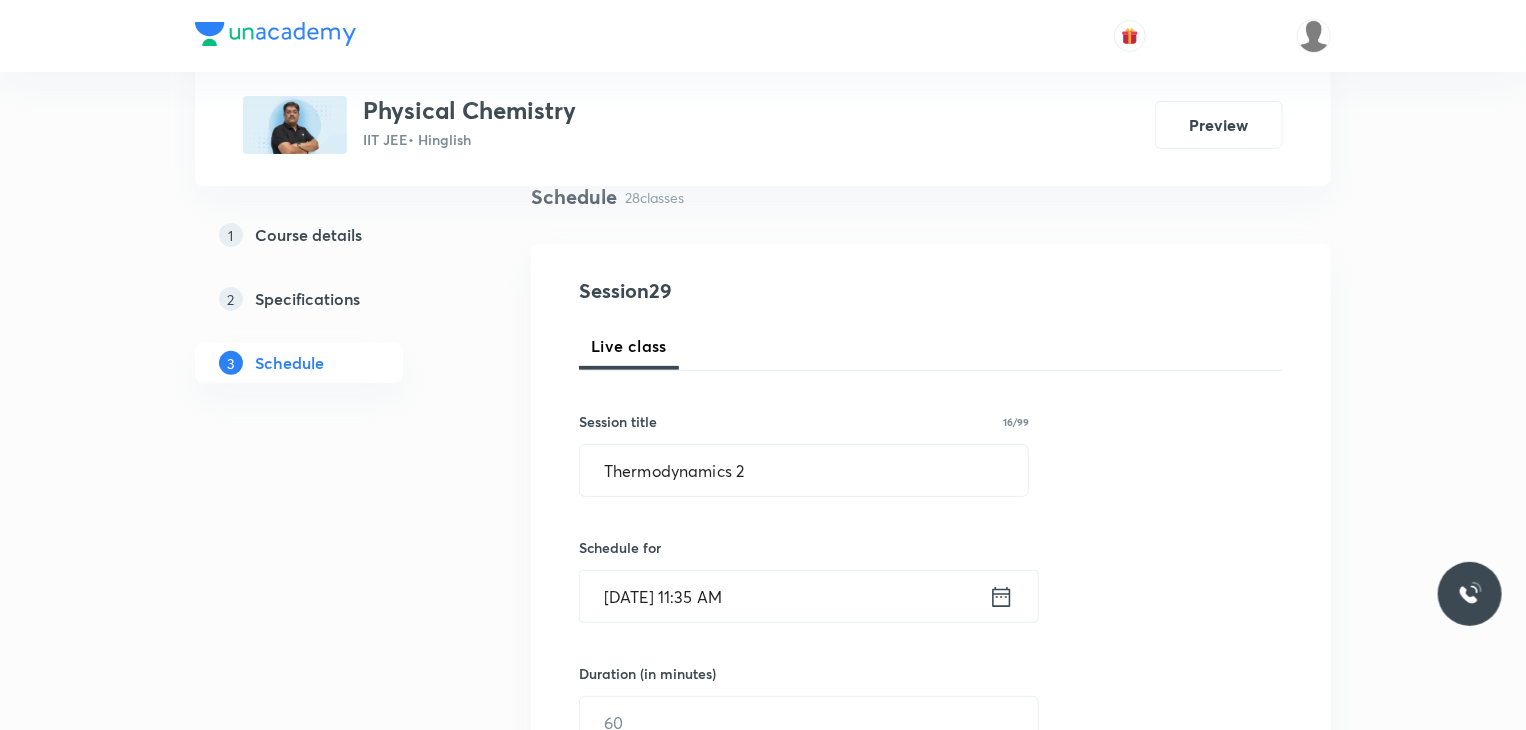 click on "[DATE] 11:35 AM" at bounding box center [784, 596] 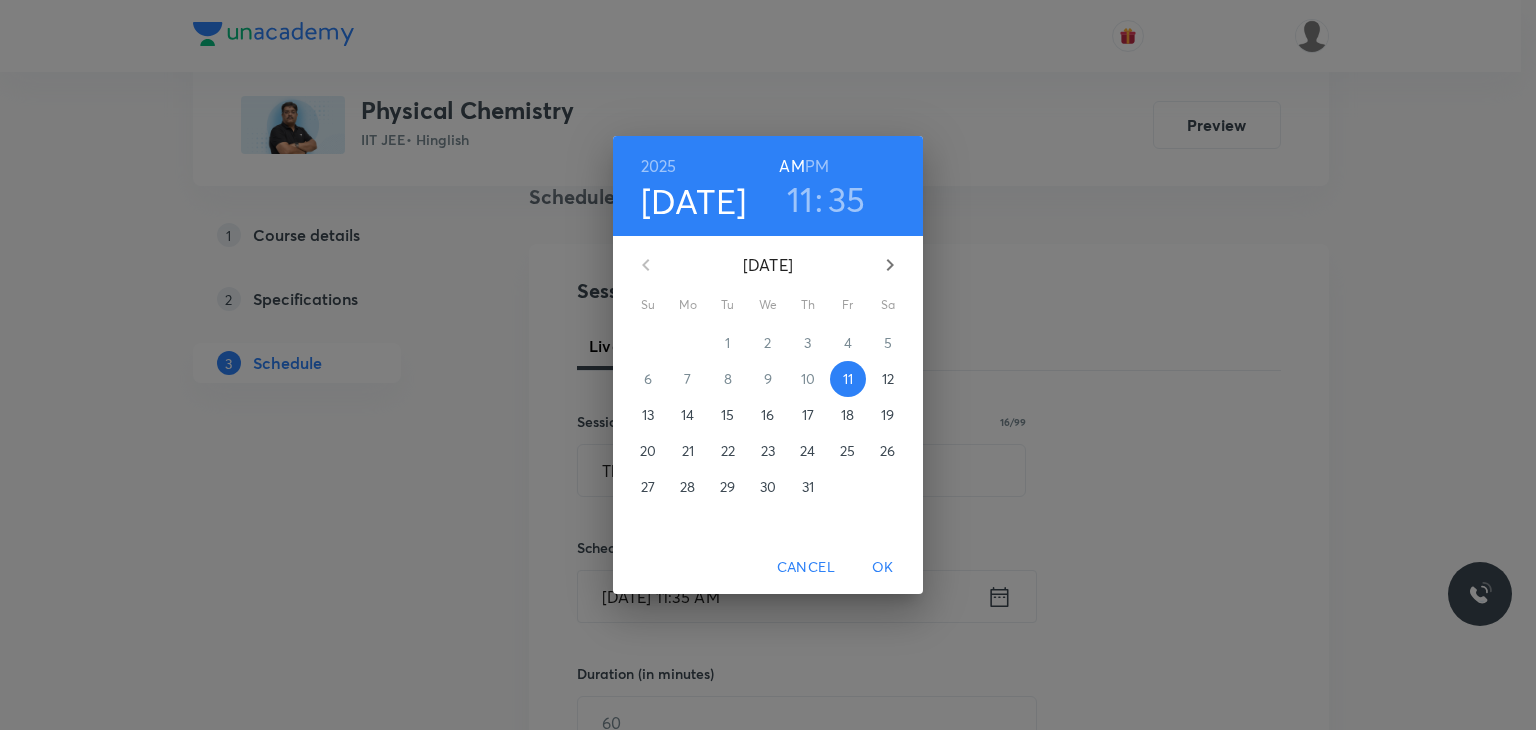 click on "PM" at bounding box center (817, 166) 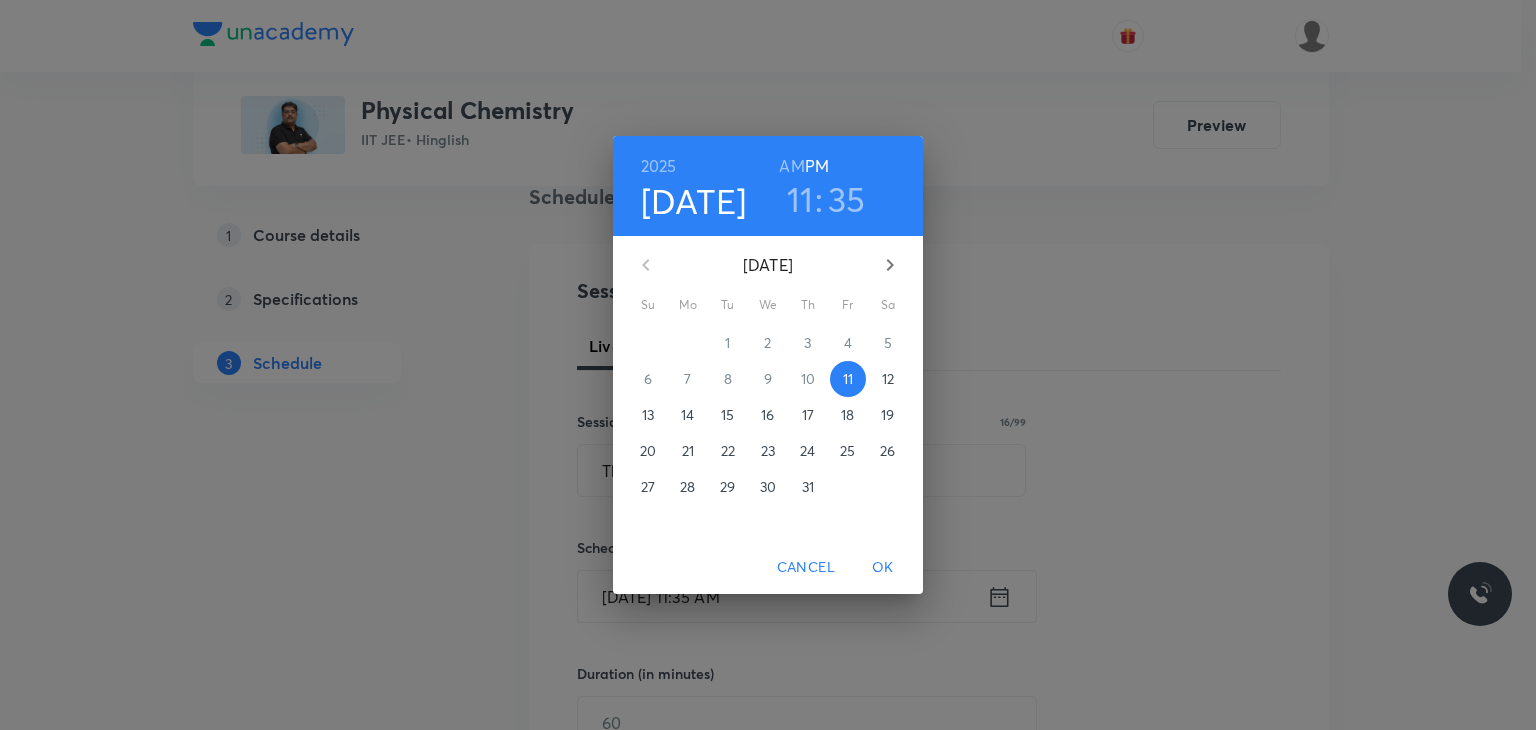 click on "11" at bounding box center (800, 199) 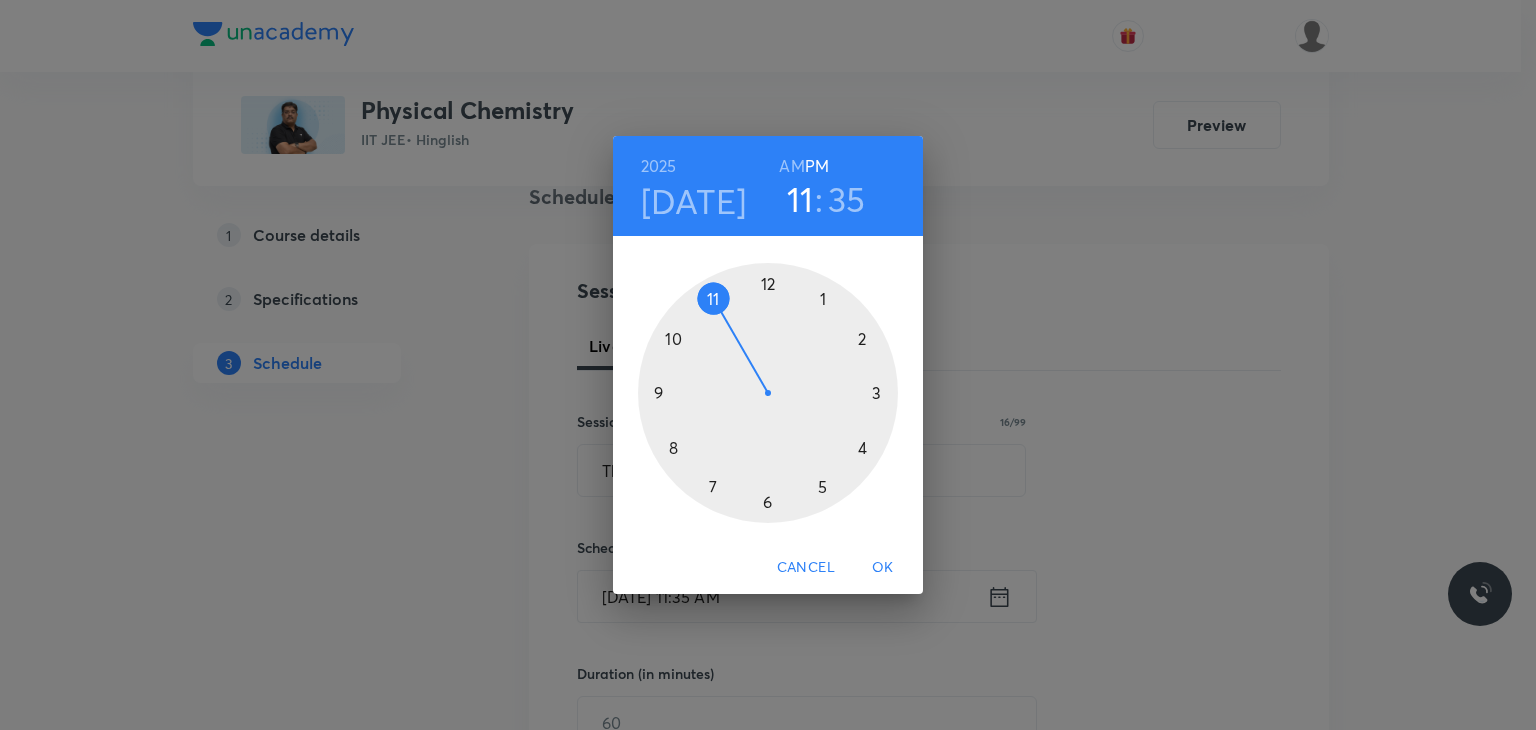 click at bounding box center [768, 393] 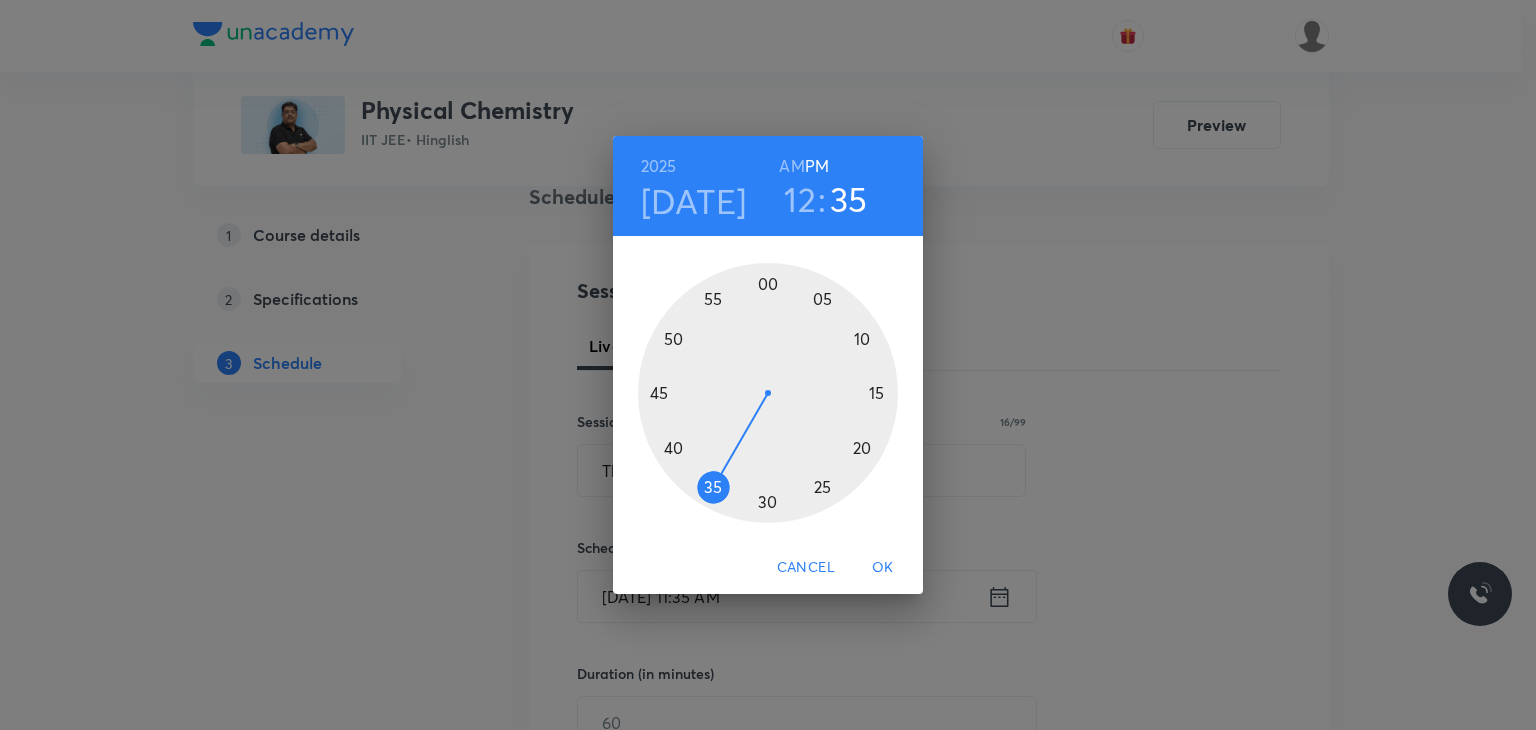 click at bounding box center (768, 393) 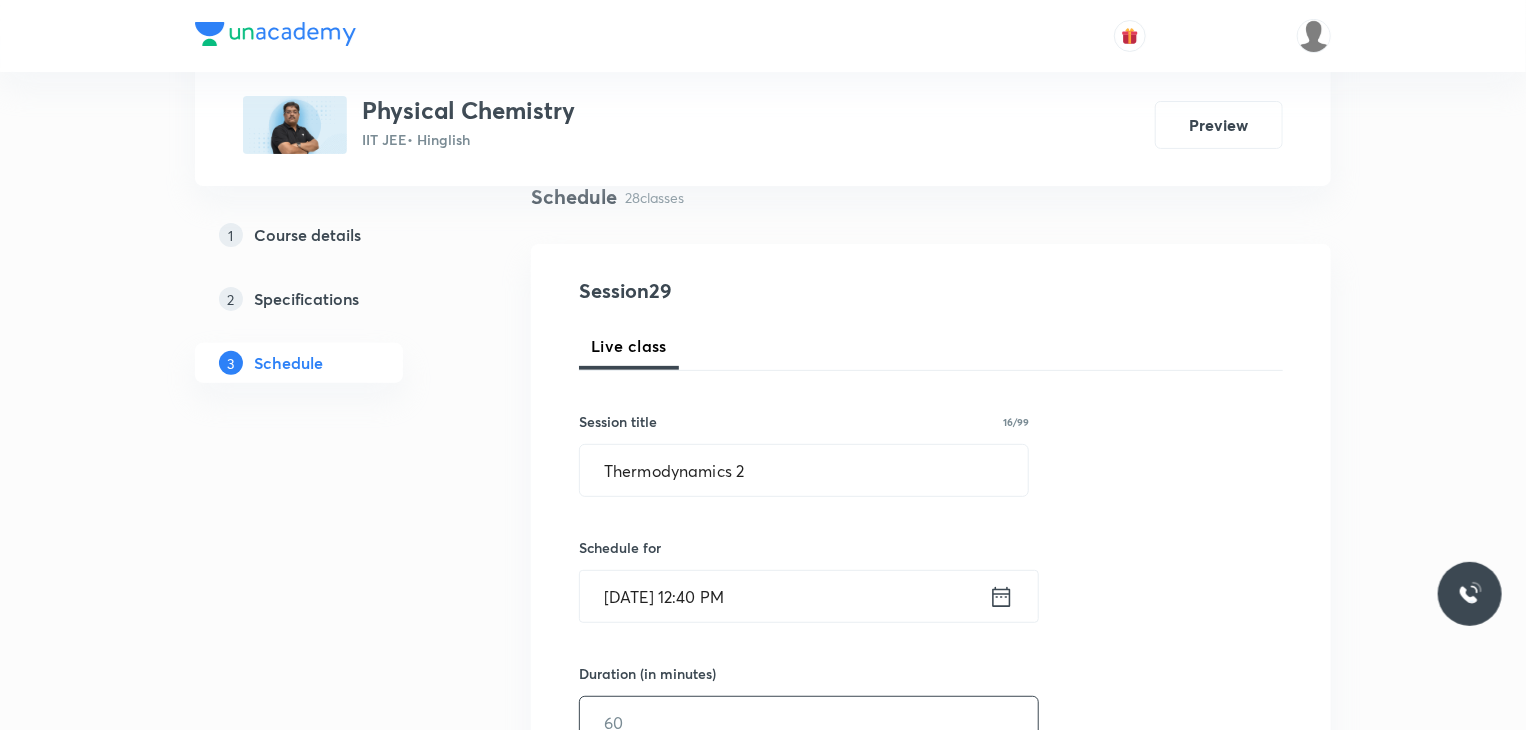 click at bounding box center [809, 722] 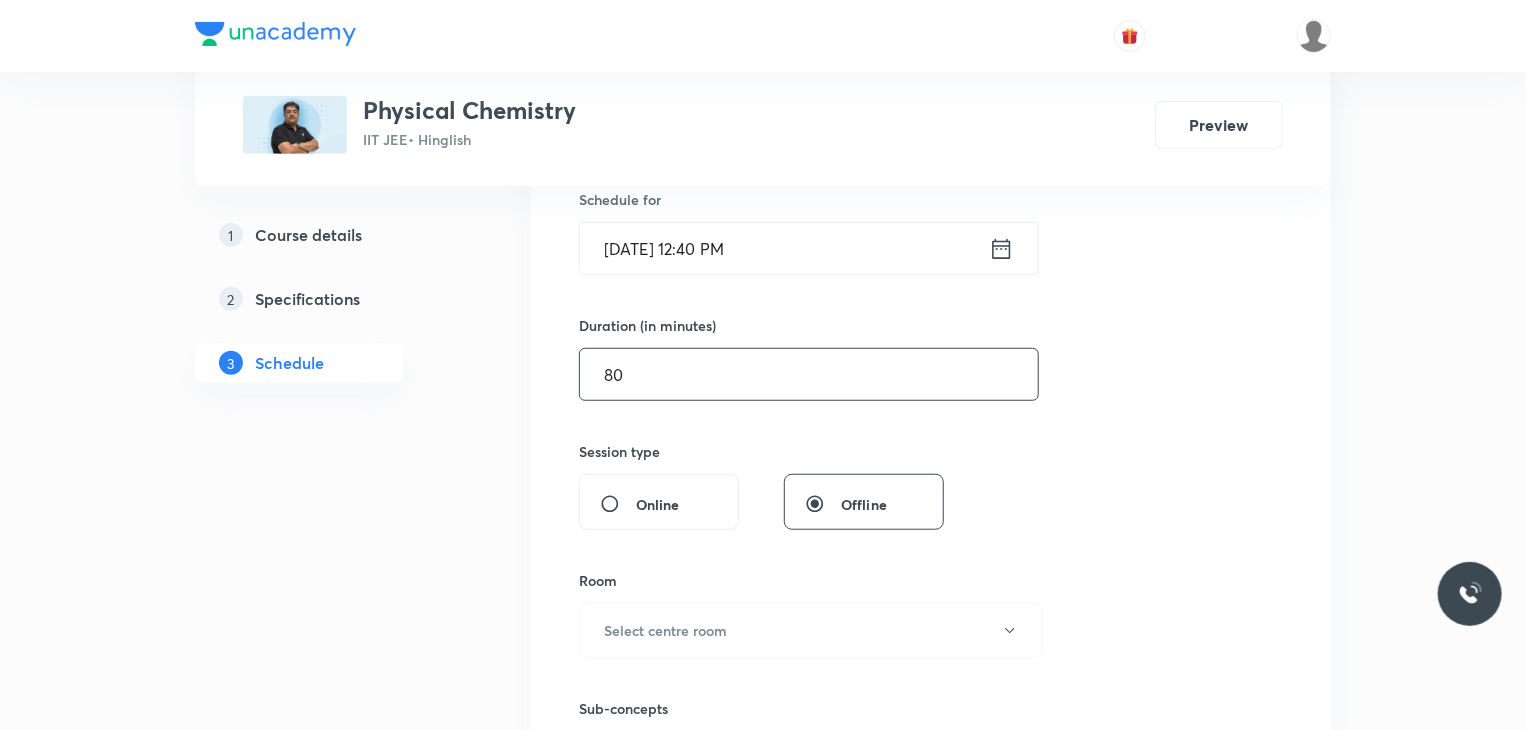 scroll, scrollTop: 509, scrollLeft: 0, axis: vertical 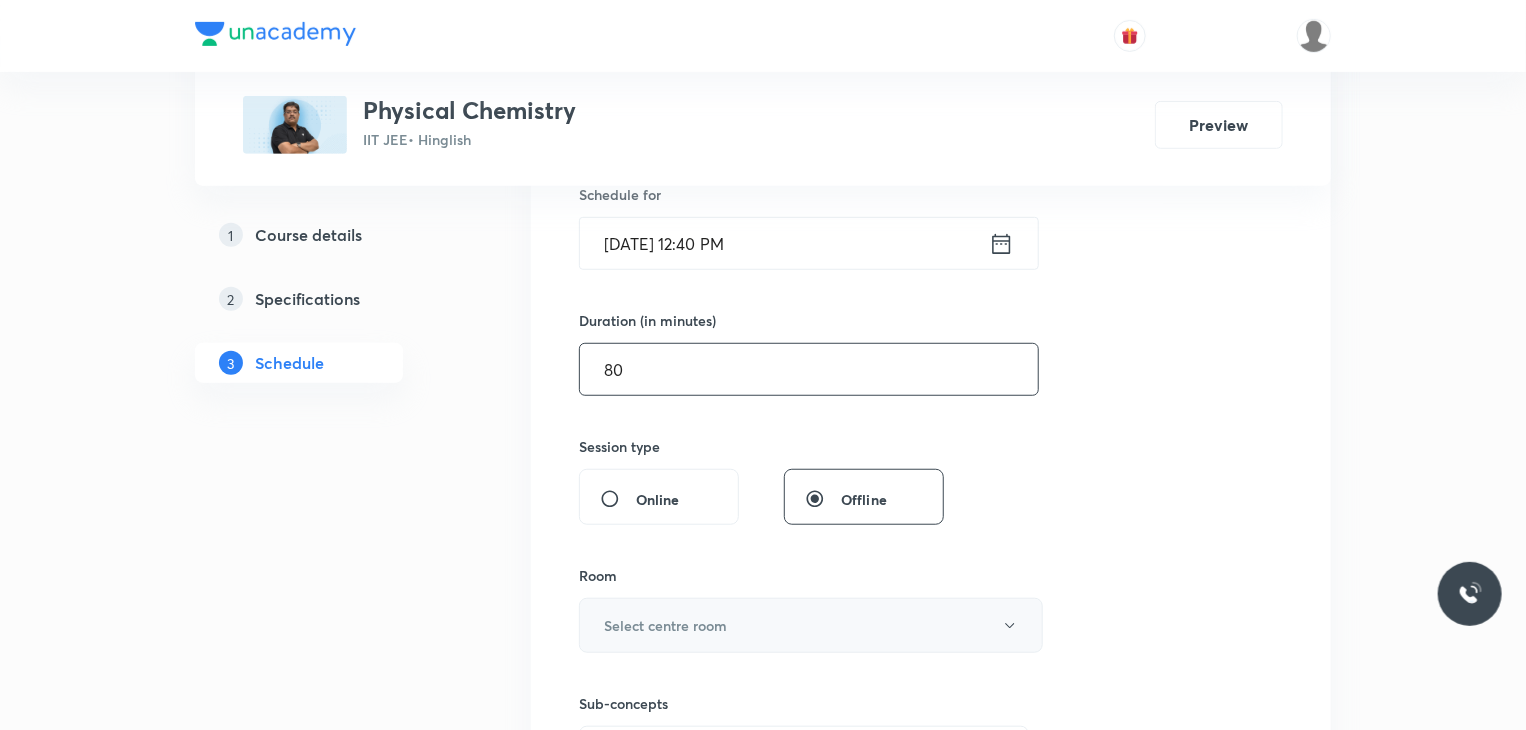type on "80" 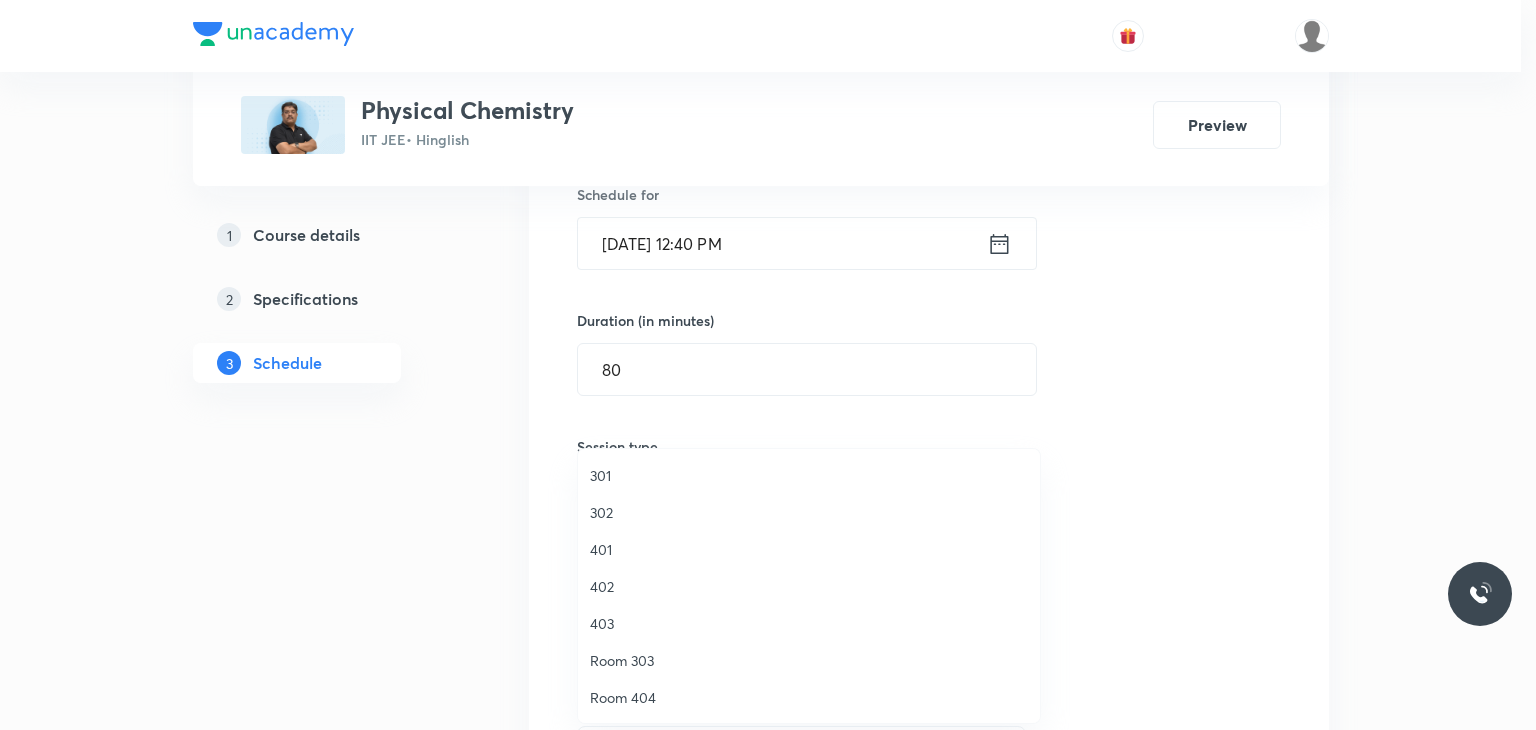 click on "401" at bounding box center (809, 549) 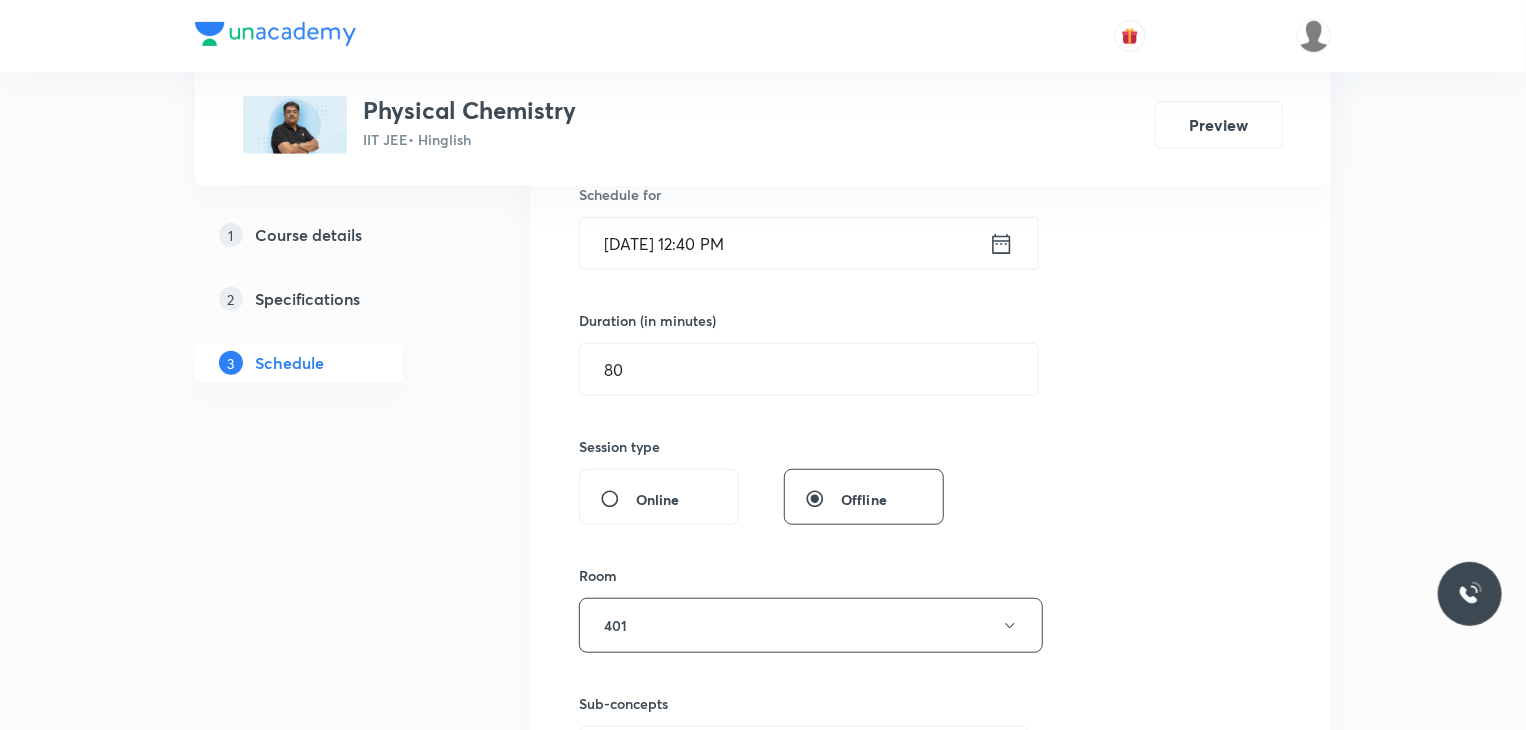 click on "Sub-concepts Select concepts that wil be covered in this session" at bounding box center (804, 737) 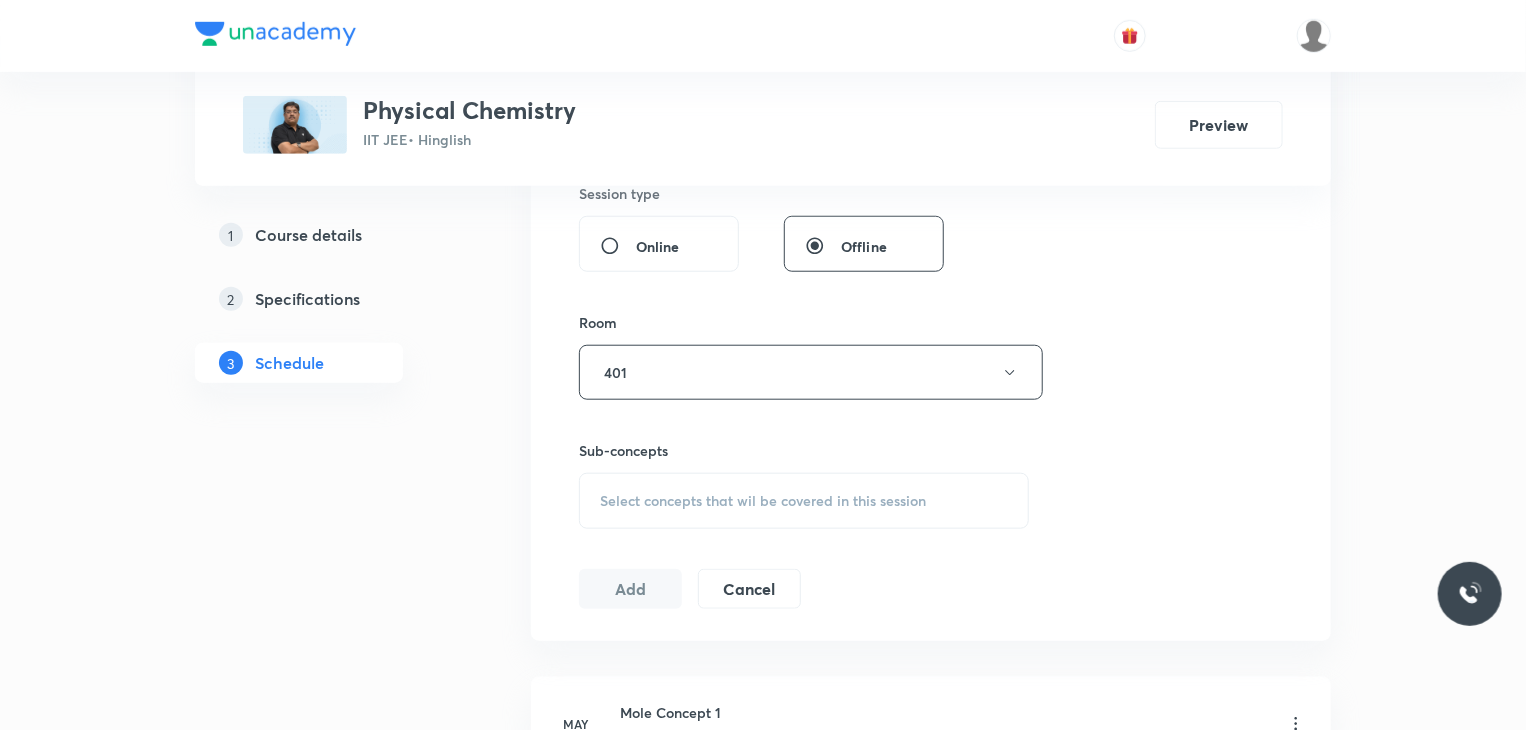 click on "Select concepts that wil be covered in this session" at bounding box center (804, 501) 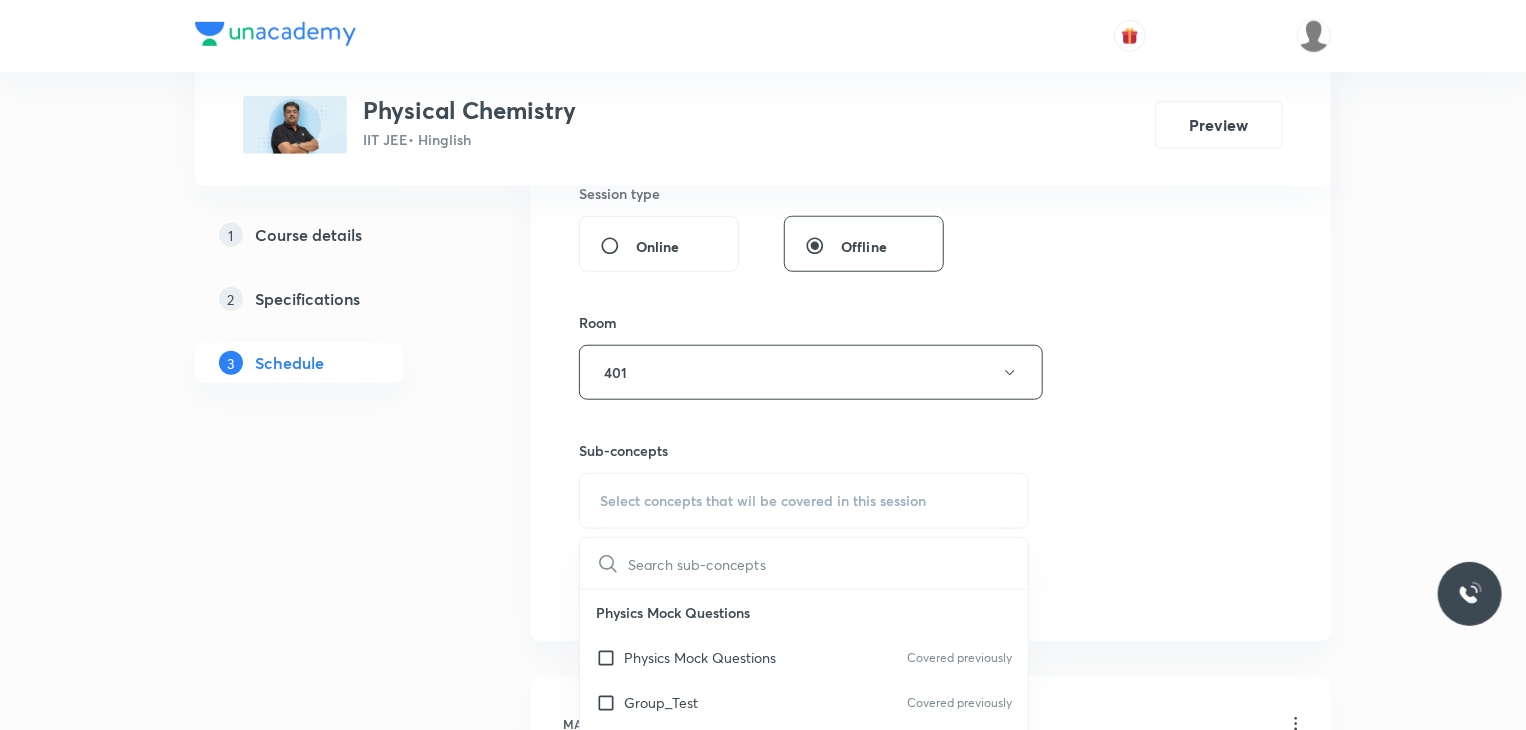 click on "Physics Mock Questions" at bounding box center [804, 612] 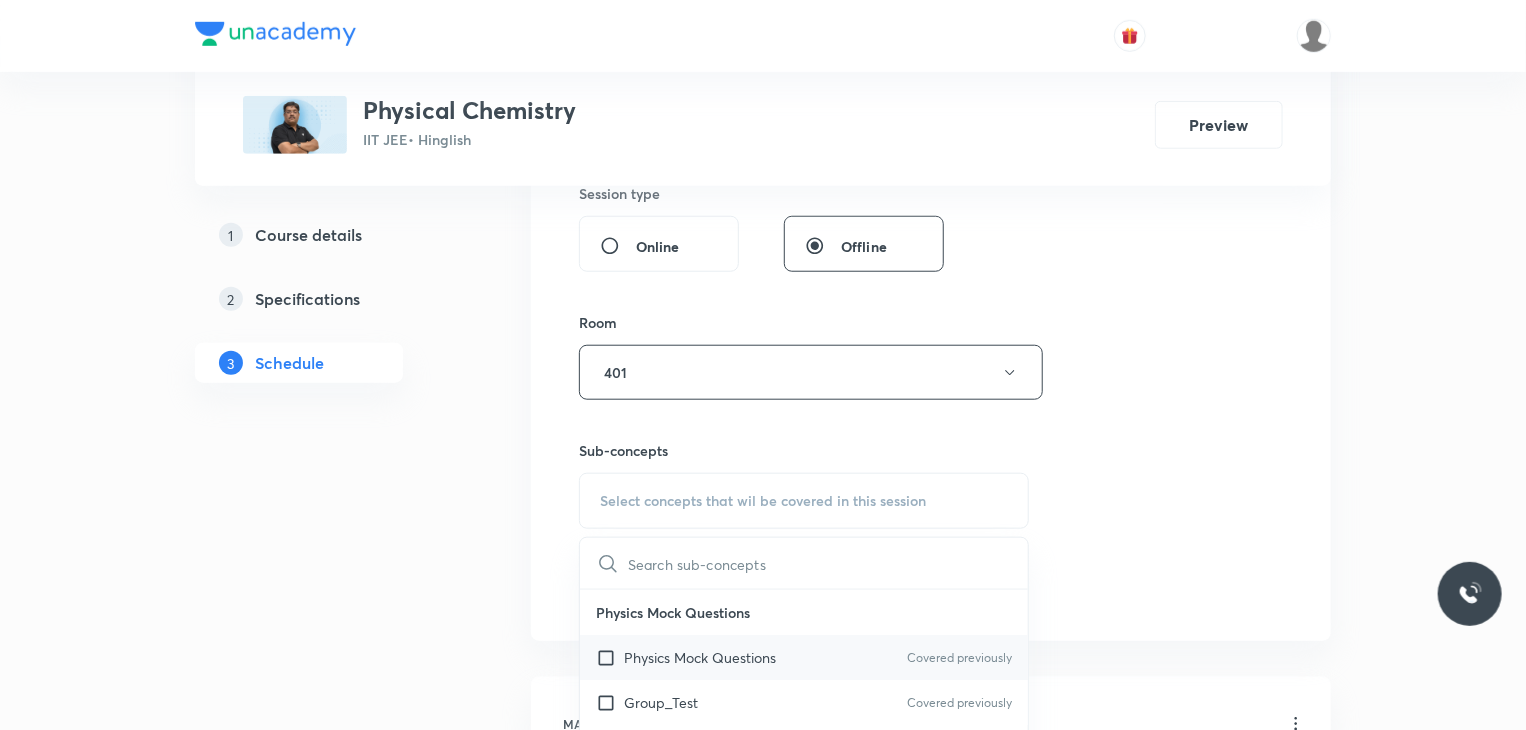 click on "Physics Mock Questions Covered previously" at bounding box center (804, 657) 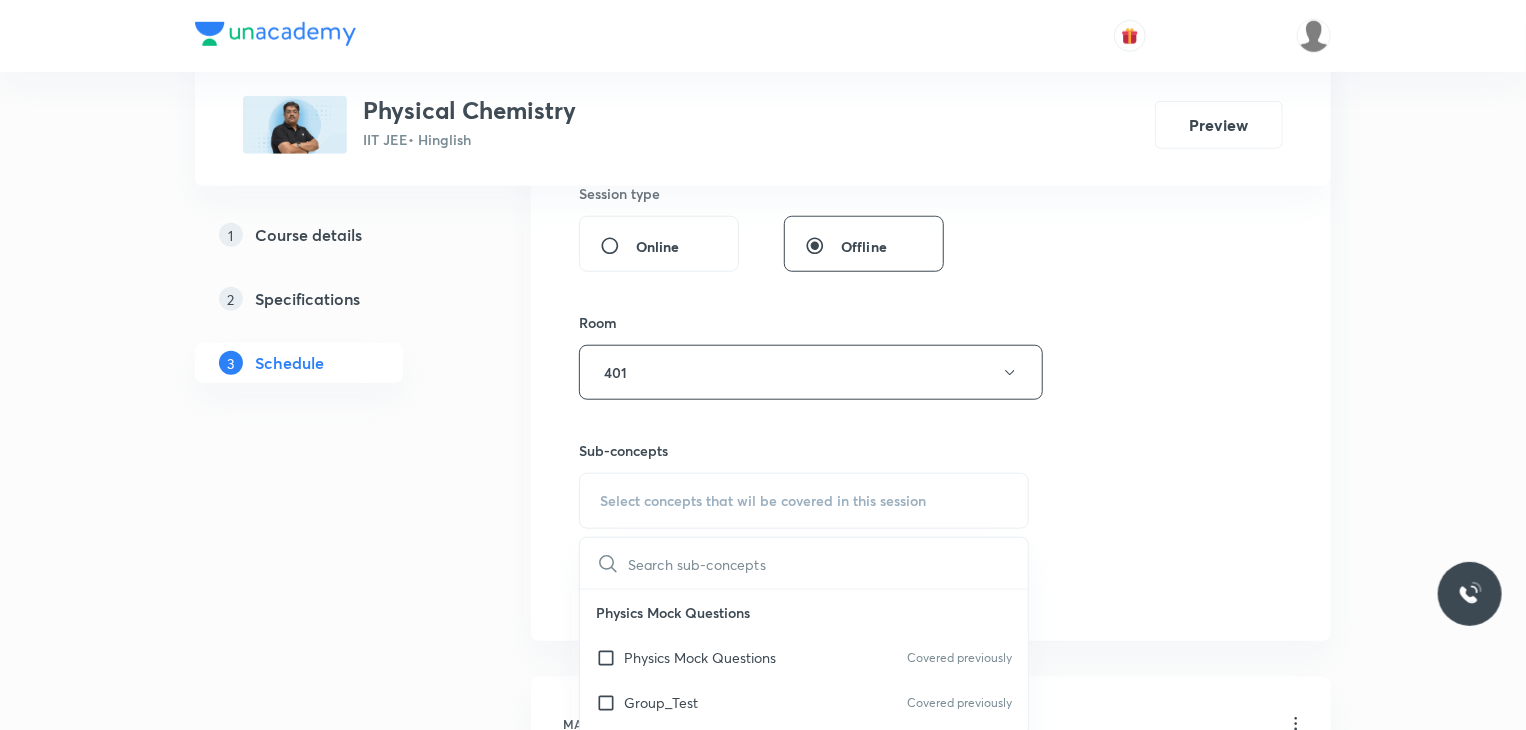 checkbox on "true" 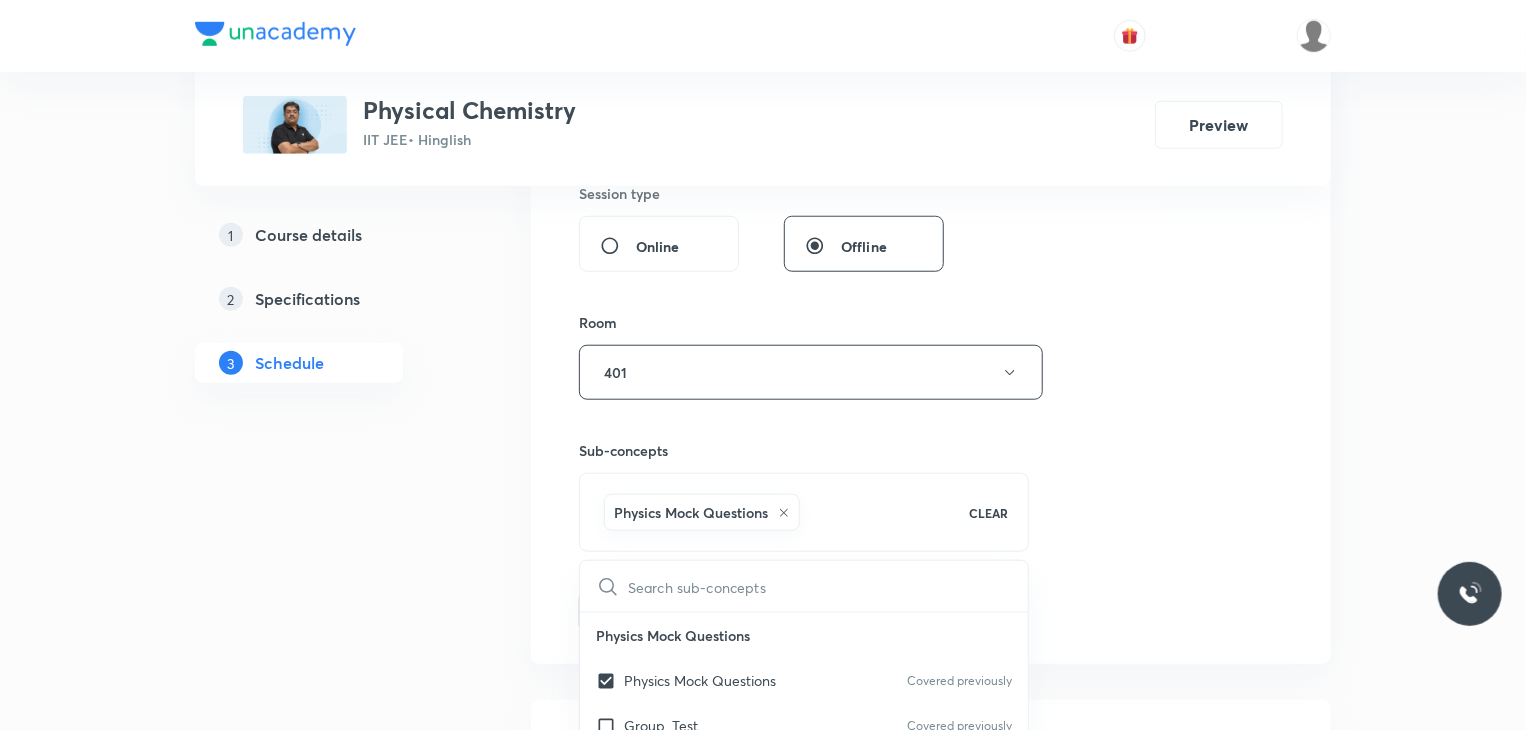 click on "Session  29 Live class Session title 16/99 Thermodynamics 2 ​ Schedule for Jul 11, 2025, 12:40 PM ​ Duration (in minutes) 80 ​   Session type Online Offline Room 401 Sub-concepts Physics Mock Questions CLEAR ​ Physics Mock Questions Physics Mock Questions Covered previously Group_Test Covered previously Mathematical Tools Vectors and Scalars  Covered previously Elementary Algebra Covered previously Basic Trigonometry Addition of Vectors 2D and 3D Geometry Representation of Vector  Components of a Vector Functions Unit Vectors Differentiation Integration Rectangular Components of a Vector in Three Dimensions Position Vector Use of Differentiation & Integration in One Dimensional Motion Displacement Vector Derivatives of Equations of Motion by Calculus Vectors Product of Two Vectors Differentiation: Basic Formula and Rule Definite Integration and Area Under The Curve Maxima and Minima Chain Rule Cross Product Dot-Product Resolution of Vectors Subtraction of Vectors Addition of More than Two Vectors Work" at bounding box center [931, 151] 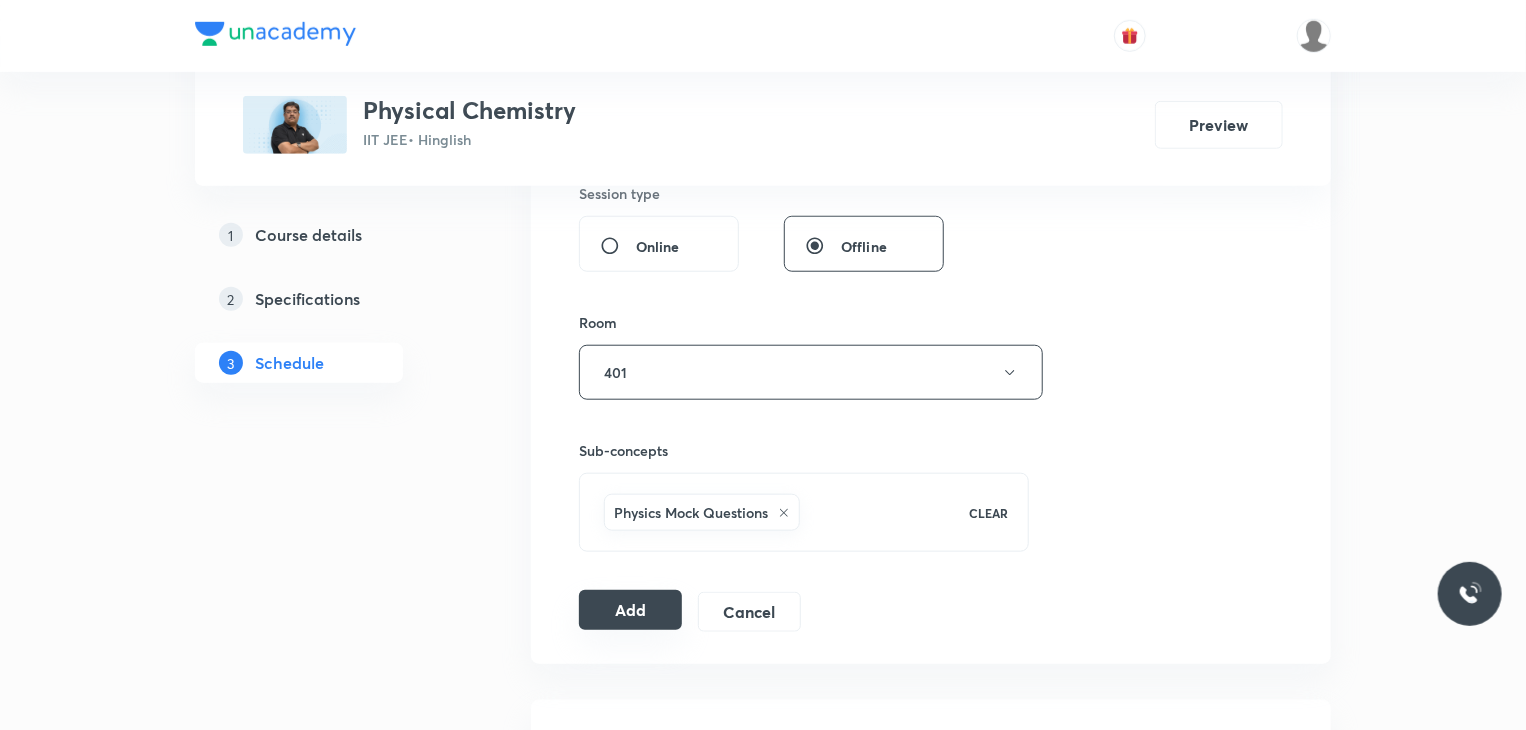 click on "Add" at bounding box center (630, 610) 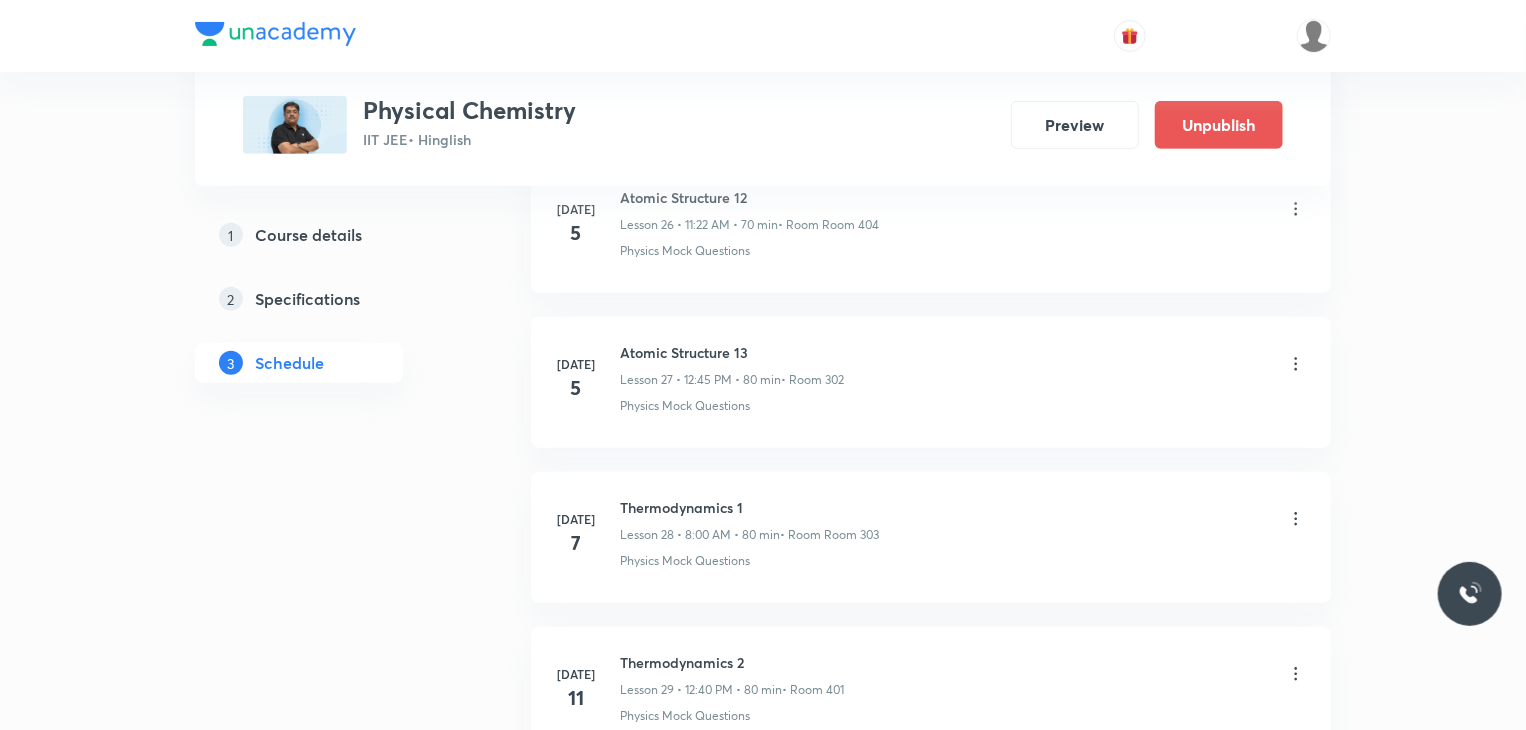 scroll, scrollTop: 4437, scrollLeft: 0, axis: vertical 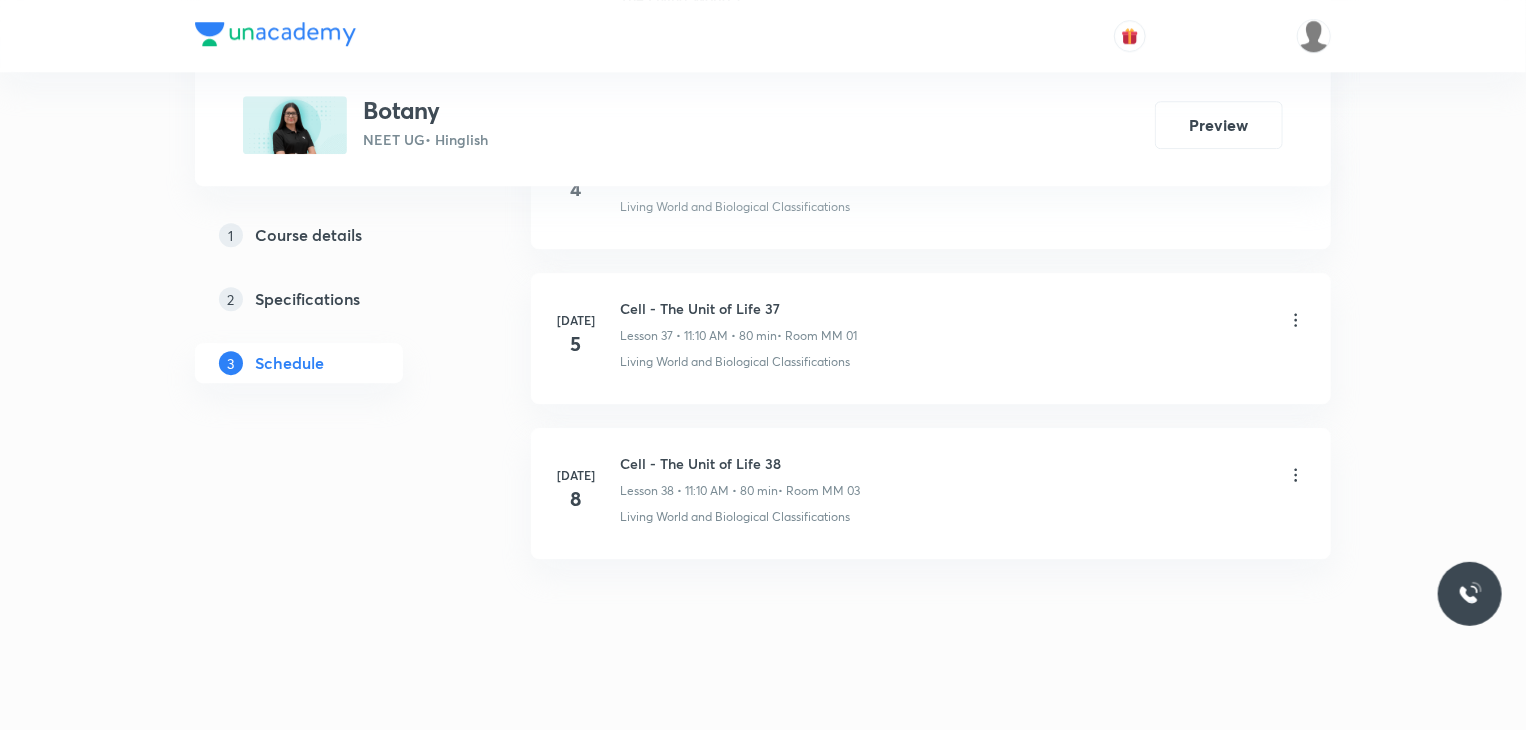 click on "Cell - The Unit of Life 38" at bounding box center [740, 463] 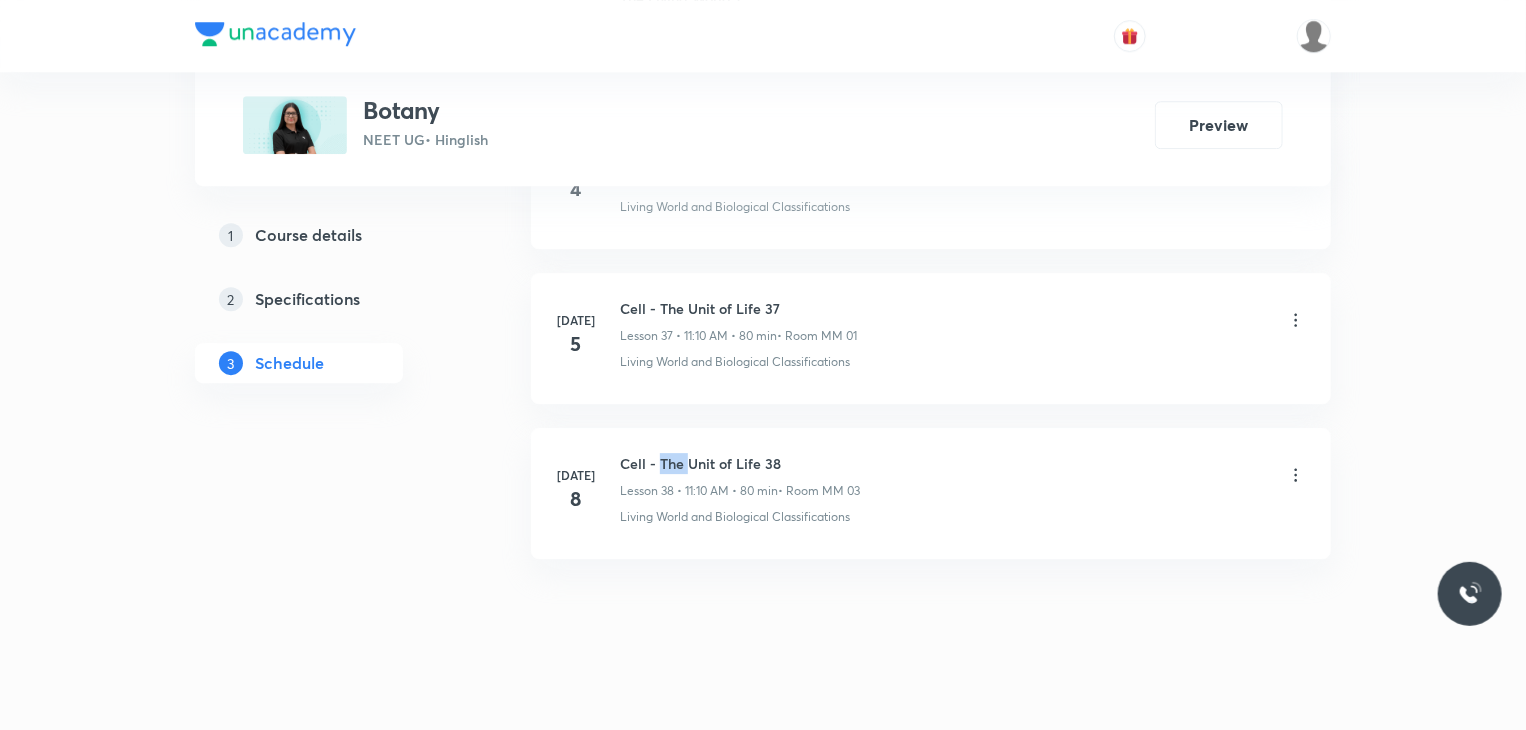 click on "Cell - The Unit of Life 38" at bounding box center [740, 463] 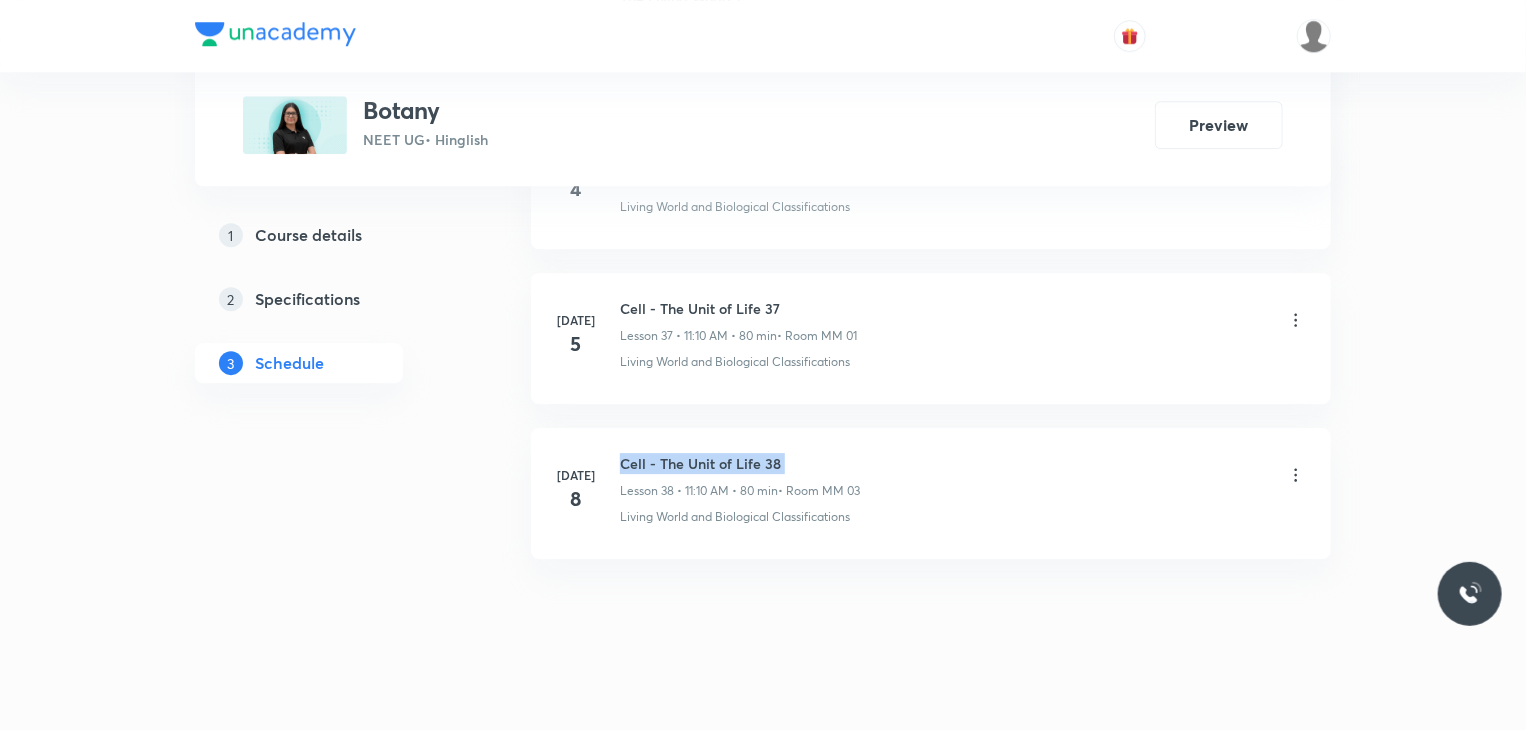 click on "Cell - The Unit of Life 38" at bounding box center (740, 463) 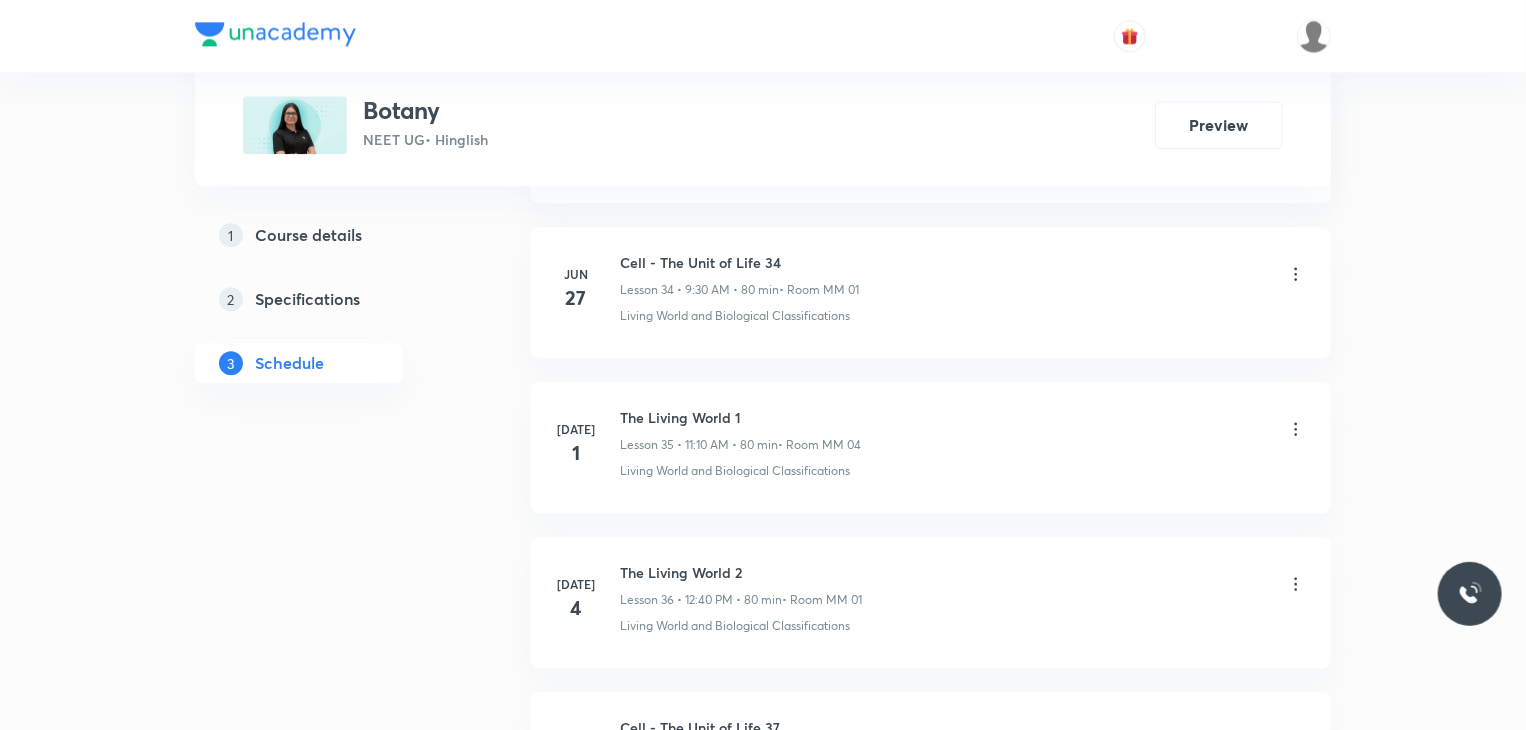 scroll, scrollTop: 0, scrollLeft: 0, axis: both 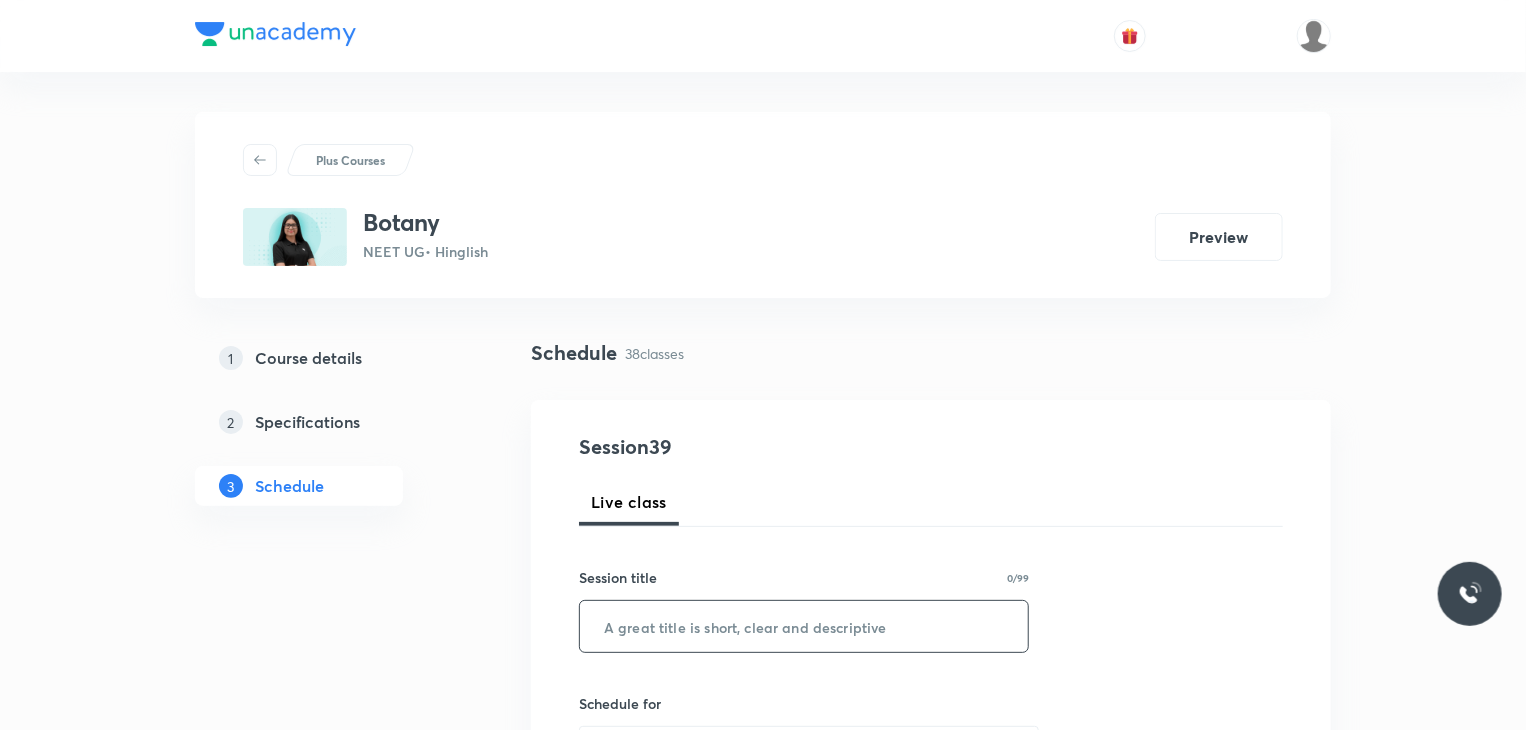 click at bounding box center (804, 626) 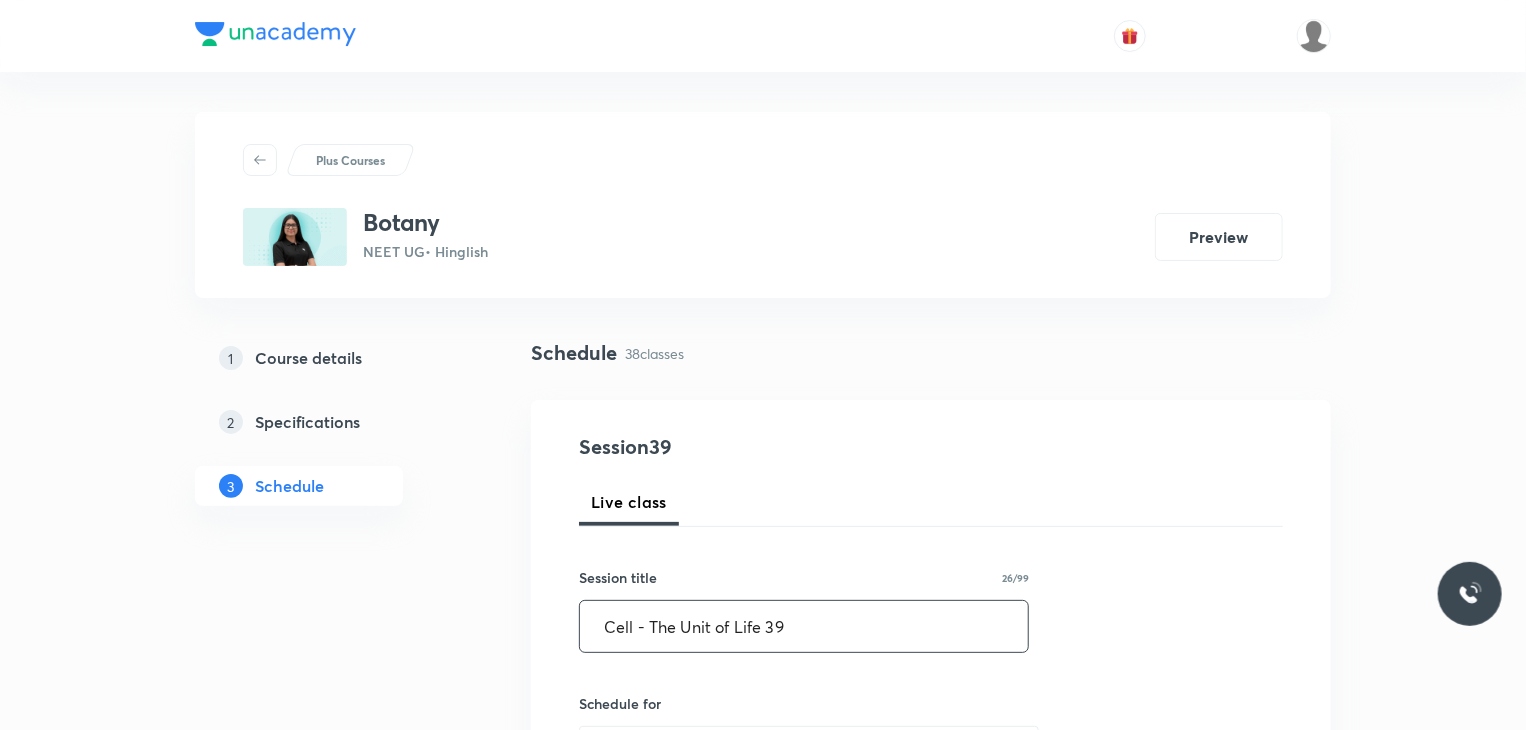 type on "Cell - The Unit of Life 39" 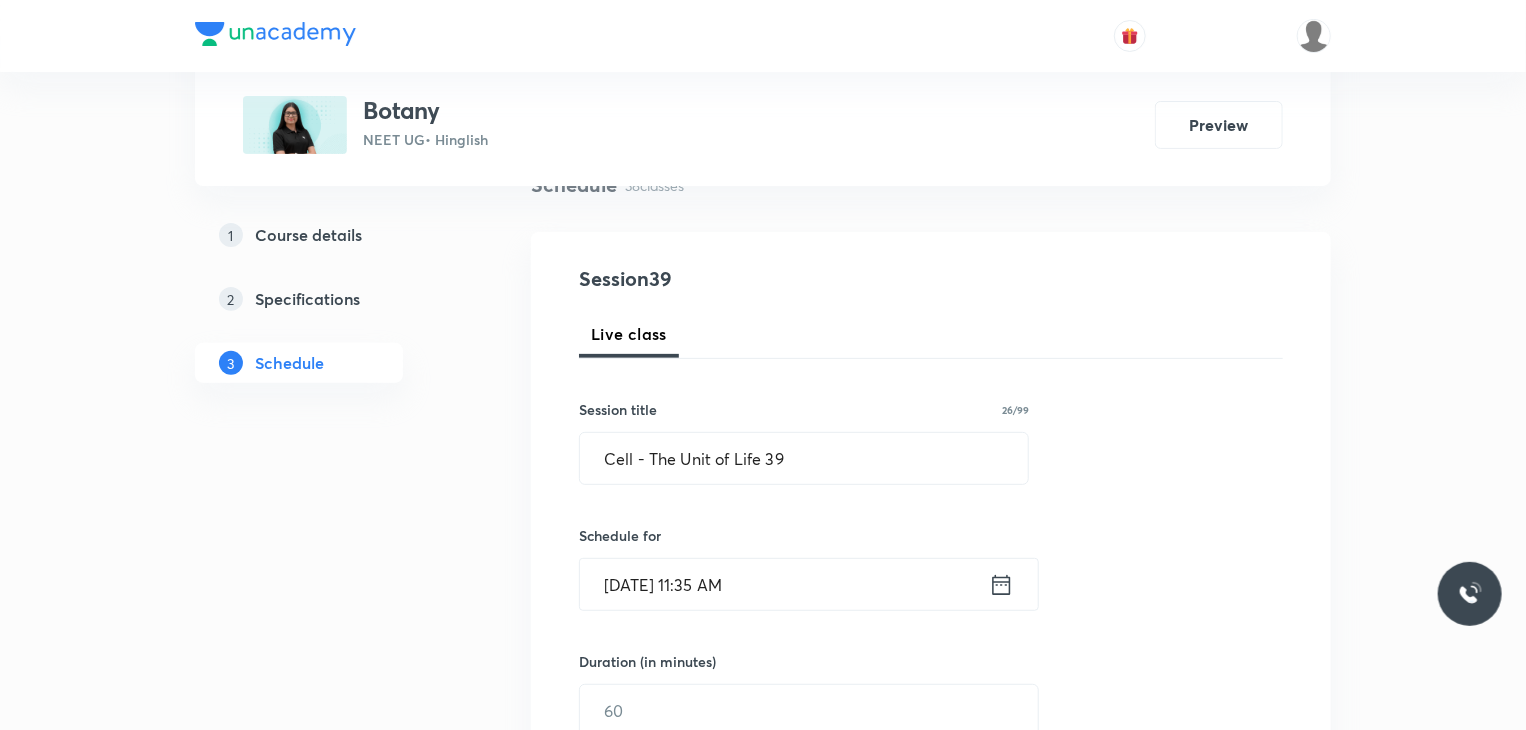 click on "[DATE] 11:35 AM" at bounding box center (784, 584) 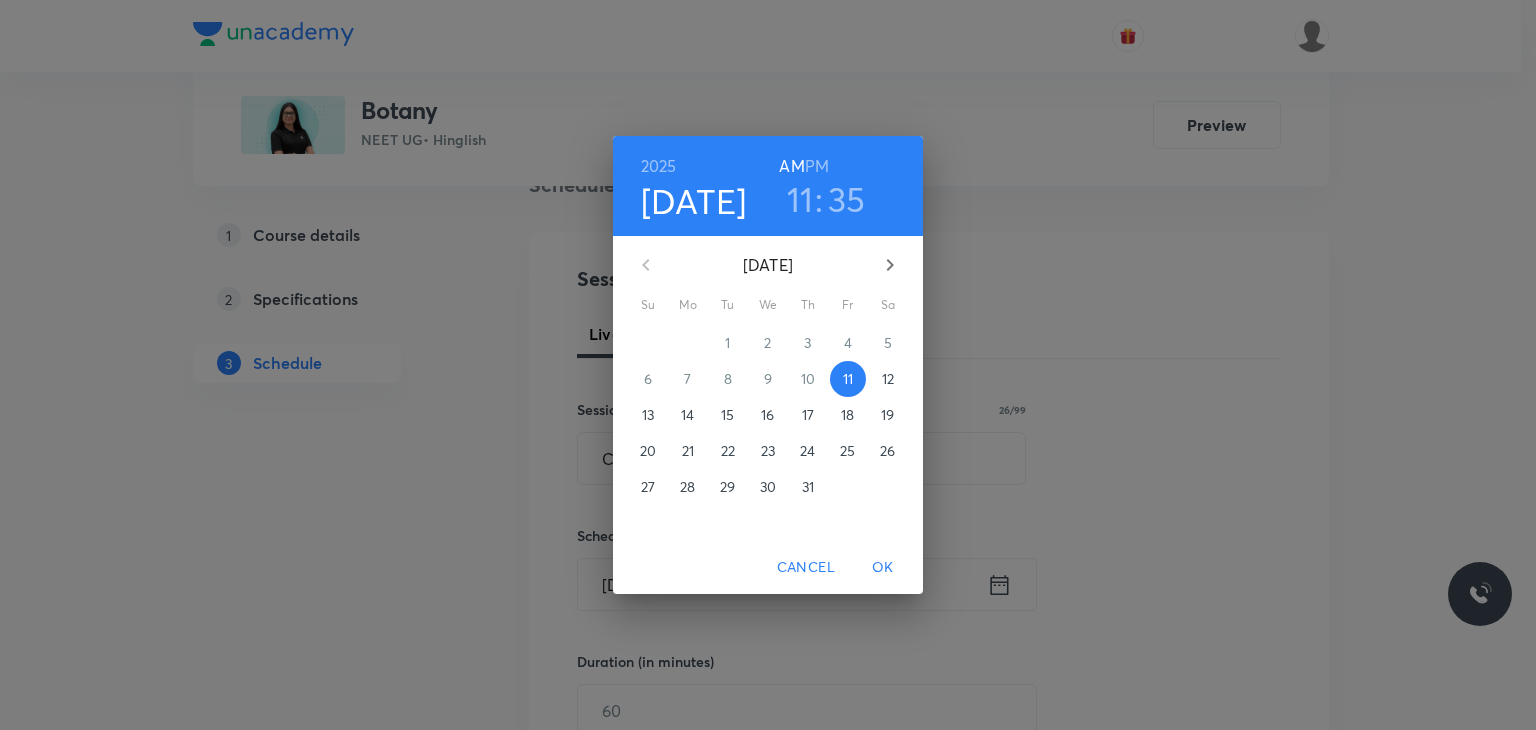 click on "PM" at bounding box center [817, 166] 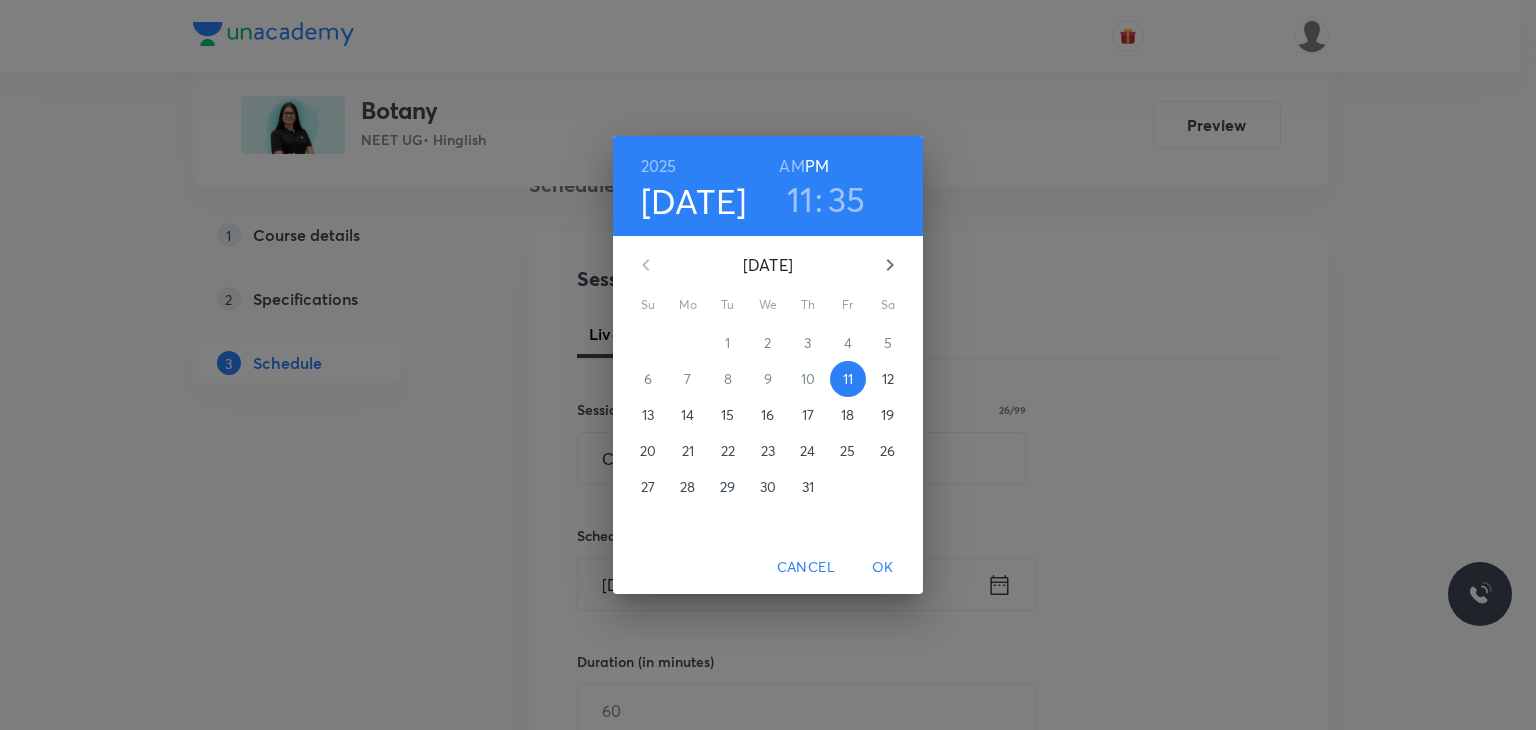 click on "11" at bounding box center (800, 199) 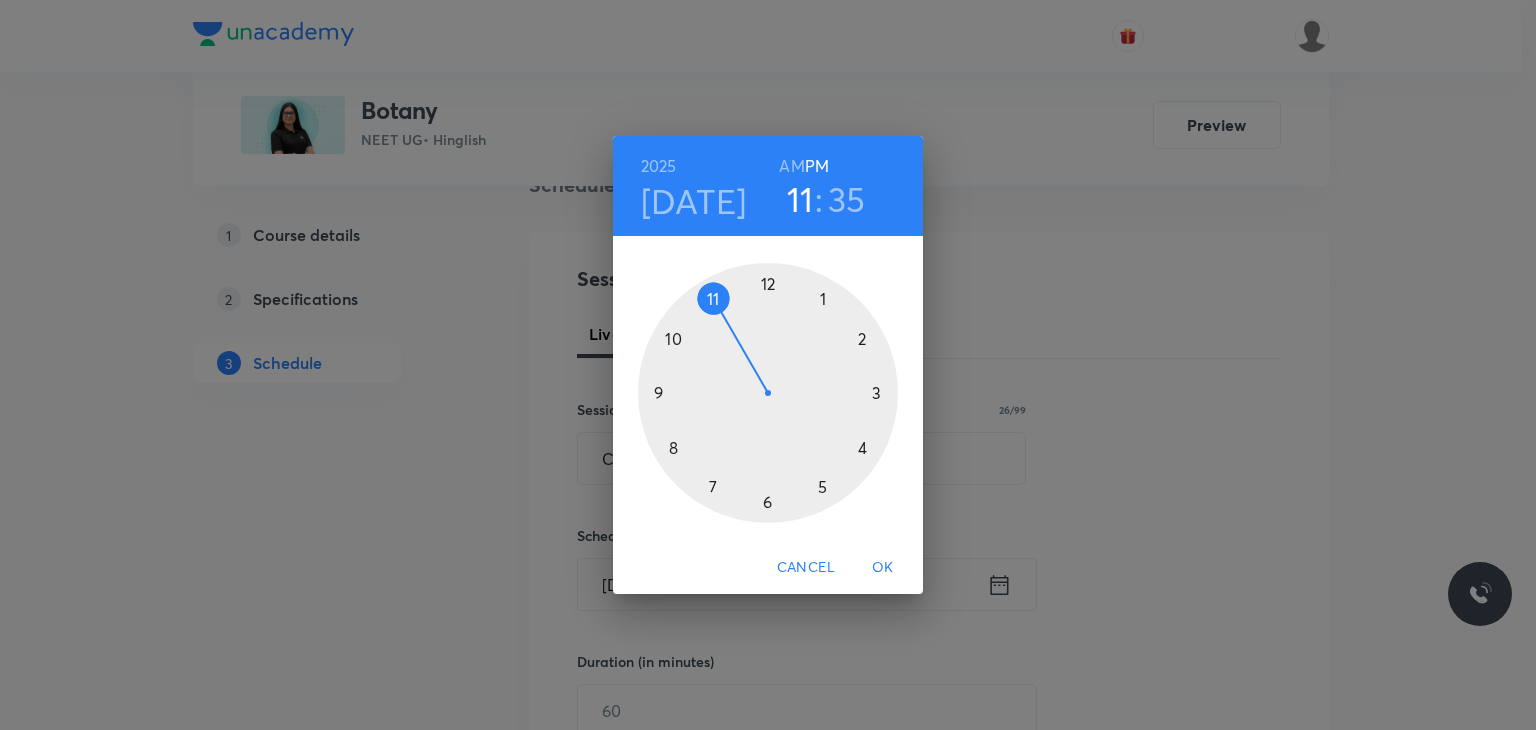 click at bounding box center [768, 393] 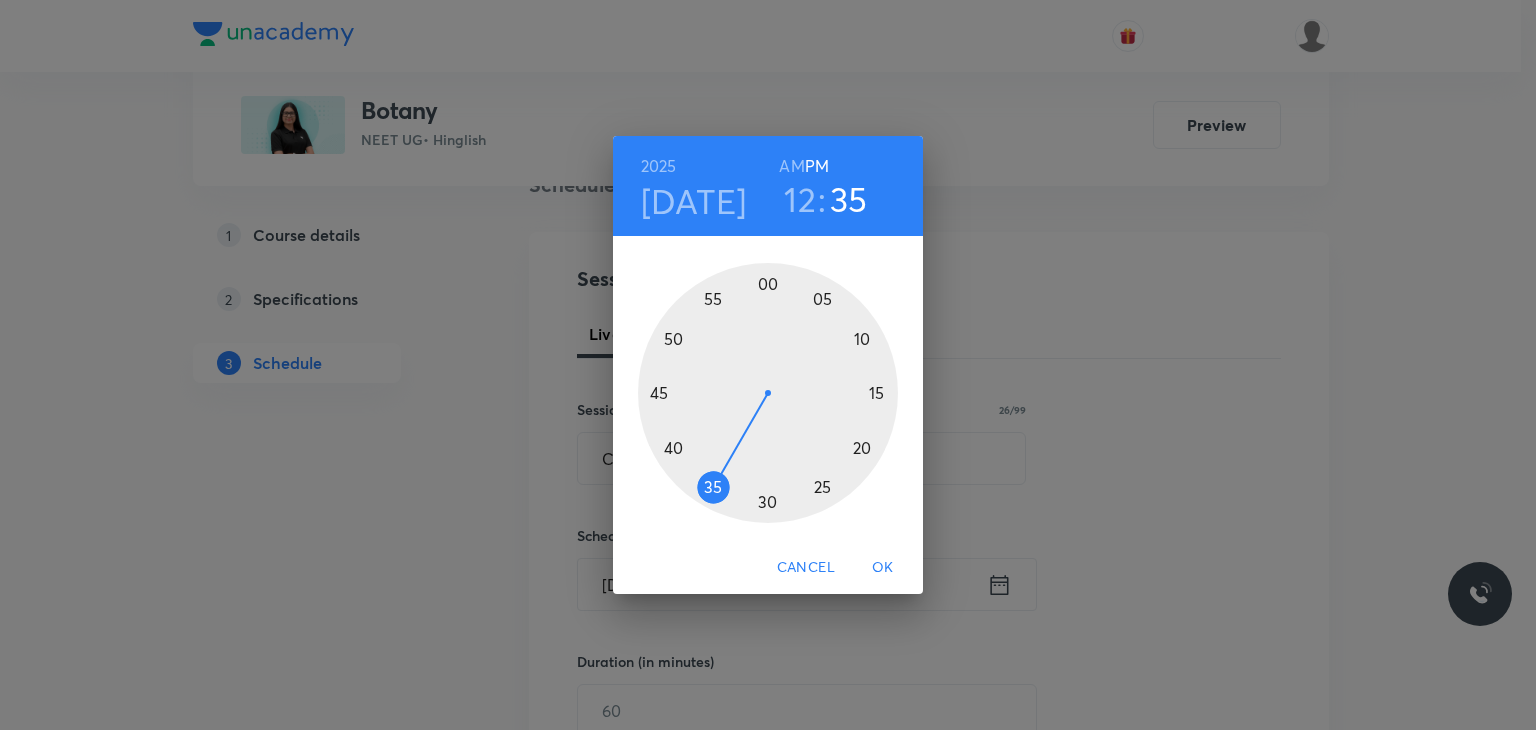 click at bounding box center (768, 393) 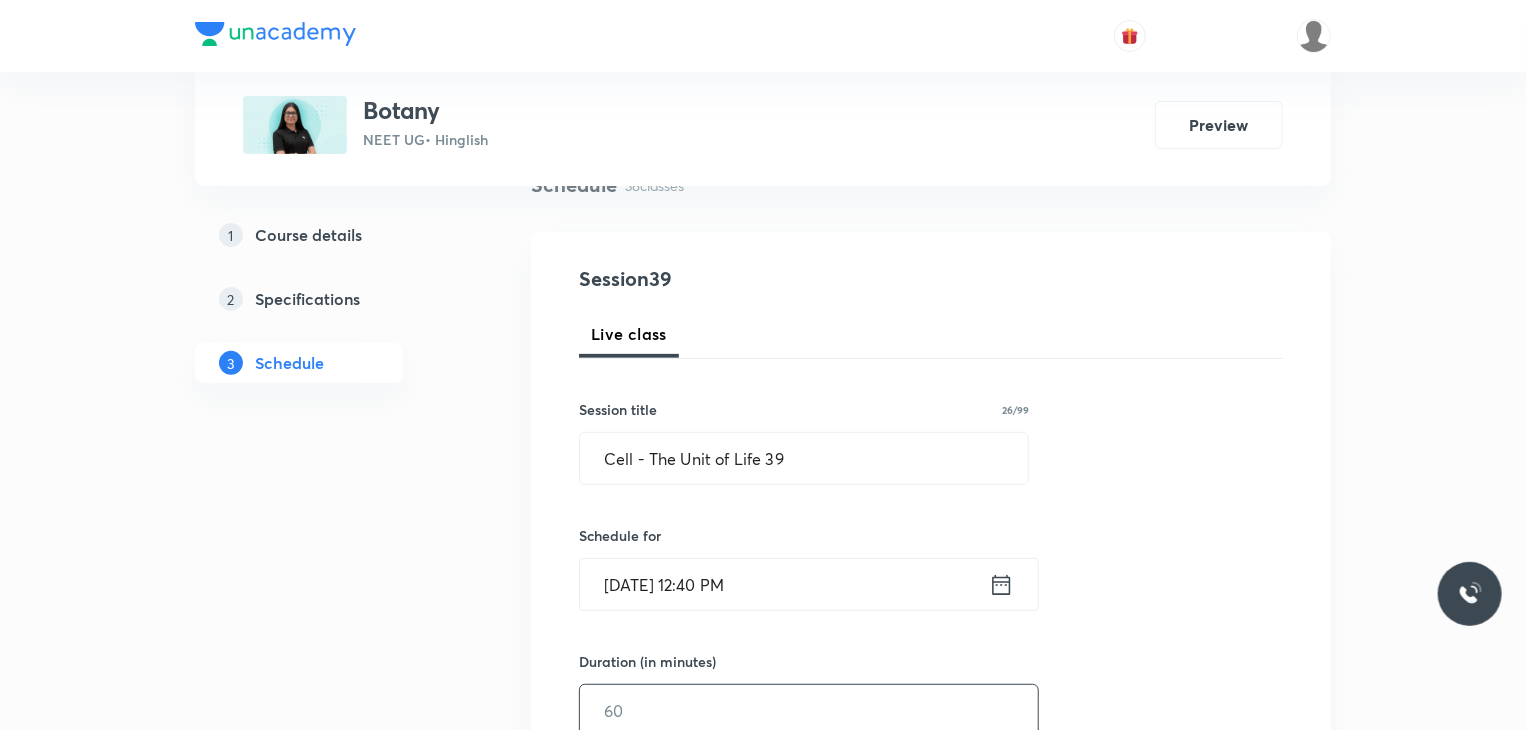 click at bounding box center (809, 710) 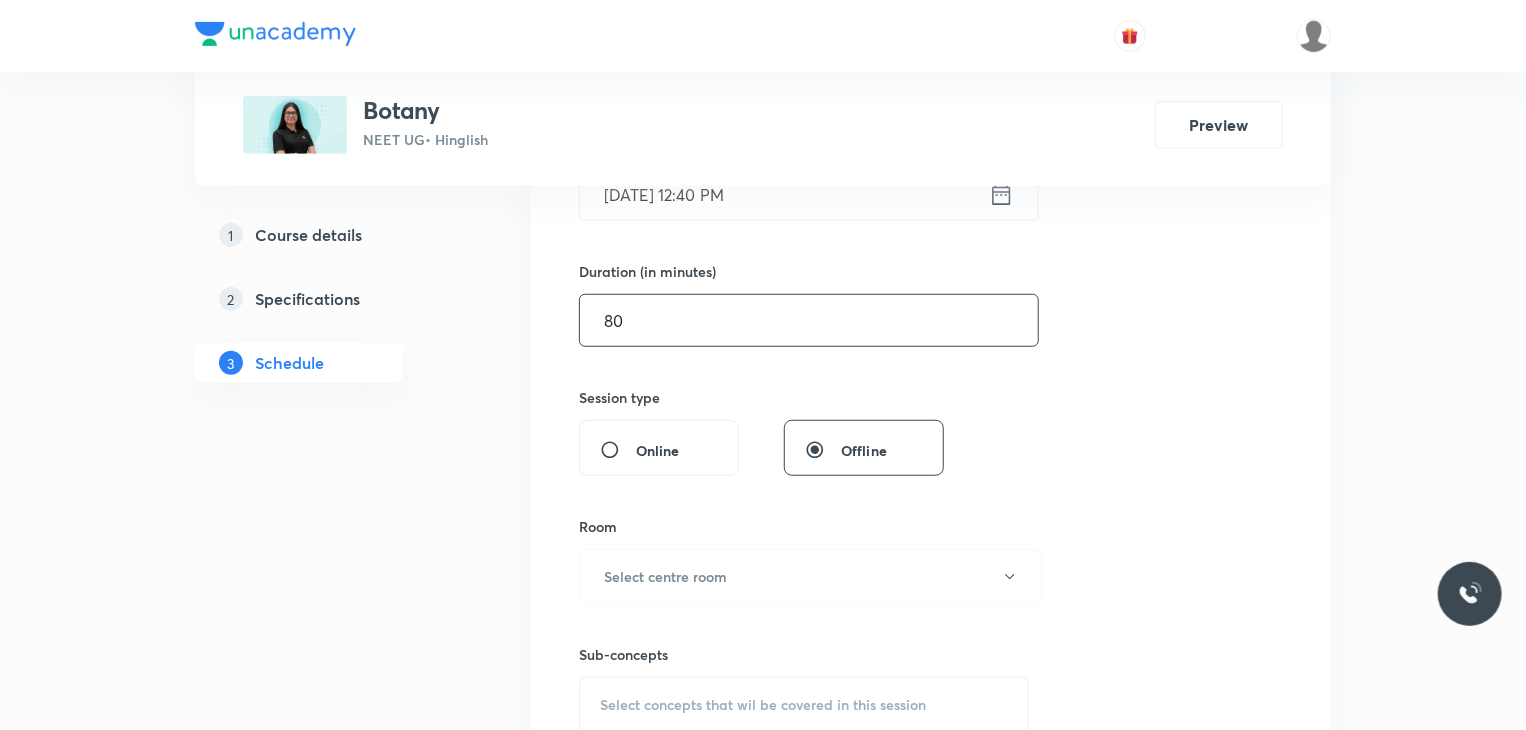 scroll, scrollTop: 616, scrollLeft: 0, axis: vertical 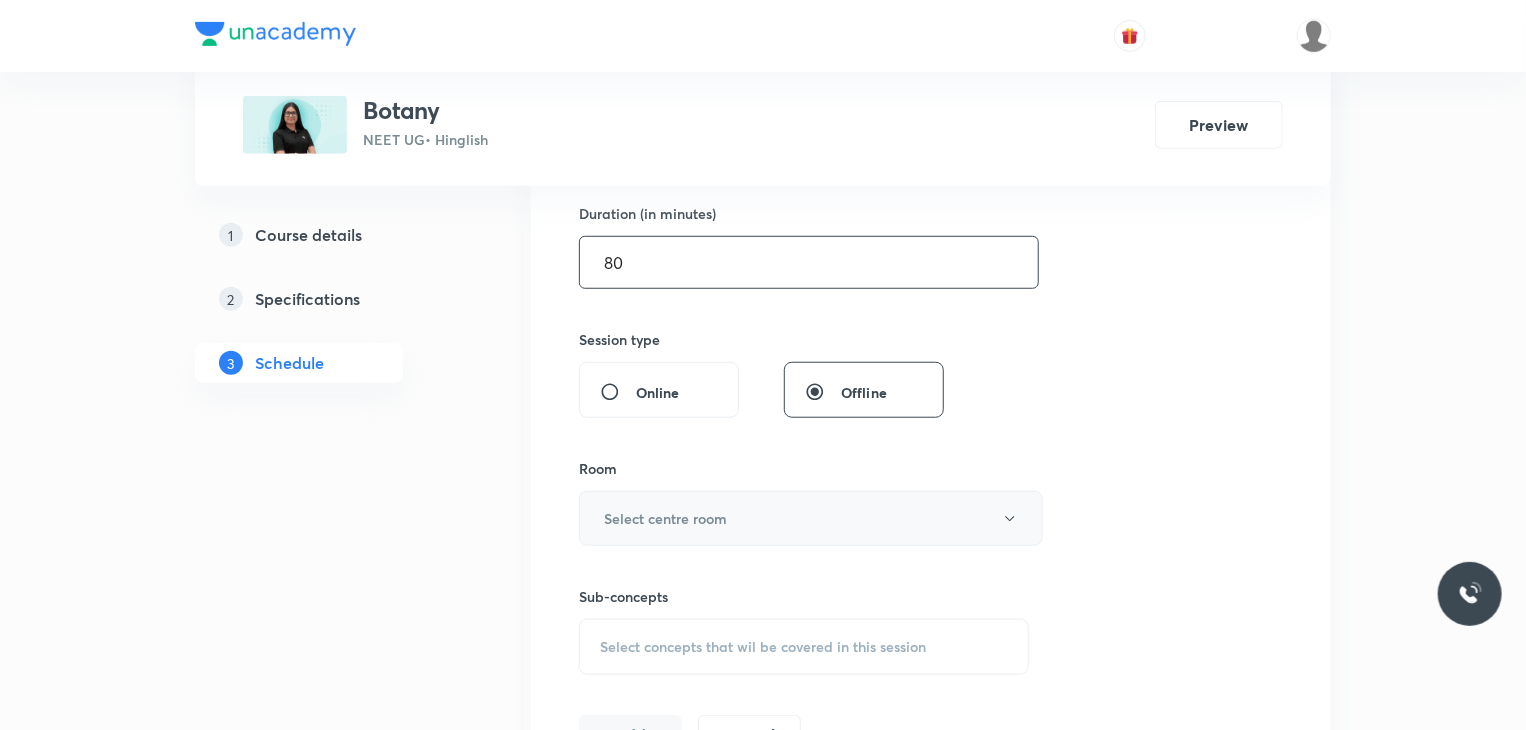 type on "80" 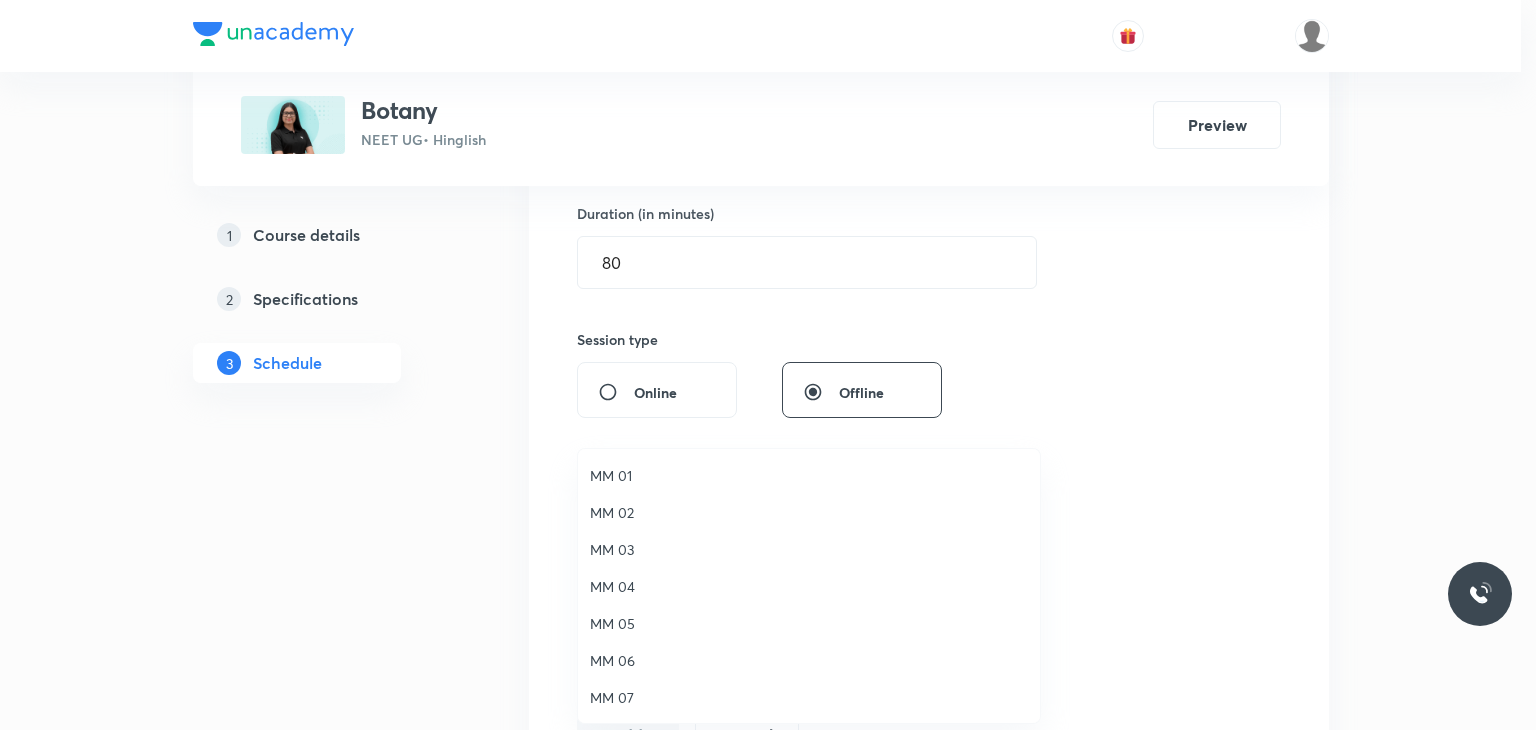 click on "MM 05" at bounding box center (809, 623) 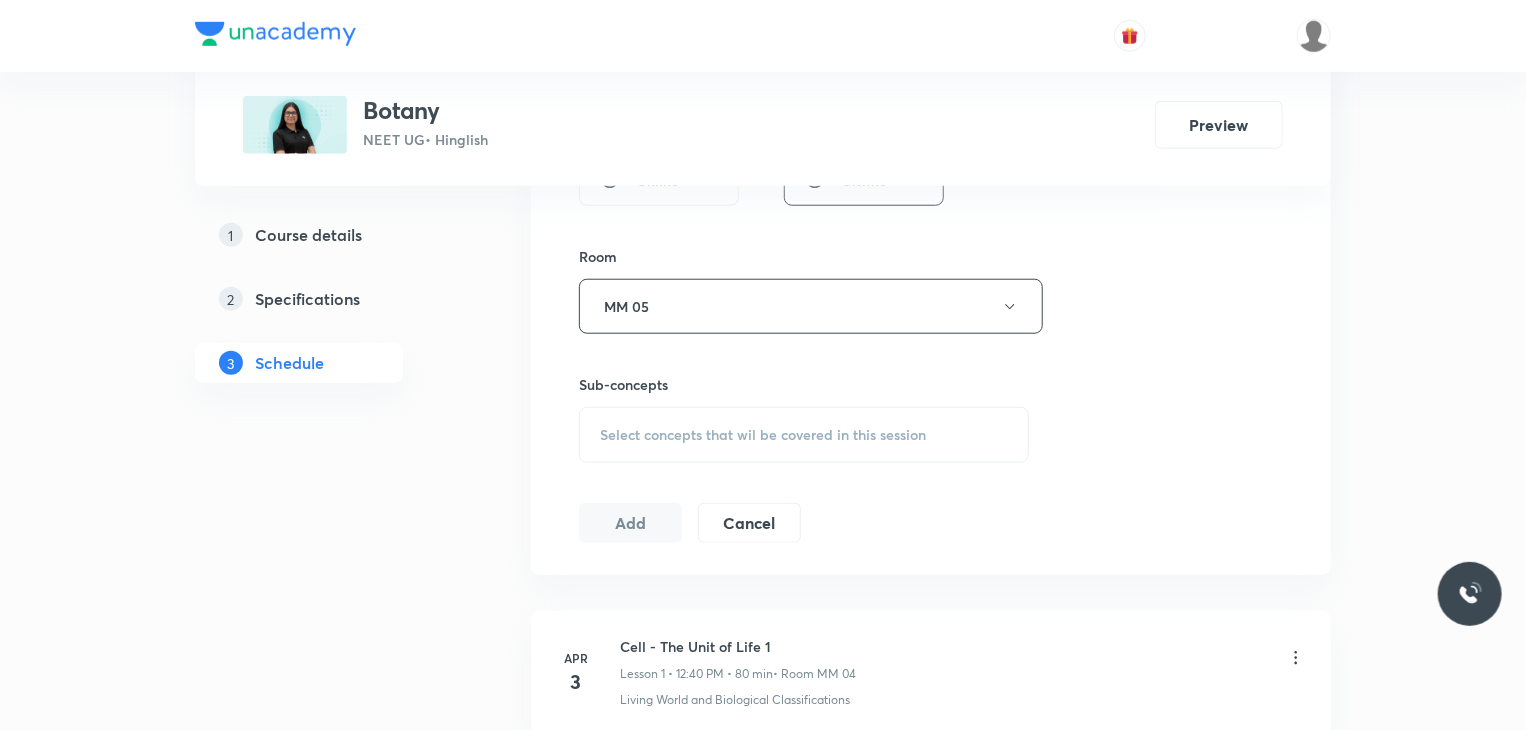 scroll, scrollTop: 832, scrollLeft: 0, axis: vertical 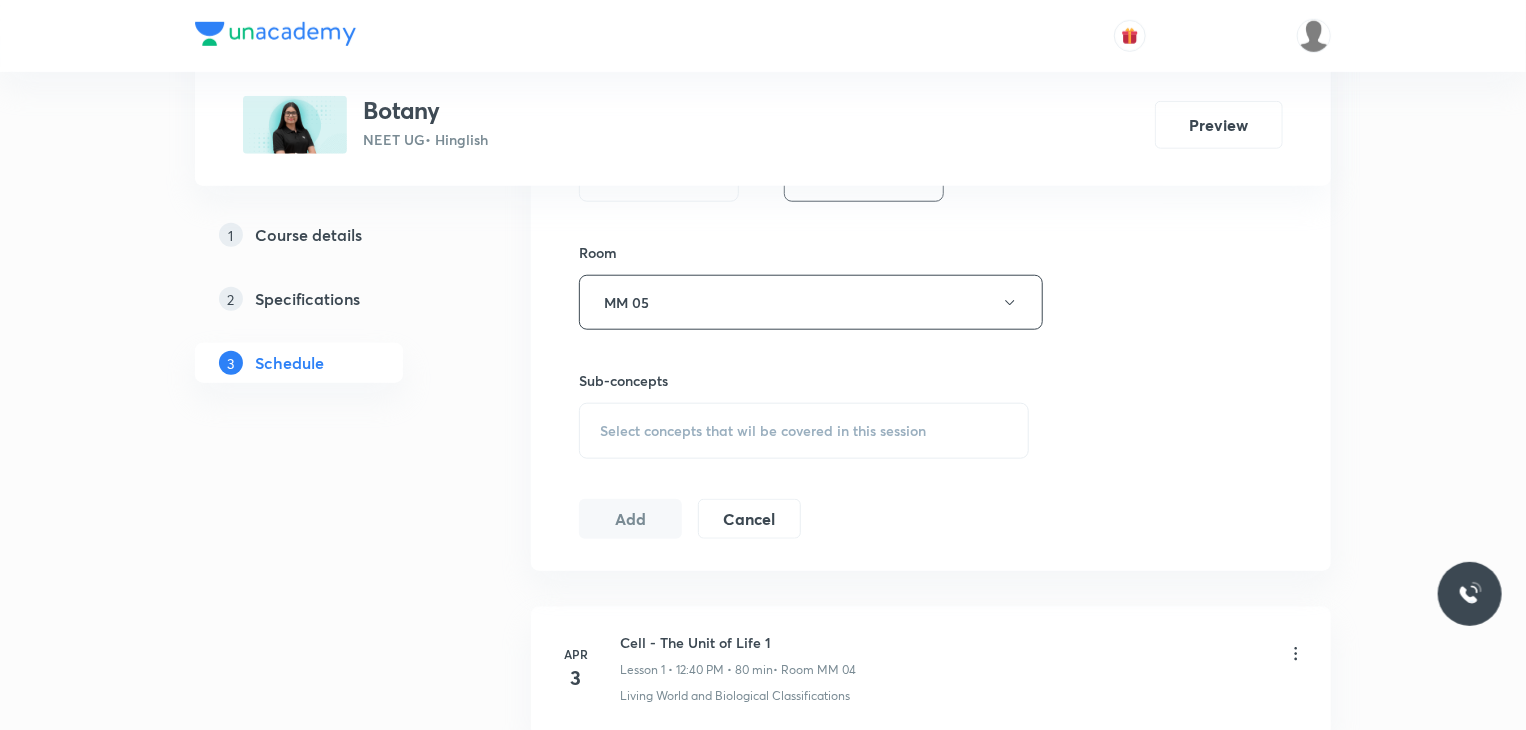 click on "Select concepts that wil be covered in this session" at bounding box center [804, 431] 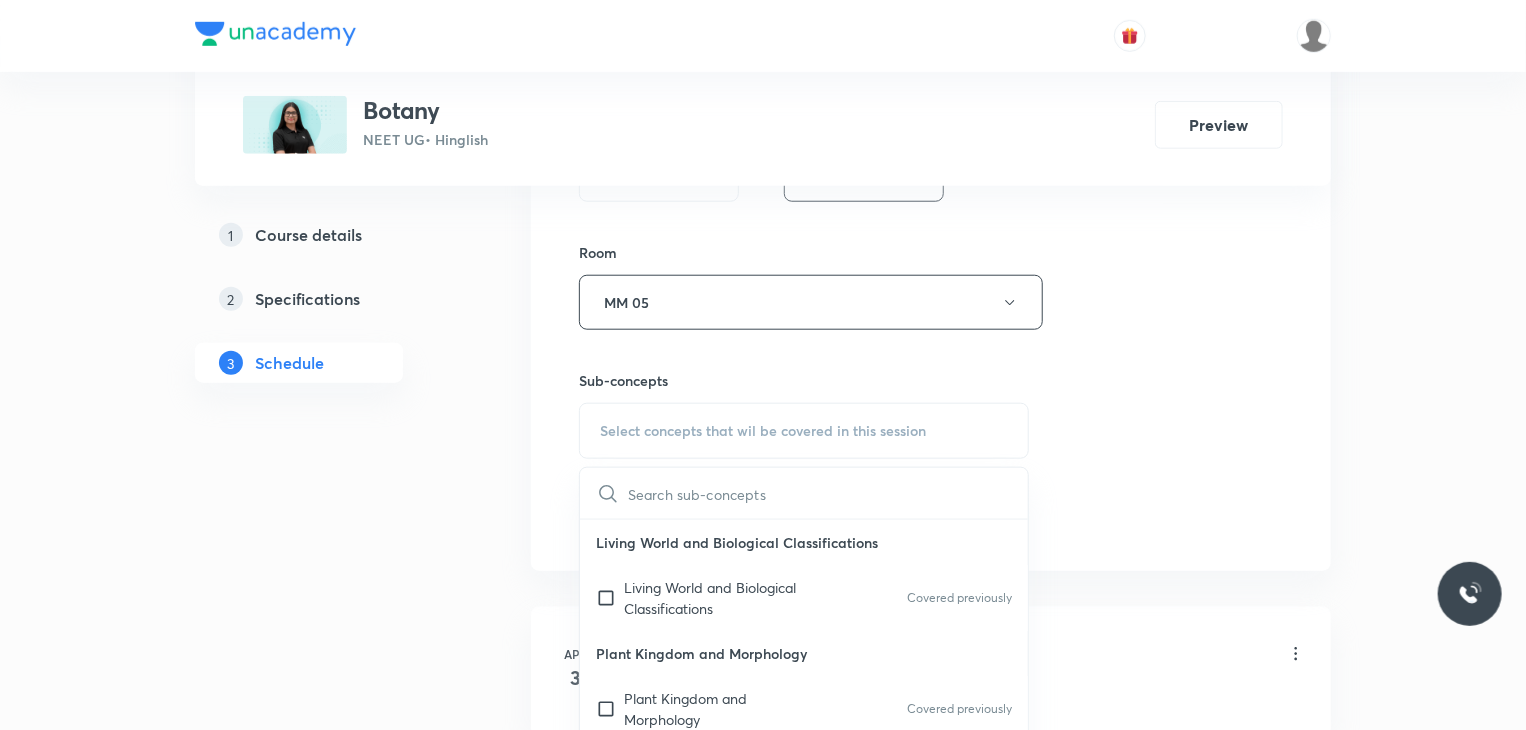 click on "Plant Kingdom and  Morphology" at bounding box center (804, 653) 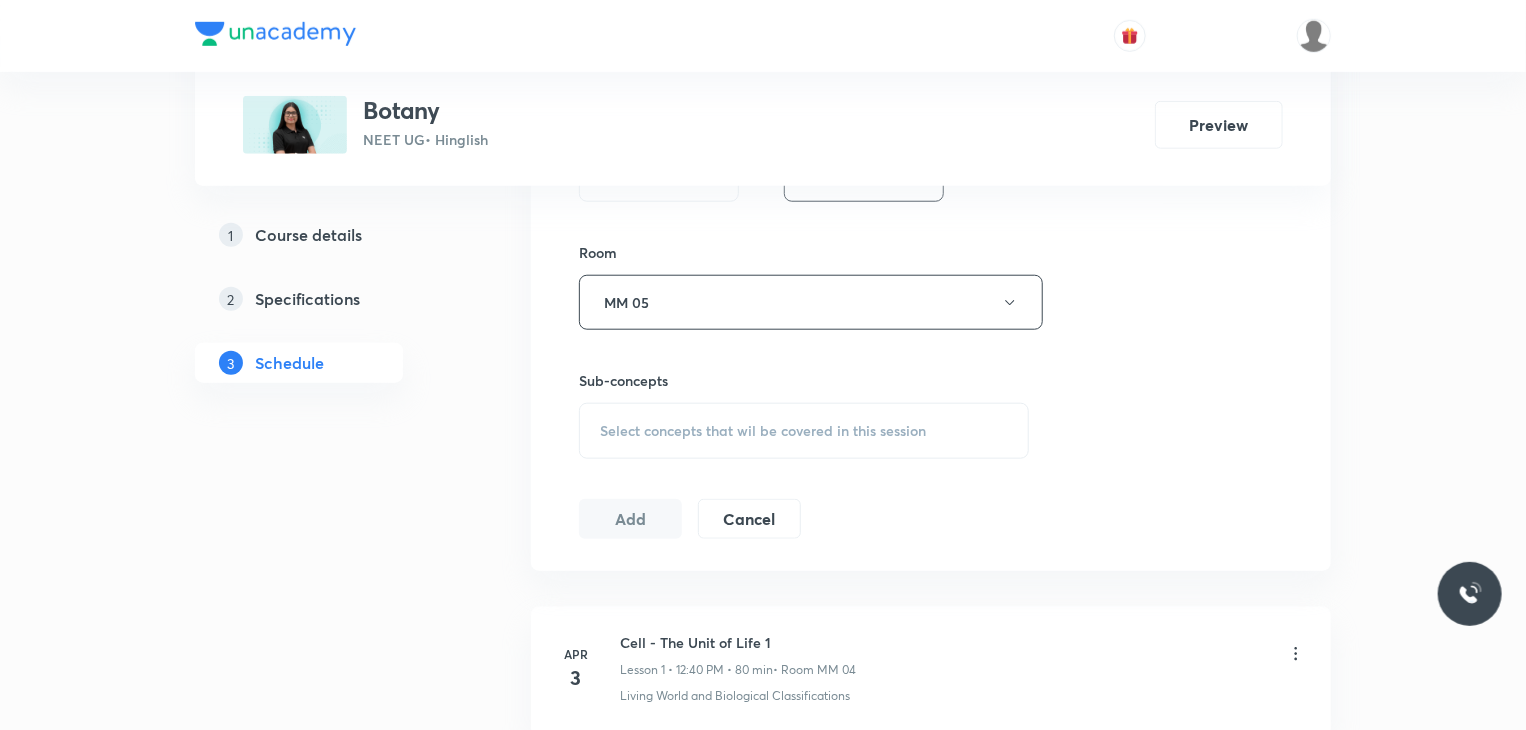 click on "Select concepts that wil be covered in this session" at bounding box center [804, 431] 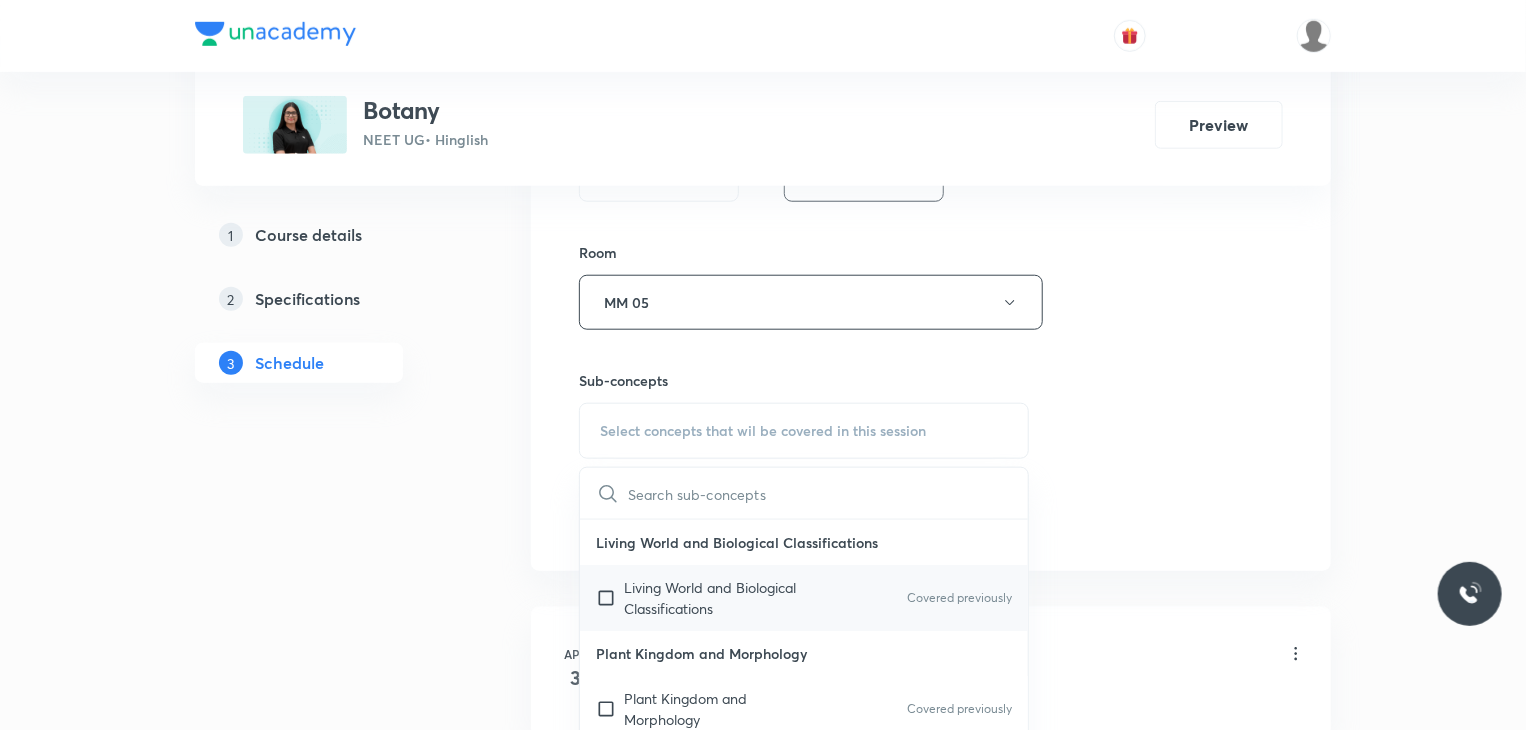 click on "Living World and Biological Classifications  Covered previously" at bounding box center (804, 598) 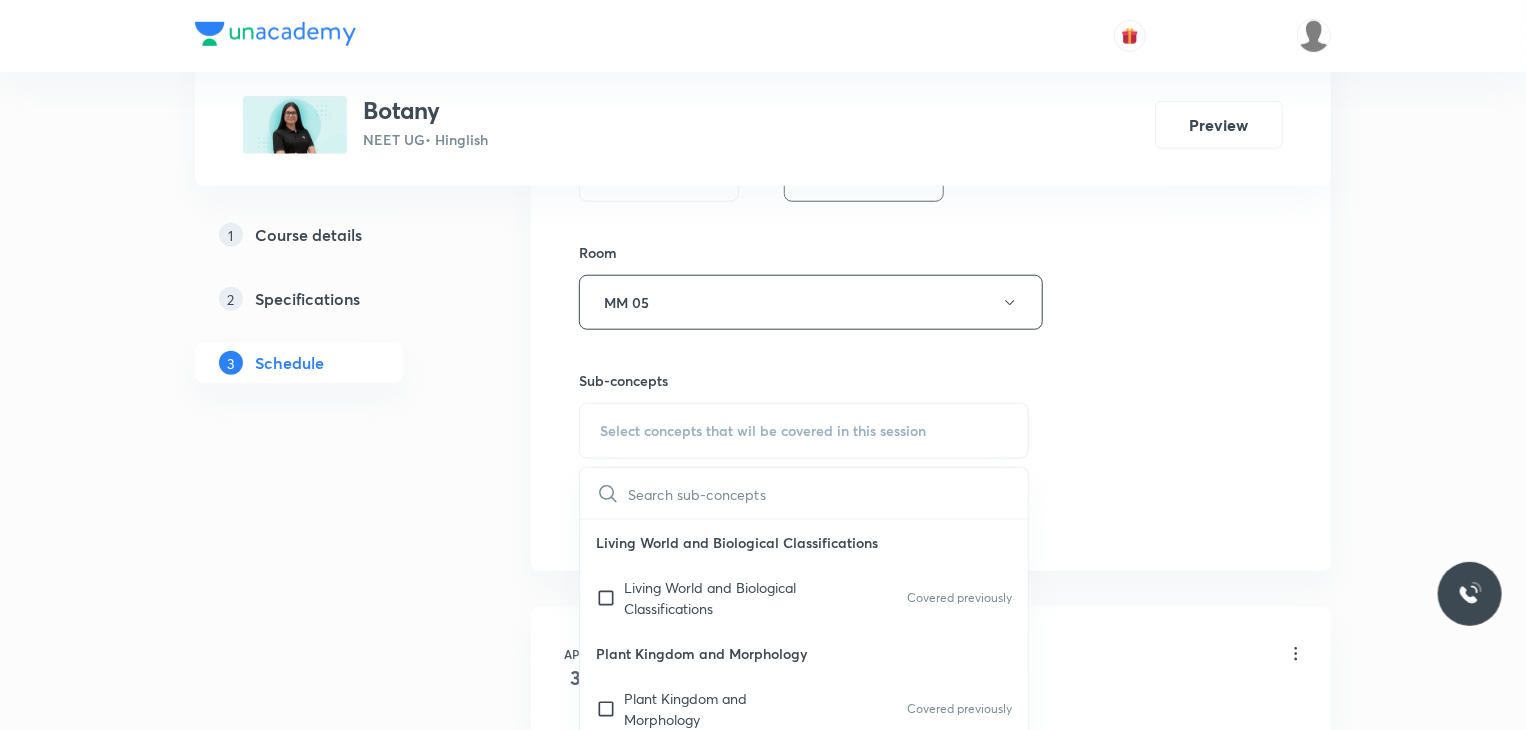 checkbox on "true" 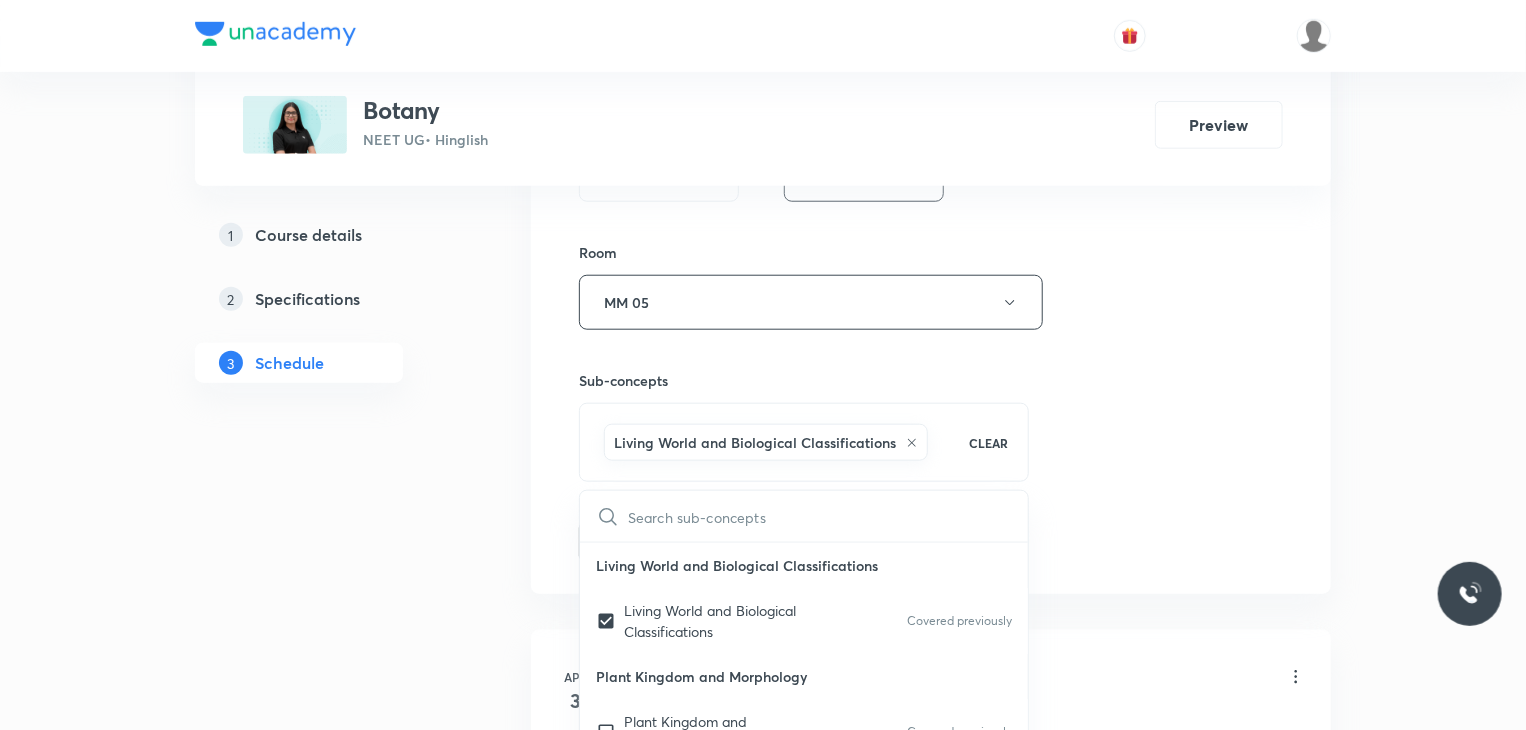 click on "Session  39 Live class Session title 26/99 Cell - The Unit of Life 39 ​ Schedule for Jul 11, 2025, 12:40 PM ​ Duration (in minutes) 80 ​   Session type Online Offline Room MM 05 Sub-concepts Living World and Biological Classifications  CLEAR ​ Living World and Biological Classifications  Living World and Biological Classifications  Covered previously Plant Kingdom and  Morphology Plant Kingdom and  Morphology Covered previously Principle of Inheritance &  Variation Principle of Inheritance &  Variation Molecular Basis of Inheritance, Molecular Basis of Inheritance Anatomy of Flowering Plants, Photosynthesis, Anatomy of Flowering Plants, Photosynthesis, Respiration, Plant Growth & Development Respiration, Plant Growth & Development Biological Classification, Plant Kingdom, Morphology of Flowering Plants Biological Classification, Plant Kingdom, Morphology of Flowering Plants Organism & Populations,Ecosystem, Biodiversity & Conservation Organism & Populations, Ecosystem, Biodiversity & Conservation Add" at bounding box center [931, 81] 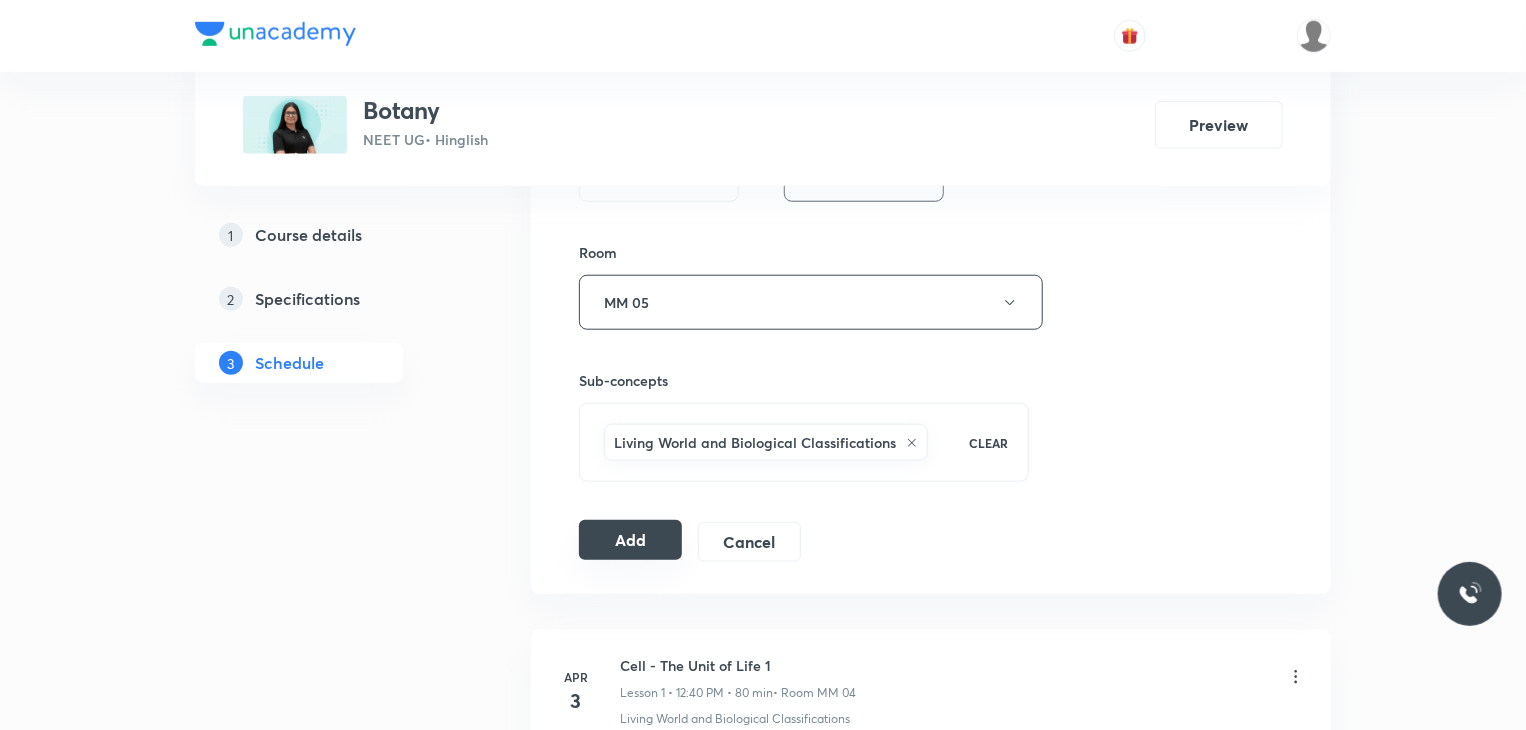 click on "Add" at bounding box center (630, 540) 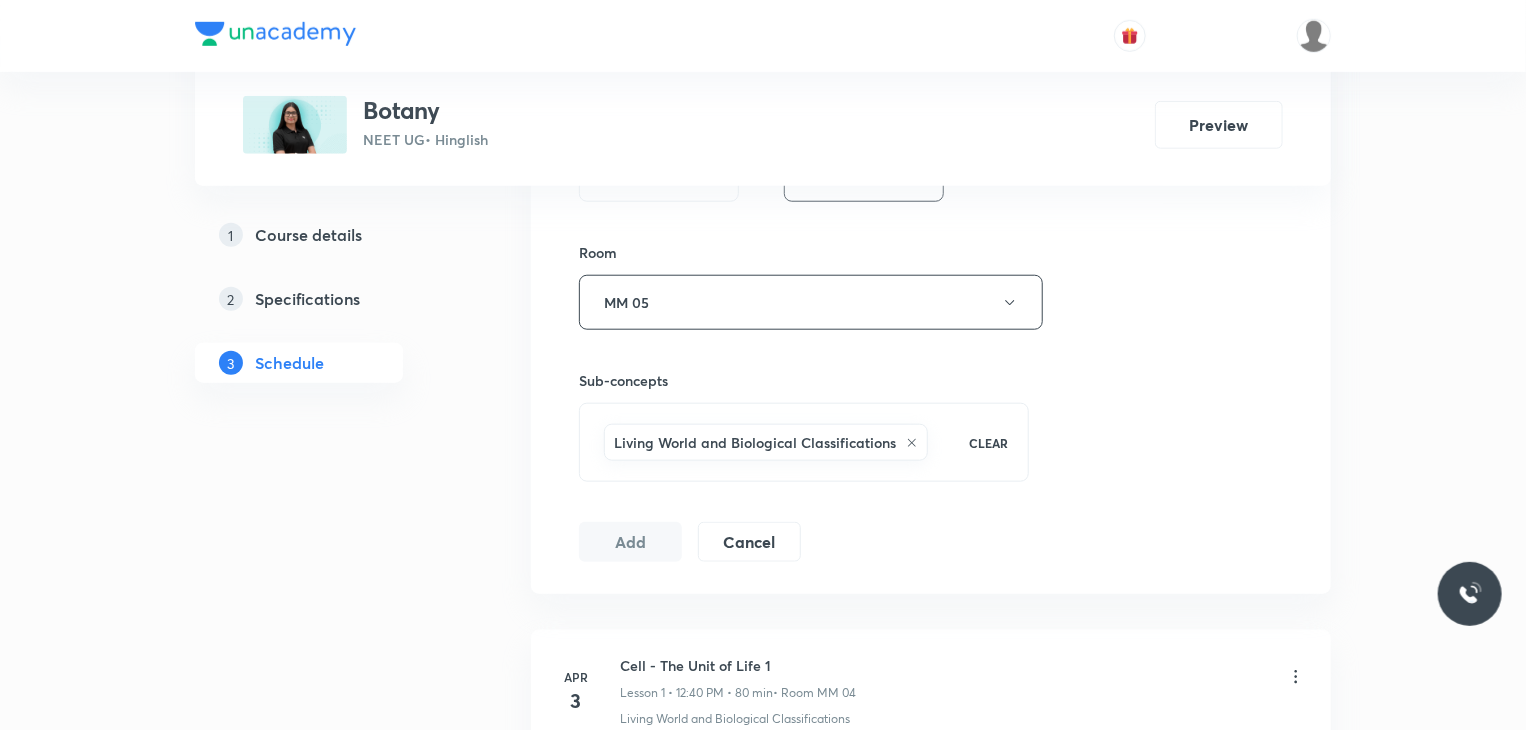 scroll, scrollTop: 6768, scrollLeft: 0, axis: vertical 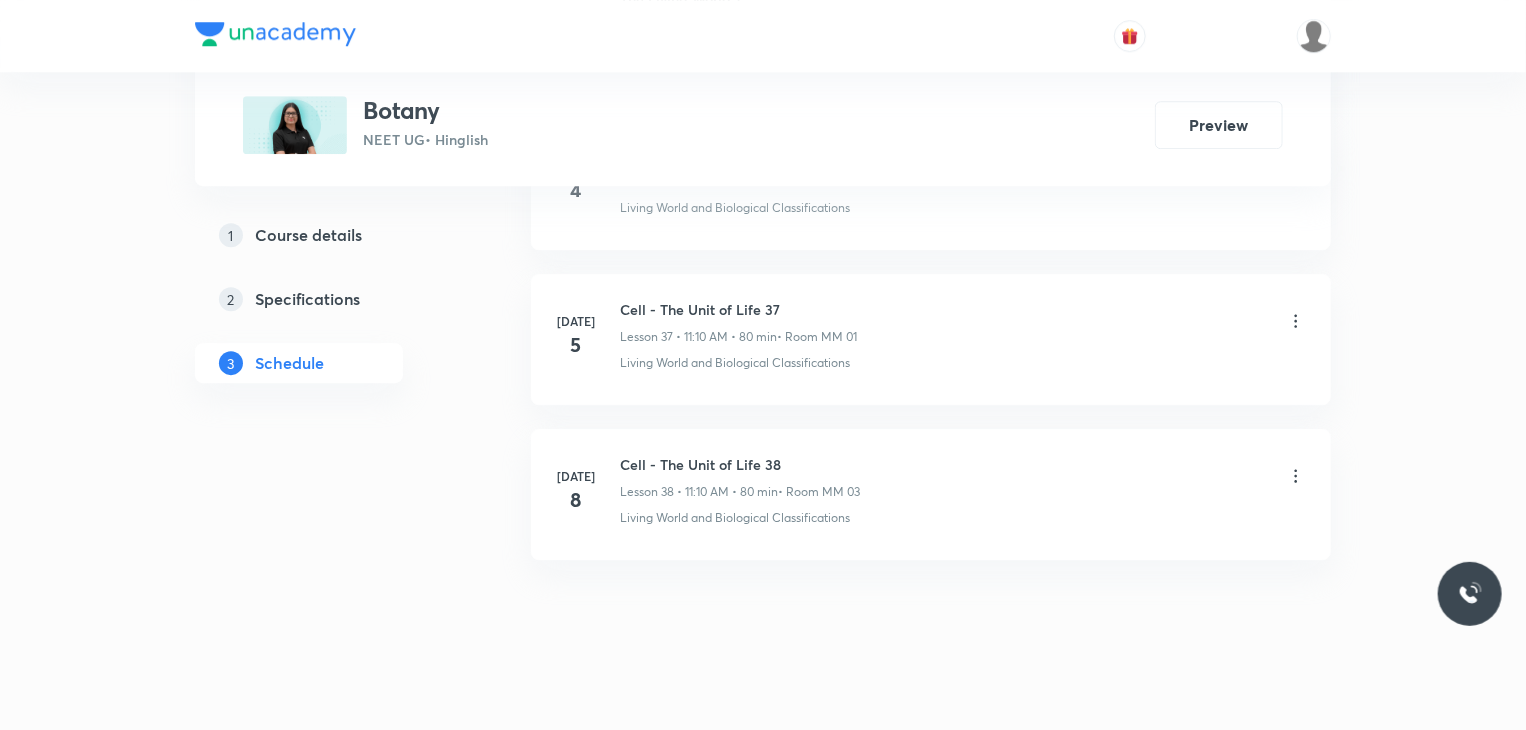 type 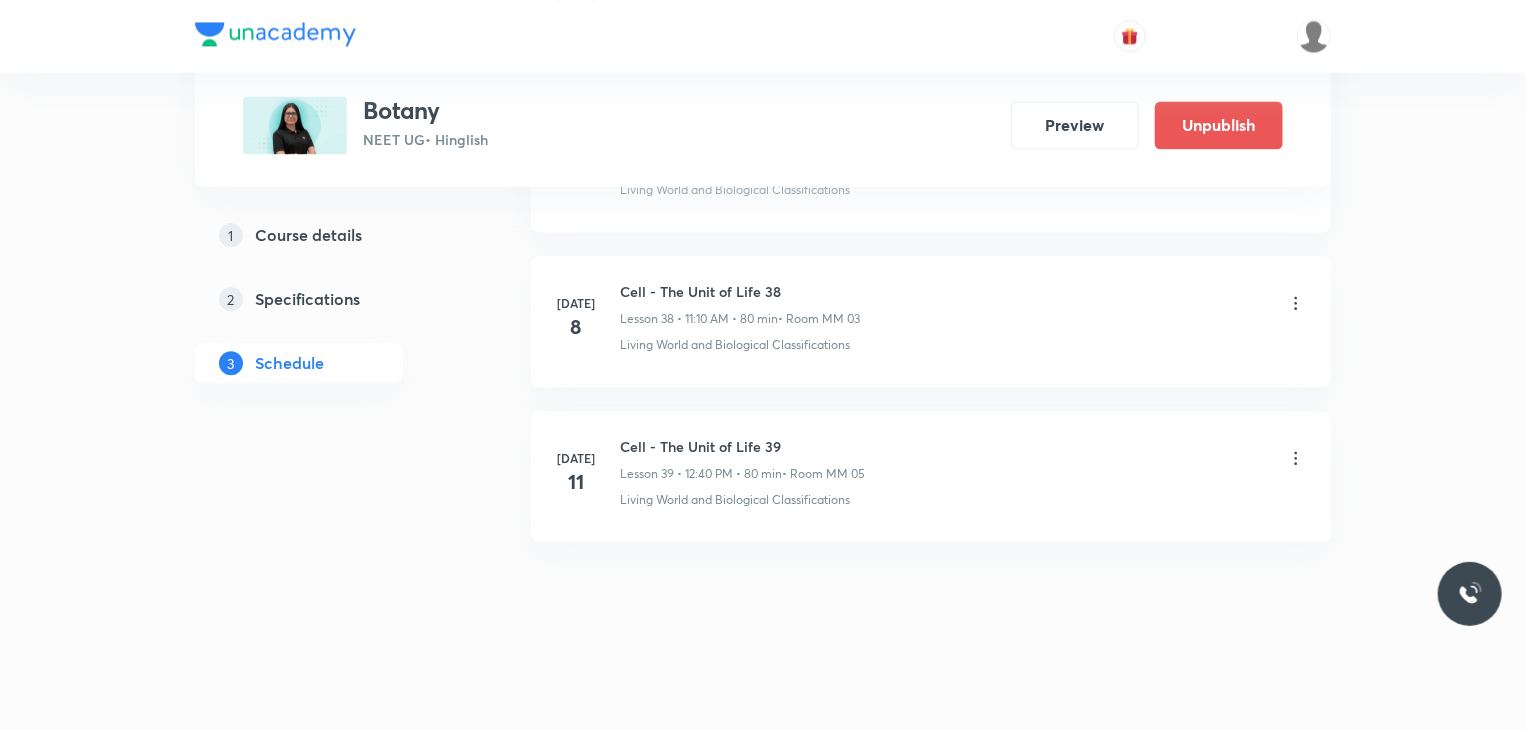 scroll, scrollTop: 5779, scrollLeft: 0, axis: vertical 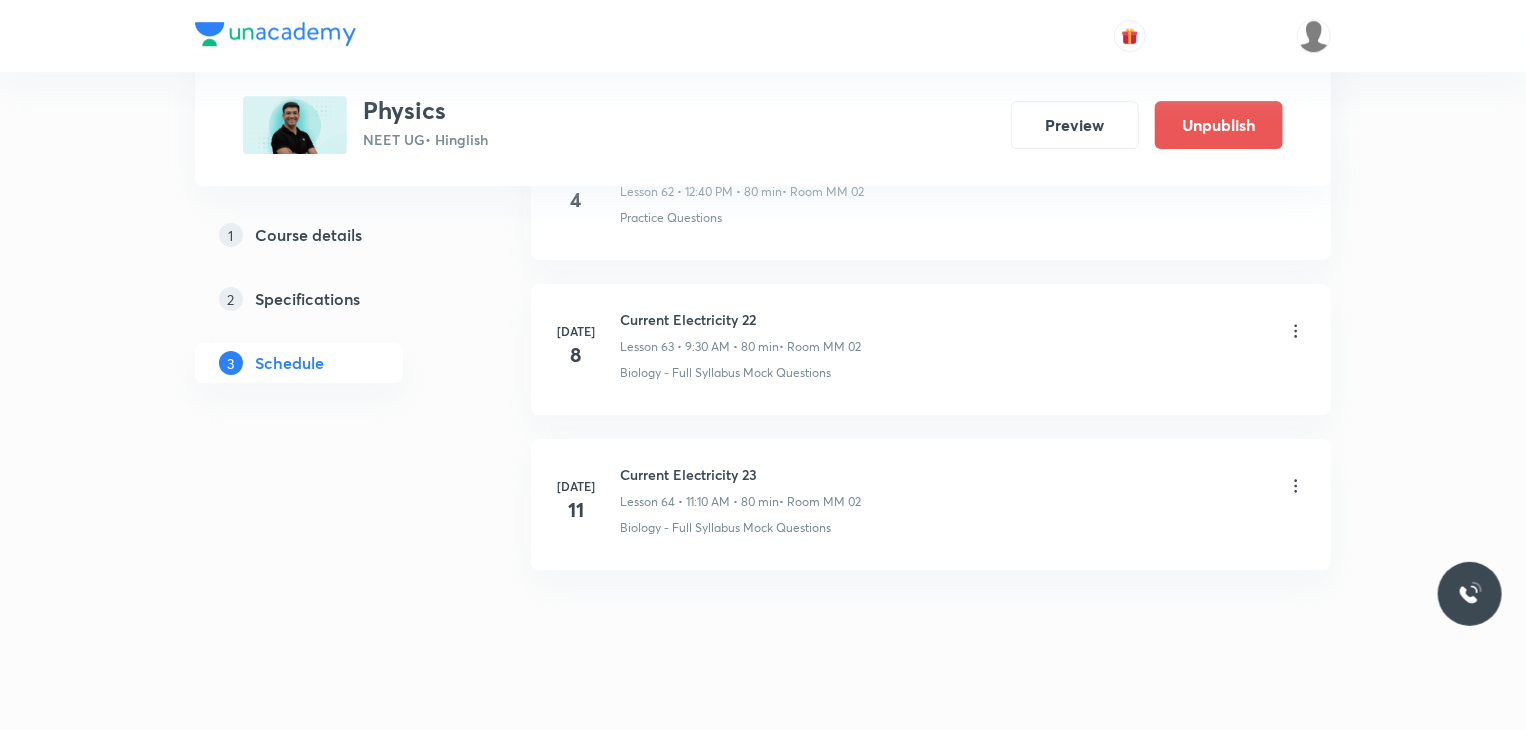 click on "Current Electricity 23" at bounding box center [740, 474] 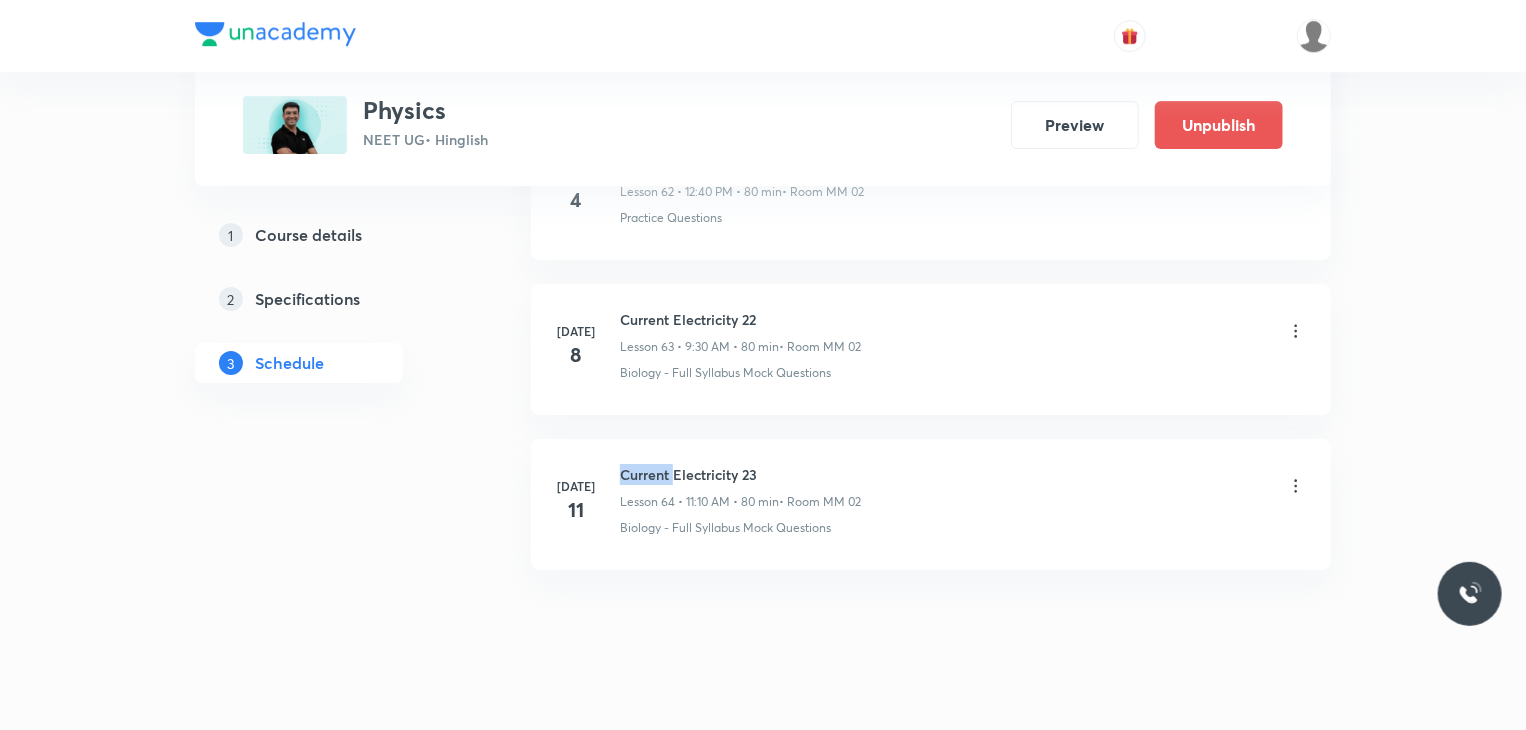 click on "Current Electricity 23" at bounding box center (740, 474) 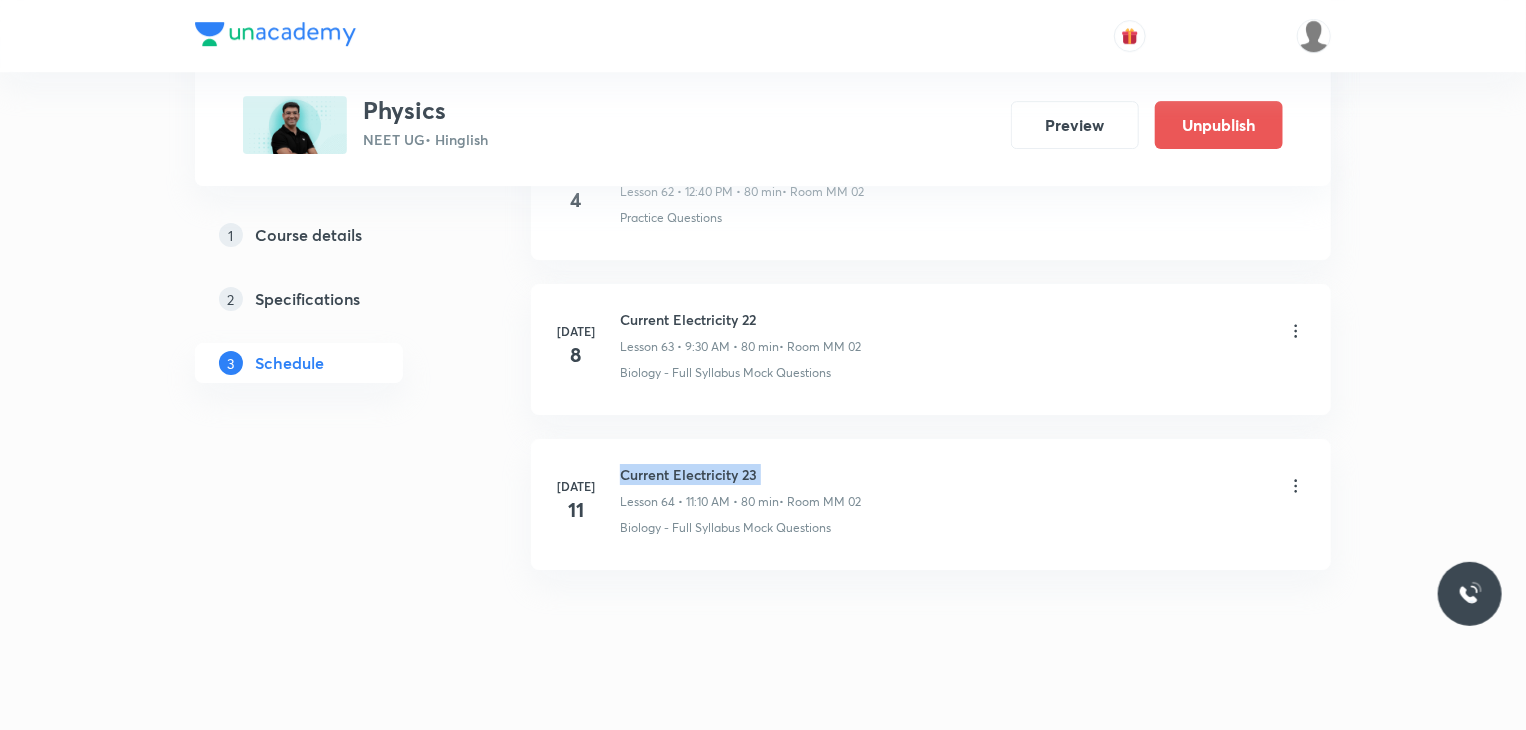 click on "Current Electricity 23" at bounding box center [740, 474] 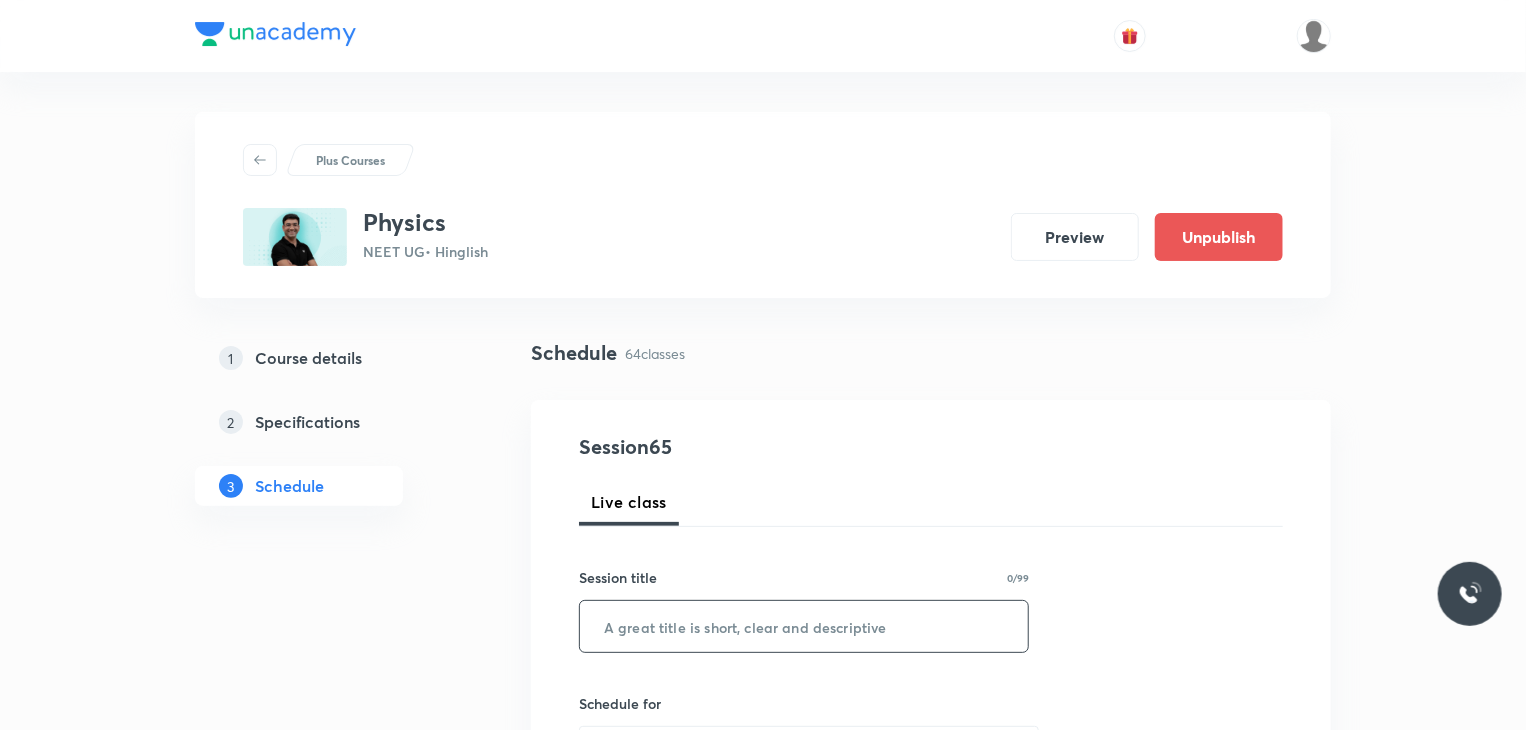 click at bounding box center (804, 626) 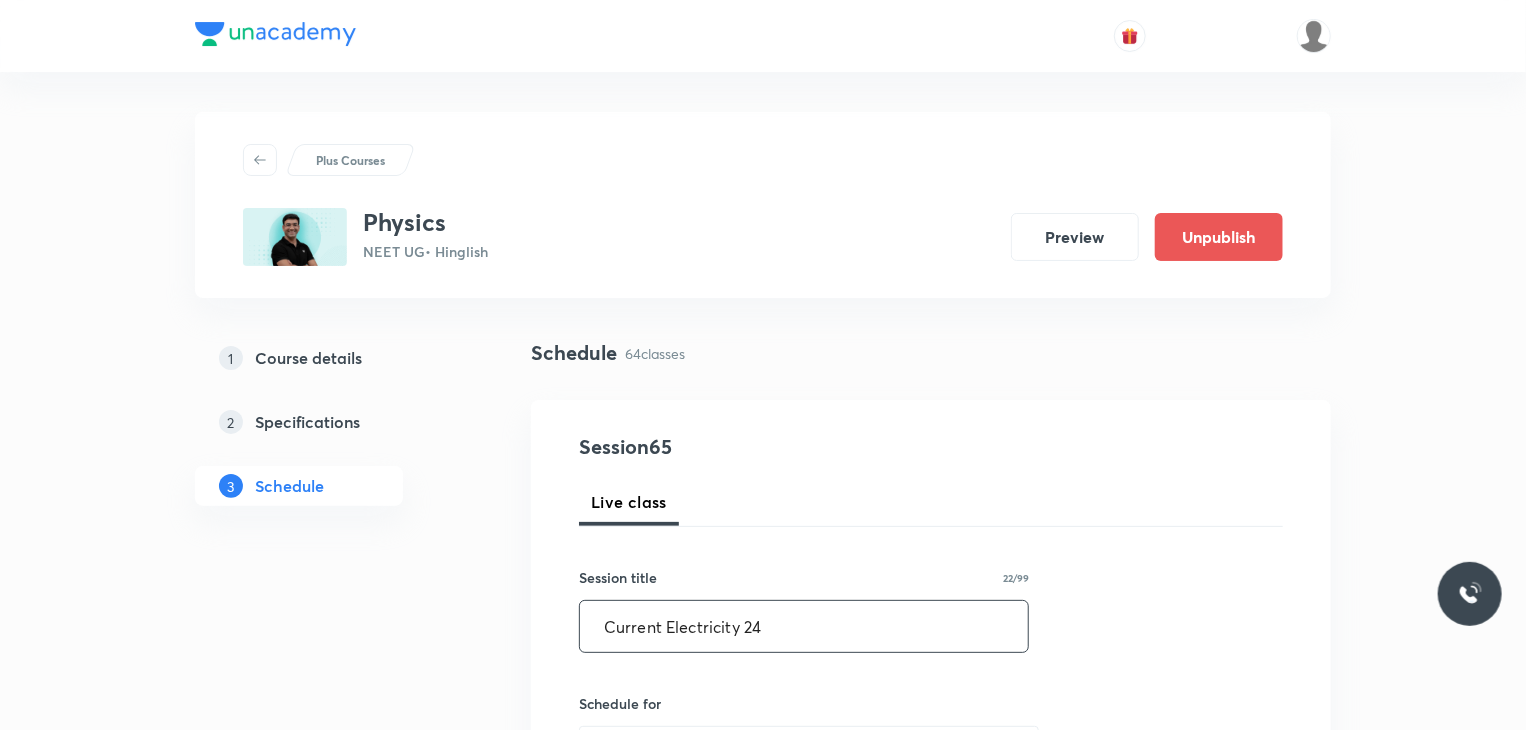 type on "Current Electricity 24" 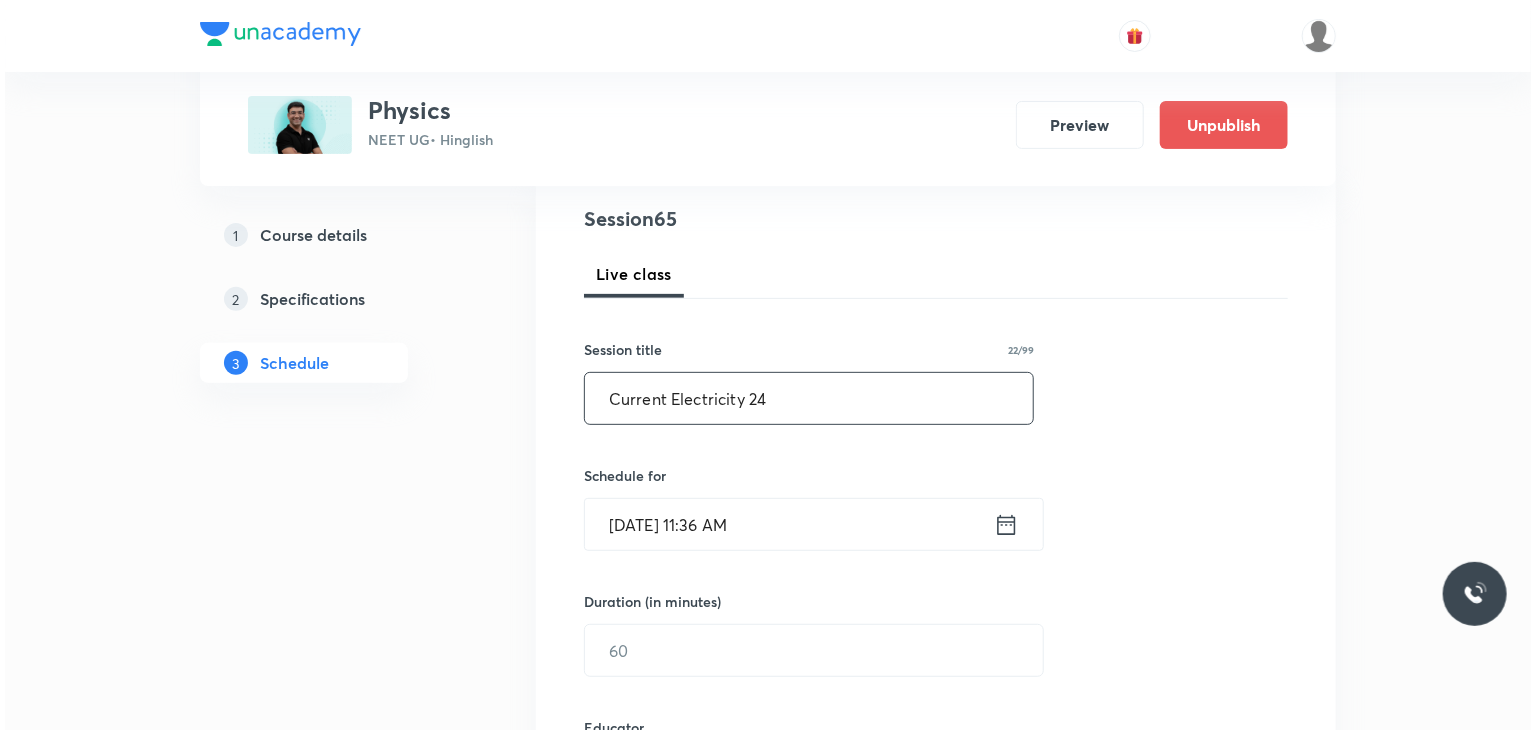 scroll, scrollTop: 238, scrollLeft: 0, axis: vertical 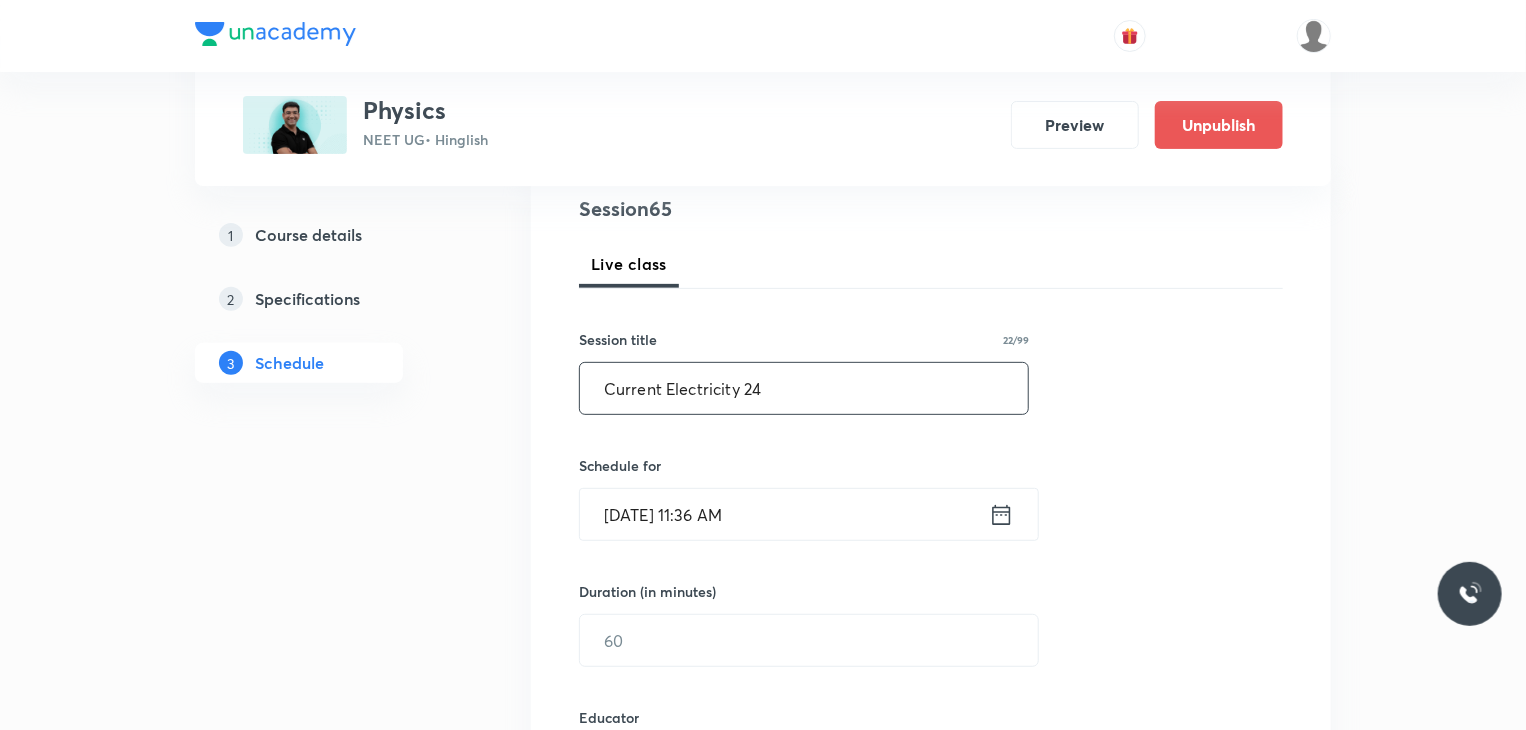 click on "Jul 11, 2025, 11:36 AM" at bounding box center [784, 514] 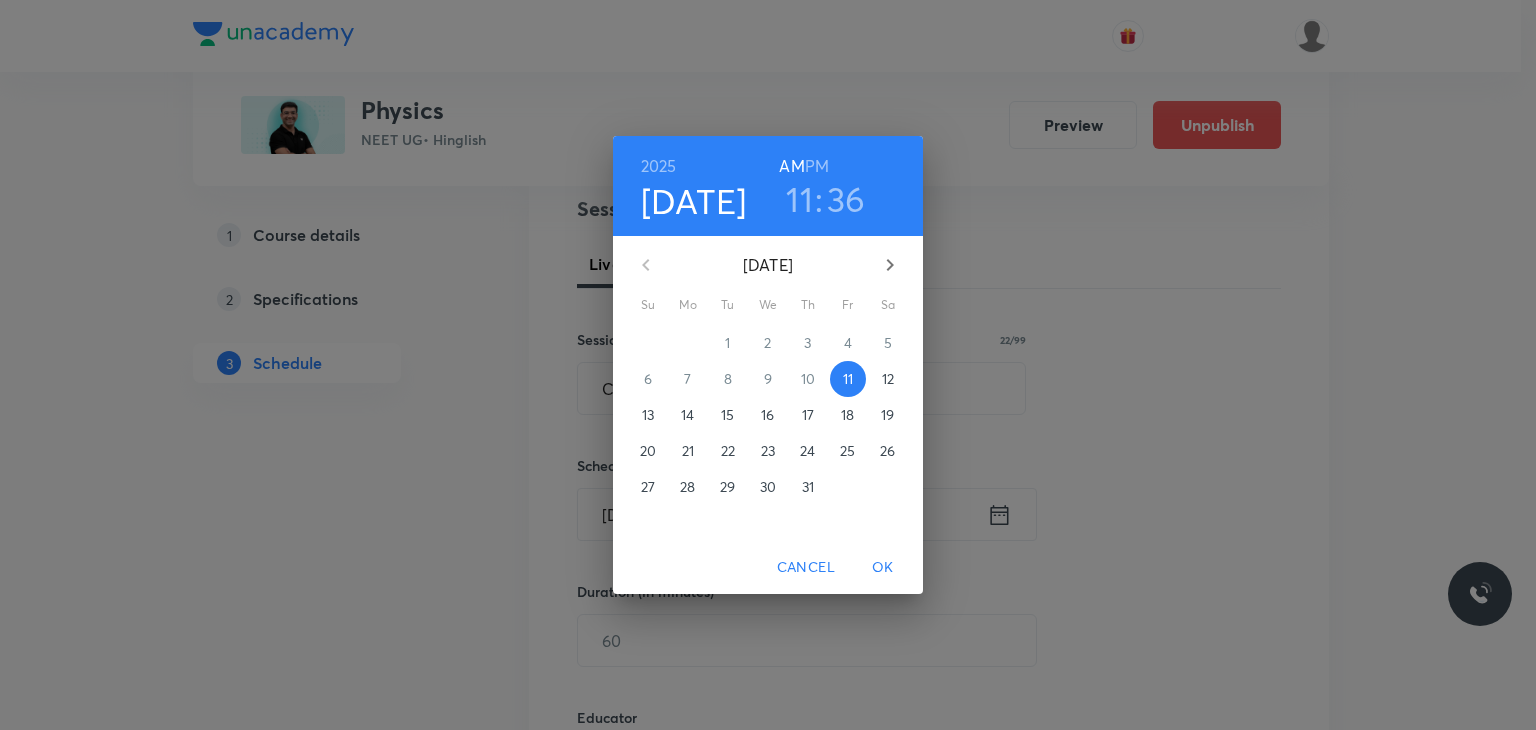 click on "12" at bounding box center (888, 379) 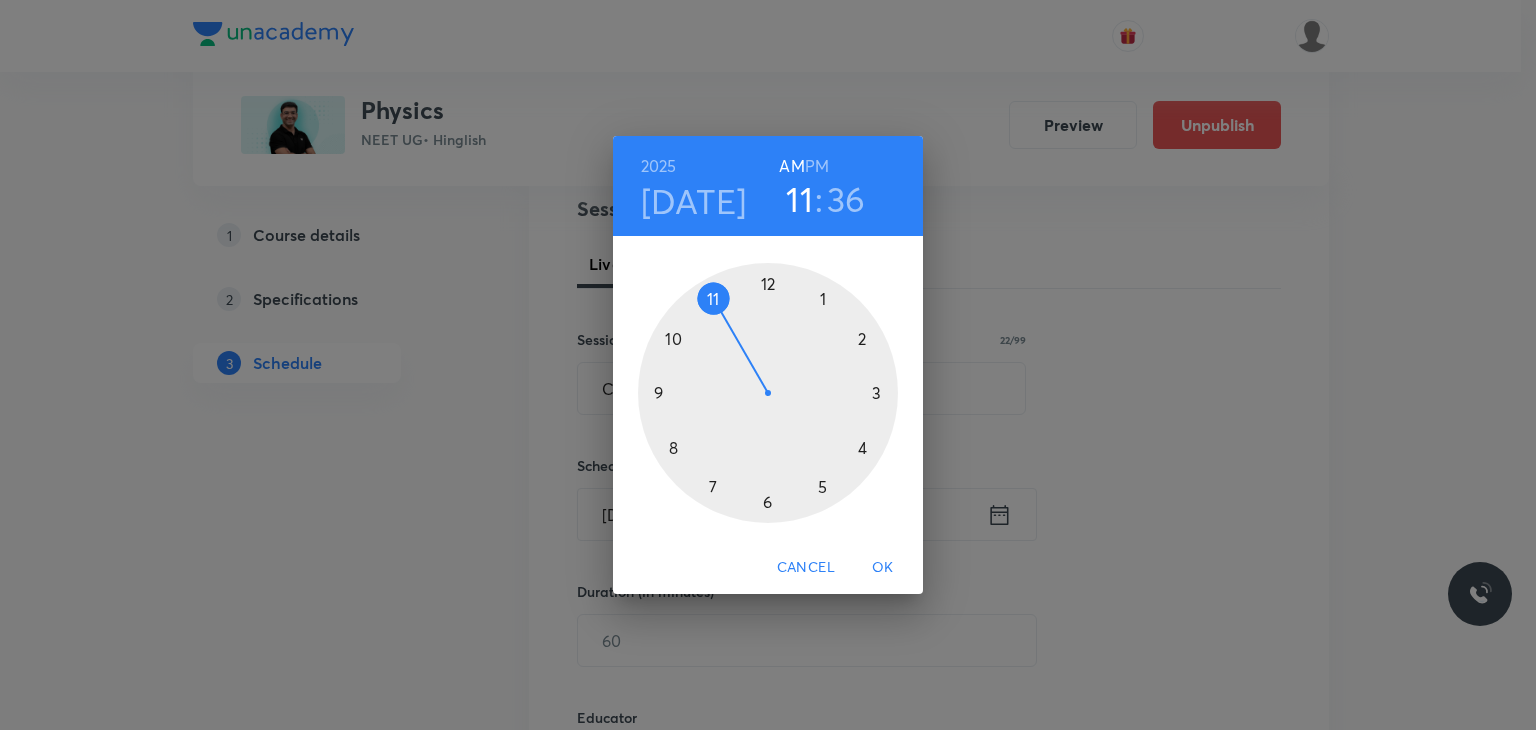 click on "PM" at bounding box center [817, 166] 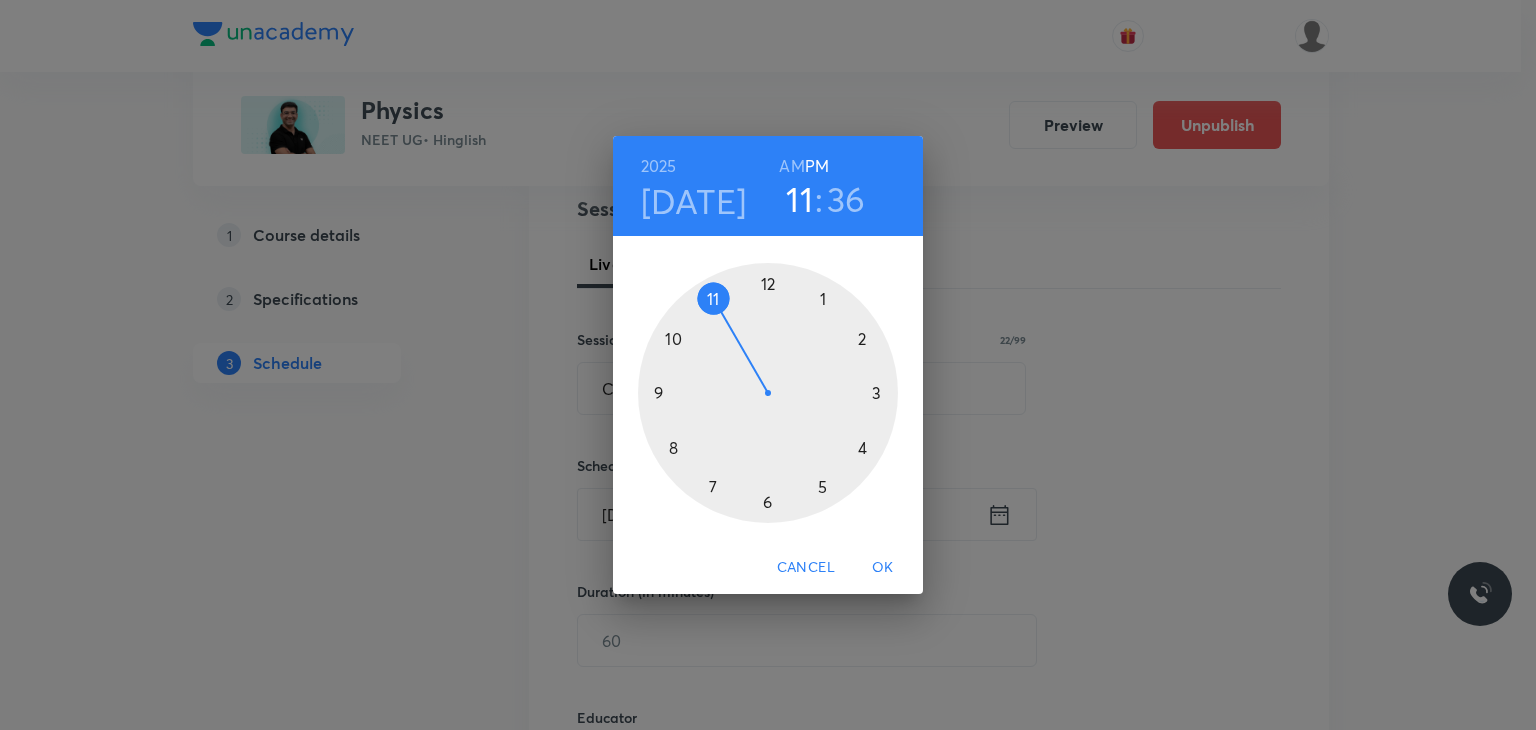 click at bounding box center [768, 393] 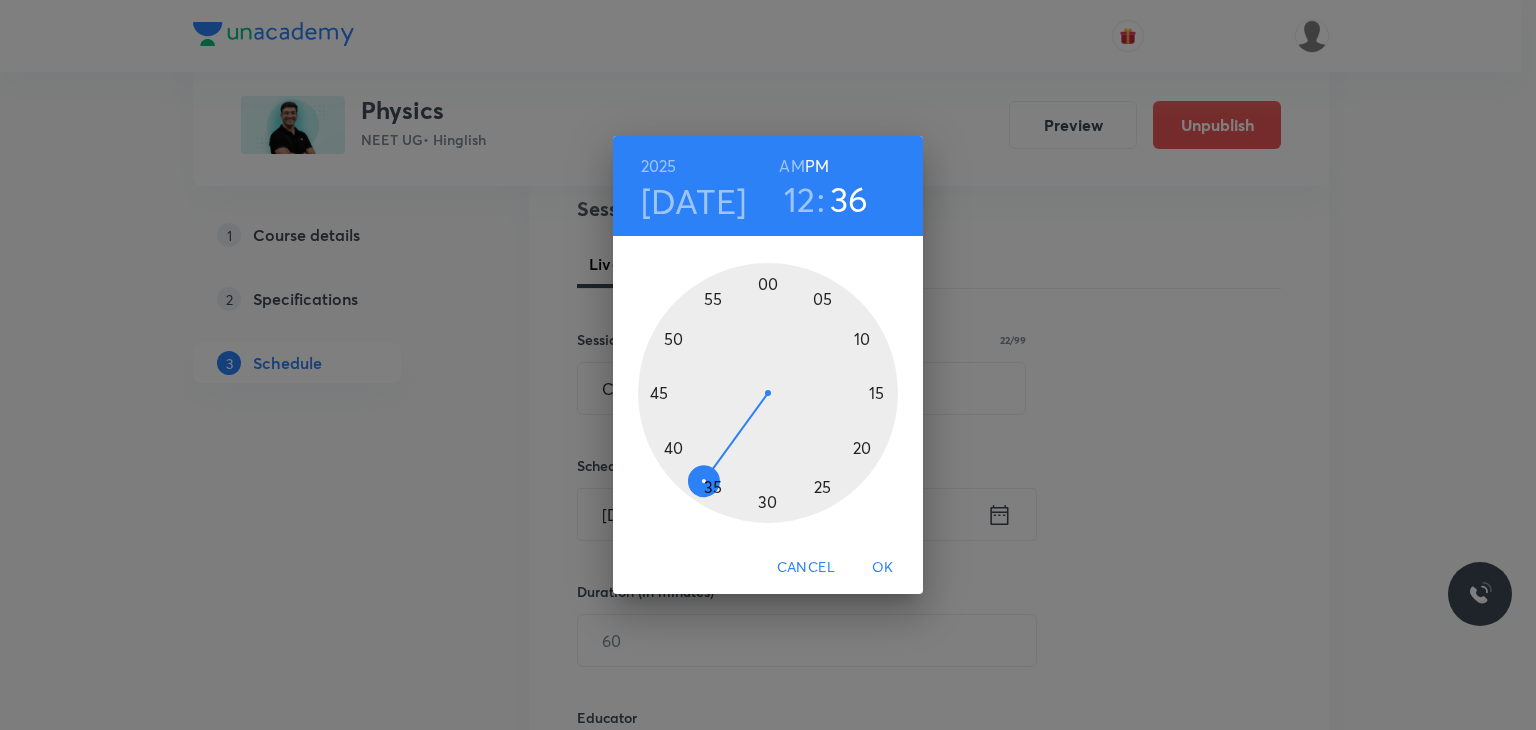 click at bounding box center [768, 393] 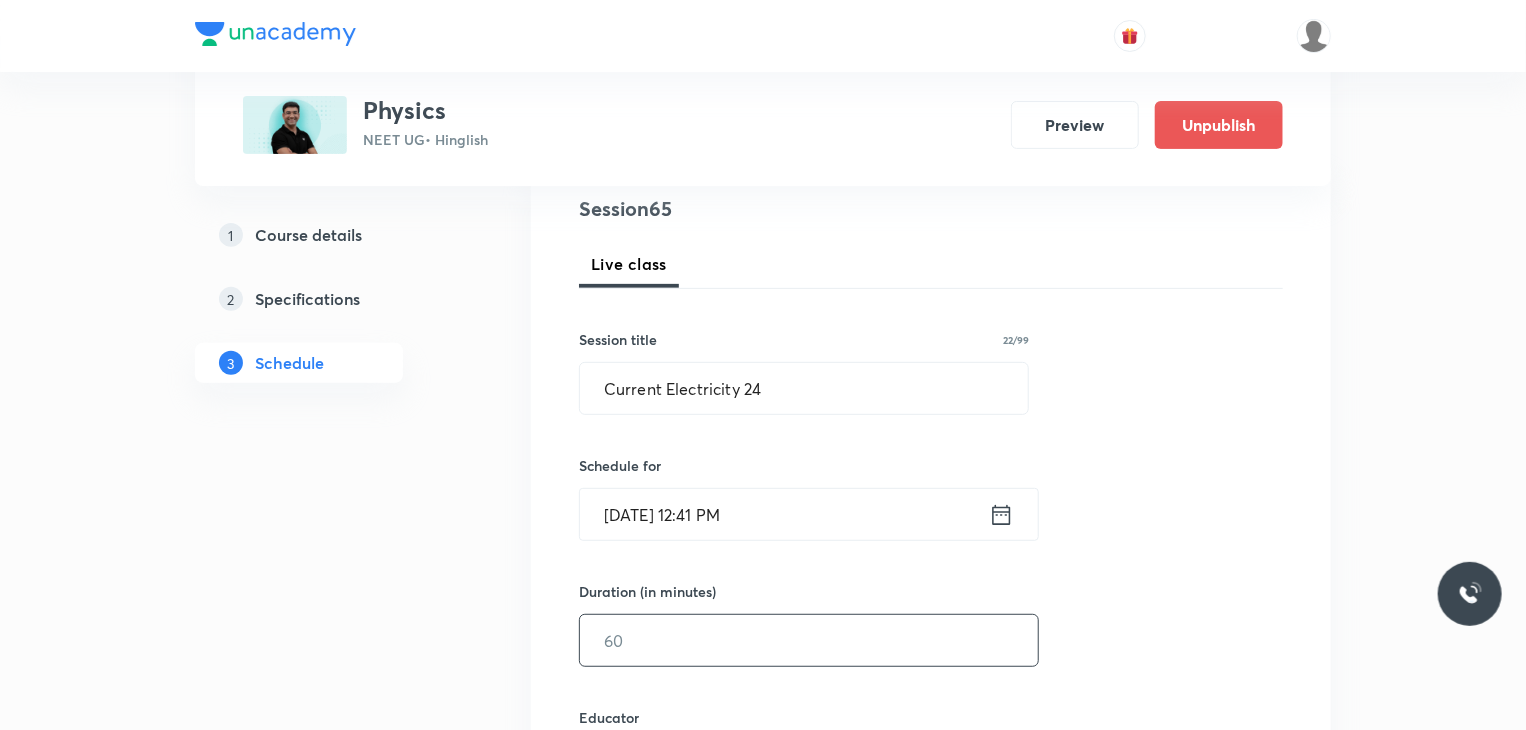 click at bounding box center [809, 640] 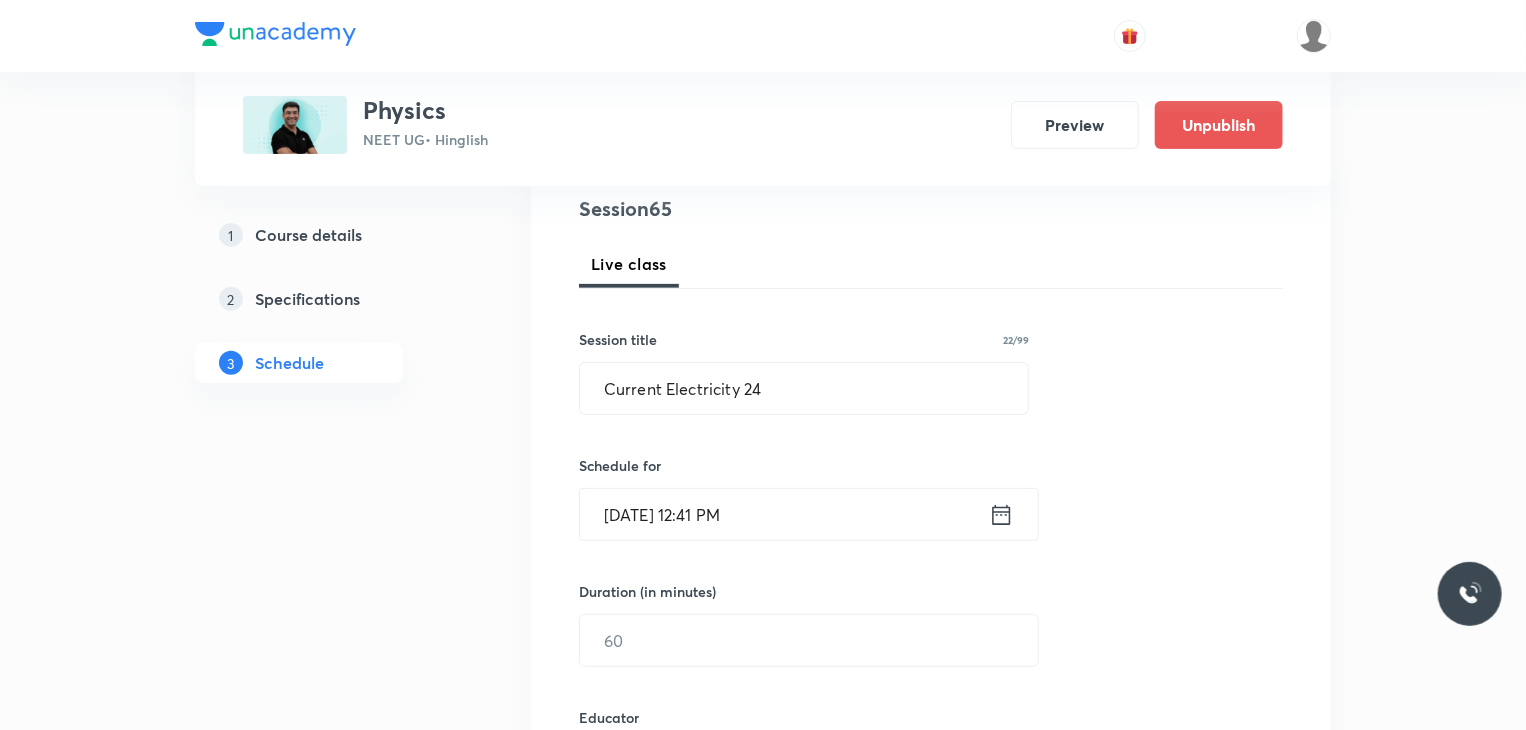 click on "Jul 12, 2025, 12:41 PM" at bounding box center (784, 514) 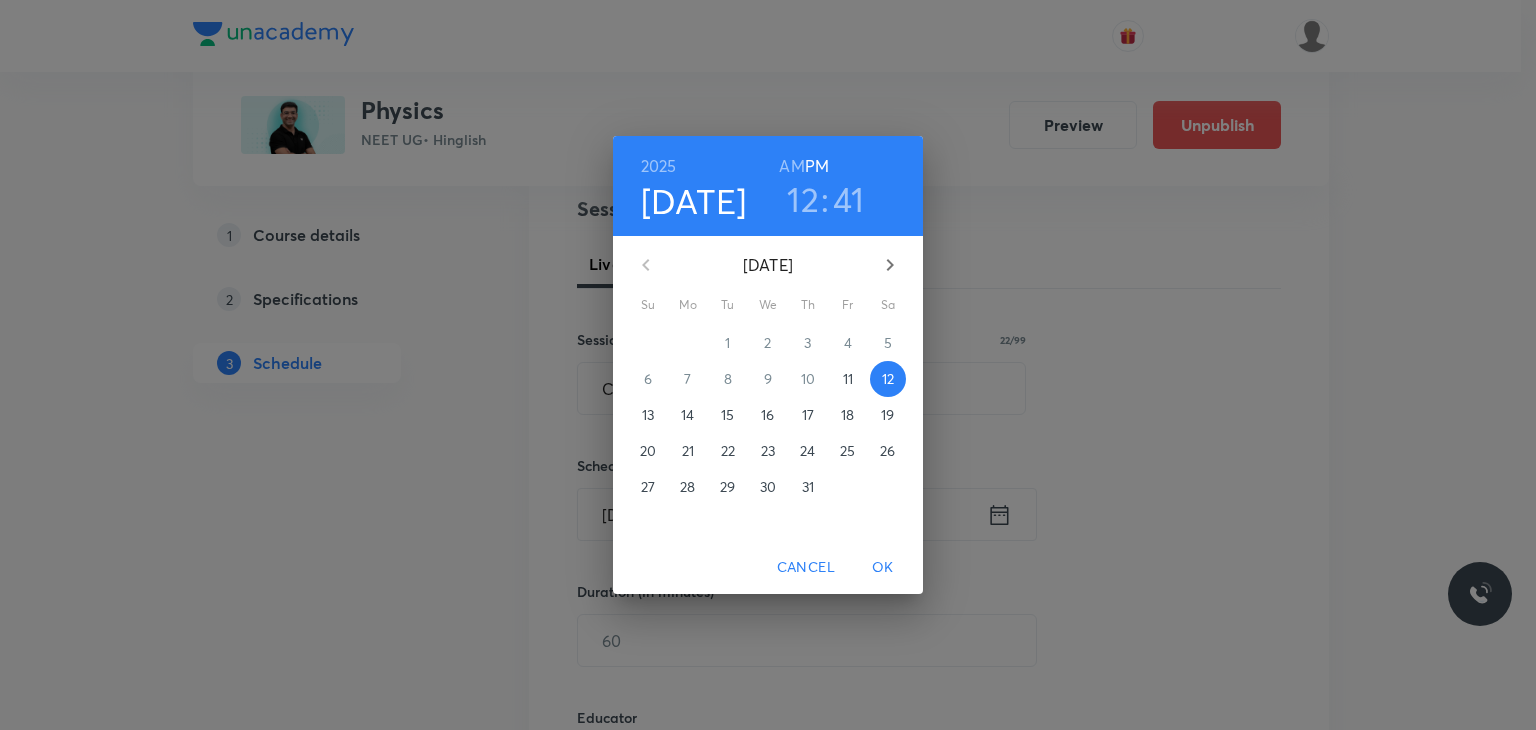 click on "12" at bounding box center (803, 199) 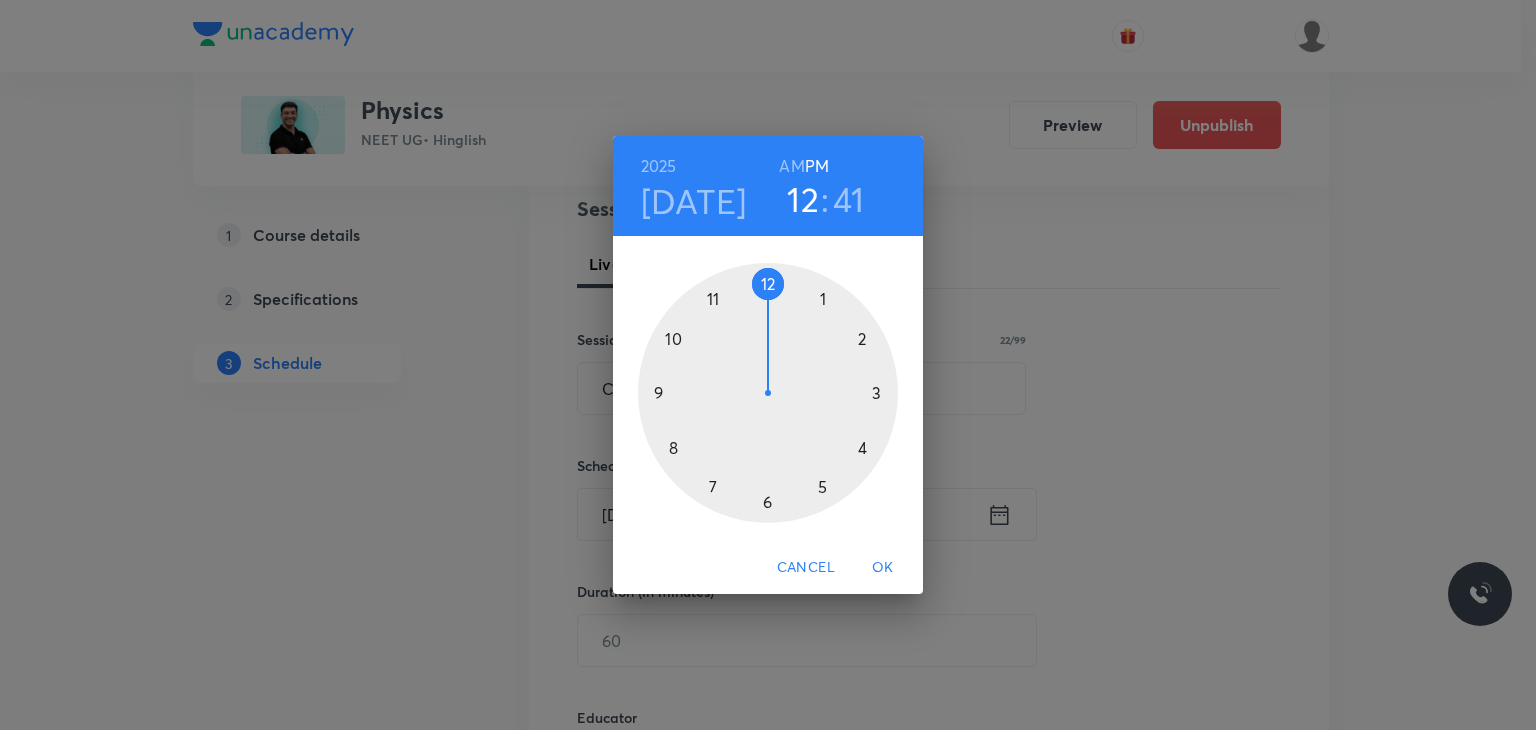click on "[DATE]" at bounding box center (694, 201) 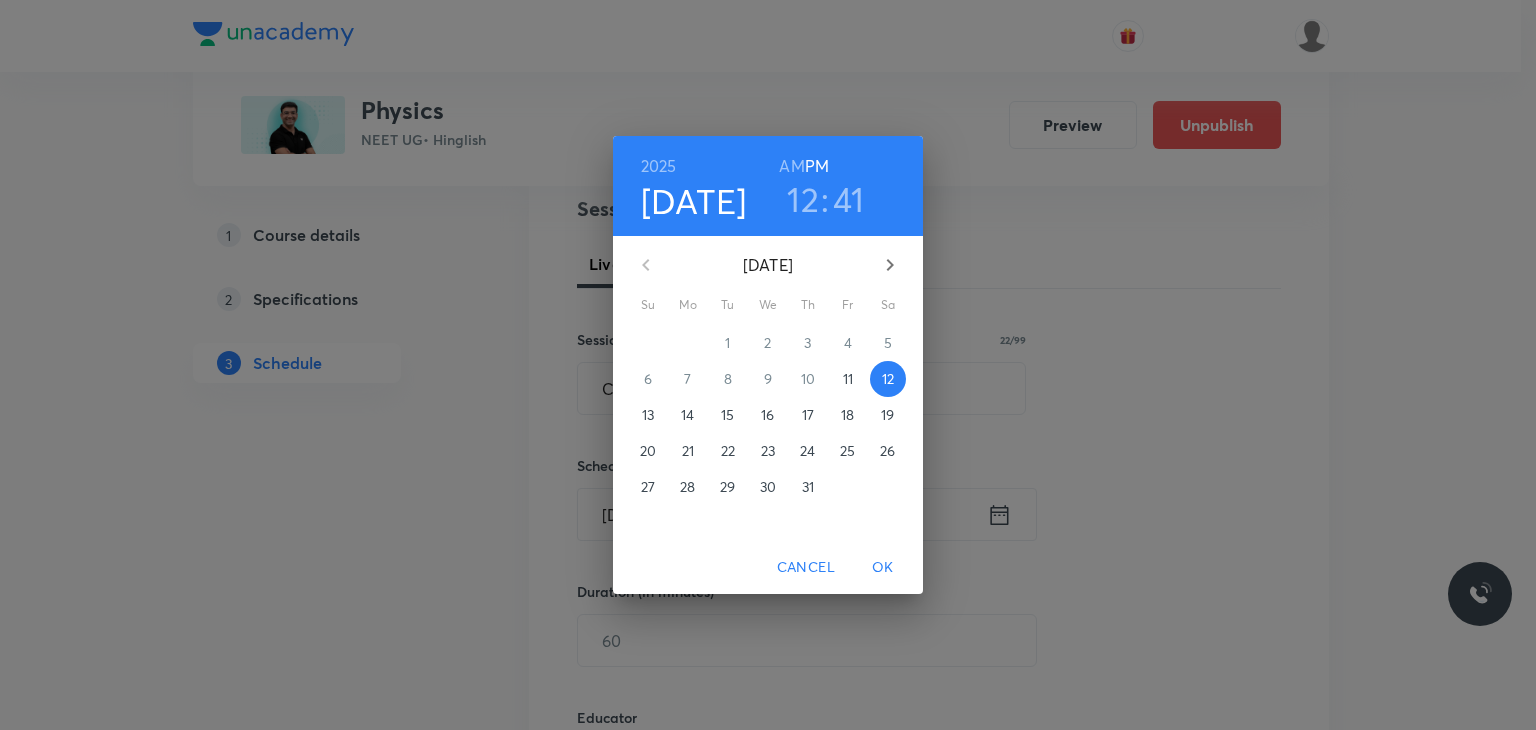 click on "11" at bounding box center (848, 379) 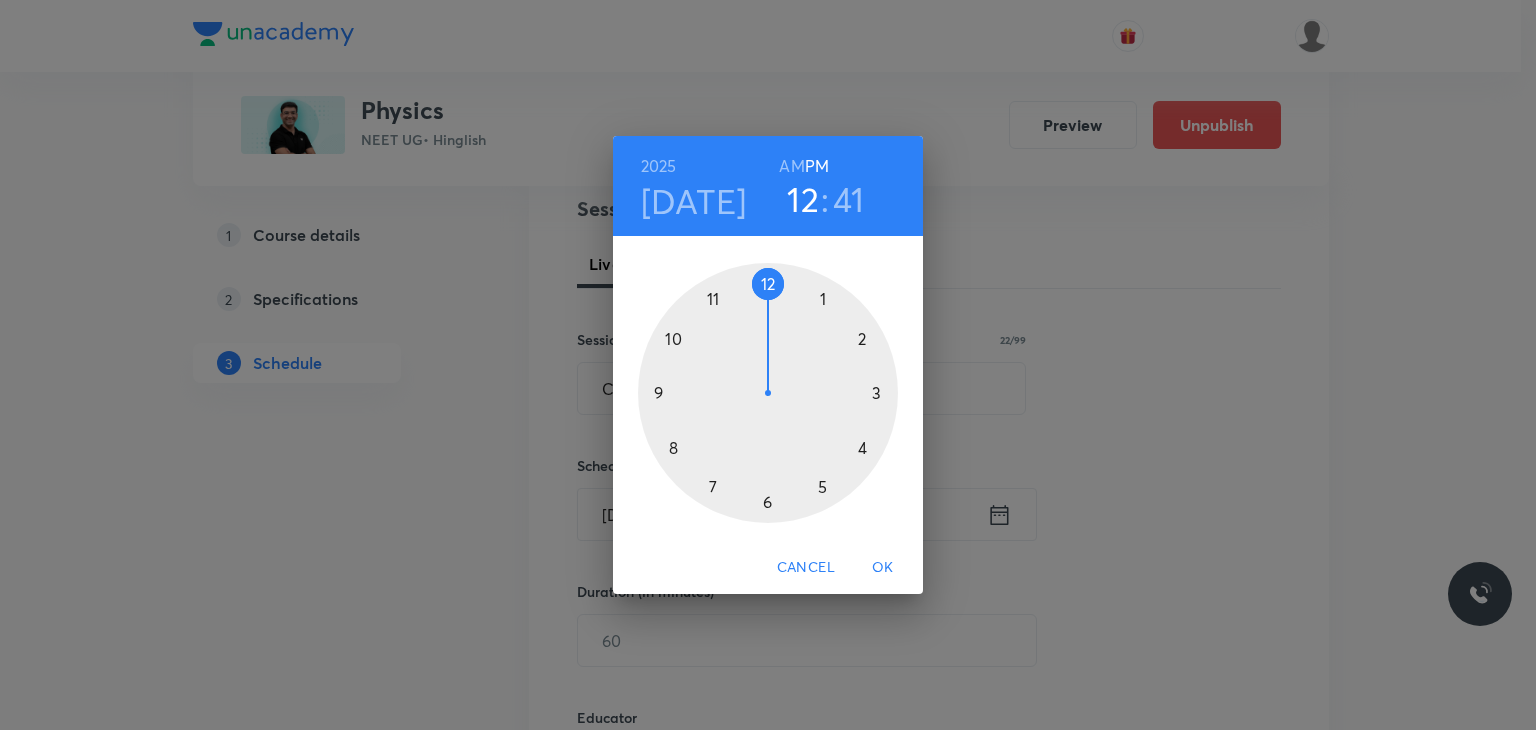 click on "OK" at bounding box center [883, 567] 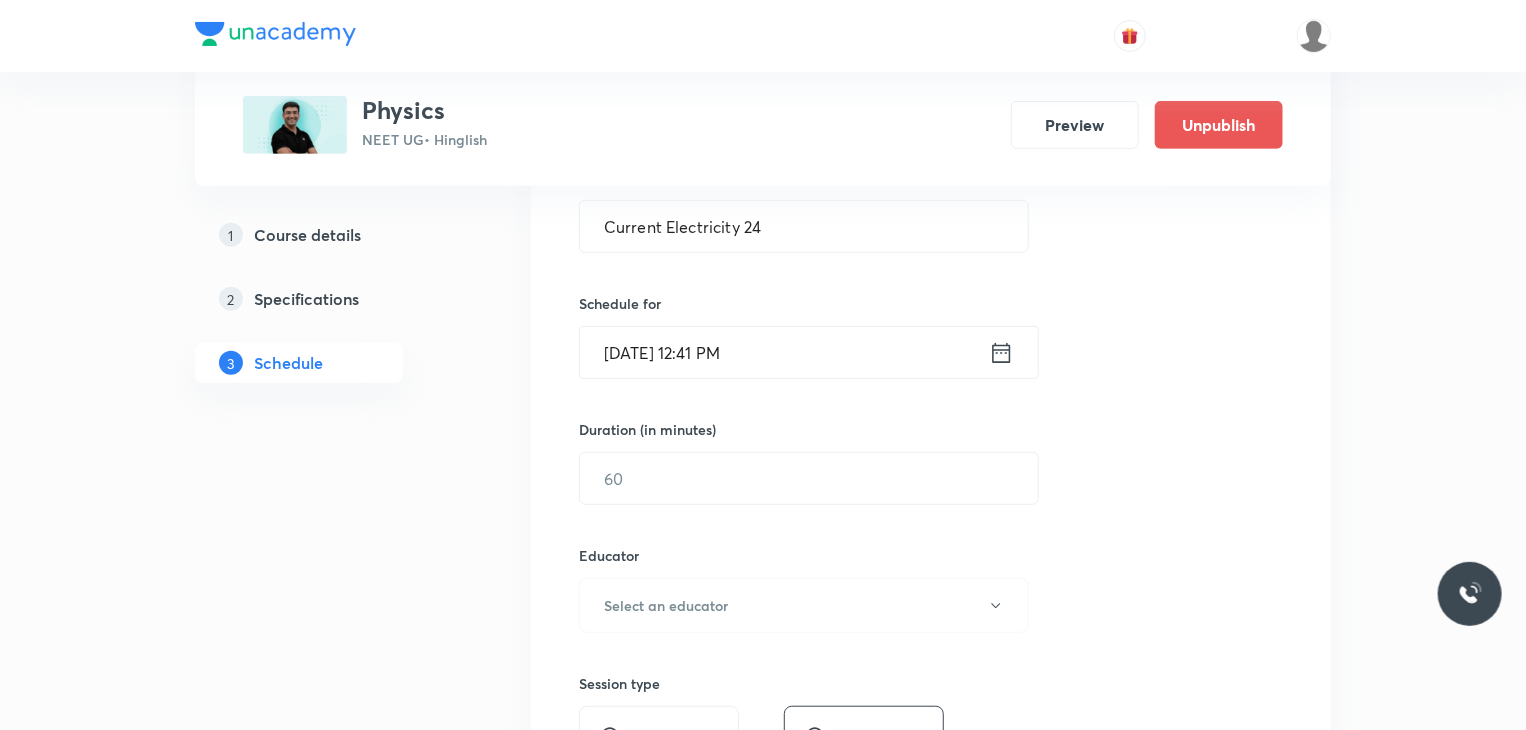 scroll, scrollTop: 402, scrollLeft: 0, axis: vertical 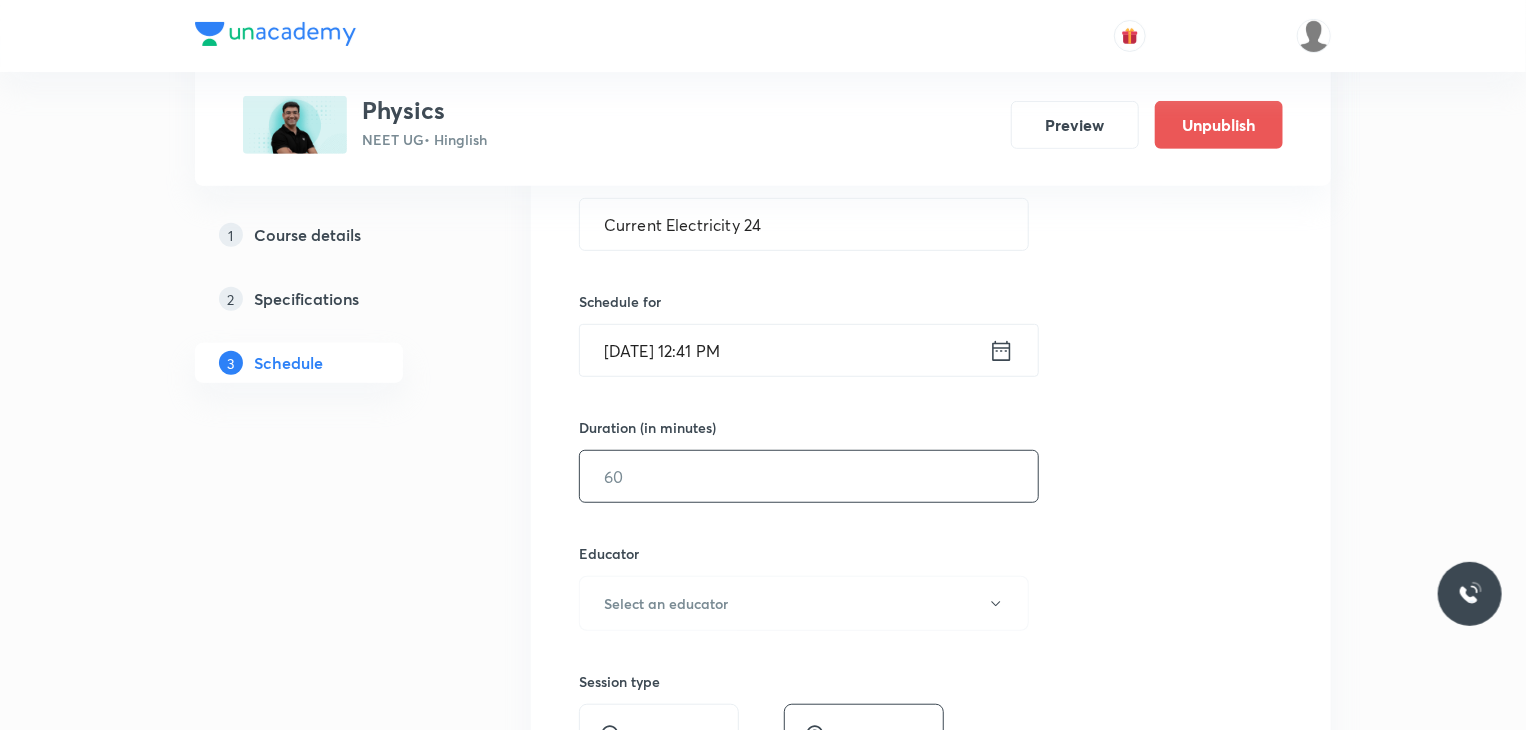 click at bounding box center [809, 476] 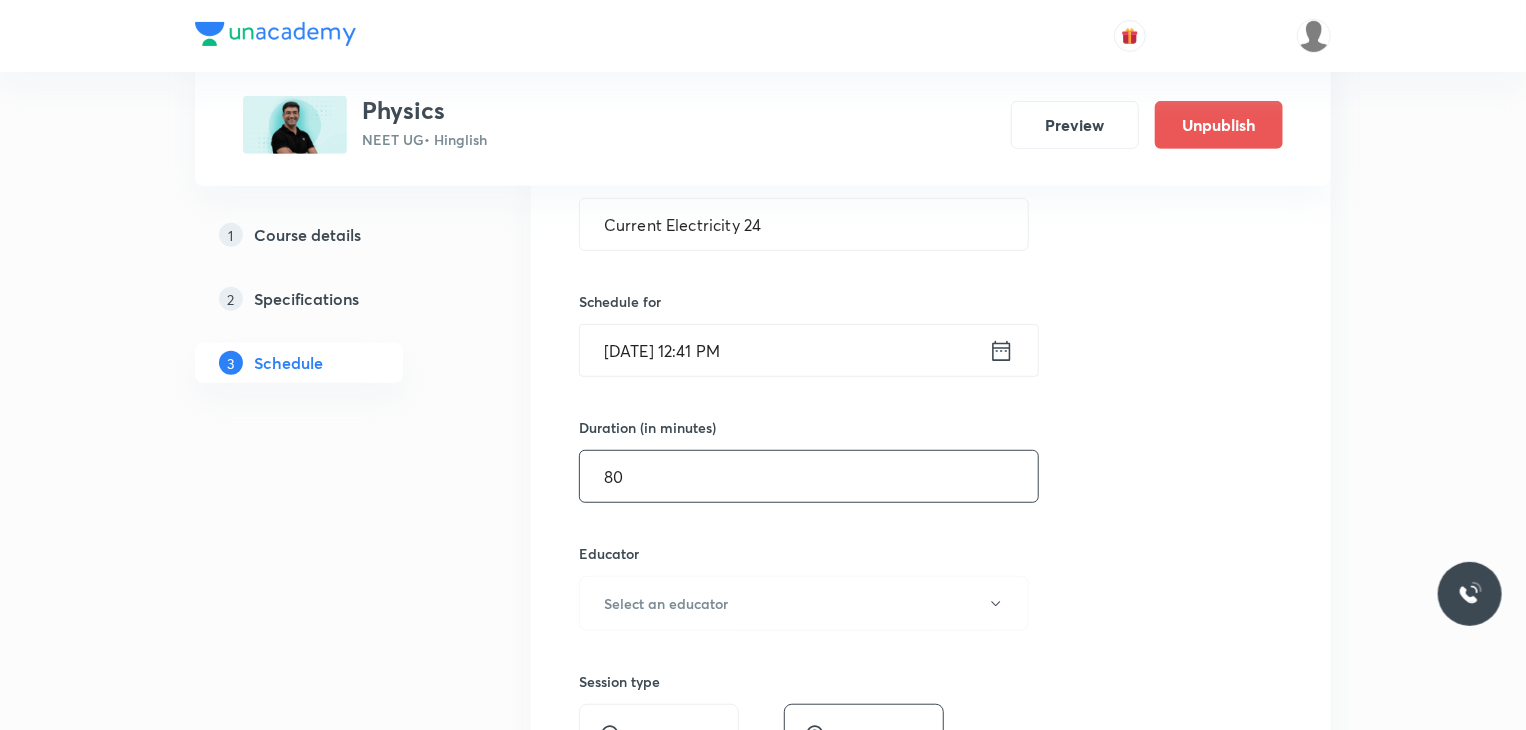 type on "80" 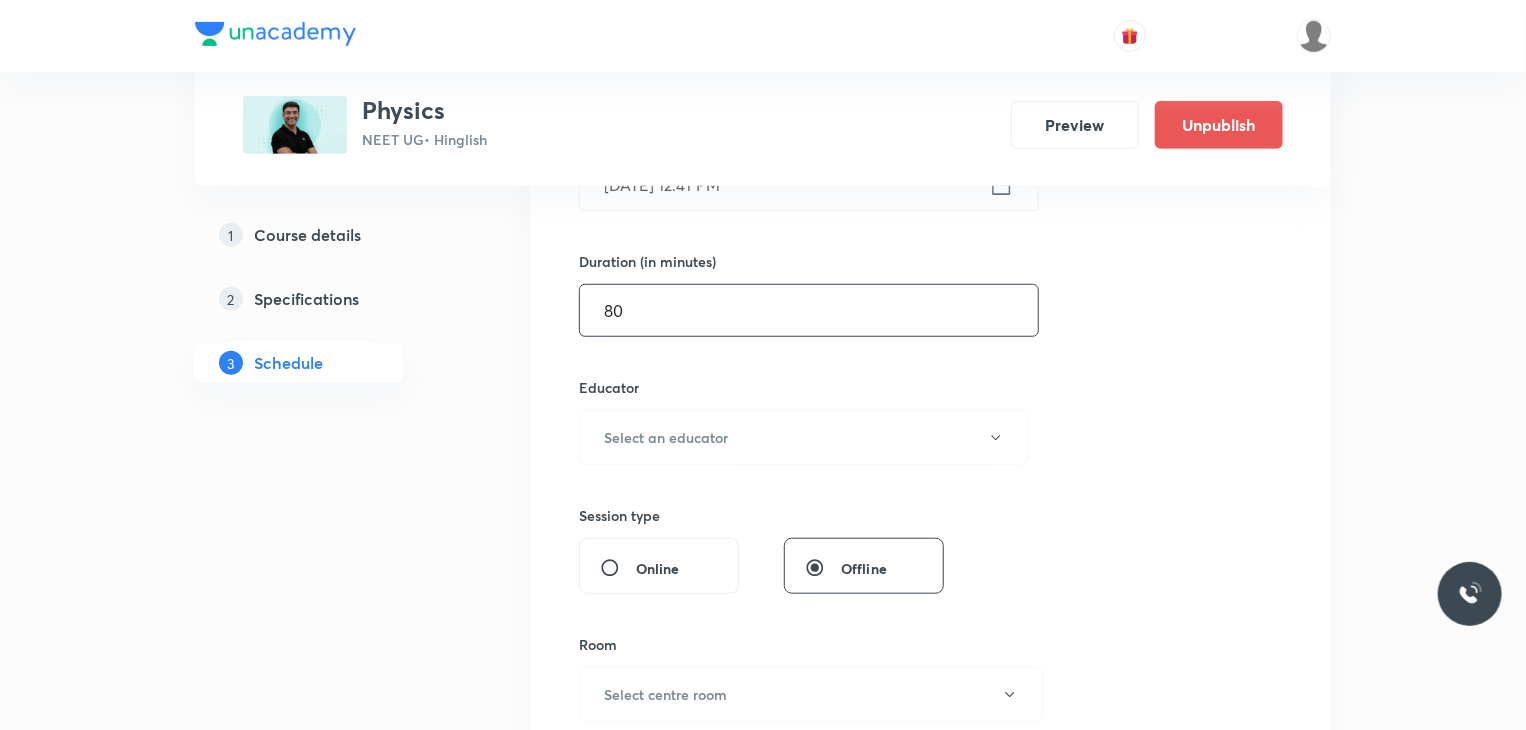 scroll, scrollTop: 570, scrollLeft: 0, axis: vertical 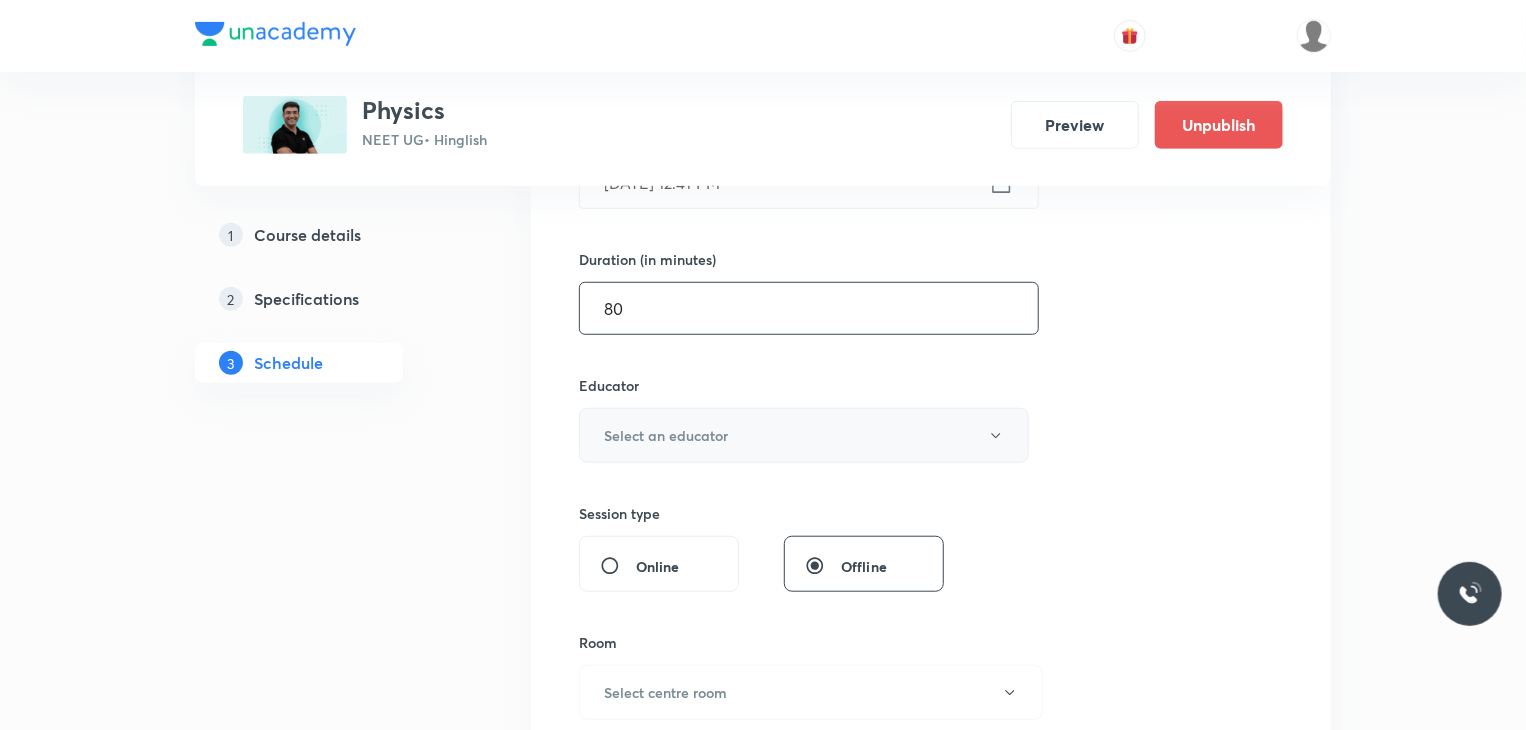 click on "Select an educator" at bounding box center [666, 435] 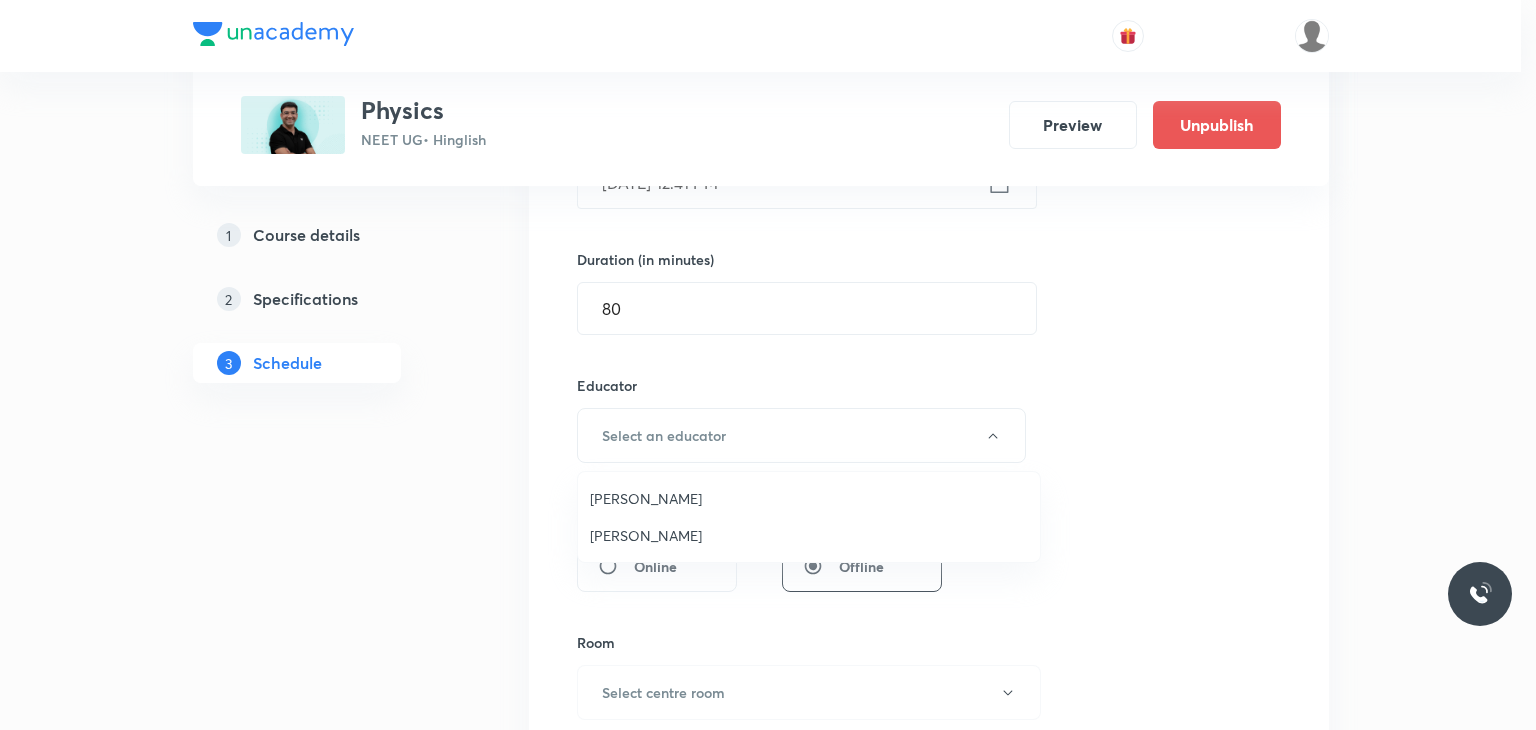click on "Mahendra Singh" at bounding box center (809, 535) 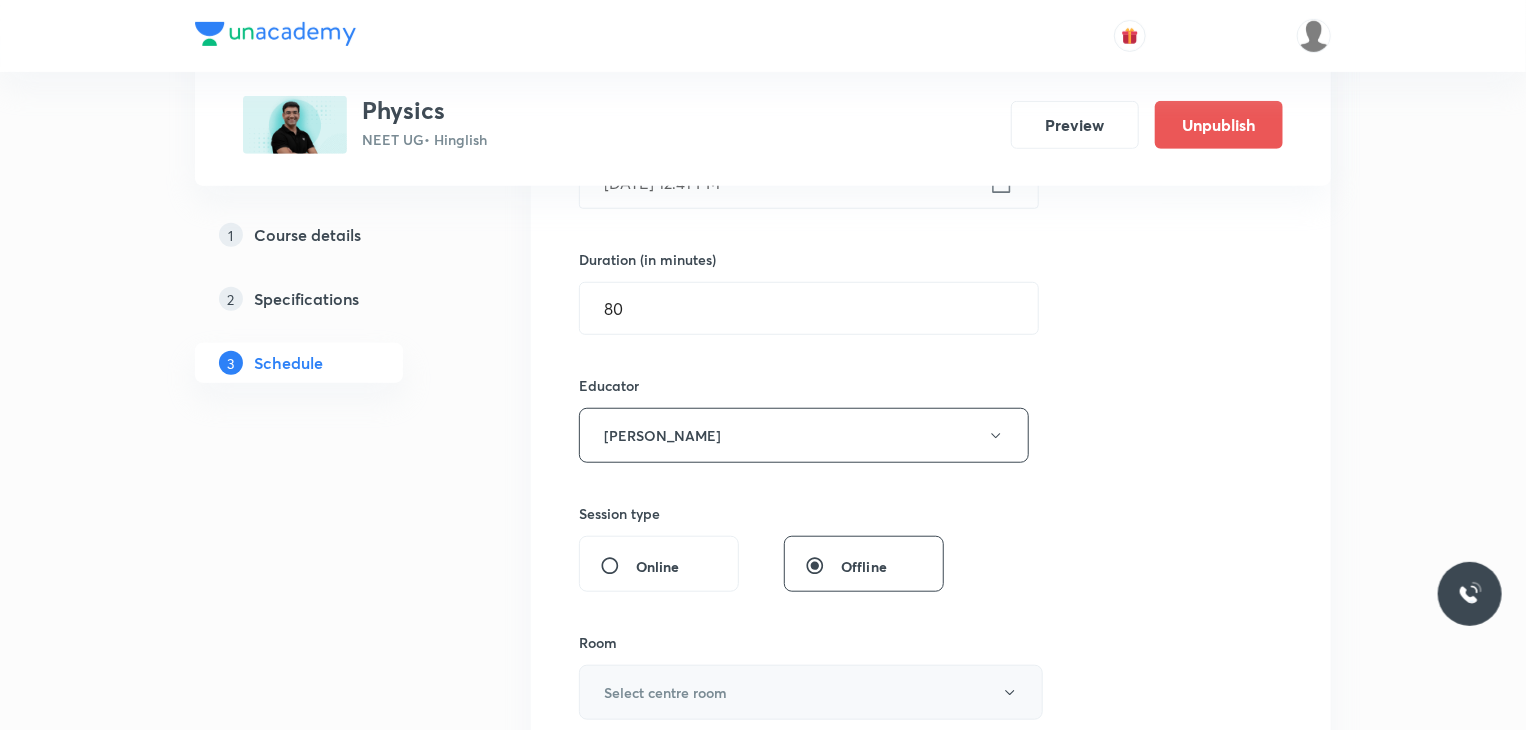 click on "Select centre room" at bounding box center (811, 692) 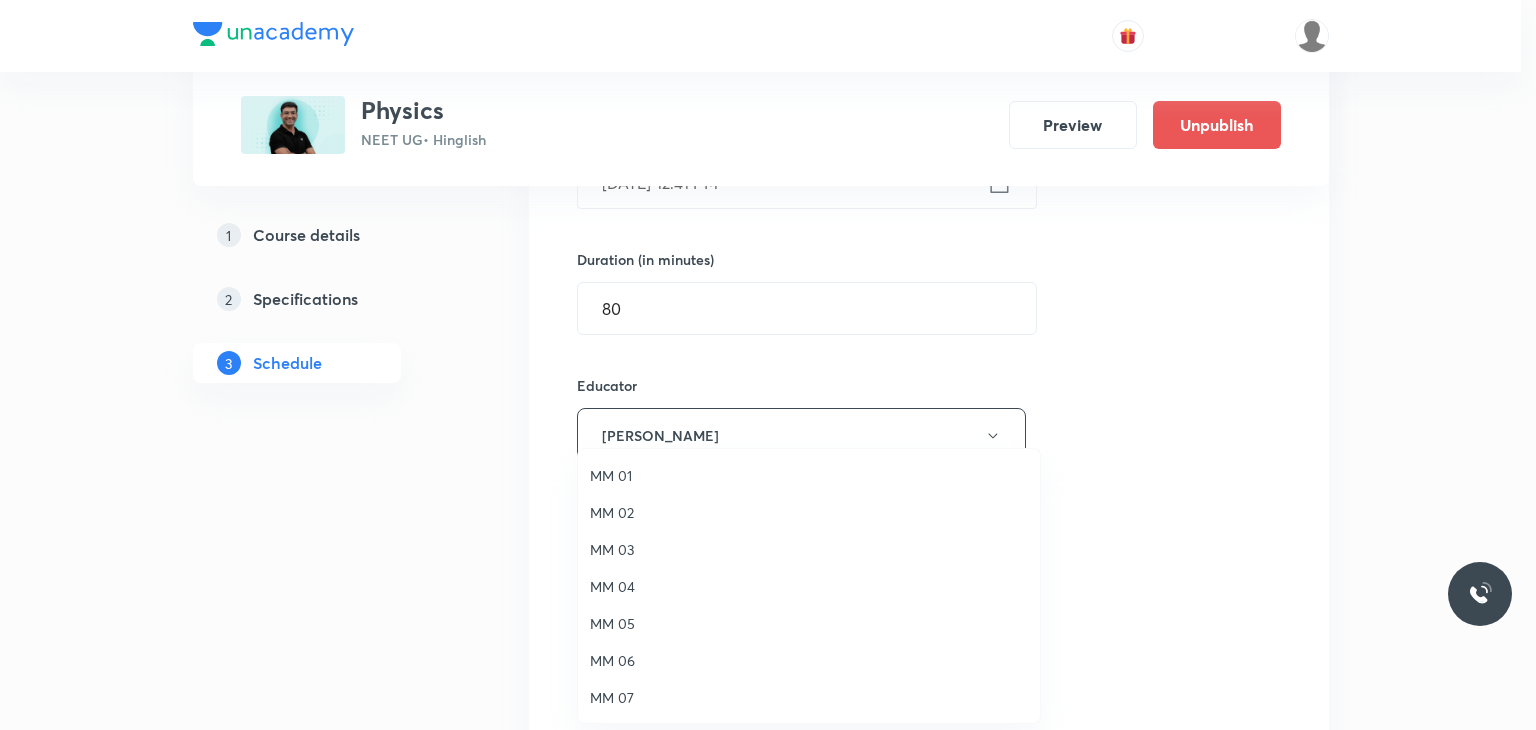 click on "MM 03" at bounding box center (809, 549) 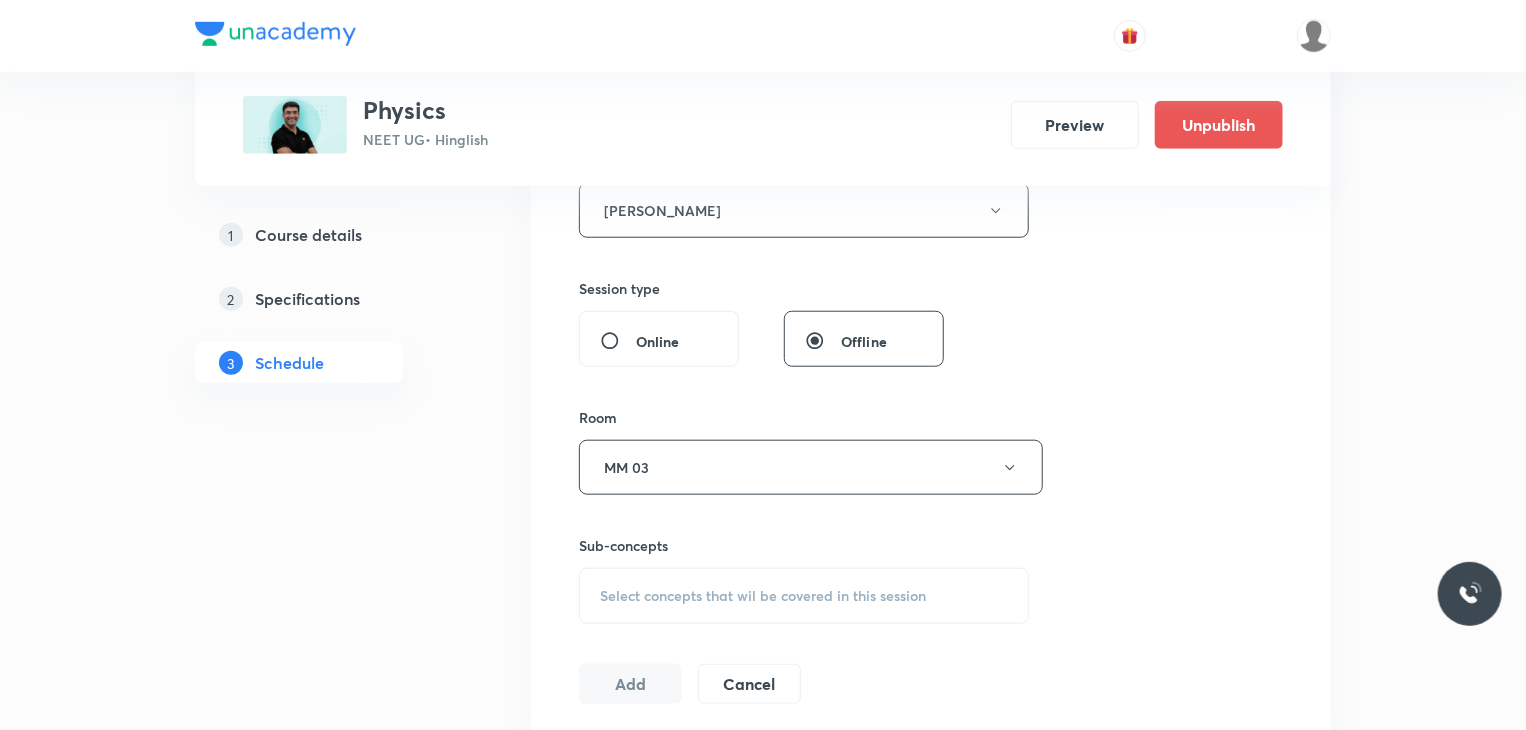 click on "Select concepts that wil be covered in this session" at bounding box center [763, 596] 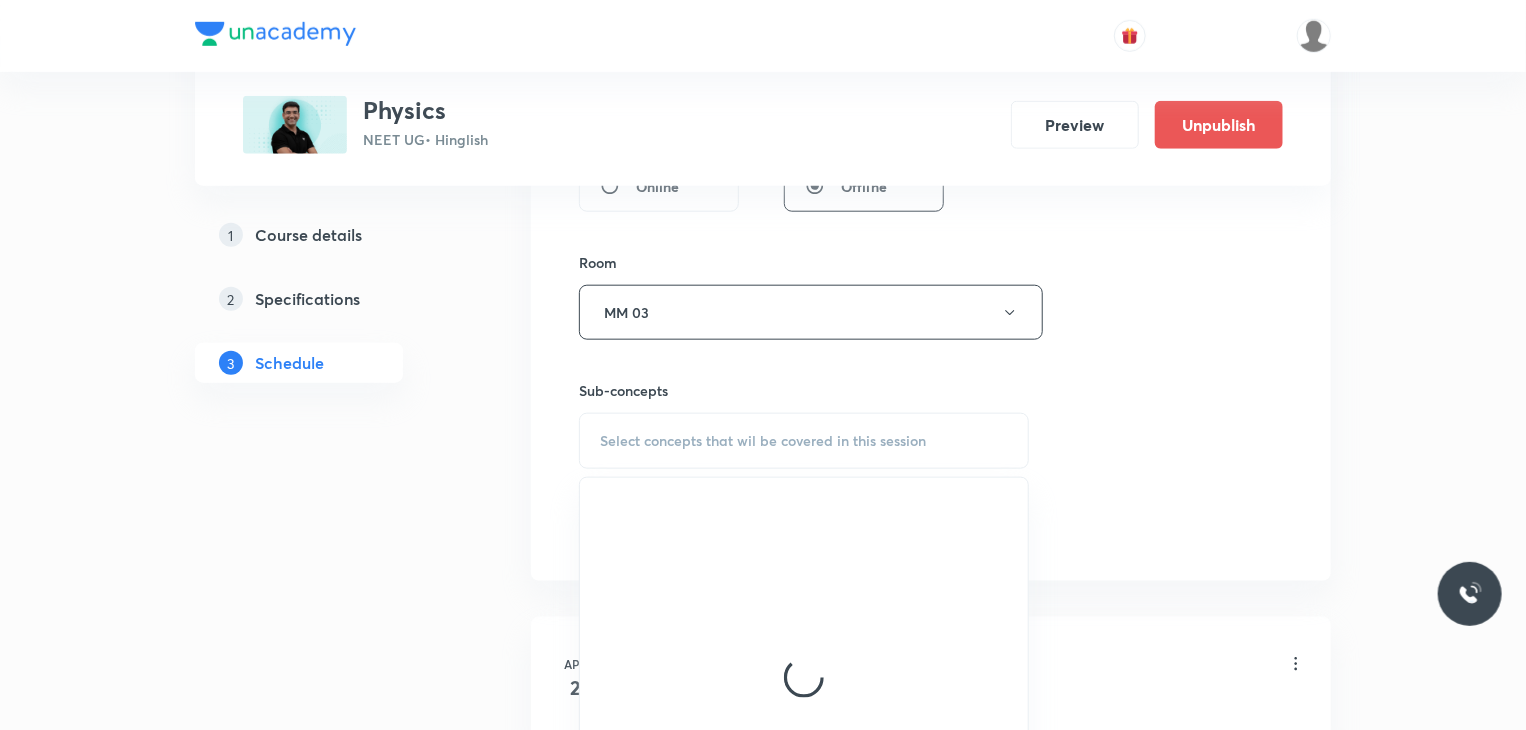 scroll, scrollTop: 951, scrollLeft: 0, axis: vertical 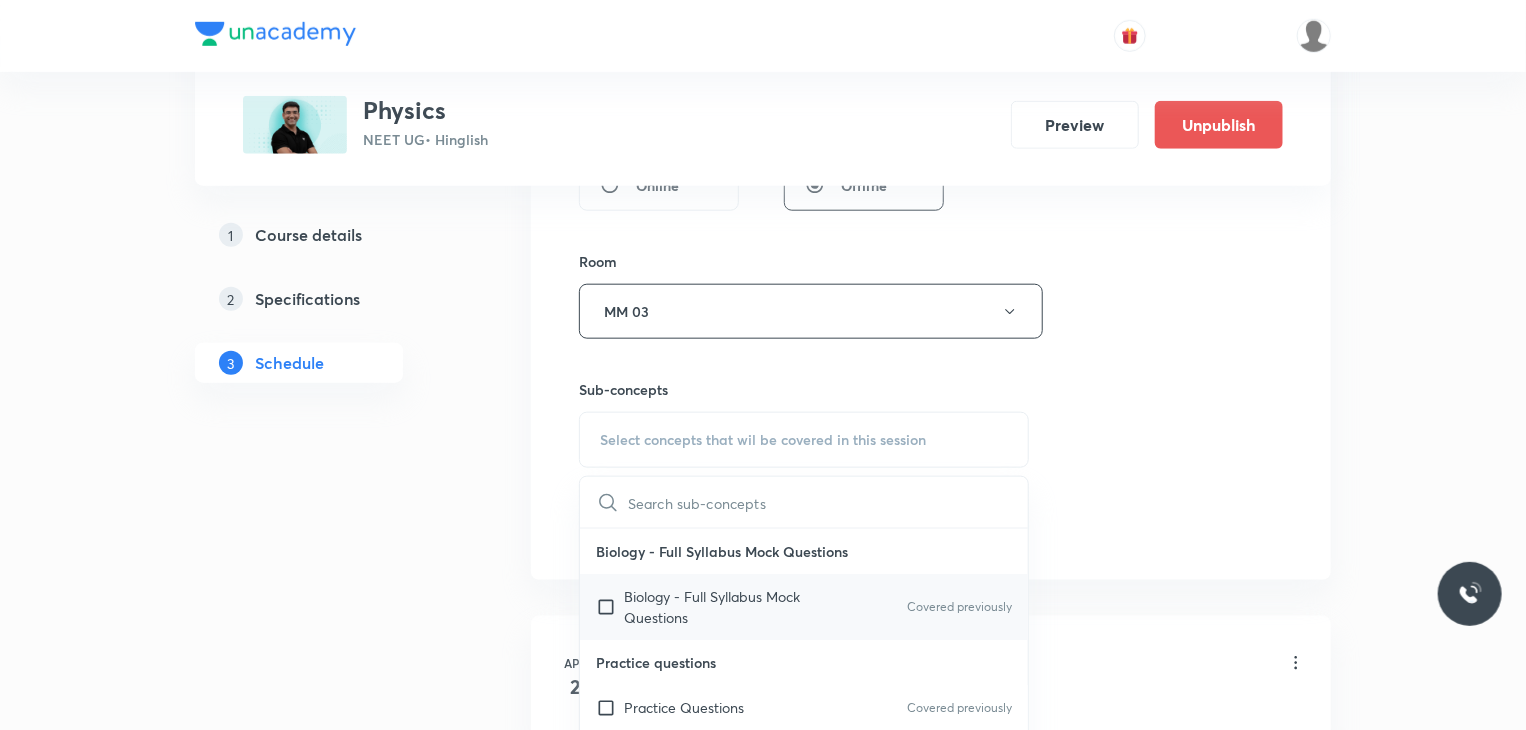 click on "Biology - Full Syllabus Mock Questions" at bounding box center (725, 607) 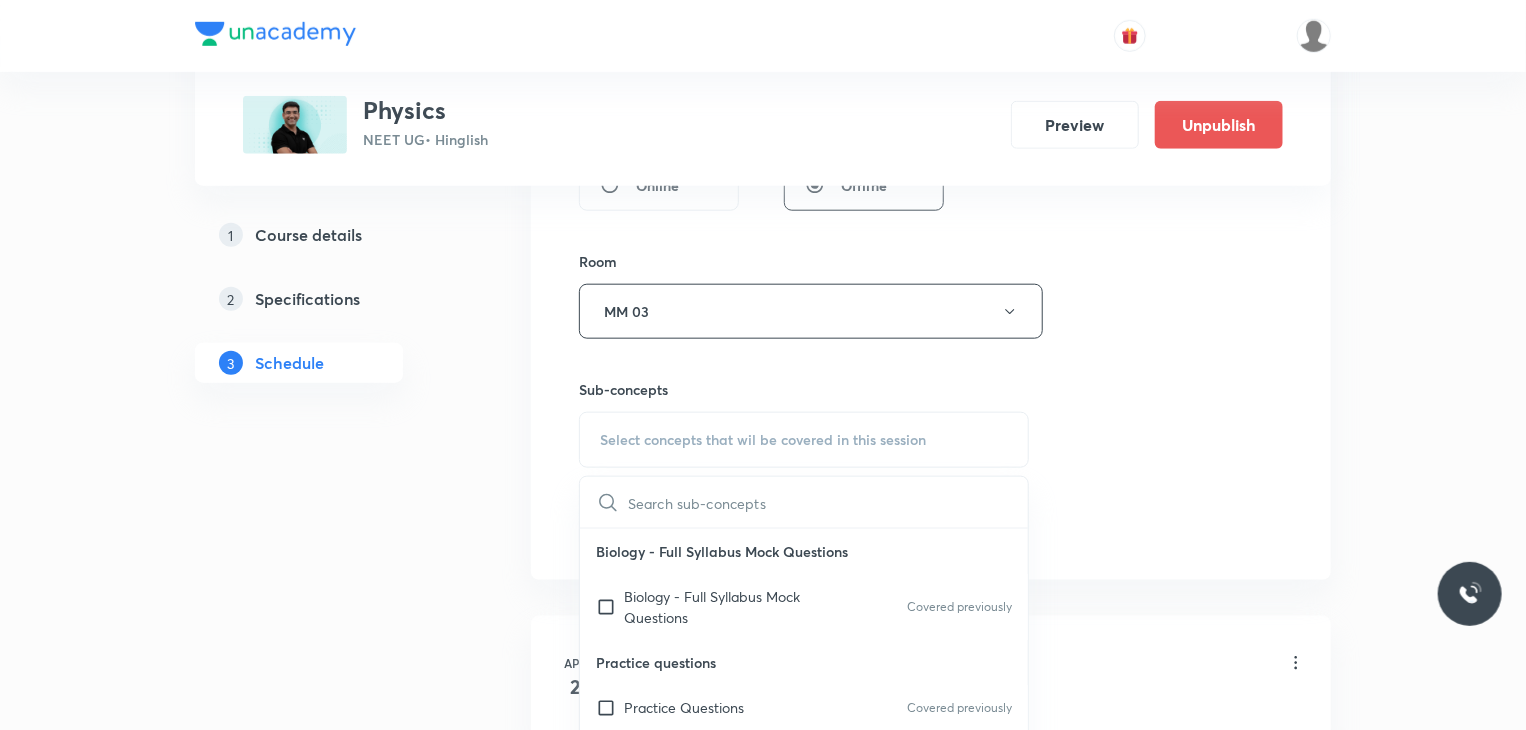 checkbox on "true" 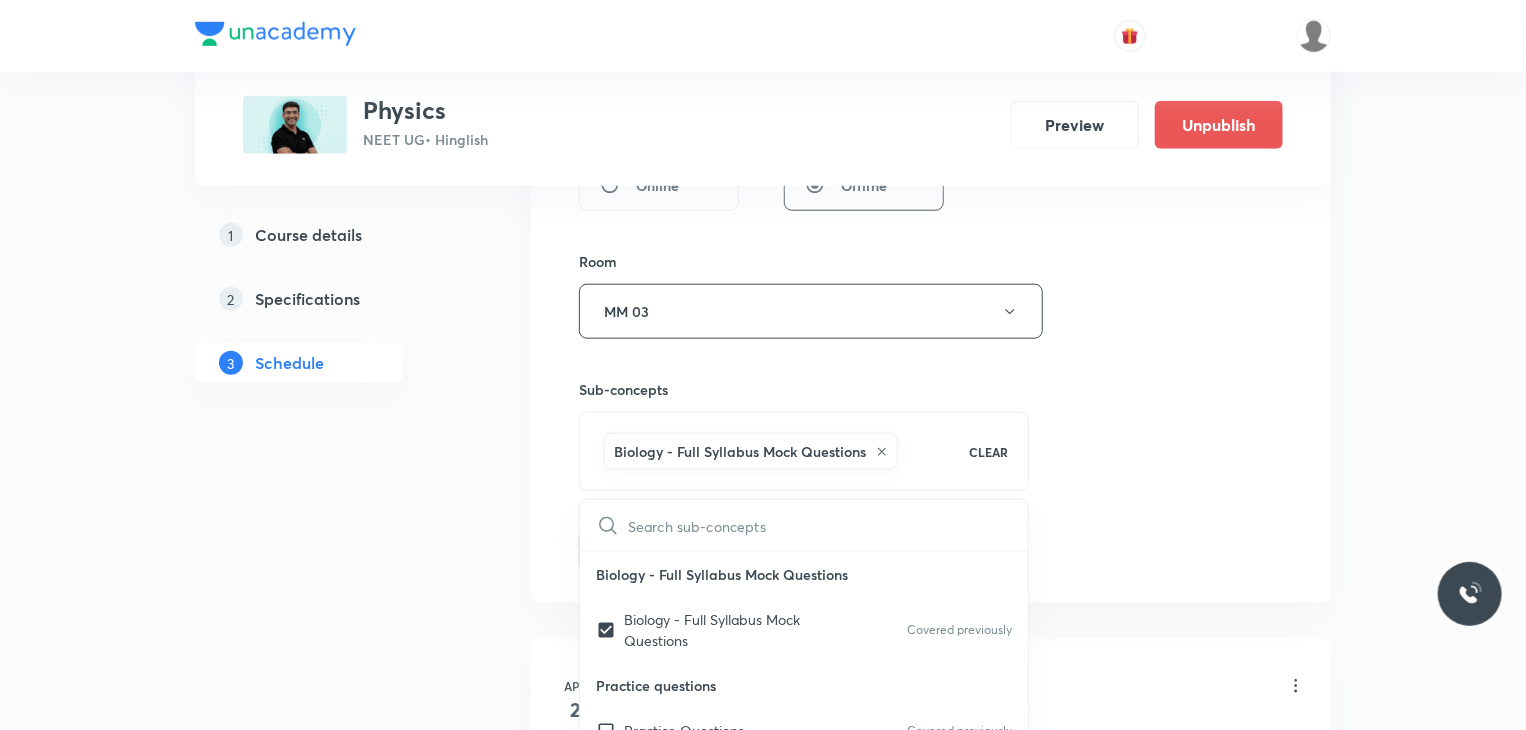 click on "Session  65 Live class Session title 22/99 Current Electricity 24 ​ Schedule for Jul 11, 2025, 12:41 PM ​ Duration (in minutes) 80 ​ Educator Mahendra Singh   Session type Online Offline Room MM 03 Sub-concepts Biology - Full Syllabus Mock Questions CLEAR ​ Biology - Full Syllabus Mock Questions Biology - Full Syllabus Mock Questions Covered previously Practice questions Practice Questions Covered previously Biology Previous Year Questions Maths Previous Year Questions Covered previously Coulomb's Law & Electric Field Electric Charge Conductors and Insulators Electroscope Charging of a Body Coulomb's Law Coulomb's Law in Vector Form Superposition Principle Electric Field  Electric Field Due to an Isolated Point Charge  Electric Field Due to Continuous Distribution of Charge Field of Ring Charge  Electric Field Due to an Infinite Line Charge Field of Uniformly Charged Disk Field of Two Oppositely Charged Sheets Lines of Force  Different Patterns of Electric Field Lines Electric Field  Electric Dipole" at bounding box center (931, 26) 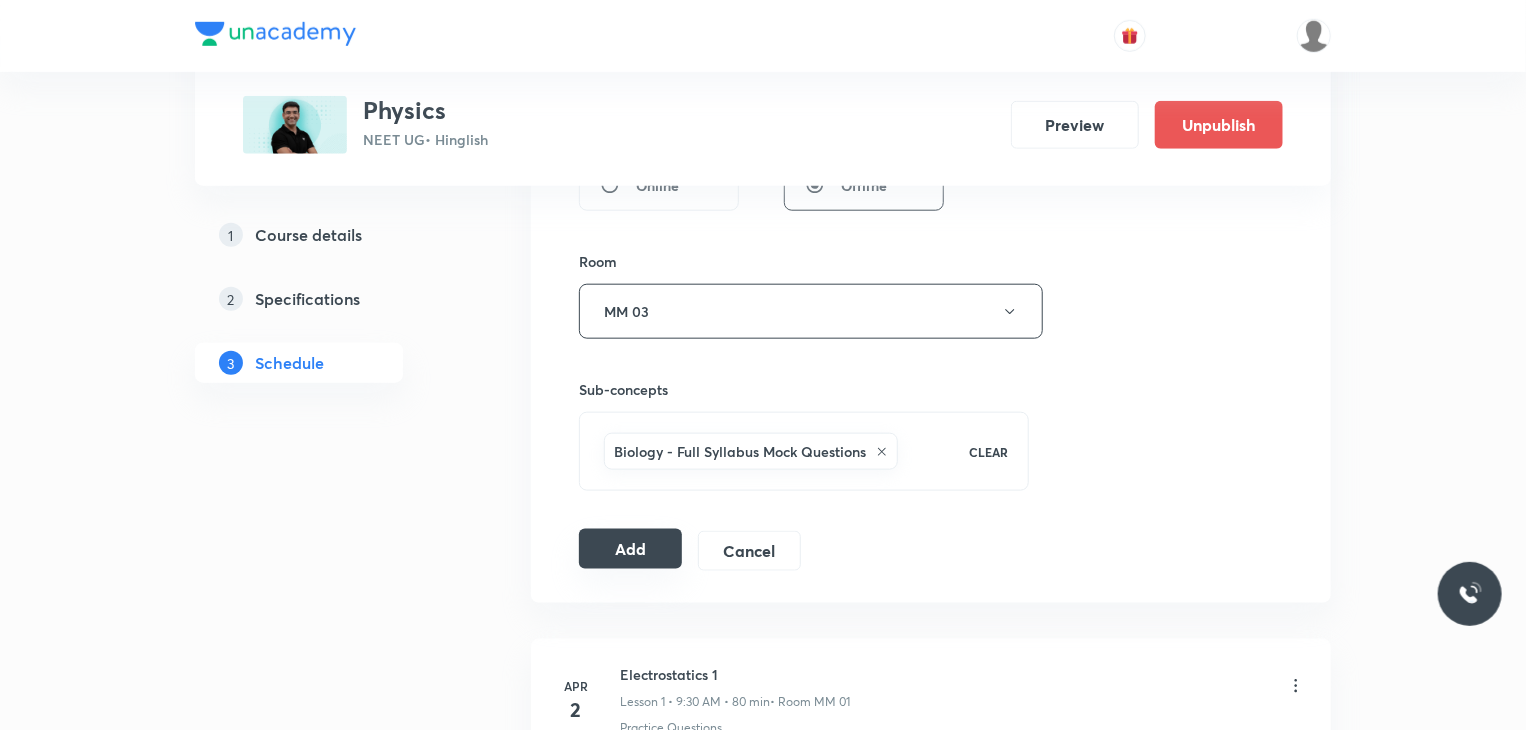 click on "Add" at bounding box center (630, 549) 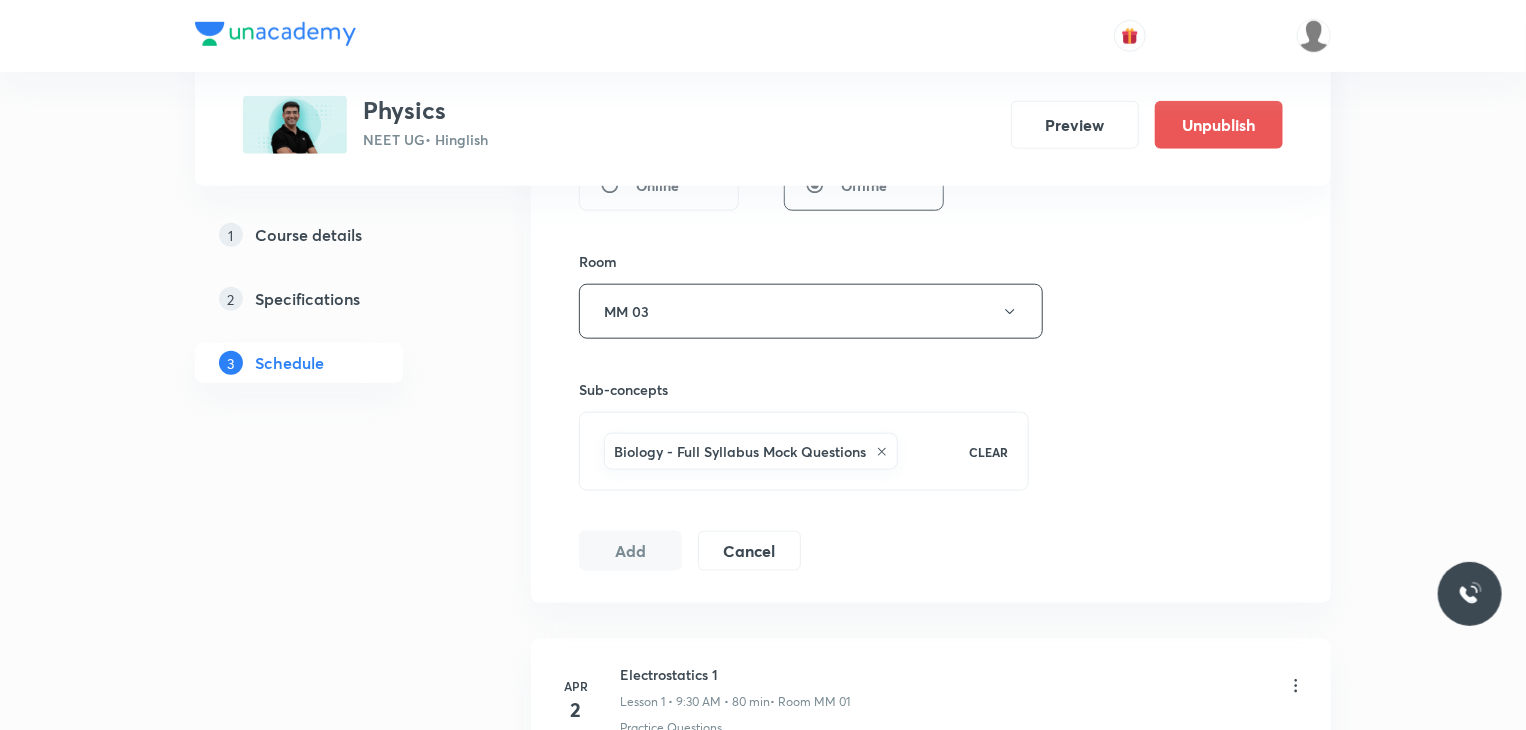 scroll, scrollTop: 10916, scrollLeft: 0, axis: vertical 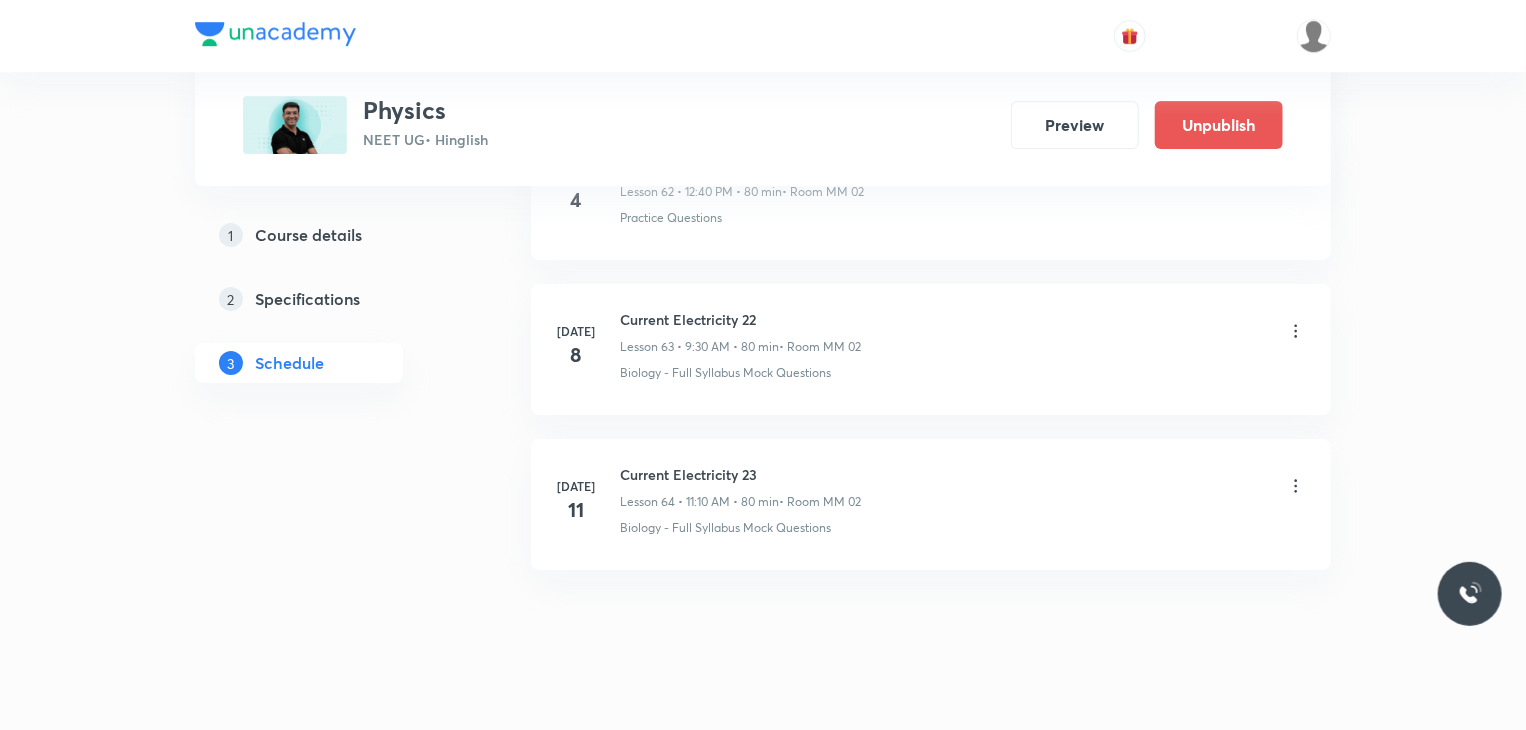 type 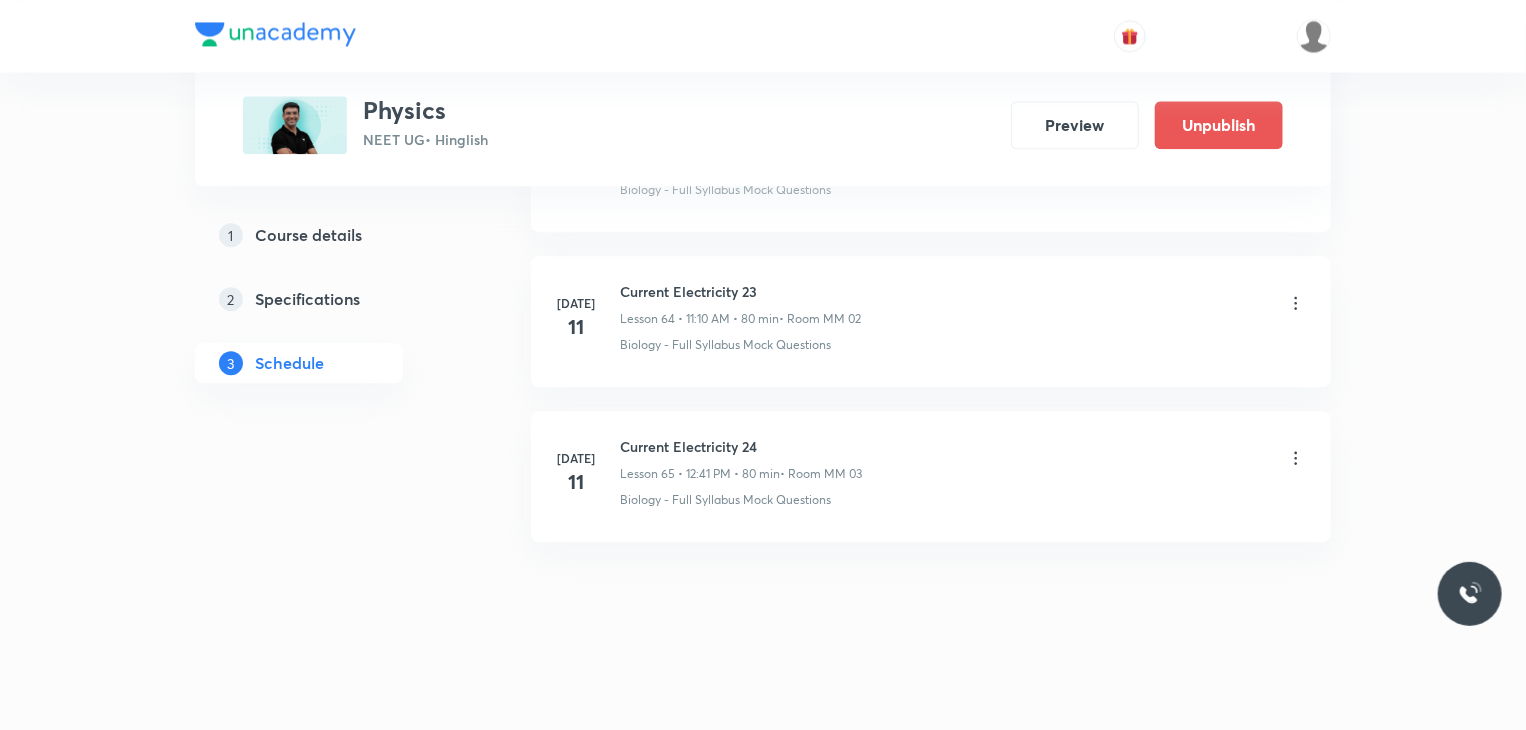 scroll, scrollTop: 9799, scrollLeft: 0, axis: vertical 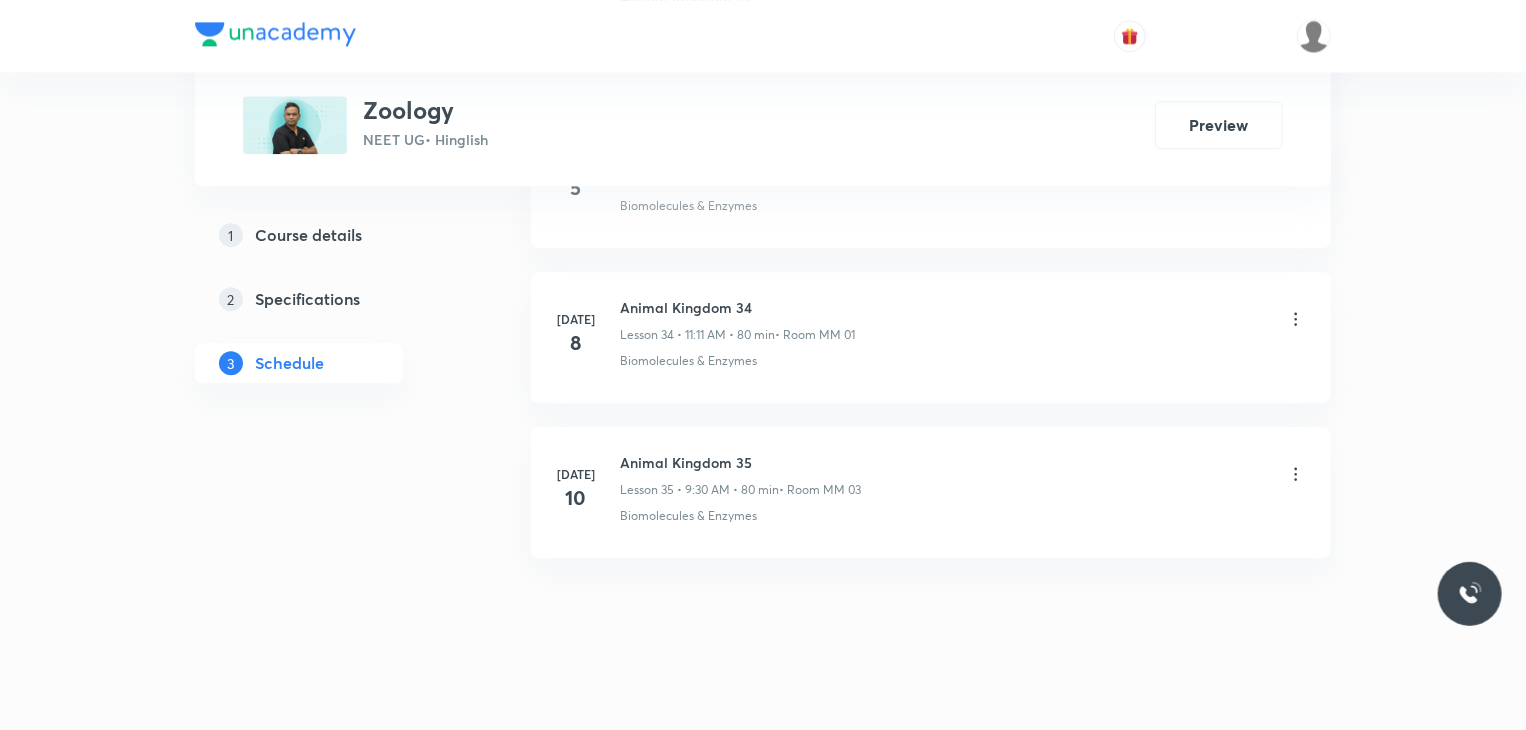 click on "Animal Kingdom 35 Lesson 35 • 9:30 AM • 80 min  • Room MM 03" at bounding box center [740, 475] 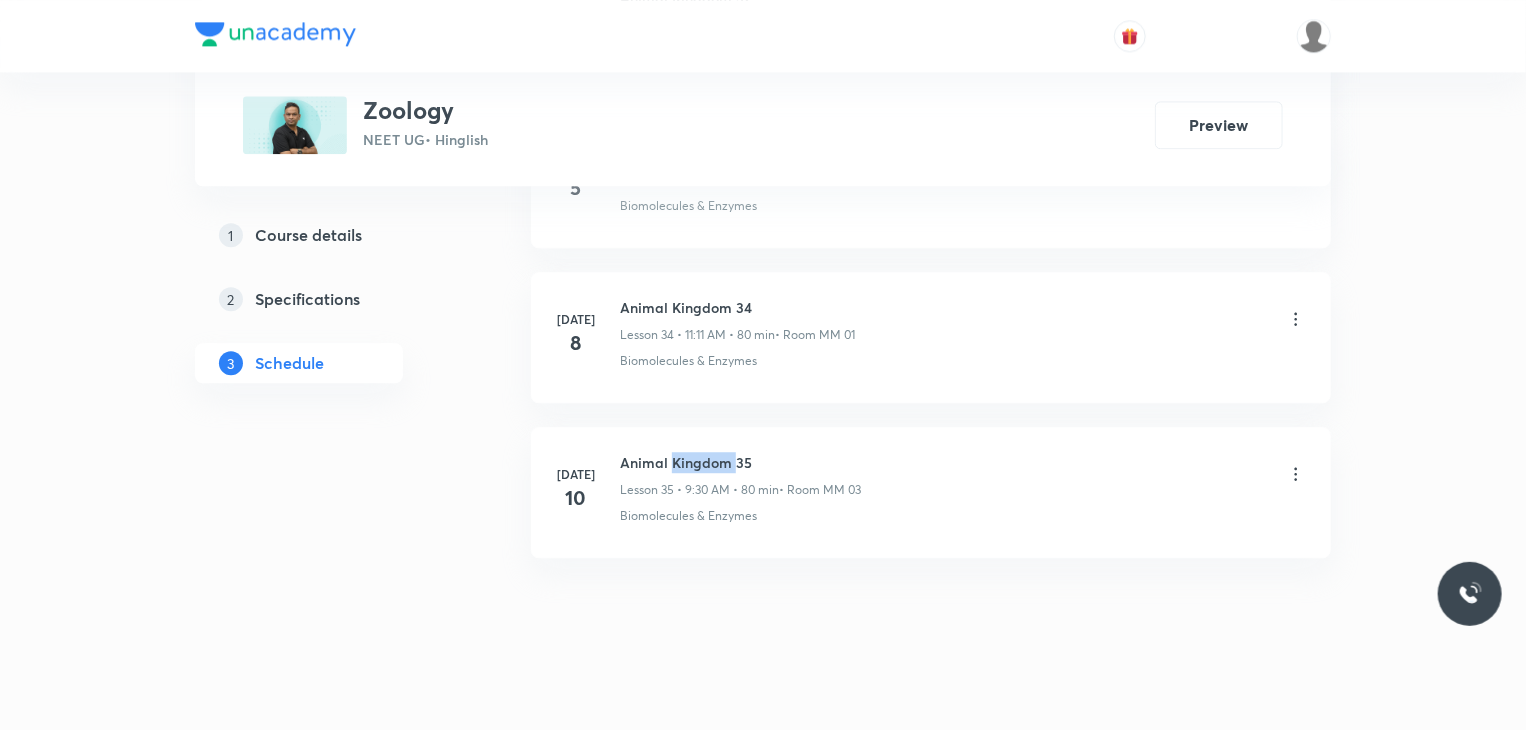 click on "Animal Kingdom 35" at bounding box center (740, 462) 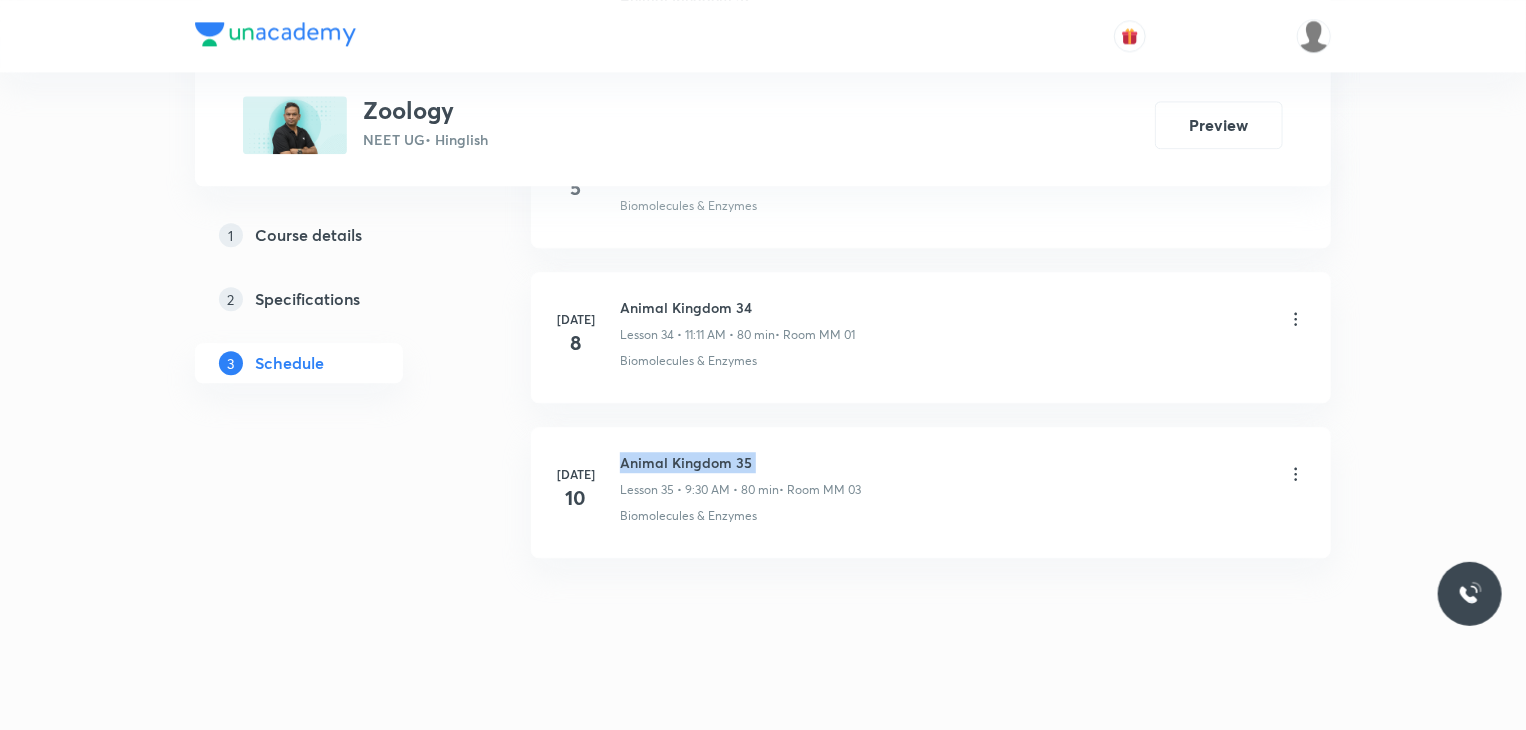 click on "Animal Kingdom 35" at bounding box center (740, 462) 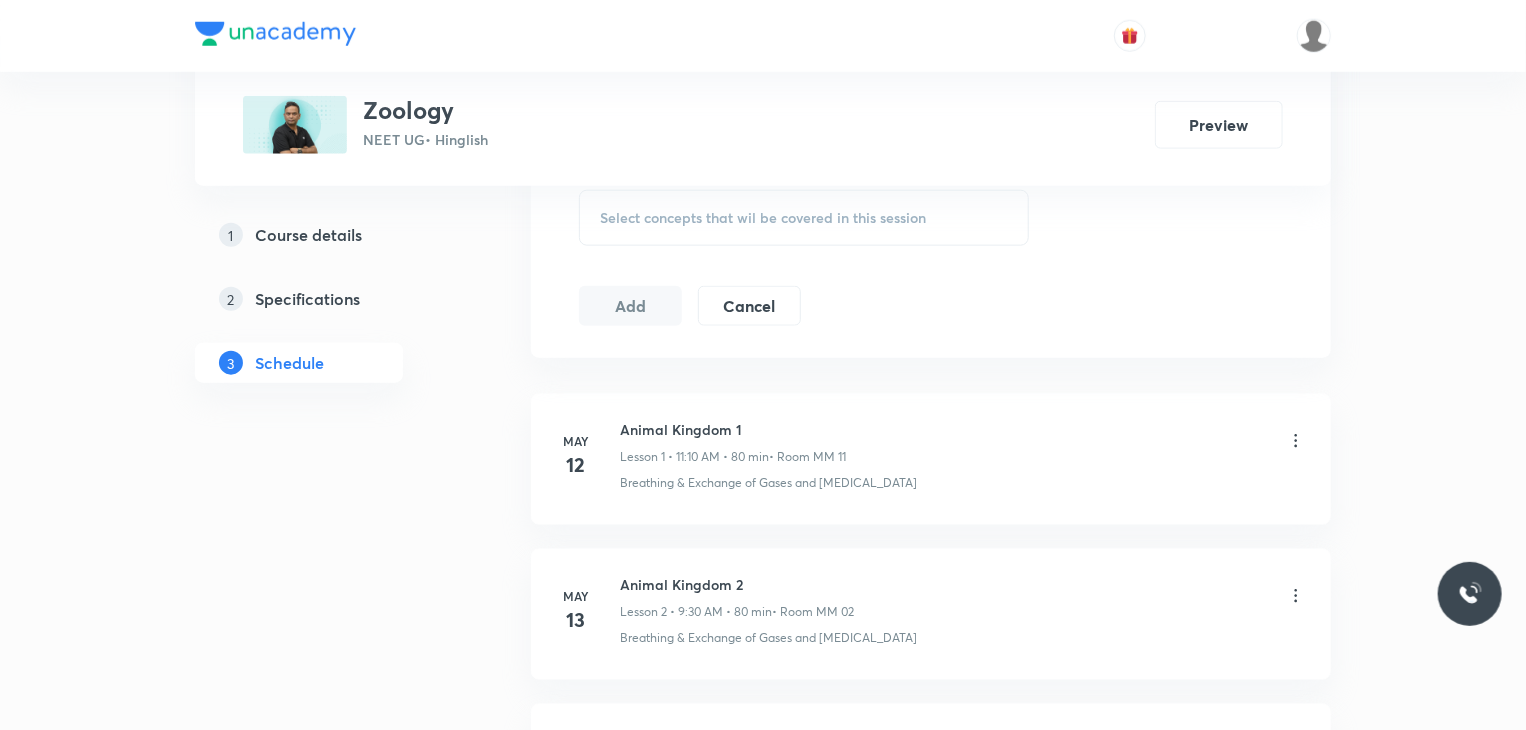 scroll, scrollTop: 0, scrollLeft: 0, axis: both 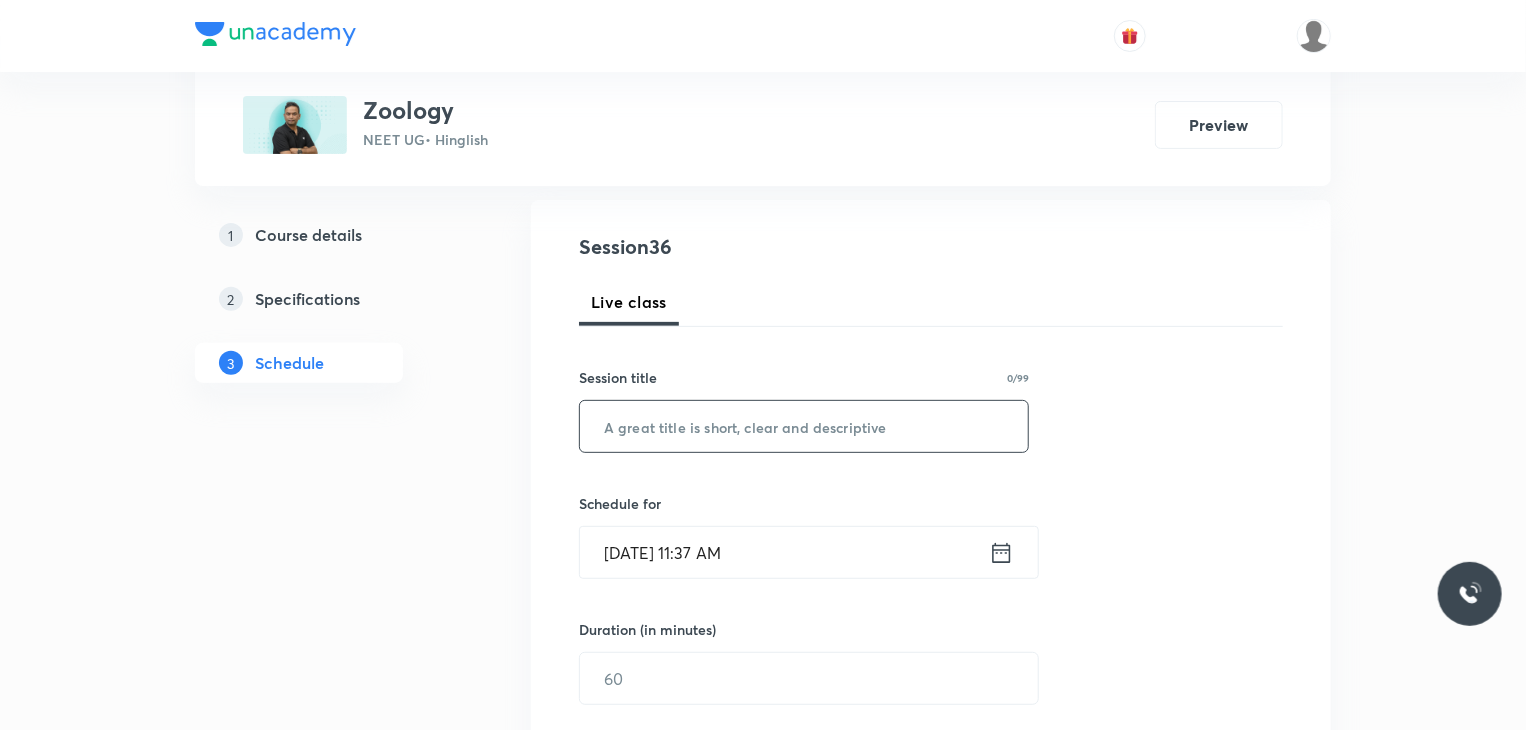drag, startPoint x: 972, startPoint y: 428, endPoint x: 240, endPoint y: 650, distance: 764.9235 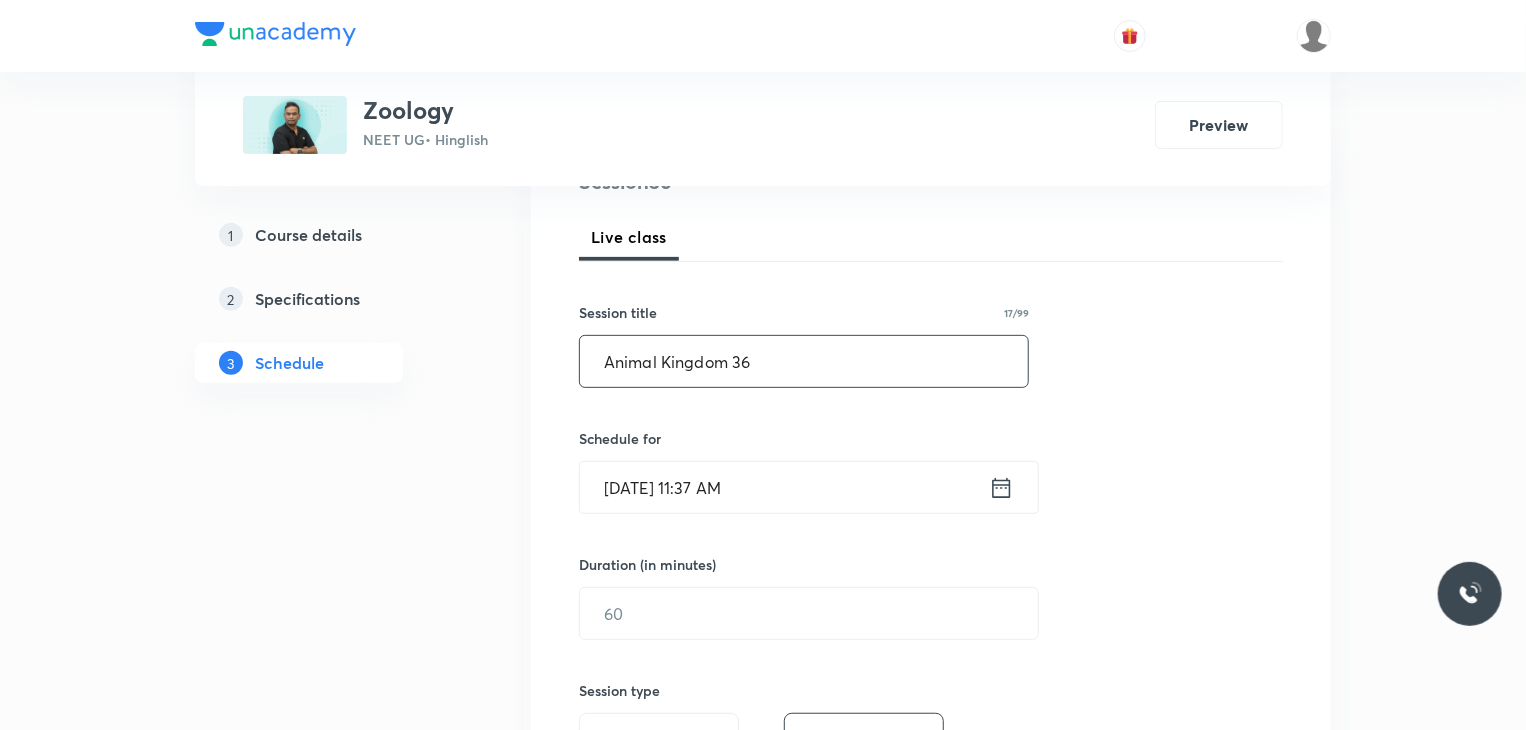 scroll, scrollTop: 300, scrollLeft: 0, axis: vertical 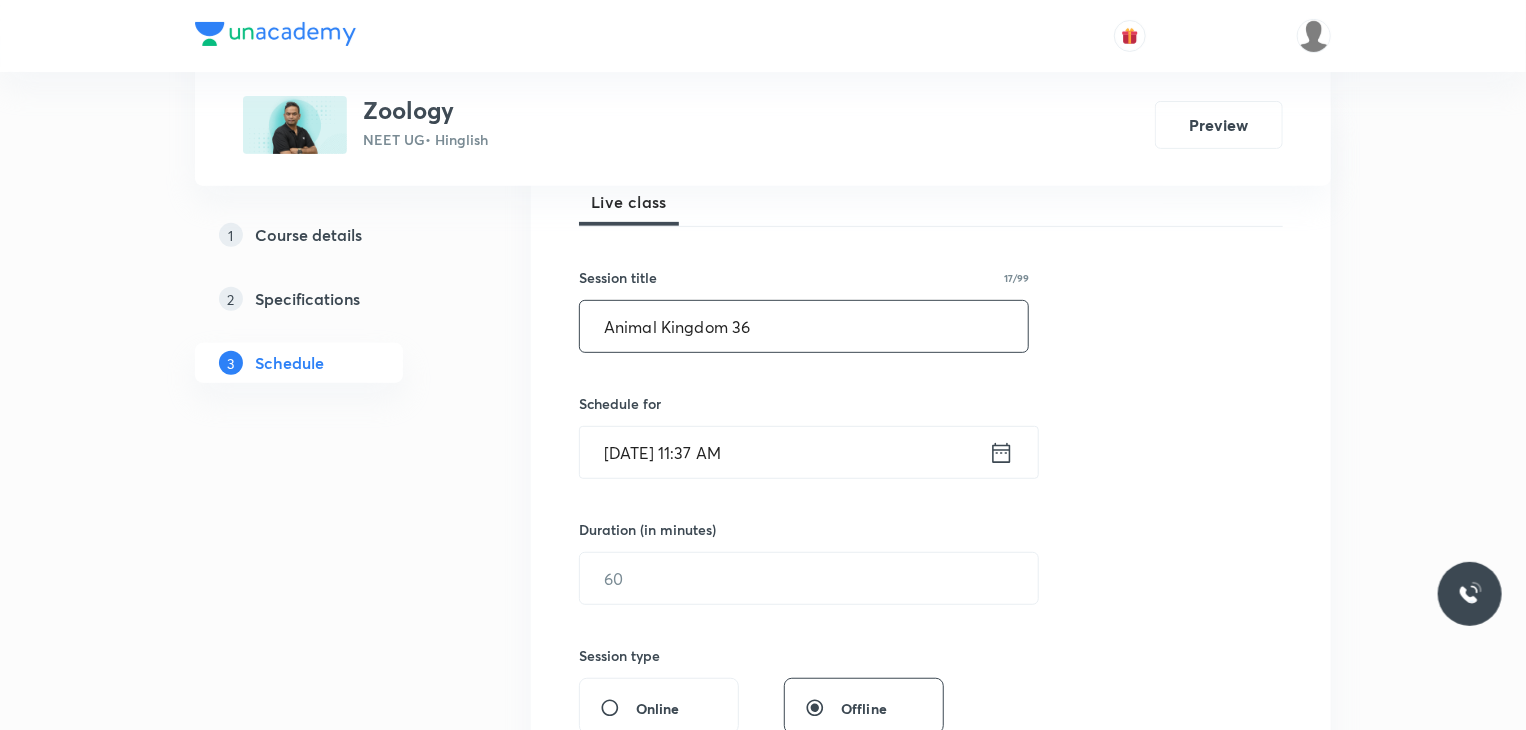 type on "Animal Kingdom 36" 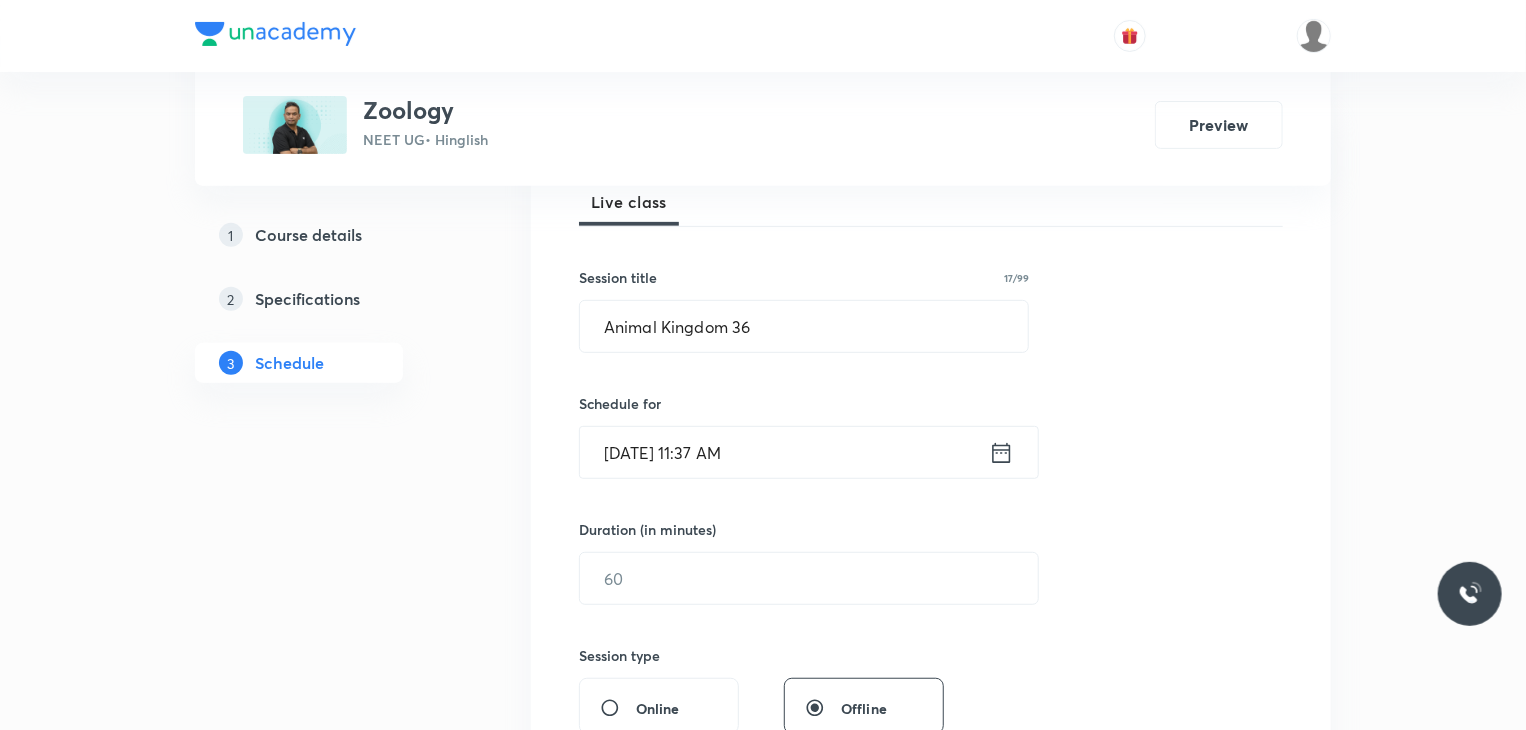 click on "Schedule for" at bounding box center (804, 403) 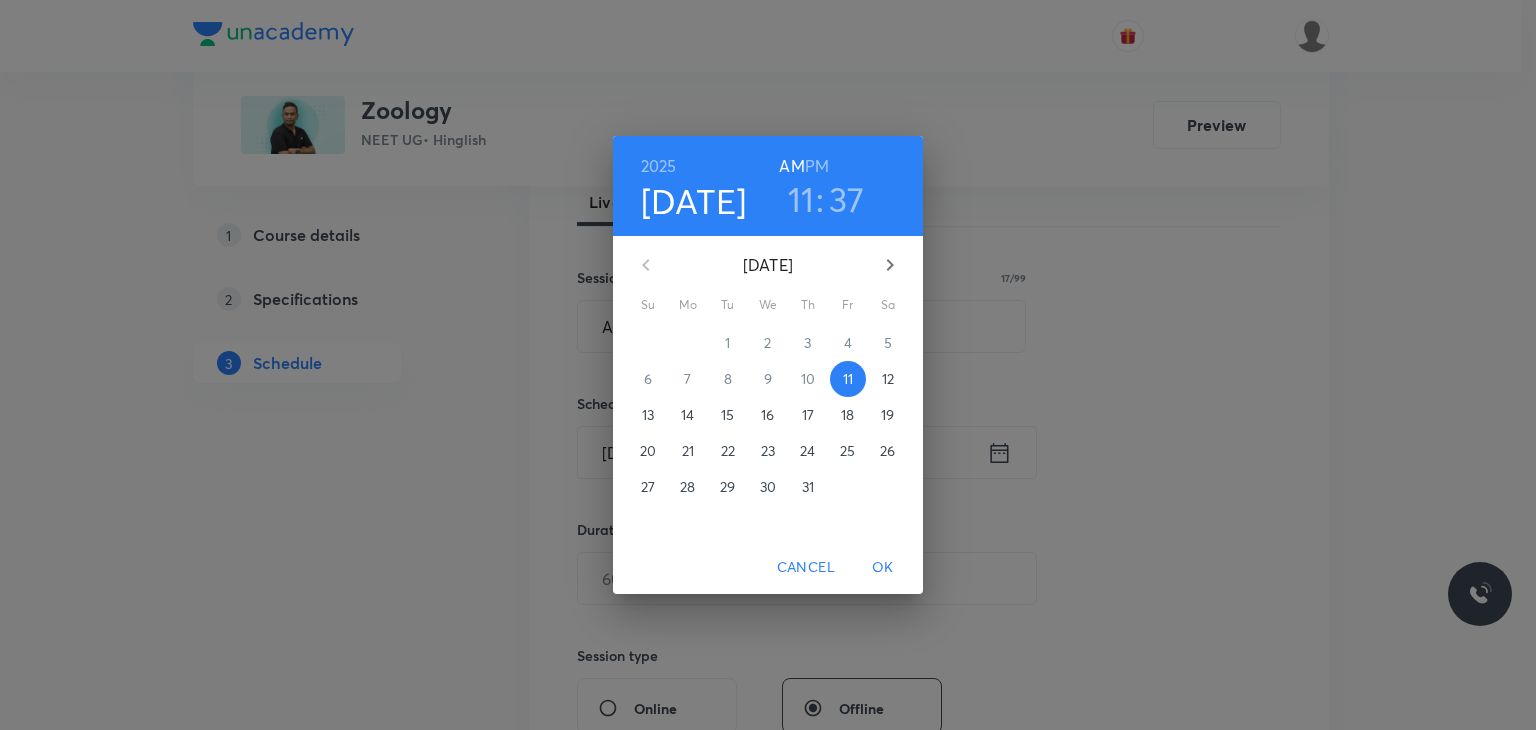 click on "12" at bounding box center (888, 379) 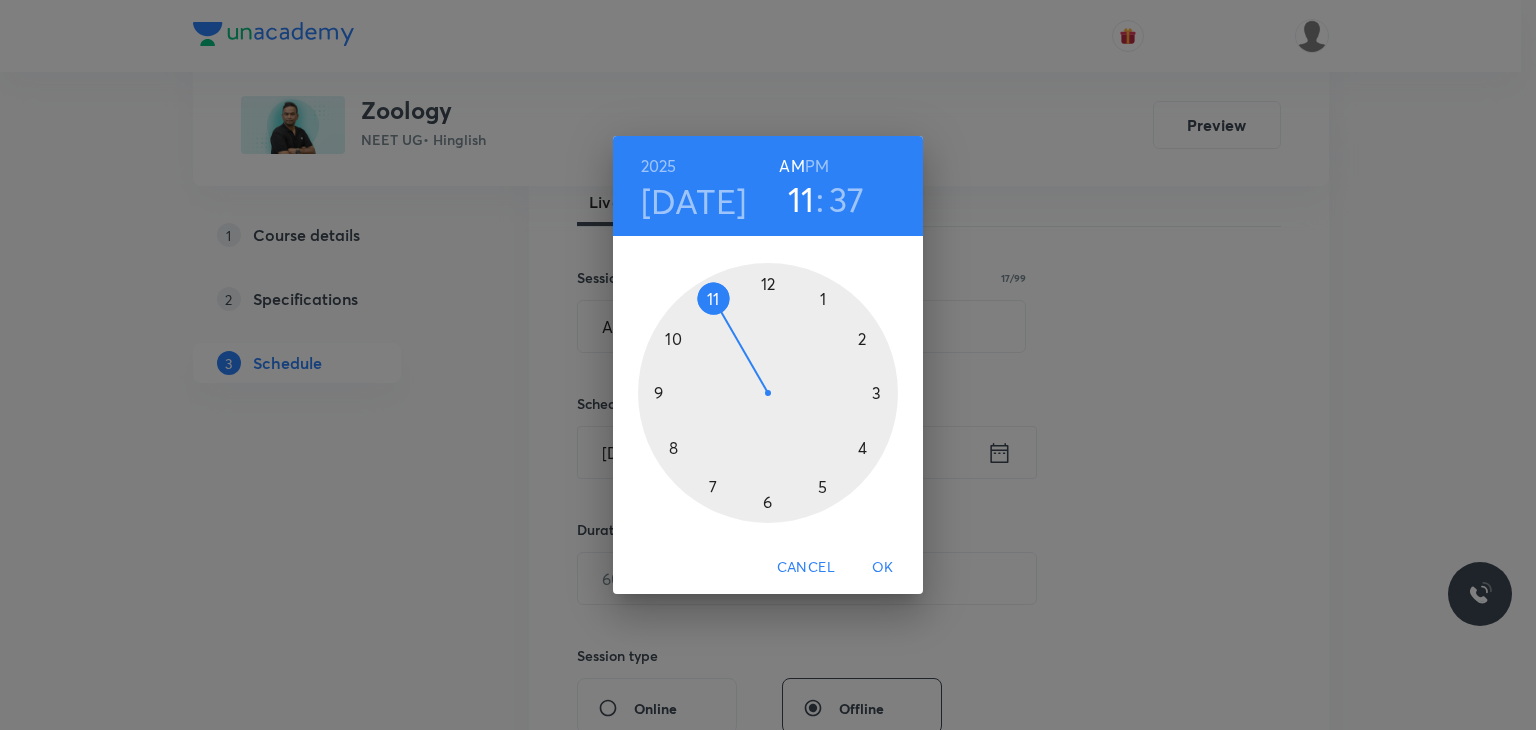 click on "2025" at bounding box center (699, 166) 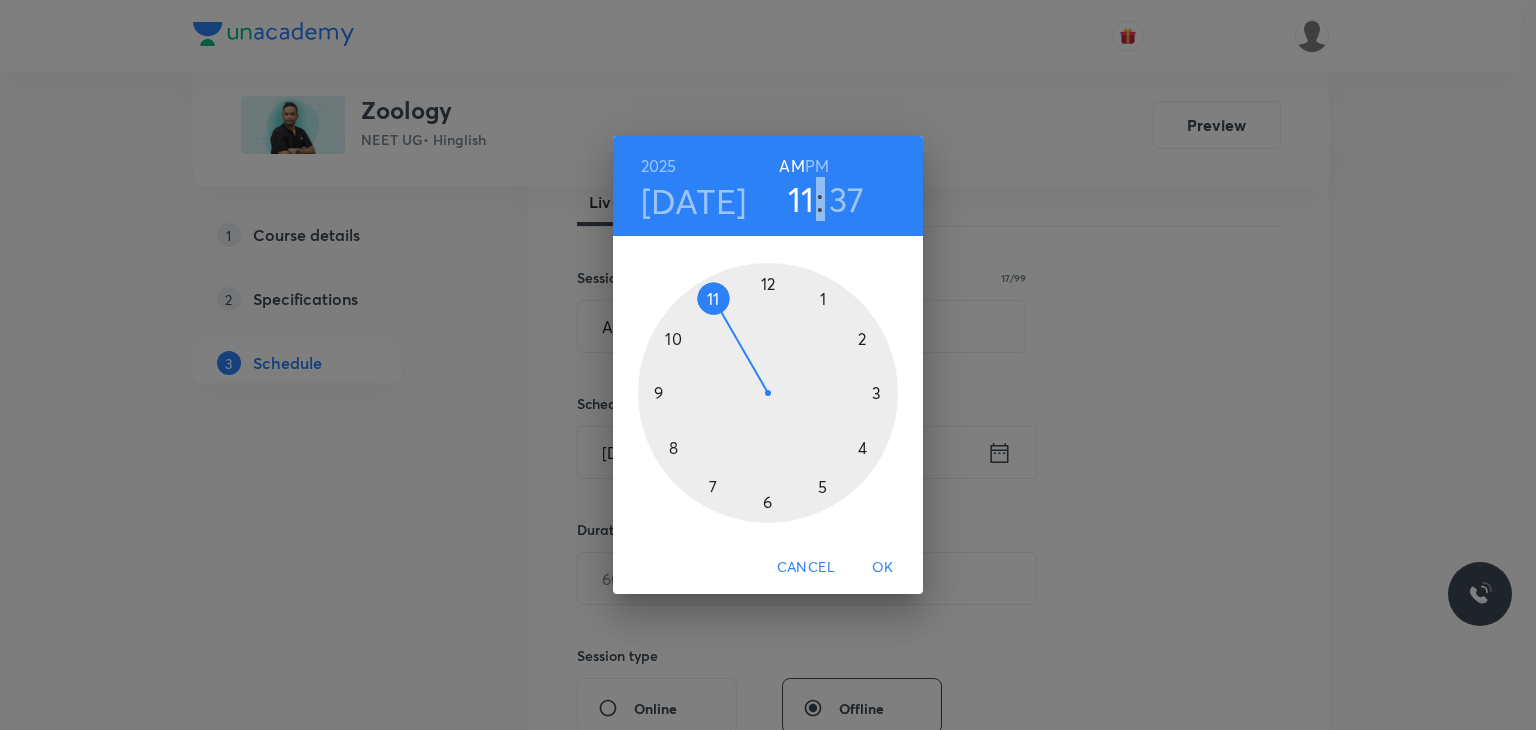 click on "2025" at bounding box center [699, 166] 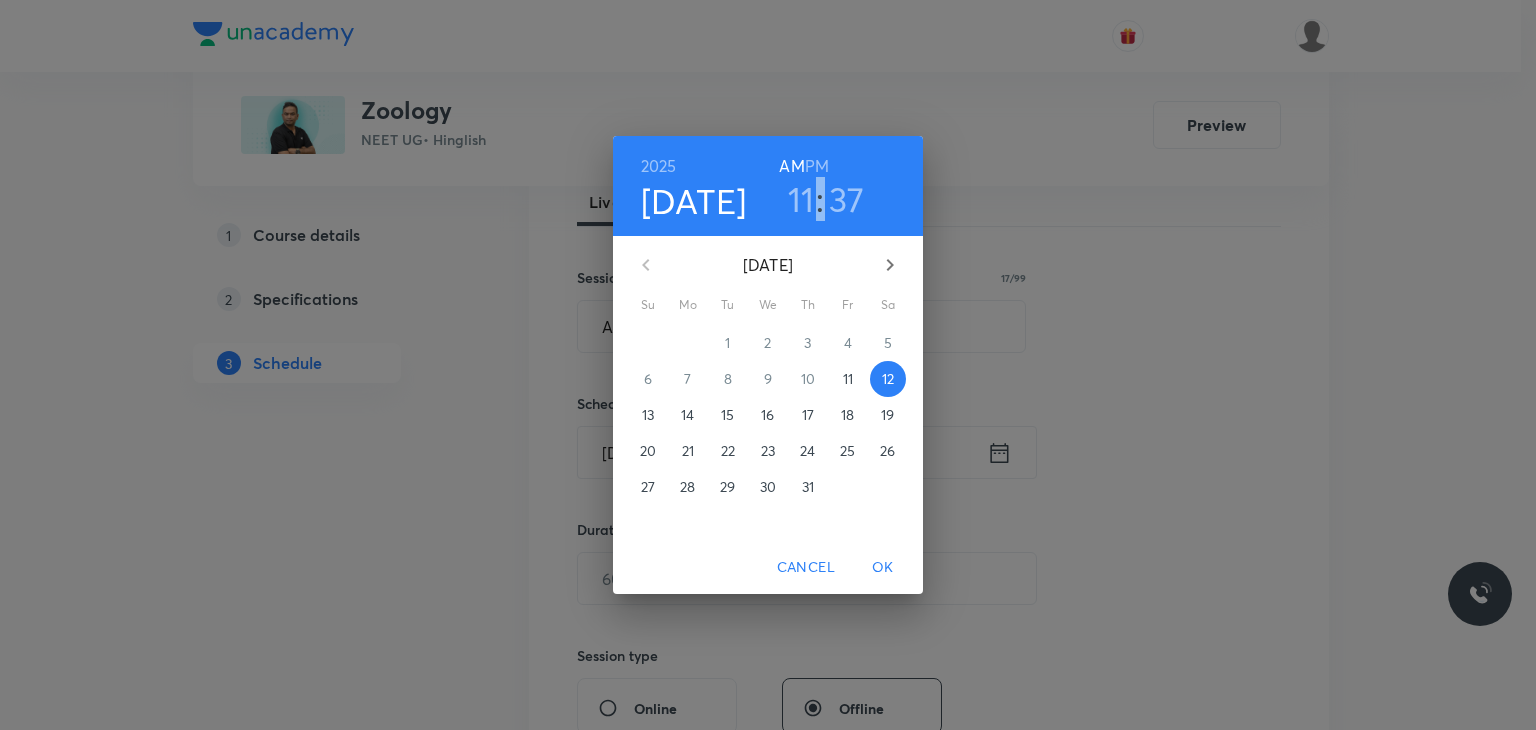 click on "11" at bounding box center (848, 379) 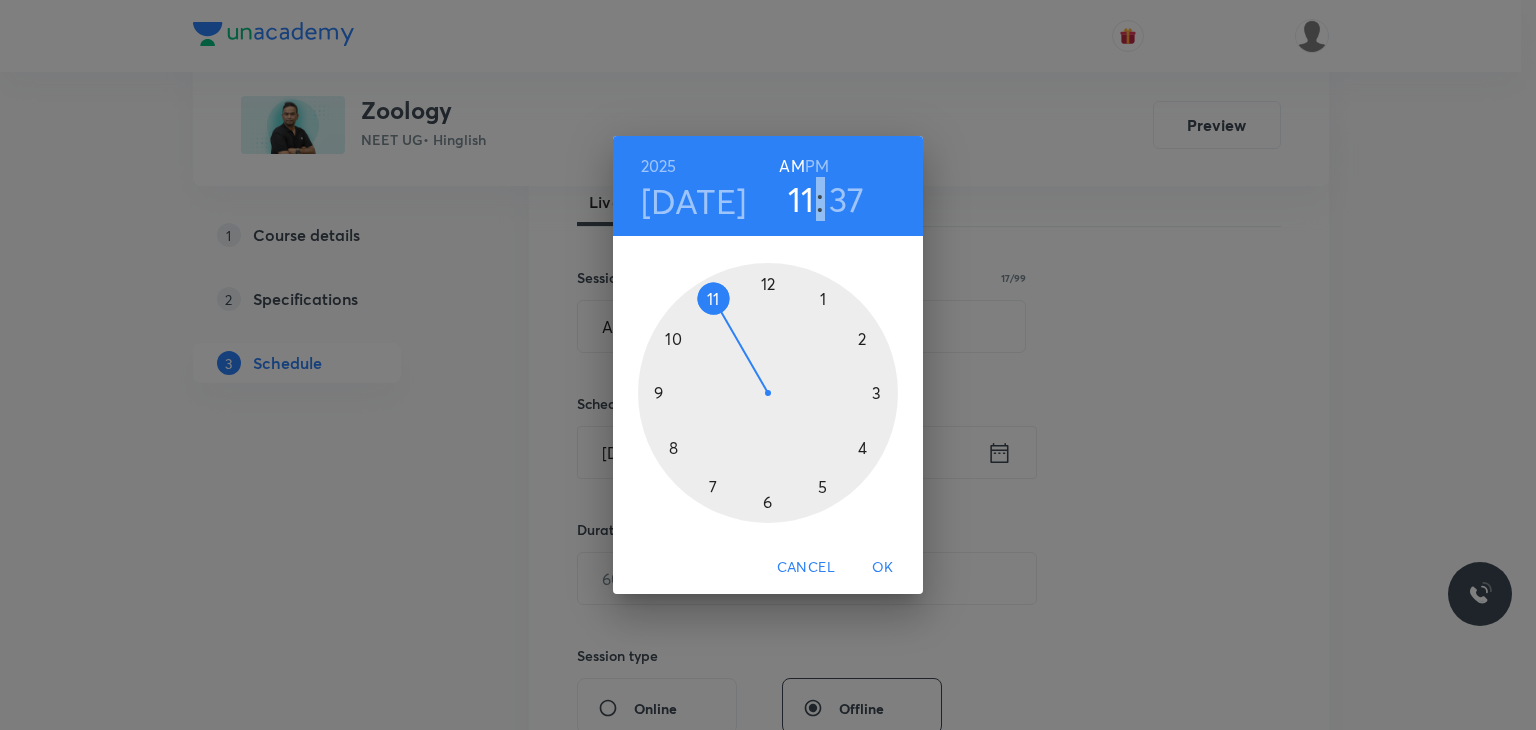 click on "PM" at bounding box center [817, 166] 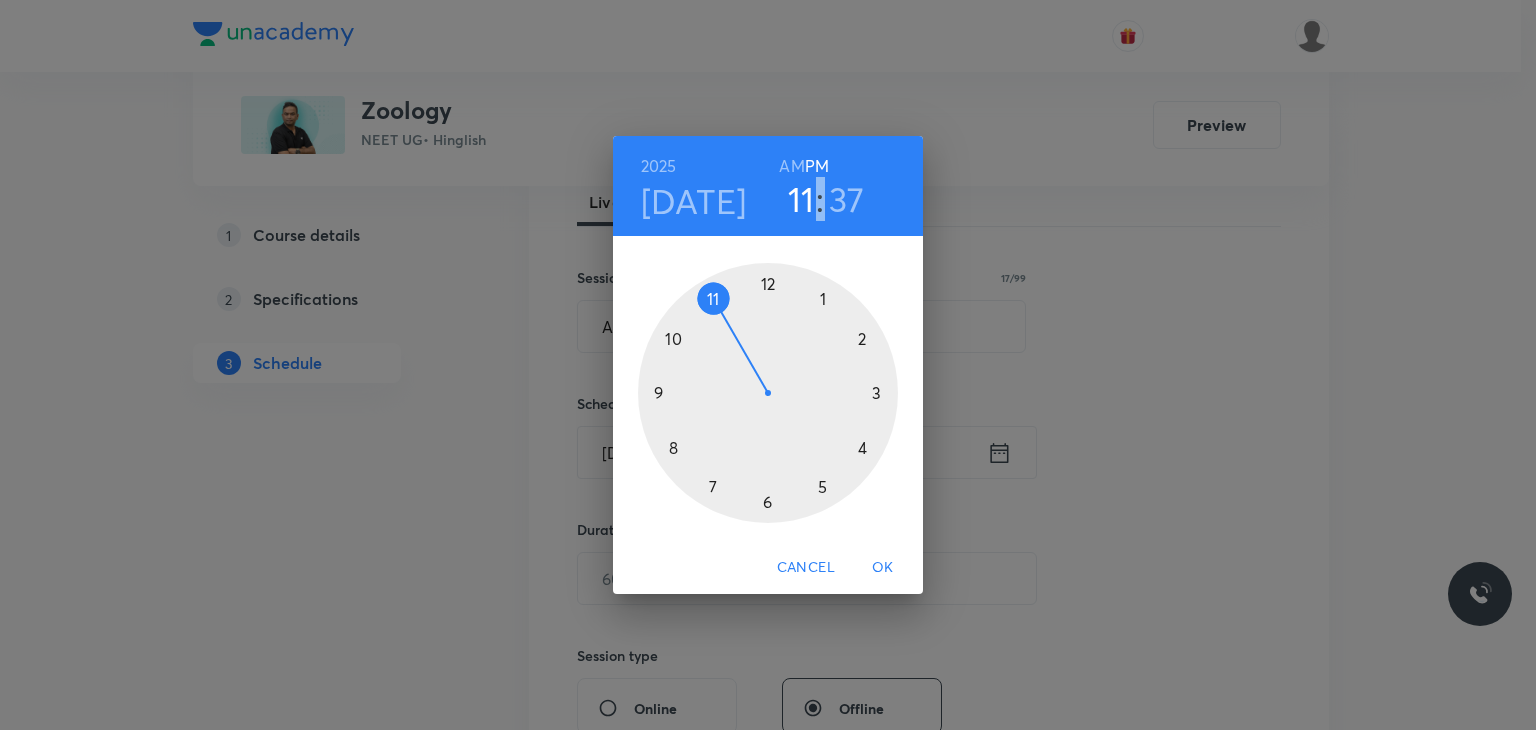 click on "11" at bounding box center [801, 199] 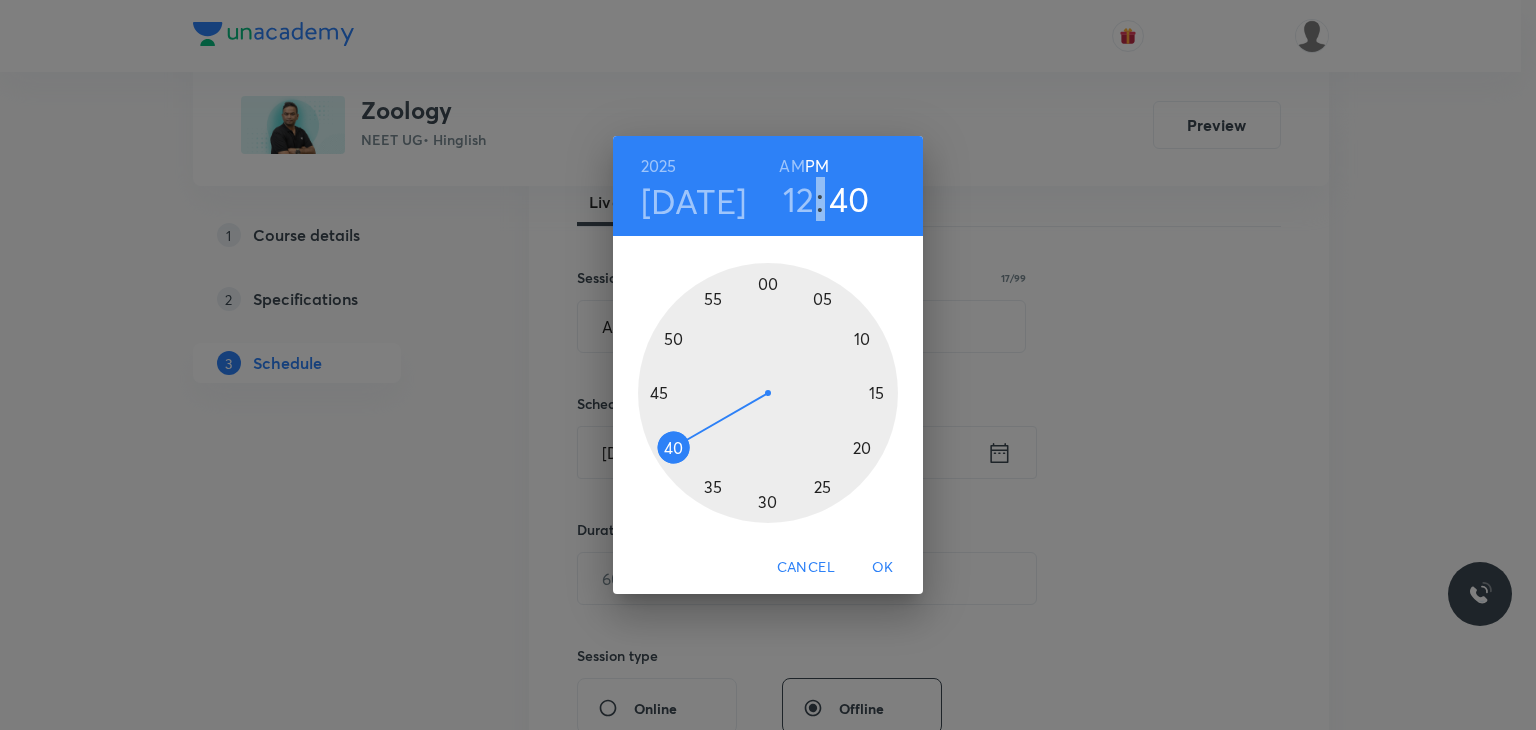 drag, startPoint x: 656, startPoint y: 470, endPoint x: 677, endPoint y: 449, distance: 29.698484 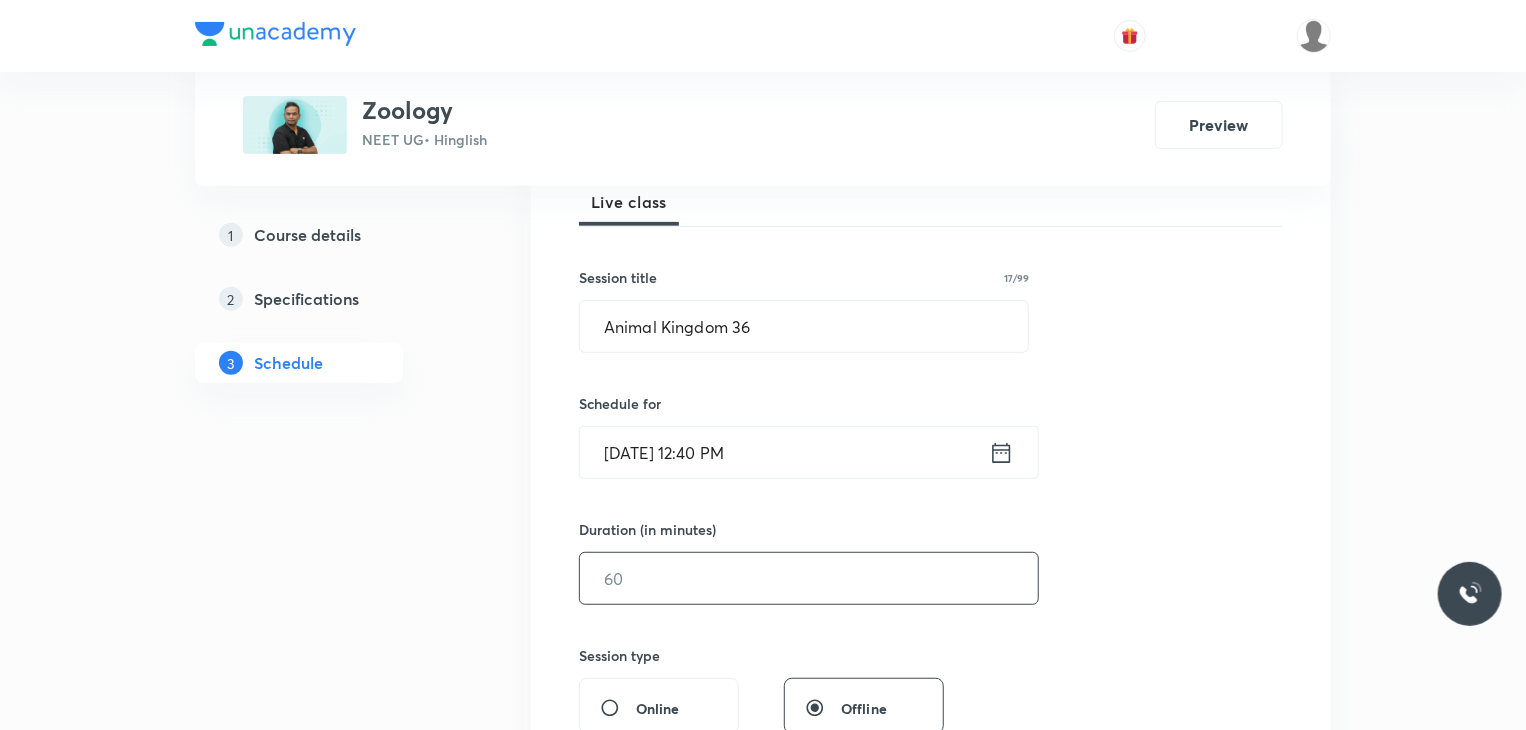 click at bounding box center (809, 578) 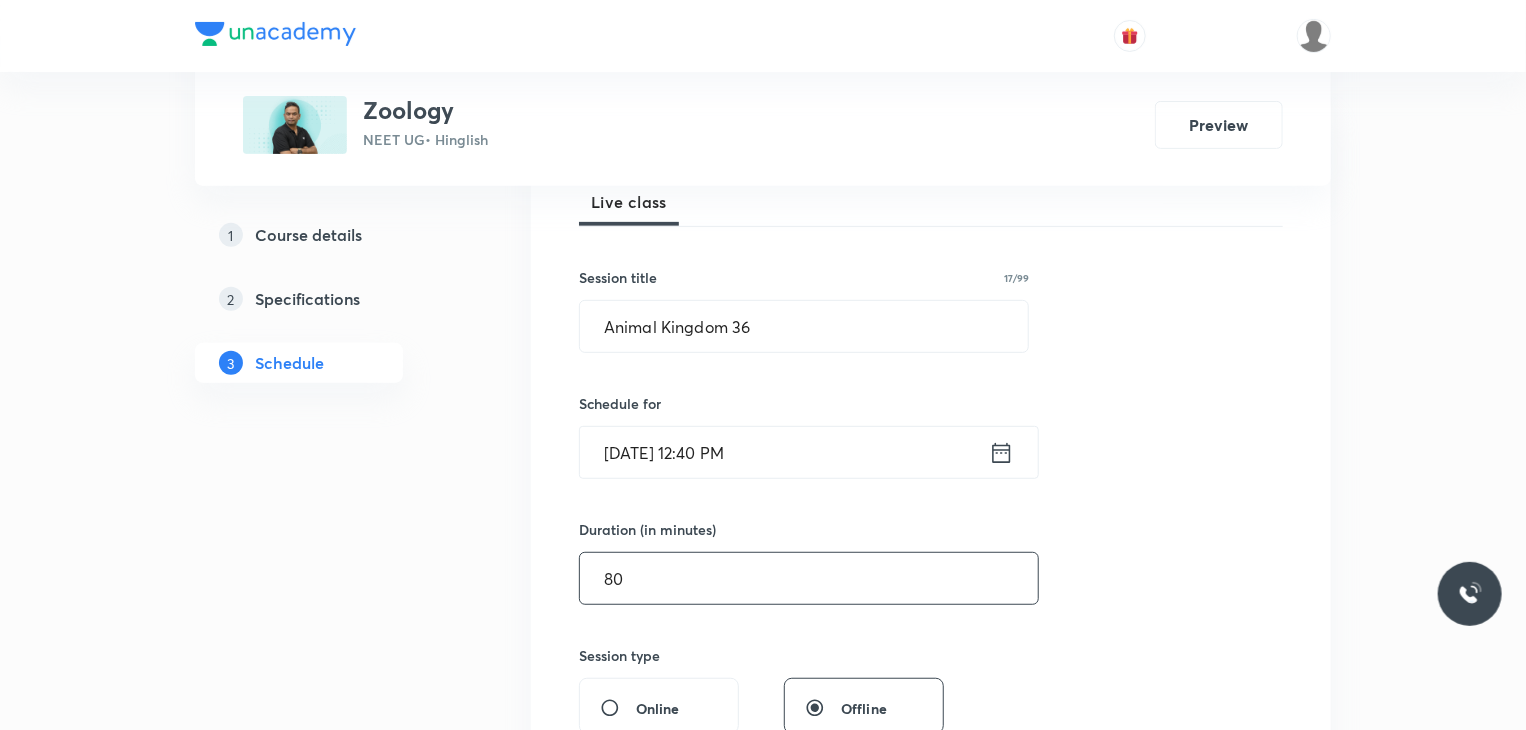 scroll, scrollTop: 500, scrollLeft: 0, axis: vertical 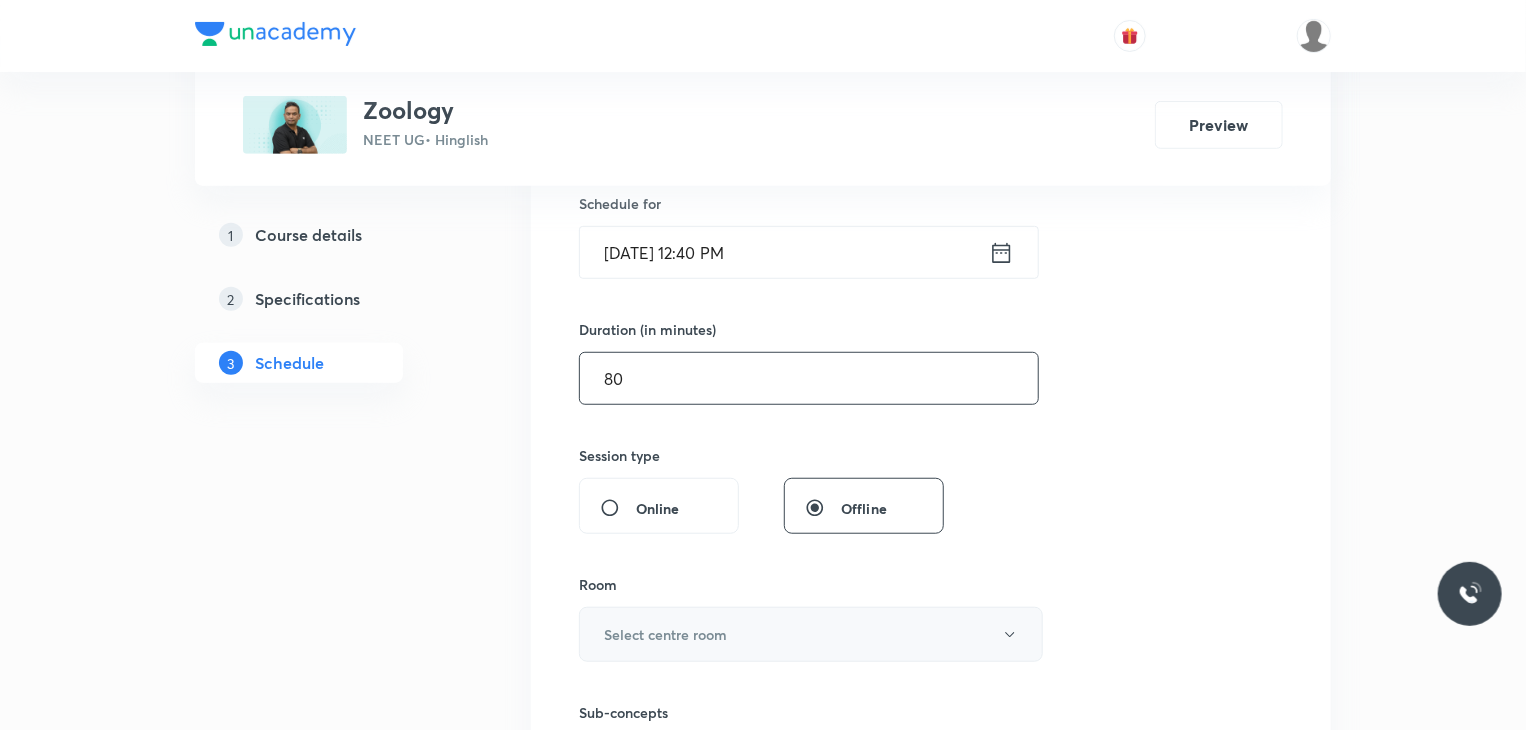 type on "80" 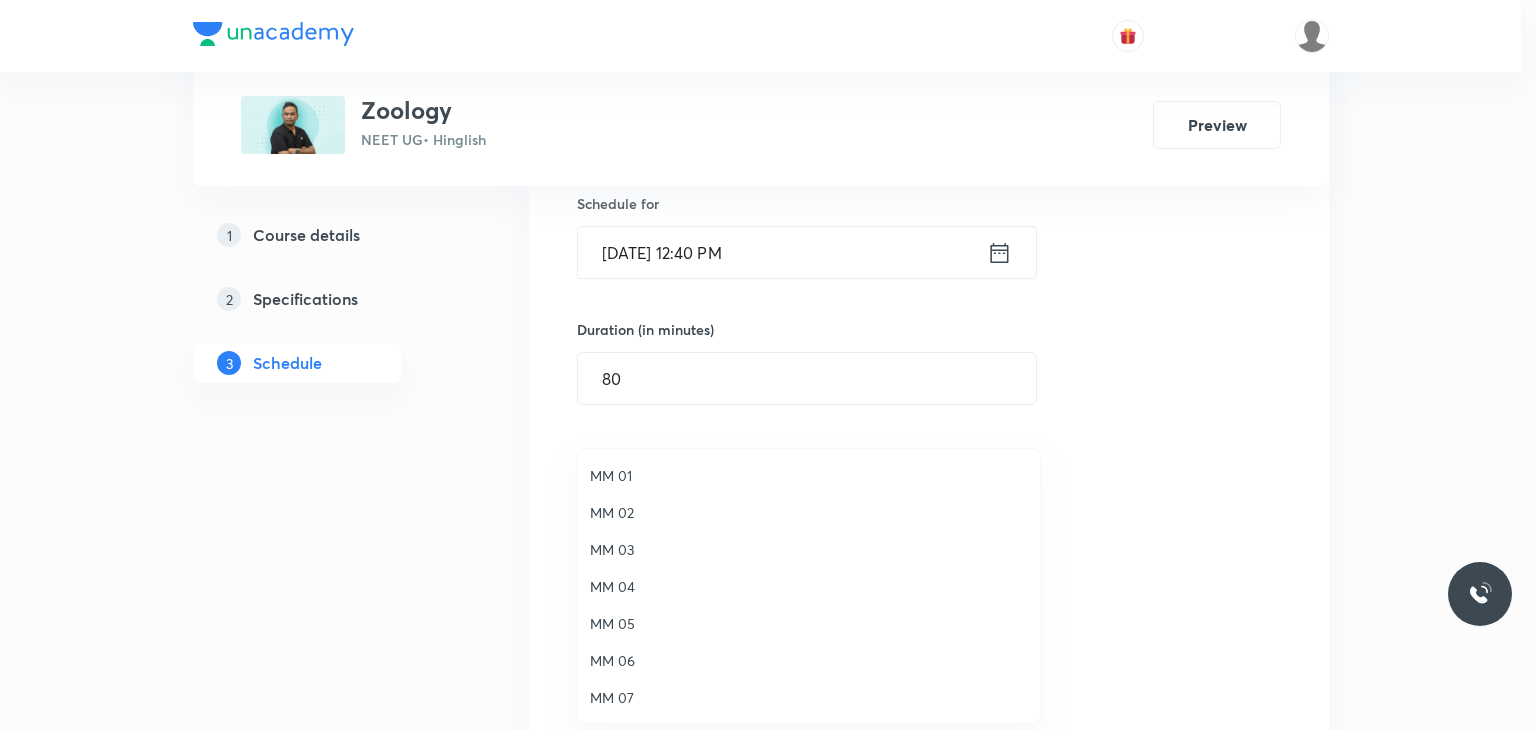 click on "MM 01" at bounding box center (809, 475) 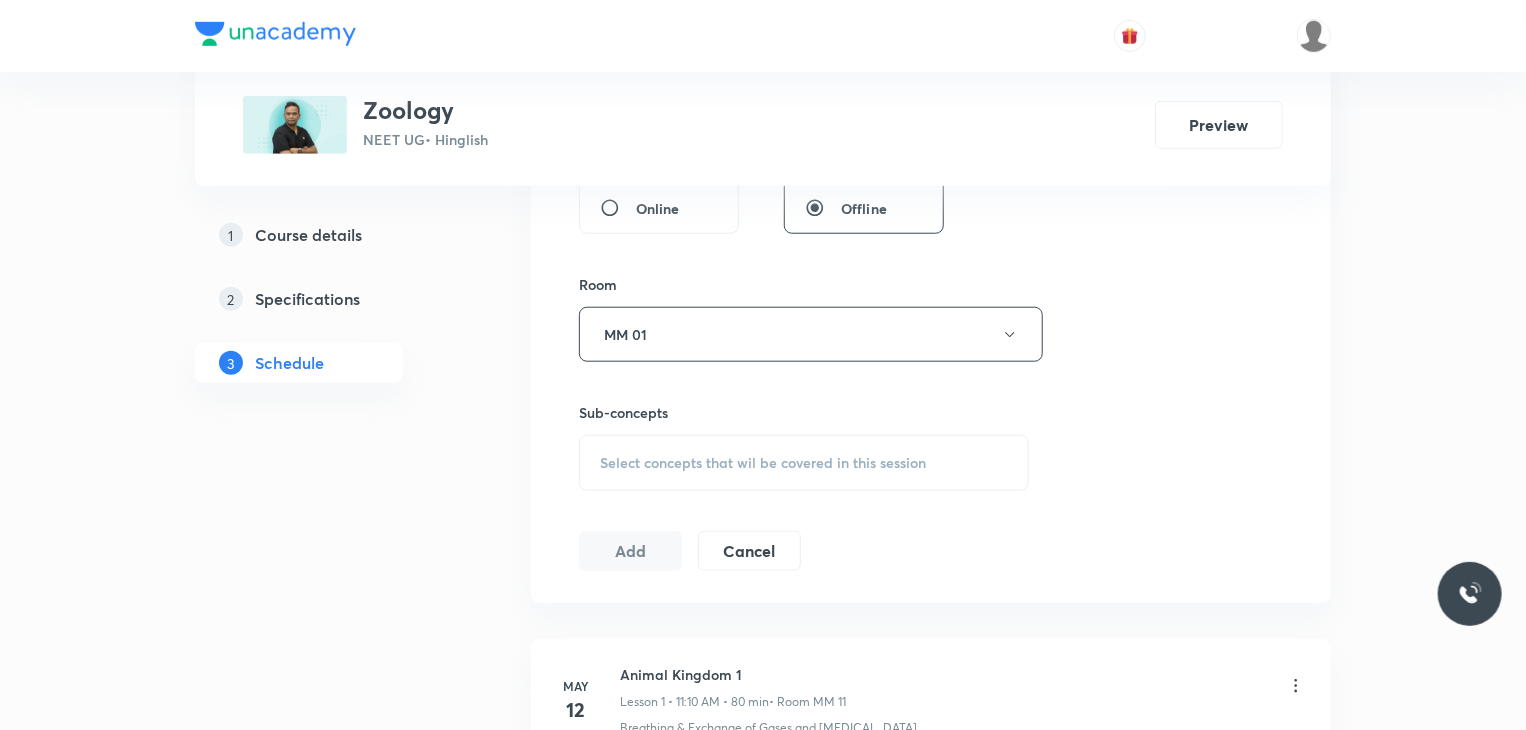 click on "Select concepts that wil be covered in this session" at bounding box center (804, 463) 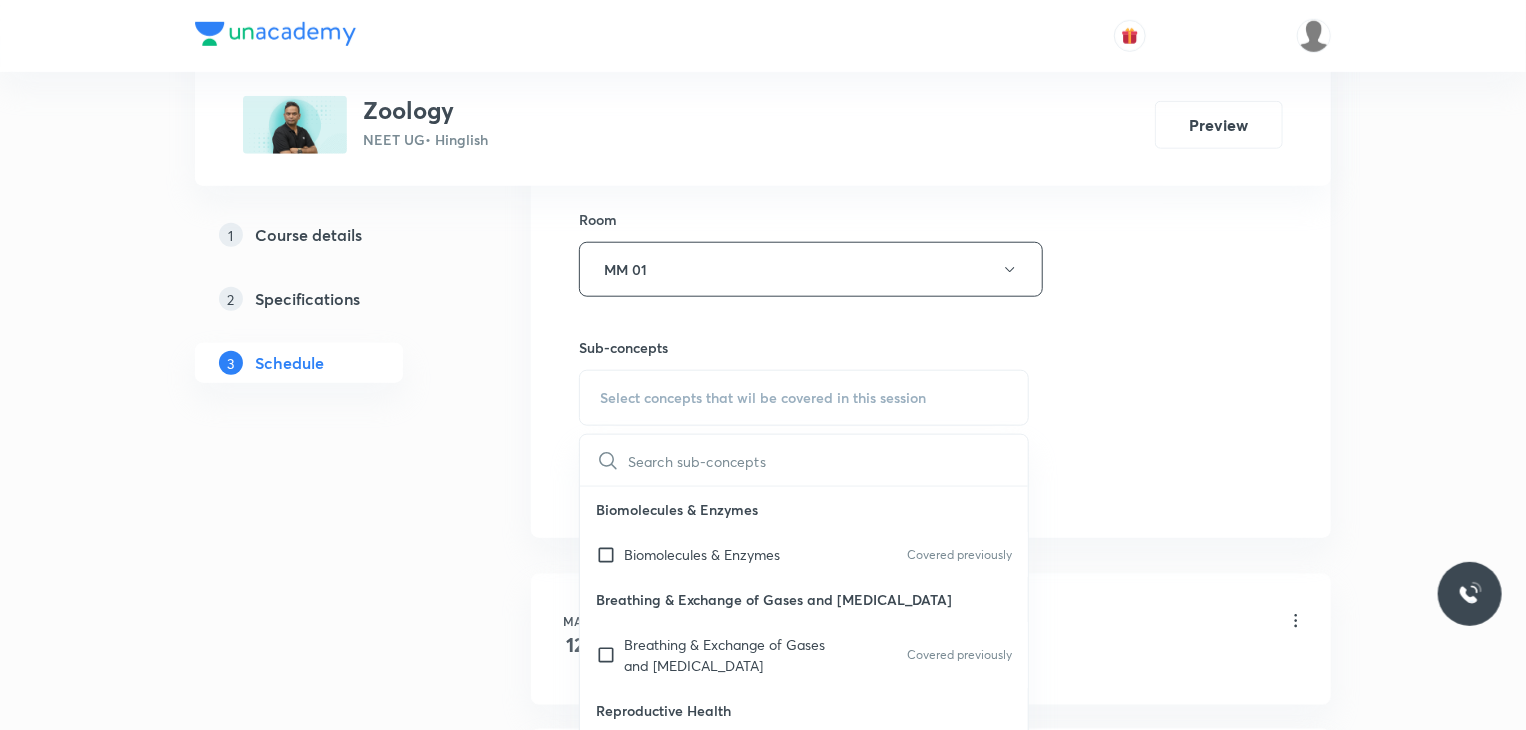 scroll, scrollTop: 900, scrollLeft: 0, axis: vertical 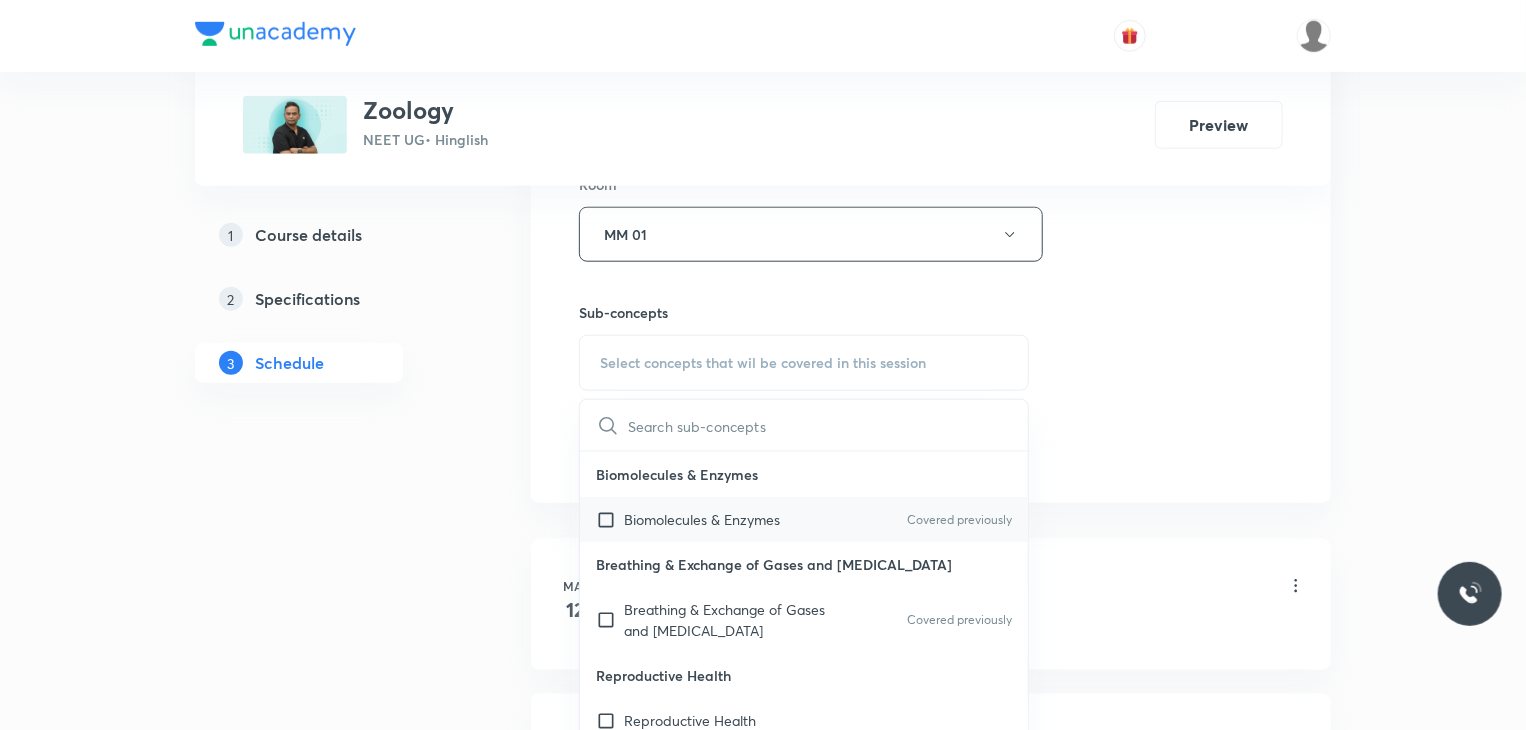 click on "Biomolecules & Enzymes Covered previously" at bounding box center [804, 519] 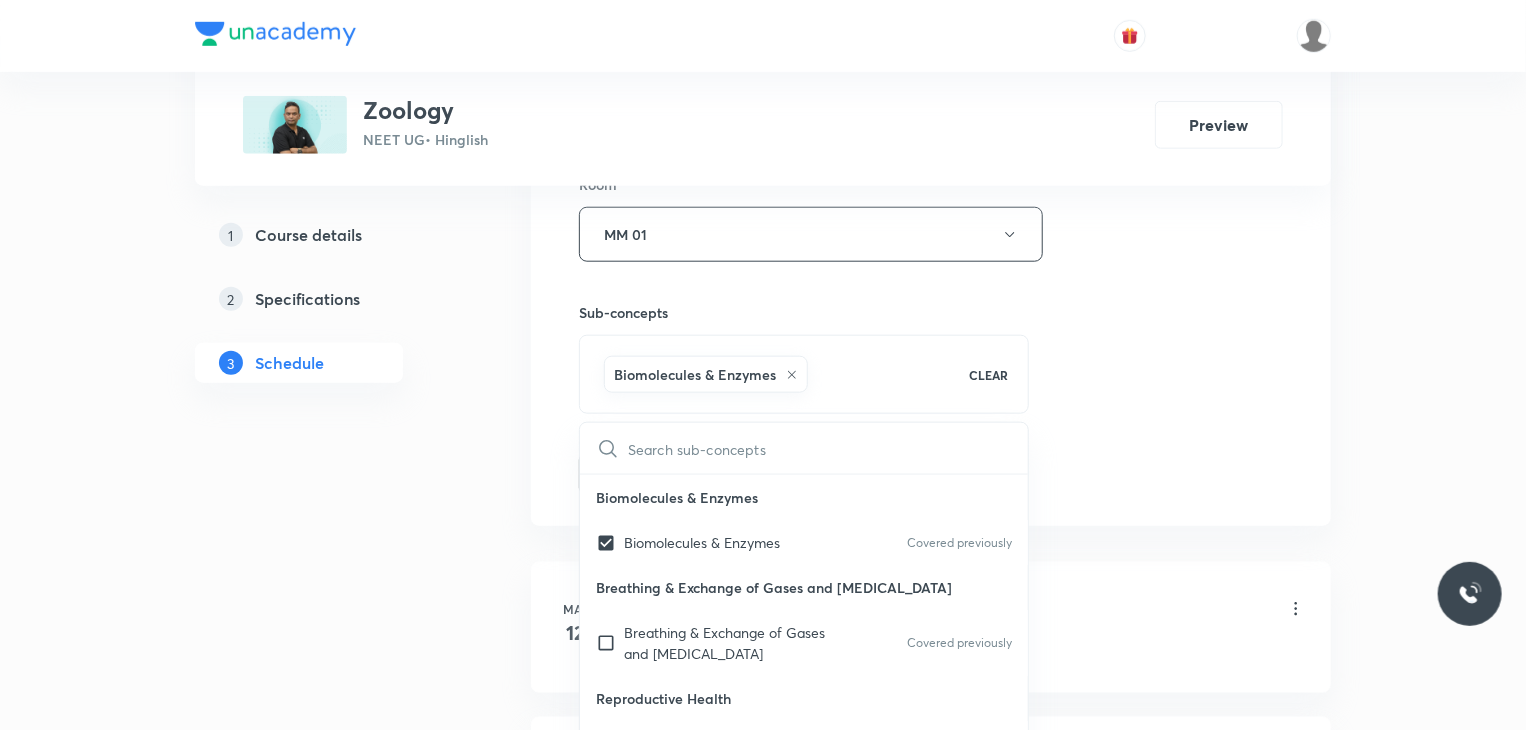 click on "Session  36 Live class Session title 17/99 Animal Kingdom 36 ​ Schedule for Jul 11, 2025, 12:40 PM ​ Duration (in minutes) 80 ​   Session type Online Offline Room MM 01 Sub-concepts Biomolecules & Enzymes CLEAR ​ Biomolecules & Enzymes Biomolecules & Enzymes Covered previously Breathing & Exchange of Gases and Body Fluids Breathing & Exchange of Gases and Body Fluids Covered previously Reproductive Health Reproductive Health Excretory product and their elimination, Locomotion Excretory product and their elimination, Locomotion Origin & Evolution Origin & Evolution Biomolecules & Enzymes, Body Fluids & Circulation and Breathing & Exchange of Gases Biomolecules & Enzymes, Body Fluids & Circulation and Breathing & Exchange of Gases Neural Control & Coordination, Chemical Control & Coordination Neural Control & Coordination, Chemical Control & Coordination Excretory Products and their Elimination Excretory Products and their Elimination Add Cancel" at bounding box center [931, 13] 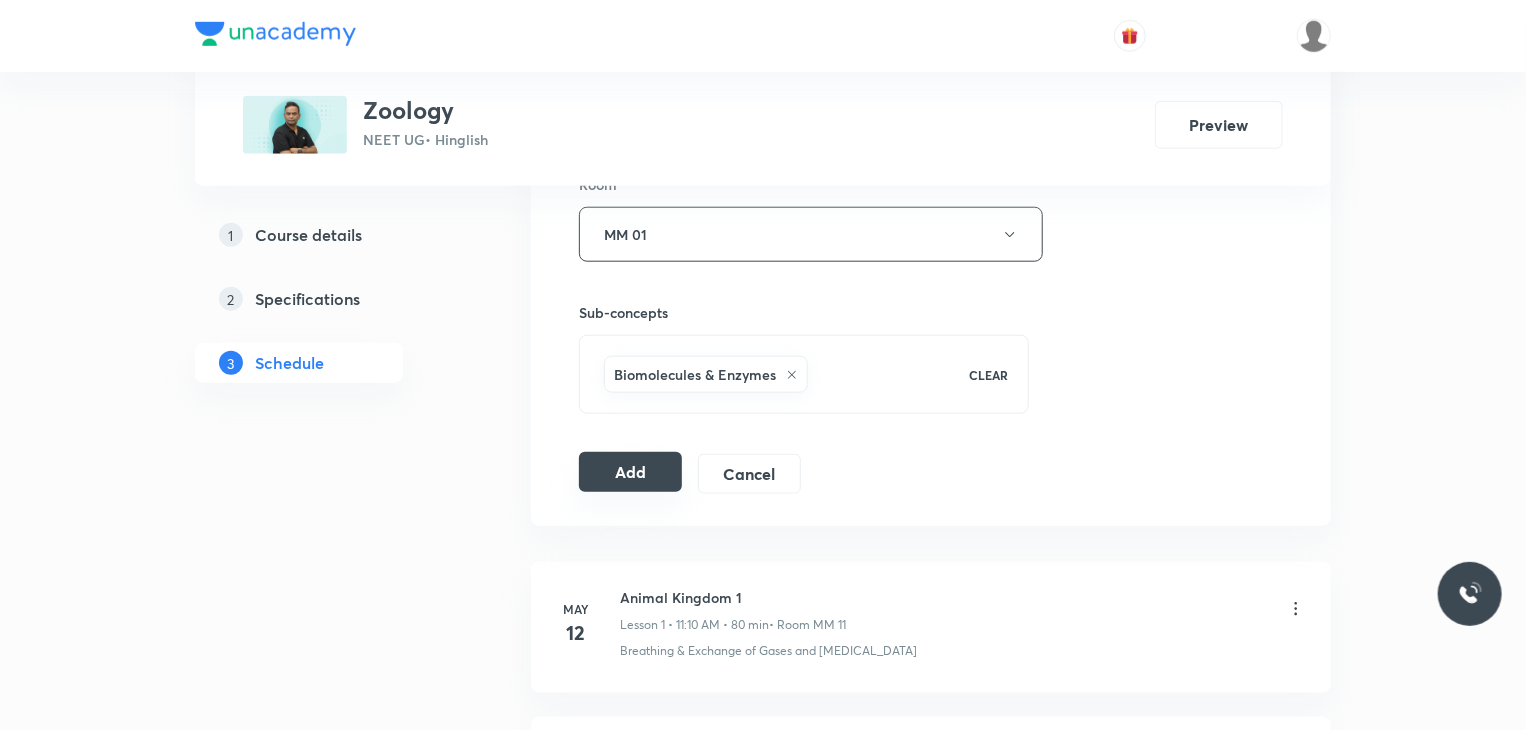 click on "Add" at bounding box center (630, 472) 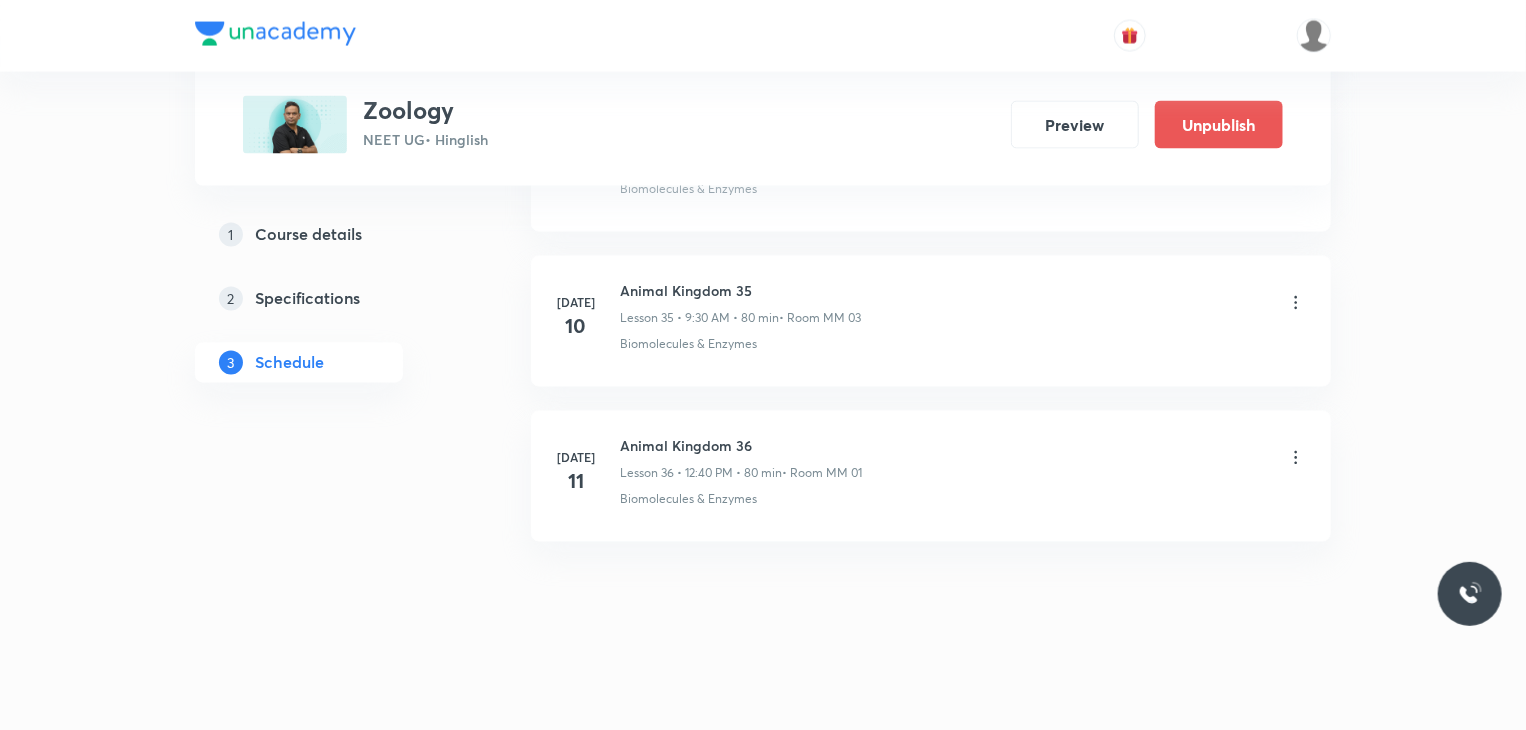 scroll, scrollTop: 5315, scrollLeft: 0, axis: vertical 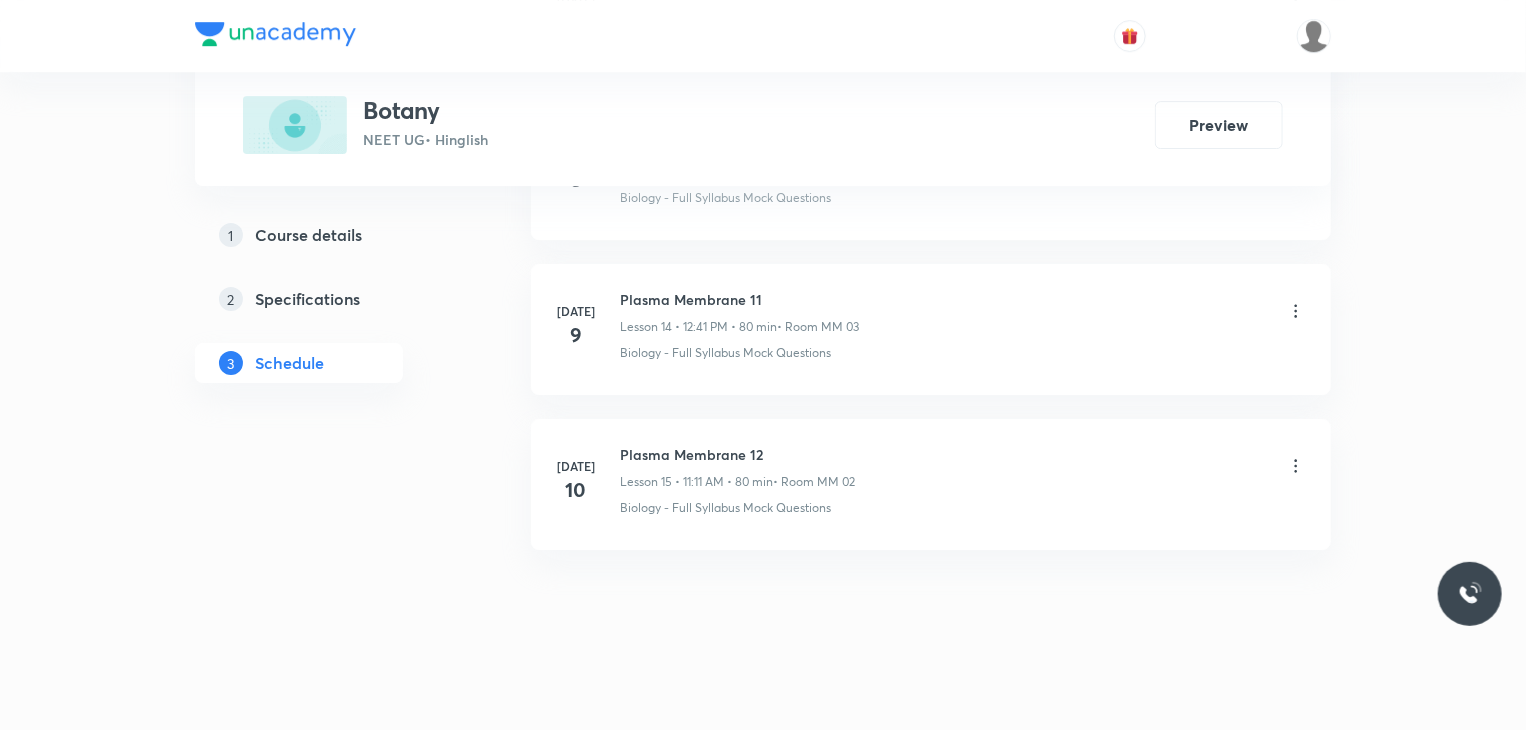click on "[DATE] Plasma Membrane 12 Lesson 15 • 11:11 AM • 80 min  • Room MM 02 Biology - Full Syllabus Mock Questions" at bounding box center (931, 484) 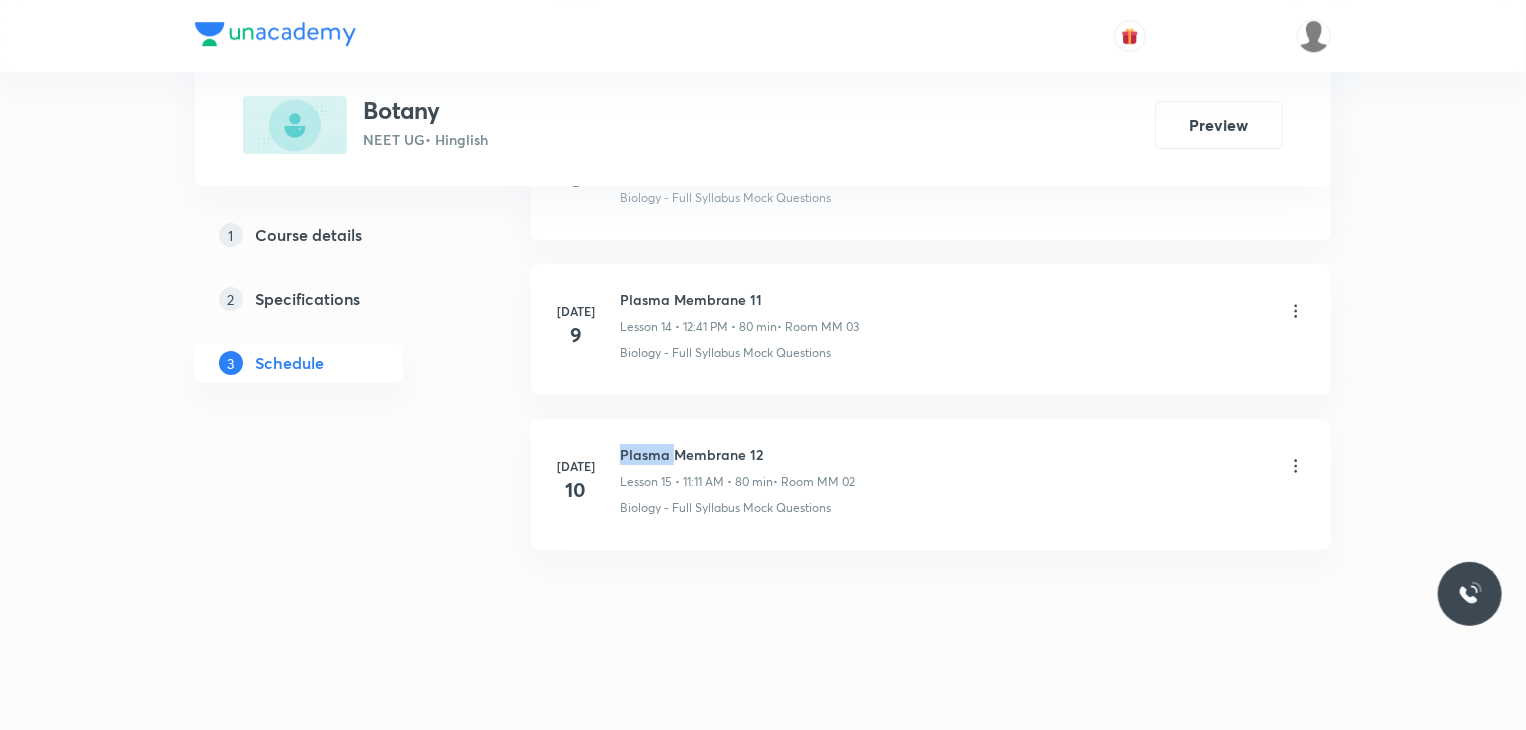 click on "[DATE] Plasma Membrane 12 Lesson 15 • 11:11 AM • 80 min  • Room MM 02 Biology - Full Syllabus Mock Questions" at bounding box center [931, 484] 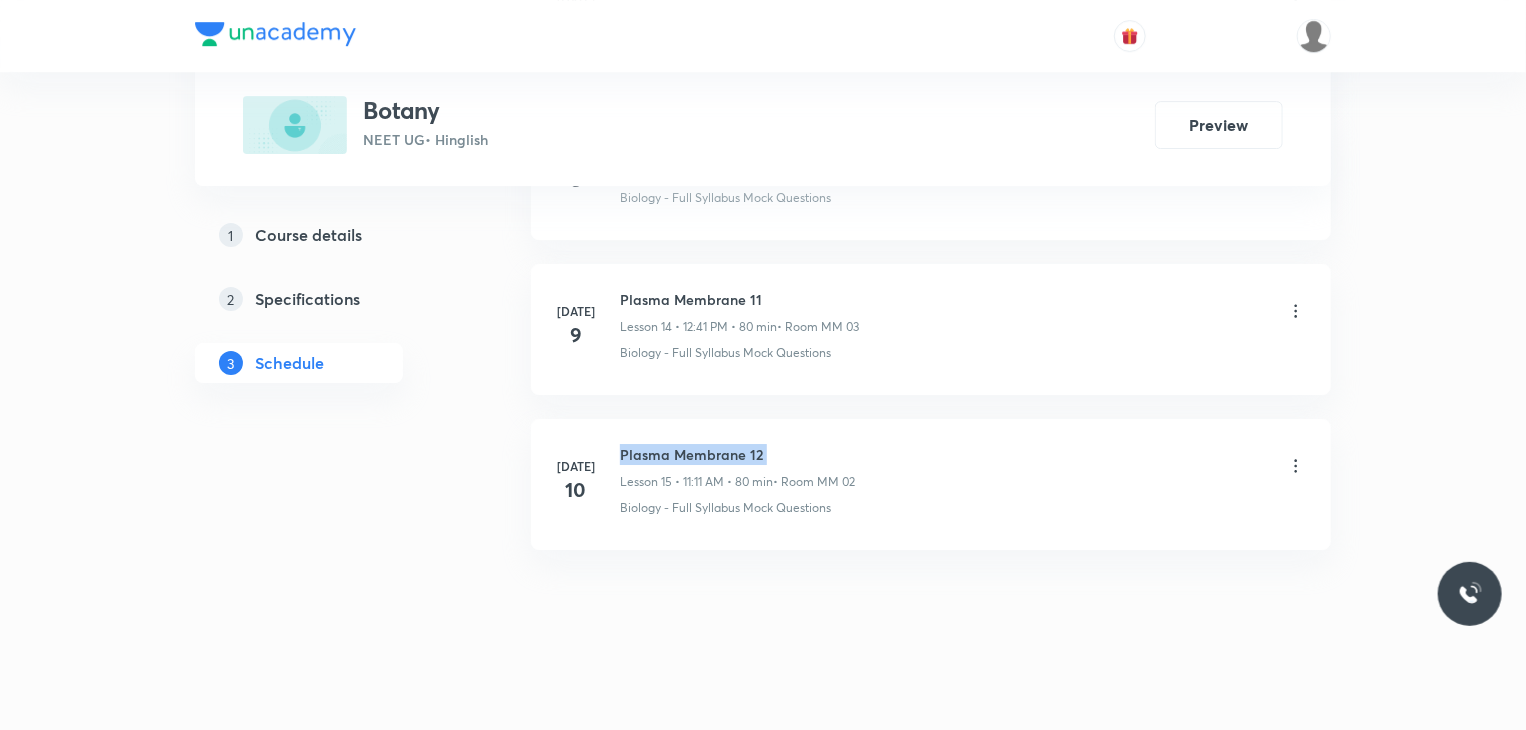 click on "Jul 10 Plasma Membrane 12 Lesson 15 • 11:11 AM • 80 min  • Room MM 02 Biology - Full Syllabus Mock Questions" at bounding box center (931, 484) 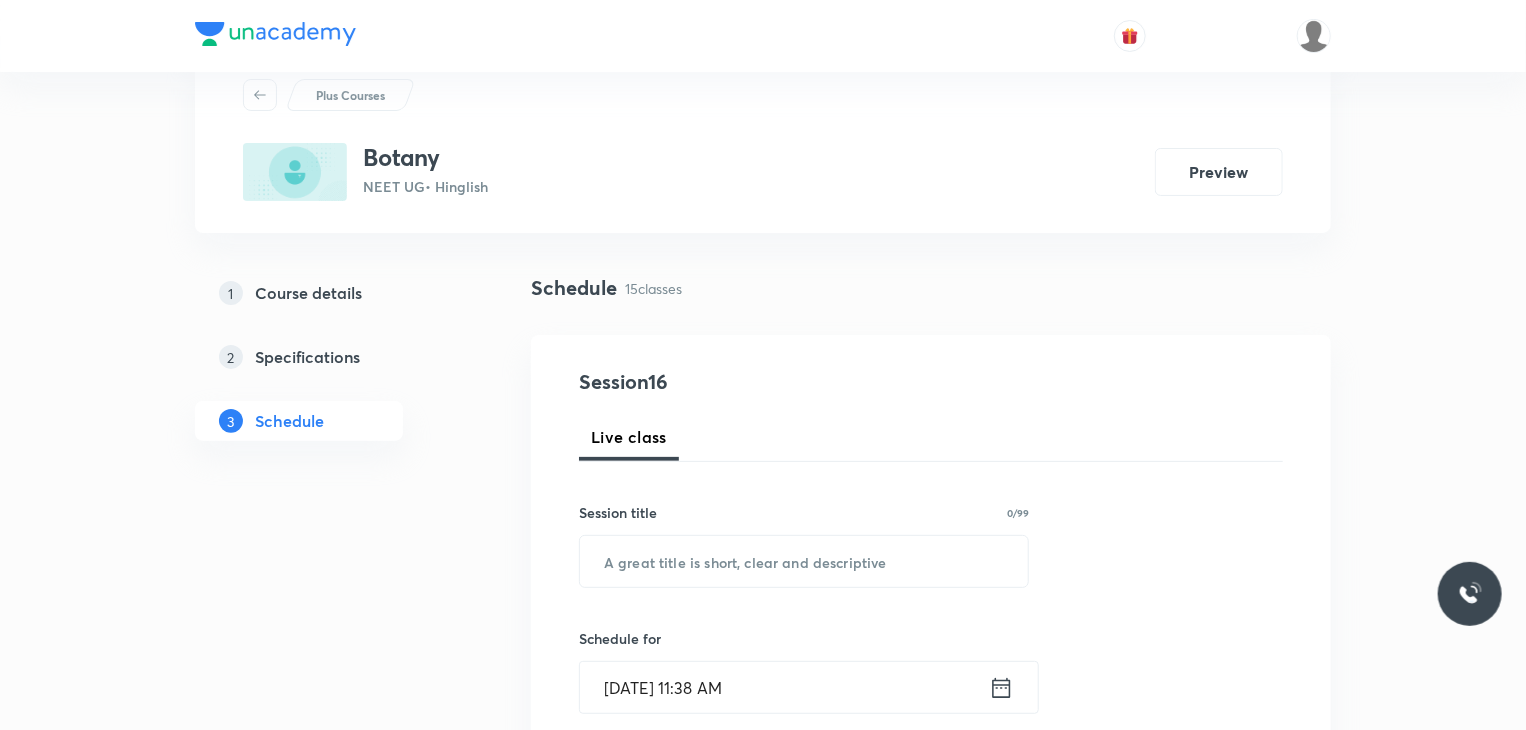 scroll, scrollTop: 100, scrollLeft: 0, axis: vertical 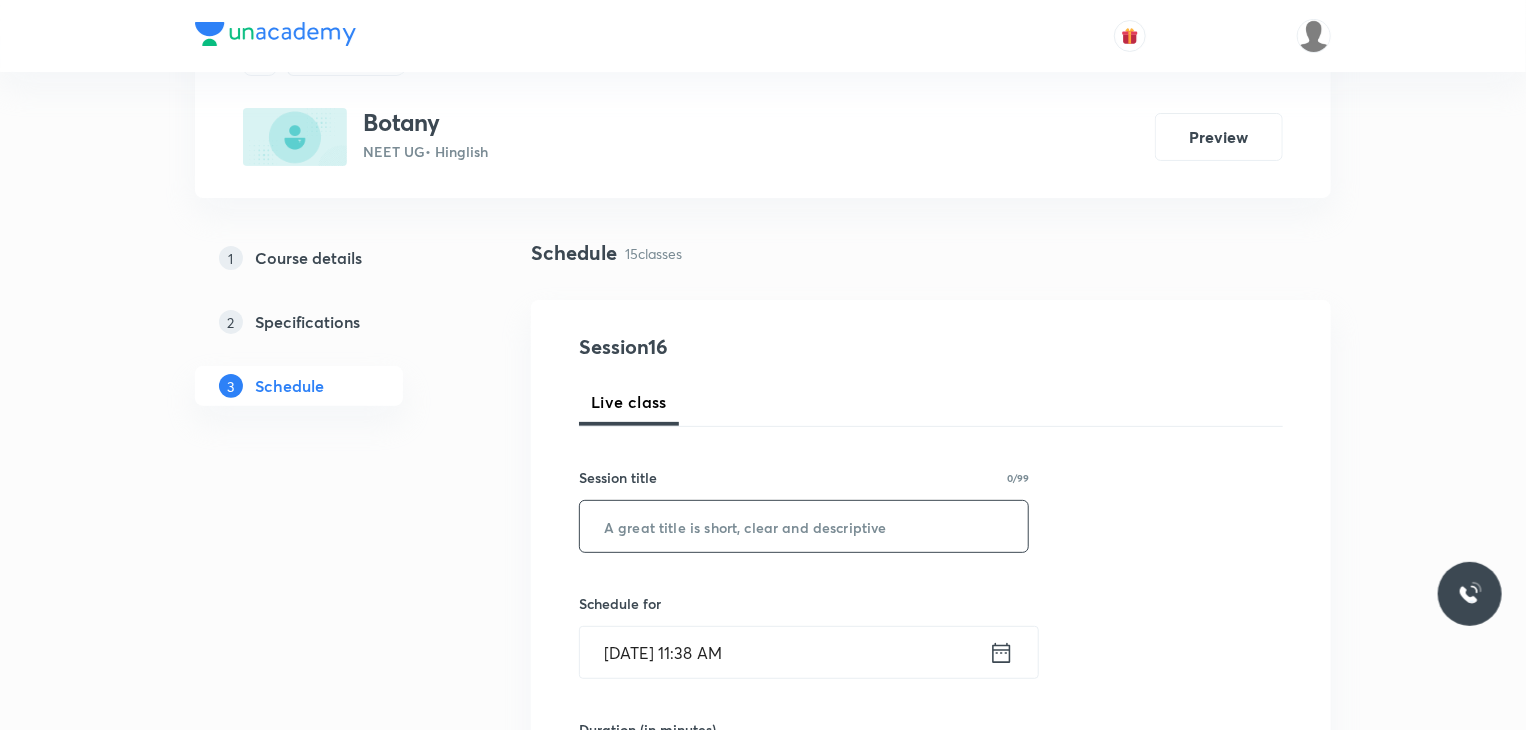 click at bounding box center [804, 526] 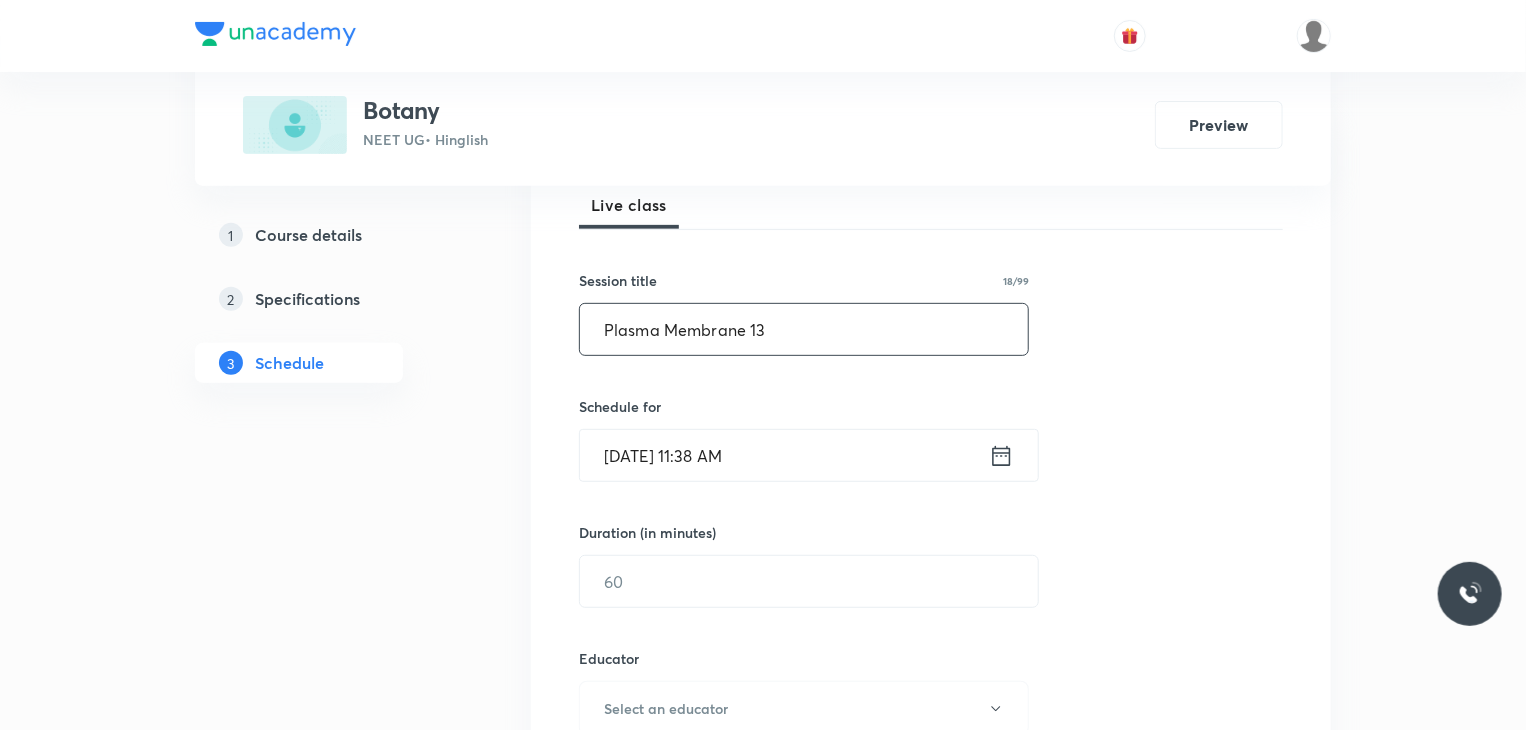 scroll, scrollTop: 300, scrollLeft: 0, axis: vertical 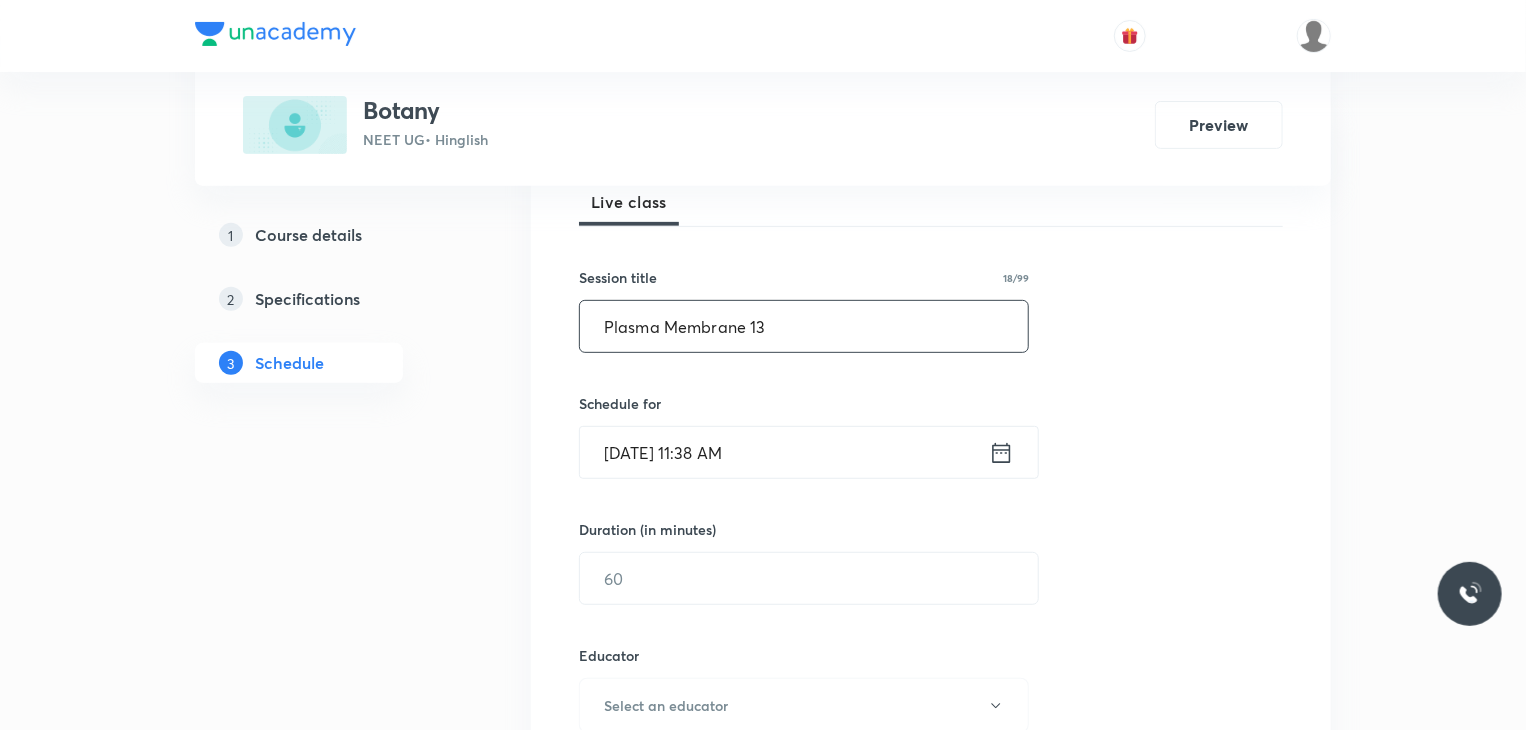 type on "Plasma Membrane 13" 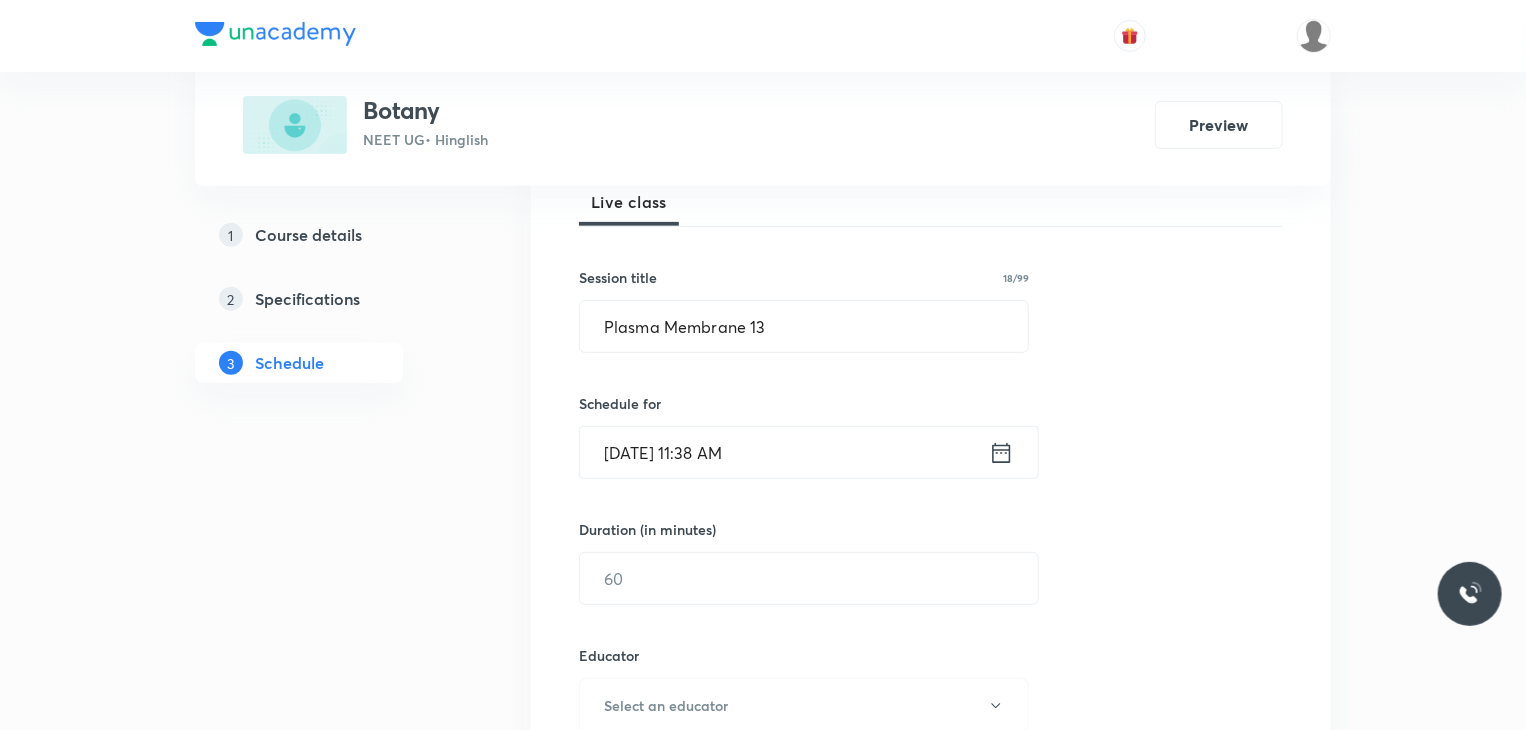 click on "Jul 11, 2025, 11:38 AM" at bounding box center [784, 452] 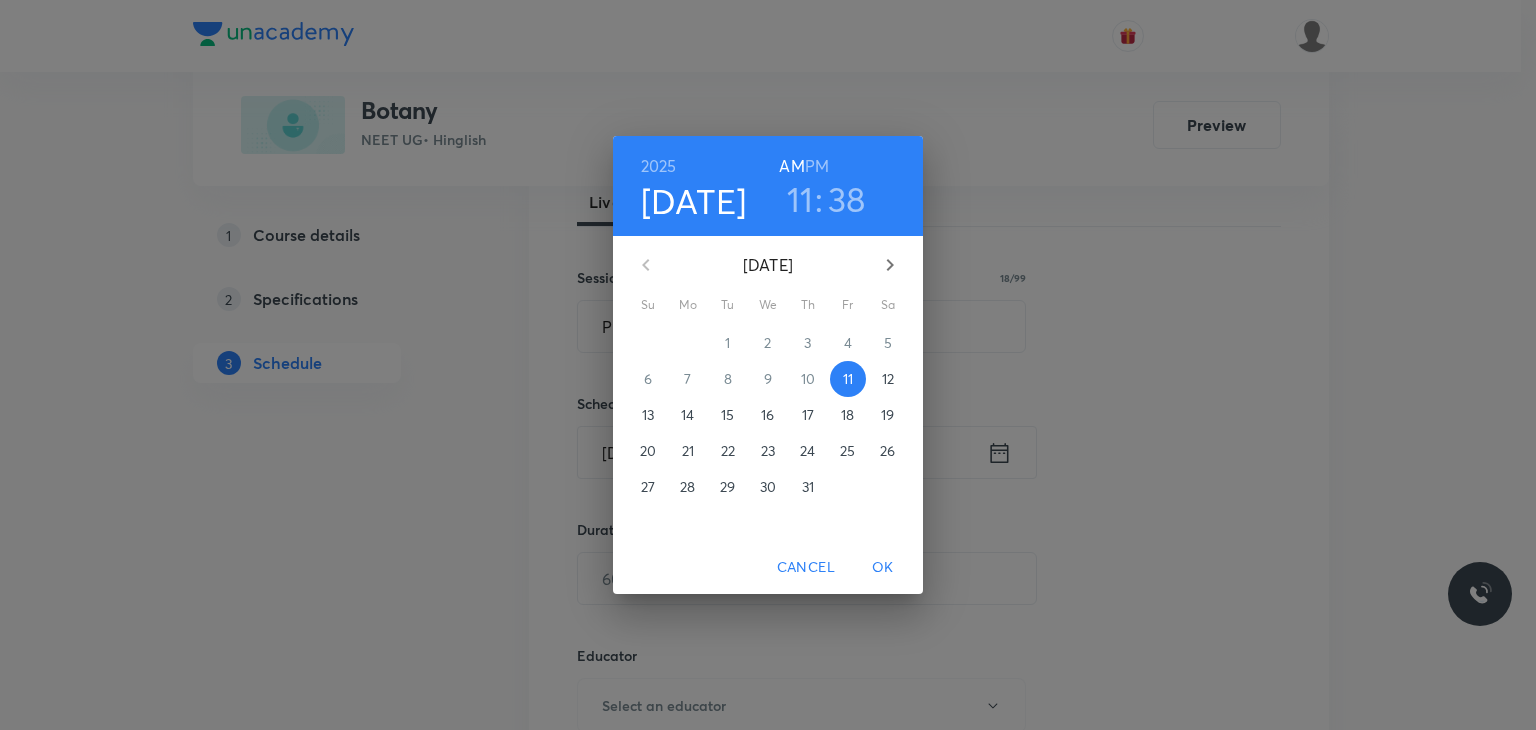 click on "PM" at bounding box center (817, 166) 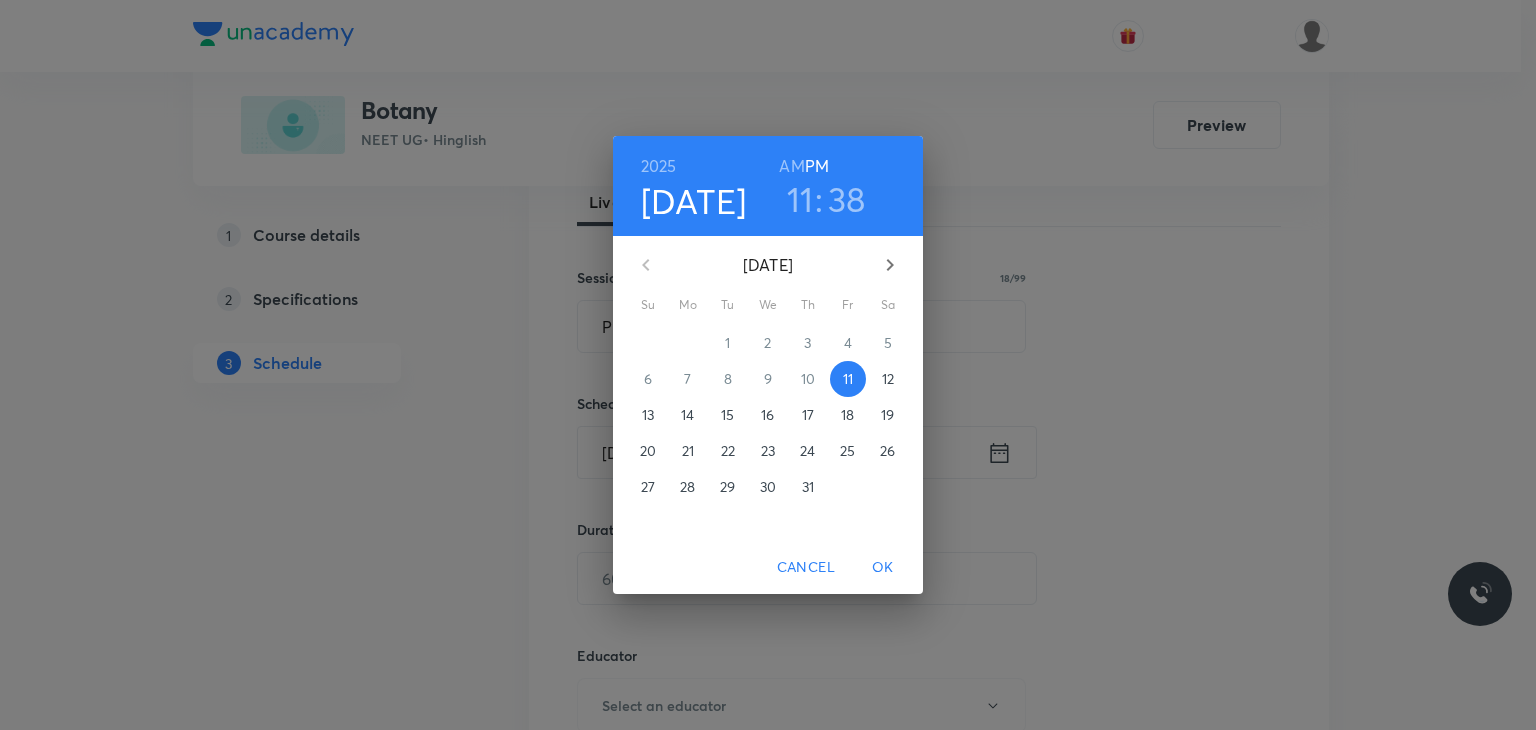 click on "11" at bounding box center [800, 199] 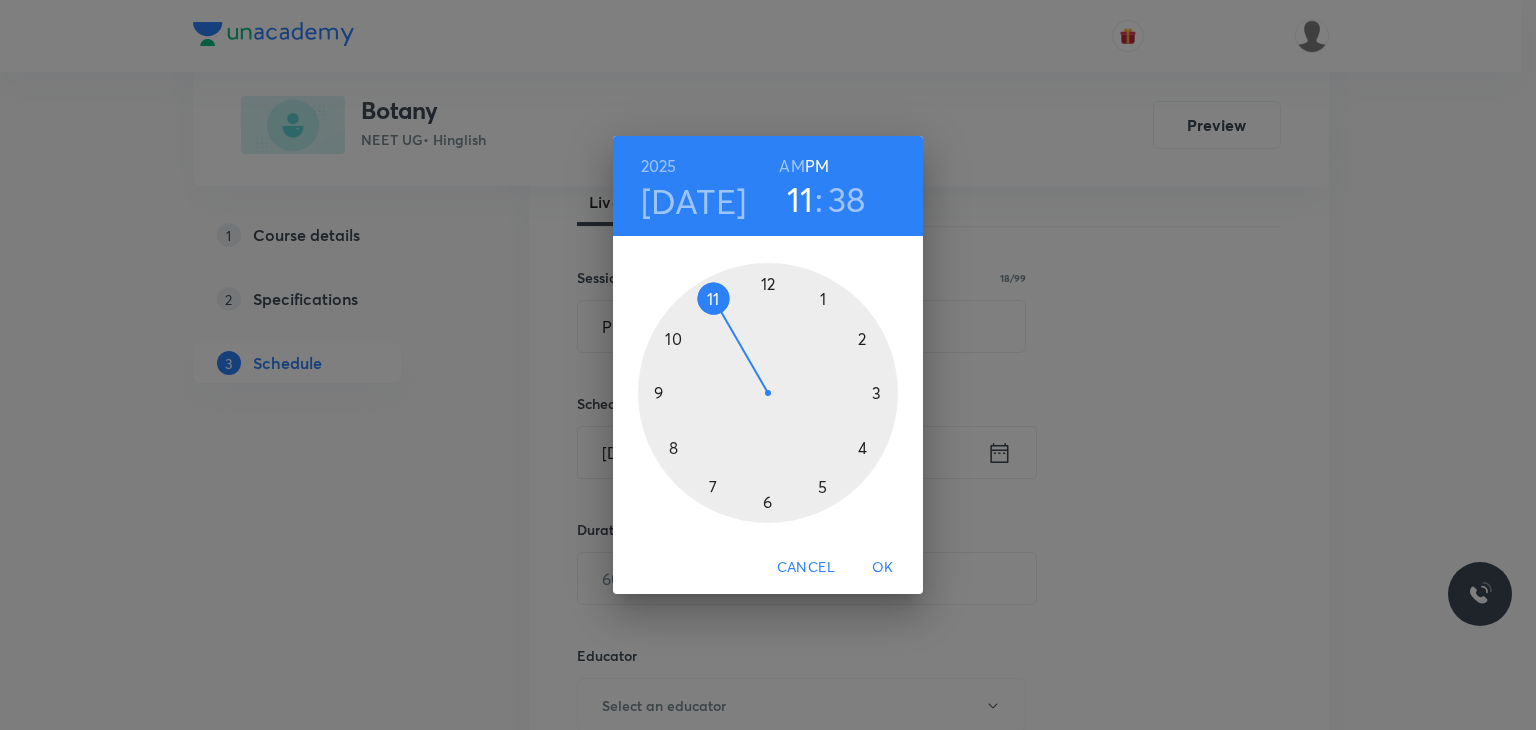 click on "1 2 3 4 5 6 7 8 9 10 11 12" at bounding box center (768, 388) 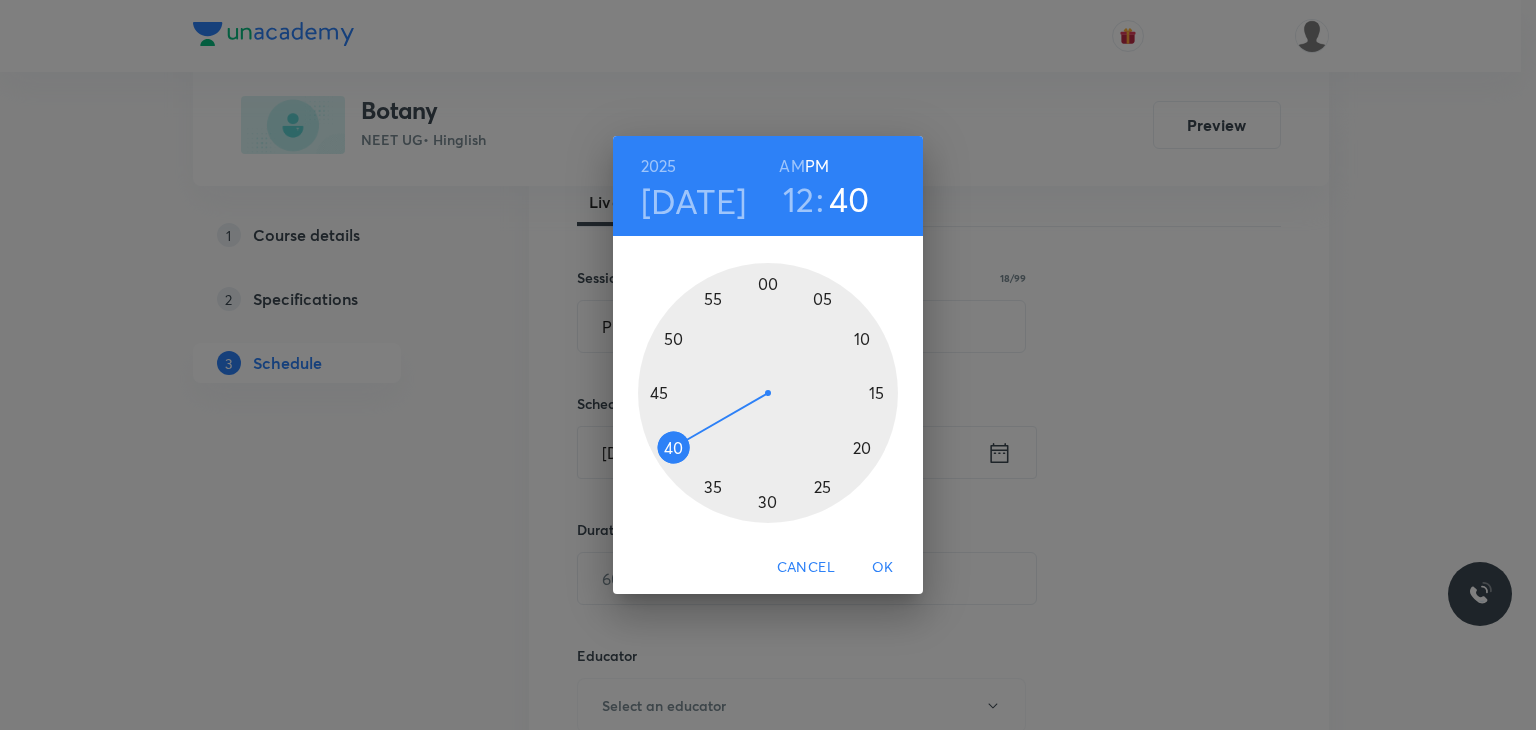 drag, startPoint x: 663, startPoint y: 443, endPoint x: 663, endPoint y: 454, distance: 11 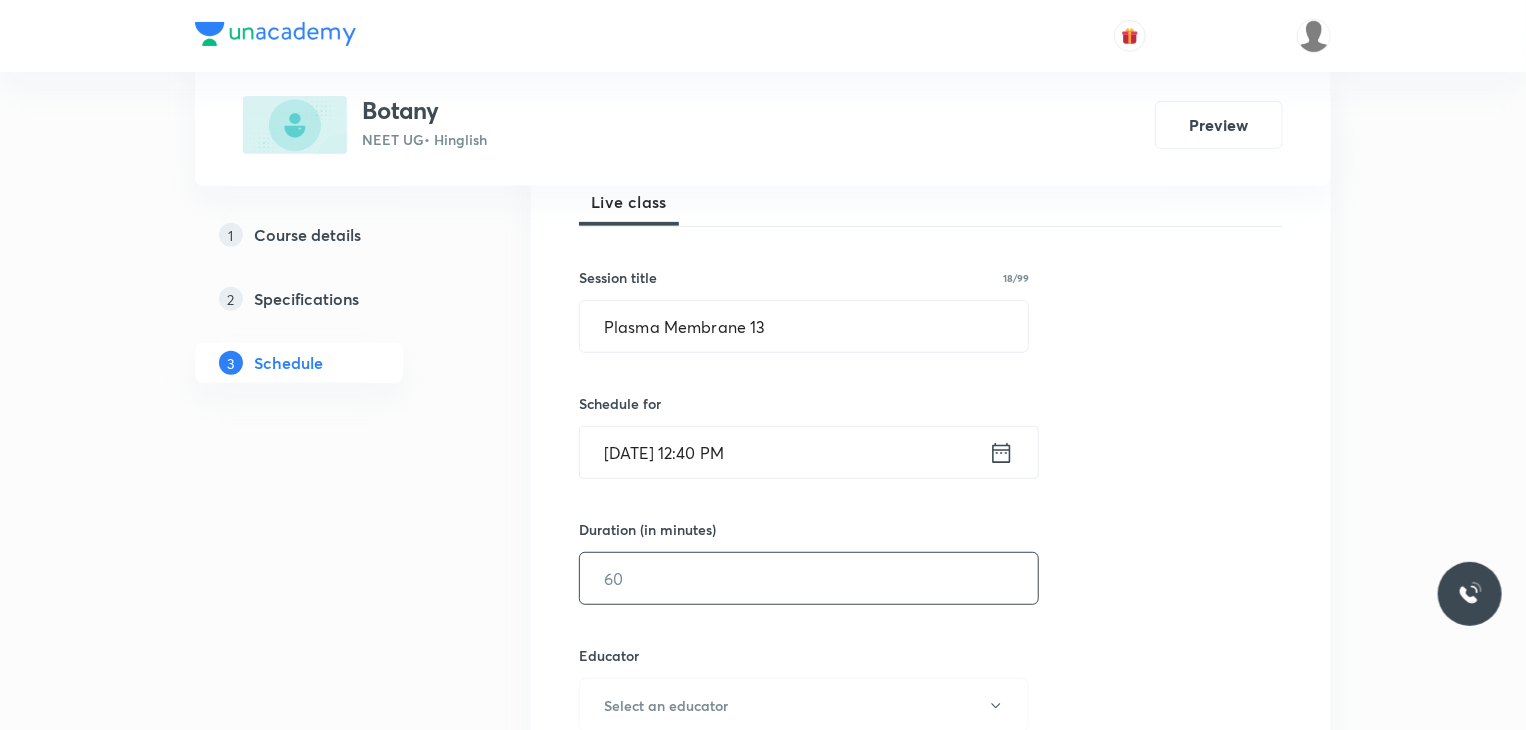 click at bounding box center (809, 578) 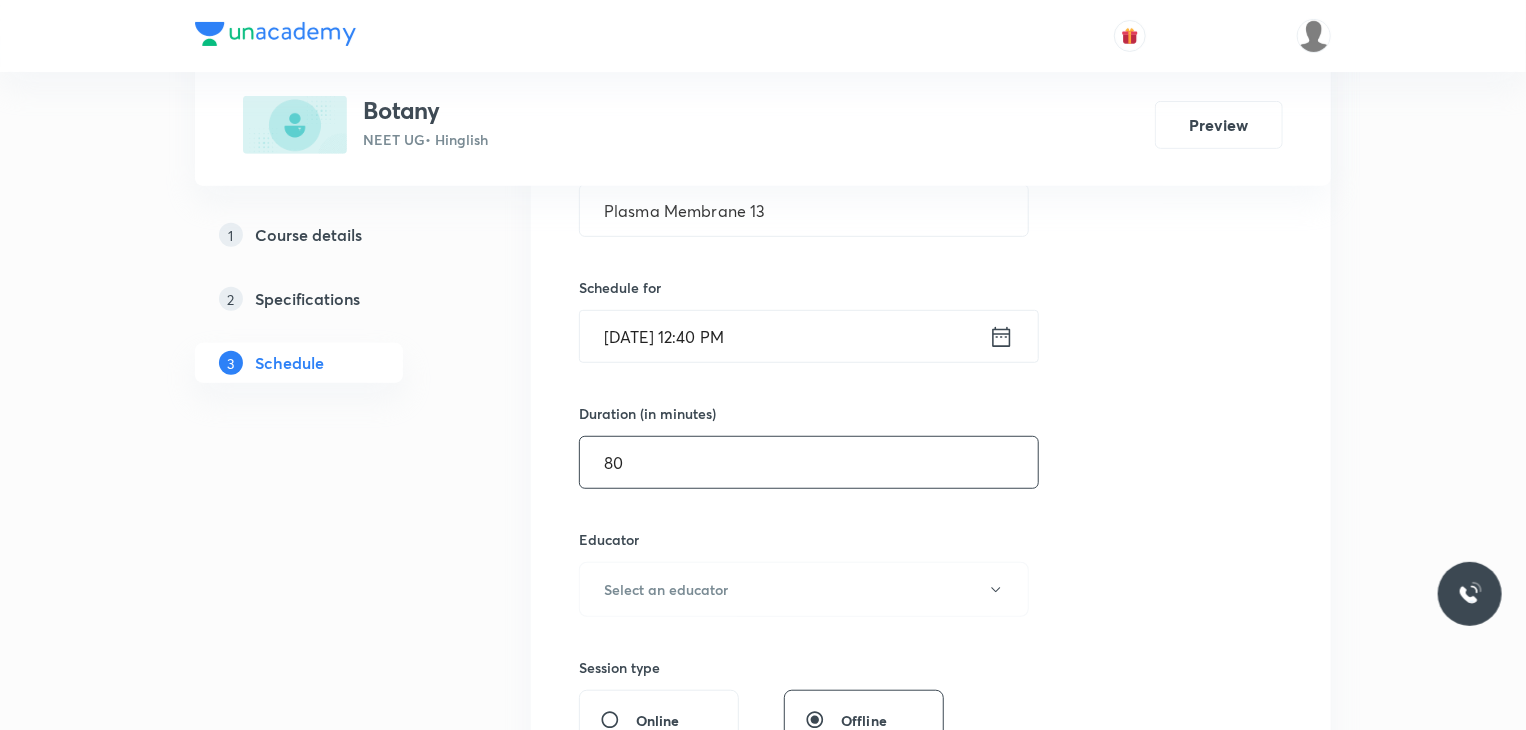 scroll, scrollTop: 800, scrollLeft: 0, axis: vertical 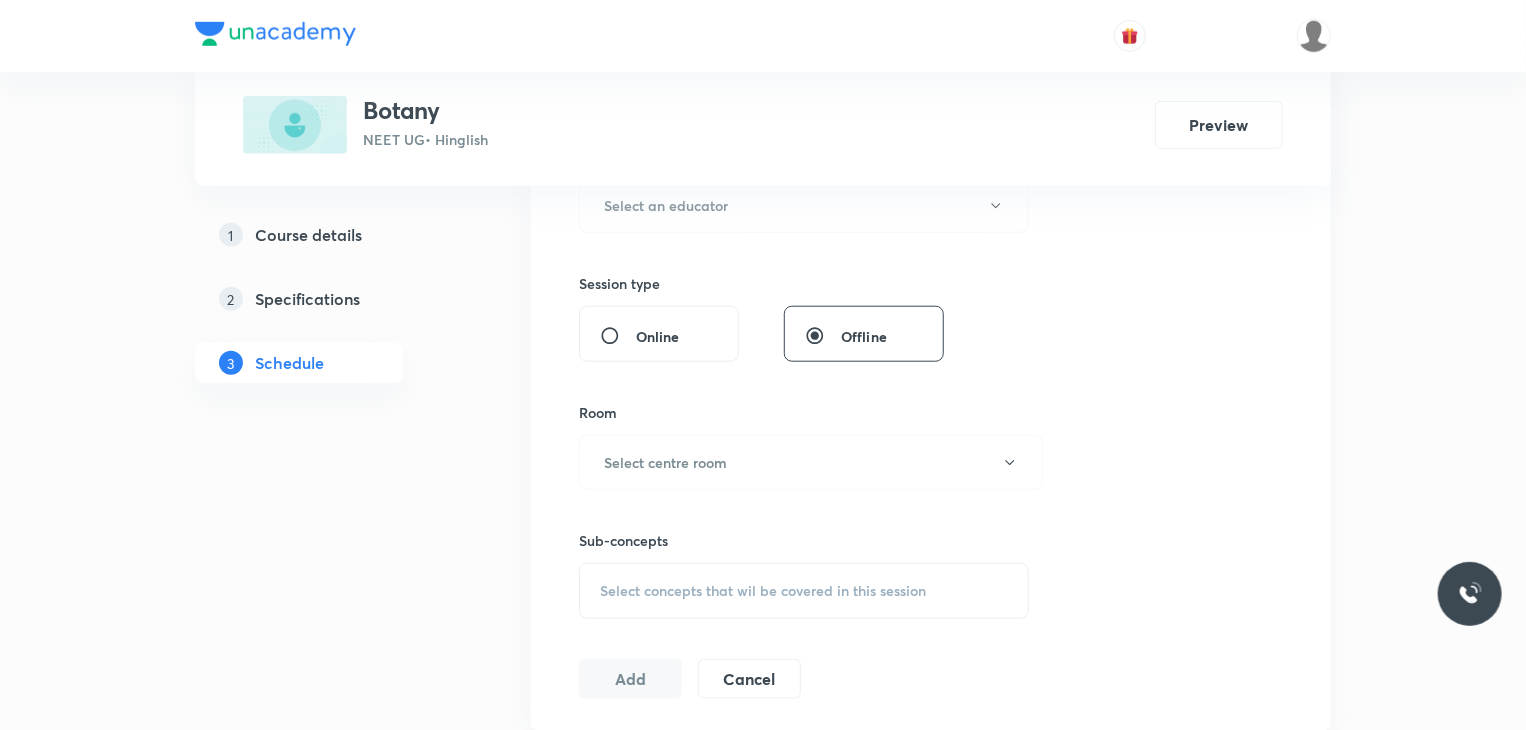 type on "80" 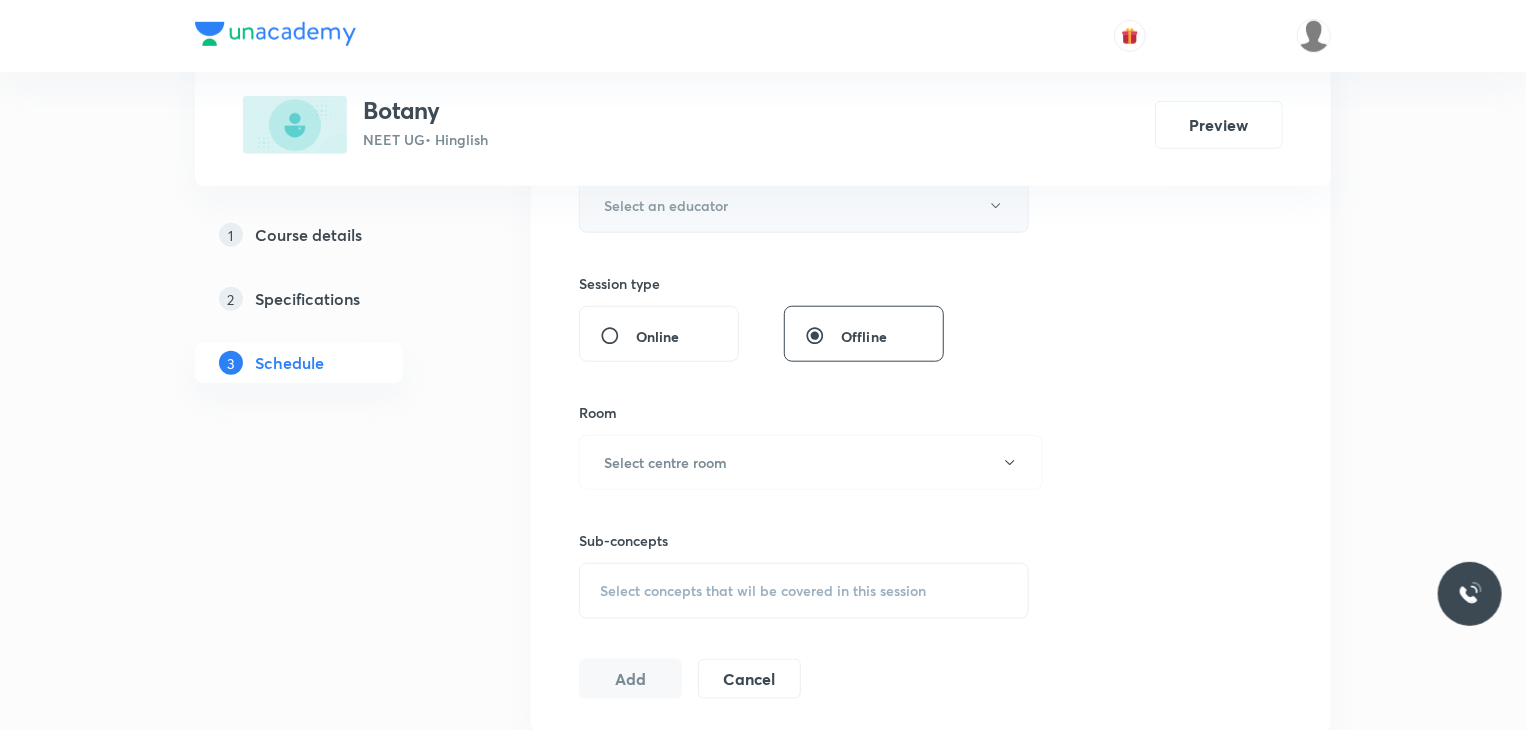 click on "Select an educator" at bounding box center (666, 205) 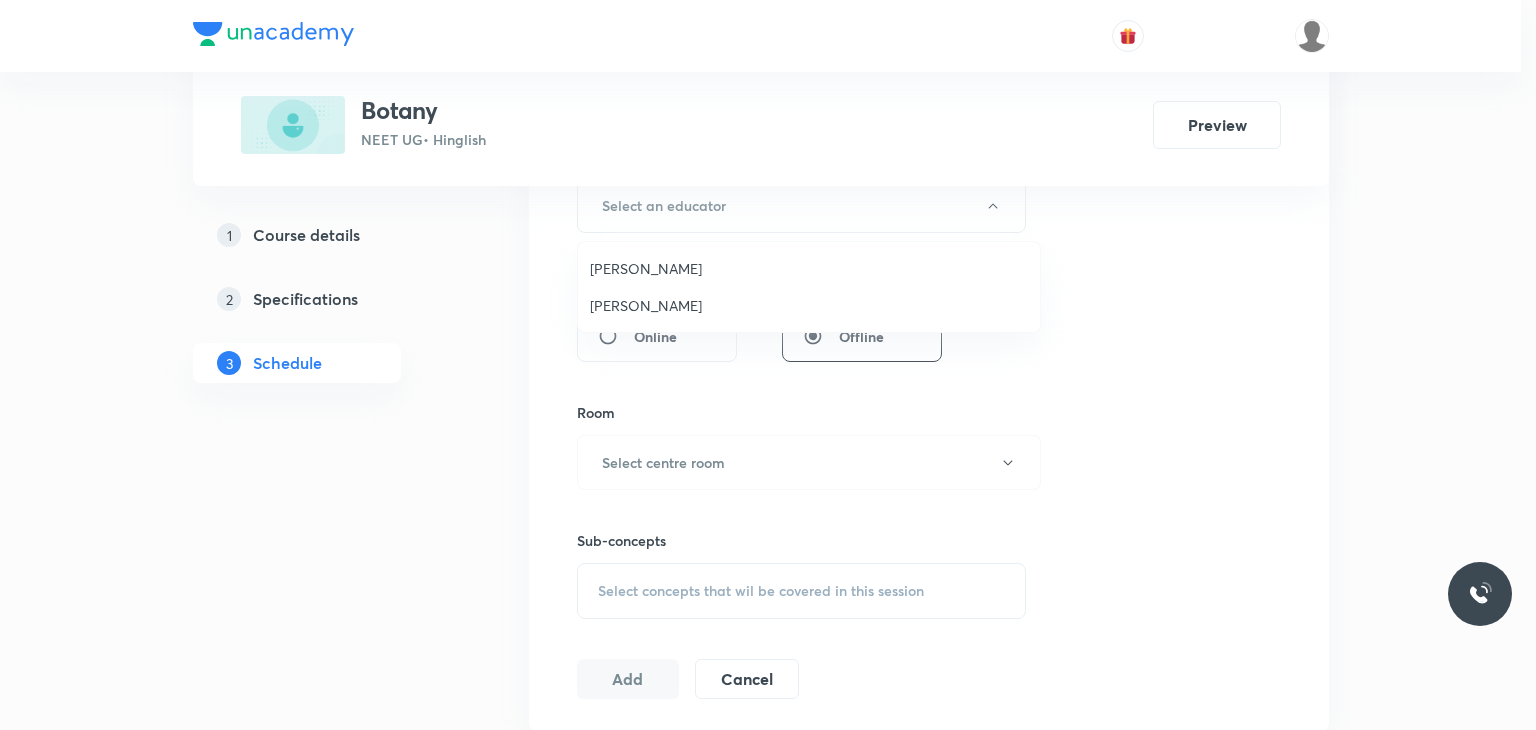 click on "Ajay Prajapati" at bounding box center [809, 305] 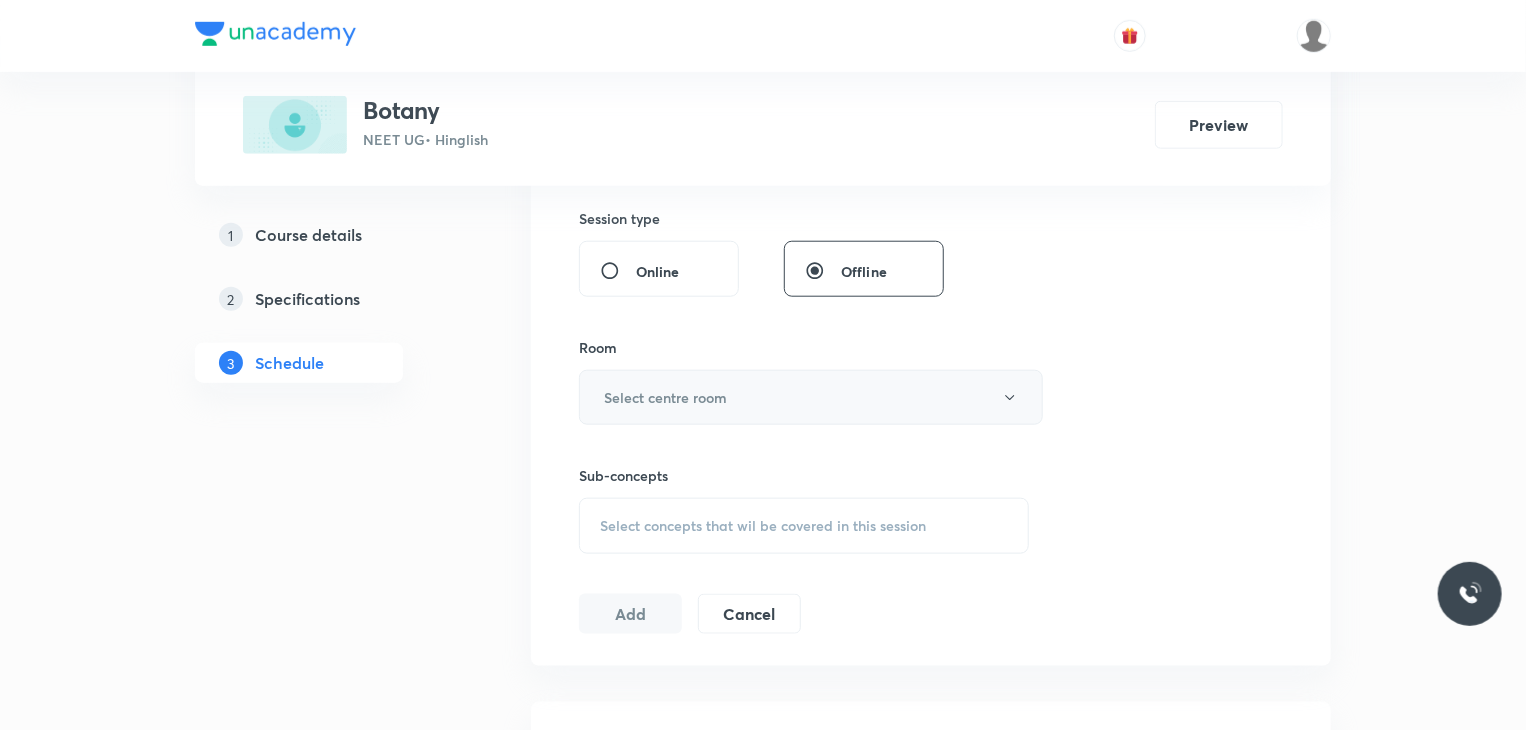 scroll, scrollTop: 900, scrollLeft: 0, axis: vertical 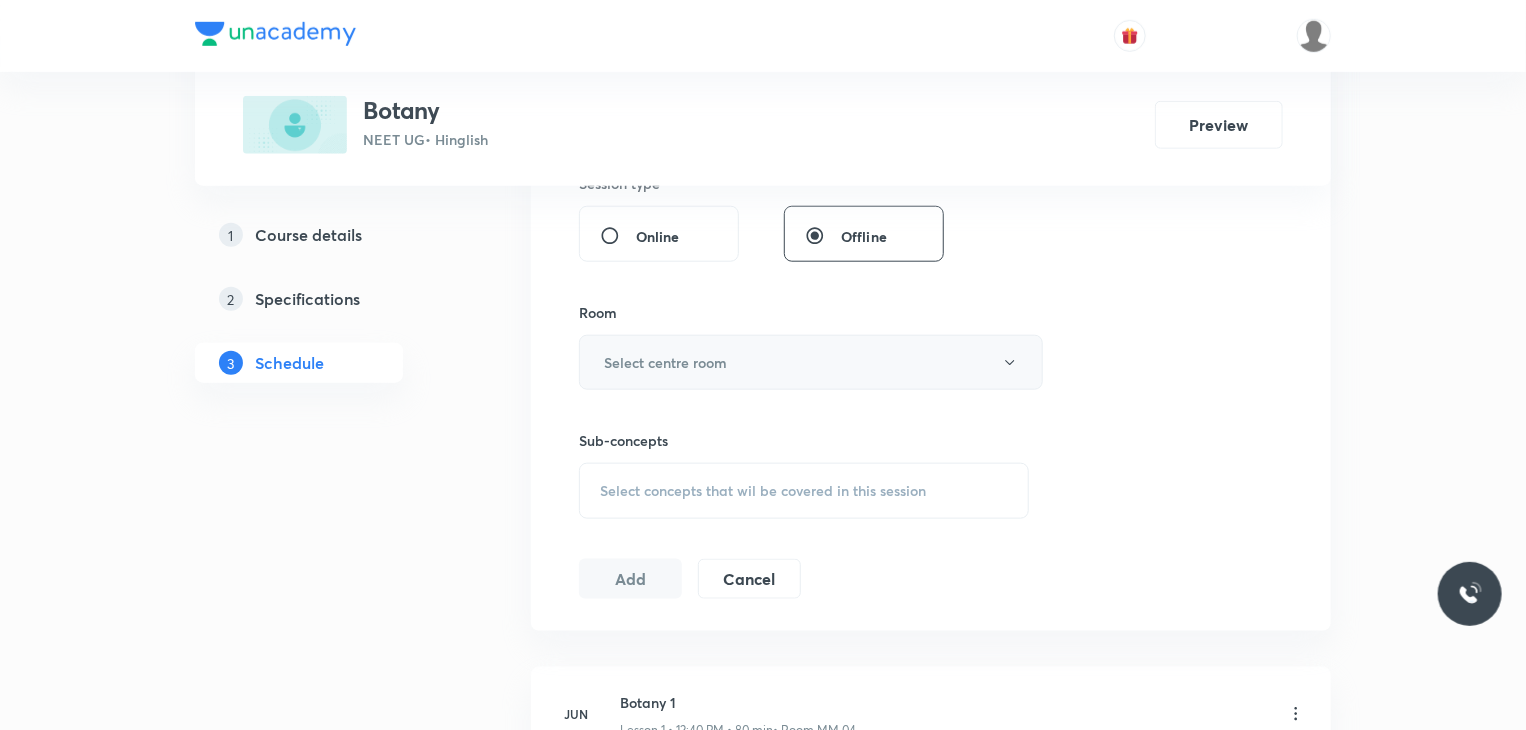 click on "Select centre room" at bounding box center (665, 362) 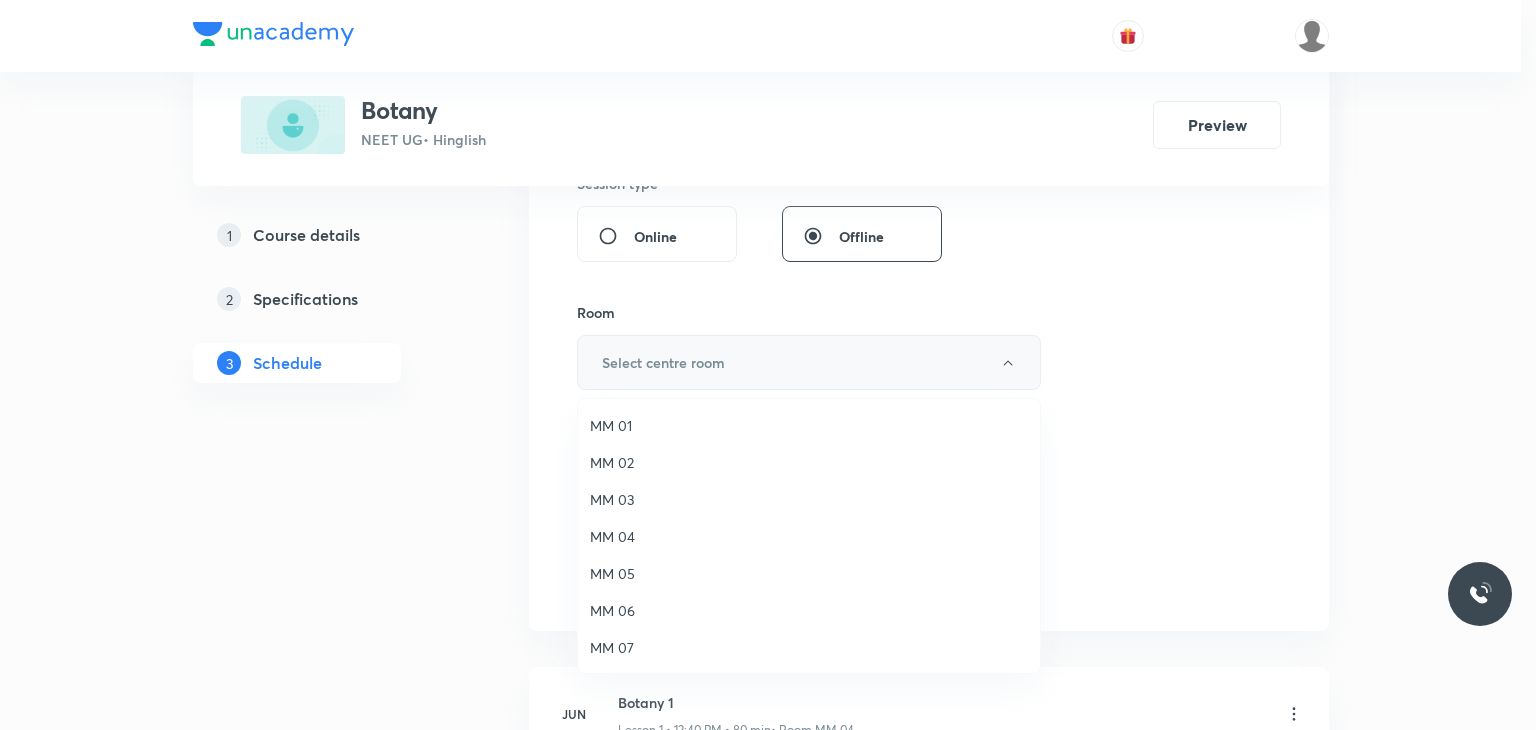 click on "MM 02" at bounding box center [809, 462] 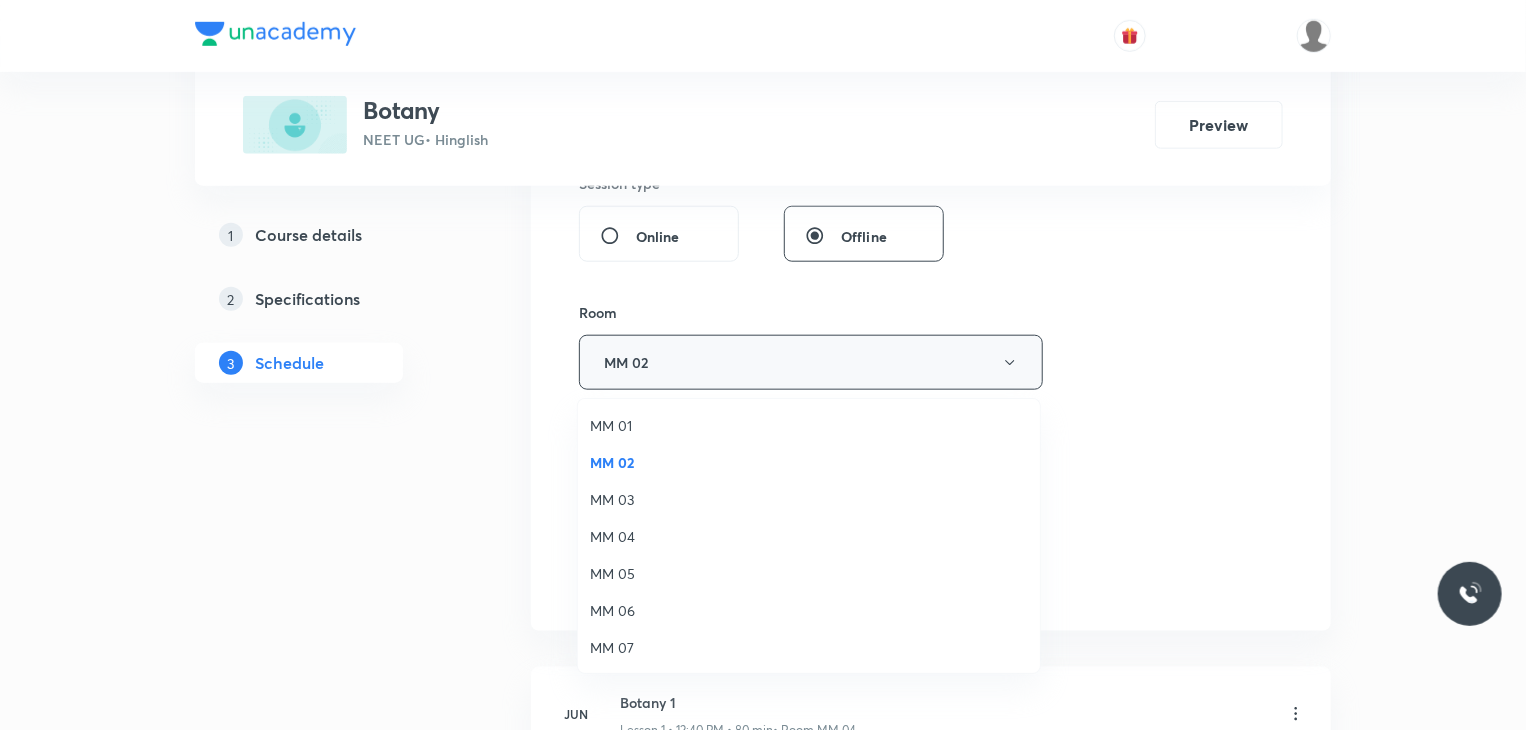 click on "Select concepts that wil be covered in this session" at bounding box center (804, 491) 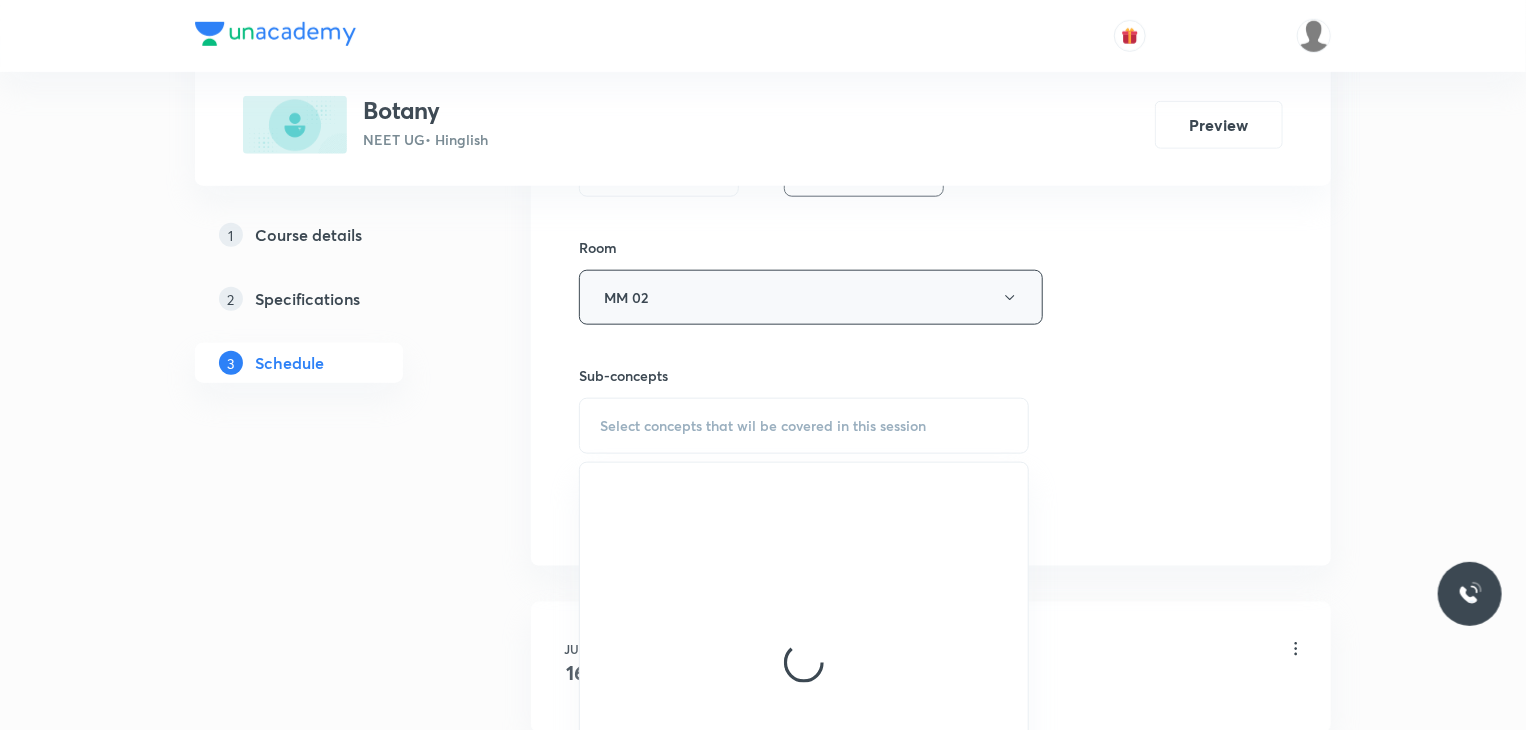 scroll, scrollTop: 1000, scrollLeft: 0, axis: vertical 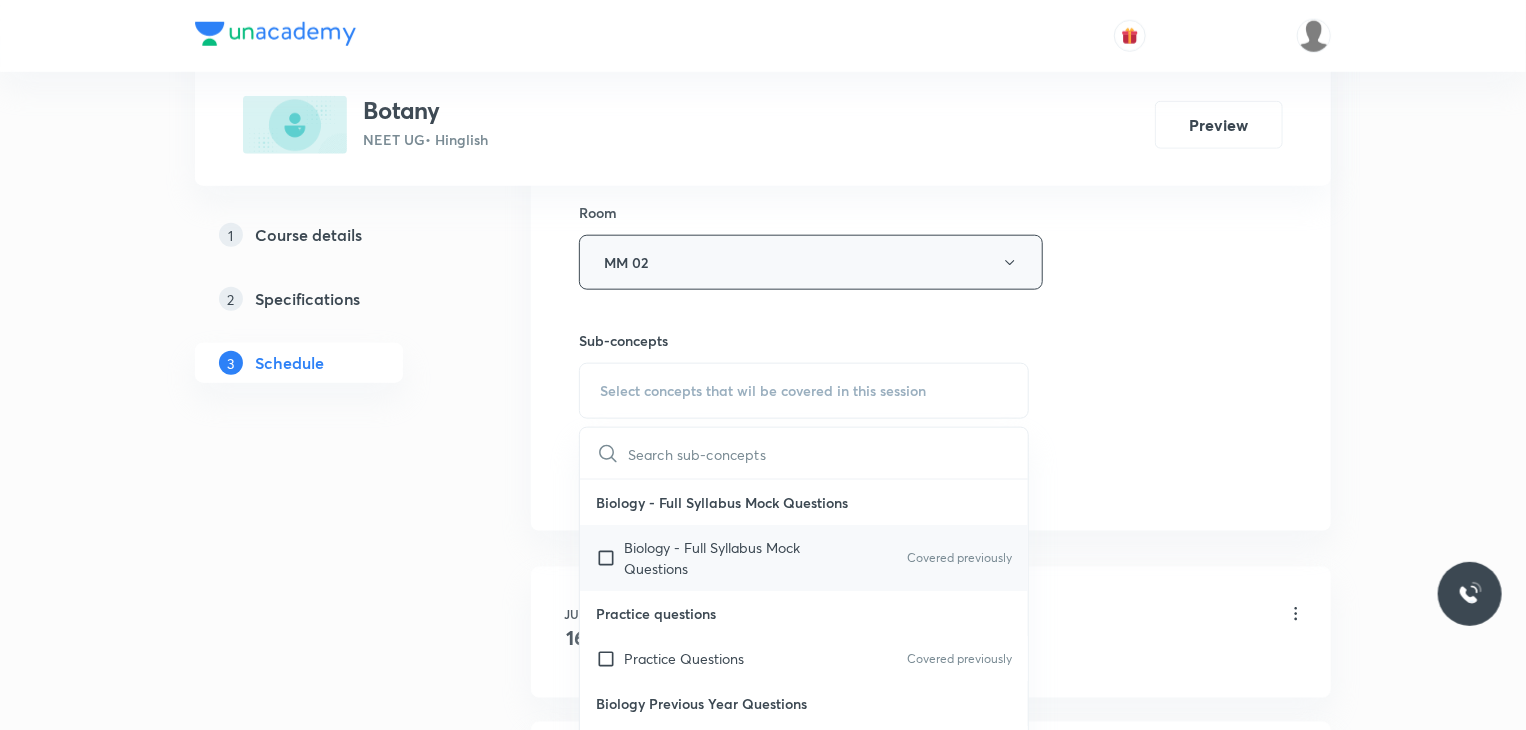 click on "Biology - Full Syllabus Mock Questions" at bounding box center [725, 558] 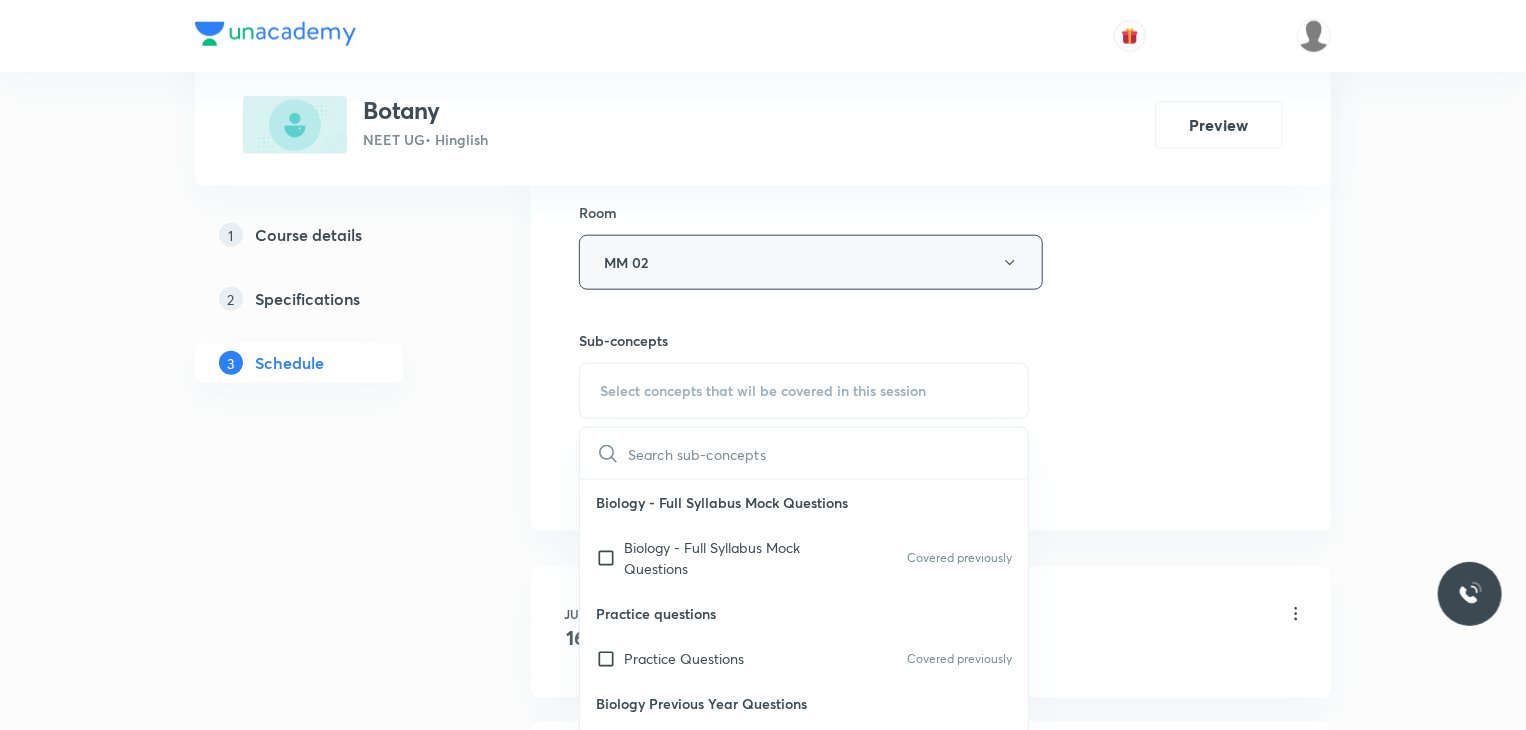 checkbox on "true" 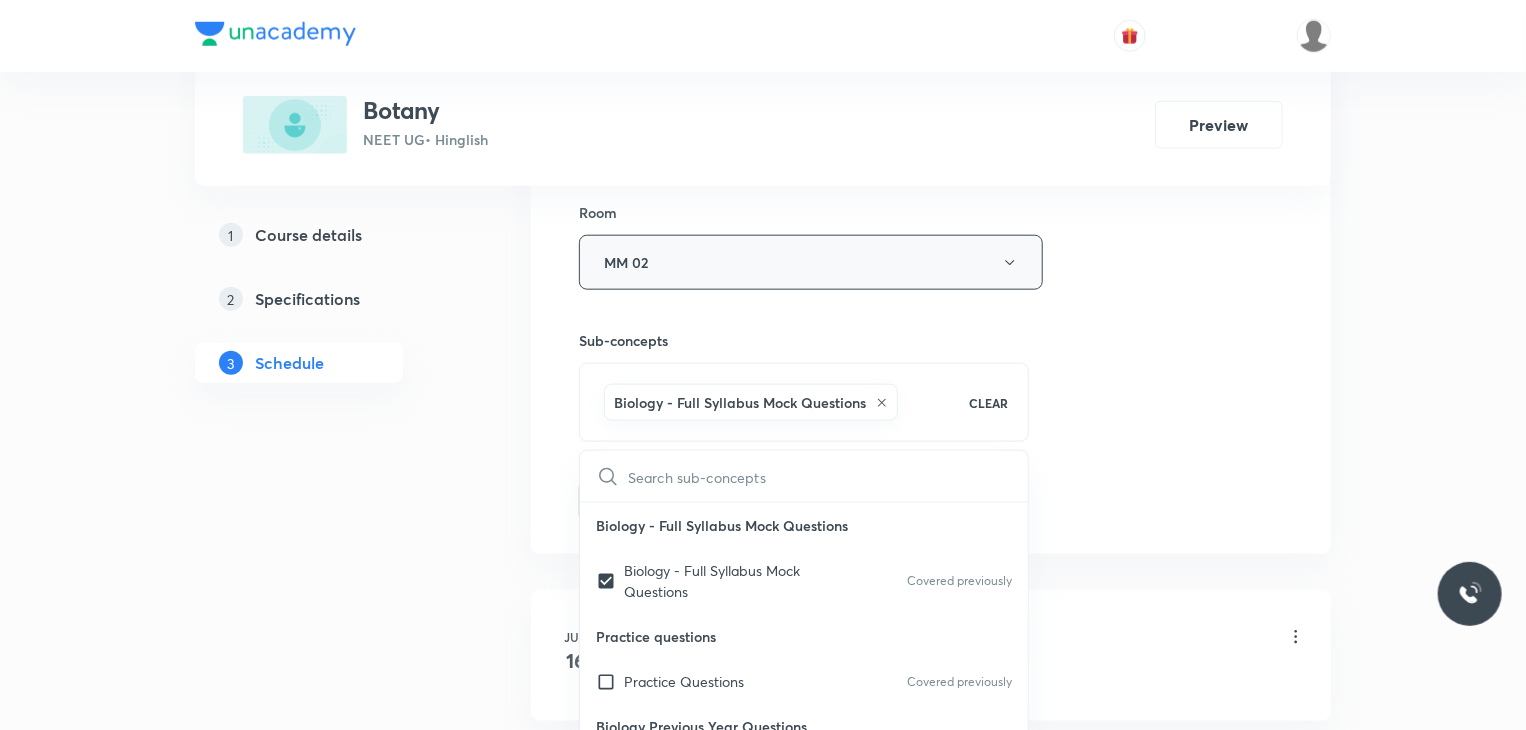 click on "Plus Courses Botany NEET UG  • Hinglish Preview 1 Course details 2 Specifications 3 Schedule Schedule 15  classes Session  16 Live class Session title 18/99 Plasma Membrane 13 ​ Schedule for Jul 11, 2025, 12:40 PM ​ Duration (in minutes) 80 ​ Educator Ajay Prajapati   Session type Online Offline Room MM 02 Sub-concepts Biology - Full Syllabus Mock Questions CLEAR ​ Biology - Full Syllabus Mock Questions Biology - Full Syllabus Mock Questions Covered previously Practice questions Practice Questions Covered previously Biology Previous Year Questions Maths Previous Year Questions Covered previously Living World What Is Living? Diversity In The Living World Systematics Types Of Taxonomy Fundamental Components Of Taxonomy Taxonomic Categories Taxonomical Aids The Three Domains Of Life Biological Nomenclature  Biological Classification System Of Classification Kingdom Monera Kingdom Protista Kingdom Fungi Kingdom Plantae Kingdom Animalia Linchens Mycorrhiza Virus Prions Viroids Plant Kingdom Algae Root ER" at bounding box center [763, 1039] 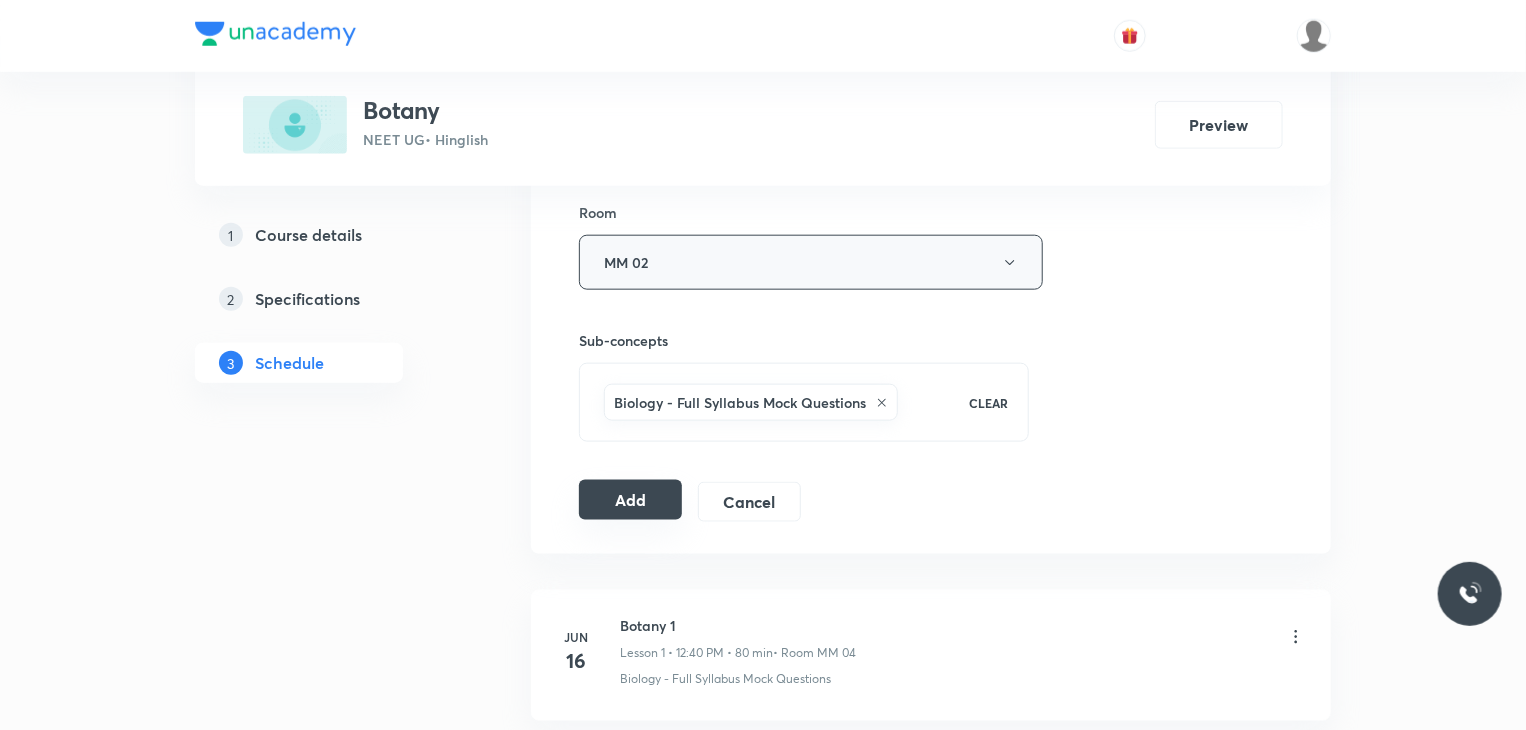 click on "Add" at bounding box center [630, 500] 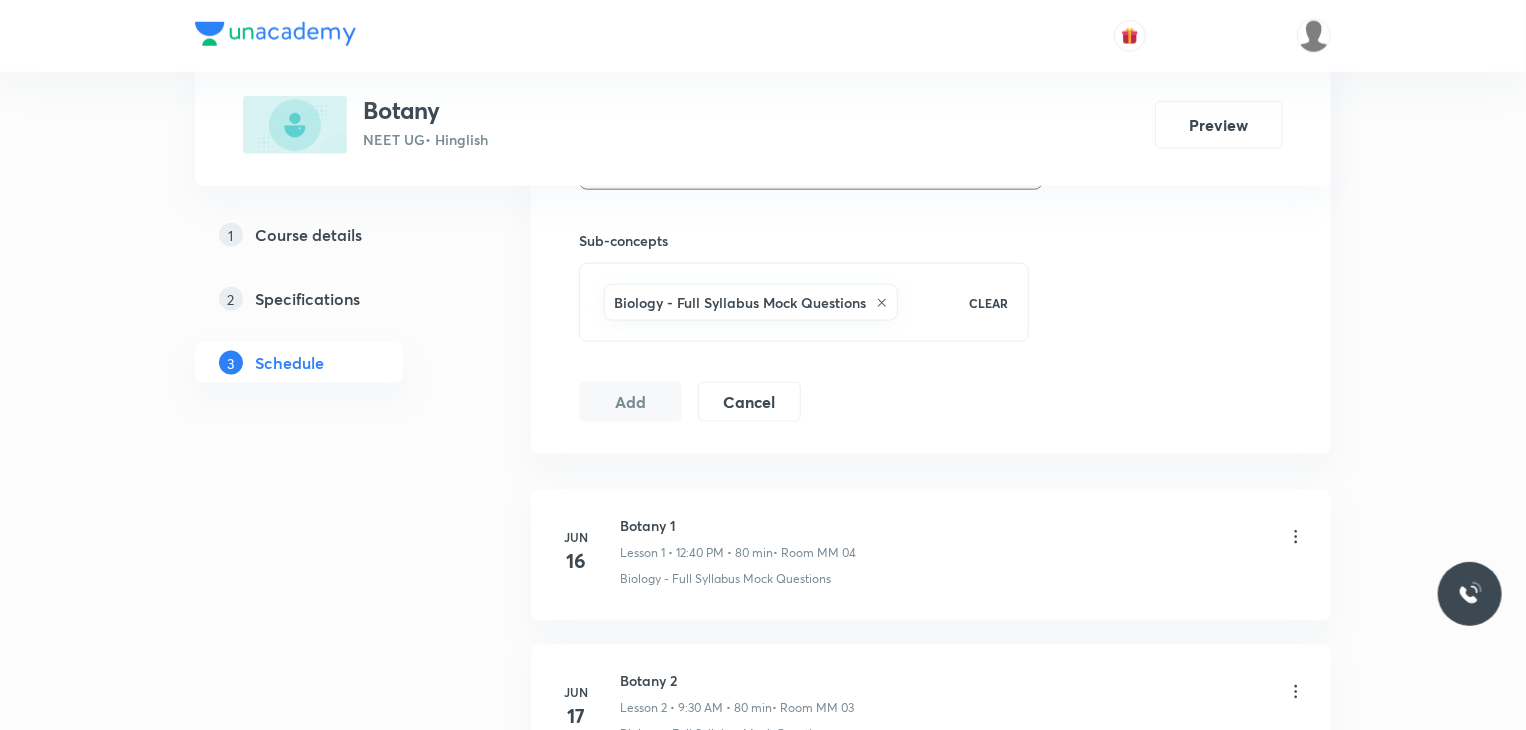 scroll, scrollTop: 3340, scrollLeft: 0, axis: vertical 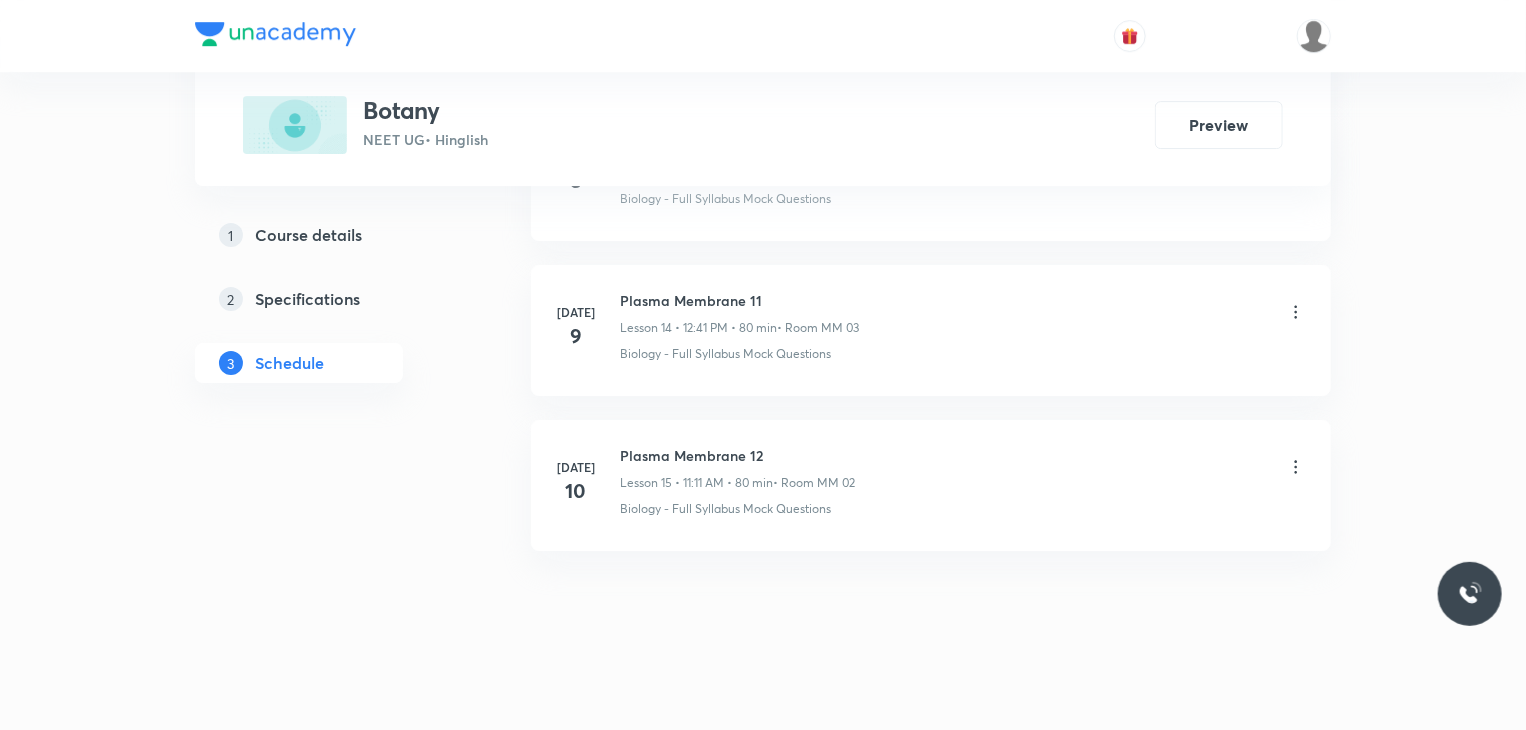 type 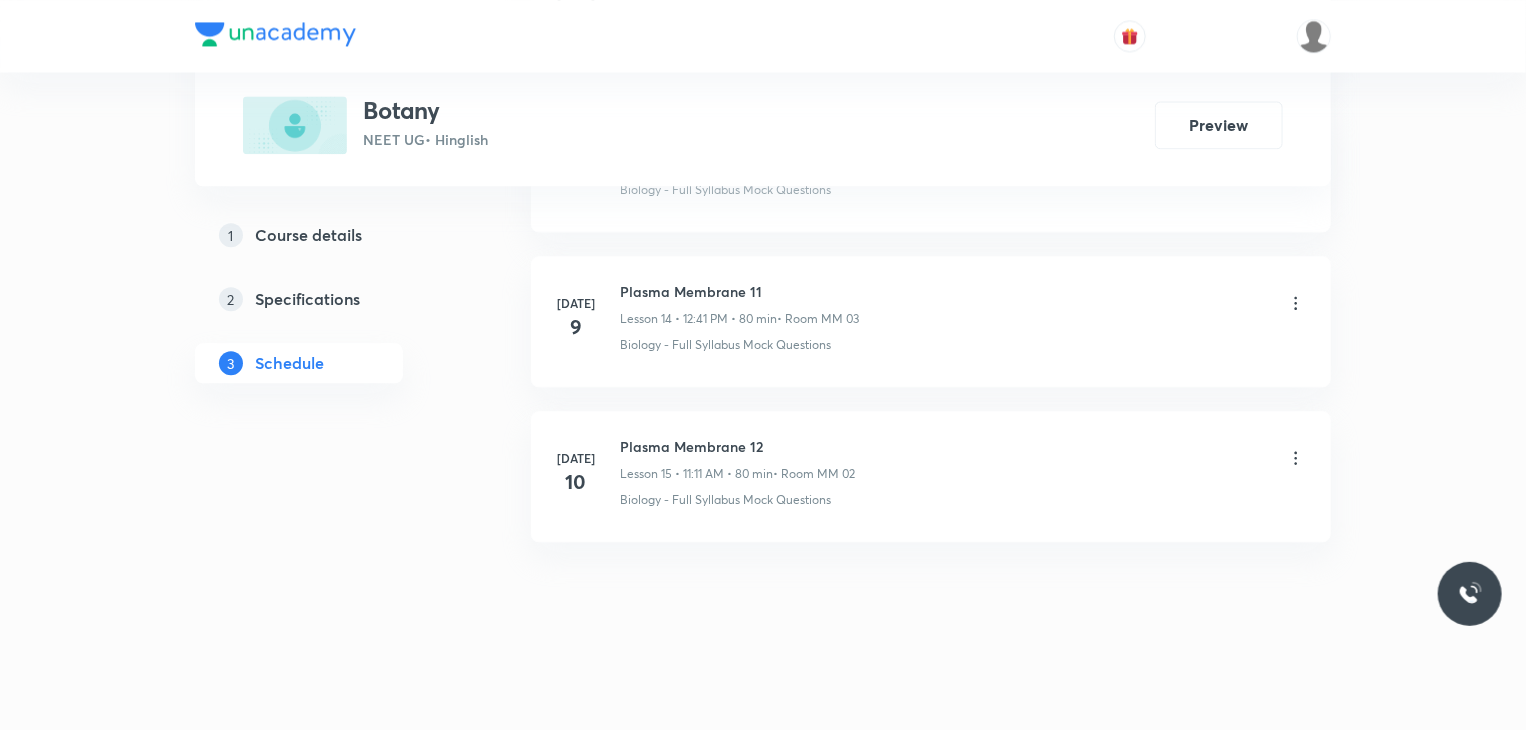 scroll, scrollTop: 2223, scrollLeft: 0, axis: vertical 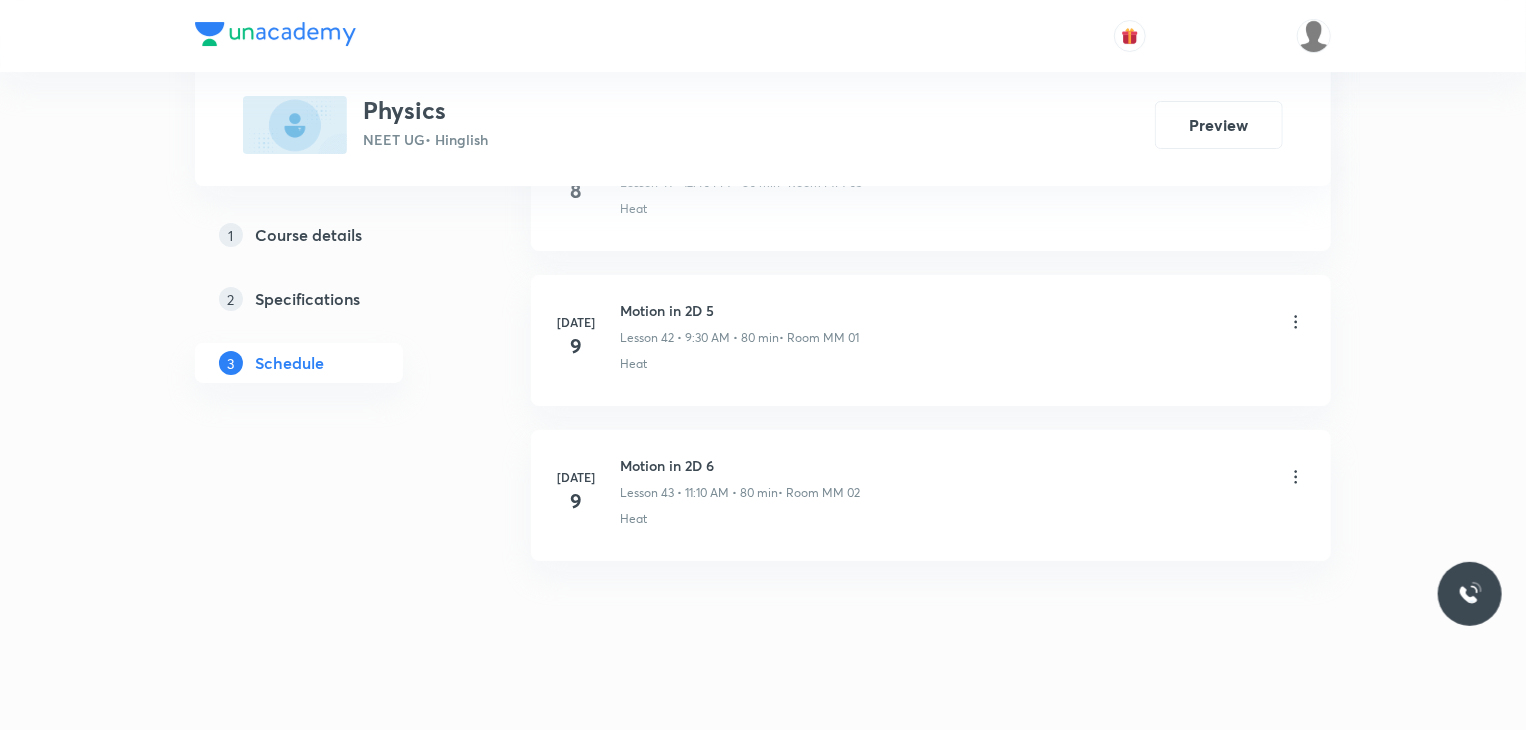 click on "Motion in 2D 6" at bounding box center [740, 465] 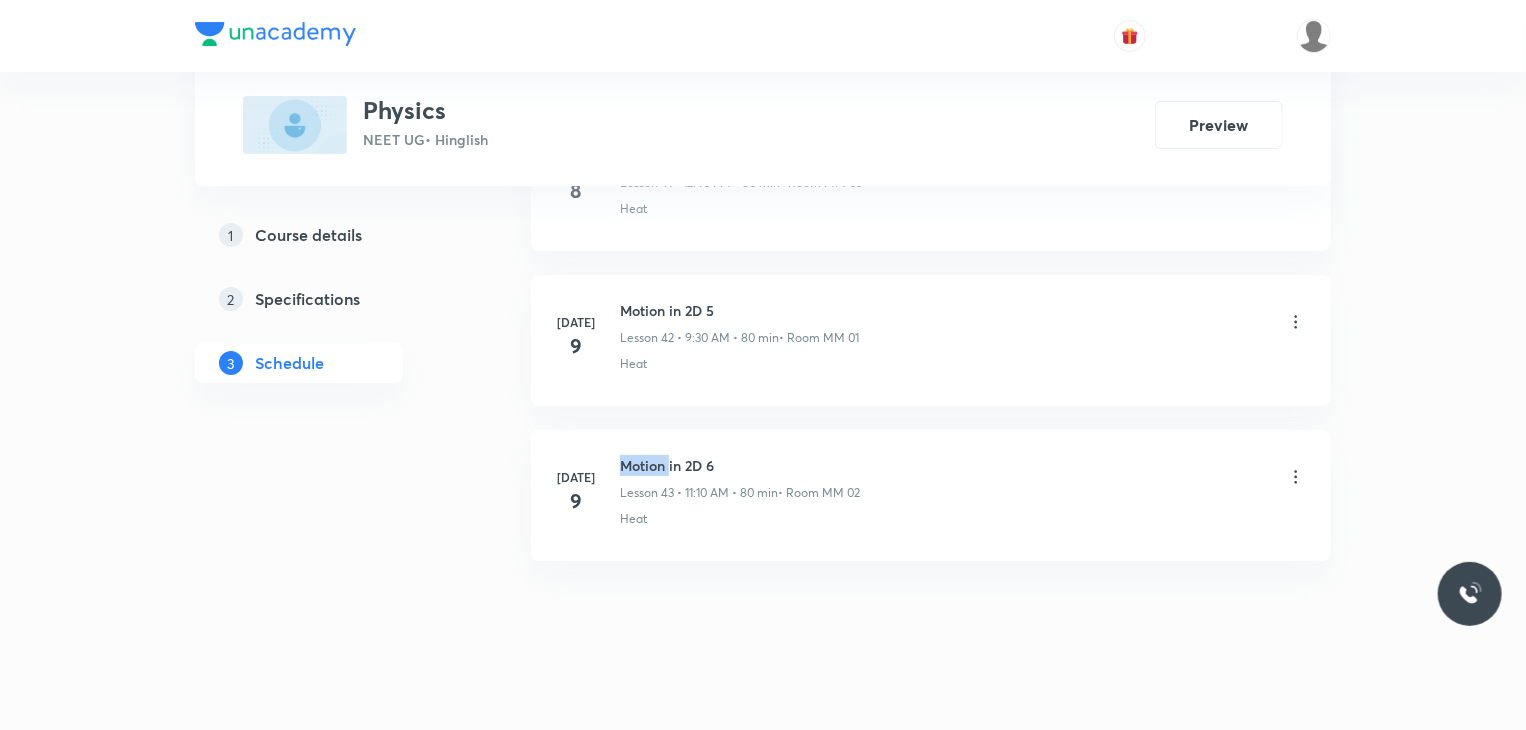 click on "Motion in 2D 6" at bounding box center (740, 465) 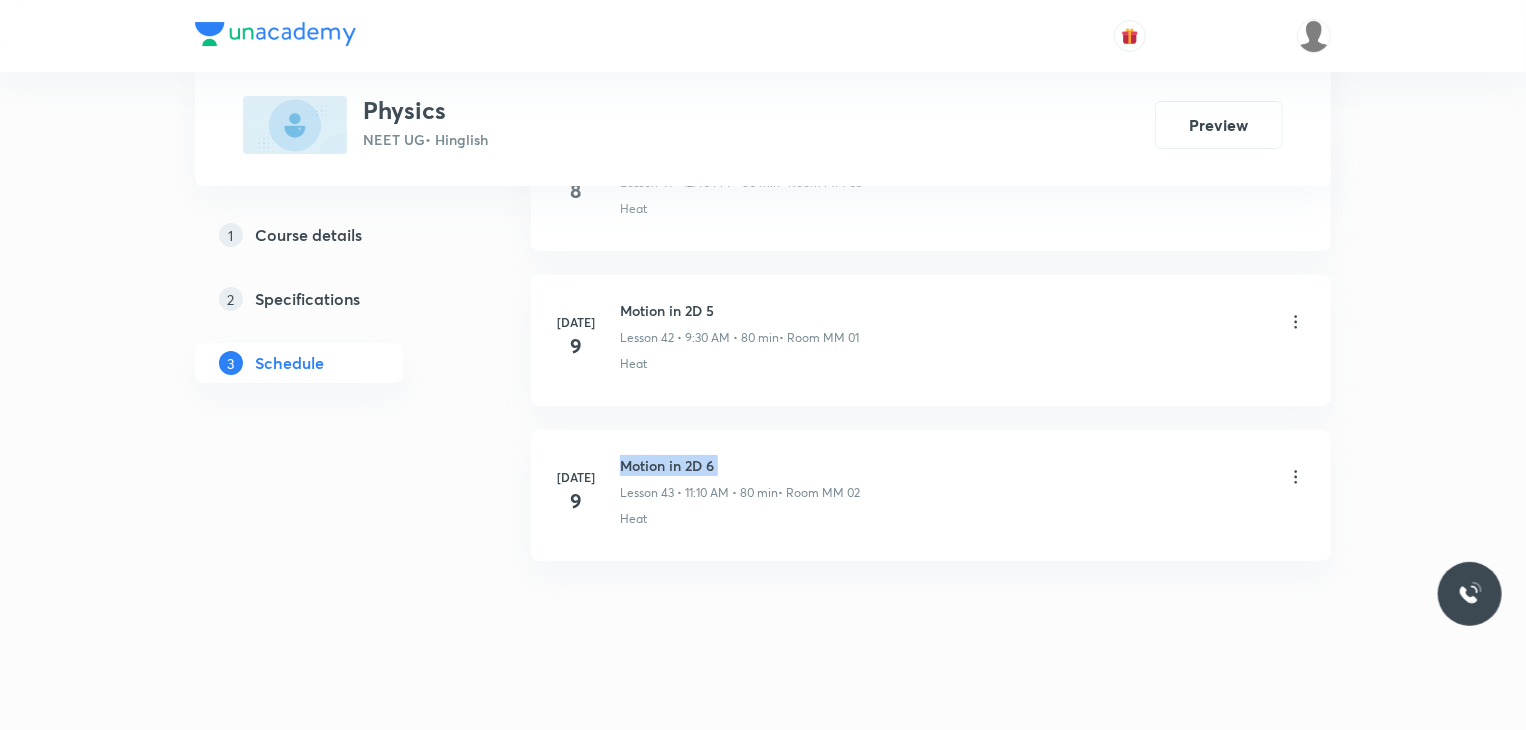 click on "Motion in 2D 6" at bounding box center (740, 465) 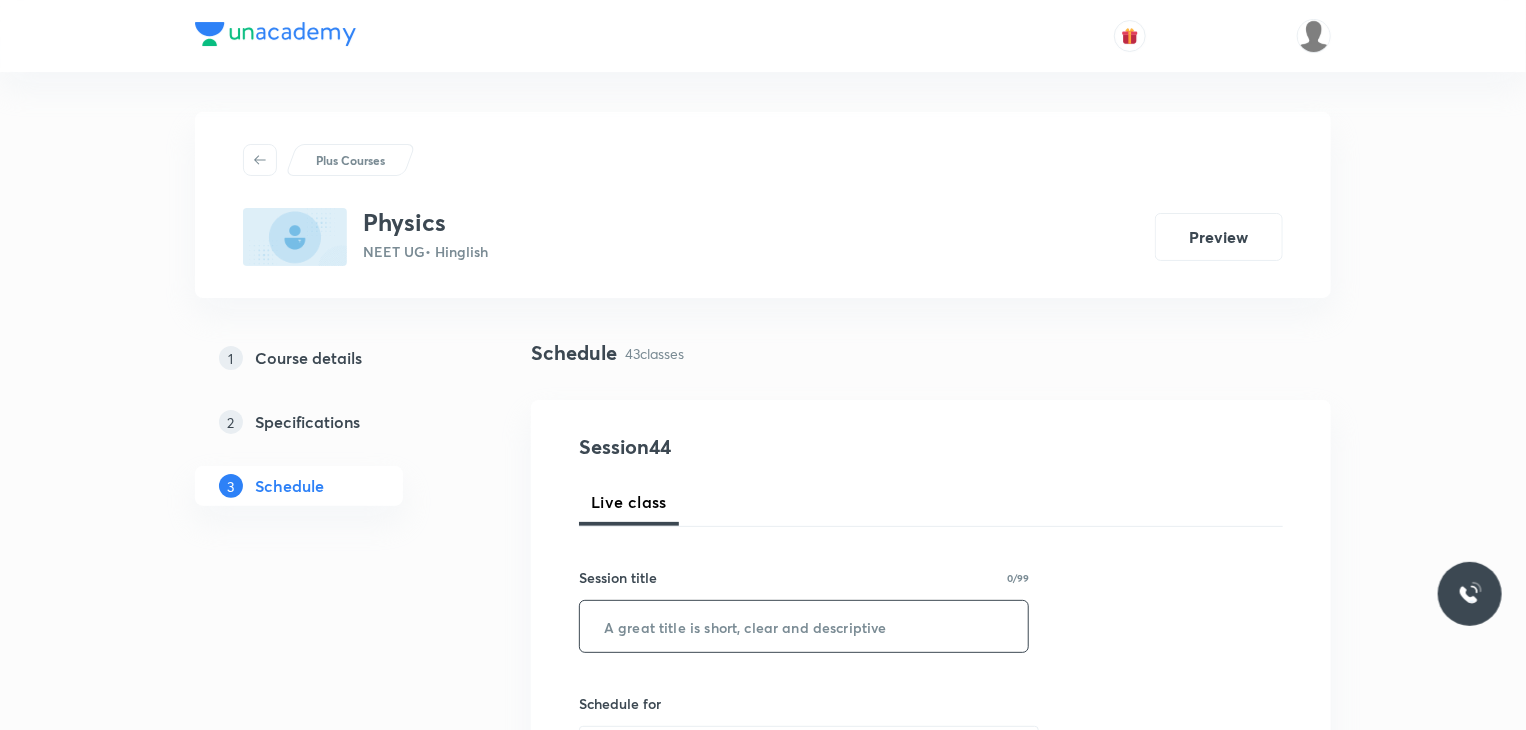 click at bounding box center (804, 626) 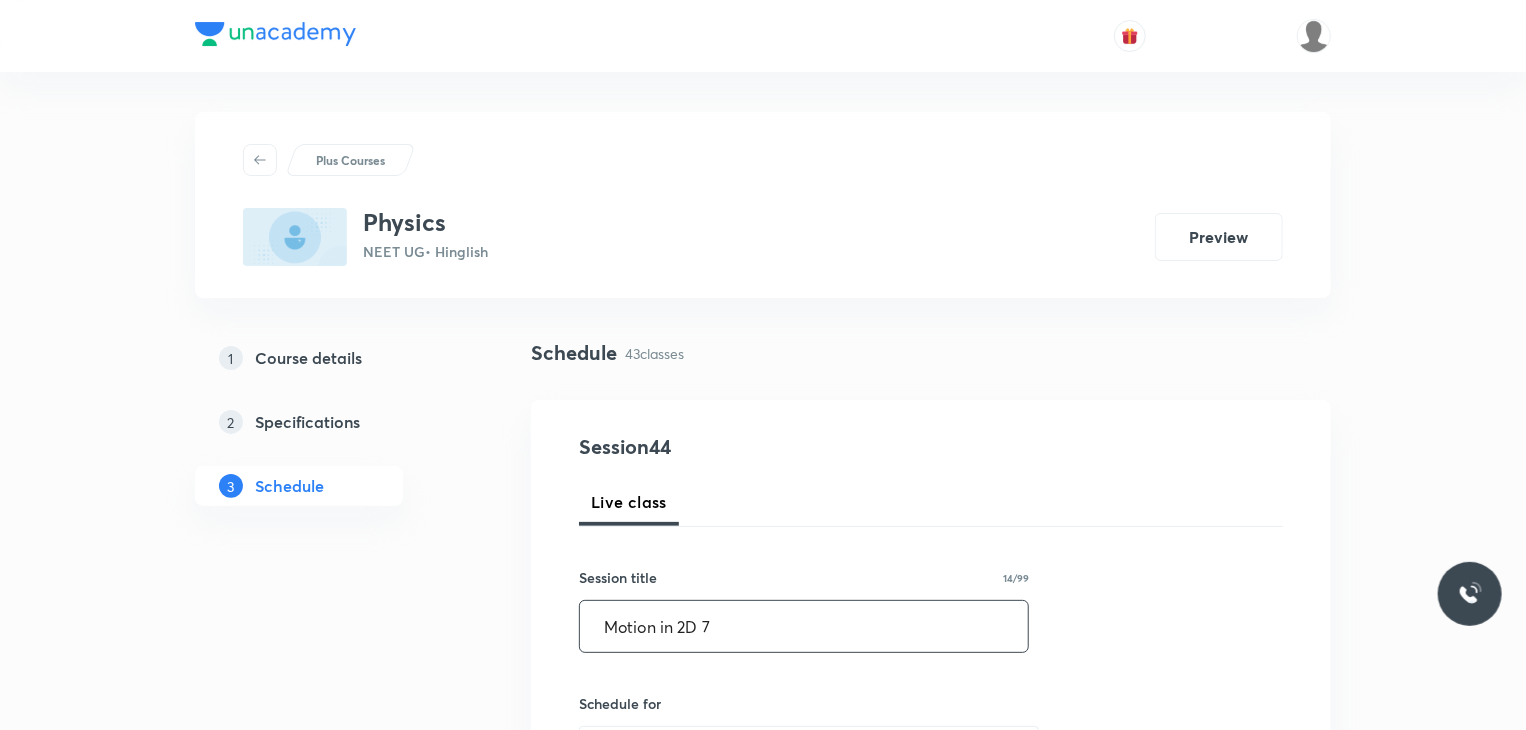 type on "Motion in 2D 7" 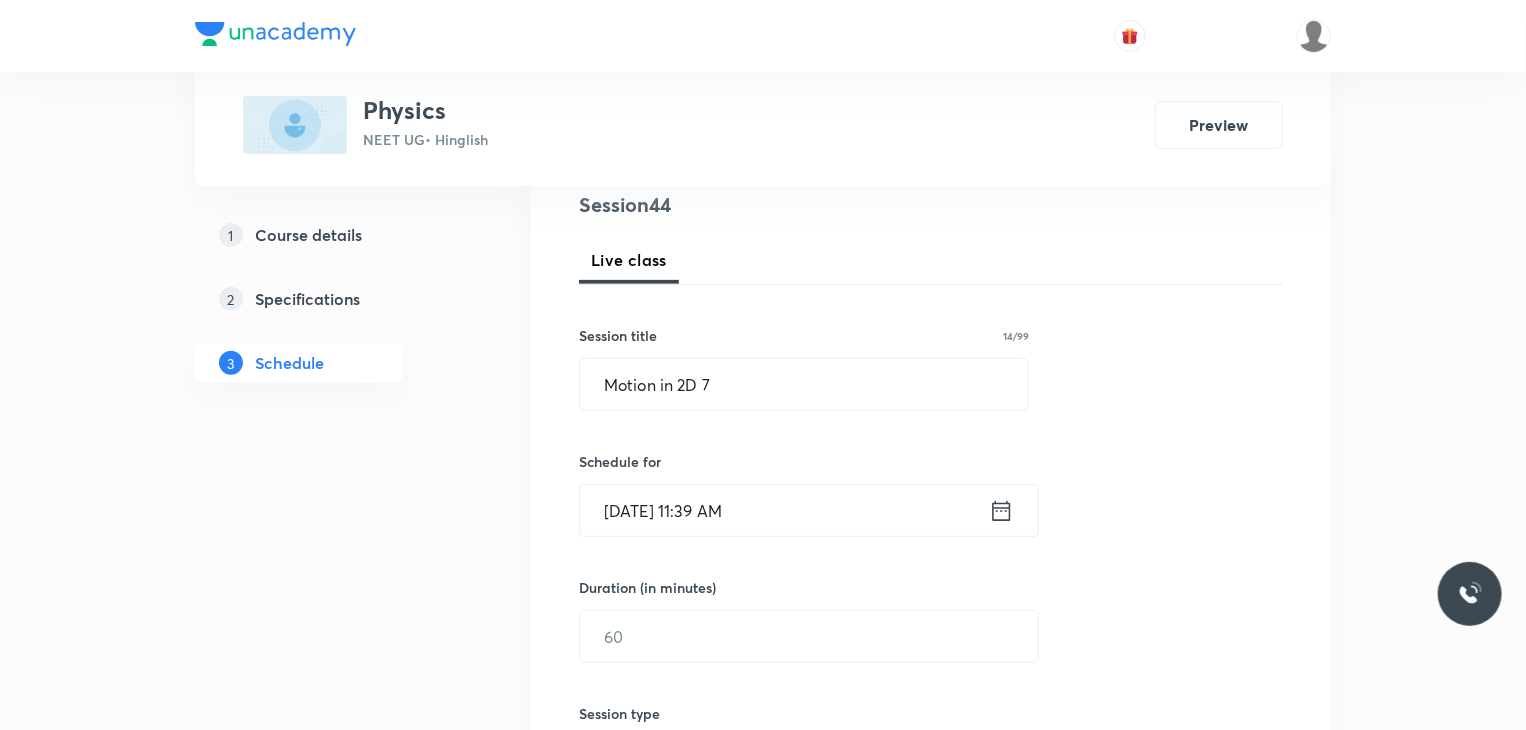 click on "[DATE] 11:39 AM" at bounding box center [784, 510] 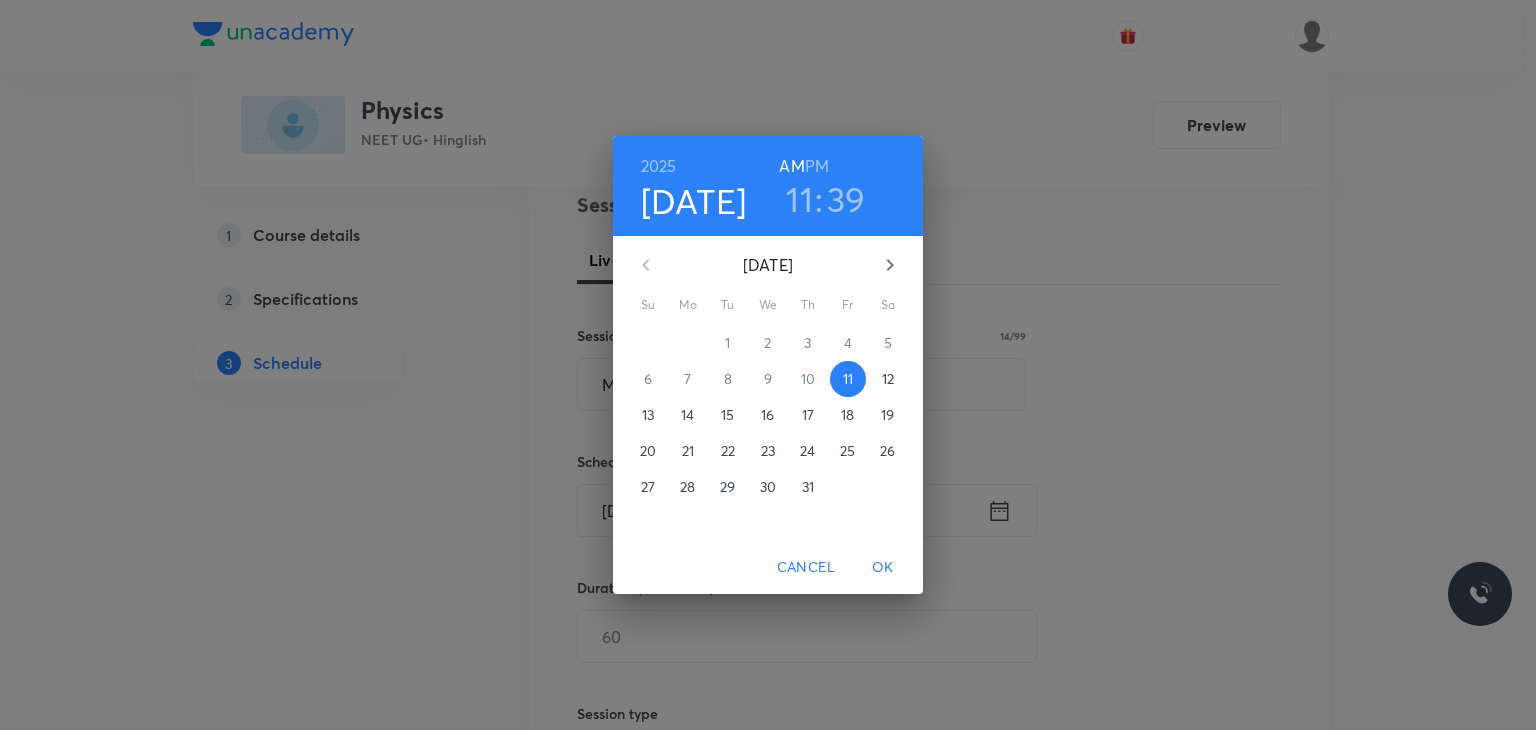 click on "PM" at bounding box center (817, 166) 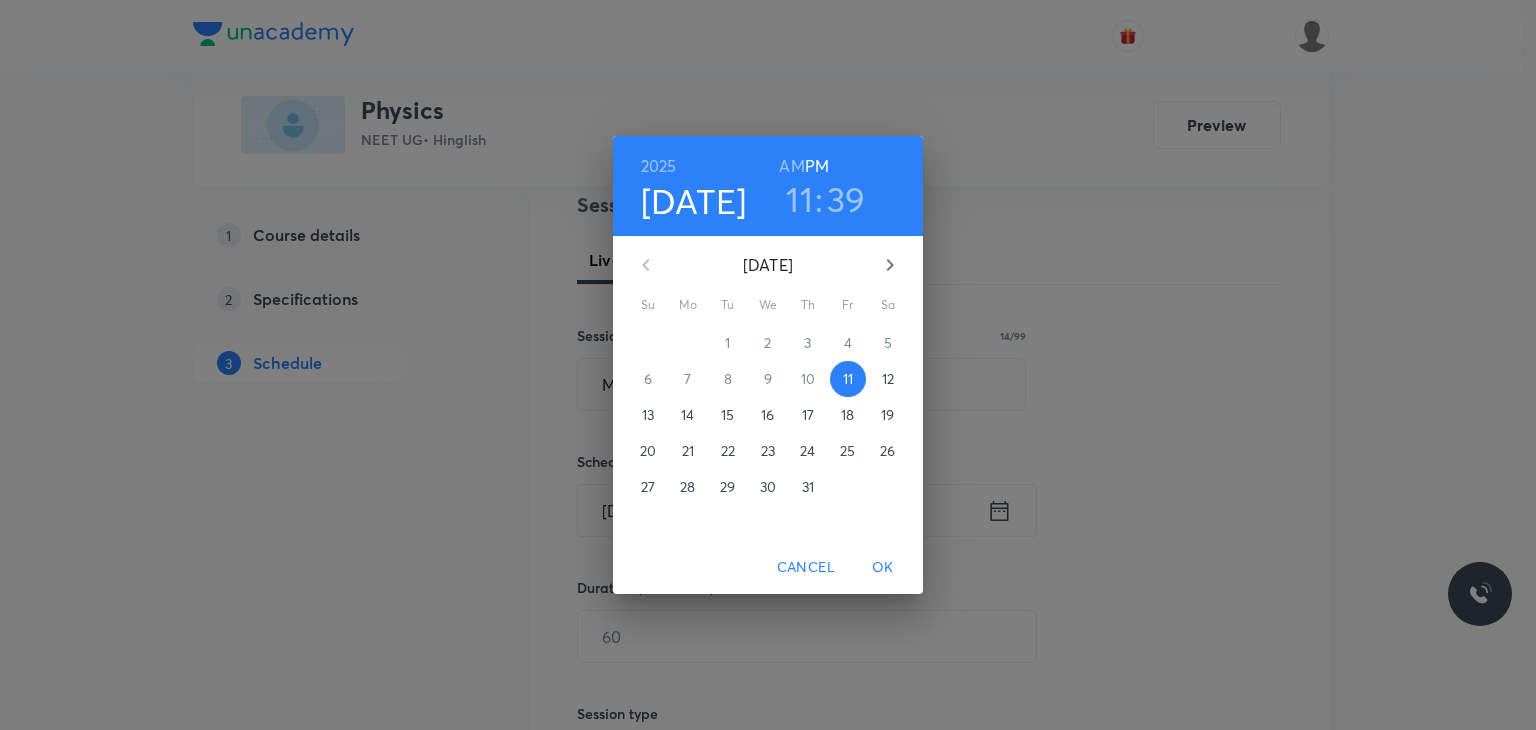 click on "11" at bounding box center [799, 199] 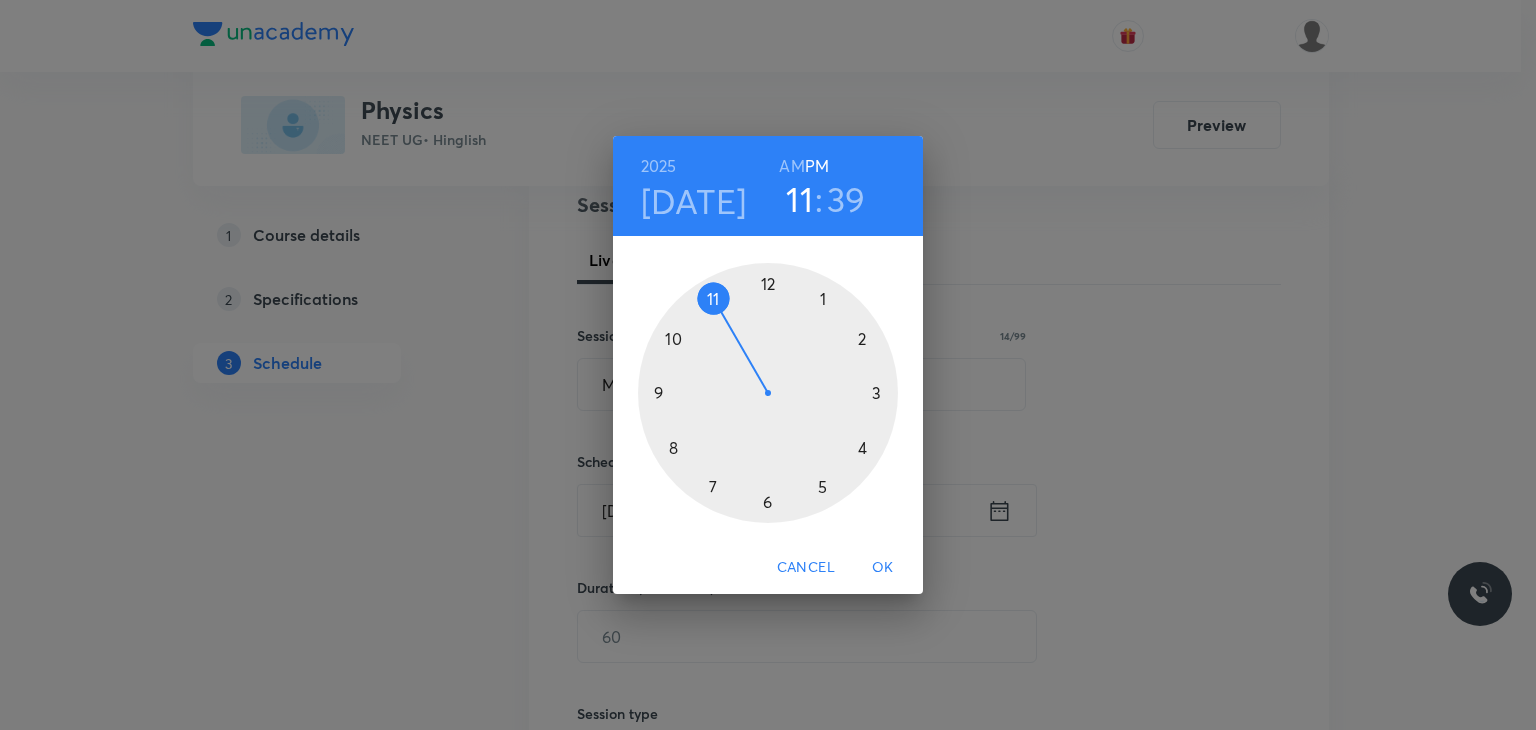 click at bounding box center (768, 393) 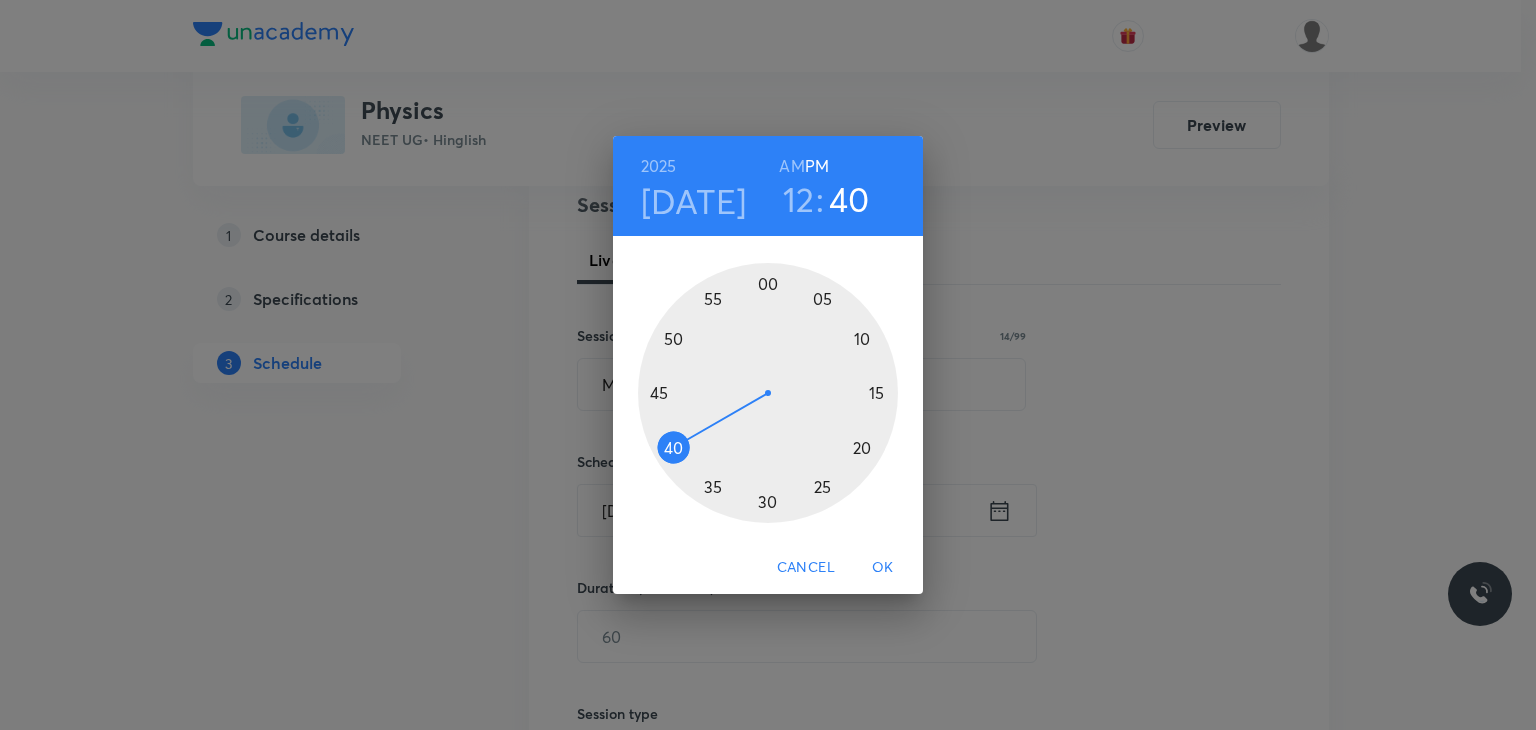 drag, startPoint x: 676, startPoint y: 453, endPoint x: 656, endPoint y: 457, distance: 20.396078 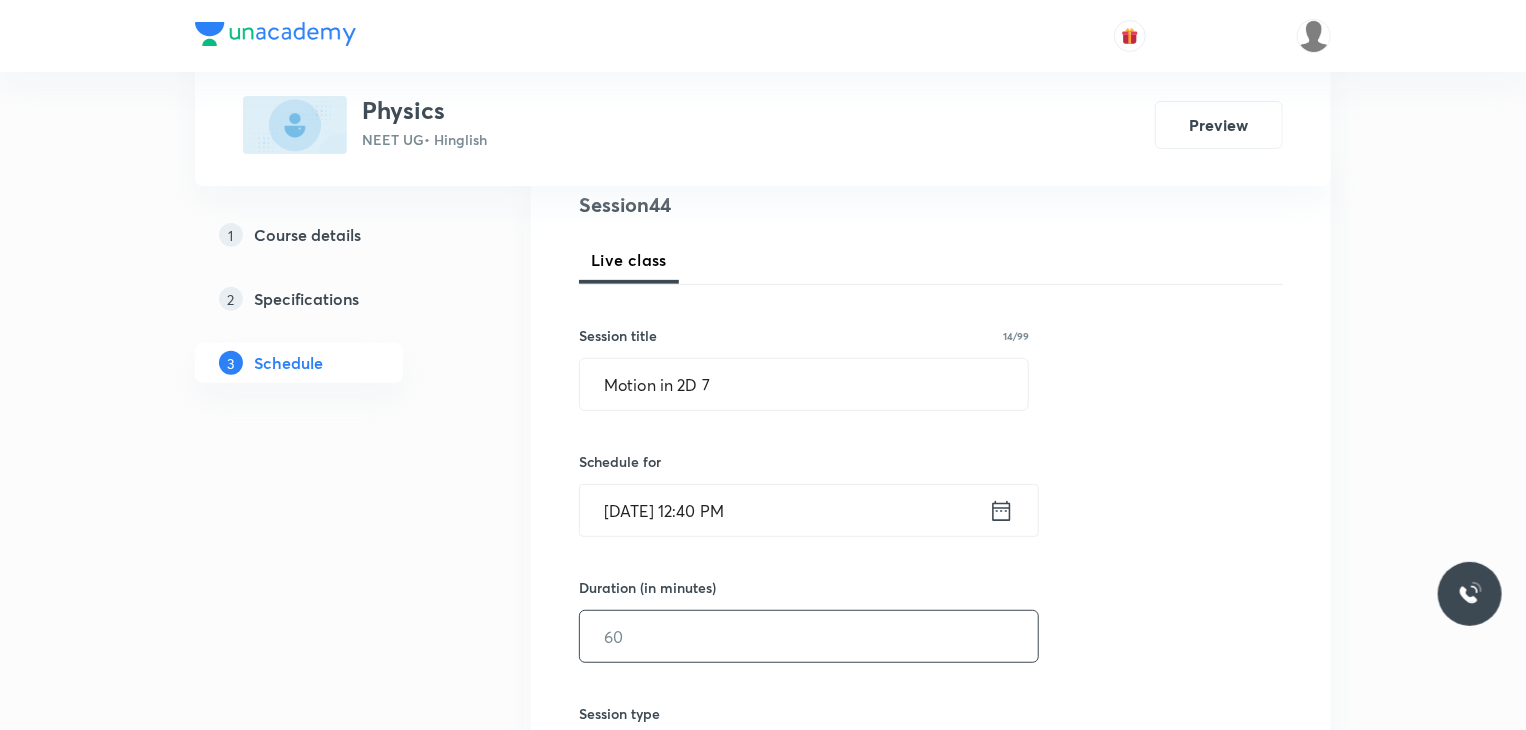 click on "Session  44 Live class Session title 14/99 Motion in 2D 7 ​ Schedule for Jul 11, 2025, 12:40 PM ​ Duration (in minutes) ​   Session type Online Offline Room Select centre room Sub-concepts Select concepts that wil be covered in this session Add Cancel" at bounding box center (931, 659) 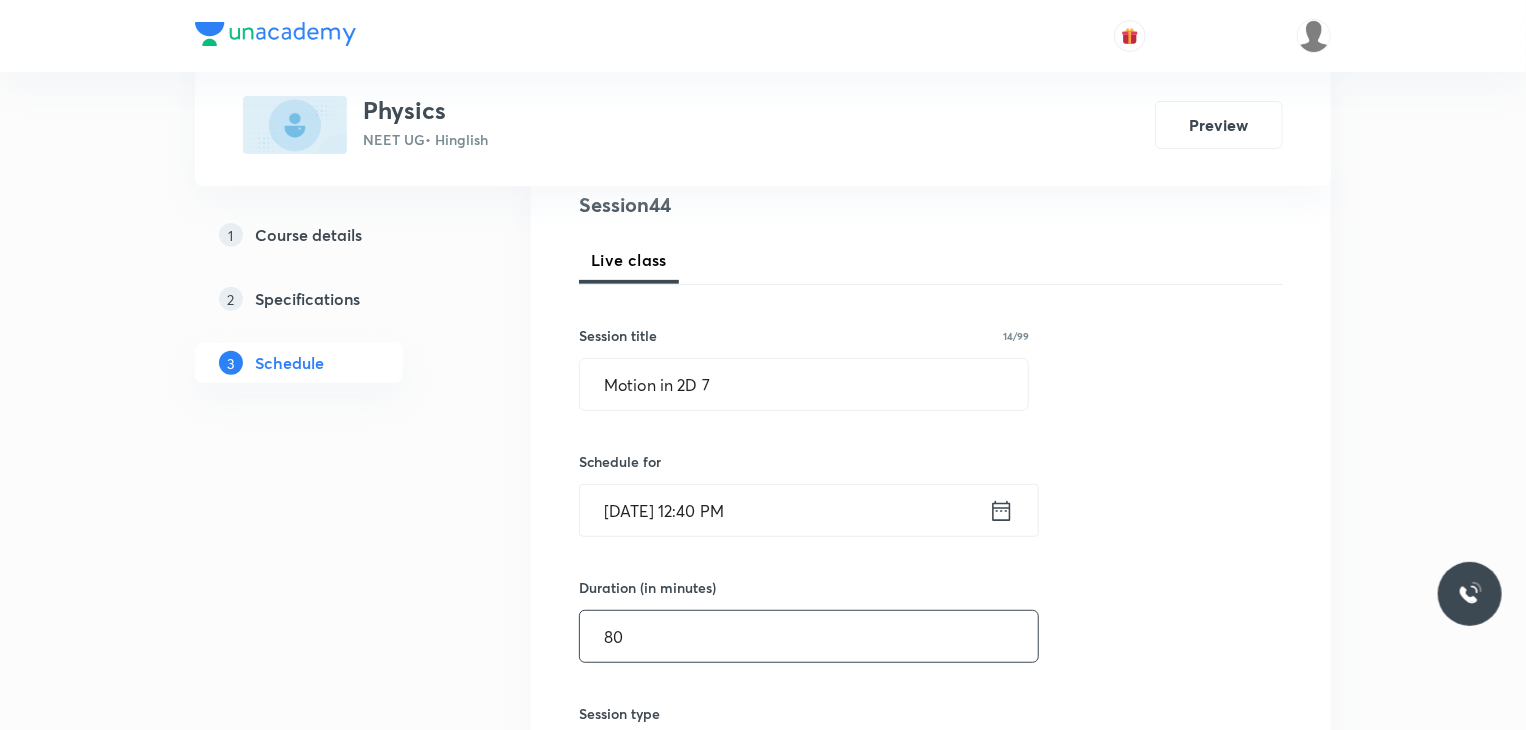 type on "80" 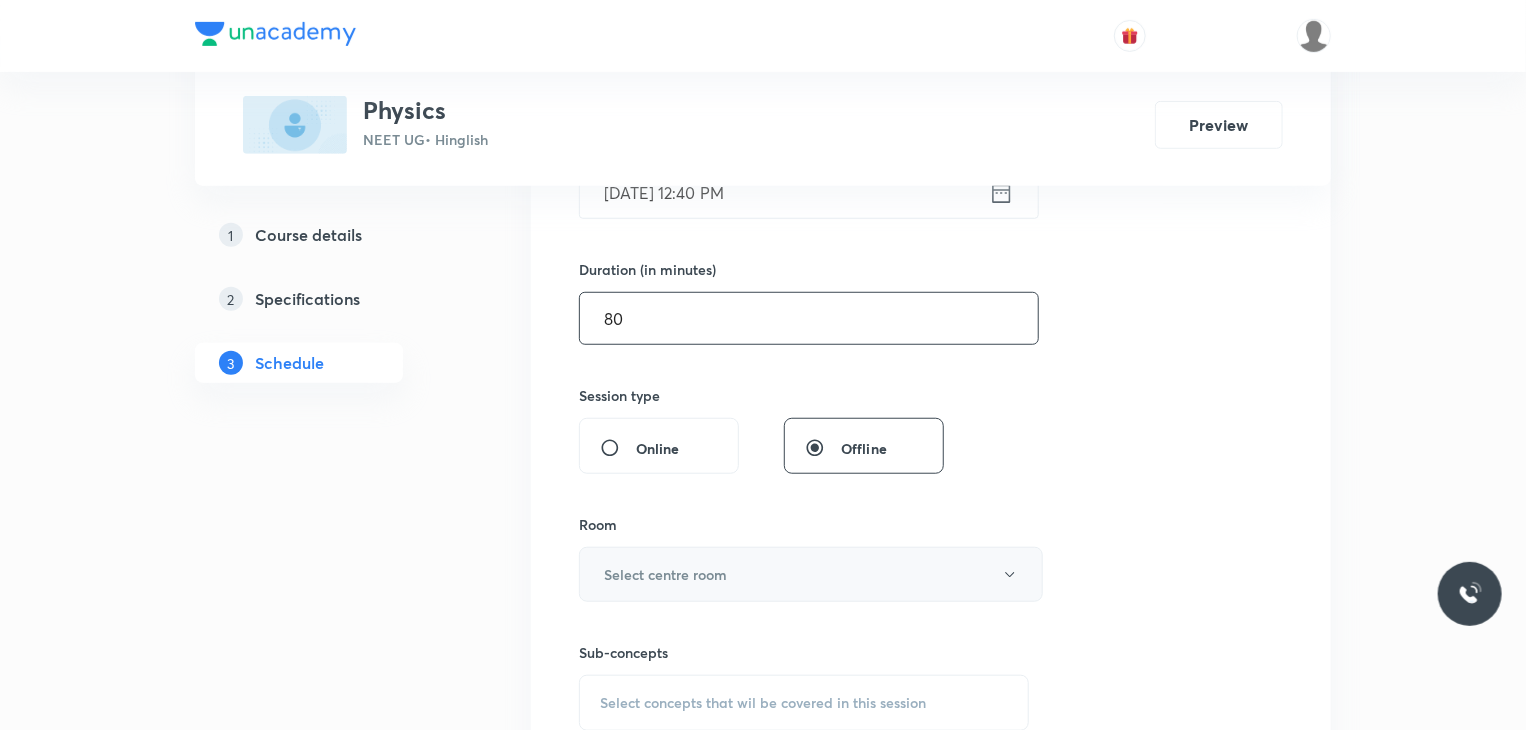 scroll, scrollTop: 559, scrollLeft: 0, axis: vertical 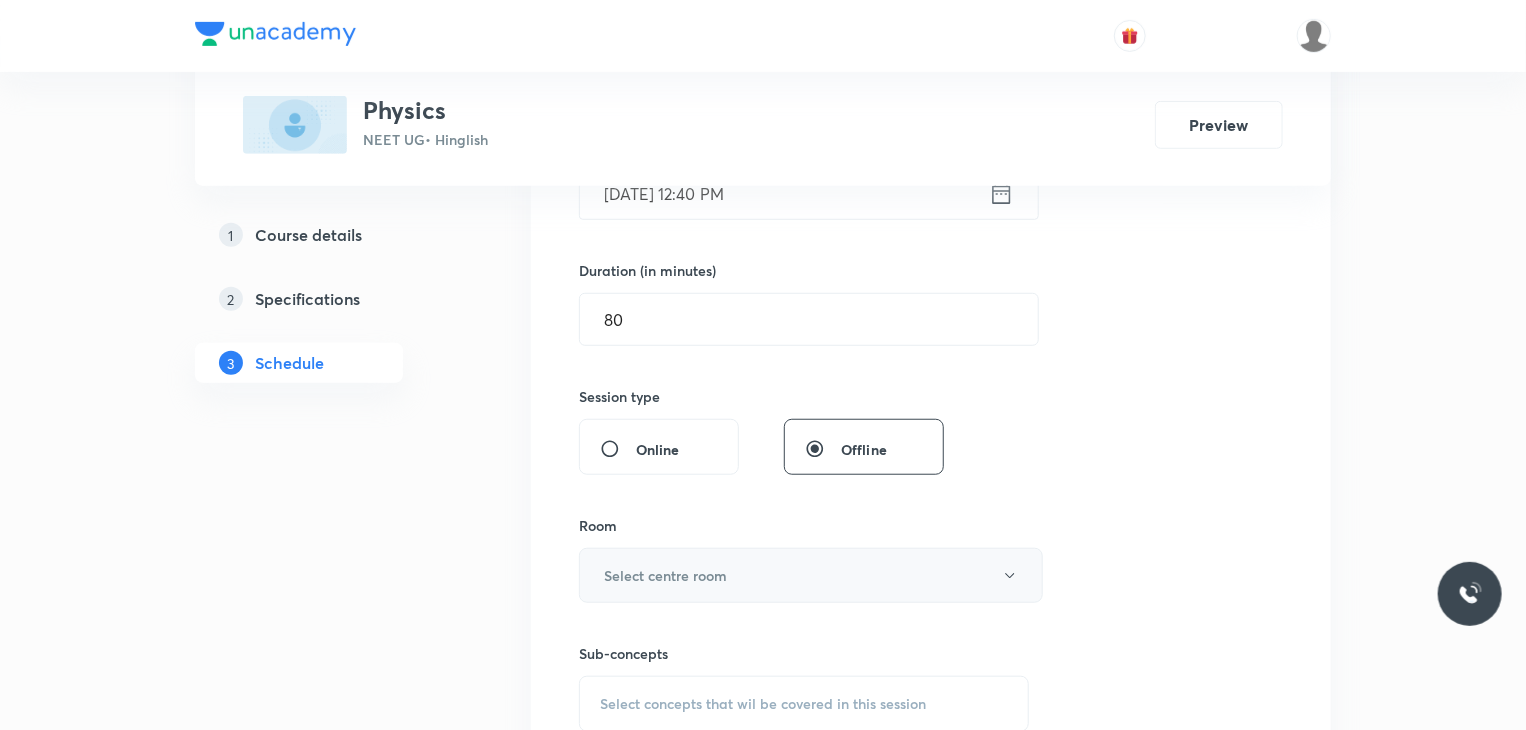 click on "Select centre room" at bounding box center [811, 575] 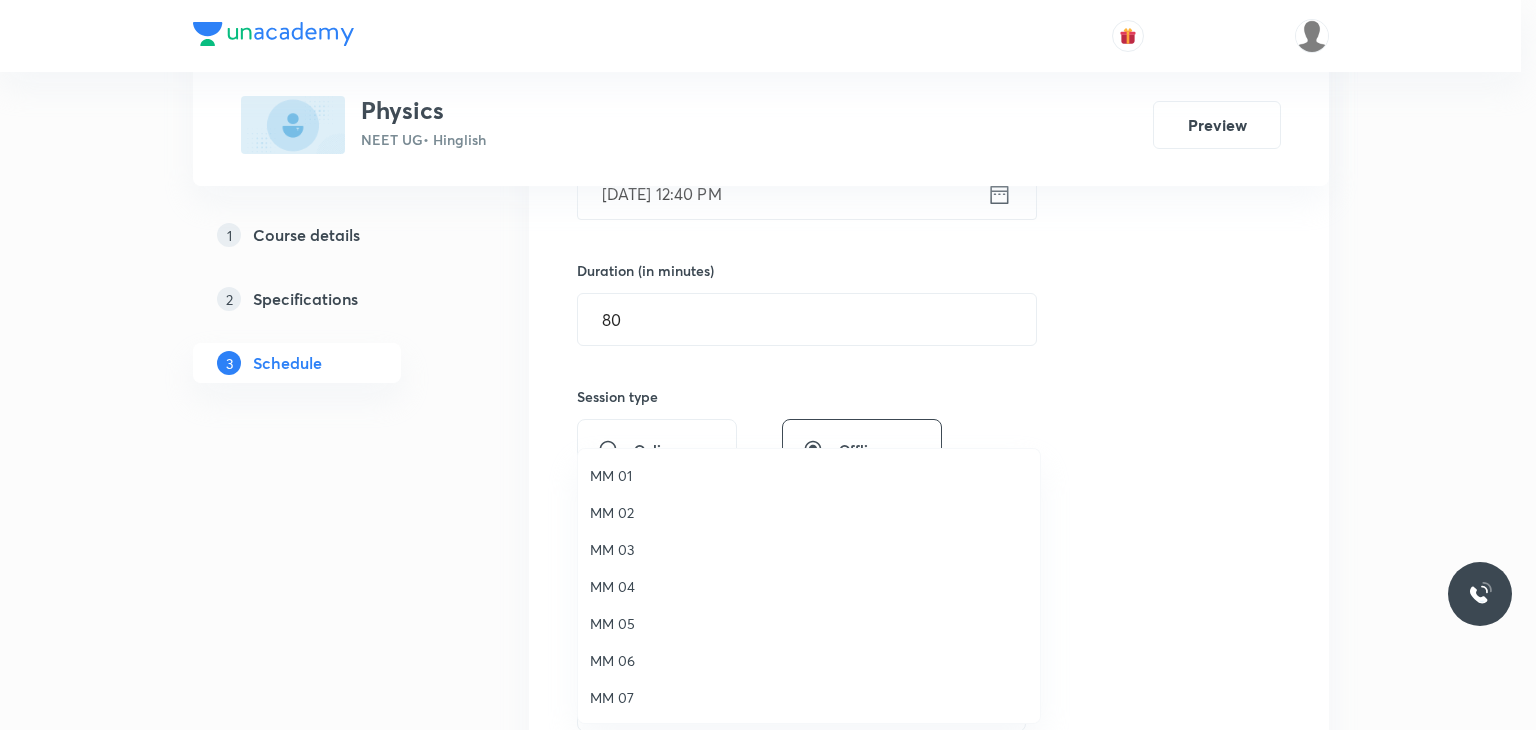 click on "MM 02" at bounding box center (809, 512) 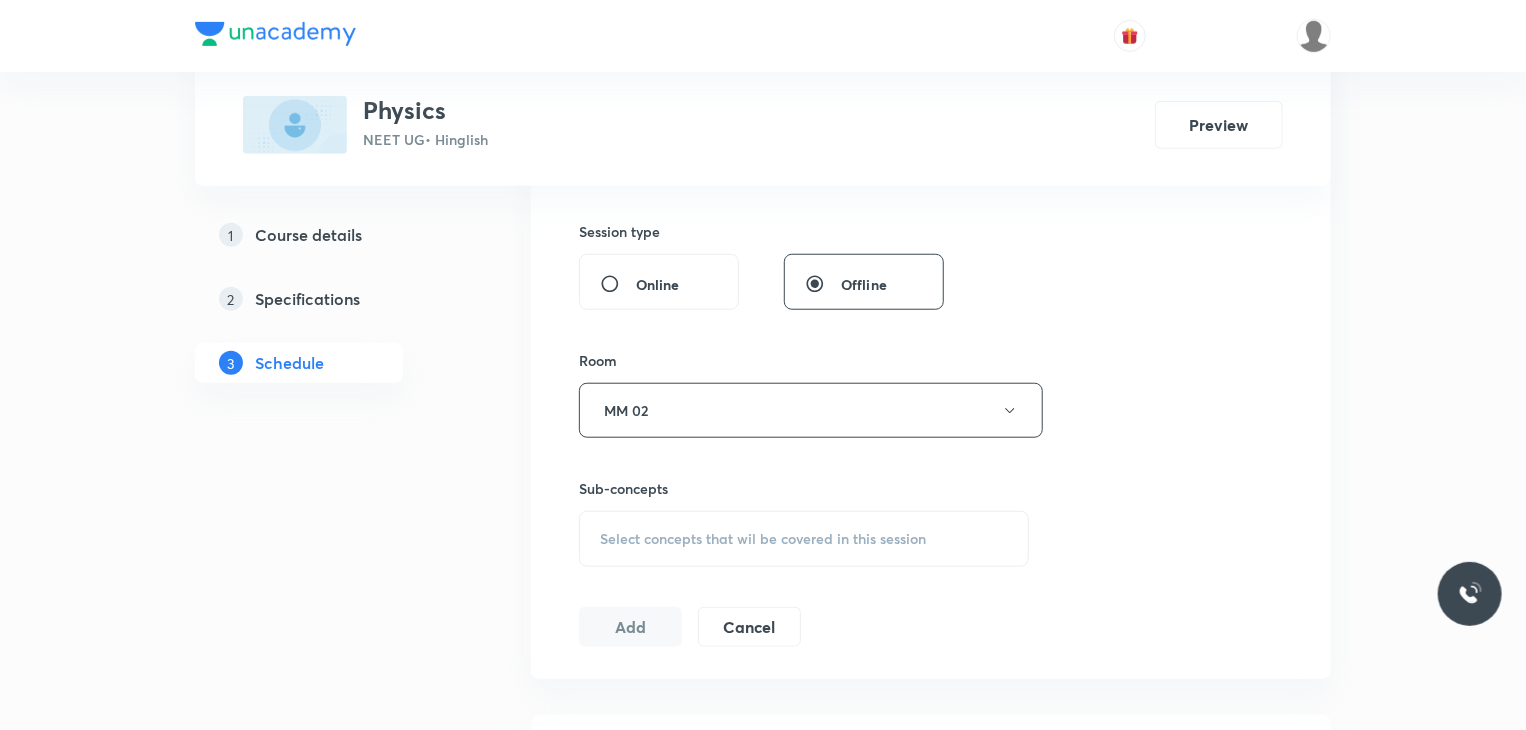click on "Select concepts that wil be covered in this session" at bounding box center [804, 539] 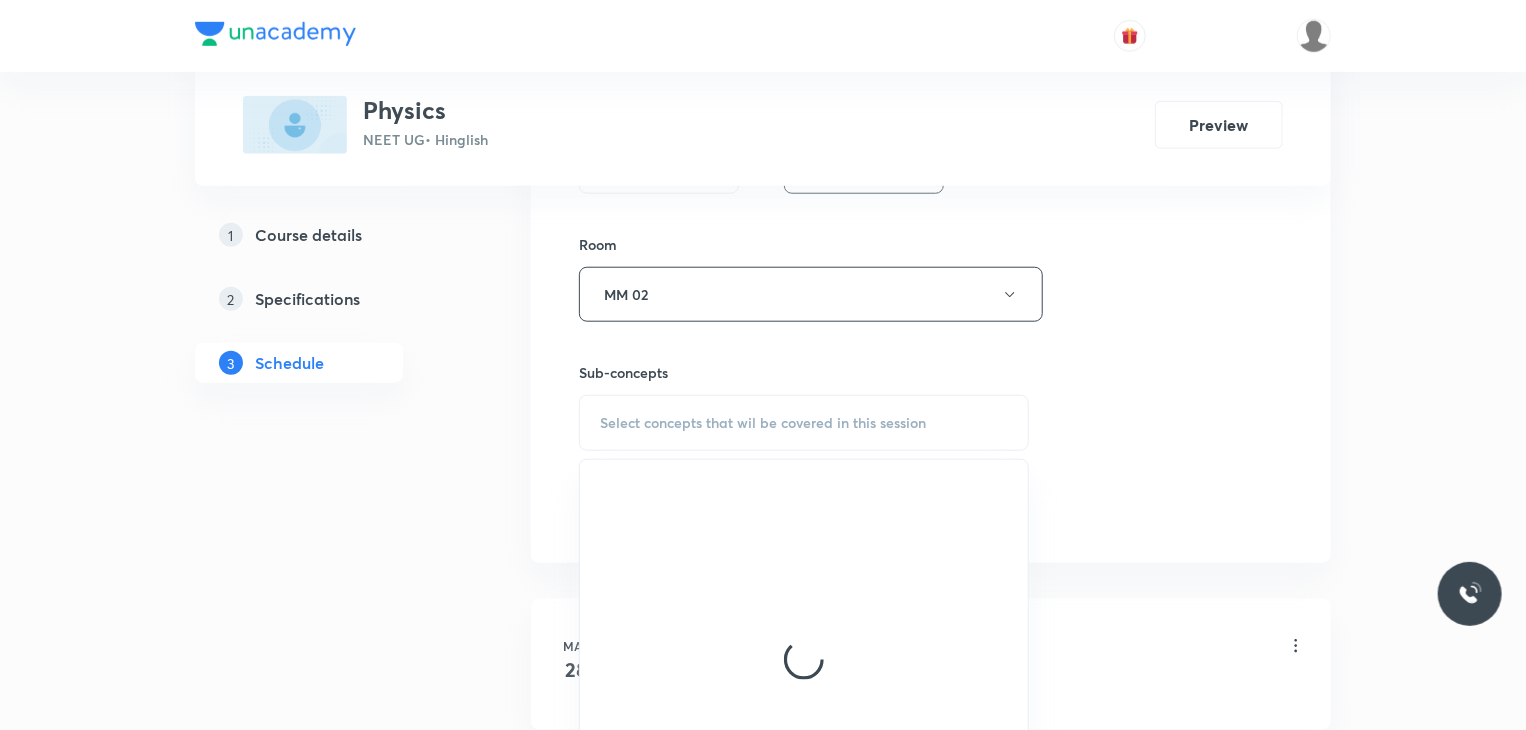 scroll, scrollTop: 840, scrollLeft: 0, axis: vertical 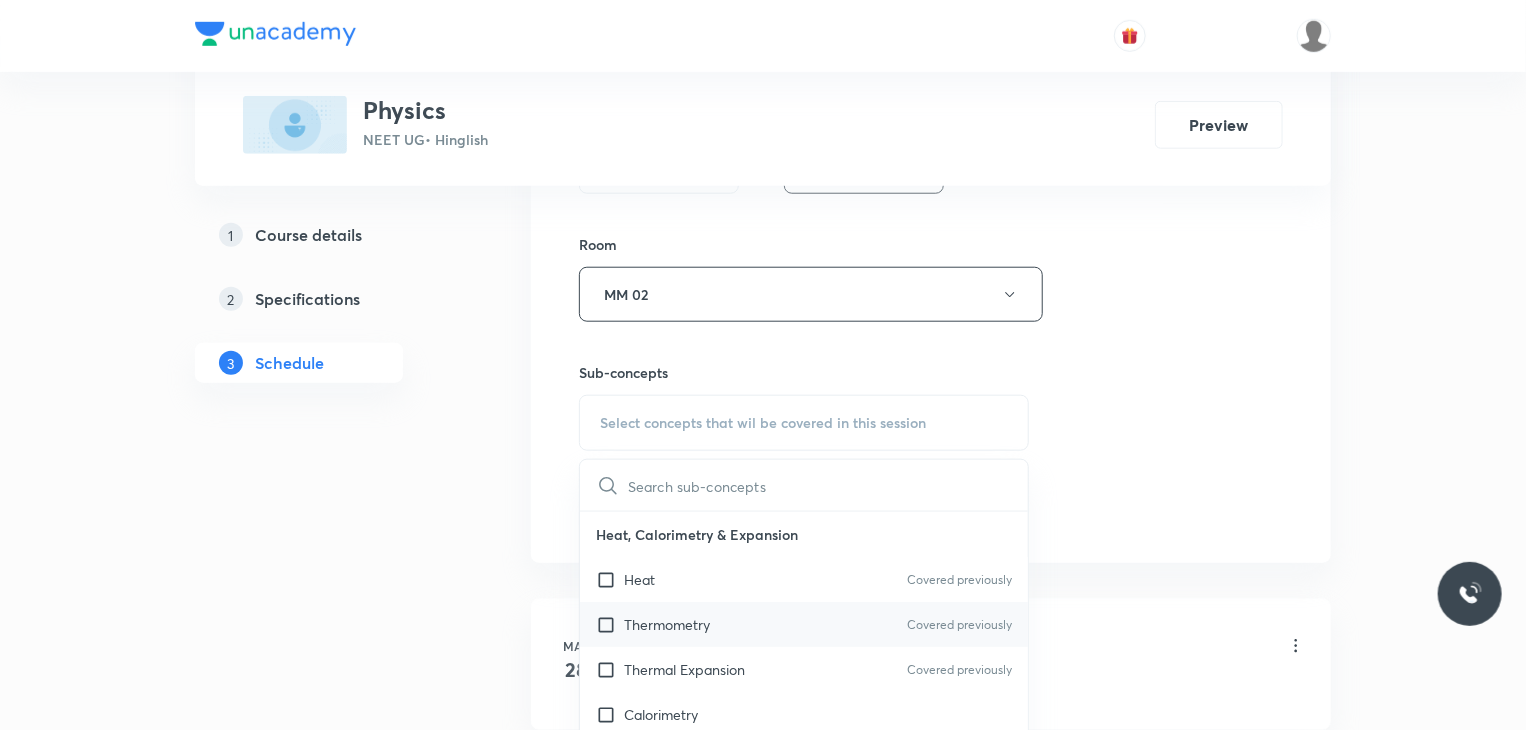 click on "Thermometry Covered previously" at bounding box center [804, 624] 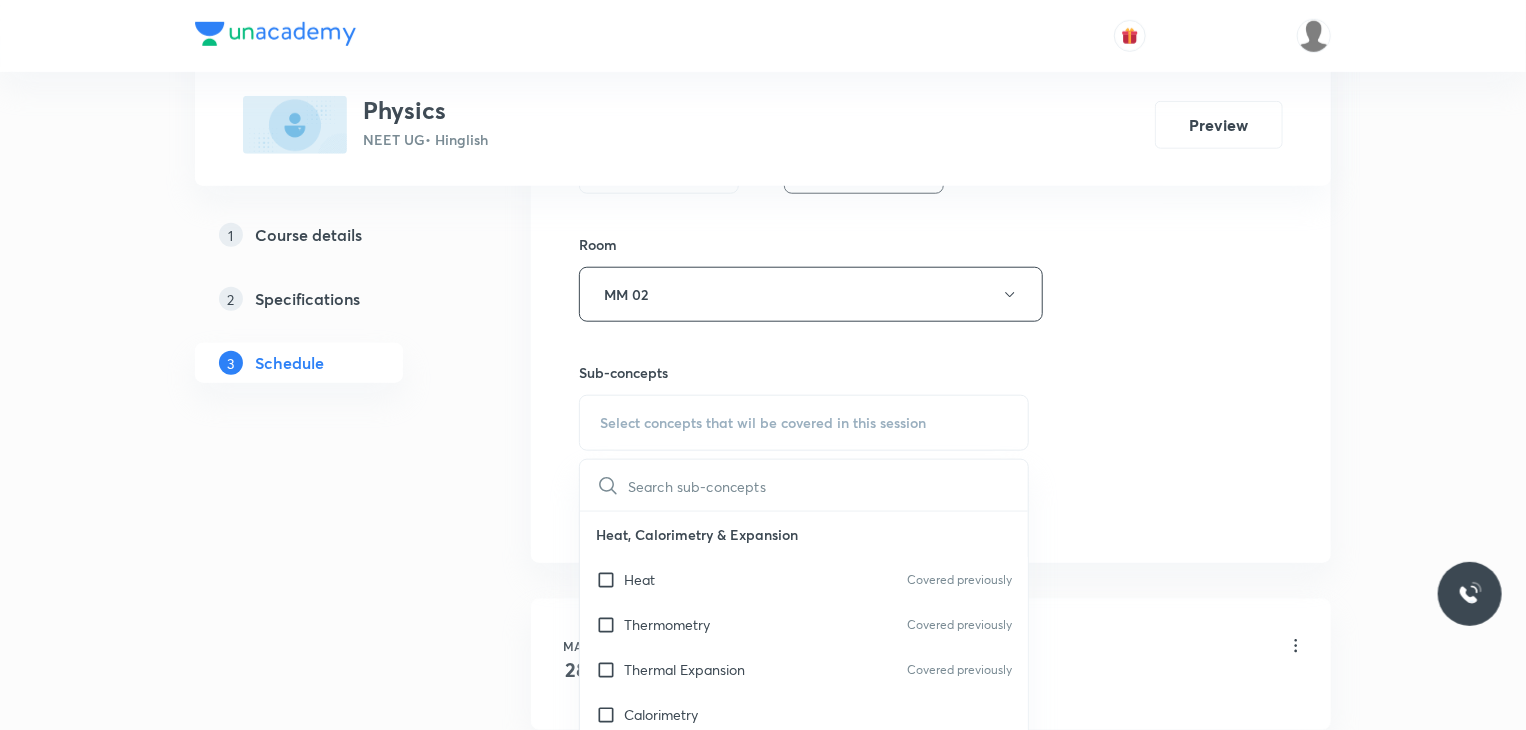 checkbox on "true" 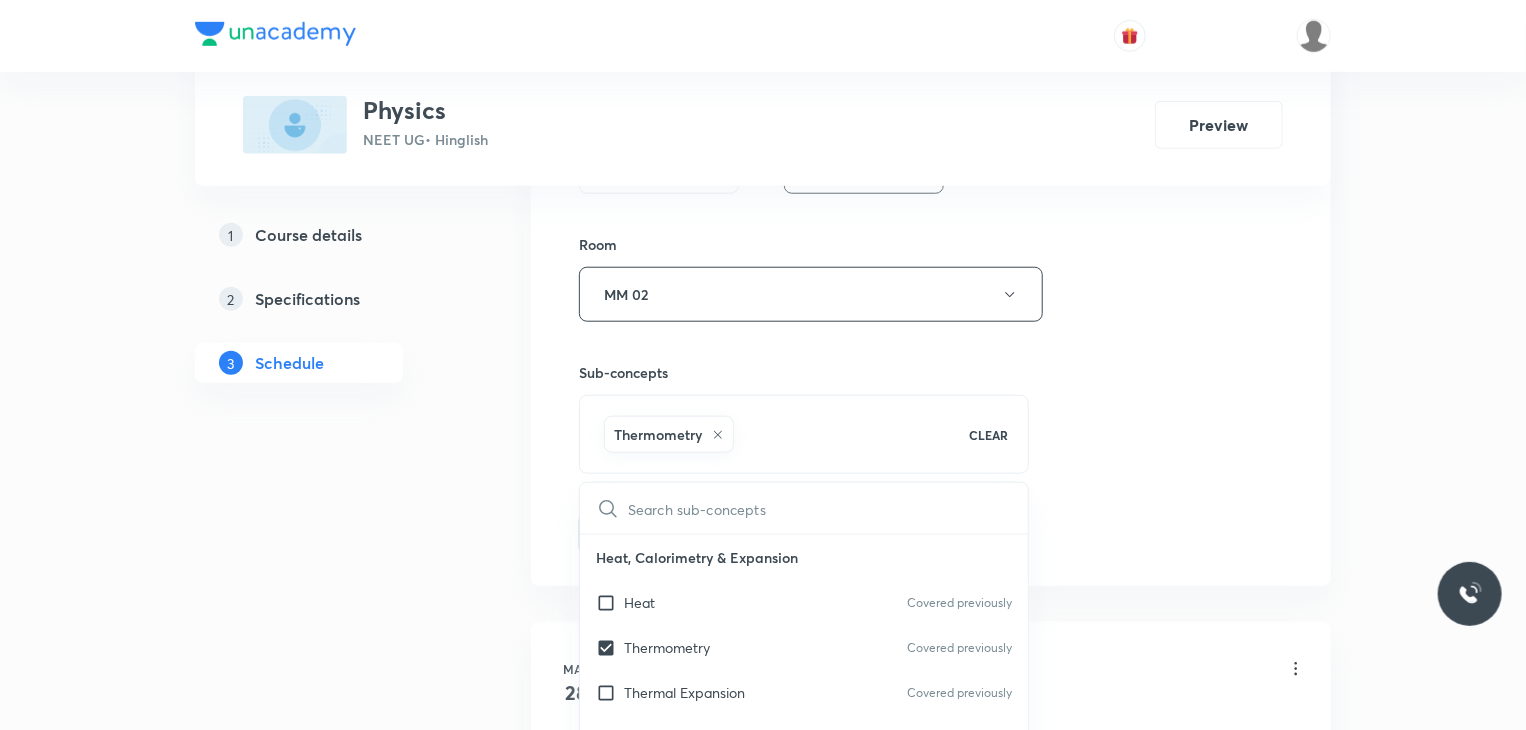 click on "Session  44 Live class Session title 14/99 Motion in 2D 7 ​ Schedule for Jul 11, 2025, 12:40 PM ​ Duration (in minutes) 80 ​   Session type Online Offline Room MM 02 Sub-concepts Thermometry CLEAR ​ Heat, Calorimetry & Expansion Heat Covered previously Thermometry Covered previously Thermal Expansion Covered previously Calorimetry Conduction Radiation Heat Transfer Heat Transfer Thermodynamics Thermodynamic System First Law of Thermodynamics Heat in Thermodynamics Gaseous Mixture Different Processes in First Law of Thermodynamics Reversible and irreversible Process Heat Engine Second Law of Thermodynamics Refrigerator or Heat Pump Thermodynamics Kinetic Theory of Gases Avogadro's Number Assumption of Ideal Gases (or Kinetic Theory of Gases) Derivation of Gas Laws from Kinetic Theory of Gases Equation of State or Ideal Gas Equation Relation between Pressure and Kinetic Energy Average Translational Kinetic energy Per Molecule of Gas  Maxwell's Law (or the Distribution of Molecular Speeds) Atomic Physics" at bounding box center (931, 73) 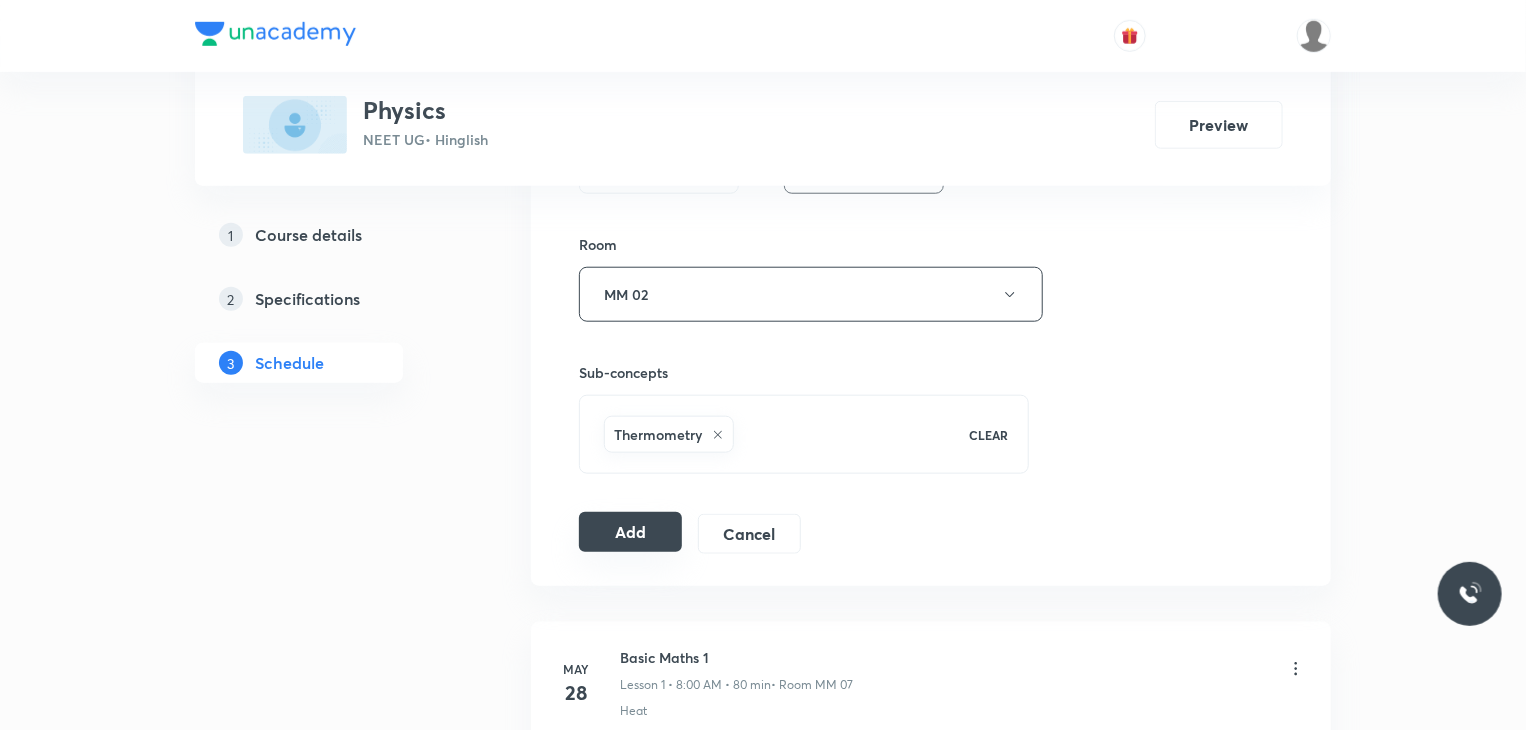 click on "Add" at bounding box center [630, 532] 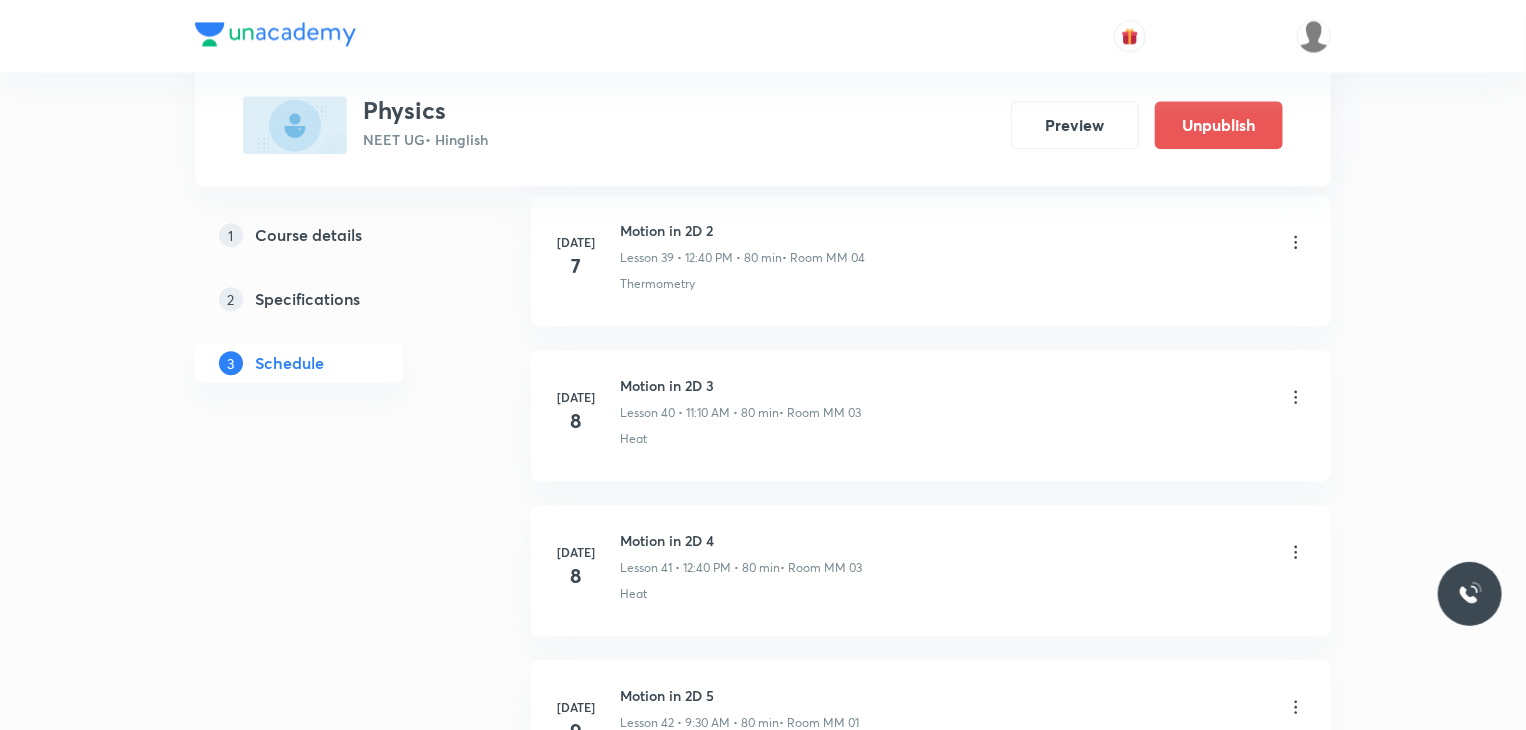 scroll, scrollTop: 6756, scrollLeft: 0, axis: vertical 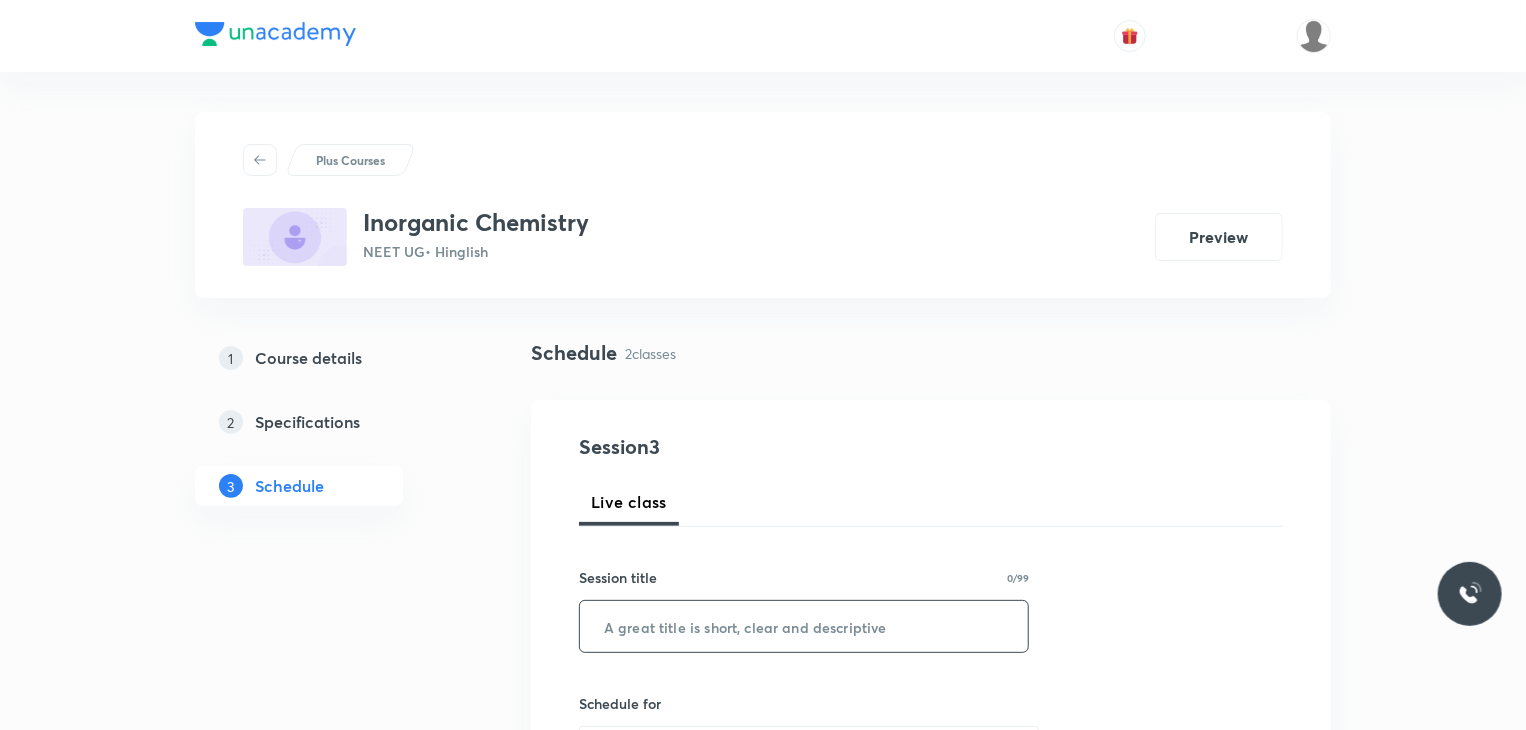 click at bounding box center [804, 626] 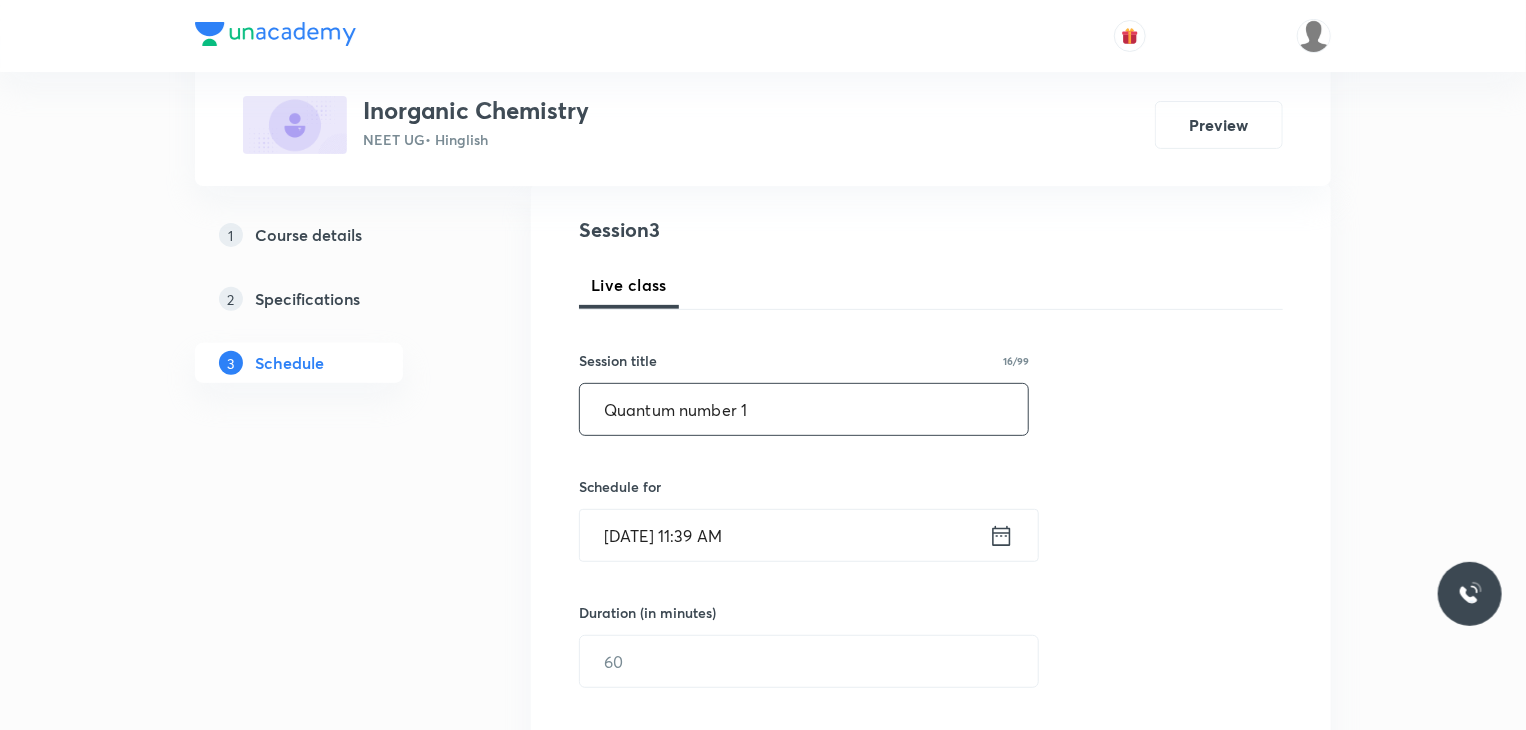 scroll, scrollTop: 219, scrollLeft: 0, axis: vertical 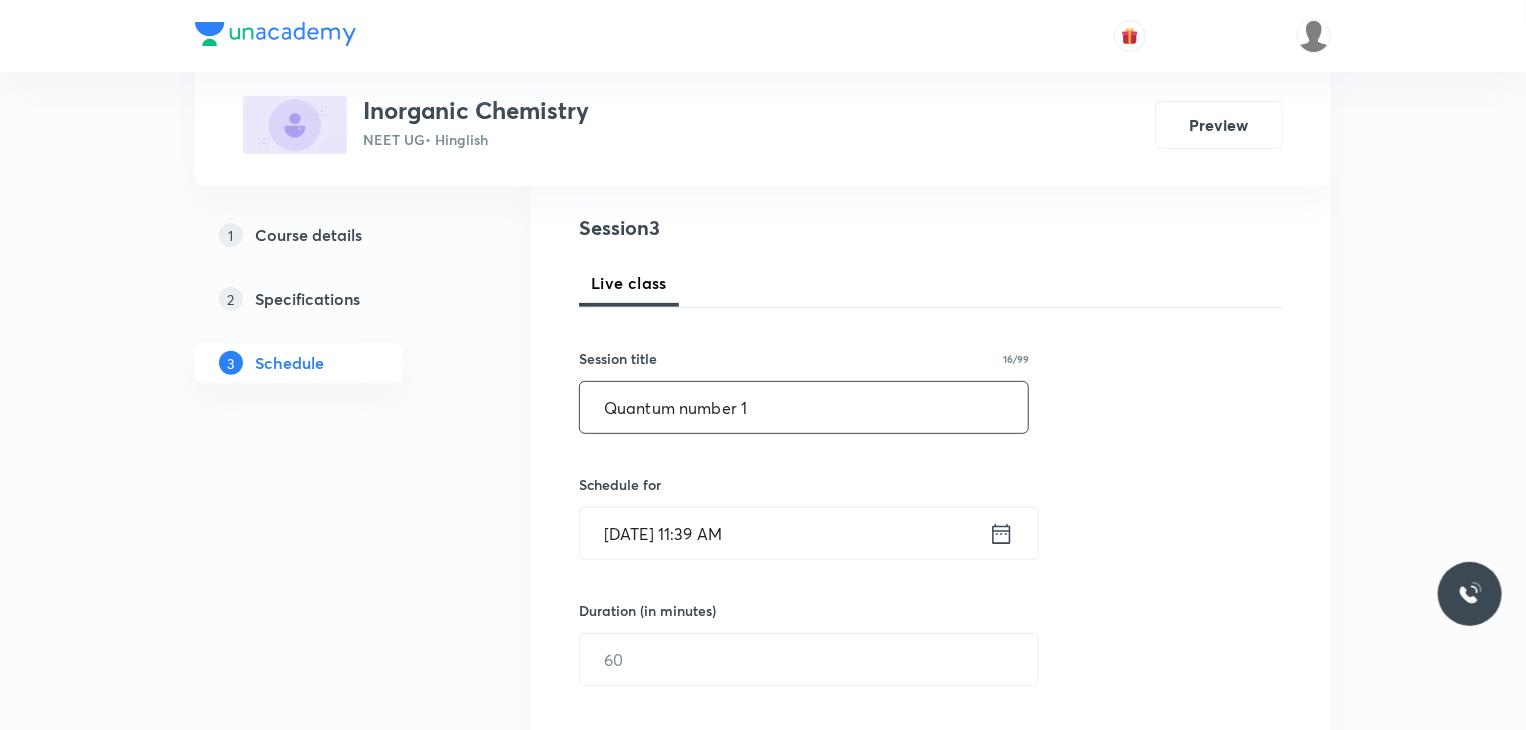 click on "Quantum number 1" at bounding box center [804, 407] 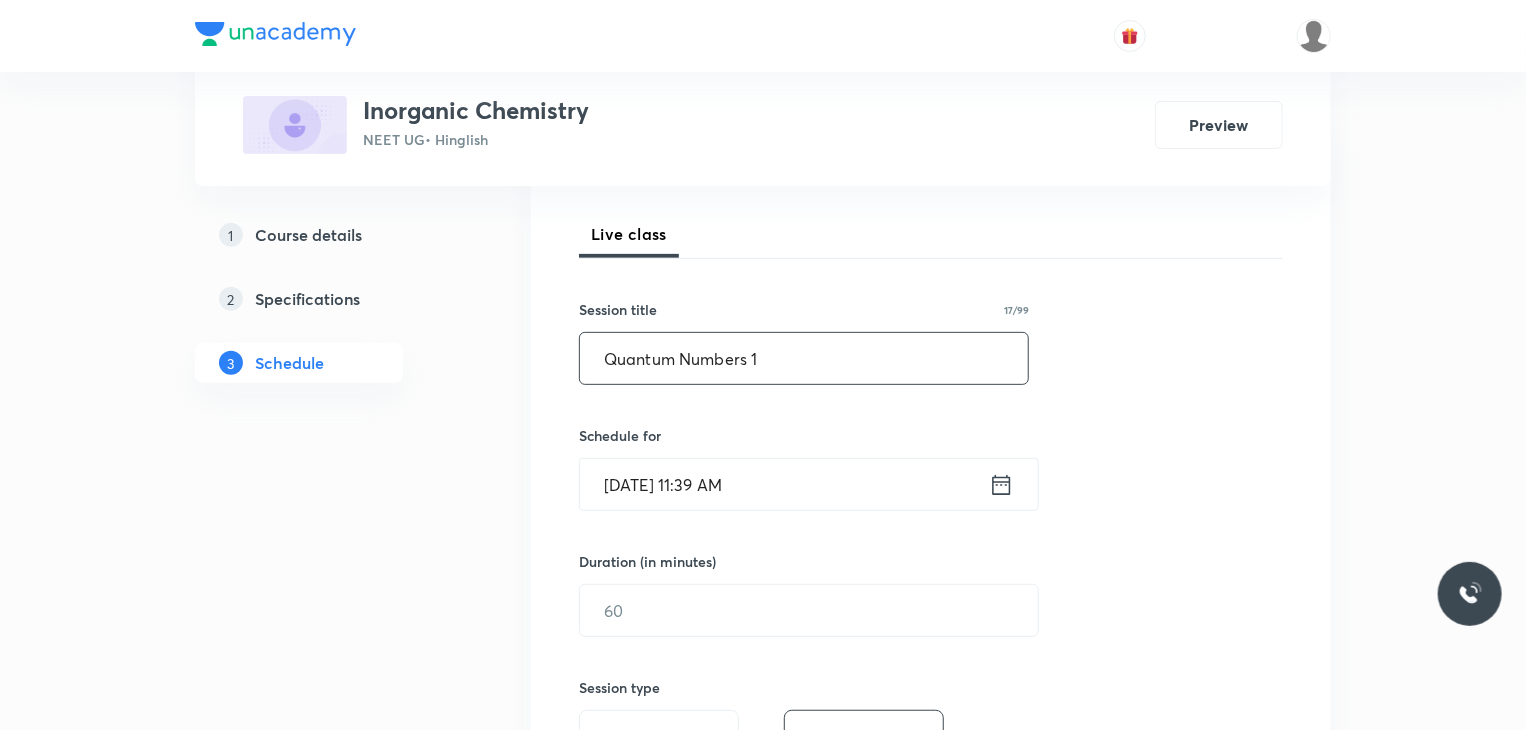 scroll, scrollTop: 273, scrollLeft: 0, axis: vertical 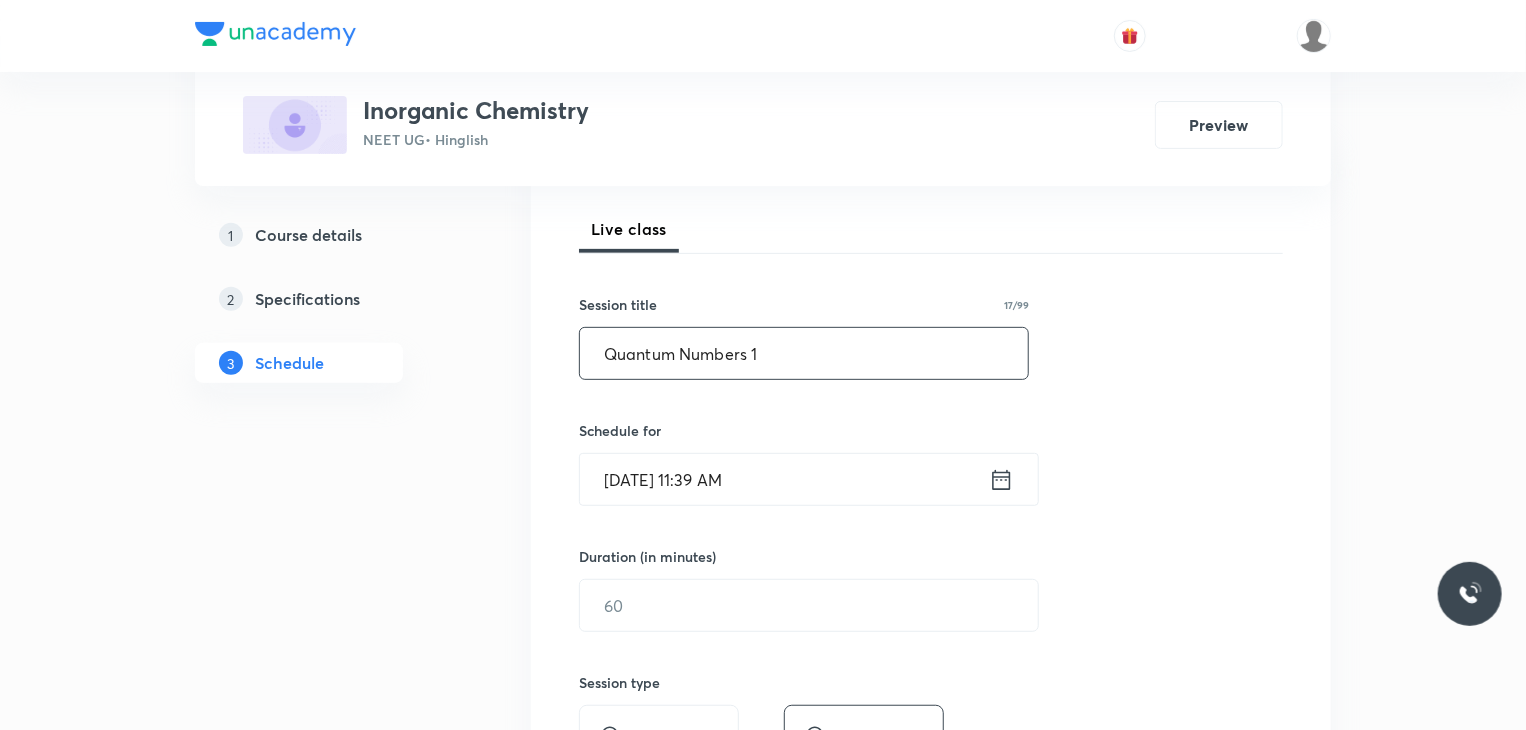 type on "Quantum Numbers 1" 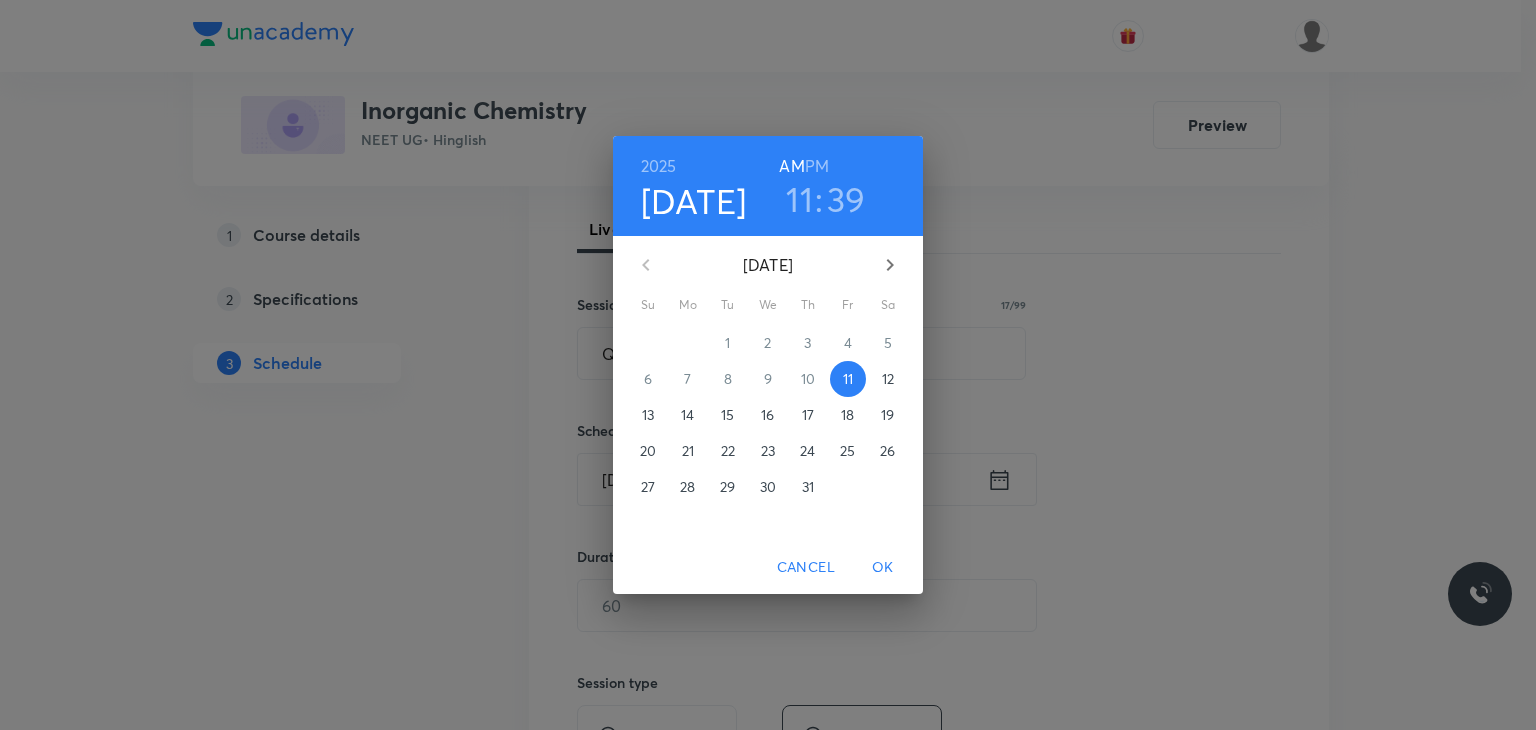 click on "PM" at bounding box center [817, 166] 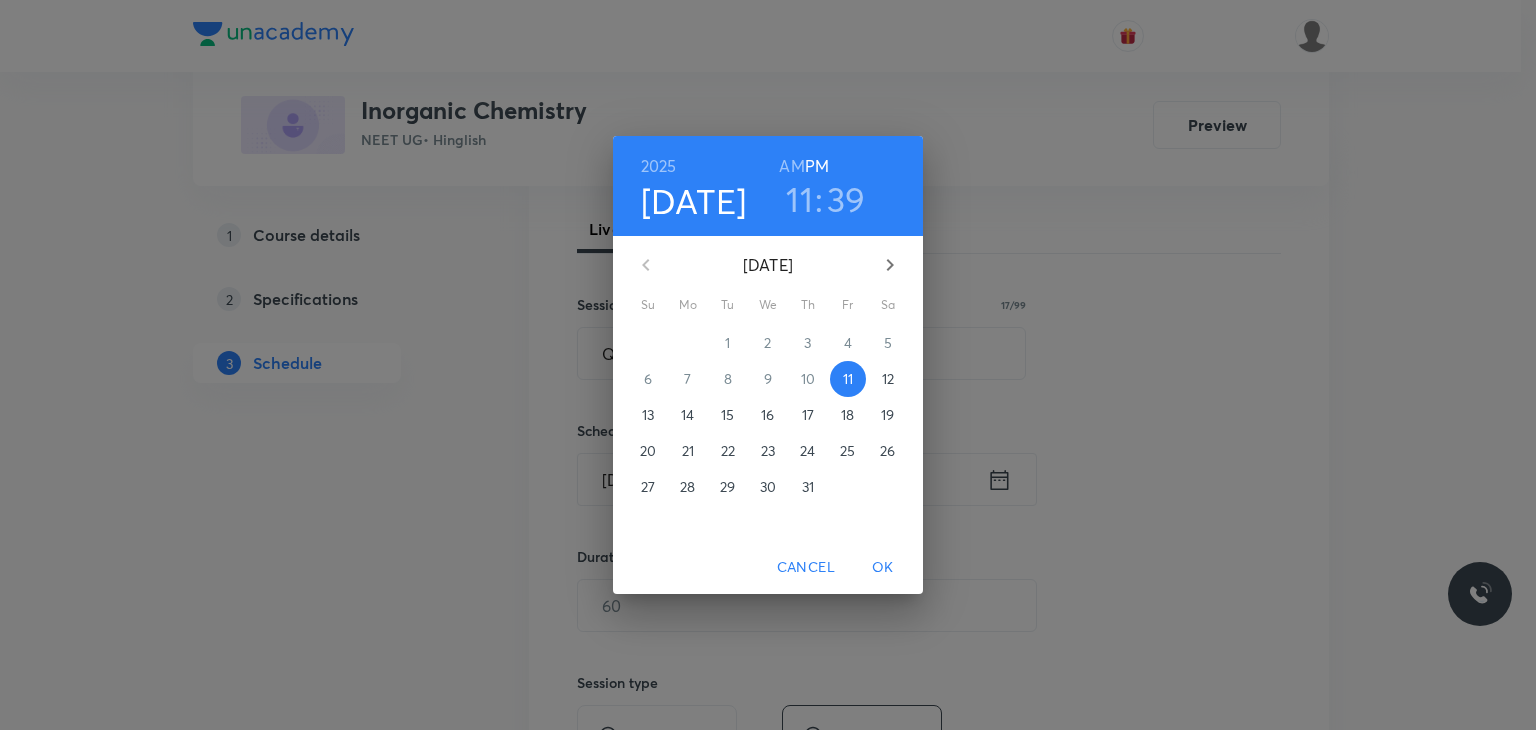 click on "11" at bounding box center [799, 199] 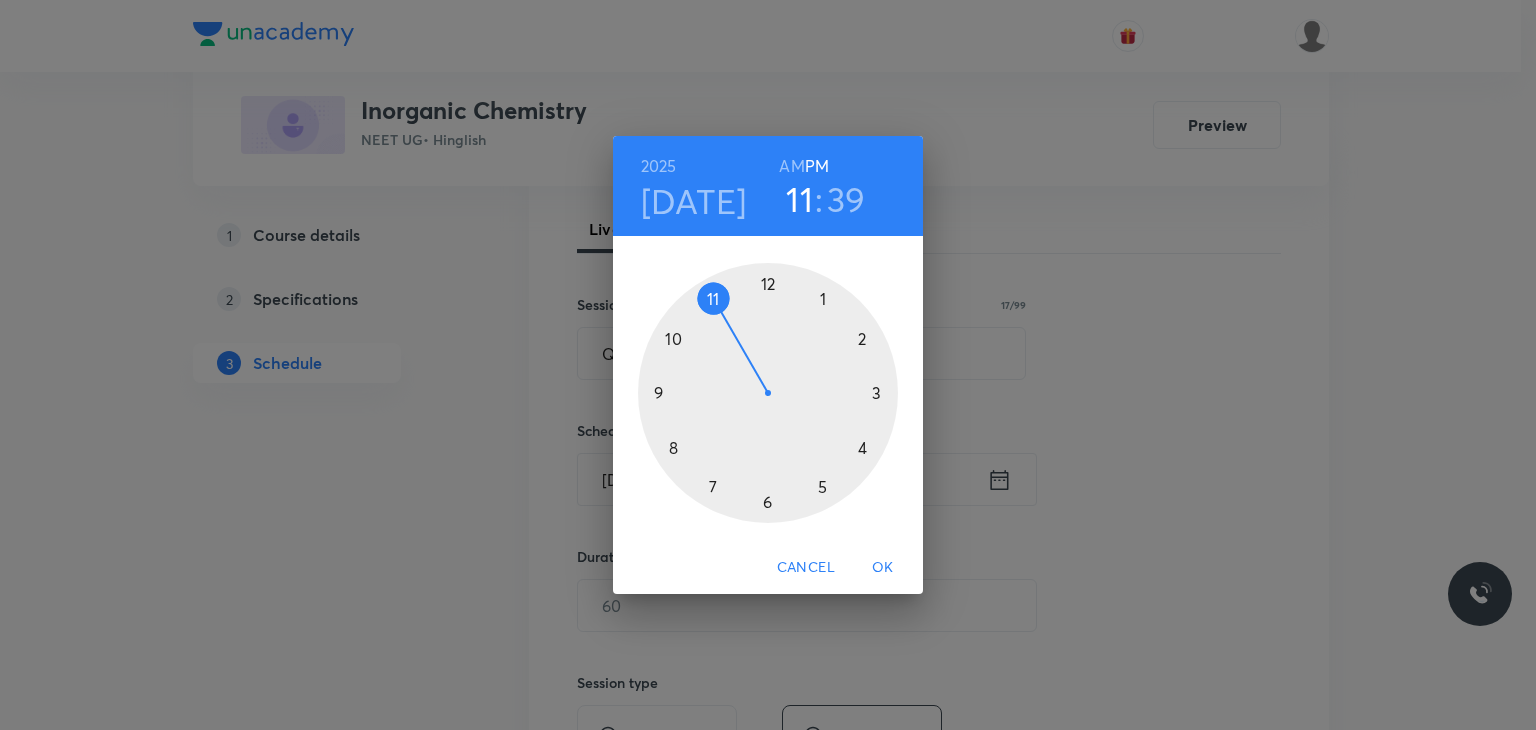 click at bounding box center (768, 393) 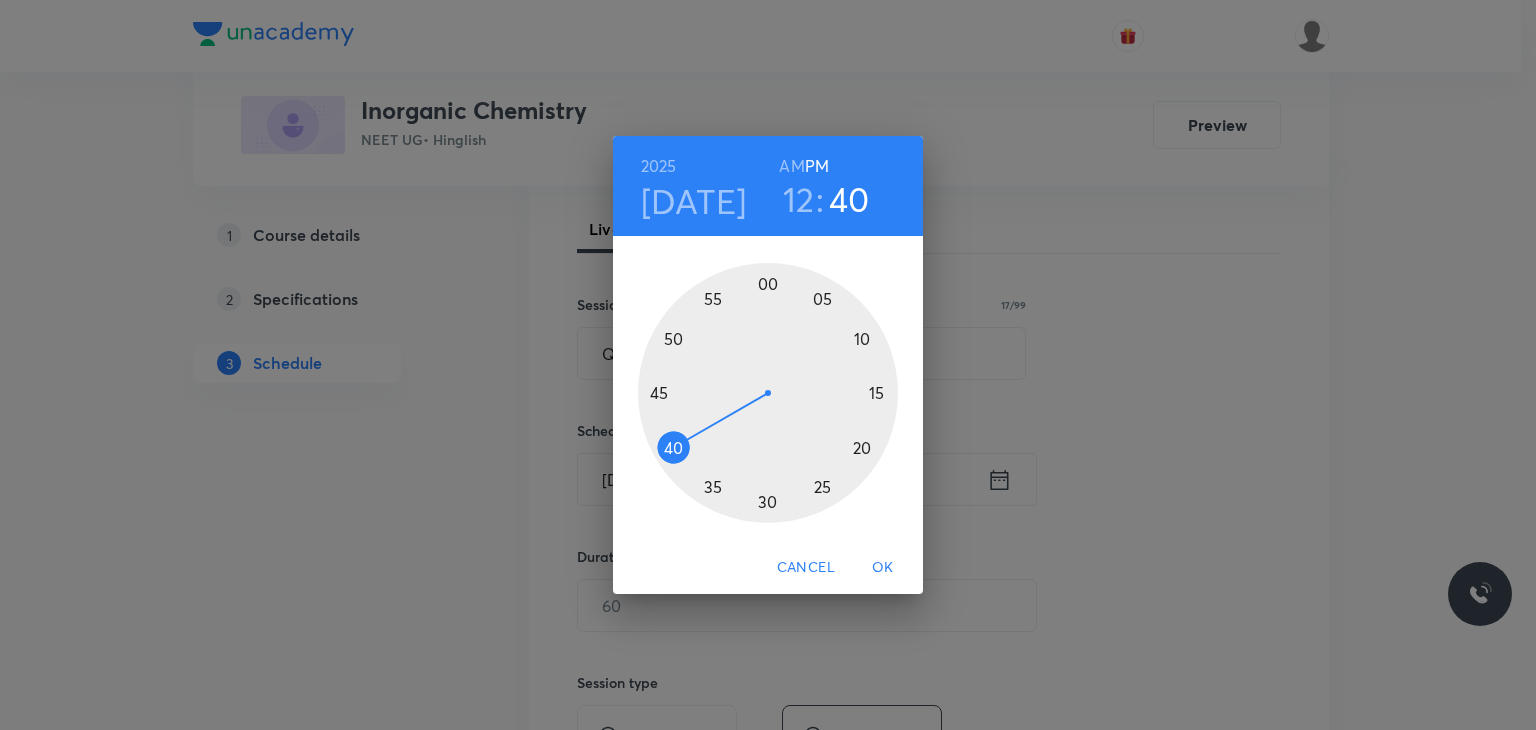 click at bounding box center (768, 393) 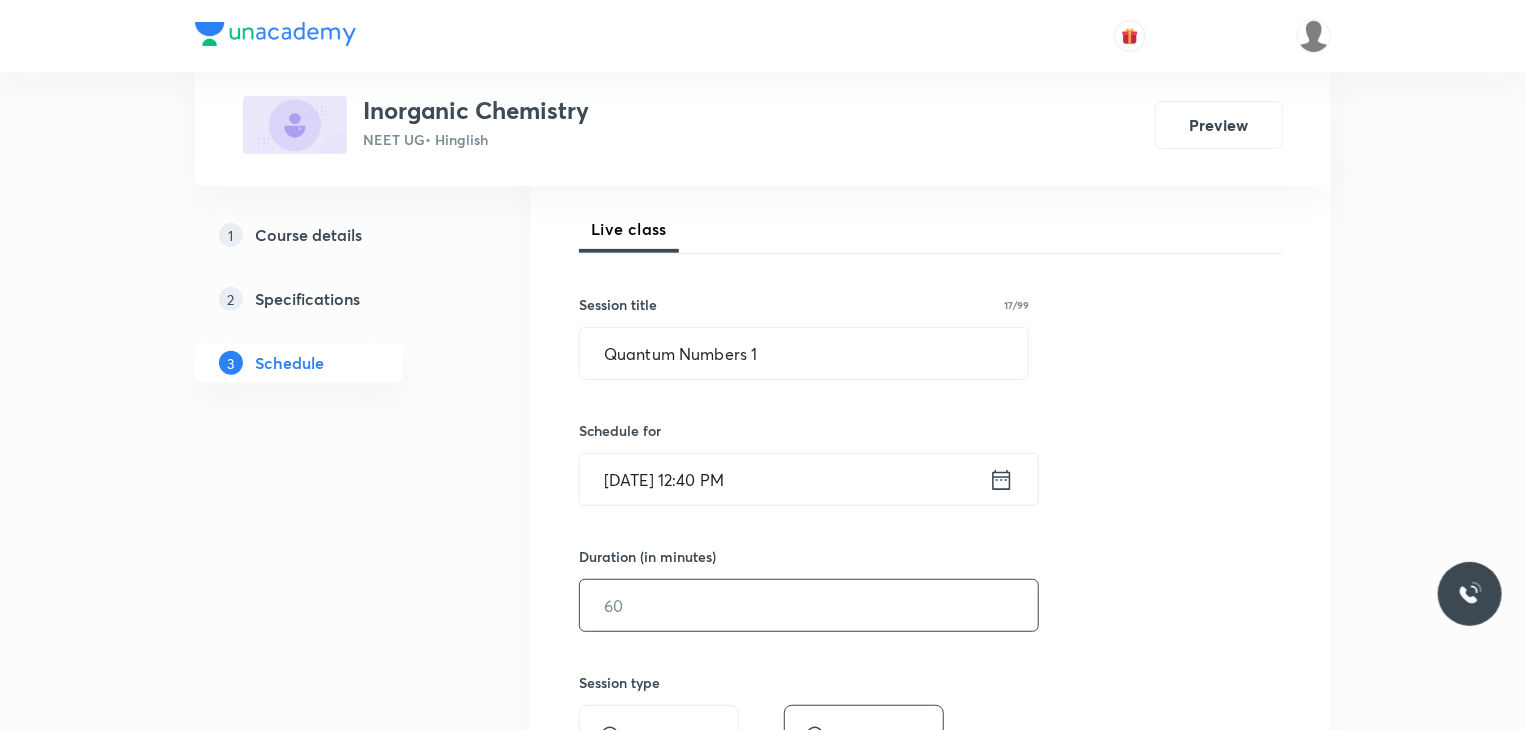 click at bounding box center [809, 605] 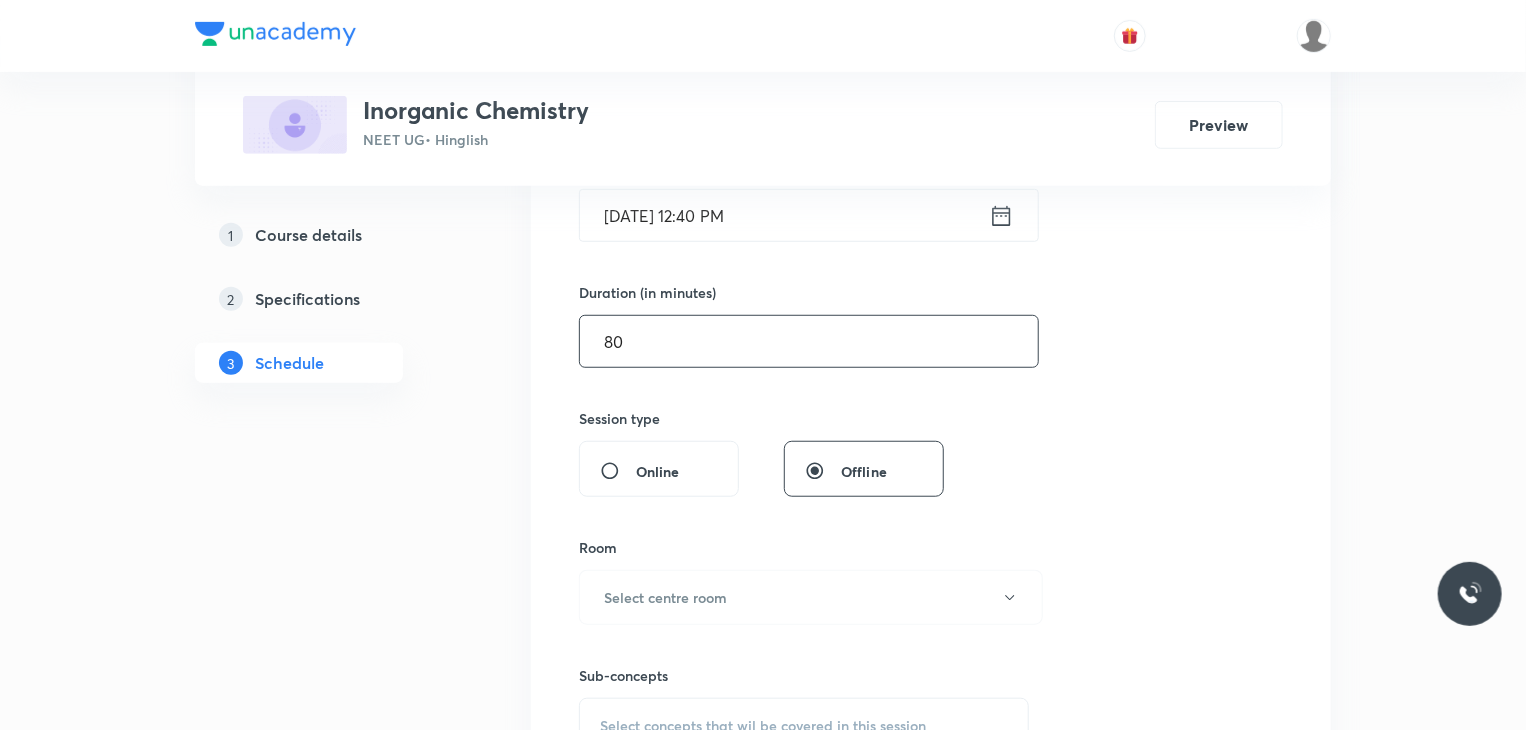 scroll, scrollTop: 546, scrollLeft: 0, axis: vertical 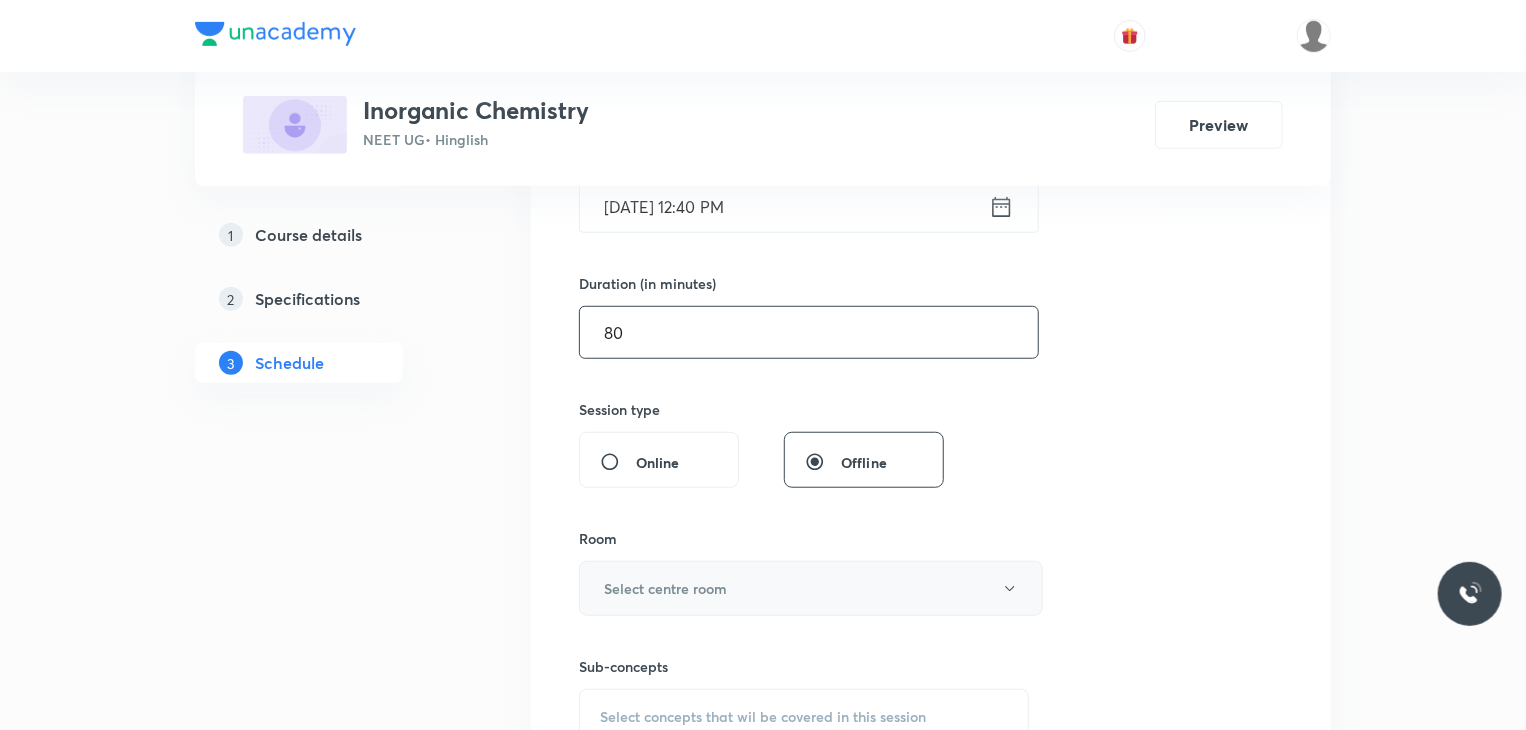 type on "80" 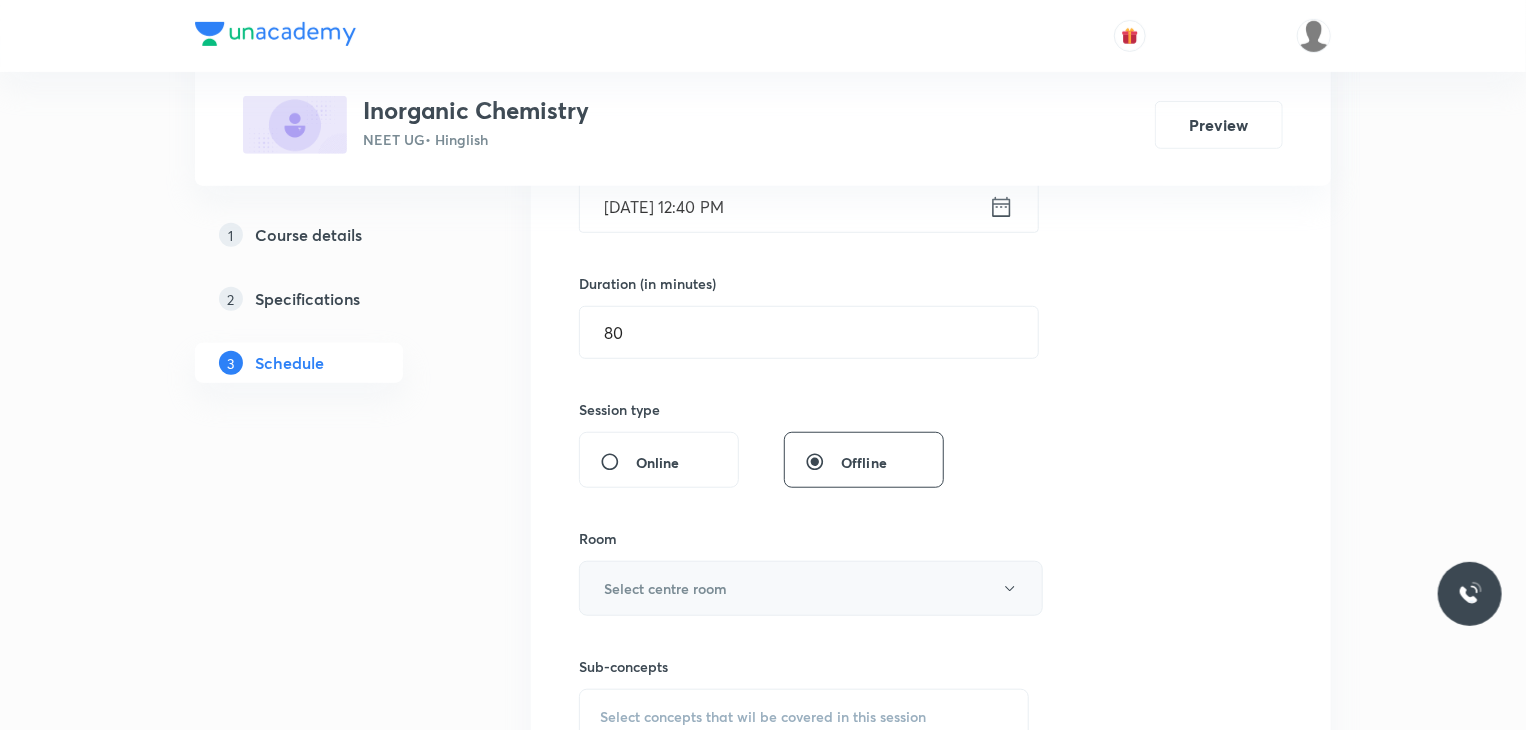 click on "Select centre room" at bounding box center (811, 588) 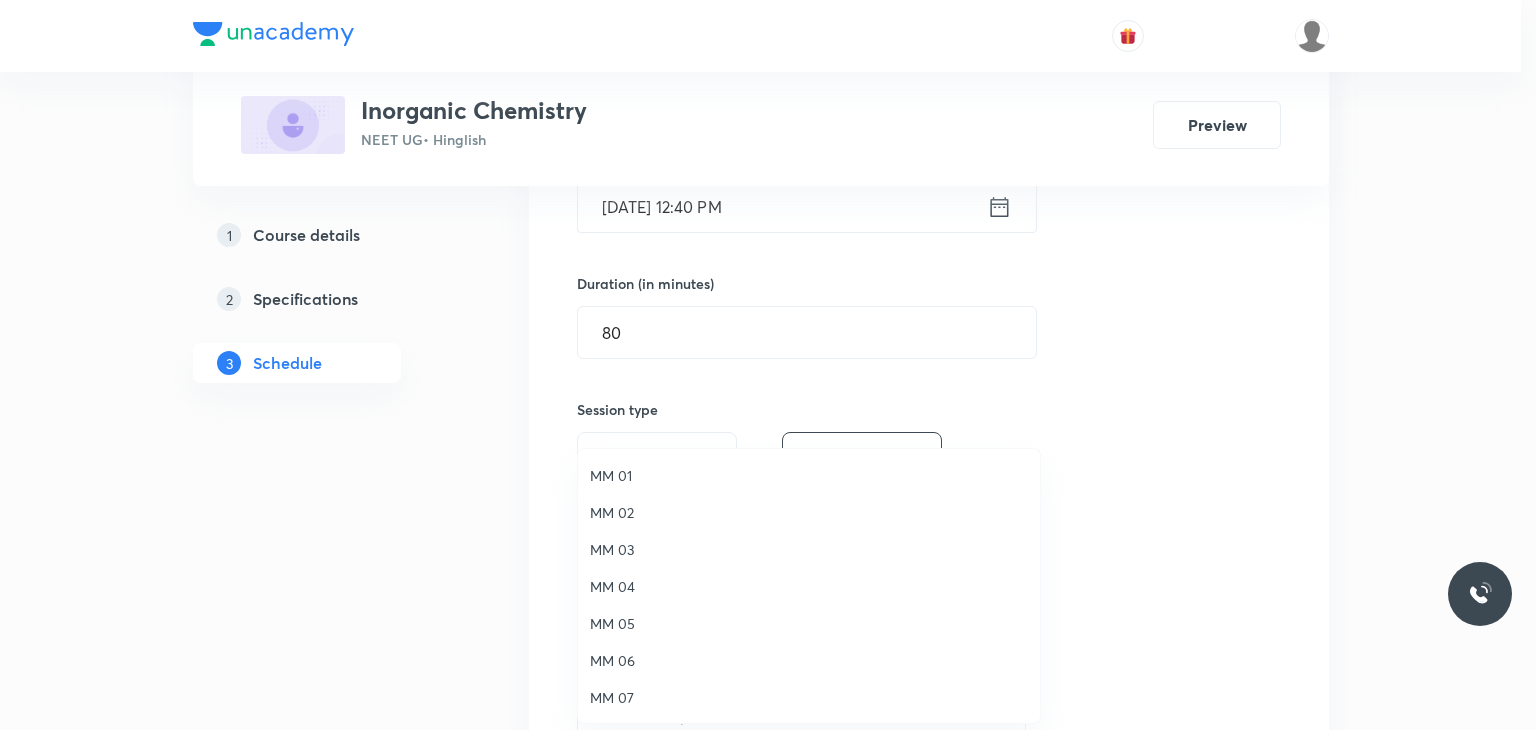 click on "MM 03" at bounding box center (809, 549) 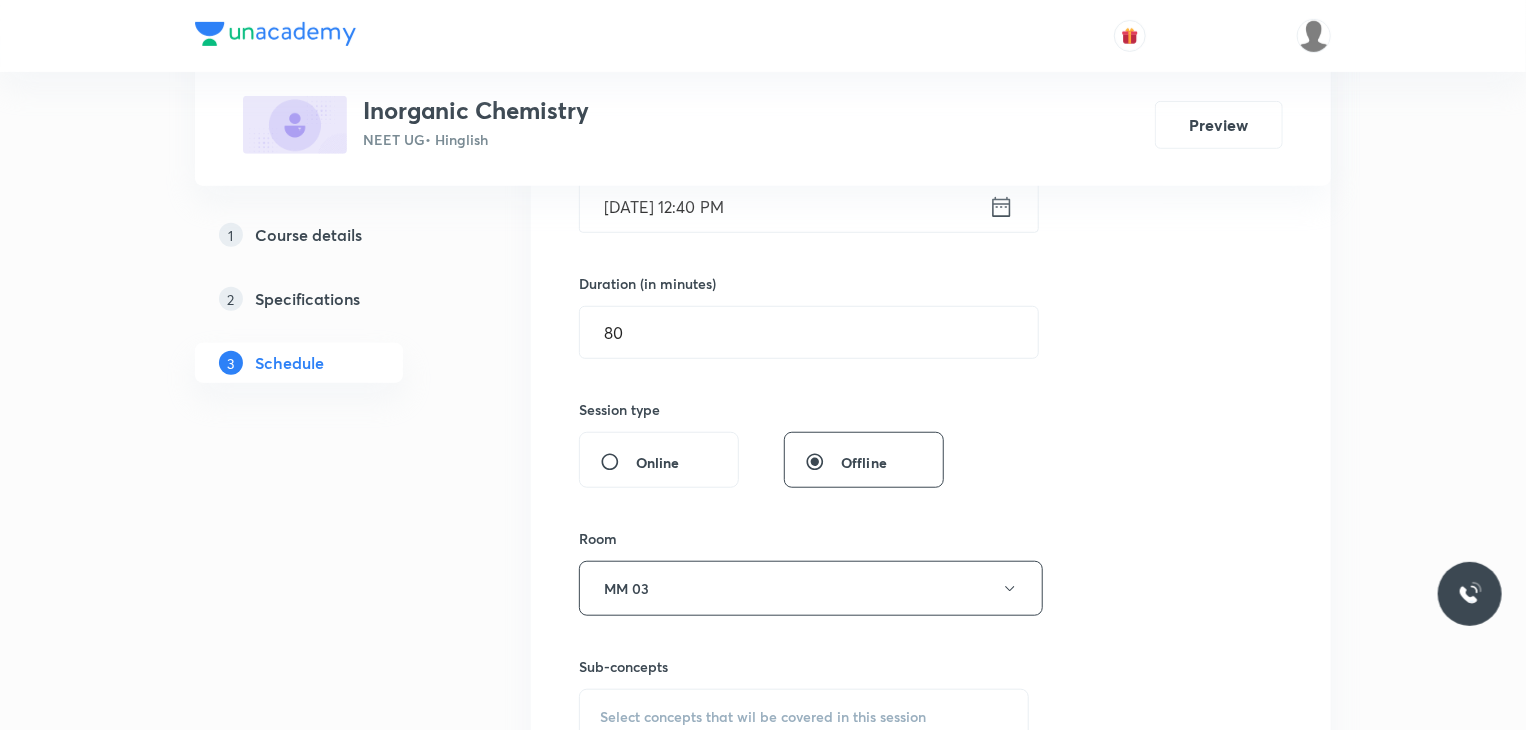 click on "Select concepts that wil be covered in this session" at bounding box center [804, 717] 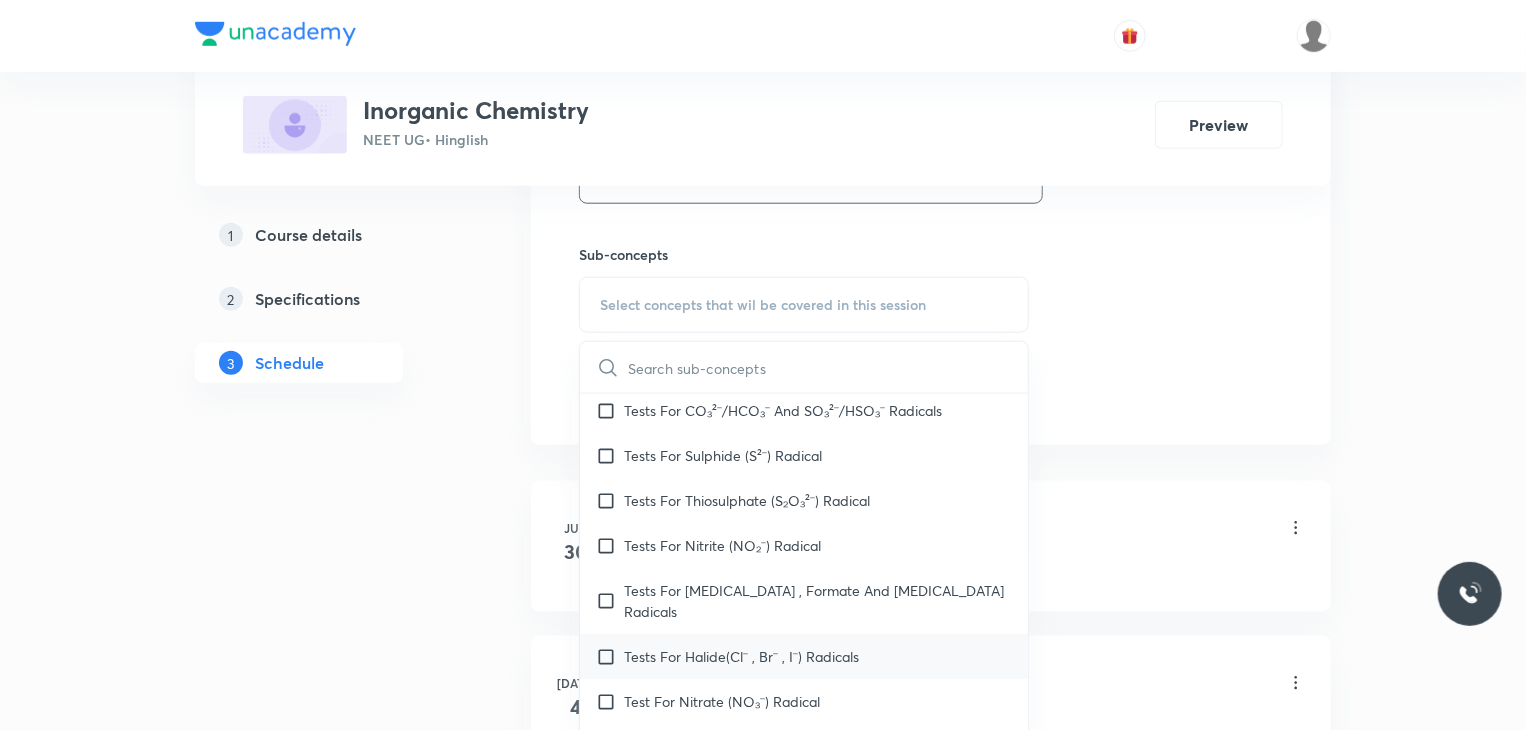 scroll, scrollTop: 100, scrollLeft: 0, axis: vertical 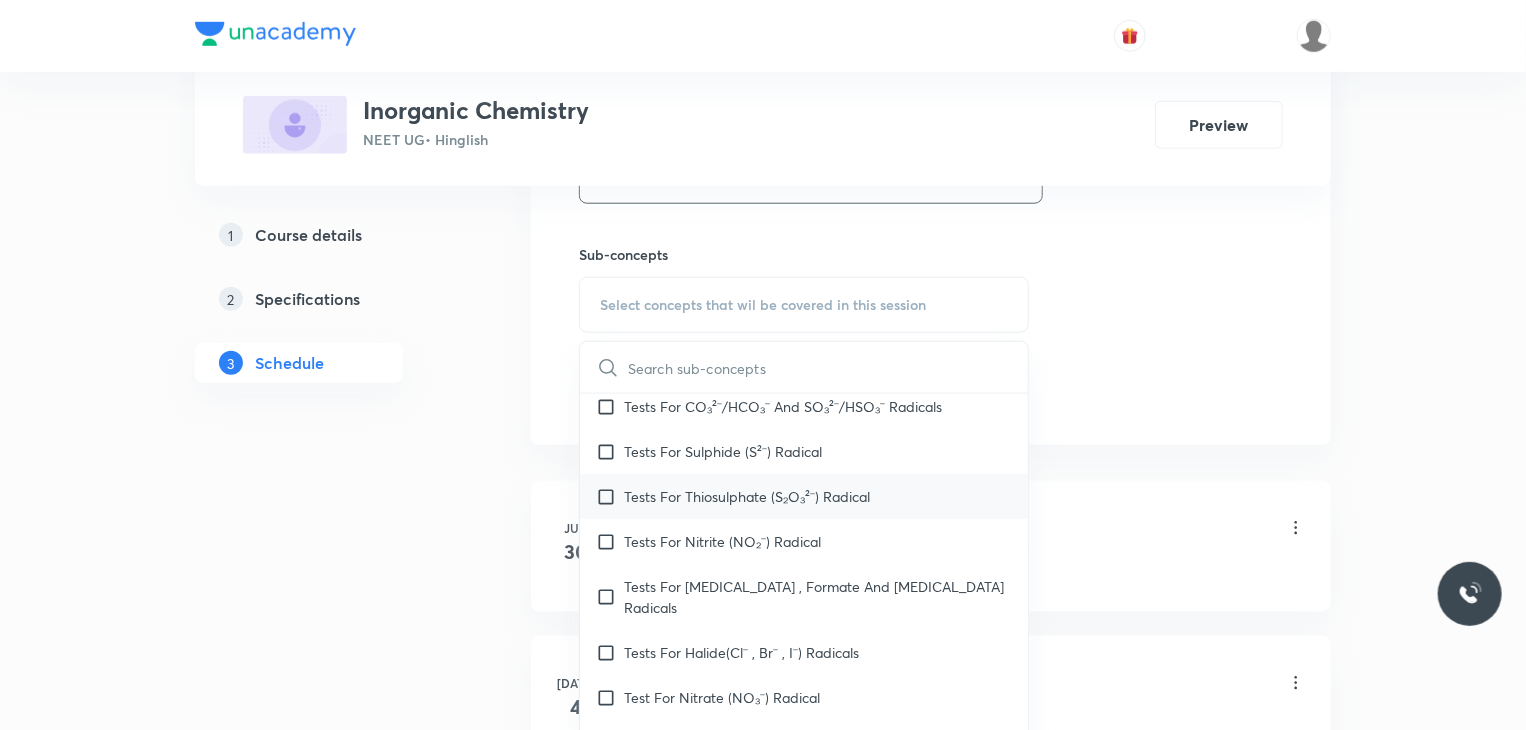 click on "Tests For Thiosulphate (S₂O₃²⁻) Radical" at bounding box center (747, 496) 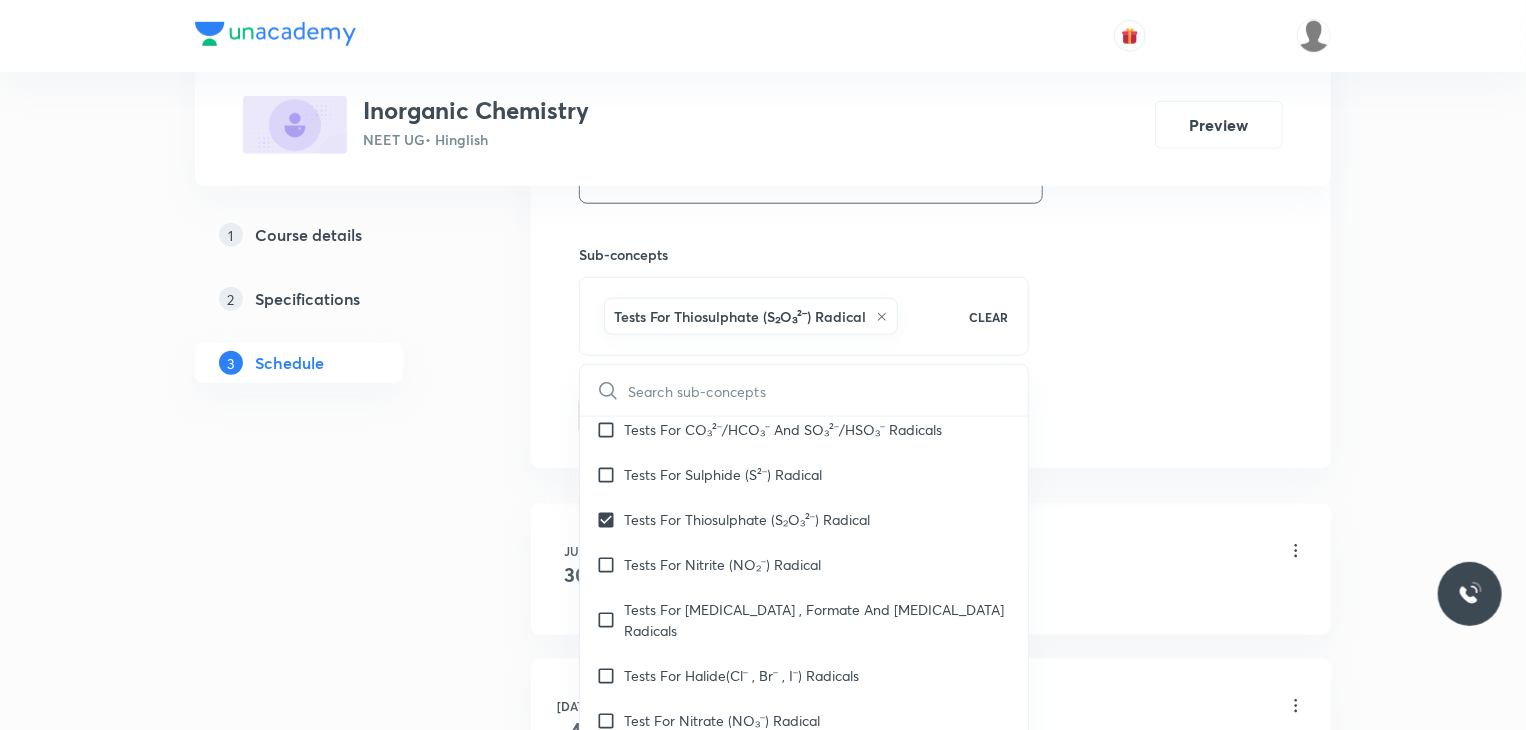 click on "Plus Courses Inorganic Chemistry NEET UG  • Hinglish Preview 1 Course details 2 Specifications 3 Schedule Schedule 2  classes Session  3 Live class Session title 17/99 Quantum Numbers 1 ​ Schedule for Jul 11, 2025, 12:40 PM ​ Duration (in minutes) 80 ​   Session type Online Offline Room MM 03 Sub-concepts Tests For Thiosulphate (S₂O₃²⁻) Radical CLEAR ​ Laboratory Analysis Action Of Dilute Acids Covered previously Tests For CO₃²⁻/HCO₃⁻ And SO₃²⁻/HSO₃⁻ Radicals Tests For Sulphide (S²⁻) Radical Tests For Thiosulphate (S₂O₃²⁻) Radical Tests For Nitrite (NO₂⁻) Radical Tests For Acetate , Formate And Oxalate Radicals Tests For Halide(Cl⁻ , Br⁻ , I⁻) Radicals Test For Nitrate (NO₃⁻) Radical Test For Sulphate(SO₄²⁻) Radical Test For Borate(BO₃³⁻) Radical Test For Phosphate(PO₄³⁻) Radical Test For Chromate(CrO₄²⁻) And Dichromate(Cr₂O₇²⁻) Radicals Test For Permanganate (MnO₄⁻) And Manganate (MnO₄²⁻) Radicals Periodic Table 30" at bounding box center [763, 10] 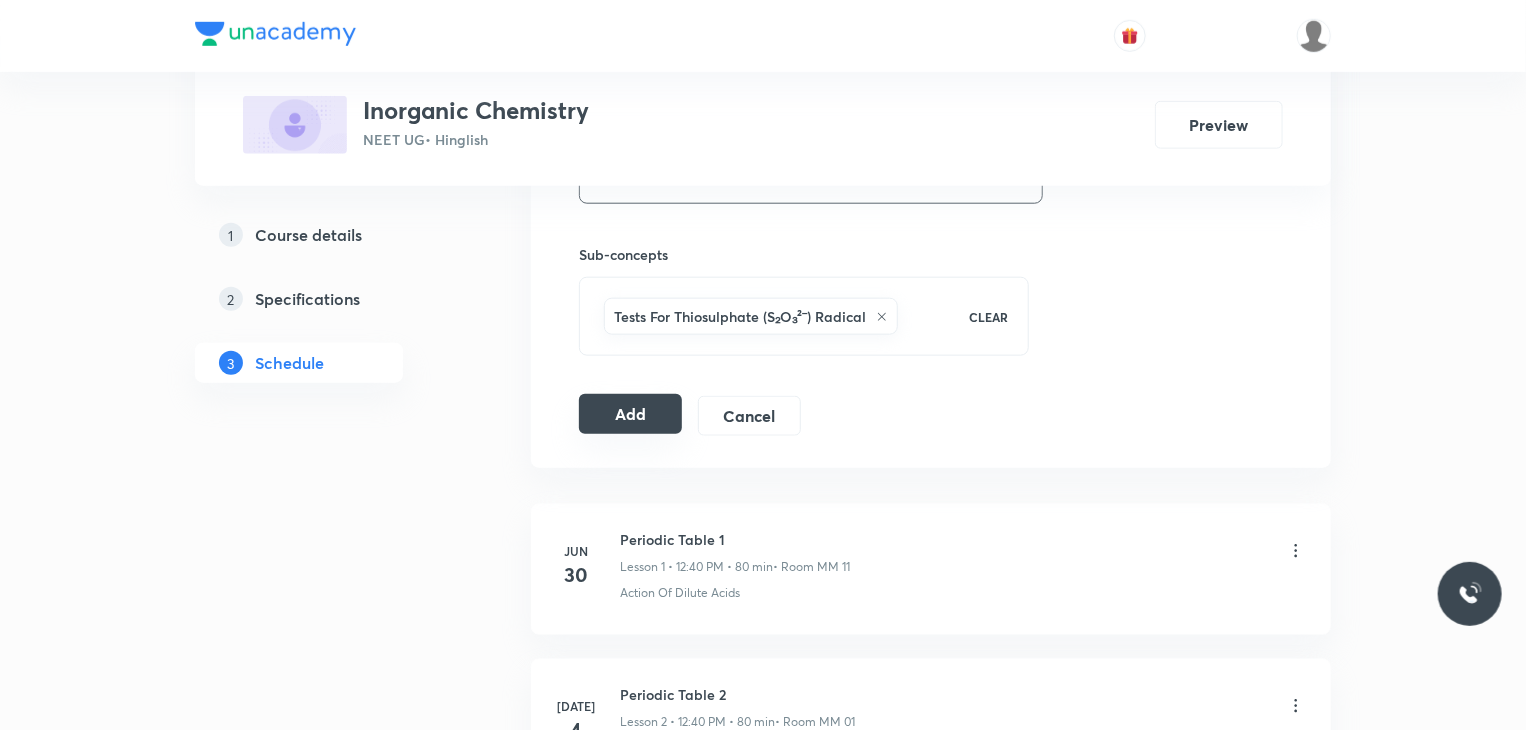 click on "Add" at bounding box center (630, 414) 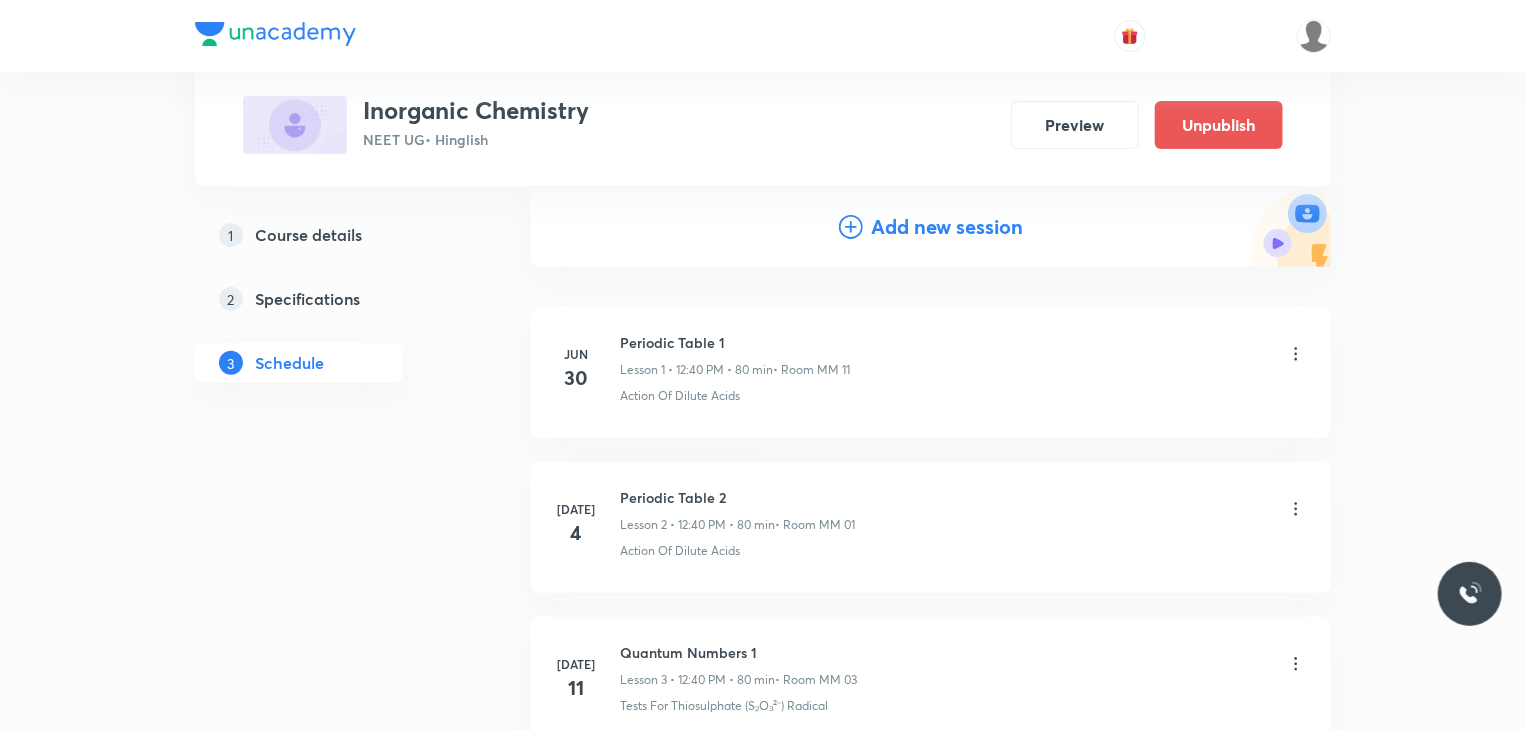 scroll, scrollTop: 418, scrollLeft: 0, axis: vertical 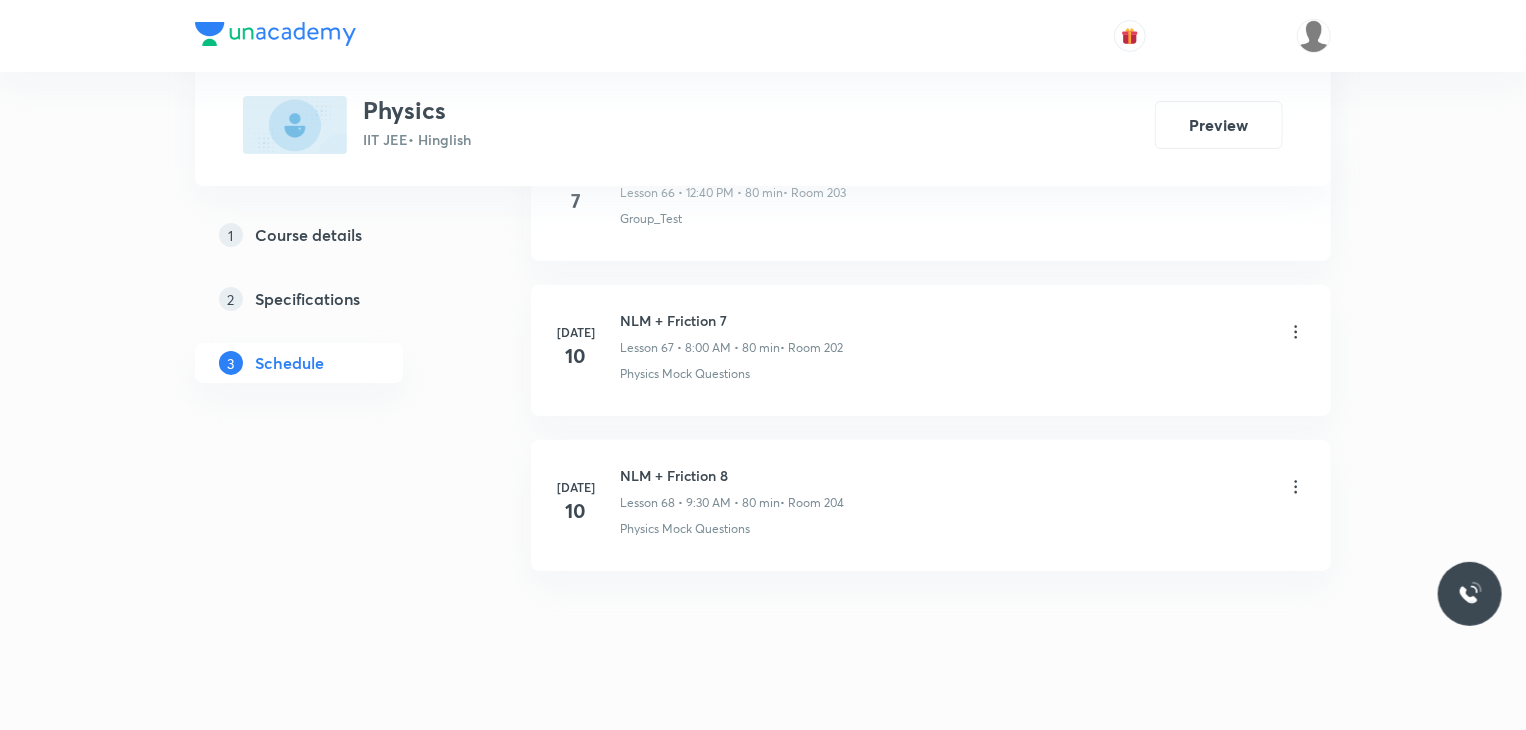 click on "NLM + Friction 8" at bounding box center [732, 475] 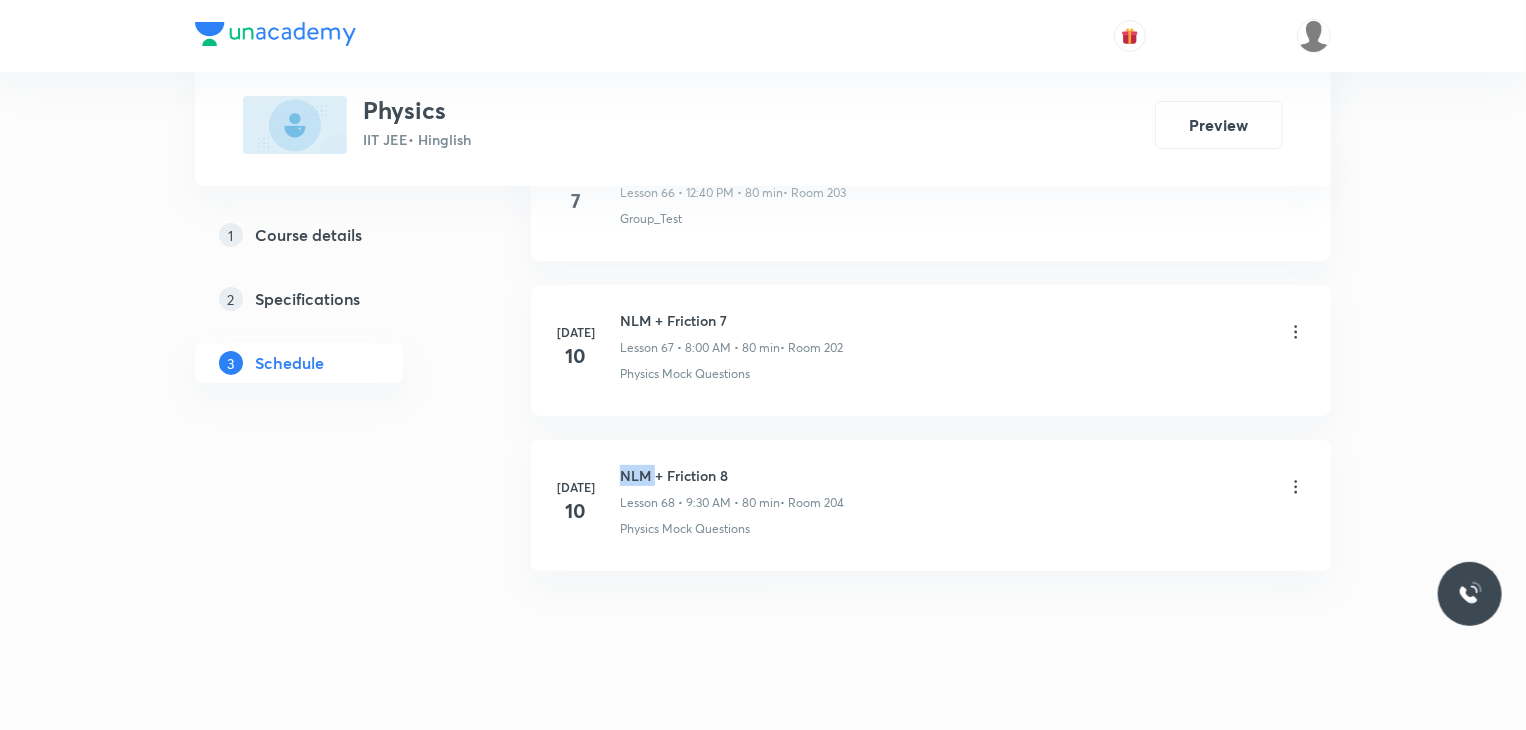 click on "NLM + Friction 8" at bounding box center [732, 475] 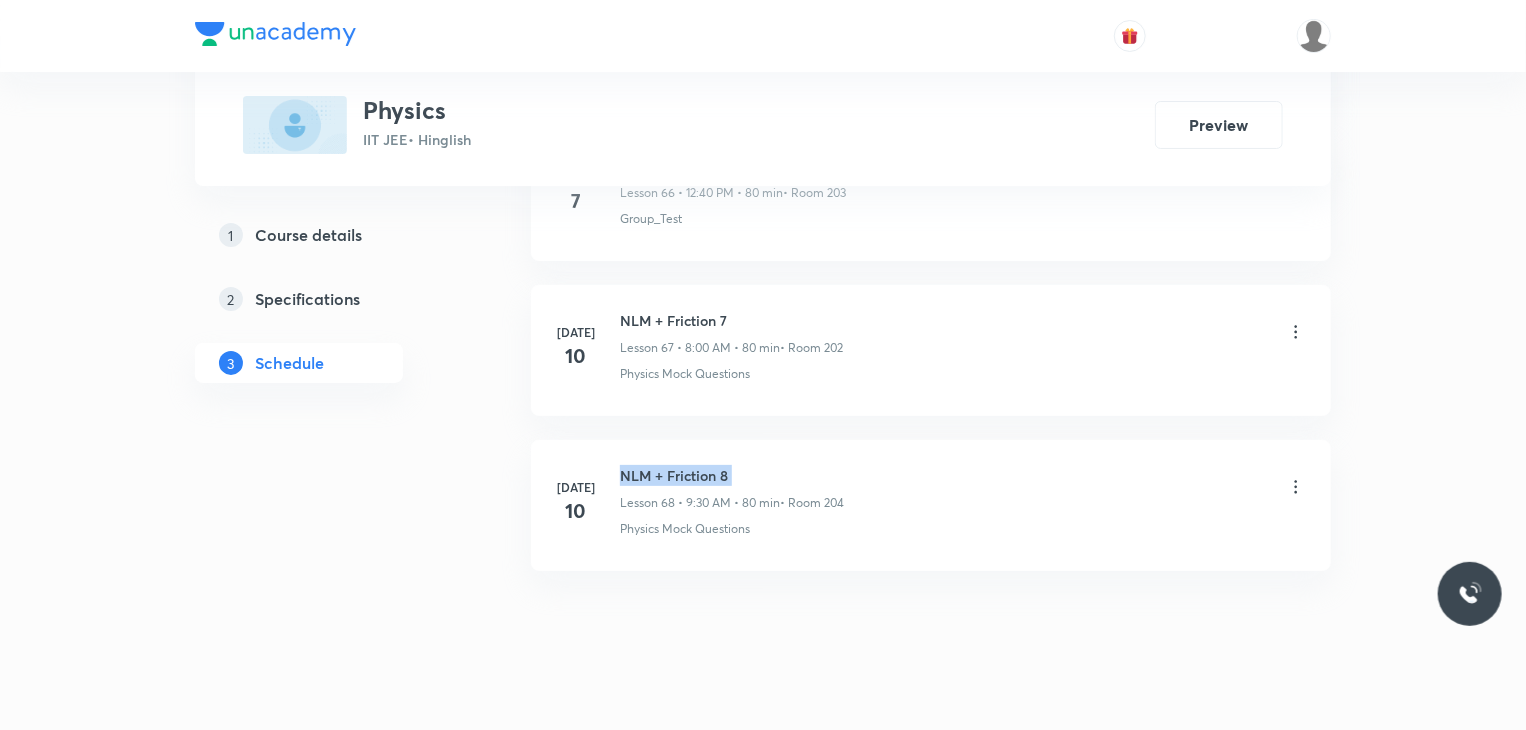 click on "NLM + Friction 8" at bounding box center [732, 475] 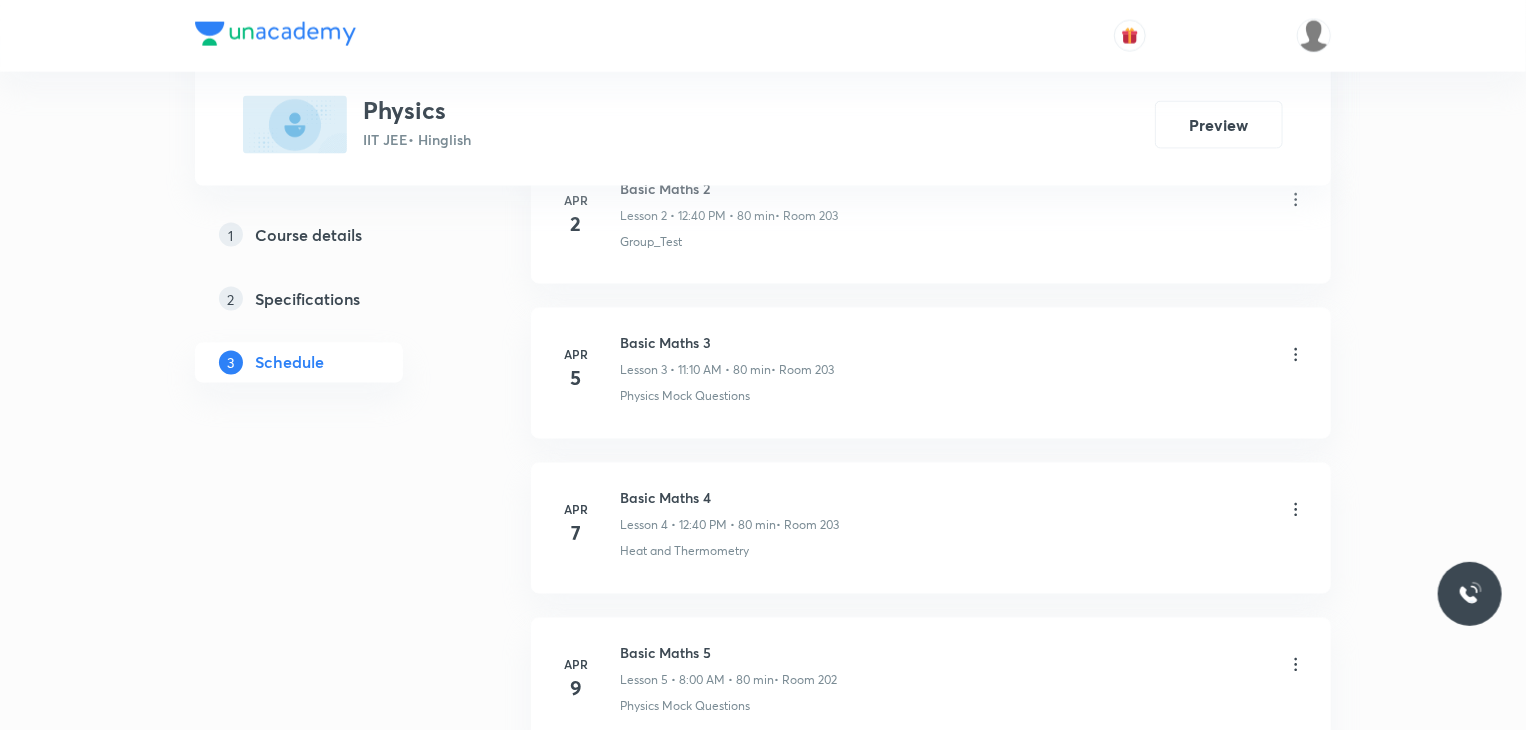 scroll, scrollTop: 0, scrollLeft: 0, axis: both 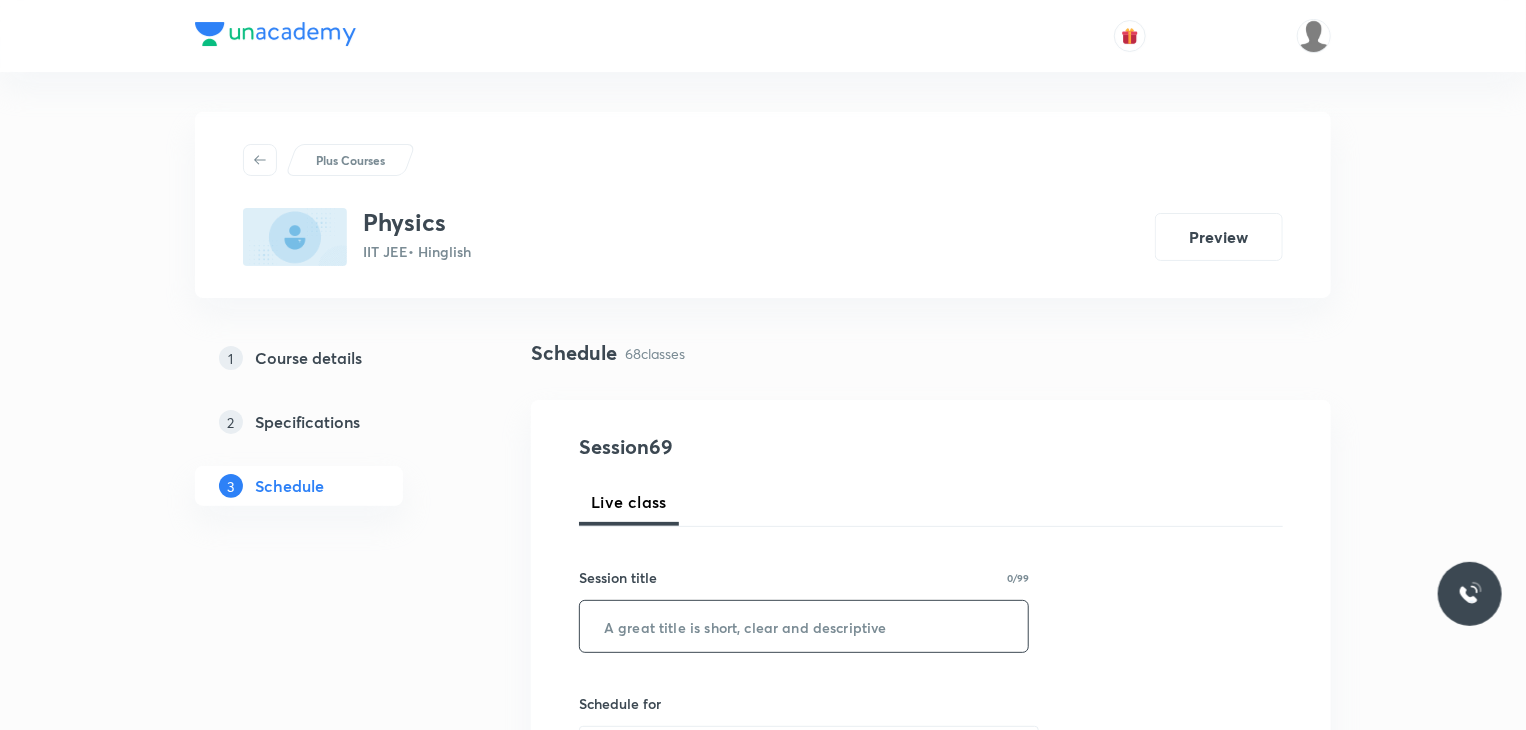 click at bounding box center [804, 626] 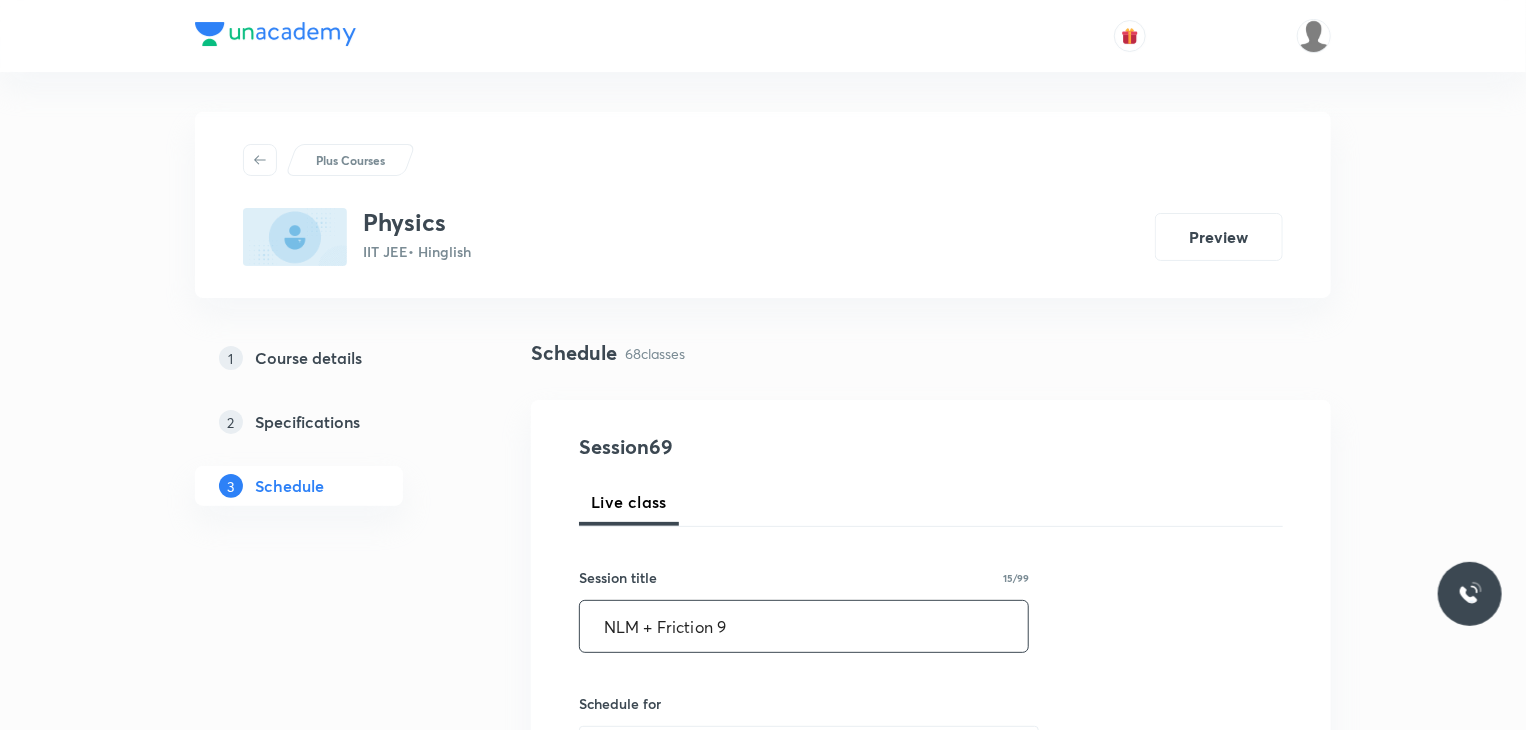 type on "NLM + Friction 9" 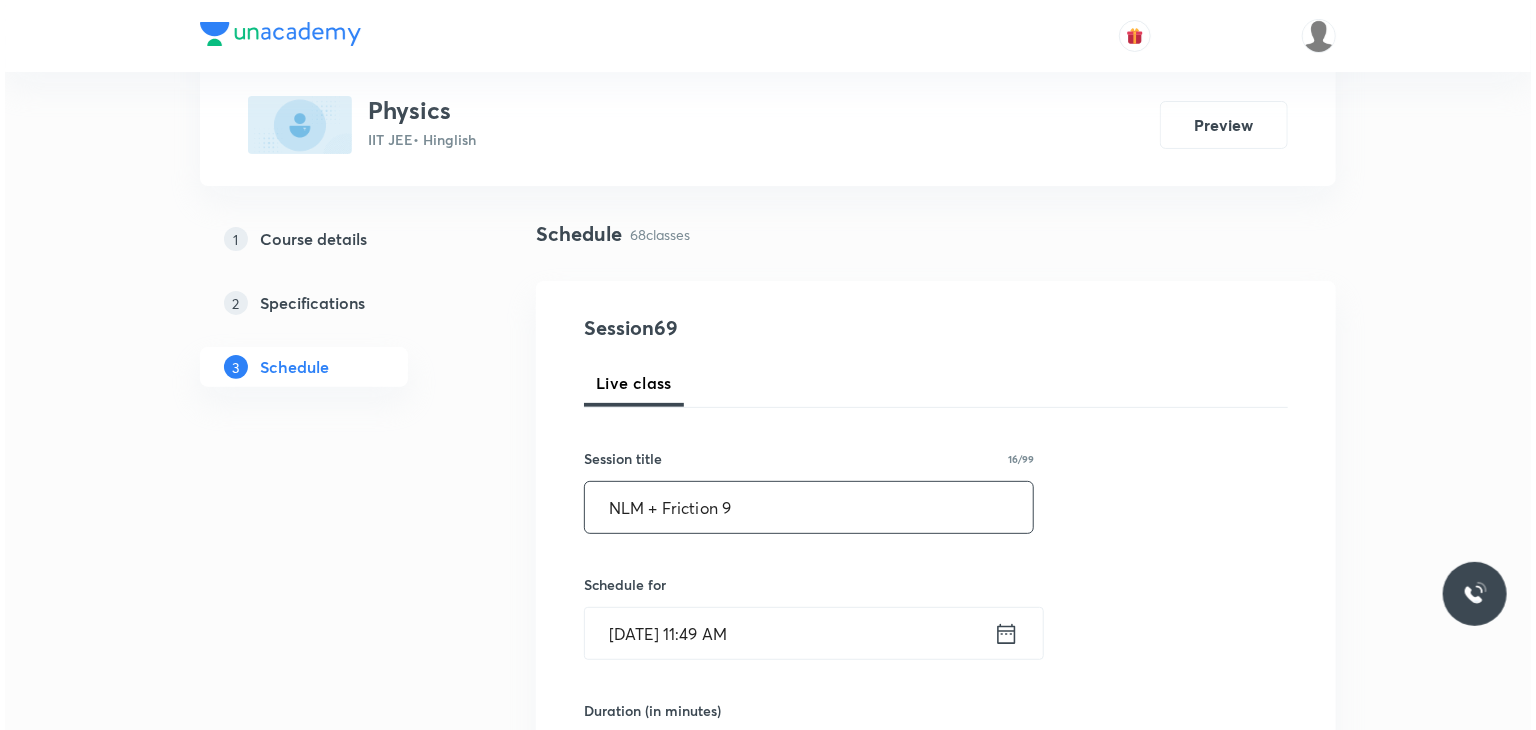 scroll, scrollTop: 120, scrollLeft: 0, axis: vertical 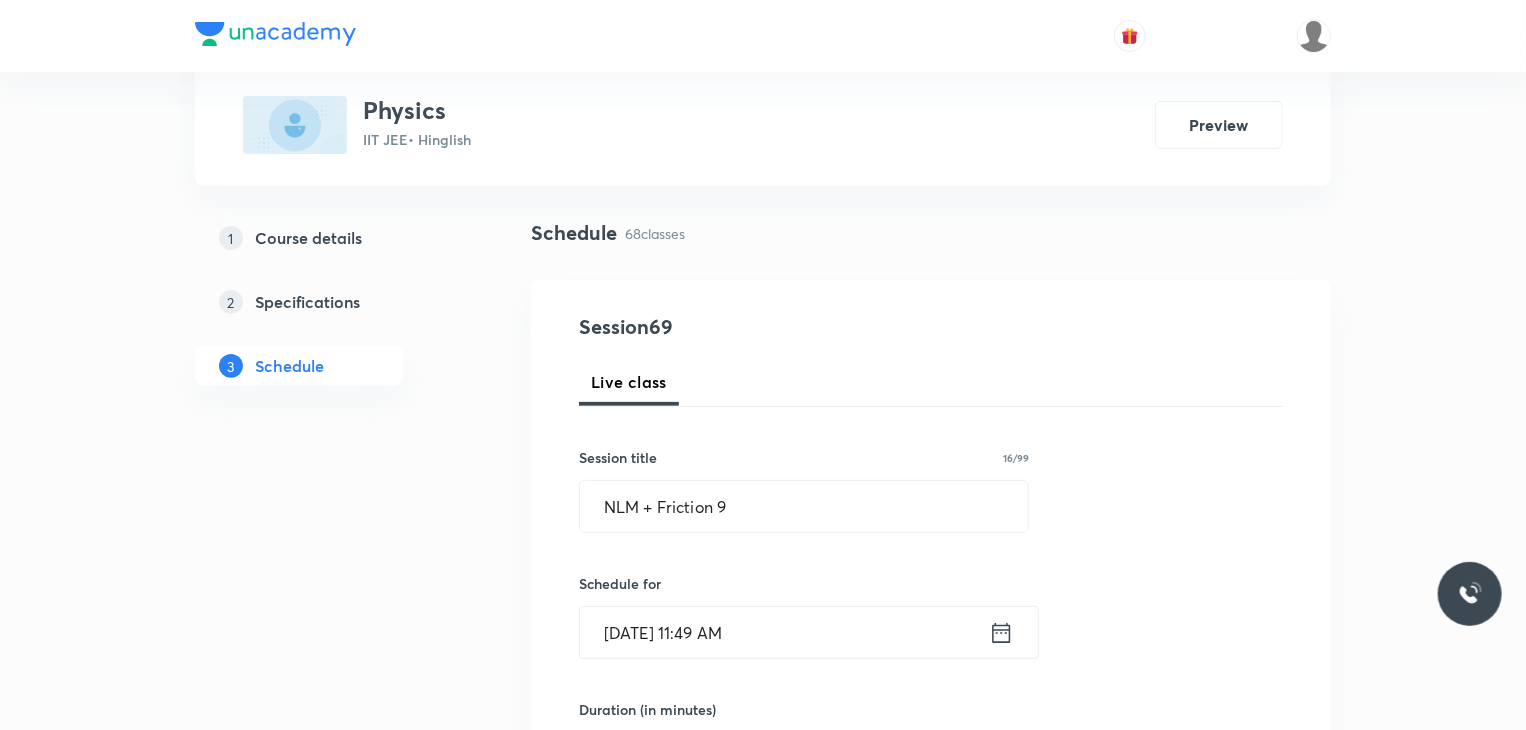 click on "Jul 11, 2025, 11:49 AM" at bounding box center (784, 632) 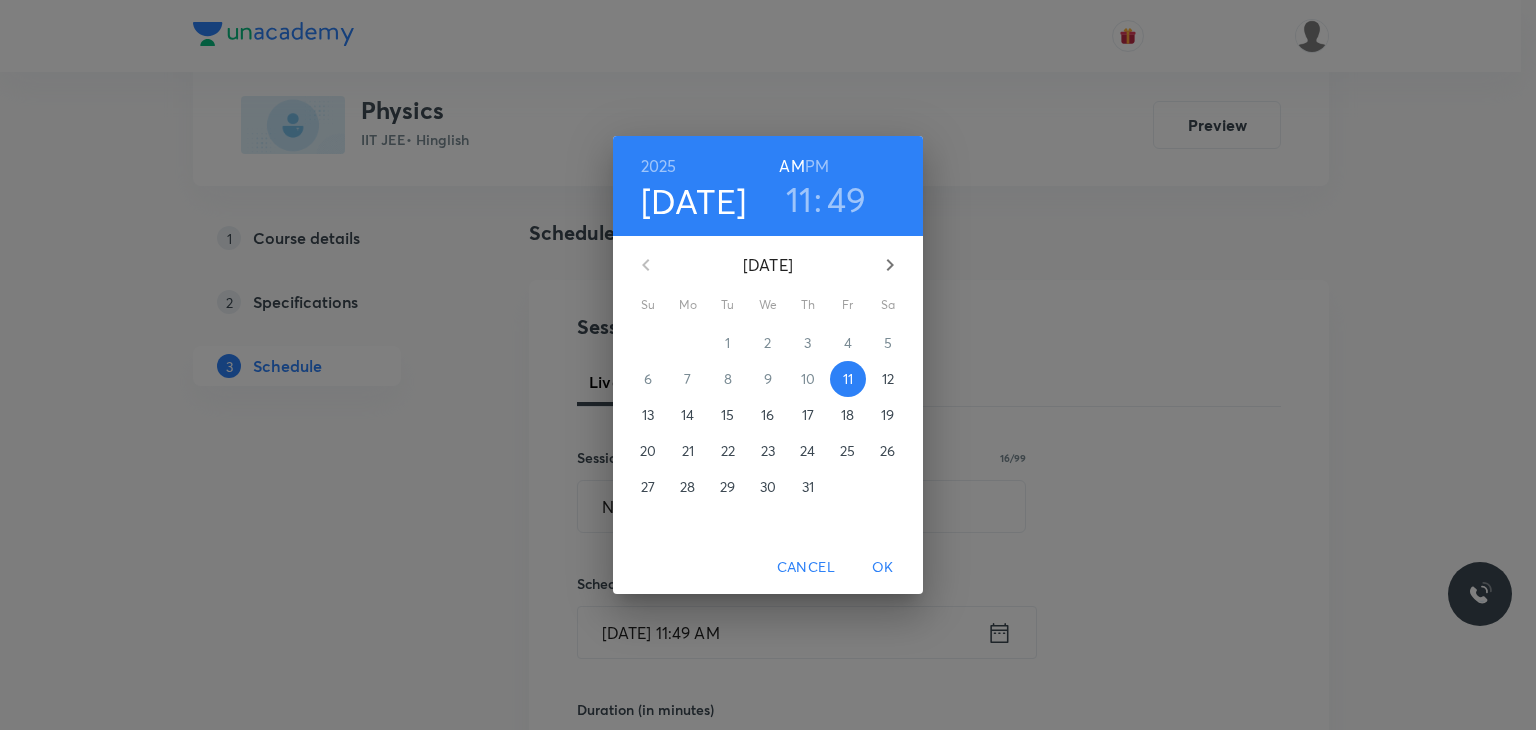 click on "12" at bounding box center [888, 379] 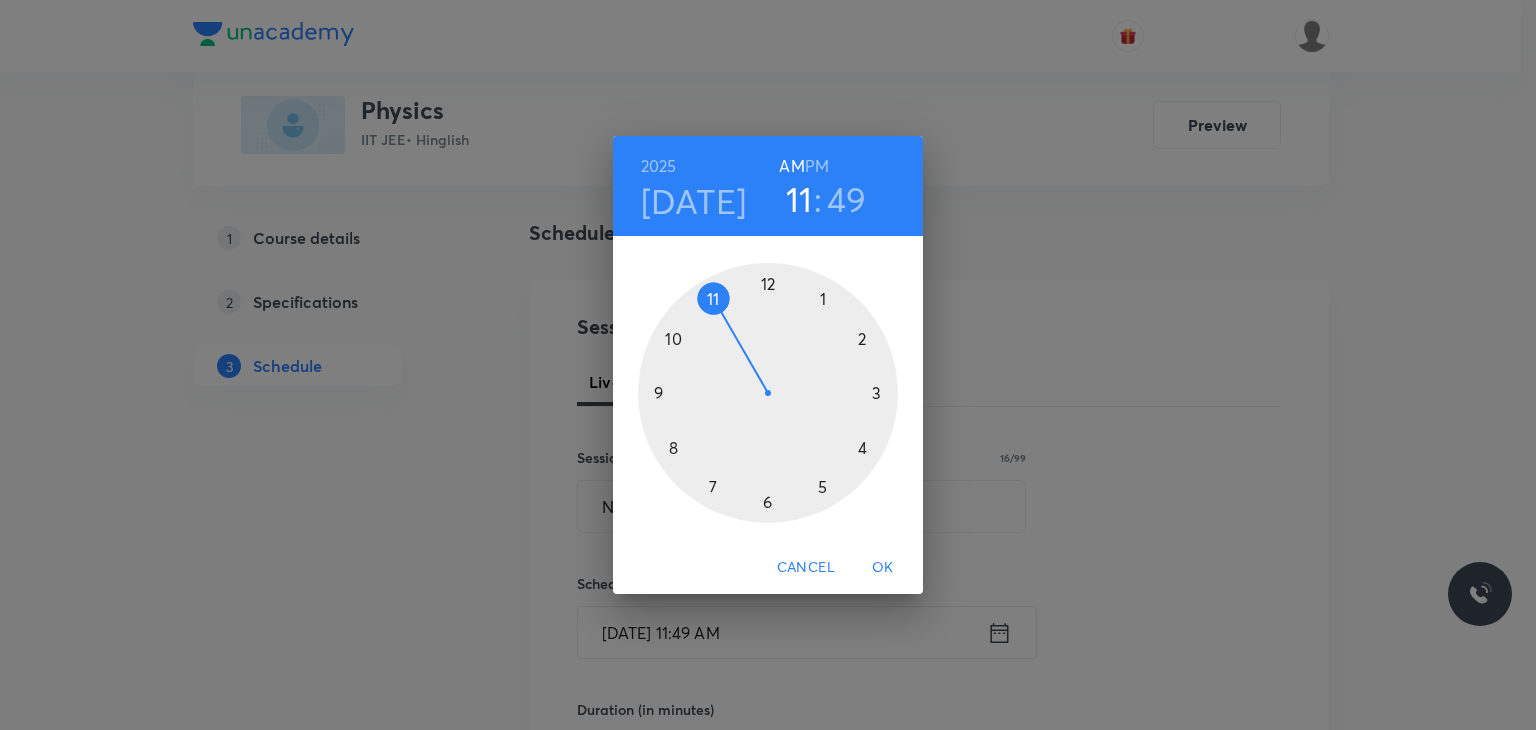 click on "PM" at bounding box center [817, 166] 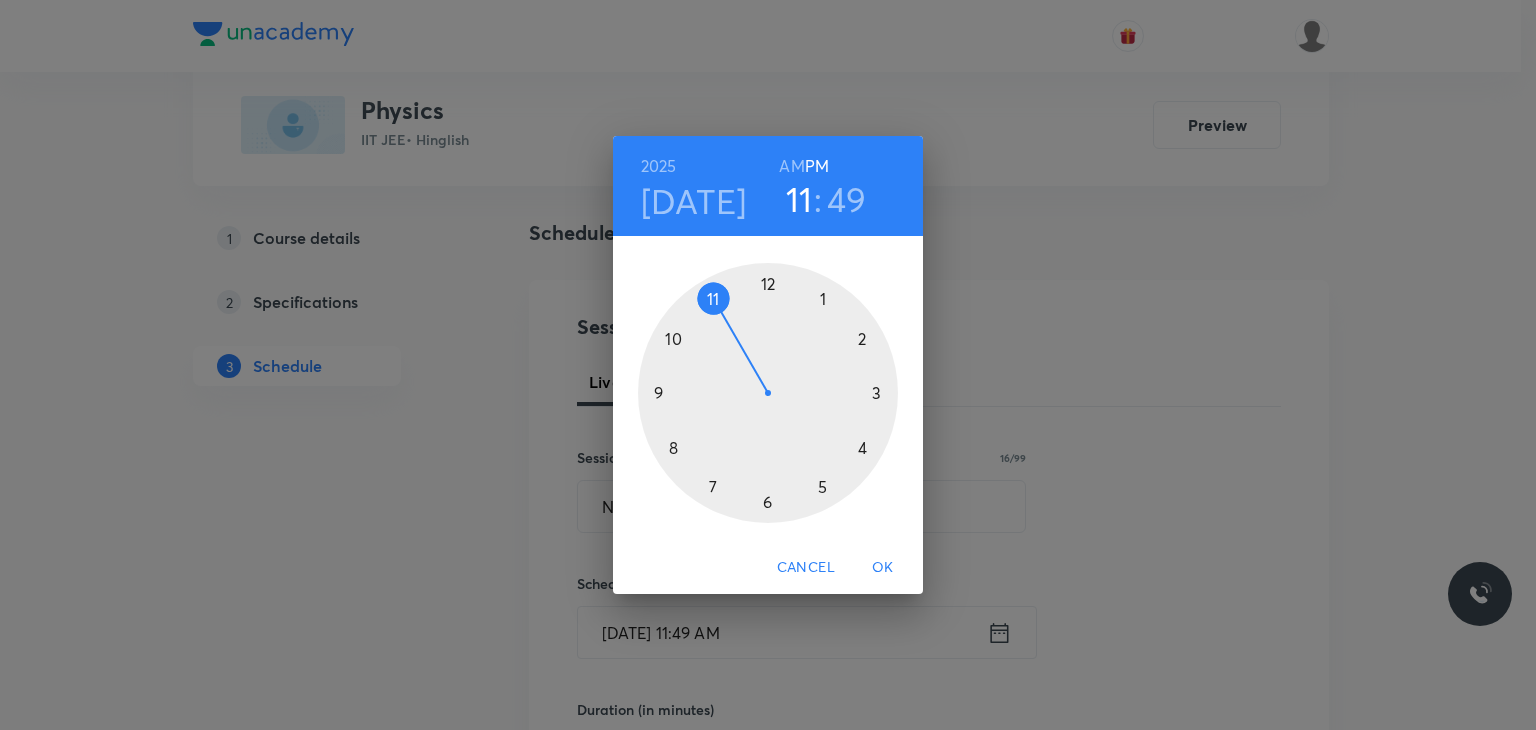 click at bounding box center (768, 393) 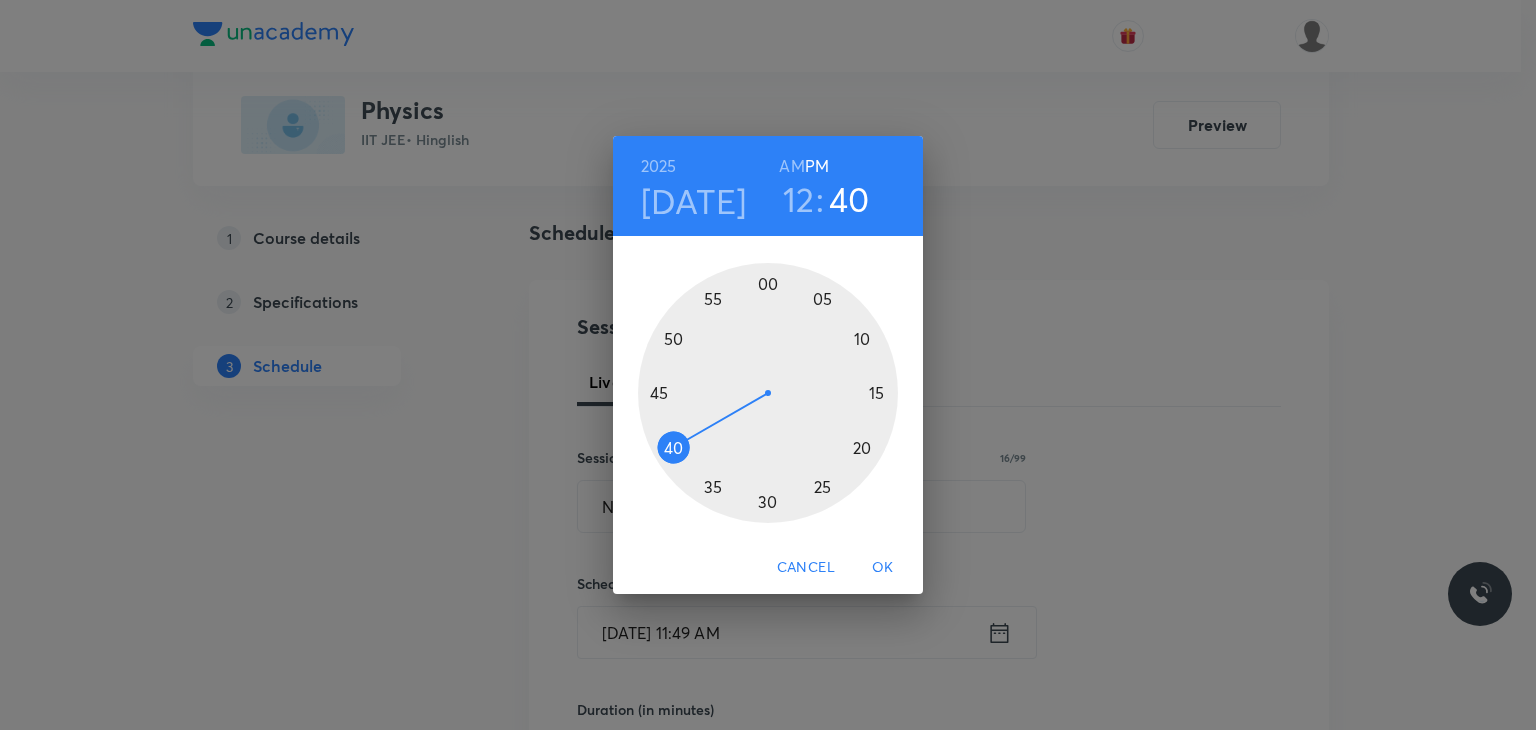 drag, startPoint x: 696, startPoint y: 439, endPoint x: 670, endPoint y: 453, distance: 29.529646 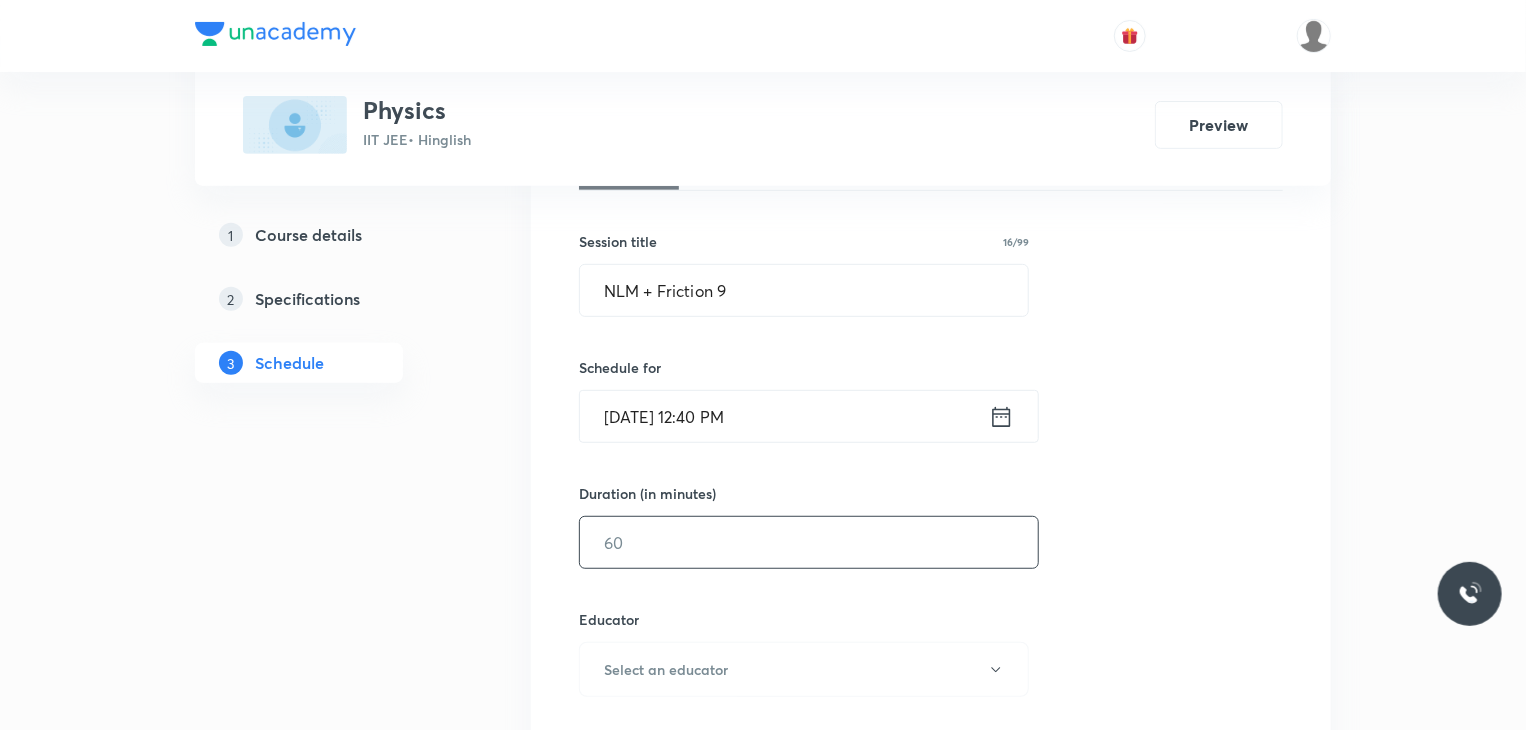 scroll, scrollTop: 340, scrollLeft: 0, axis: vertical 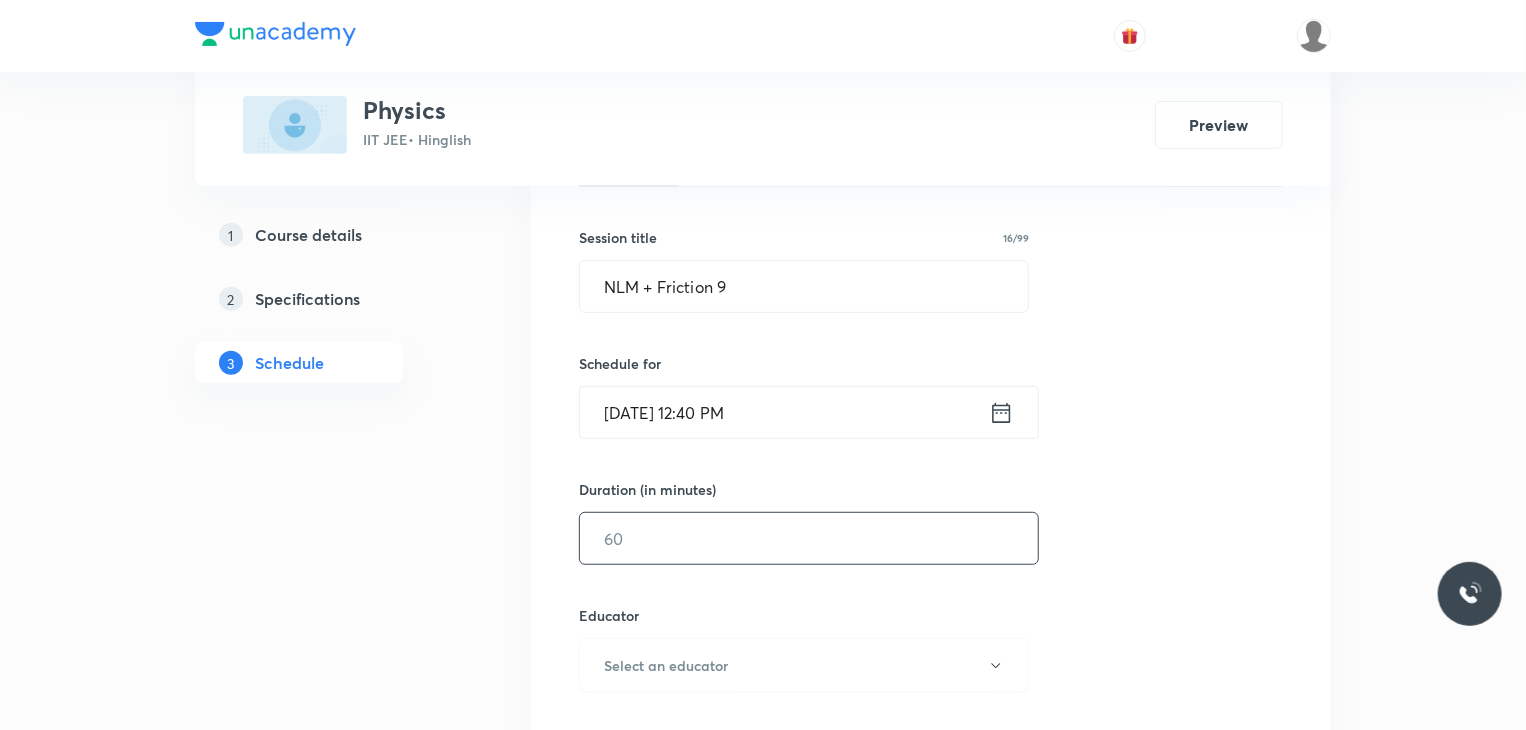 click at bounding box center [809, 538] 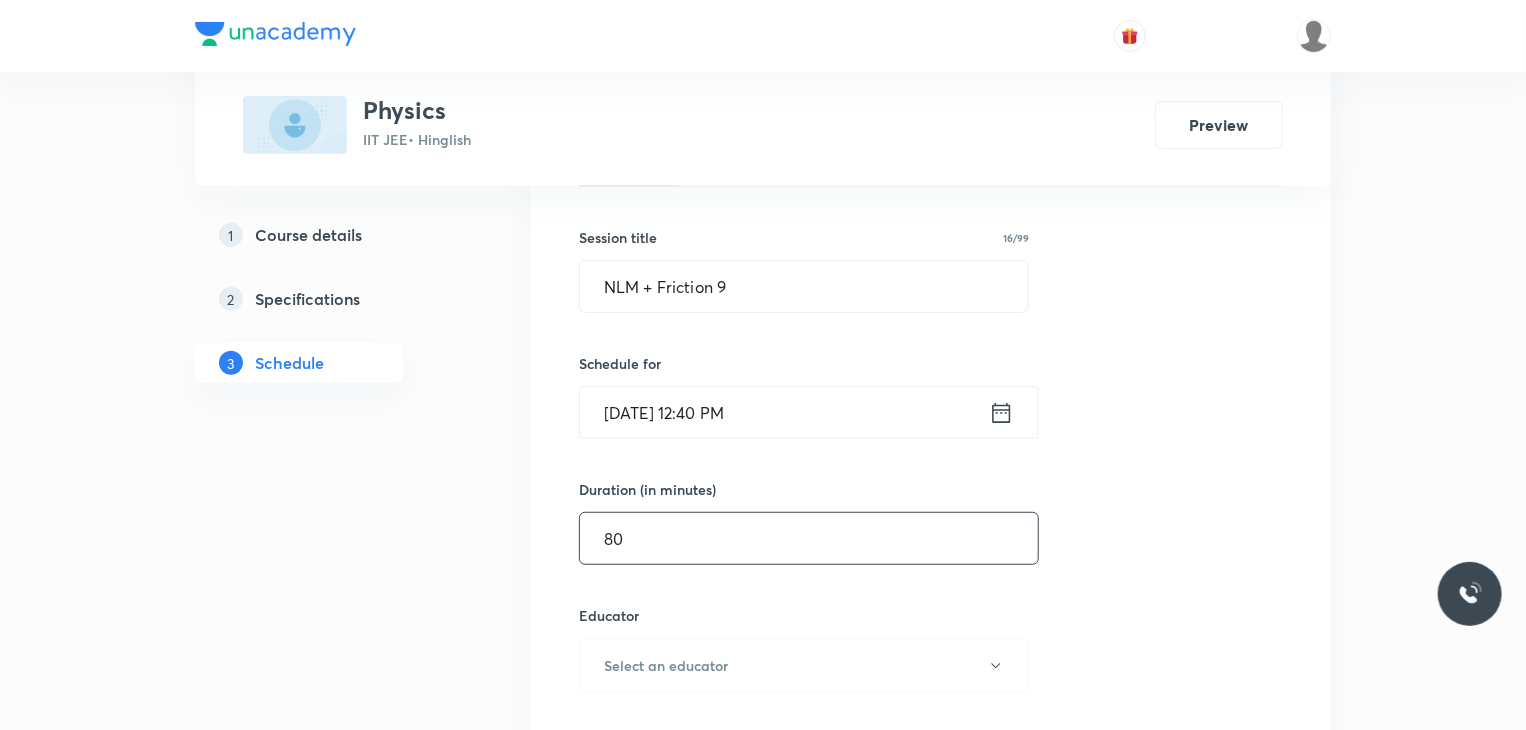 type on "80" 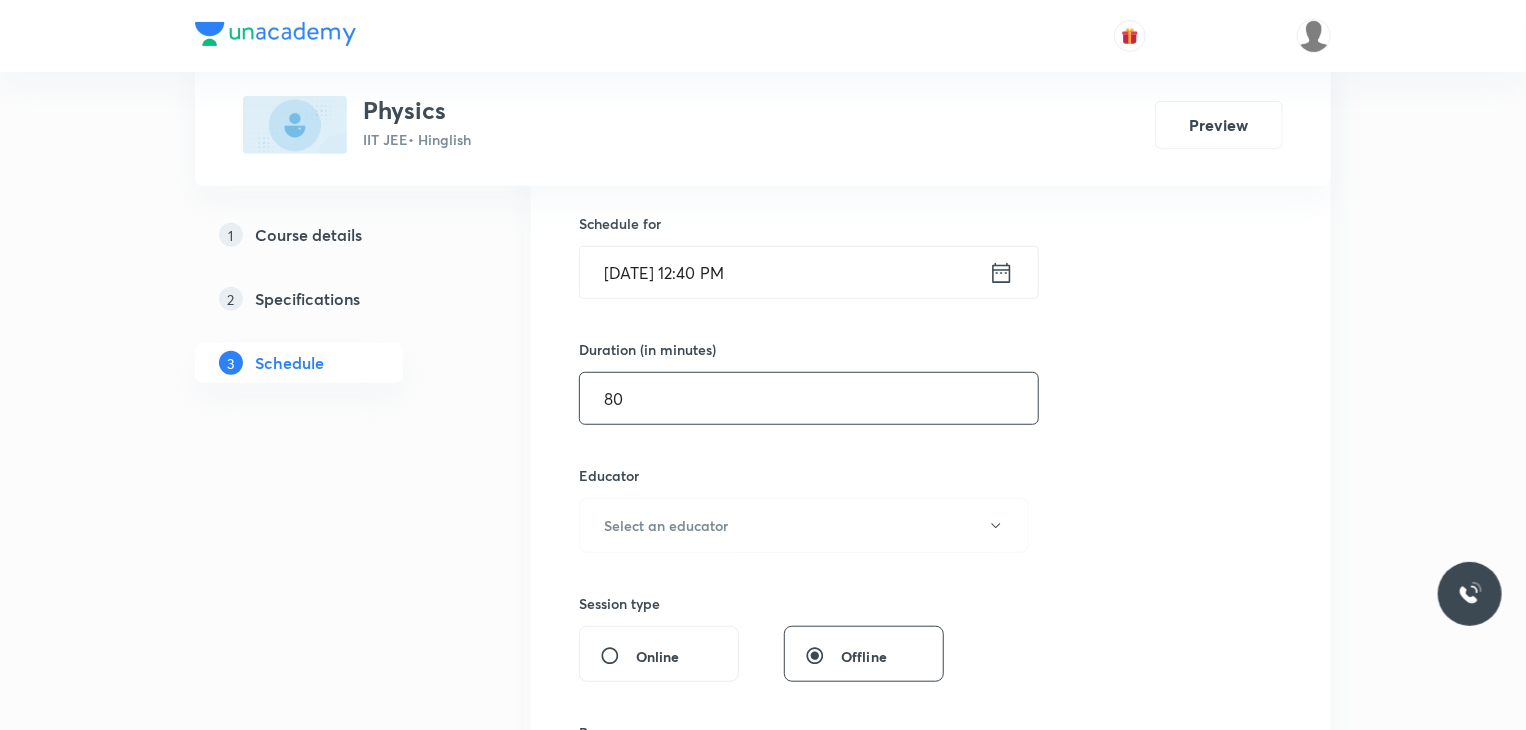 scroll, scrollTop: 479, scrollLeft: 0, axis: vertical 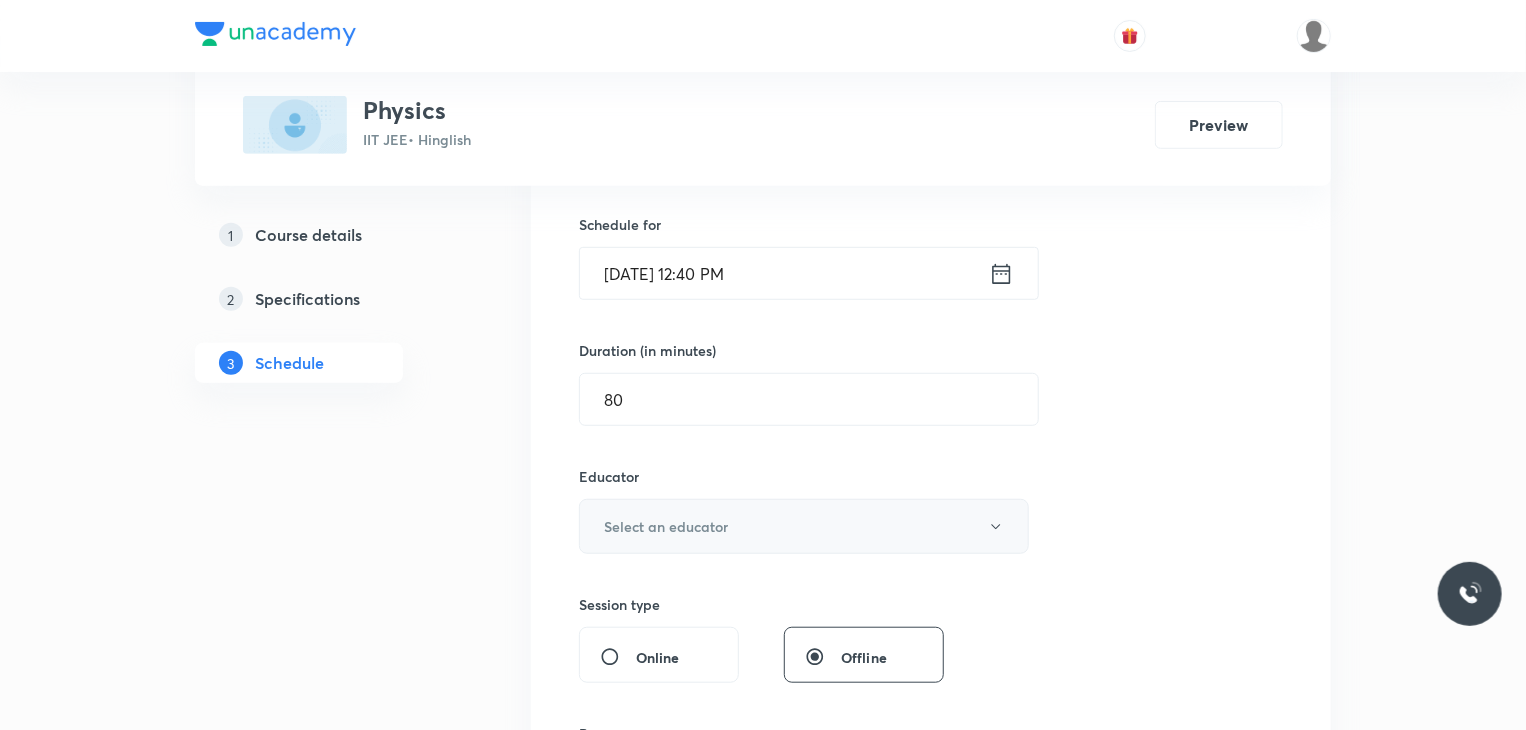 click on "Select an educator" at bounding box center (804, 526) 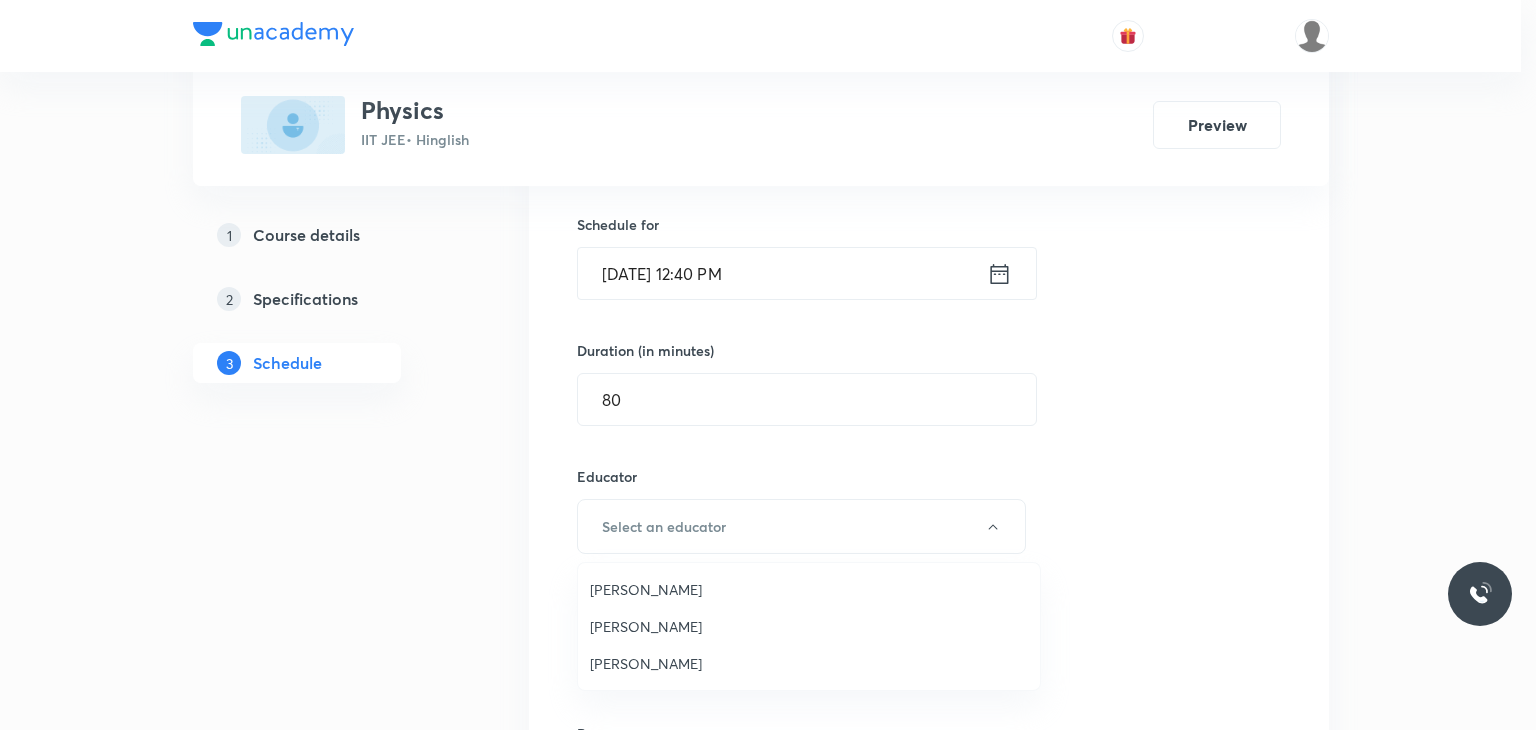 click on "Praveen Kumar Ghosh" at bounding box center [809, 663] 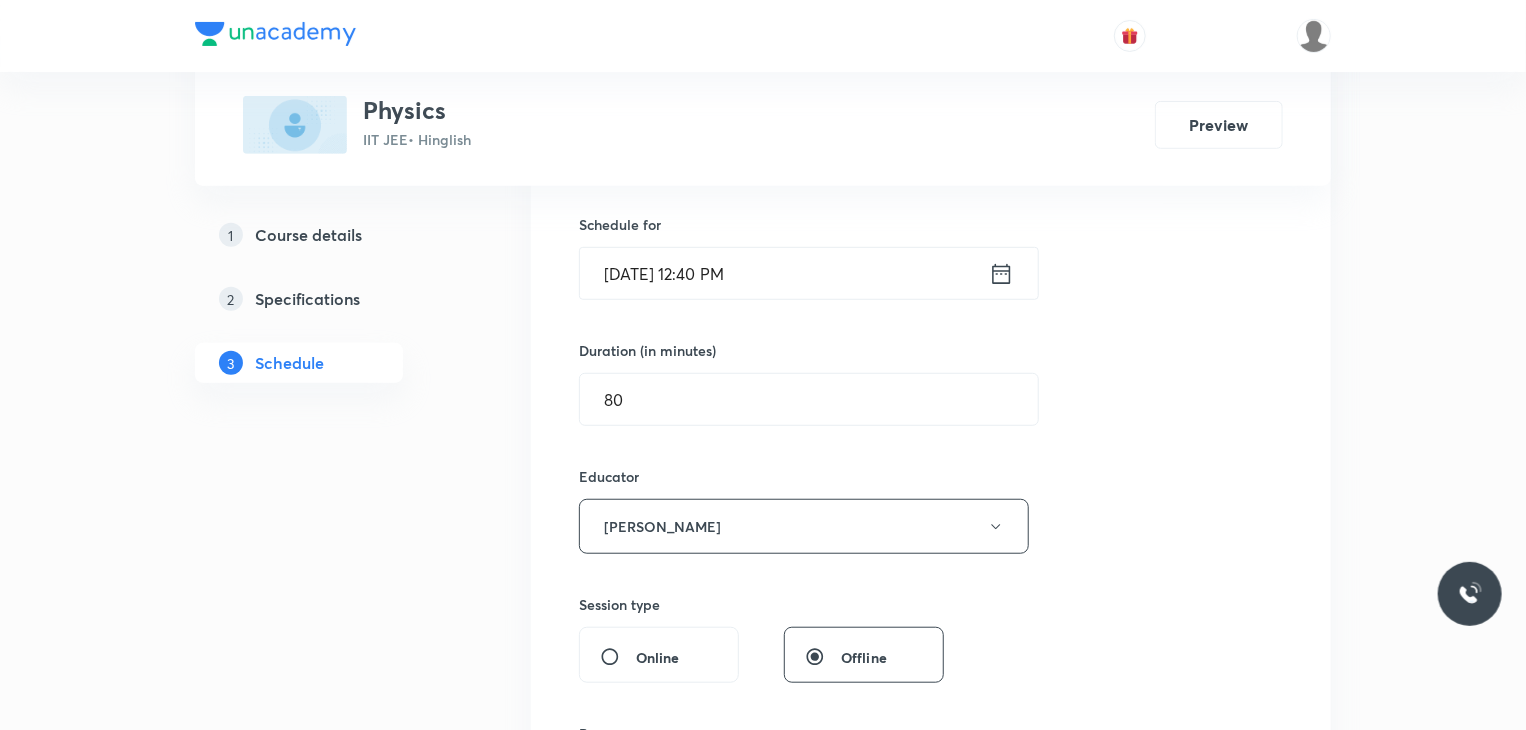type 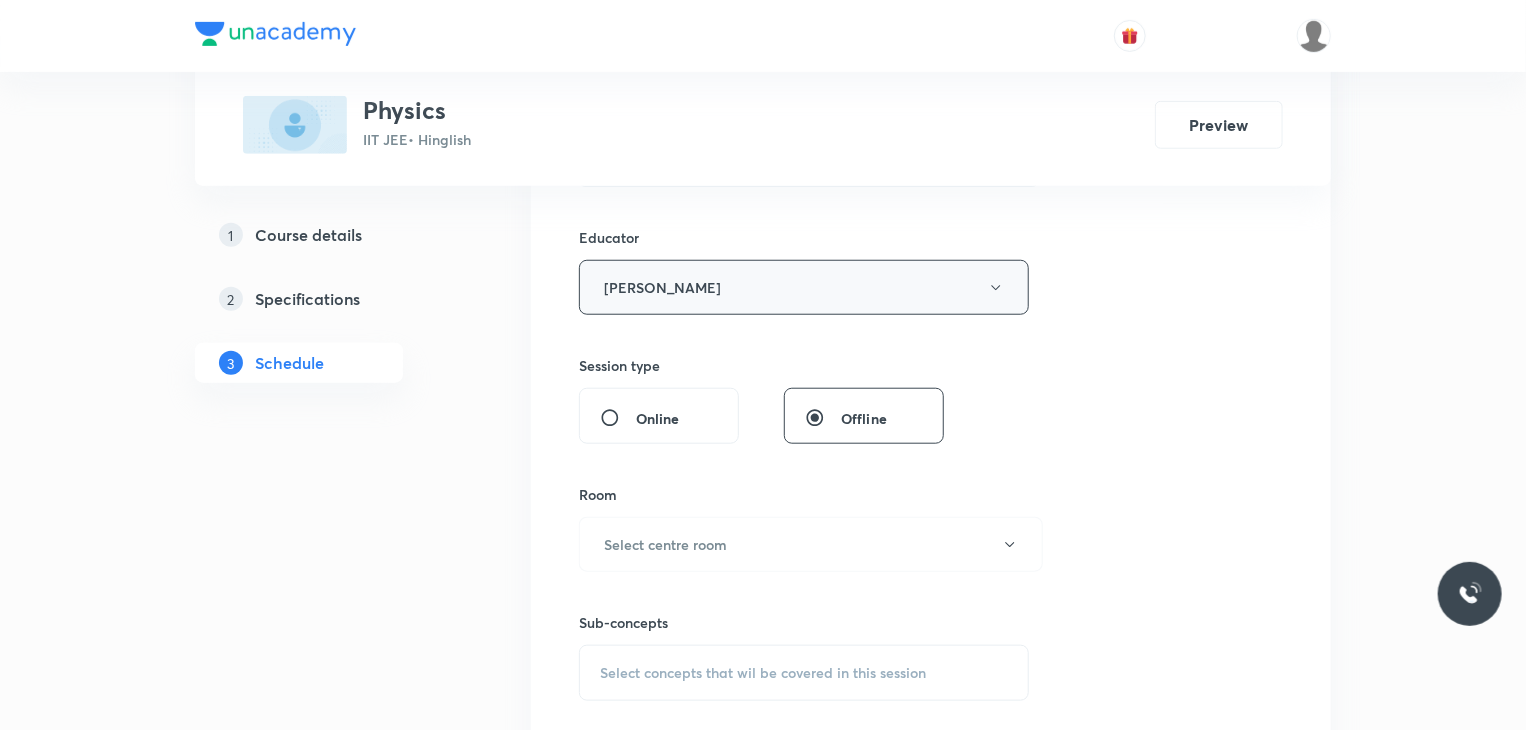 scroll, scrollTop: 720, scrollLeft: 0, axis: vertical 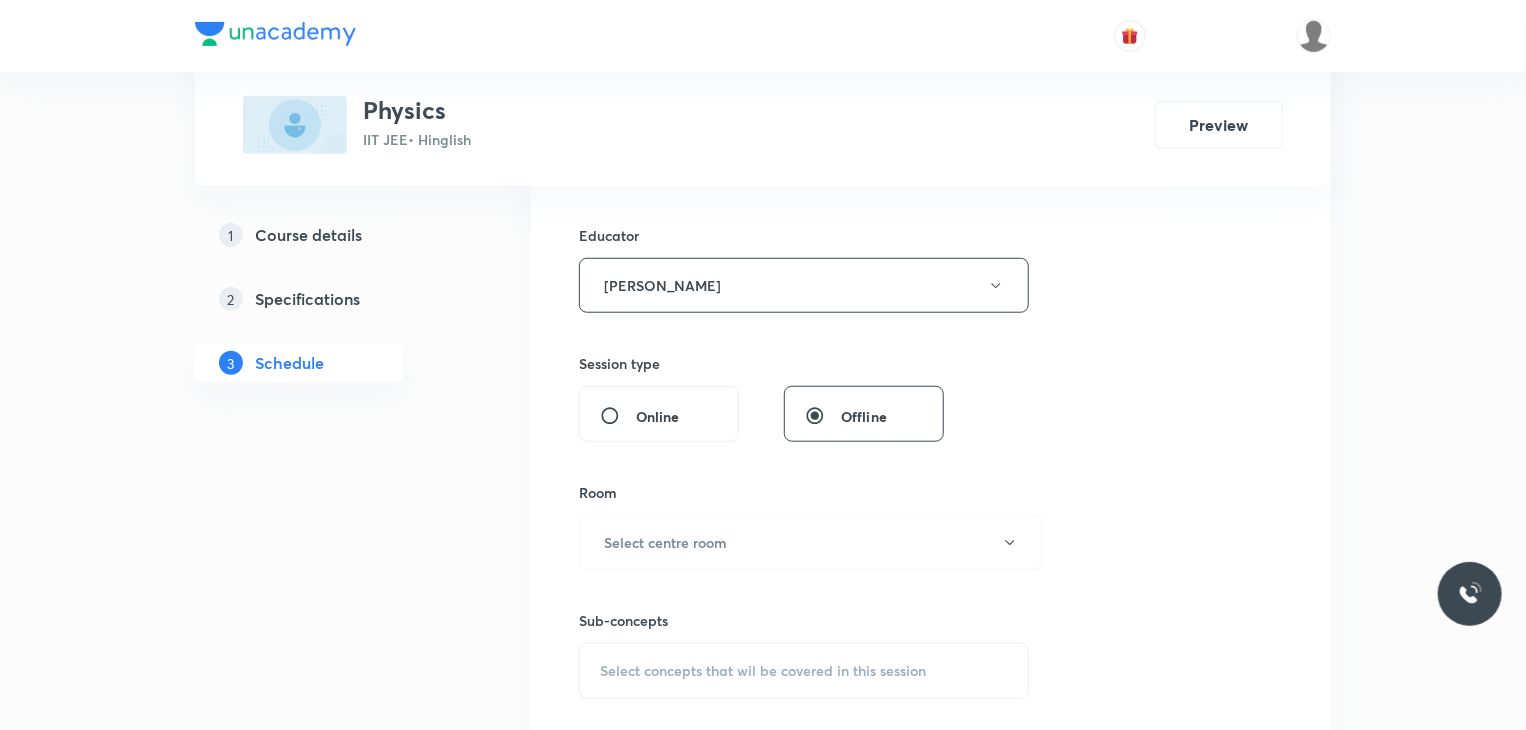 click on "Room Select centre room" at bounding box center (804, 526) 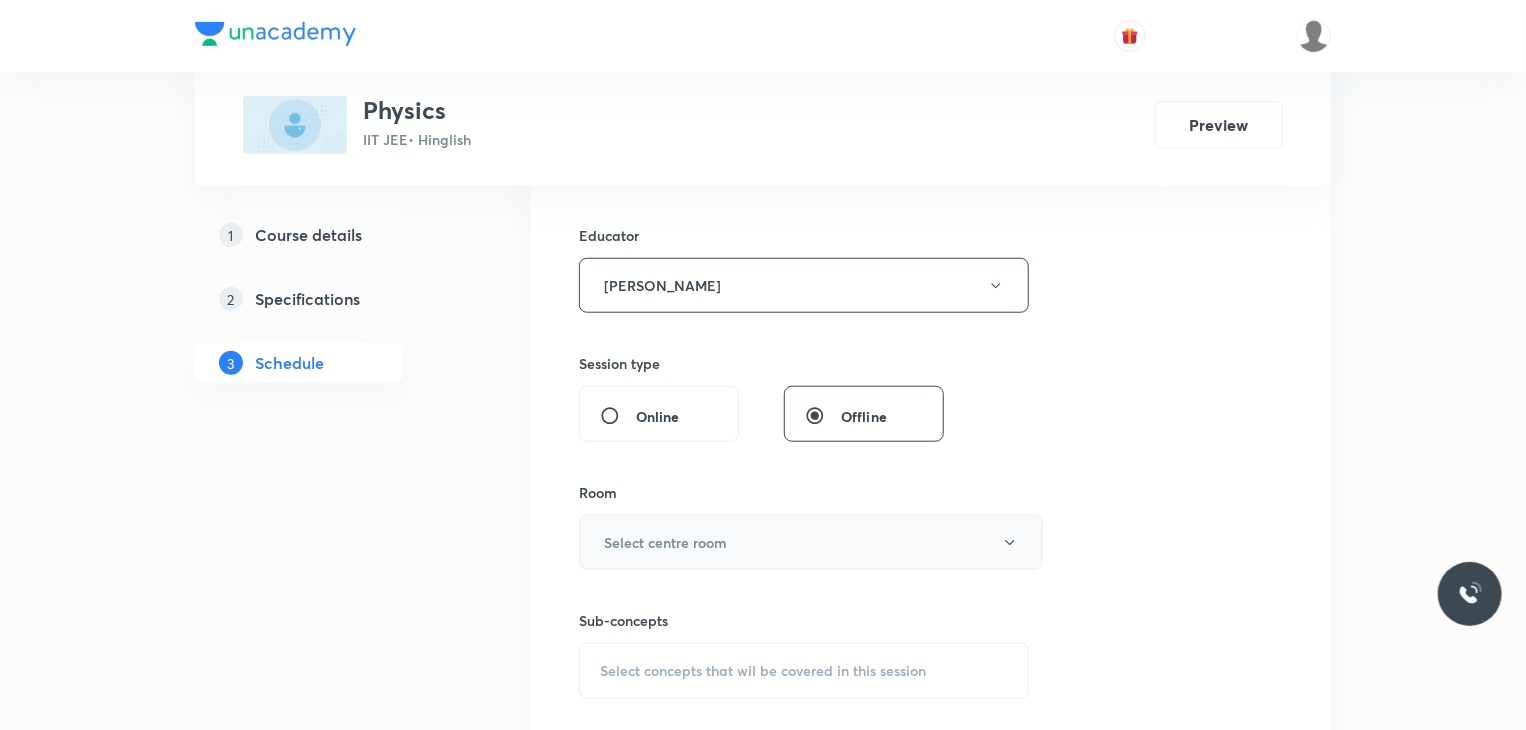 click on "Select centre room" at bounding box center [665, 542] 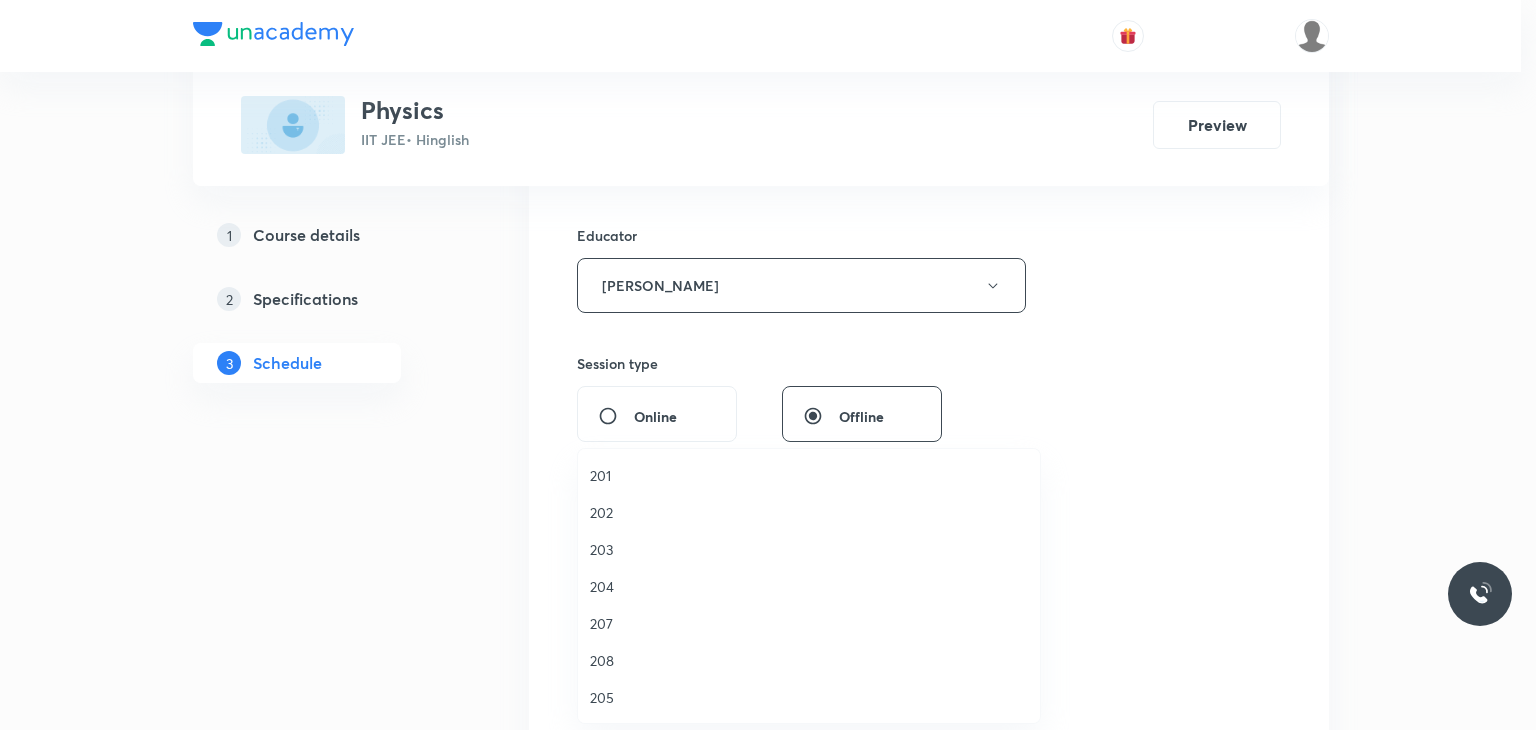 click on "203" at bounding box center [809, 549] 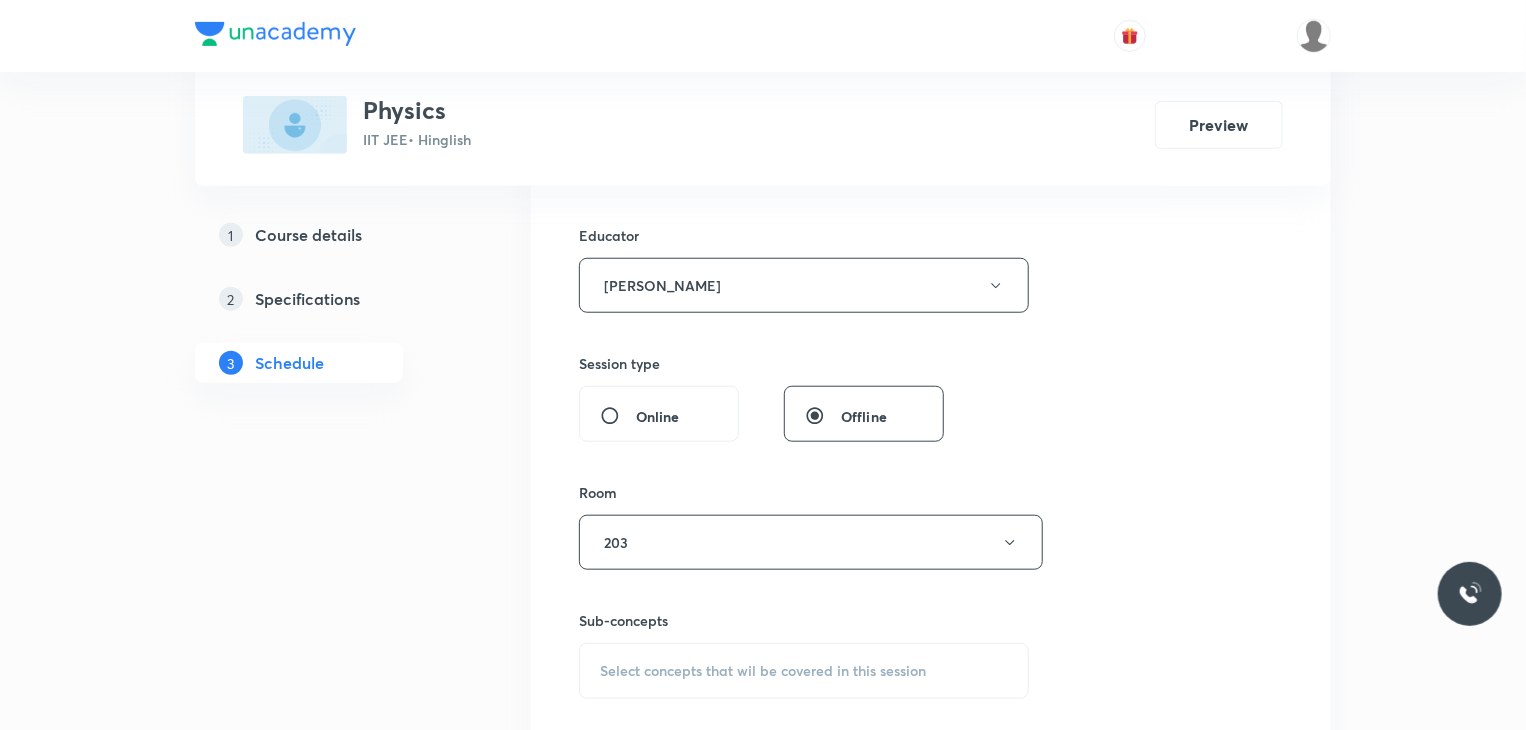 click on "Select concepts that wil be covered in this session" at bounding box center (804, 671) 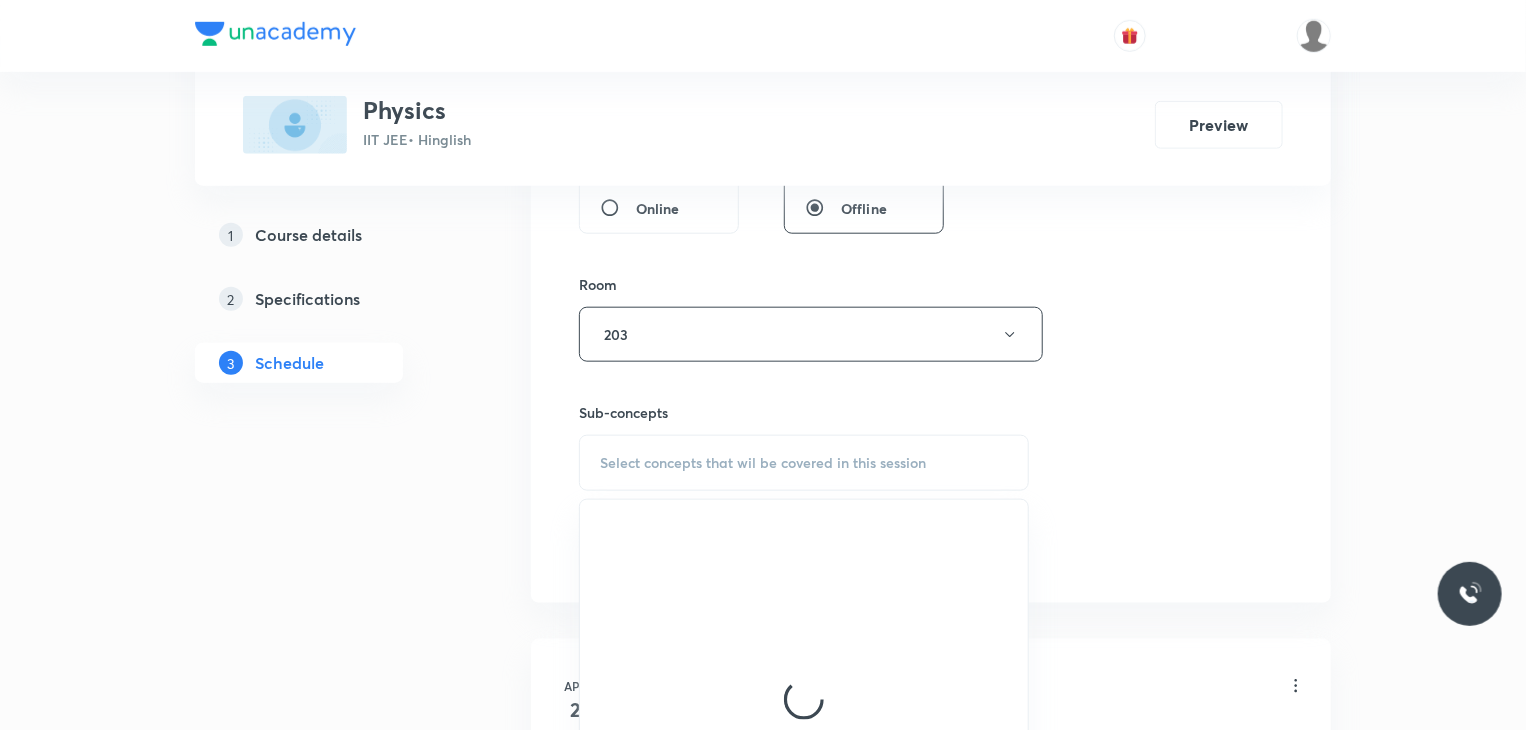 scroll, scrollTop: 979, scrollLeft: 0, axis: vertical 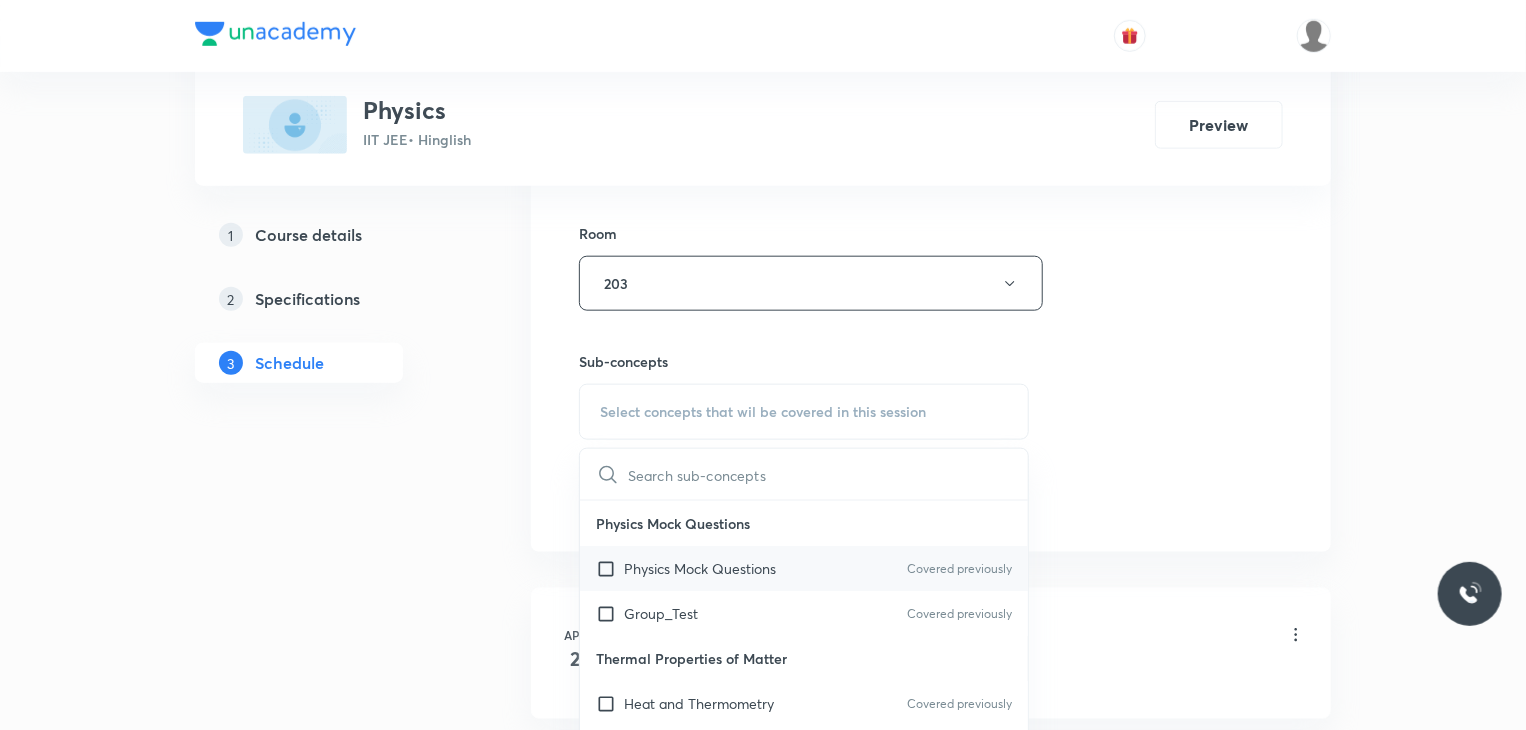 click on "Physics Mock Questions Covered previously" at bounding box center [804, 568] 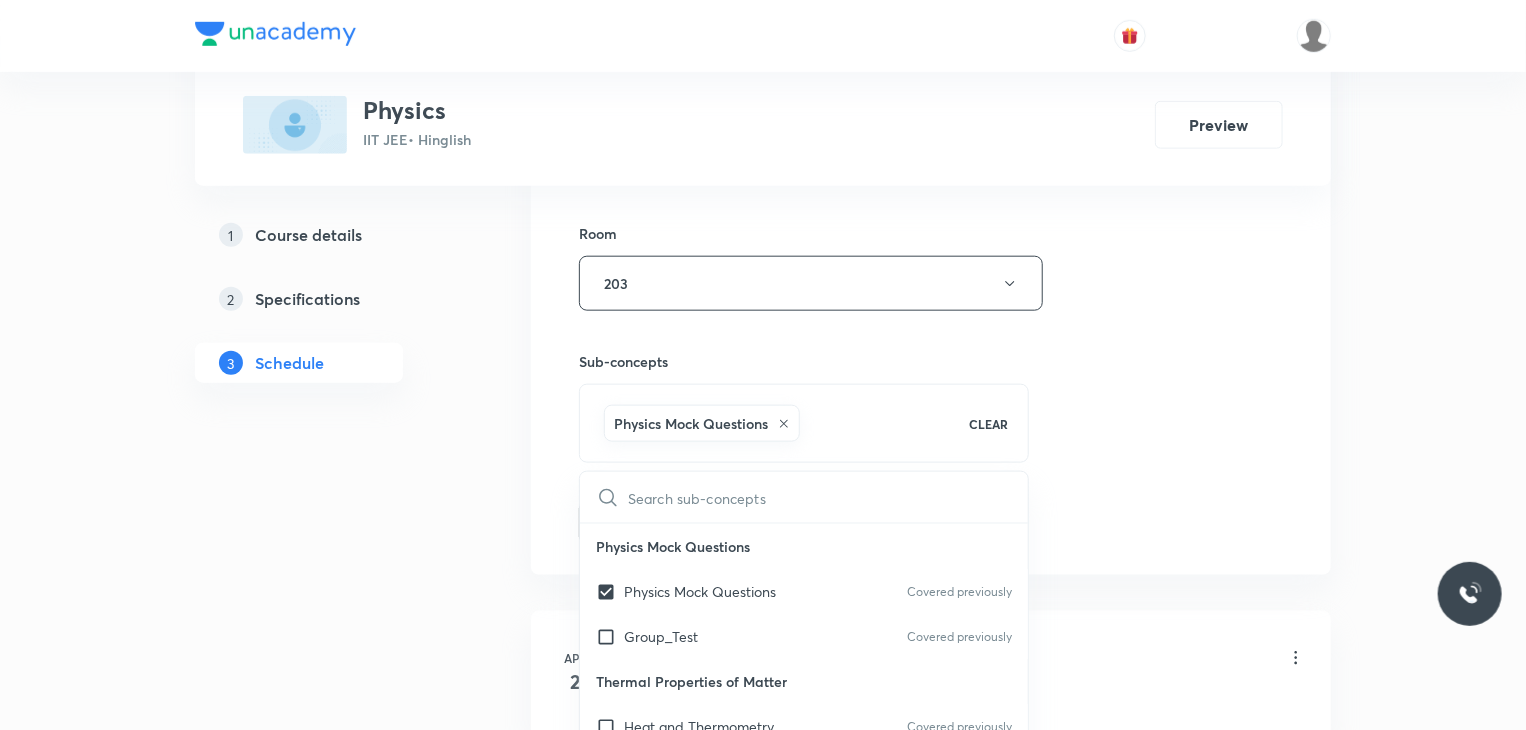 click on "Session  69 Live class Session title 16/99 NLM + Friction 9 ​ Schedule for Jul 12, 2025, 12:40 PM ​ Duration (in minutes) 80 ​ Educator Praveen Kumar Ghosh   Session type Online Offline Room 203 Sub-concepts Physics Mock Questions CLEAR ​ Physics Mock Questions Physics Mock Questions Covered previously Group_Test Covered previously Thermal Properties of Matter Heat and Thermometry Covered previously Thermometry Covered previously Thermal Expansion Calorimetry Conduction Radiation Conduction of Heat in Steady State Conduction Before Steady State (Qualitative Description) Convection of Heat (Qualitative Description) Kirchhoff's Law Newton's Law of Cooling Wien's Law of Blackbody Radiation & its Spectrum Radiation of Heat & Prevost Theory Stefan's-Boltzmann Law Emissivity, Absorptivity, Emissive Power Thermodynamics Thermodynamic System First Law of Thermodynamics Heat in Thermodynamics Gaseous Mixture Different Processes in First Law of Thermodynamics Reversible and irreversible Process Heat Engine Add" at bounding box center (931, -2) 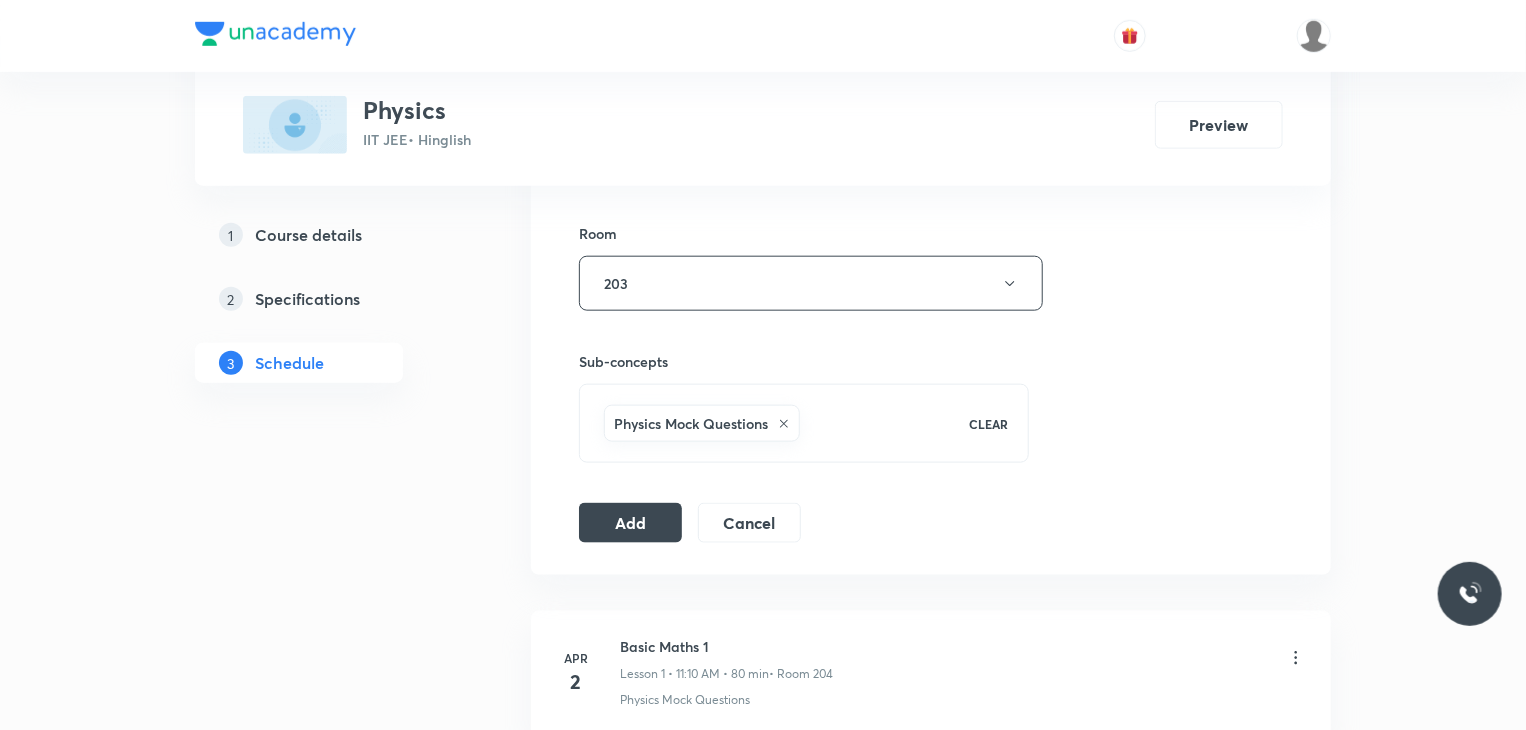 click on "Add" at bounding box center (630, 523) 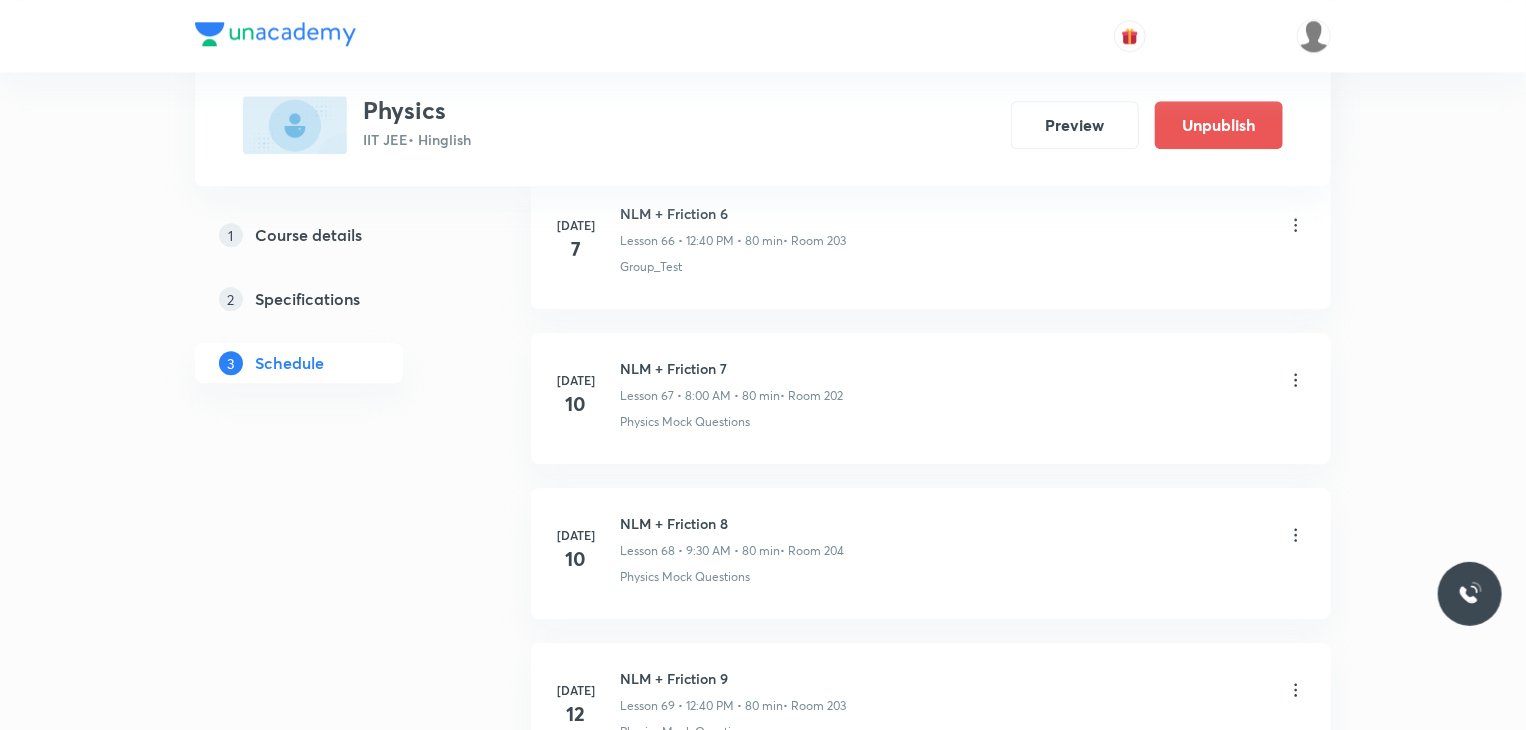 scroll, scrollTop: 10621, scrollLeft: 0, axis: vertical 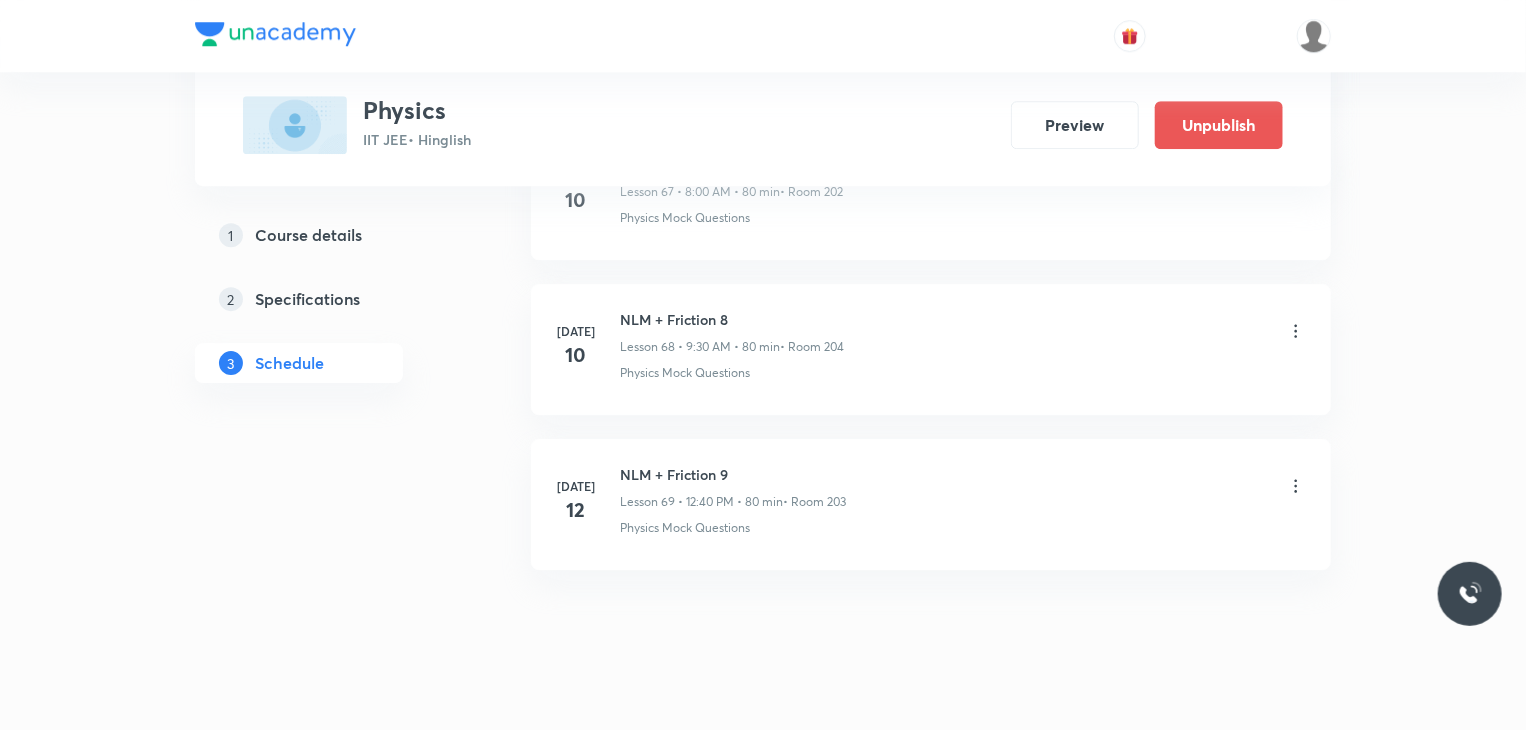 click 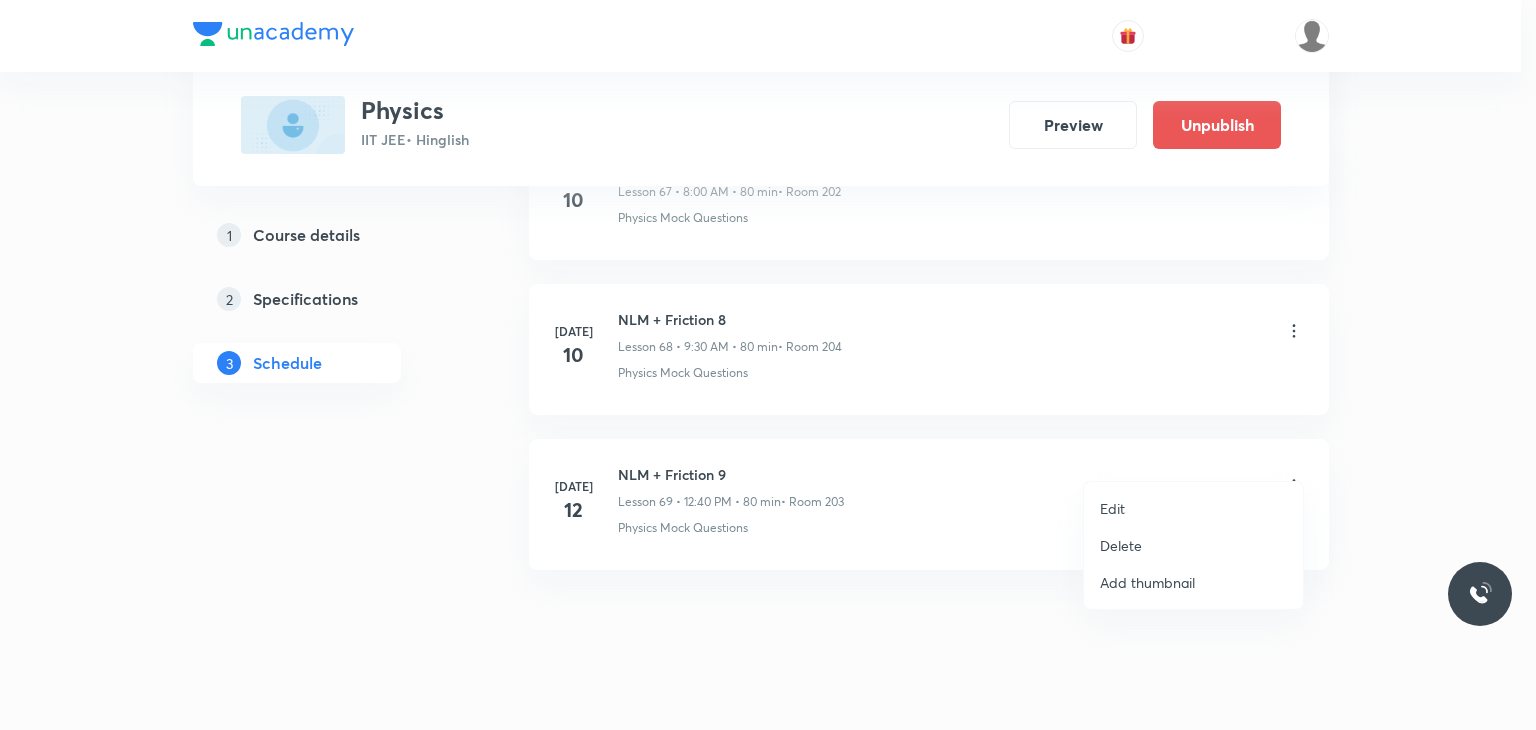 click on "Edit" at bounding box center (1193, 508) 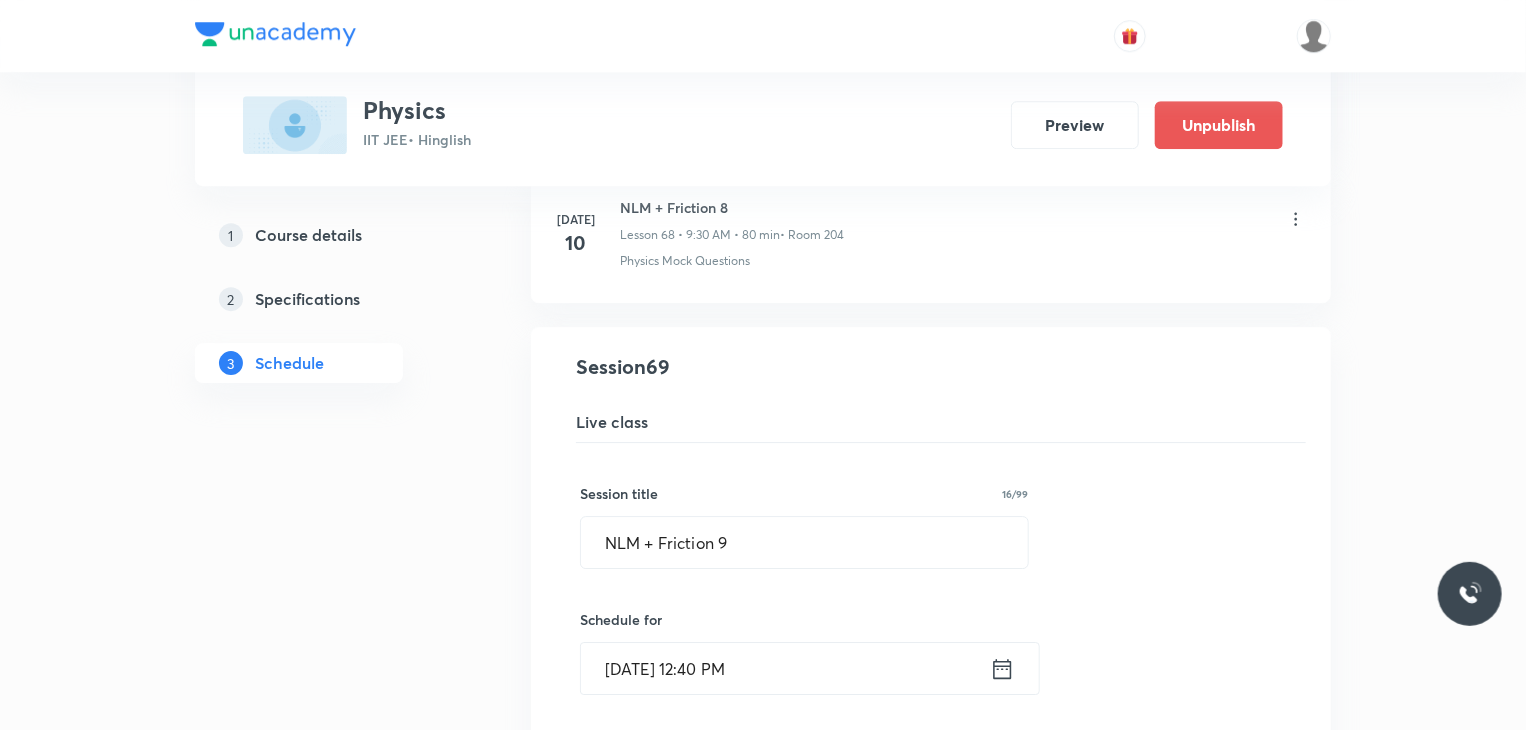 click on "Jul 12, 2025, 12:40 PM" at bounding box center [785, 668] 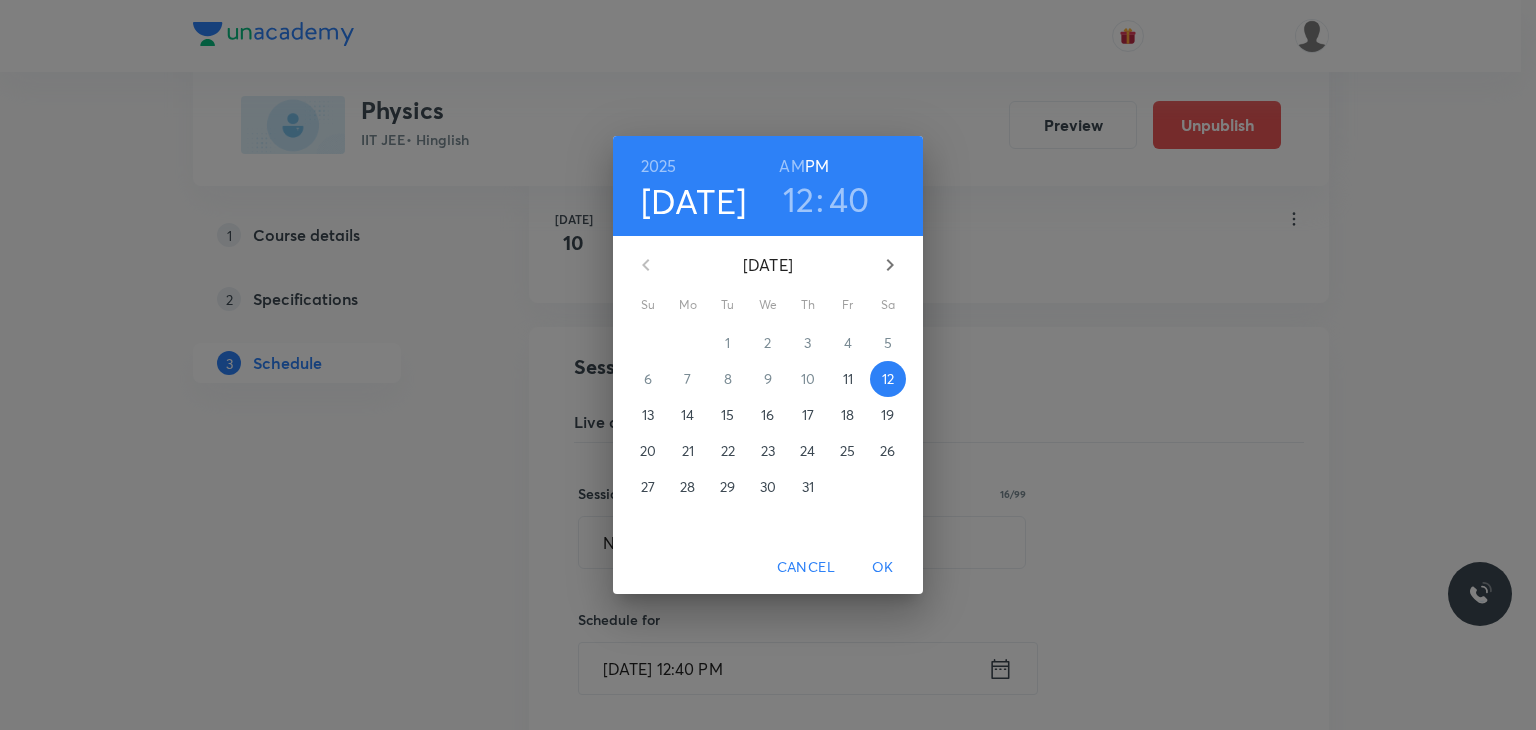 click on "11" at bounding box center (848, 379) 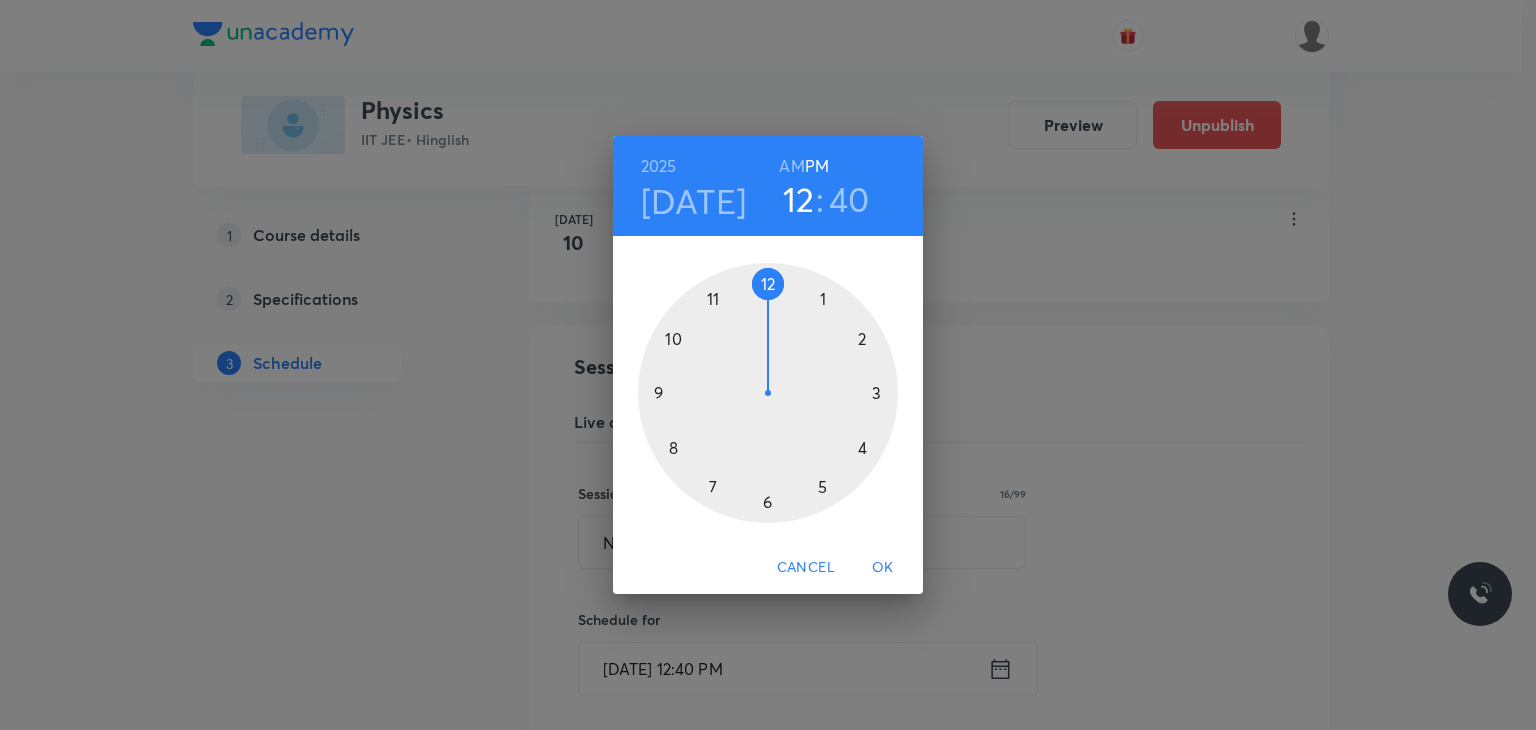 click on "OK" at bounding box center [883, 567] 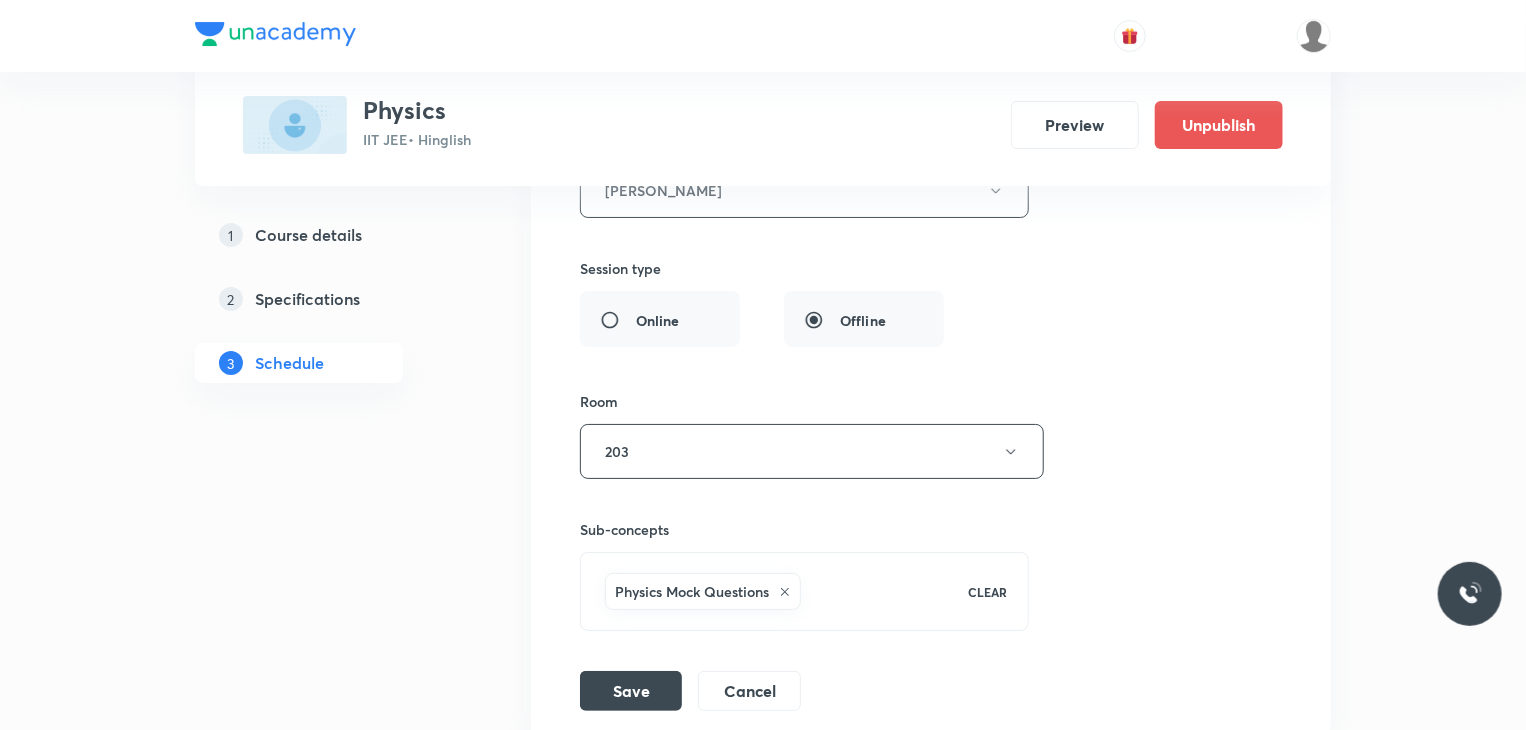 scroll, scrollTop: 11377, scrollLeft: 0, axis: vertical 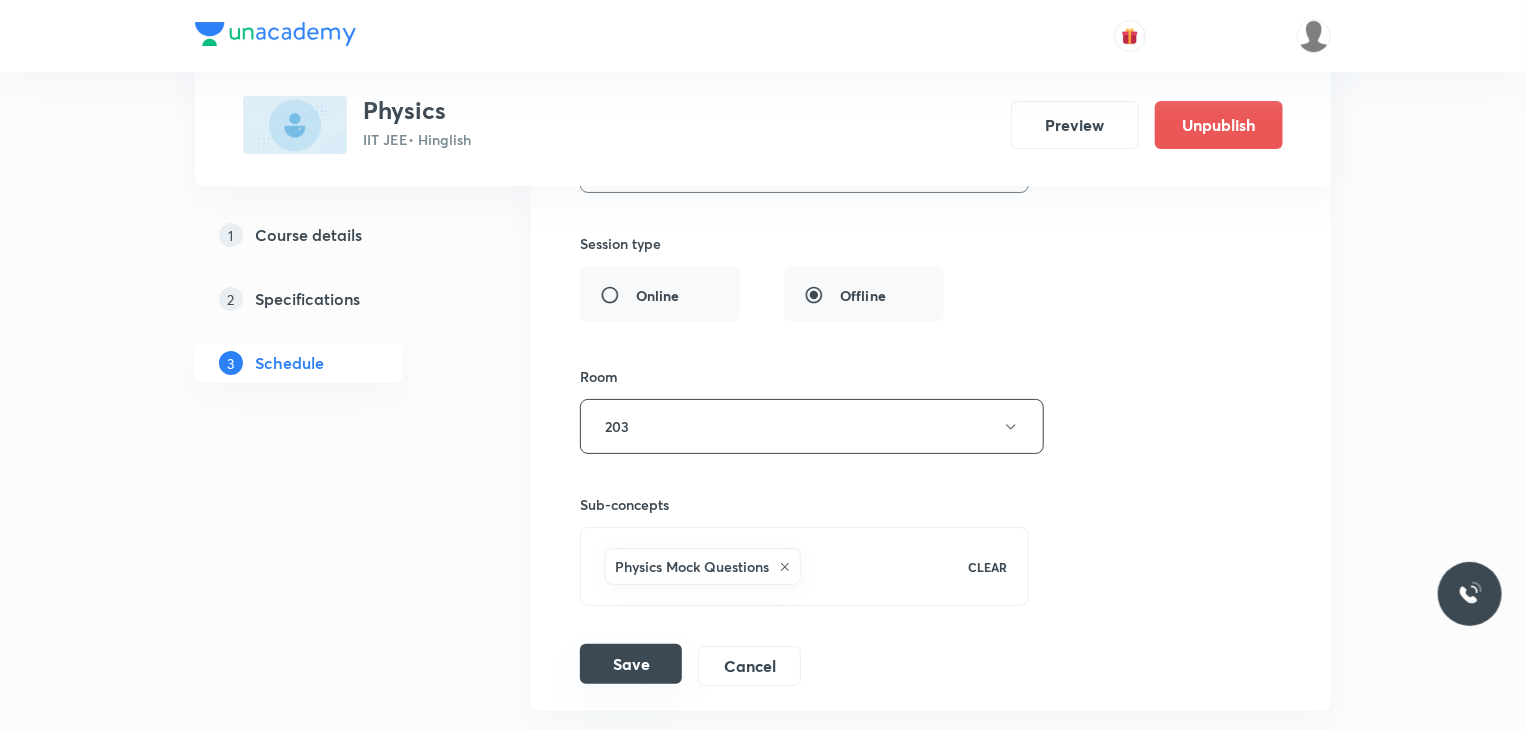 click on "Save" at bounding box center [631, 664] 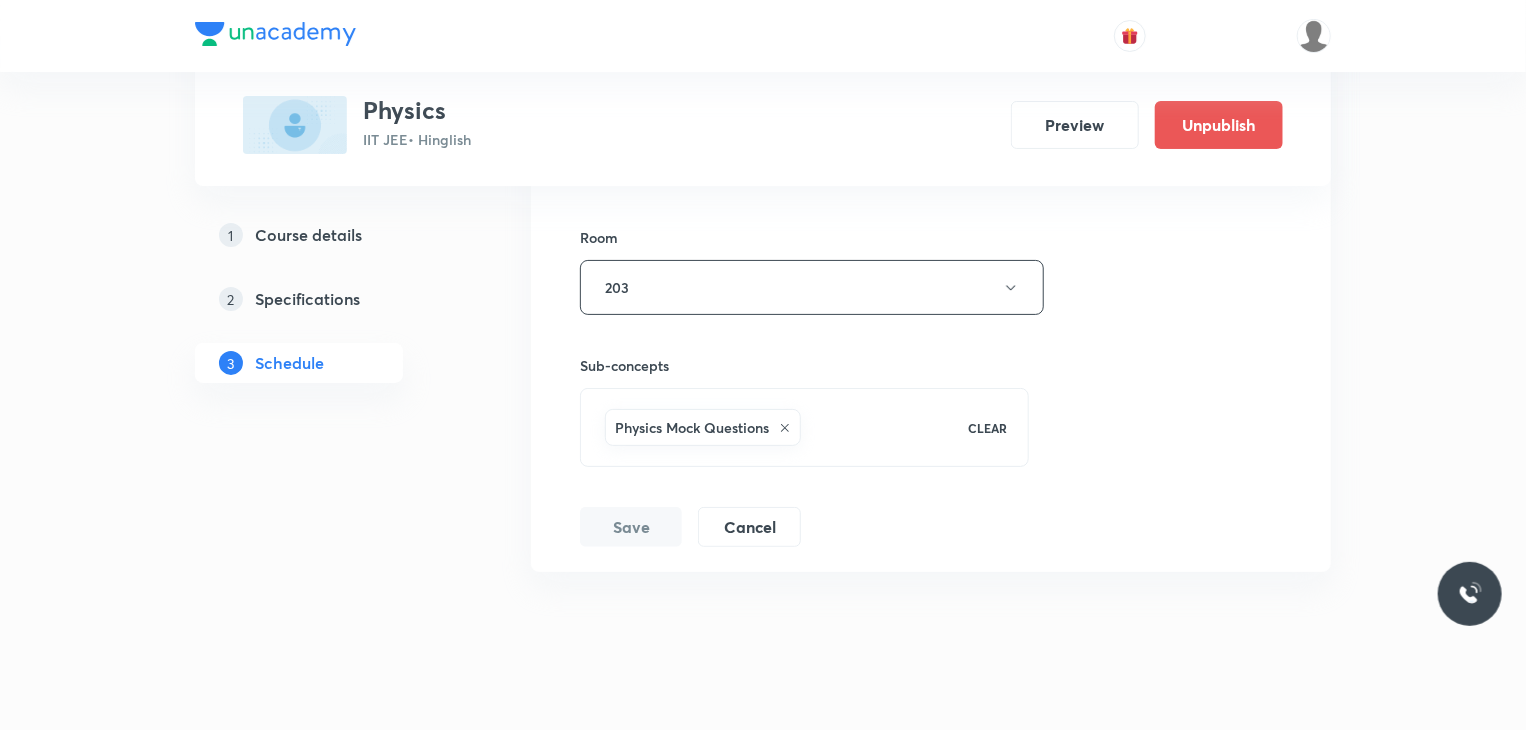 scroll, scrollTop: 11549, scrollLeft: 0, axis: vertical 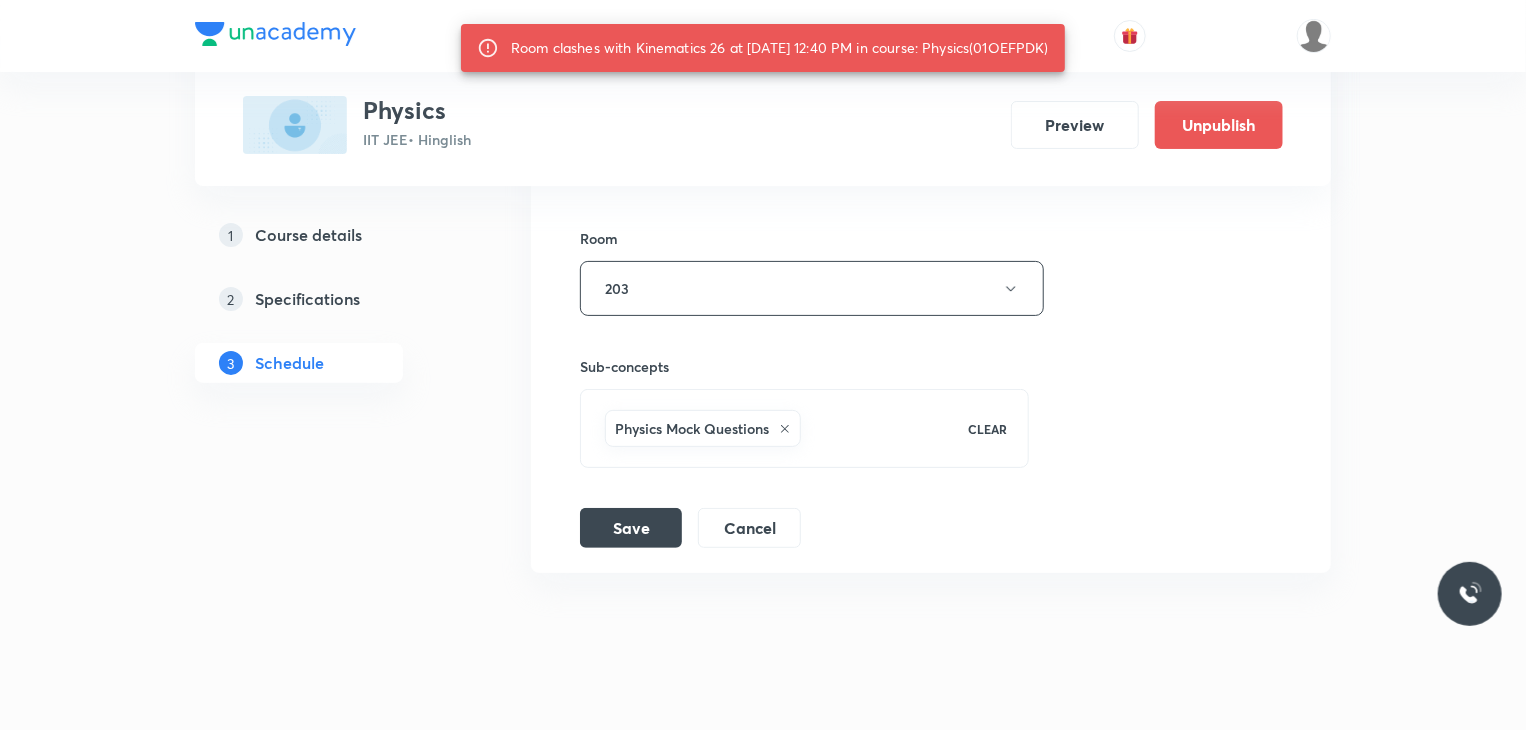 click on "Sub-concepts Physics Mock Questions CLEAR" at bounding box center [804, 392] 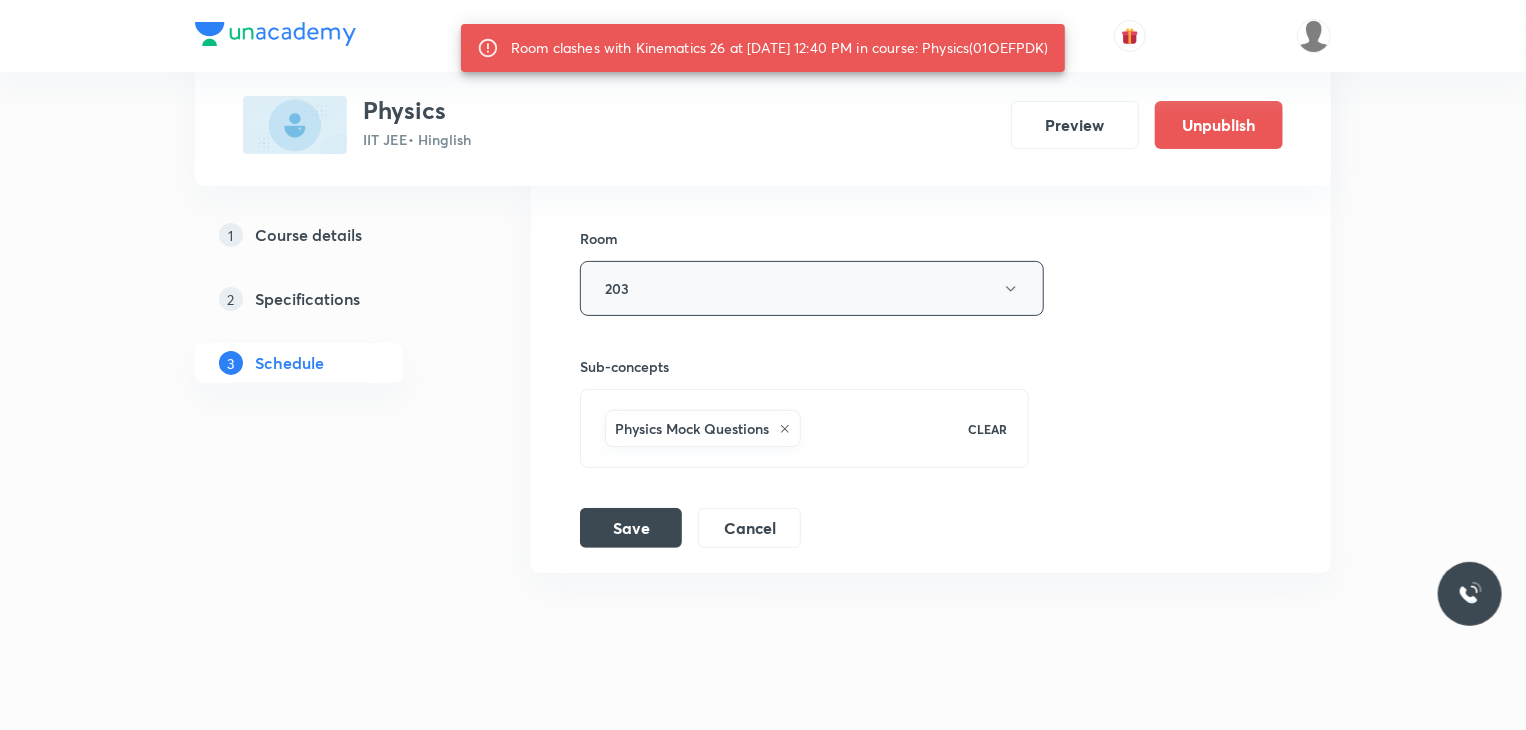 click on "203" at bounding box center (812, 288) 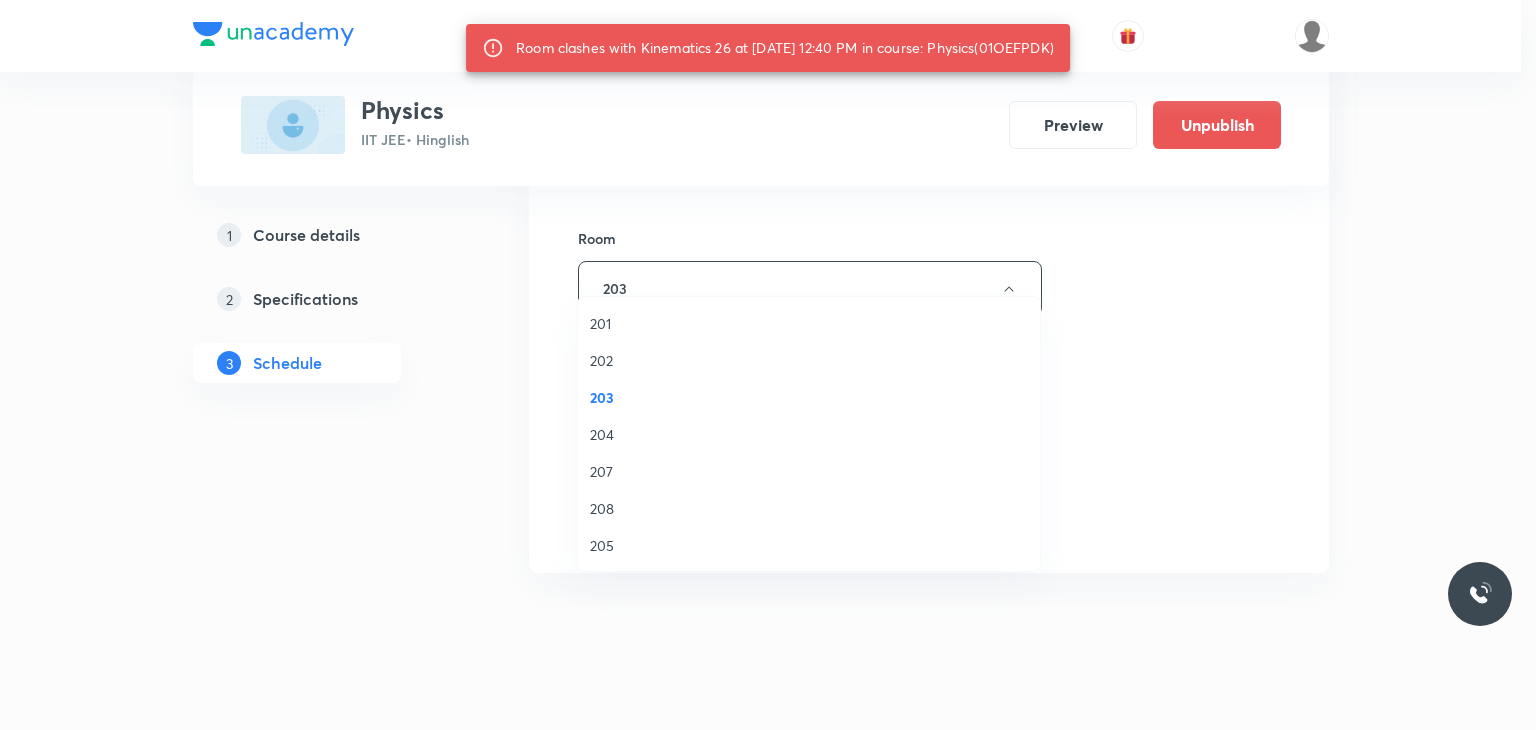 click on "208" at bounding box center [809, 508] 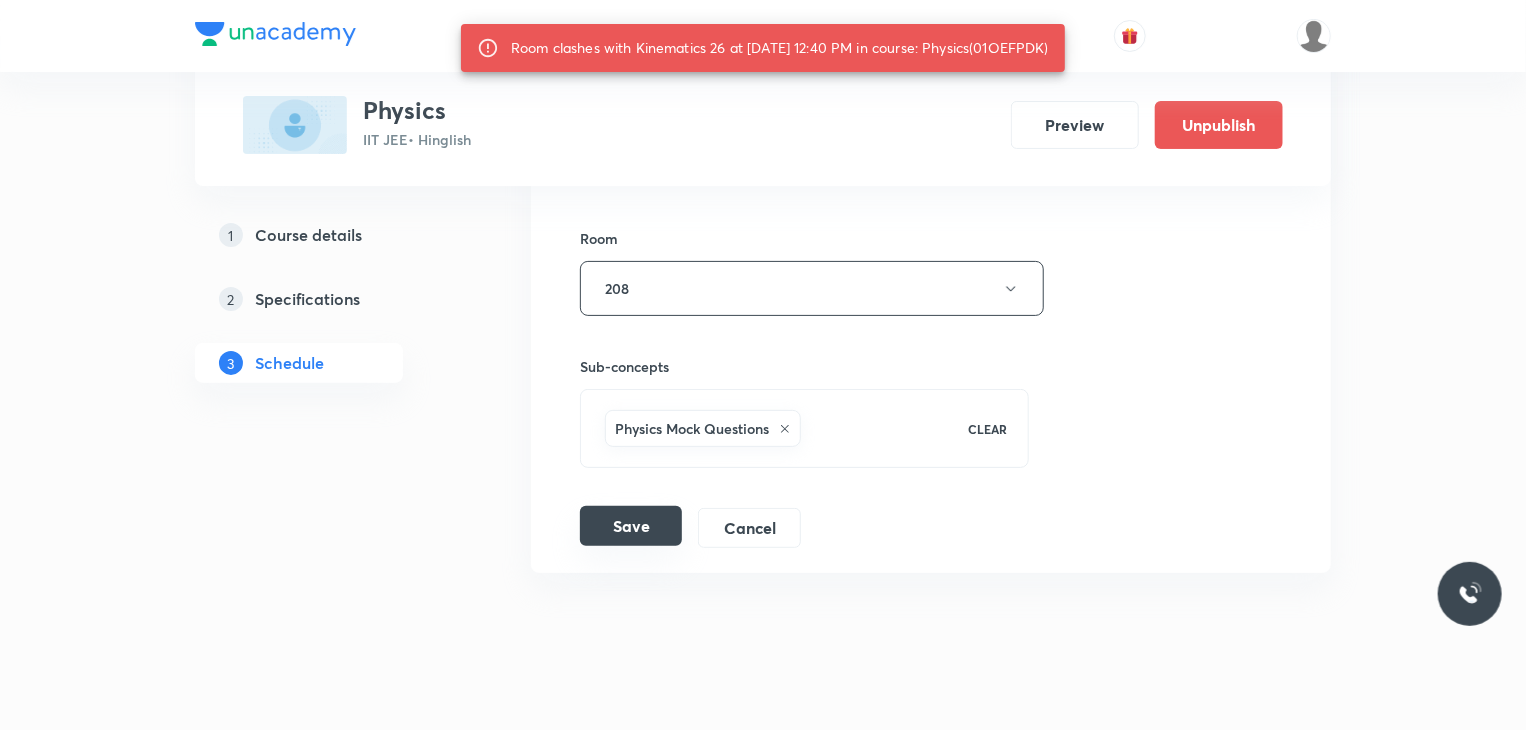 click on "Save" at bounding box center (631, 526) 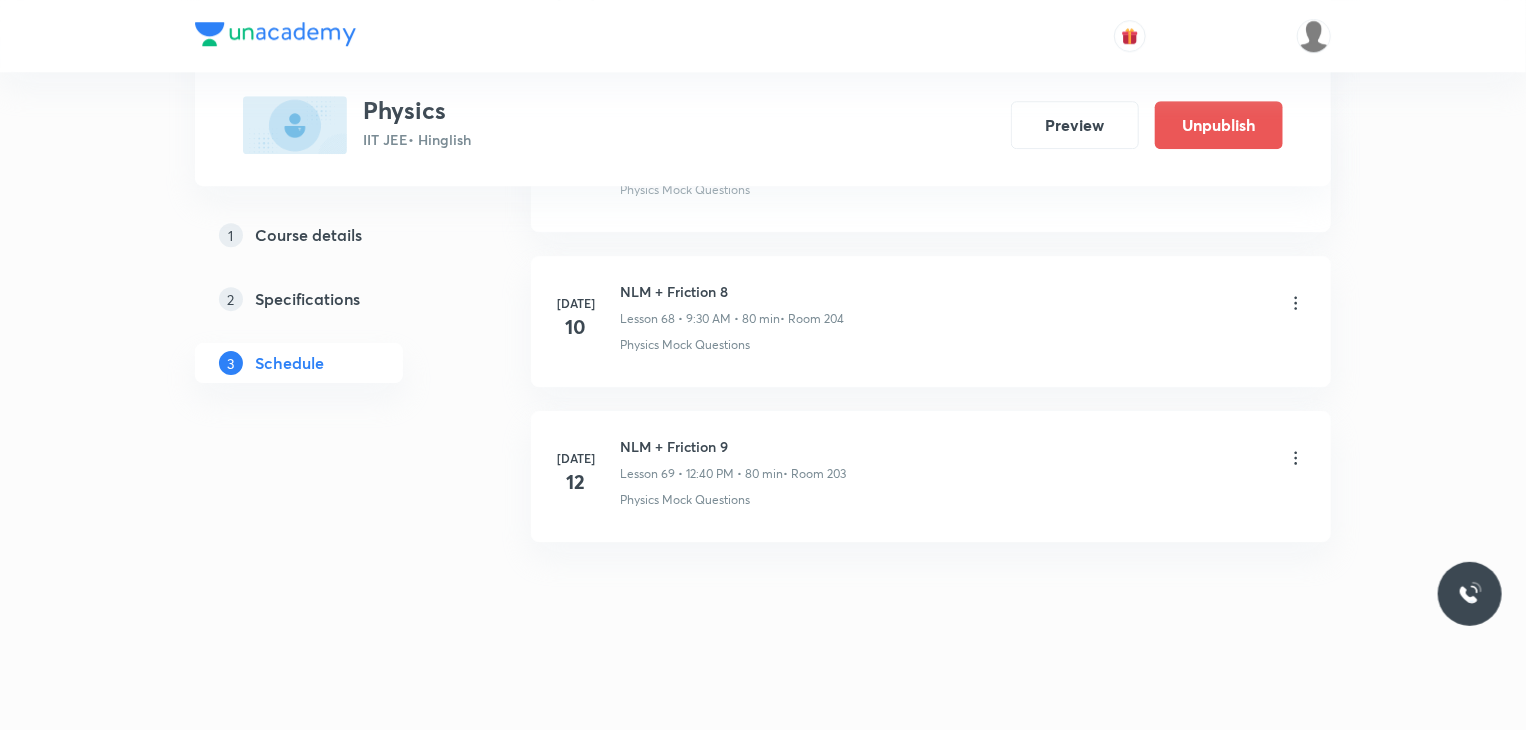 scroll, scrollTop: 10621, scrollLeft: 0, axis: vertical 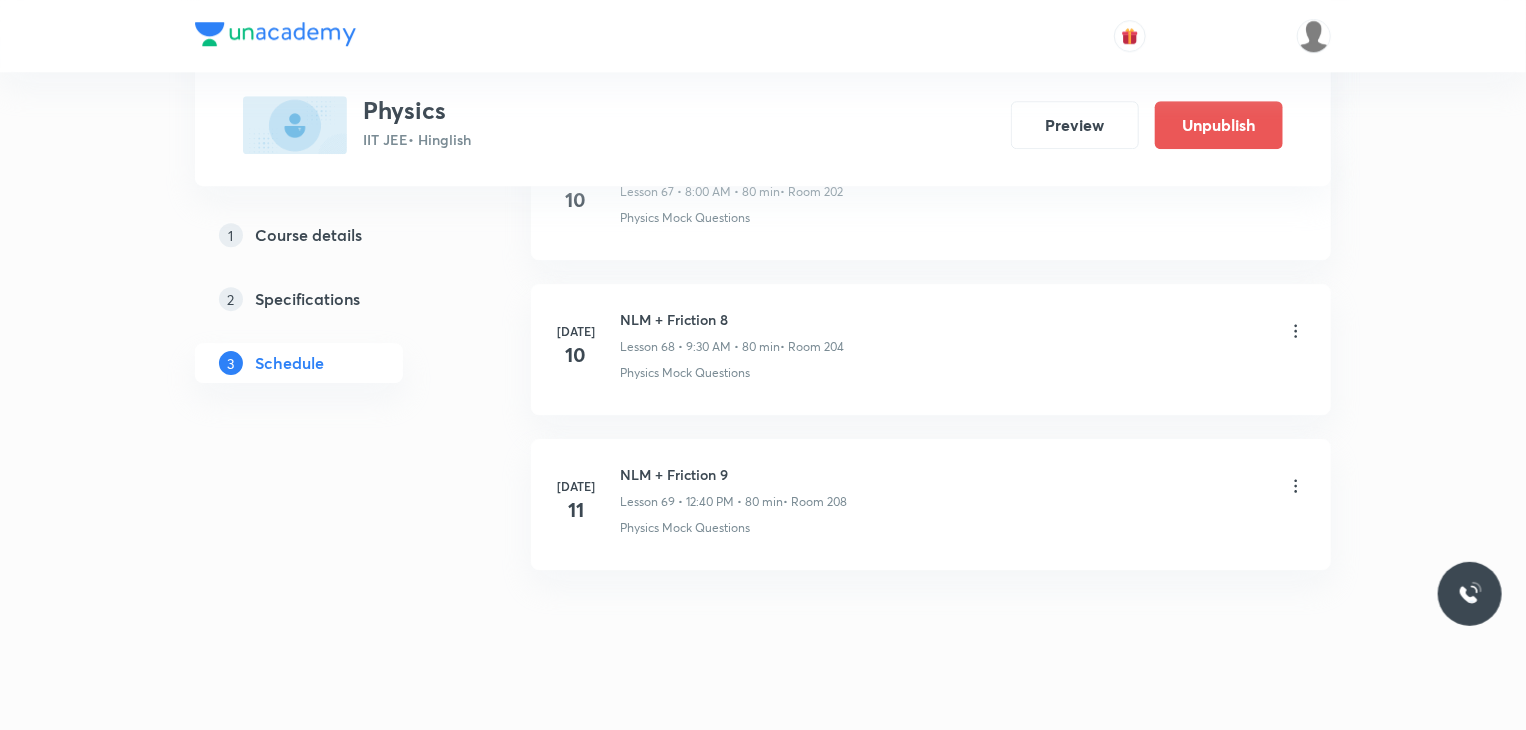 click 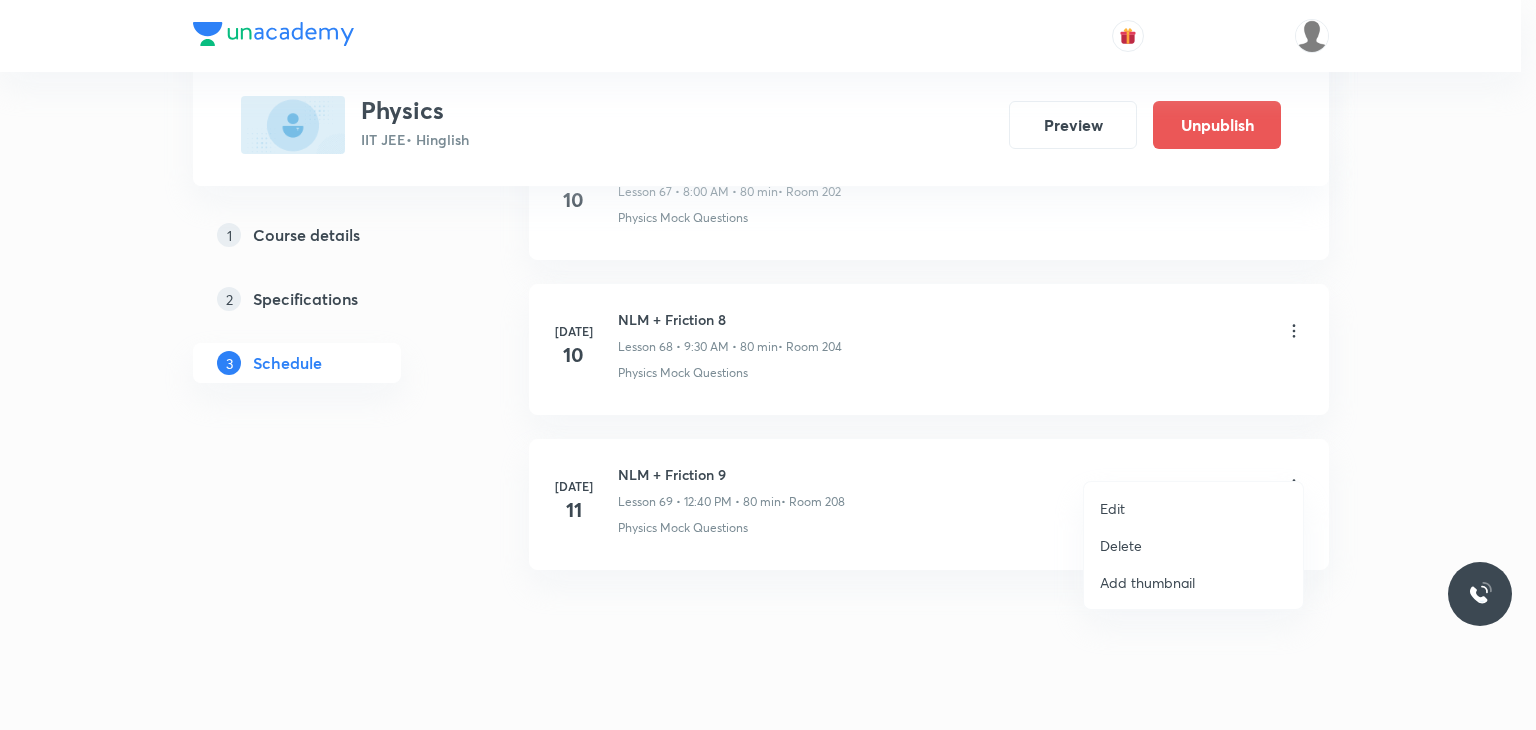 click on "Edit" at bounding box center [1112, 508] 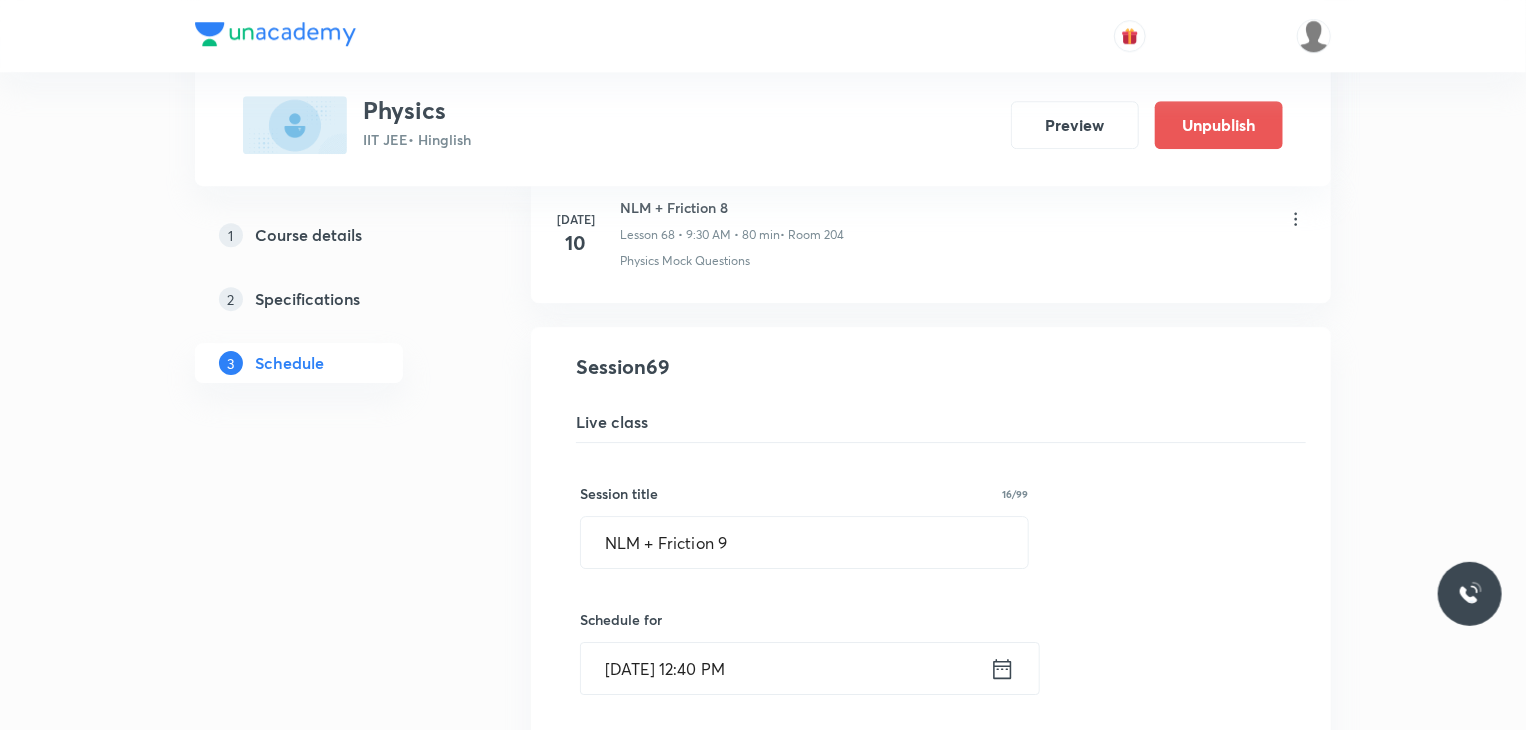 click on "Jul 11, 2025, 12:40 PM" at bounding box center (785, 668) 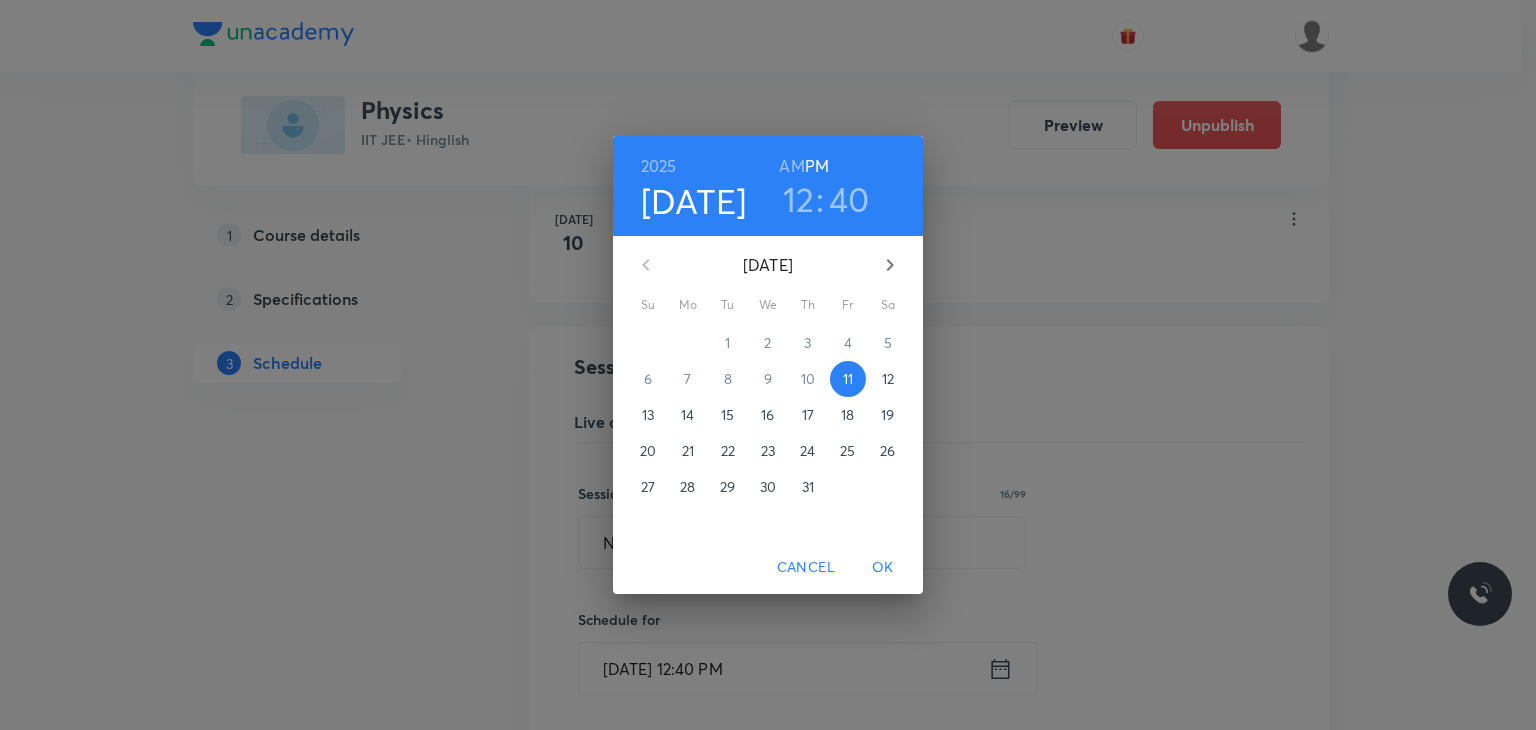 click on "40" at bounding box center [849, 199] 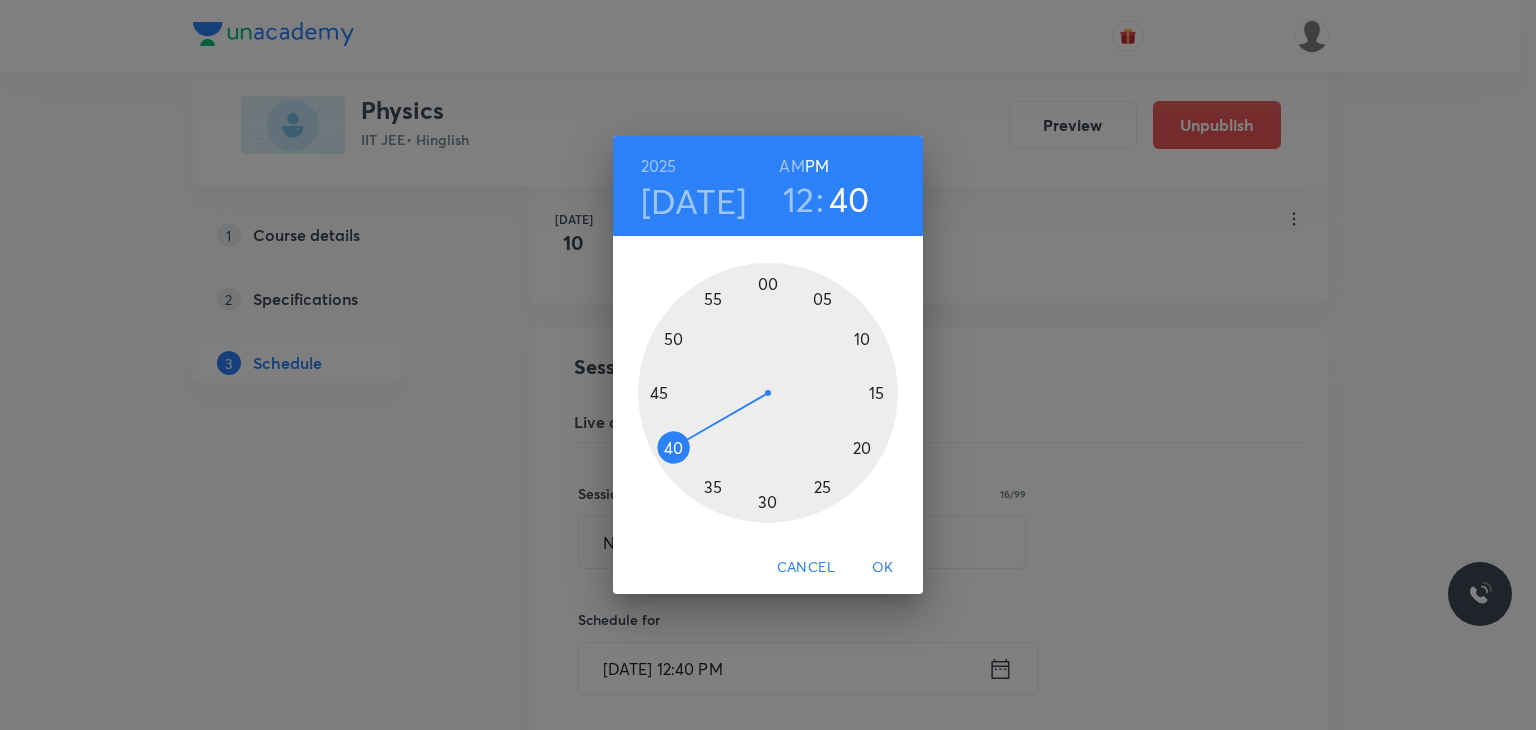click at bounding box center (768, 393) 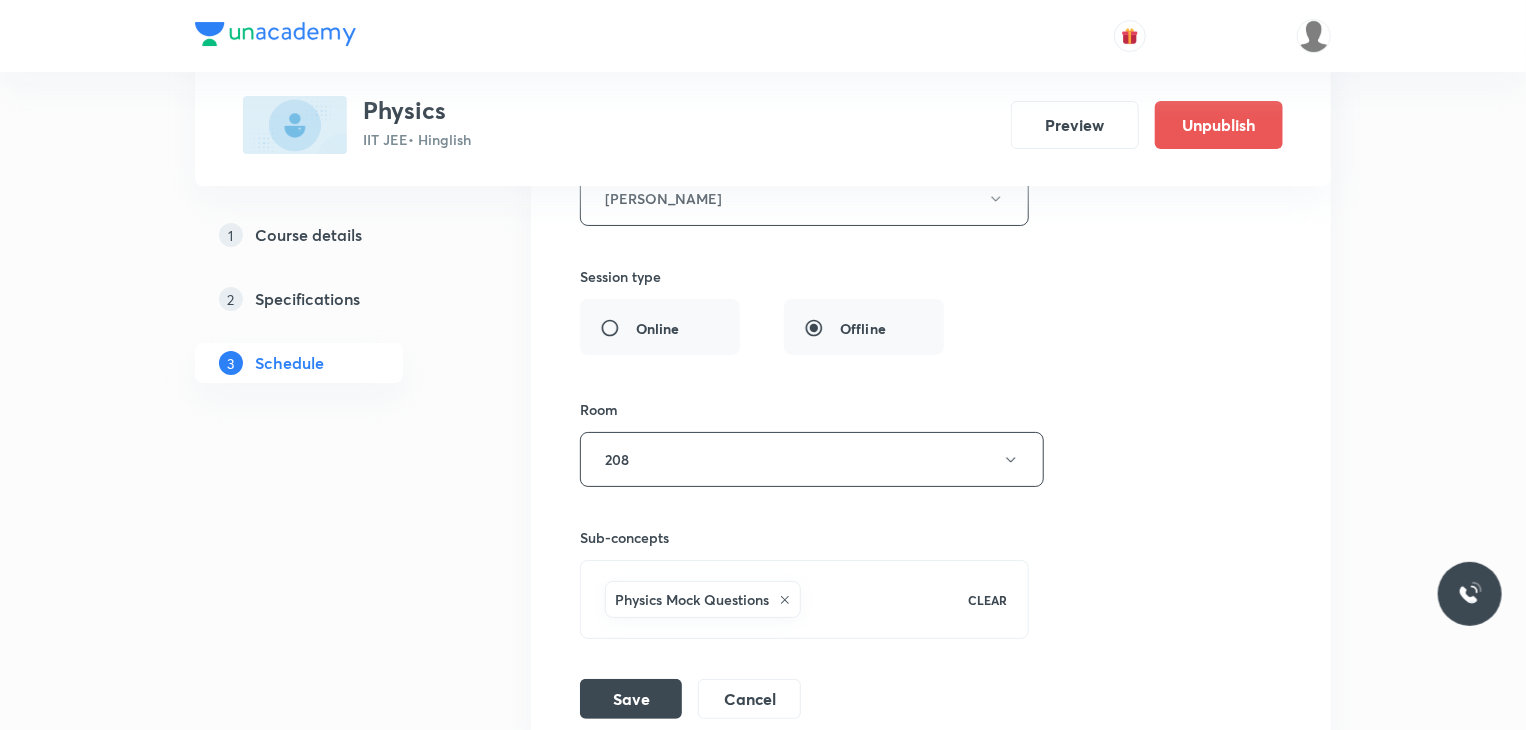 scroll, scrollTop: 11350, scrollLeft: 0, axis: vertical 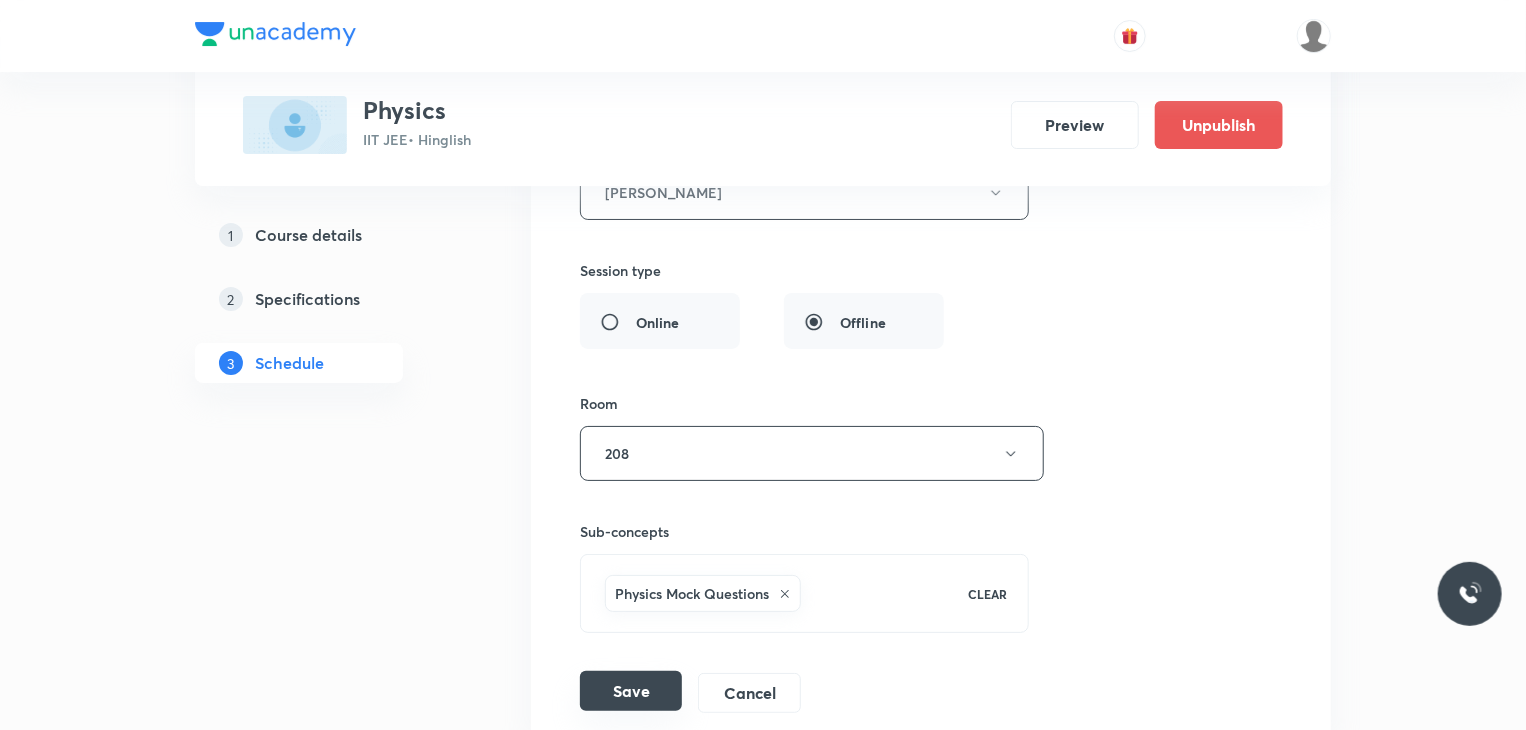click on "Save" at bounding box center [631, 691] 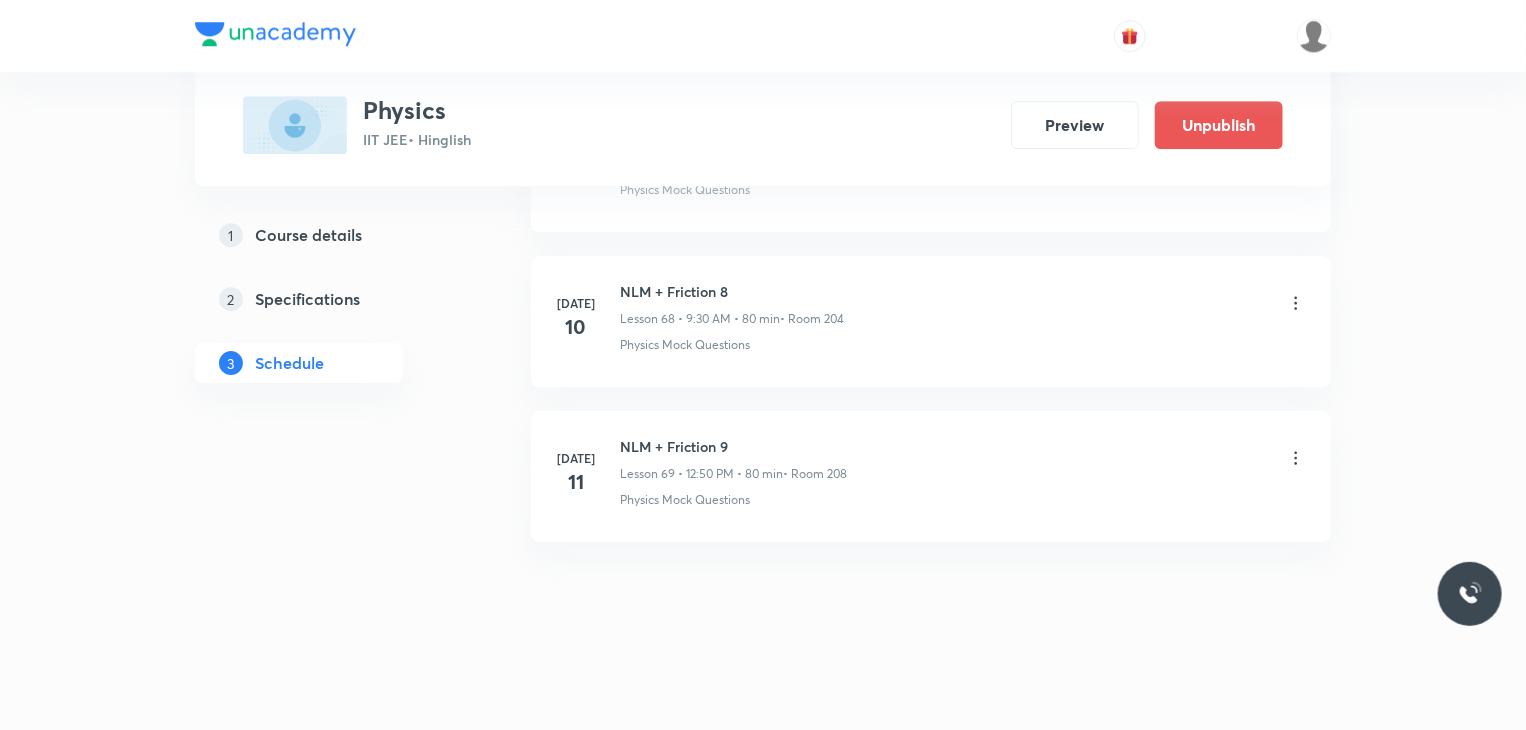 scroll, scrollTop: 10621, scrollLeft: 0, axis: vertical 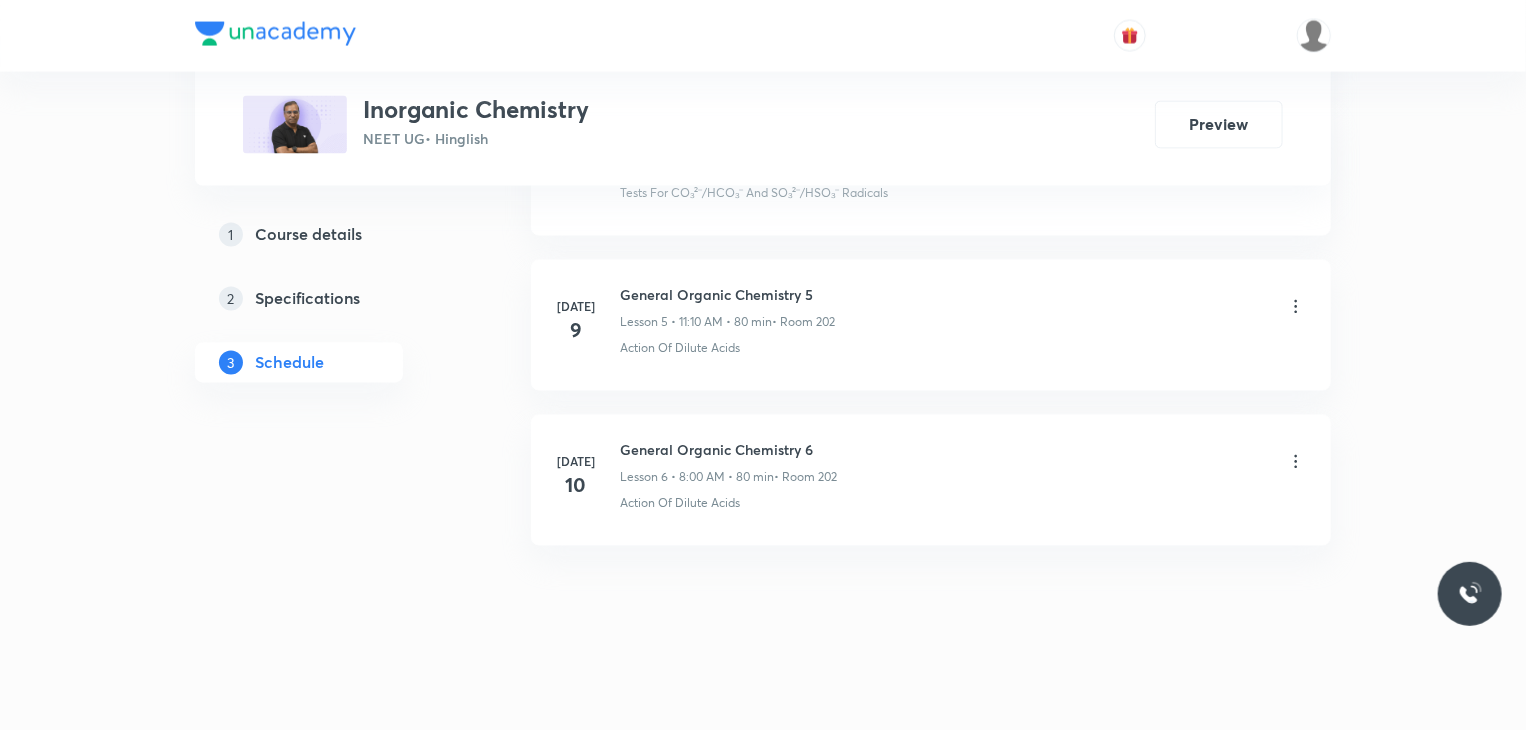 click on "General Organic Chemistry 6" at bounding box center (728, 450) 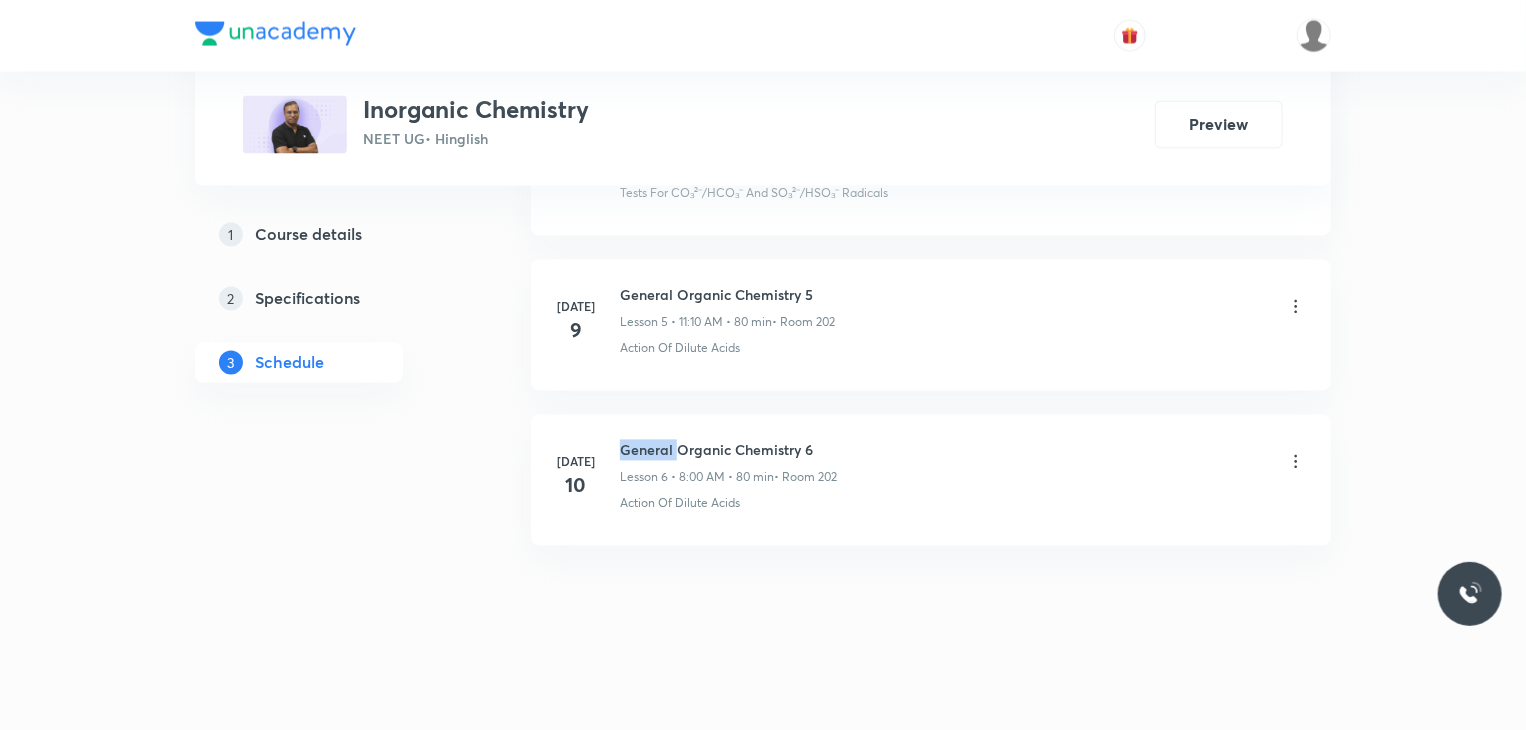click on "General Organic Chemistry 6" at bounding box center [728, 450] 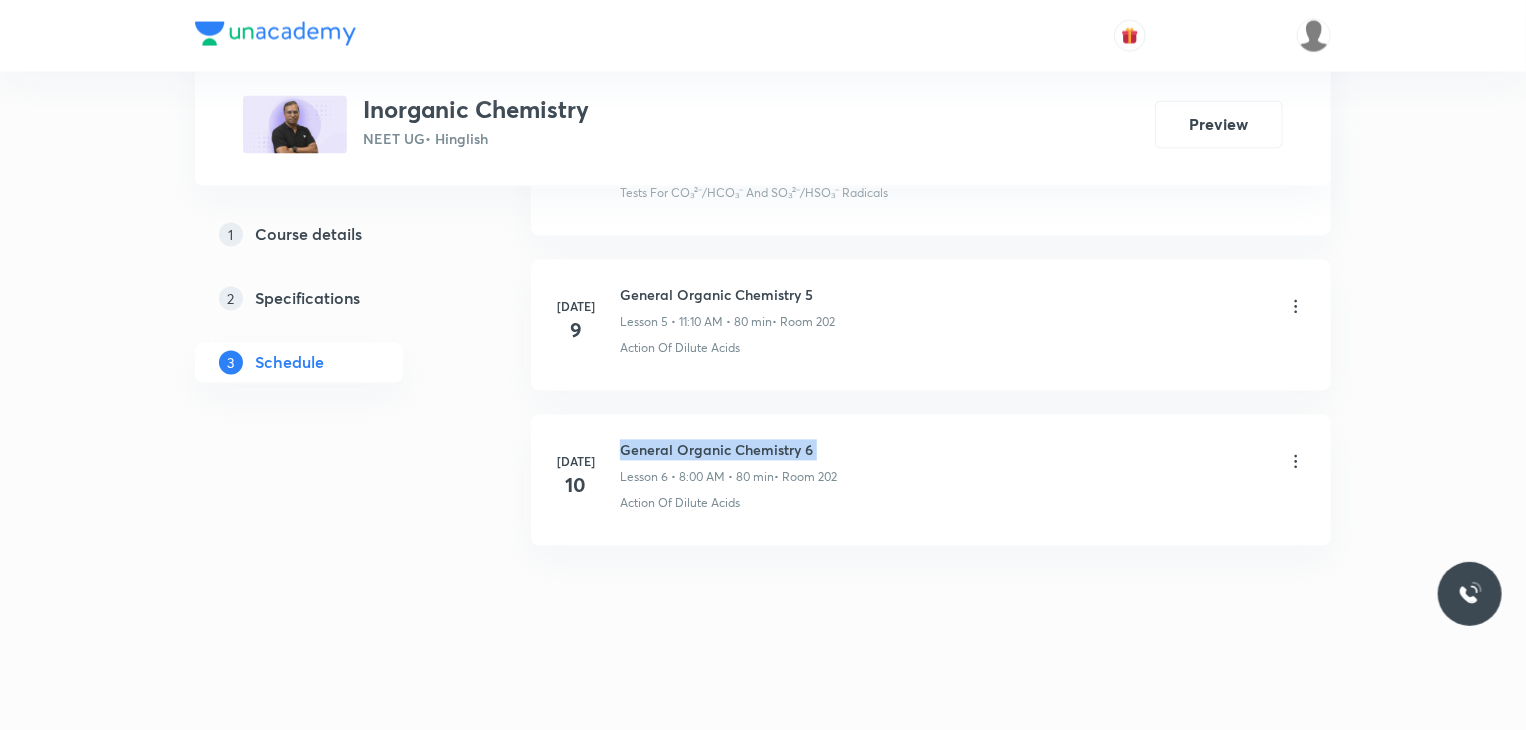 click on "General Organic Chemistry 6" at bounding box center (728, 450) 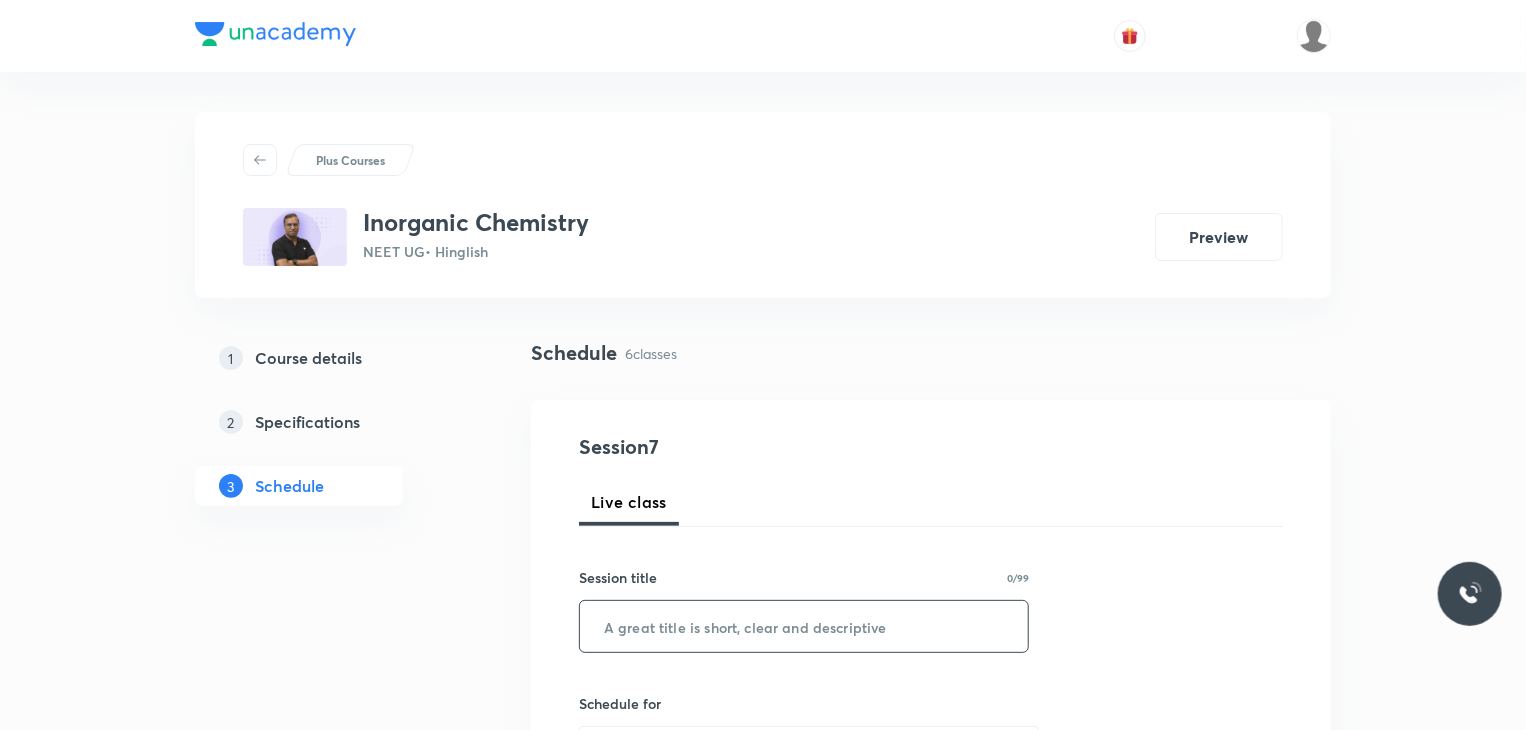 scroll, scrollTop: 0, scrollLeft: 0, axis: both 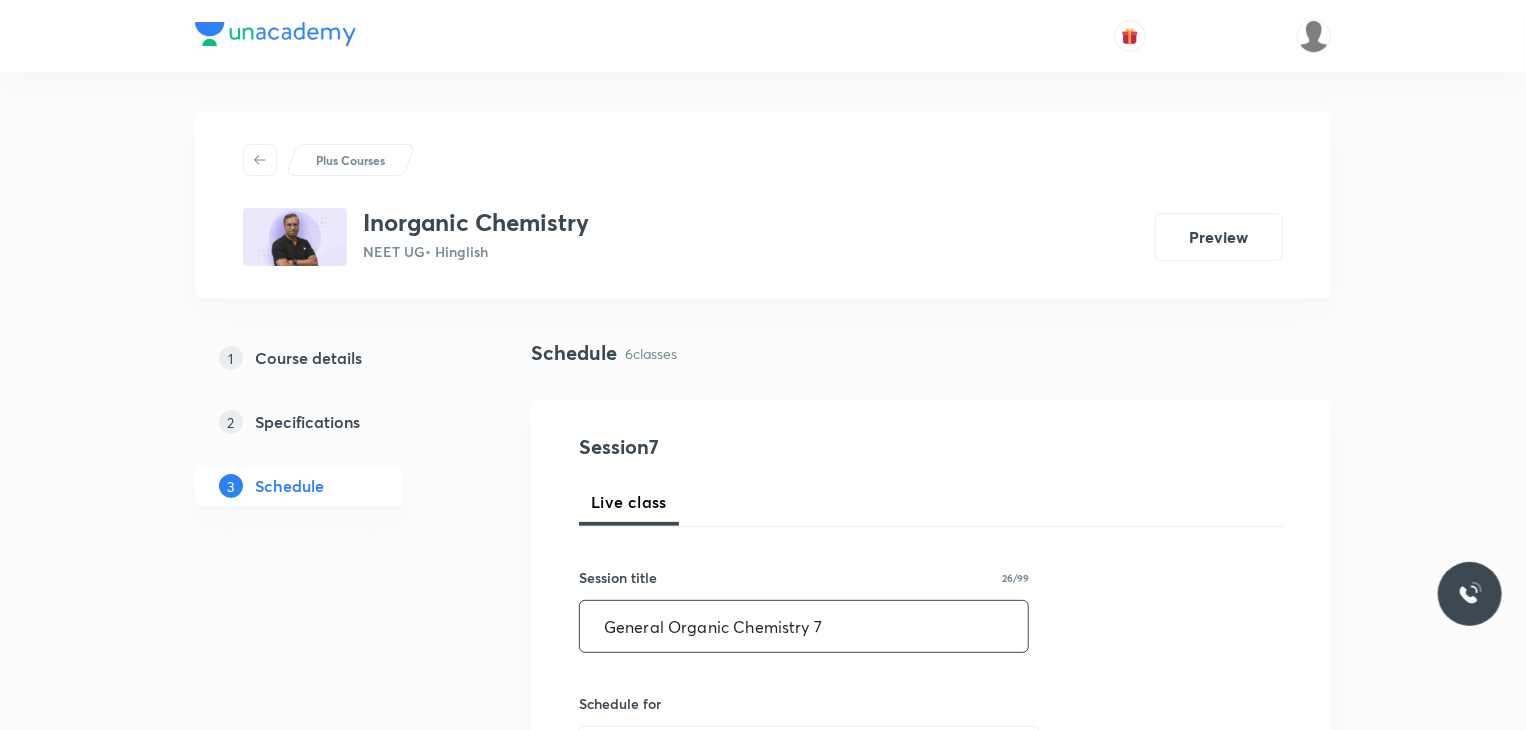 type on "General Organic Chemistry 7" 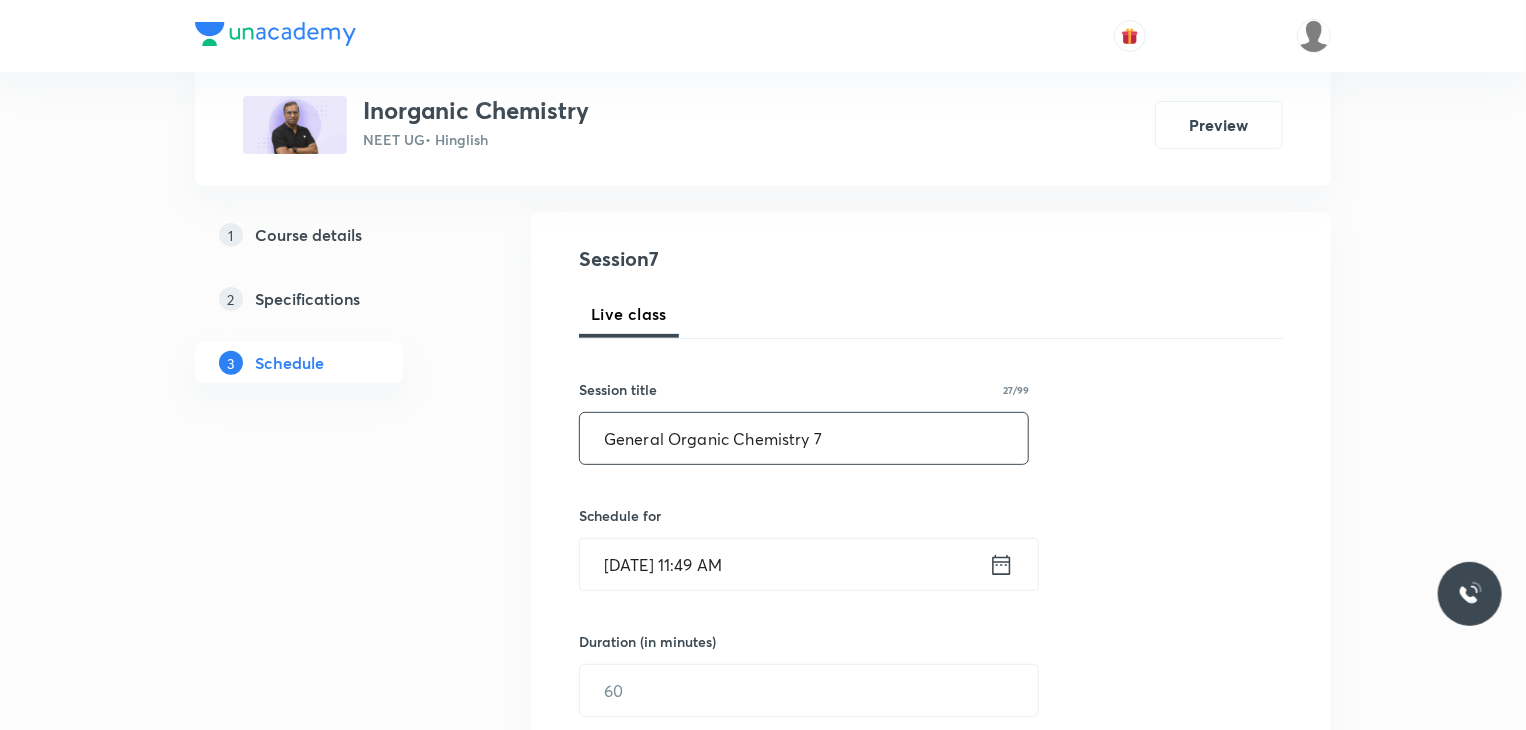 scroll, scrollTop: 200, scrollLeft: 0, axis: vertical 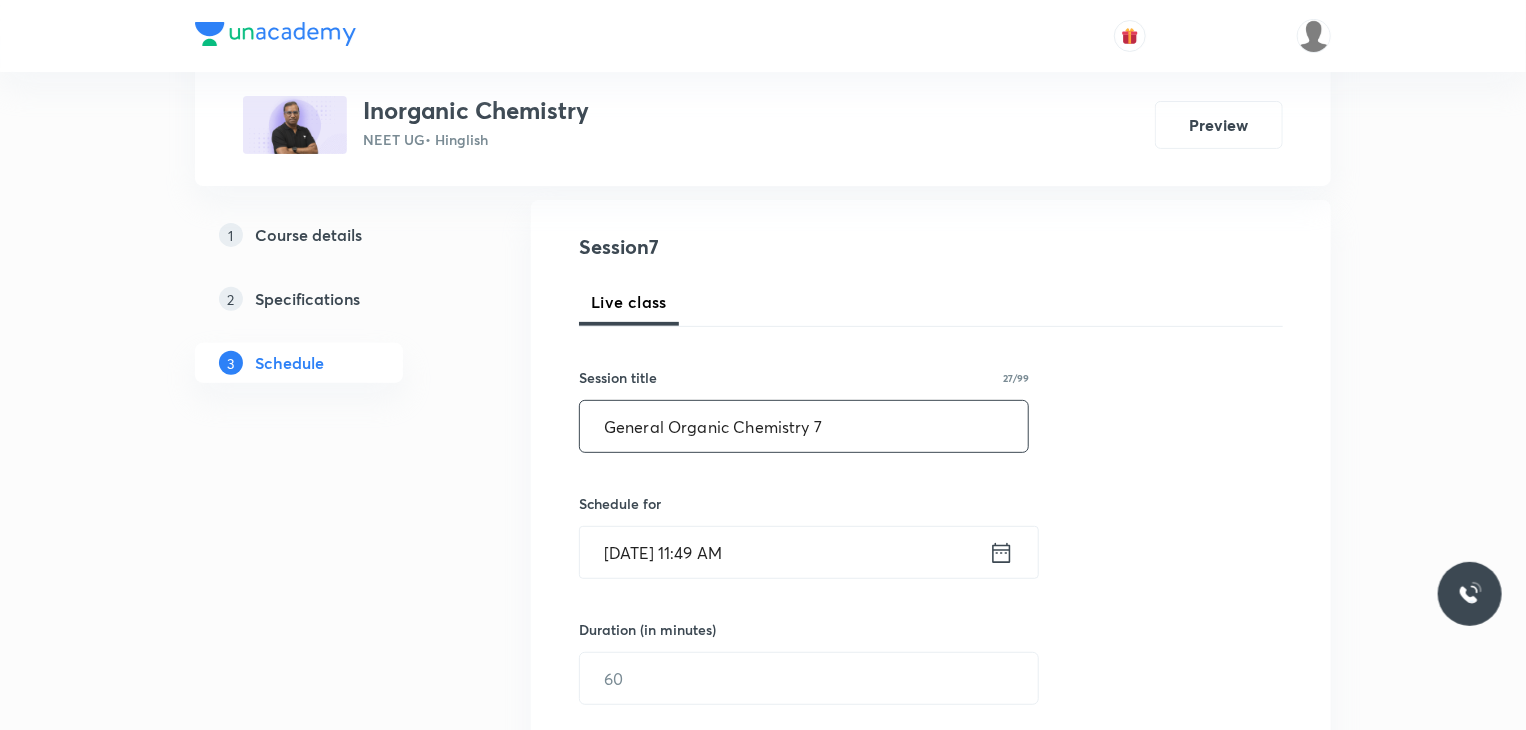 click on "Jul 11, 2025, 11:49 AM" at bounding box center (784, 552) 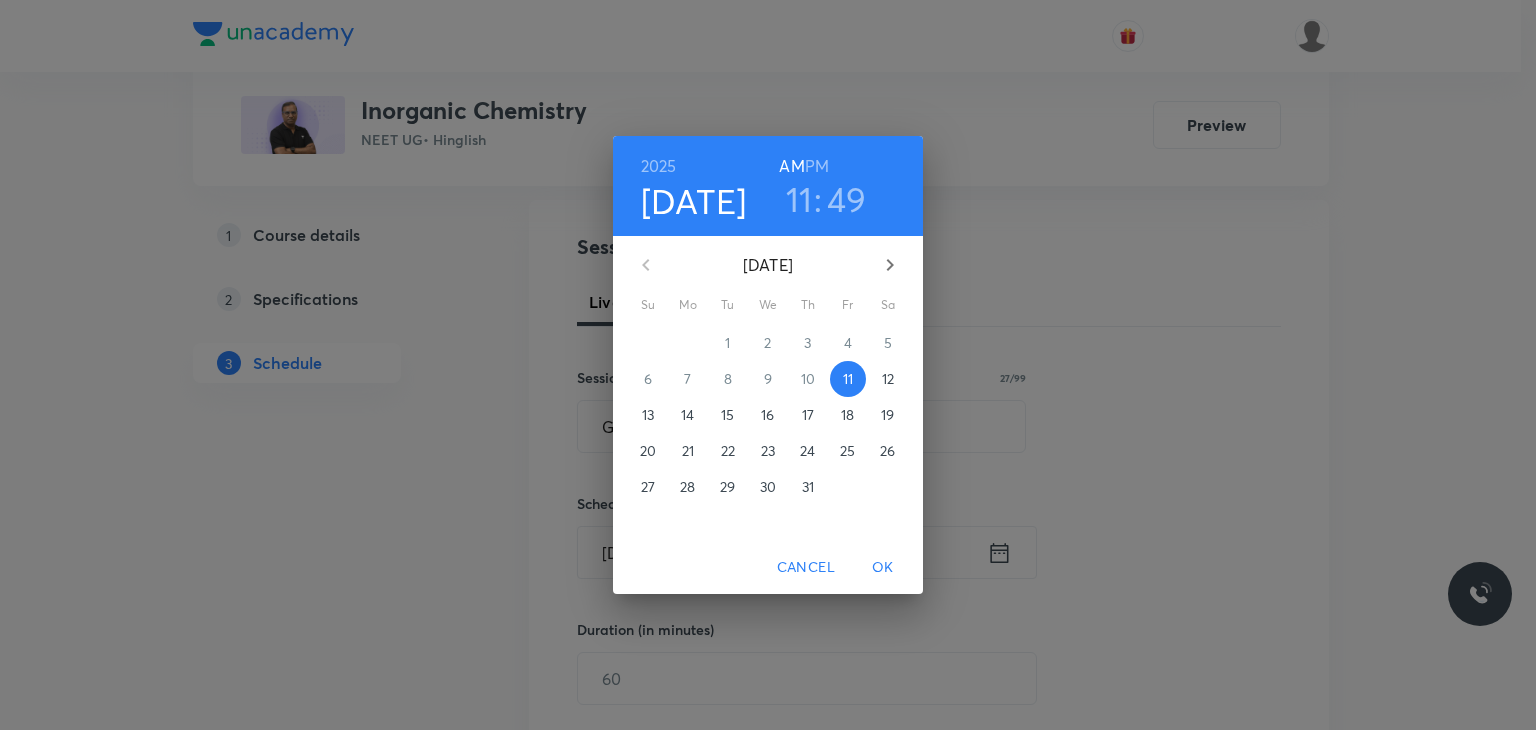 click on "PM" at bounding box center [817, 166] 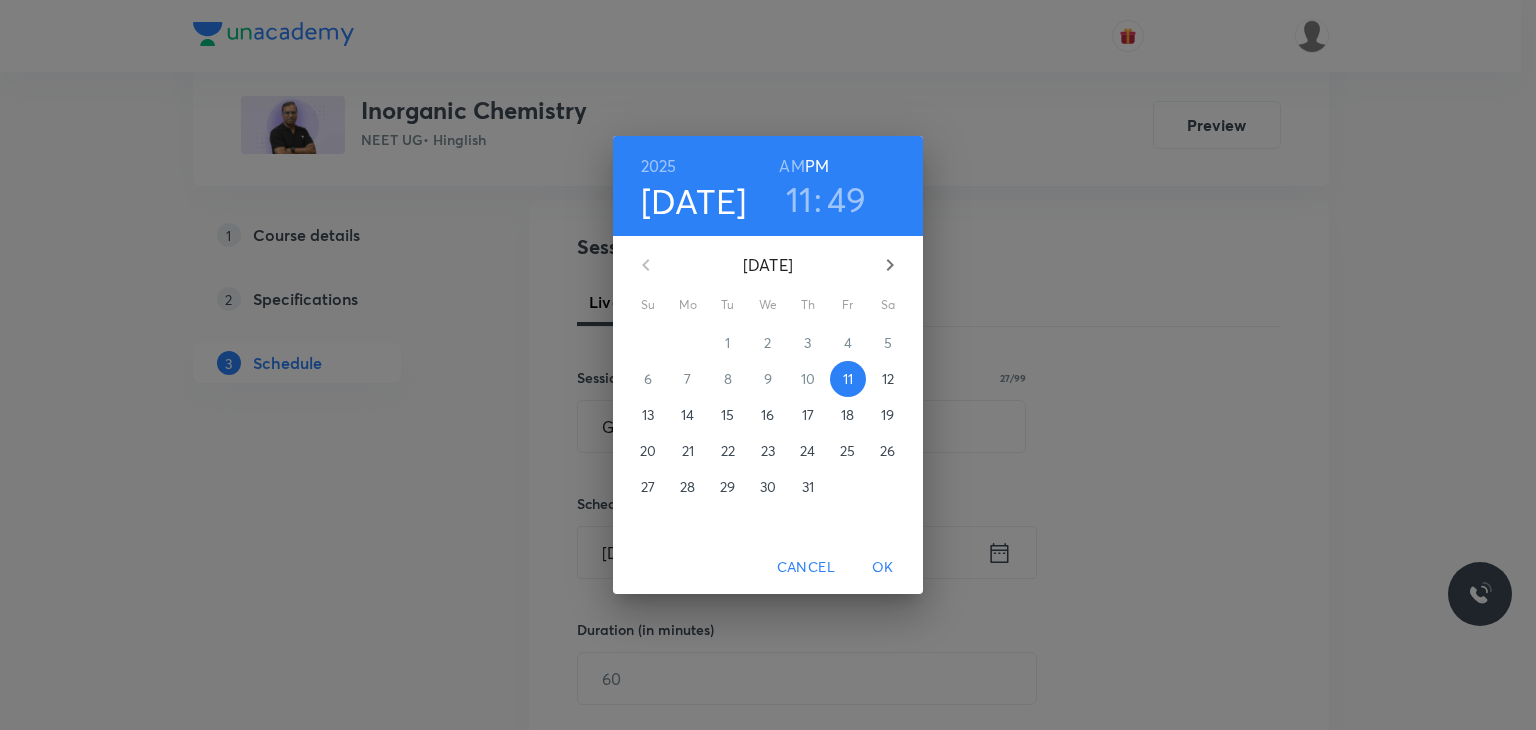 click on "11" at bounding box center [799, 199] 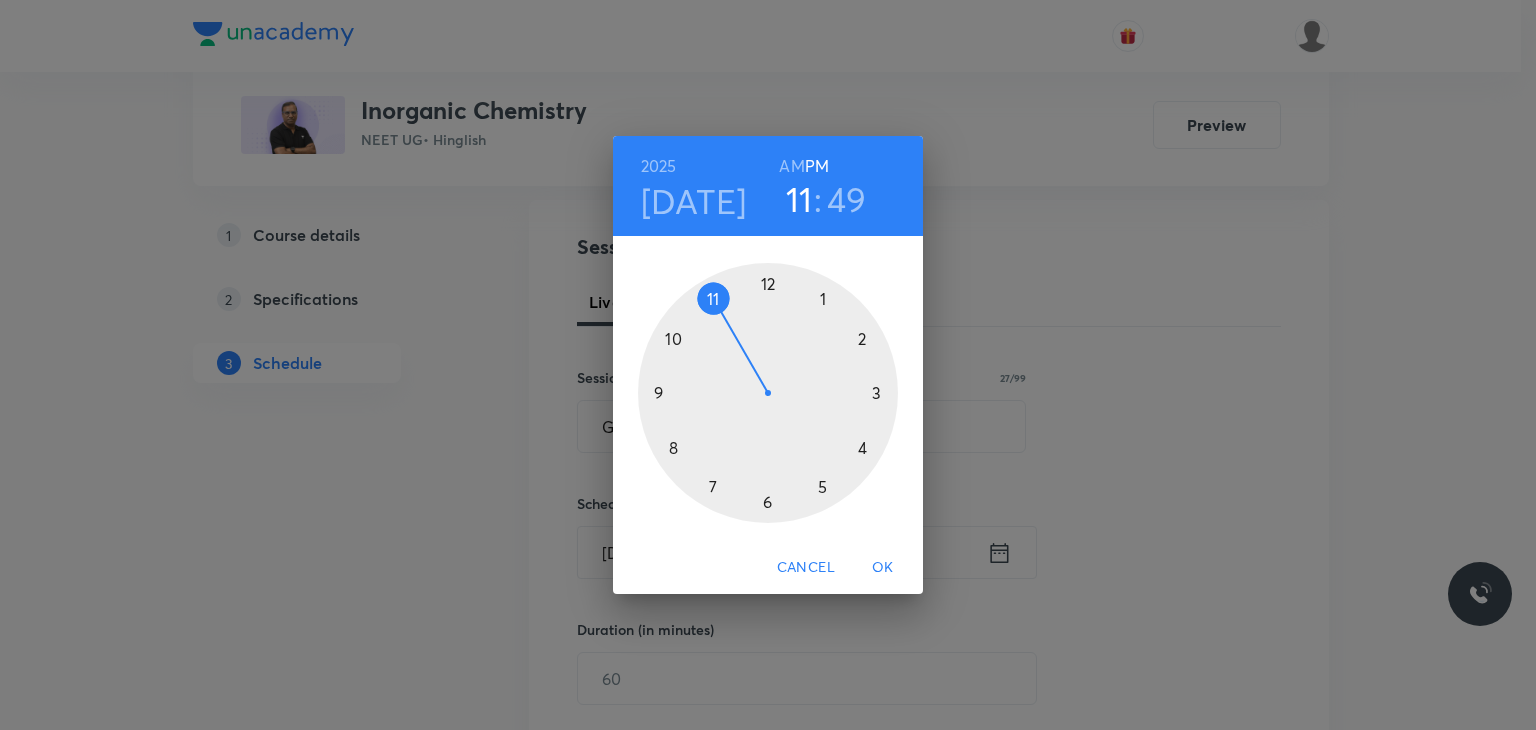 click at bounding box center (768, 393) 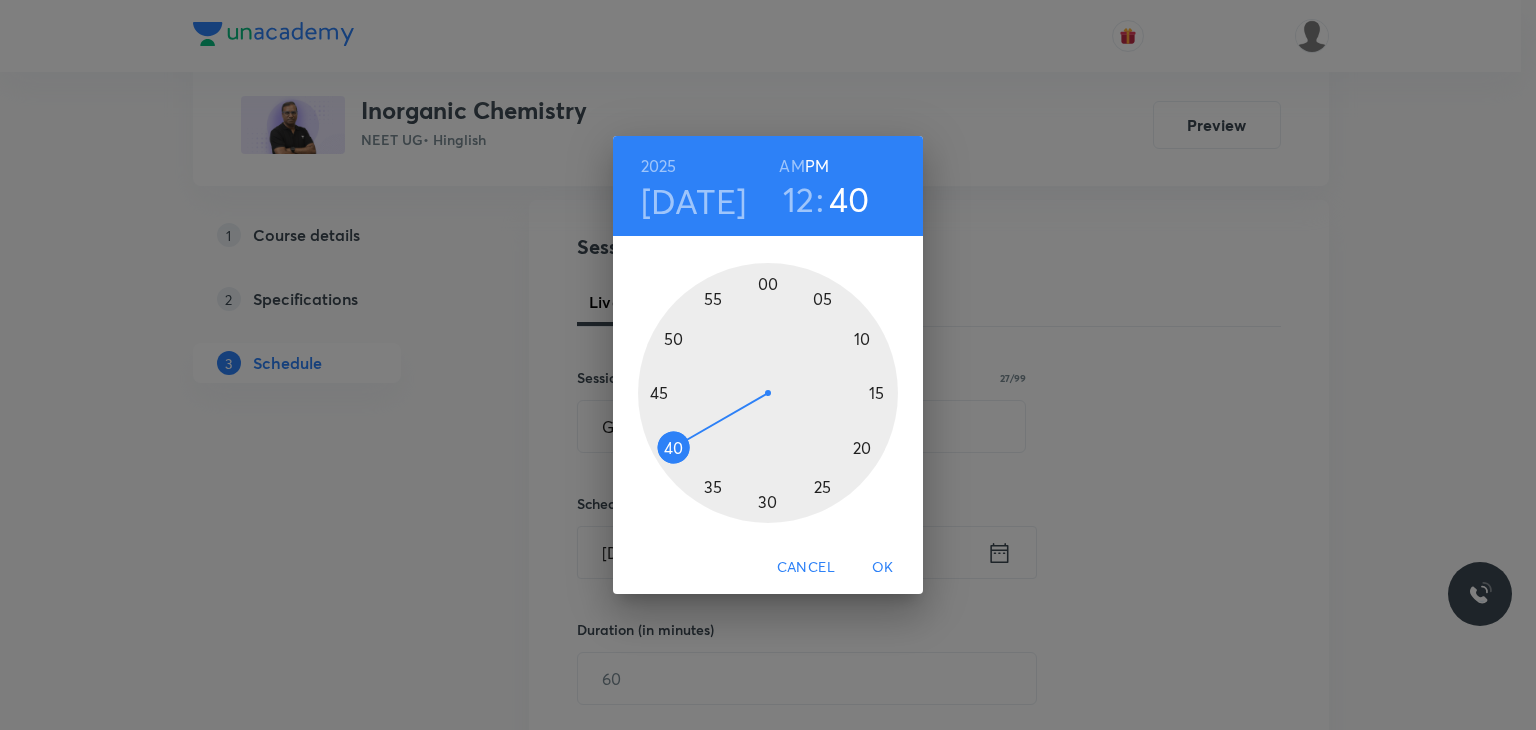 drag, startPoint x: 686, startPoint y: 451, endPoint x: 646, endPoint y: 463, distance: 41.761227 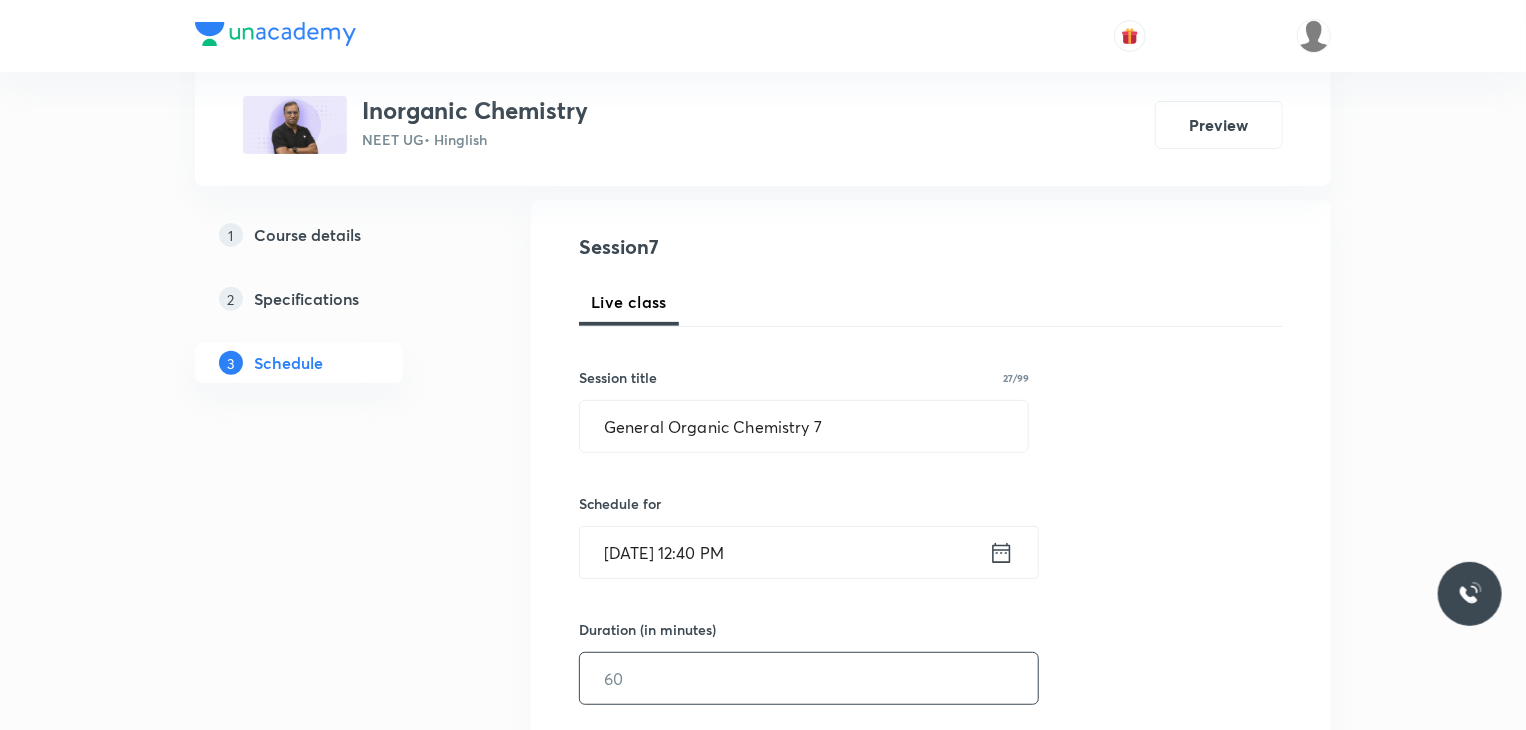 click at bounding box center [809, 678] 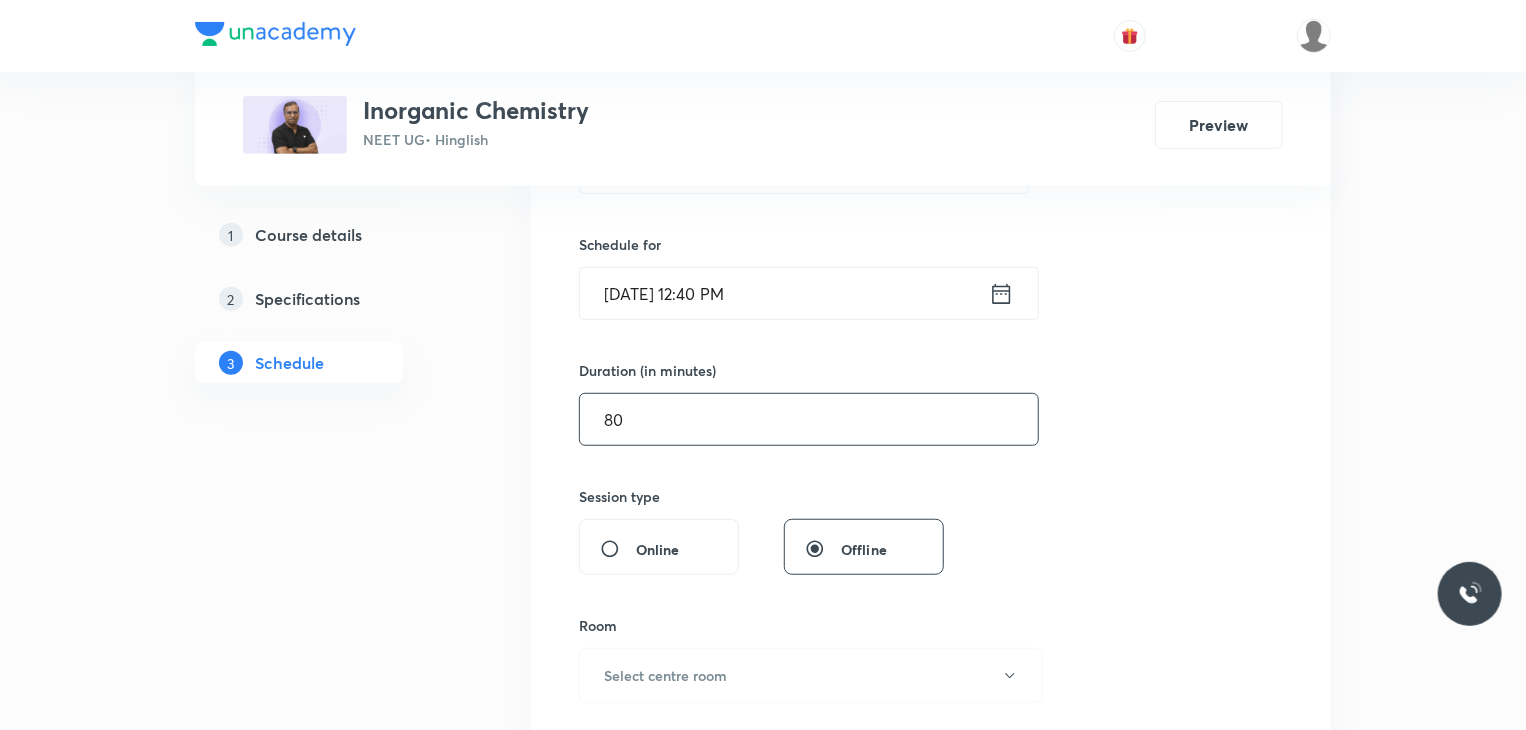 scroll, scrollTop: 458, scrollLeft: 0, axis: vertical 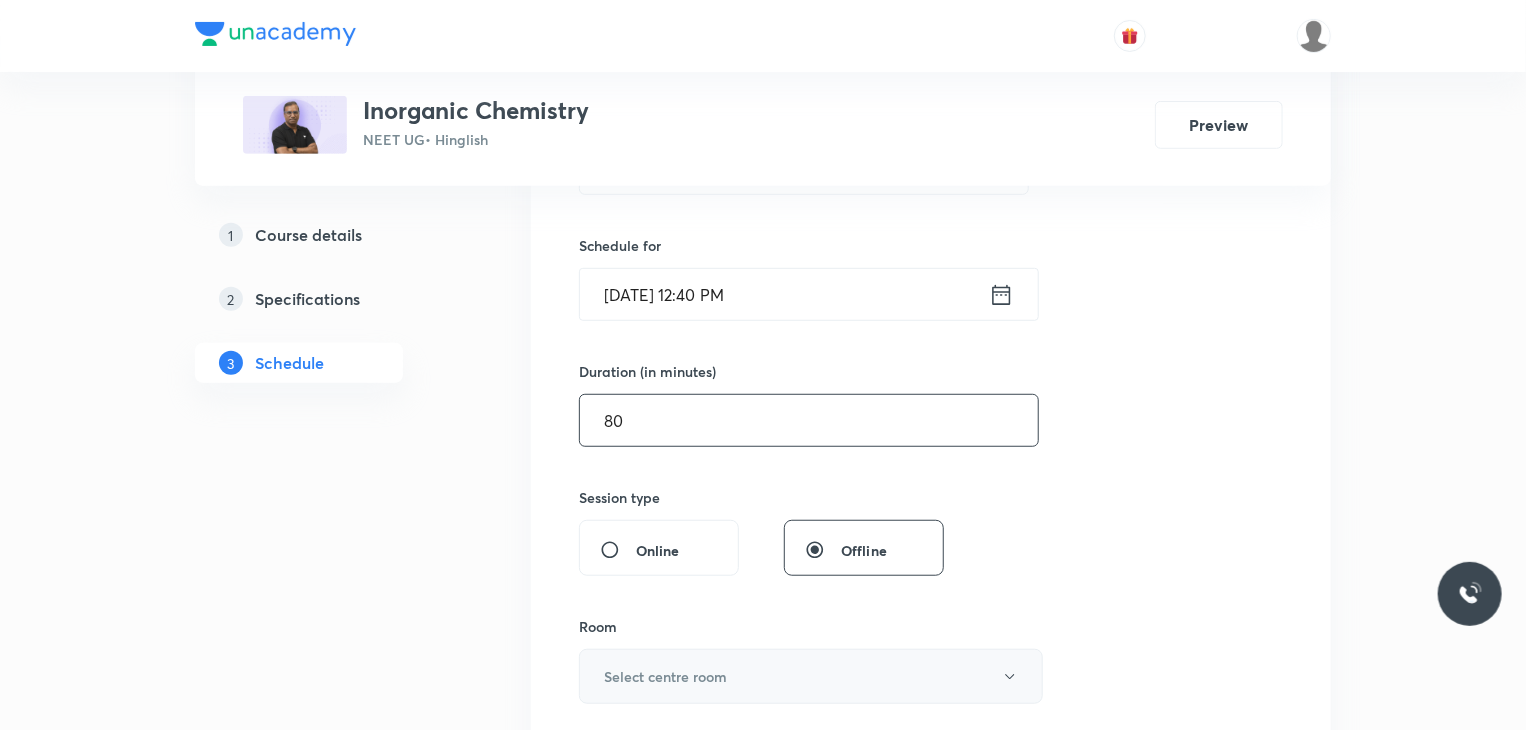 type on "80" 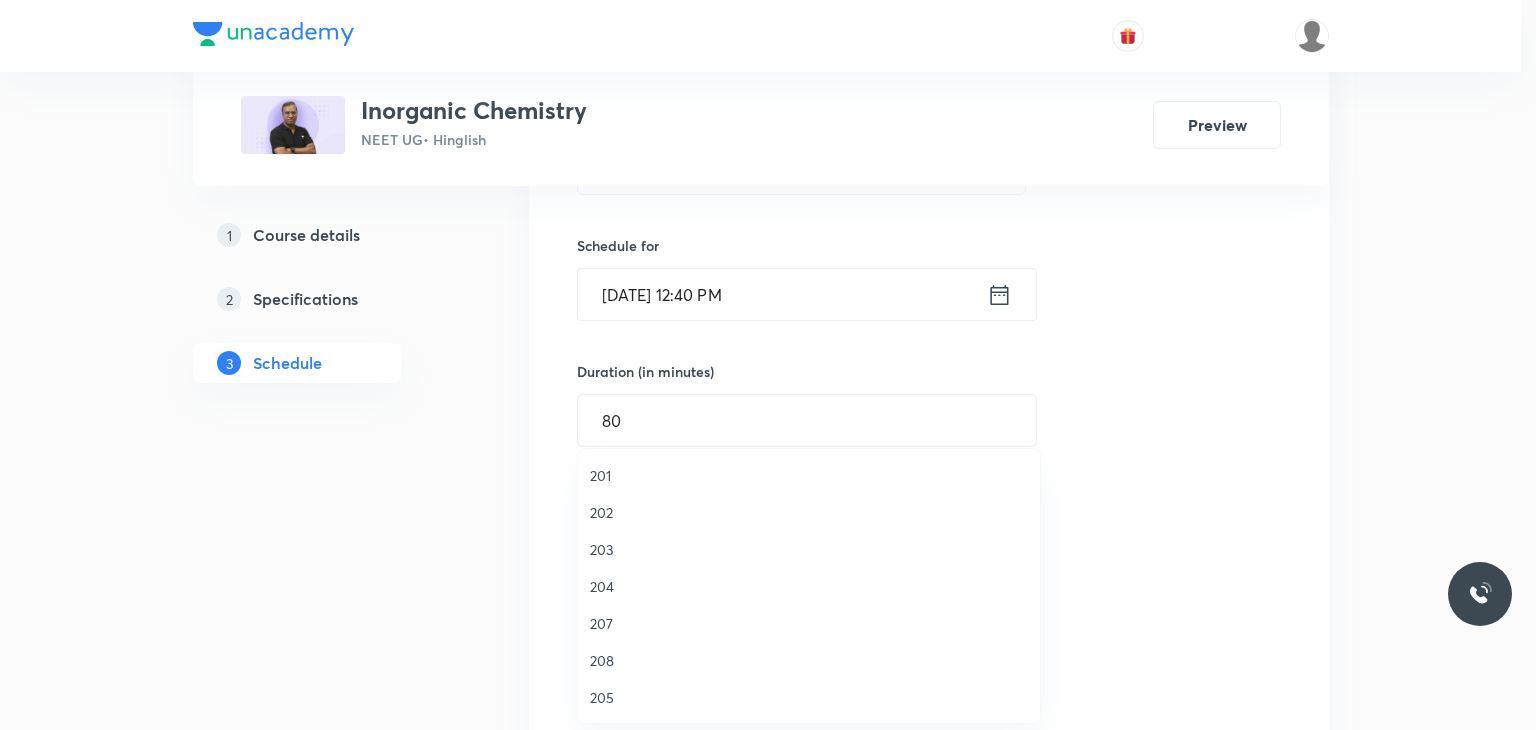 click on "201" at bounding box center (809, 475) 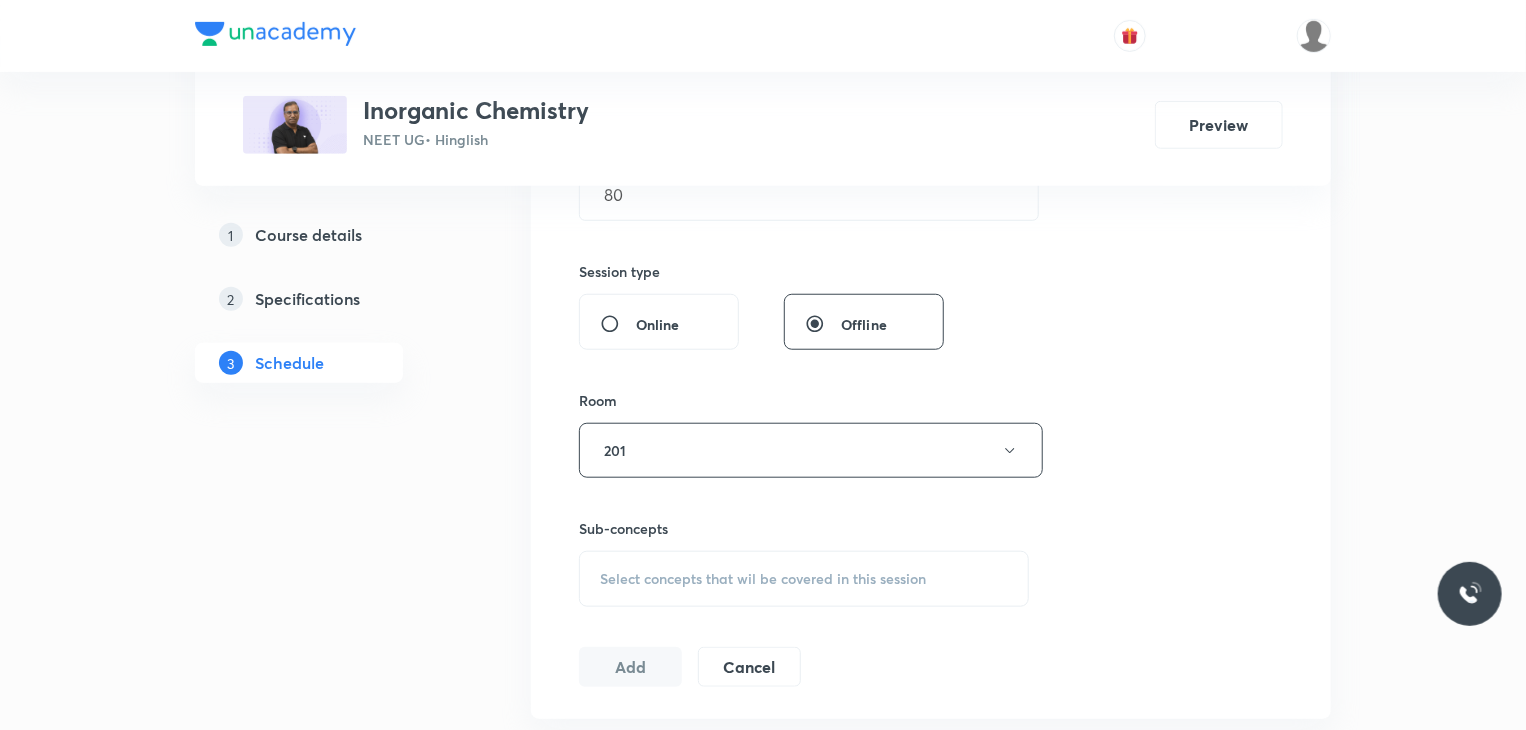 click on "Select concepts that wil be covered in this session" at bounding box center (763, 579) 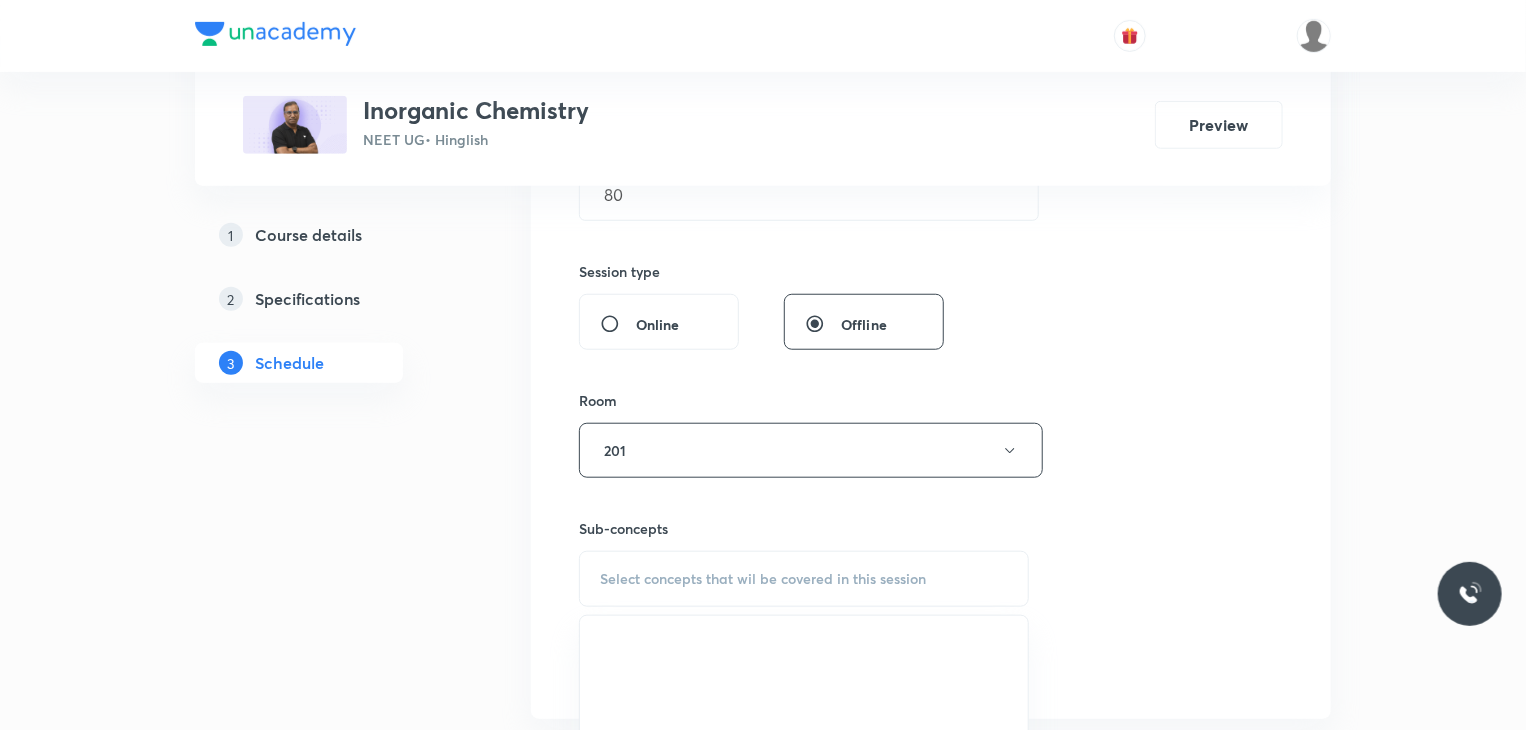 scroll, scrollTop: 768, scrollLeft: 0, axis: vertical 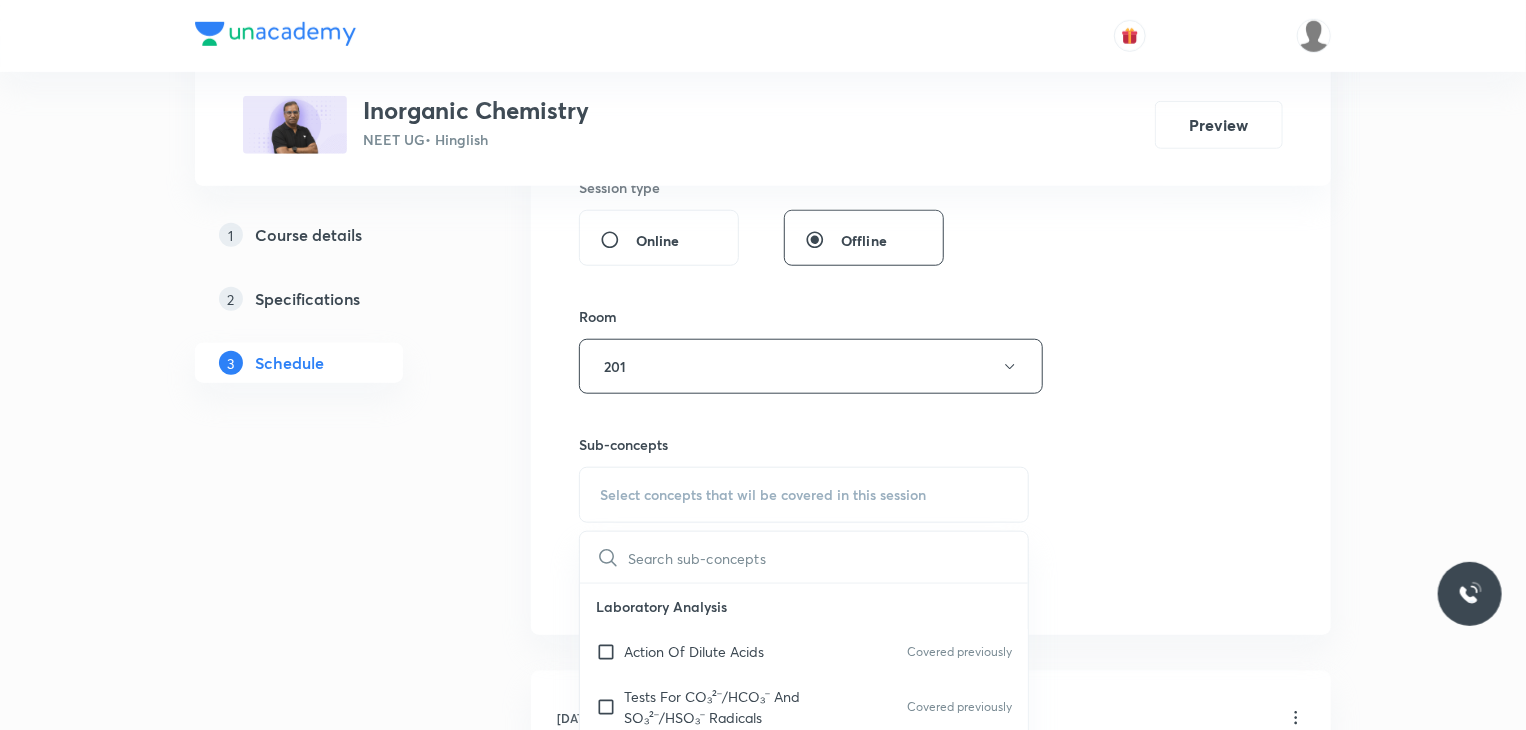 click on "Laboratory Analysis" at bounding box center (804, 606) 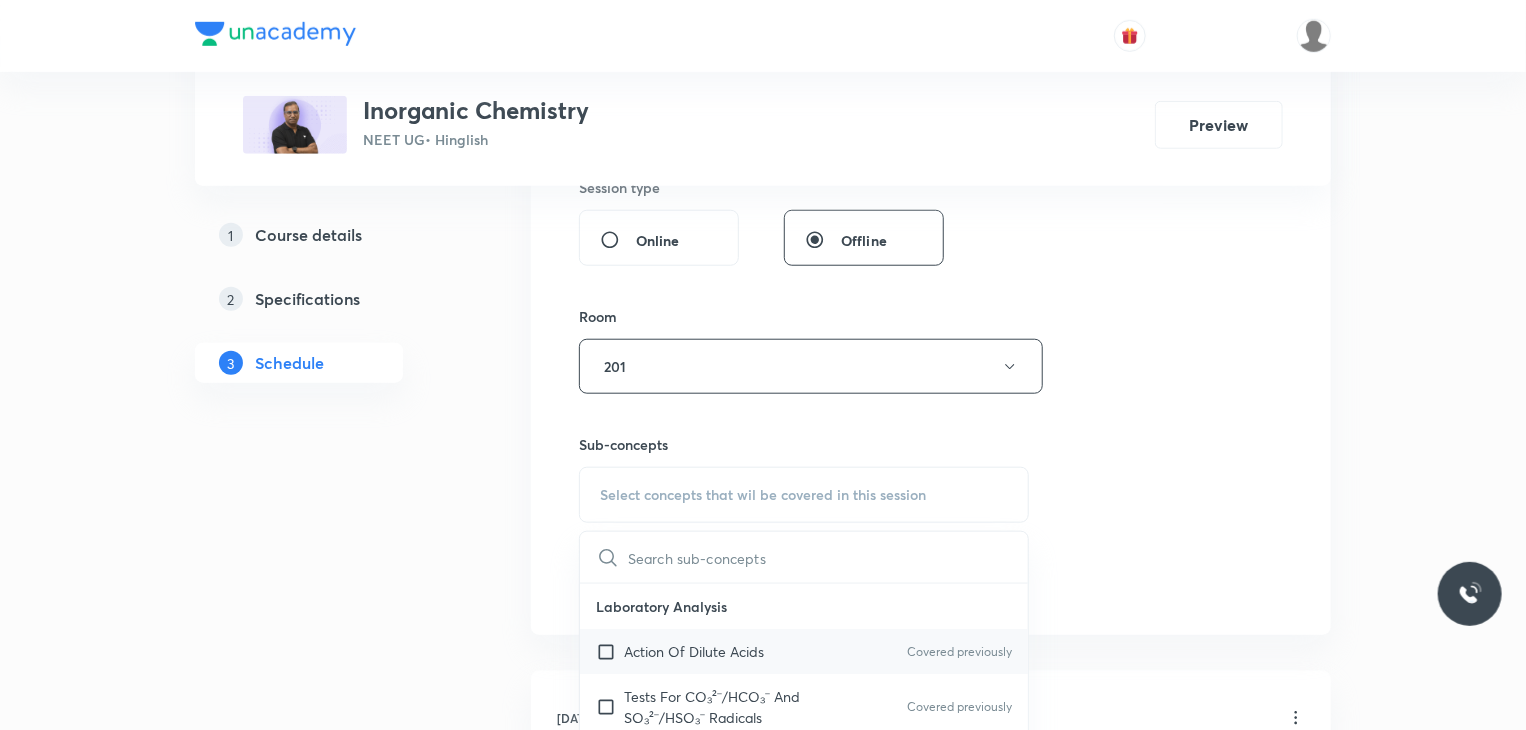 click on "Action Of Dilute Acids Covered previously" at bounding box center [804, 651] 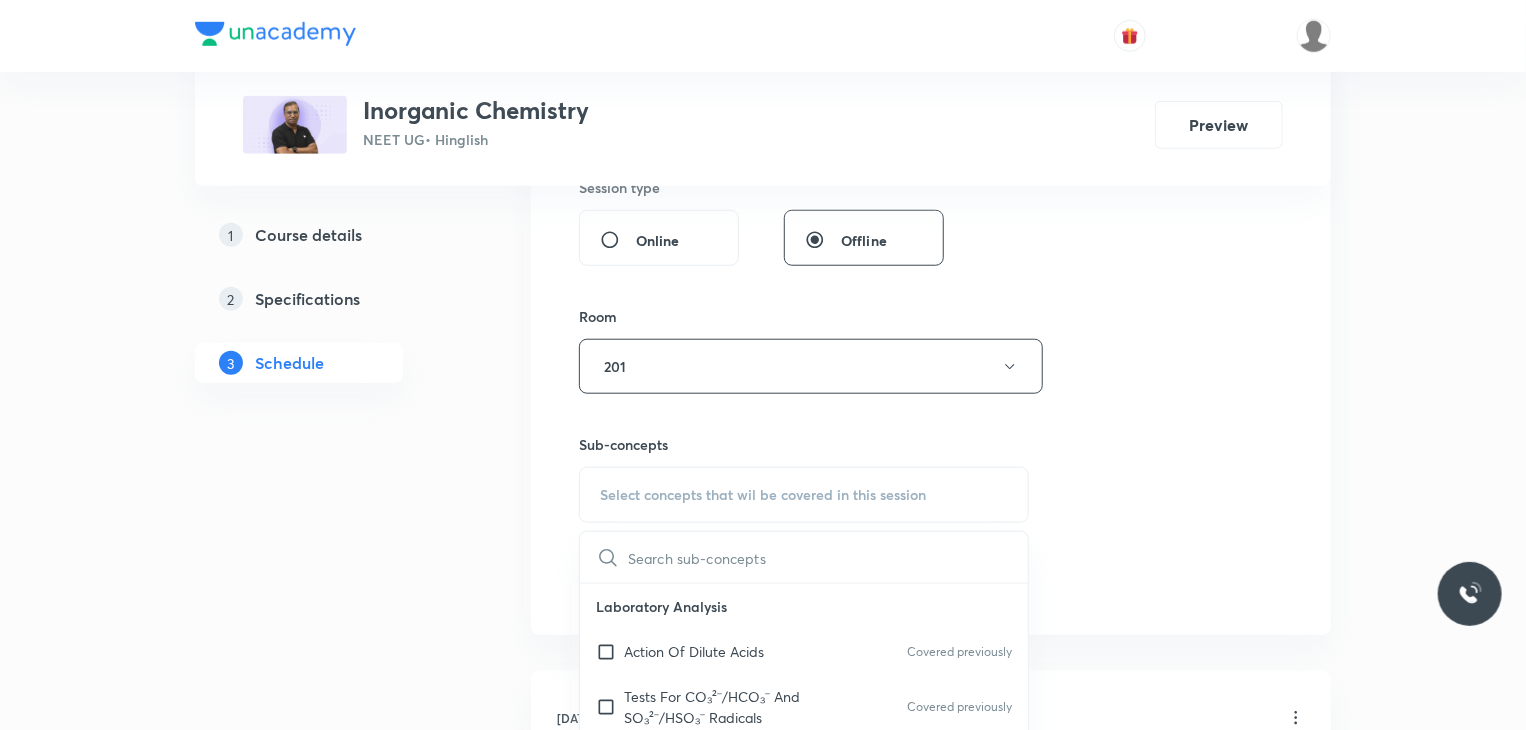 checkbox on "true" 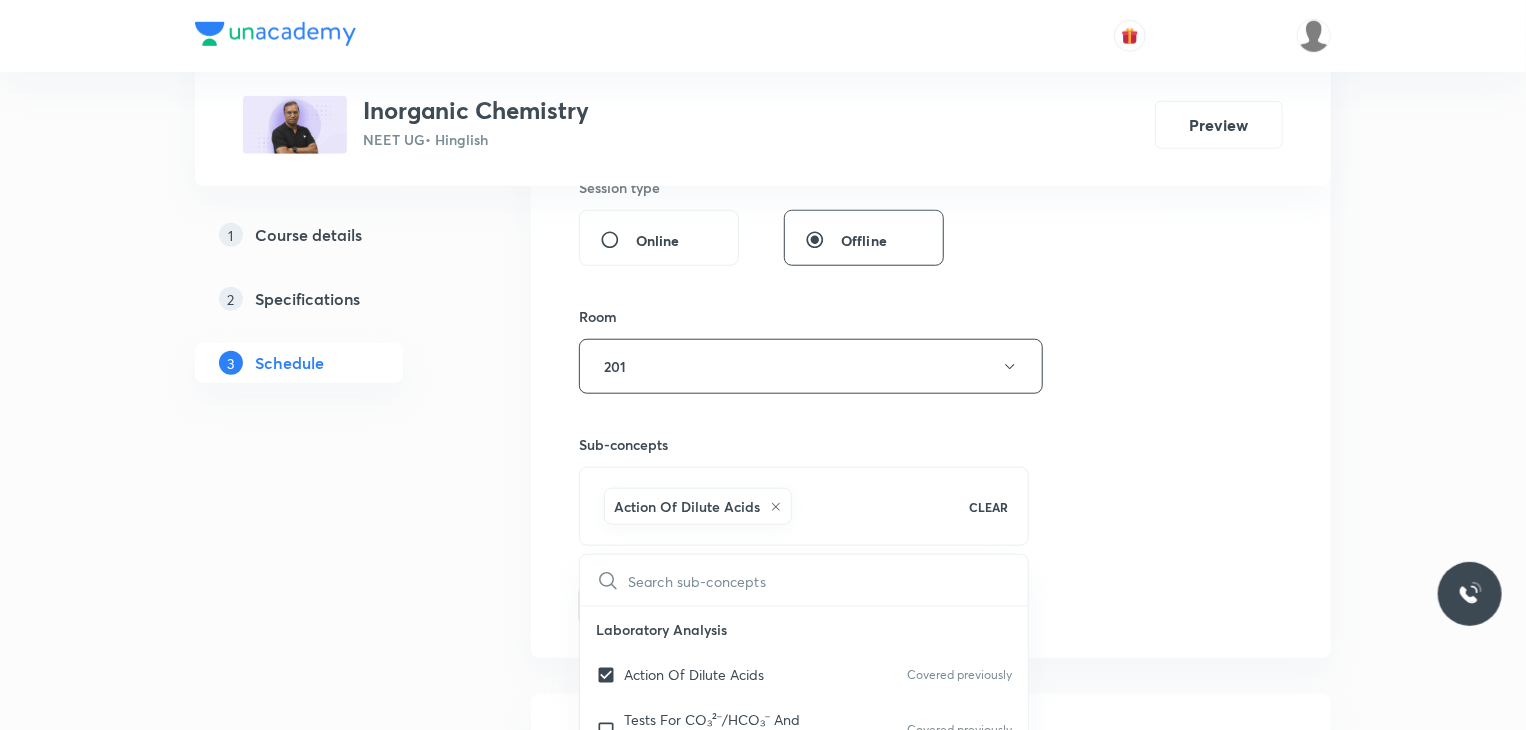 click on "Session  7 Live class Session title 27/99 General Organic Chemistry 7 ​ Schedule for Jul 11, 2025, 12:40 PM ​ Duration (in minutes) 80 ​   Session type Online Offline Room 201 Sub-concepts Action Of Dilute Acids CLEAR ​ Laboratory Analysis Action Of Dilute Acids Covered previously Tests For CO₃²⁻/HCO₃⁻ And SO₃²⁻/HSO₃⁻ Radicals Covered previously Tests For Sulphide (S²⁻) Radical Tests For Thiosulphate (S₂O₃²⁻) Radical Tests For Nitrite (NO₂⁻) Radical Tests For Acetate , Formate And Oxalate Radicals Tests For Halide(Cl⁻ , Br⁻ , I⁻) Radicals Test For Nitrate (NO₃⁻) Radical Test For Sulphate(SO₄²⁻) Radical Test For Borate(BO₃³⁻) Radical Test For Phosphate(PO₄³⁻) Radical Test For Chromate(CrO₄²⁻) And Dichromate(Cr₂O₇²⁻) Radicals Test For Permanganate (MnO₄⁻) And Manganate (MnO₄²⁻) Radicals Dry Tests For Basic Radicals Wet Tests For Basic Radicals General Tests For Cations Specific Tests For Some Cations Periodic Table Hydrogen" at bounding box center [931, 145] 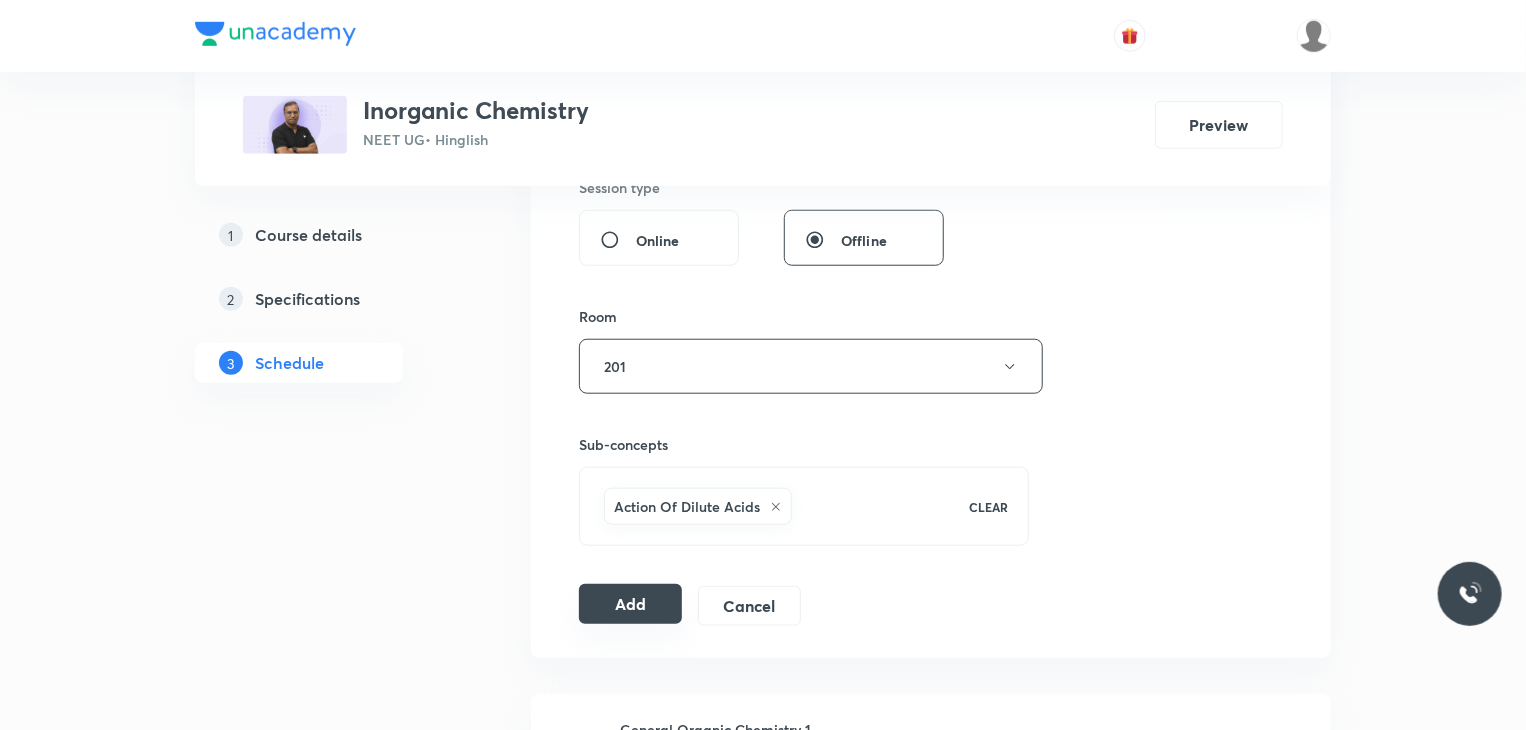 click on "Add" at bounding box center (630, 604) 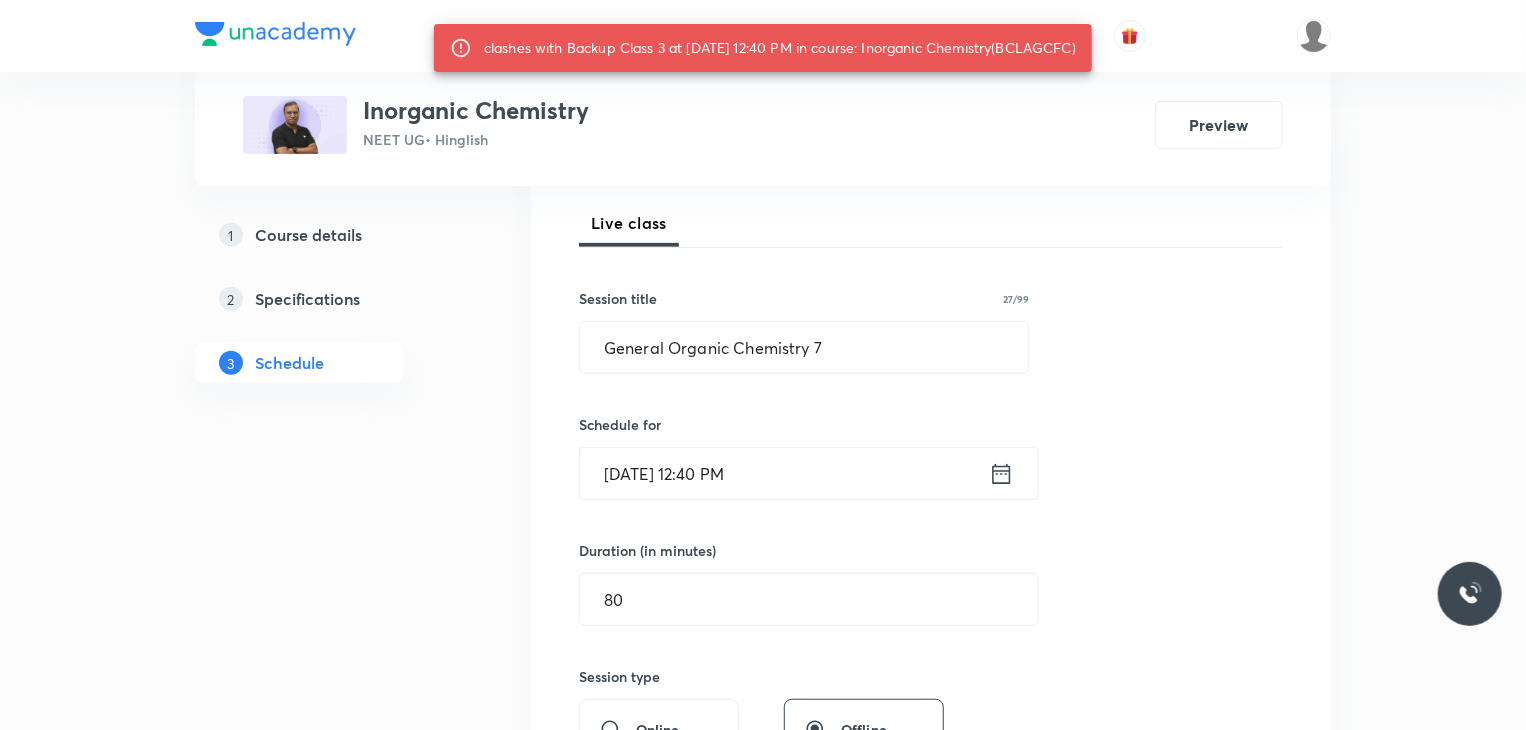 scroll, scrollTop: 208, scrollLeft: 0, axis: vertical 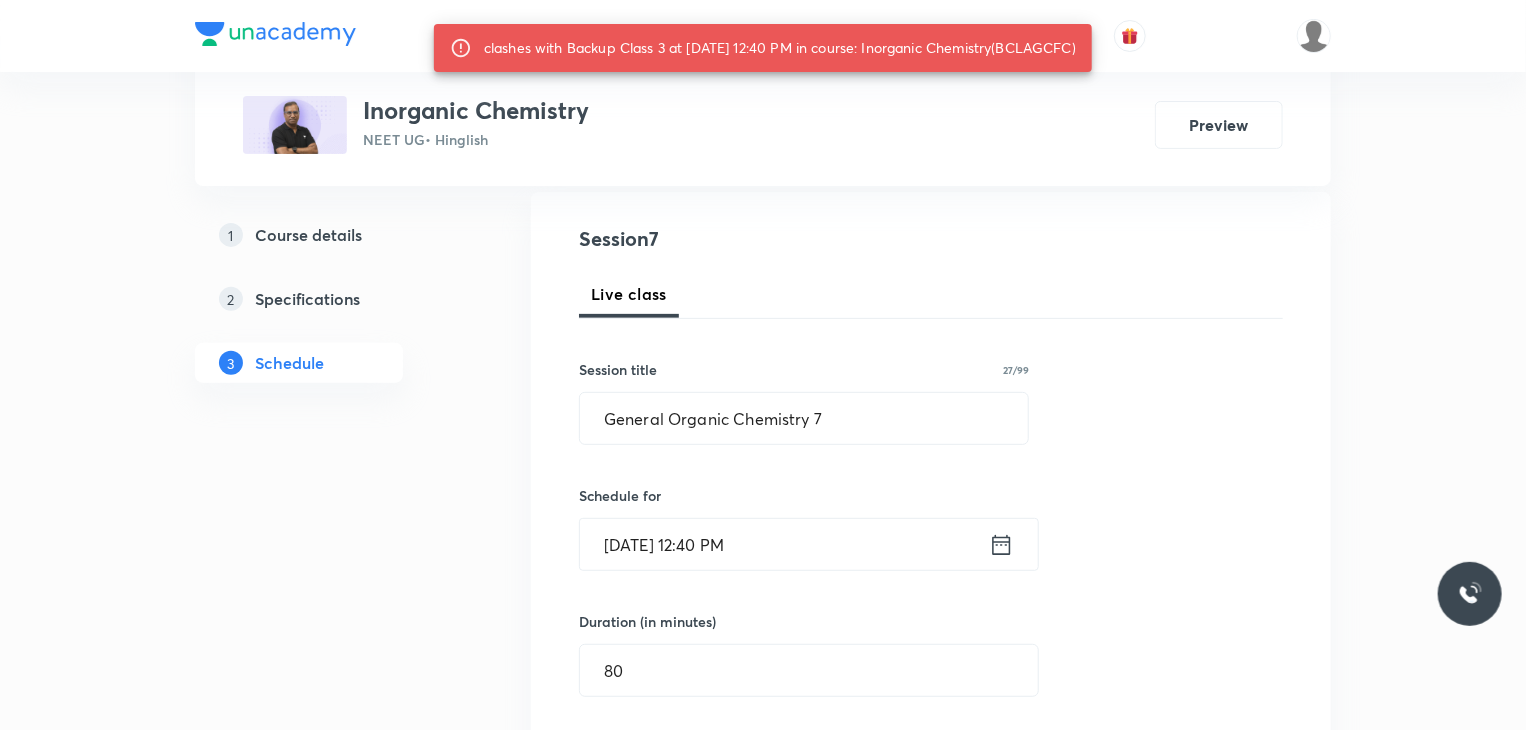click on "clashes with Backup Class 3 at 11 Jul 2025 12:40 PM in course: Inorganic Chemistry(BCLAGCFC)" at bounding box center [780, 48] 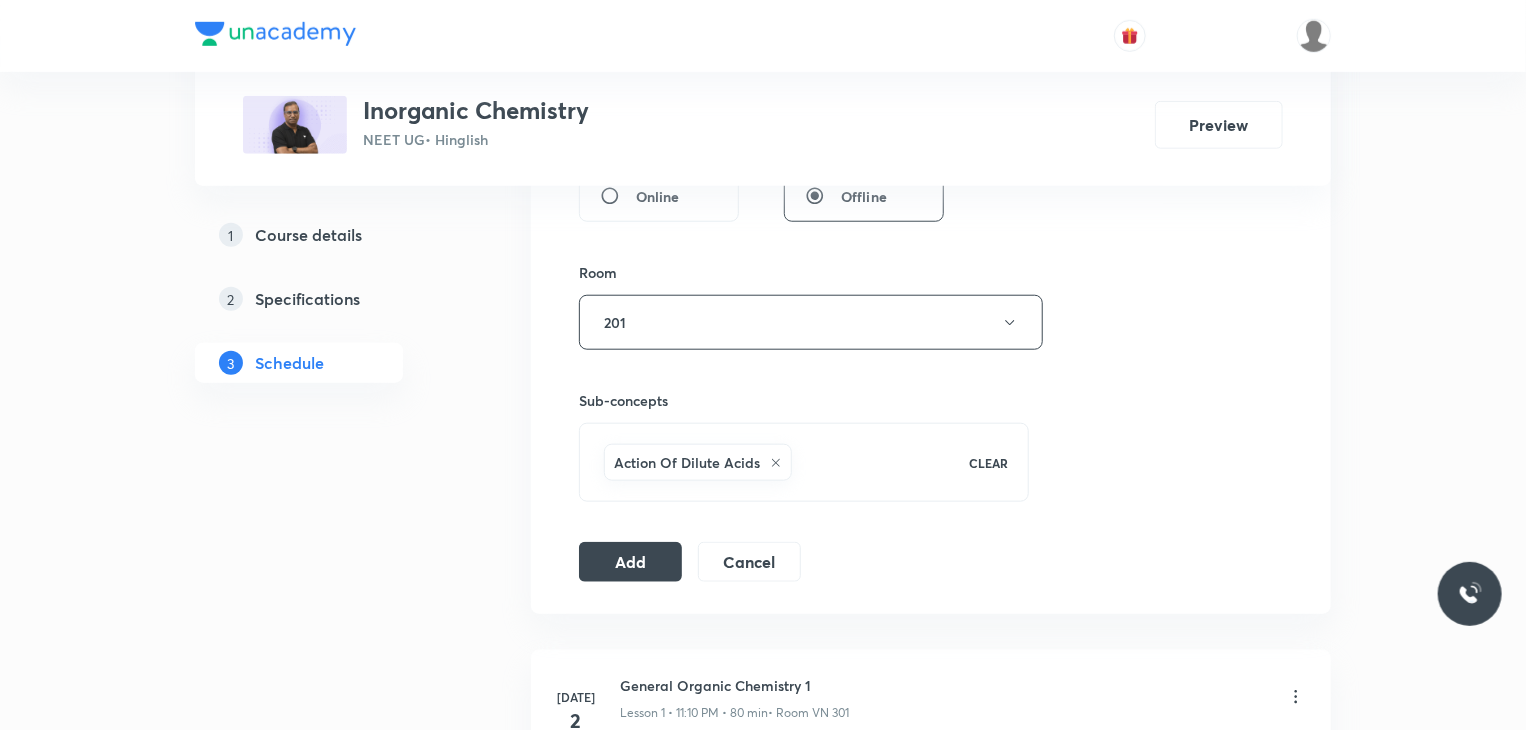 scroll, scrollTop: 818, scrollLeft: 0, axis: vertical 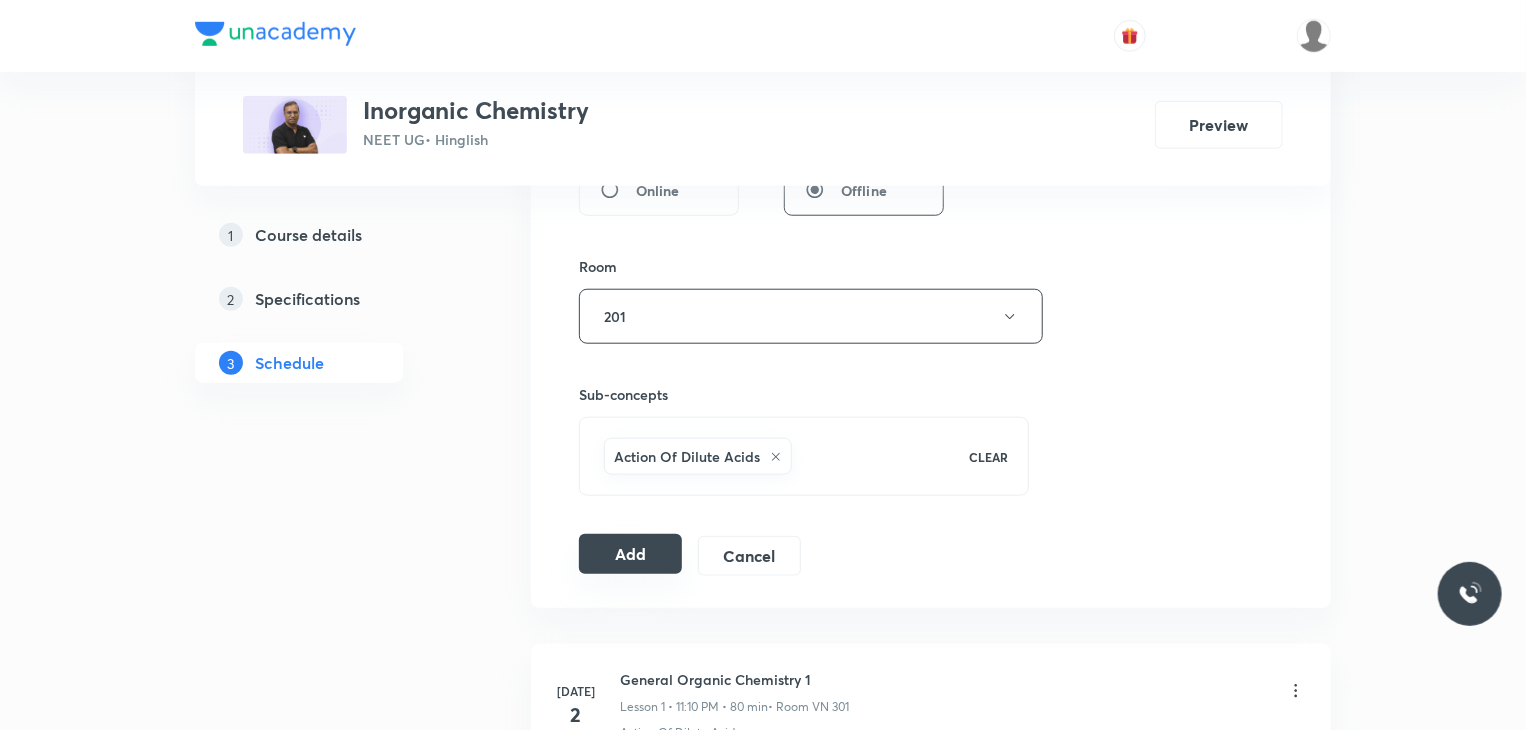 click on "Add" at bounding box center (630, 554) 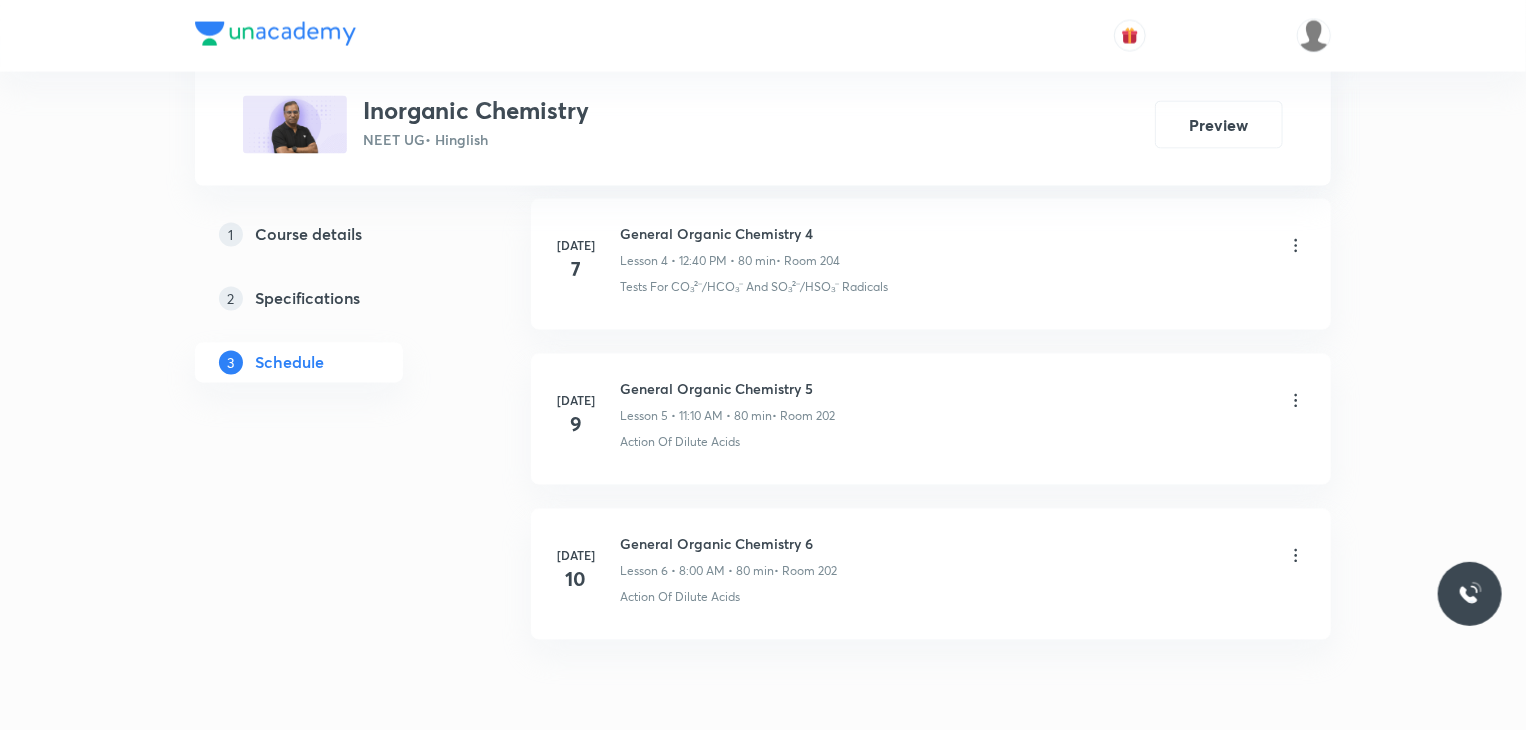scroll, scrollTop: 1821, scrollLeft: 0, axis: vertical 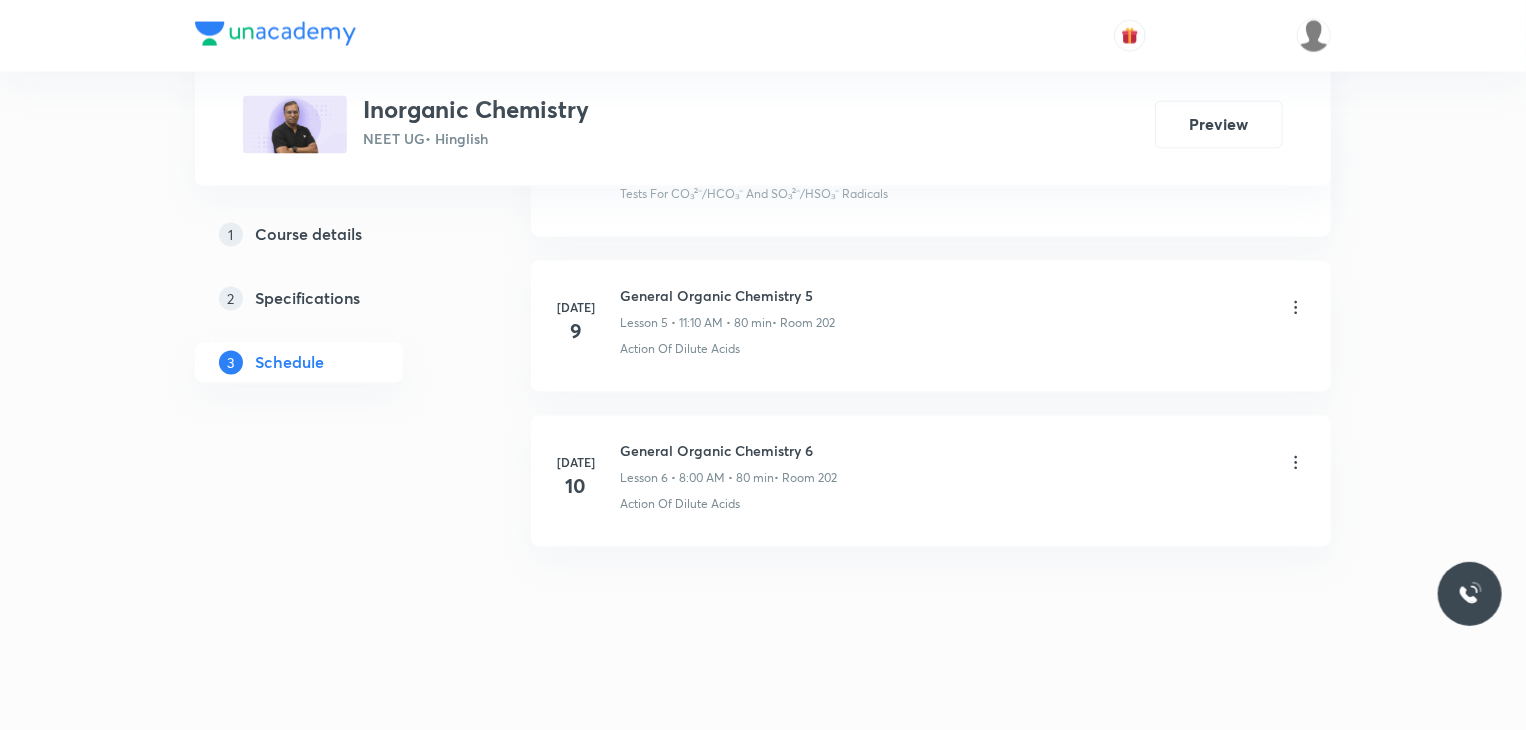 type 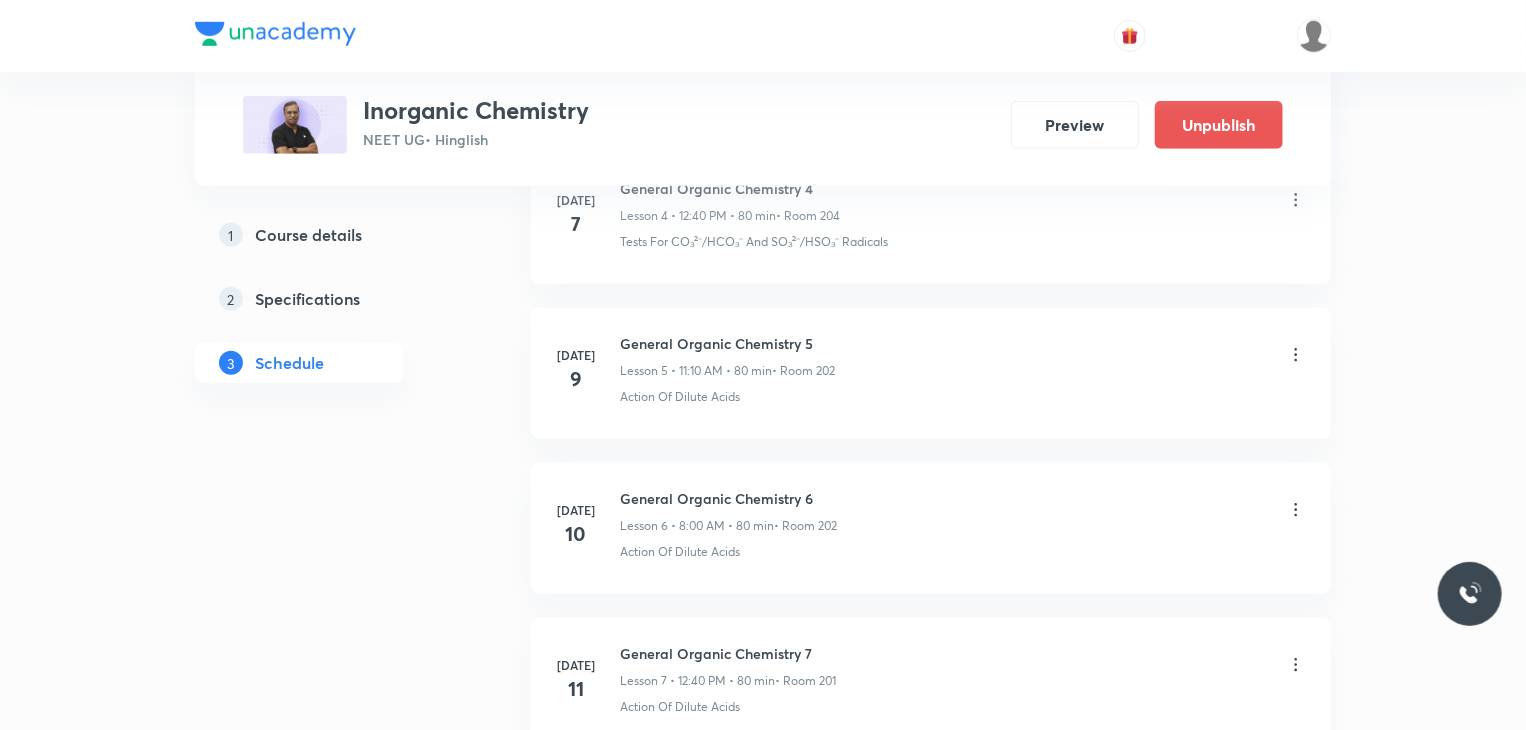 scroll, scrollTop: 996, scrollLeft: 0, axis: vertical 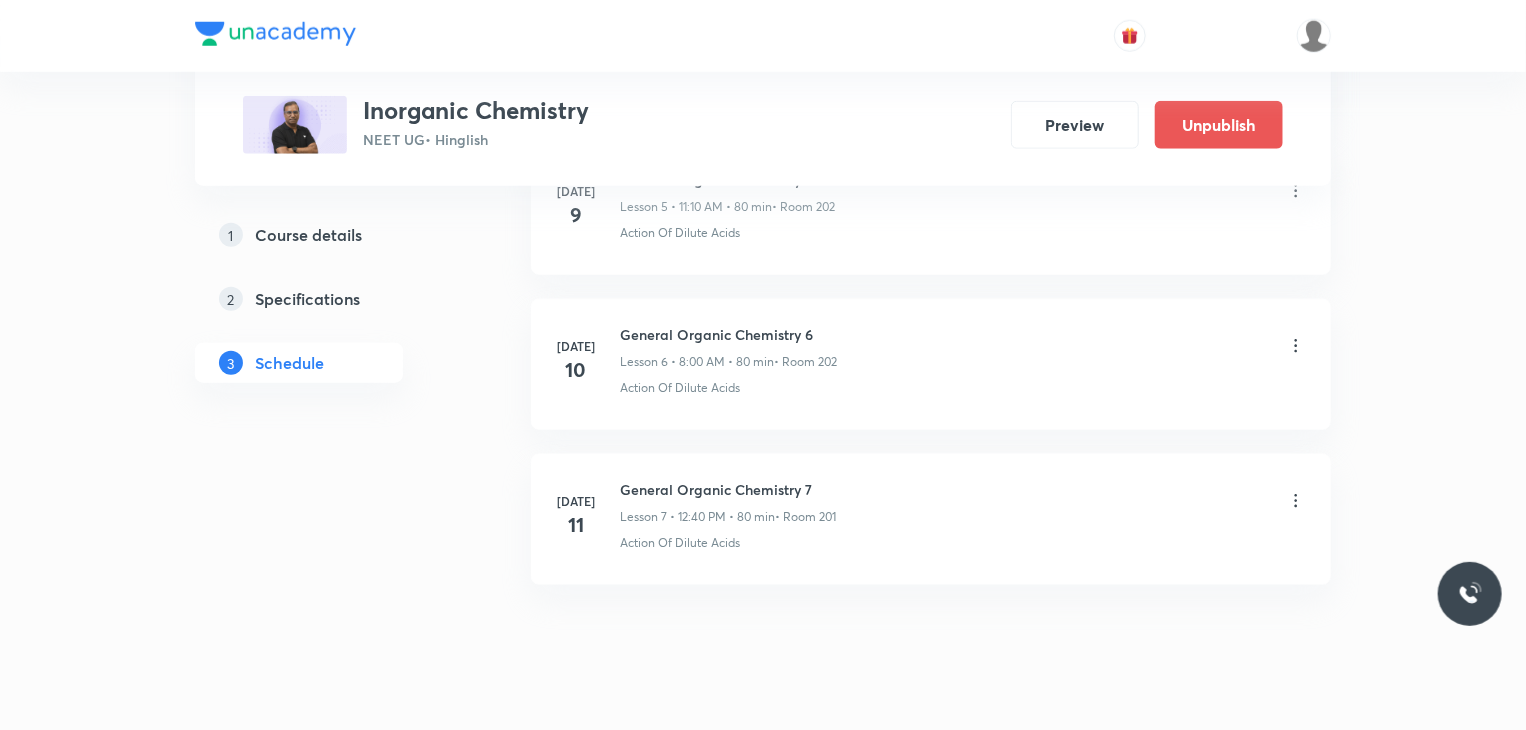 click on "1 Course details 2 Specifications 3 Schedule" at bounding box center [331, 311] 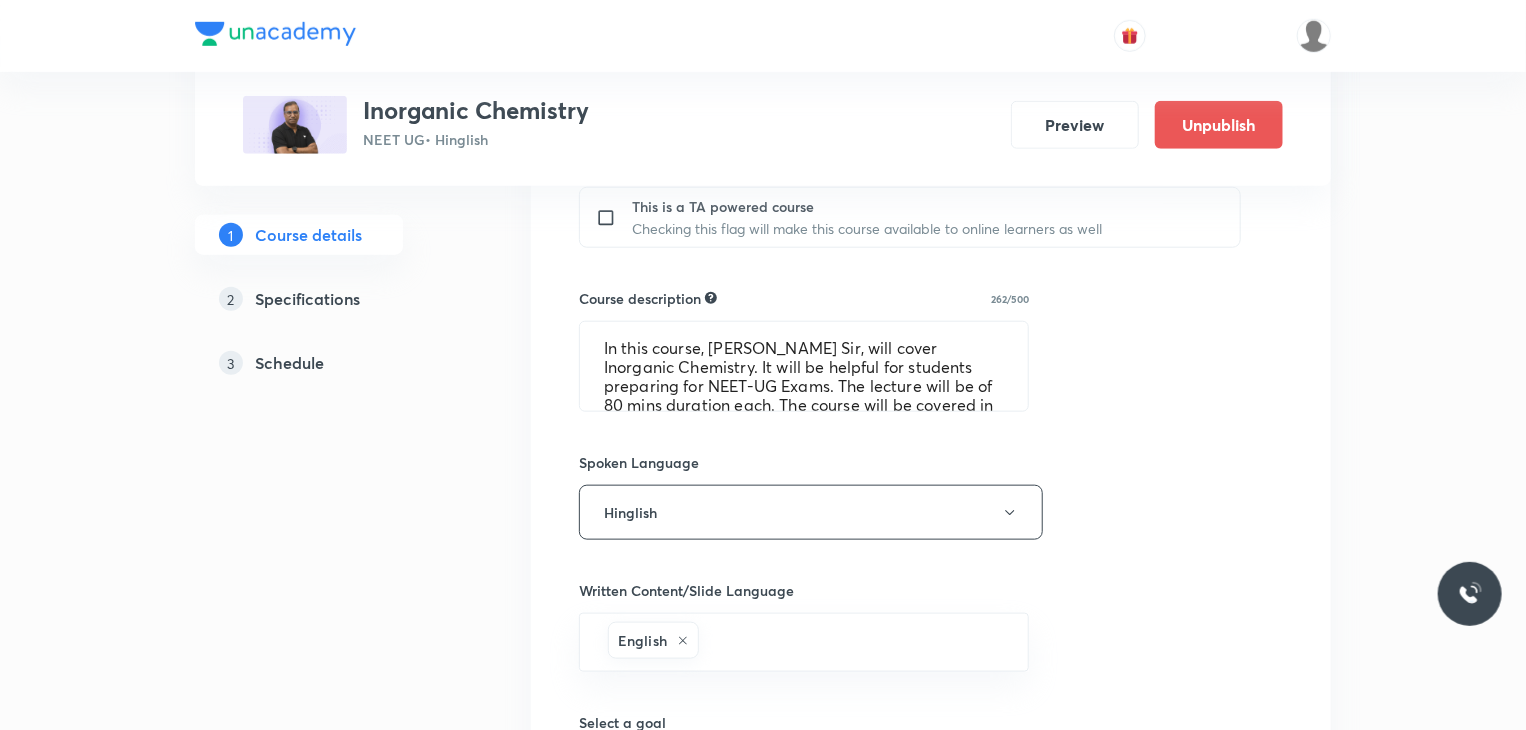 scroll, scrollTop: 932, scrollLeft: 0, axis: vertical 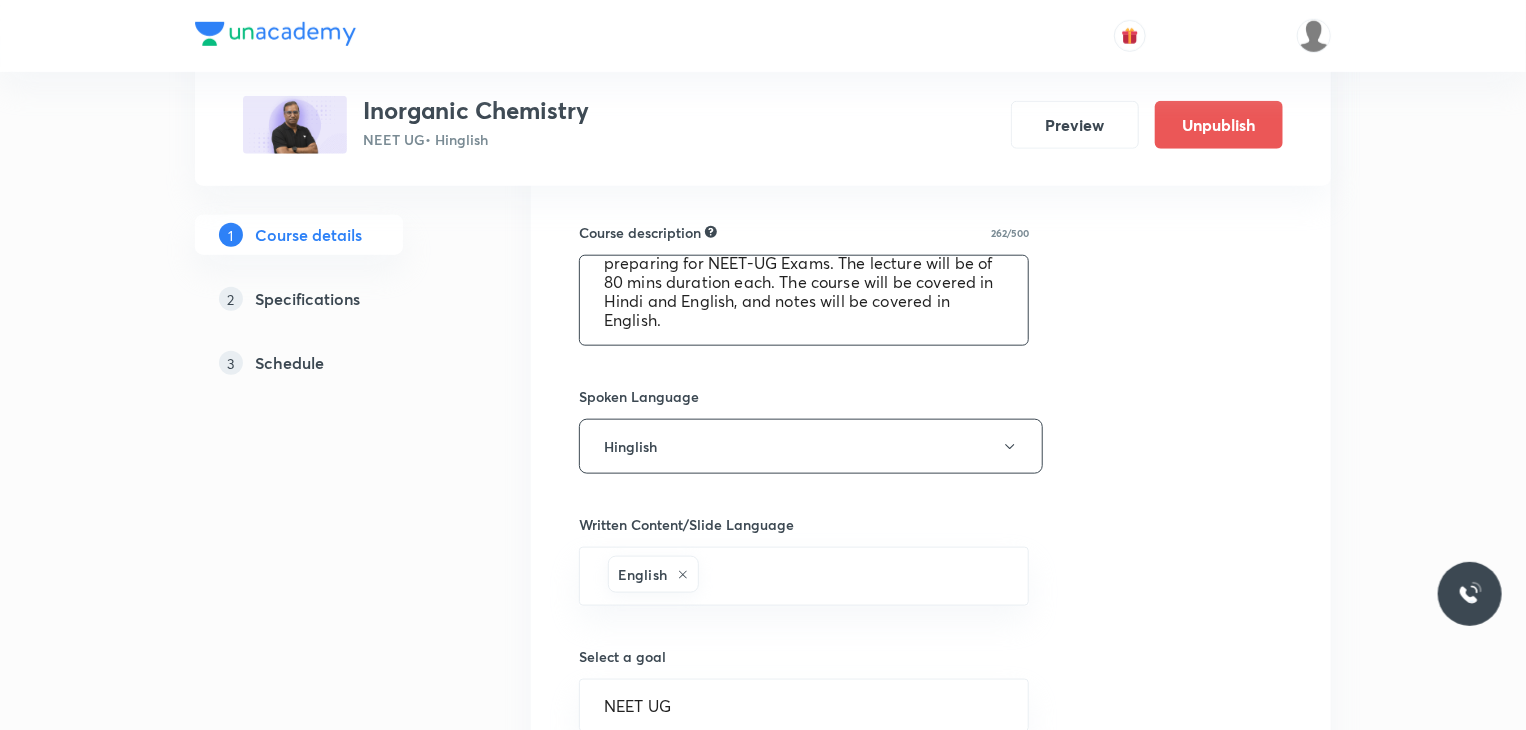 drag, startPoint x: 600, startPoint y: 283, endPoint x: 937, endPoint y: 372, distance: 348.55417 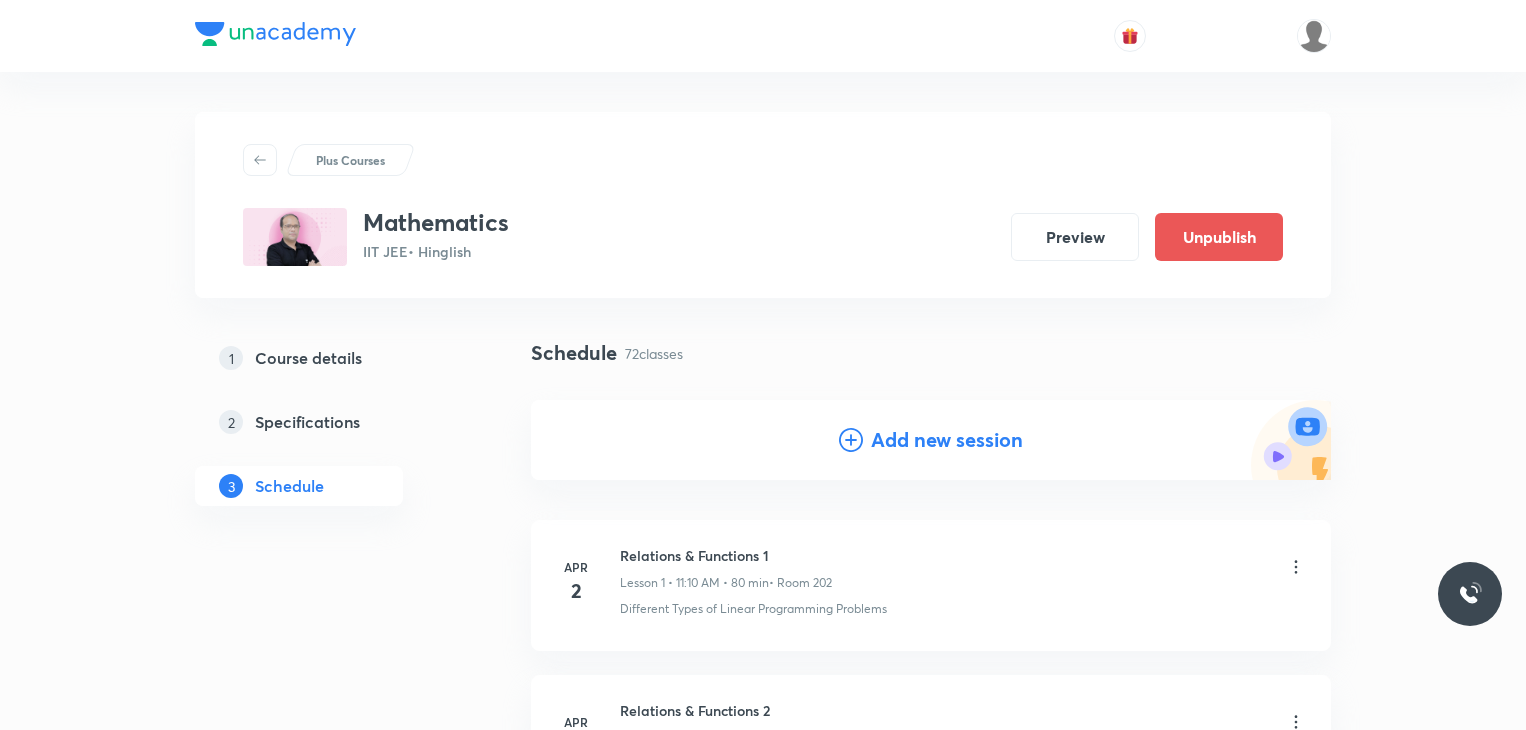 scroll, scrollTop: 11085, scrollLeft: 0, axis: vertical 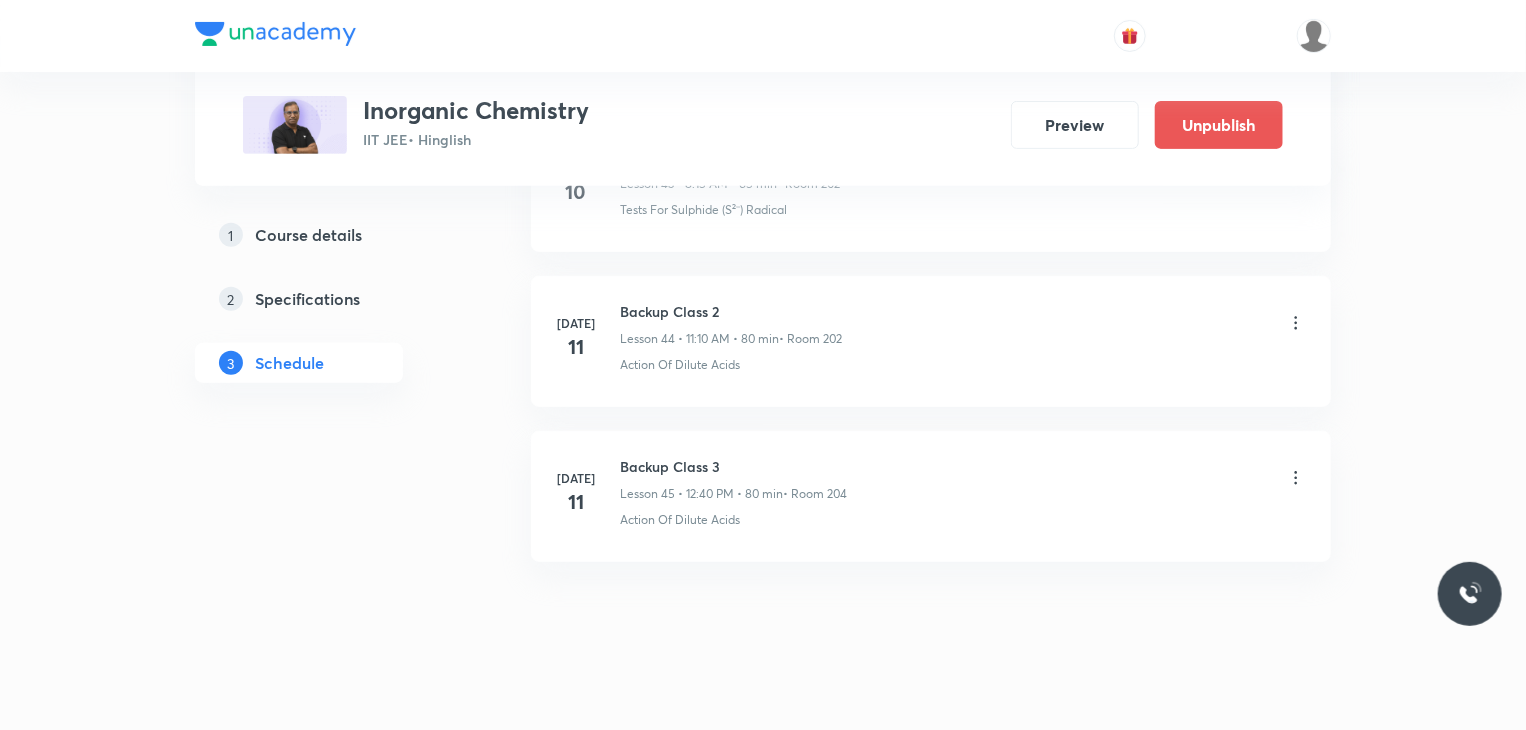 click 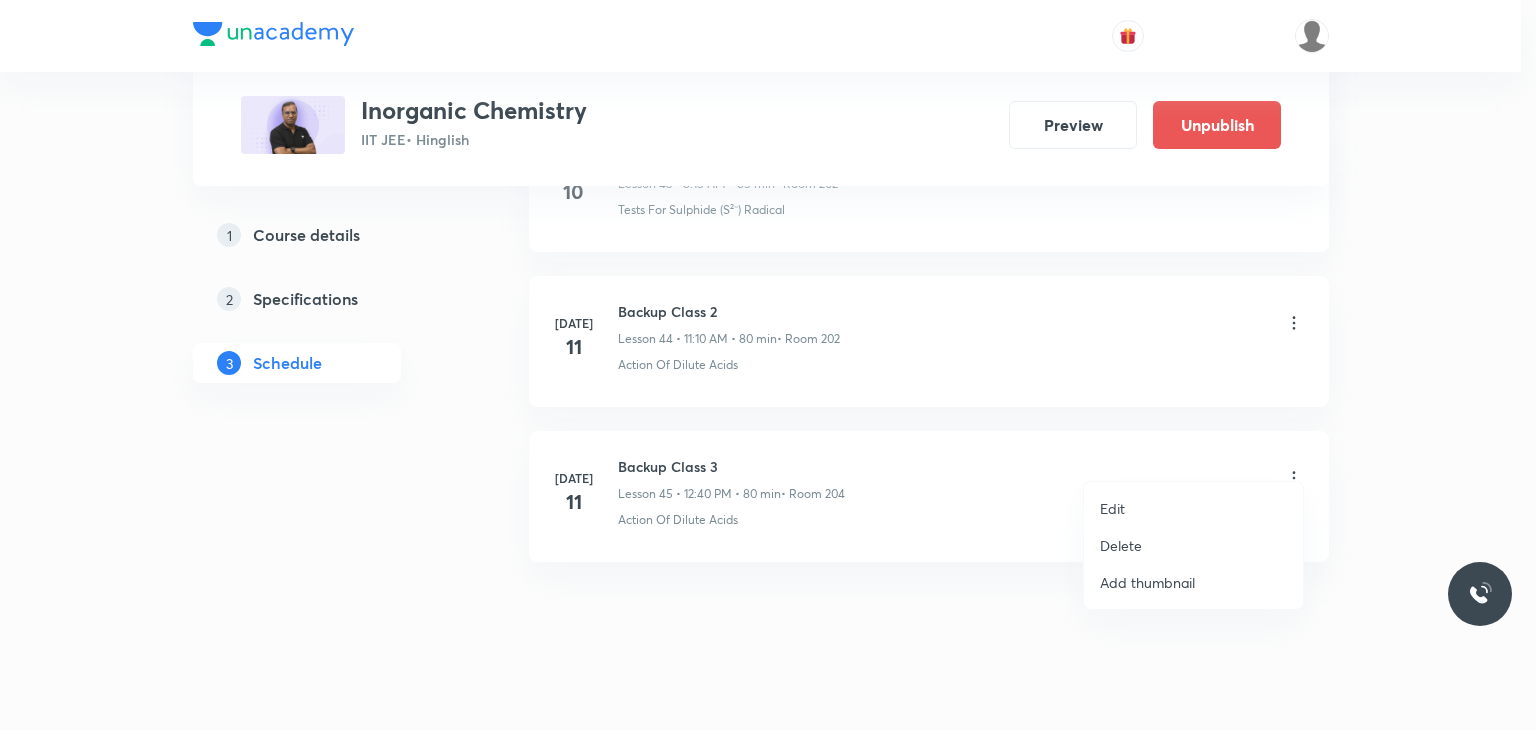 click on "Edit" at bounding box center (1193, 508) 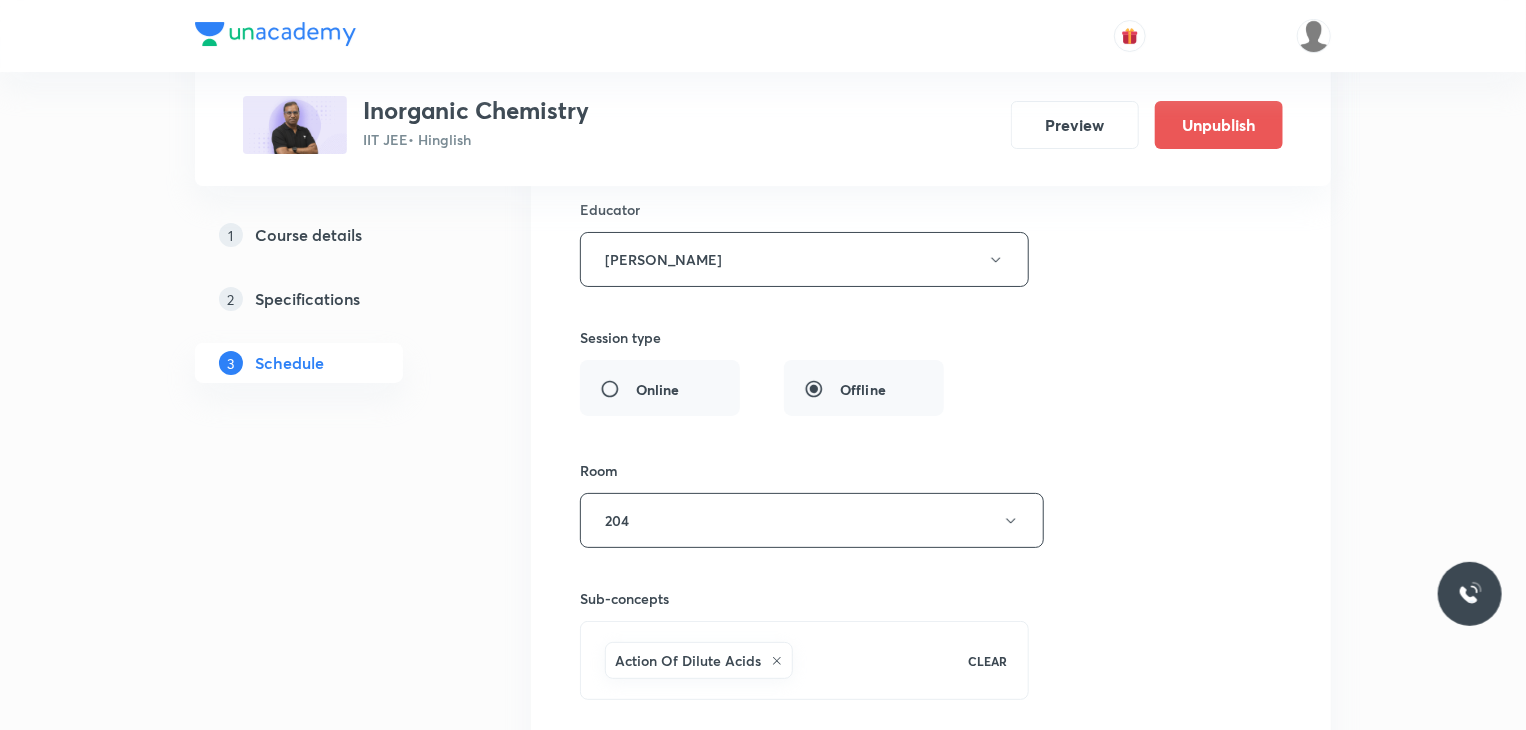 scroll, scrollTop: 7549, scrollLeft: 0, axis: vertical 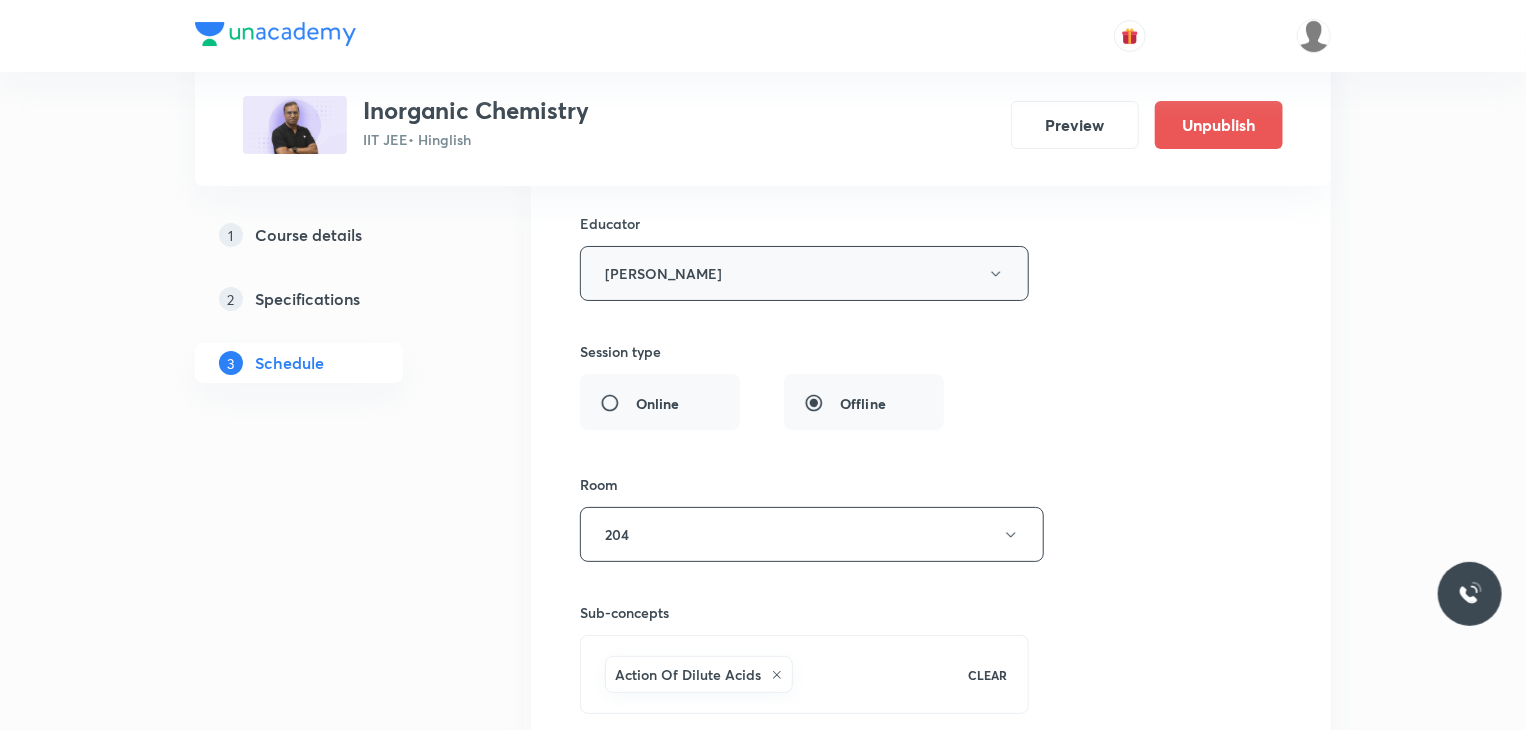 click on "Premlal Chouhan" at bounding box center [804, 273] 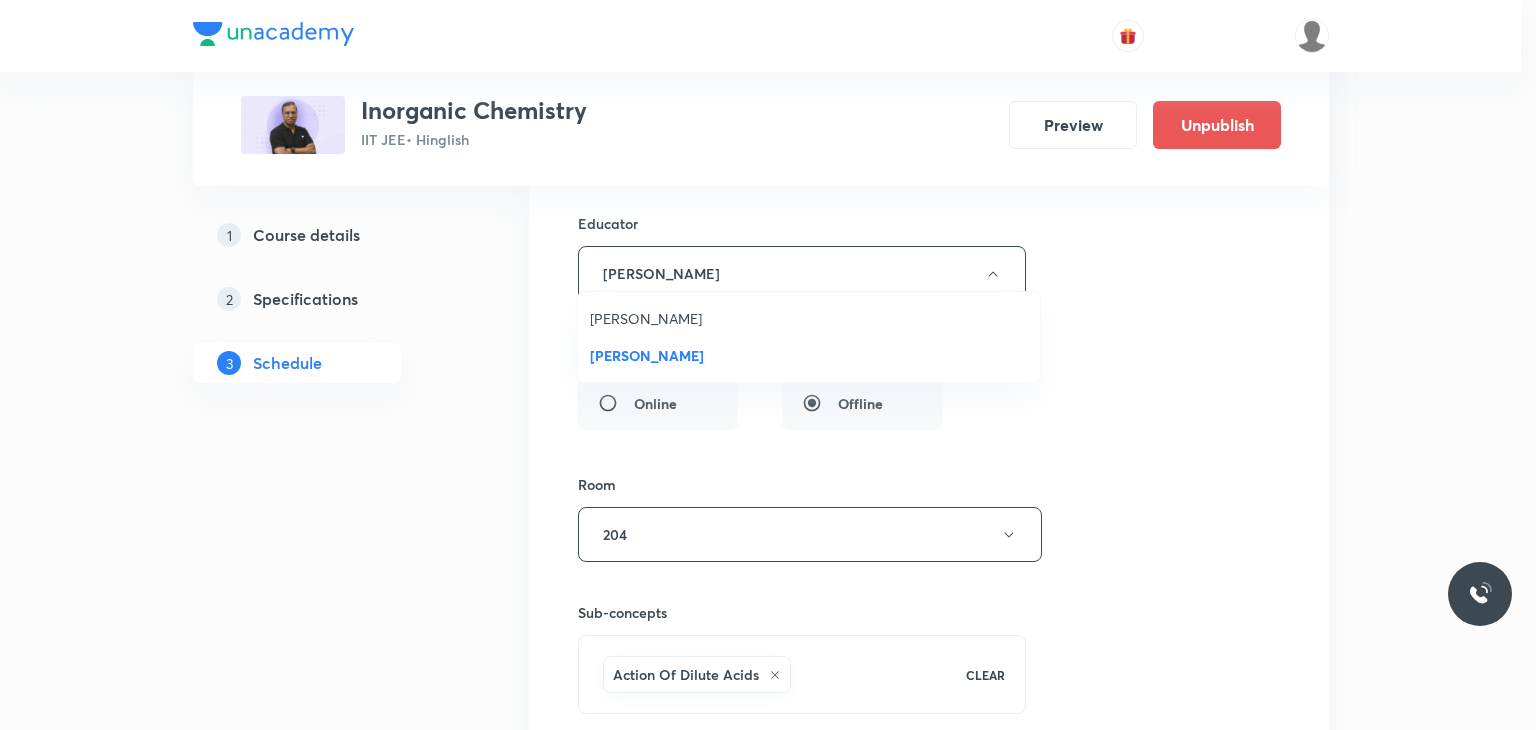 click on "Aayushi Jain" at bounding box center (809, 318) 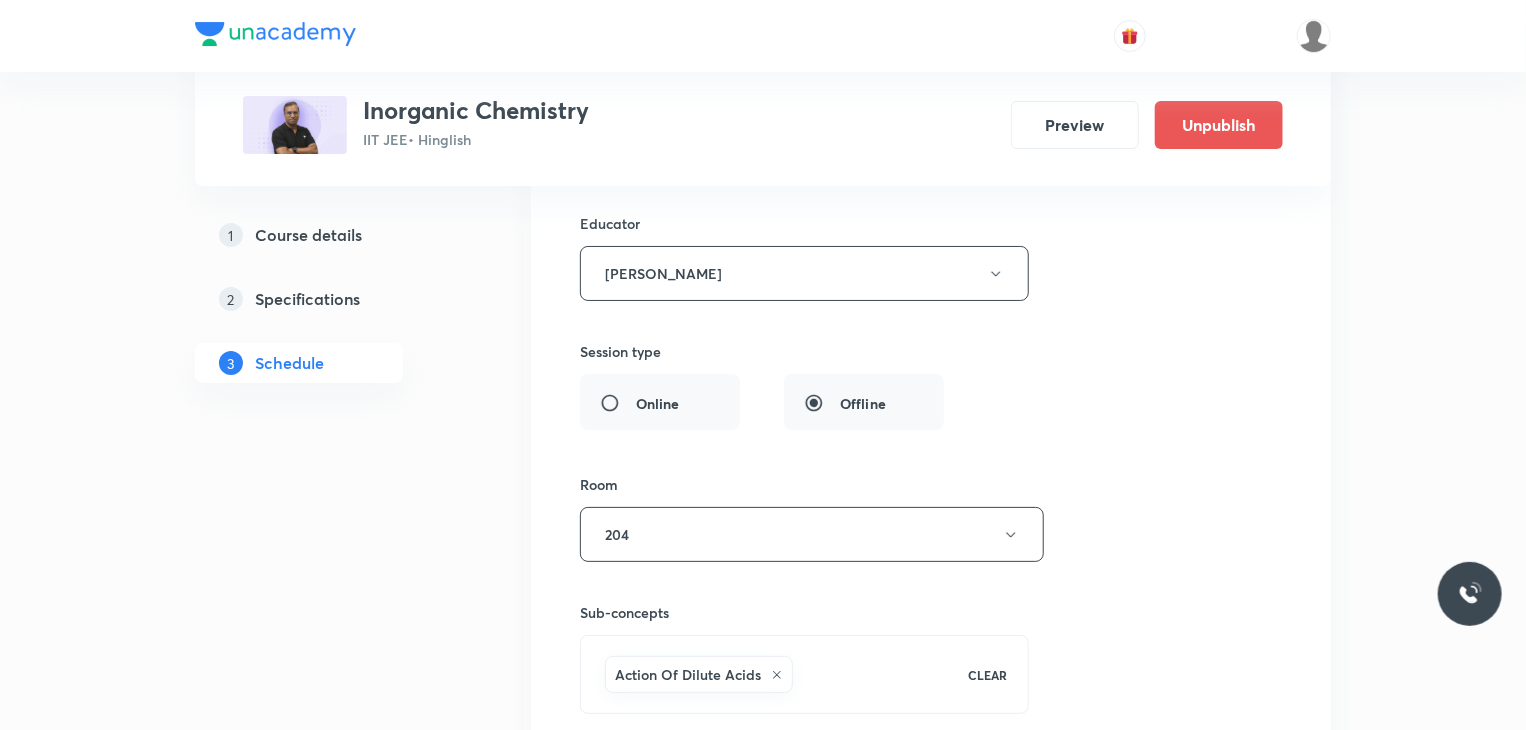 scroll, scrollTop: 7805, scrollLeft: 0, axis: vertical 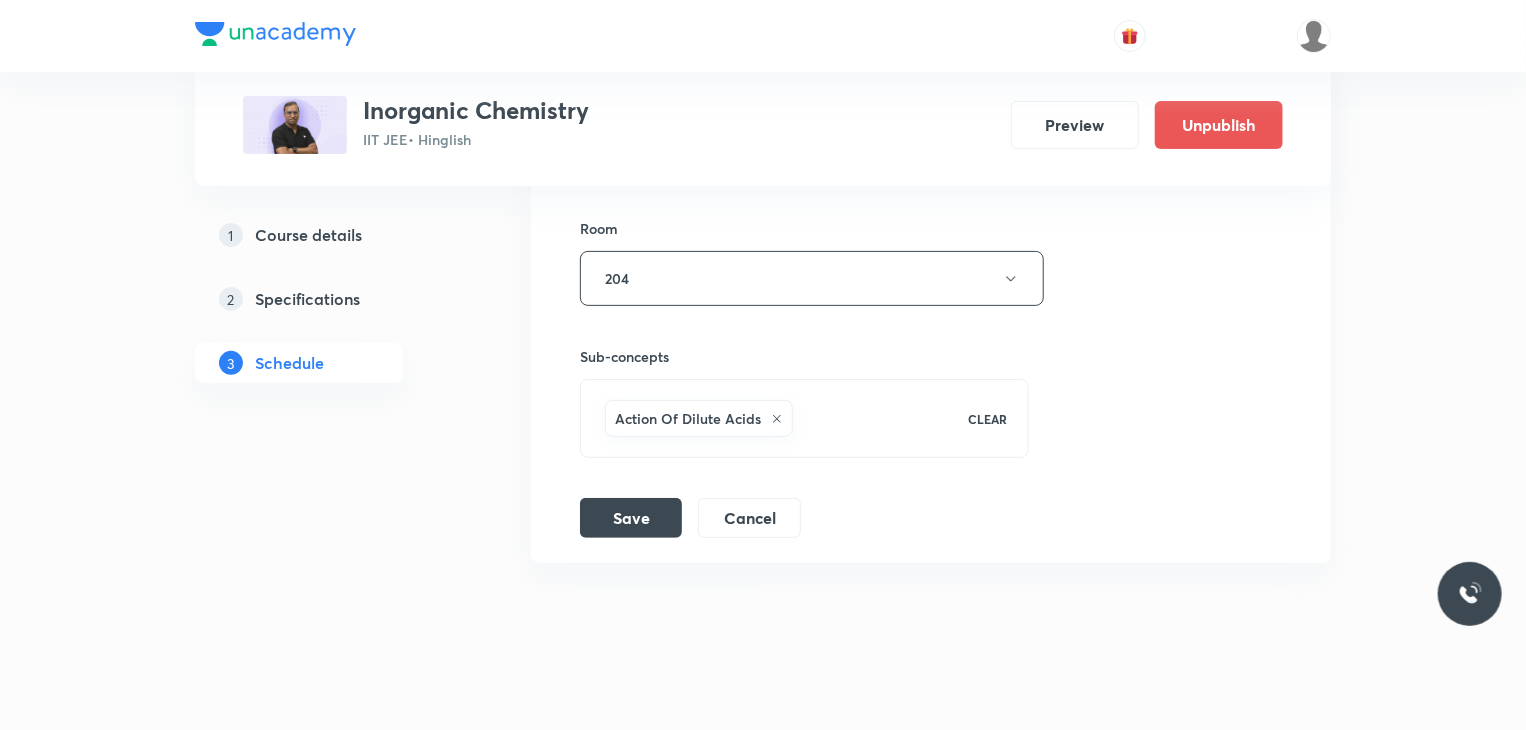 click on "Session title 14/99 Backup Class 3 ​ Schedule for Jul 11, 2025, 12:40 PM ​ Duration (in minutes) 80 ​ Educator Aayushi Jain   Session type Online Offline Room 204 Sub-concepts Action Of Dilute Acids CLEAR Save Cancel" at bounding box center (931, 38) 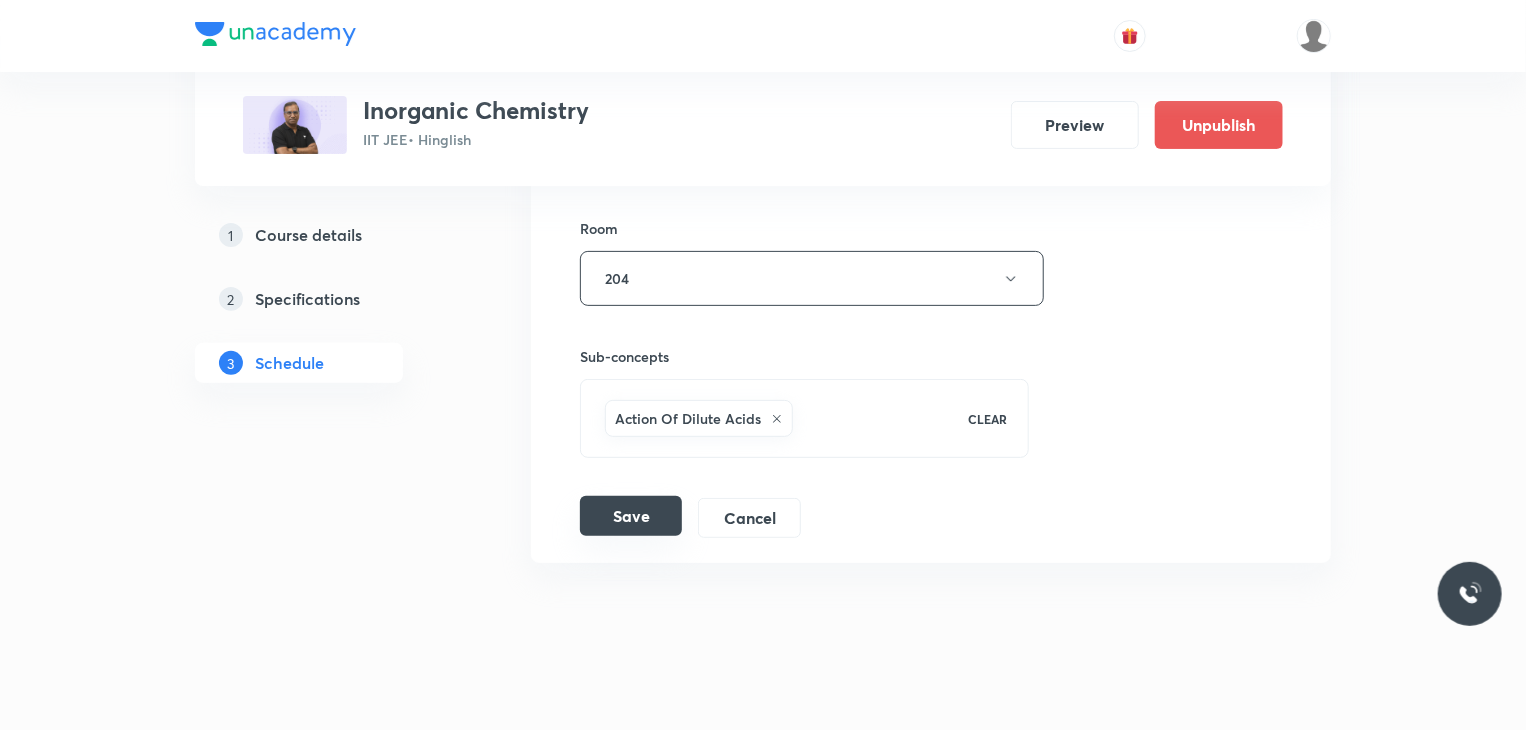 click on "Save" at bounding box center (631, 516) 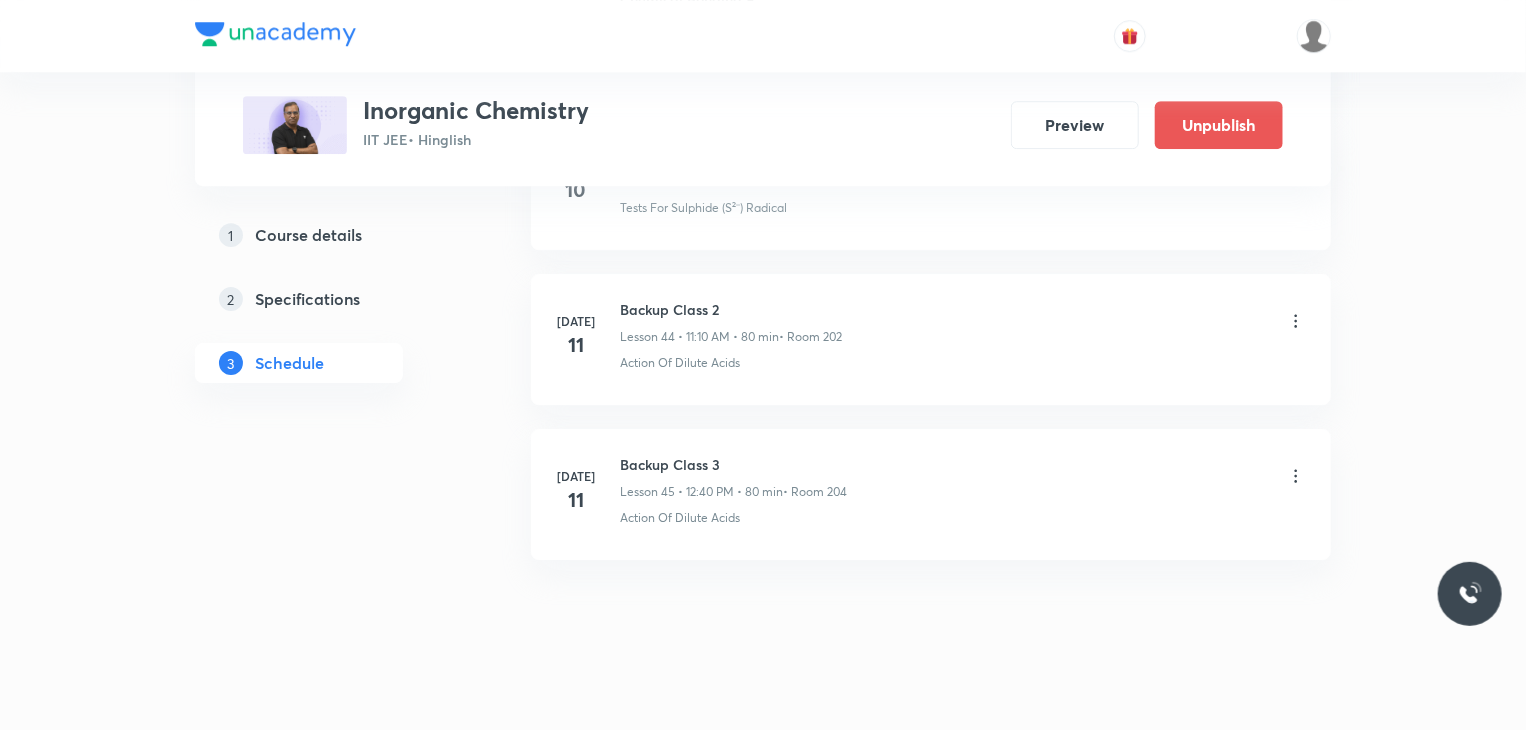 scroll, scrollTop: 6910, scrollLeft: 0, axis: vertical 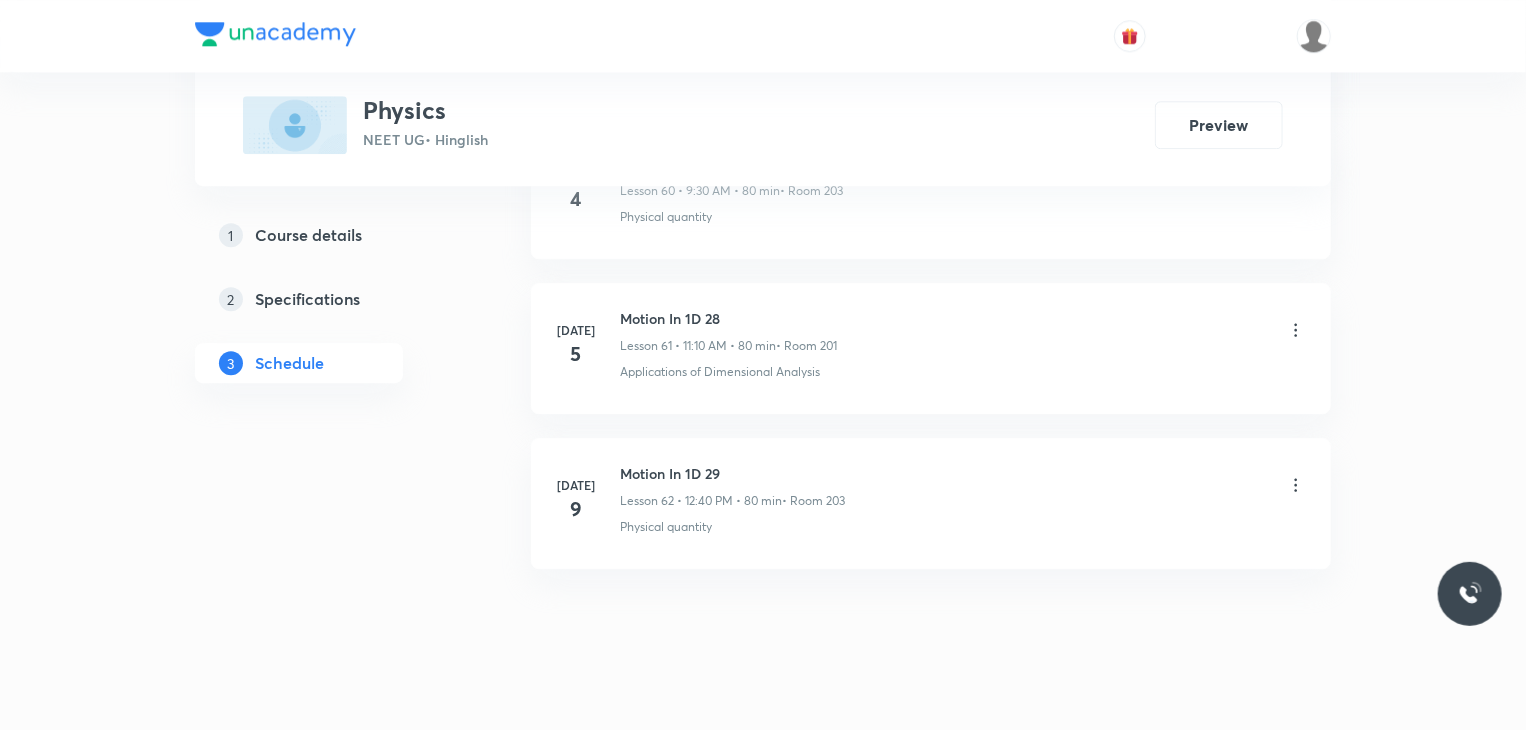 click on "Motion In 1D 29" at bounding box center (732, 473) 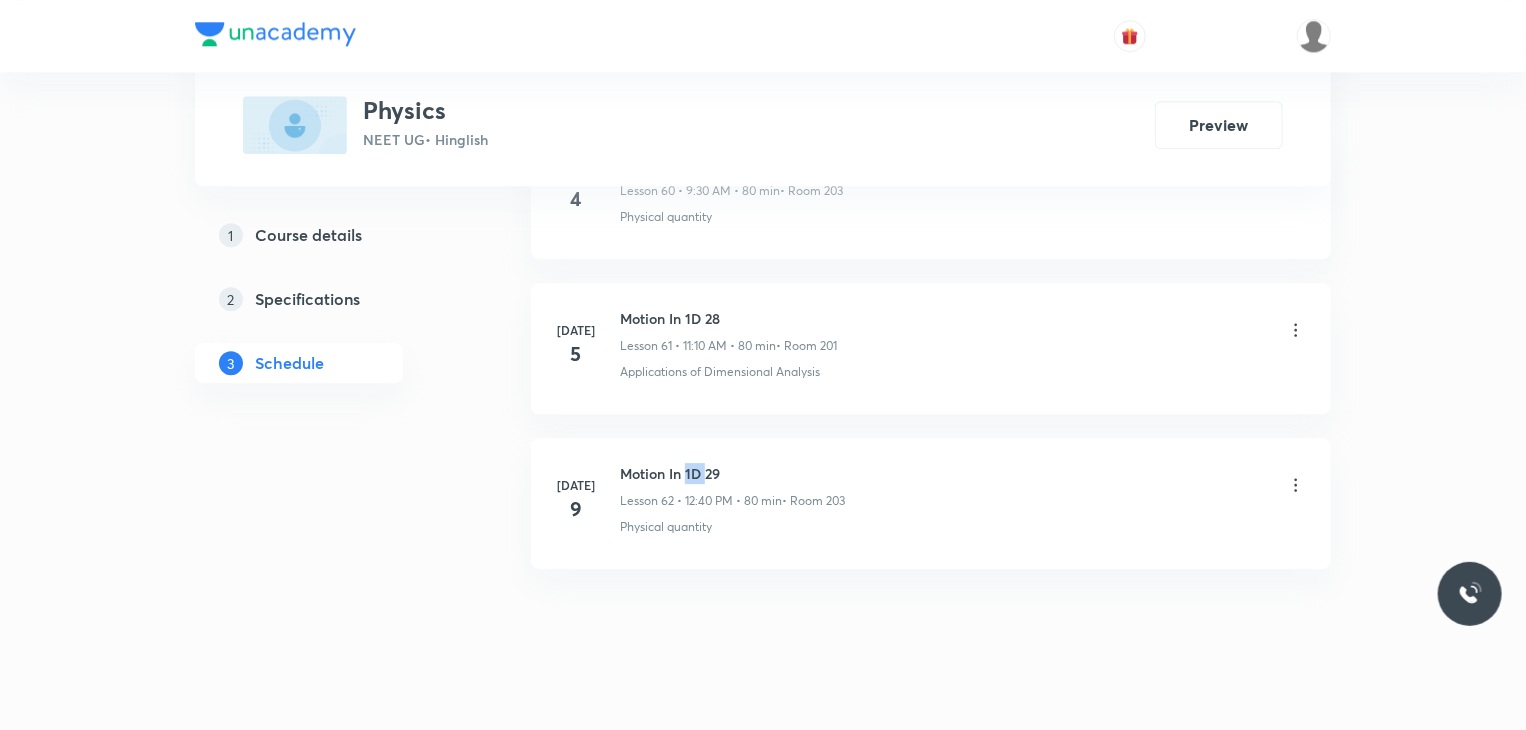 click on "Motion In 1D 29" at bounding box center [732, 473] 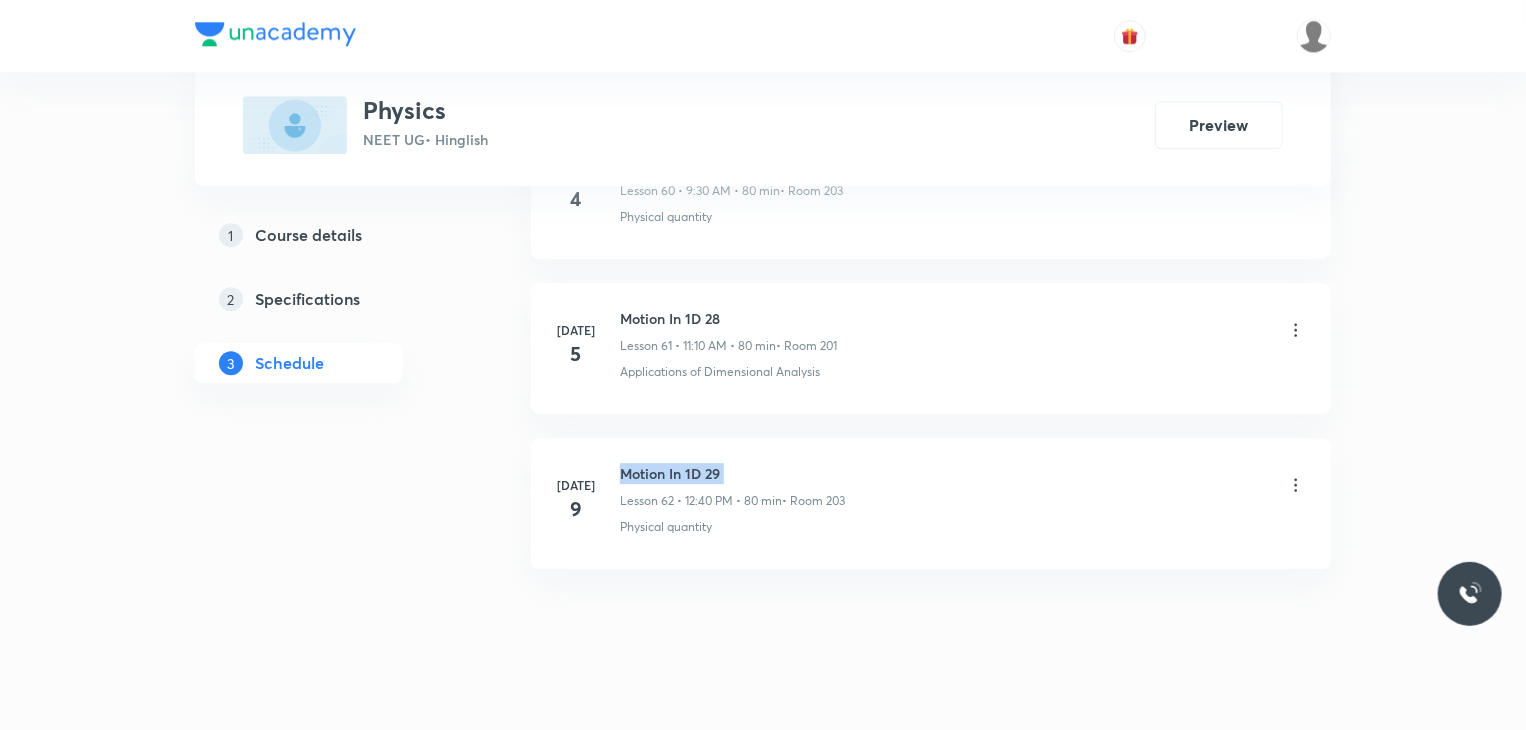 click on "Motion In 1D 29" at bounding box center (732, 473) 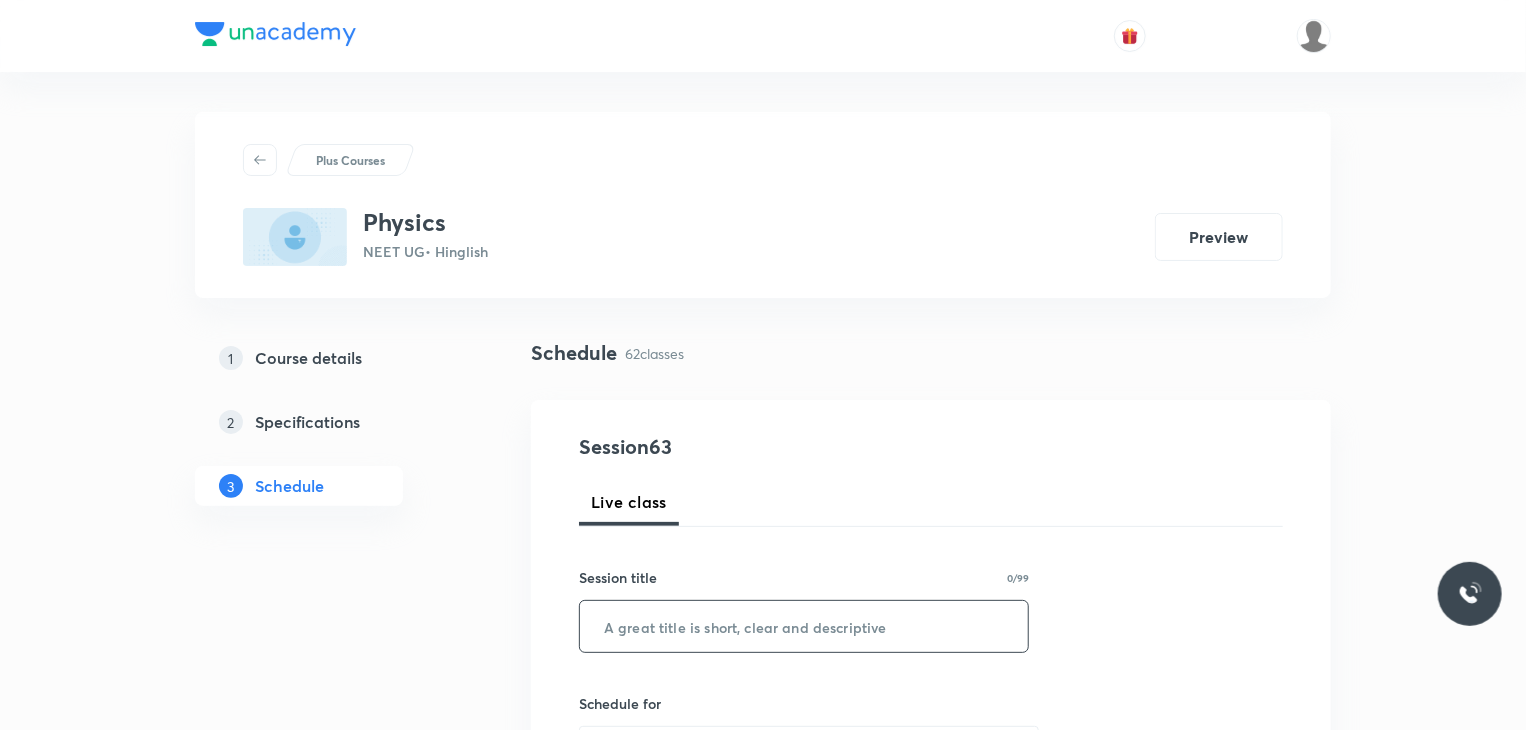 click on "​" at bounding box center (804, 626) 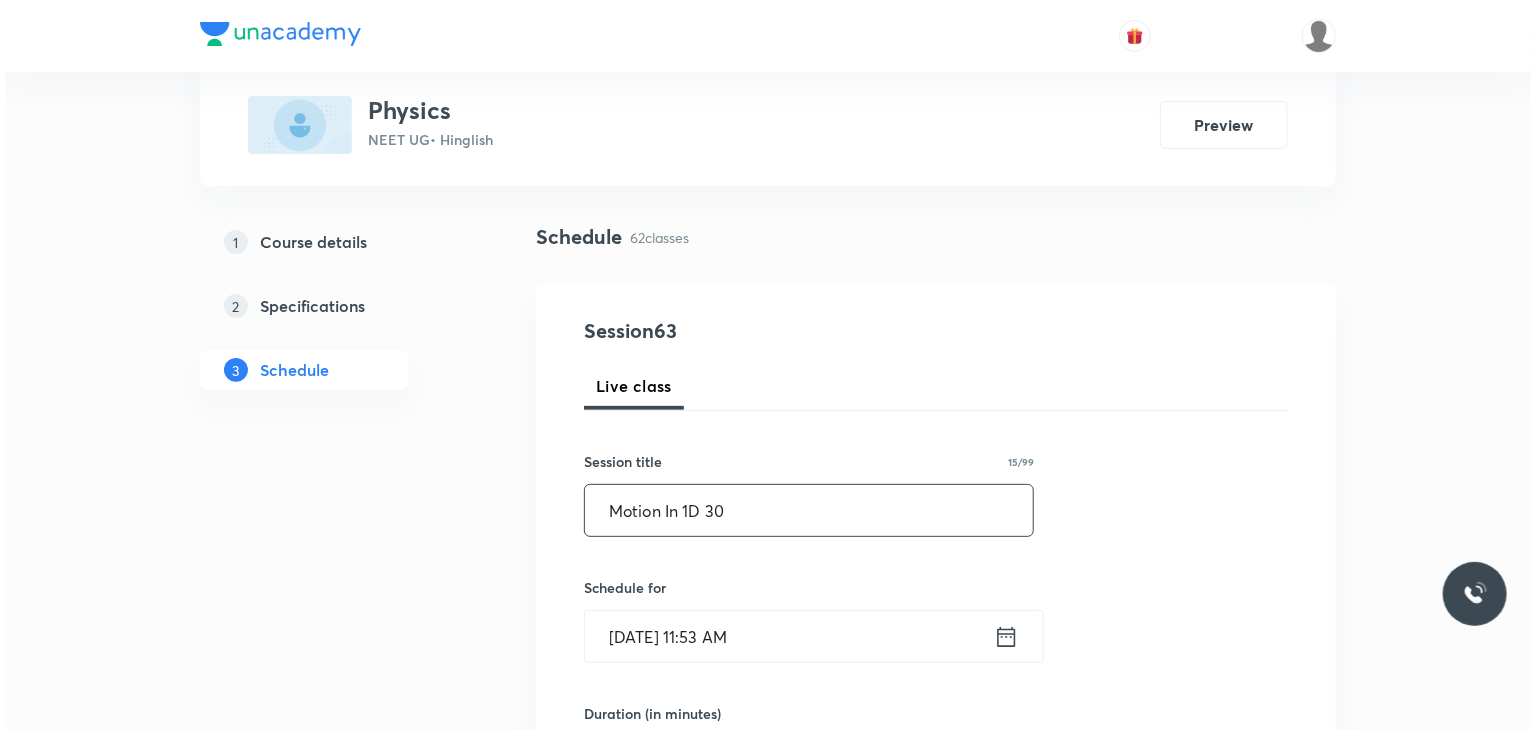 scroll, scrollTop: 118, scrollLeft: 0, axis: vertical 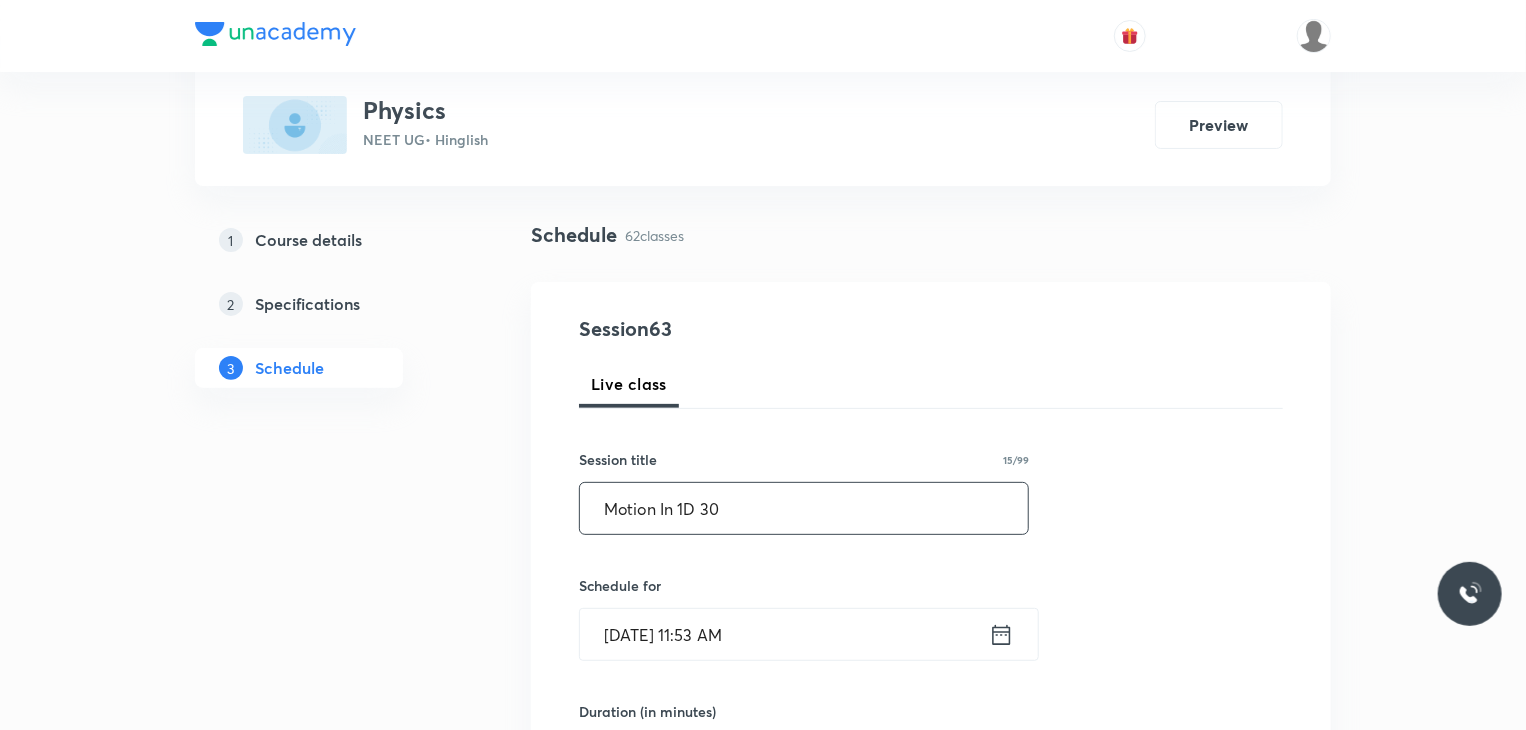 type on "Motion In 1D 30" 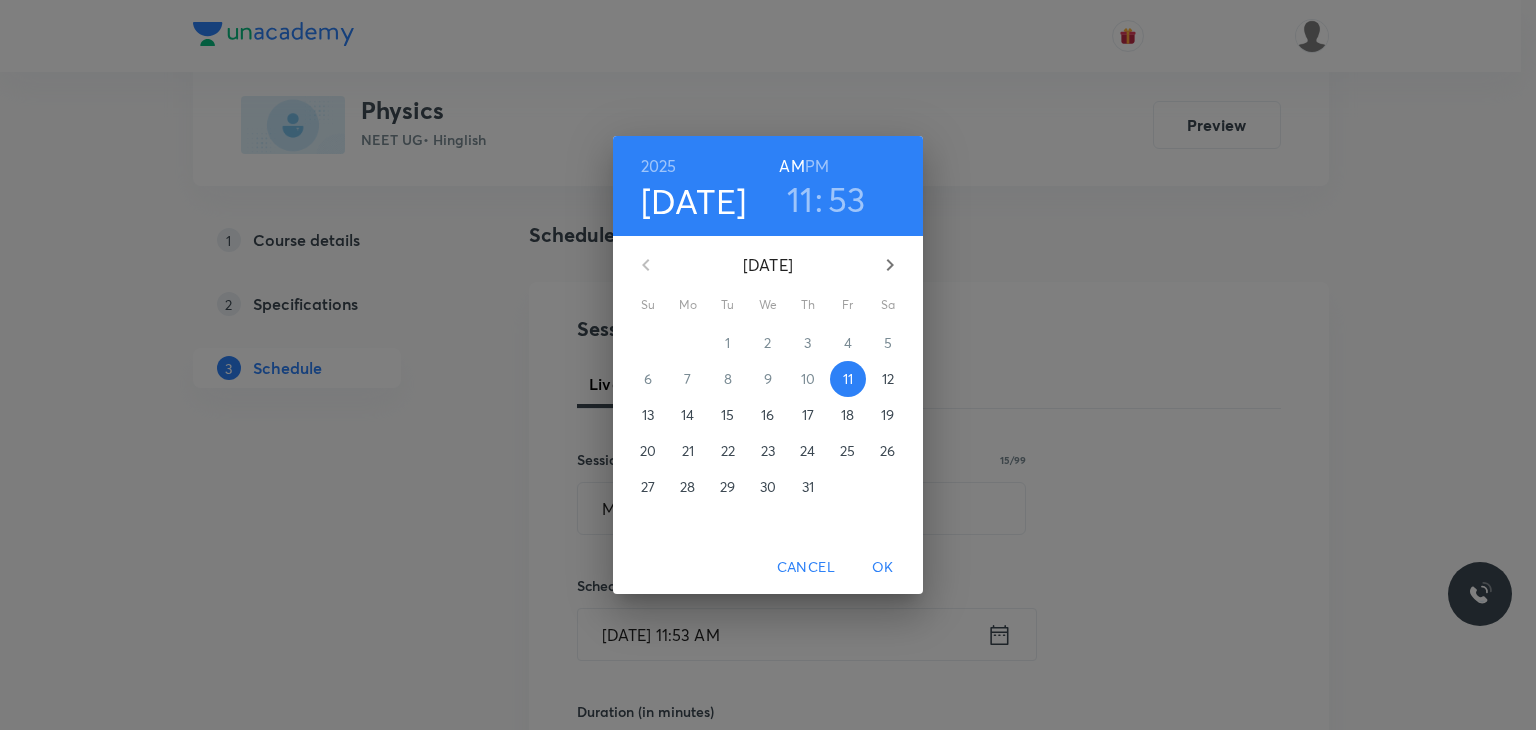 click on "12" at bounding box center (888, 379) 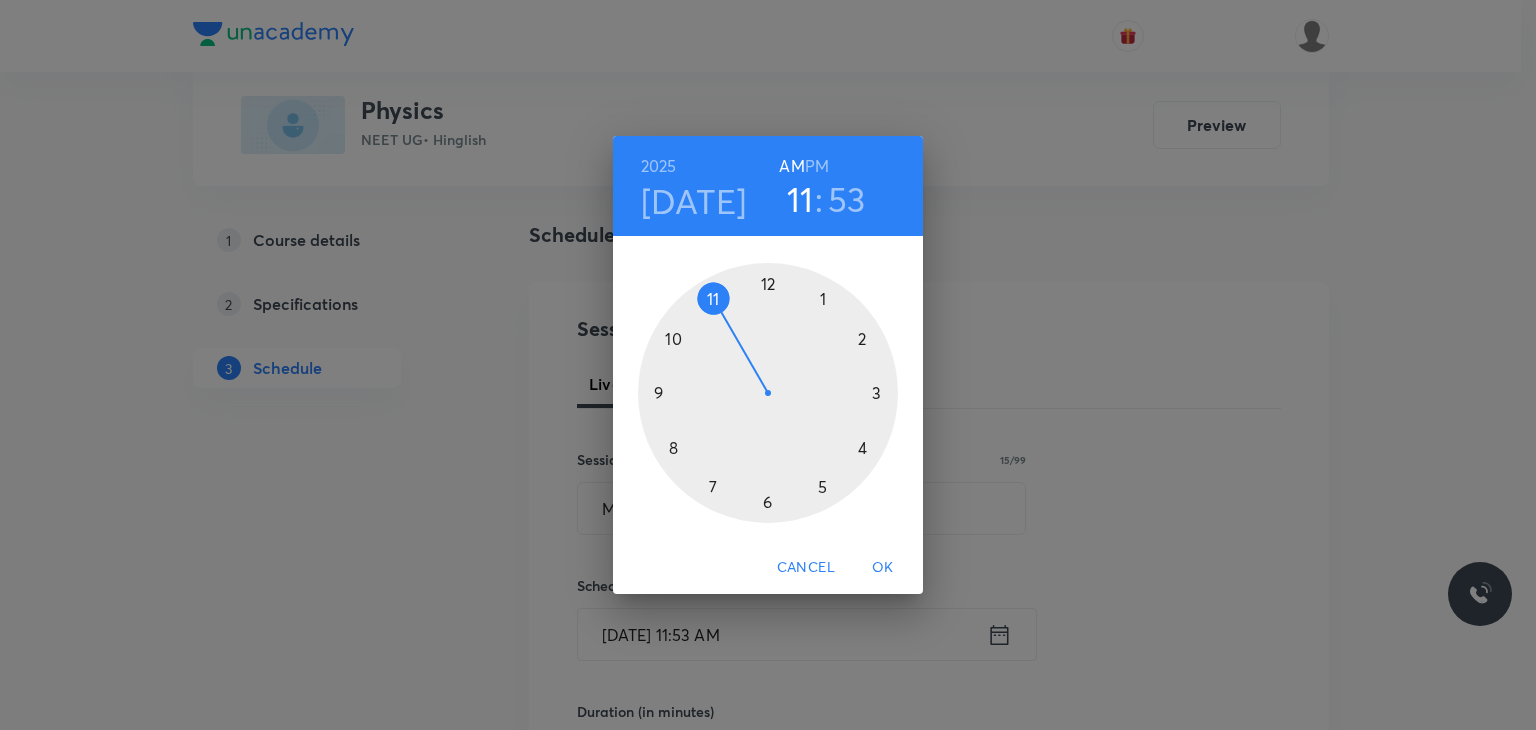 click on "Jul 12" at bounding box center (694, 201) 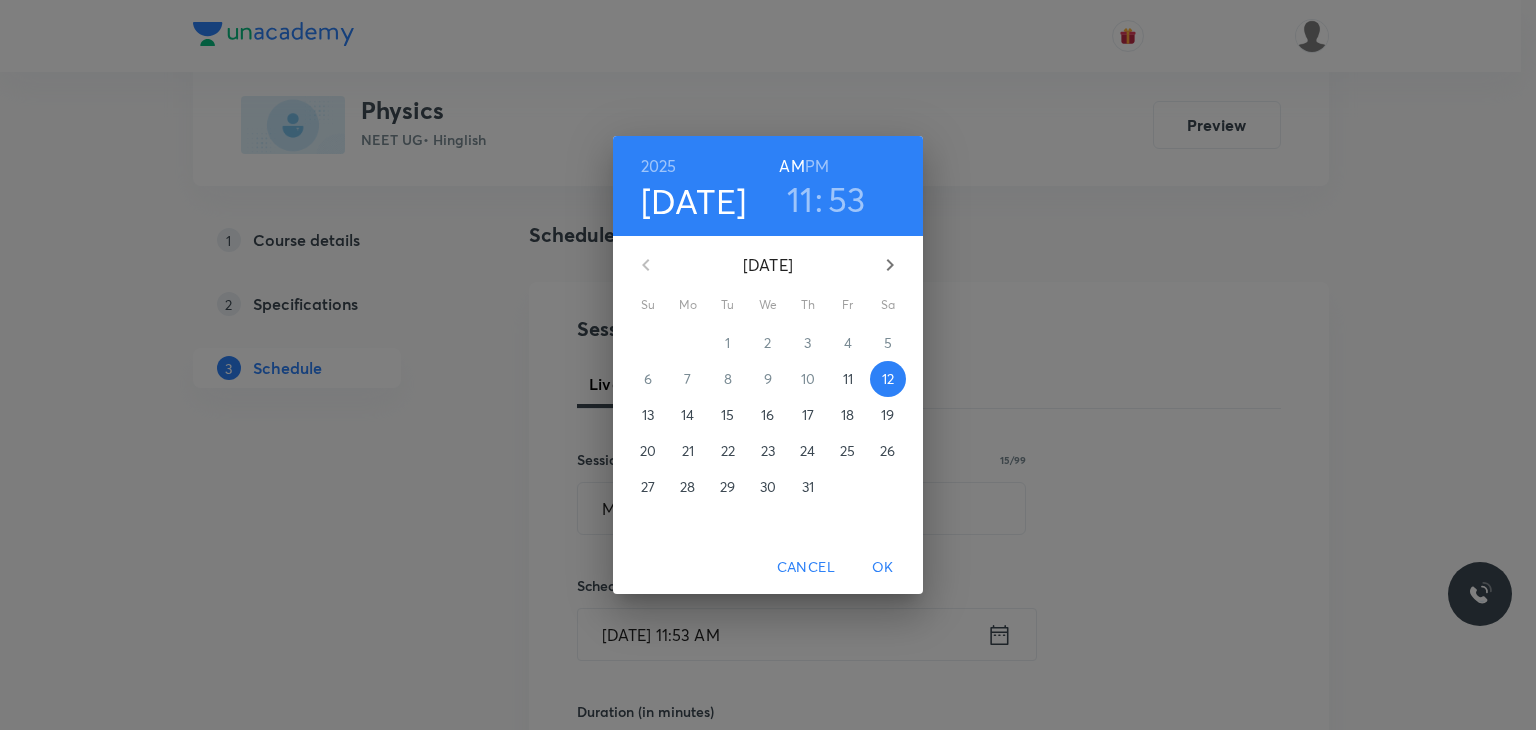 click on "11" at bounding box center [848, 379] 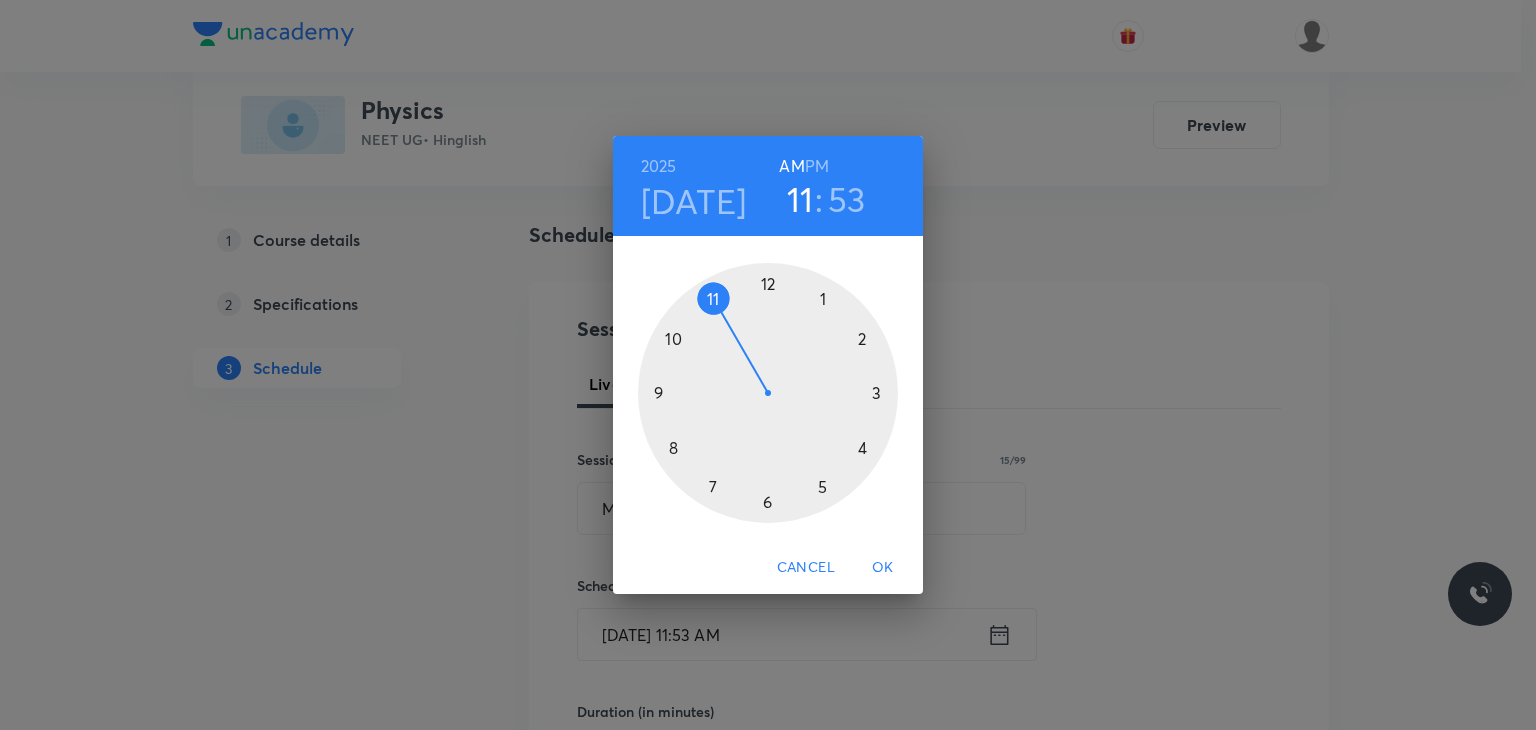 click on "PM" at bounding box center [817, 166] 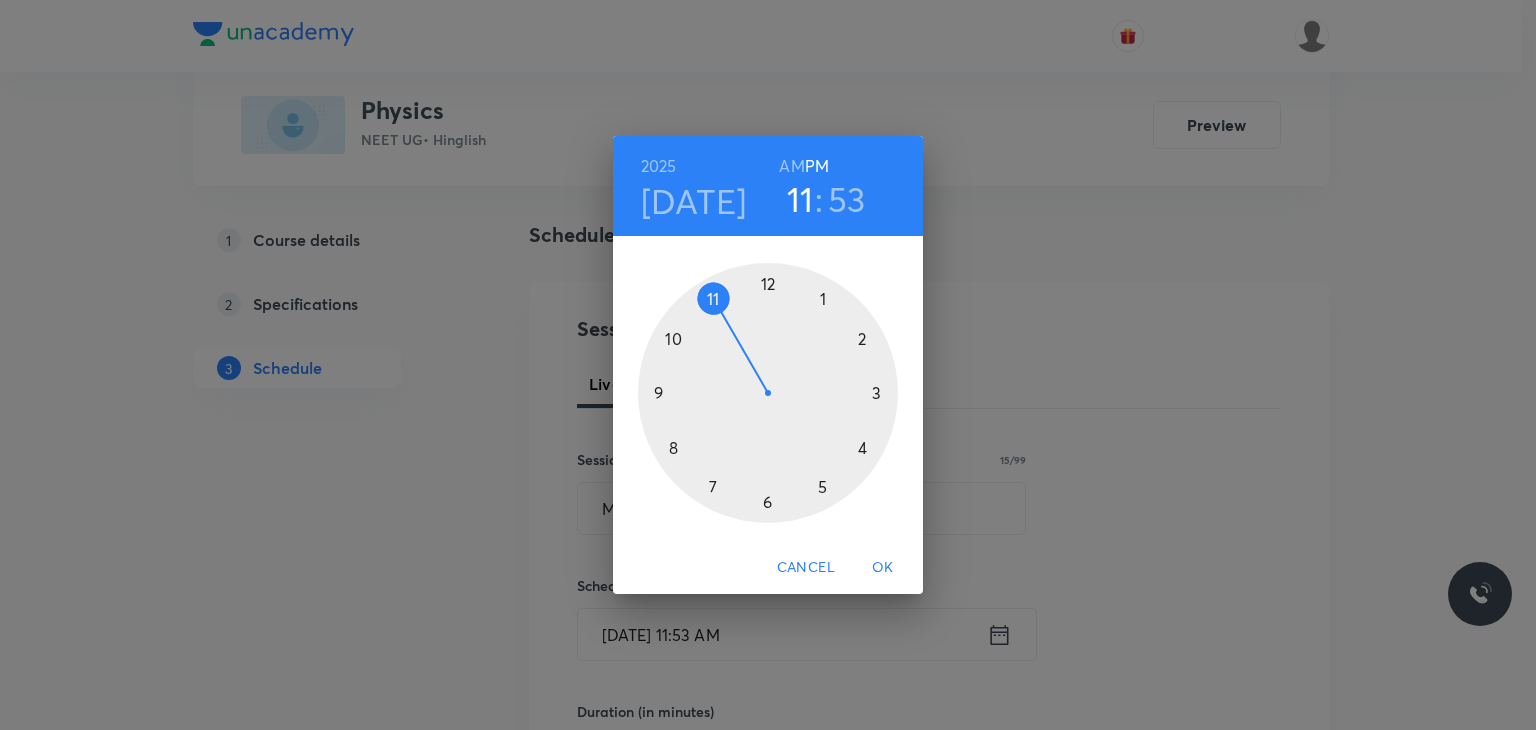 click at bounding box center [768, 393] 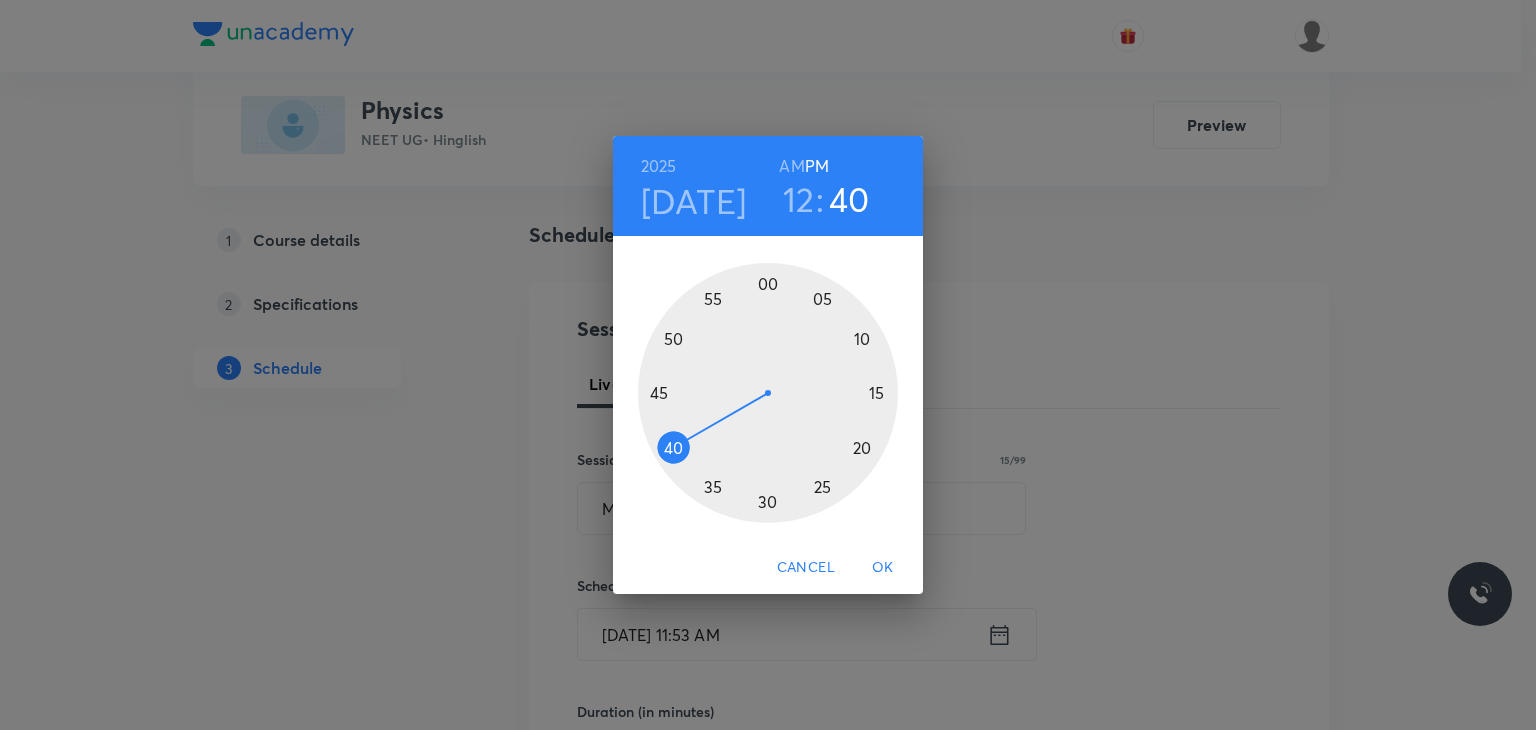 drag, startPoint x: 679, startPoint y: 432, endPoint x: 660, endPoint y: 450, distance: 26.172504 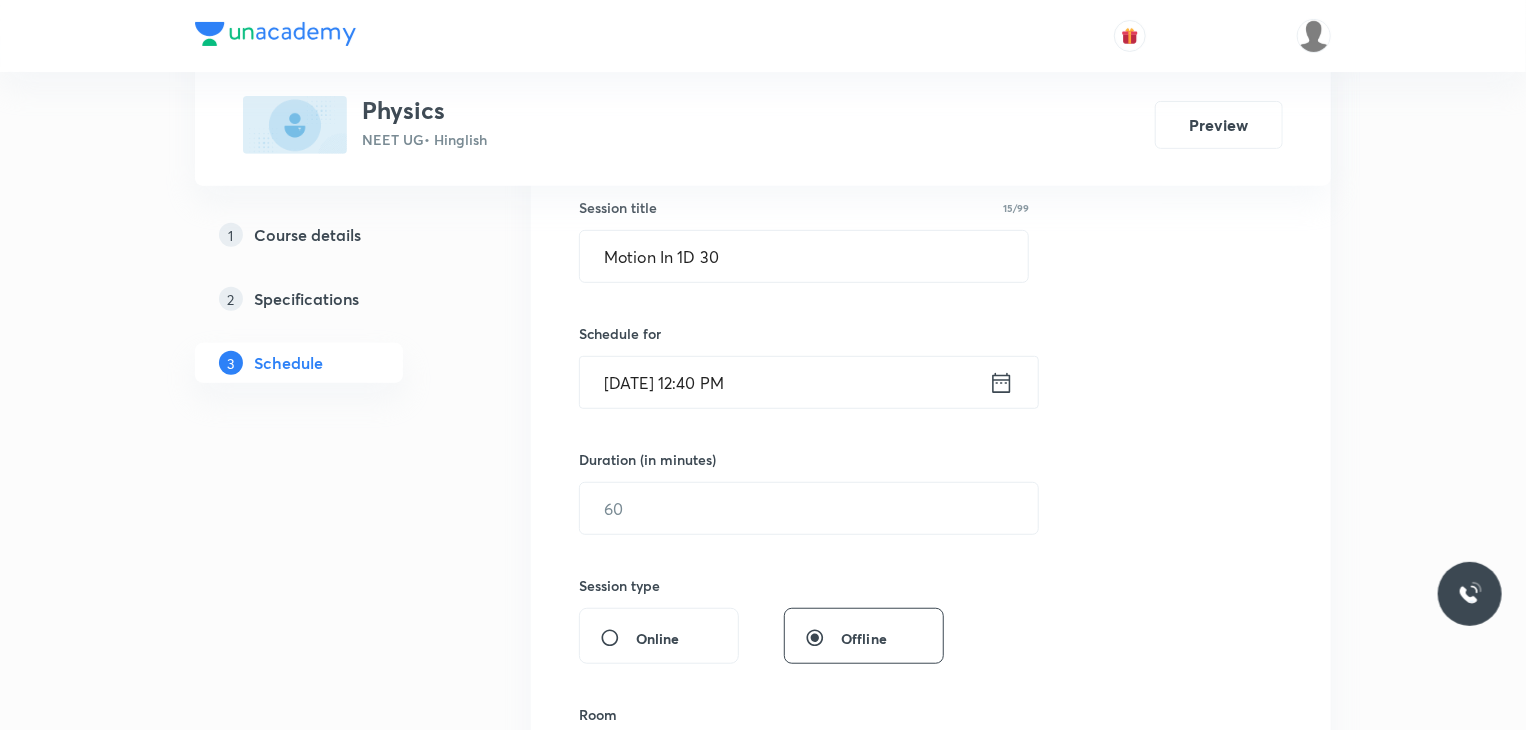 scroll, scrollTop: 415, scrollLeft: 0, axis: vertical 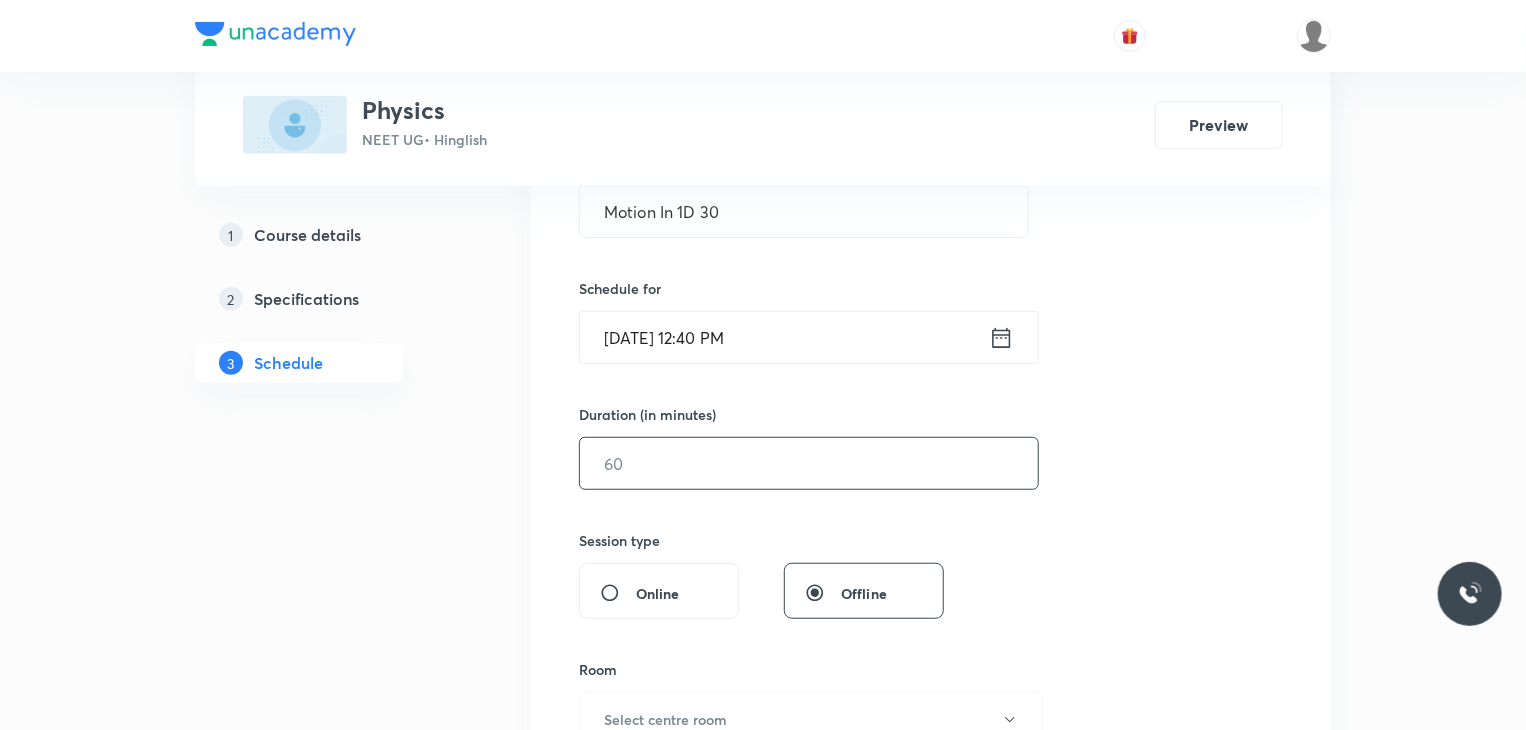 click at bounding box center [809, 463] 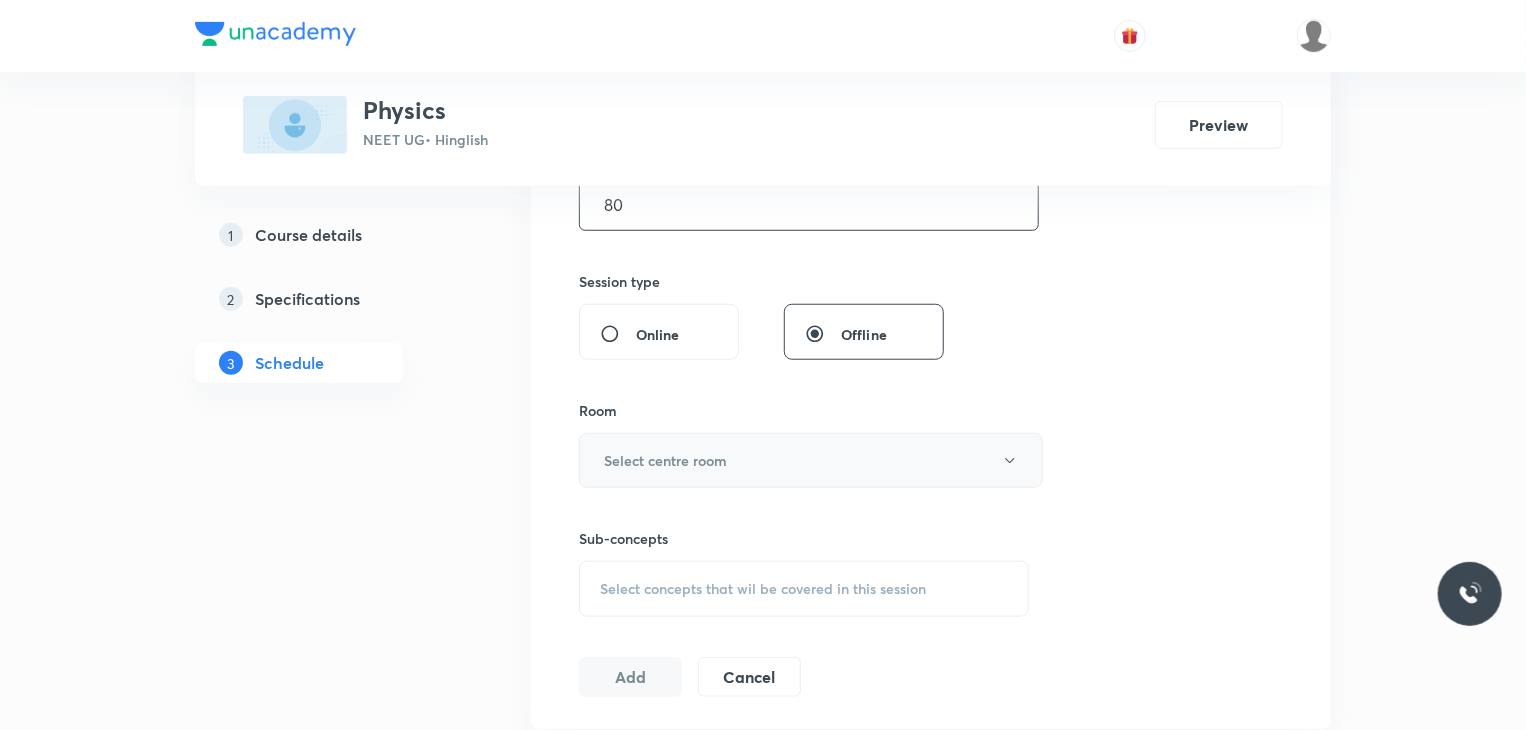 type on "80" 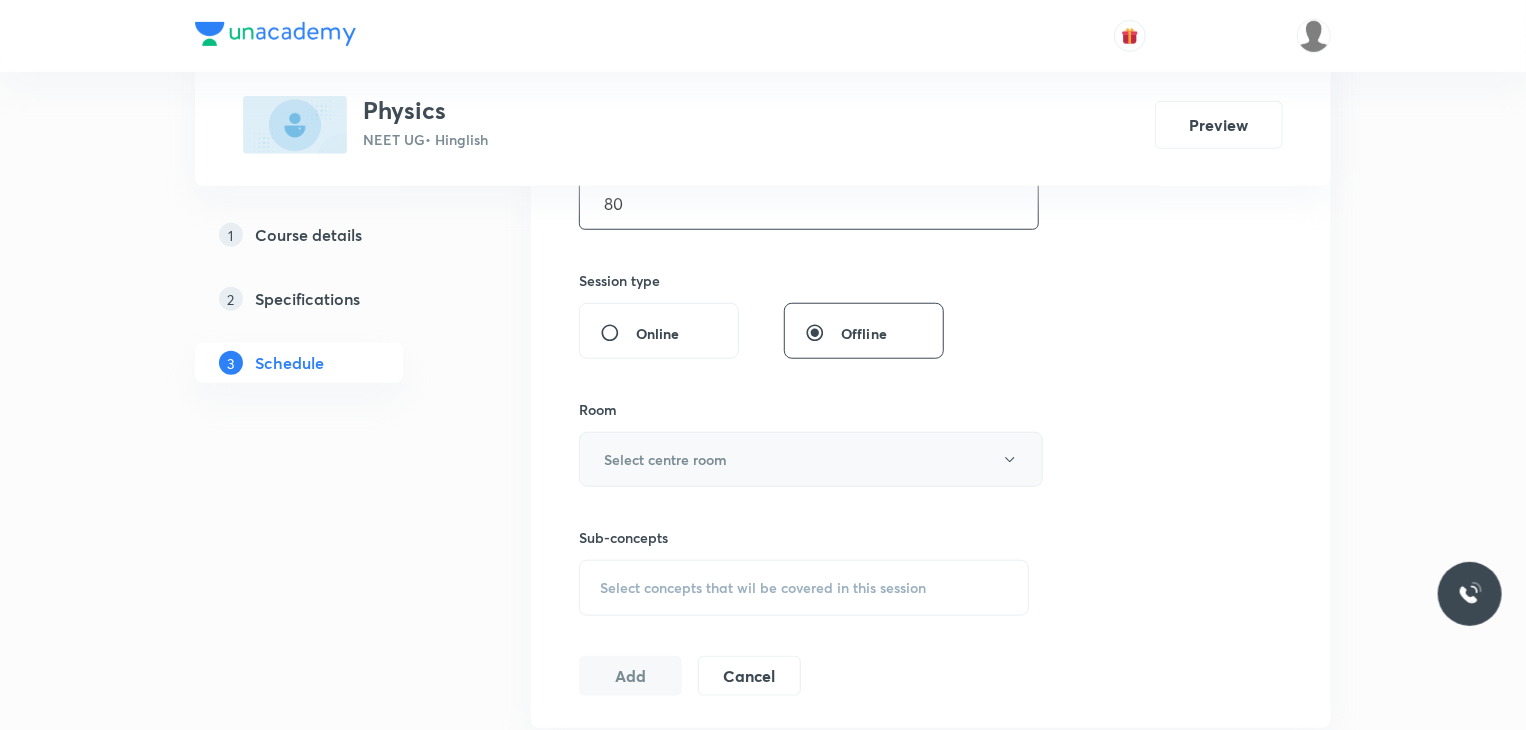 click on "Select centre room" at bounding box center (665, 459) 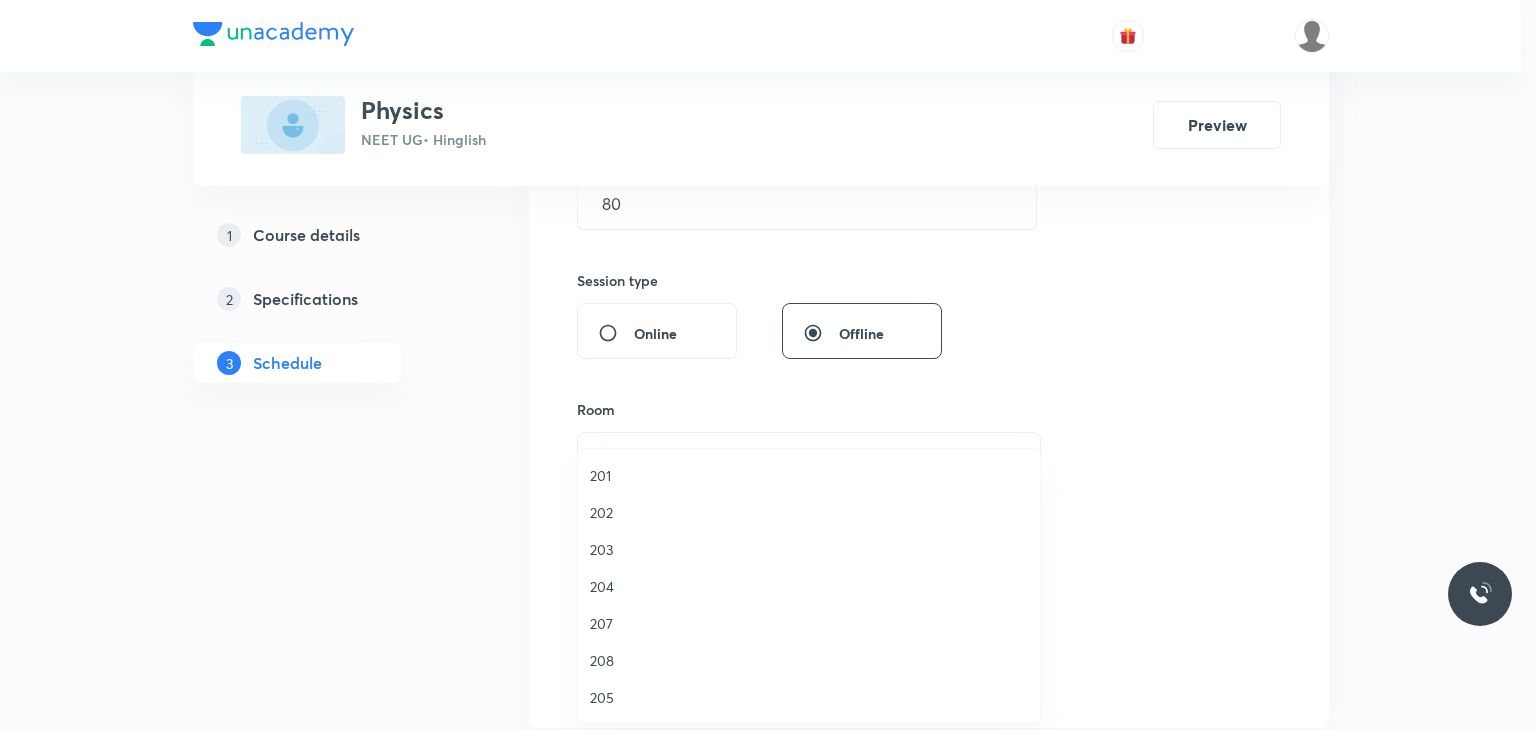 click on "207" at bounding box center (809, 623) 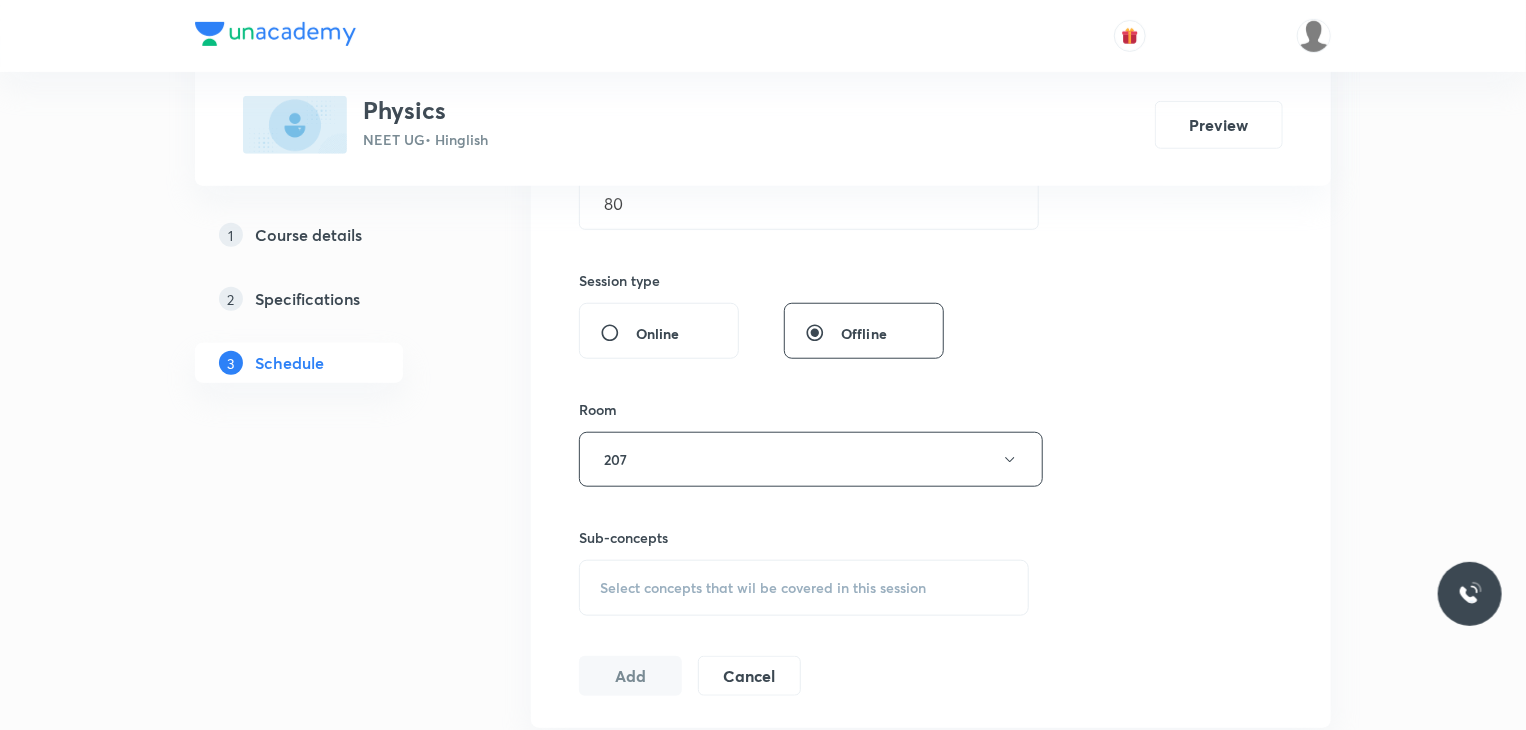 click on "Session  63 Live class Session title 15/99 Motion In 1D 30 ​ Schedule for Jul 11, 2025, 12:40 PM ​ Duration (in minutes) 80 ​   Session type Online Offline Room 207 Sub-concepts Select concepts that wil be covered in this session Add Cancel" at bounding box center (931, 226) 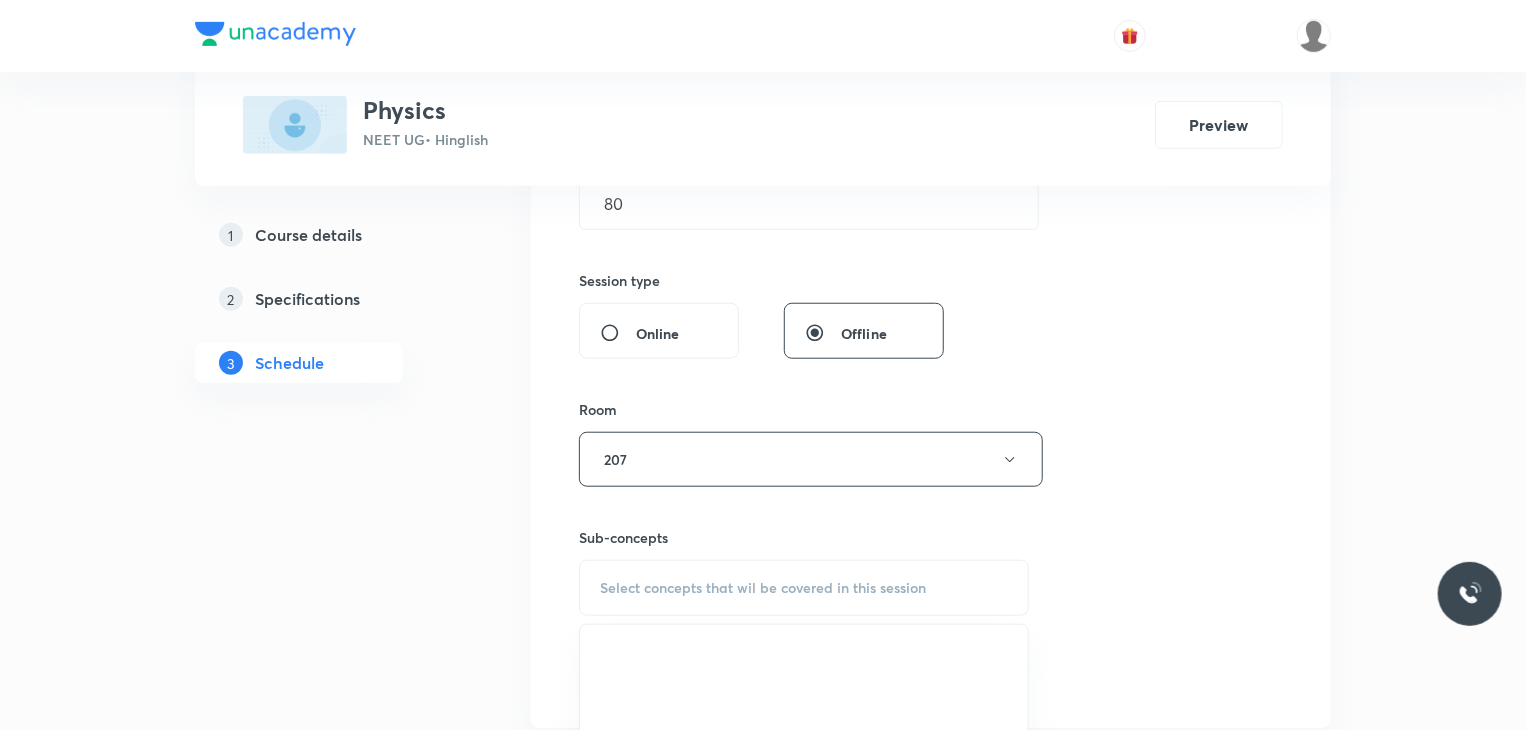 scroll, scrollTop: 850, scrollLeft: 0, axis: vertical 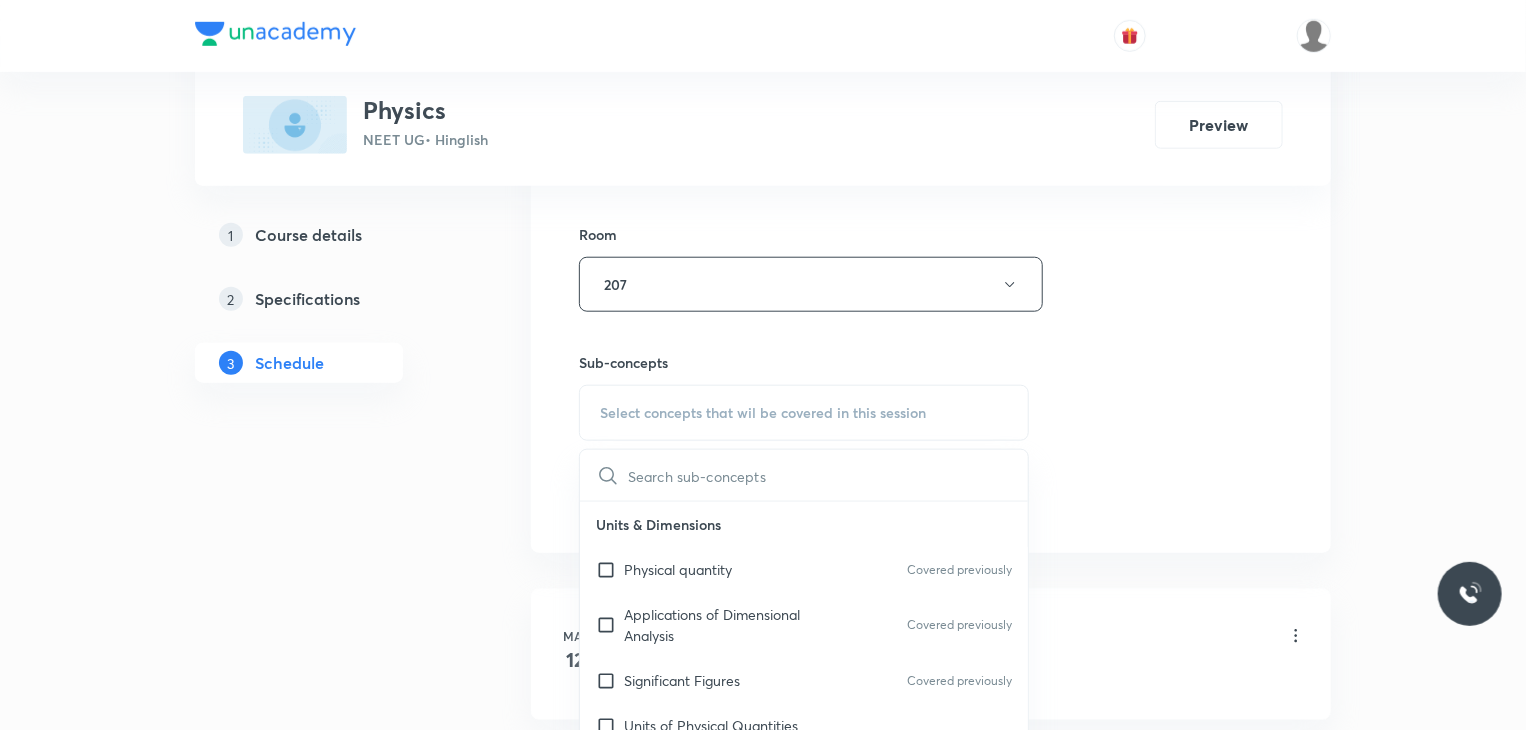 click on "Physical quantity Covered previously" at bounding box center [804, 569] 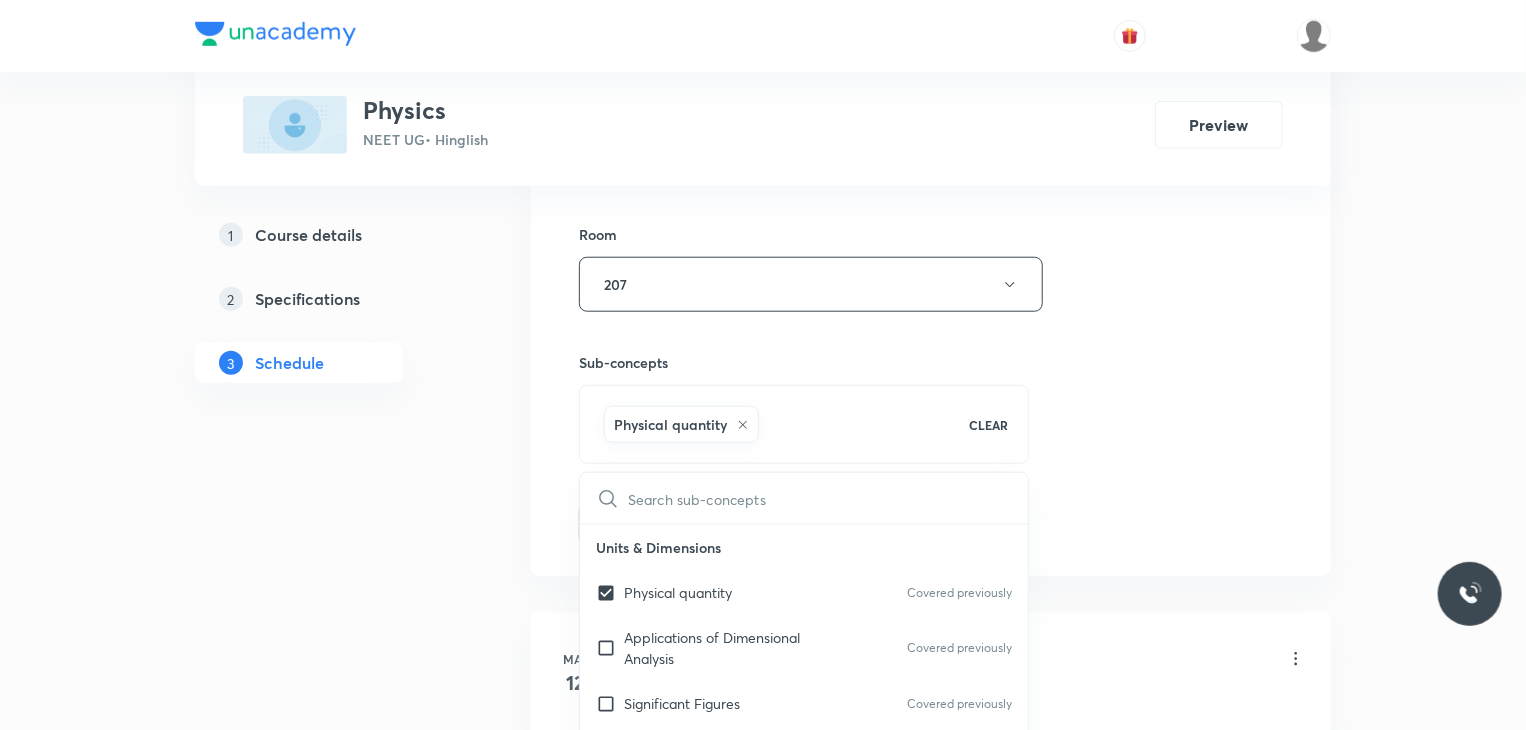 click on "Session  63 Live class Session title 15/99 Motion In 1D 30 ​ Schedule for Jul 11, 2025, 12:40 PM ​ Duration (in minutes) 80 ​   Session type Online Offline Room 207 Sub-concepts Physical quantity CLEAR ​ Units & Dimensions Physical quantity Covered previously Applications of Dimensional Analysis Covered previously Significant Figures Covered previously Units of Physical Quantities System of Units Covered previously Dimensions of Some Mathematical Functions Unit and Dimension Product of Two Vectors Subtraction of Vectors Cross Product Least Count Analysis Errors of Measurement Vernier Callipers Screw Gauge Zero Error Basic Mathematics Elementary Algebra Elementary Trigonometry Basic Coordinate Geometry Functions Differentiation Integral of a Function Use of Differentiation & Integration in One Dimensional Motion Derivatives of Equations of Motion by Calculus Basic Mathematics Laboratory Experiments Laboratory Experiments Basics & Laboratory Representation of Vector Addition of Vectors Unit Vectors Heat" at bounding box center [931, 63] 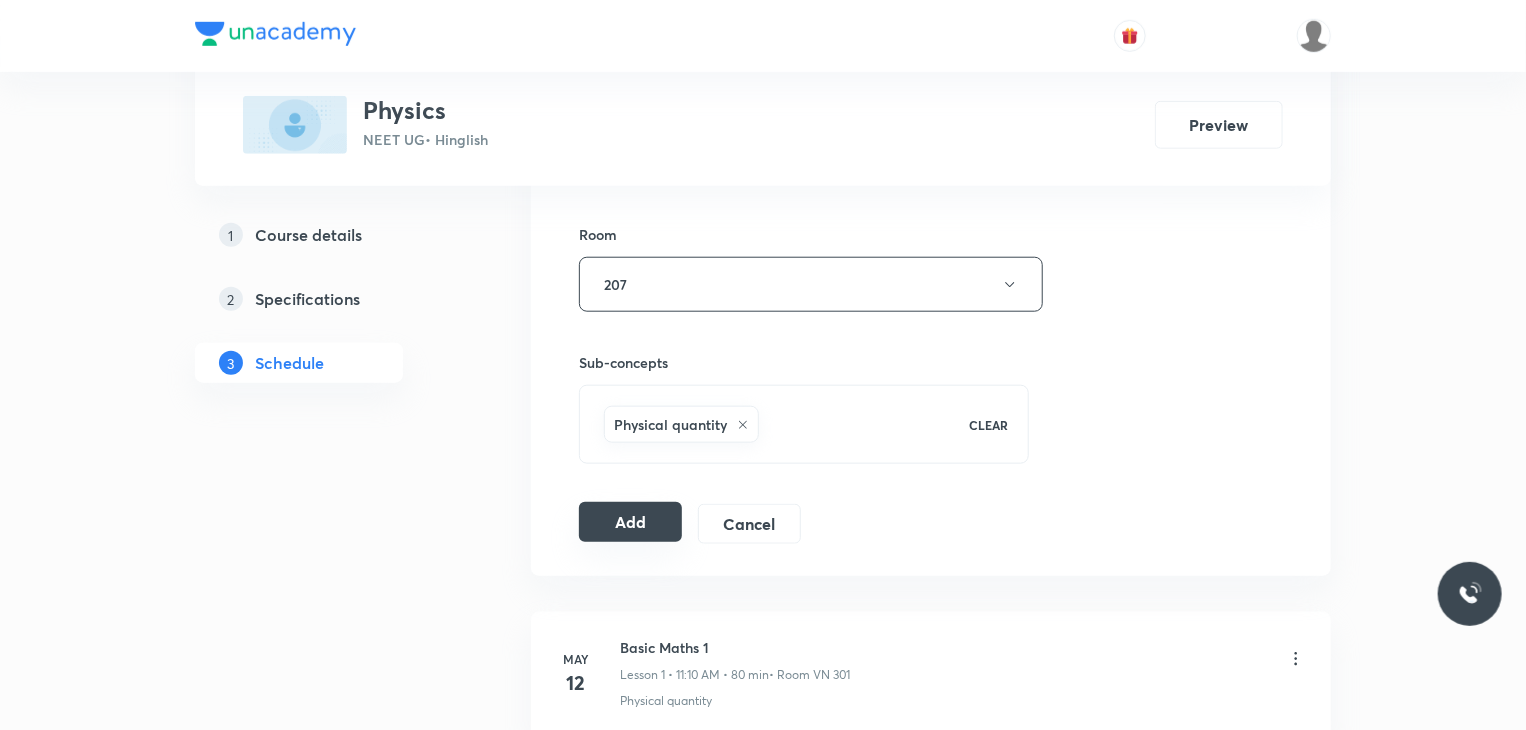 click on "Add" at bounding box center [630, 522] 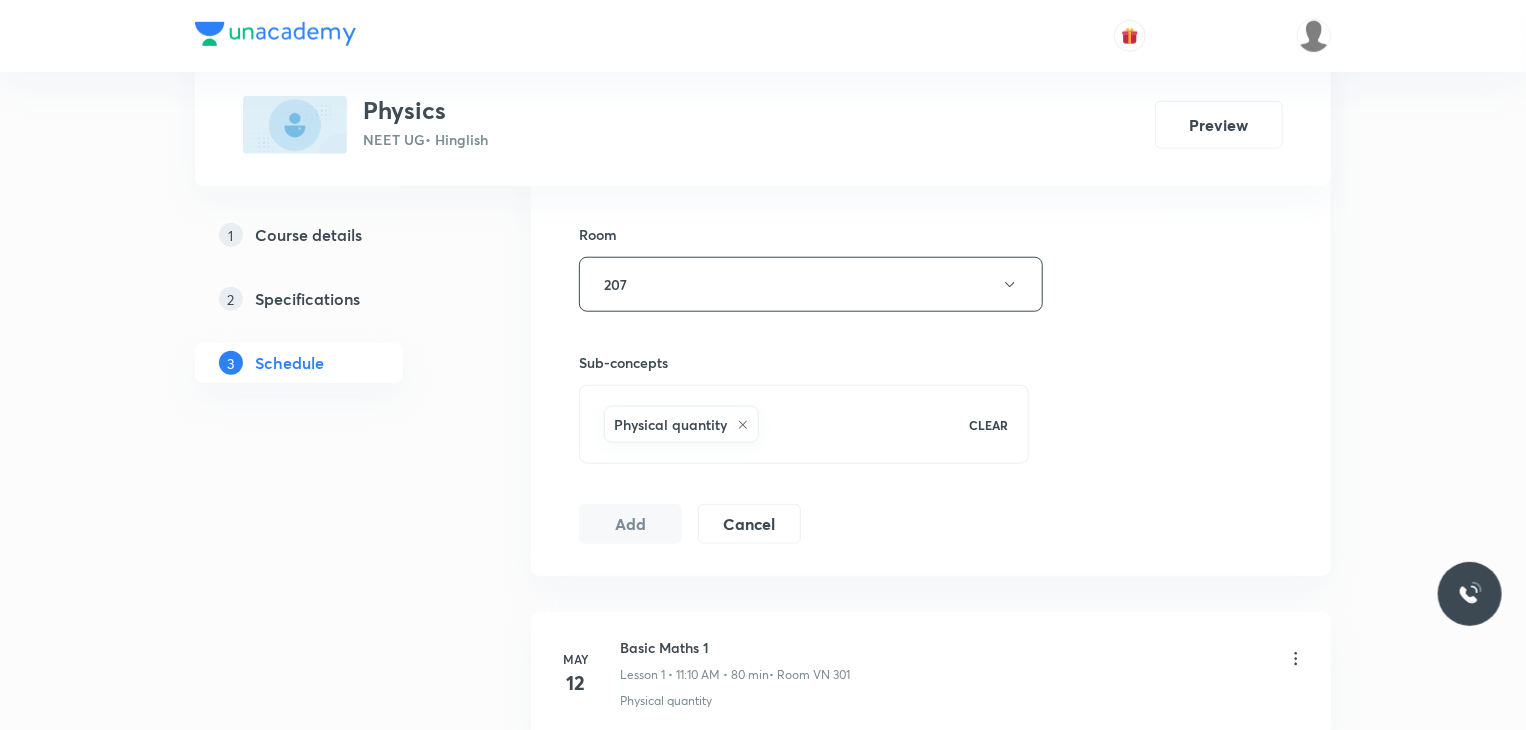 scroll, scrollTop: 10479, scrollLeft: 0, axis: vertical 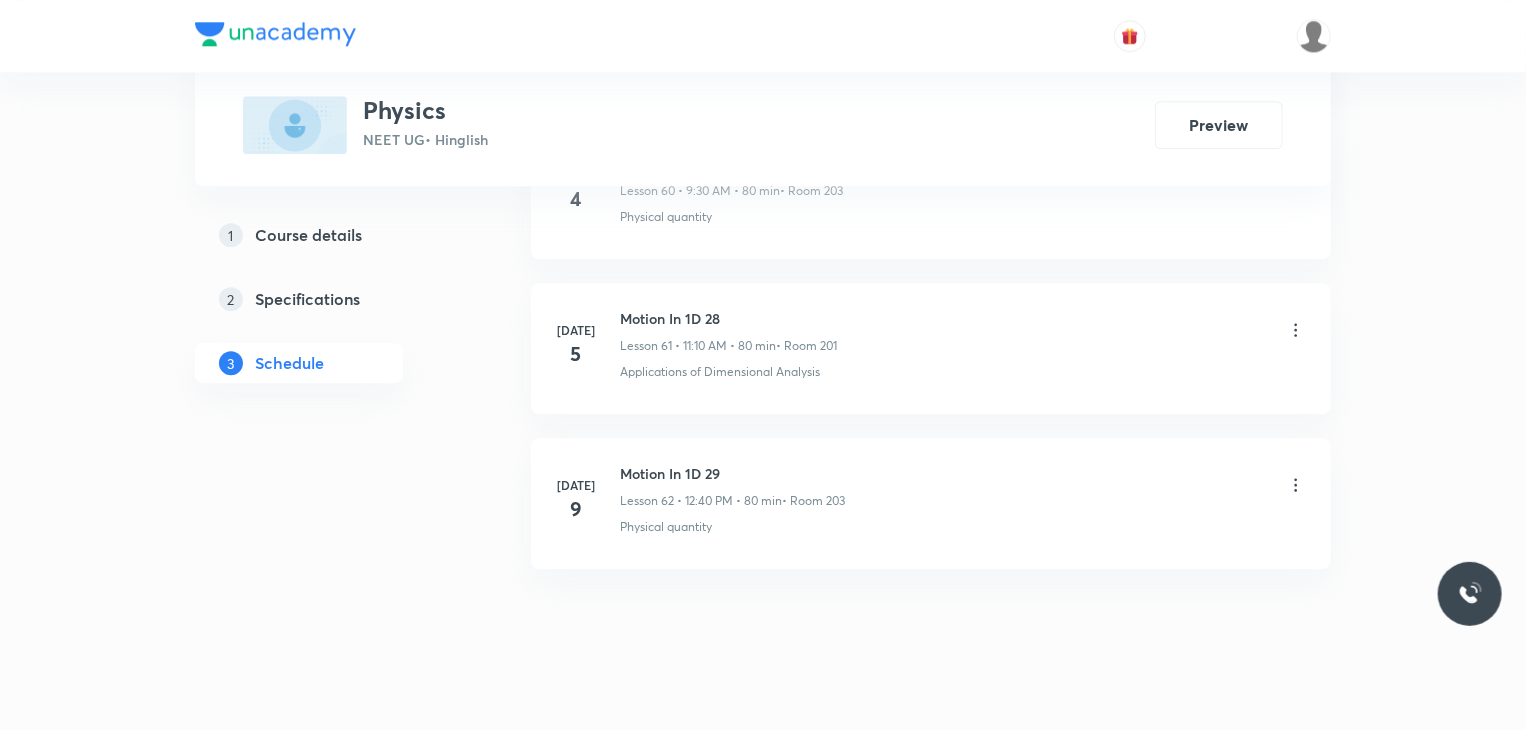 type 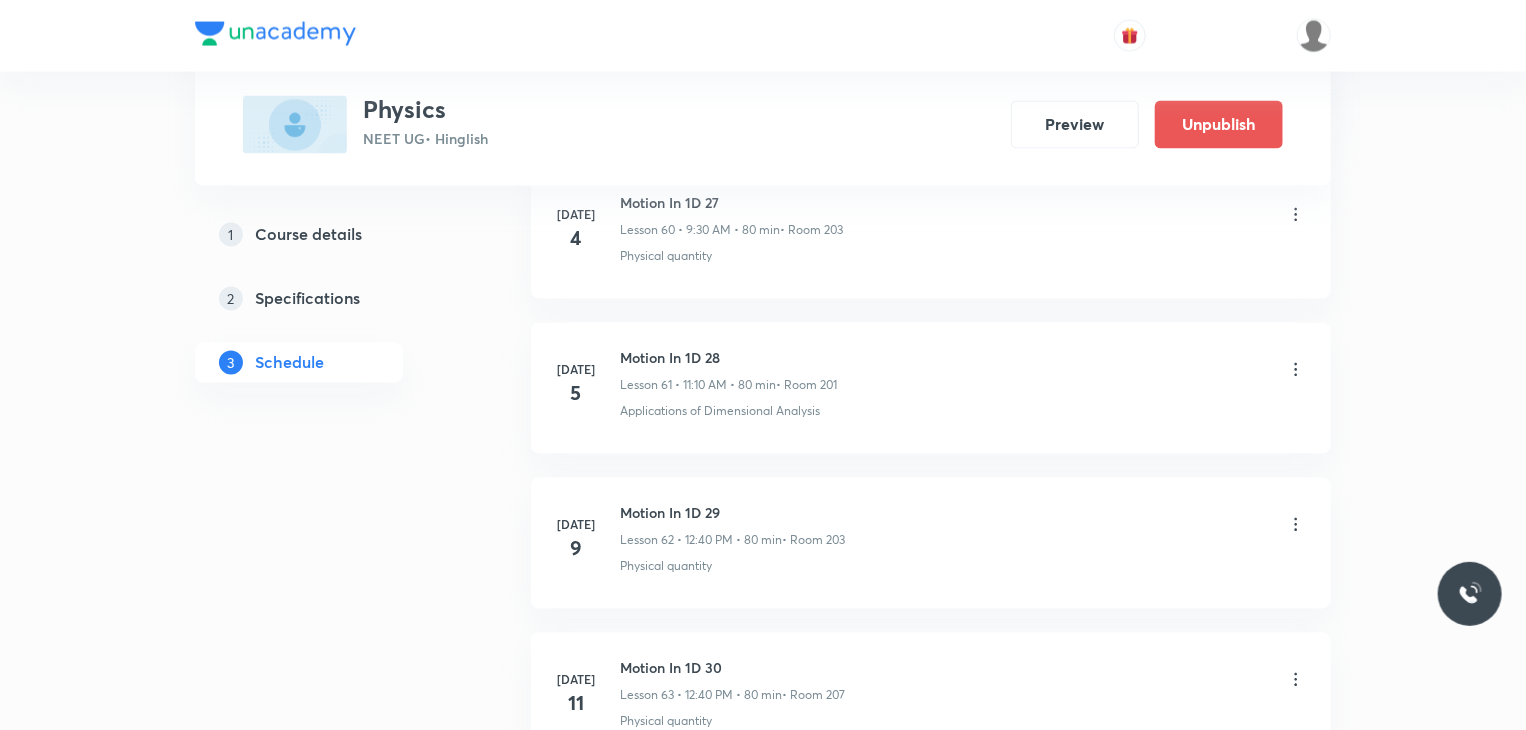 scroll, scrollTop: 9498, scrollLeft: 0, axis: vertical 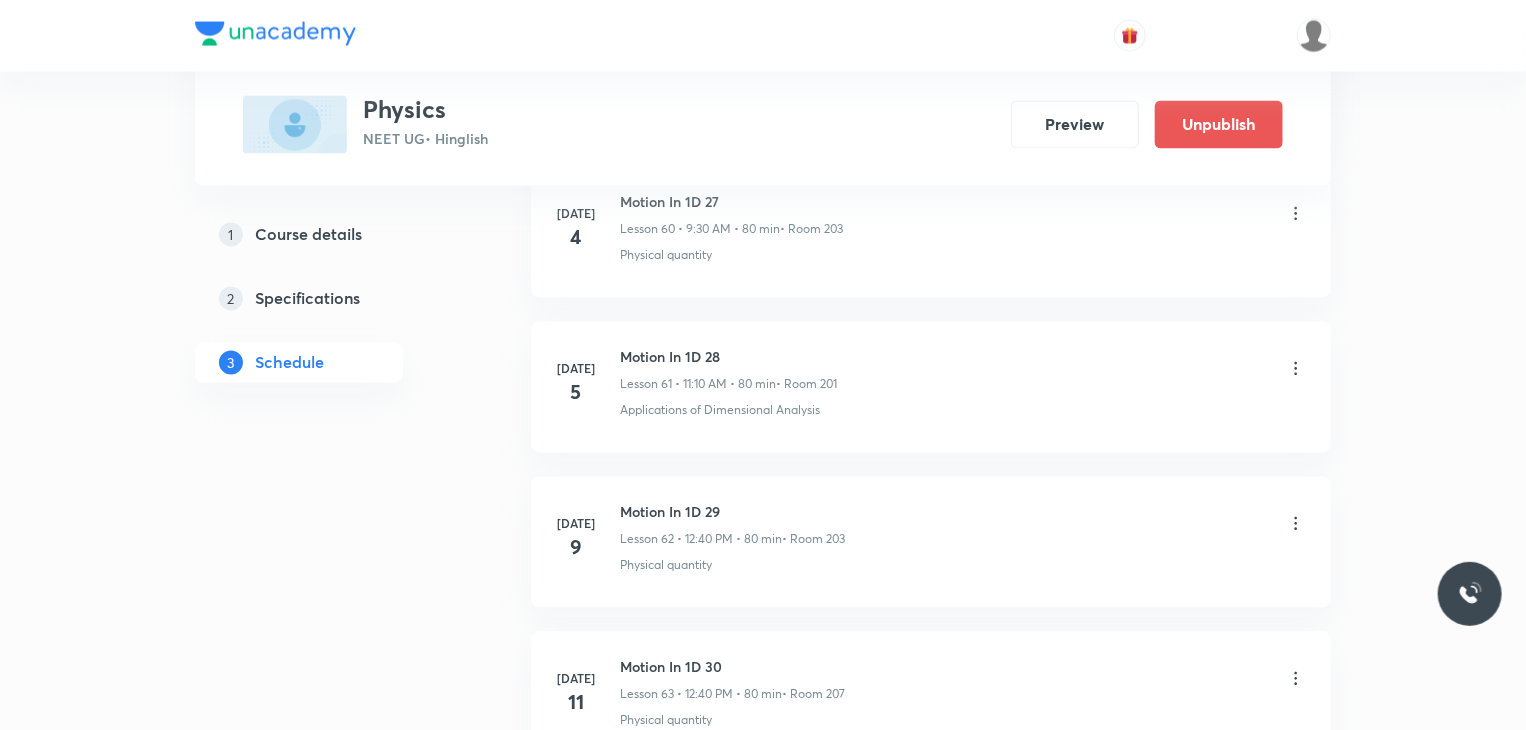 click on "Course details" at bounding box center (308, 235) 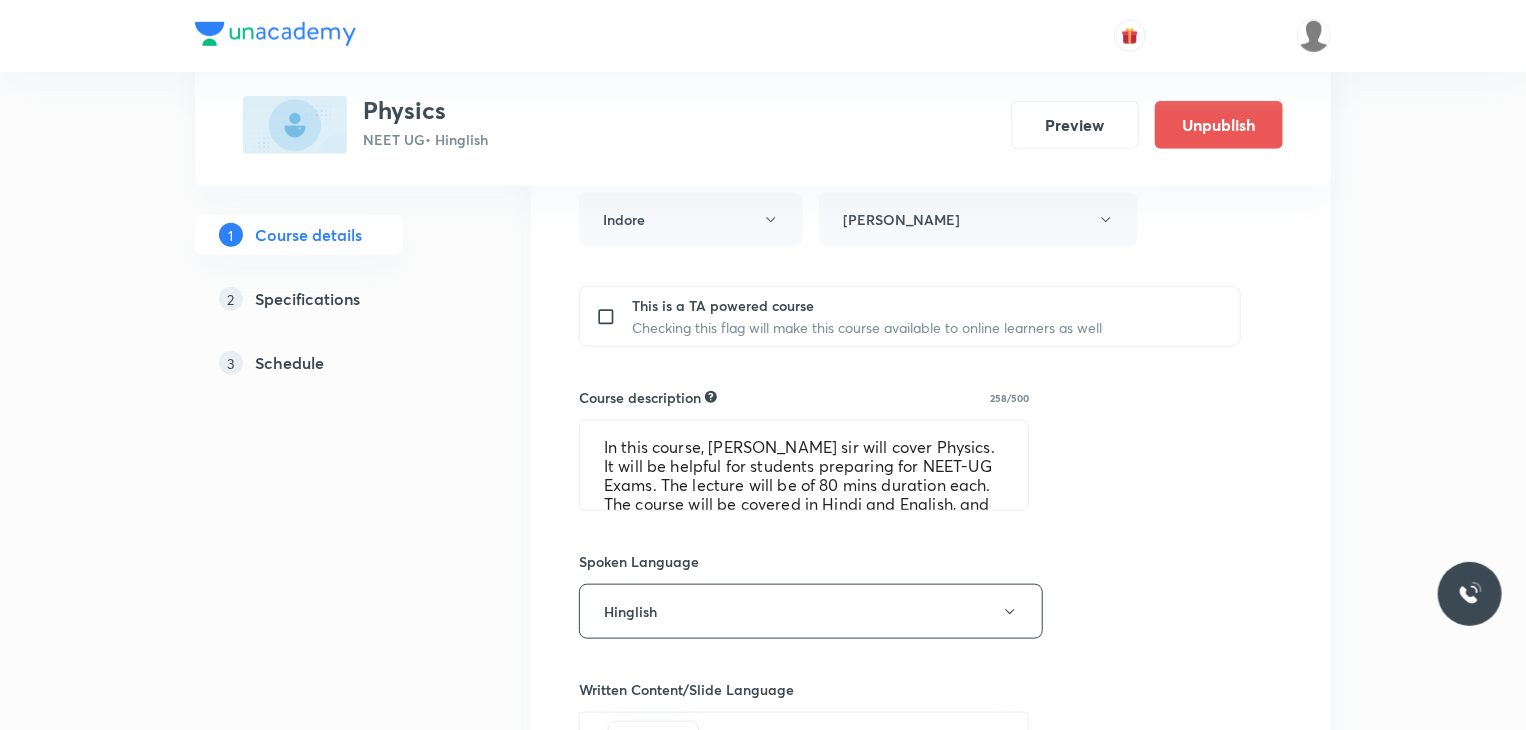 scroll, scrollTop: 768, scrollLeft: 0, axis: vertical 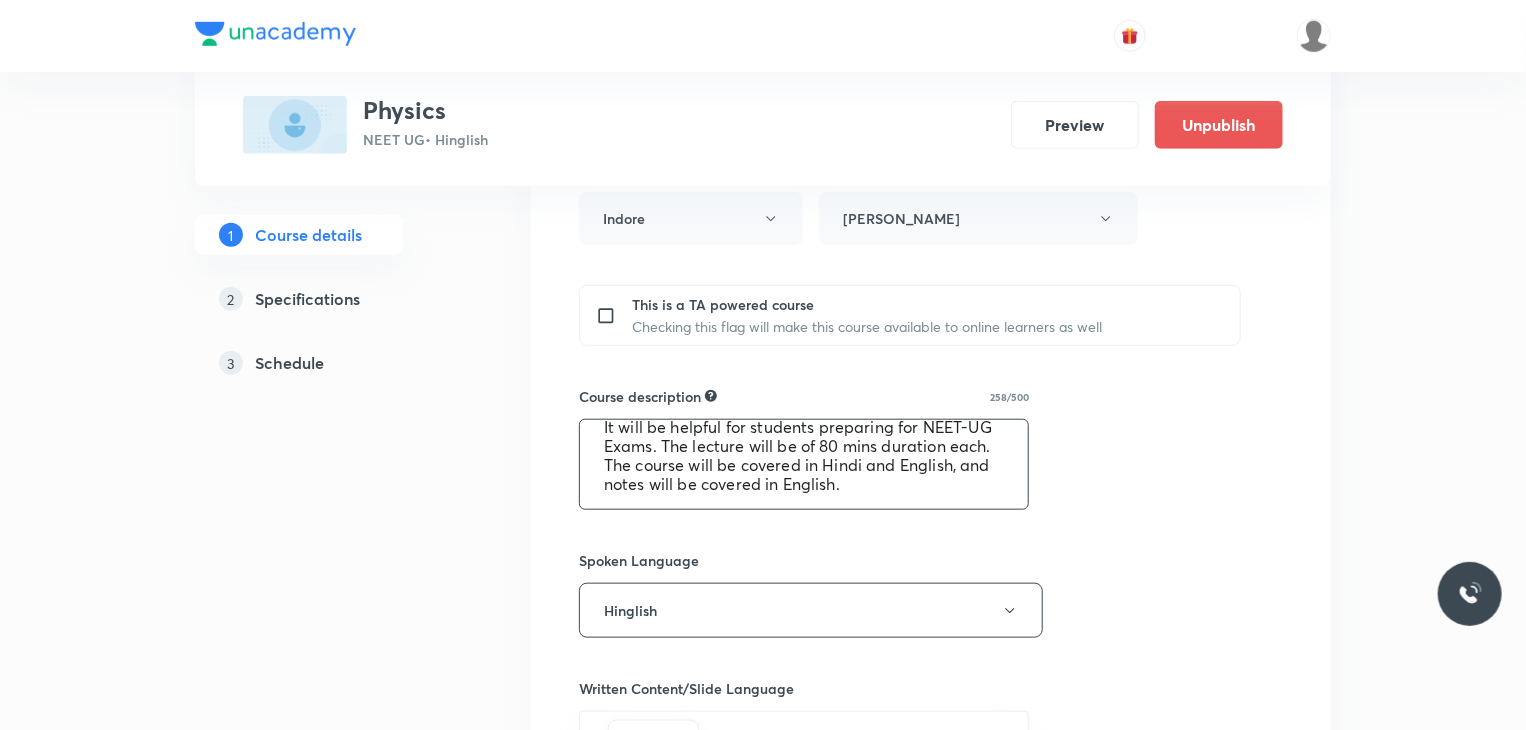 drag, startPoint x: 598, startPoint y: 439, endPoint x: 1080, endPoint y: 509, distance: 487.05646 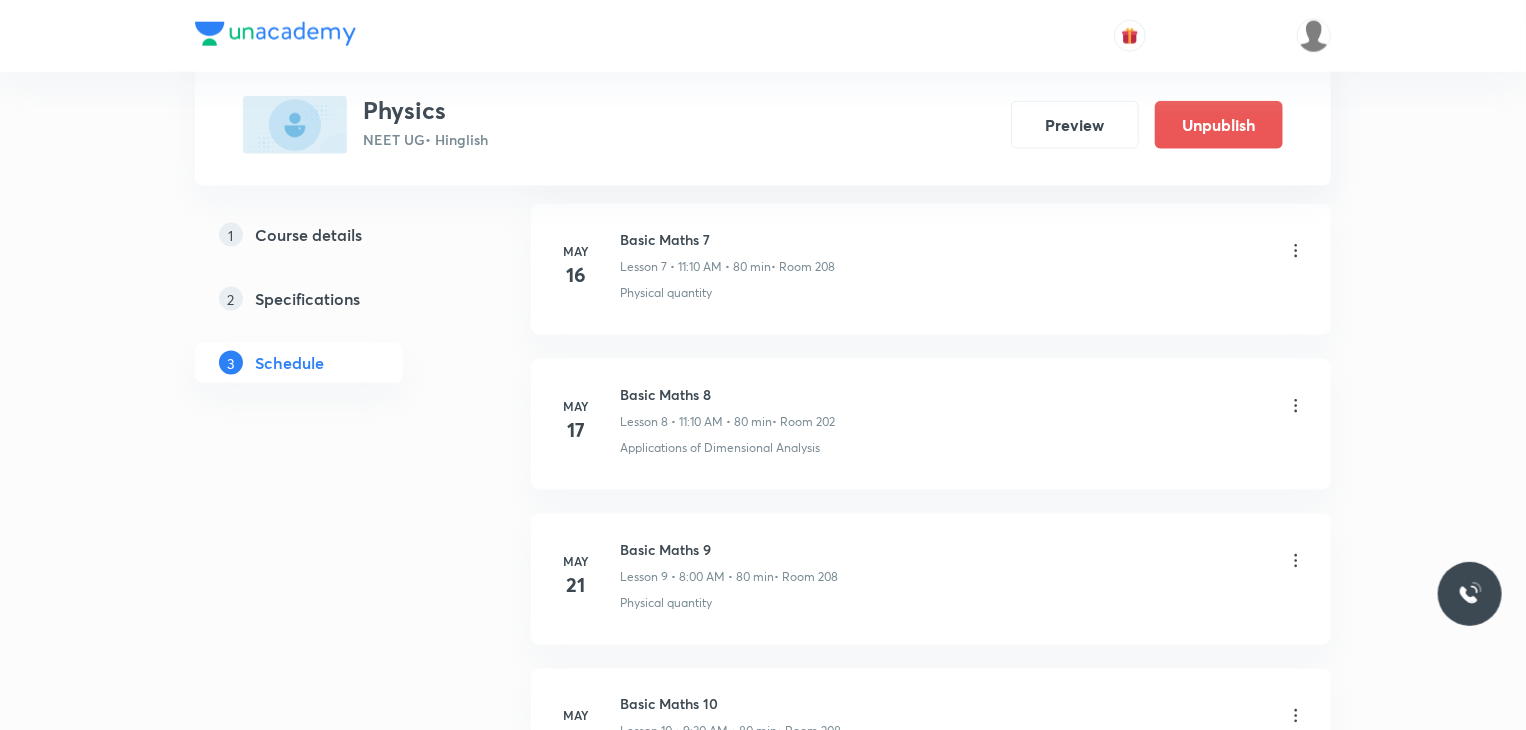 scroll, scrollTop: 0, scrollLeft: 0, axis: both 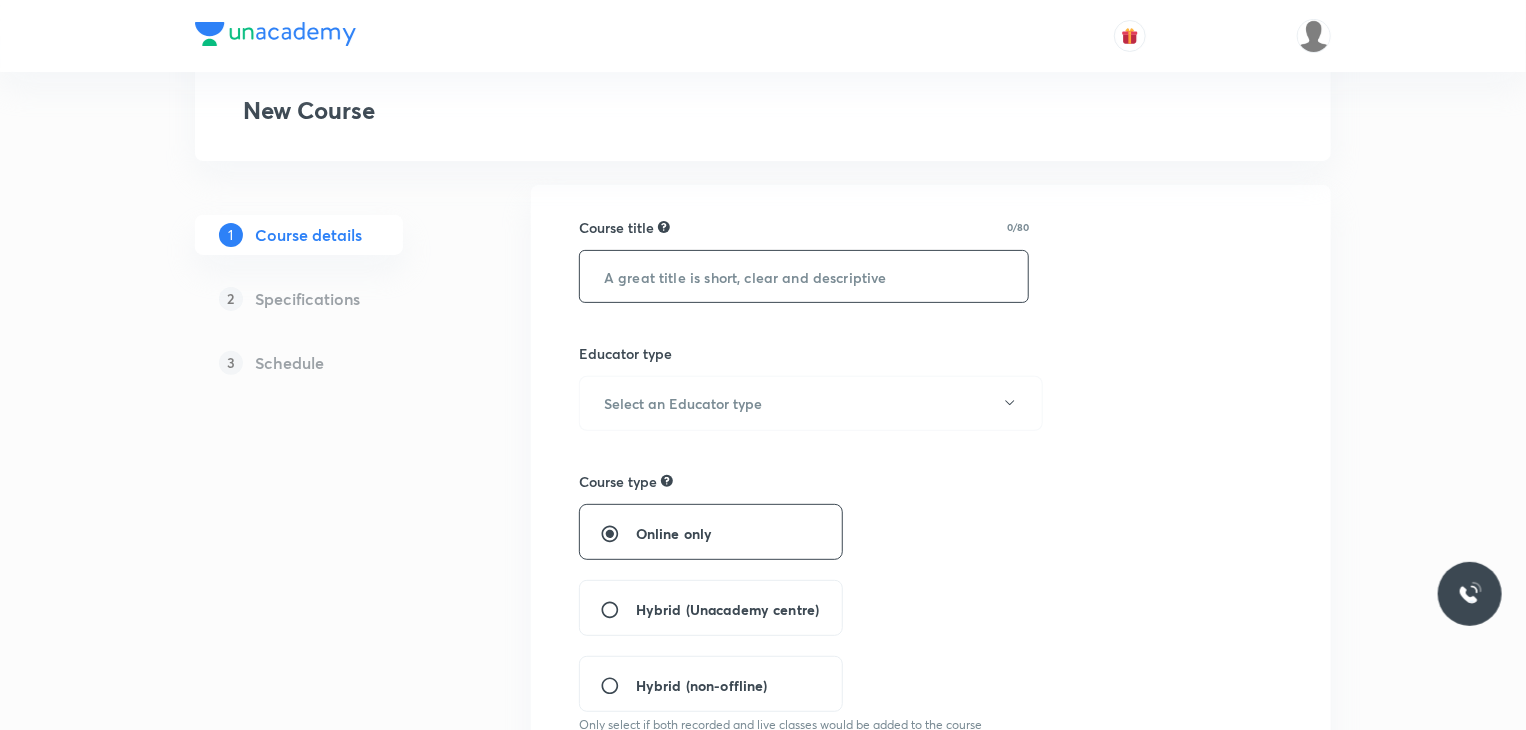 click at bounding box center (804, 276) 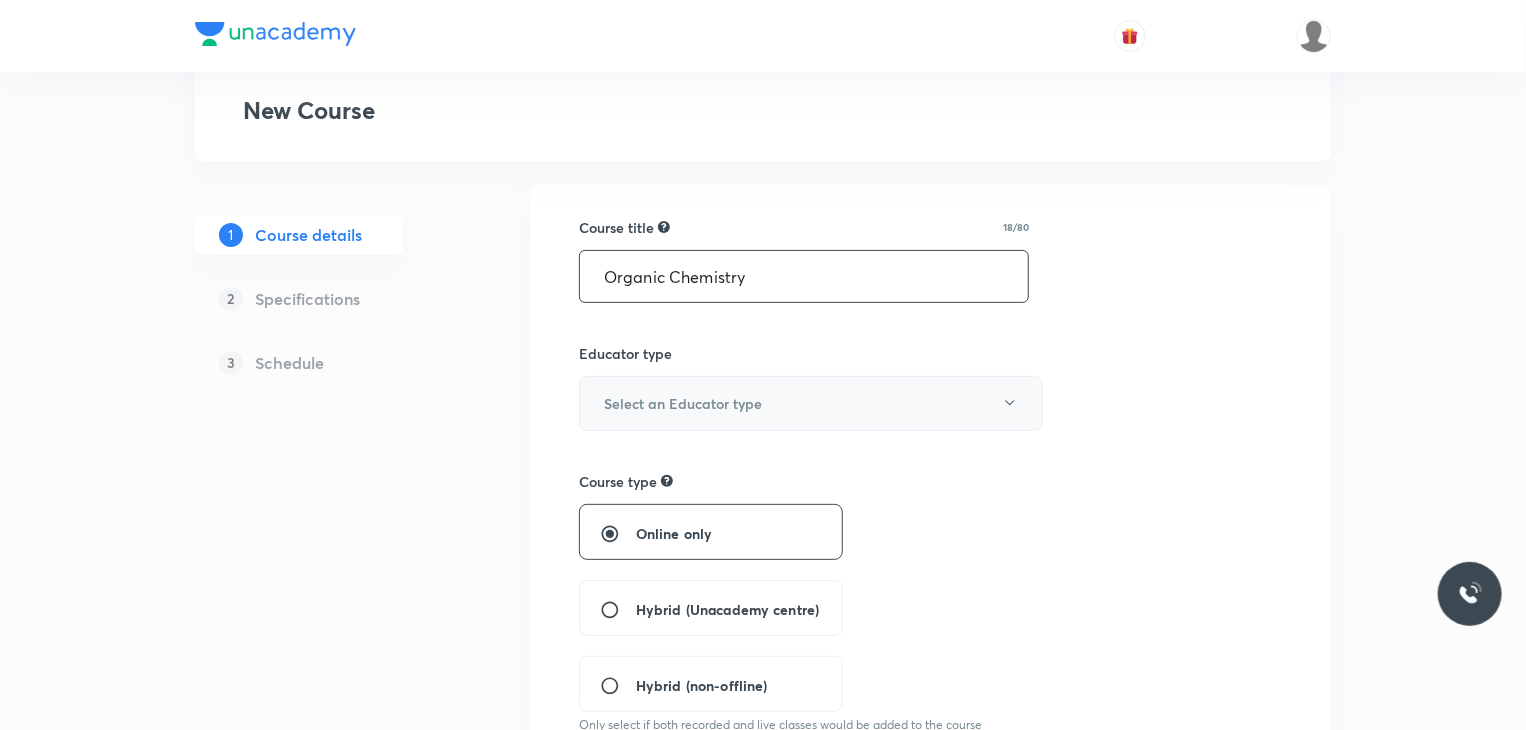 type on "Organic Chemistry" 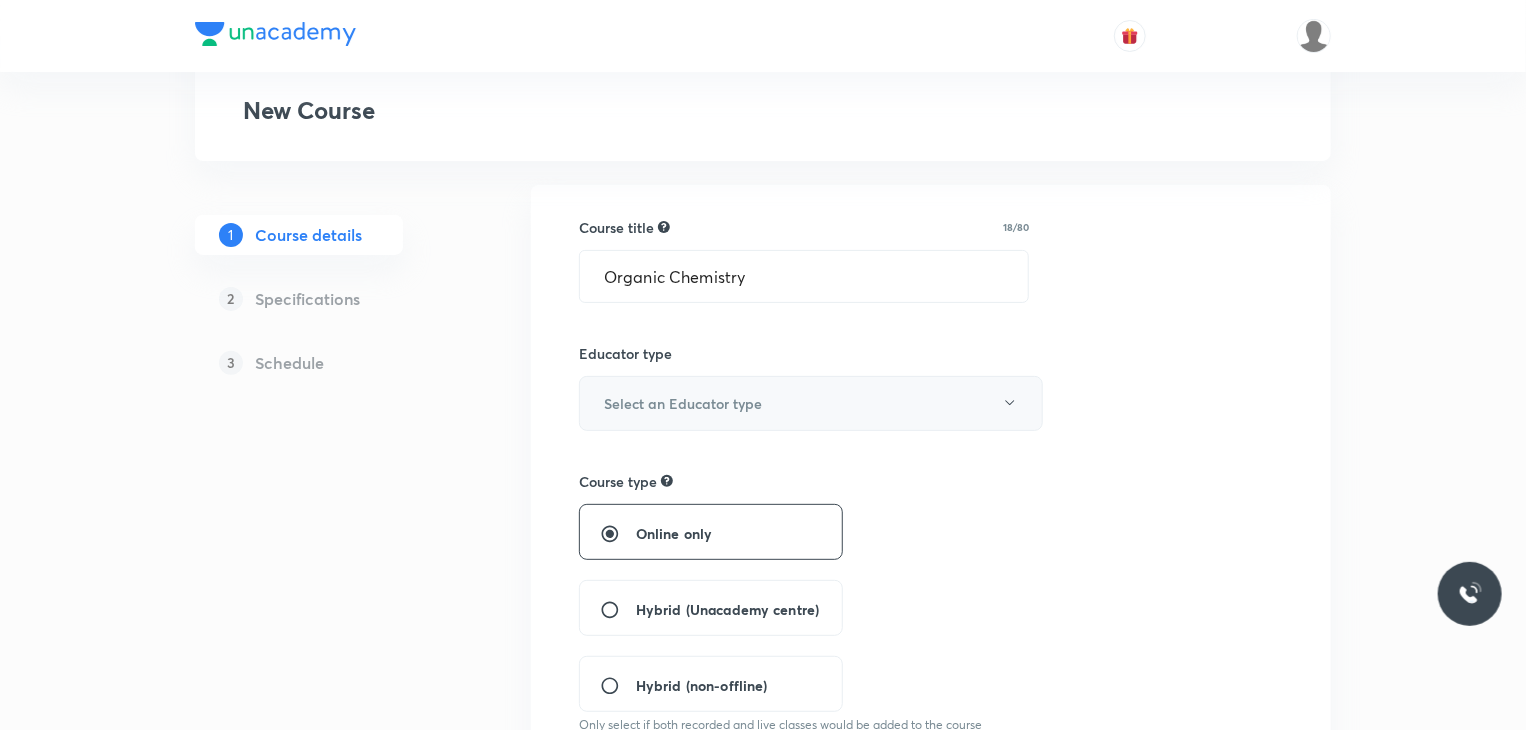 click on "Select an Educator type" at bounding box center [811, 403] 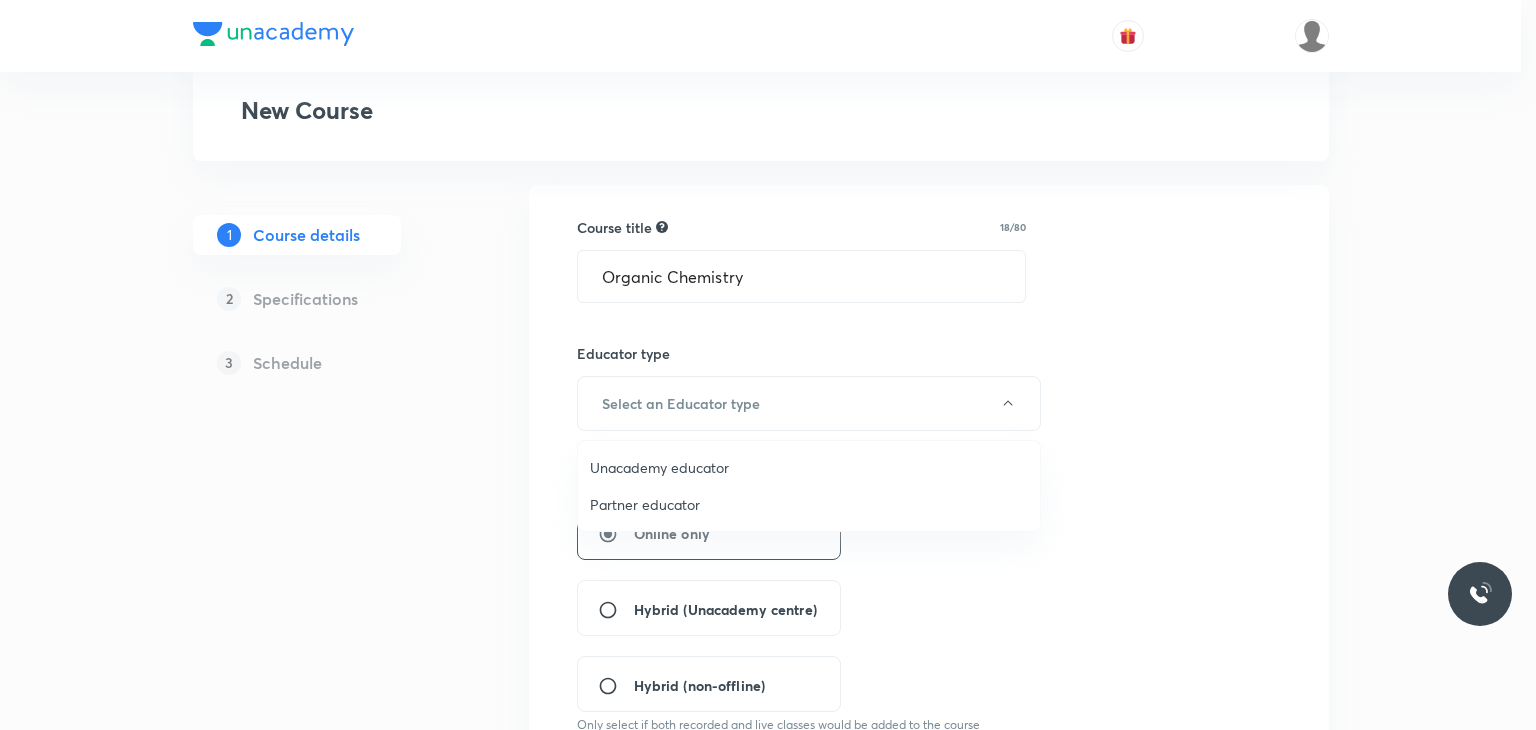 click on "Unacademy educator" at bounding box center [809, 467] 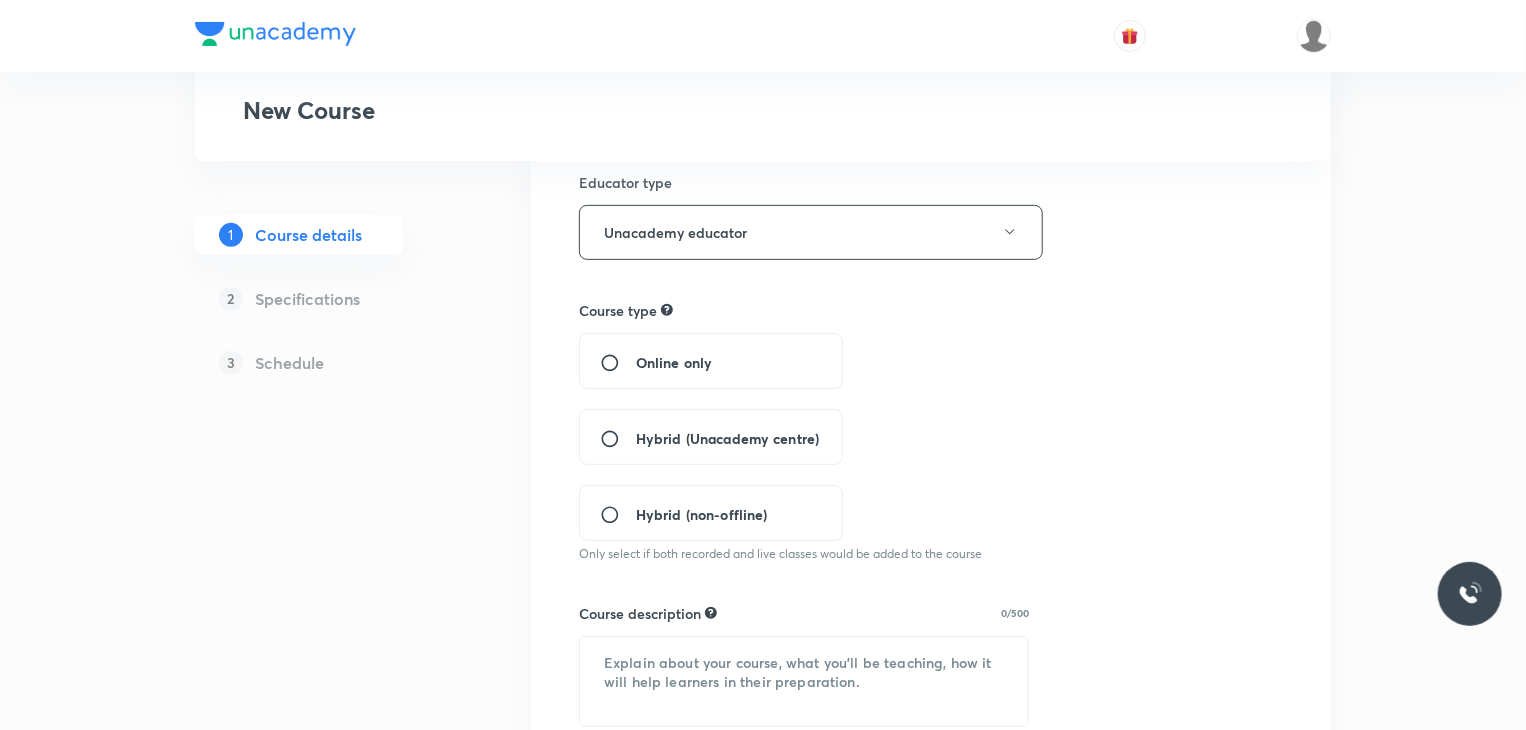 click on "Hybrid (Unacademy centre)" at bounding box center [618, 439] 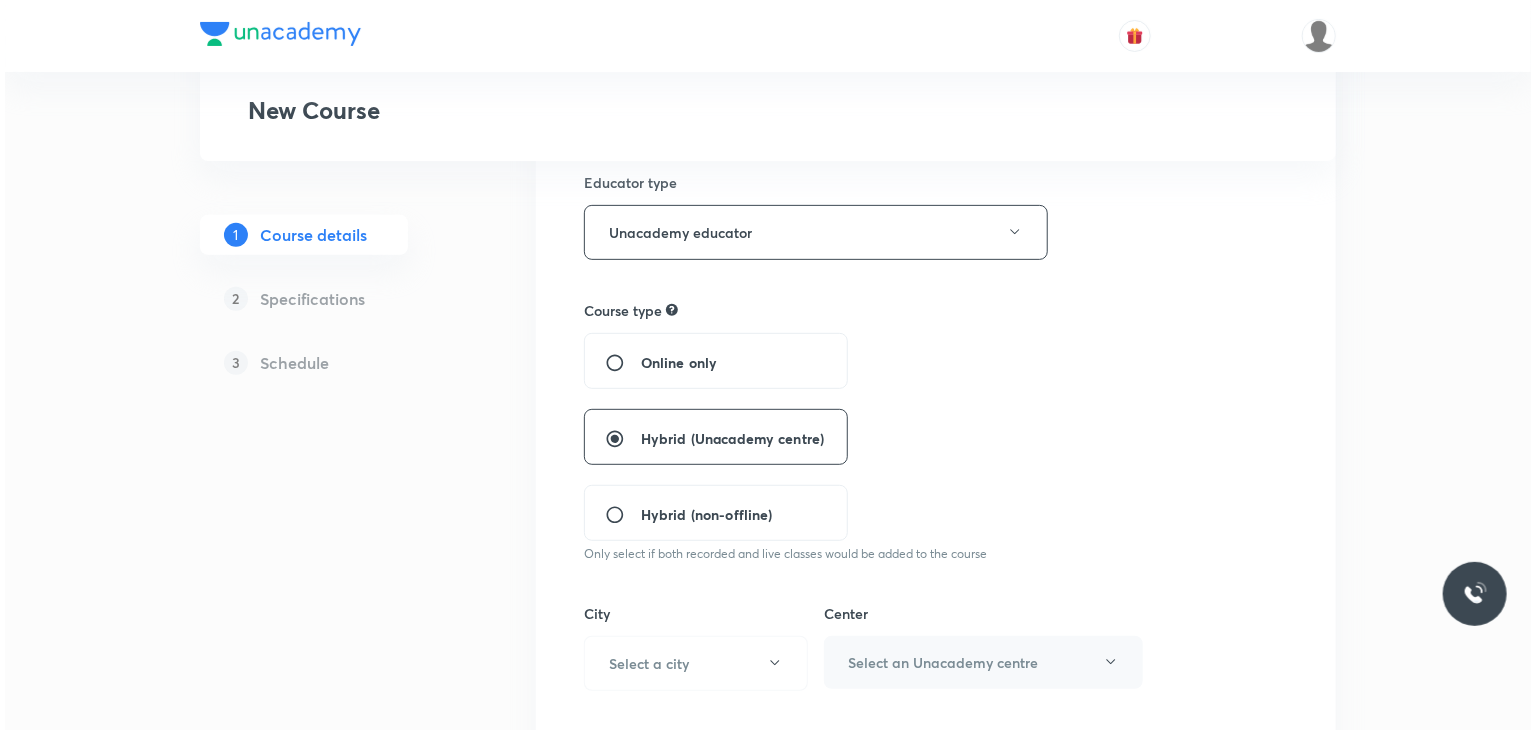scroll, scrollTop: 491, scrollLeft: 0, axis: vertical 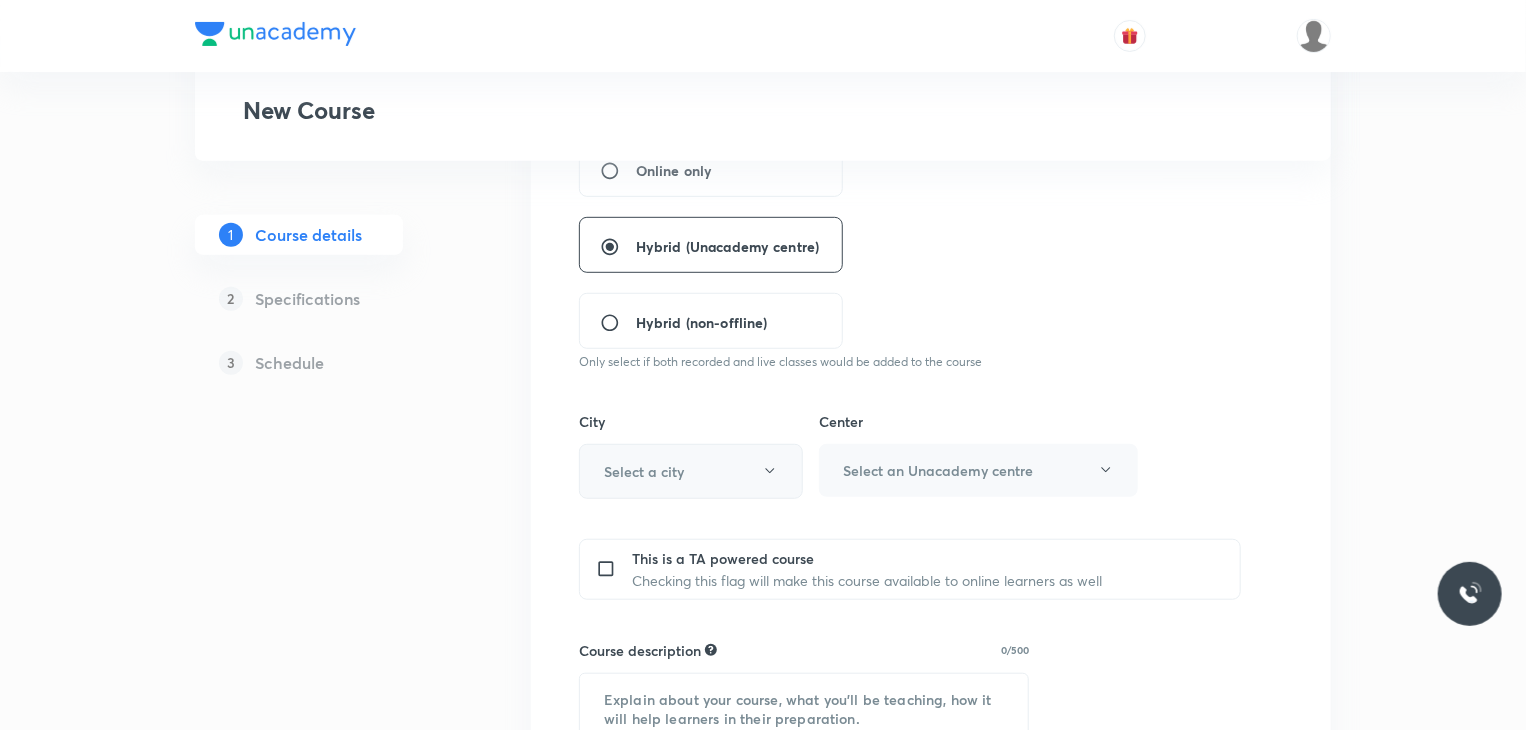click on "Select a city" at bounding box center [644, 471] 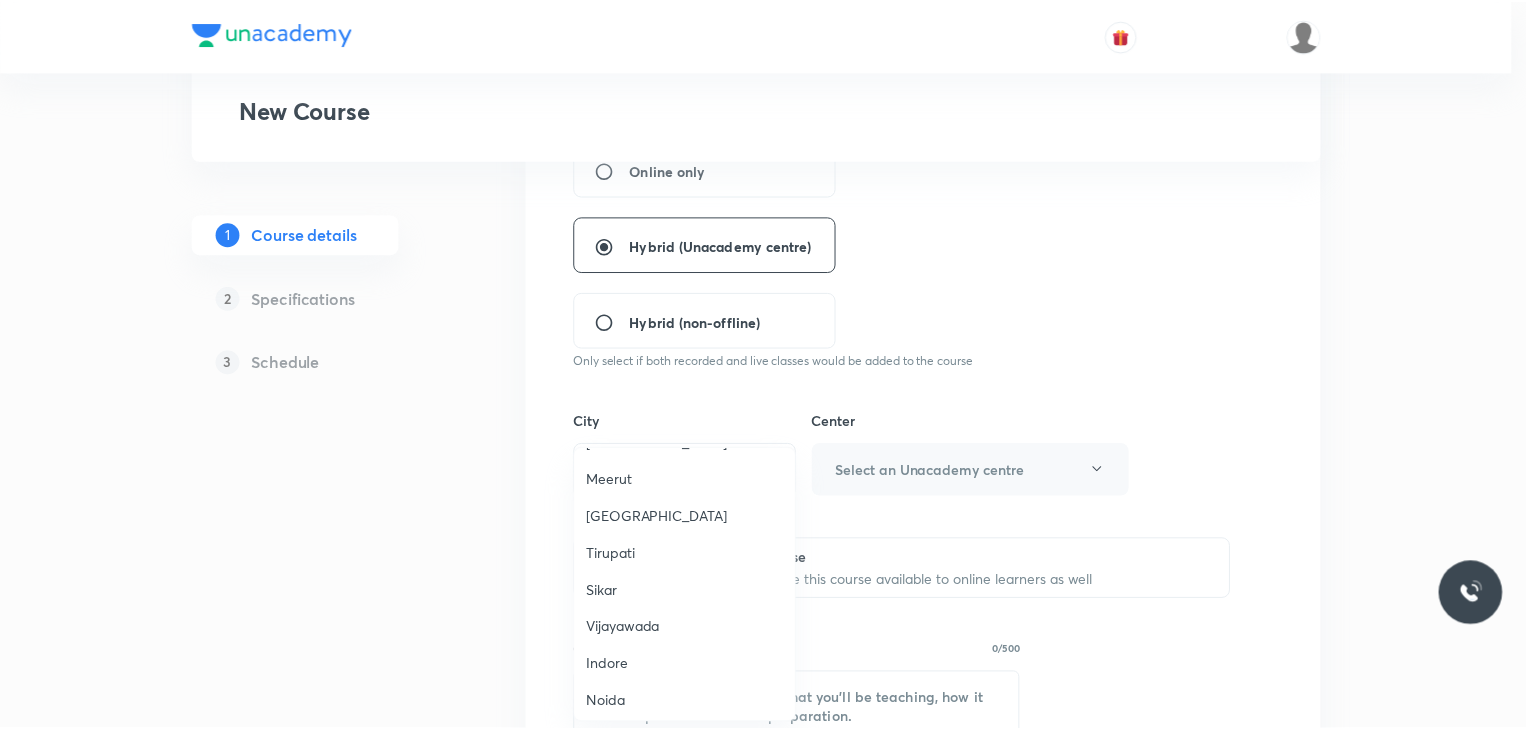 scroll, scrollTop: 1322, scrollLeft: 0, axis: vertical 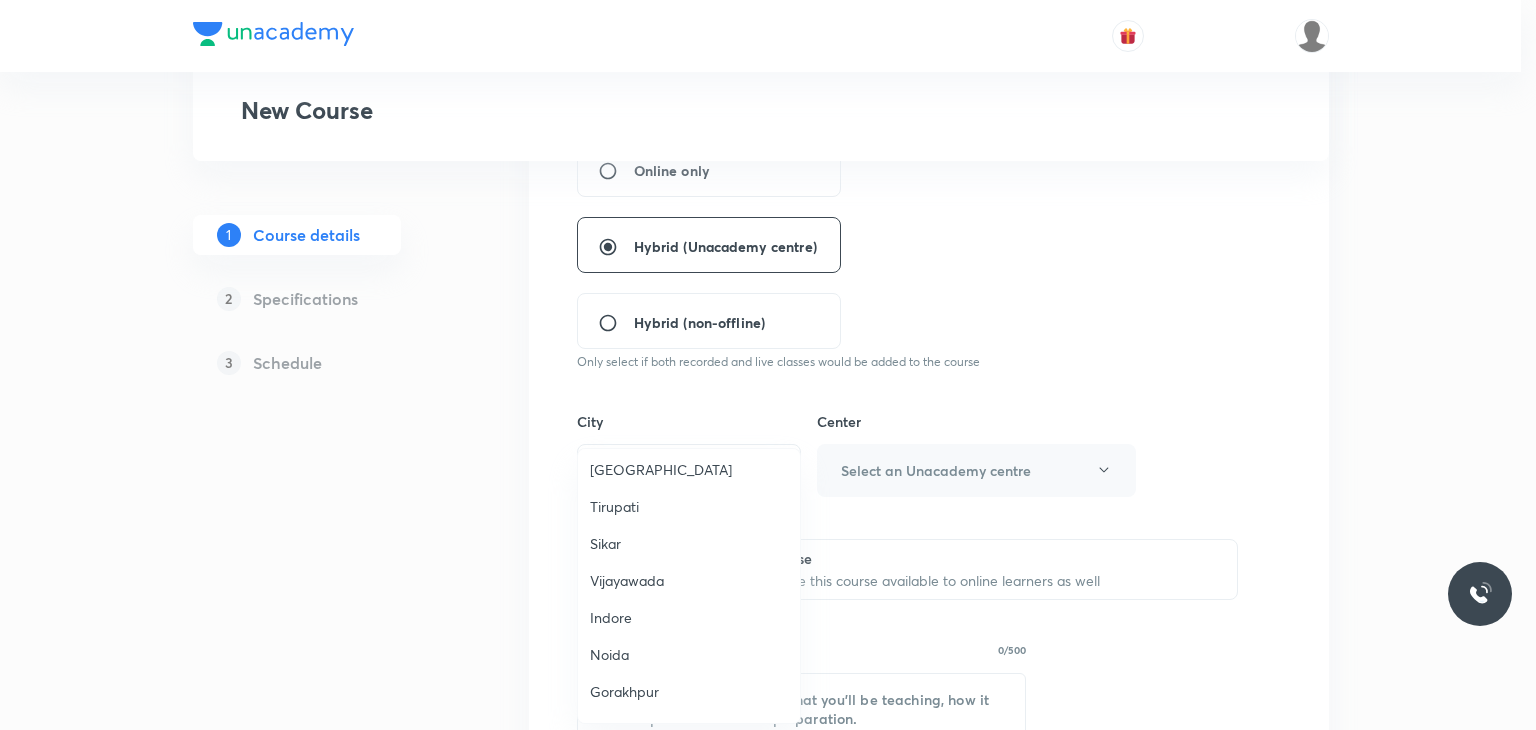 click on "Indore" at bounding box center [689, 617] 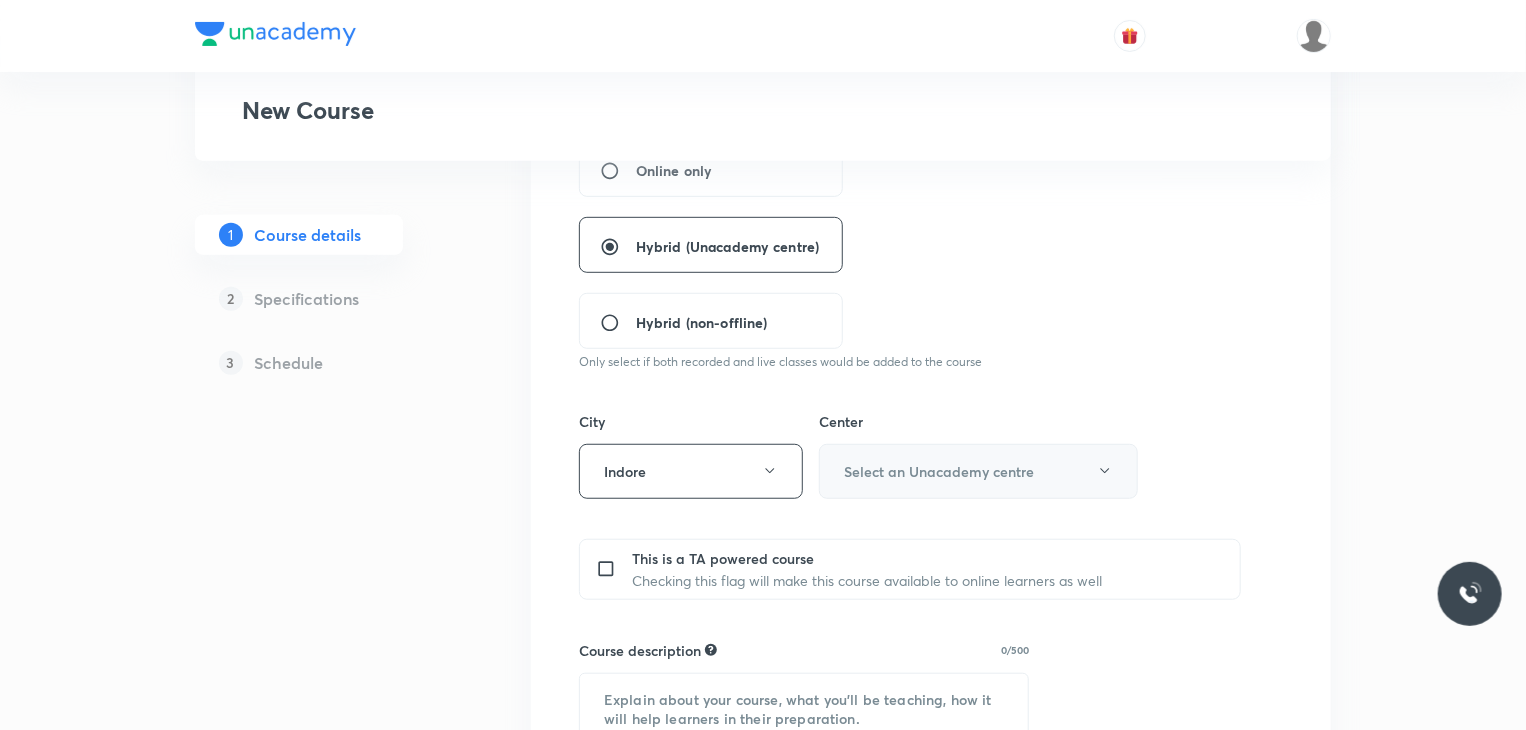 click on "Select an Unacademy centre" at bounding box center (978, 471) 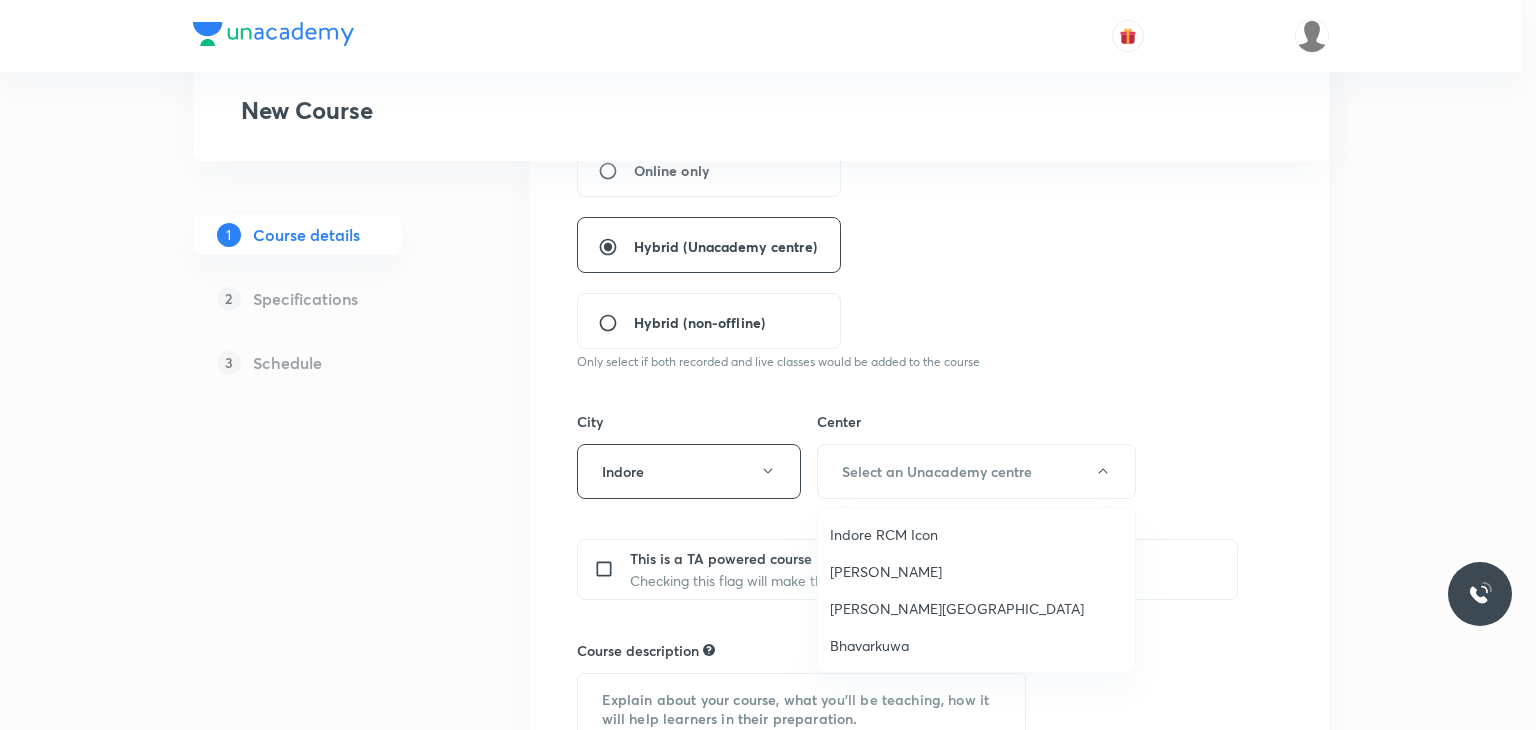 click on "[PERSON_NAME]" at bounding box center [976, 571] 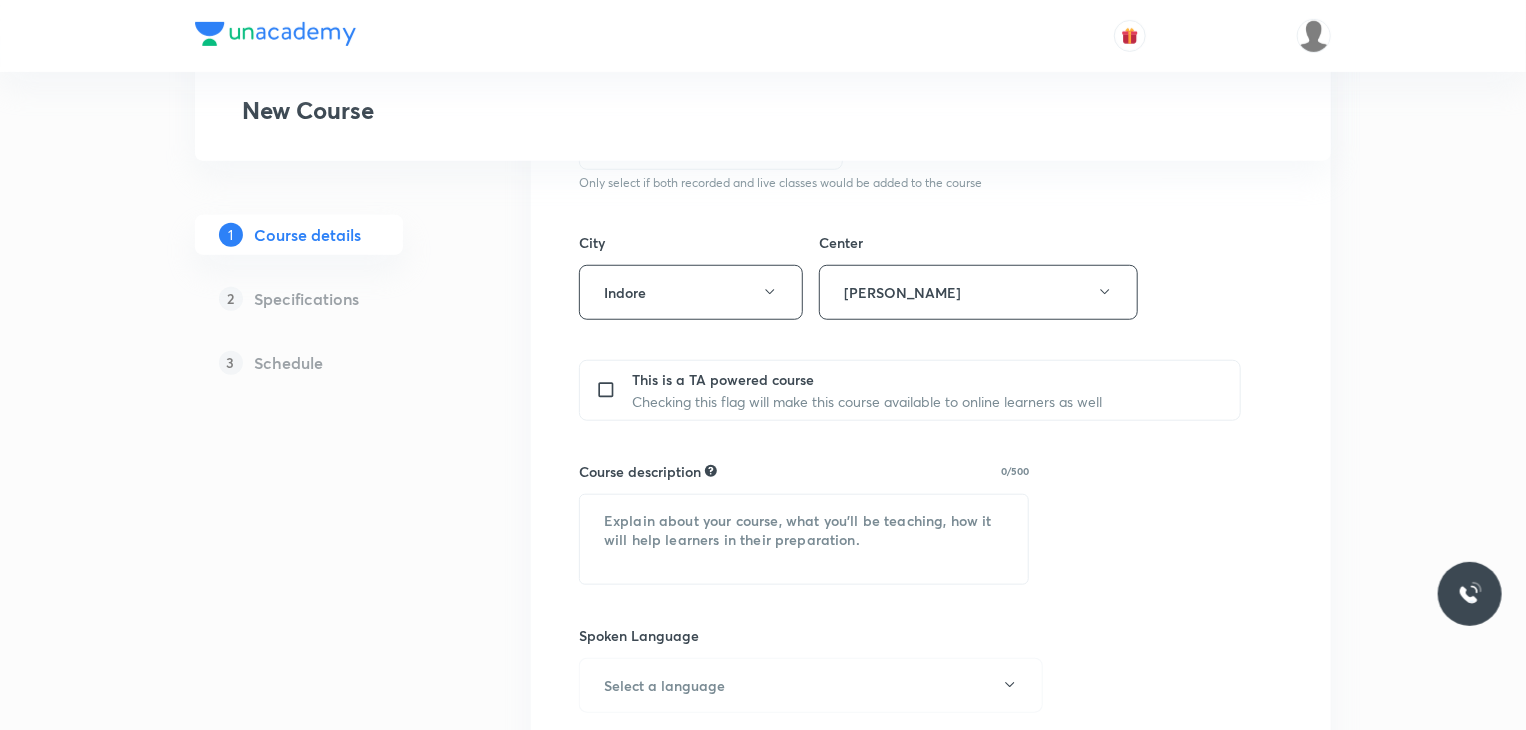 scroll, scrollTop: 671, scrollLeft: 0, axis: vertical 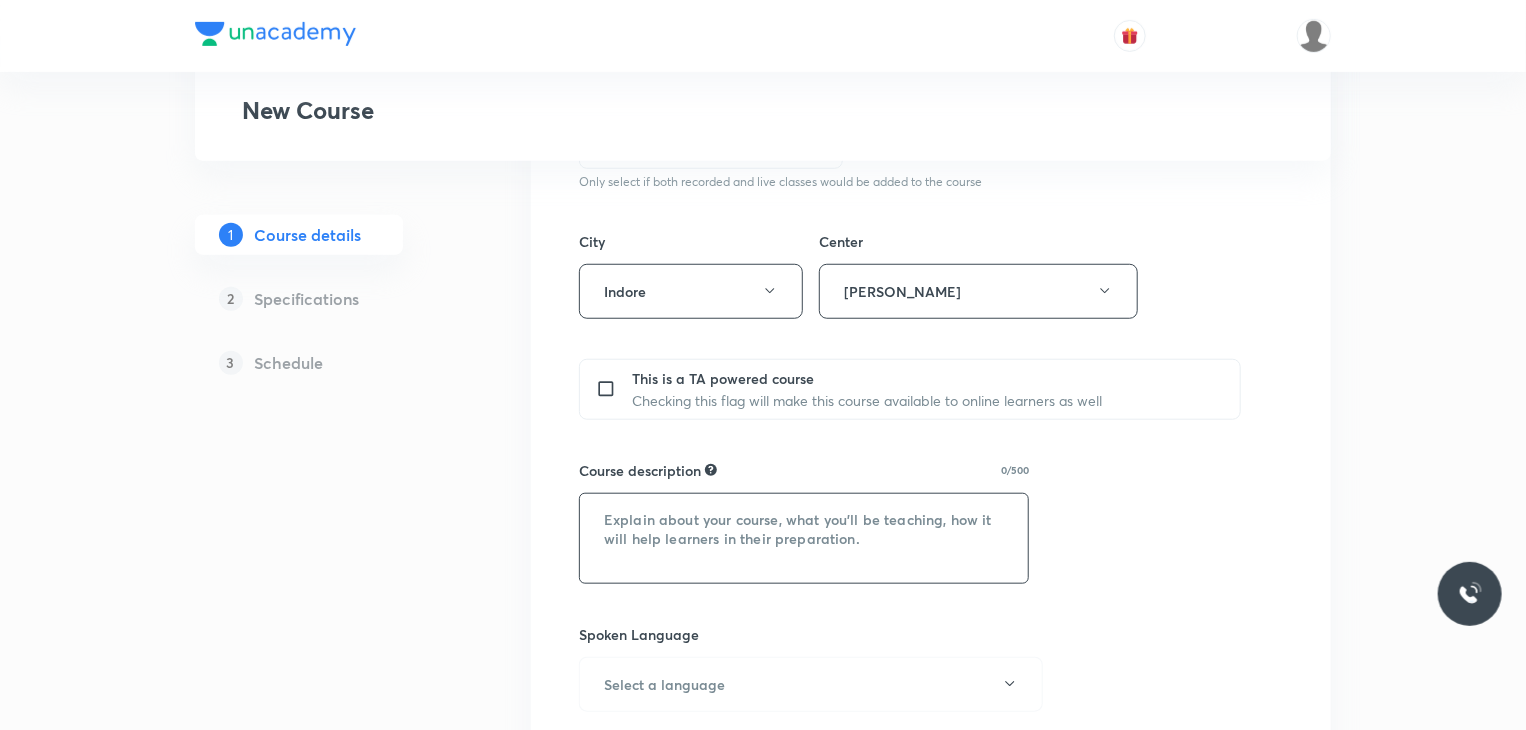 click at bounding box center [804, 538] 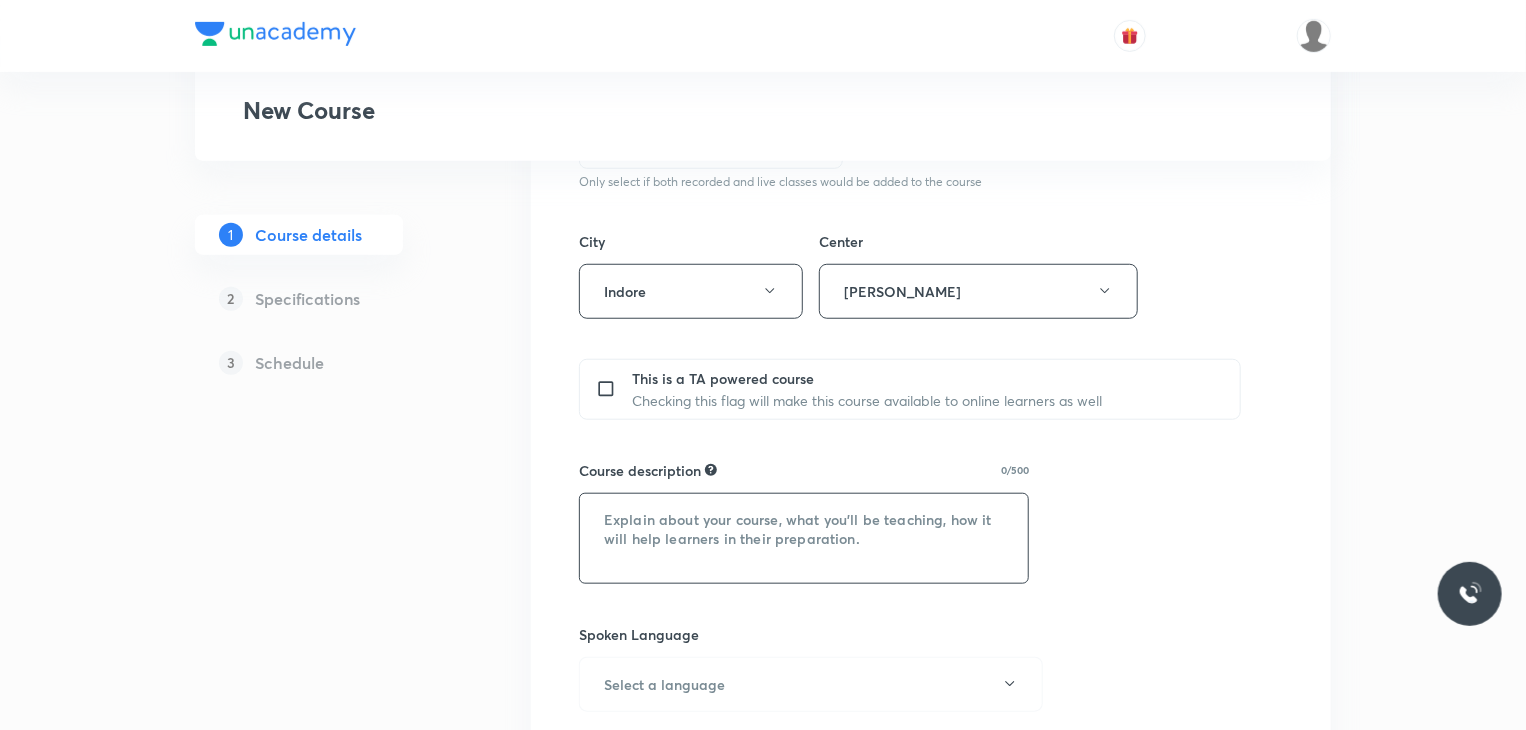 scroll, scrollTop: 700, scrollLeft: 0, axis: vertical 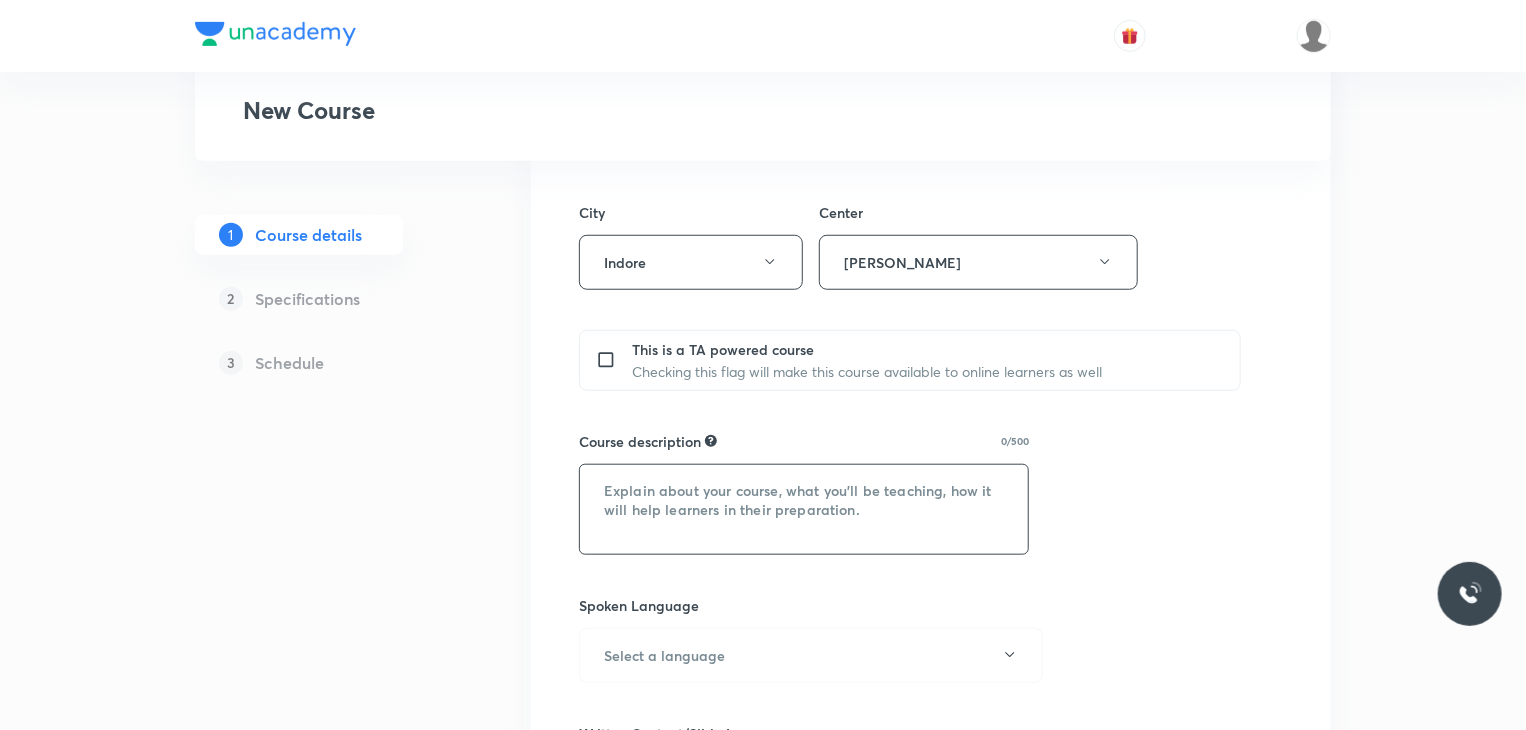 click at bounding box center [804, 509] 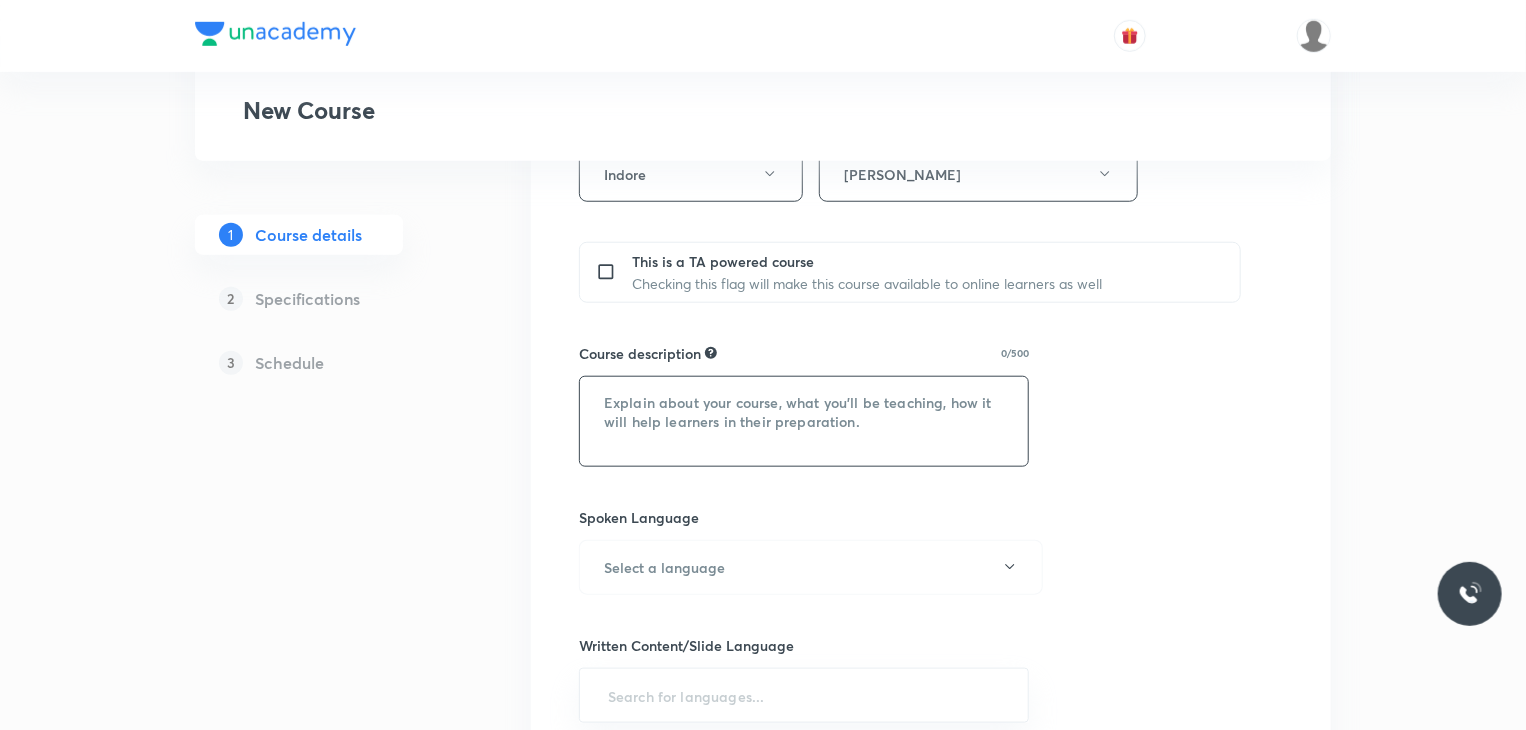 scroll, scrollTop: 795, scrollLeft: 0, axis: vertical 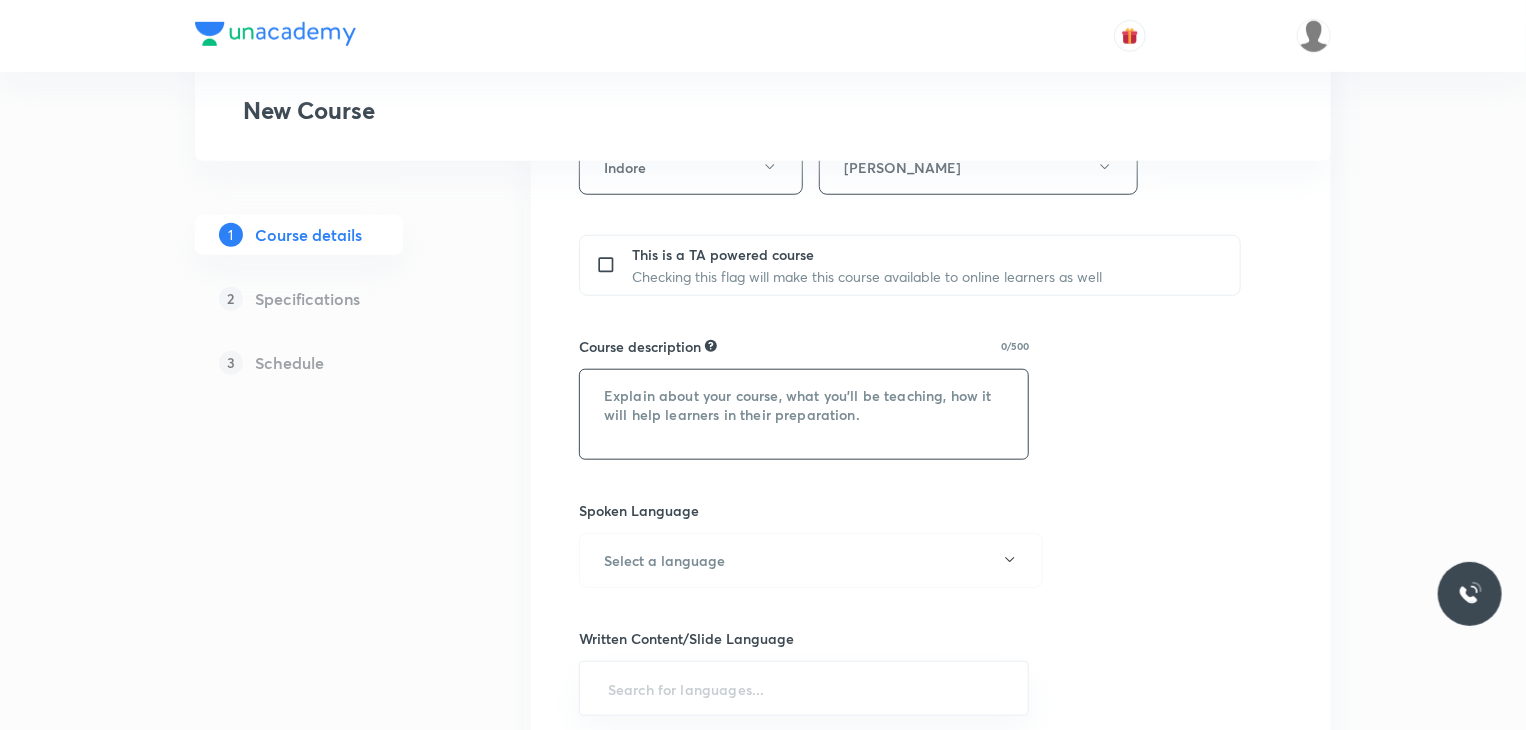 click at bounding box center [804, 414] 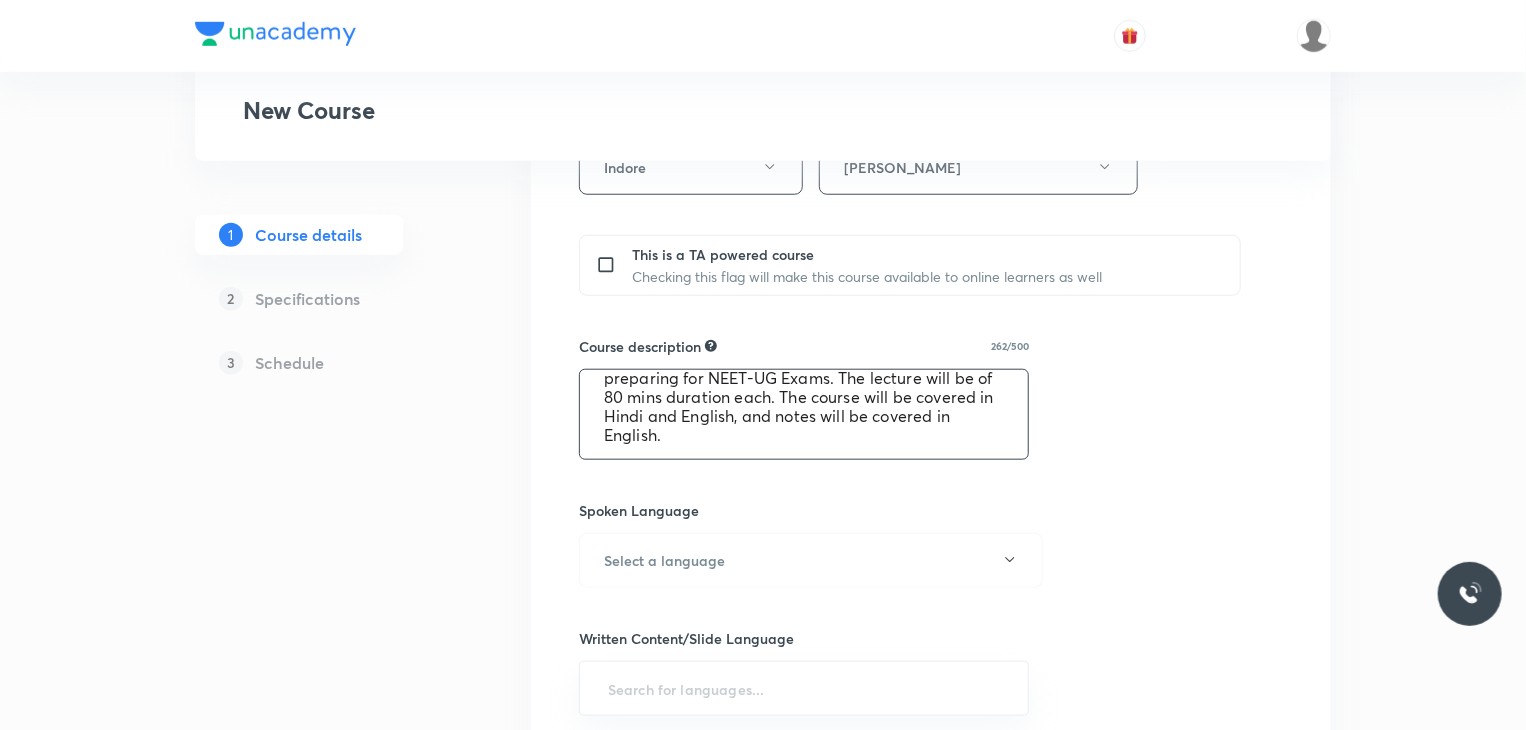 scroll, scrollTop: 0, scrollLeft: 0, axis: both 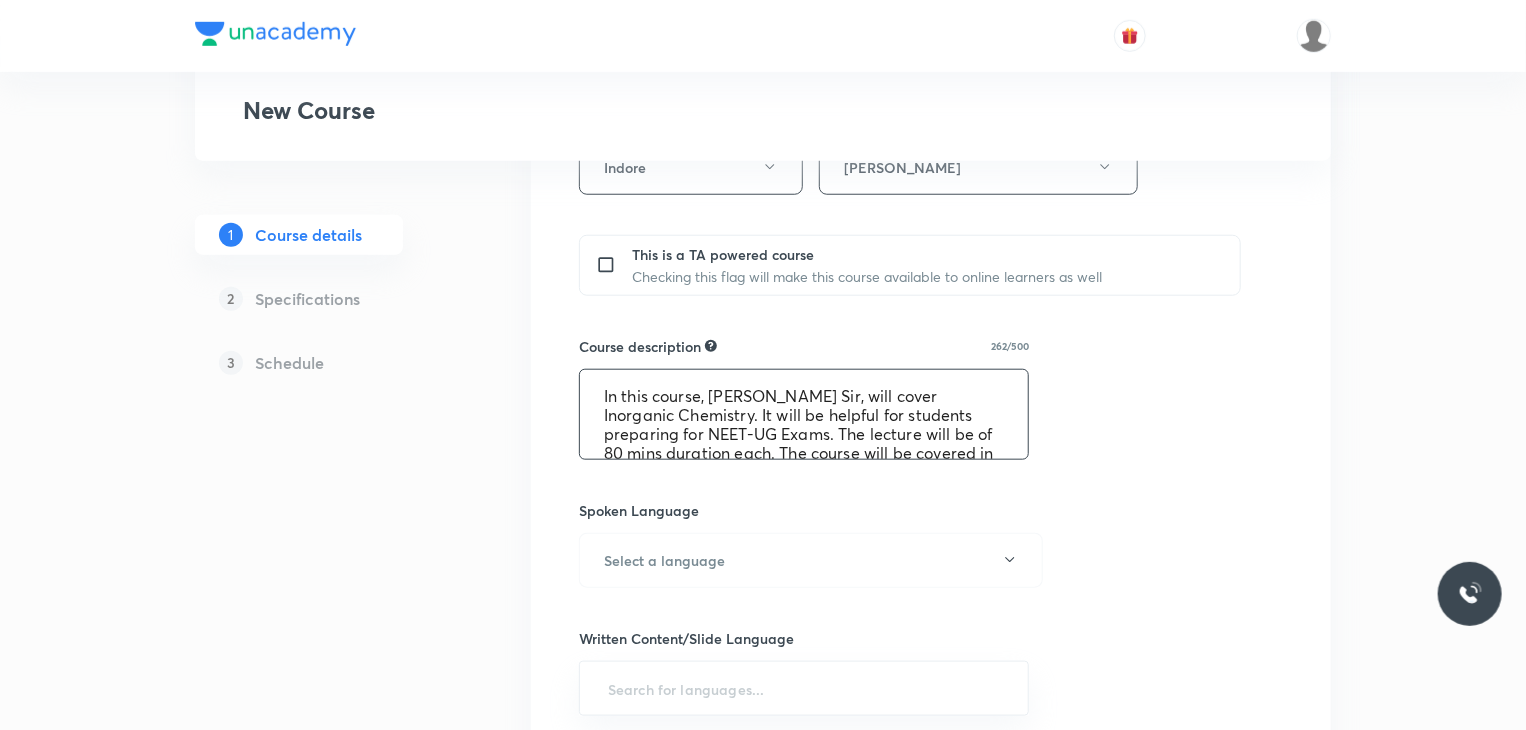 click on "In this course, Premlal Chouhan Sir, will cover Inorganic Chemistry. It will be helpful for students preparing for NEET-UG Exams. The lecture will be of 80 mins duration each. The course will be covered in Hindi and English, and notes will be covered in English." at bounding box center [804, 414] 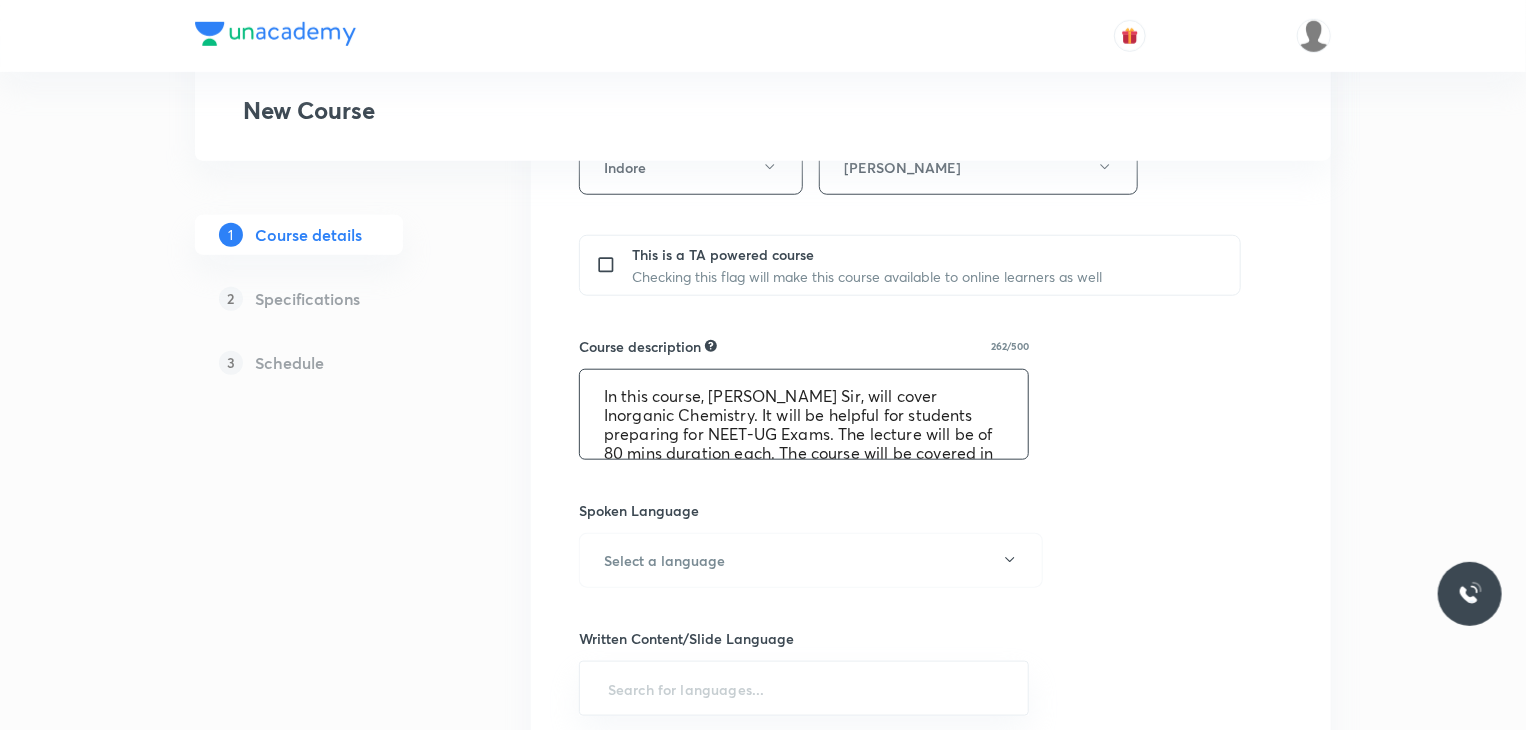 drag, startPoint x: 716, startPoint y: 386, endPoint x: 833, endPoint y: 393, distance: 117.20921 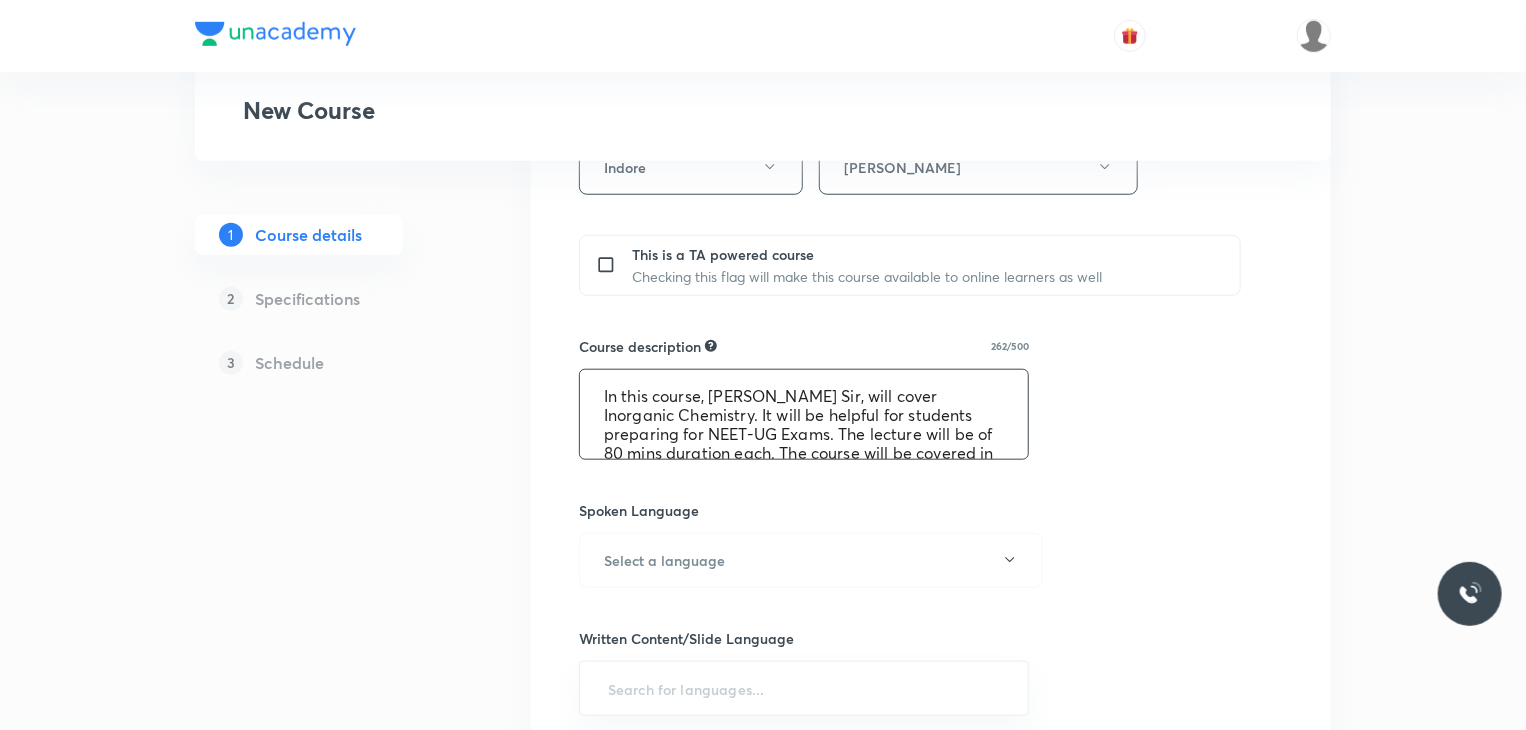 click on "In this course, Premlal Chouhan Sir, will cover Inorganic Chemistry. It will be helpful for students preparing for NEET-UG Exams. The lecture will be of 80 mins duration each. The course will be covered in Hindi and English, and notes will be covered in English." at bounding box center (804, 414) 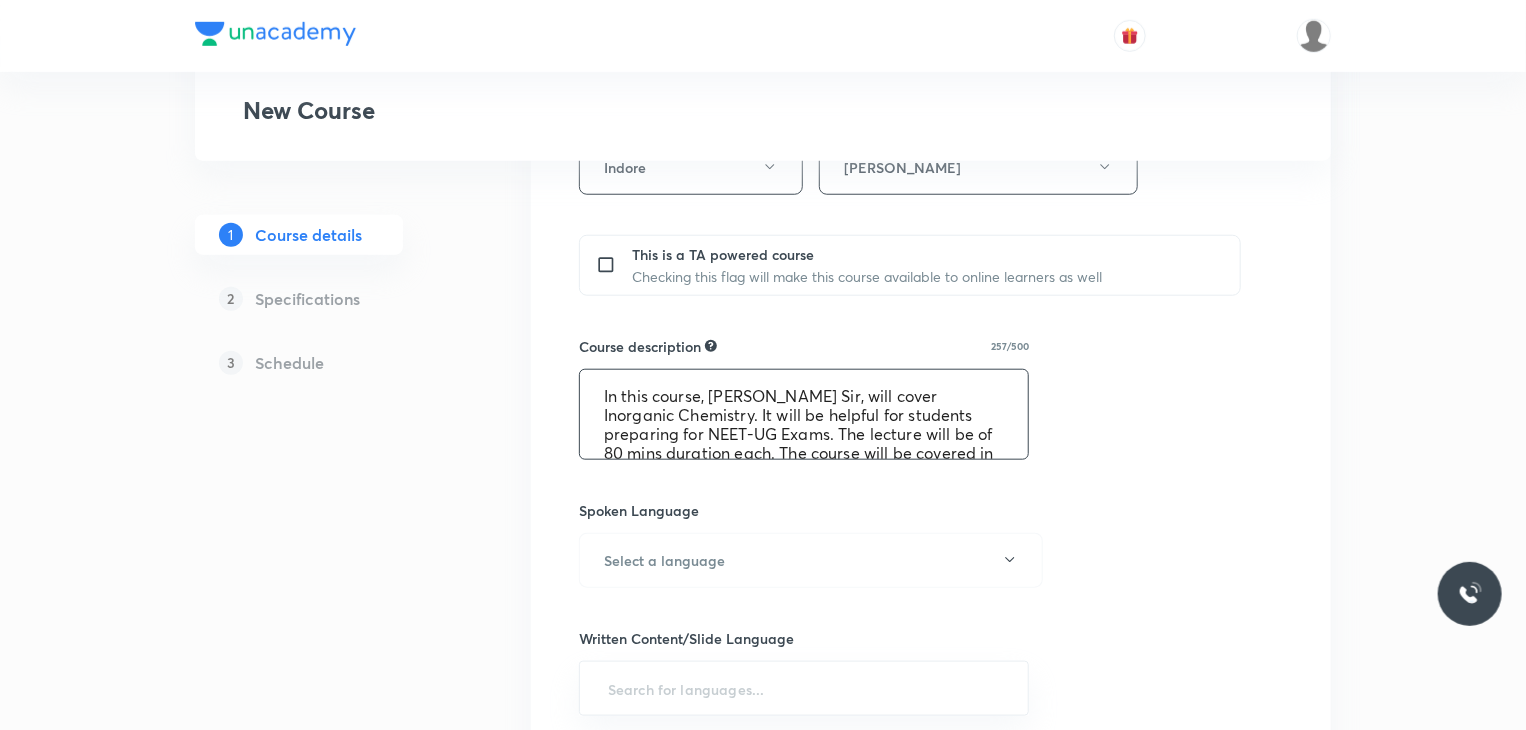 click on "In this course, Amit Yadav Sir, will cover Inorganic Chemistry. It will be helpful for students preparing for NEET-UG Exams. The lecture will be of 80 mins duration each. The course will be covered in Hindi and English, and notes will be covered in English." at bounding box center (804, 414) 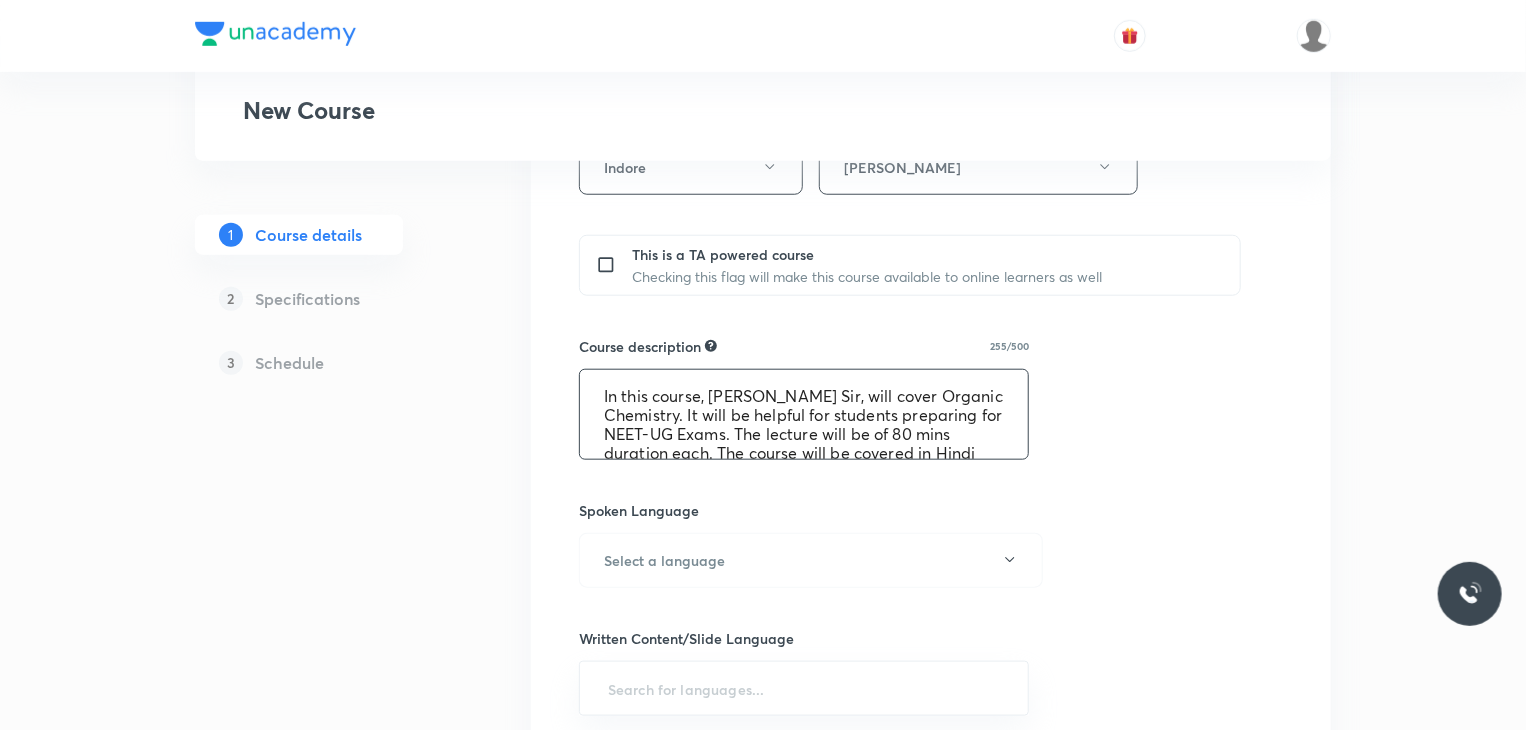 click on "In this course, Amit Yadav Sir, will cover Organic Chemistry. It will be helpful for students preparing for NEET-UG Exams. The lecture will be of 80 mins duration each. The course will be covered in Hindi and English, and notes will be covered in English." at bounding box center (804, 414) 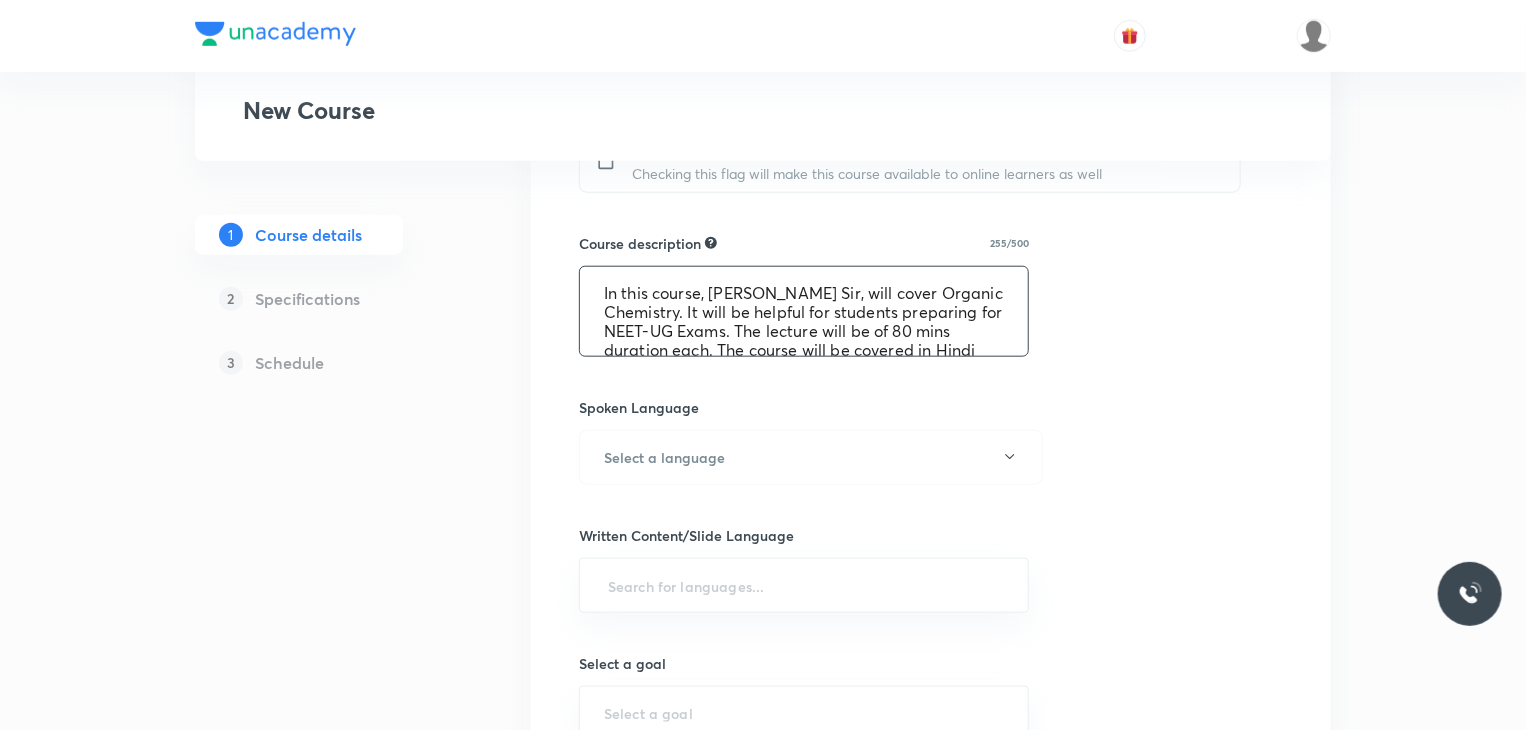 scroll, scrollTop: 899, scrollLeft: 0, axis: vertical 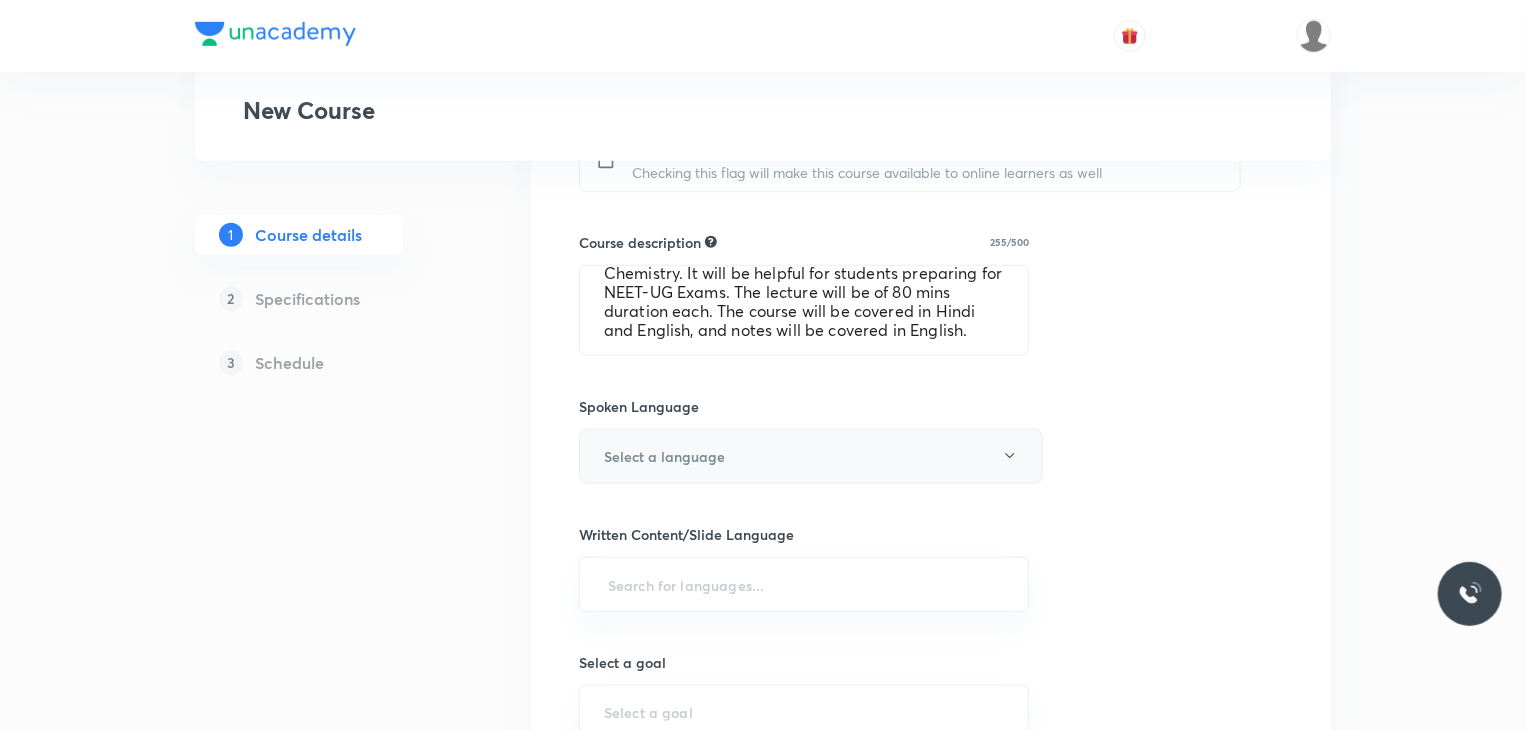click on "Select a language" at bounding box center [811, 456] 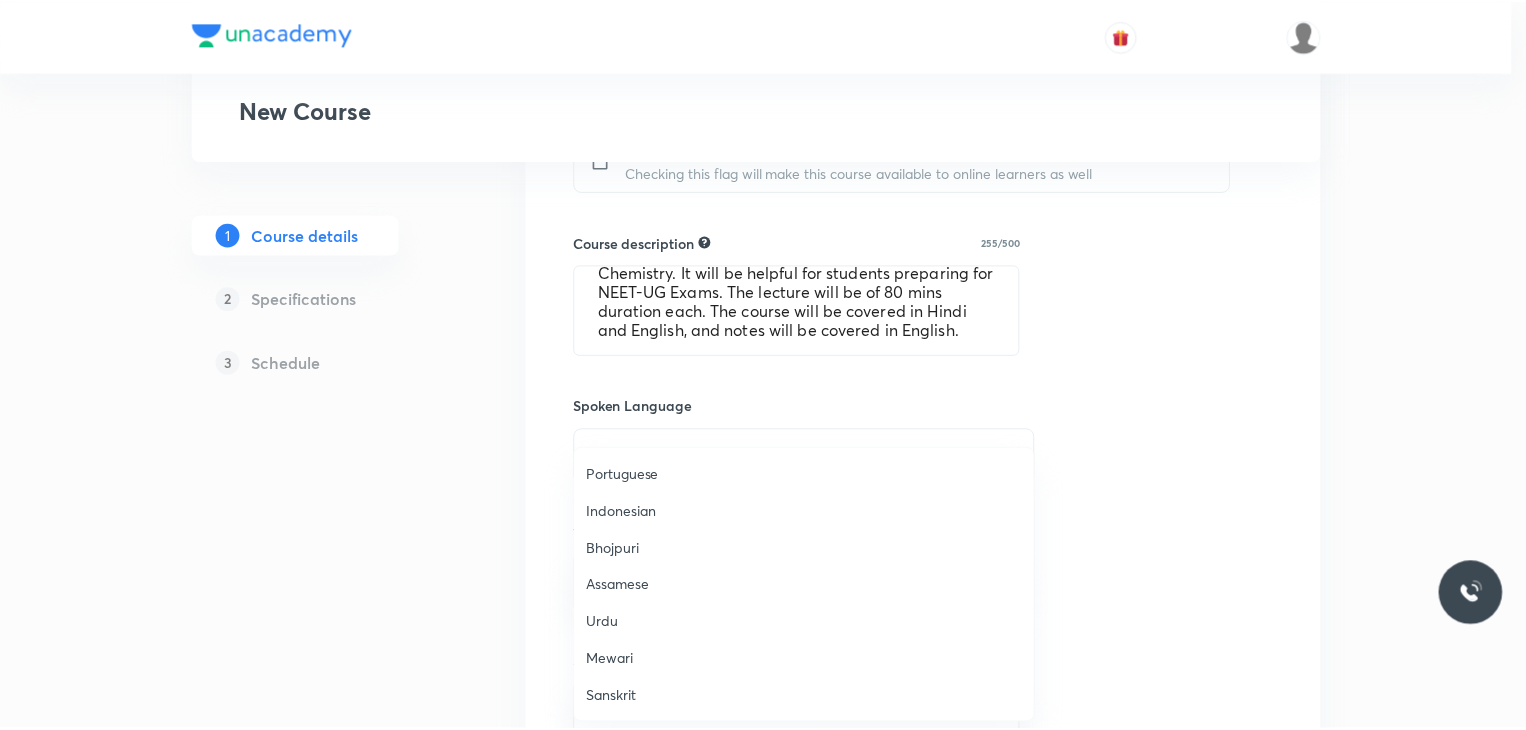 scroll, scrollTop: 592, scrollLeft: 0, axis: vertical 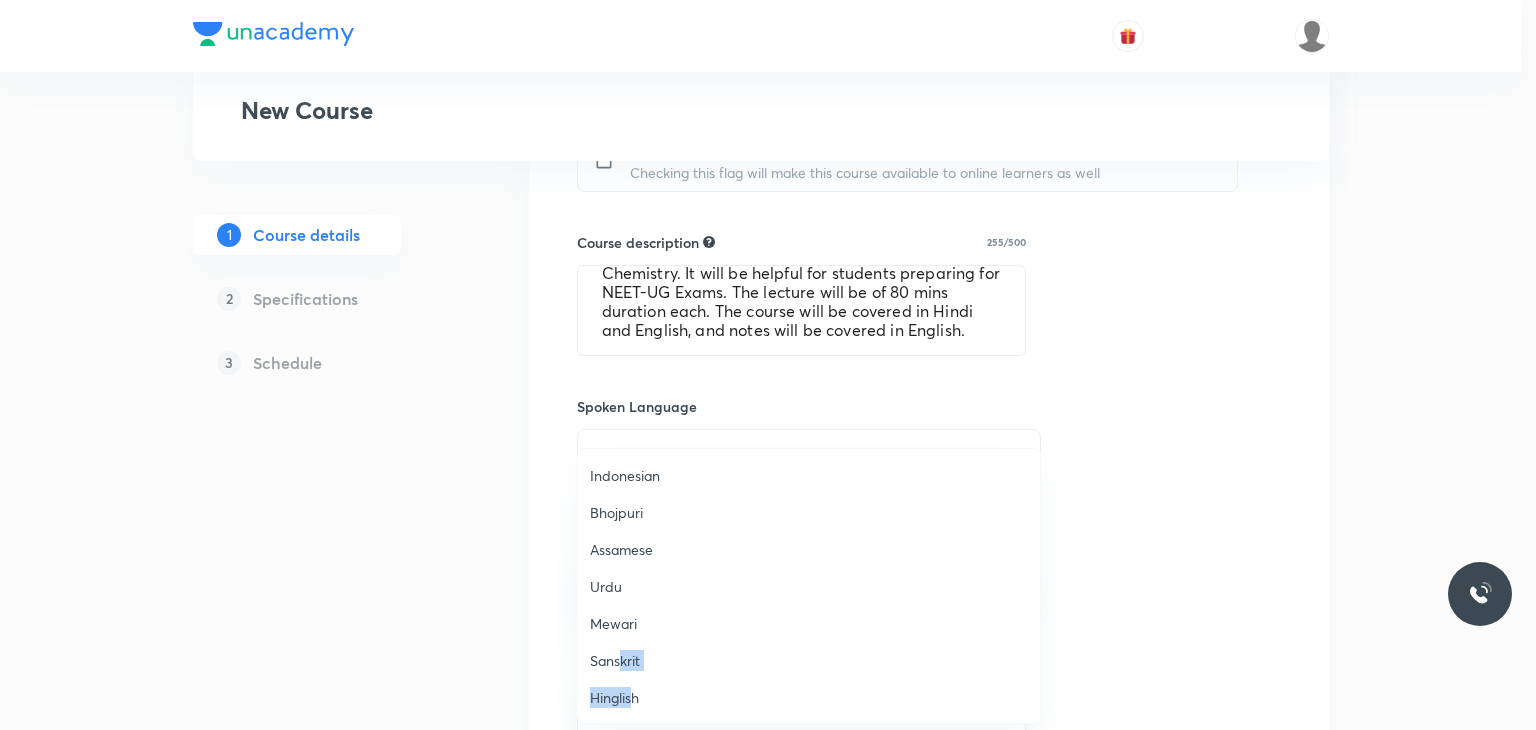 drag, startPoint x: 620, startPoint y: 677, endPoint x: 632, endPoint y: 696, distance: 22.472204 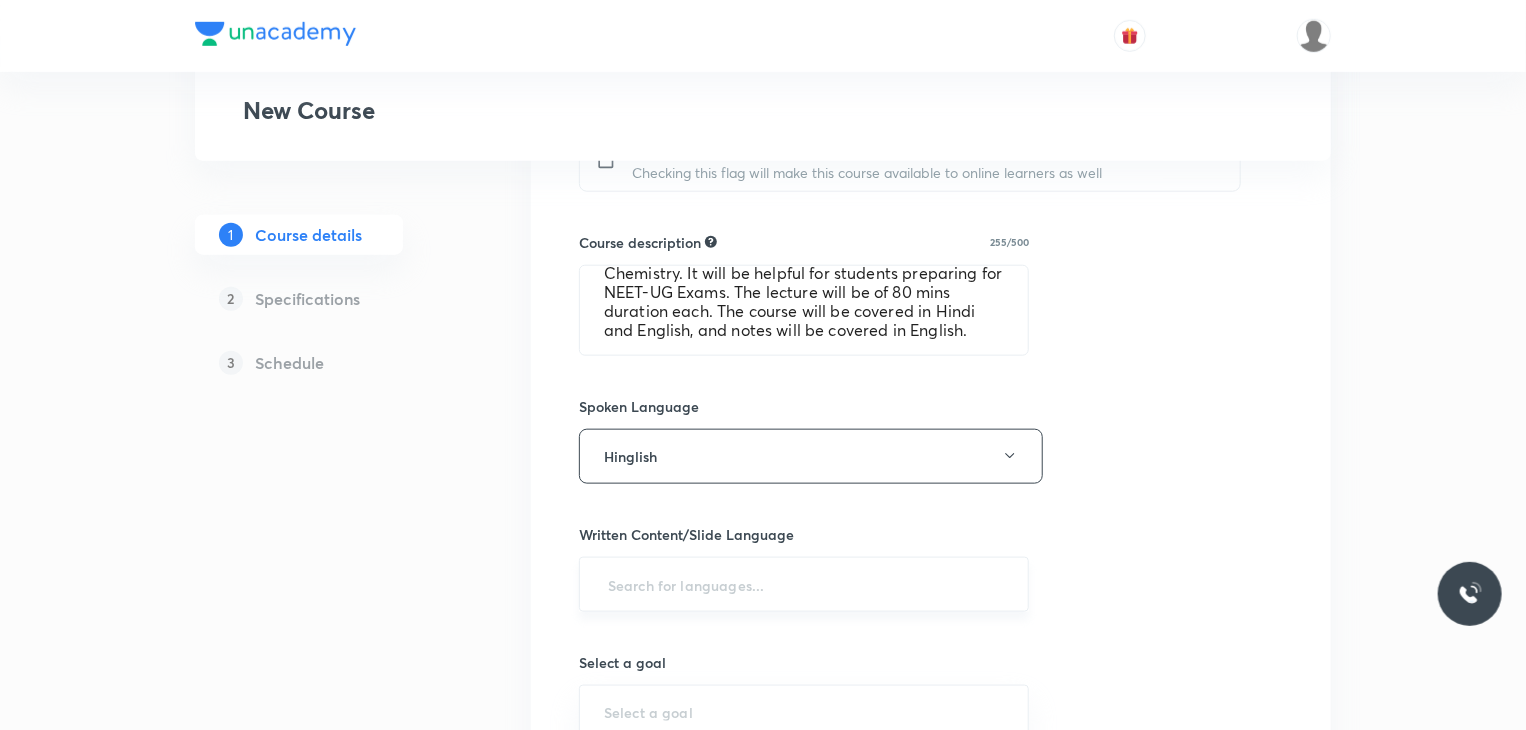 click at bounding box center (804, 584) 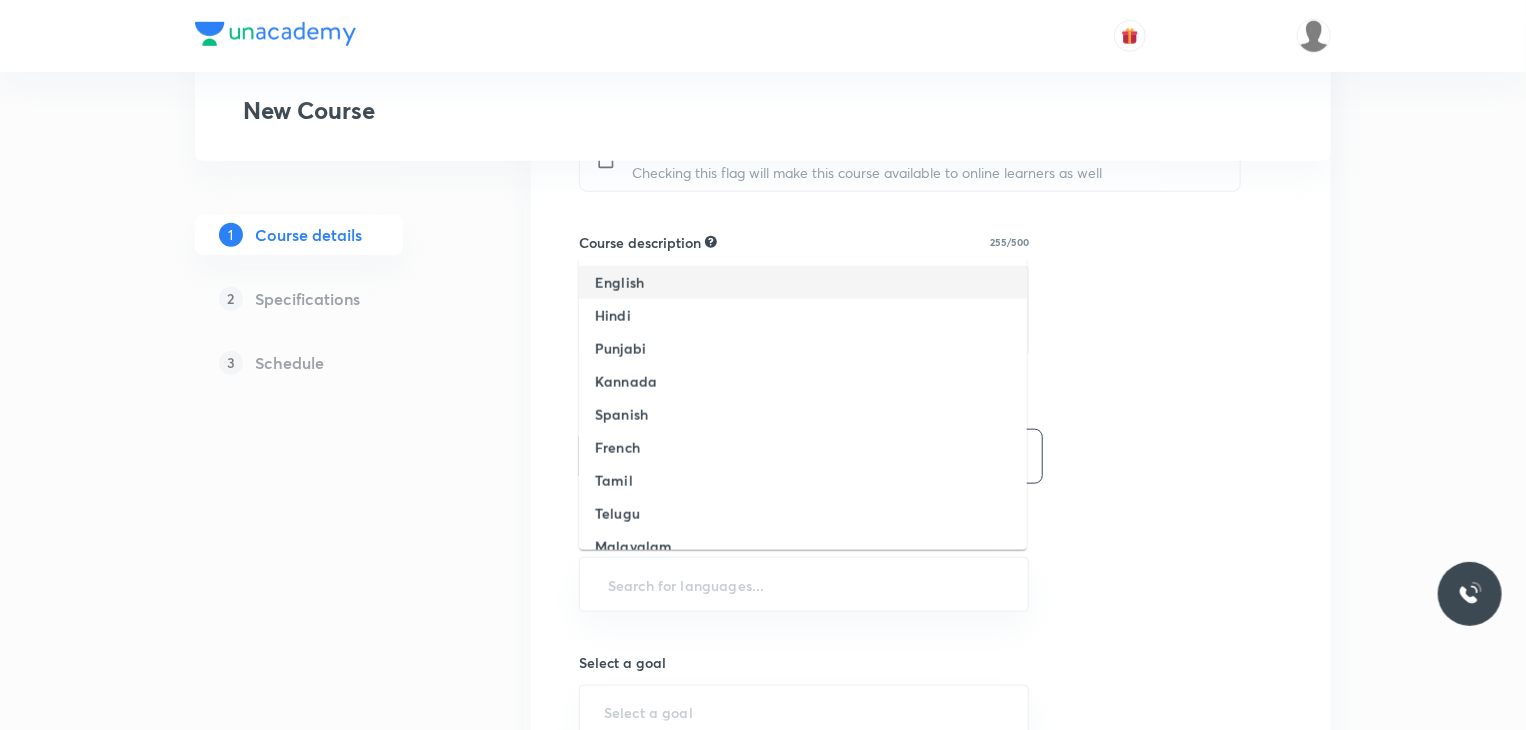 click on "English" at bounding box center [803, 282] 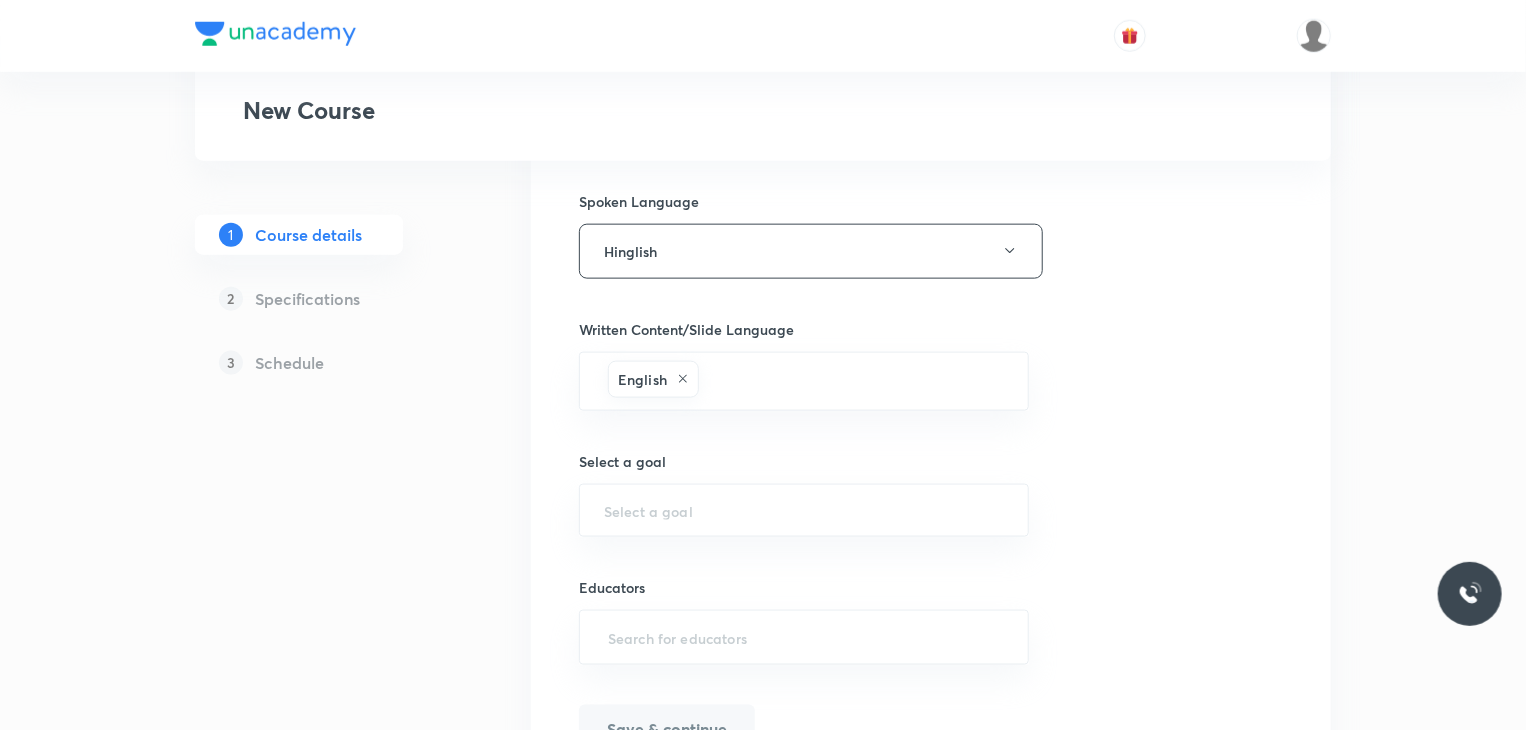 scroll, scrollTop: 1106, scrollLeft: 0, axis: vertical 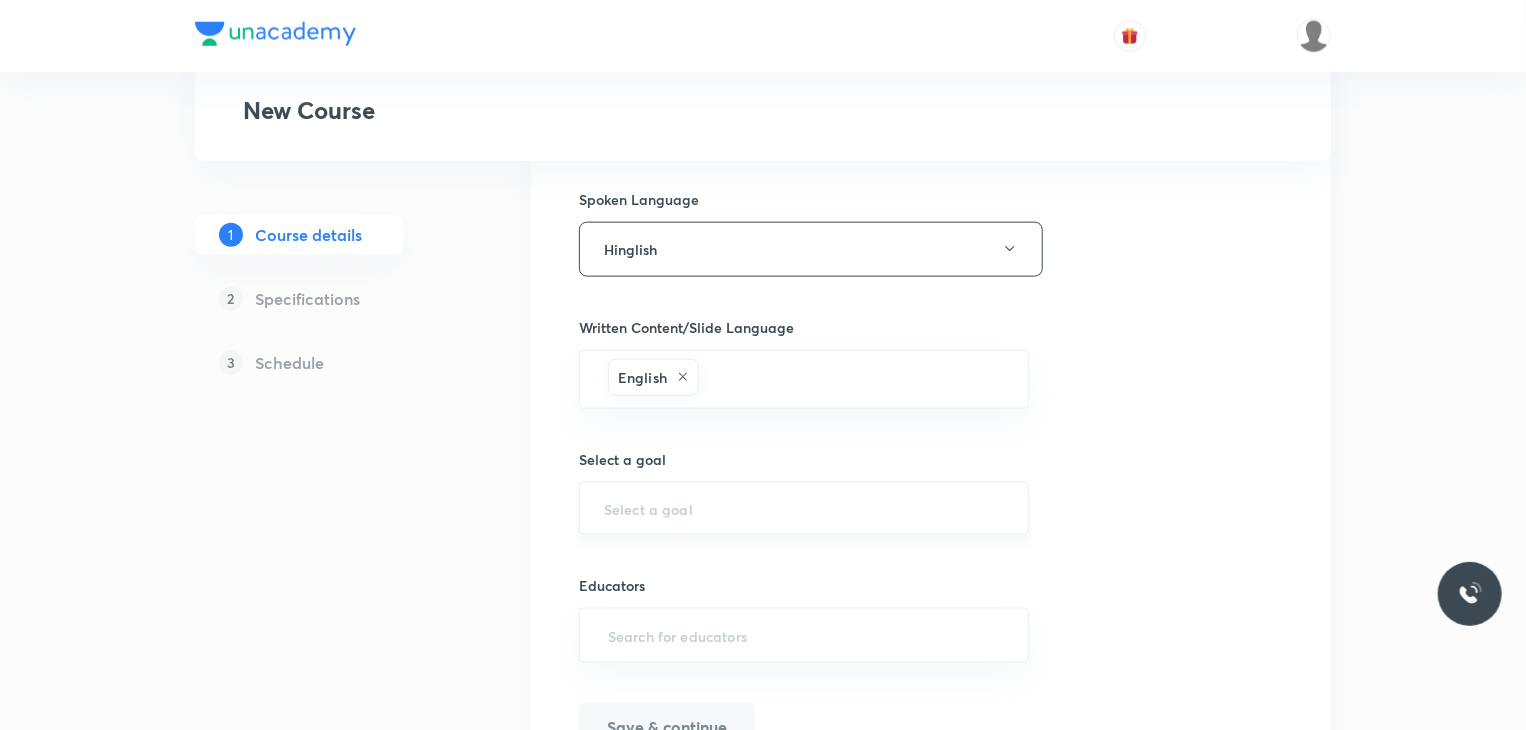 click on "​" at bounding box center [804, 508] 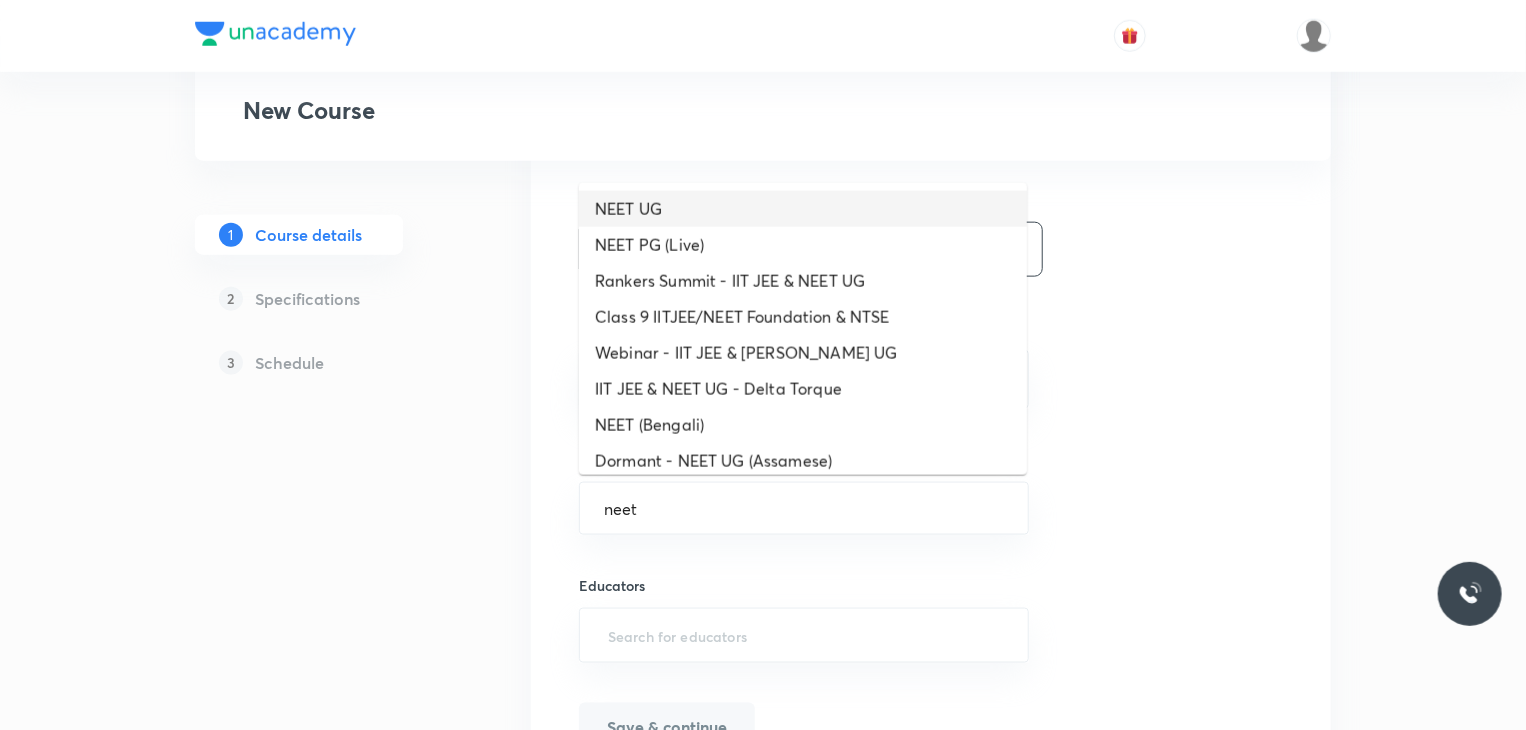 click on "NEET UG" at bounding box center (803, 209) 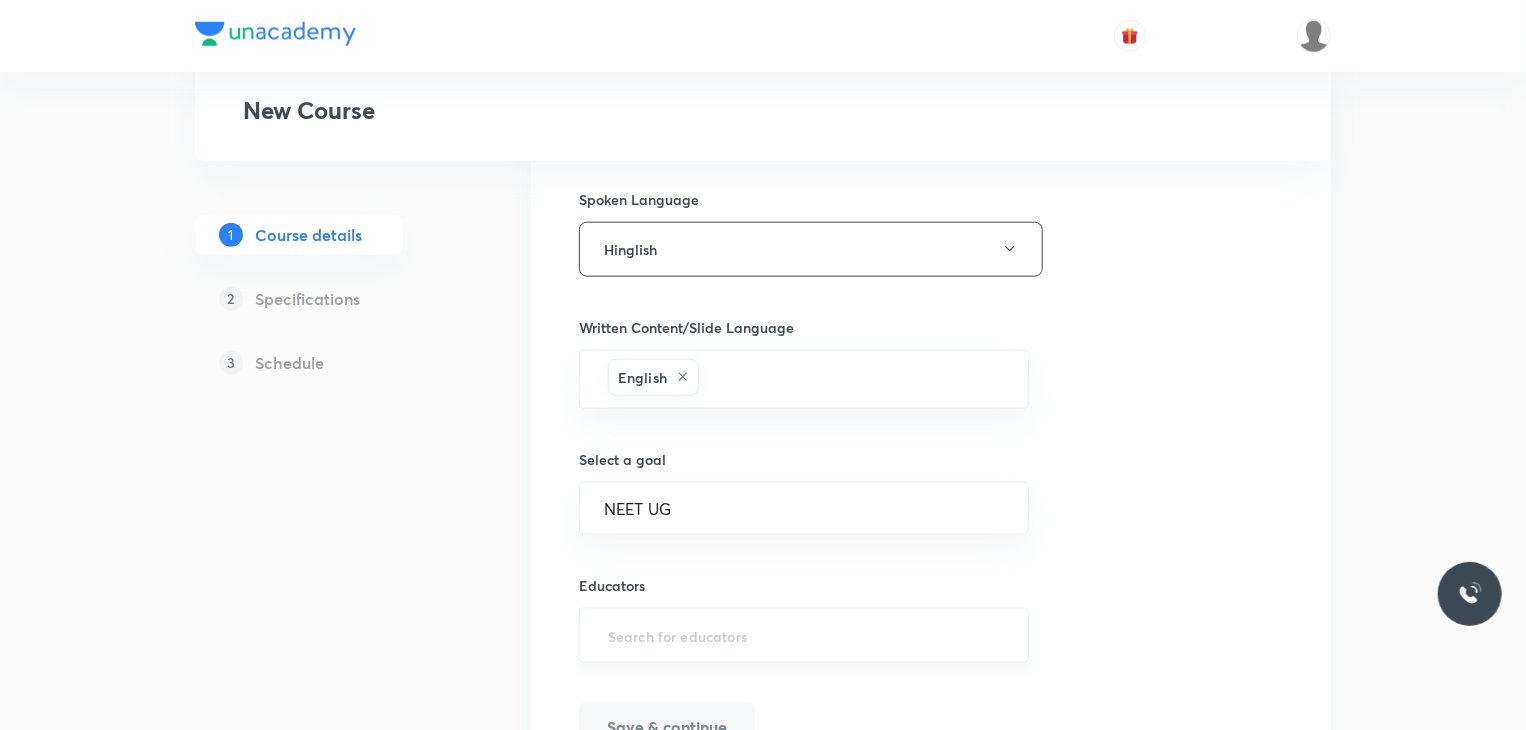 click at bounding box center (804, 635) 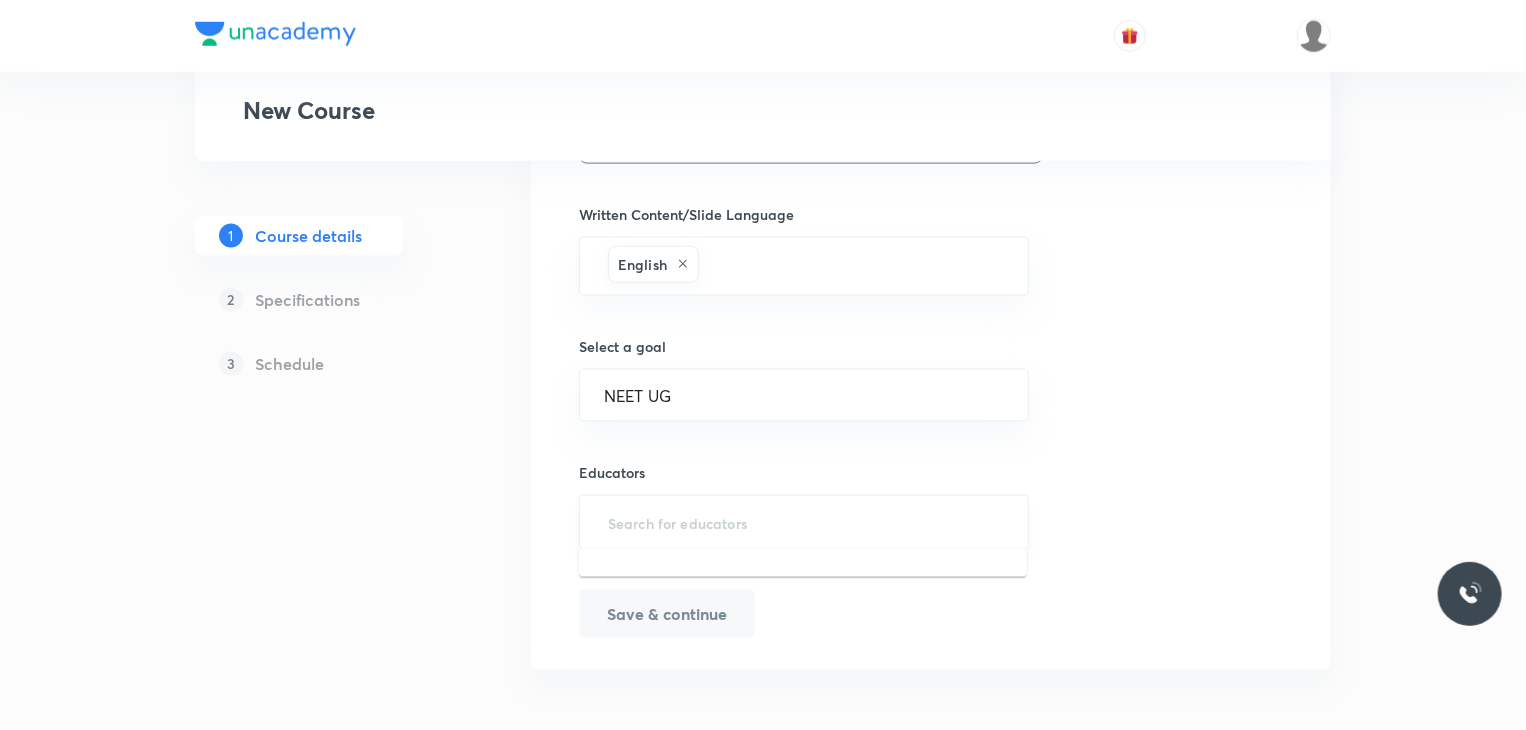 click at bounding box center (804, 522) 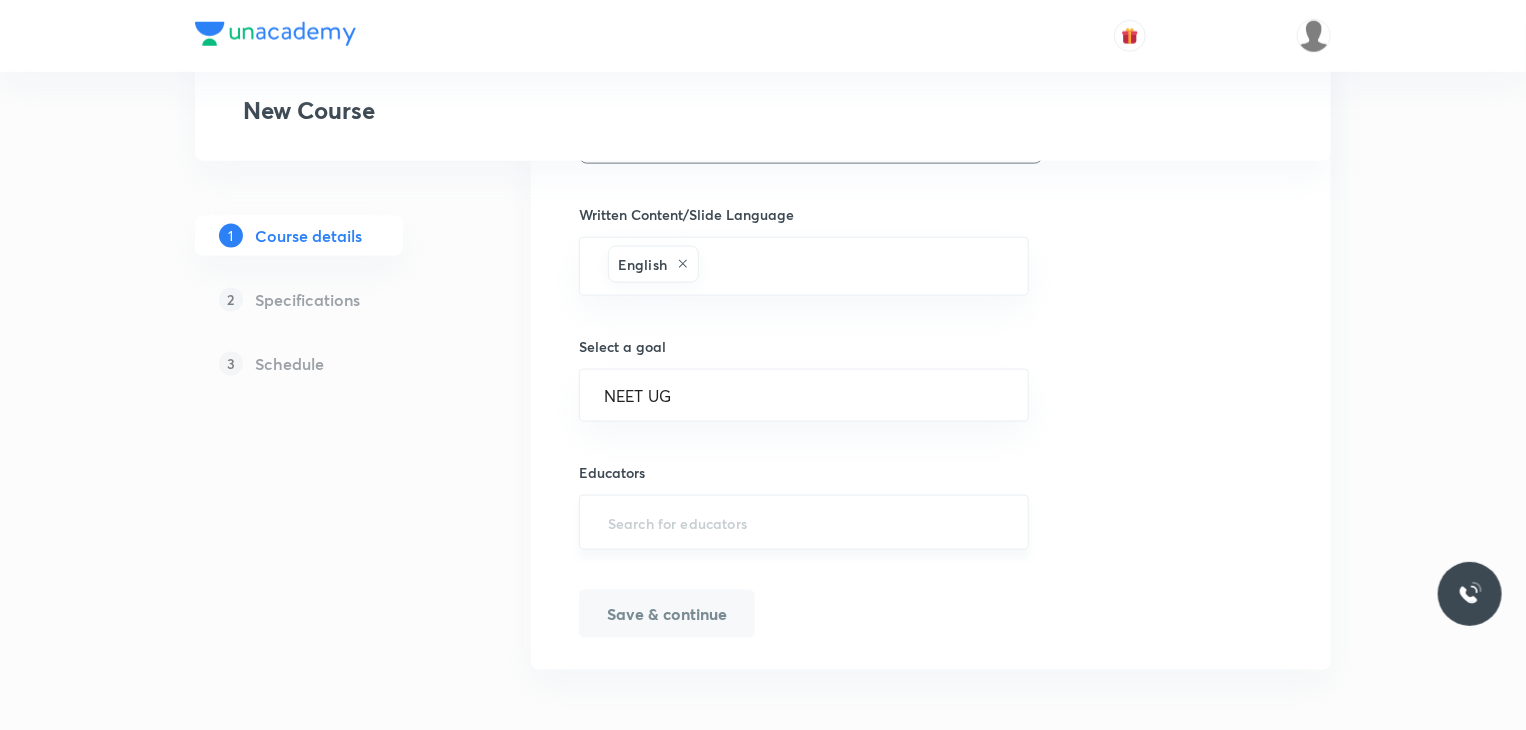 paste on "unacademy-user-W93XQQT68T5R" 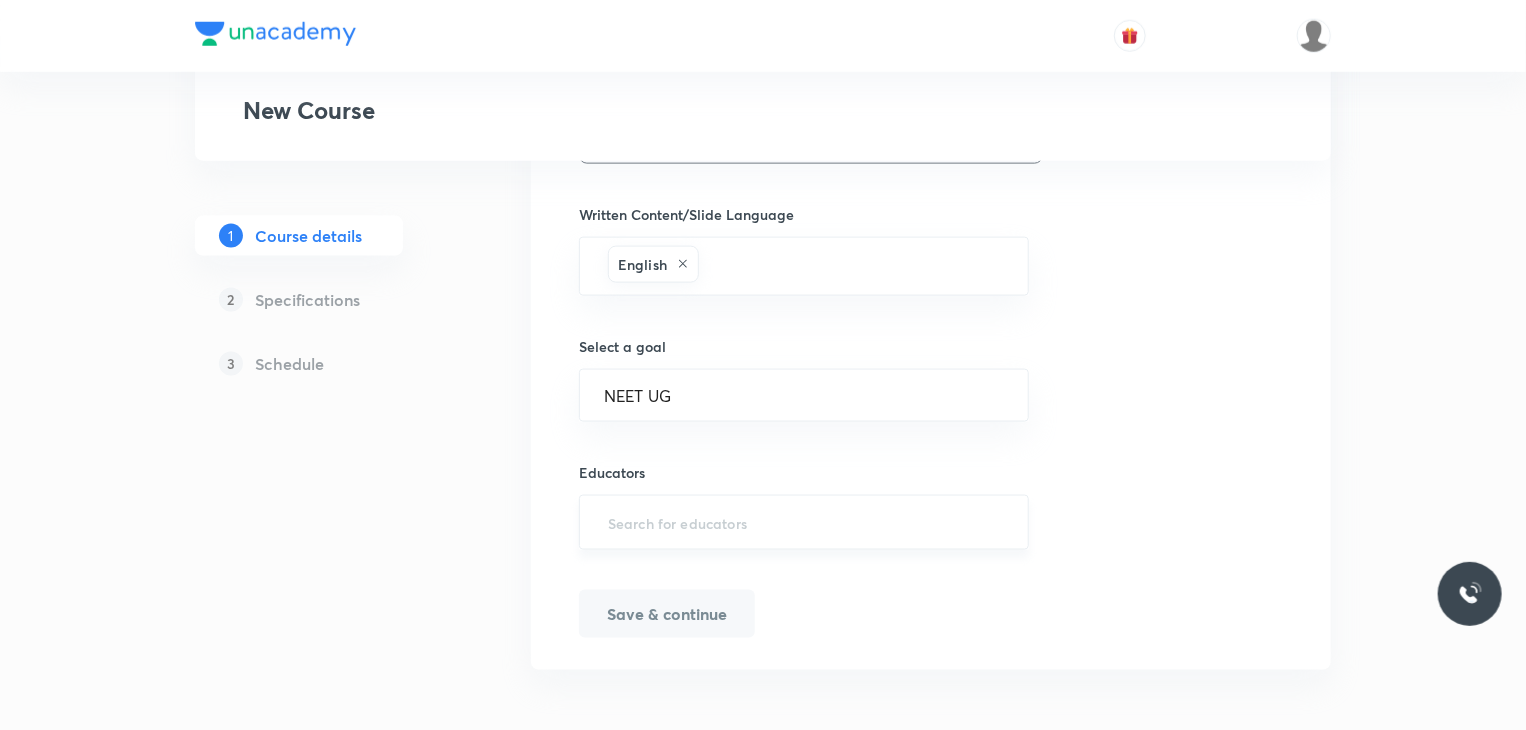 type on "unacademy-user-W93XQQT68T5R" 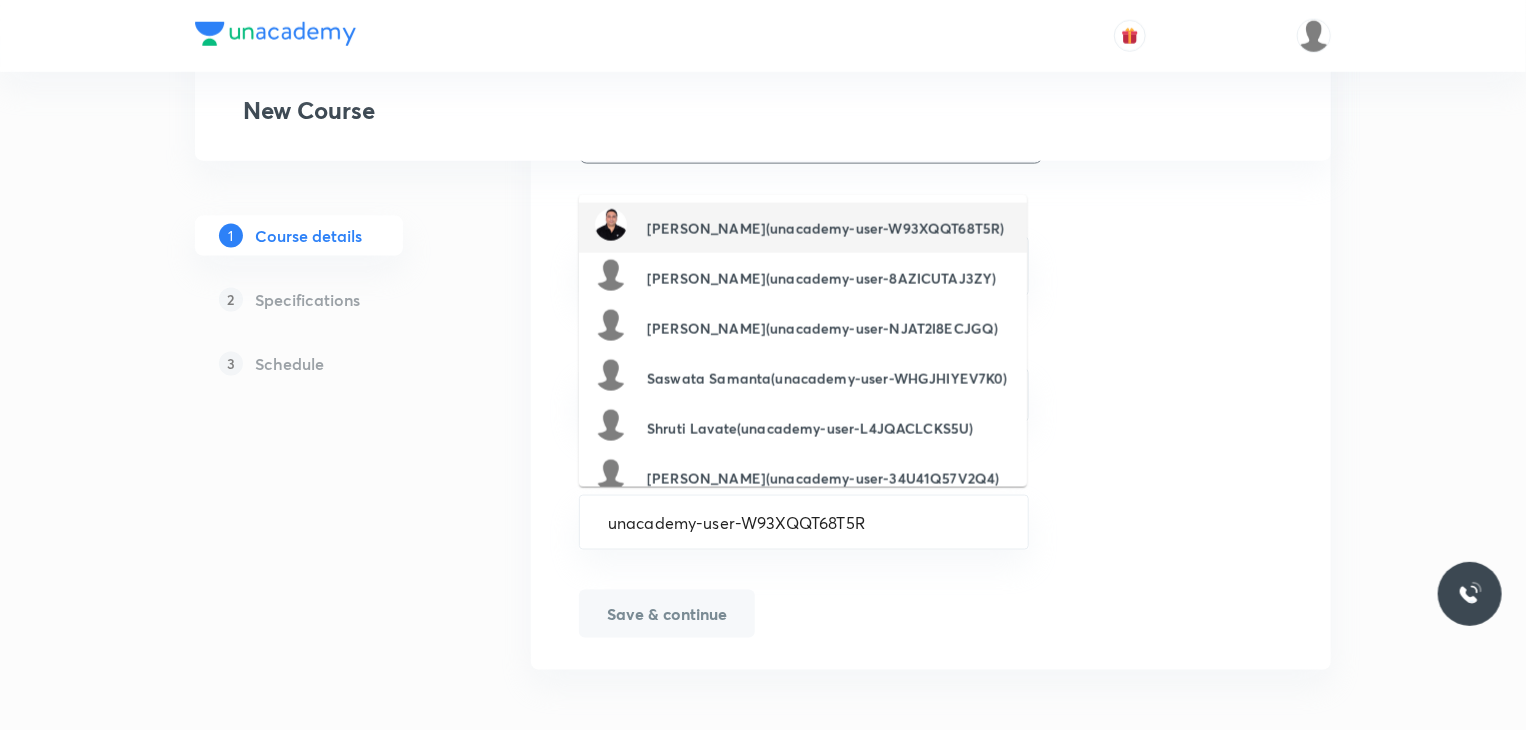 click on "Amit Yadav(unacademy-user-W93XQQT68T5R)" at bounding box center [799, 228] 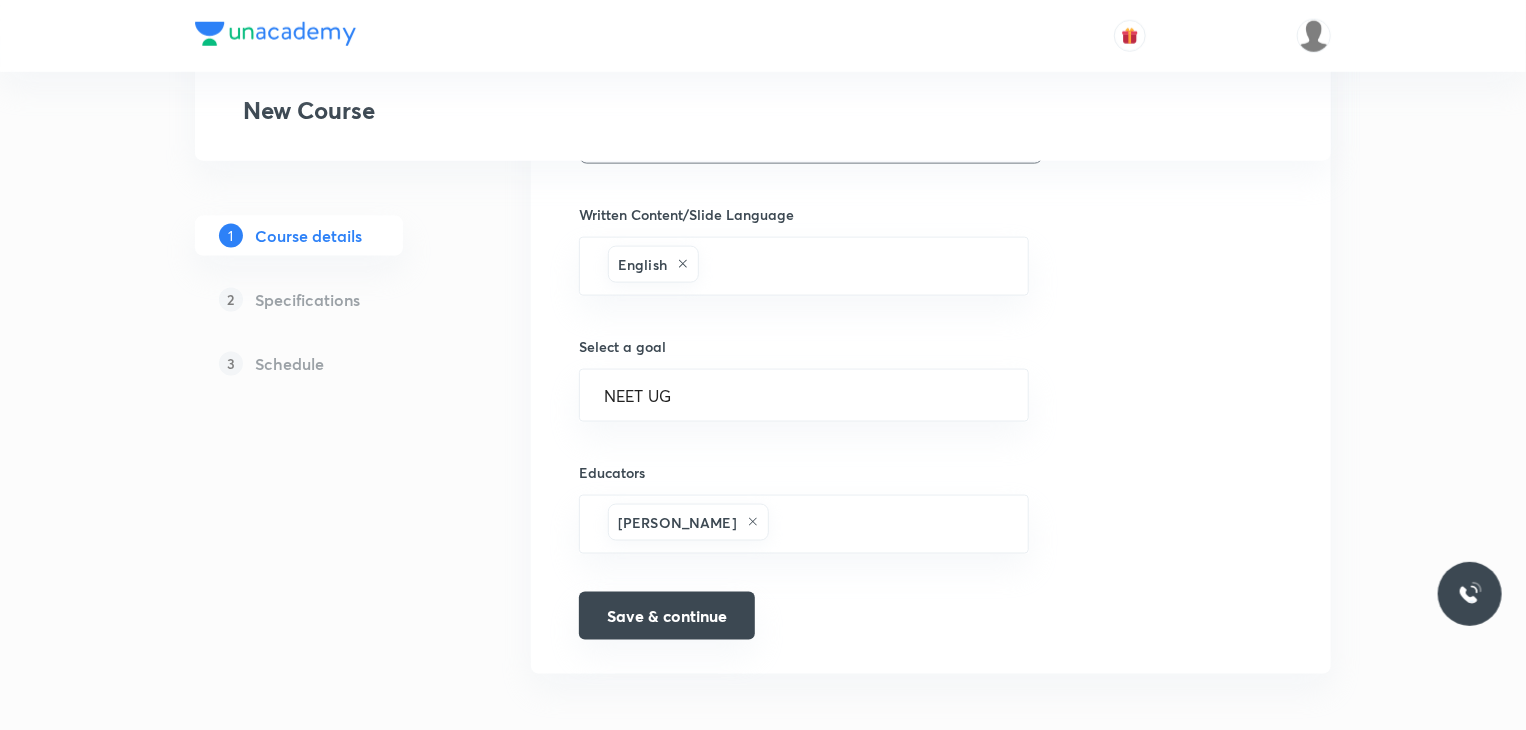 click on "Save & continue" at bounding box center [667, 616] 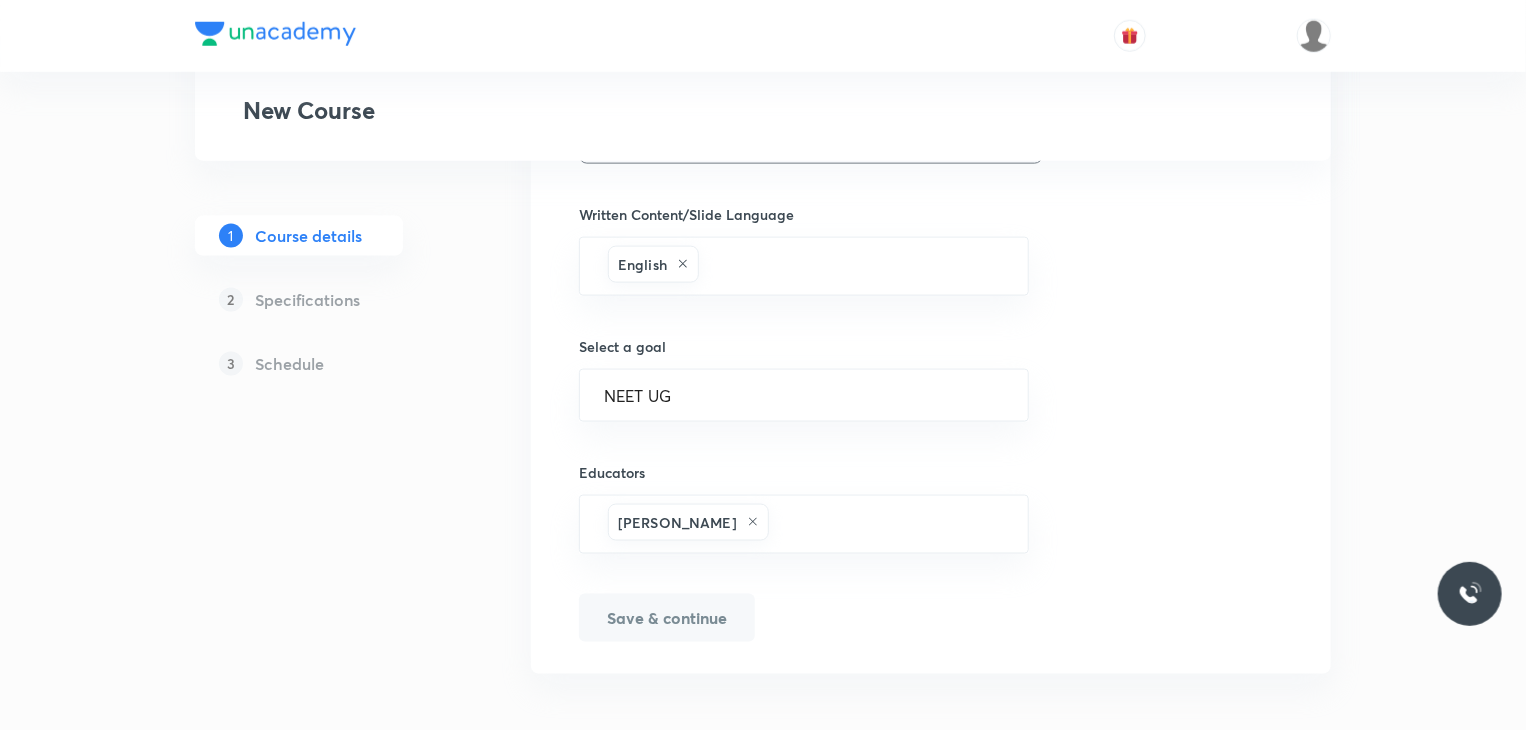 type on "Organic Chemistry" 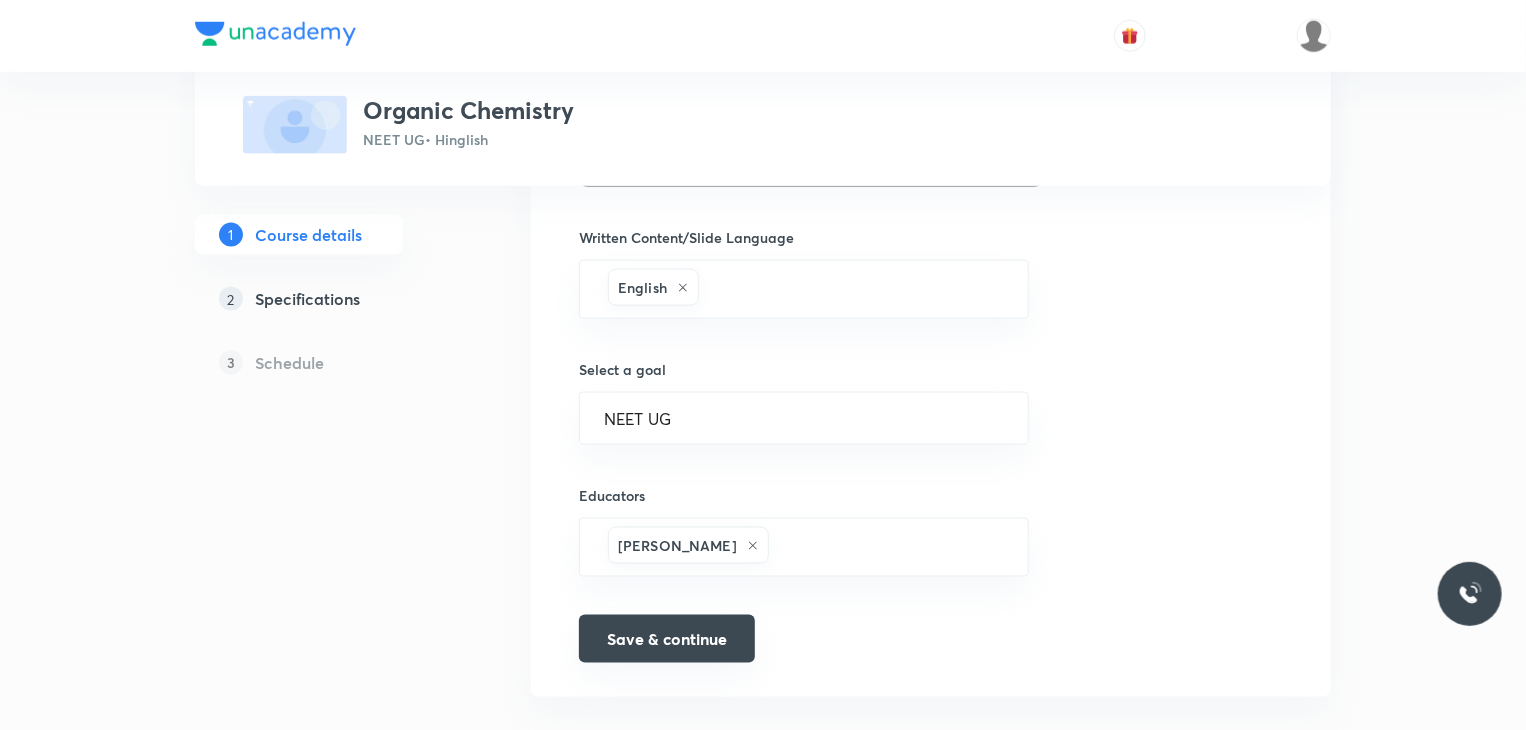 scroll, scrollTop: 1244, scrollLeft: 0, axis: vertical 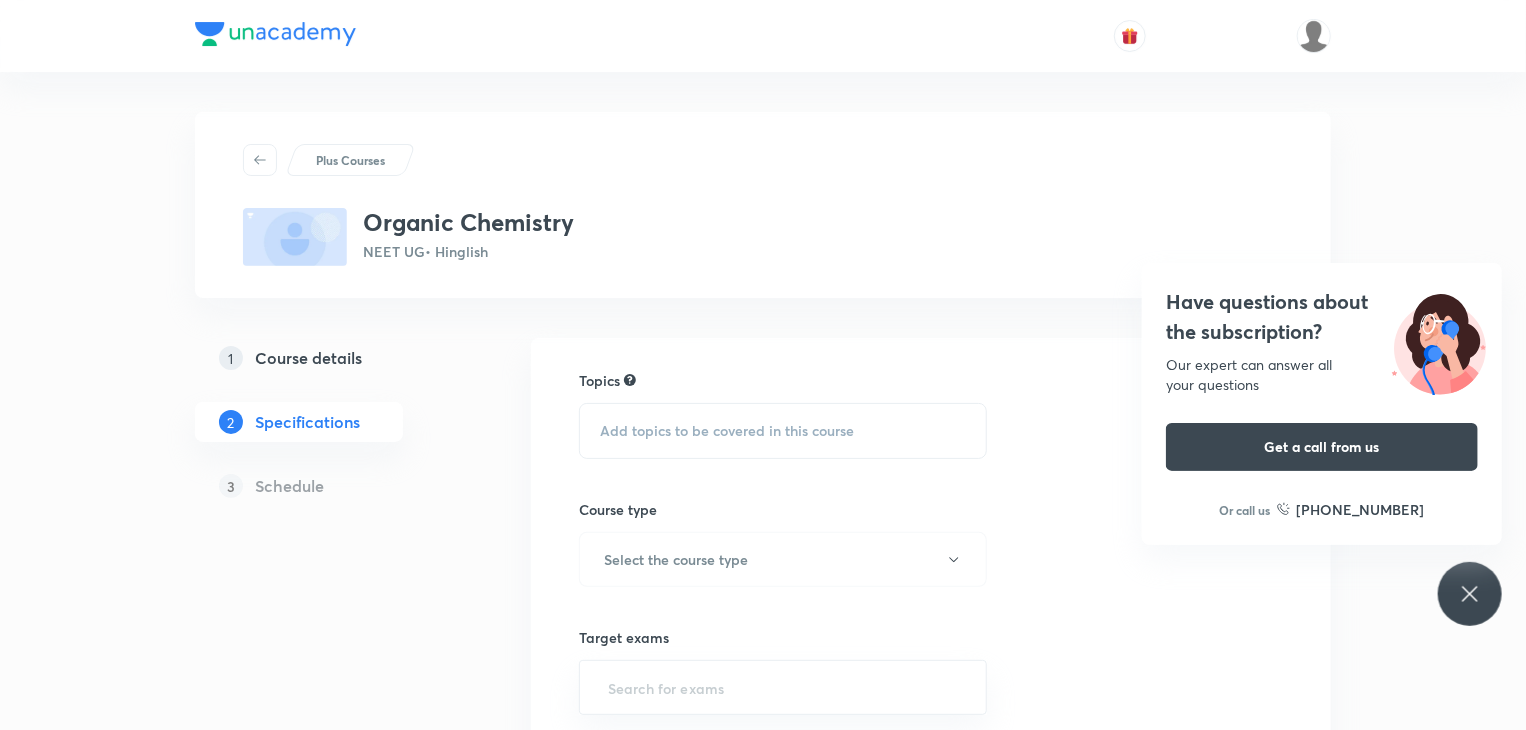 click on "Add topics to be covered in this course" at bounding box center [727, 431] 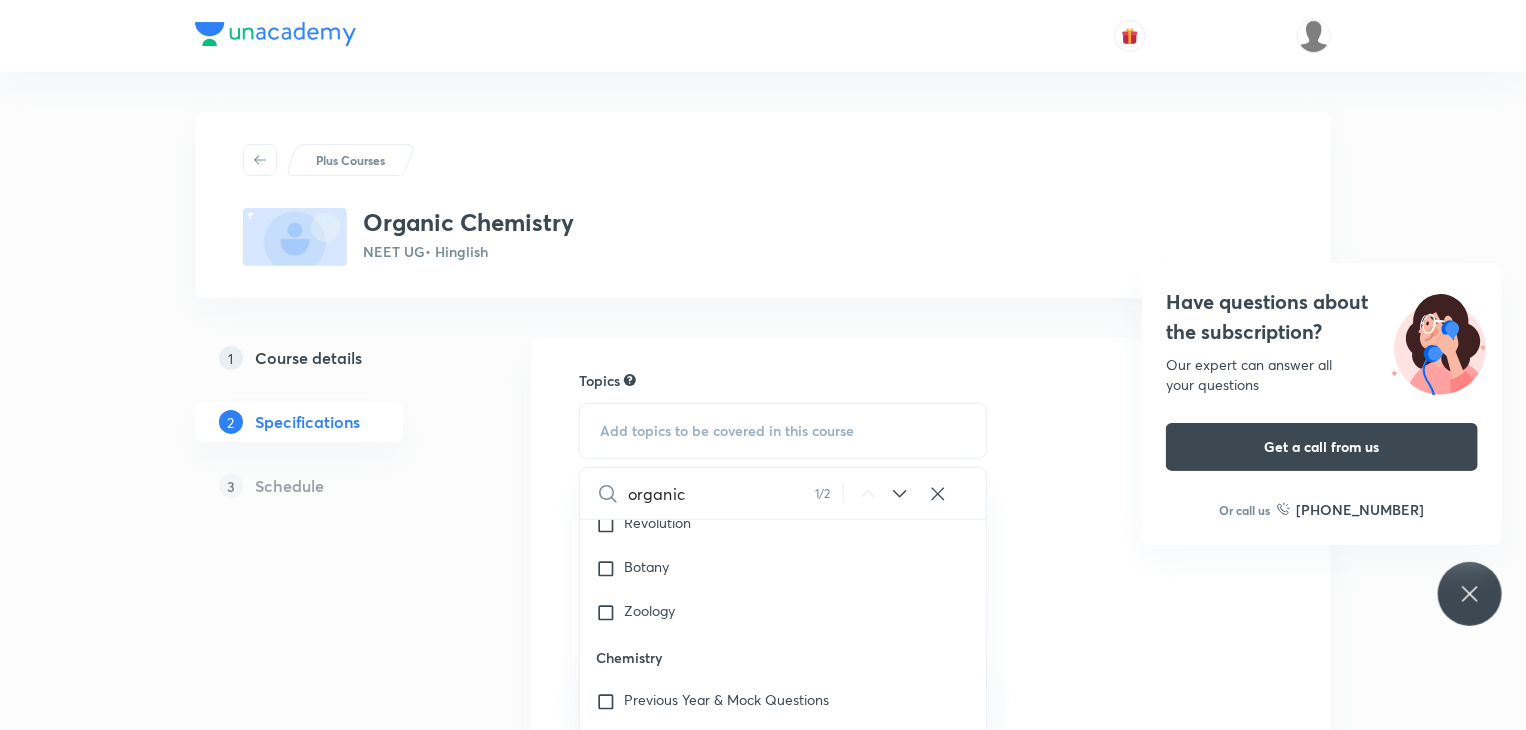 scroll, scrollTop: 2758, scrollLeft: 0, axis: vertical 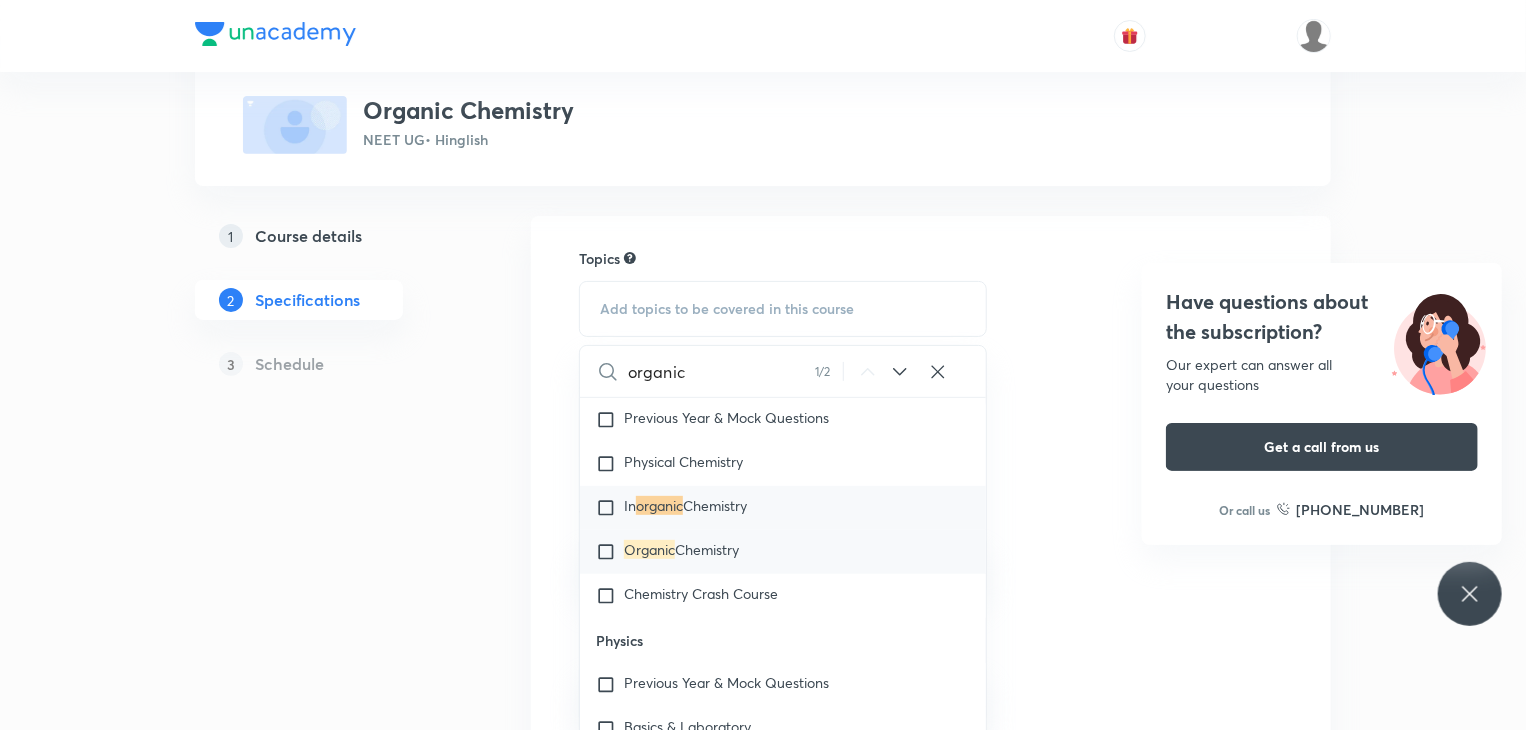 type on "organic" 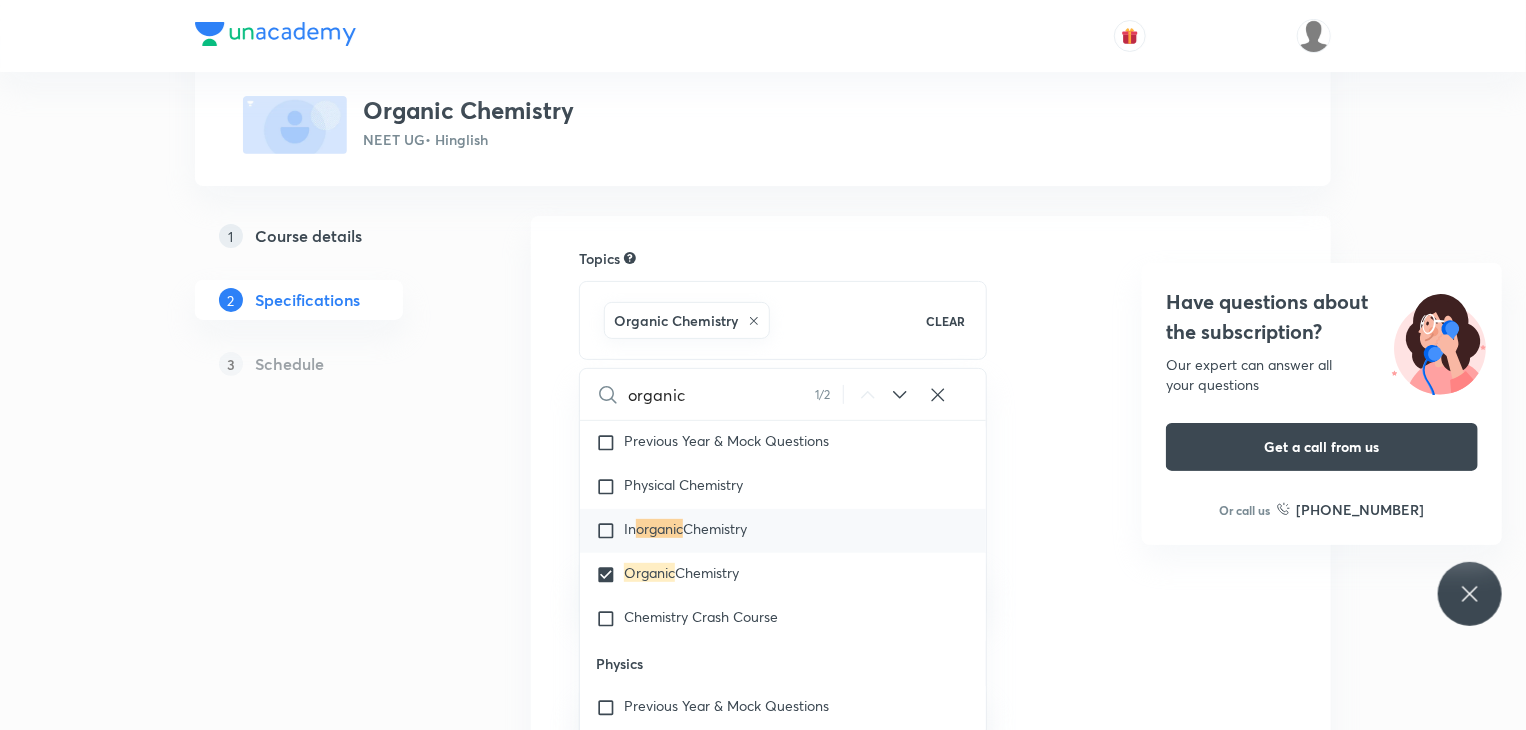 click on "Plus Courses Organic Chemistry NEET UG  • Hinglish 1 Course details 2 Specifications 3 Schedule Topics Organic Chemistry CLEAR organic 1 / 2 ​ Biology Previous Year & Mock Questions Diversity of Living Organisms Structural Organisation Cell Structure & Function Plant Physiology Human Physiology Reproduction Genetics & Evolution Biology & Human Welfare Biotechnology & Applications Environment & Ecology Cell - The Unit of Life Crash Course Reproduction in Organisms Biological Classification The Living World Cell Cycle and Cell Division Plant Kingdom Principles of Inheritance and Variation (Genetics) Sexual Reproduction in Flowering plants Reproductive Health Human Reproduction Morphology of Flowering Plants Respiration in Plants Photosynthesis in Higher Plants Mineral Nutrition Transport in Plants Anatomy of Flowering Plants Environmental Issues Biodiversity and Conservation Ecosystem Organism, Population and Community Microbes in Human Welfare Strategies for Enhancement in Food Production Animal Husbandary" at bounding box center (763, 555) 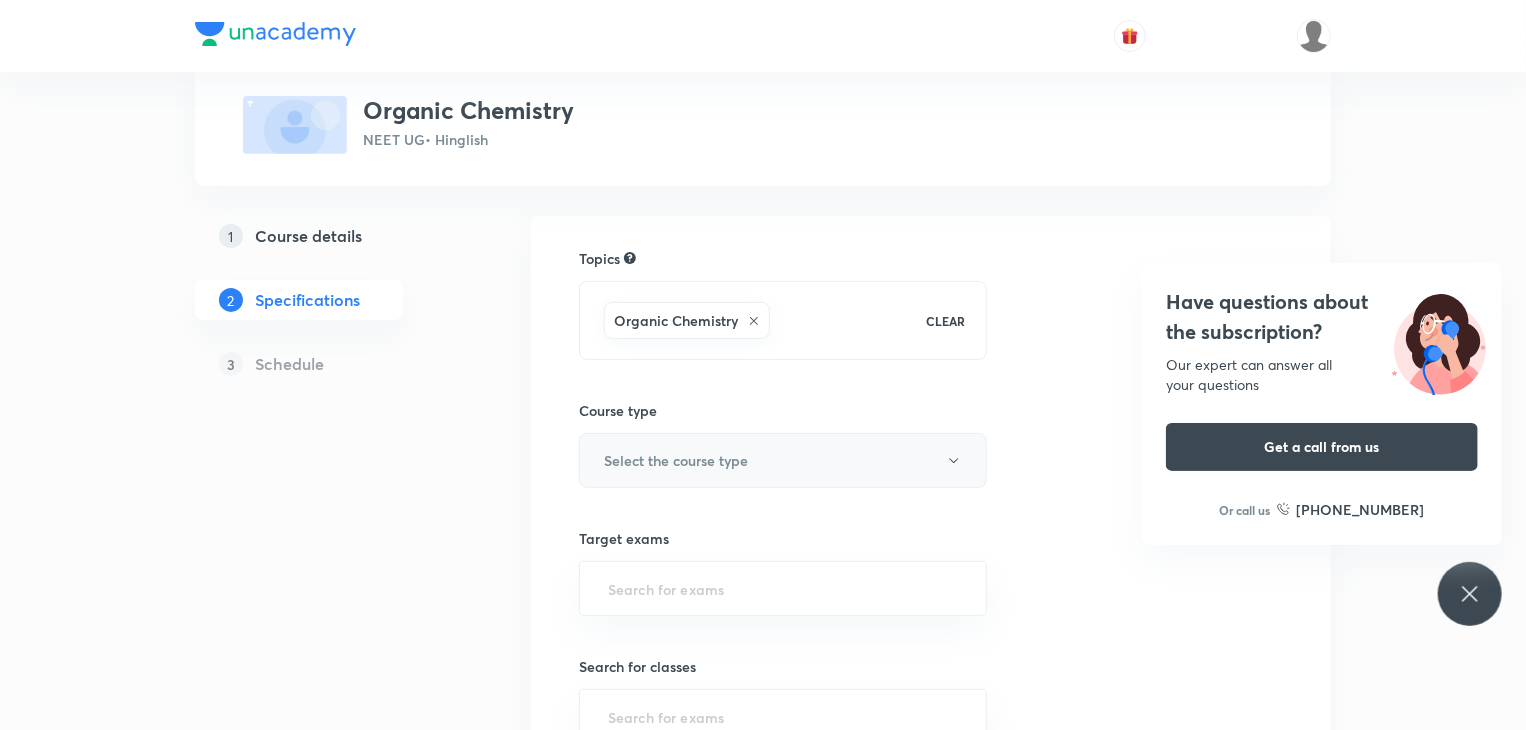 click on "Select the course type" at bounding box center [676, 460] 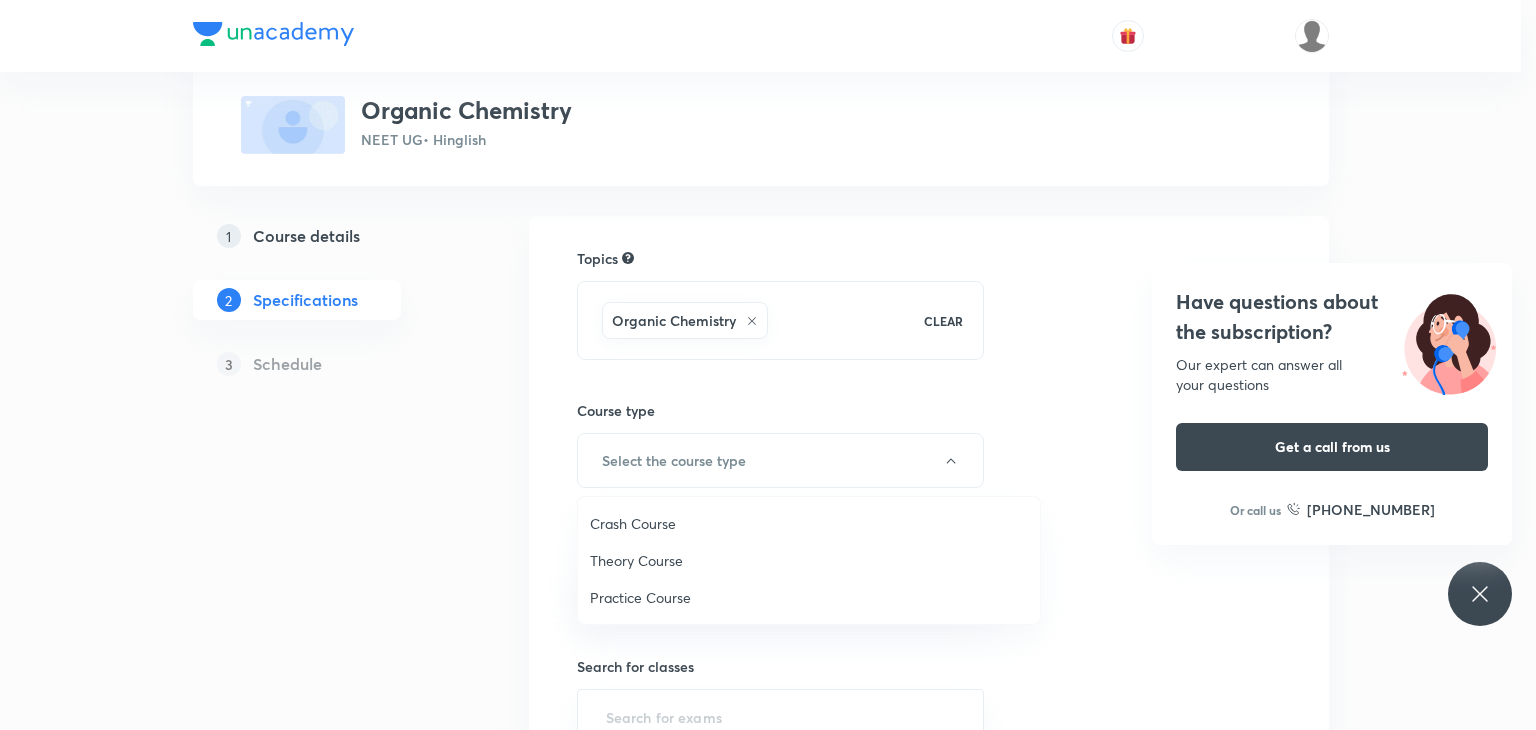 click on "Theory Course" at bounding box center (809, 560) 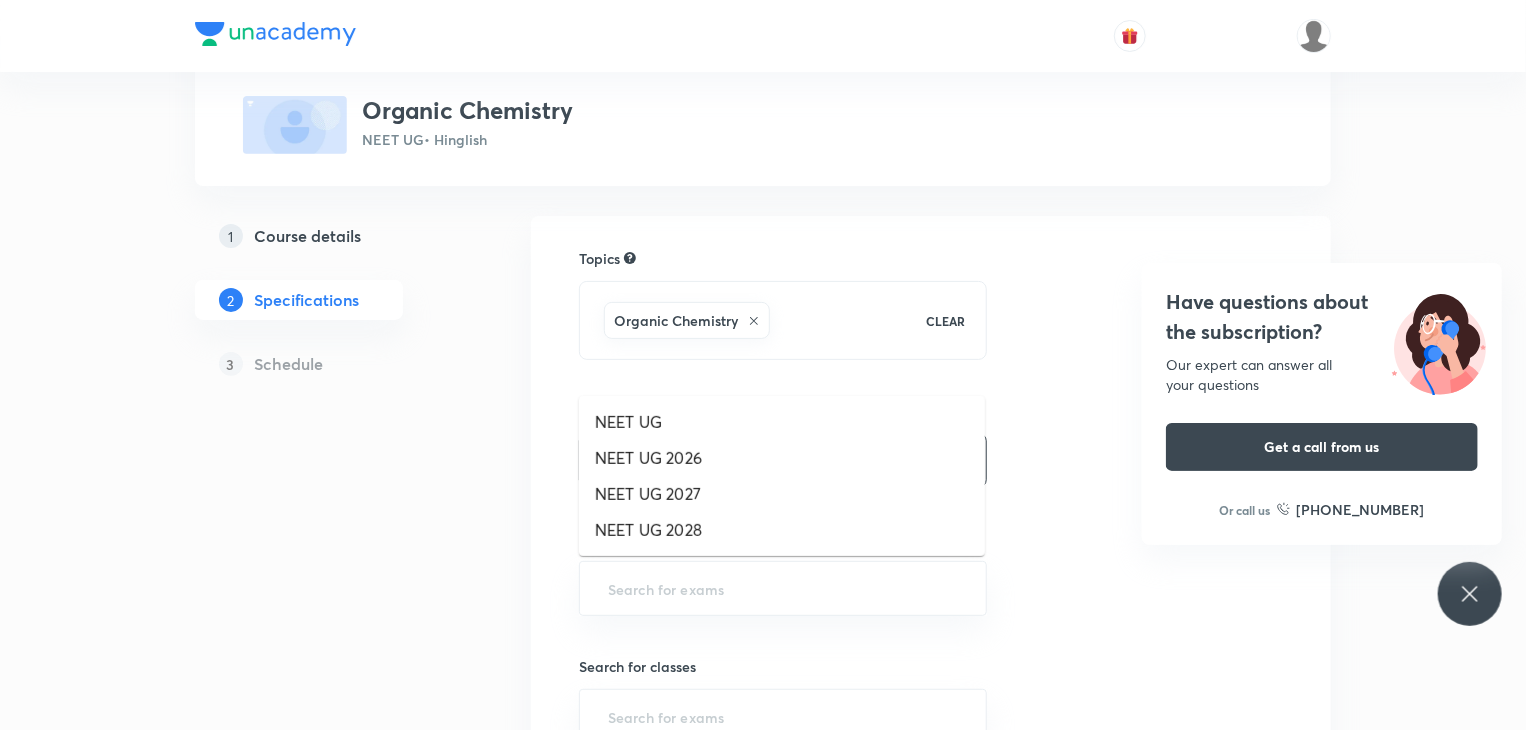 click at bounding box center [783, 588] 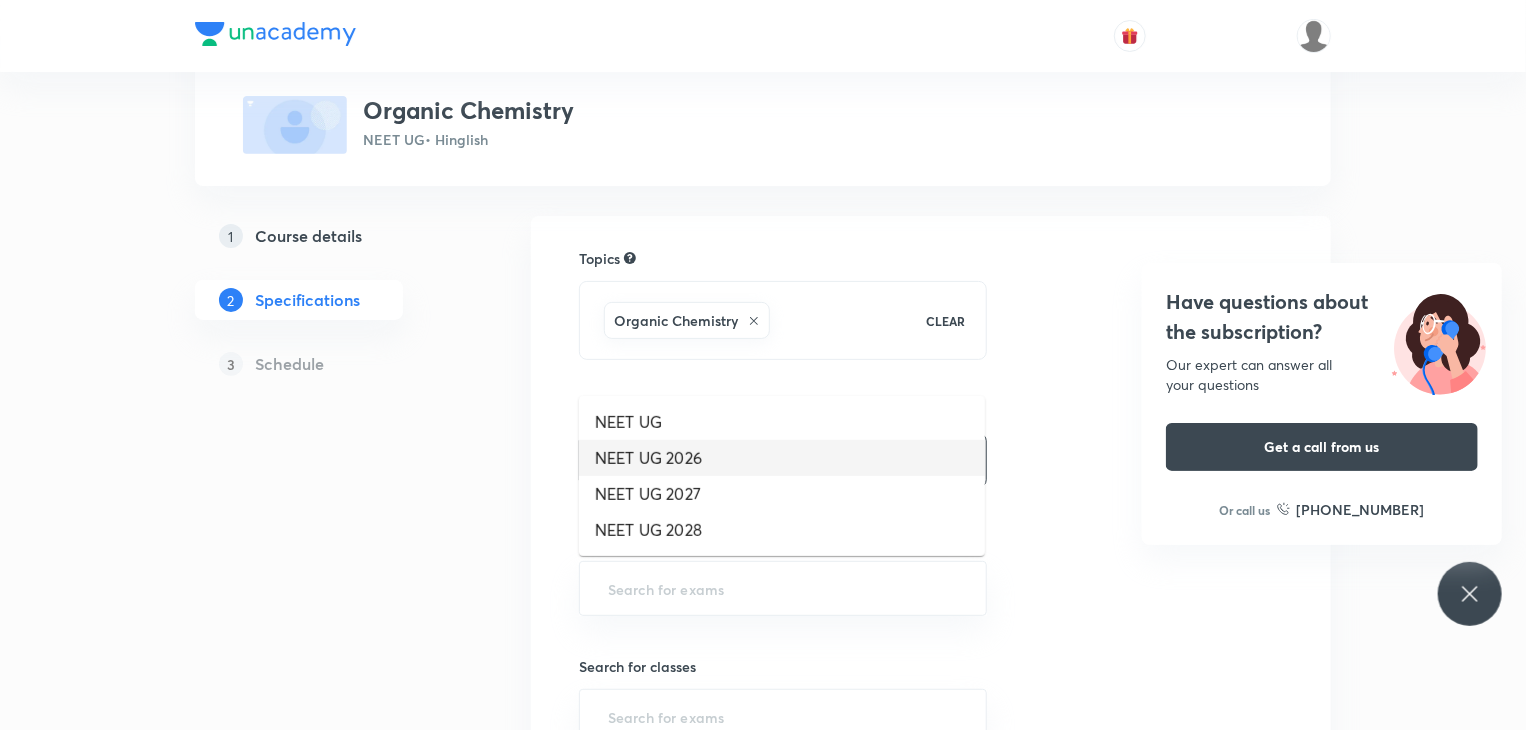 click on "NEET UG 2026" at bounding box center [782, 458] 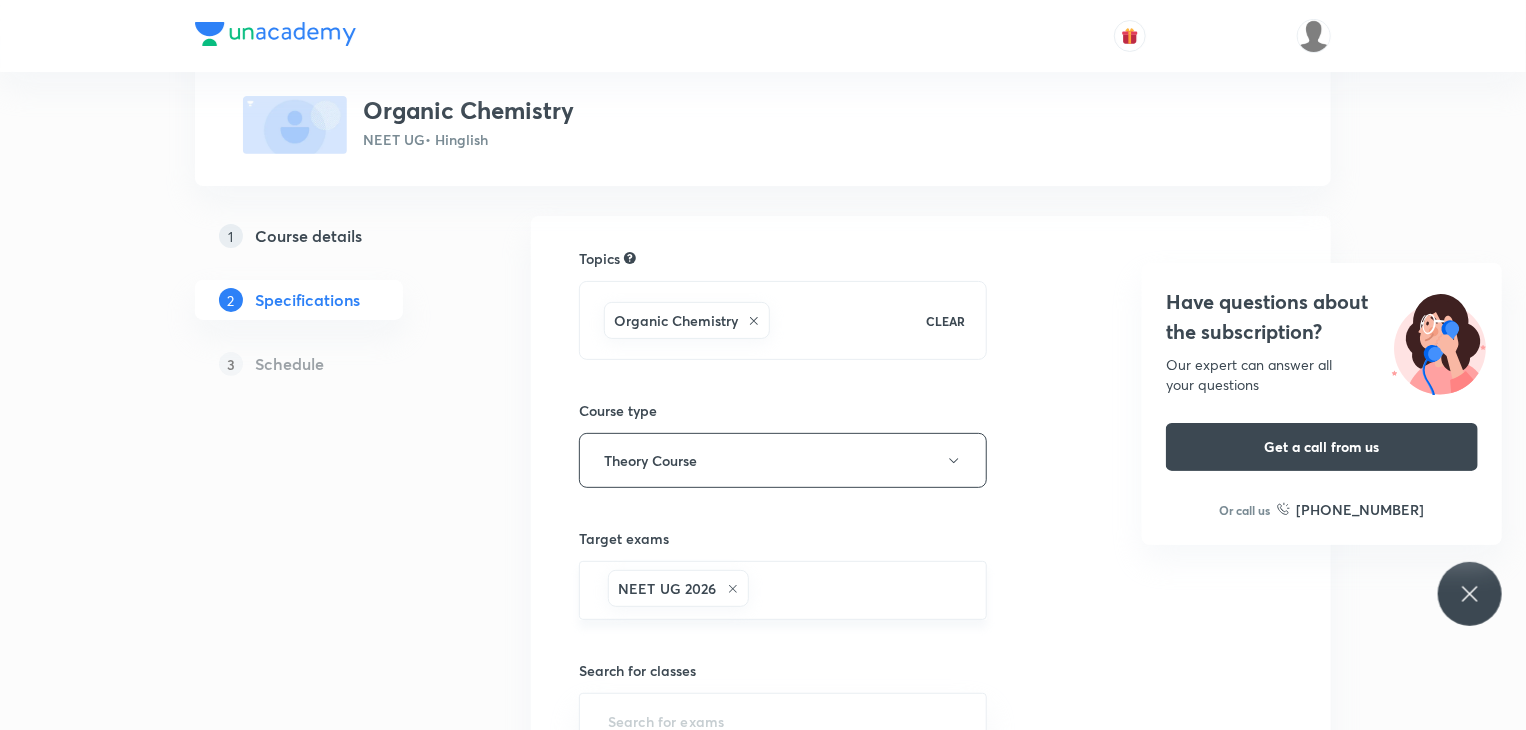 scroll, scrollTop: 272, scrollLeft: 0, axis: vertical 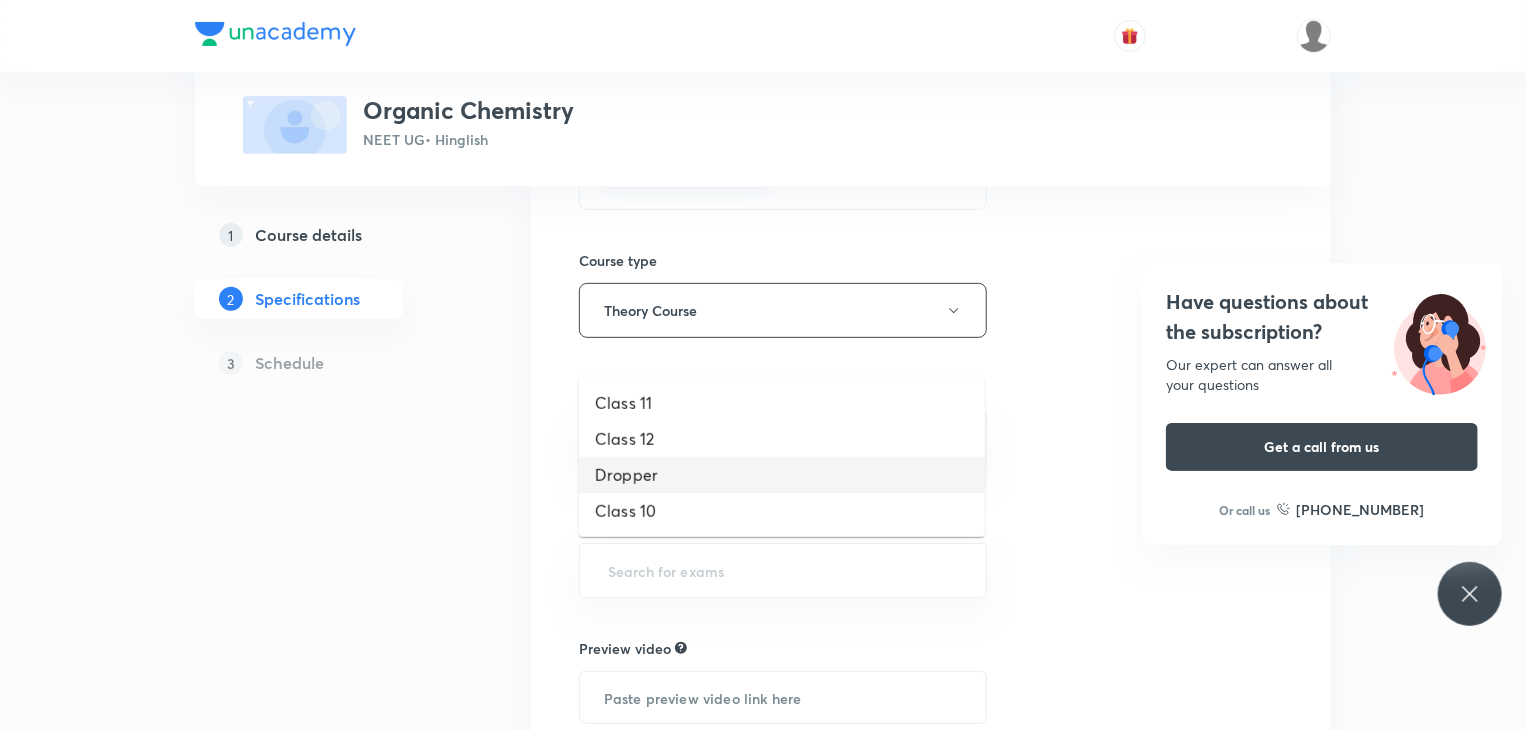 drag, startPoint x: 669, startPoint y: 580, endPoint x: 635, endPoint y: 477, distance: 108.46658 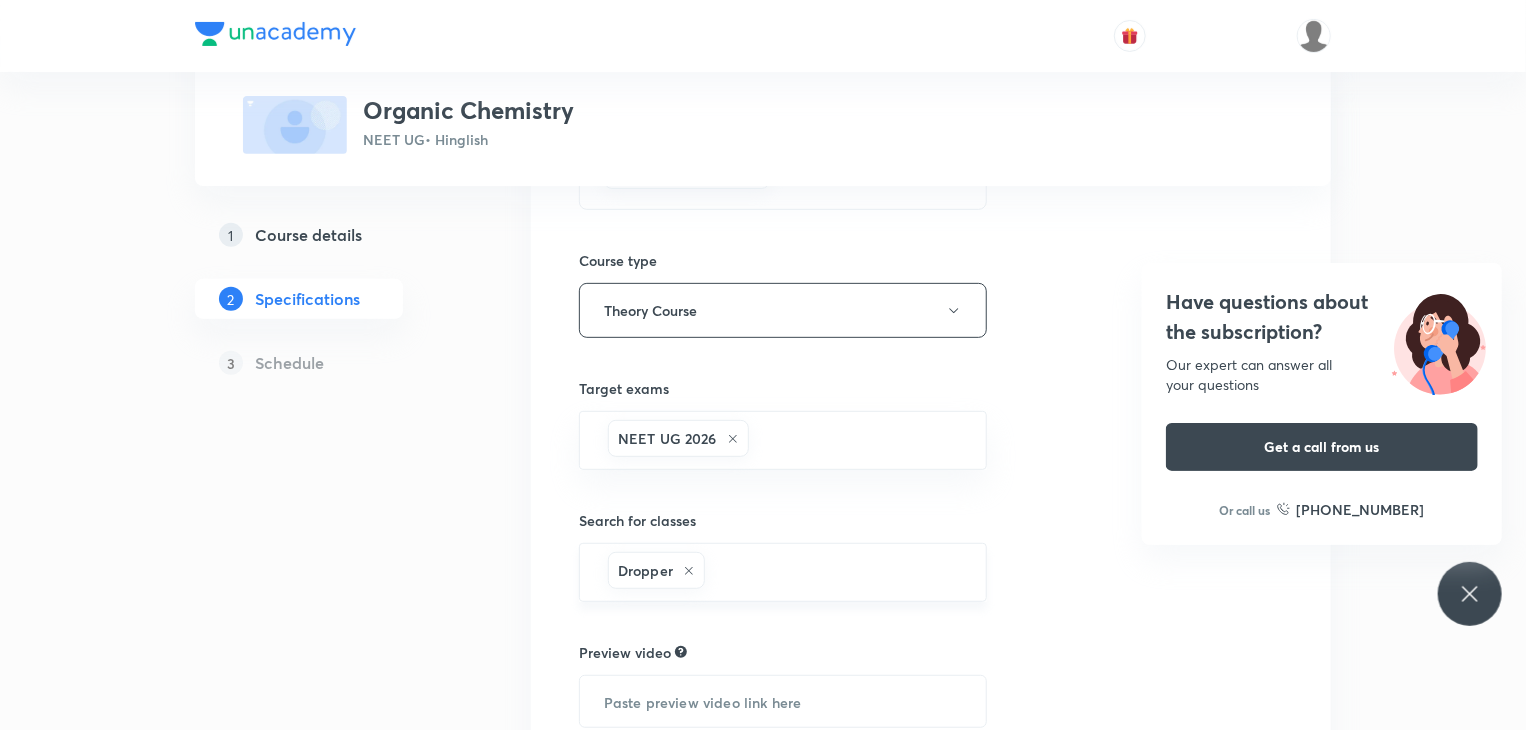 scroll, scrollTop: 364, scrollLeft: 0, axis: vertical 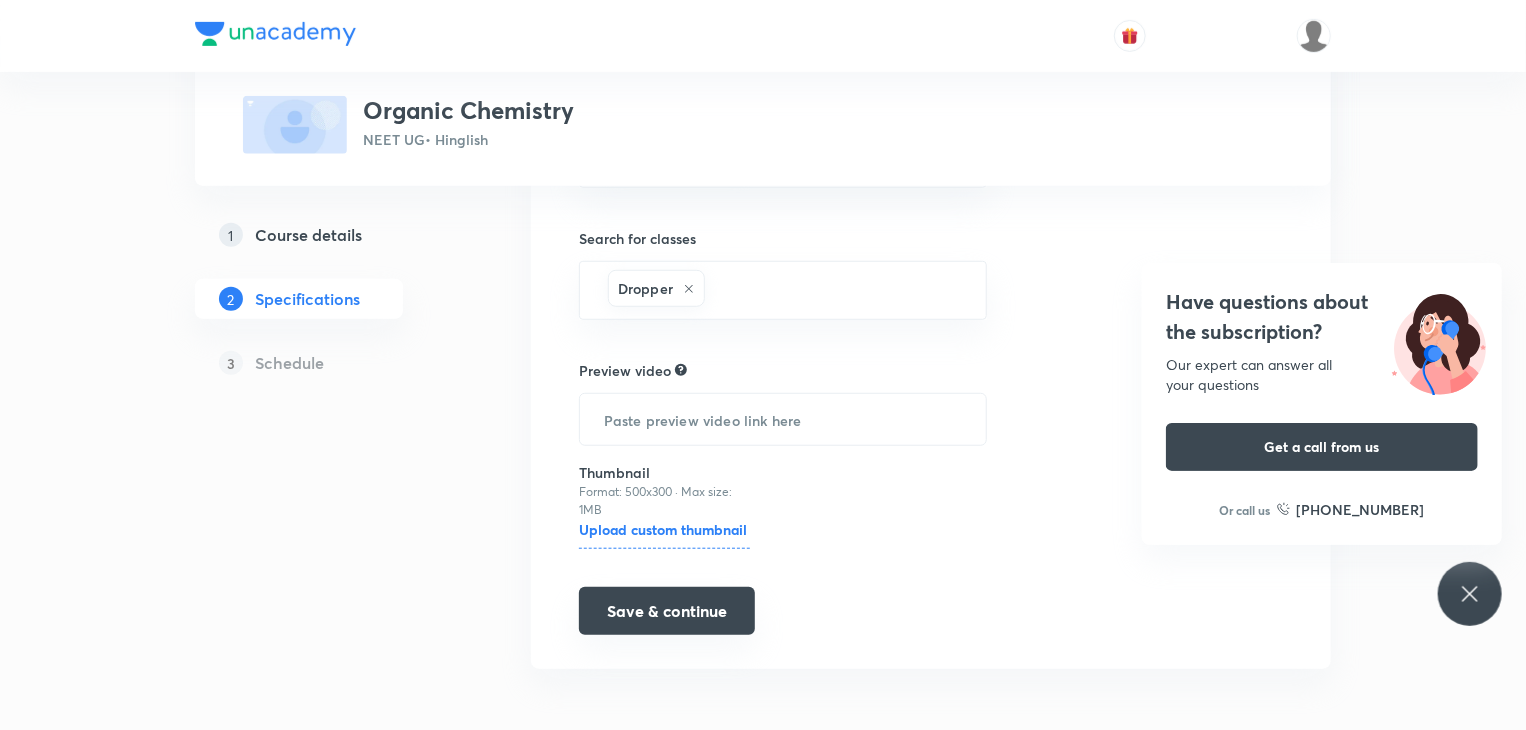 click on "Save & continue" at bounding box center (667, 611) 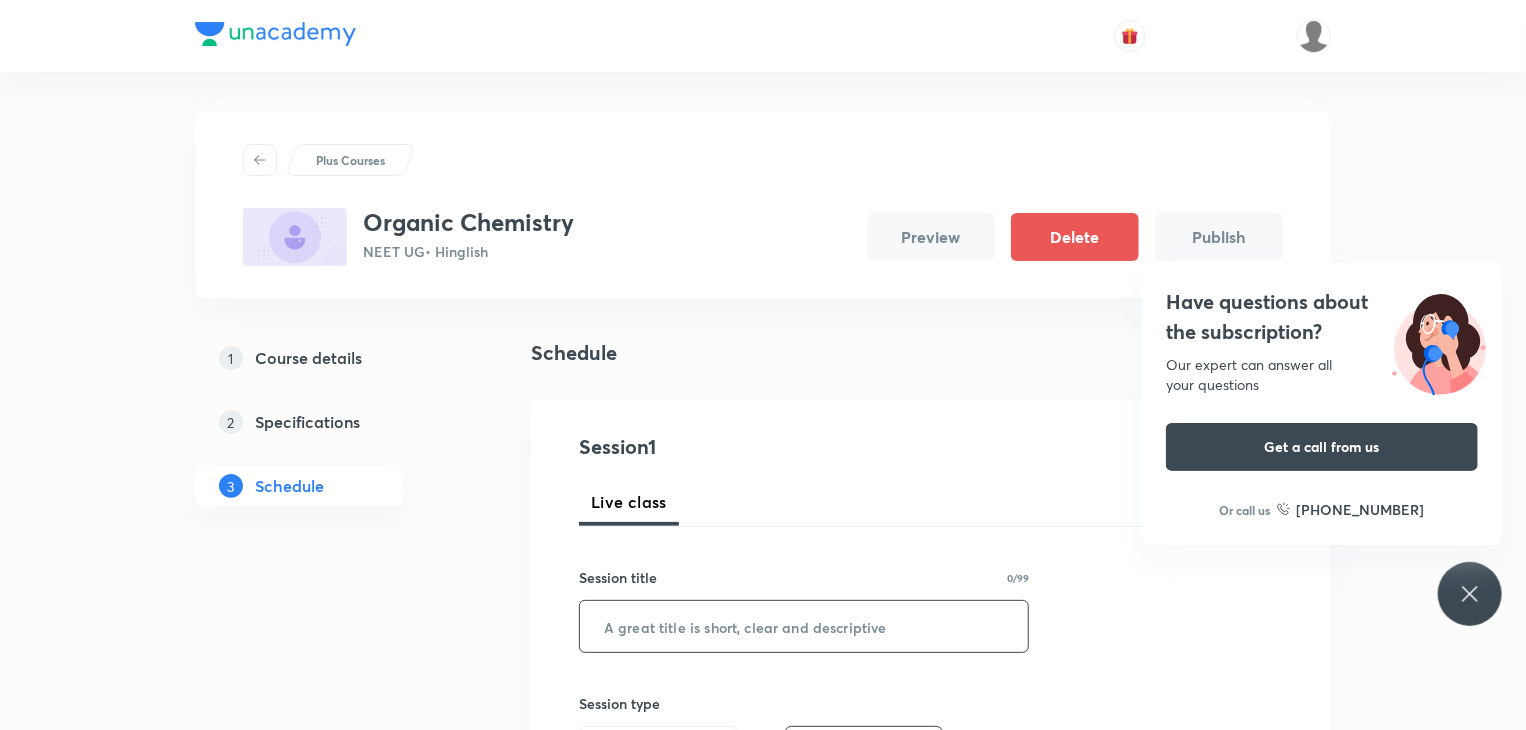 scroll, scrollTop: 40, scrollLeft: 0, axis: vertical 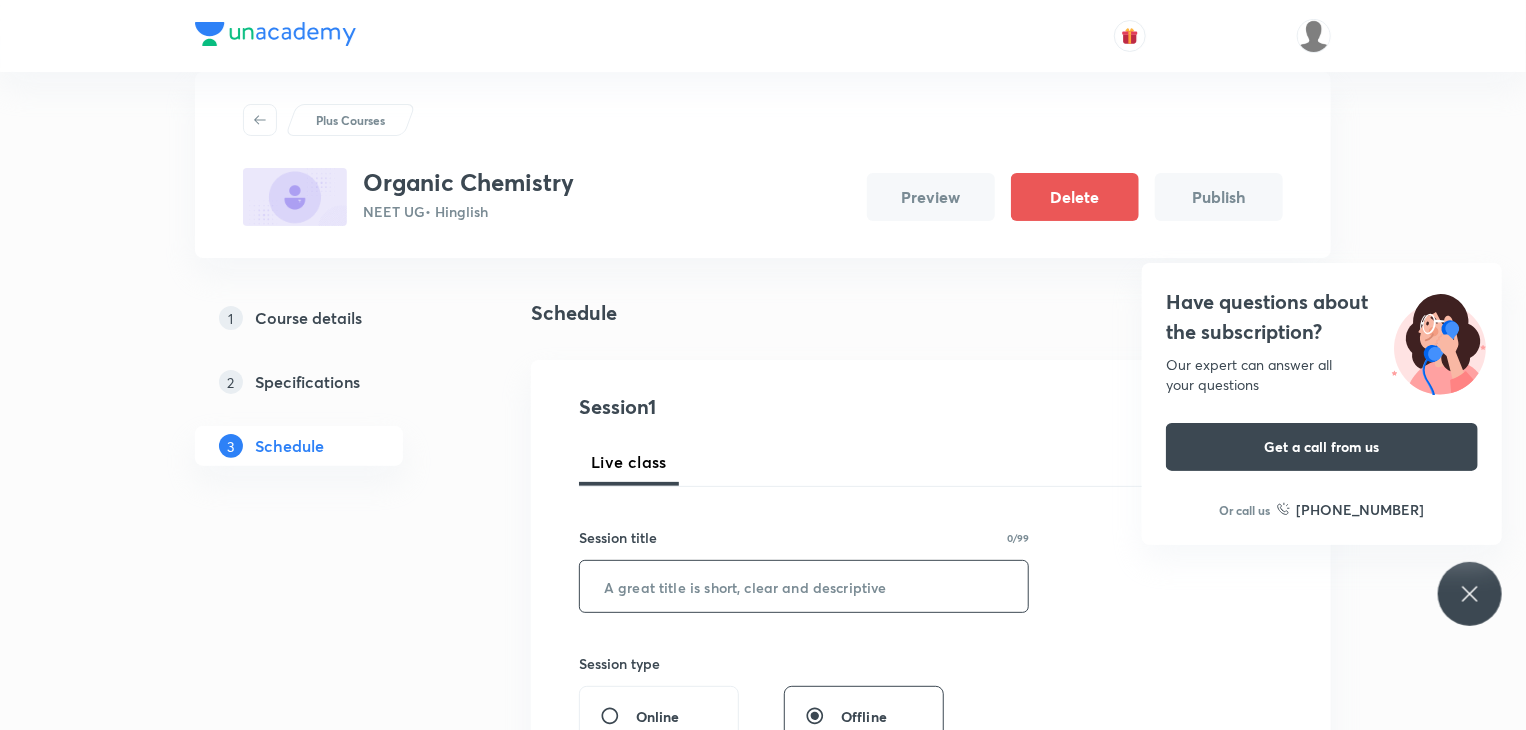 click at bounding box center [804, 586] 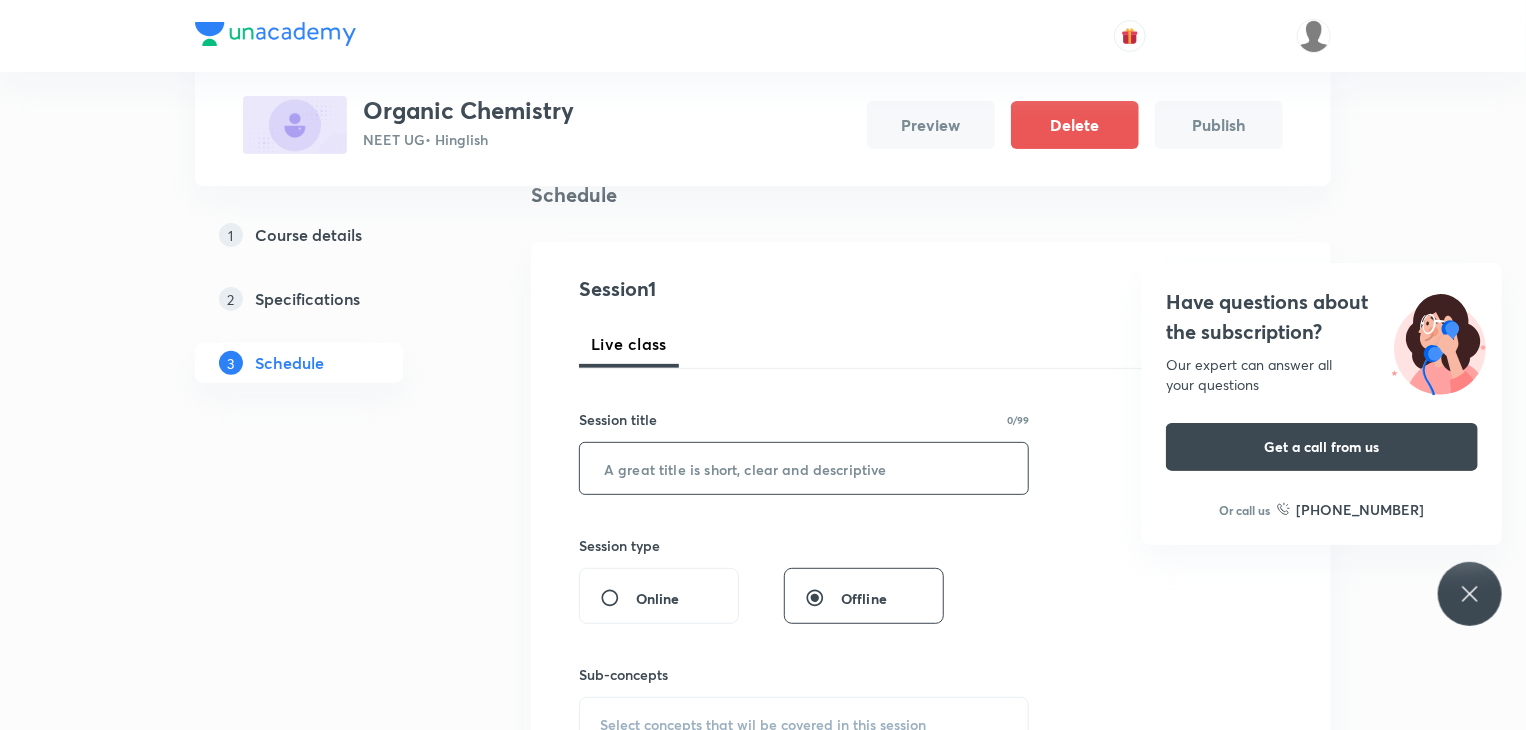 scroll, scrollTop: 156, scrollLeft: 0, axis: vertical 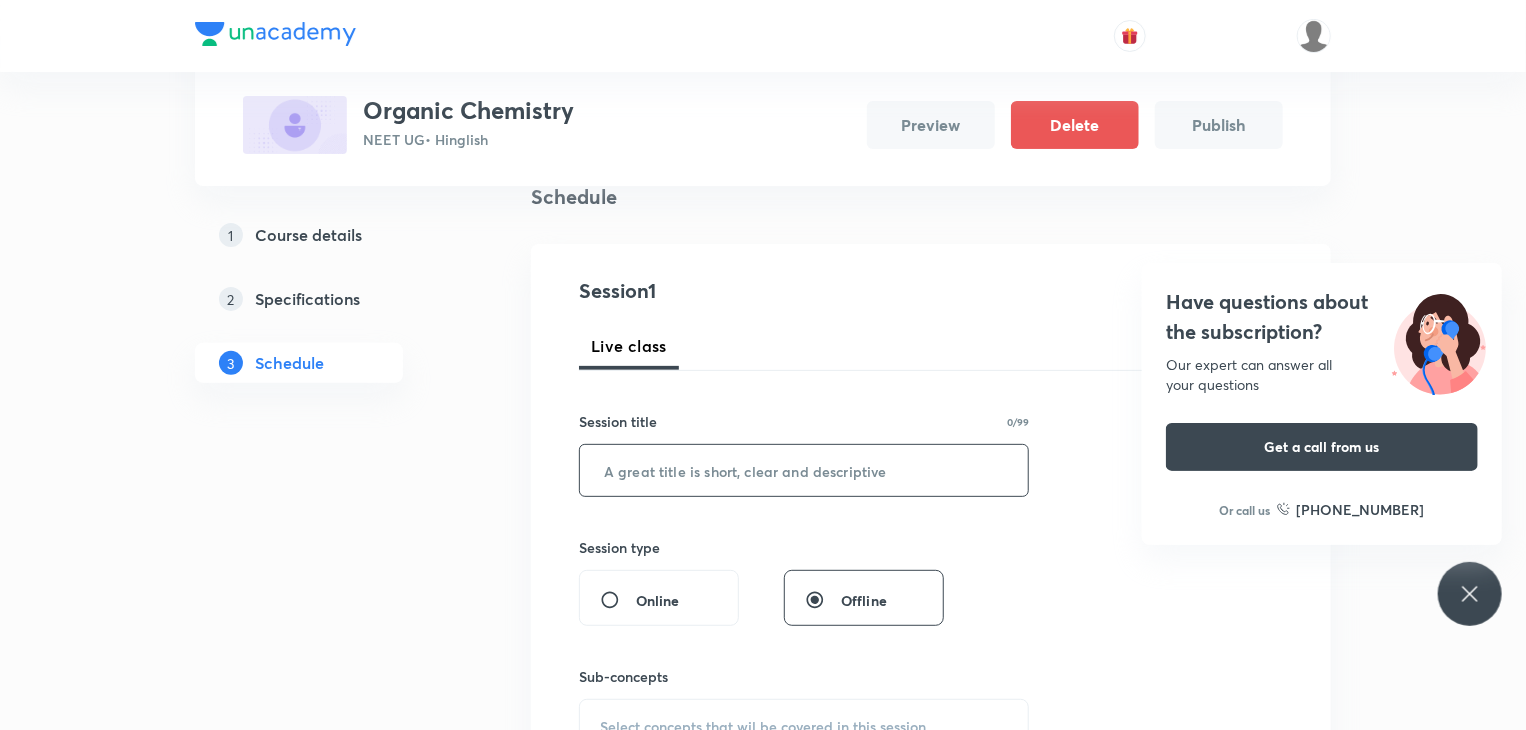 click on "Session  1 Live class Session title 0/99 ​   Session type Online Offline Sub-concepts Select concepts that wil be covered in this session Add Cancel" at bounding box center [931, 555] 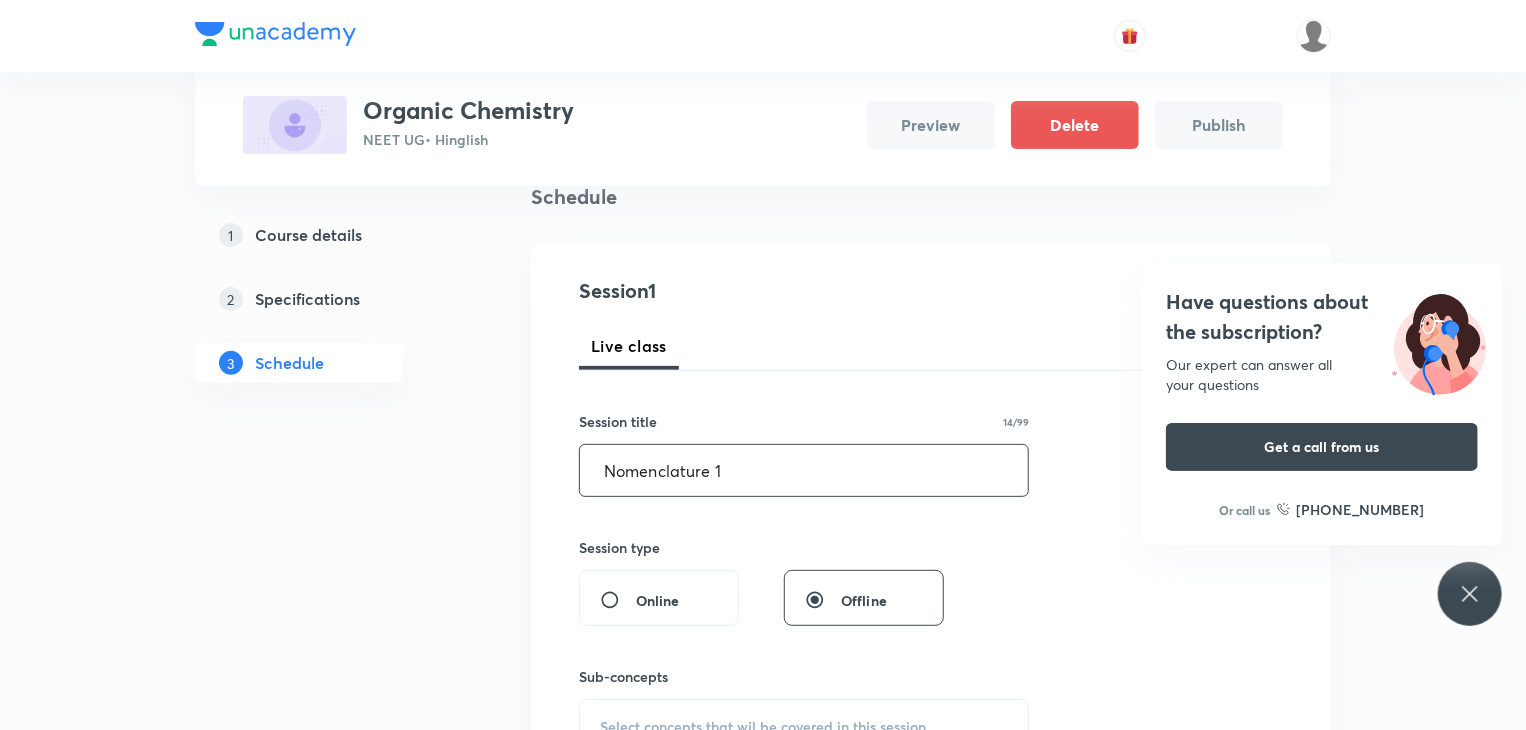 type on "Nomenclature 1" 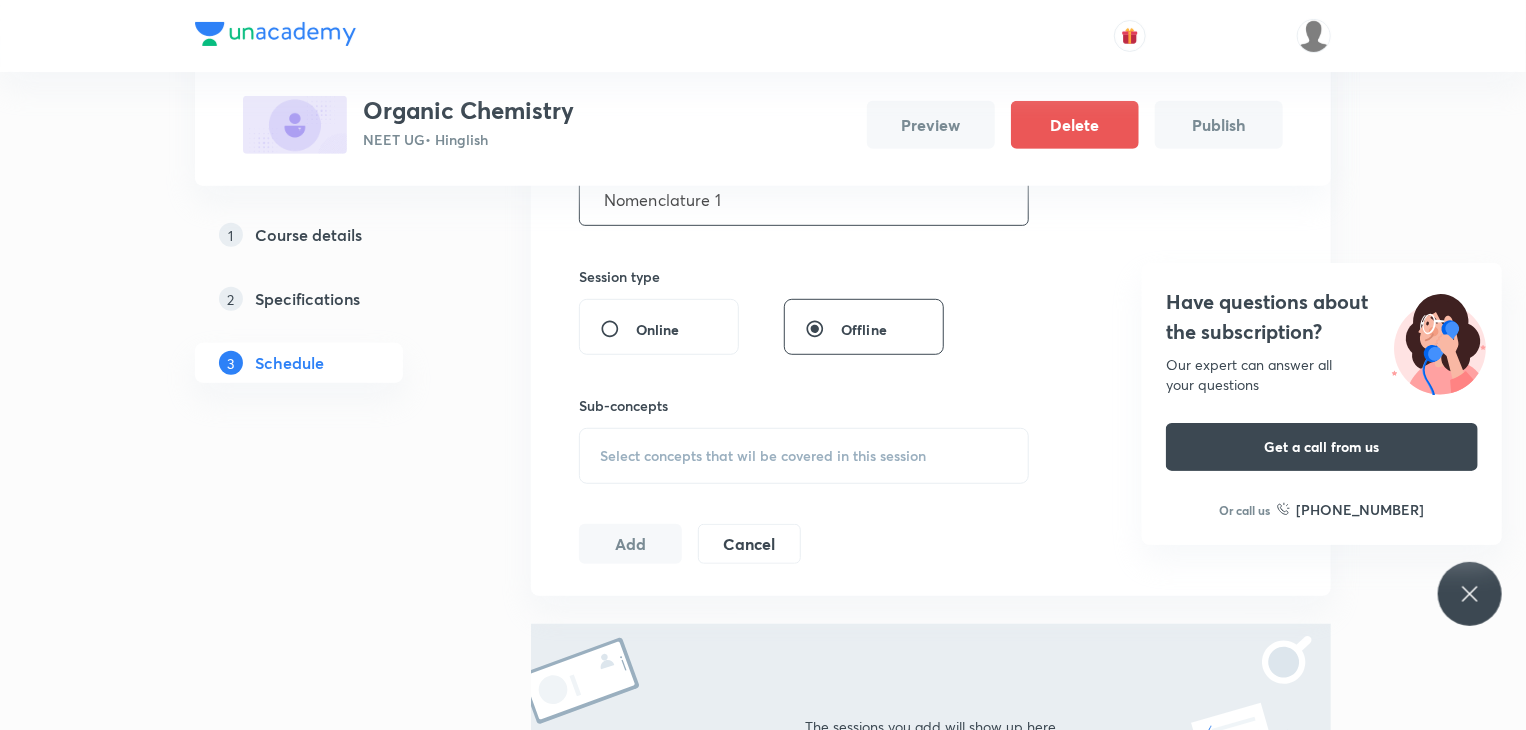 scroll, scrollTop: 430, scrollLeft: 0, axis: vertical 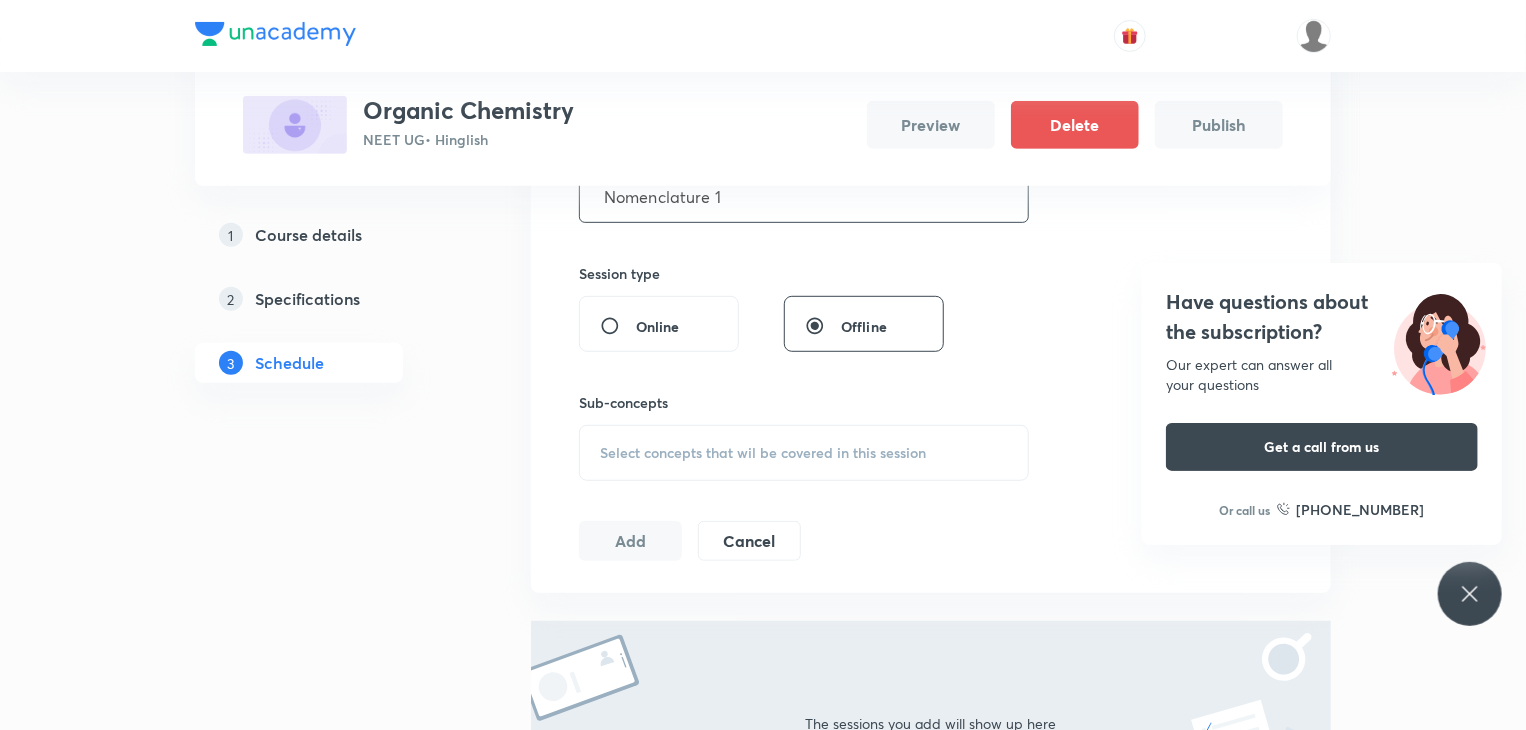 click on "Select concepts that wil be covered in this session" at bounding box center [763, 453] 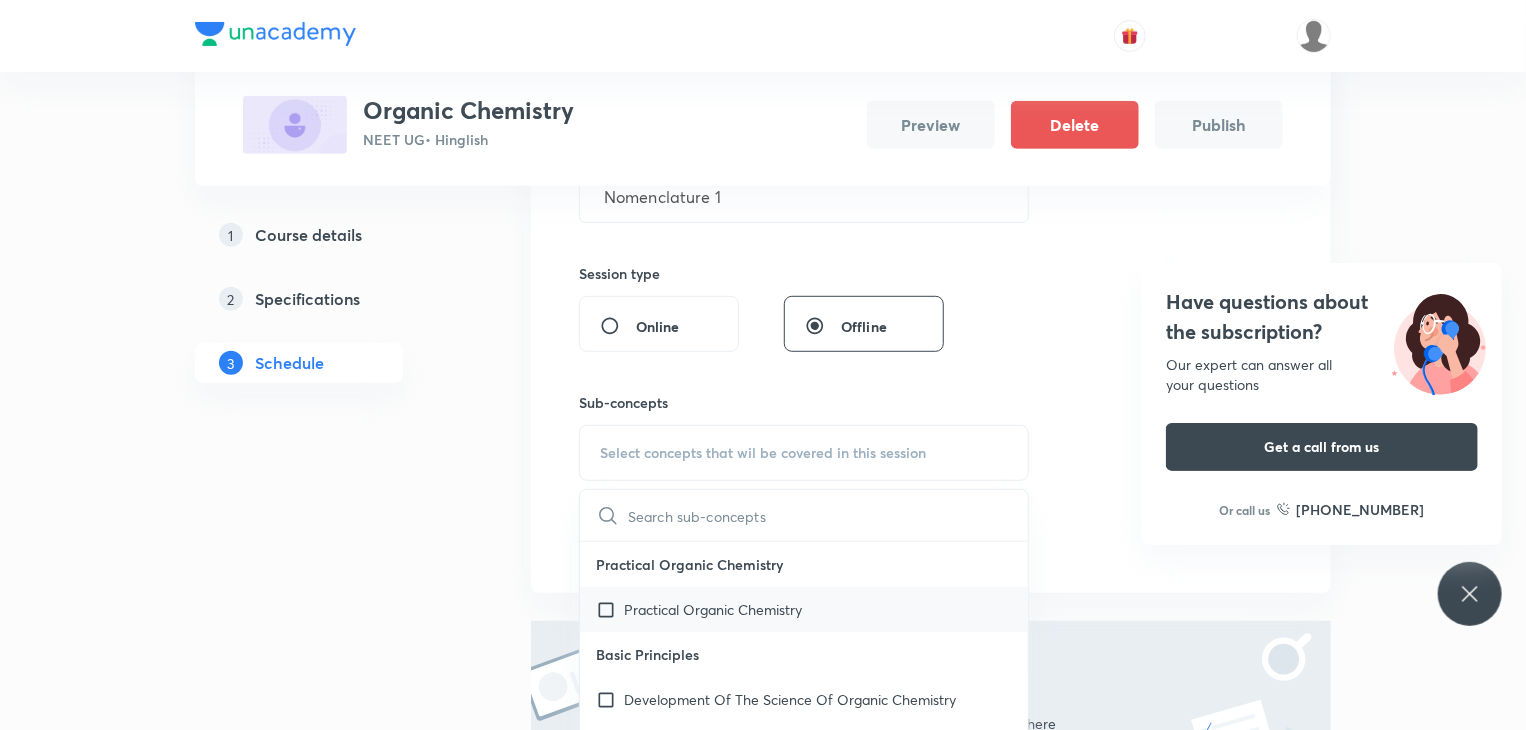click on "Practical Organic Chemistry" at bounding box center (713, 609) 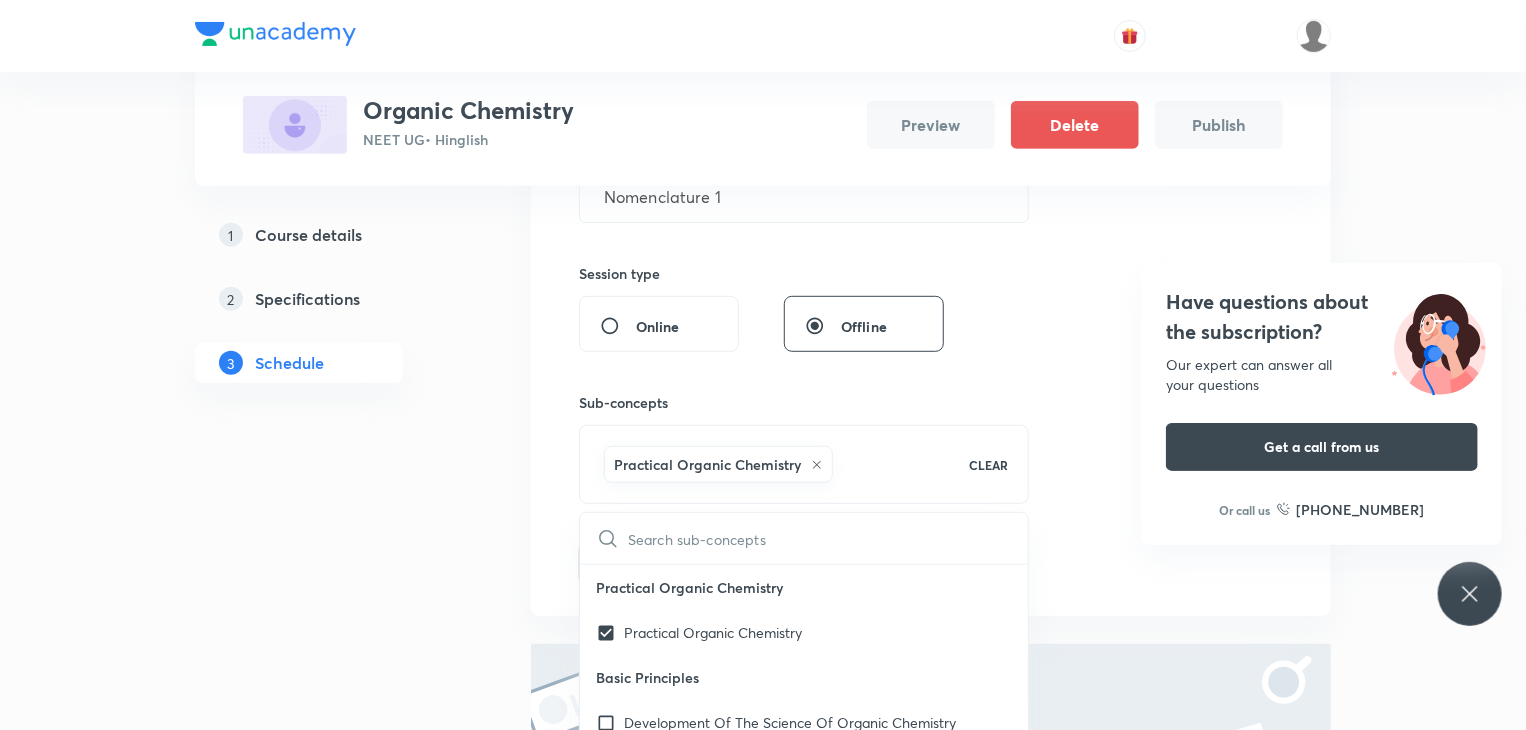 click on "Plus Courses Organic Chemistry NEET UG  • Hinglish Preview Delete Publish 1 Course details 2 Specifications 3 Schedule Schedule Session  1 Live class Session title 14/99 Nomenclature 1 ​   Session type Online Offline Sub-concepts Practical Organic Chemistry CLEAR ​ Practical Organic Chemistry Practical Organic Chemistry Basic Principles Development Of The Science Of  Organic Chemistry  Atomic Structure The Structural Theory Of Organic Chemistry Chemical Bonds: The Octet Rule Resonance Theory Hyperconjugation The Structure Of Methane And Ethane:  Sp3 Hybridization The Structure Of Ethene (Ethylene): Sp2 Hybridization The Structure Of Ethyne (Acetylene): Sp Hybridization How To Interpret And Write Structural Formulas Hydrocarbons: Representative Alkanes, Alkenes, Alkynes,  And Aromatic Compounds Polar And Nonpolar Molecules Functional Groups Alkyl Halides Or Haloalkanes Alcohols Ethers Amines Aldehydes And Ketones Carboxylic Acids, Esters, And Amides Nitriles Important Families Of Organic Compounds Esters" at bounding box center [763, 331] 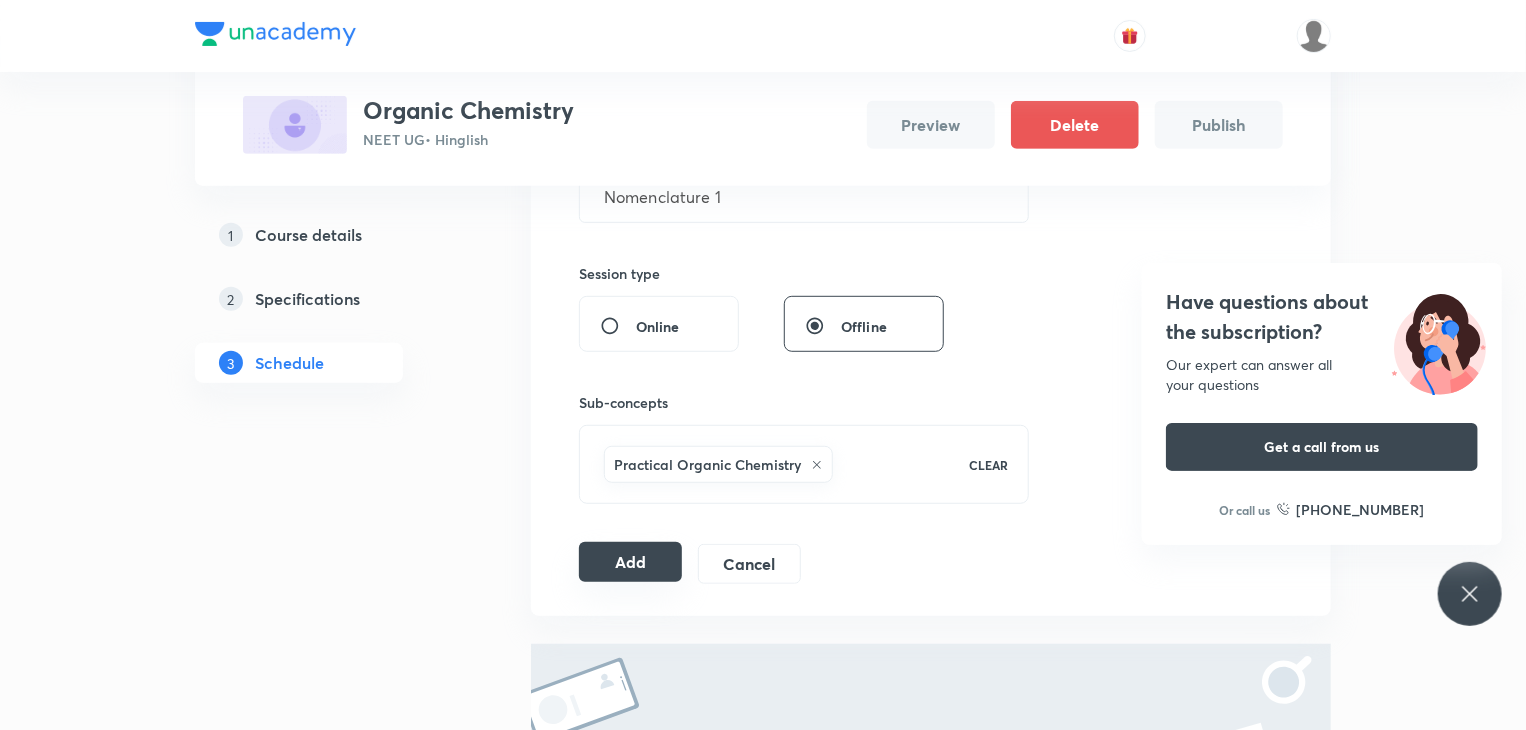 click on "Add" at bounding box center [630, 562] 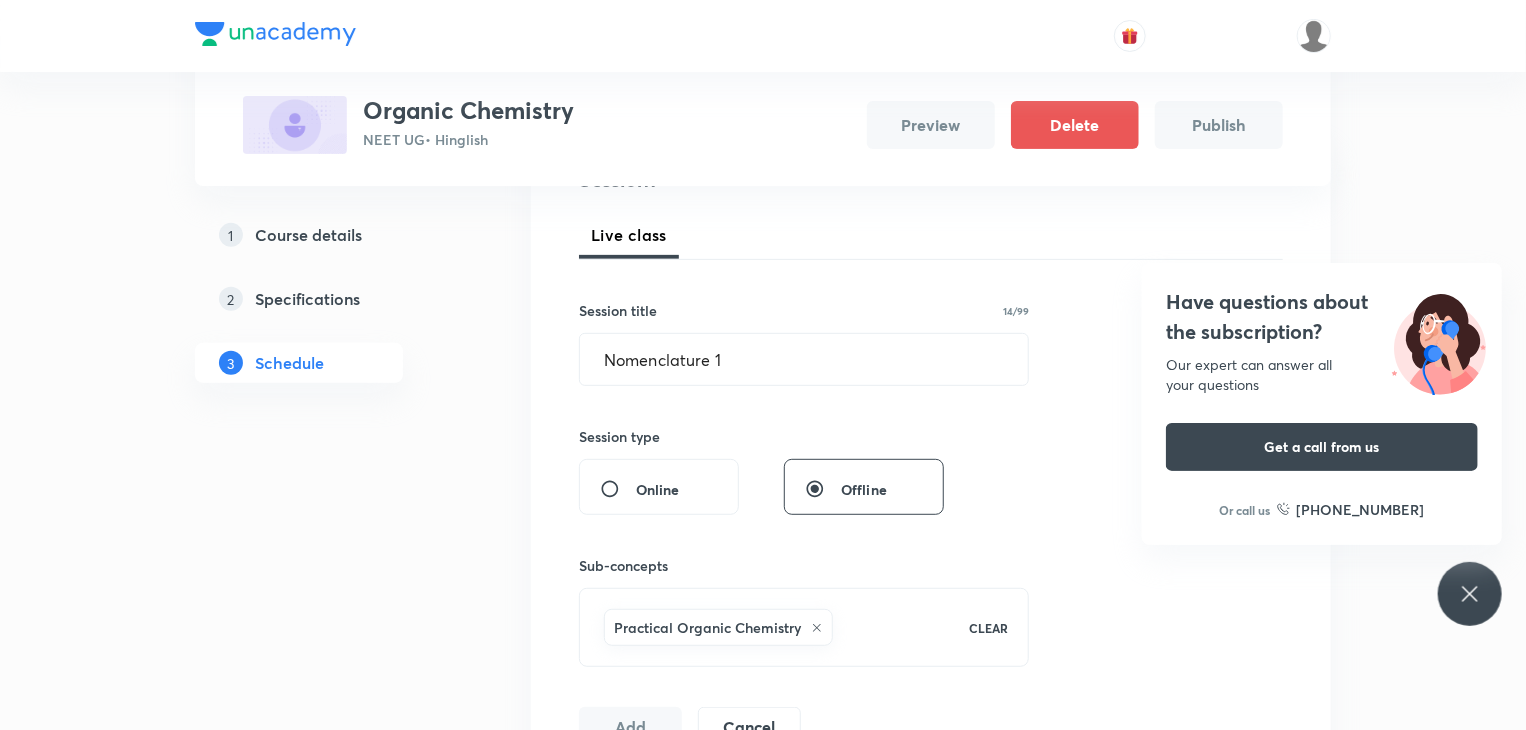 scroll, scrollTop: 276, scrollLeft: 0, axis: vertical 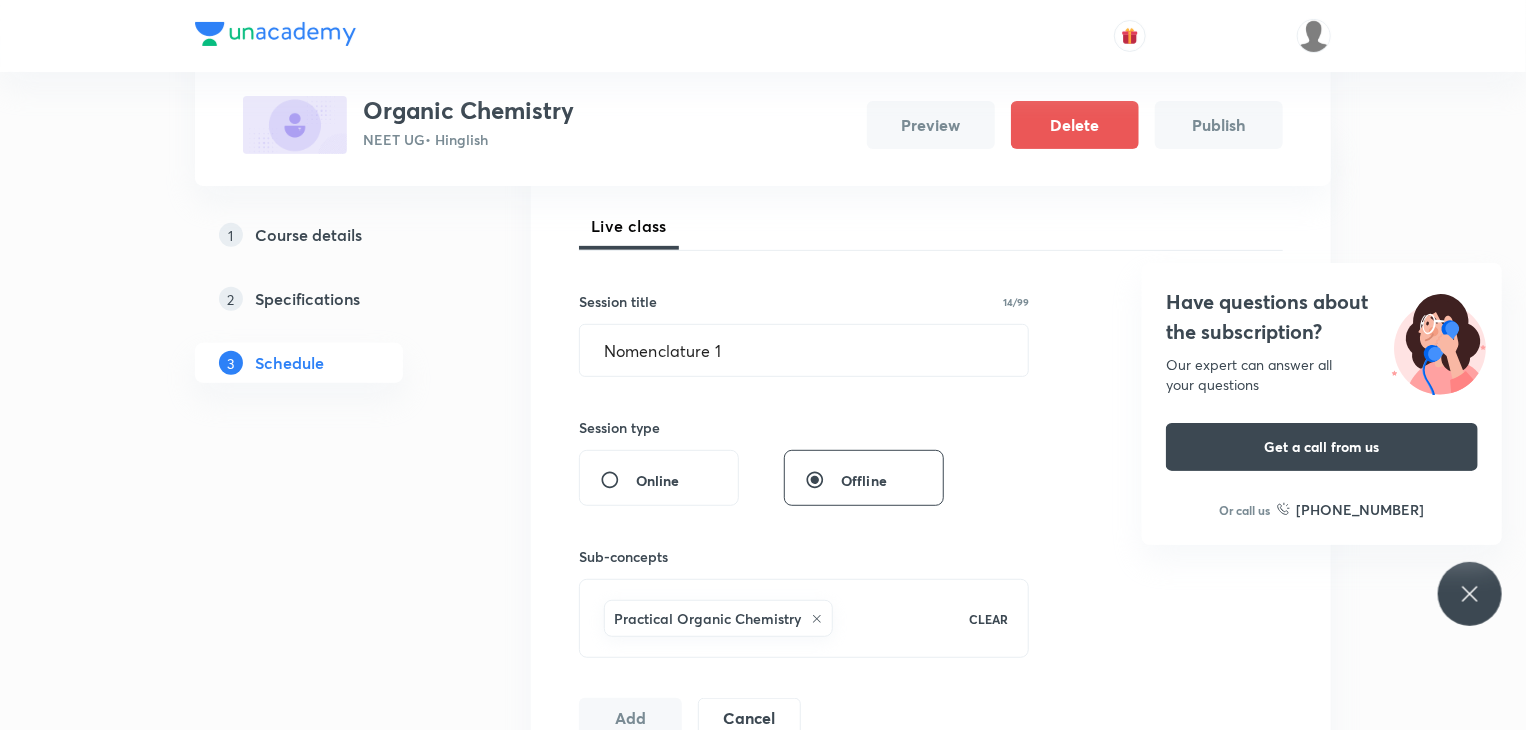 click on "Have questions about the subscription? Our expert can answer all your questions Get a call from us Or call us +91 8585858585" at bounding box center [1470, 594] 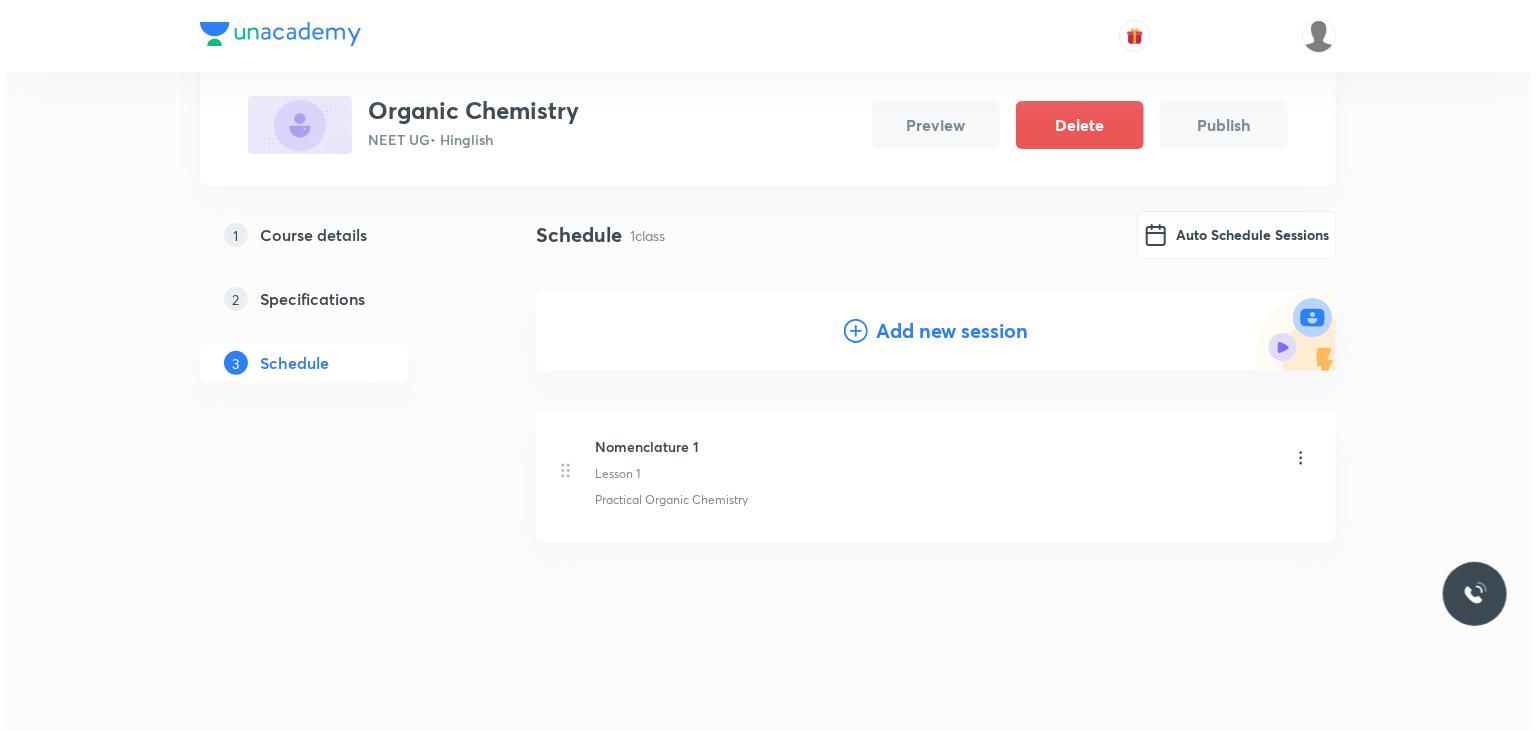 scroll, scrollTop: 127, scrollLeft: 0, axis: vertical 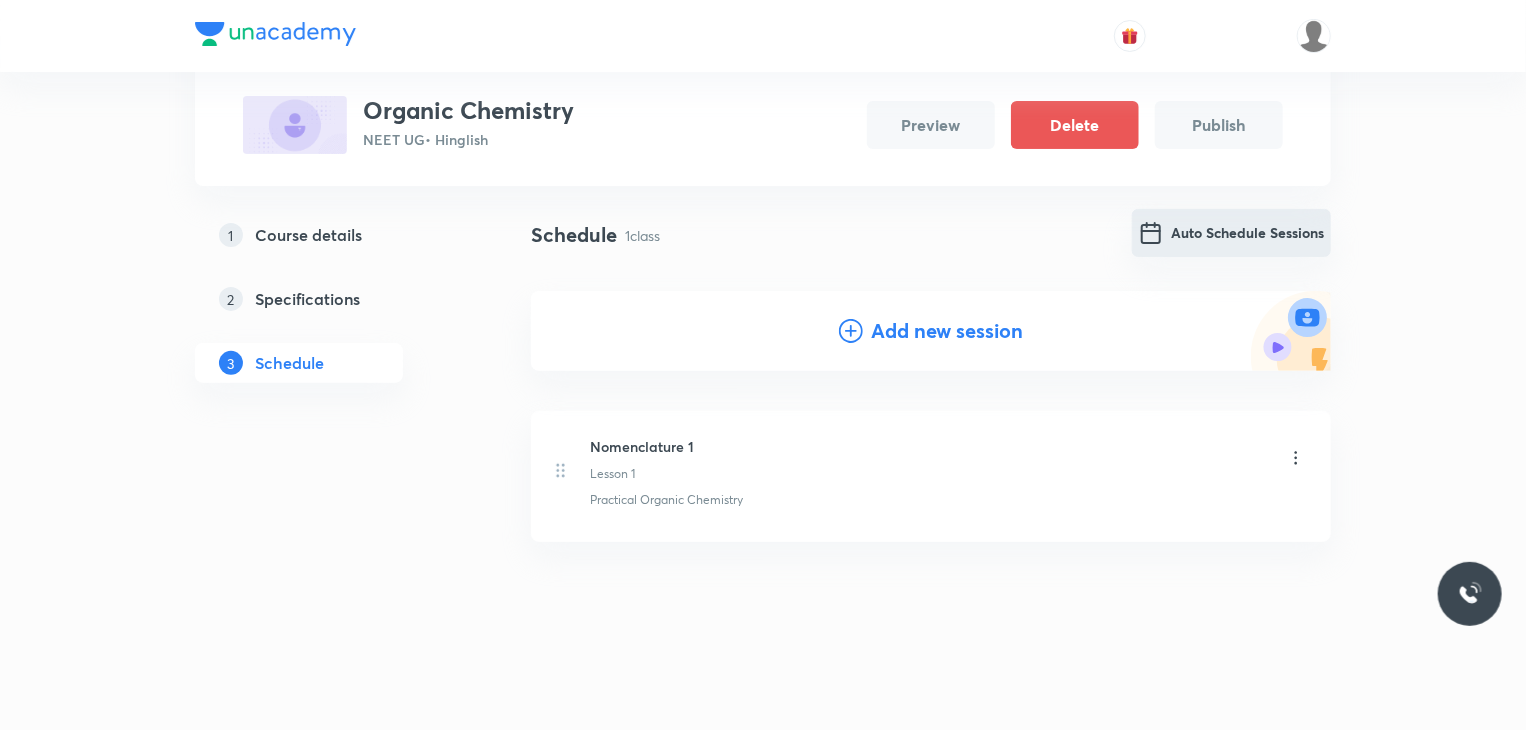 click on "Auto Schedule Sessions" at bounding box center (1231, 233) 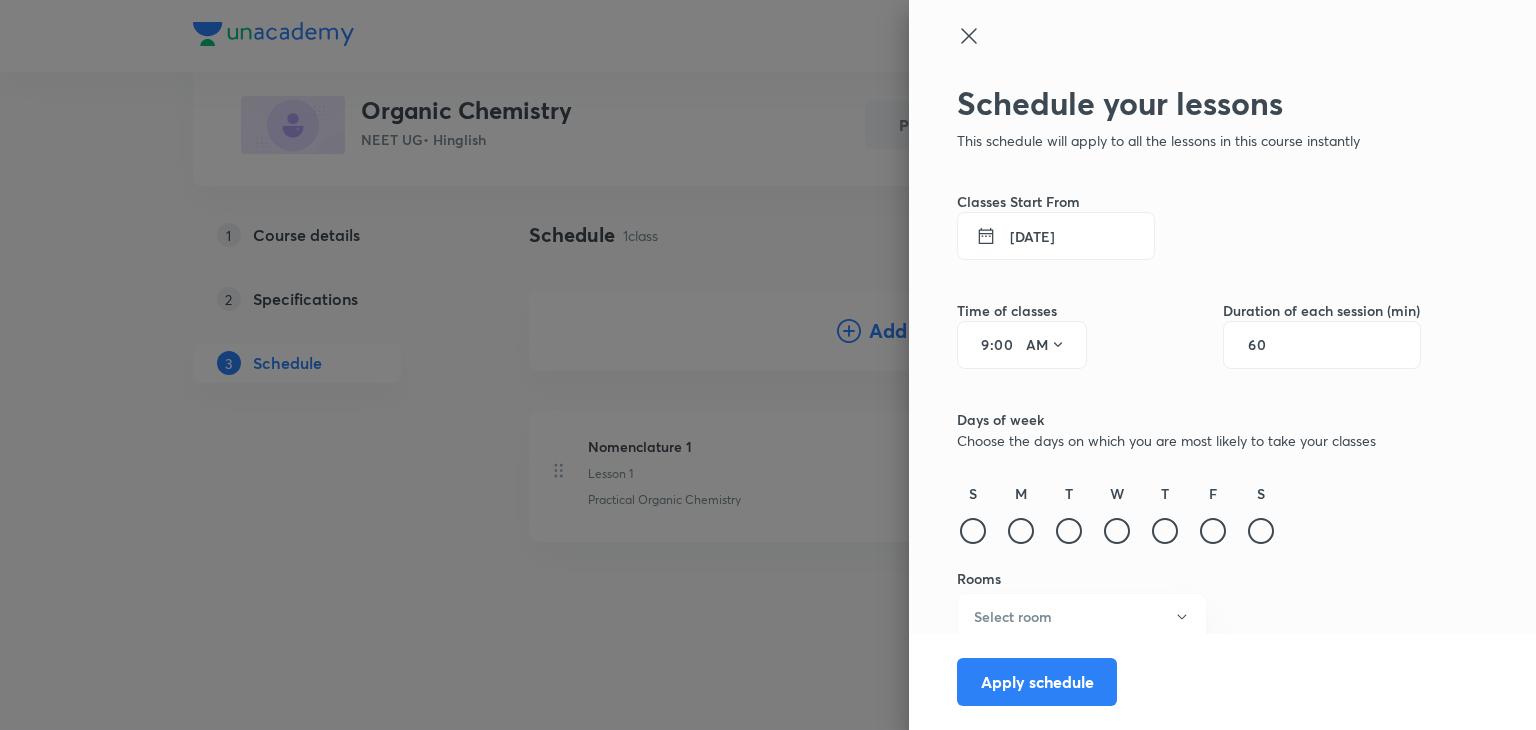 click on "11 Jul 2025" at bounding box center (1056, 236) 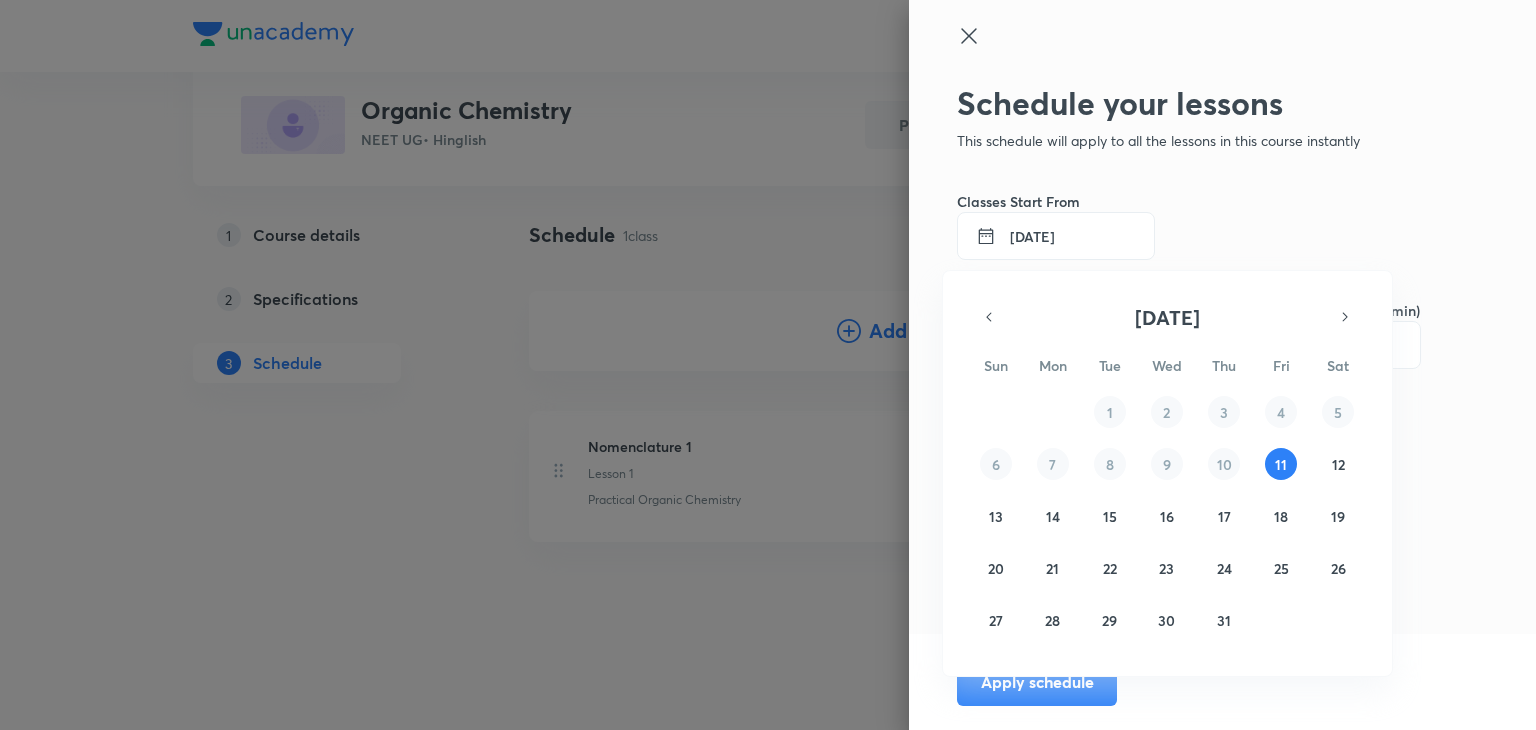 click at bounding box center (768, 365) 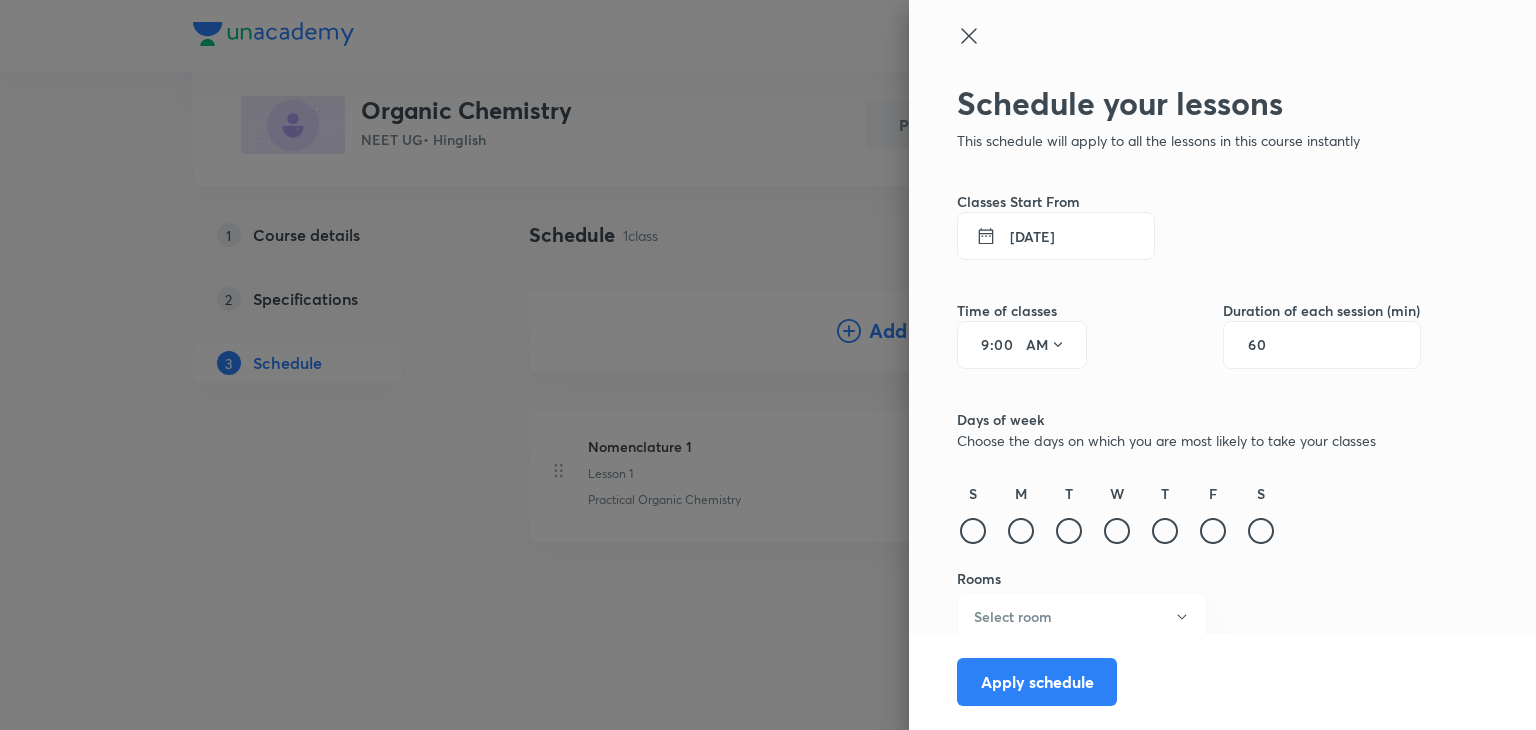 click on "9" at bounding box center (978, 345) 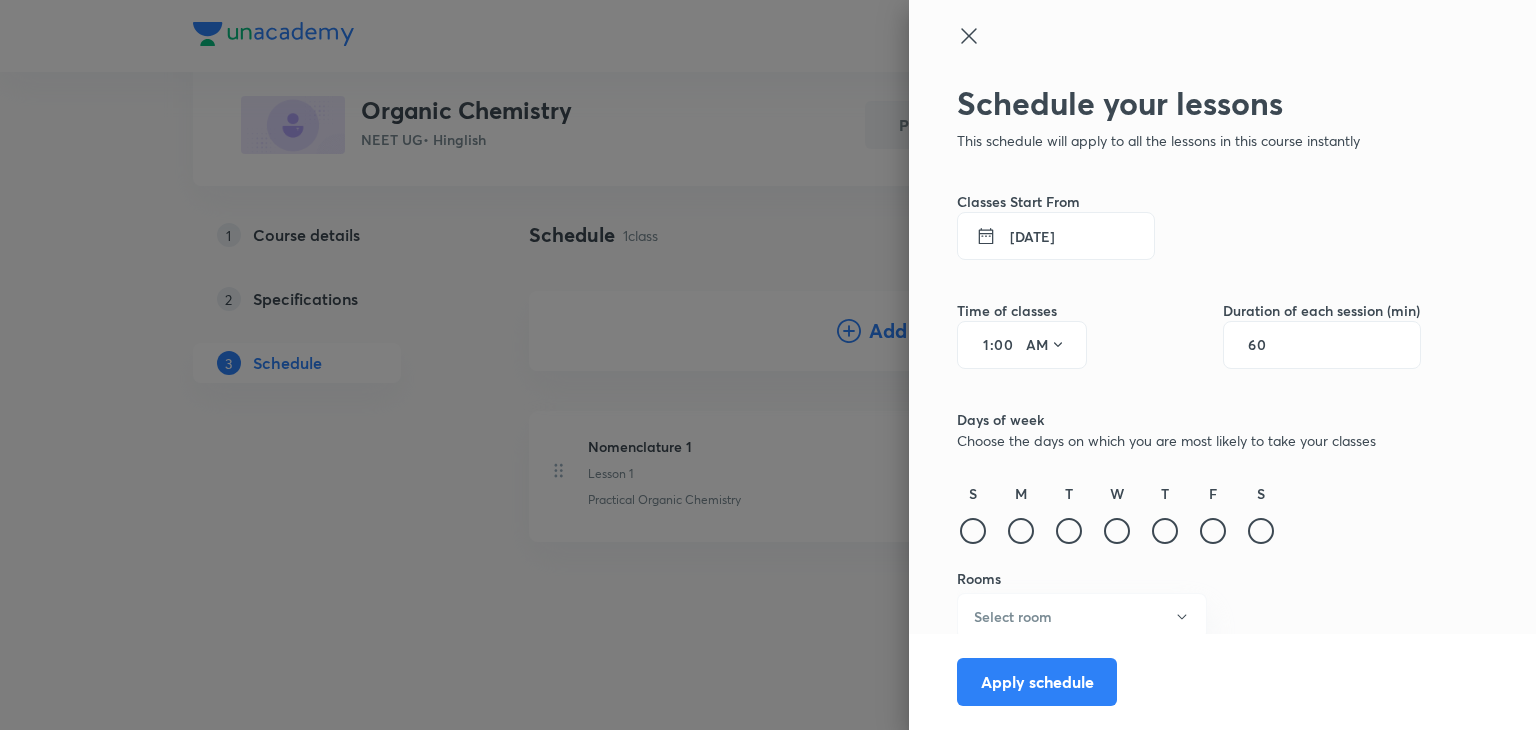 type on "12" 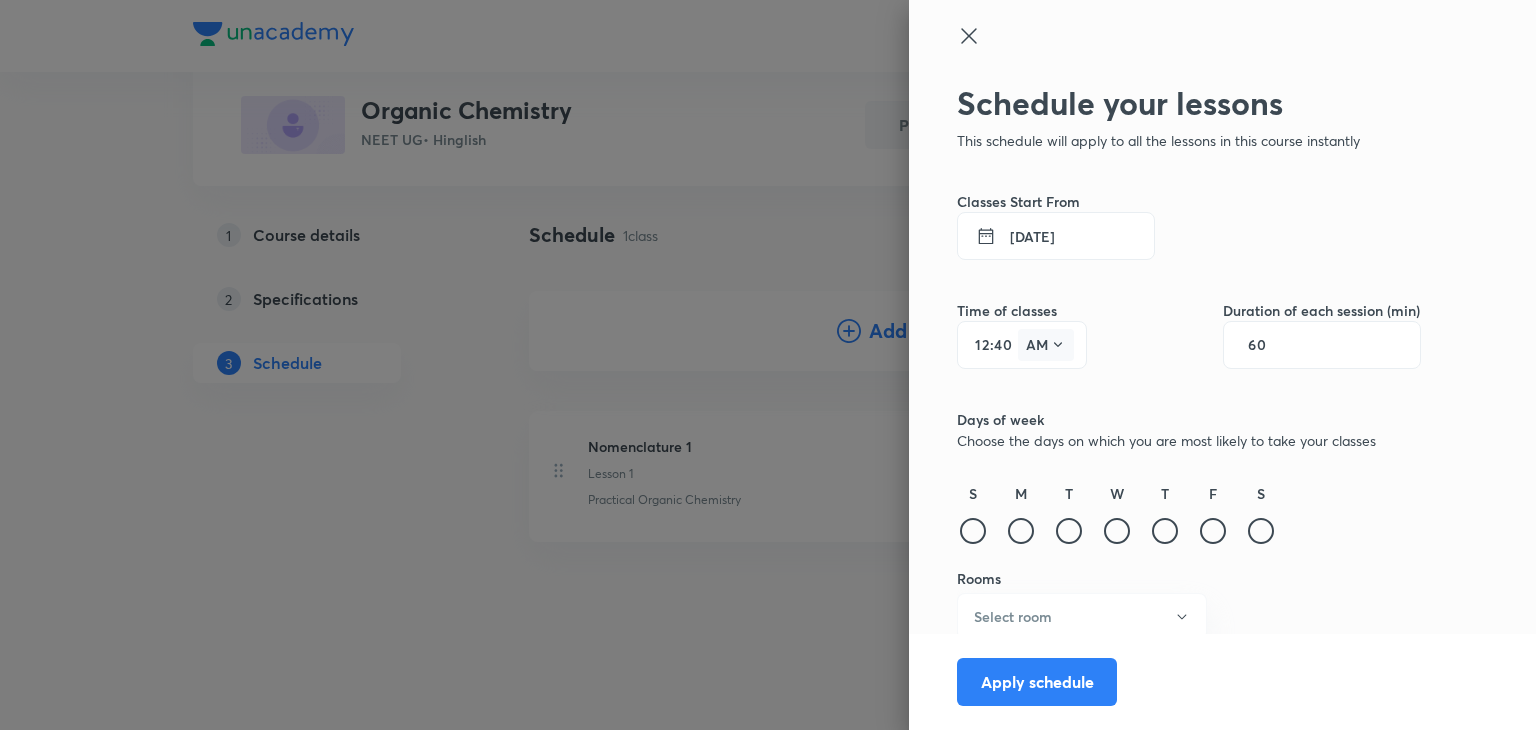 type on "40" 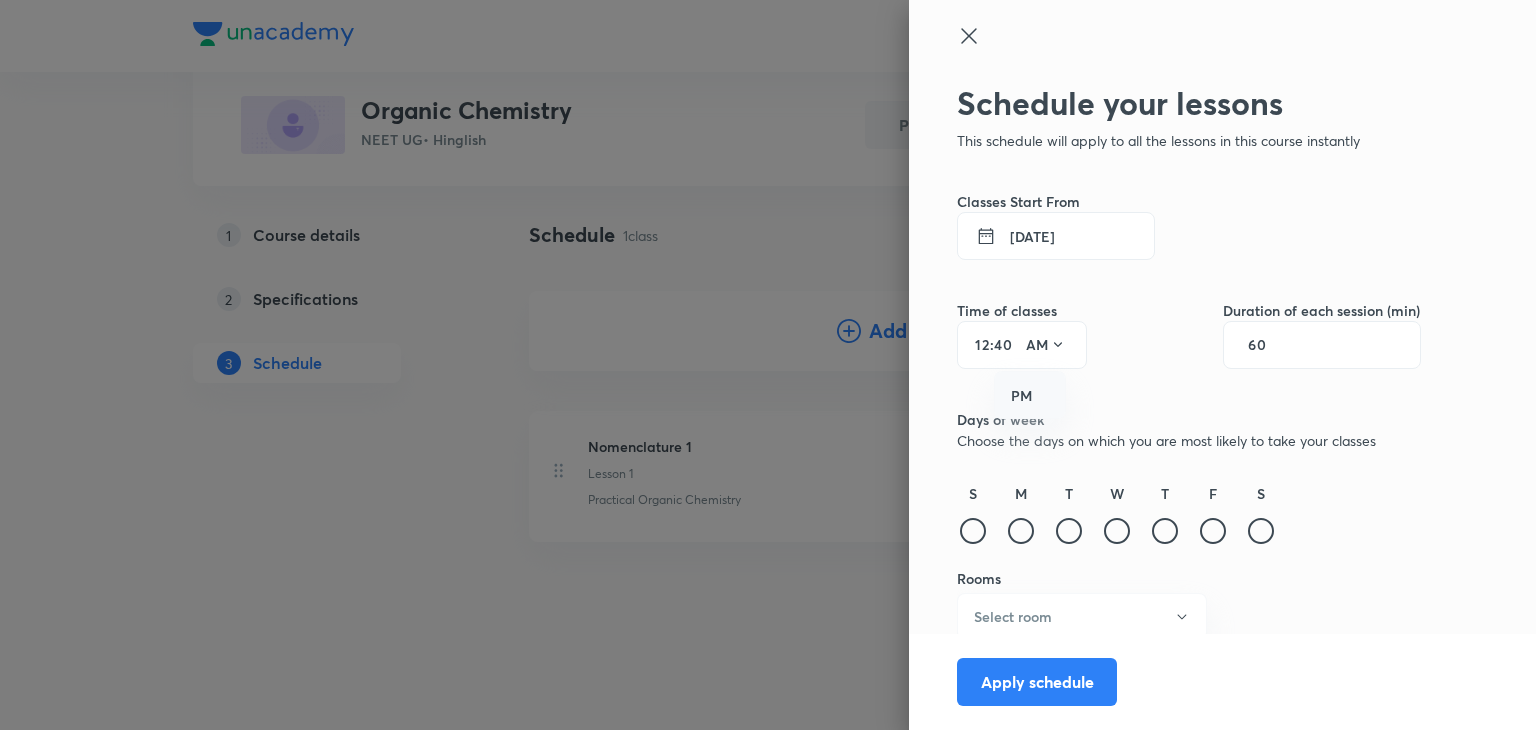 click on "PM" at bounding box center [1031, 396] 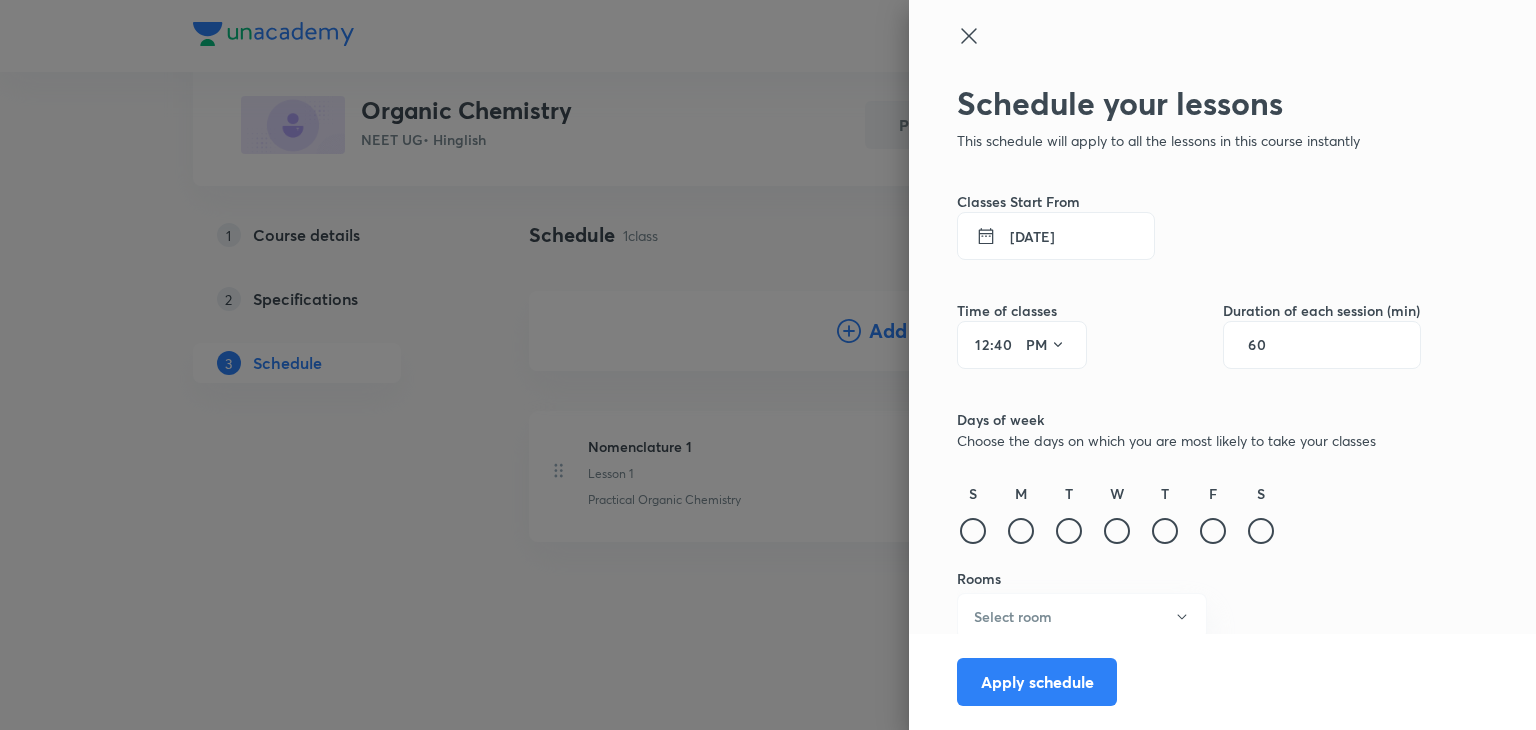 drag, startPoint x: 1280, startPoint y: 342, endPoint x: 1234, endPoint y: 342, distance: 46 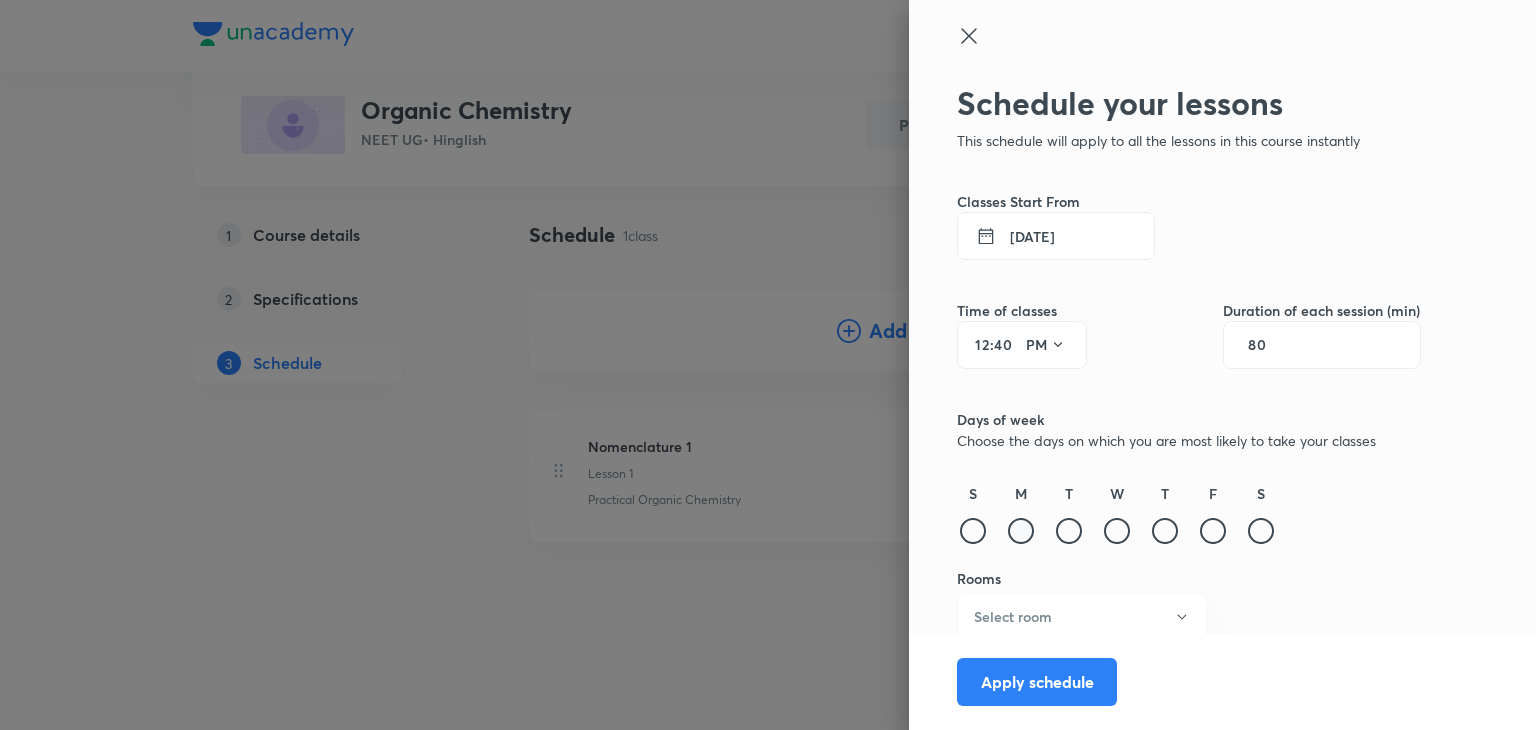 type on "80" 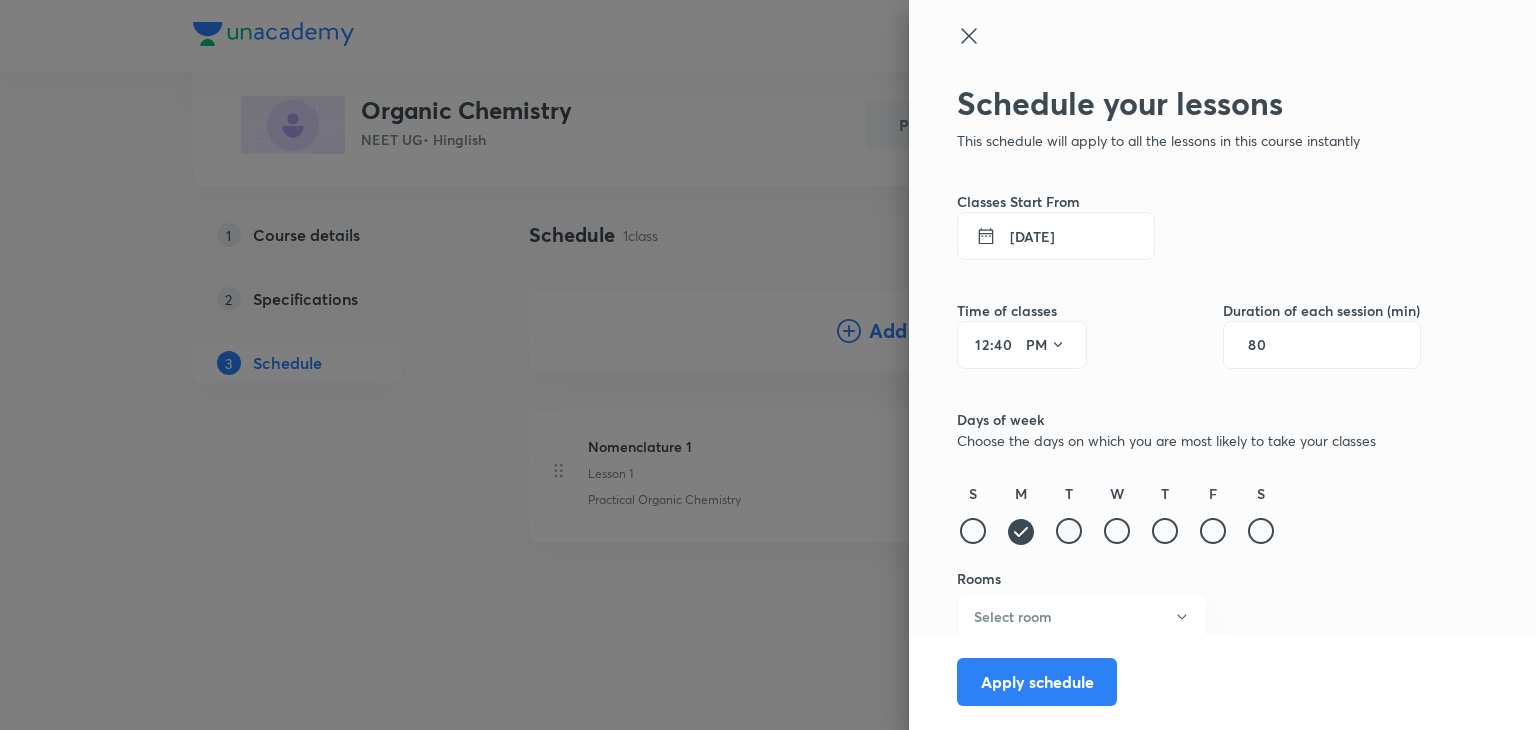 click at bounding box center [1069, 531] 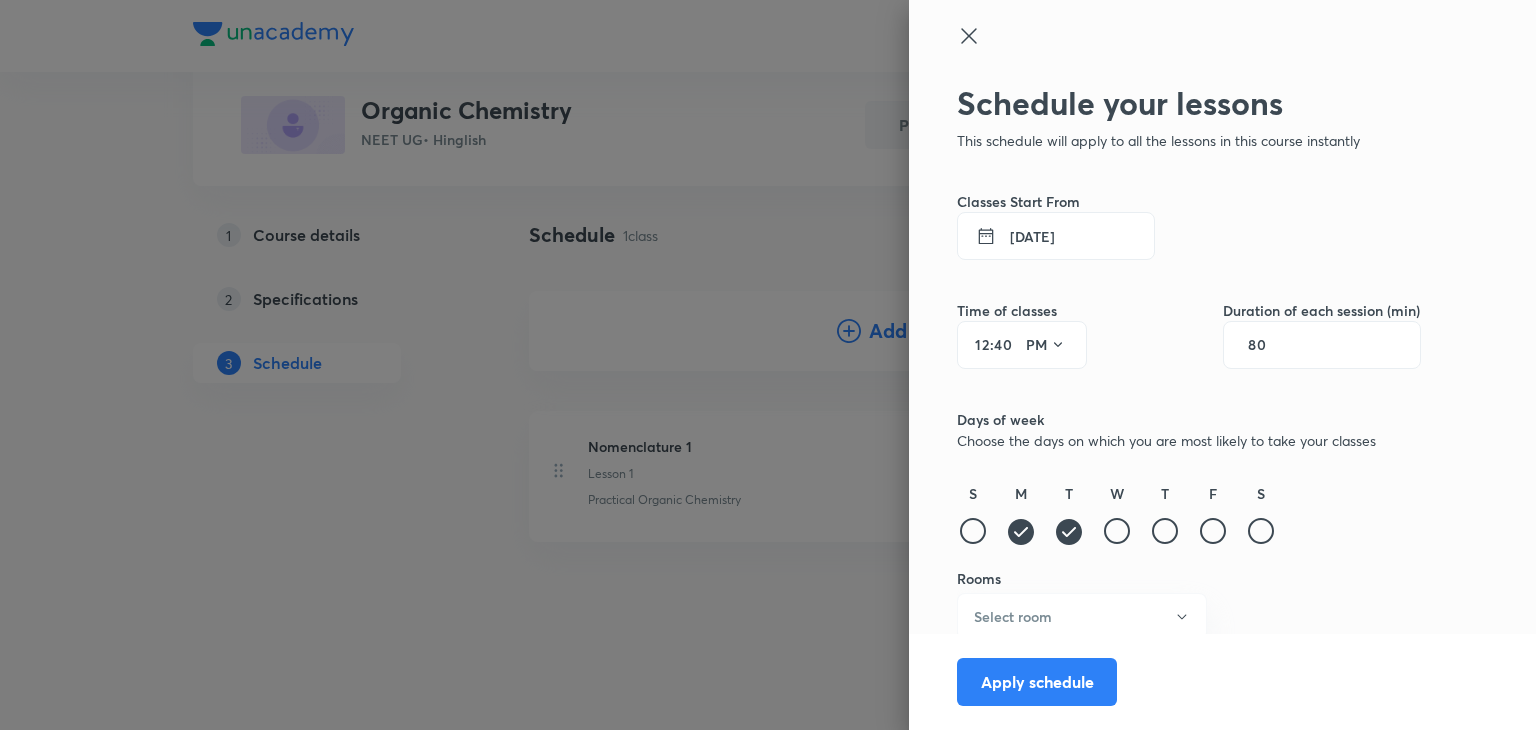 click 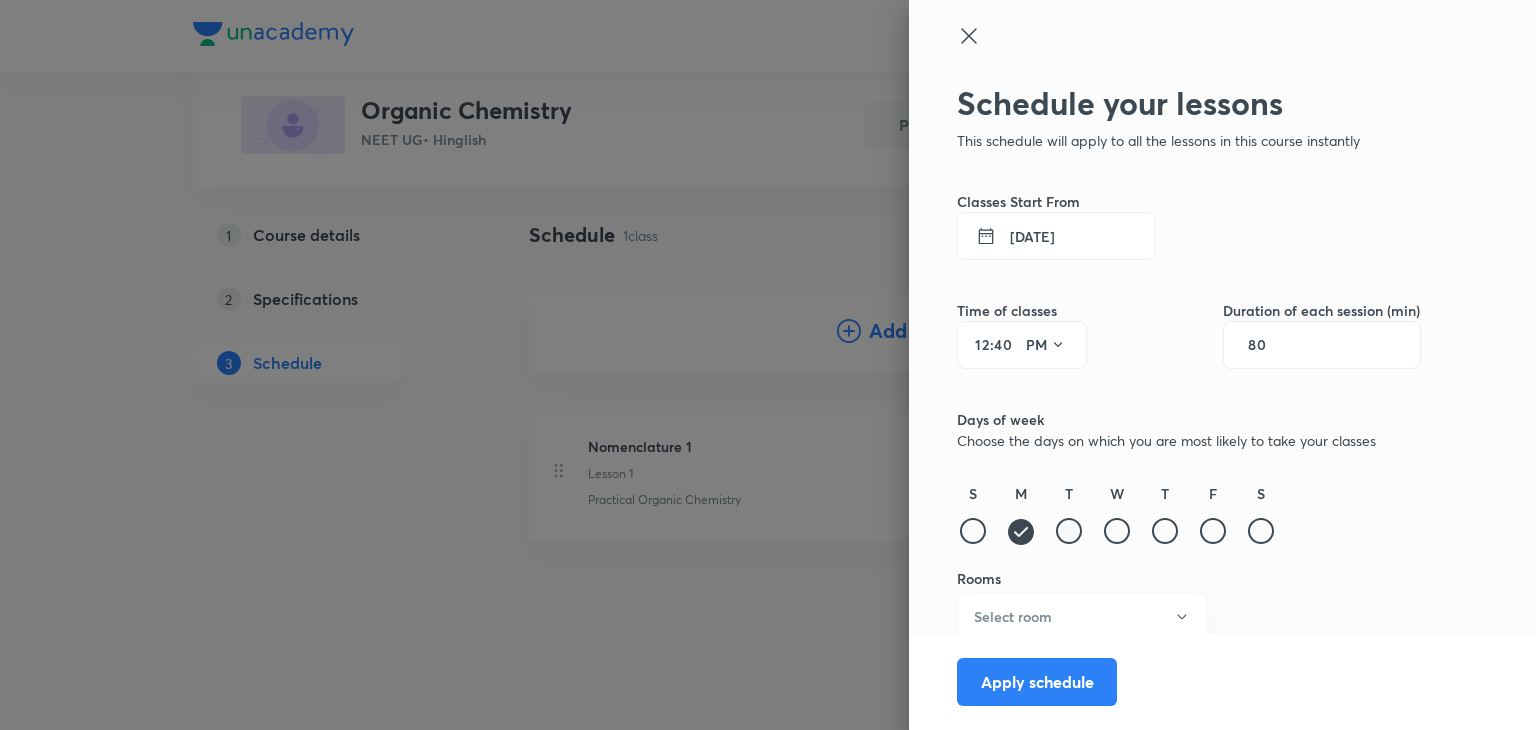click at bounding box center (1069, 531) 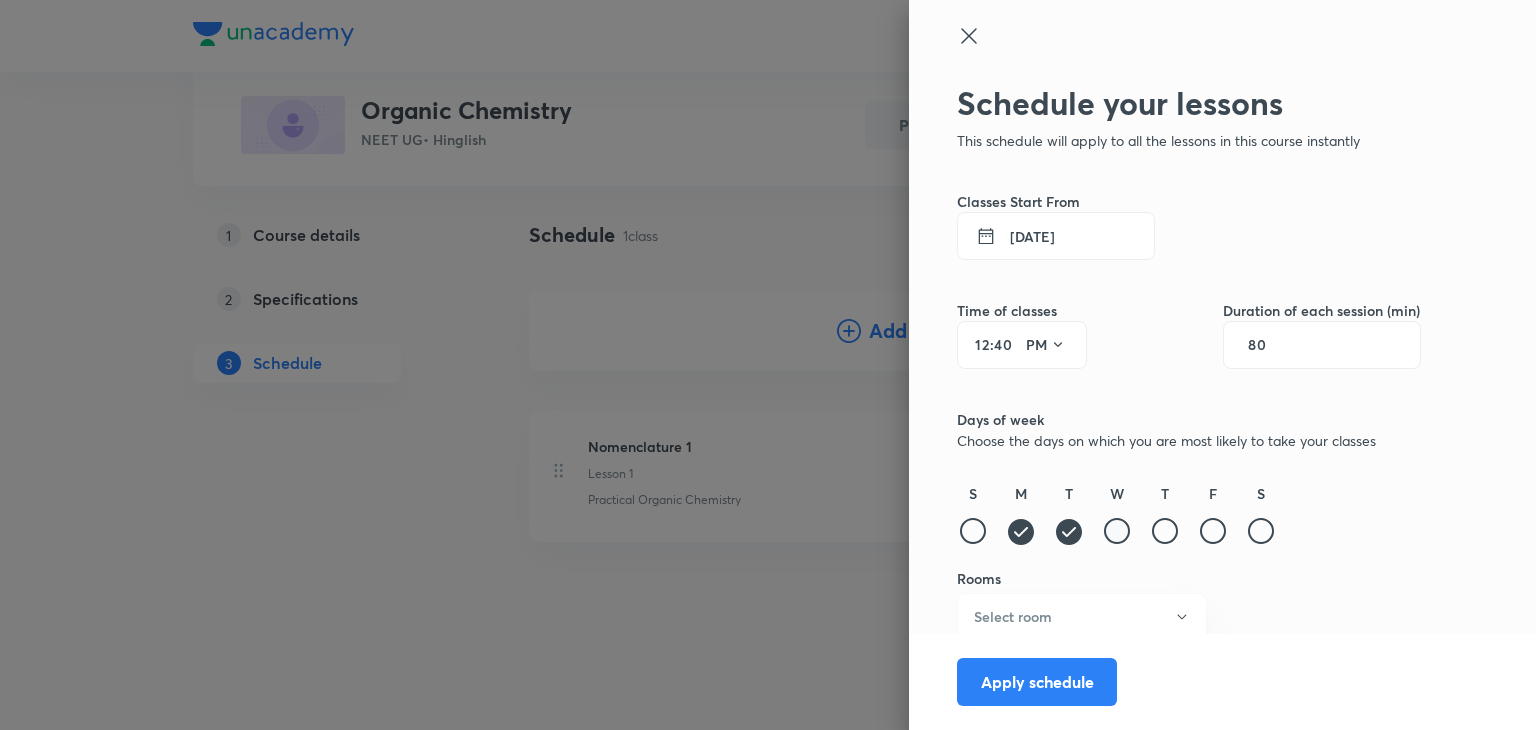 click at bounding box center [1117, 531] 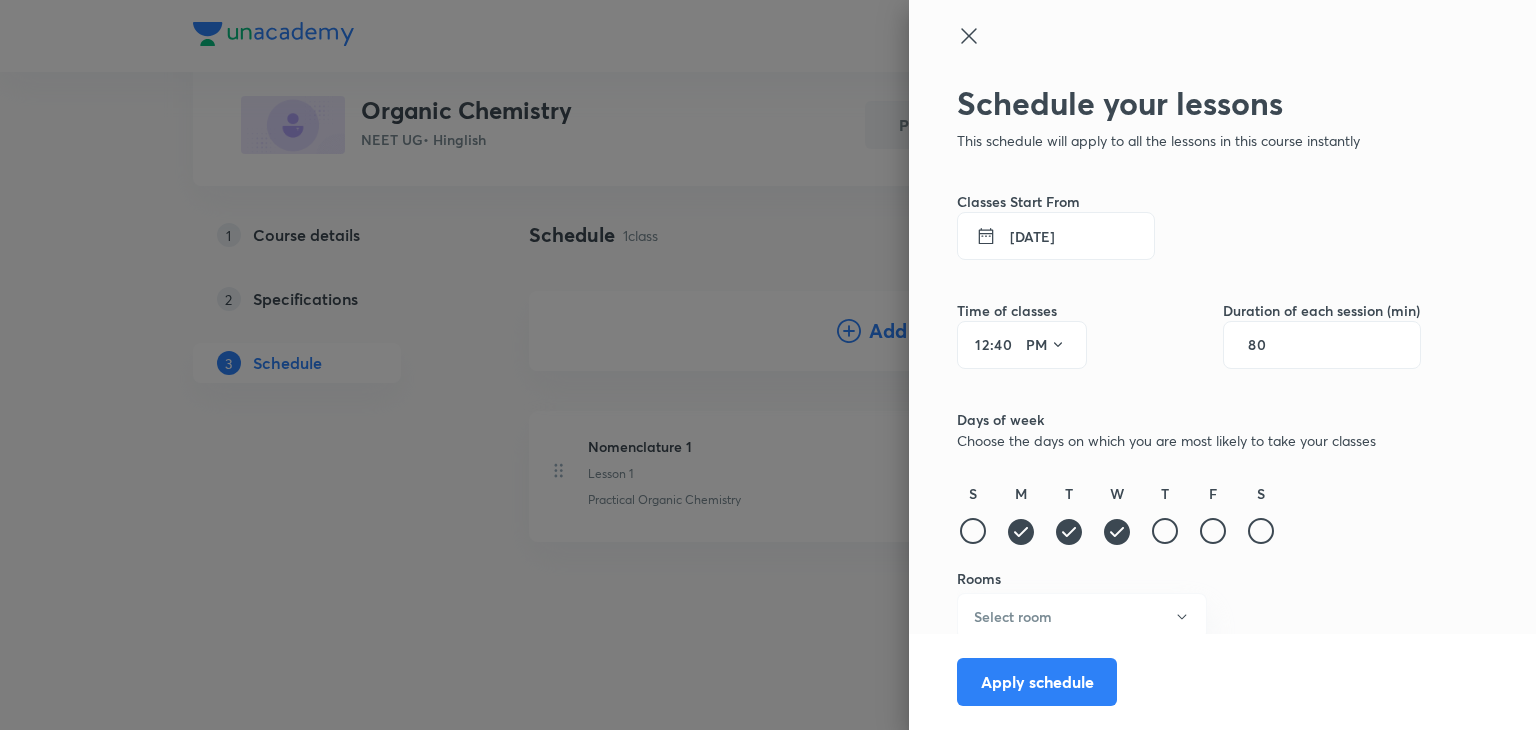 click on "S M T W T F S" at bounding box center [1189, 515] 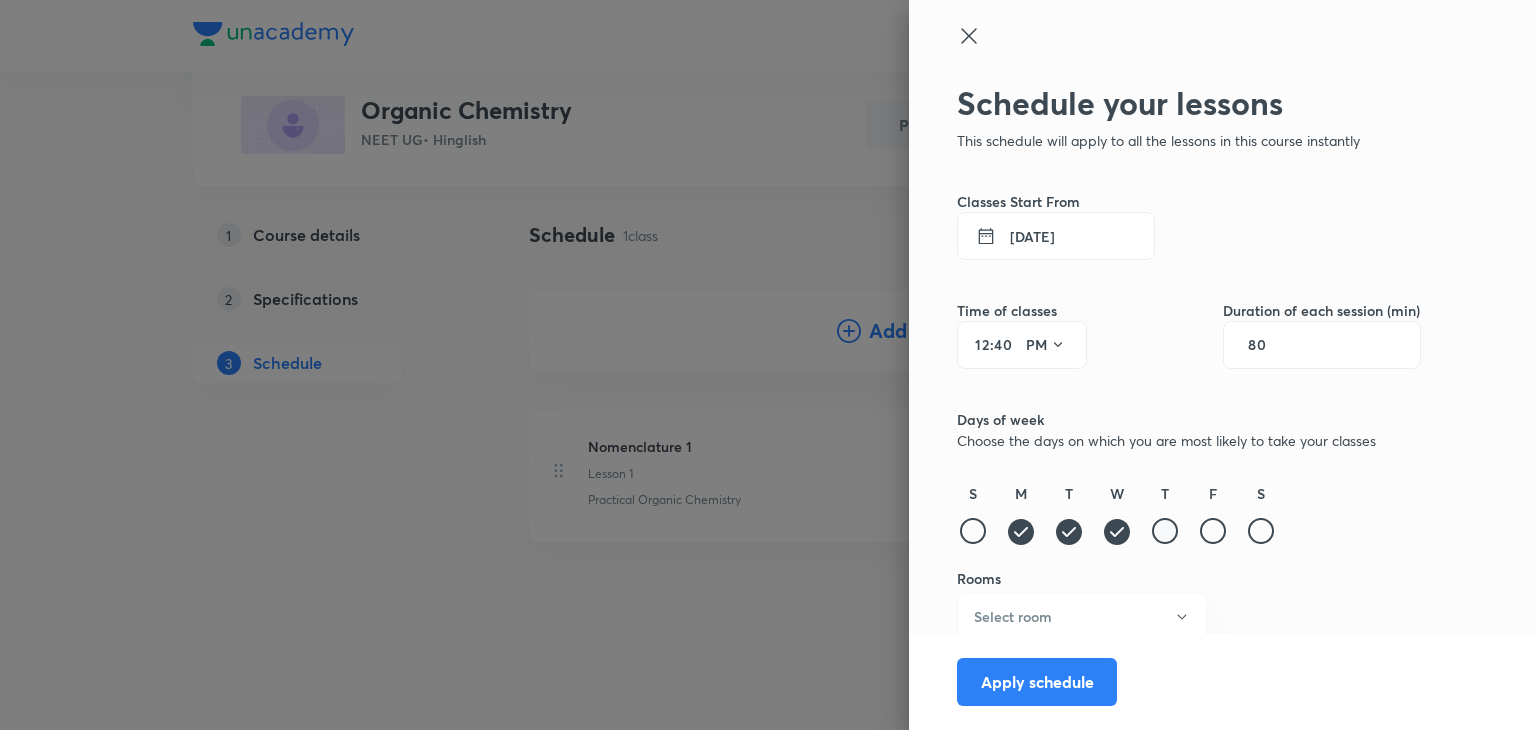 click at bounding box center [1165, 531] 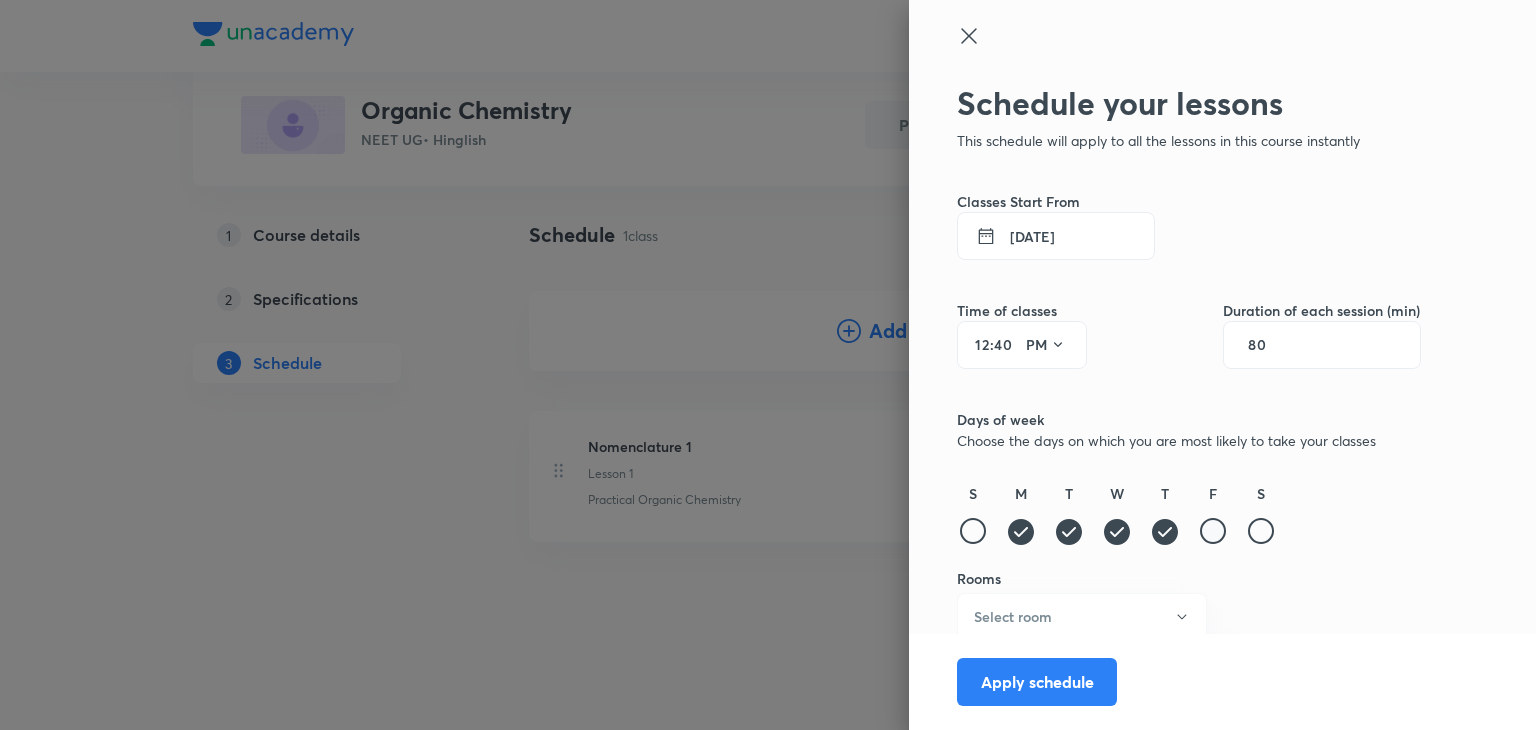 click at bounding box center [1213, 531] 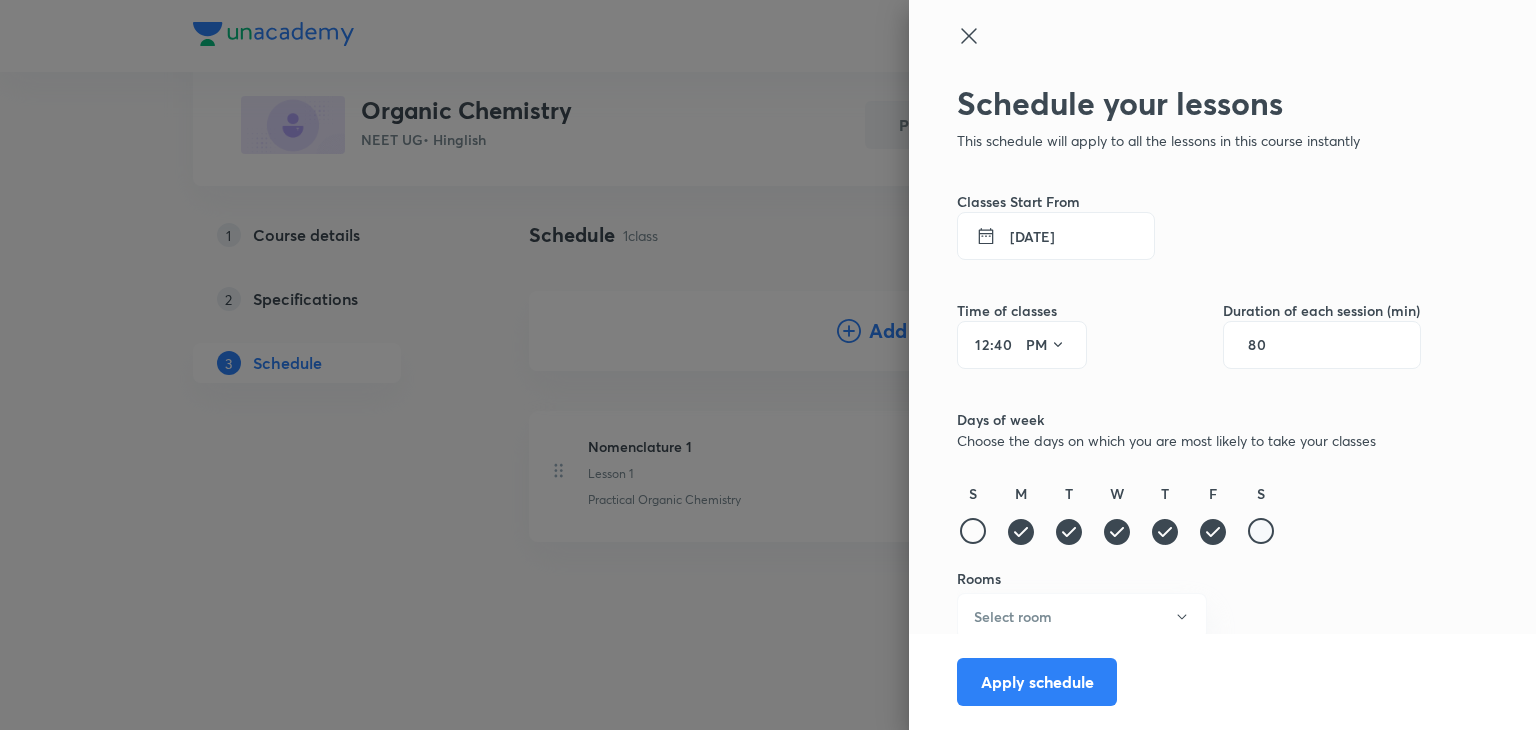 click at bounding box center (1261, 531) 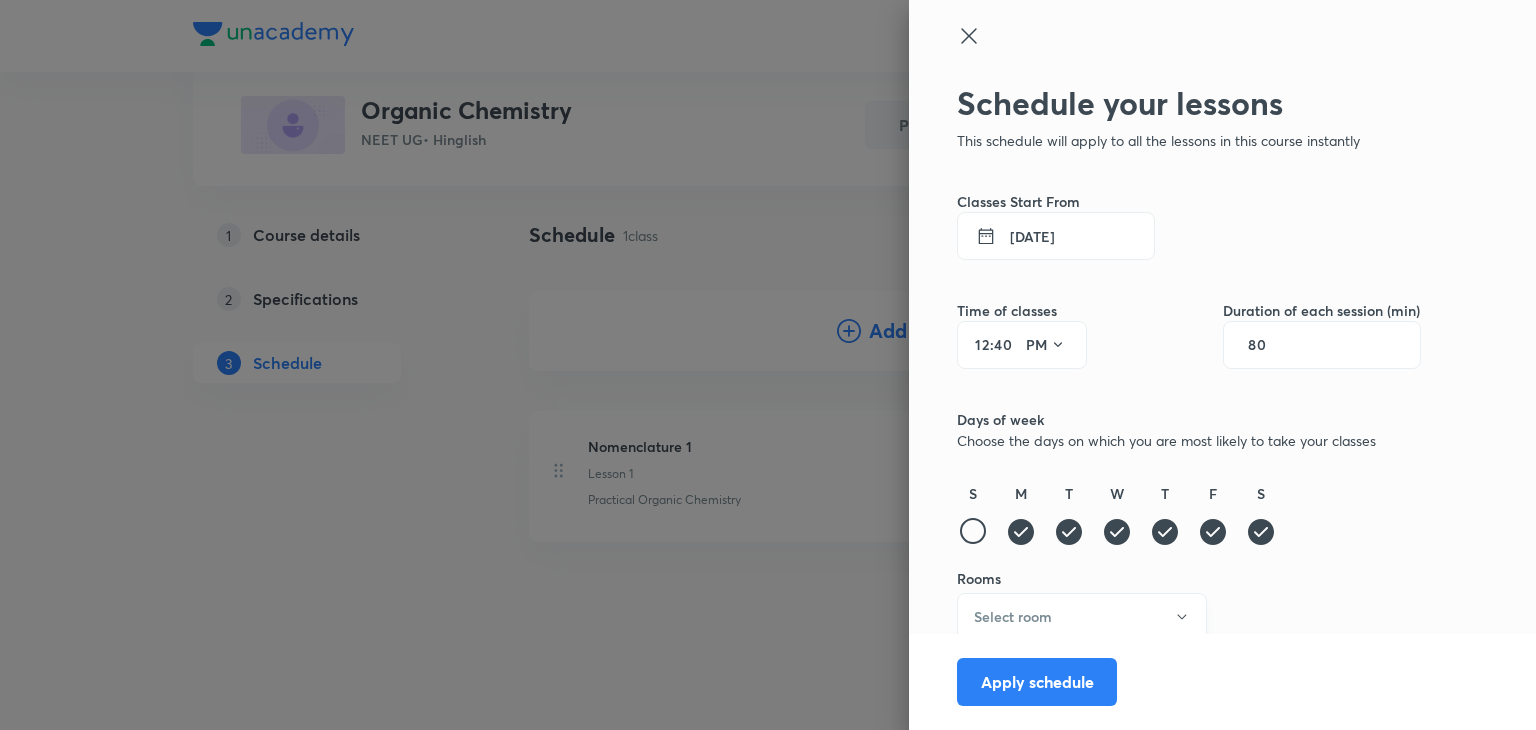 click on "Select room" at bounding box center (1082, 616) 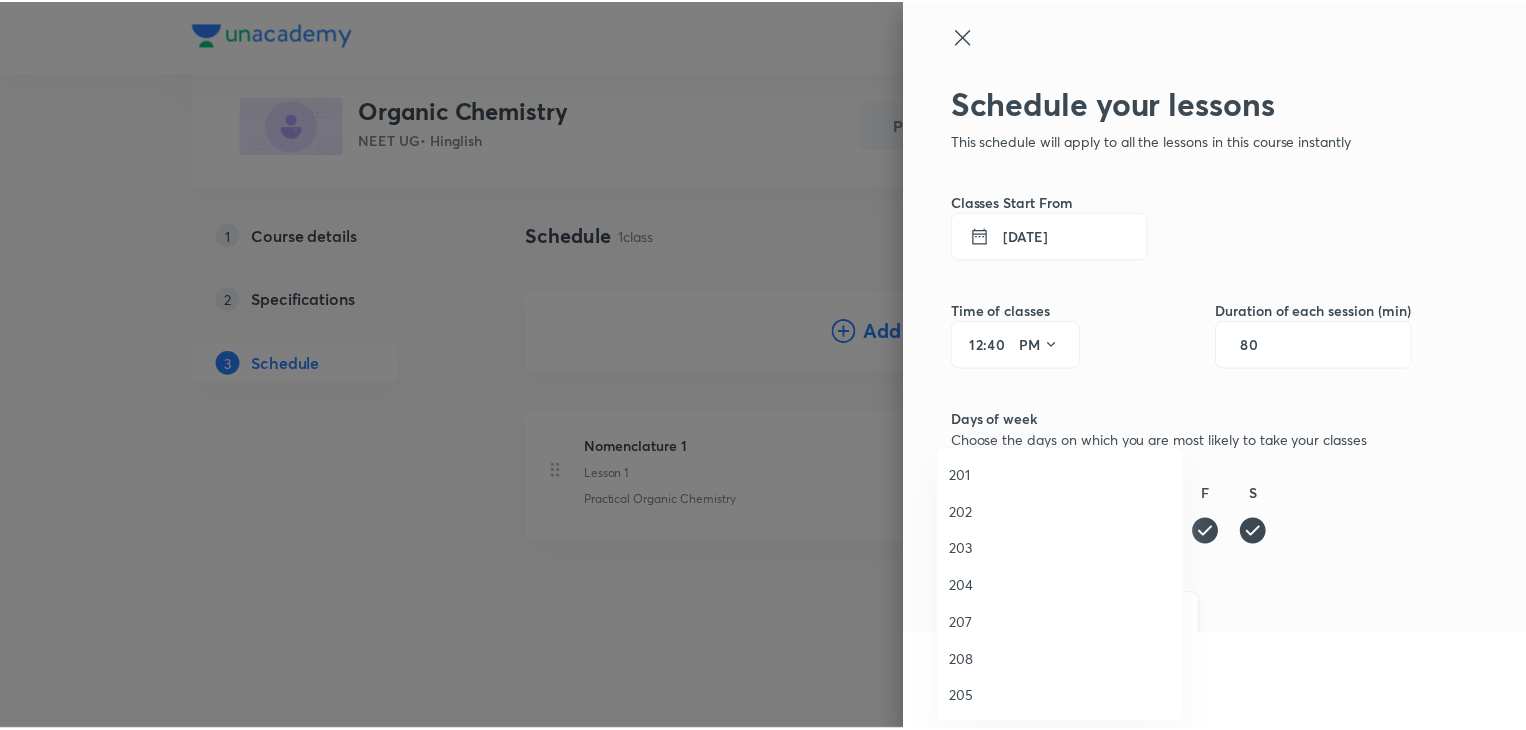scroll, scrollTop: 260, scrollLeft: 0, axis: vertical 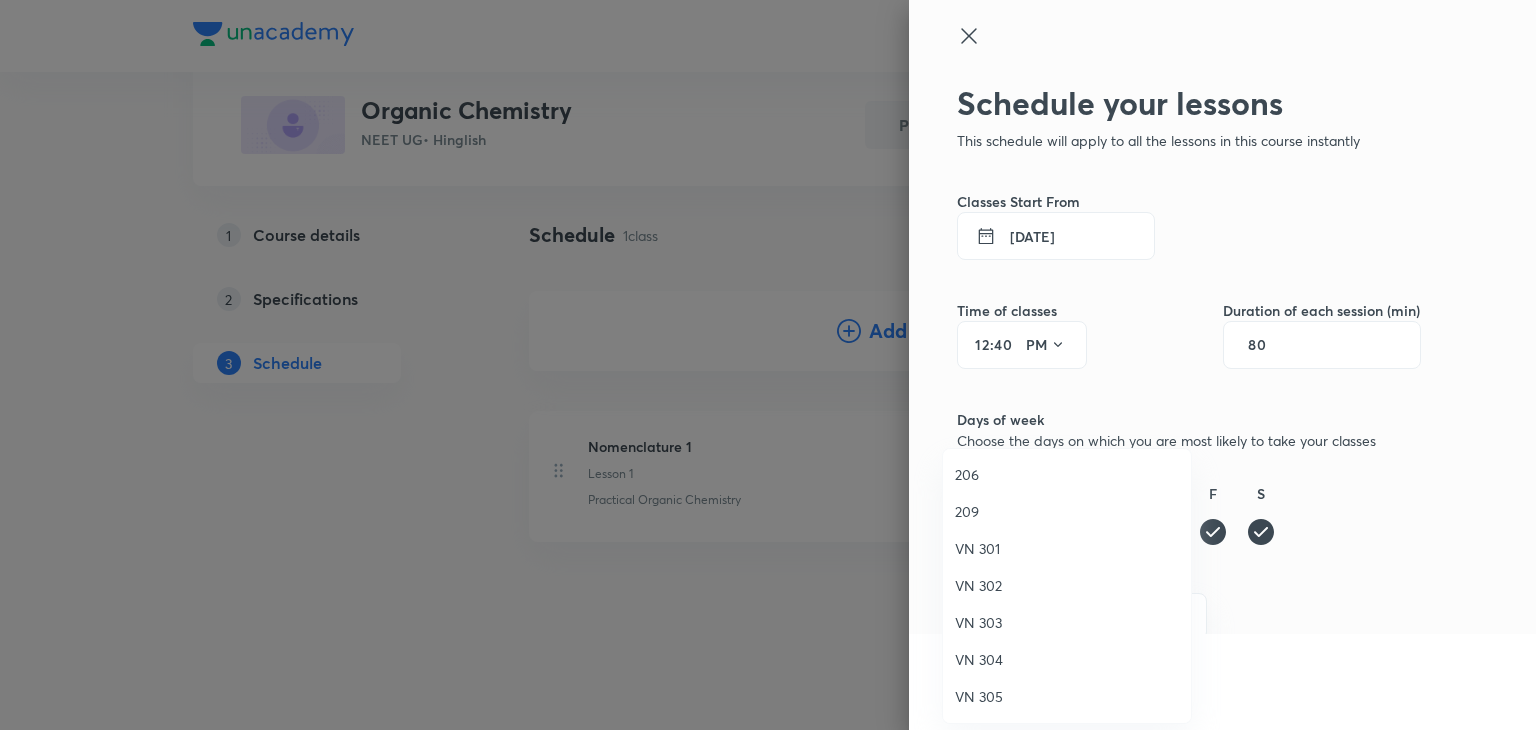 drag, startPoint x: 980, startPoint y: 705, endPoint x: 949, endPoint y: 706, distance: 31.016125 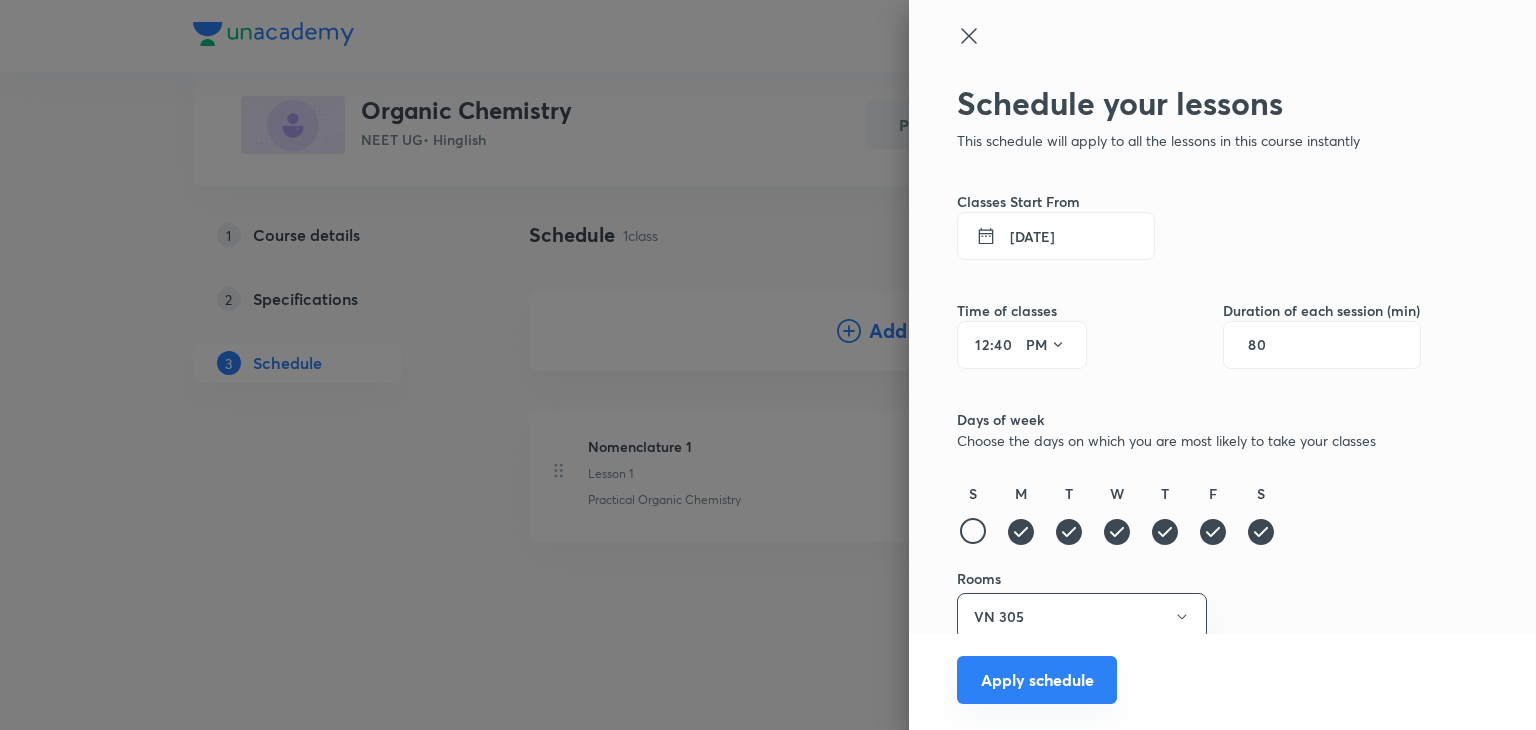 click on "Apply schedule" at bounding box center (1037, 680) 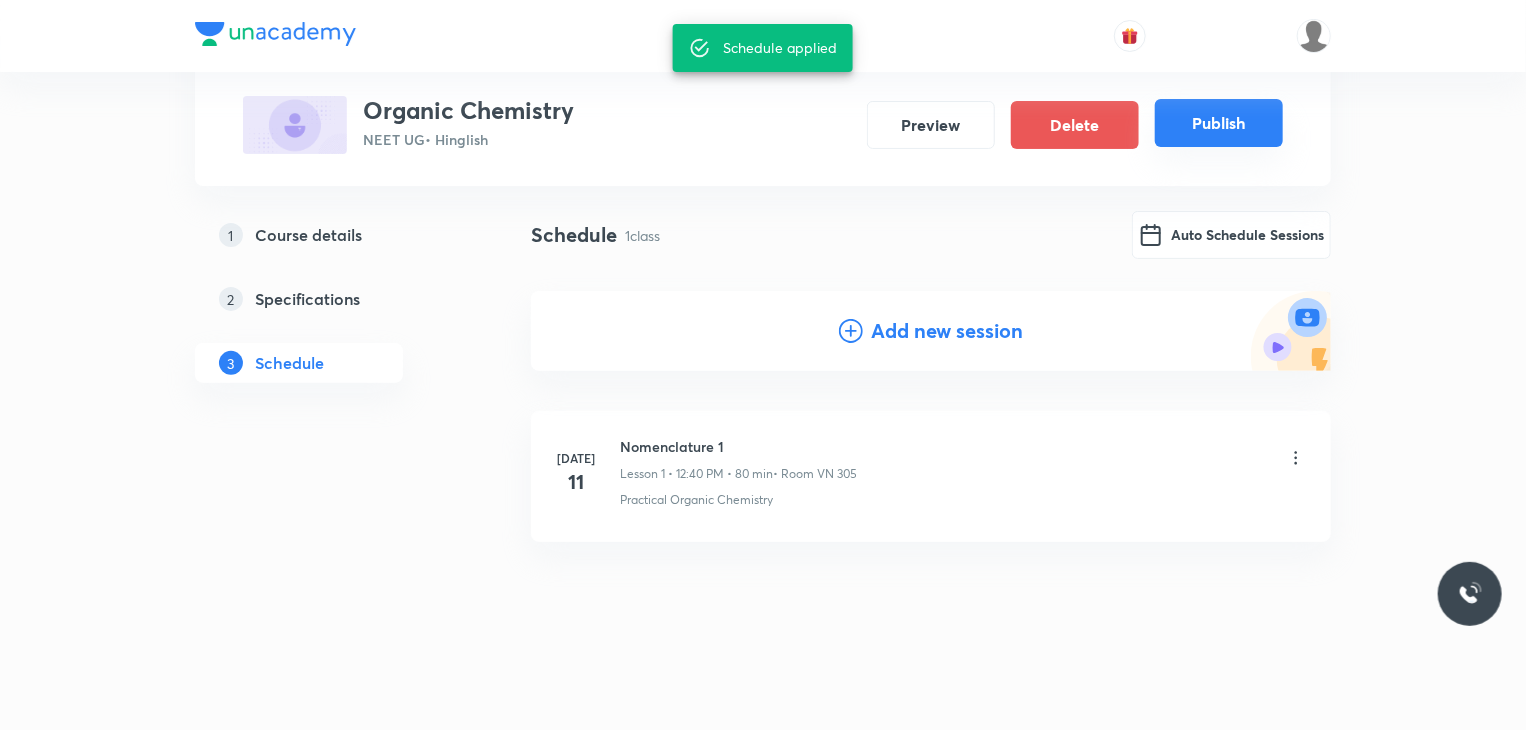 click on "Publish" at bounding box center [1219, 123] 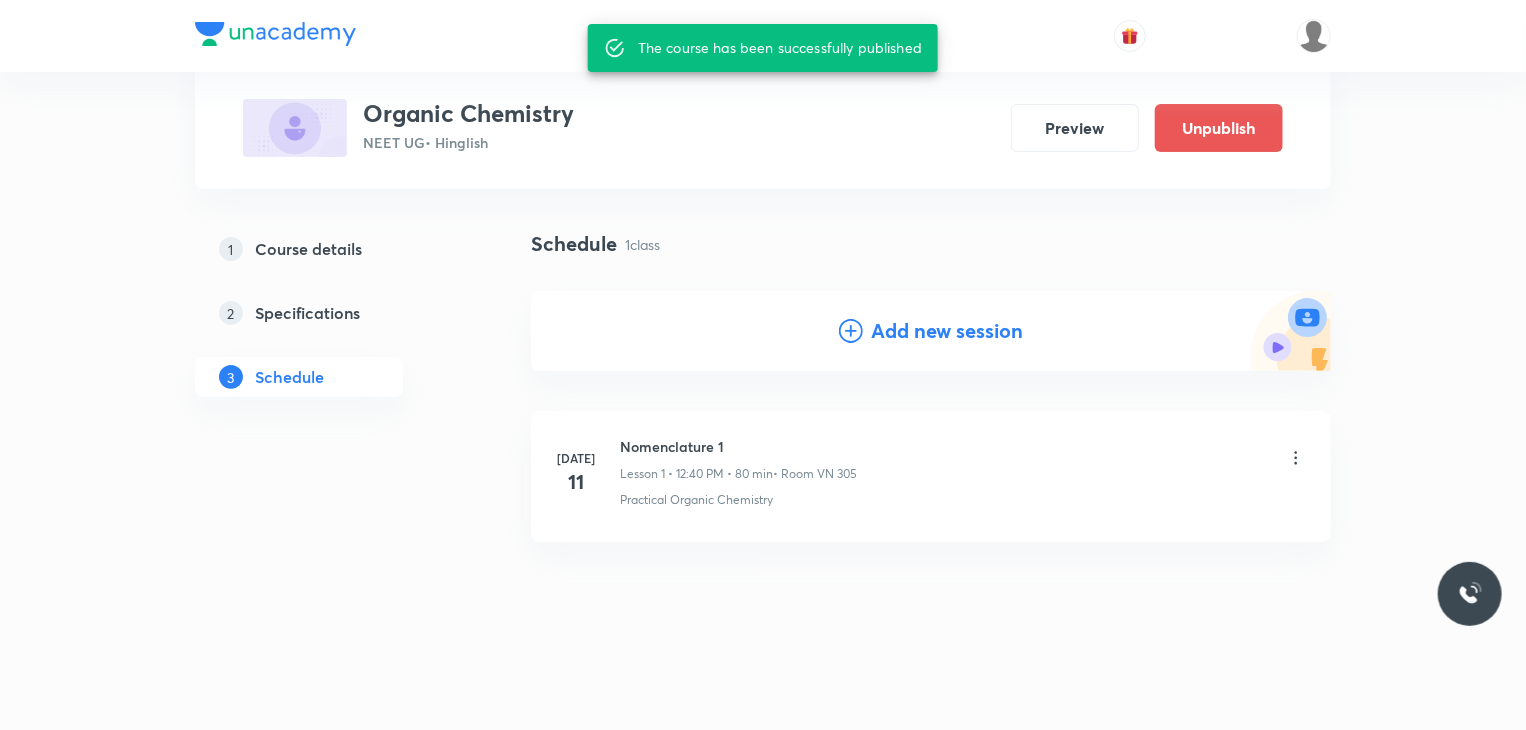 scroll, scrollTop: 108, scrollLeft: 0, axis: vertical 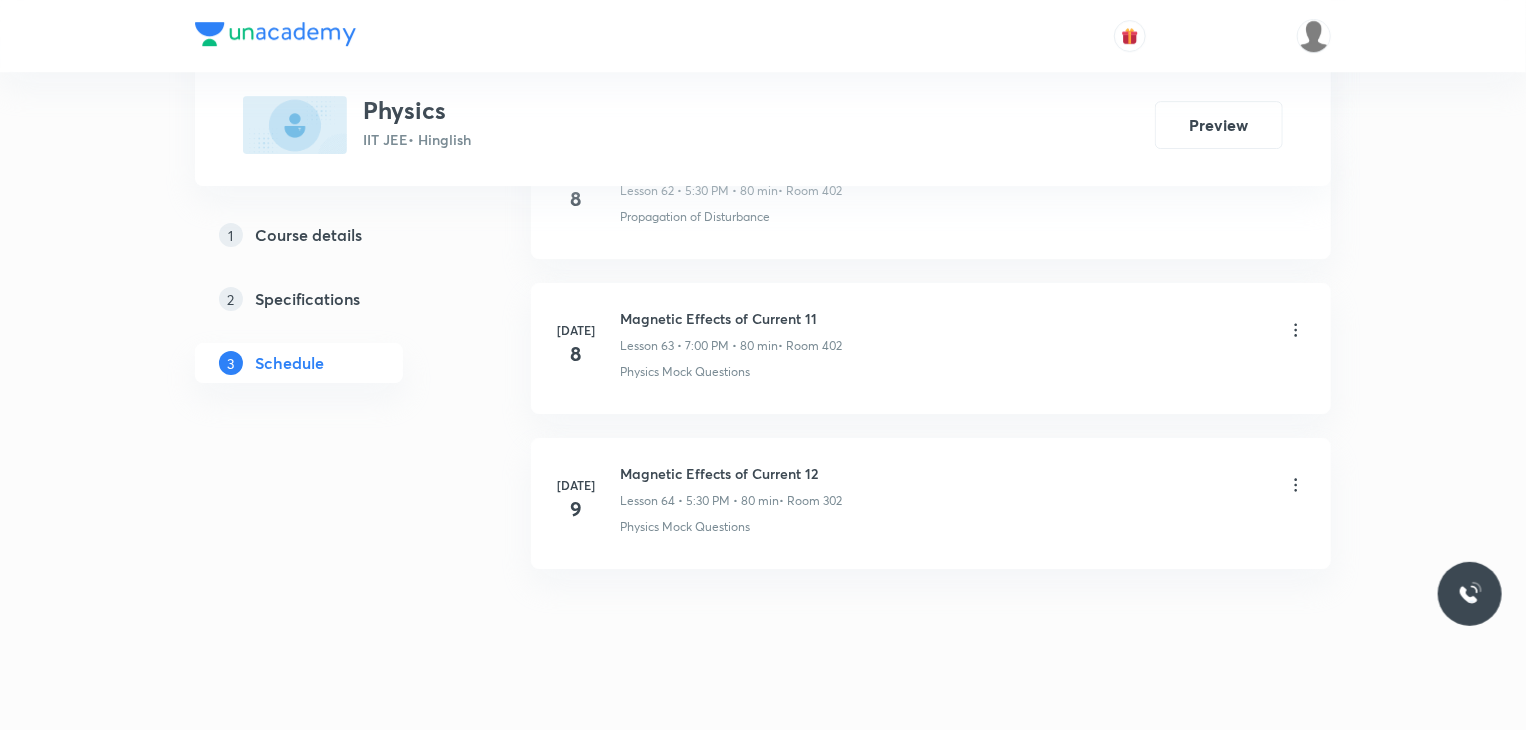 click on "Magnetic Effects of Current 12" at bounding box center [731, 473] 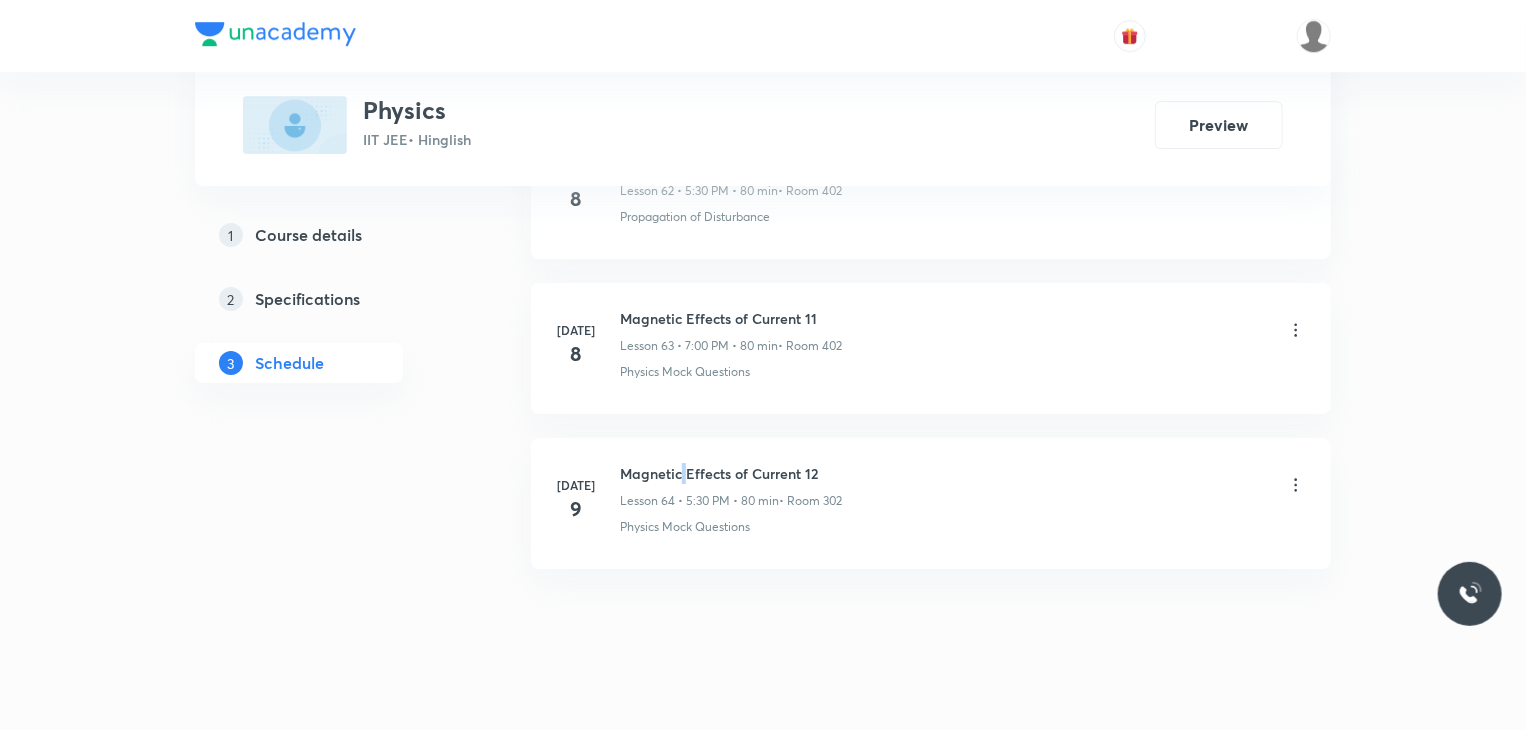 click on "Magnetic Effects of Current 12" at bounding box center (731, 473) 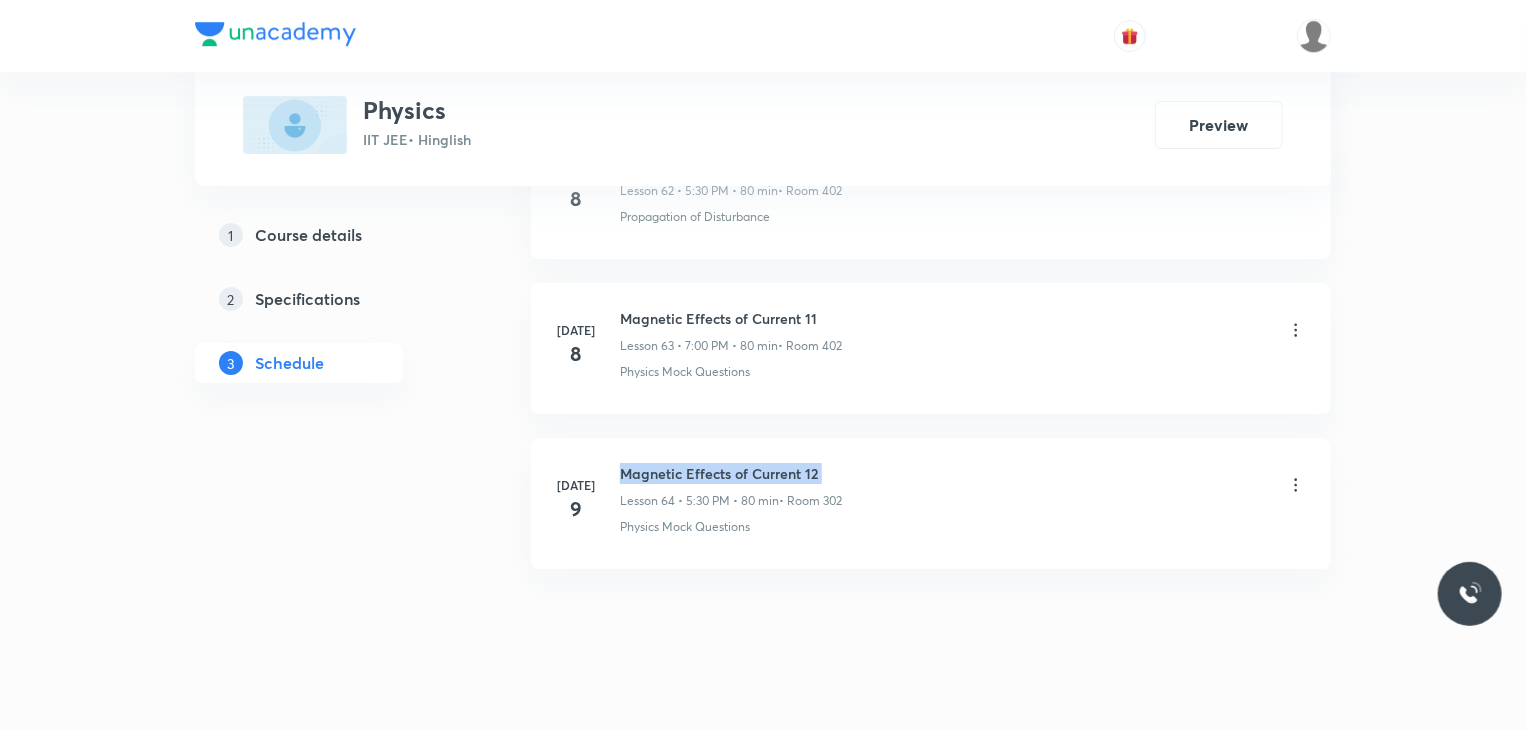 click on "Magnetic Effects of Current 12" at bounding box center (731, 473) 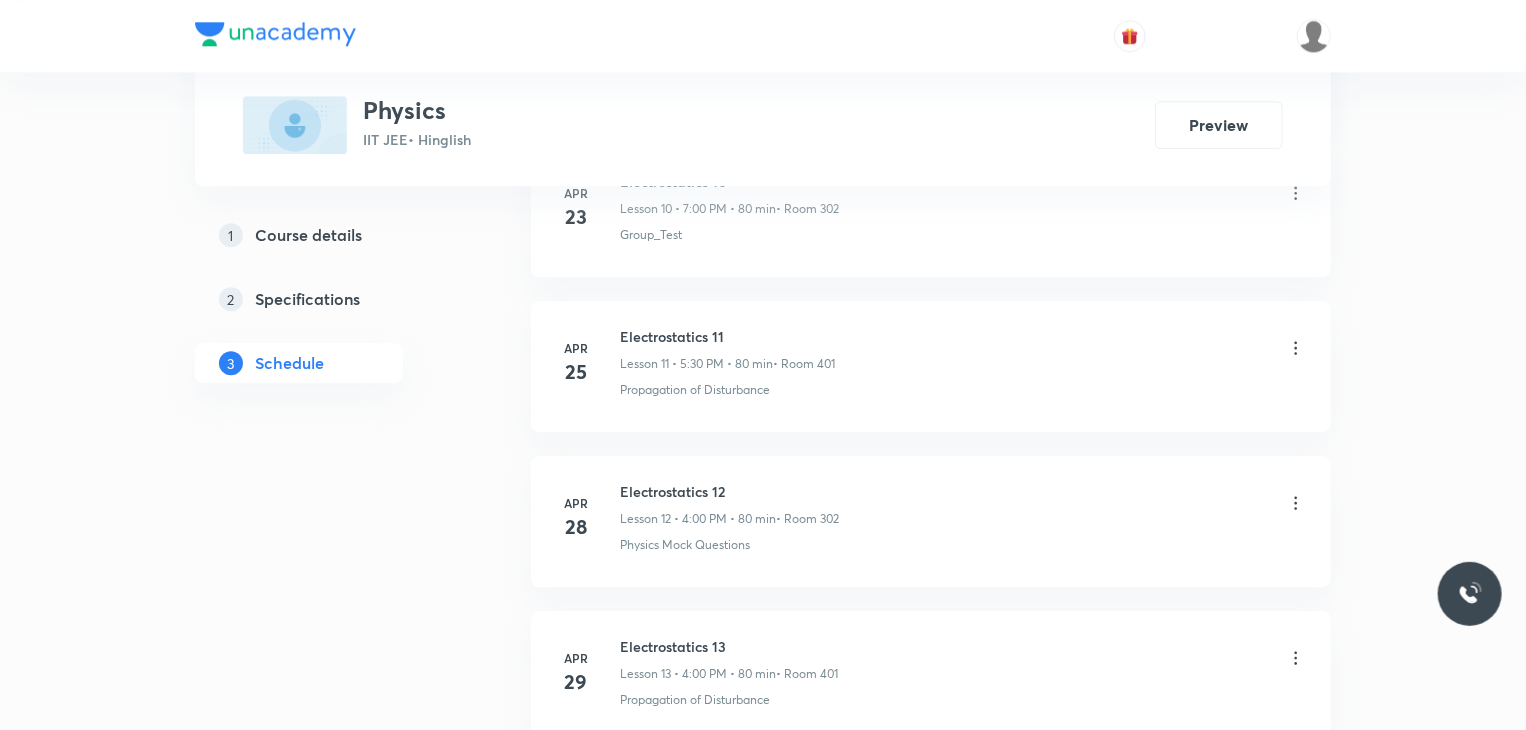 scroll, scrollTop: 0, scrollLeft: 0, axis: both 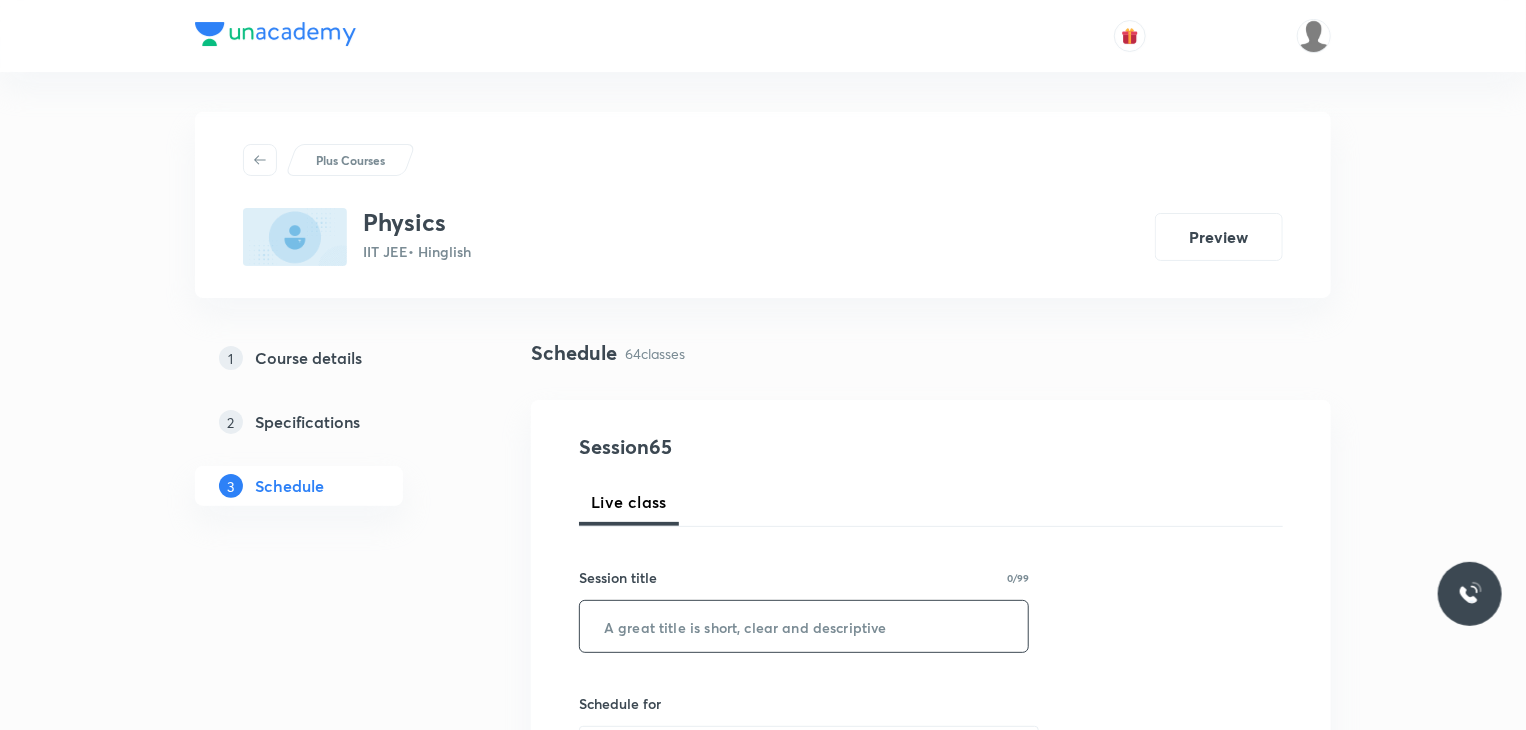 click at bounding box center [804, 626] 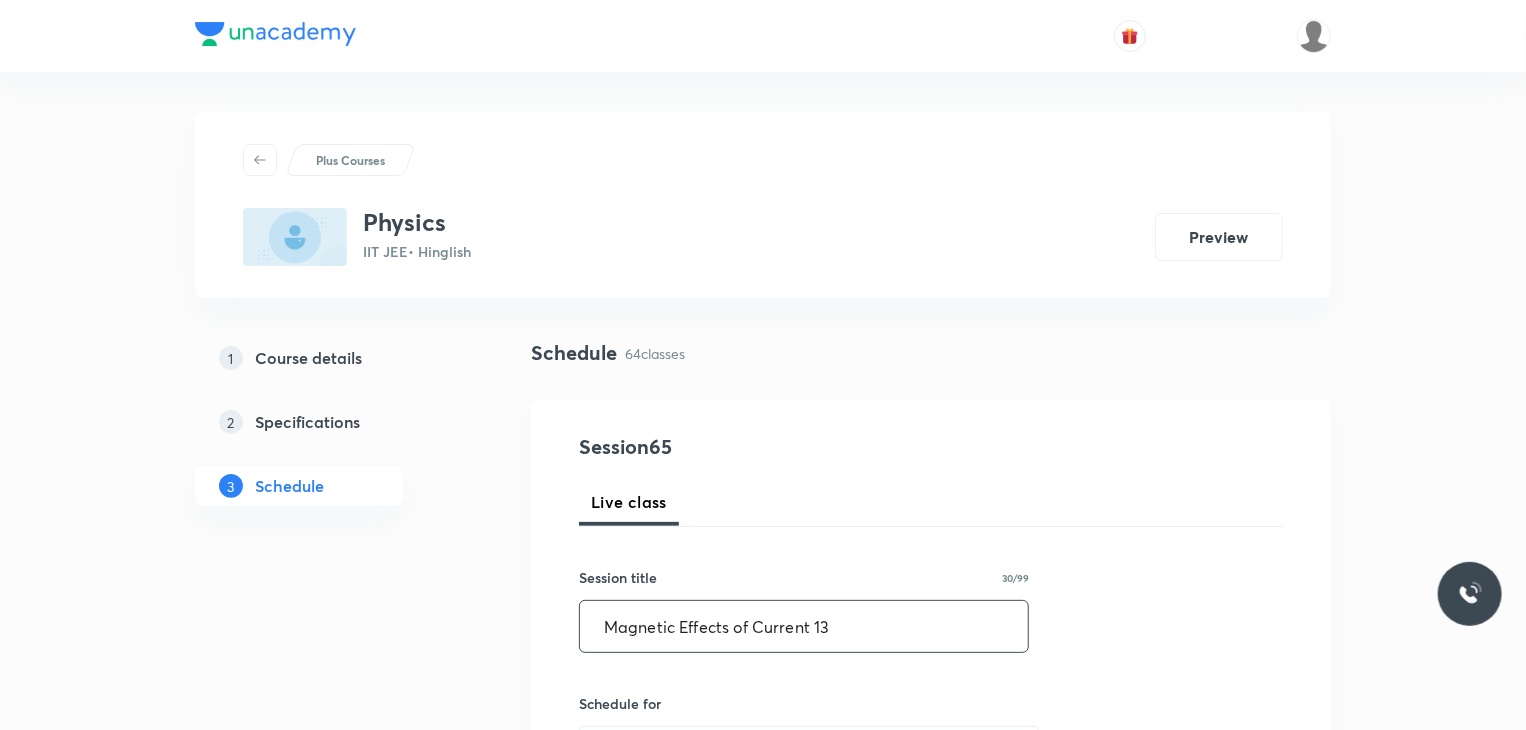 type on "Magnetic Effects of Current 13" 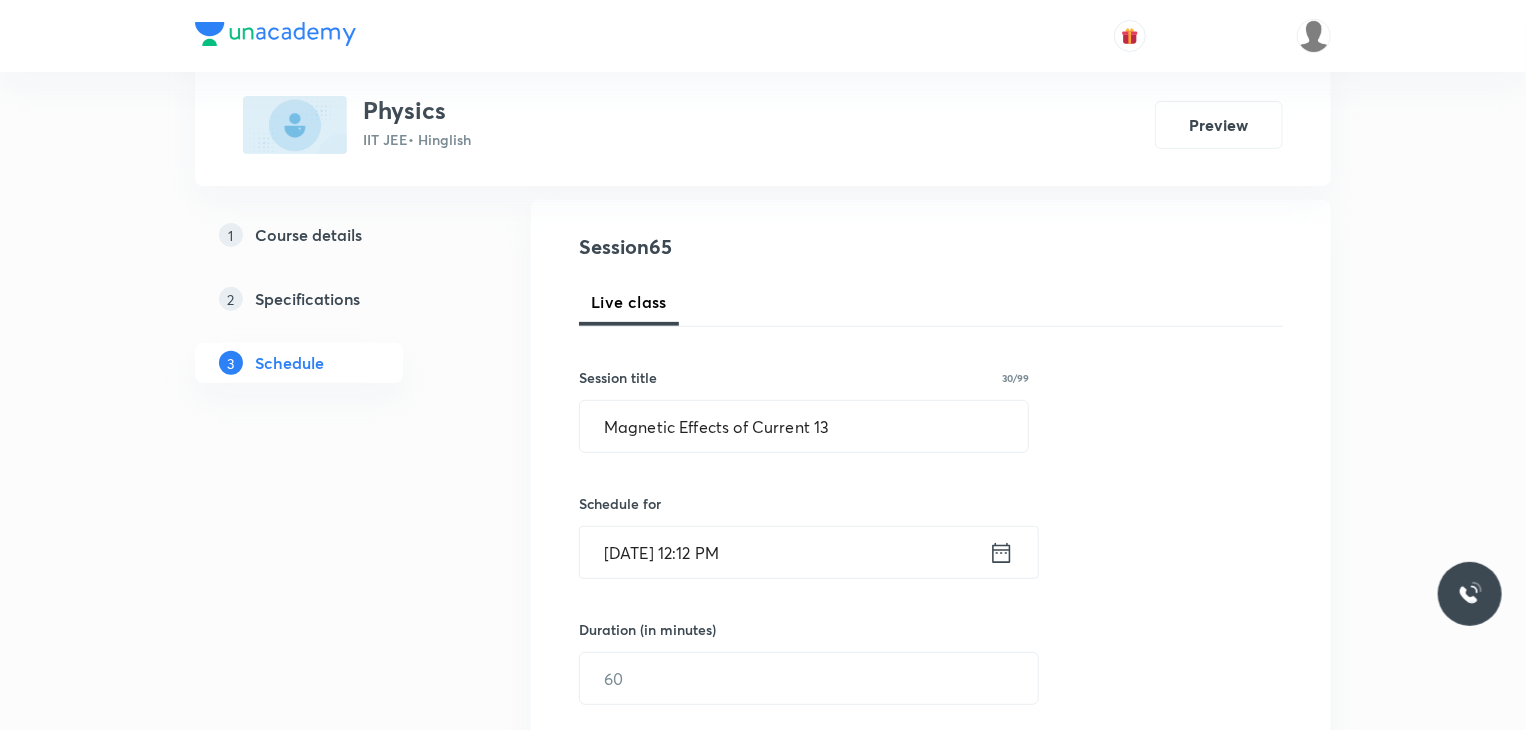 click on "[DATE] 12:12 PM" at bounding box center [784, 552] 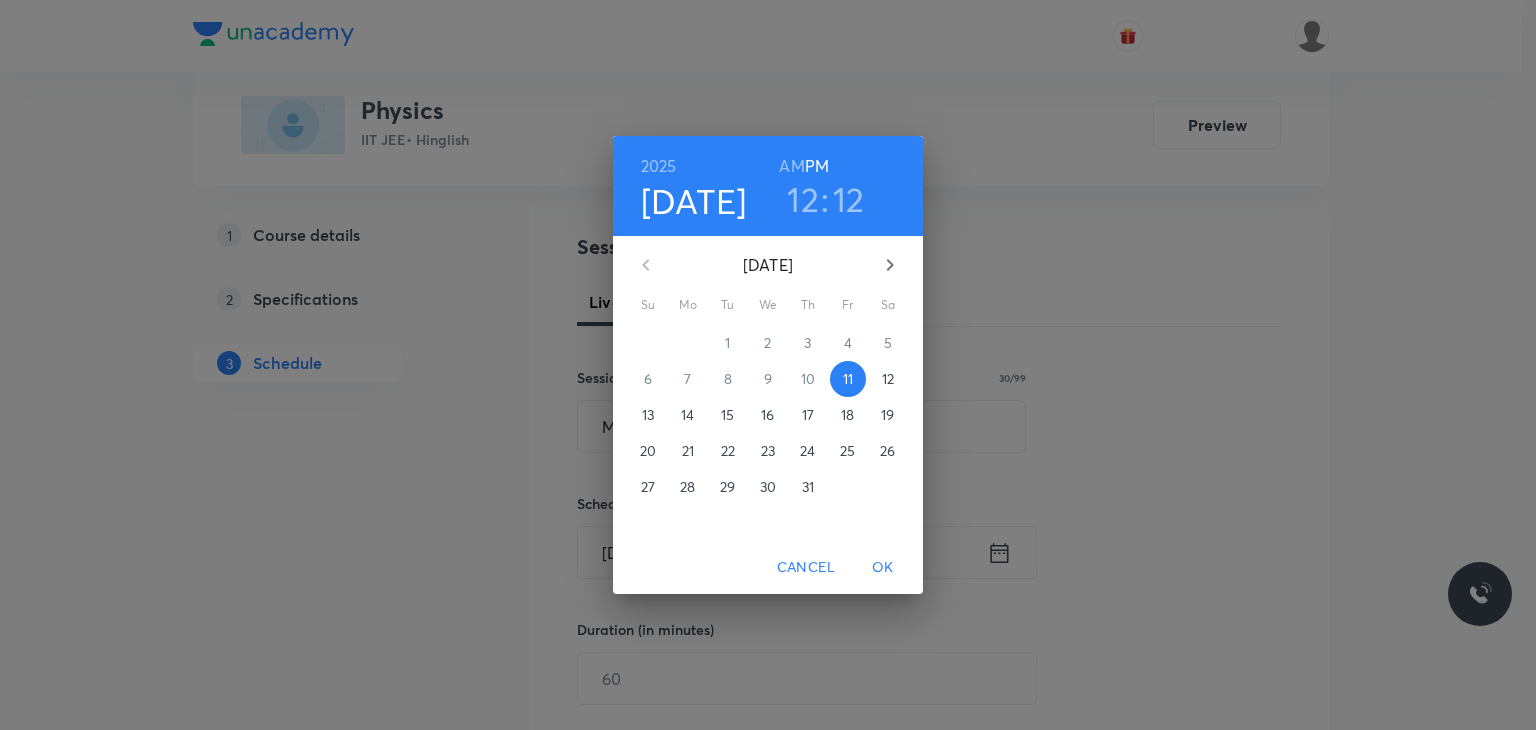 click on "12" at bounding box center [888, 379] 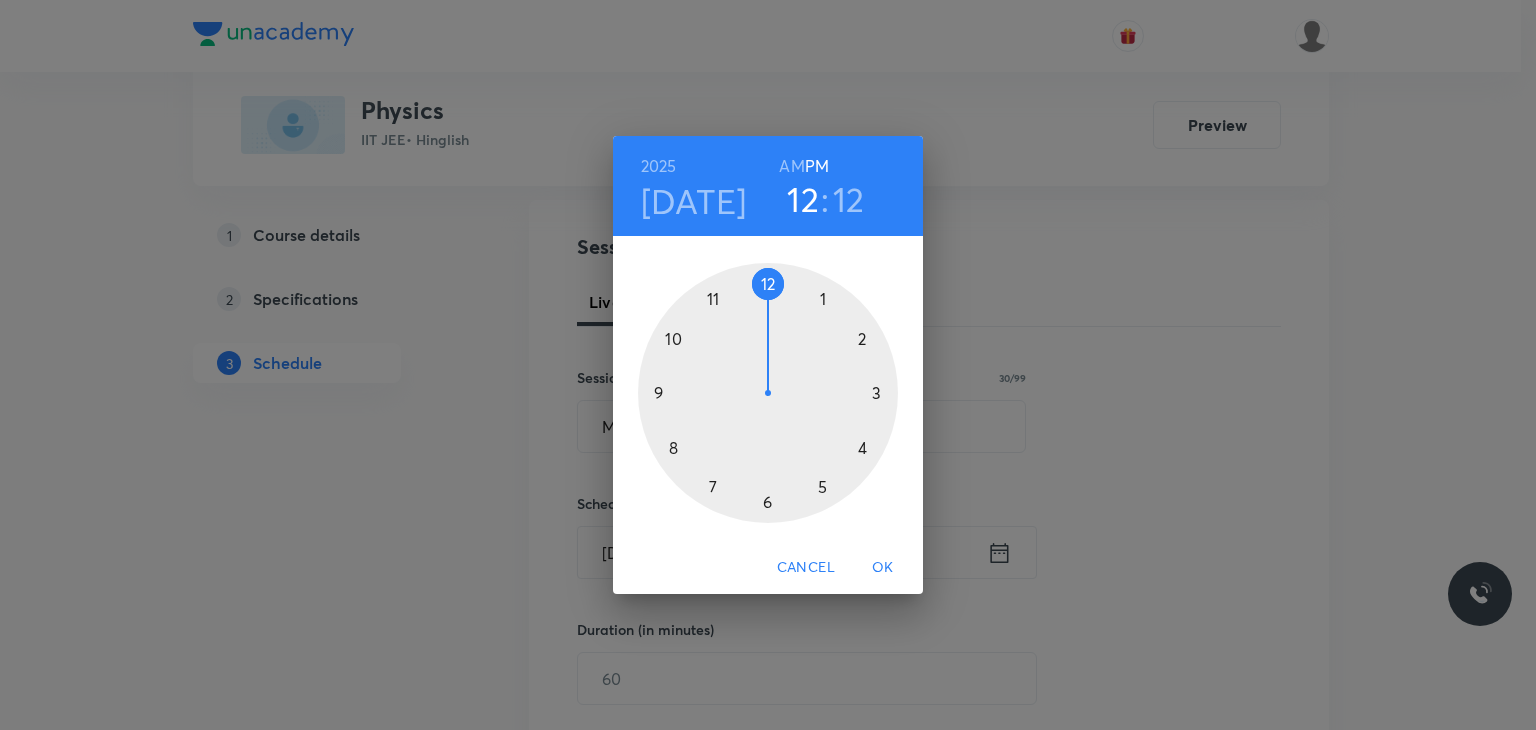click on "2025 Jul 12 12 : 12 AM PM" at bounding box center [768, 186] 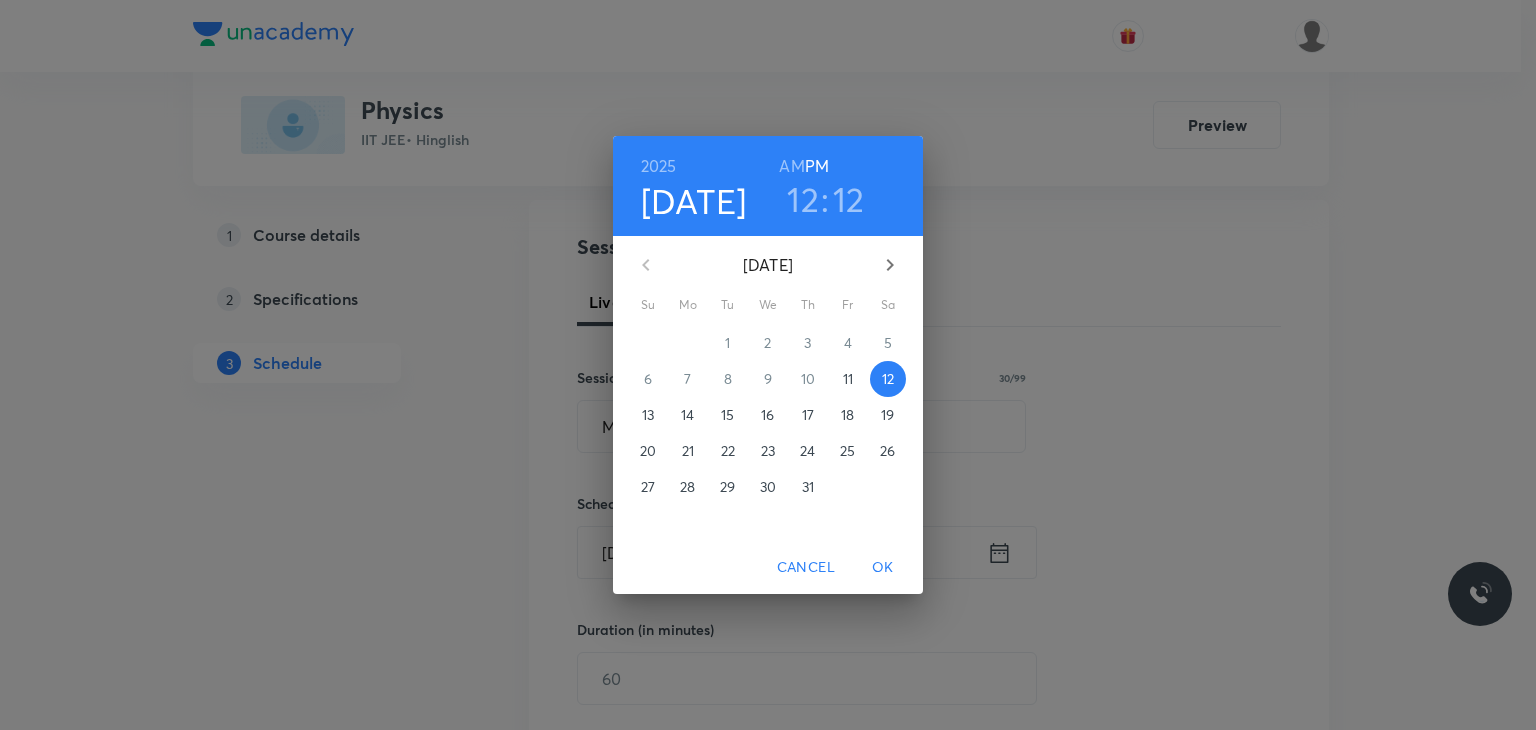 click on "11" at bounding box center [848, 379] 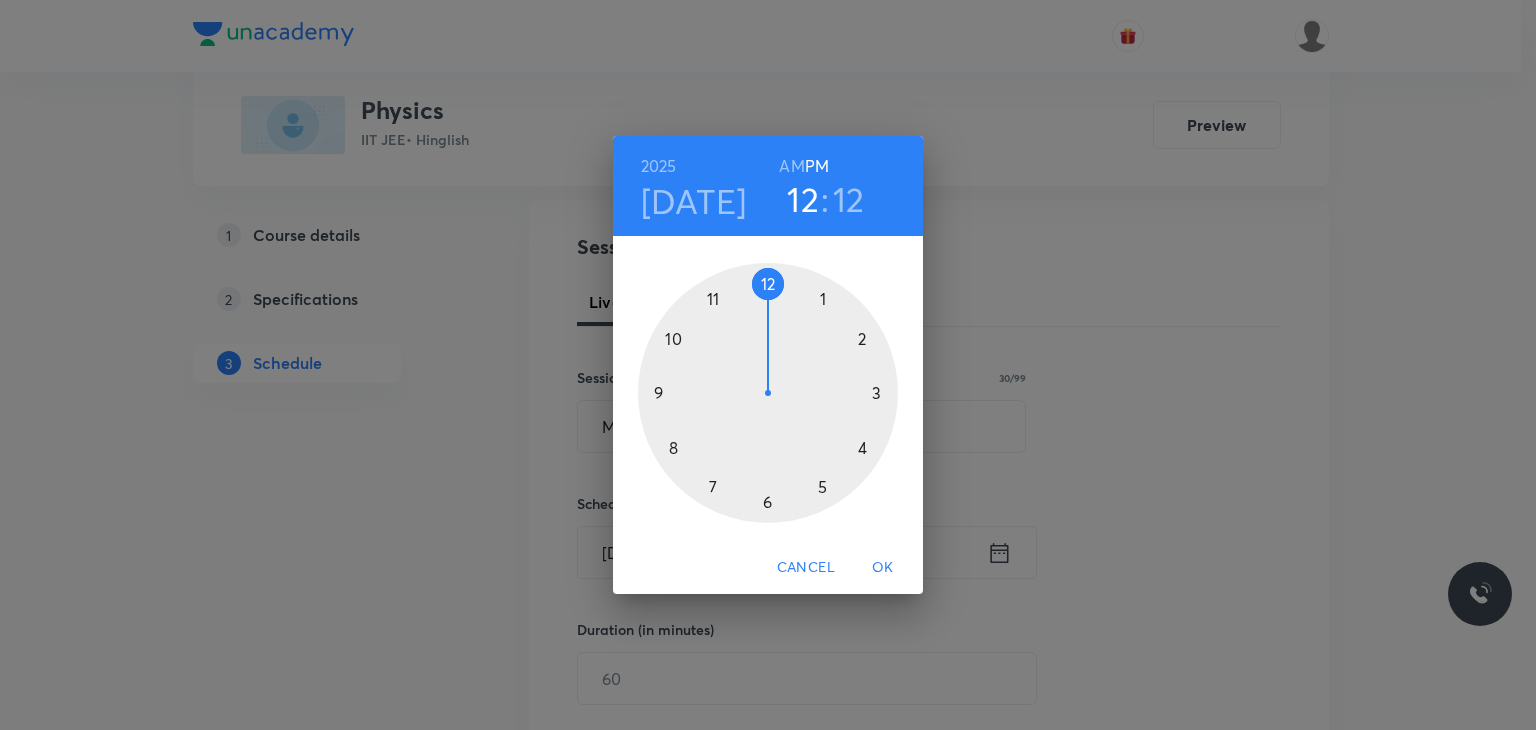 click at bounding box center [768, 393] 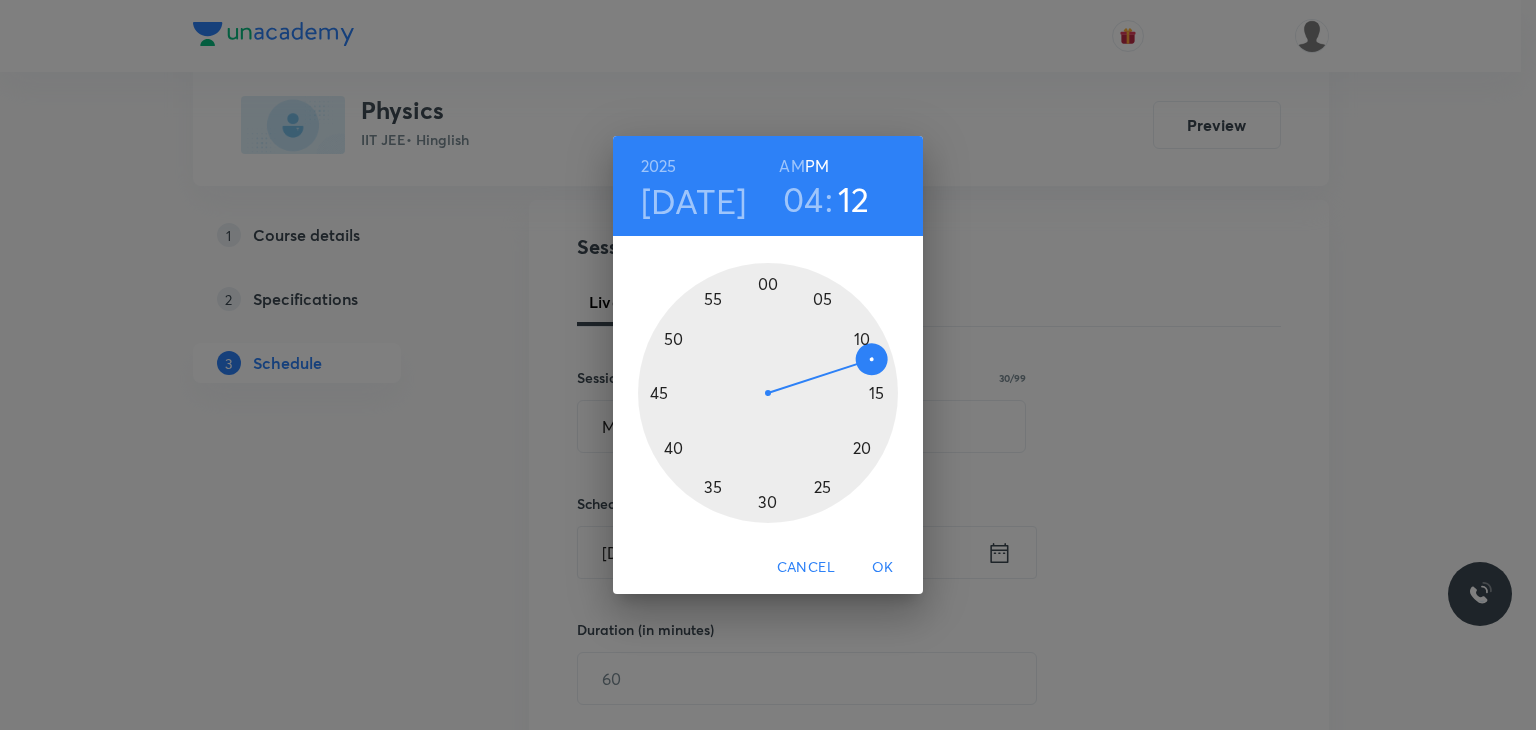 click at bounding box center [768, 393] 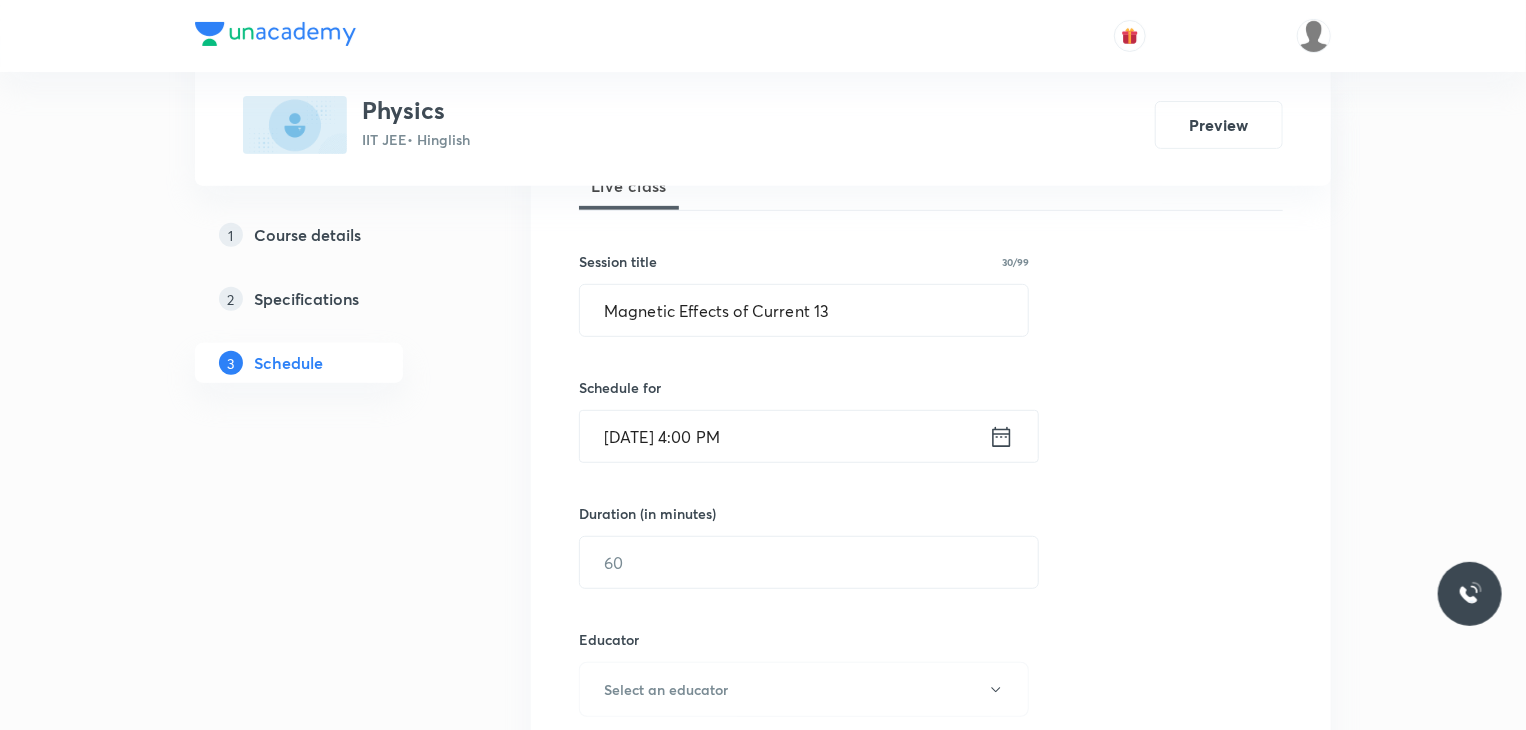 scroll, scrollTop: 317, scrollLeft: 0, axis: vertical 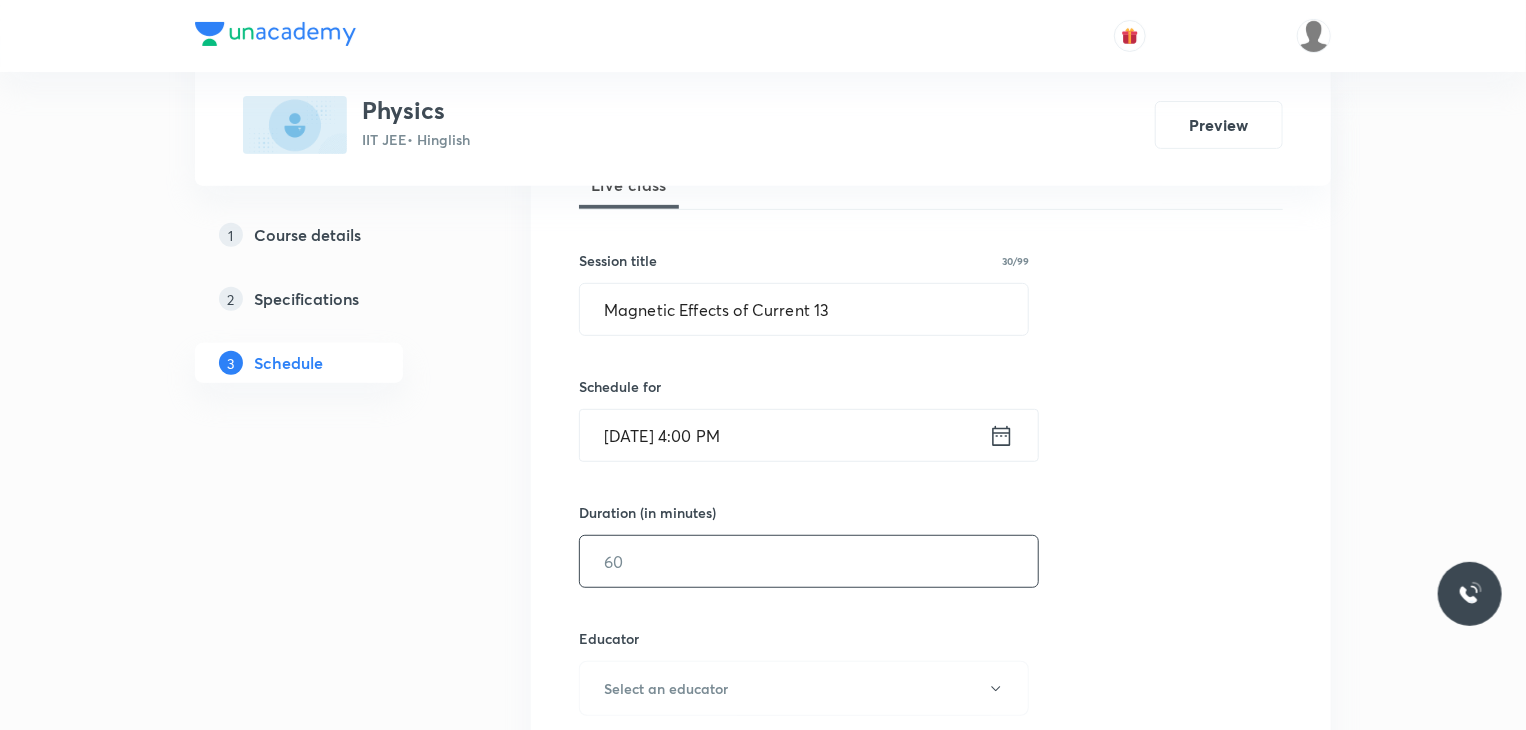 click at bounding box center [809, 561] 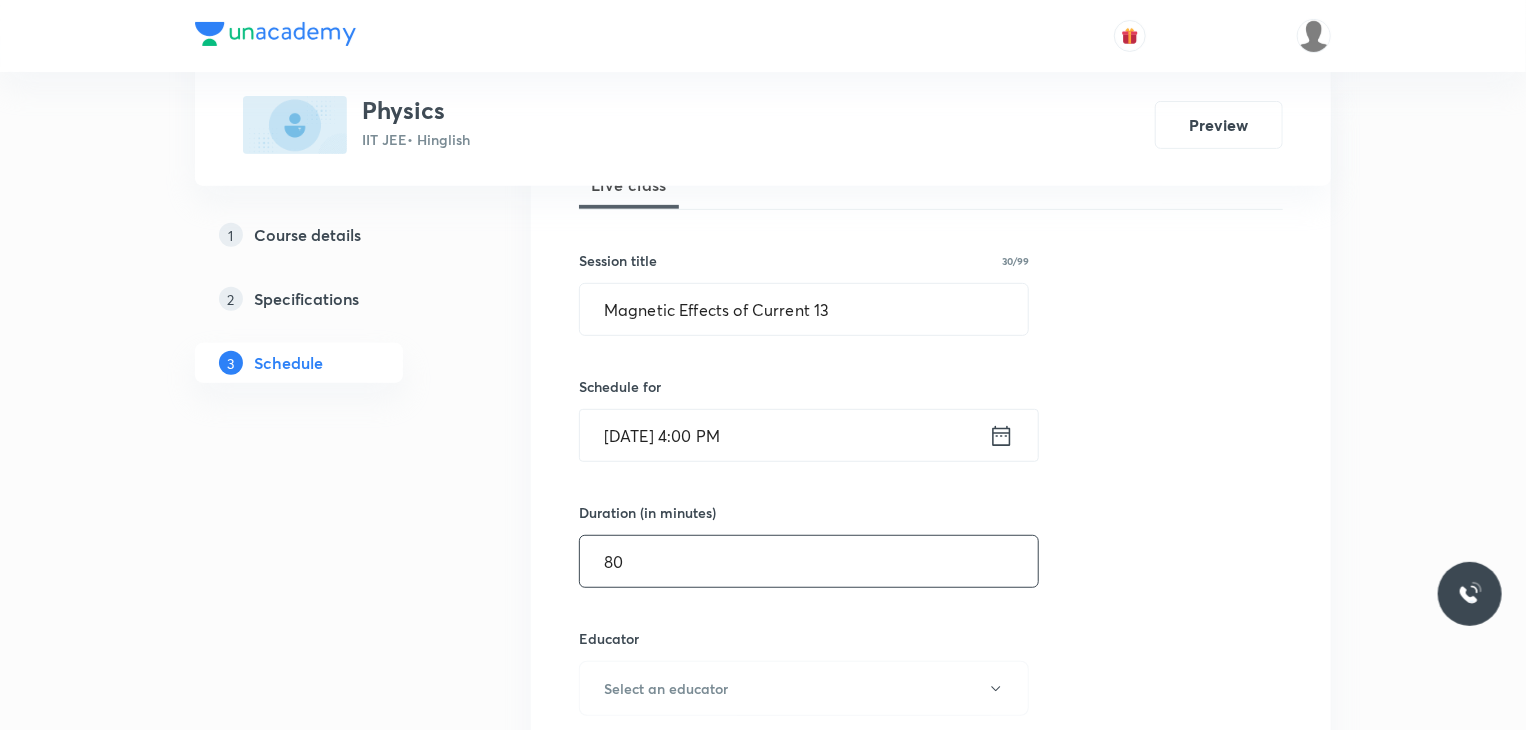 type on "80" 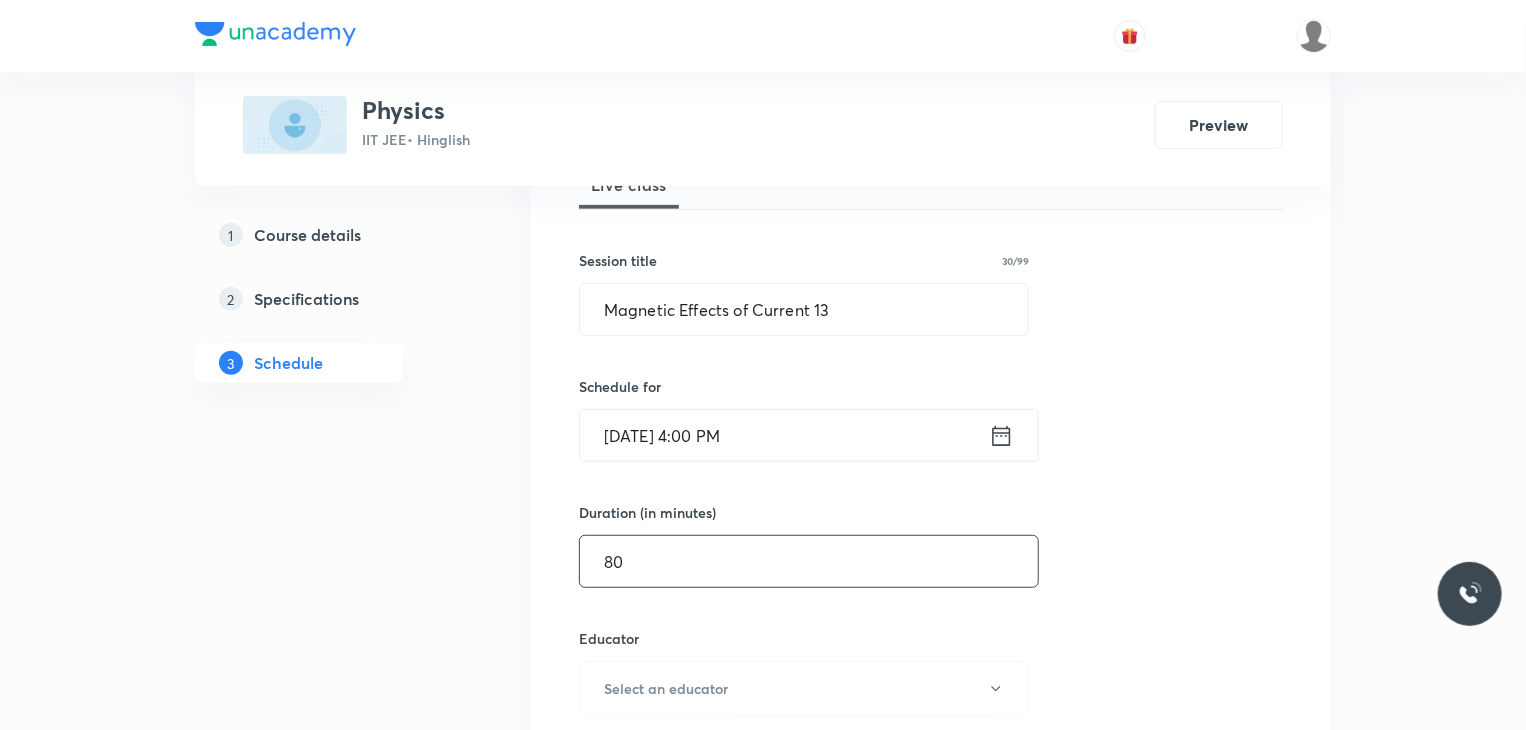 scroll, scrollTop: 439, scrollLeft: 0, axis: vertical 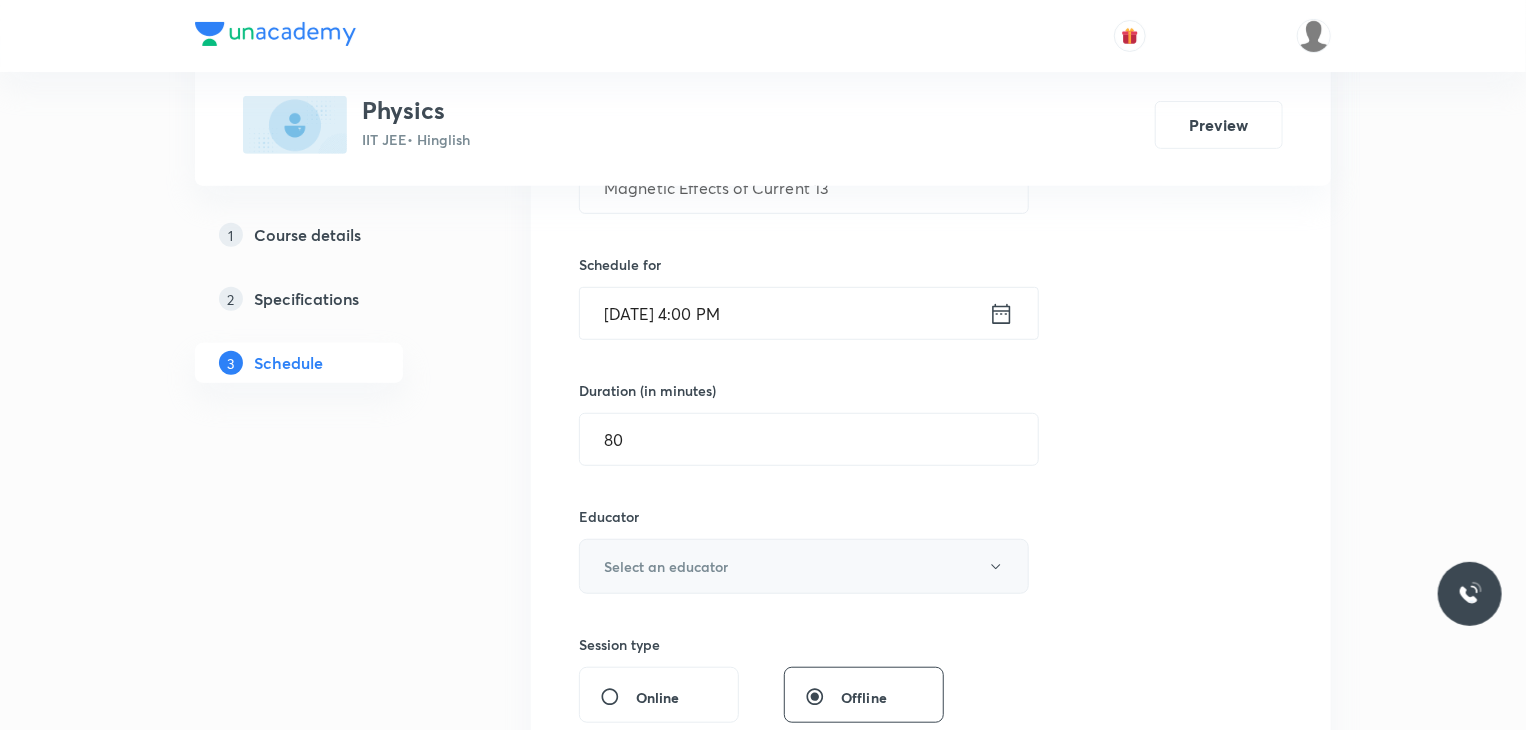 click on "Select an educator" at bounding box center [804, 566] 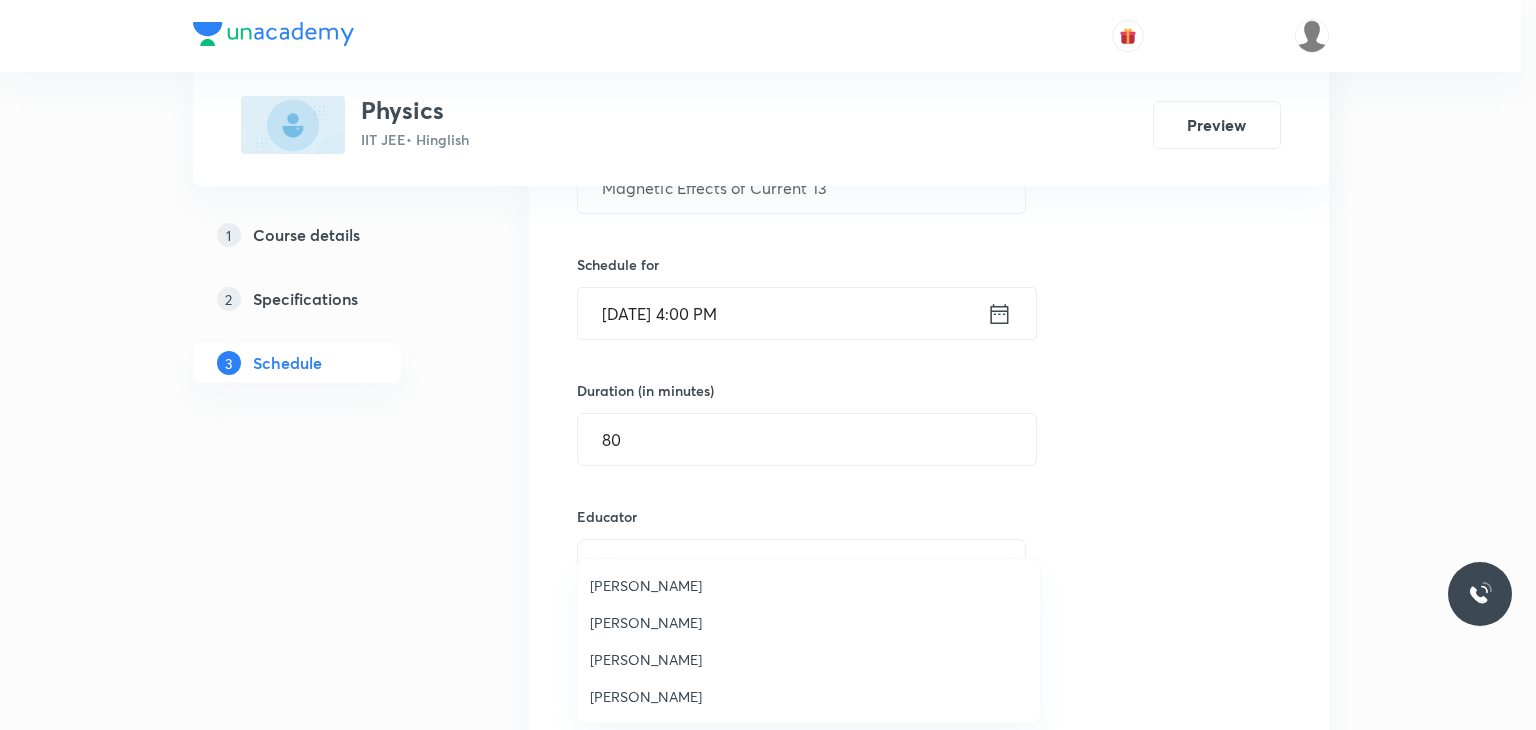 click on "Praveen Kumar Ghosh" at bounding box center (809, 696) 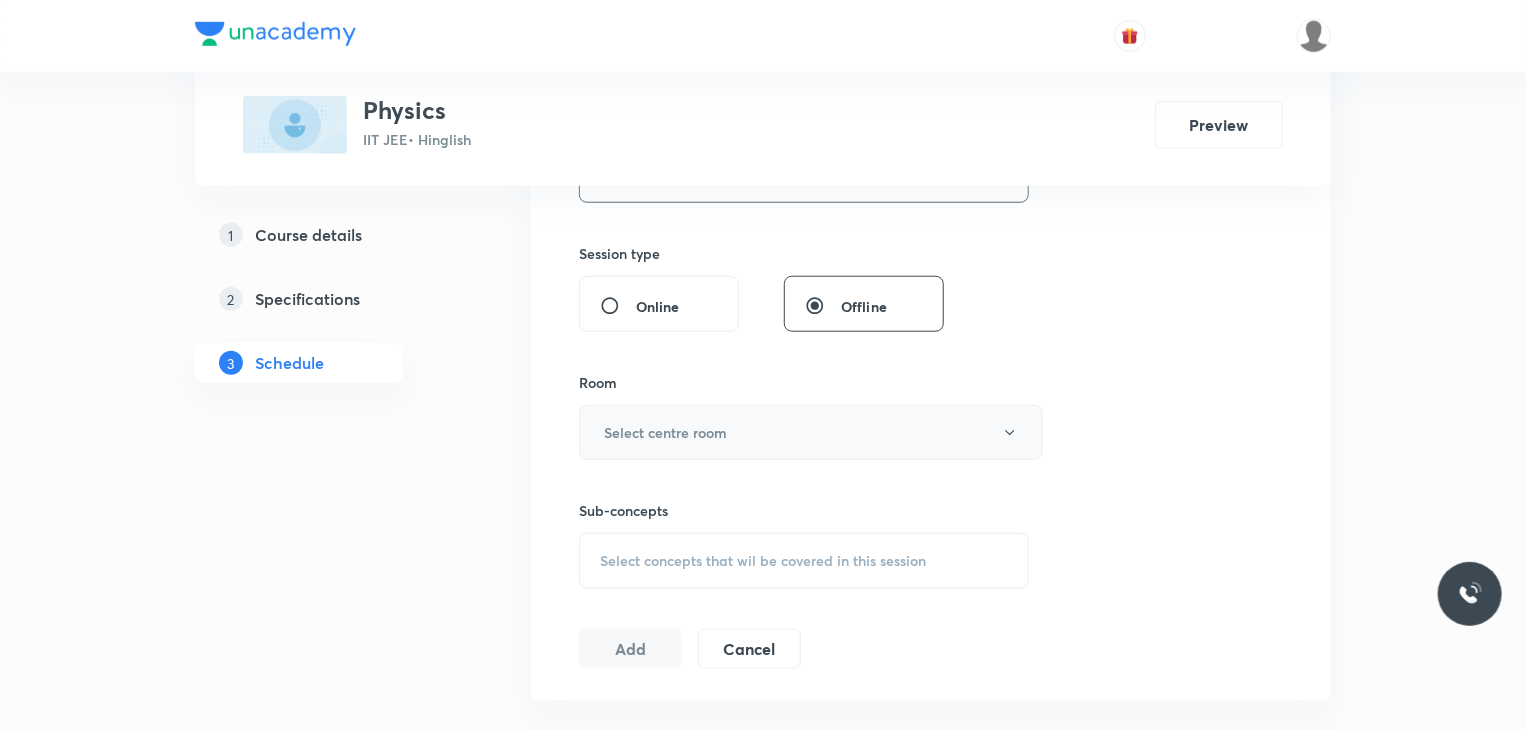 scroll, scrollTop: 832, scrollLeft: 0, axis: vertical 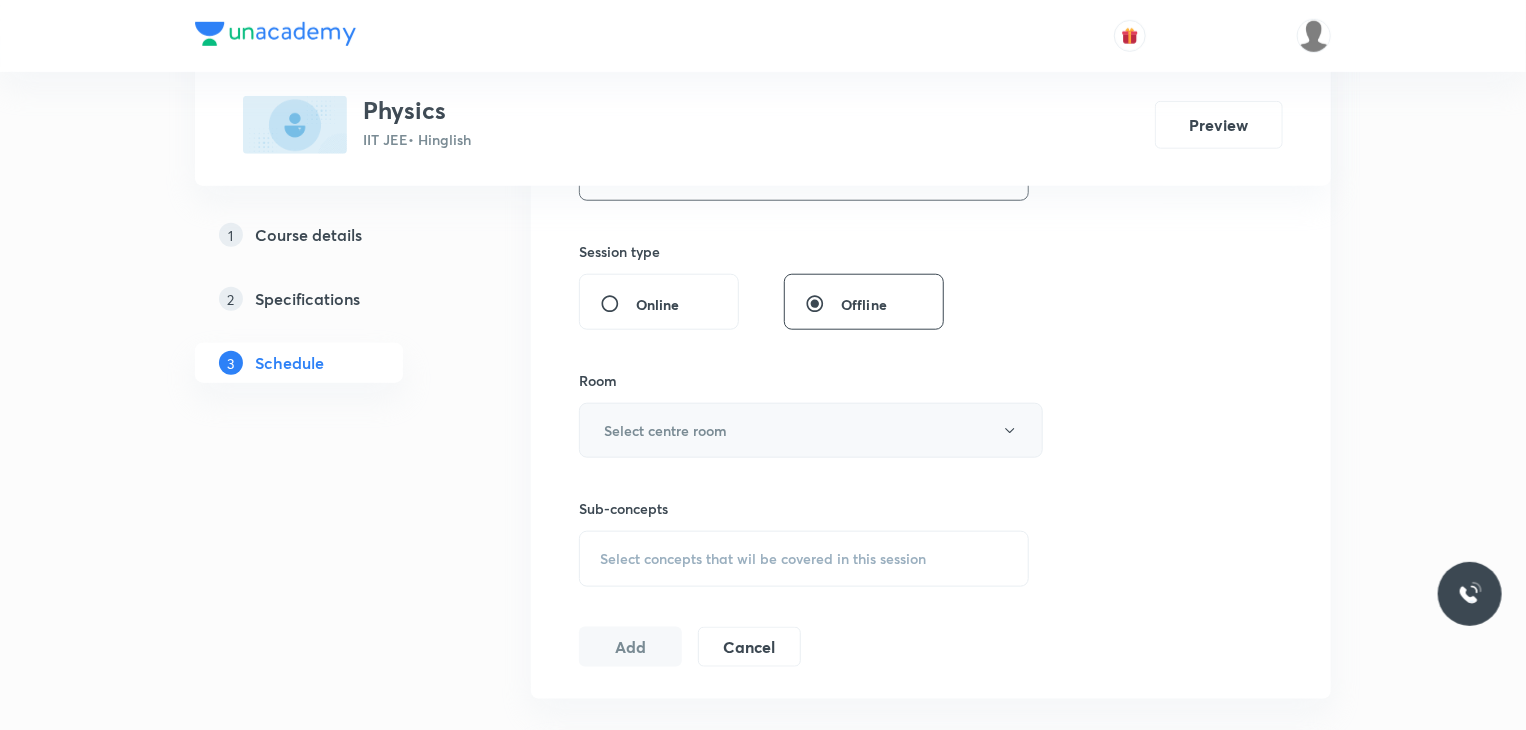 click on "Select centre room" at bounding box center (811, 430) 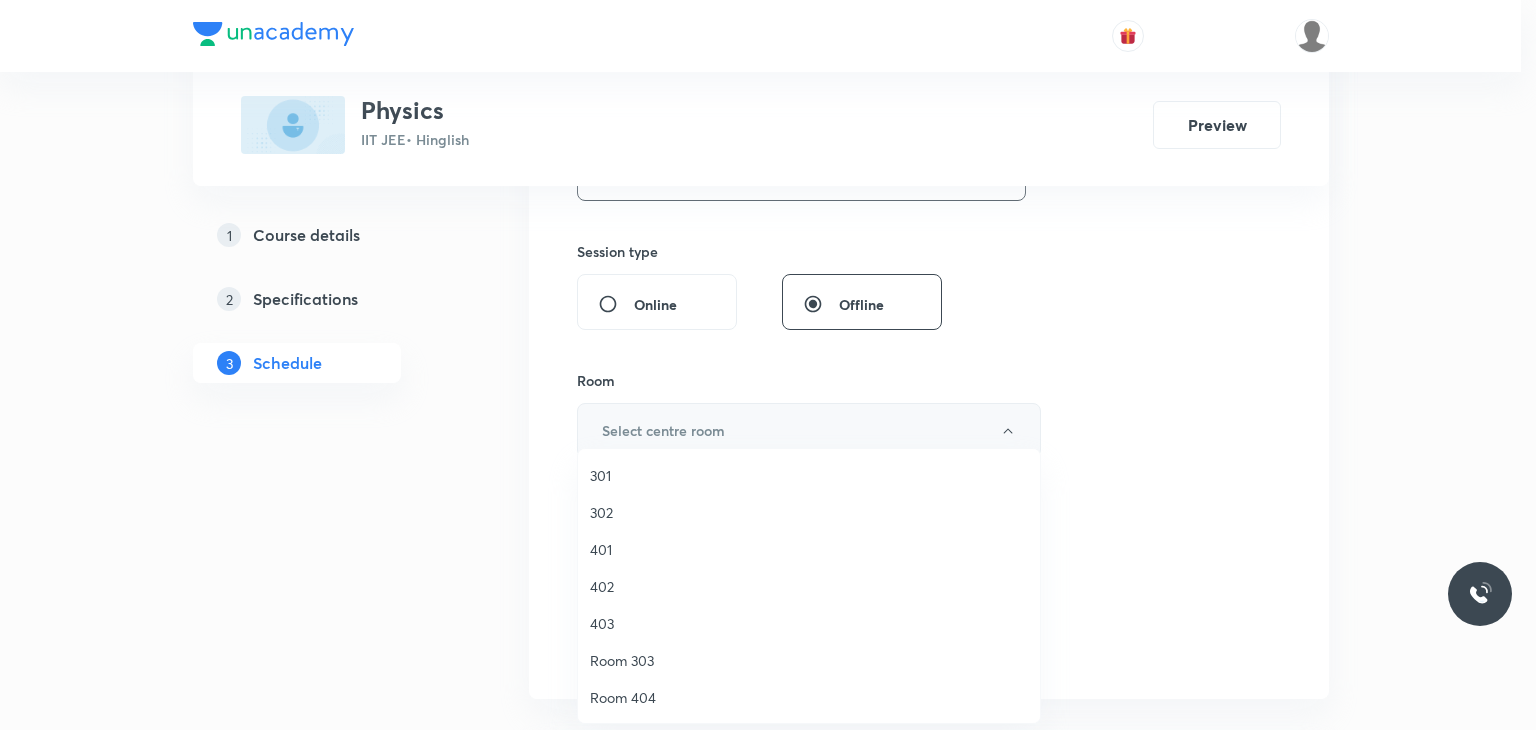 click on "401" at bounding box center (809, 549) 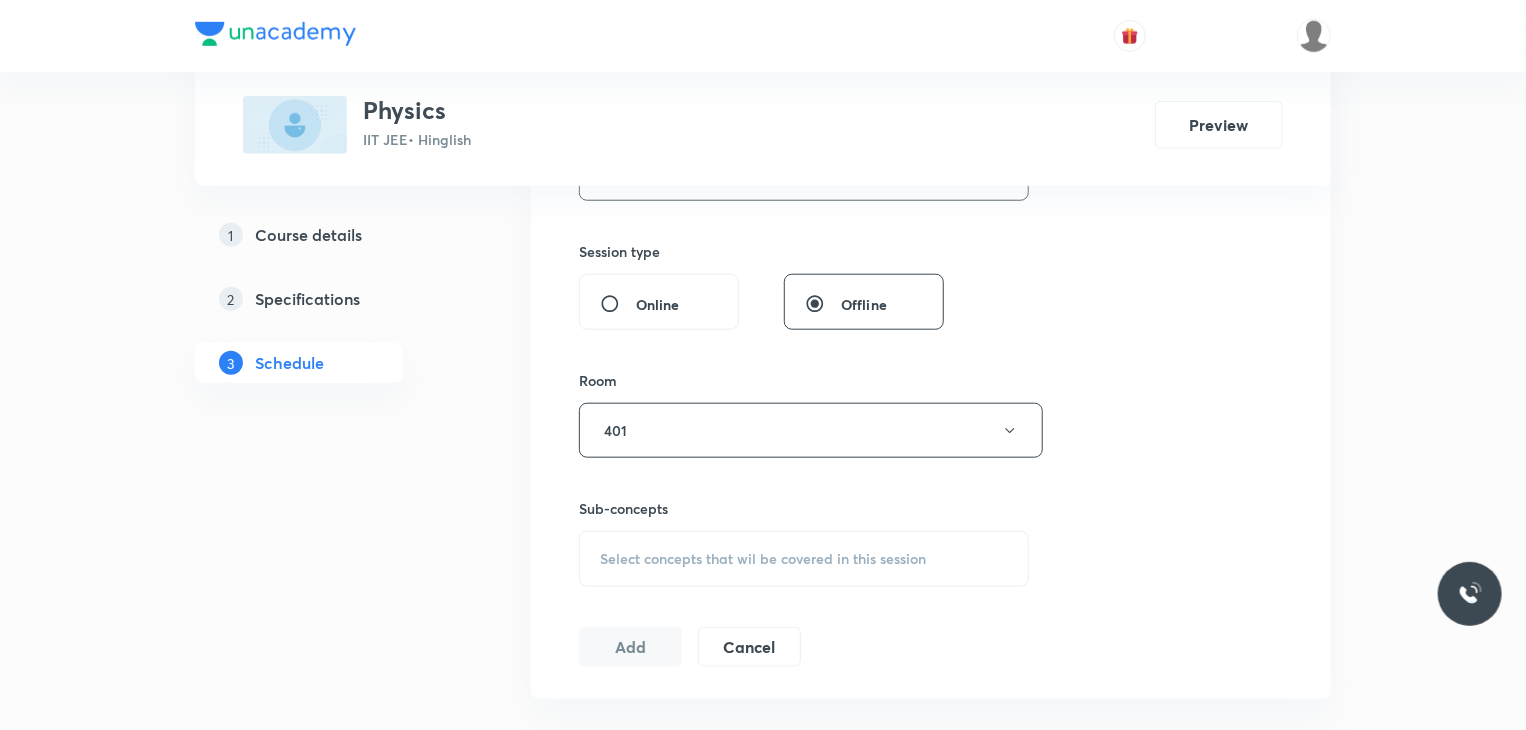 click on "Select concepts that wil be covered in this session" at bounding box center (763, 559) 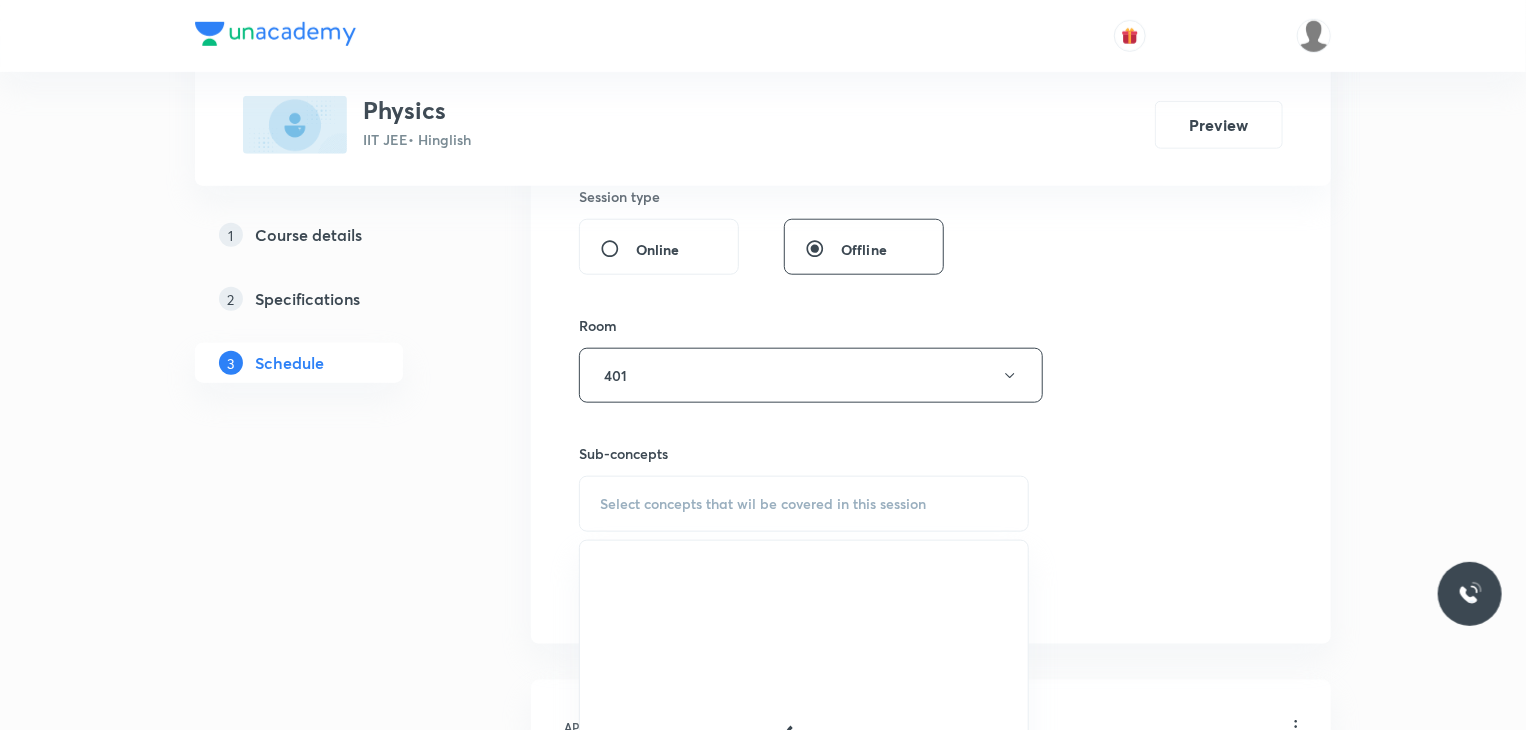scroll, scrollTop: 892, scrollLeft: 0, axis: vertical 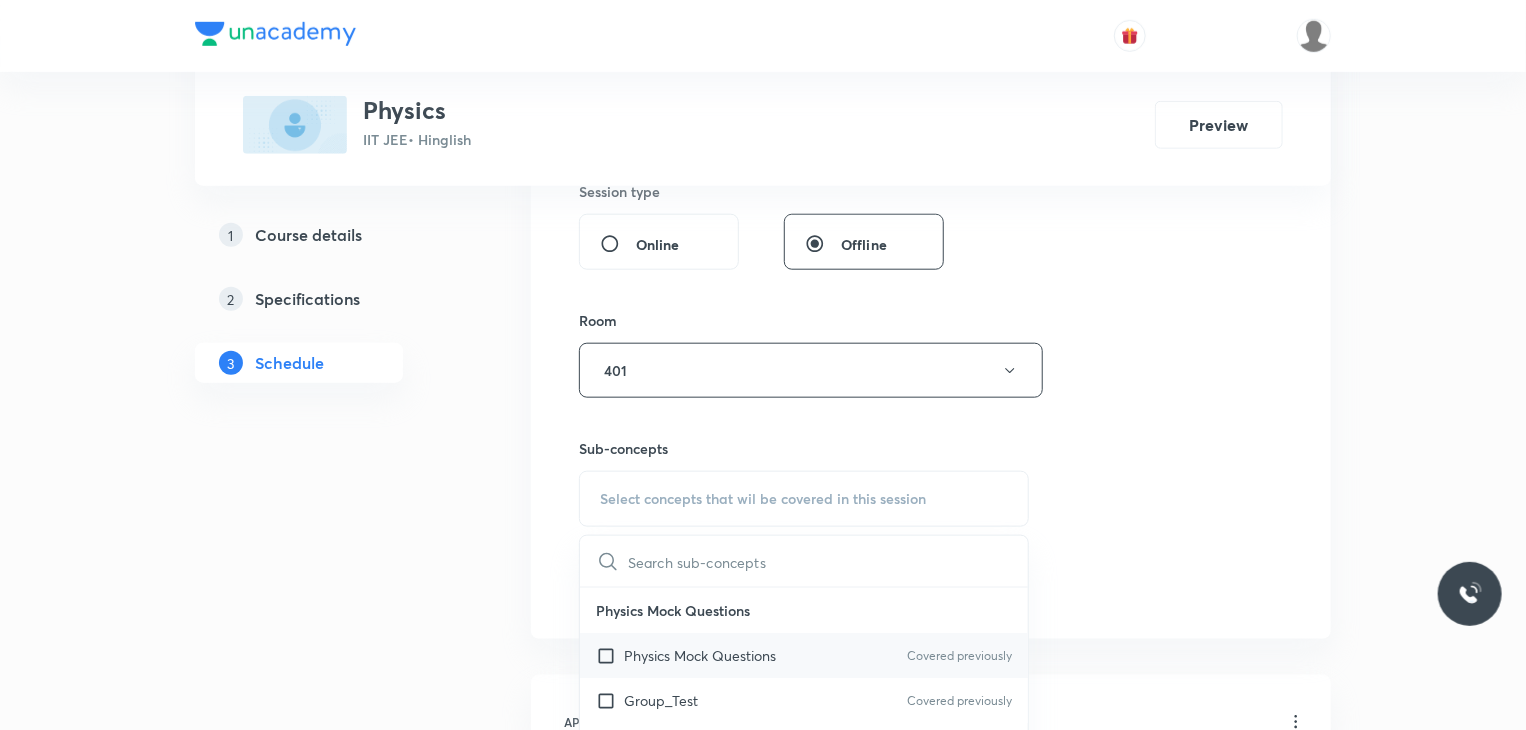 click on "Physics Mock Questions Covered previously" at bounding box center [804, 655] 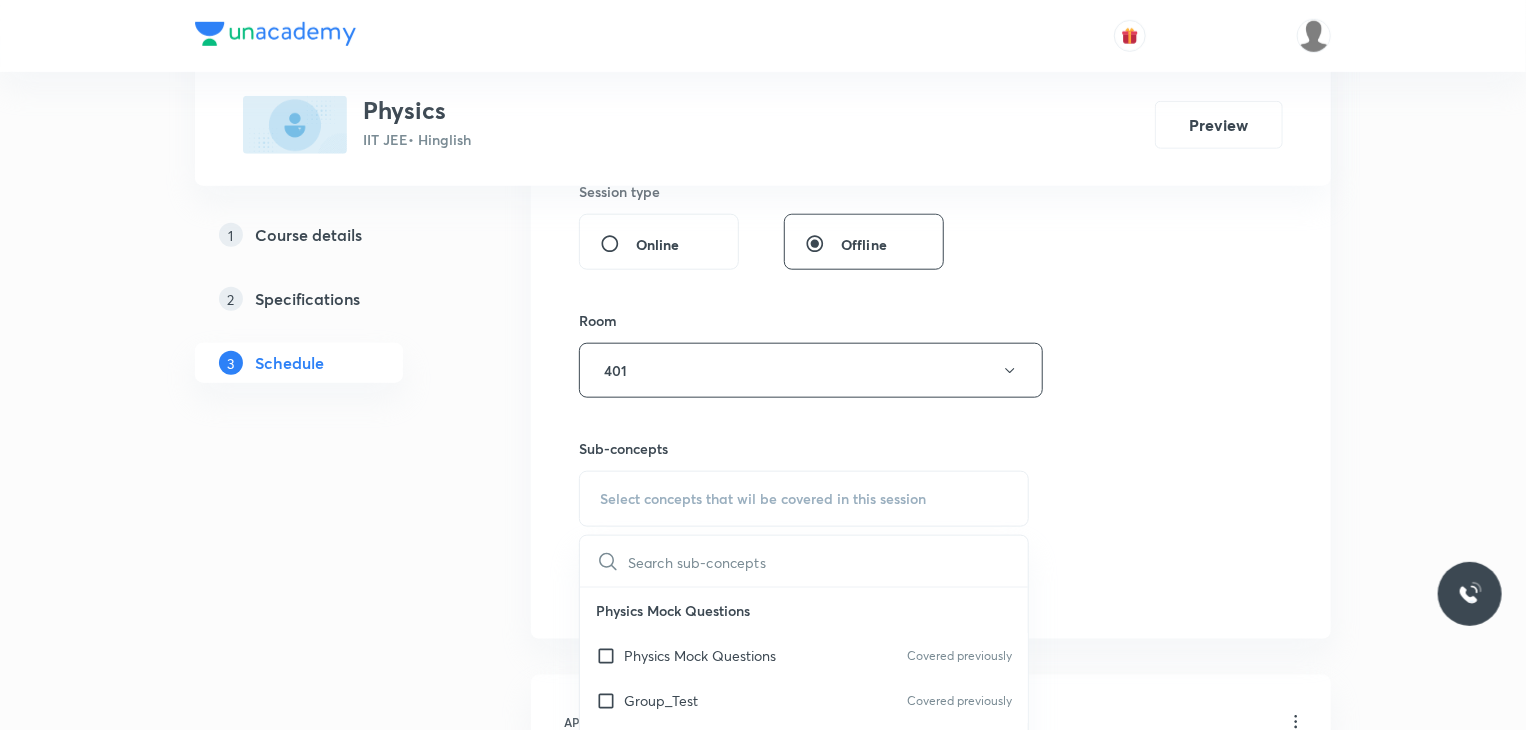 checkbox on "true" 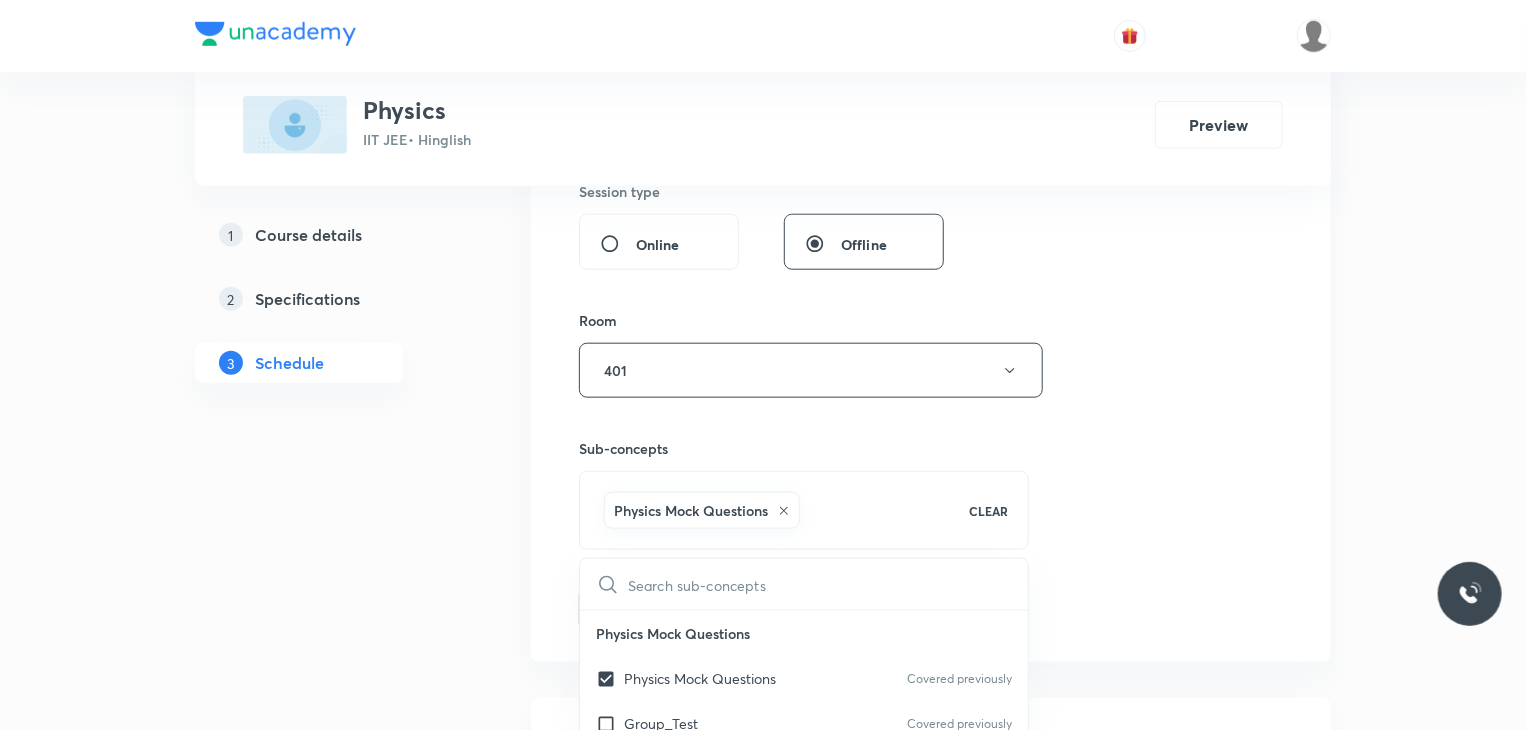 click on "Session  65 Live class Session title 30/99 Magnetic Effects of Current 13 ​ Schedule for Jul 11, 2025, 4:00 PM ​ Duration (in minutes) 80 ​ Educator Praveen Kumar Ghosh   Session type Online Offline Room 401 Sub-concepts Physics Mock Questions CLEAR ​ Physics Mock Questions Physics Mock Questions Covered previously Group_Test Covered previously Travelling Waves Propagation of Disturbance Covered previously Wave Function  Equation of a Plane Progressive Wave (Travelling Wave) Travelling Wave Model Sinusoidal Waves on strings  Speed of Waves on String  Covered previously Rate of Energy Transfer by sinusoidal waves on String Interpretation of dy/dx in Longitudinal Waves and transverse wave  Superposition & Reflection Sound Waves Superposition of Sinusoidal Waves Propagation of Sound Waves Interference of the Waves Speed of Sound Waves Quinck's Tube Speed of Sound:Newton's Formula Reflection of Waves at Fixed End and Free End Laplace's Correction  Reflection and Refraction of Wave Waves on Strings Lenses" at bounding box center [931, 85] 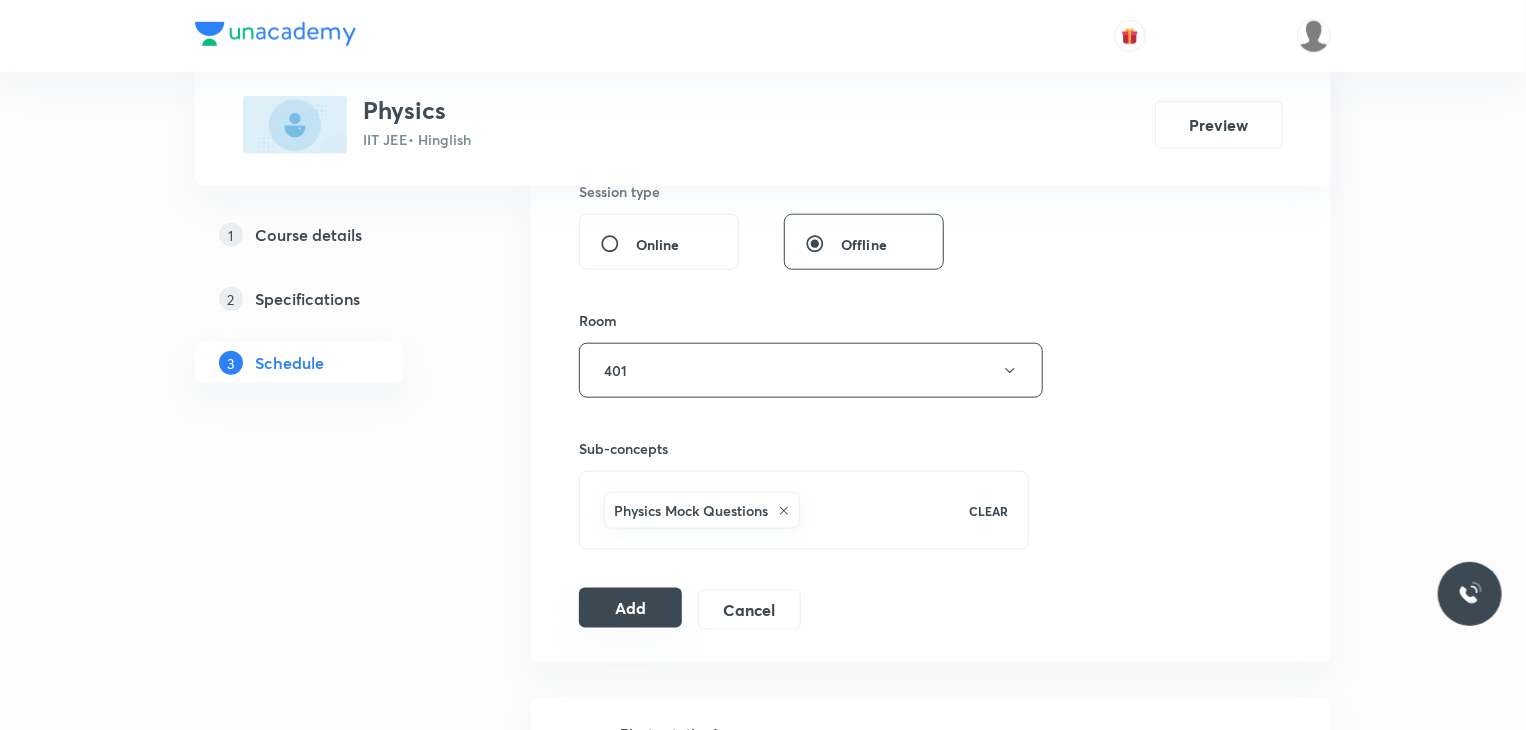 click on "Add" at bounding box center [630, 608] 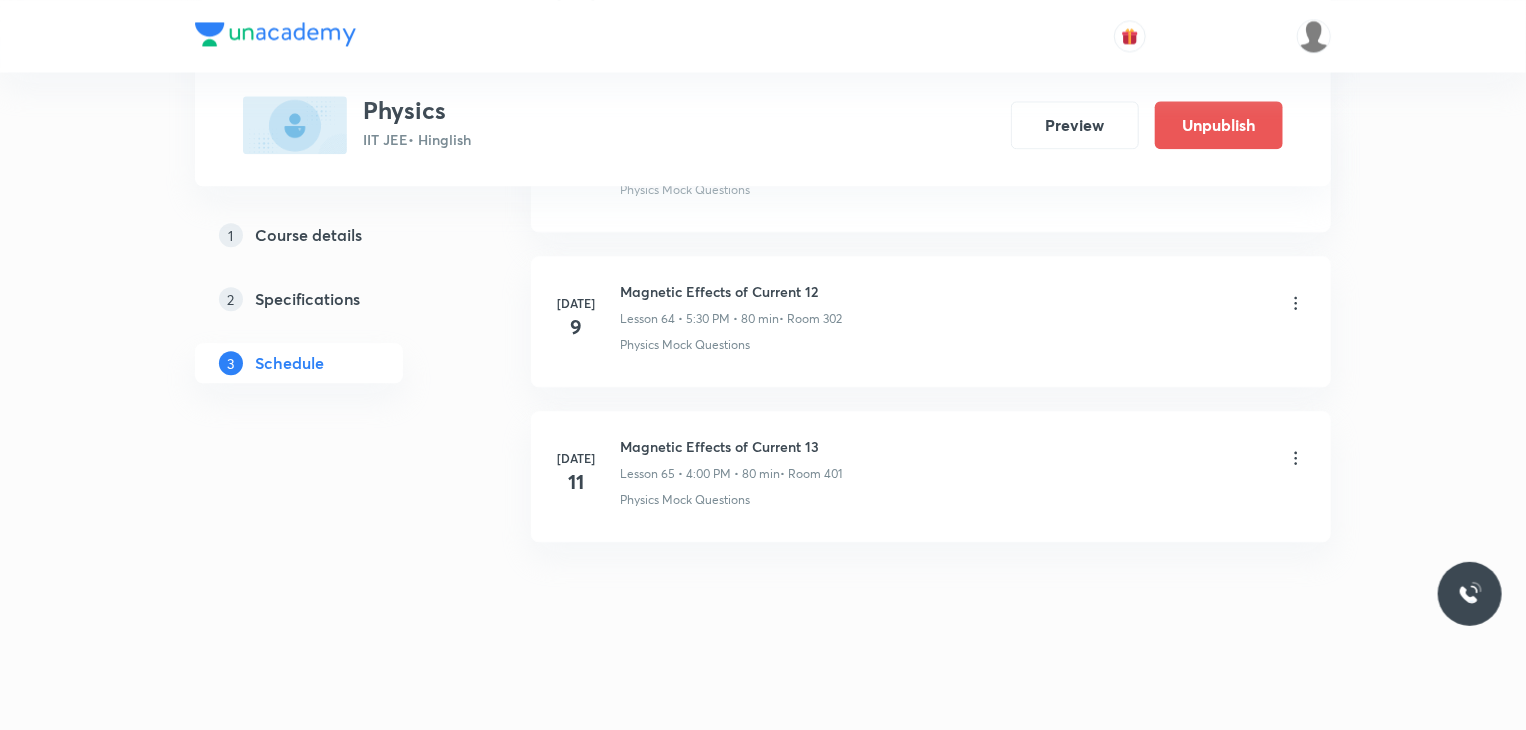 scroll, scrollTop: 9799, scrollLeft: 0, axis: vertical 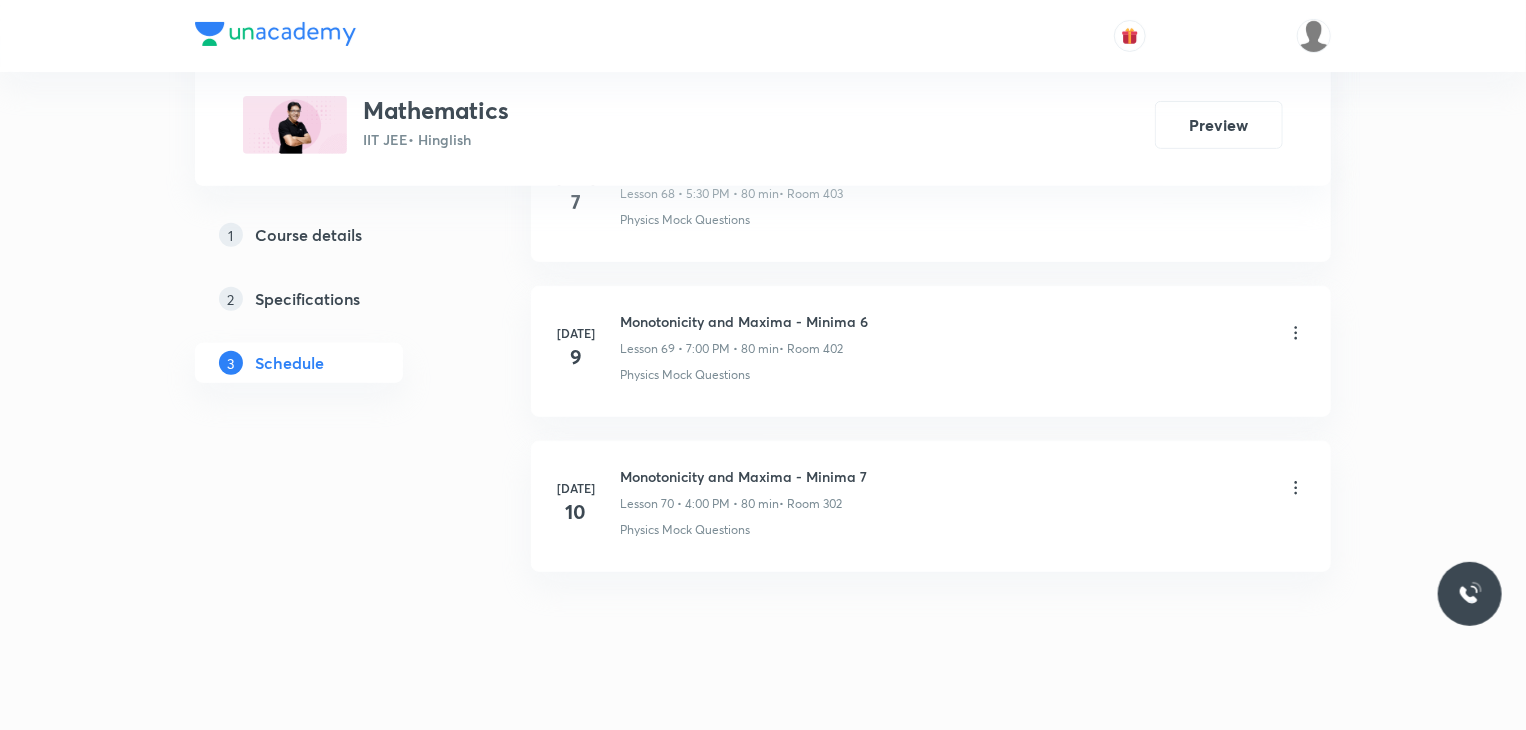 click on "Monotonicity and Maxima - Minima 7" at bounding box center [743, 476] 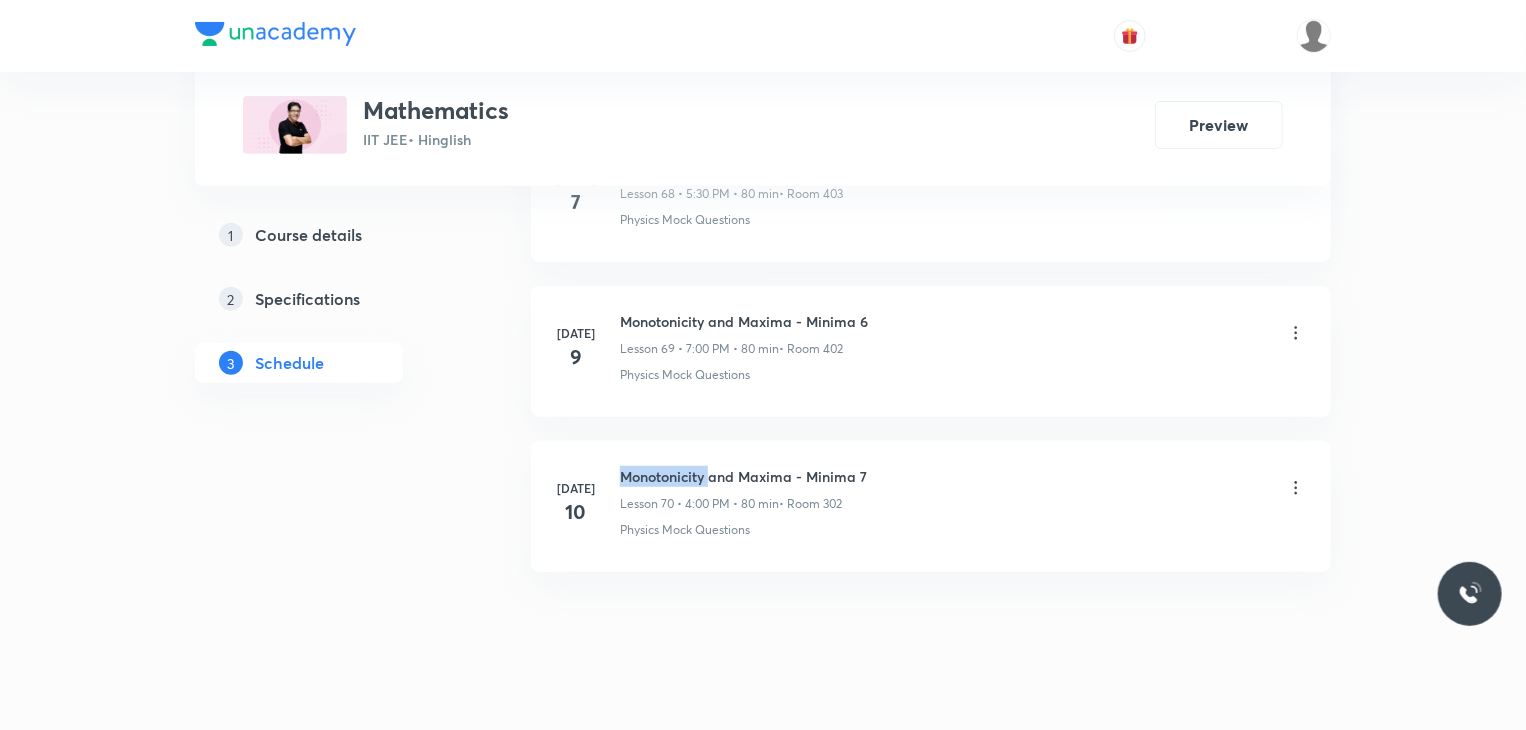 click on "Monotonicity and Maxima - Minima 7" at bounding box center [743, 476] 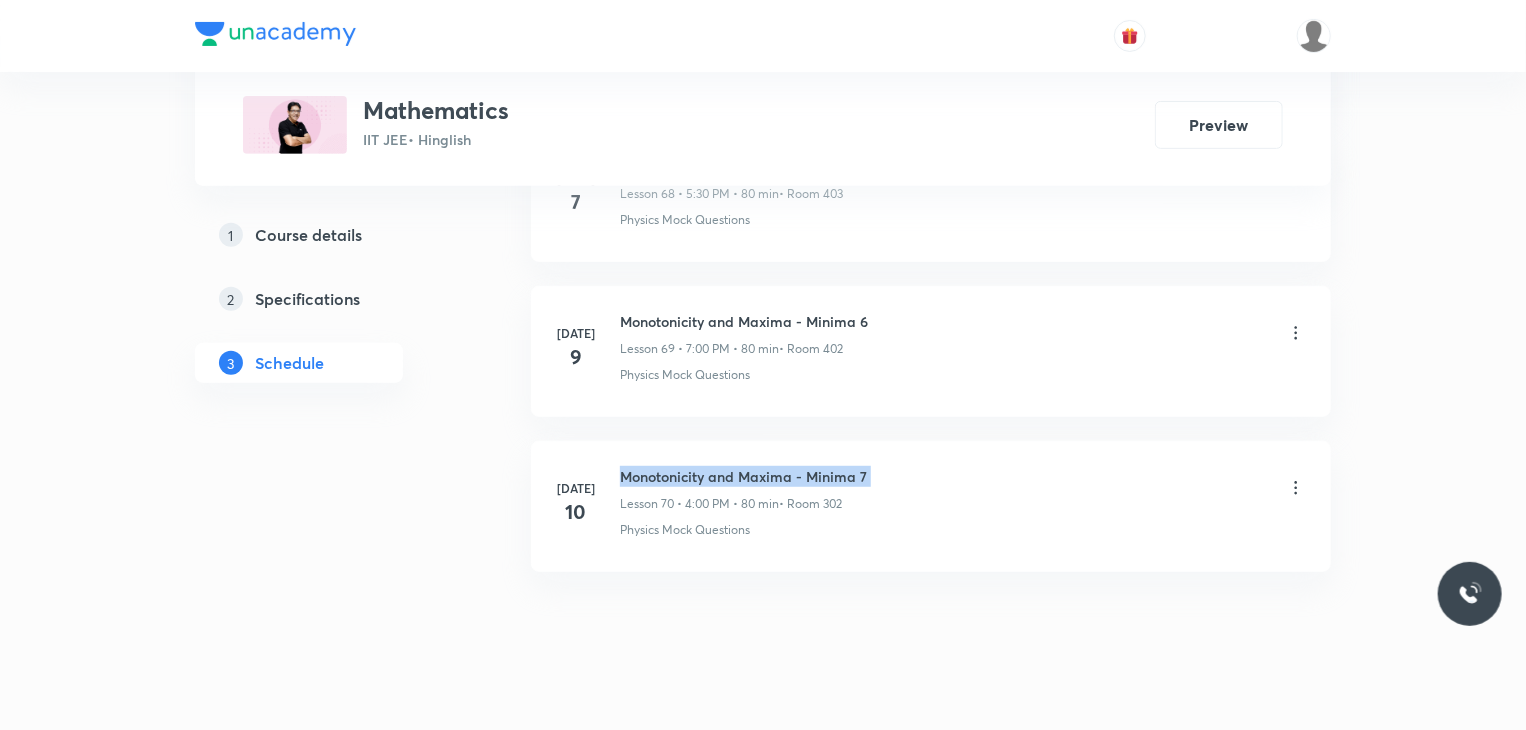 click on "Monotonicity and Maxima - Minima 7" at bounding box center (743, 476) 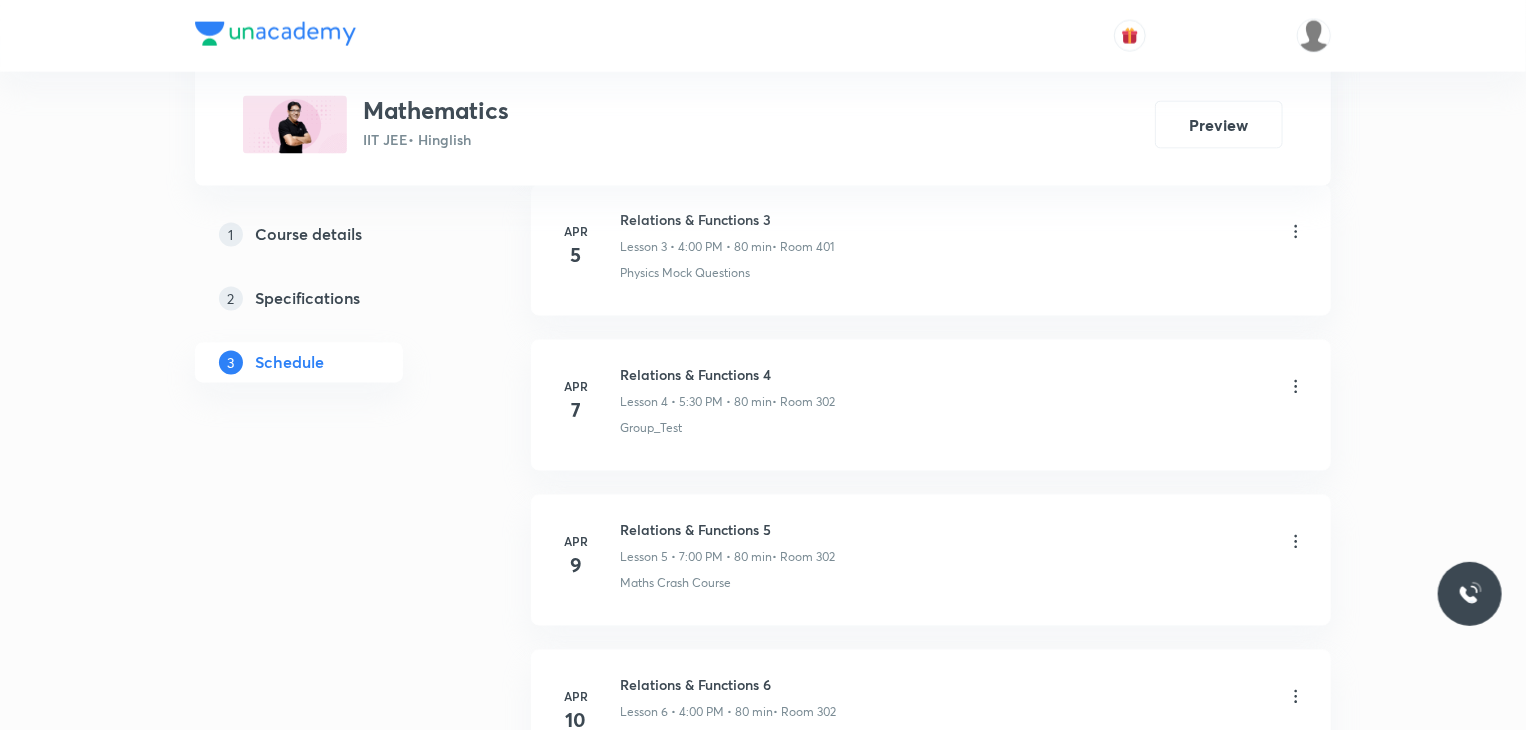 scroll, scrollTop: 0, scrollLeft: 0, axis: both 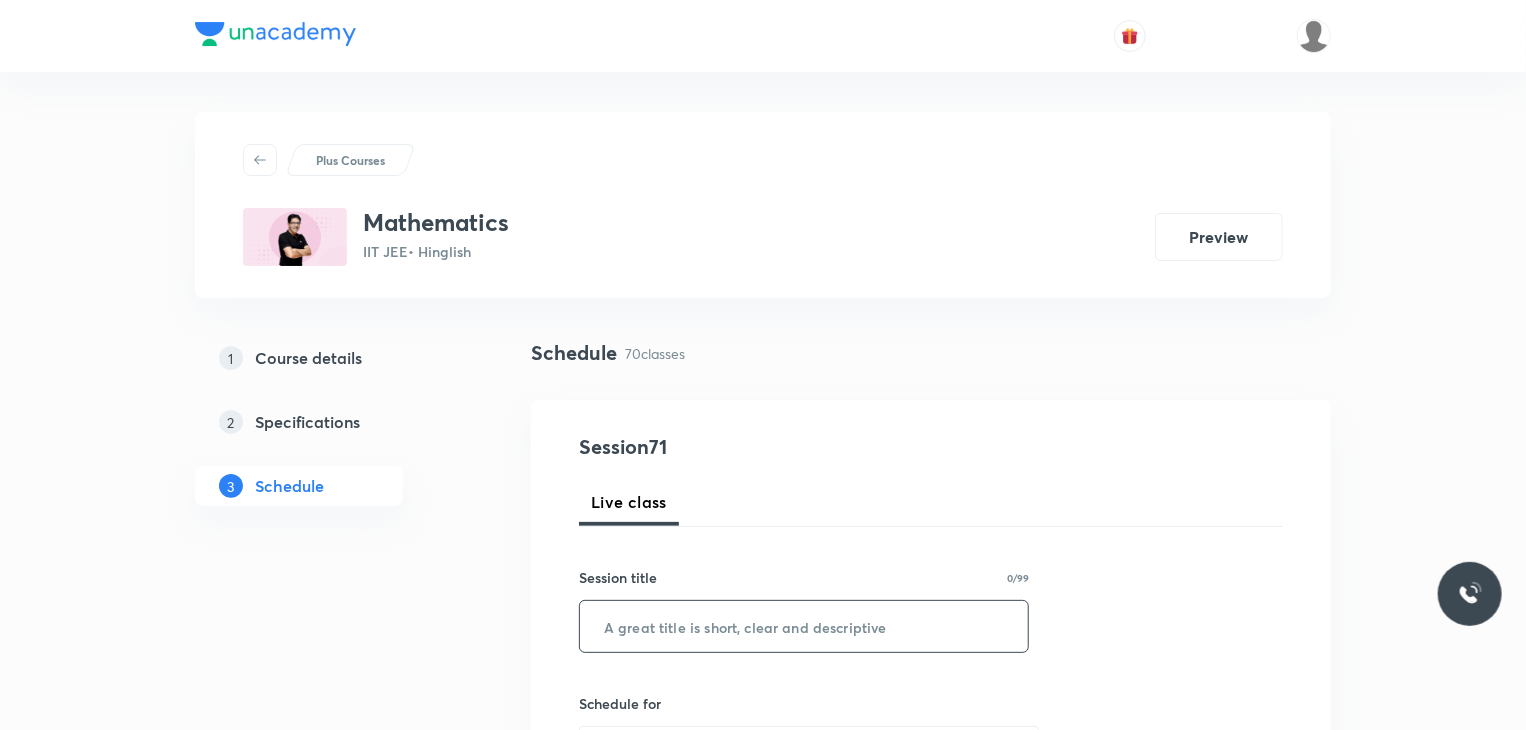 click at bounding box center (804, 626) 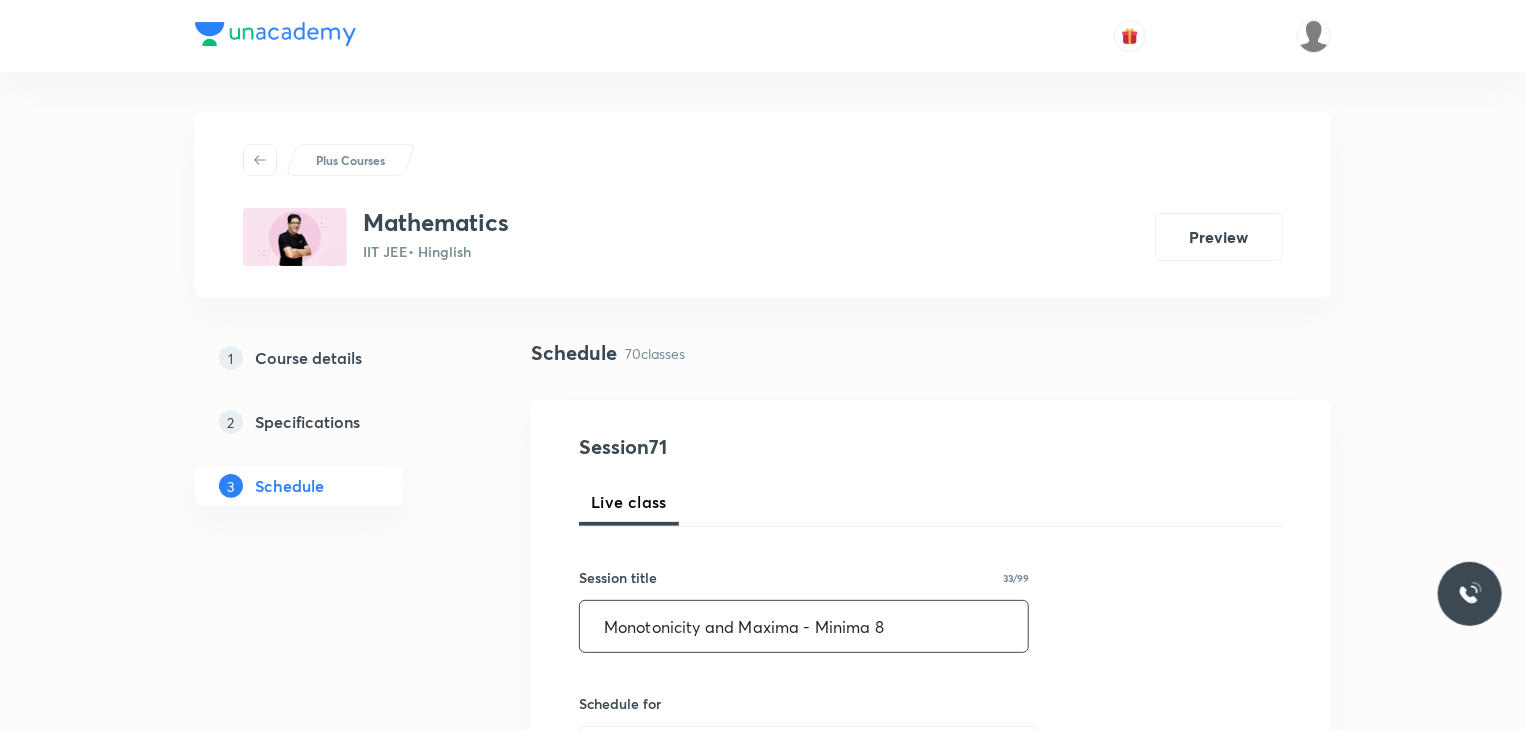 type on "Monotonicity and Maxima - Minima 8" 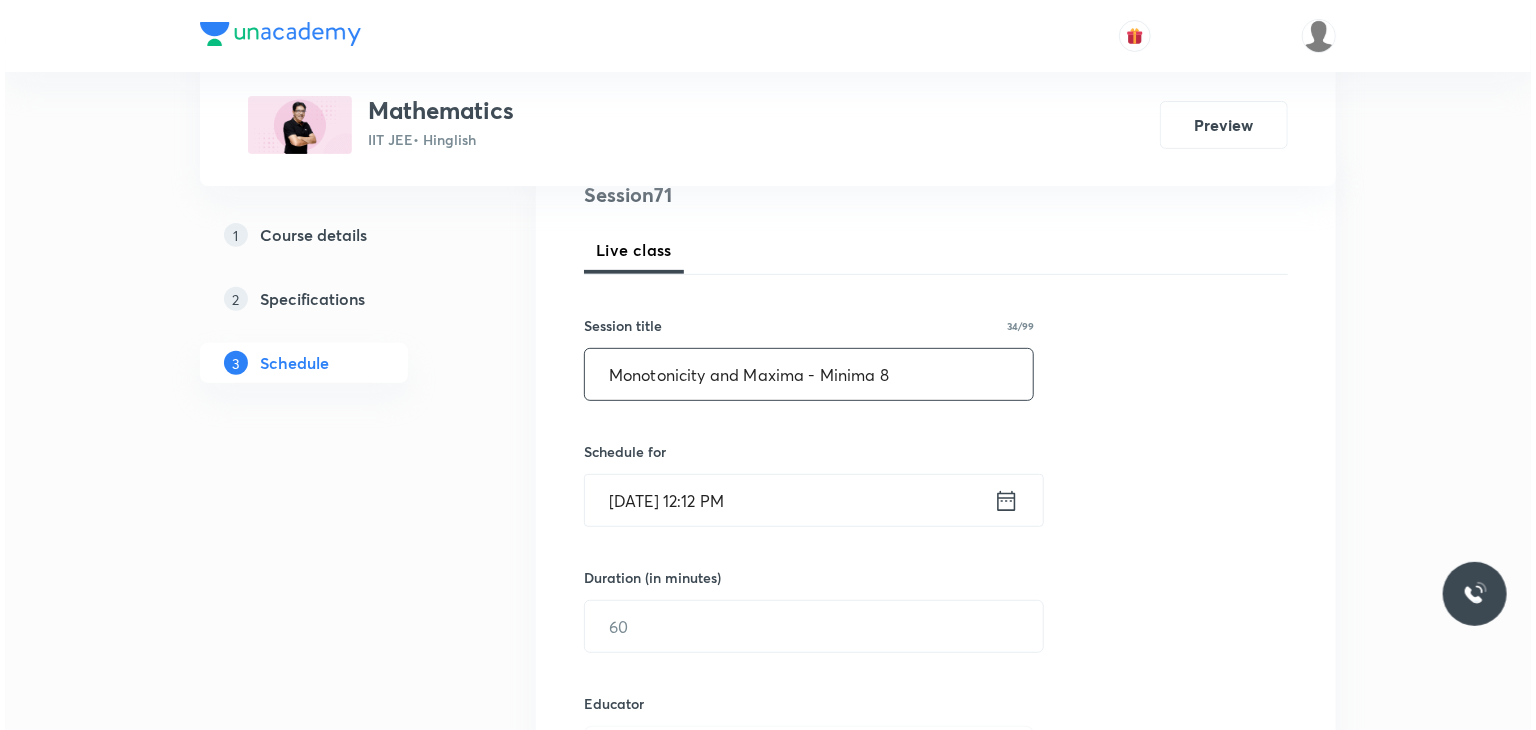 scroll, scrollTop: 254, scrollLeft: 0, axis: vertical 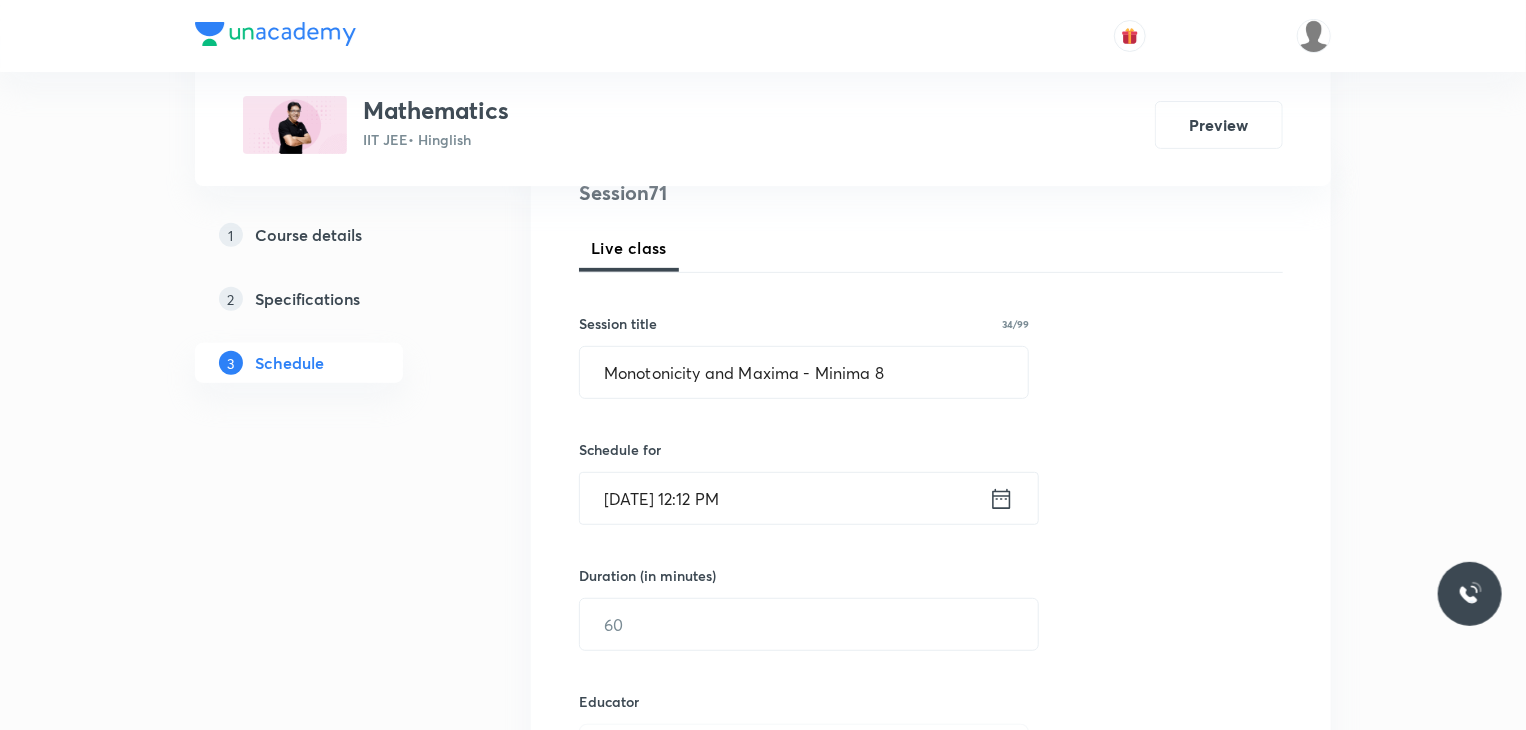 click on "[DATE] 12:12 PM" at bounding box center (784, 498) 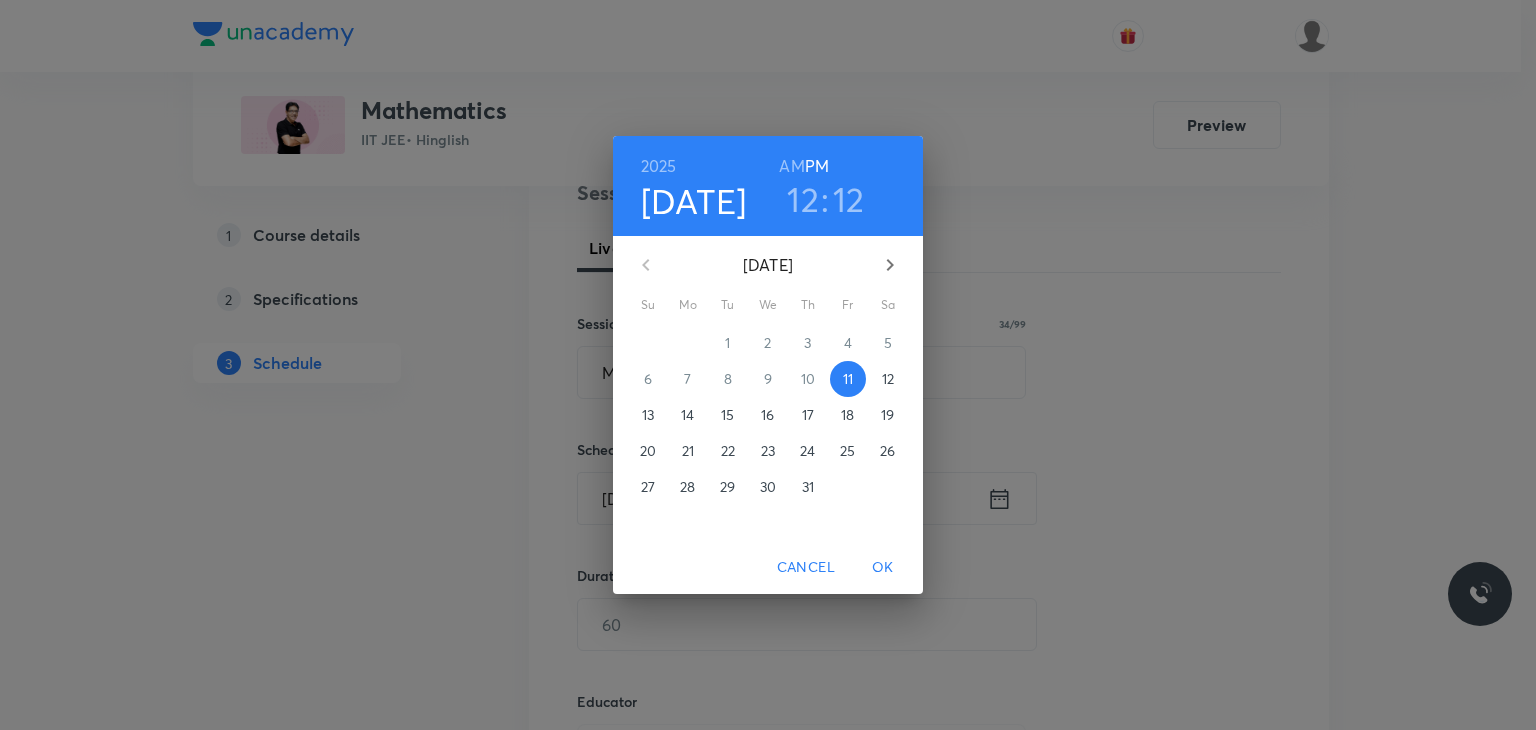 click on "12" at bounding box center (888, 379) 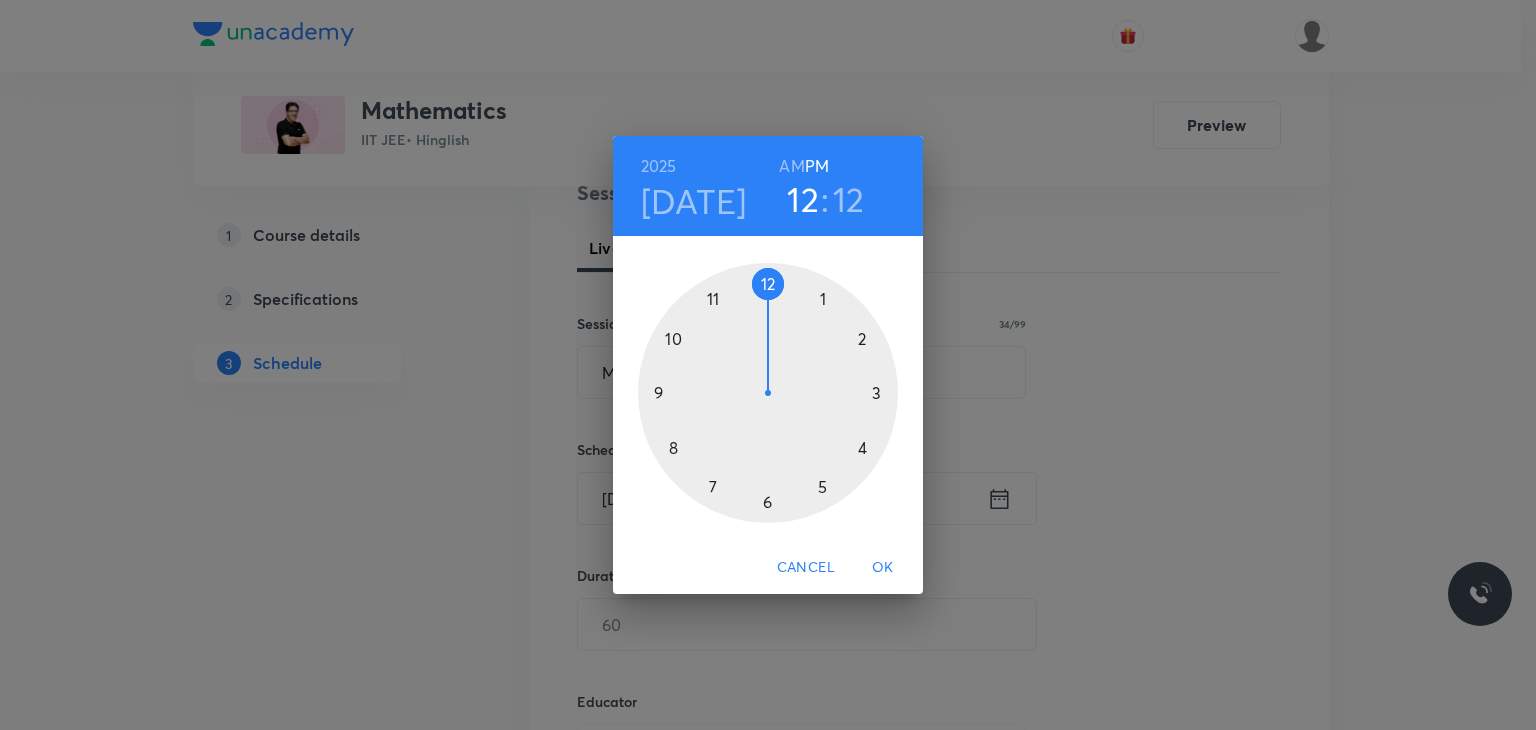 click on "Jul 12" at bounding box center (694, 201) 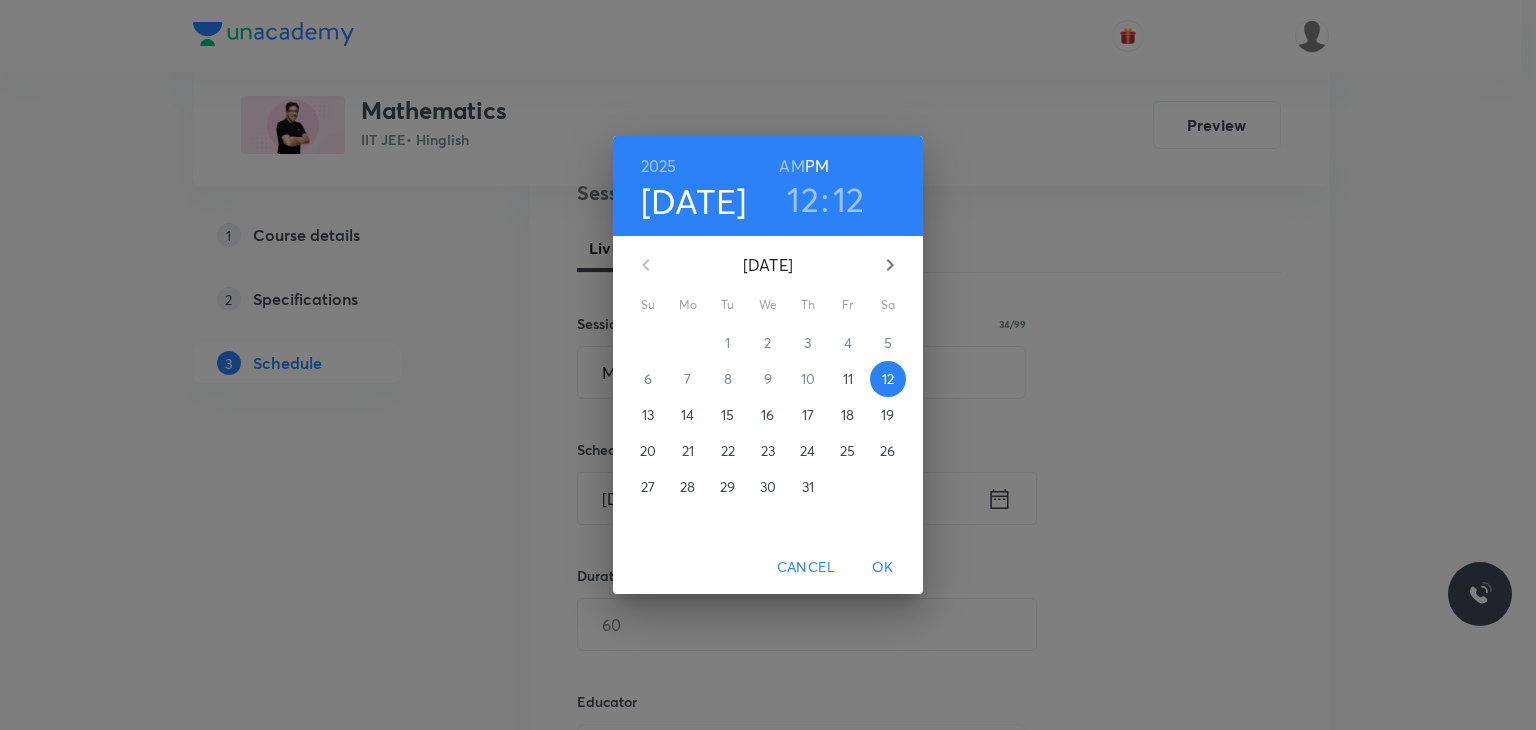 click on "11" at bounding box center (848, 379) 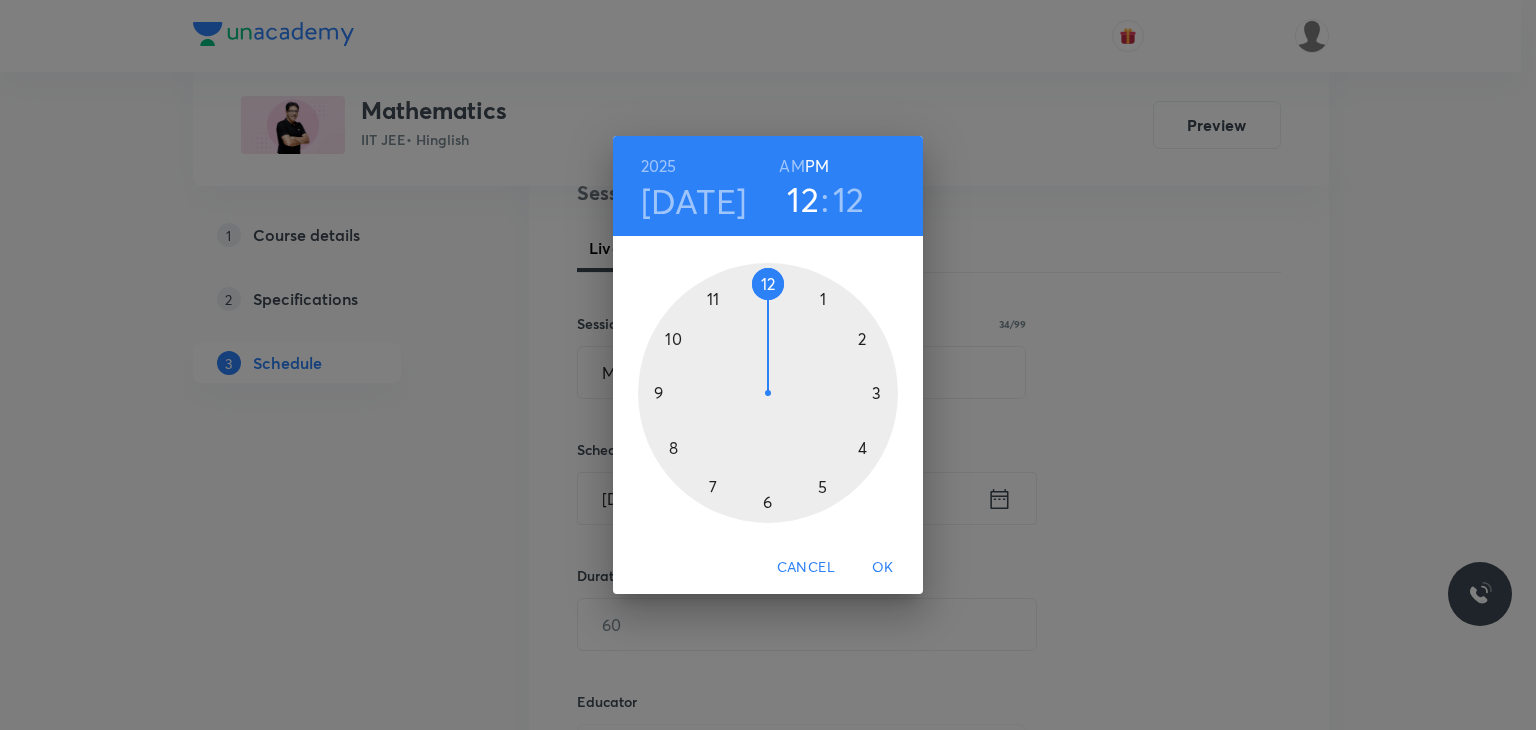 click at bounding box center (768, 393) 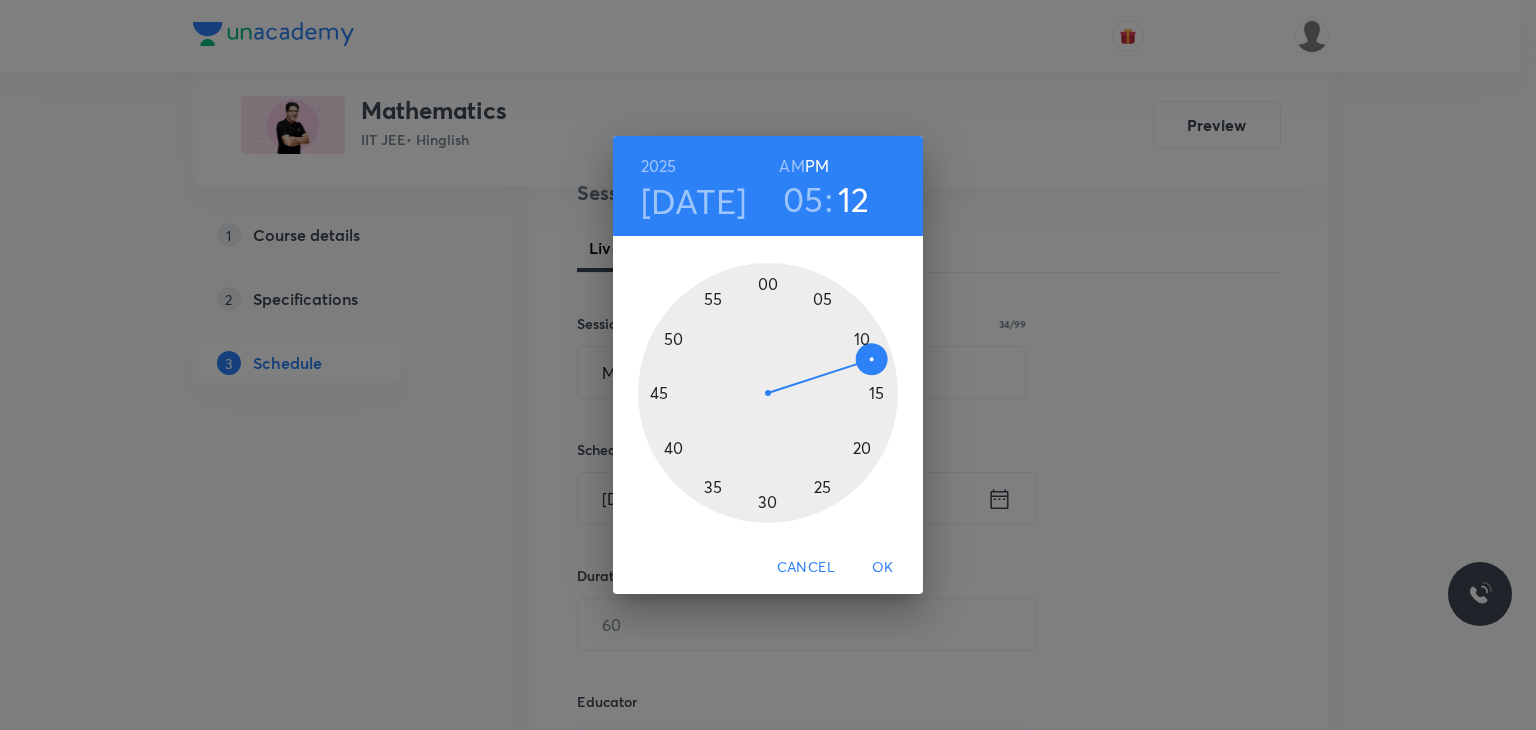 click at bounding box center (768, 393) 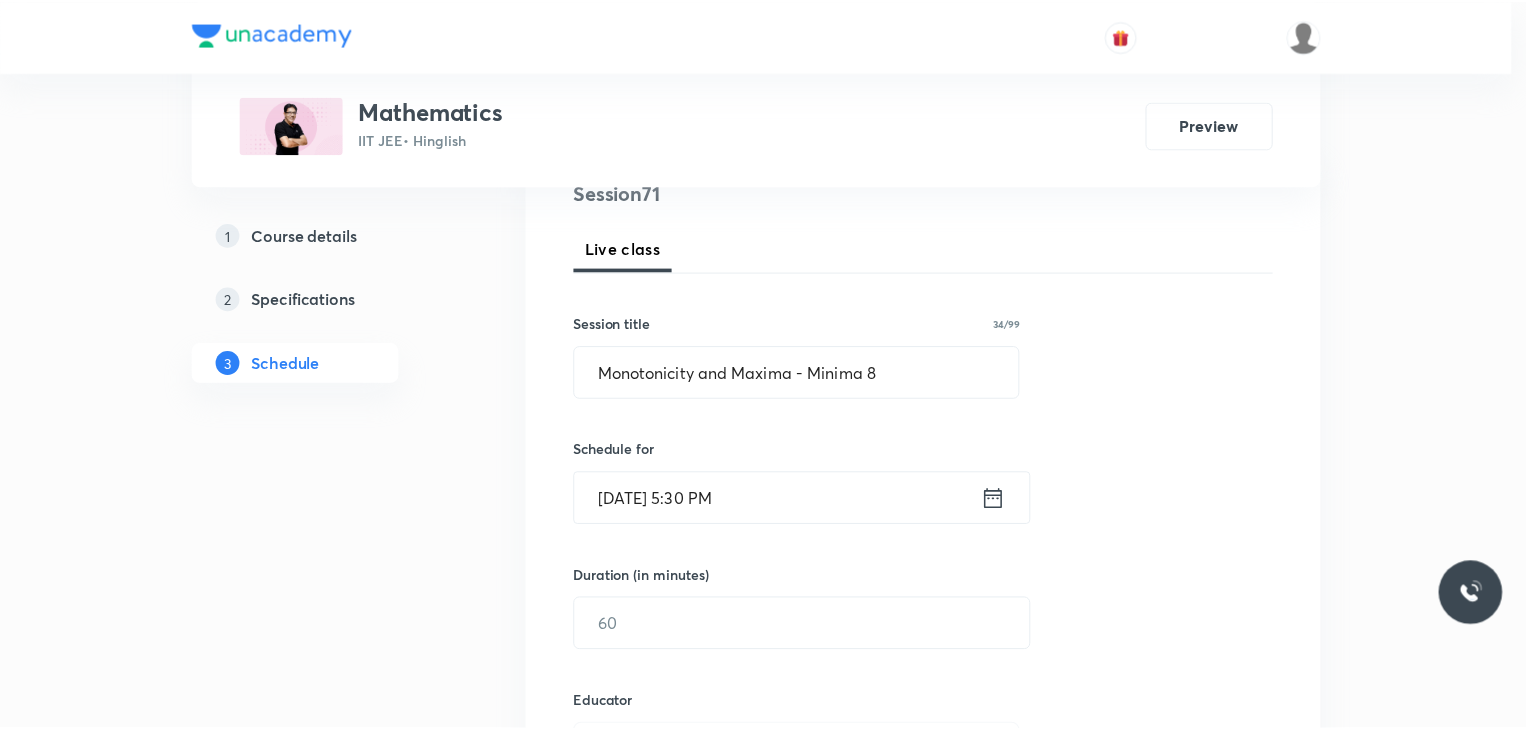 scroll, scrollTop: 358, scrollLeft: 0, axis: vertical 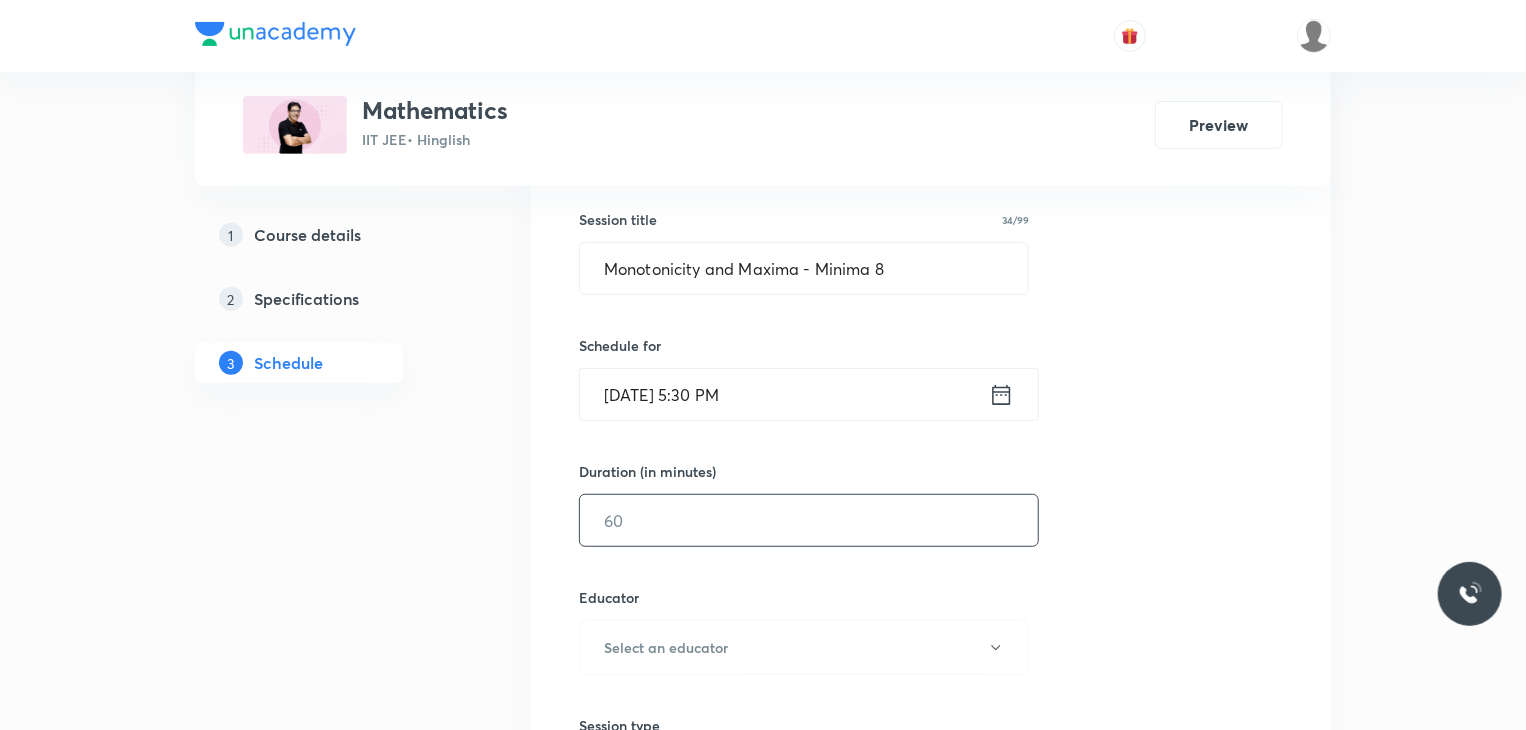 click at bounding box center (809, 520) 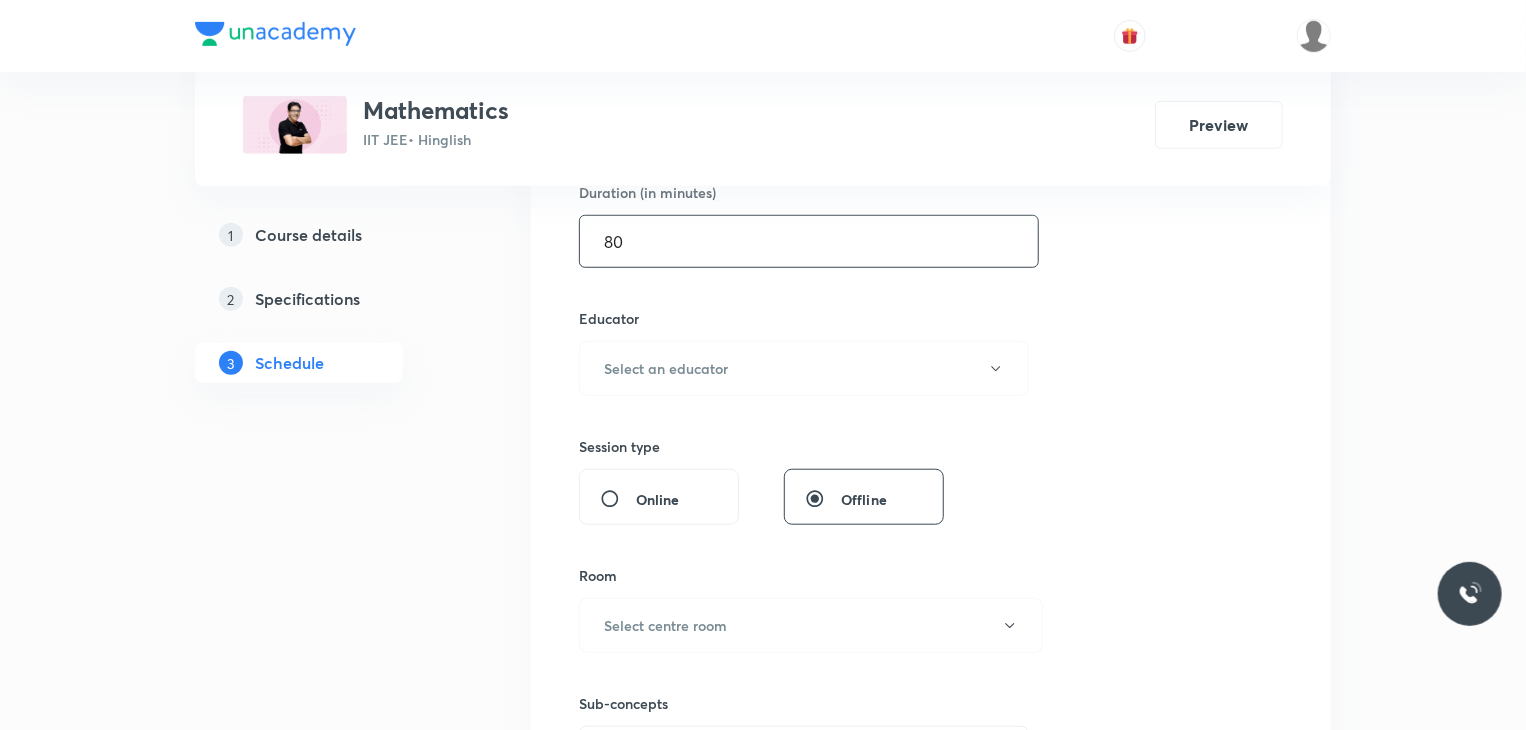 scroll, scrollTop: 647, scrollLeft: 0, axis: vertical 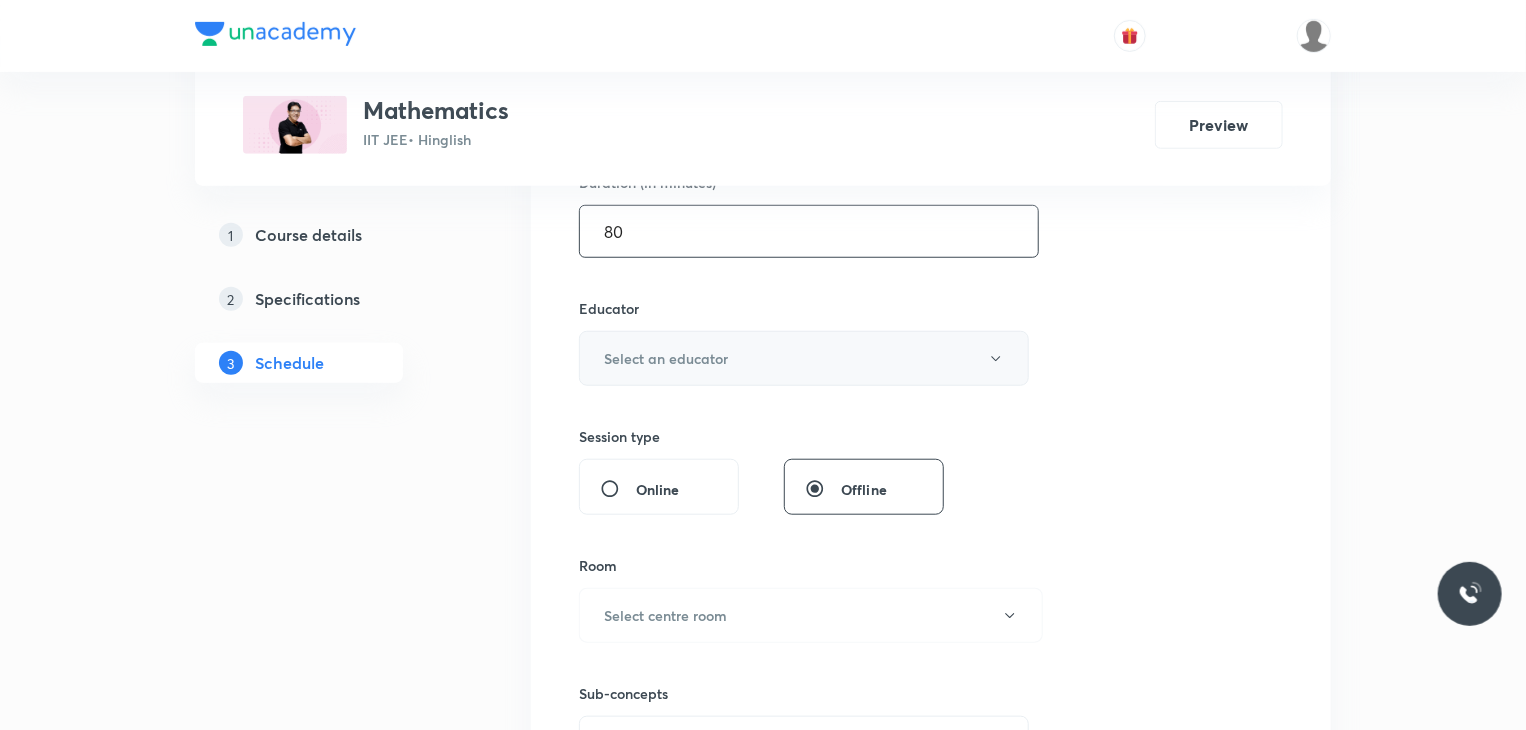 type on "80" 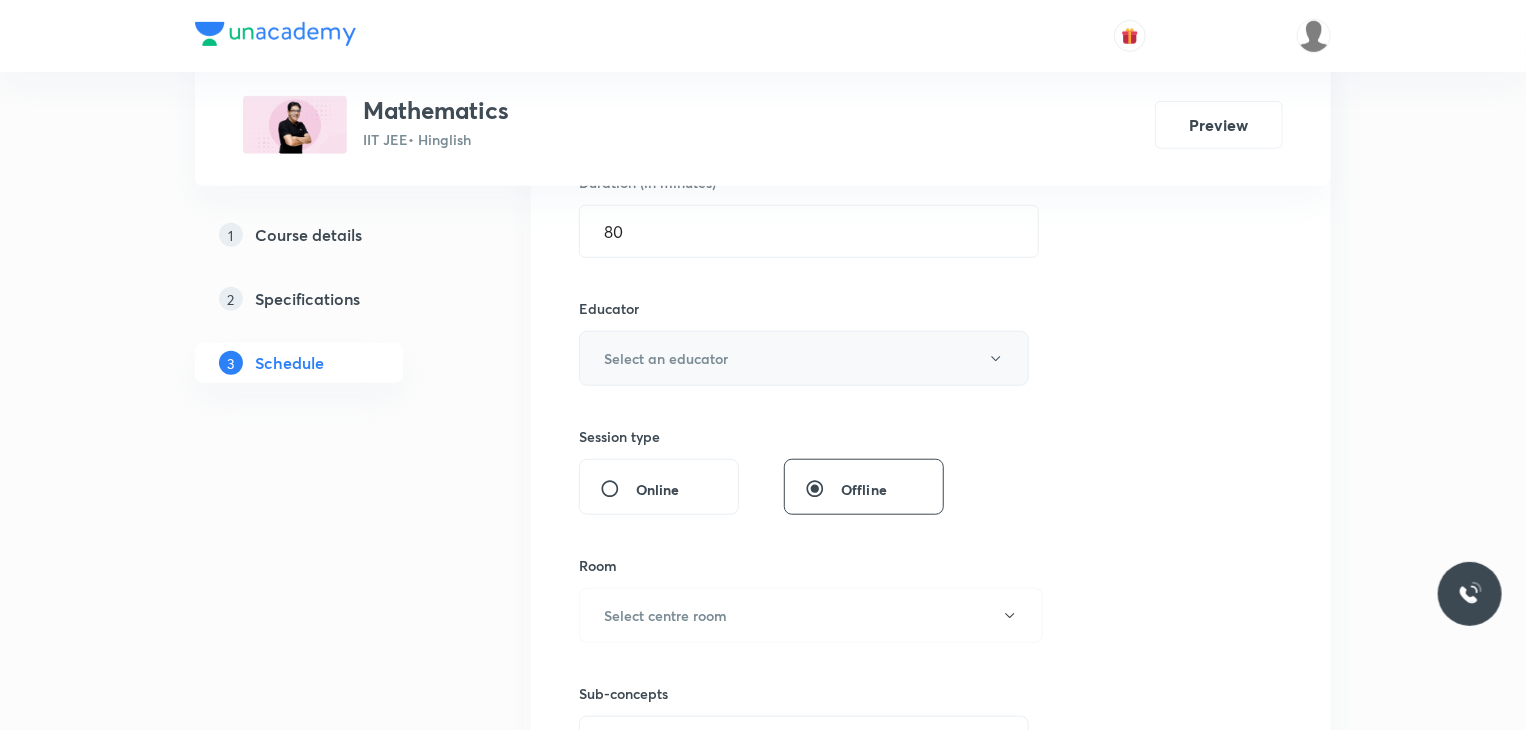 click on "Select an educator" at bounding box center (804, 358) 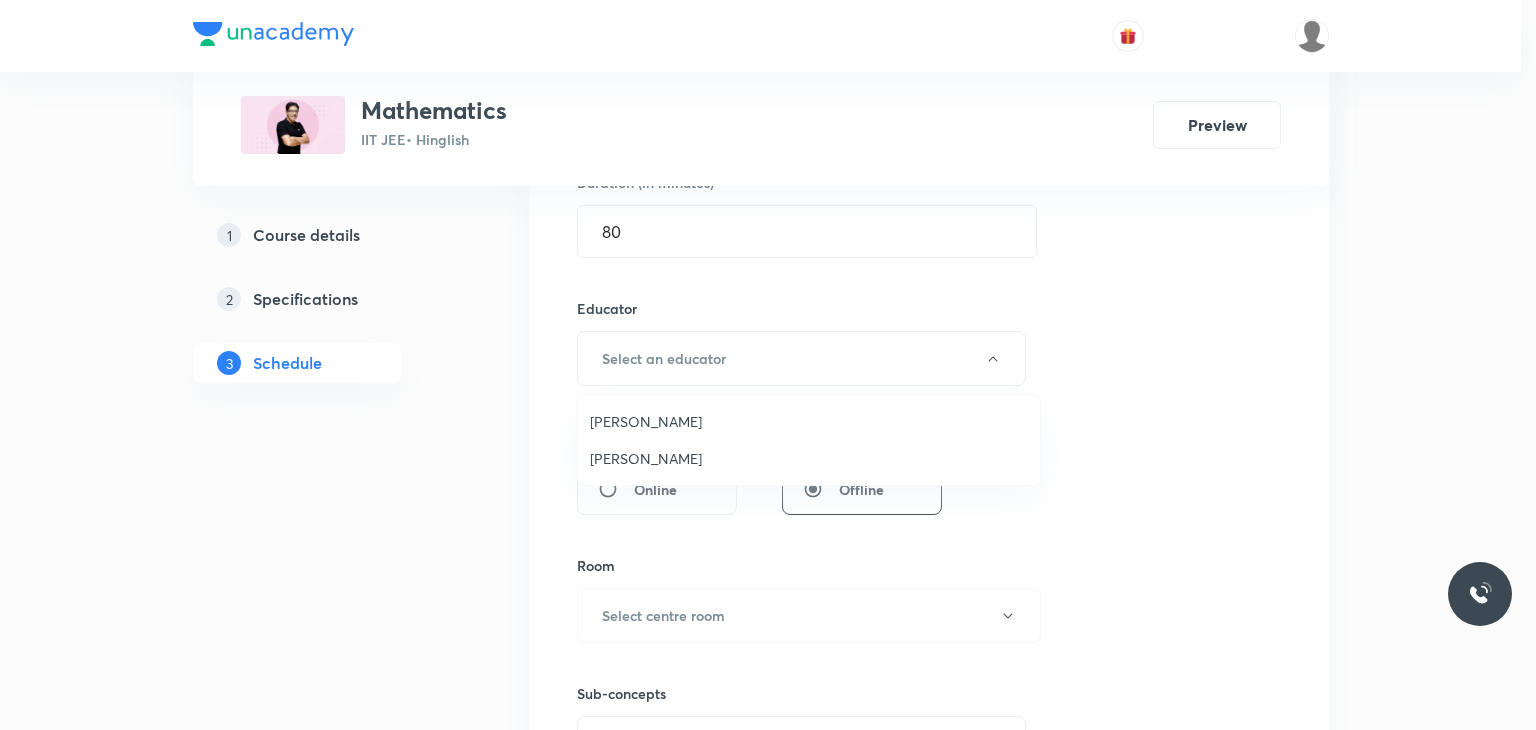 click on "Praveer Agrawal" at bounding box center [809, 458] 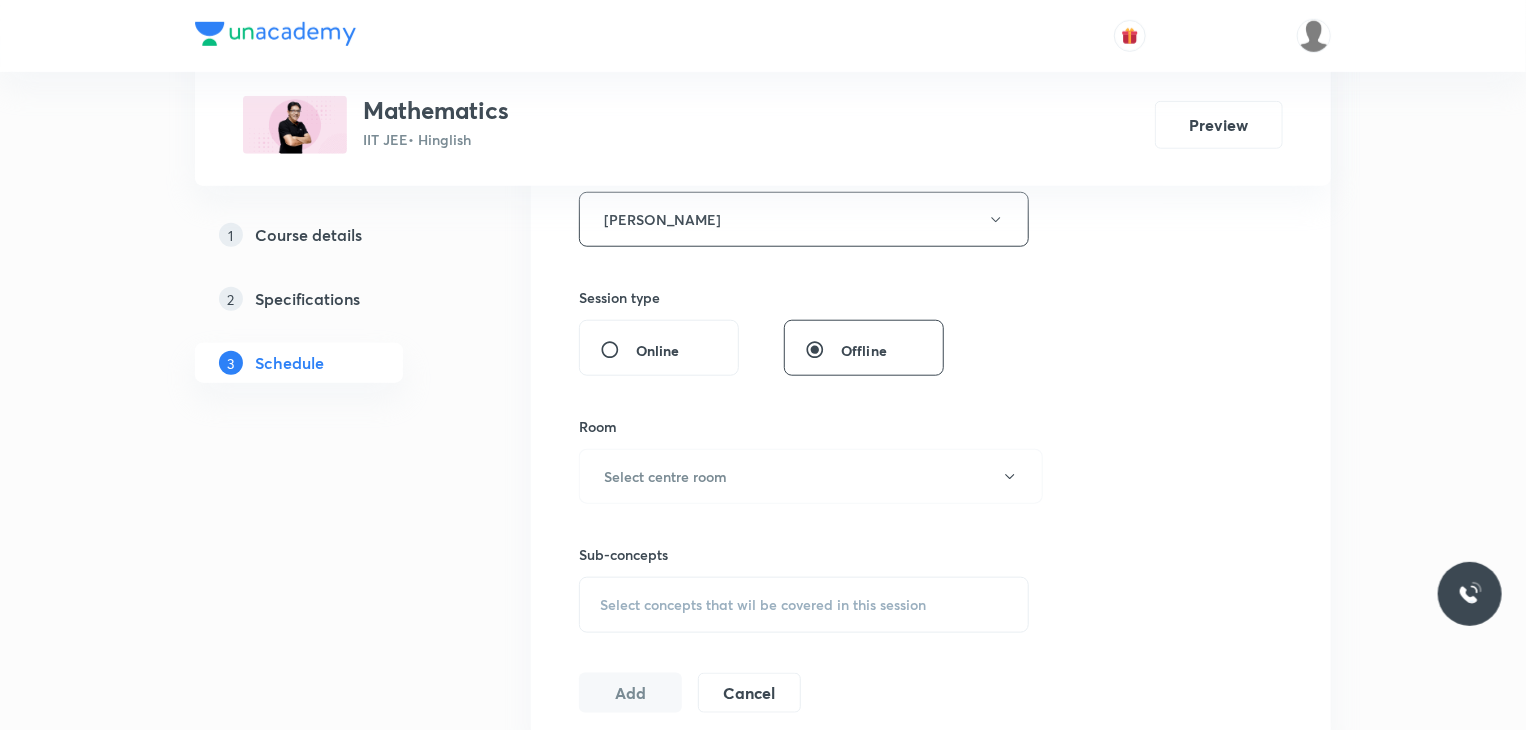 scroll, scrollTop: 791, scrollLeft: 0, axis: vertical 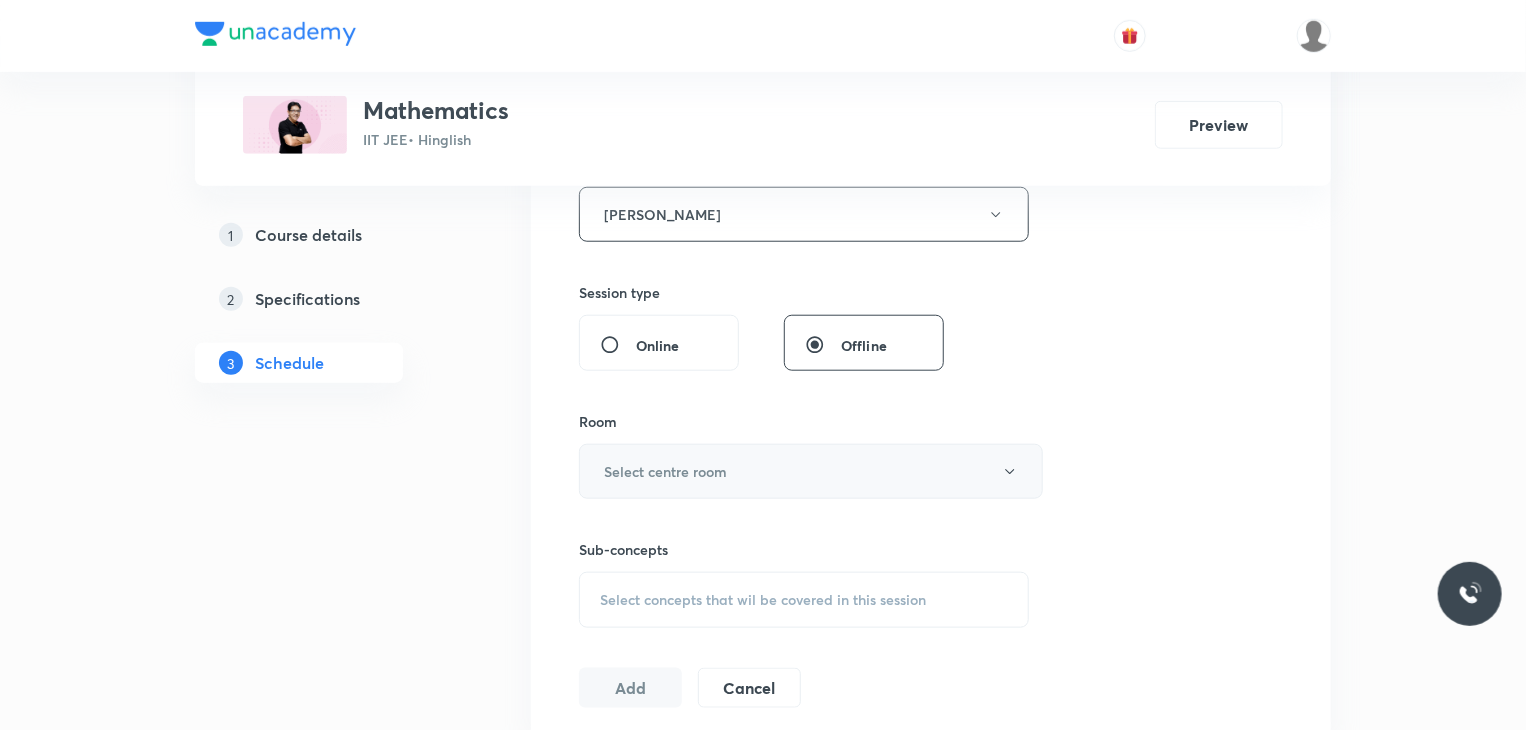 click on "Select centre room" at bounding box center [811, 471] 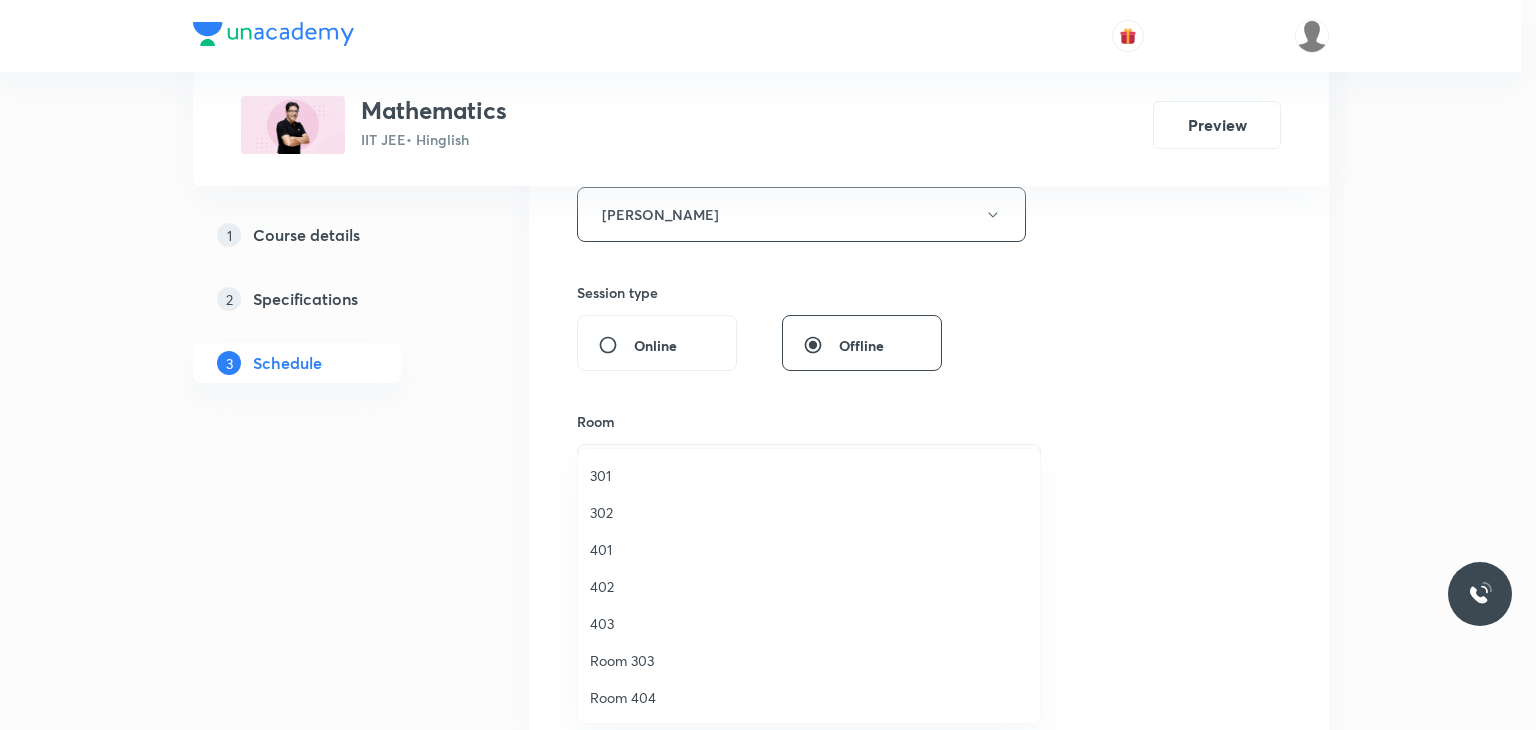 drag, startPoint x: 701, startPoint y: 461, endPoint x: 714, endPoint y: 489, distance: 30.870699 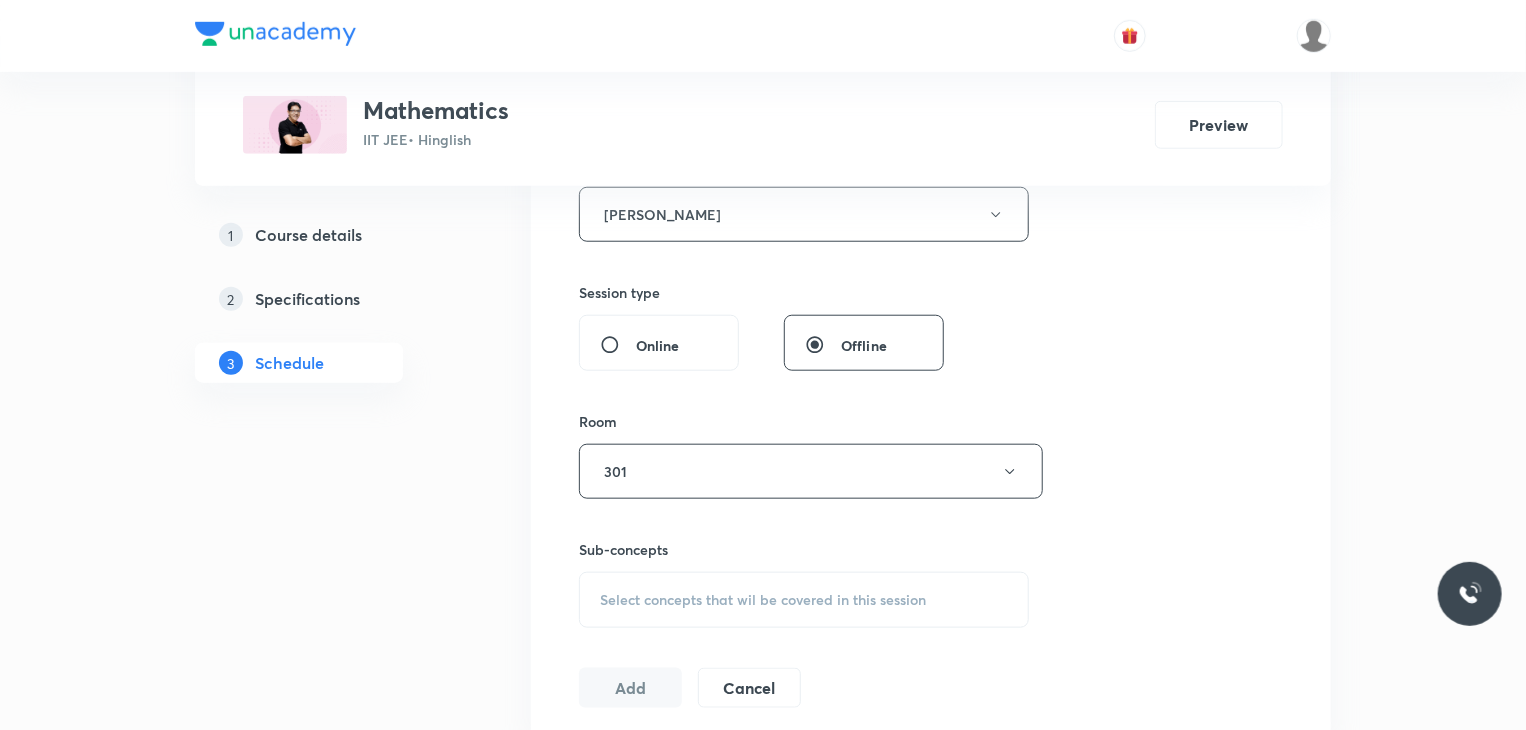 click on "Sub-concepts Select concepts that wil be covered in this session" at bounding box center (804, 583) 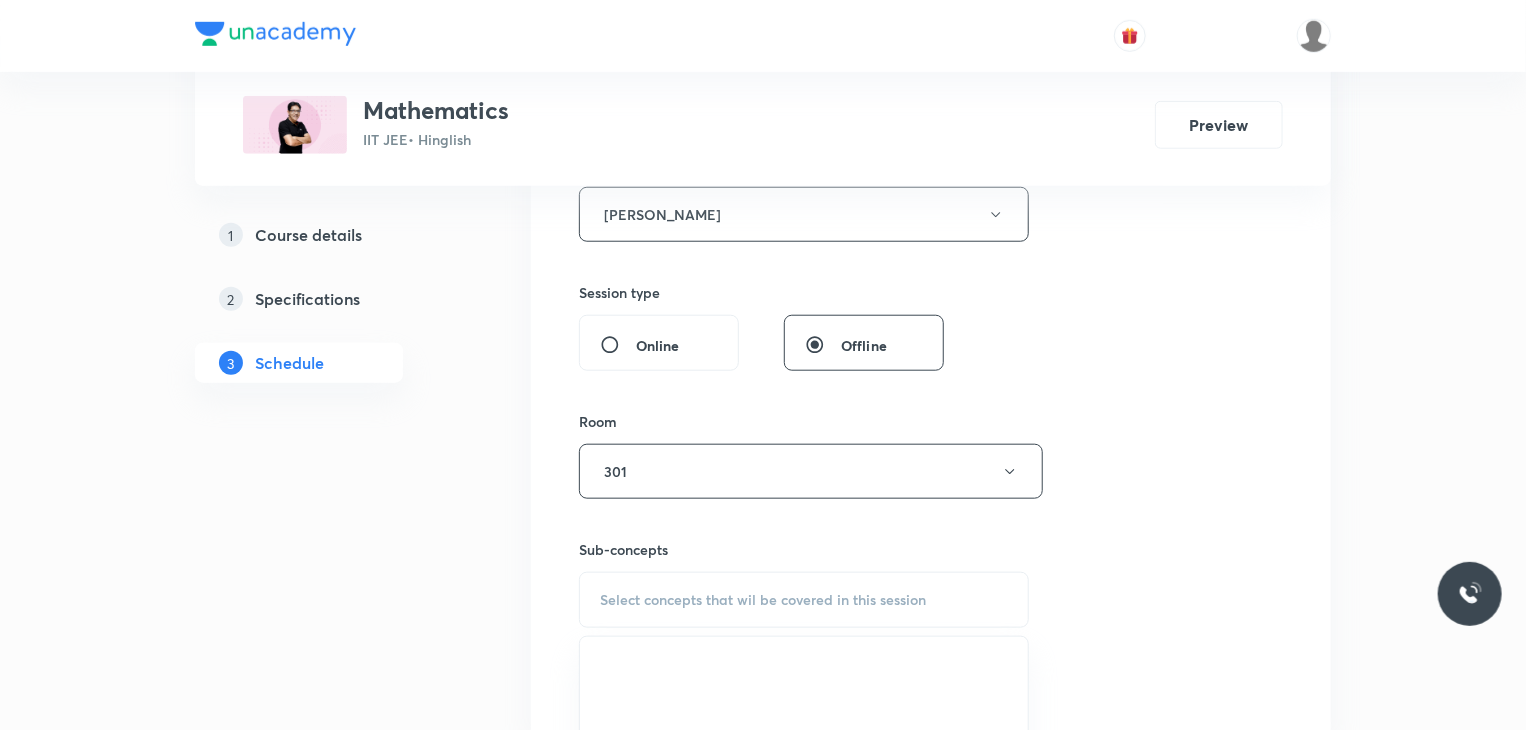 scroll, scrollTop: 939, scrollLeft: 0, axis: vertical 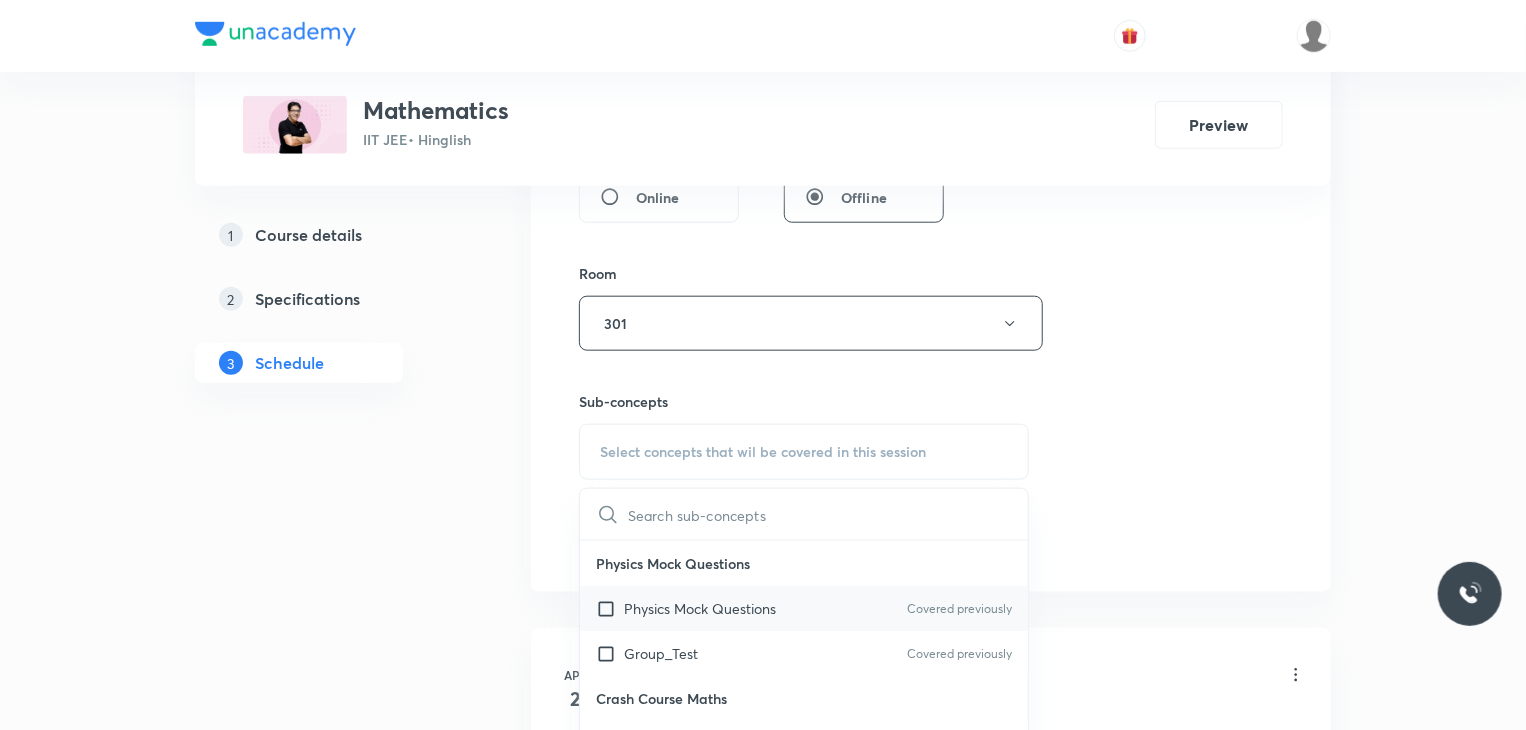 click on "Physics Mock Questions" at bounding box center [700, 608] 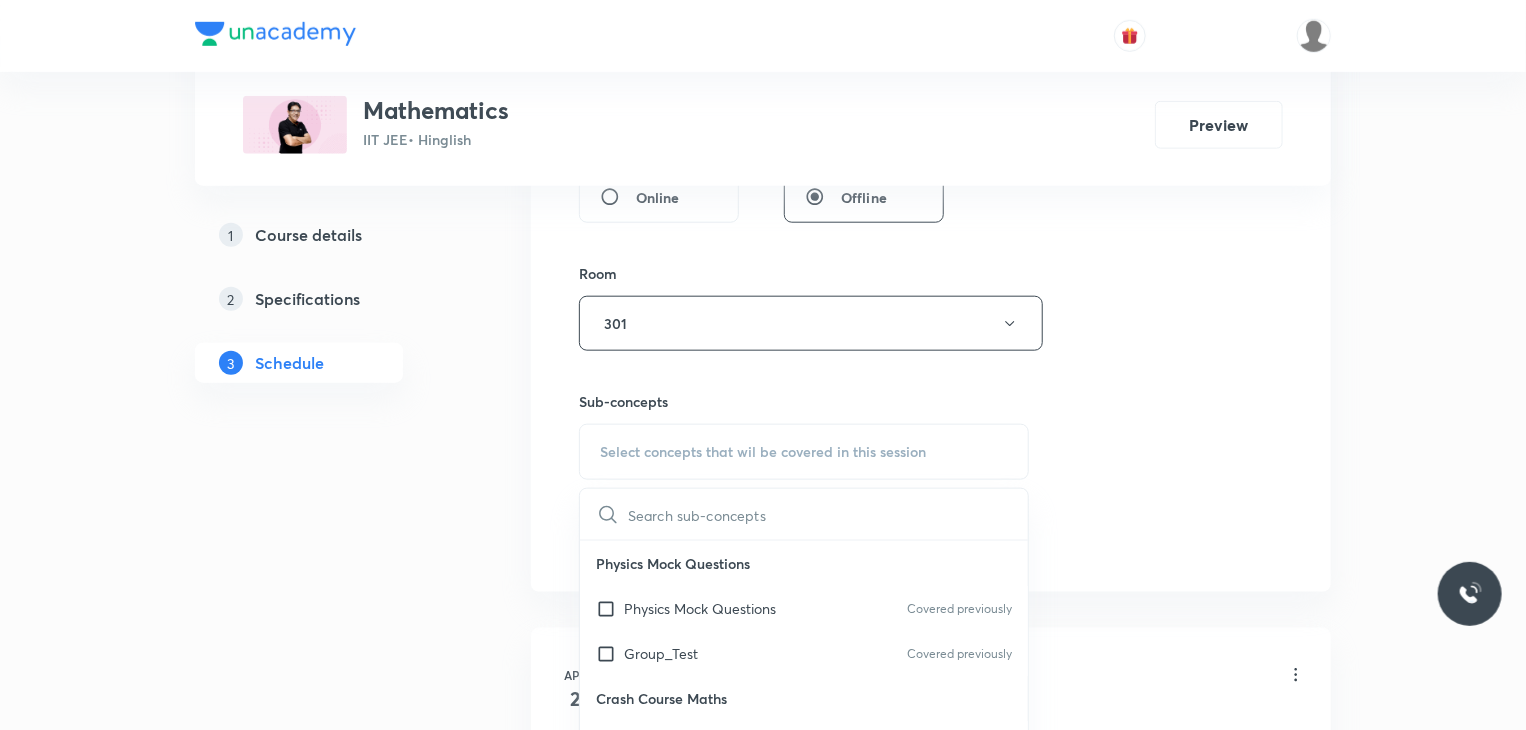 checkbox on "true" 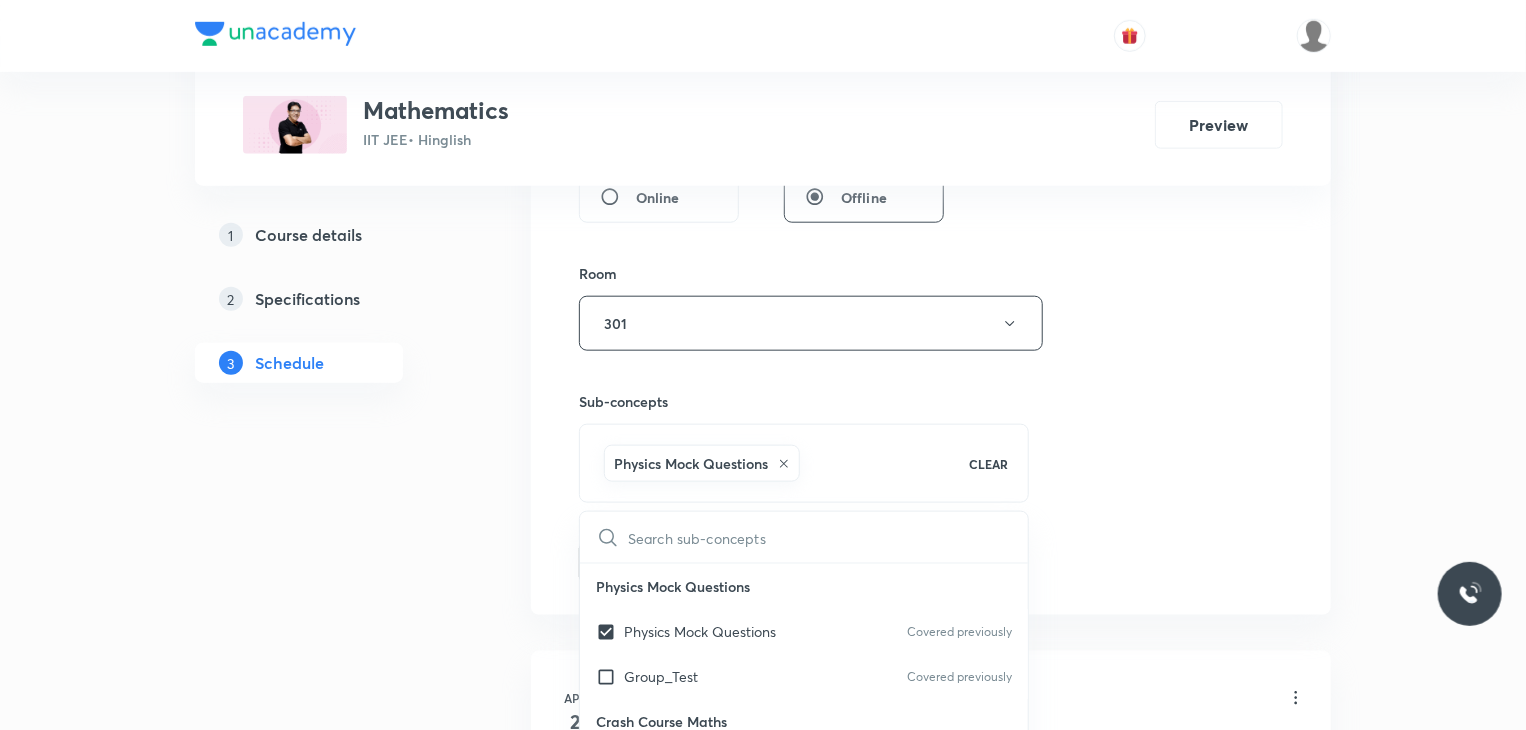 click on "Session  71 Live class Session title 34/99 Monotonicity and Maxima - Minima 8 ​ Schedule for Jul 11, 2025, 5:30 PM ​ Duration (in minutes) 80 ​ Educator Praveer Agrawal   Session type Online Offline Room 301 Sub-concepts Physics Mock Questions CLEAR ​ Physics Mock Questions Physics Mock Questions Covered previously Group_Test Covered previously Crash Course Maths Maths Crash Course Covered previously Homogenization Homogenization Covered previously Pair of lines Pair of lines Family of lines Family of lines Angle bisectors Angle bisectors Transformation of lines Transformation of lines Distance between two parallel lines Distance between two parallel lines Perpendicular distance Perpendicular distance Angle between two lines Angle between two lines Parametric Form of line Parametric Form of line Position of a Point wrt a line Position of a Point wrt a line Various forms of straight line Various forms of straight line Slope Slope Locus of a moving point Locus of a moving point Point of concurrency Sets" at bounding box center (931, 38) 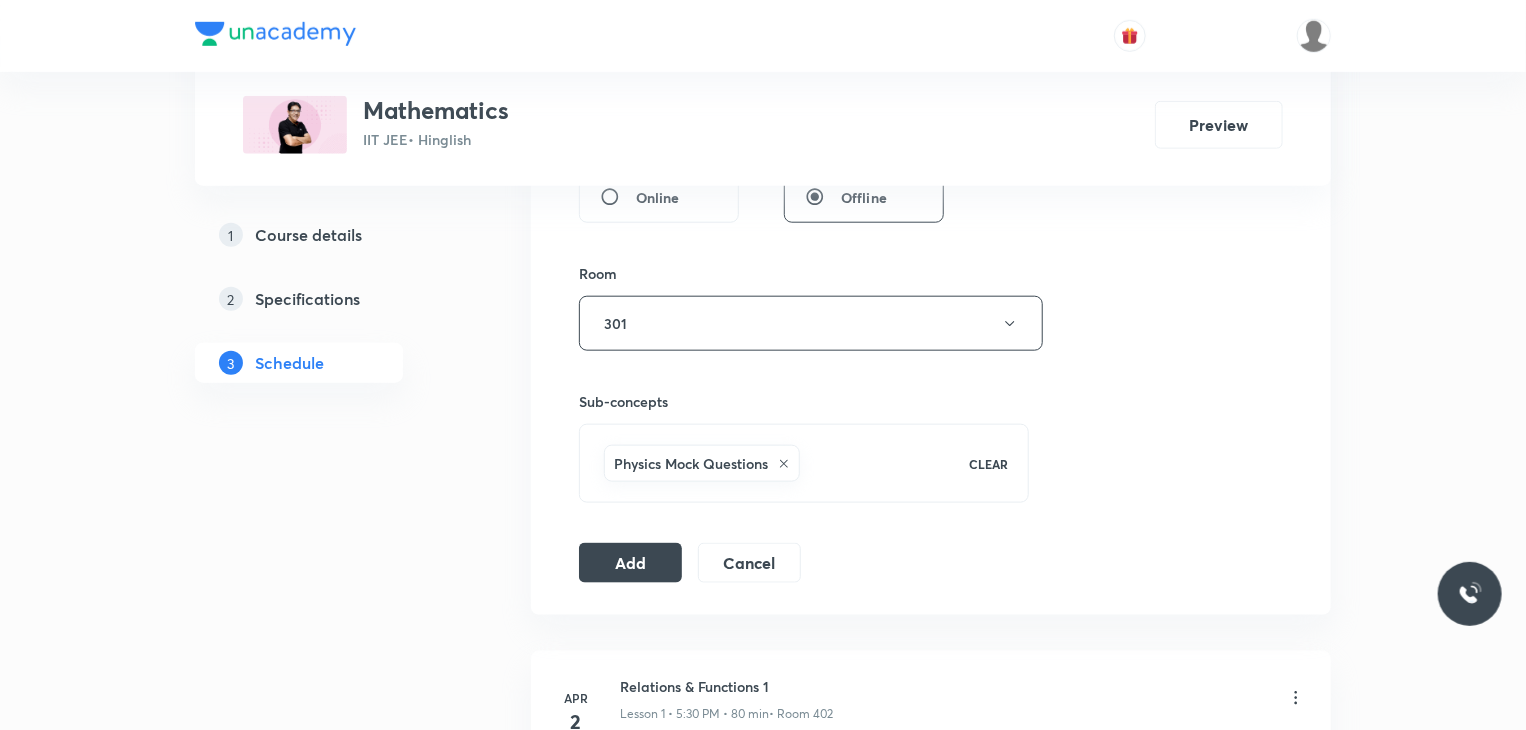 click on "Session  71 Live class Session title 34/99 Monotonicity and Maxima - Minima 8 ​ Schedule for Jul 11, 2025, 5:30 PM ​ Duration (in minutes) 80 ​ Educator Praveer Agrawal   Session type Online Offline Room 301 Sub-concepts Physics Mock Questions CLEAR Add Cancel" at bounding box center [931, 38] 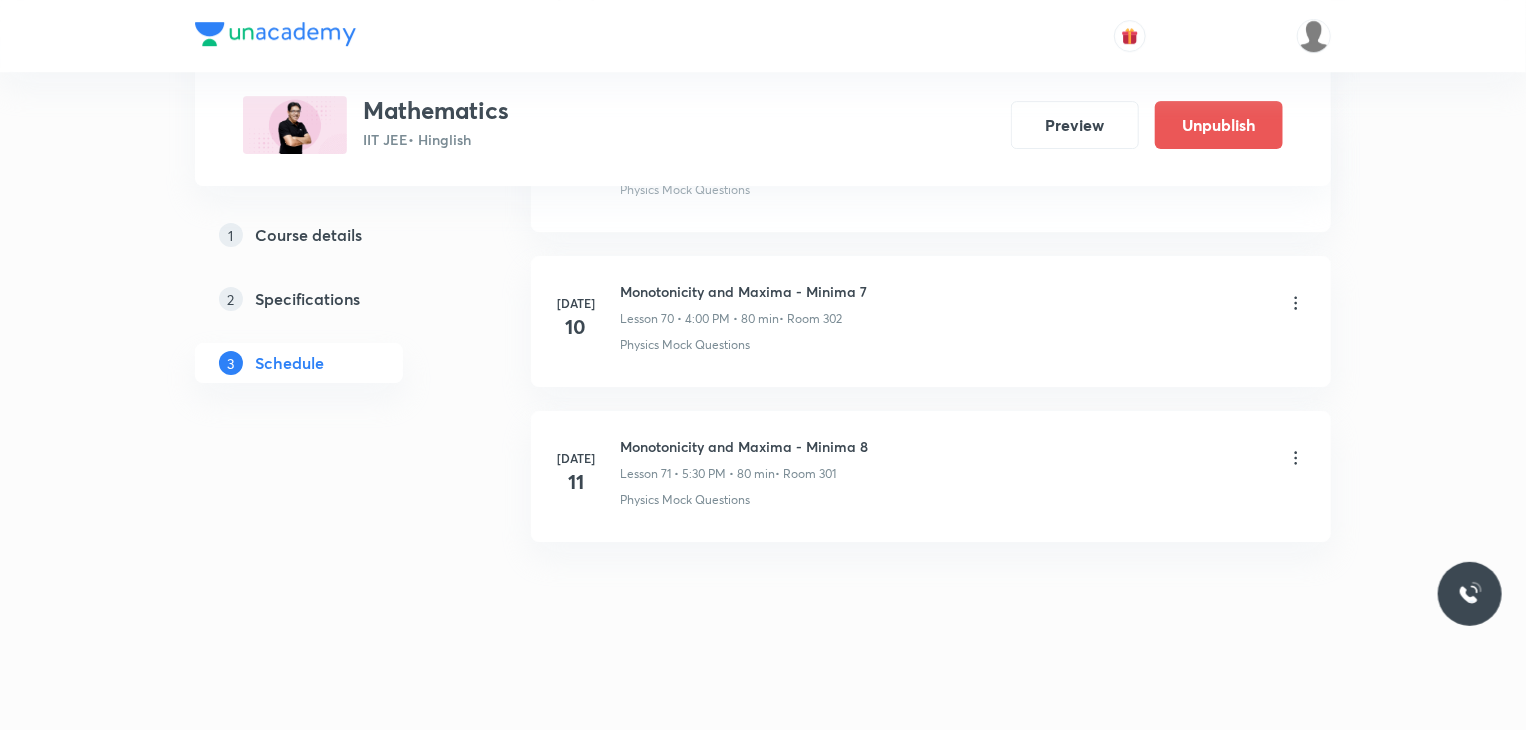 scroll, scrollTop: 10726, scrollLeft: 0, axis: vertical 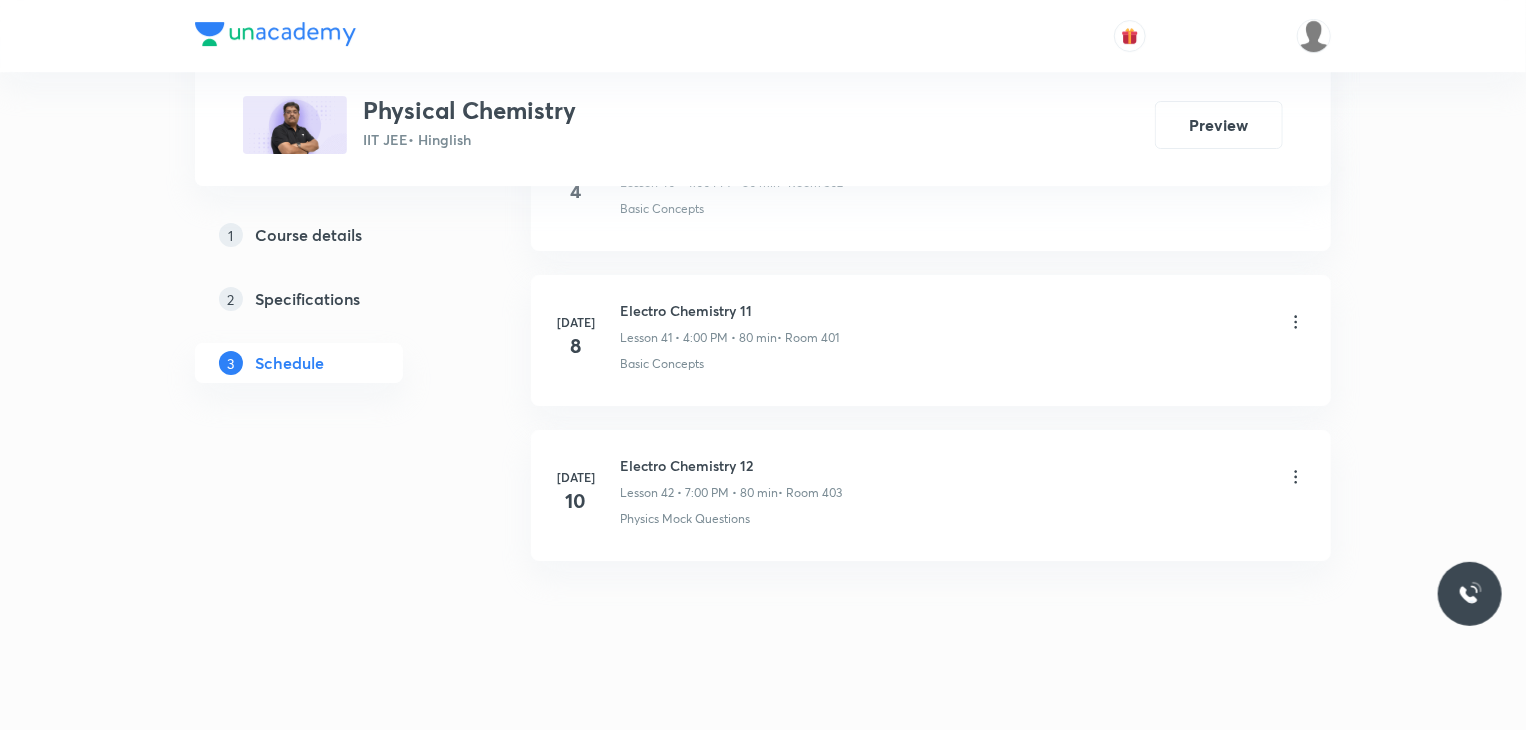 click on "Electro Chemistry 12" at bounding box center (731, 465) 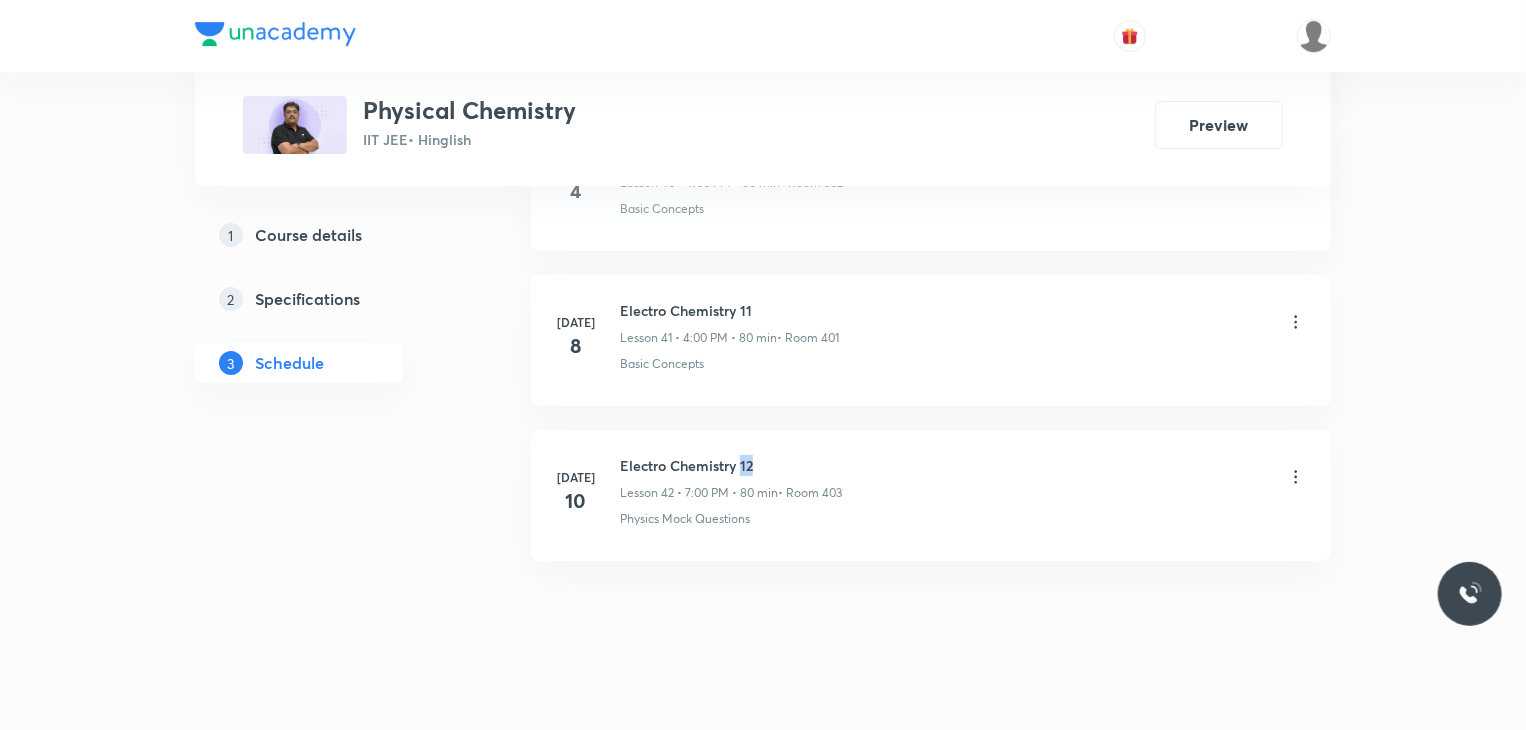 click on "Electro Chemistry 12" at bounding box center [731, 465] 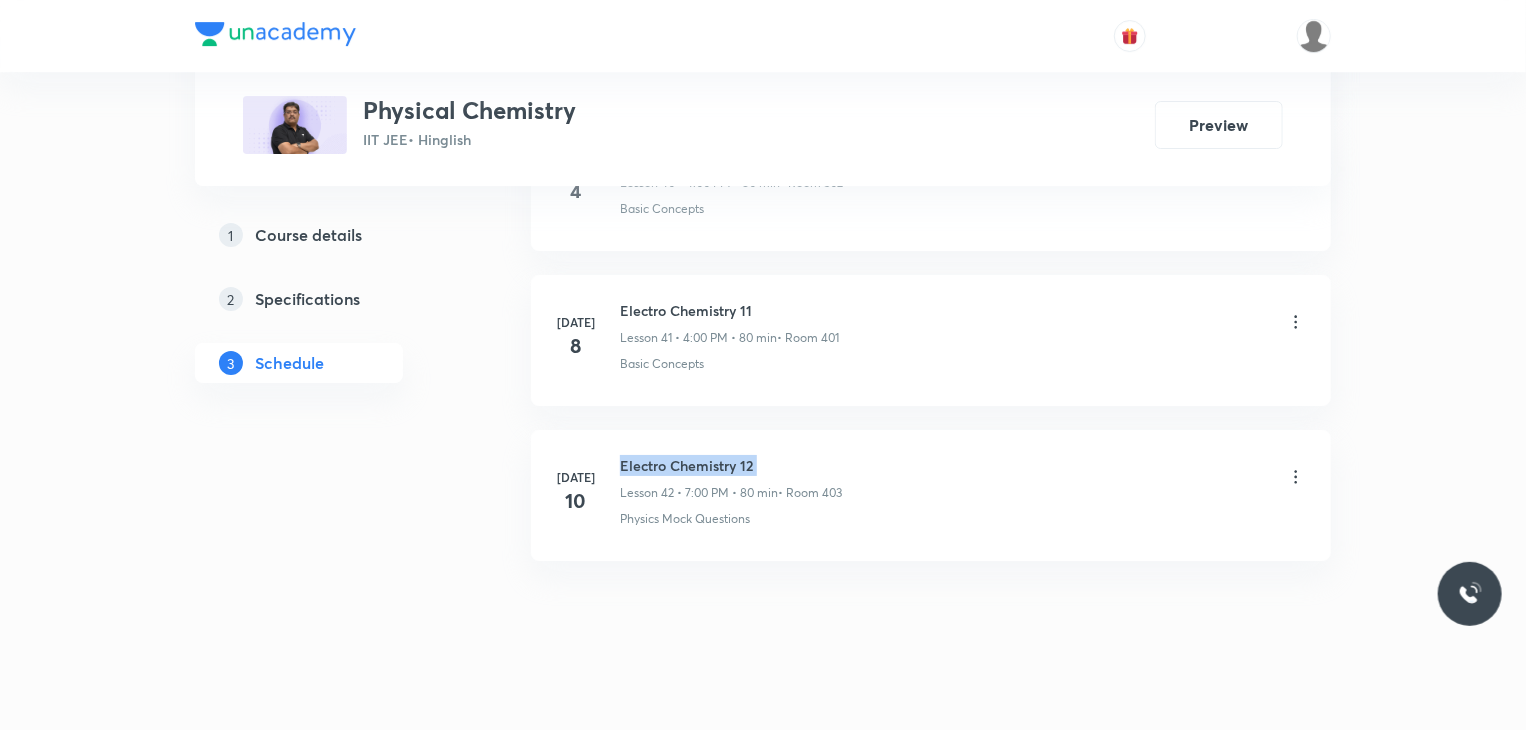 click on "Electro Chemistry 12" at bounding box center (731, 465) 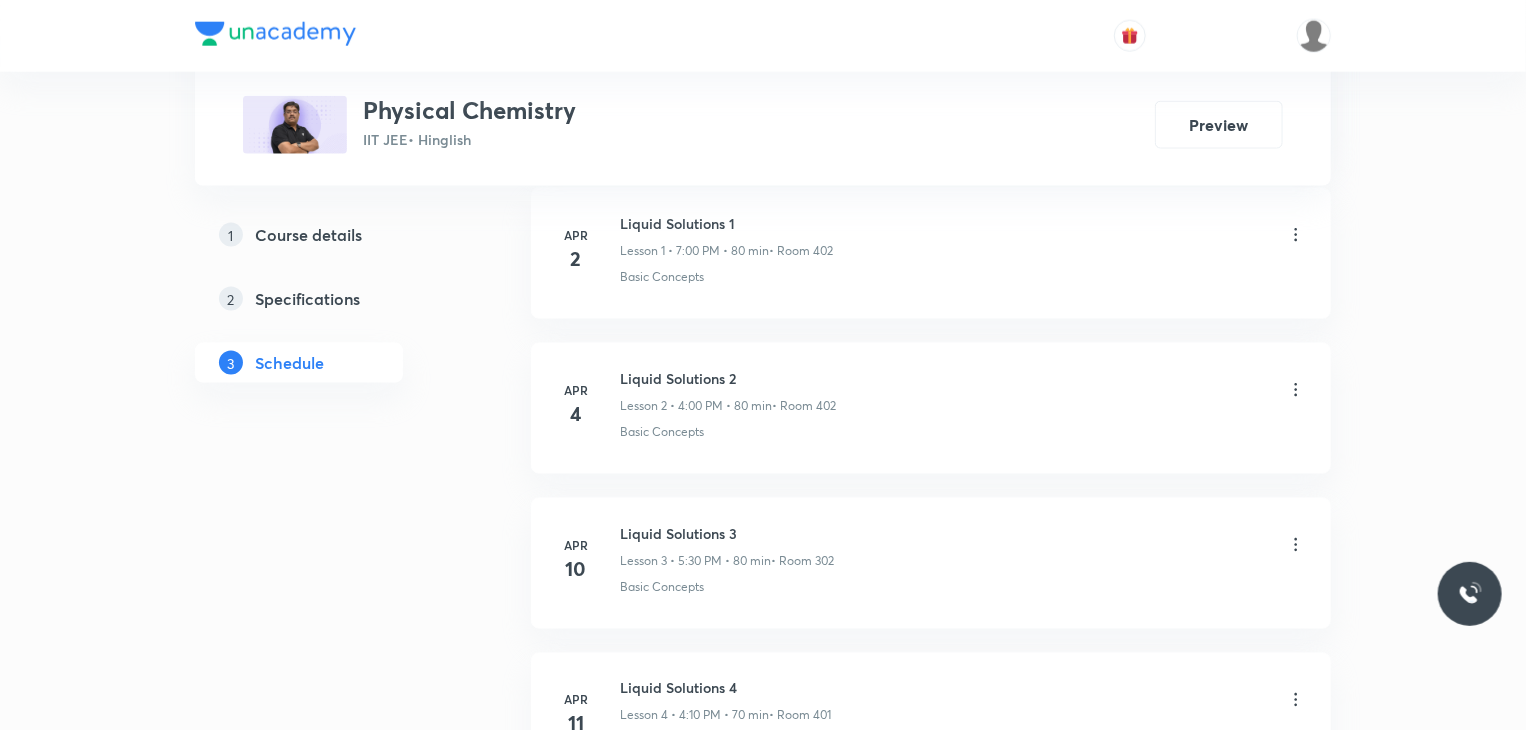 scroll, scrollTop: 0, scrollLeft: 0, axis: both 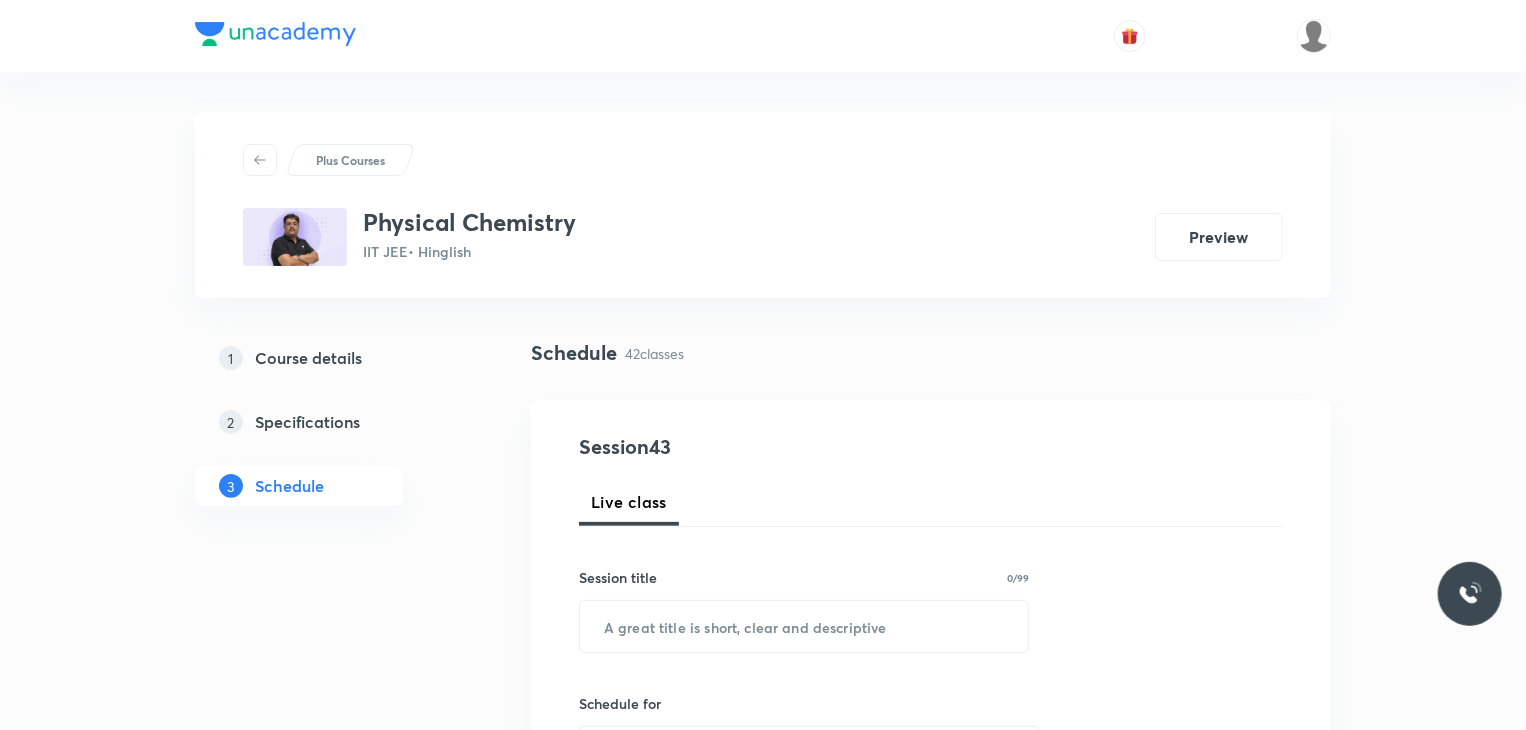 click on "Session title 0/99 ​" at bounding box center (804, 610) 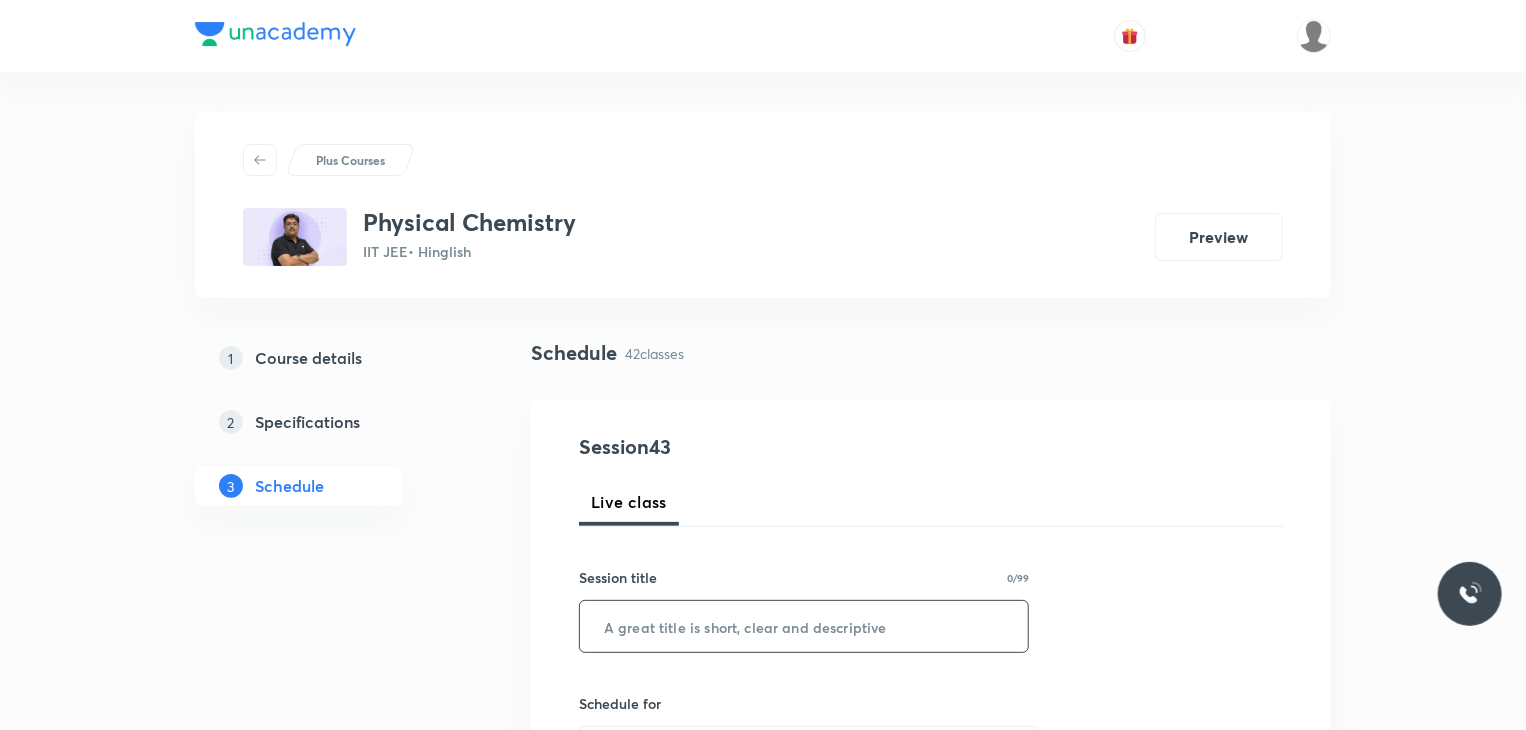 click at bounding box center (804, 626) 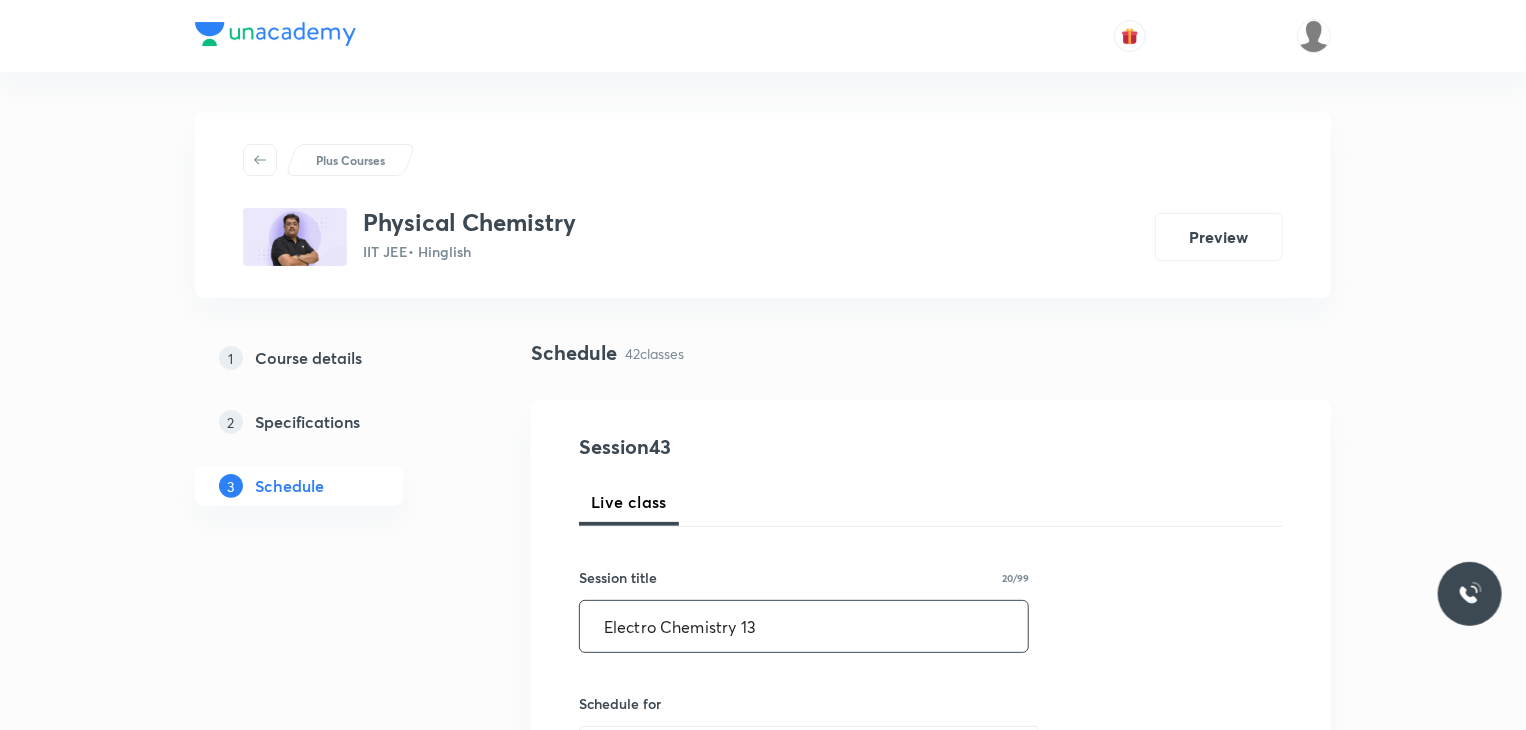 type on "Electro Chemistry 13" 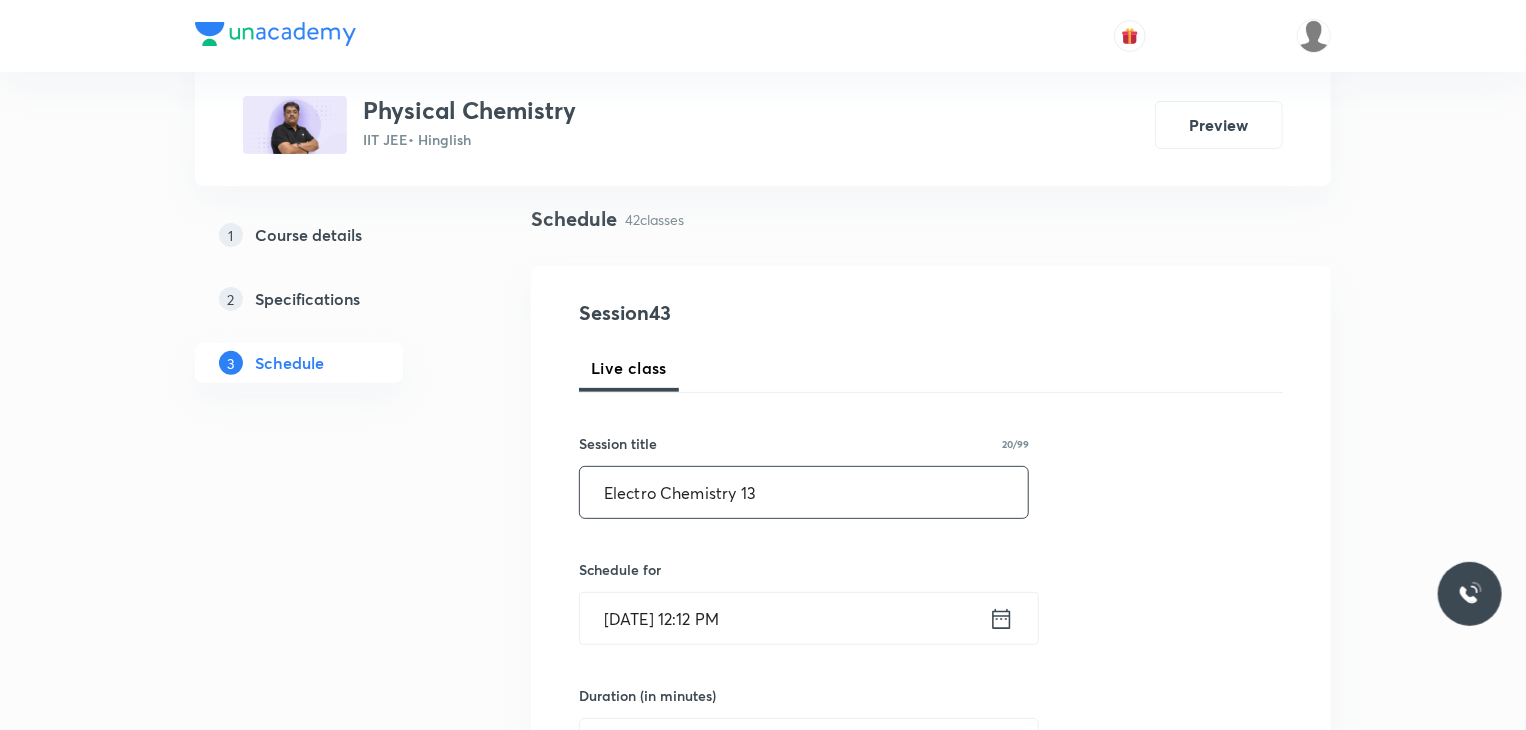 click on "[DATE] 12:12 PM" at bounding box center [784, 618] 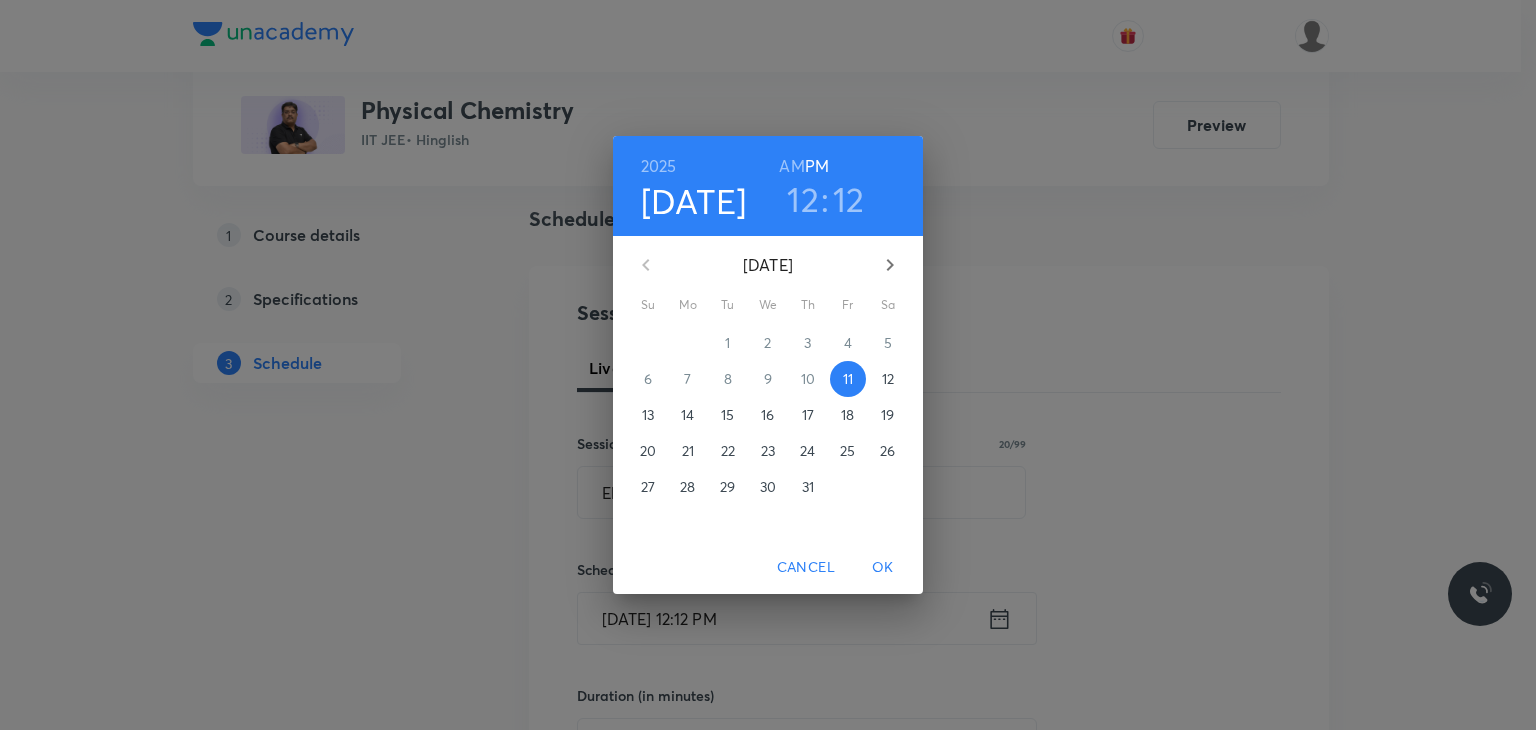 click on "12" at bounding box center [803, 199] 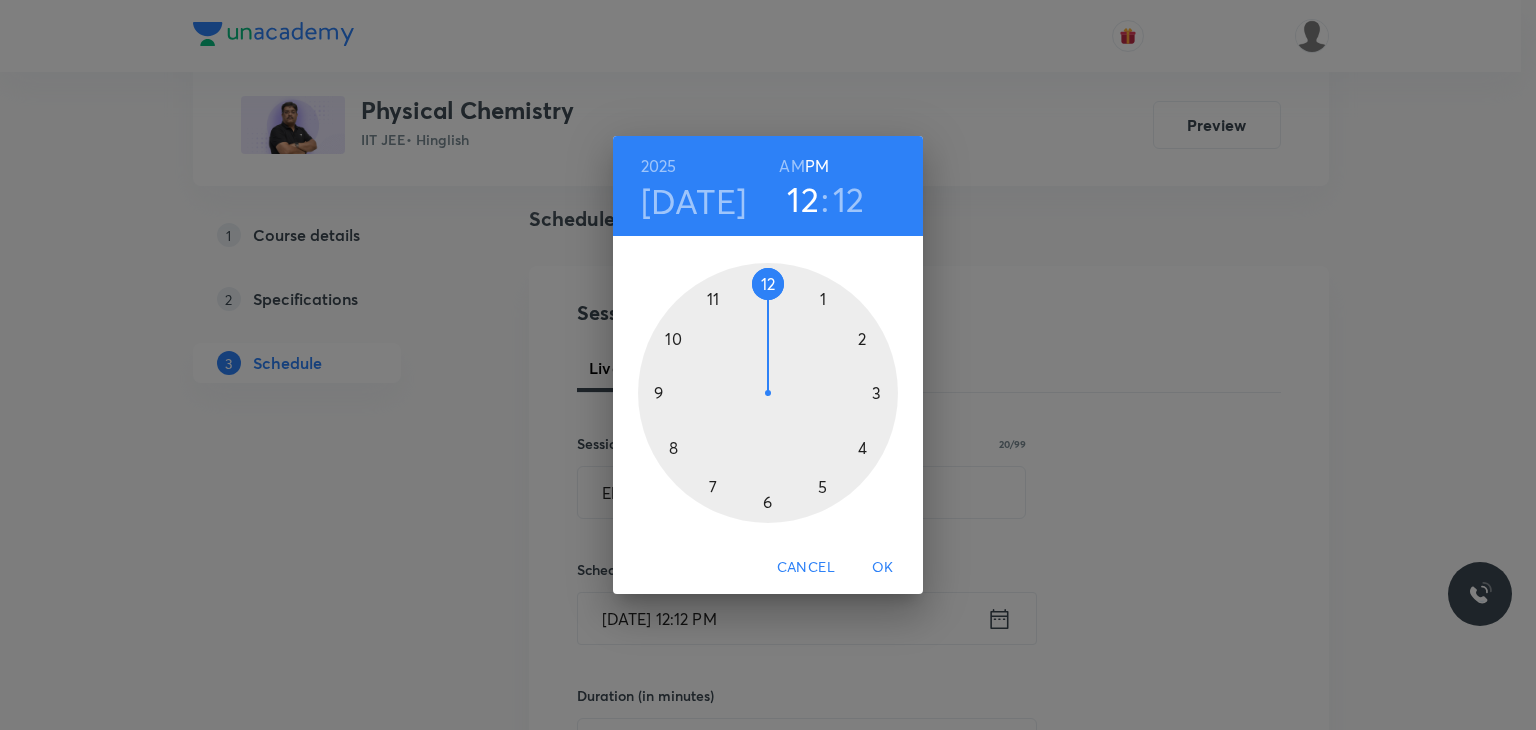 click at bounding box center (768, 393) 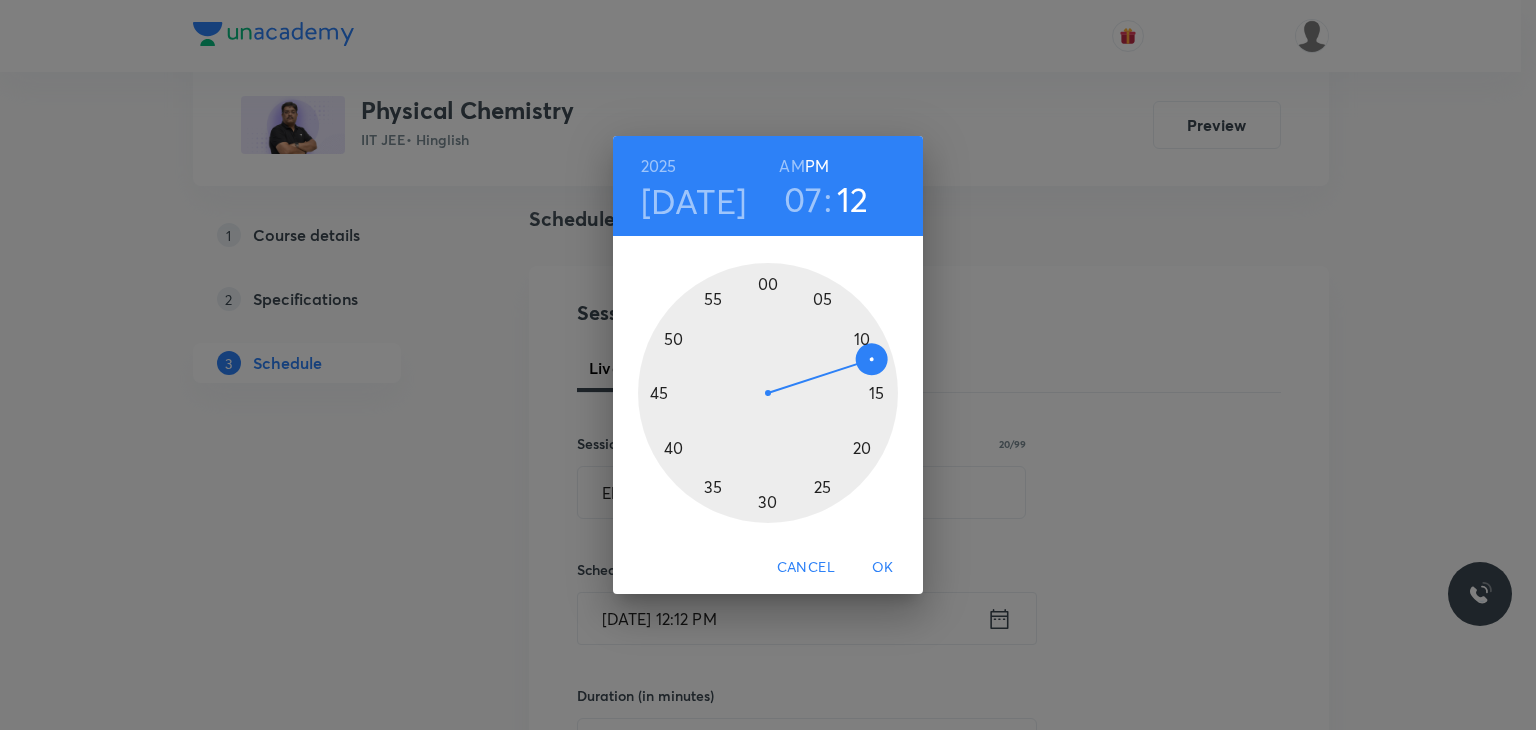 click at bounding box center (768, 393) 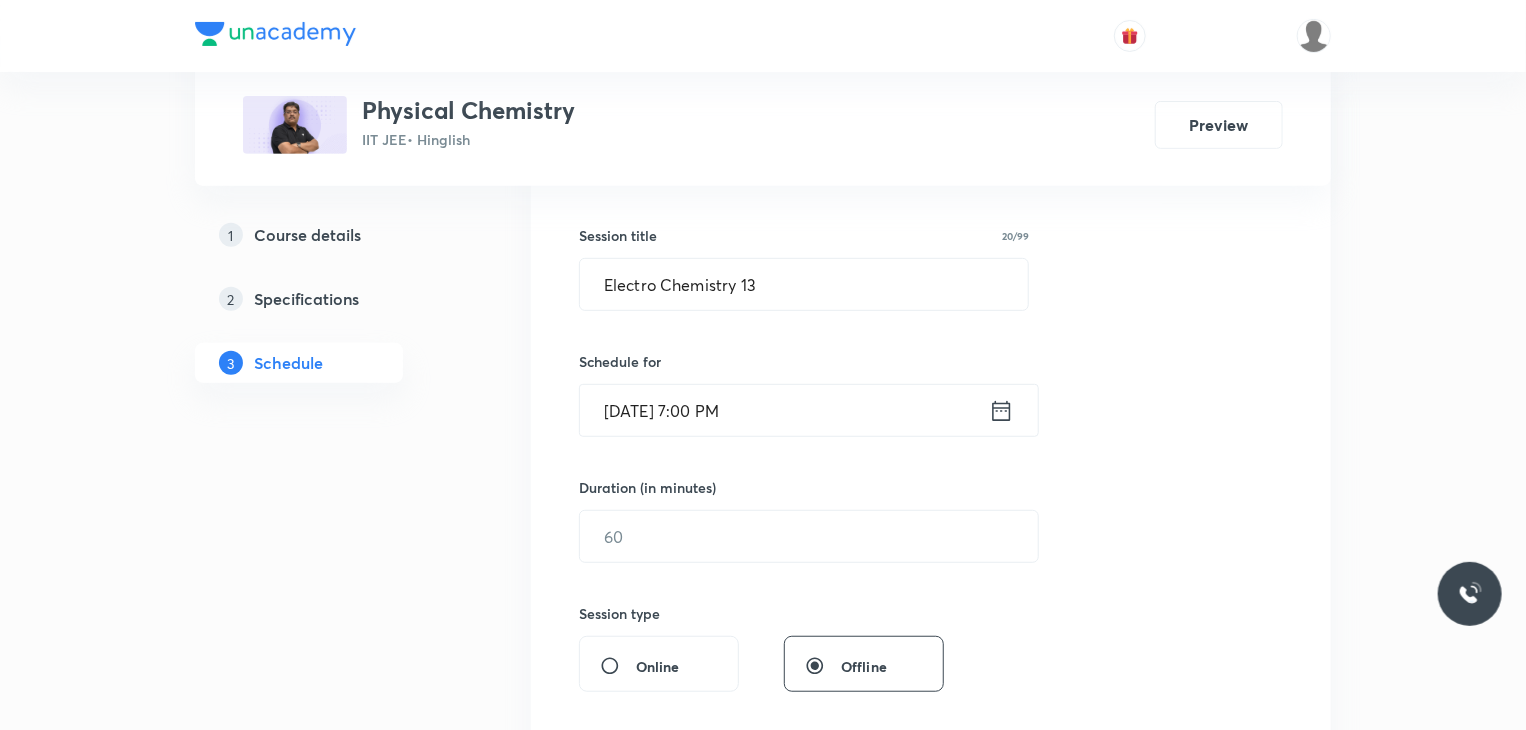 scroll, scrollTop: 358, scrollLeft: 0, axis: vertical 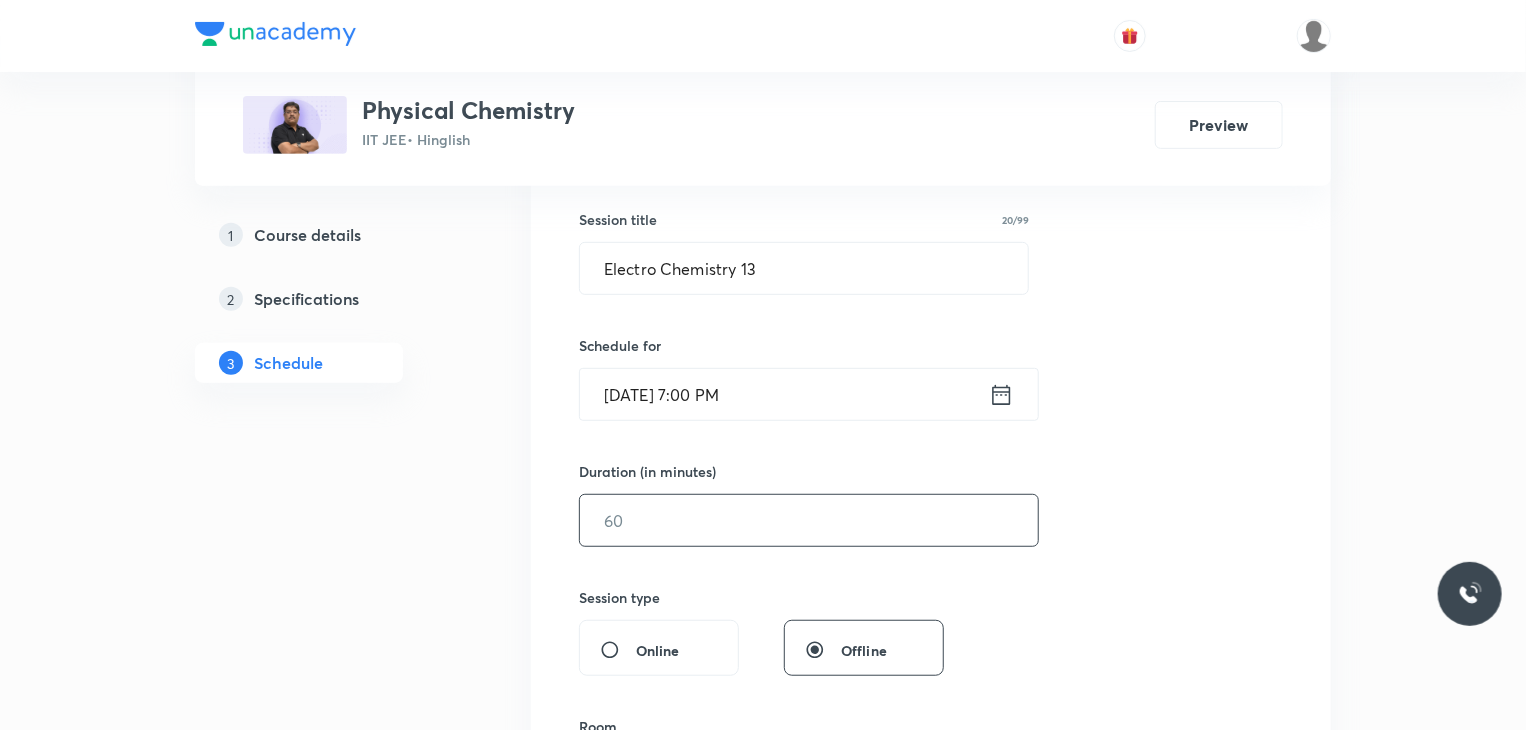 click at bounding box center (809, 520) 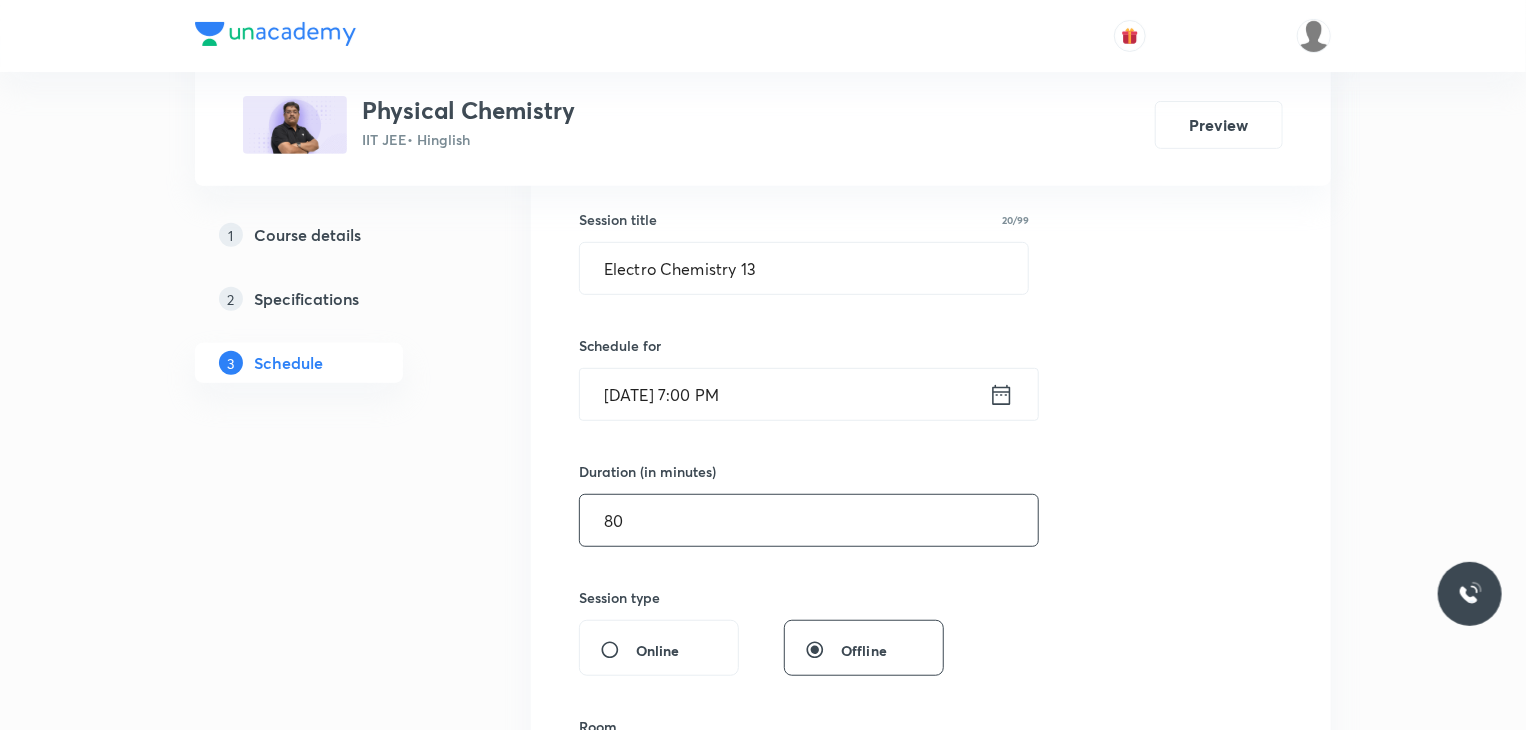 type on "80" 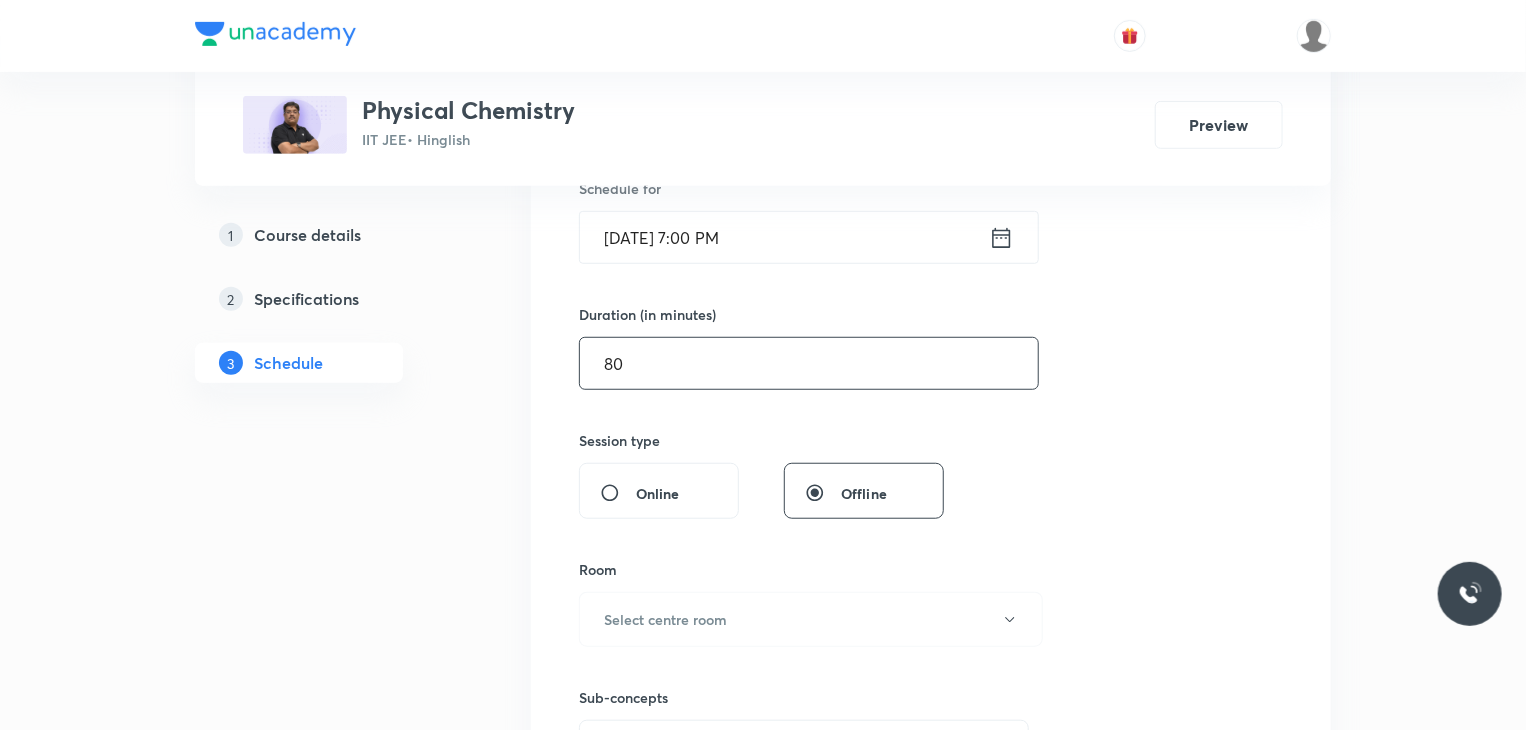 scroll, scrollTop: 514, scrollLeft: 0, axis: vertical 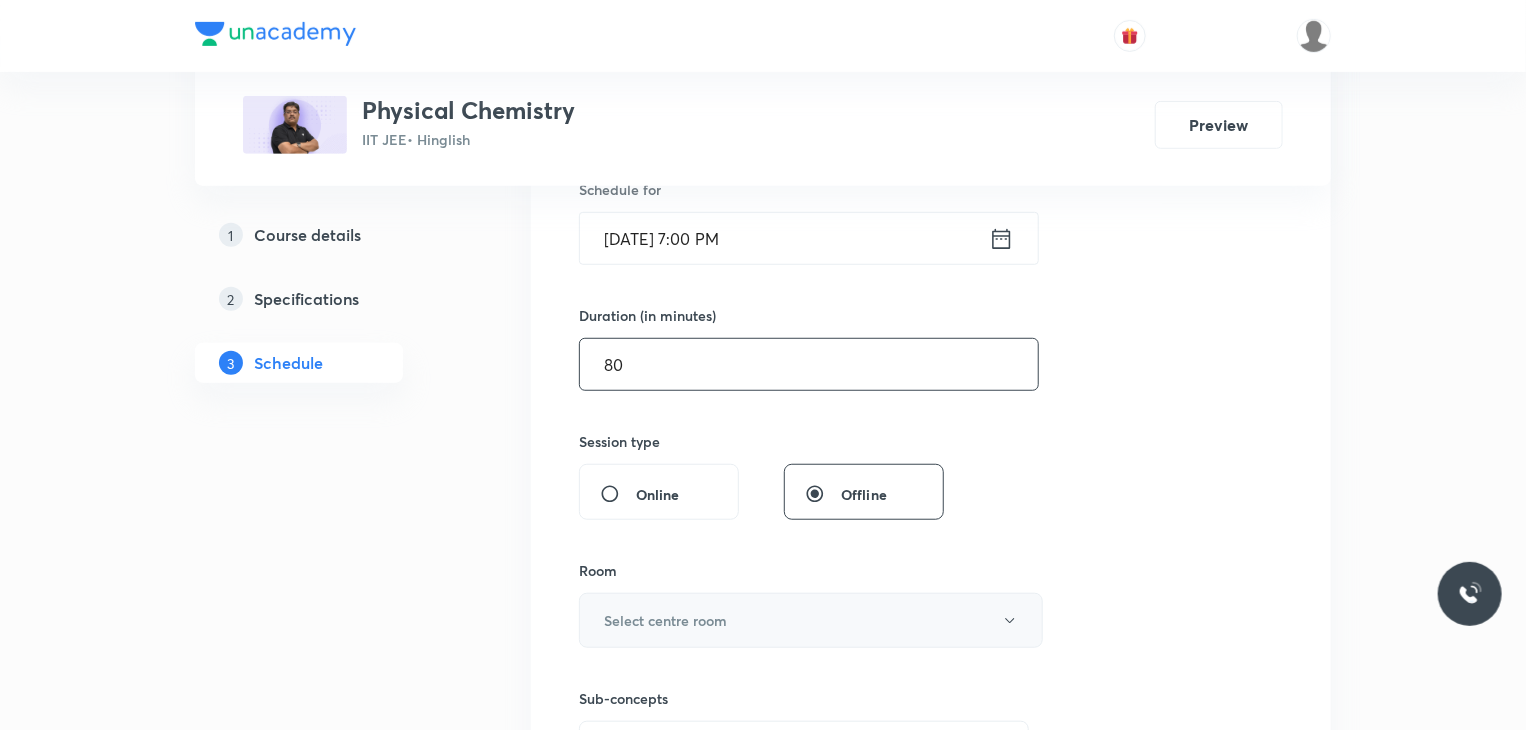 click on "Select centre room" at bounding box center (811, 620) 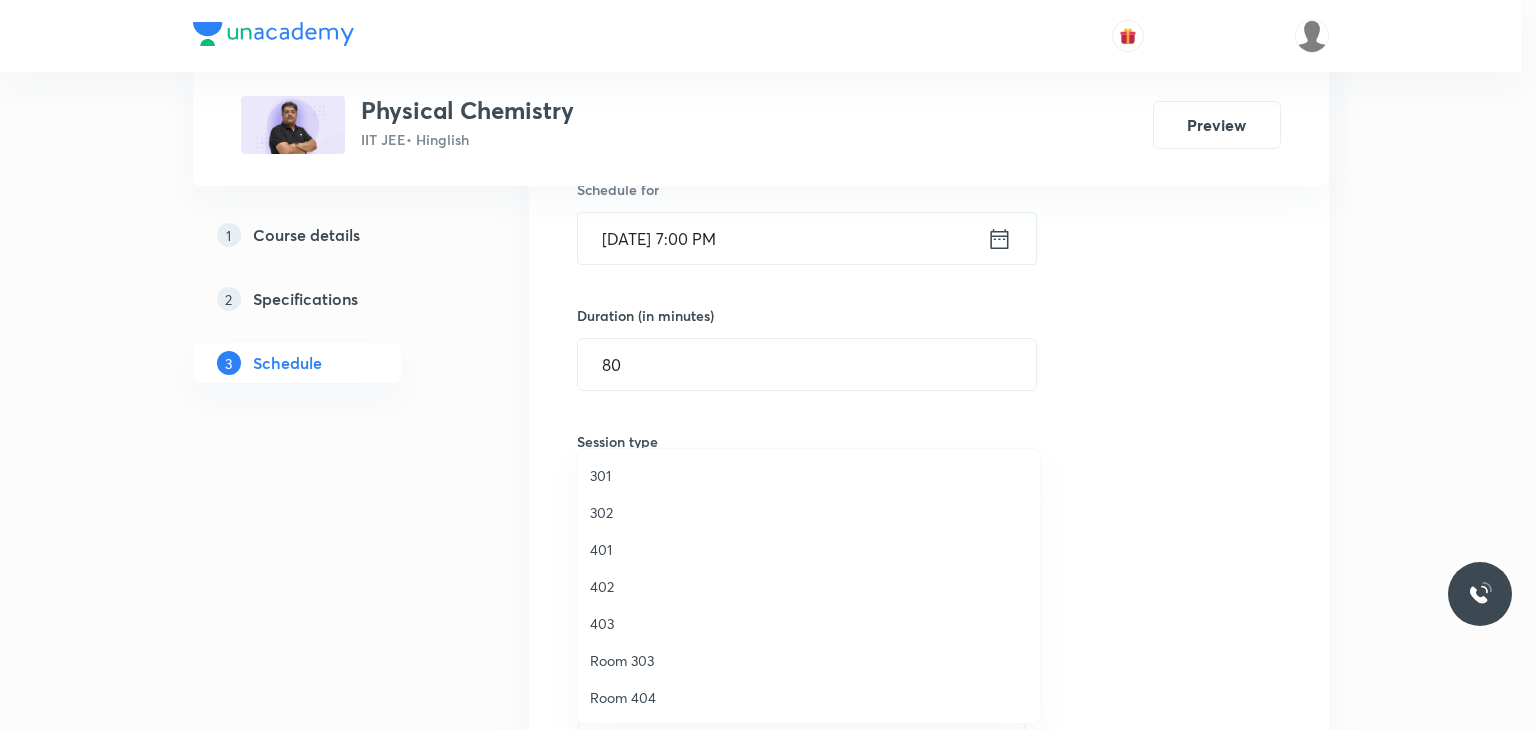 click on "302" at bounding box center [809, 512] 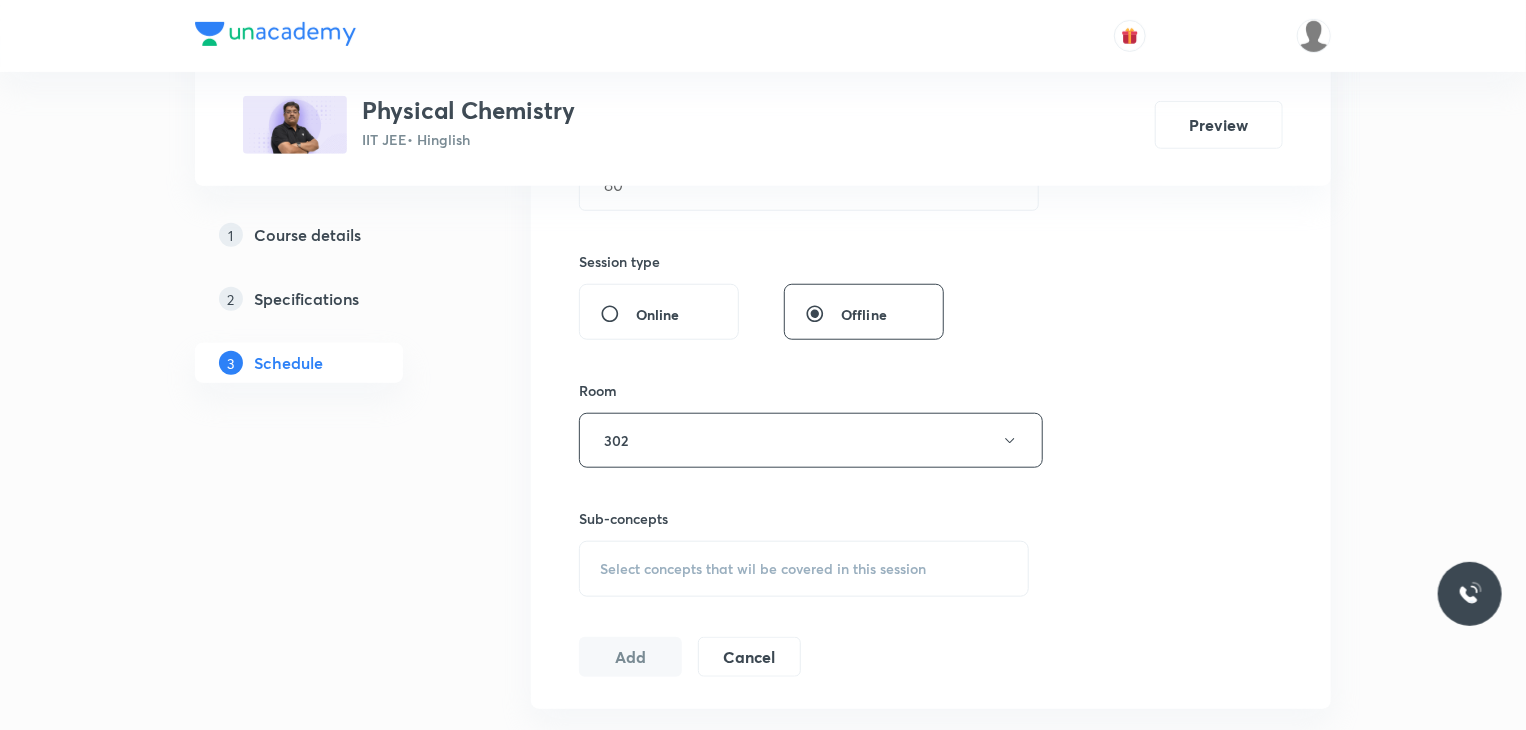 click on "Select concepts that wil be covered in this session" at bounding box center [763, 569] 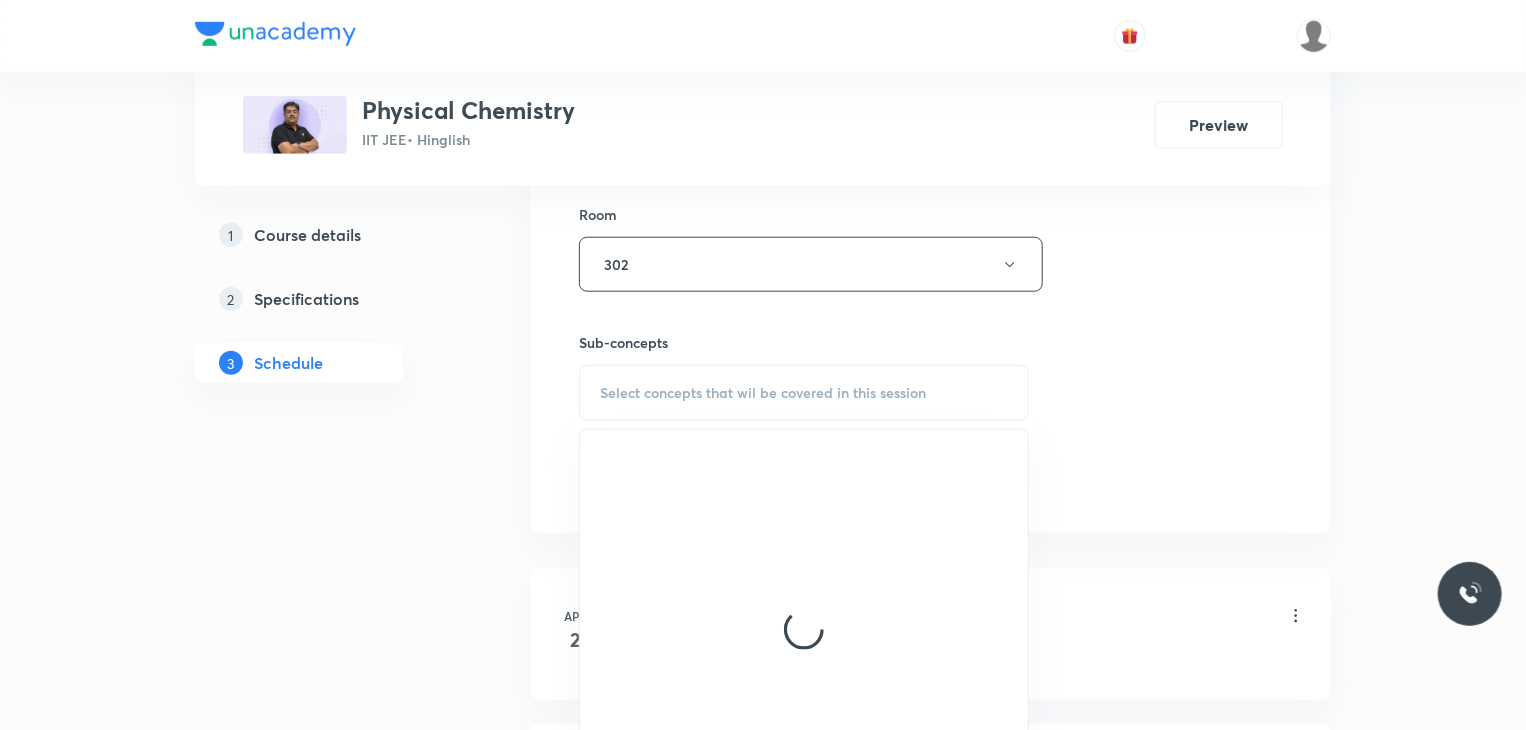 scroll, scrollTop: 874, scrollLeft: 0, axis: vertical 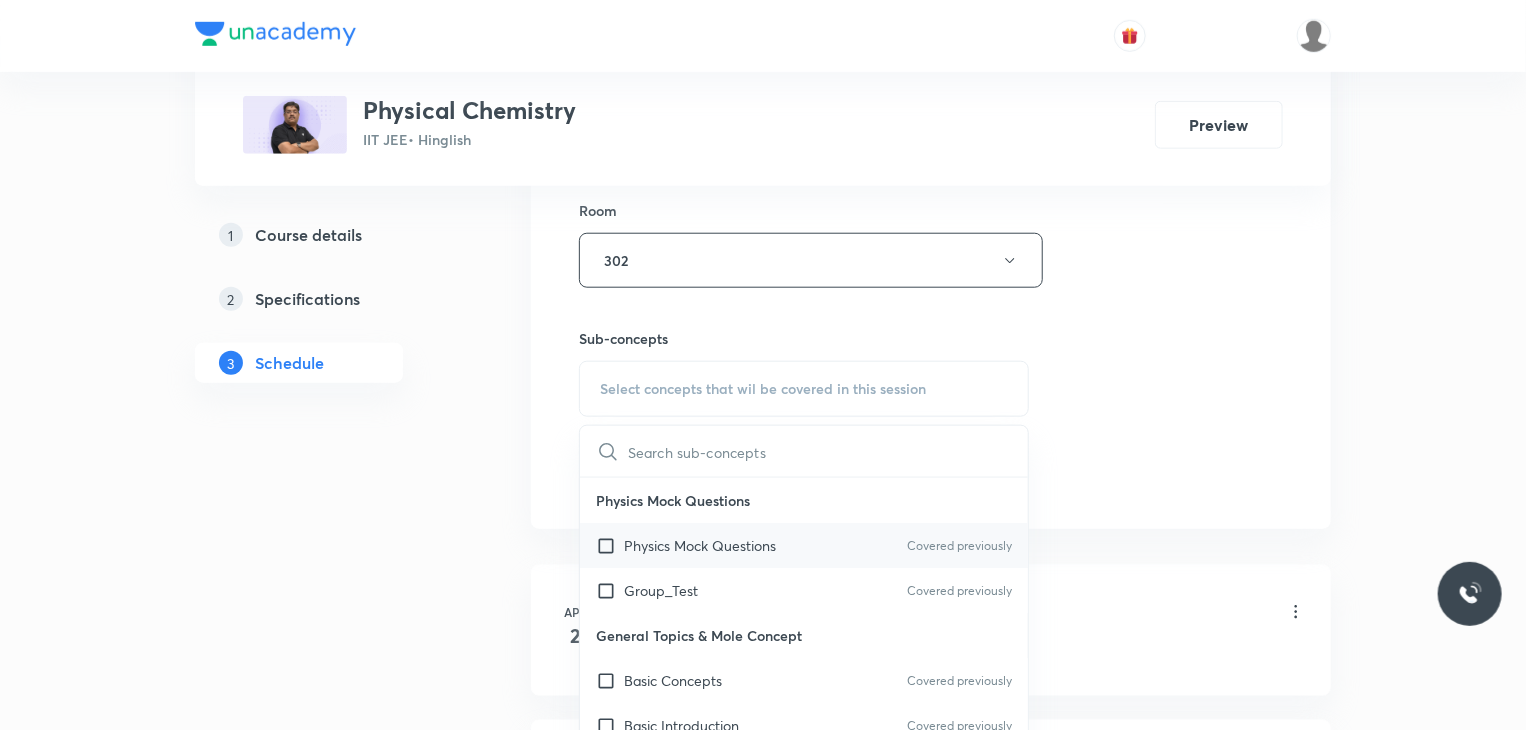 click on "Physics Mock Questions Covered previously" at bounding box center [804, 545] 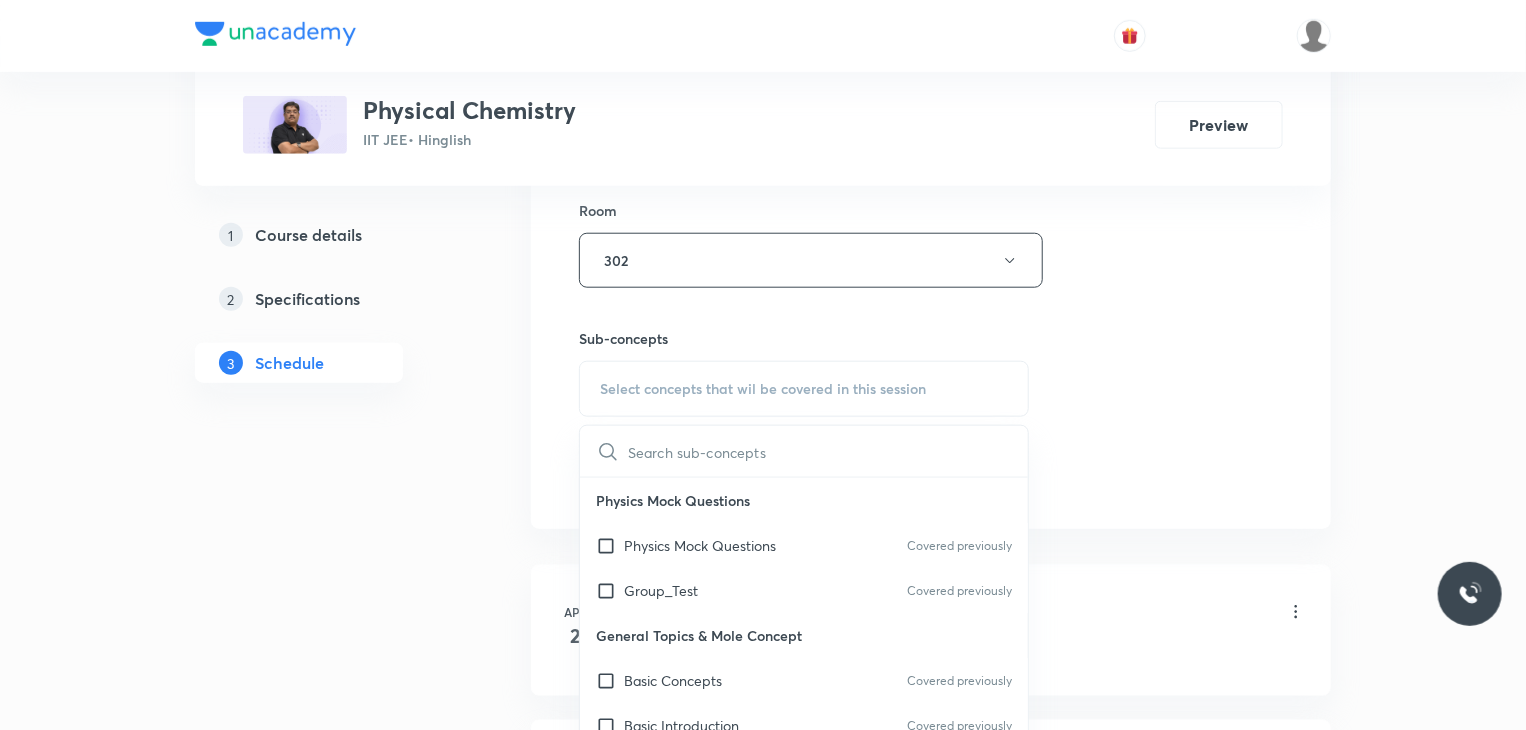checkbox on "true" 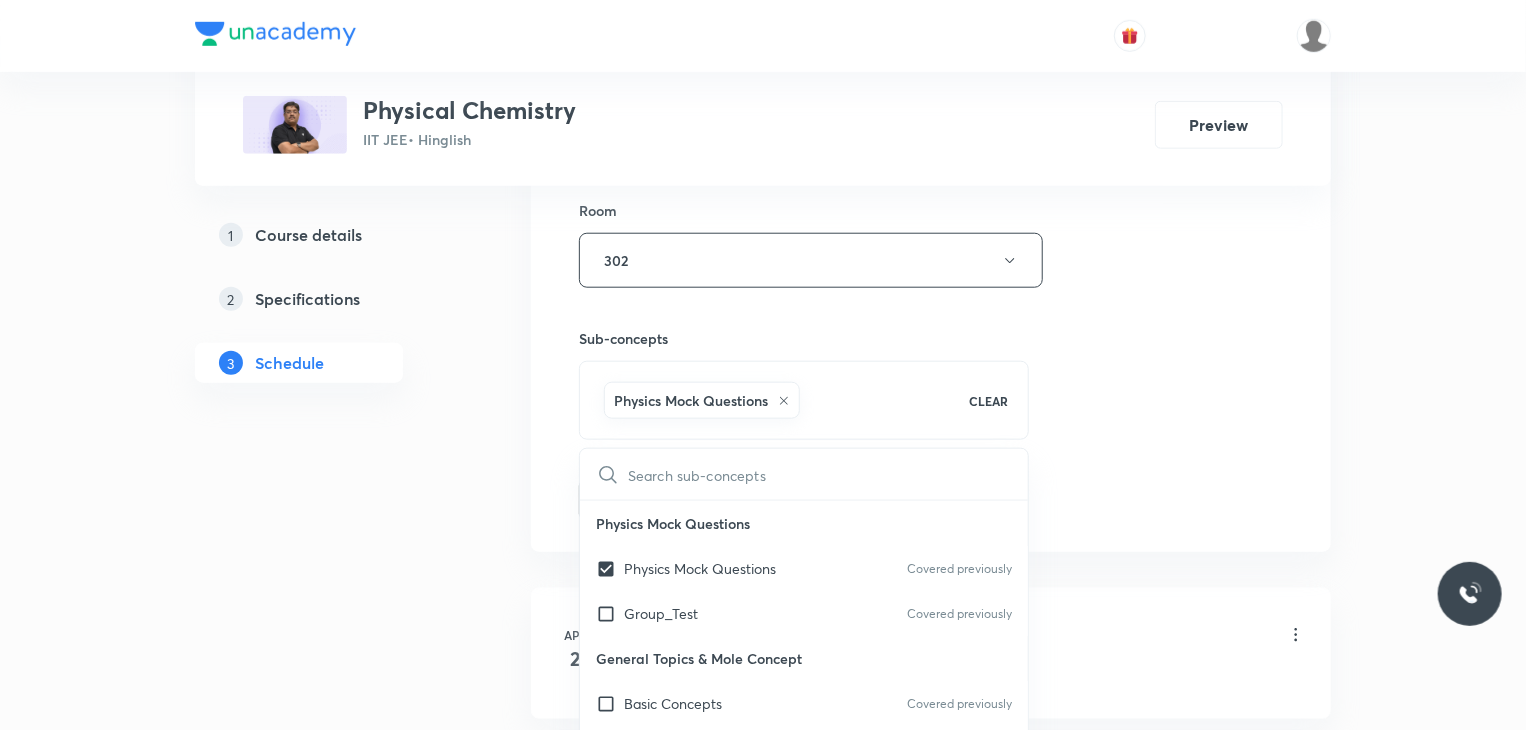 click on "Session  43 Live class Session title 20/99 Electro Chemistry 13 ​ Schedule for [DATE] 7:00 PM ​ Duration (in minutes) 80 ​   Session type Online Offline Room 302 Sub-concepts Physics Mock Questions CLEAR ​ Physics Mock Questions Physics Mock Questions Covered previously Group_Test Covered previously General Topics & Mole Concept Basic Concepts Covered previously Basic Introduction Covered previously Percentage Composition Stoichiometry Principle of Atom Conservation (POAC) Relation between Stoichiometric Quantities Application of Mole Concept: Gravimetric Analysis Different Laws Formula and Composition Concentration Terms Some basic concepts of Chemistry Atomic Structure Discovery Of Electron Some Prerequisites of Physics Discovery Of Protons And Neutrons Atomic Models and Theories  Representation Of Atom With Electrons And Neutrons Nature of Waves Nature Of Electromagnetic Radiation [PERSON_NAME] Quantum Theory Spectra-Continuous and Discontinuous Spectrum [PERSON_NAME] Model For Hydrogen Atom Payload" at bounding box center [931, 39] 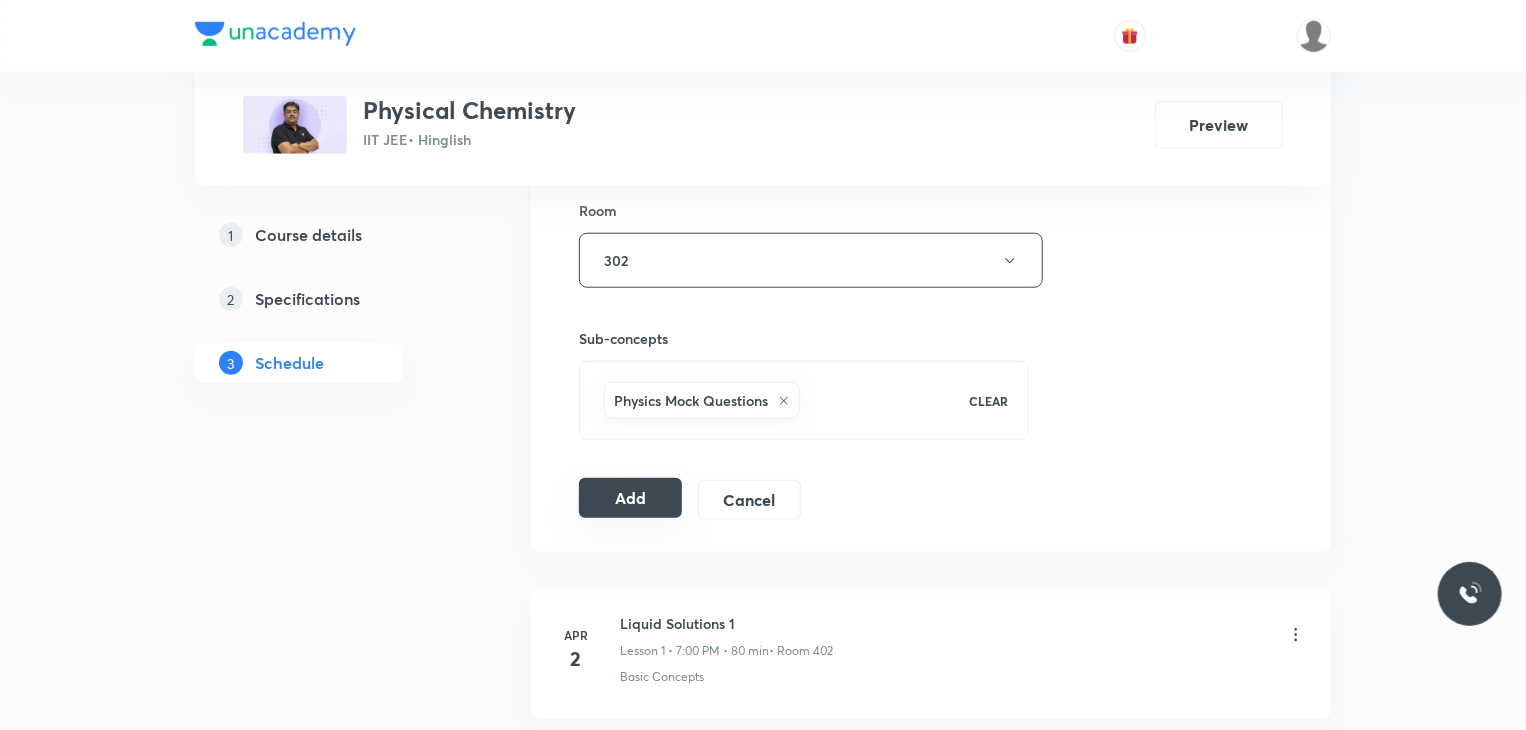 click on "Add" at bounding box center (630, 498) 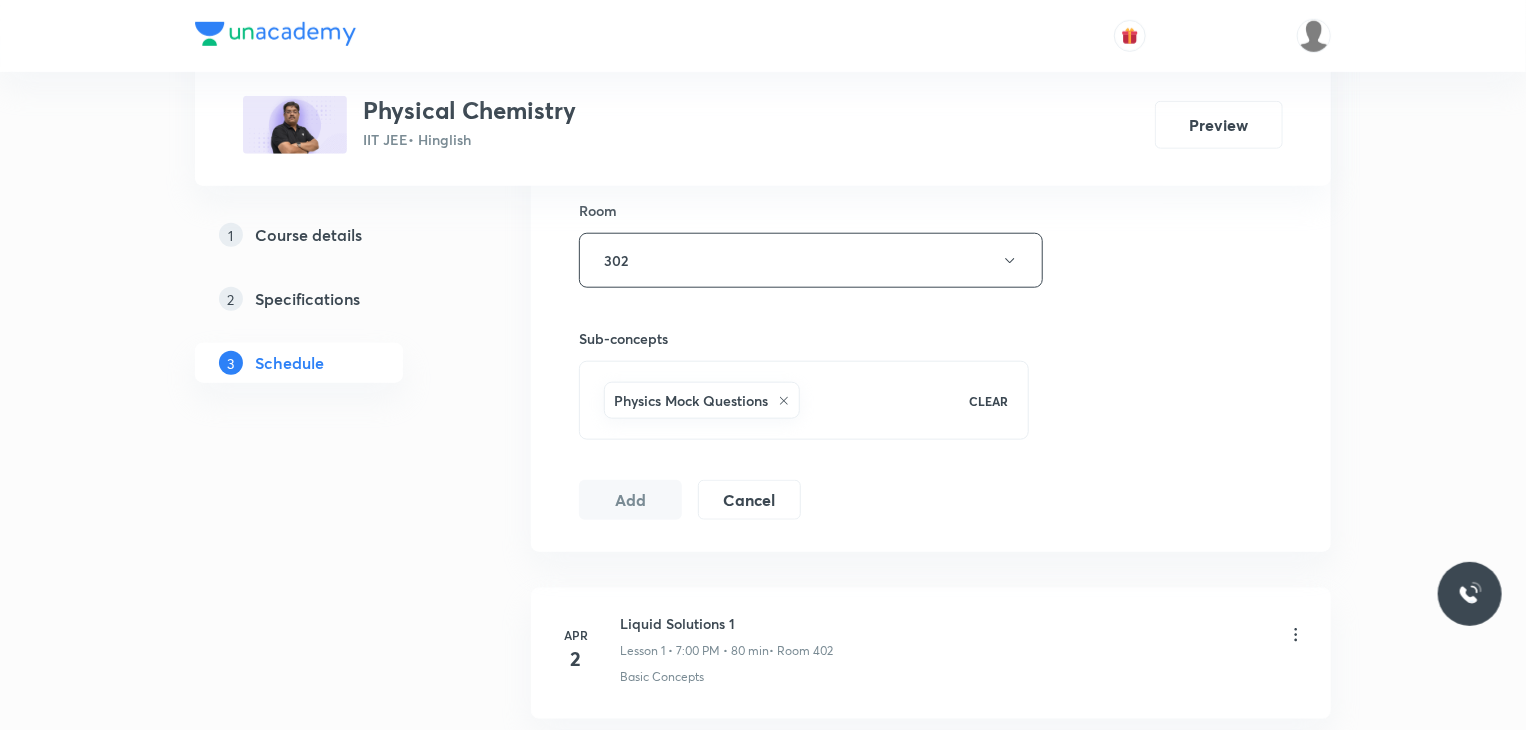 scroll, scrollTop: 7387, scrollLeft: 0, axis: vertical 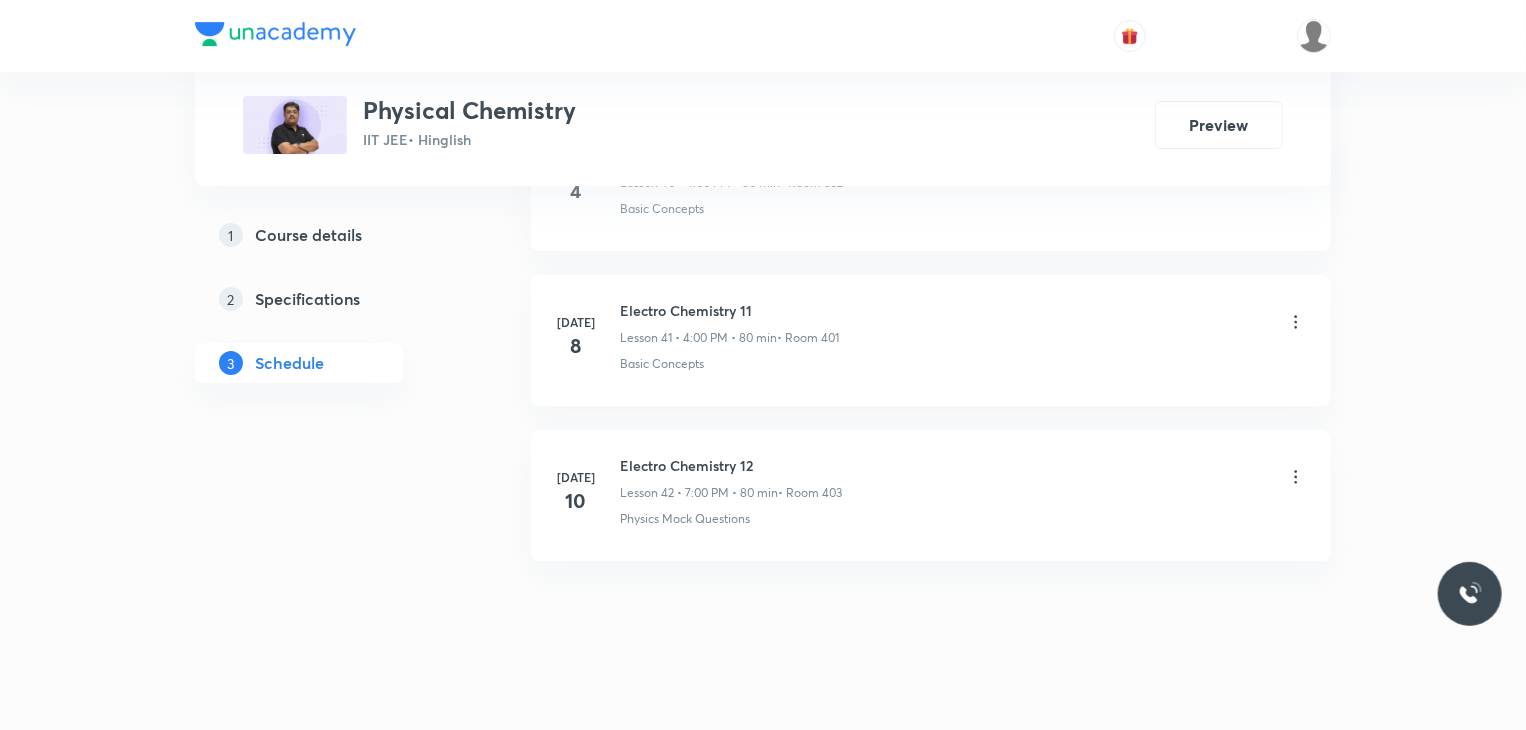 type 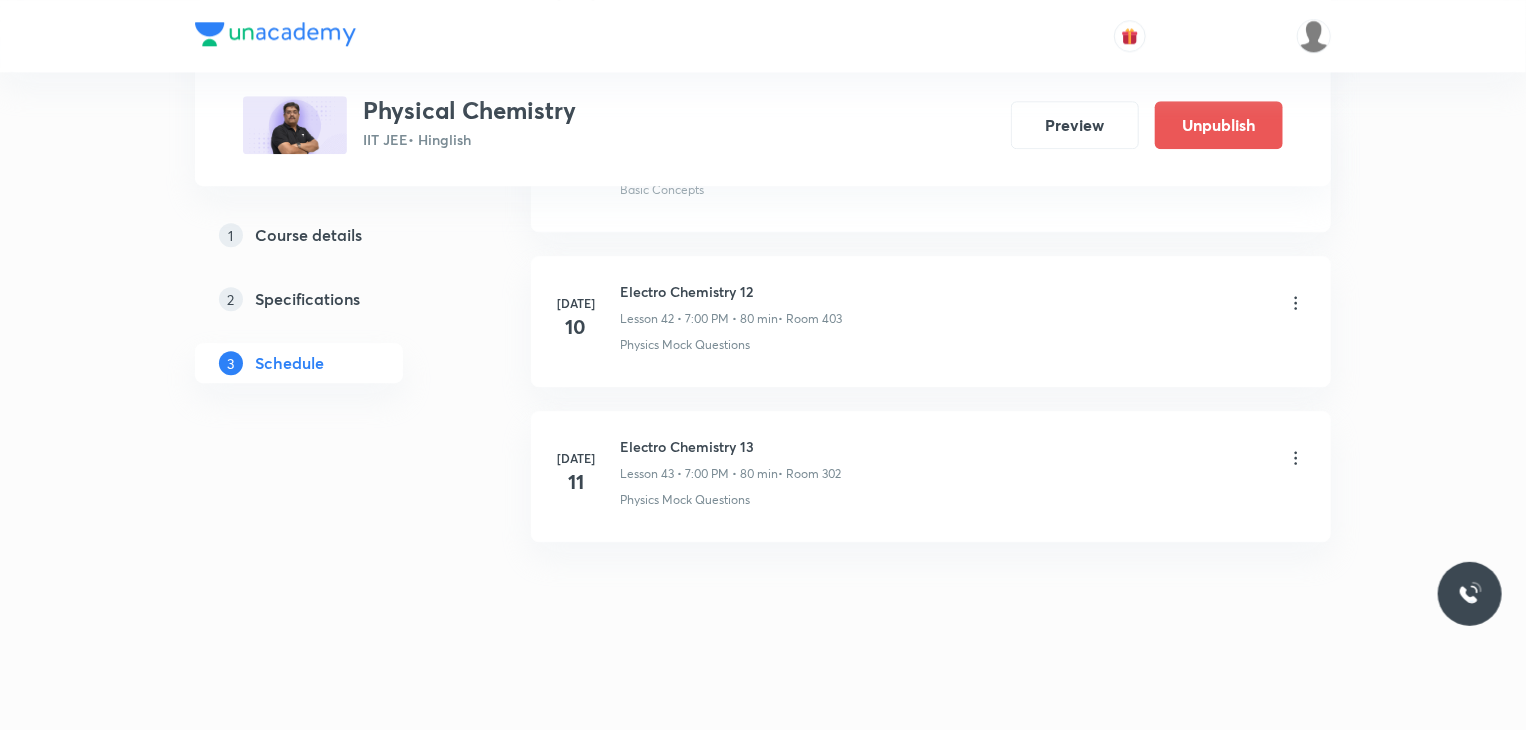 scroll, scrollTop: 6397, scrollLeft: 0, axis: vertical 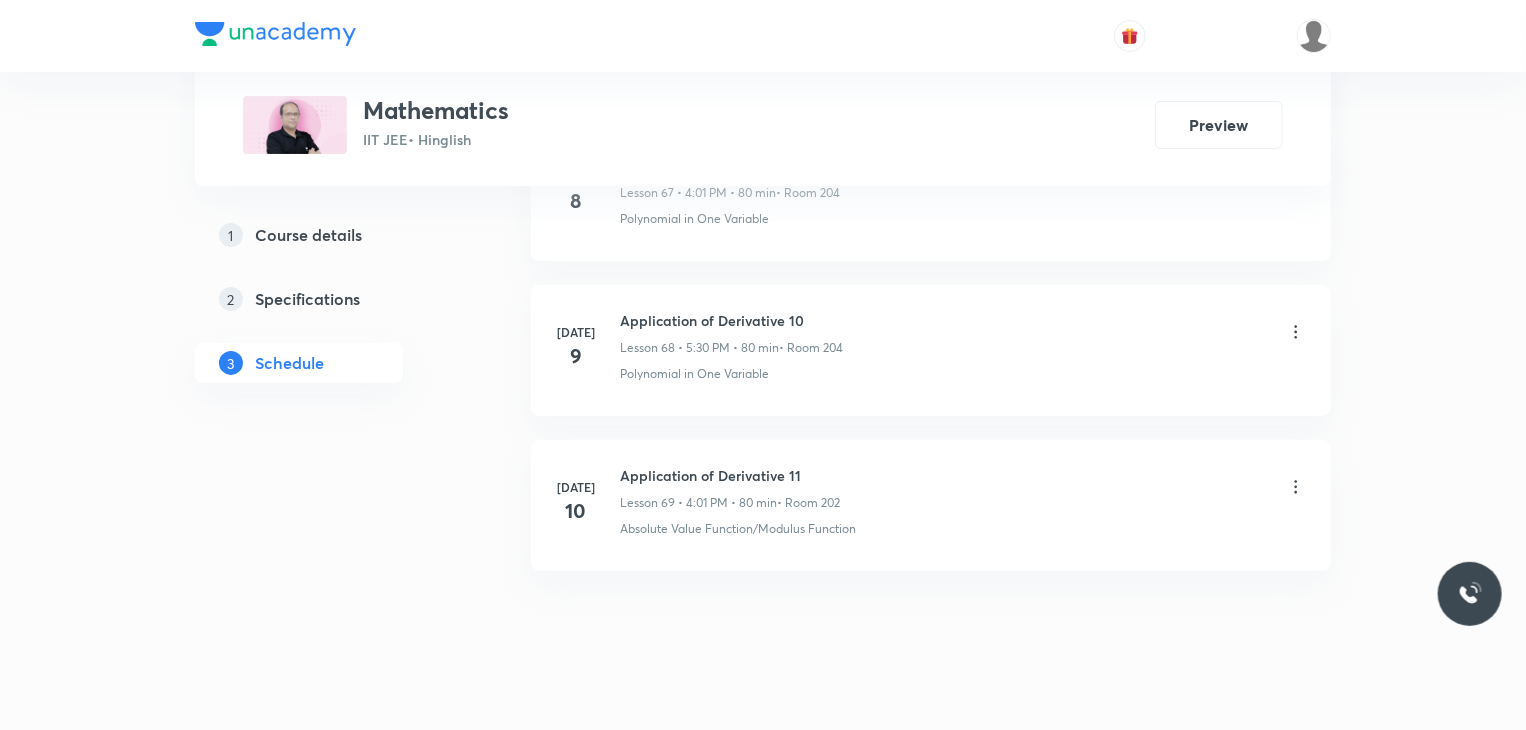 click on "Application of Derivative 11" at bounding box center [730, 475] 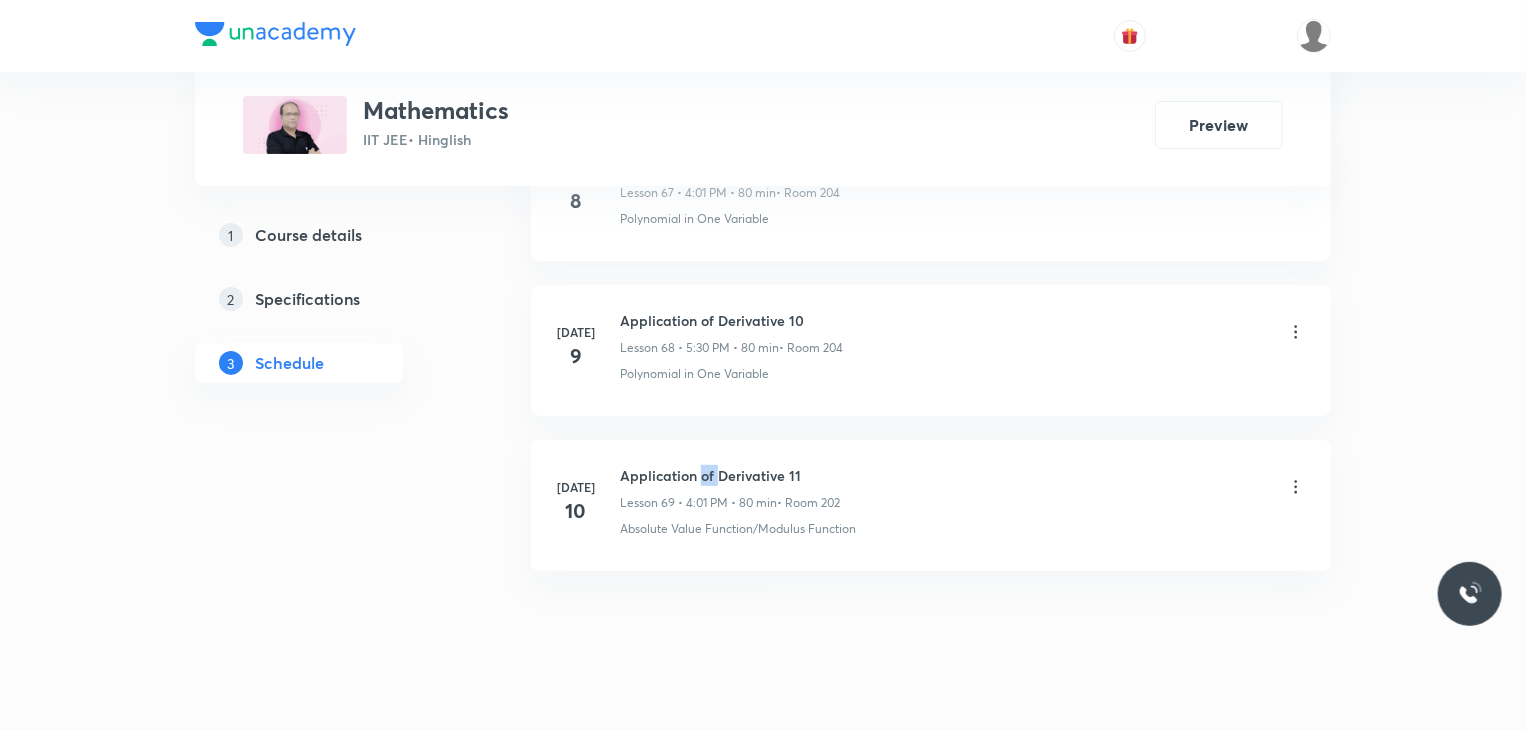 click on "Application of Derivative 11" at bounding box center (730, 475) 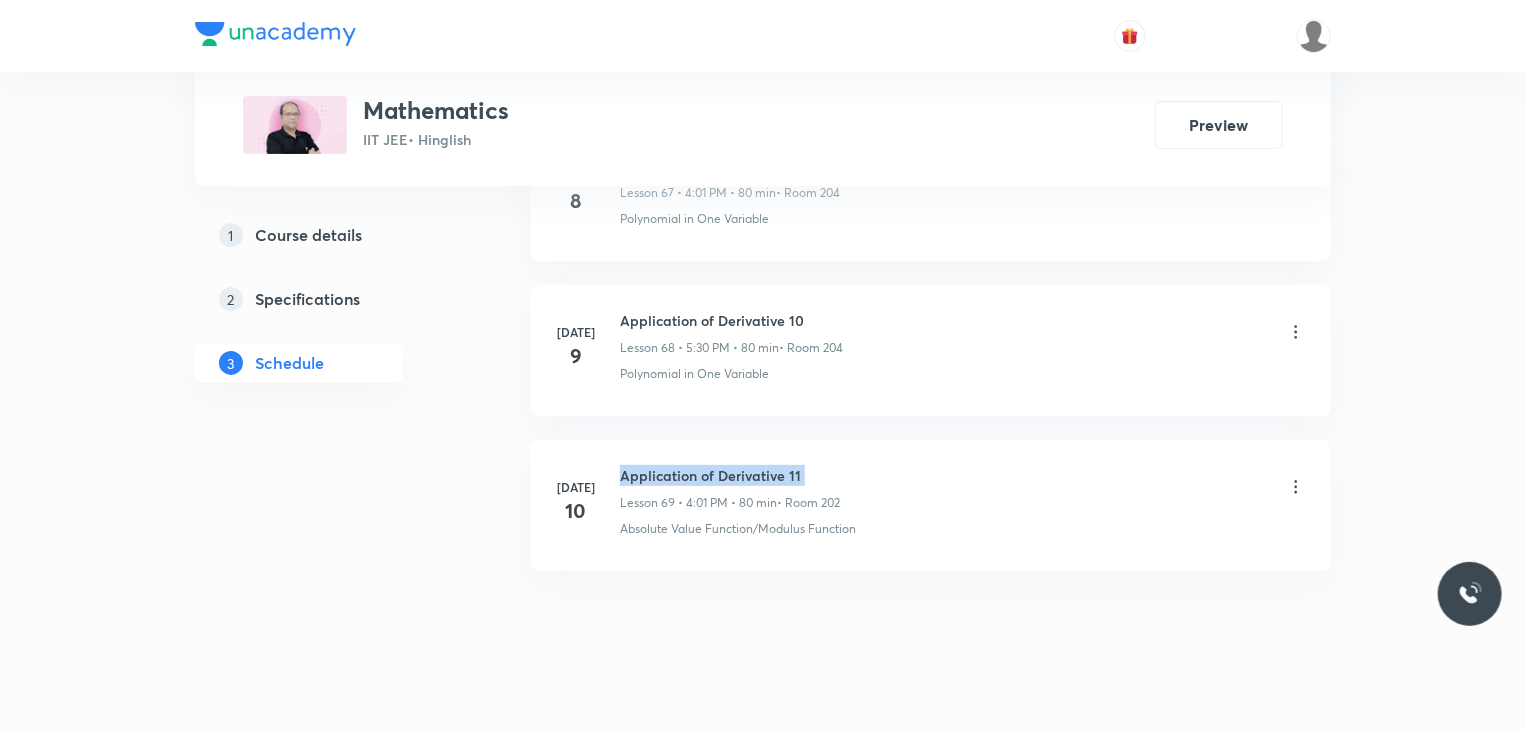 click on "Application of Derivative 11" at bounding box center [730, 475] 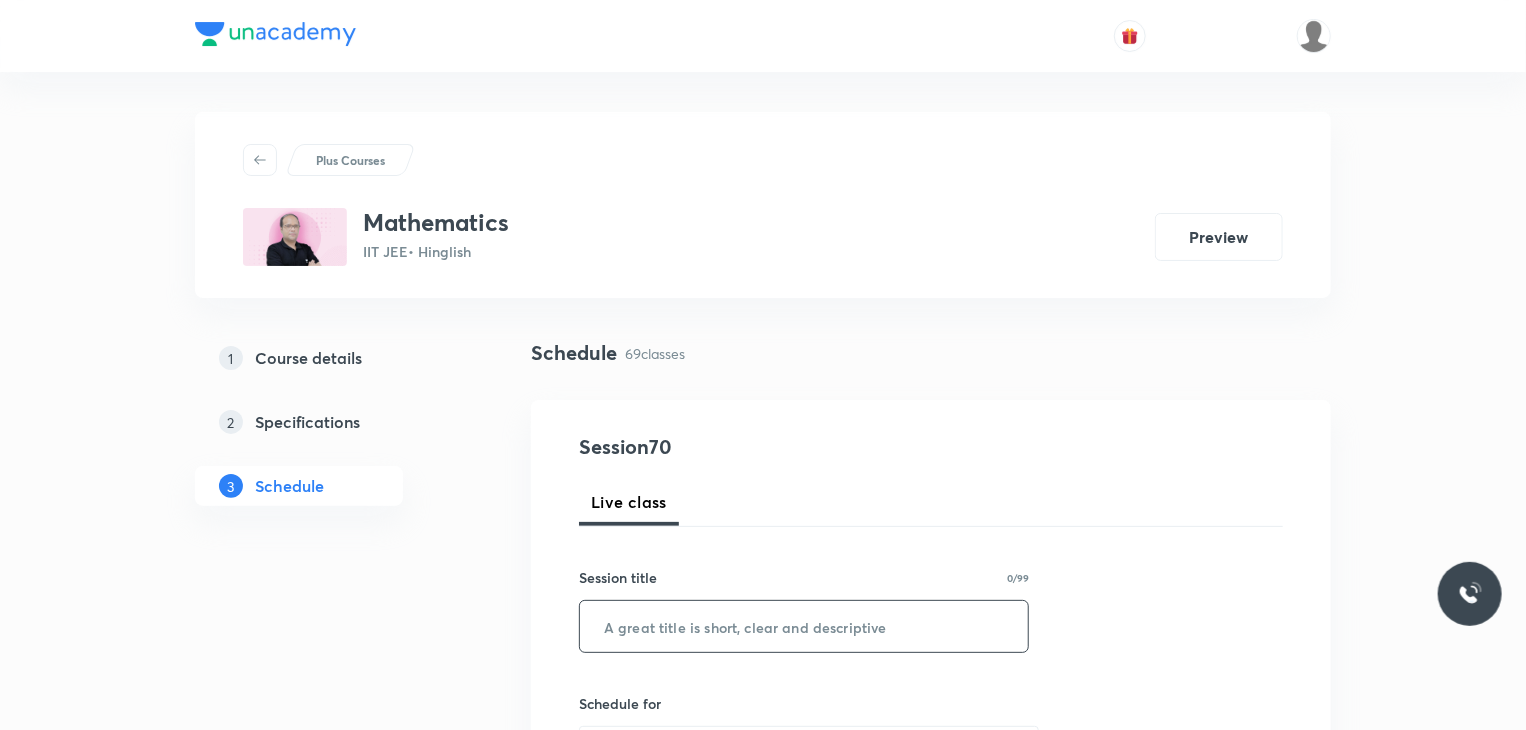 click at bounding box center [804, 626] 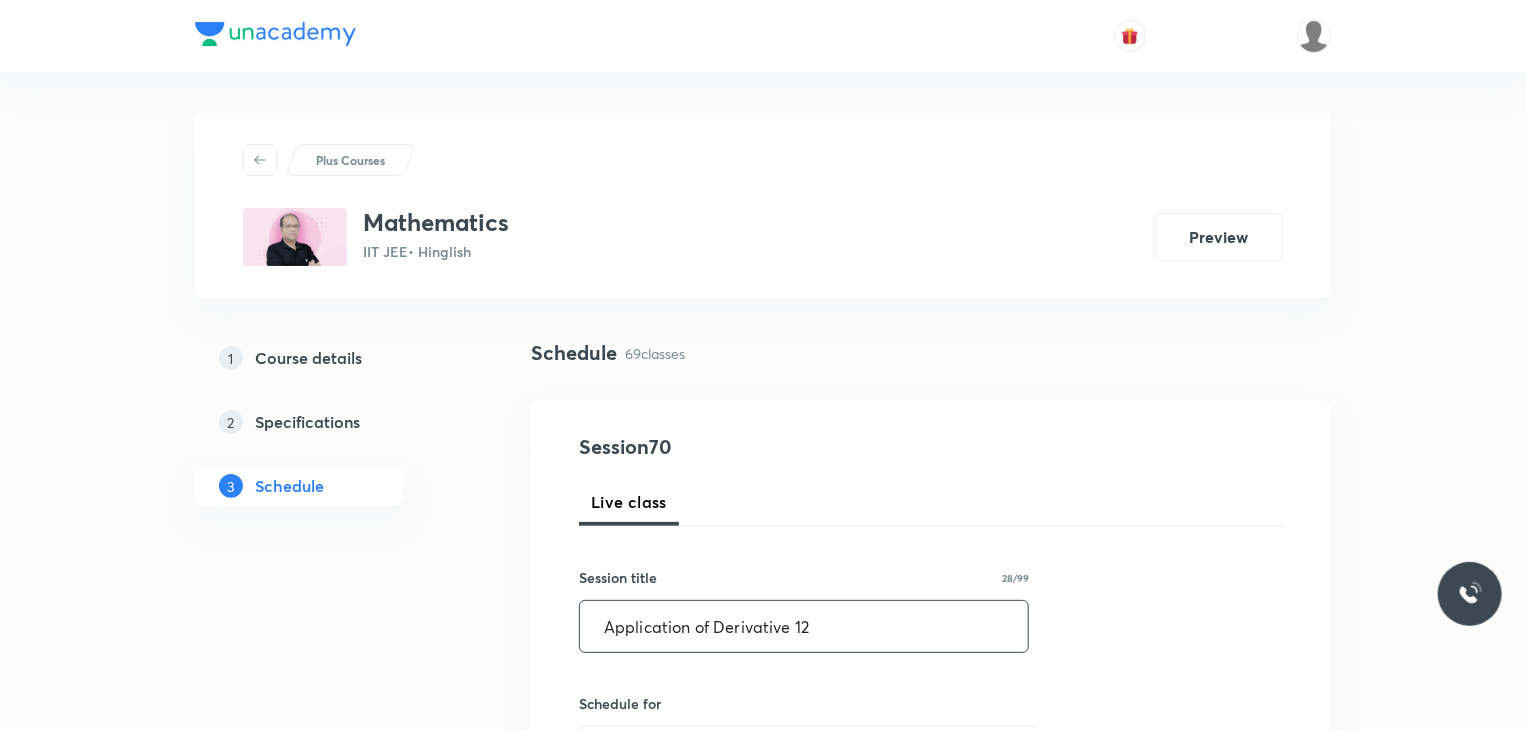 type on "Application of Derivative 12" 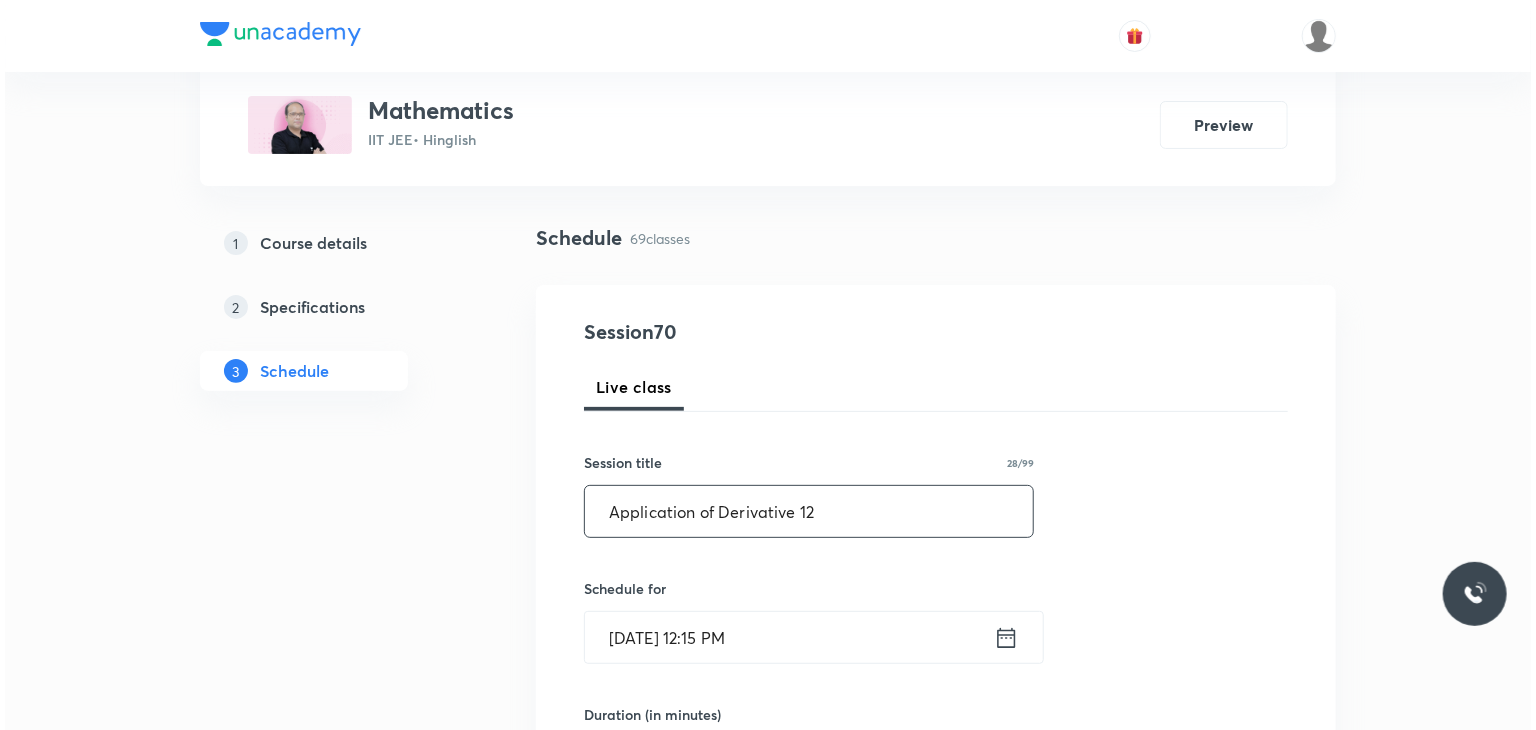 scroll, scrollTop: 116, scrollLeft: 0, axis: vertical 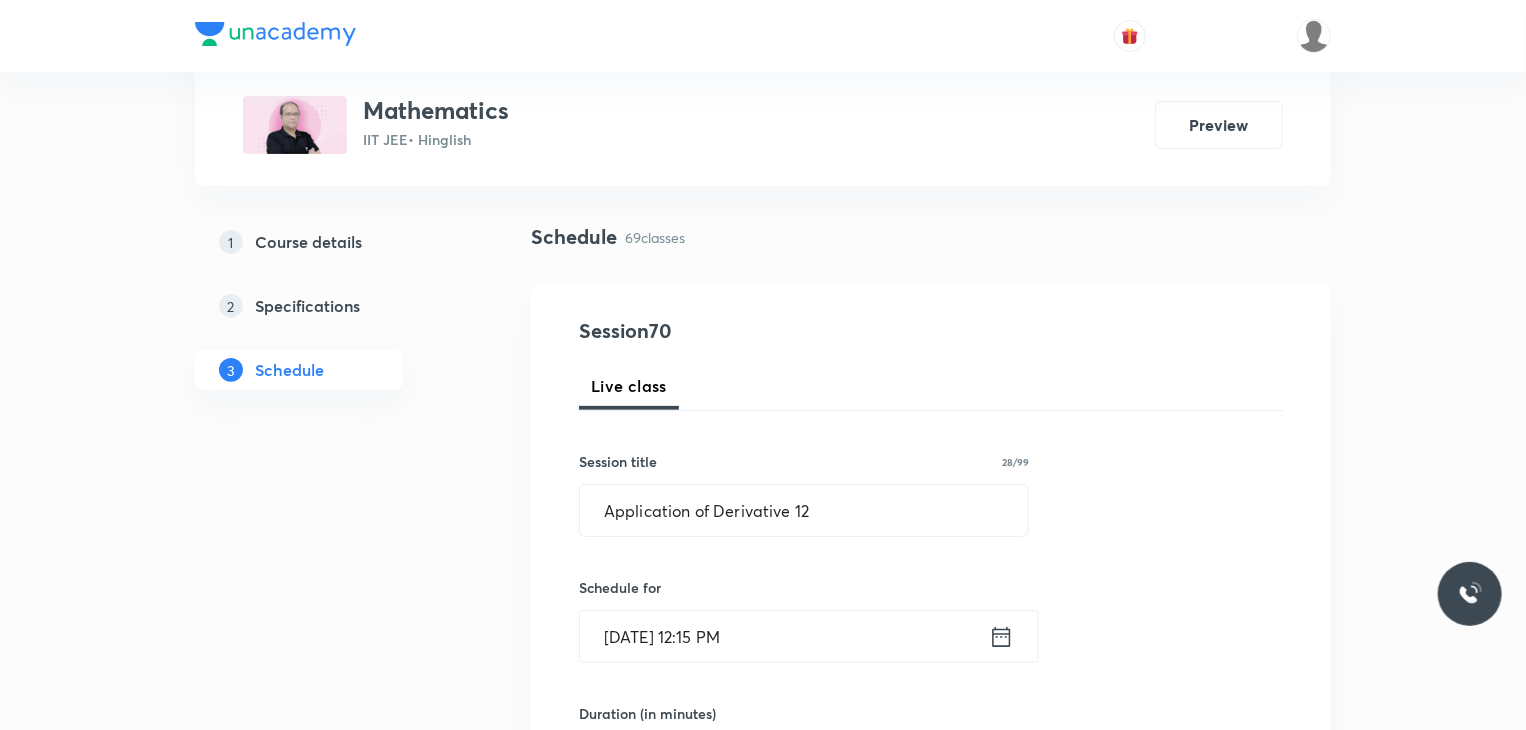 click on "[DATE] 12:15 PM" at bounding box center (784, 636) 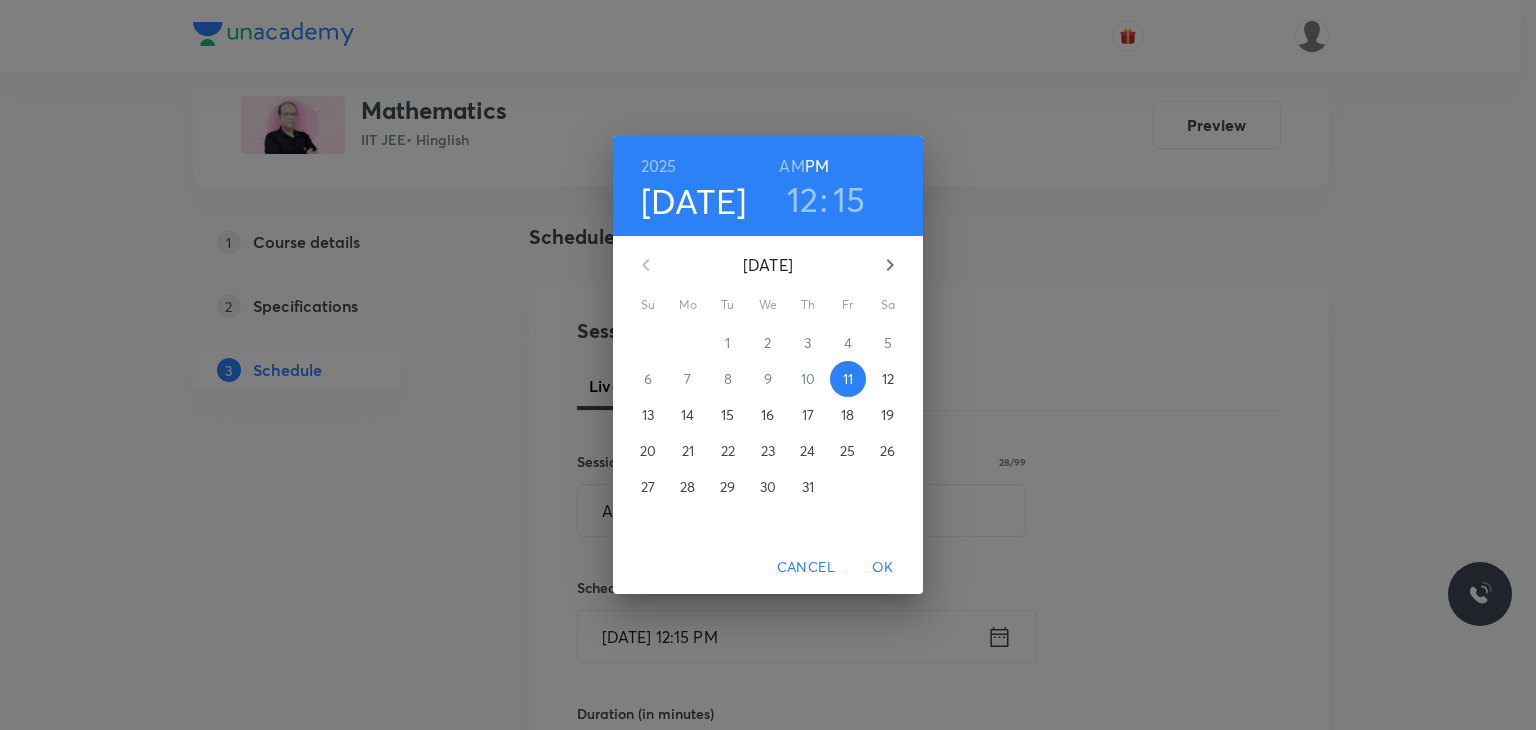 click on "12" at bounding box center (803, 199) 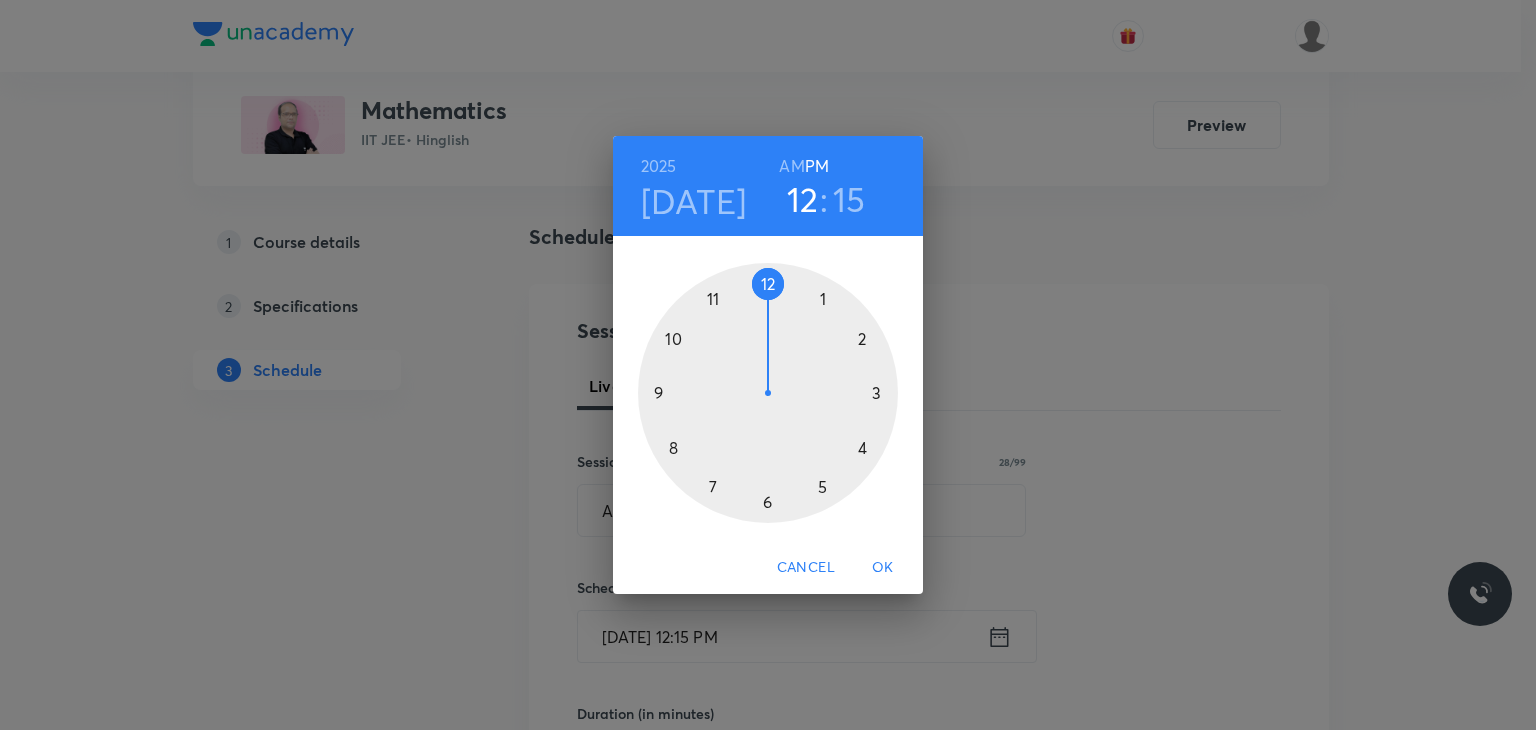 click at bounding box center (768, 393) 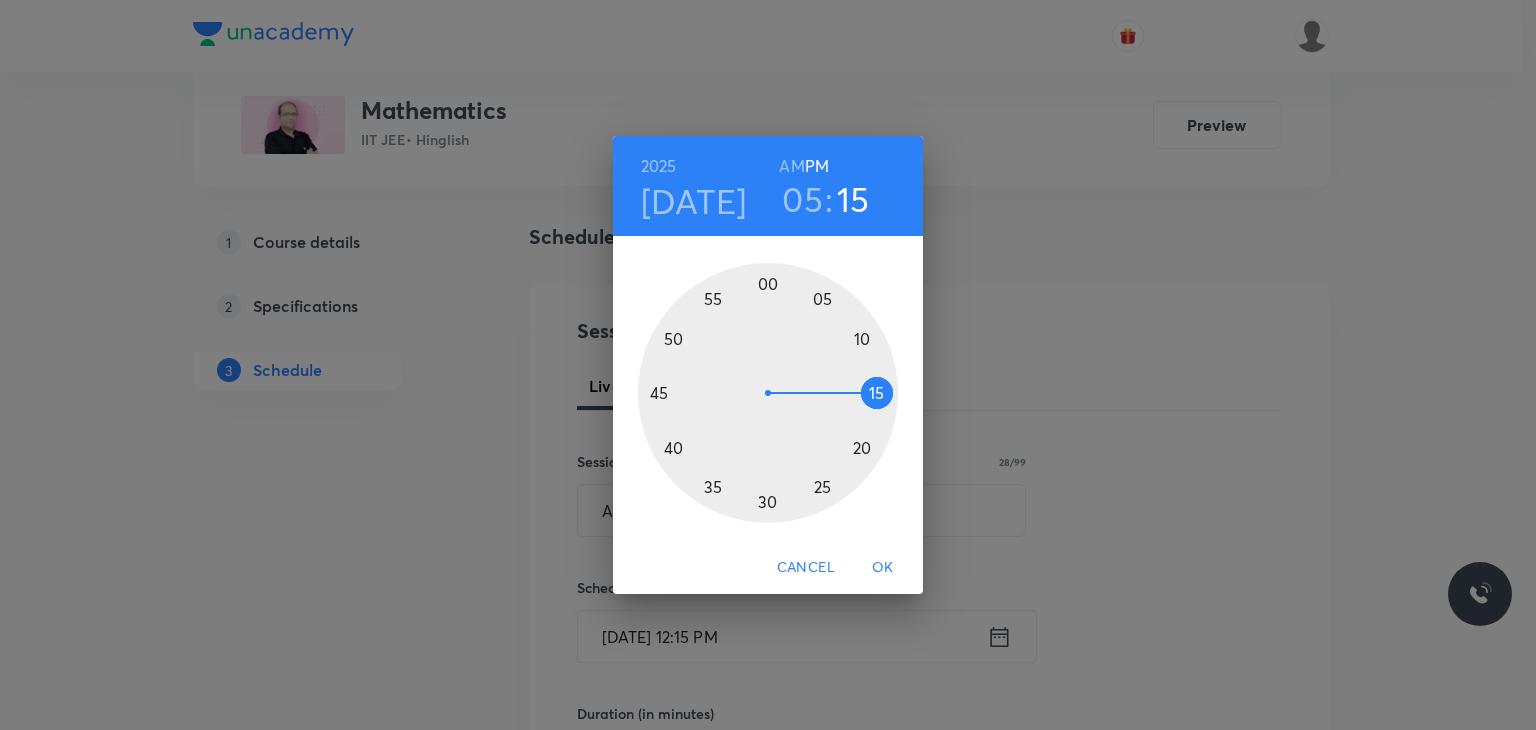 click at bounding box center [768, 393] 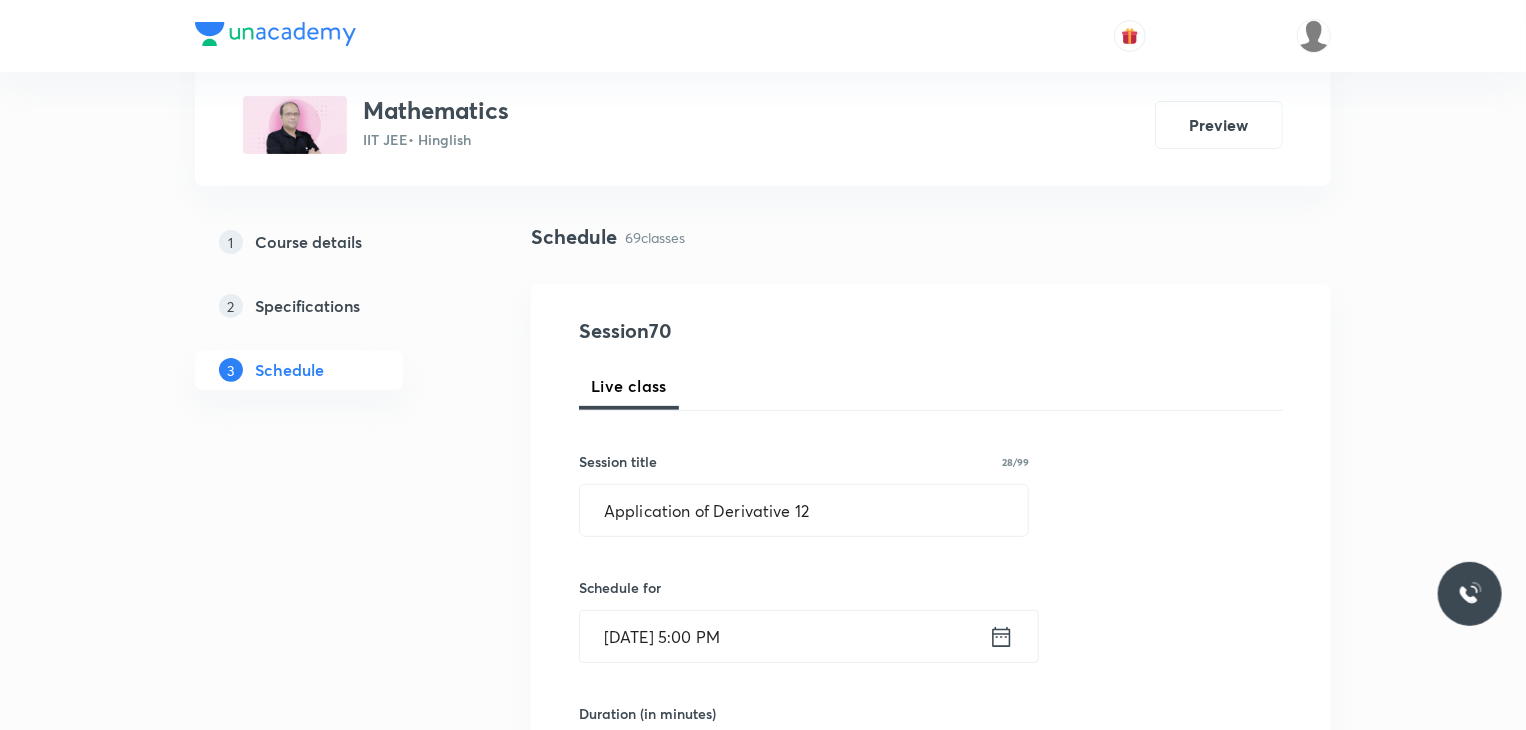 click on "Jul 11, 2025, 5:00 PM" at bounding box center (784, 636) 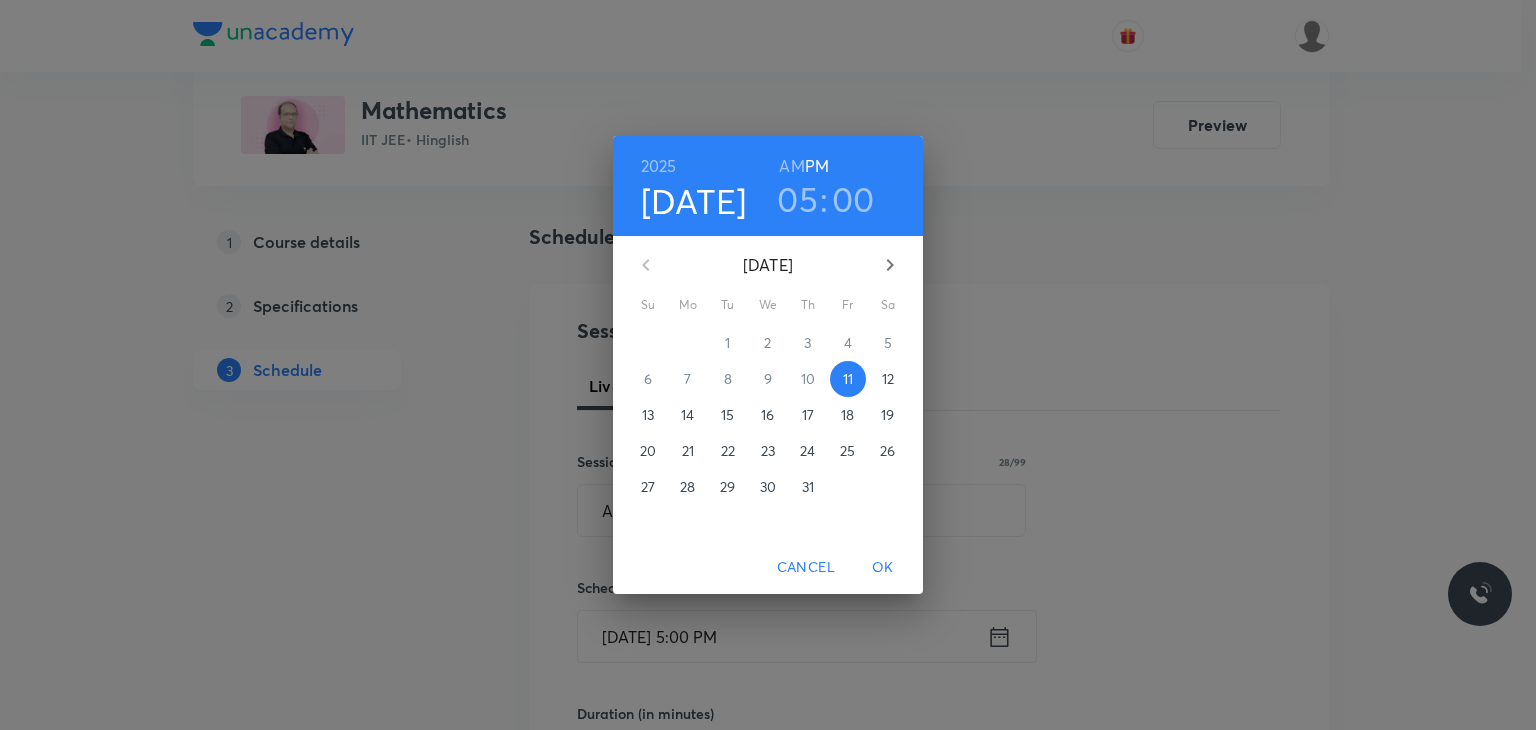 click on "05" at bounding box center (797, 199) 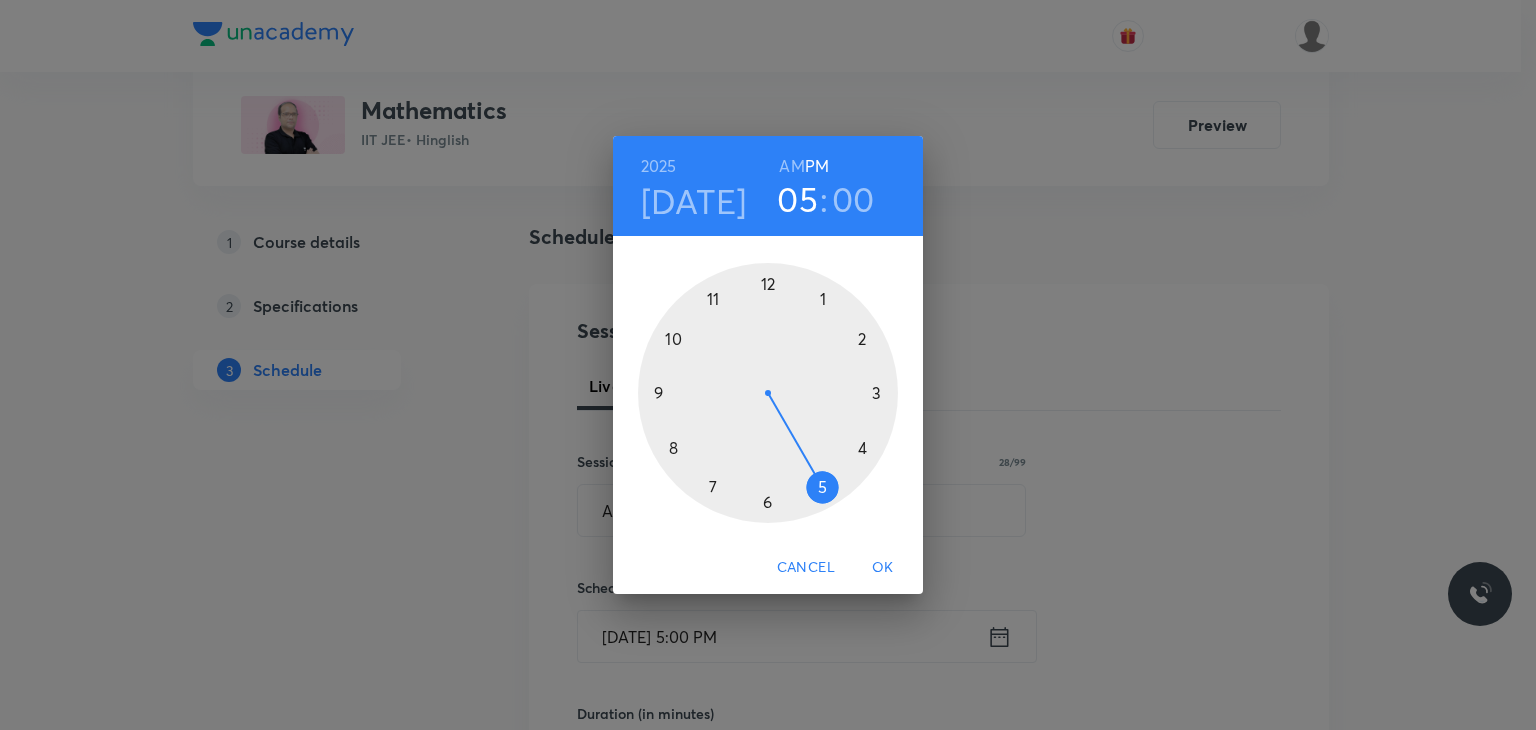 click at bounding box center [768, 393] 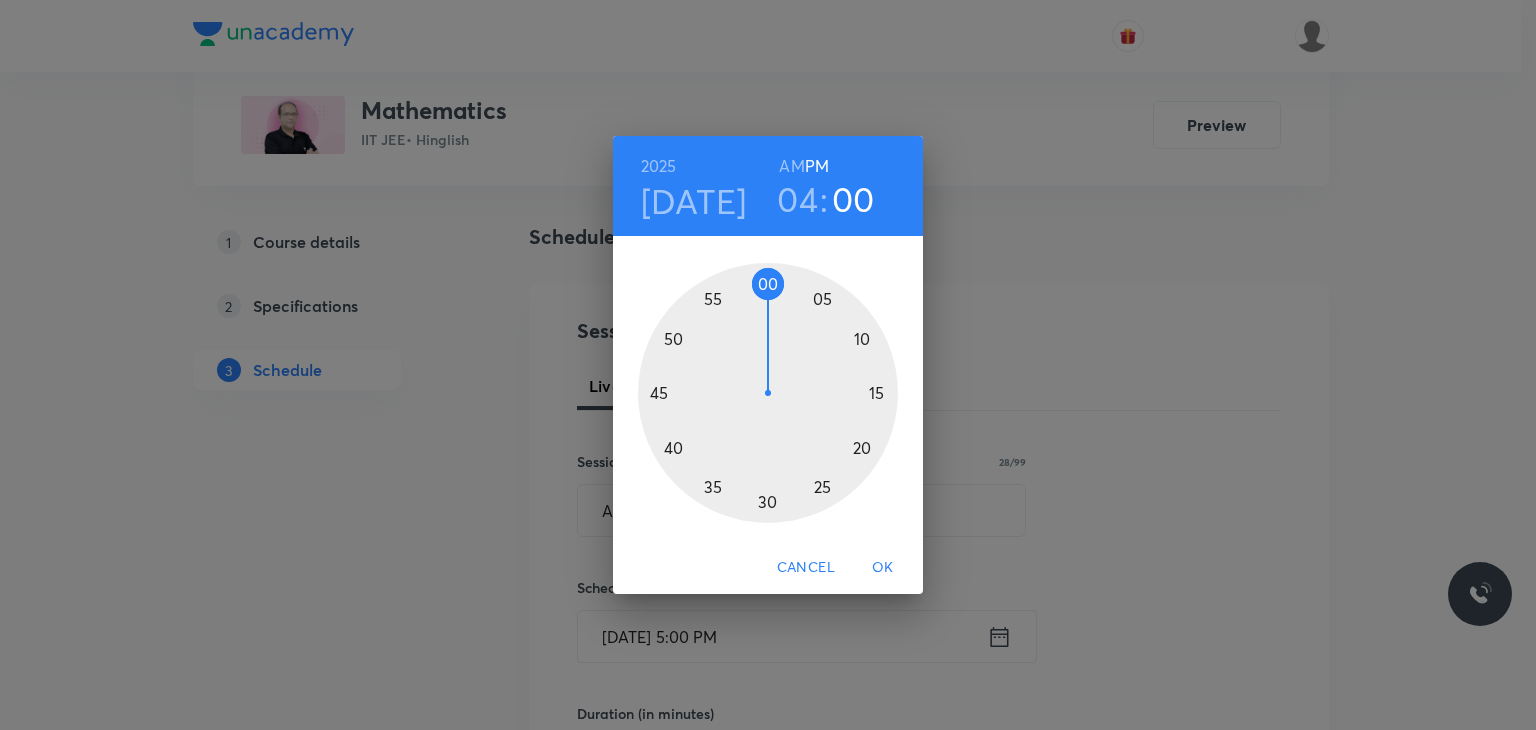 click on "OK" at bounding box center [883, 567] 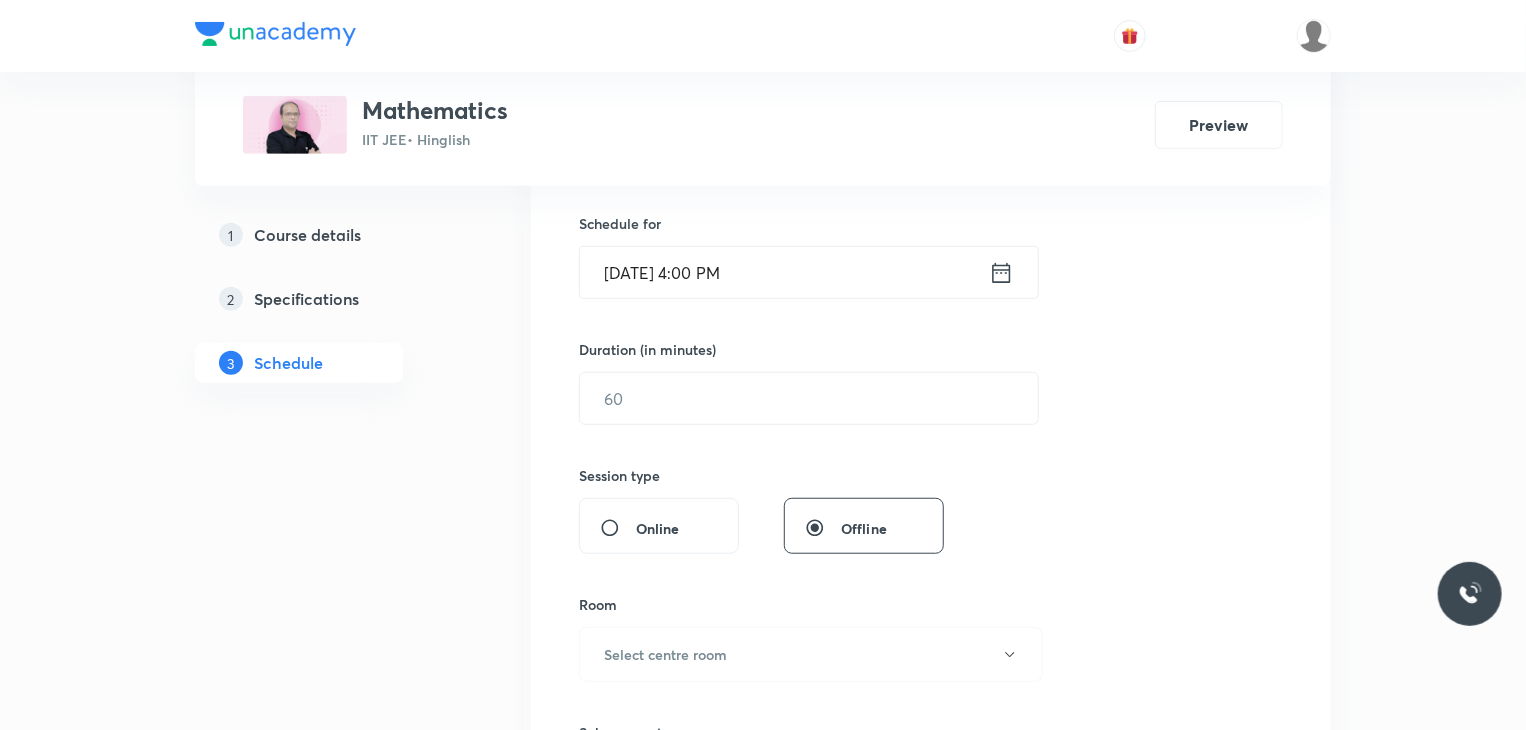 scroll, scrollTop: 500, scrollLeft: 0, axis: vertical 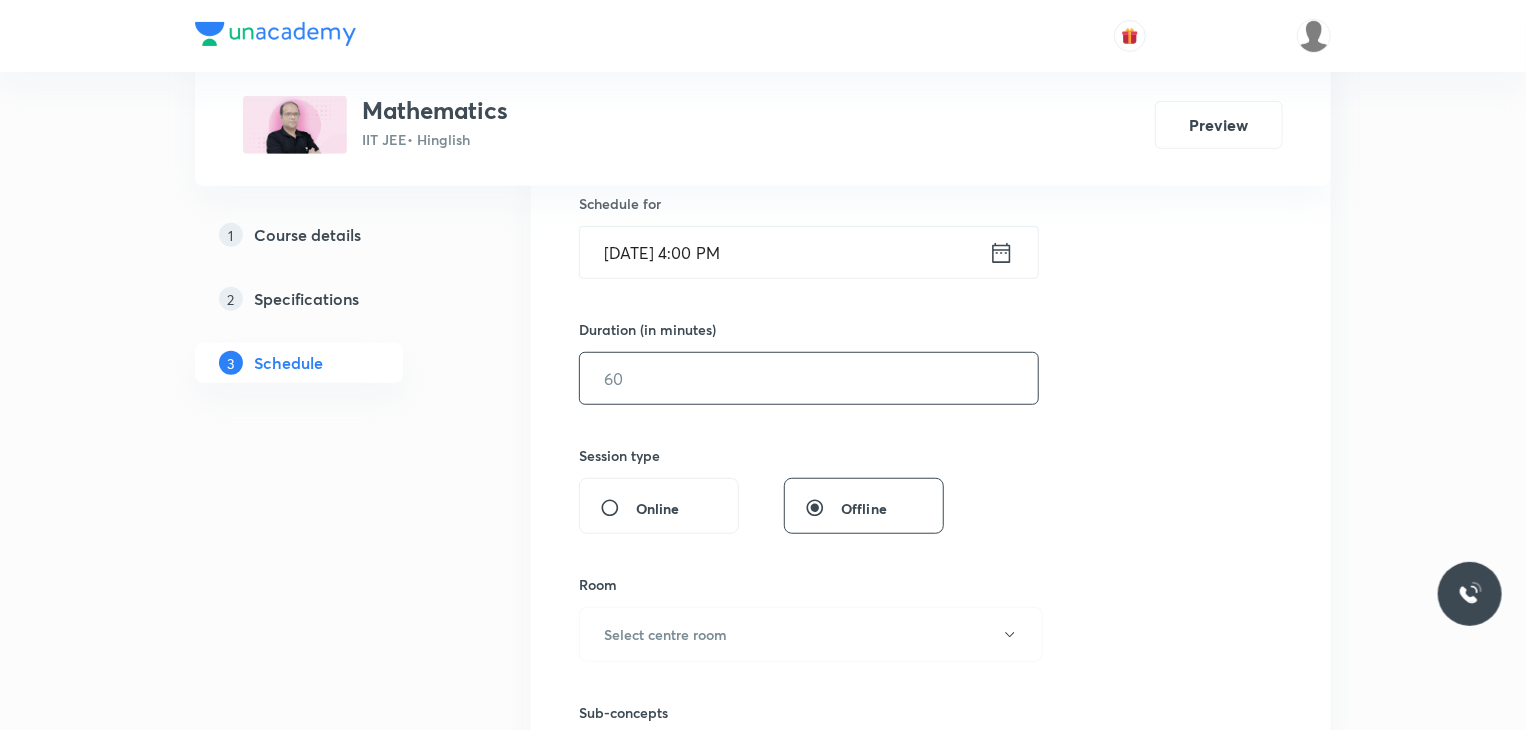 click at bounding box center [809, 378] 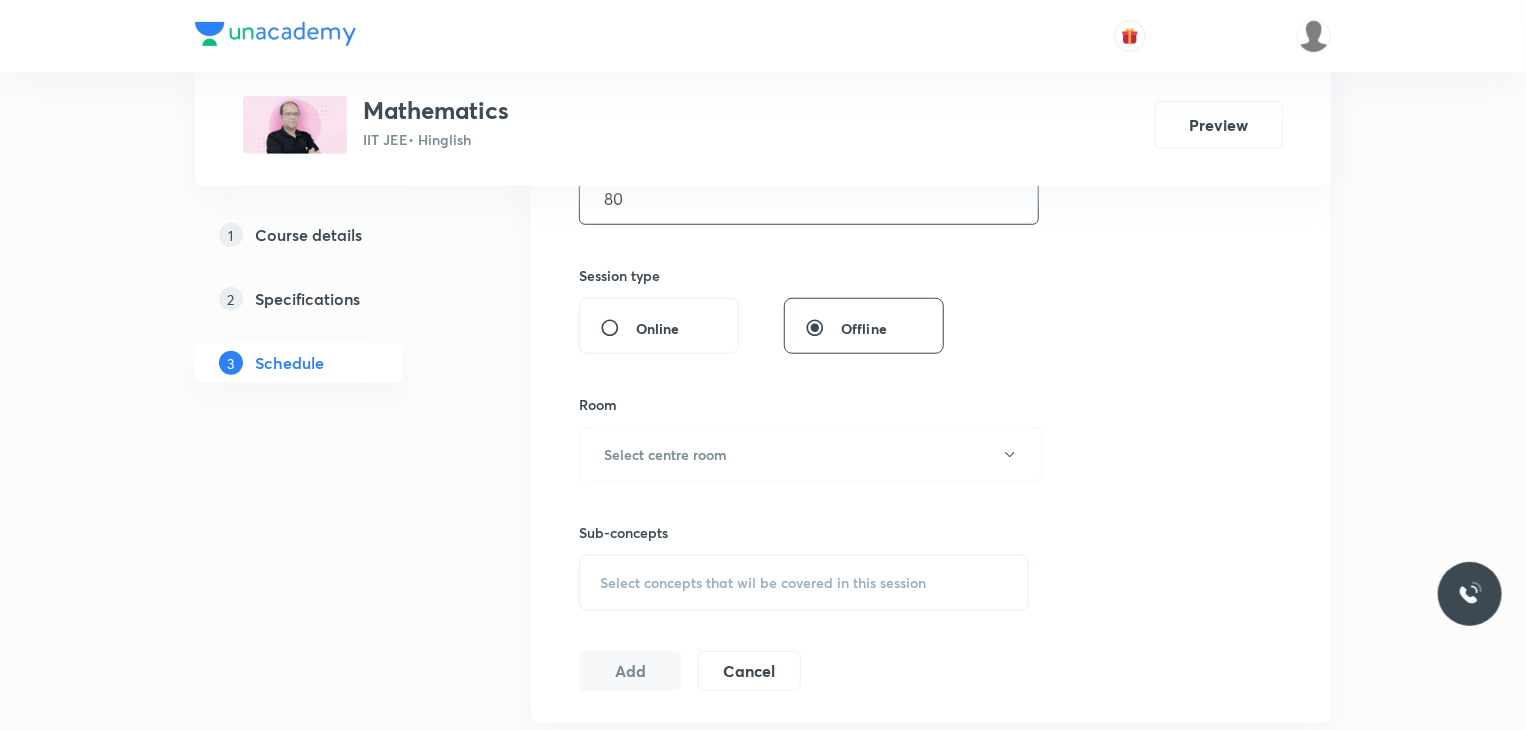 scroll, scrollTop: 688, scrollLeft: 0, axis: vertical 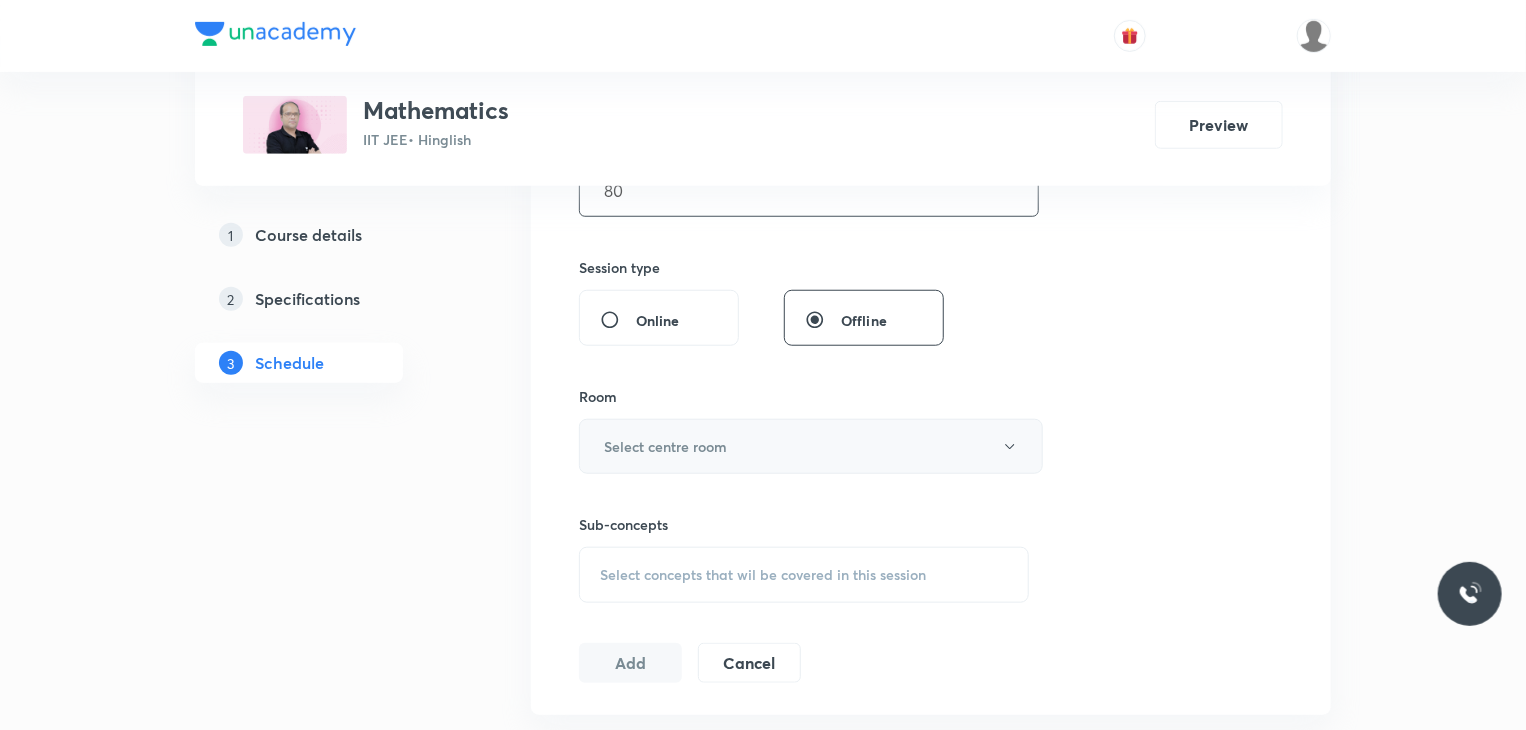 type on "80" 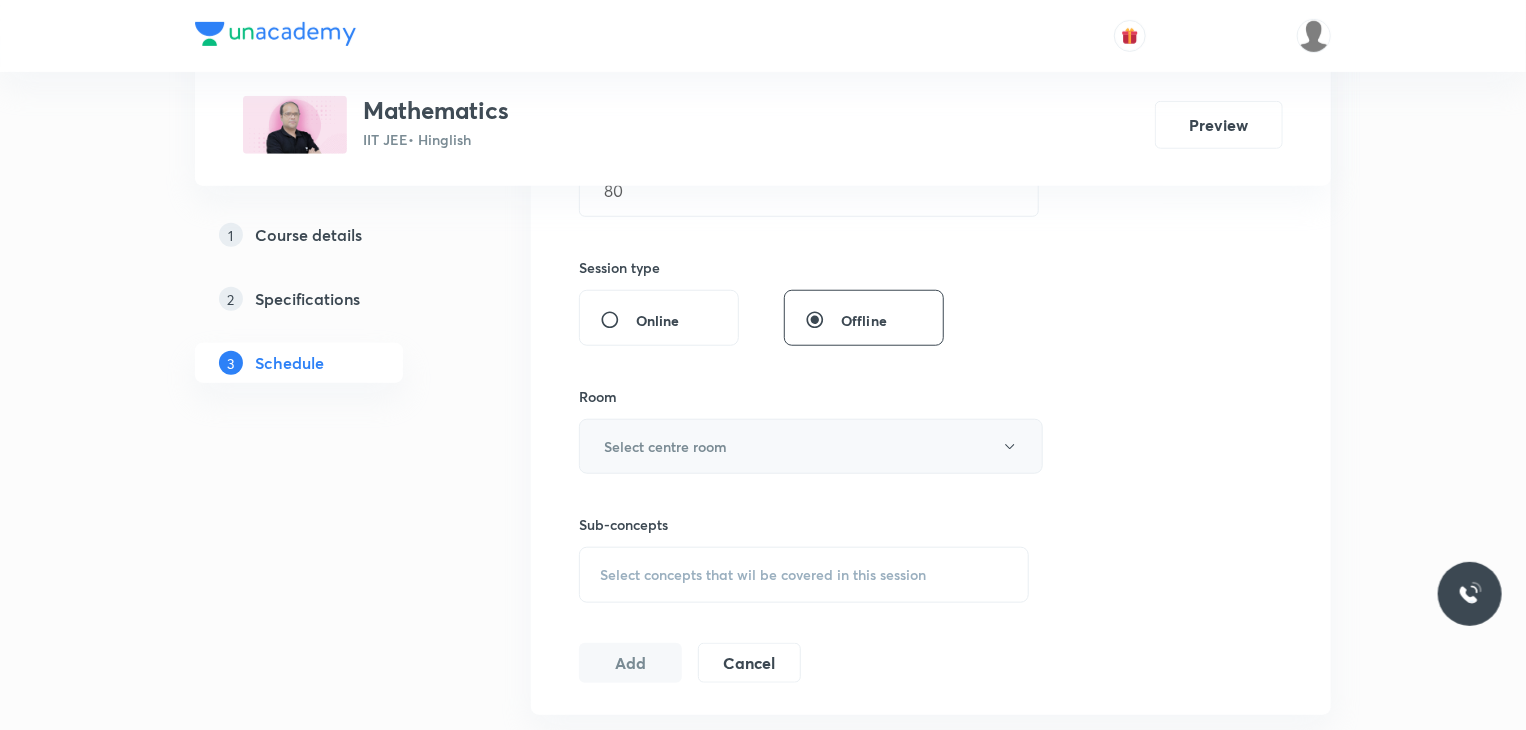 click on "Select centre room" at bounding box center [811, 446] 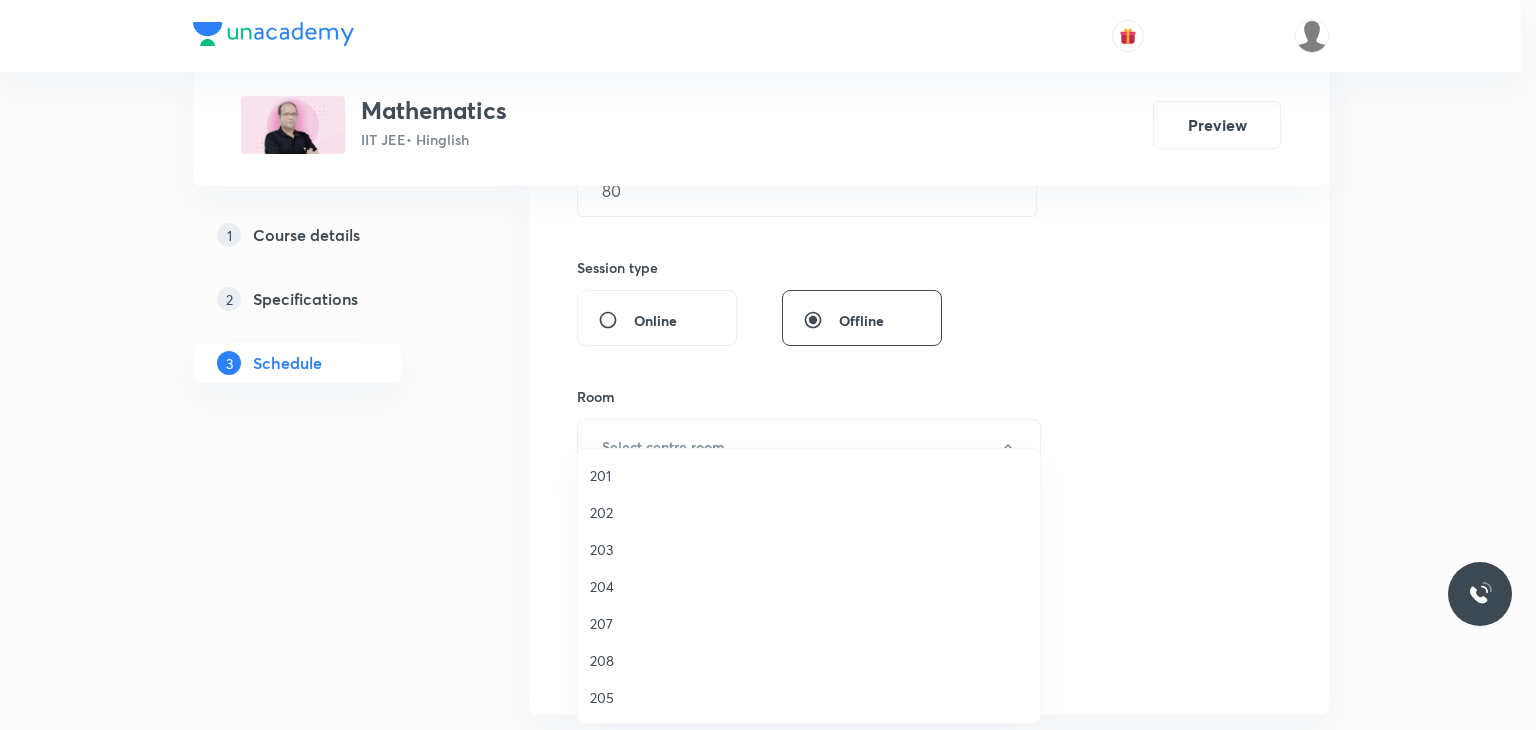 click on "202" at bounding box center [809, 512] 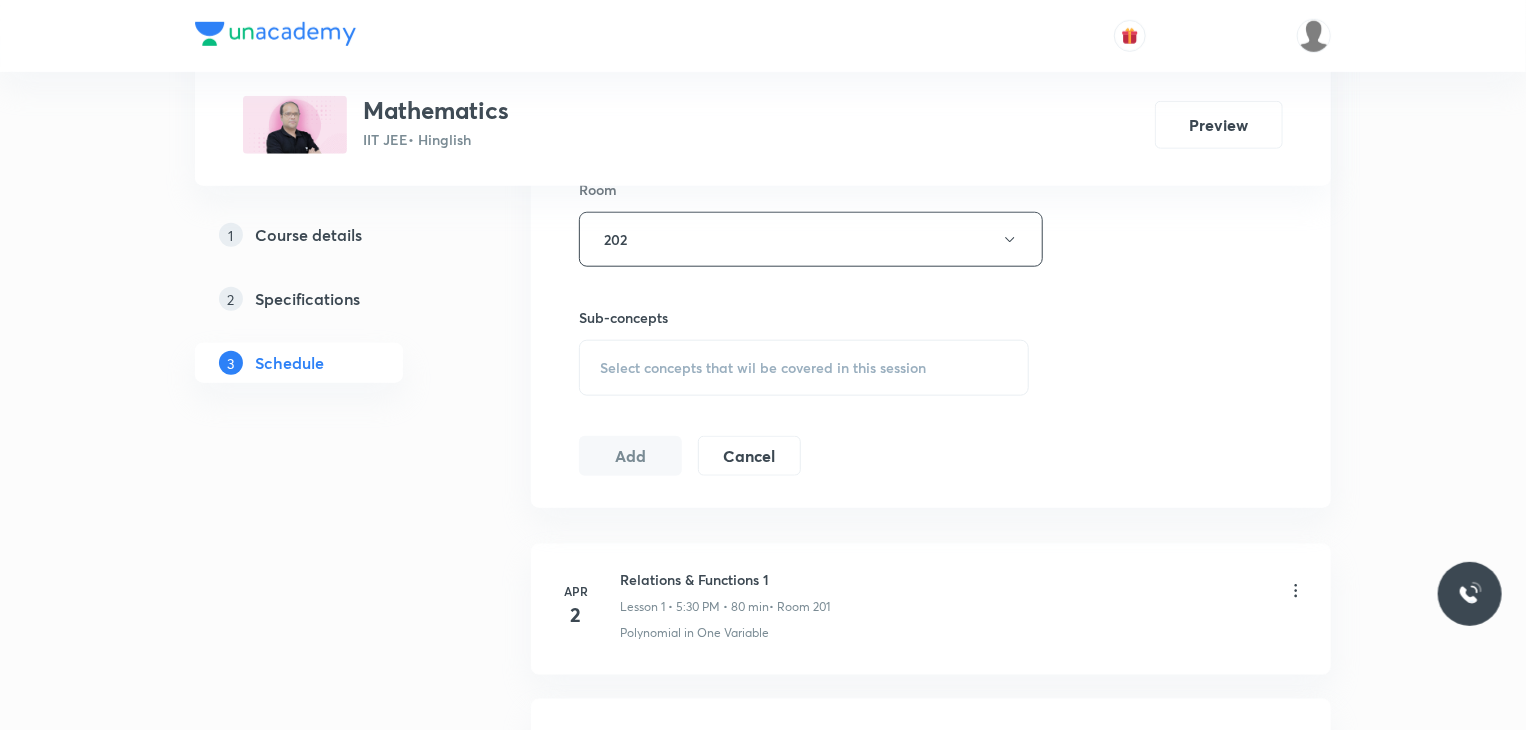 scroll, scrollTop: 896, scrollLeft: 0, axis: vertical 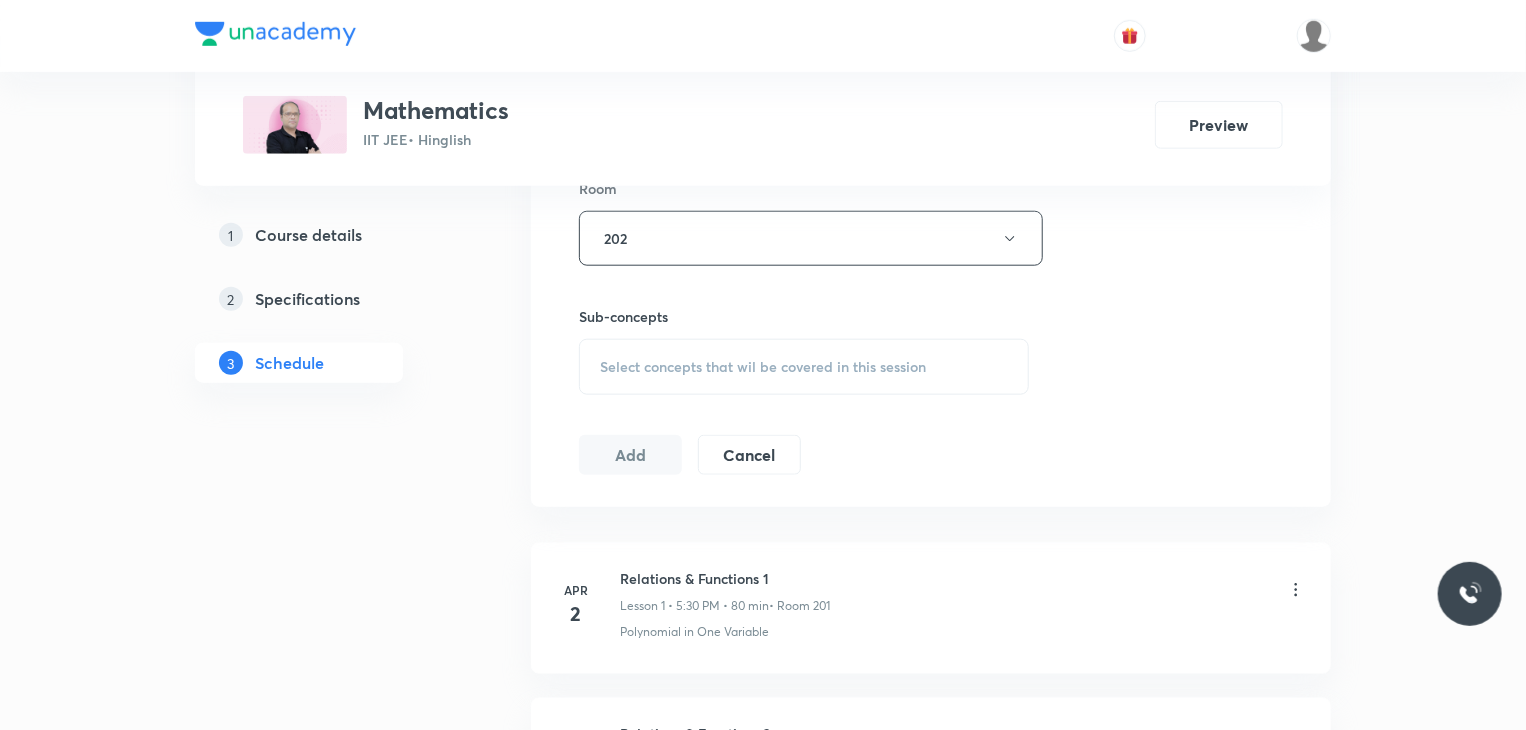 click on "Select concepts that wil be covered in this session" at bounding box center (804, 367) 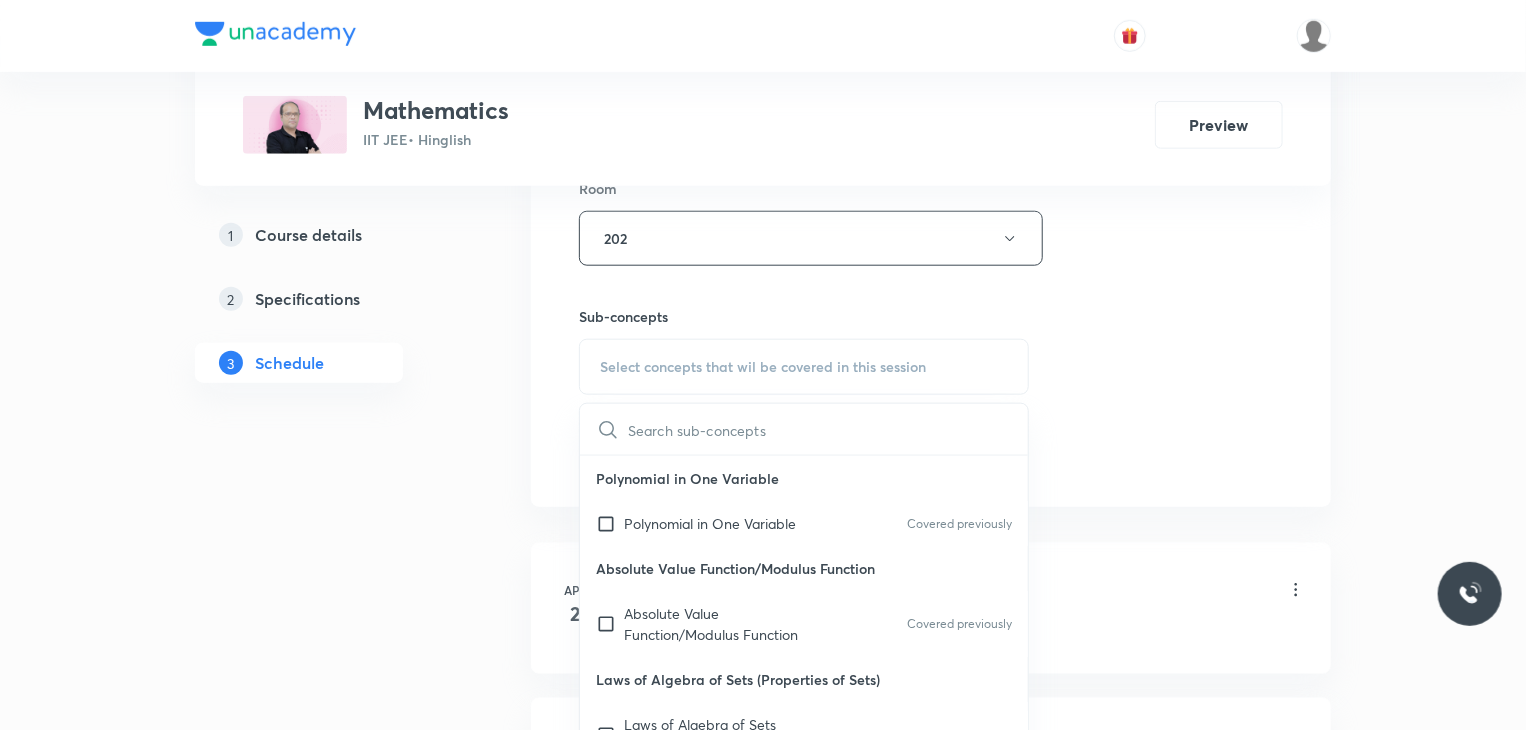 click on "Polynomial in One Variable Covered previously" at bounding box center (804, 523) 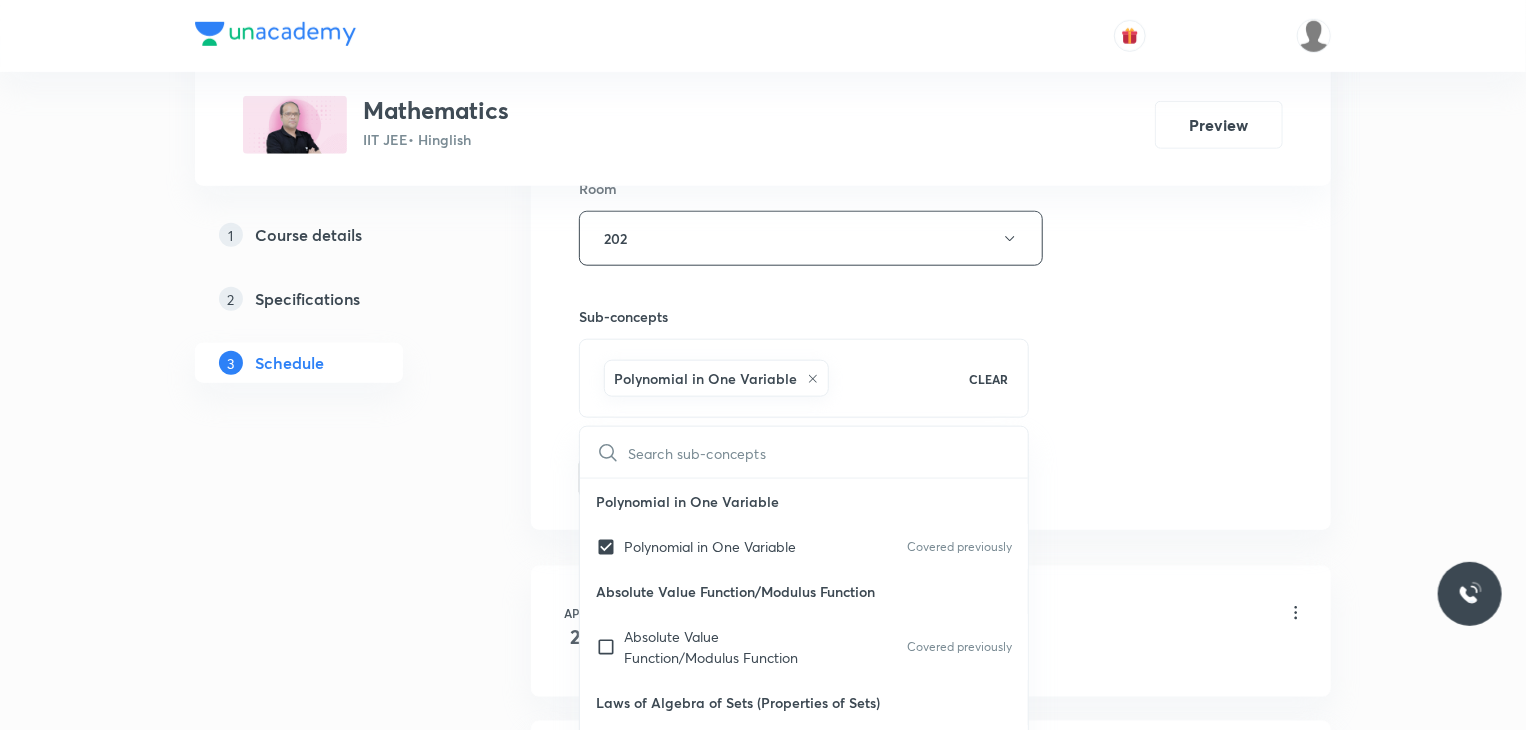 click on "Session  70 Live class Session title 28/99 Application of Derivative 12 ​ Schedule for Jul 11, 2025, 4:00 PM ​ Duration (in minutes) 80 ​   Session type Online Offline Room 202 Sub-concepts Polynomial in One Variable CLEAR ​ Polynomial in One Variable Polynomial in One Variable Covered previously Absolute Value Function/Modulus Function Absolute Value Function/Modulus Function Covered previously Laws of Algebra of Sets (Properties of Sets) Laws of Algebra of Sets (Properties of Sets) Covered previously Venn Diagram Venn Diagram Types of Sets Types of Sets Sets Sets Factorization Factorization Factor Theorem Factor Theorem Remainder Theorem Remainder Theorem Roots of a Polynomial Equation Roots of a Polynomial Equation Value and Zeros of a Polynomial Value and Zeros of a Polynomial Some Special Types of Polynomials Some Special Types of Polynomials Degree of Polynomials Degree of Polynomials Indices Indices LCM and HCF LCM and HCF Twin Prime Numbers Twin Prime Numbers Composite Numbers Prime Numbers" at bounding box center [931, 17] 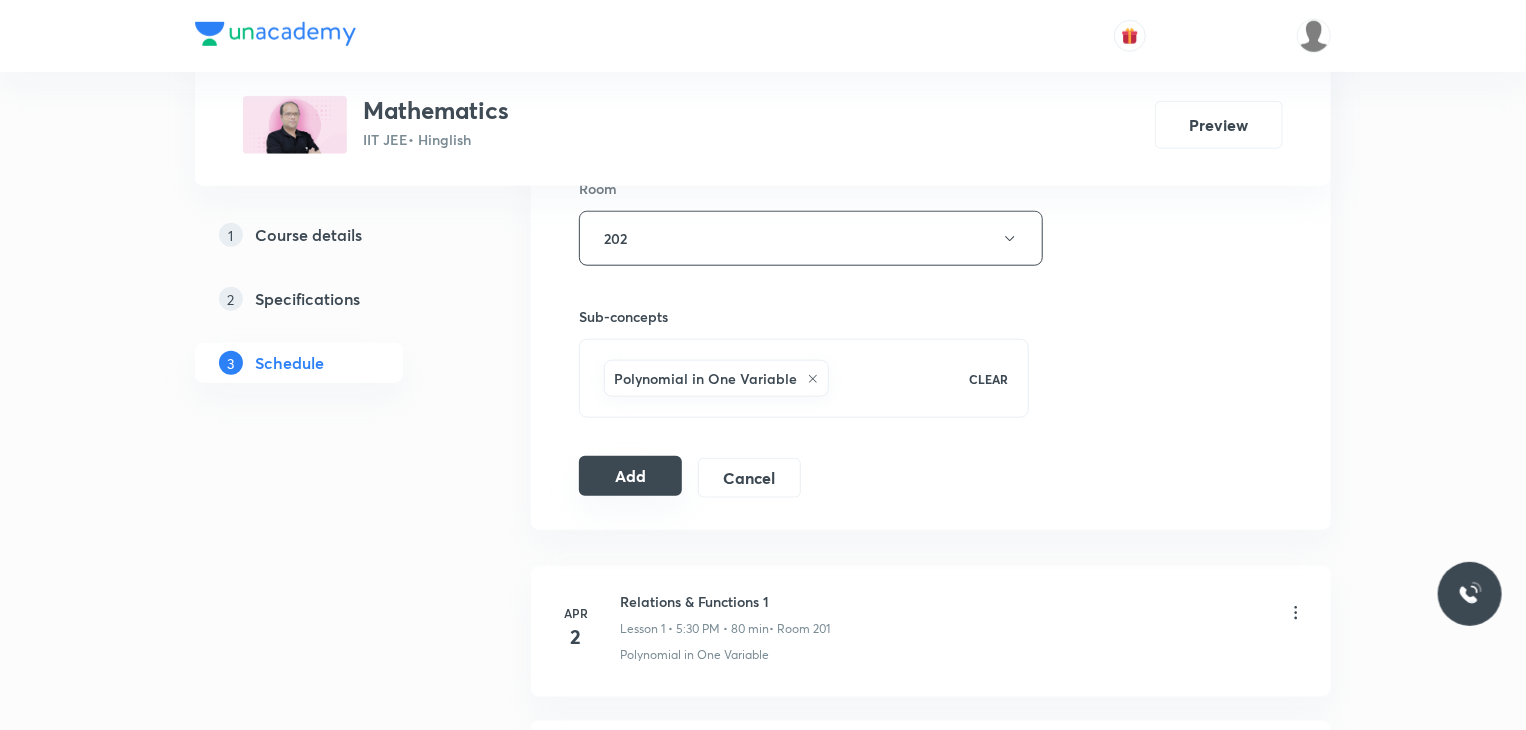 click on "Add" at bounding box center (630, 476) 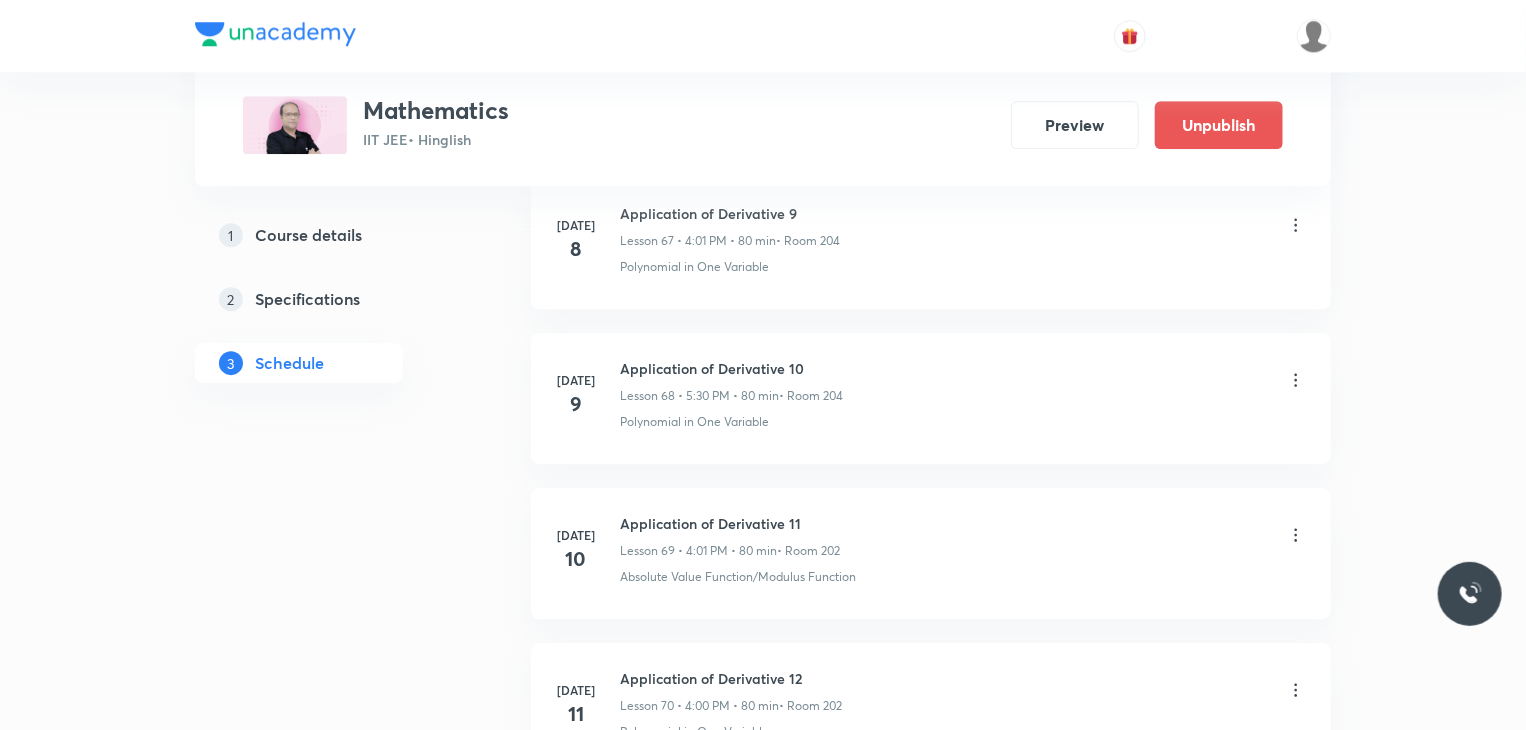 scroll, scrollTop: 10776, scrollLeft: 0, axis: vertical 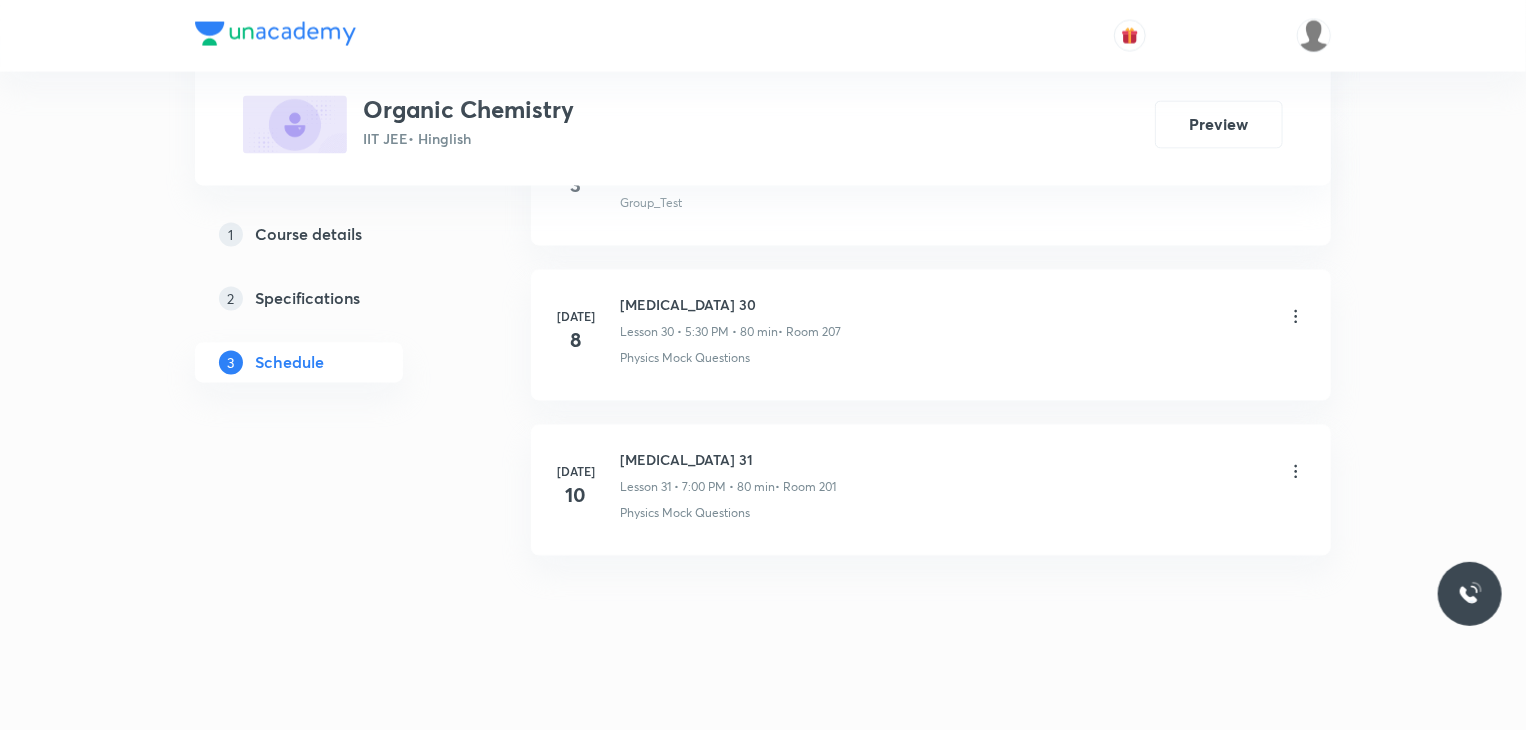 click on "[MEDICAL_DATA] 31" at bounding box center (728, 460) 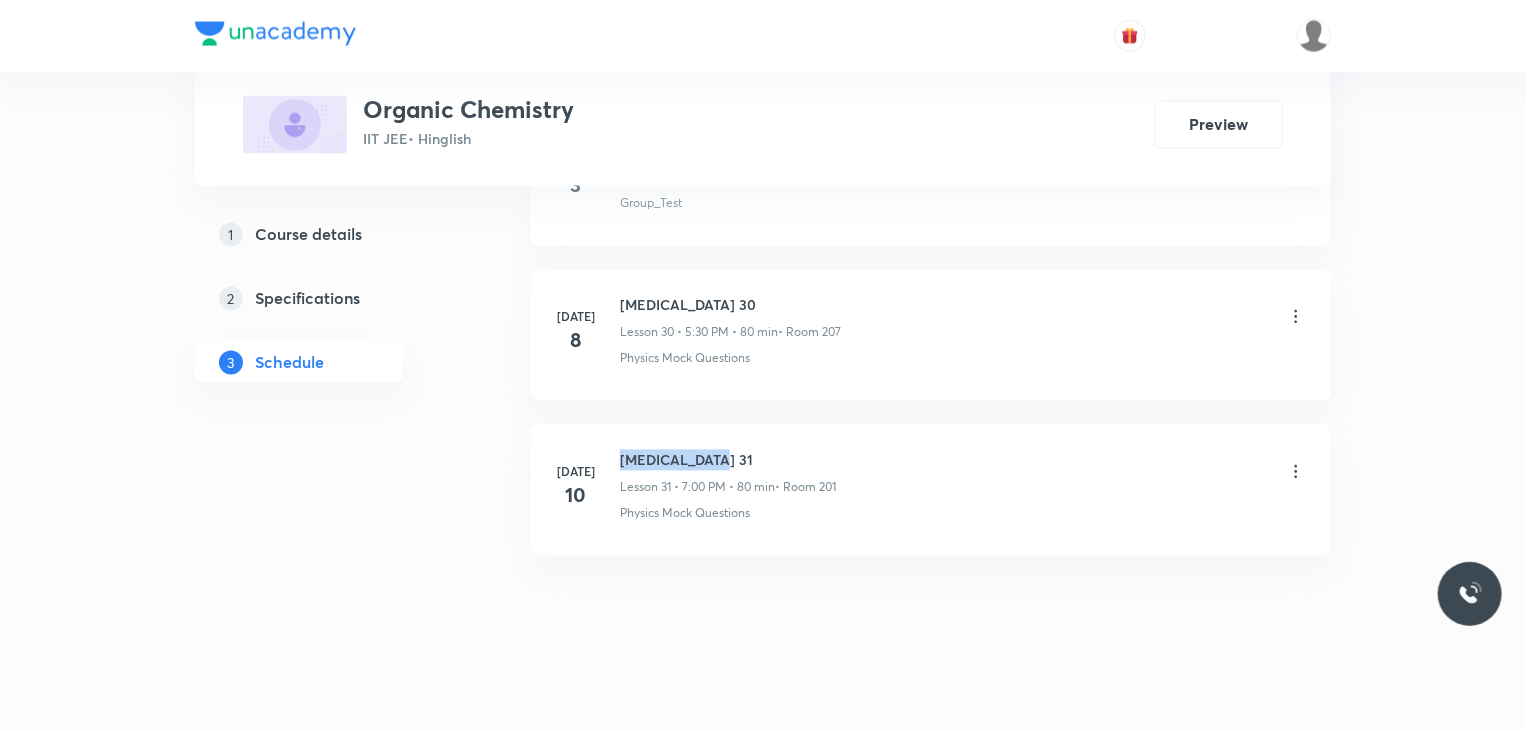 click on "[MEDICAL_DATA] 31" at bounding box center [728, 460] 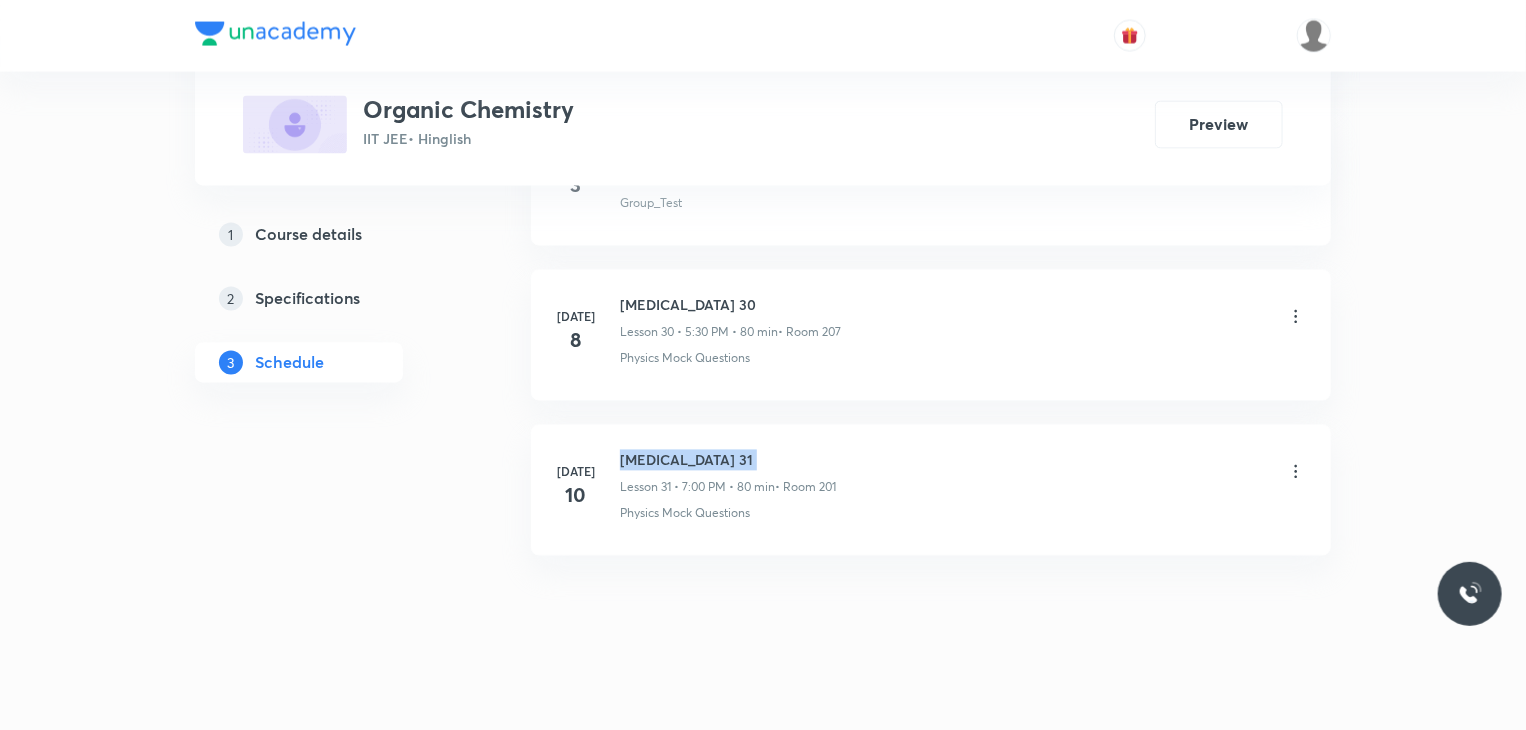 click on "[MEDICAL_DATA] 31" at bounding box center [728, 460] 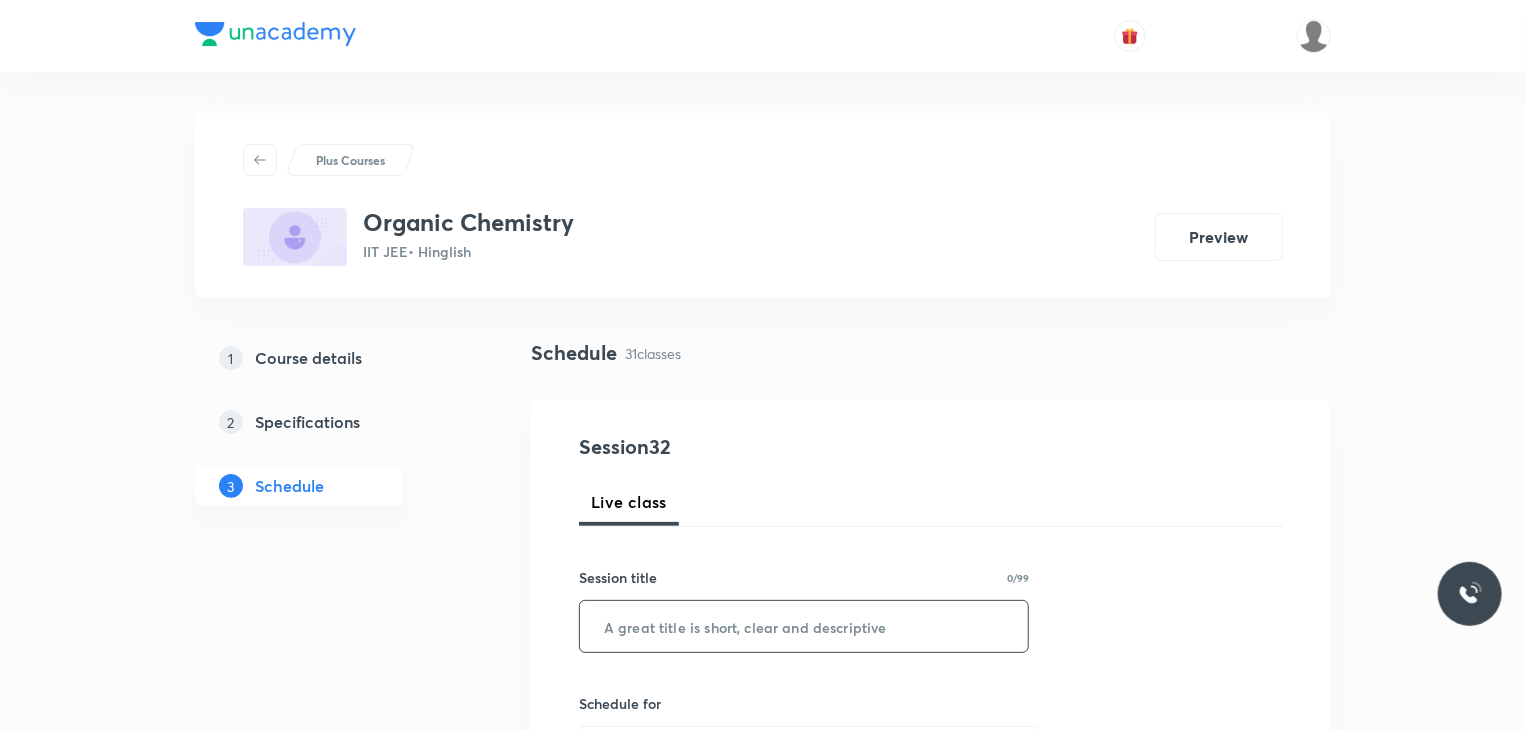 click at bounding box center [804, 626] 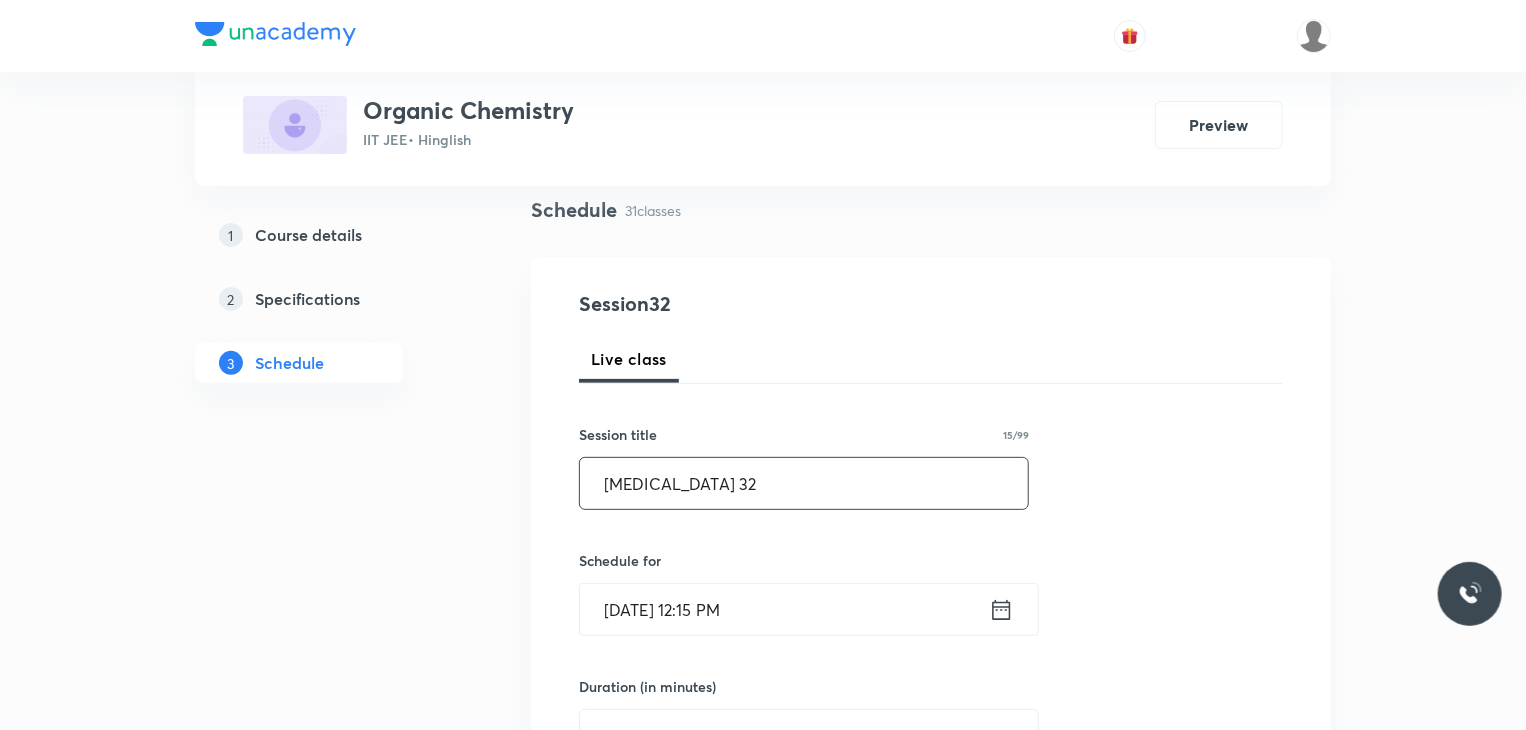 type on "[MEDICAL_DATA] 32" 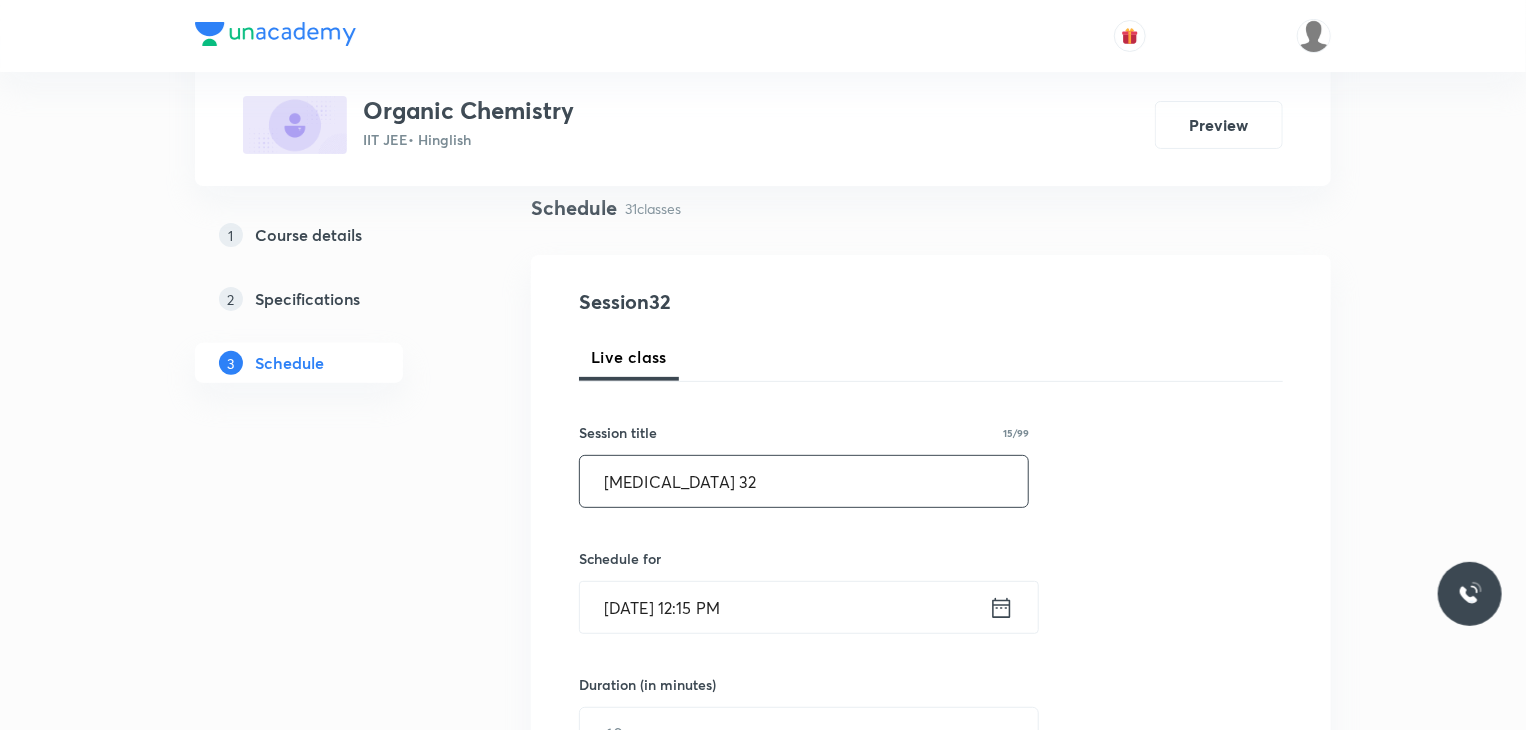 scroll, scrollTop: 307, scrollLeft: 0, axis: vertical 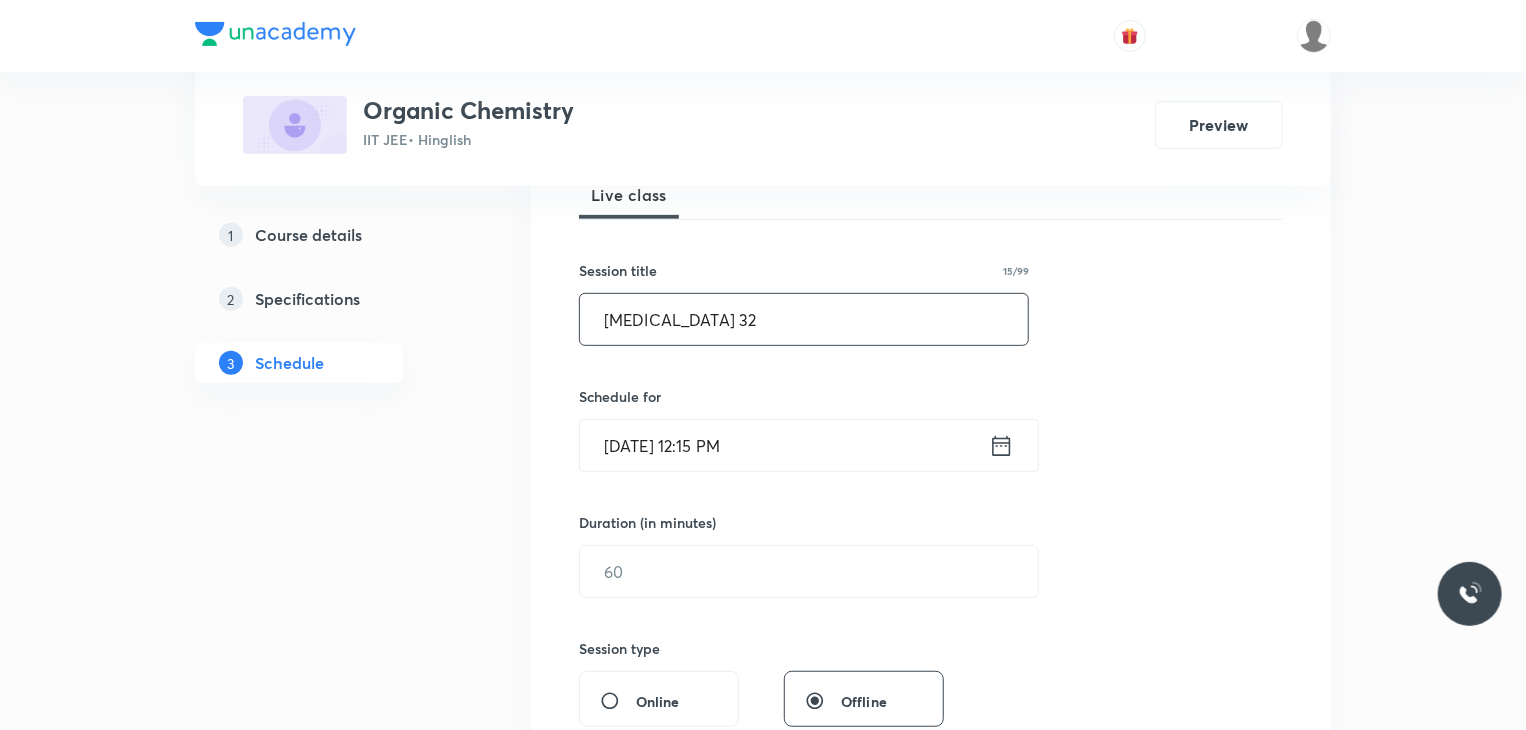 click on "[DATE] 12:15 PM" at bounding box center [784, 445] 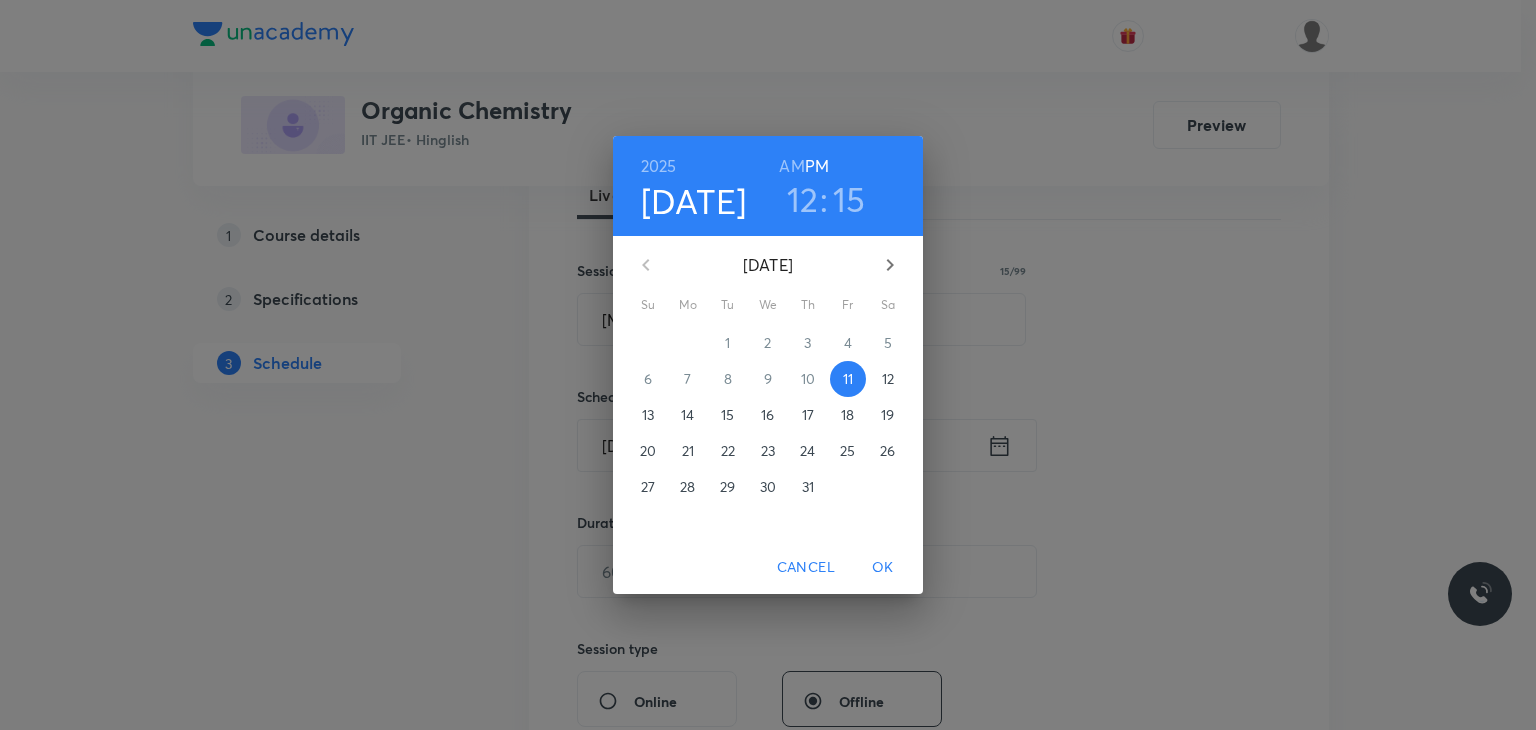 click on "15" at bounding box center [849, 199] 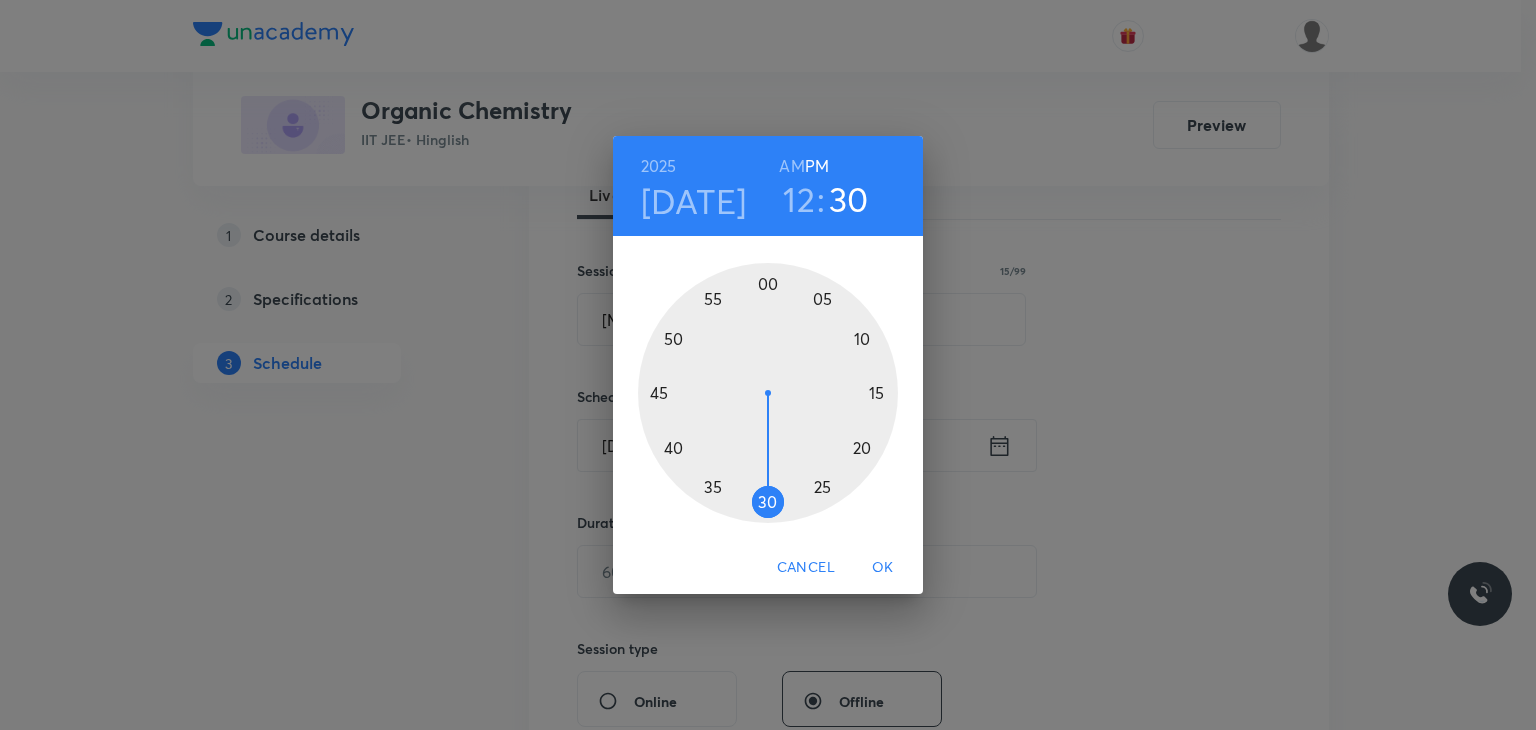 drag, startPoint x: 680, startPoint y: 441, endPoint x: 768, endPoint y: 497, distance: 104.307236 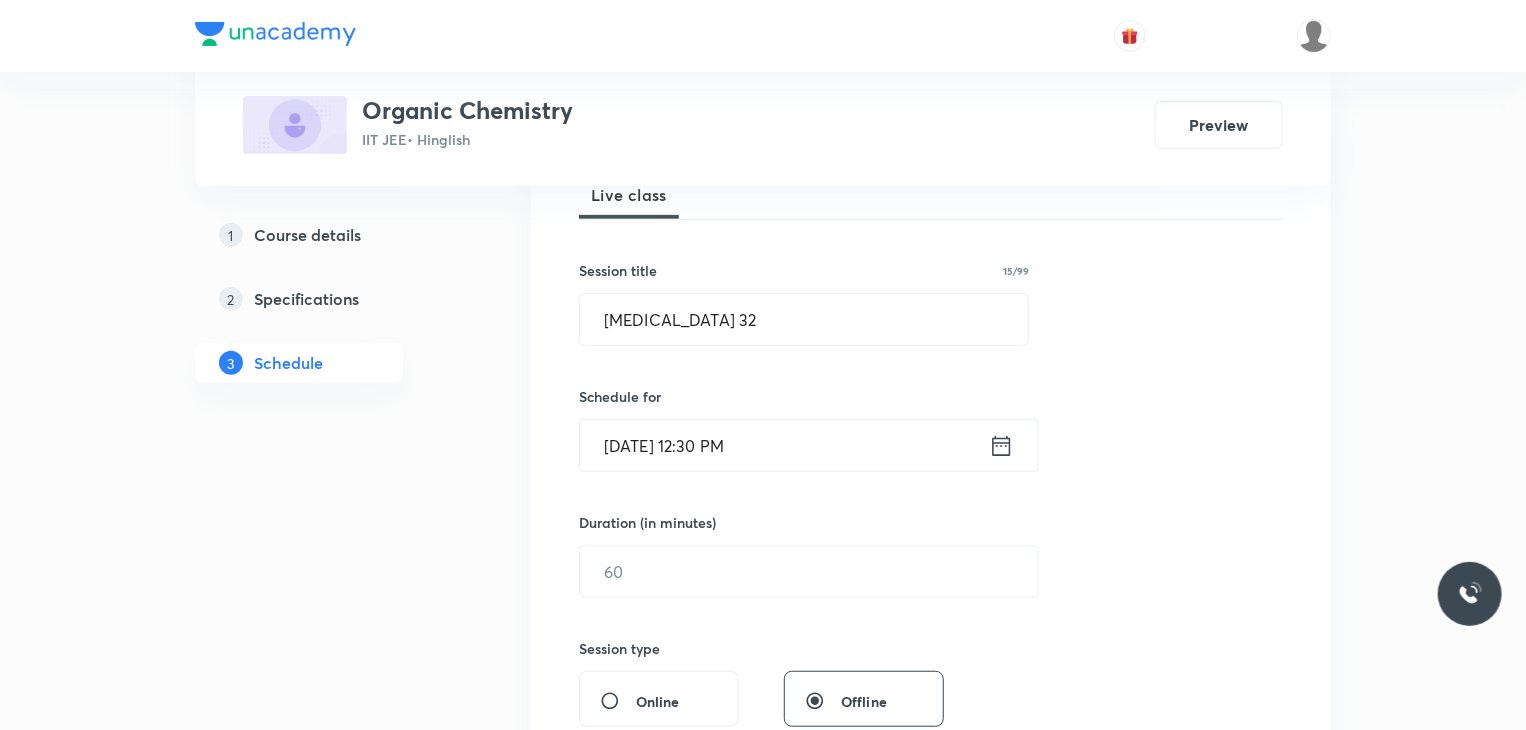 click on "Jul 11, 2025, 12:30 PM" at bounding box center [784, 445] 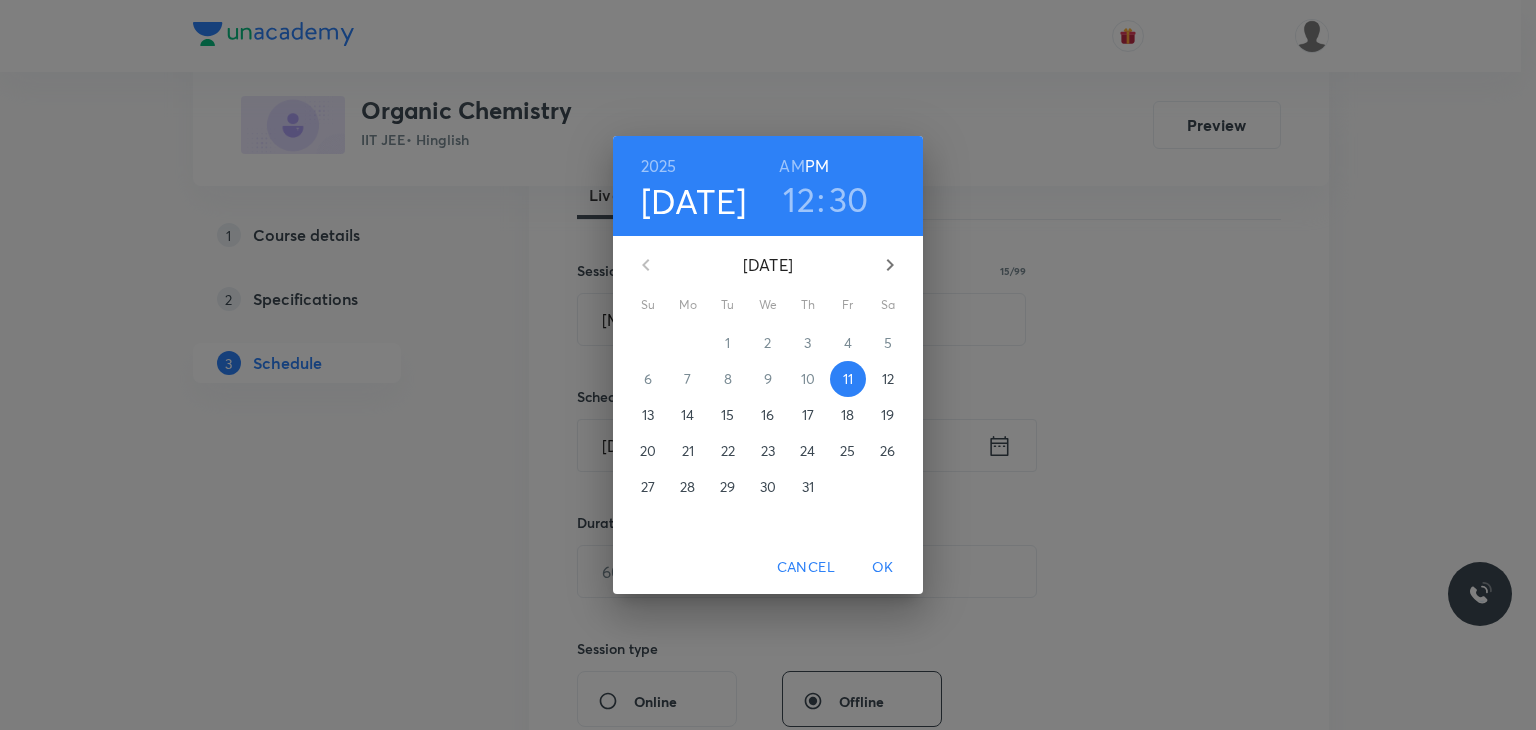 click on "12" at bounding box center (799, 199) 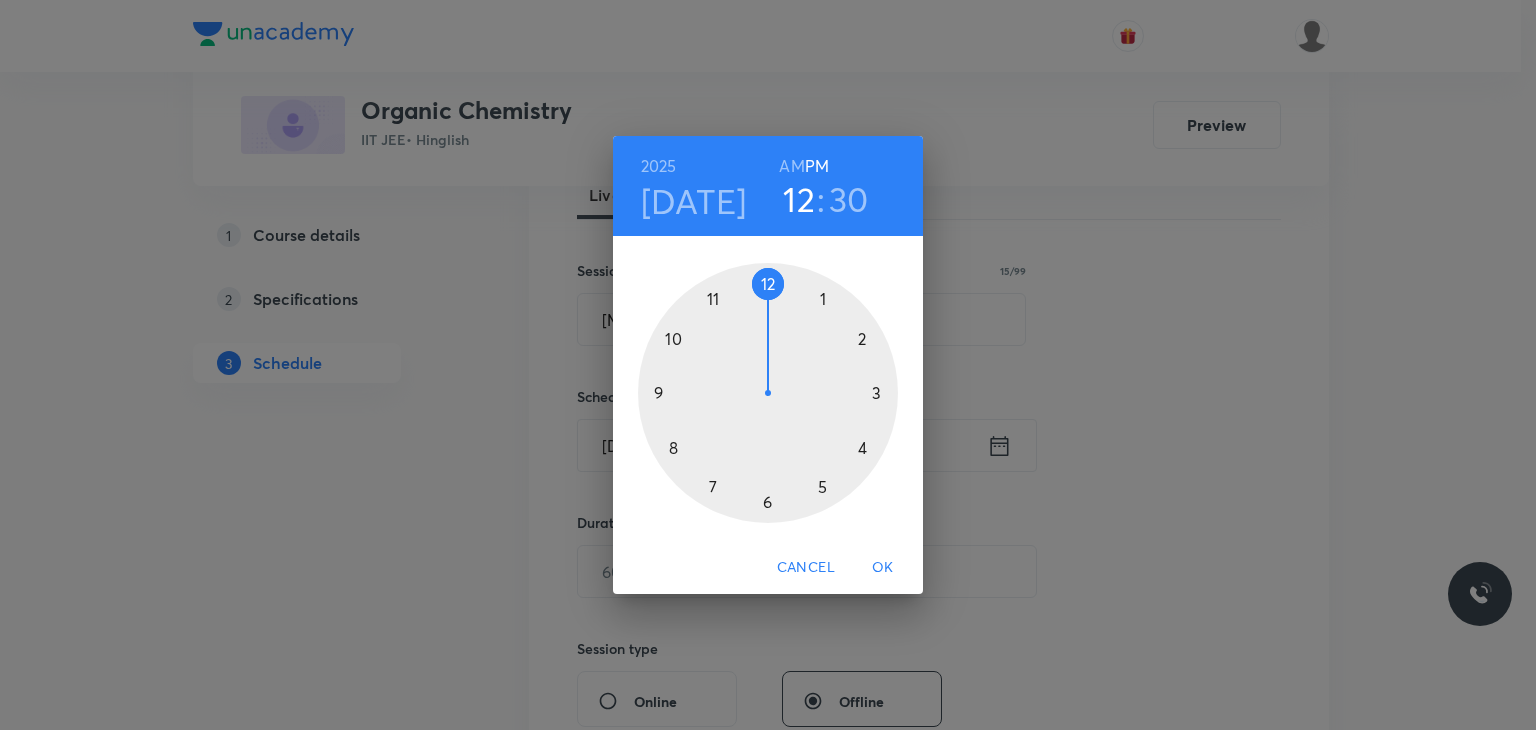 click at bounding box center [768, 393] 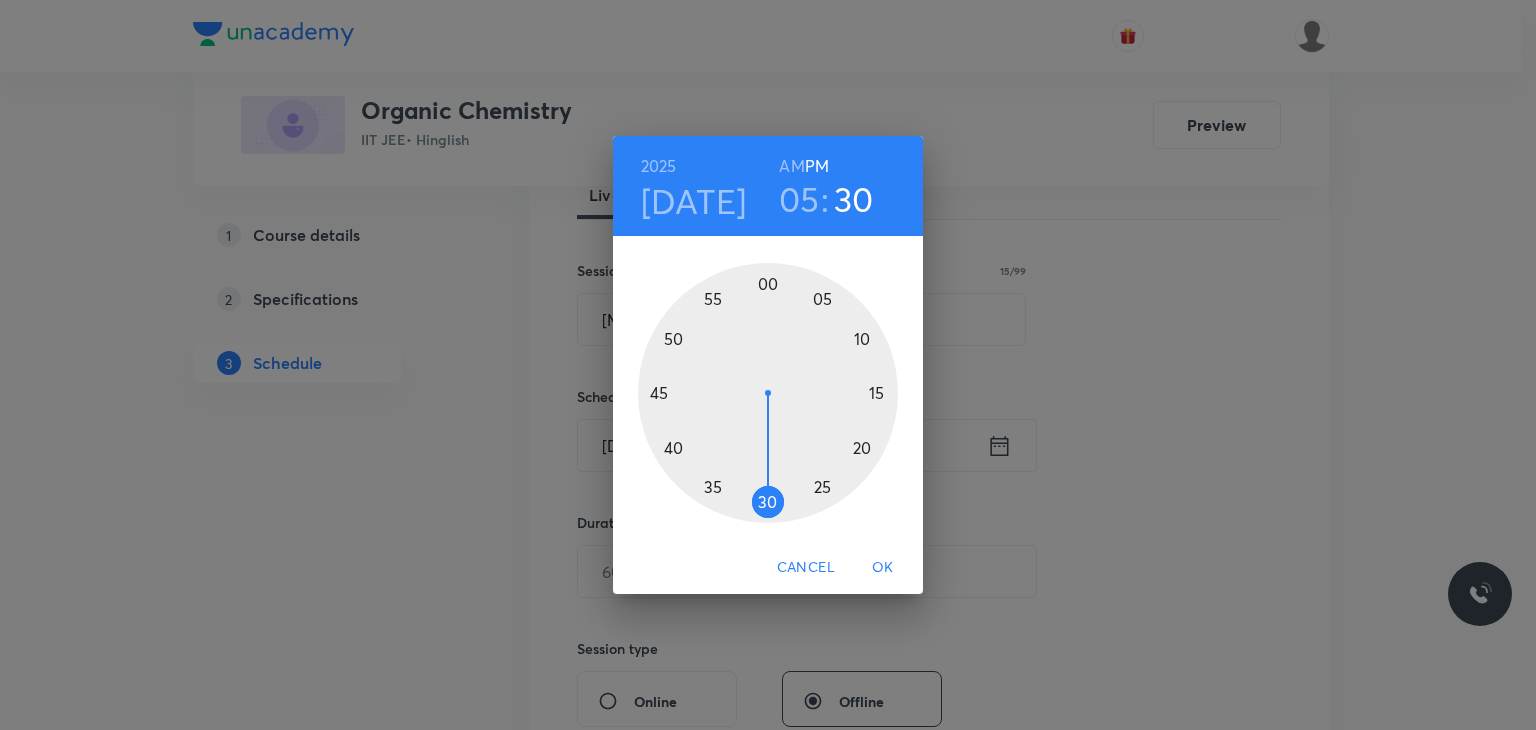 click on "OK" at bounding box center [883, 567] 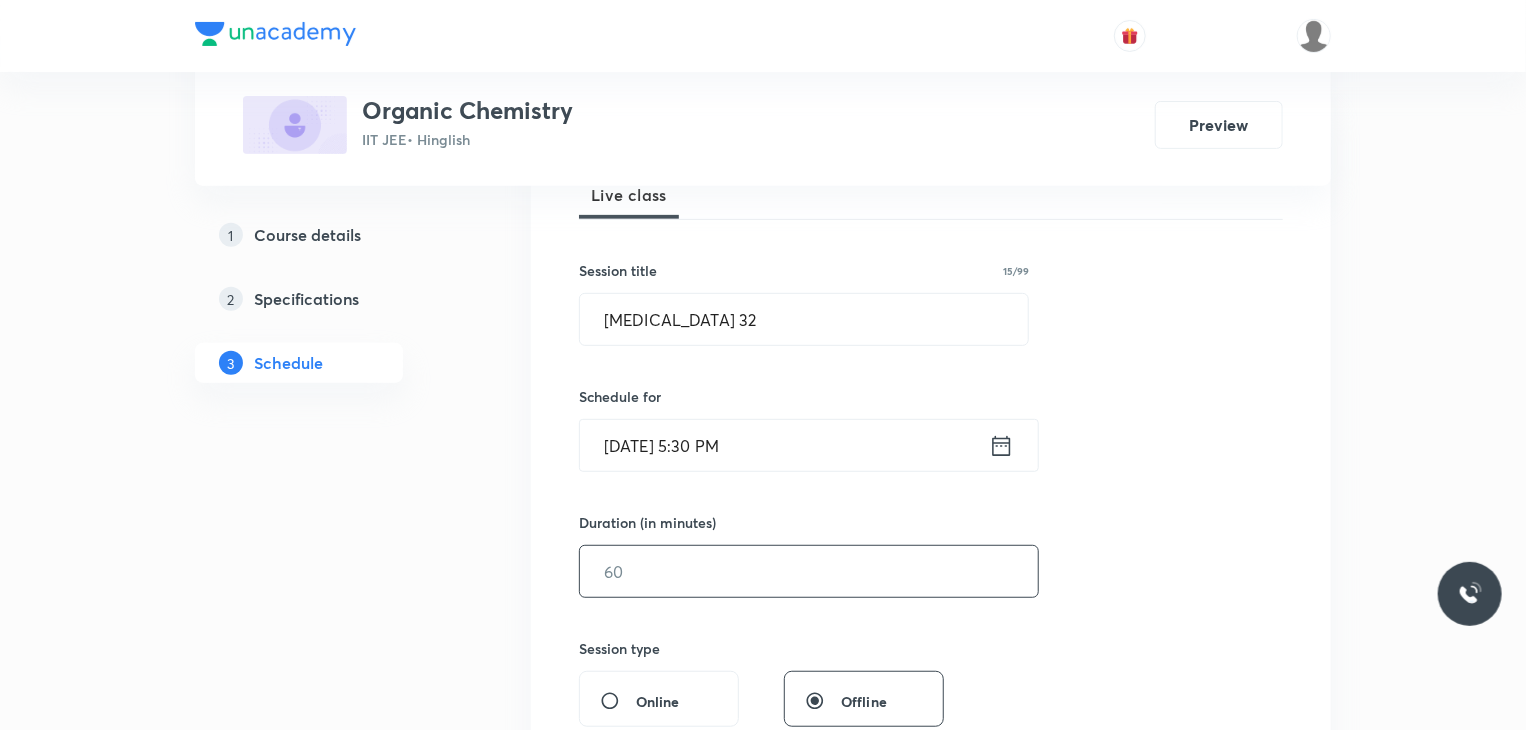 click at bounding box center [809, 571] 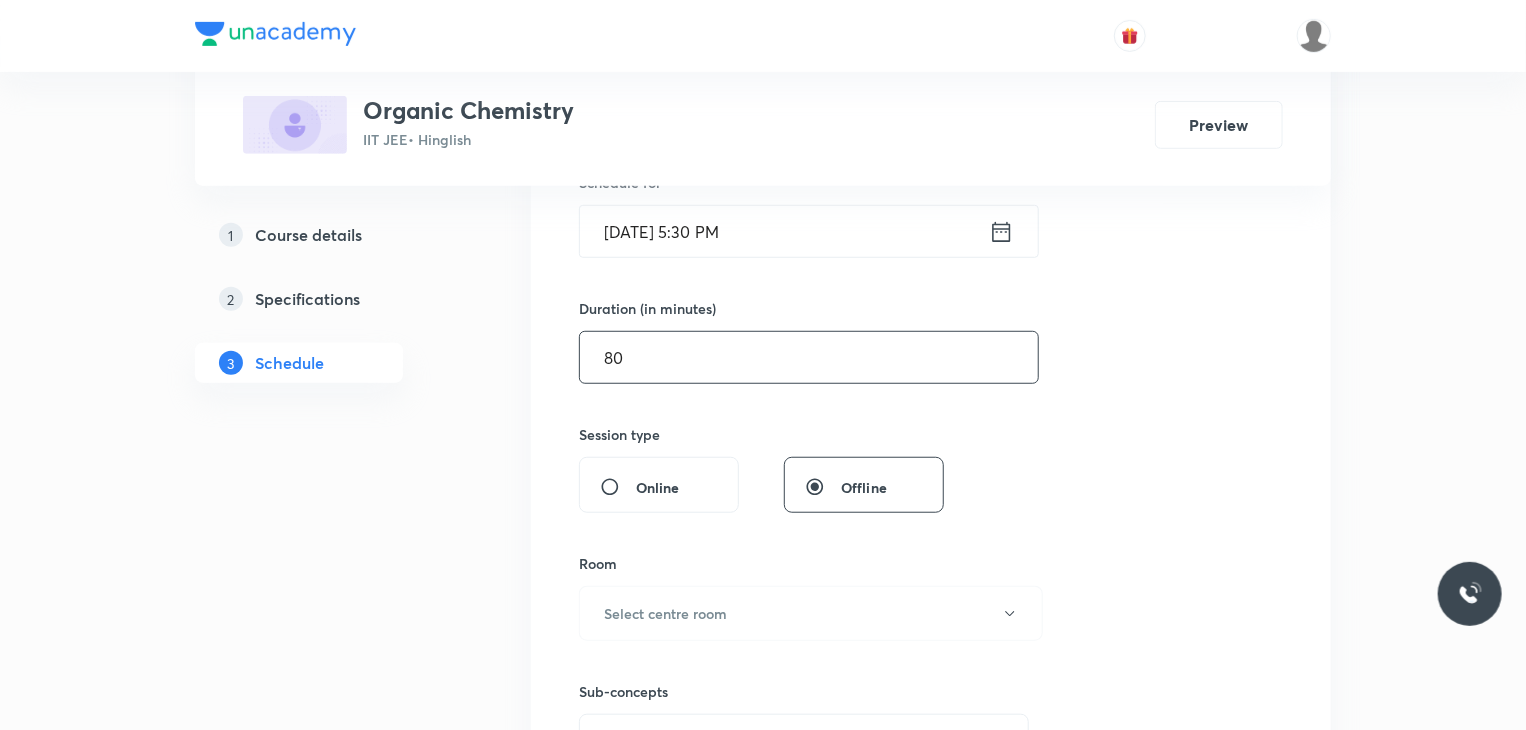 scroll, scrollTop: 544, scrollLeft: 0, axis: vertical 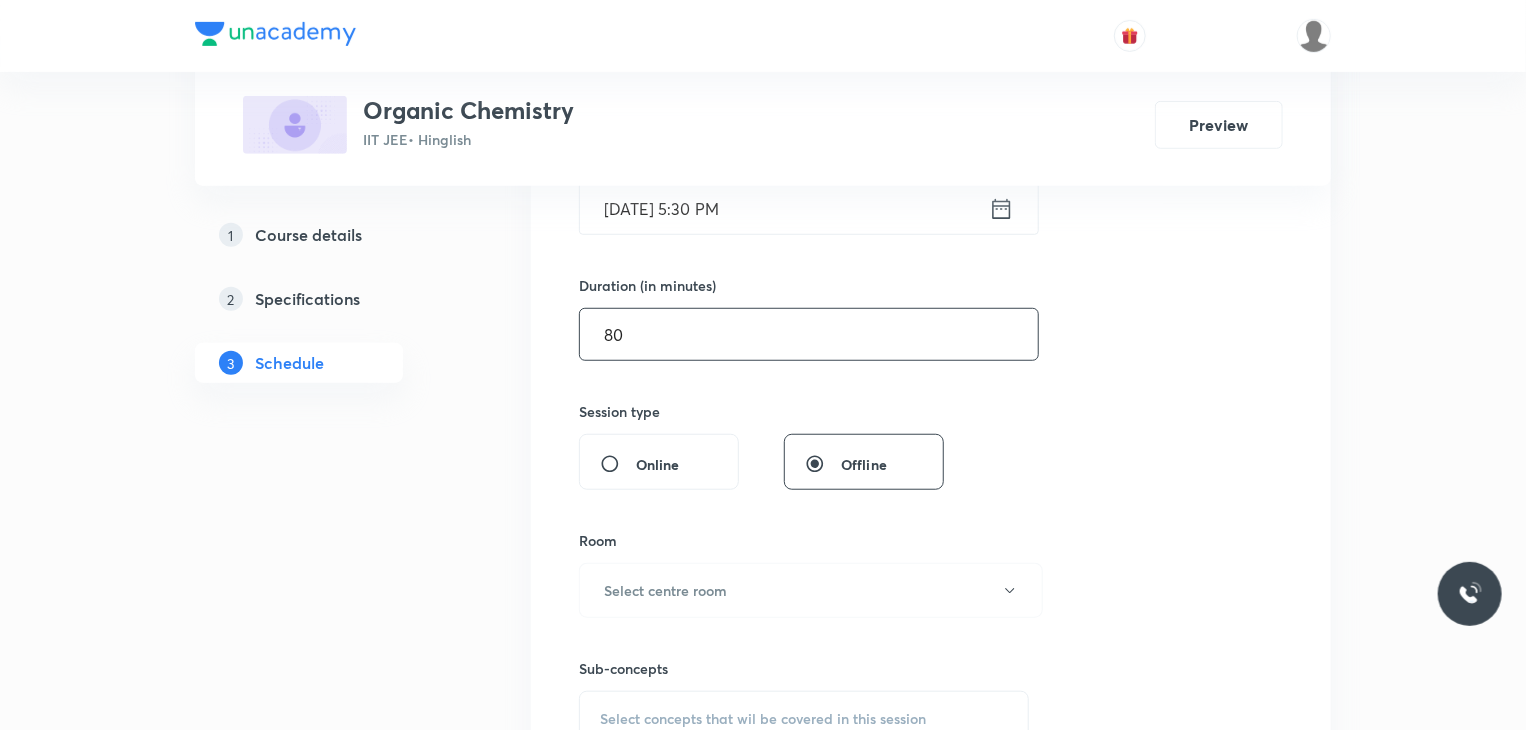 type on "80" 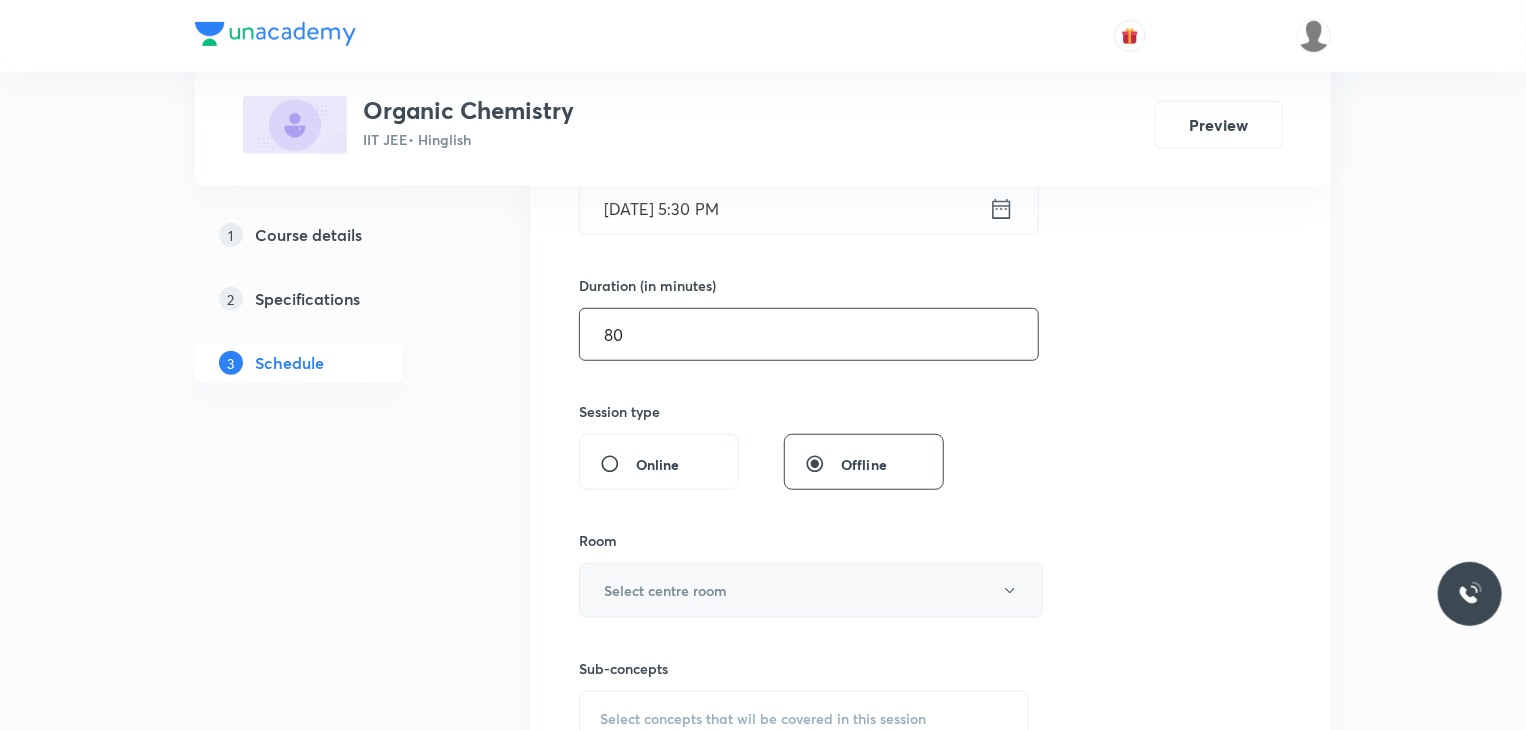 click on "Select centre room" at bounding box center [811, 590] 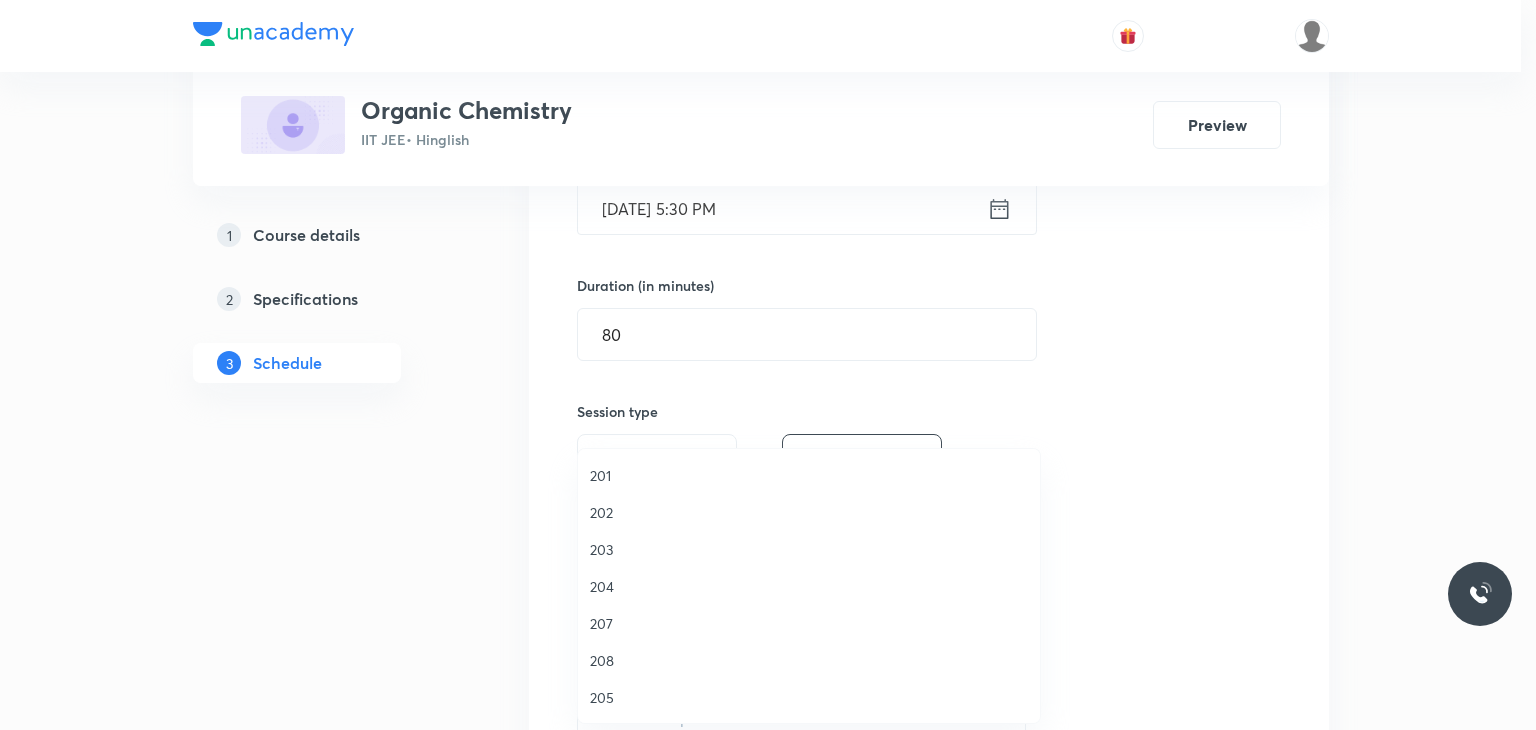 click on "203" at bounding box center [809, 549] 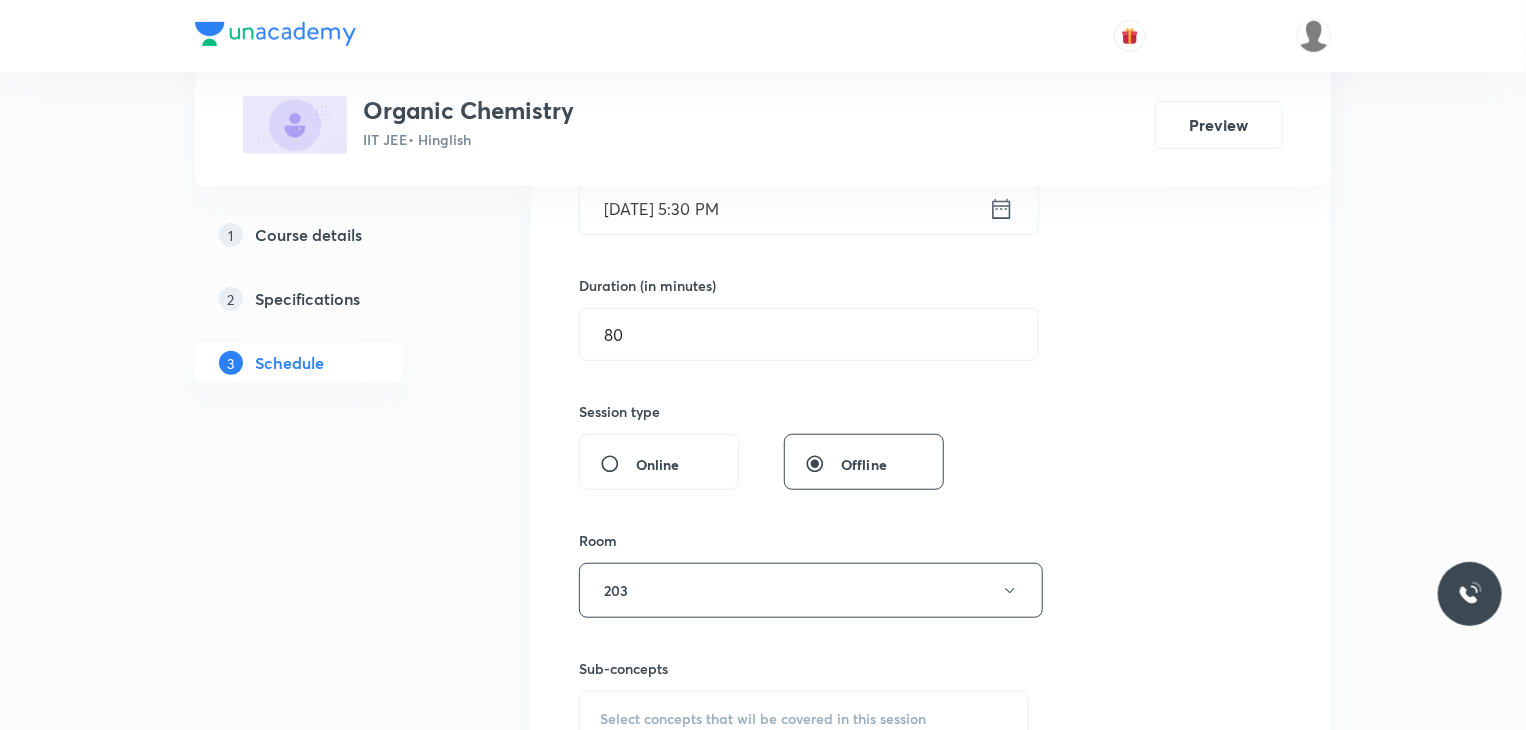click on "Sub-concepts" at bounding box center (804, 668) 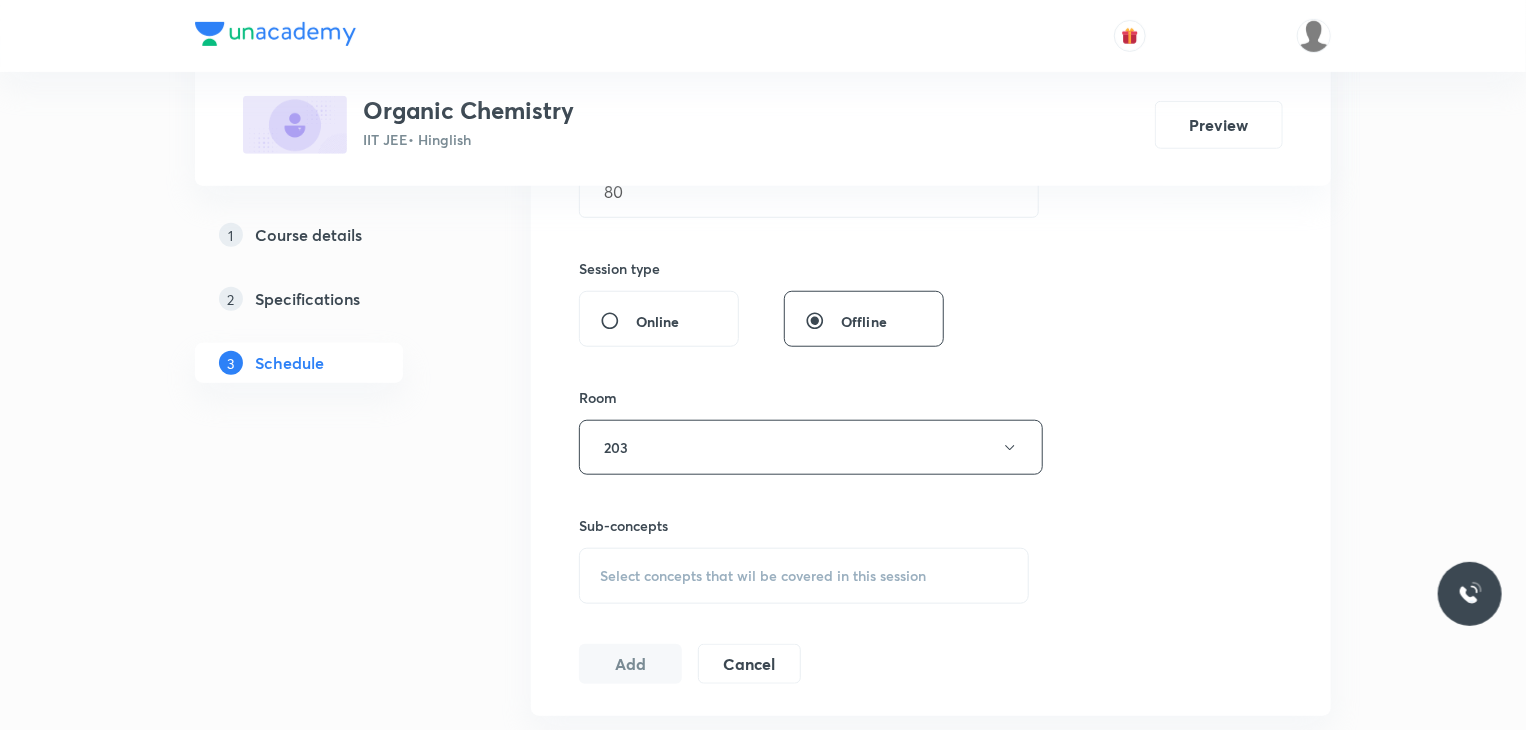click on "Select concepts that wil be covered in this session" at bounding box center [804, 576] 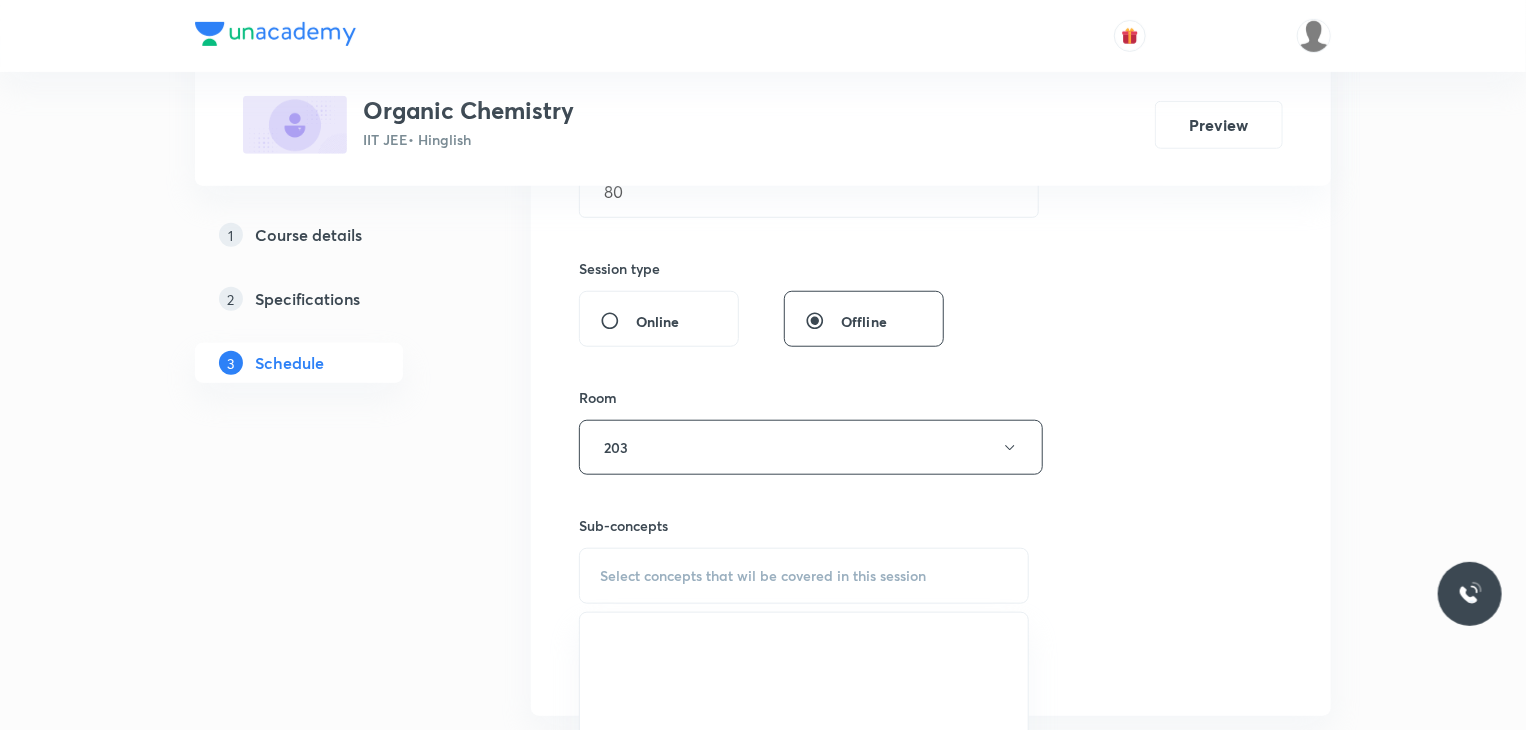 scroll, scrollTop: 809, scrollLeft: 0, axis: vertical 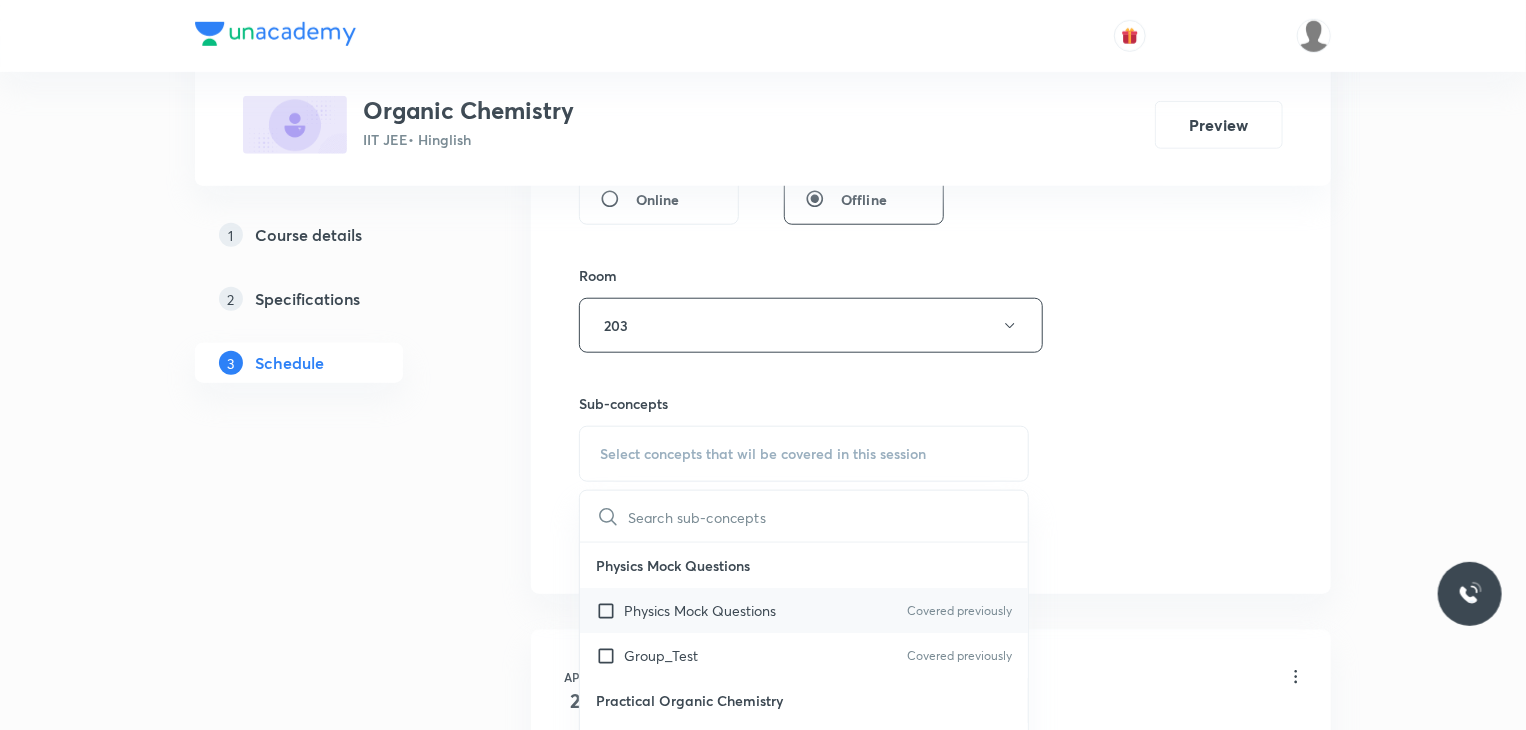 click on "Physics Mock Questions Covered previously" at bounding box center (804, 610) 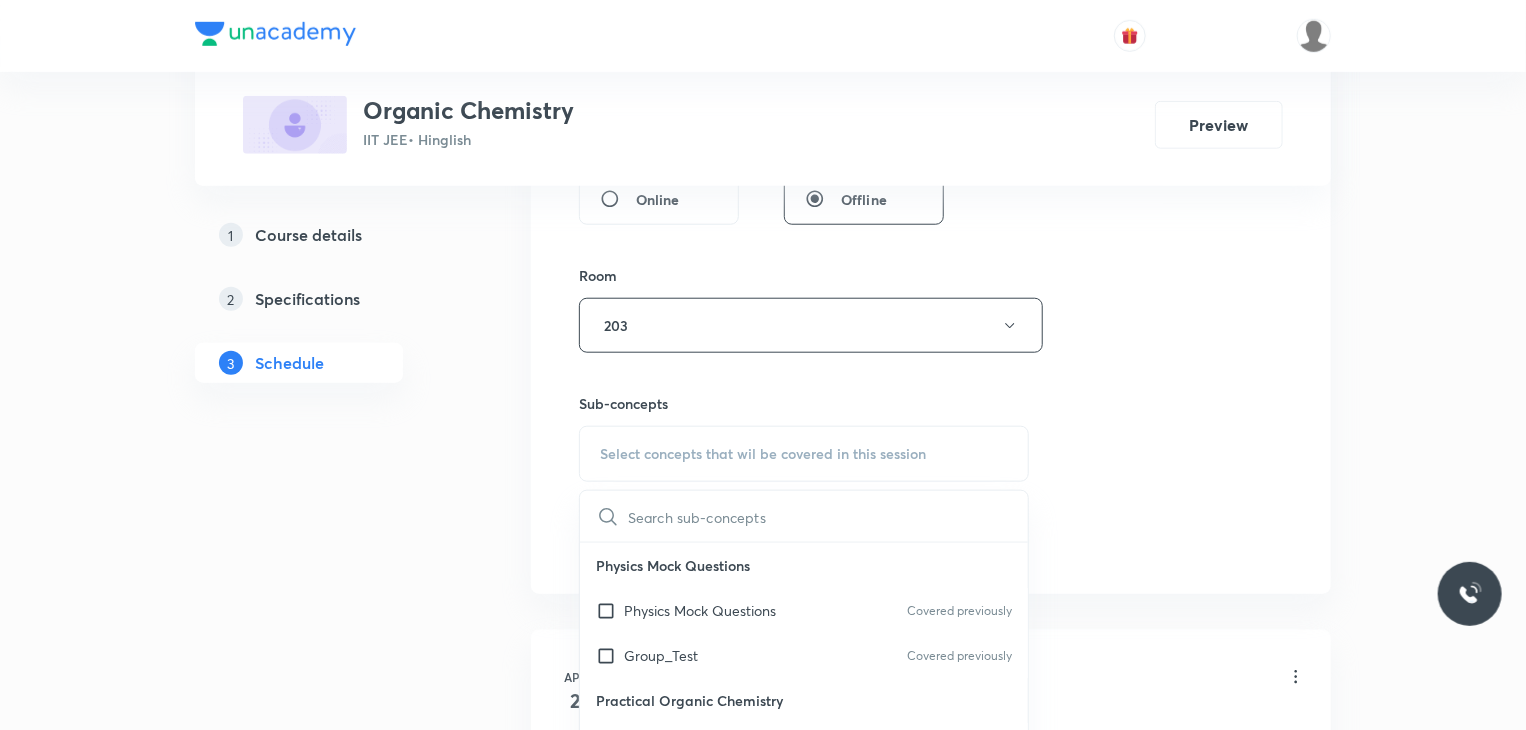checkbox on "true" 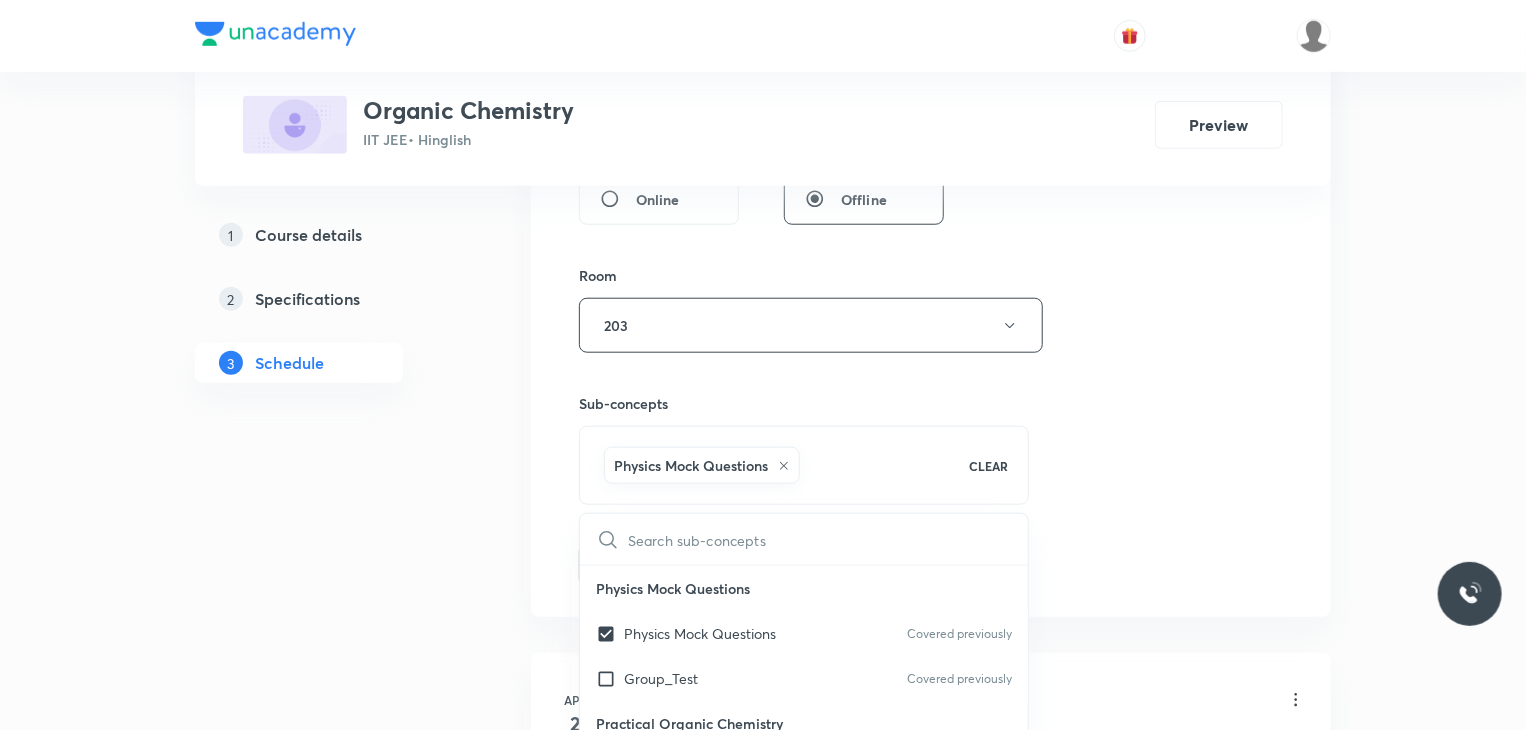 click on "Plus Courses Organic Chemistry IIT JEE  • Hinglish Preview 1 Course details 2 Specifications 3 Schedule Schedule 31  classes Session  32 Live class Session title 15/99 Hydrocarbons 32 ​ Schedule for Jul 11, 2025, 5:30 PM ​ Duration (in minutes) 80 ​   Session type Online Offline Room 203 Sub-concepts Physics Mock Questions CLEAR ​ Physics Mock Questions Physics Mock Questions Covered previously Group_Test Covered previously Practical Organic Chemistry Test for Functional Groups Covered previously Element Detection Test Covered previously Quantitative Analysis Covered previously Distillation IUPAC Naming of Organic Compounds Classification Of Organic Compounds Naming Of Saturated Hydrocarbons Naming Of Unsaturated Hydrocarbons Naming Of Cyclic Hydrocarbons Naming Of Compounds Containing Functional Groups Naming Of Aromatic Compounds Degree Of Unsaturation Structural Isomerism Basics of Molecule Presentation IUPAC Naming General Organic Chemistry  Existence Of Carbenes Reactions And Their Mechanisms 2" at bounding box center (763, 2406) 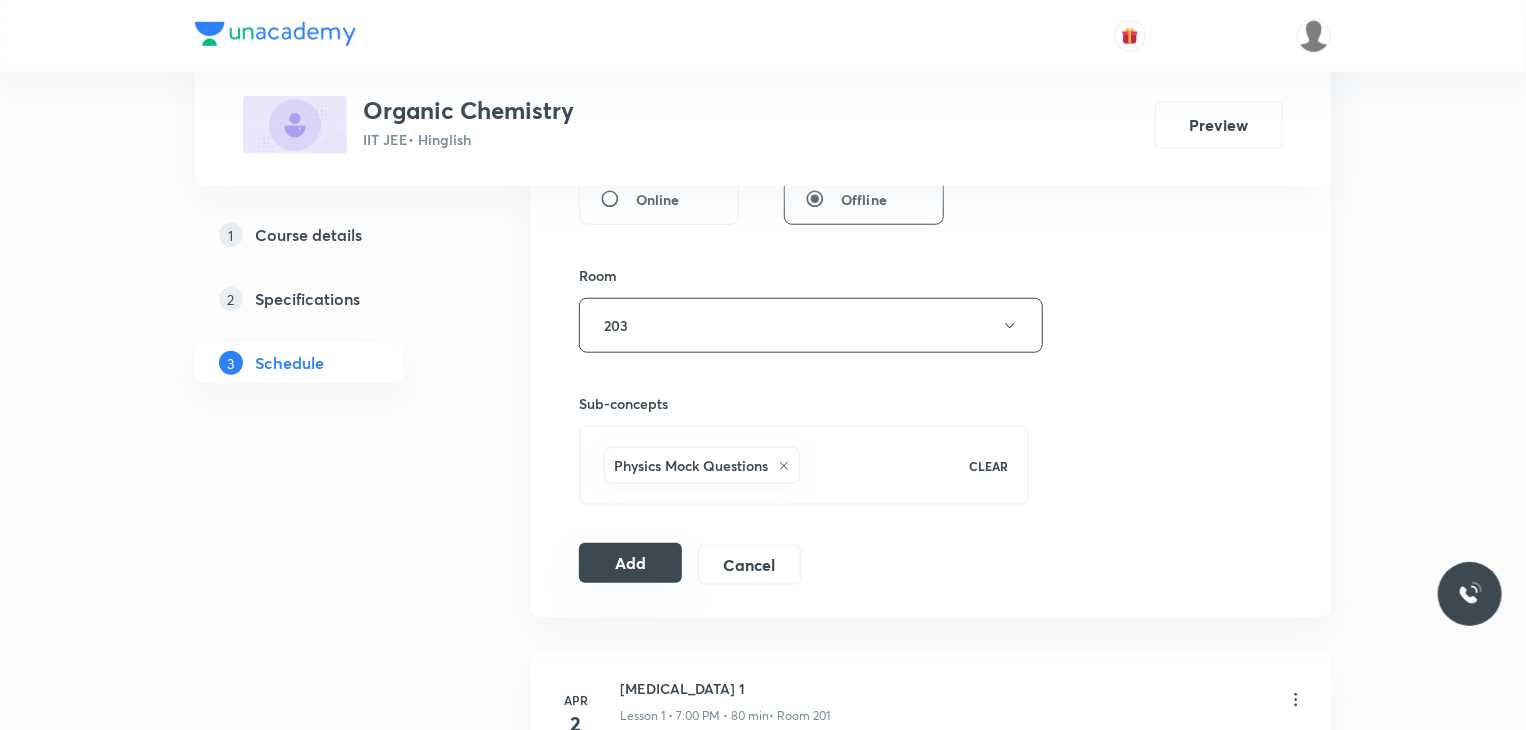 click on "Add" at bounding box center [630, 563] 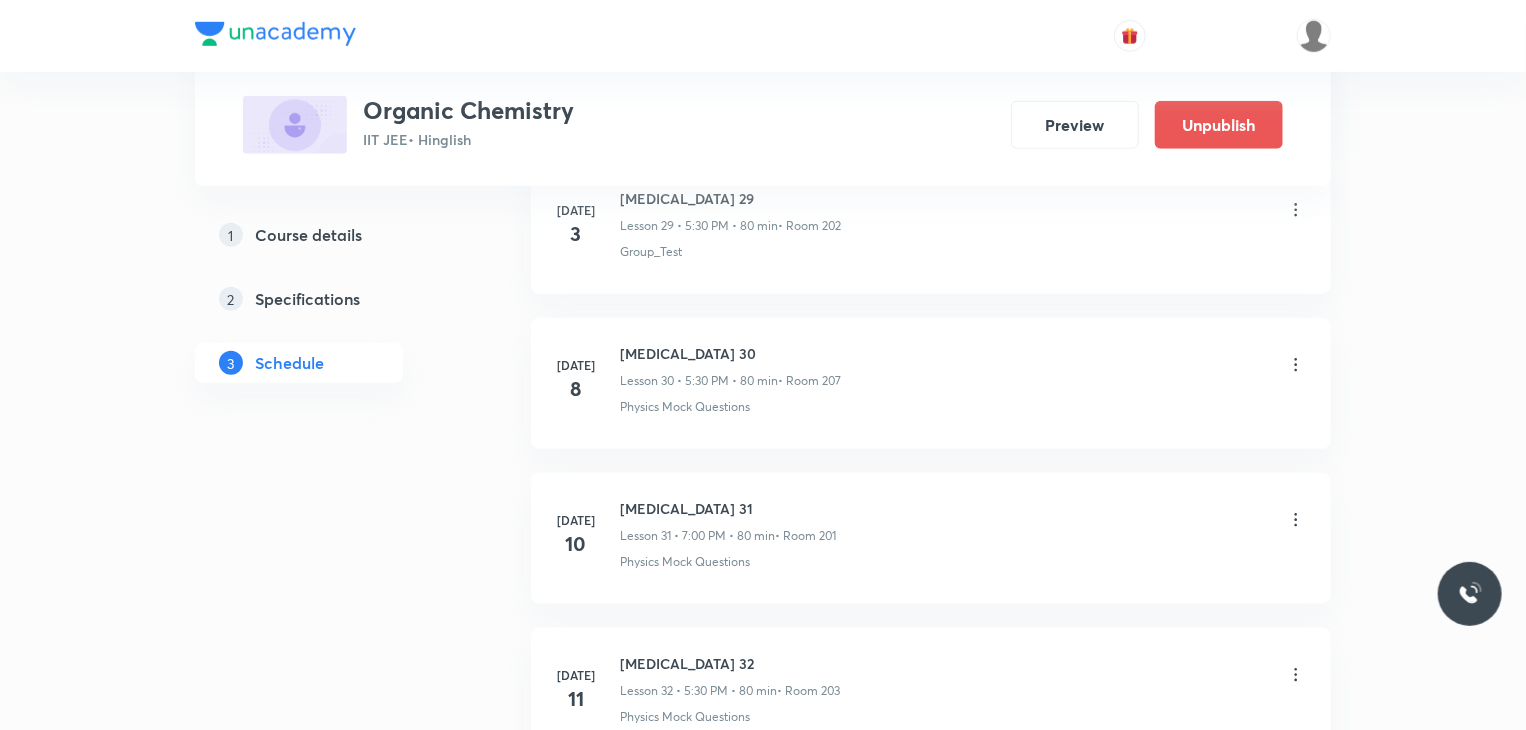 scroll, scrollTop: 4902, scrollLeft: 0, axis: vertical 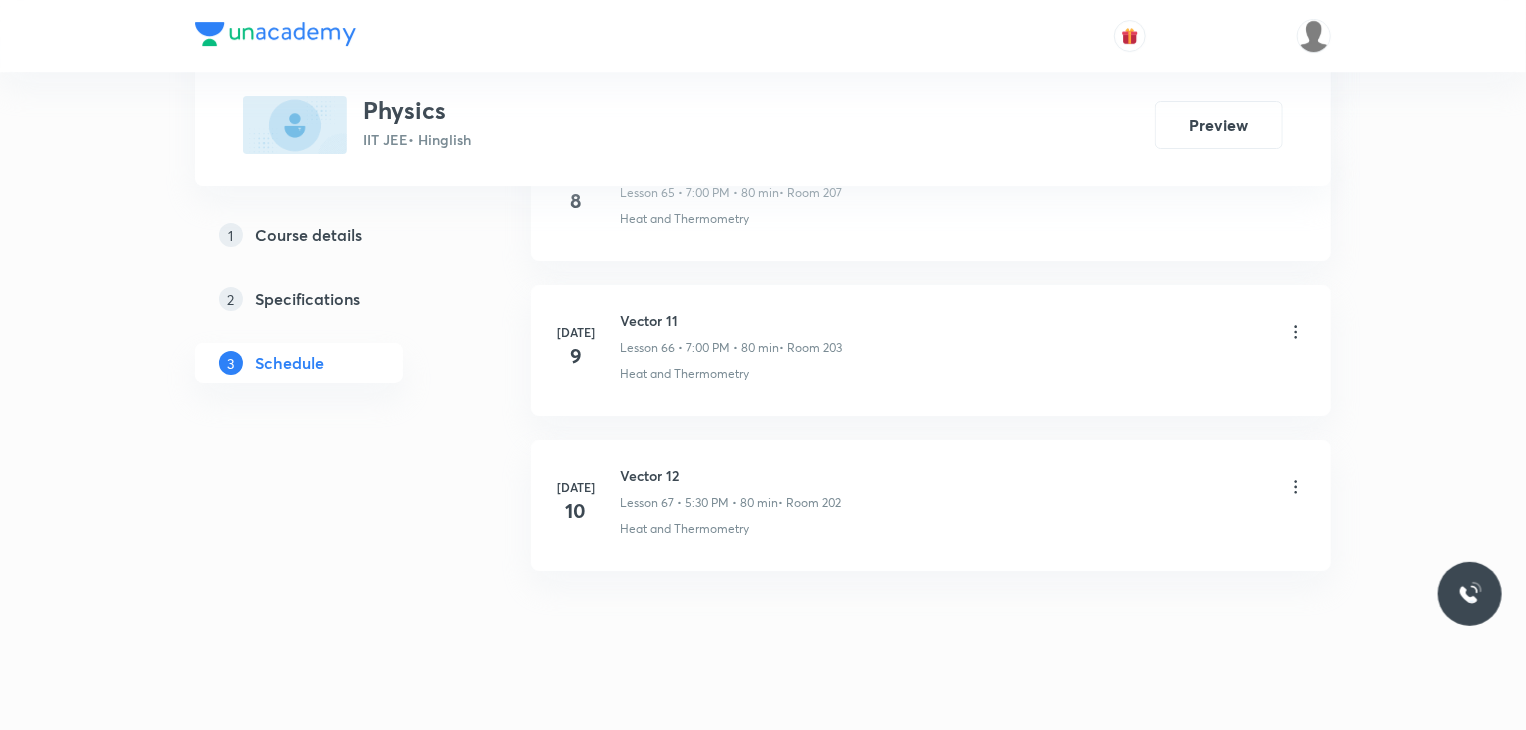 click on "Vector 12" at bounding box center [730, 475] 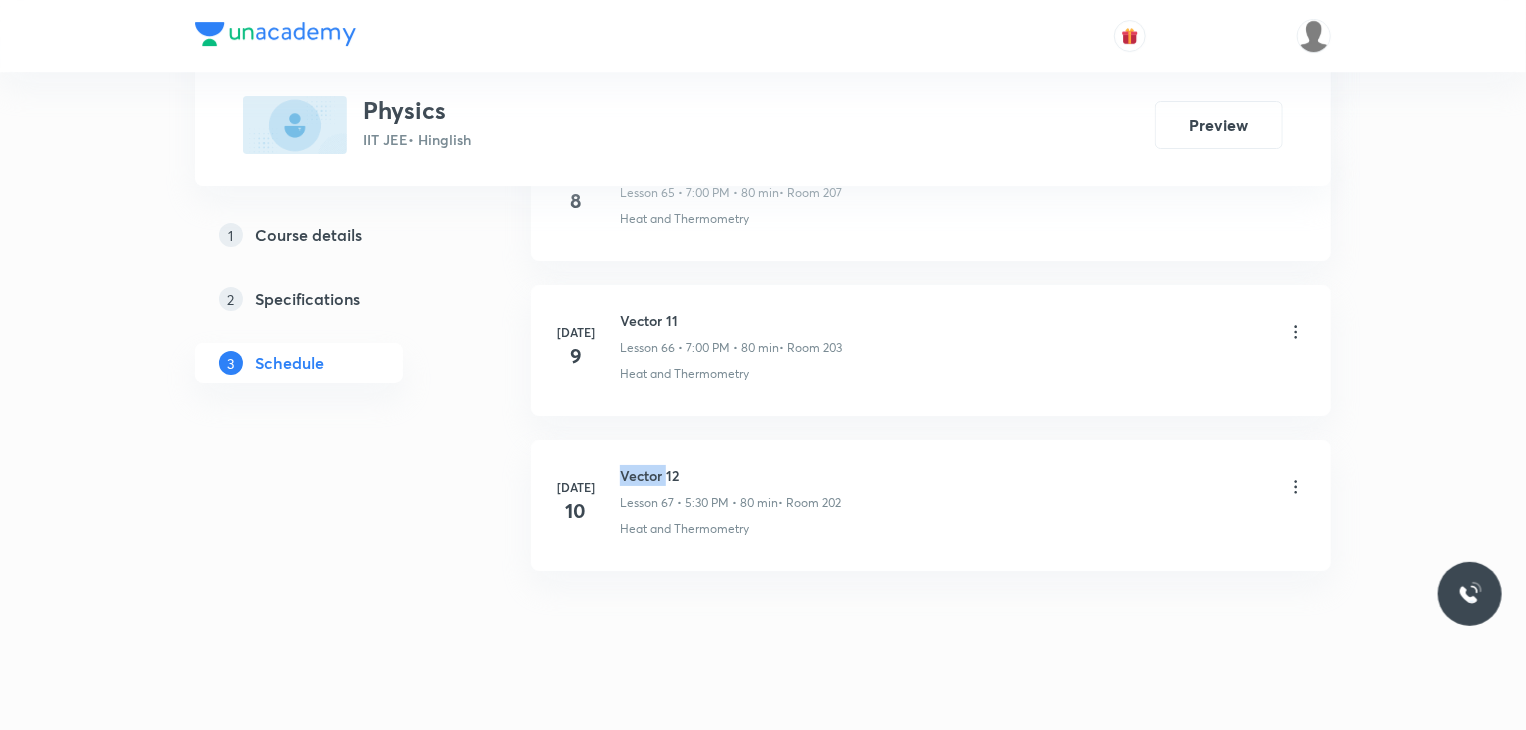 click on "Vector 12" at bounding box center [730, 475] 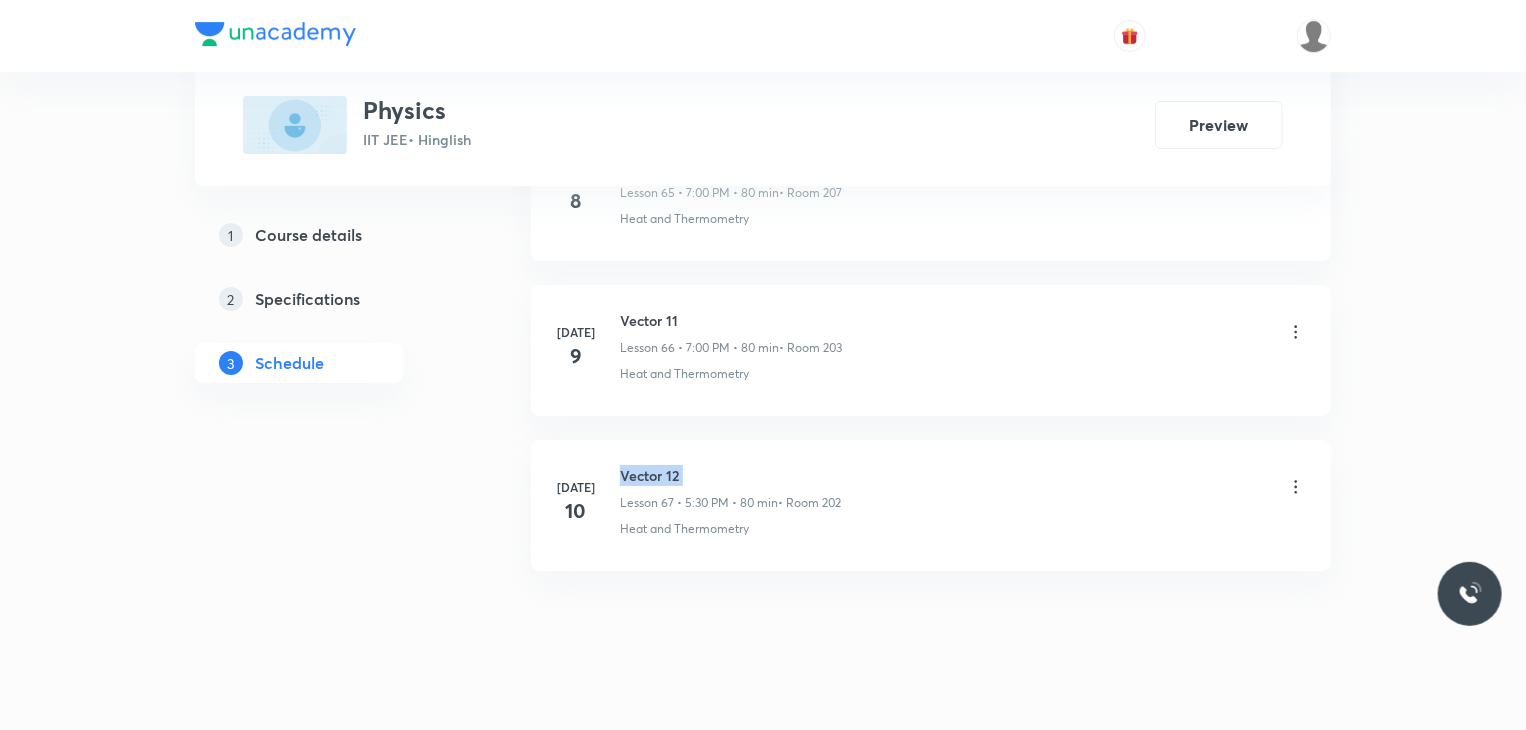 click on "Vector 12" at bounding box center [730, 475] 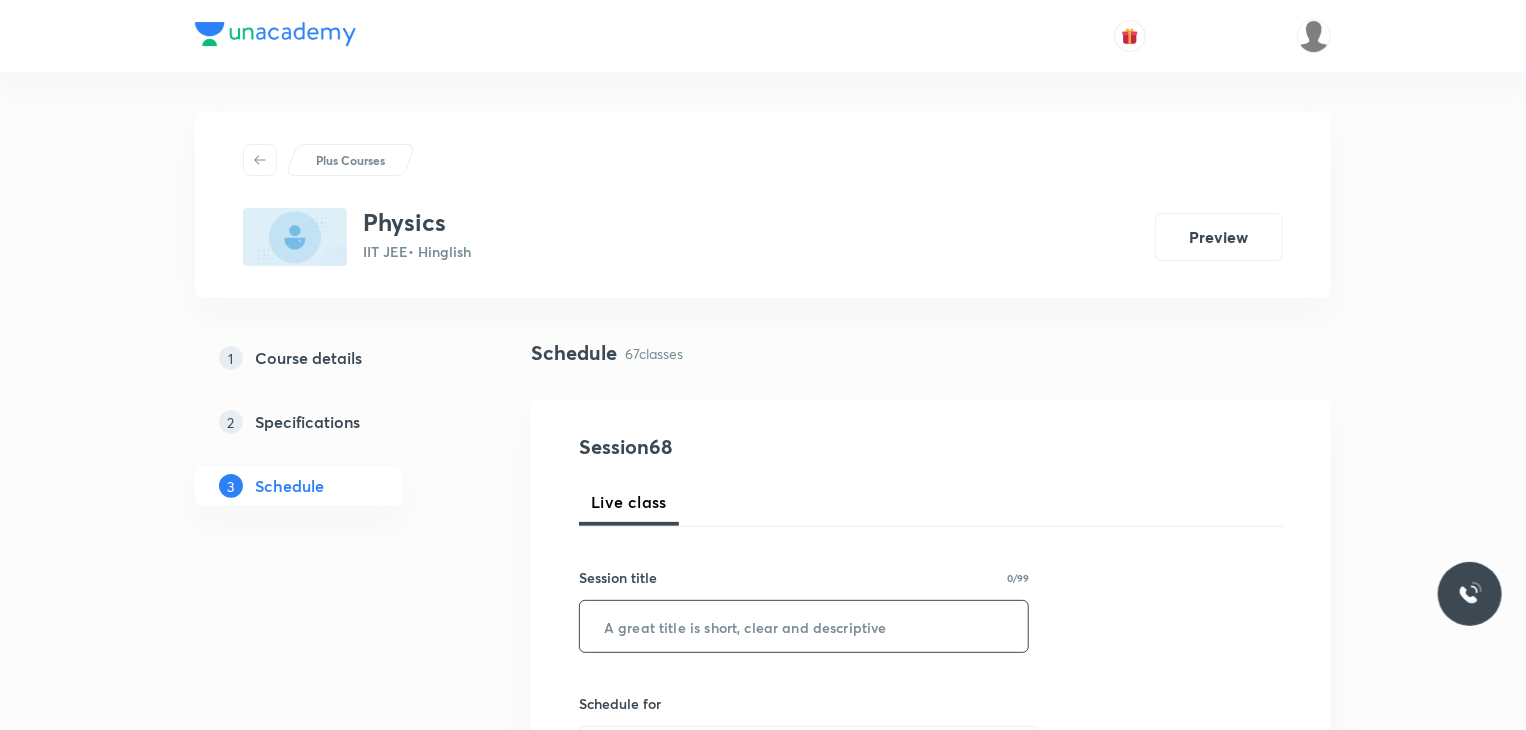 click at bounding box center (804, 626) 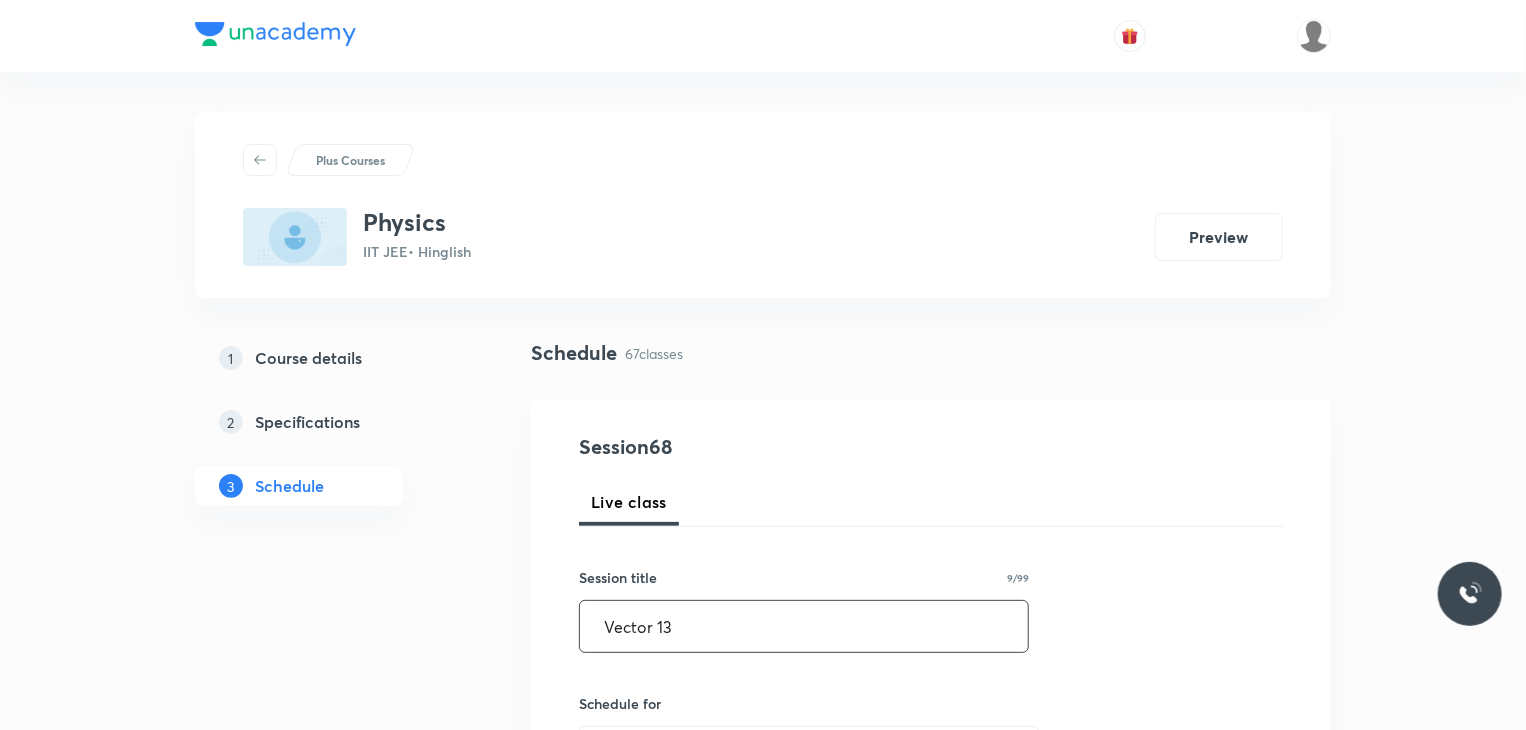 type on "Vector 13" 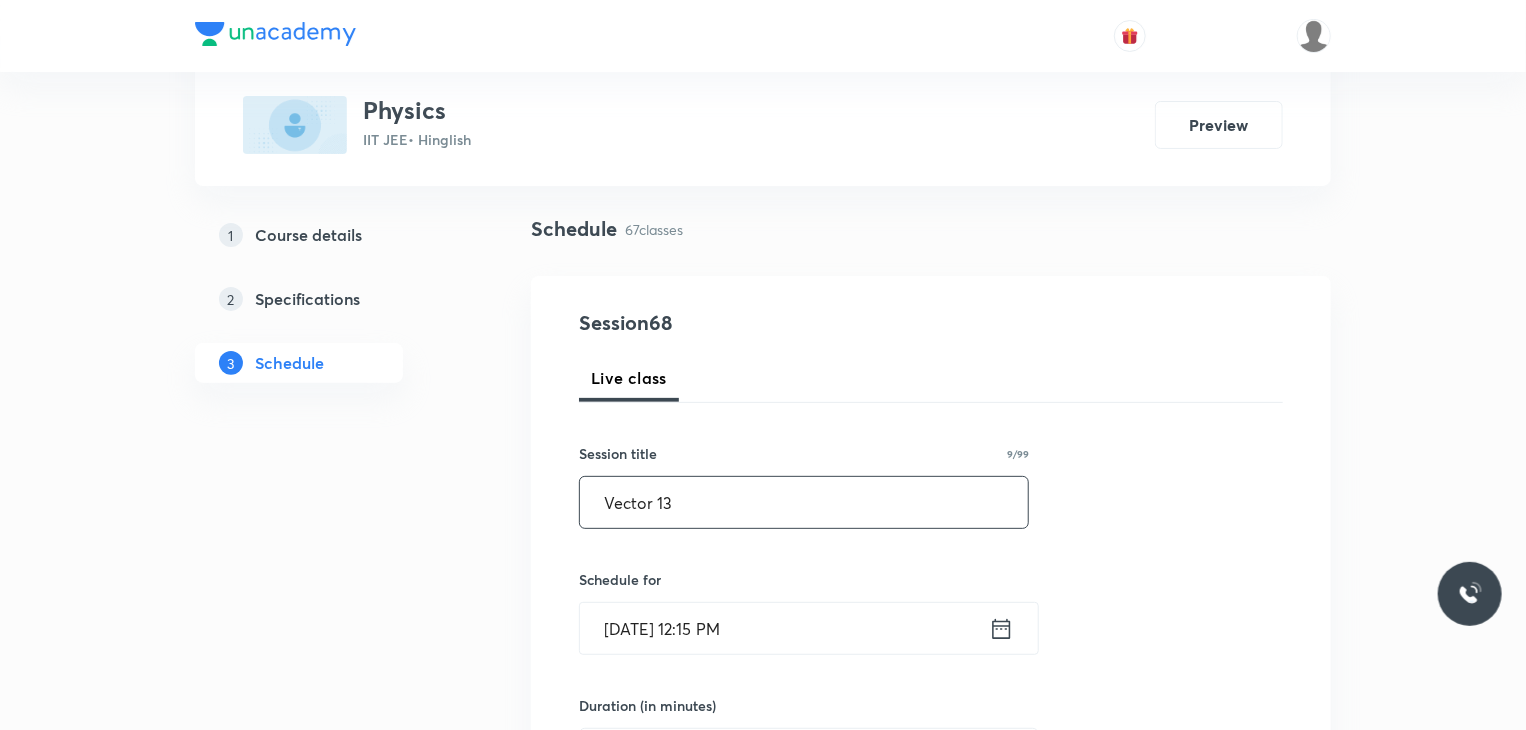 scroll, scrollTop: 192, scrollLeft: 0, axis: vertical 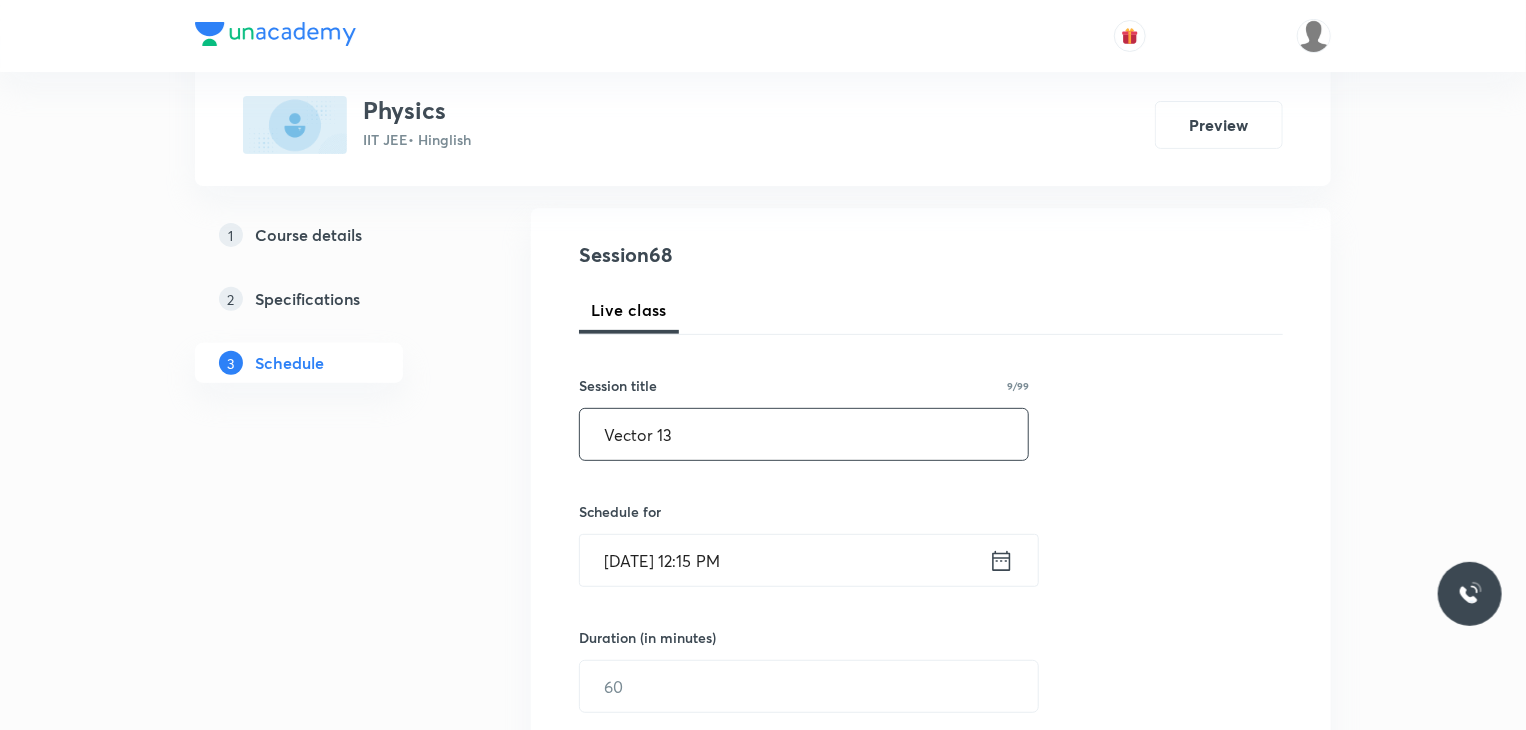 click on "Session  68 Live class Session title 9/99 Vector 13 ​ Schedule for [DATE] 12:15 PM ​ Duration (in minutes) ​   Session type Online Offline Room Select centre room Sub-concepts Select concepts that wil be covered in this session Add Cancel" at bounding box center (931, 709) 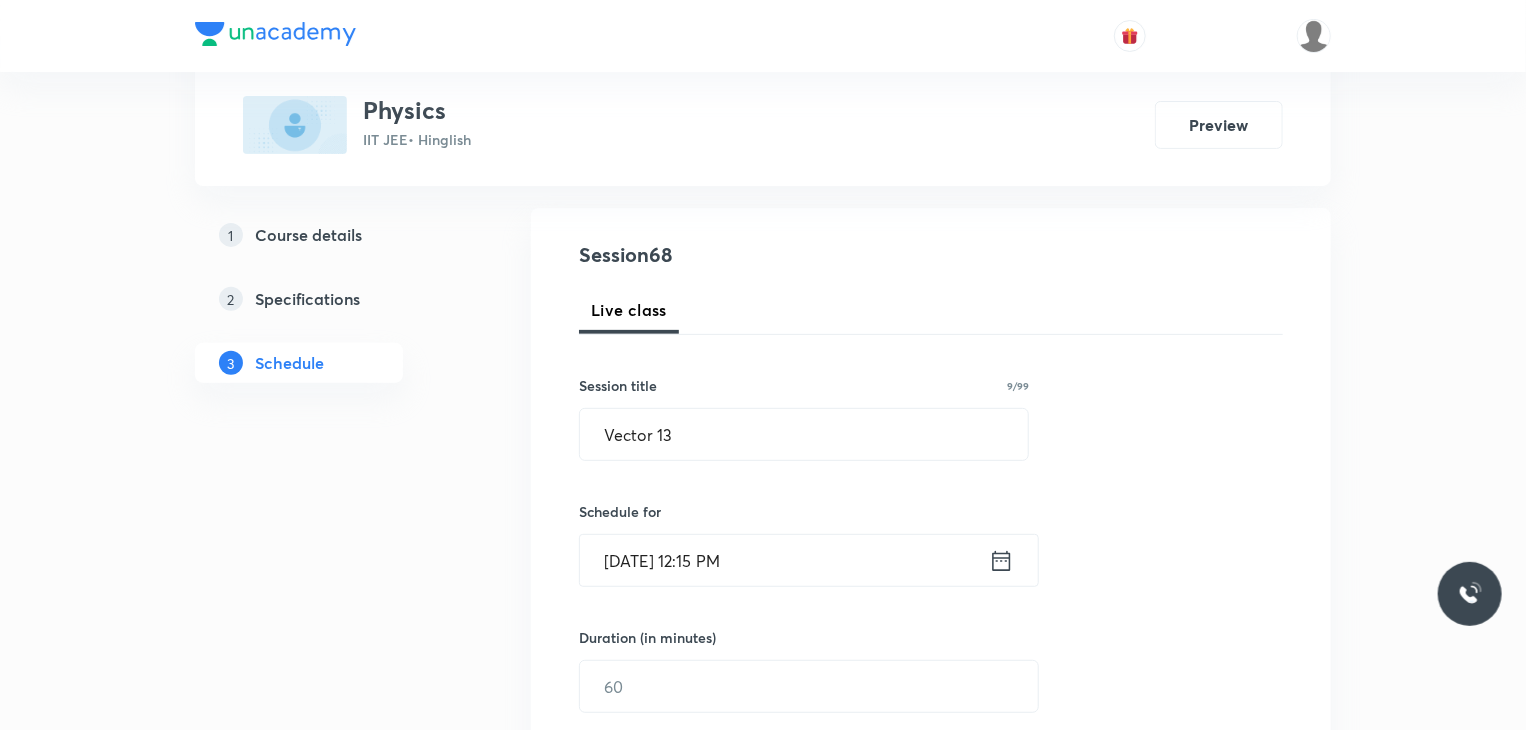 click on "Jul 11, 2025, 12:15 PM" at bounding box center [784, 560] 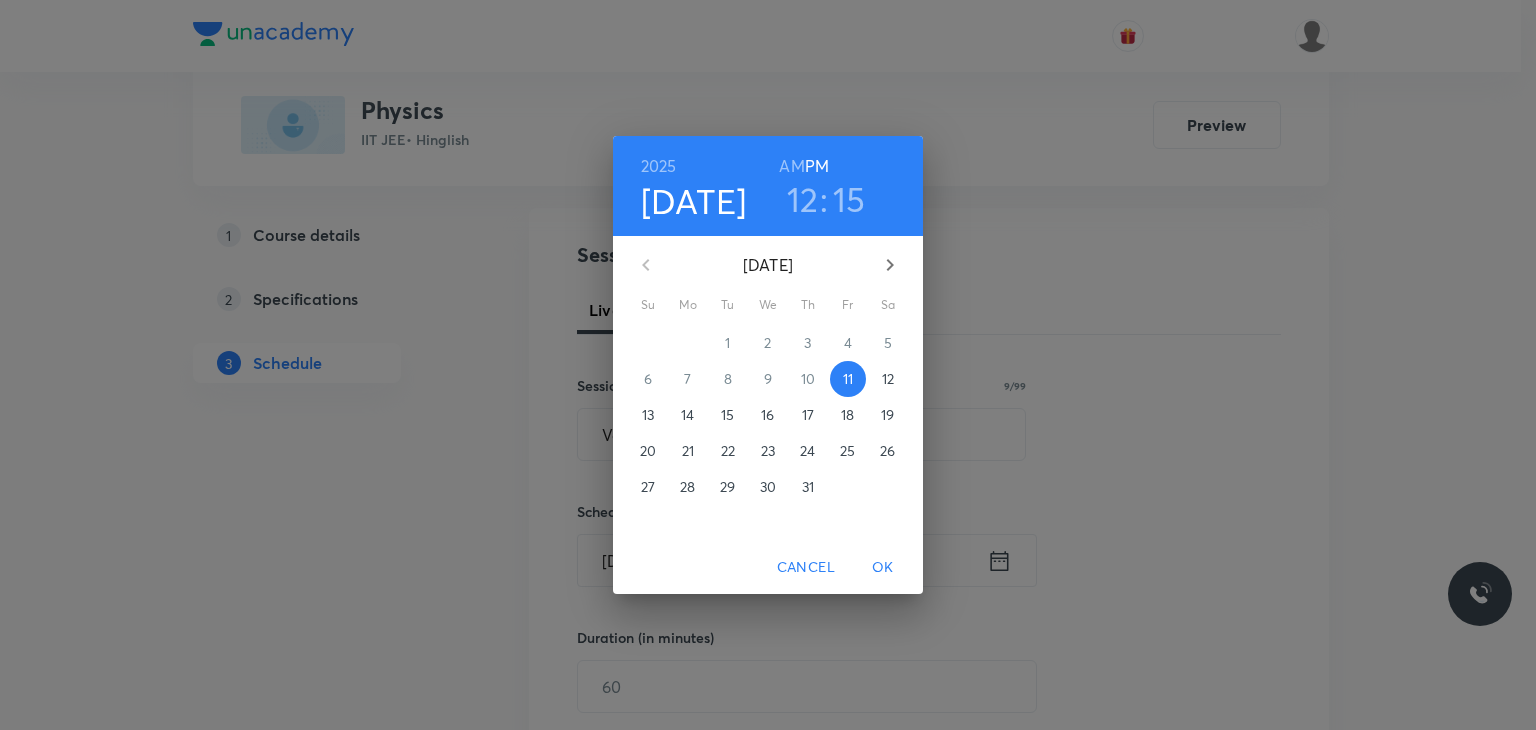 click on "12" at bounding box center (803, 199) 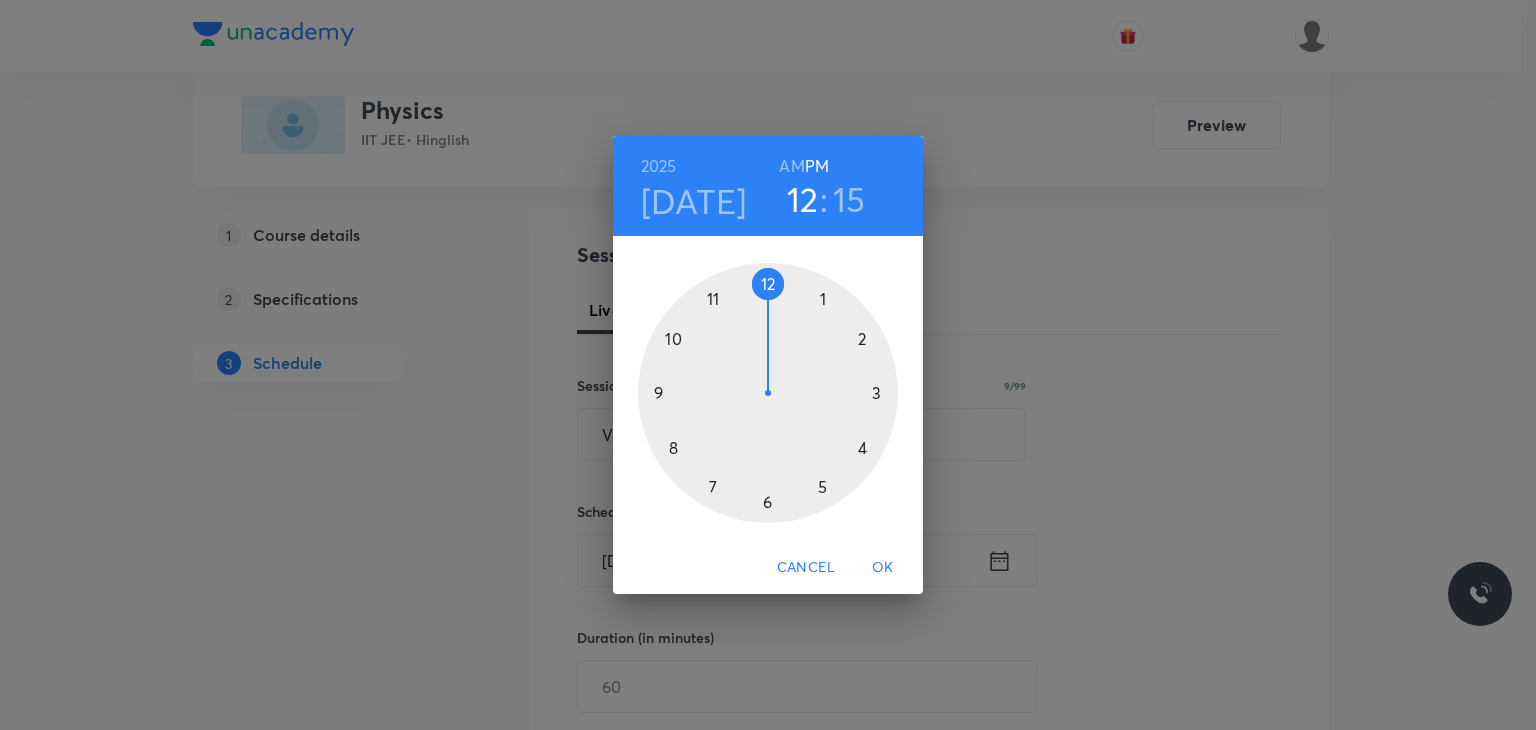click at bounding box center [768, 393] 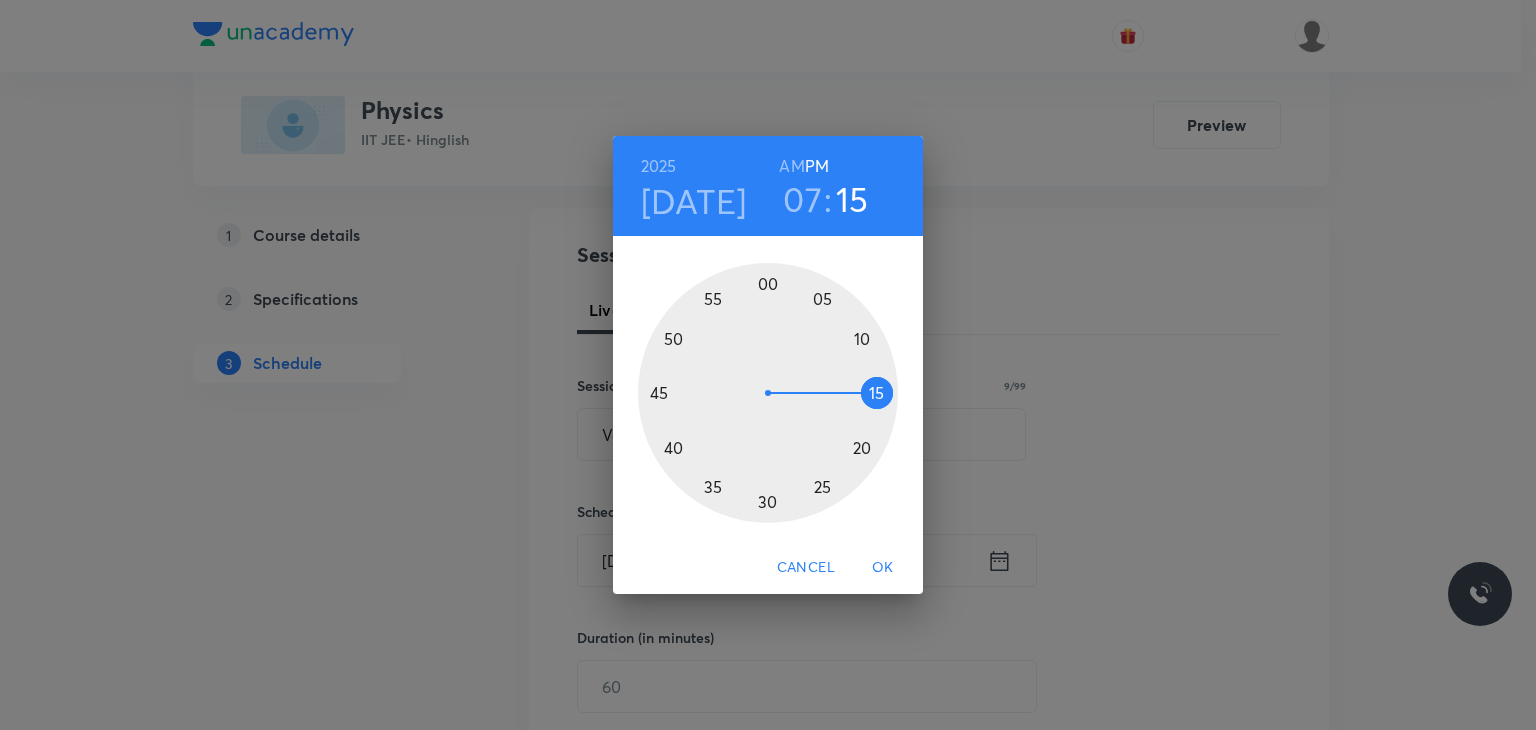 click at bounding box center [768, 393] 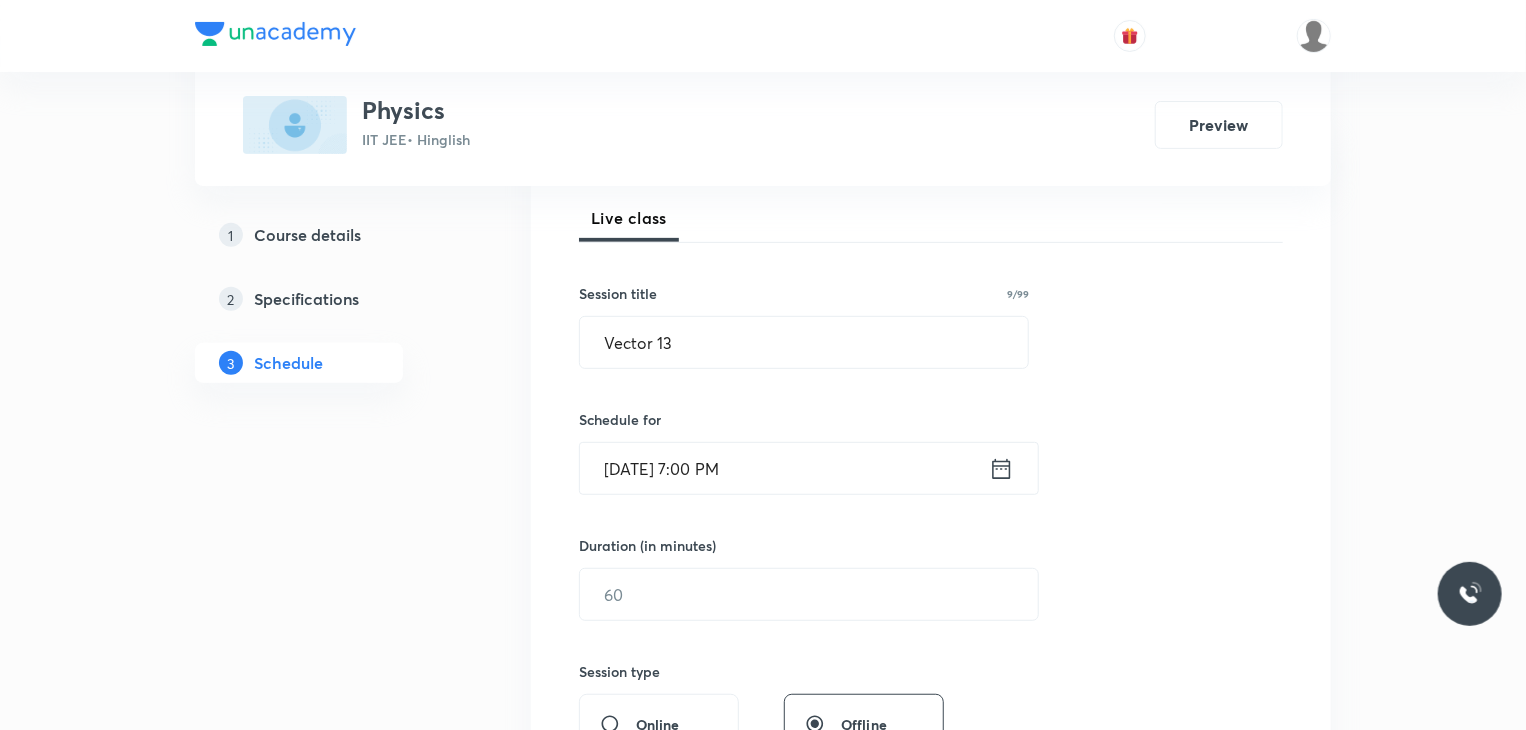 scroll, scrollTop: 306, scrollLeft: 0, axis: vertical 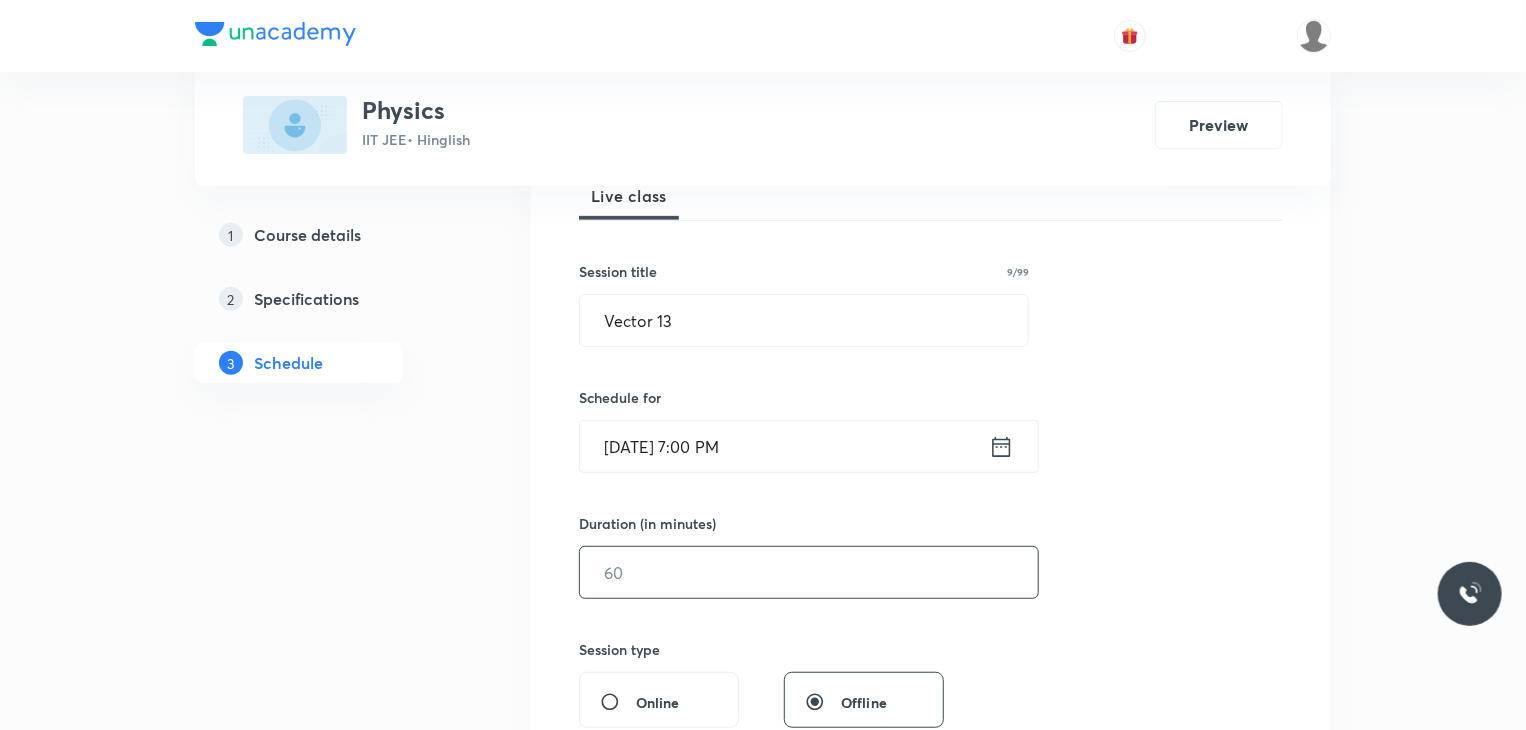click at bounding box center [809, 572] 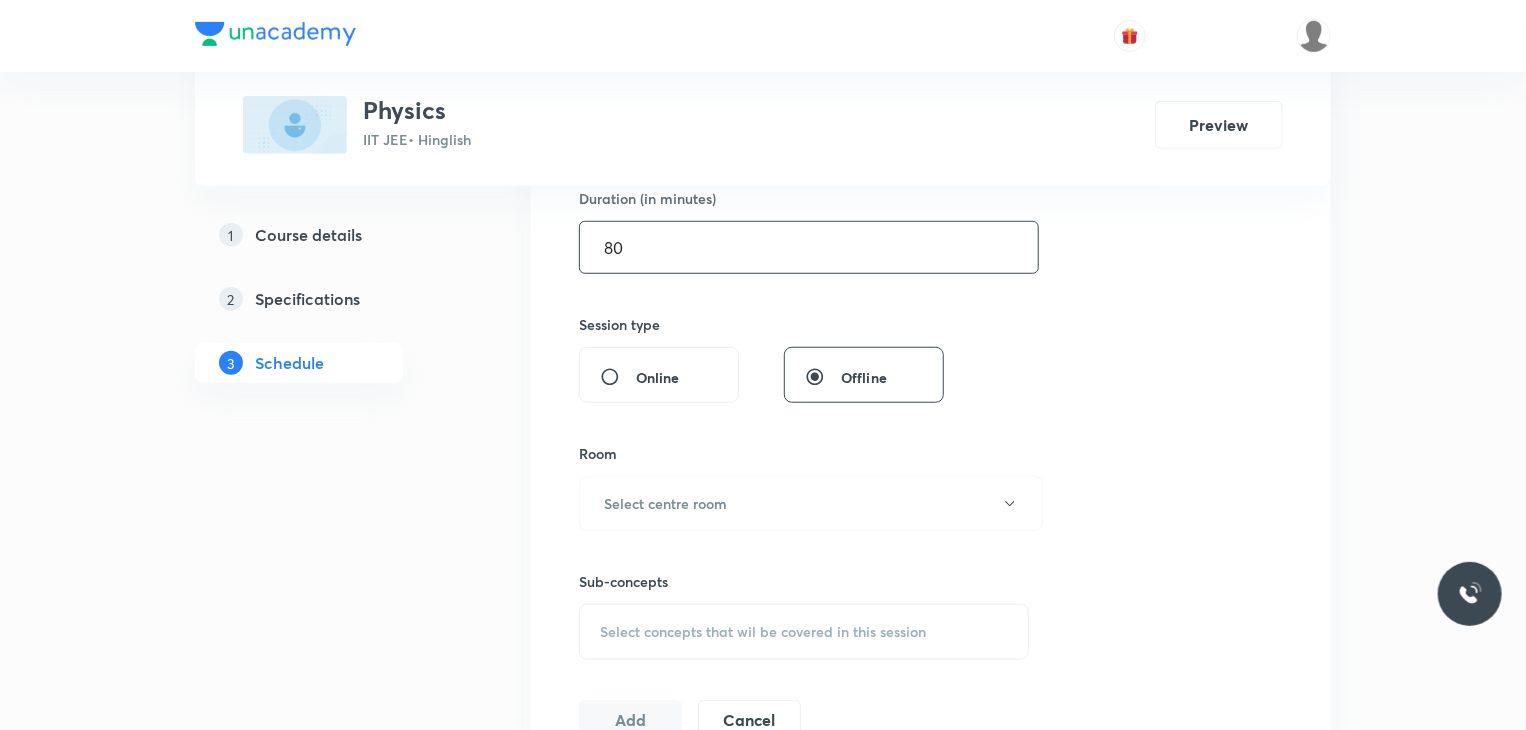 scroll, scrollTop: 640, scrollLeft: 0, axis: vertical 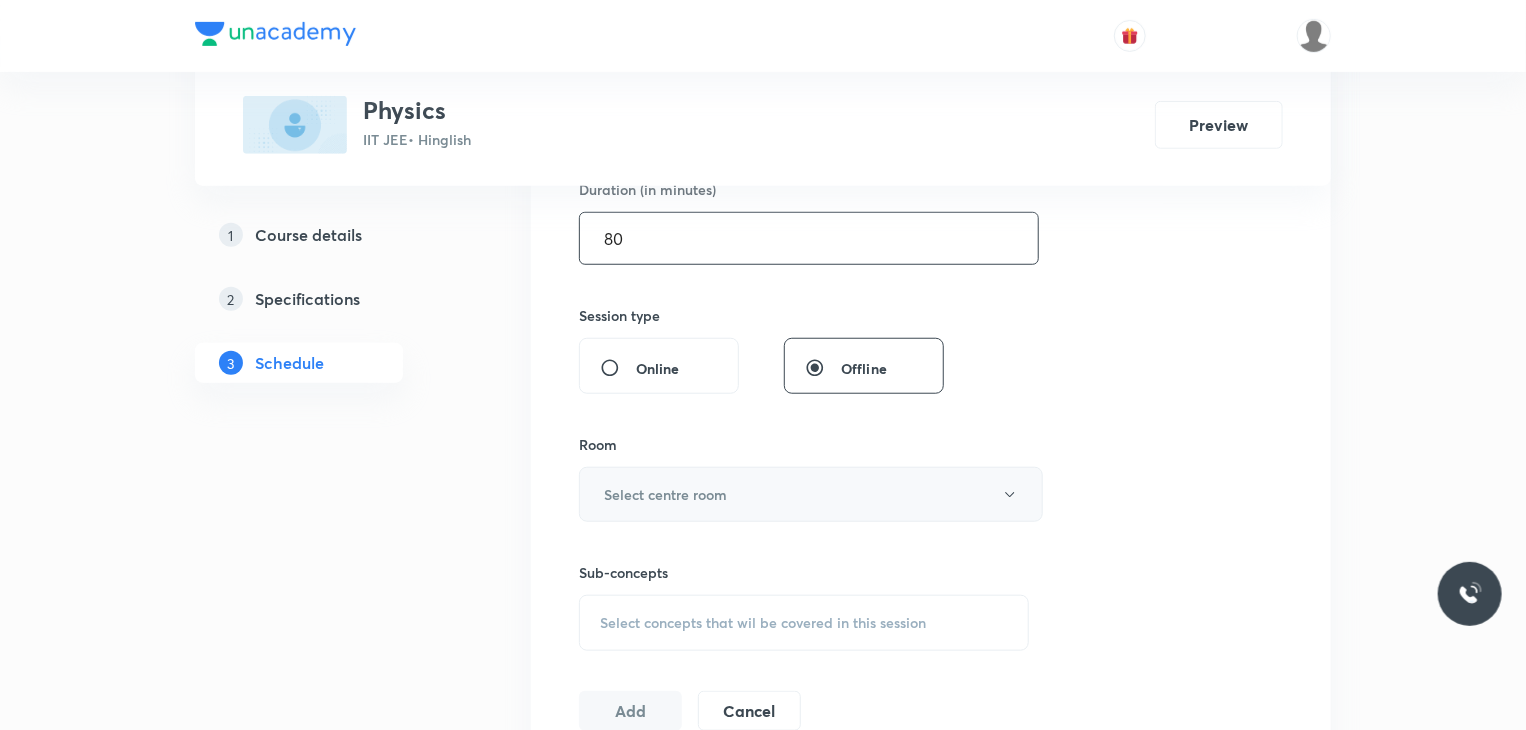 type on "80" 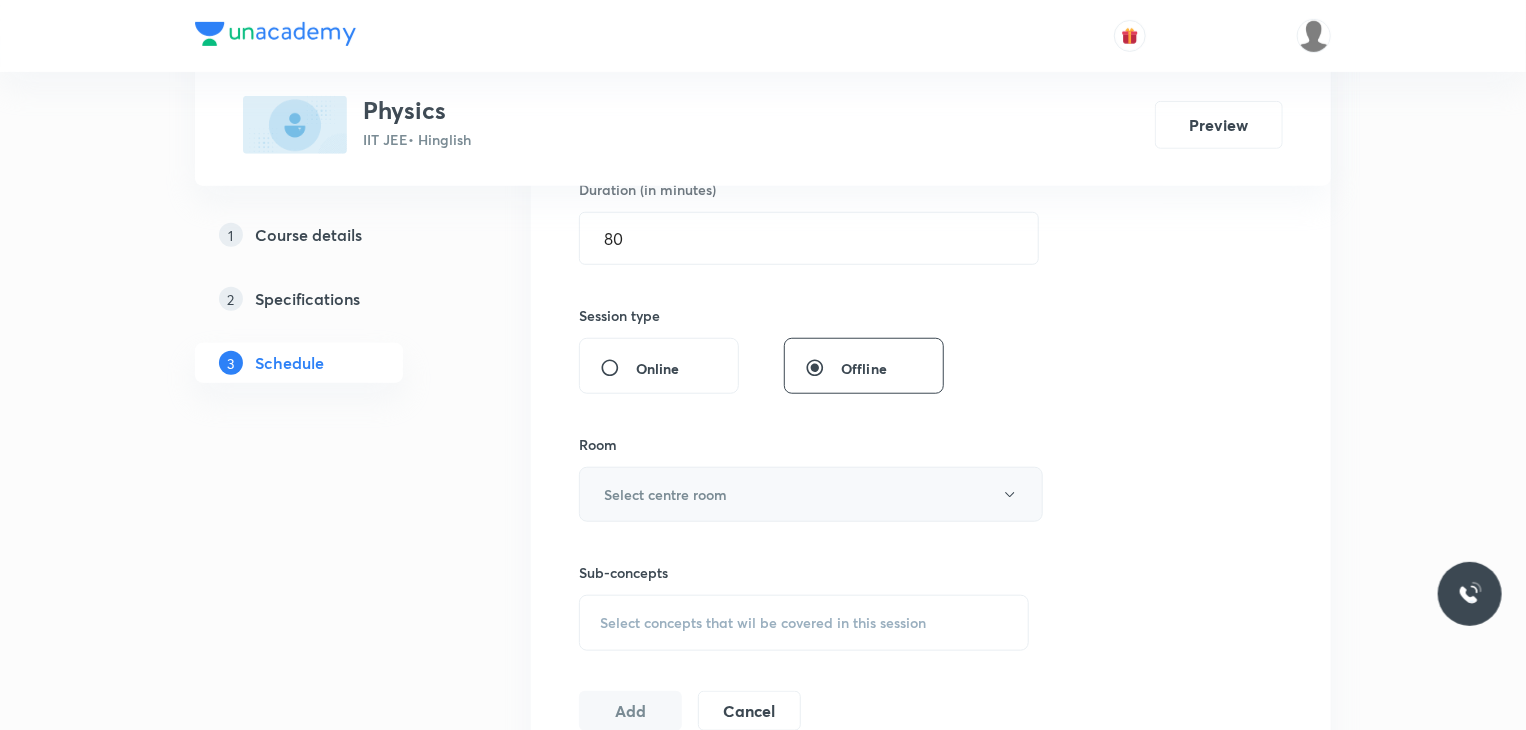 click on "Select centre room" at bounding box center [665, 494] 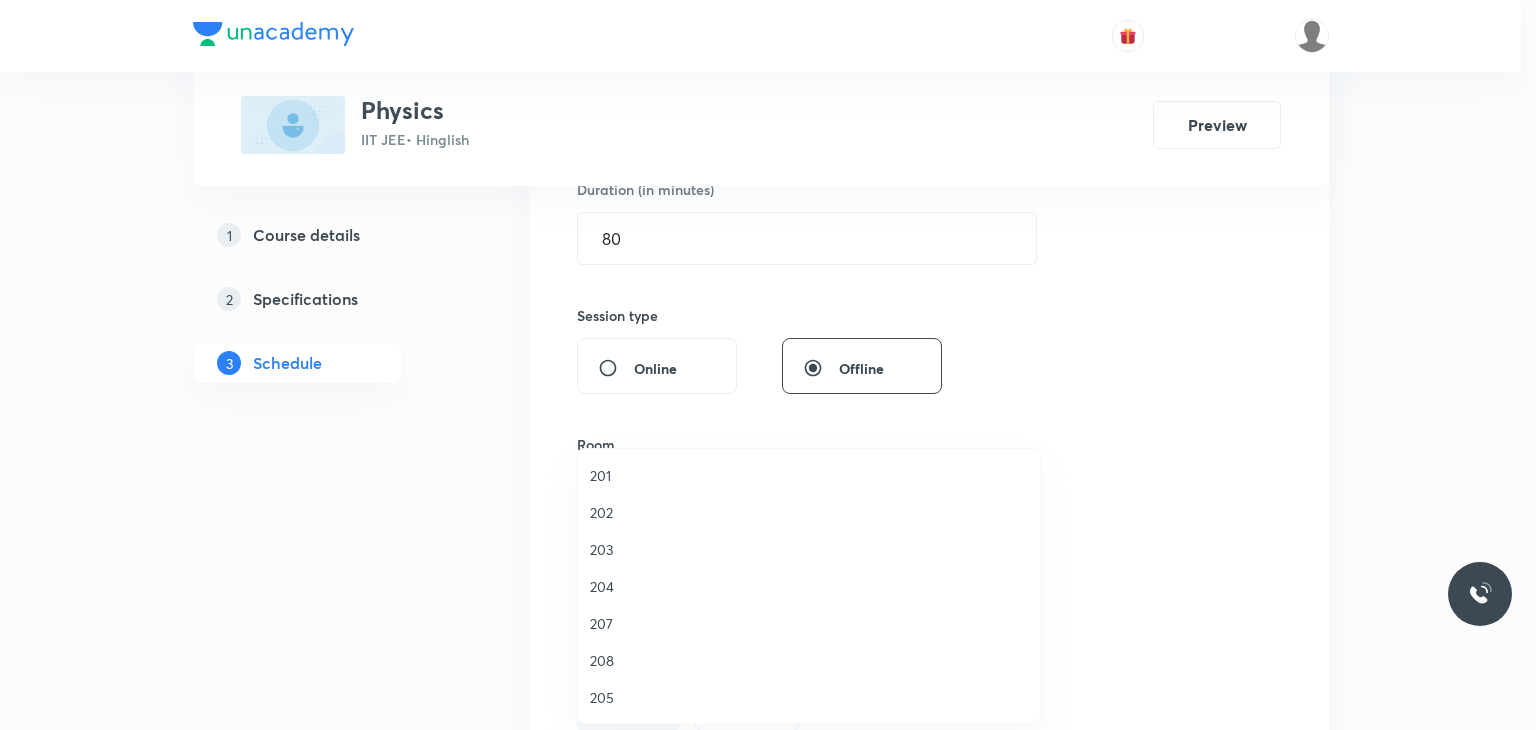 click on "202" at bounding box center (809, 512) 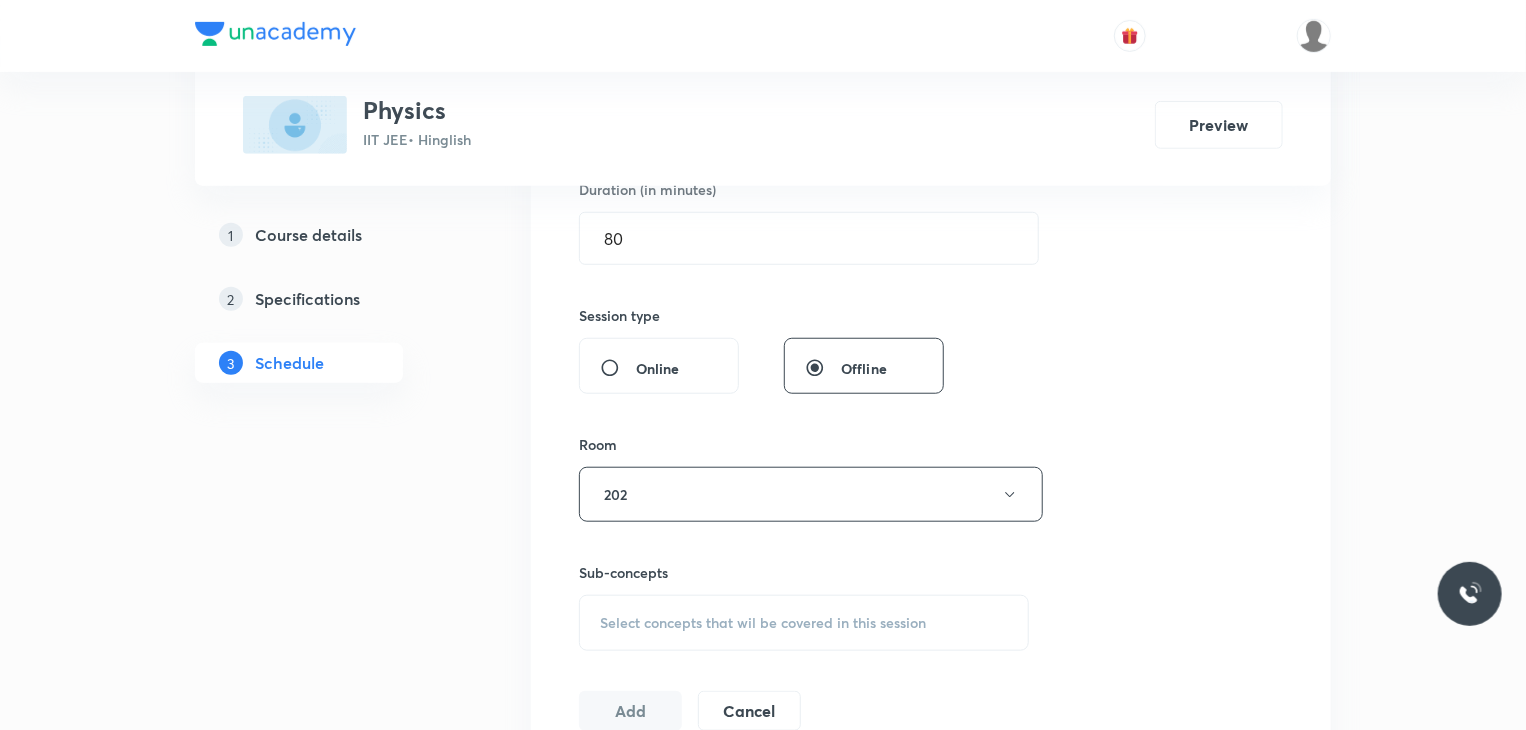 click on "Select concepts that wil be covered in this session" at bounding box center [804, 623] 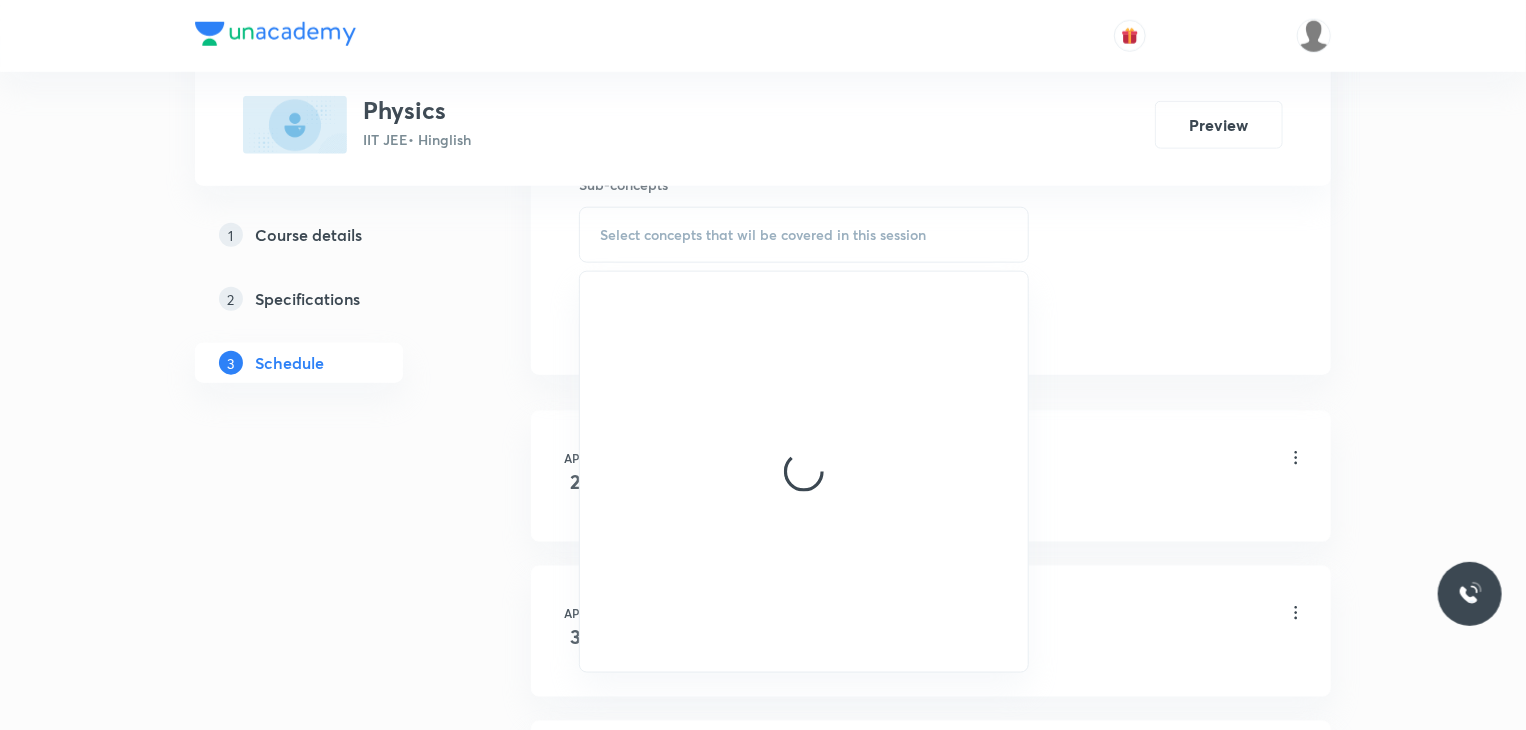 scroll, scrollTop: 1040, scrollLeft: 0, axis: vertical 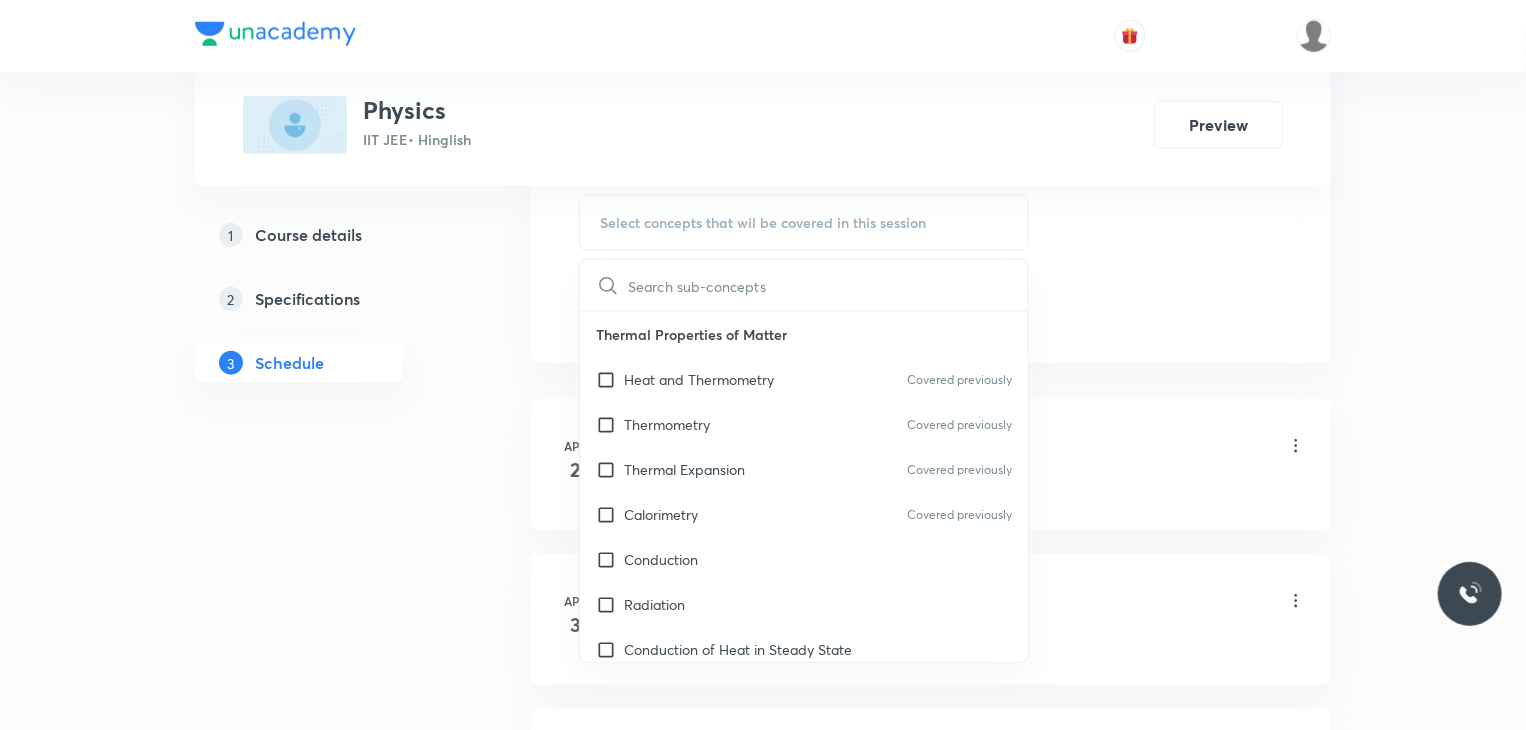 click on "Heat and Thermometry Covered previously" at bounding box center [804, 379] 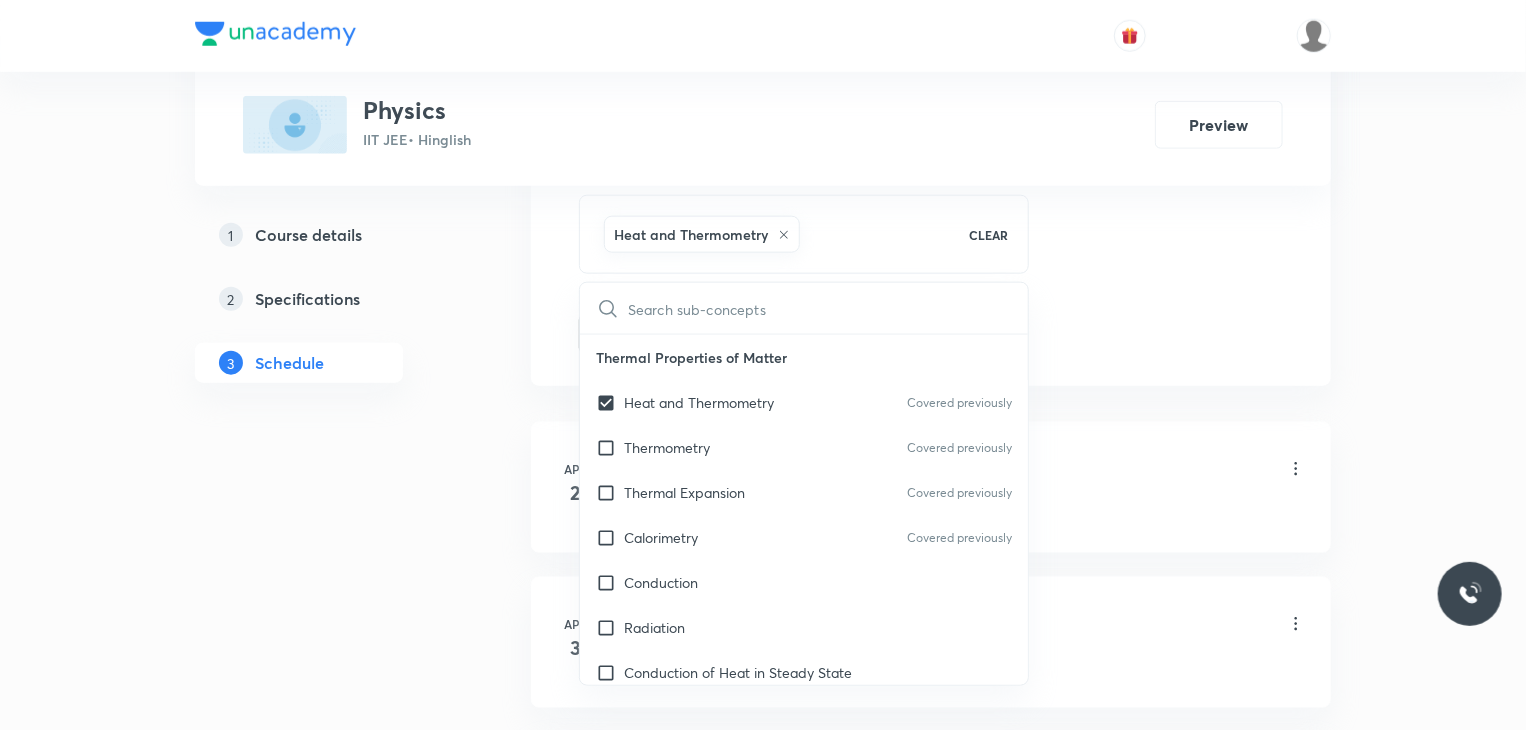 checkbox on "true" 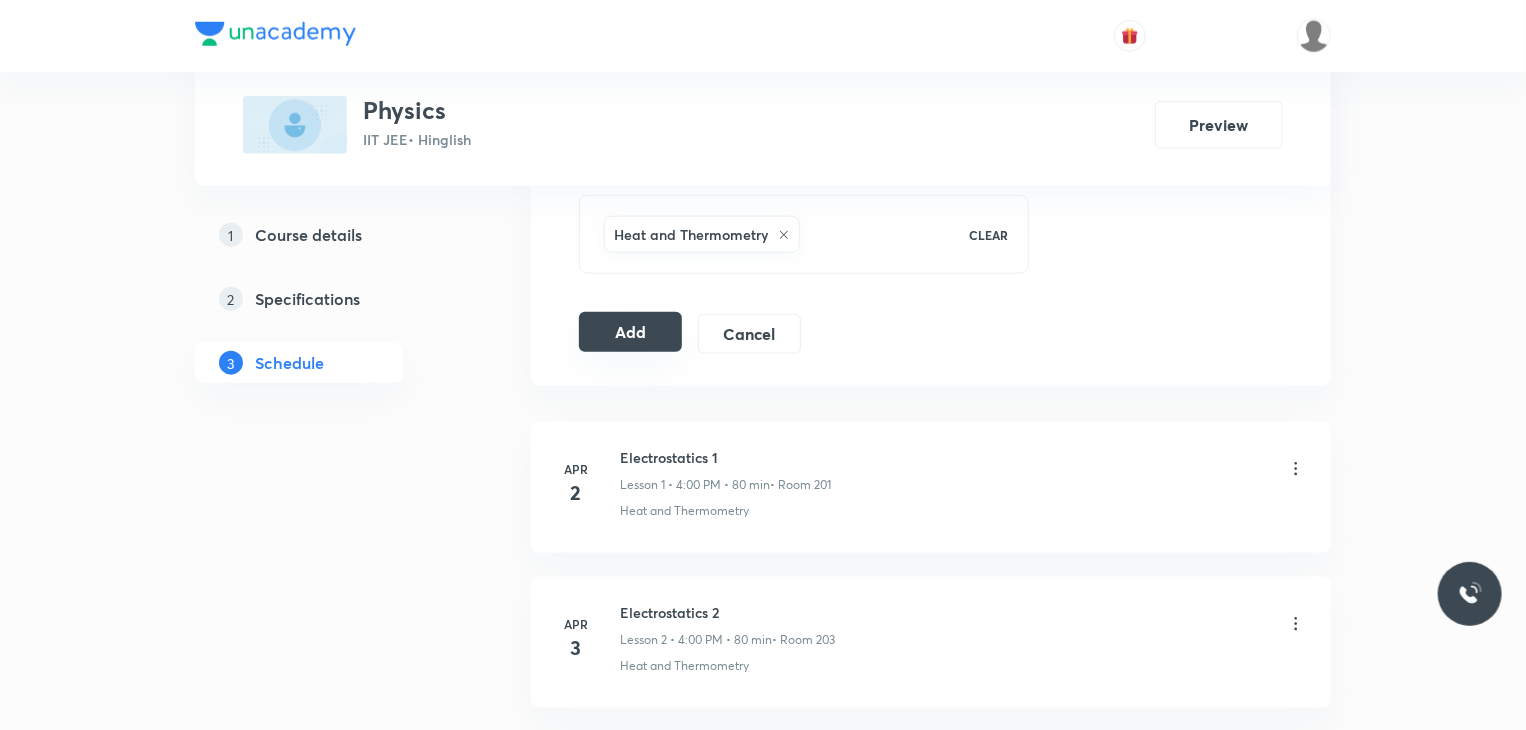 click on "Add" at bounding box center [630, 332] 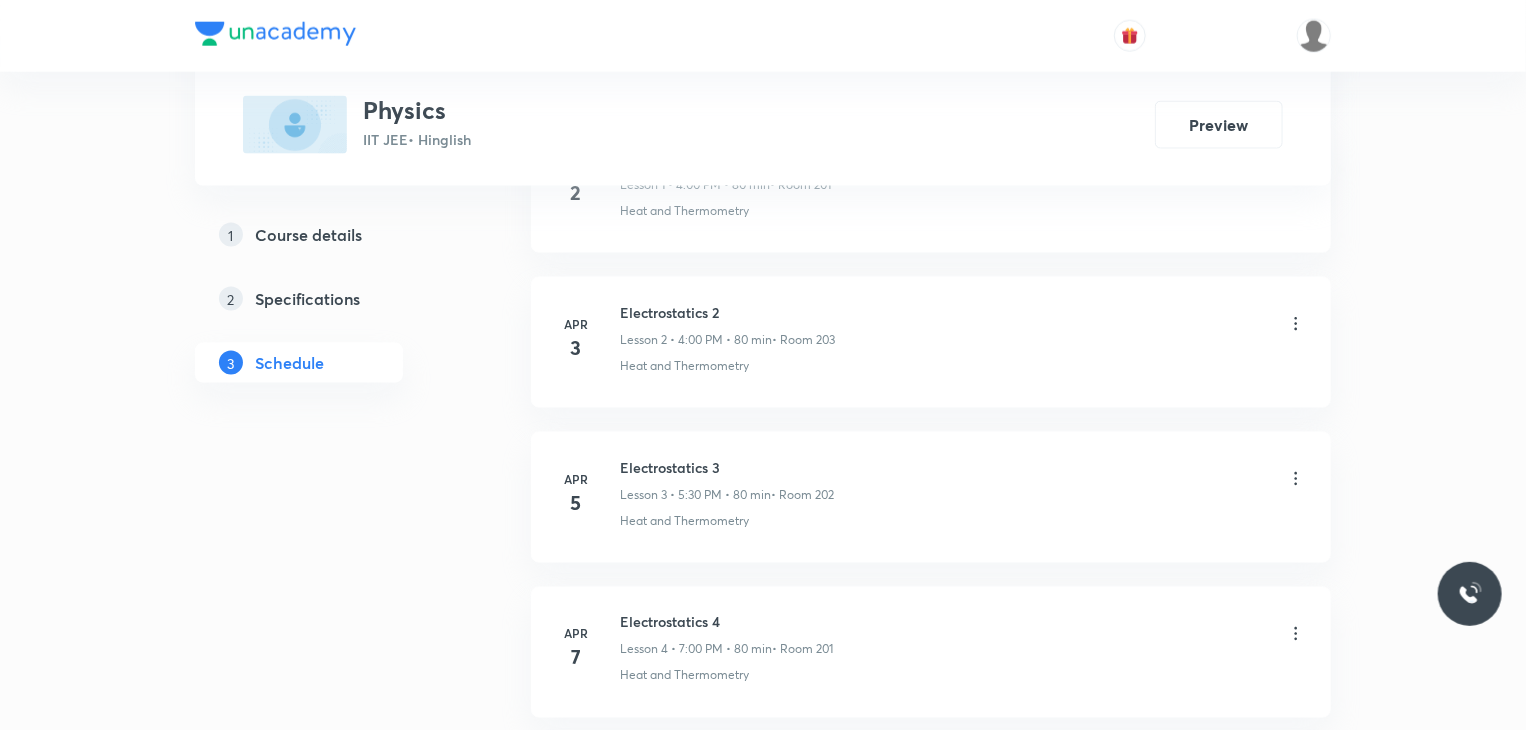 scroll, scrollTop: 11252, scrollLeft: 0, axis: vertical 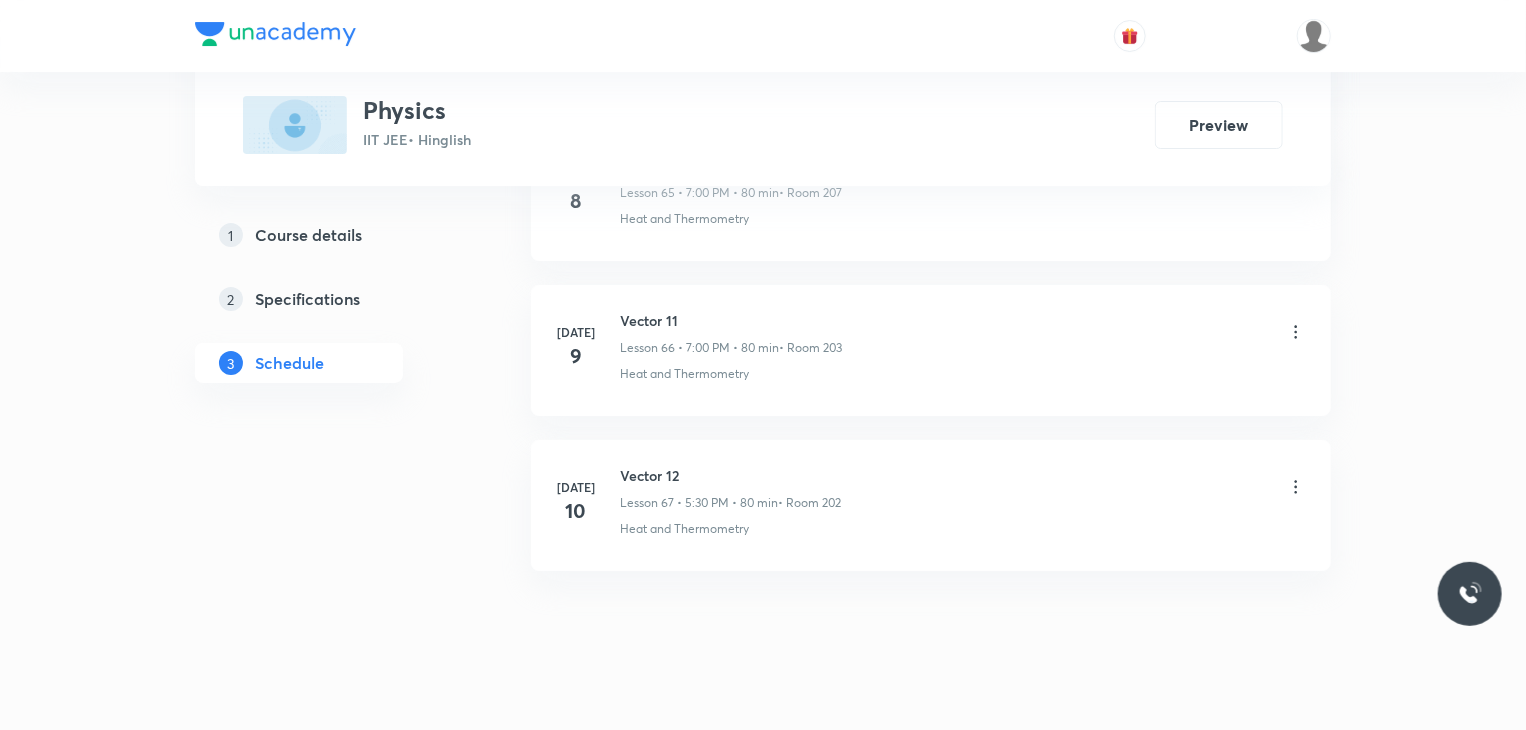 type 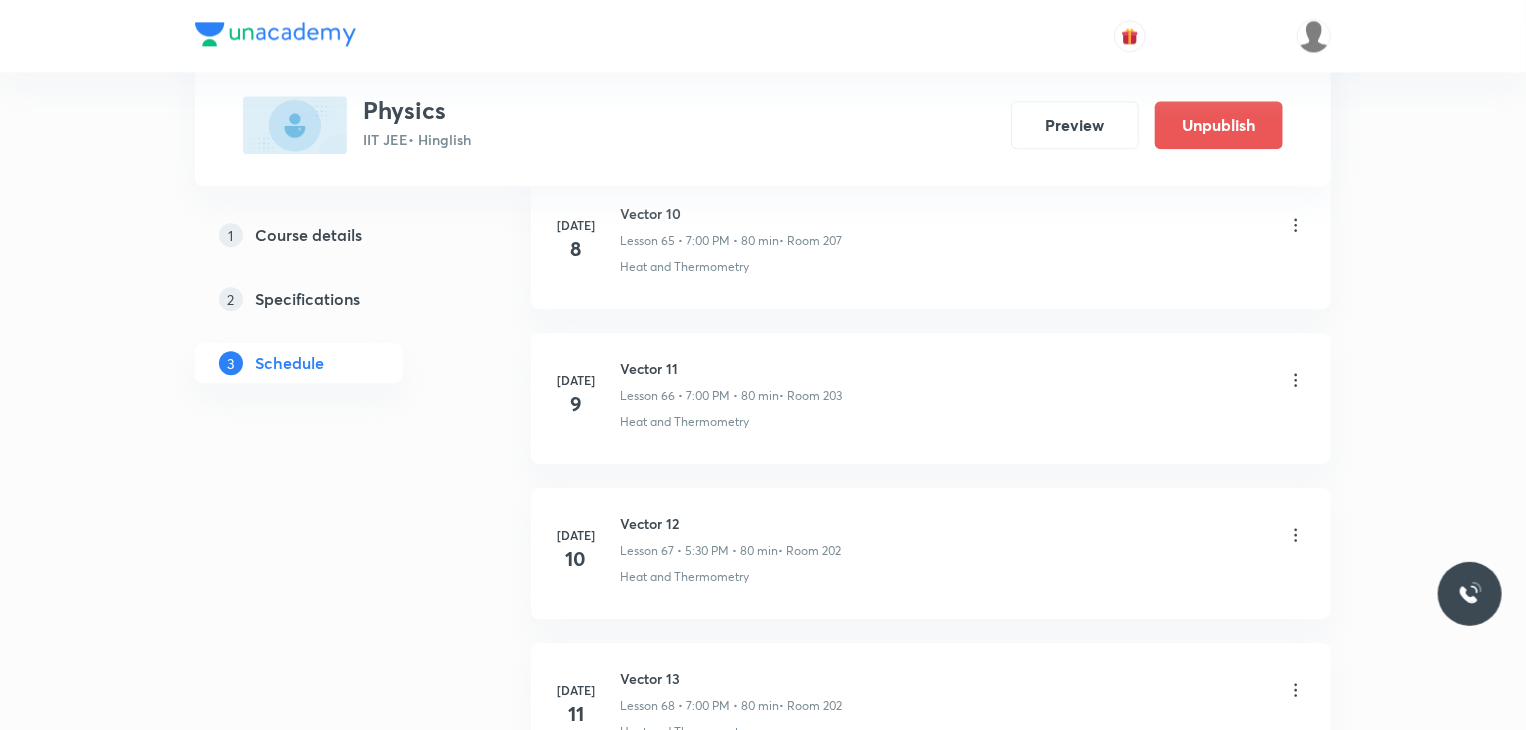 scroll, scrollTop: 10467, scrollLeft: 0, axis: vertical 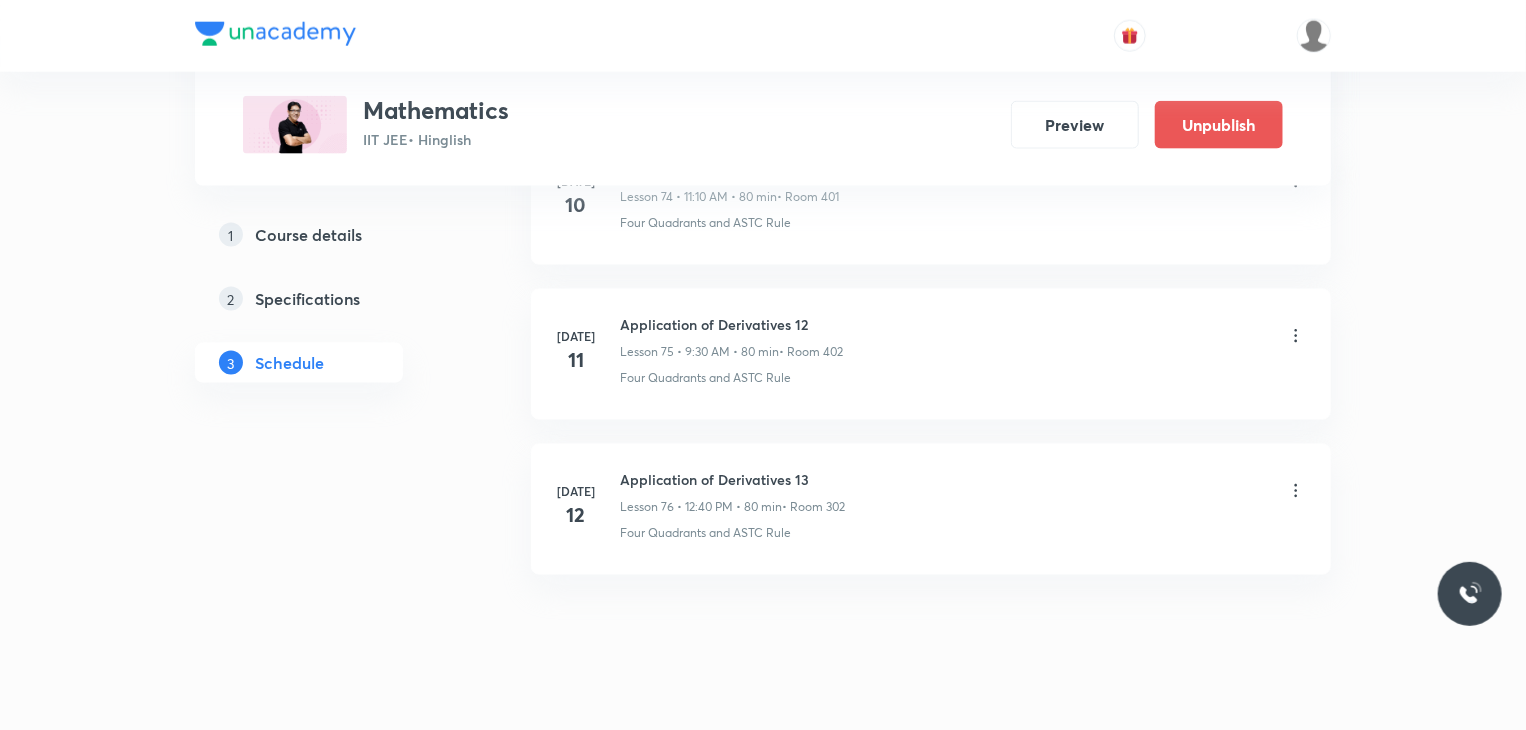click on "Jul 12 Application of Derivatives 13 Lesson 76 • 12:40 PM • 80 min  • Room 302 Four Quadrants and ASTC Rule" at bounding box center (931, 509) 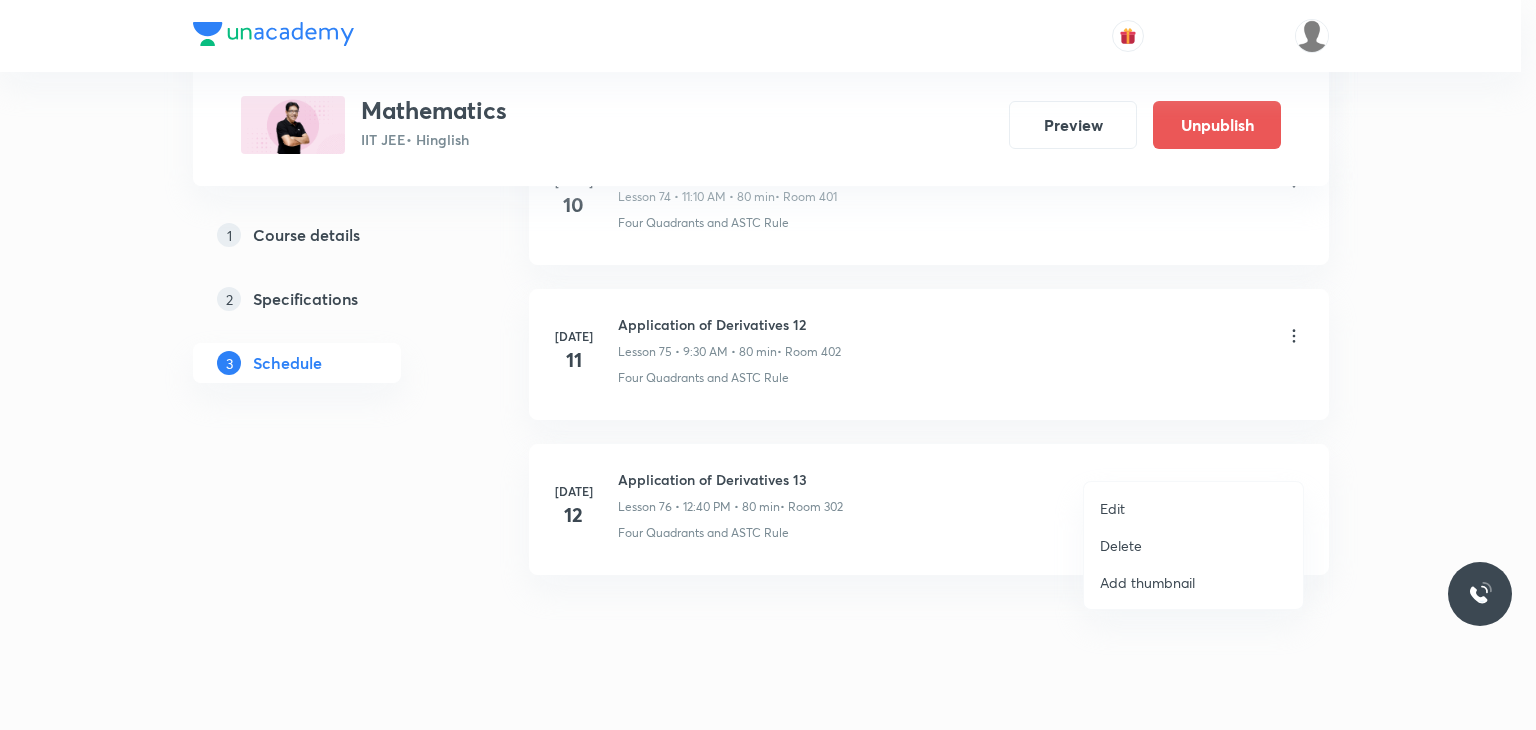 click on "Edit" at bounding box center [1193, 508] 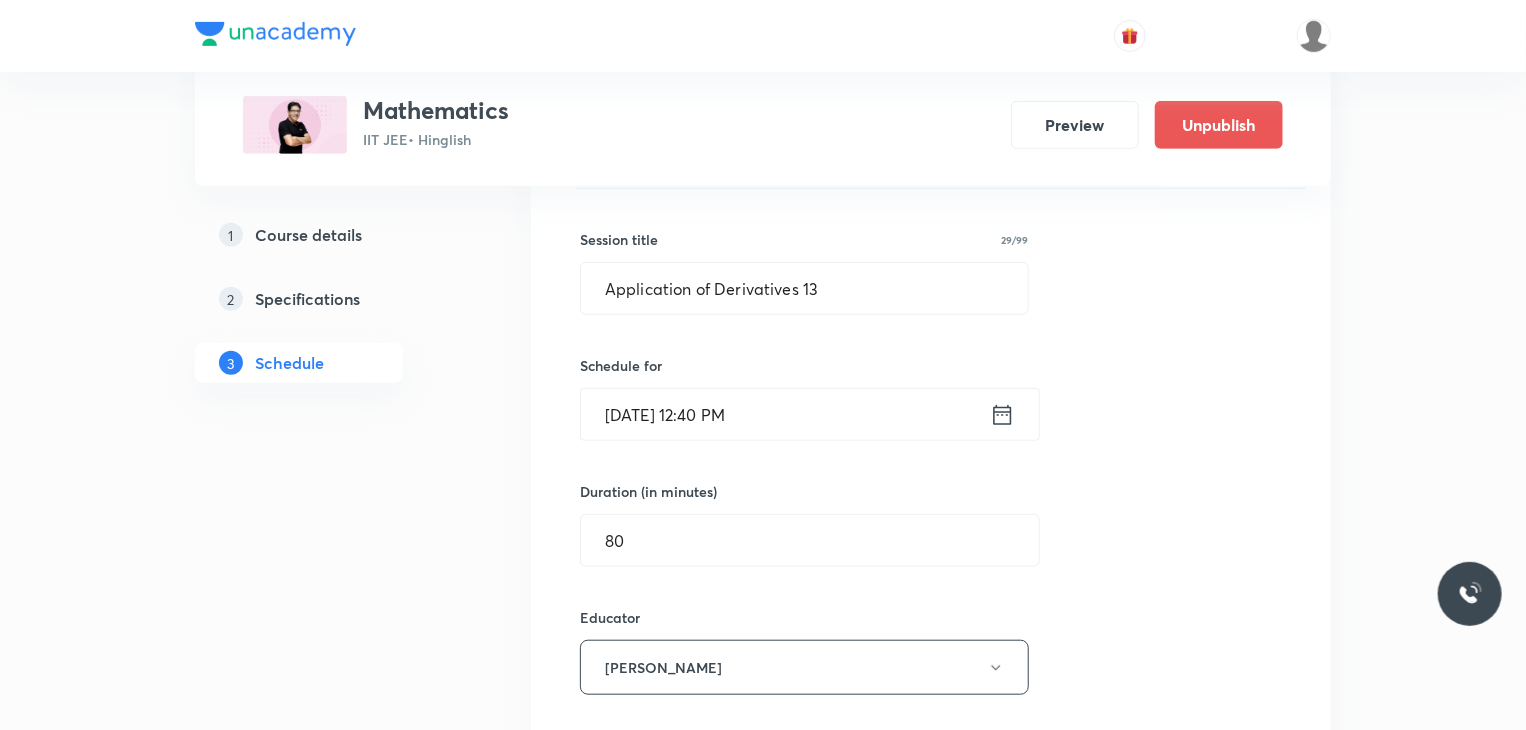 scroll, scrollTop: 11961, scrollLeft: 0, axis: vertical 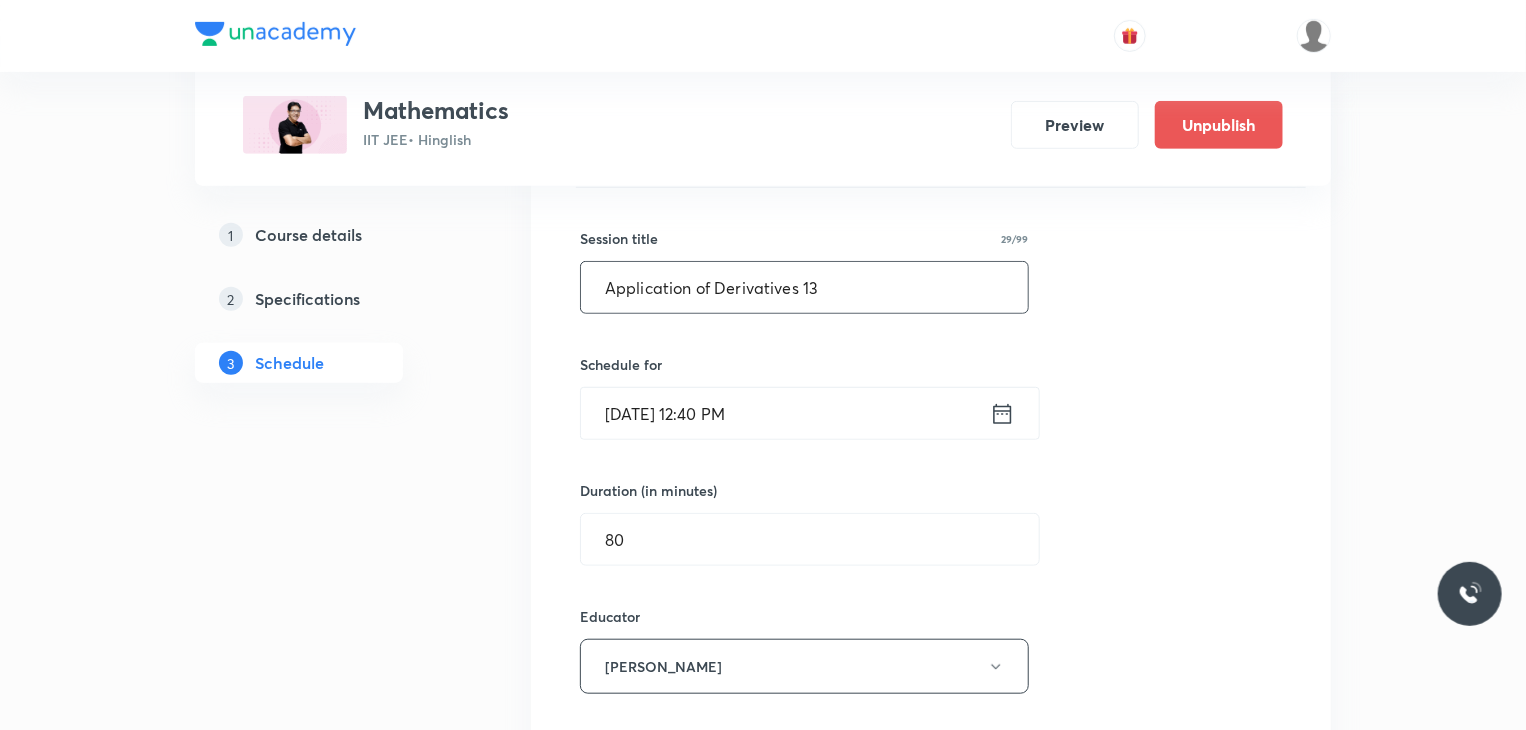 click on "Application of Derivatives 13" at bounding box center [804, 287] 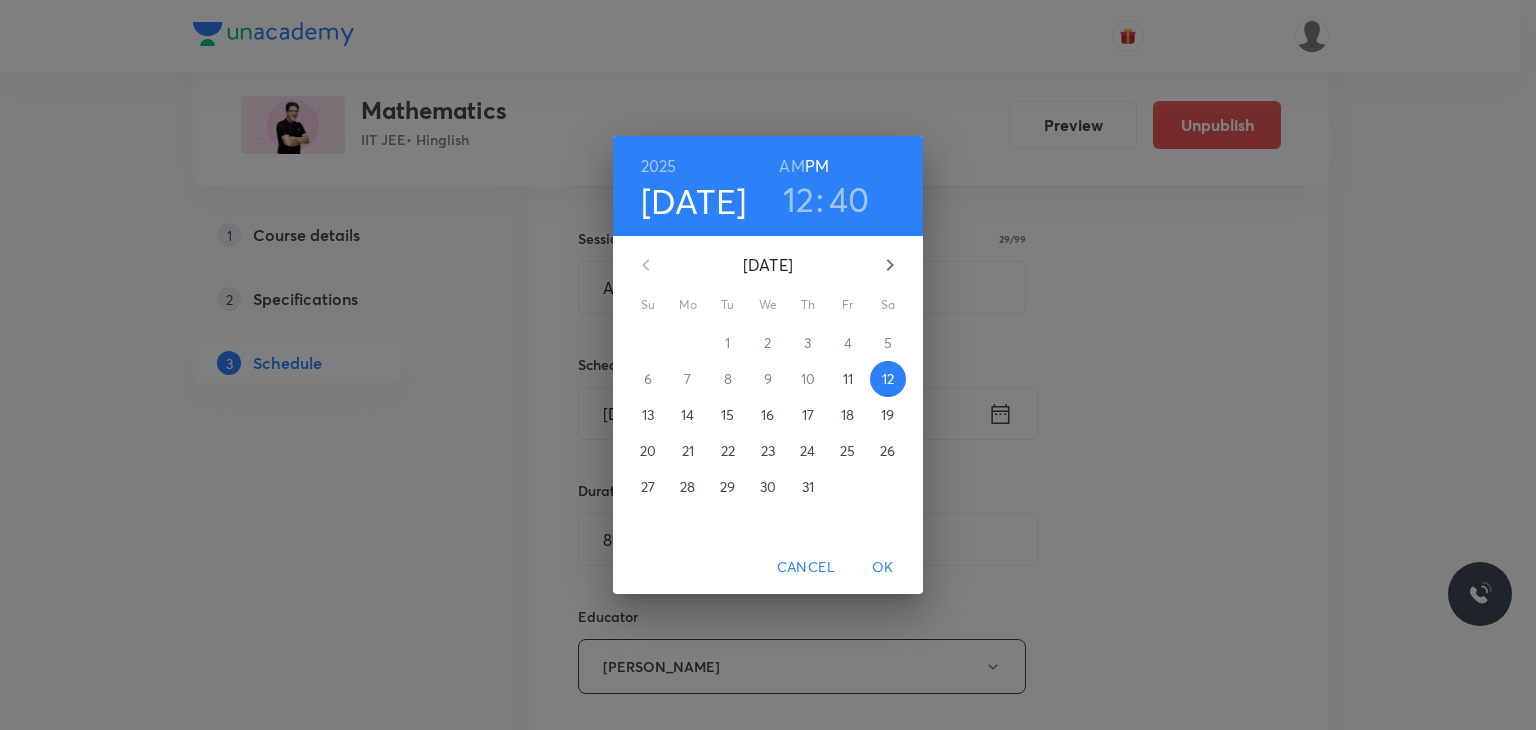 click on "12" at bounding box center [799, 199] 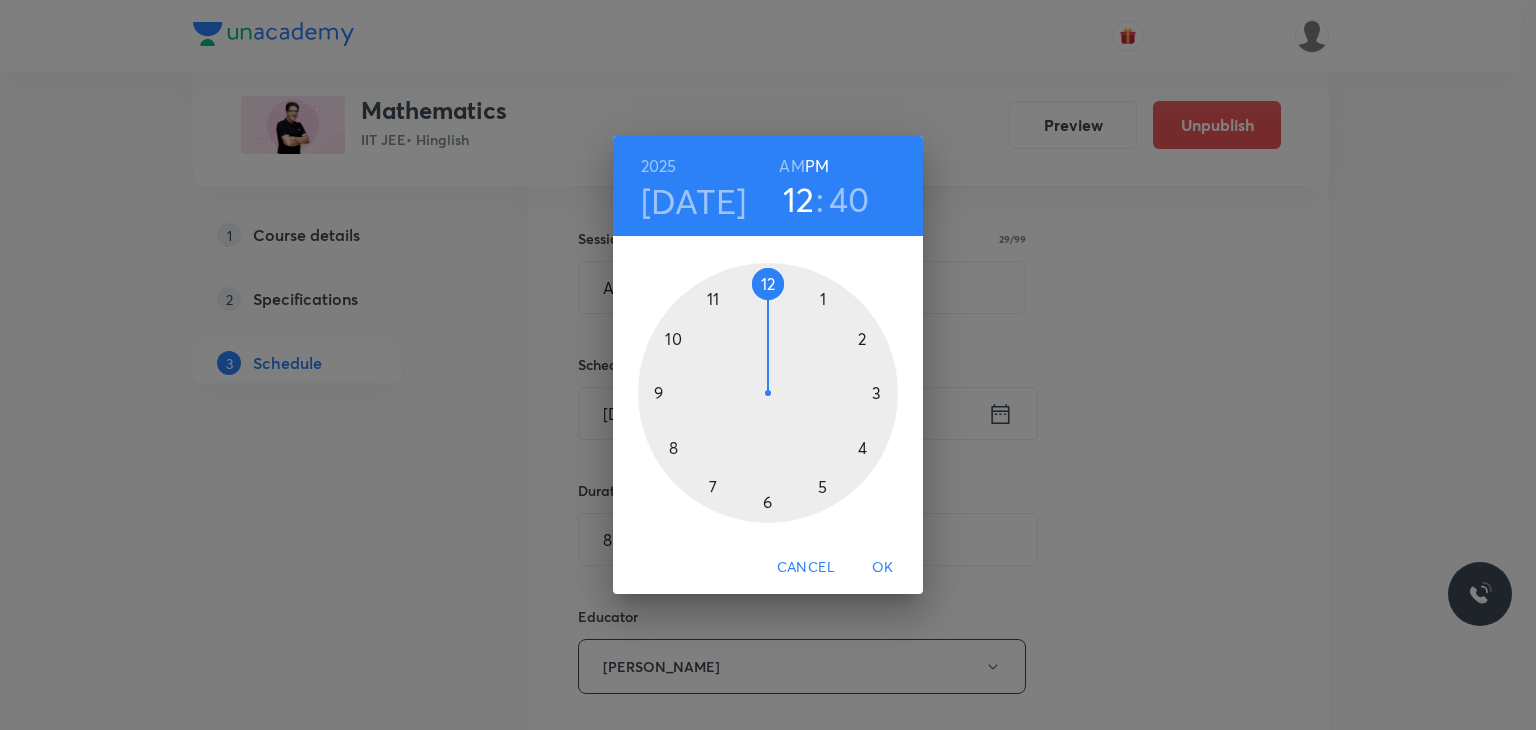 click on "Jul 12" at bounding box center [694, 201] 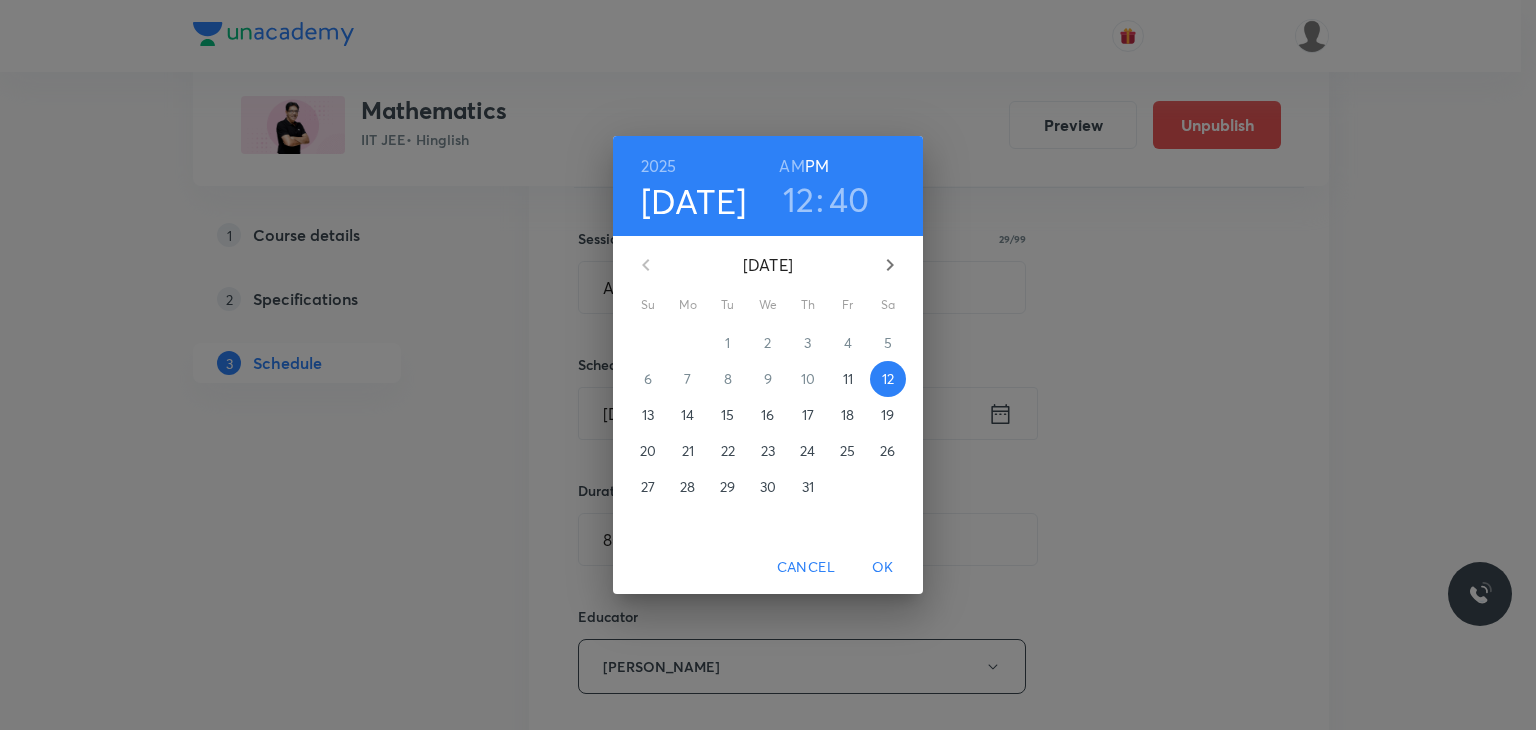 click on "11" at bounding box center [848, 379] 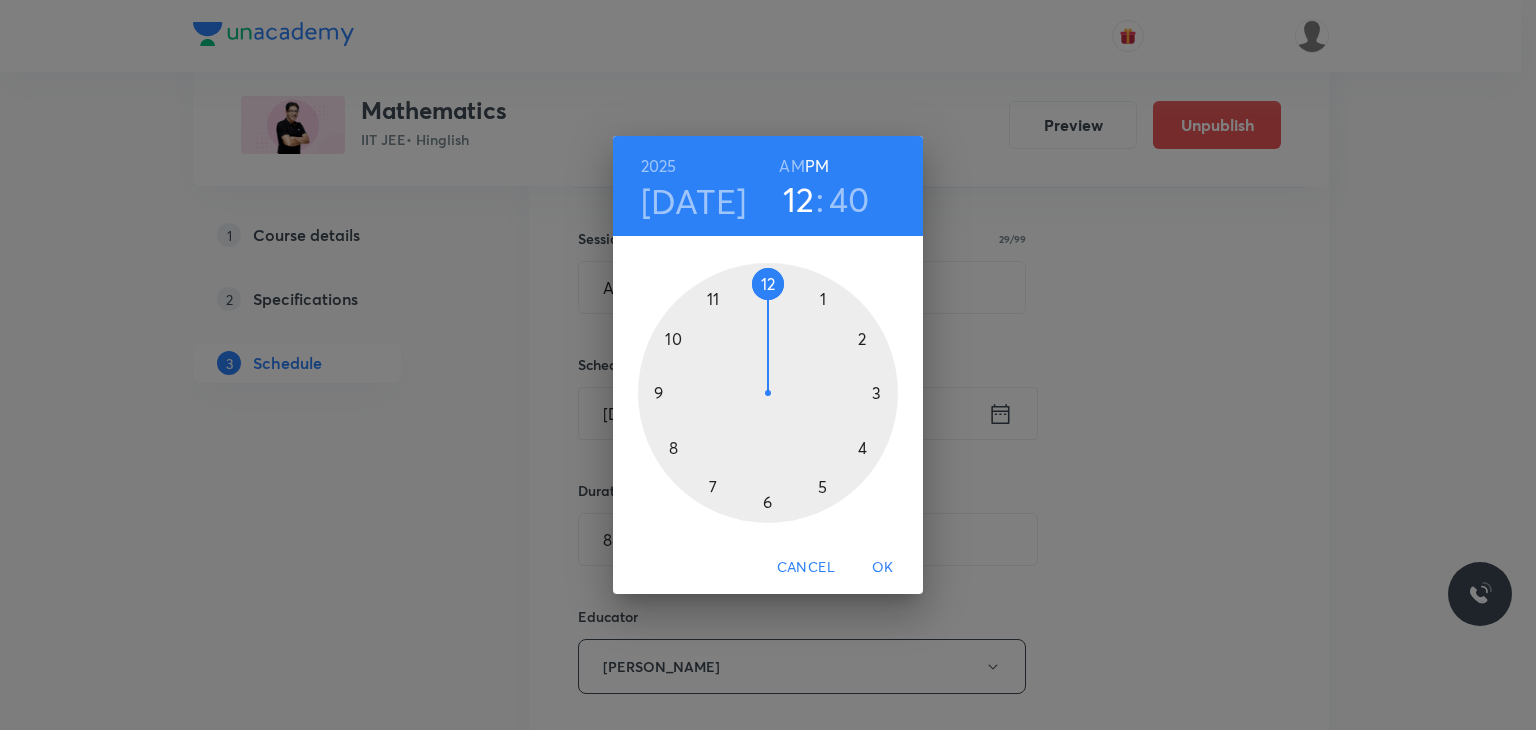 click on "OK" at bounding box center [883, 567] 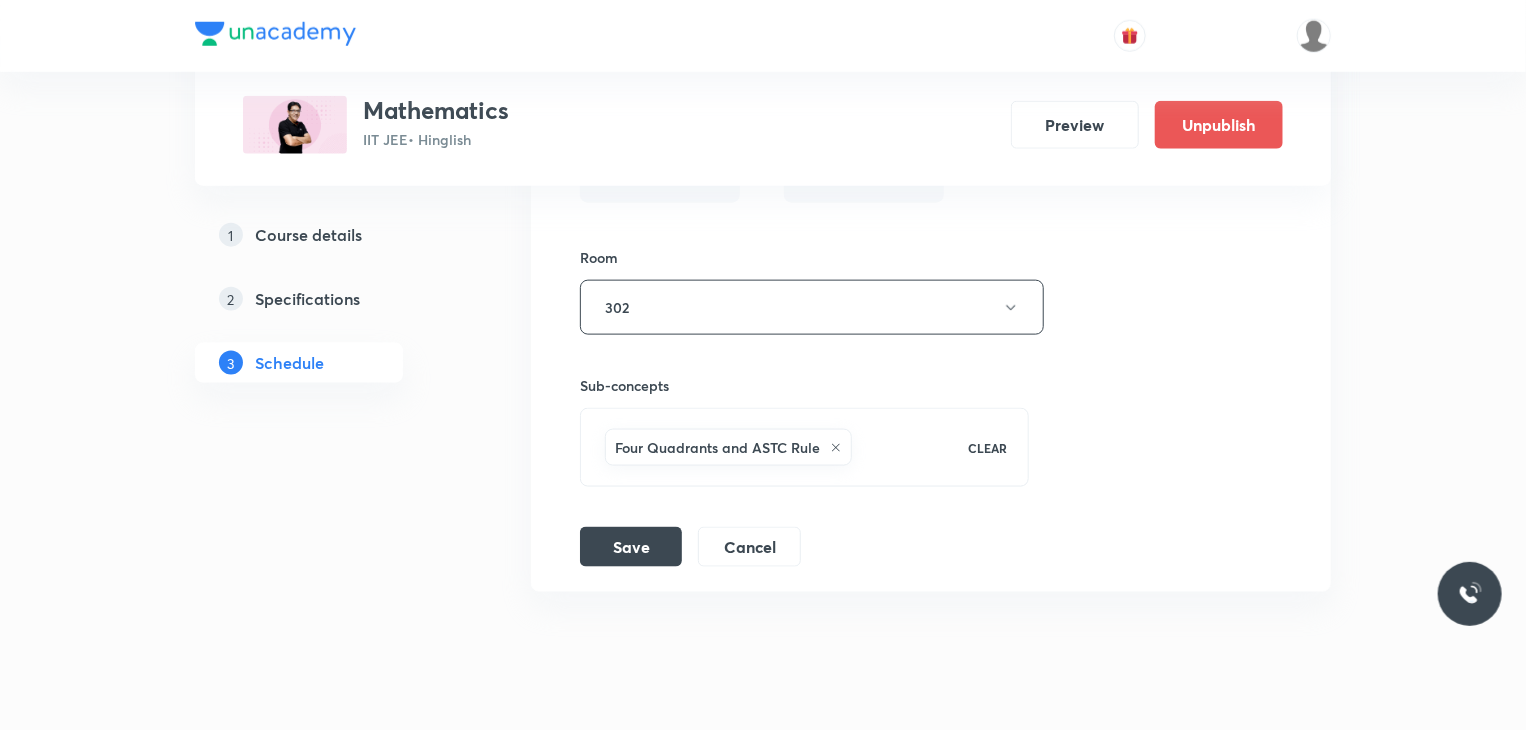 scroll, scrollTop: 12597, scrollLeft: 0, axis: vertical 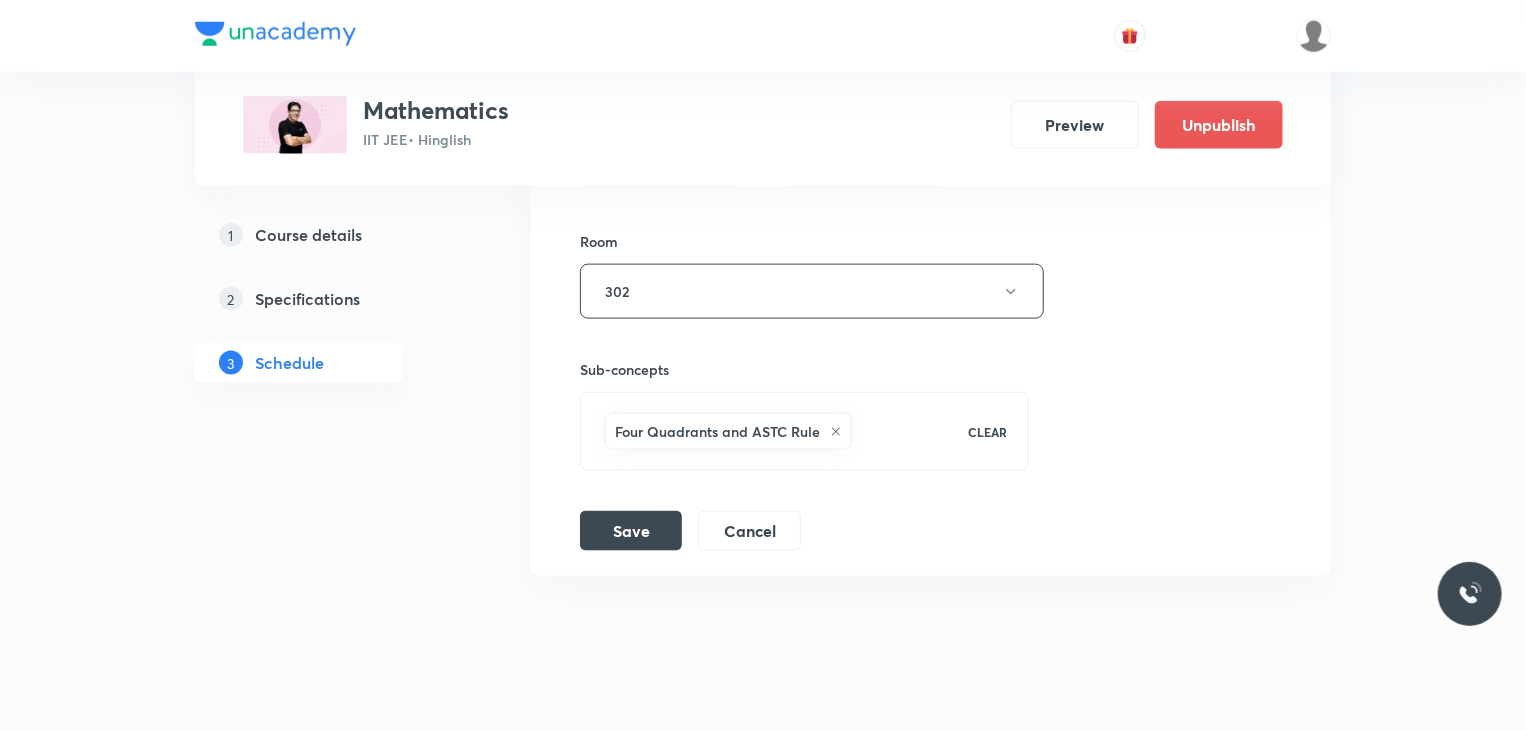 click on "Application of Derivatives 13 Lesson 76  • Room 302 Four Quadrants and ASTC Rule Session  76 Live class Session title 29/99 Application of Derivatives 13 ​ Schedule for Jul 11, 2025, 12:40 PM ​ Duration (in minutes) 80 ​ Educator Praveer Agrawal   Session type Online Offline Room 302 Sub-concepts Four Quadrants and ASTC Rule CLEAR Save Cancel" at bounding box center [931, 6] 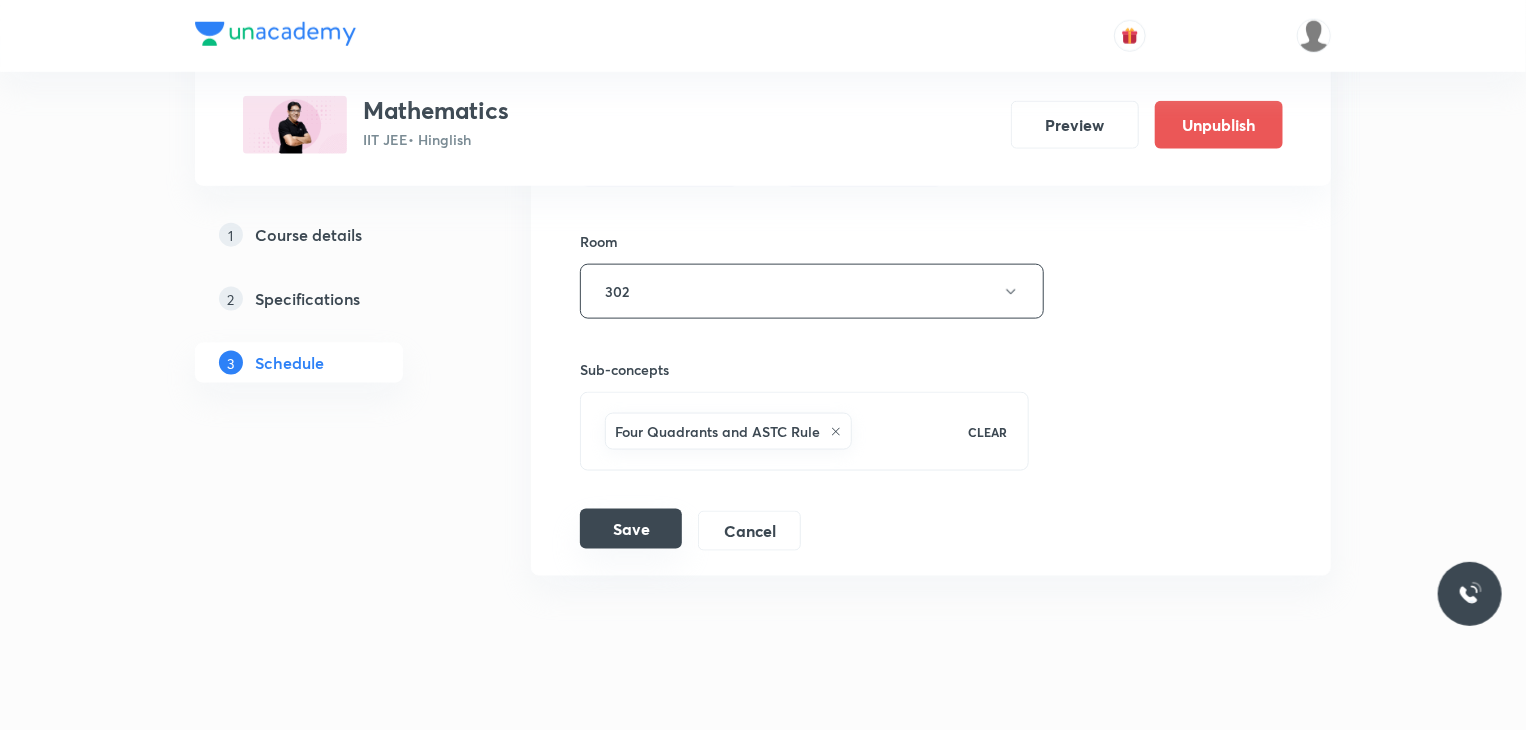 click on "Save" at bounding box center (631, 529) 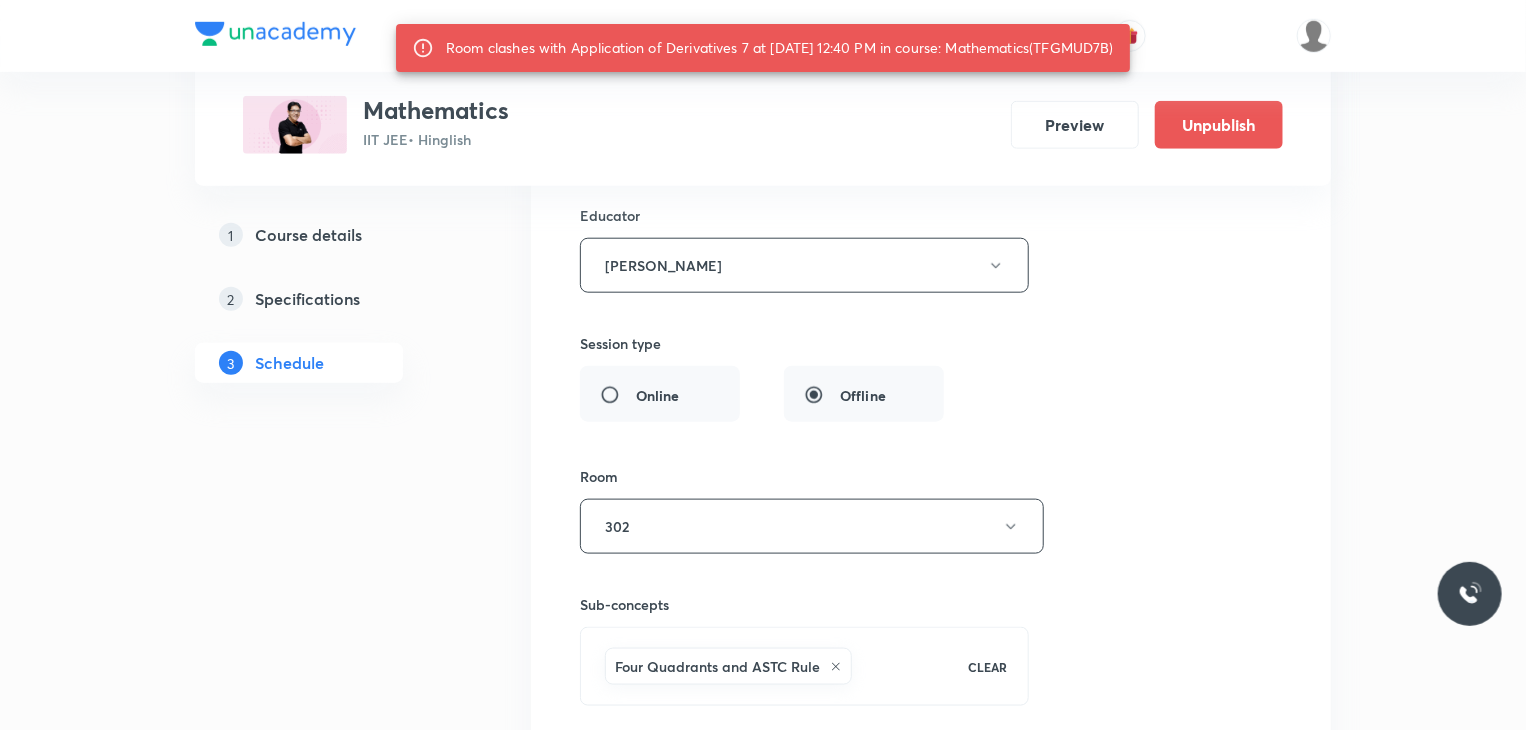 scroll, scrollTop: 12378, scrollLeft: 0, axis: vertical 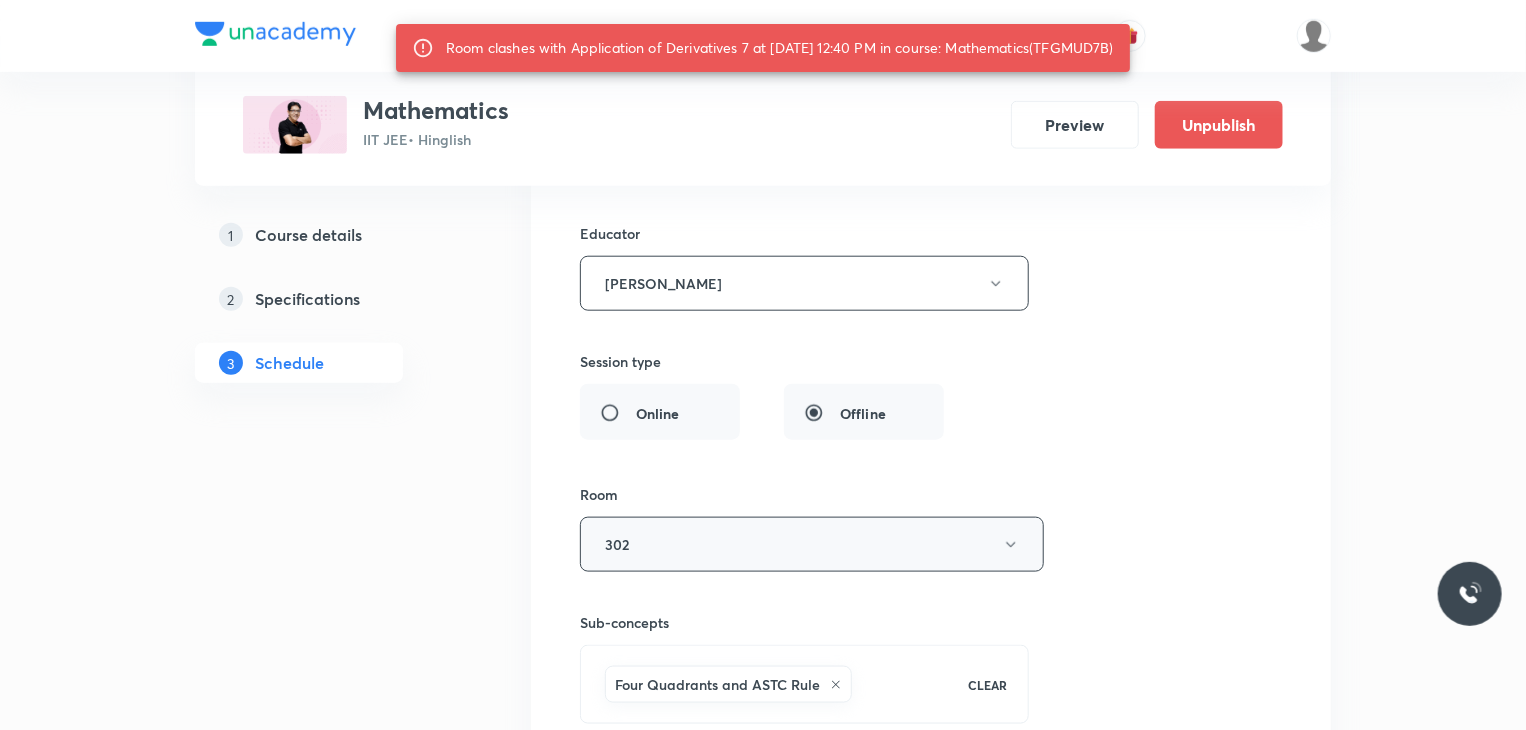 click on "302" at bounding box center (812, 544) 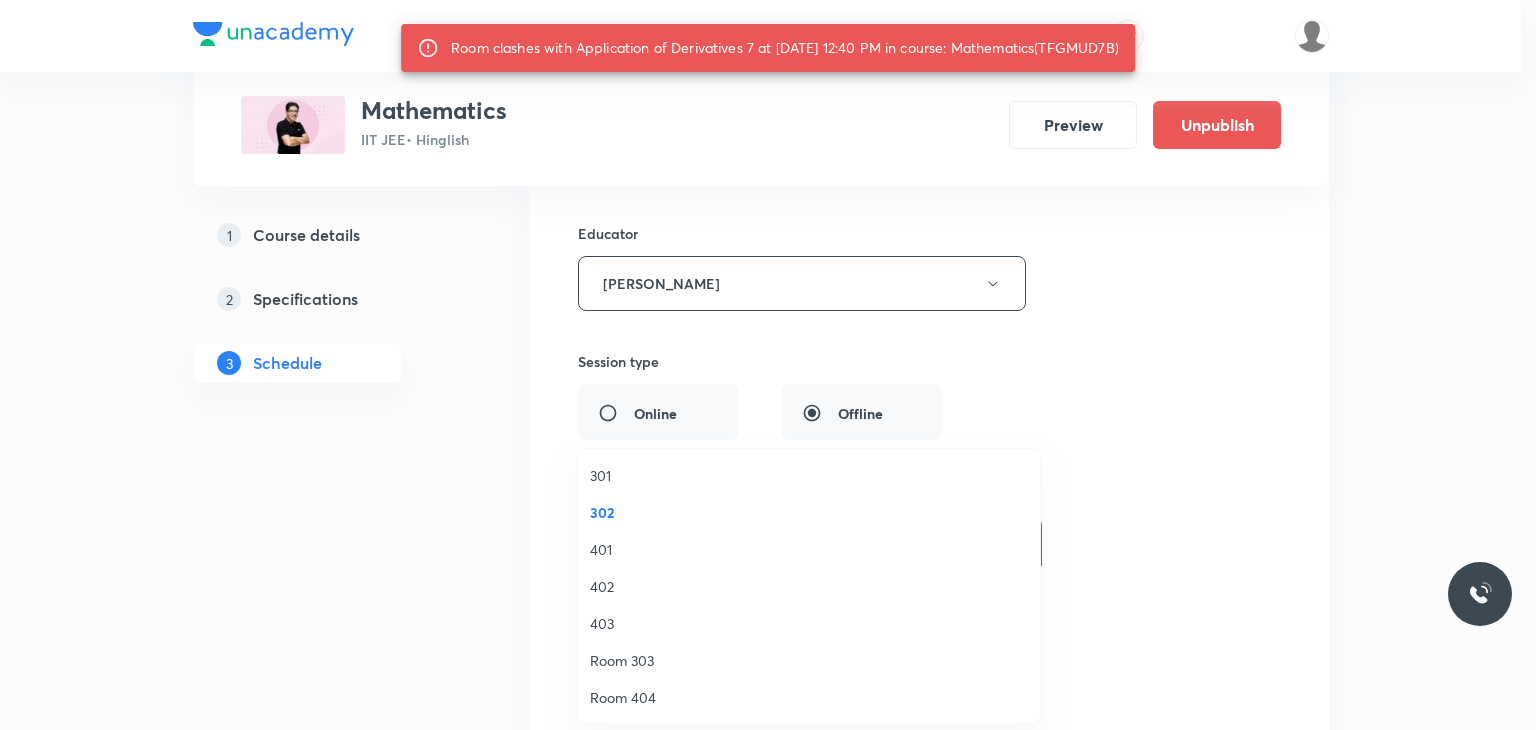 click on "403" at bounding box center (809, 623) 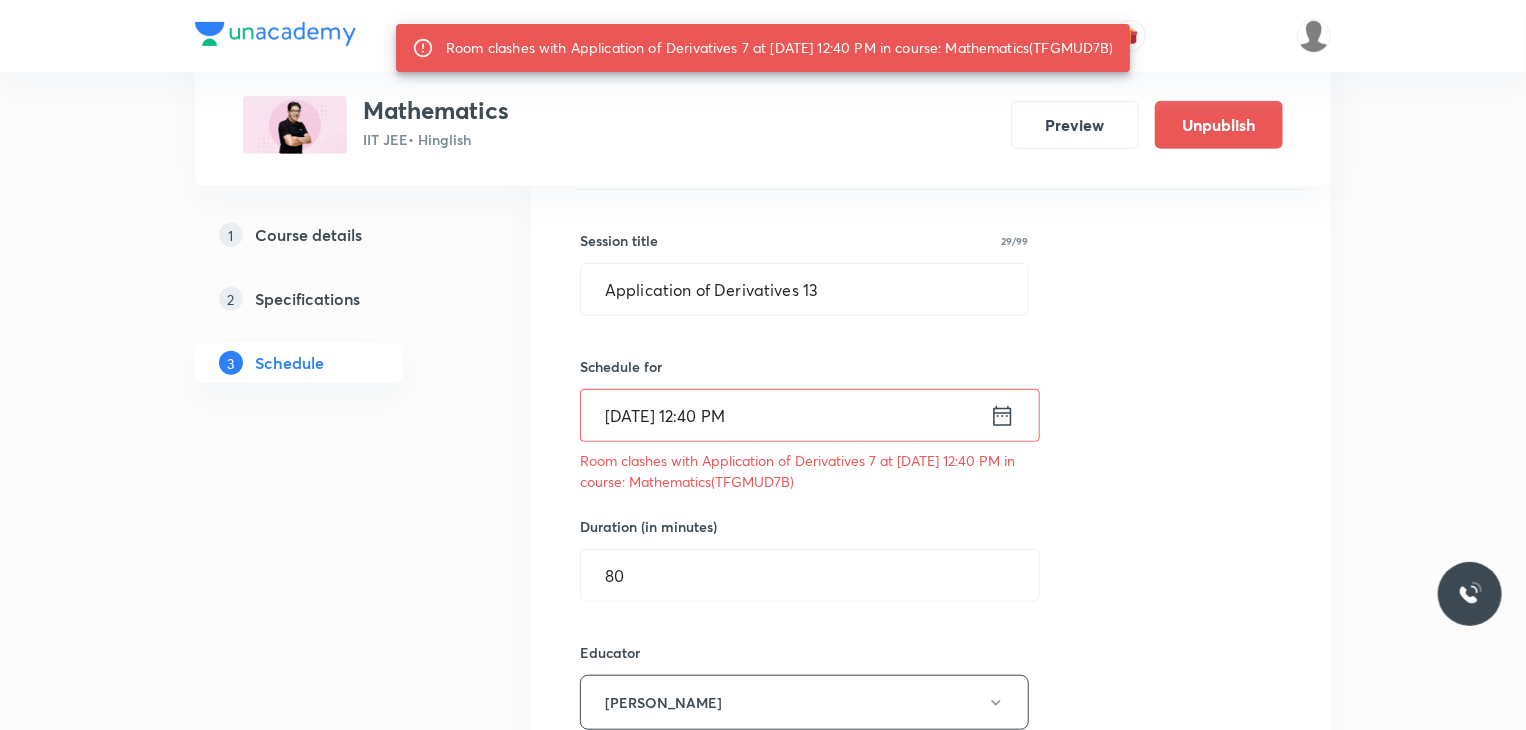 scroll, scrollTop: 11958, scrollLeft: 0, axis: vertical 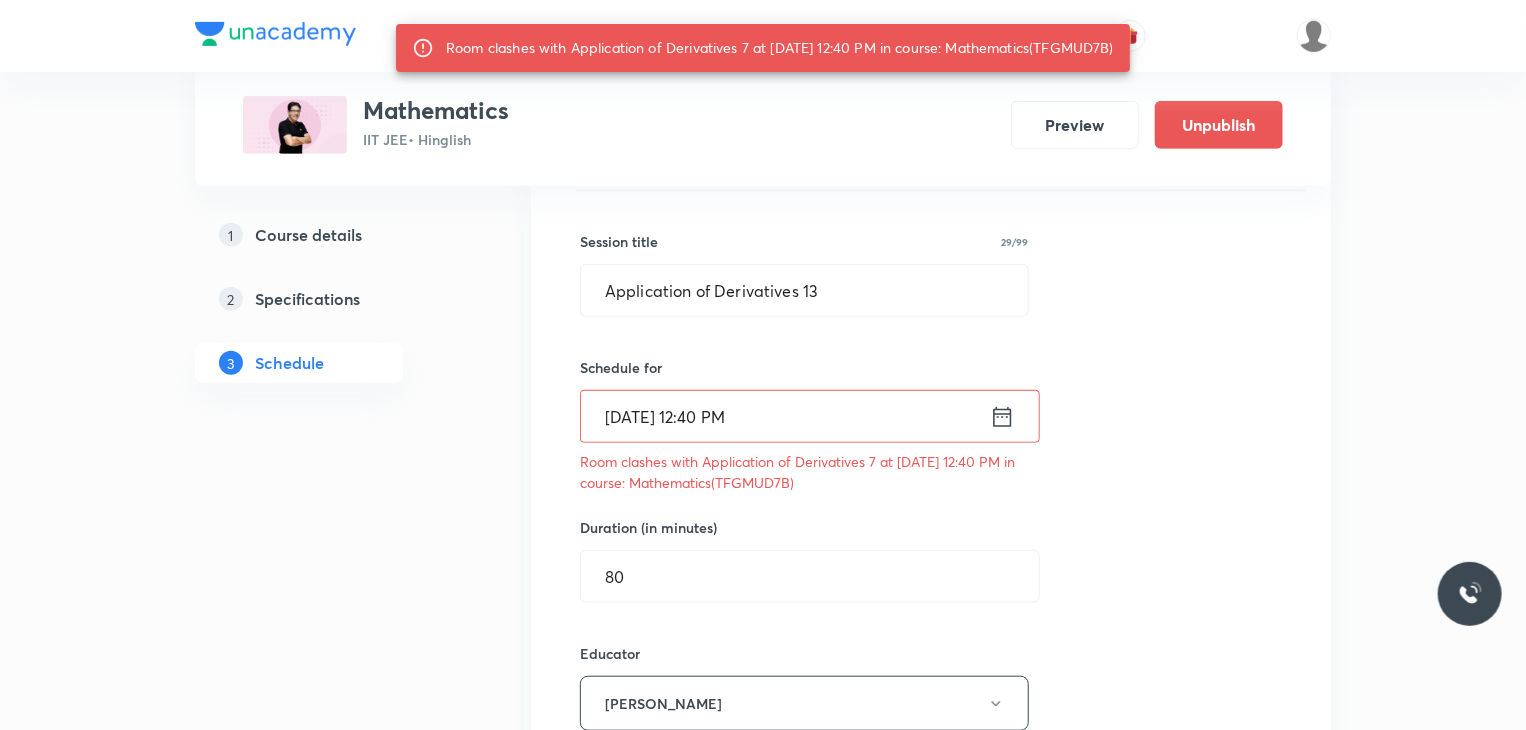 click on "Jul 11, 2025, 12:40 PM" at bounding box center [785, 416] 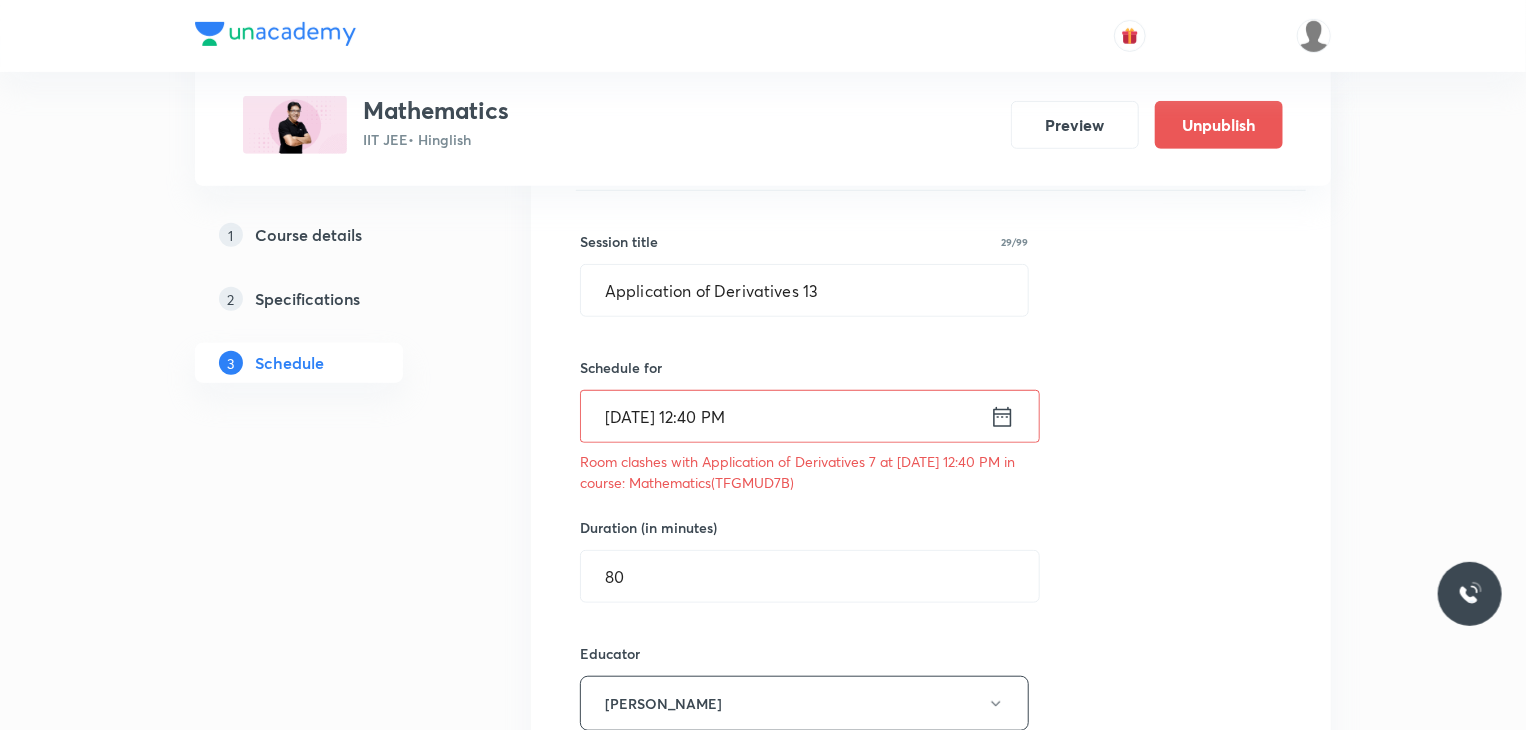 click on "Session title 29/99" at bounding box center [804, 241] 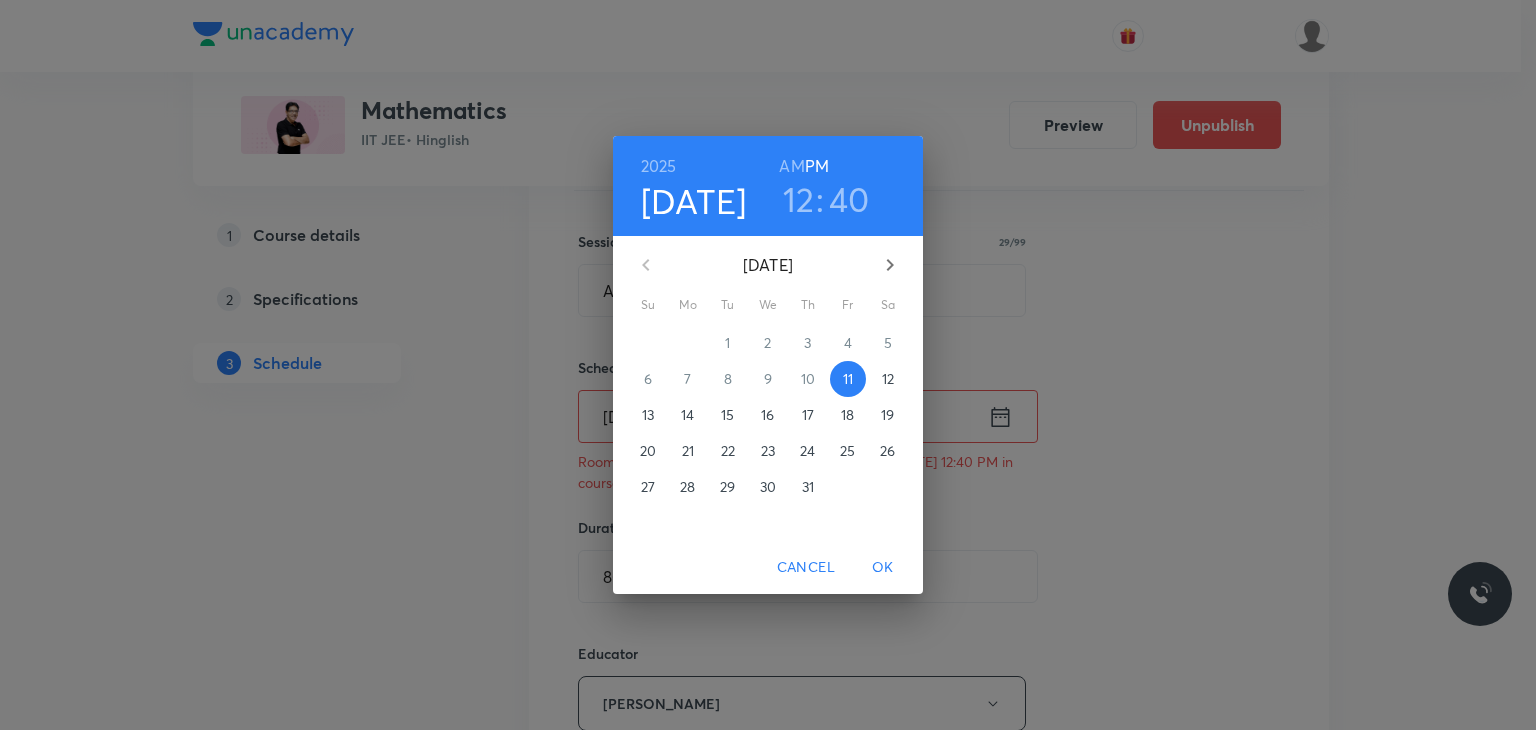click on "40" at bounding box center [849, 199] 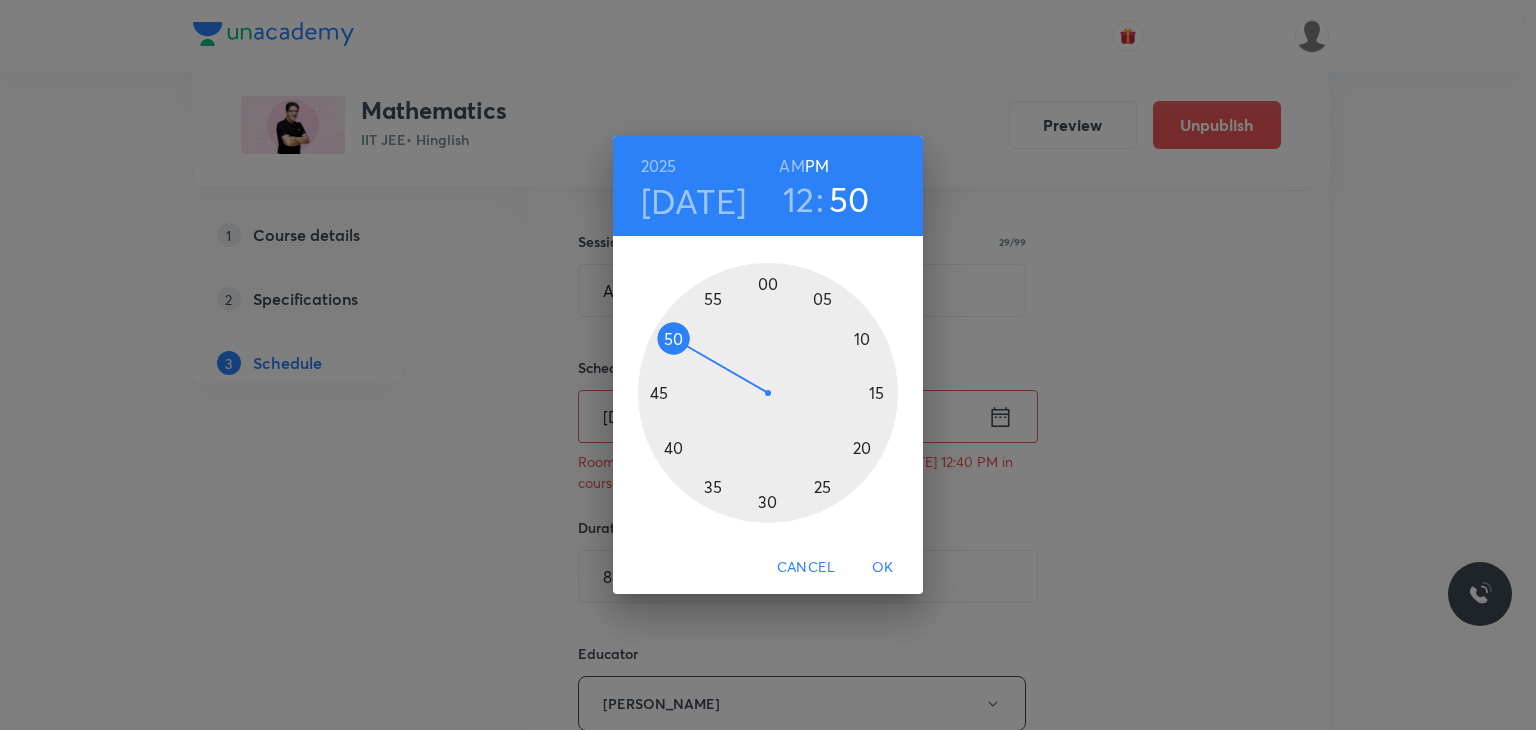 drag, startPoint x: 673, startPoint y: 441, endPoint x: 673, endPoint y: 339, distance: 102 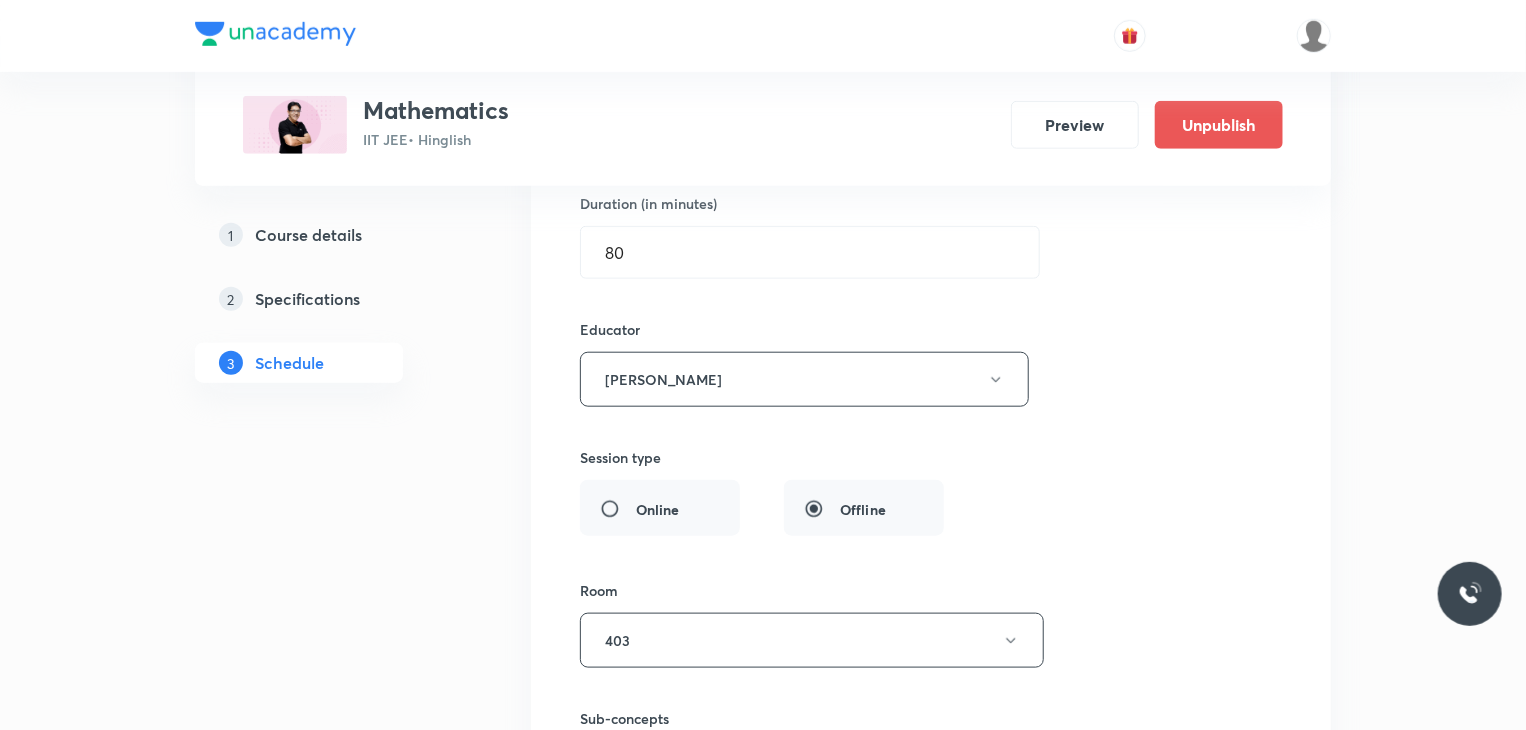 scroll, scrollTop: 12272, scrollLeft: 0, axis: vertical 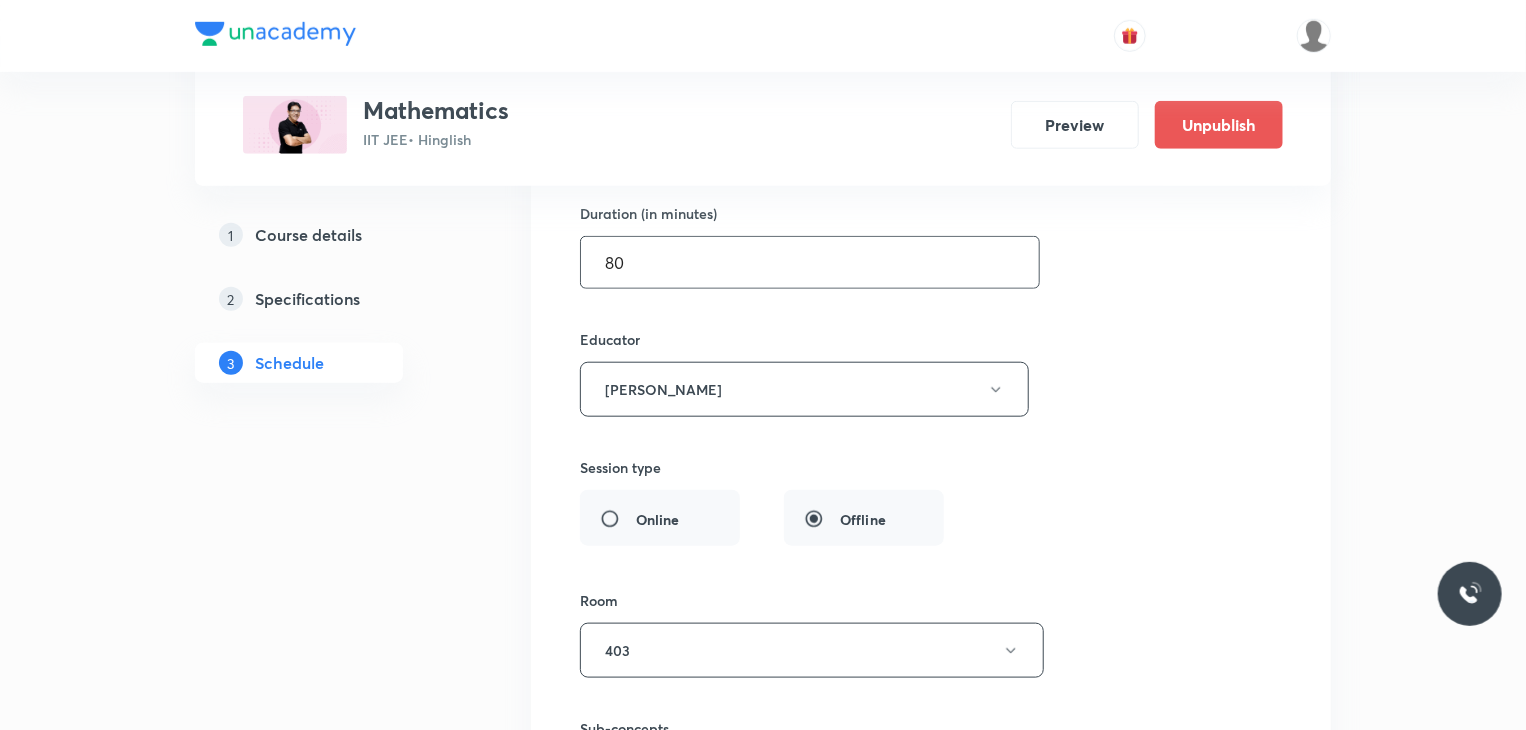 drag, startPoint x: 633, startPoint y: 233, endPoint x: 516, endPoint y: 233, distance: 117 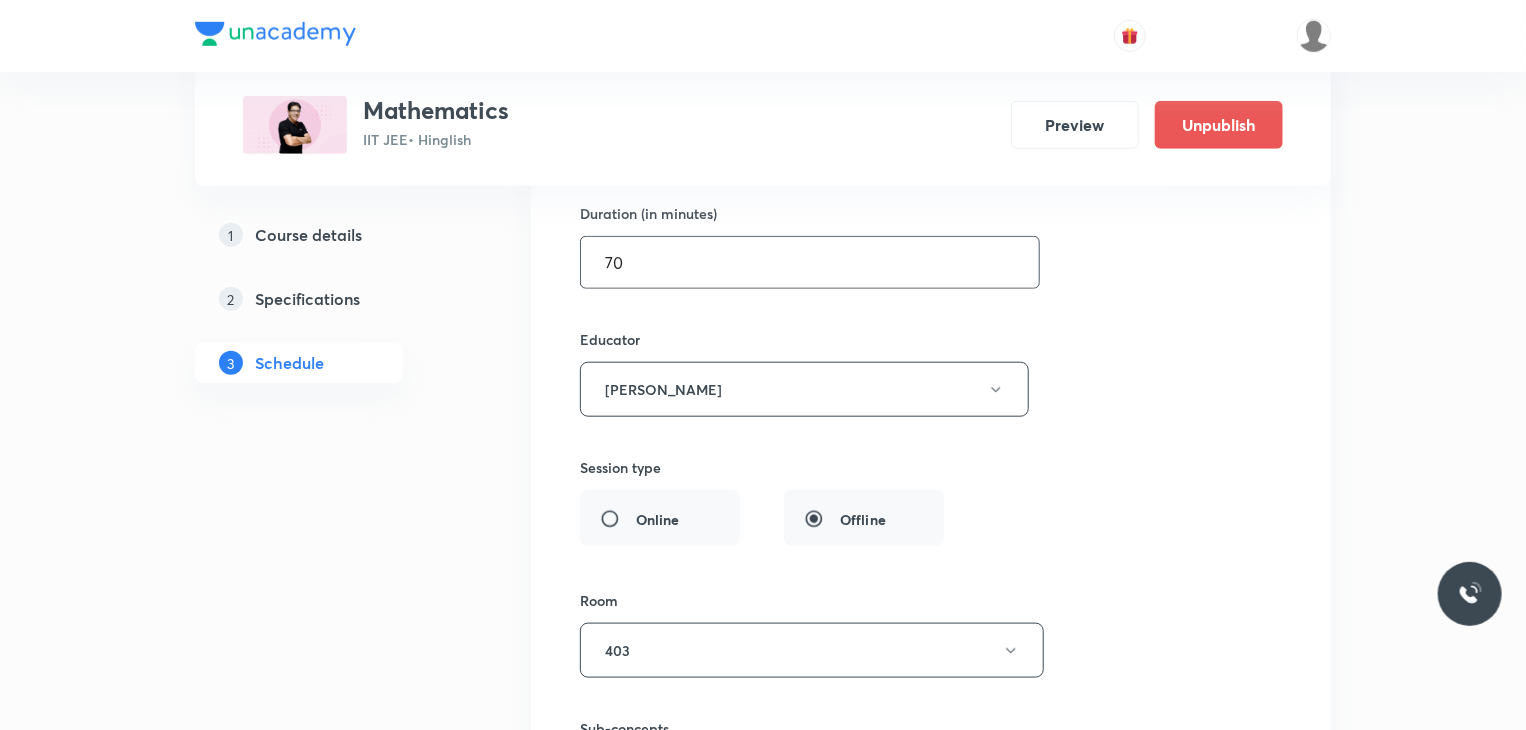 scroll, scrollTop: 12544, scrollLeft: 0, axis: vertical 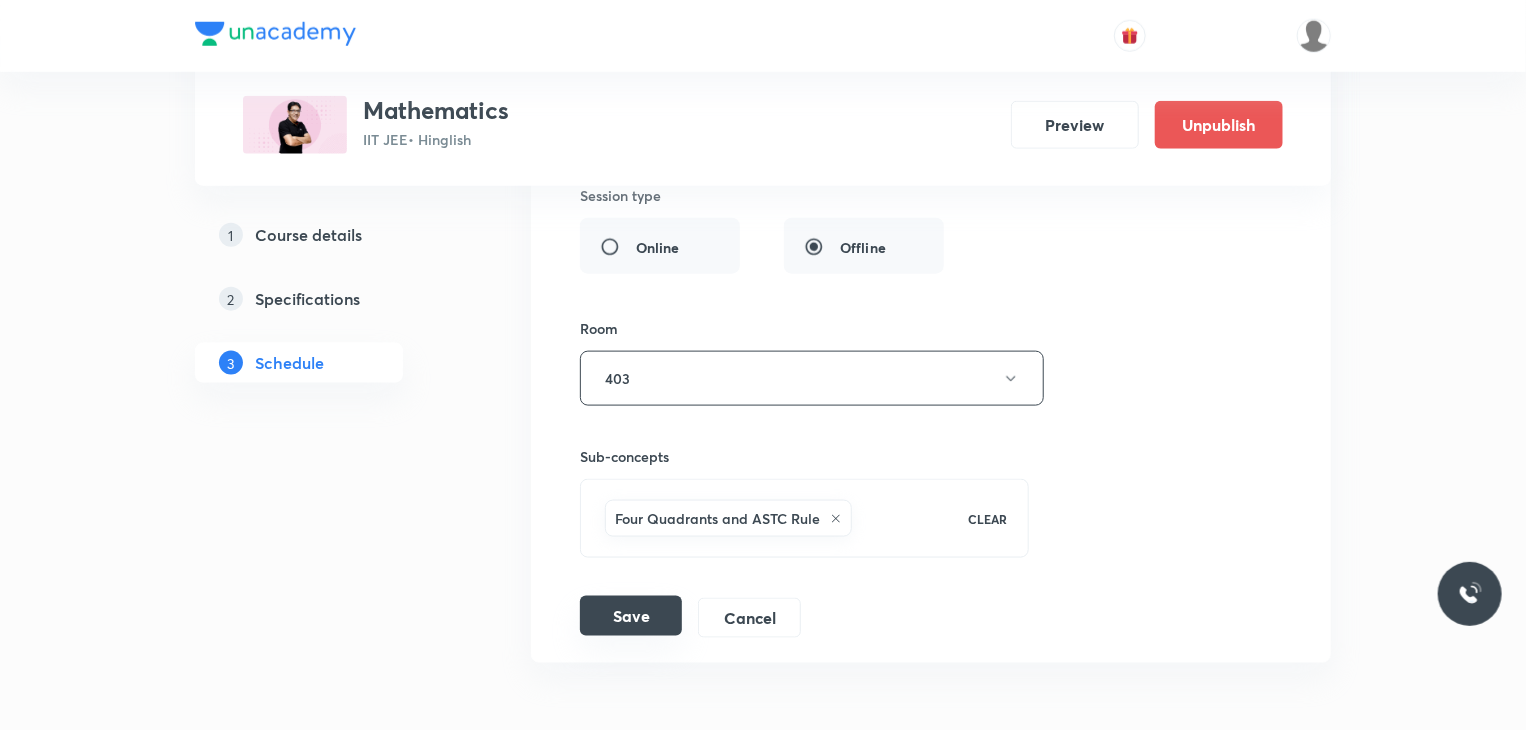 type on "70" 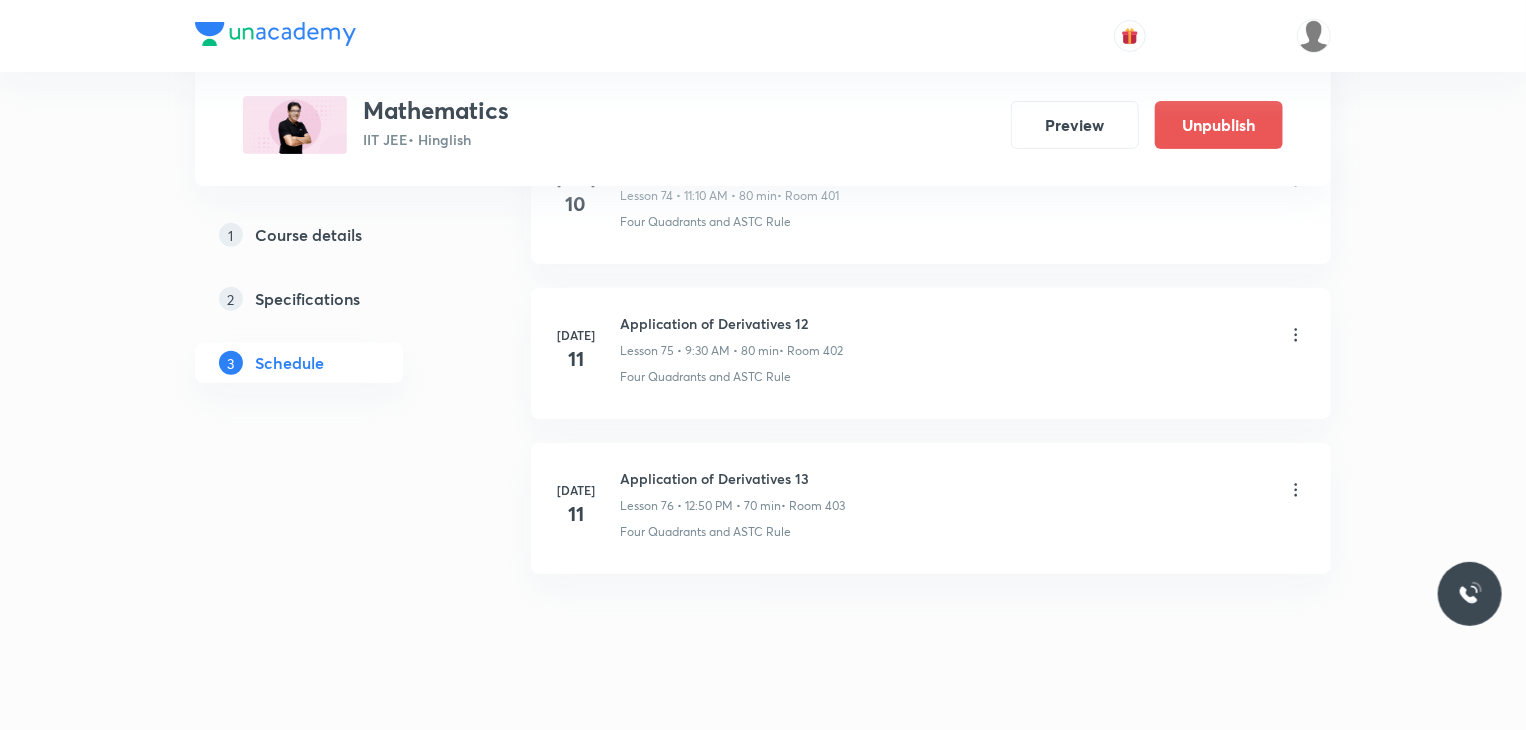 scroll, scrollTop: 11704, scrollLeft: 0, axis: vertical 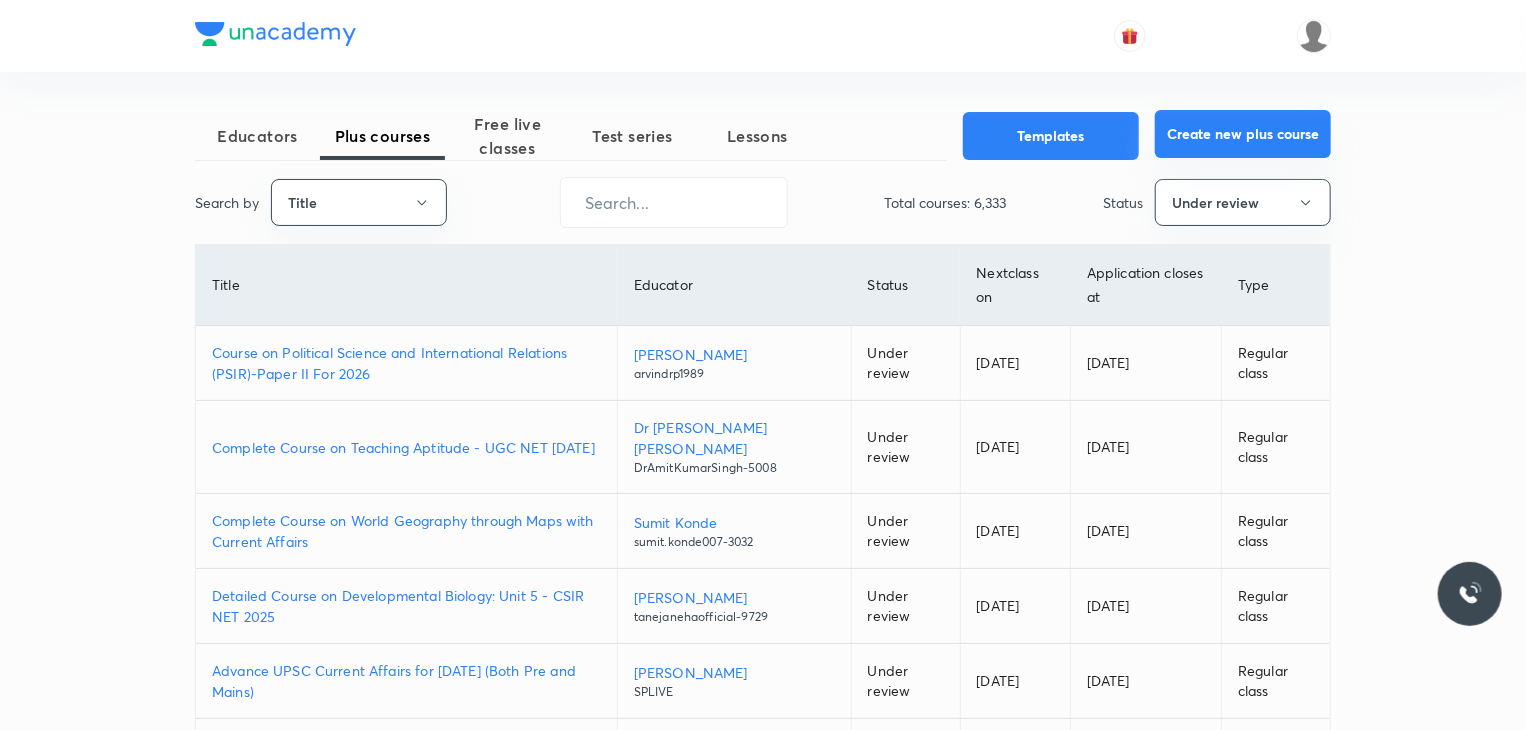click on "Create new plus course" at bounding box center [1243, 134] 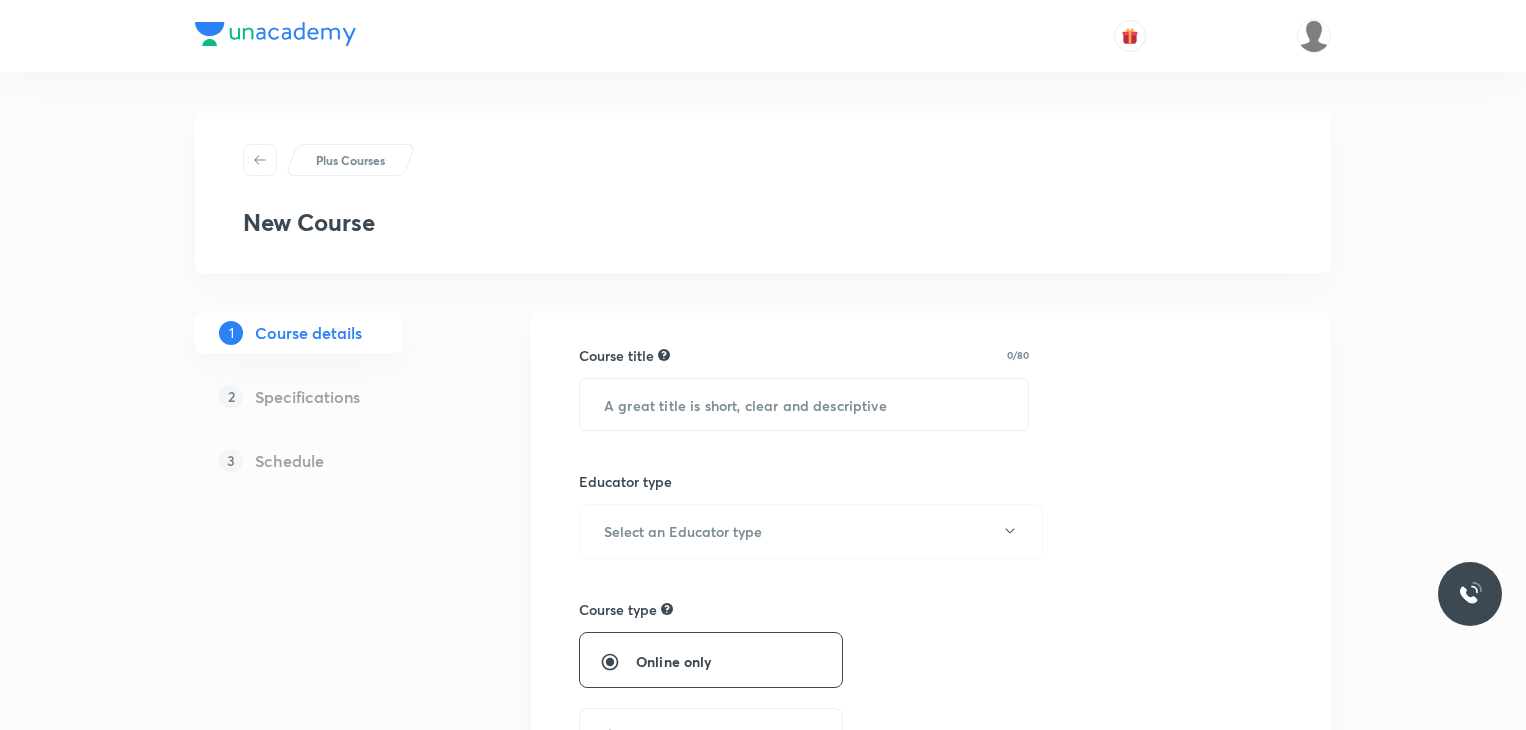 scroll, scrollTop: 0, scrollLeft: 0, axis: both 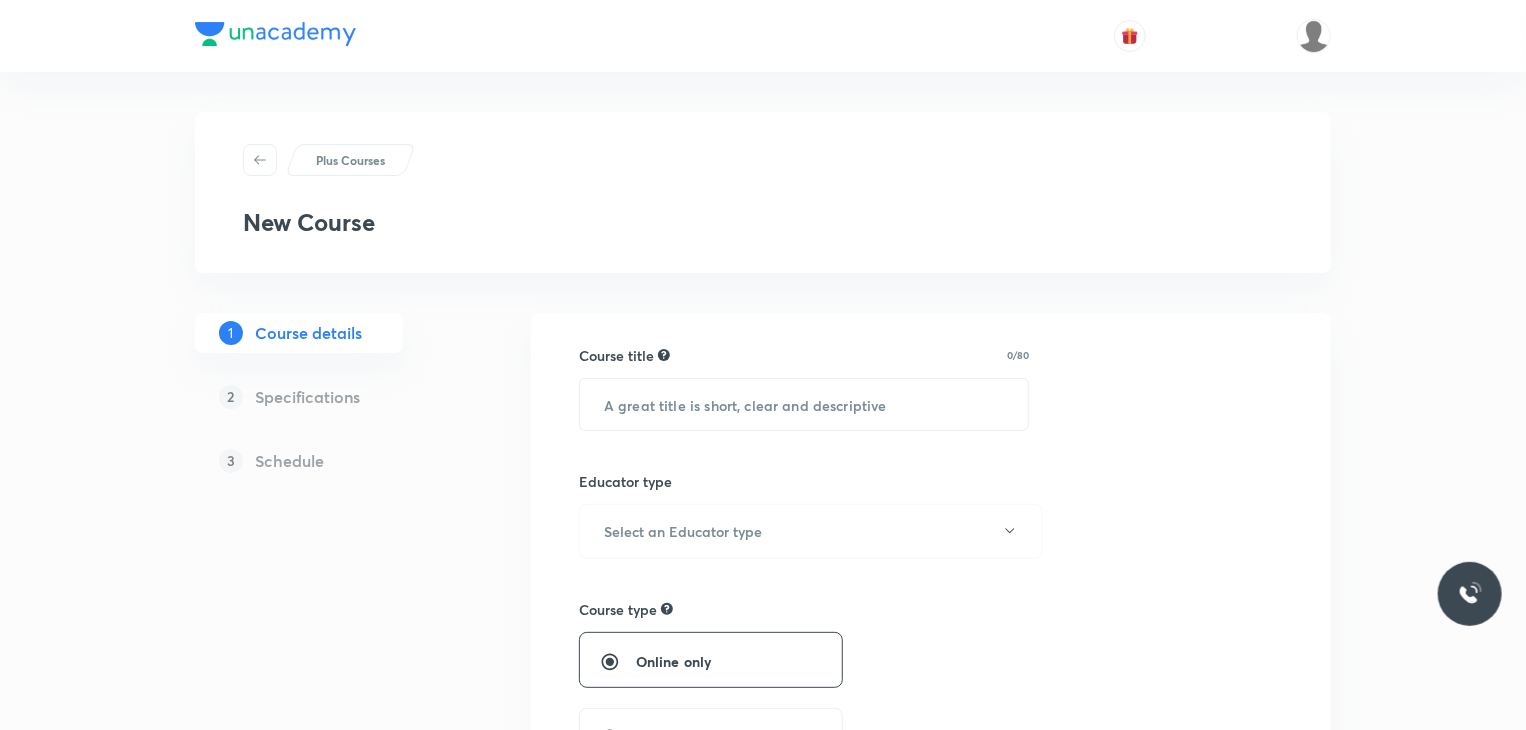 click on "Course title 0/80 ​ Educator type Select an Educator type   Course type Online only Hybrid (Unacademy centre) Hybrid (non-offline) Only select if both recorded and live classes would be added to the course Course description 0/500 ​ Spoken Language Select a language Written Content/Slide Language ​ Select a goal ​ Educators ​ Save & continue" at bounding box center (931, 984) 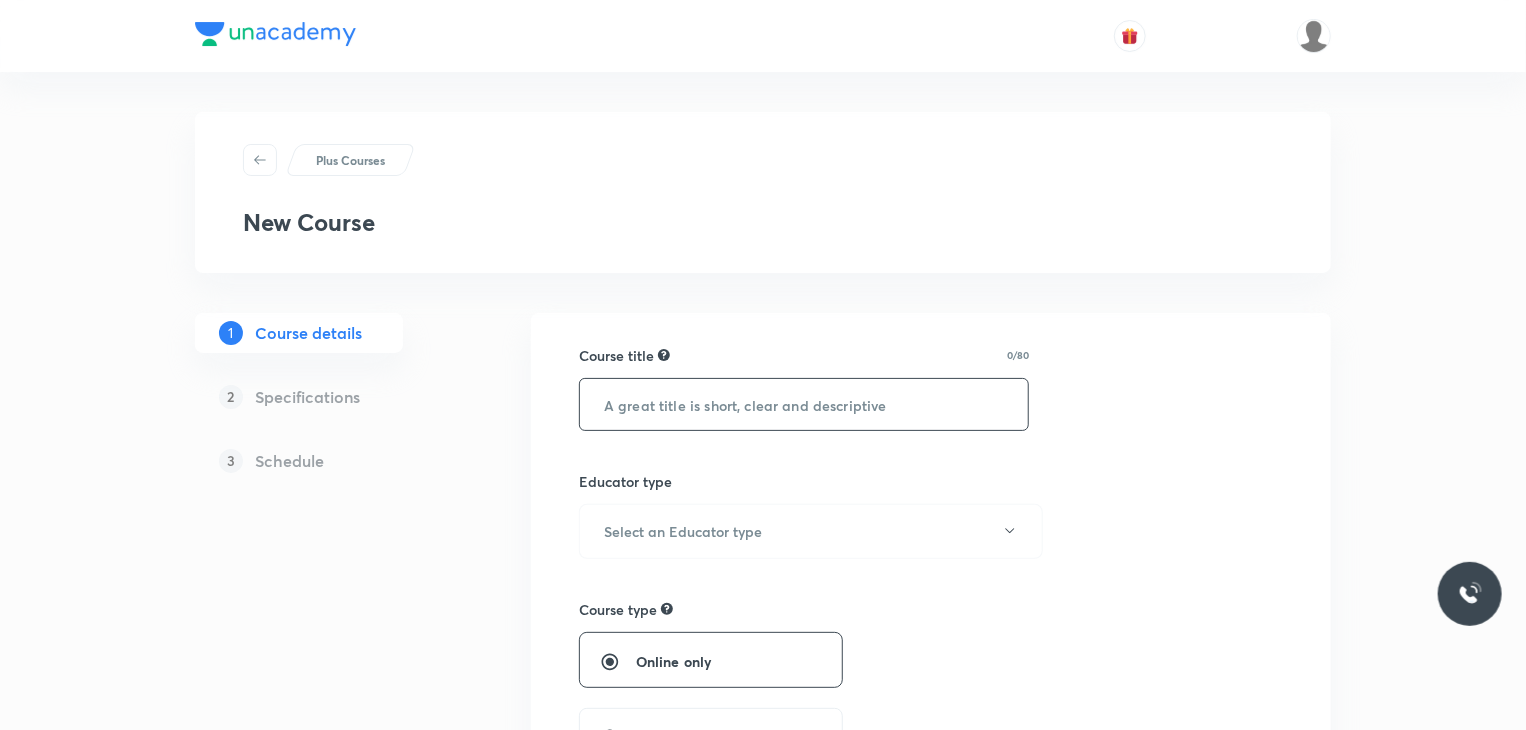 click at bounding box center (804, 404) 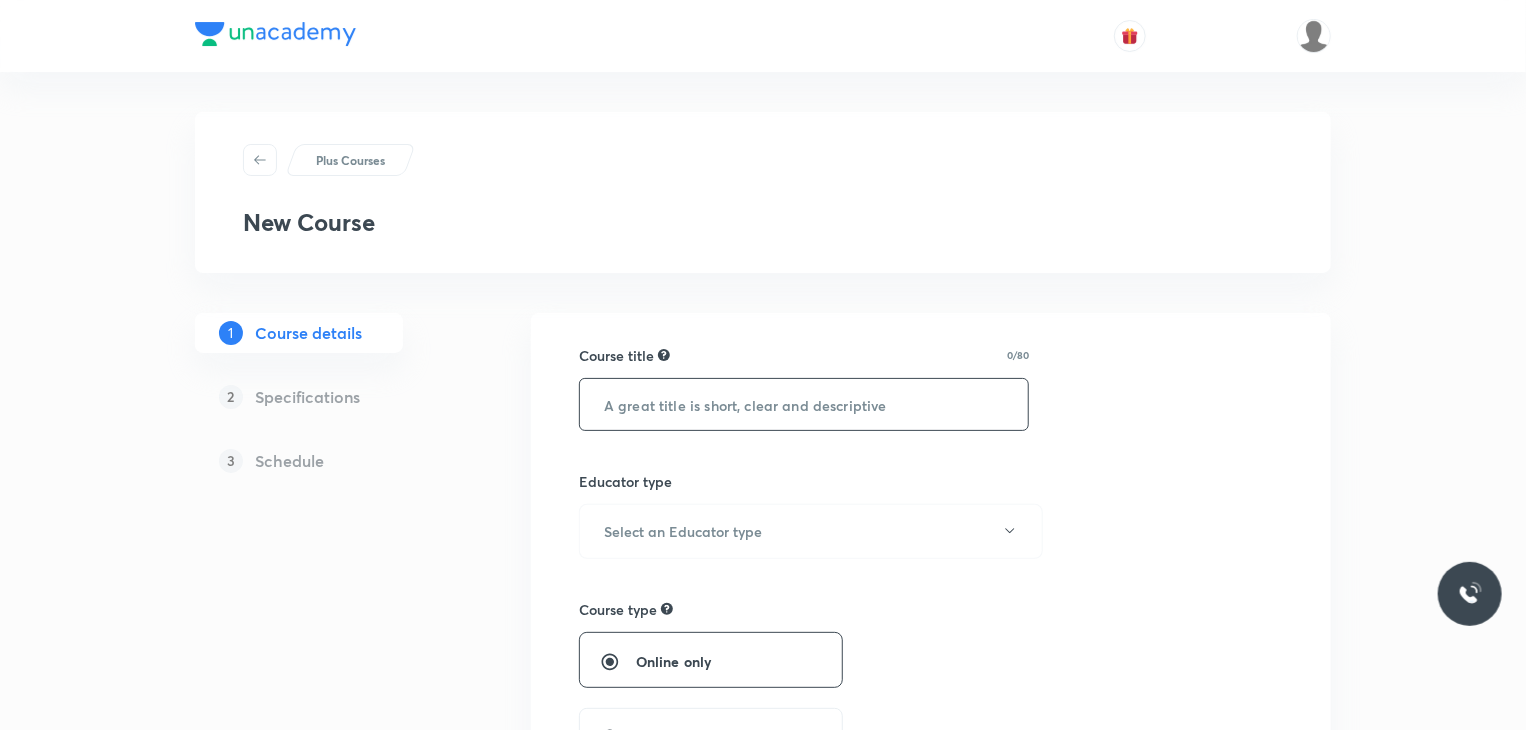 click at bounding box center (804, 404) 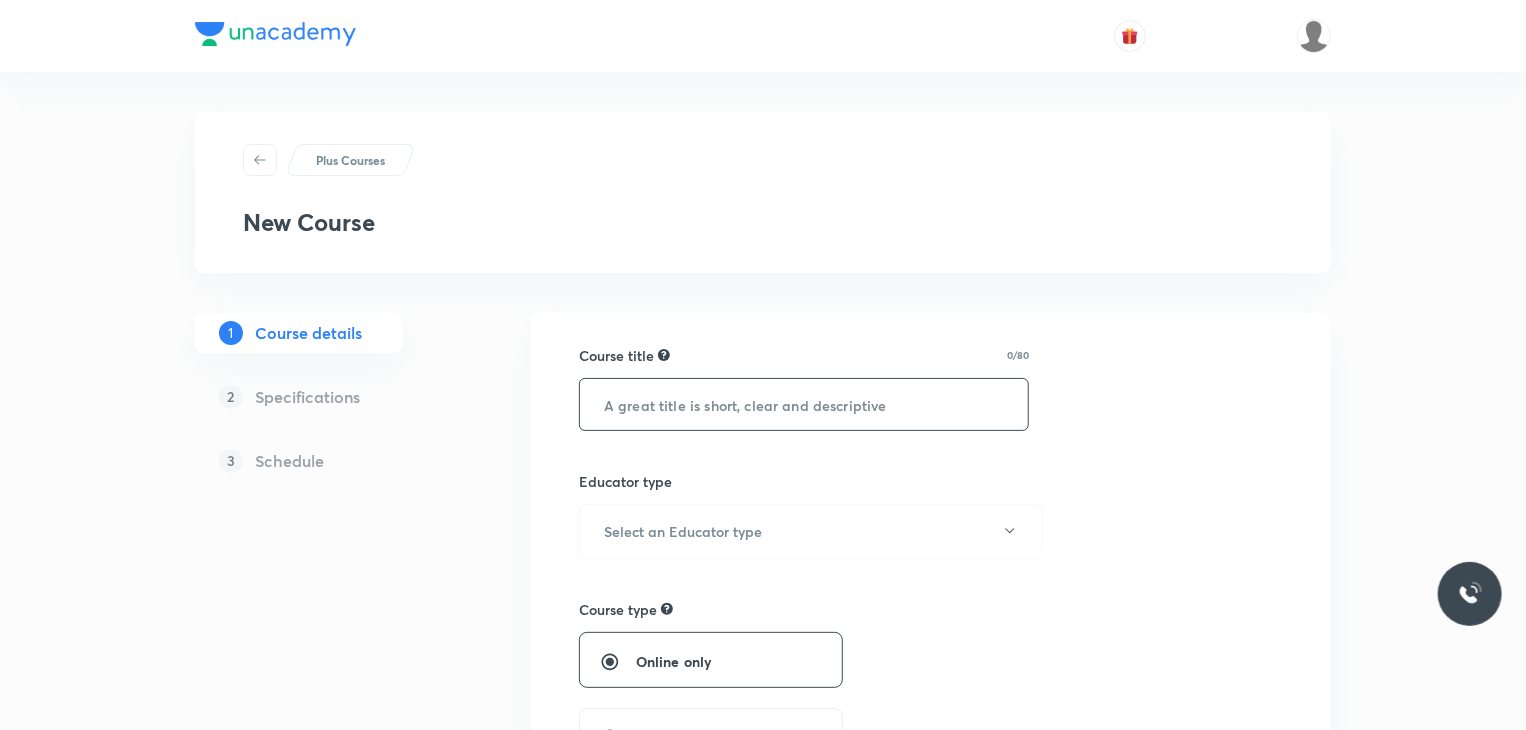 type on "P" 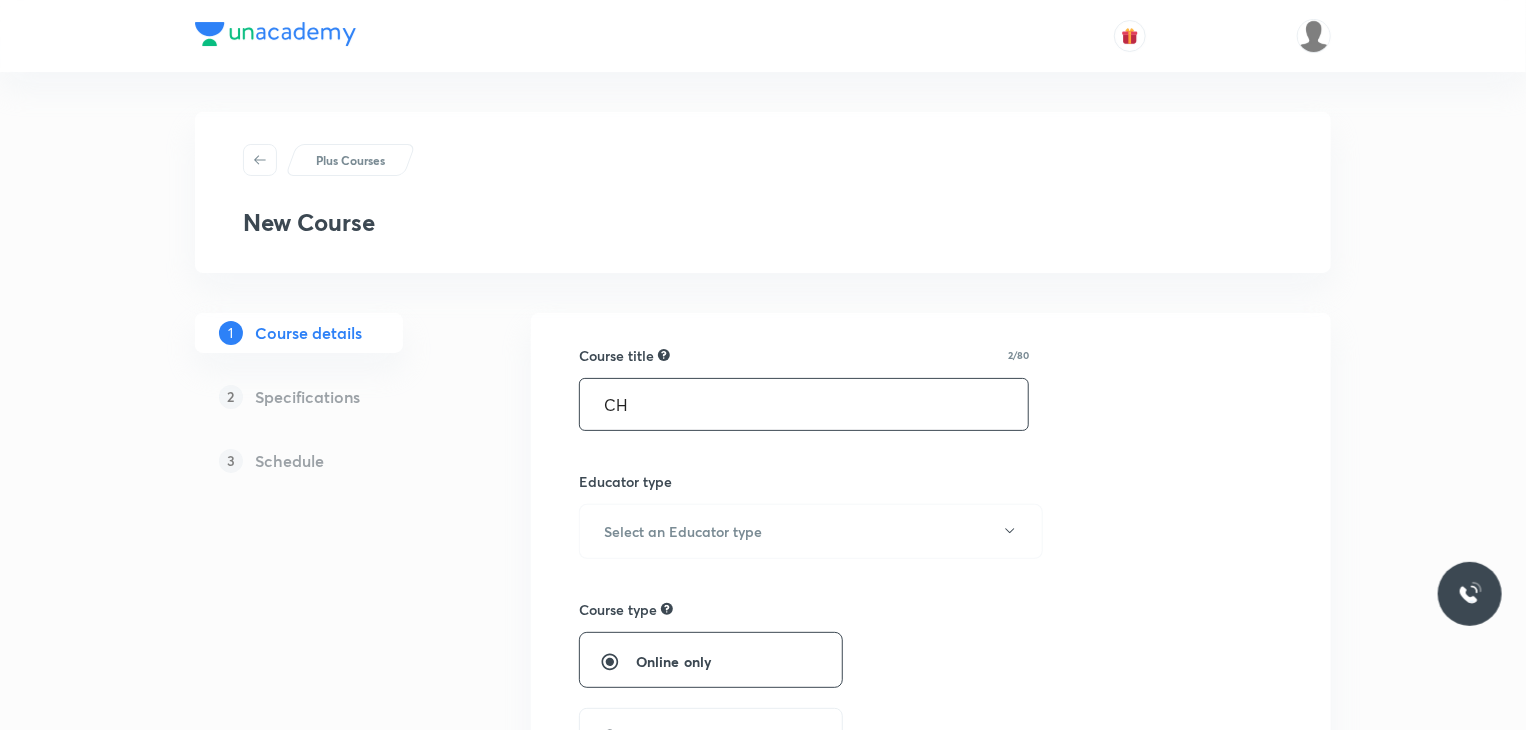 type on "C" 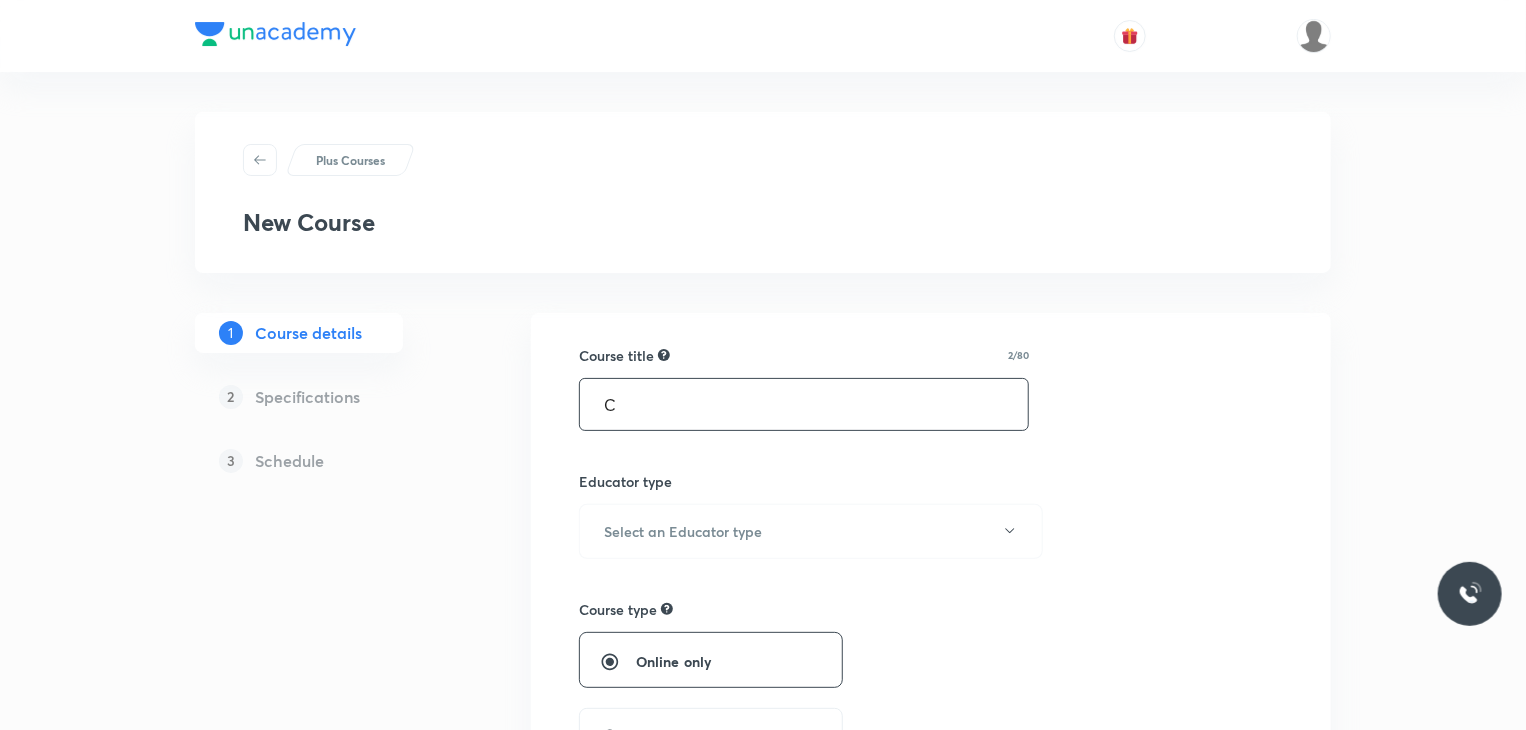 type 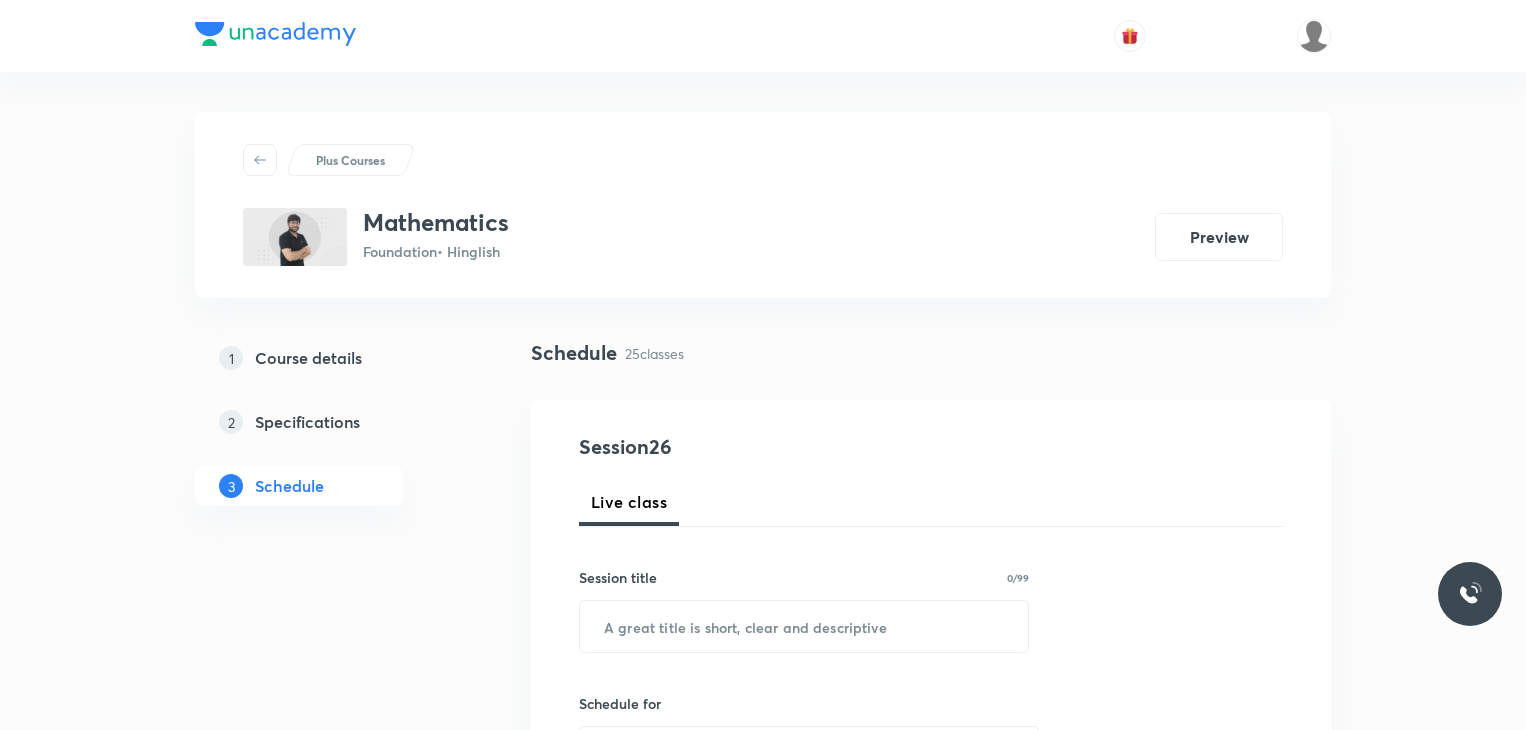 scroll, scrollTop: 0, scrollLeft: 0, axis: both 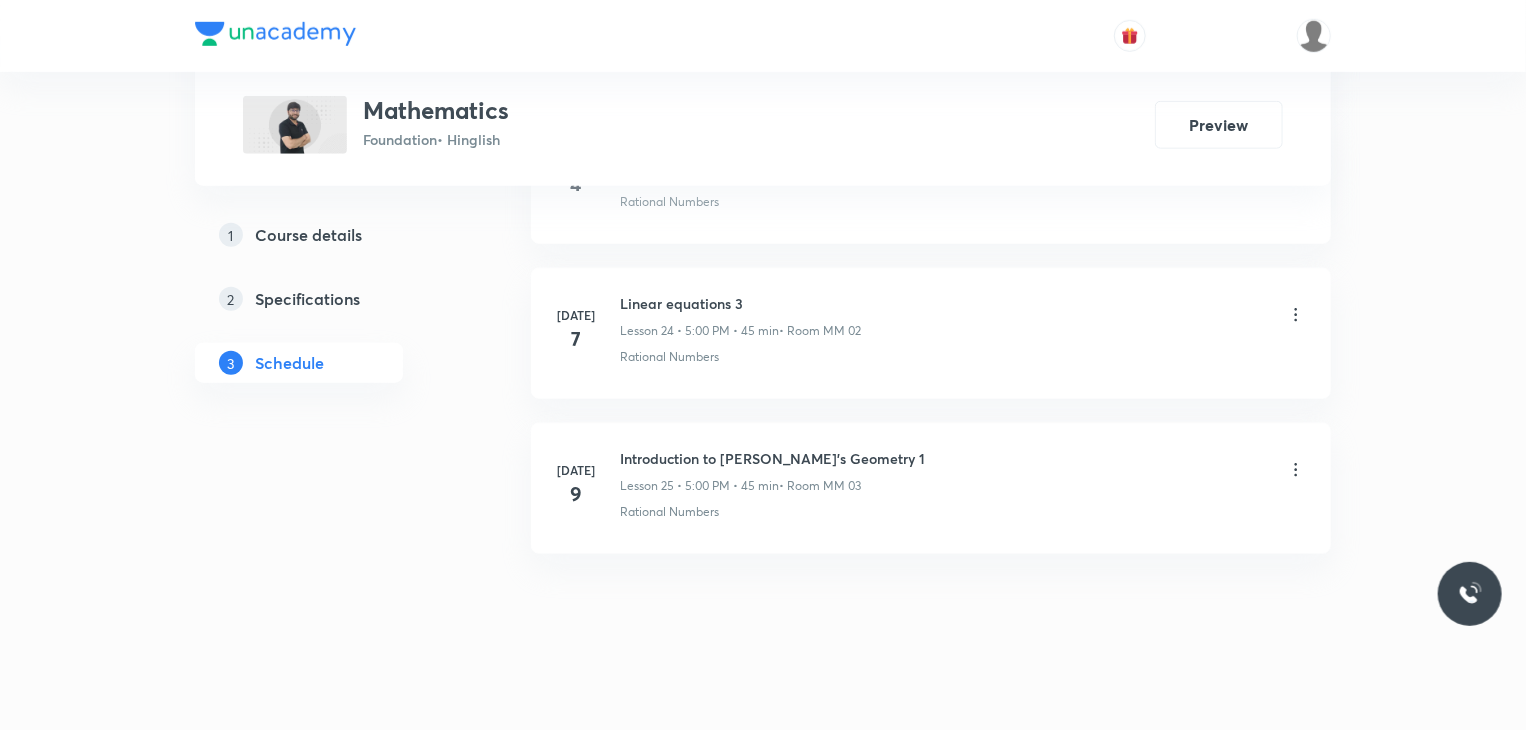 click on "[DATE] Introduction to [PERSON_NAME]'s Geometry 1 Lesson 25 • 5:00 PM • 45 min  • Room MM 03 Rational Numbers" at bounding box center [931, 488] 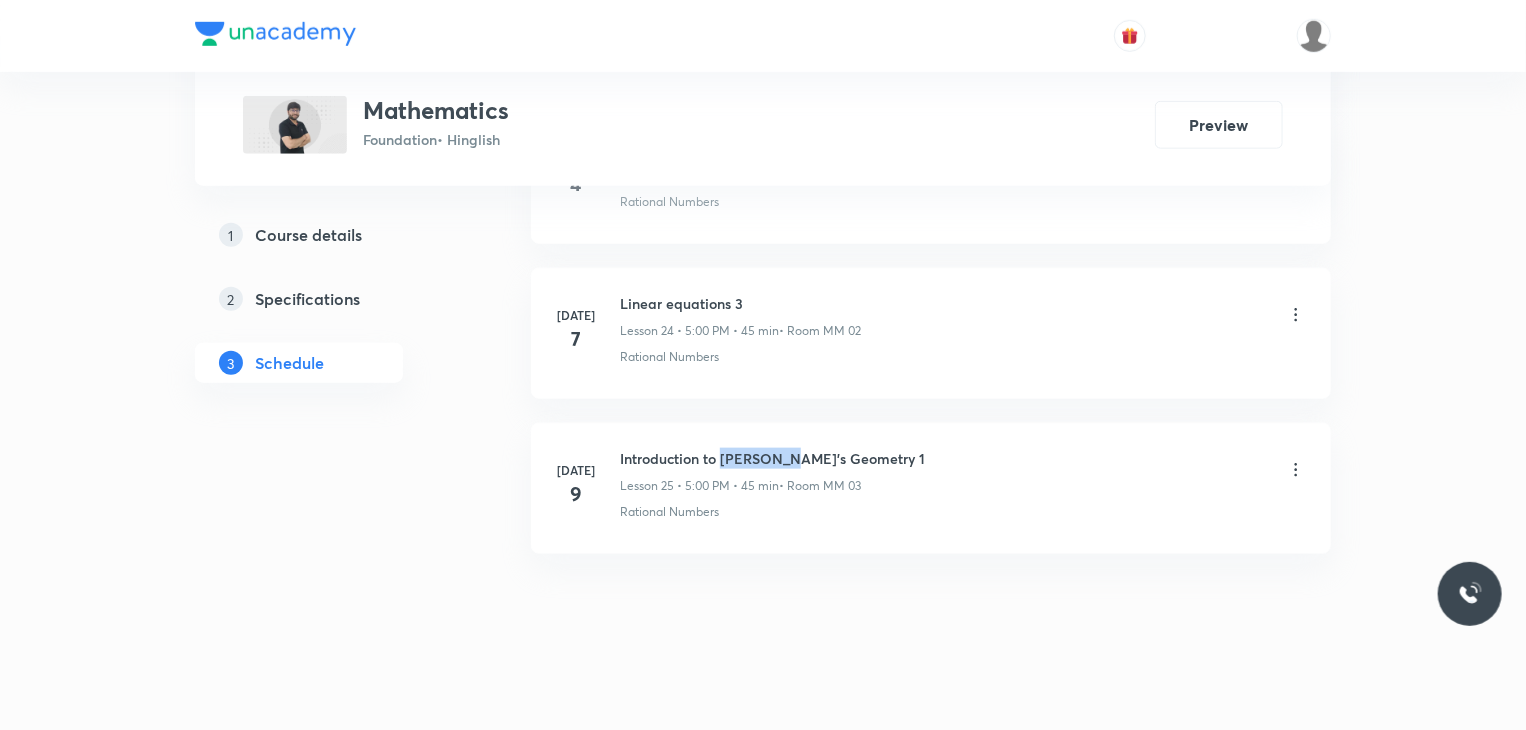 click on "[DATE] Introduction to [PERSON_NAME]'s Geometry 1 Lesson 25 • 5:00 PM • 45 min  • Room MM 03 Rational Numbers" at bounding box center (931, 488) 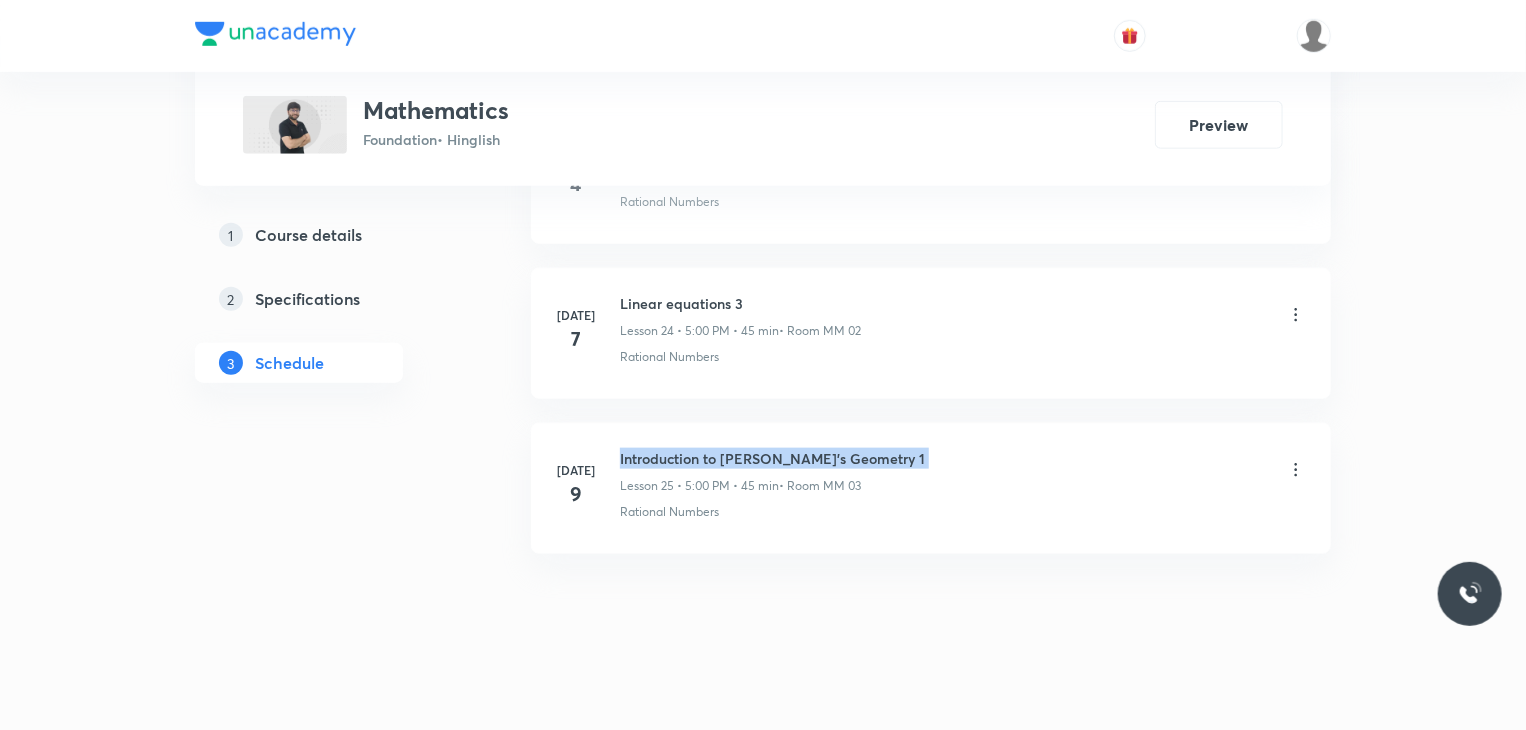 click on "[DATE] Introduction to [PERSON_NAME]'s Geometry 1 Lesson 25 • 5:00 PM • 45 min  • Room MM 03 Rational Numbers" at bounding box center [931, 488] 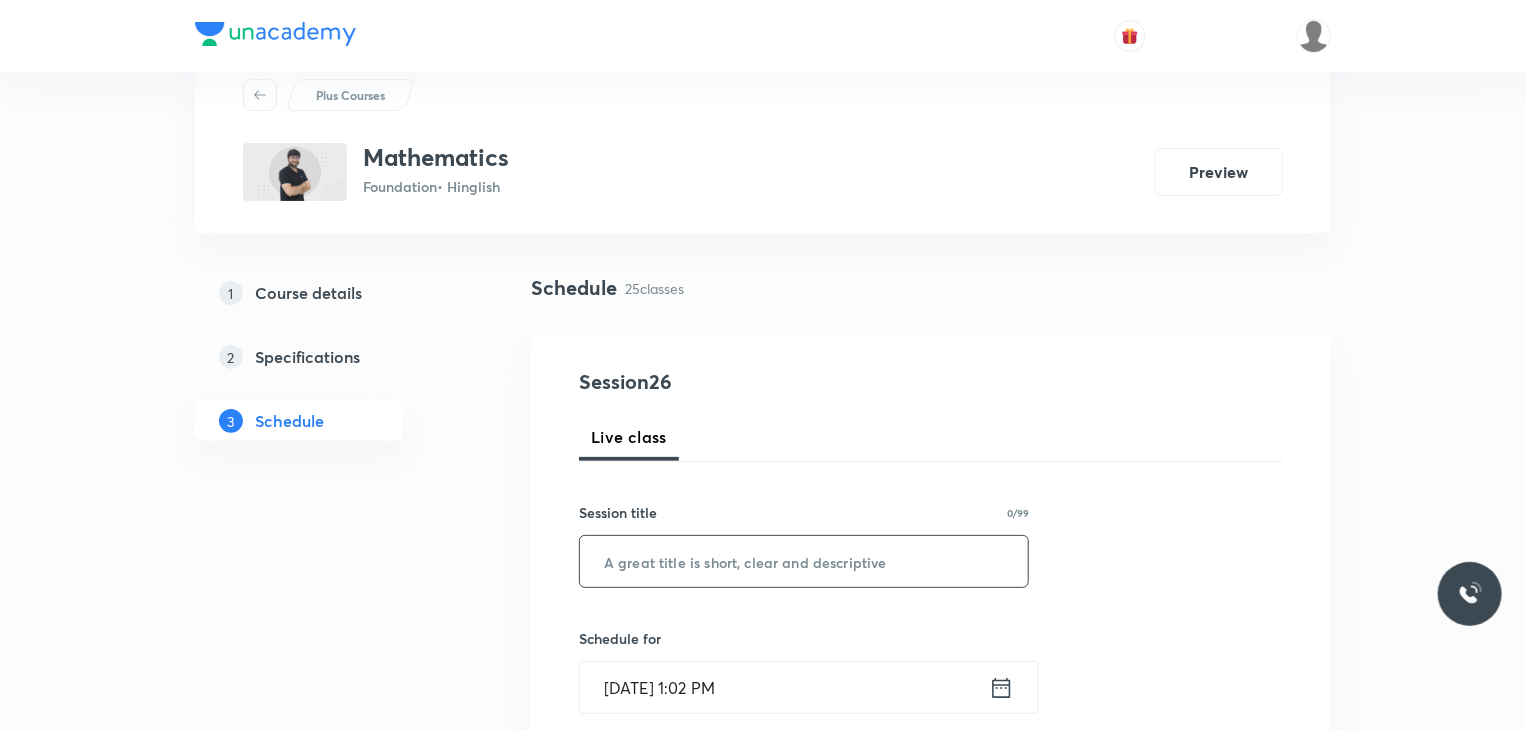 scroll, scrollTop: 100, scrollLeft: 0, axis: vertical 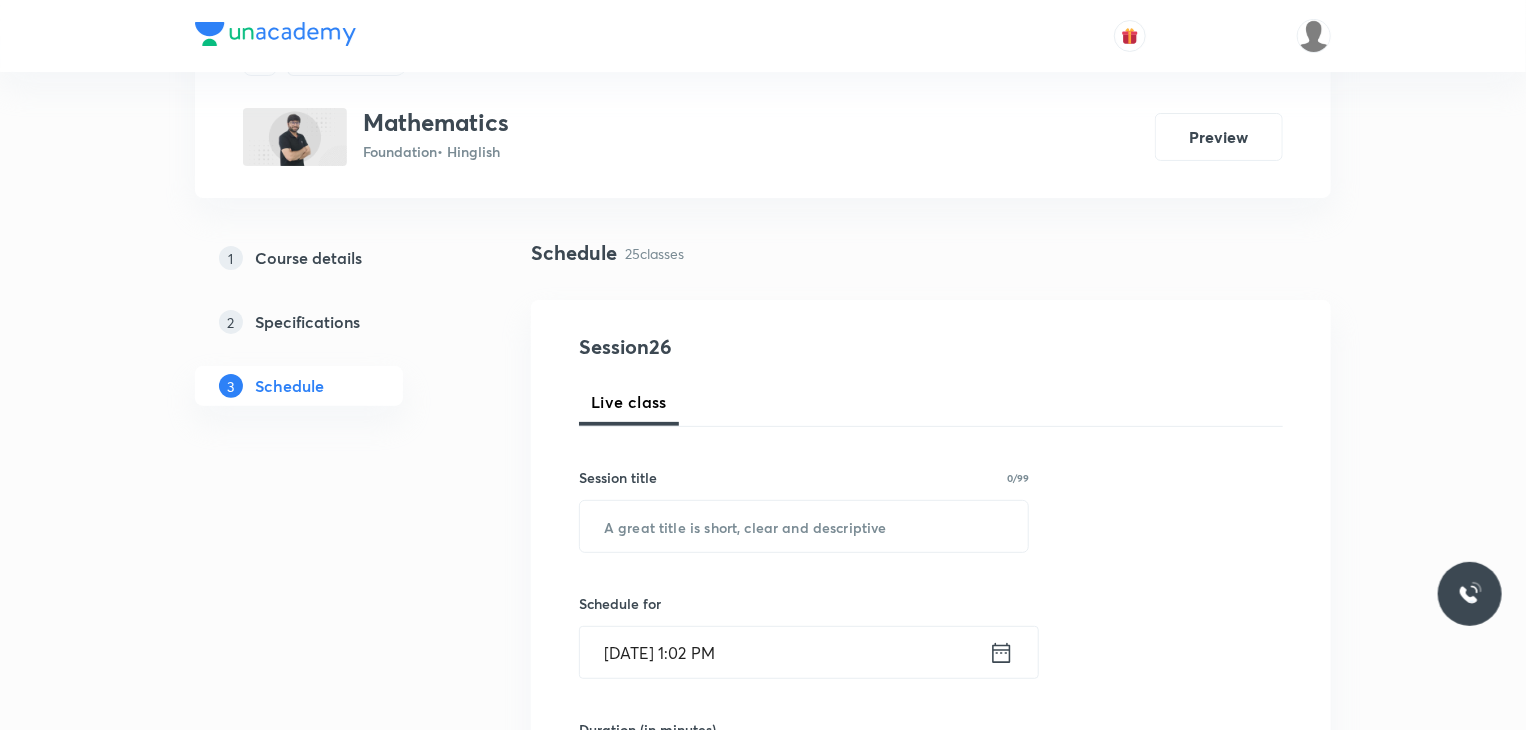 click on "Session  26 Live class Session title 0/99 ​ Schedule for [DATE] 1:02 PM ​ Duration (in minutes) ​   Session type Online Offline Room Select centre room Sub-concepts Select concepts that wil be covered in this session Add Cancel" at bounding box center (931, 801) 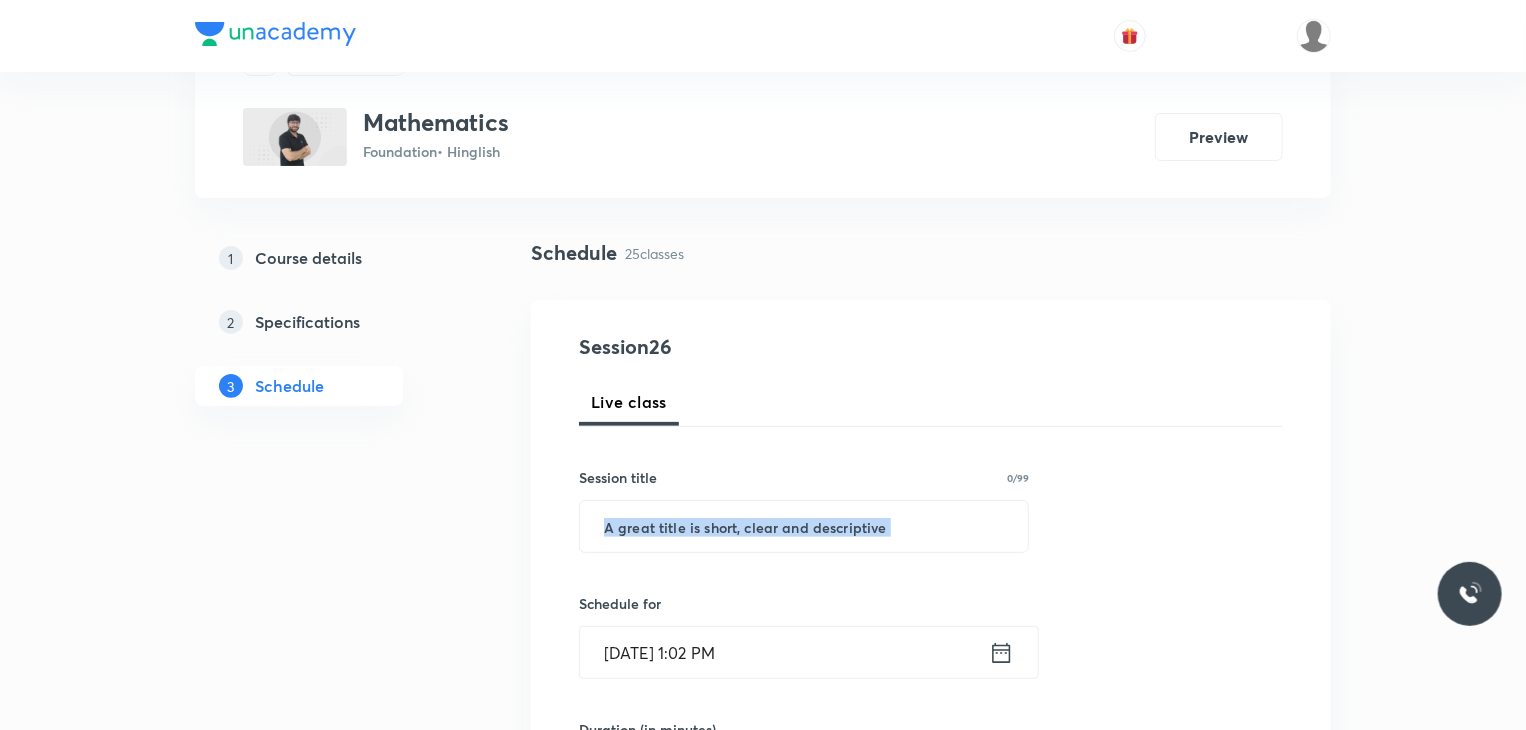 click on "Session  26 Live class Session title 0/99 ​ Schedule for Jul 11, 2025, 1:02 PM ​ Duration (in minutes) ​   Session type Online Offline Room Select centre room Sub-concepts Select concepts that wil be covered in this session Add Cancel" at bounding box center (931, 801) 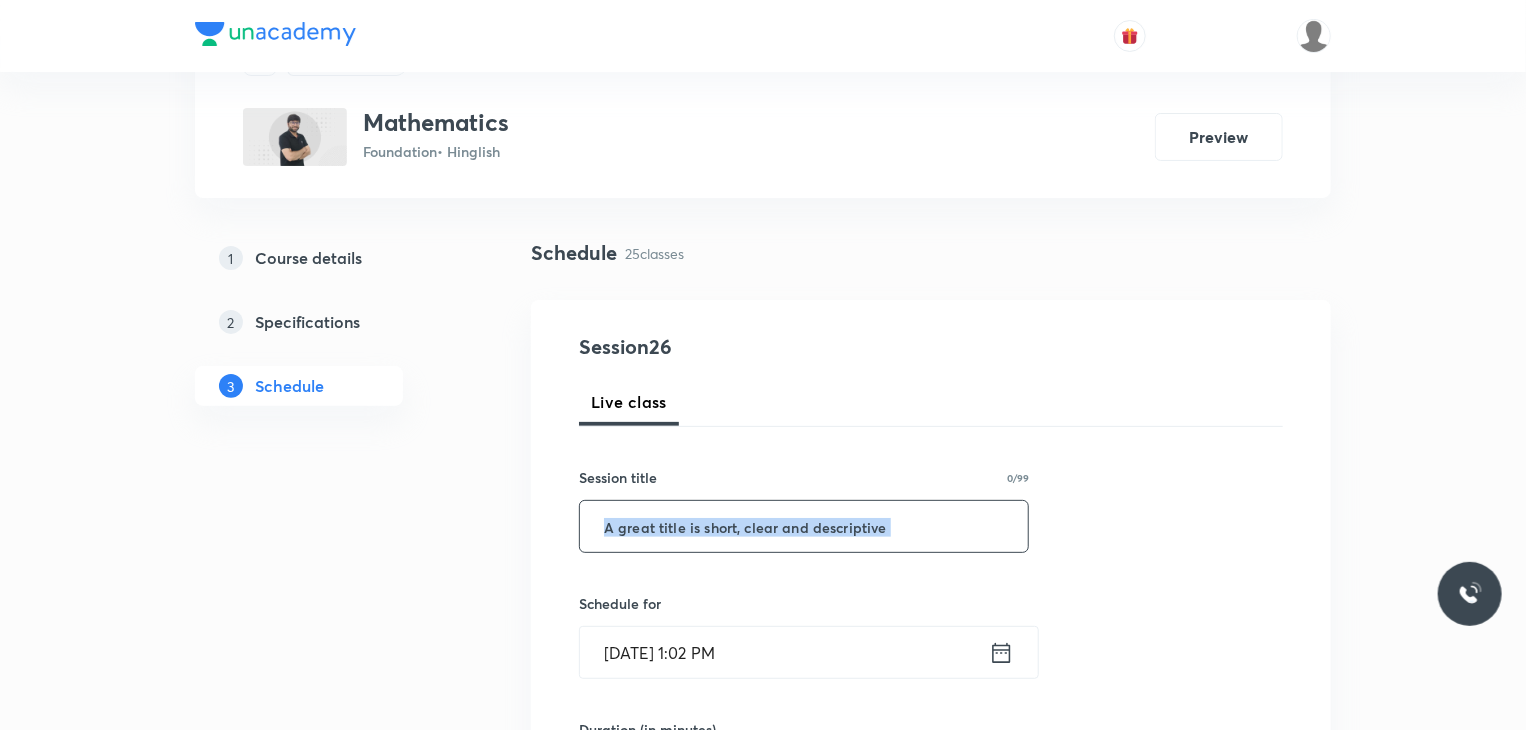 click at bounding box center (804, 526) 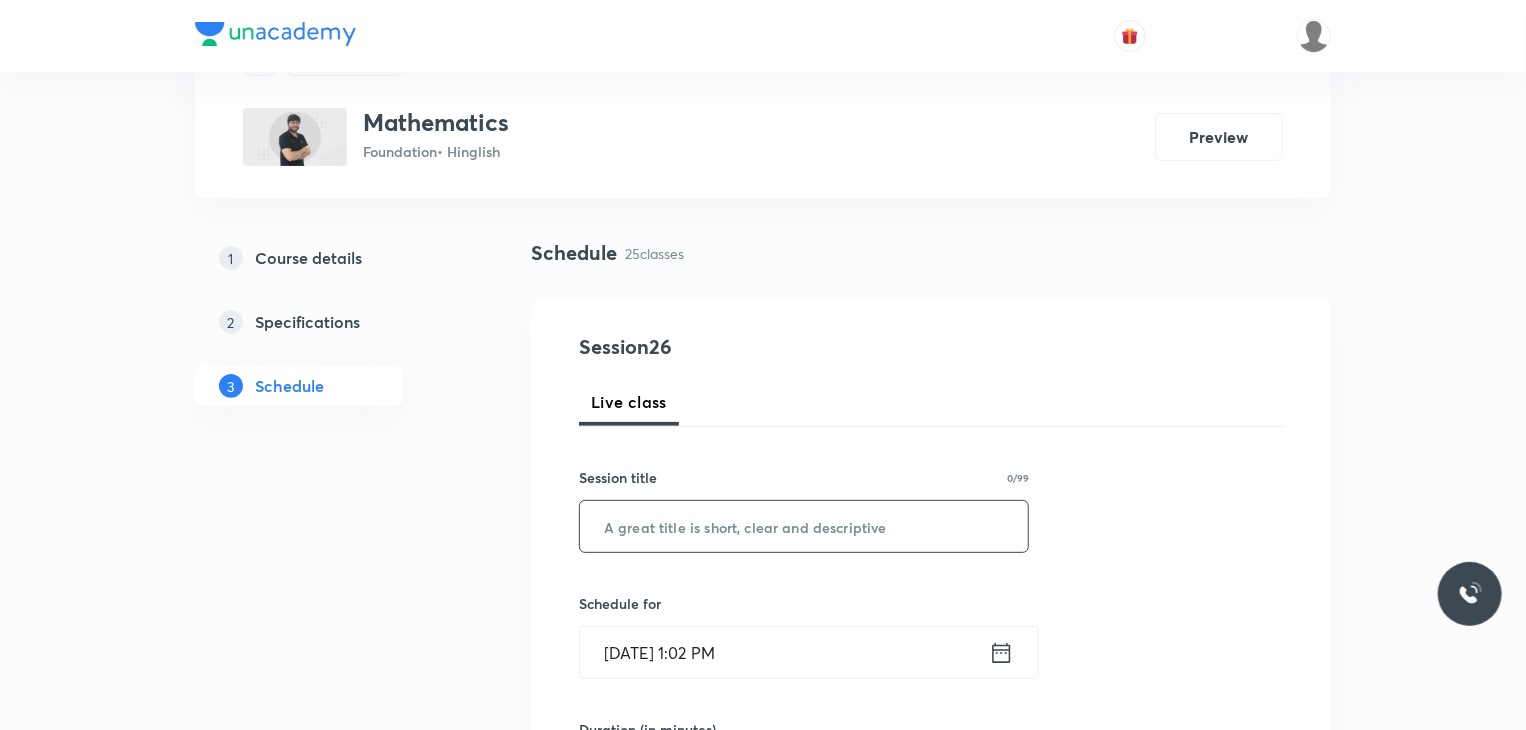 paste on "Introduction to Euclid's Geometry 1" 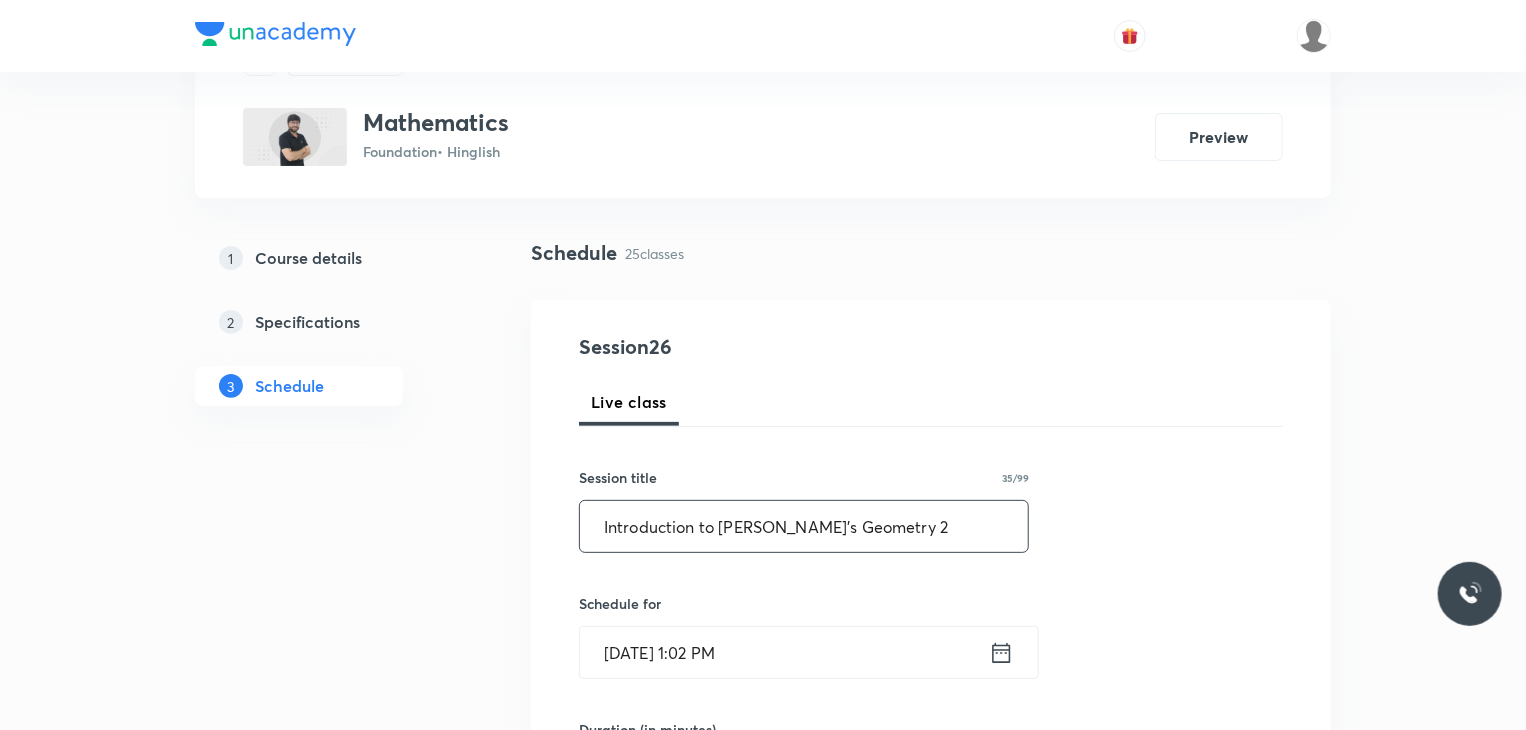type on "Introduction to Euclid's Geometry 2" 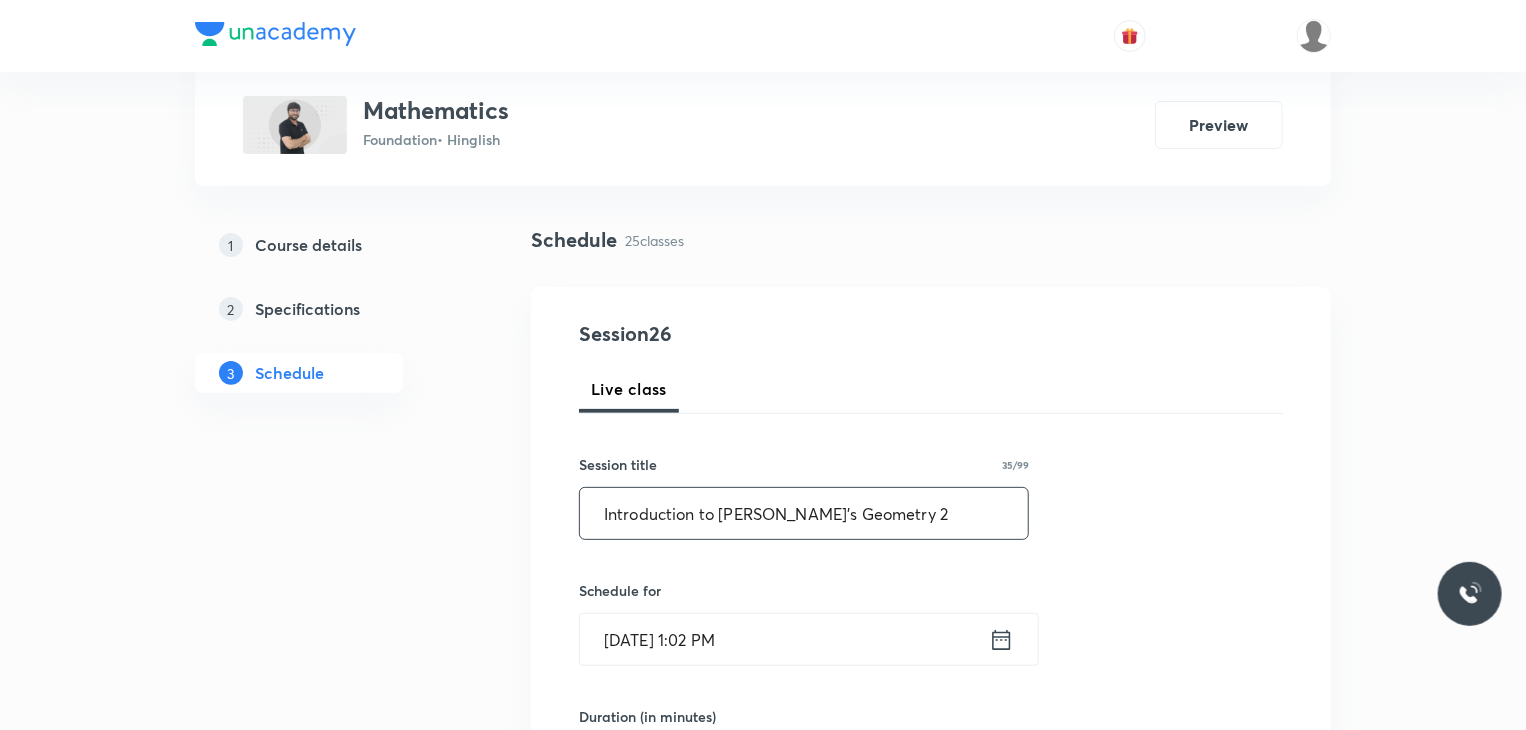 scroll, scrollTop: 200, scrollLeft: 0, axis: vertical 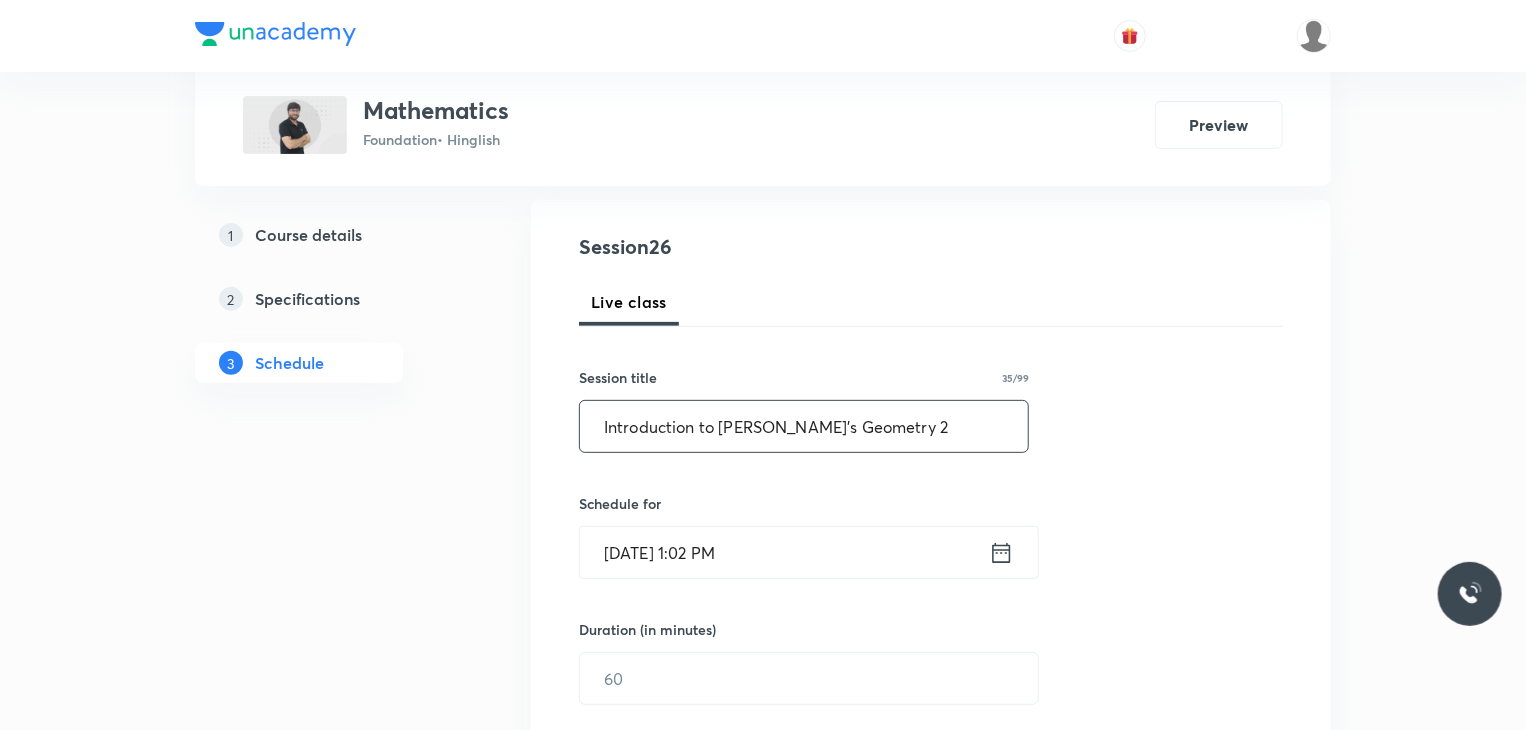 click on "Schedule for Jul 11, 2025, 1:02 PM ​" at bounding box center (804, 536) 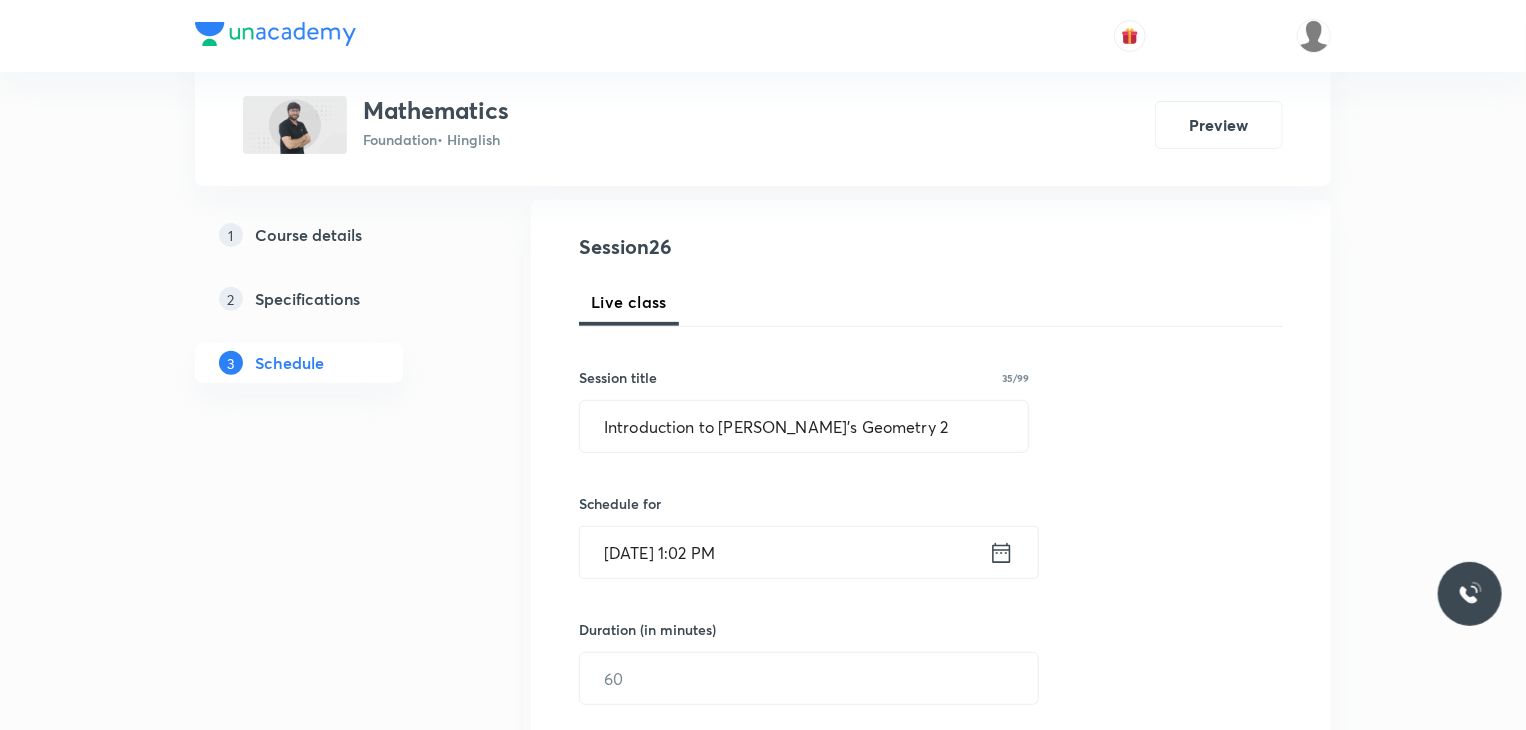 click on "[DATE] 1:02 PM" at bounding box center (784, 552) 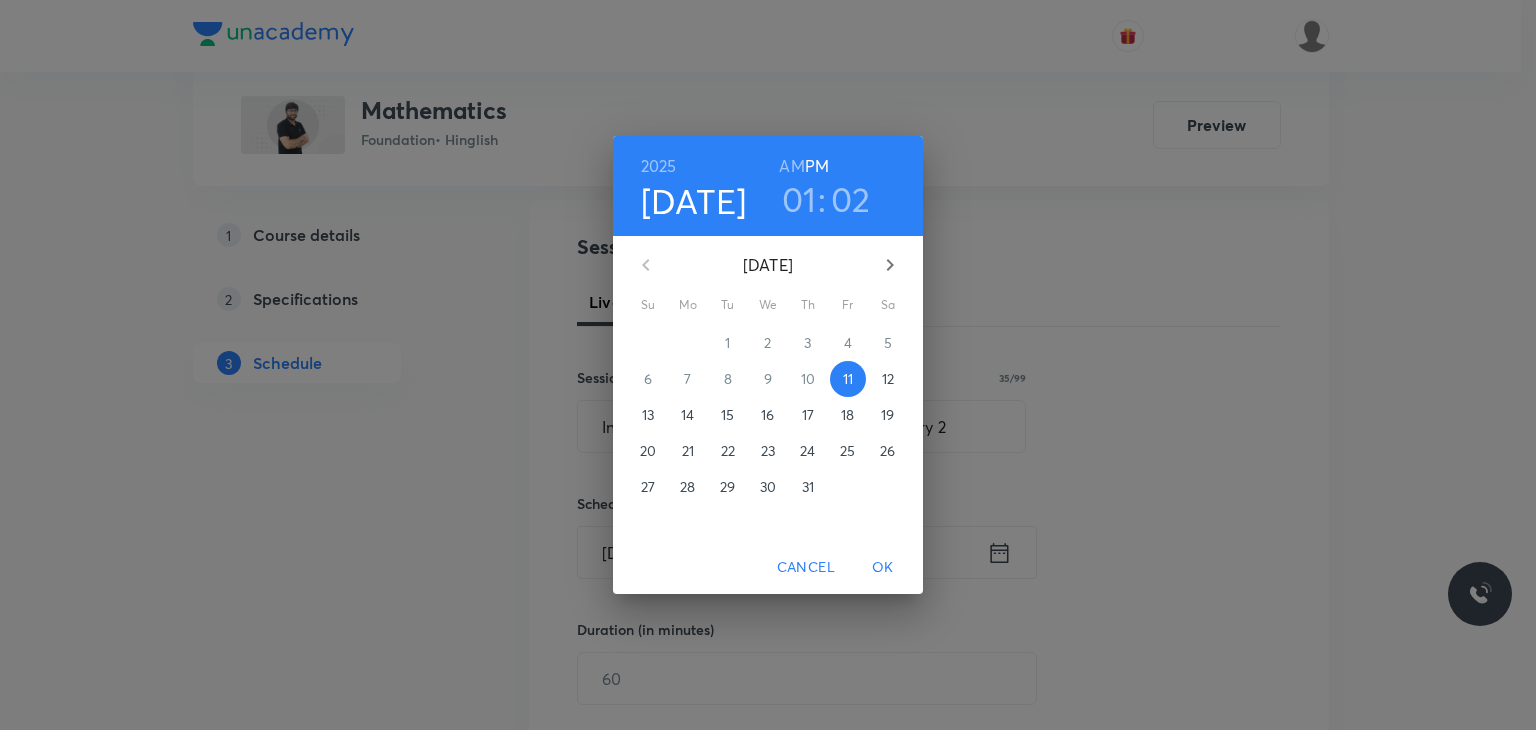 click on "01" at bounding box center (799, 199) 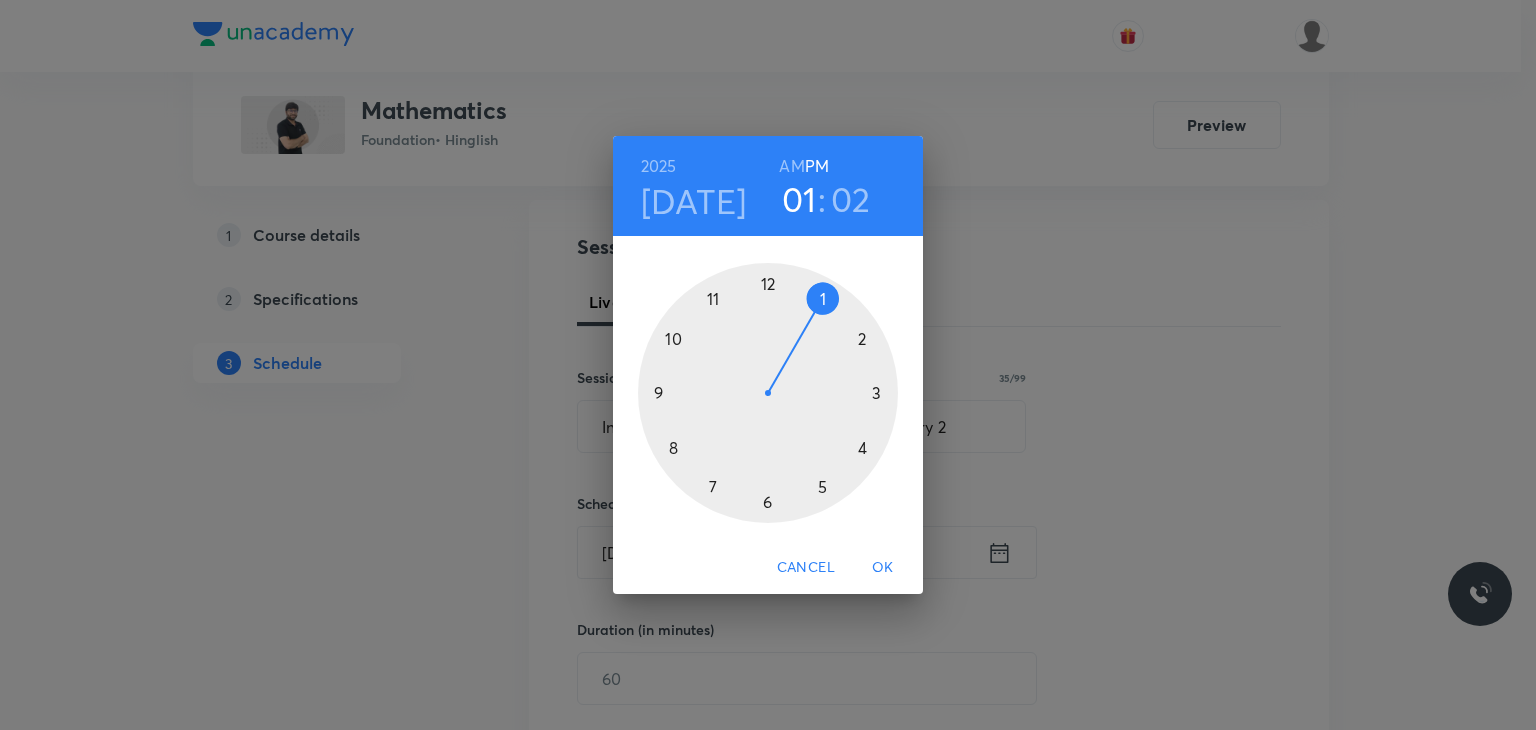 type 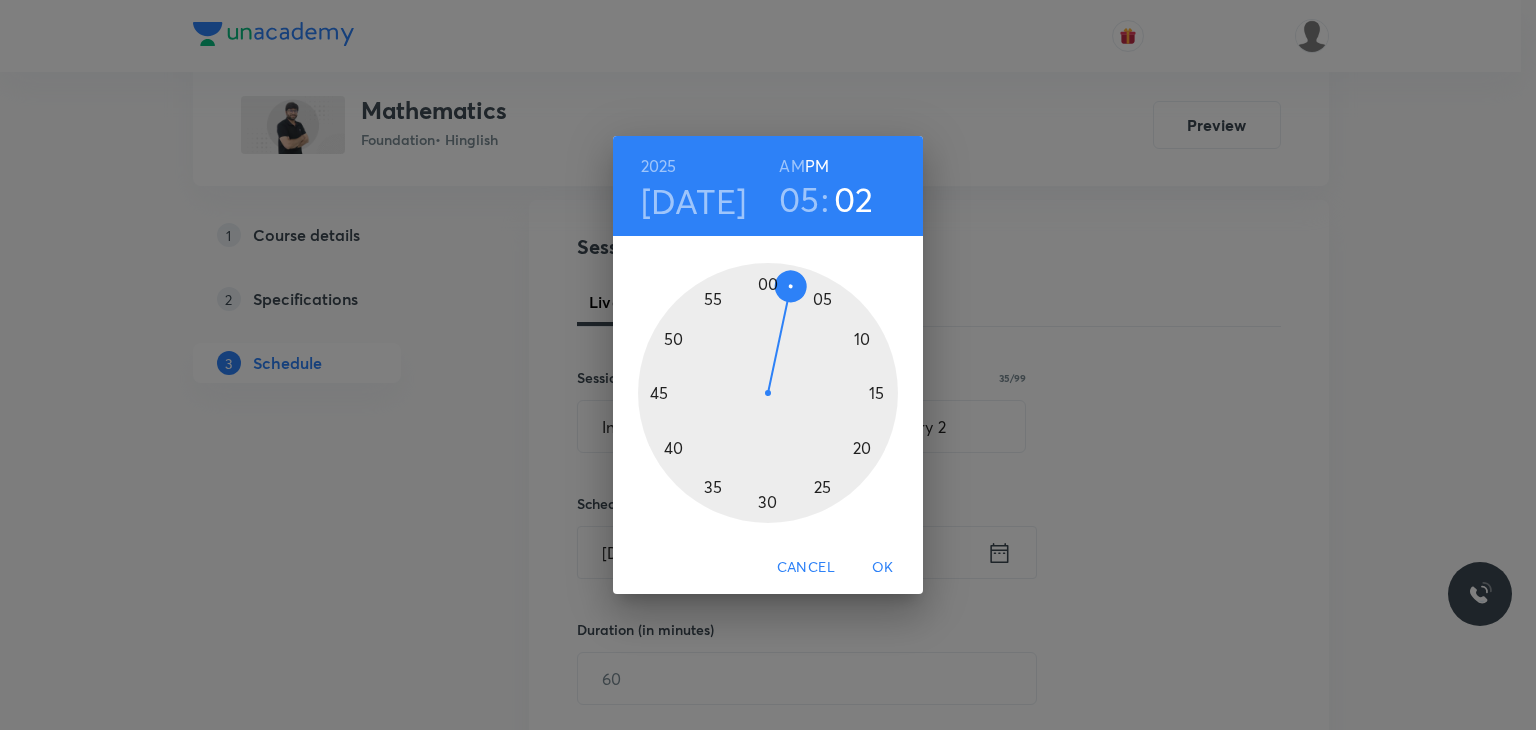 click at bounding box center (768, 393) 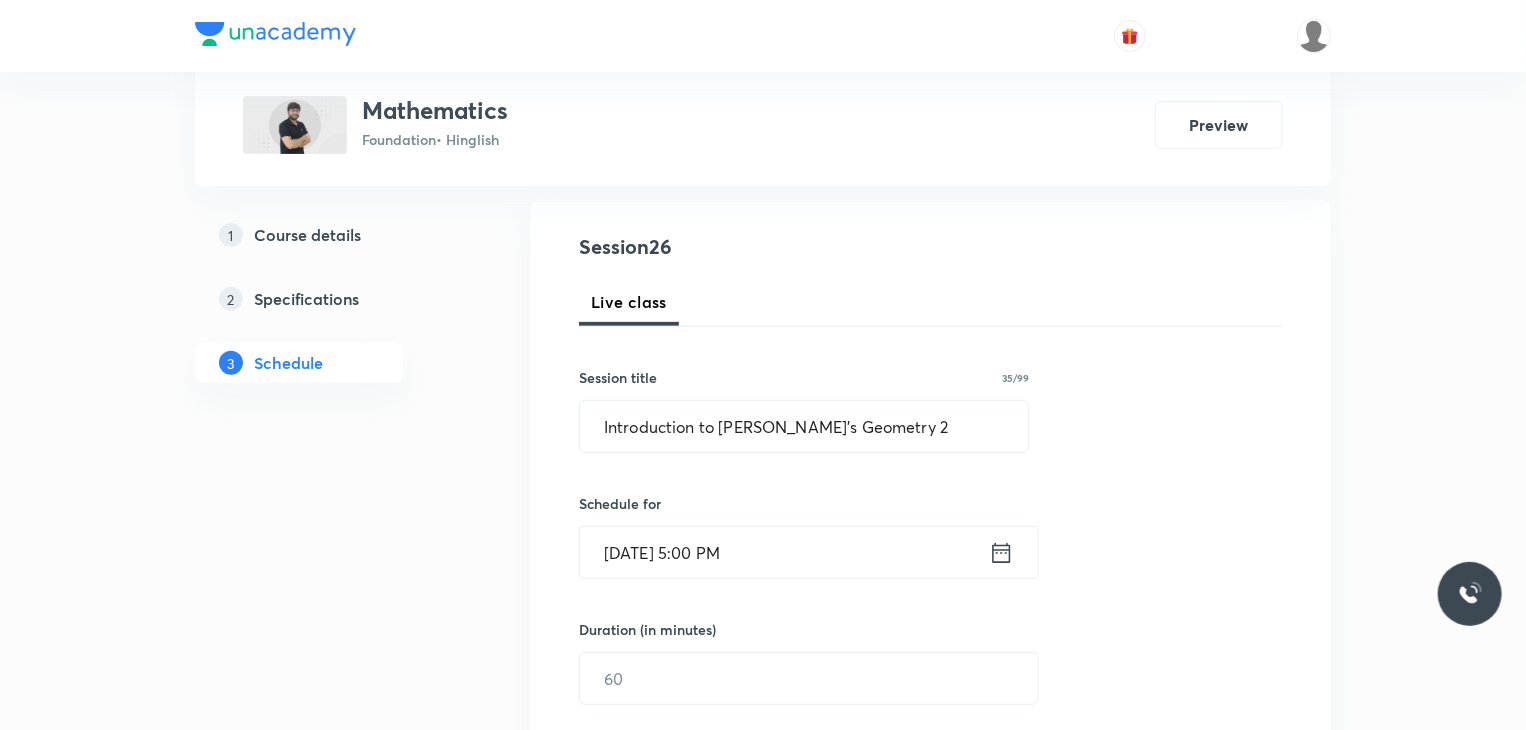 click on "Duration (in minutes)" at bounding box center [647, 629] 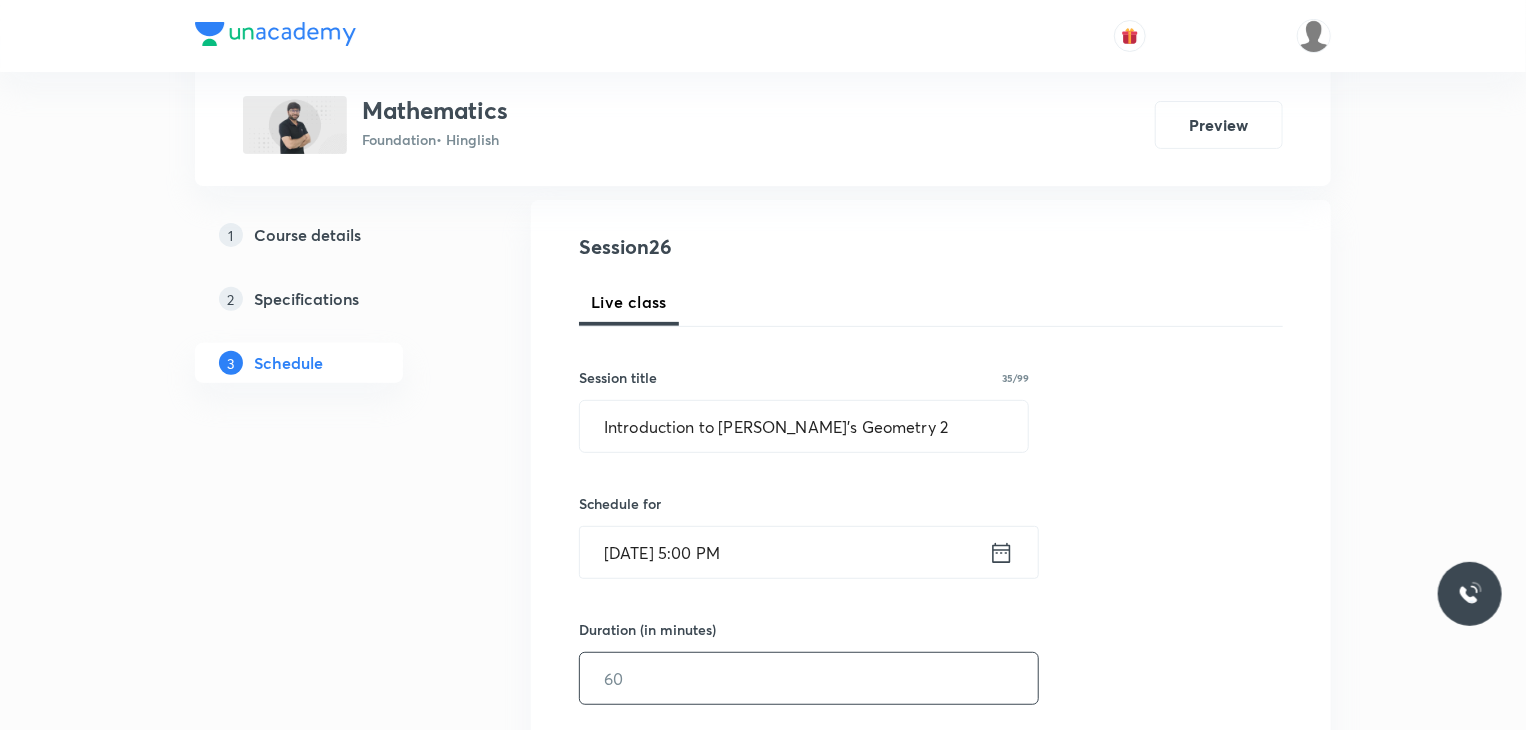 click at bounding box center [809, 678] 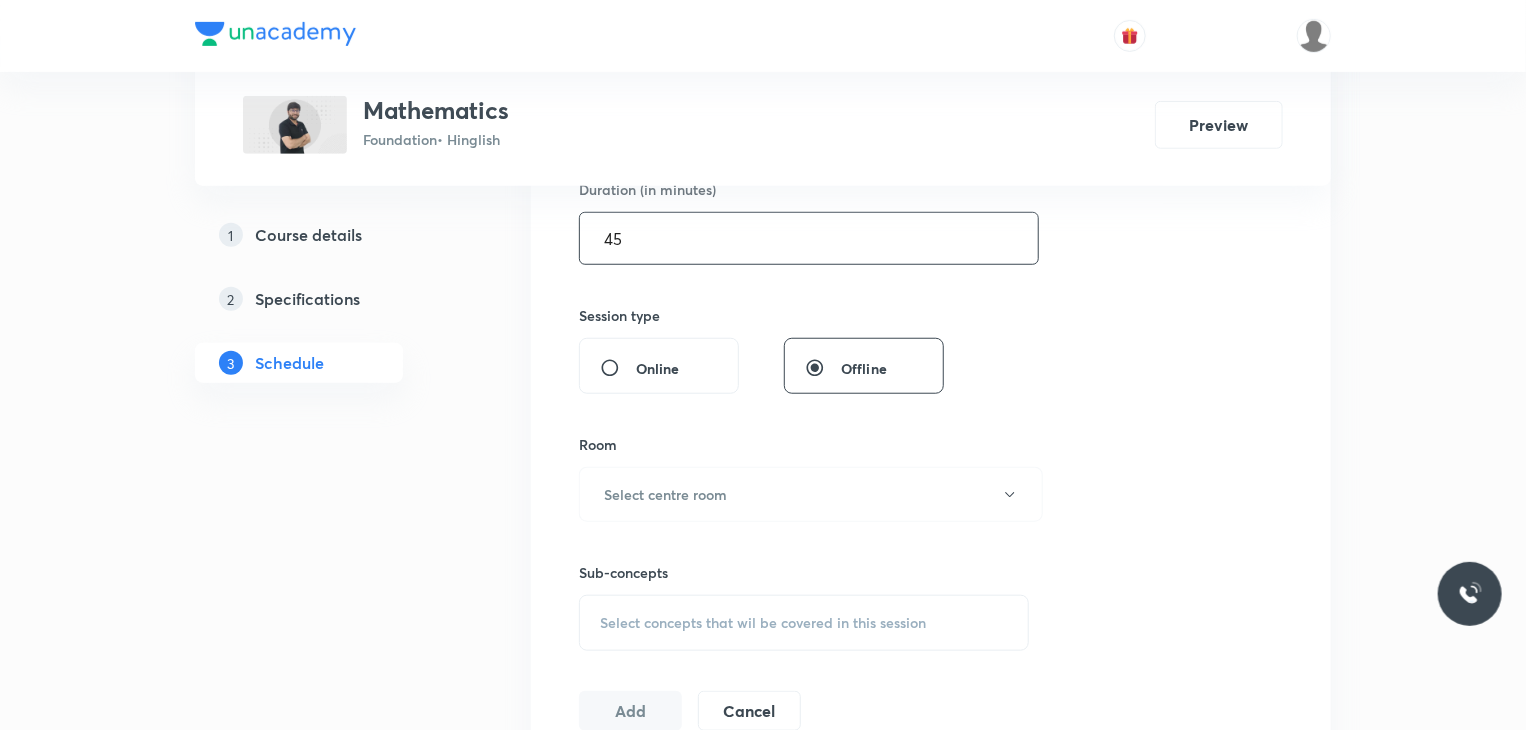 scroll, scrollTop: 678, scrollLeft: 0, axis: vertical 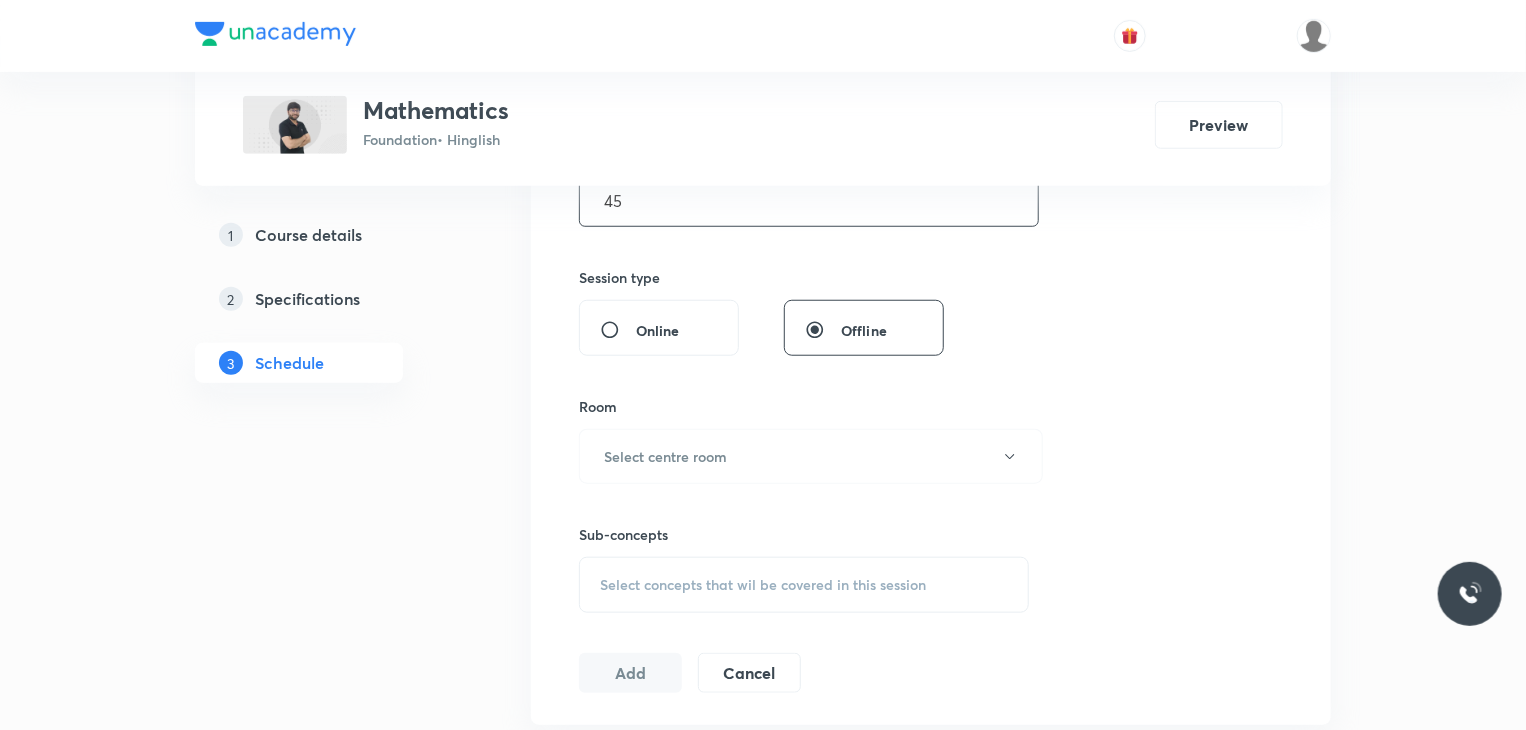 type on "45" 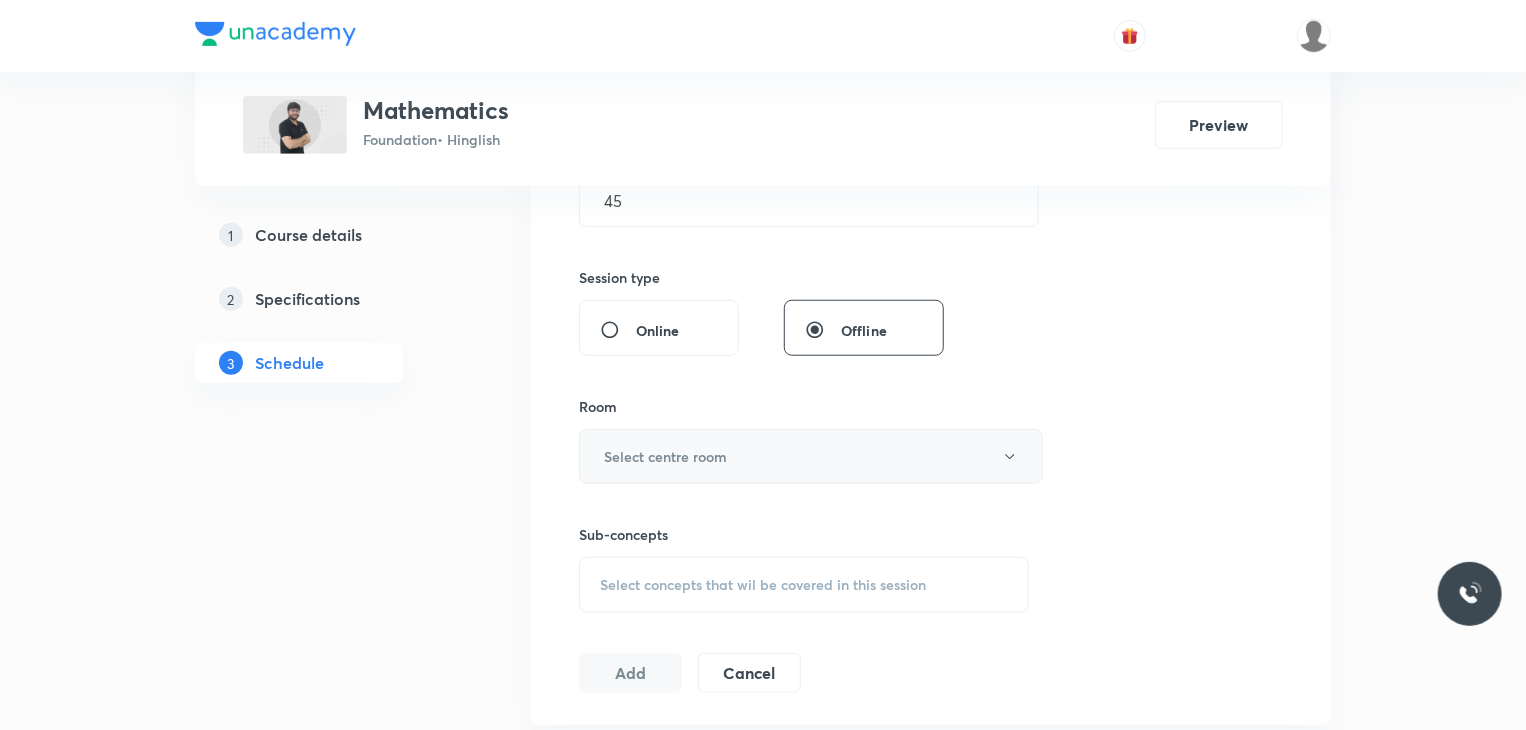 click on "Select centre room" at bounding box center [811, 456] 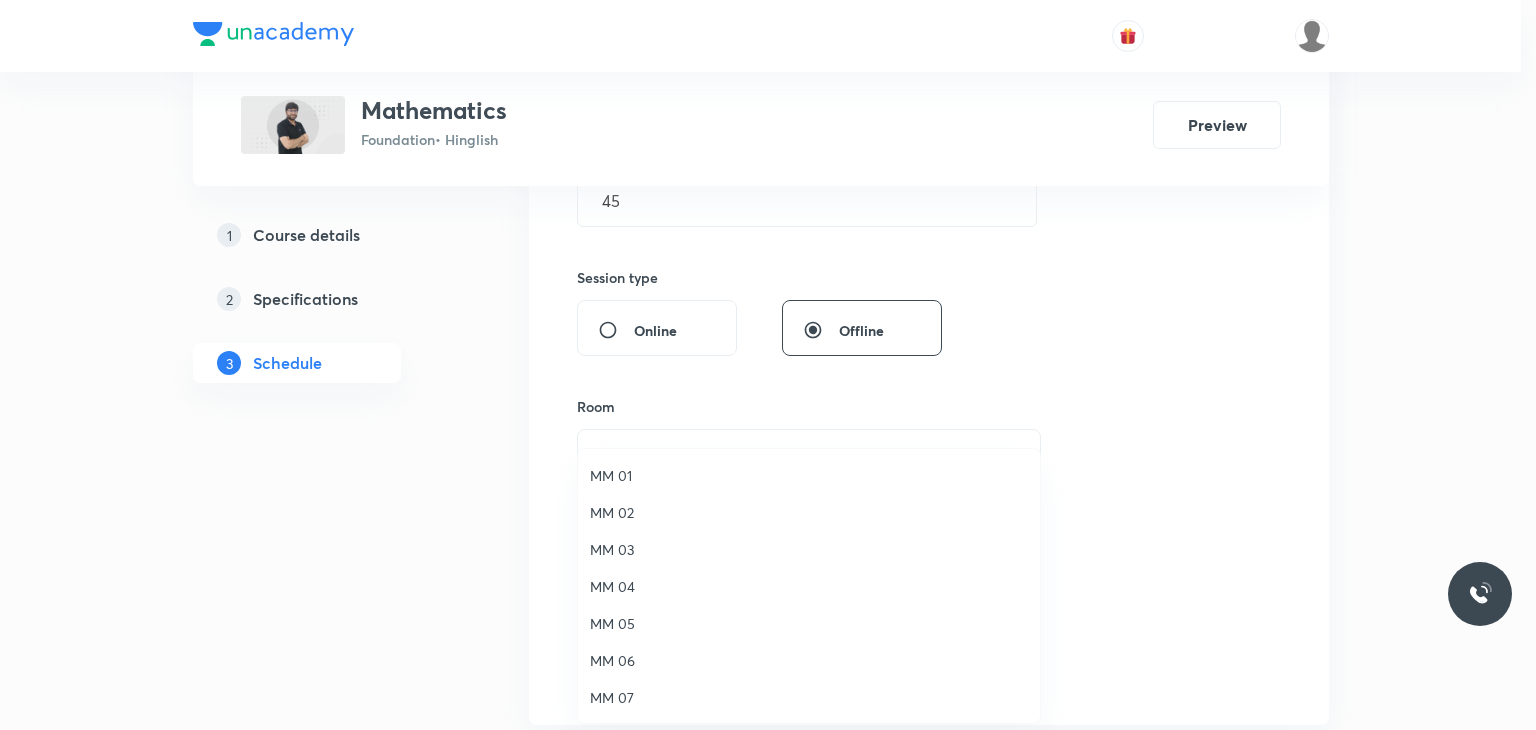 click on "MM 02" at bounding box center [809, 512] 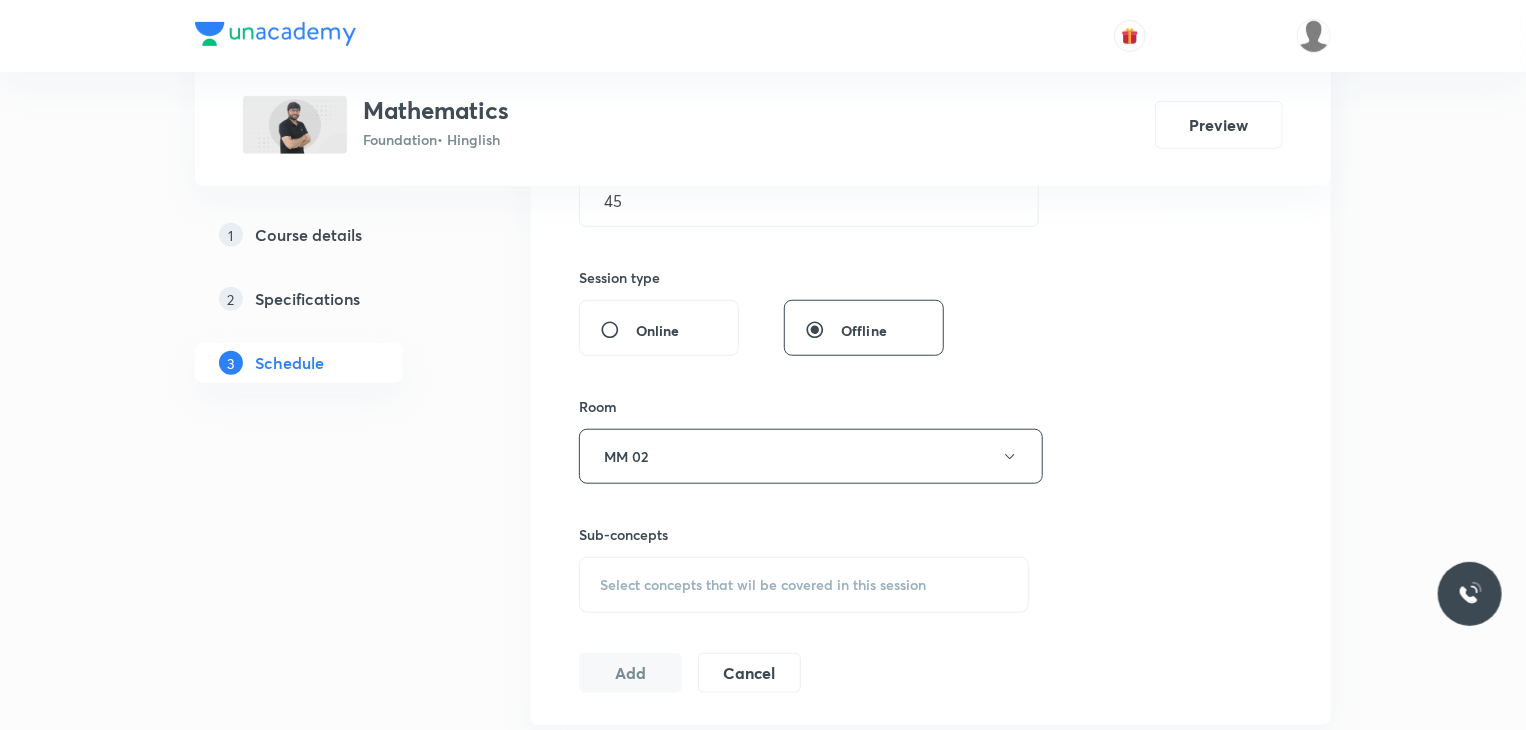click on "Select concepts that wil be covered in this session" at bounding box center [804, 585] 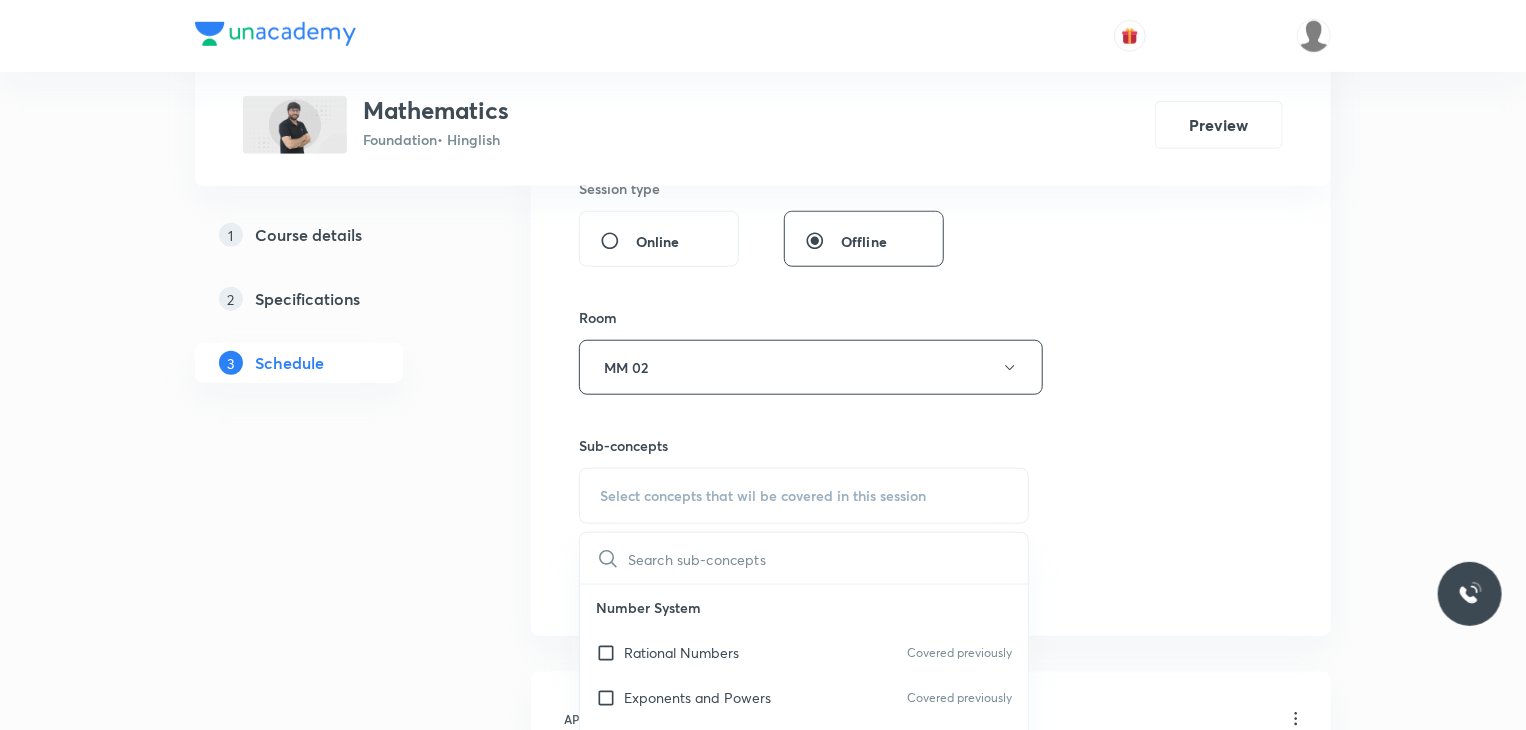 scroll, scrollTop: 768, scrollLeft: 0, axis: vertical 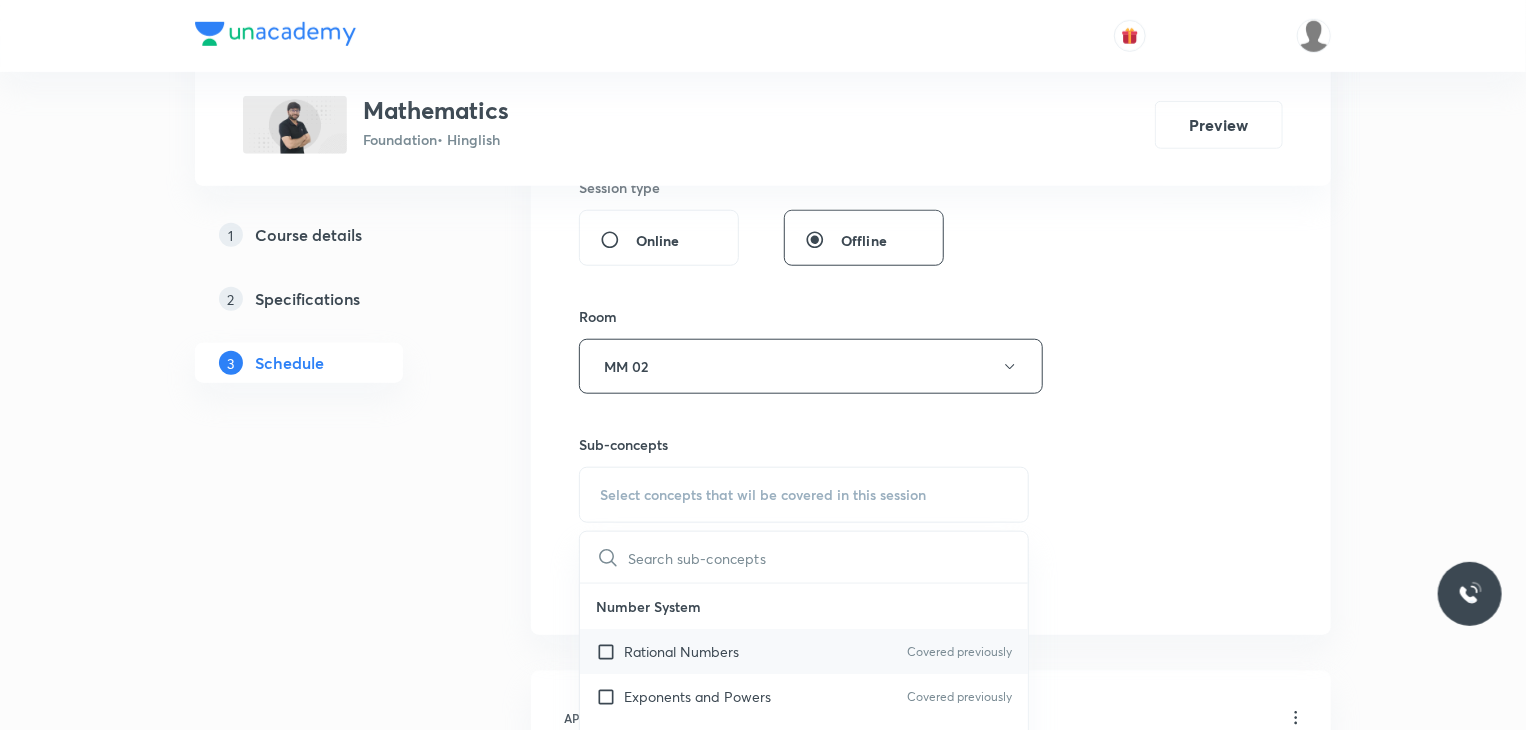 click on "Rational Numbers Covered previously" at bounding box center [804, 651] 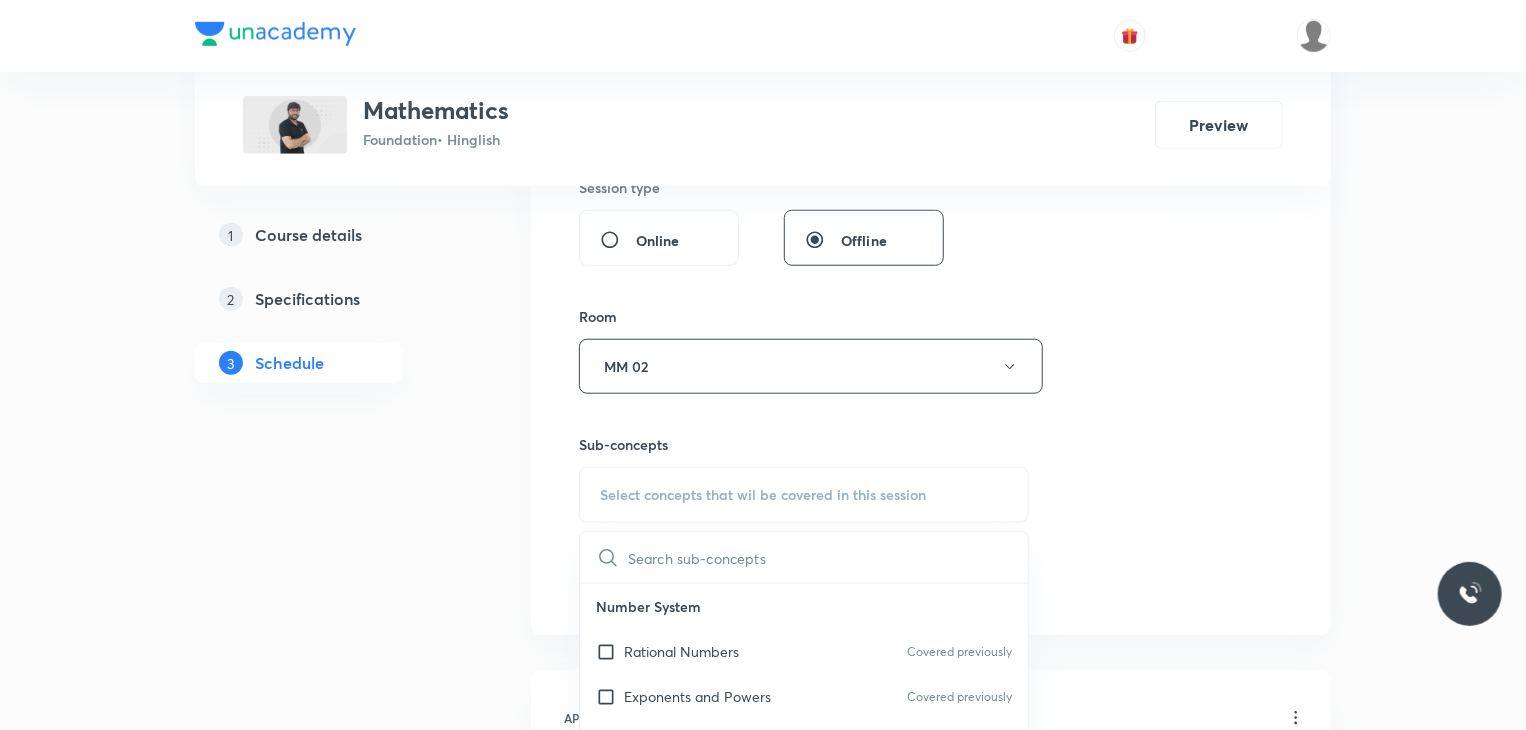 checkbox on "true" 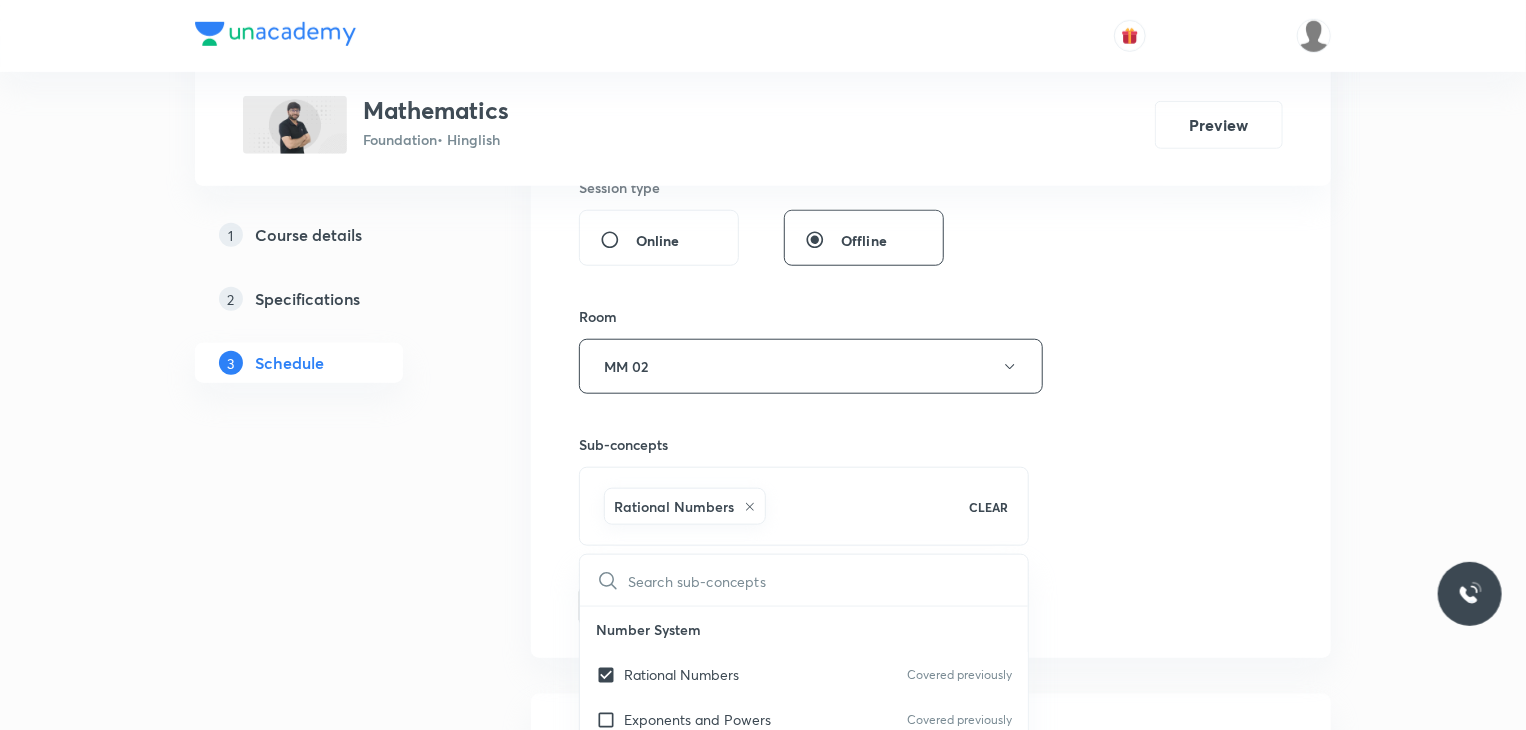 click on "Session  26 Live class Session title 35/99 Introduction to Euclid's Geometry 2 ​ Schedule for Jul 11, 2025, 5:00 PM ​ Duration (in minutes) 45 ​   Session type Online Offline Room MM 02 Sub-concepts Rational Numbers CLEAR ​ Number System Rational Numbers Covered previously Exponents and Powers Covered previously Square and Square Roots Cube and Cube Roots Playing With Numbers Number System Algebra Linear Equation in One Variables Algebraic Expression Factorization Direct and Inverse Proportion Direct Proportion Inverse Proportion Proportional Increase or Decrease of Given Quantities Geometry Understanding Quadrilaterals Practical Geometry Visualizing Solid Shapes Volume and Surface Area Area of Trapezium and Polygon Concept of Surface Area Concept of Volume Commercial Mathematics Ratio Proportion Percentage Sale Tax/Value added Tax Unitary Method Profit and Loss Data Handling What Is Data Presentation of Data Visual Representation of Various Data Reading Learning Probability Introduction to Graph Axis" at bounding box center (931, 145) 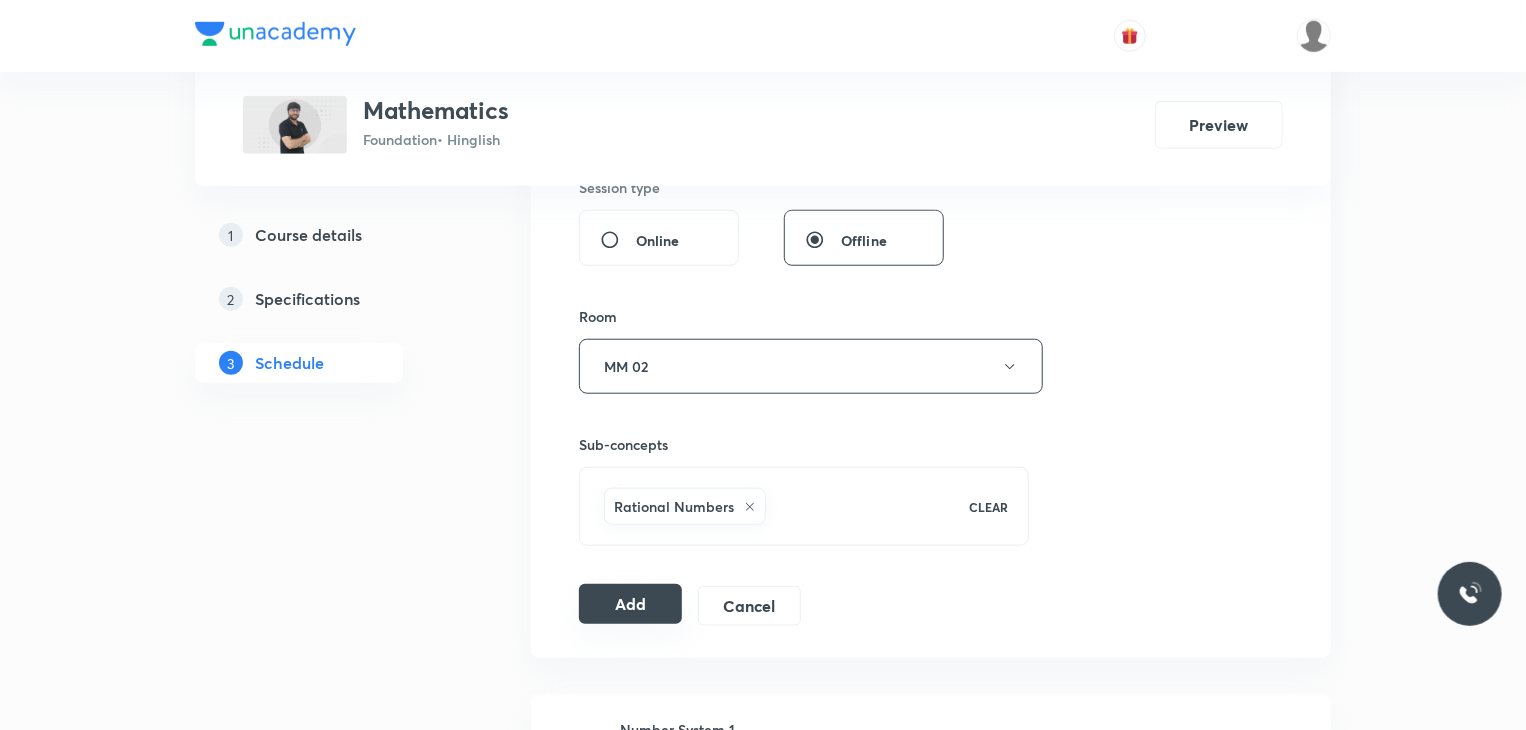 click on "Add" at bounding box center [630, 604] 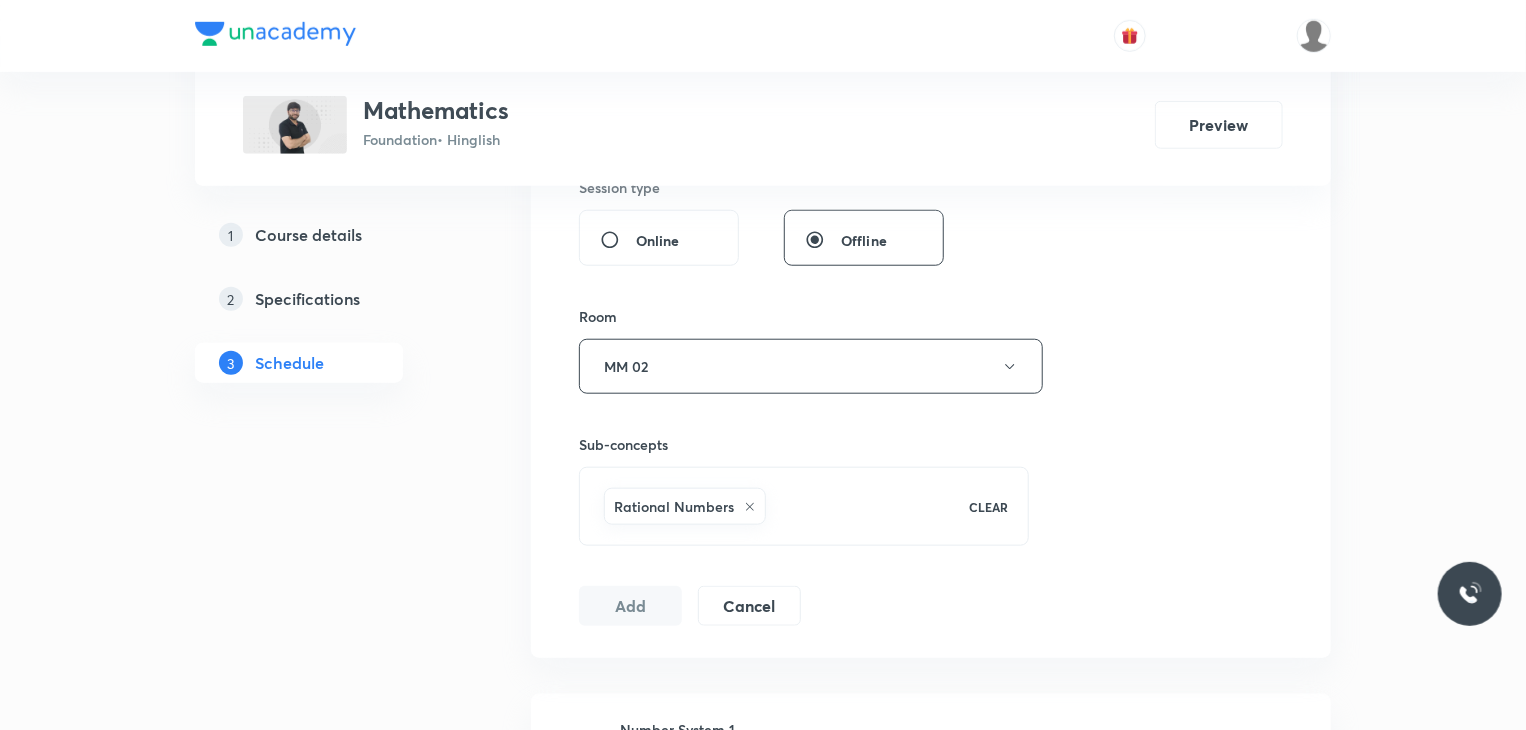 scroll, scrollTop: 4759, scrollLeft: 0, axis: vertical 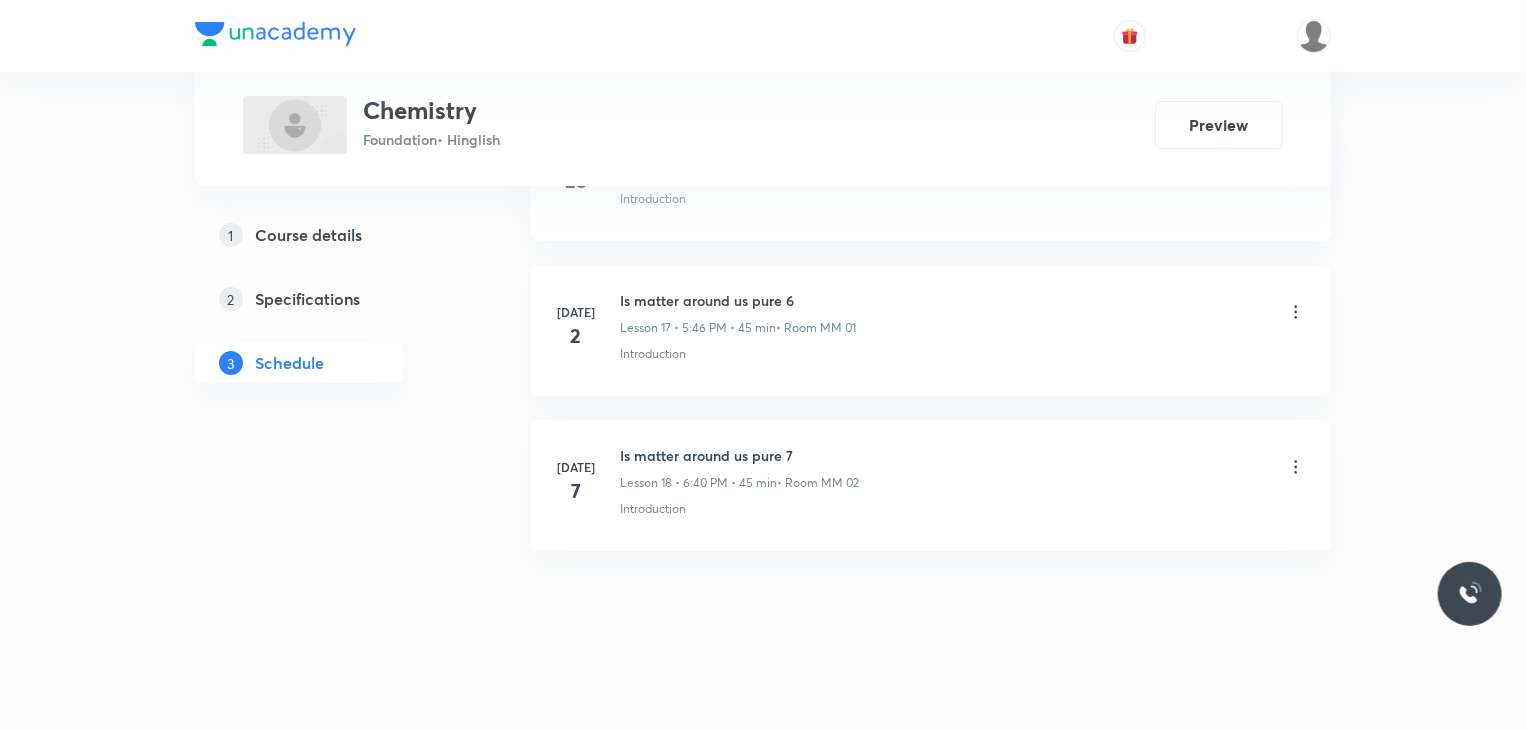 click on "[DATE] Is matter around us pure 7 Lesson 18 • 6:40 PM • 45 min  • Room MM 02 Introduction" at bounding box center [931, 485] 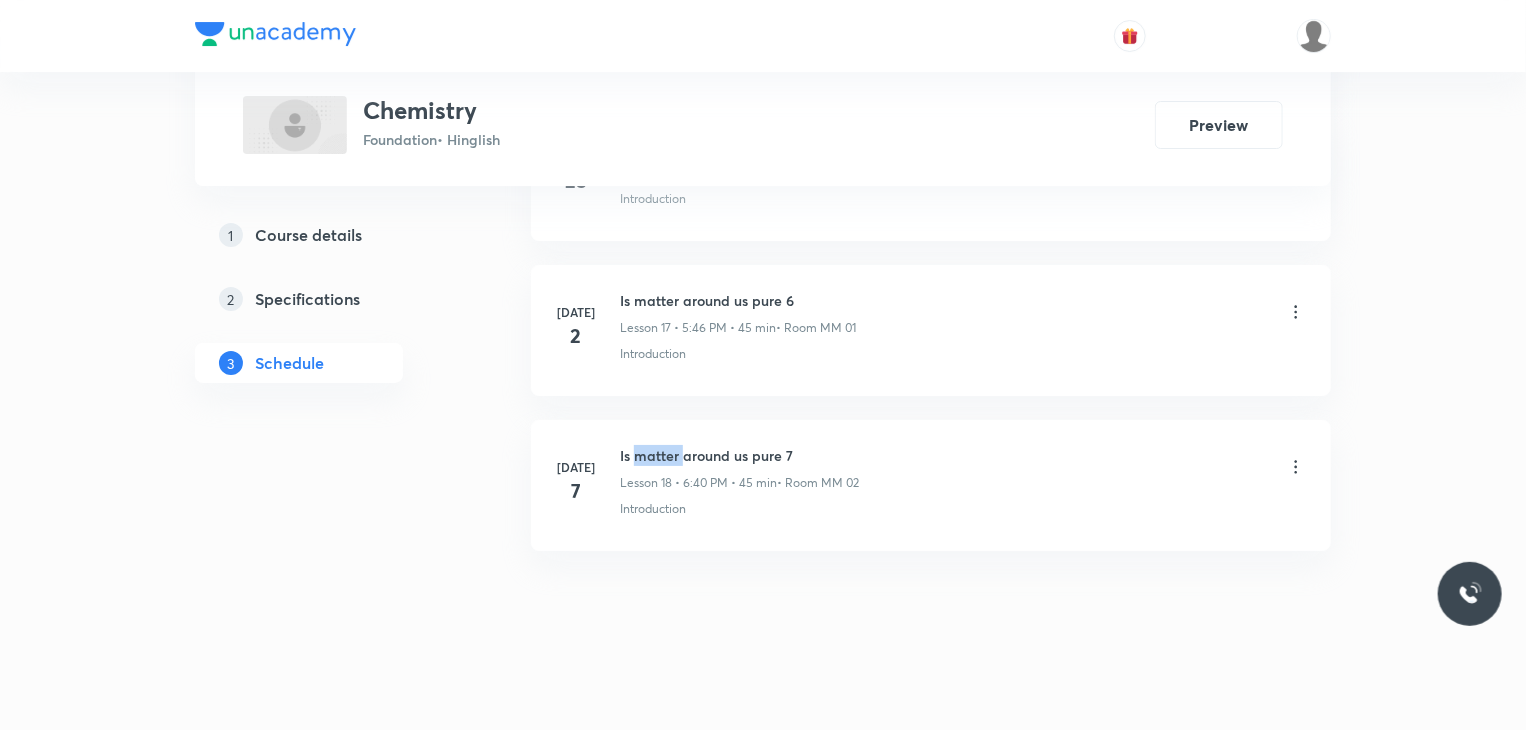 click on "[DATE] Is matter around us pure 7 Lesson 18 • 6:40 PM • 45 min  • Room MM 02 Introduction" at bounding box center (931, 485) 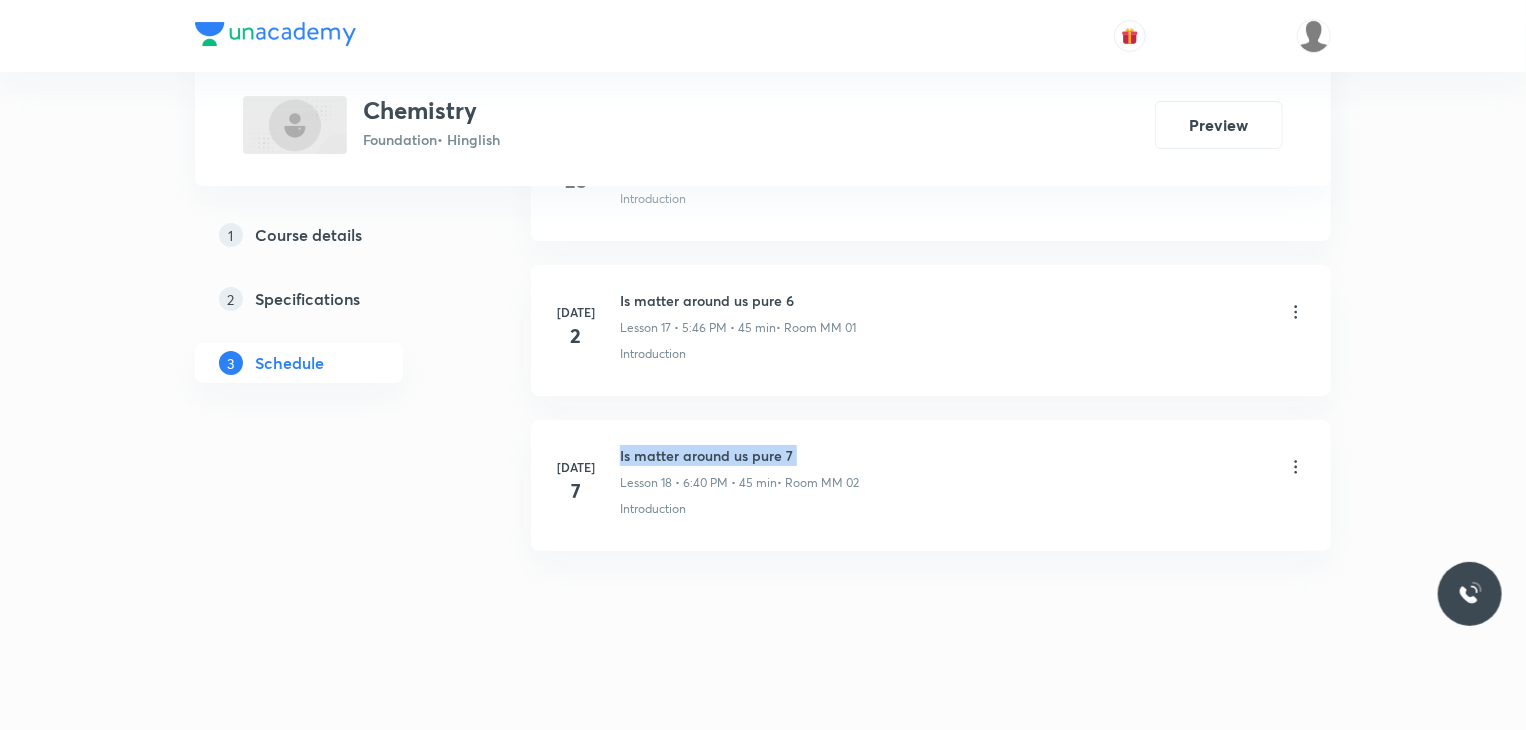 click on "[DATE] Is matter around us pure 7 Lesson 18 • 6:40 PM • 45 min  • Room MM 02 Introduction" at bounding box center (931, 485) 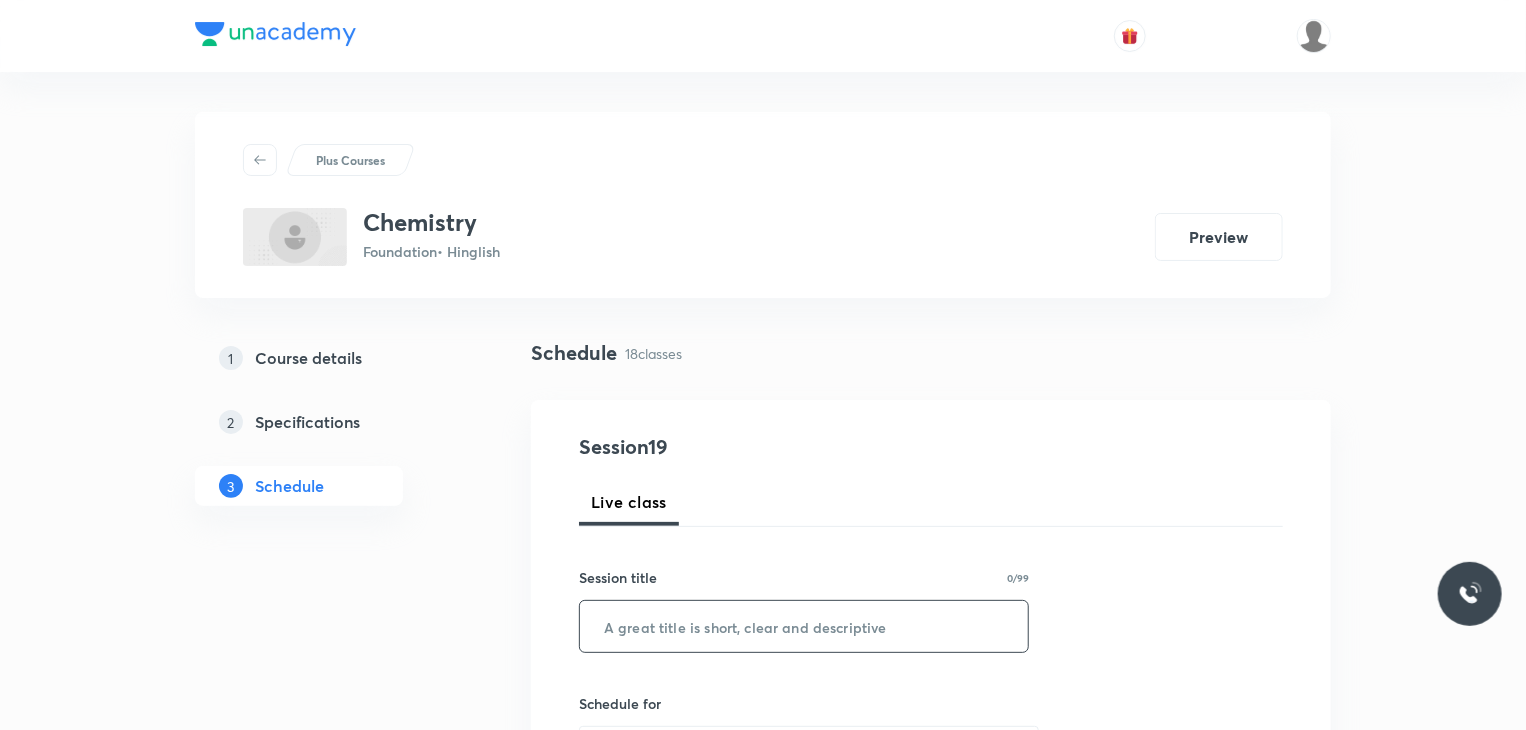 click at bounding box center [804, 626] 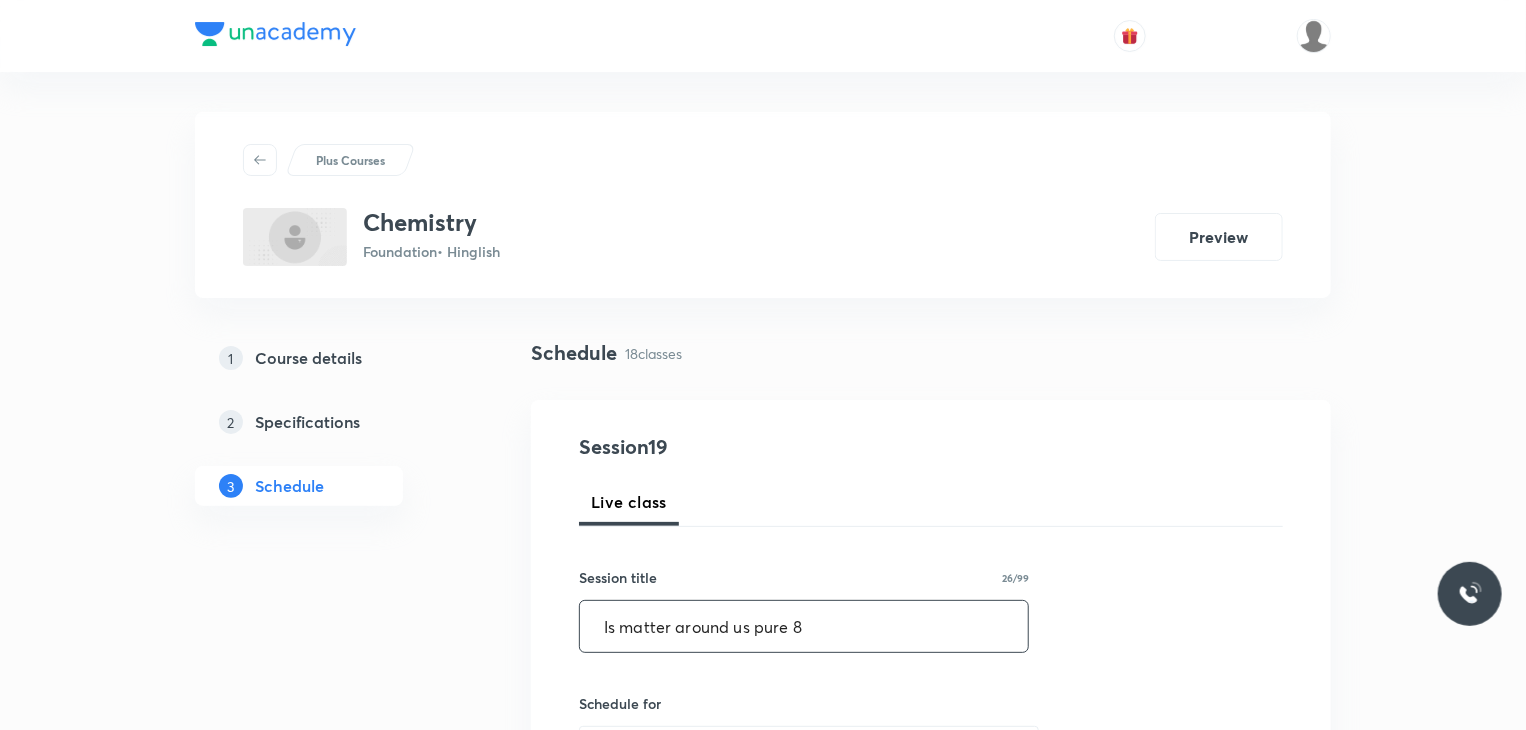 type on "Is matter around us pure 8" 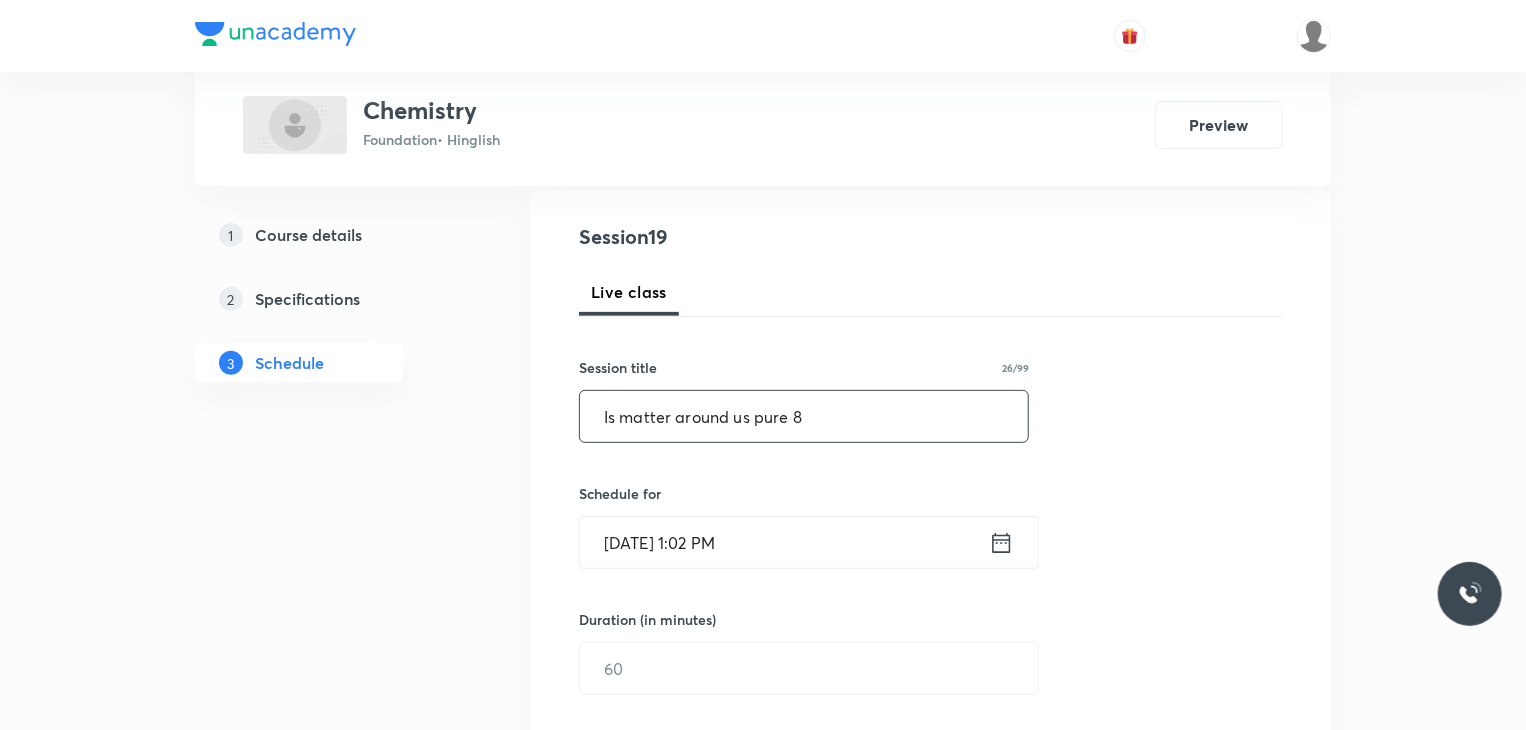 scroll, scrollTop: 211, scrollLeft: 0, axis: vertical 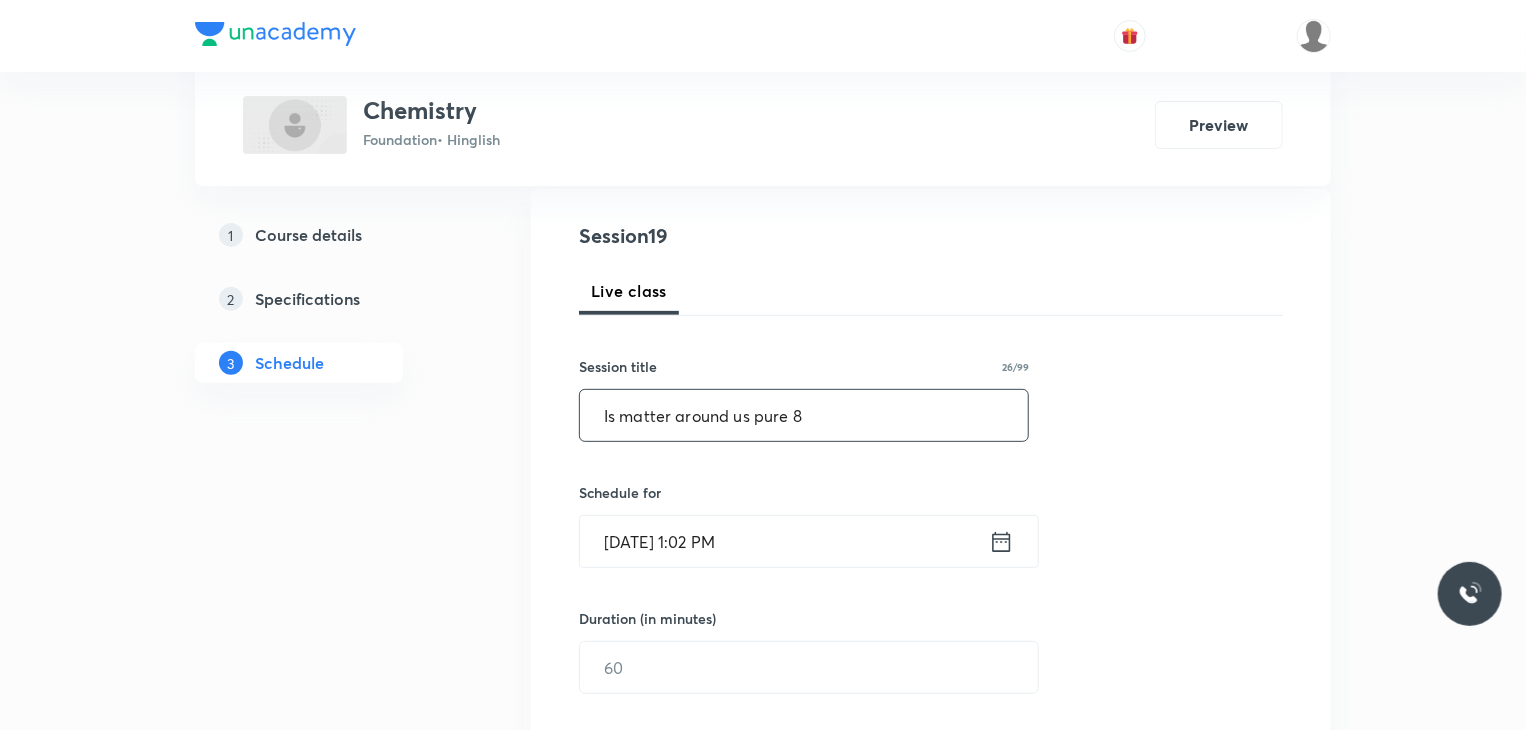 click on "Jul 11, 2025, 1:02 PM" at bounding box center [784, 541] 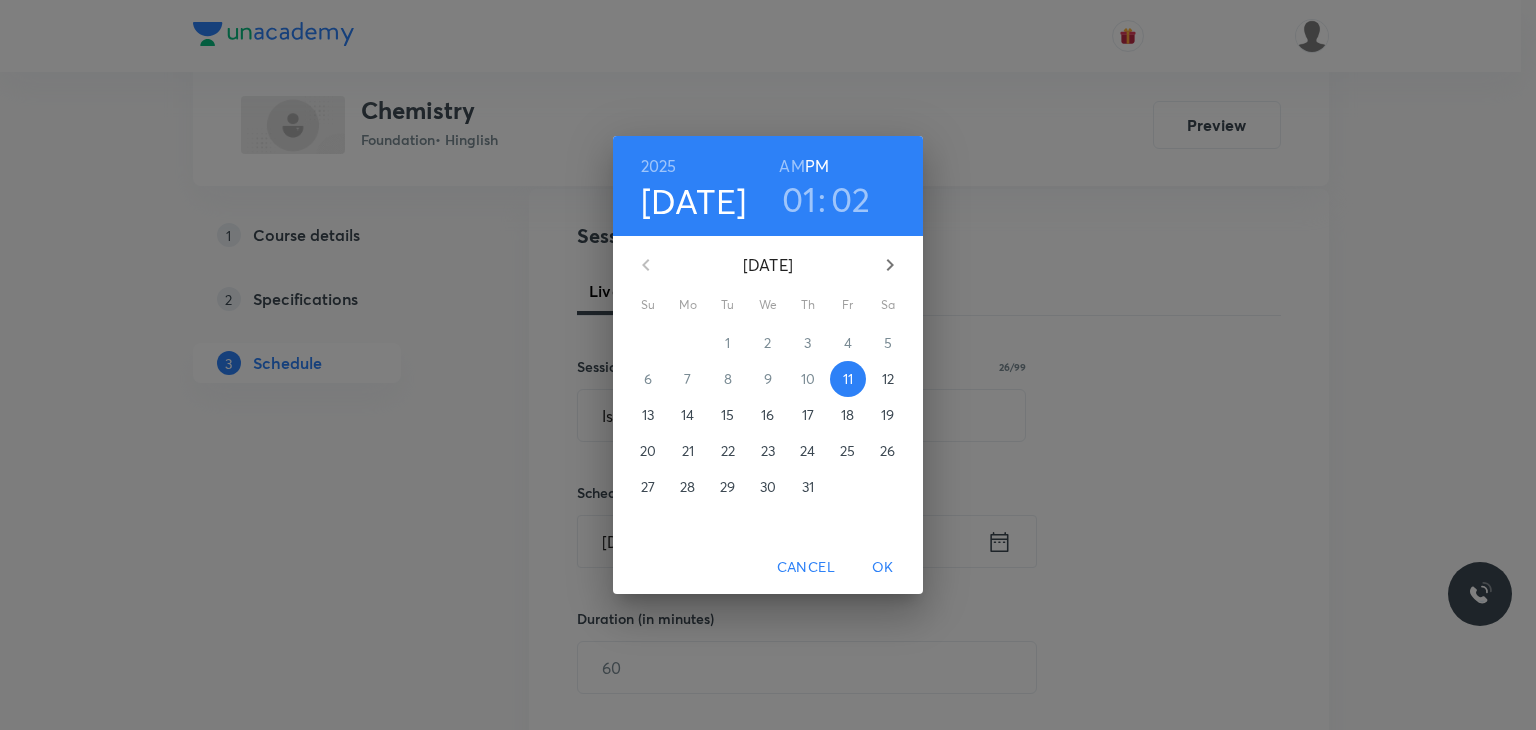 click on "01" at bounding box center (799, 199) 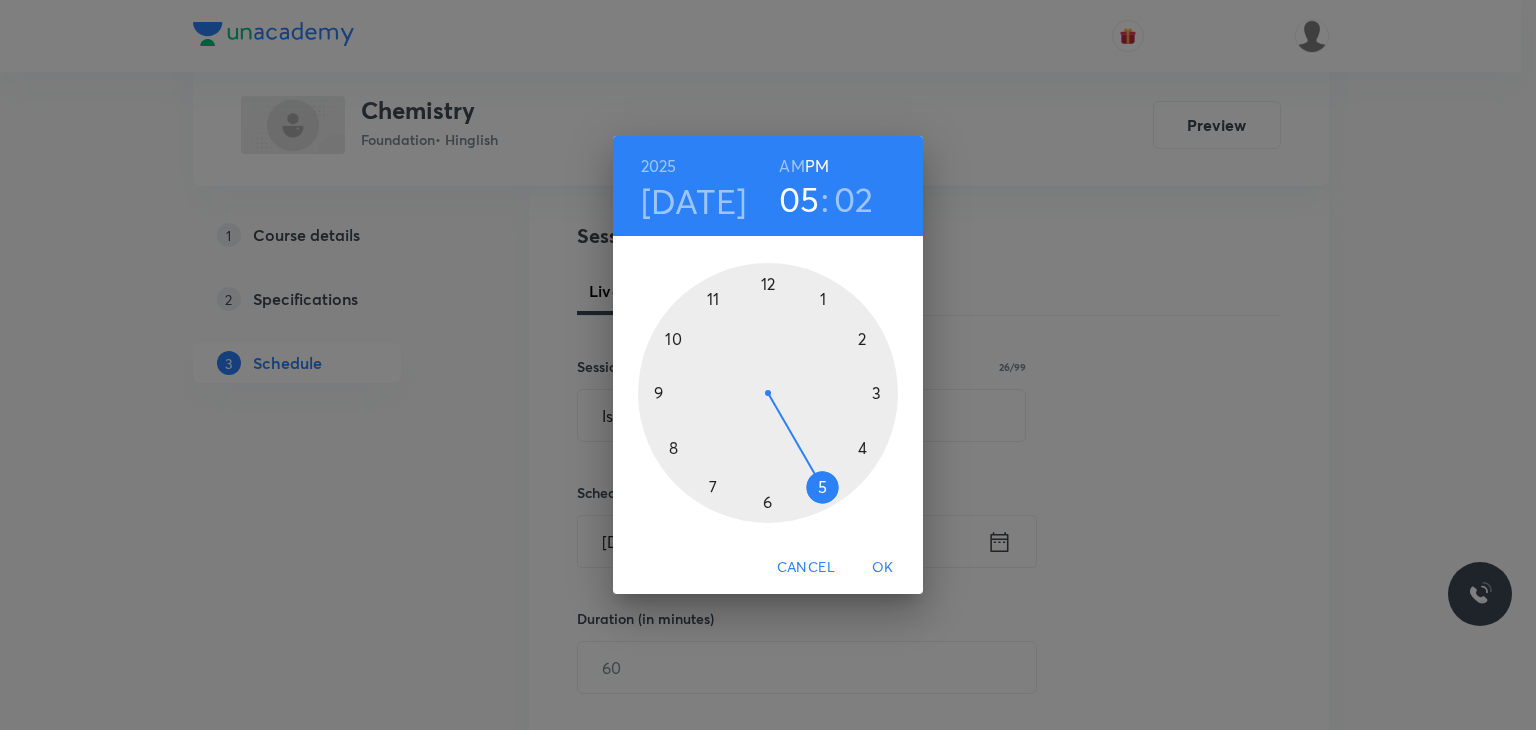 drag, startPoint x: 827, startPoint y: 298, endPoint x: 796, endPoint y: 478, distance: 182.64993 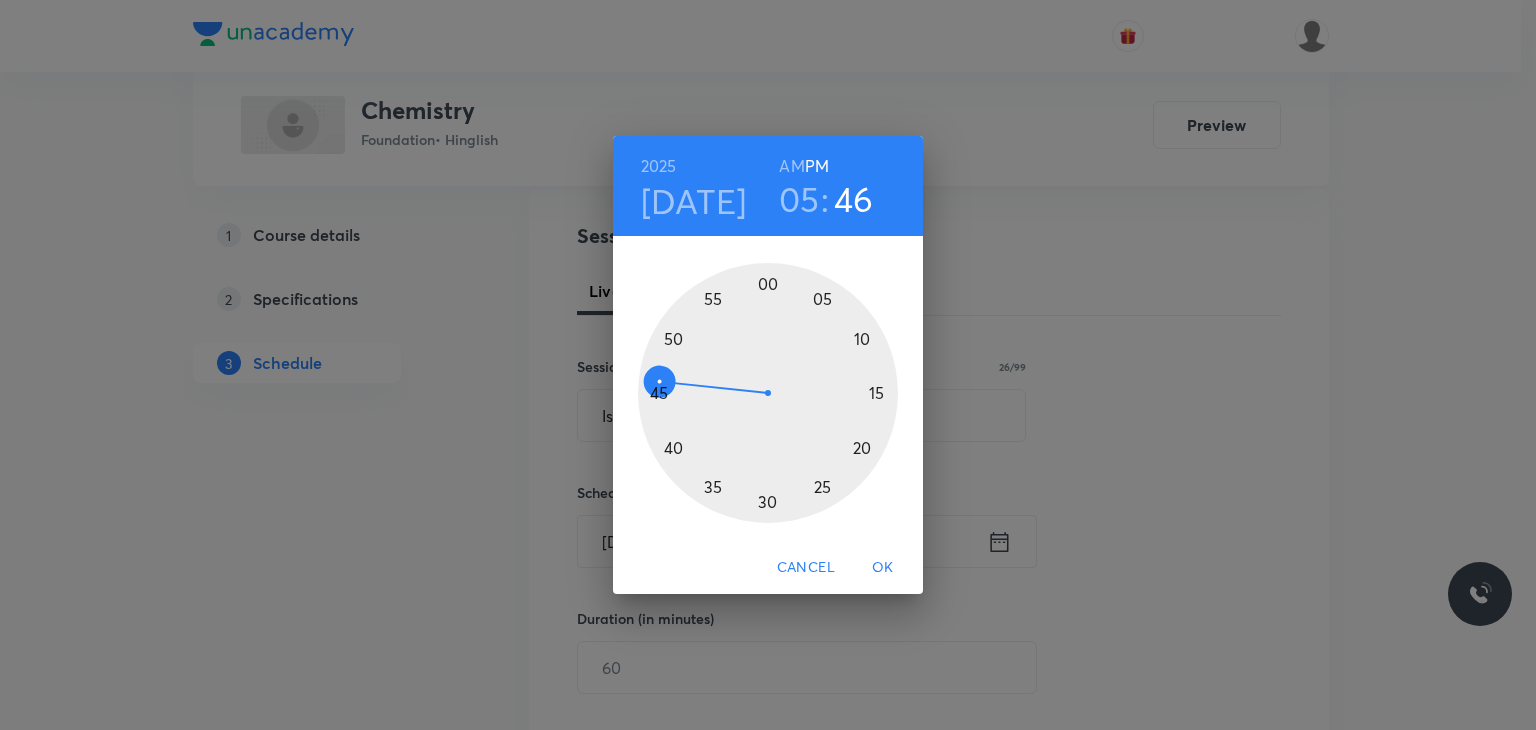 click at bounding box center [768, 393] 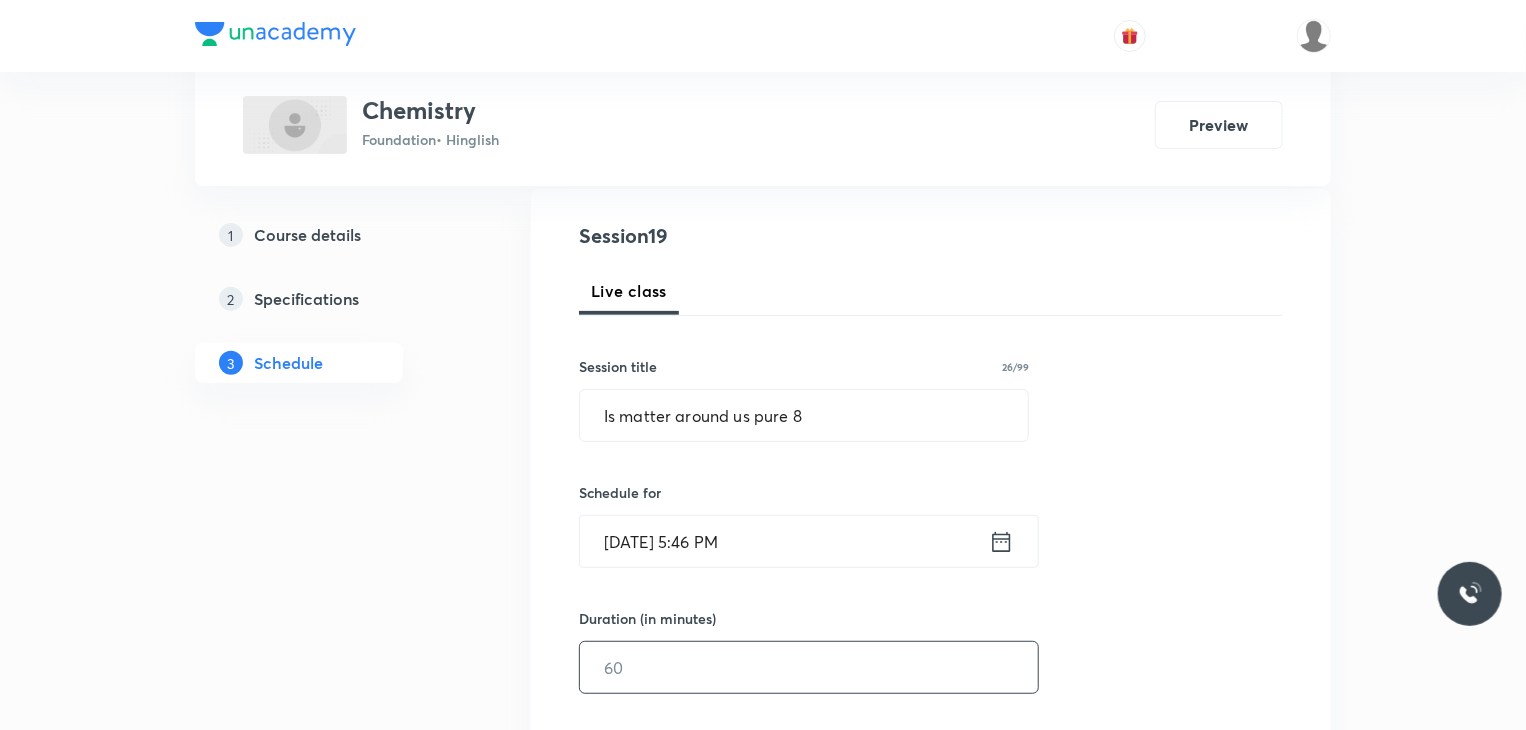 click at bounding box center [809, 667] 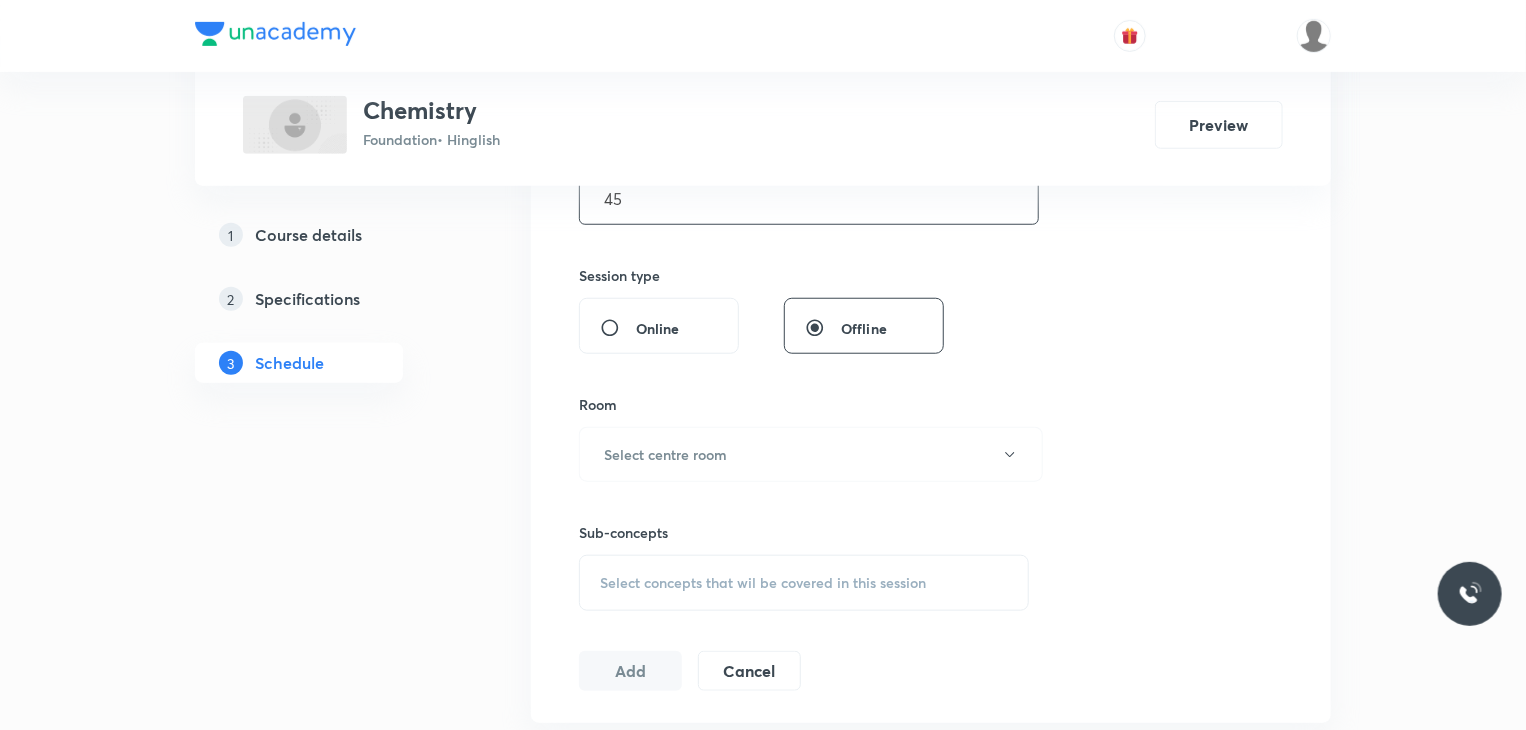 scroll, scrollTop: 687, scrollLeft: 0, axis: vertical 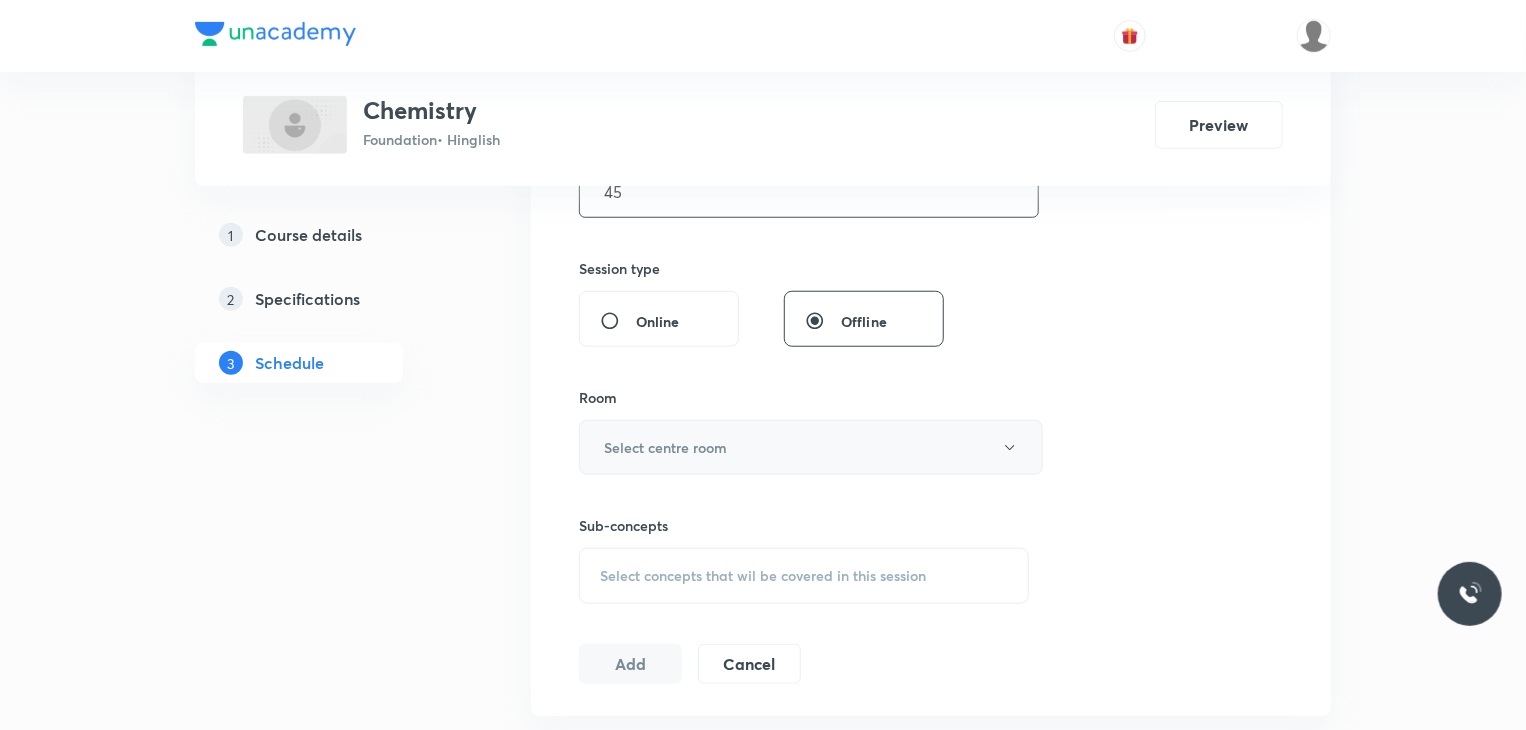 type on "45" 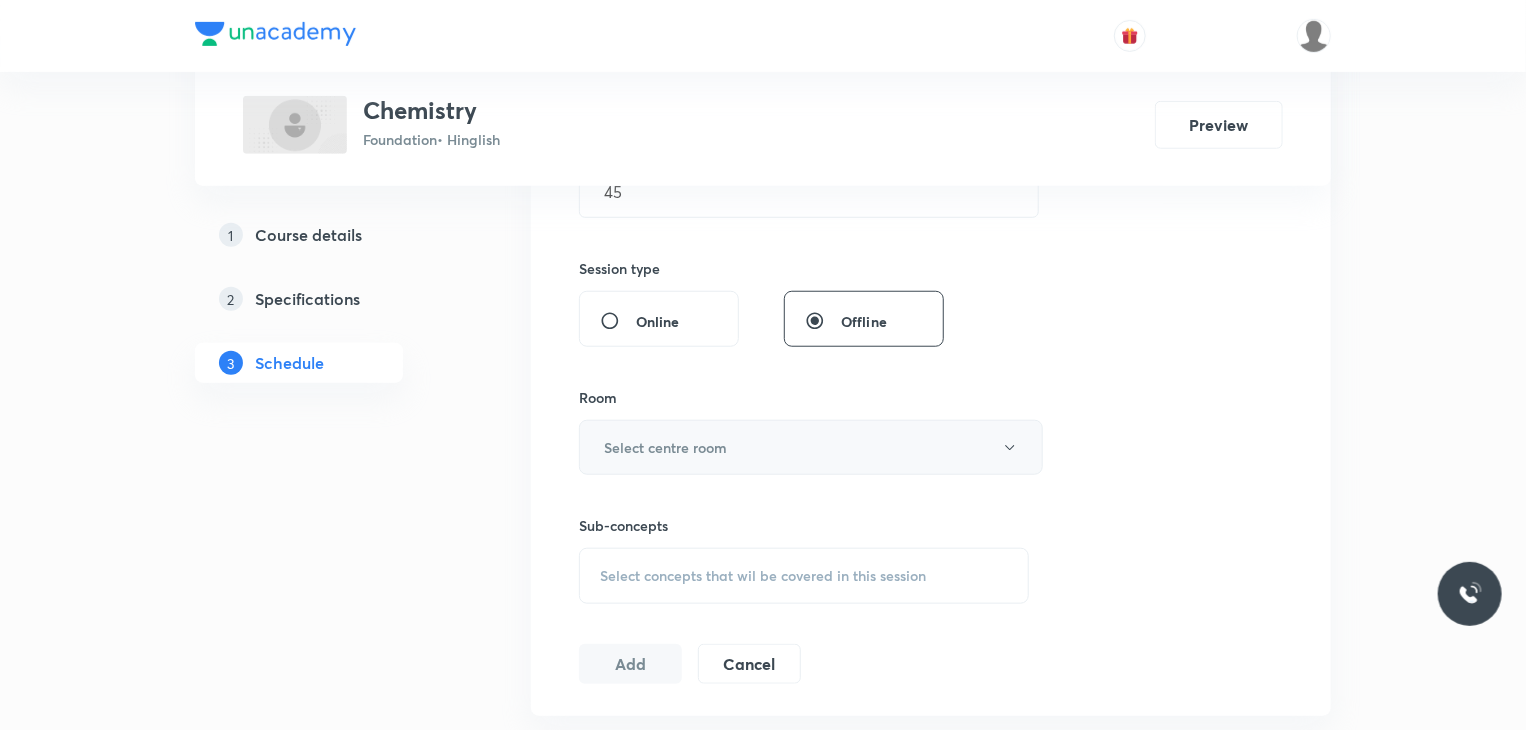 click on "Select centre room" at bounding box center [811, 447] 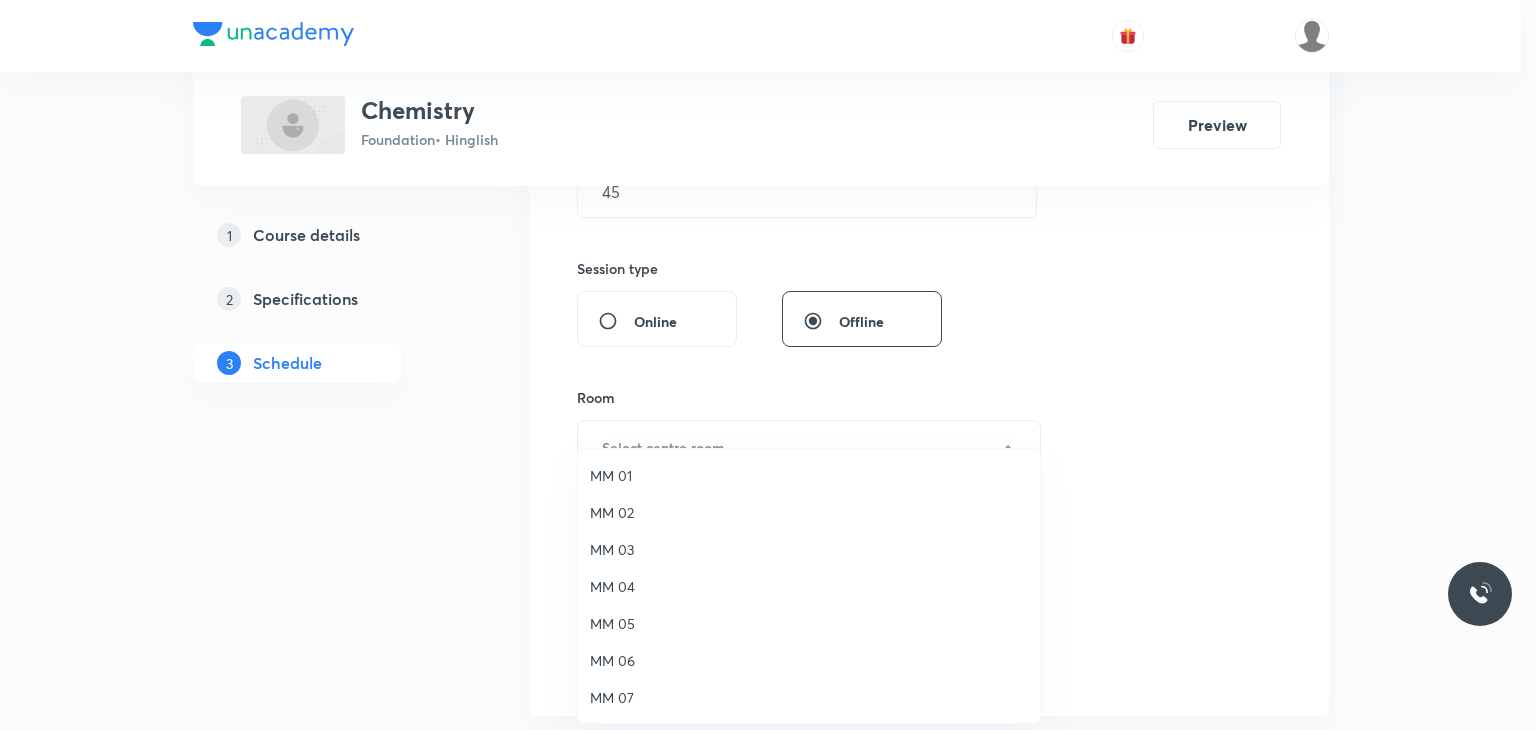 click on "MM 02" at bounding box center (809, 512) 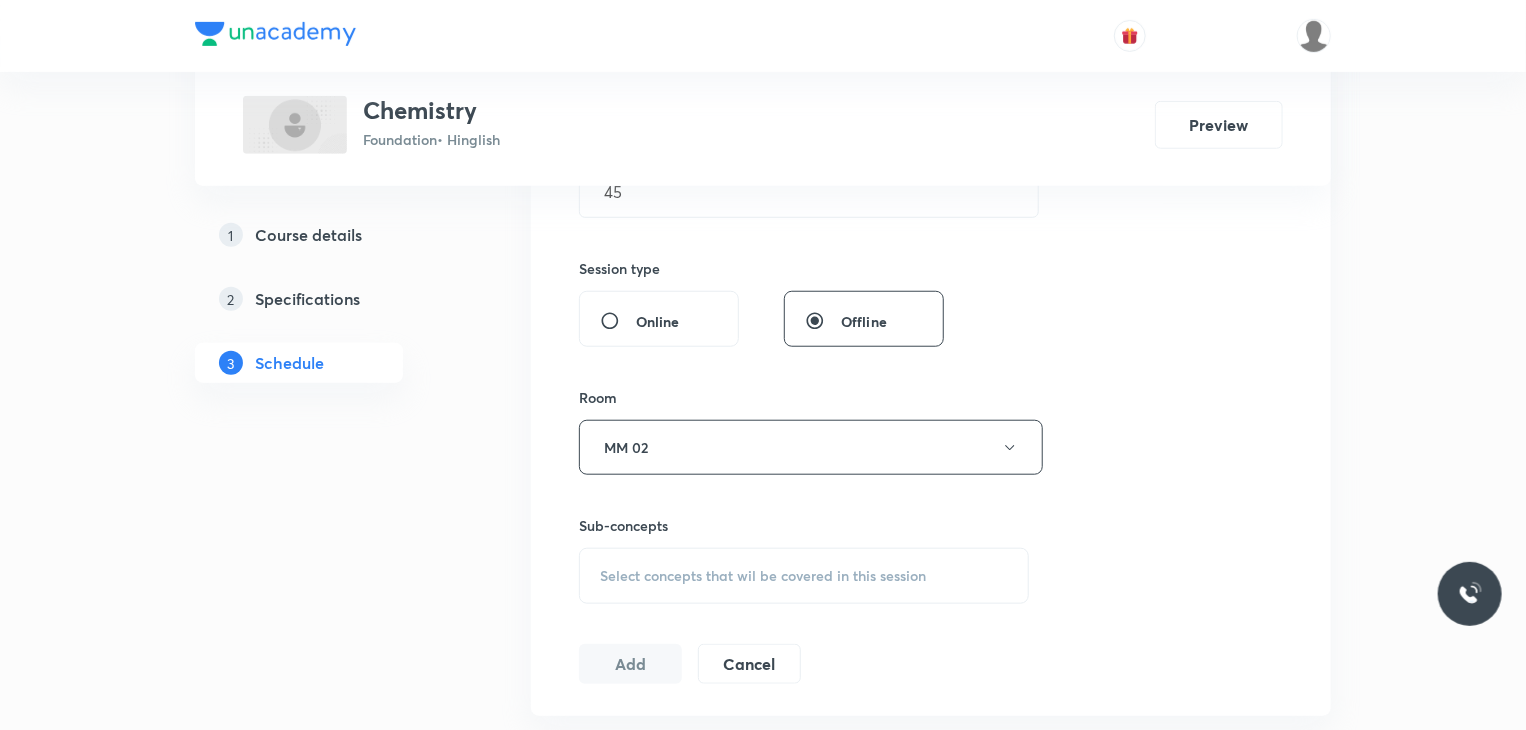 click on "Select concepts that wil be covered in this session" at bounding box center (804, 576) 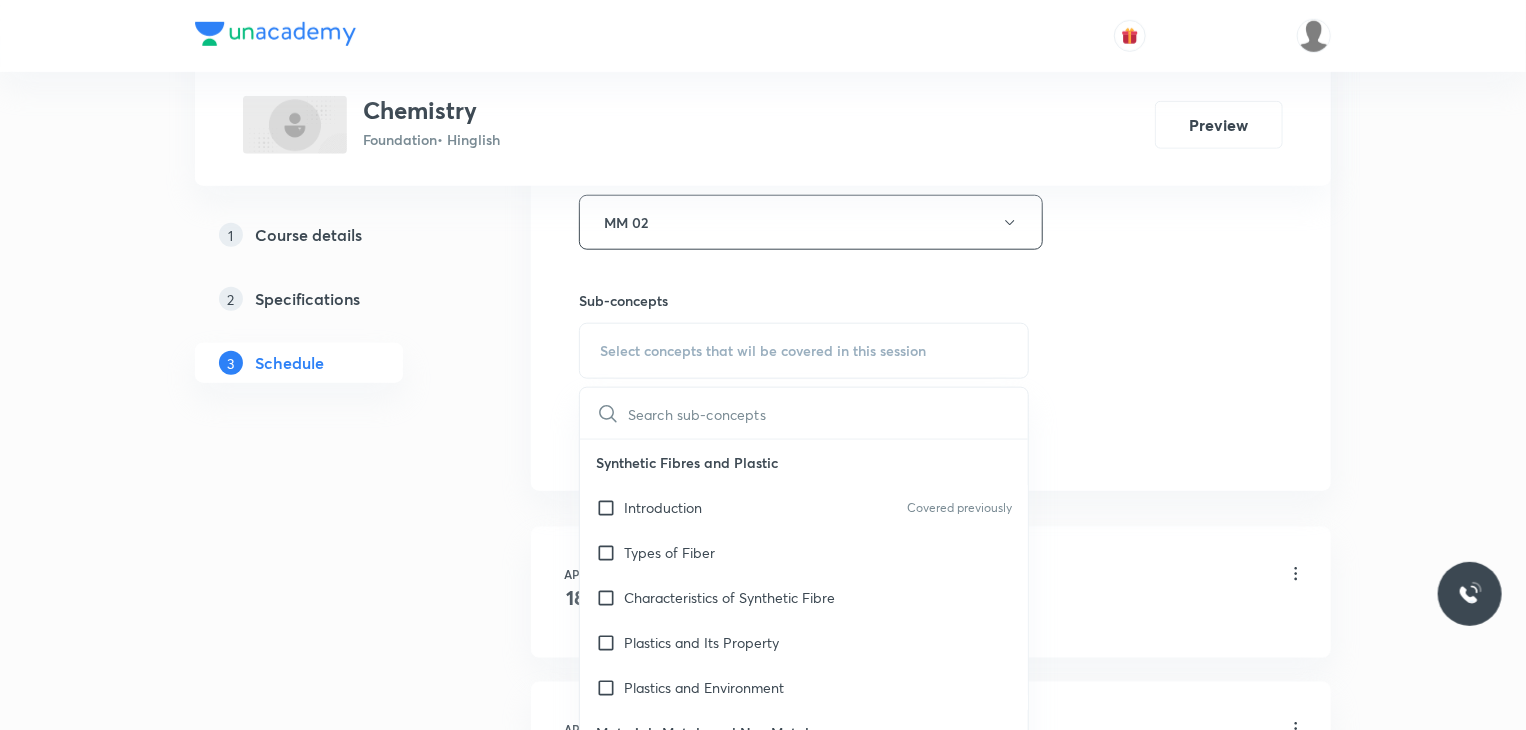scroll, scrollTop: 924, scrollLeft: 0, axis: vertical 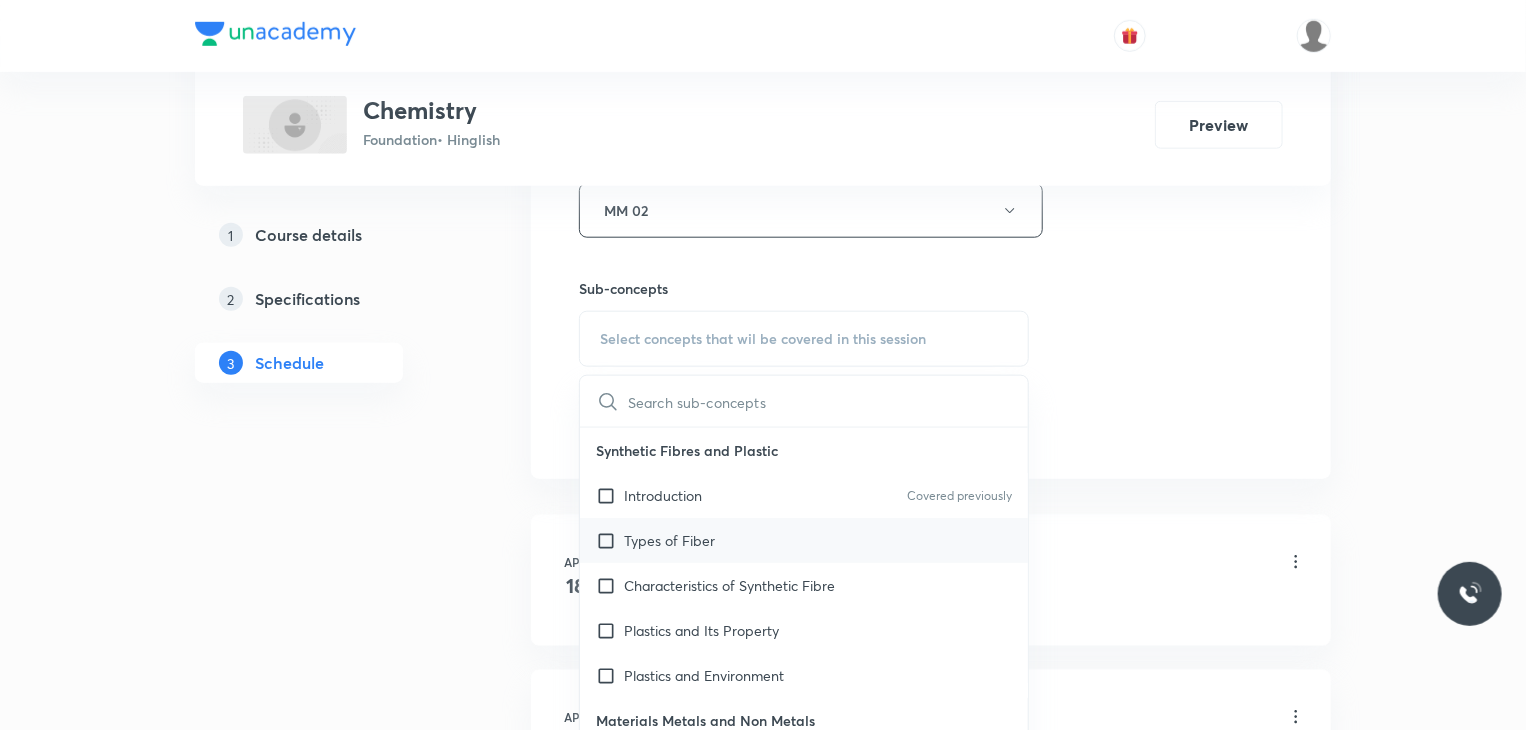 click on "Types of Fiber" at bounding box center [804, 540] 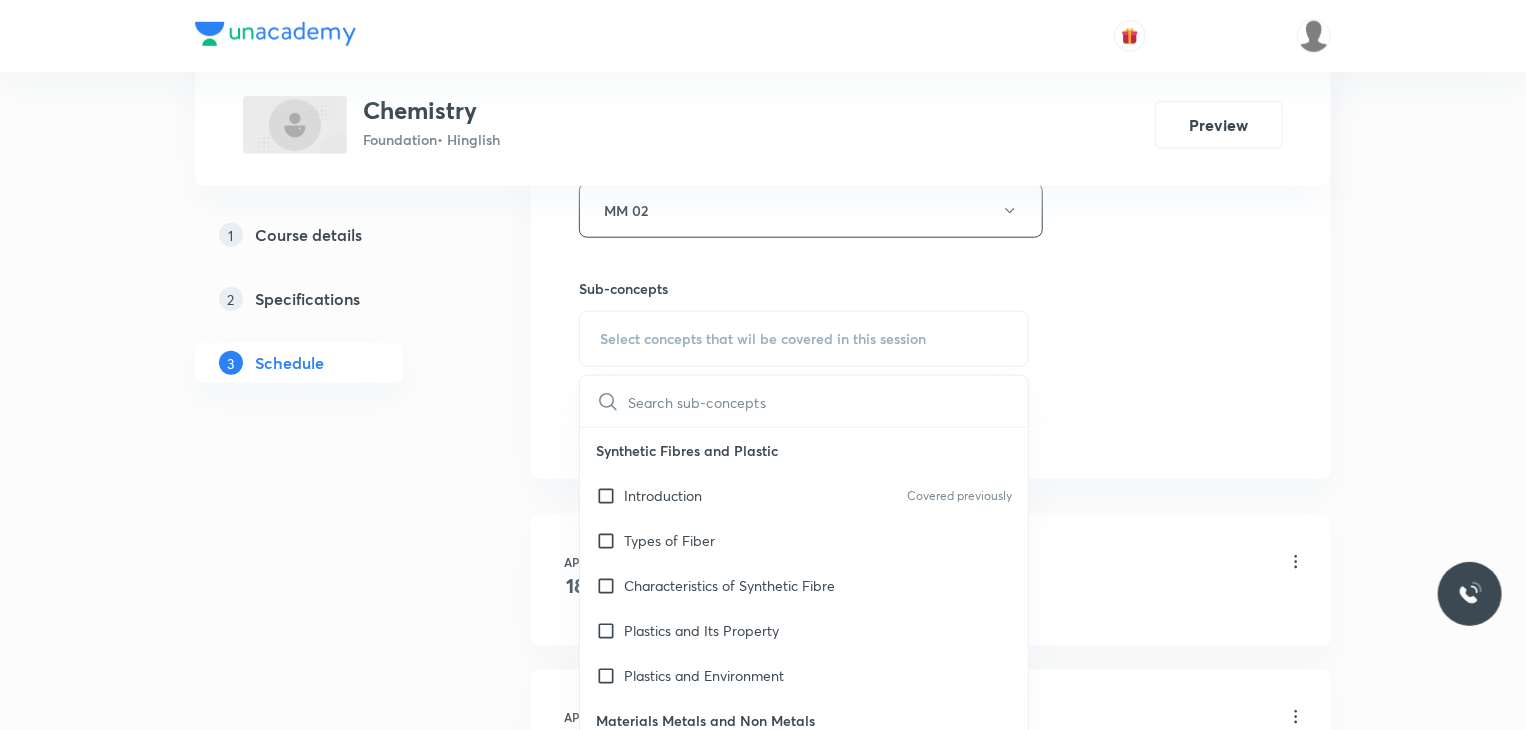 checkbox on "true" 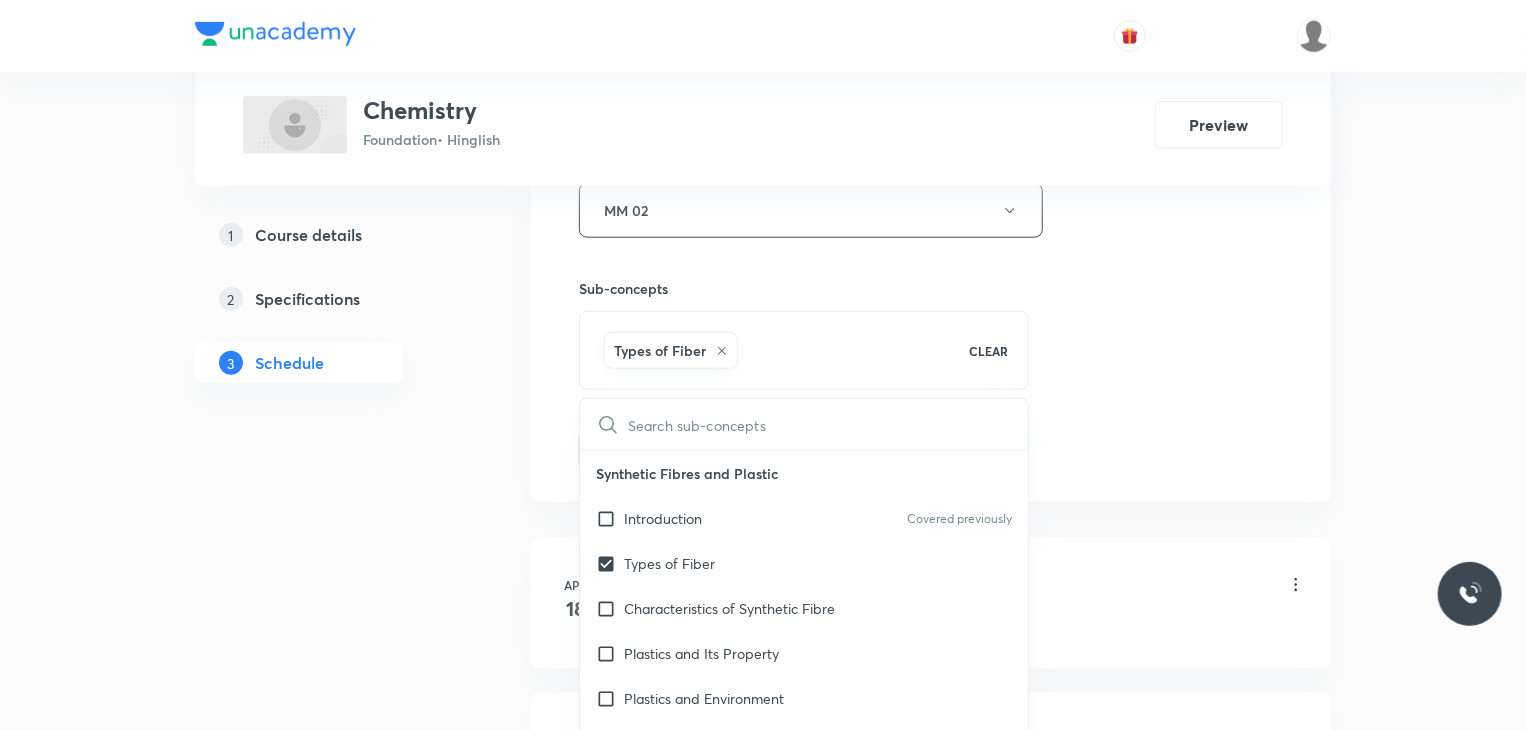 click on "Session  19 Live class Session title 26/99 Is matter around us pure 8 ​ Schedule for Jul 11, 2025, 5:46 PM ​ Duration (in minutes) 45 ​   Session type Online Offline Room MM 02 Sub-concepts Types of Fiber CLEAR ​ Synthetic Fibres and Plastic Introduction Covered previously Types of Fiber Characteristics of Synthetic Fibre Plastics and Its Property Plastics and Environment Materials Metals and Non Metals Physical Properties Chemical Properties Uses of Metal and Non Metals Coal and Petroleum Exhaustible Resources Inexhaustible Resources Combustion and Flame Introduction Types of Combustion Flame Fuel Effects of Electric Current Introduction Conductivity in Liquids Electrolysis Electroplating Coal and Petroleum Class 8 Coal and Petroleum Class 8 Add Cancel" at bounding box center (931, -11) 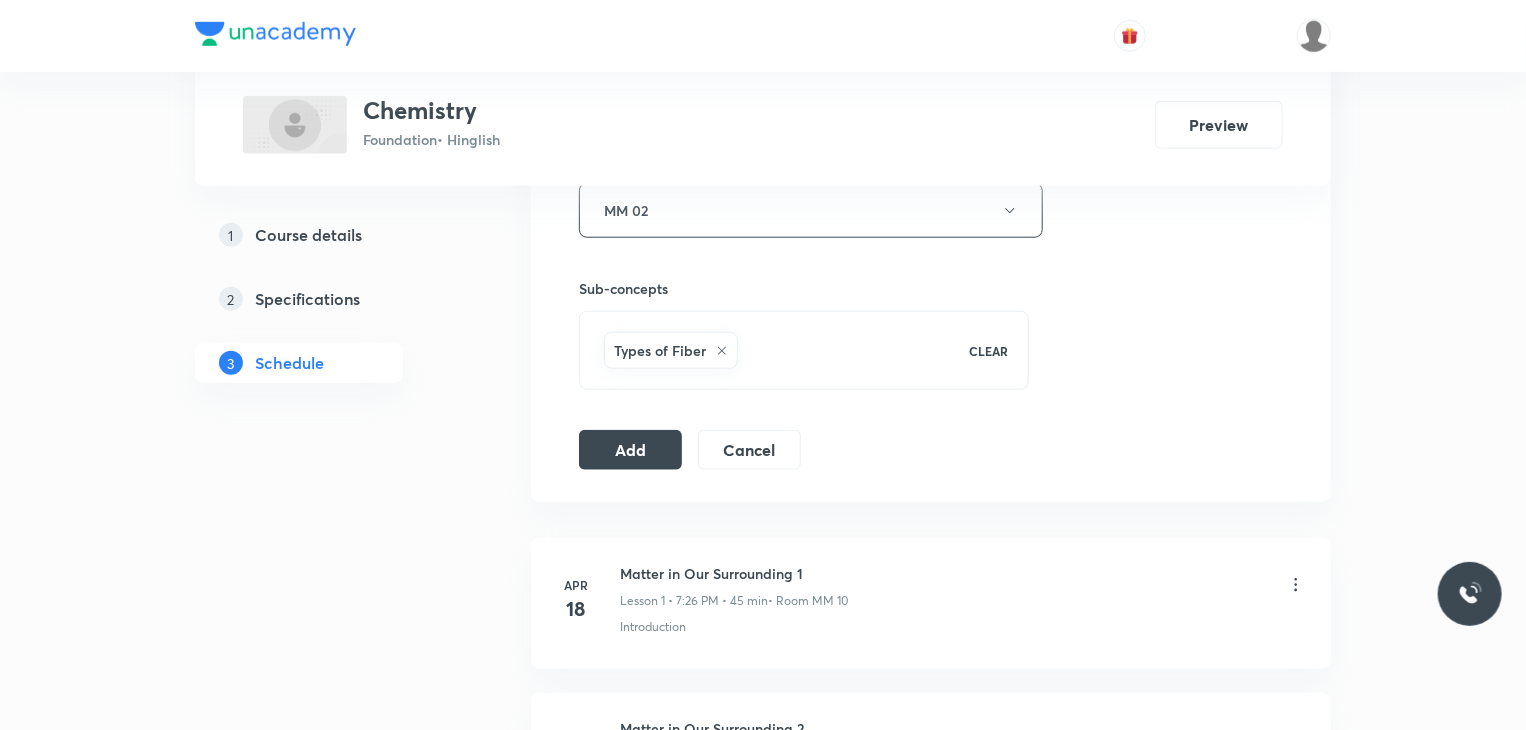 click on "Session  19 Live class Session title 26/99 Is matter around us pure 8 ​ Schedule for Jul 11, 2025, 5:46 PM ​ Duration (in minutes) 45 ​   Session type Online Offline Room MM 02 Sub-concepts Types of Fiber CLEAR Add Cancel" at bounding box center [931, -11] 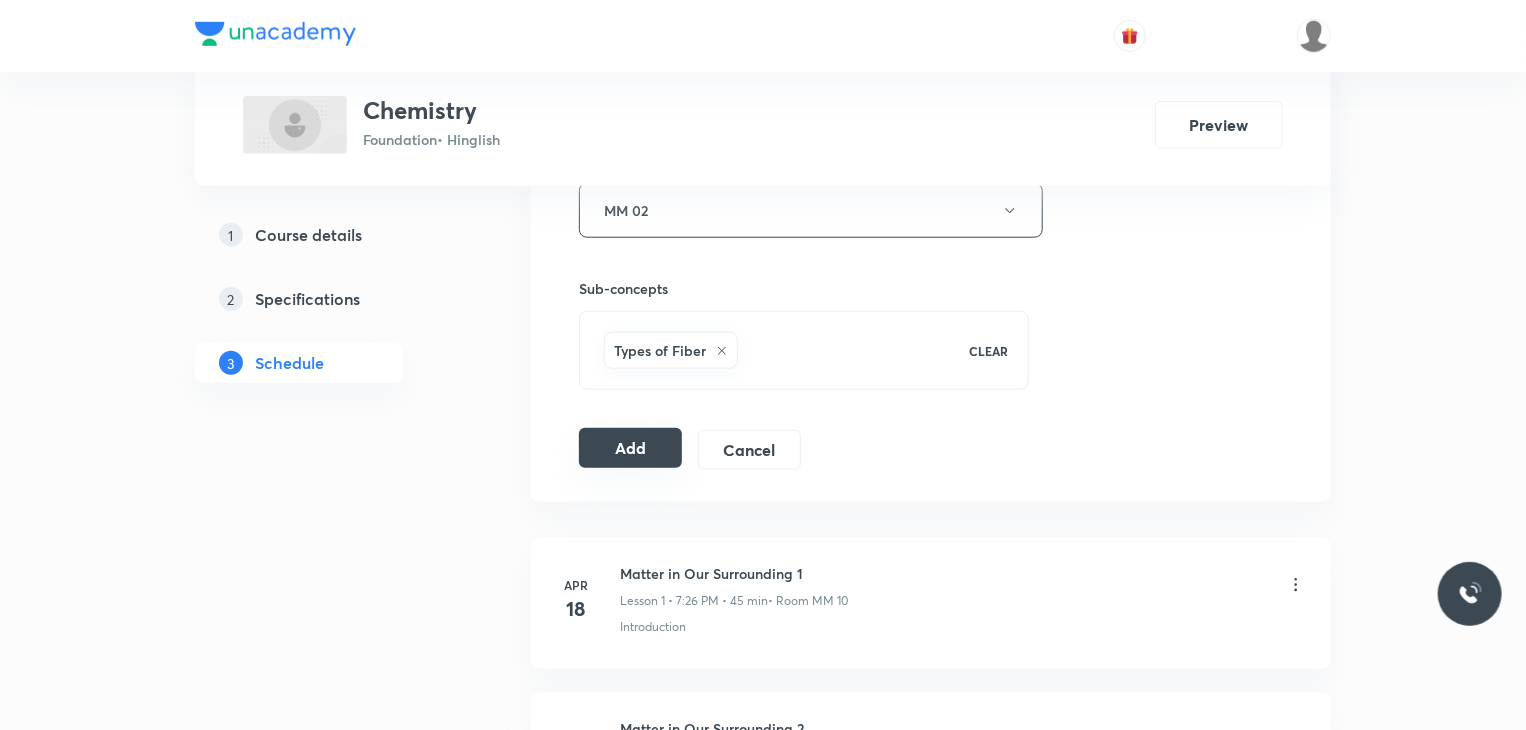 click on "Add" at bounding box center (630, 448) 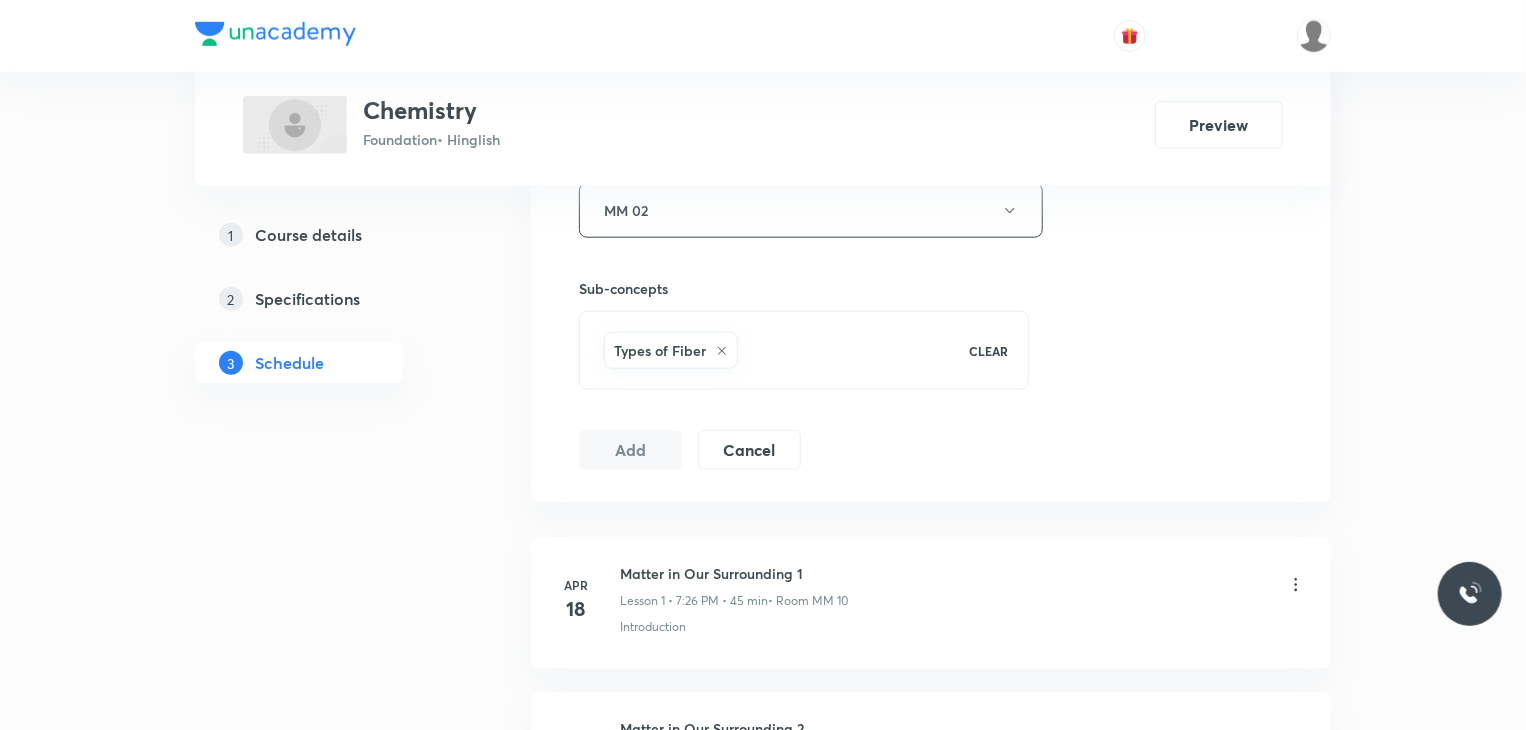 scroll, scrollTop: 3676, scrollLeft: 0, axis: vertical 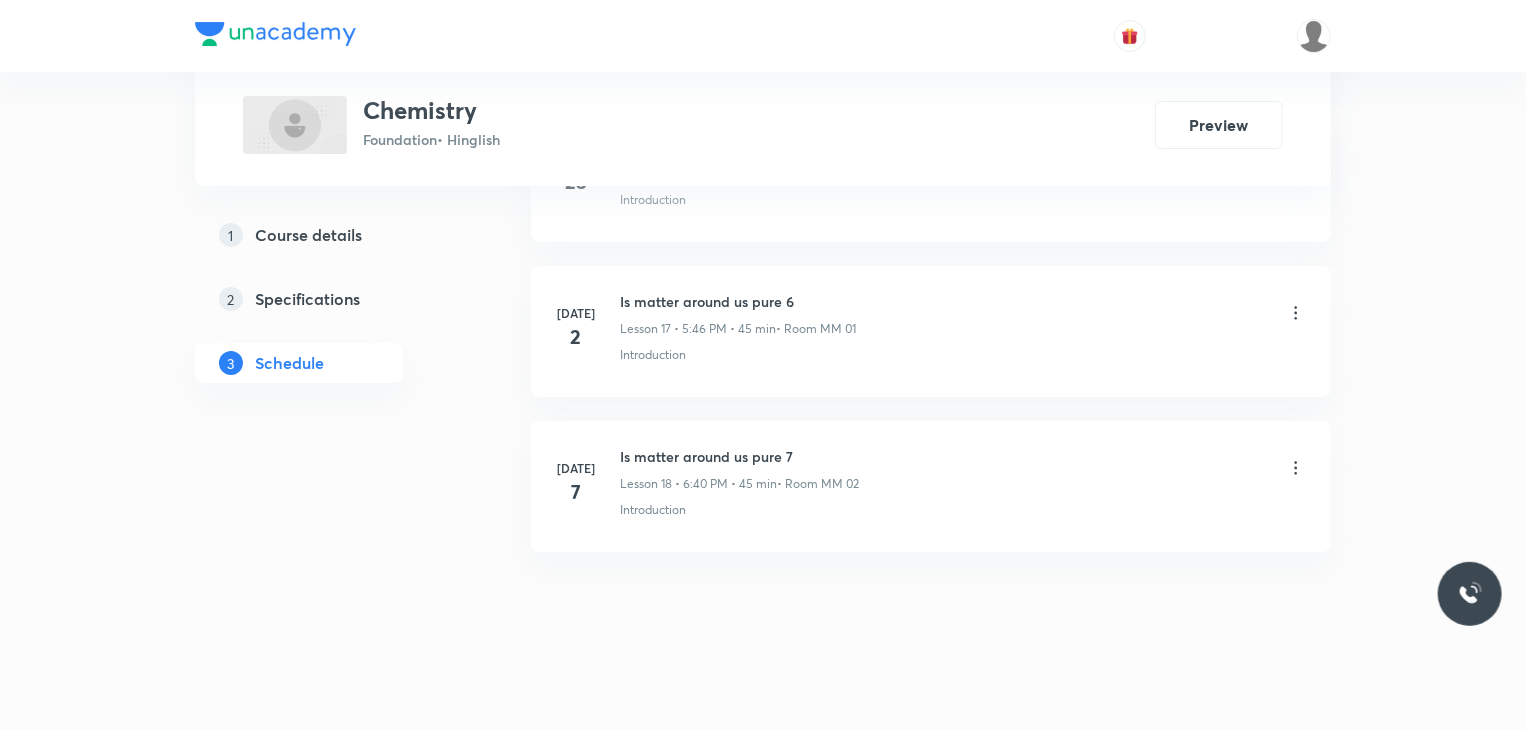 type 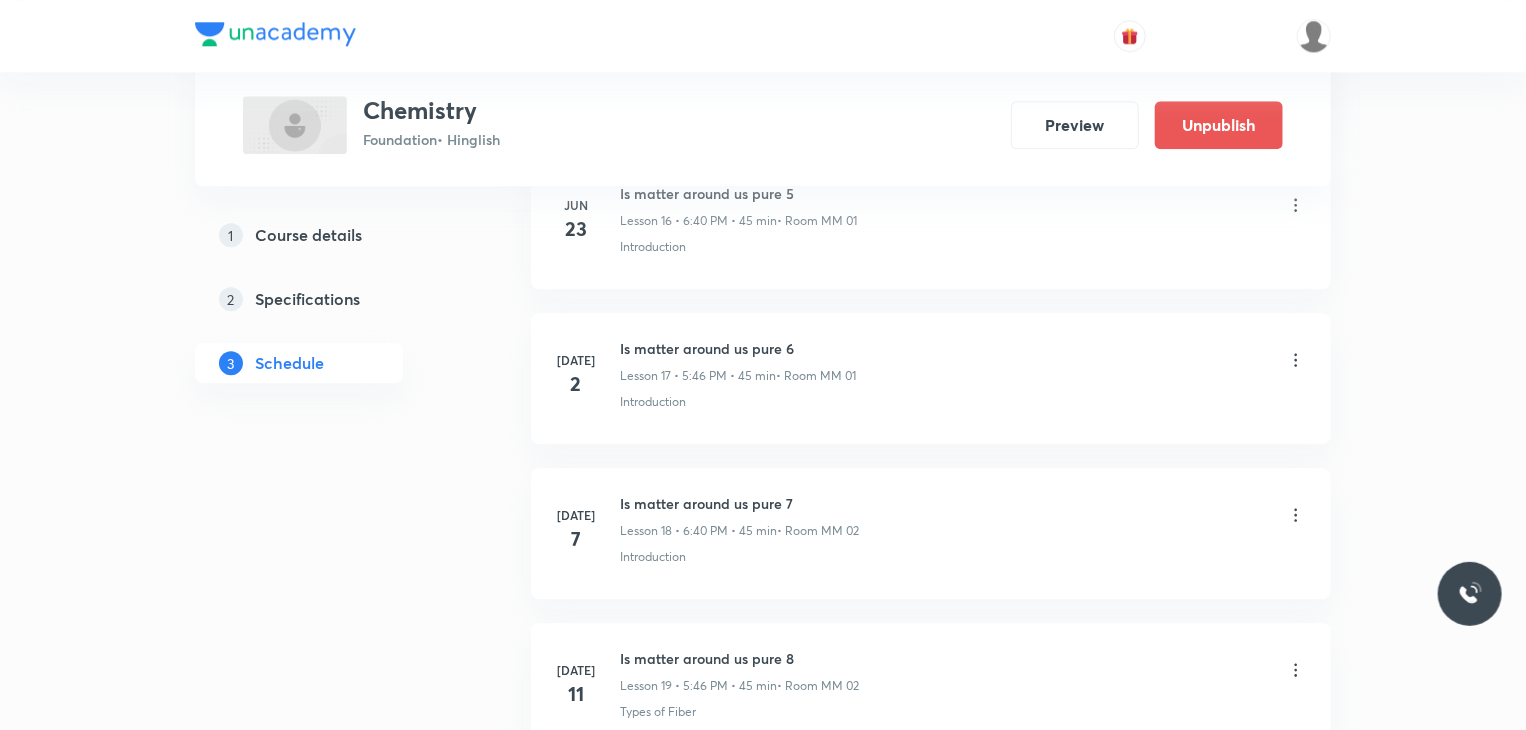 scroll, scrollTop: 2892, scrollLeft: 0, axis: vertical 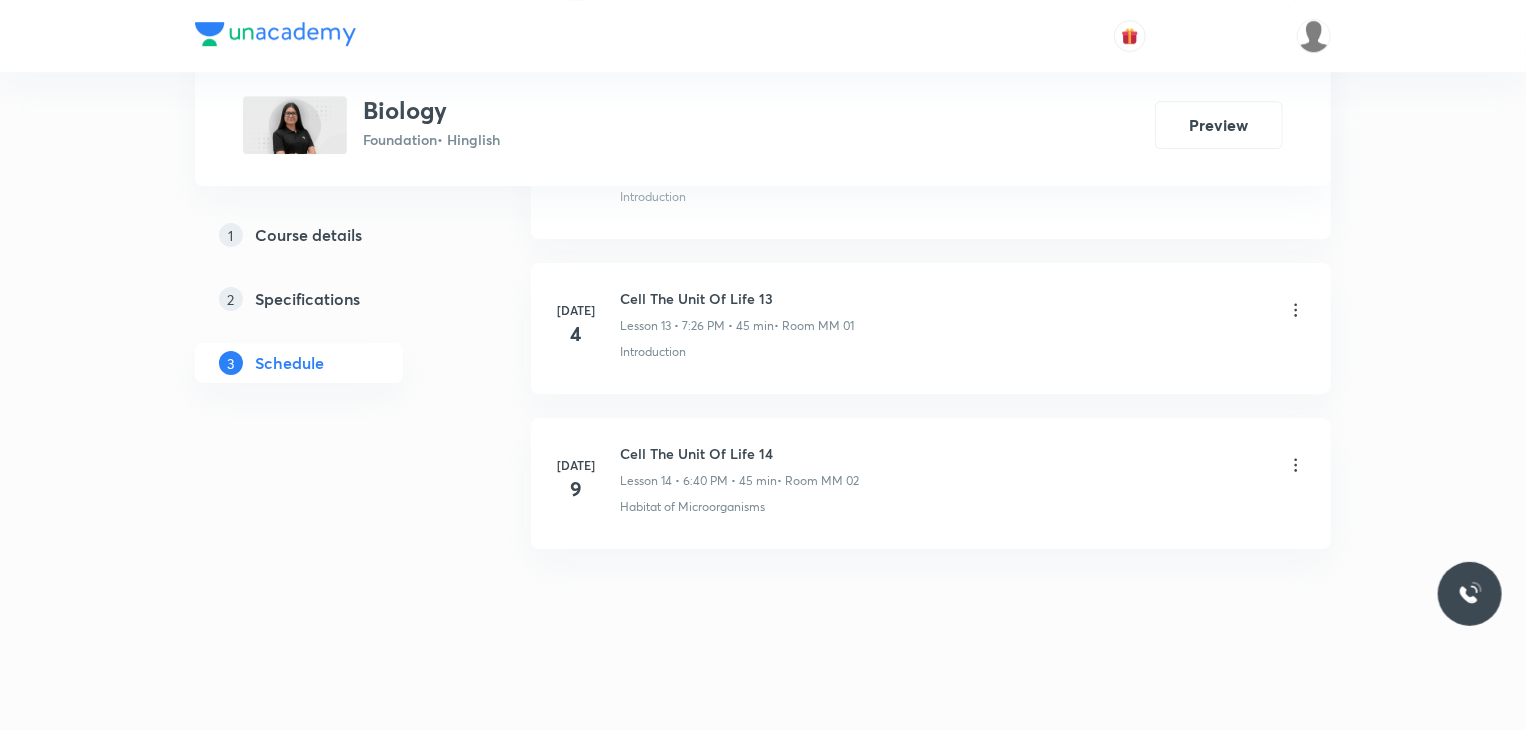 click on "Cell The Unit Of Life 14" at bounding box center (739, 453) 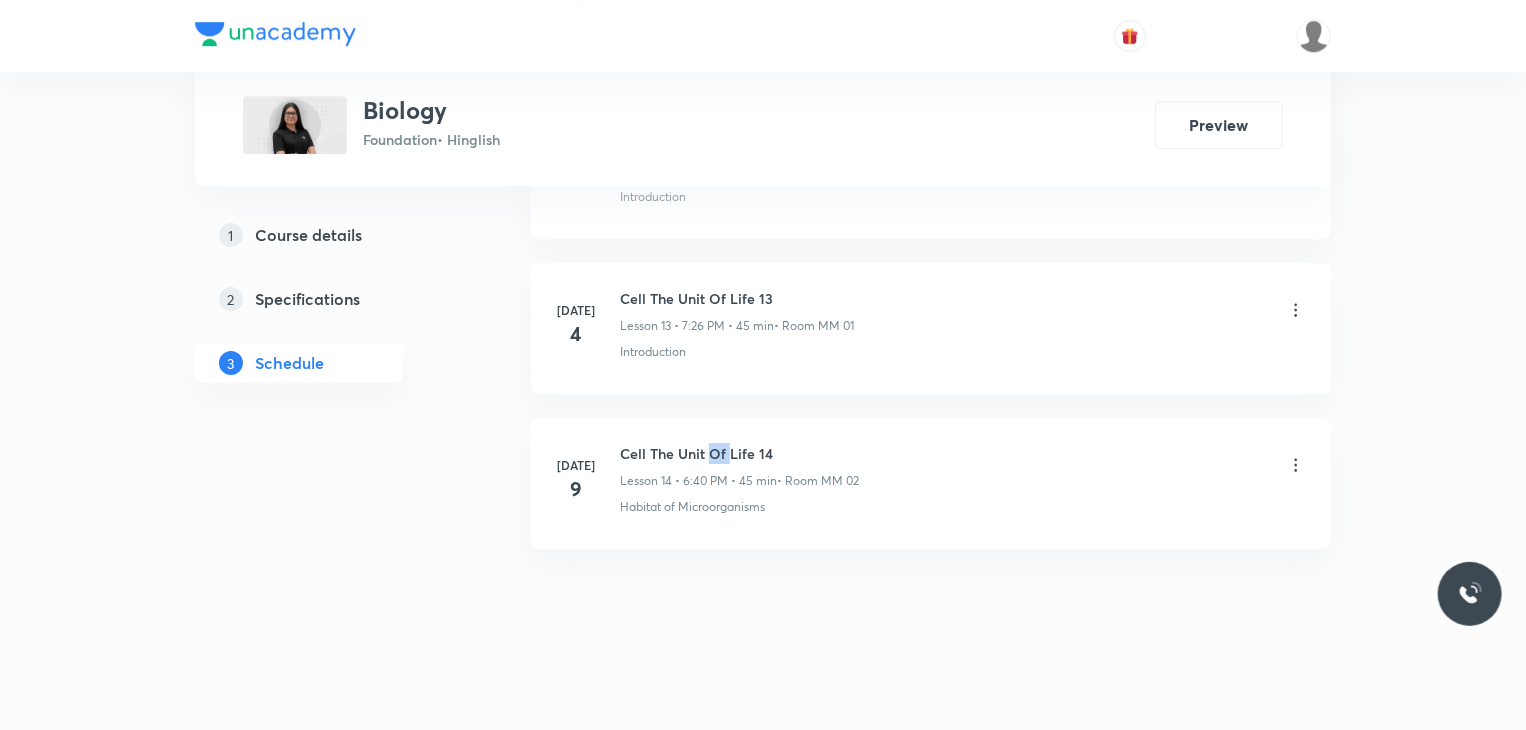 click on "Cell The Unit Of Life 14" at bounding box center (739, 453) 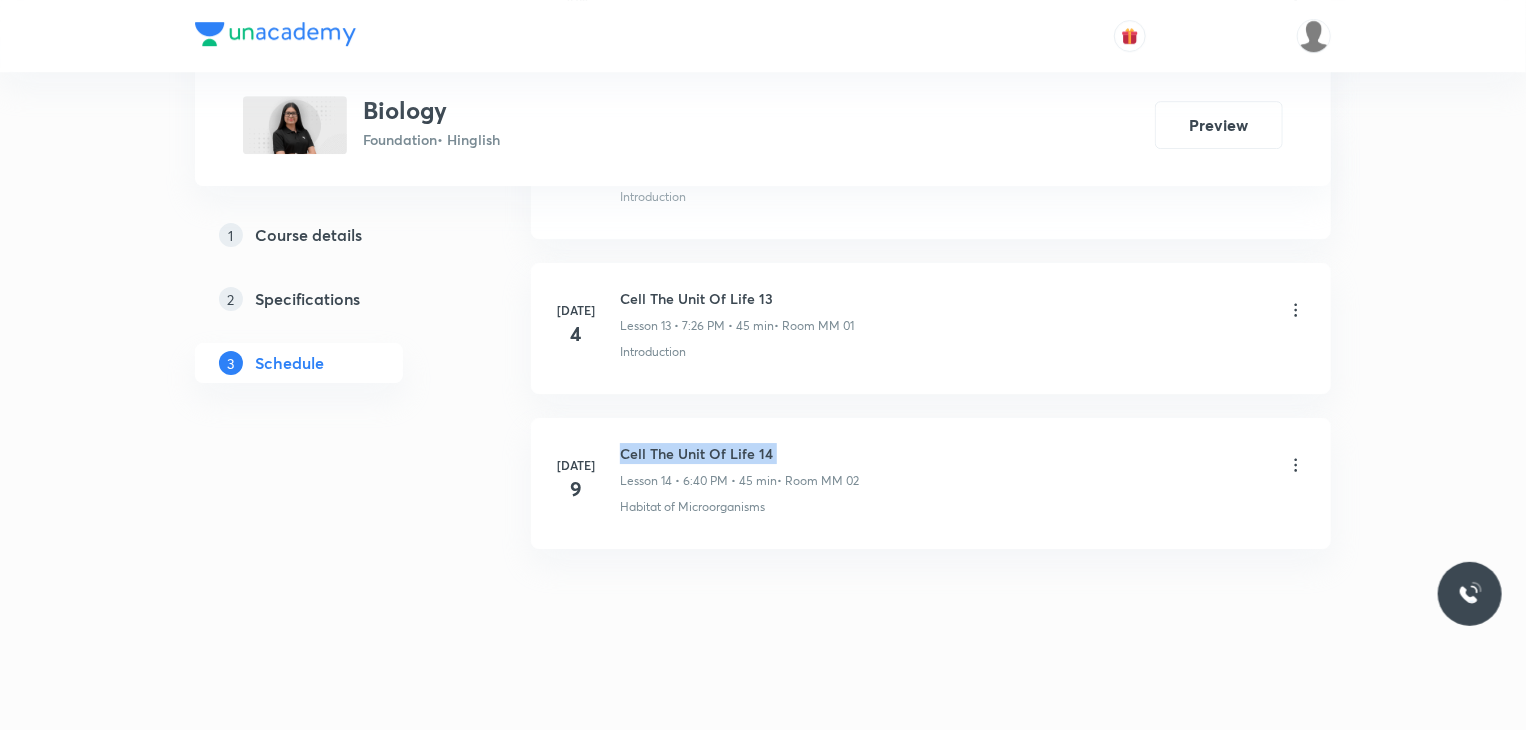 click on "Cell The Unit Of Life 14" at bounding box center (739, 453) 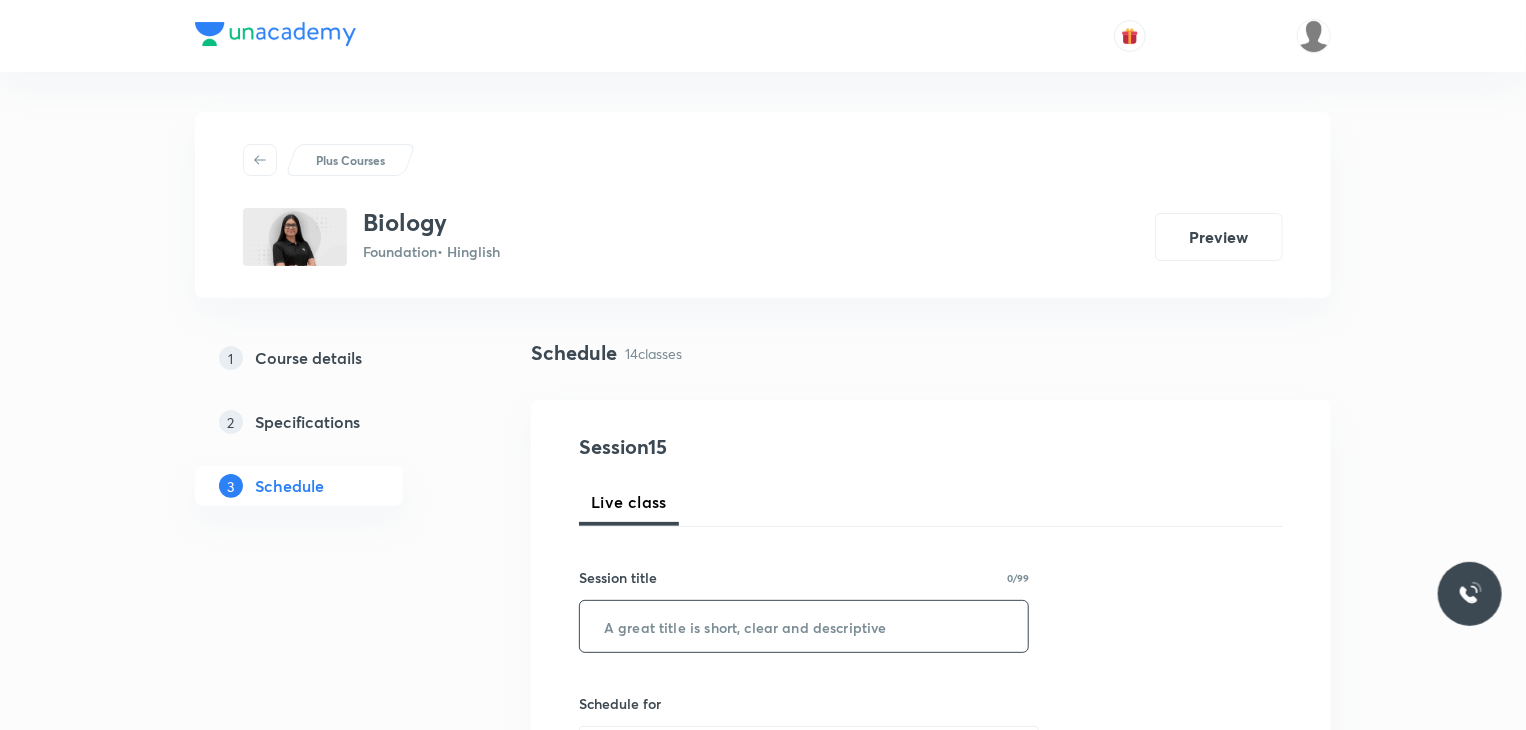 click at bounding box center [804, 626] 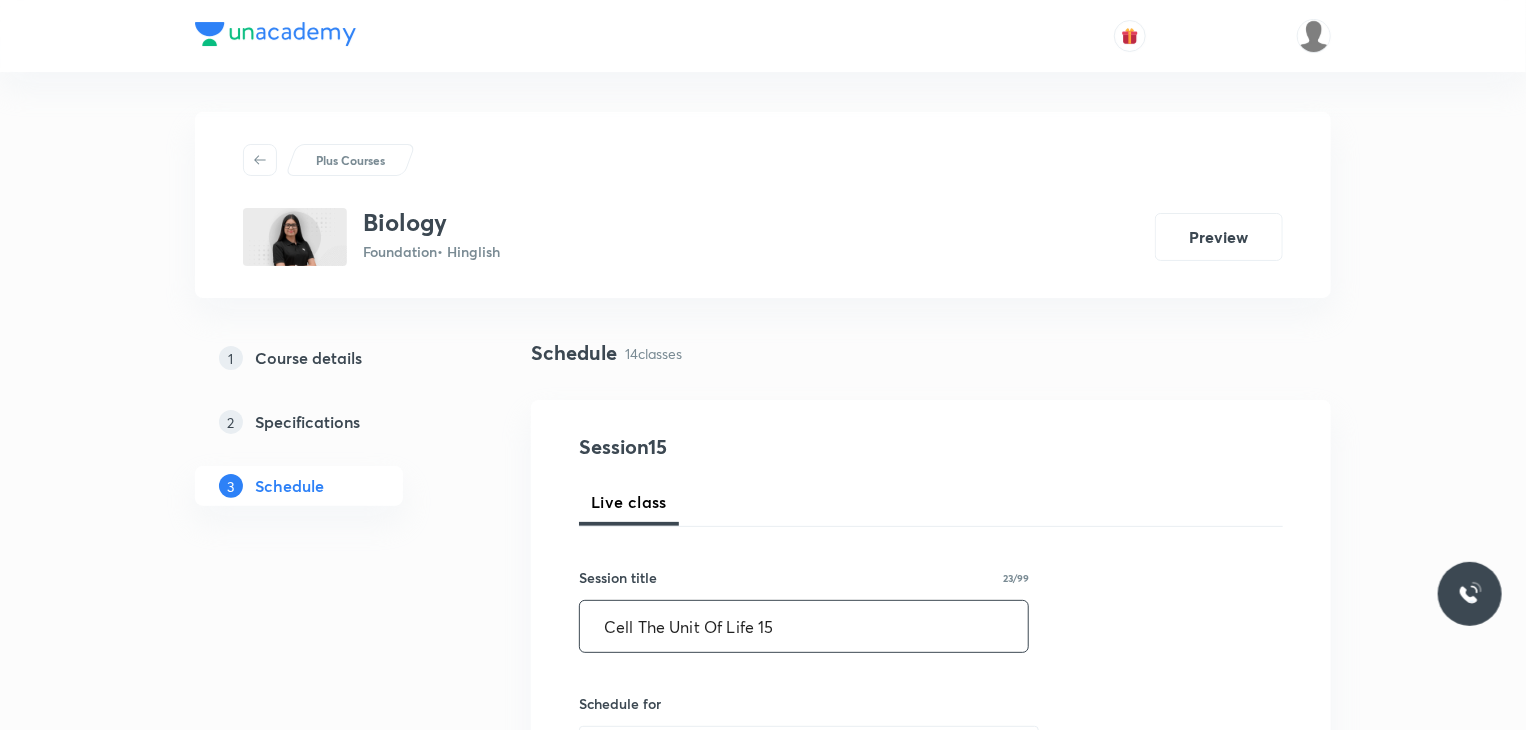 type on "Cell The Unit Of Life 15" 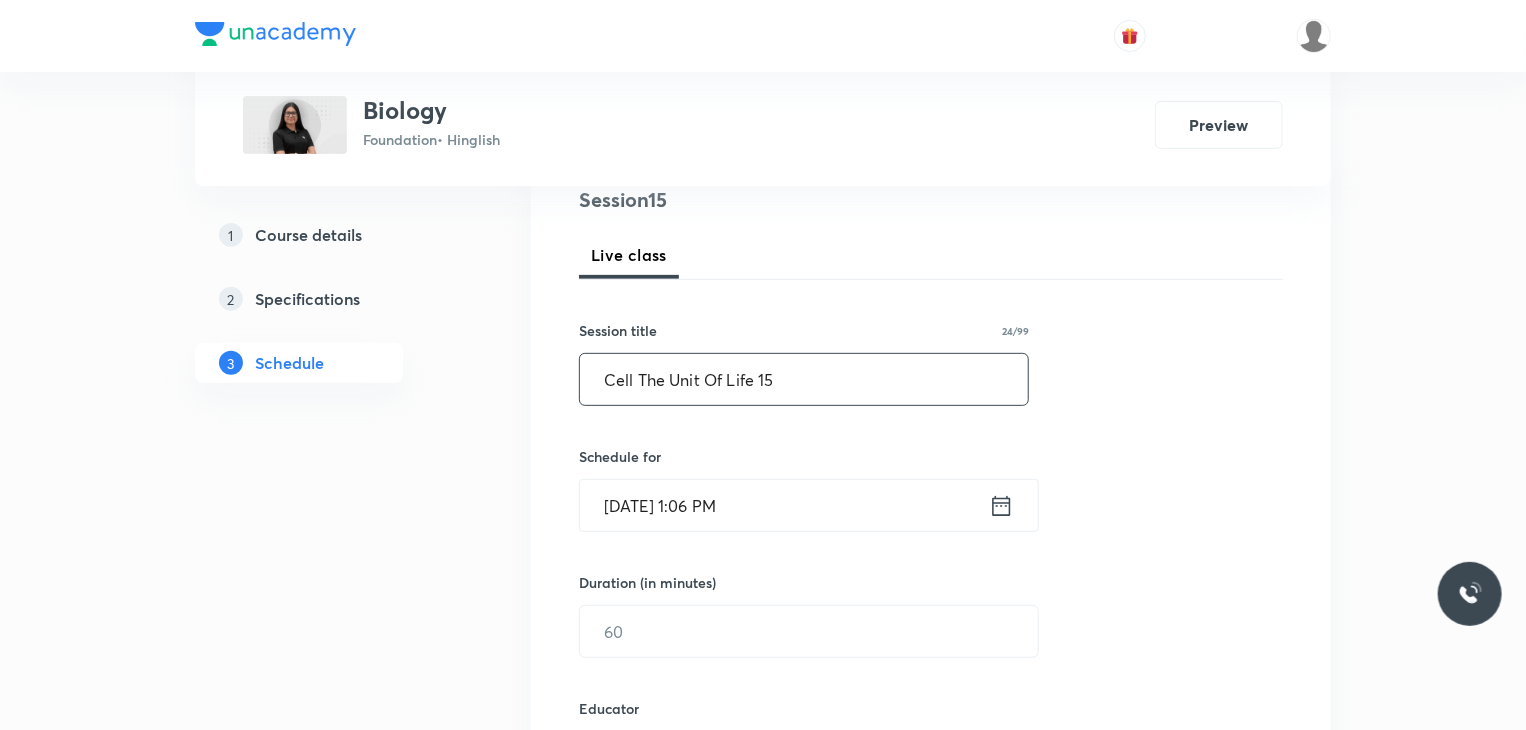 scroll, scrollTop: 248, scrollLeft: 0, axis: vertical 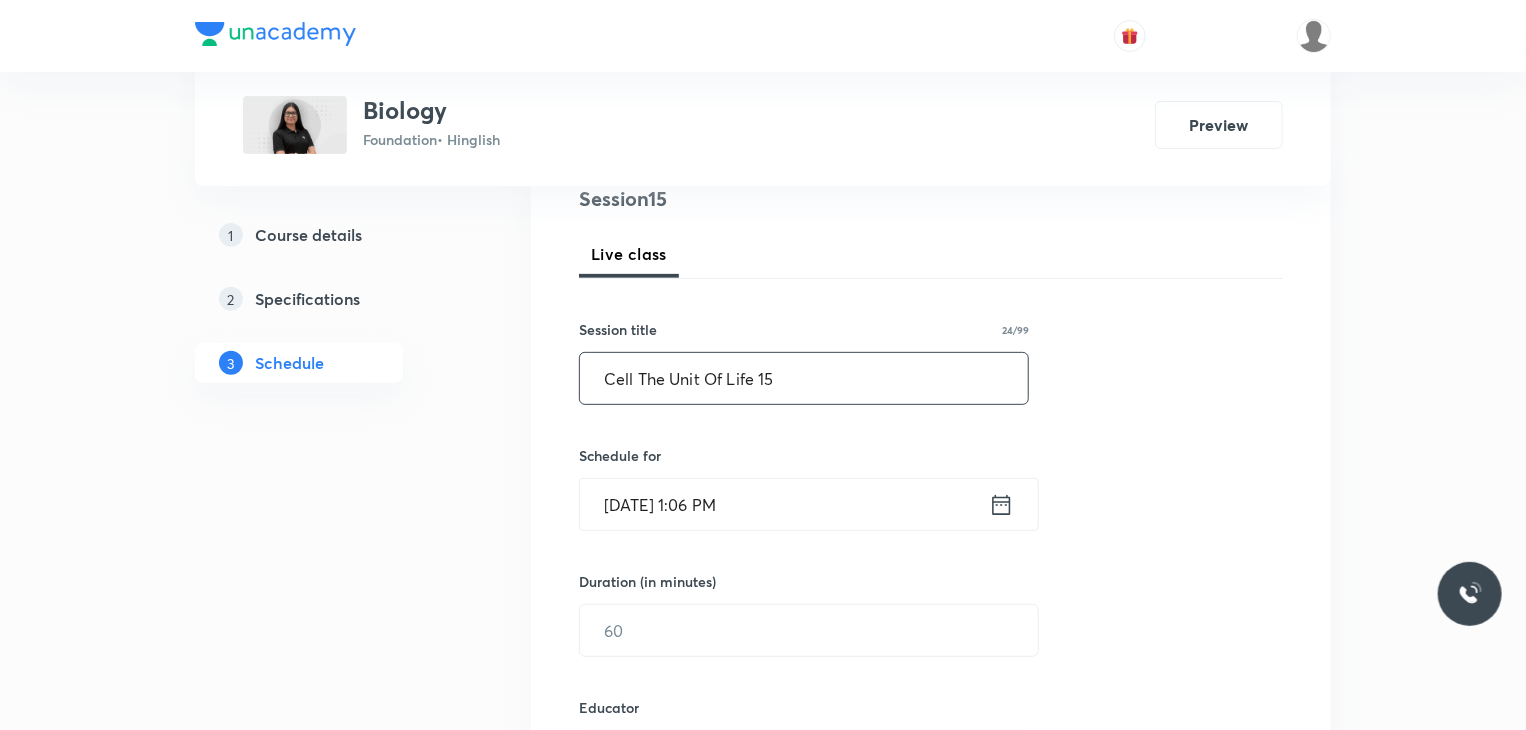 click on "[DATE] 1:06 PM" at bounding box center [784, 504] 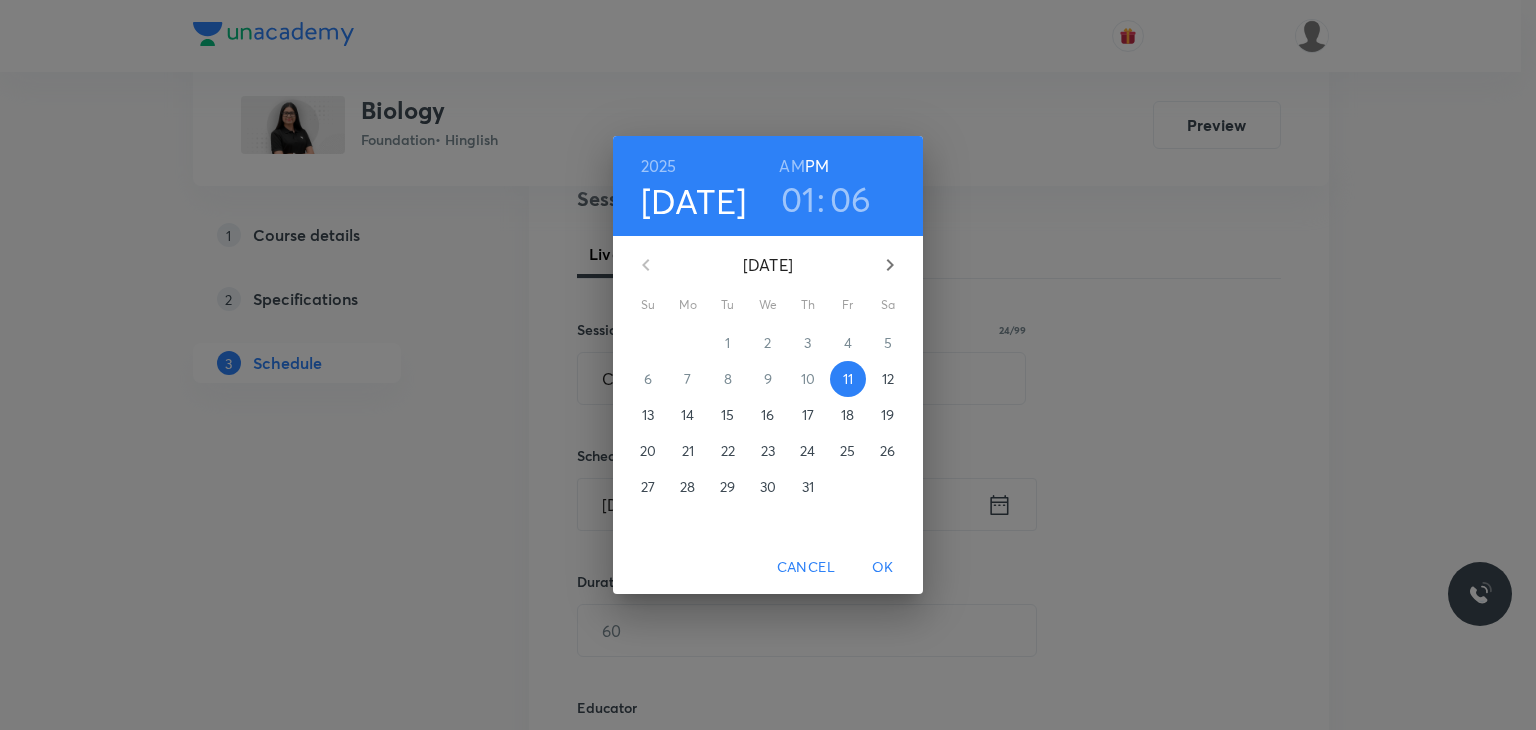 click on "01" at bounding box center (798, 199) 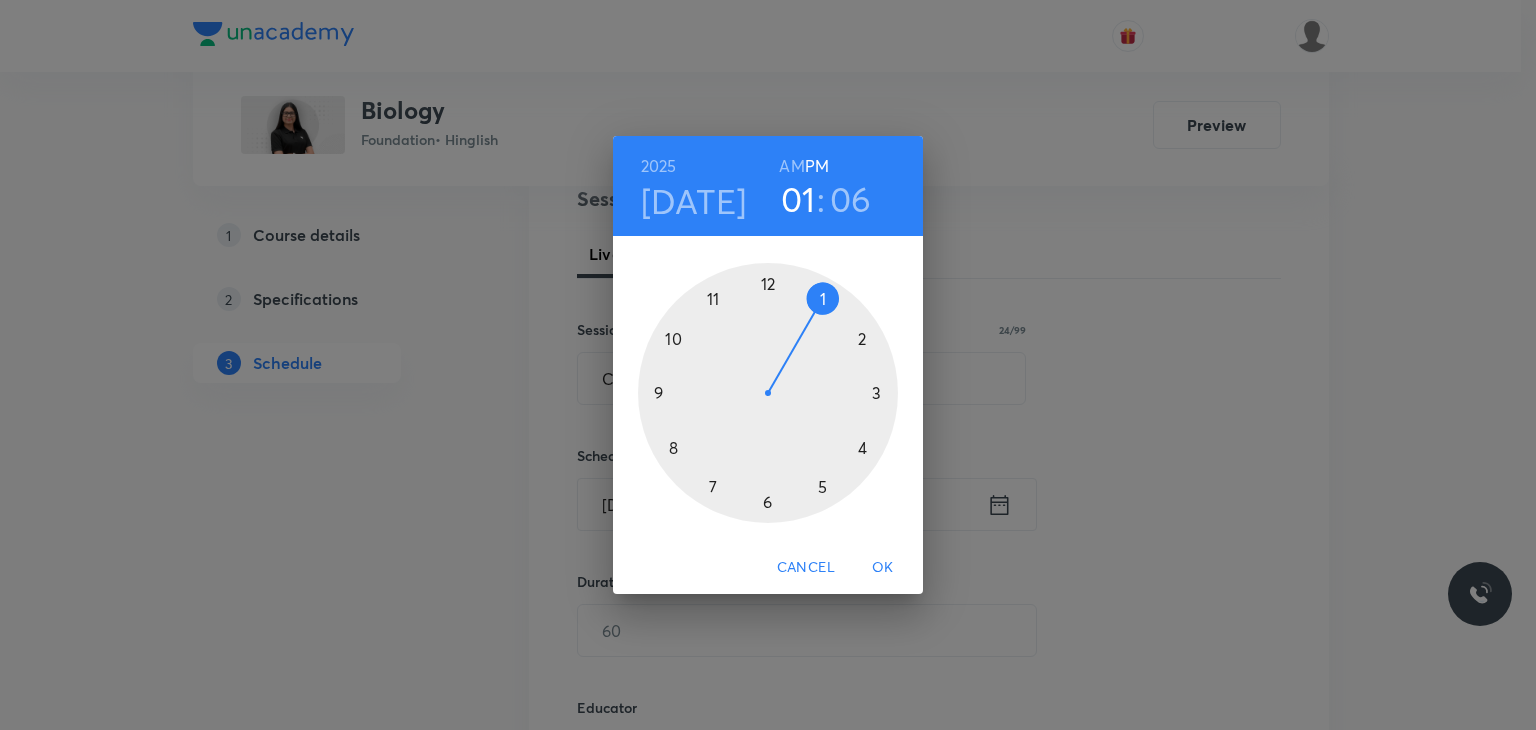 type 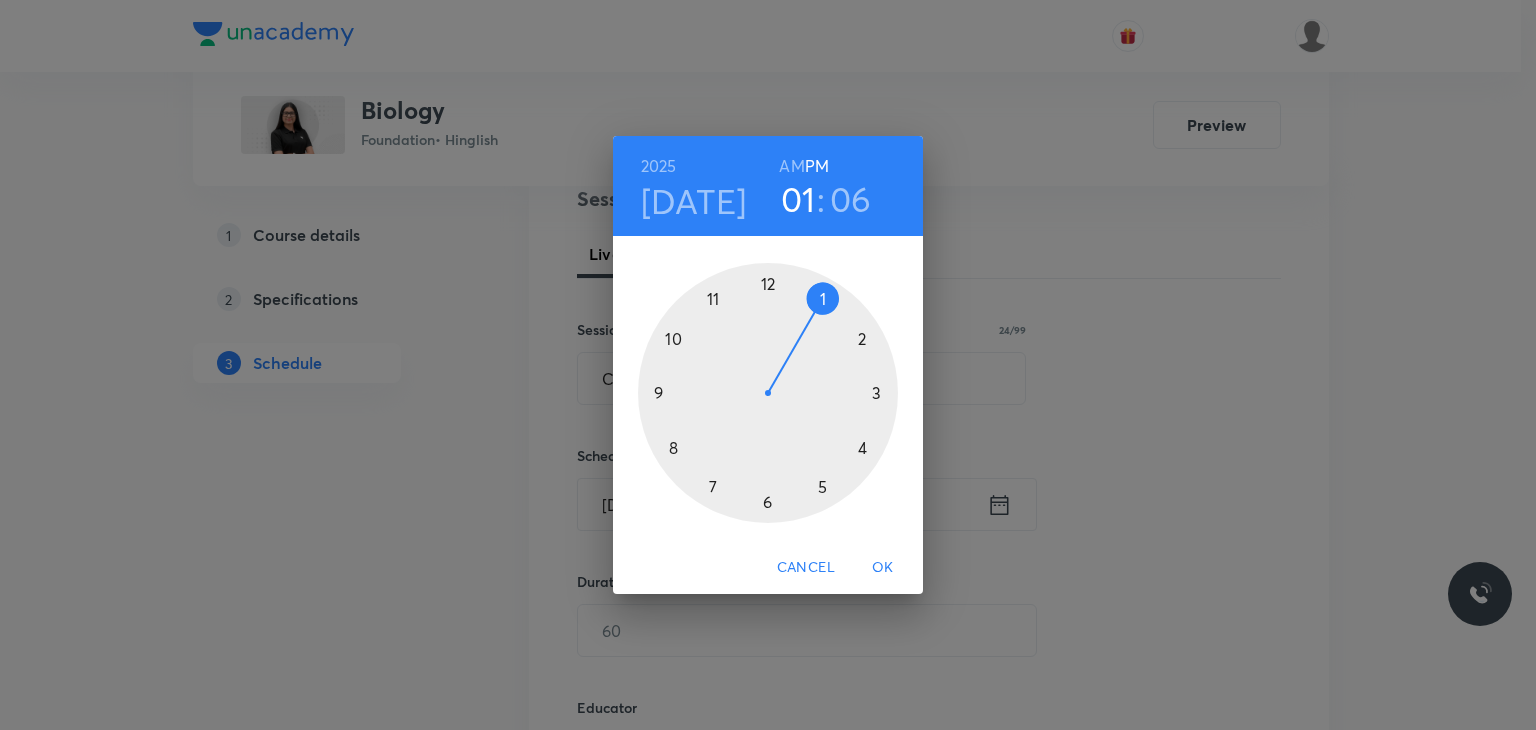 click at bounding box center (768, 393) 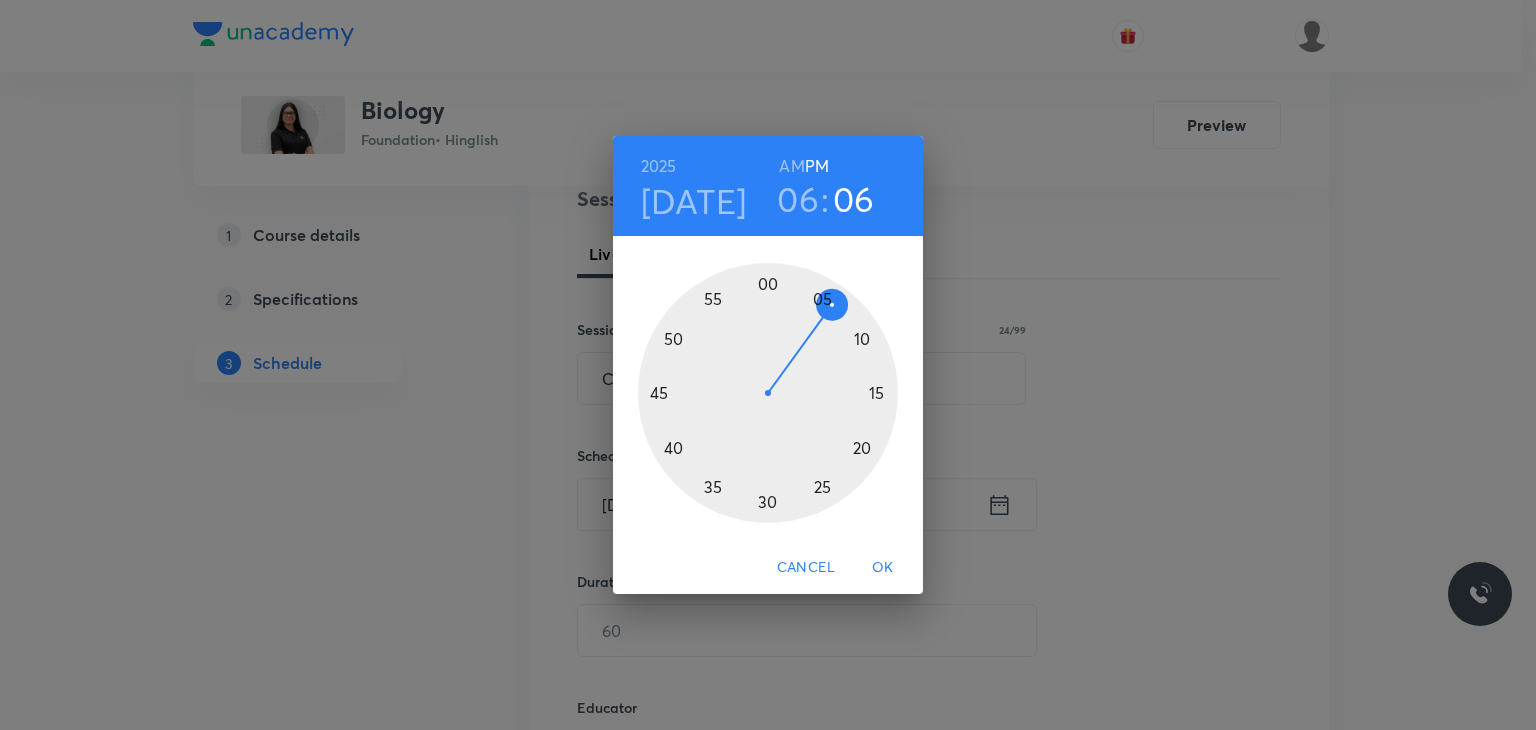 click at bounding box center [768, 393] 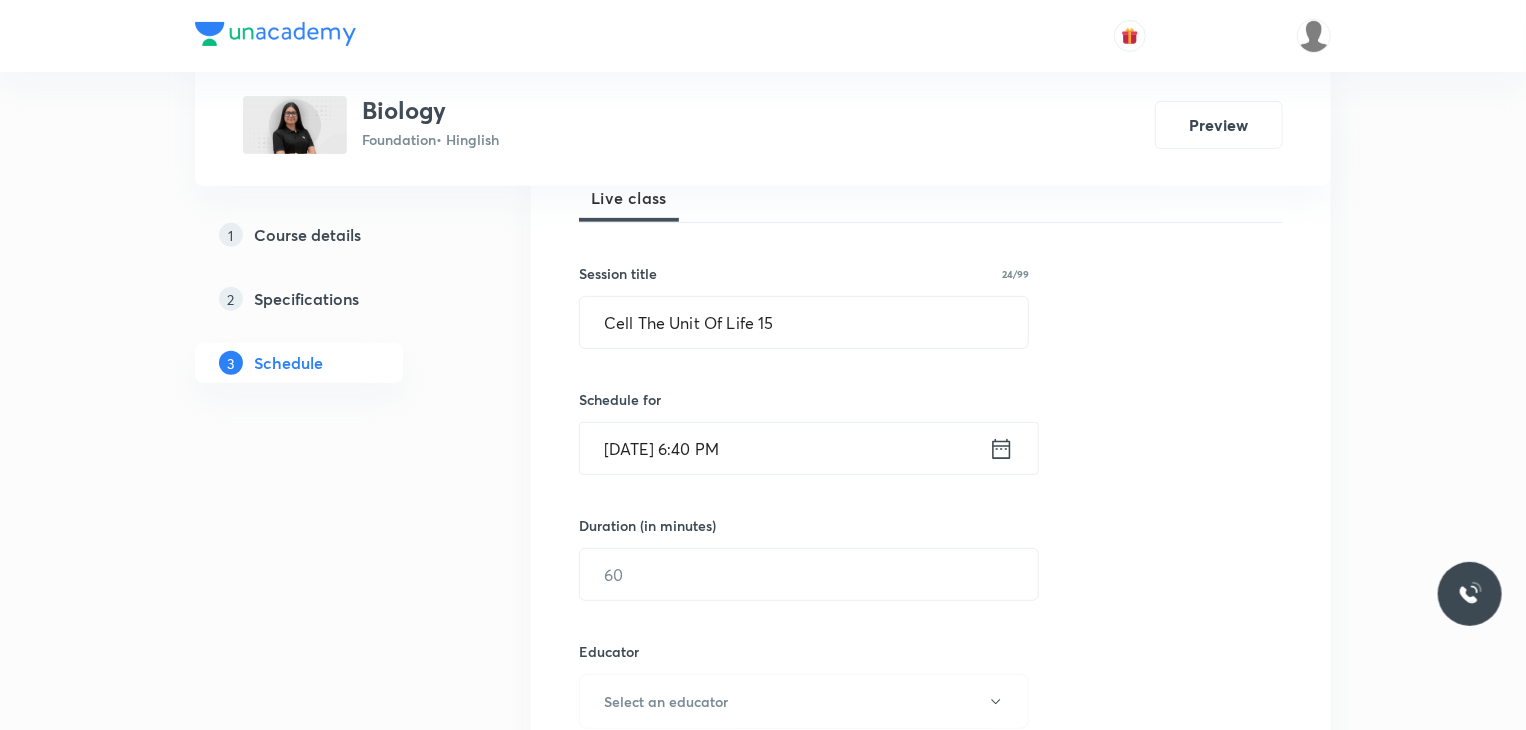 scroll, scrollTop: 348, scrollLeft: 0, axis: vertical 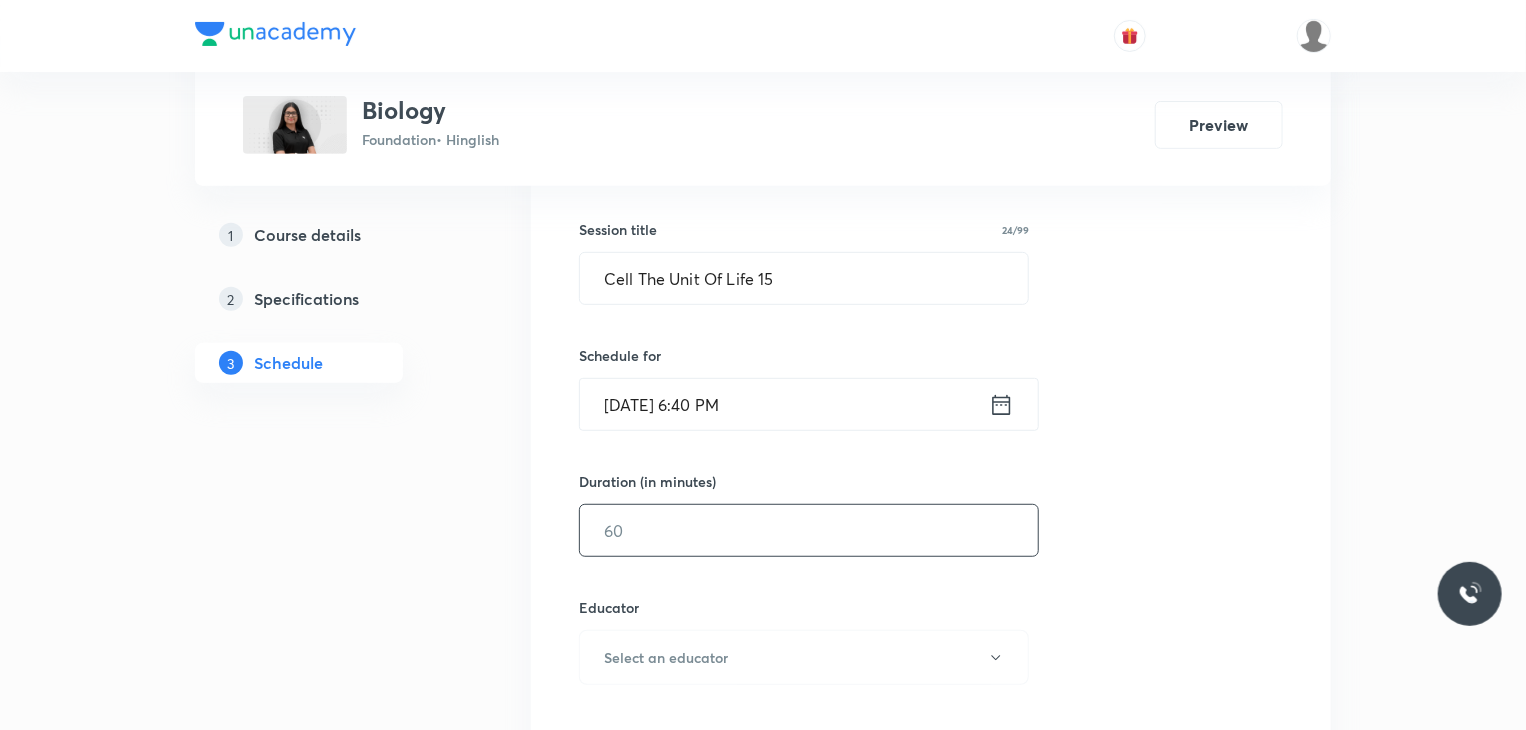click at bounding box center [809, 530] 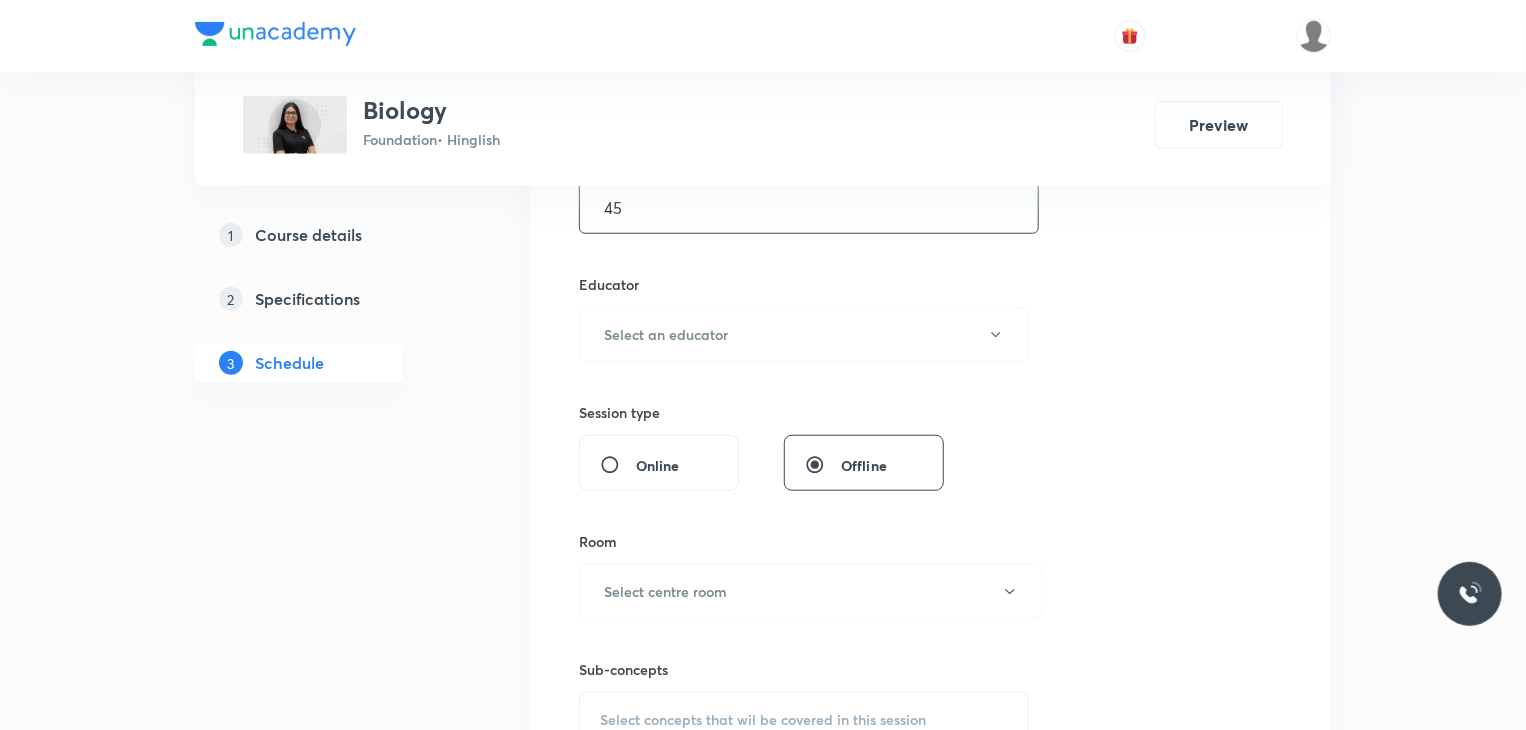 scroll, scrollTop: 760, scrollLeft: 0, axis: vertical 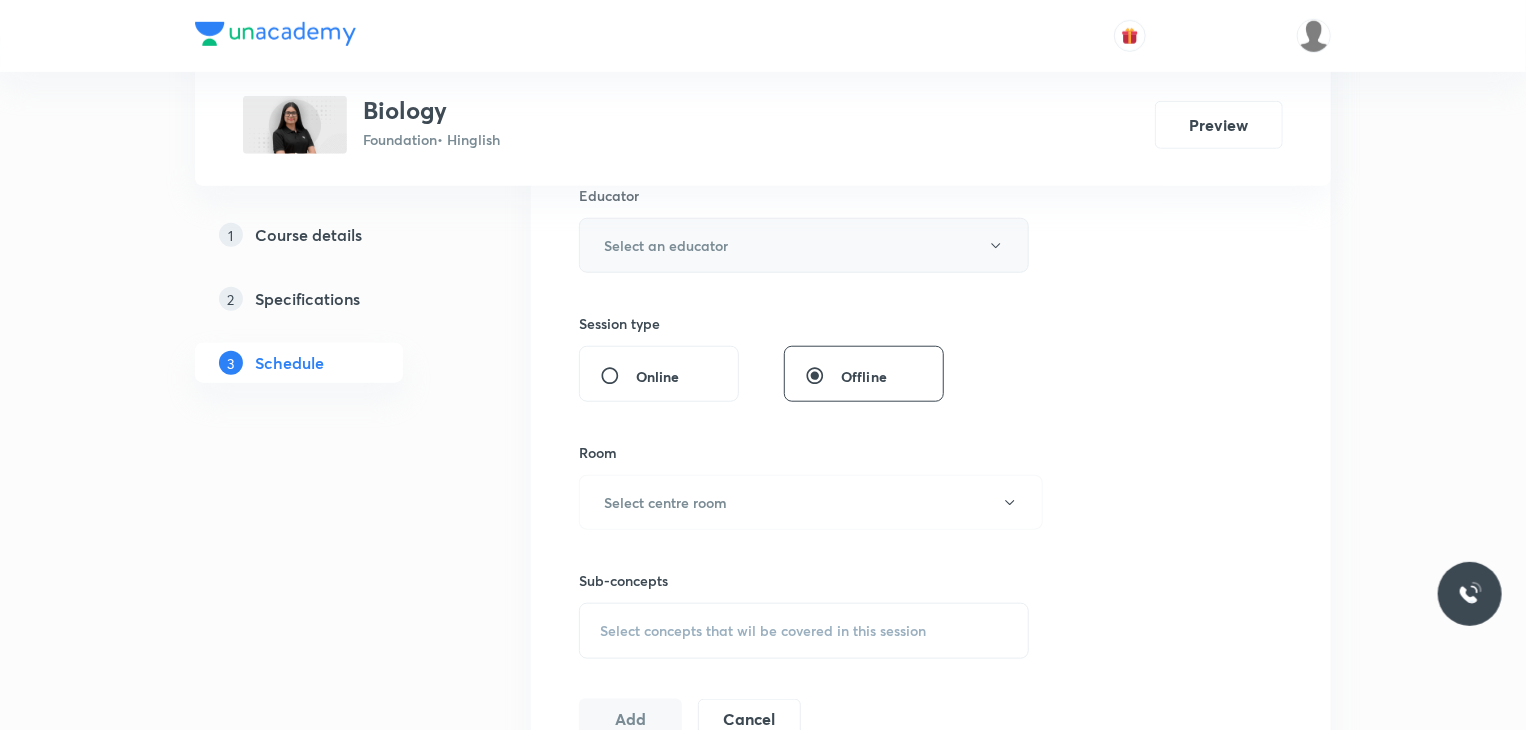 type on "45" 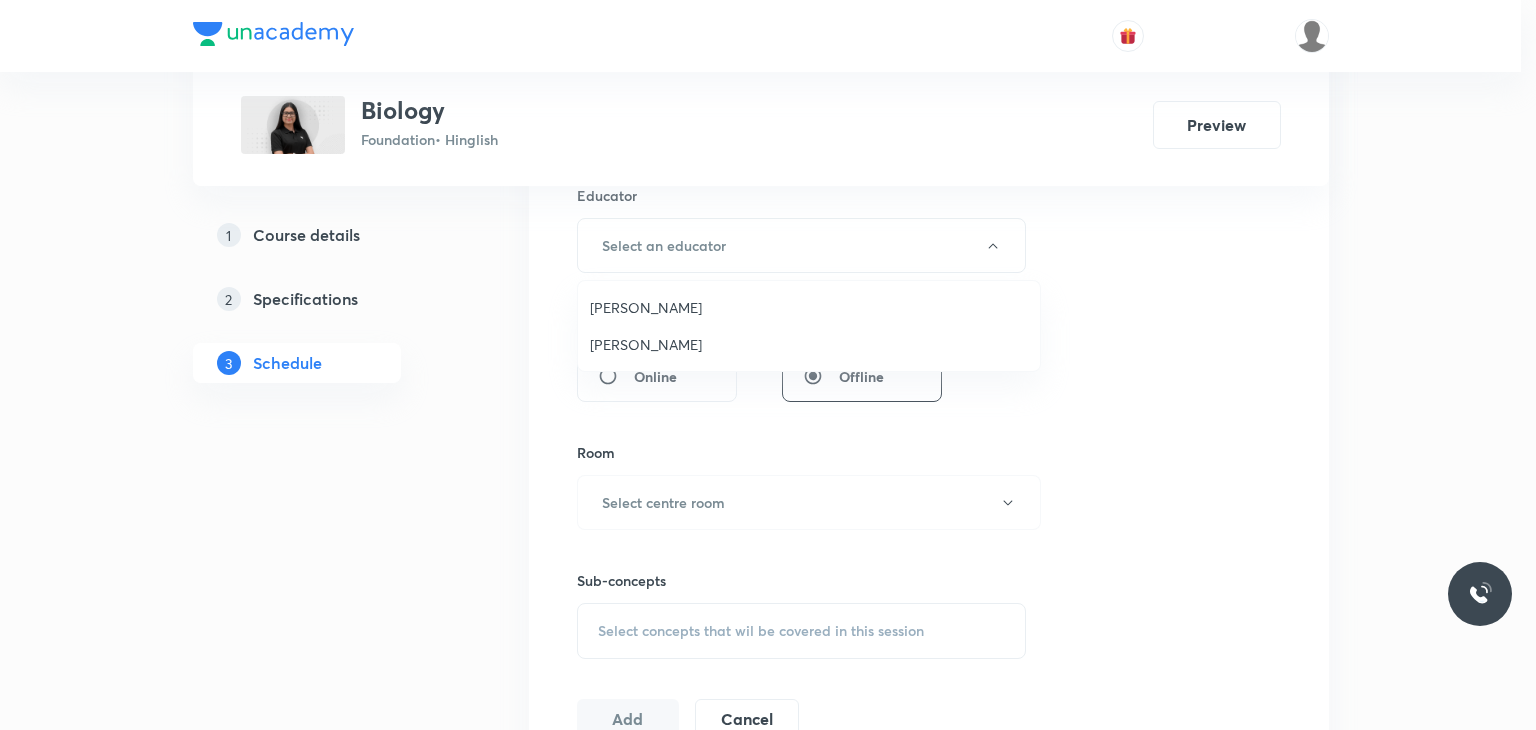 click on "Umesh Singh Rathore" at bounding box center (809, 307) 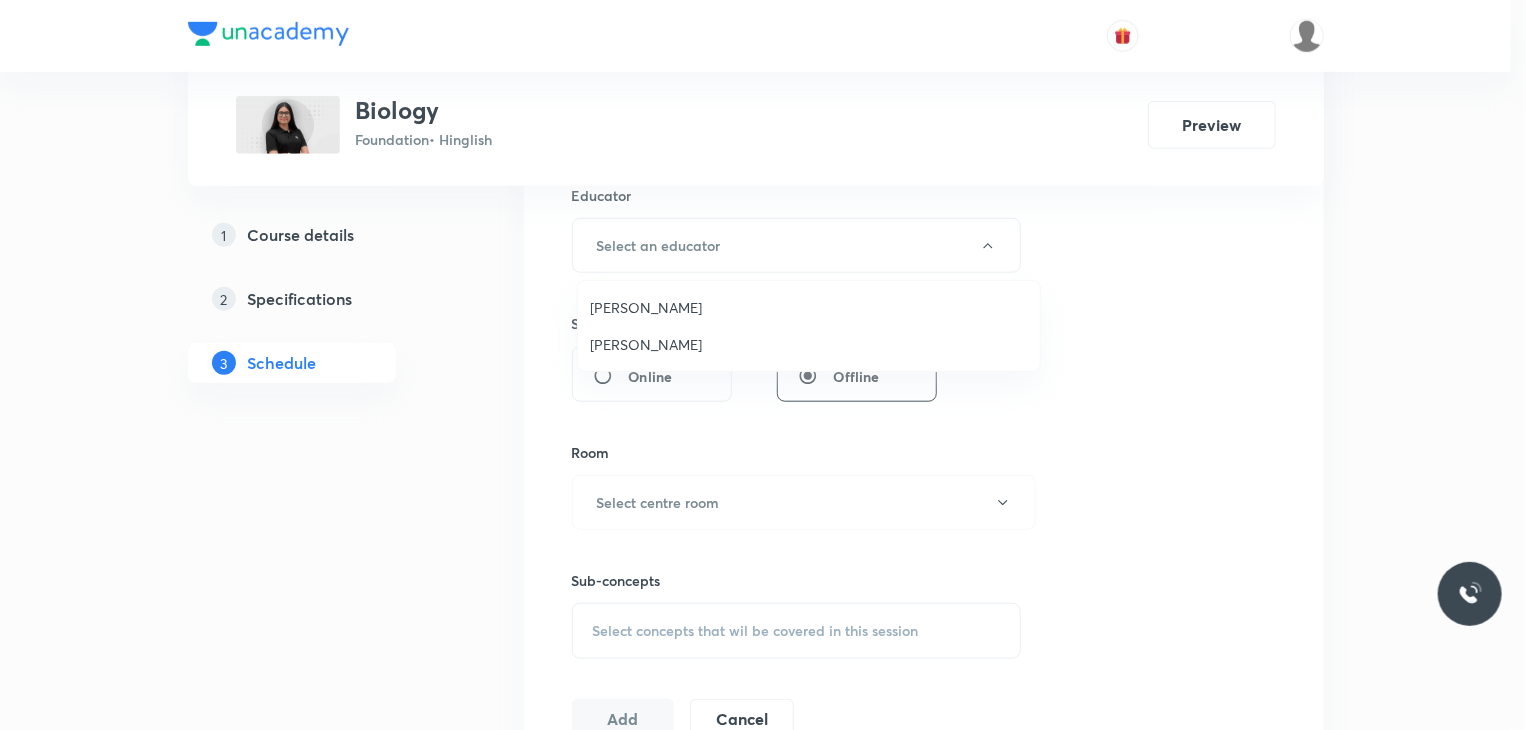 type 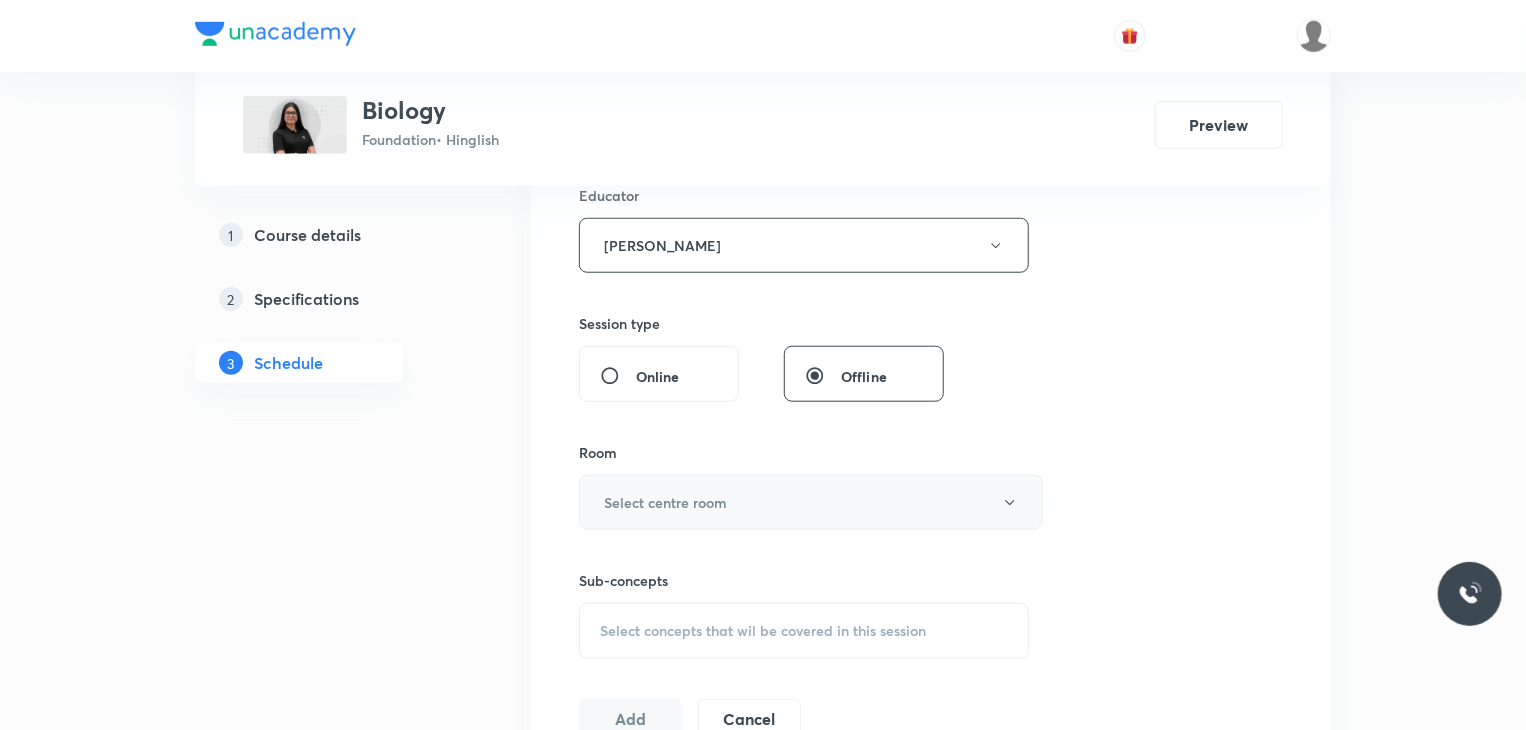 click on "Select centre room" at bounding box center [811, 502] 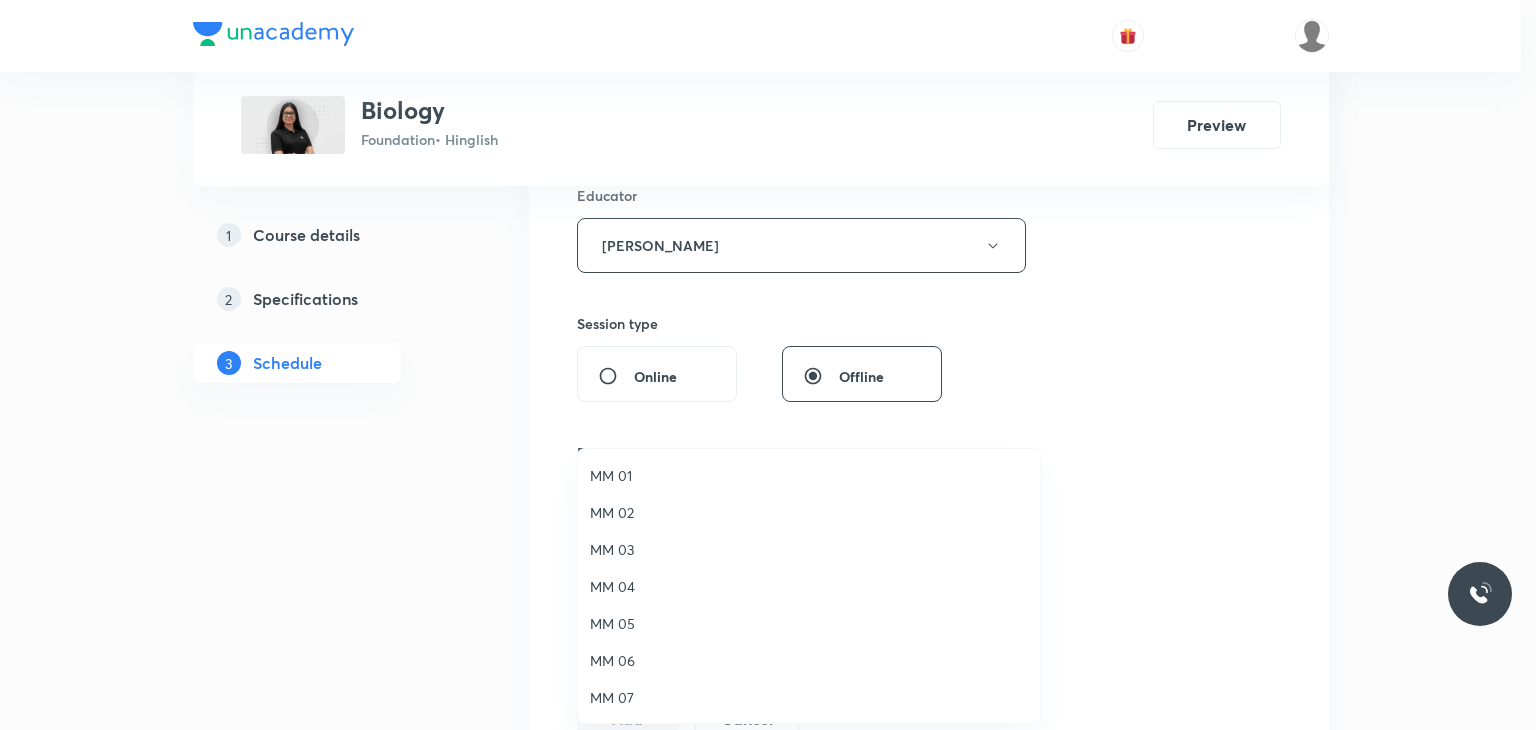 click on "MM 02" at bounding box center (809, 512) 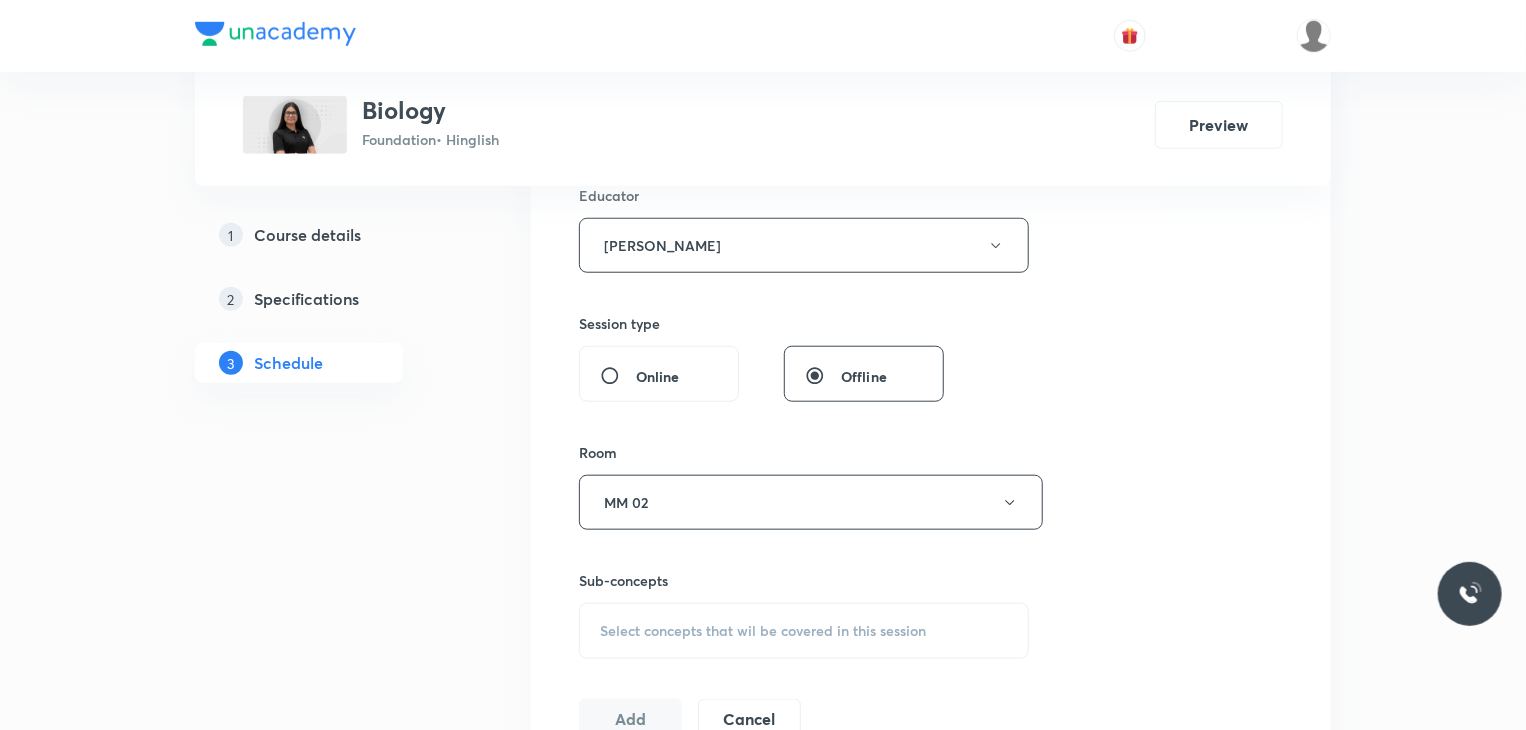 click on "Select concepts that wil be covered in this session" at bounding box center (804, 631) 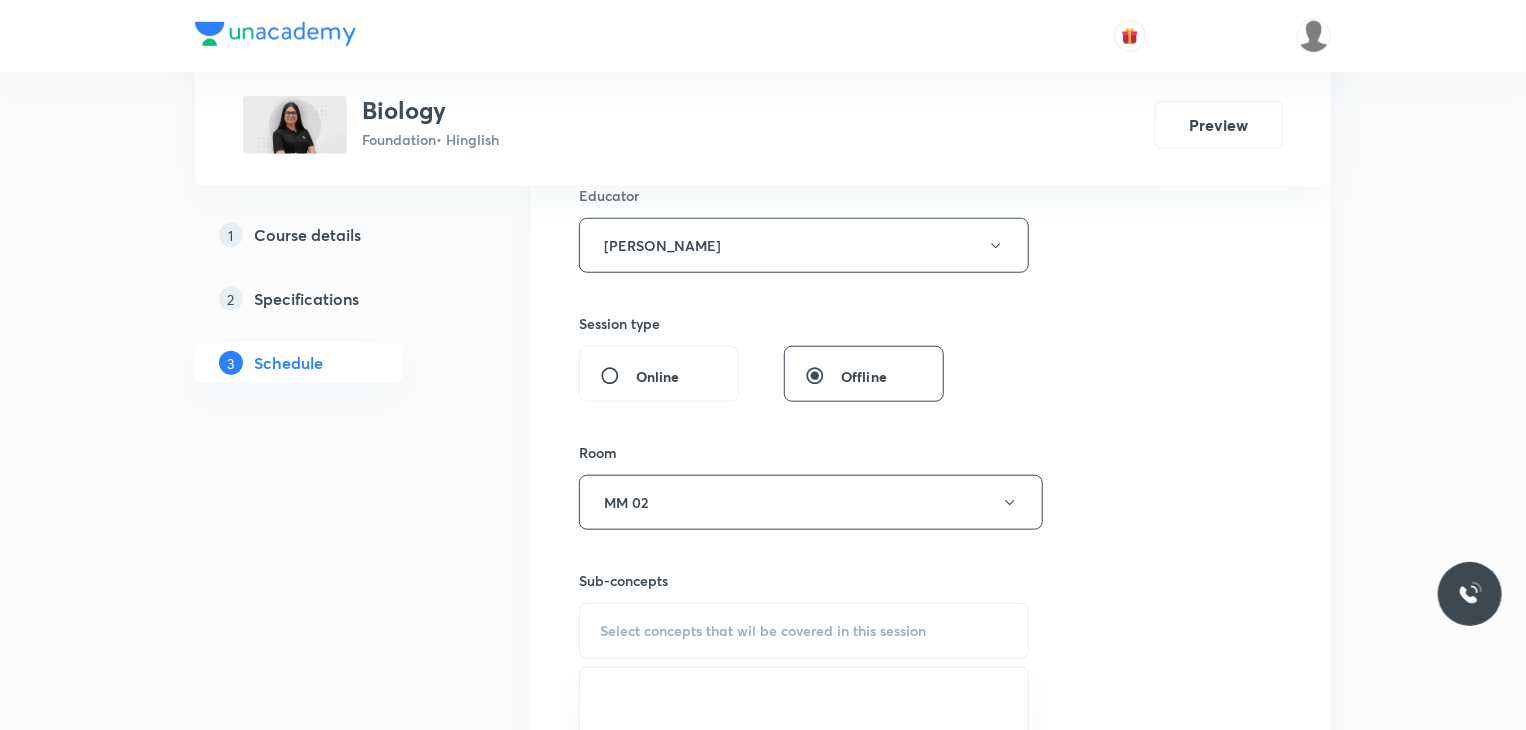 scroll, scrollTop: 880, scrollLeft: 0, axis: vertical 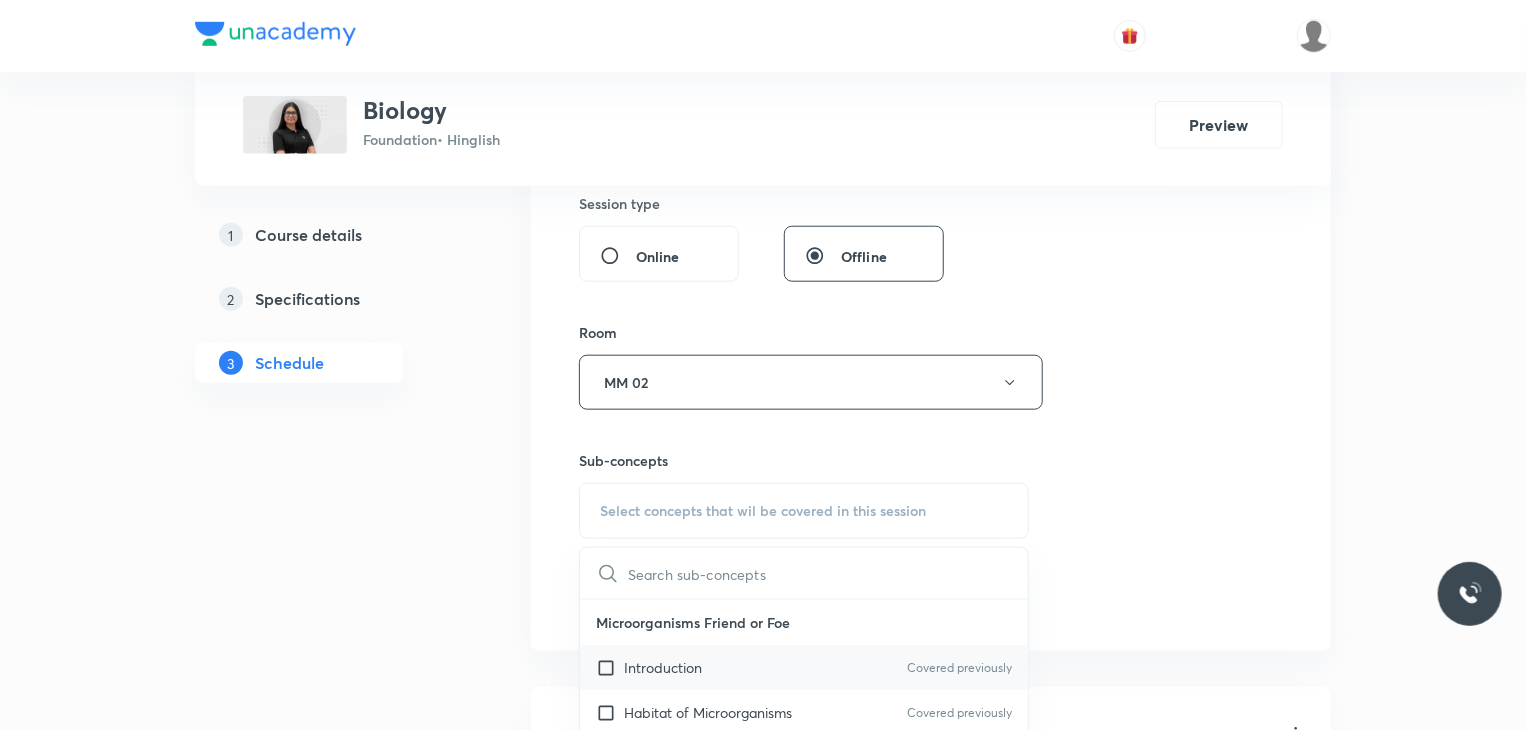 click on "Introduction Covered previously" at bounding box center [804, 667] 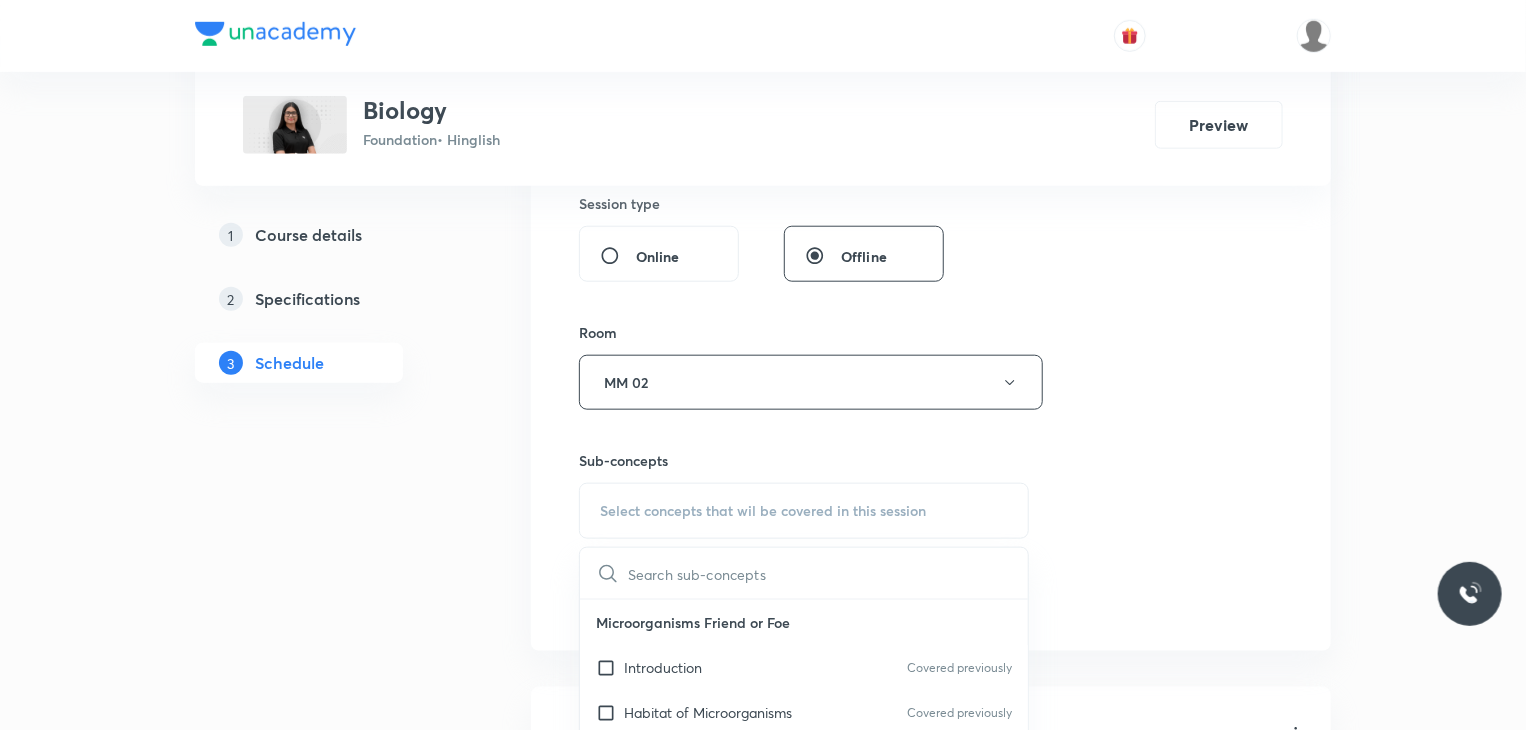 checkbox on "true" 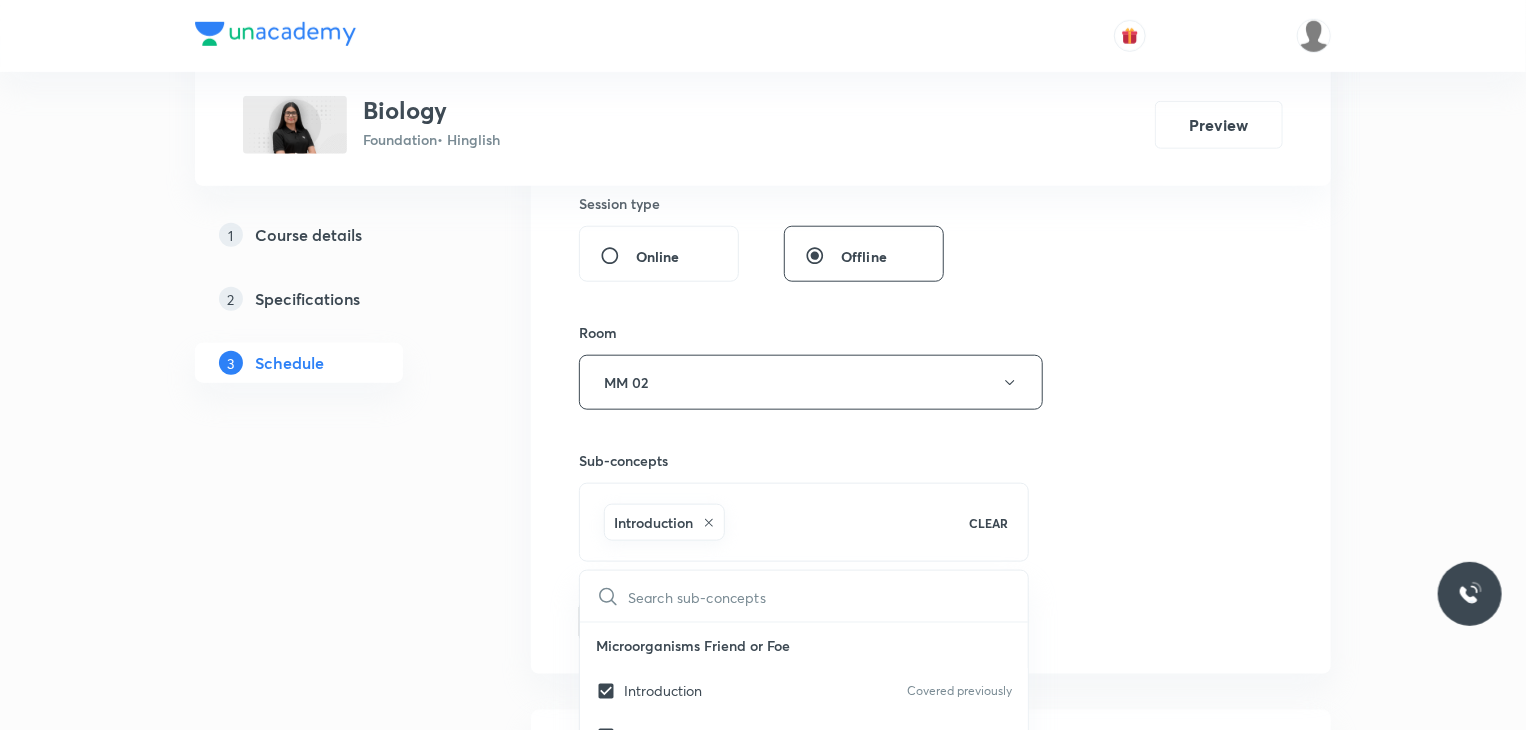 click on "Session  15 Live class Session title 24/99 Cell The Unit Of Life 15 ​ Schedule for Jul 11, 2025, 6:40 PM ​ Duration (in minutes) 45 ​ Educator Umesh Singh Rathore   Session type Online Offline Room MM 02 Sub-concepts Introduction CLEAR ​ Microorganisms Friend or Foe Introduction Covered previously Habitat of Microorganisms Covered previously Microorganism and Us Covered previously Harmful Microorganism Food Poisoning Food Preservation Nitrogen Fixation Conservation of Plants and Animals Deforestation Conservation of Forest and Wildlife Red Data Book Migration Recycling of Paper Reforestation Cell Structure and Function Introduction Parts of Cell Types of Cell Reproduction in Animals Introduction Sexual Reproduction in Humans Reaching the Age of Adolescence Introduction Puberty and Changes in Puberty Secondary Sexual Characters Role of Hormones Reproductive Phases in Humans Determination of Sex of the Baby Other Hormones Role of Hormones in Insects & Frog Reproductive Health Pollution of Air and Water" at bounding box center [931, 97] 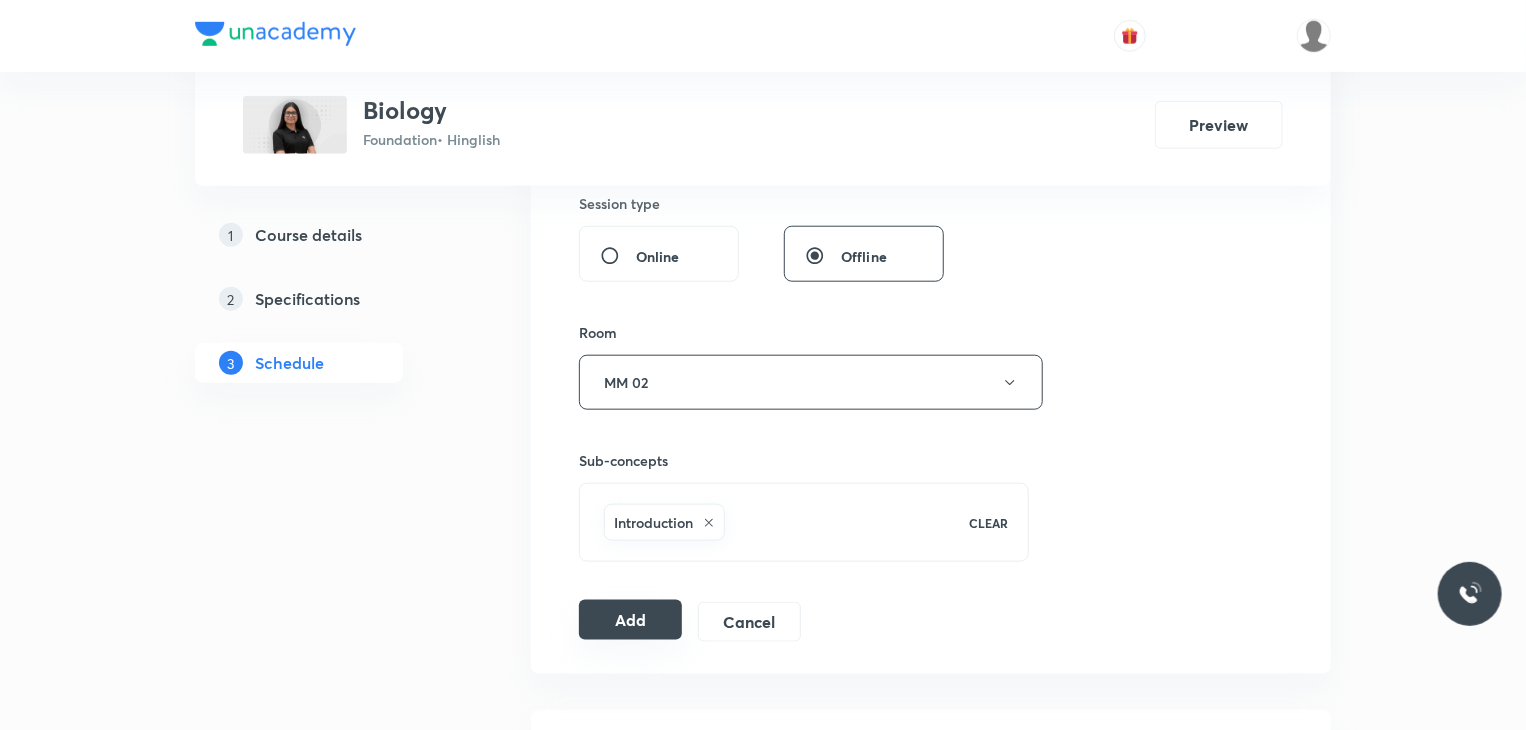 click on "Add" at bounding box center [630, 620] 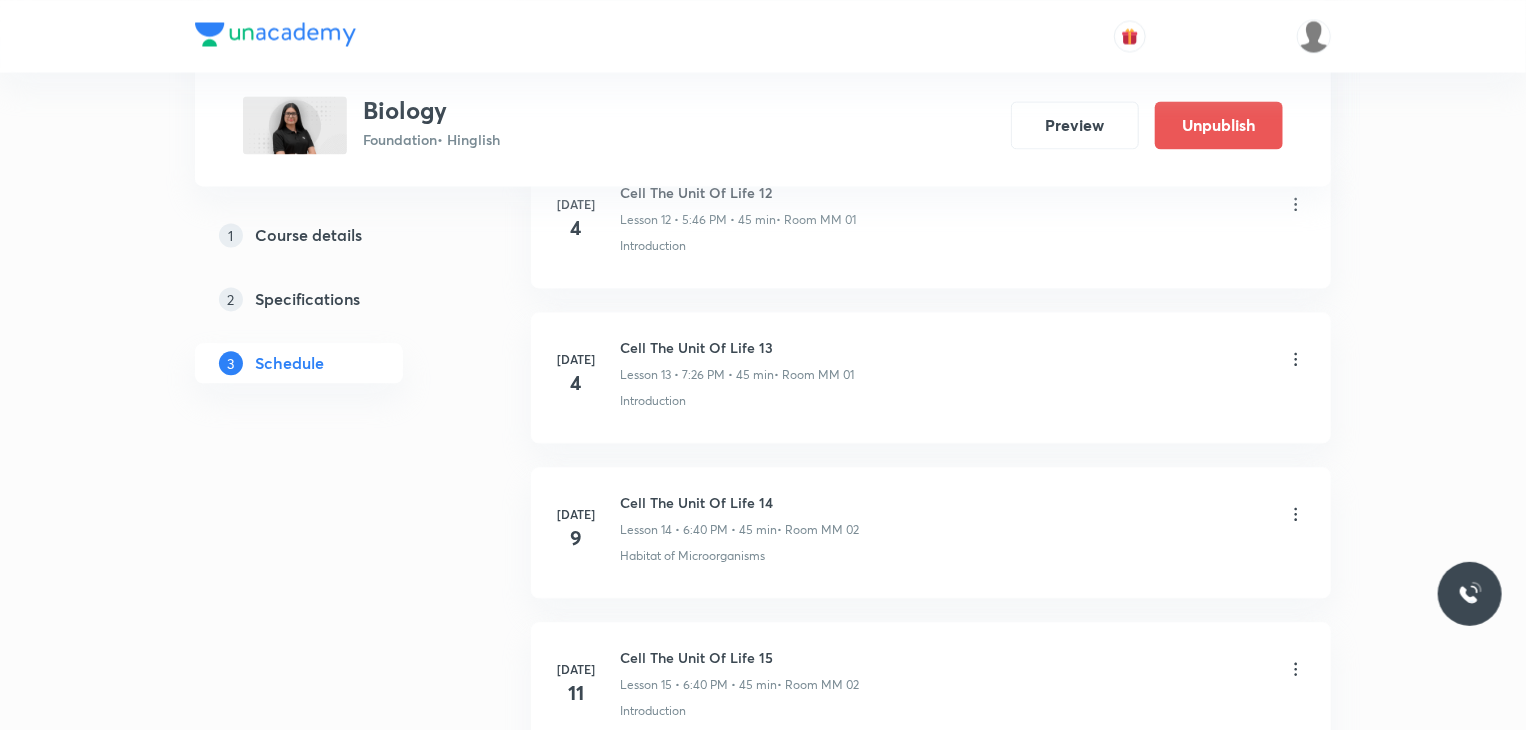 scroll, scrollTop: 2273, scrollLeft: 0, axis: vertical 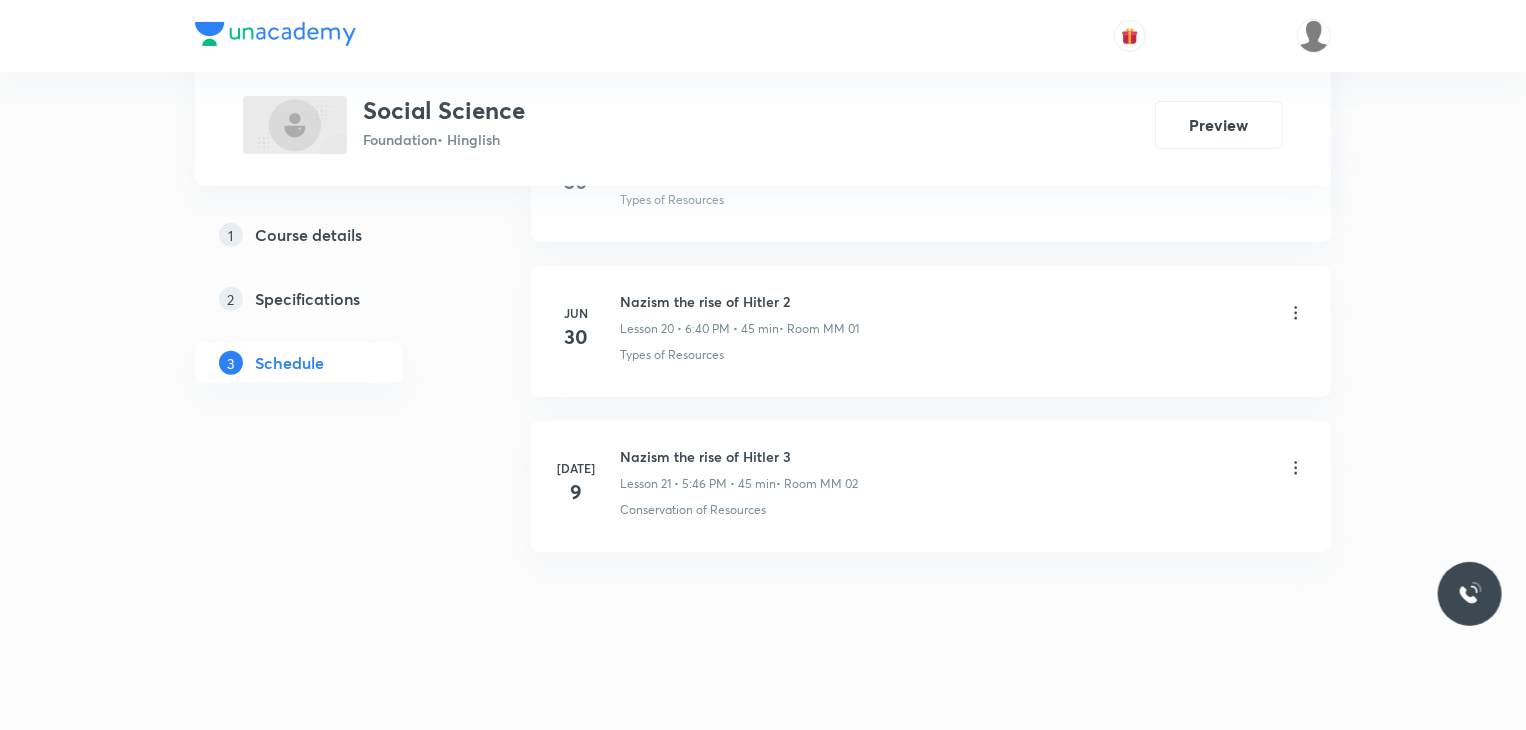 click on "Nazism the rise of Hitler 3" at bounding box center (739, 456) 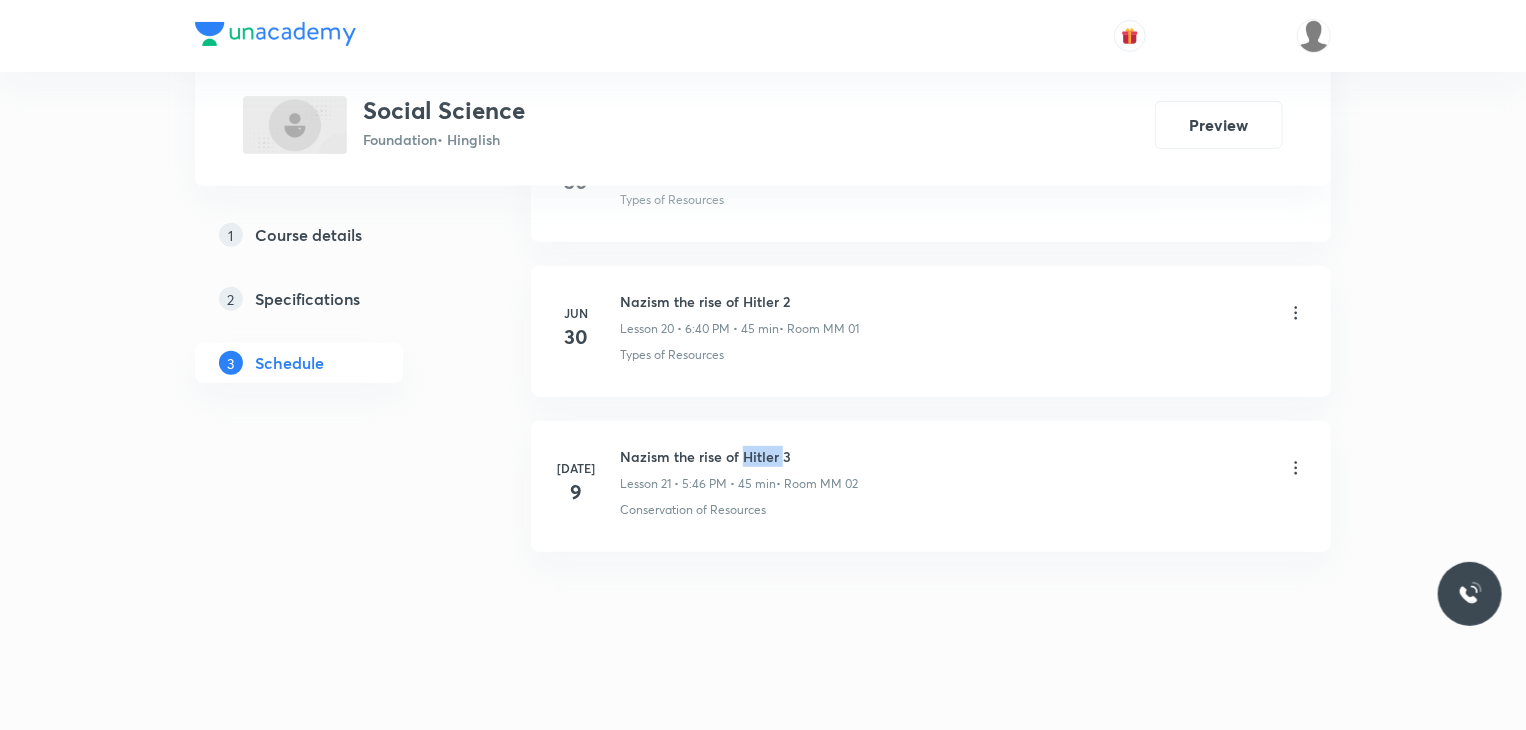 click on "Nazism the rise of Hitler 3" at bounding box center [739, 456] 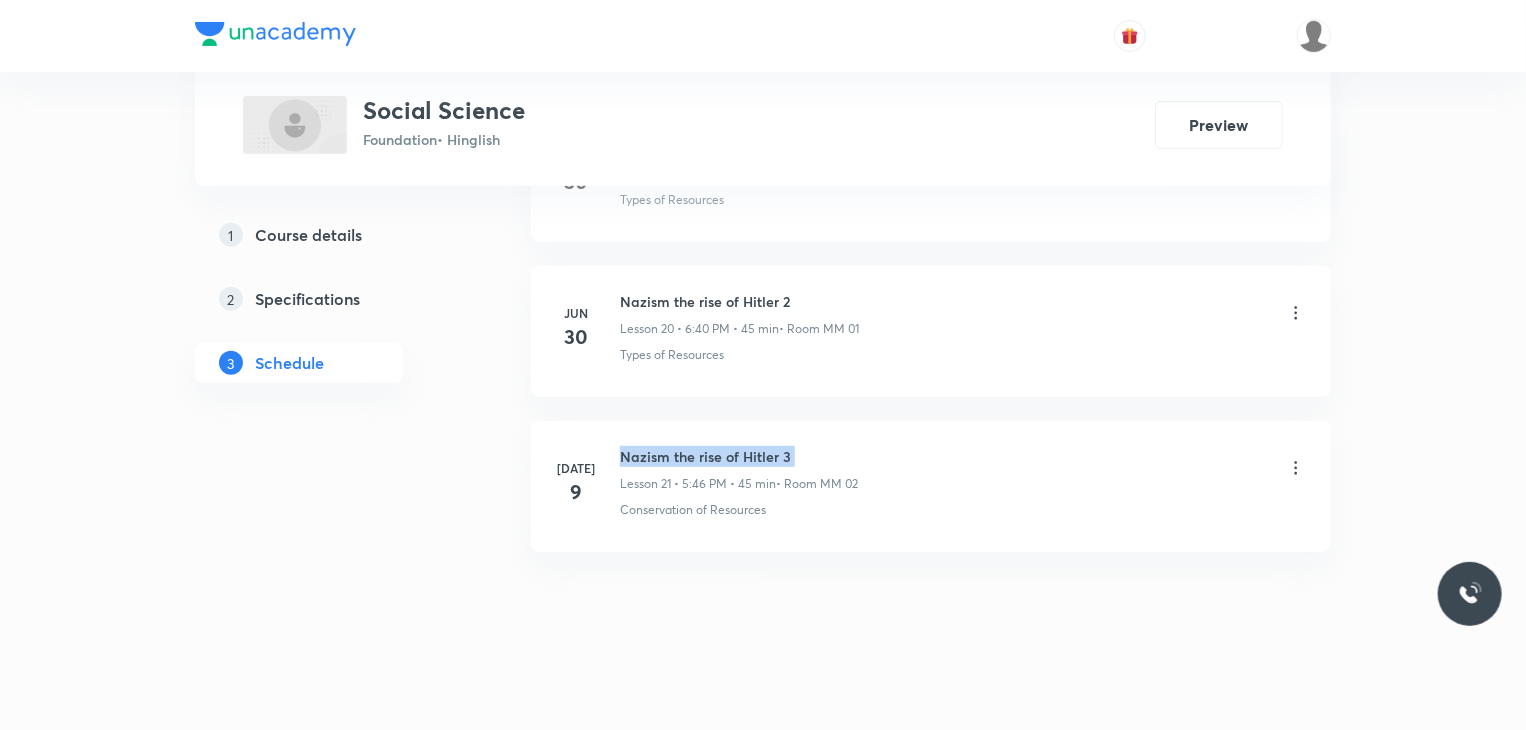 click on "Nazism the rise of Hitler 3" at bounding box center (739, 456) 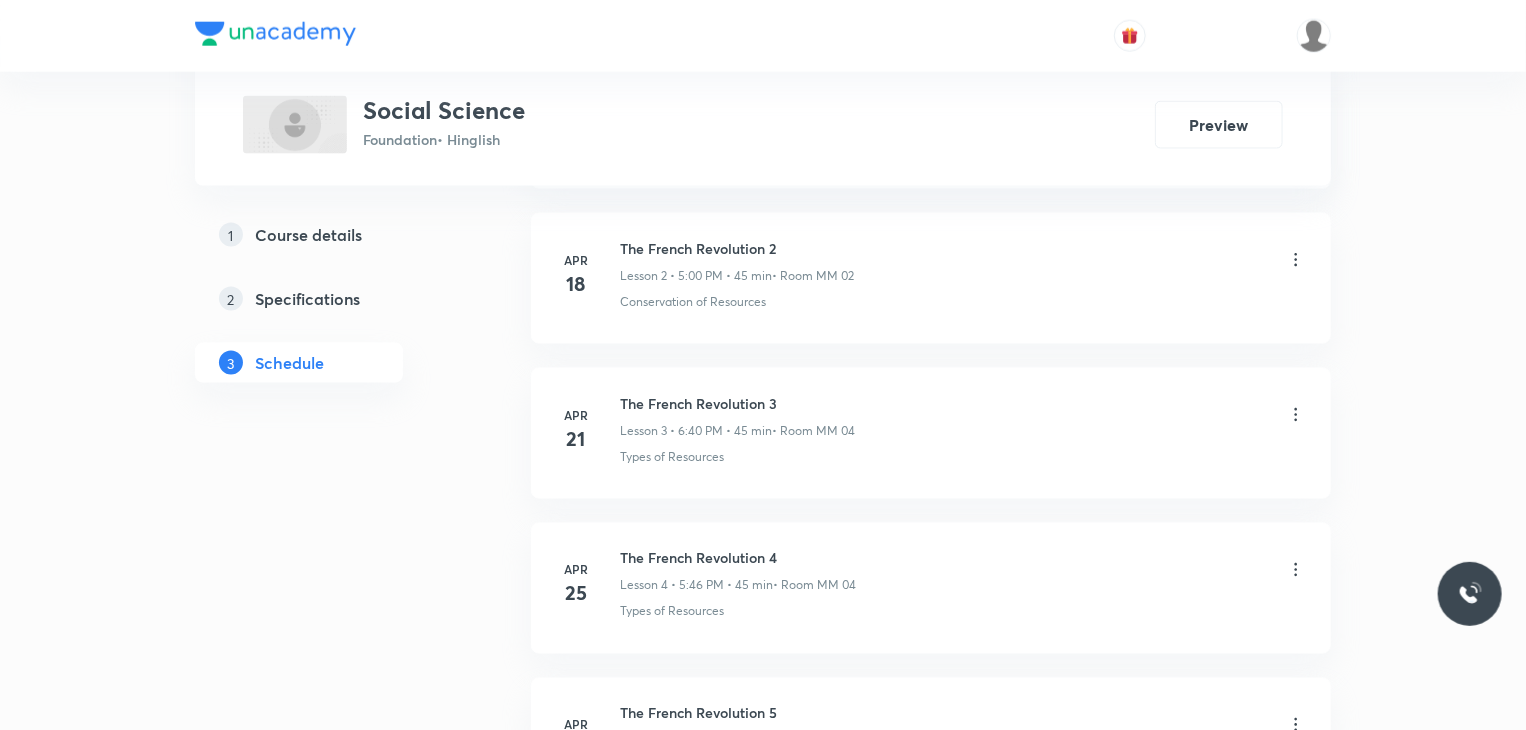 scroll, scrollTop: 0, scrollLeft: 0, axis: both 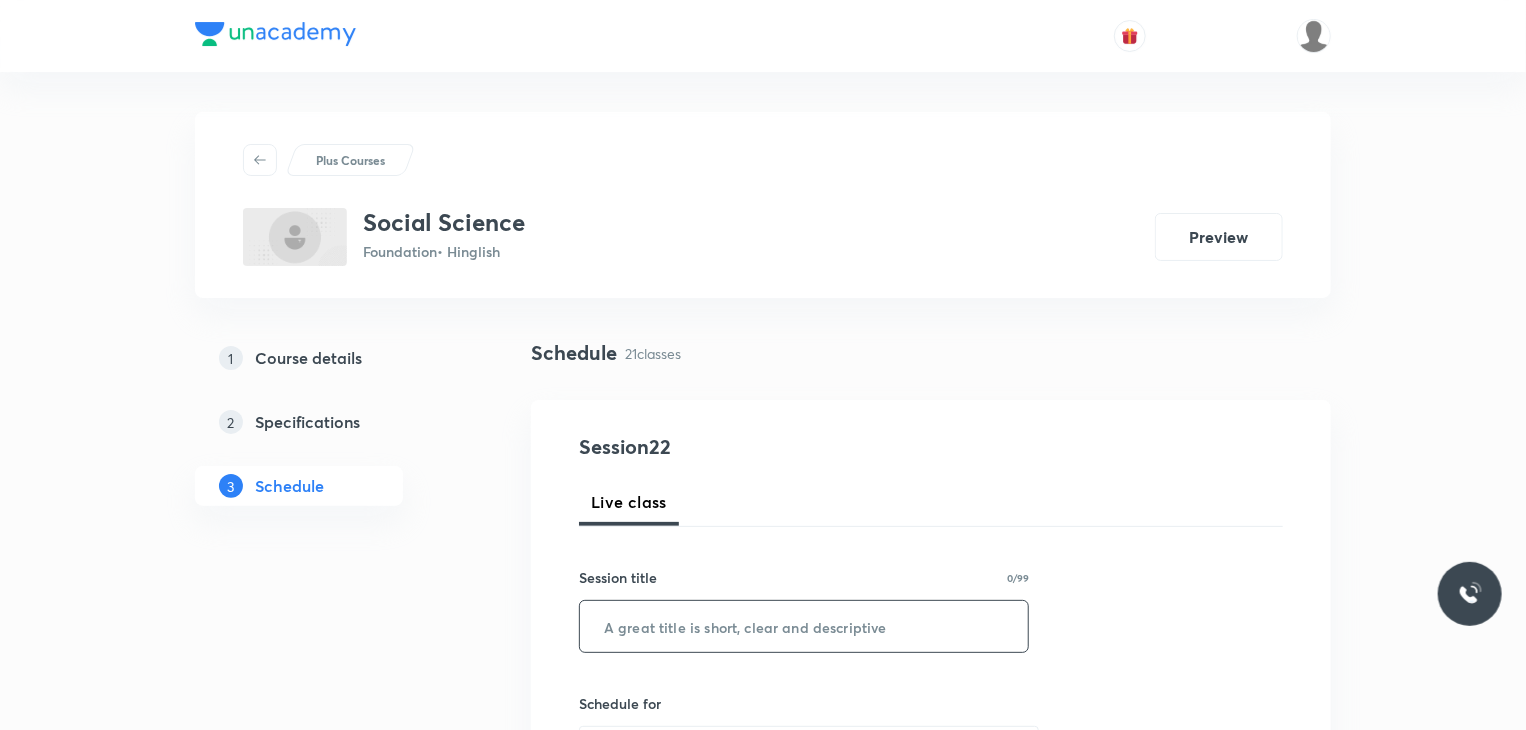 click at bounding box center [804, 626] 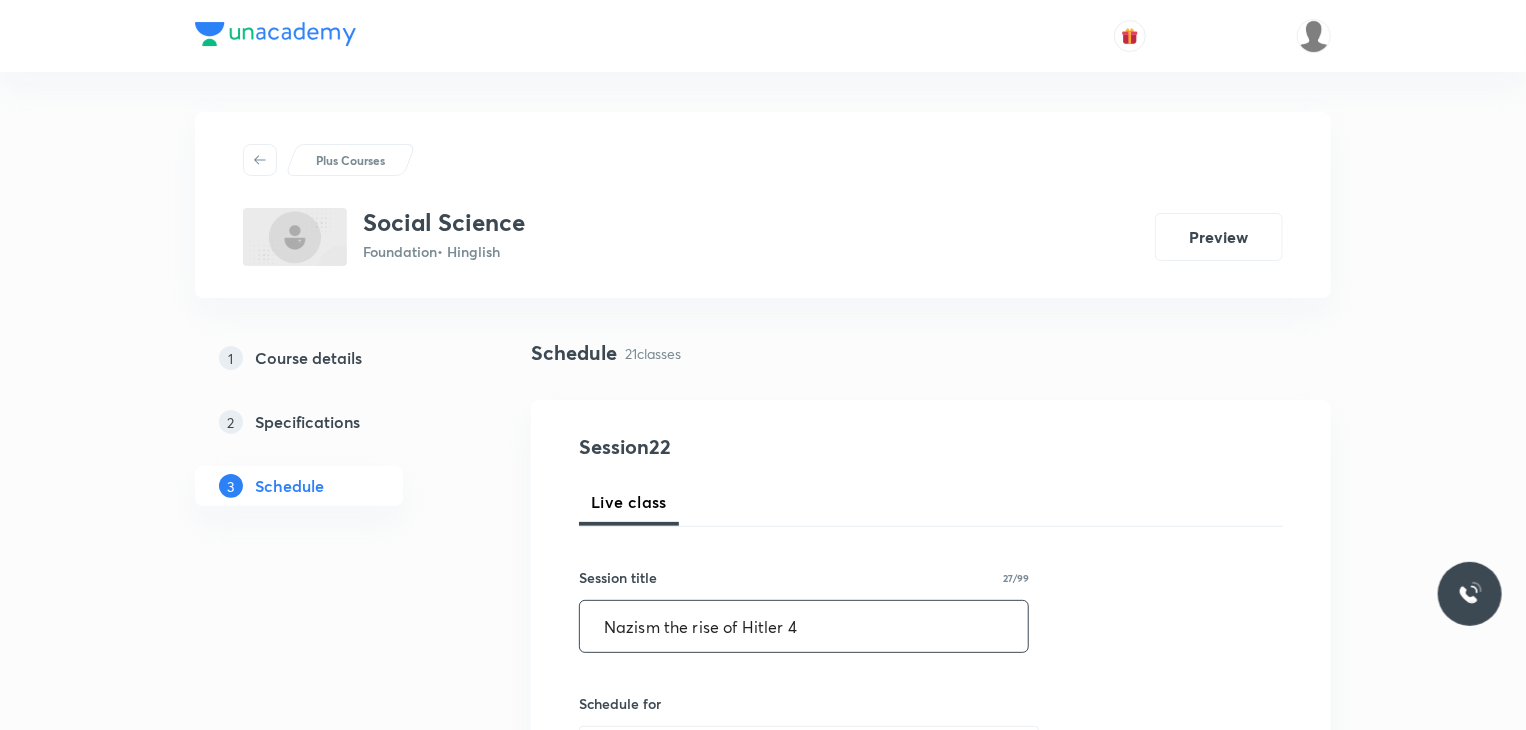 type on "Nazism the rise of Hitler 4" 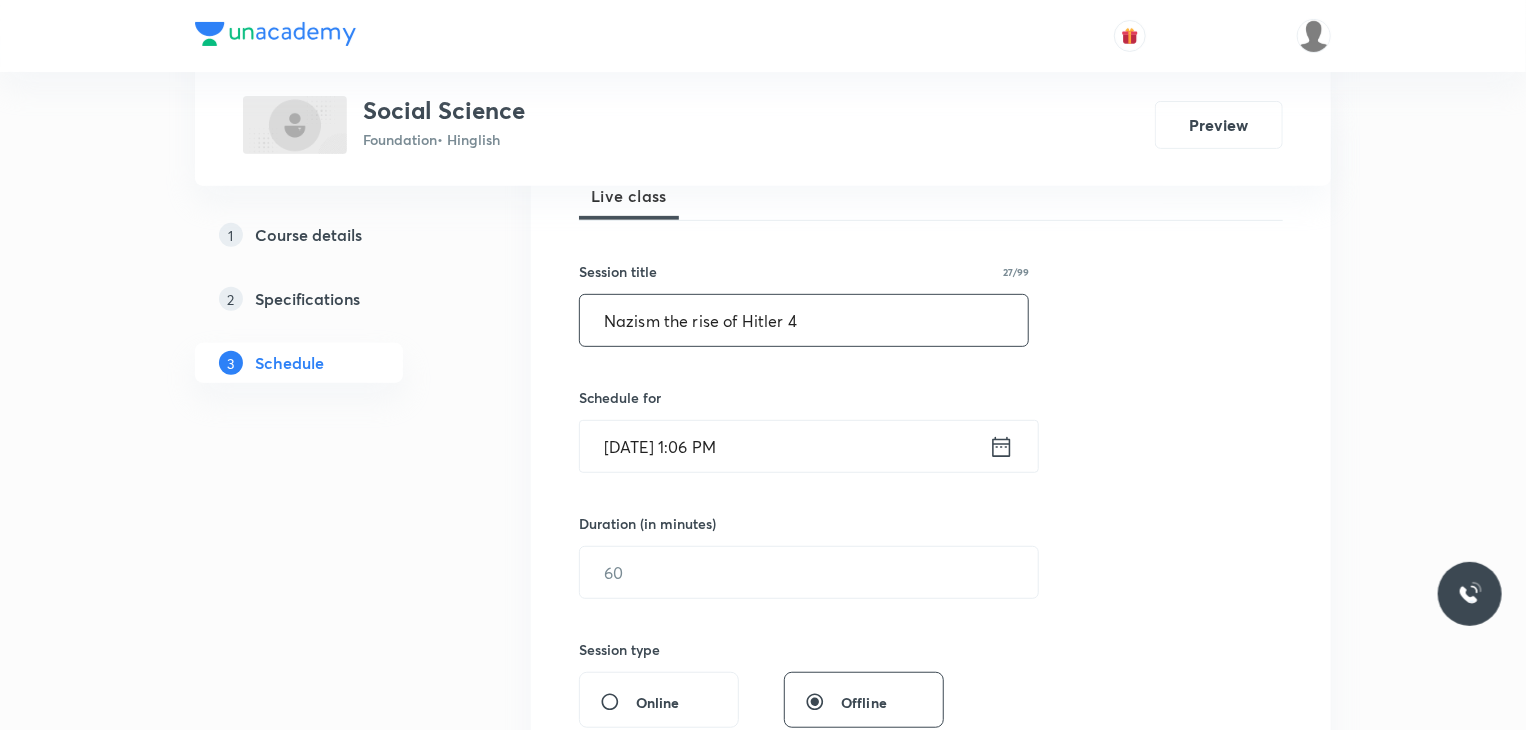 scroll, scrollTop: 307, scrollLeft: 0, axis: vertical 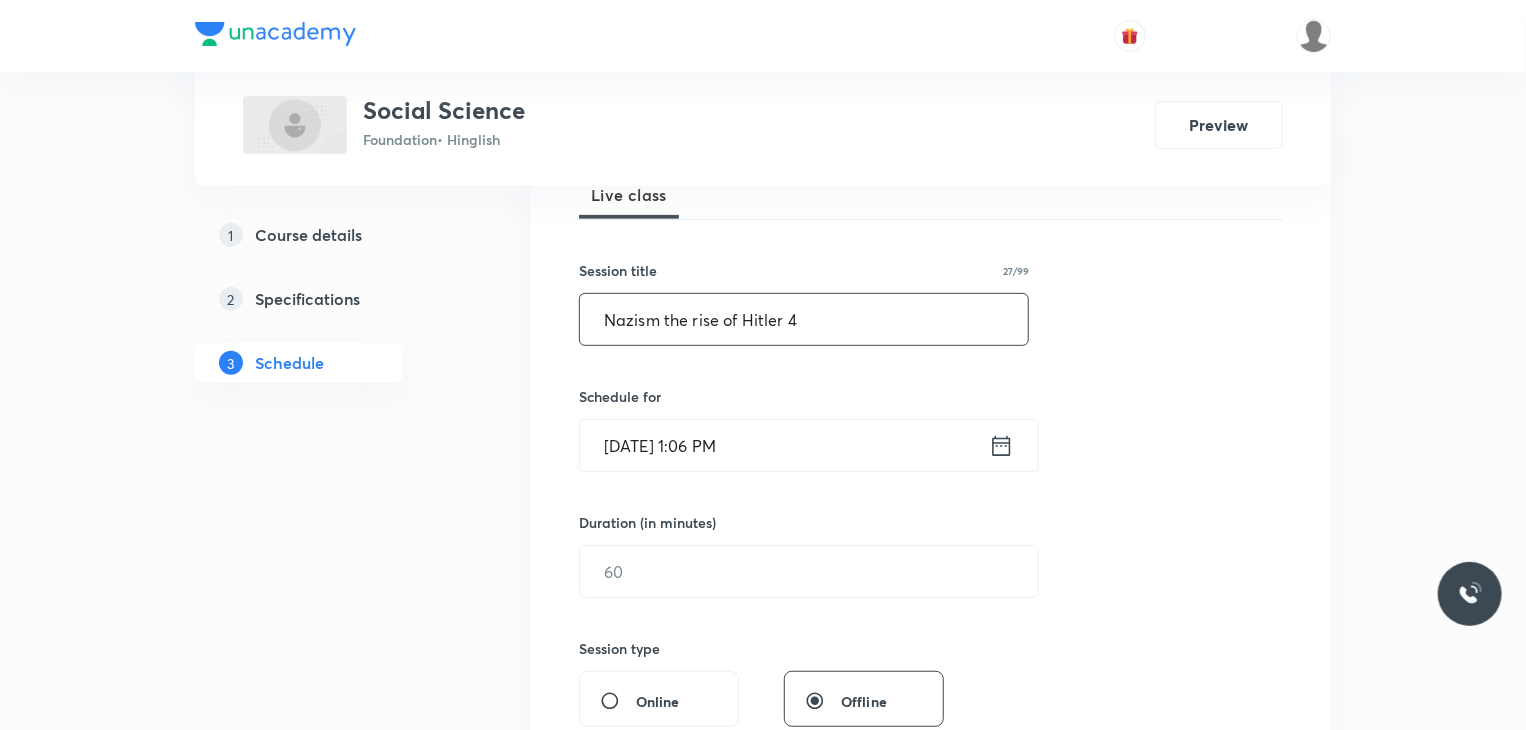 click on "[DATE] 1:06 PM" at bounding box center (784, 445) 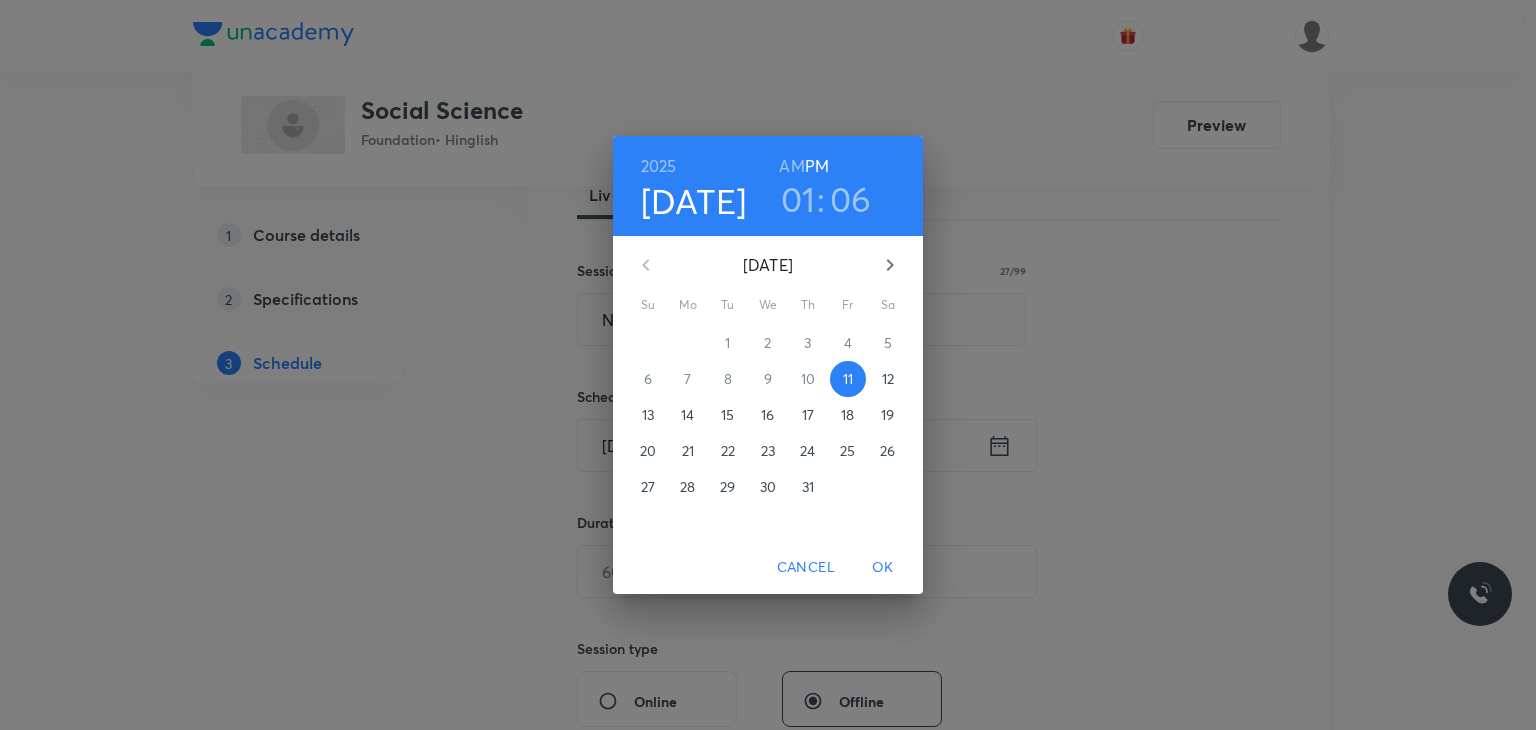 click on "01" at bounding box center [798, 199] 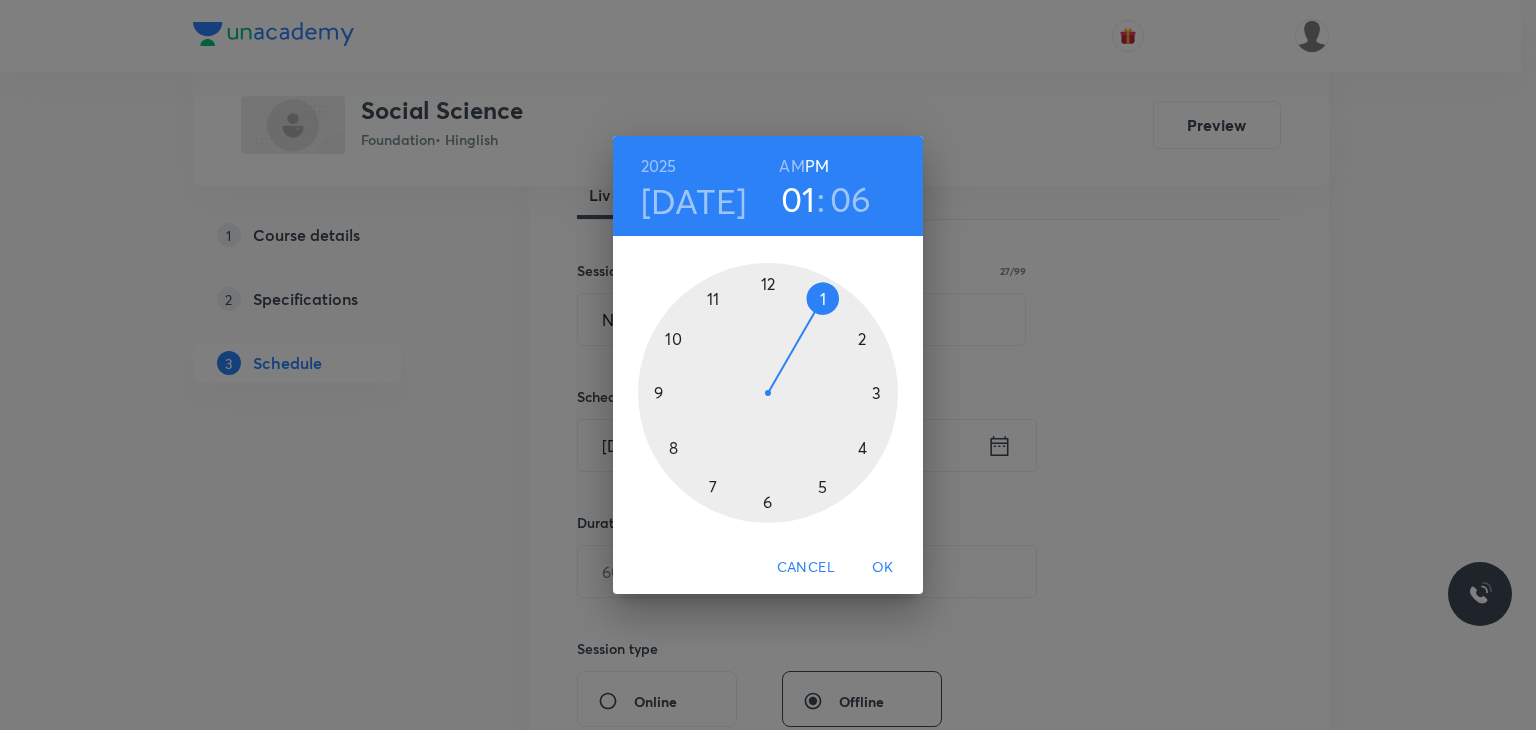 click at bounding box center (768, 393) 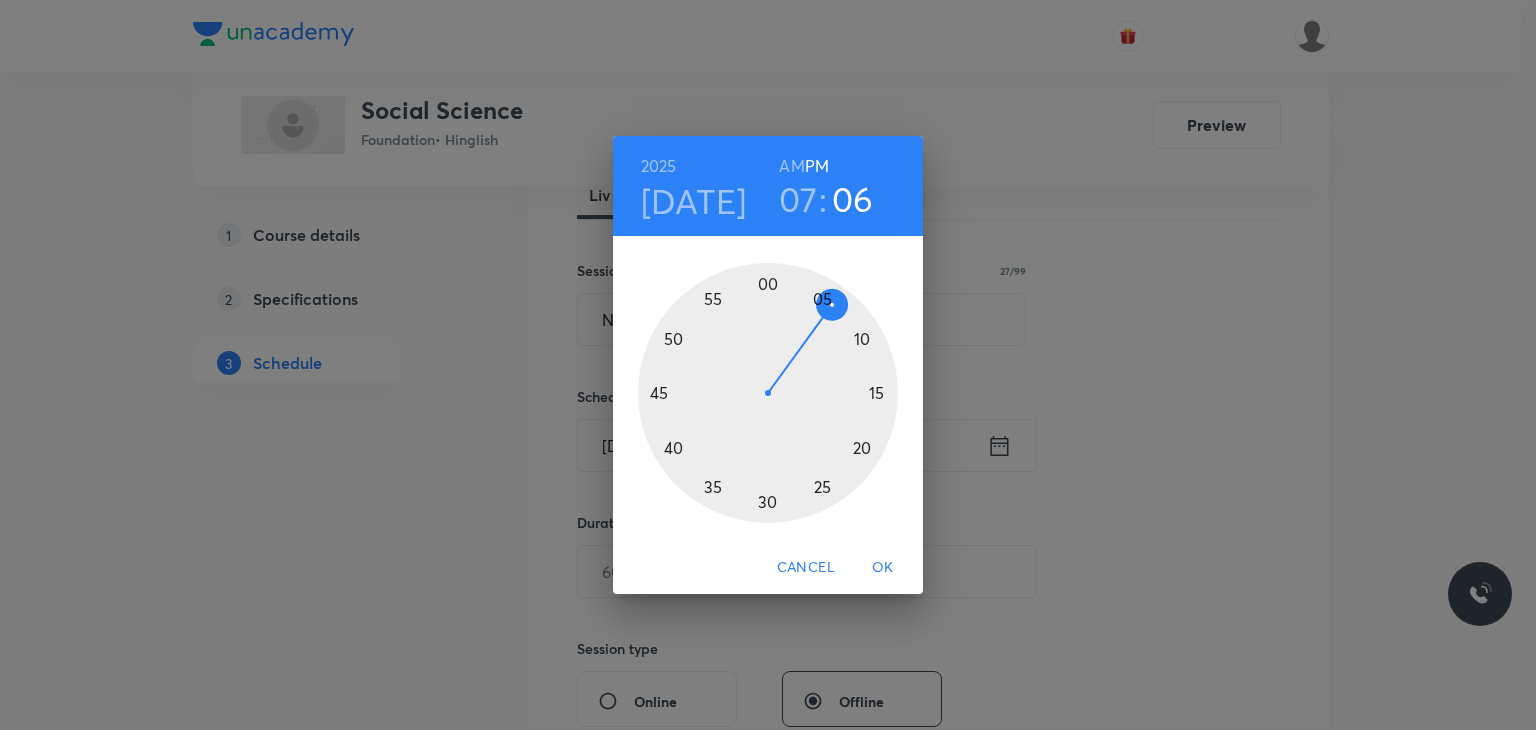 click at bounding box center [768, 393] 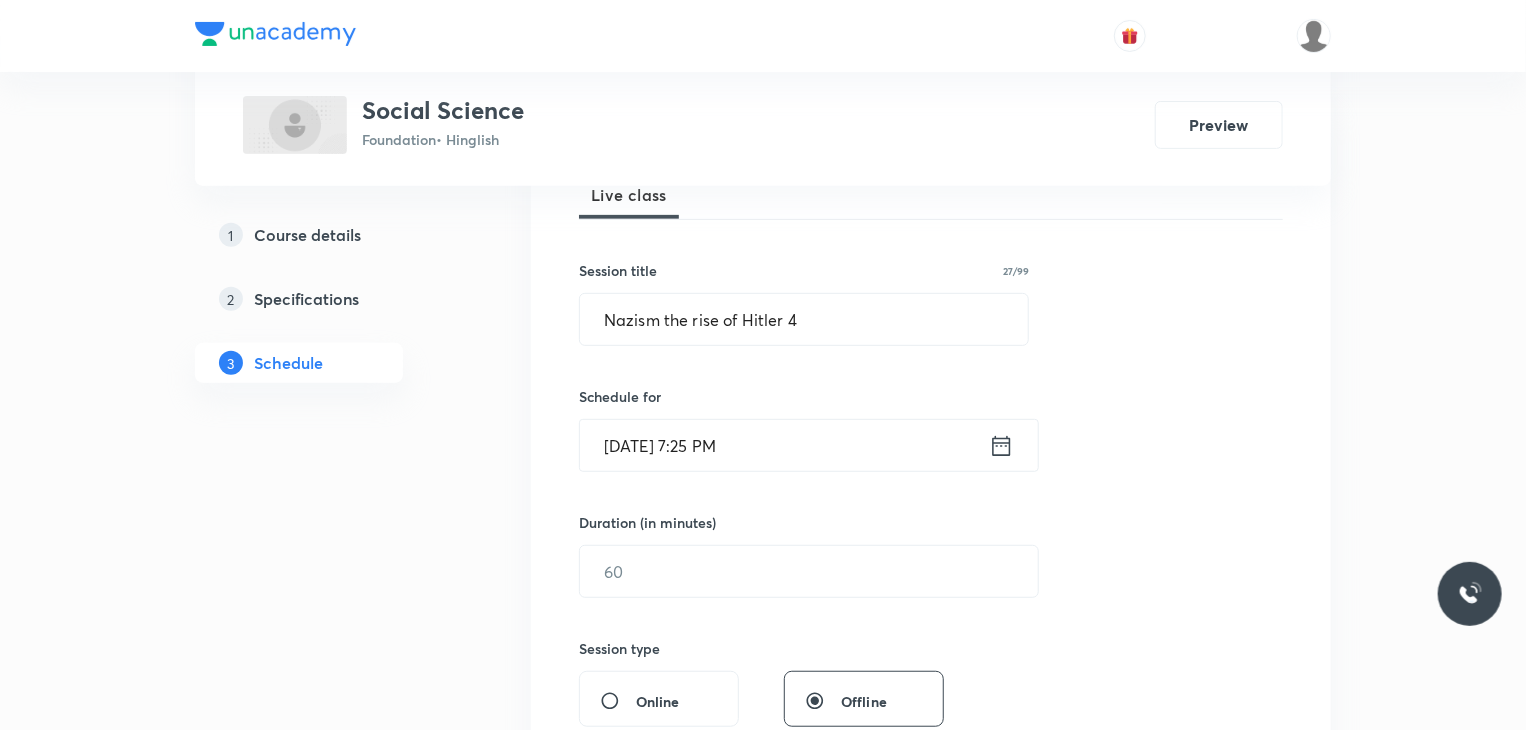 click on "Session  22 Live class Session title 27/99 Nazism the rise of Hitler 4 ​ Schedule for Jul 11, 2025, 7:25 PM ​ Duration (in minutes) ​   Session type Online Offline Room Select centre room Sub-concepts Select concepts that wil be covered in this session Add Cancel" at bounding box center [931, 594] 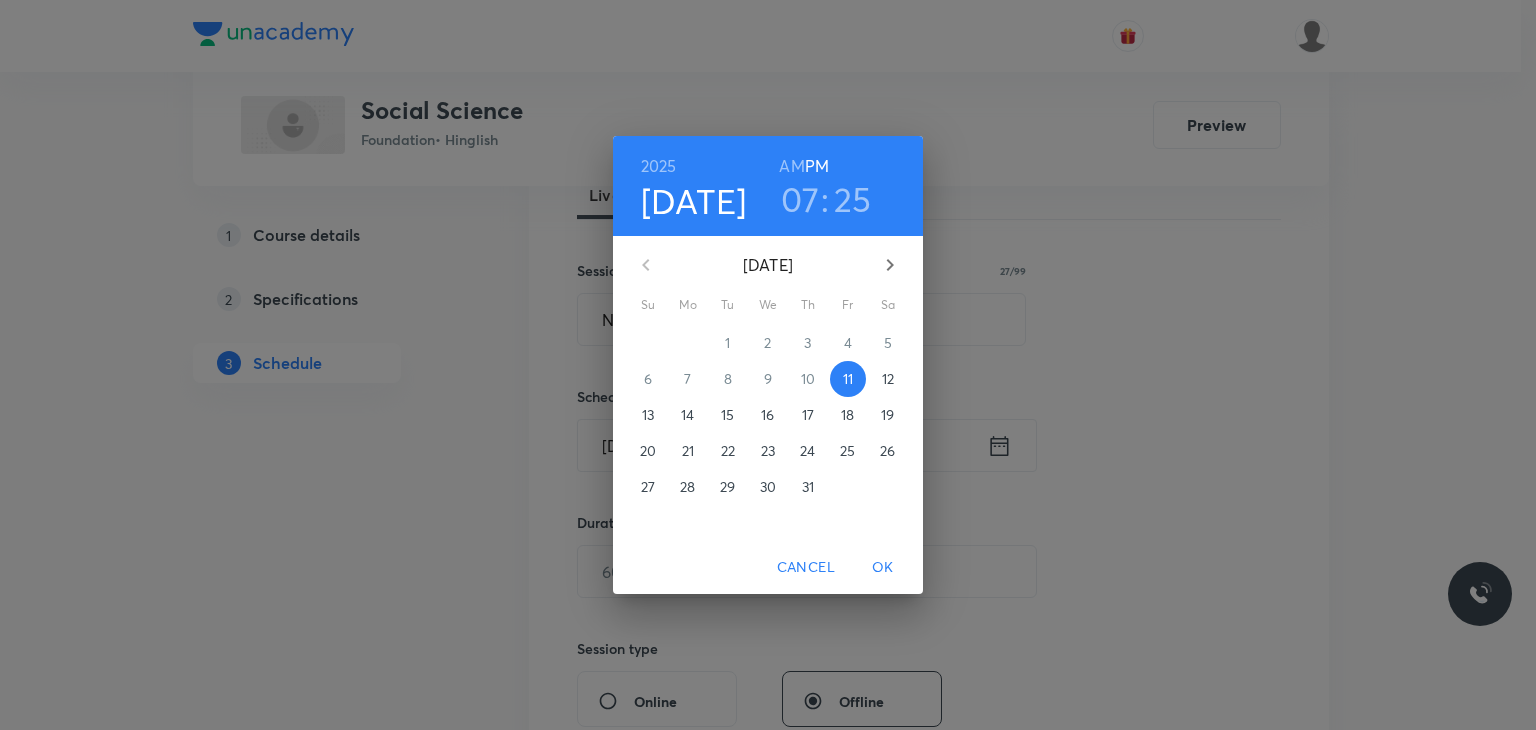 click on "25" at bounding box center (853, 199) 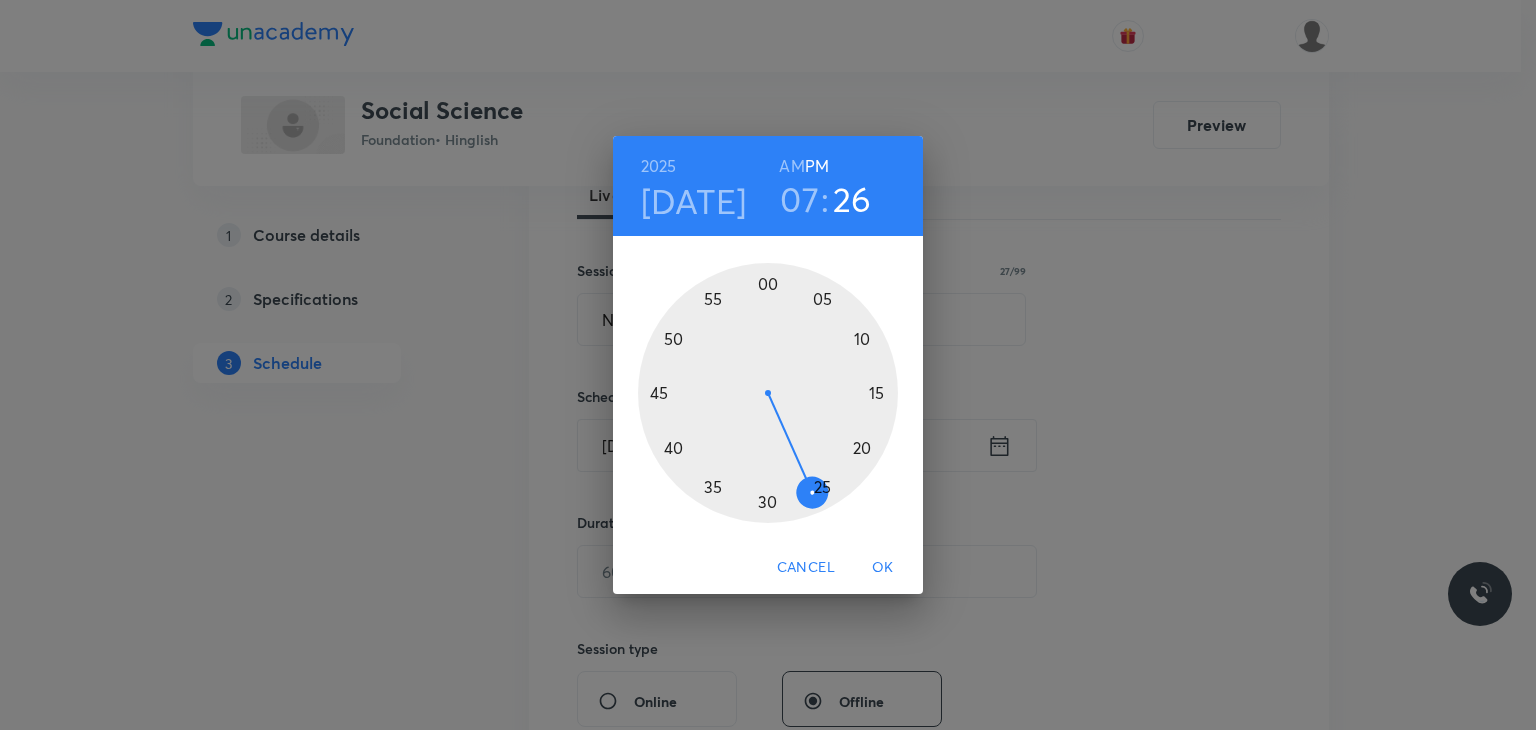 drag, startPoint x: 820, startPoint y: 478, endPoint x: 818, endPoint y: 495, distance: 17.117243 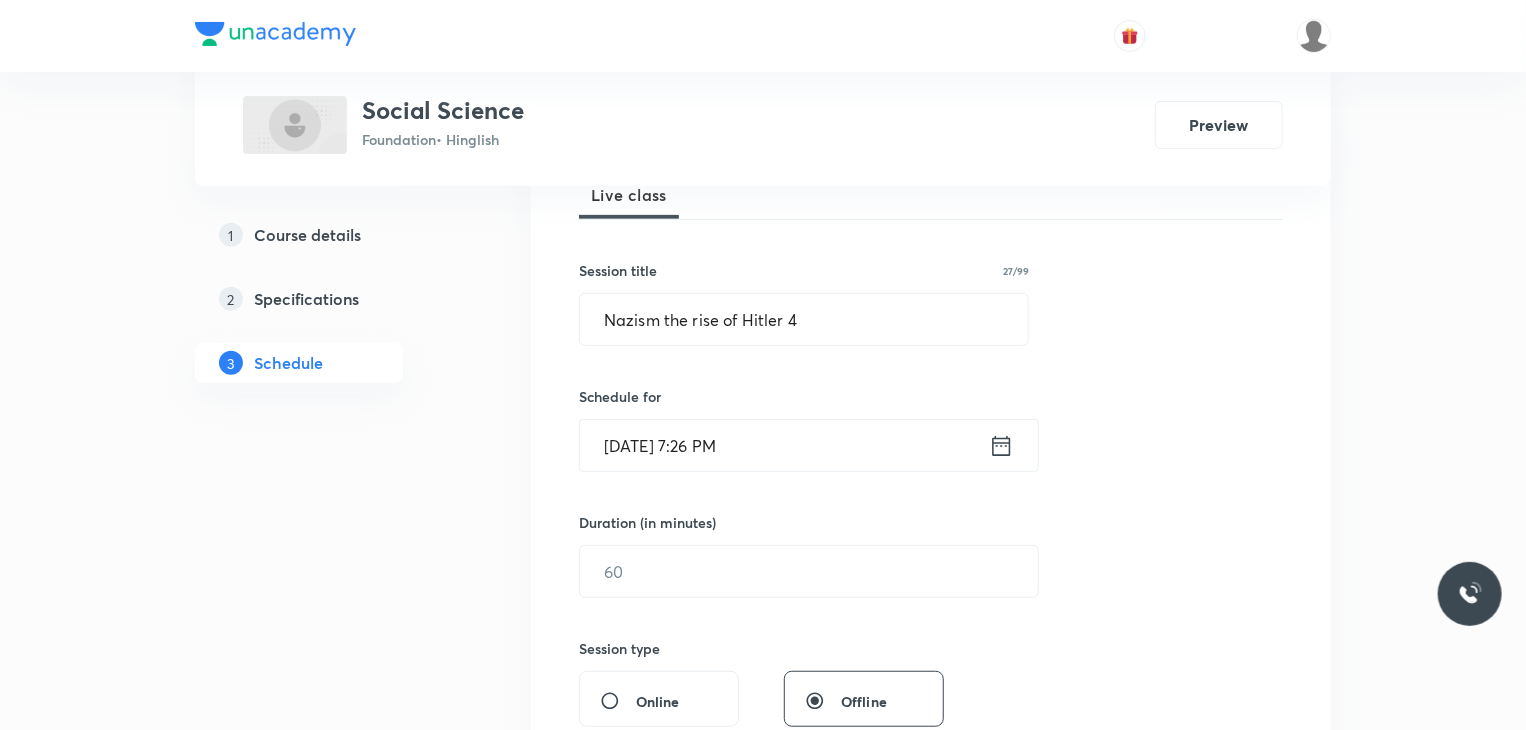 click on "Duration (in minutes) ​" at bounding box center [761, 555] 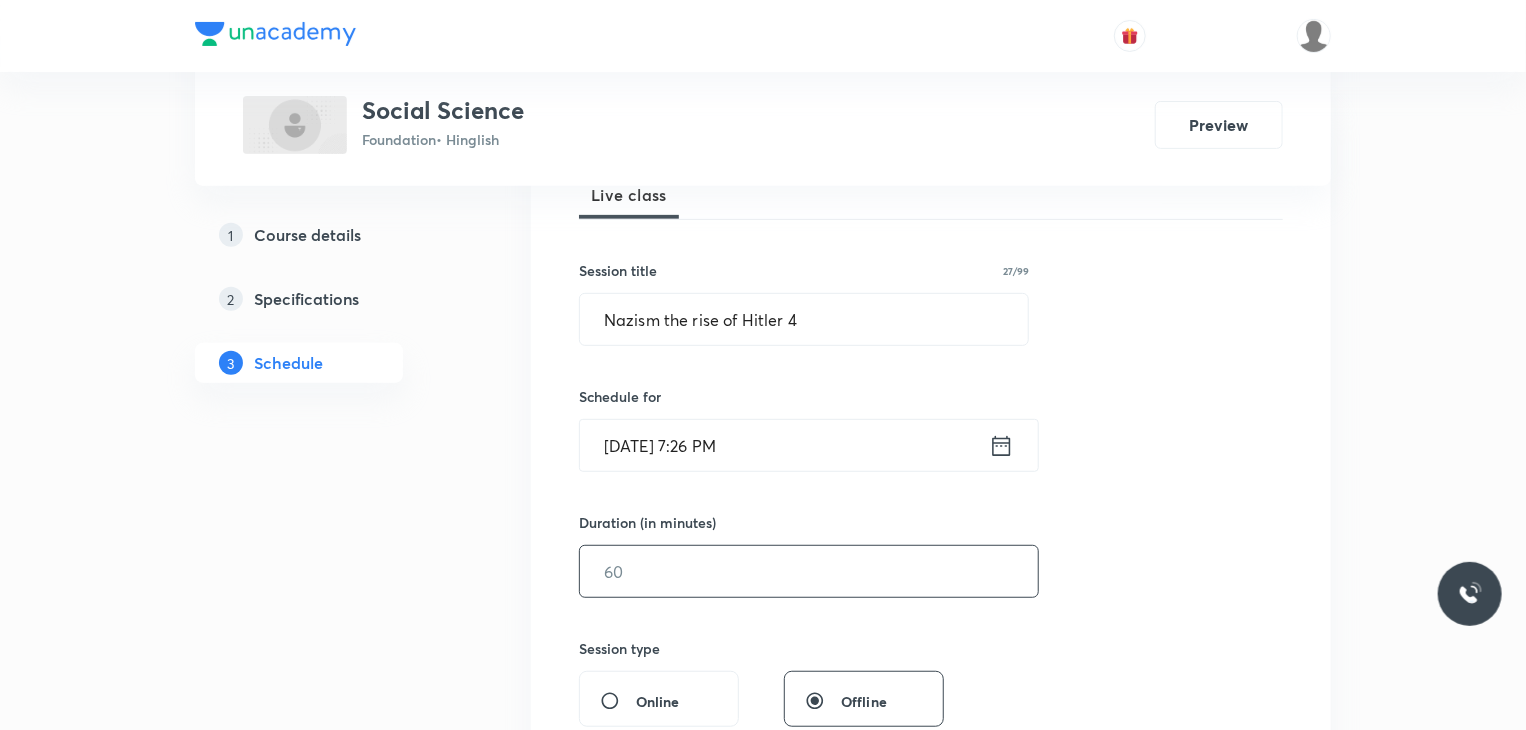 click at bounding box center (809, 571) 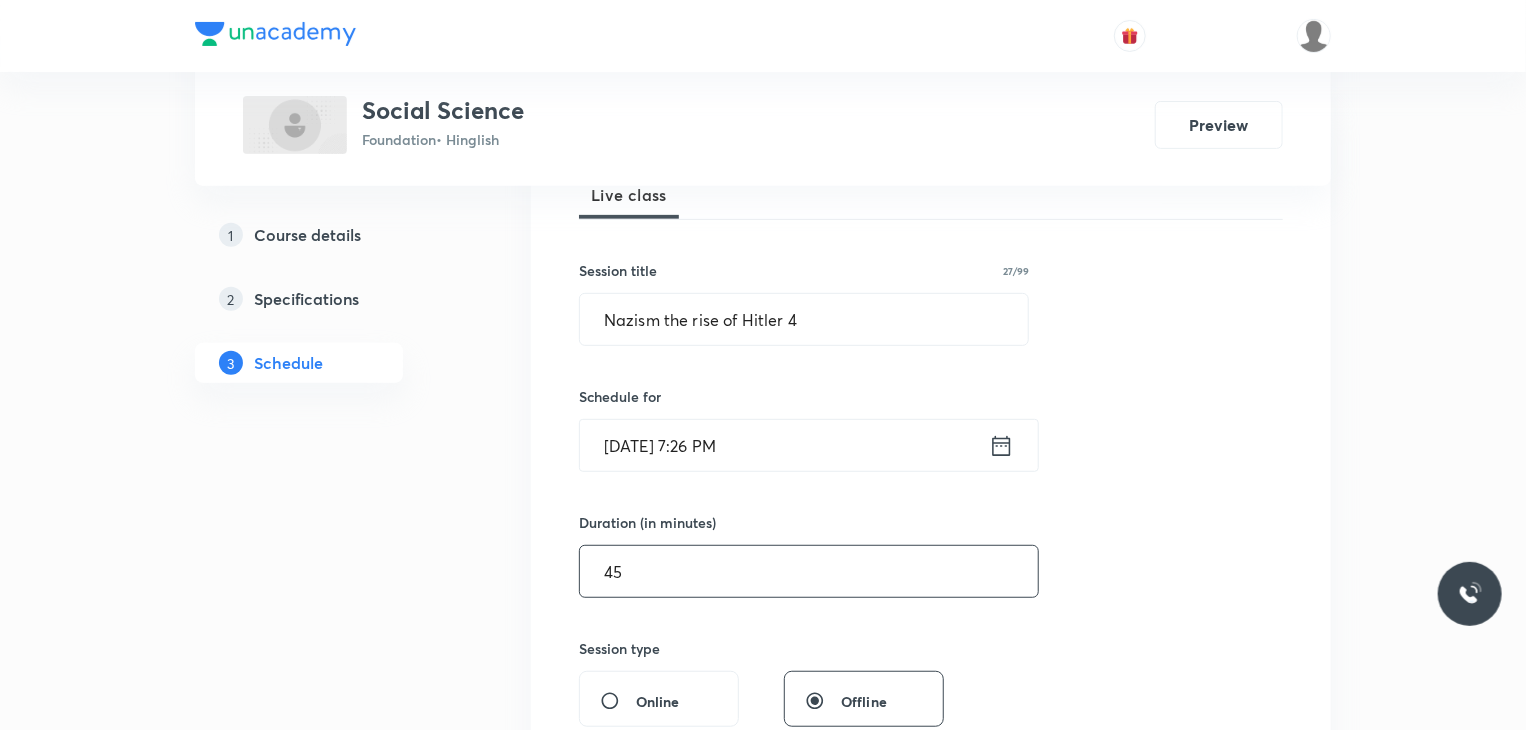 scroll, scrollTop: 327, scrollLeft: 0, axis: vertical 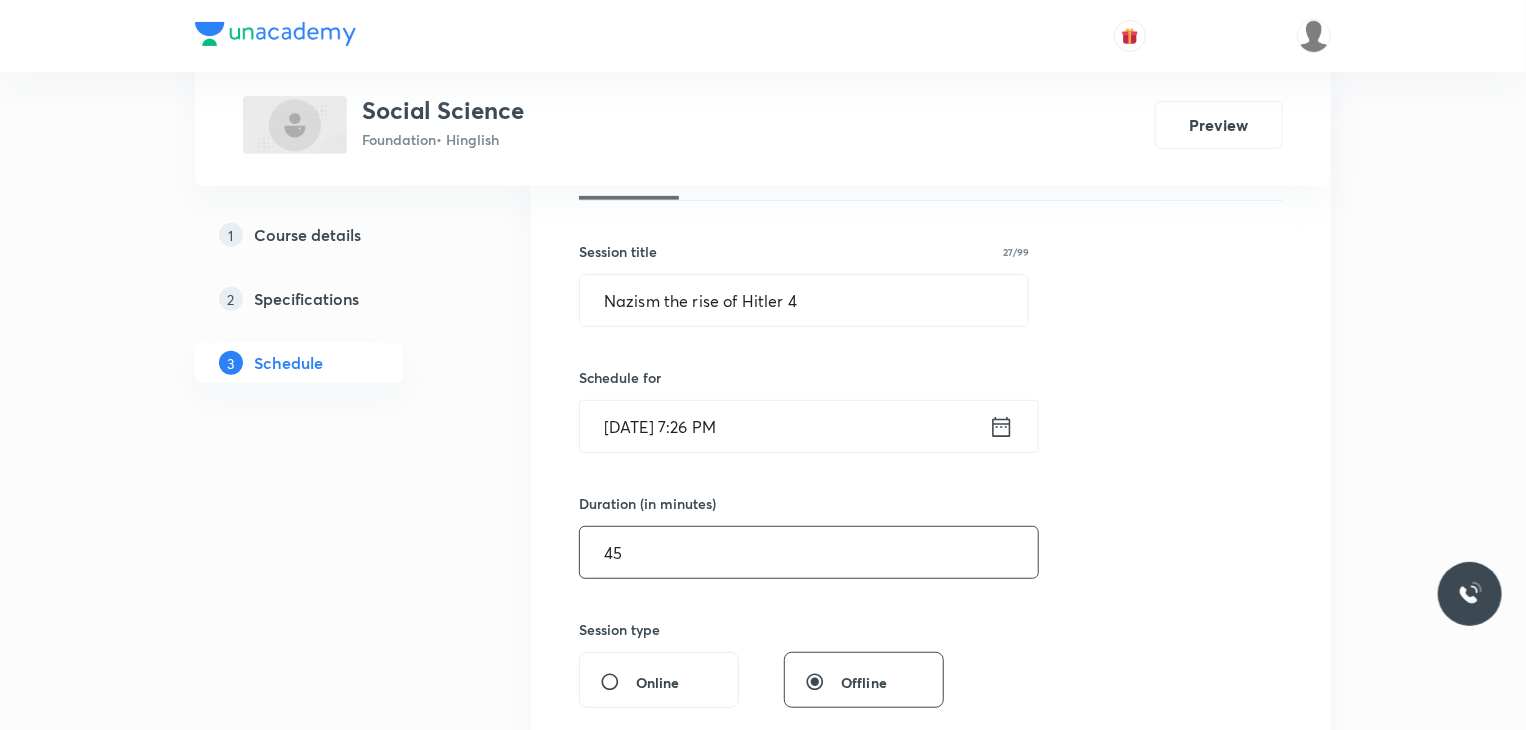 type on "45" 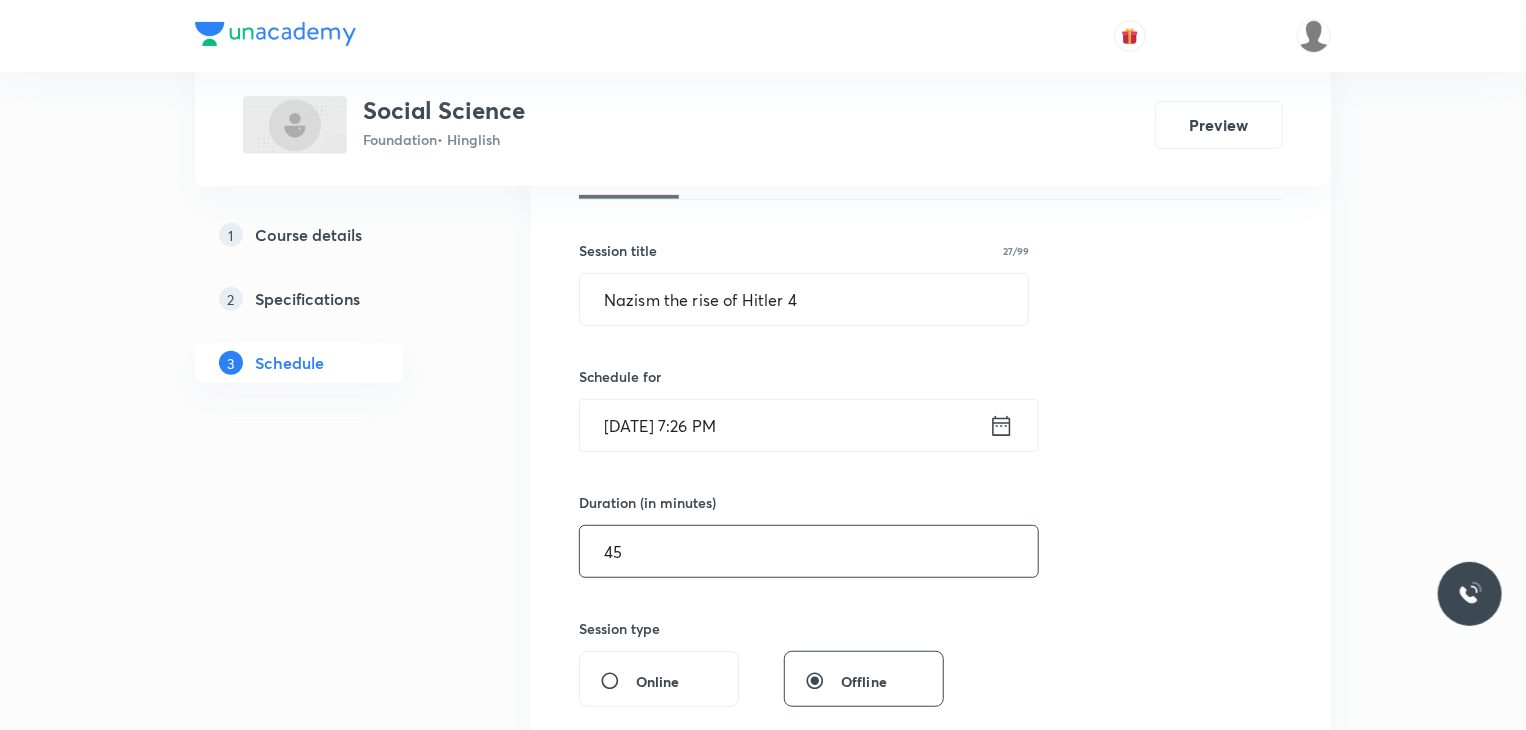 scroll, scrollTop: 707, scrollLeft: 0, axis: vertical 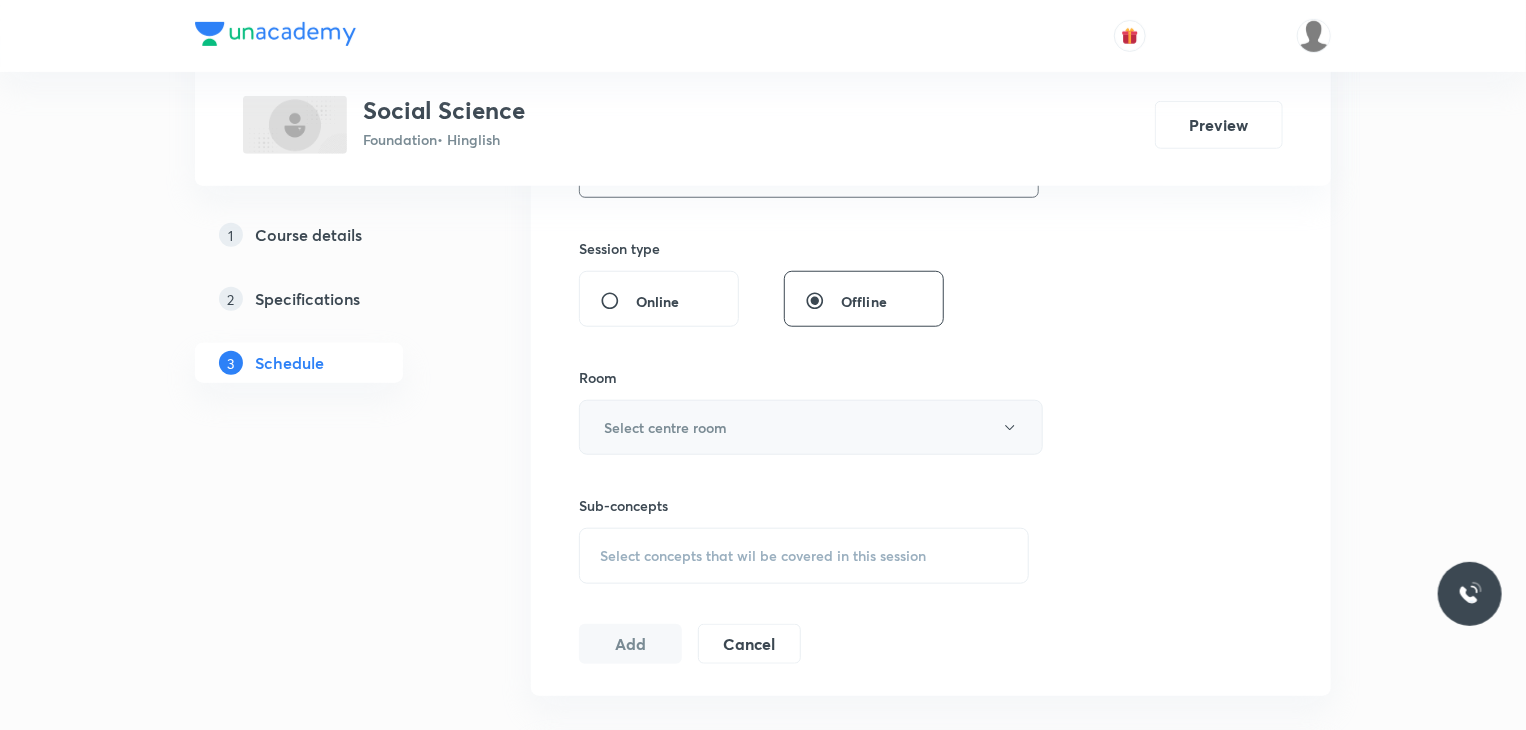 click on "Select centre room" at bounding box center (665, 427) 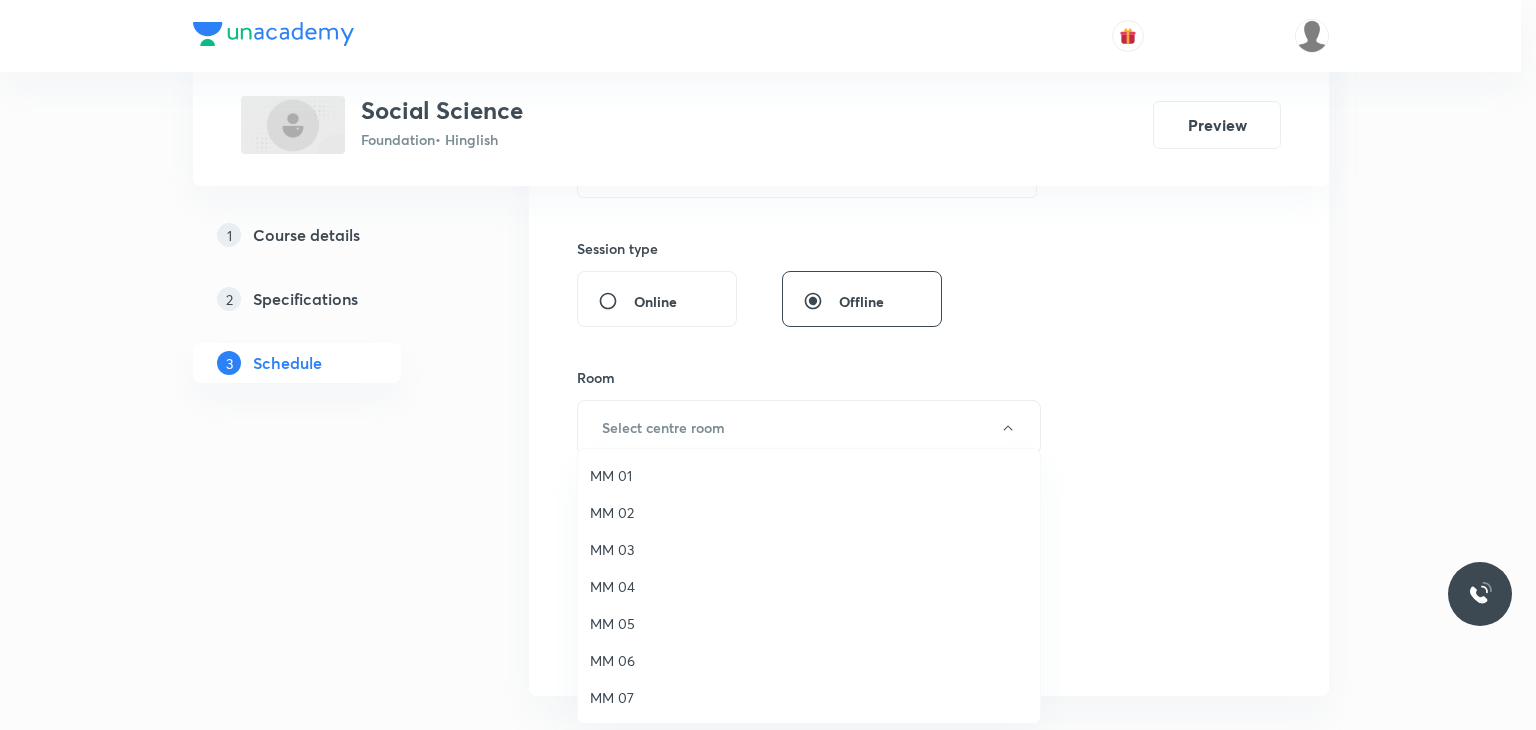 click on "MM 02" at bounding box center (809, 512) 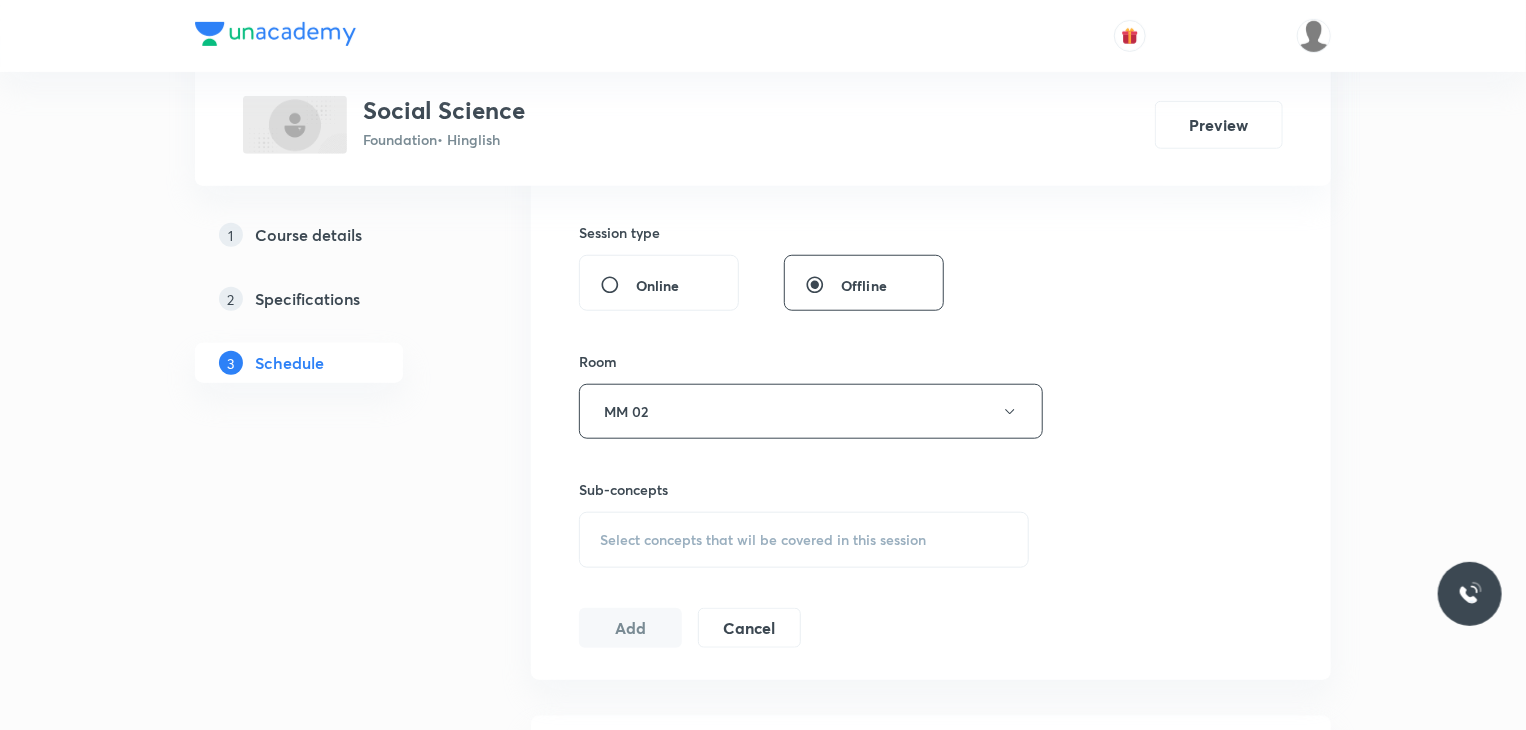 click on "Select concepts that wil be covered in this session" at bounding box center (763, 540) 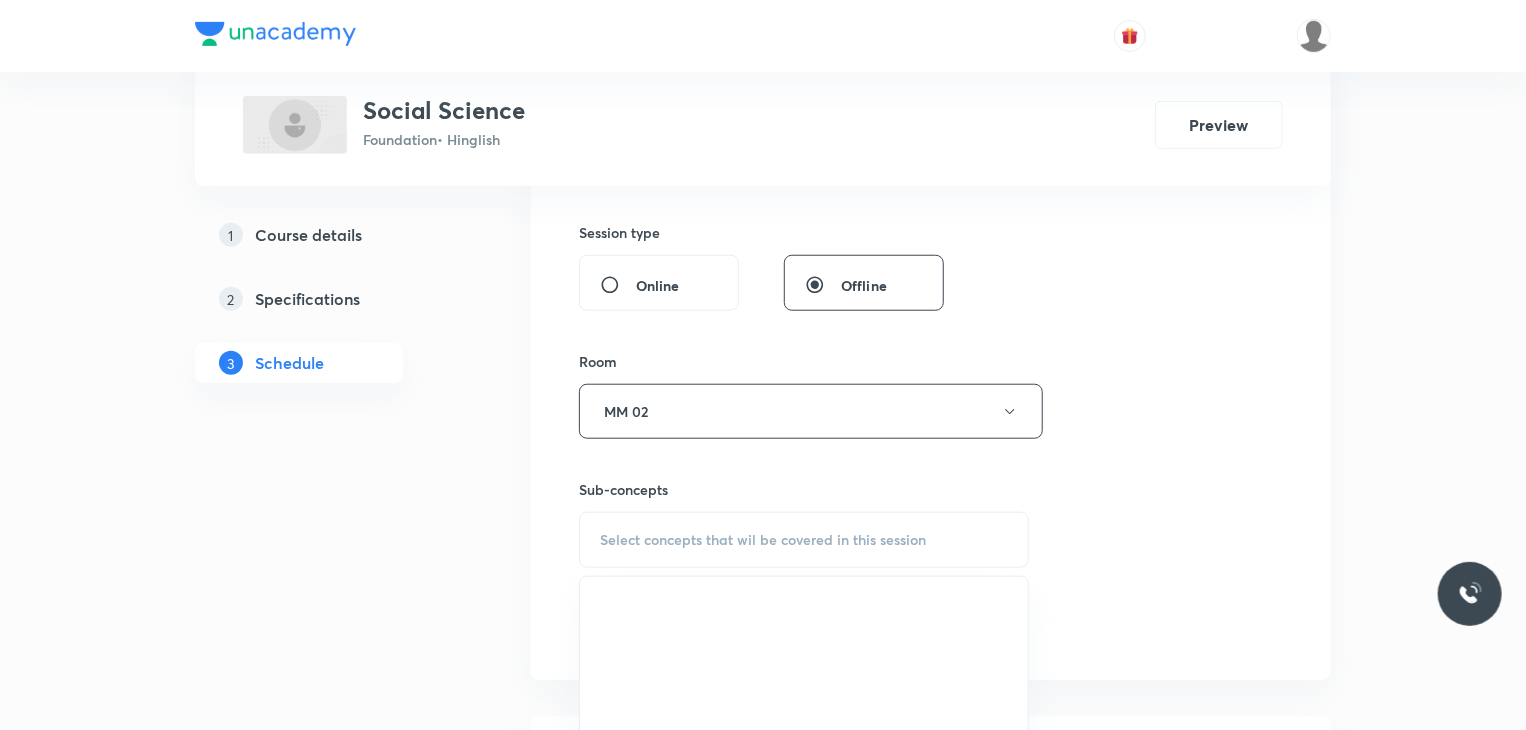 scroll, scrollTop: 824, scrollLeft: 0, axis: vertical 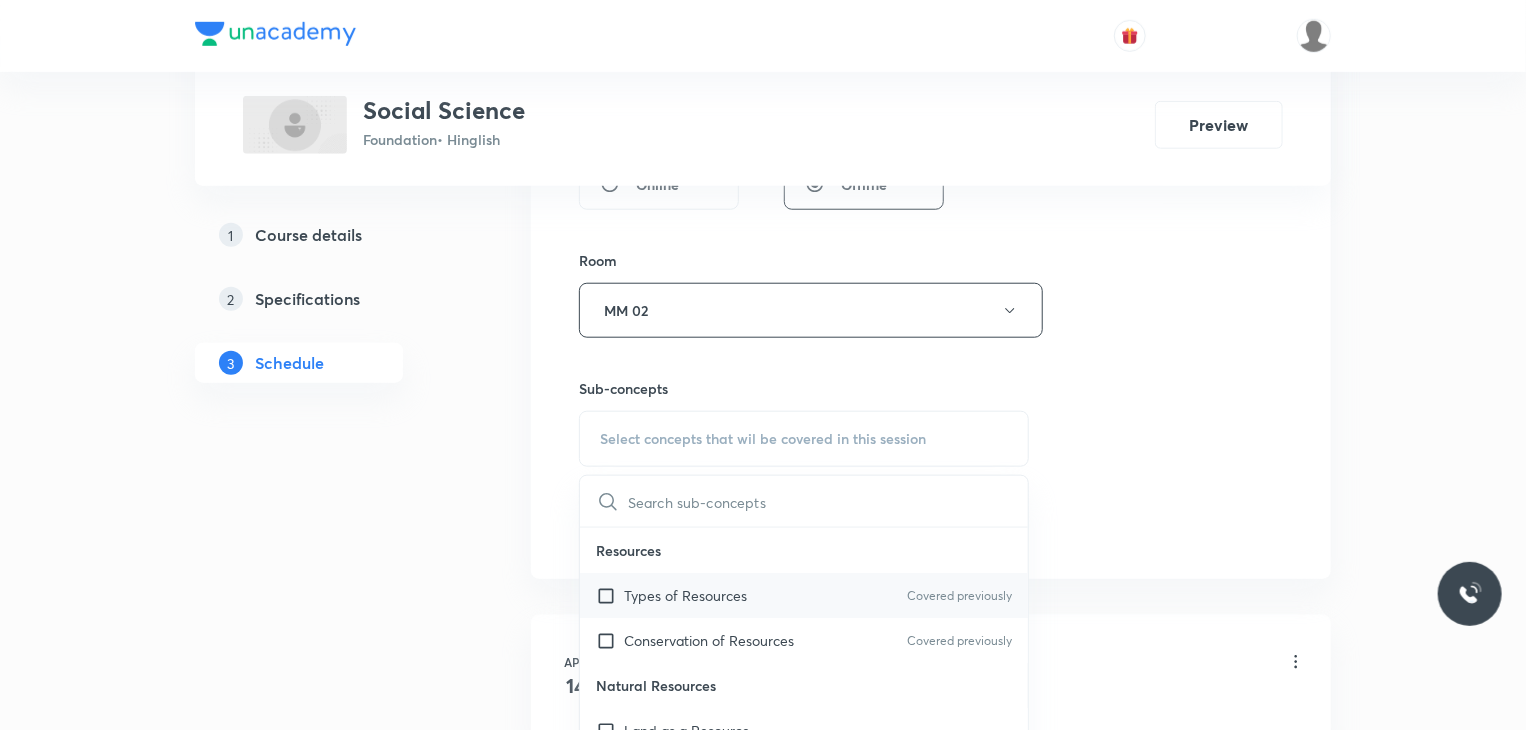 click on "Types of Resources Covered previously" at bounding box center (804, 595) 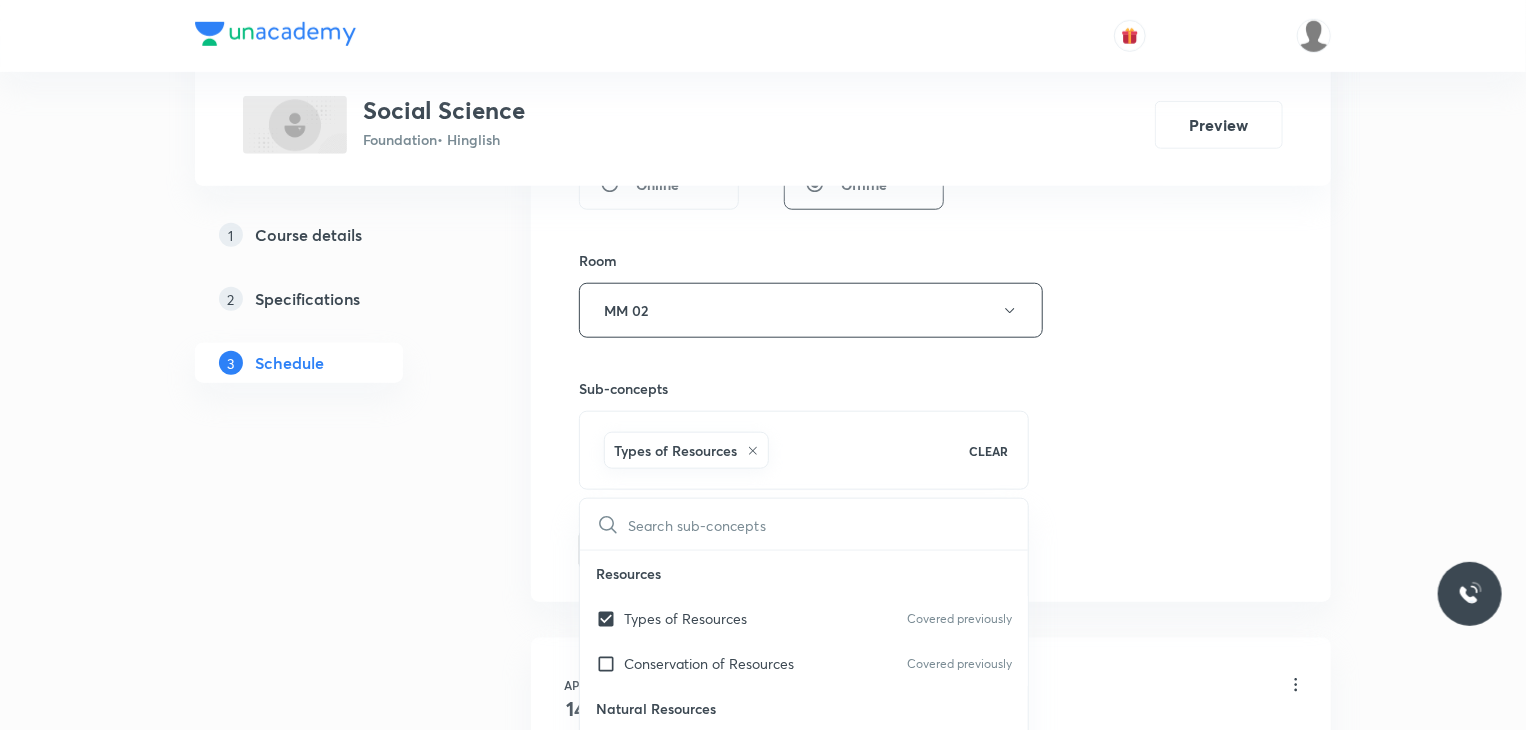 click on "Session  22 Live class Session title 27/99 Nazism the rise of Hitler 4 ​ Schedule for Jul 11, 2025, 7:26 PM ​ Duration (in minutes) 45 ​   Session type Online Offline Room MM 02 Sub-concepts Types of Resources CLEAR ​ Resources Types of Resources Covered previously Conservation of Resources Covered previously Natural Resources Land as a Resource Soil as a Resource Water as a Resource Natural Vegetation and Wildlife Resource Mineral and Power Resources Mineral Resources and Their Types Distribution of Minerals in All Continents Distribution of Minerals in India Uses and Conservation of Minerals Power Resources Agriculture Farm System Major Crops Agricultural Development Industries Types of Economic Activities Classification of Industries Factors Affecting Location of Industries Industrial System Human Resources Human Resources Population Change The Indian Constitution Need for Constitution Features of Constitution Secularism Indian Secularism Judiciary Role of Judiciary Meaning of Independent Judiciary" at bounding box center [931, 89] 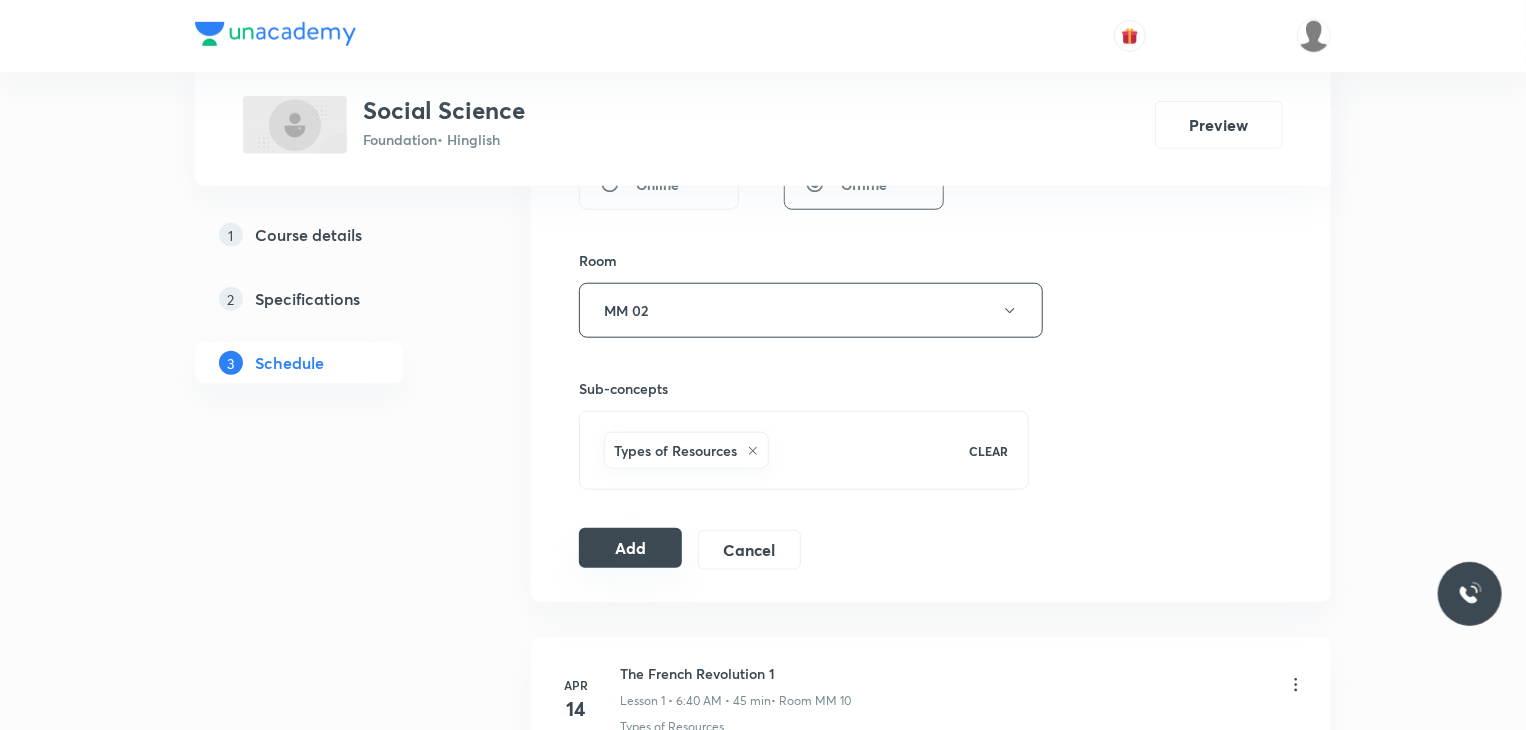 click on "Add" at bounding box center (630, 548) 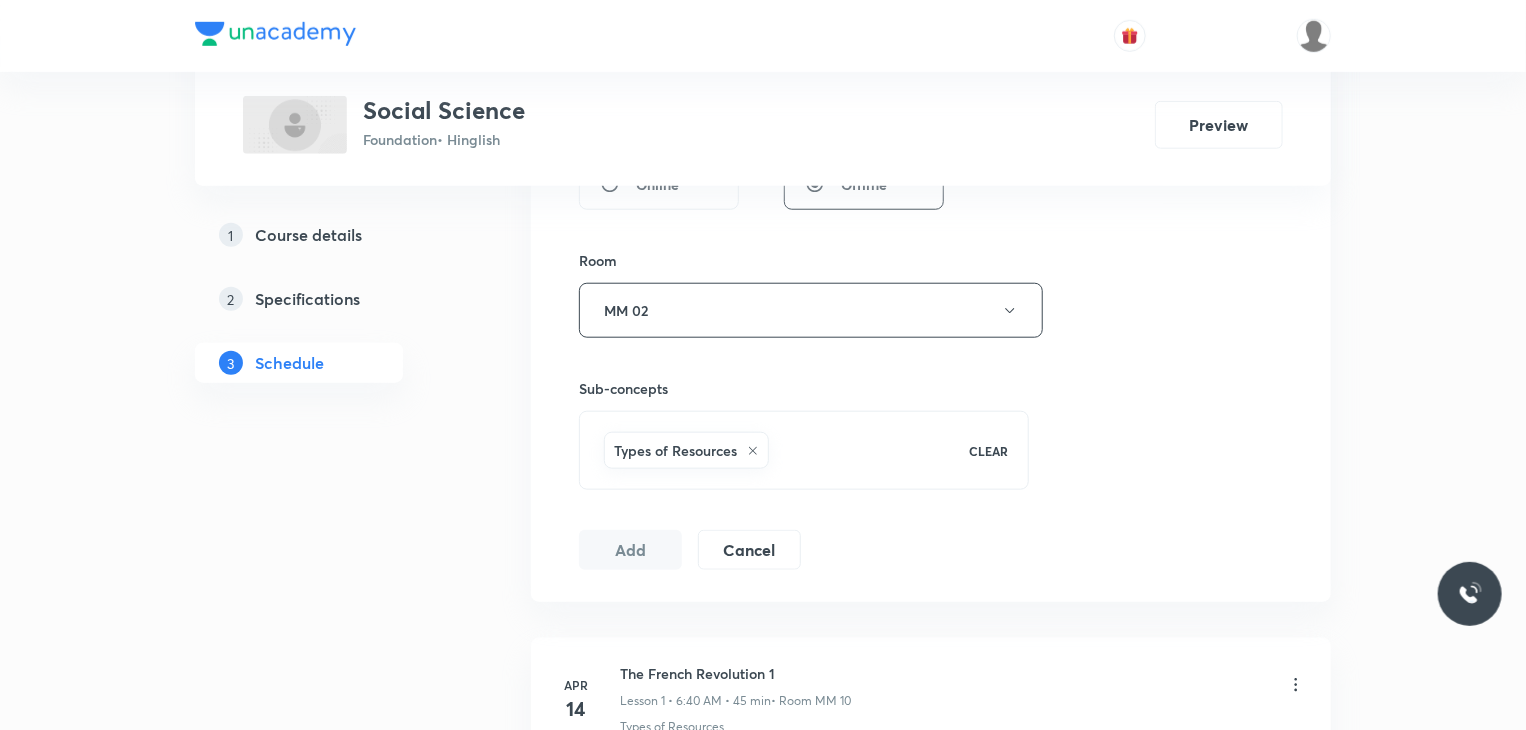 scroll, scrollTop: 4140, scrollLeft: 0, axis: vertical 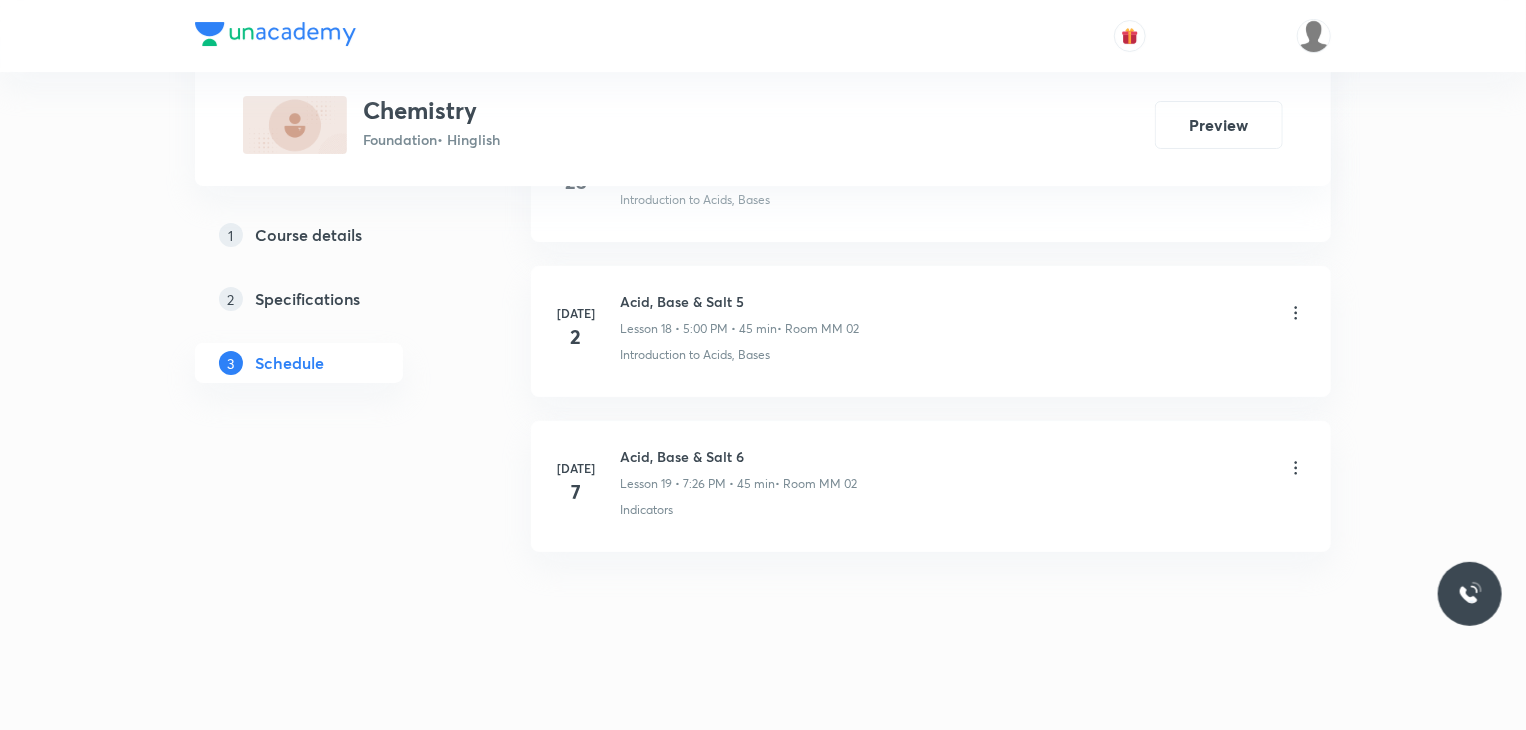 click on "Acid, Base & Salt 6" at bounding box center (738, 456) 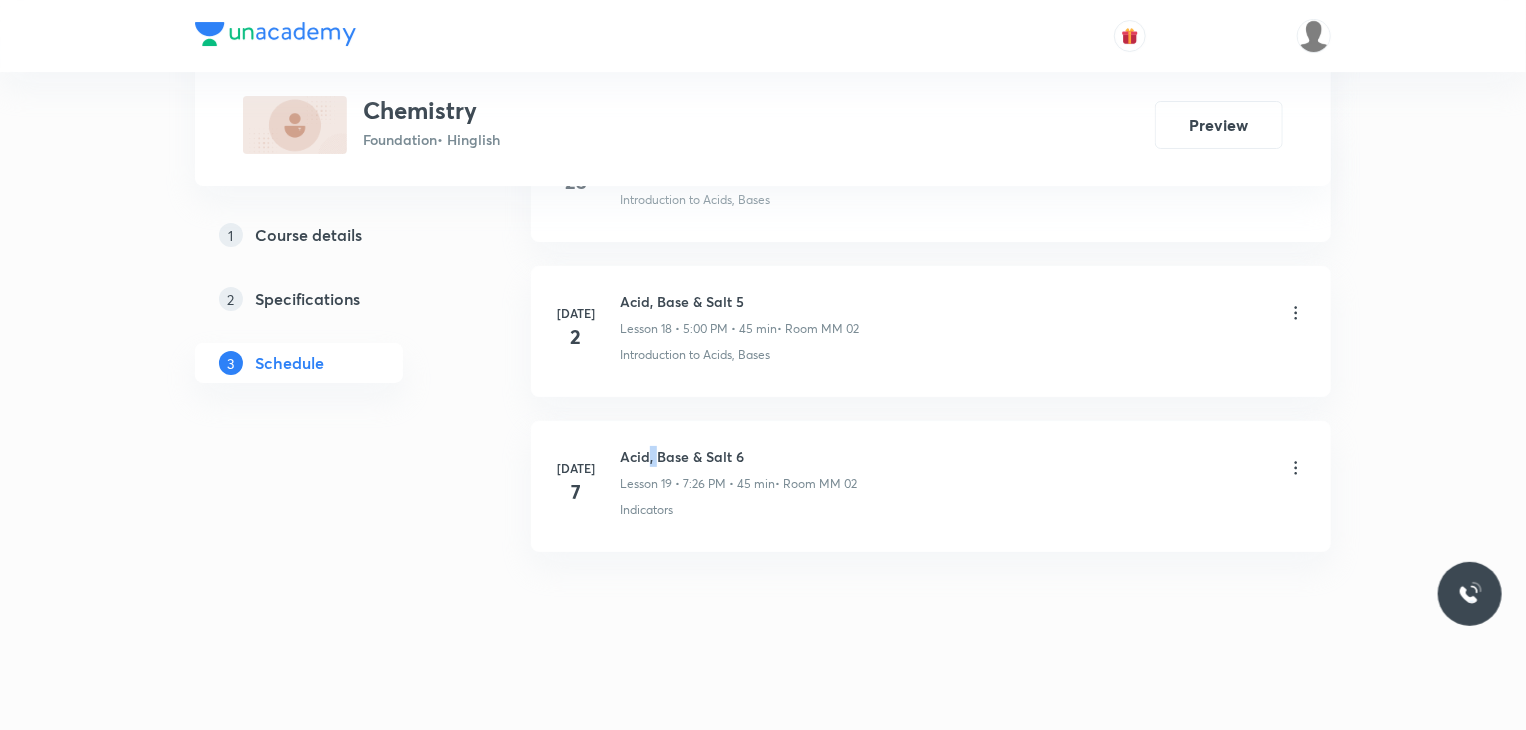 click on "Acid, Base & Salt 6" at bounding box center [738, 456] 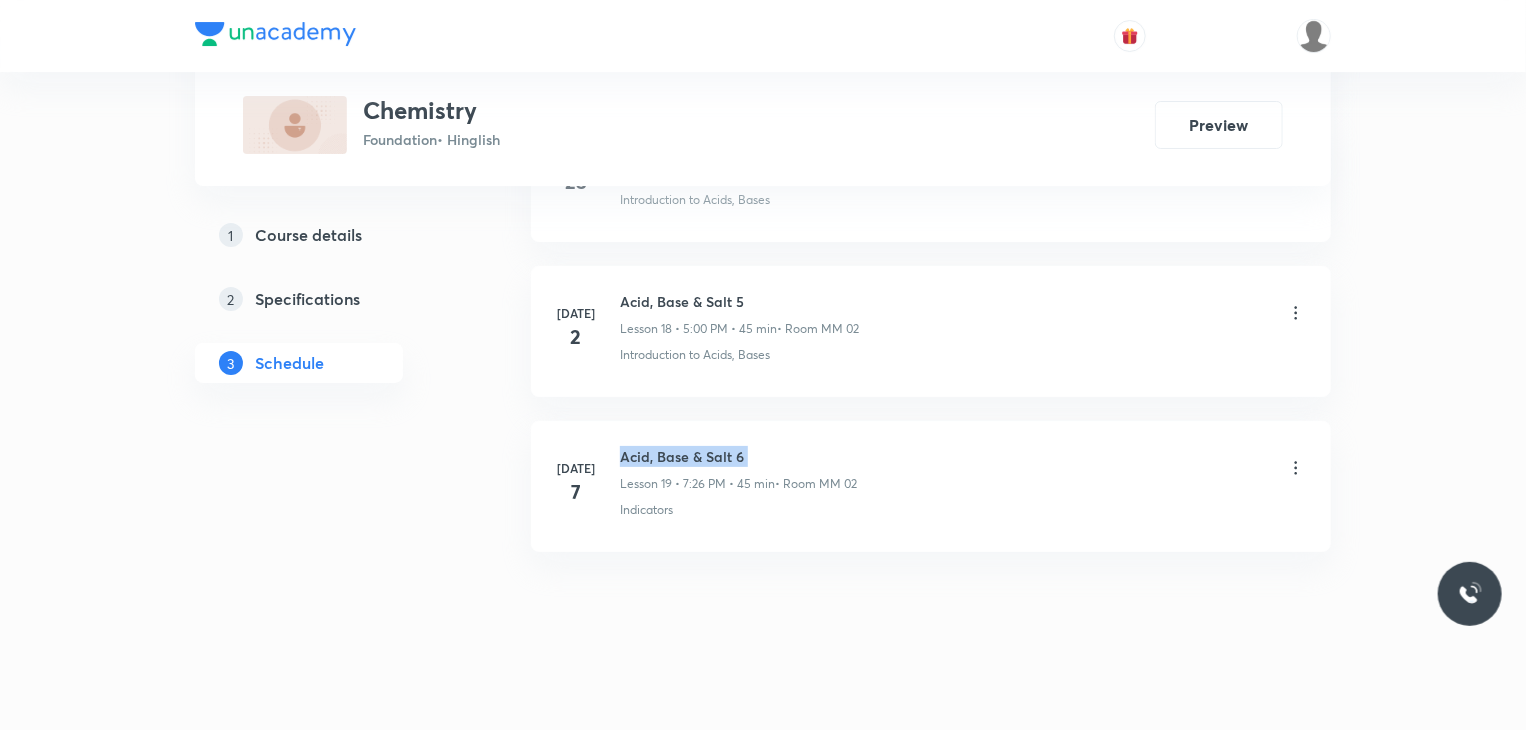 click on "Acid, Base & Salt 6" at bounding box center [738, 456] 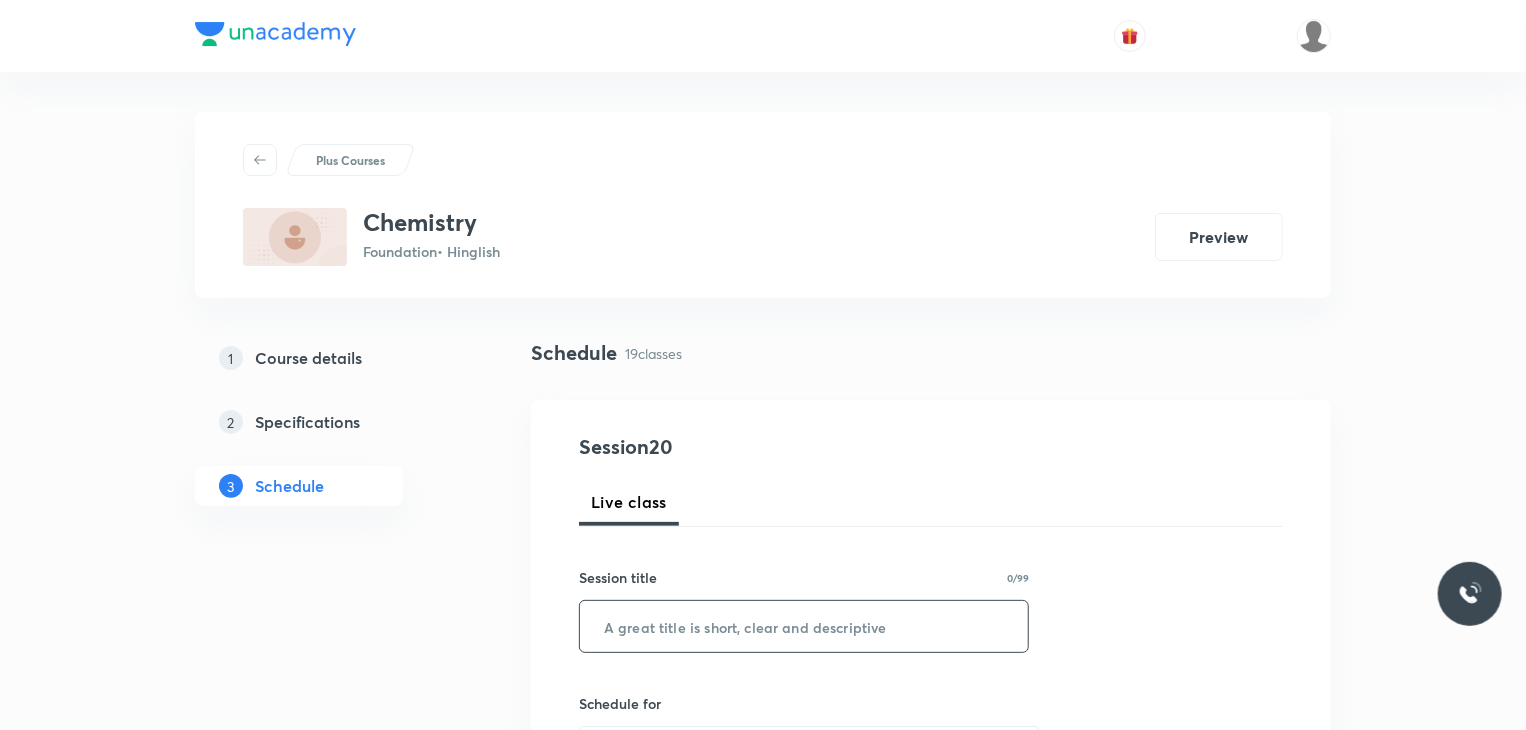 click at bounding box center [804, 626] 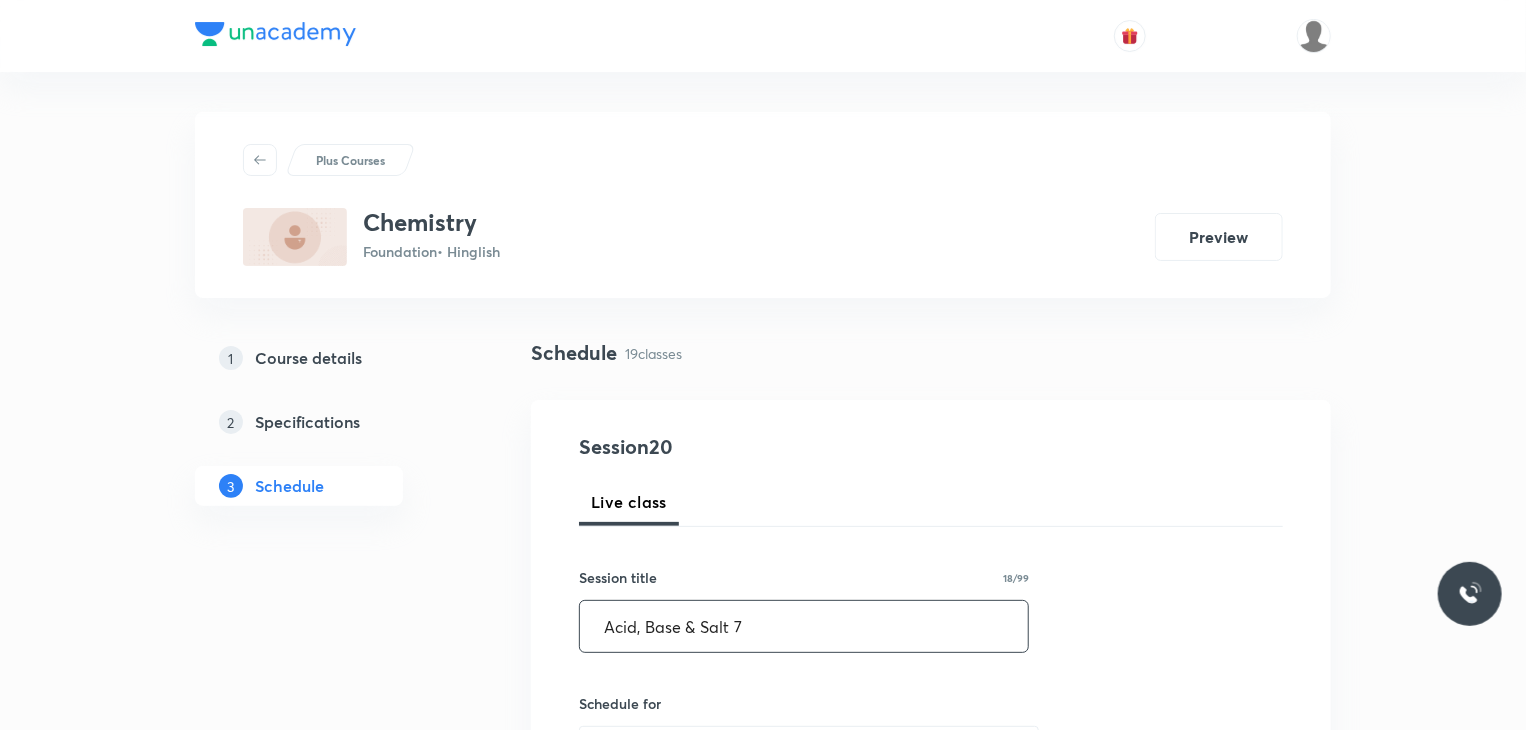 type on "Acid, Base & Salt 7" 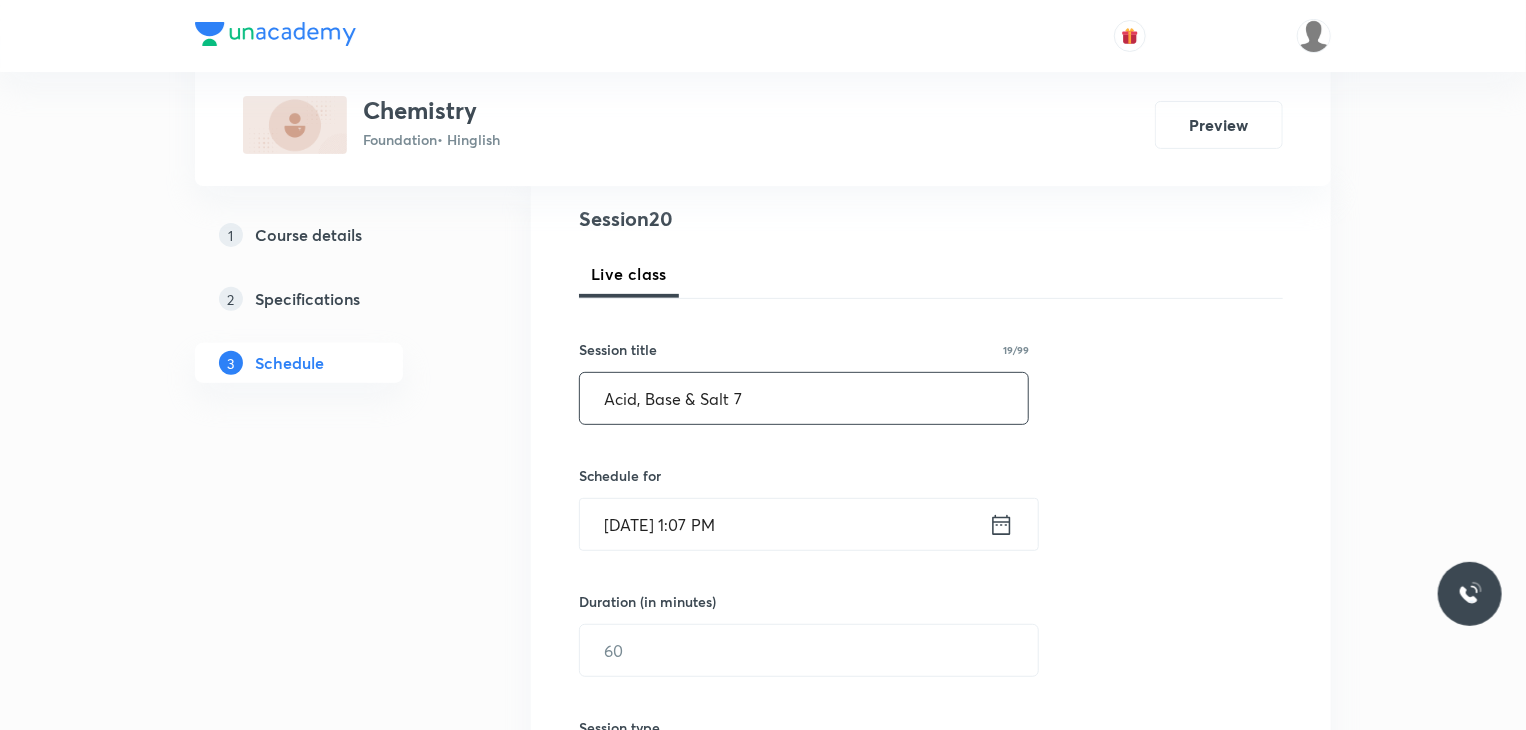 scroll, scrollTop: 238, scrollLeft: 0, axis: vertical 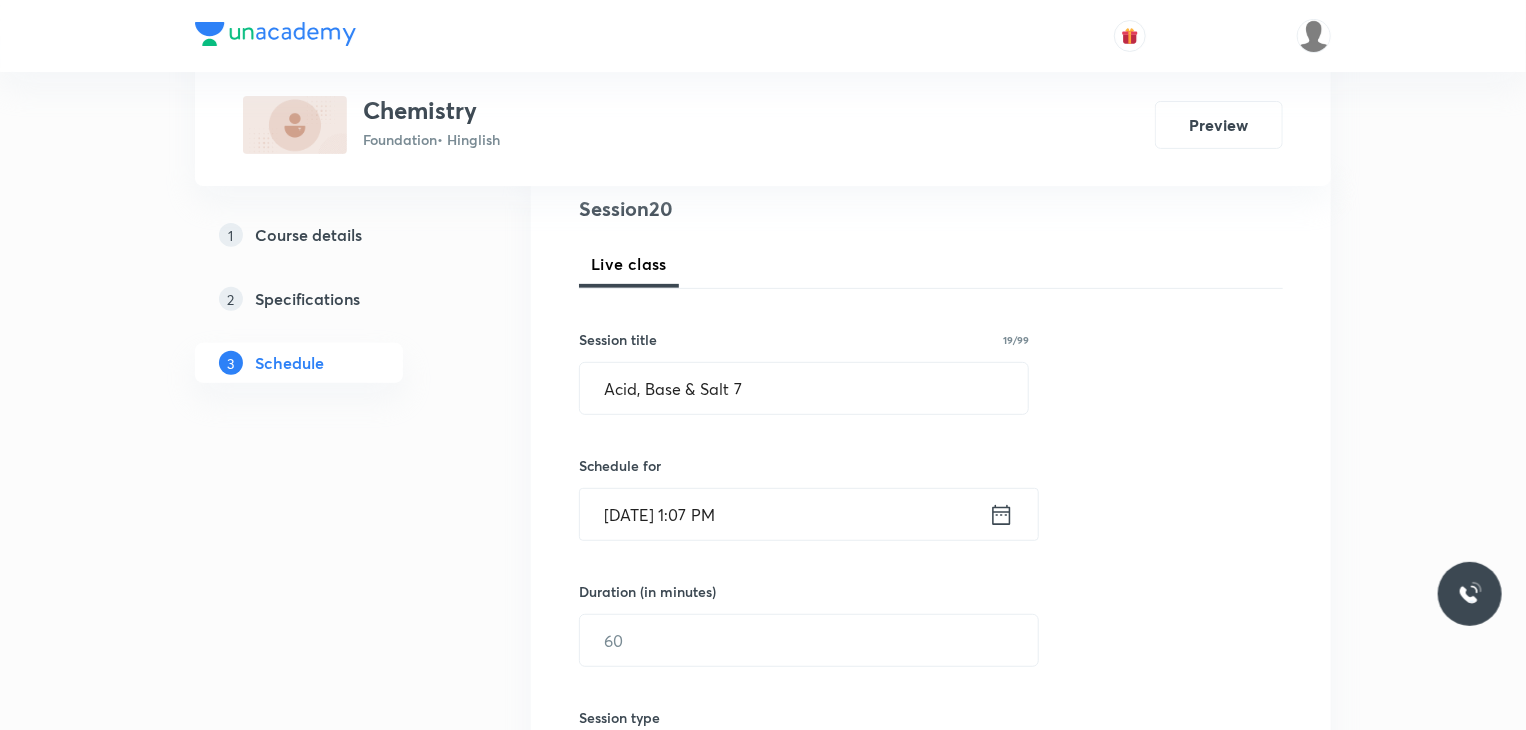 click on "[DATE] 1:07 PM" at bounding box center [784, 514] 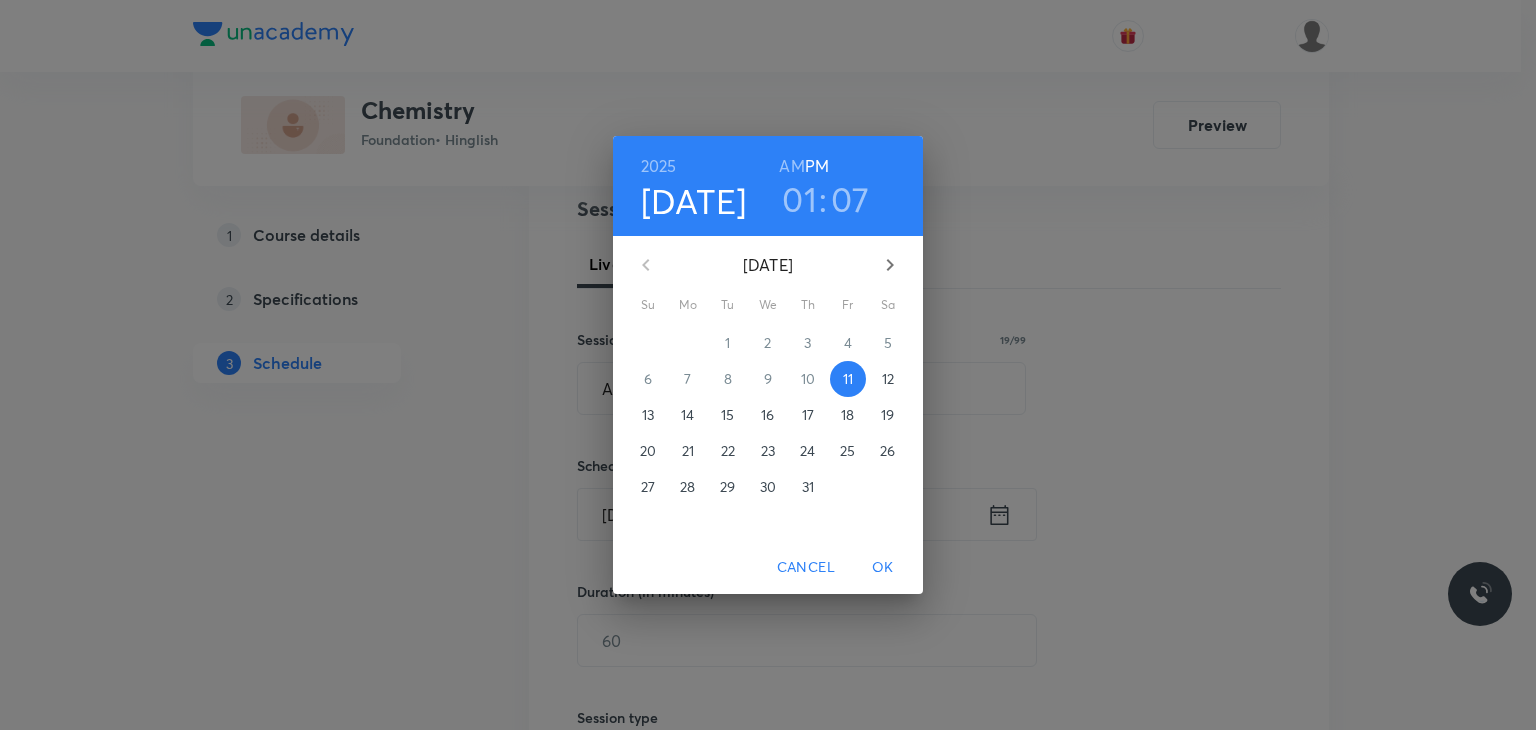 click on "12" at bounding box center [888, 379] 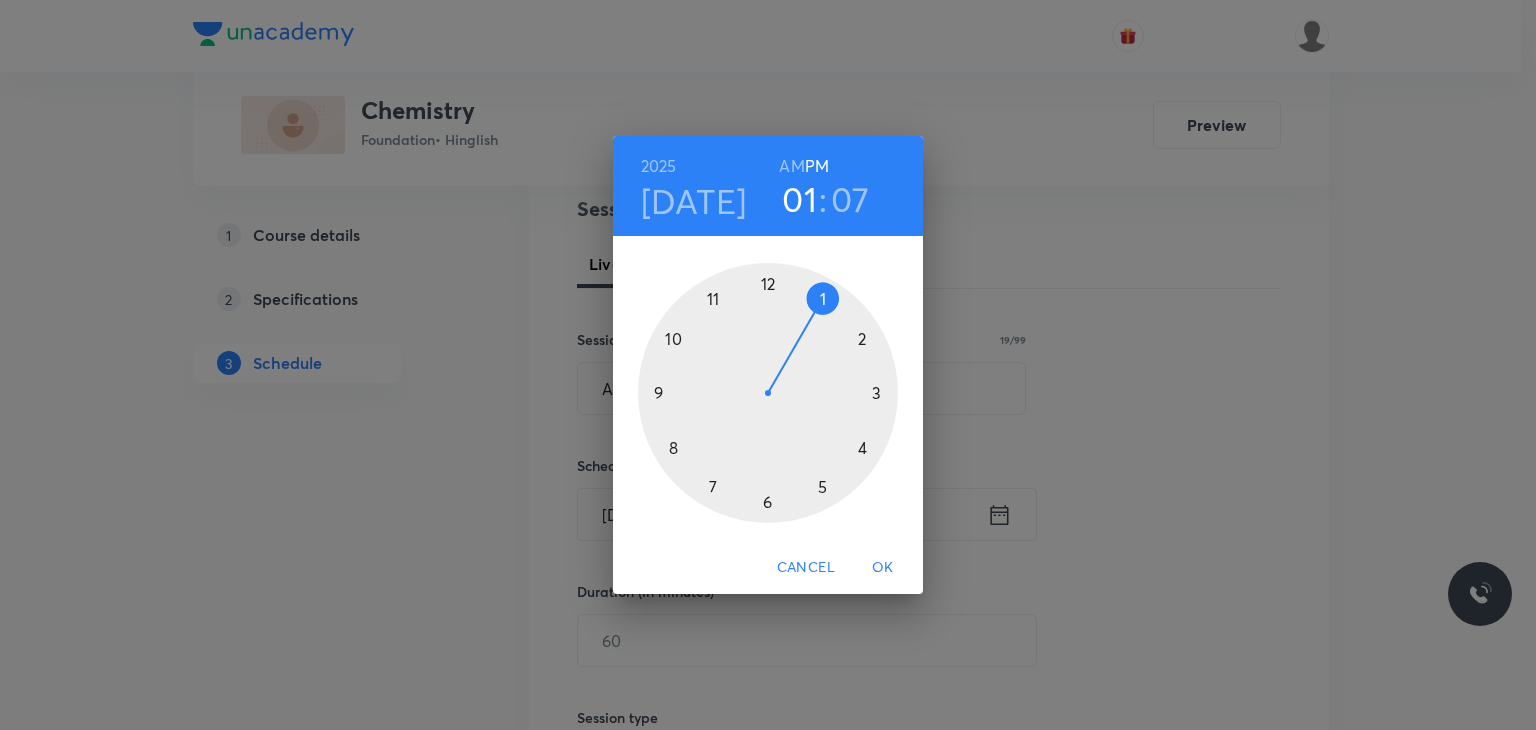 click on "[DATE]" at bounding box center (694, 201) 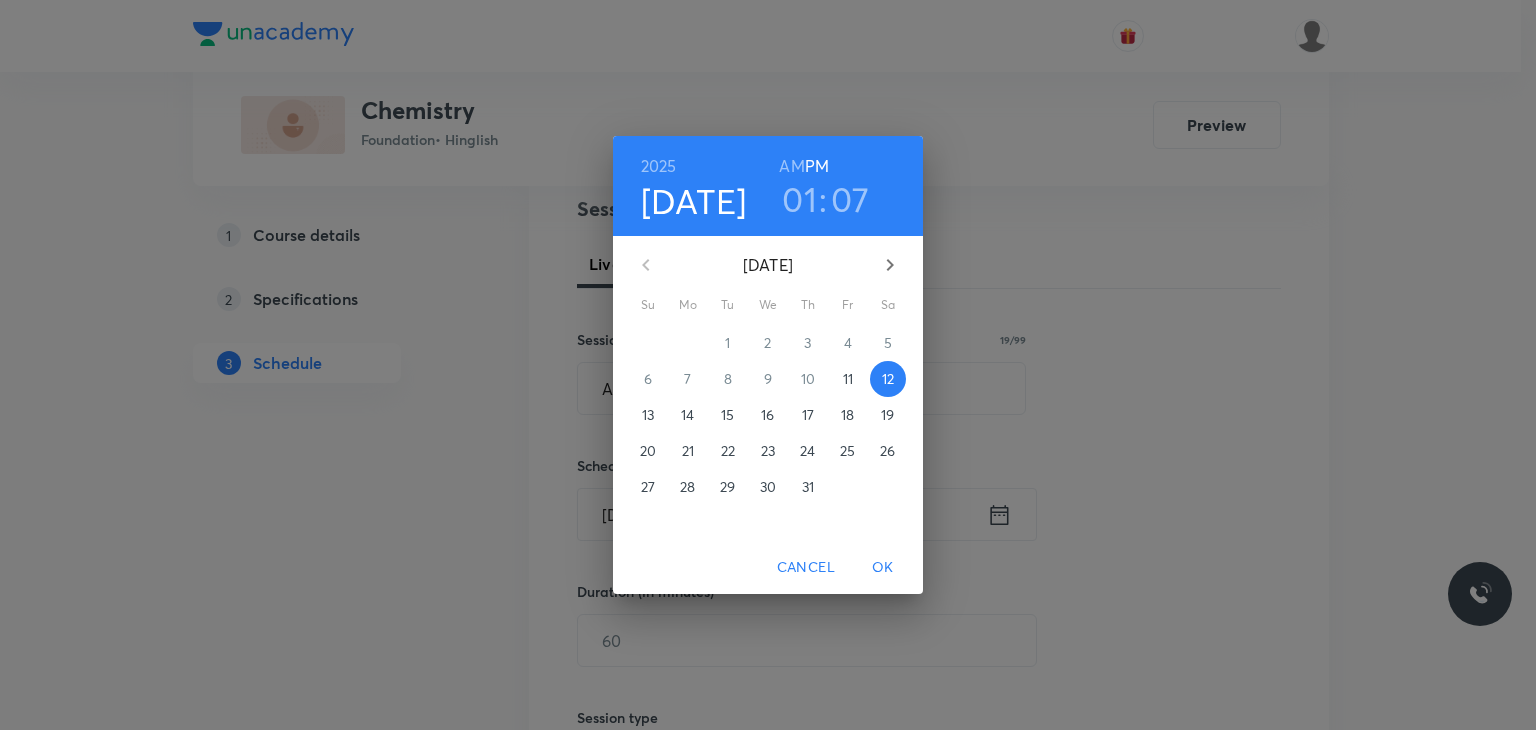 click on "11" at bounding box center (848, 379) 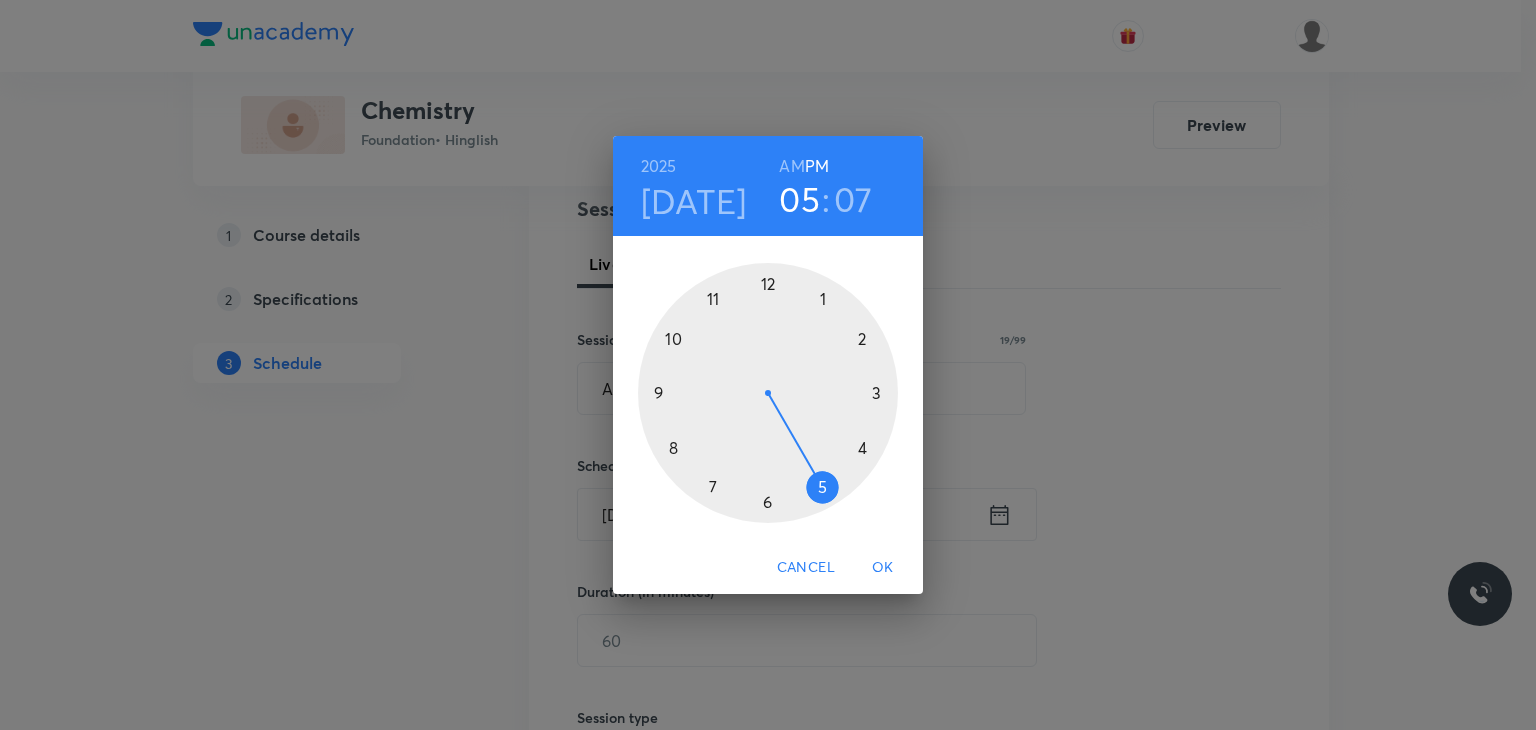 drag, startPoint x: 826, startPoint y: 293, endPoint x: 828, endPoint y: 487, distance: 194.01031 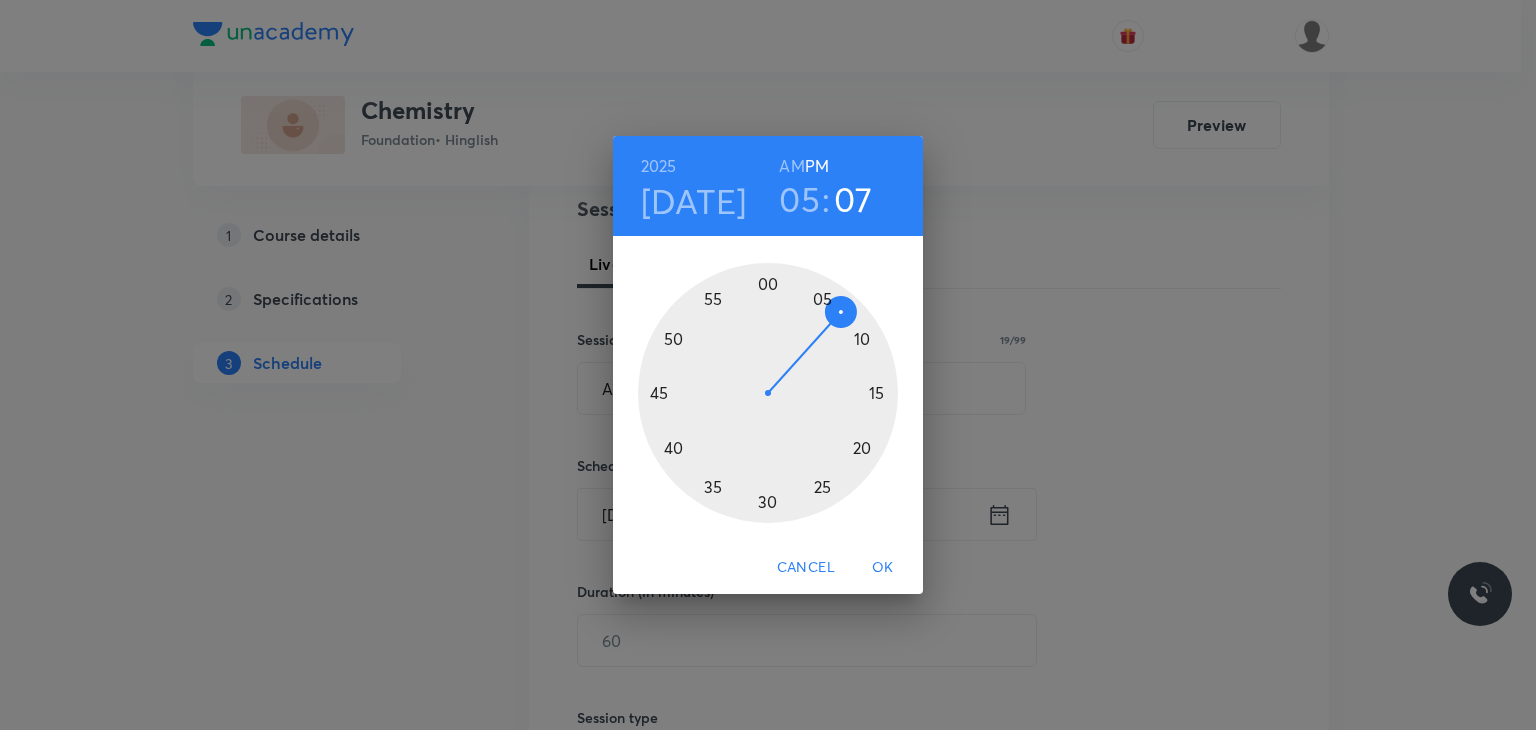 click on "05" at bounding box center [799, 199] 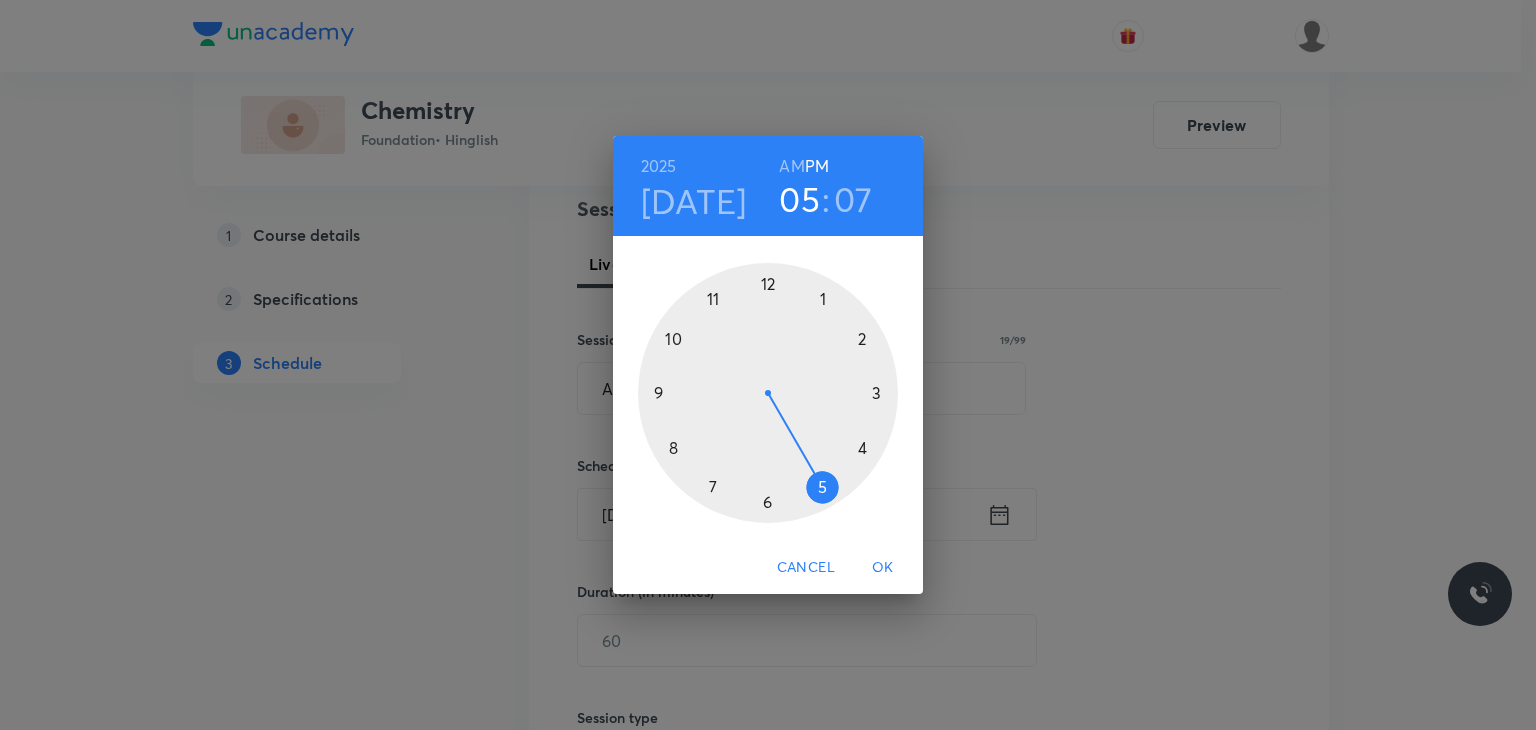 click at bounding box center (768, 393) 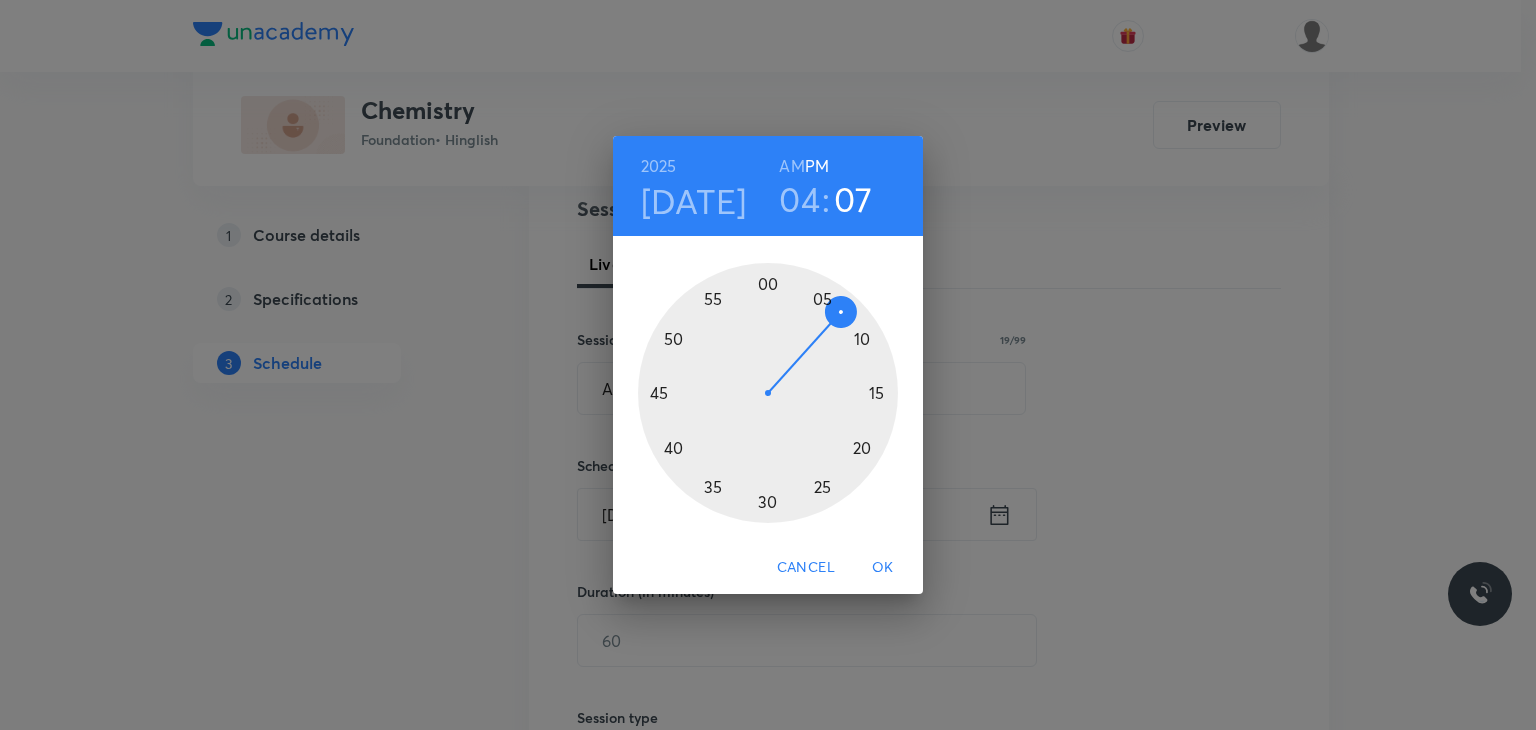 click on "04" at bounding box center [799, 199] 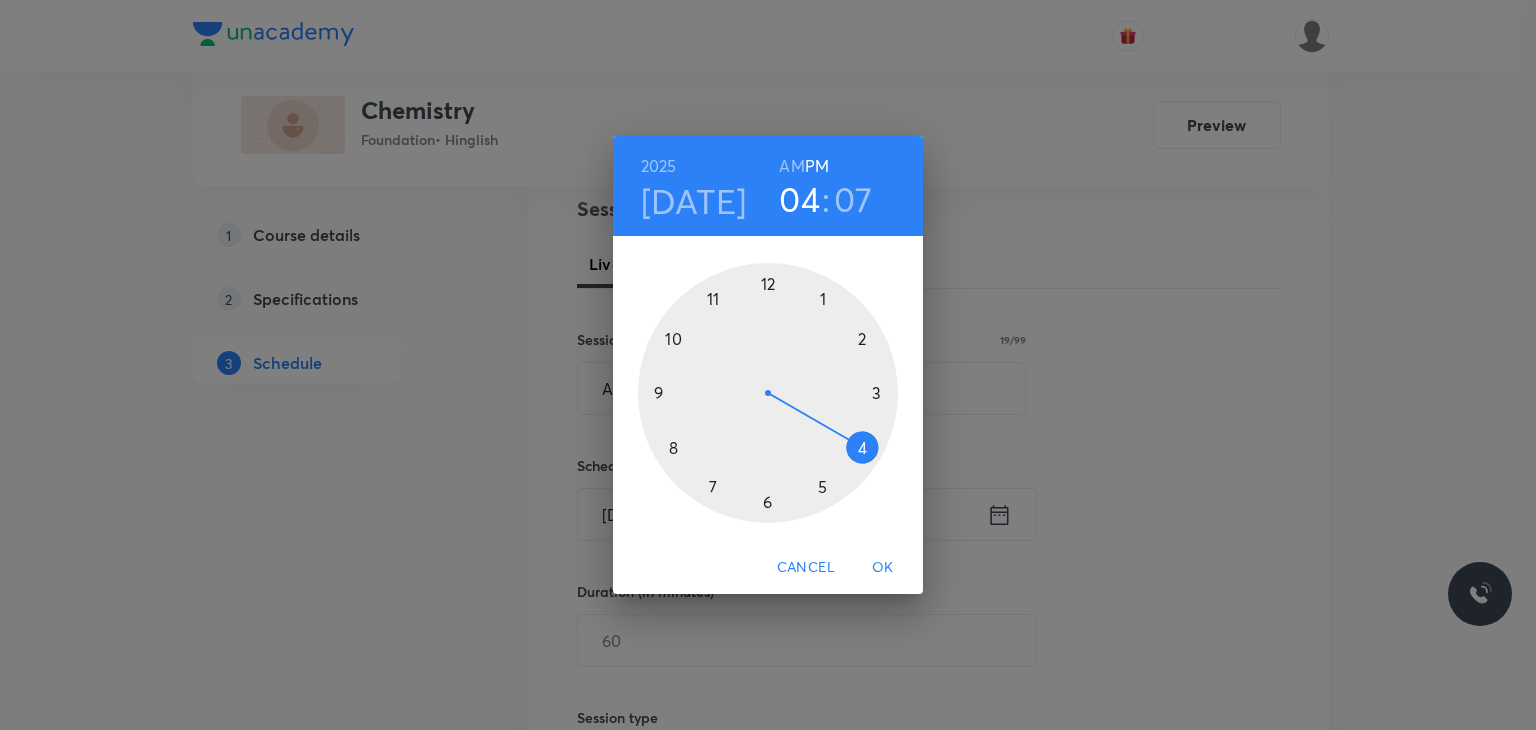click at bounding box center [768, 393] 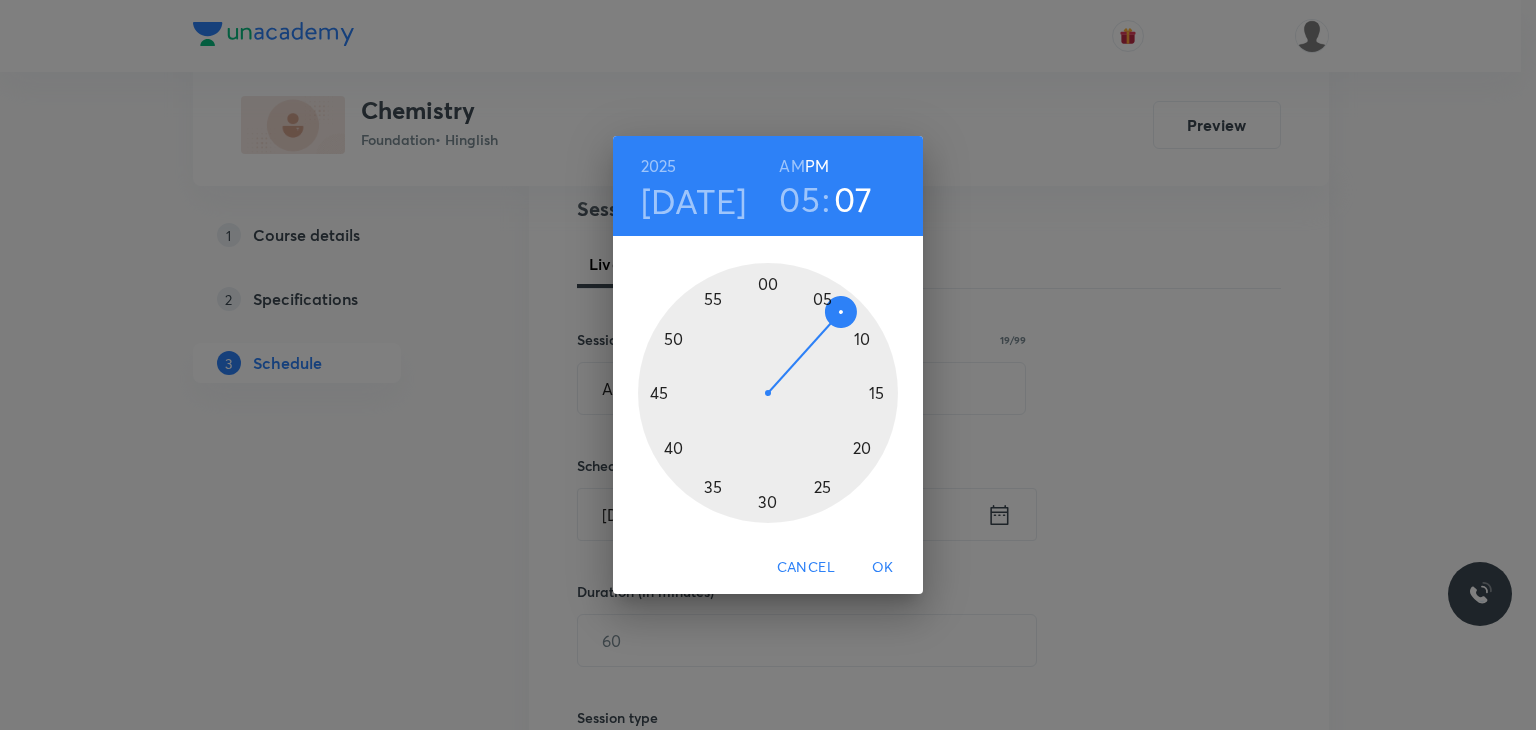 click at bounding box center [768, 393] 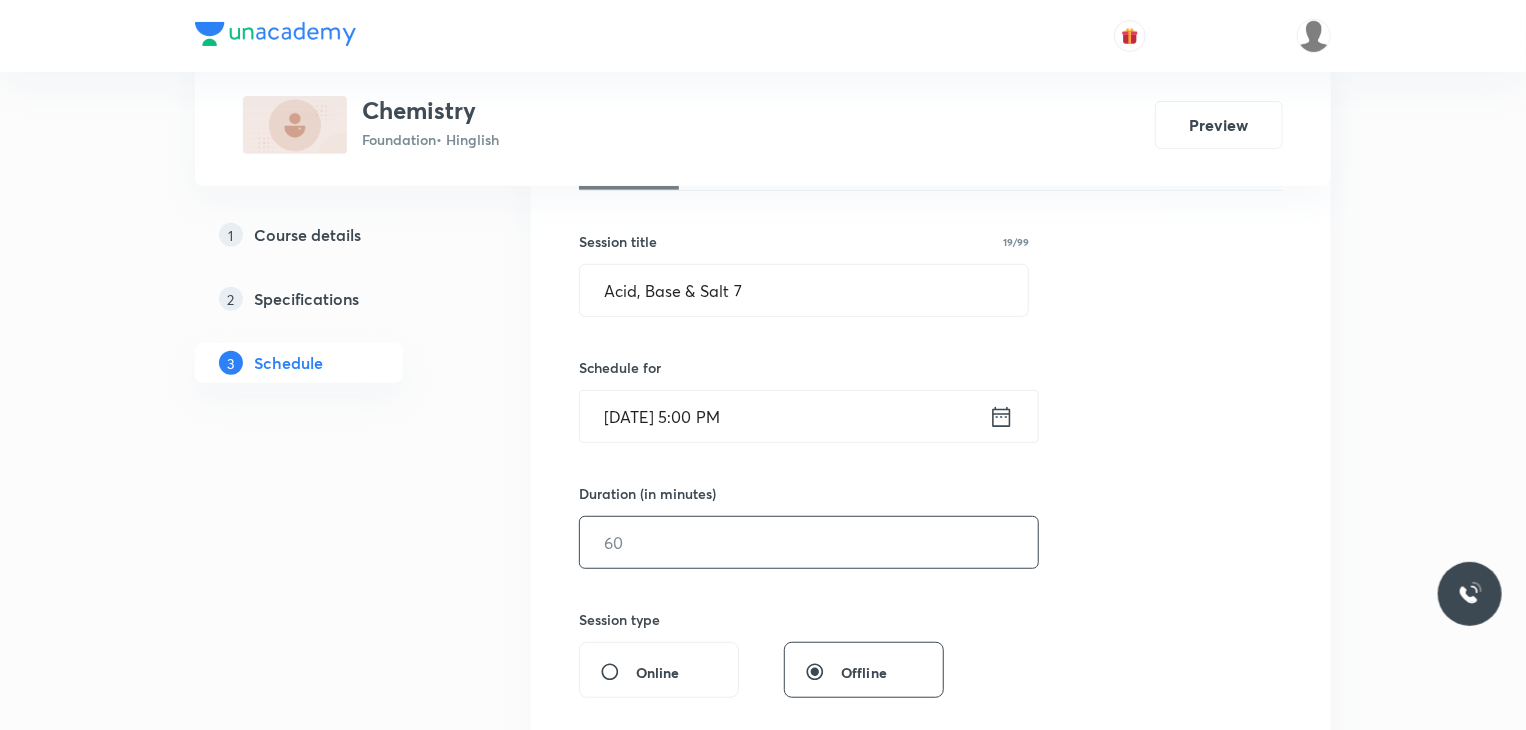 scroll, scrollTop: 336, scrollLeft: 0, axis: vertical 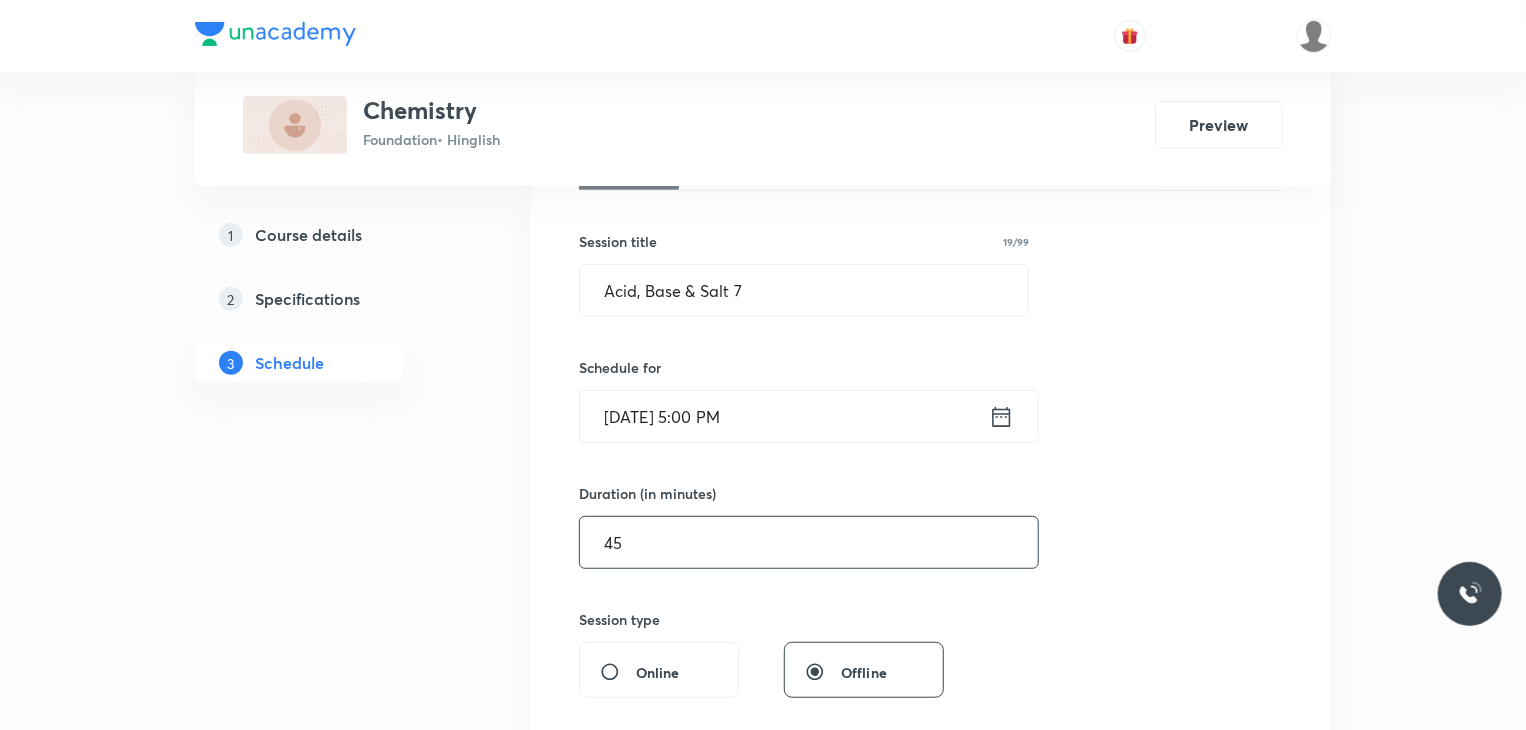 type on "45" 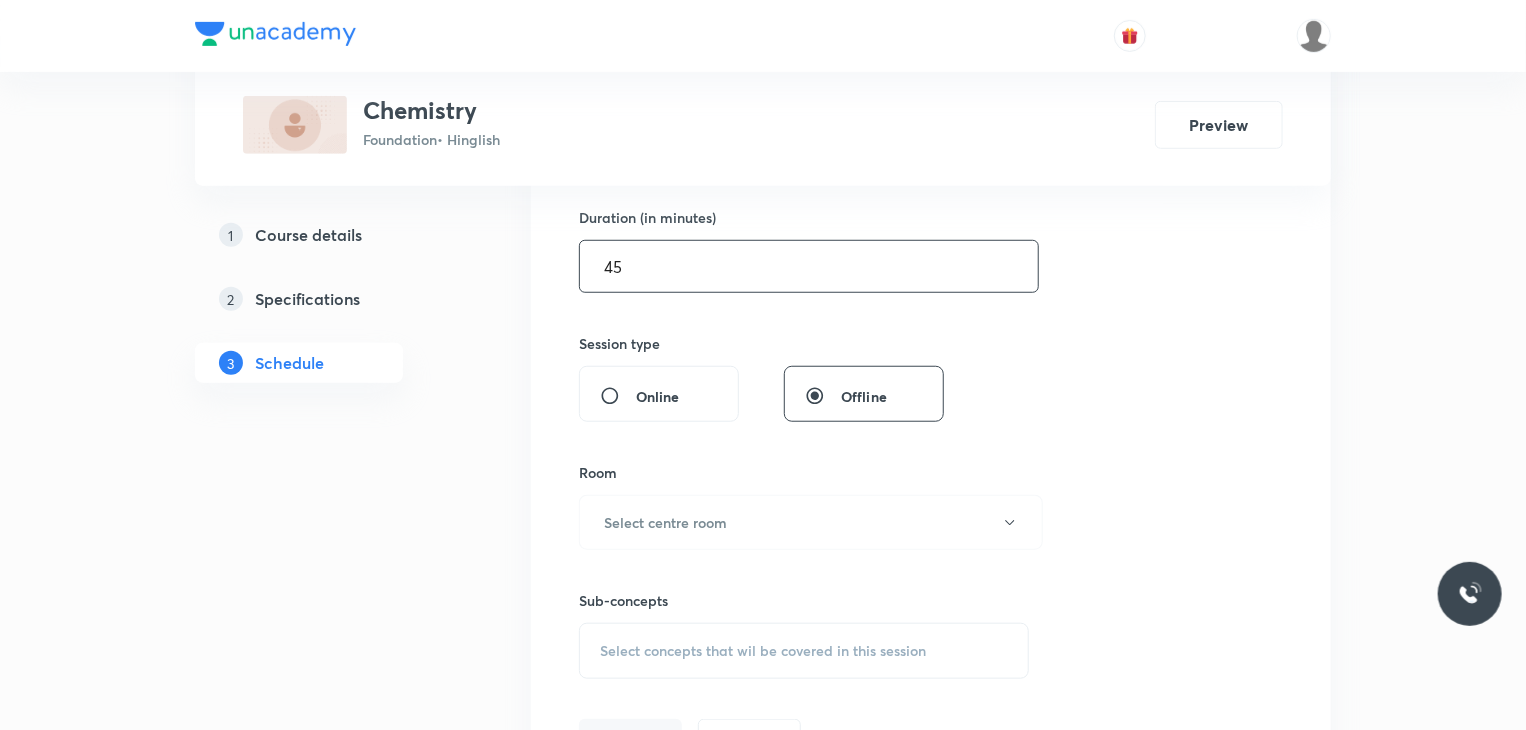 scroll, scrollTop: 620, scrollLeft: 0, axis: vertical 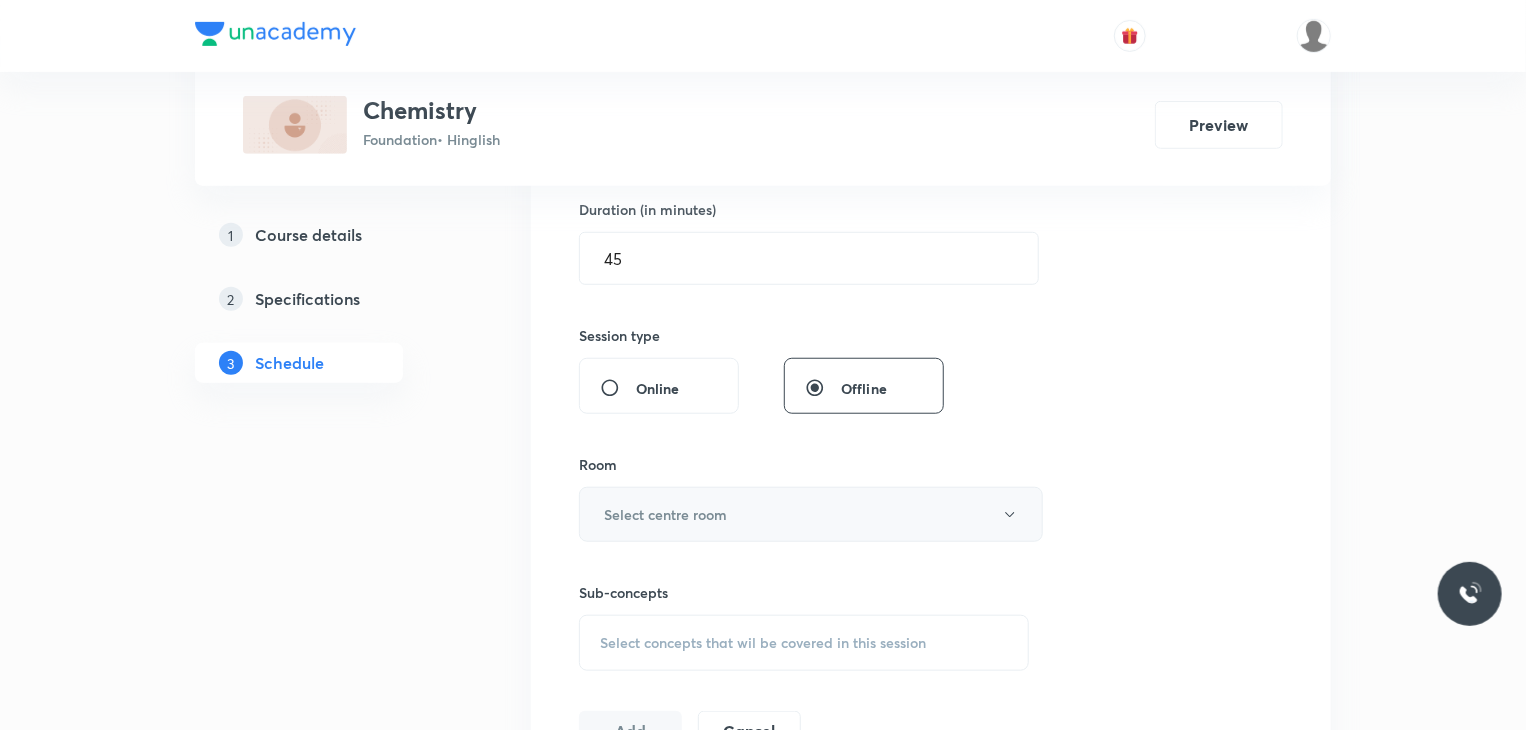 click on "Select centre room" at bounding box center (665, 514) 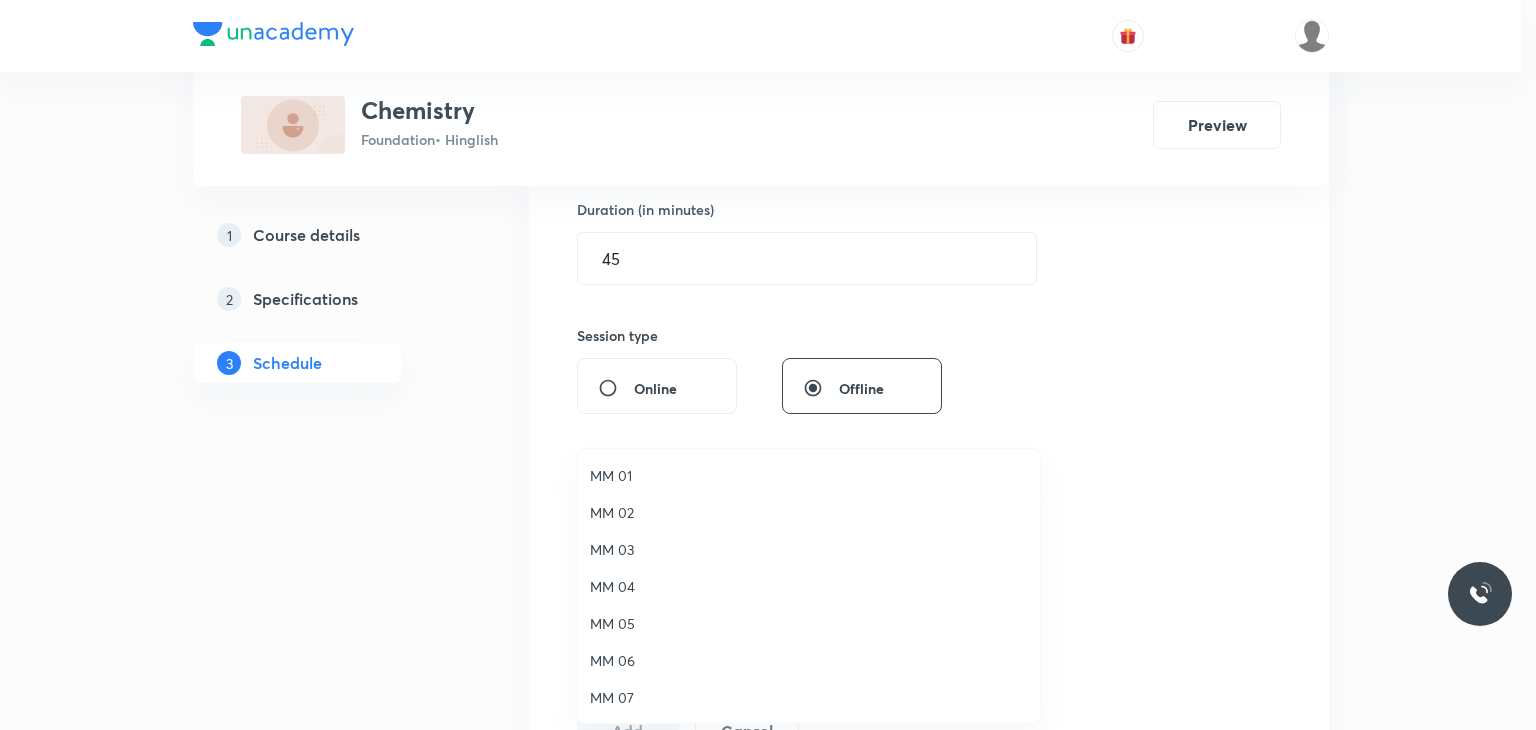 click on "MM 03" at bounding box center [809, 549] 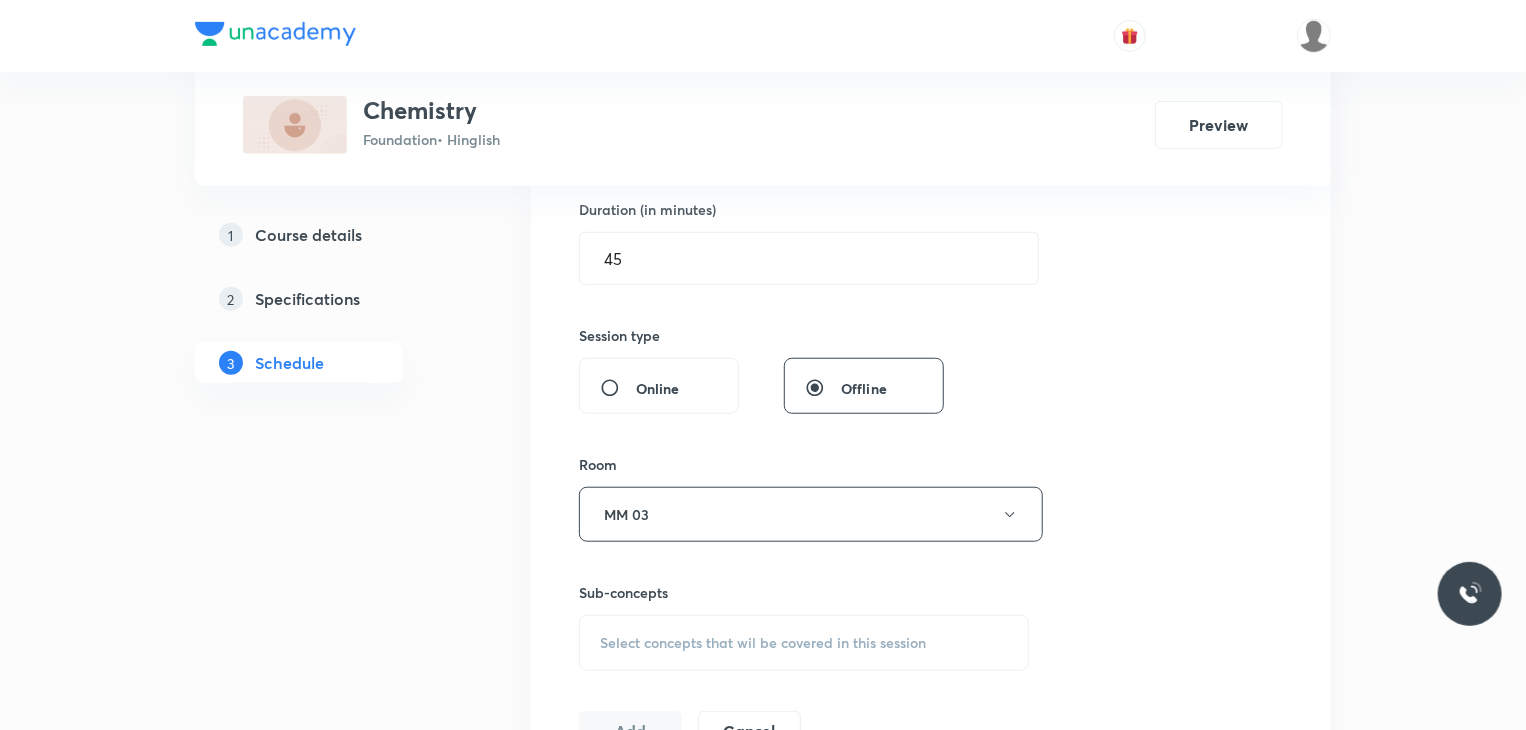click on "Select concepts that wil be covered in this session" at bounding box center (763, 643) 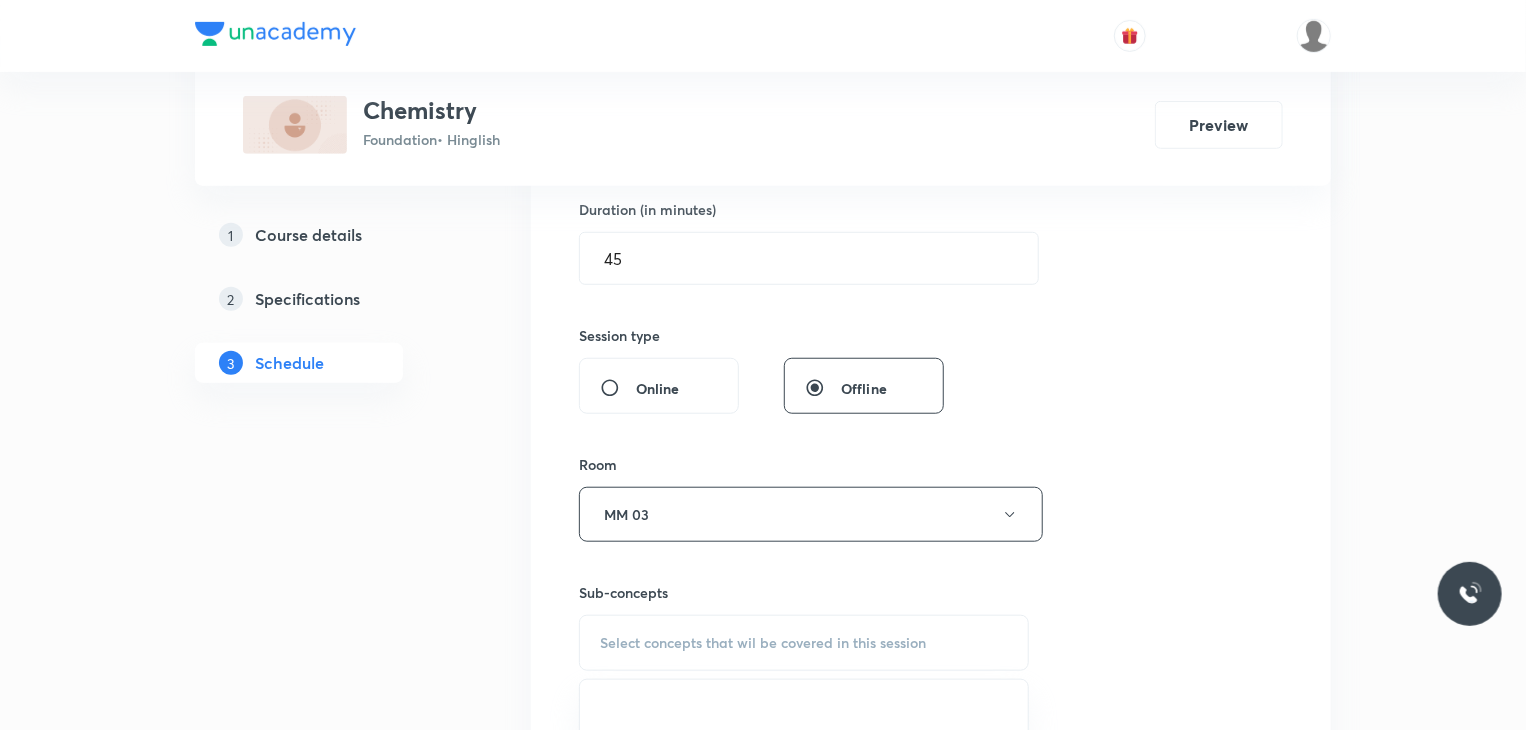 scroll, scrollTop: 799, scrollLeft: 0, axis: vertical 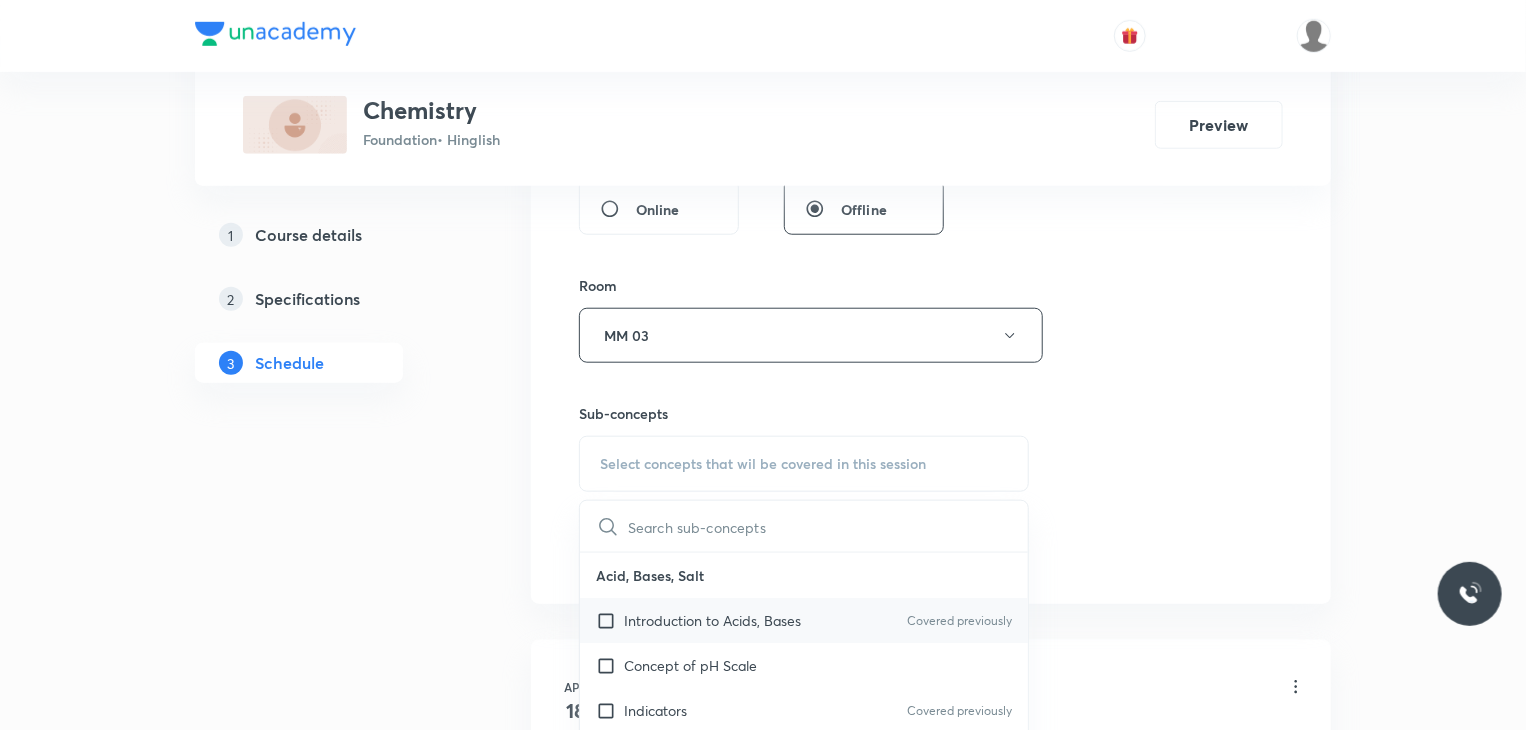 click on "Introduction to Acids, Bases Covered previously" at bounding box center [804, 620] 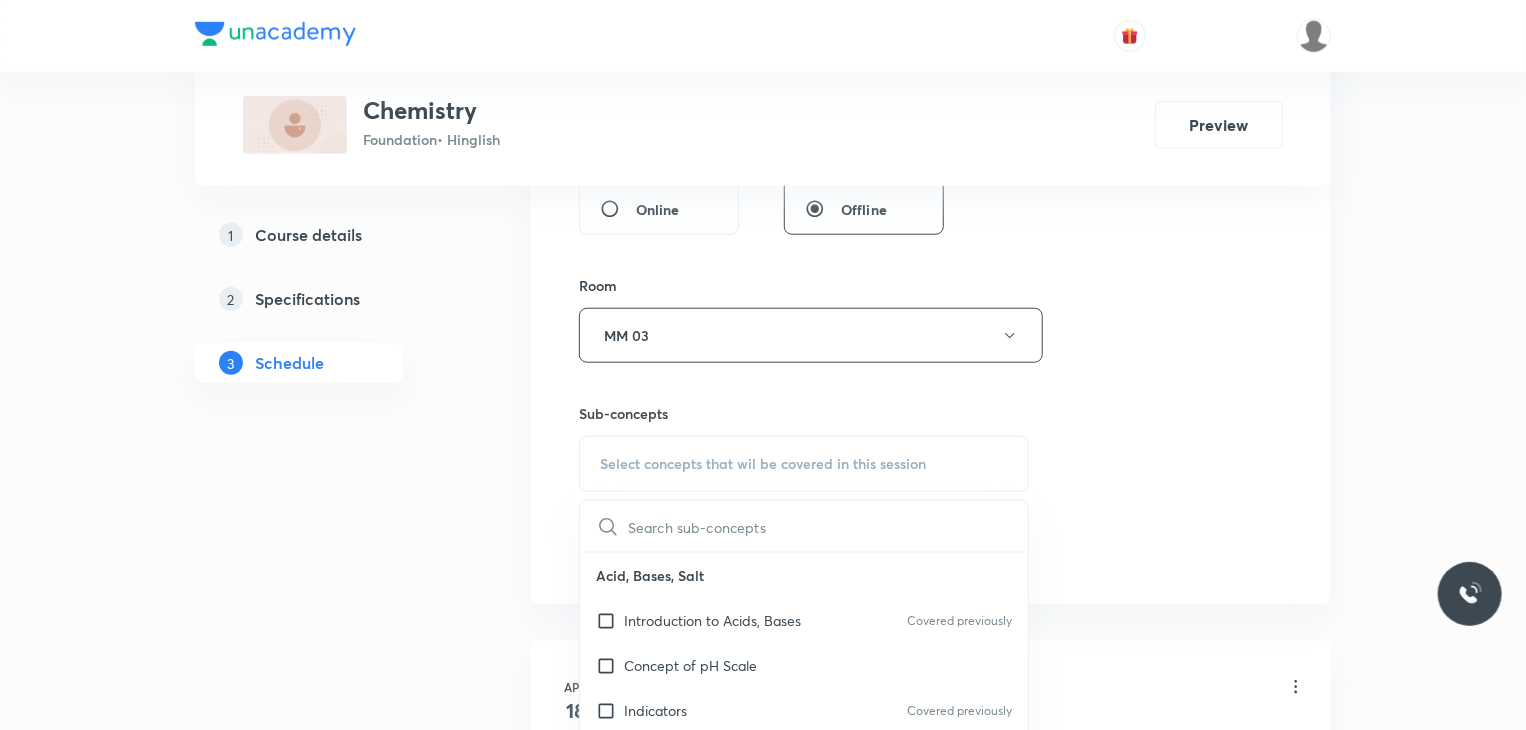 checkbox on "true" 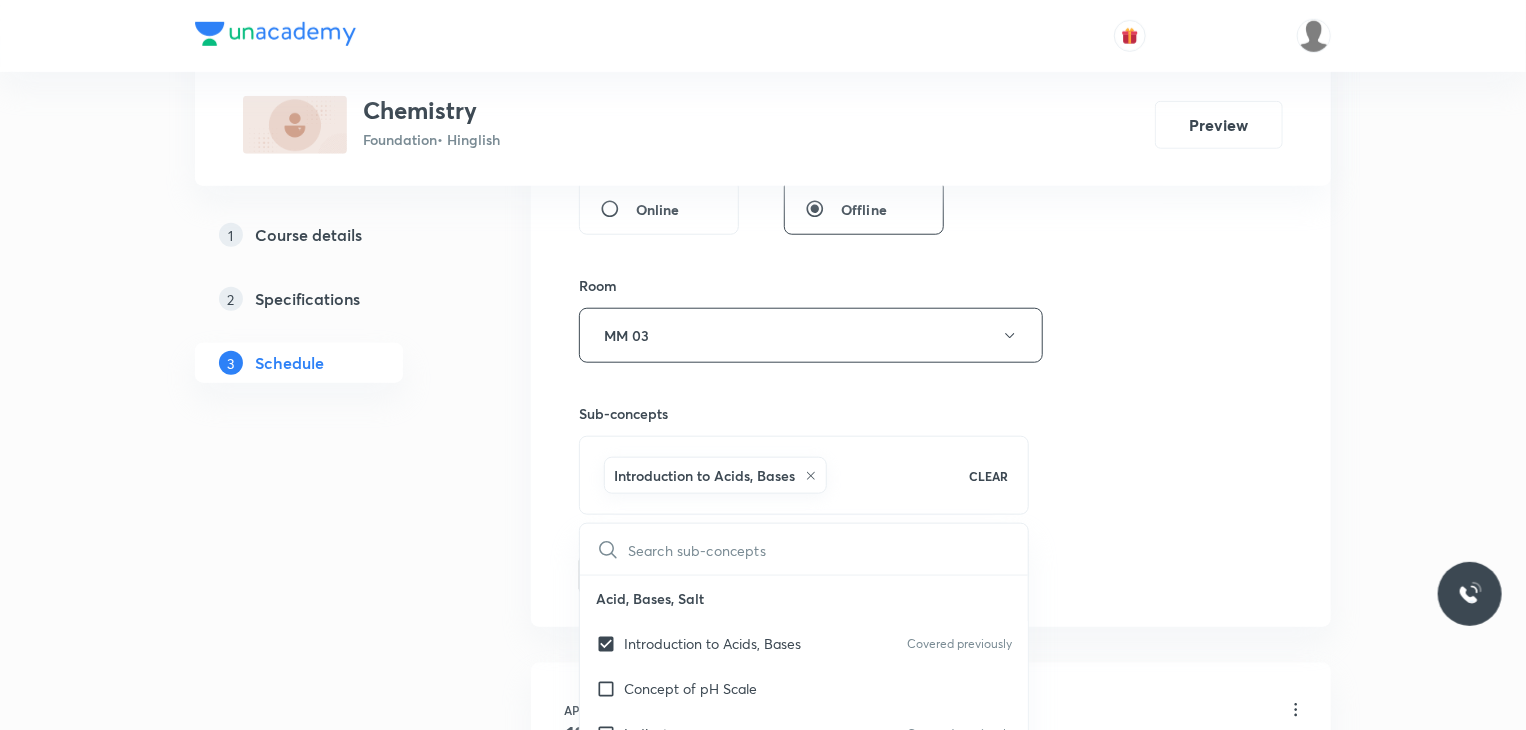 click on "Session  20 Live class Session title 19/99 Acid, Base & Salt 7 ​ Schedule for Jul 11, 2025, 5:00 PM ​ Duration (in minutes) 45 ​   Session type Online Offline Room MM 03 Sub-concepts Introduction to Acids, Bases CLEAR ​ Acid, Bases, Salt Introduction to Acids, Bases Covered previously Concept of pH Scale Indicators Covered previously Neutralisation Some Important Compounds Chemical Properties of Acids and Bases Periodic Classification Periodic Classification of Elements : Need for Classification Early Attempts at Classification of Elements Dobereiner’s Triads & Newland’s Law of Octaves Mendeleev’s Periodic Table Modern Periodic Table Trends in Periodic Table Electronic Configuration With Respect to Noble Gases Metals and Non Metals Metals and Non-metals Properties of Metals and Non-metals Reactivity Series Formation and Properties of Ionic Compounds Basic Metallurgical Processes Corrosion and Its Prevention Structure of Atom Thomson’s Atomic Model Rutherford’s Atomic Model Valency Isomers" at bounding box center [931, 114] 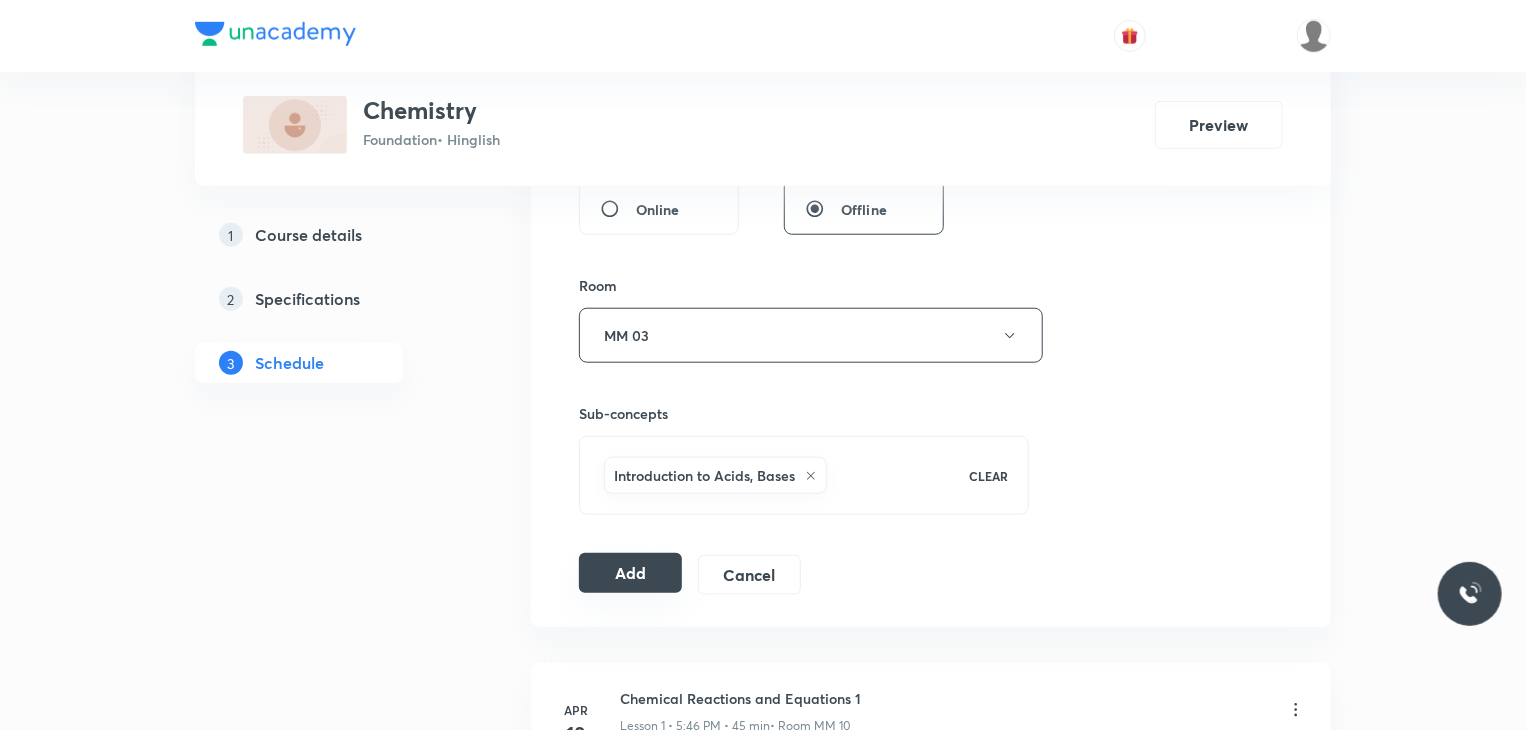 click on "Add" at bounding box center (630, 573) 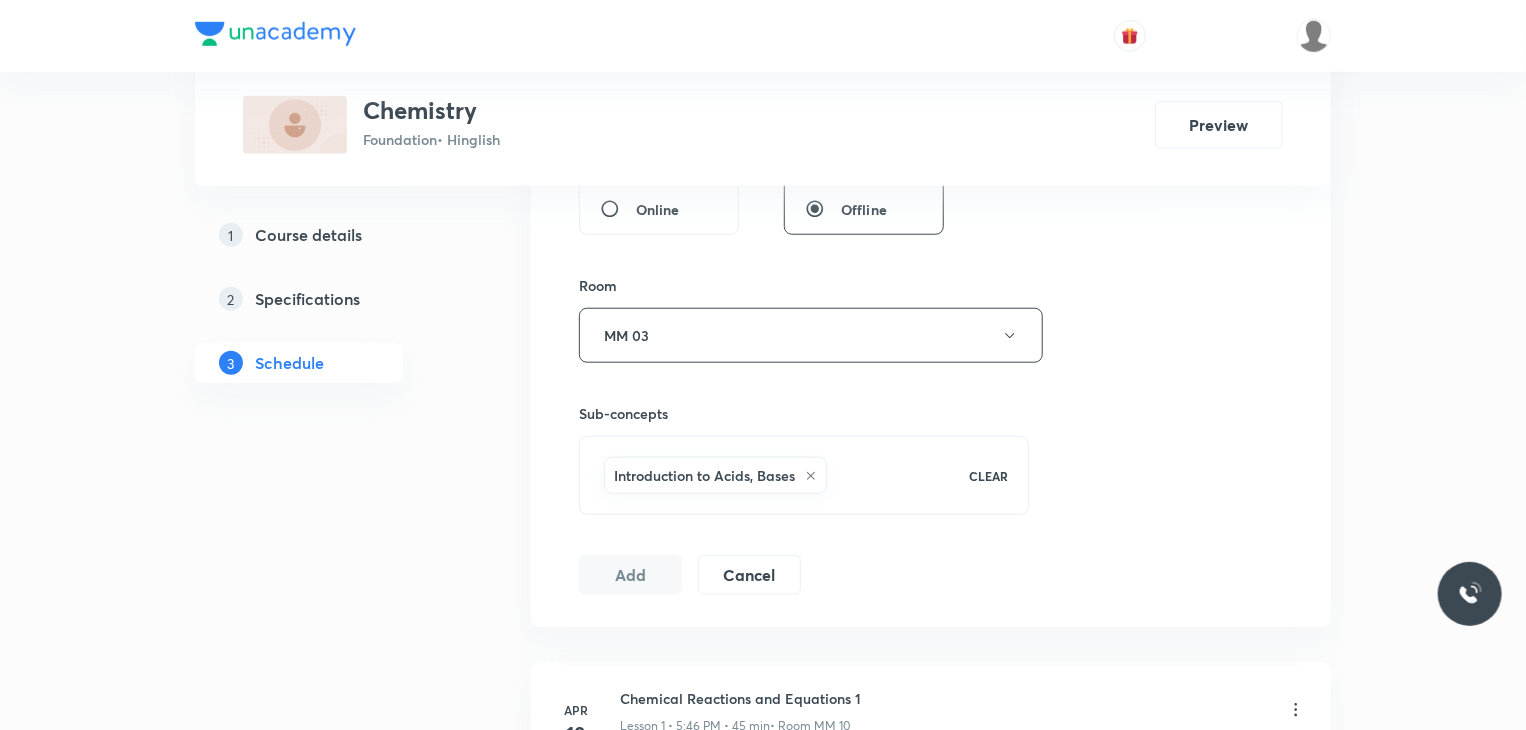 scroll, scrollTop: 3831, scrollLeft: 0, axis: vertical 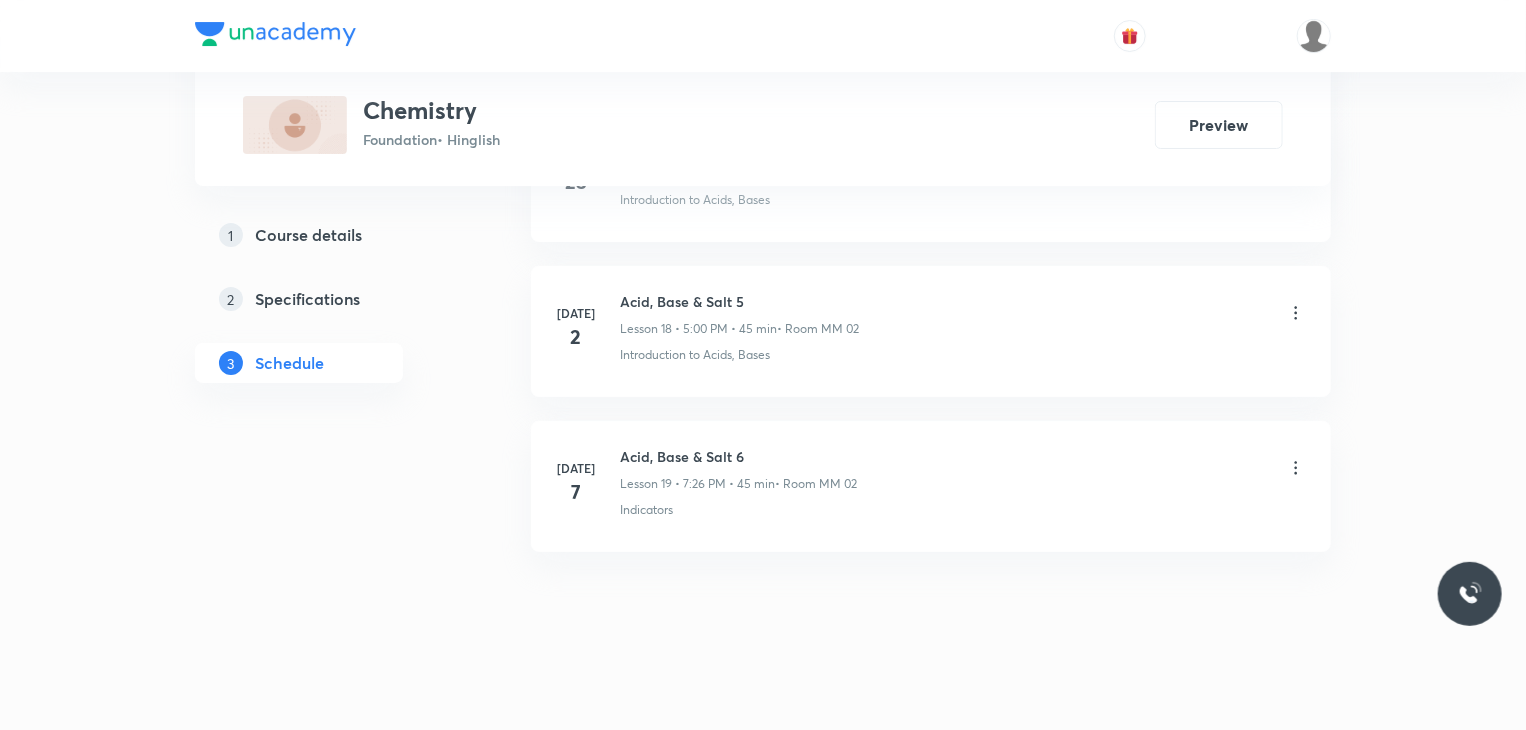 type 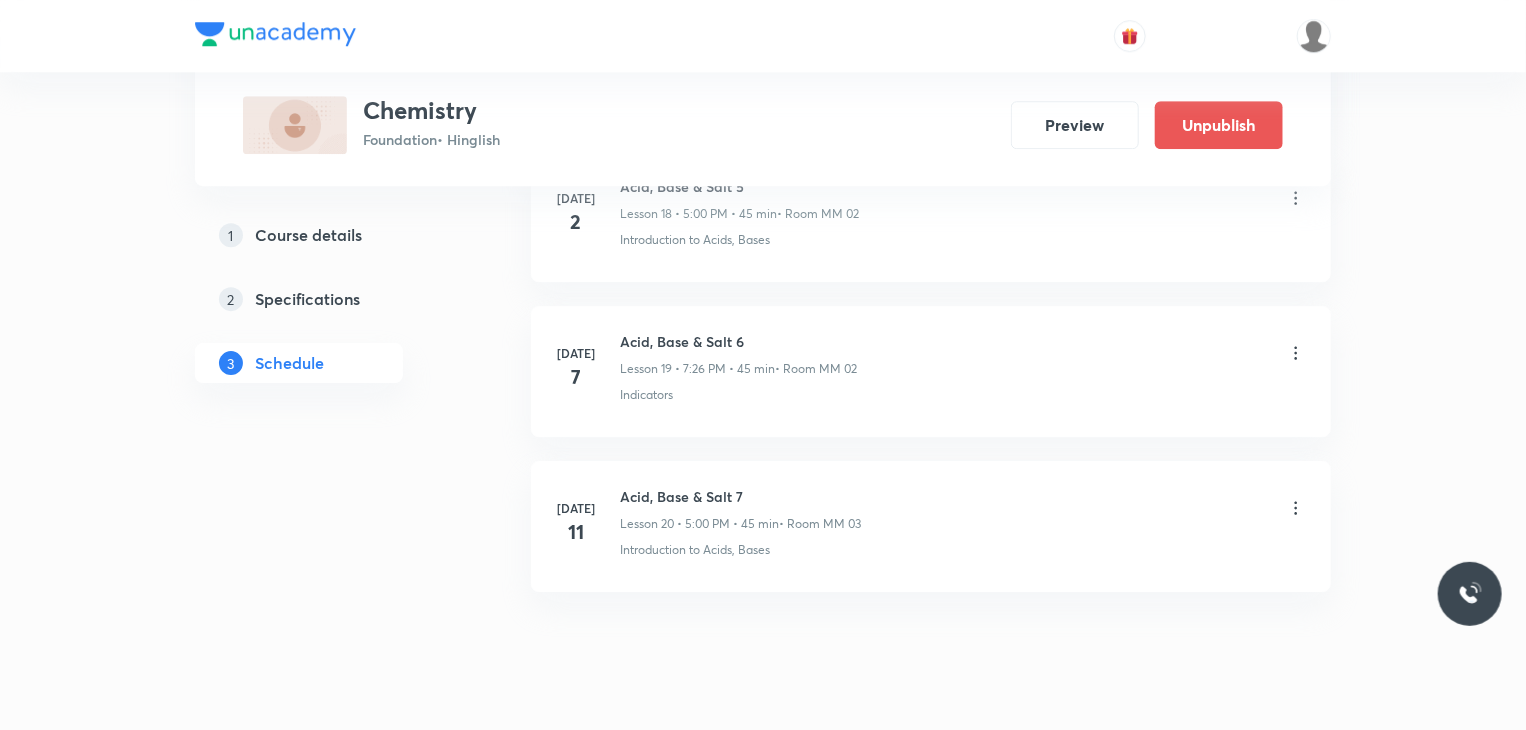 scroll, scrollTop: 3012, scrollLeft: 0, axis: vertical 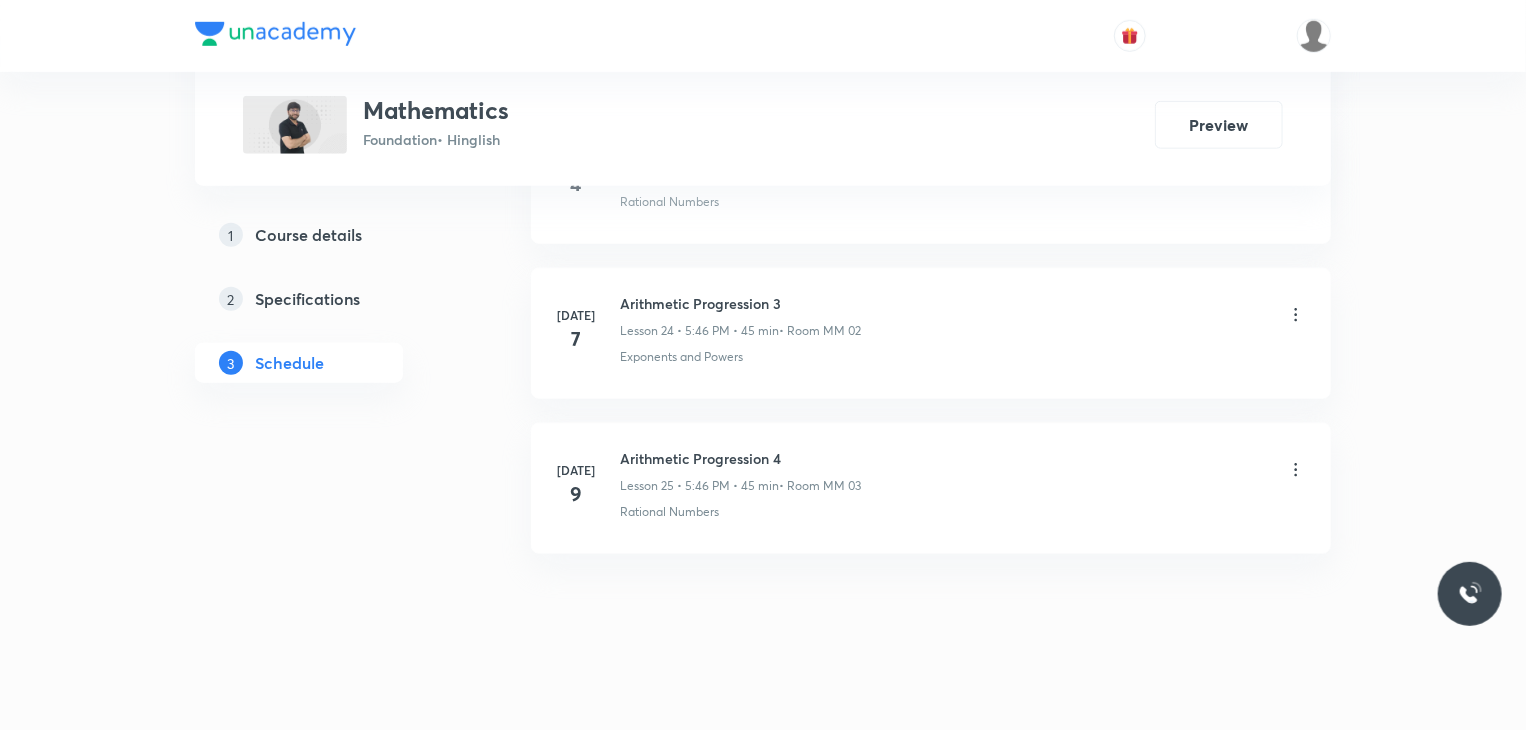 click on "Jul 9 Arithmetic Progression 4 Lesson 25 • 5:46 PM • 45 min  • Room MM 03 Rational Numbers" at bounding box center (931, 488) 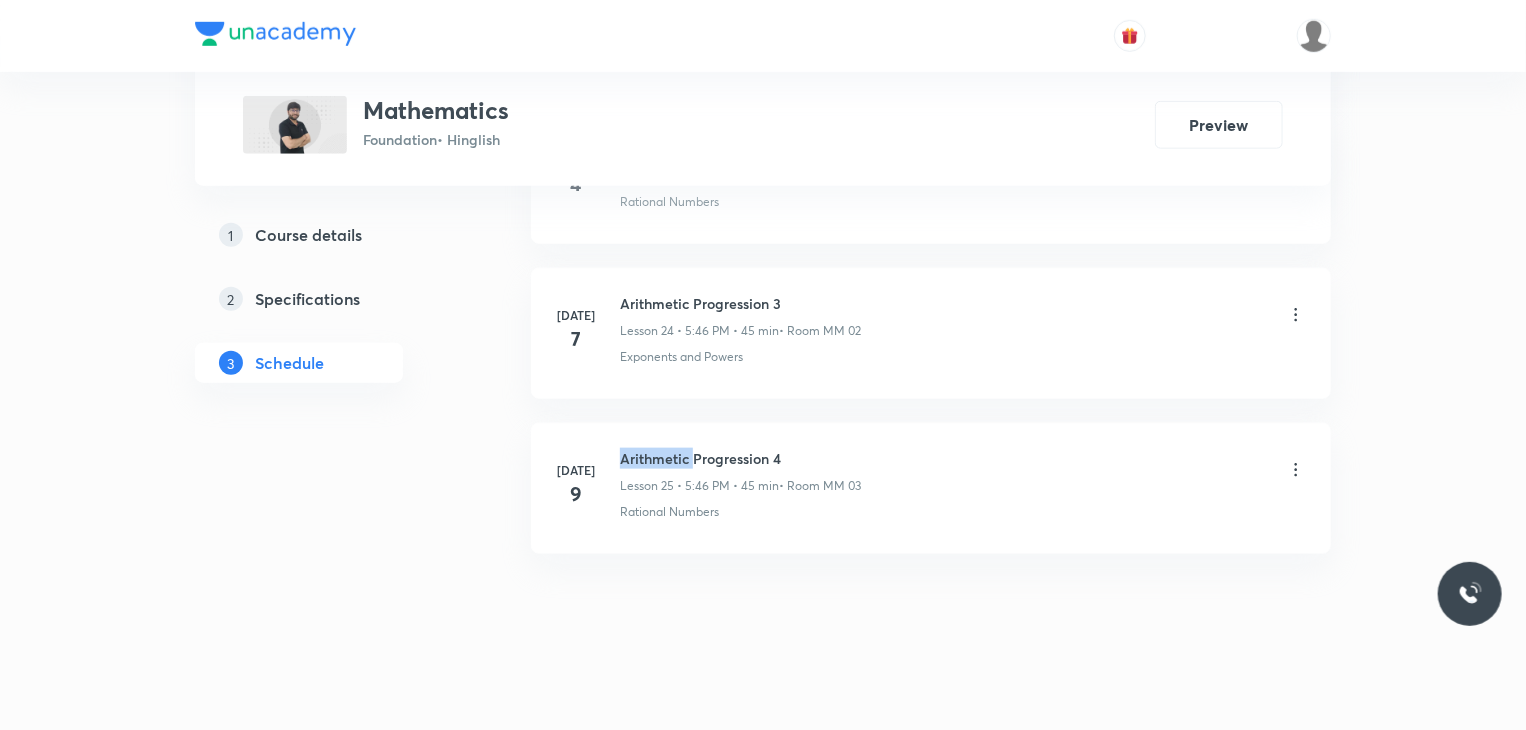 click on "Jul 9 Arithmetic Progression 4 Lesson 25 • 5:46 PM • 45 min  • Room MM 03 Rational Numbers" at bounding box center (931, 488) 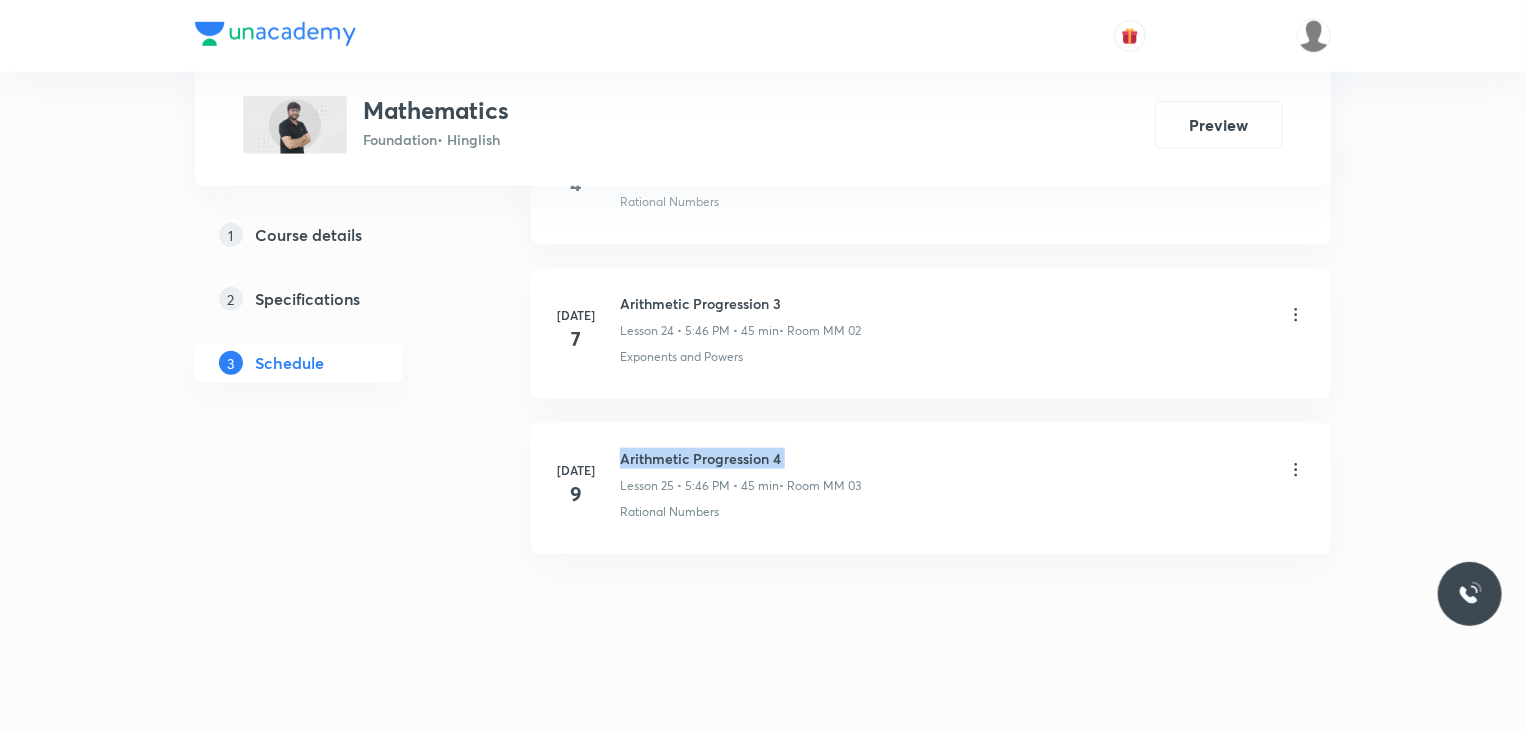 click on "Jul 9 Arithmetic Progression 4 Lesson 25 • 5:46 PM • 45 min  • Room MM 03 Rational Numbers" at bounding box center [931, 488] 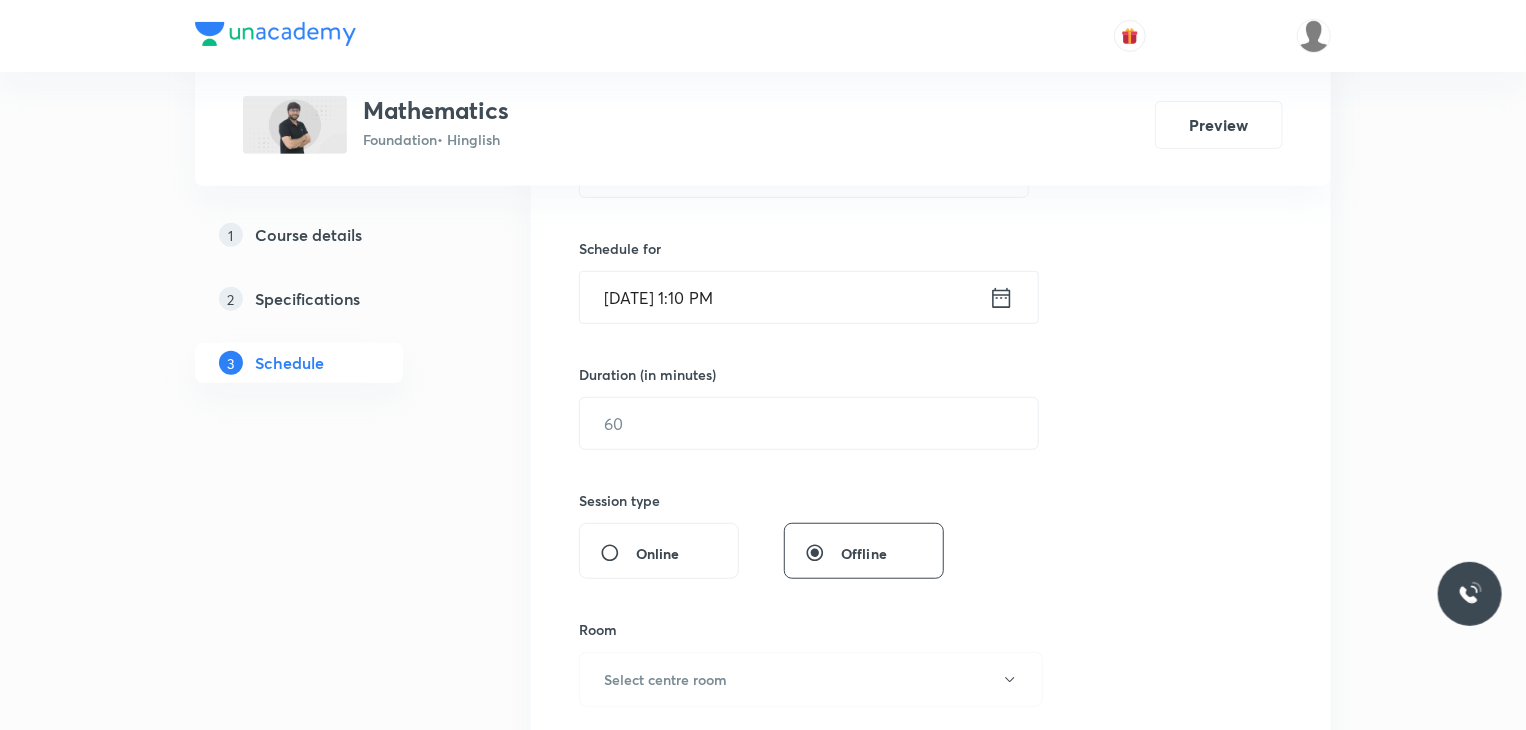 scroll, scrollTop: 0, scrollLeft: 0, axis: both 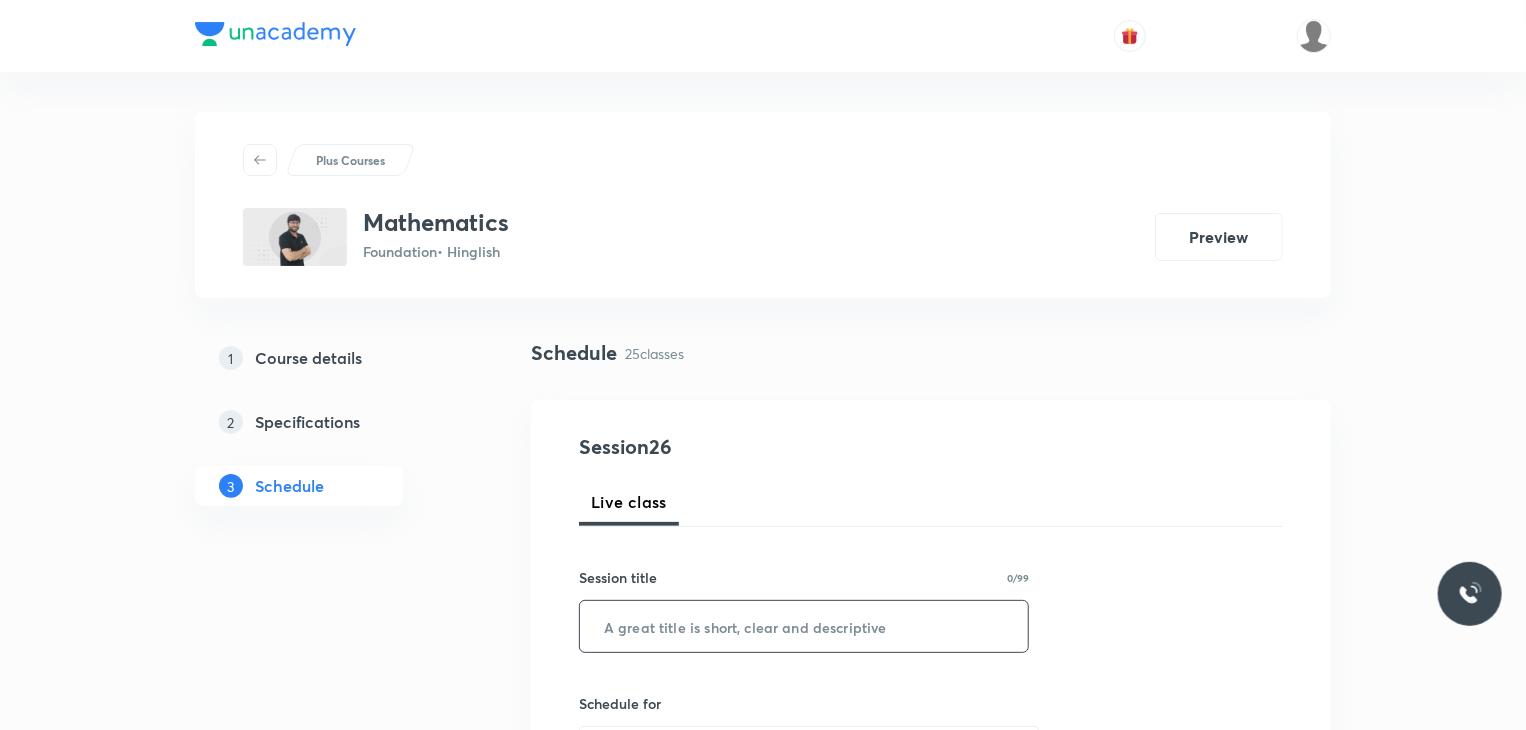 click on "​" at bounding box center [804, 626] 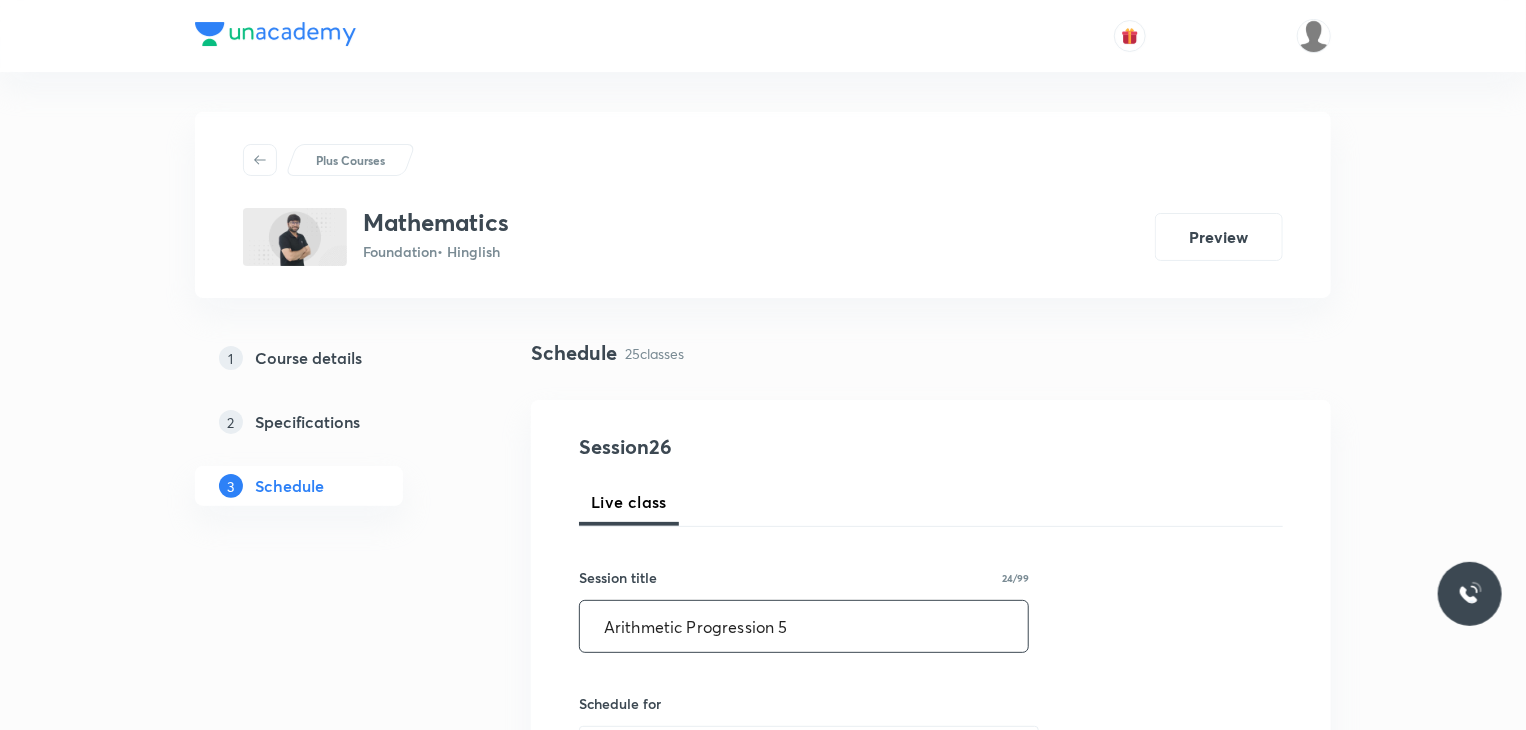 type on "Arithmetic Progression 5" 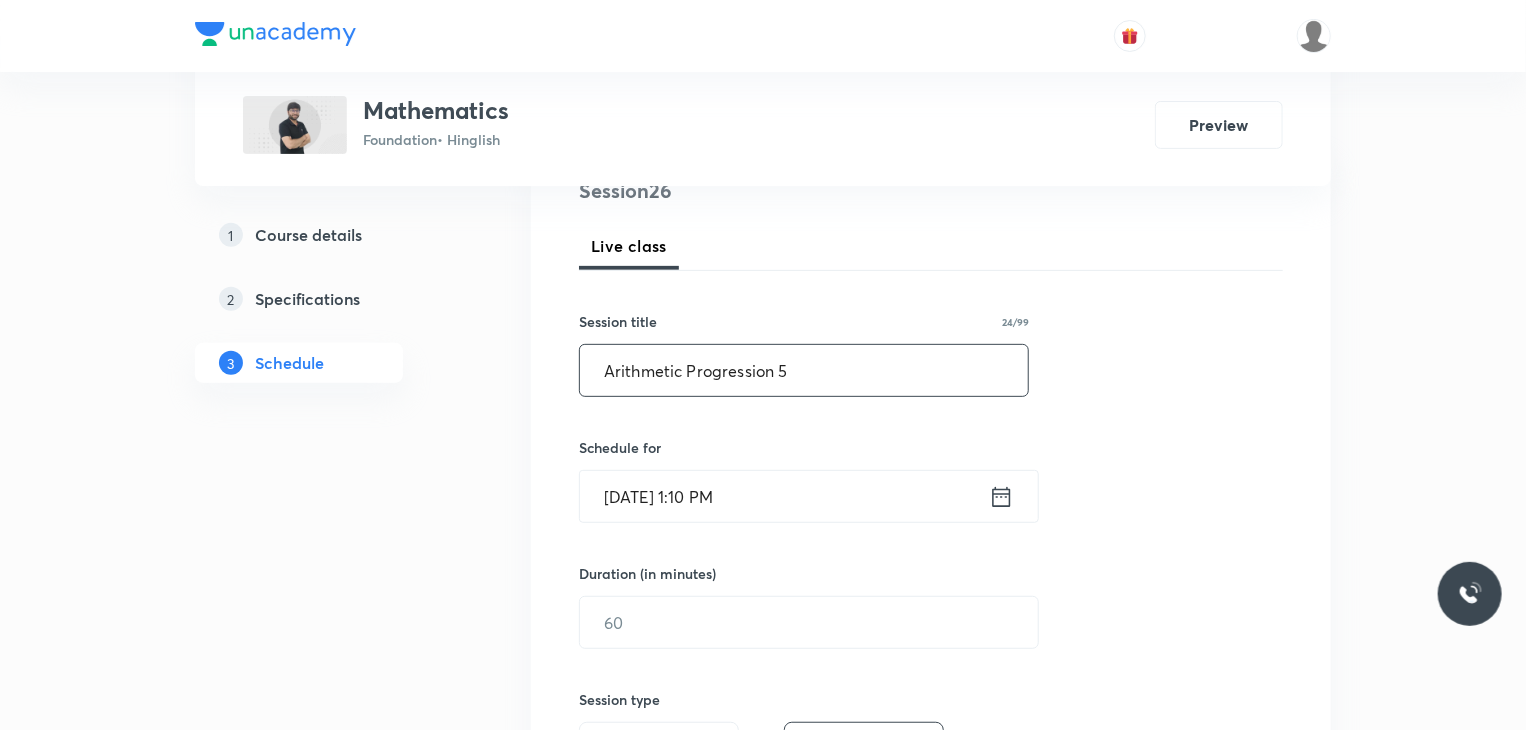 scroll, scrollTop: 261, scrollLeft: 0, axis: vertical 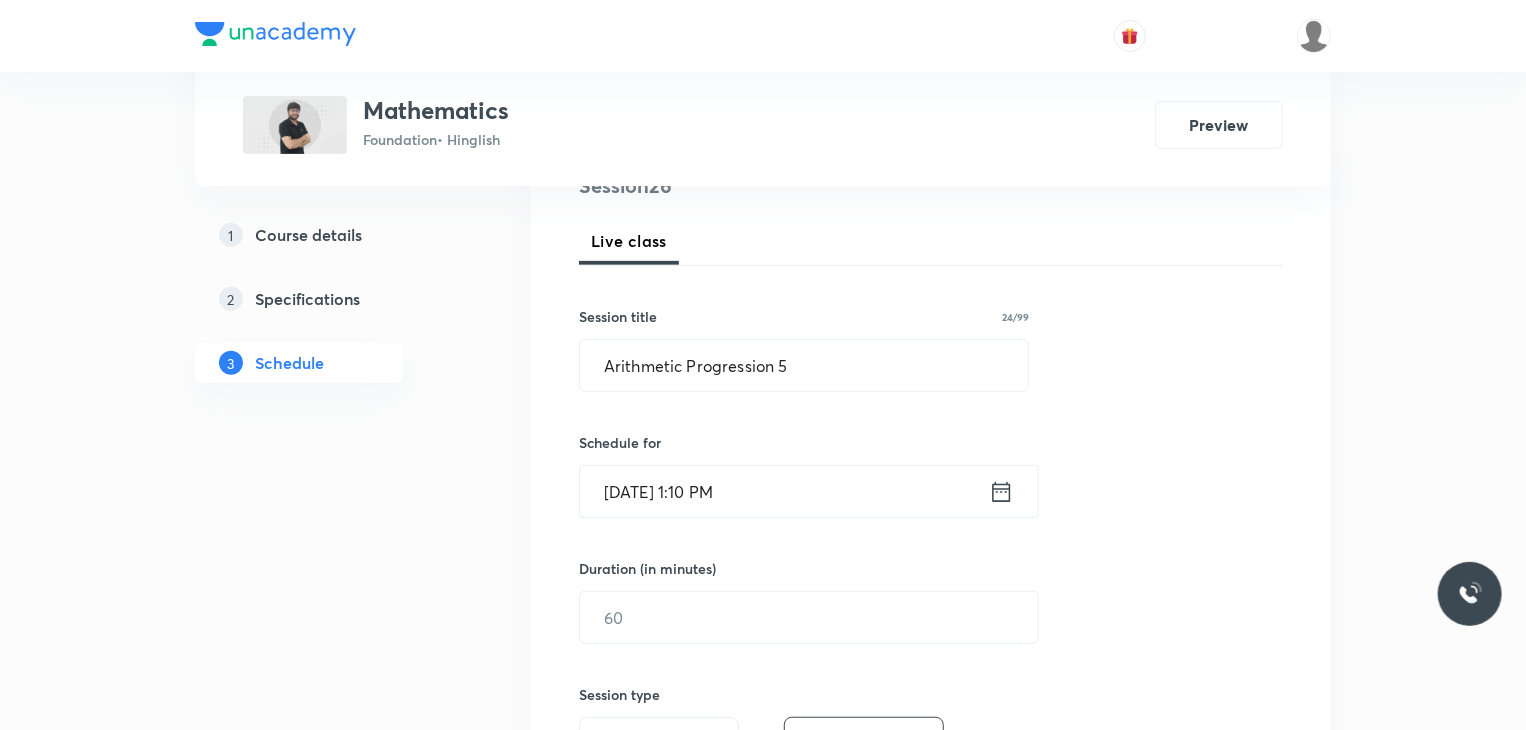 click on "Jul 11, 2025, 1:10 PM" at bounding box center [784, 491] 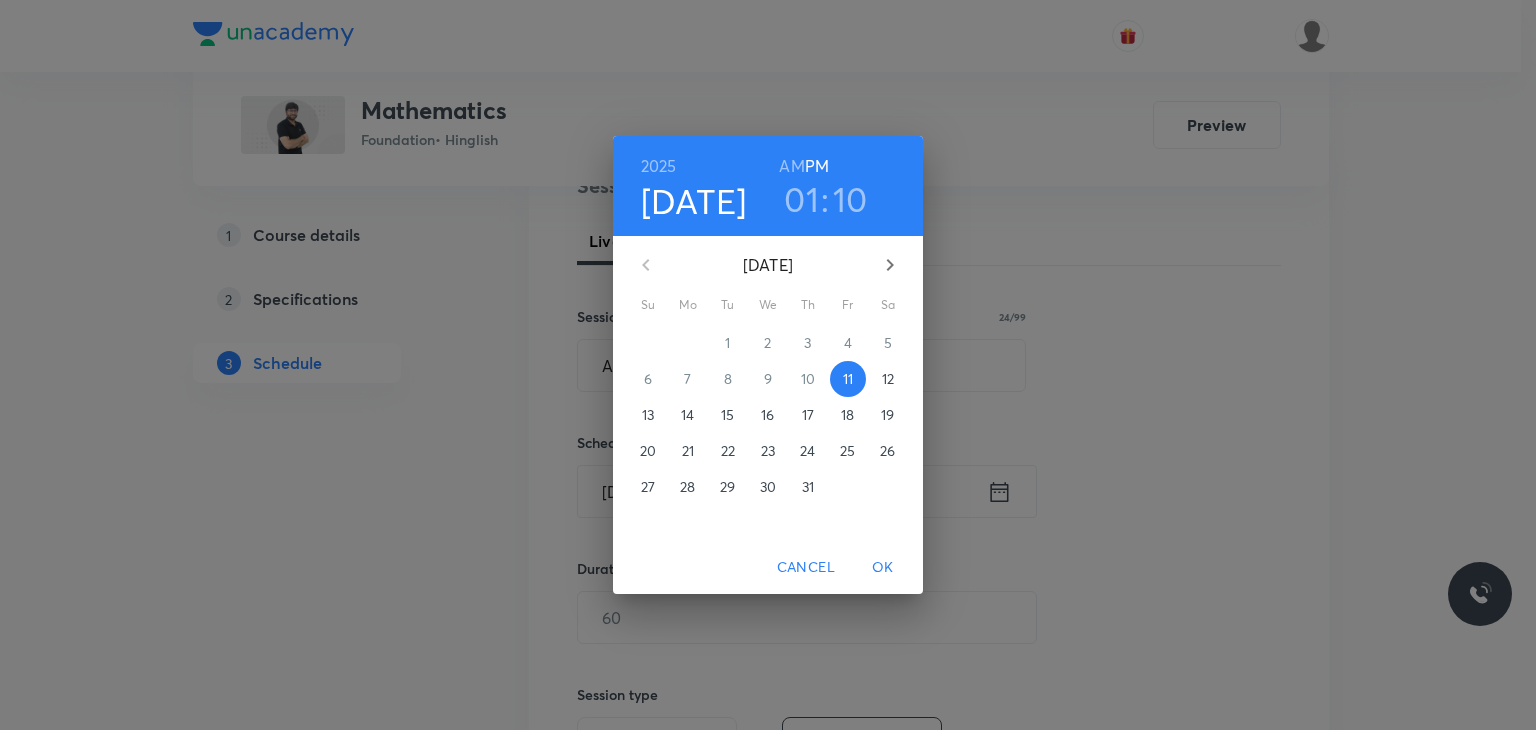 click on "01" at bounding box center (801, 199) 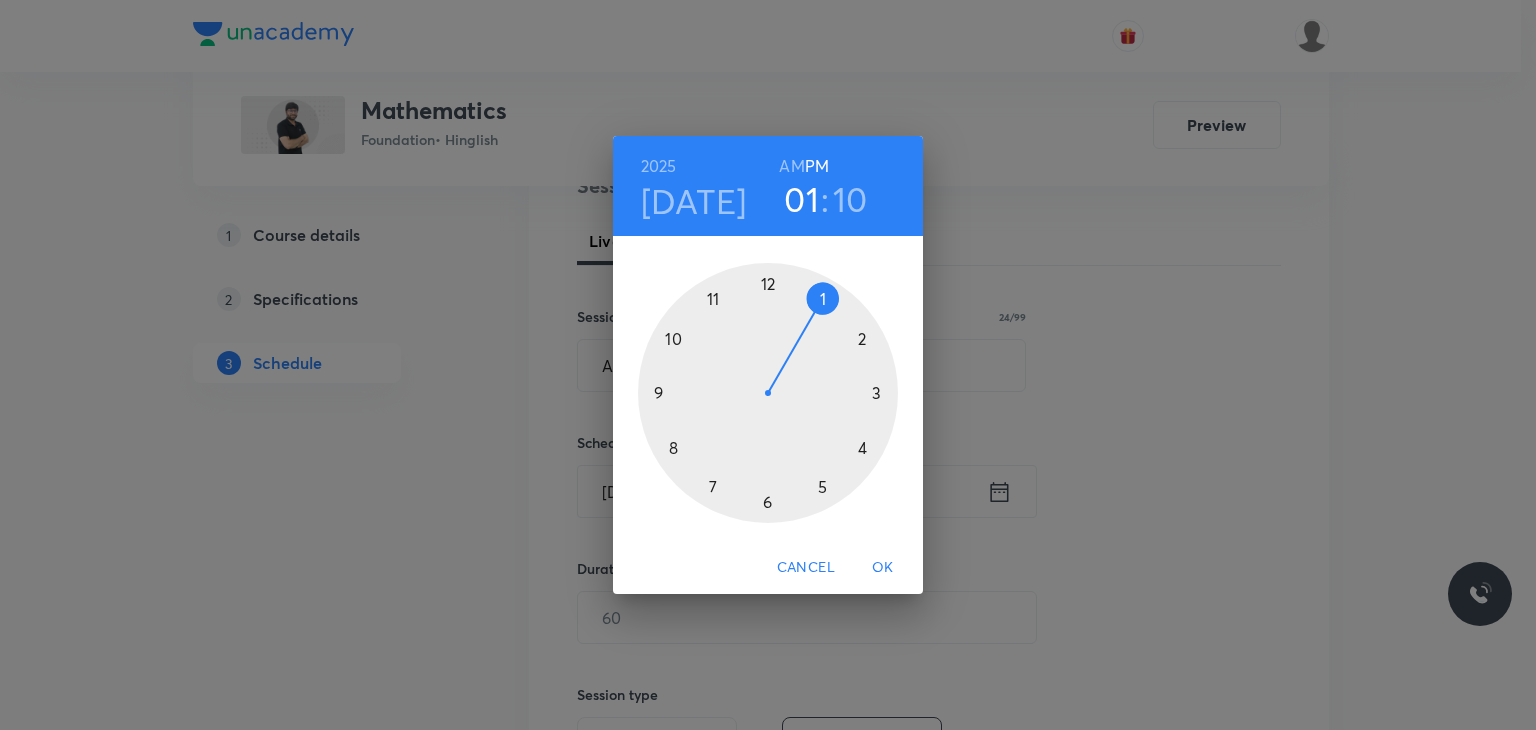 type 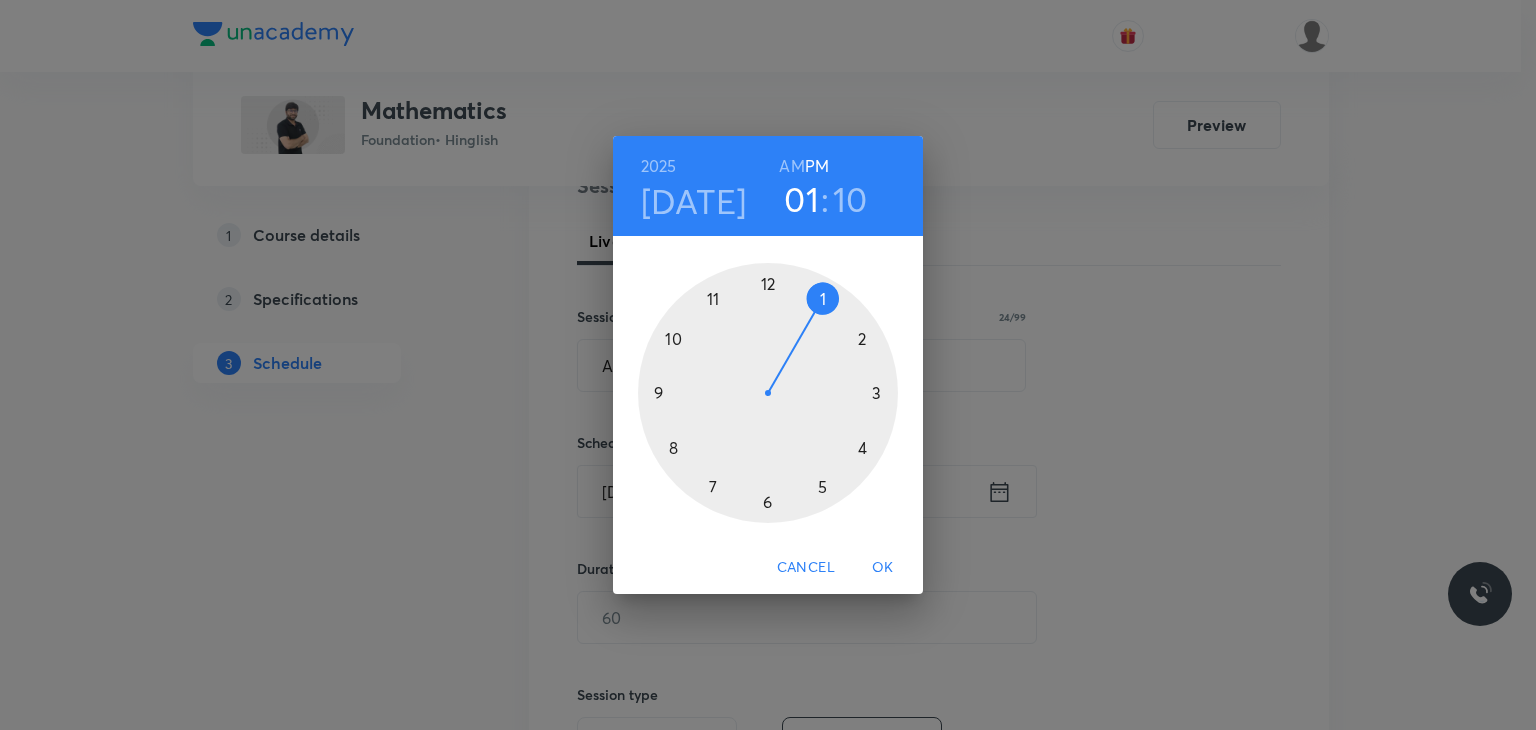 click at bounding box center [768, 393] 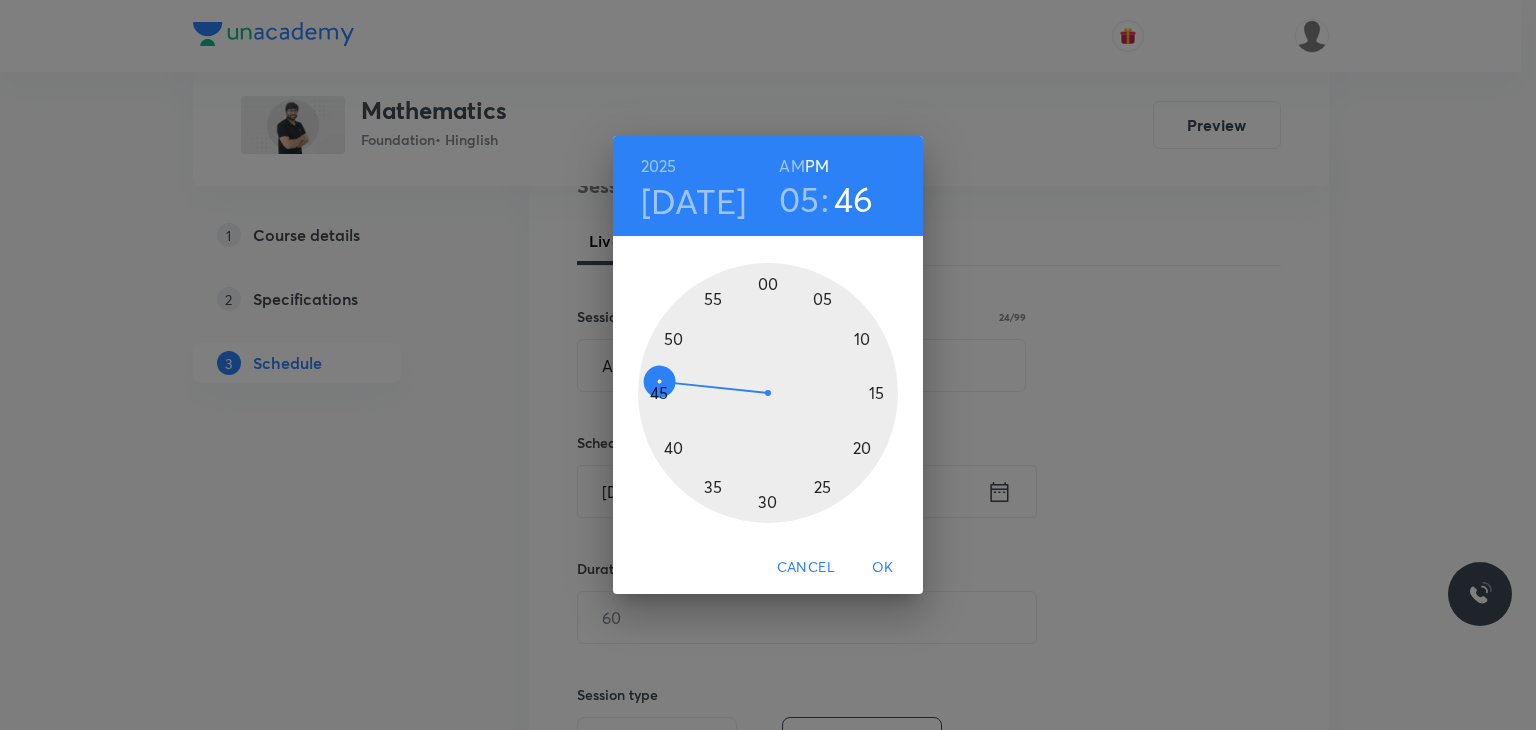 drag, startPoint x: 869, startPoint y: 336, endPoint x: 663, endPoint y: 379, distance: 210.44002 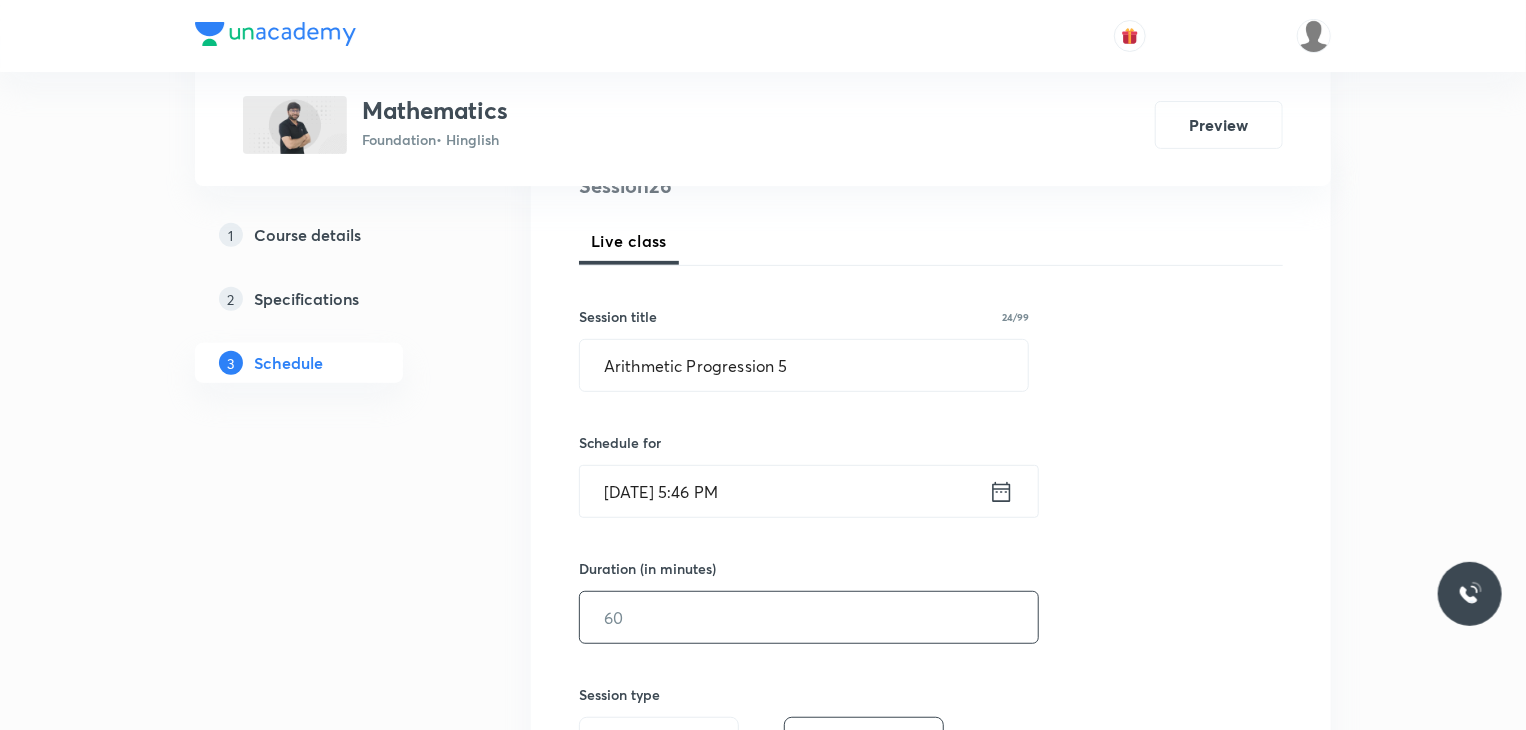 click at bounding box center [809, 617] 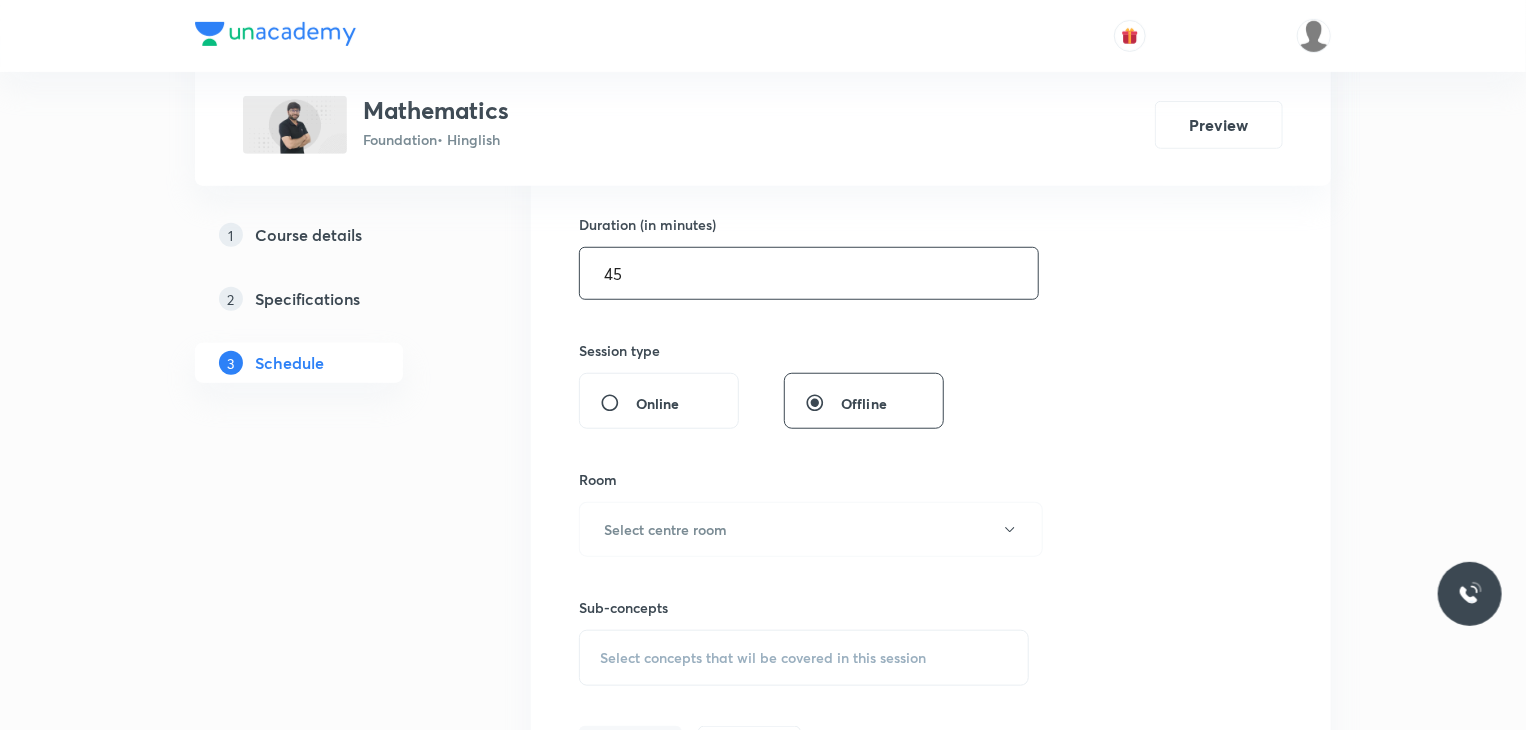 scroll, scrollTop: 601, scrollLeft: 0, axis: vertical 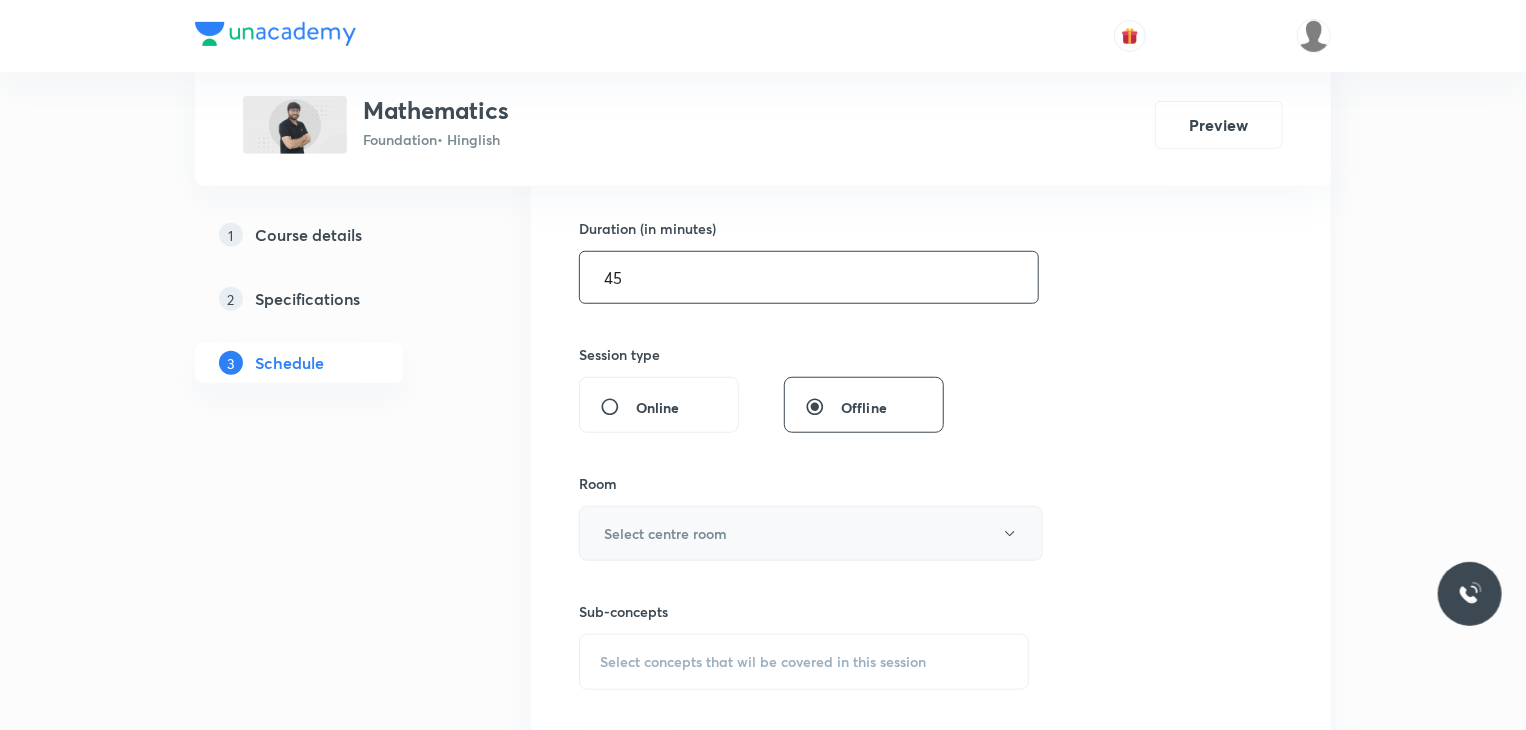 type on "45" 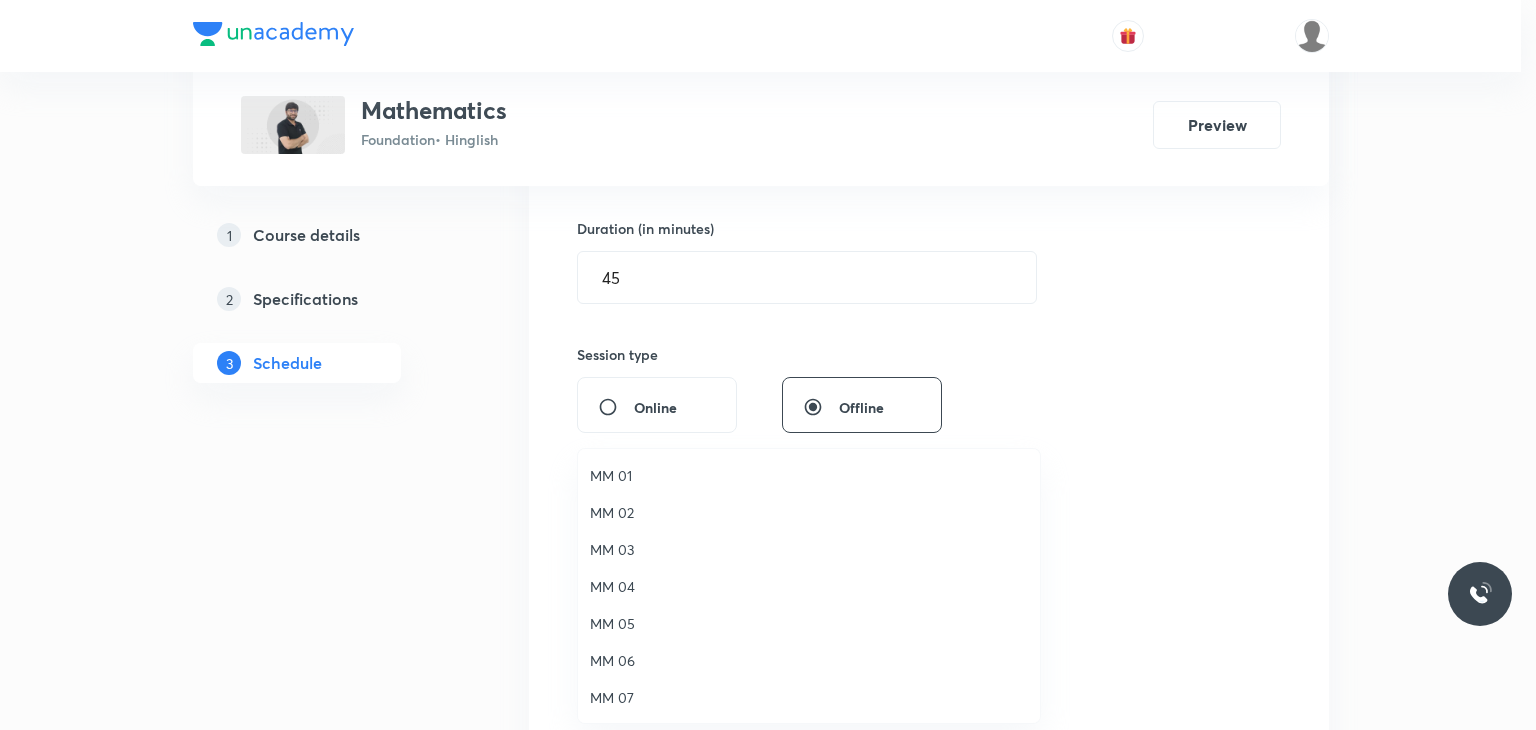 click on "MM 02" at bounding box center [809, 512] 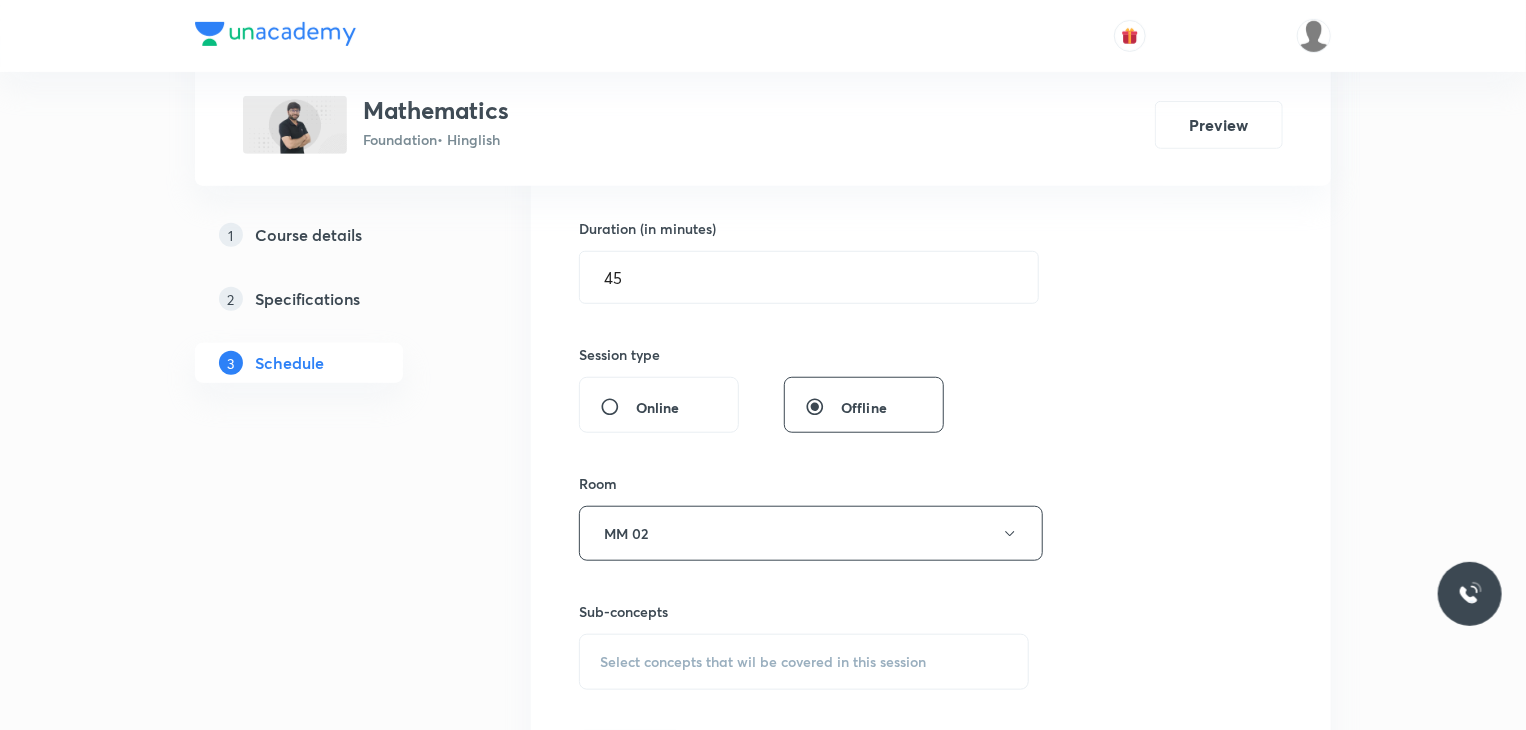 click on "Select concepts that wil be covered in this session" at bounding box center (804, 662) 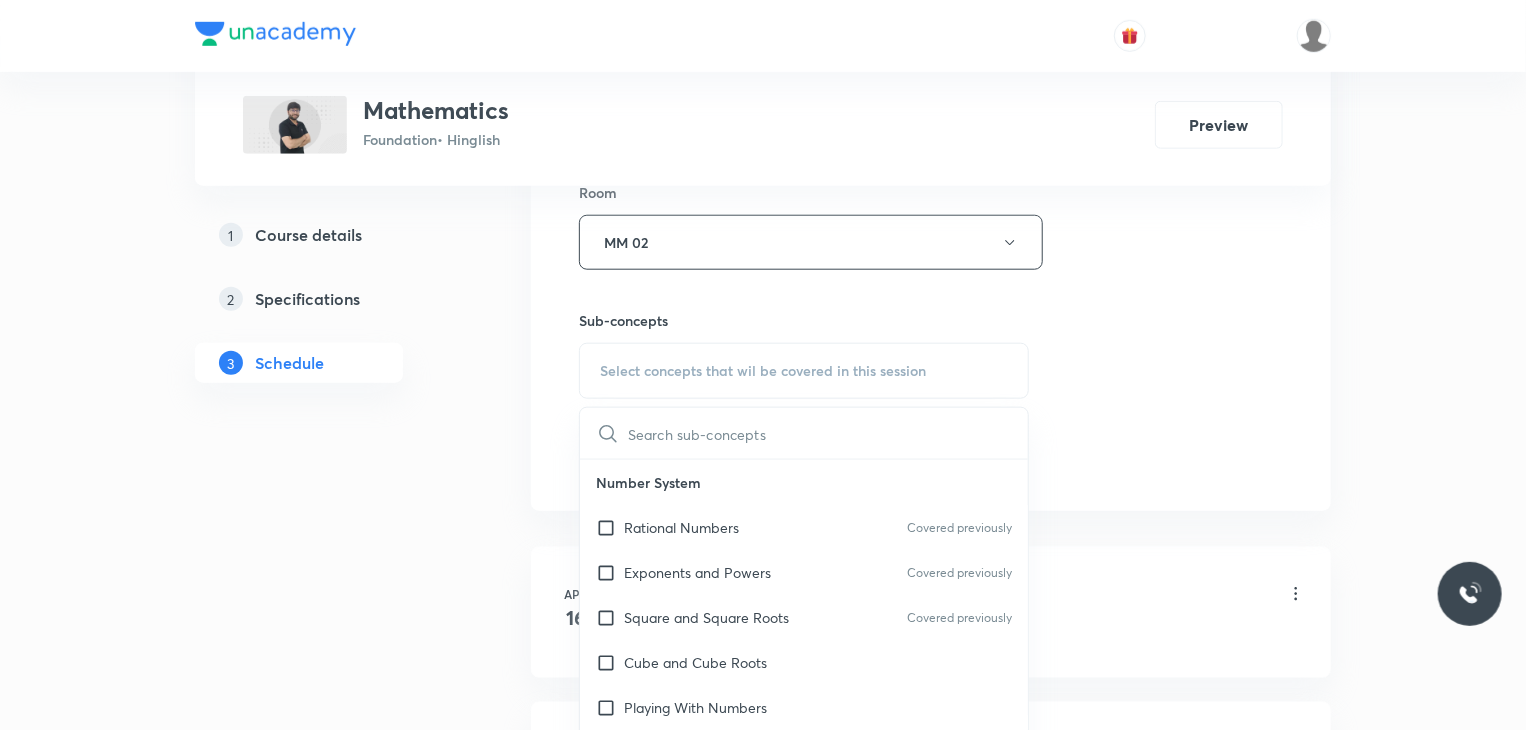 scroll, scrollTop: 895, scrollLeft: 0, axis: vertical 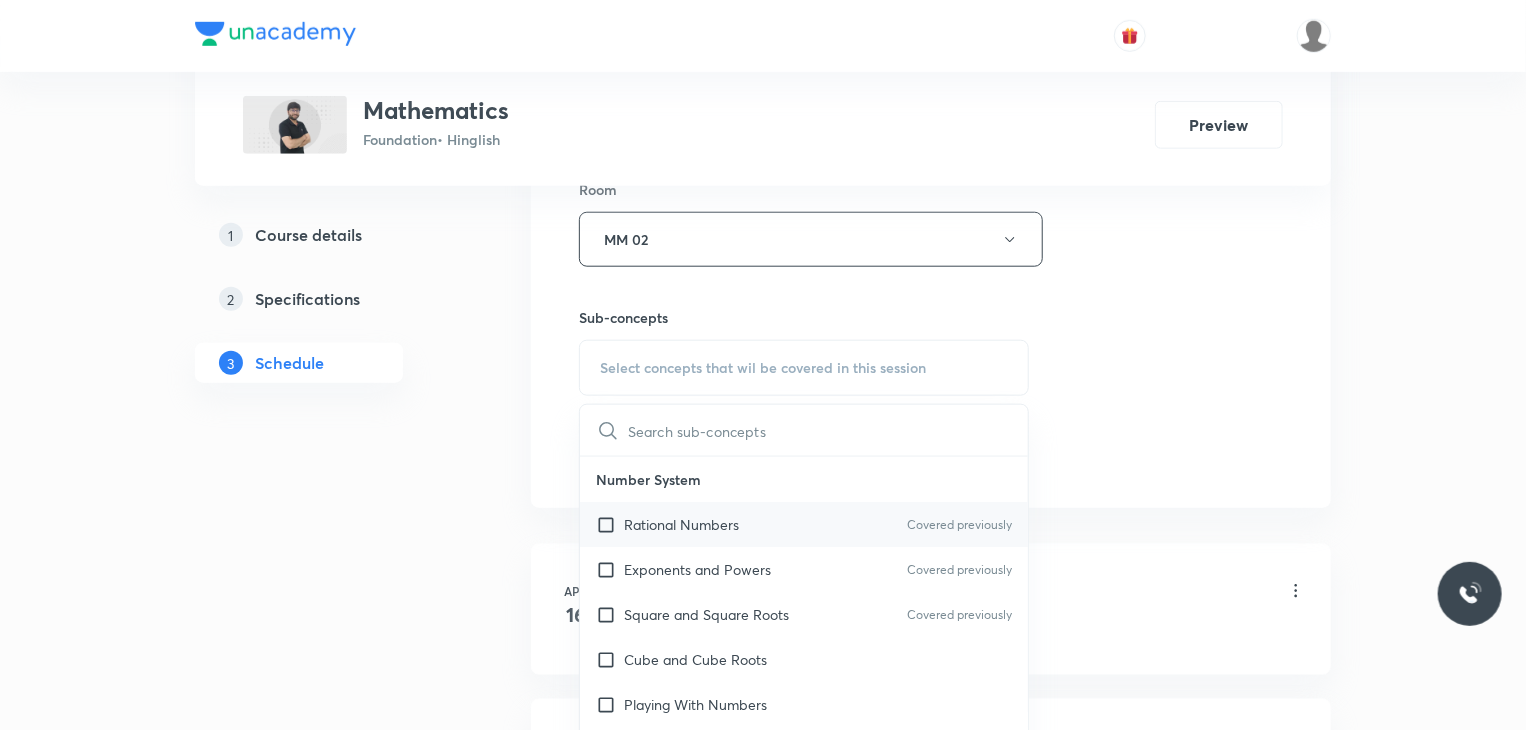 click on "Rational Numbers Covered previously" at bounding box center (804, 524) 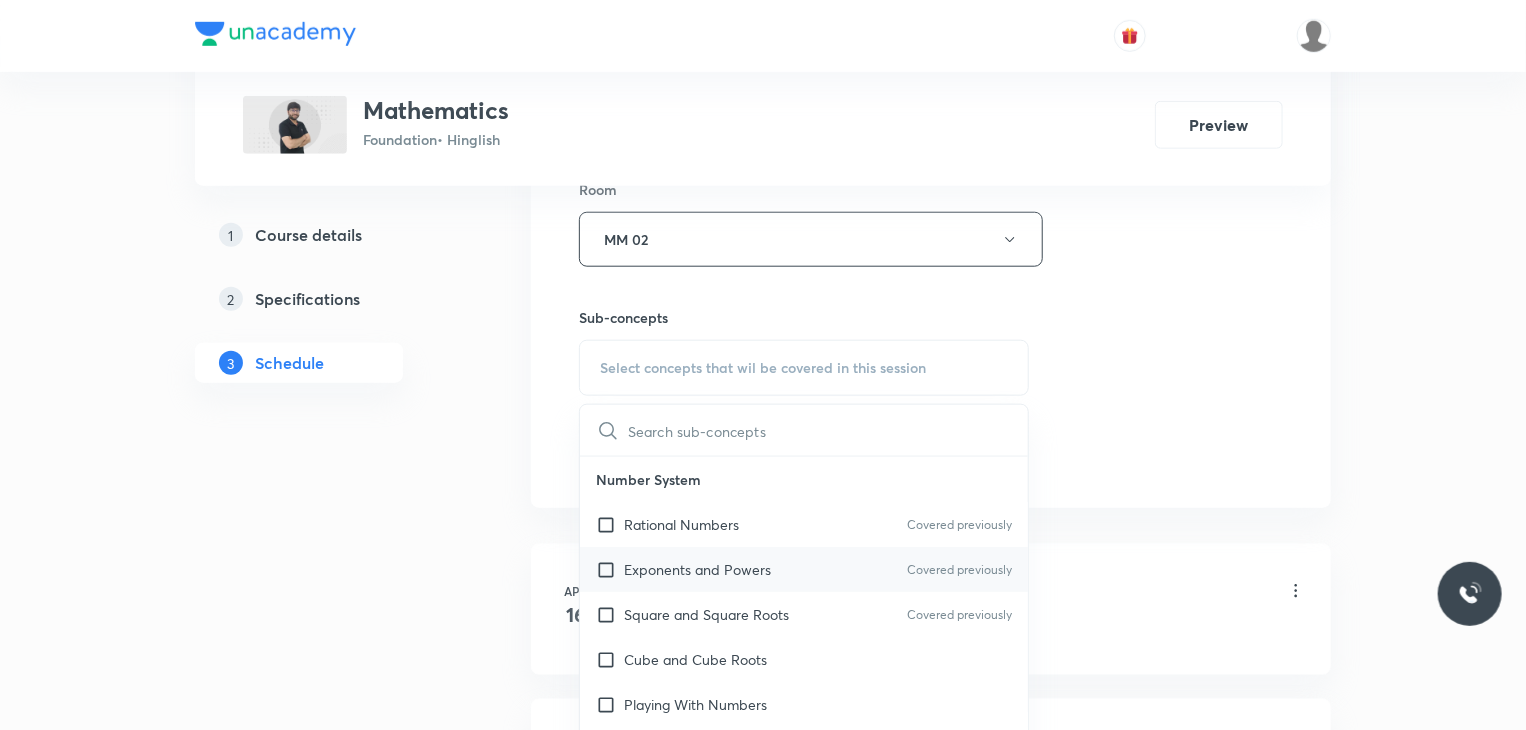 checkbox on "true" 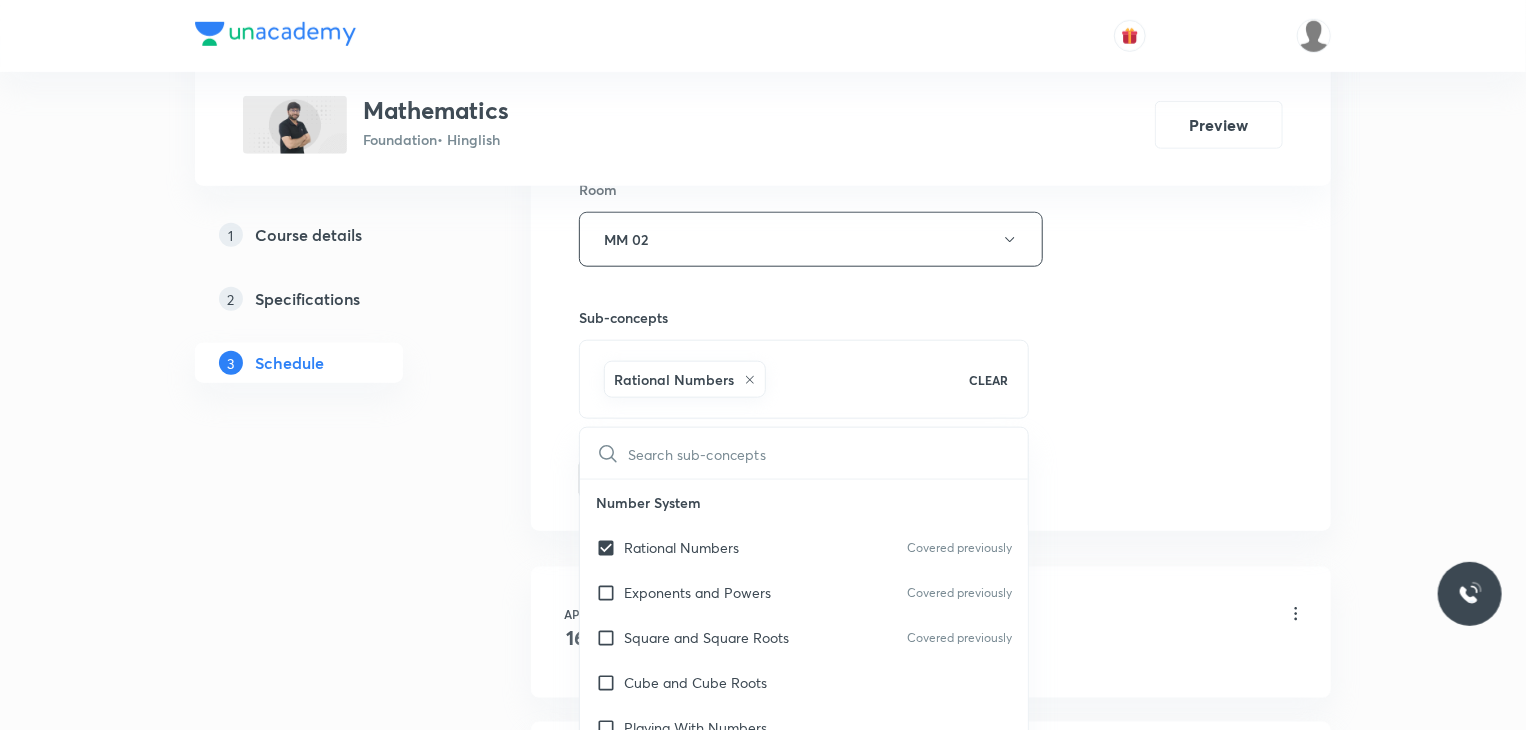 click on "Session  26 Live class Session title 24/99 Arithmetic Progression 5 ​ Schedule for Jul 11, 2025, 5:46 PM ​ Duration (in minutes) 45 ​   Session type Online Offline Room MM 02 Sub-concepts Rational Numbers CLEAR ​ Number System Rational Numbers Covered previously Exponents and Powers Covered previously Square and Square Roots Covered previously Cube and Cube Roots Playing With Numbers Number System Algebra Linear Equation in One Variables Algebraic Expression Factorization Direct and Inverse Proportion Direct Proportion Inverse Proportion Proportional Increase or Decrease of Given Quantities Geometry Understanding Quadrilaterals Practical Geometry Visualizing Solid Shapes Volume and Surface Area Area of Trapezium and Polygon Concept of Surface Area Concept of Volume Commercial Mathematics Ratio Proportion Percentage Sale Tax/Value added Tax Unitary Method Profit and Loss Data Handling What Is Data Presentation of Data Visual Representation of Various Data Reading Learning Probability Axis Add Cancel" at bounding box center [931, 18] 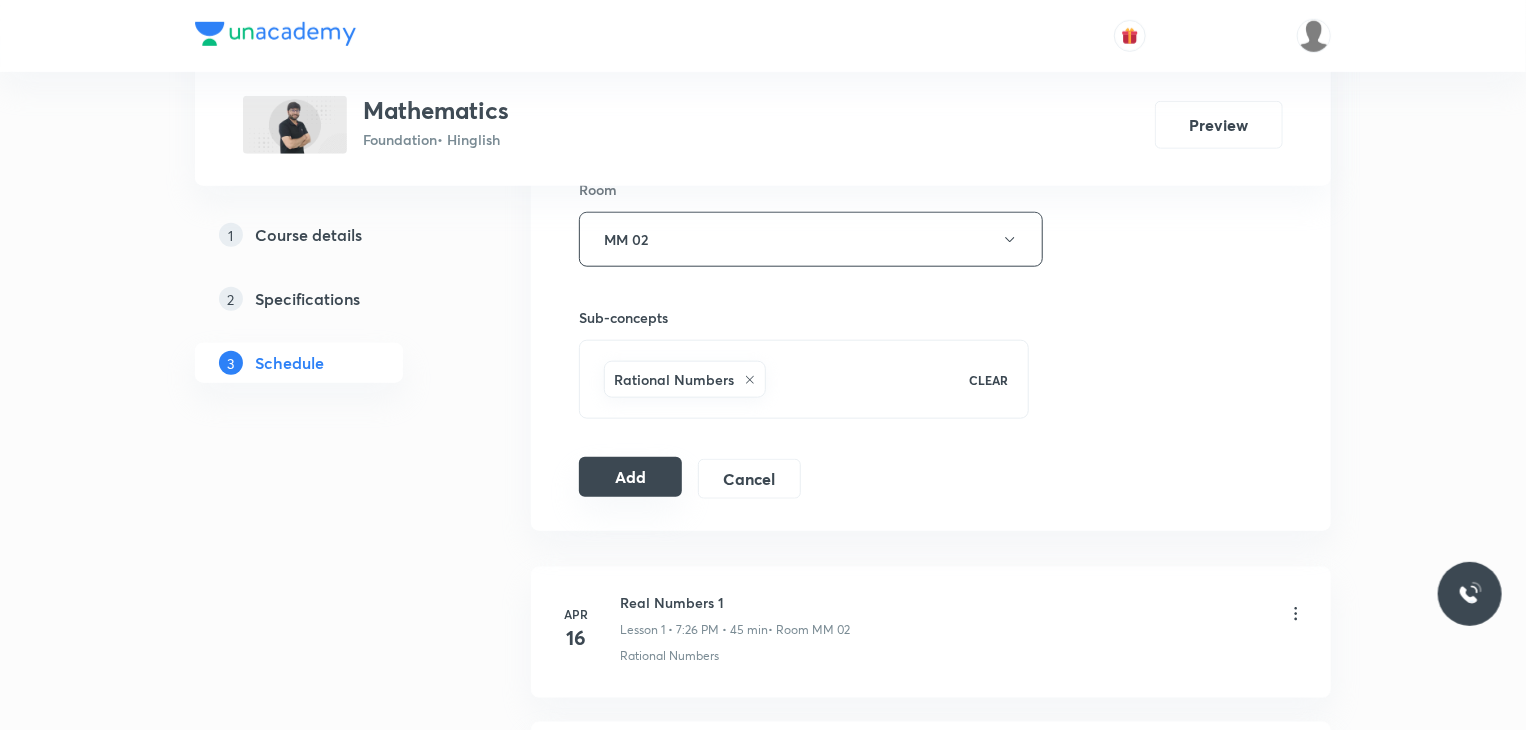 click on "Add" at bounding box center (630, 477) 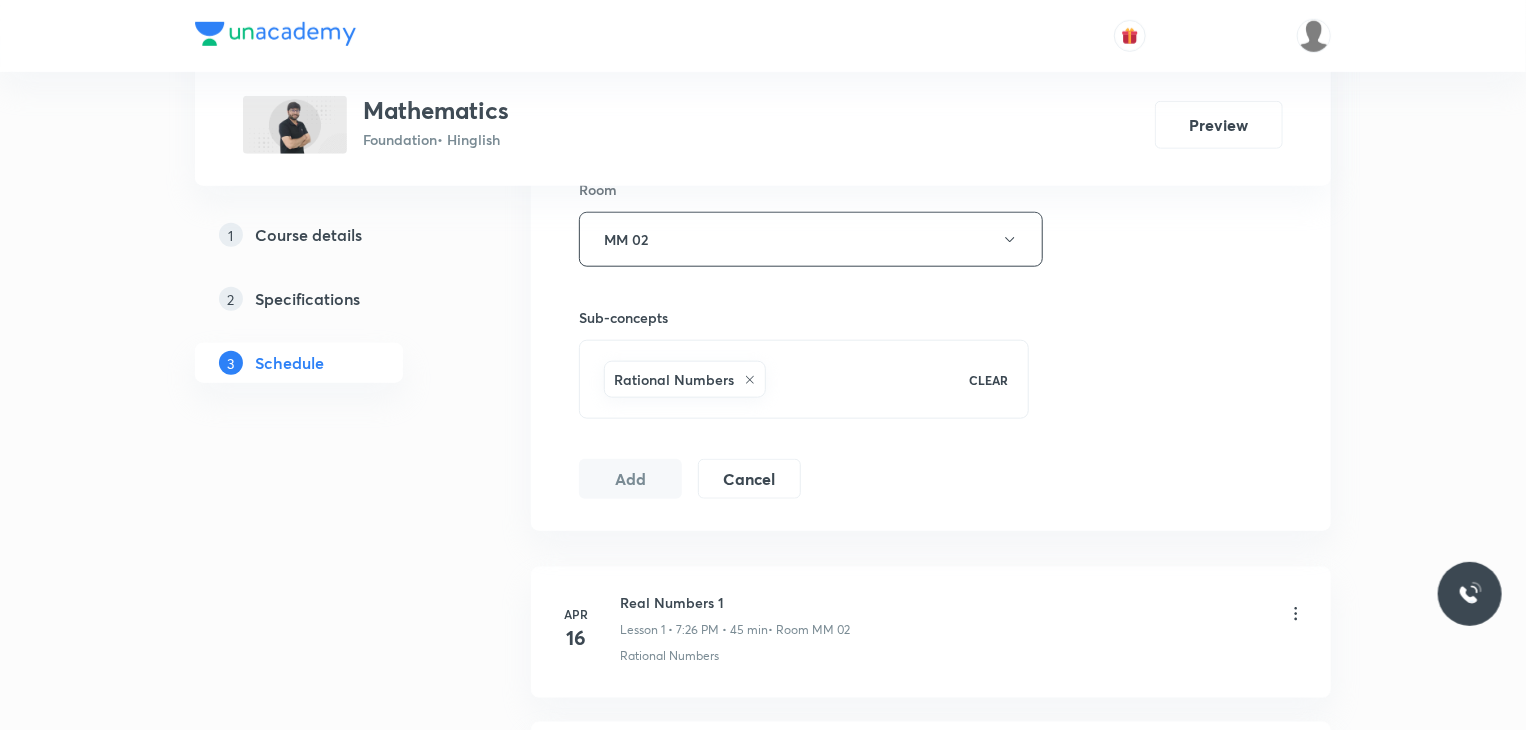 scroll, scrollTop: 4759, scrollLeft: 0, axis: vertical 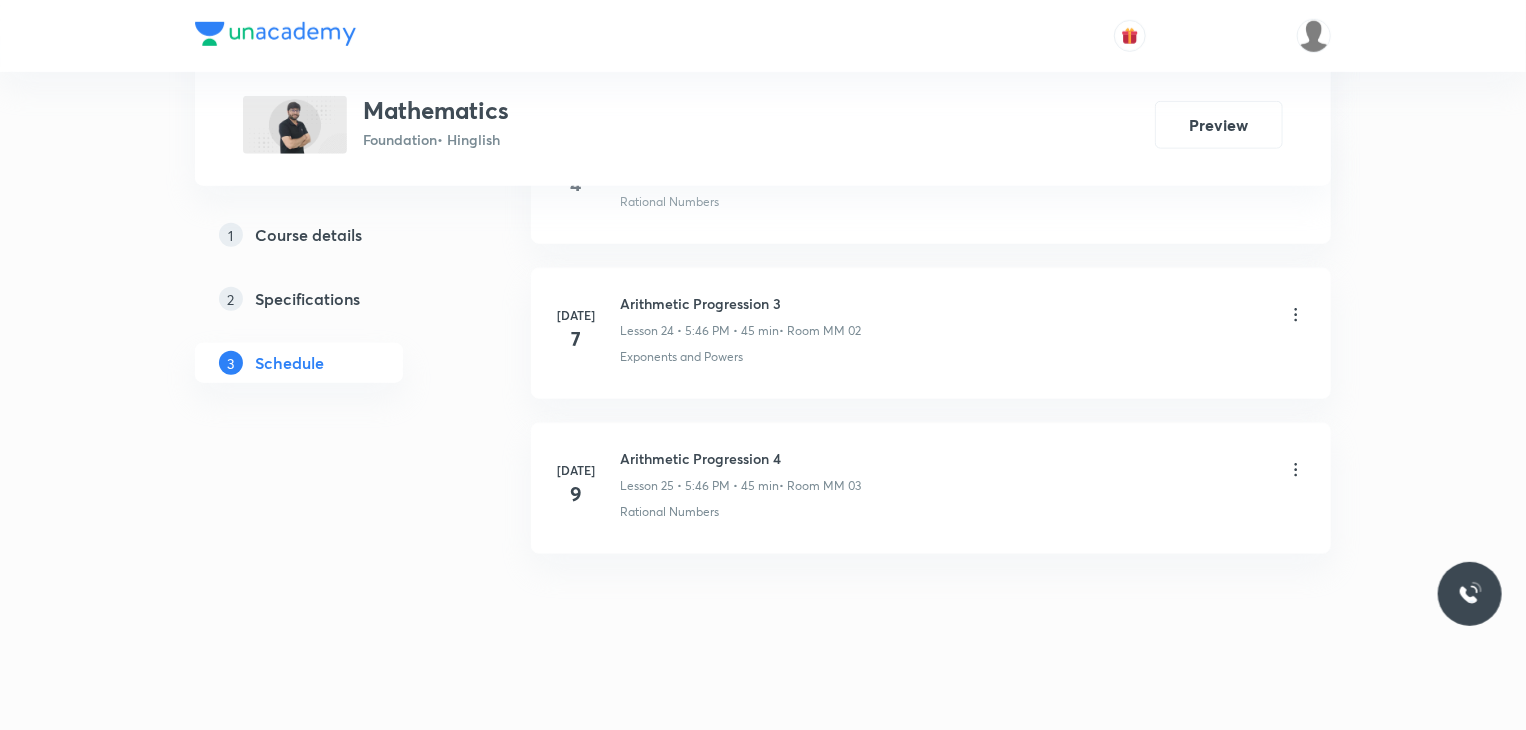 type 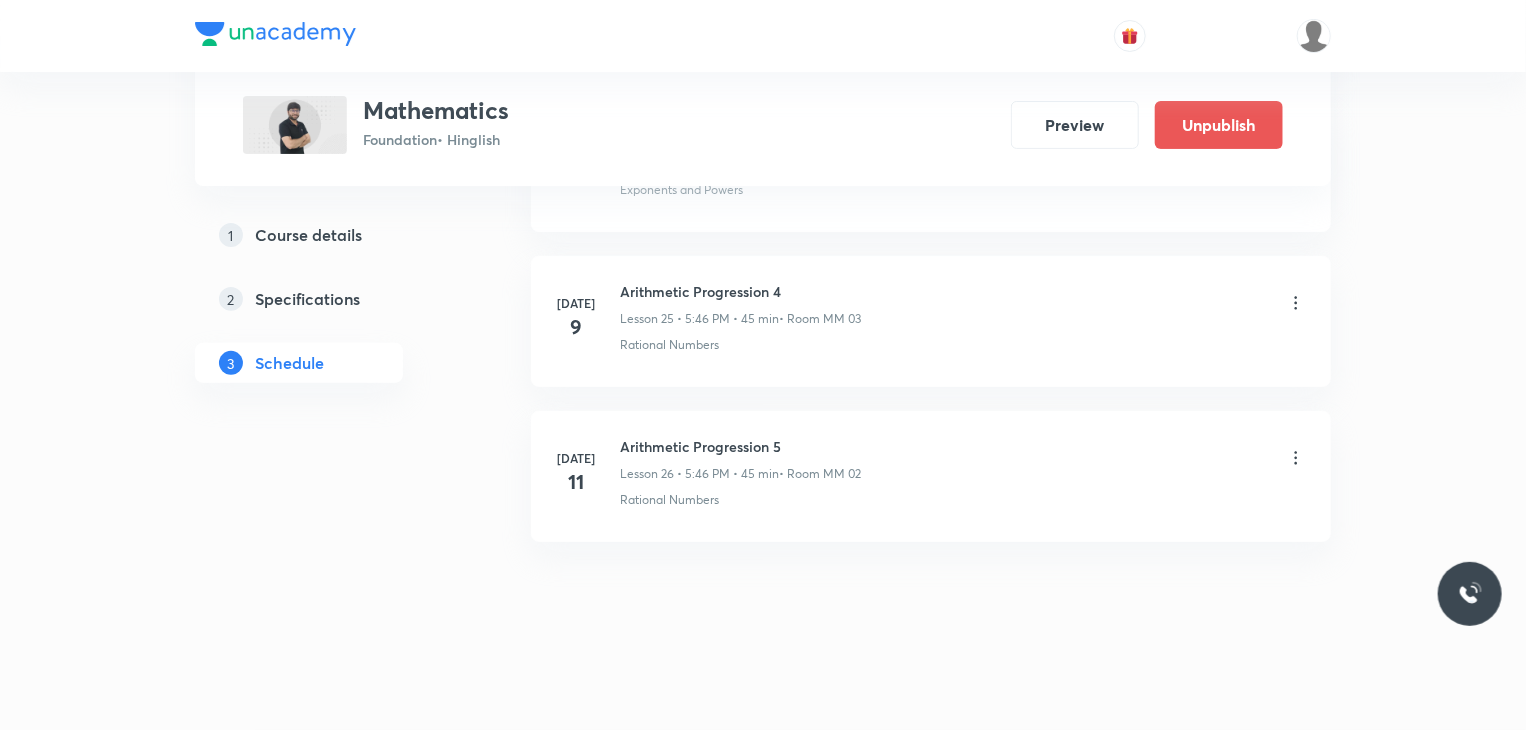 scroll, scrollTop: 3769, scrollLeft: 0, axis: vertical 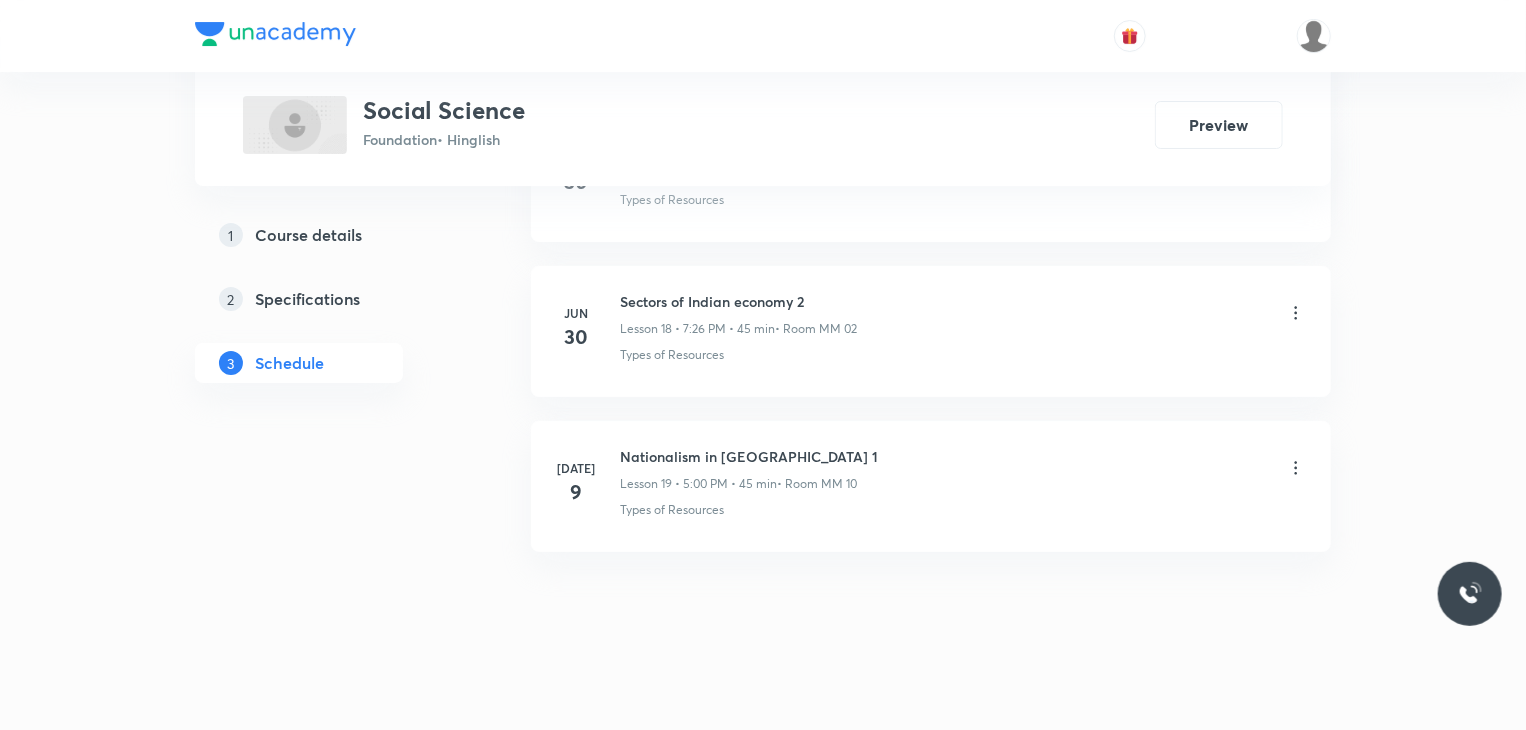 click on "Nationalism in [GEOGRAPHIC_DATA] 1" at bounding box center (749, 456) 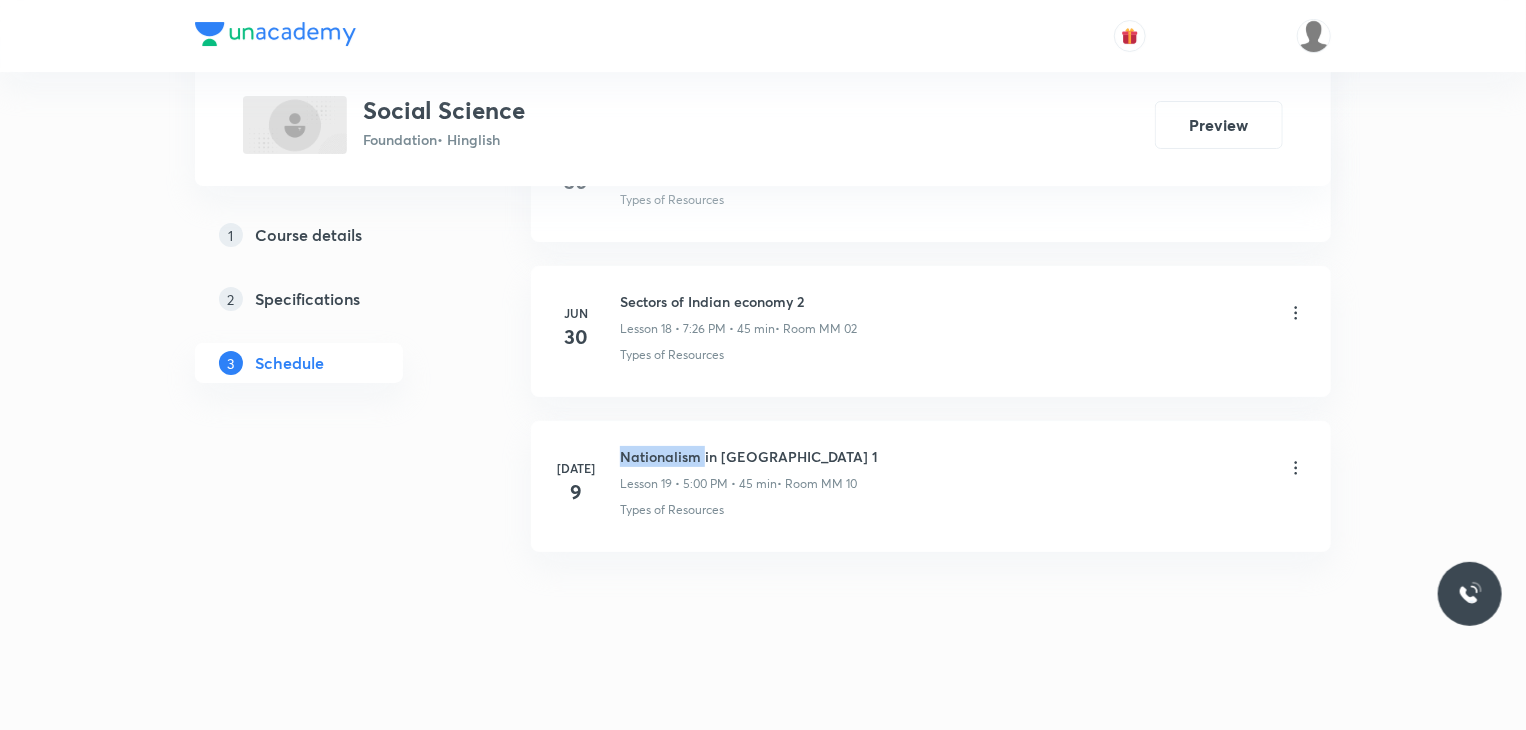 click on "Nationalism in [GEOGRAPHIC_DATA] 1" at bounding box center (749, 456) 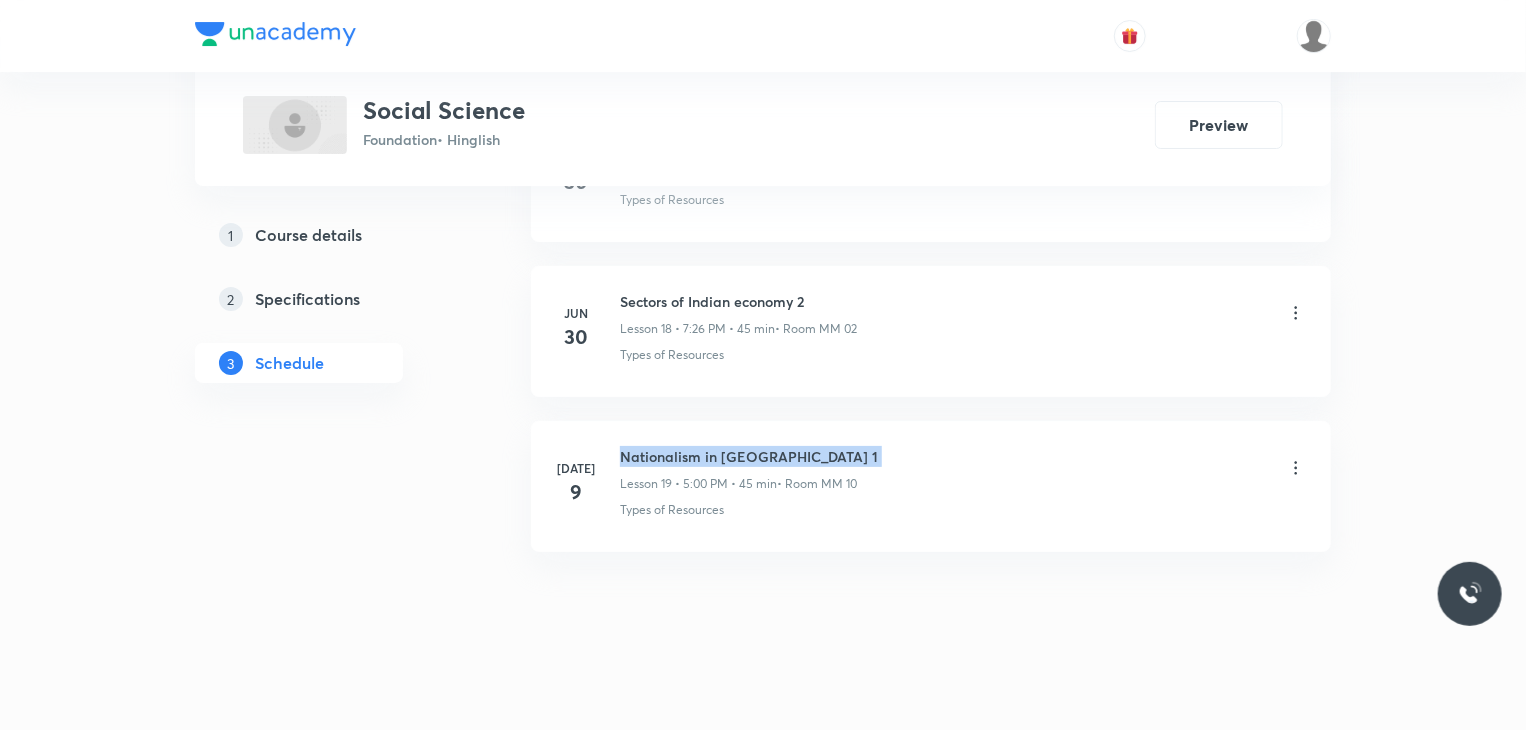 click on "Nationalism in [GEOGRAPHIC_DATA] 1" at bounding box center [749, 456] 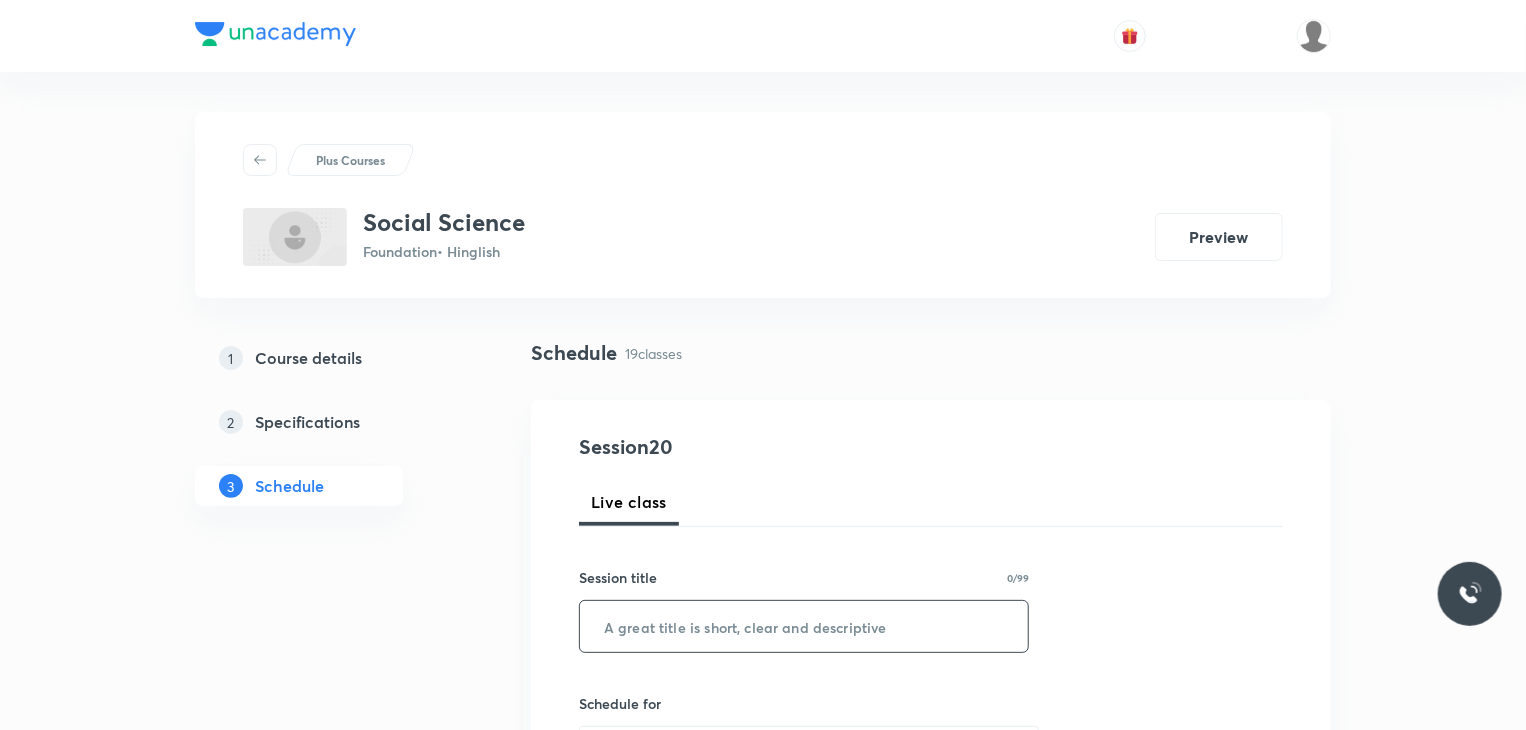 click at bounding box center [804, 626] 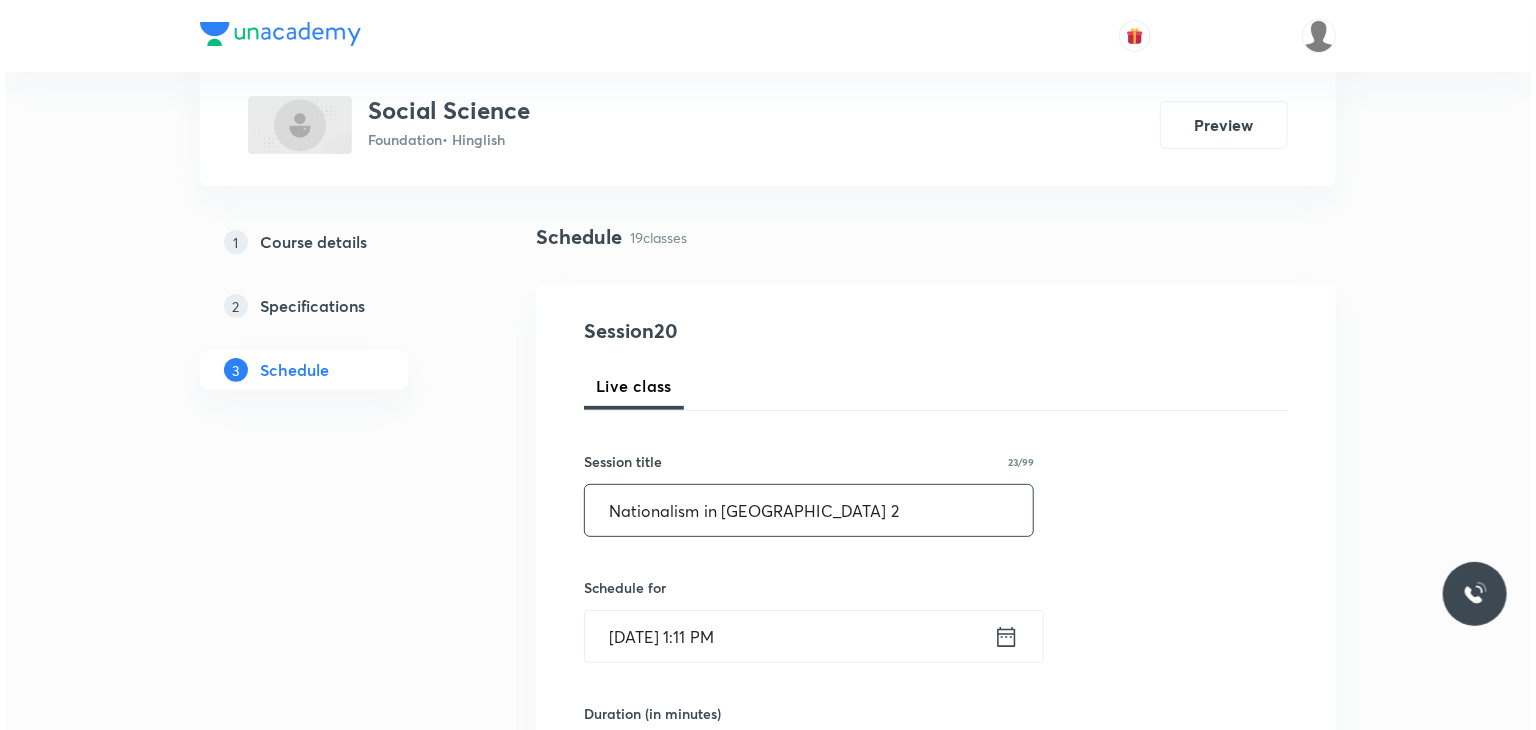 scroll, scrollTop: 115, scrollLeft: 0, axis: vertical 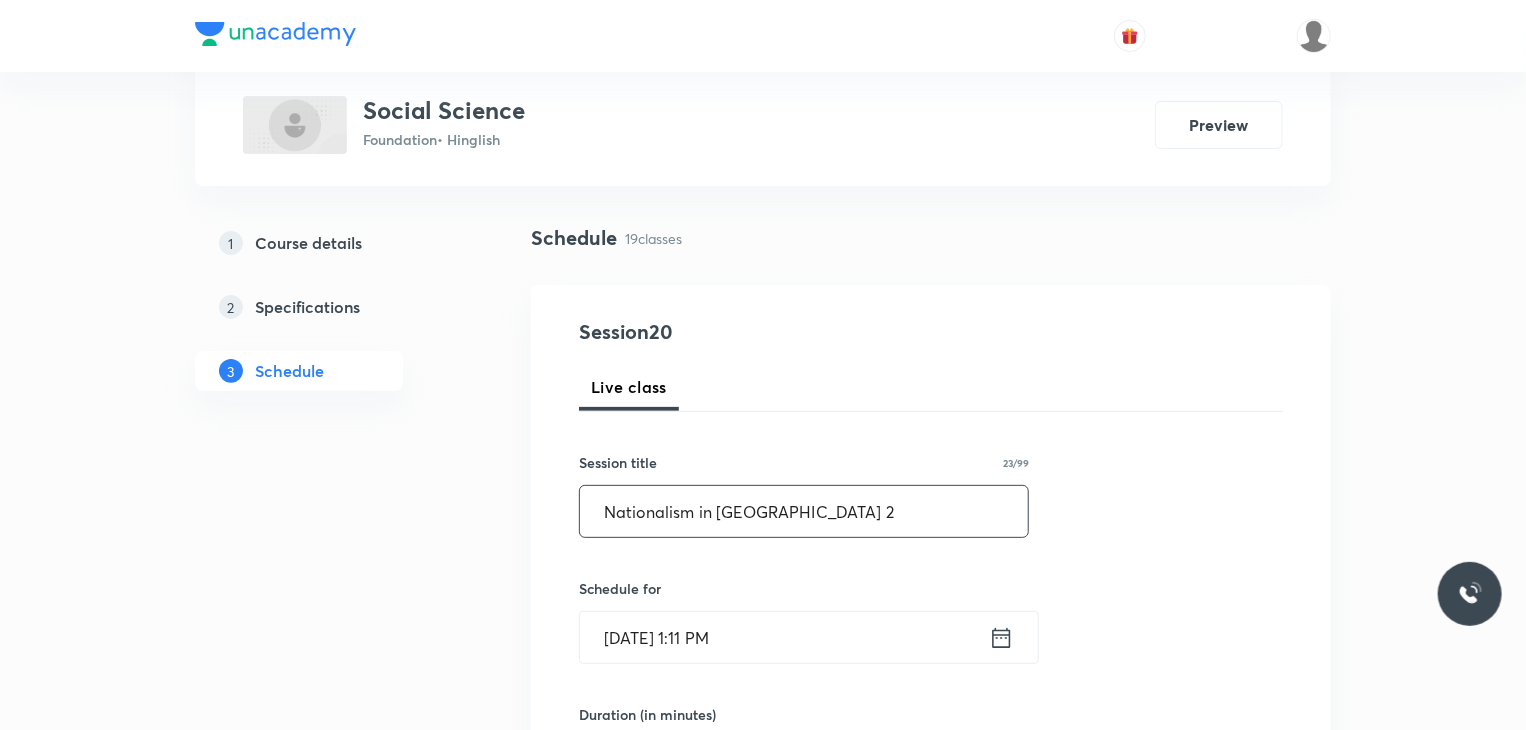 type on "Nationalism in [GEOGRAPHIC_DATA] 2" 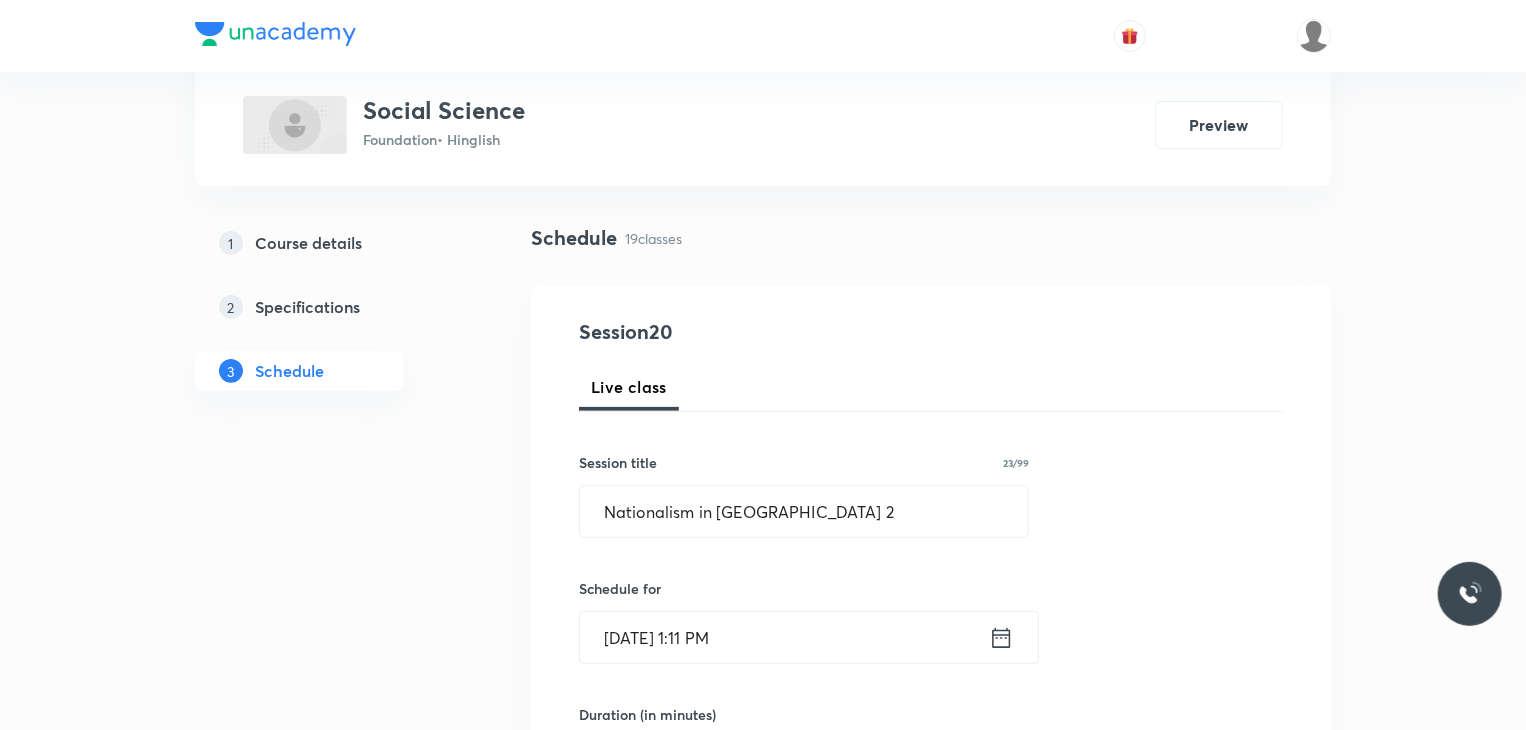 click on "[DATE] 1:11 PM" at bounding box center (784, 637) 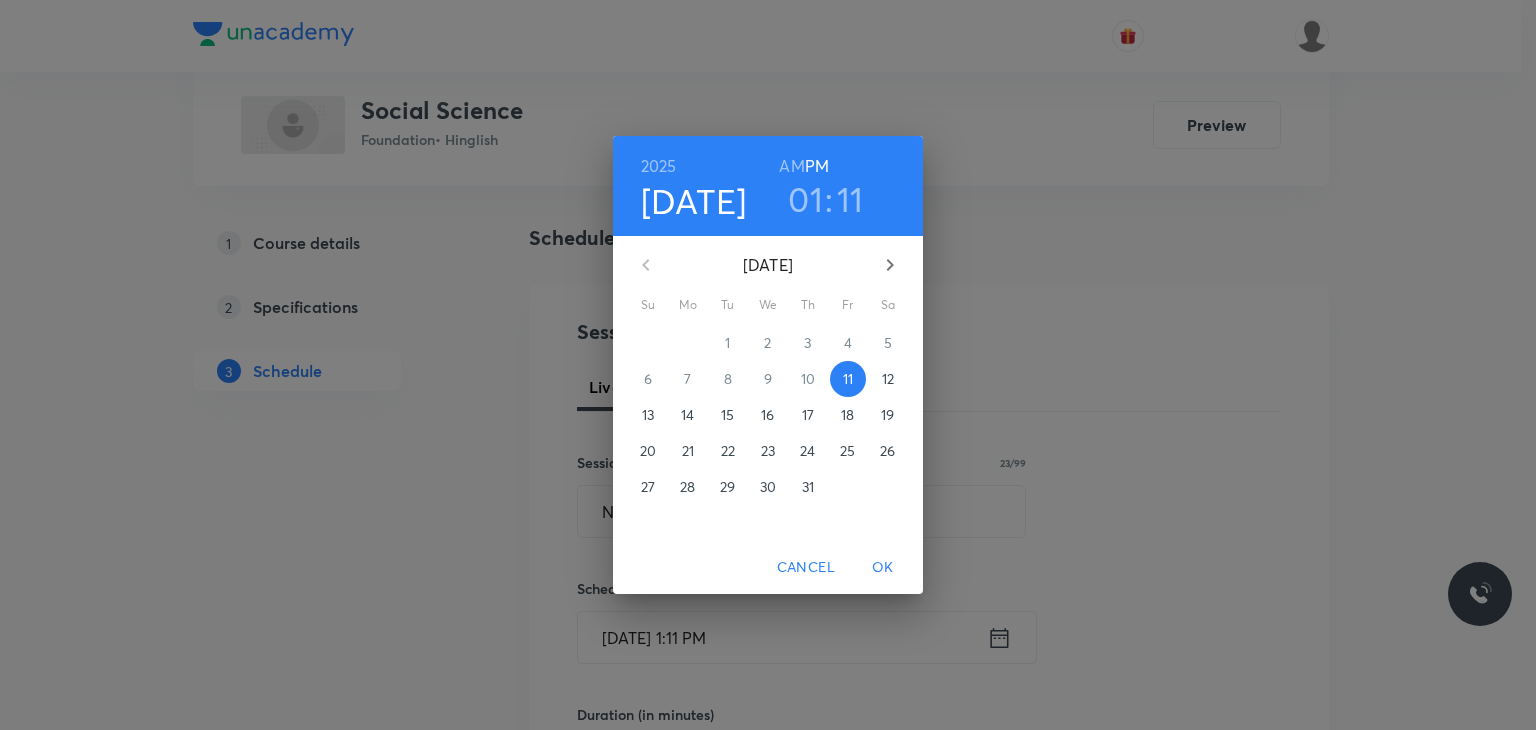 click on "2025 Jul 11 01 : 11 AM PM" at bounding box center [768, 186] 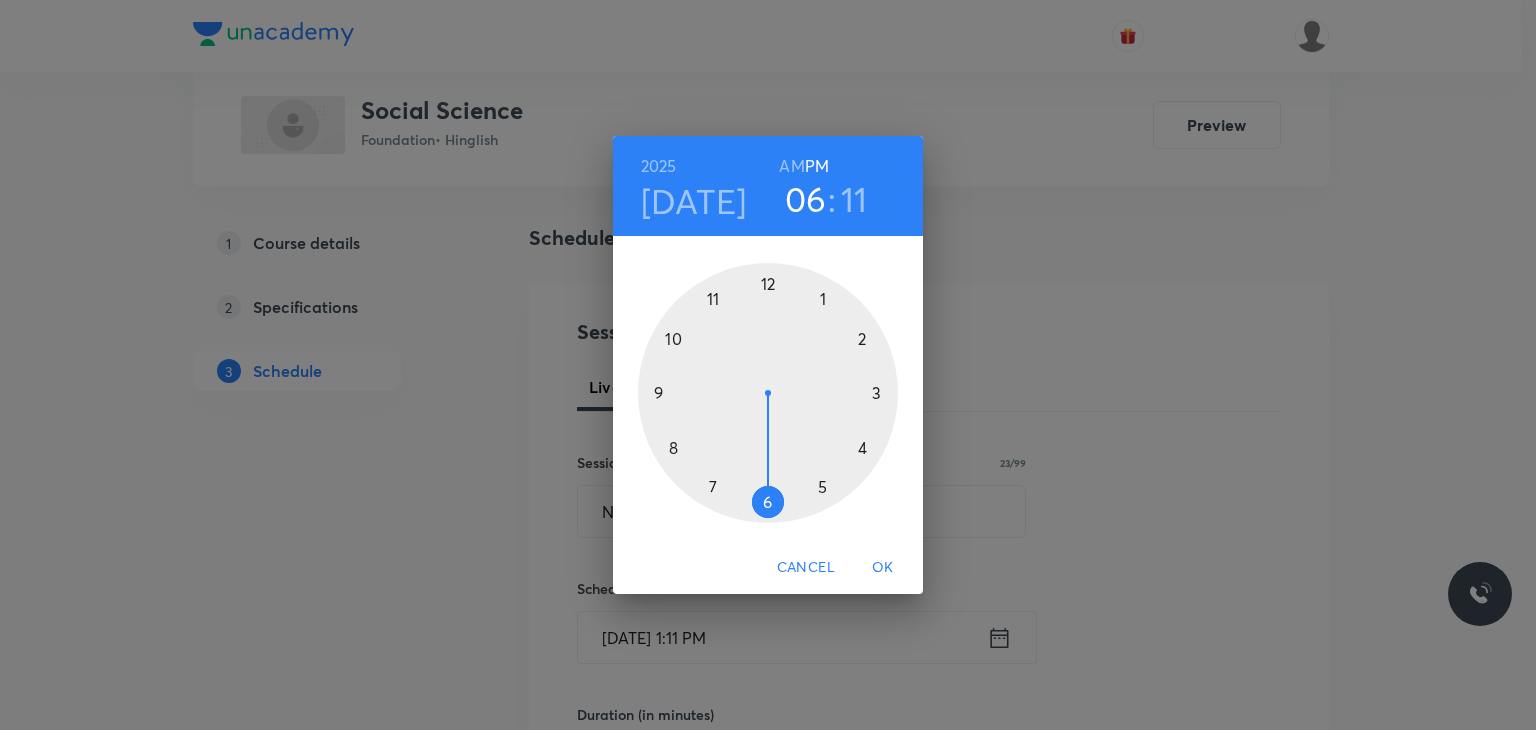 drag, startPoint x: 828, startPoint y: 293, endPoint x: 771, endPoint y: 504, distance: 218.56349 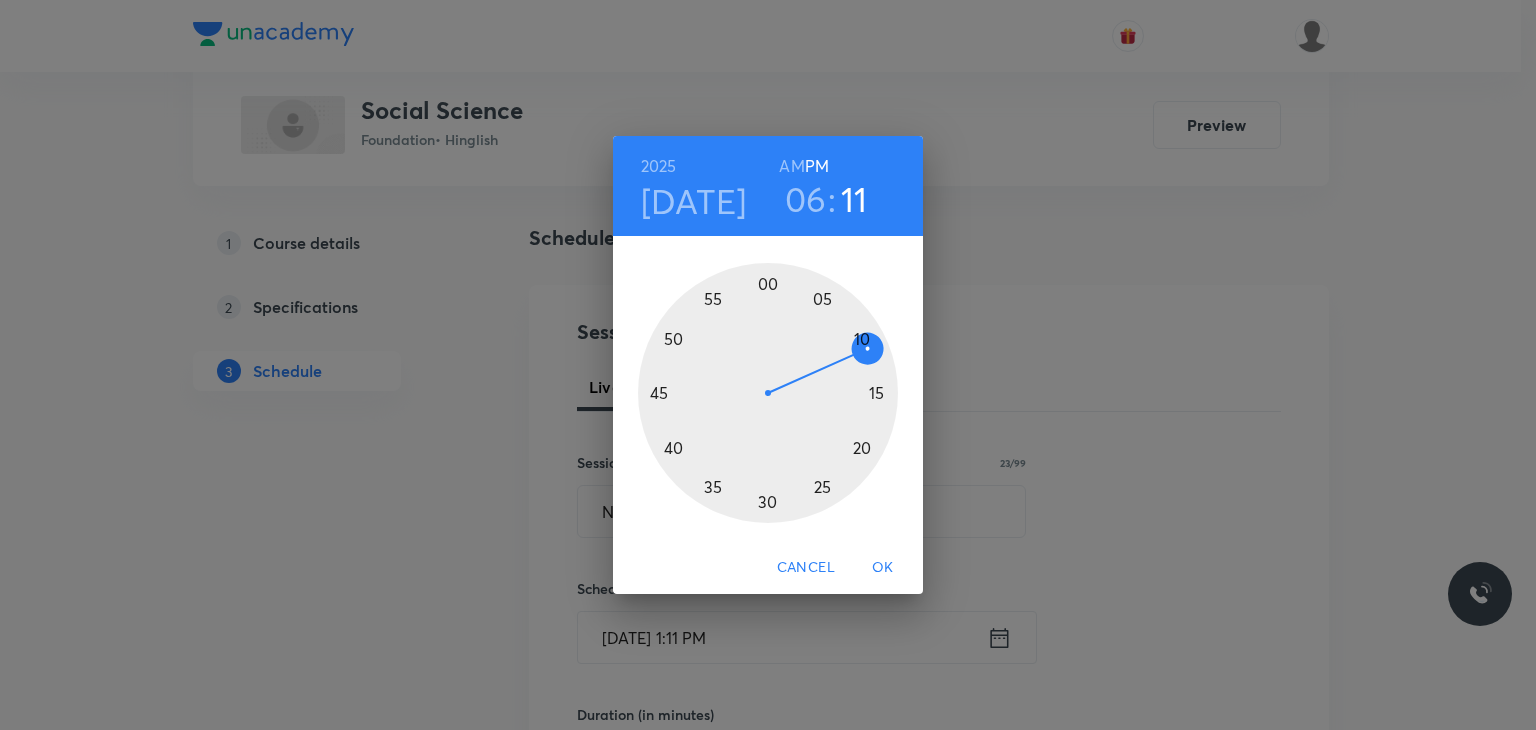 click at bounding box center (768, 393) 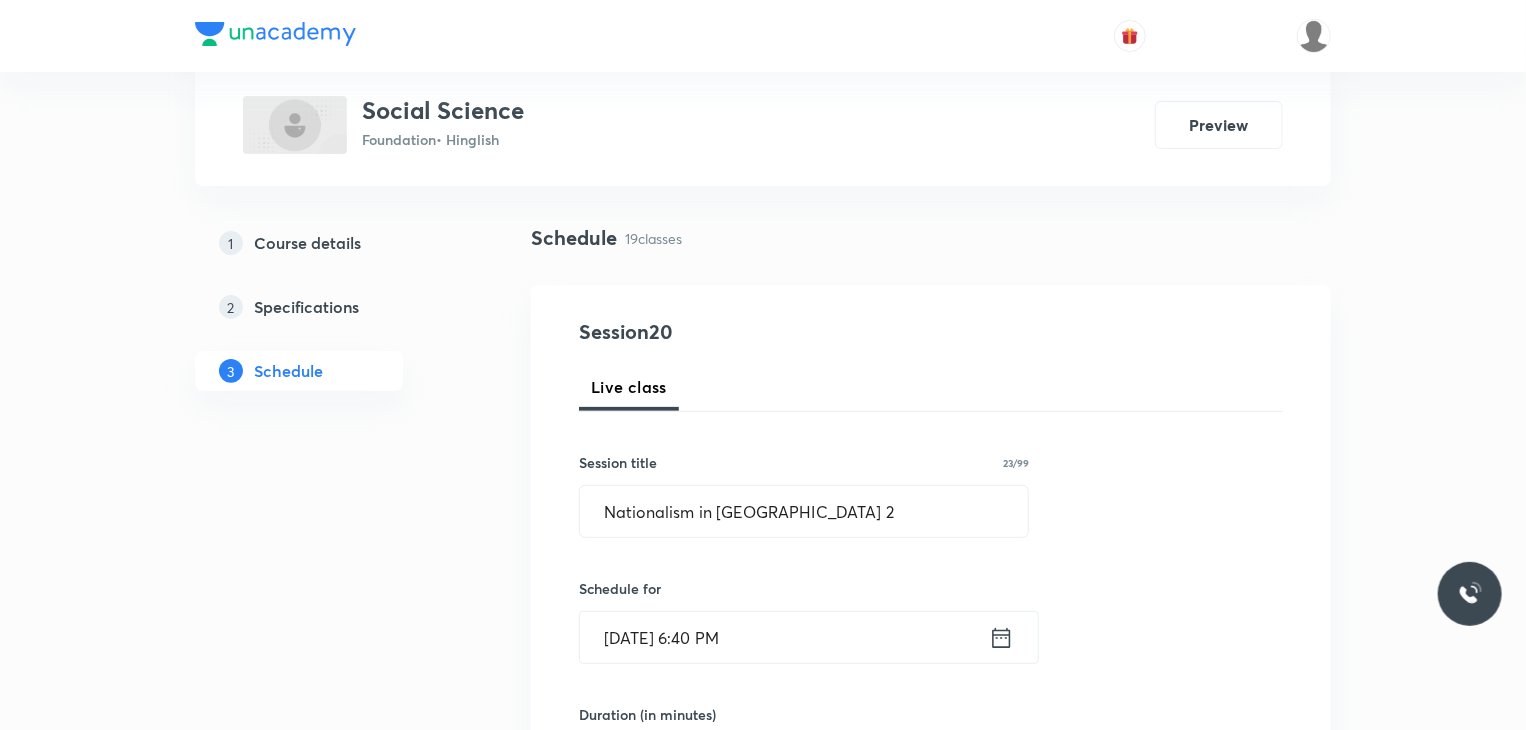 click on "Jul 11, 2025, 6:40 PM" at bounding box center (784, 637) 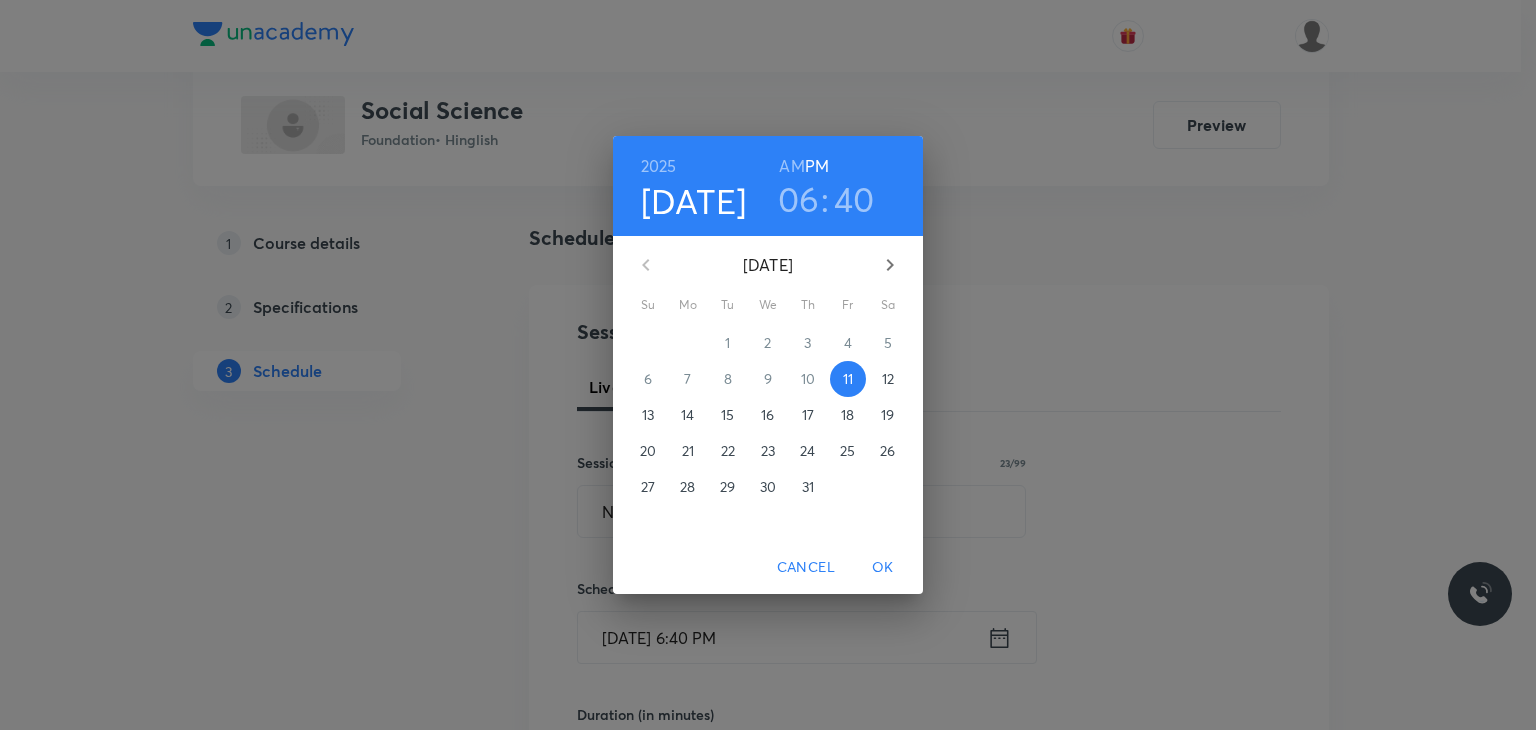 click on "OK" at bounding box center (883, 567) 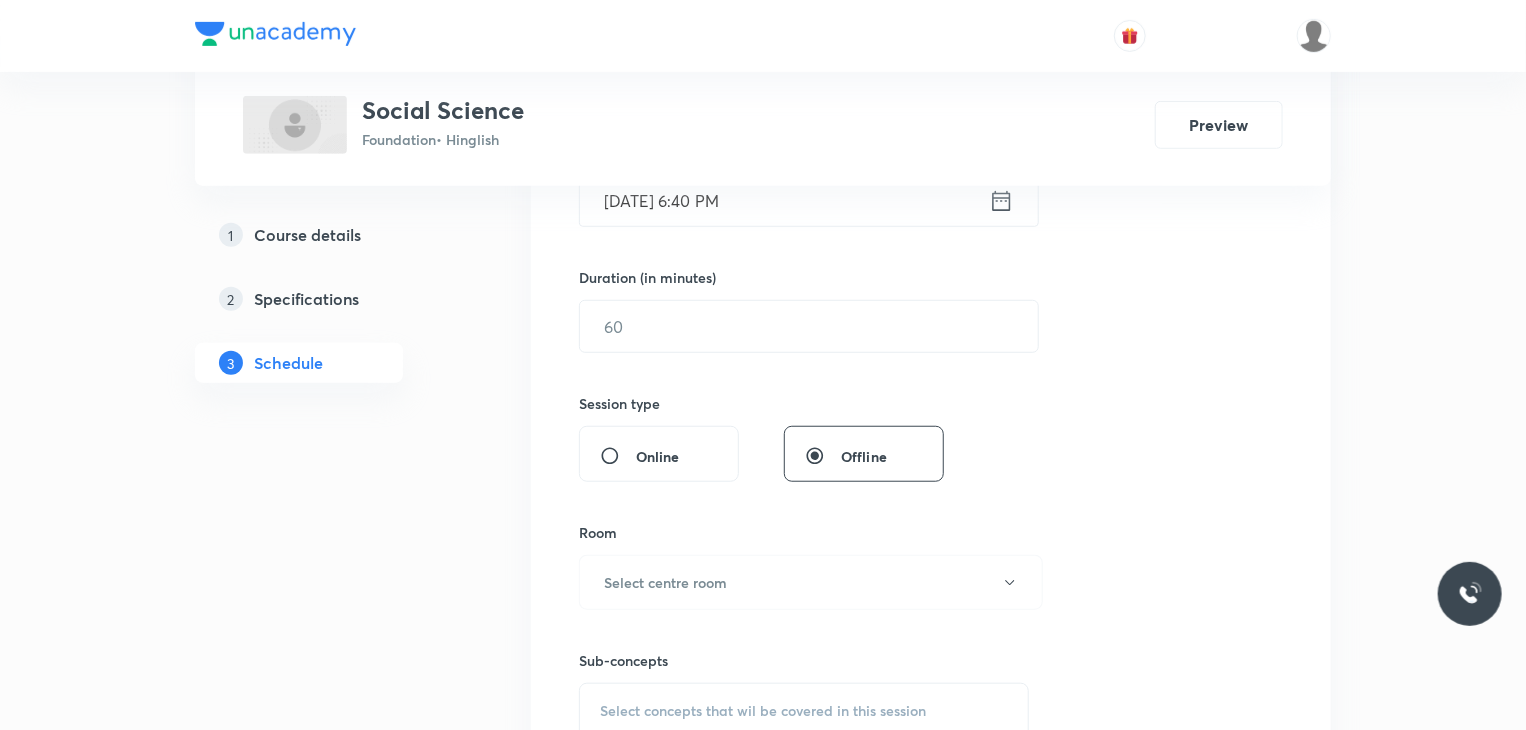 scroll, scrollTop: 579, scrollLeft: 0, axis: vertical 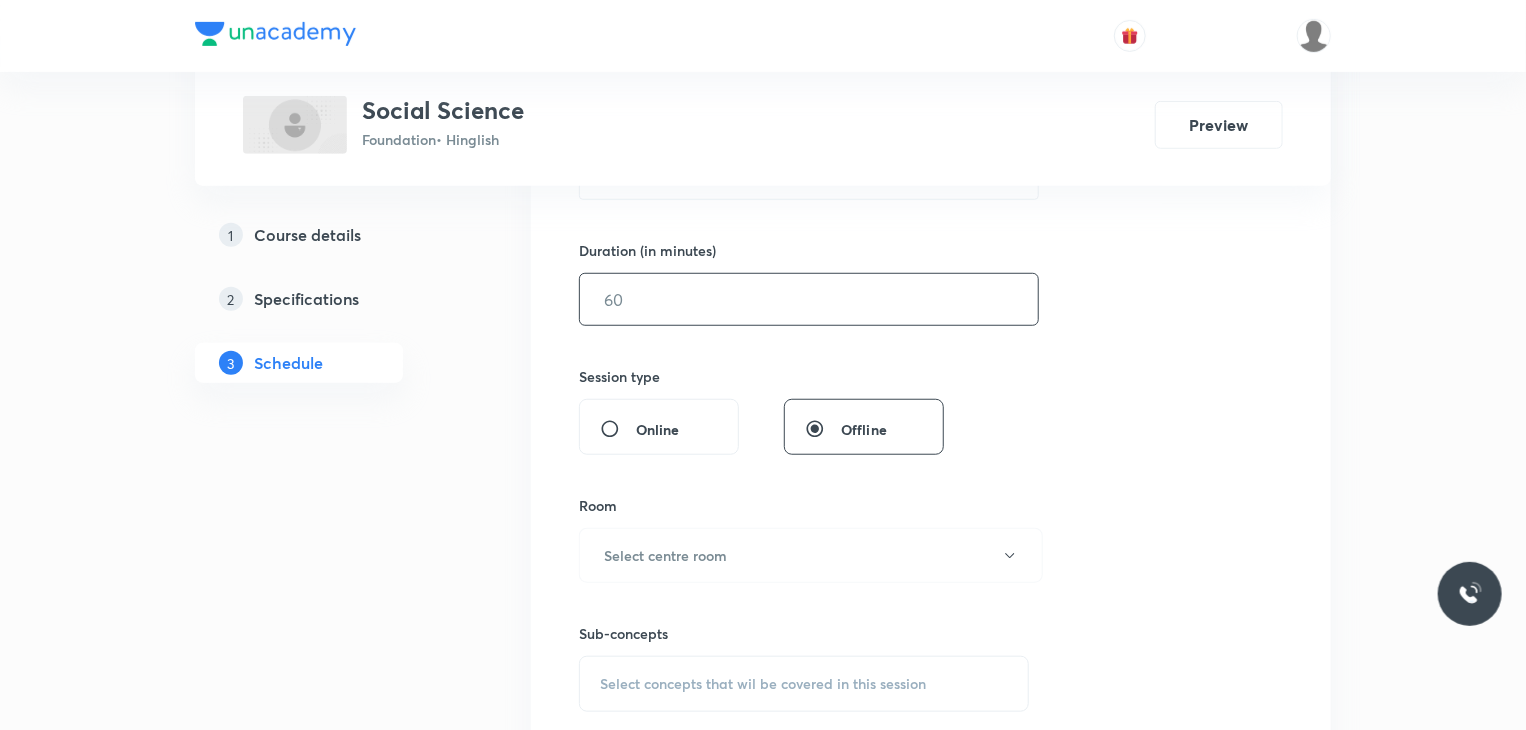 click at bounding box center [809, 299] 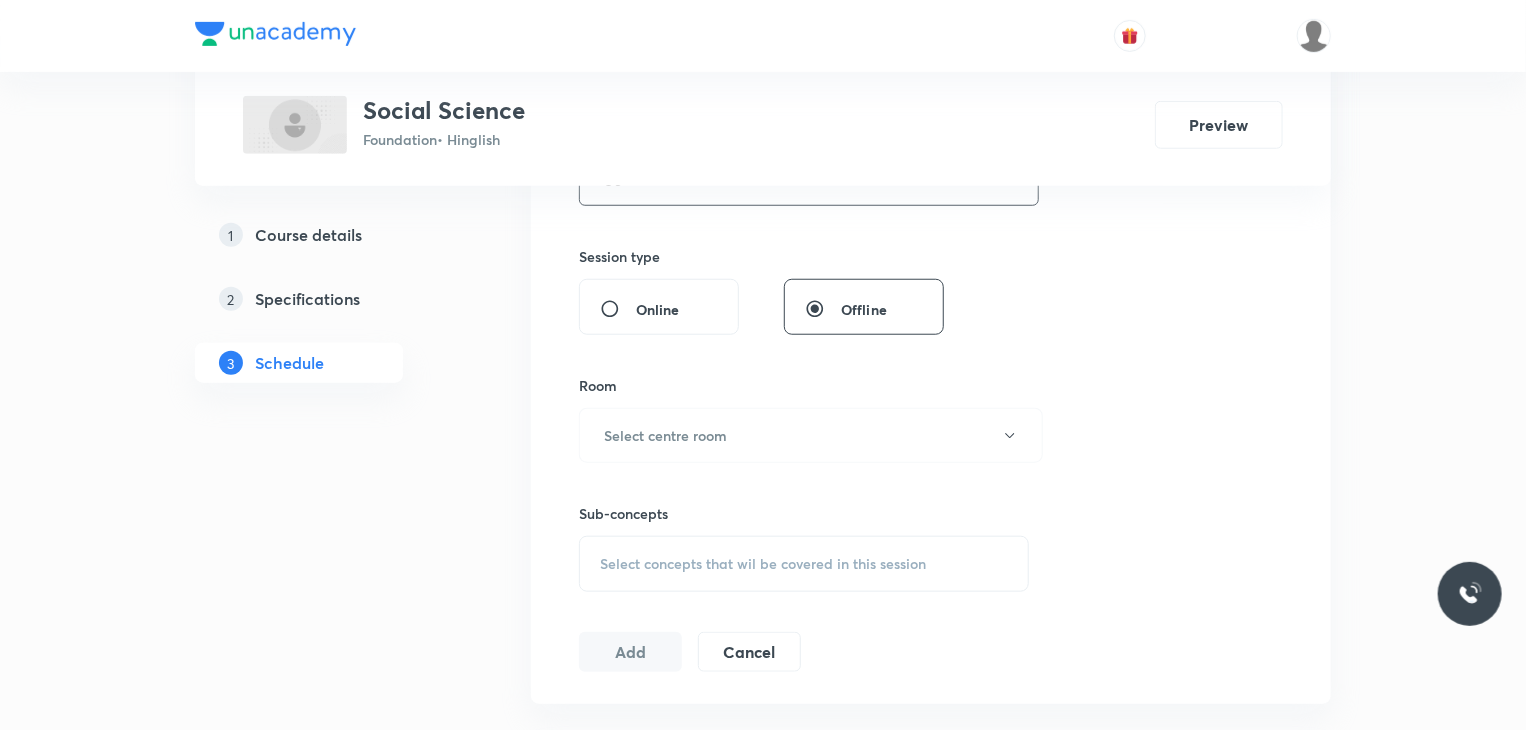 scroll, scrollTop: 700, scrollLeft: 0, axis: vertical 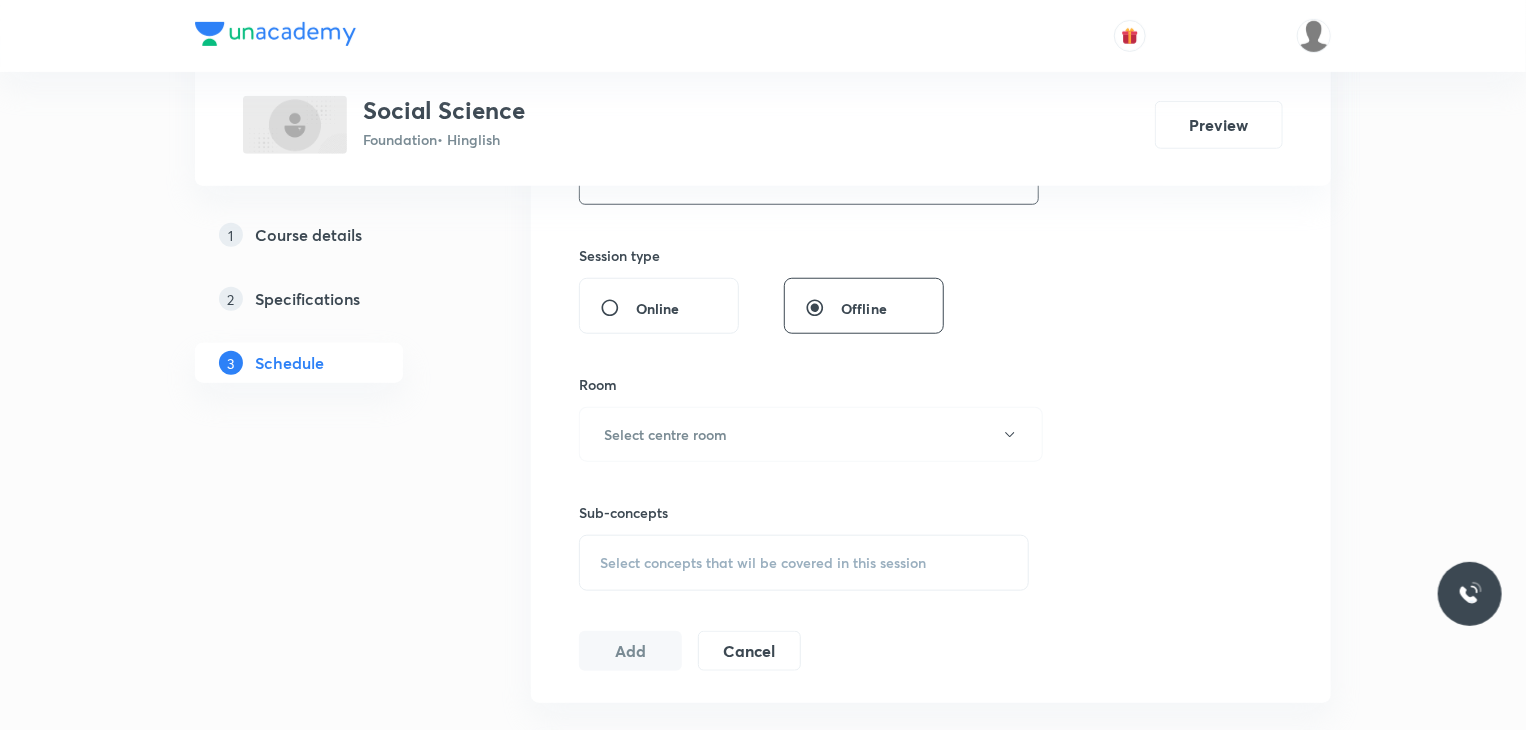 type on "8" 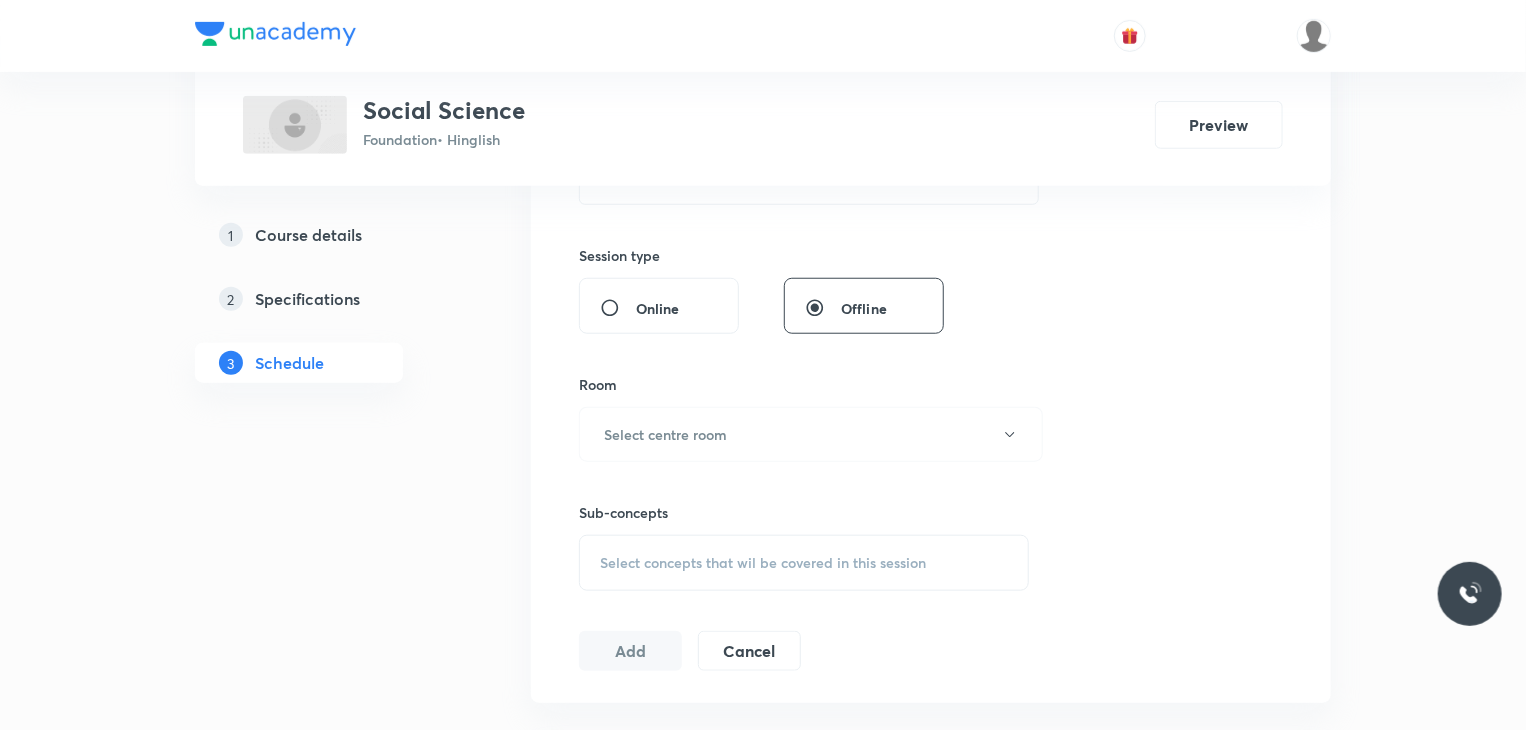 click on "Room Select centre room" at bounding box center (804, 418) 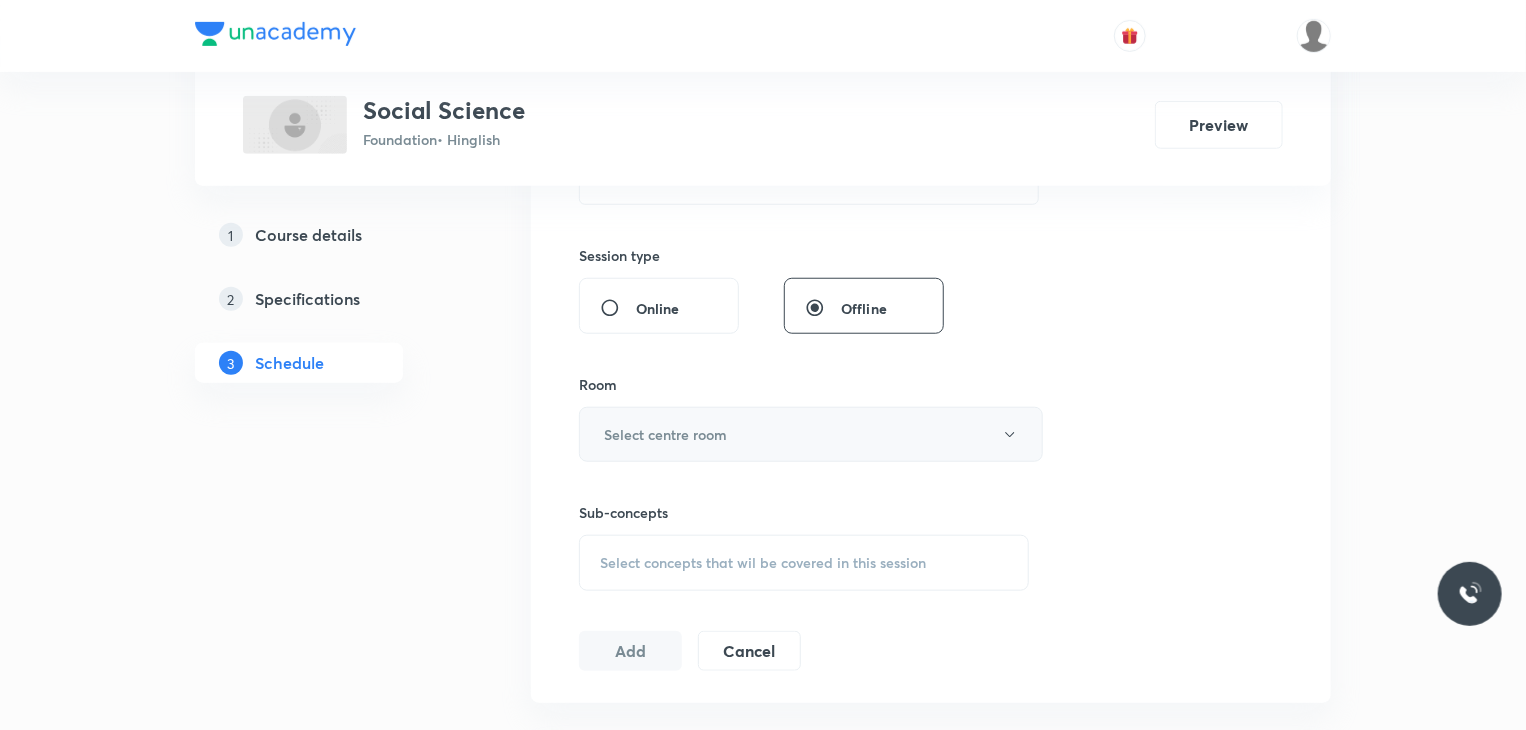 click on "Select centre room" at bounding box center (665, 434) 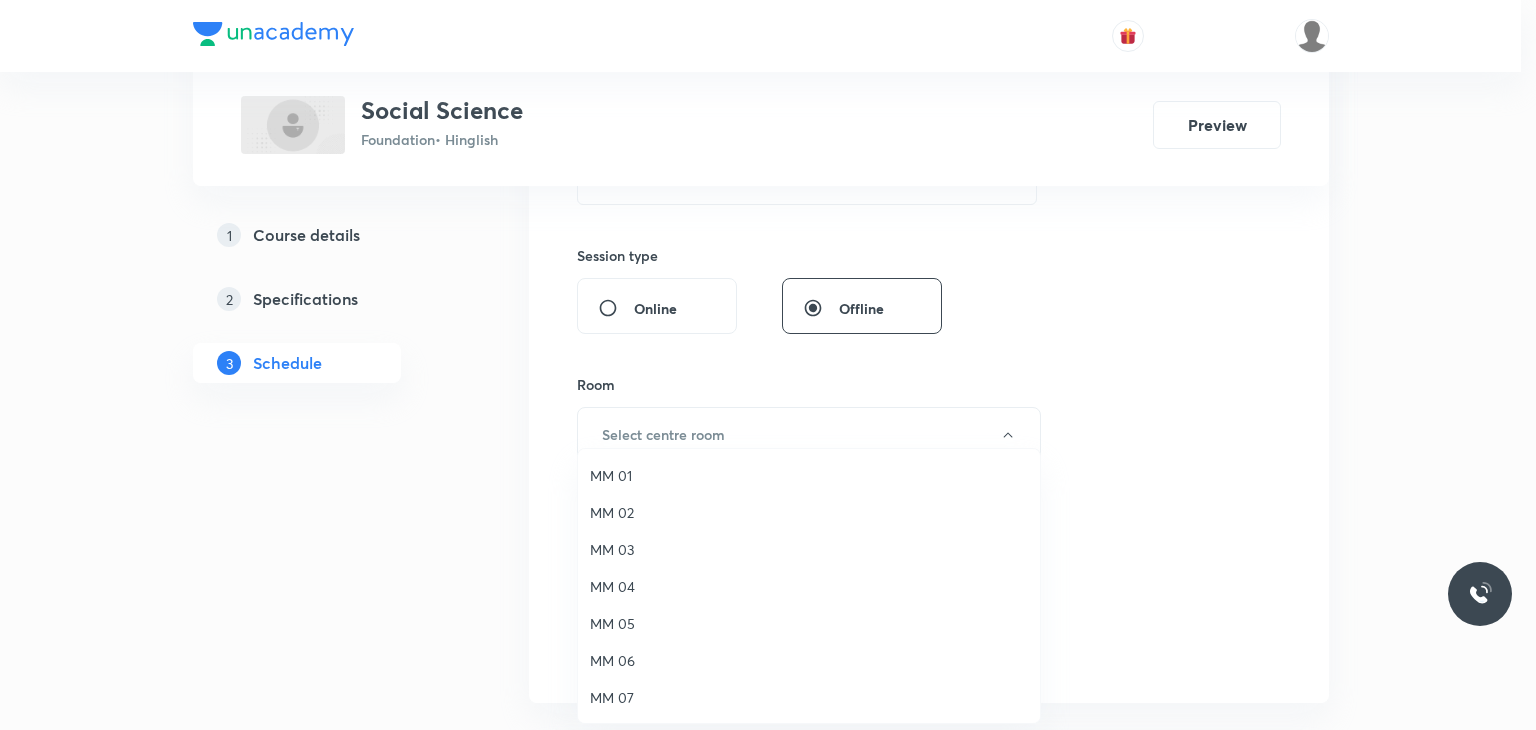 click on "MM 03" at bounding box center [809, 549] 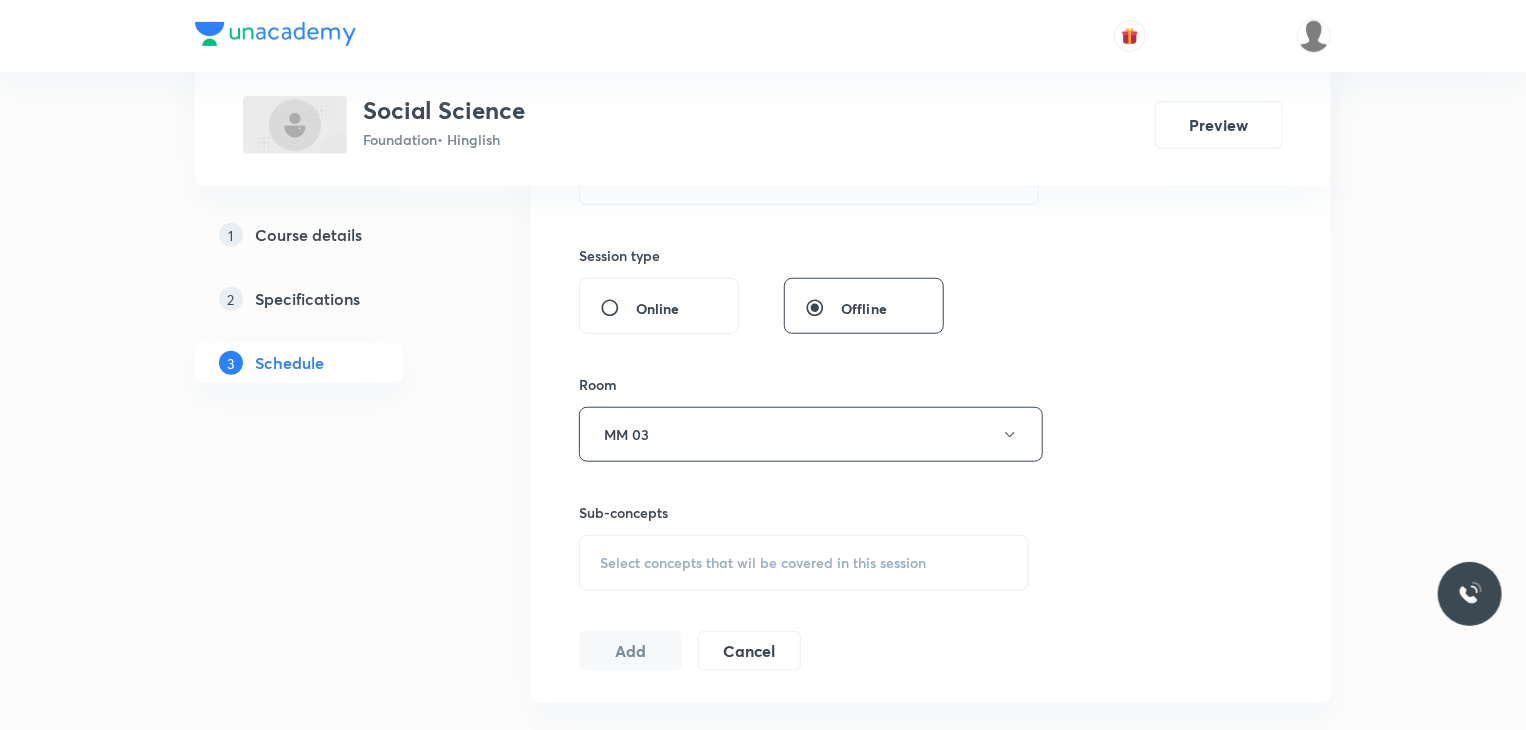 click on "Select concepts that wil be covered in this session" at bounding box center [763, 563] 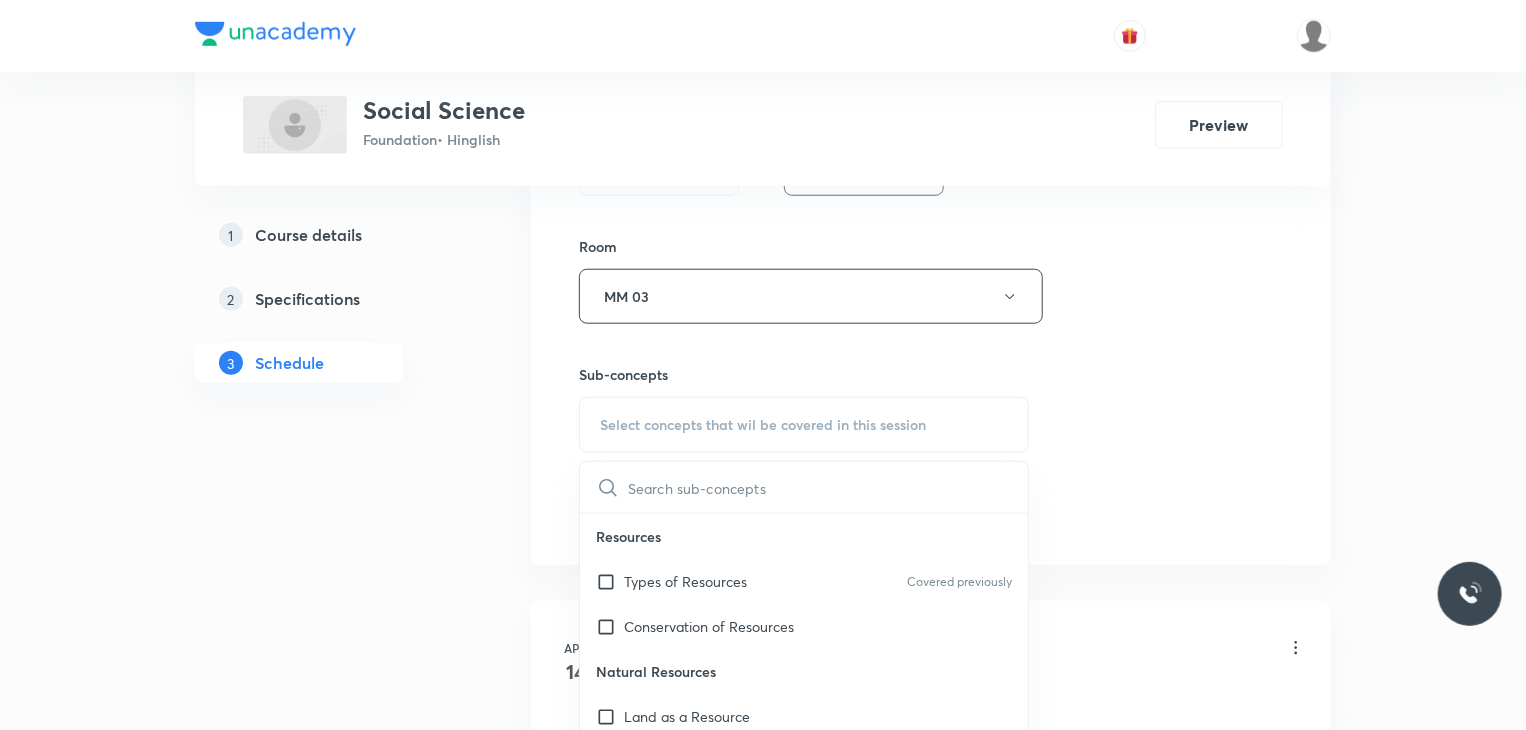 scroll, scrollTop: 837, scrollLeft: 0, axis: vertical 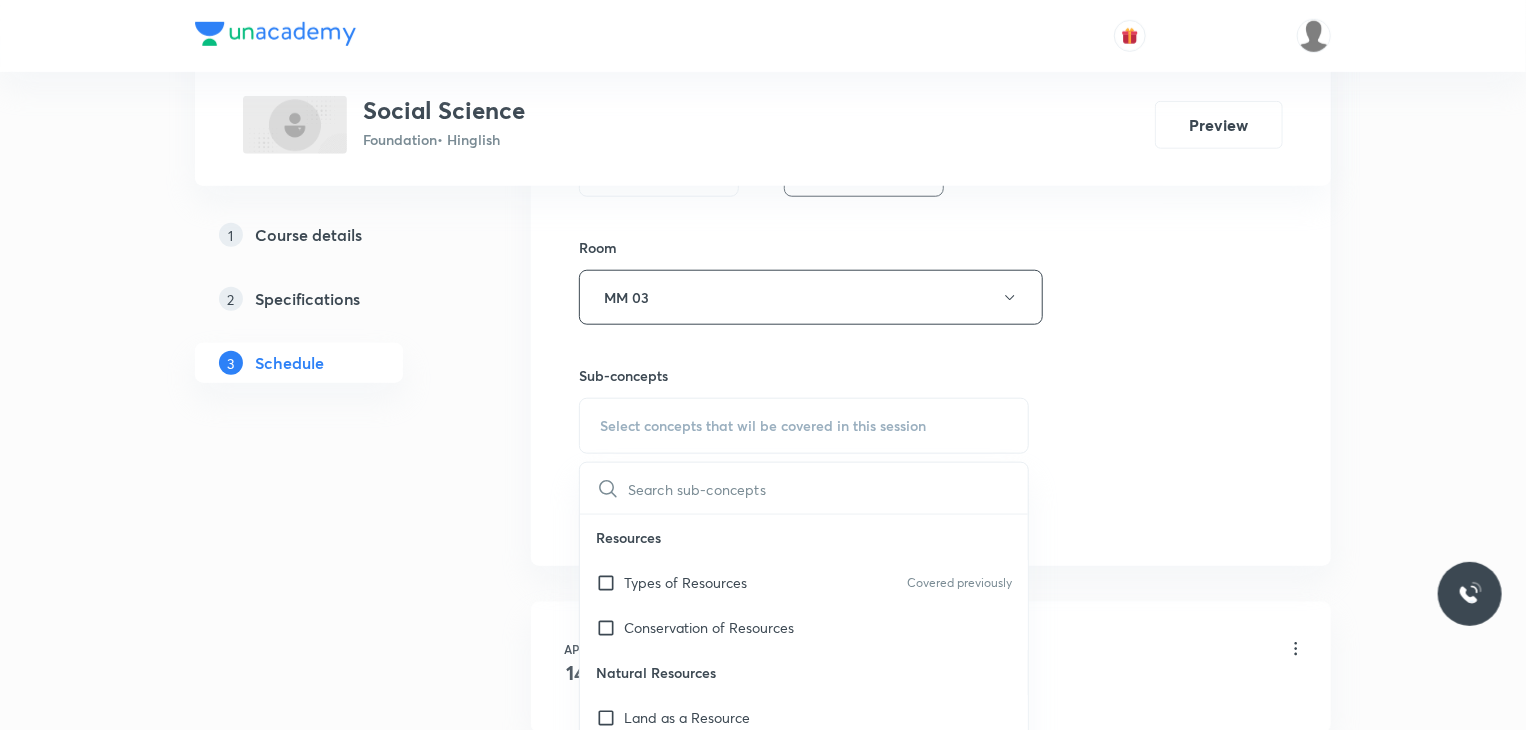 click on "Types of Resources Covered previously" at bounding box center (804, 582) 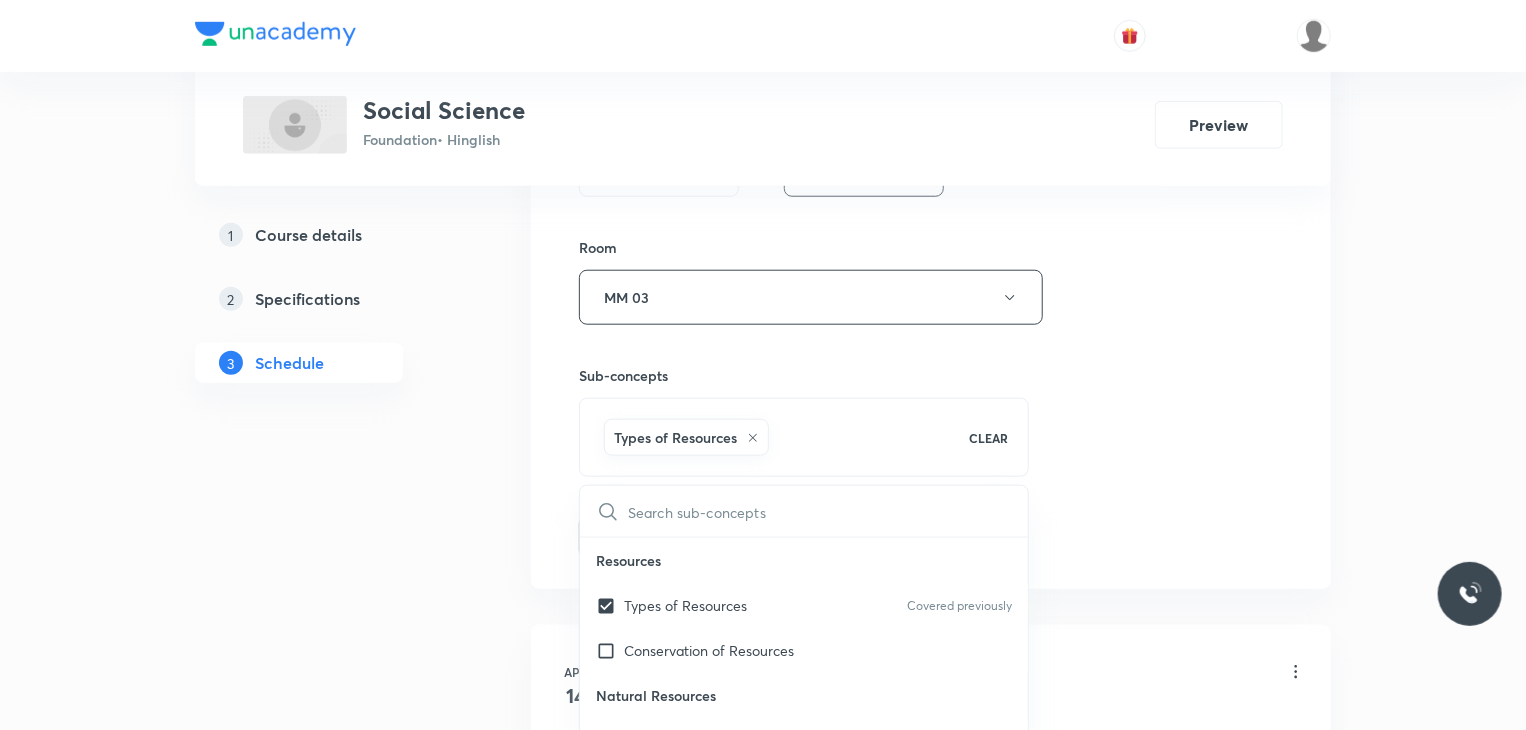 click on "Session  20 Live class Session title 23/99 Nationalism in Europe 2 ​ Schedule for Jul 11, 2025, 6:40 PM ​ Duration (in minutes) 45 ​   Session type Online Offline Room MM 03 Sub-concepts Types of Resources CLEAR ​ Resources Types of Resources Covered previously Conservation of Resources Natural Resources Land as a Resource Soil as a Resource Water as a Resource Natural Vegetation and Wildlife Resource Mineral and Power Resources Mineral Resources and Their Types Covered previously Distribution of Minerals in All Continents Distribution of Minerals in India Uses and Conservation of Minerals Power Resources Agriculture Farm System Major Crops Agricultural Development Industries Types of Economic Activities Classification of Industries Factors Affecting Location of Industries Industrial System Human Resources Human Resources Population Change The Indian Constitution Need for Constitution Features of Constitution Secularism Indian Secularism Judiciary Role of Judiciary Meaning of Independent Judiciary Add" at bounding box center (931, 76) 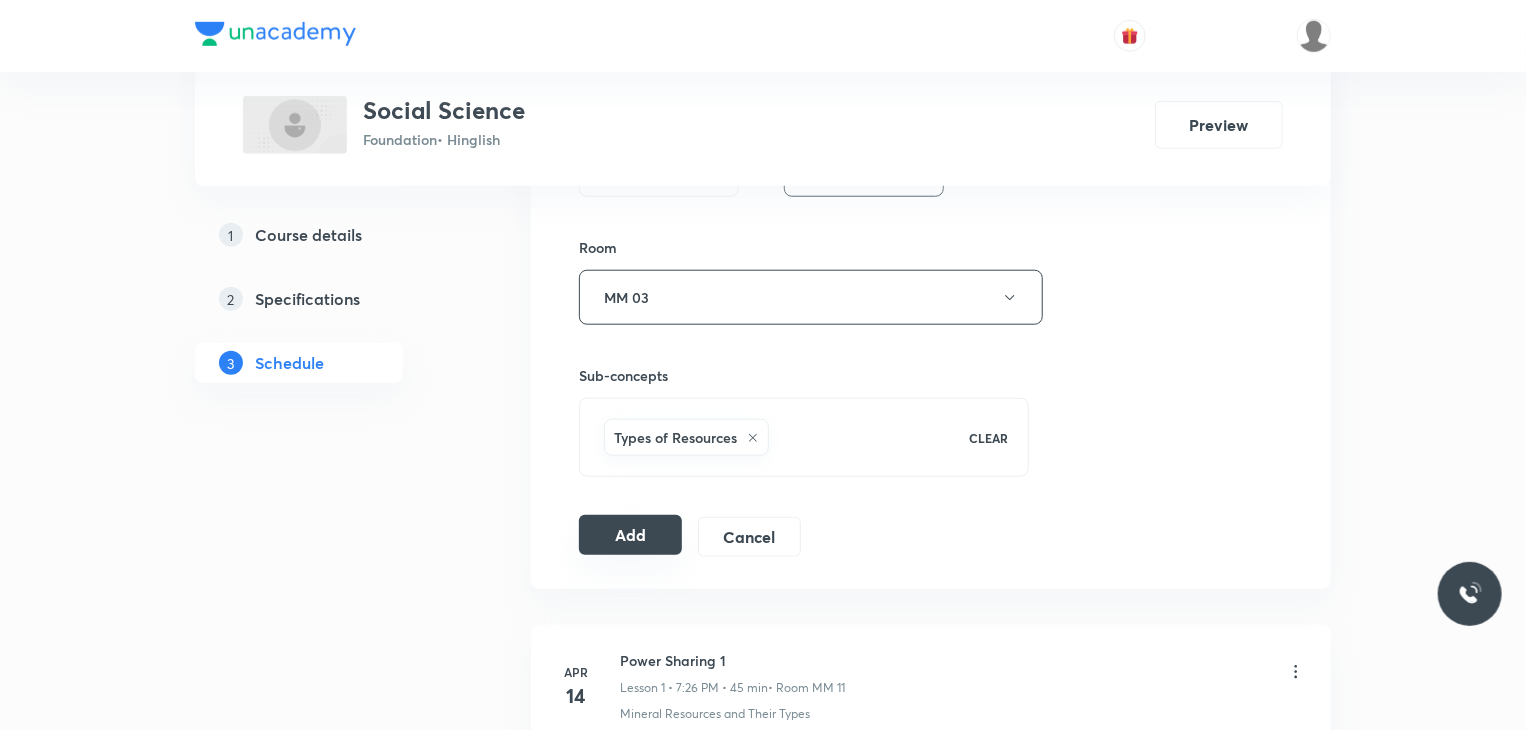 click on "Add" at bounding box center [630, 535] 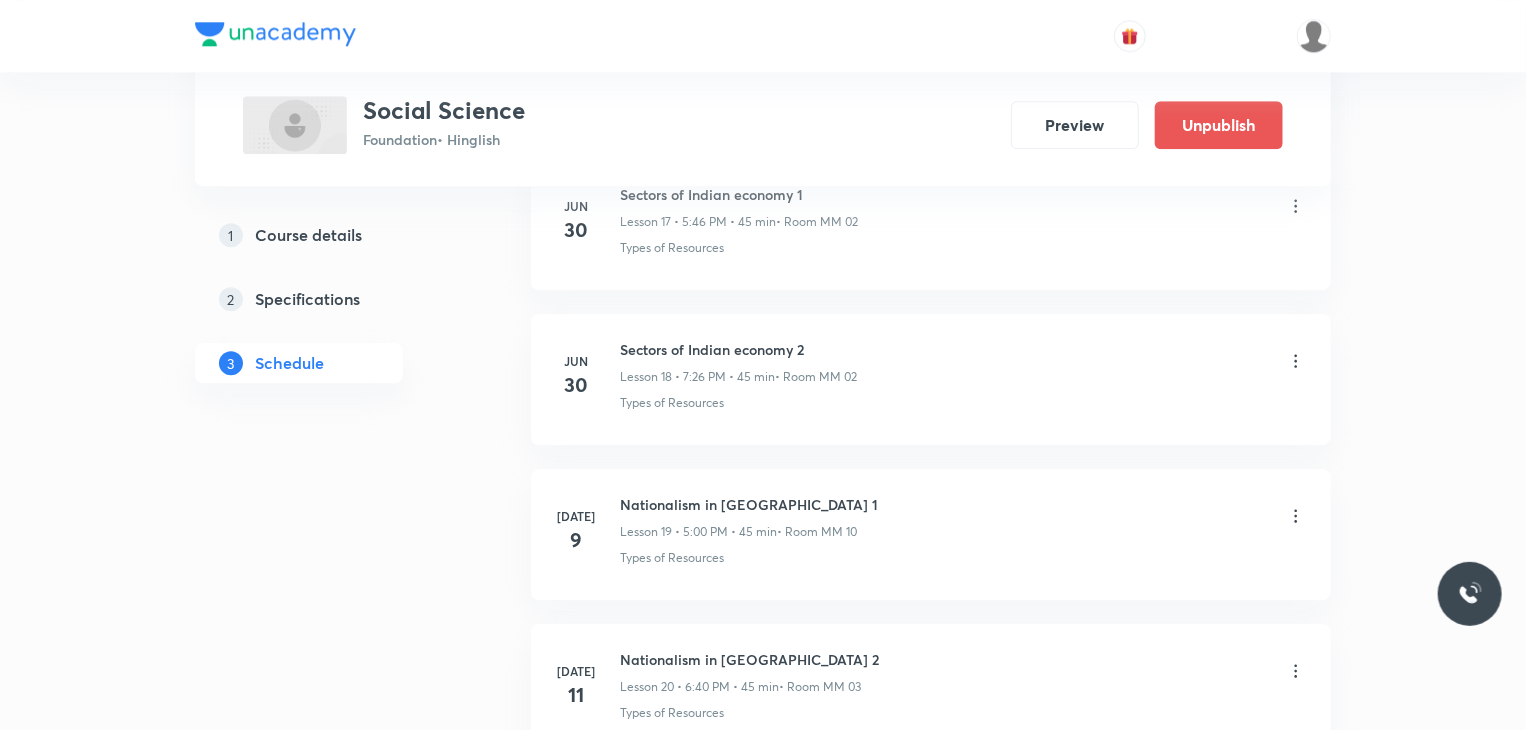 scroll, scrollTop: 3046, scrollLeft: 0, axis: vertical 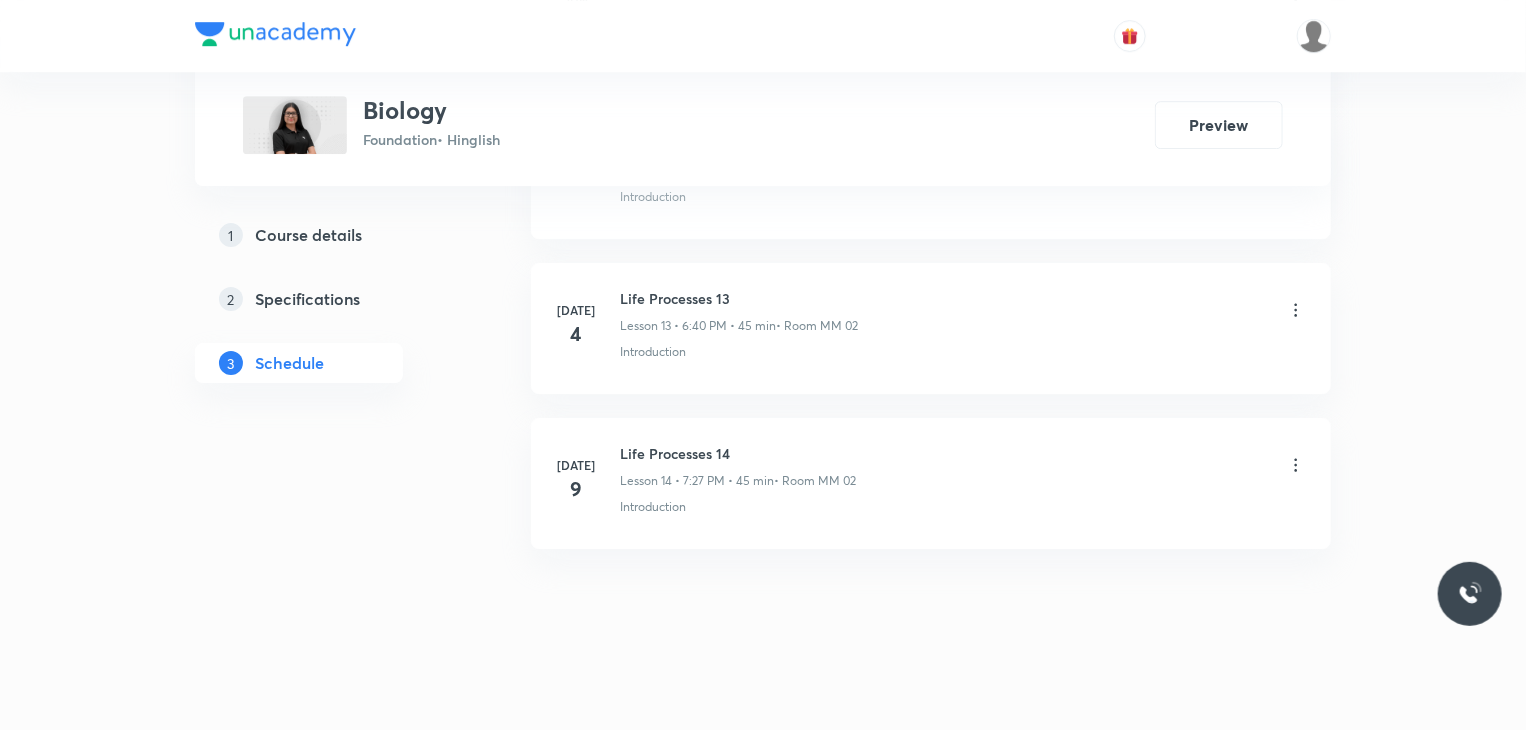 click on "Life Processes 14" at bounding box center [738, 453] 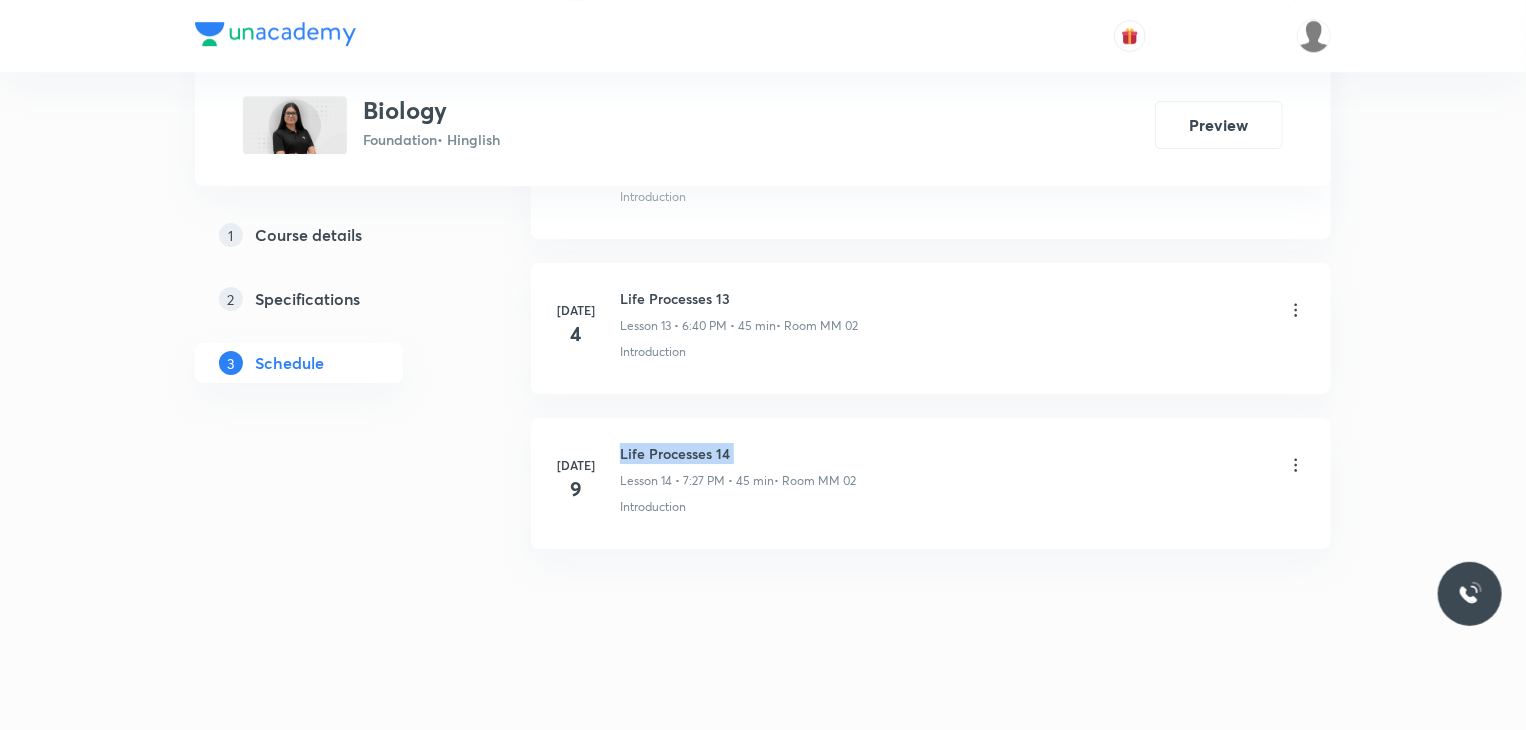 click on "Life Processes 14" at bounding box center [738, 453] 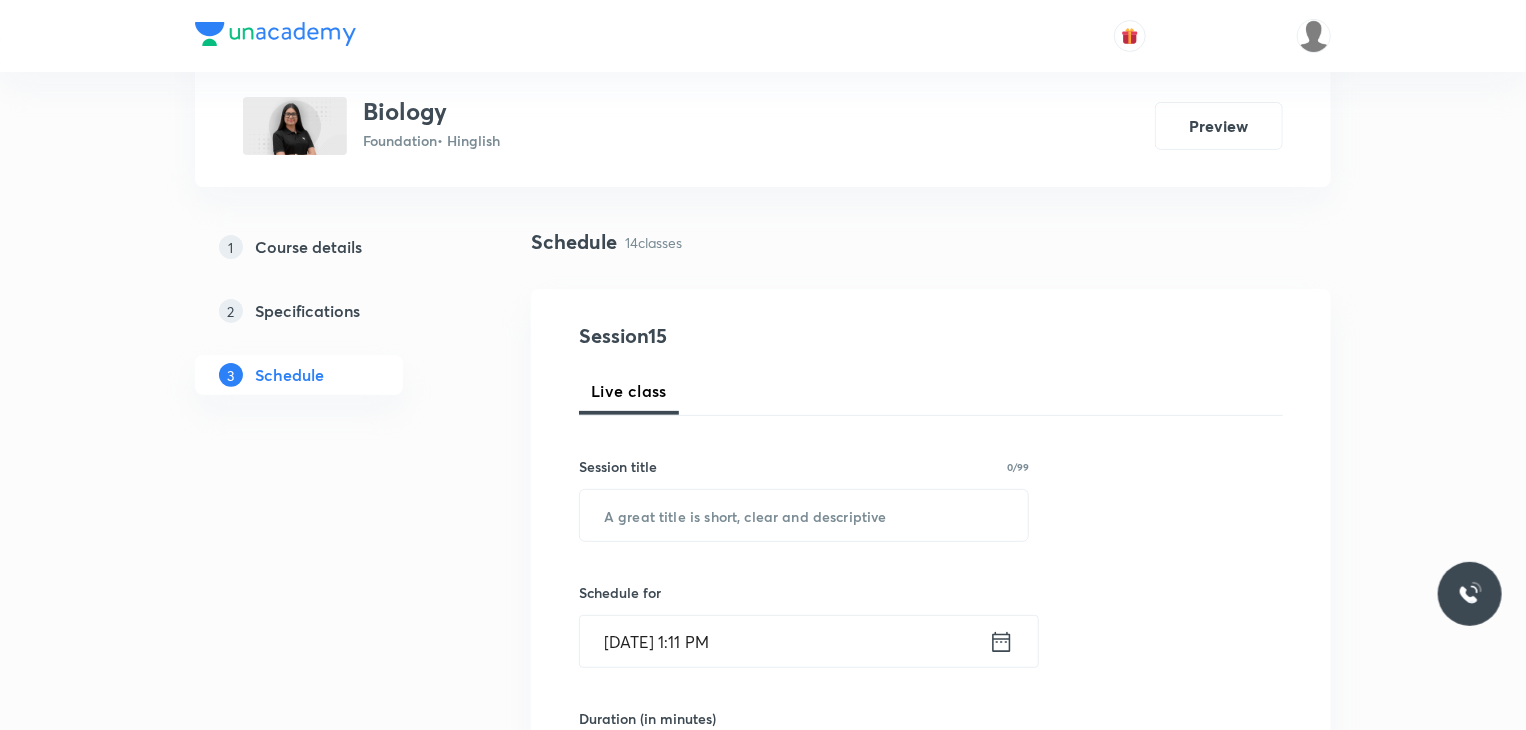 scroll, scrollTop: 0, scrollLeft: 0, axis: both 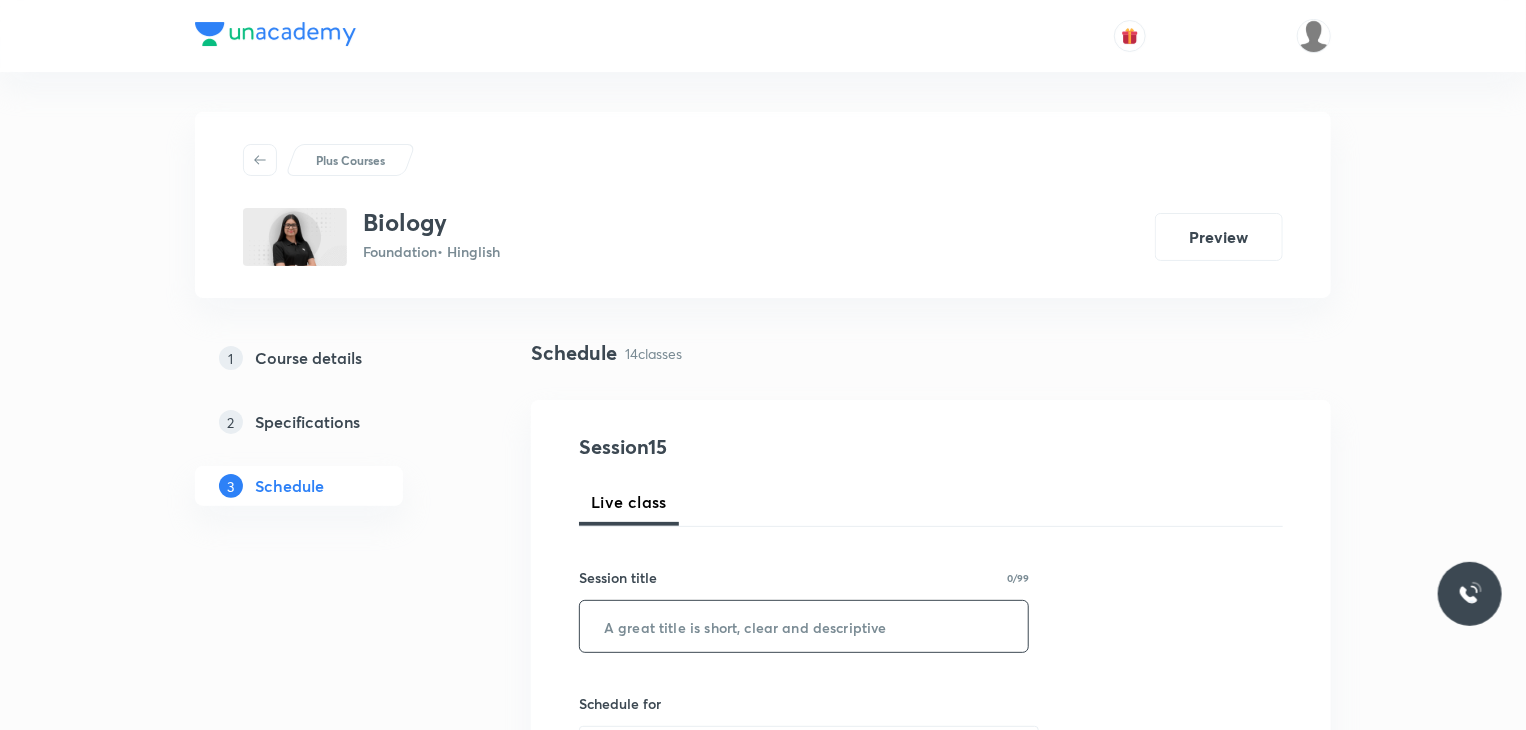 click at bounding box center (804, 626) 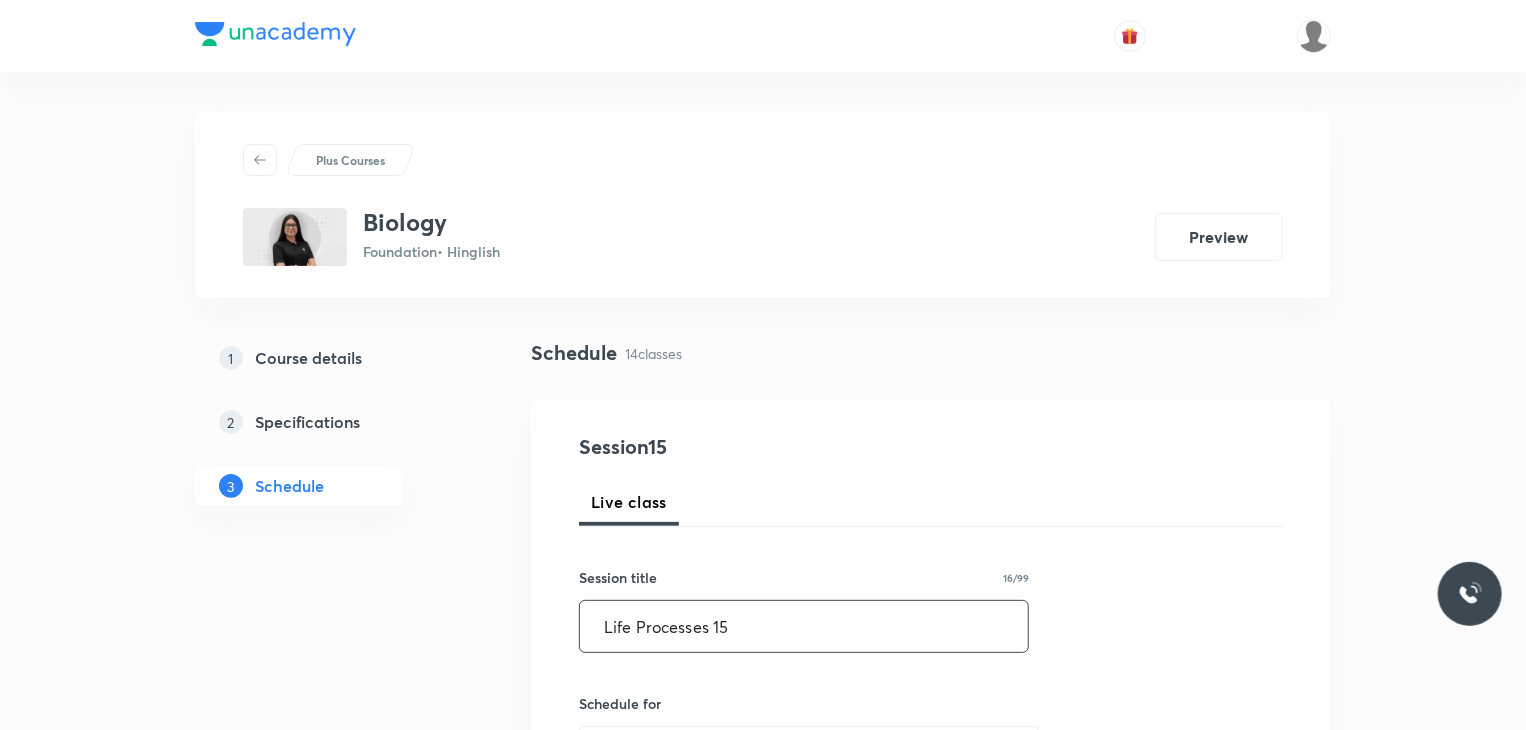 type on "Life Processes 15" 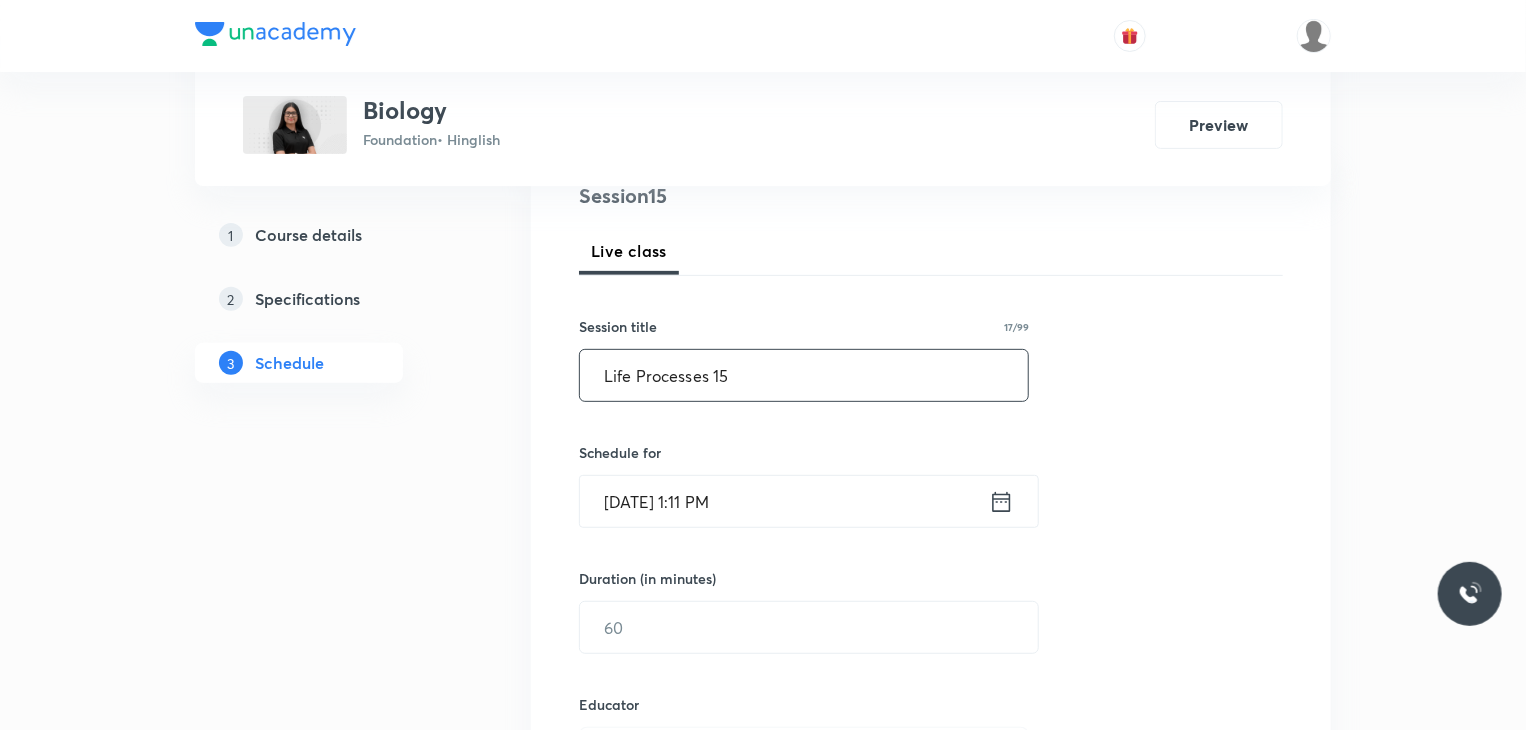 scroll, scrollTop: 252, scrollLeft: 0, axis: vertical 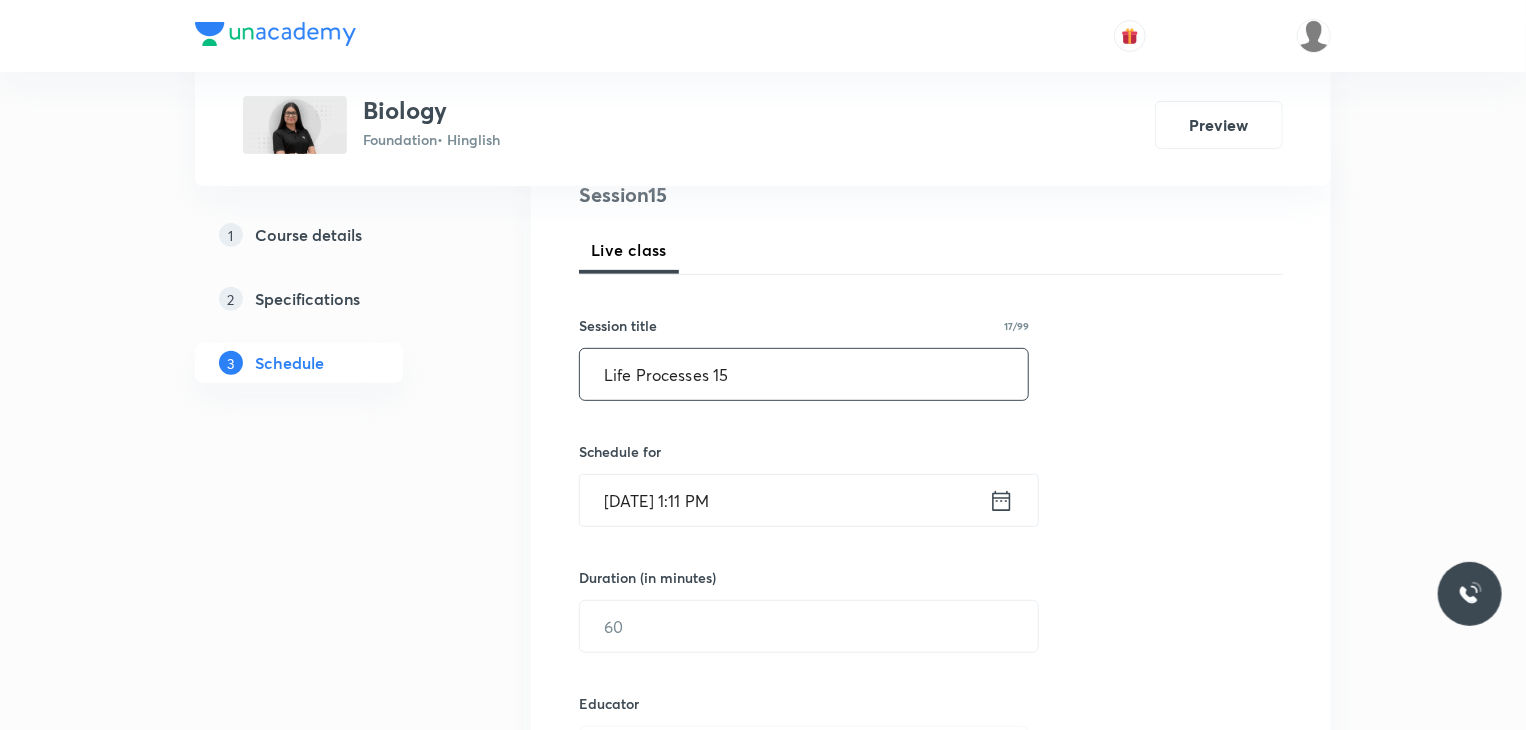 click on "Jul 11, 2025, 1:11 PM" at bounding box center (784, 500) 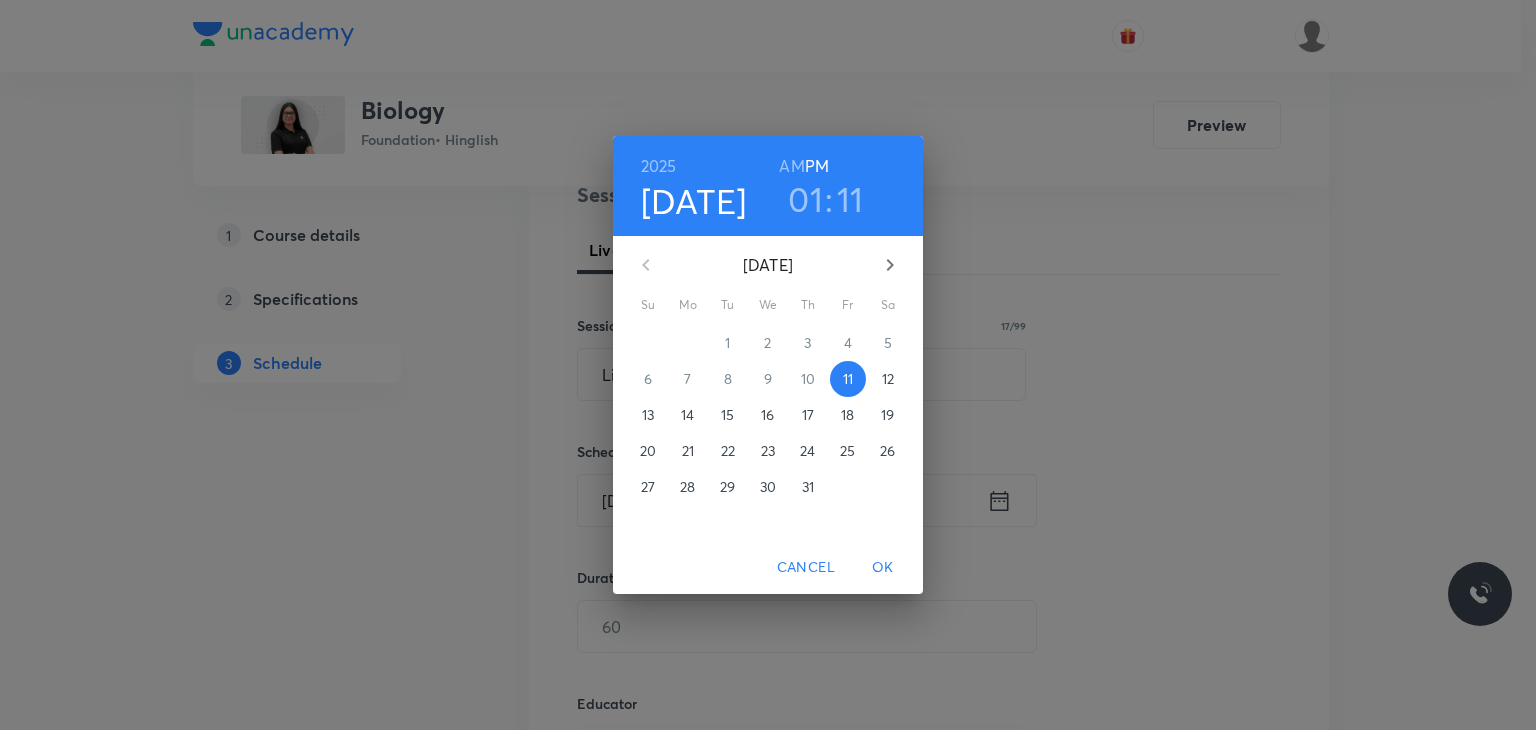 click on "01" at bounding box center (805, 199) 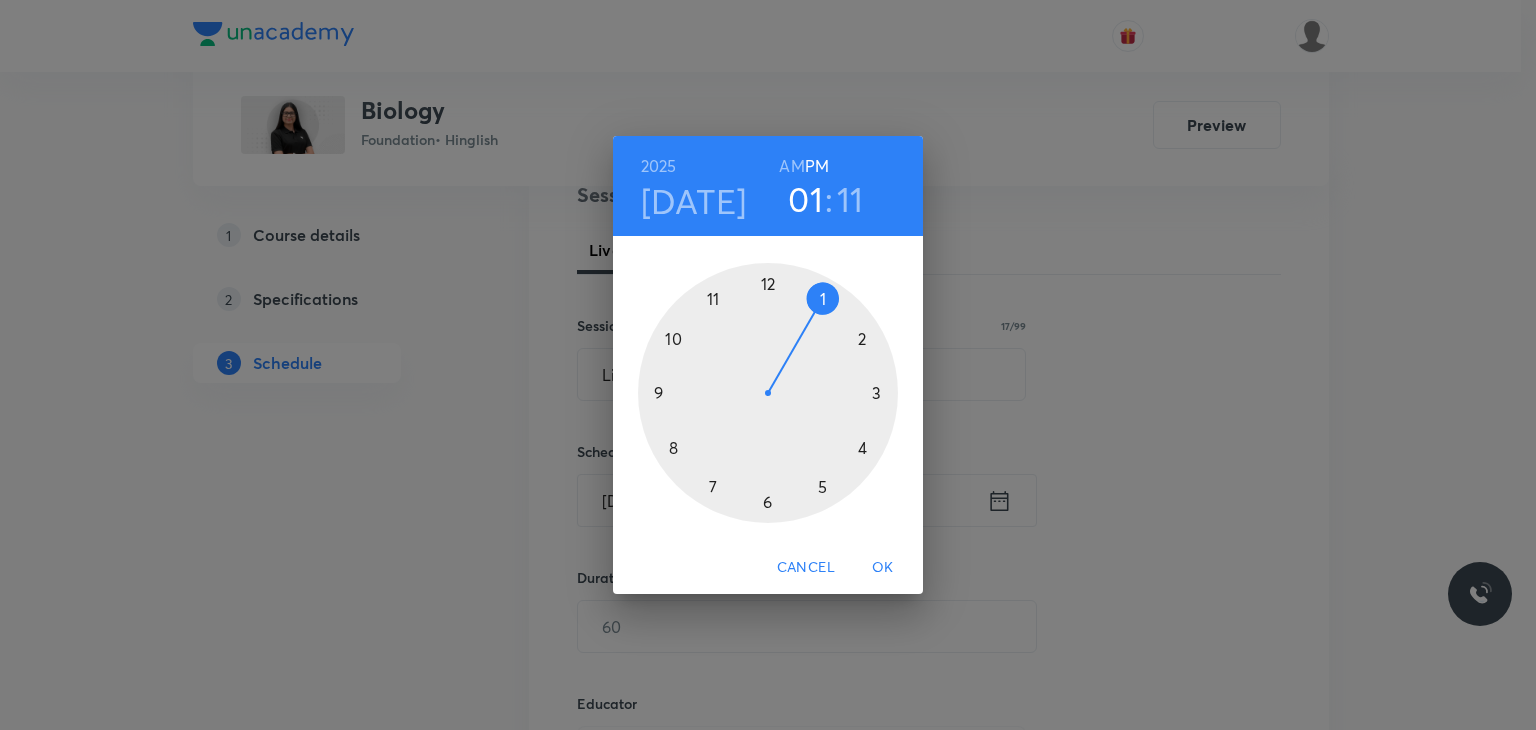 type 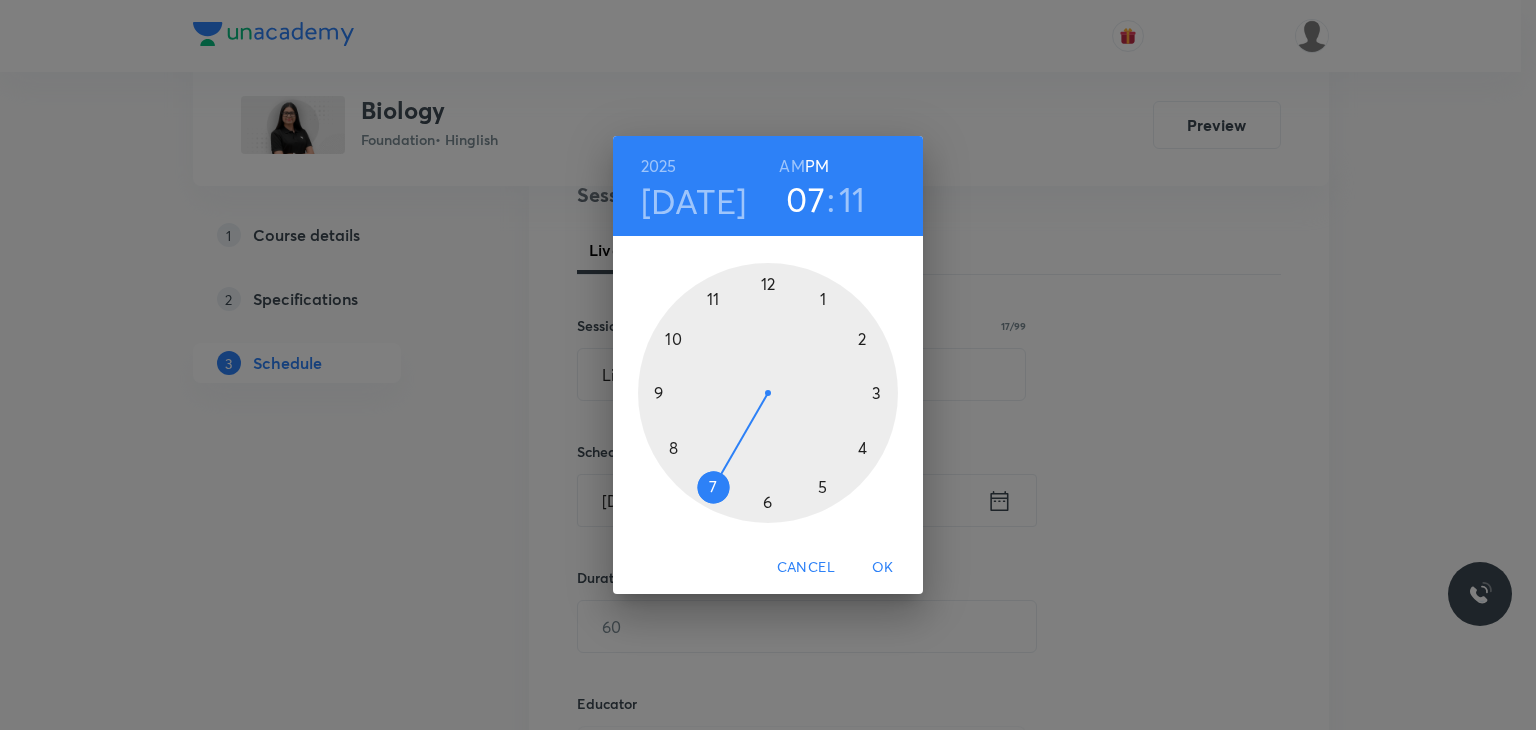 drag, startPoint x: 823, startPoint y: 297, endPoint x: 697, endPoint y: 470, distance: 214.02103 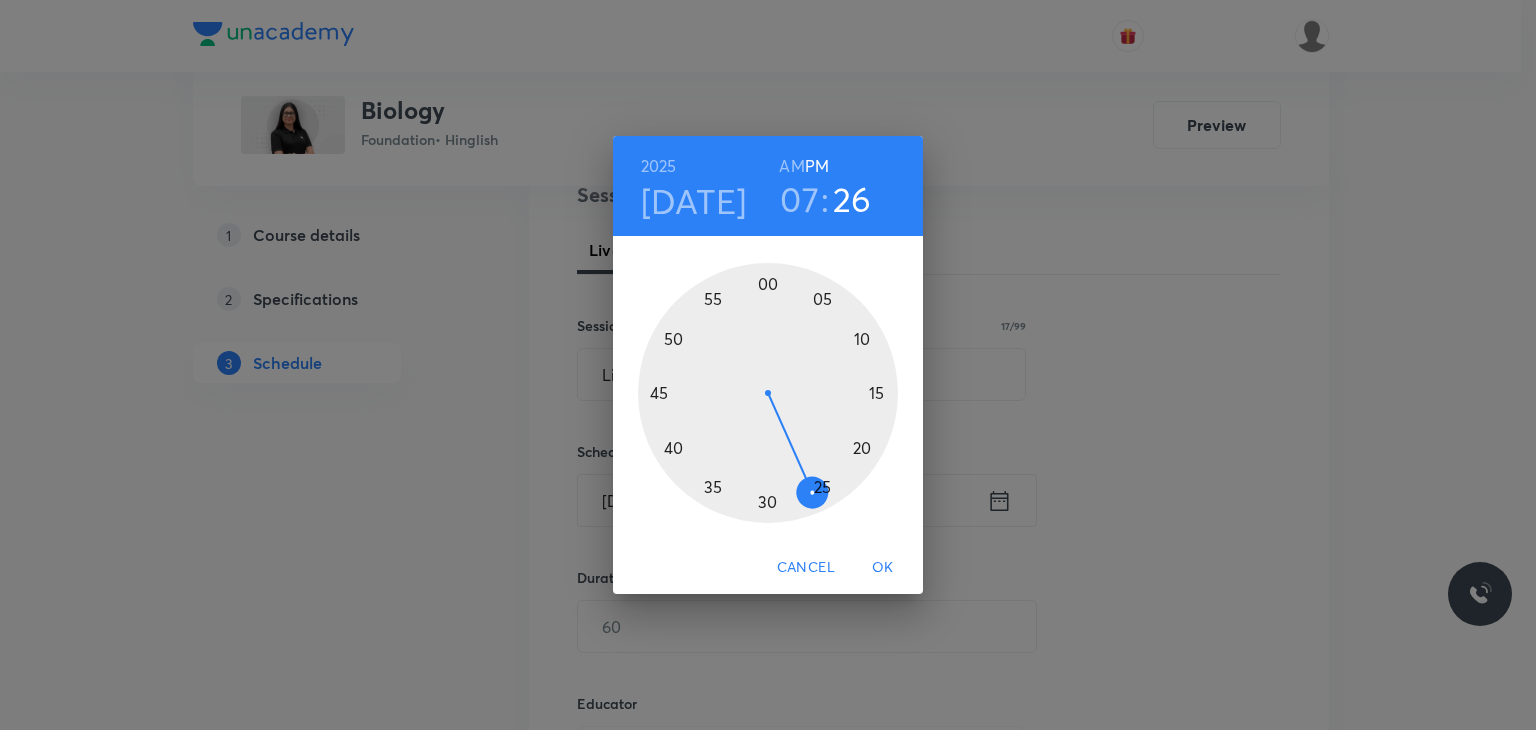 drag, startPoint x: 766, startPoint y: 280, endPoint x: 812, endPoint y: 569, distance: 292.638 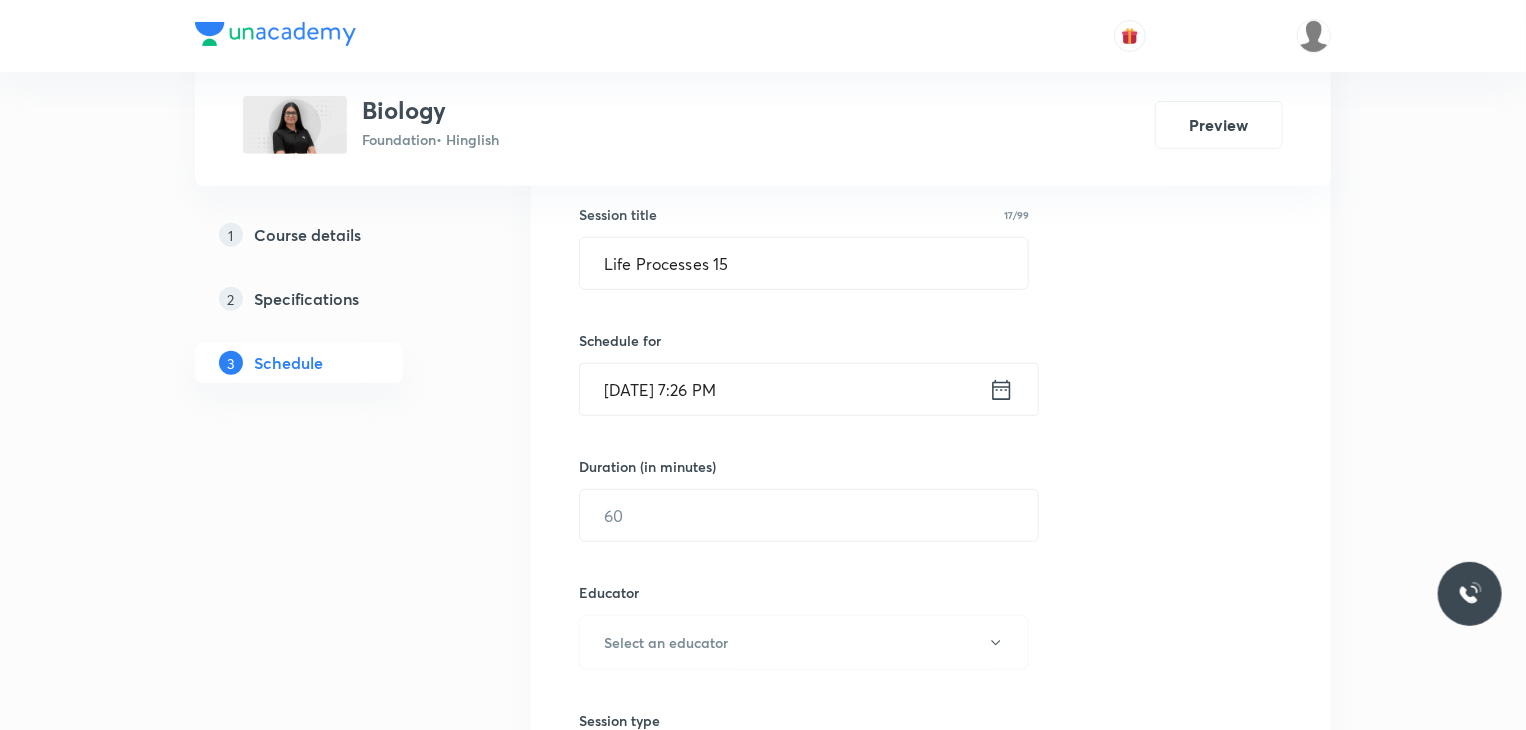 scroll, scrollTop: 370, scrollLeft: 0, axis: vertical 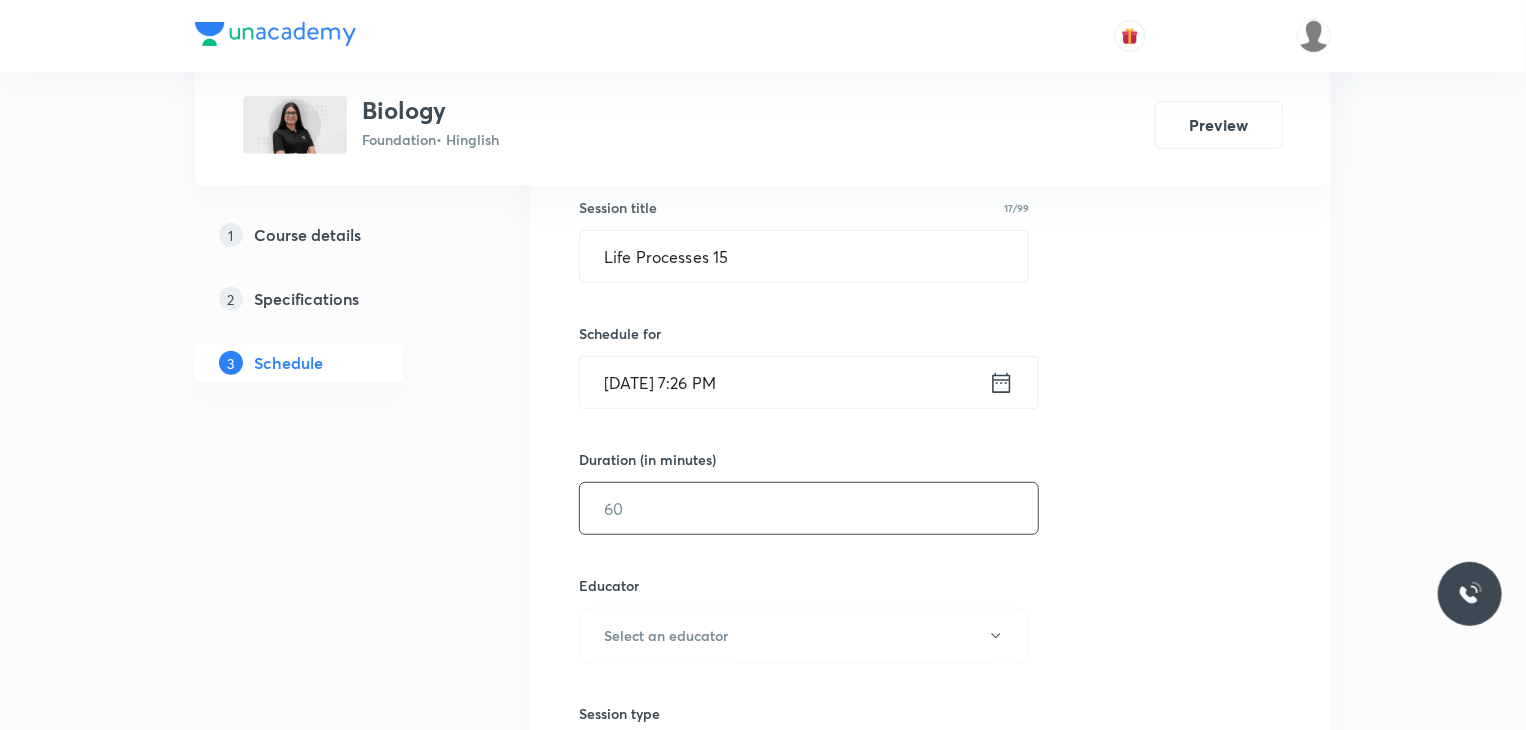 click at bounding box center (809, 508) 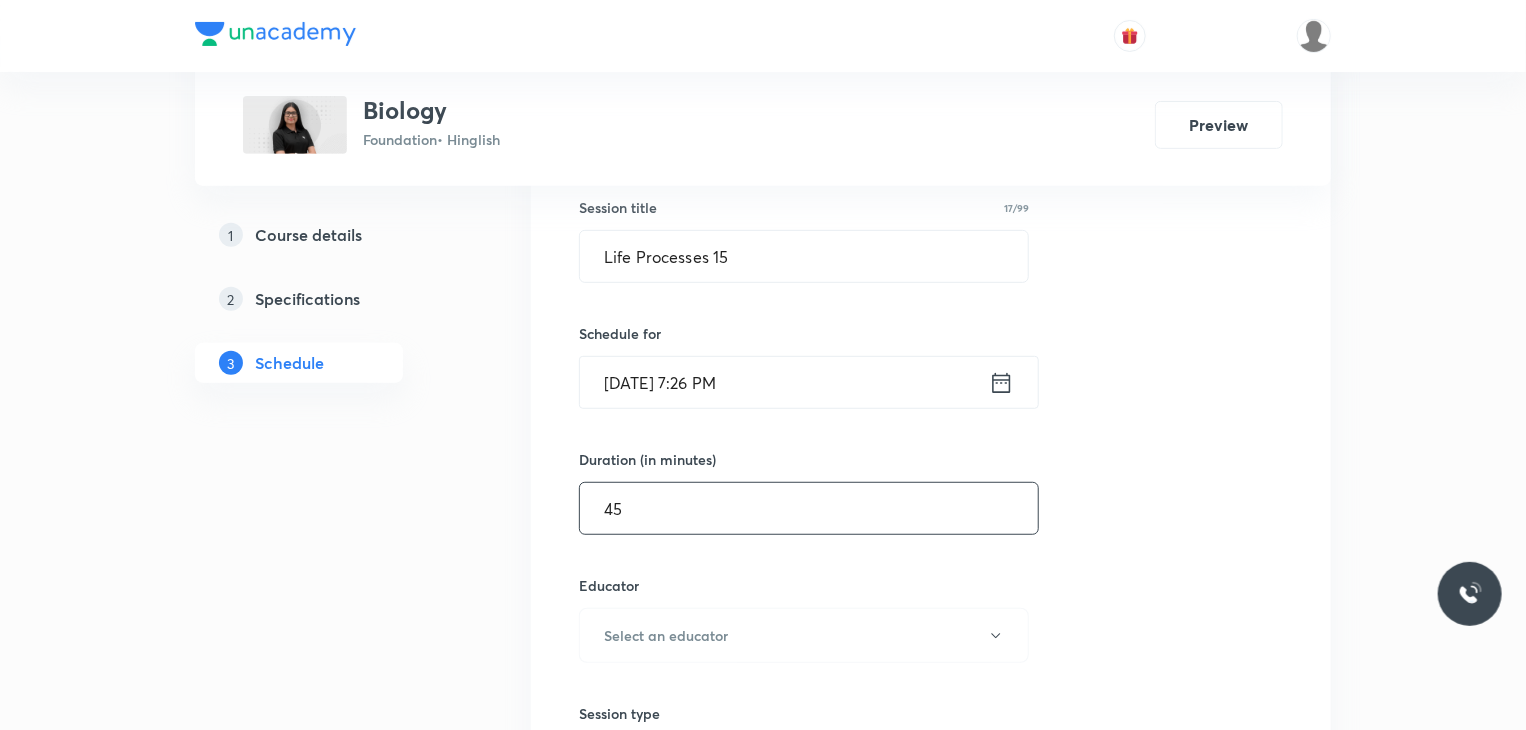 type on "45" 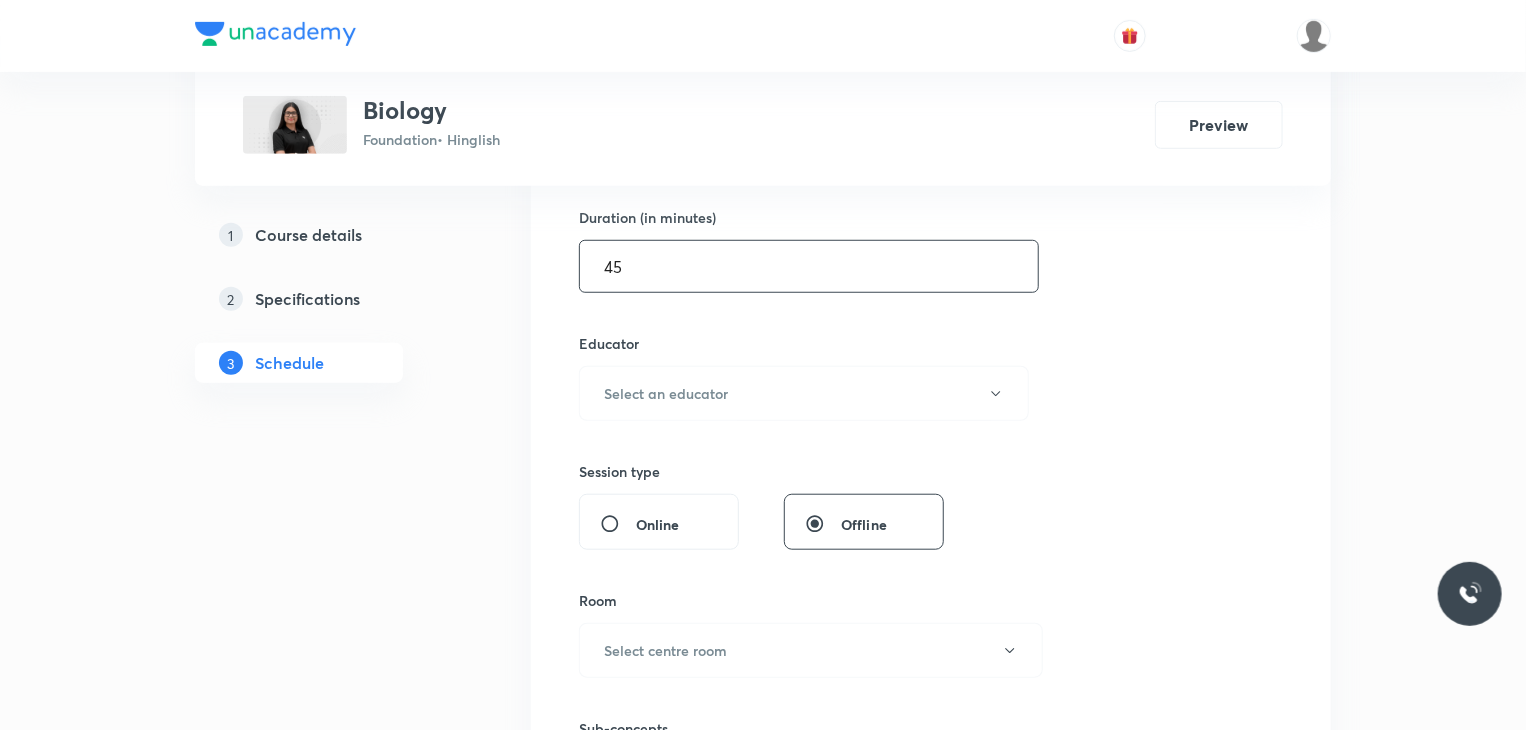 scroll, scrollTop: 642, scrollLeft: 0, axis: vertical 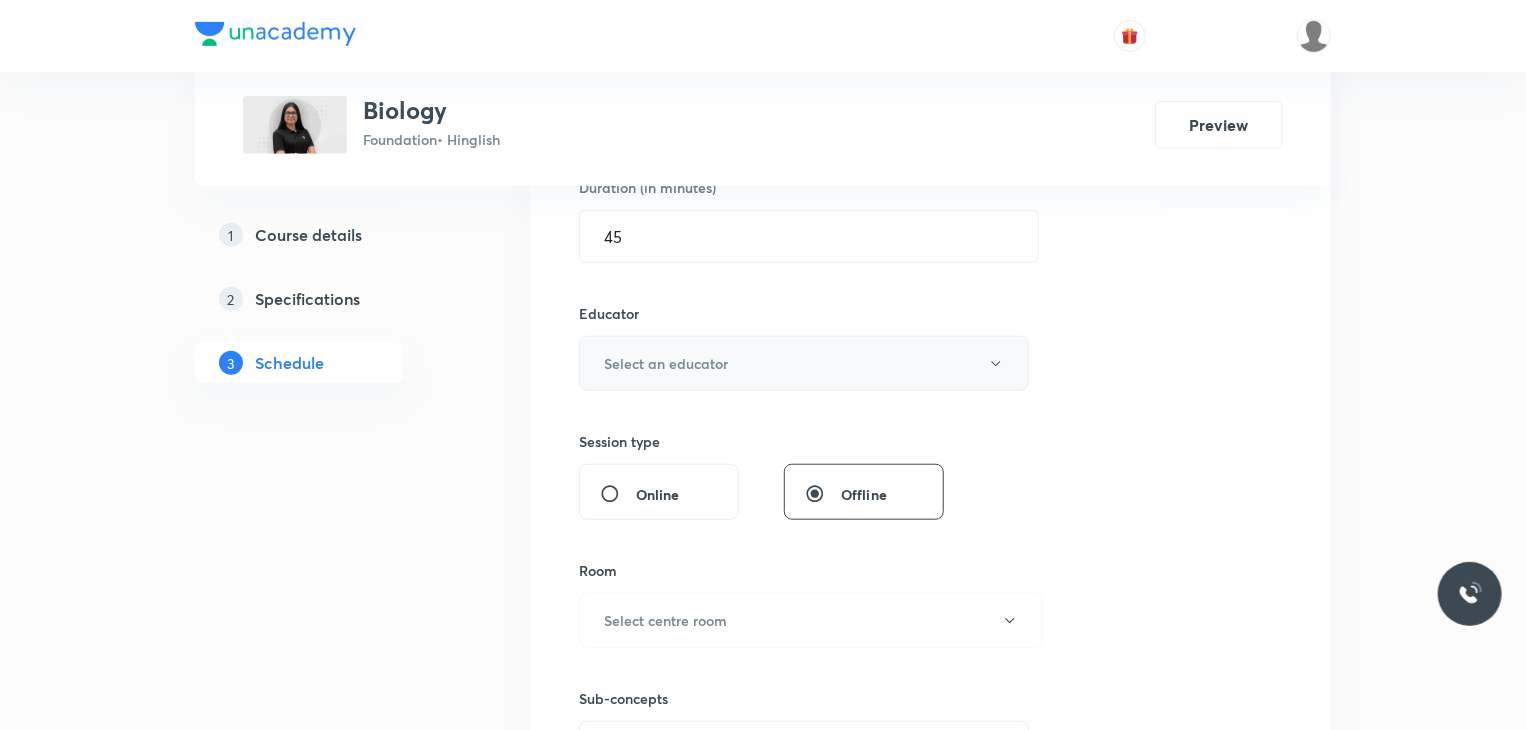 click on "Select an educator" at bounding box center [666, 363] 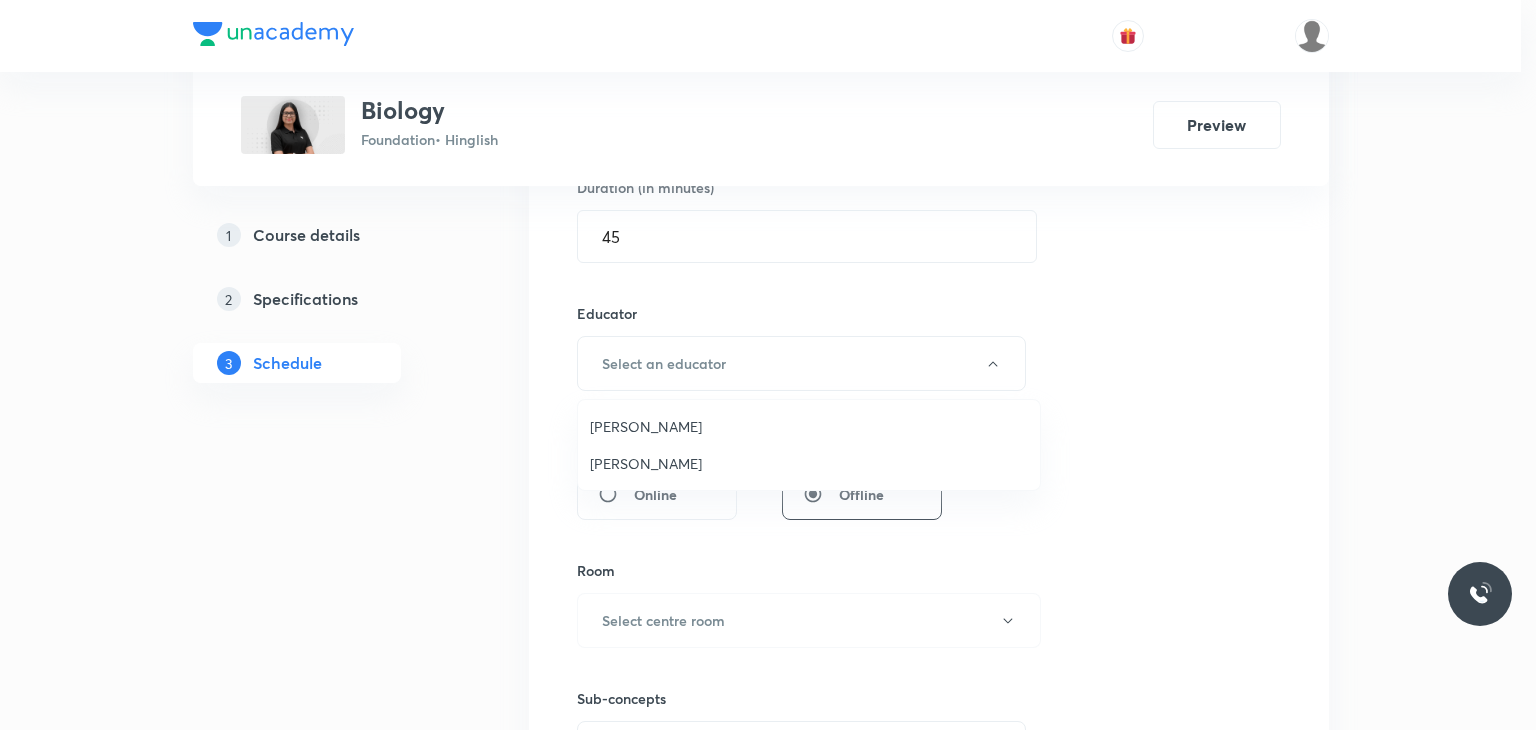 click on "Umesh Singh Rathore" at bounding box center [809, 426] 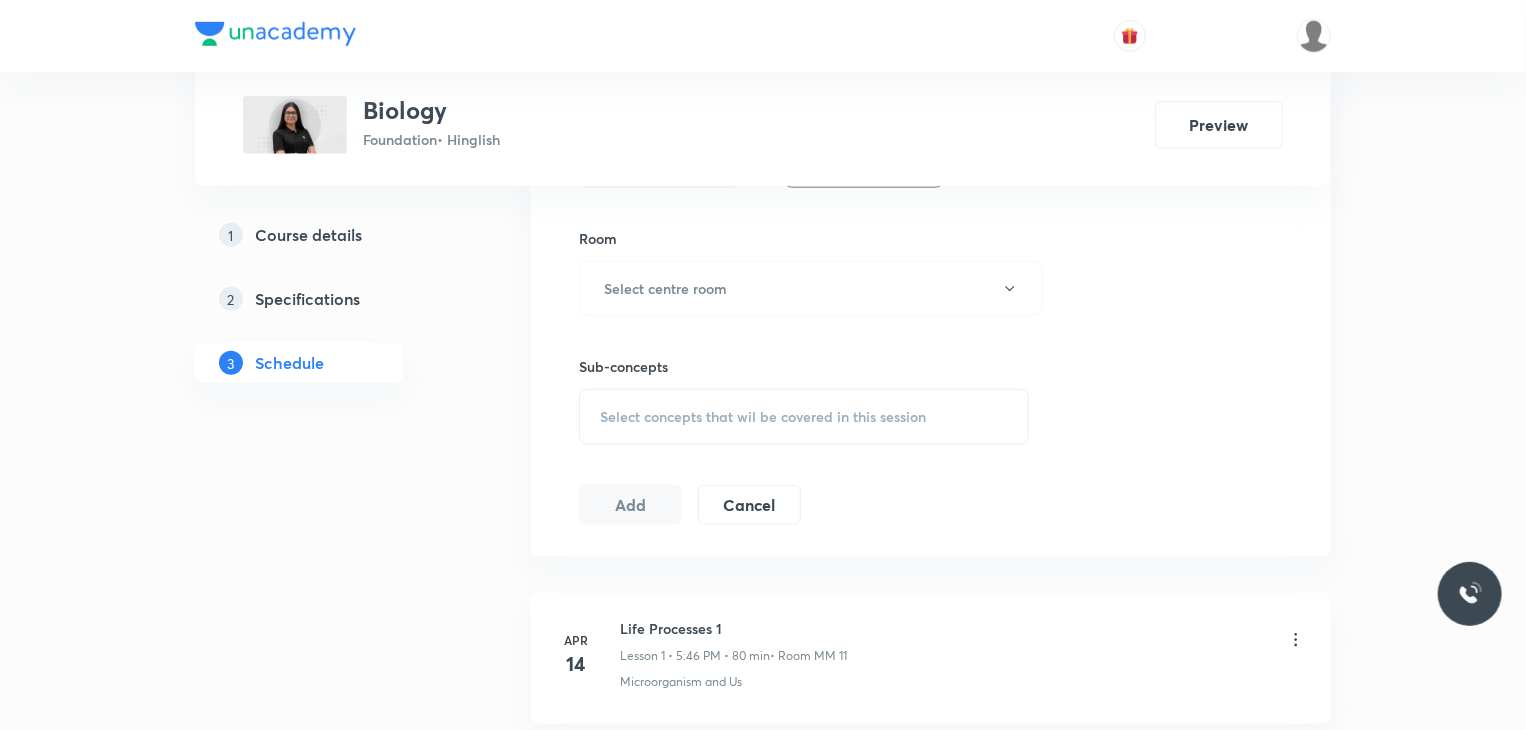 scroll, scrollTop: 996, scrollLeft: 0, axis: vertical 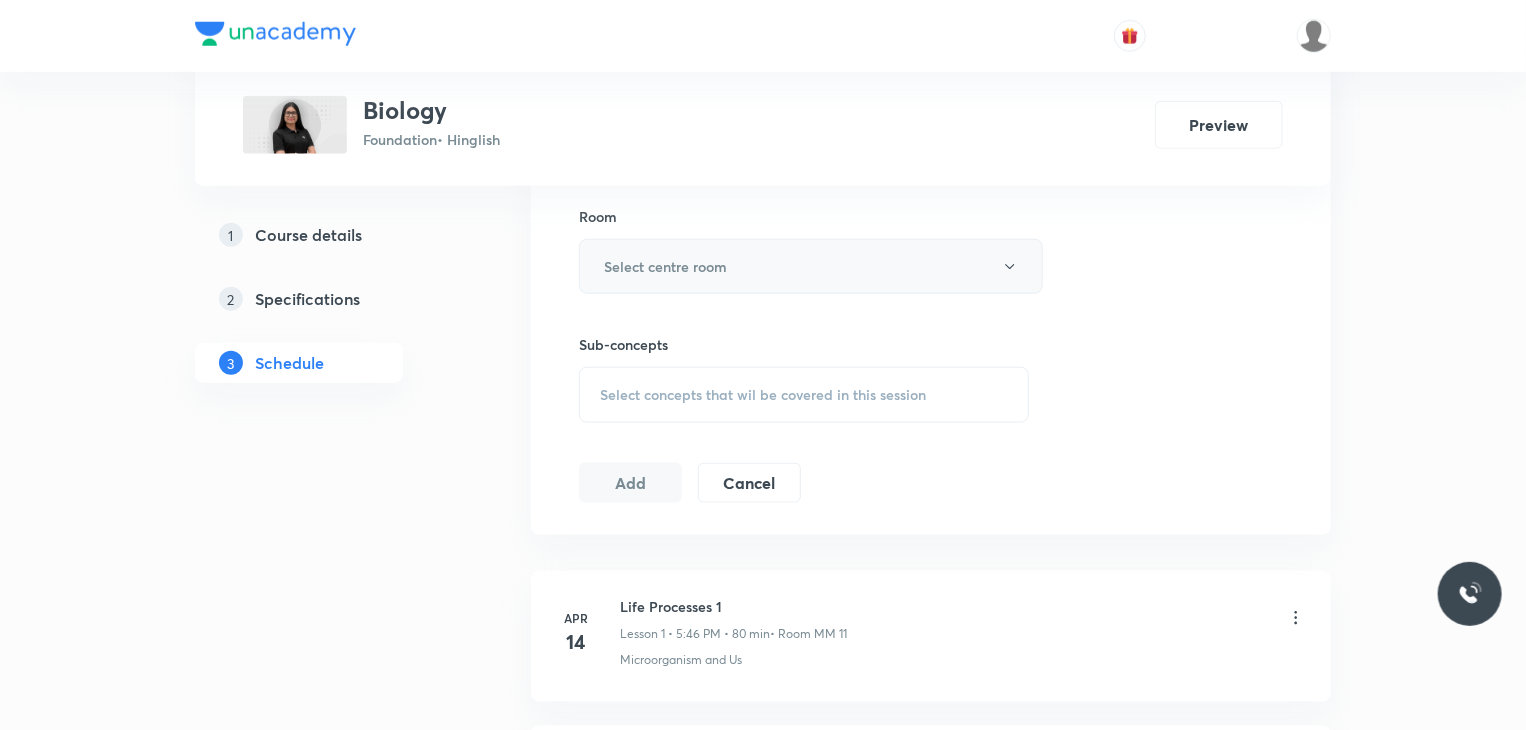 click on "Select centre room" at bounding box center [665, 266] 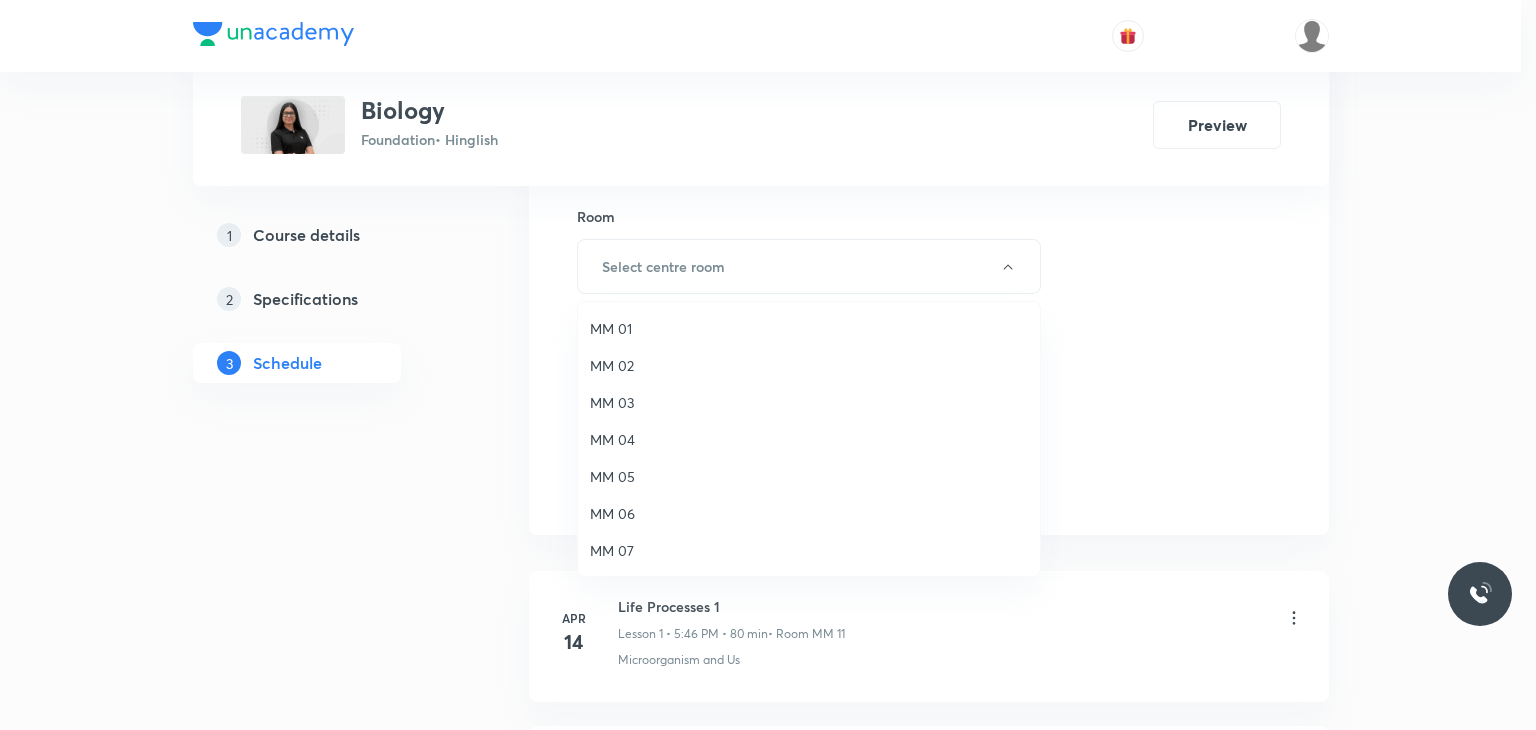 click on "MM 01" at bounding box center [809, 328] 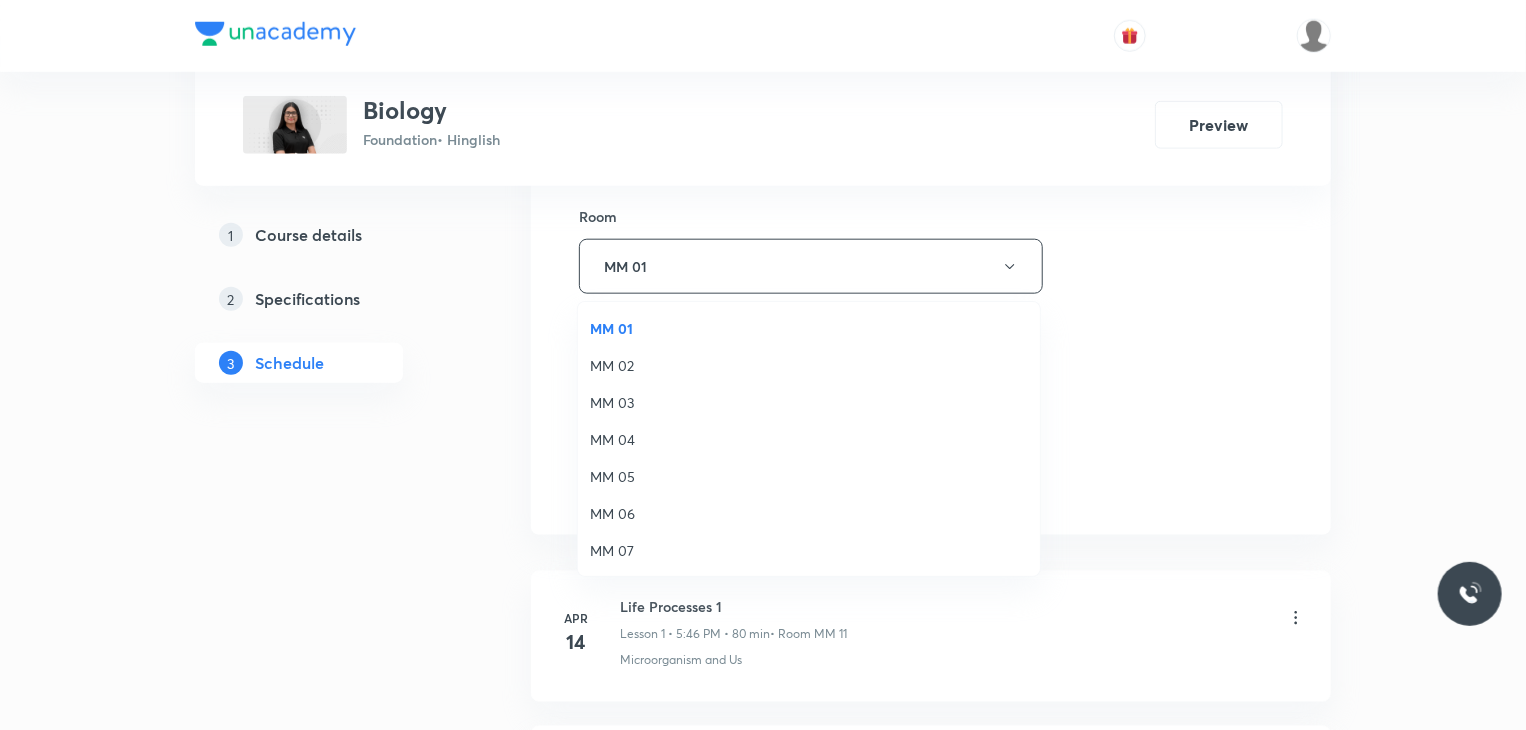click on "Sub-concepts Select concepts that wil be covered in this session" at bounding box center (804, 378) 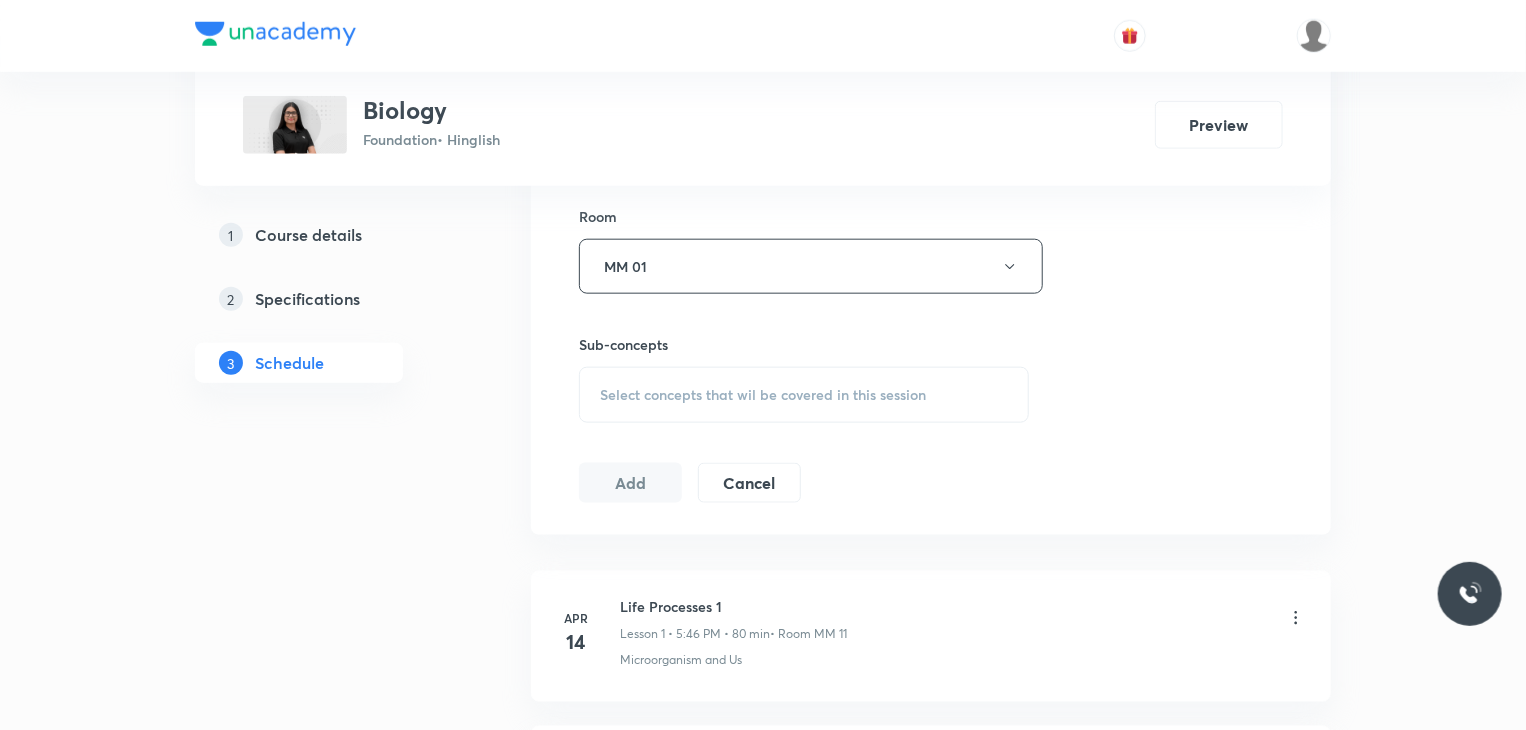 click on "Select concepts that wil be covered in this session" at bounding box center [763, 395] 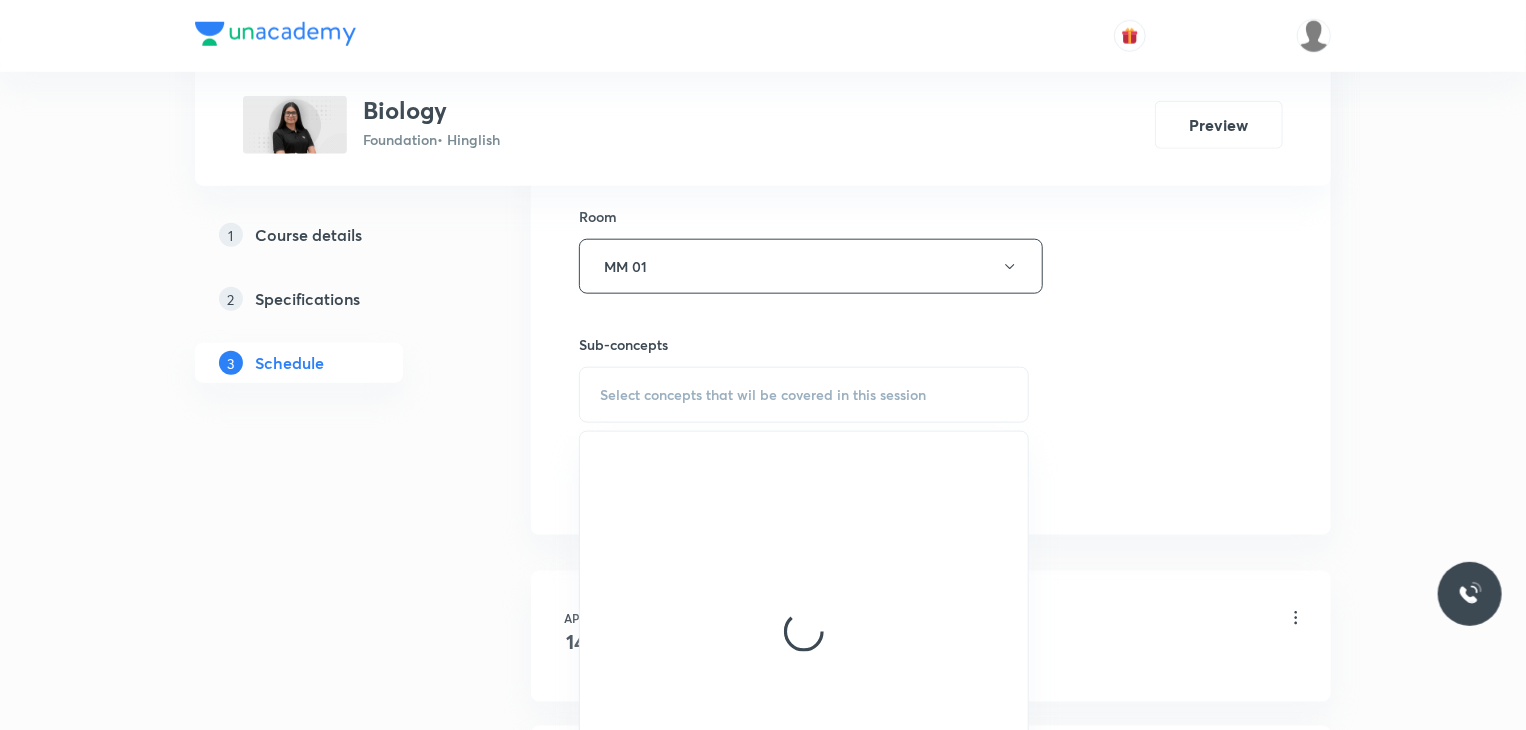 scroll, scrollTop: 1088, scrollLeft: 0, axis: vertical 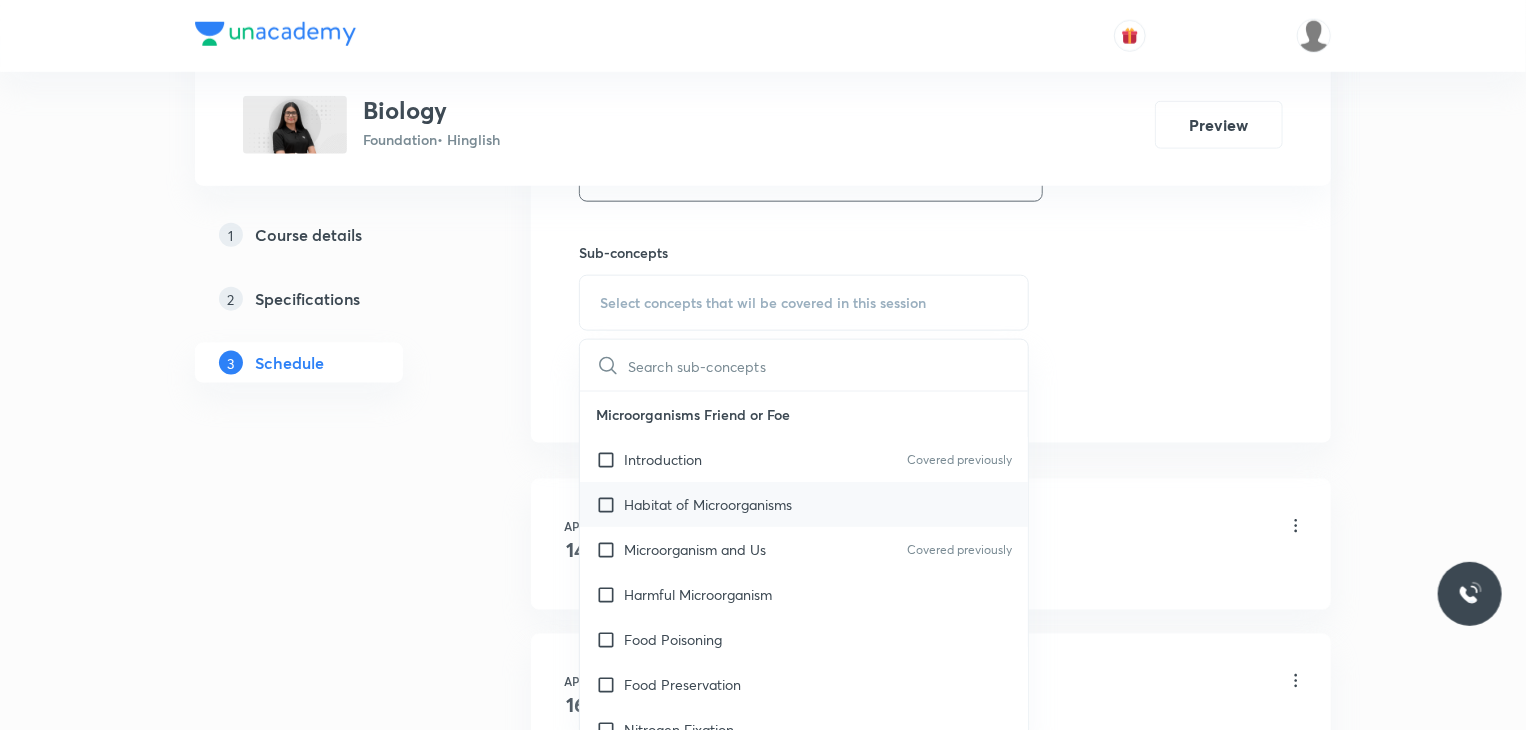 click on "Habitat of Microorganisms" at bounding box center [804, 504] 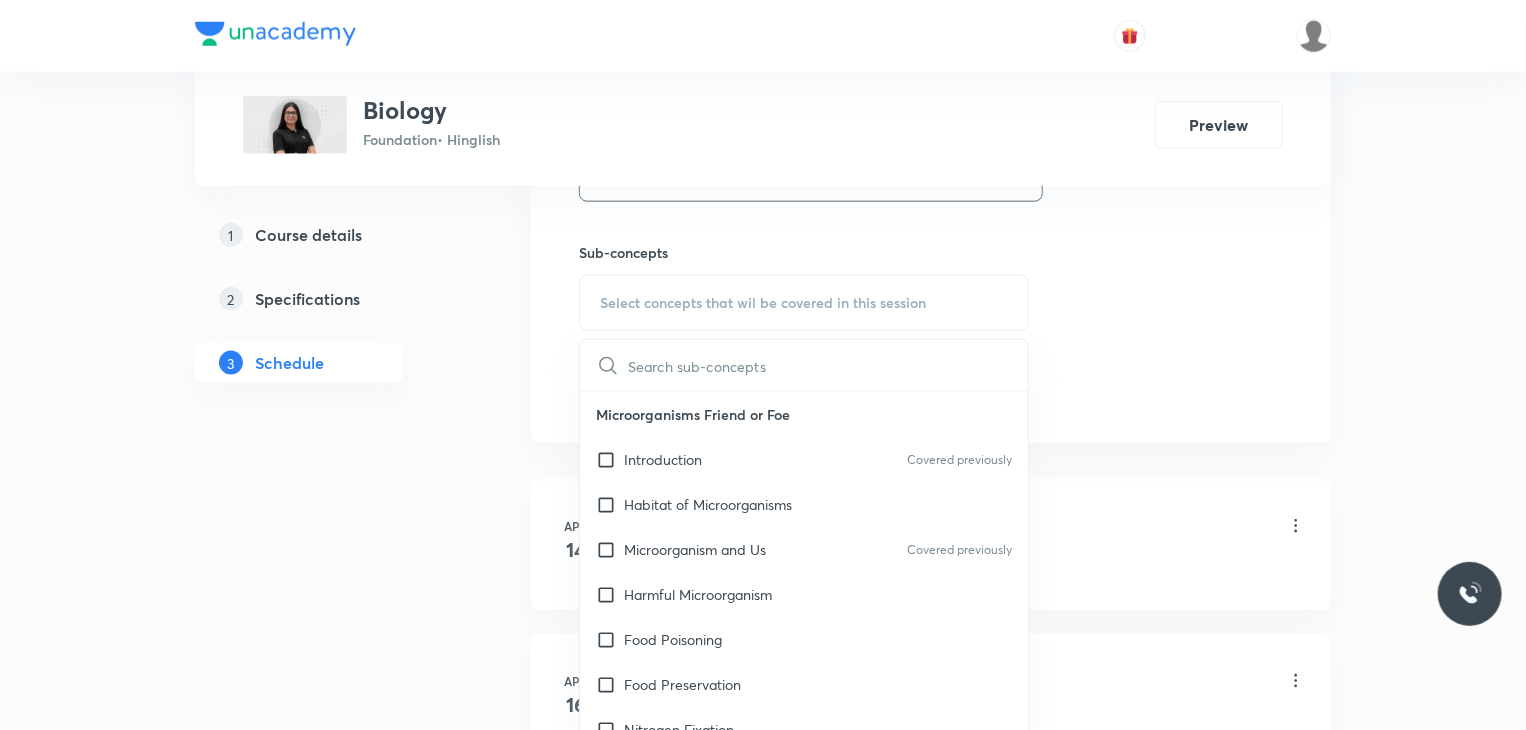 checkbox on "true" 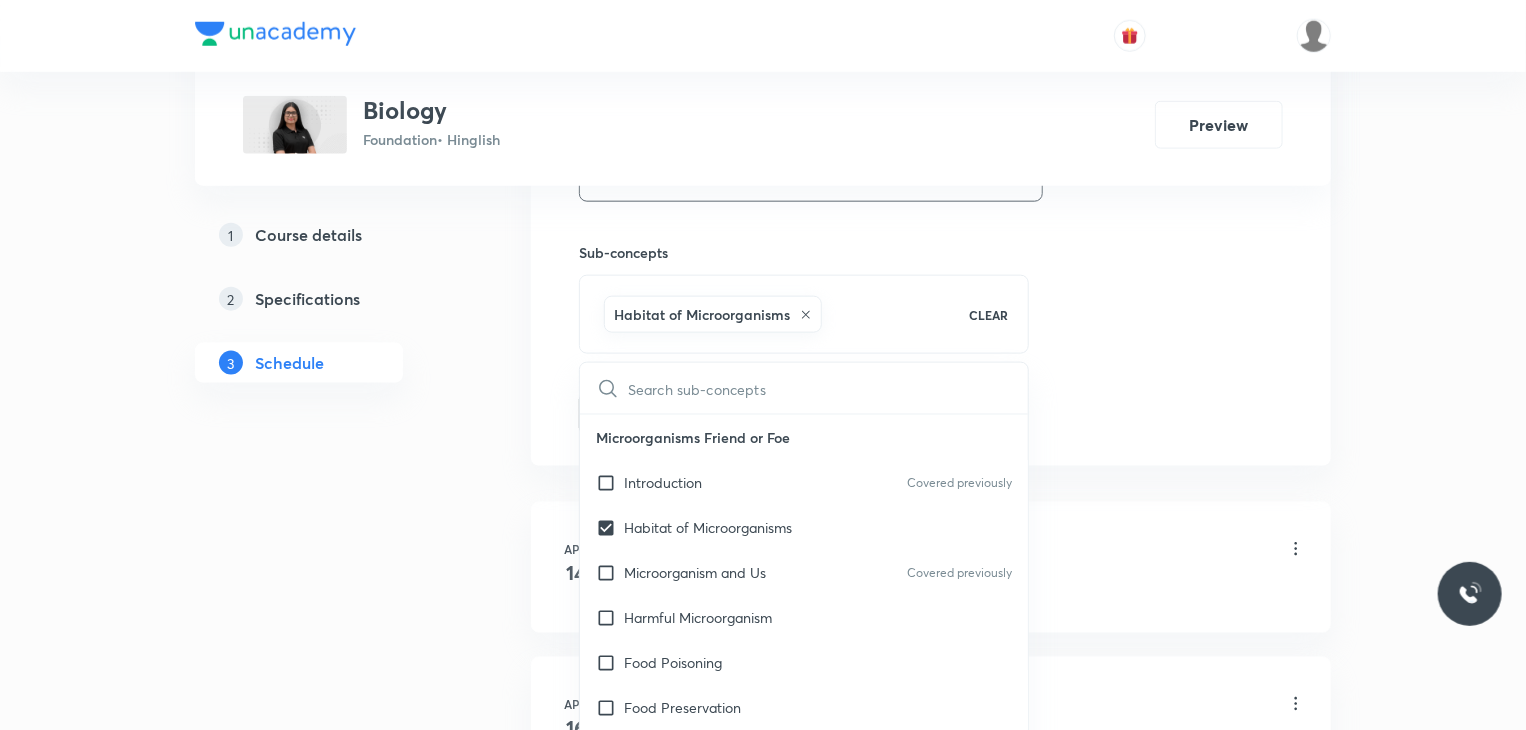 click on "Session  15 Live class Session title 17/99 Life Processes 15 ​ Schedule for Jul 11, 2025, 7:26 PM ​ Duration (in minutes) 45 ​ Educator Umesh Singh Rathore   Session type Online Offline Room MM 01 Sub-concepts Habitat of Microorganisms CLEAR ​ Microorganisms Friend or Foe Introduction Covered previously Habitat of Microorganisms Microorganism and Us Covered previously Harmful Microorganism Food Poisoning Food Preservation Nitrogen Fixation Conservation of Plants and Animals Deforestation Conservation of Forest and Wildlife Red Data Book Migration Recycling of Paper Reforestation Cell Structure and Function Introduction Parts of Cell Types of Cell Reproduction in Animals Introduction Sexual Reproduction in Humans Reaching the Age of Adolescence Introduction Puberty and Changes in Puberty Secondary Sexual Characters Role of Hormones Reproductive Phases in Humans Determination of Sex of the Baby Other Hormones Role of Hormones in Insects & Frog Reproductive Health Pollution of Air and Water Air Pollution" at bounding box center (931, -111) 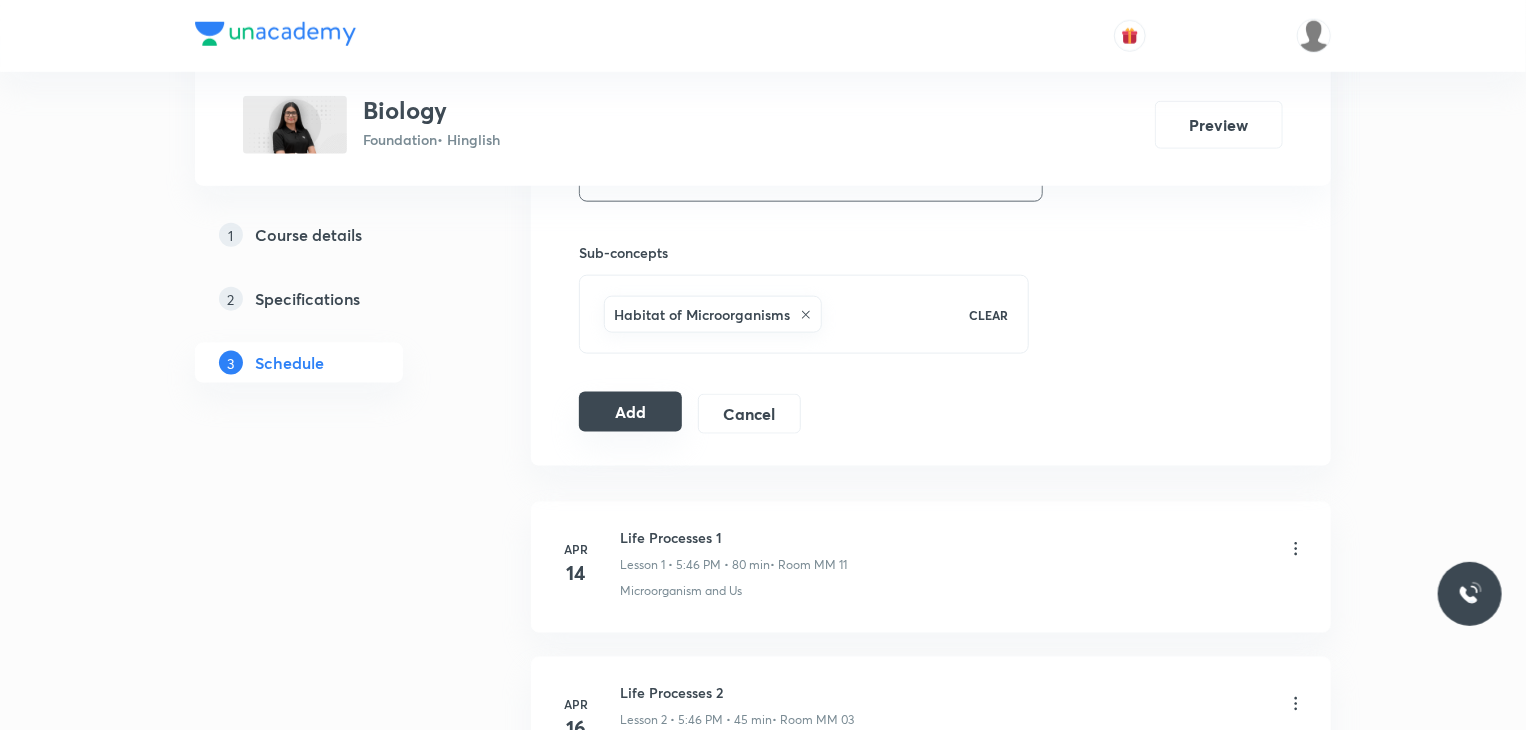 click on "Add" at bounding box center (630, 412) 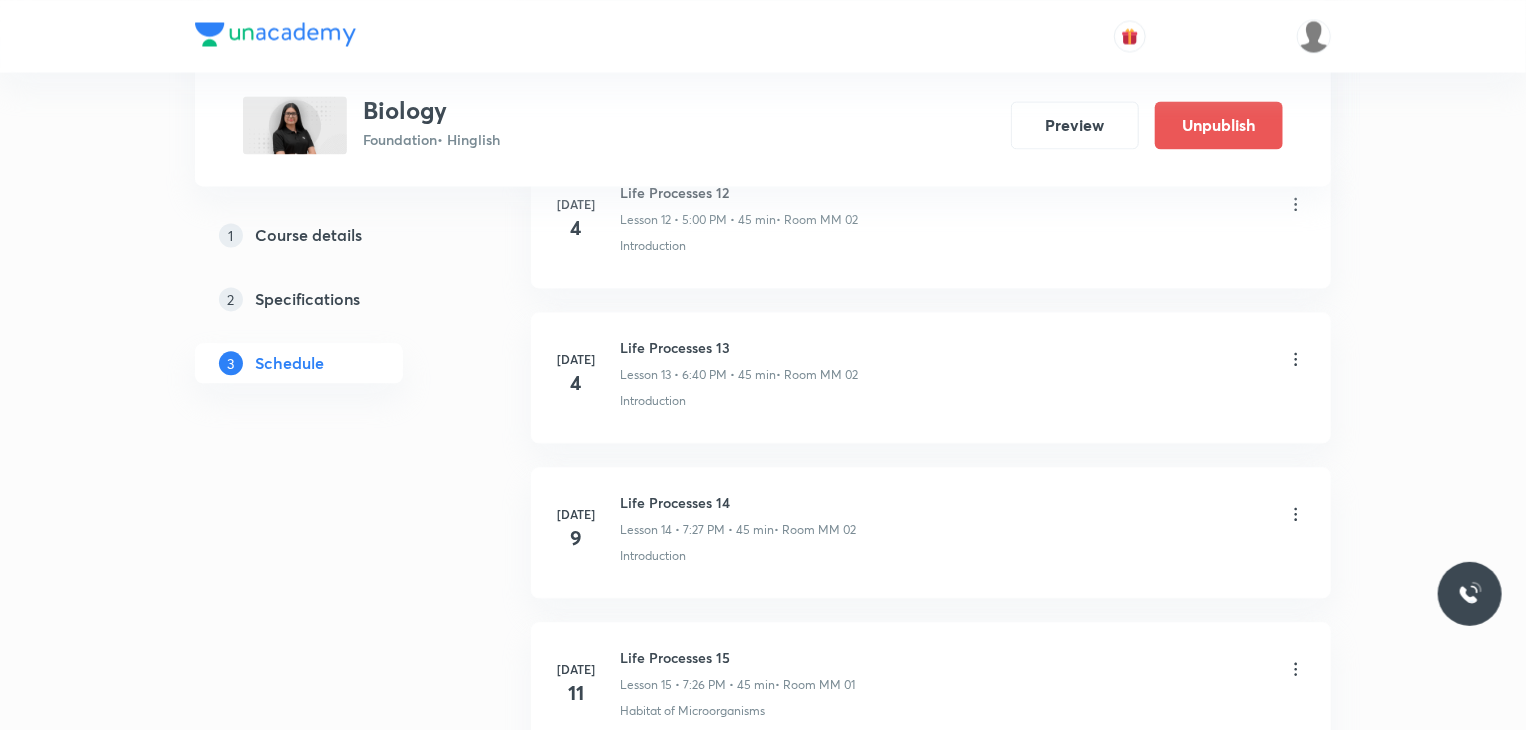 scroll, scrollTop: 2273, scrollLeft: 0, axis: vertical 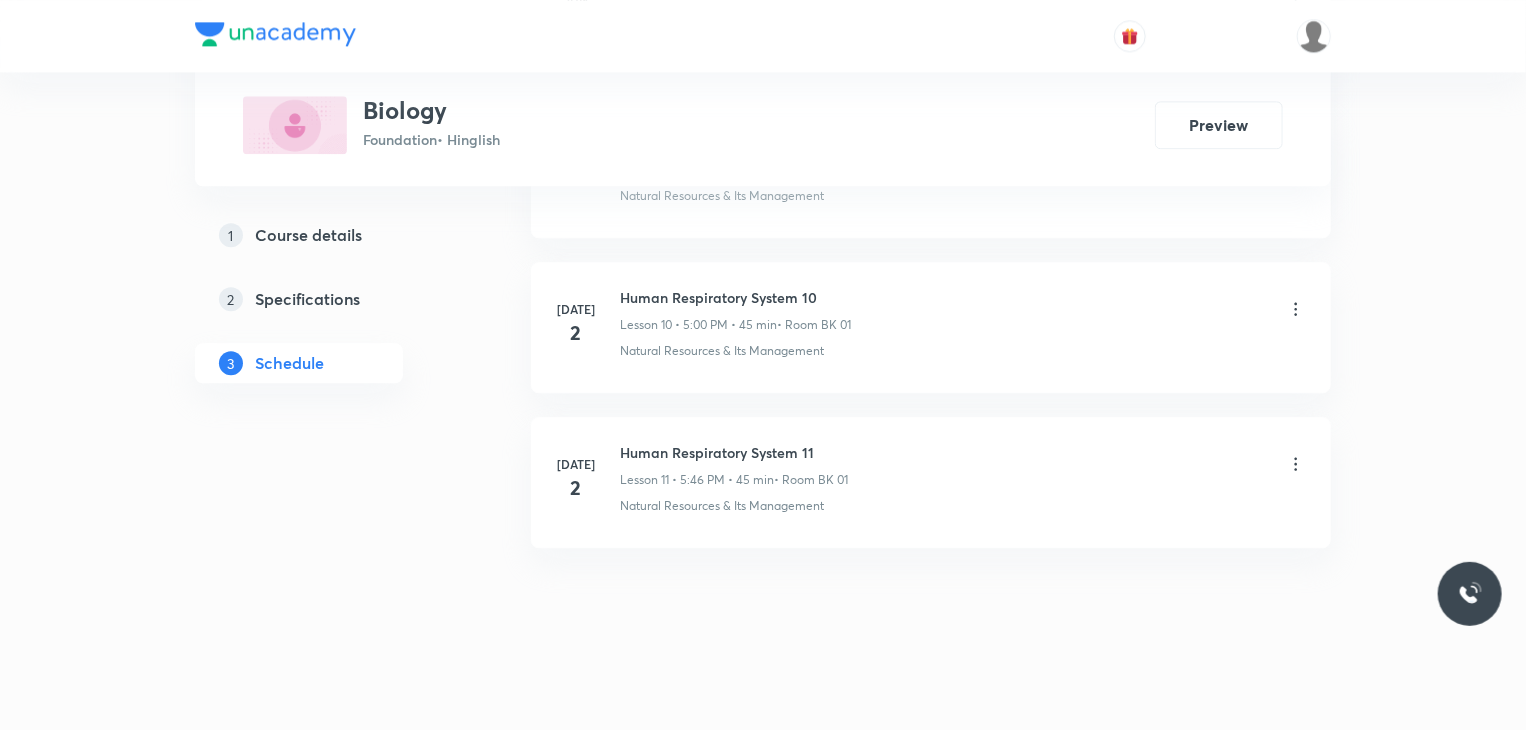 click on "Human Respiratory System 11" at bounding box center [734, 452] 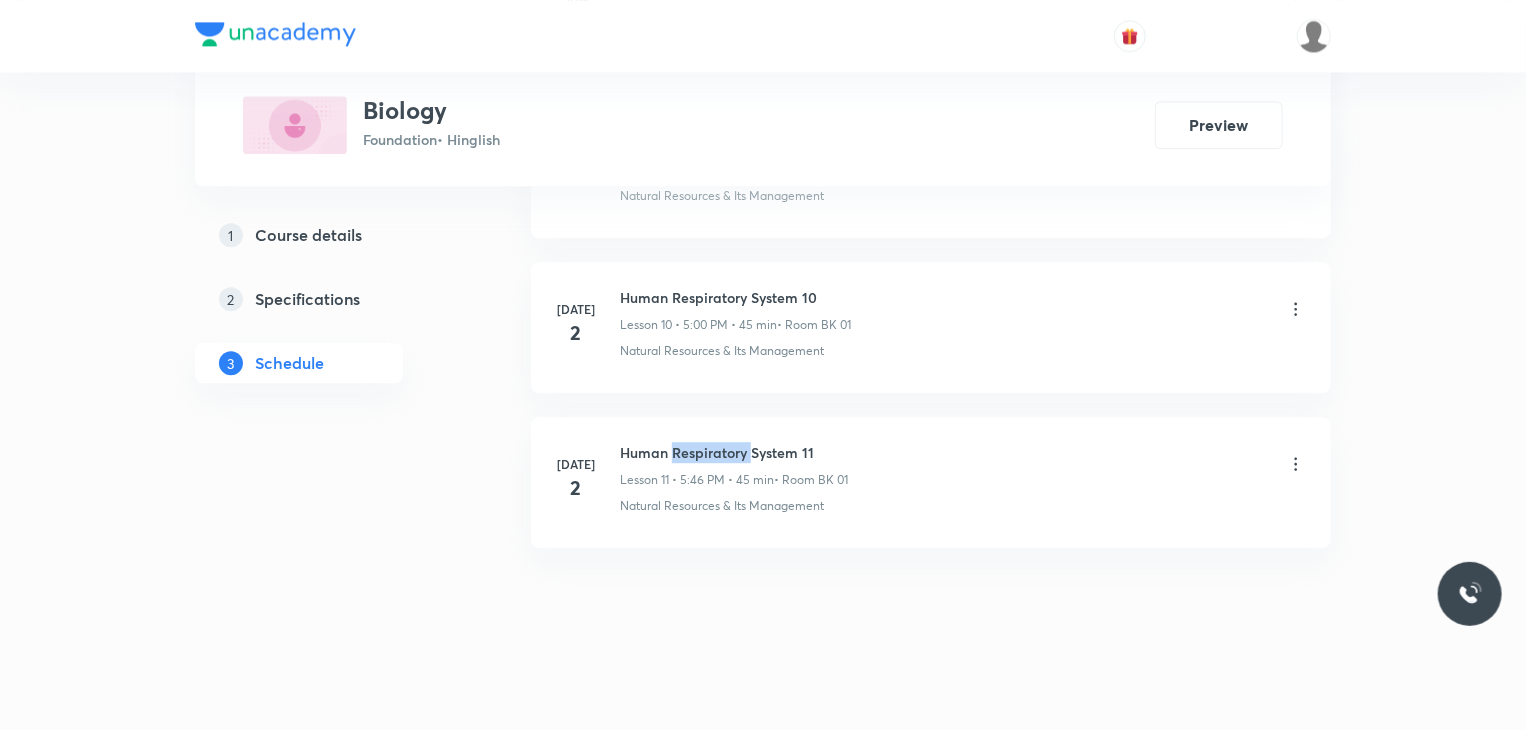 click on "Human Respiratory System 11" at bounding box center [734, 452] 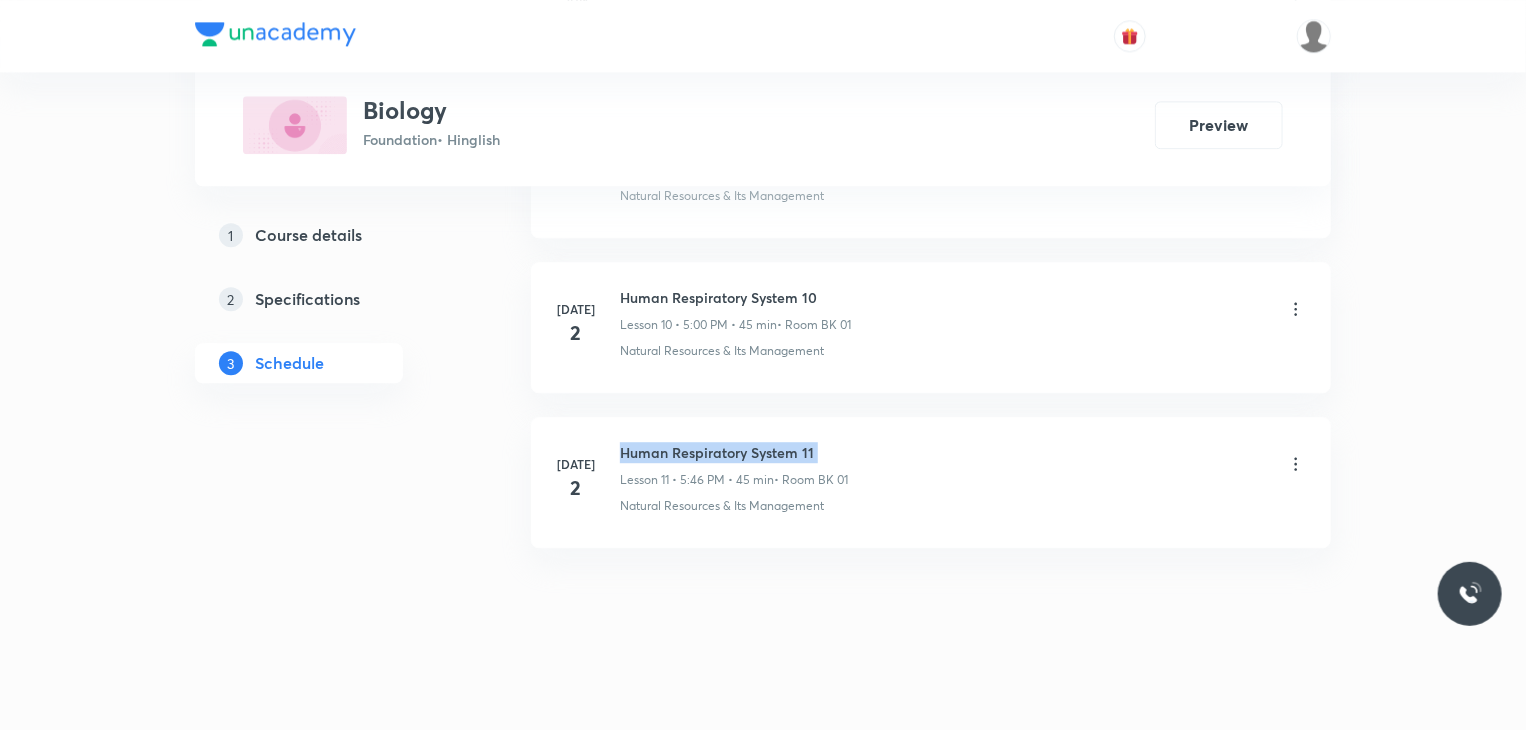 click on "Human Respiratory System 11" at bounding box center [734, 452] 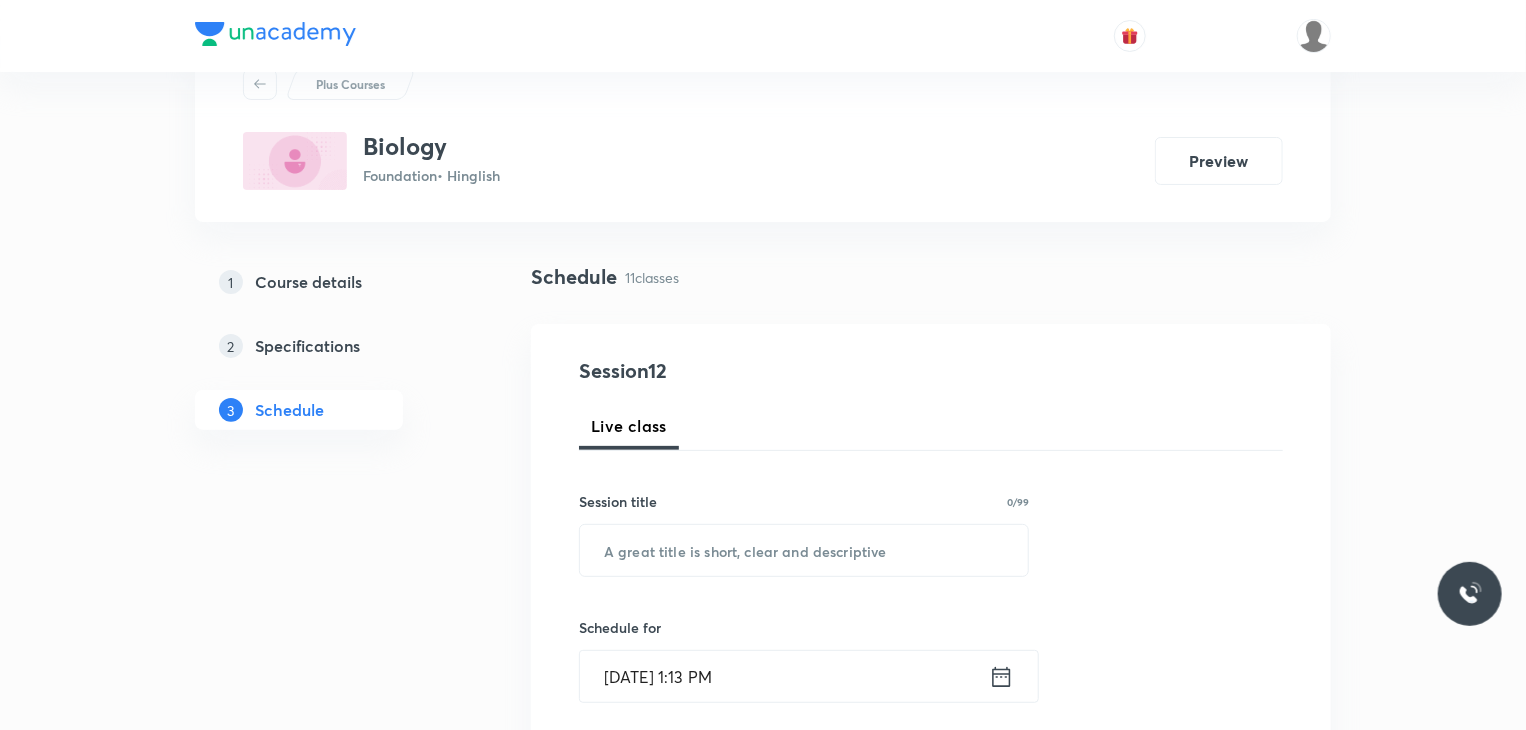 scroll, scrollTop: 200, scrollLeft: 0, axis: vertical 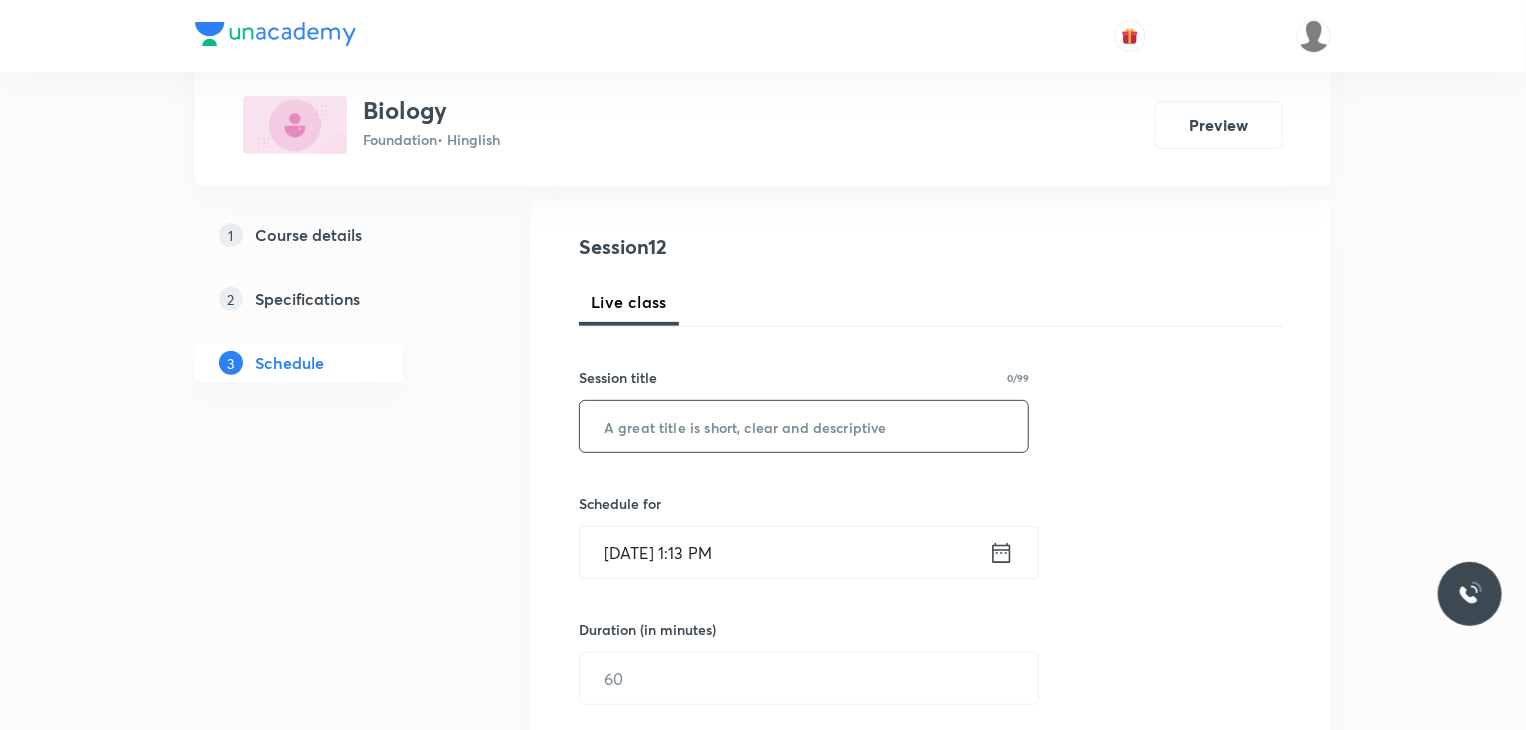 drag, startPoint x: 951, startPoint y: 376, endPoint x: 917, endPoint y: 414, distance: 50.990196 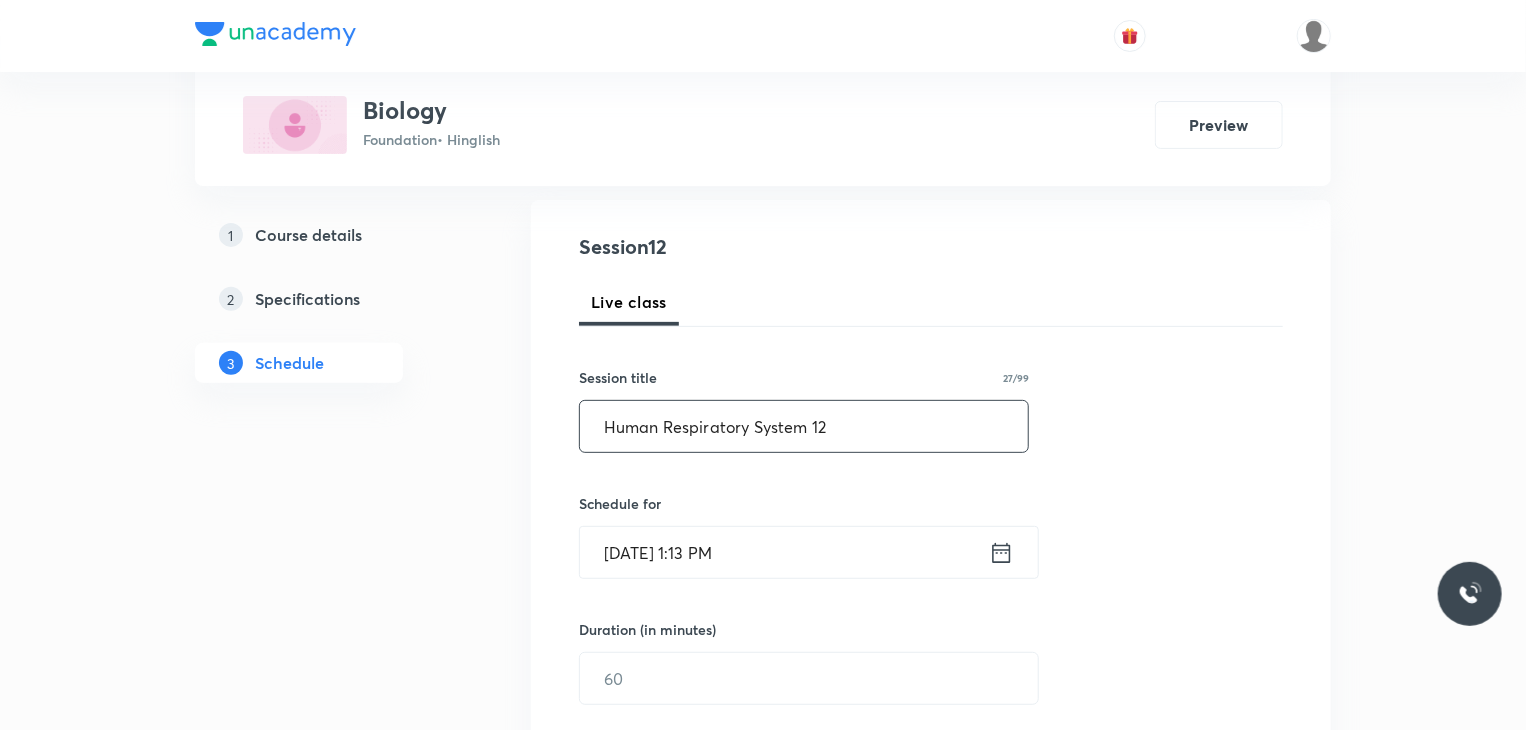 type on "Human Respiratory System 12" 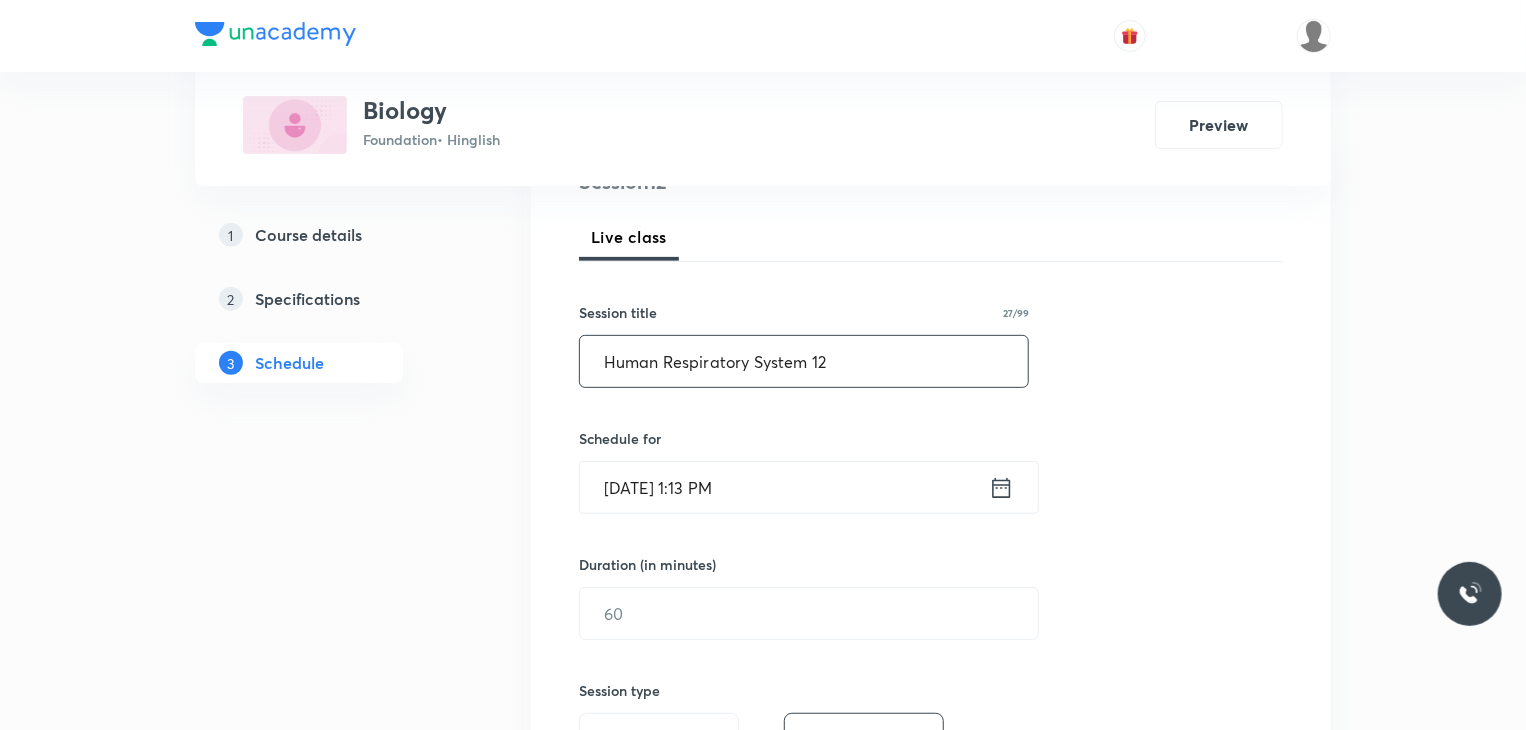 scroll, scrollTop: 300, scrollLeft: 0, axis: vertical 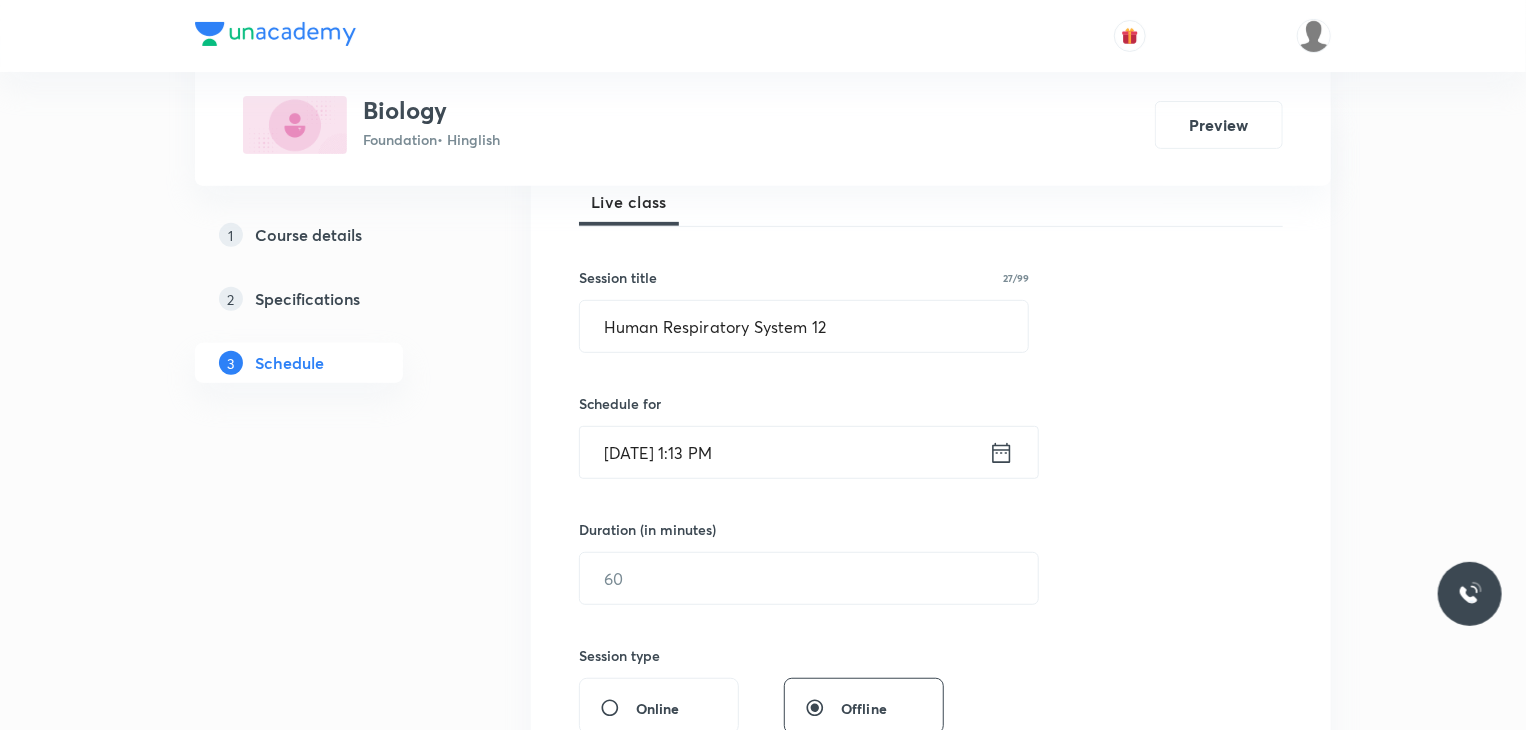 click on "[DATE] 1:13 PM" at bounding box center [784, 452] 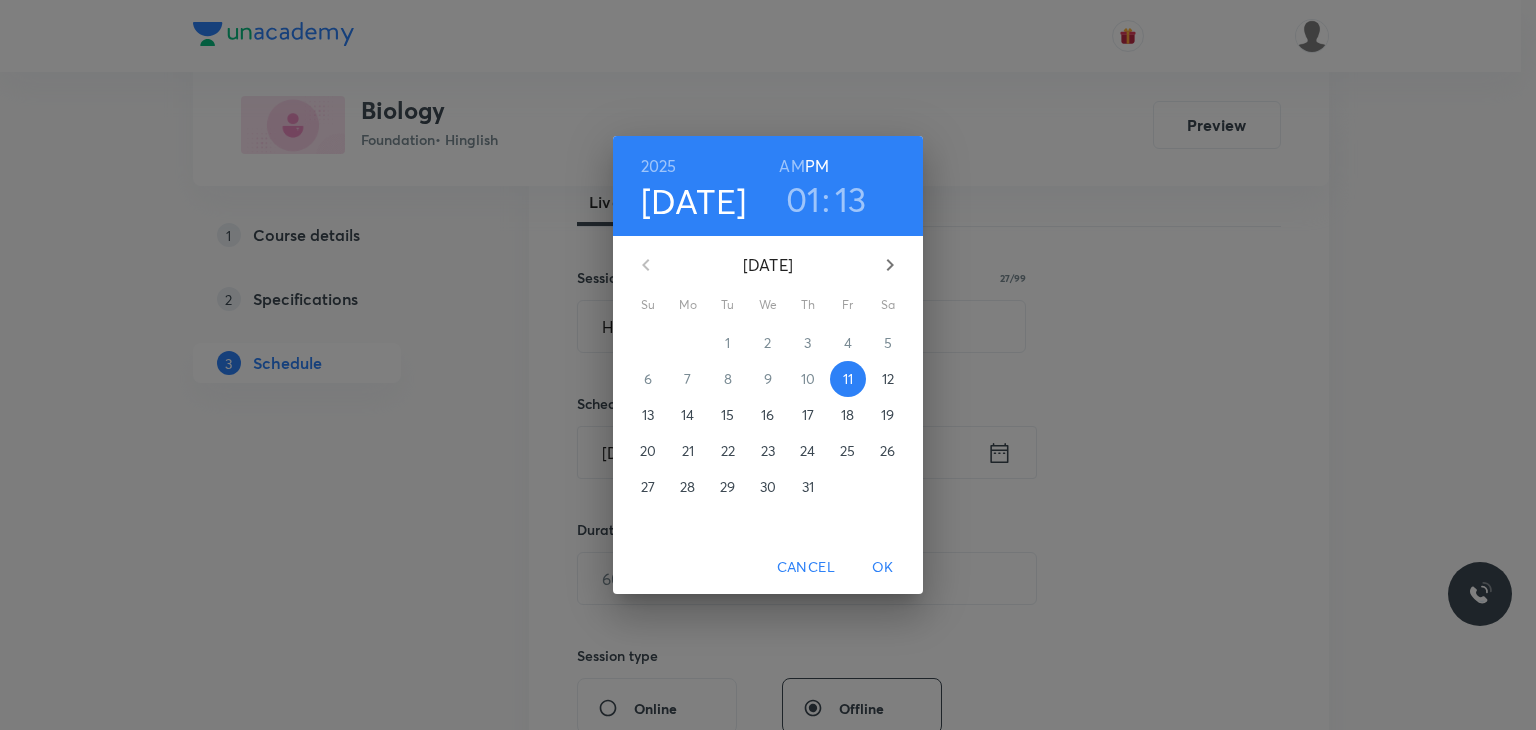 click on "01" at bounding box center [803, 199] 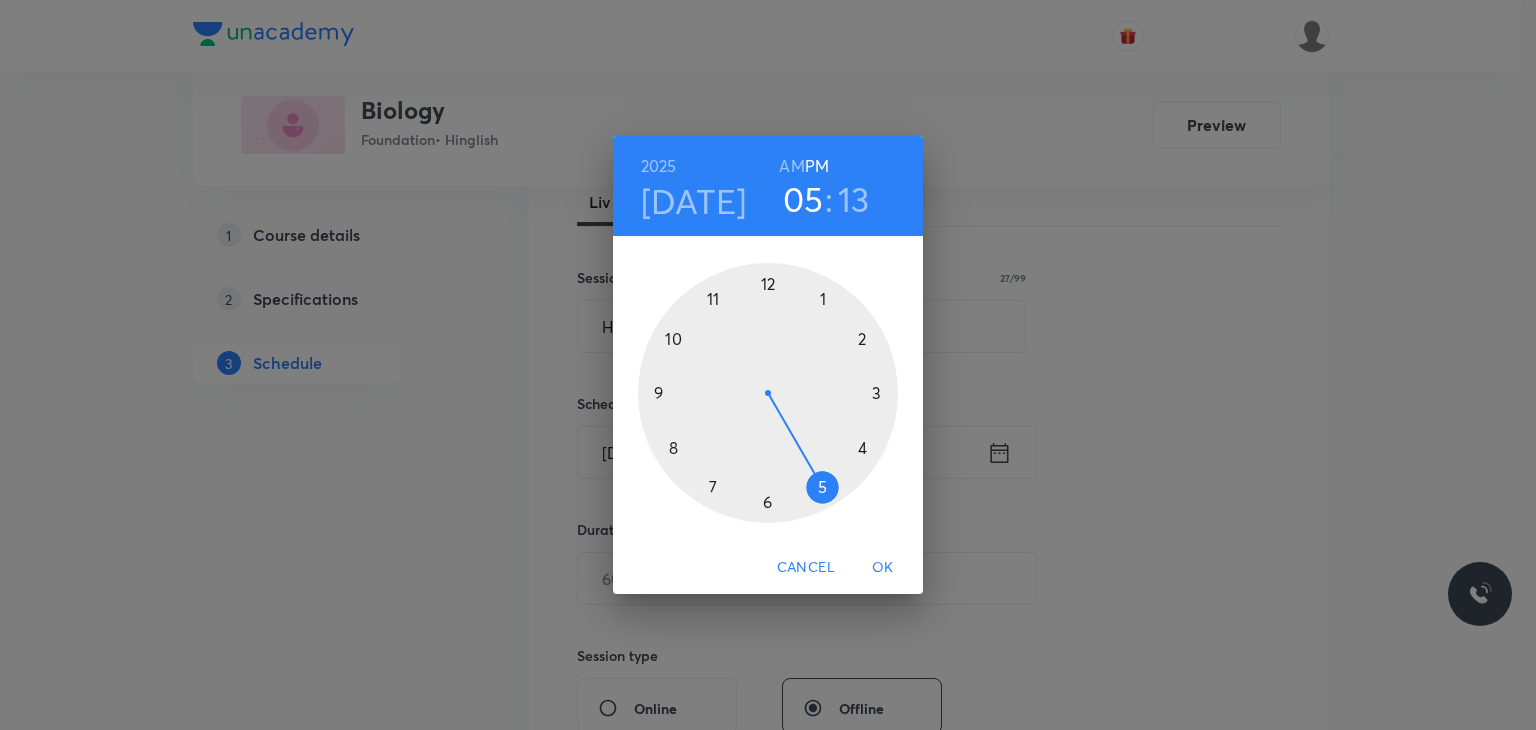 drag, startPoint x: 839, startPoint y: 369, endPoint x: 826, endPoint y: 469, distance: 100.84146 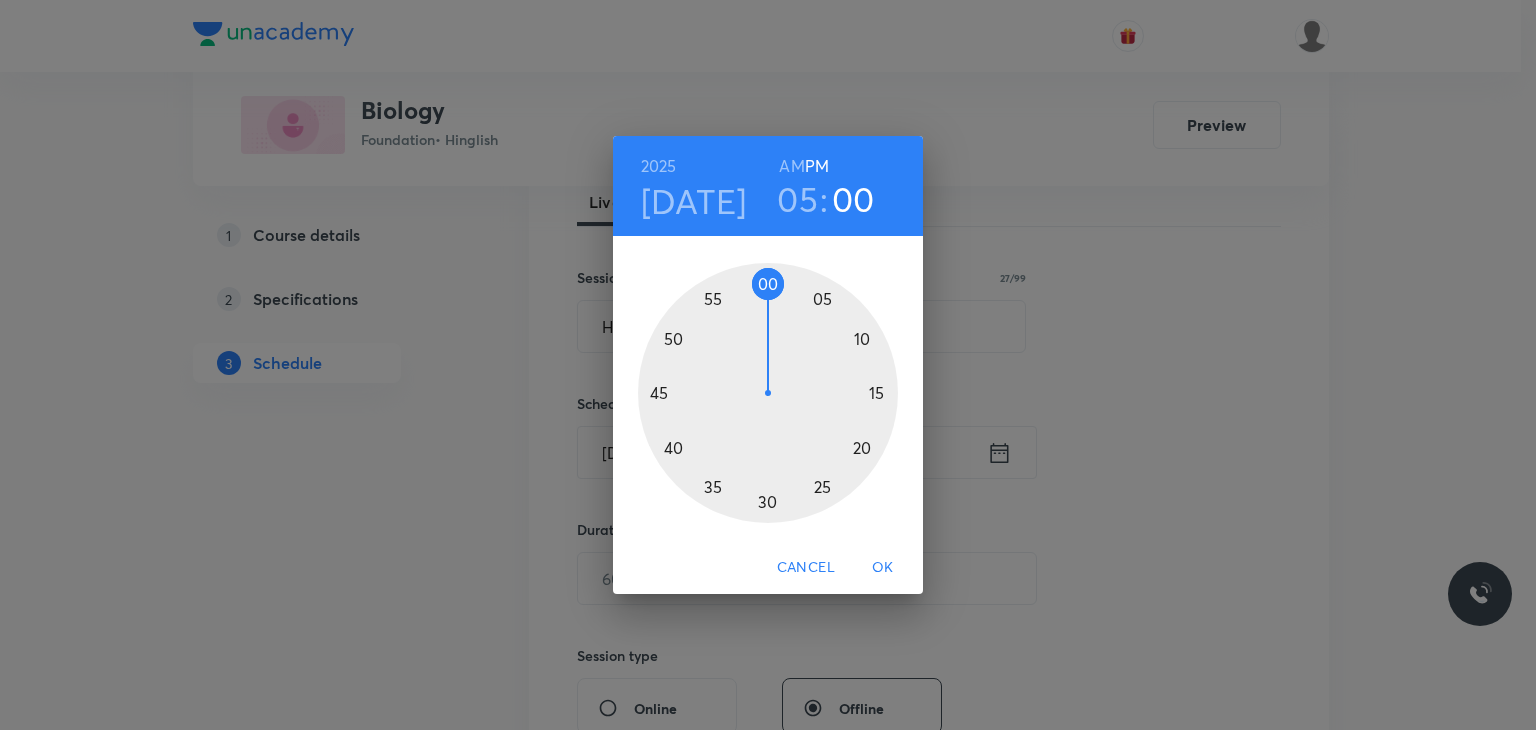 click at bounding box center (768, 393) 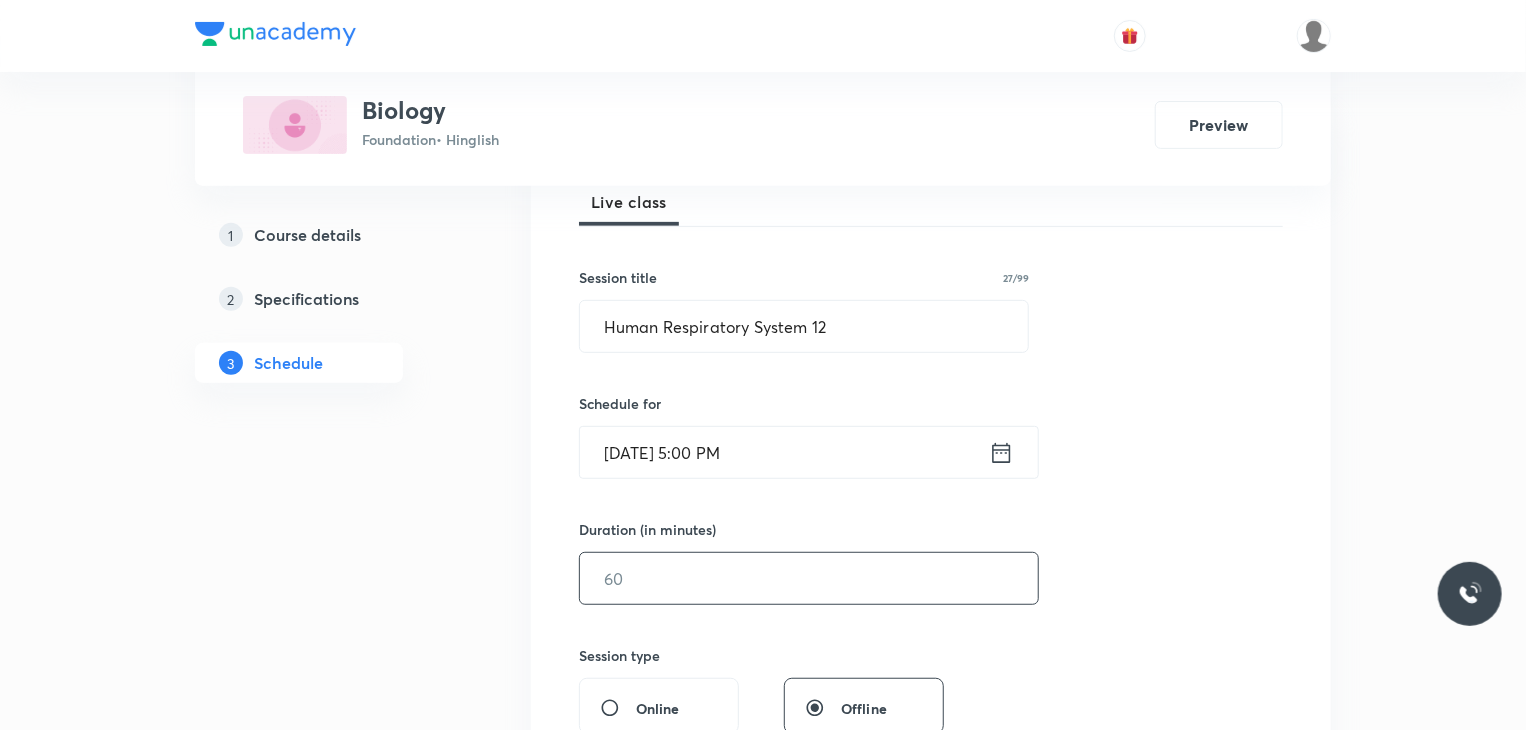 click at bounding box center [809, 578] 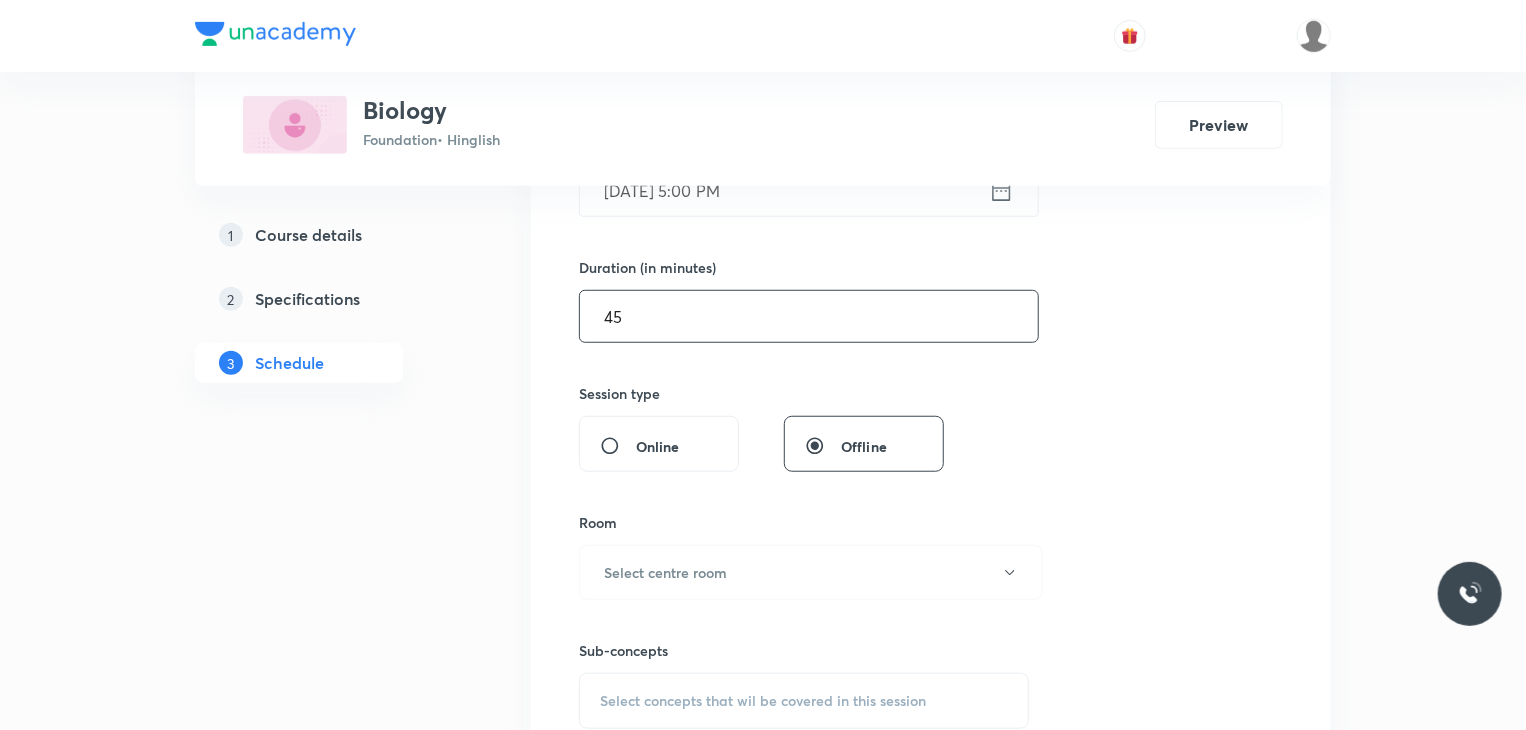 scroll, scrollTop: 600, scrollLeft: 0, axis: vertical 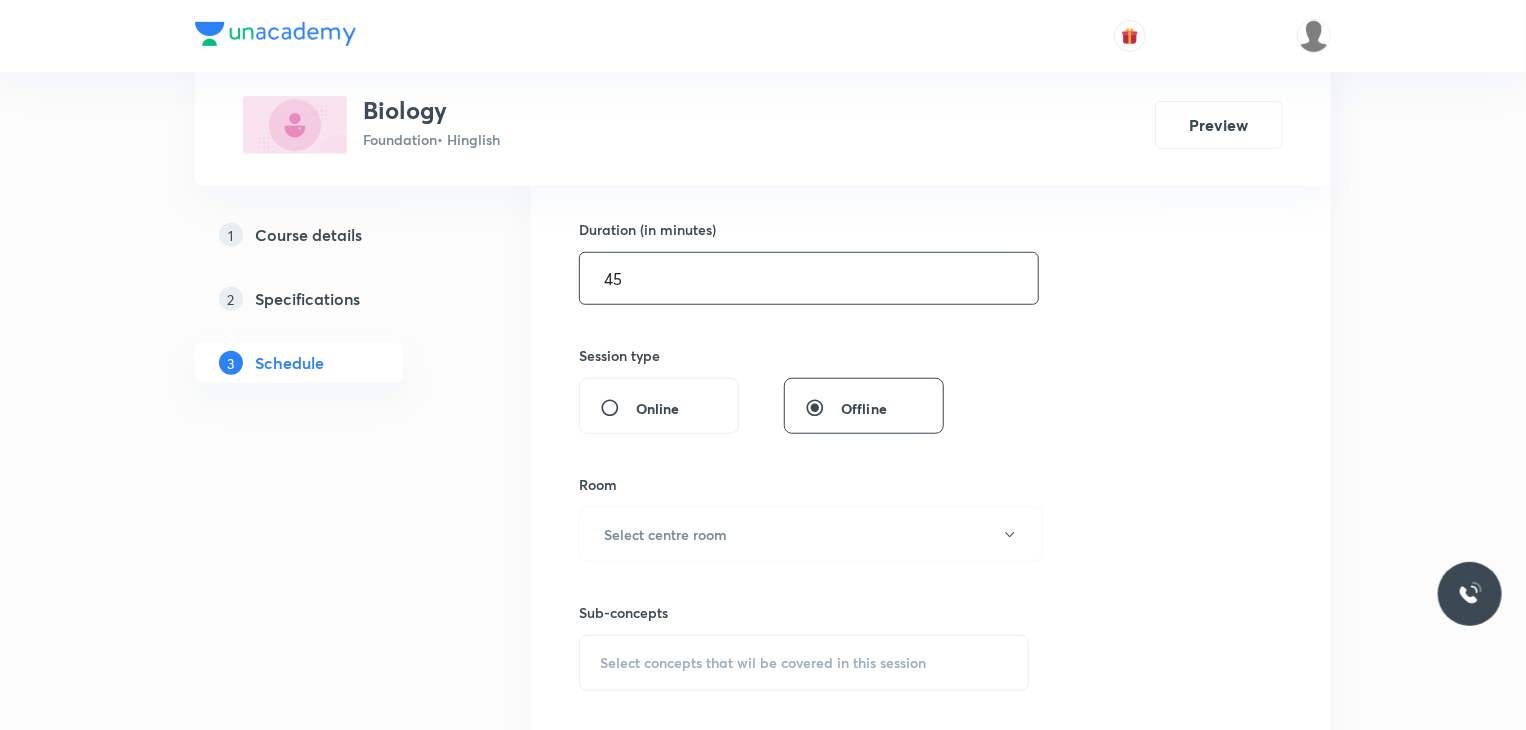 type on "45" 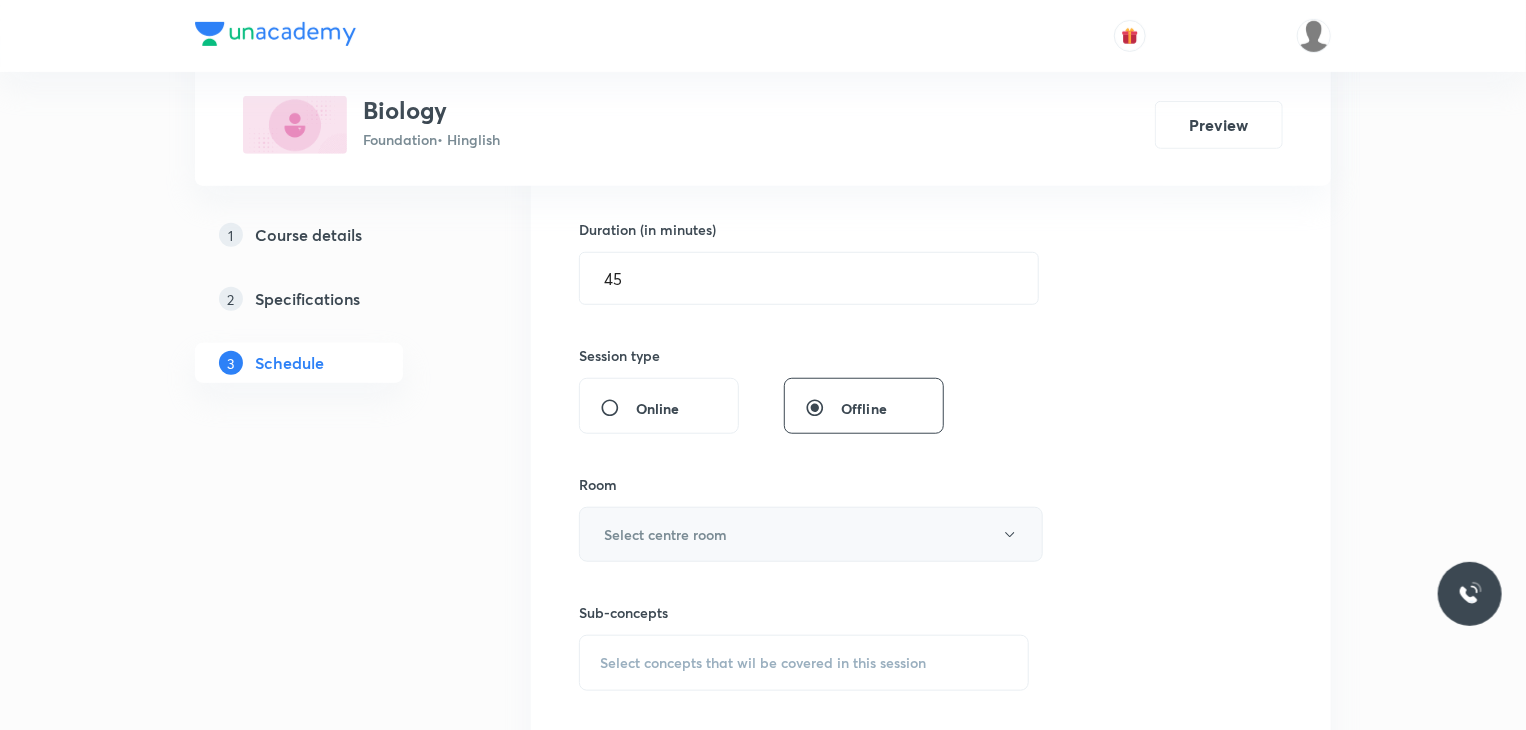 click on "Select centre room" at bounding box center (811, 534) 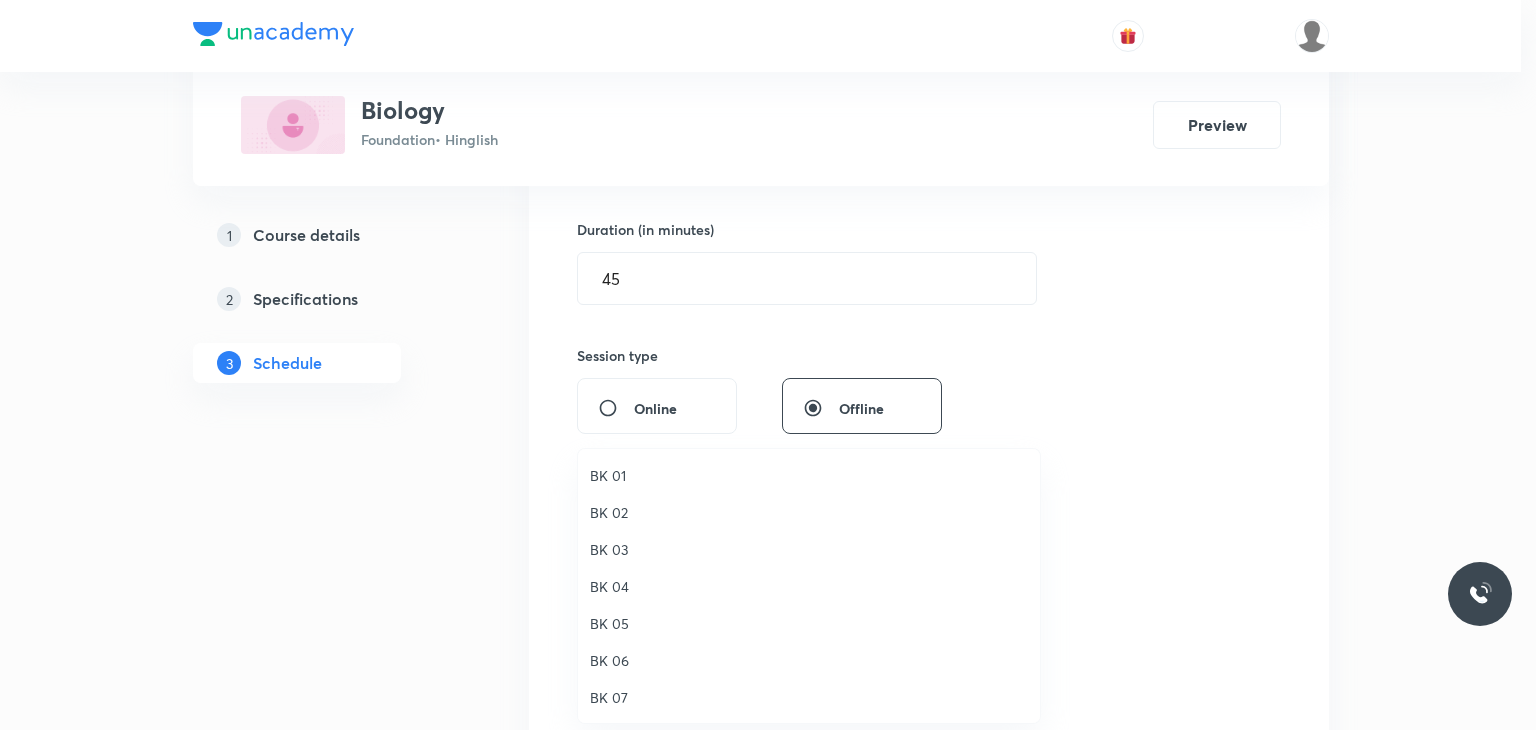 click on "BK 03" at bounding box center [809, 549] 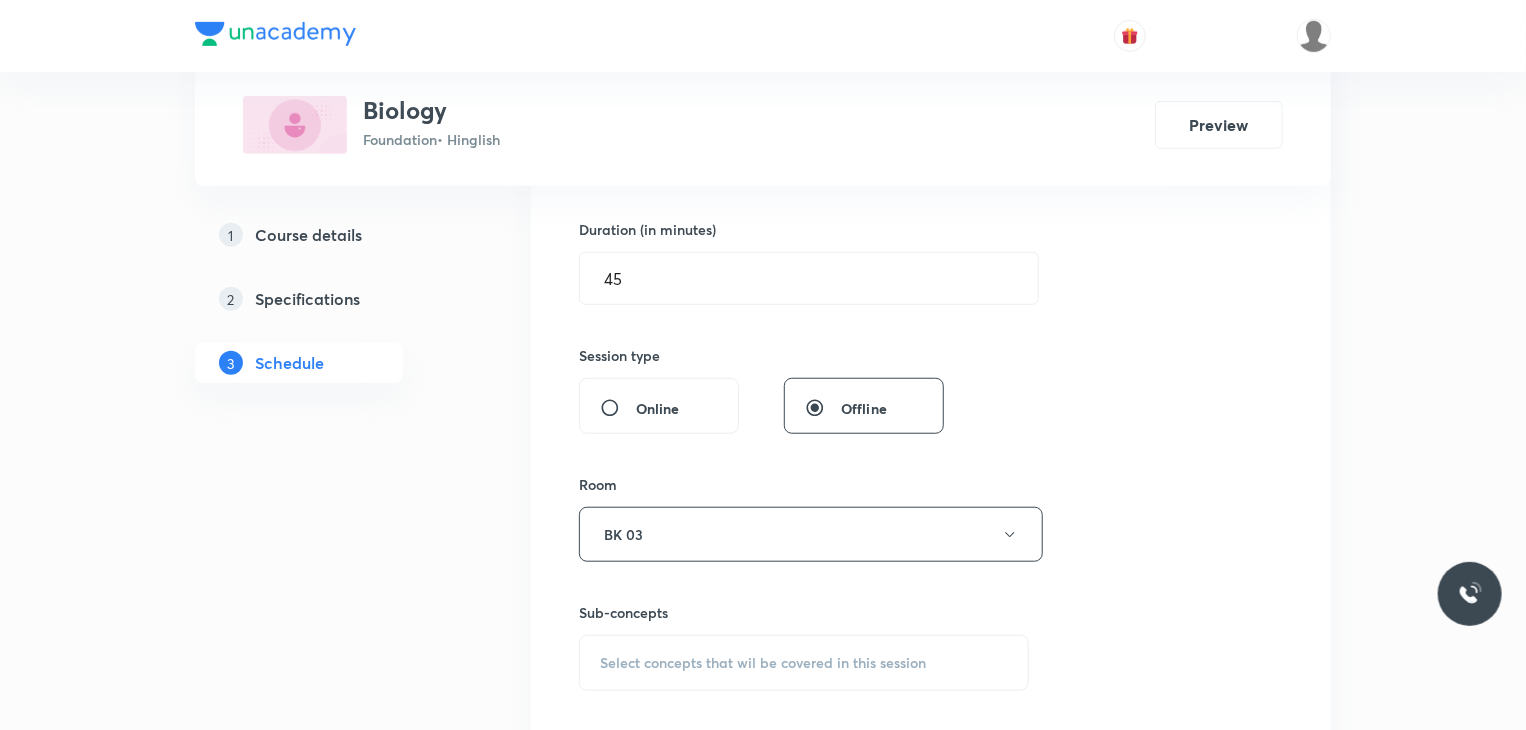 click on "Sub-concepts Select concepts that wil be covered in this session" at bounding box center [804, 646] 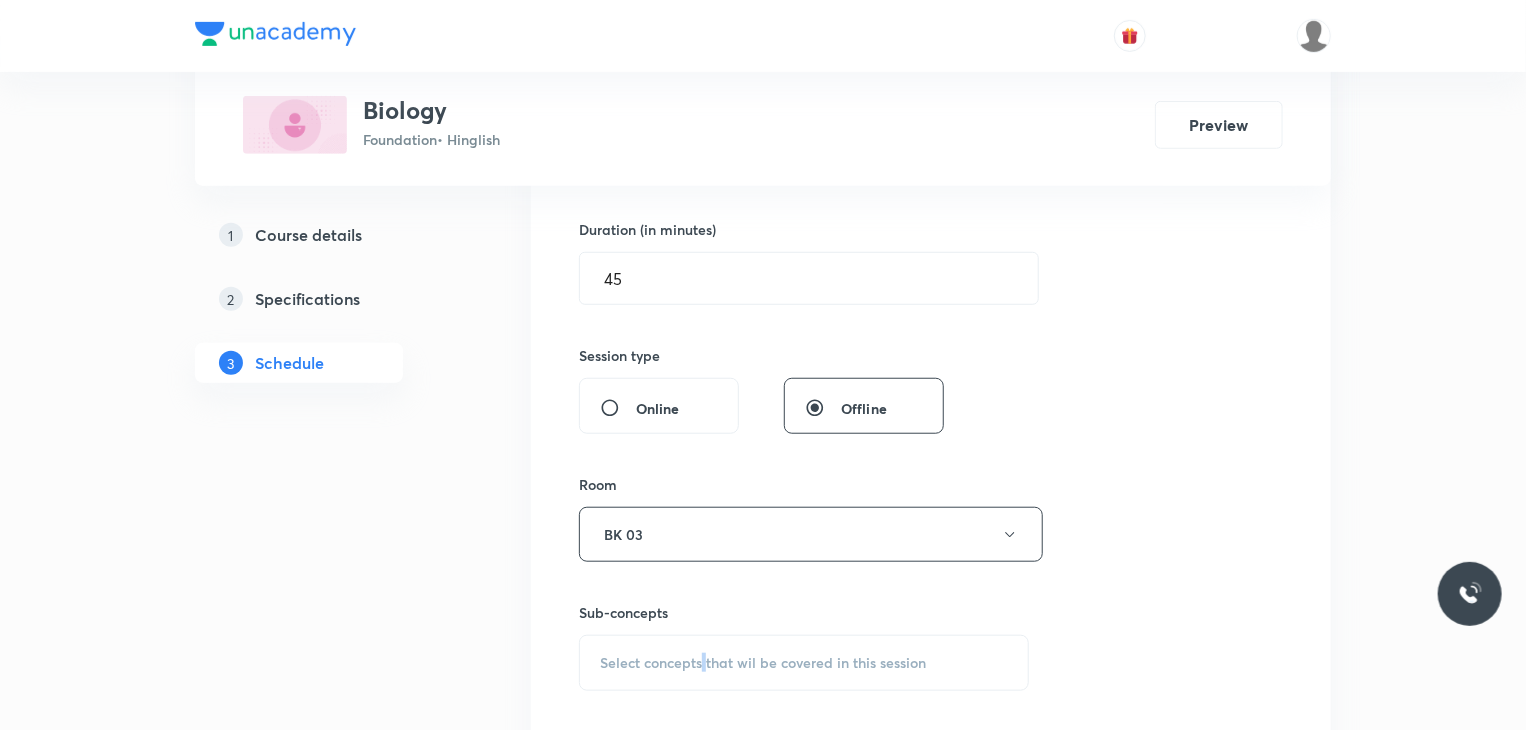 click on "Sub-concepts Select concepts that wil be covered in this session" at bounding box center (804, 646) 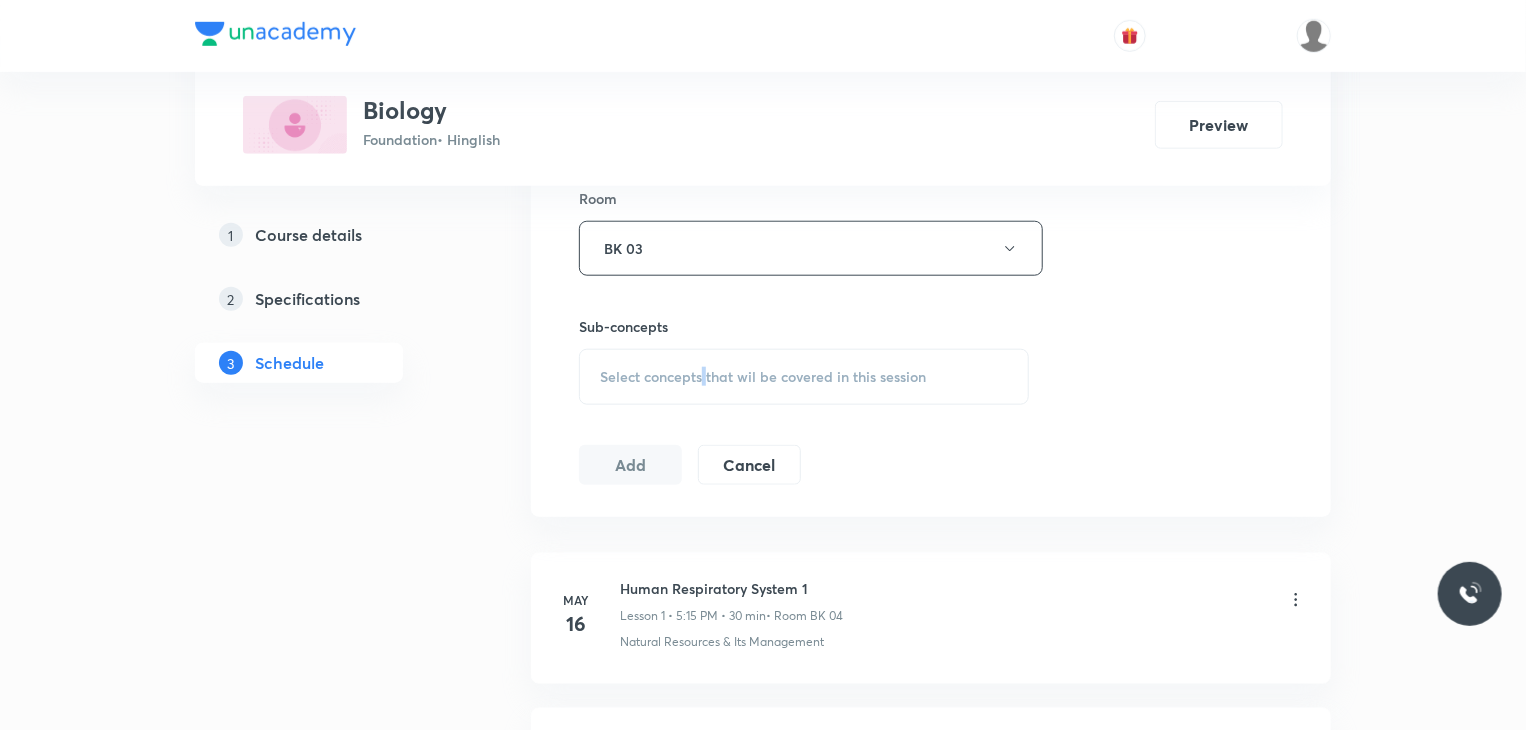 scroll, scrollTop: 900, scrollLeft: 0, axis: vertical 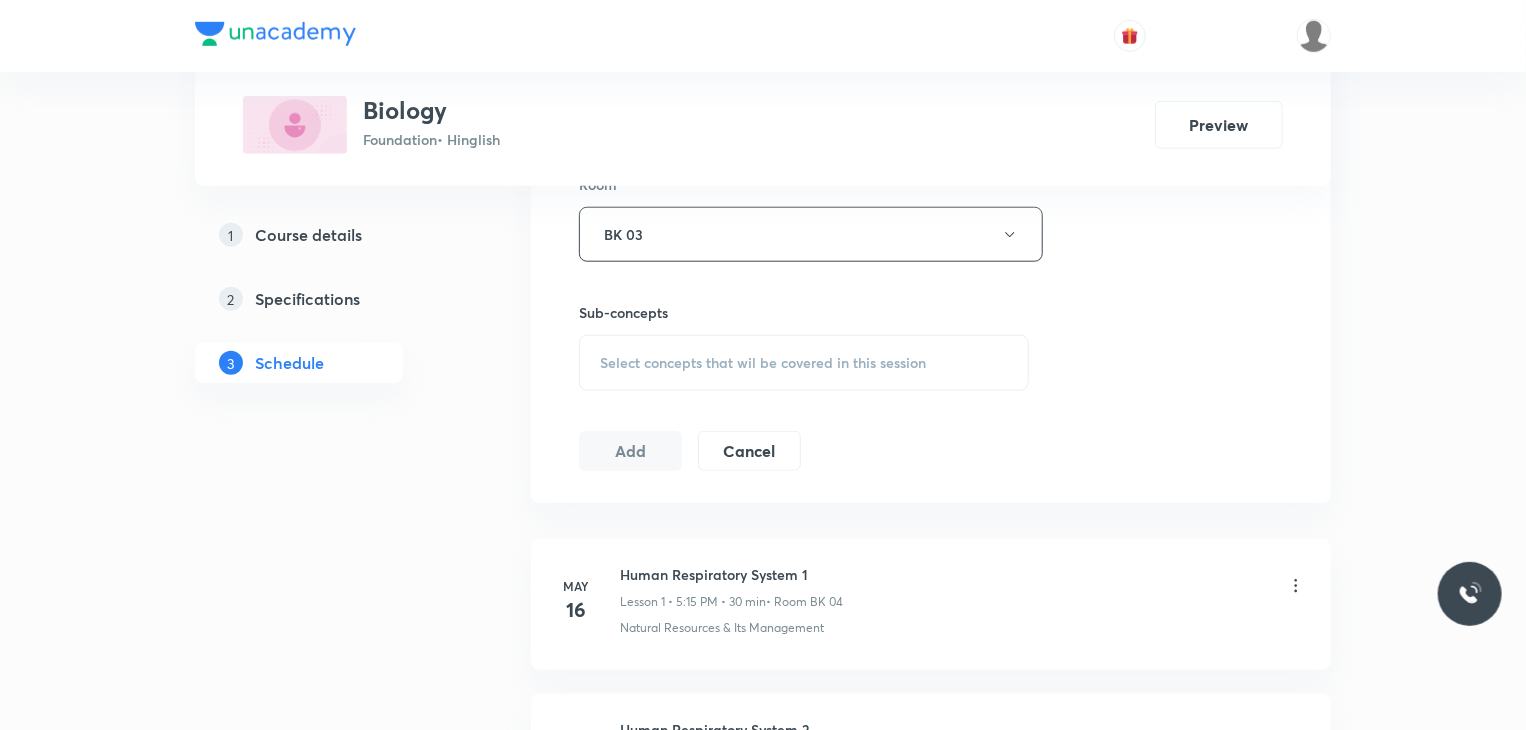 click on "Select concepts that wil be covered in this session" at bounding box center (804, 363) 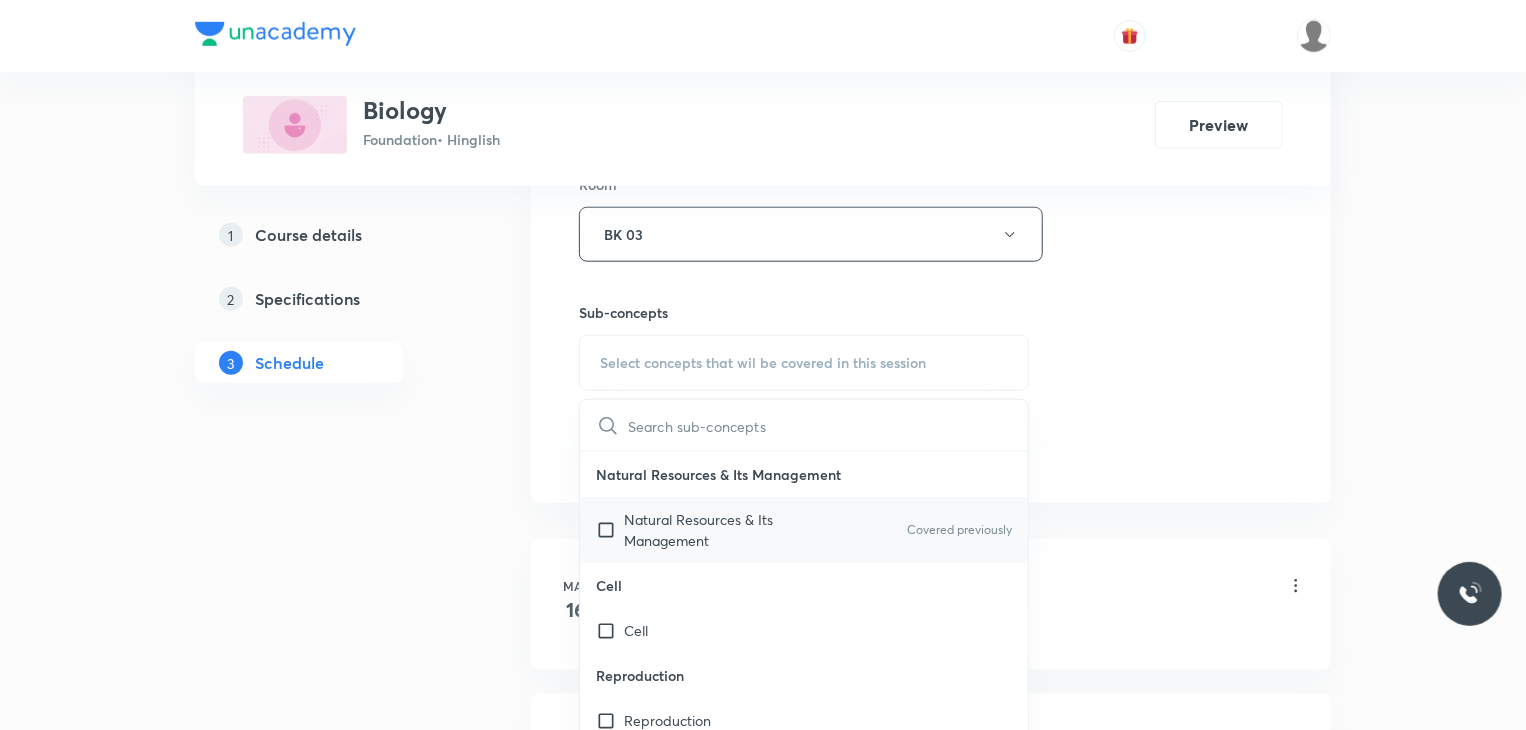 click on "Natural Resources & Its Management" at bounding box center (725, 530) 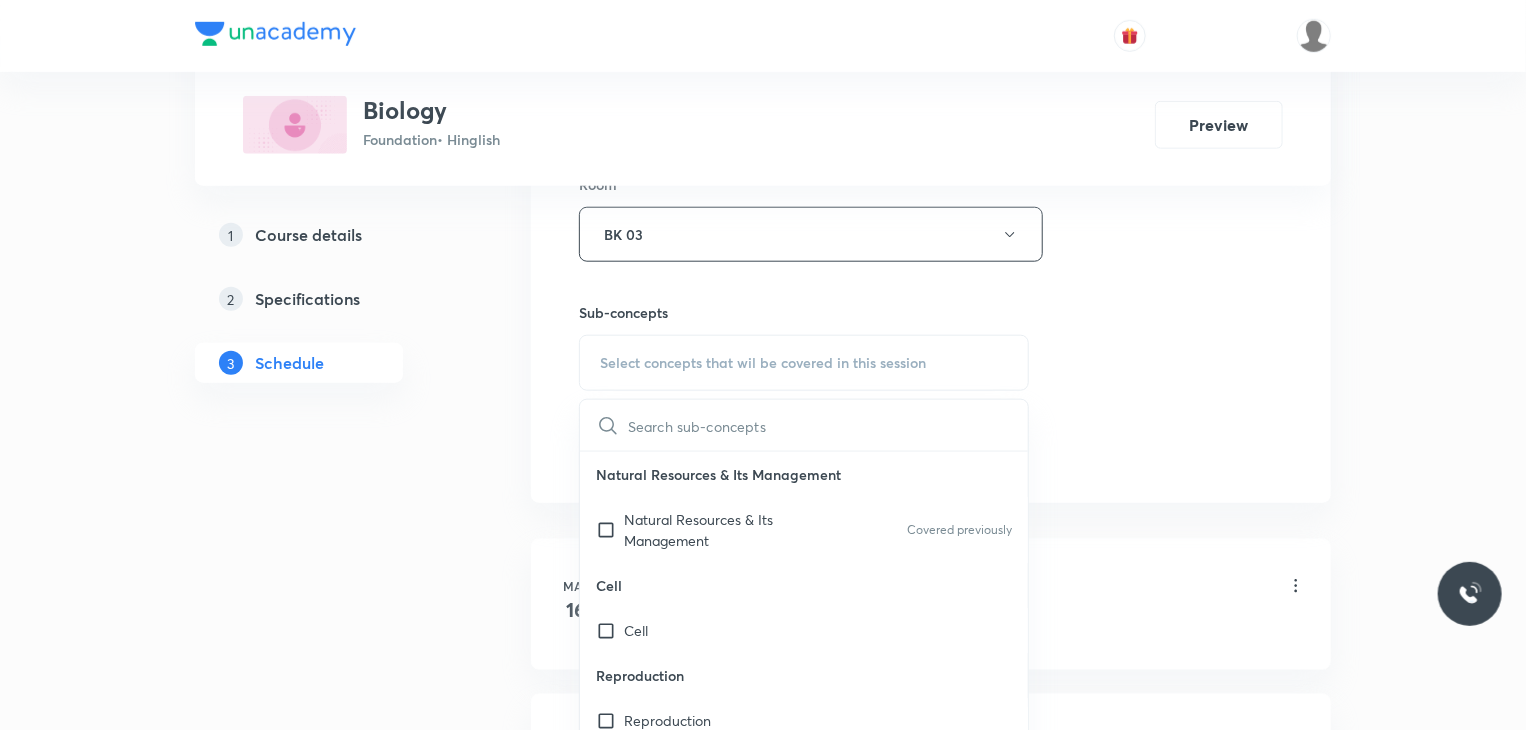 checkbox on "true" 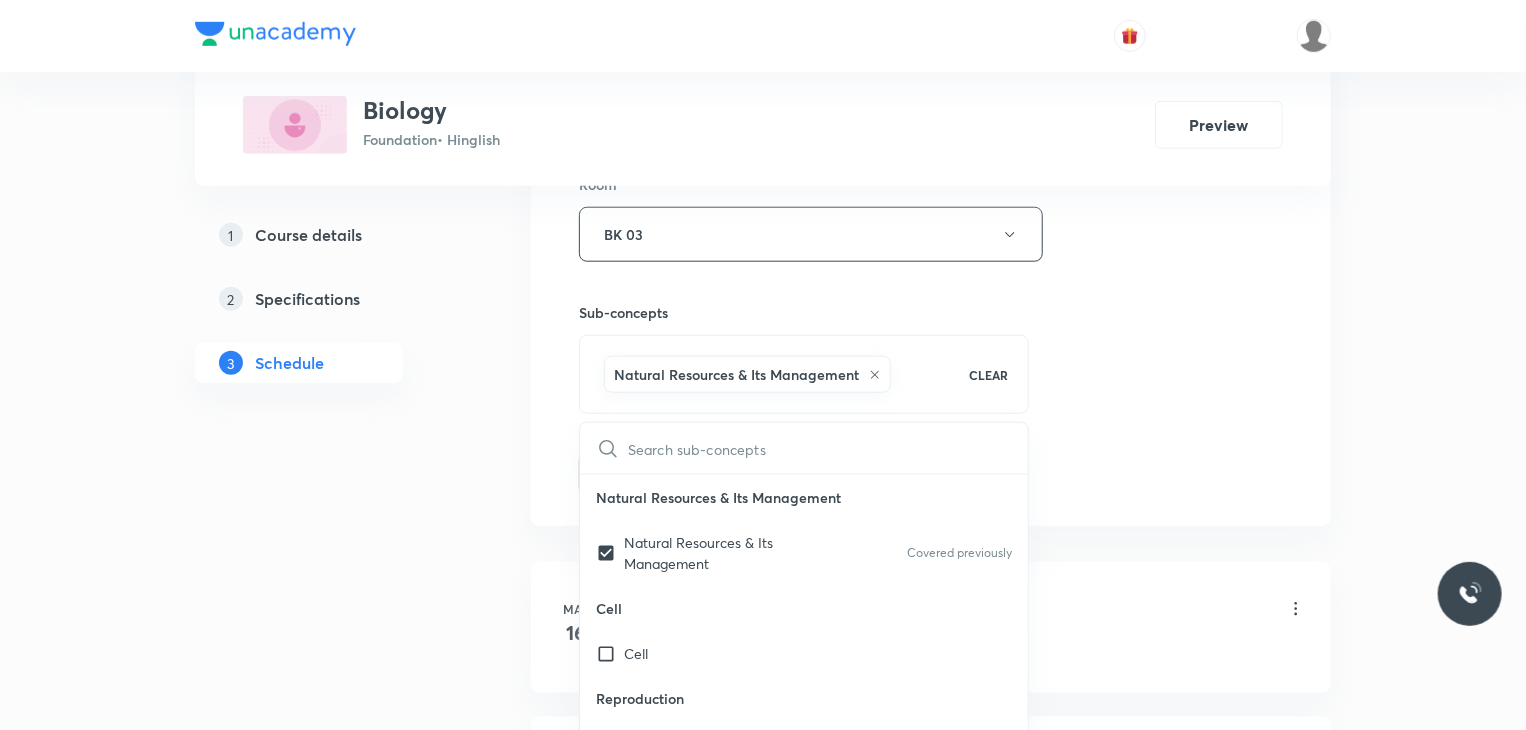 click on "Plus Courses Biology Foundation  • Hinglish Preview 1 Course details 2 Specifications 3 Schedule Schedule 11  classes Session  12 Live class Session title 27/99 Human Respiratory System 12 ​ Schedule for Jul 11, 2025, 5:00 PM ​ Duration (in minutes) 45 ​   Session type Online Offline Room BK 03 Sub-concepts Natural Resources & Its Management CLEAR ​ Natural Resources & Its Management Natural Resources & Its Management Covered previously Cell Cell Reproduction Reproduction Origin & Evolution Origin & Evolution Heredity and Variation Heredity and Variation Improvement in Food Resources Improvement in Food Resources Diversity in Living Organisms Diversity in Living Organisms Plant and Animal Nutrition Plant and Animal Nutrition Tissue Tissue Human Disease Human Disease Our Environment Our Environment Respiration Respiration Transportation Transportation Excretion Excretion Control and Coordination Control and Coordination Geography Lesson Geography Lesson Reading Comprehension Passages Writing Notices" at bounding box center [763, 765] 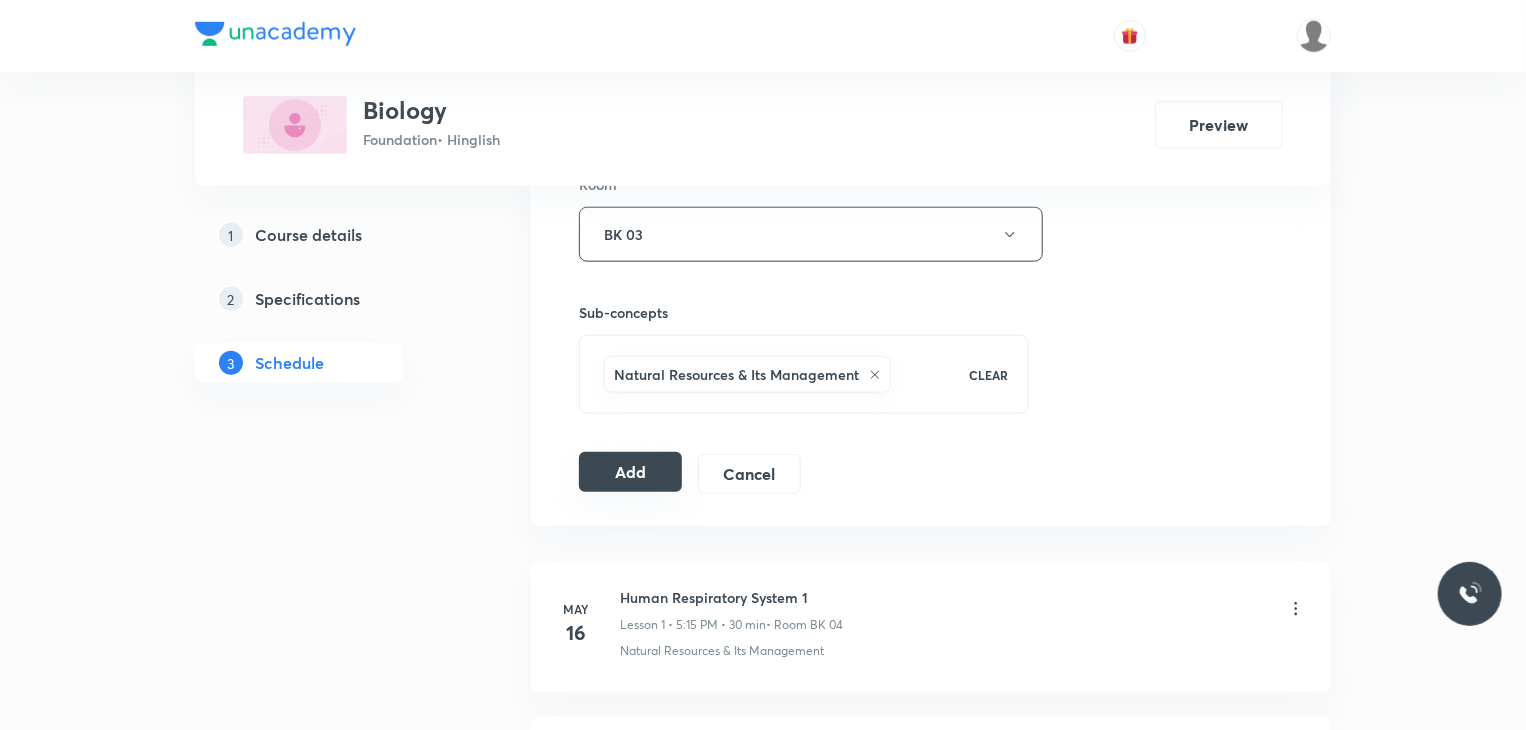 click on "Add" at bounding box center (630, 472) 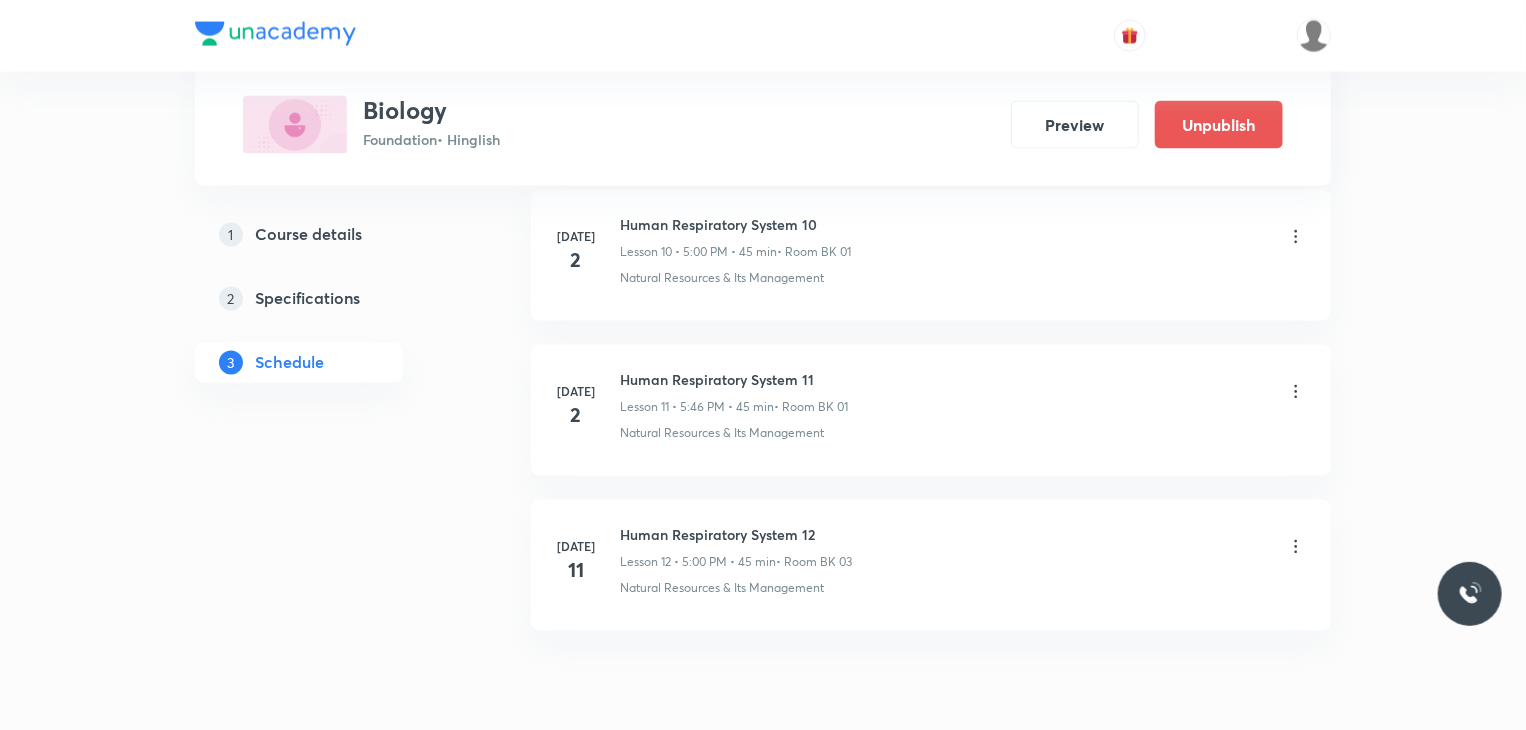 scroll, scrollTop: 1809, scrollLeft: 0, axis: vertical 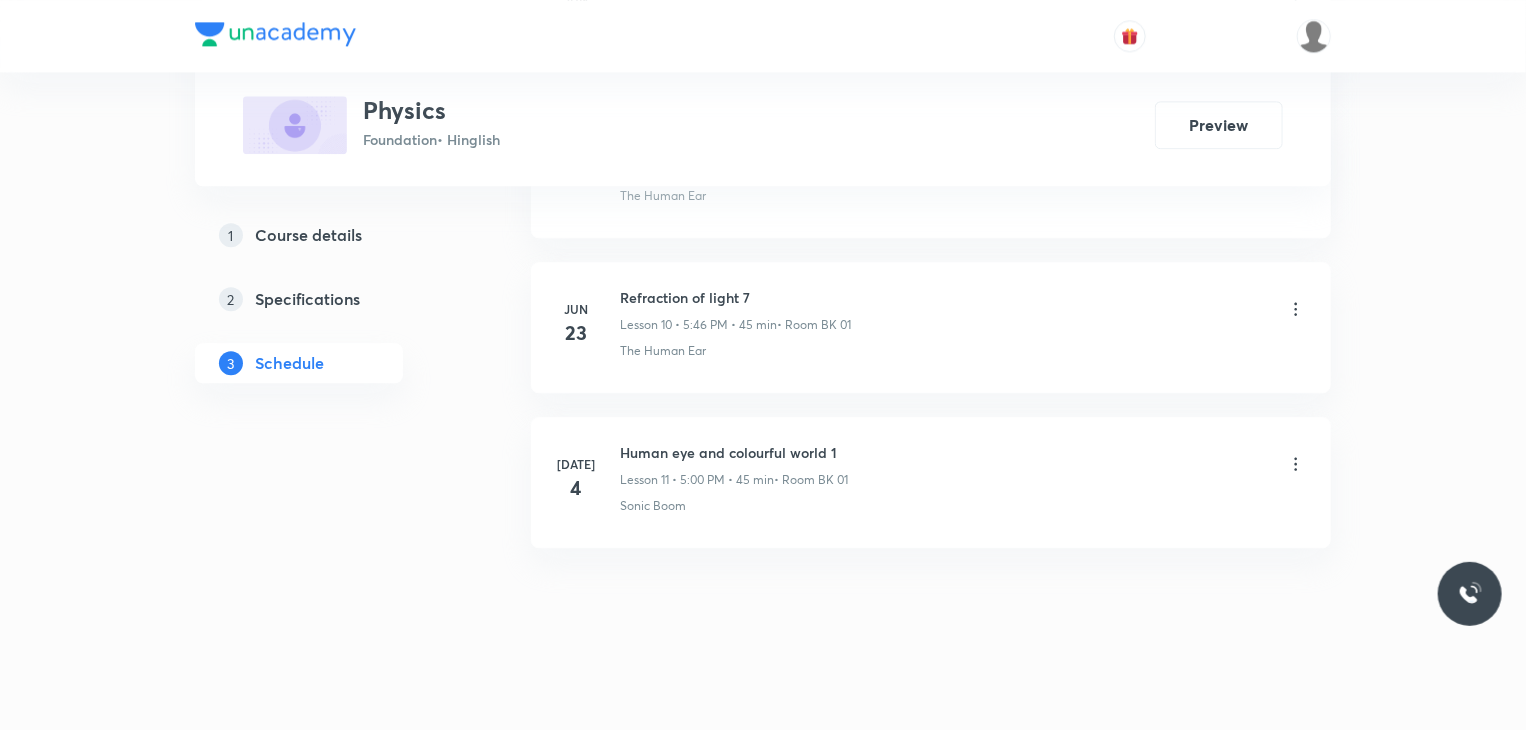 click on "Human eye and colourful world 1 Lesson 11 • 5:00 PM • 45 min  • Room BK 01" at bounding box center [734, 465] 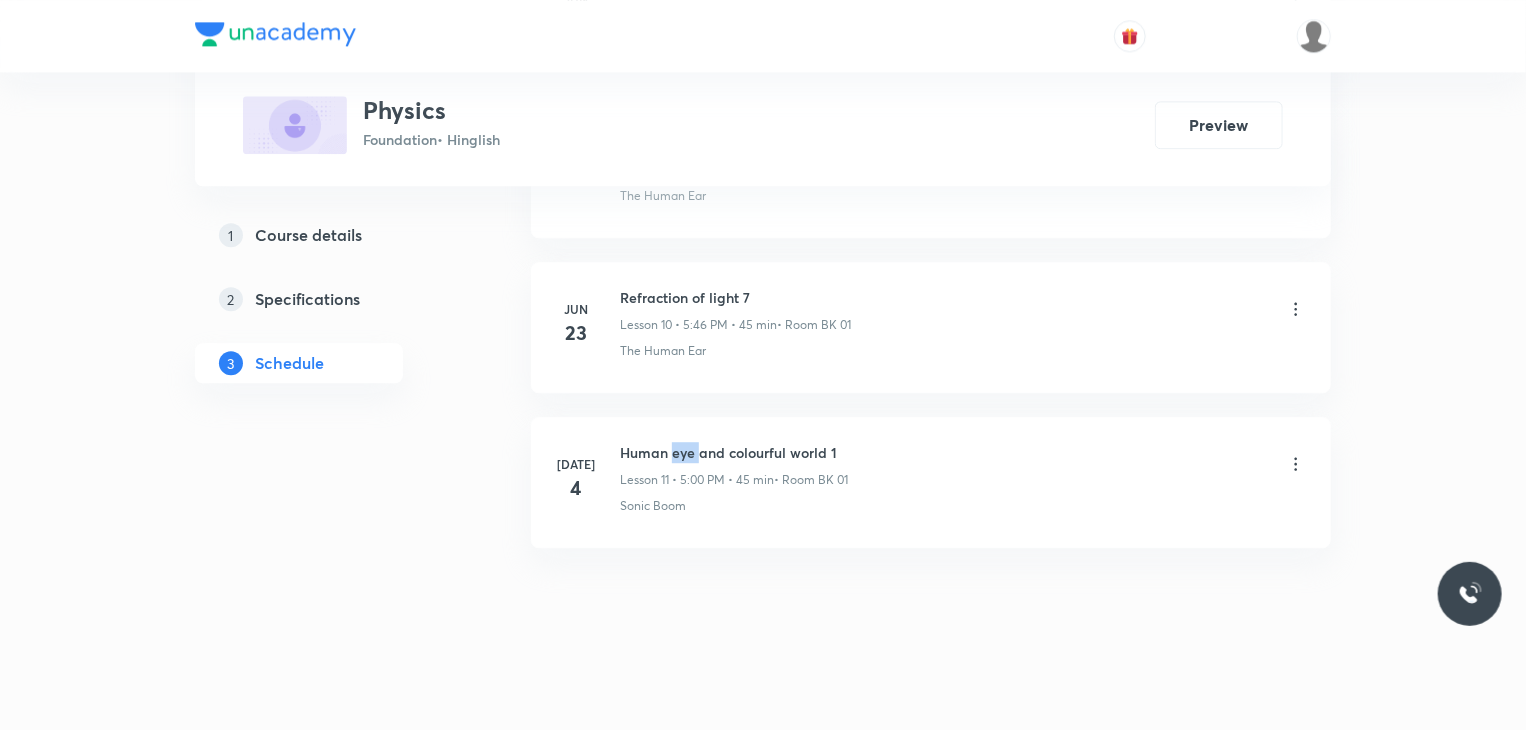 click on "[DATE] Human eye and colourful world 1 Lesson 11 • 5:00 PM • 45 min  • Room BK 01 Sonic Boom" at bounding box center [931, 482] 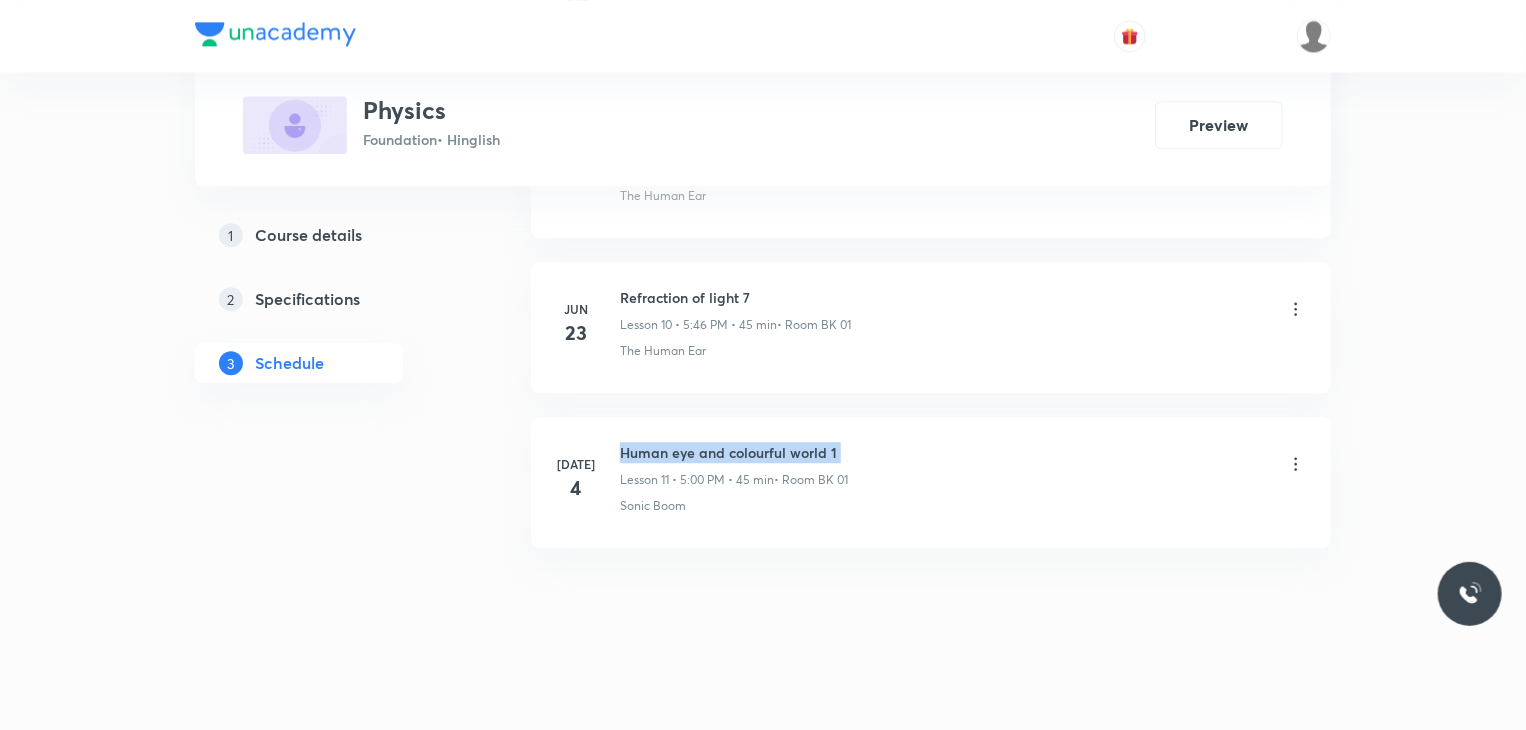 click on "[DATE] Human eye and colourful world 1 Lesson 11 • 5:00 PM • 45 min  • Room BK 01 Sonic Boom" at bounding box center (931, 482) 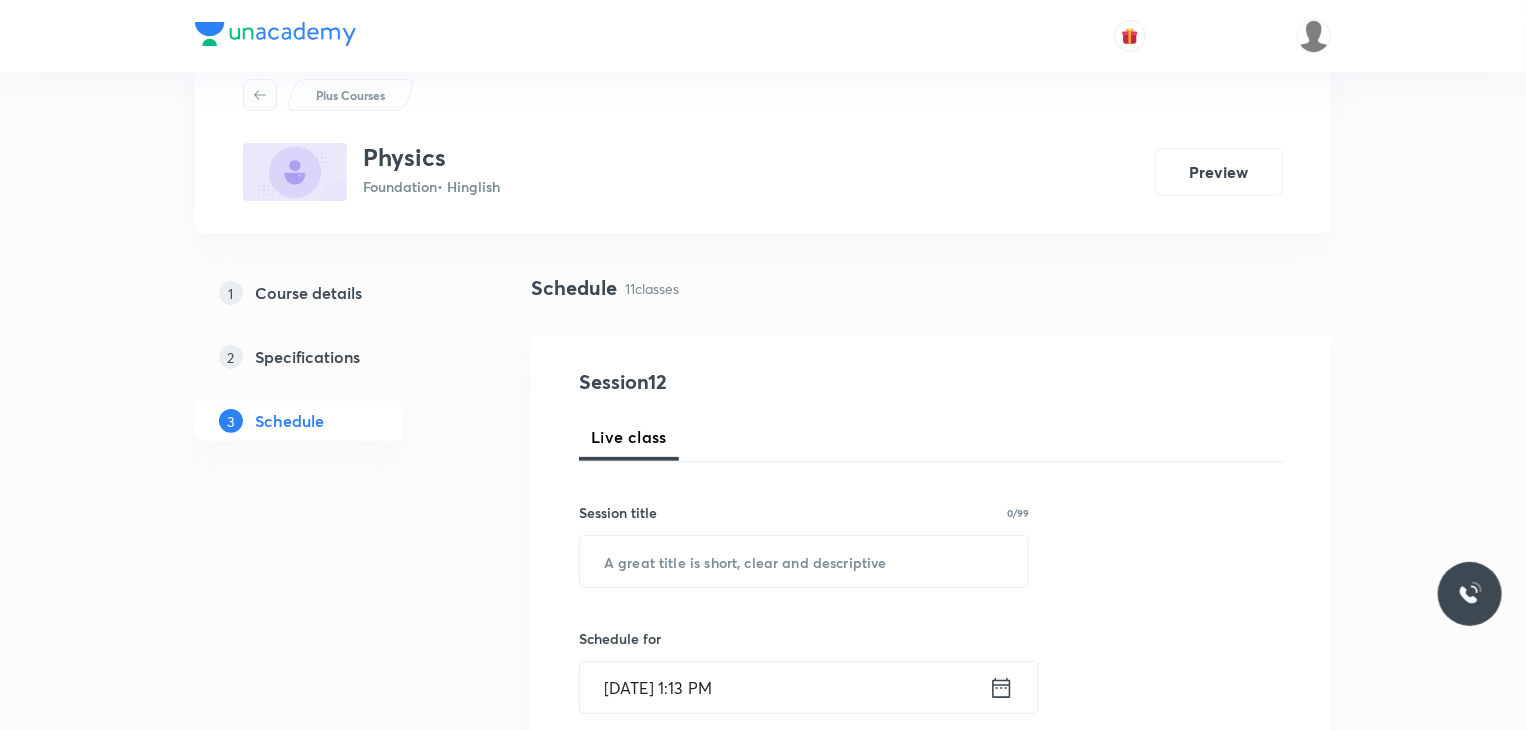 scroll, scrollTop: 100, scrollLeft: 0, axis: vertical 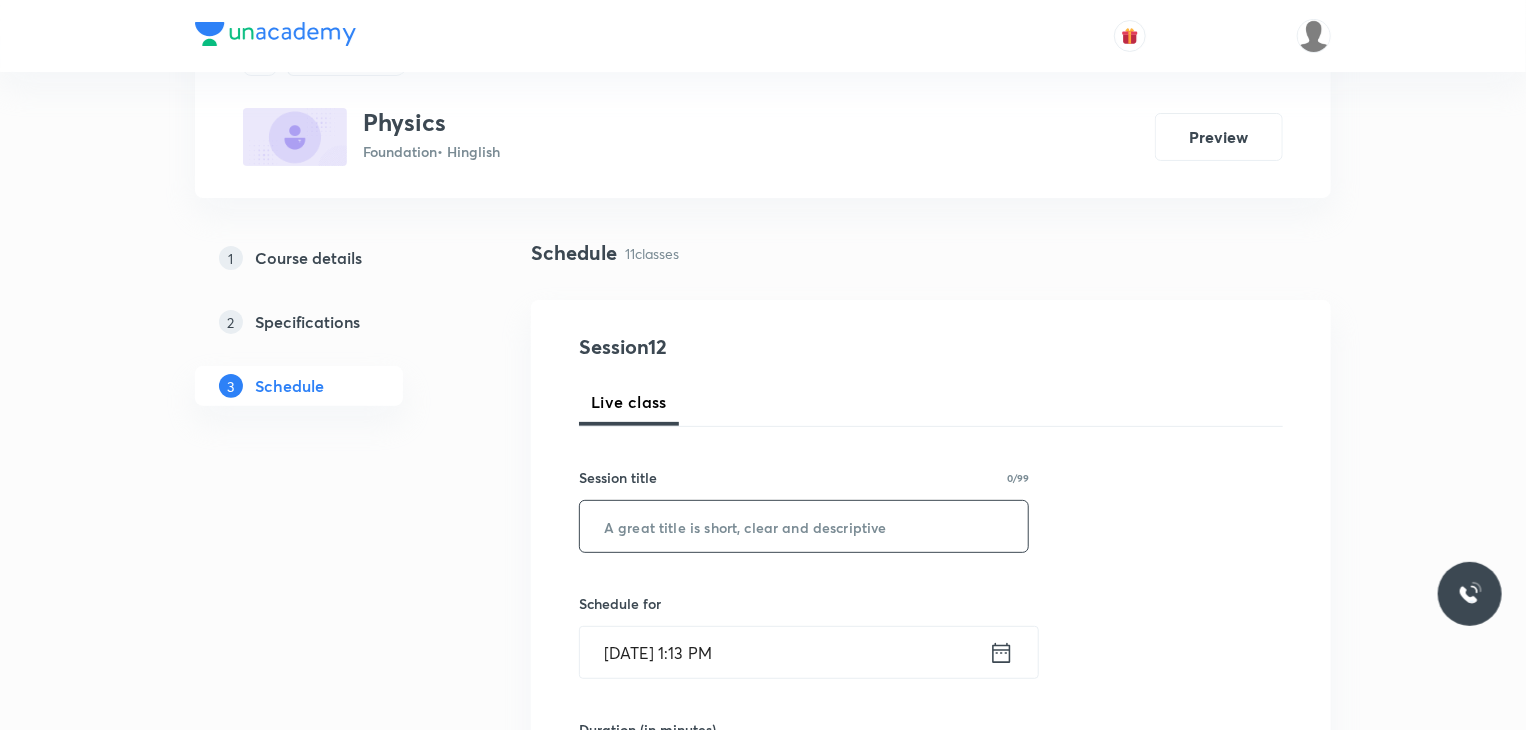 click at bounding box center [804, 526] 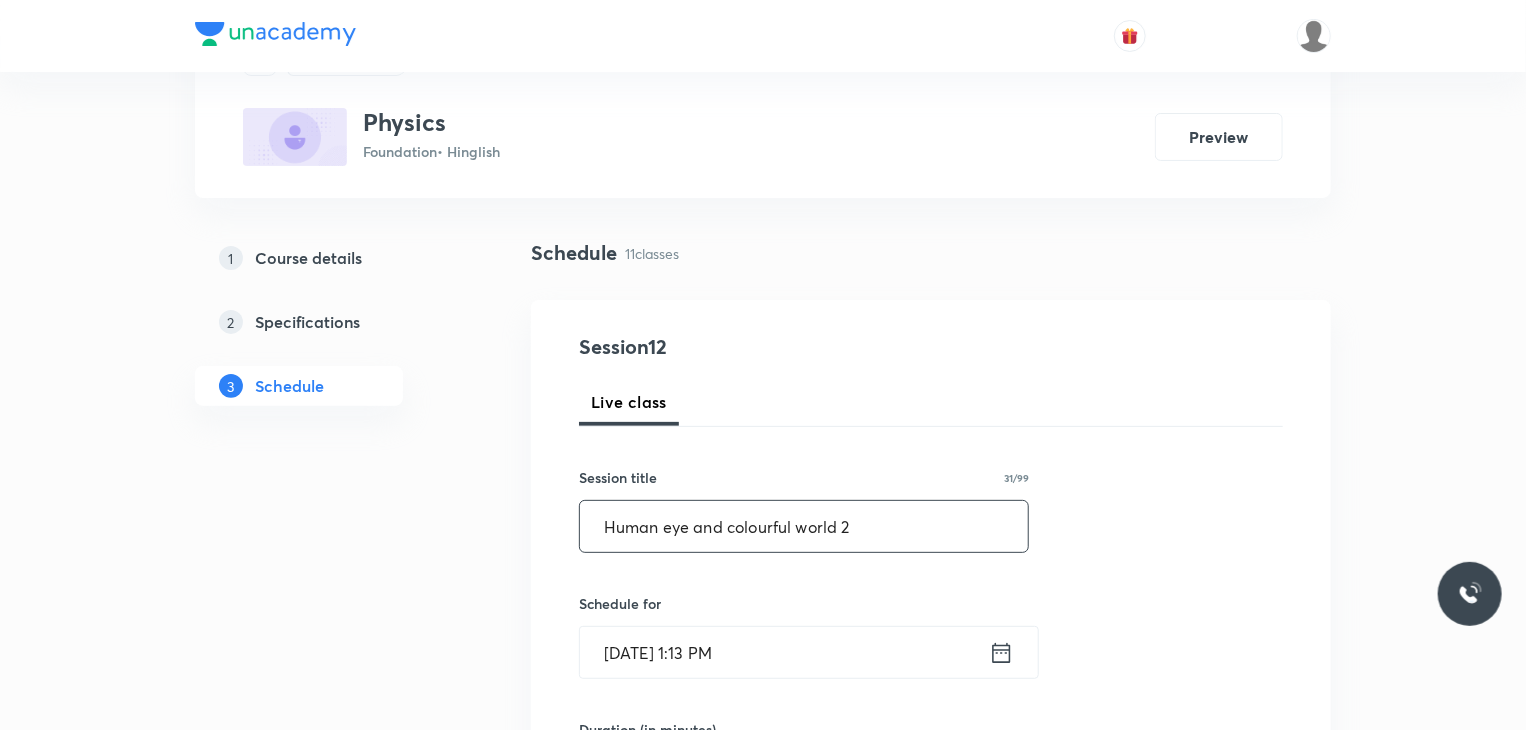 click on "Human eye and colourful world 2" at bounding box center [804, 526] 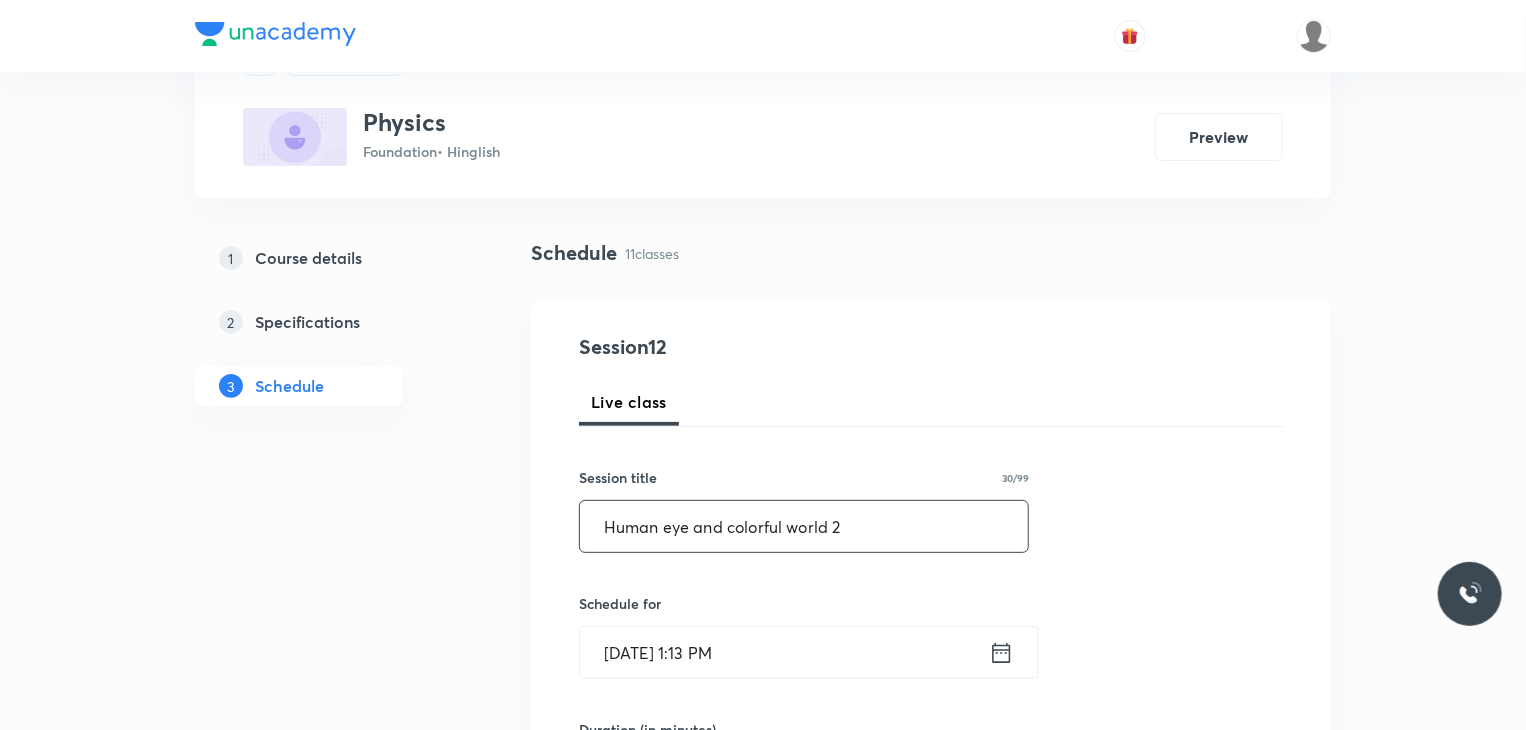 click on "Human eye and colorful world 2" at bounding box center [804, 526] 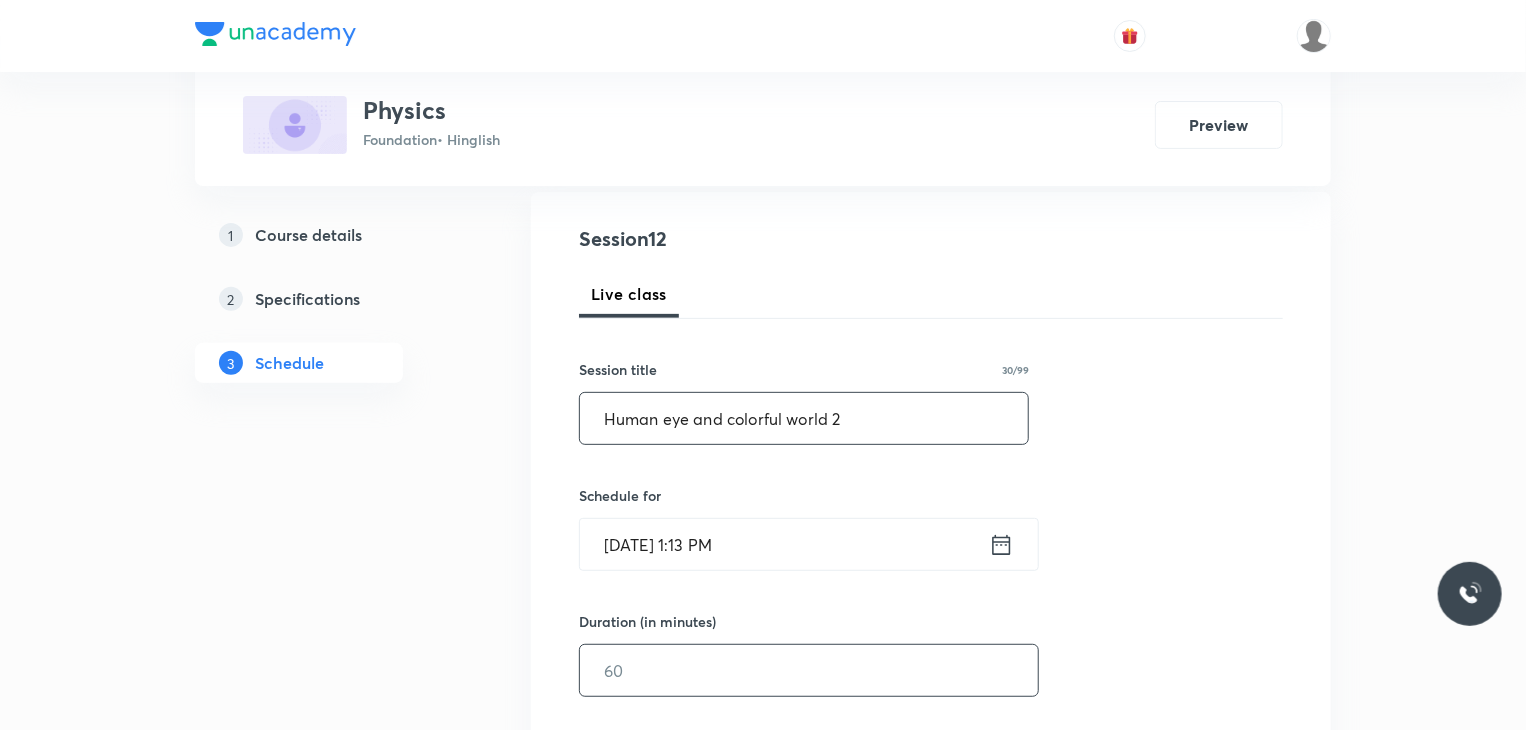 scroll, scrollTop: 400, scrollLeft: 0, axis: vertical 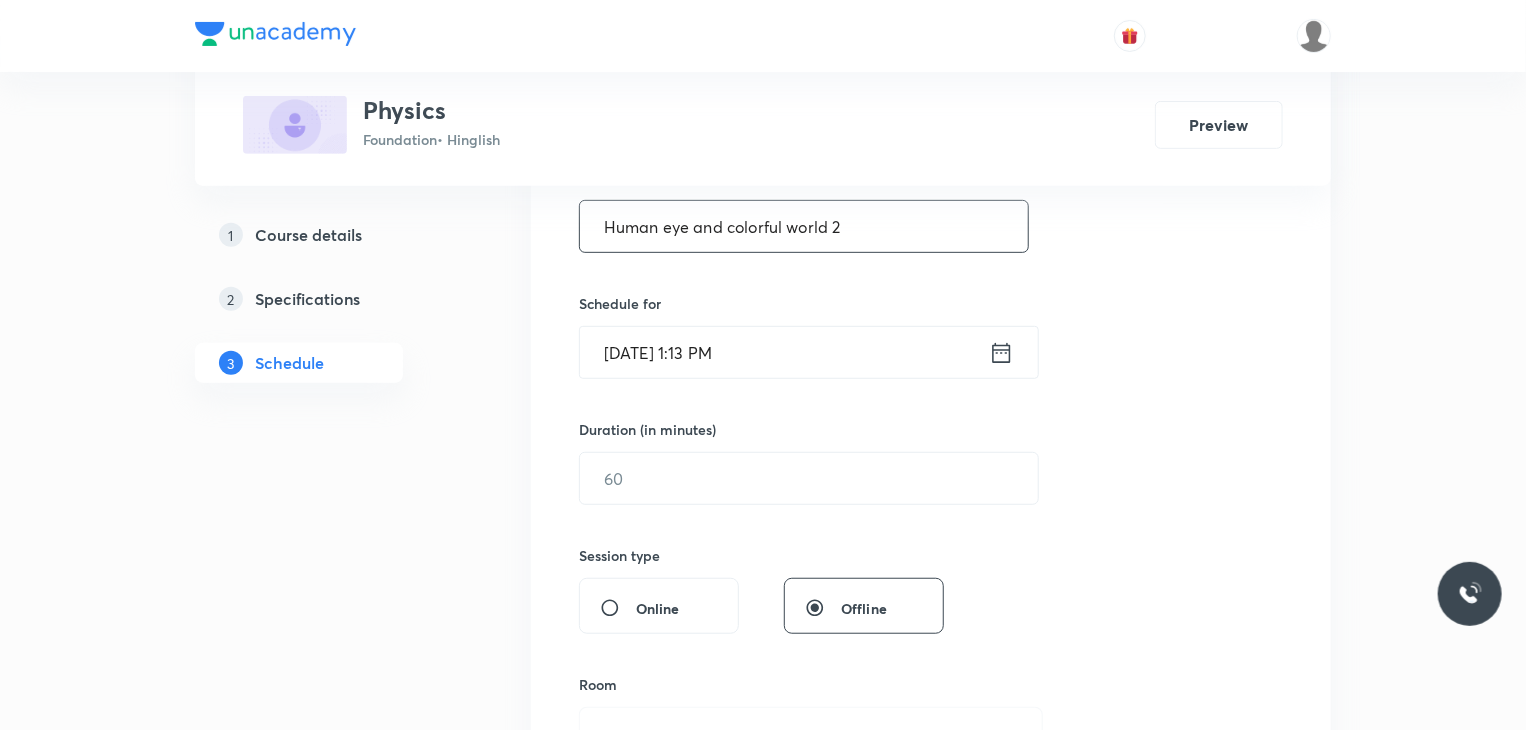 type on "Human eye and colorful world 2" 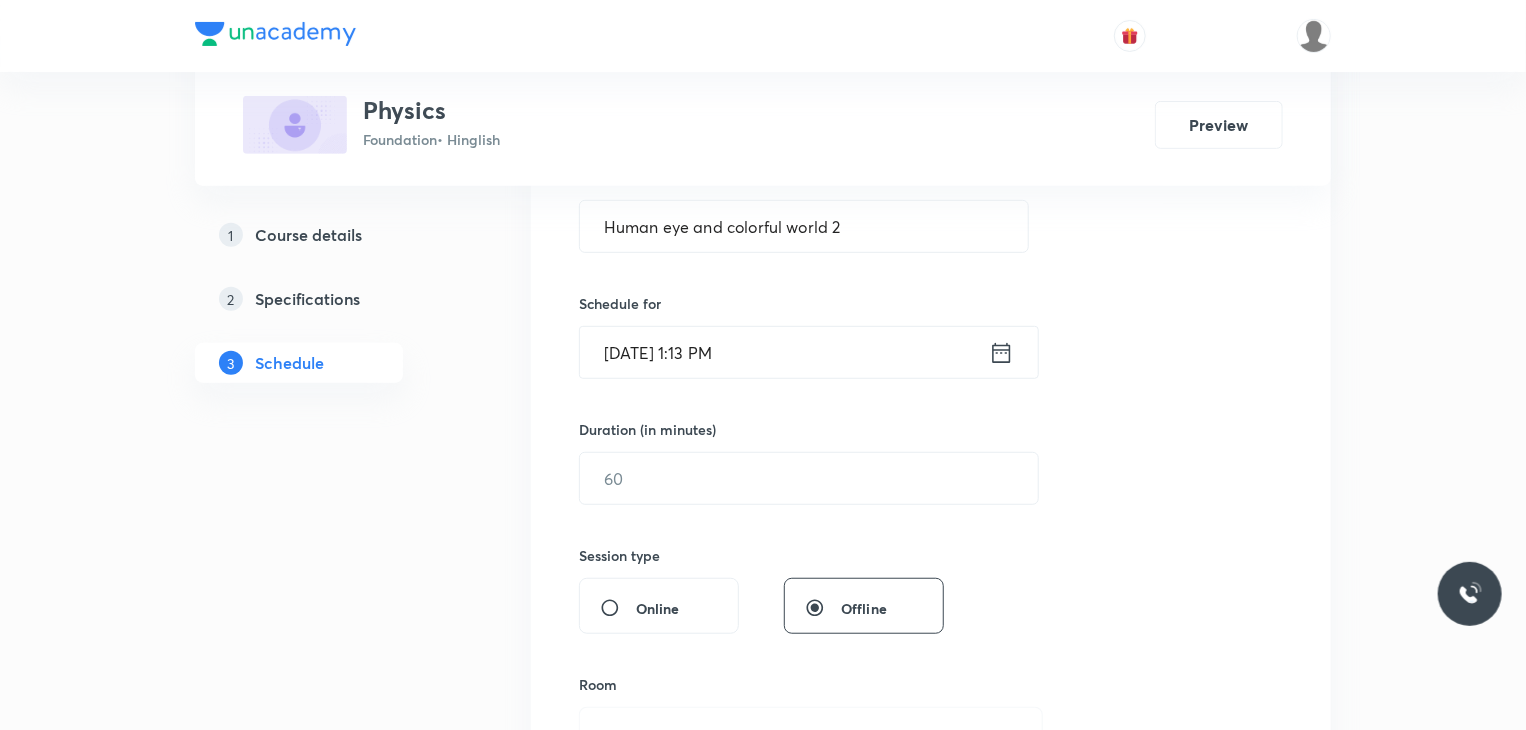click on "[DATE] 1:13 PM" at bounding box center (784, 352) 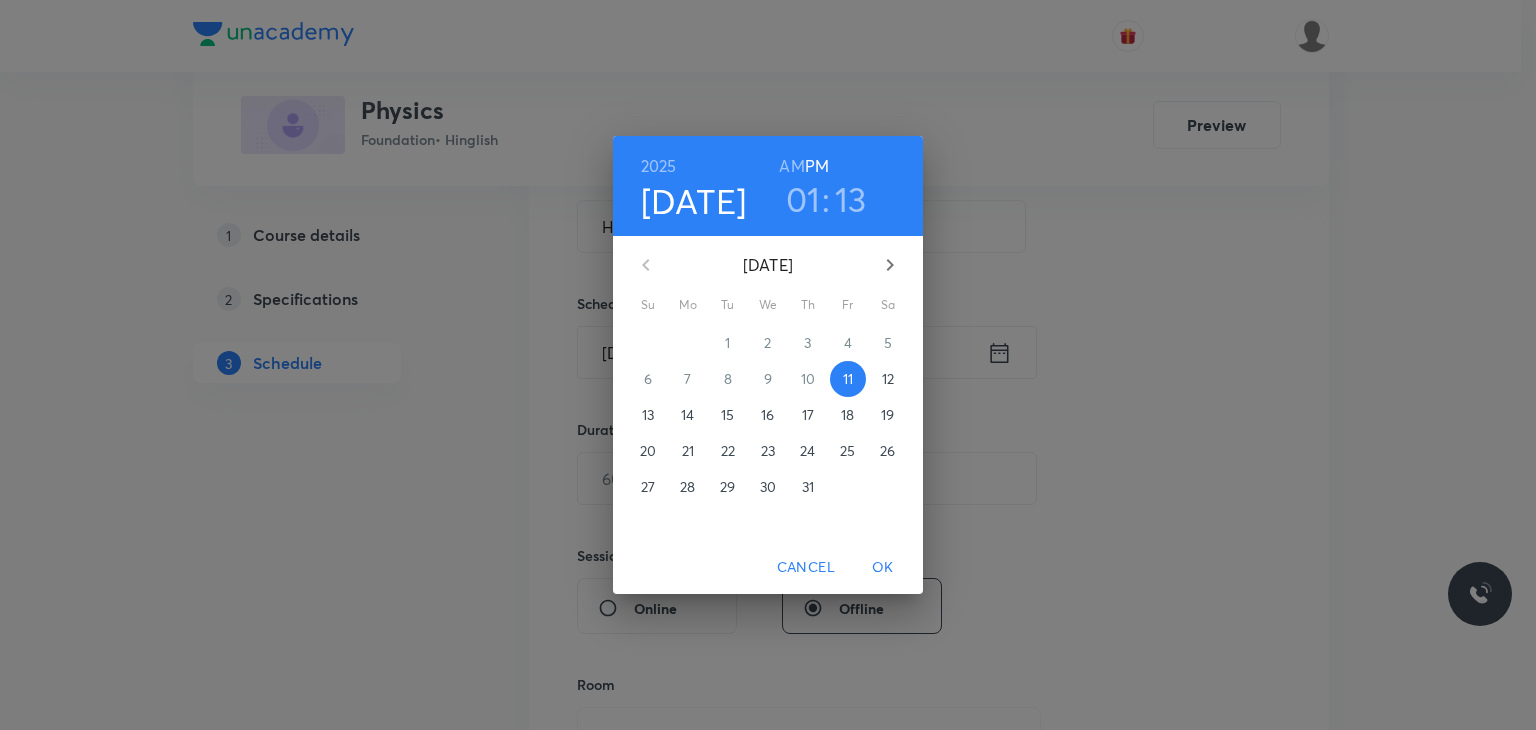 click on "01" at bounding box center (803, 199) 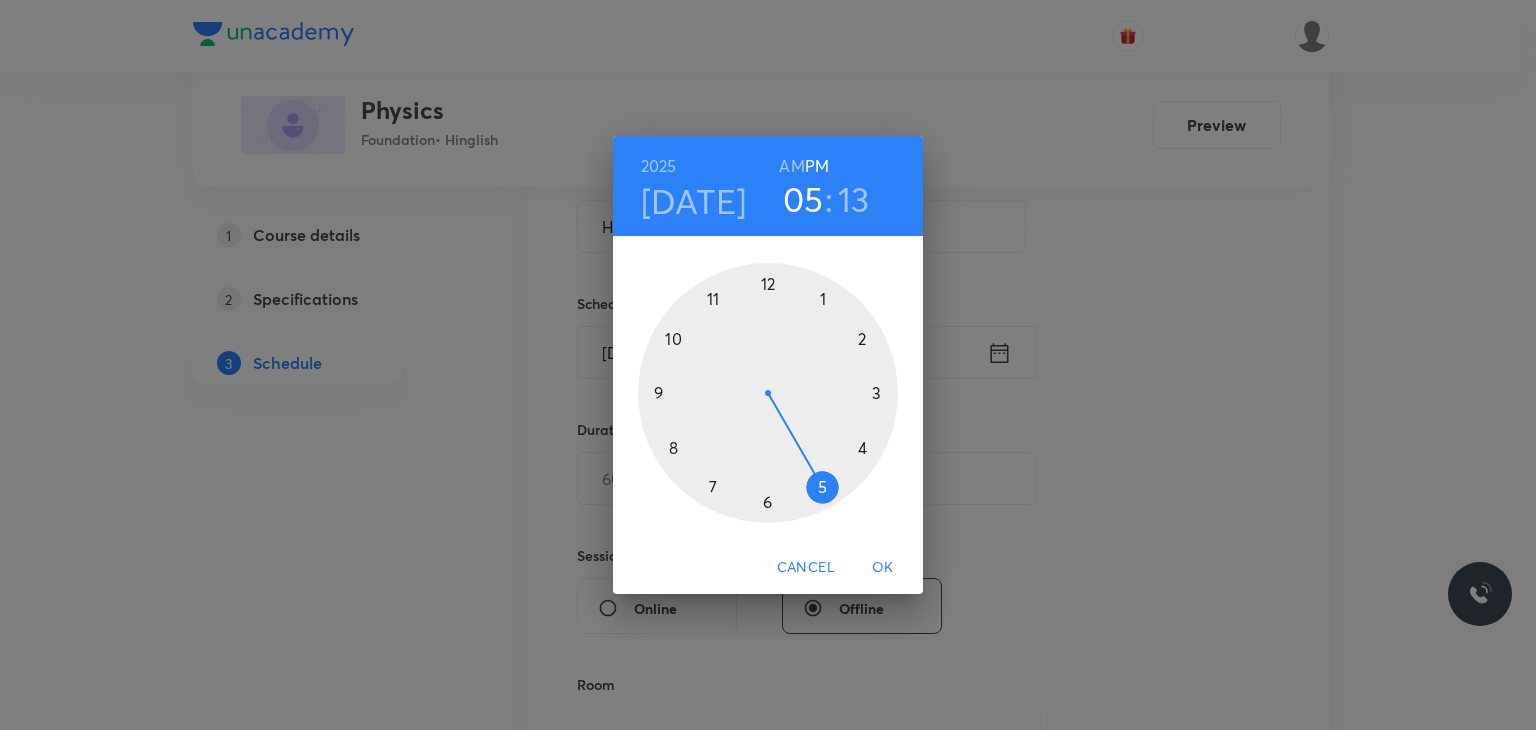 drag, startPoint x: 817, startPoint y: 369, endPoint x: 812, endPoint y: 453, distance: 84.14868 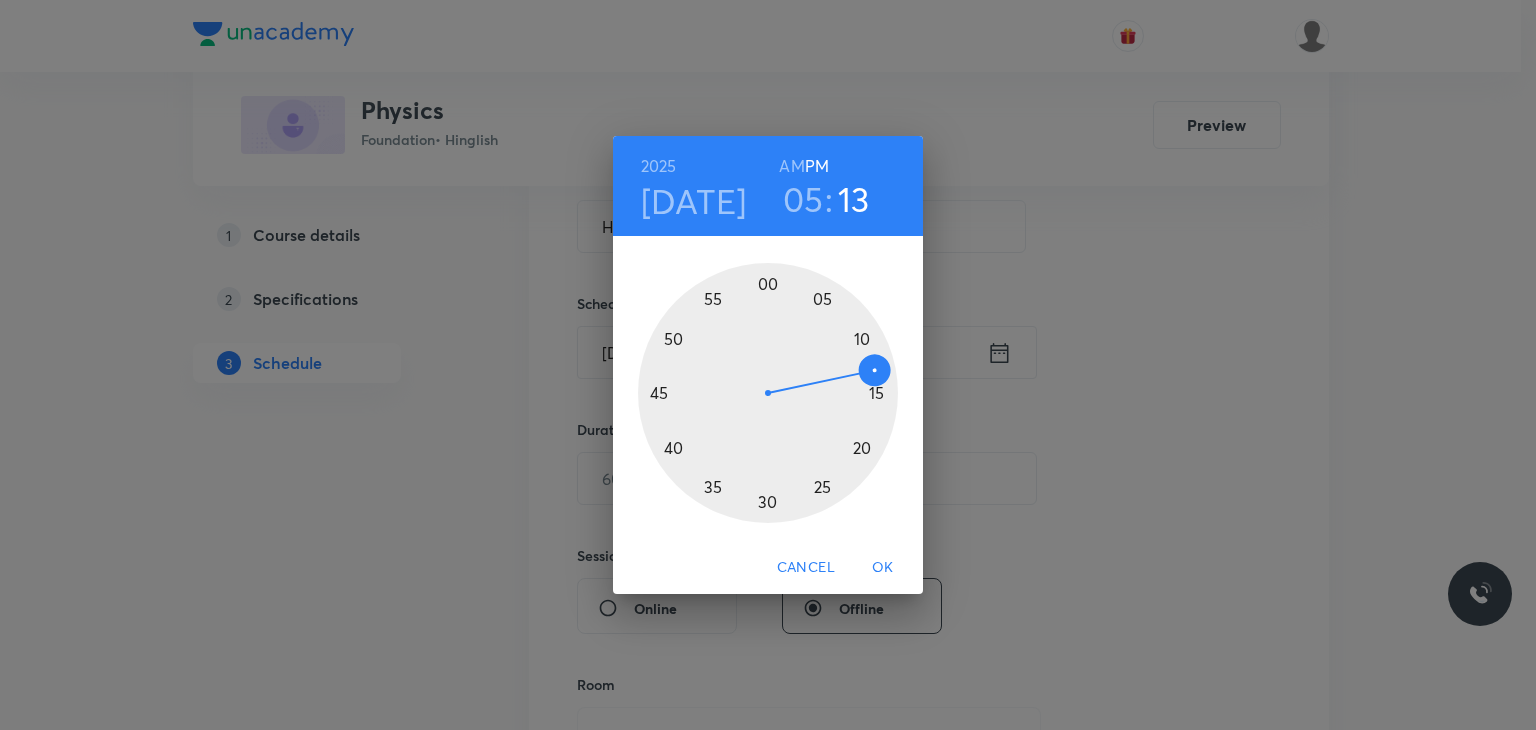 click at bounding box center [768, 393] 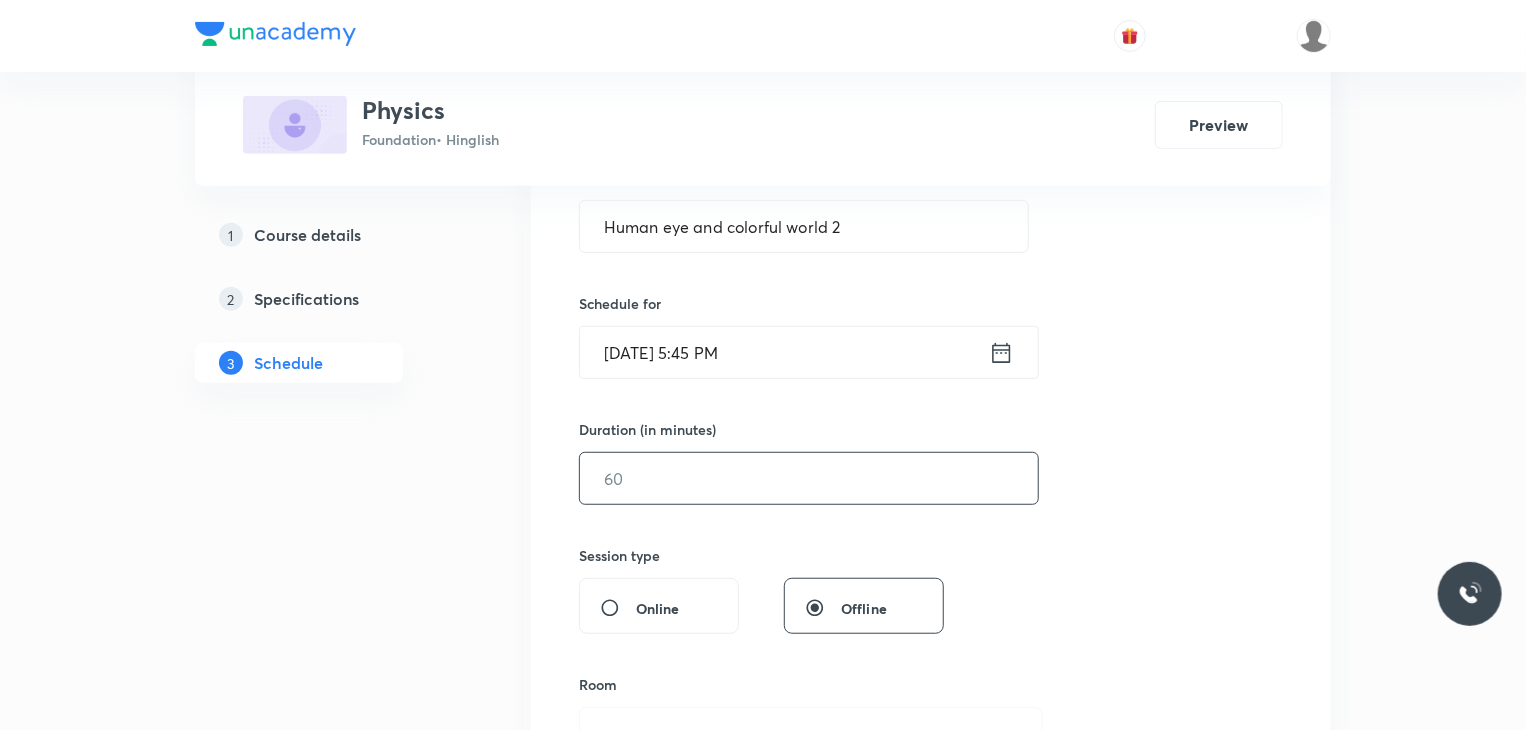 click at bounding box center [809, 478] 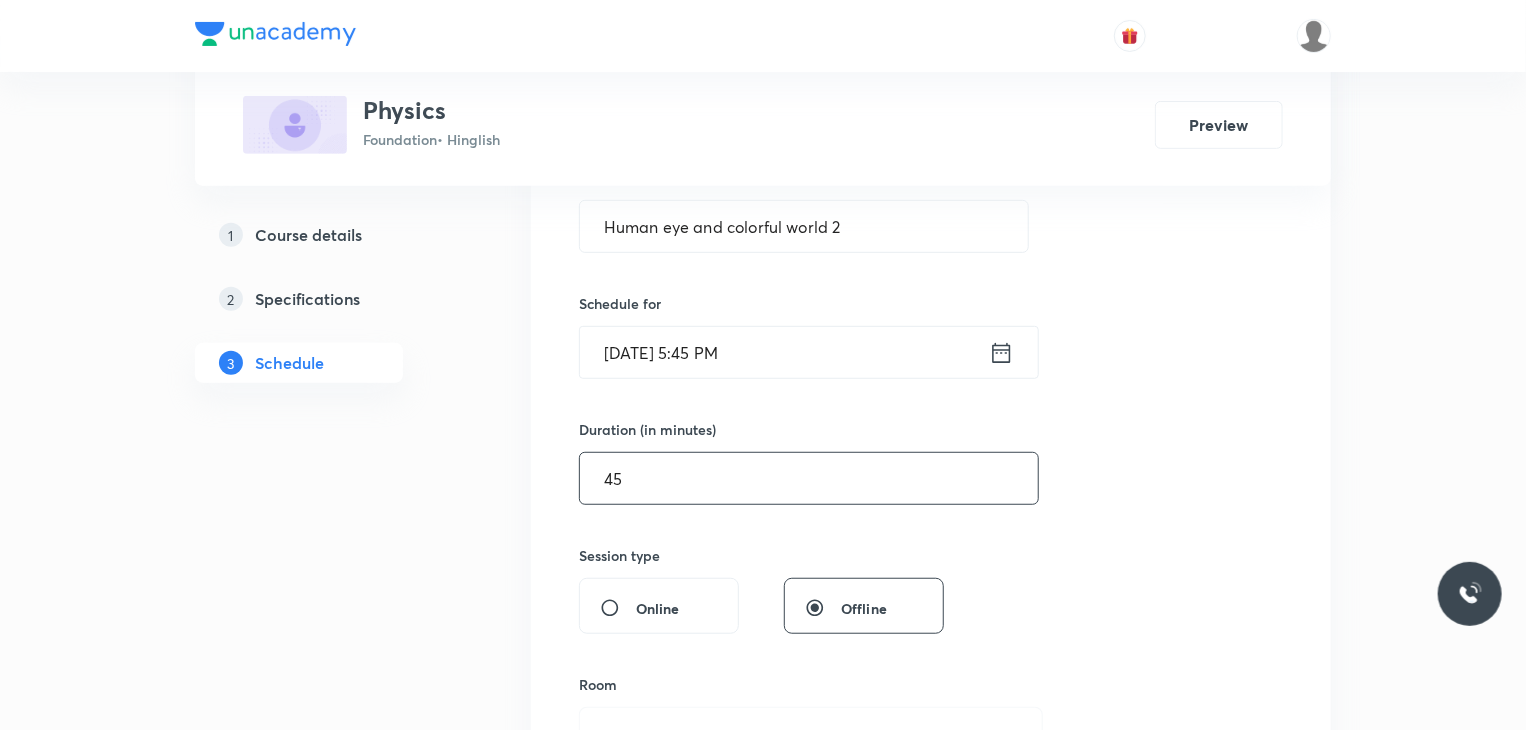 type on "45" 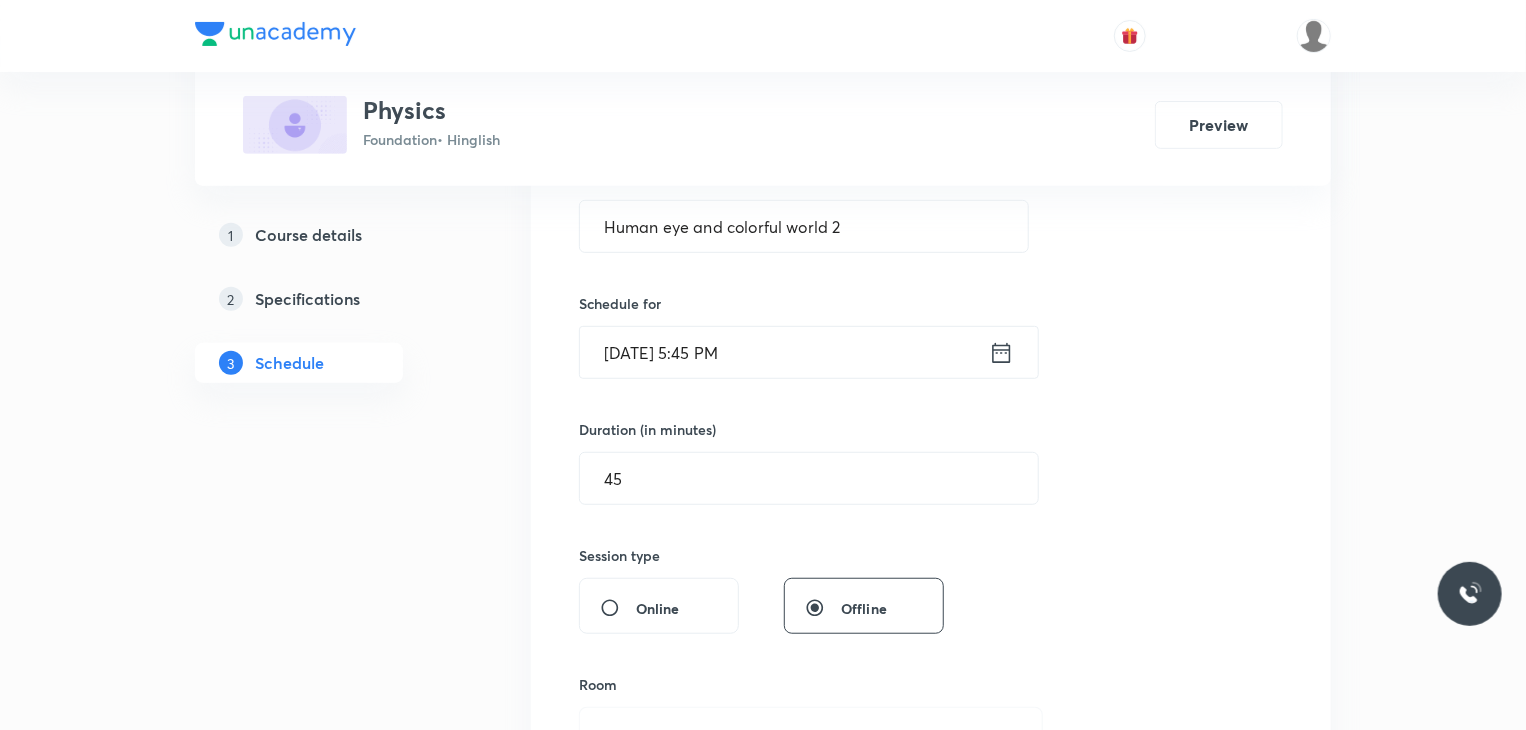 click on "[DATE] 5:45 PM" at bounding box center [784, 352] 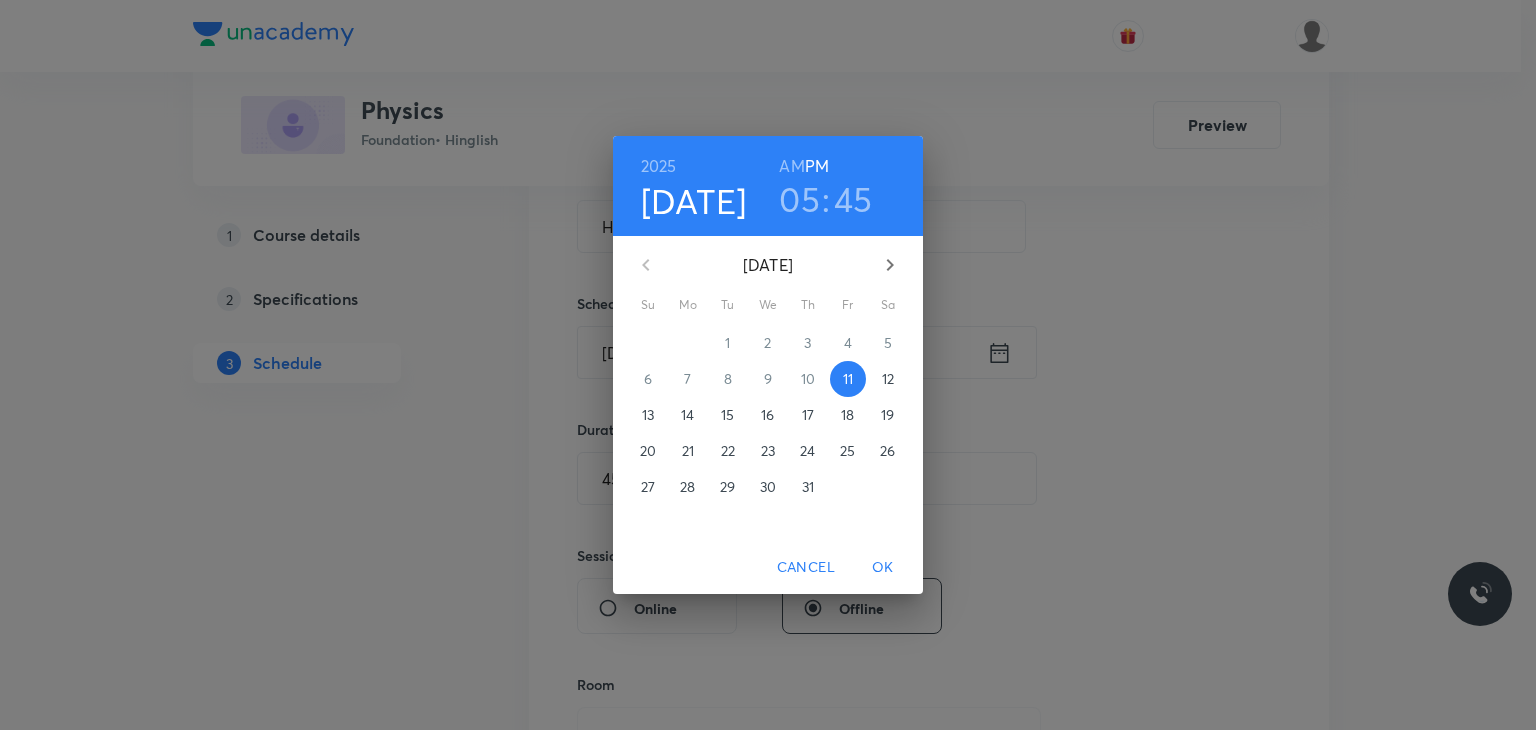 click on "45" at bounding box center [853, 199] 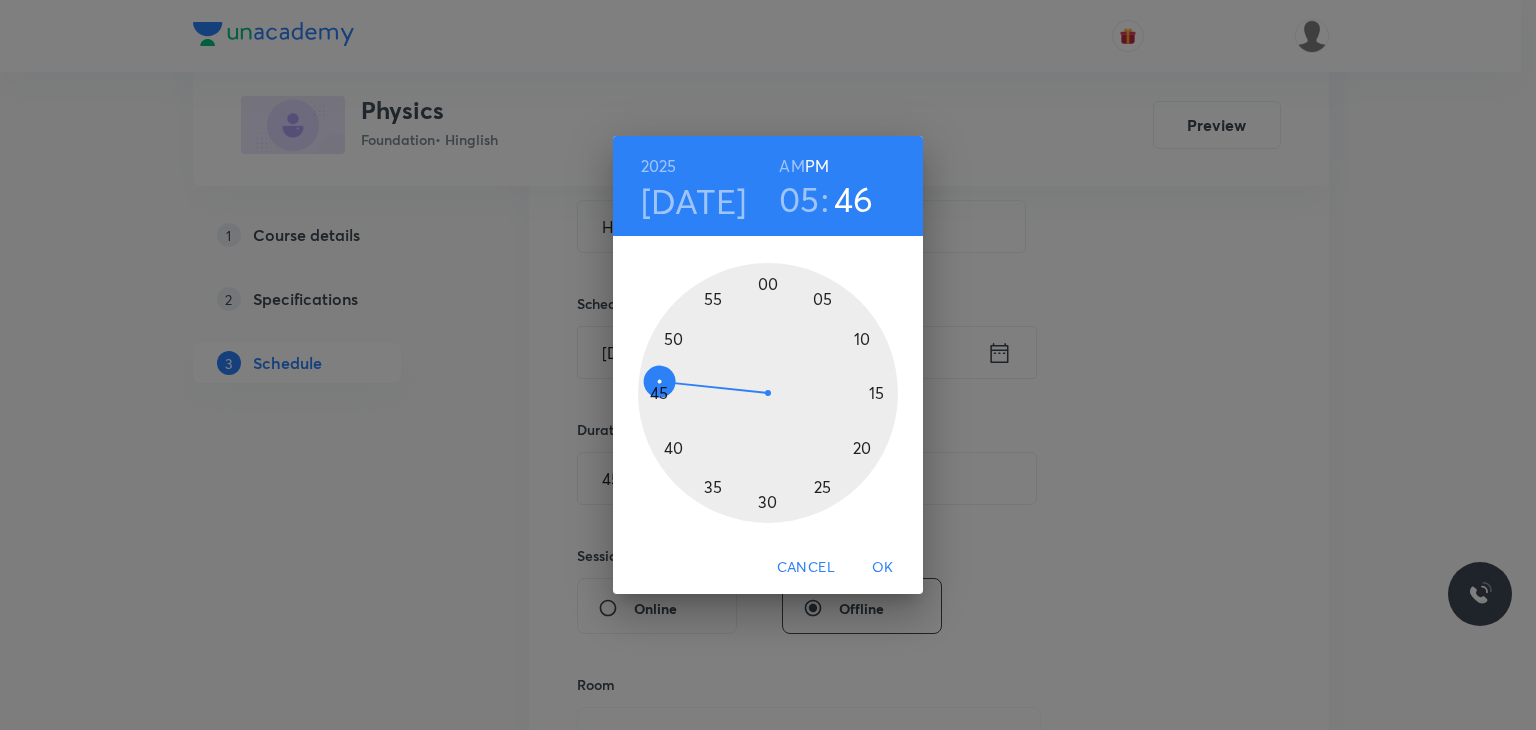 drag, startPoint x: 636, startPoint y: 388, endPoint x: 646, endPoint y: 375, distance: 16.40122 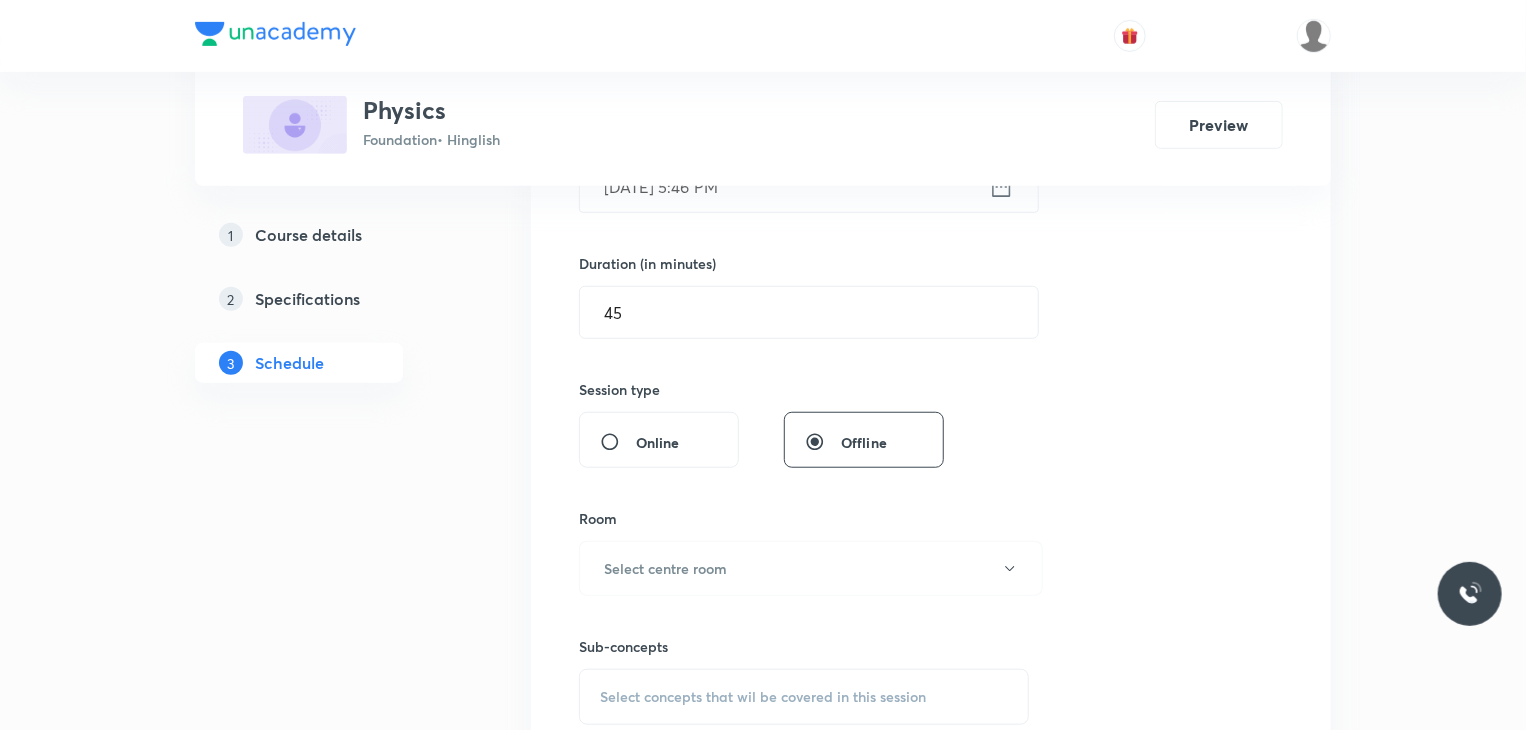scroll, scrollTop: 600, scrollLeft: 0, axis: vertical 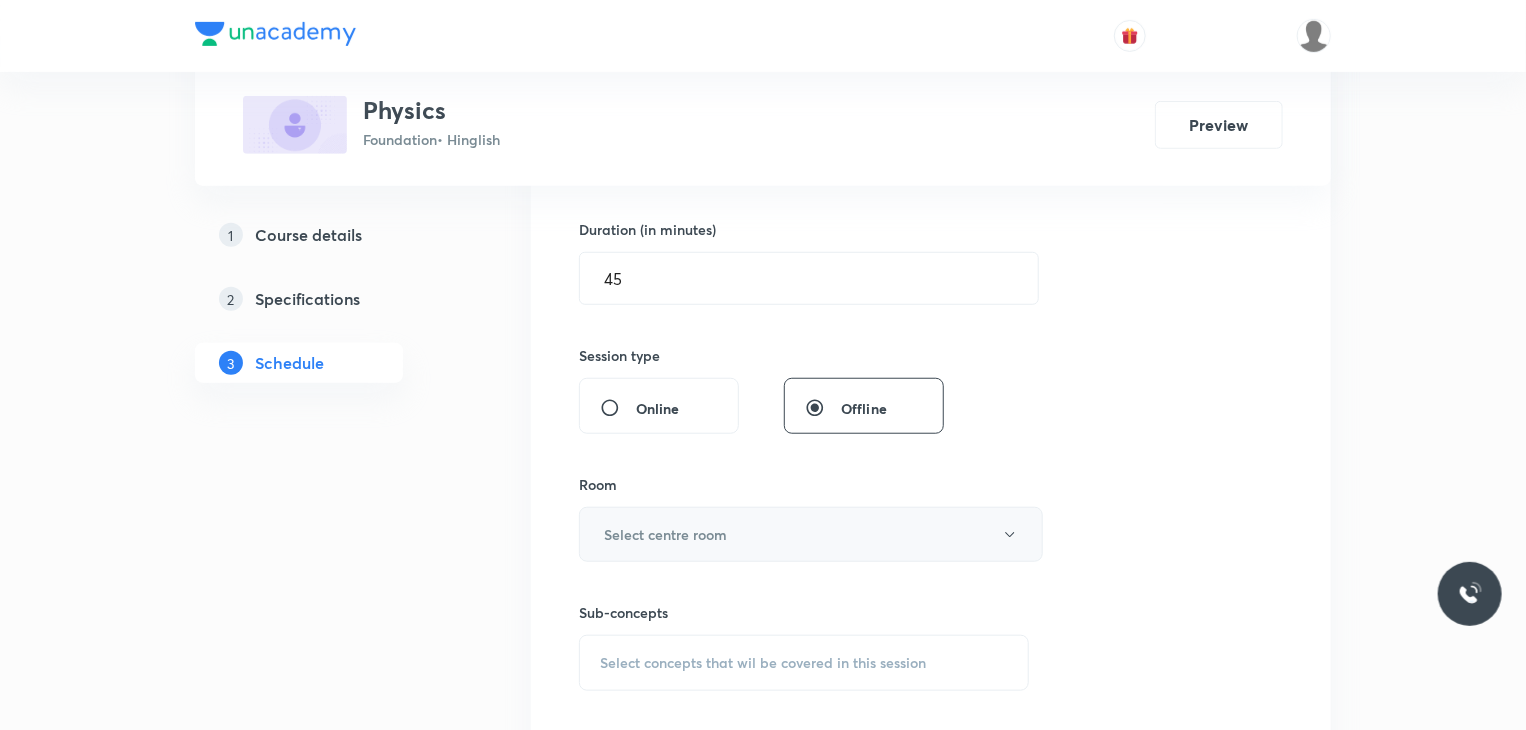 click on "Select centre room" at bounding box center (665, 534) 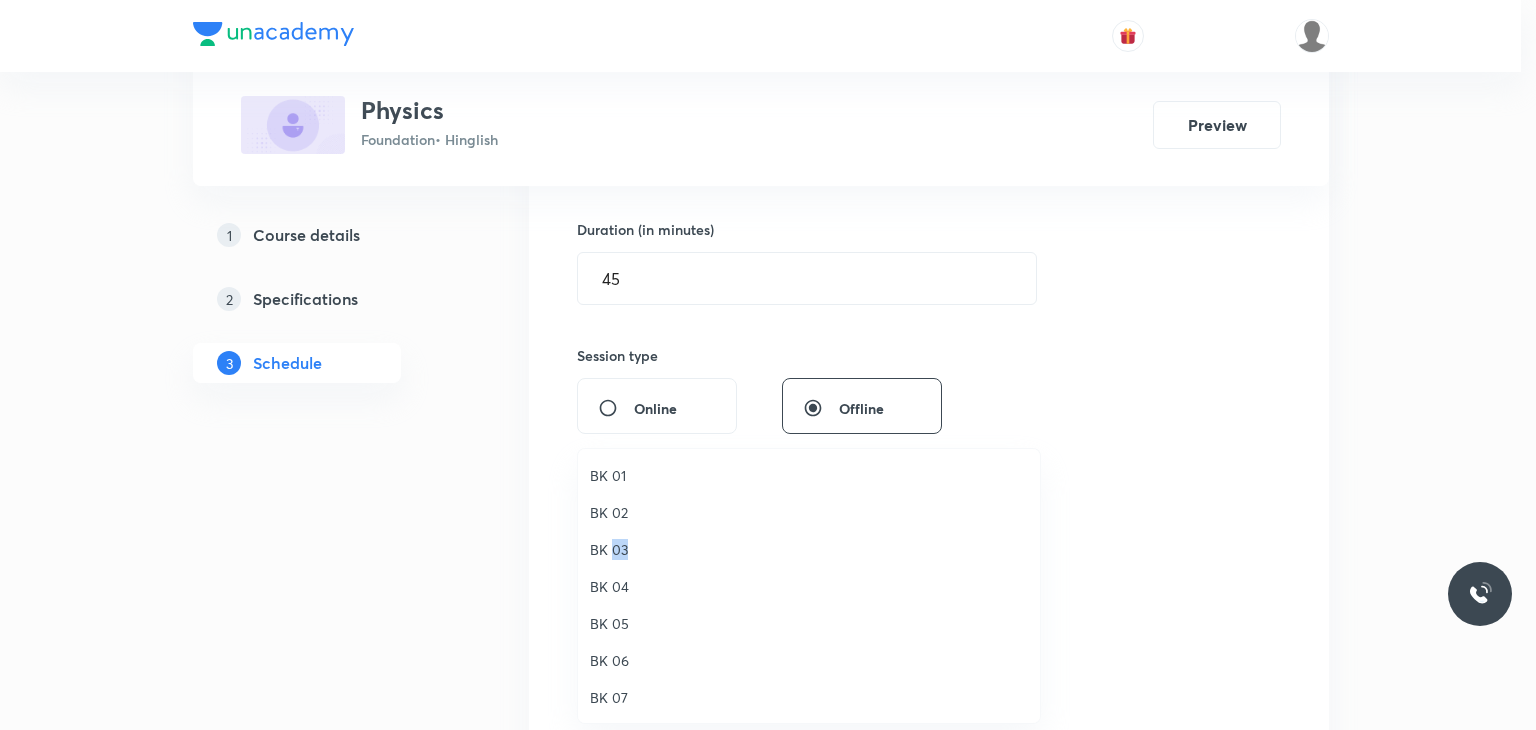 click on "BK 03" at bounding box center (809, 549) 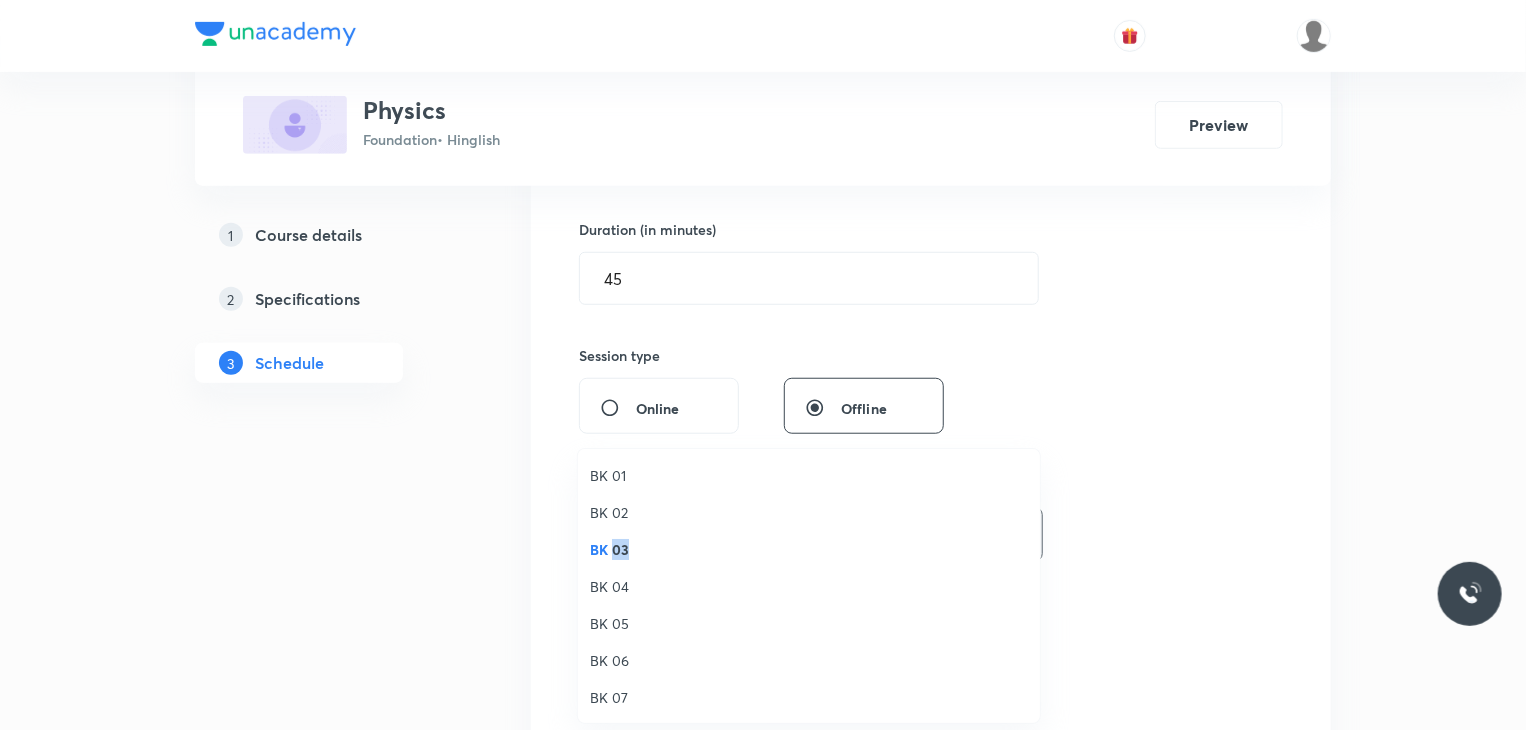 scroll, scrollTop: 0, scrollLeft: 0, axis: both 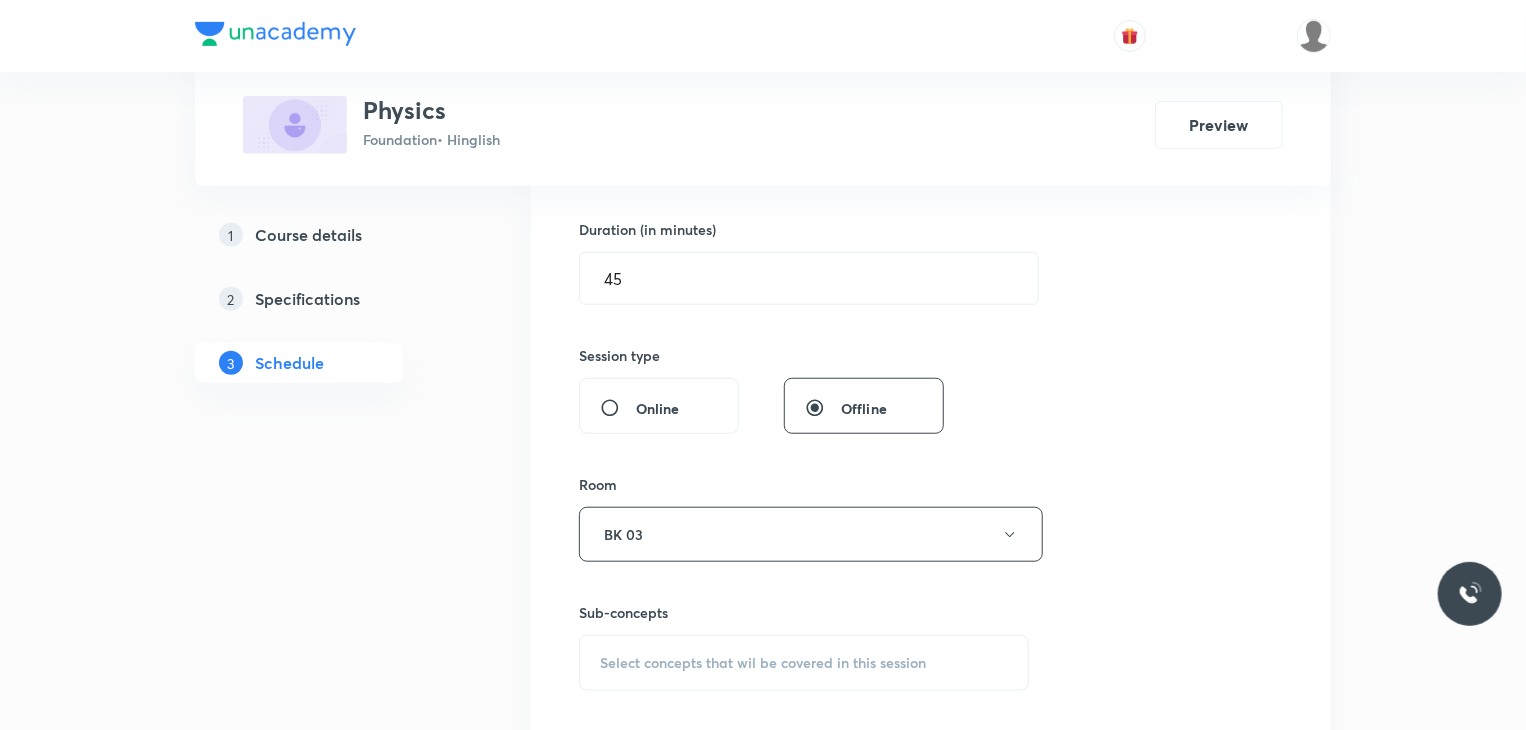 click on "Select concepts that wil be covered in this session" at bounding box center [804, 663] 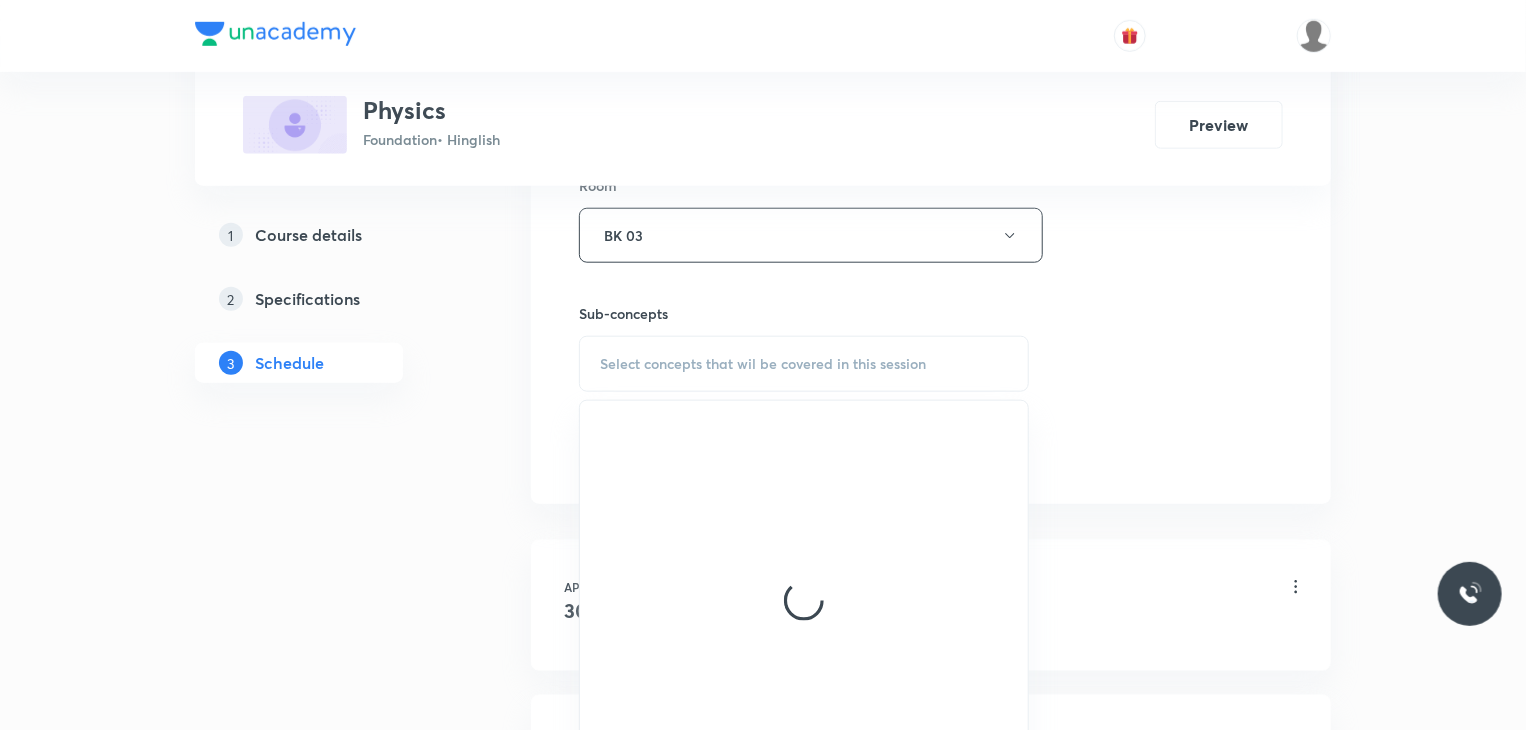 scroll, scrollTop: 900, scrollLeft: 0, axis: vertical 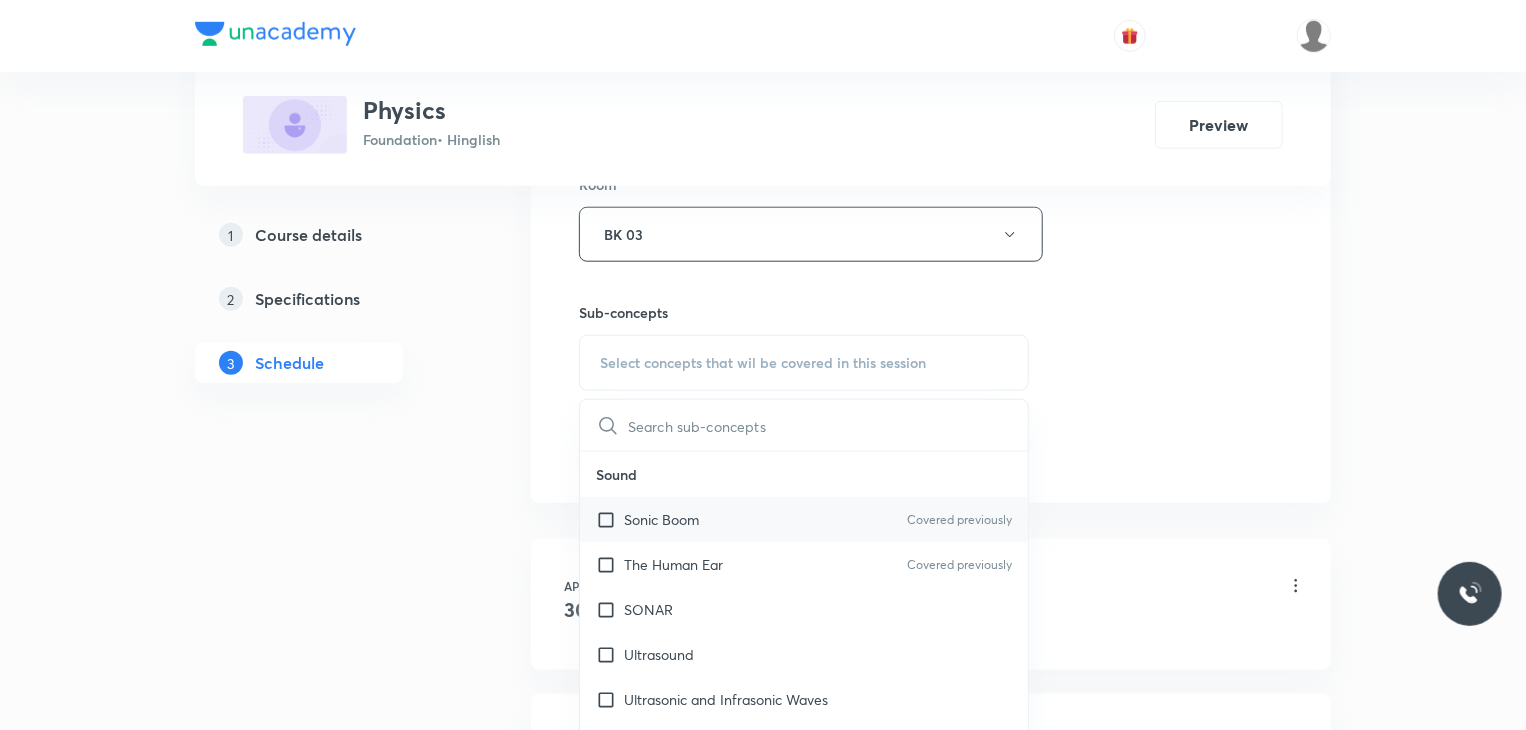 drag, startPoint x: 746, startPoint y: 521, endPoint x: 744, endPoint y: 532, distance: 11.18034 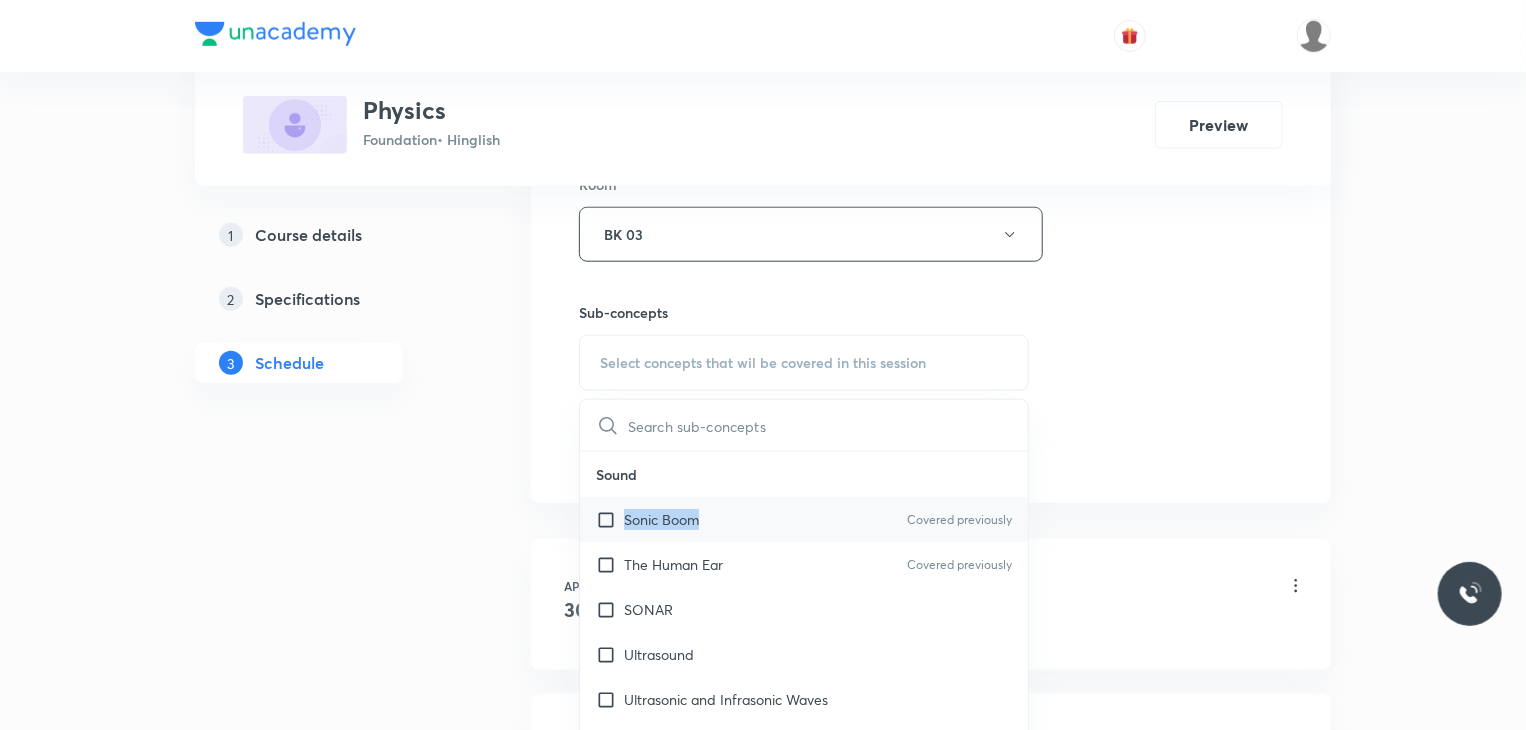click on "Sonic Boom Covered previously" at bounding box center [804, 519] 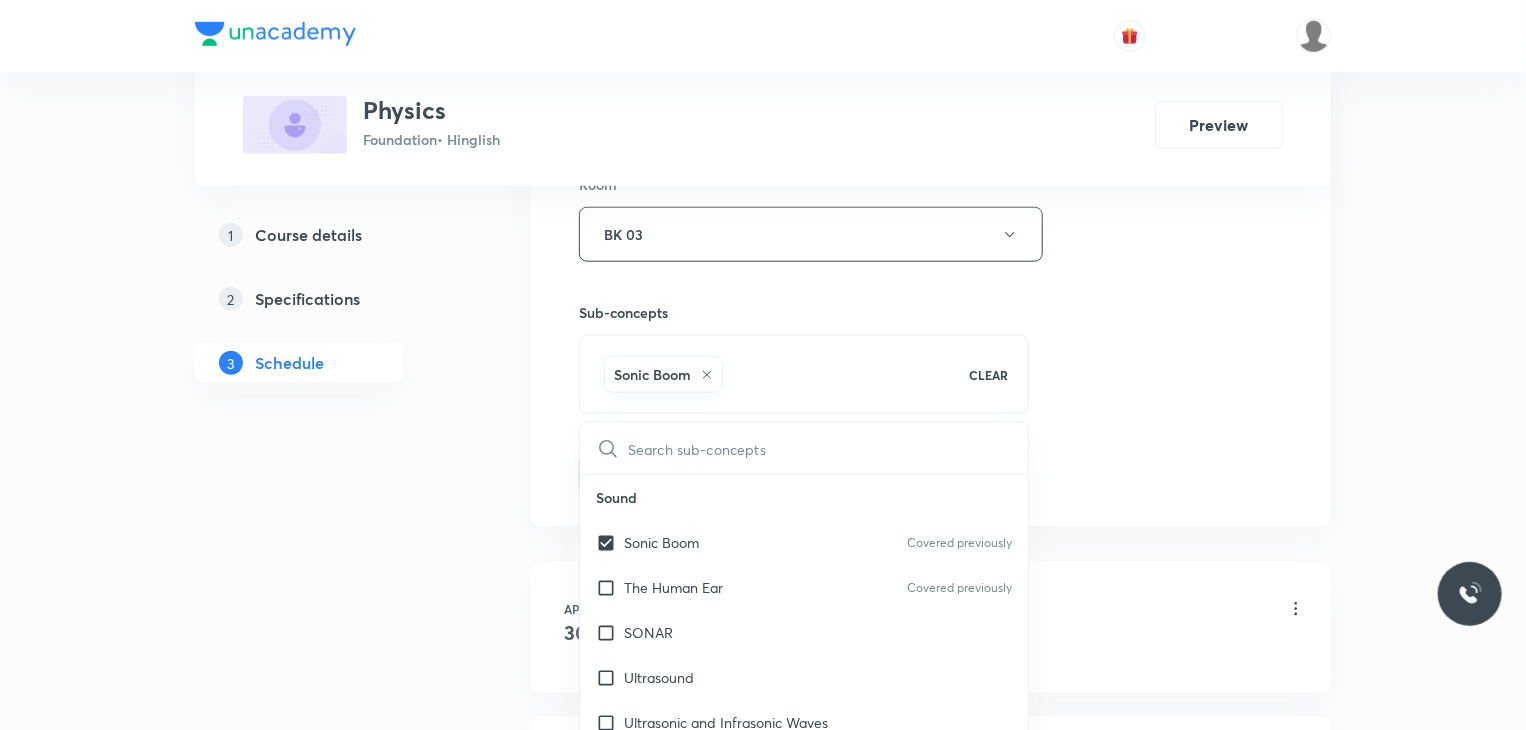 click on "Session  12 Live class Session title 30/99 Human eye and colorful world 2 ​ Schedule for Jul 11, 2025, 5:46 PM ​ Duration (in minutes) 45 ​   Session type Online Offline Room BK 03 Sub-concepts Sonic Boom CLEAR ​ Sound Sonic Boom Covered previously The Human Ear Covered previously SONAR Ultrasound Ultrasonic and Infrasonic Waves Audible Reverberation Echo Effect of Temperature on the Speed of Sound Speed of Sound in Different Medium Reflection of Sound Wave Motion Range of Hearing Characteristics of Sound Sound Needs a Material Medium for Its Propagation Propagation of Sound Production of Sound Waves Sound Wave Relation Between Frequency and Time Period Wave Terminology Classification of Waves Electricity Static and Current Electricity Colour Coding of Wires Earthing Hazards of Electricity Ring System Tree System Household Electrical Circuits Electric Fuse Applications of Heating Effect of Current Power - Voltage Rating of Electrical Appliances Electric Power Electric Energy Heating Effect of Current" at bounding box center [931, 13] 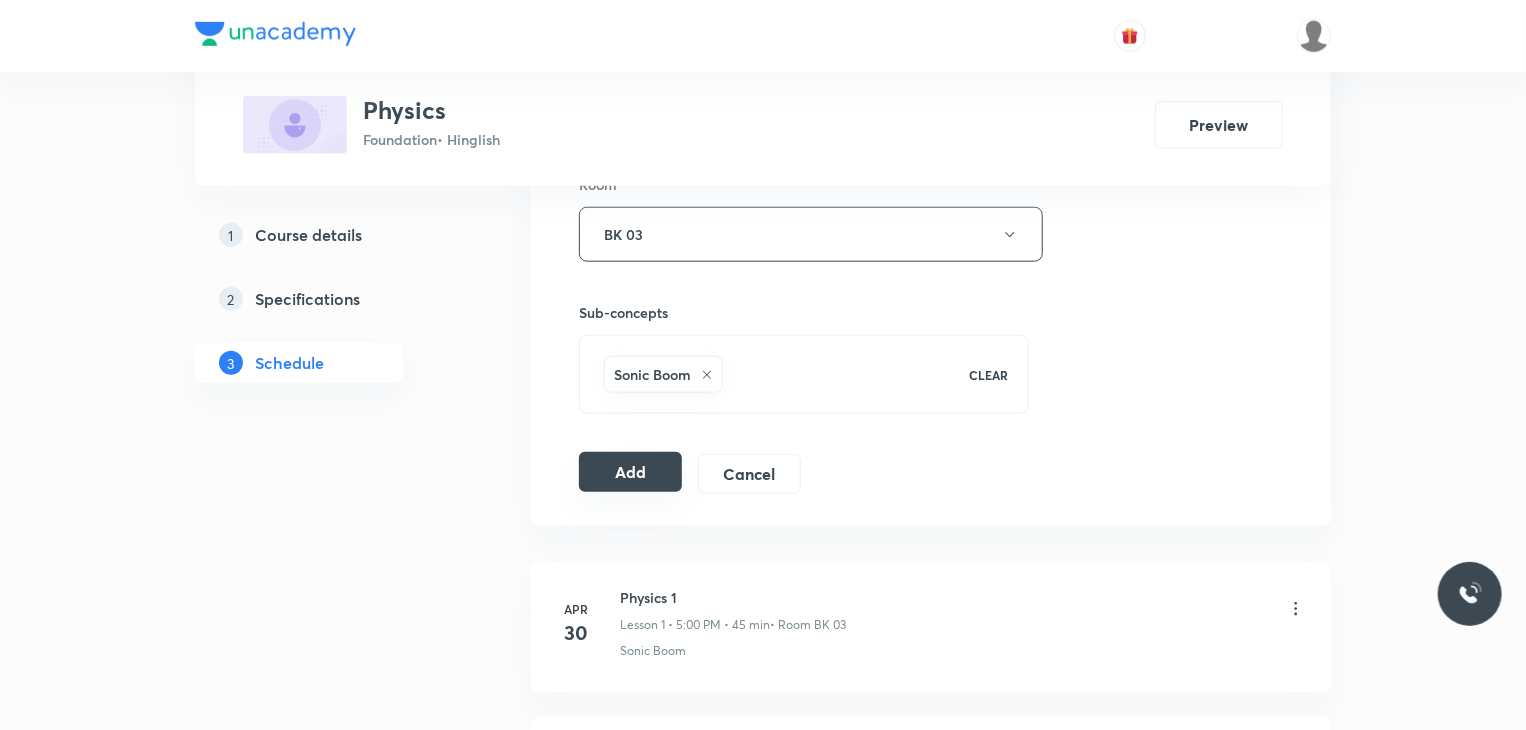 click on "Add" at bounding box center [630, 472] 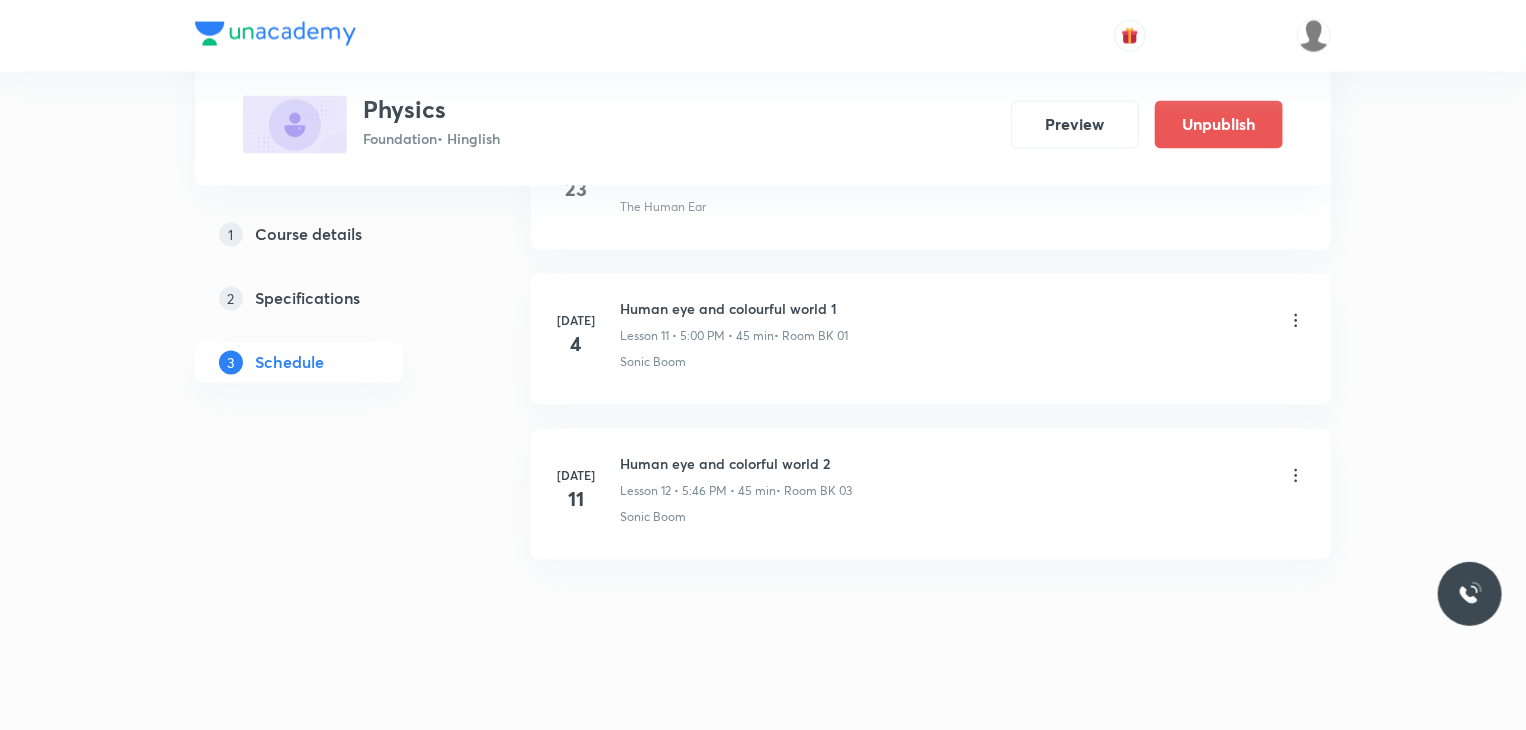 scroll, scrollTop: 1809, scrollLeft: 0, axis: vertical 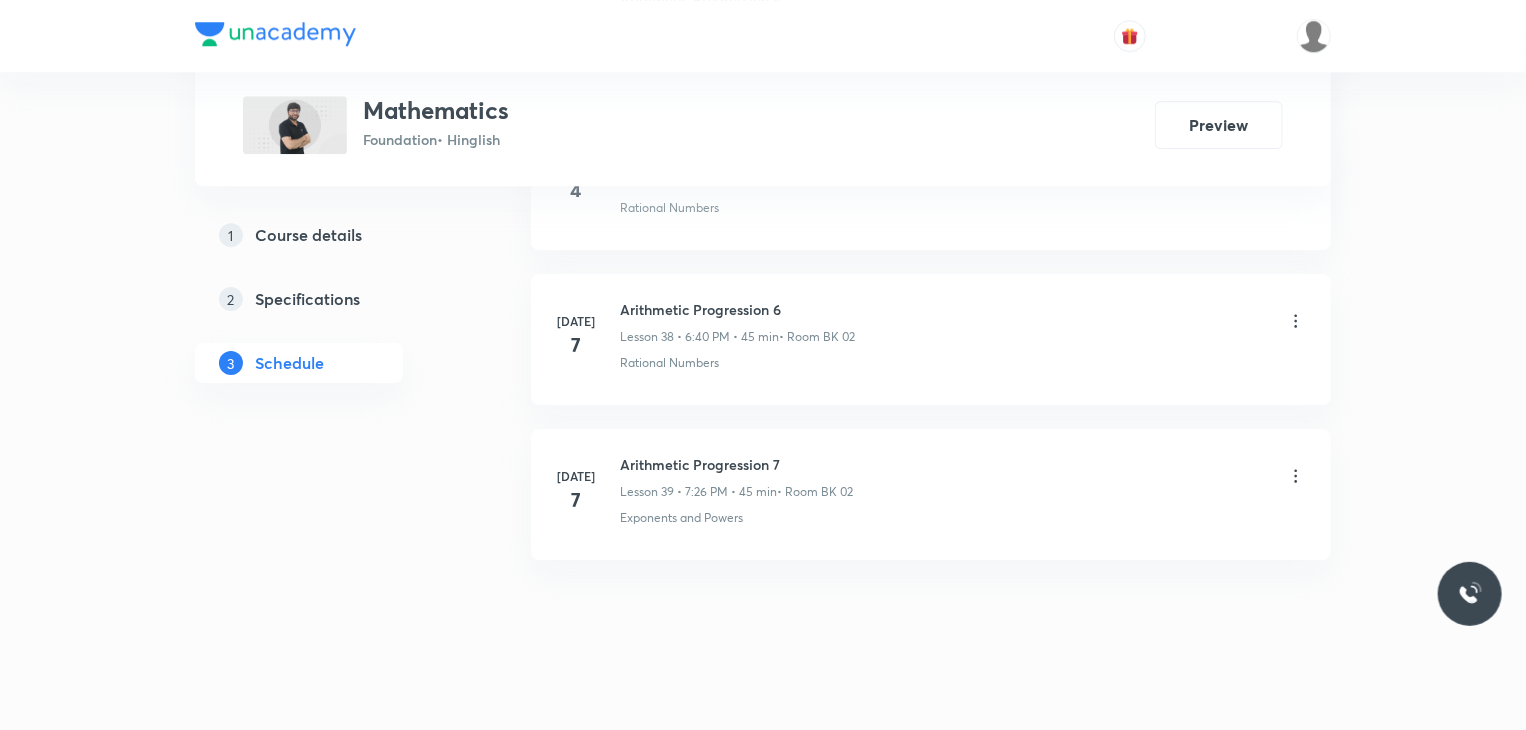 click on "Arithmetic Progression 7" at bounding box center (736, 464) 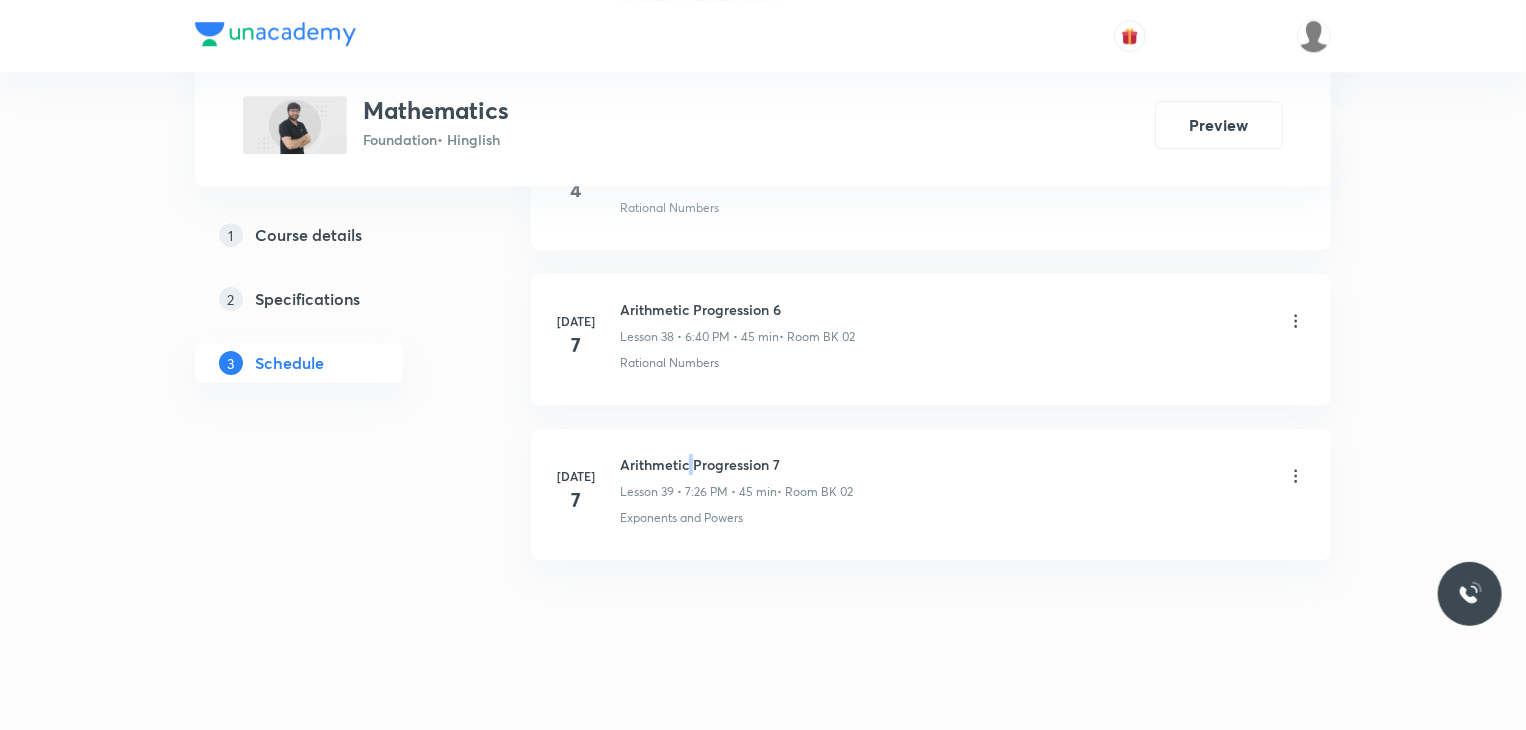 click on "Arithmetic Progression 7" at bounding box center (736, 464) 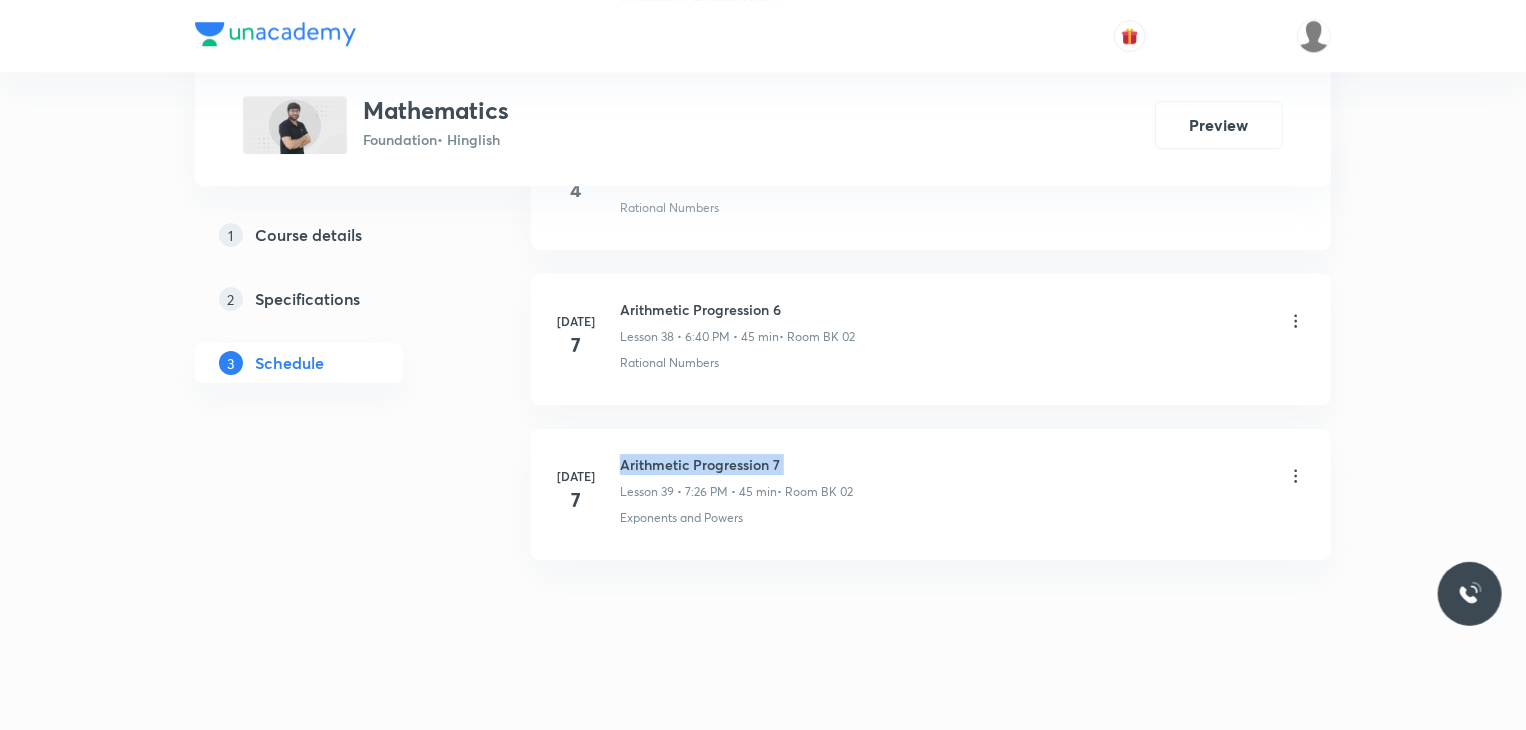 click on "Arithmetic Progression 7" at bounding box center [736, 464] 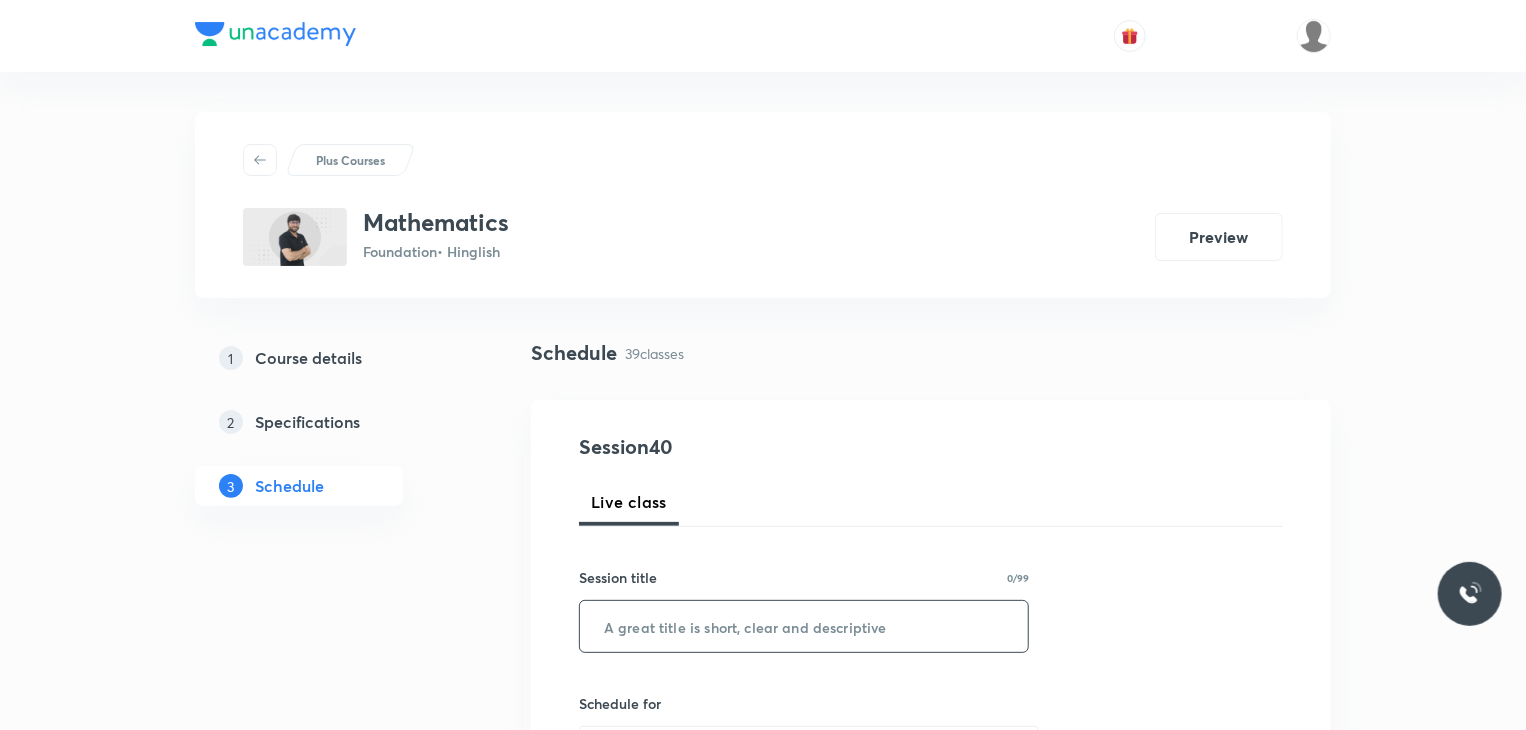 click at bounding box center [804, 626] 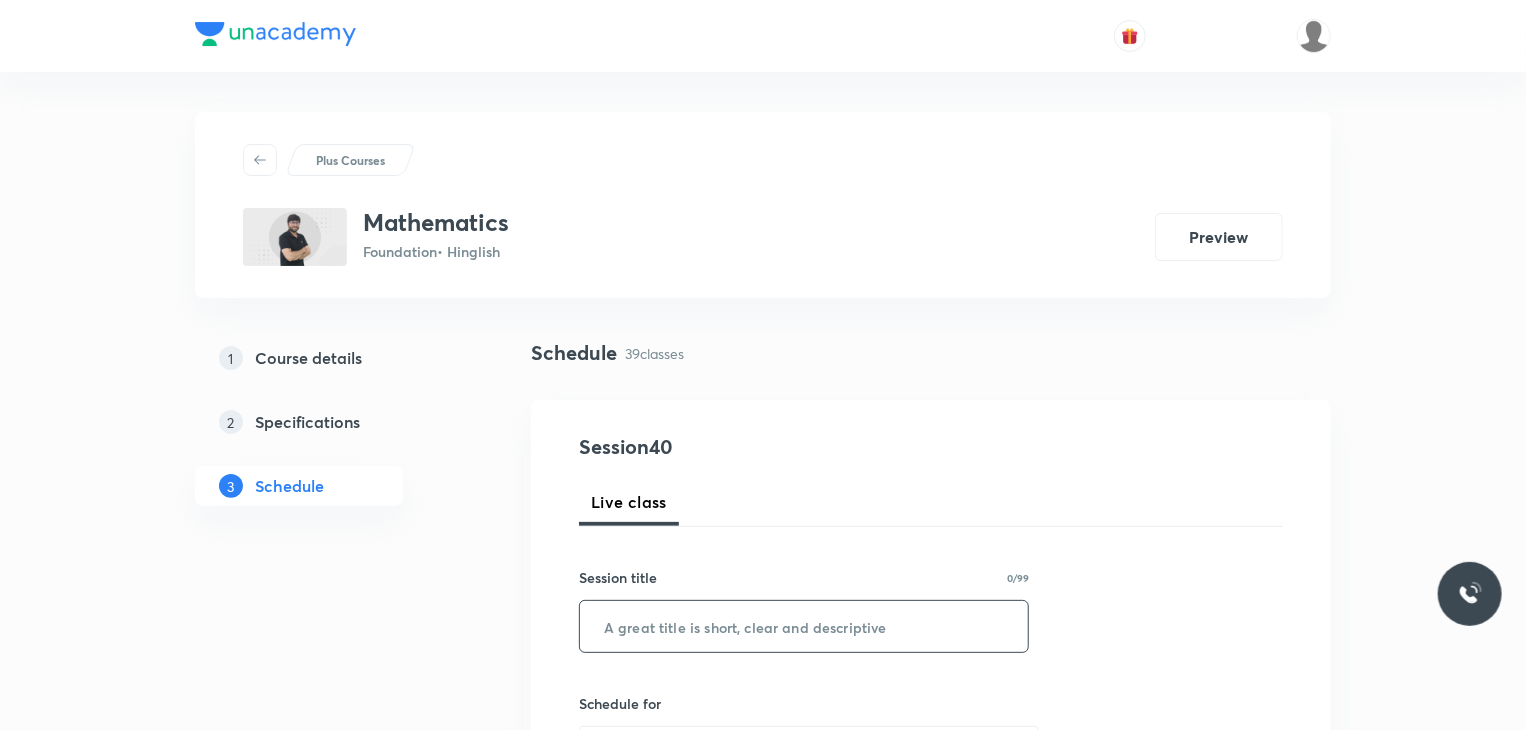 paste on "Arithmetic Progression 7" 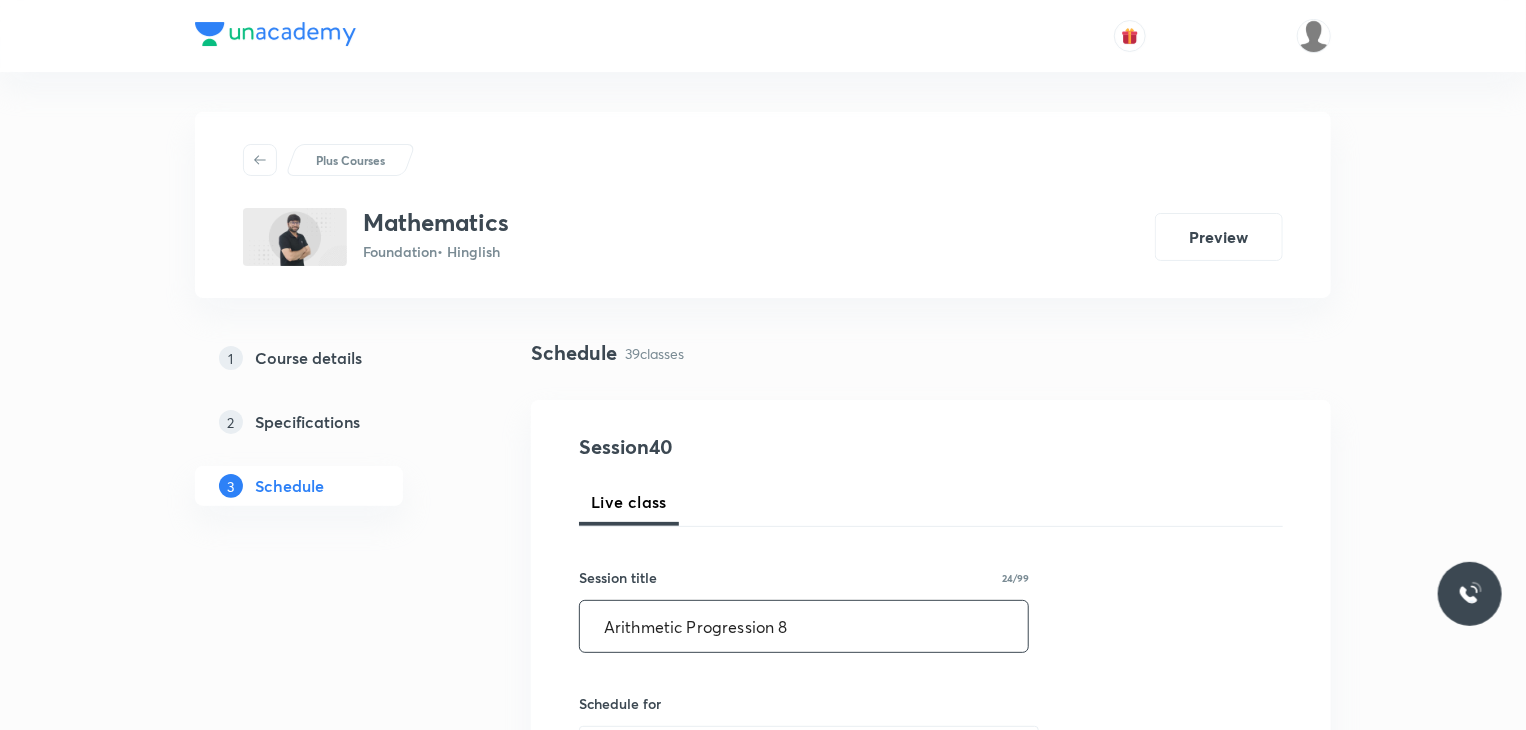 type on "Arithmetic Progression 8" 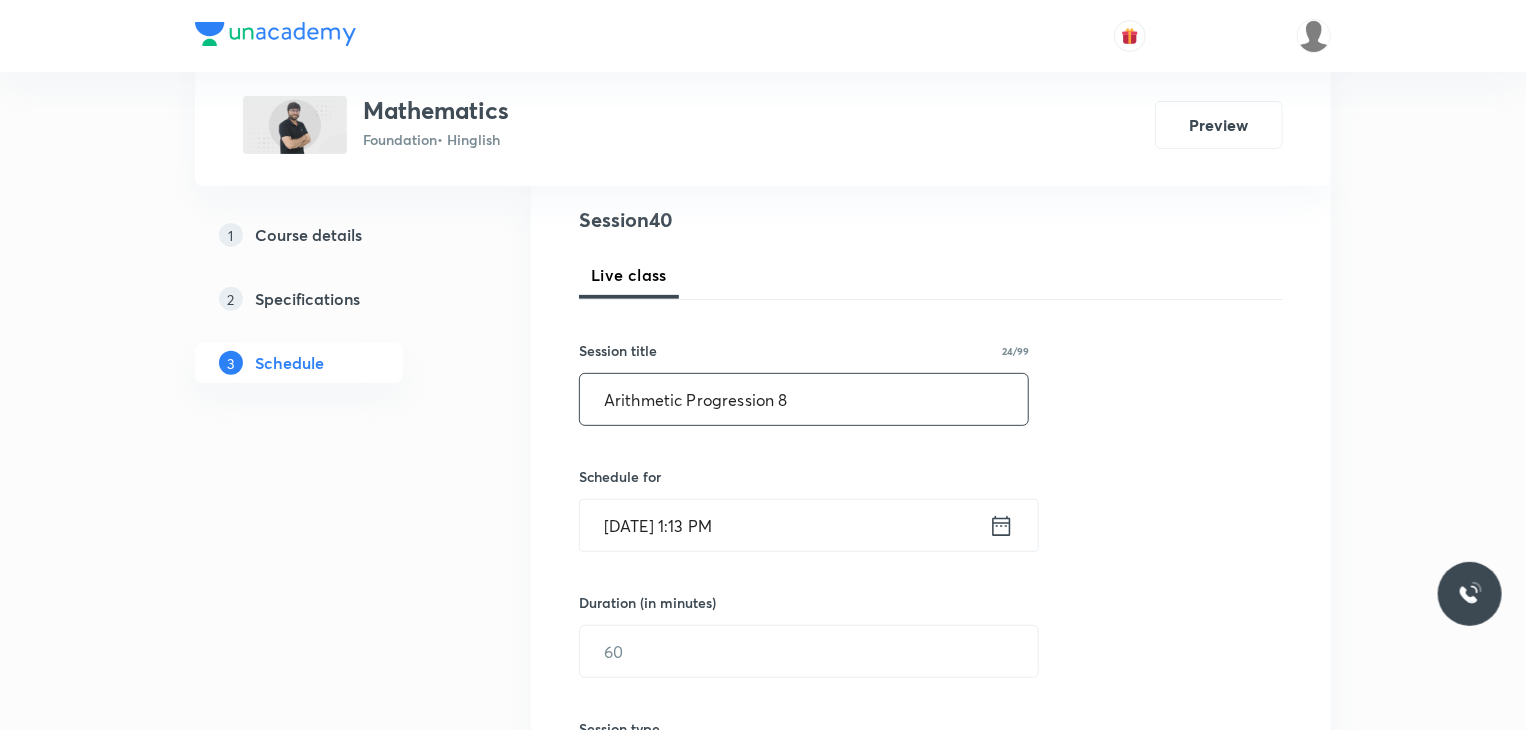 scroll, scrollTop: 300, scrollLeft: 0, axis: vertical 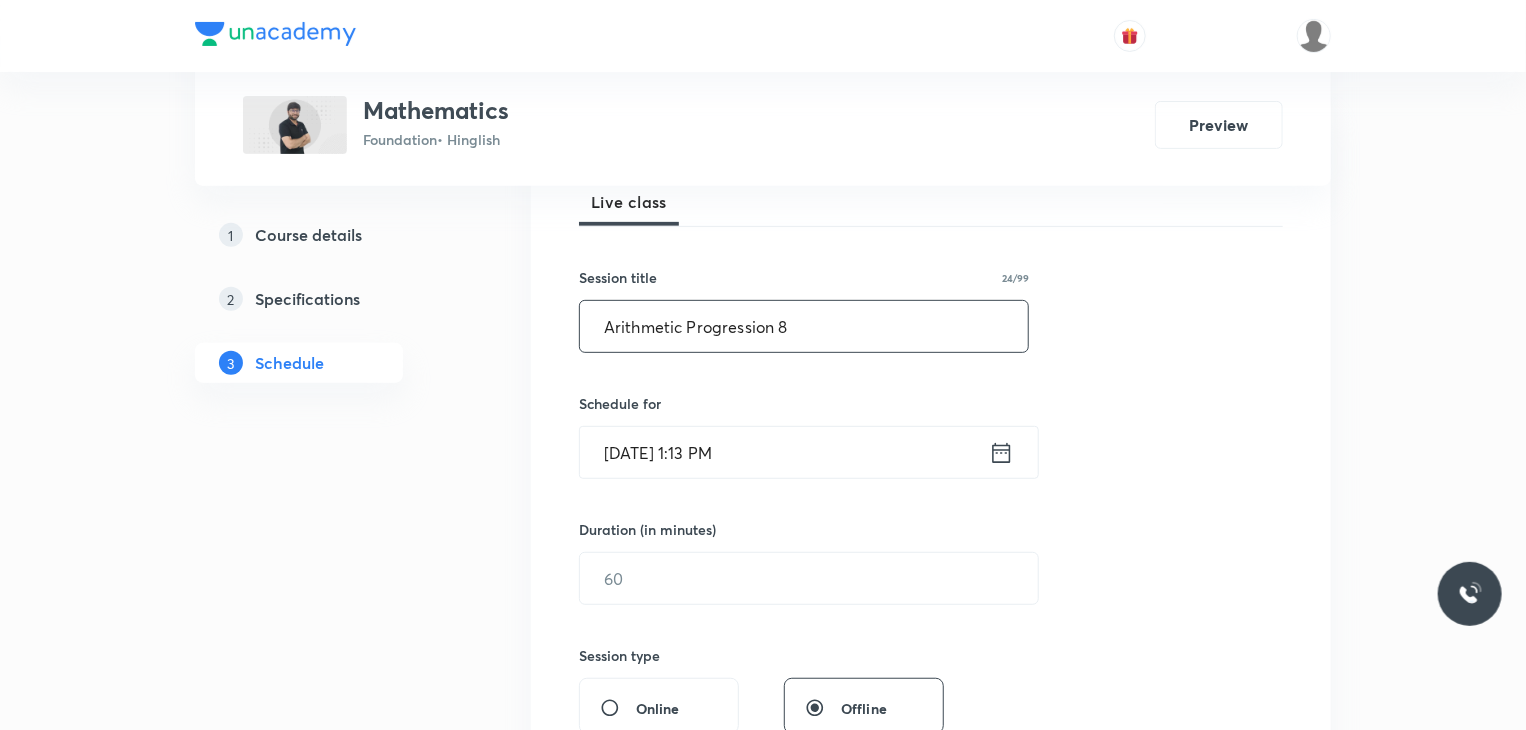 click on "Jul 11, 2025, 1:13 PM" at bounding box center (784, 452) 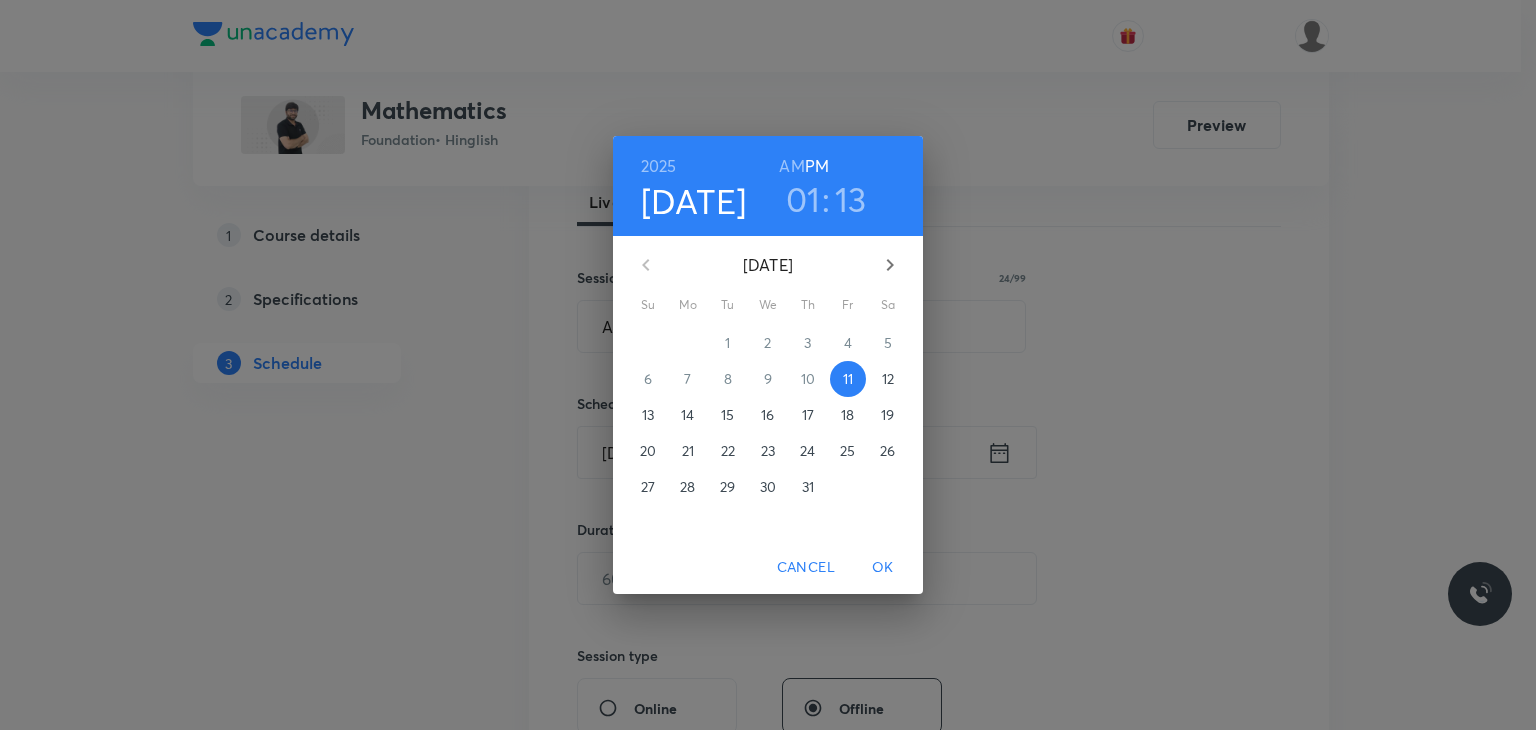 click on "01" at bounding box center (803, 199) 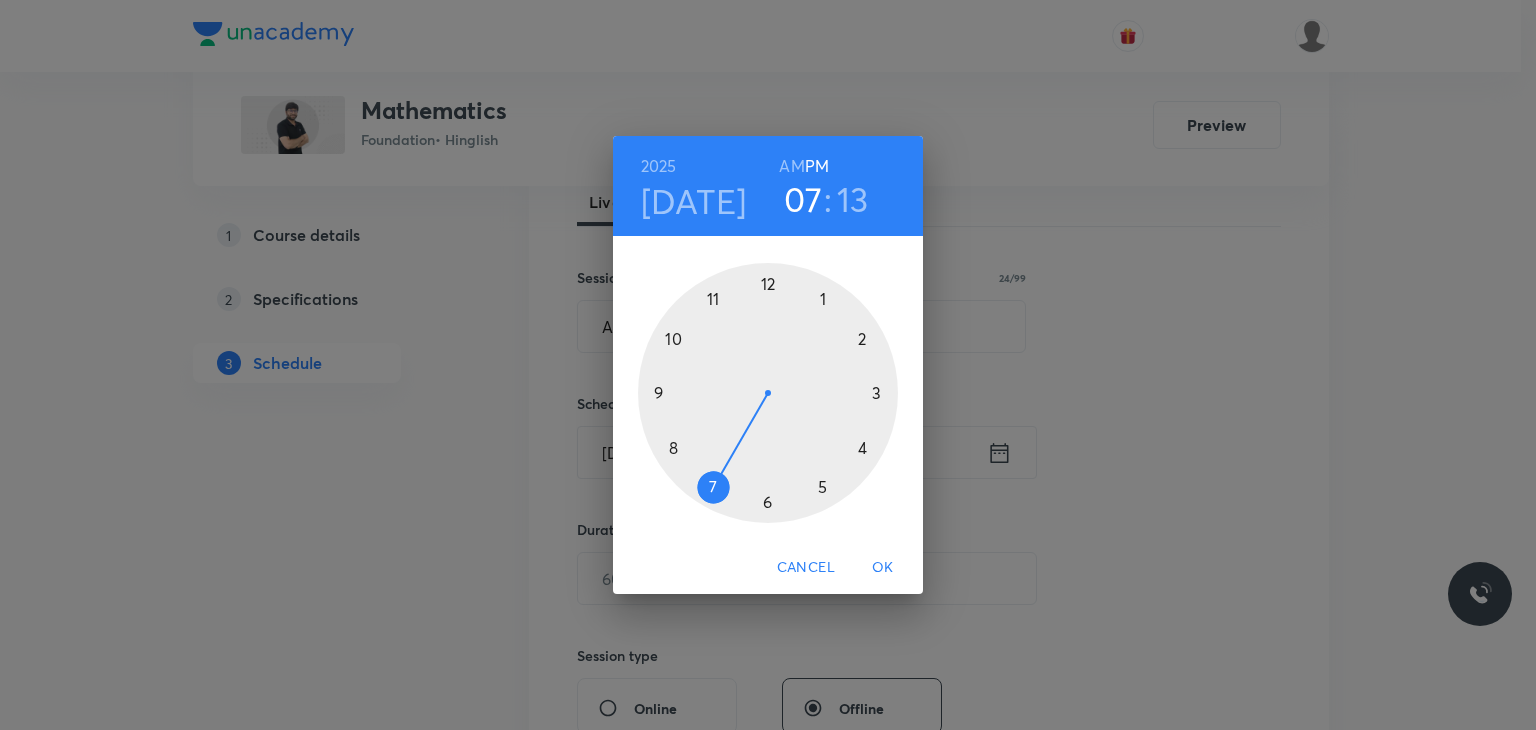drag, startPoint x: 826, startPoint y: 285, endPoint x: 704, endPoint y: 488, distance: 236.83961 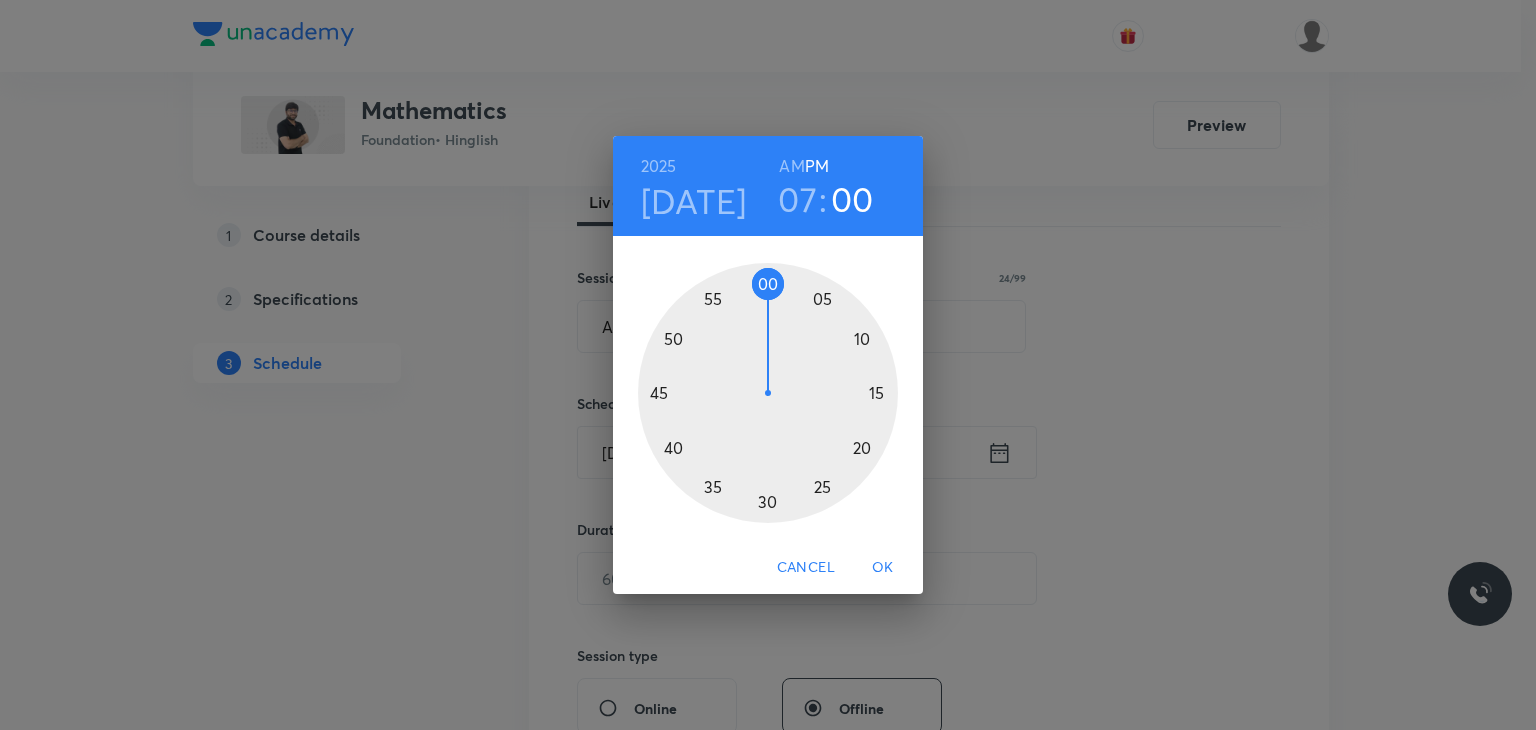 drag, startPoint x: 771, startPoint y: 309, endPoint x: 771, endPoint y: 289, distance: 20 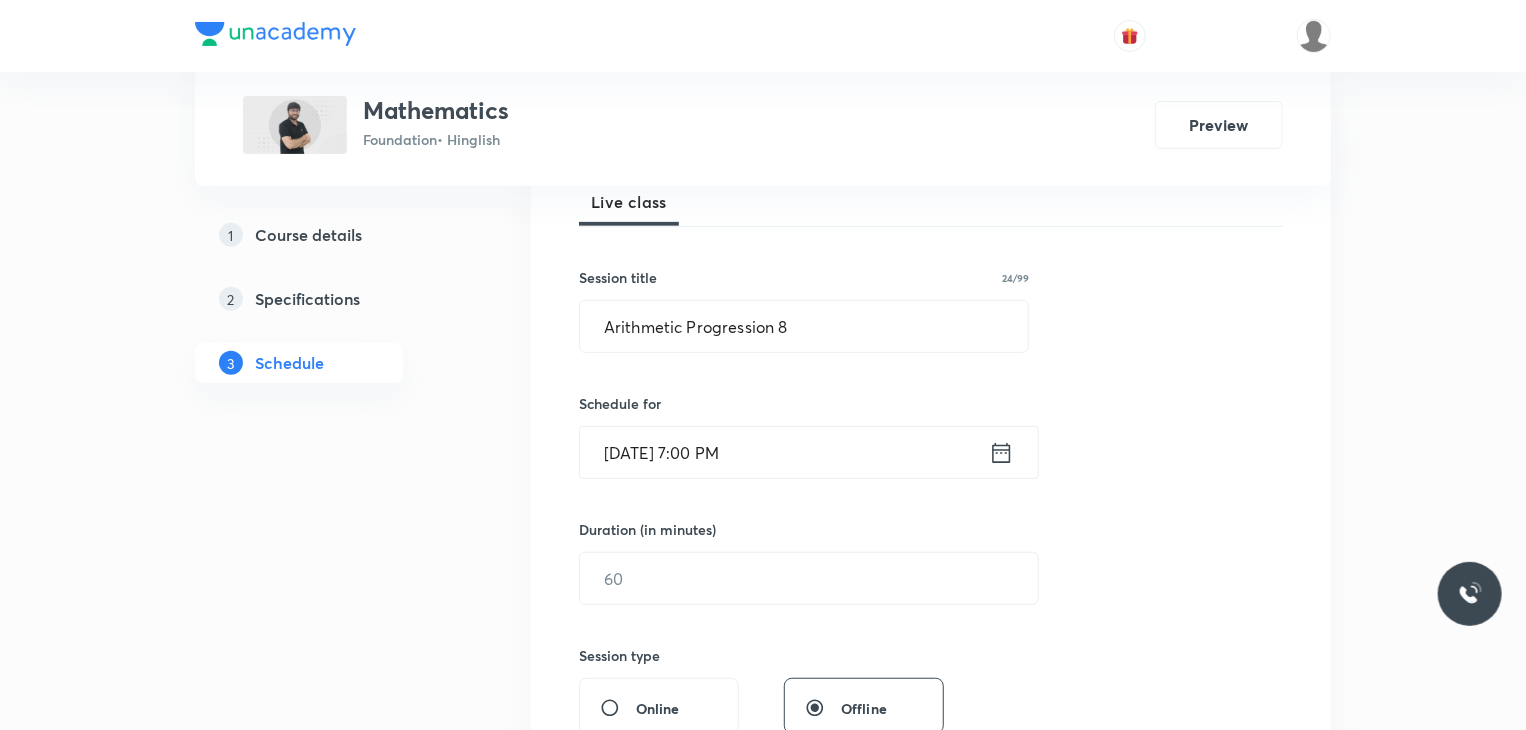click on "Jul 11, 2025, 7:00 PM" at bounding box center [784, 452] 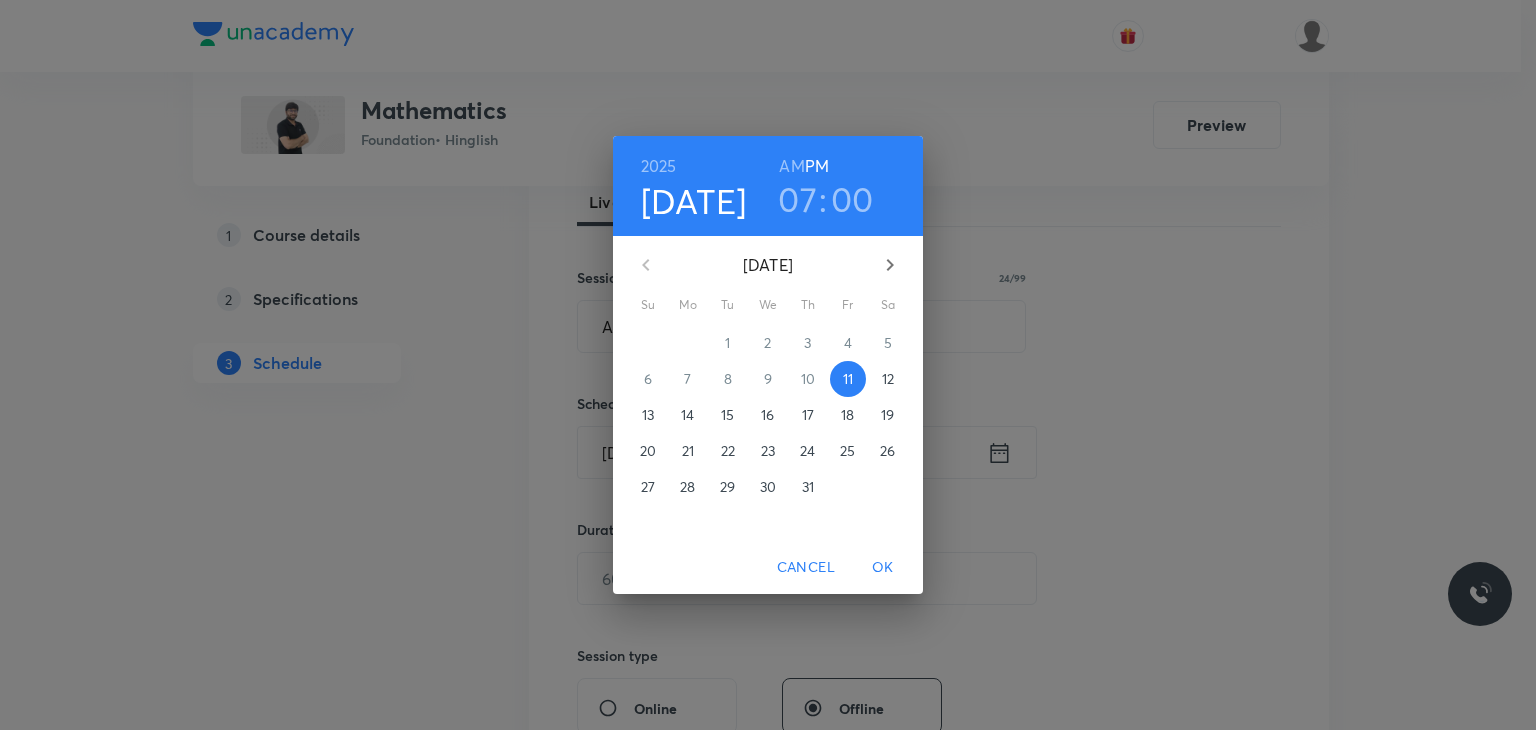 click on ":" at bounding box center (823, 199) 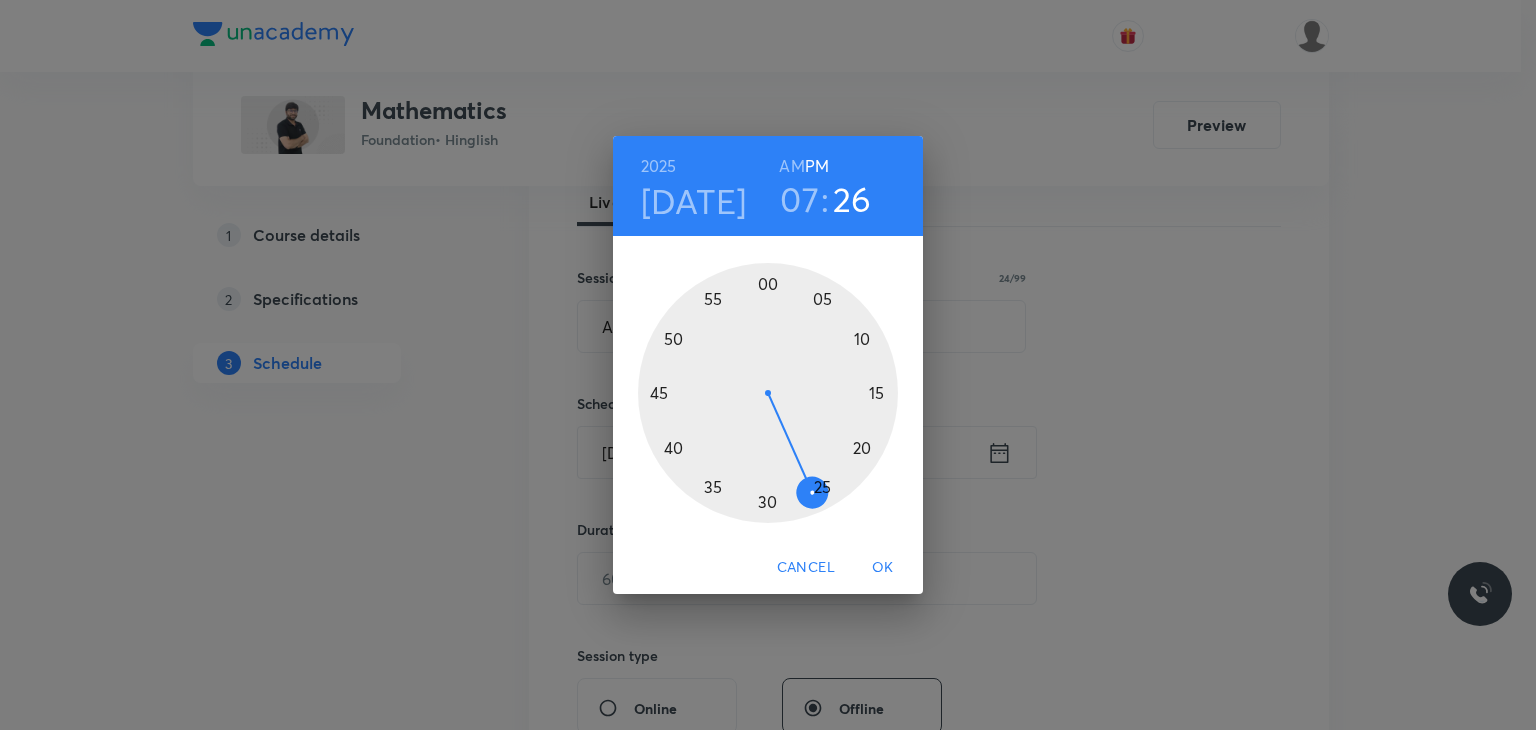 drag, startPoint x: 848, startPoint y: 460, endPoint x: 824, endPoint y: 503, distance: 49.24429 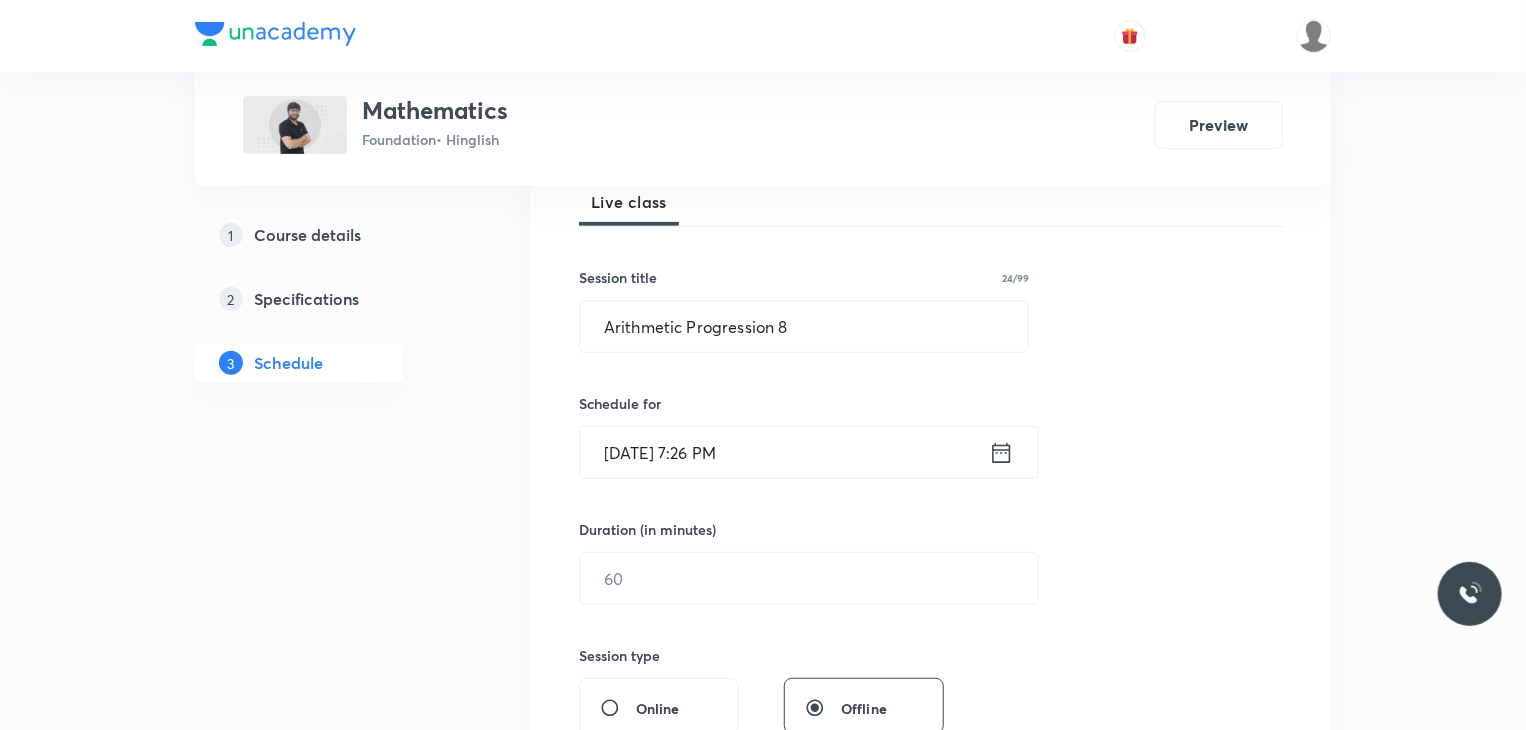 click on "Duration (in minutes)" at bounding box center (761, 529) 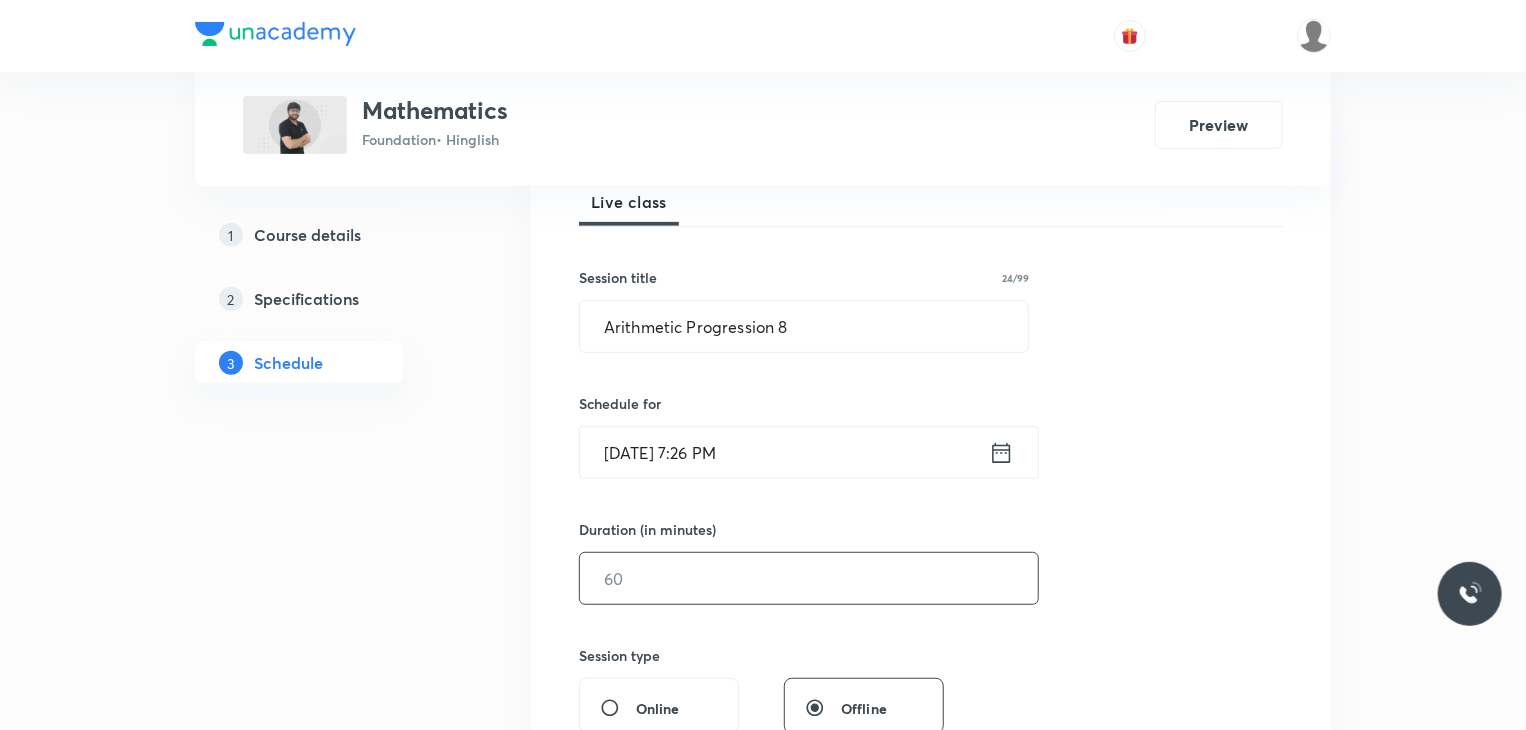 click at bounding box center [809, 578] 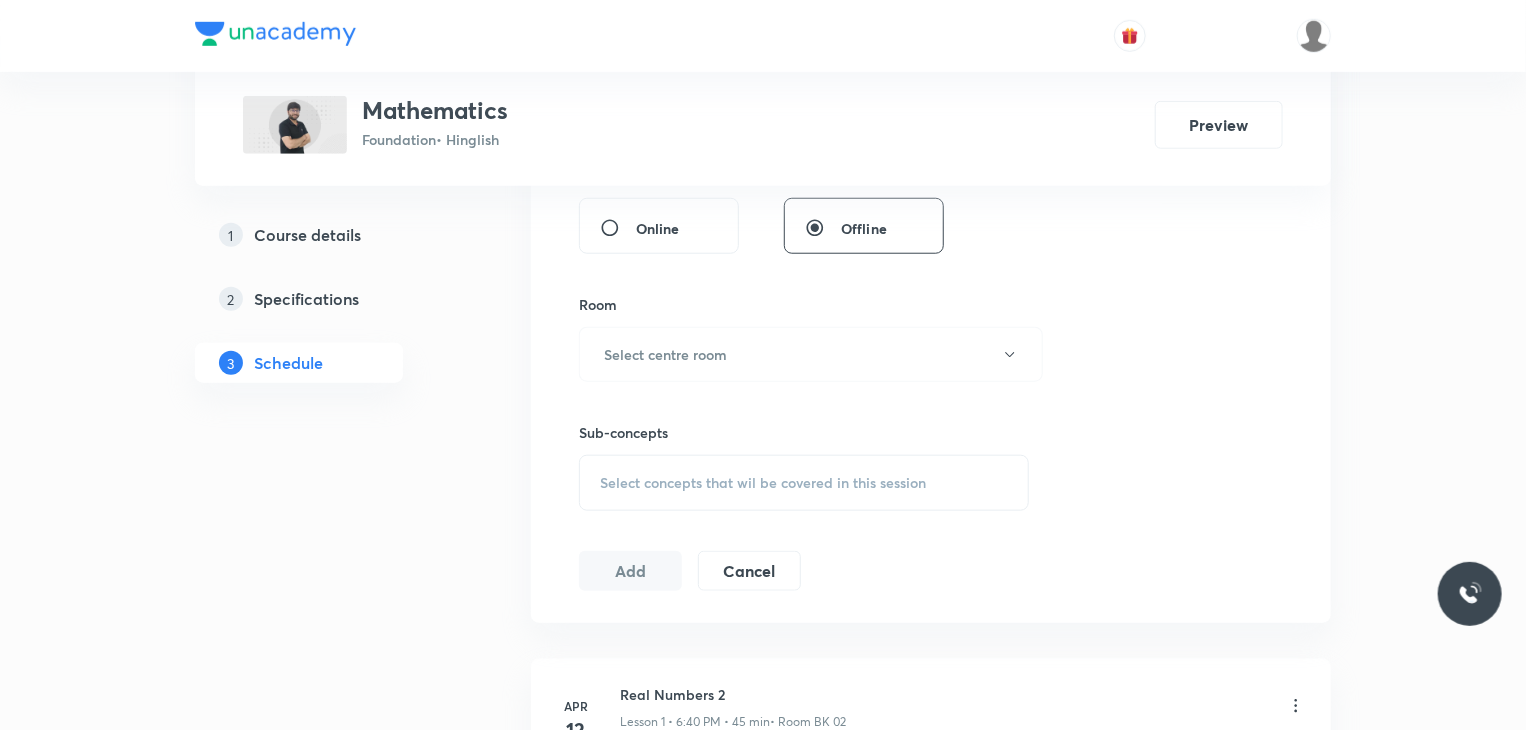 scroll, scrollTop: 800, scrollLeft: 0, axis: vertical 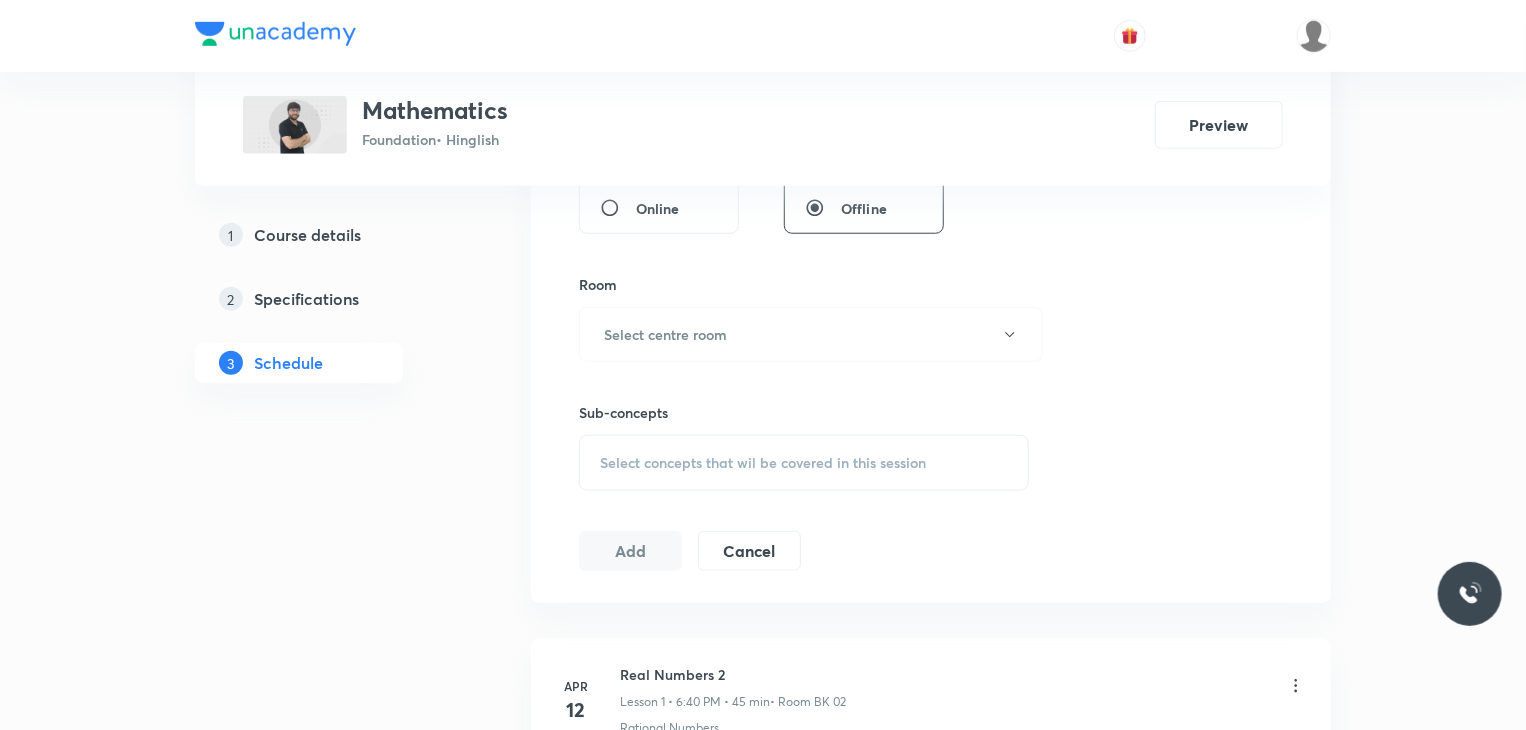 type on "45" 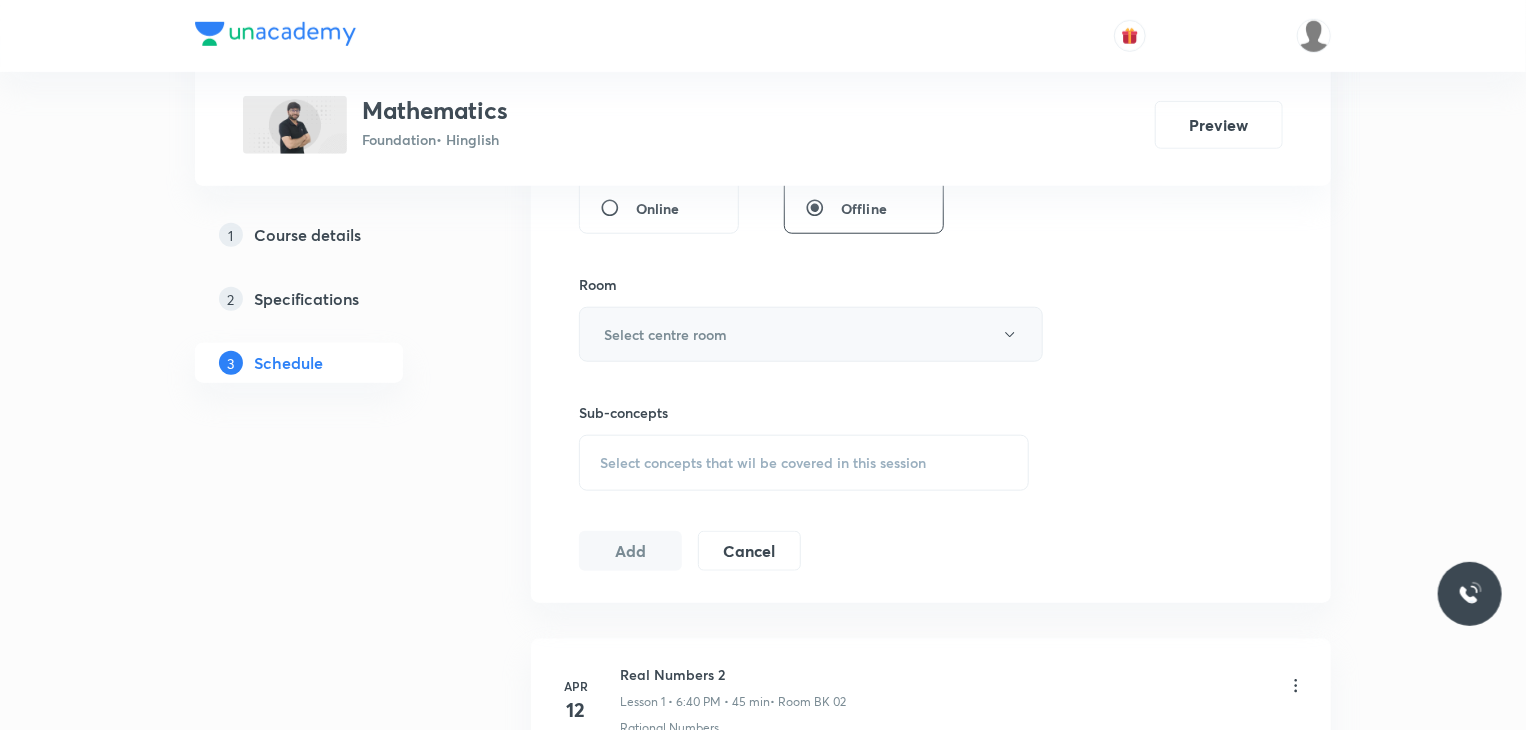 click on "Select centre room" at bounding box center [811, 334] 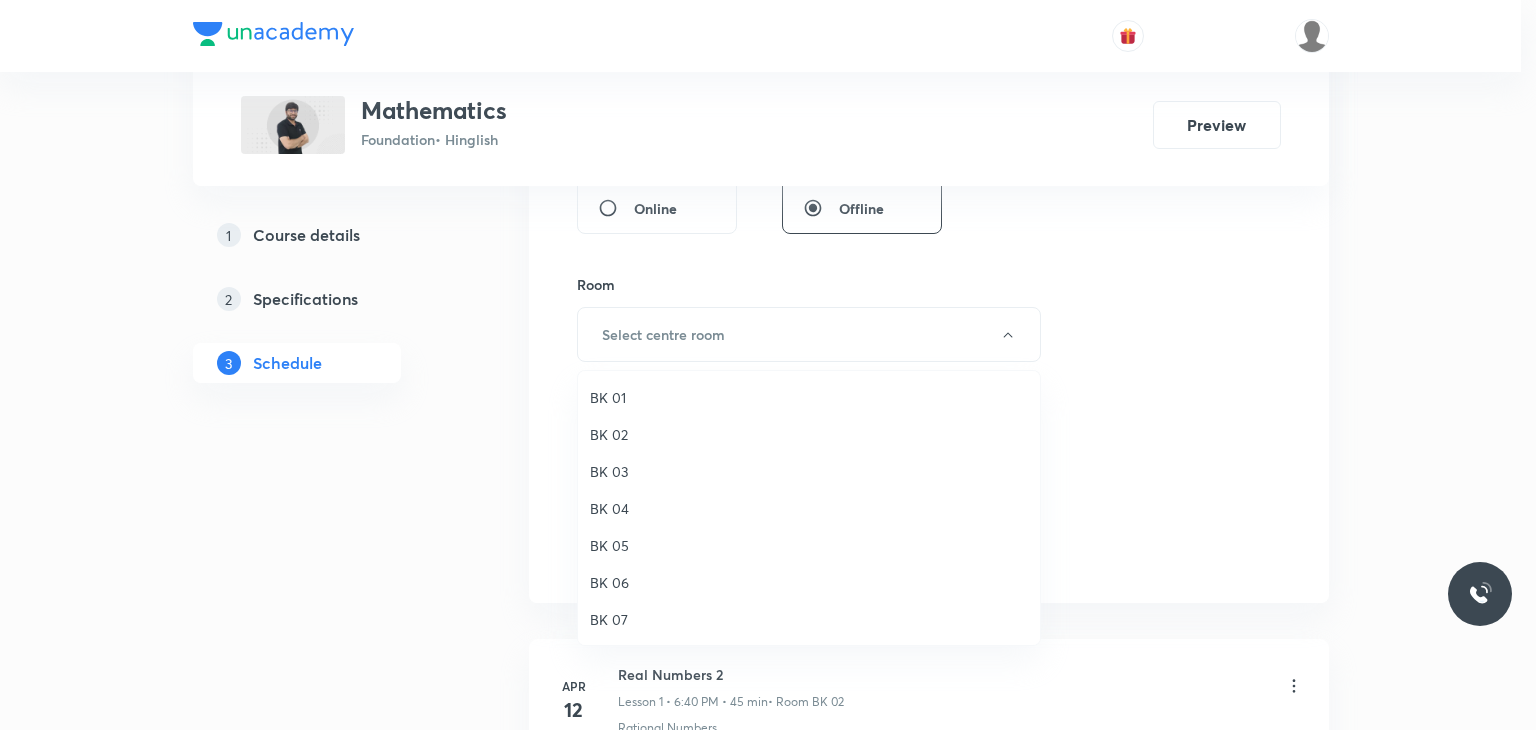 click on "BK 03" at bounding box center (809, 471) 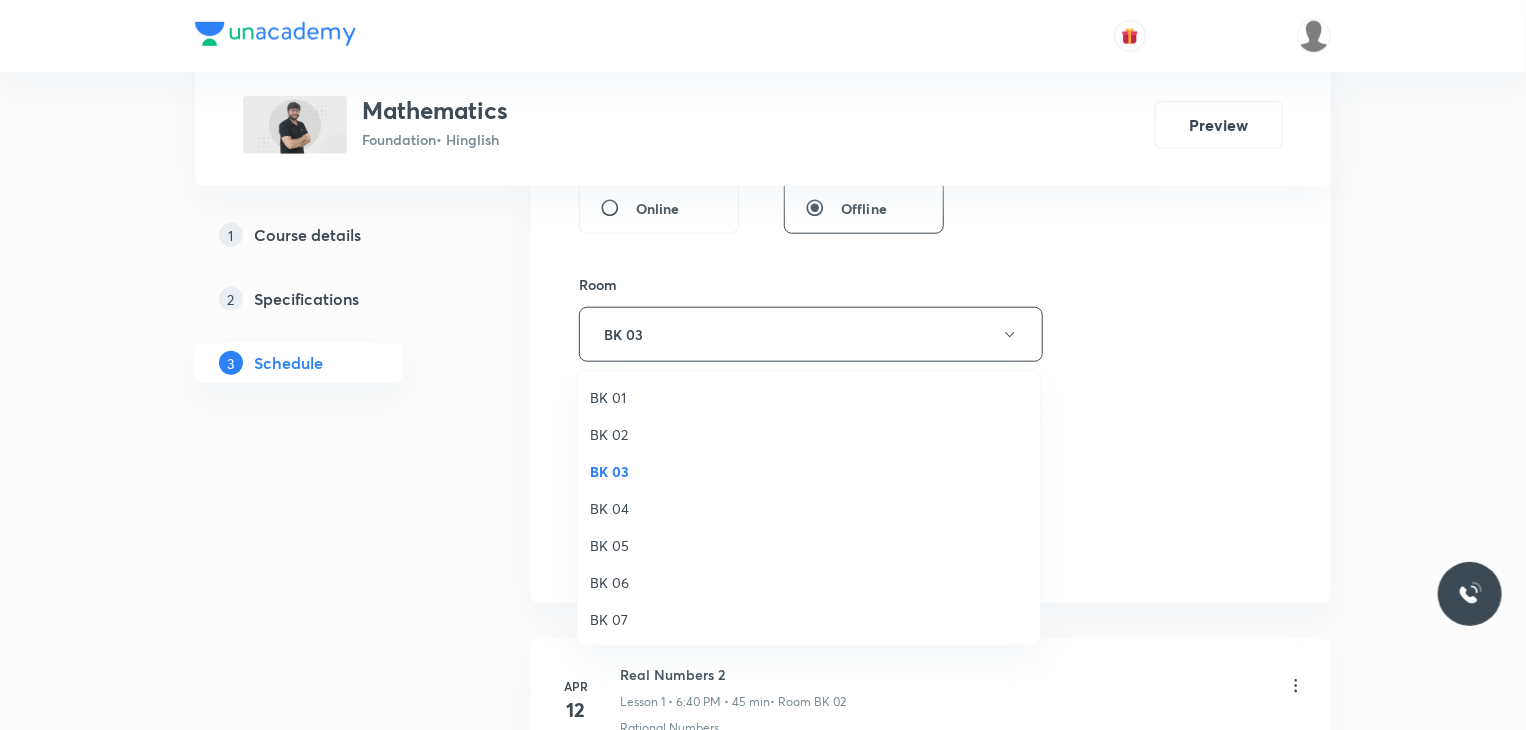 click on "Select concepts that wil be covered in this session" at bounding box center [804, 463] 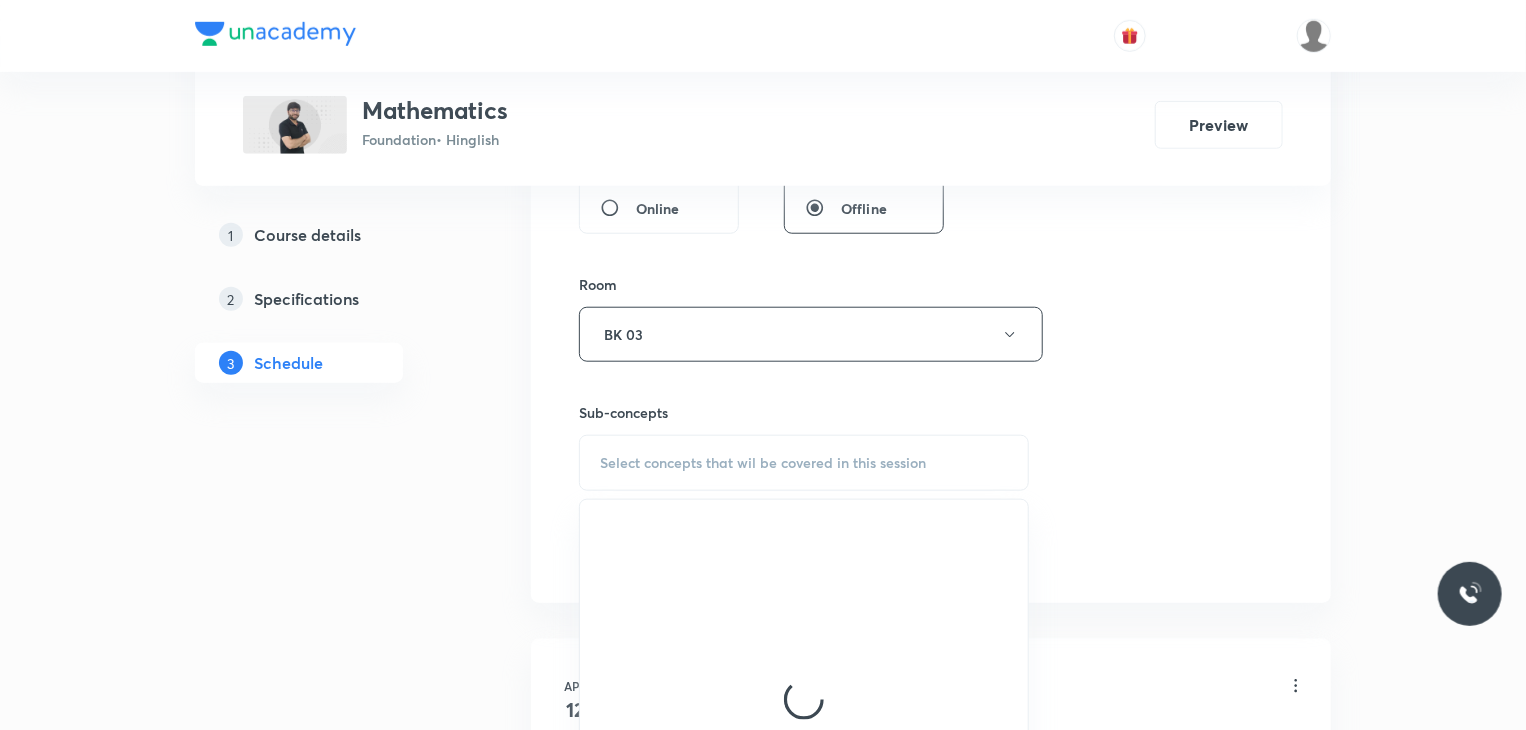 scroll, scrollTop: 900, scrollLeft: 0, axis: vertical 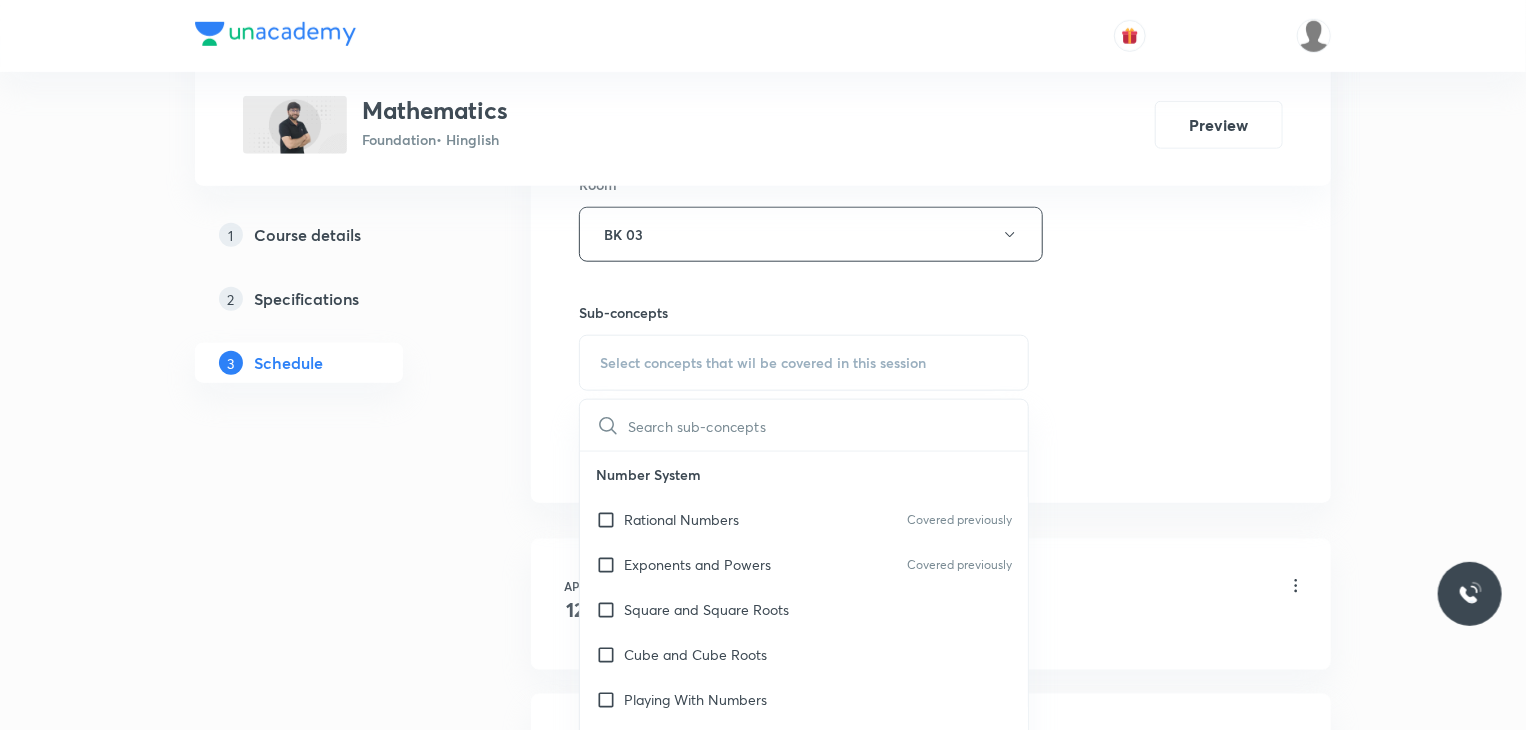 click on "Rational Numbers Covered previously" at bounding box center (804, 519) 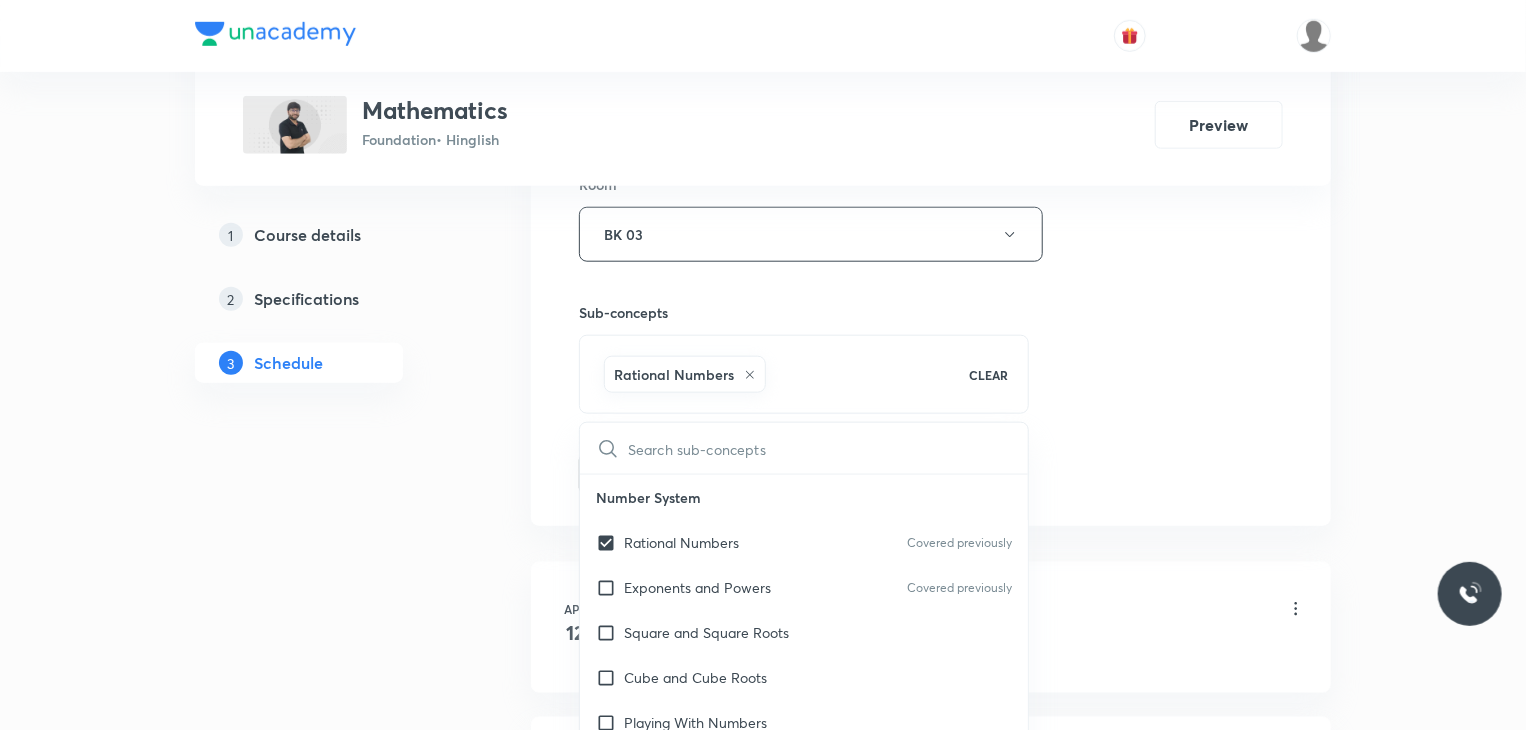 click on "Session  40 Live class Session title 24/99 Arithmetic Progression 8 ​ Schedule for Jul 11, 2025, 7:26 PM ​ Duration (in minutes) 45 ​   Session type Online Offline Room BK 03 Sub-concepts Rational Numbers CLEAR ​ Number System Rational Numbers Covered previously Exponents and Powers Covered previously Square and Square Roots Cube and Cube Roots Playing With Numbers Number System Algebra Linear Equation in One Variables Algebraic Expression Factorization Direct and Inverse Proportion Direct Proportion Inverse Proportion Proportional Increase or Decrease of Given Quantities Geometry Understanding Quadrilaterals Practical Geometry Visualizing Solid Shapes Volume and Surface Area Area of Trapezium and Polygon Concept of Surface Area Concept of Volume Commercial Mathematics Ratio Proportion Percentage Sale Tax/Value added Tax Unitary Method Profit and Loss Data Handling What Is Data Presentation of Data Visual Representation of Various Data Reading Learning Probability Introduction to Graph Axis Add Cancel" at bounding box center [931, 13] 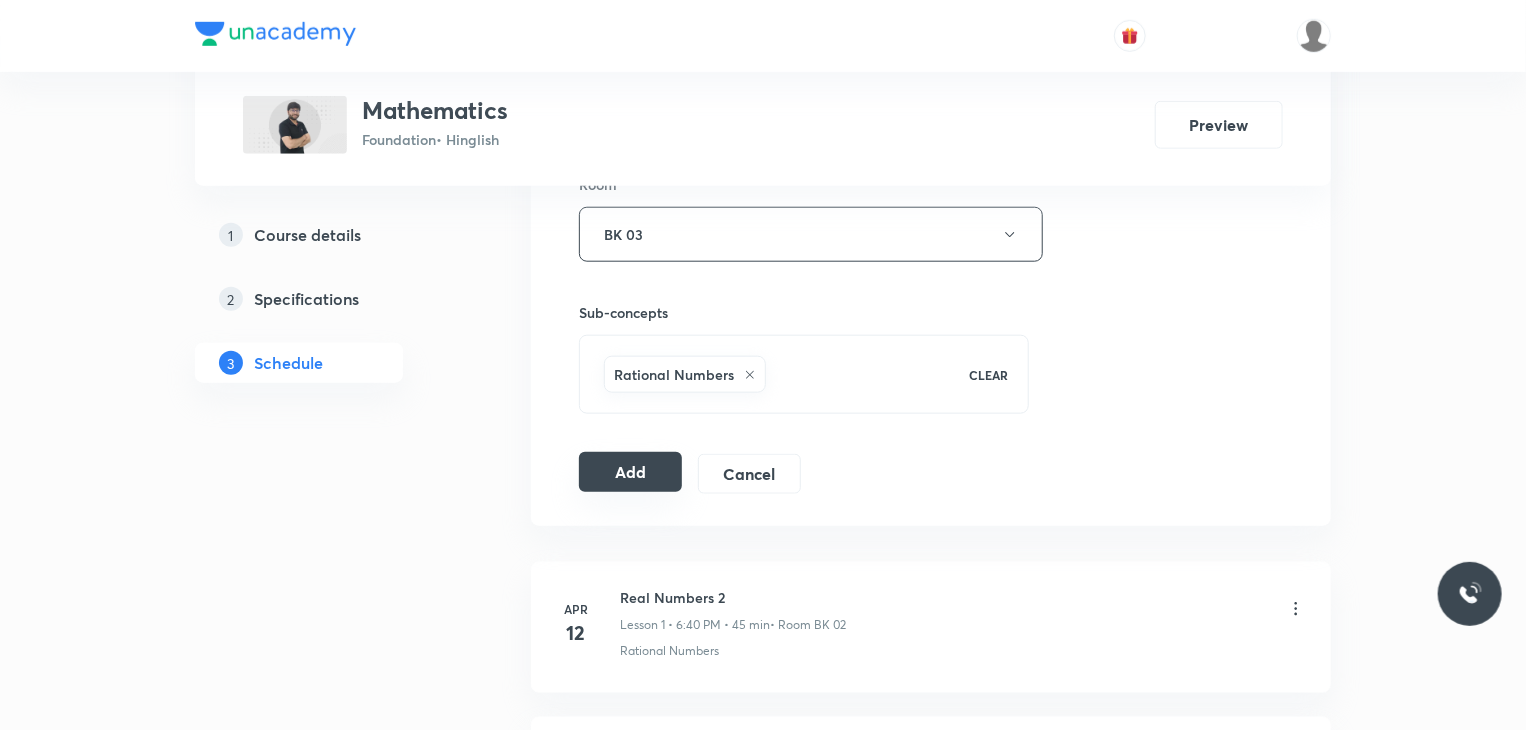 click on "Add" at bounding box center [630, 472] 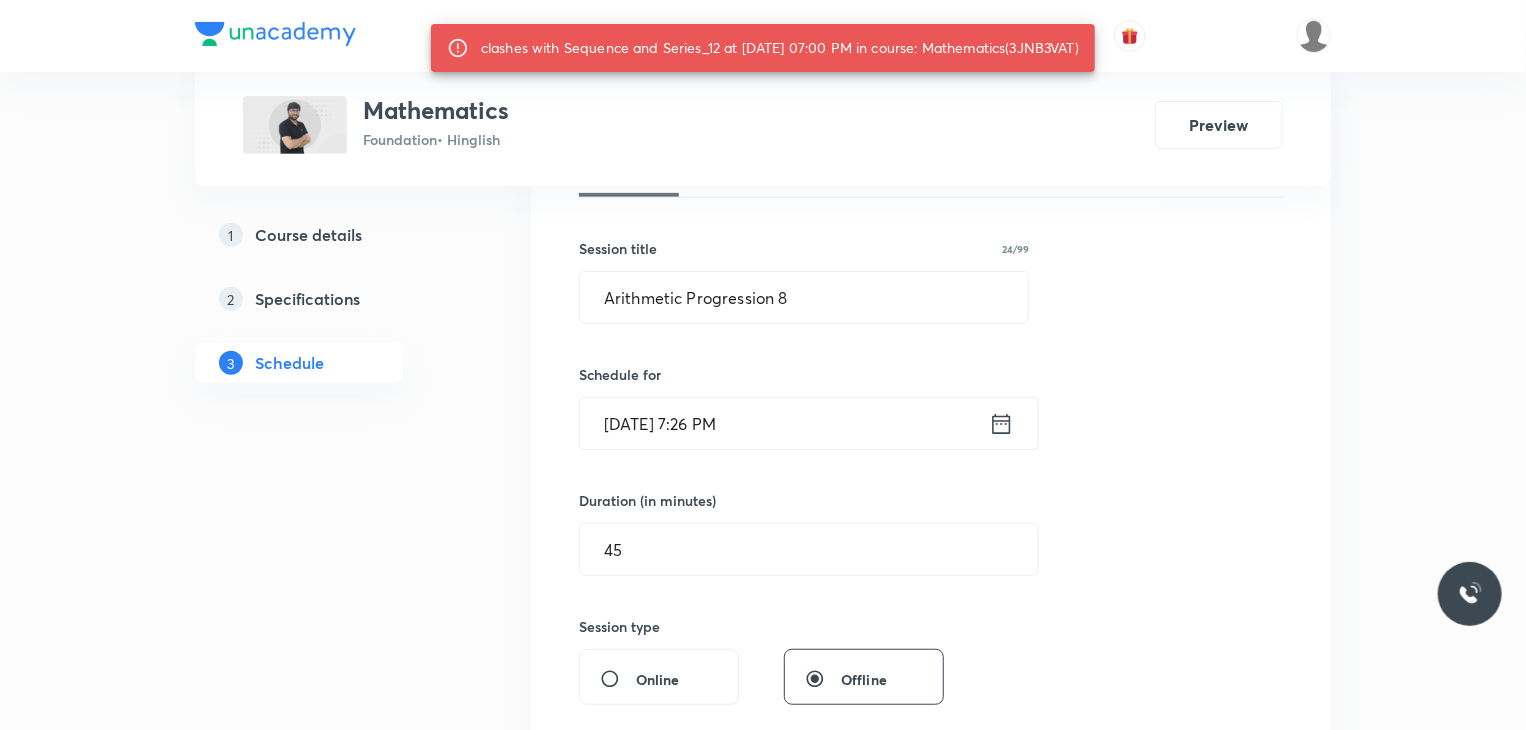 scroll, scrollTop: 300, scrollLeft: 0, axis: vertical 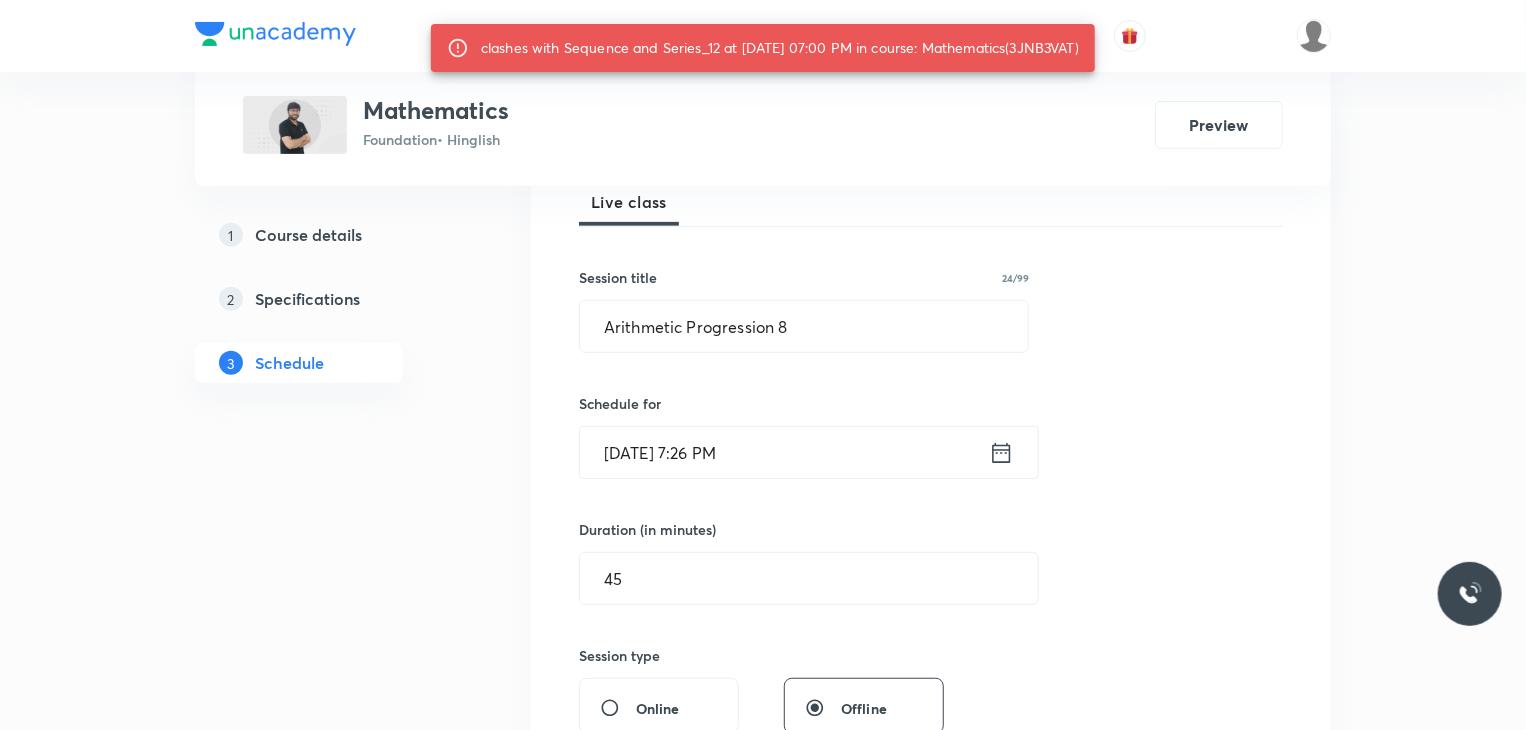 type 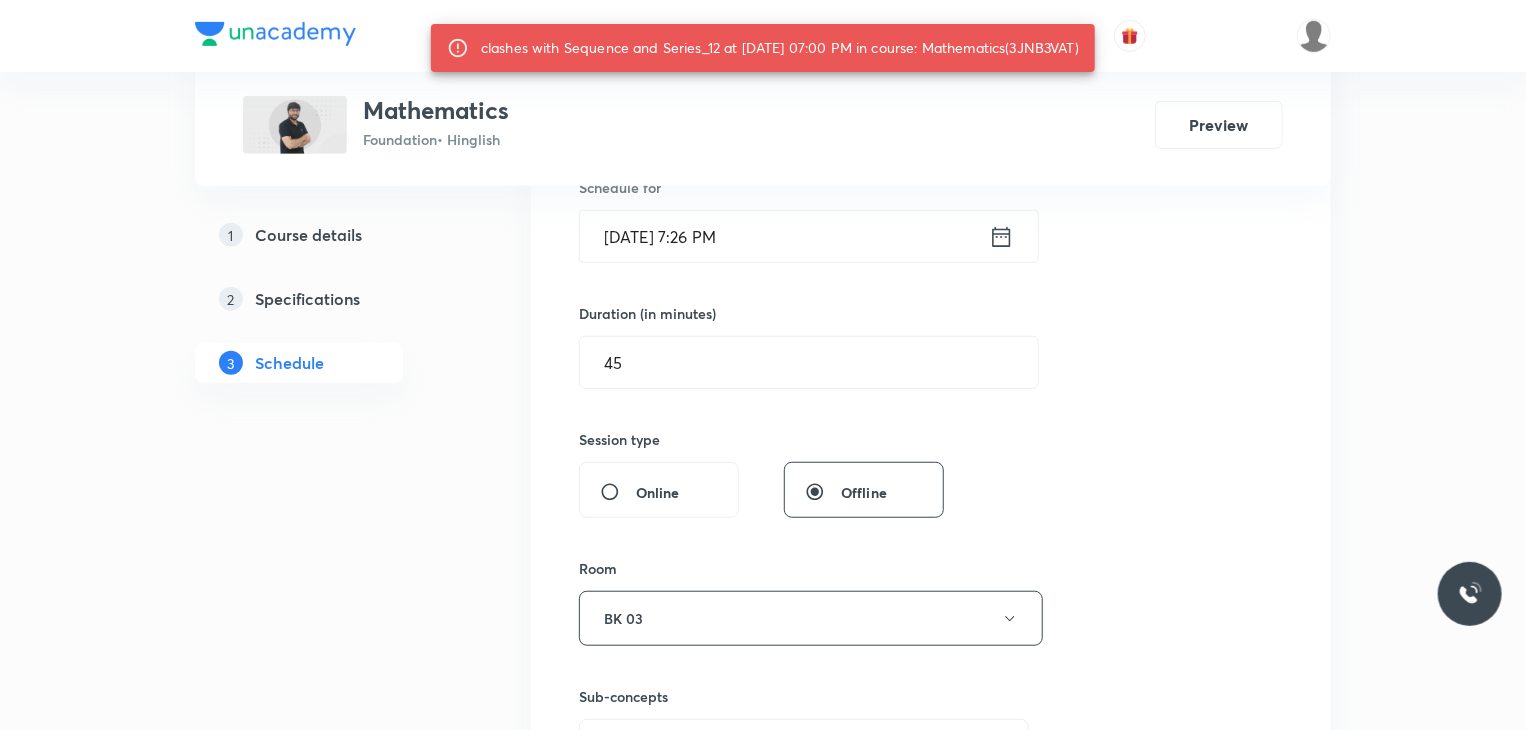scroll, scrollTop: 518, scrollLeft: 0, axis: vertical 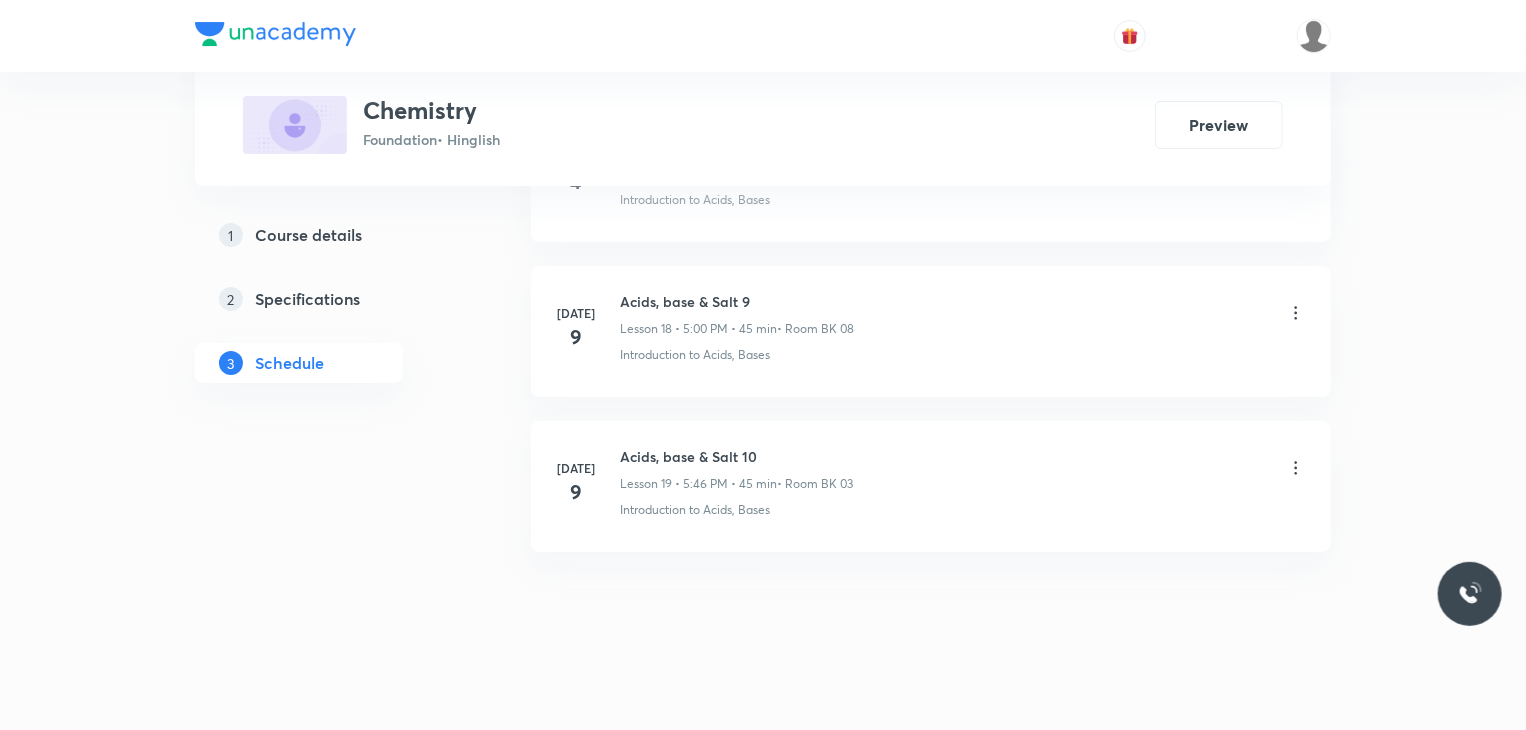 click on "Acids, base & Salt 10" at bounding box center (736, 456) 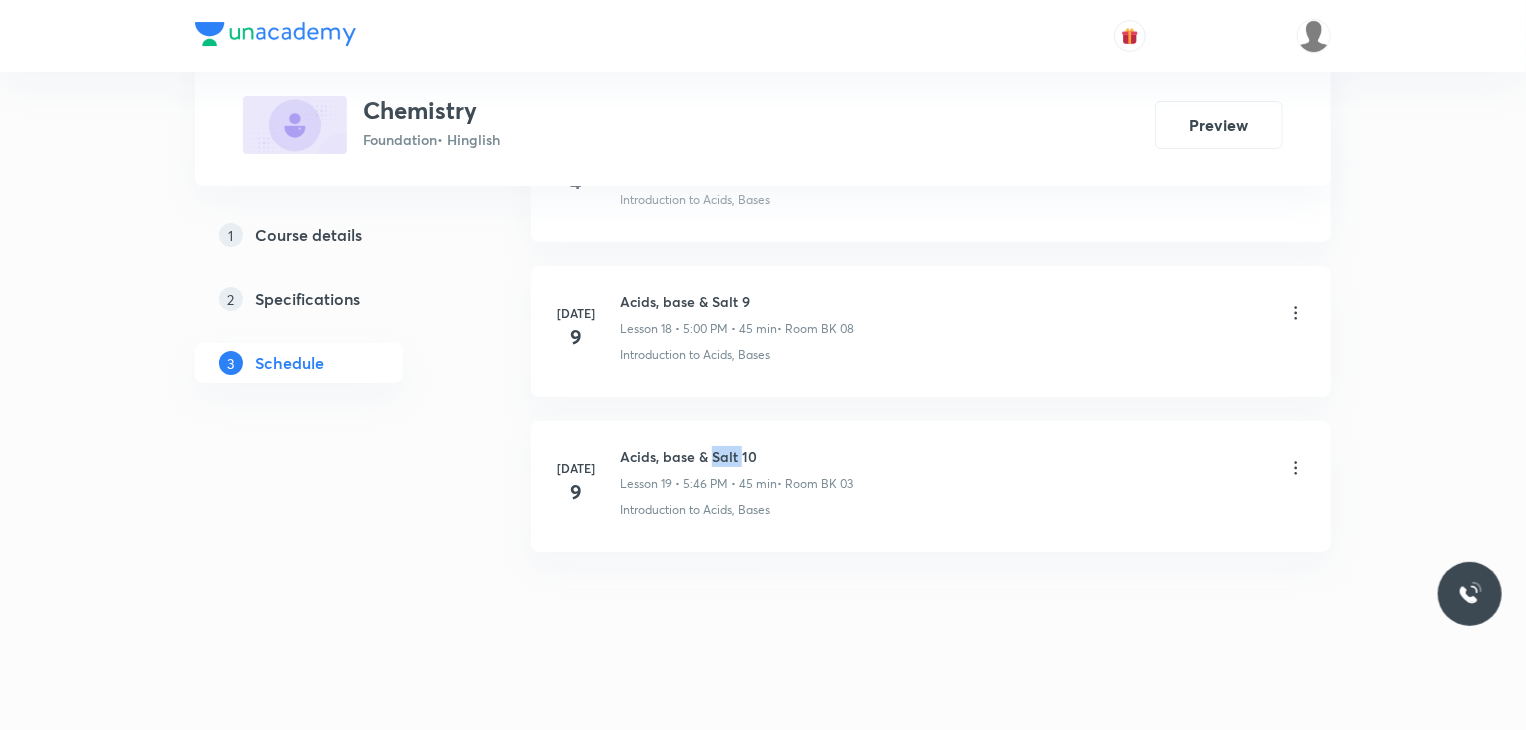 click on "Acids, base & Salt 10" at bounding box center [736, 456] 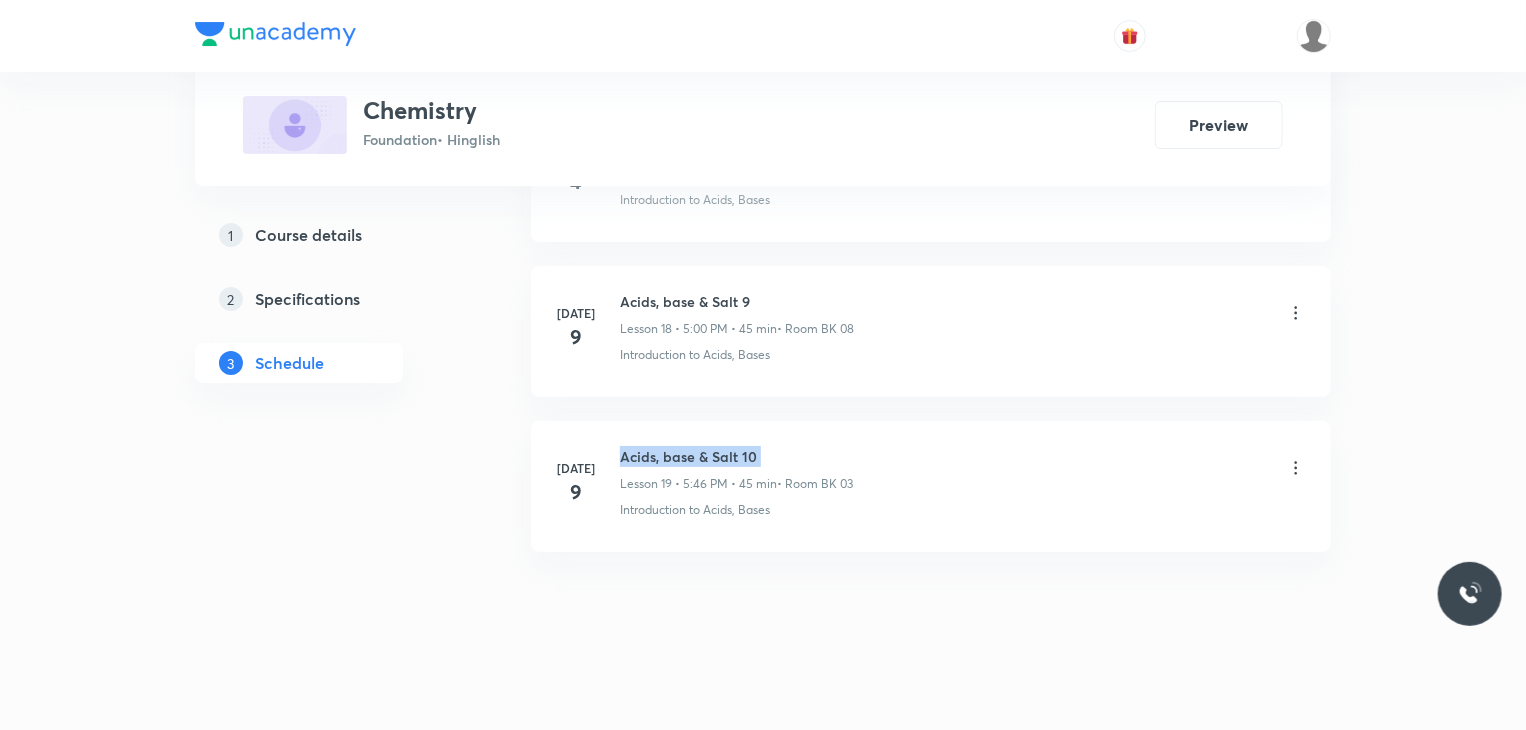 click on "Acids, base & Salt 10" at bounding box center (736, 456) 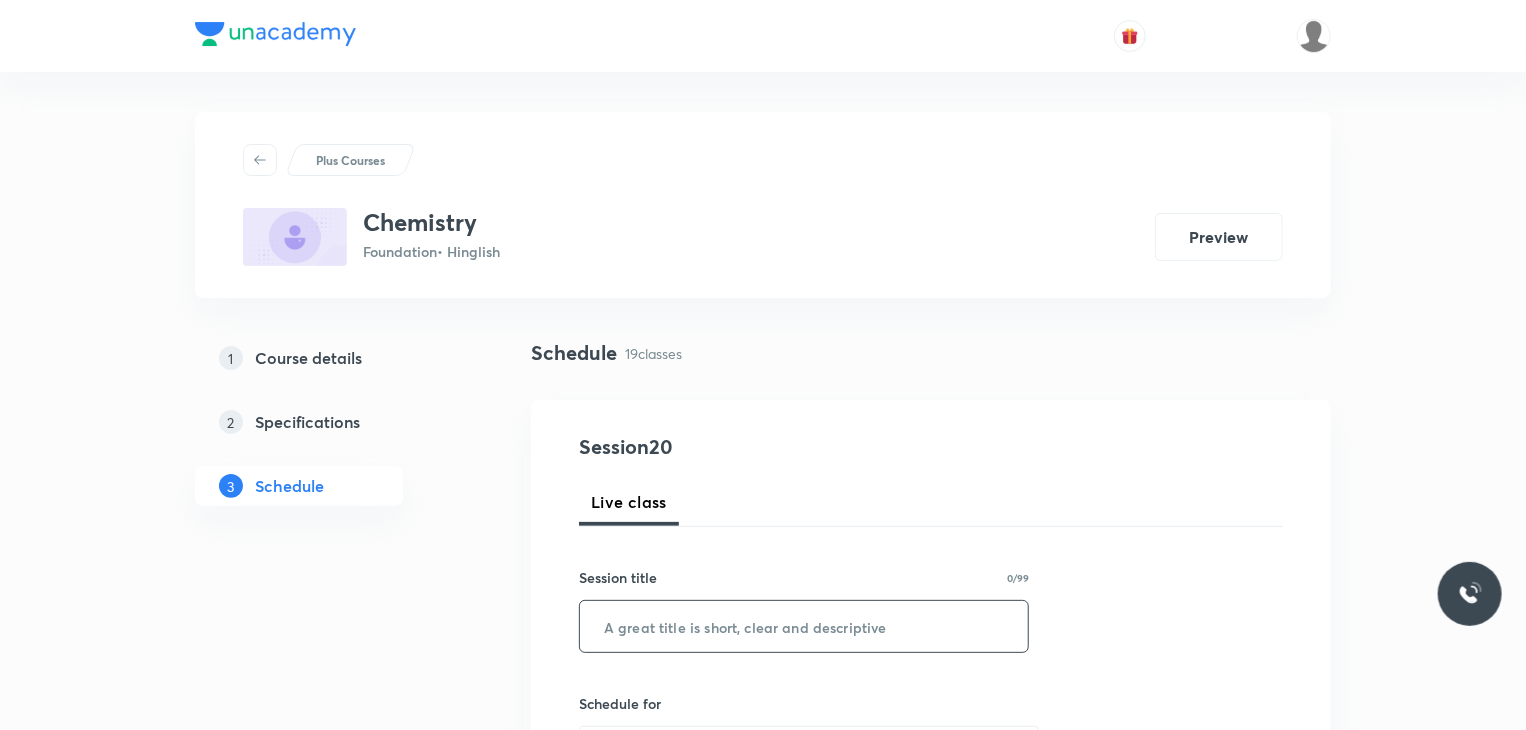click at bounding box center [804, 626] 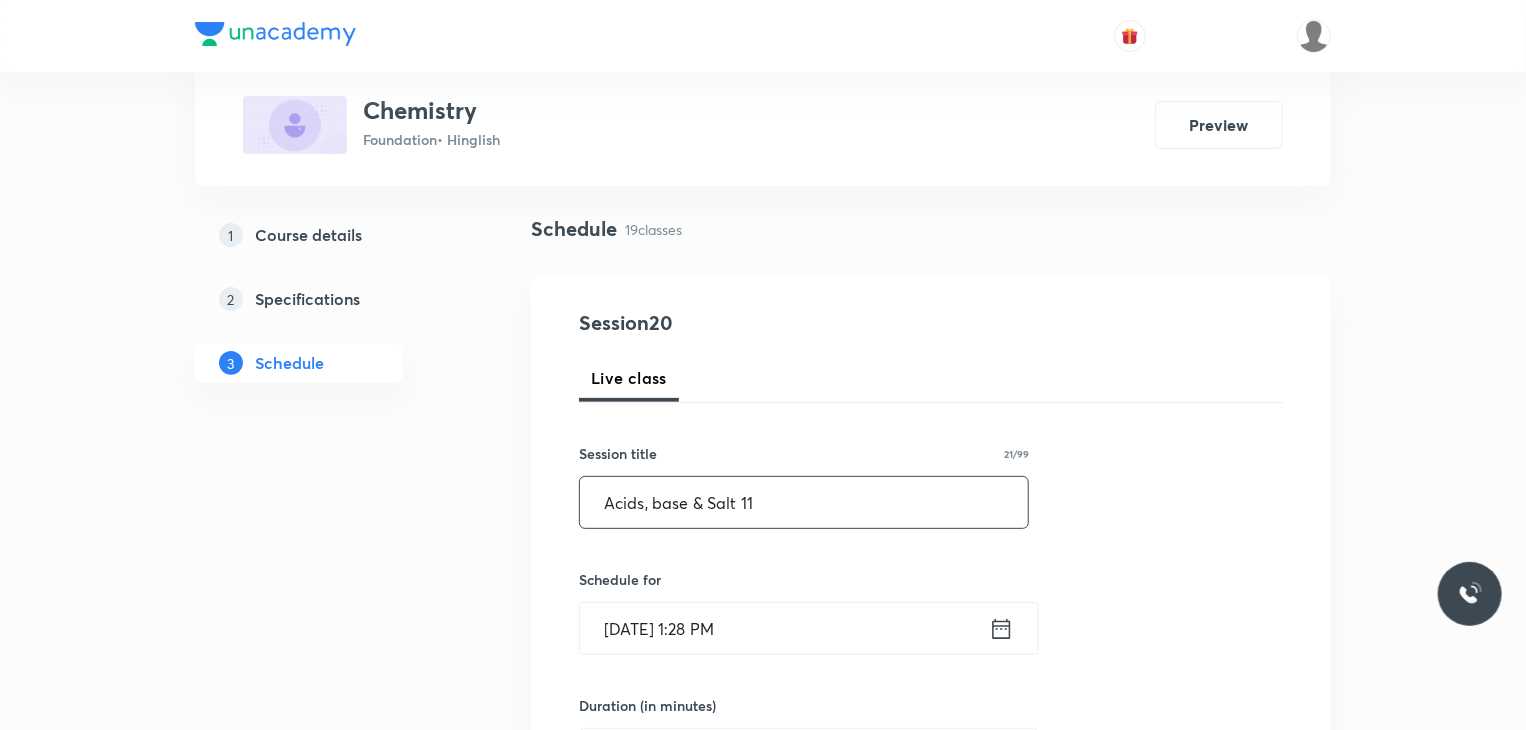 scroll, scrollTop: 200, scrollLeft: 0, axis: vertical 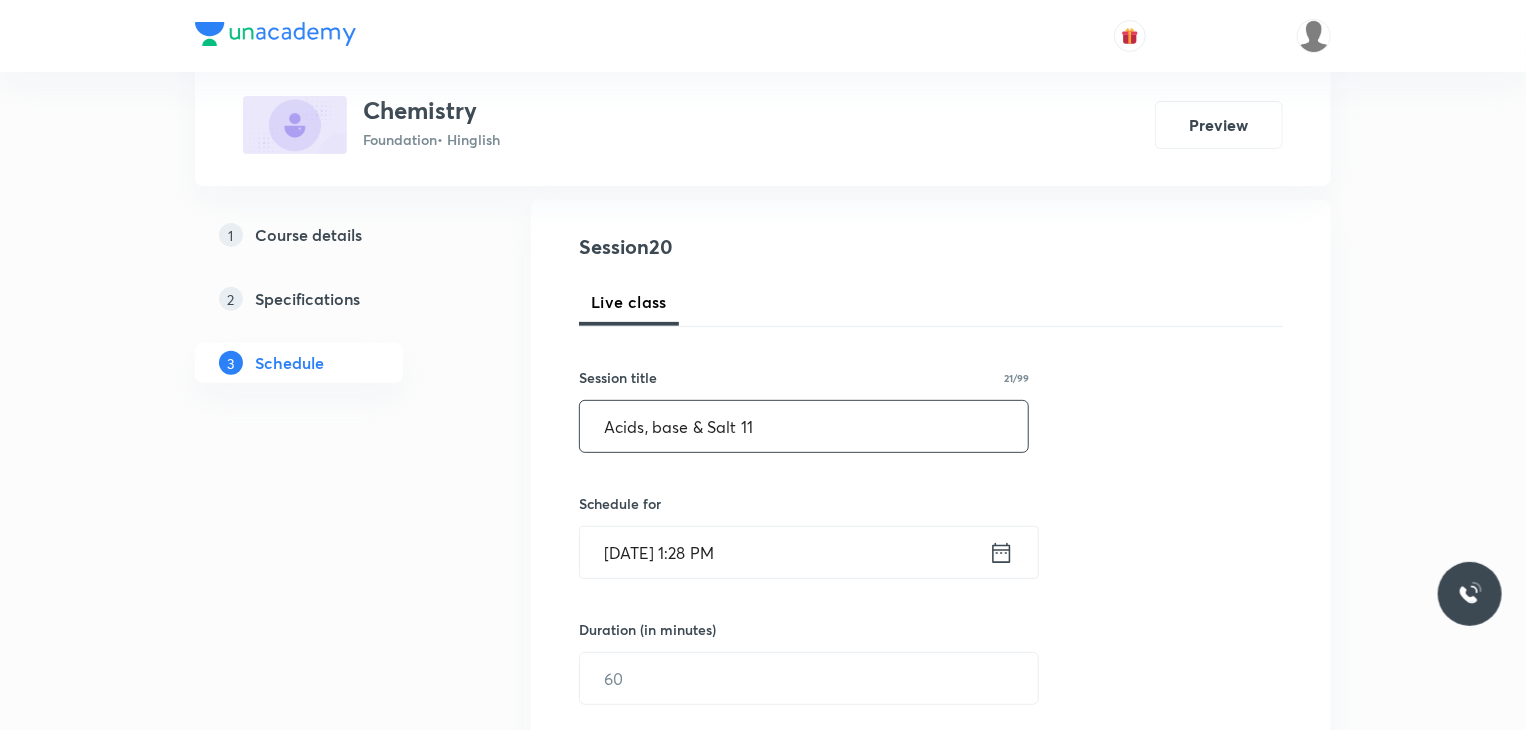 type on "Acids, base & Salt 11" 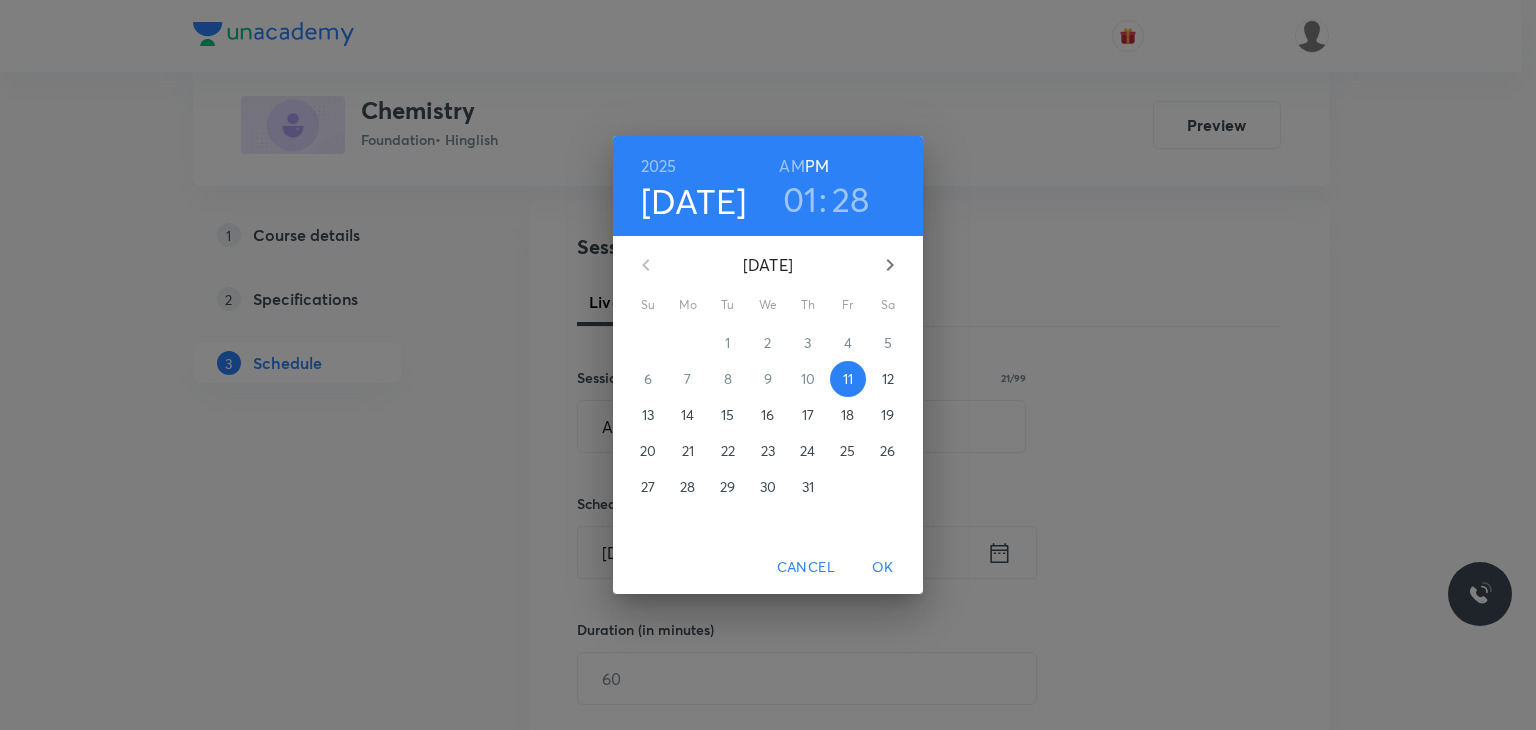 click on "01" at bounding box center (800, 199) 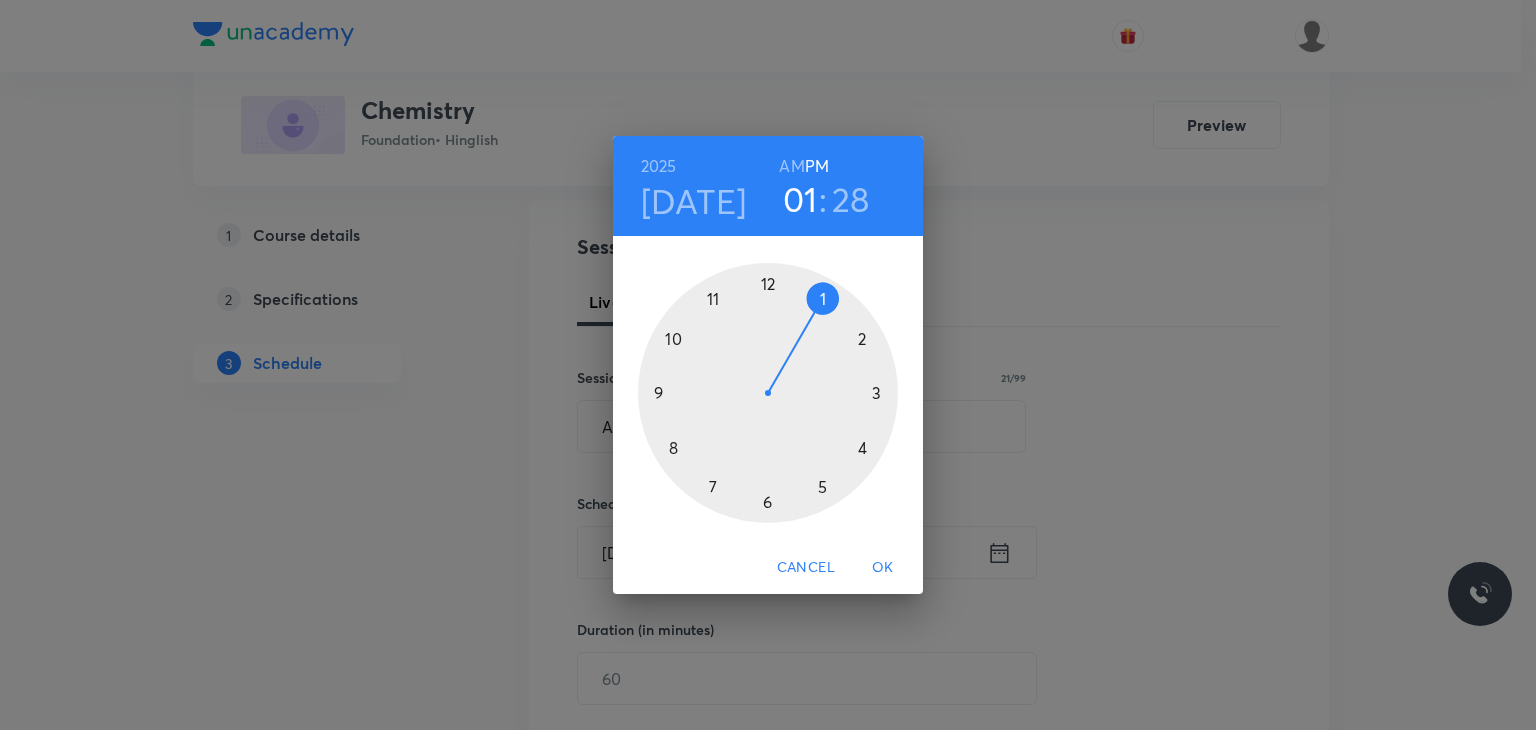 type 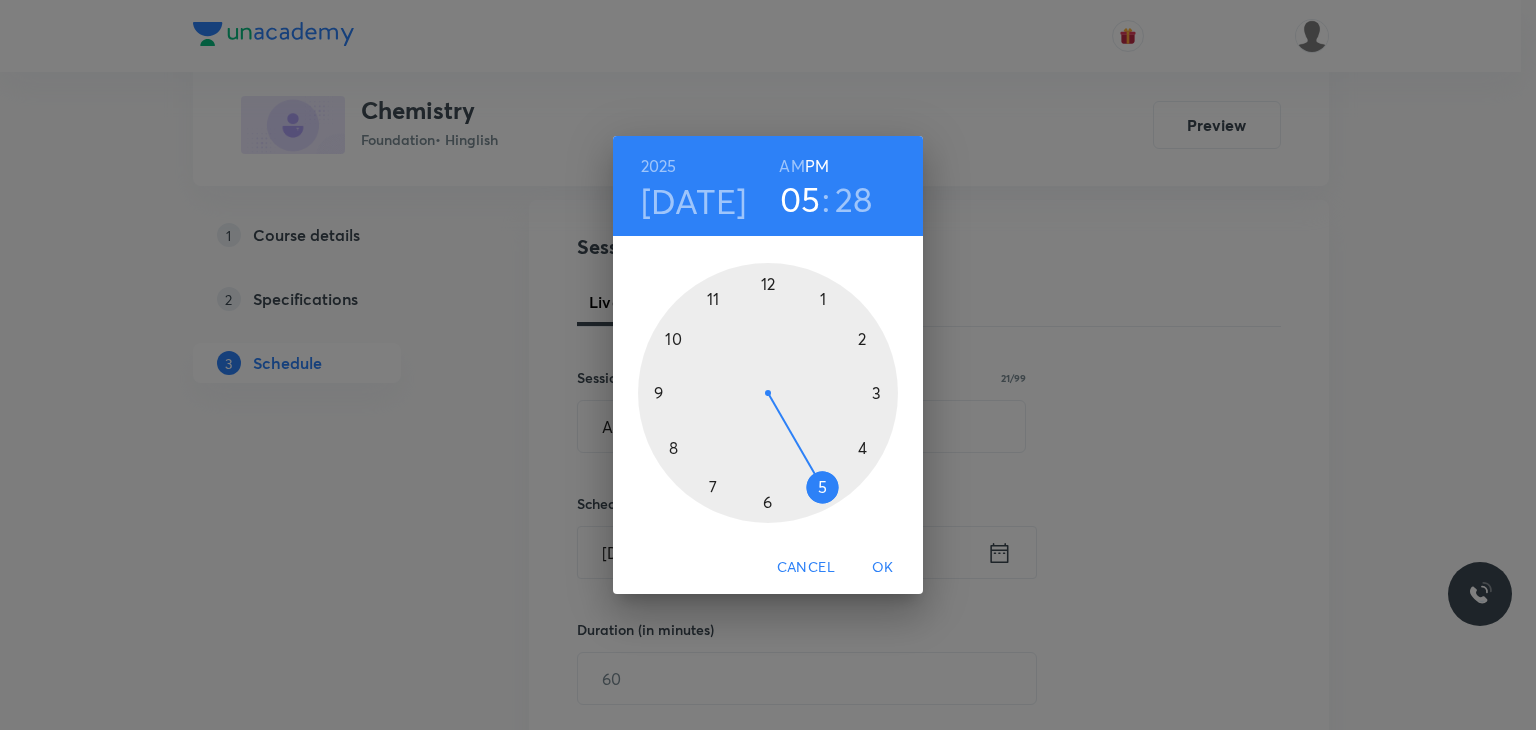drag, startPoint x: 830, startPoint y: 297, endPoint x: 824, endPoint y: 478, distance: 181.09943 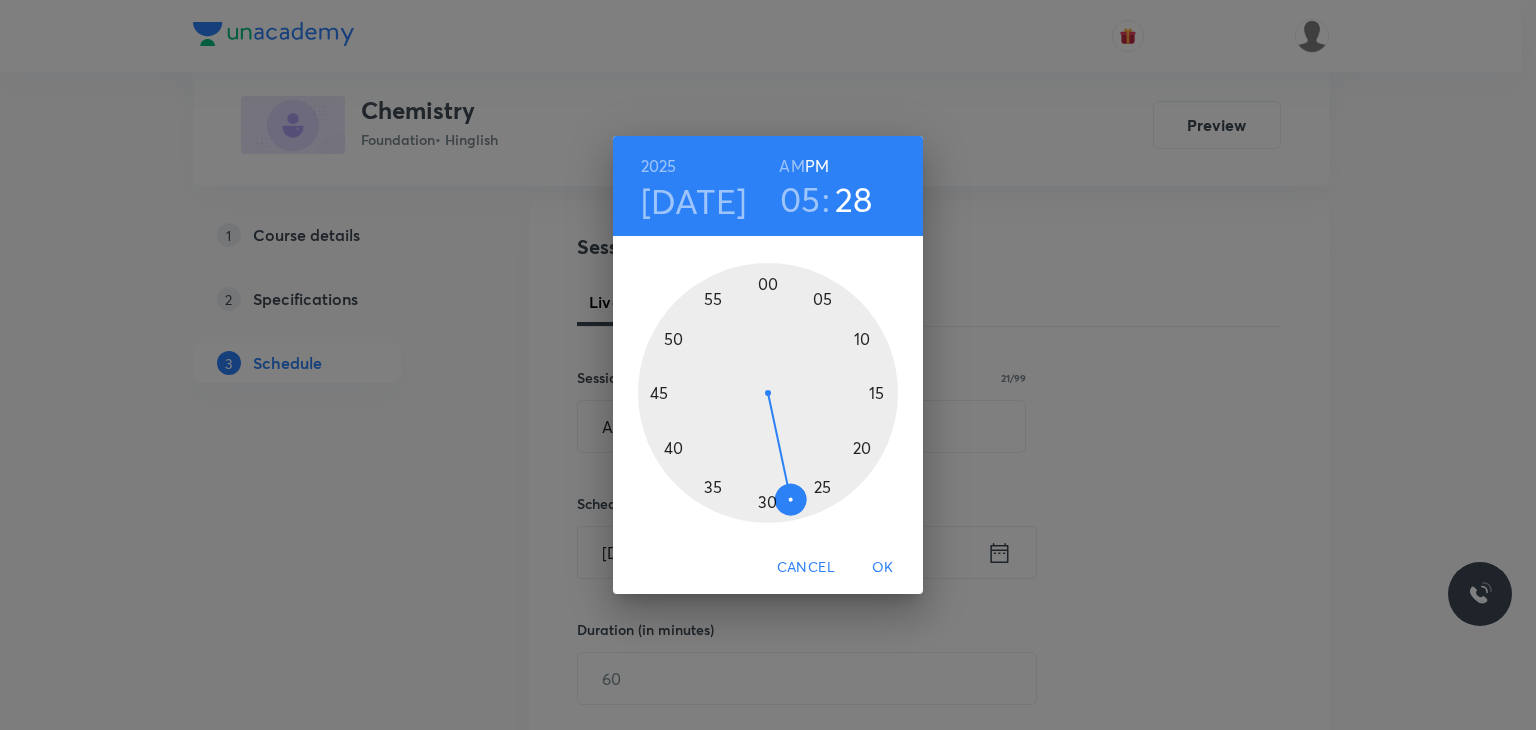 click on "[DATE] 05 : 28 AM PM" at bounding box center (768, 186) 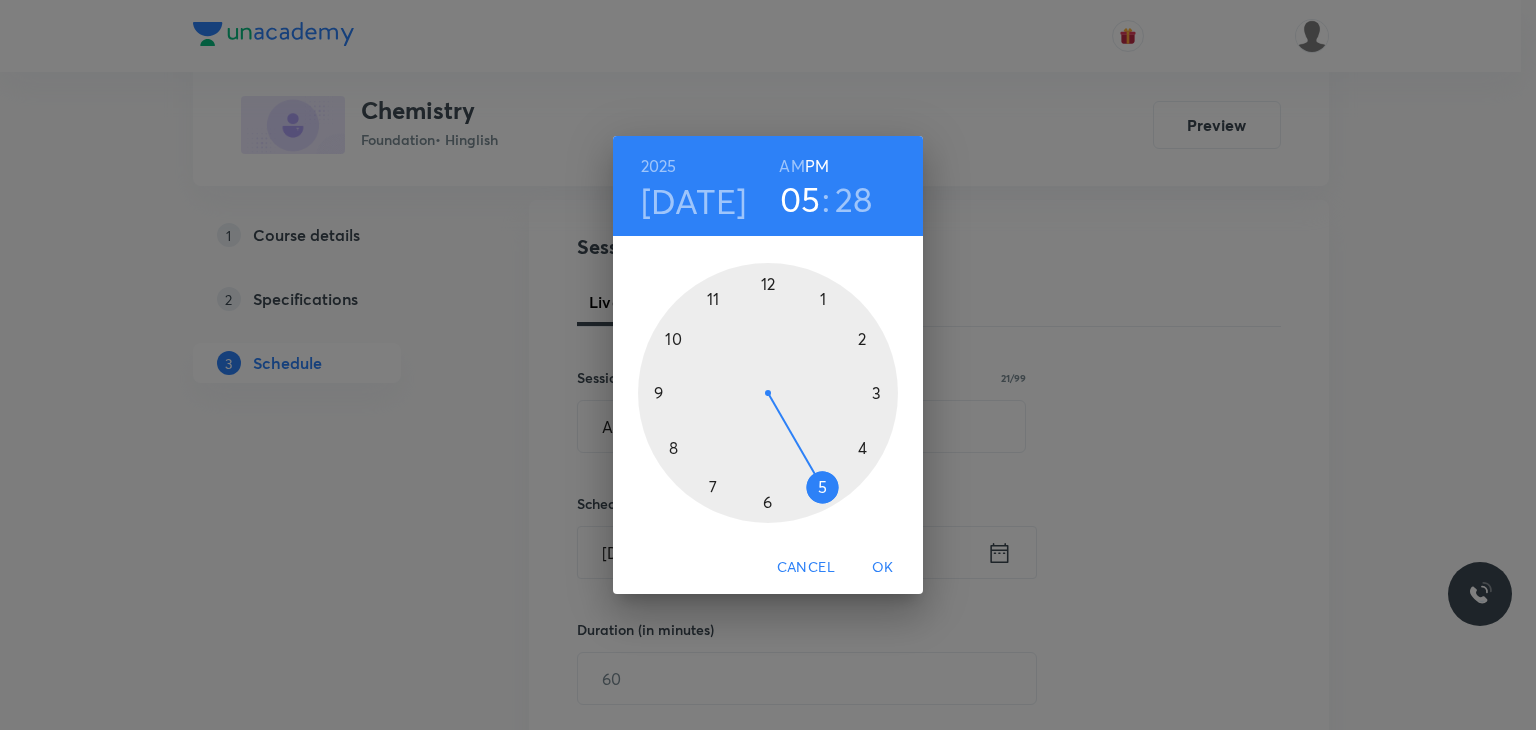 click at bounding box center [768, 393] 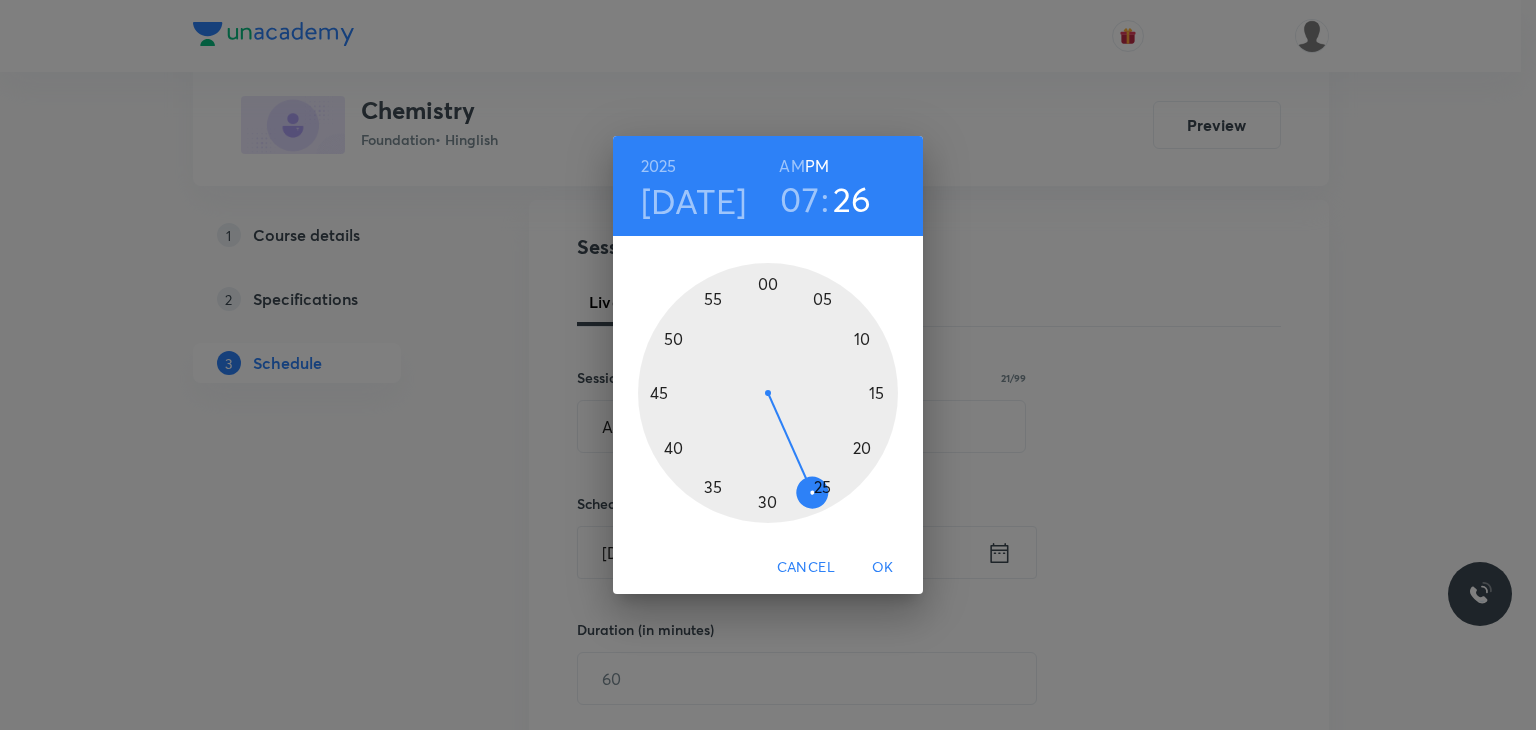 drag, startPoint x: 789, startPoint y: 488, endPoint x: 812, endPoint y: 493, distance: 23.537205 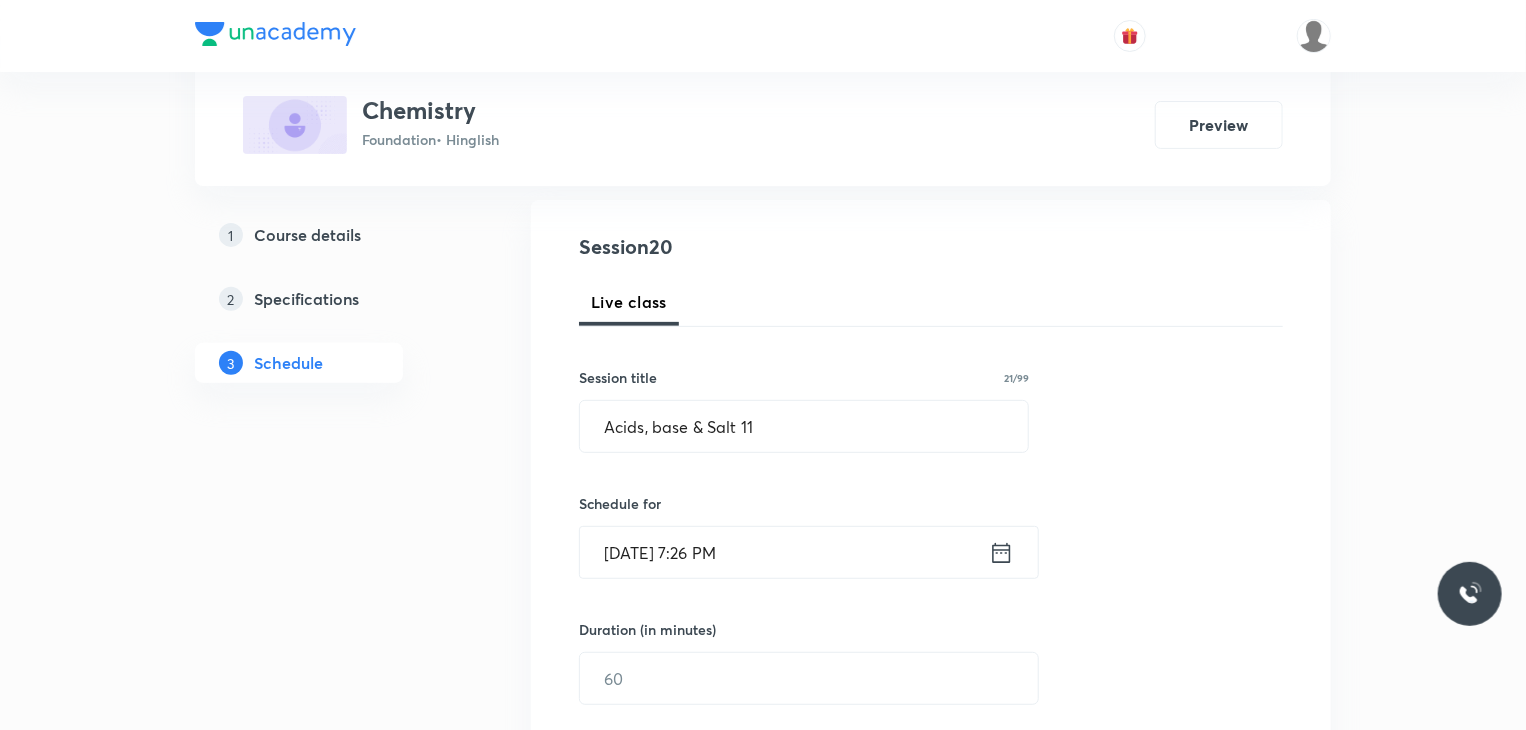 scroll, scrollTop: 400, scrollLeft: 0, axis: vertical 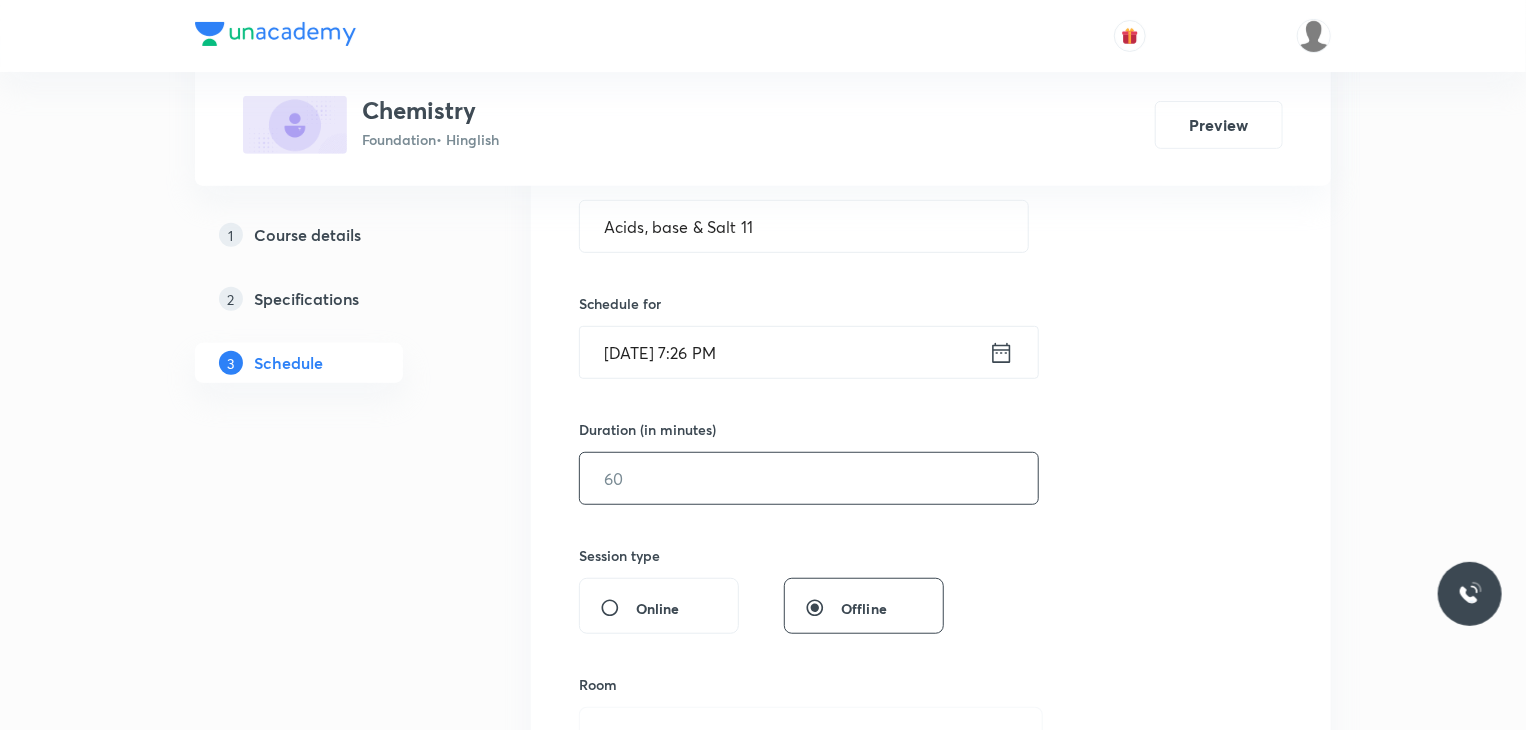 click at bounding box center [809, 478] 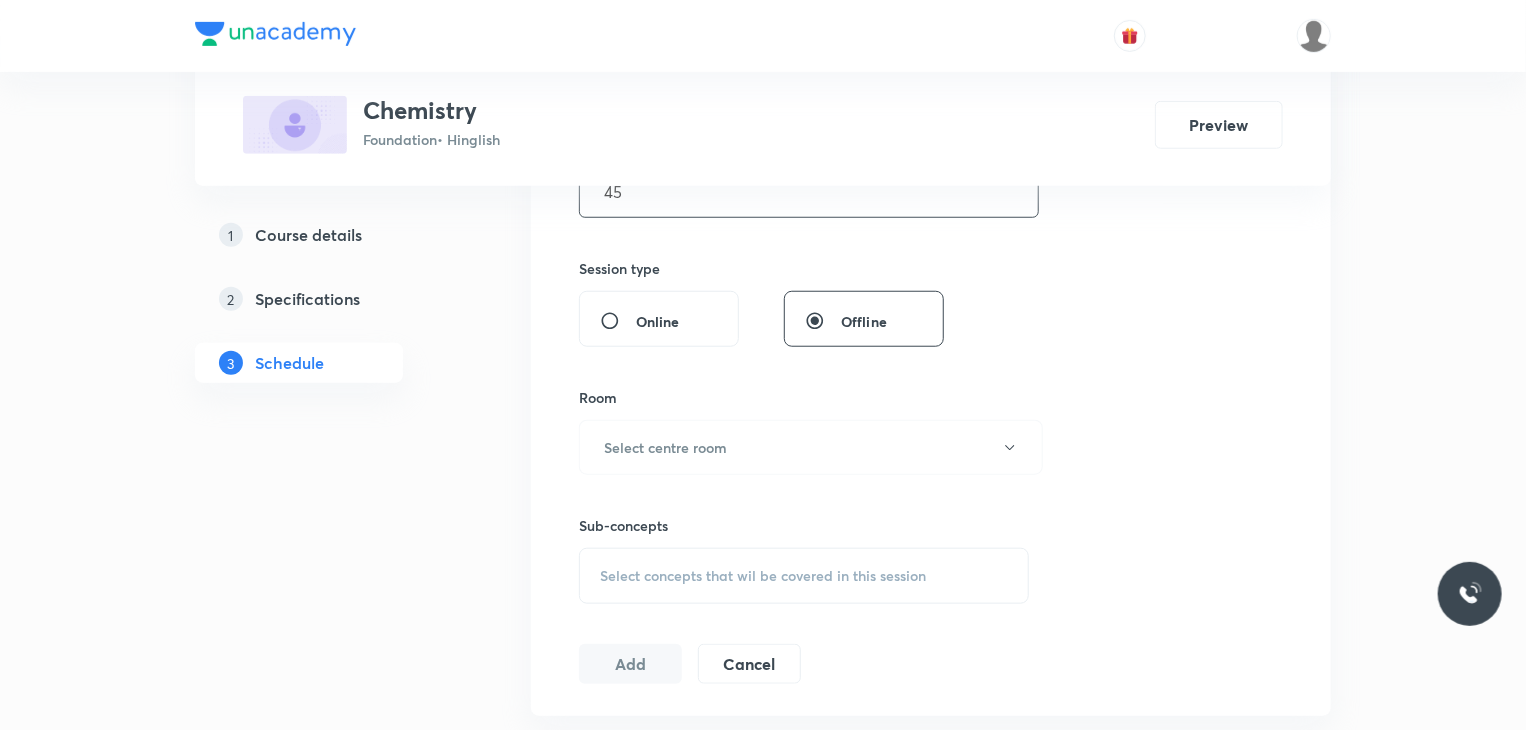 scroll, scrollTop: 700, scrollLeft: 0, axis: vertical 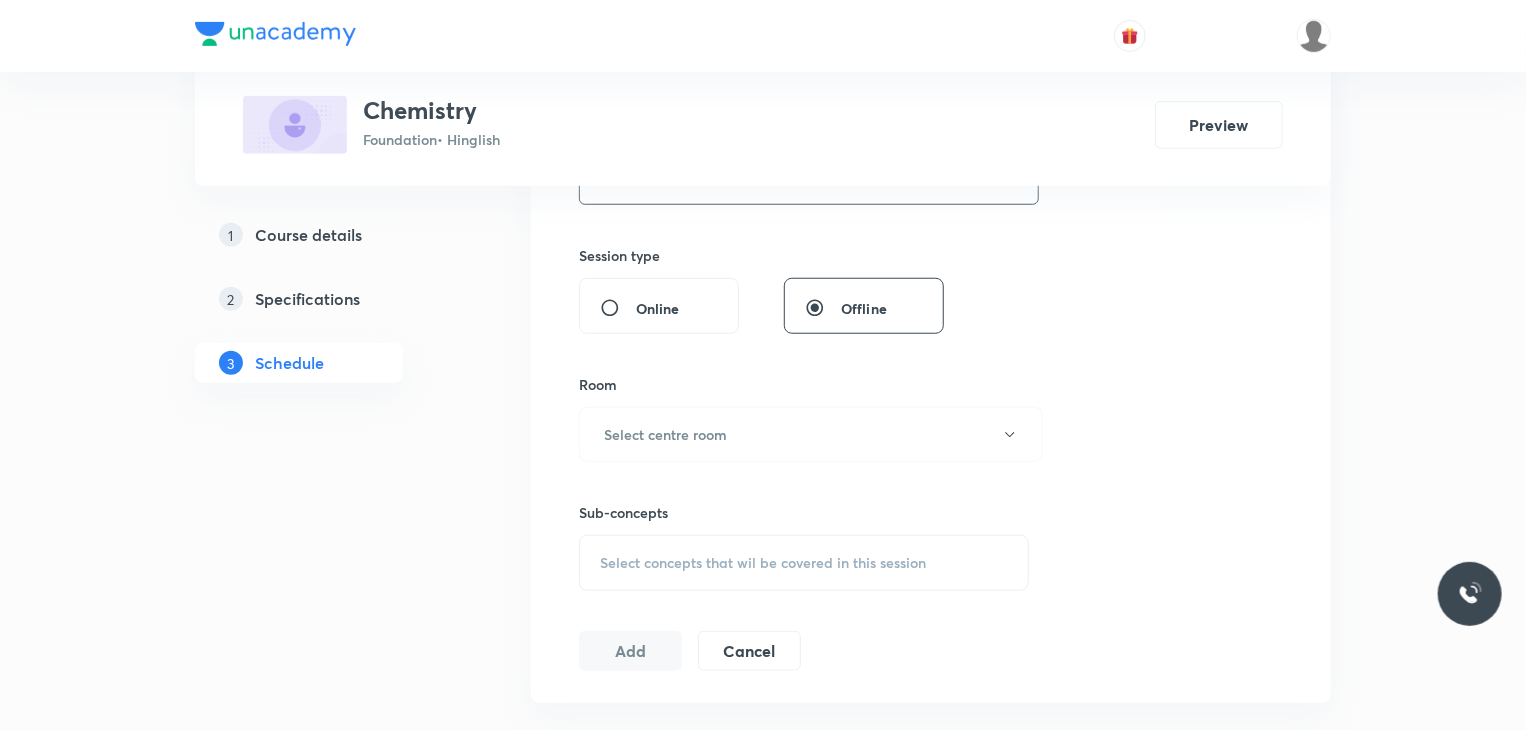 type on "45" 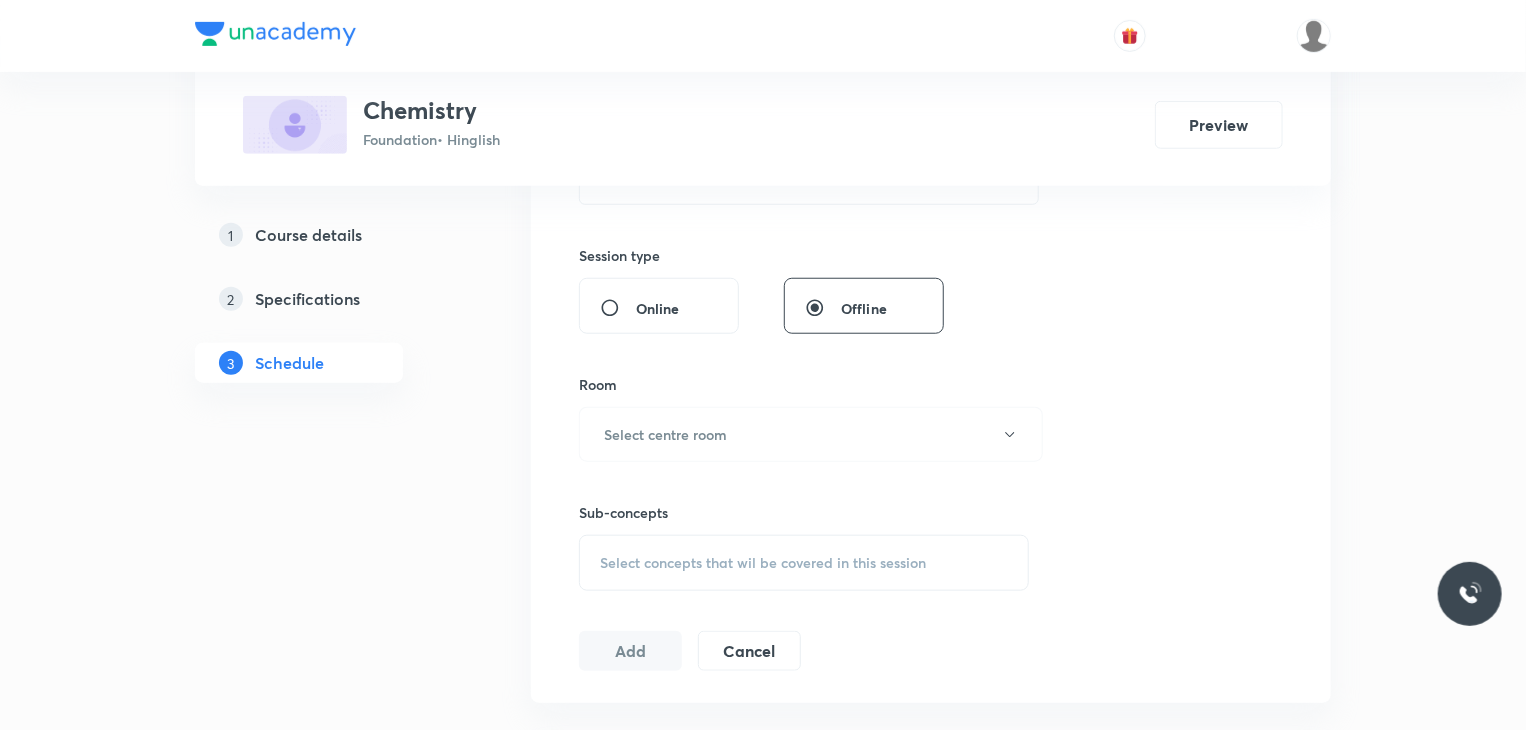 click on "Select centre room" at bounding box center (811, 434) 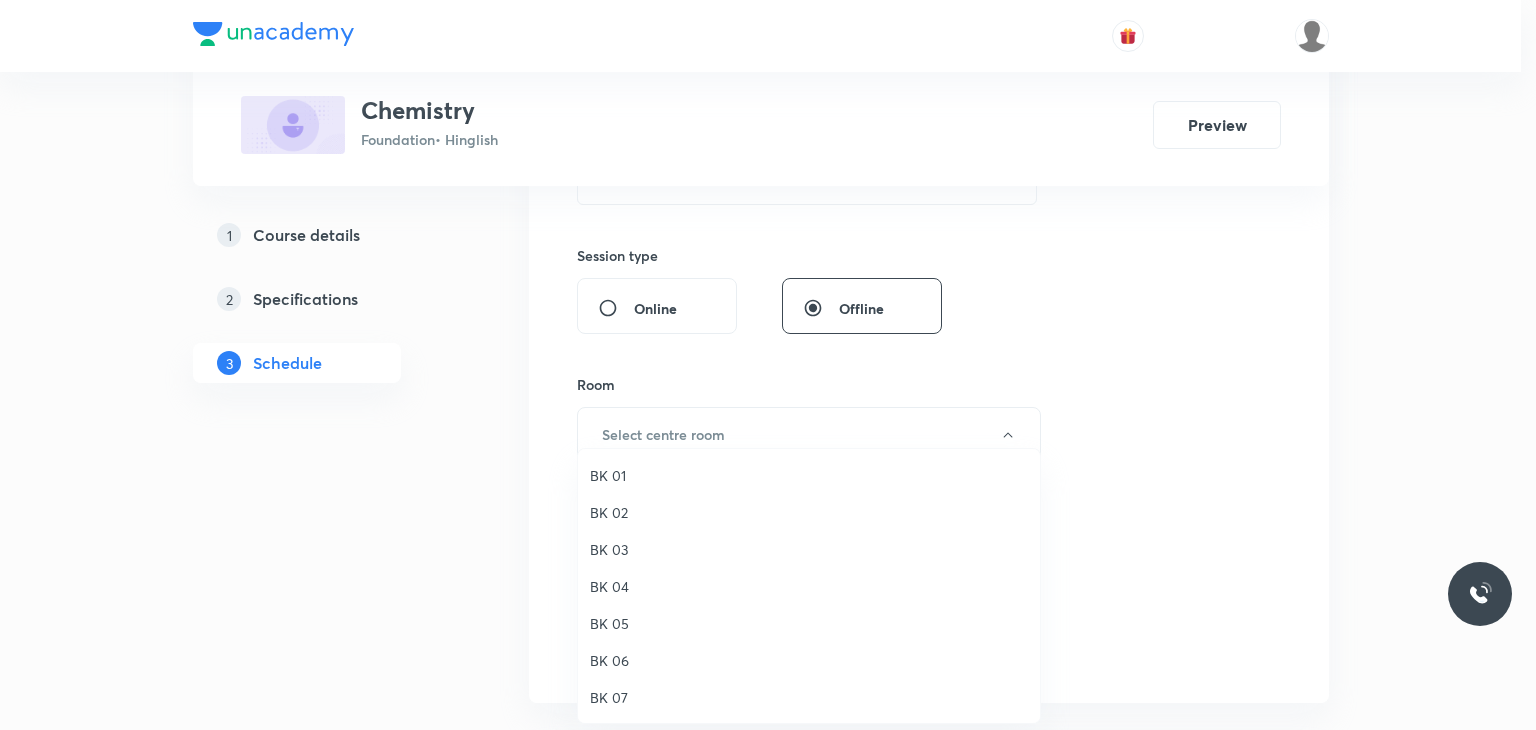 click on "BK 02" at bounding box center (809, 512) 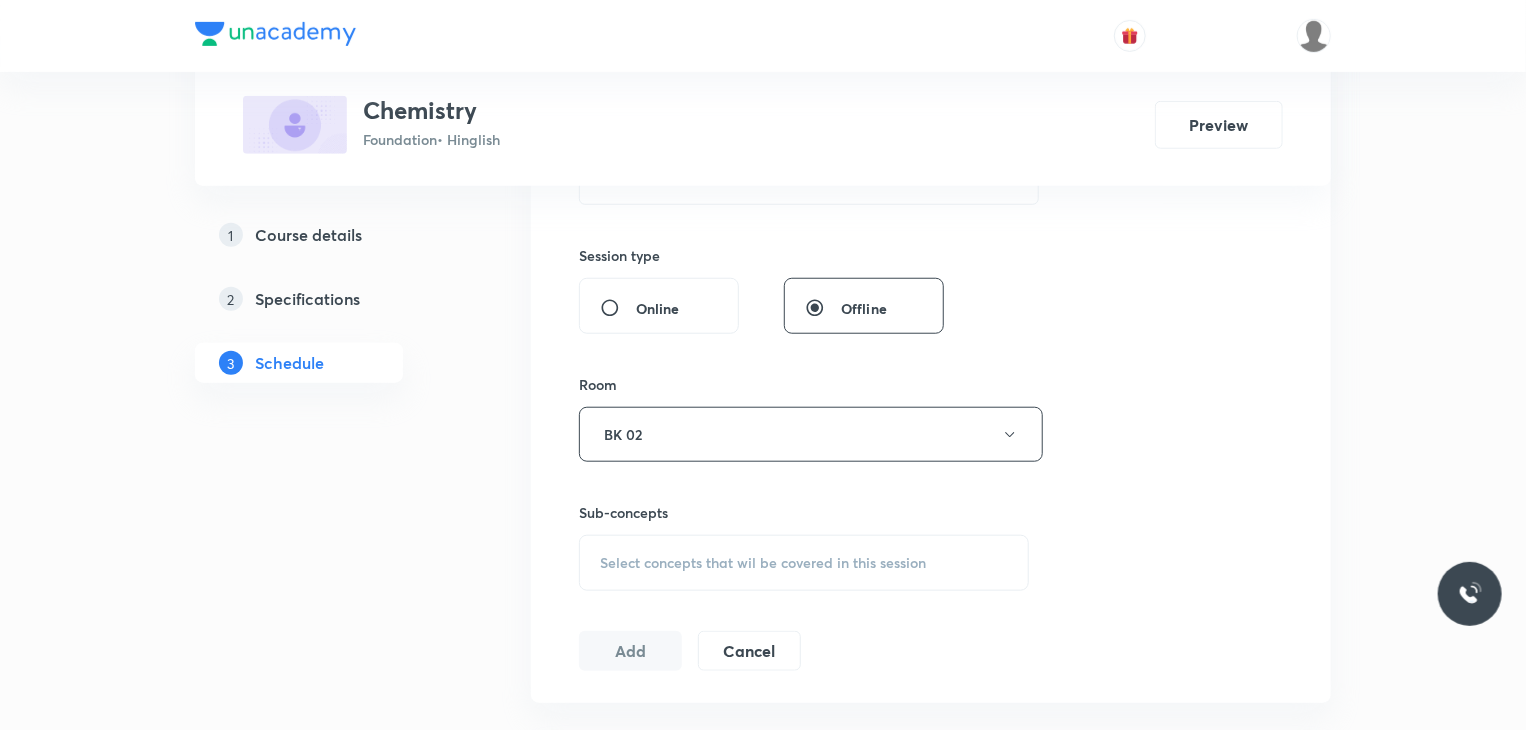 click on "Select concepts that wil be covered in this session" at bounding box center (804, 563) 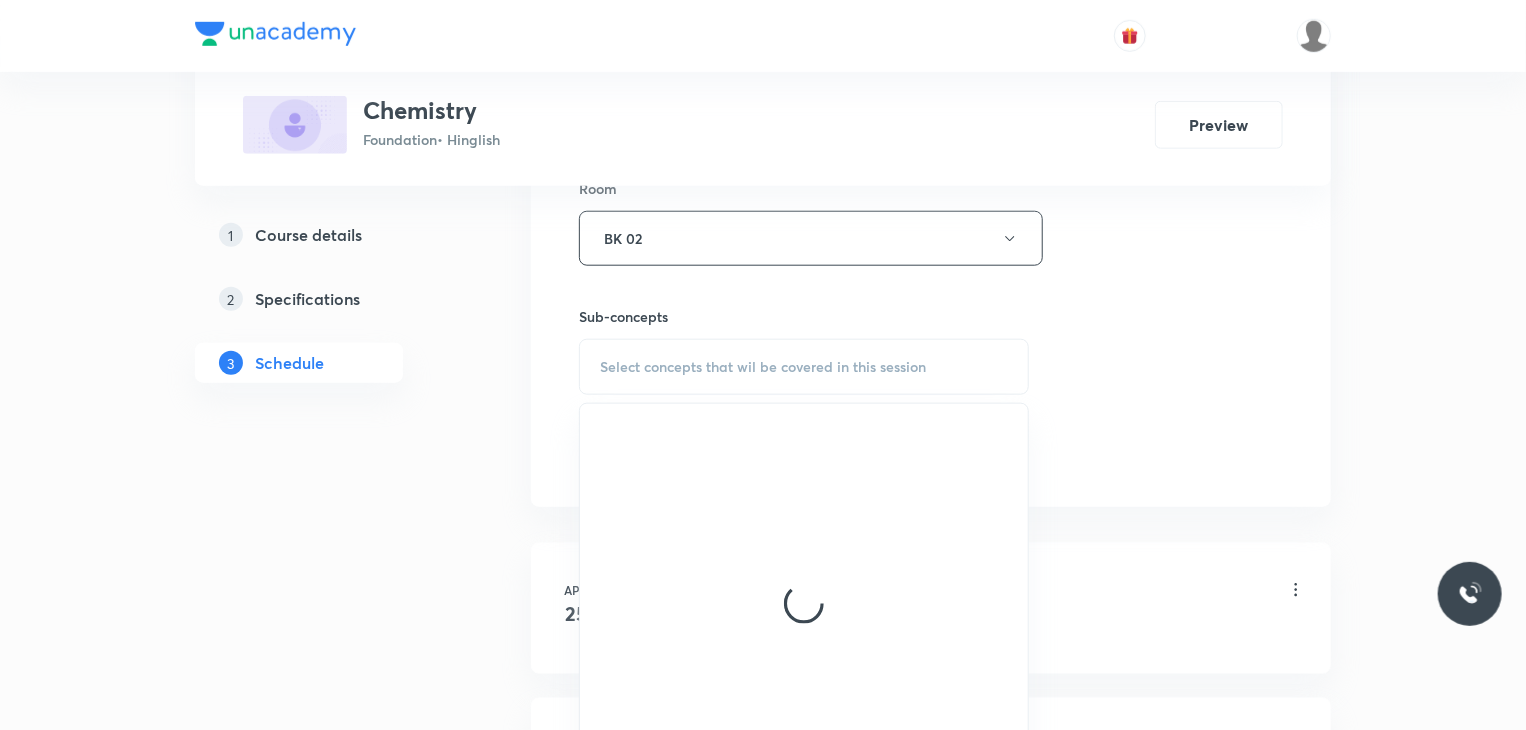 scroll, scrollTop: 900, scrollLeft: 0, axis: vertical 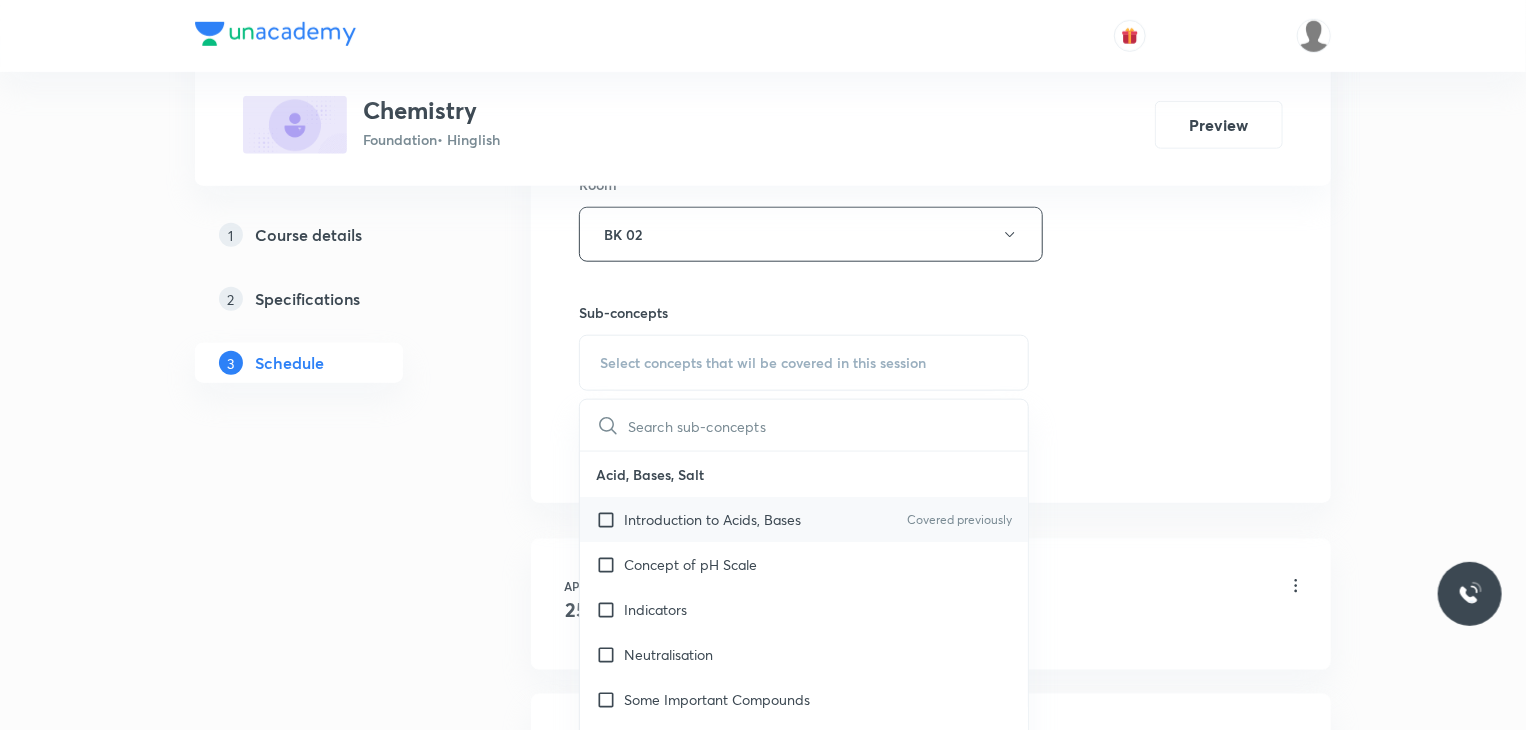 click on "Introduction to Acids, Bases" at bounding box center (712, 519) 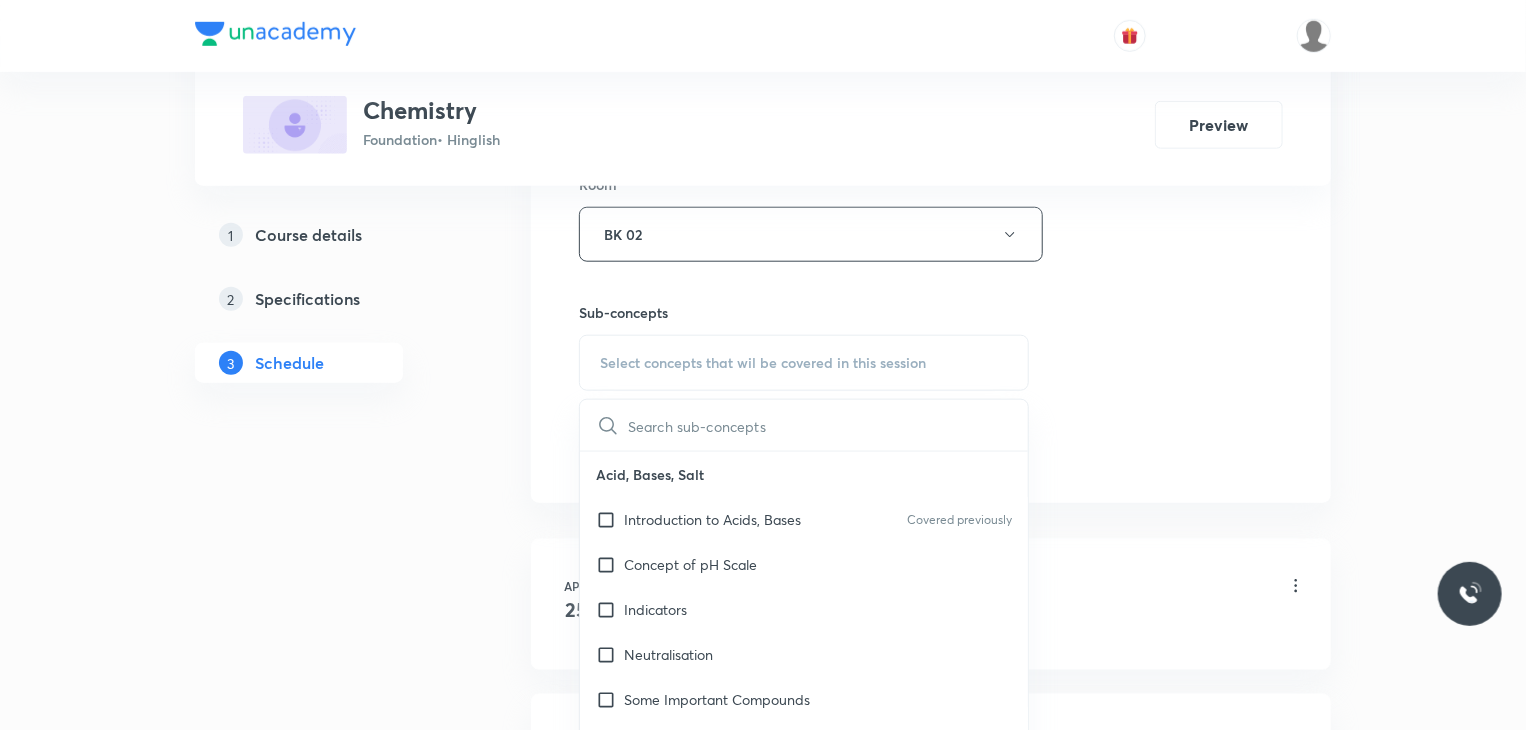 checkbox on "true" 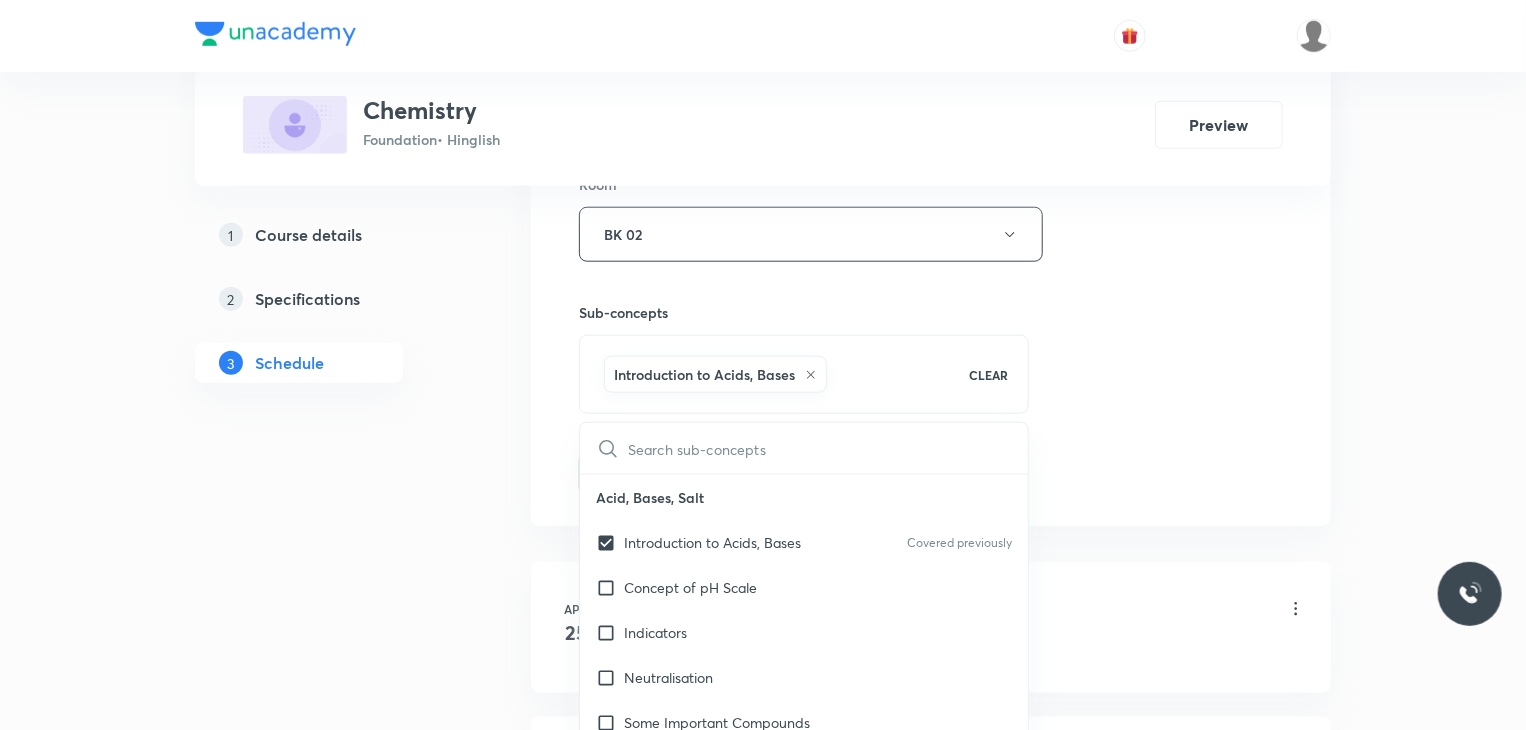 click on "Session  20 Live class Session title 21/99 Acids, base & Salt 11 ​ Schedule for [DATE] 7:26 PM ​ Duration (in minutes) 45 ​   Session type Online Offline Room BK 02 Sub-concepts Introduction to Acids, Bases CLEAR ​ Acid, Bases, Salt Introduction to Acids, Bases Covered previously Concept of pH Scale Indicators Neutralisation Some Important Compounds Chemical Properties of Acids and Bases Periodic Classification Periodic Classification of Elements : Need for Classification Early Attempts at Classification of Elements Dobereiner’s Triads & [PERSON_NAME] Law of Octaves Mendeleev’s Periodic Table Modern Periodic Table Trends in Periodic Table Electronic Configuration With Respect to Noble Gases Metals and Non Metals Metals and Non-metals Properties of Metals and Non-metals Reactivity Series Formation and Properties of Ionic Compounds Basic Metallurgical Processes Corrosion and Its Prevention Structure of Atom Thomson’s Atomic Model [PERSON_NAME] Atomic Model [PERSON_NAME] Atomic Model Valency Flame" at bounding box center (931, 13) 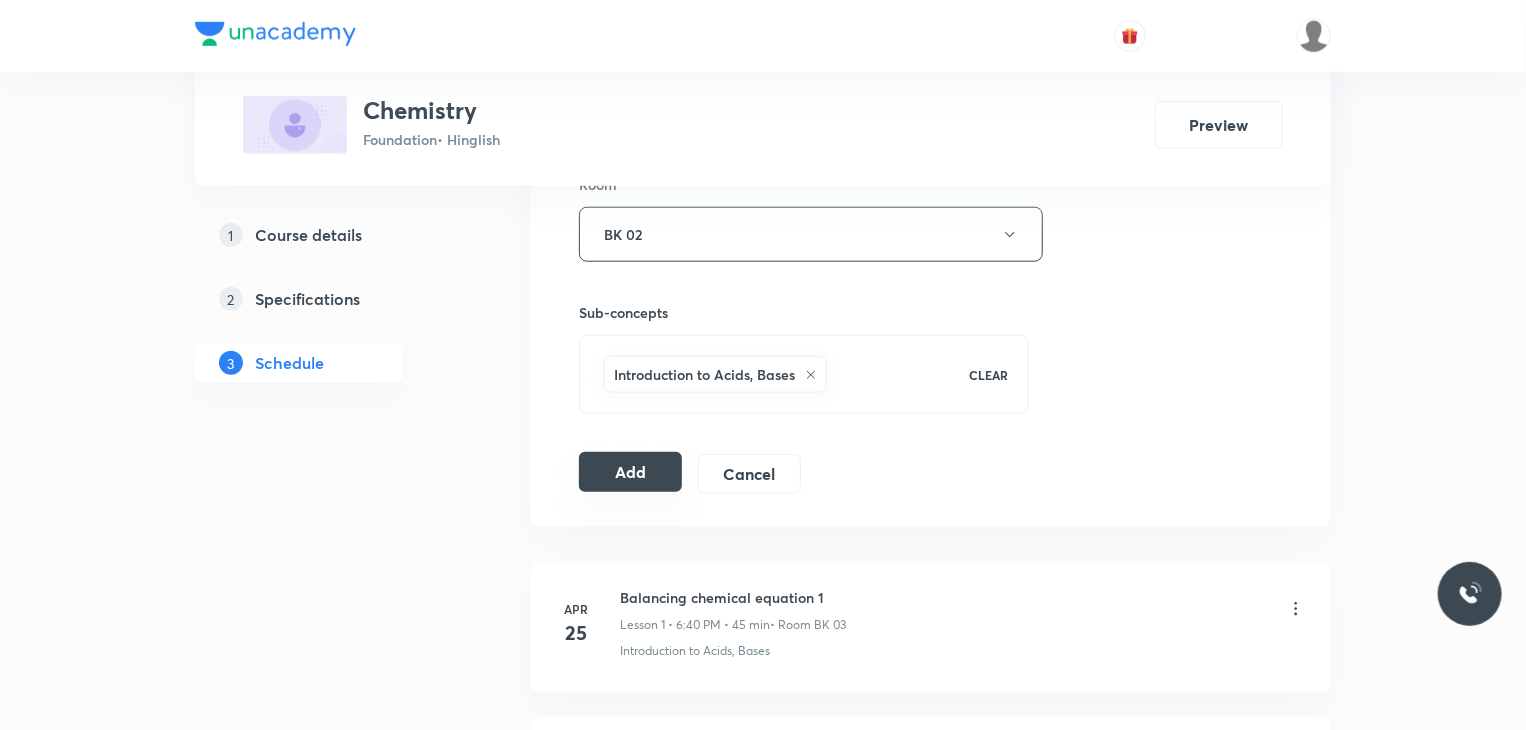 click on "Add" at bounding box center (630, 472) 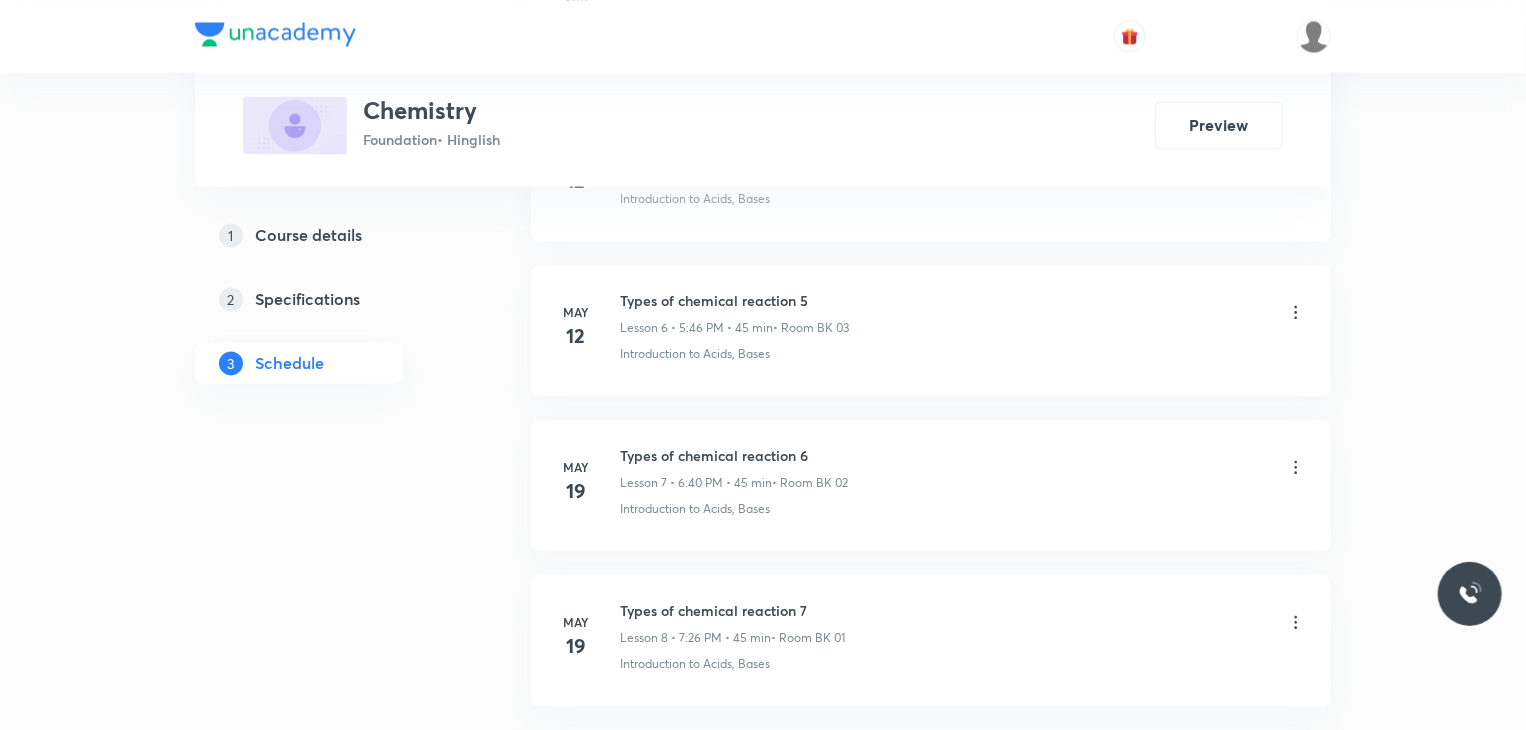 scroll, scrollTop: 2000, scrollLeft: 0, axis: vertical 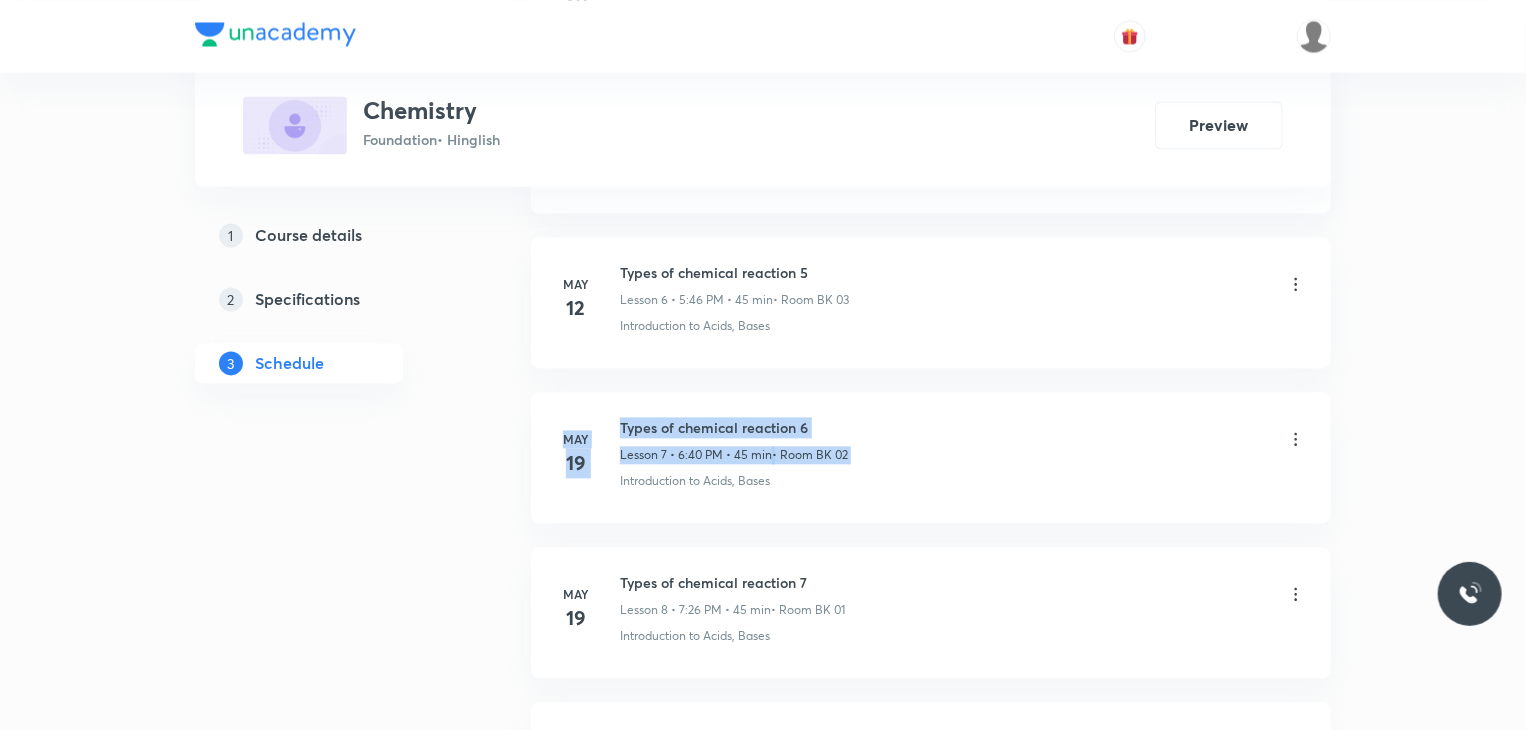 drag, startPoint x: 1498, startPoint y: 333, endPoint x: 1535, endPoint y: 423, distance: 97.308784 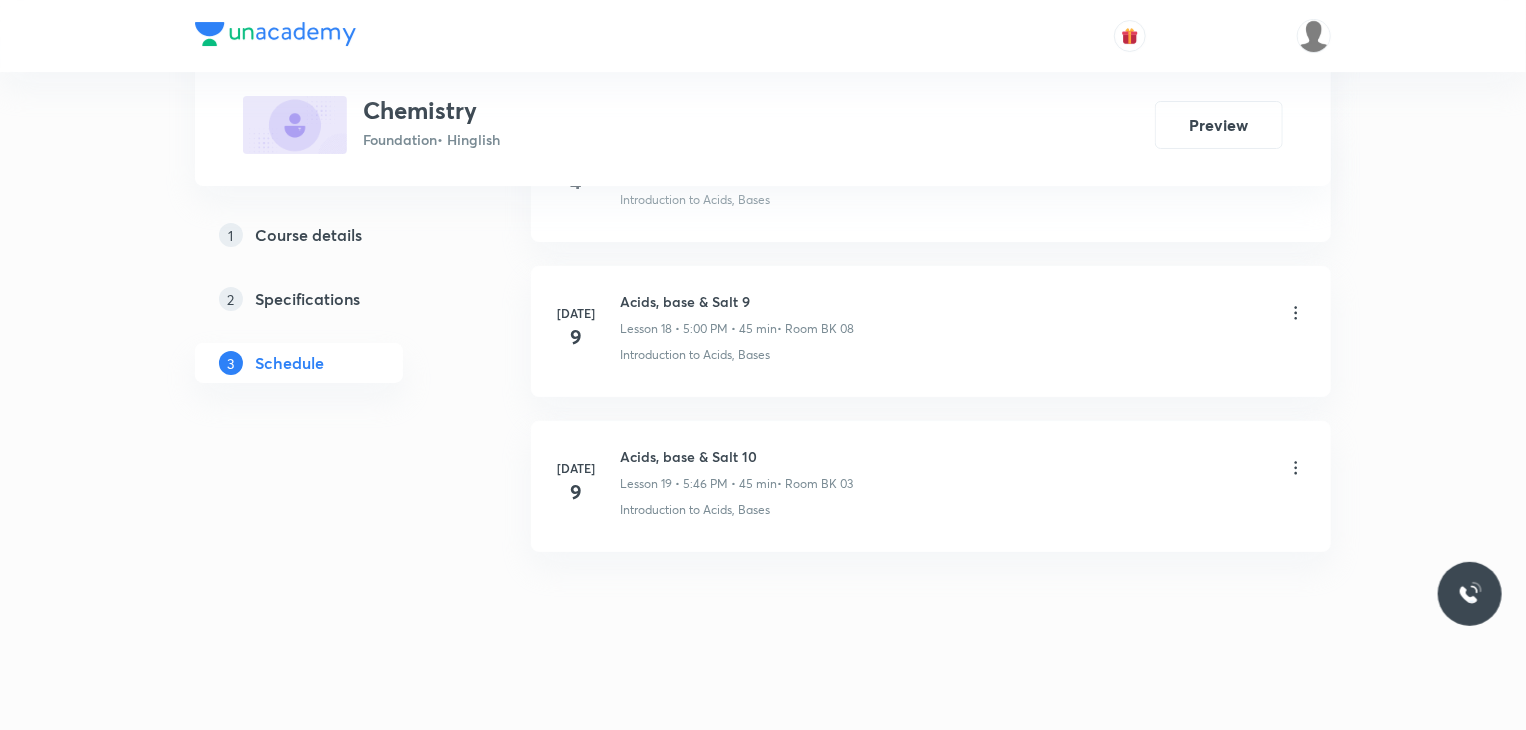 click on "Schedule 19  classes Session  20 Live class Session title 21/99 Acids, base & Salt 11 ​ Schedule for [DATE] 7:26 PM ​ Duration (in minutes) 45 ​   Session type Online Offline Room BK 02 Sub-concepts Introduction to Acids, Bases CLEAR Add Cancel [DATE] Balancing chemical equation 1 Lesson 1 • 6:40 PM • 45 min  • Room BK 03 Introduction to Acids, Bases [DATE] Types of chemical reaction 1 Lesson 2 • 7:26 PM • 45 min  • Room BK 03 Introduction to Acids, Bases [DATE] Types of chemical reaction 2 Lesson 3 • 5:00 PM • 45 min  • Room BK 03 Introduction to Acids, Bases [DATE] Types of chemical reaction 3 Lesson 4 • 5:46 PM • 45 min  • Room BK 03 Introduction to Acids, Bases [DATE] Types of chemical reaction 4 Lesson 5 • 5:00 PM • 45 min  • Room BK 03 Introduction to Acids, Bases [DATE] Types of chemical reaction 5 Lesson 6 • 5:46 PM • 45 min  • Room BK 03 Introduction to Acids, Bases [DATE] Types of chemical reaction 6 Lesson 7 • 6:40 PM • 45 min May [DATE]" at bounding box center (931, -1395) 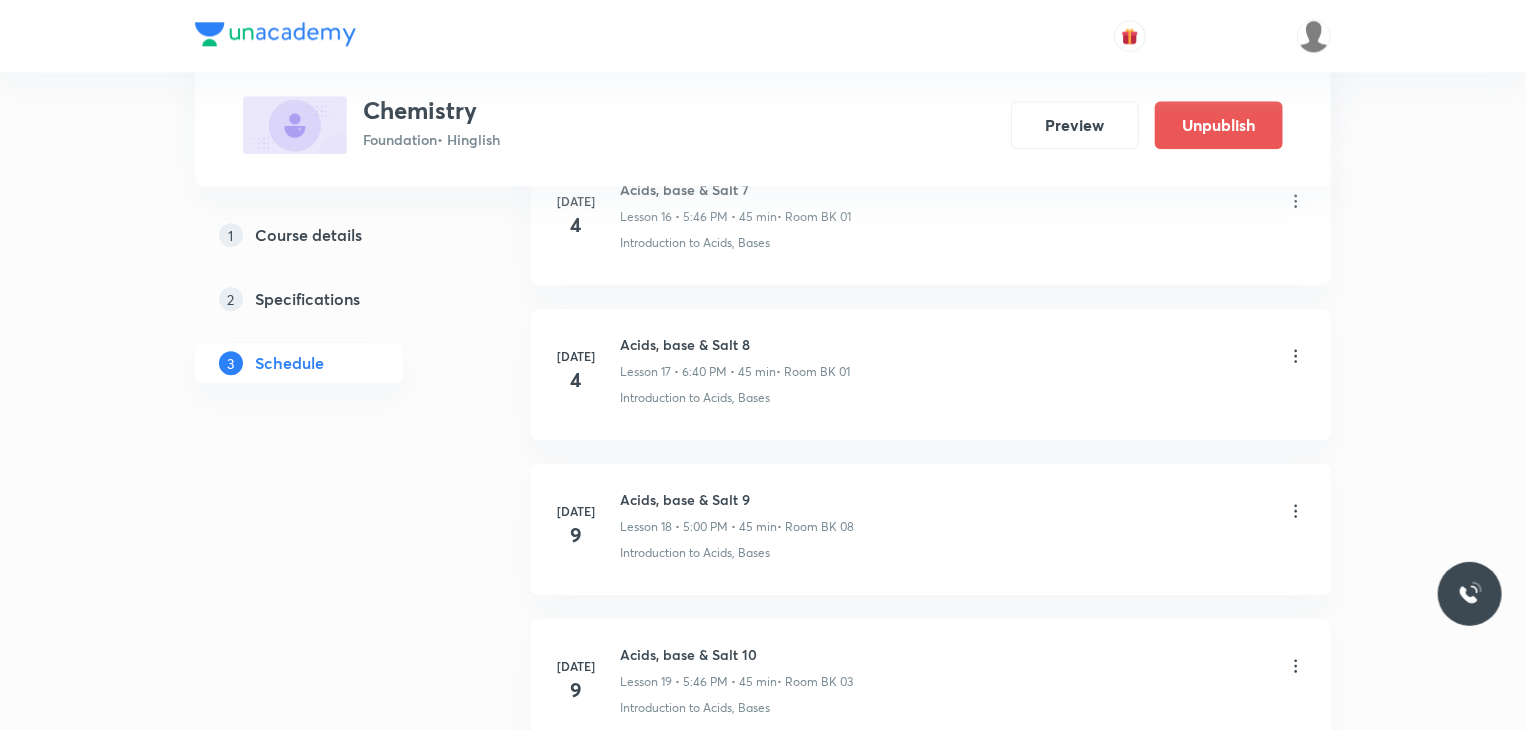 scroll, scrollTop: 3046, scrollLeft: 0, axis: vertical 